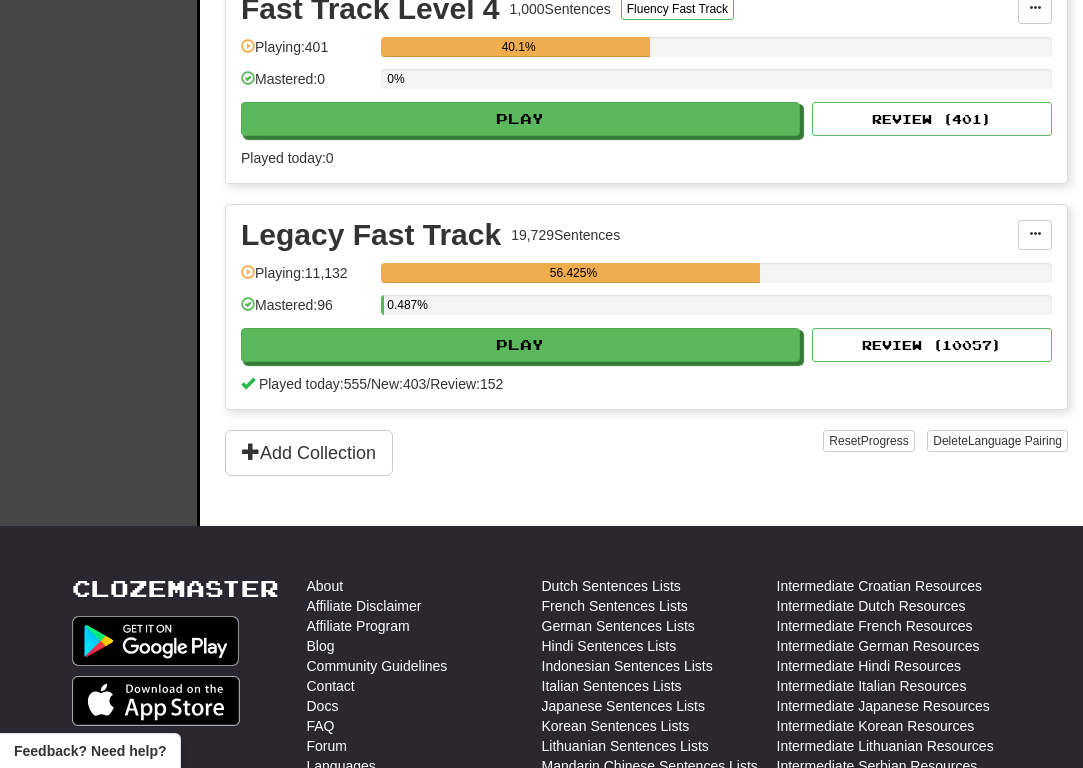 scroll, scrollTop: 2194, scrollLeft: 0, axis: vertical 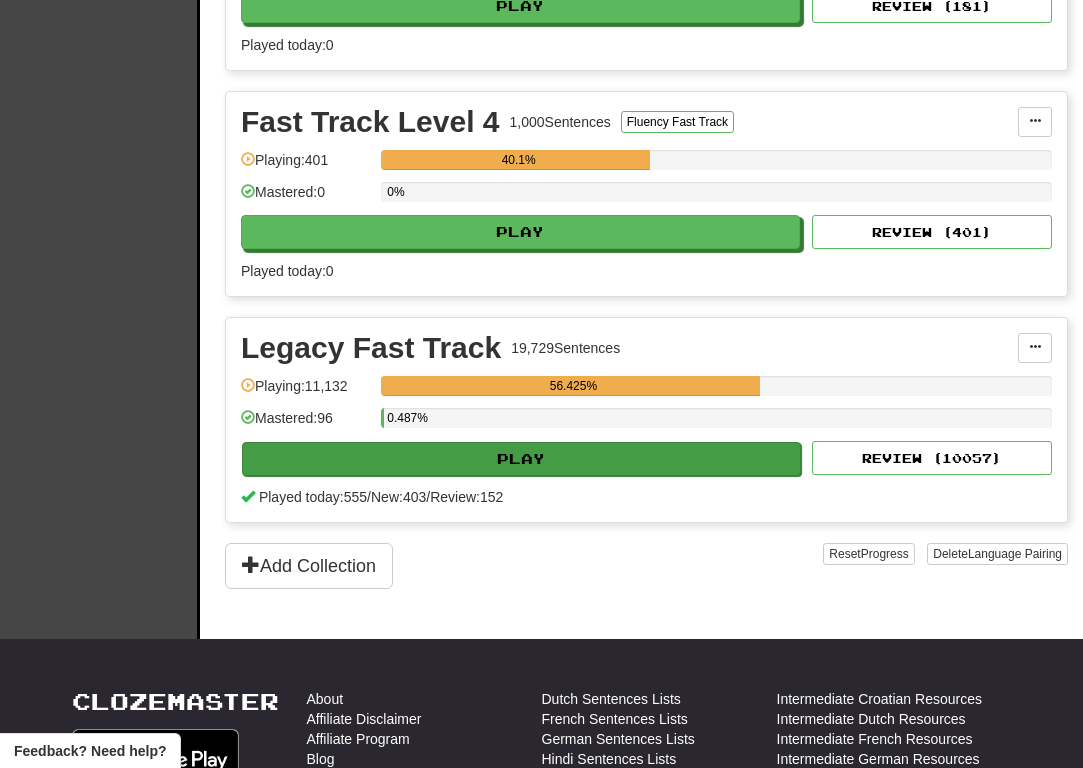 click on "Play" at bounding box center [521, 459] 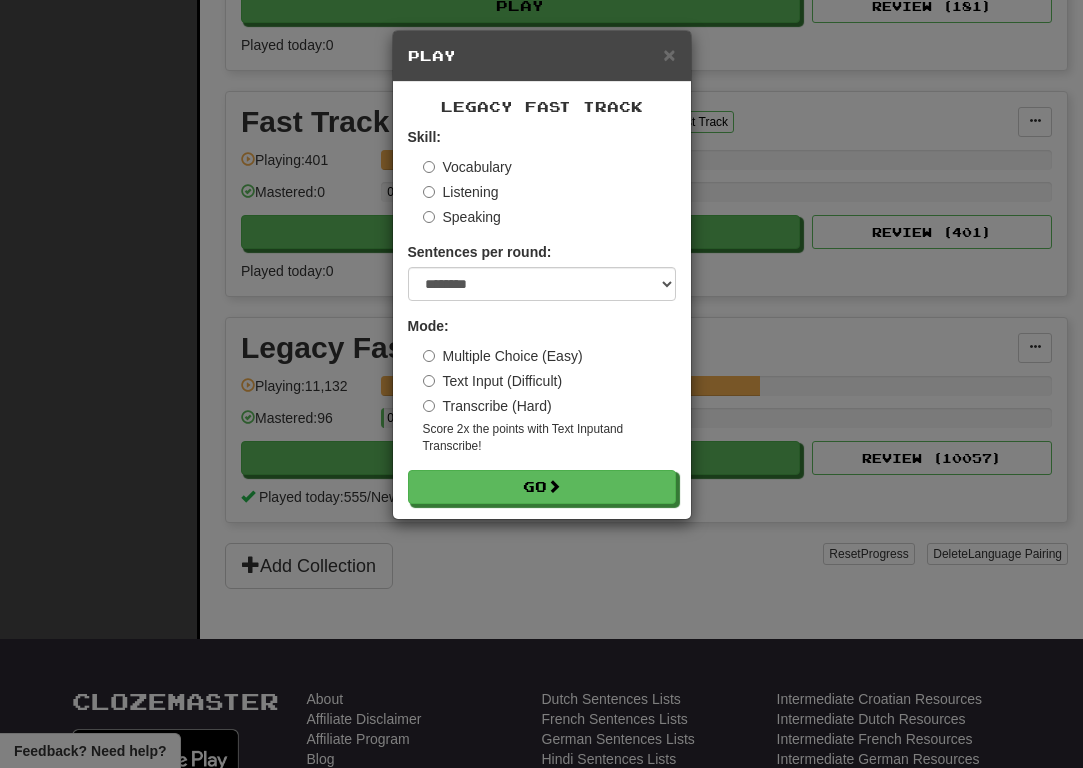 click on "Transcribe (Hard)" at bounding box center (487, 406) 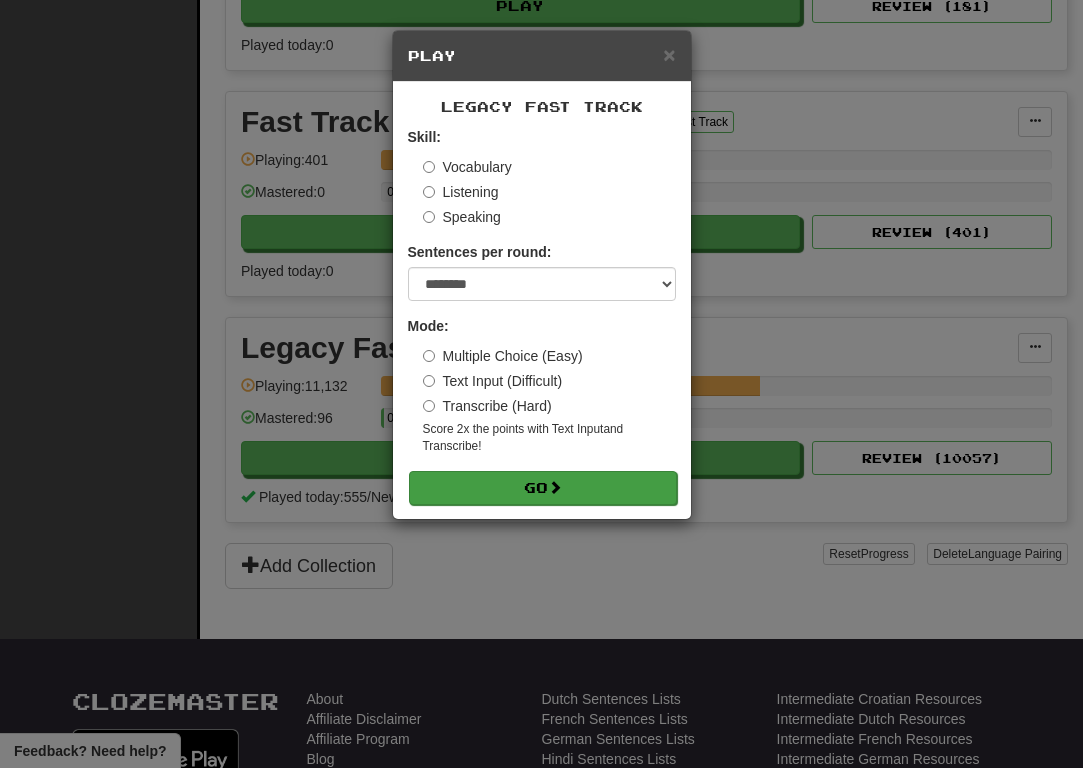 click on "Go" at bounding box center [543, 488] 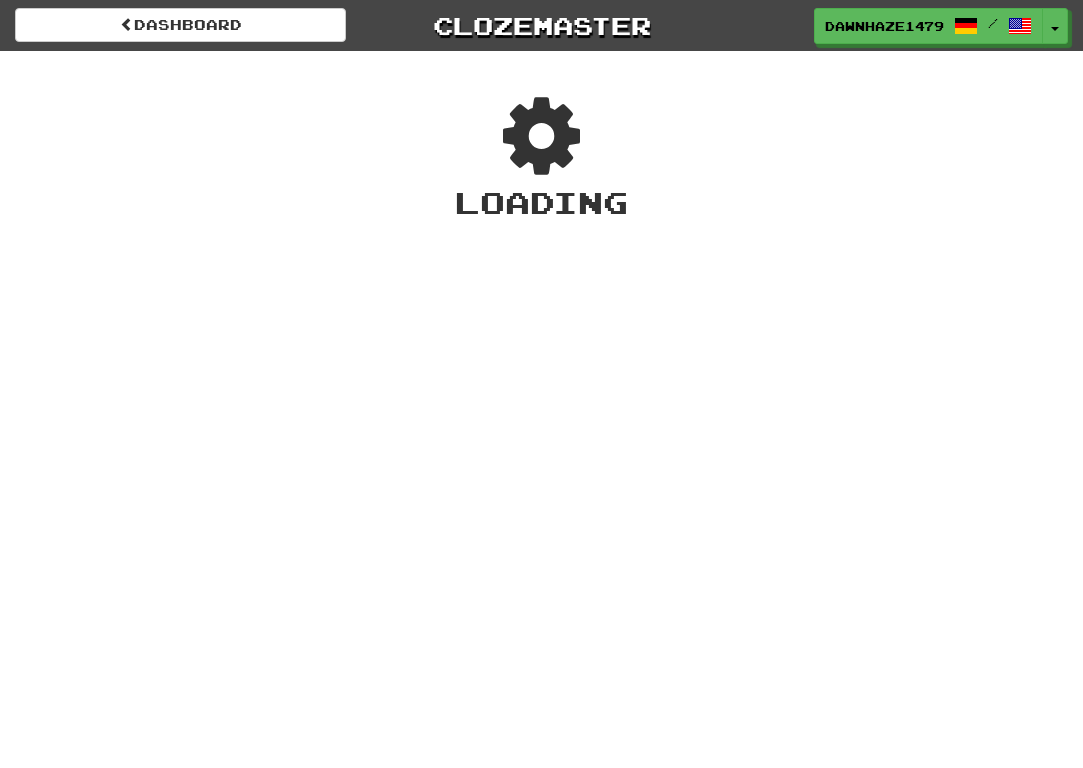 scroll, scrollTop: 0, scrollLeft: 0, axis: both 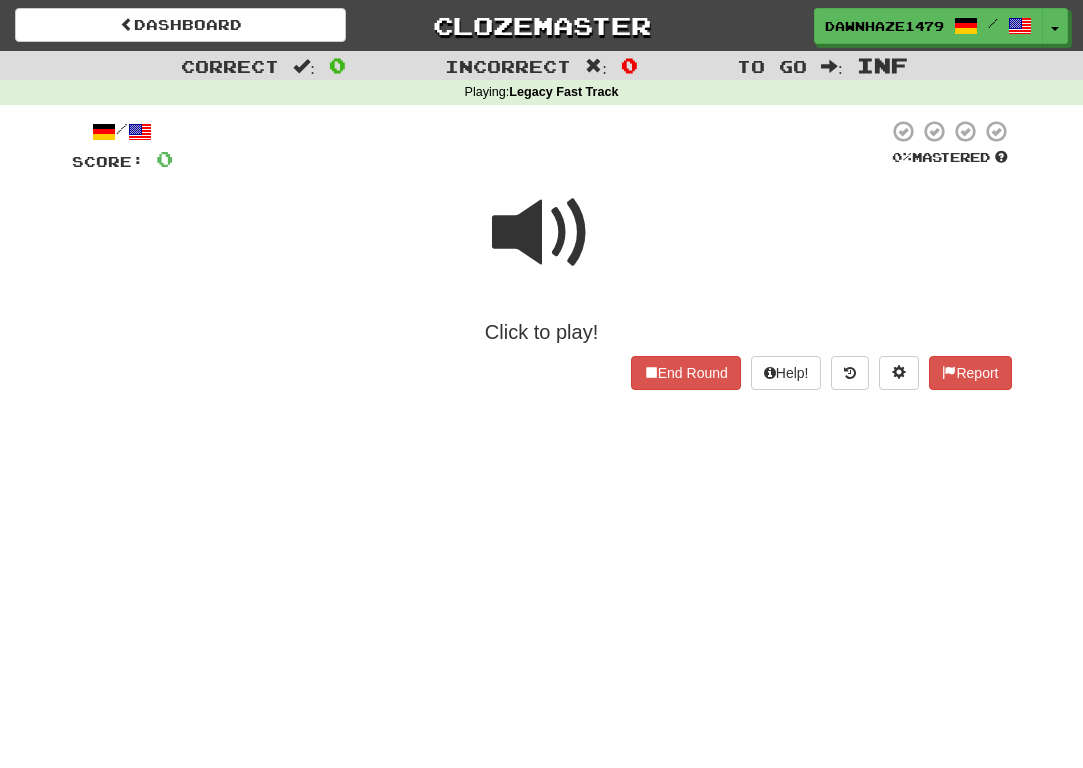 click at bounding box center (542, 233) 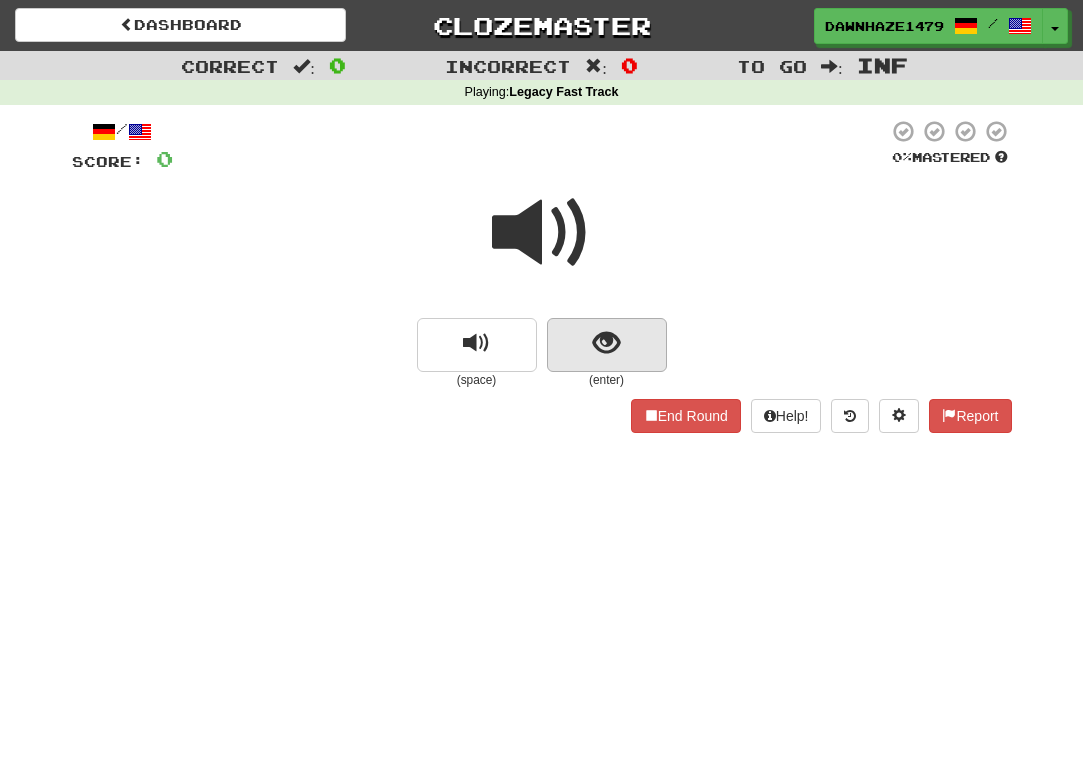 click at bounding box center (607, 345) 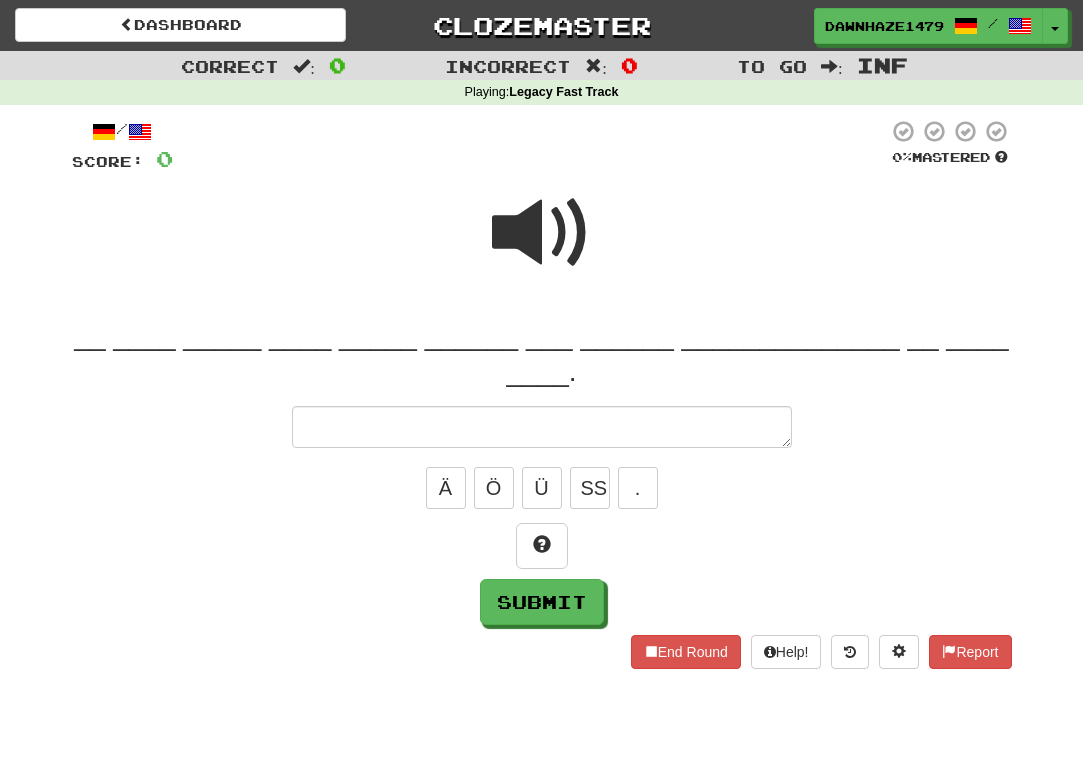 type on "*" 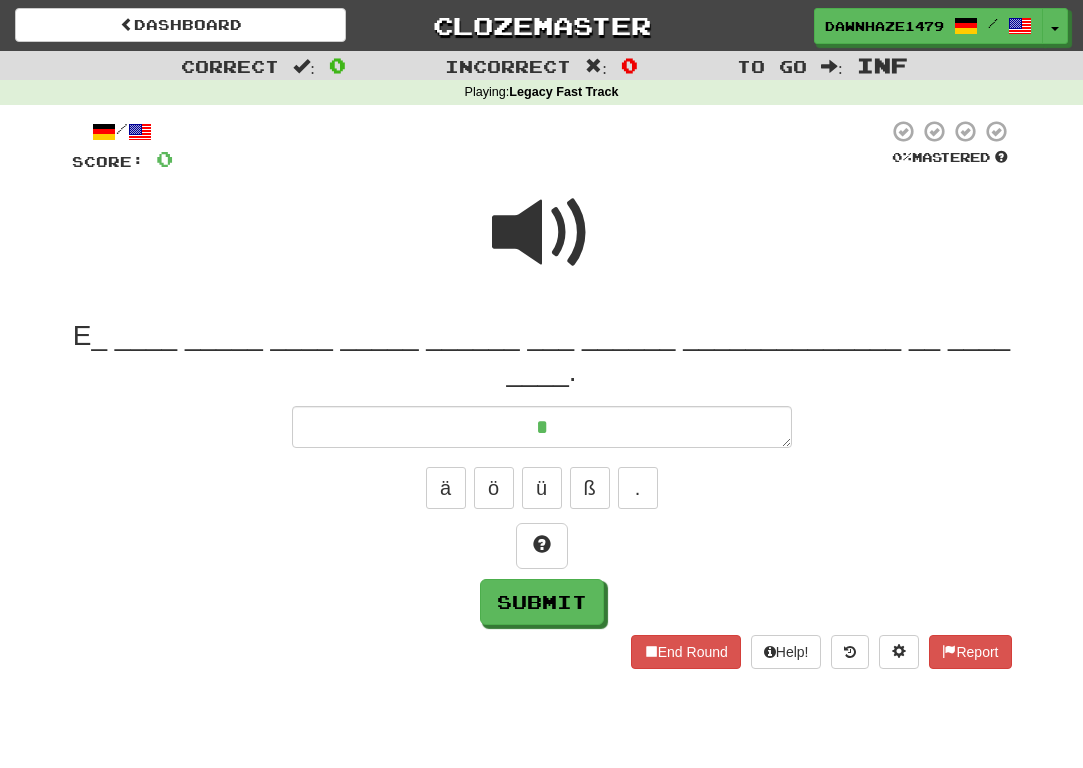 type on "*" 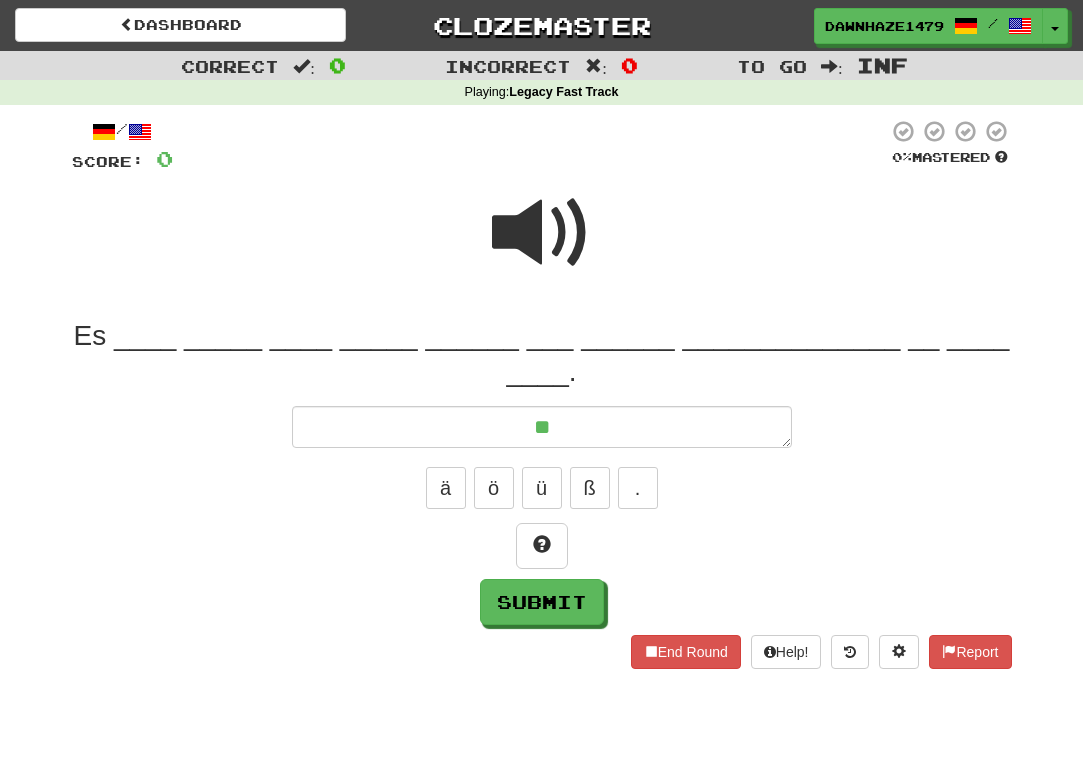 type on "*" 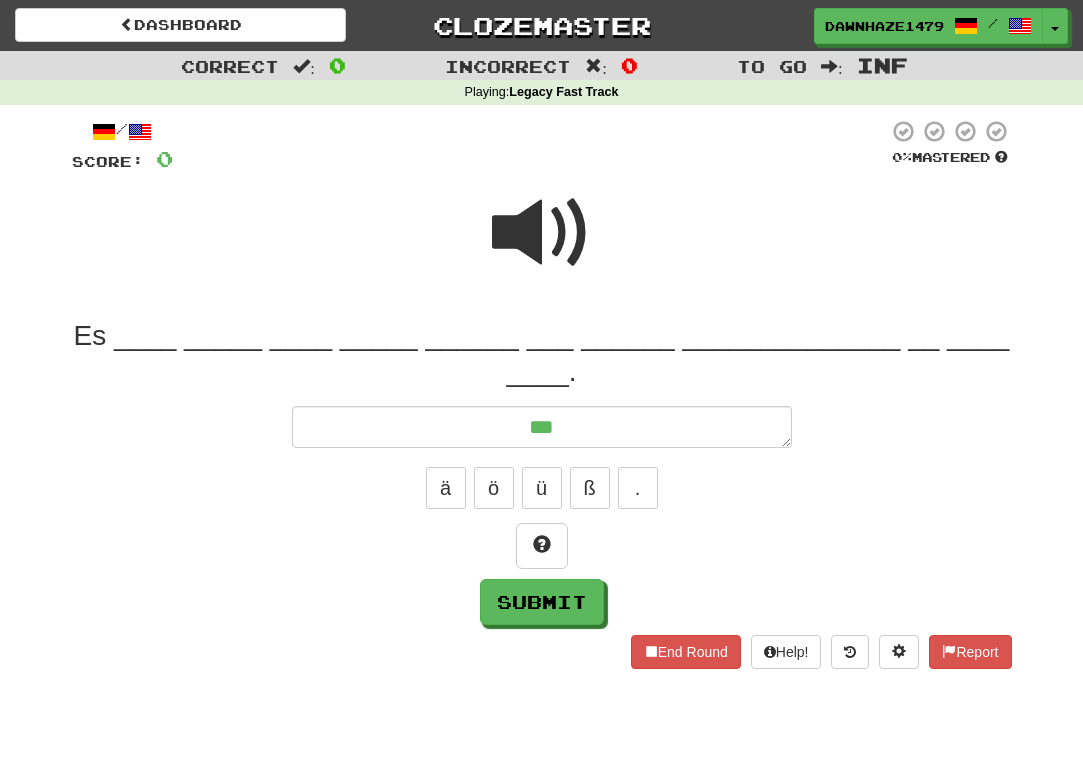 type on "*" 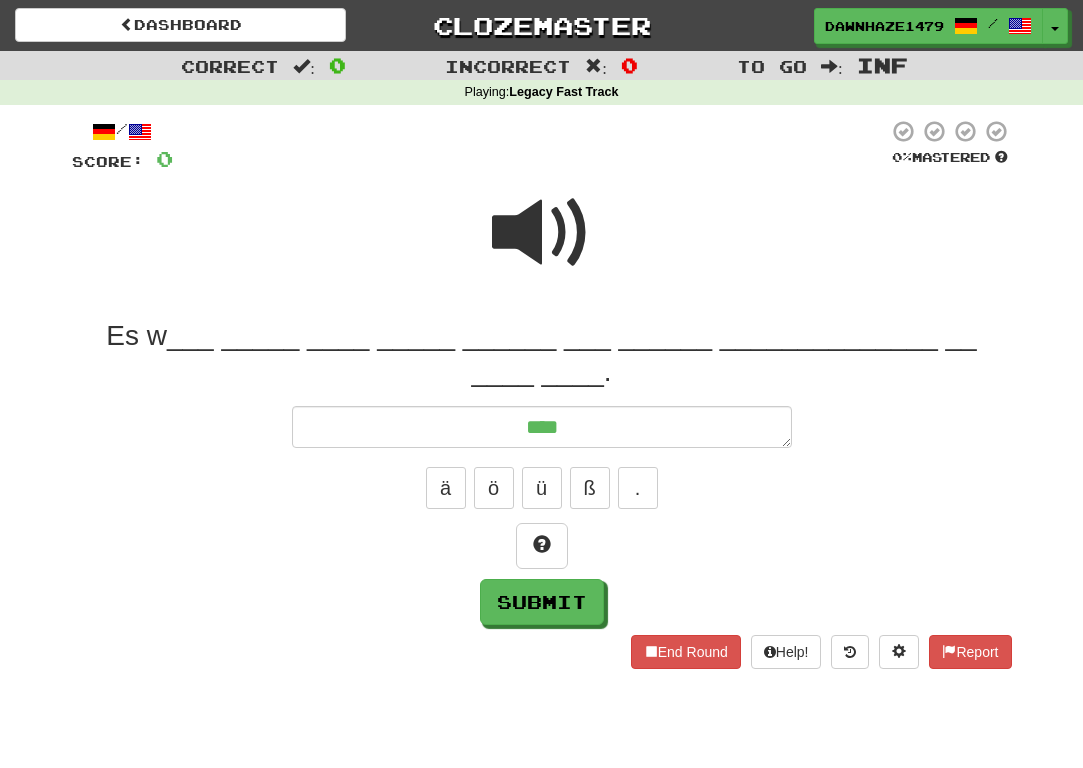 type on "*" 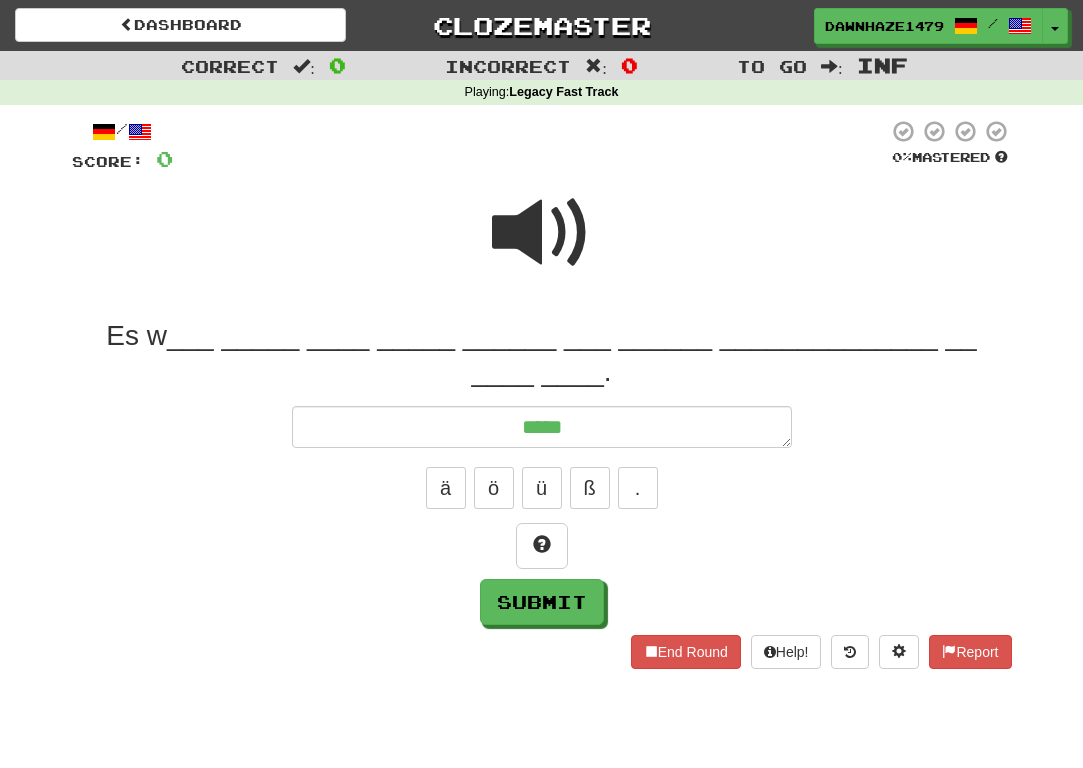 type on "*" 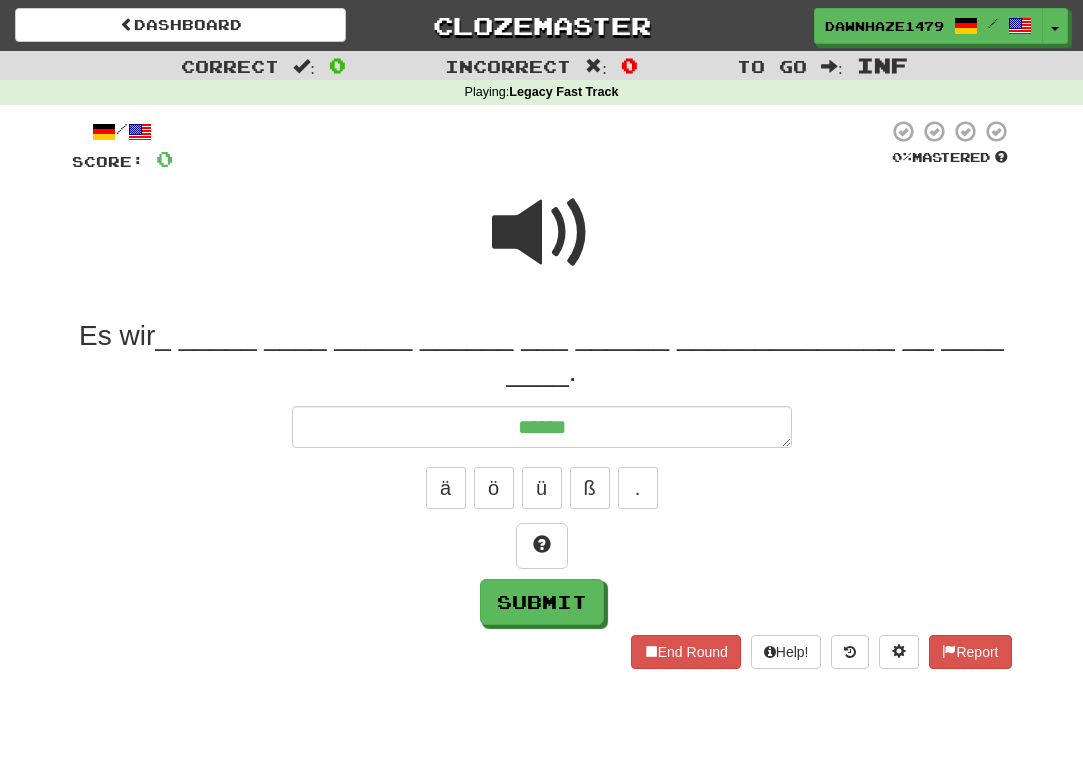 type on "*" 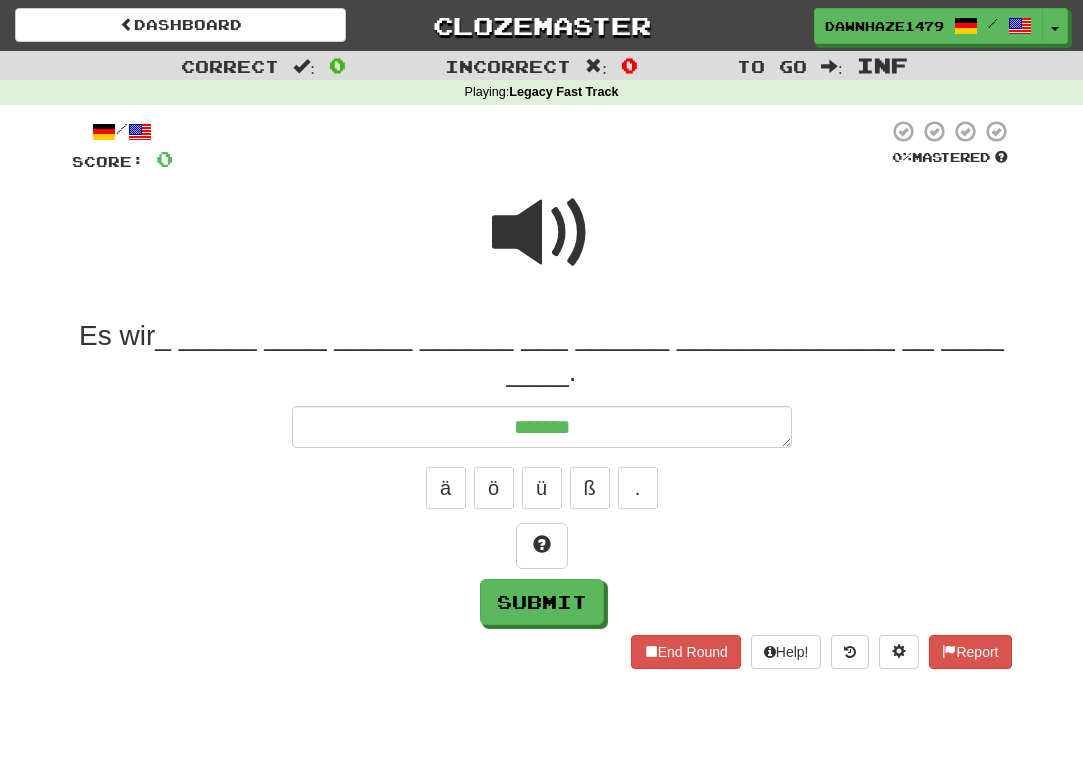 type on "*" 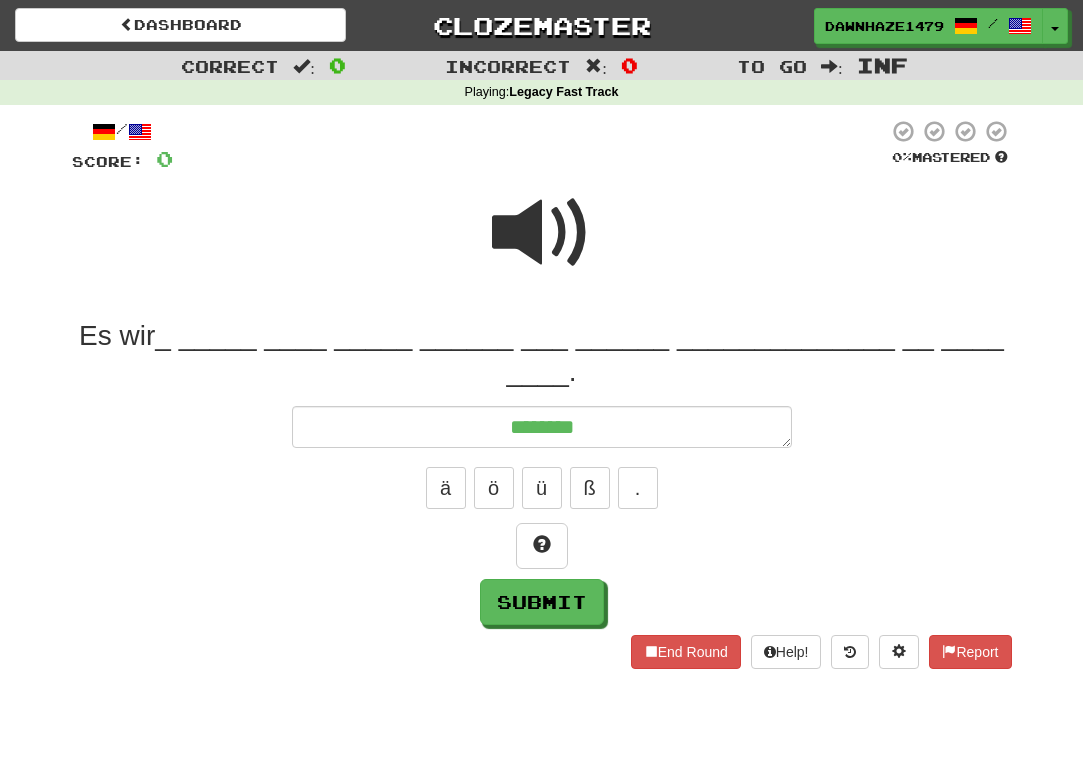 type on "*" 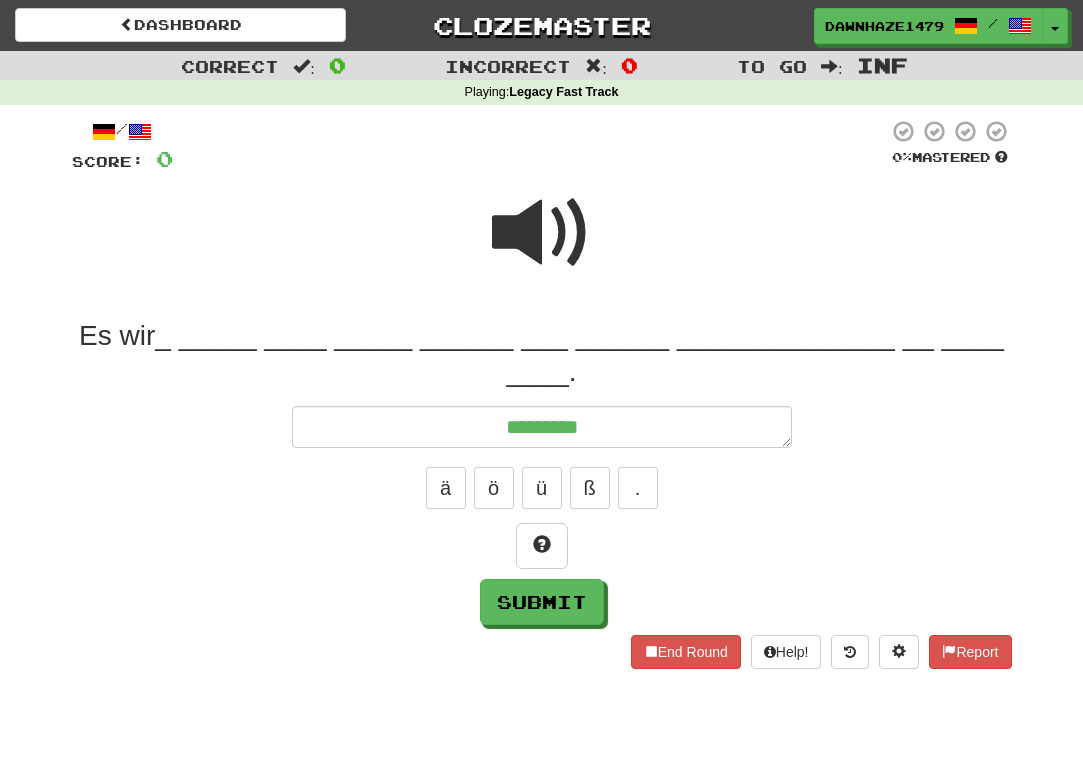 type on "*" 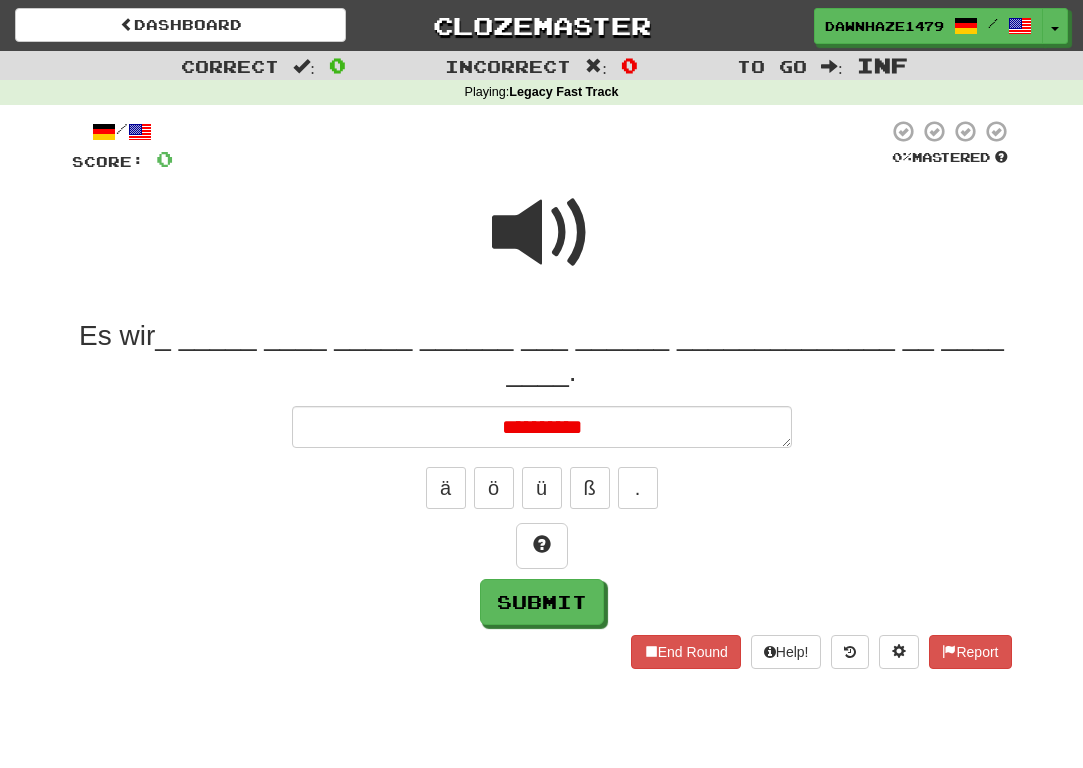type on "*" 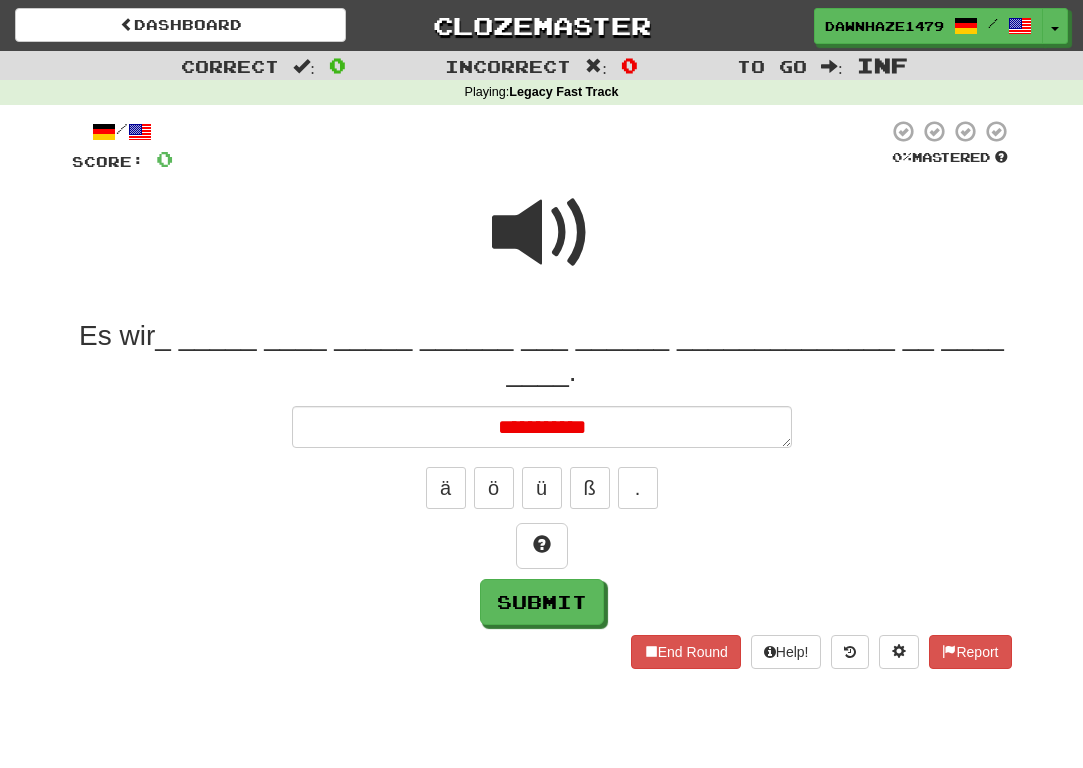 type on "*" 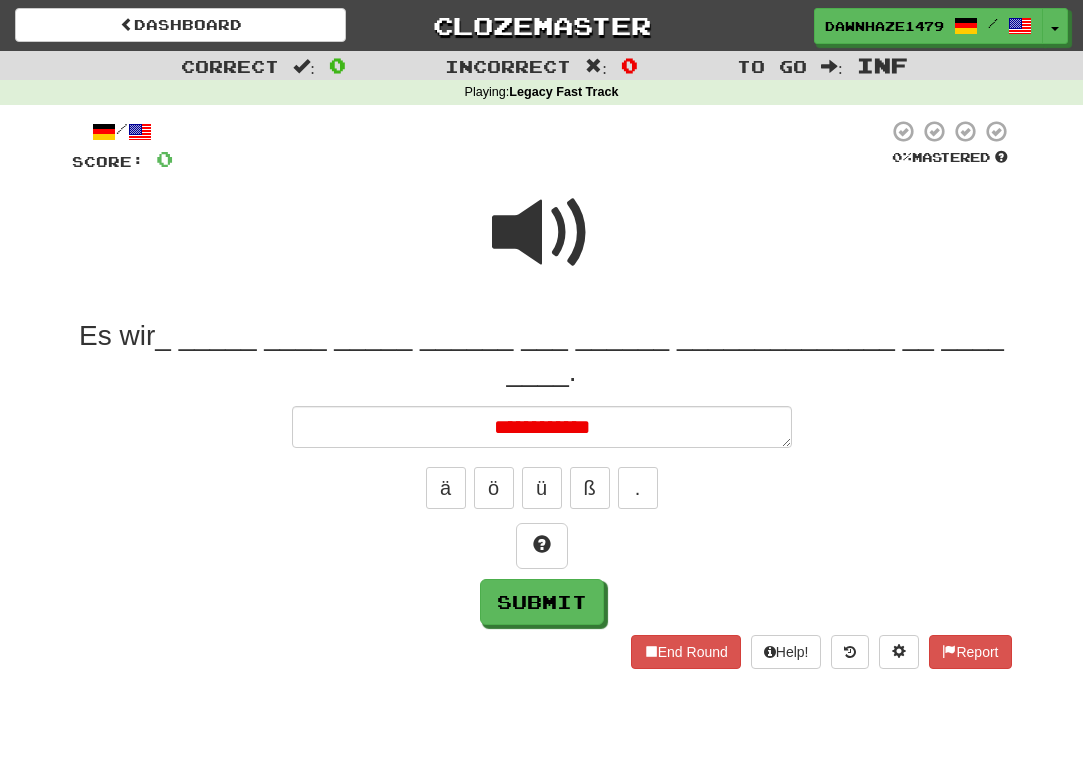 type on "*" 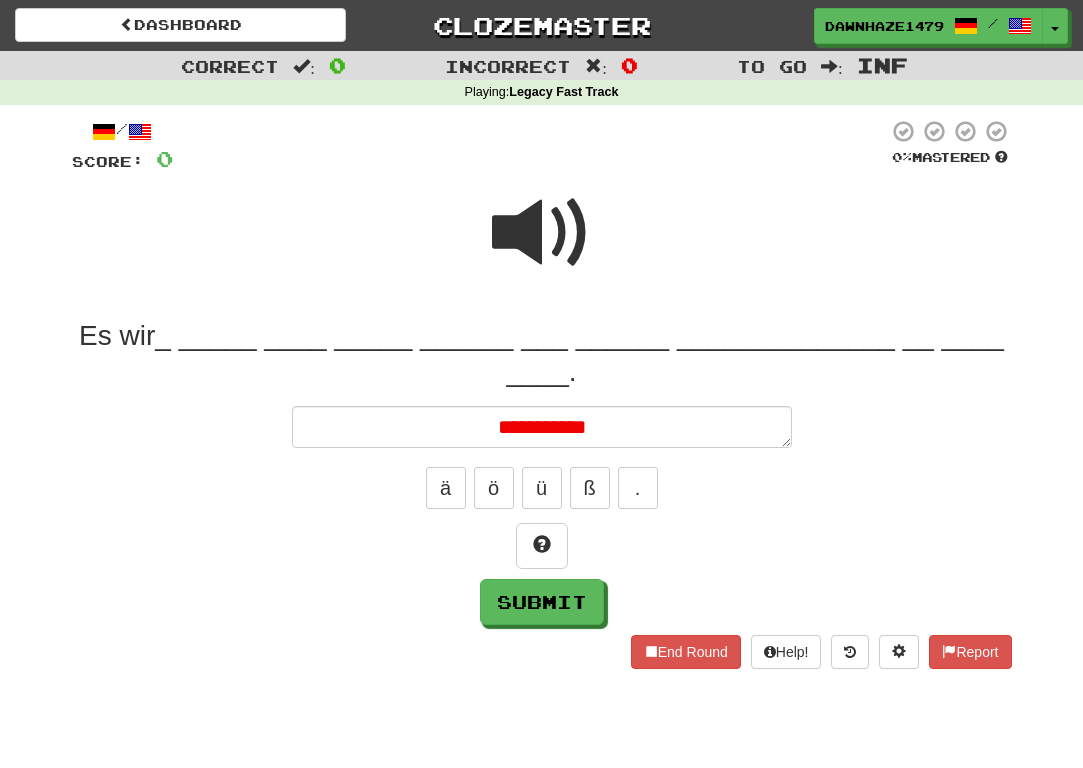 type on "*" 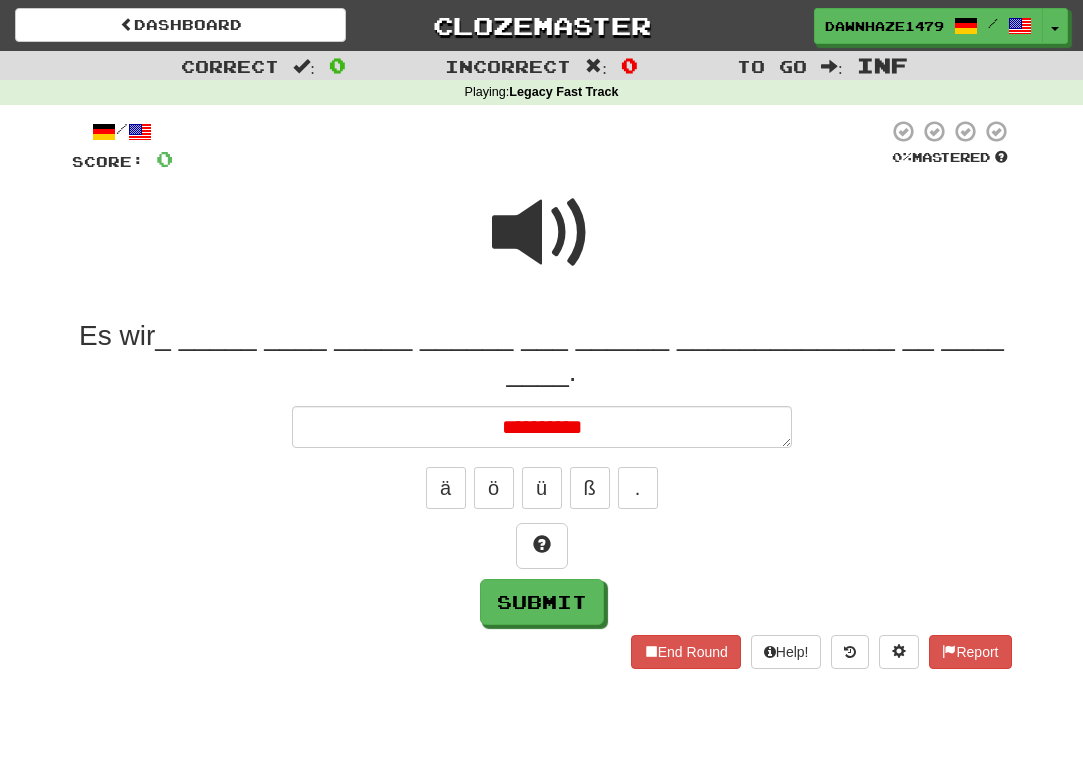 type on "*" 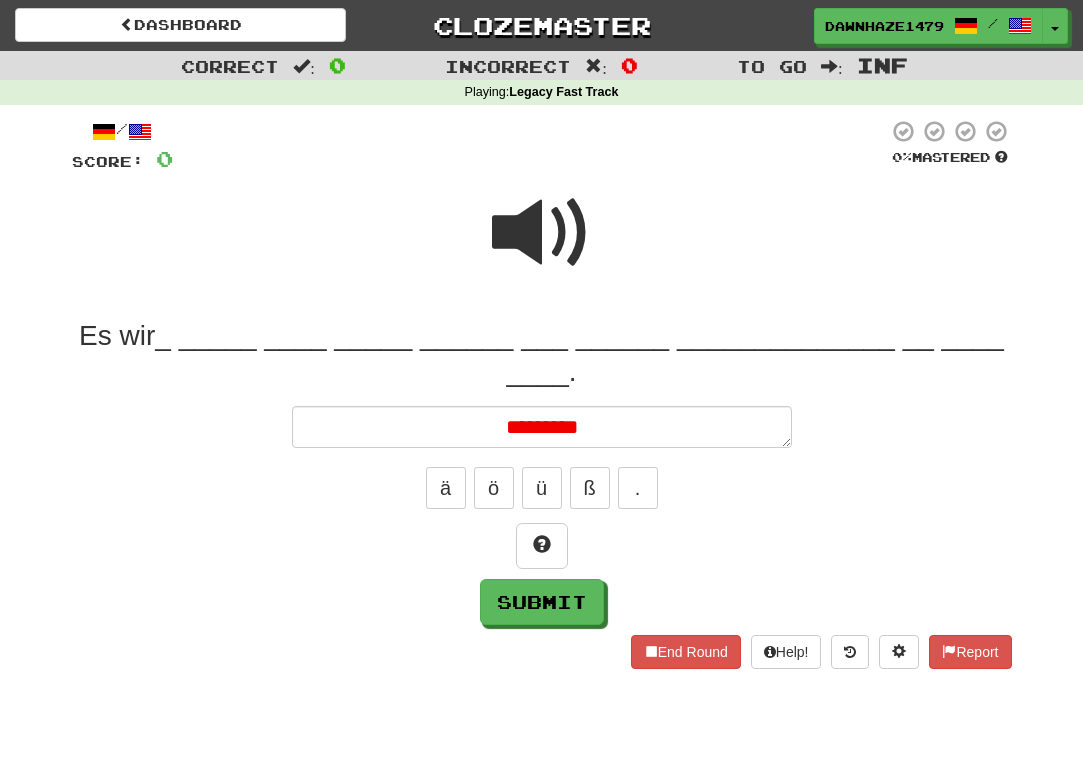 type on "*" 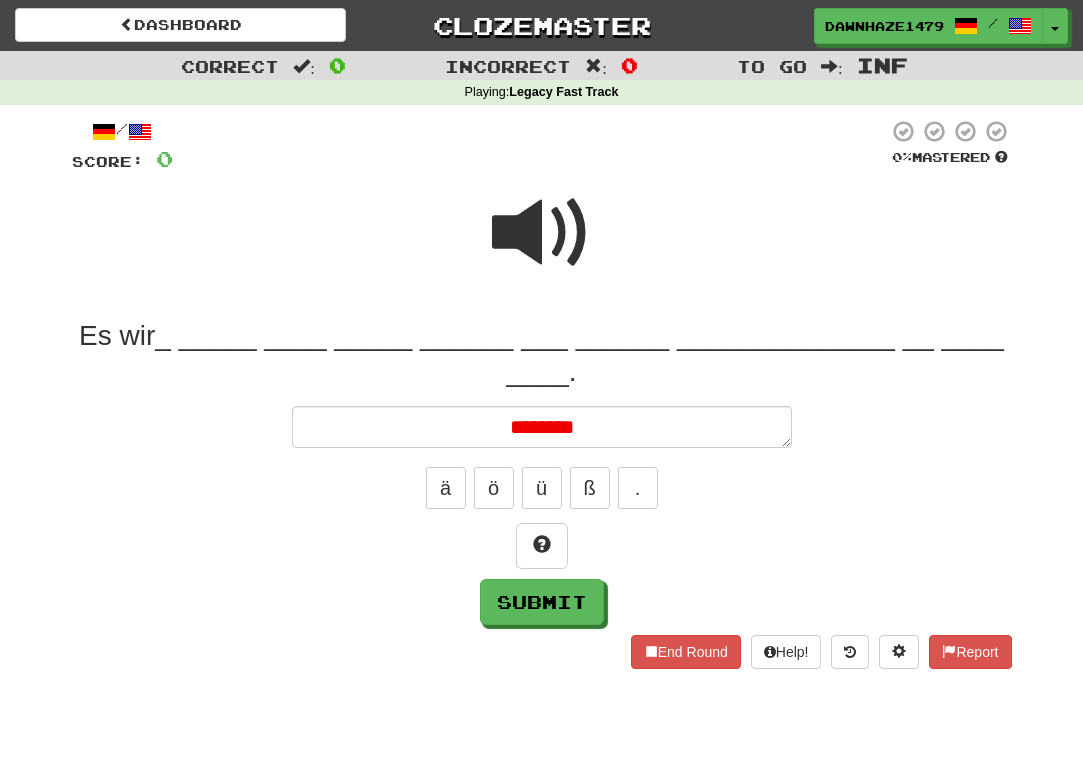 type on "*" 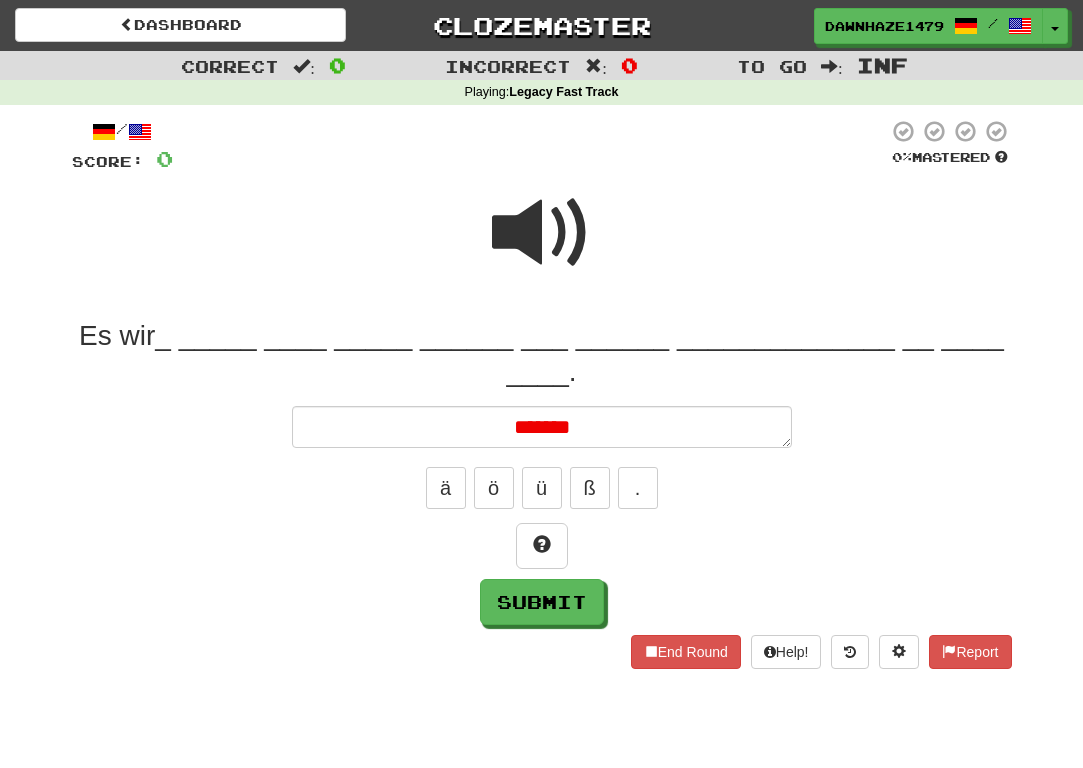 type on "*" 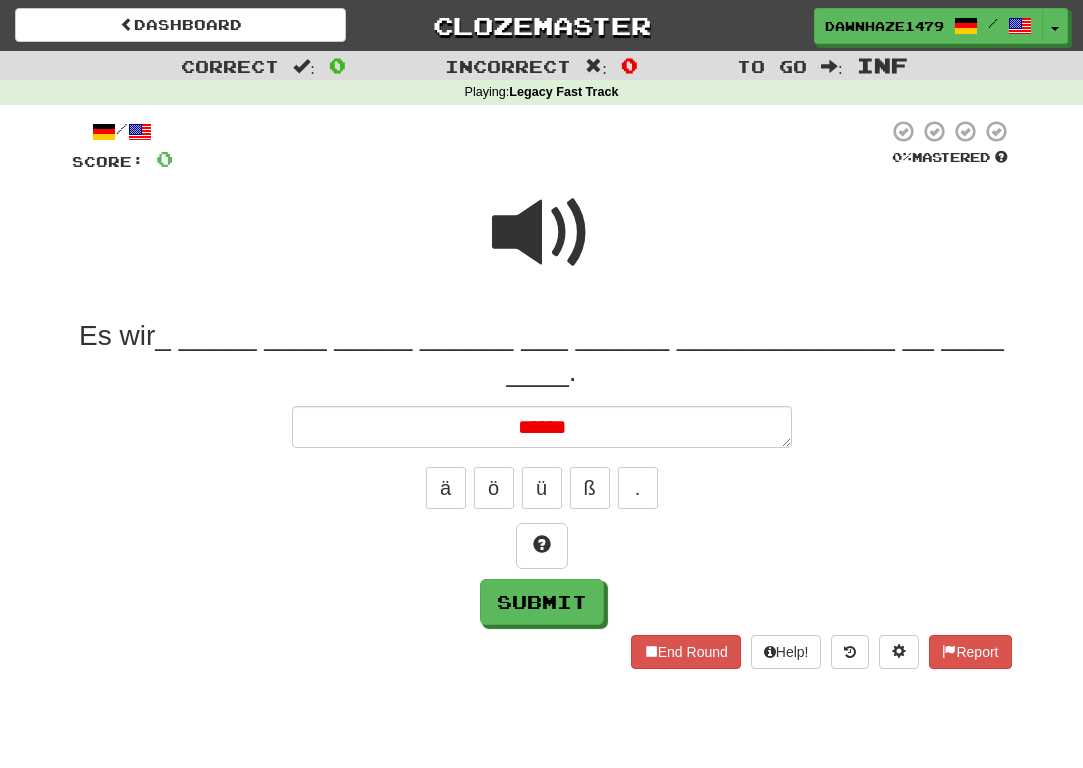 type on "*" 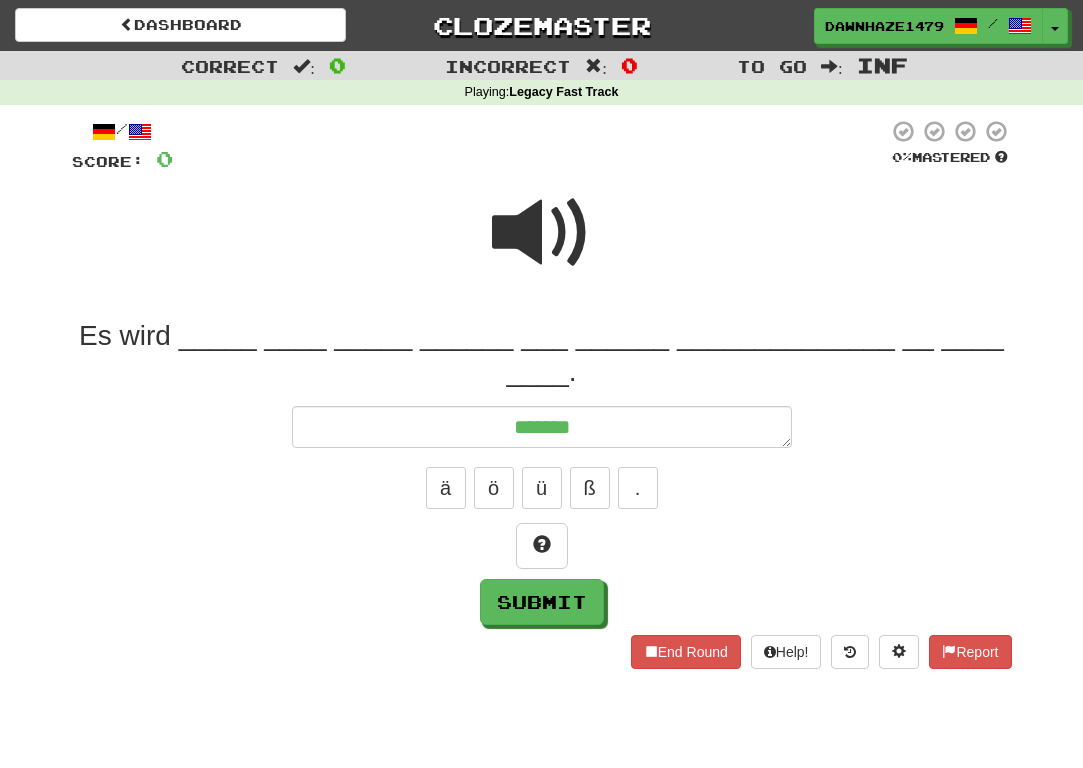 type on "*" 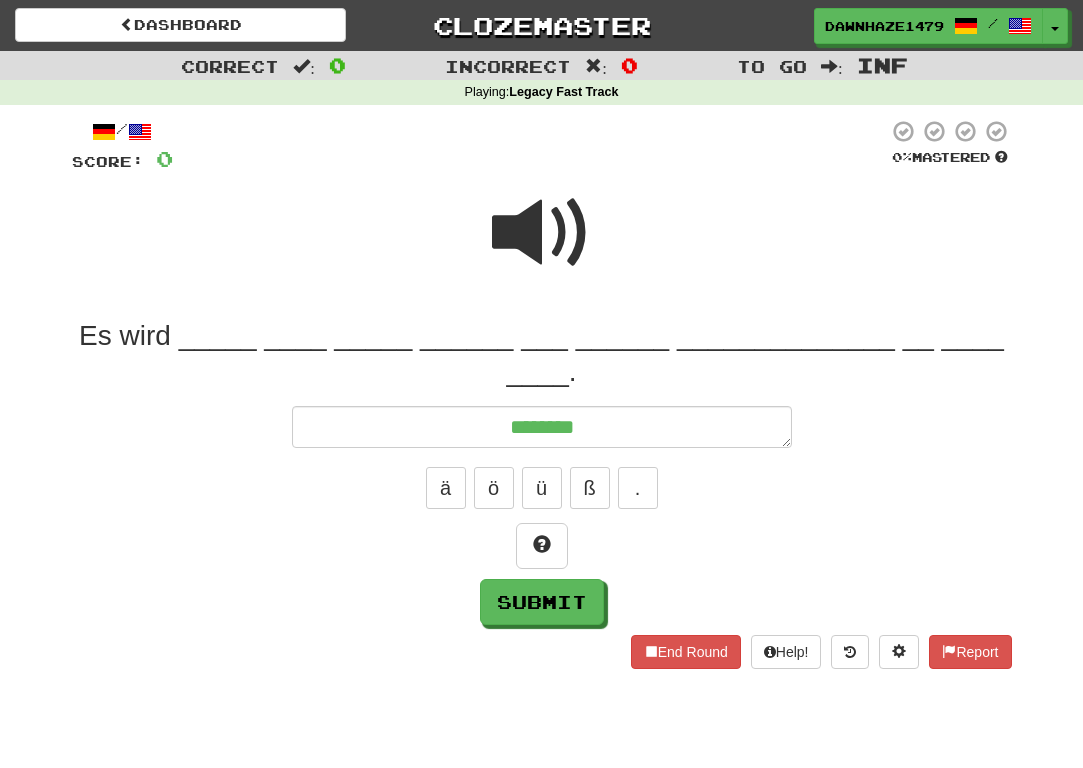 type on "*" 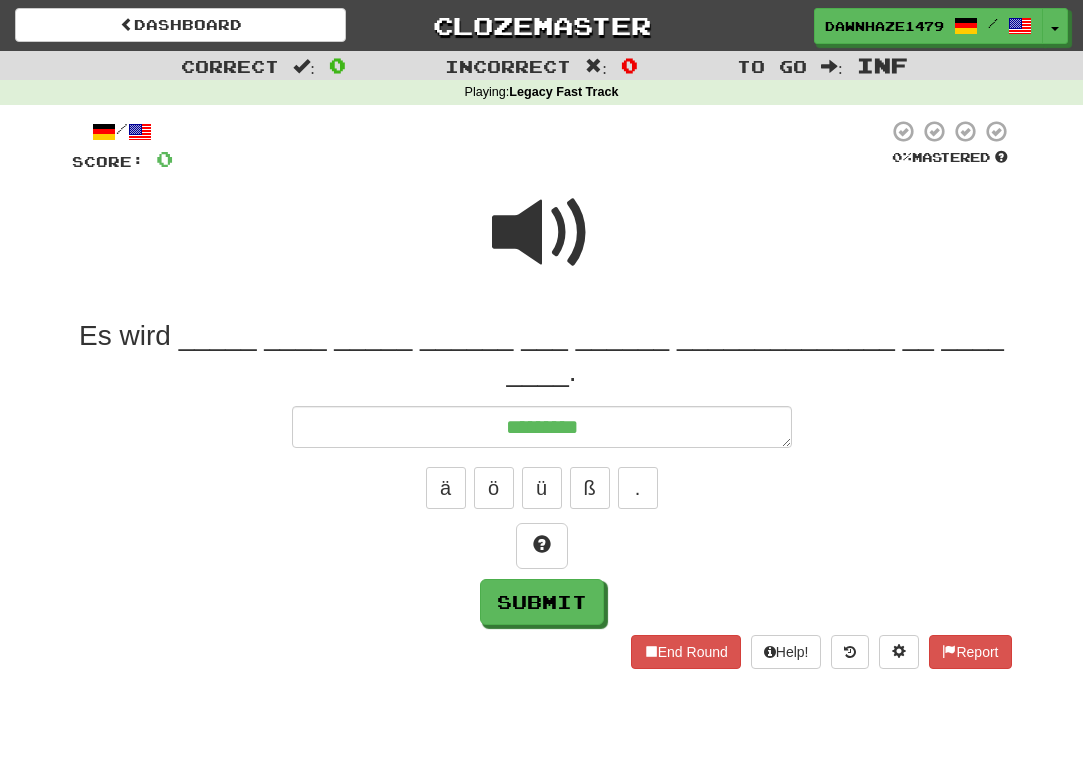 type on "*" 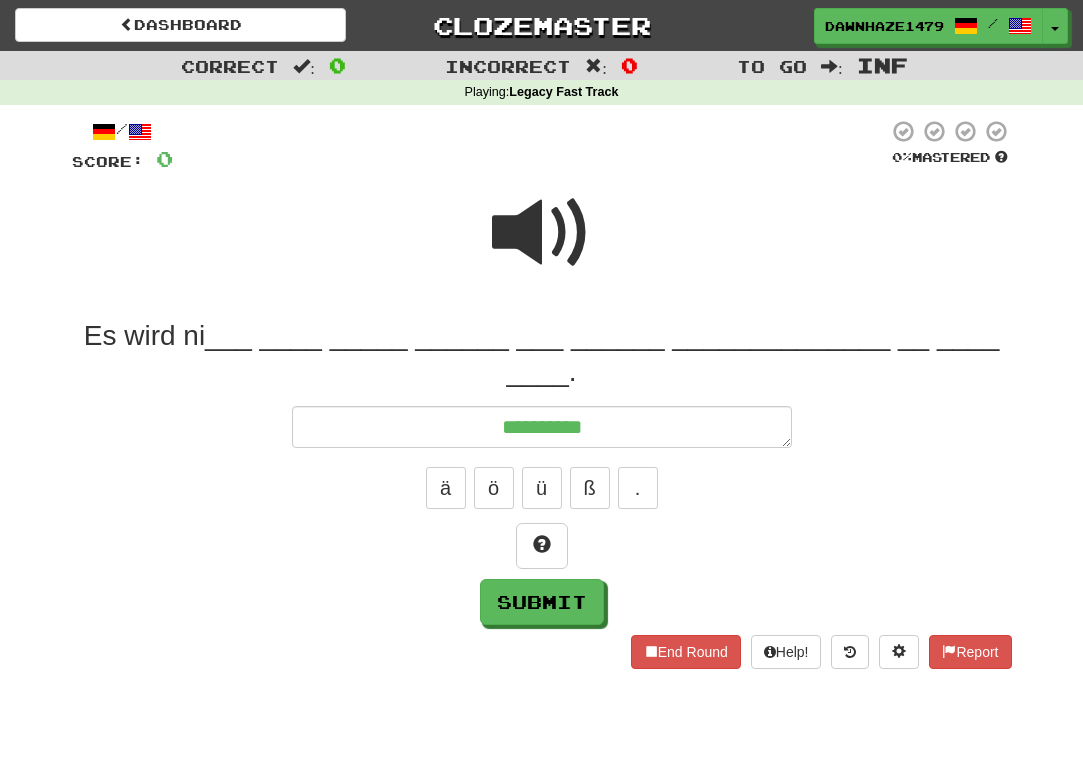 type on "*" 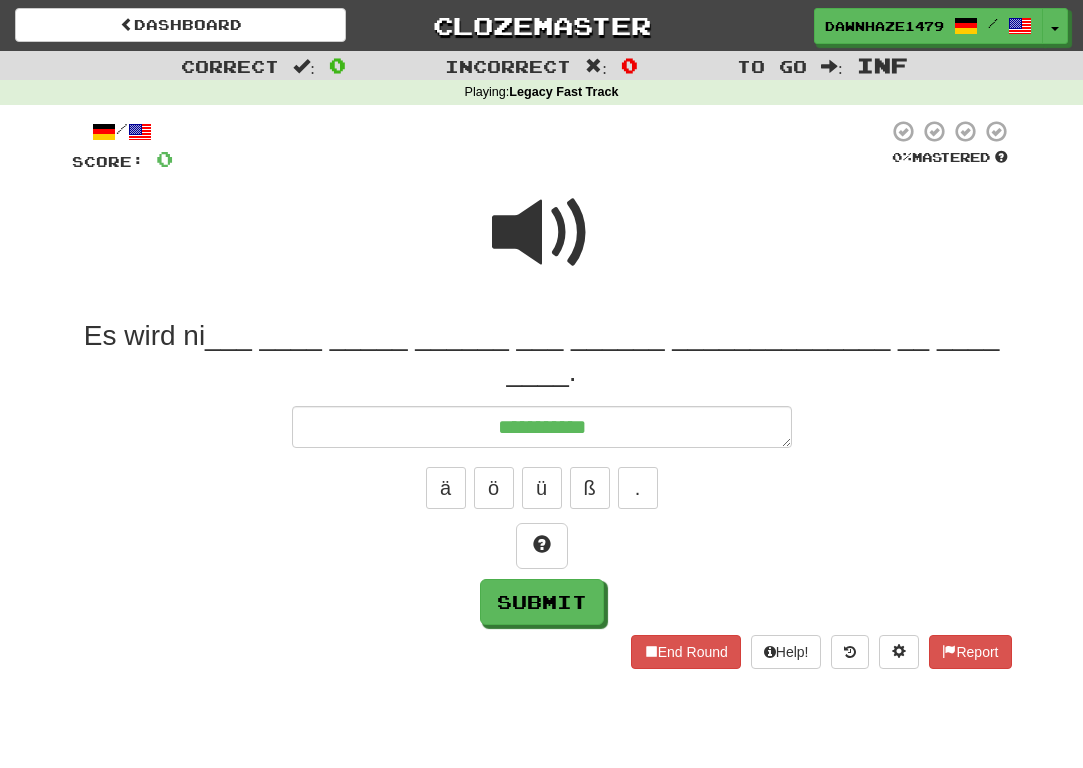 type on "*" 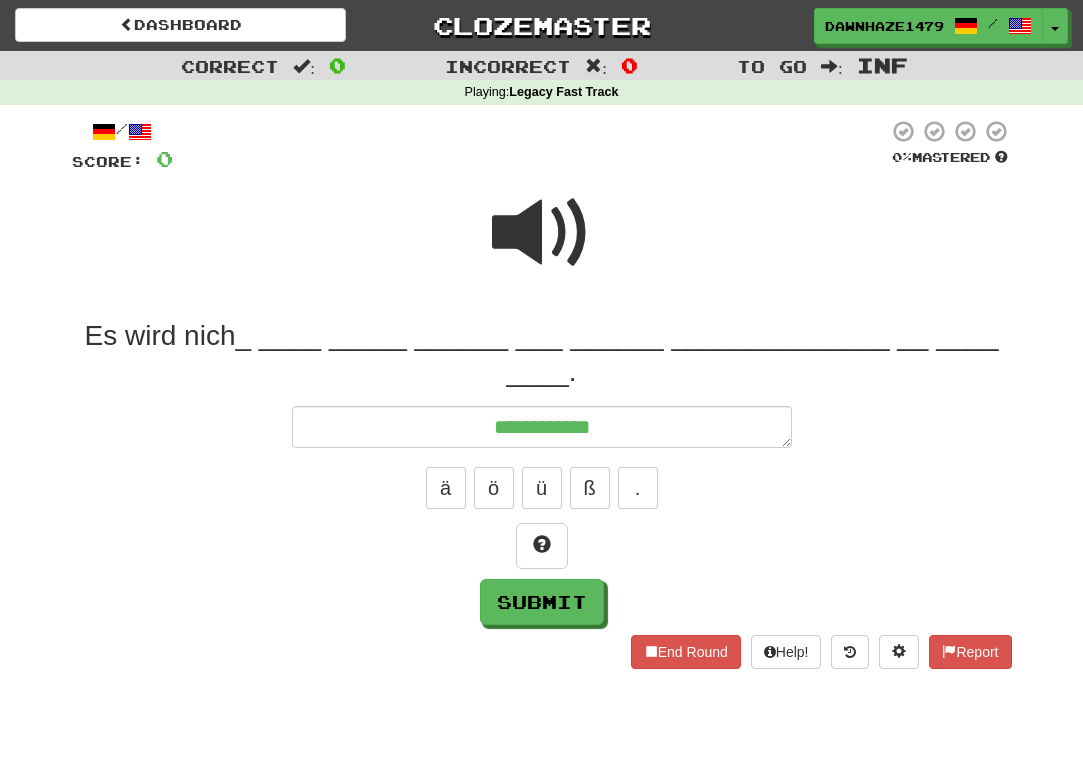 type on "*" 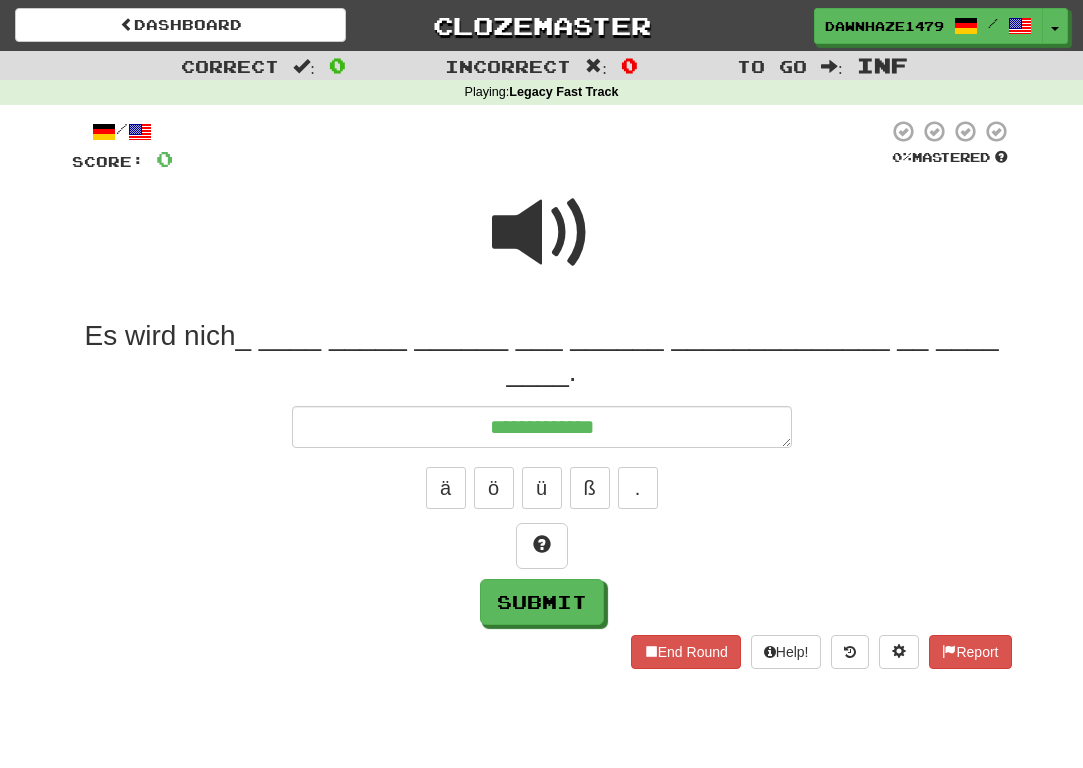 type on "*" 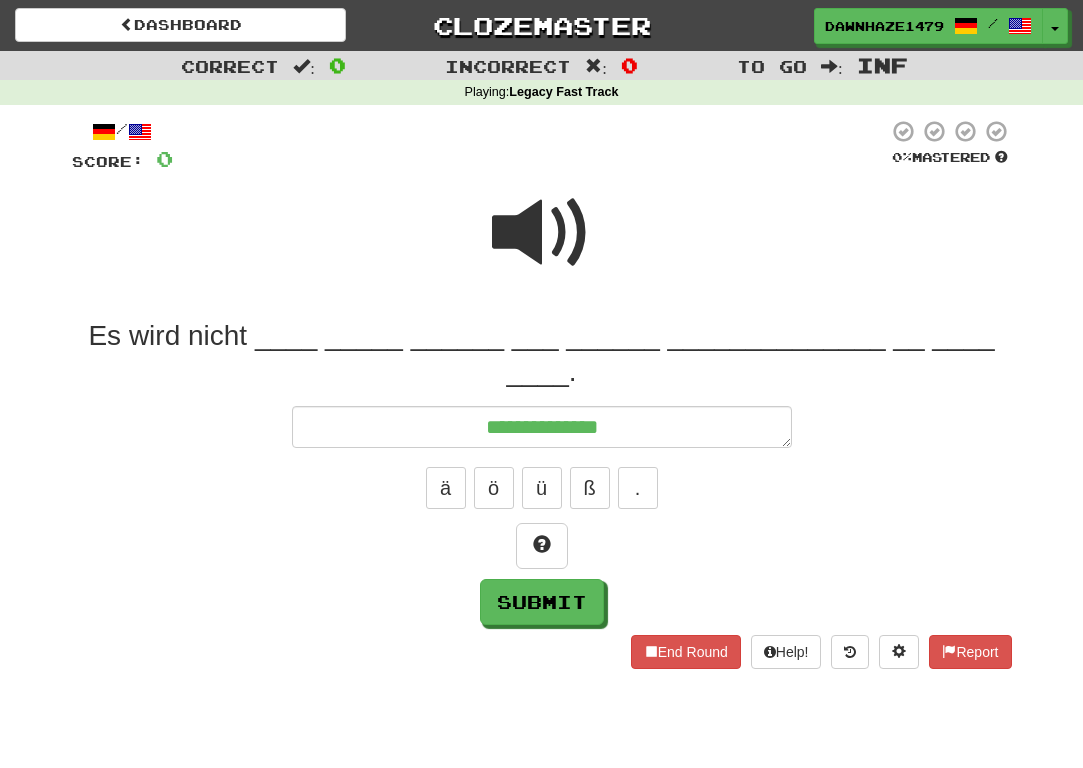 type on "**********" 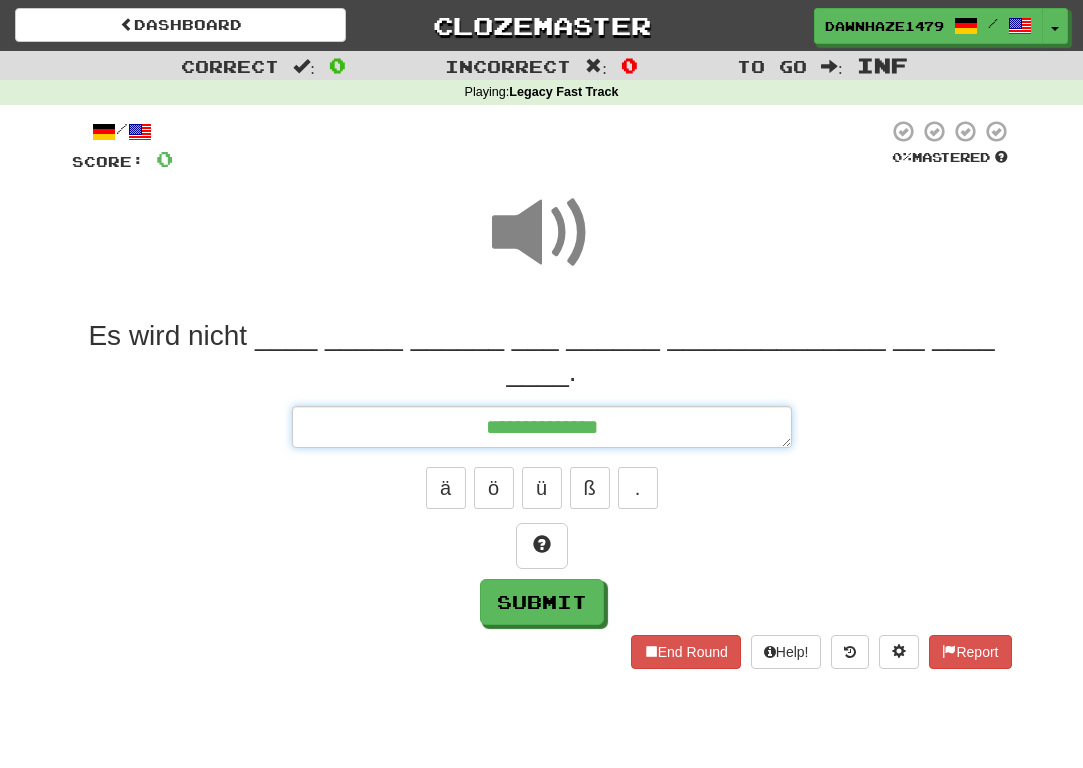 click on "**********" at bounding box center [542, 427] 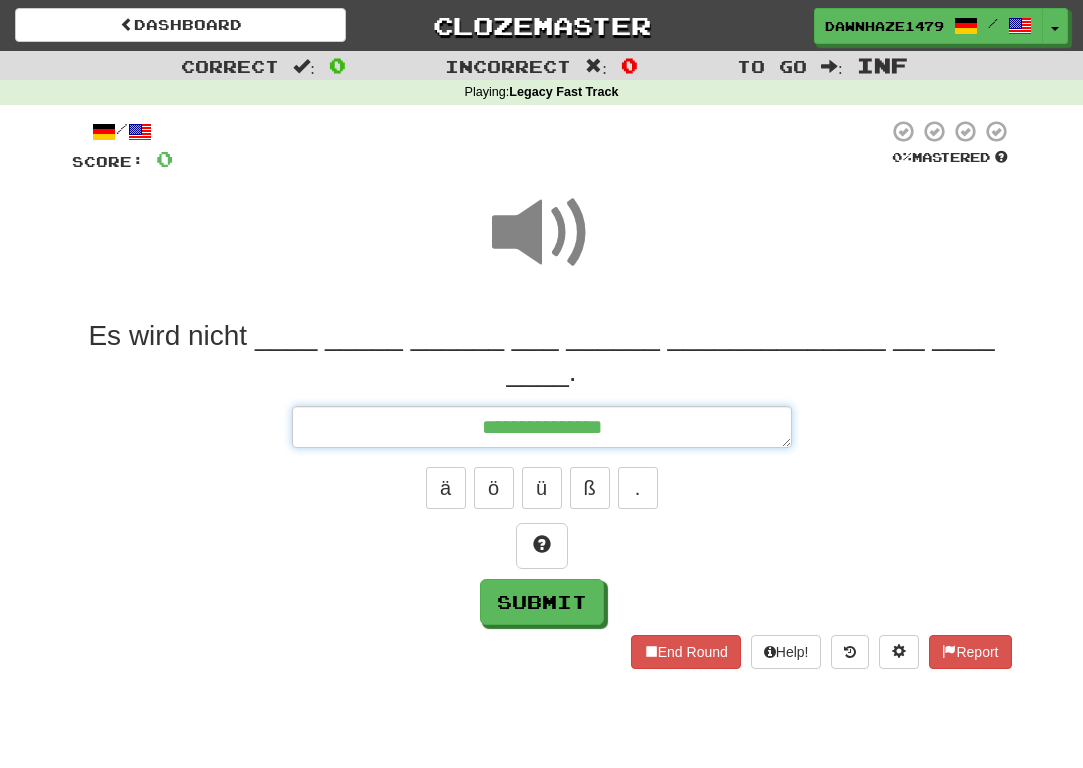 type on "*" 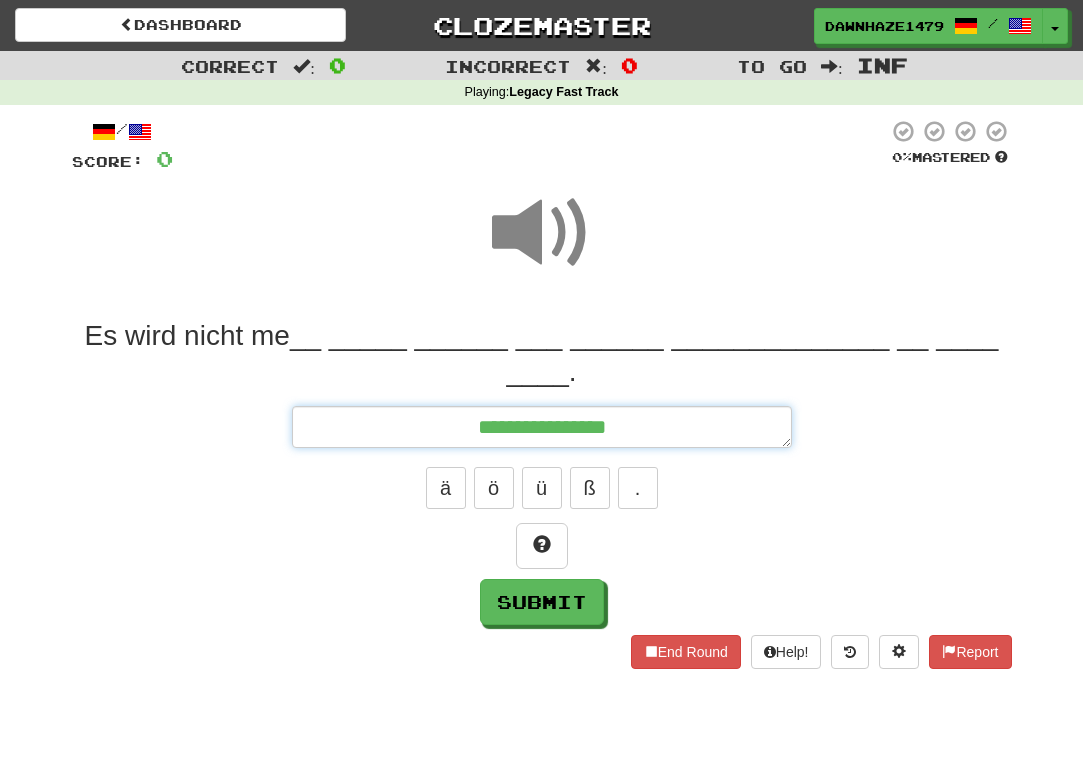 type on "*" 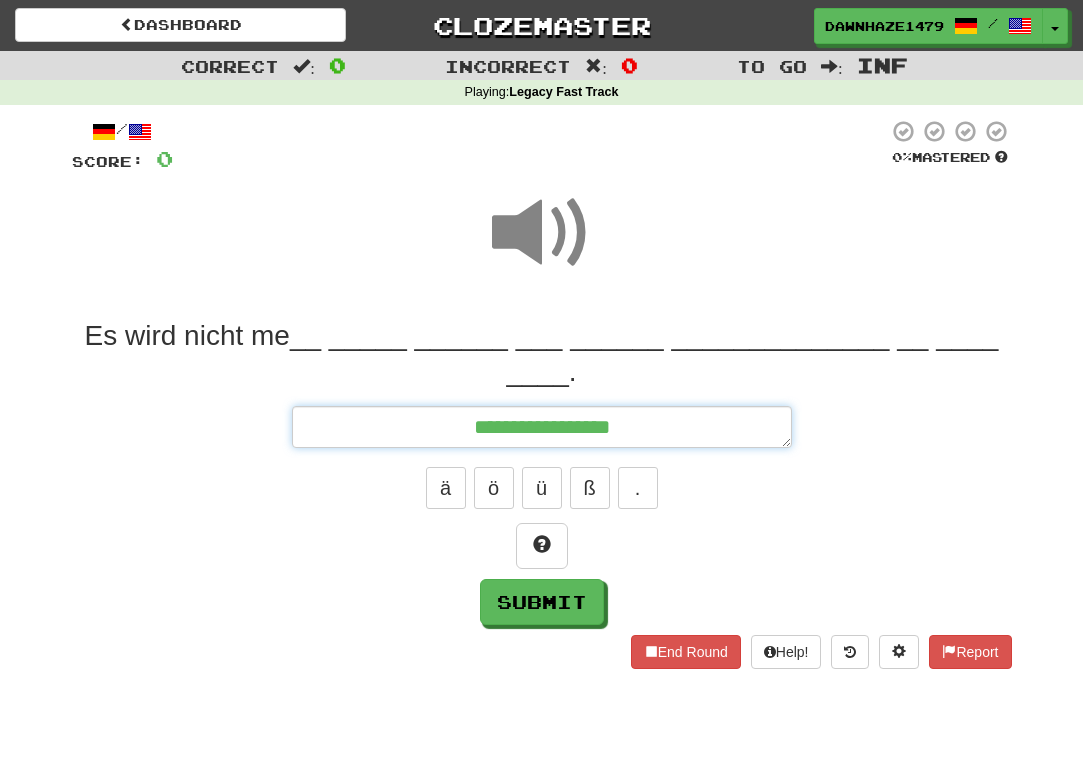 type on "*" 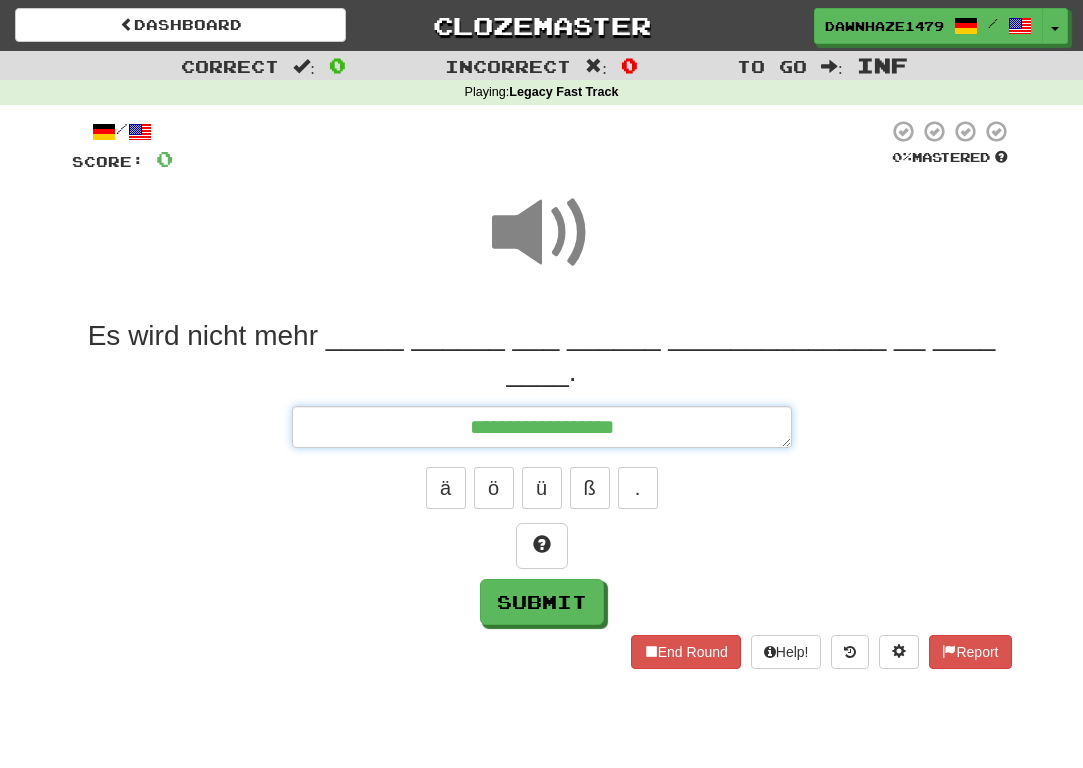 type on "*" 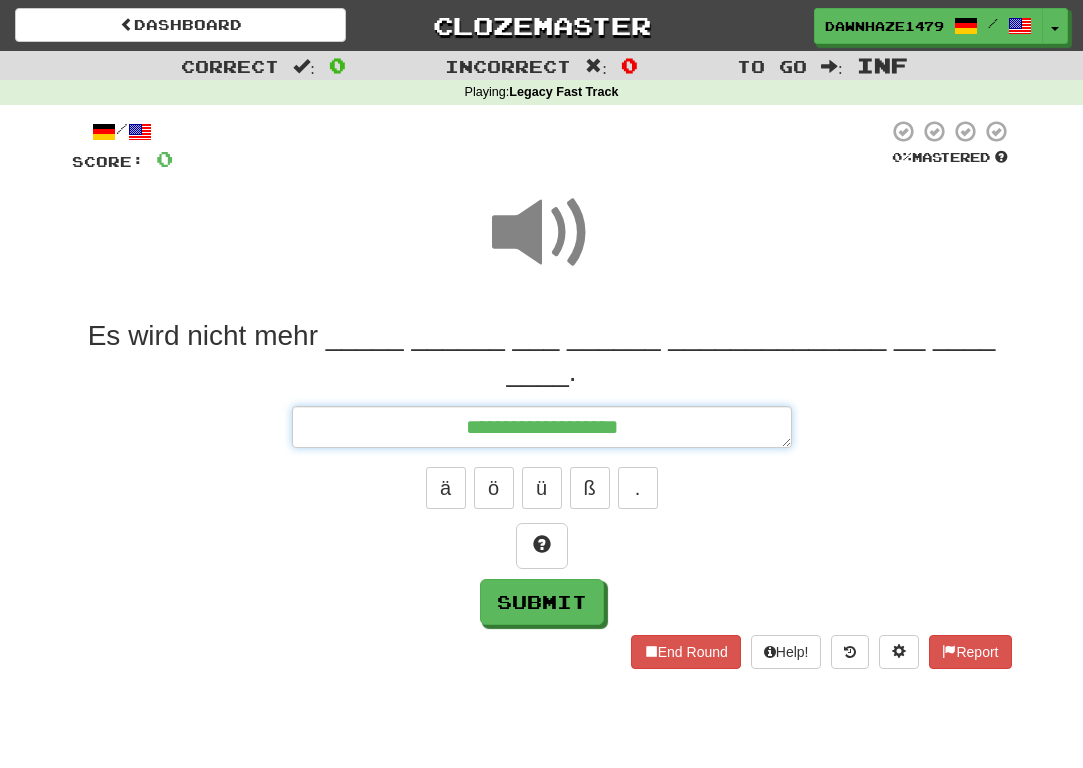 type on "*" 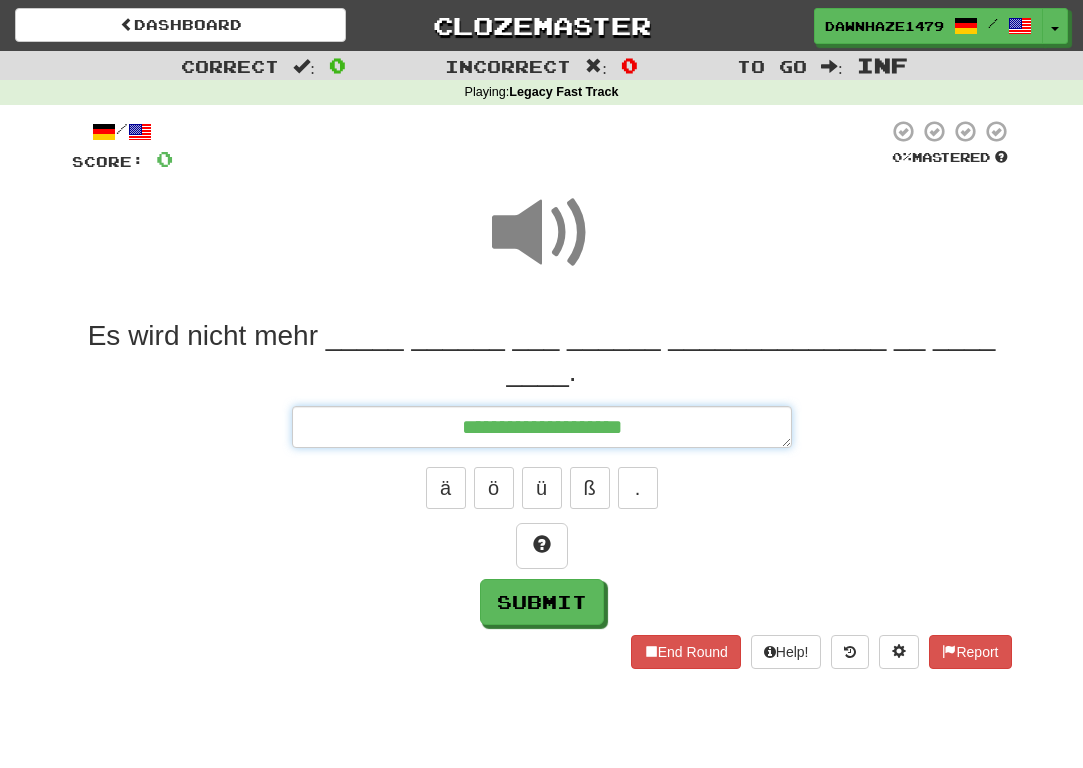 type on "*" 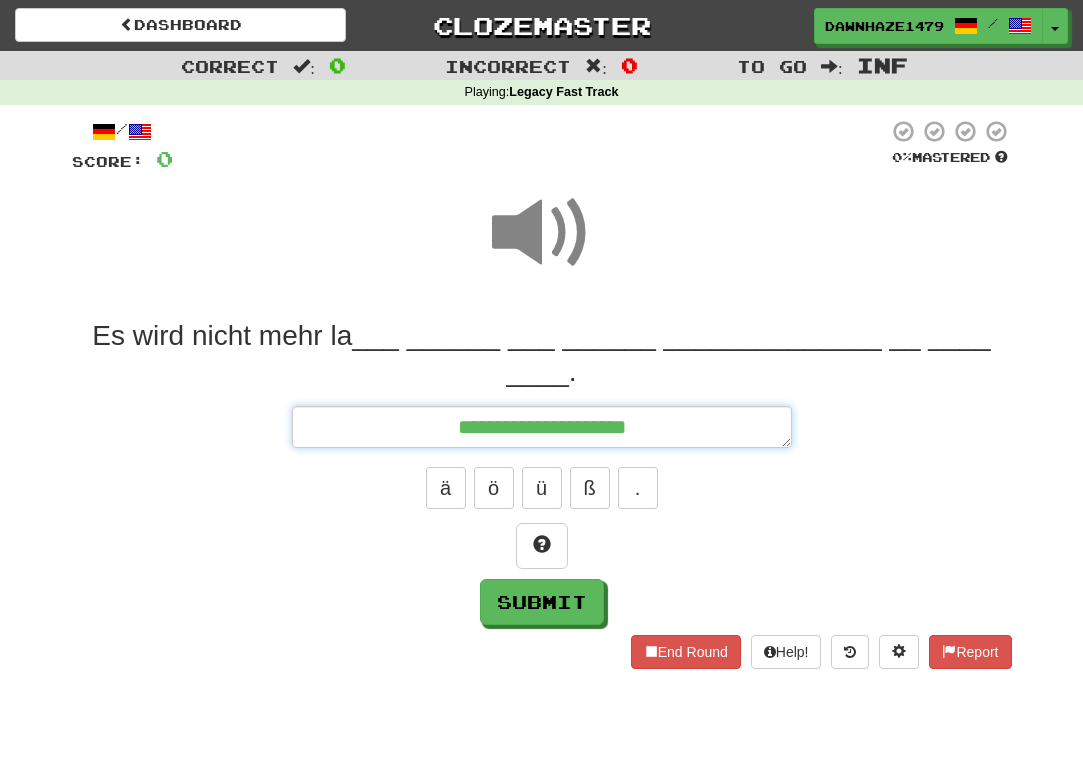 type on "*" 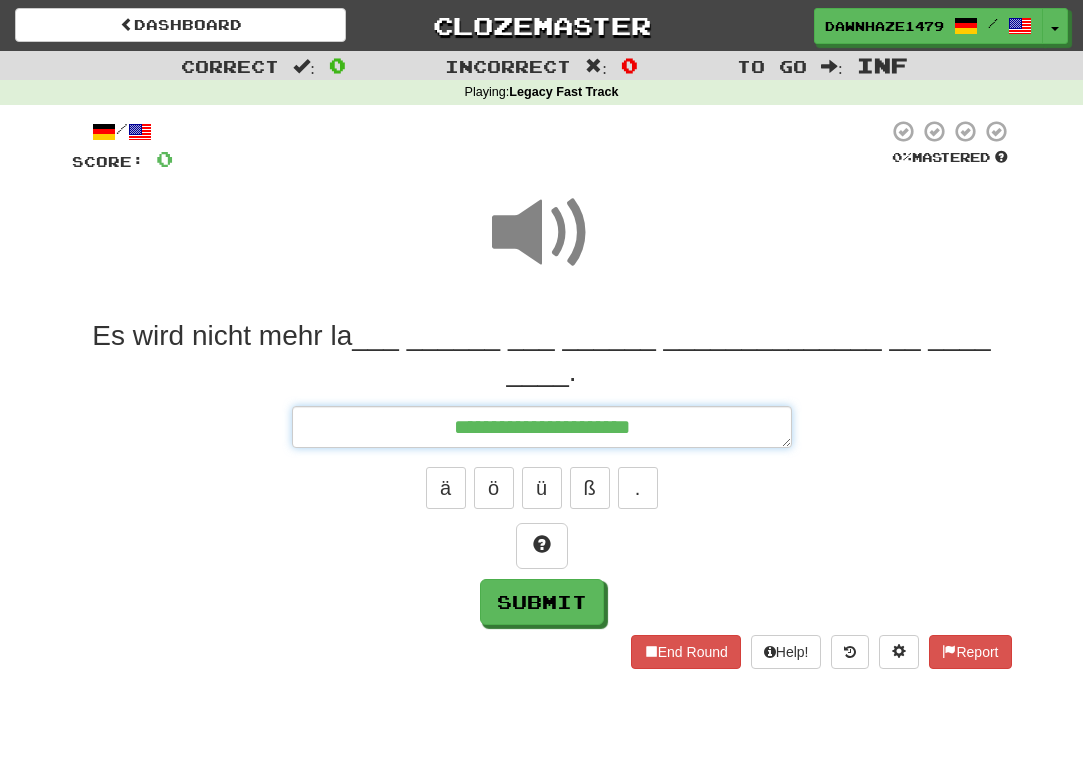 type on "*" 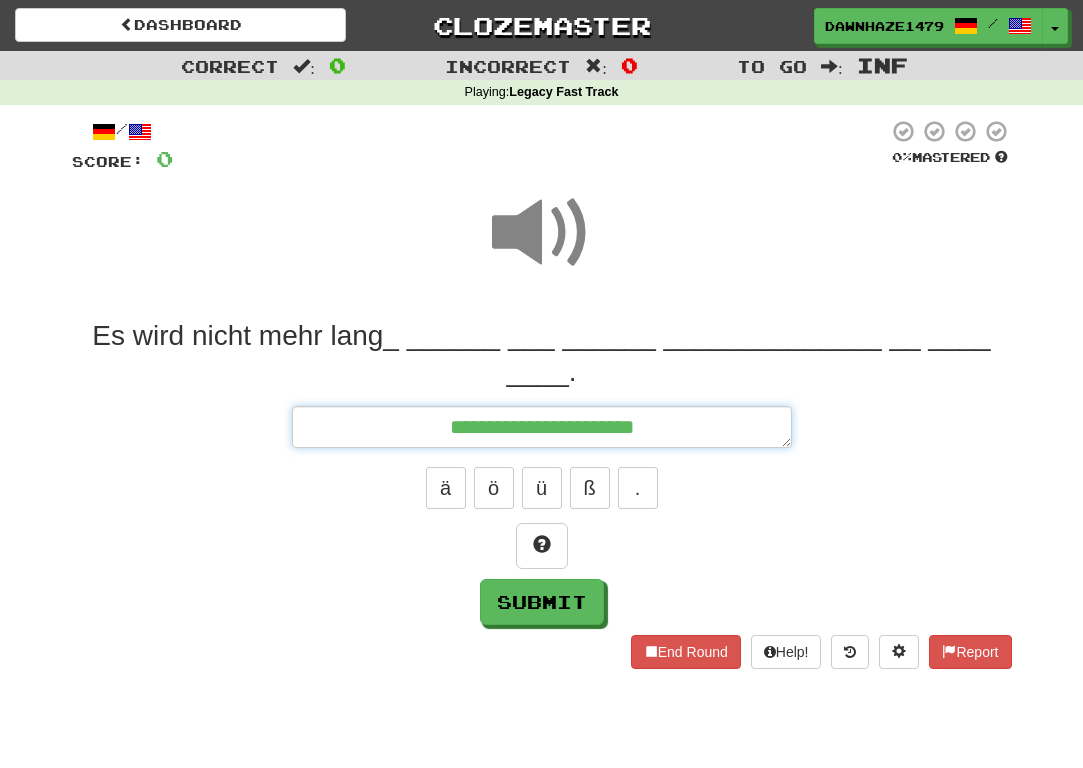 type on "*" 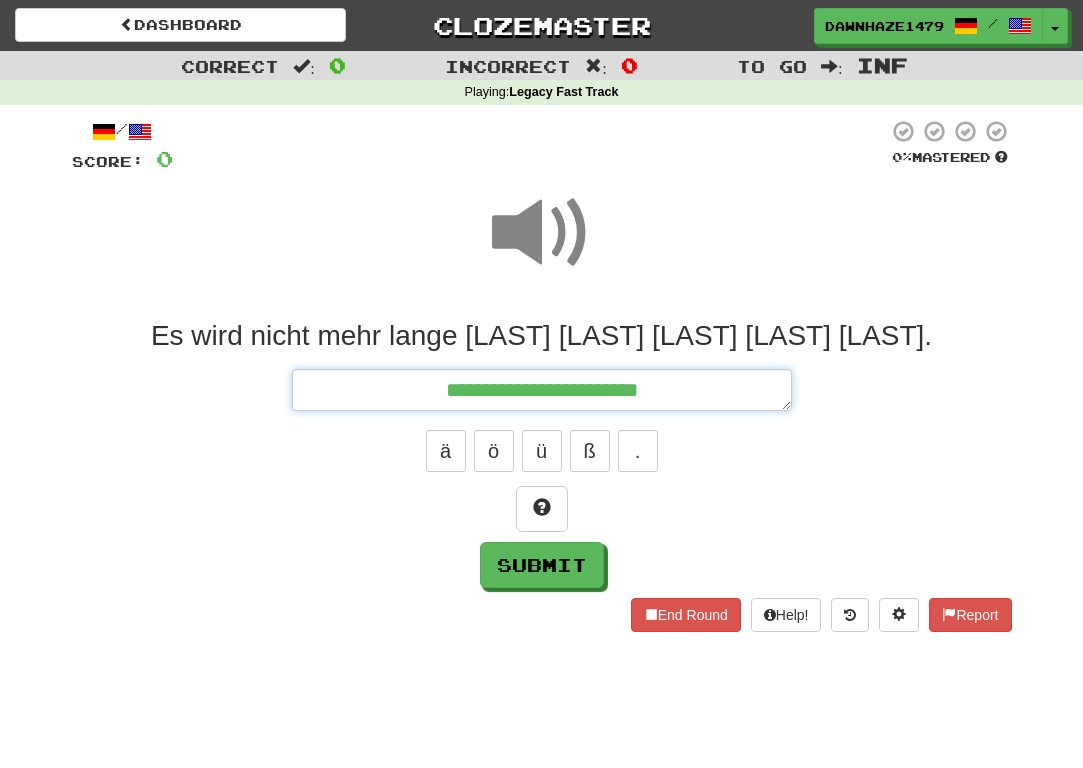type on "*" 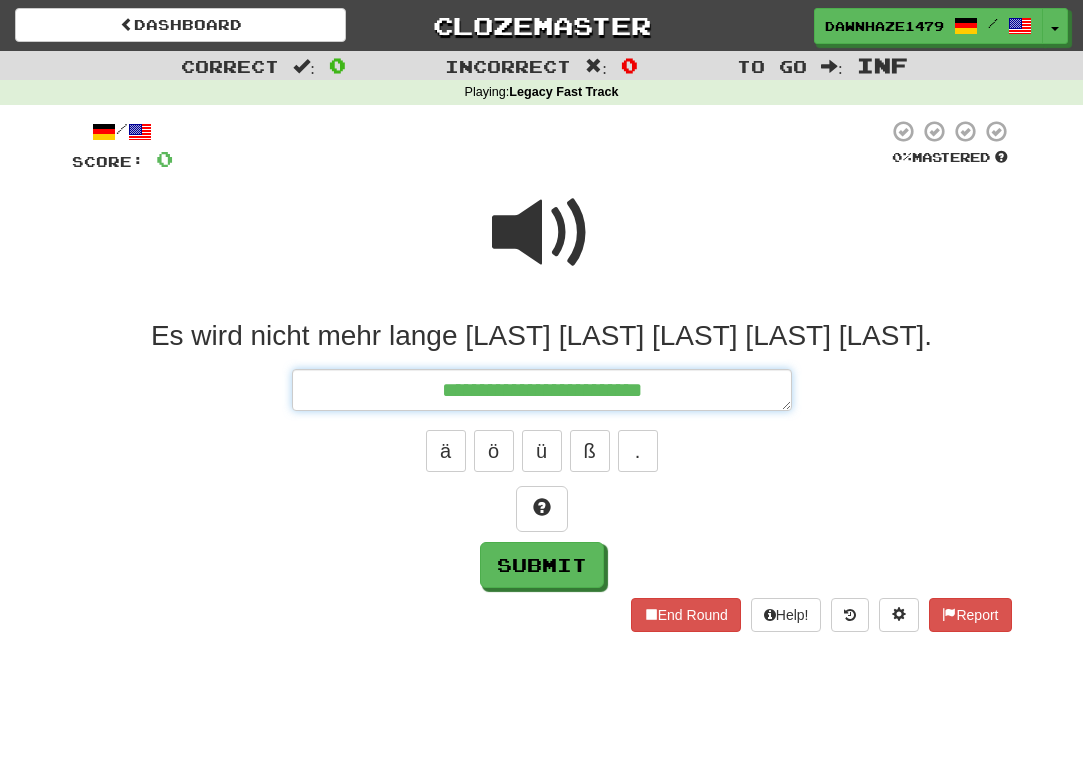 type on "*" 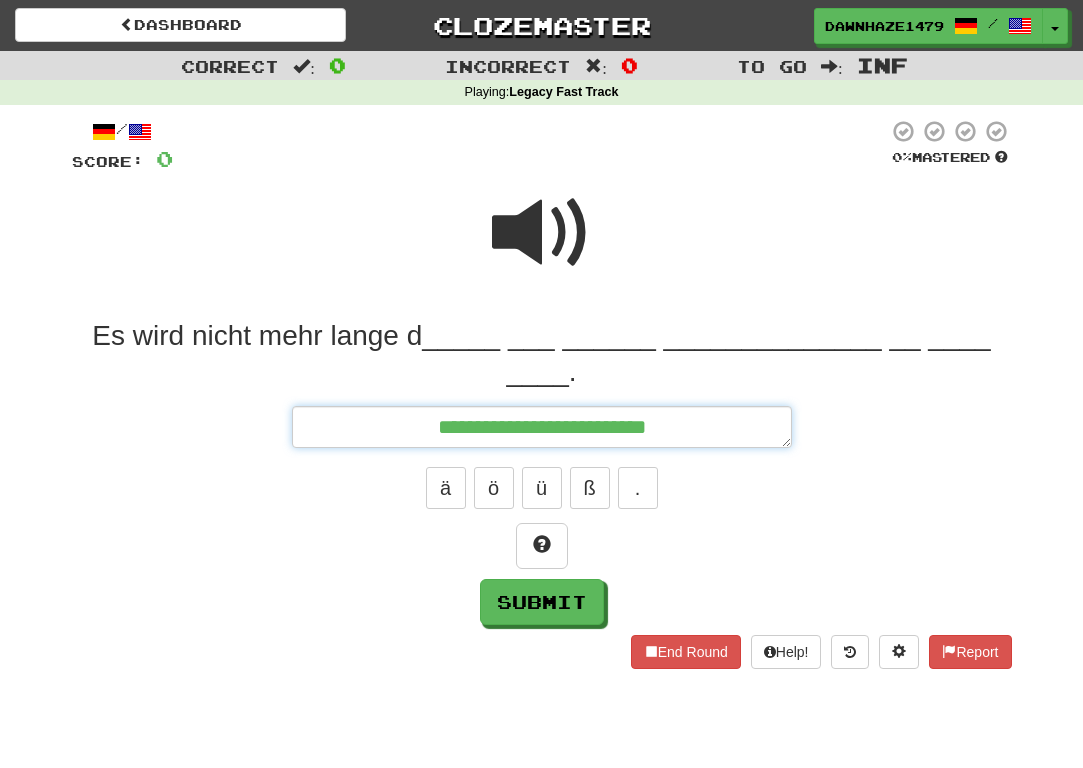 type on "*" 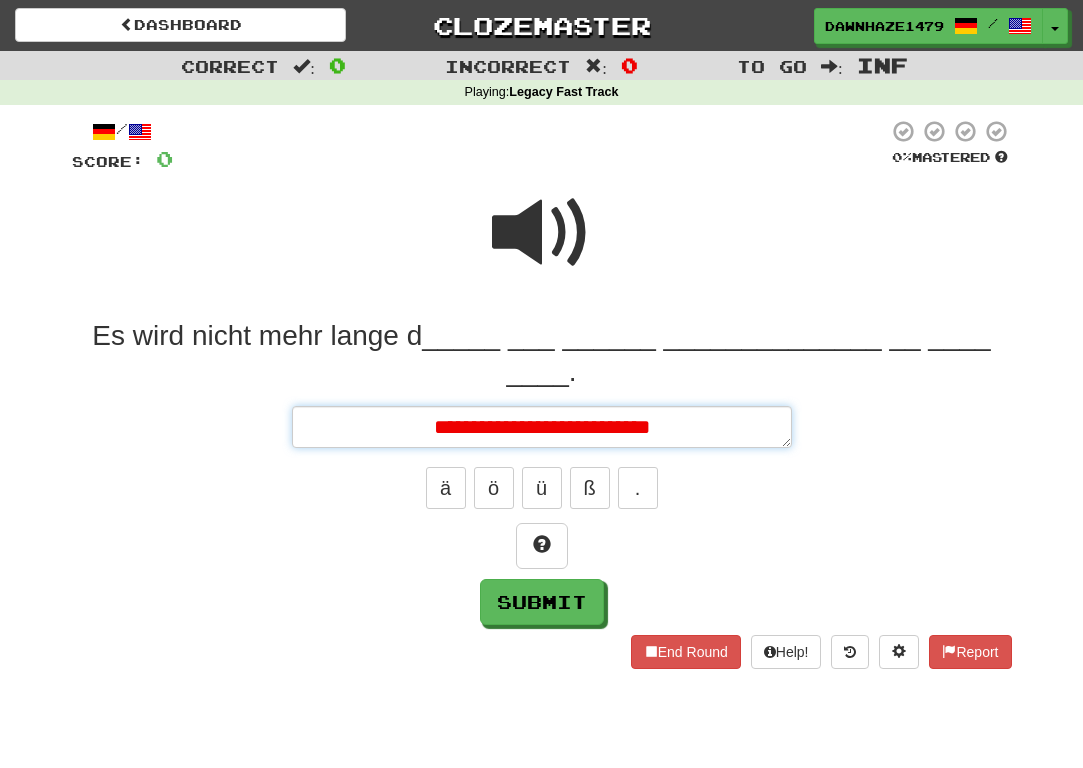 type on "*" 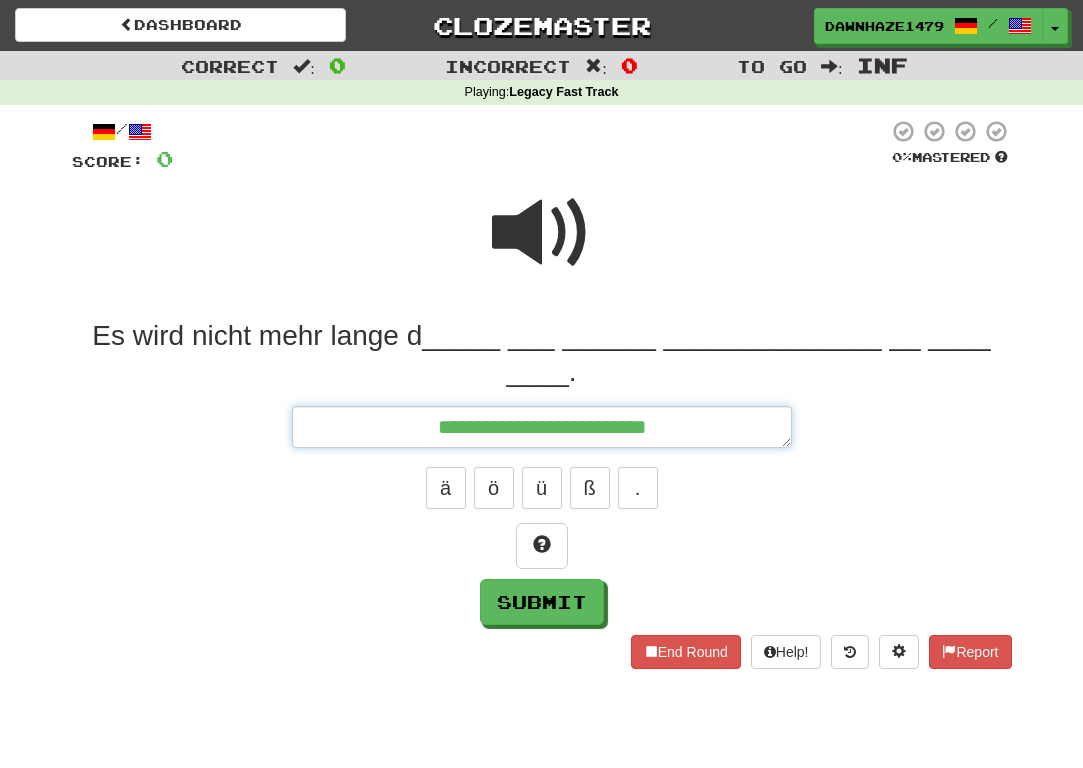 type on "*" 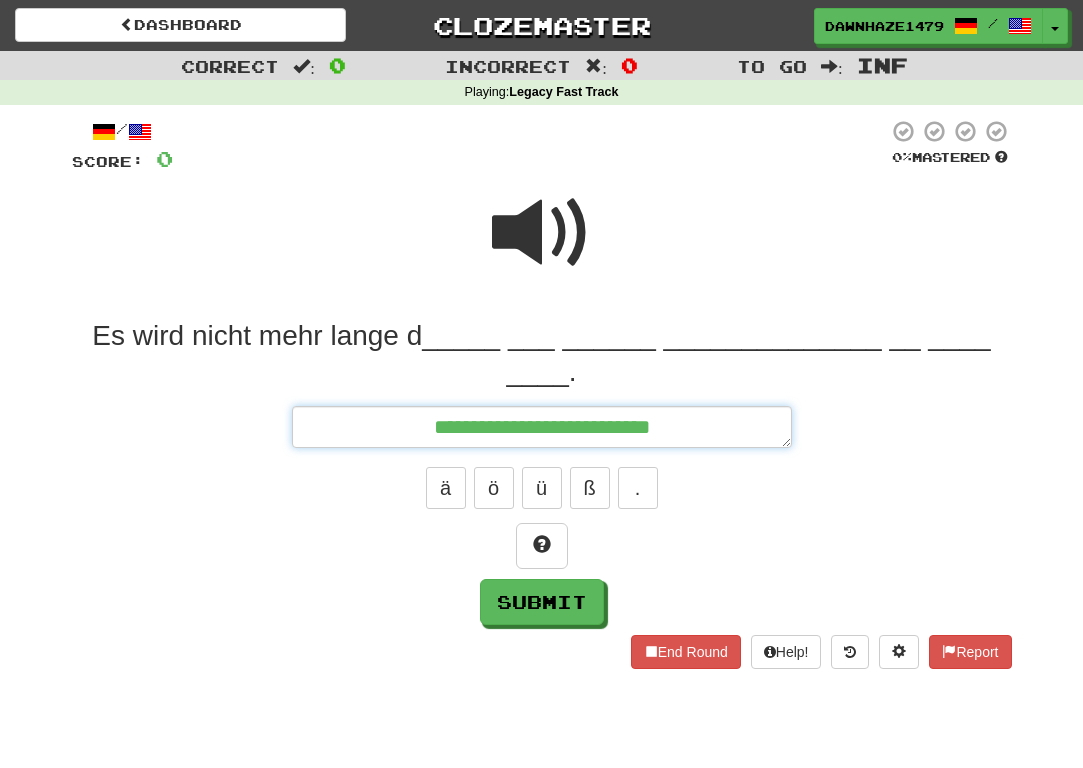 type on "*" 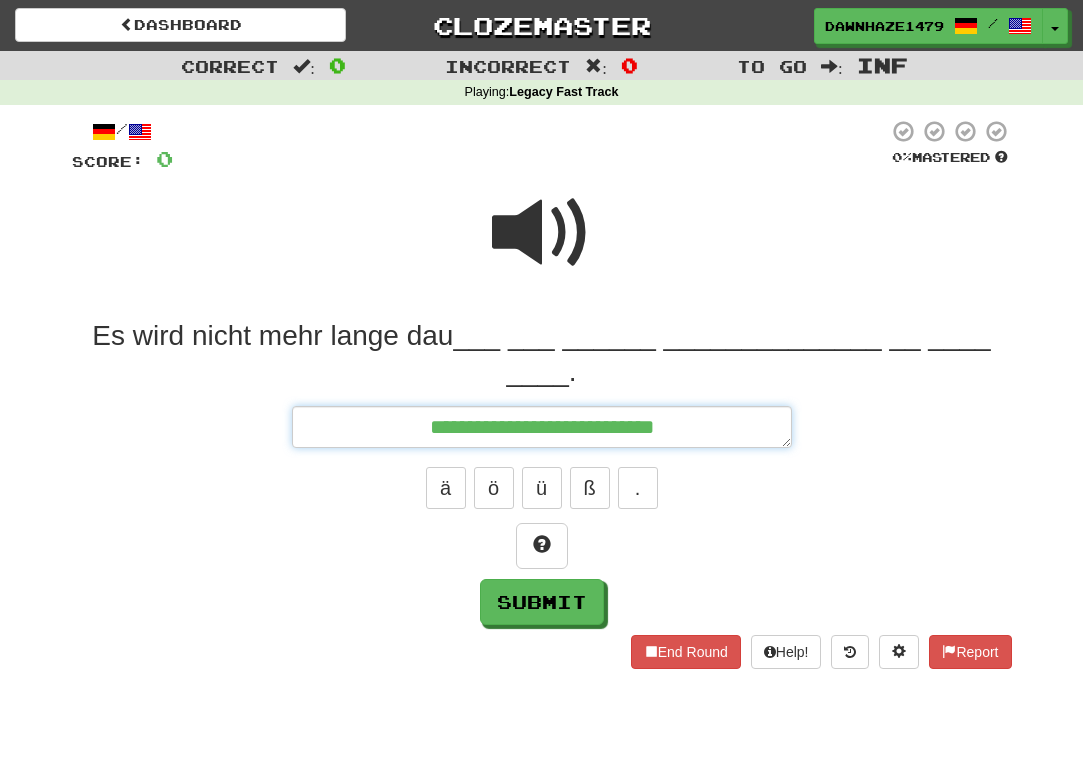 type on "*" 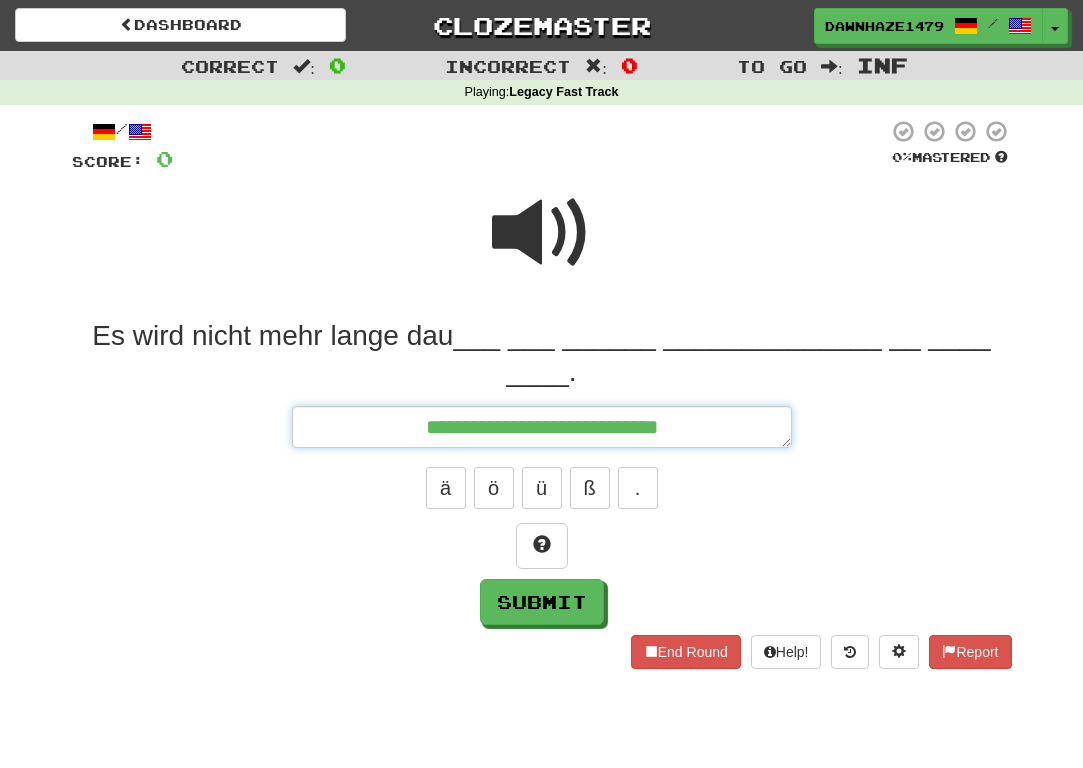 type on "*" 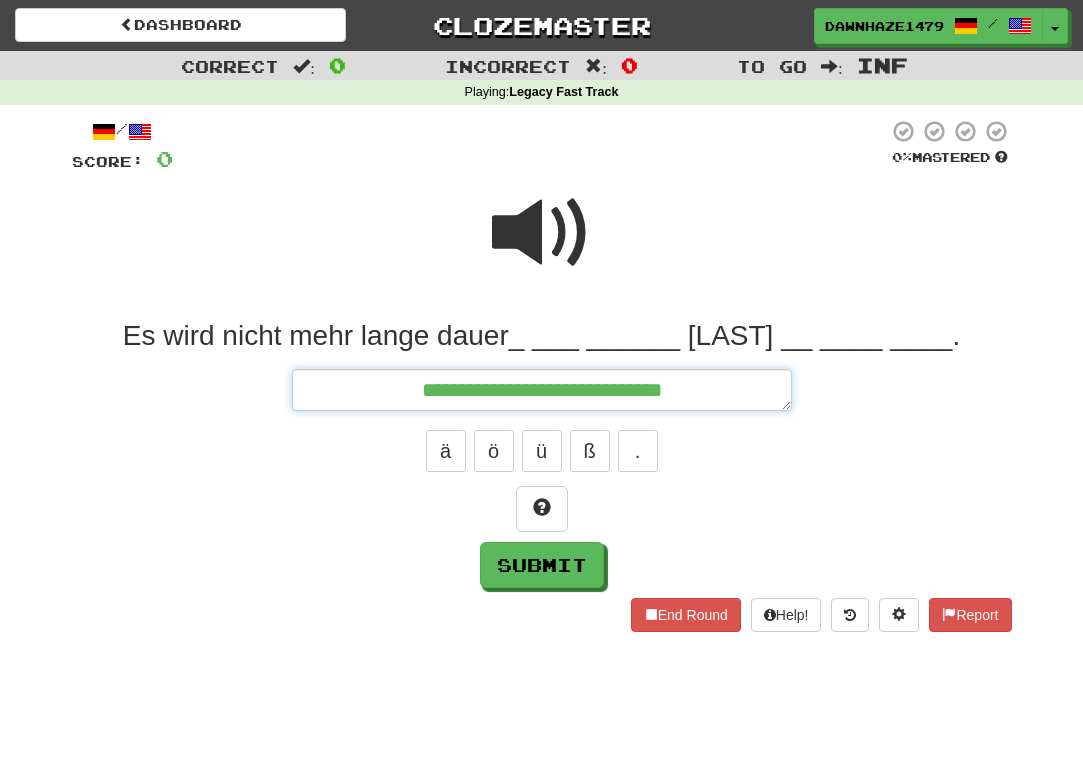 type on "*" 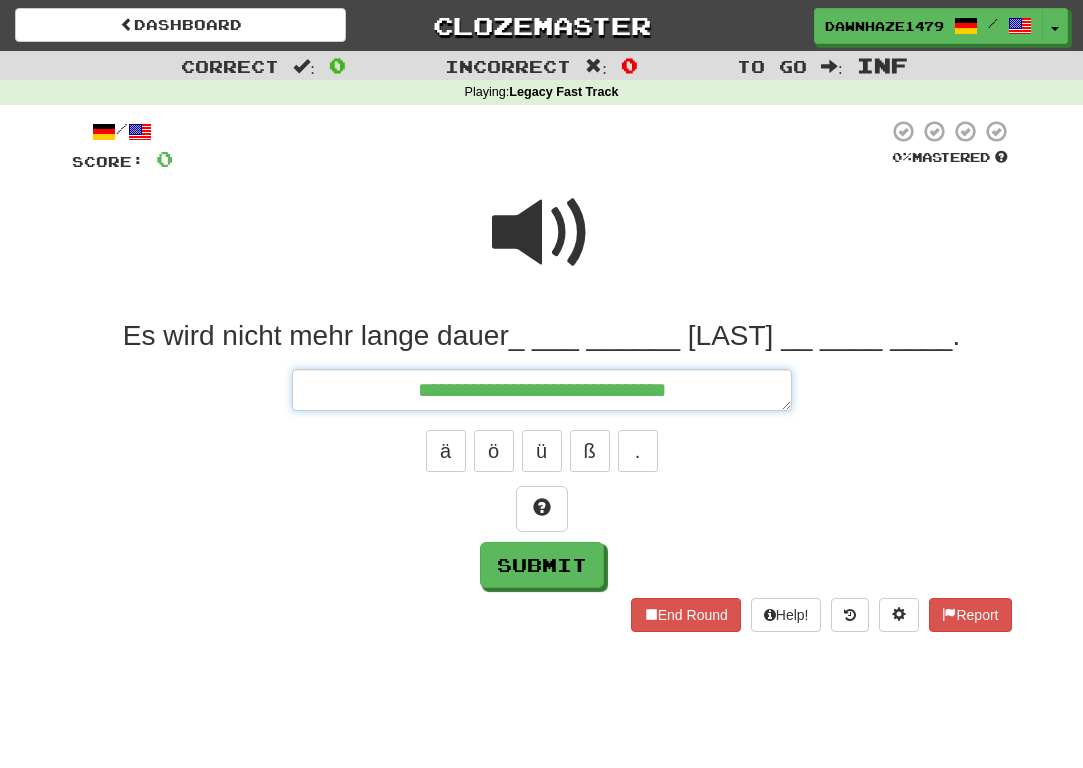 type on "*" 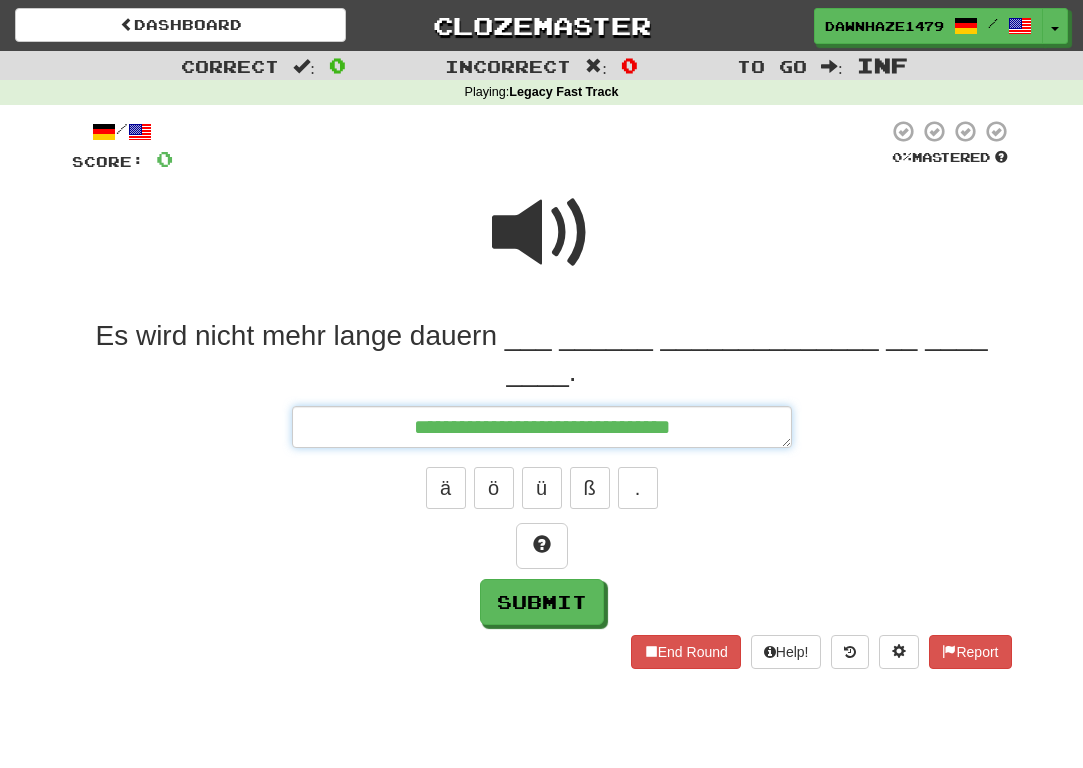 type on "*" 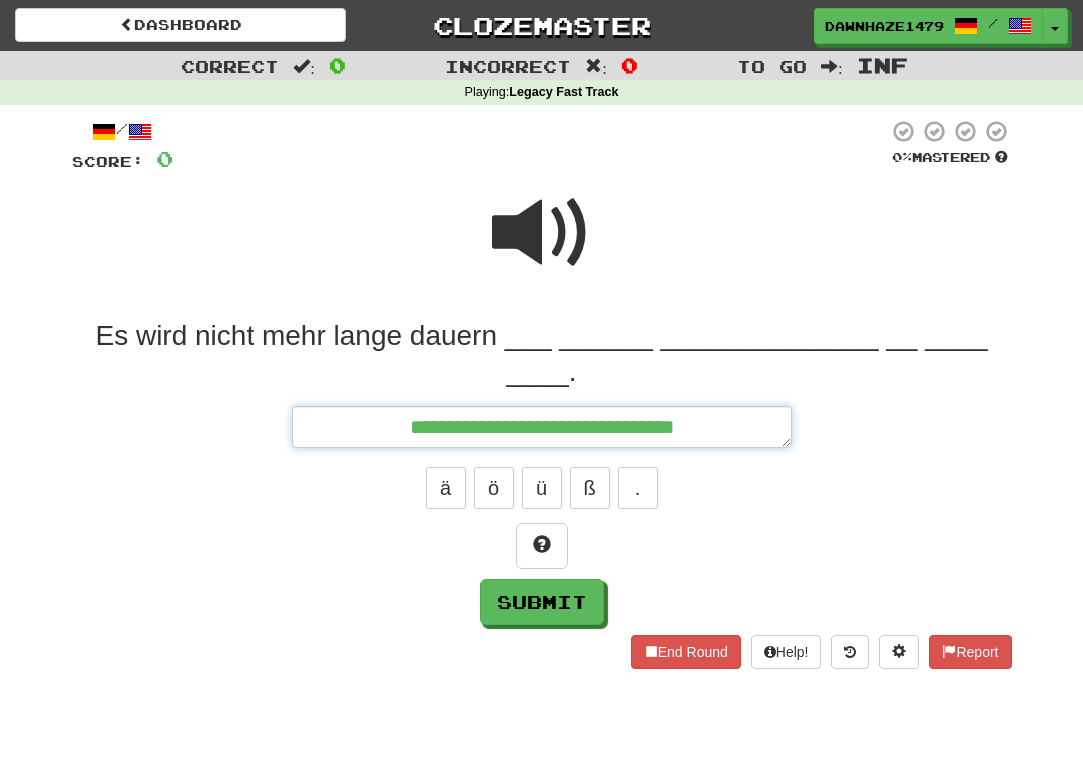 type on "*" 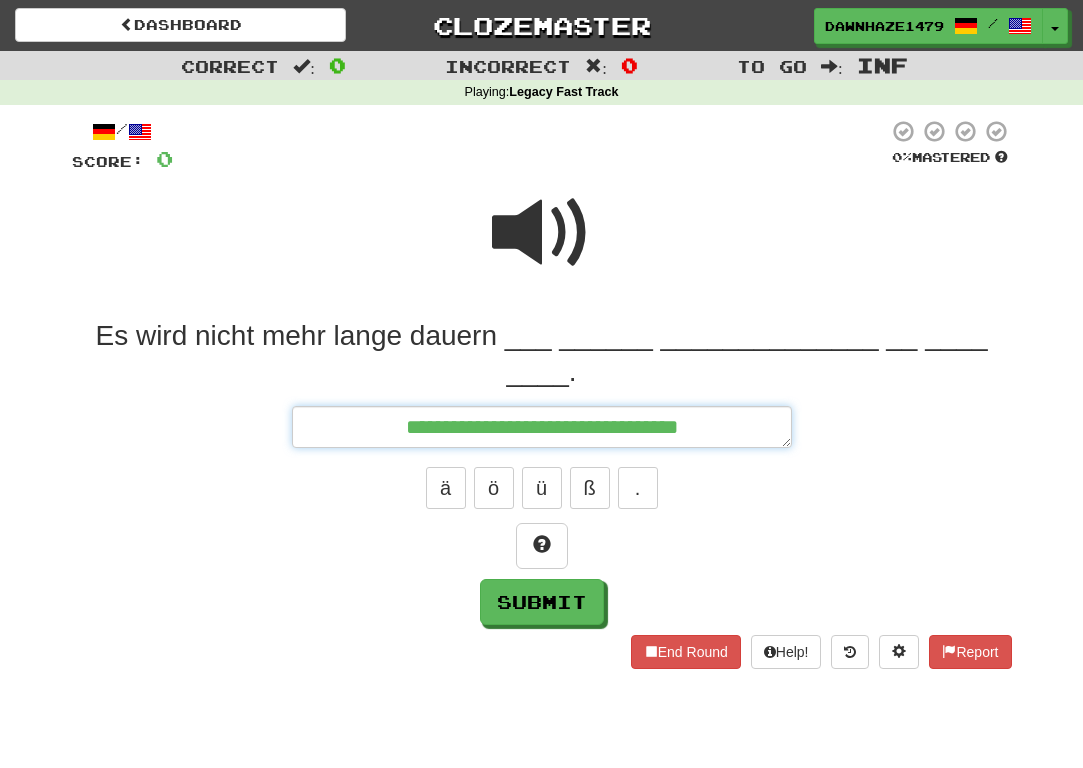 type on "*" 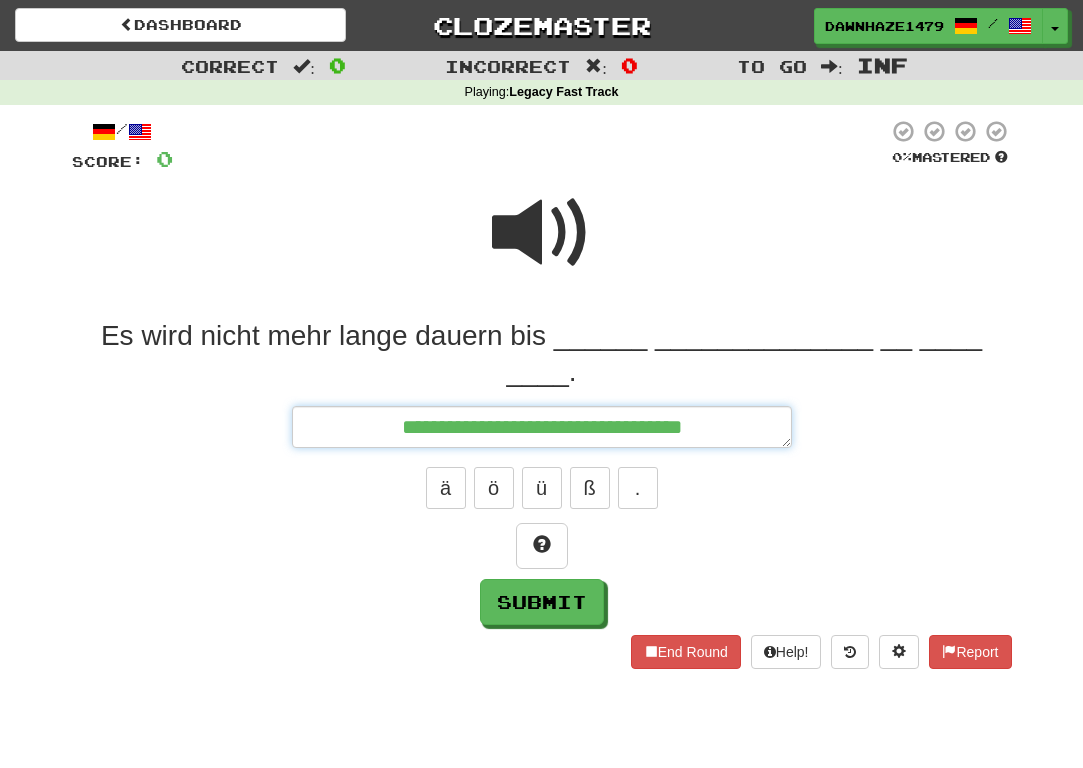 type on "*" 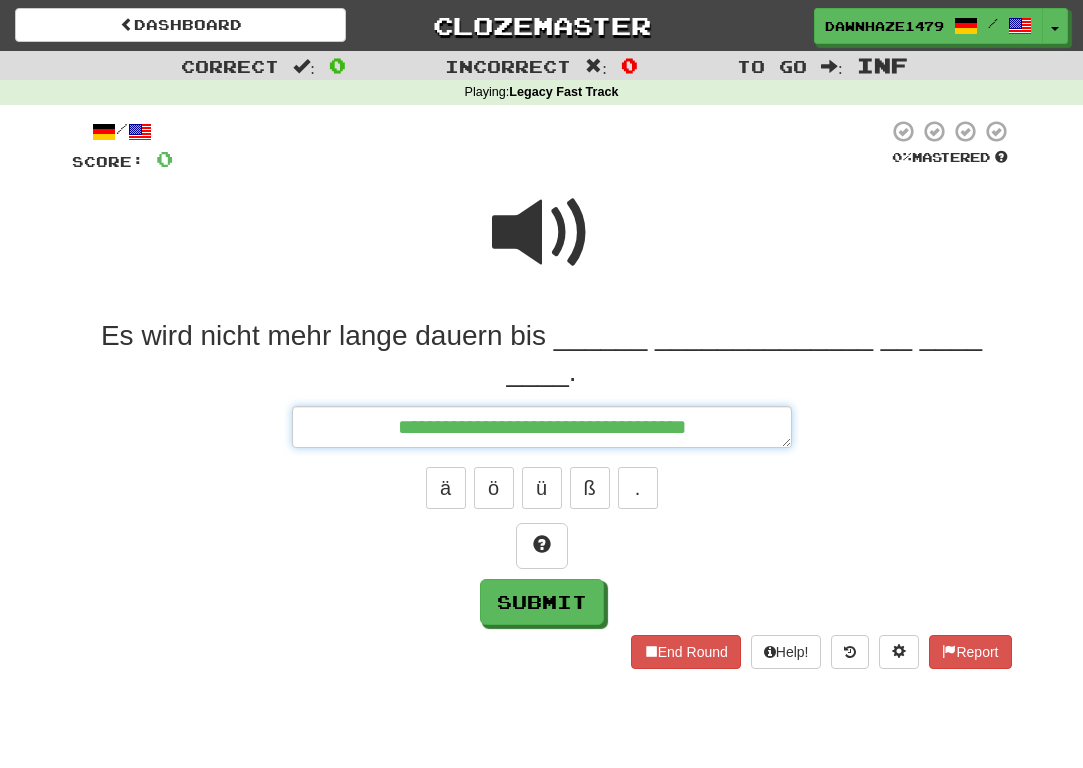 type on "*" 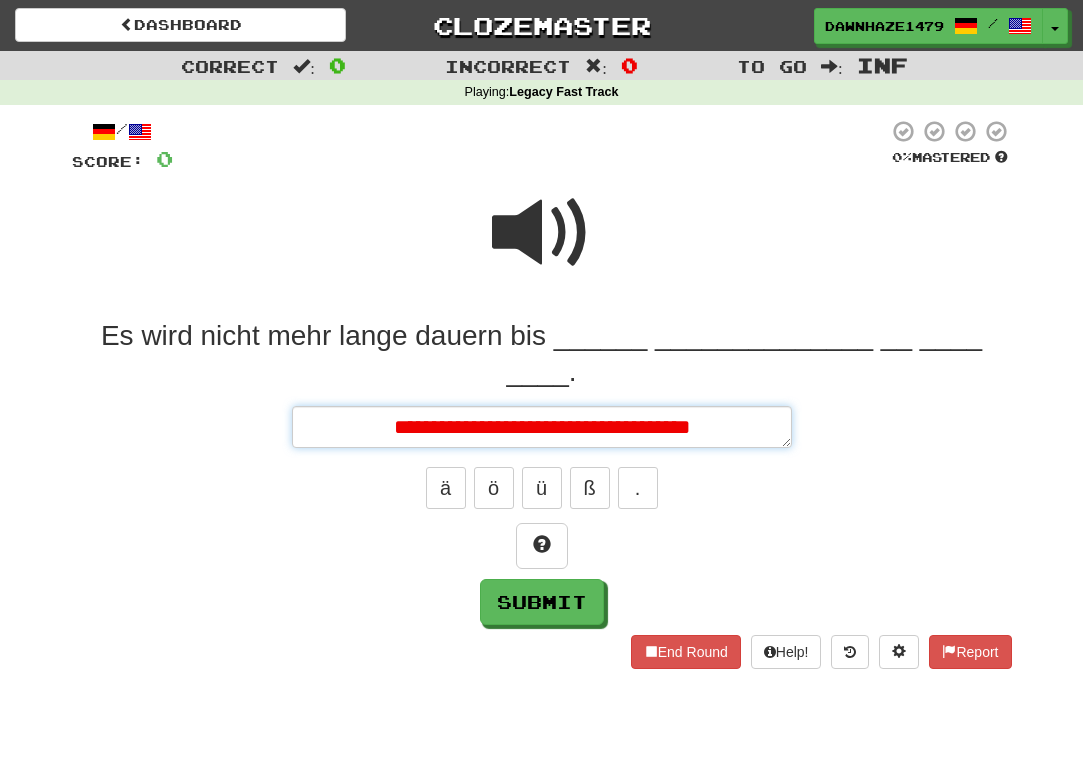 type on "*" 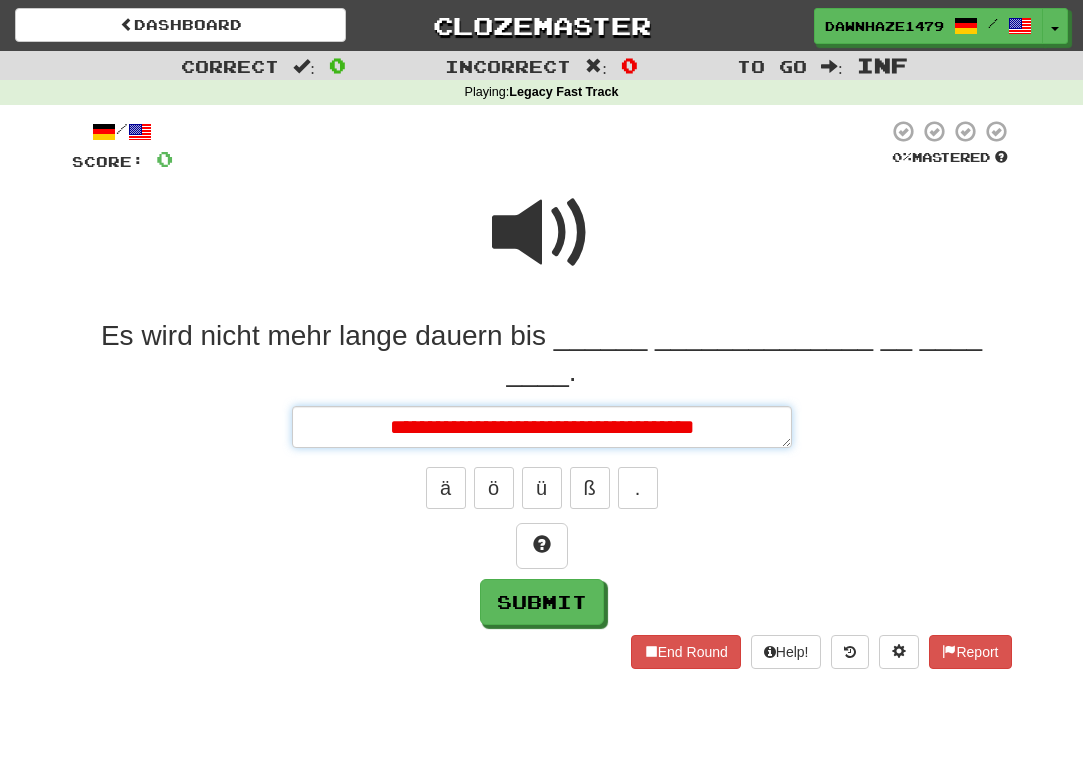 type on "*" 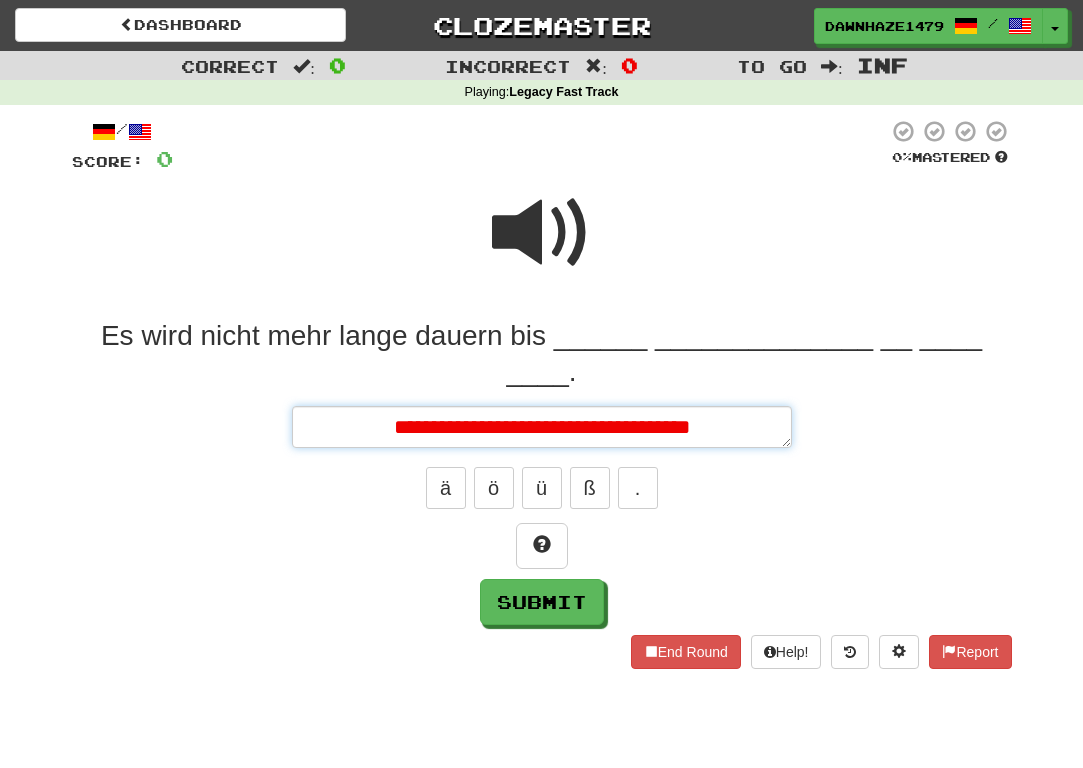 type on "*" 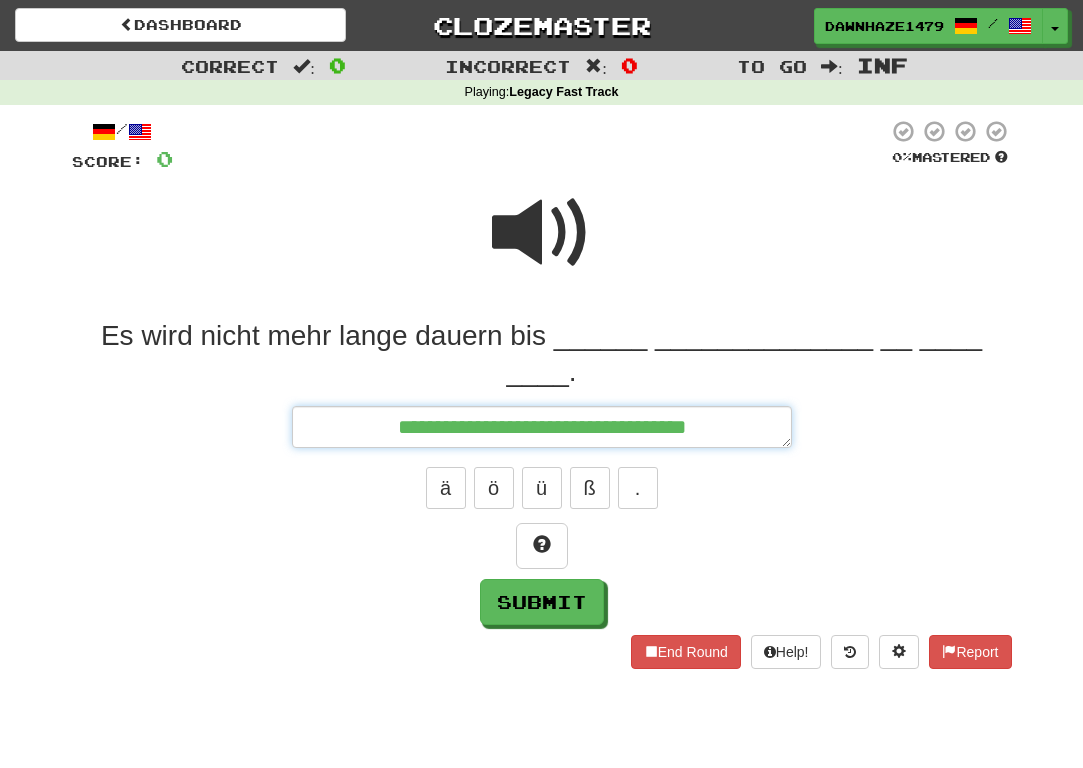 type on "*" 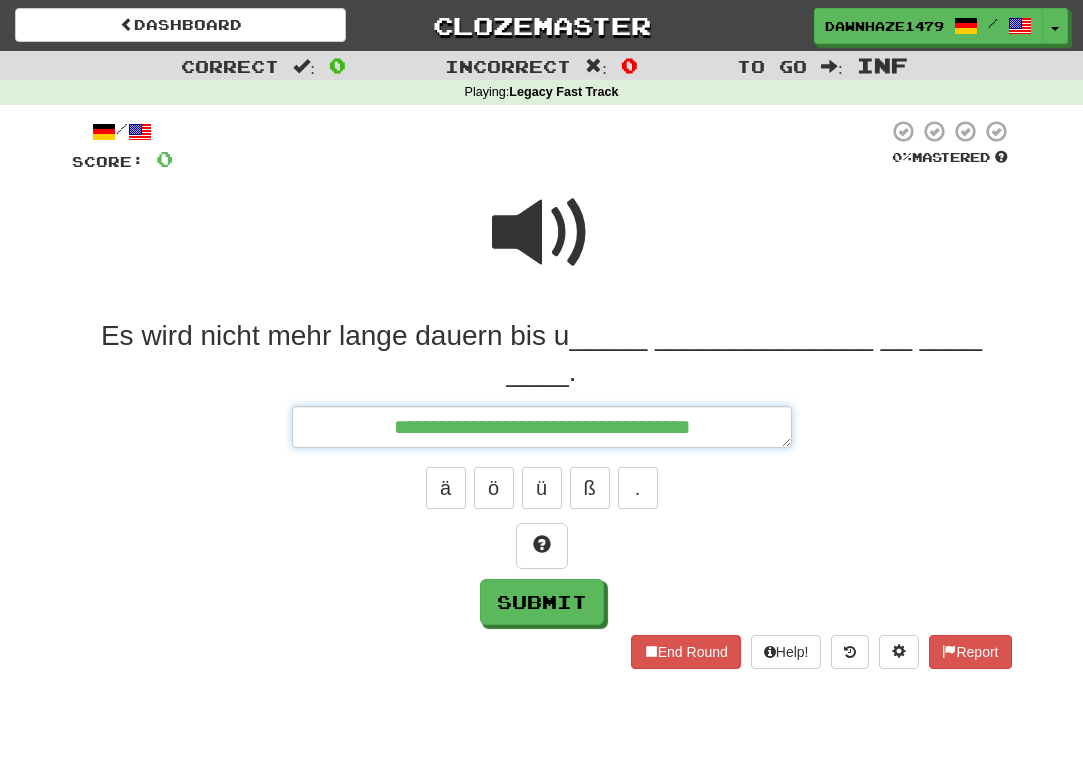 type on "*" 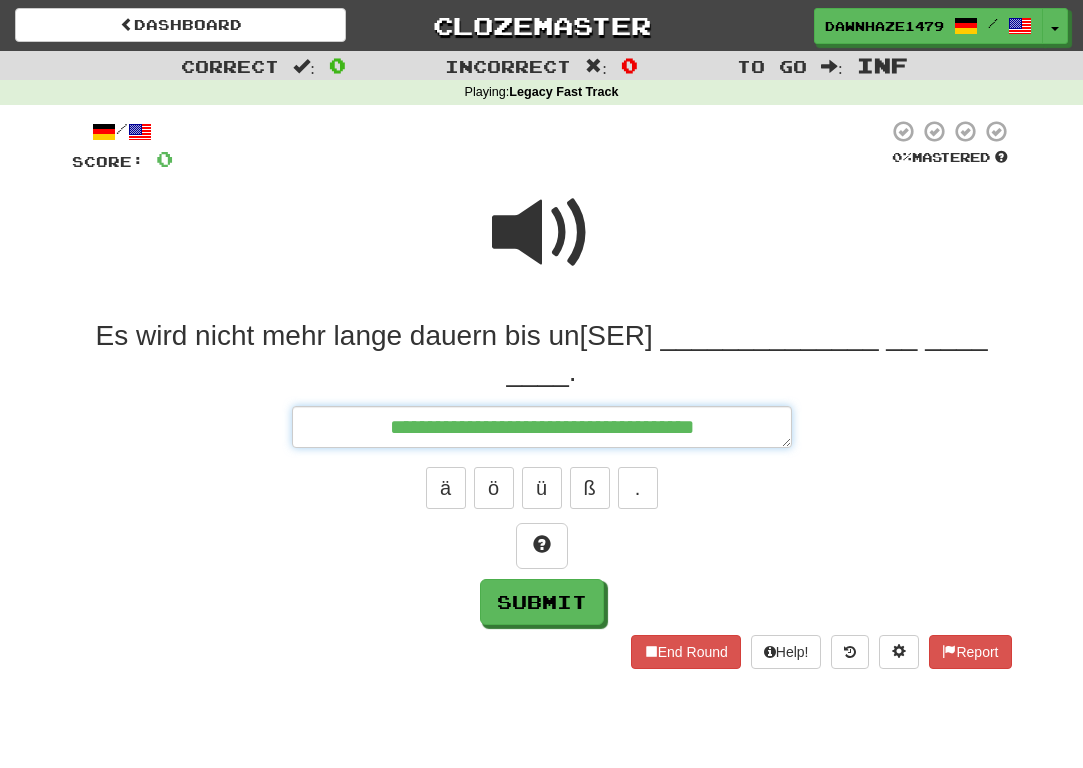 type on "*" 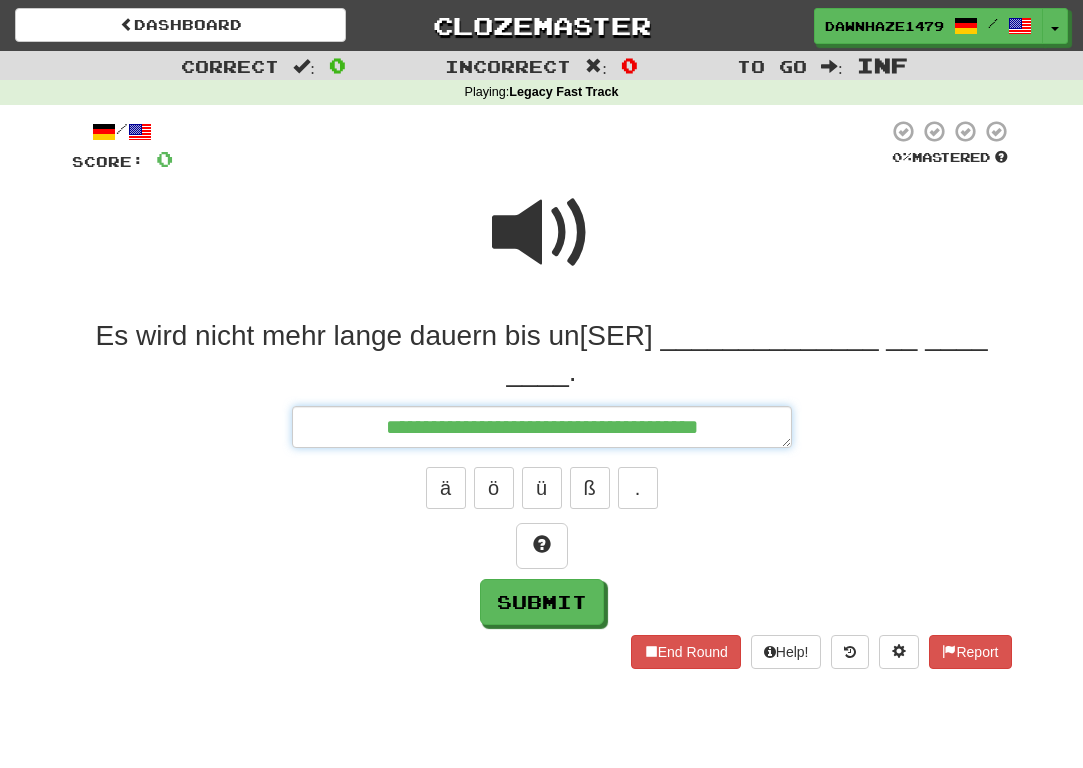 type on "*" 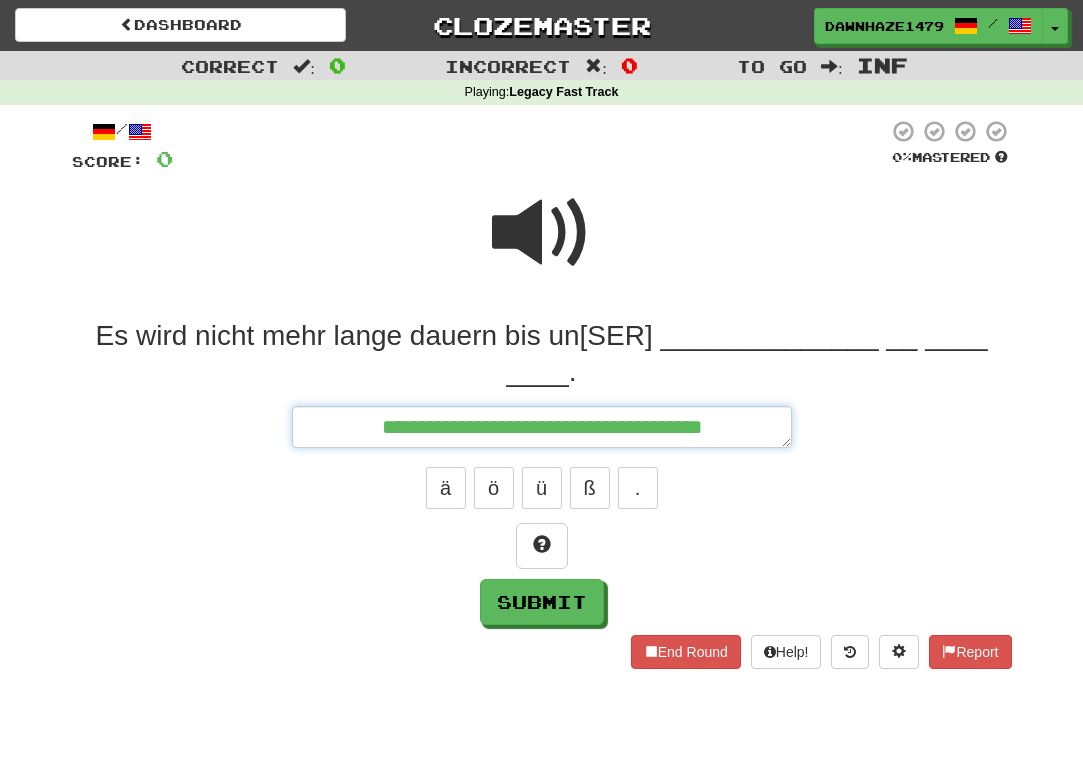 type on "*" 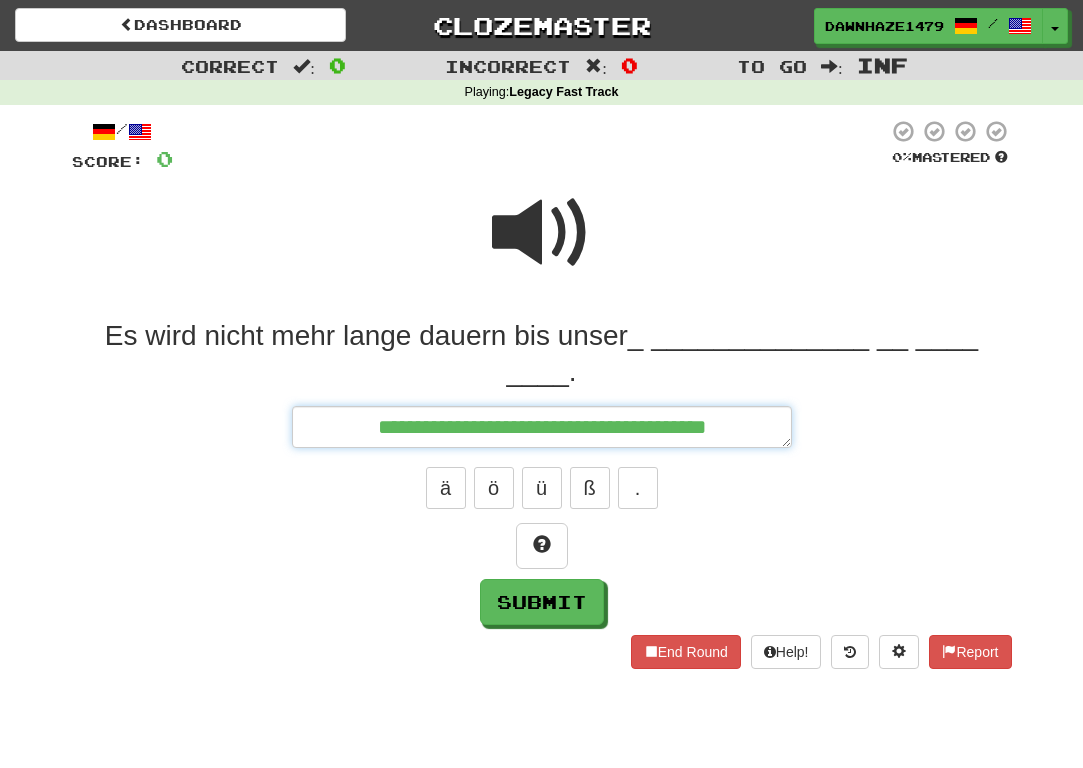 type on "*" 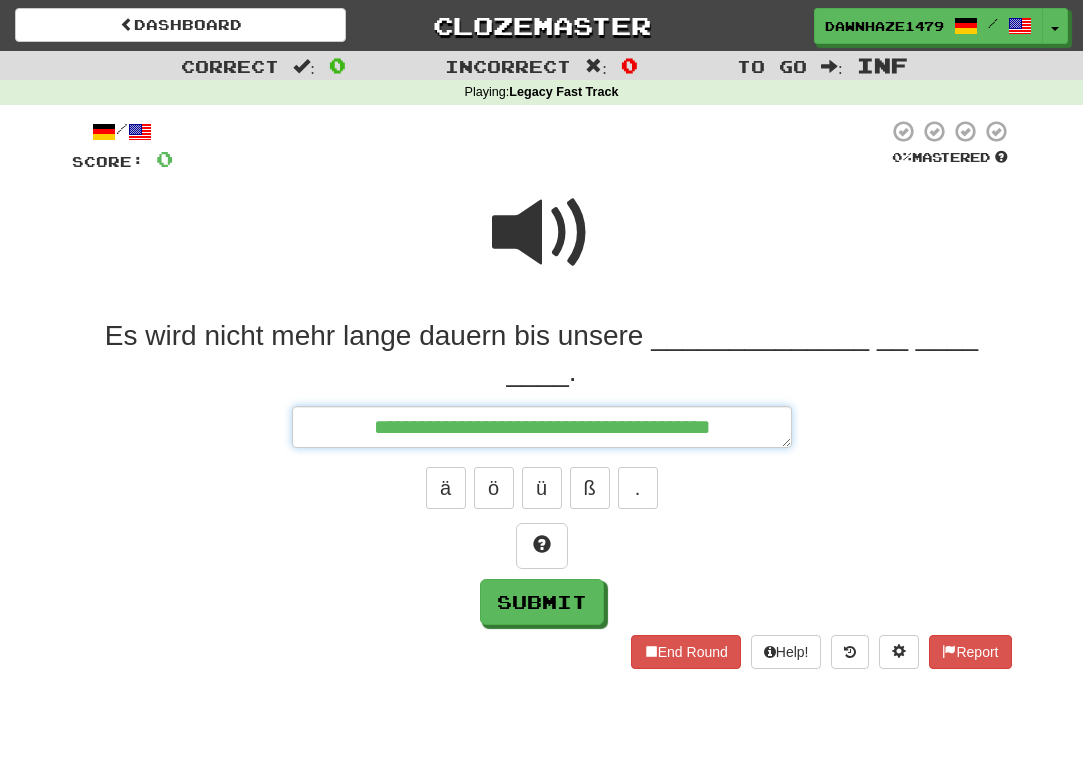 type on "*" 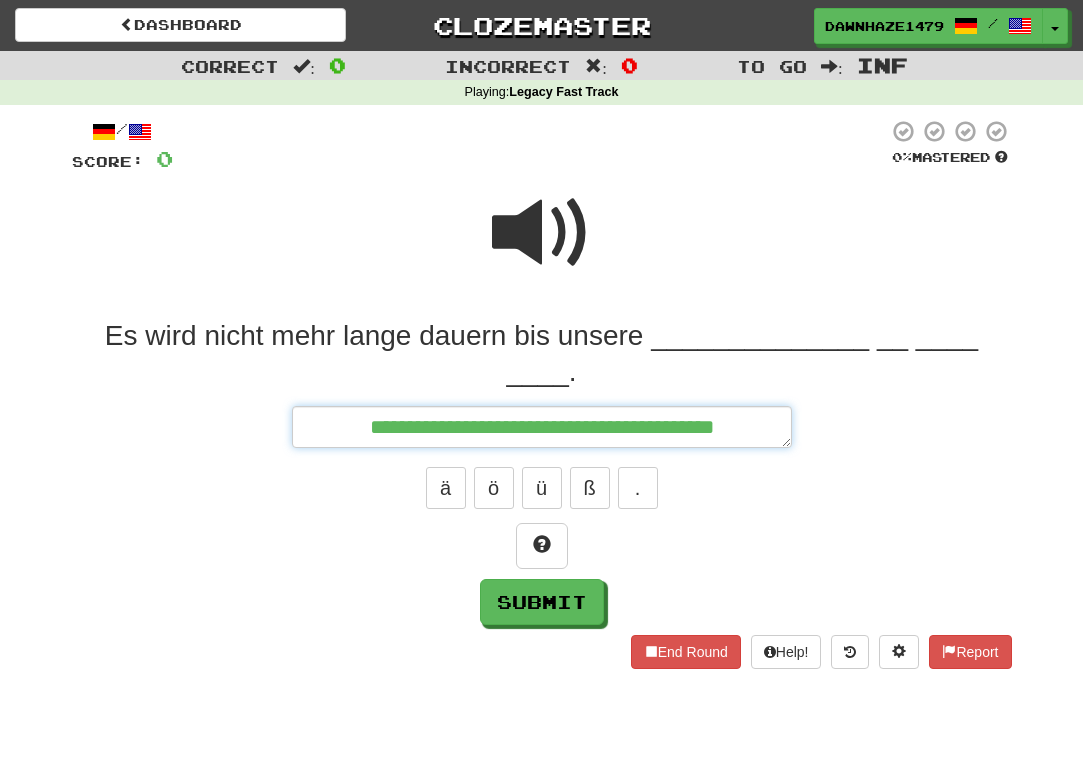 type on "*" 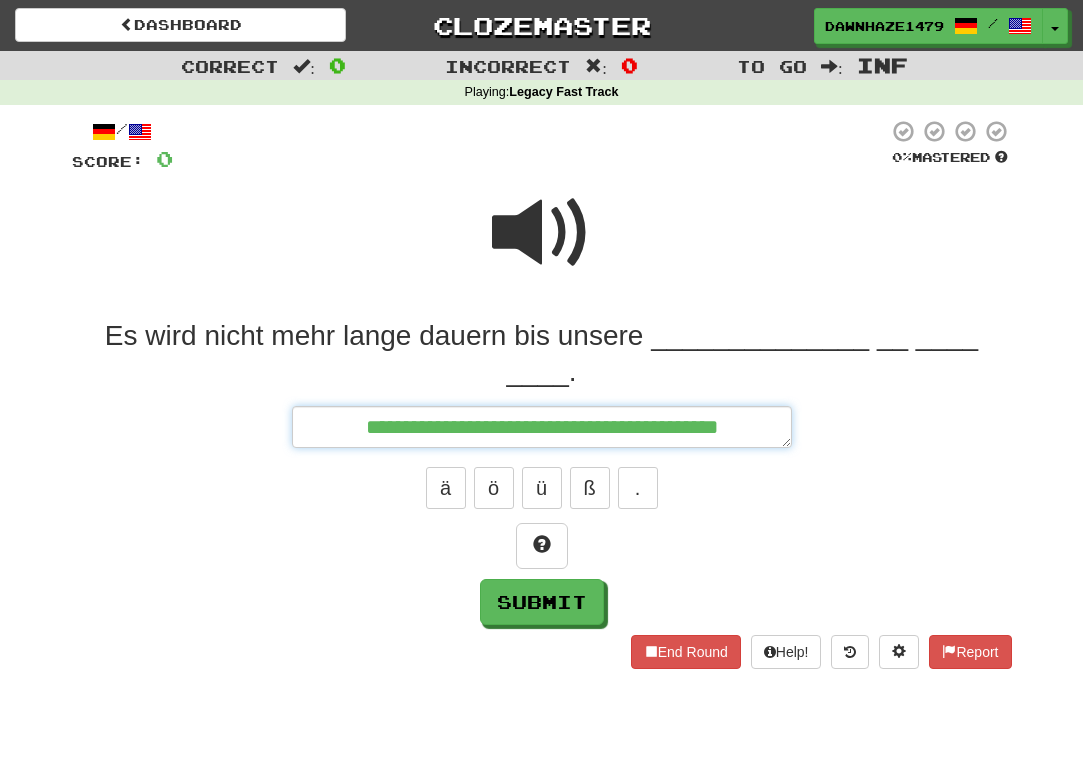 type on "*" 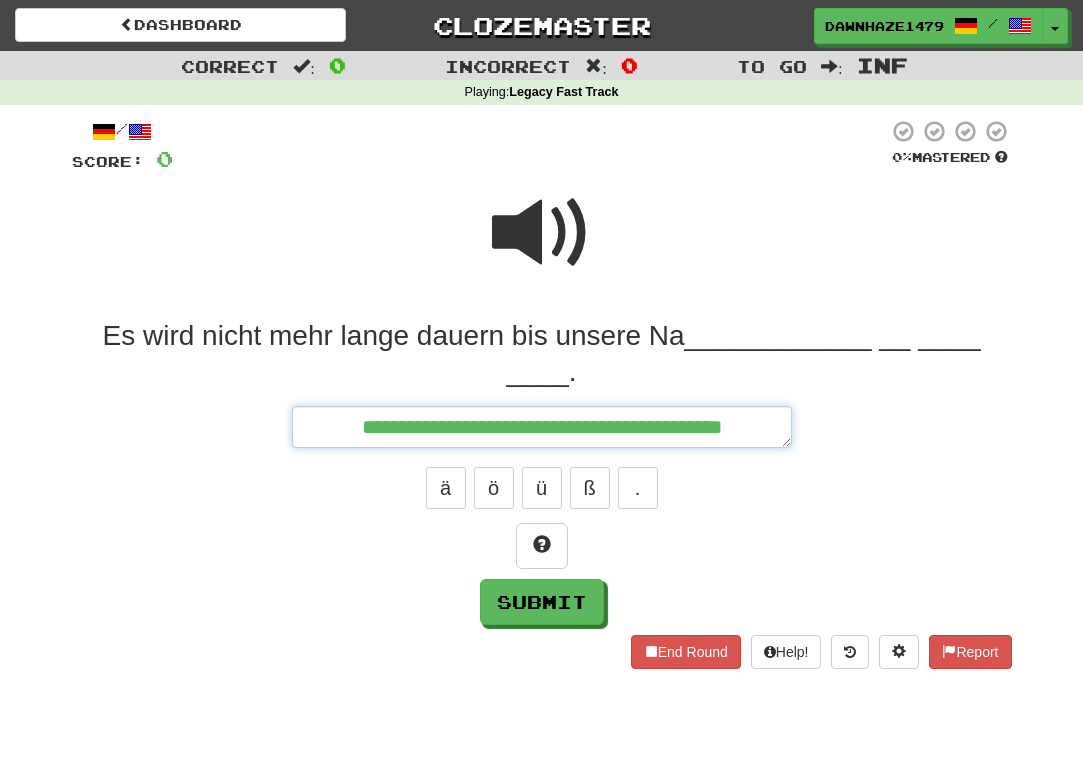 type on "*" 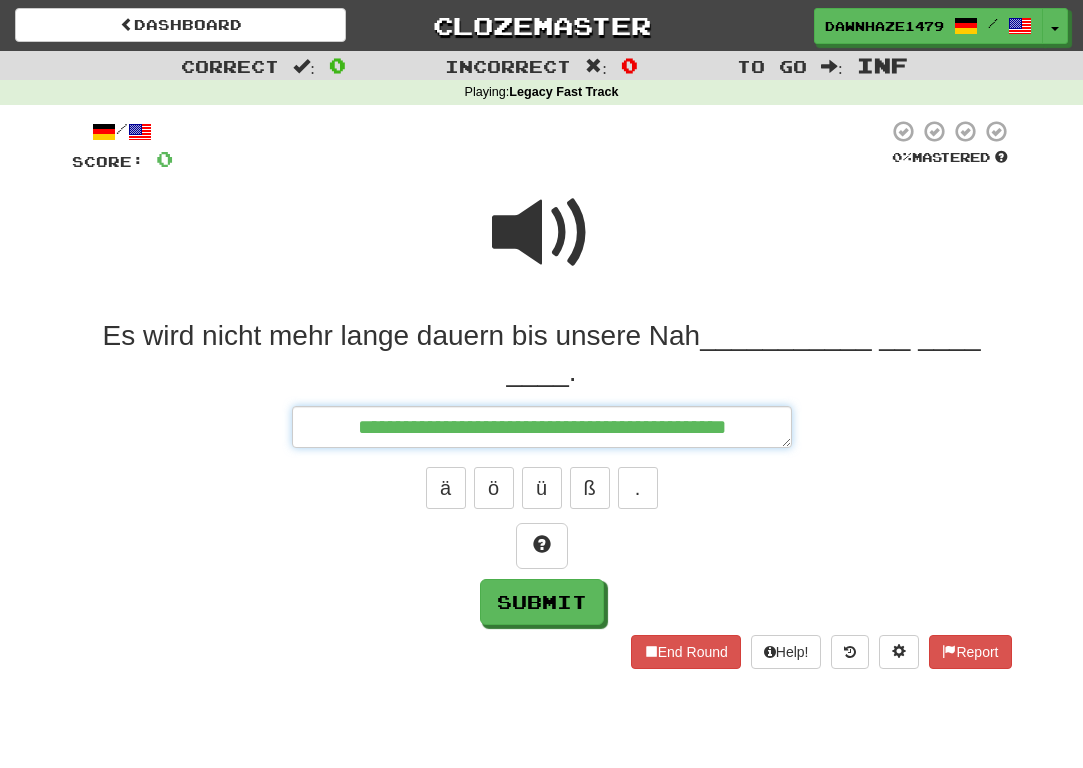 type on "*" 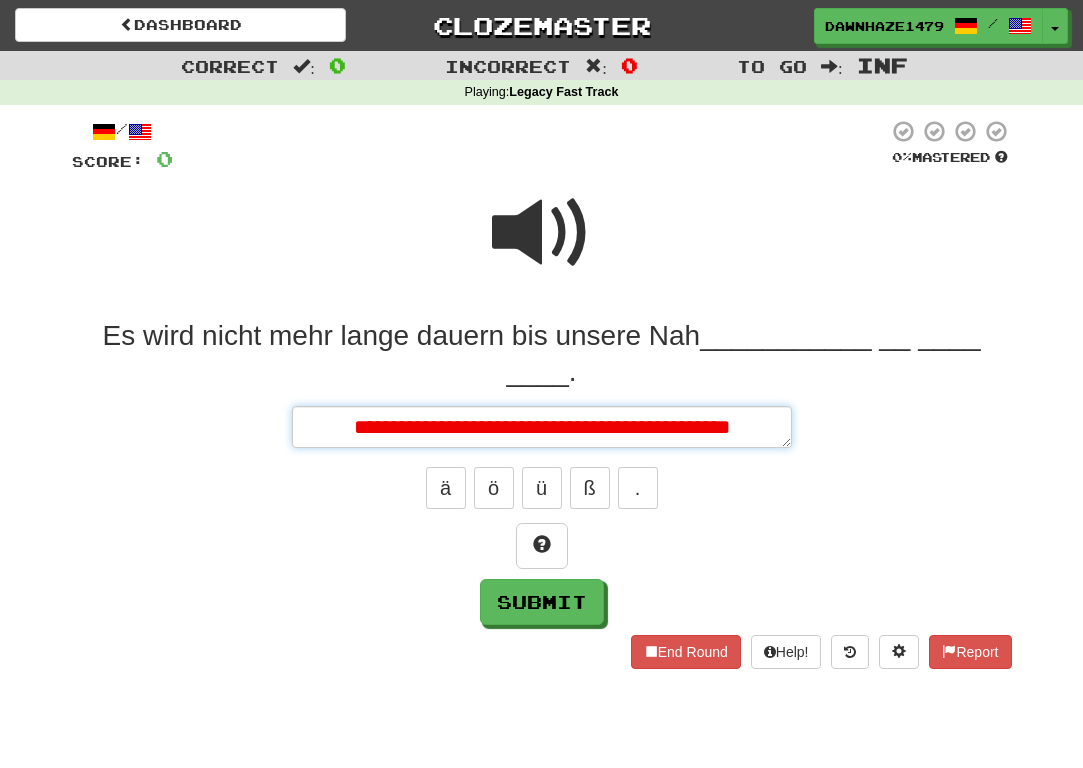 type on "*" 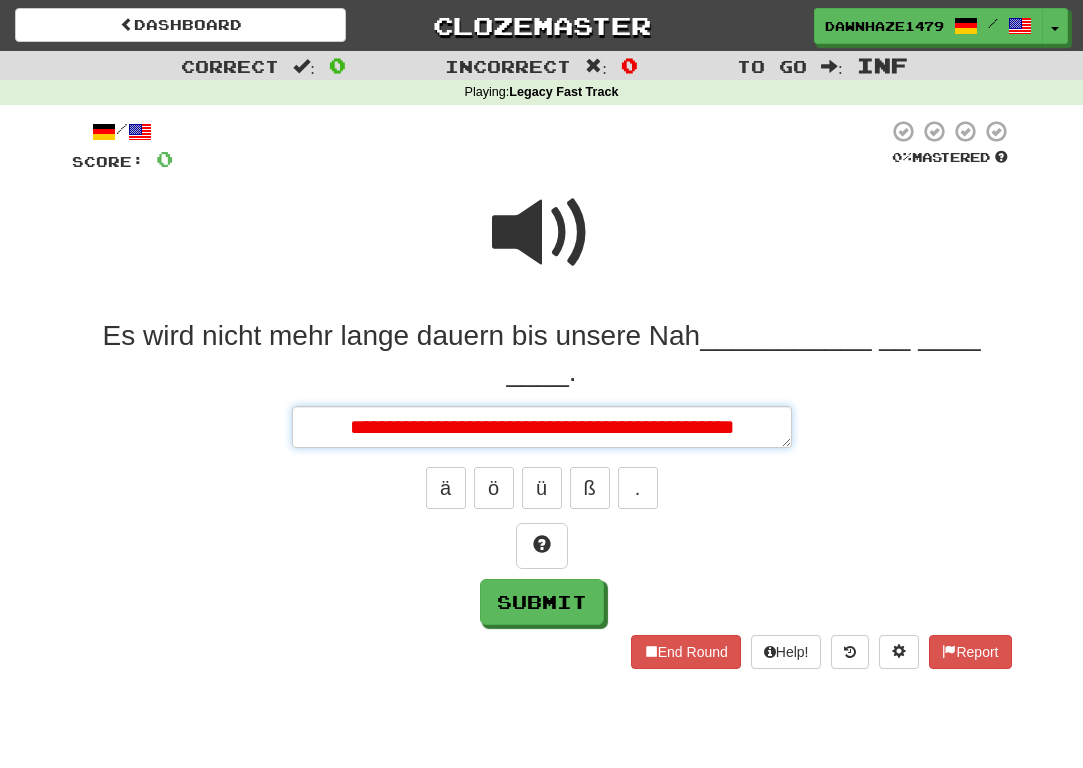 type on "*" 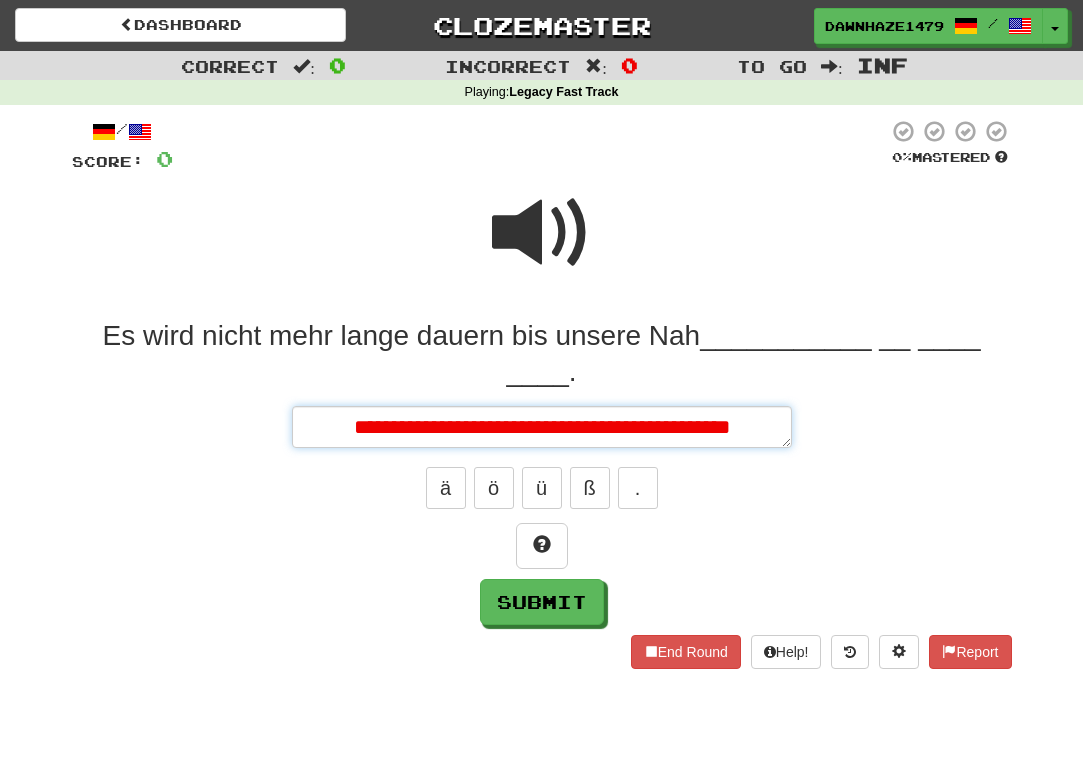 type on "*" 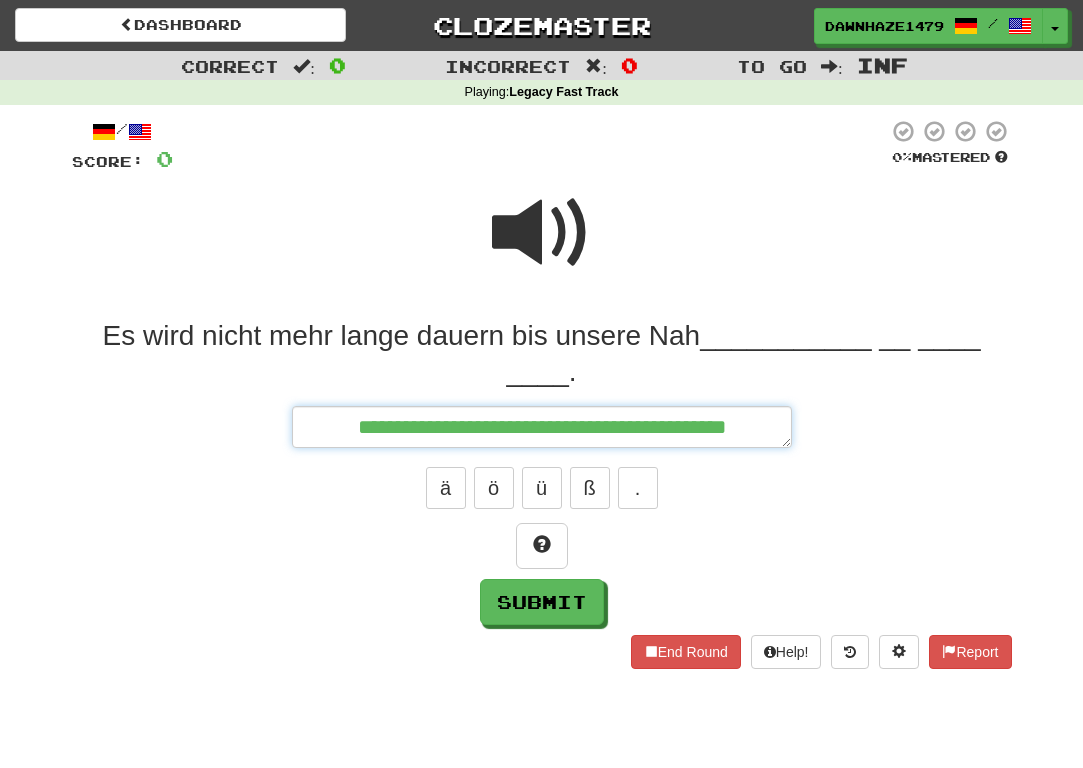 type on "*" 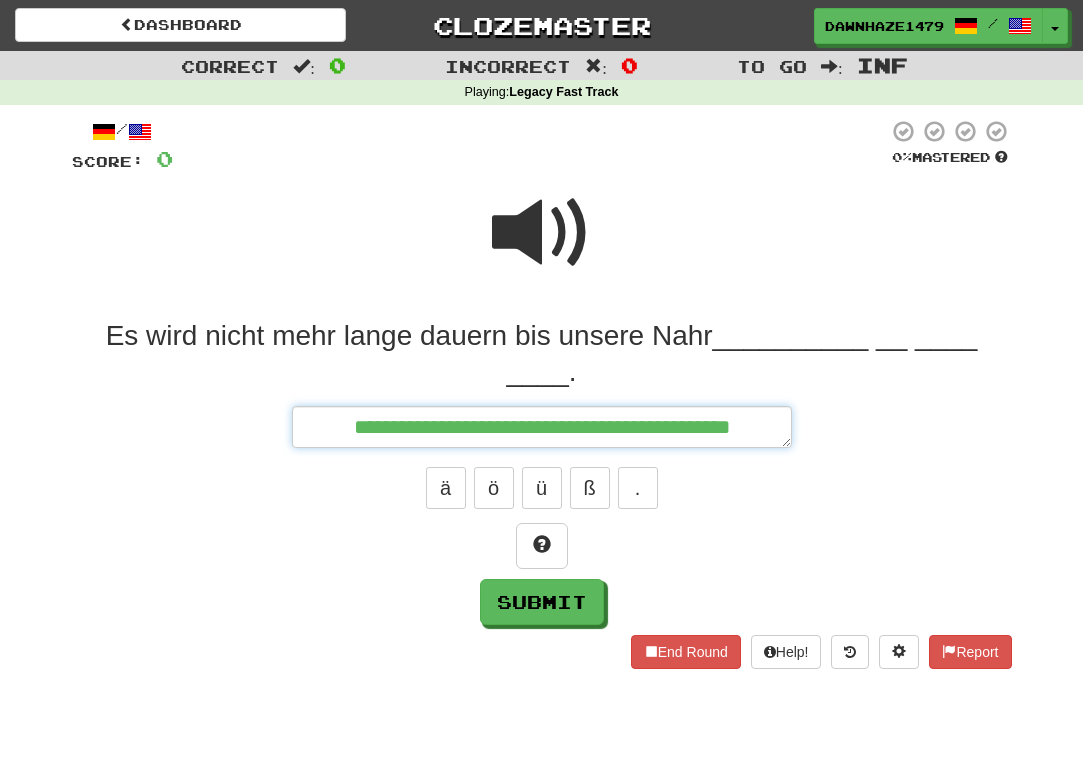 type on "*" 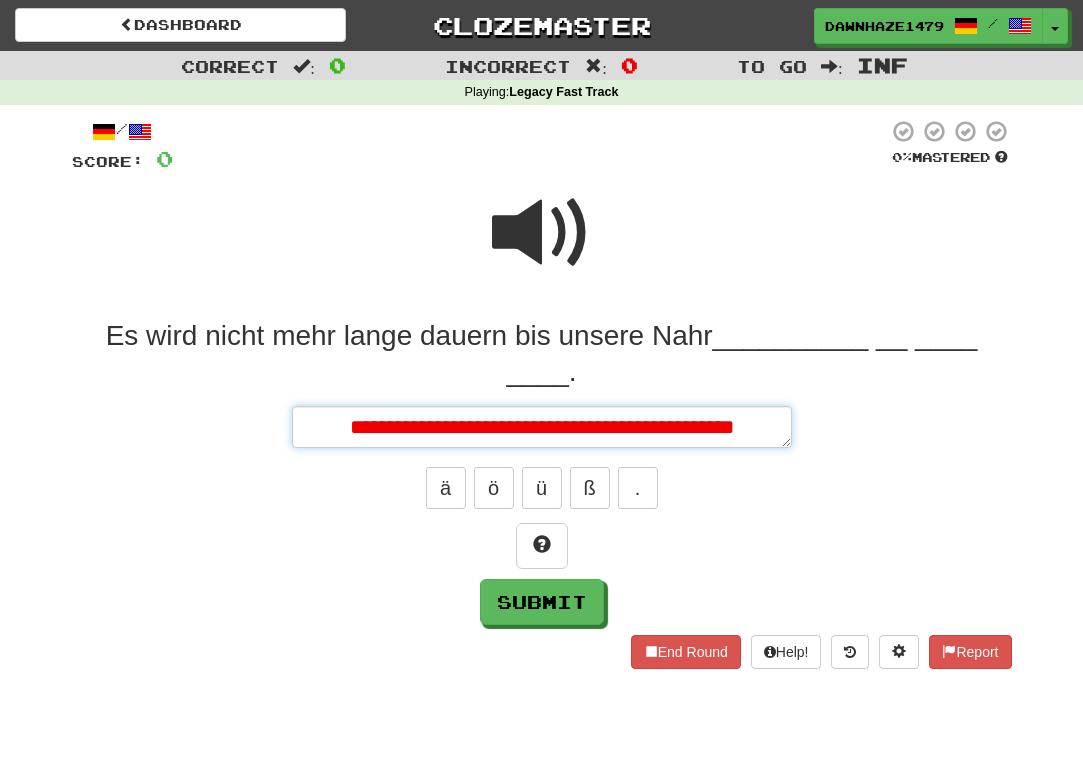 type on "*" 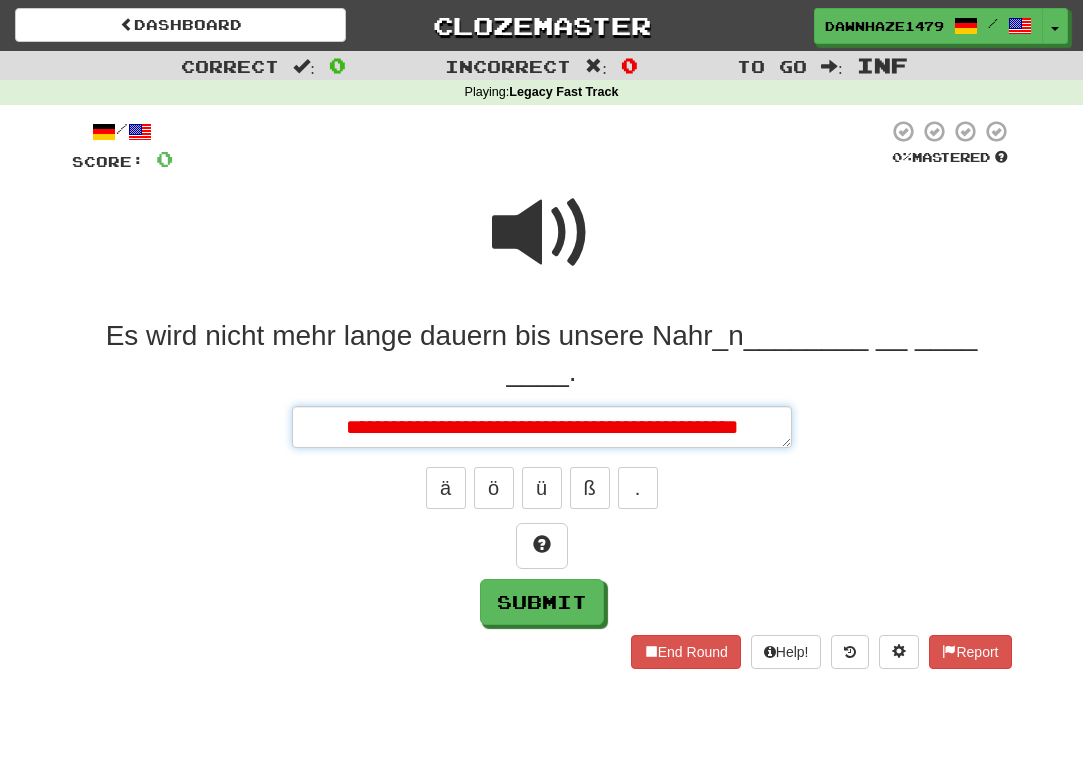 type on "*" 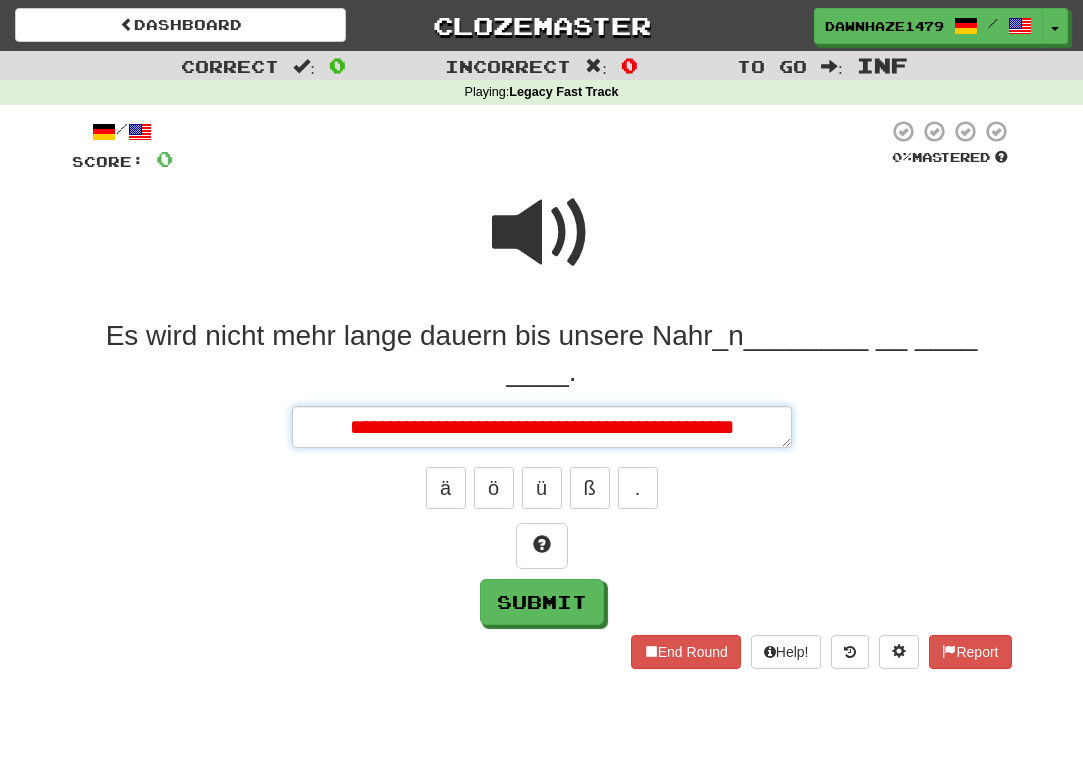 type on "*" 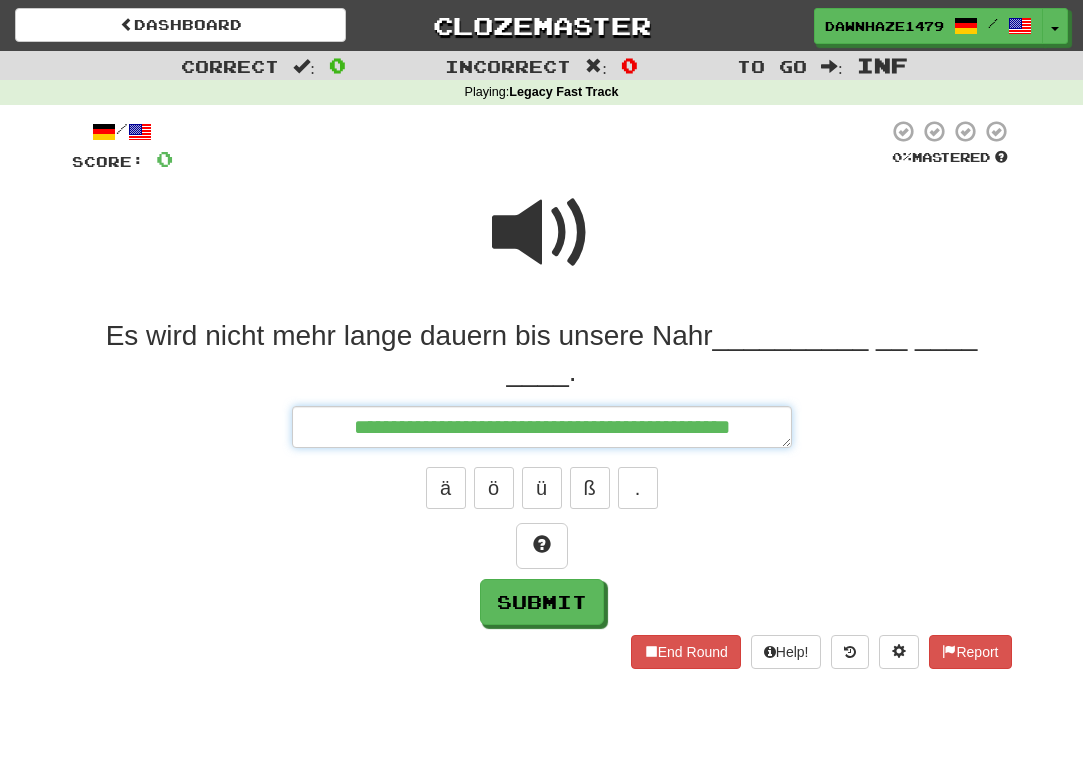 type on "*" 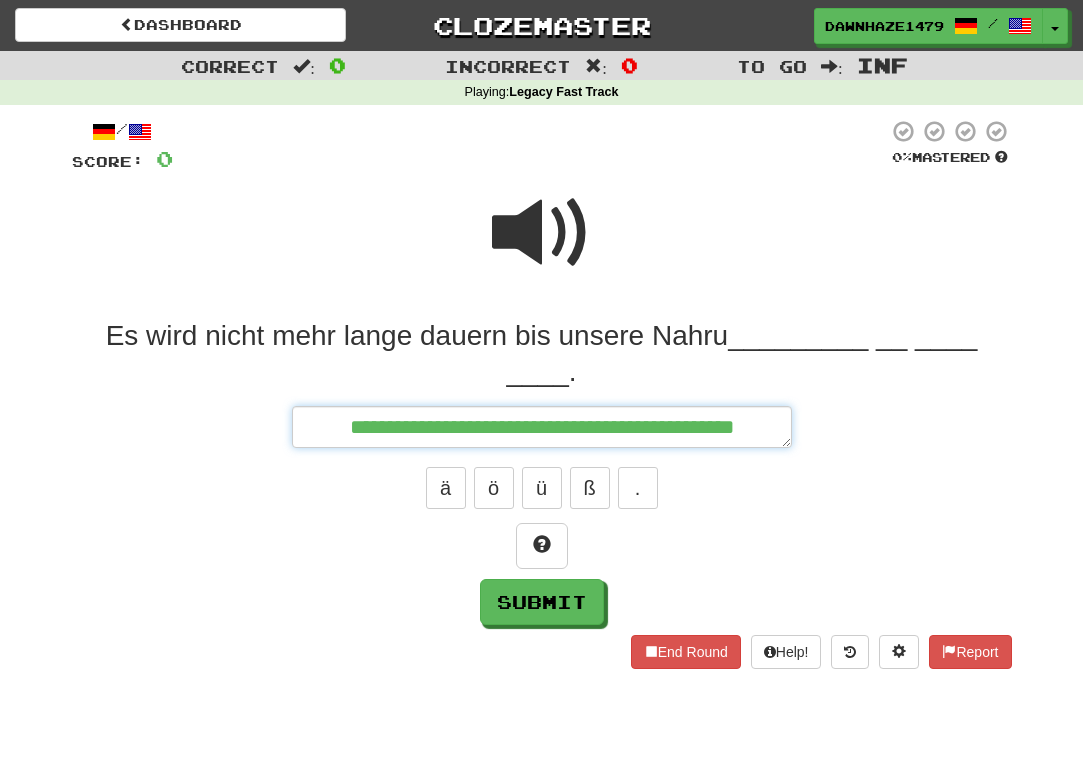 type on "*" 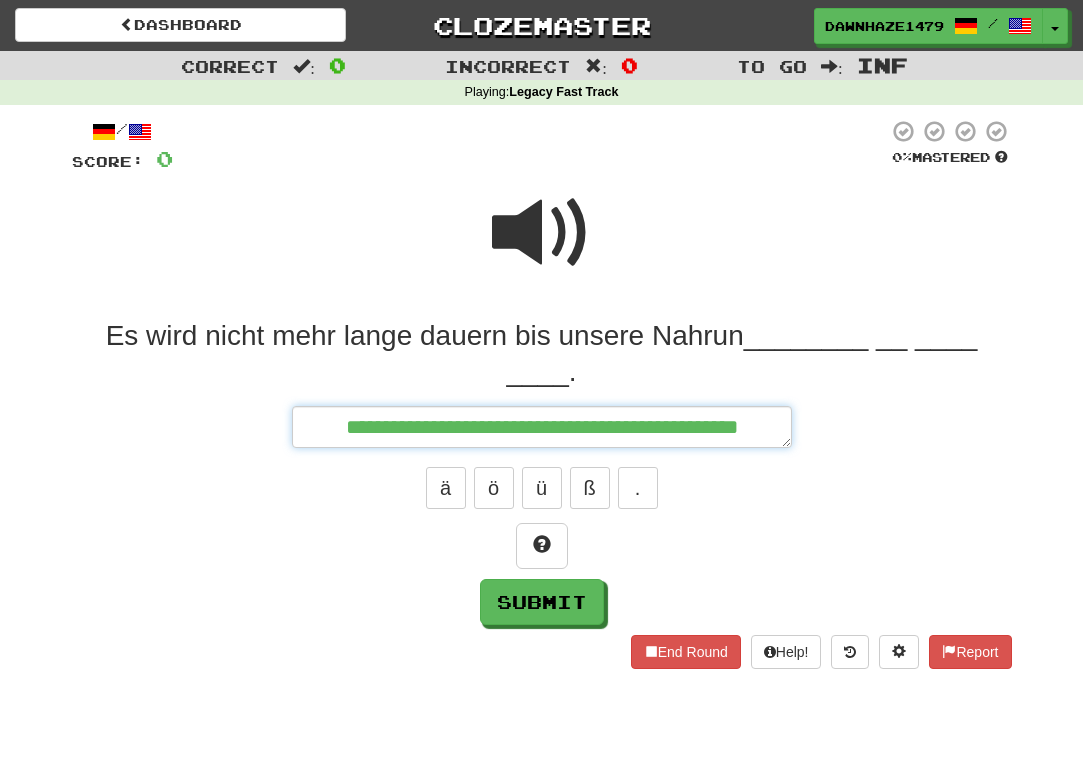 type on "*" 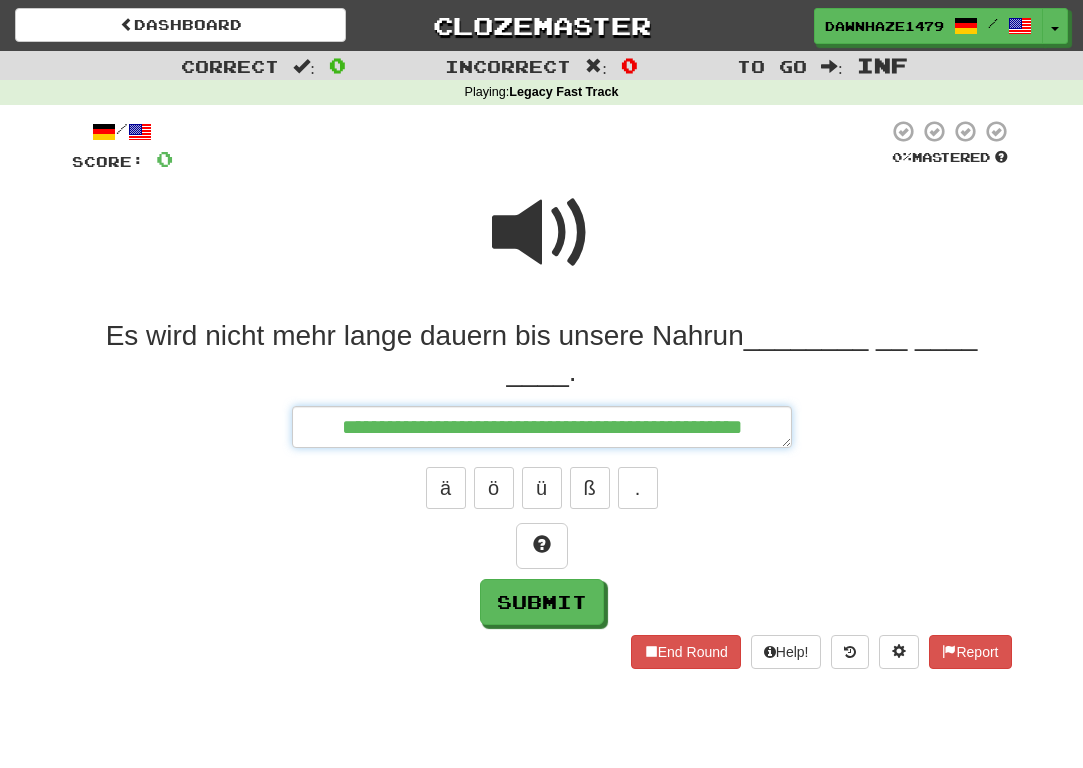 type on "*" 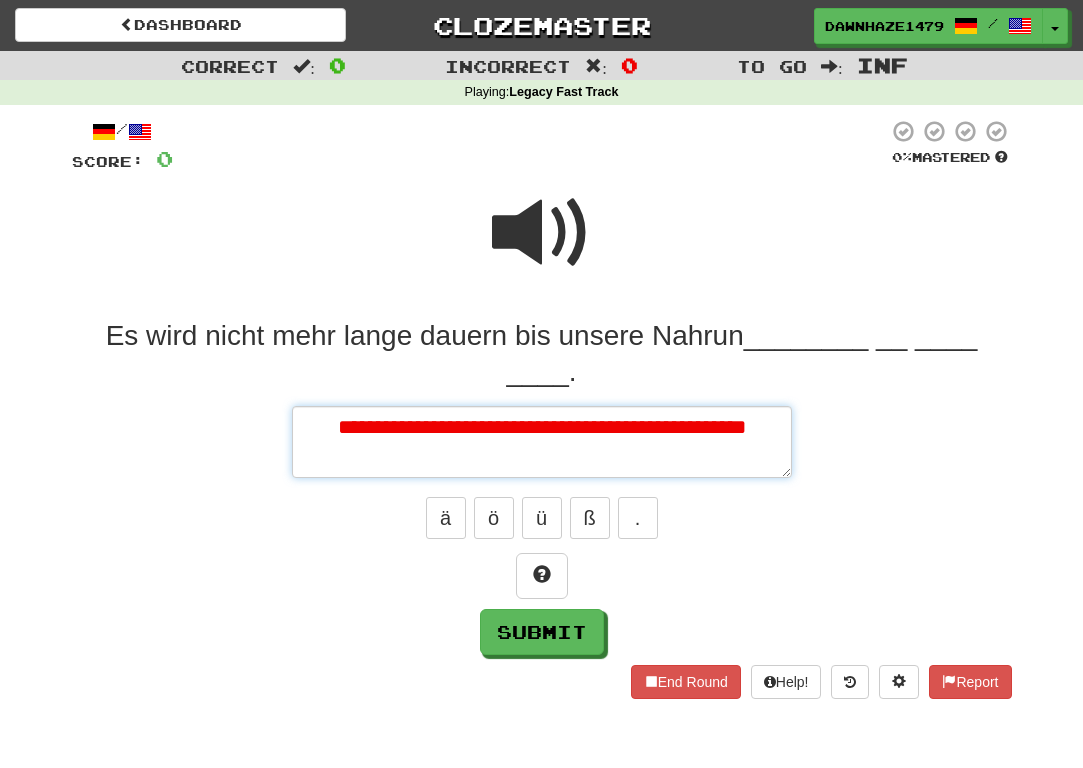 type on "*" 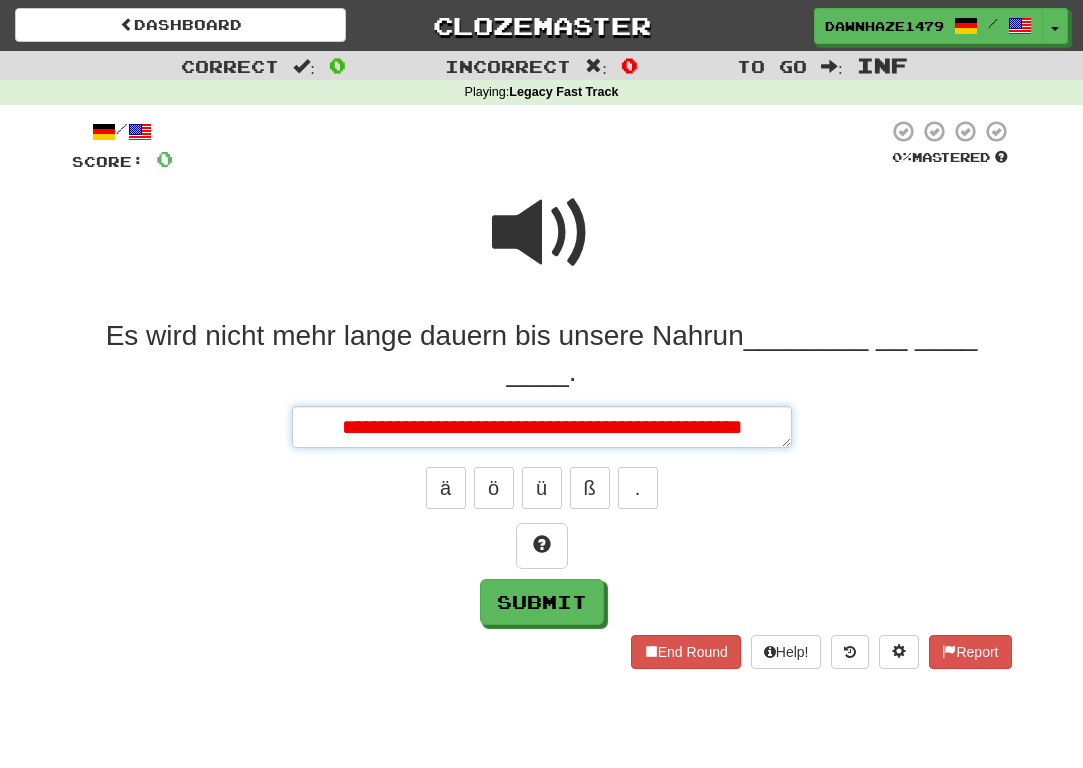 type on "*" 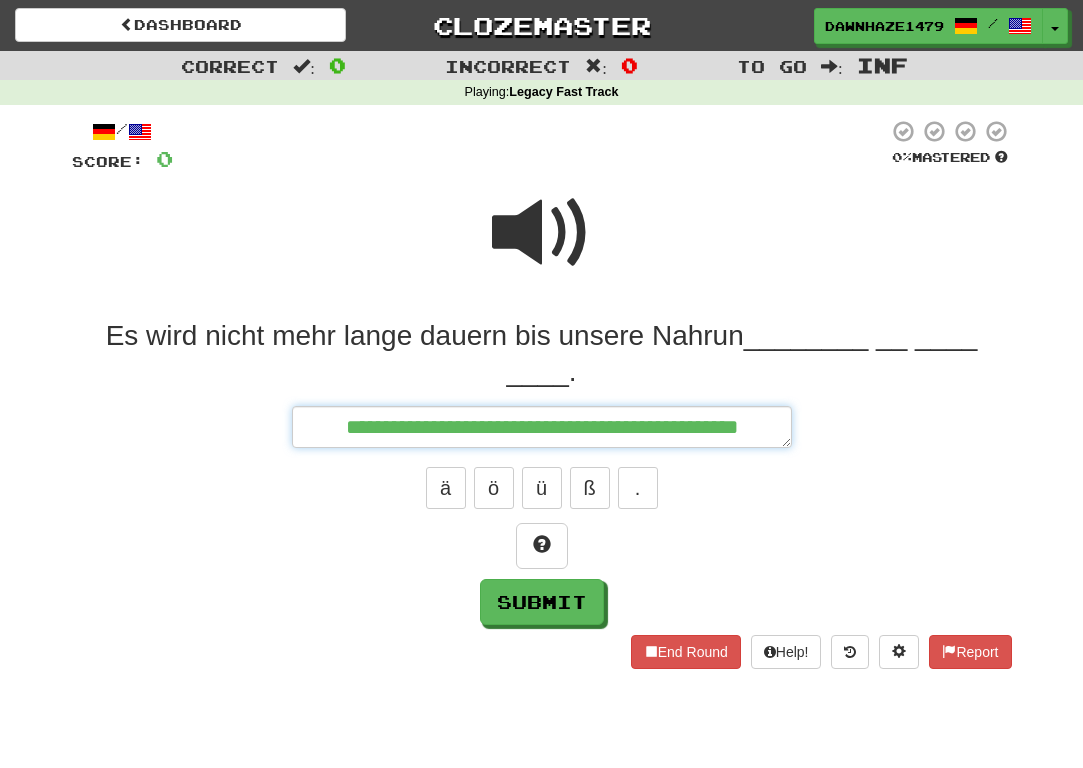 type on "*" 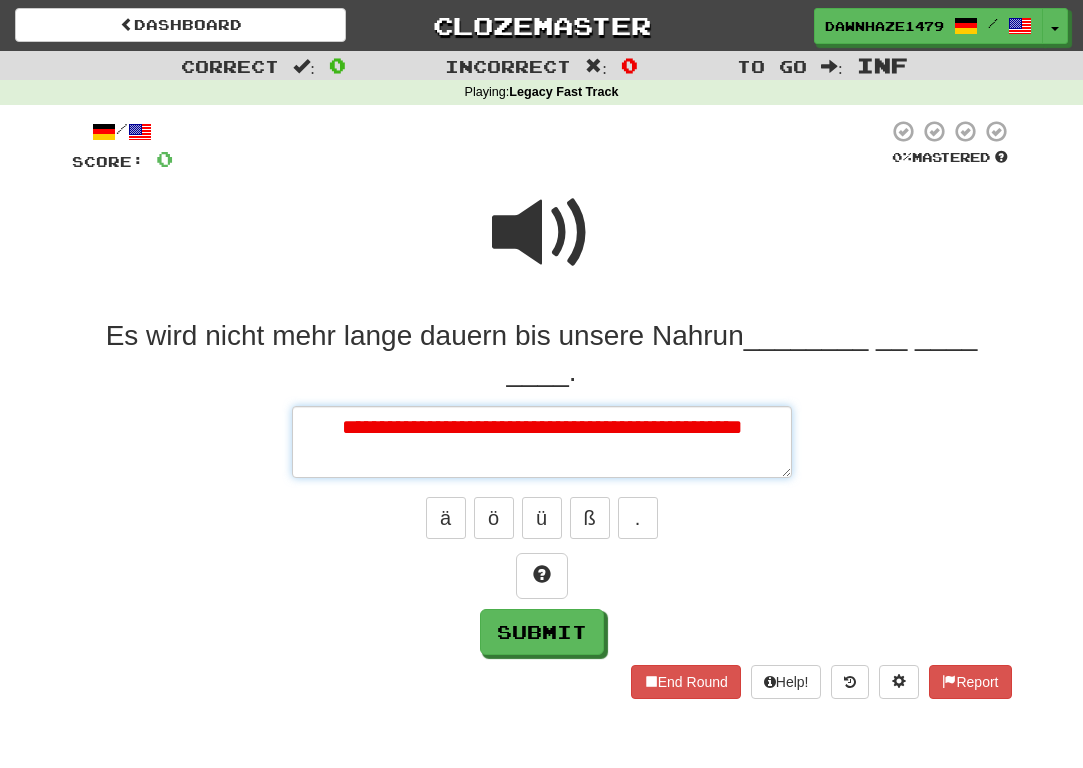 type on "*" 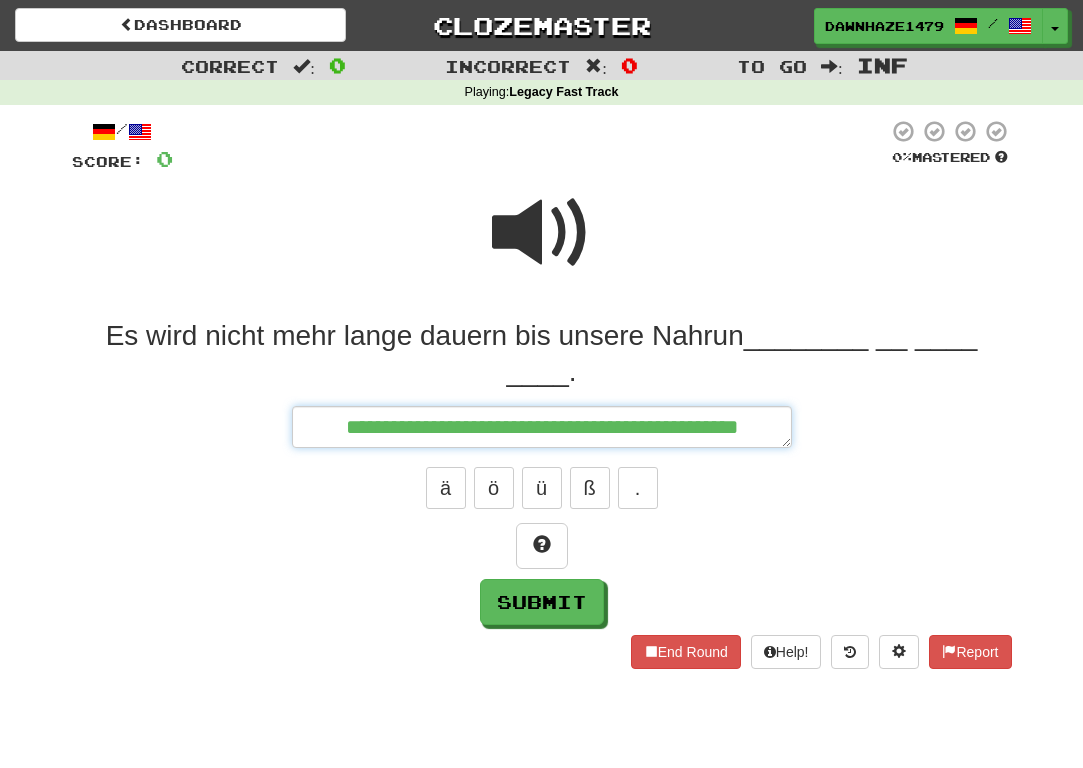 type on "*" 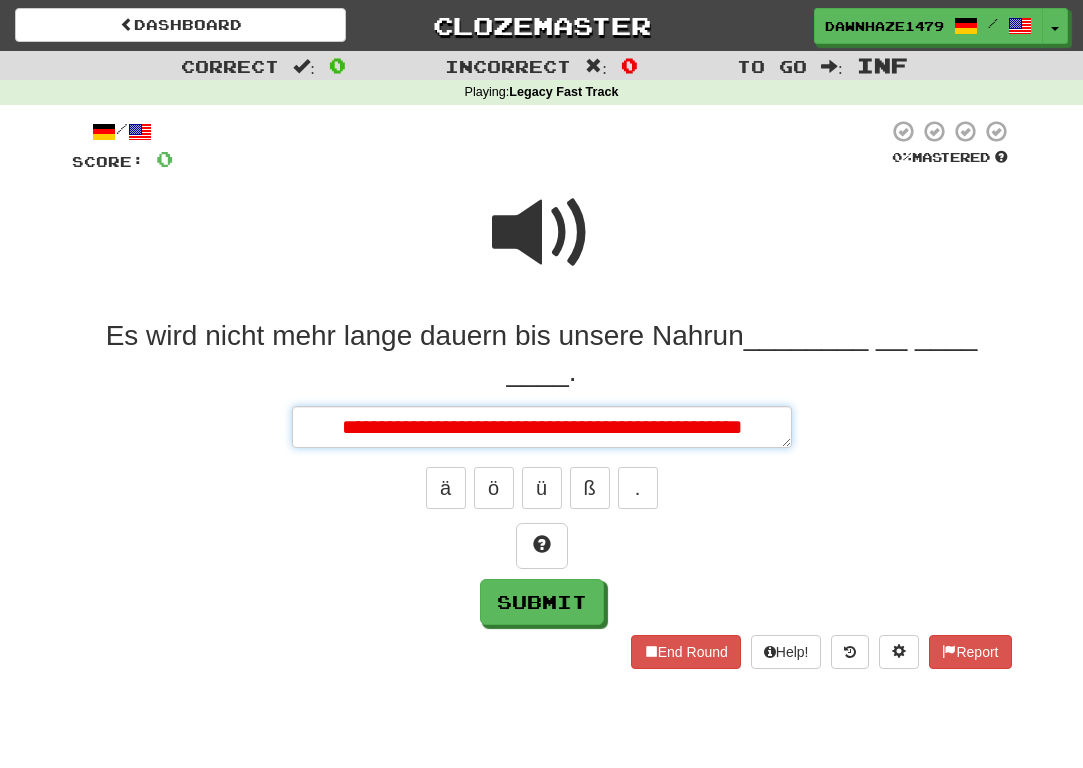 type on "*" 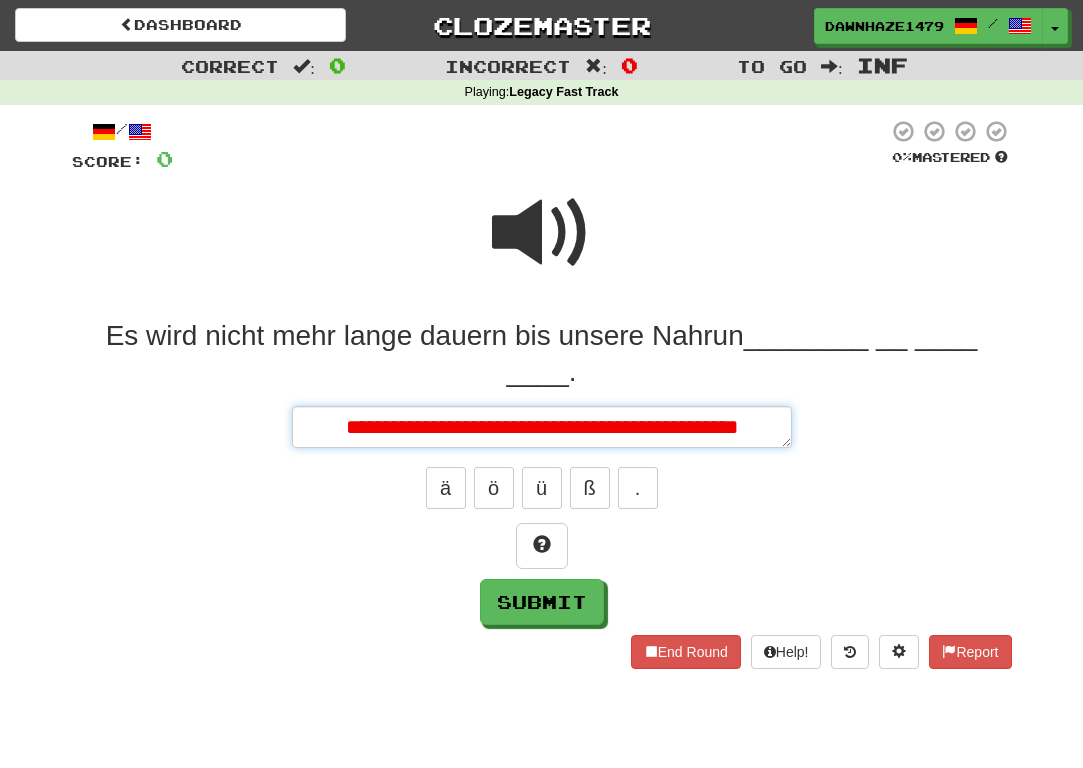 type on "*" 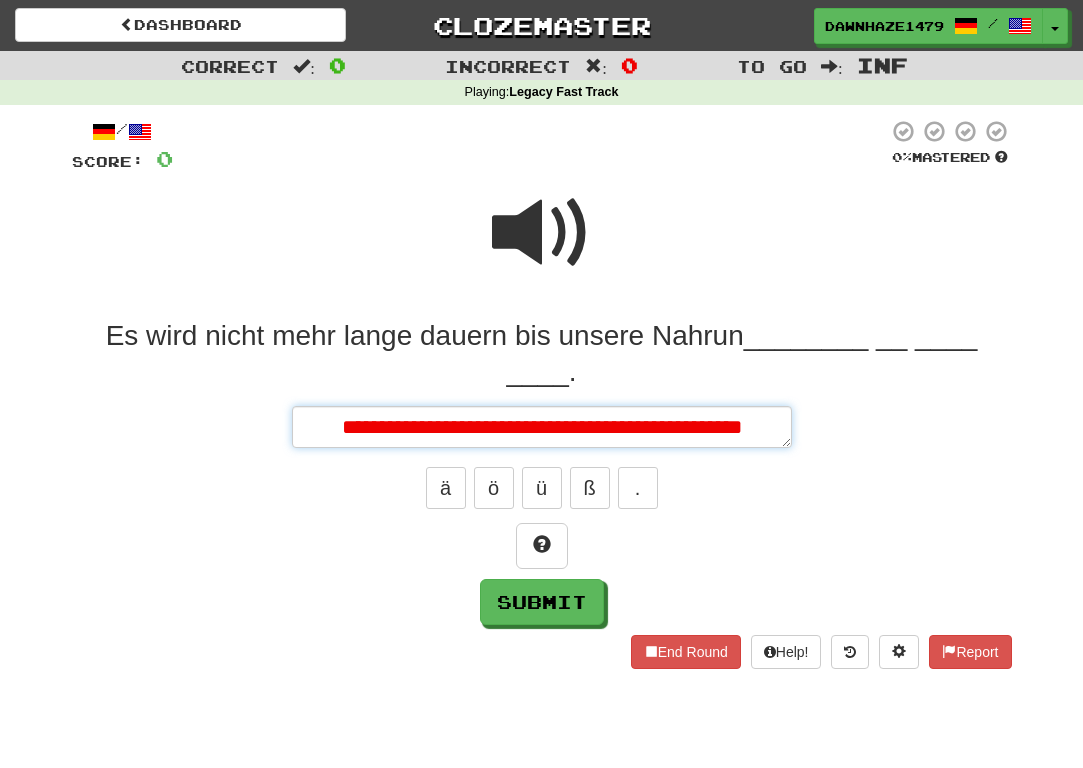 type on "*" 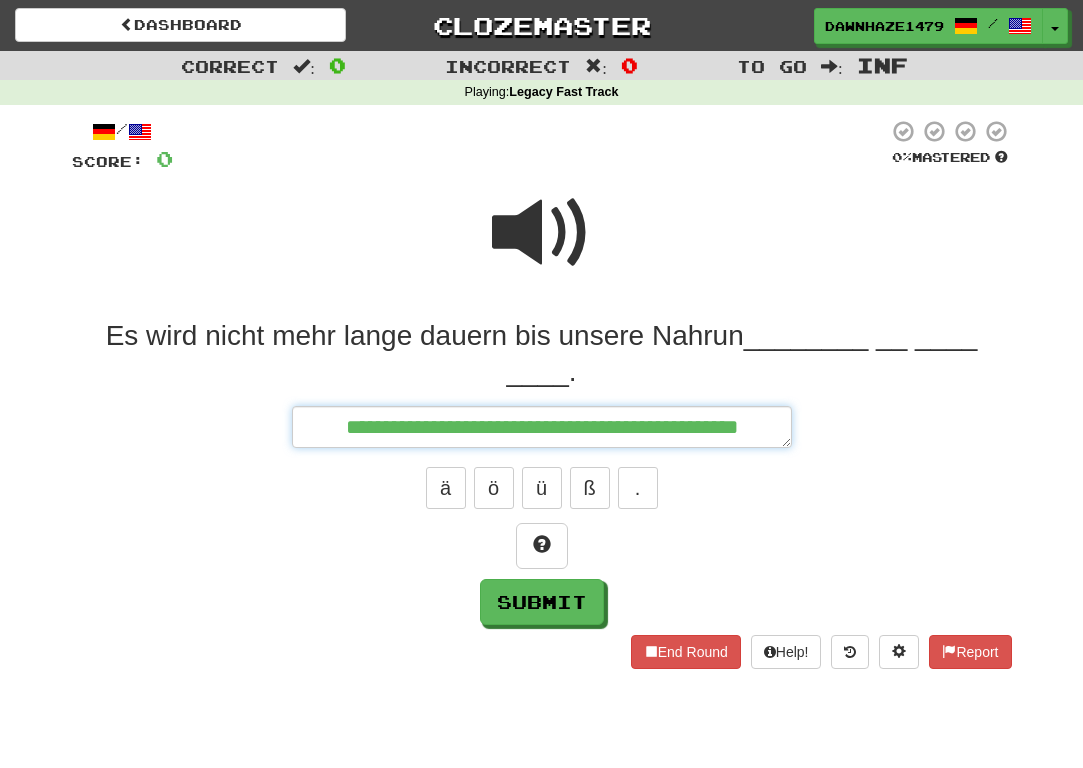 type on "**********" 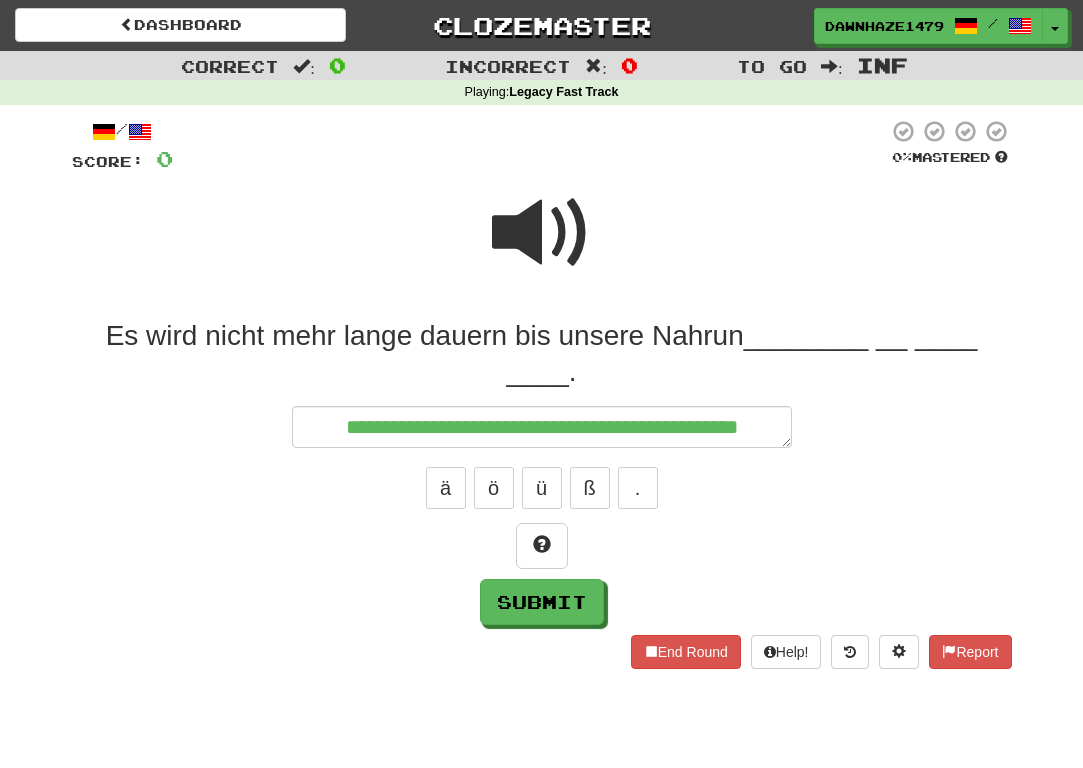 click at bounding box center [542, 246] 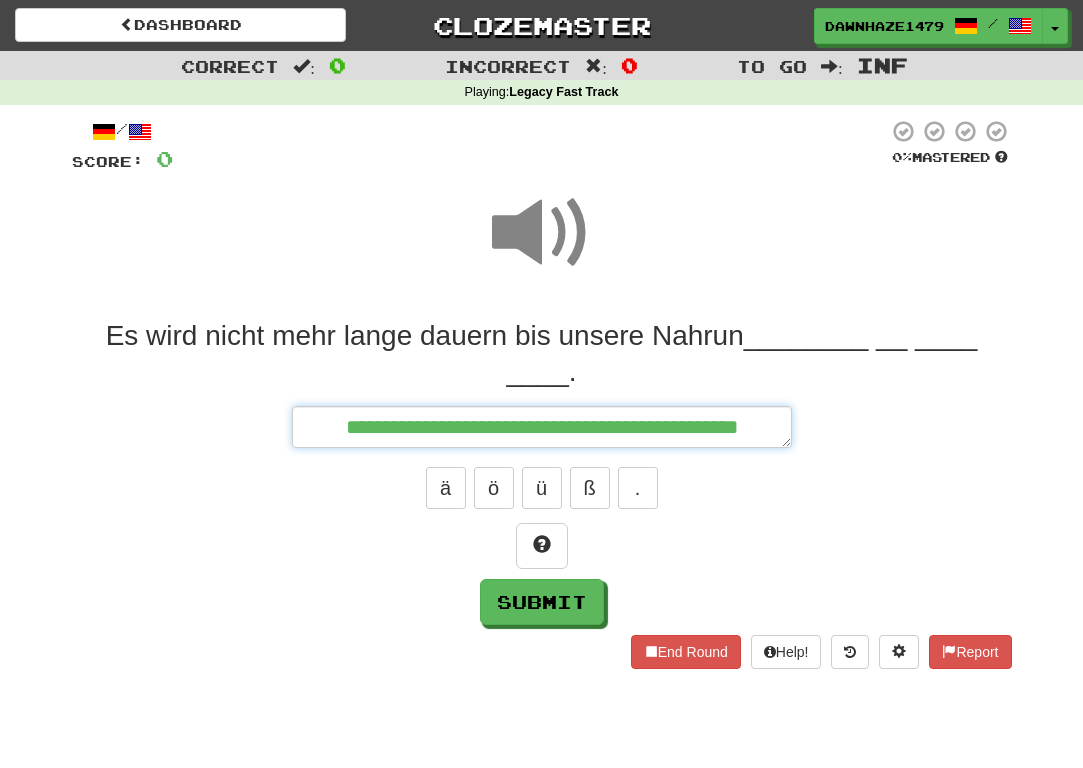 click on "**********" at bounding box center (542, 427) 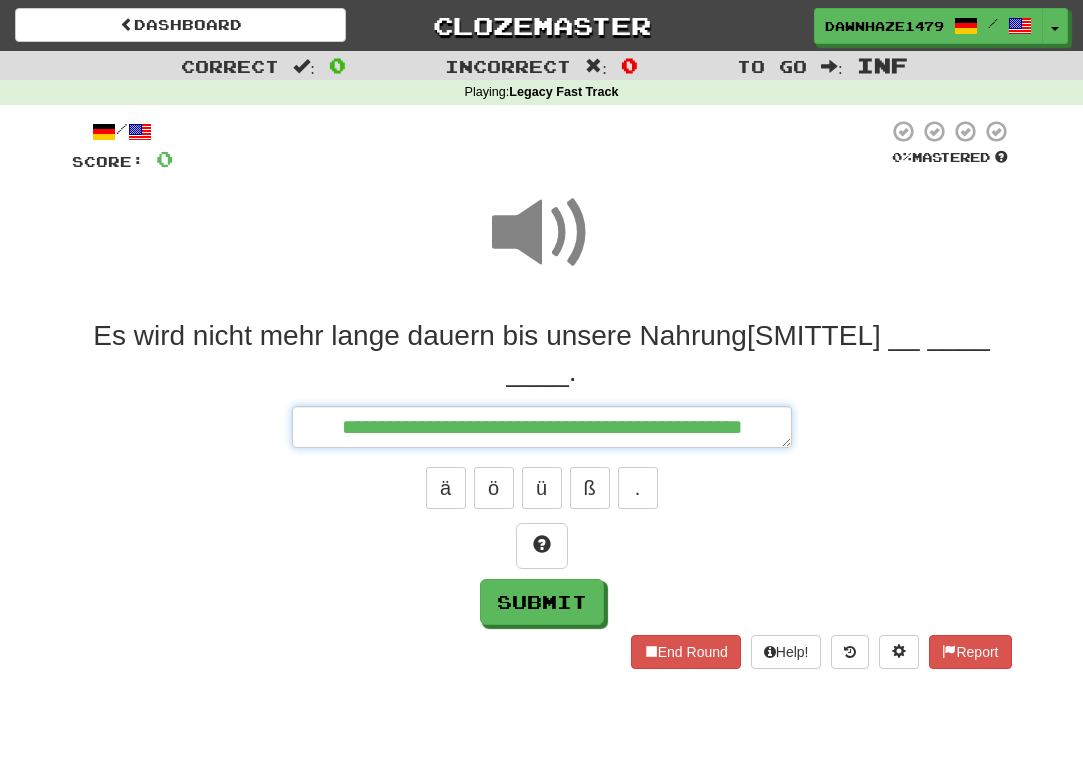 type on "*" 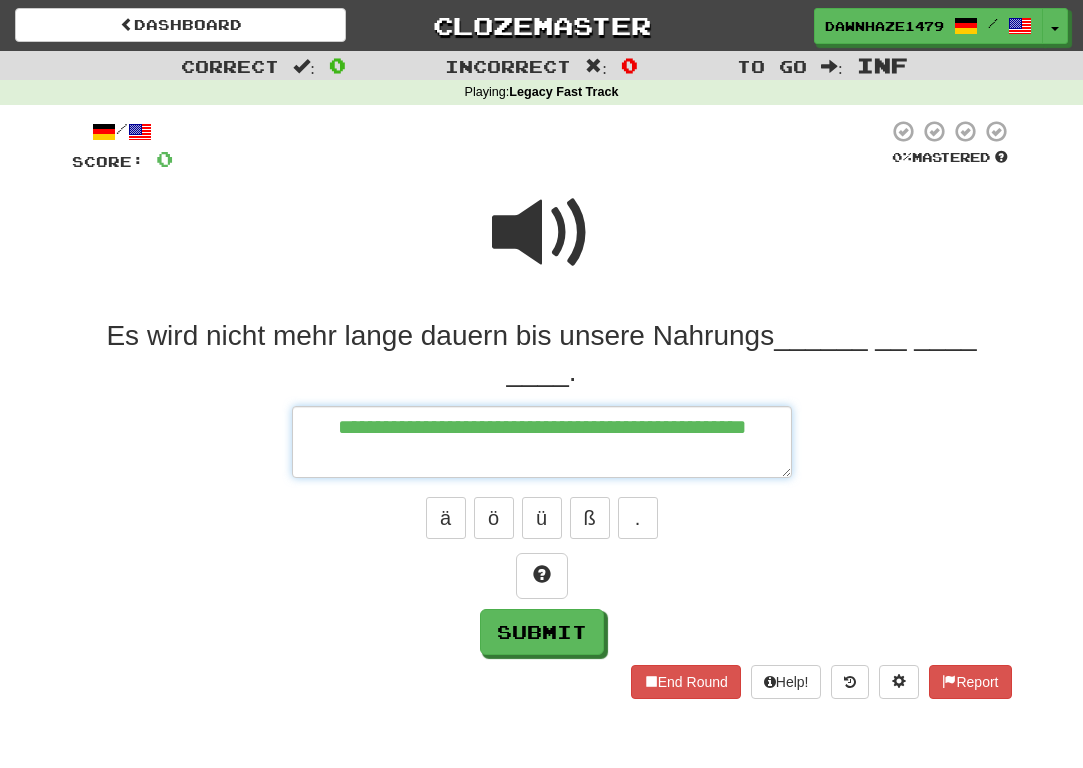type on "*" 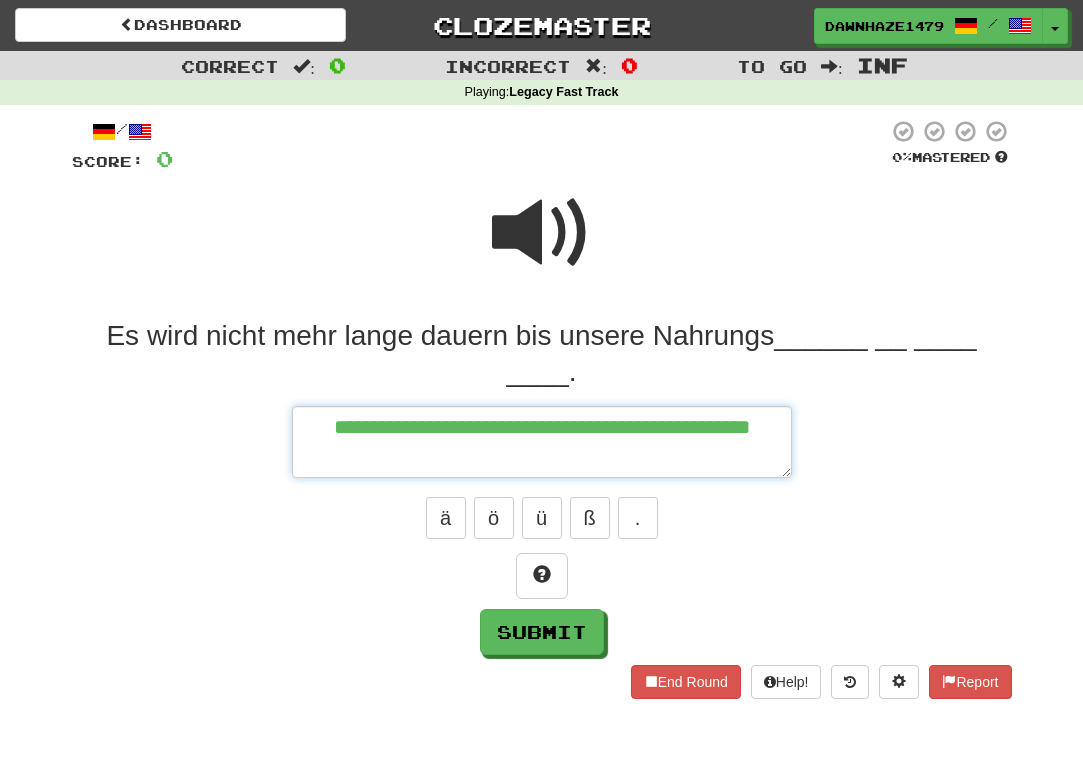 type on "*" 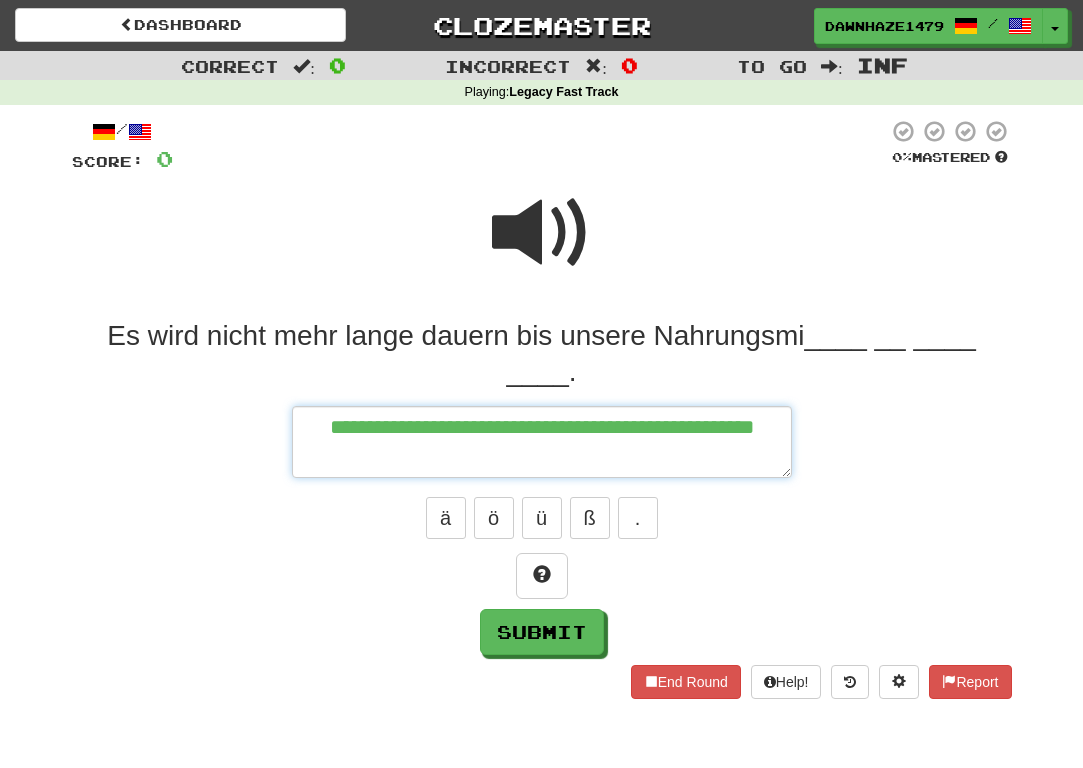 type on "*" 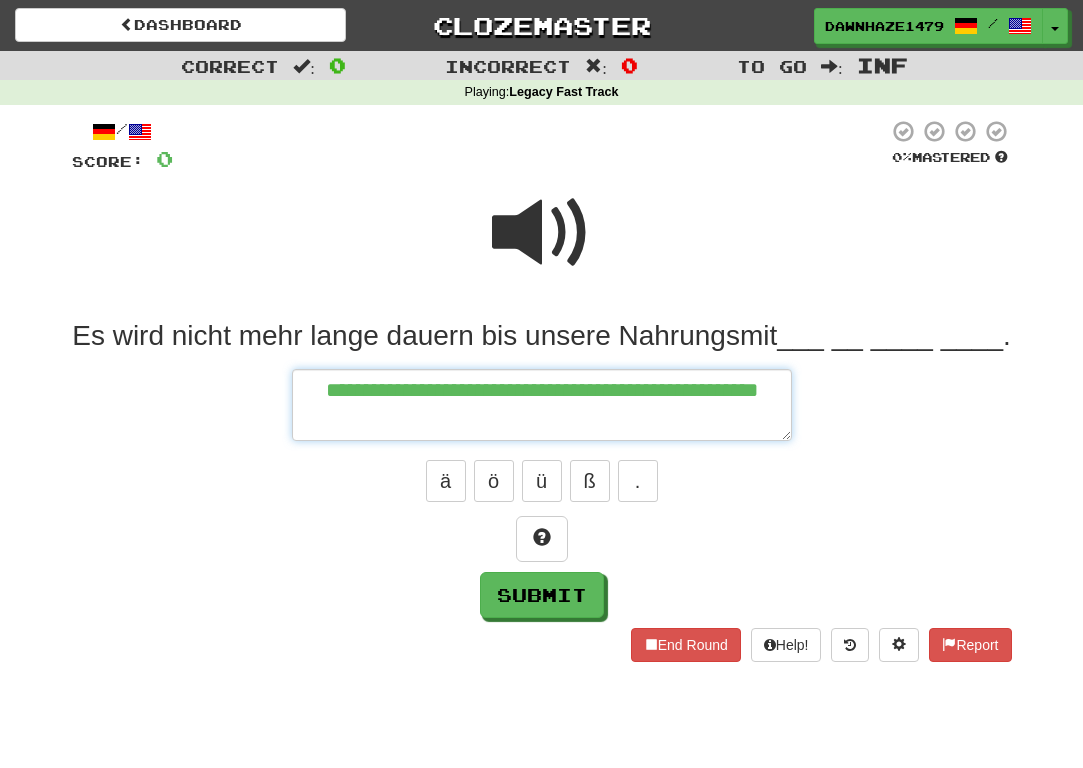 type on "*" 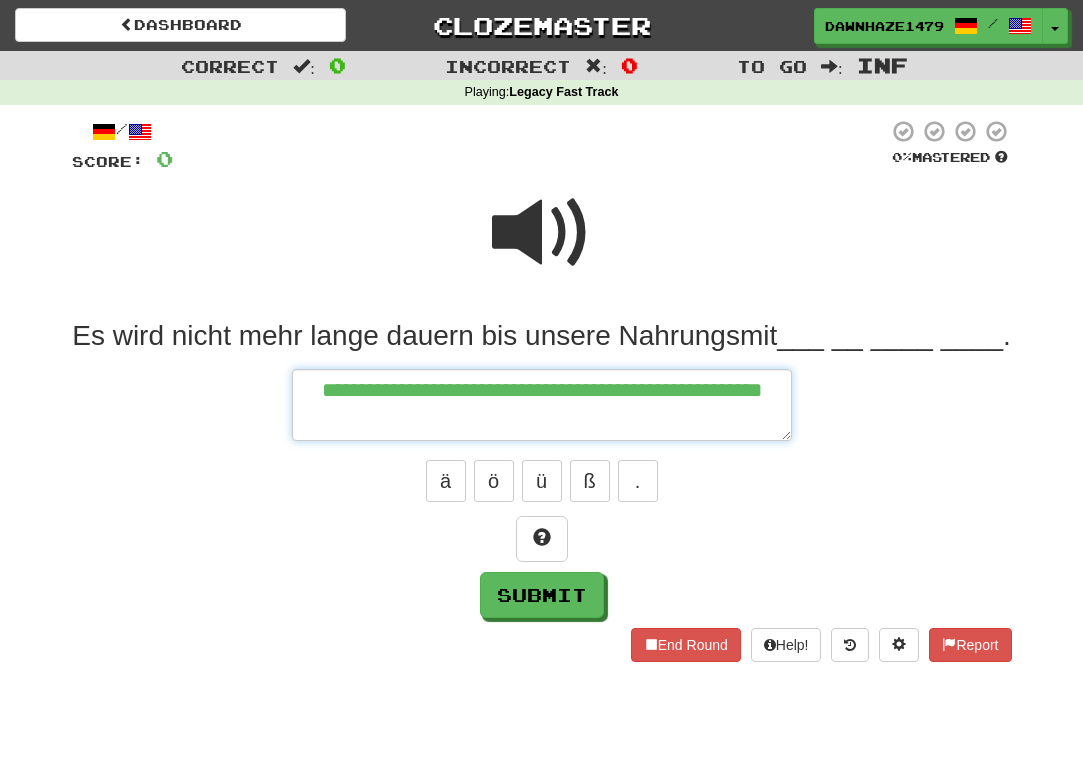 type on "*" 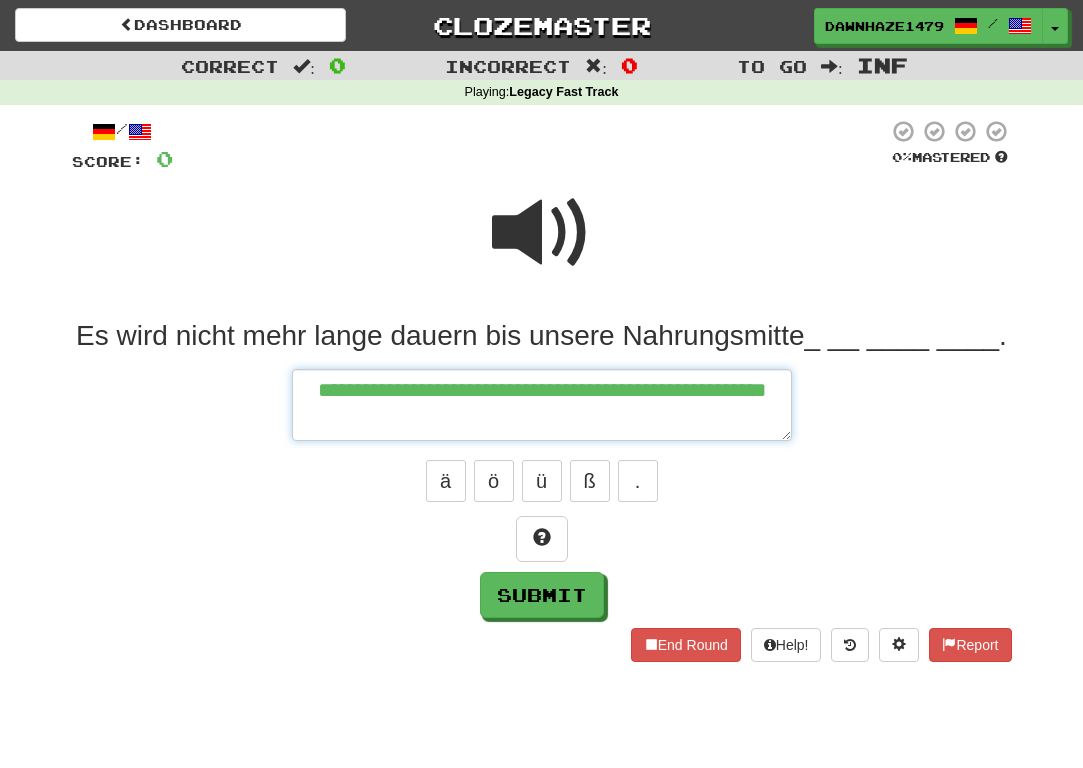 type on "*" 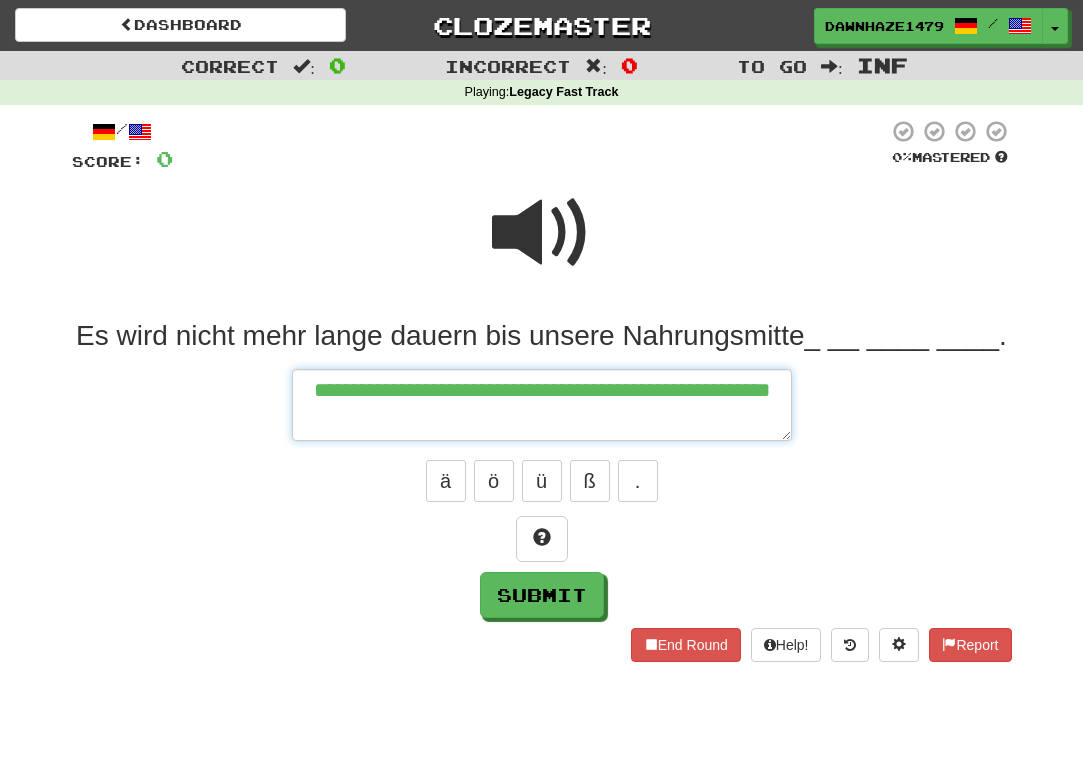 type on "*" 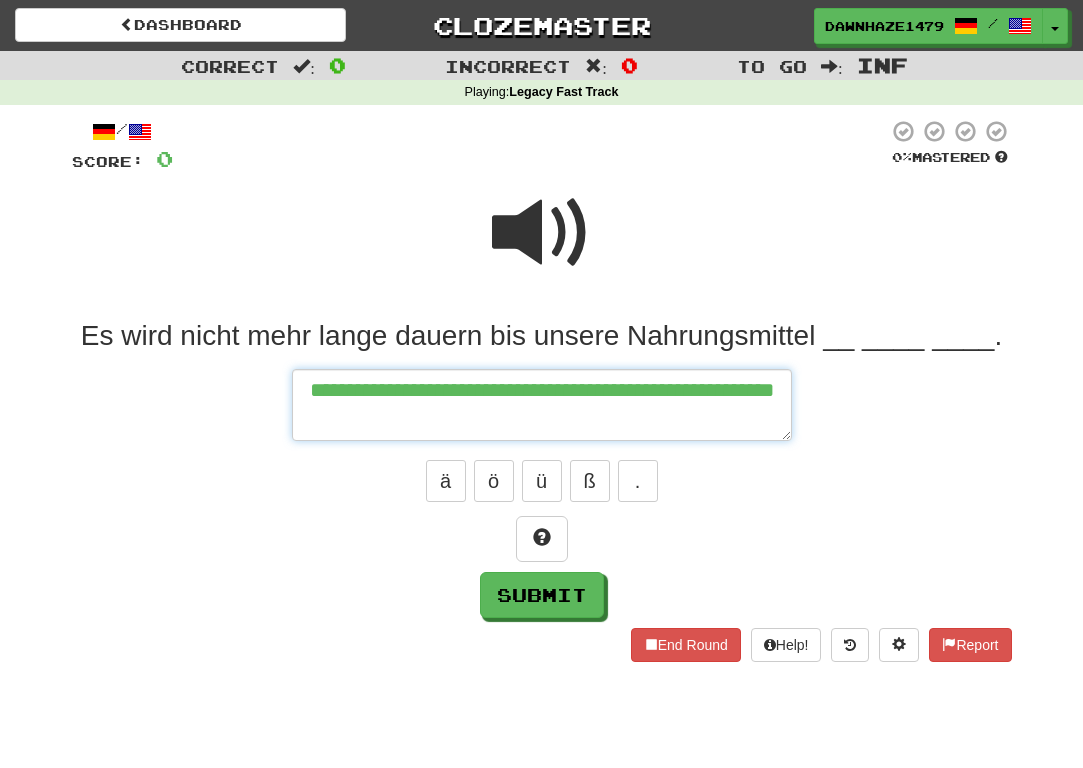 type on "*" 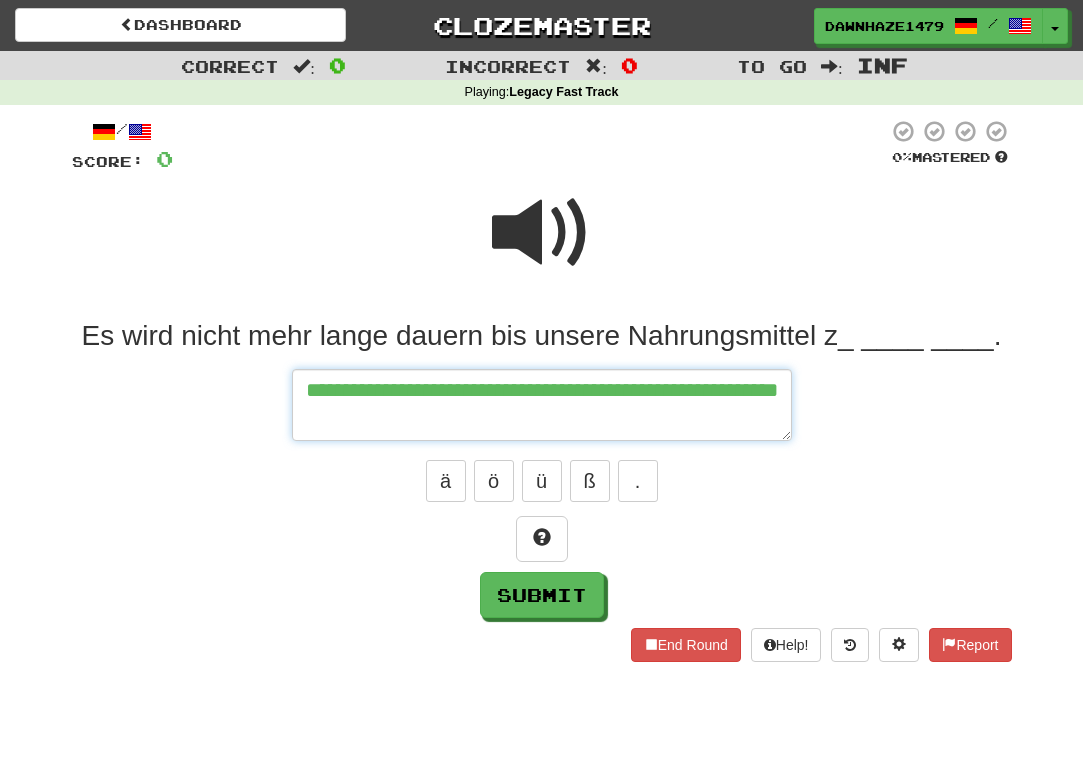 type on "*" 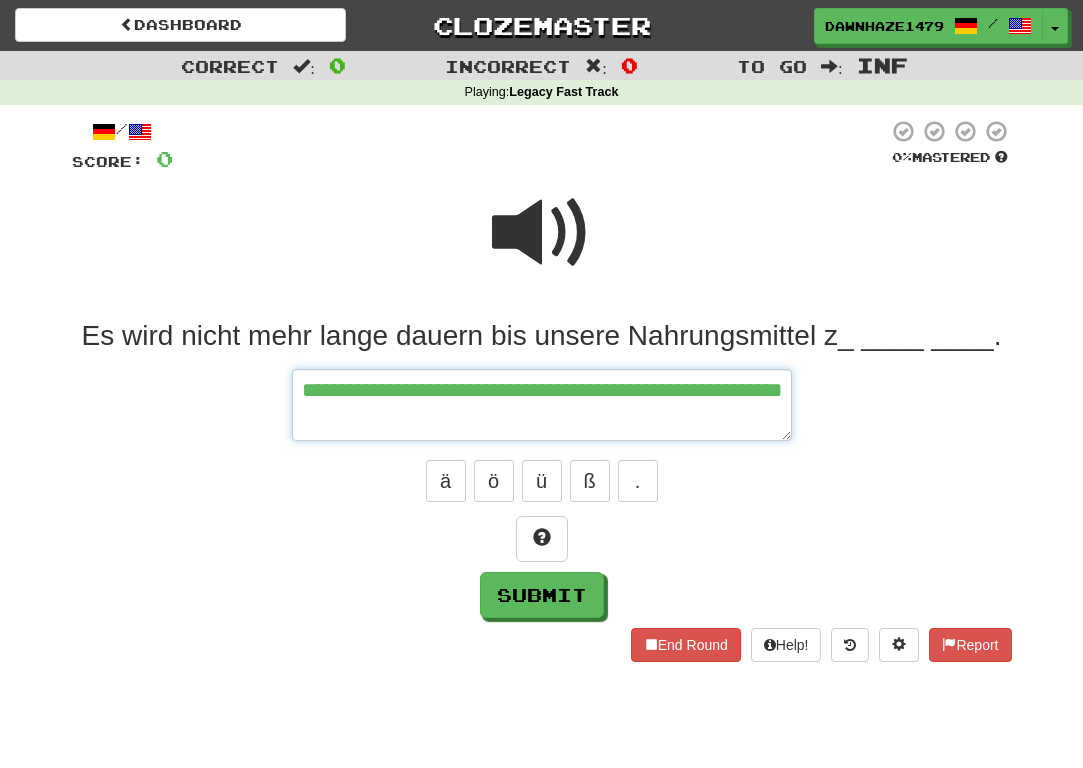 type on "*" 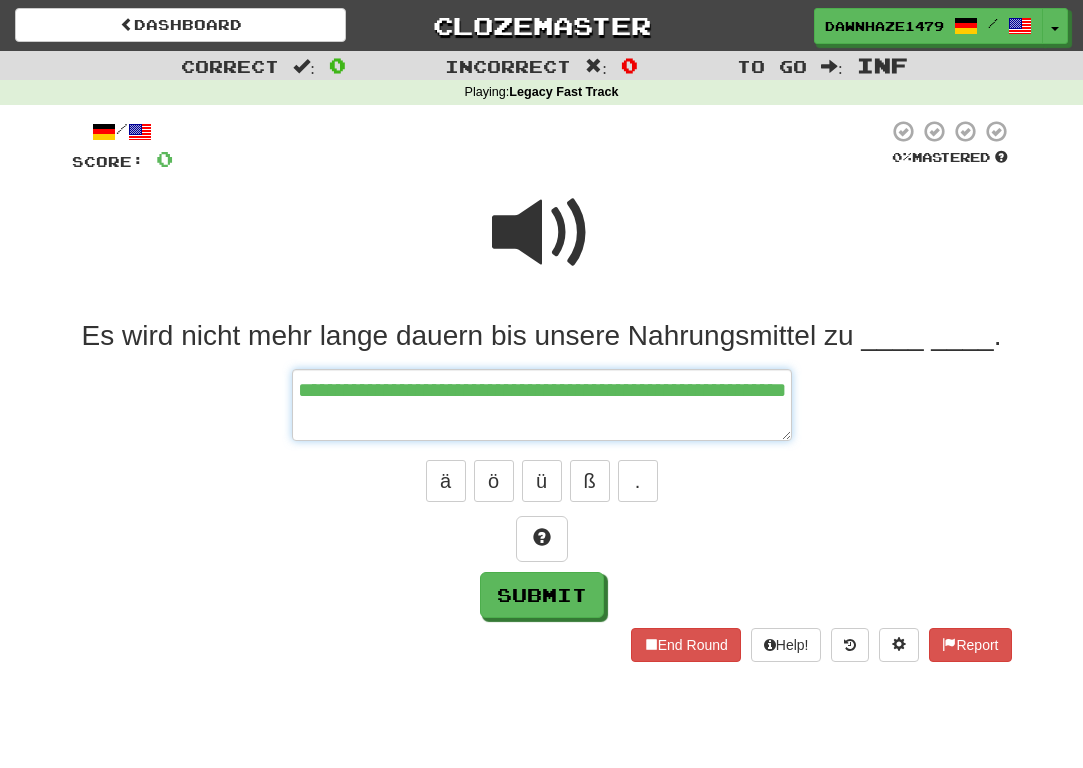 type on "*" 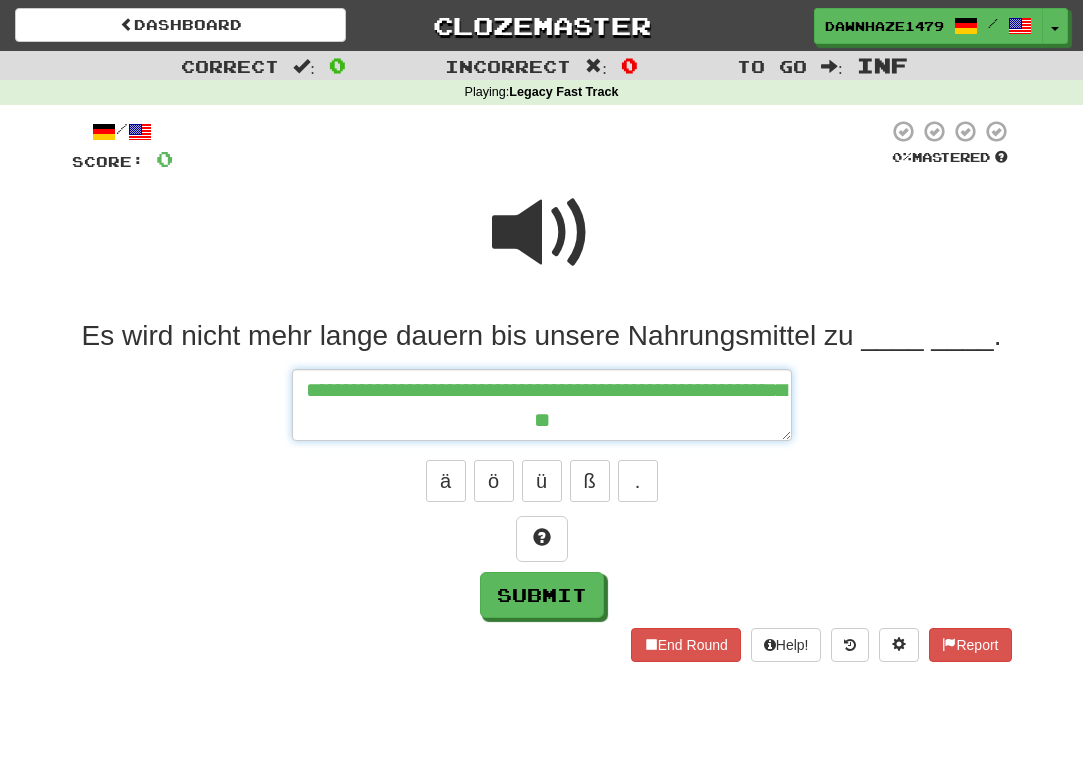 type on "*" 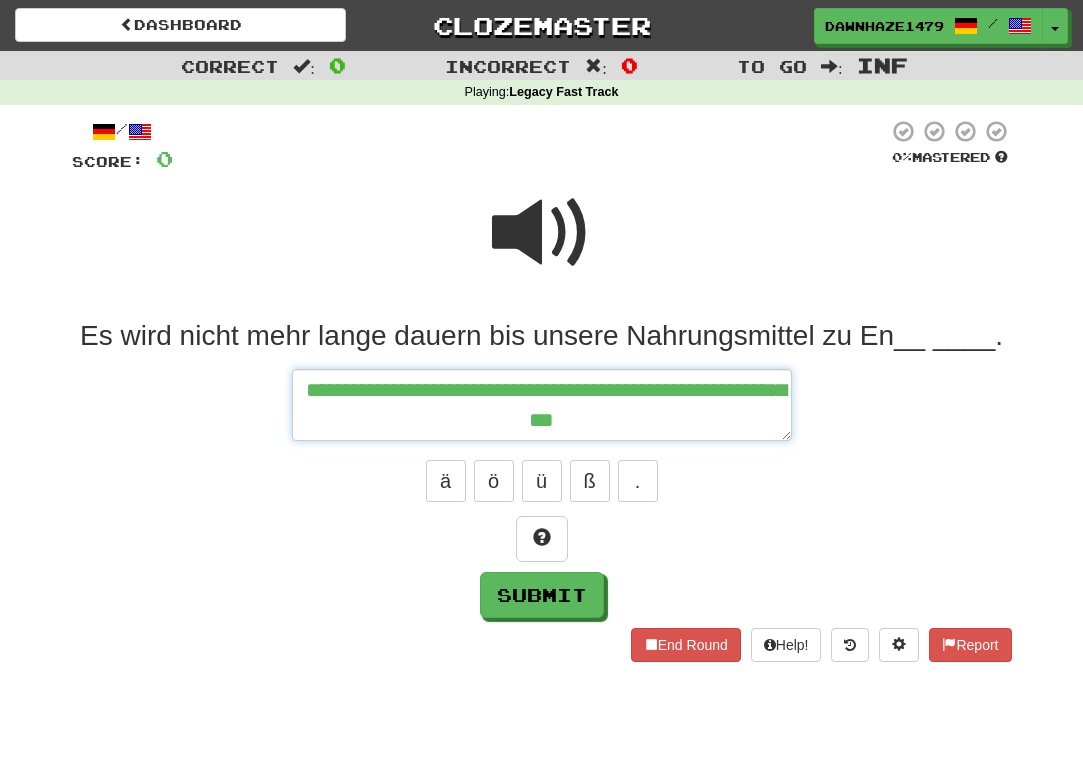 type on "*" 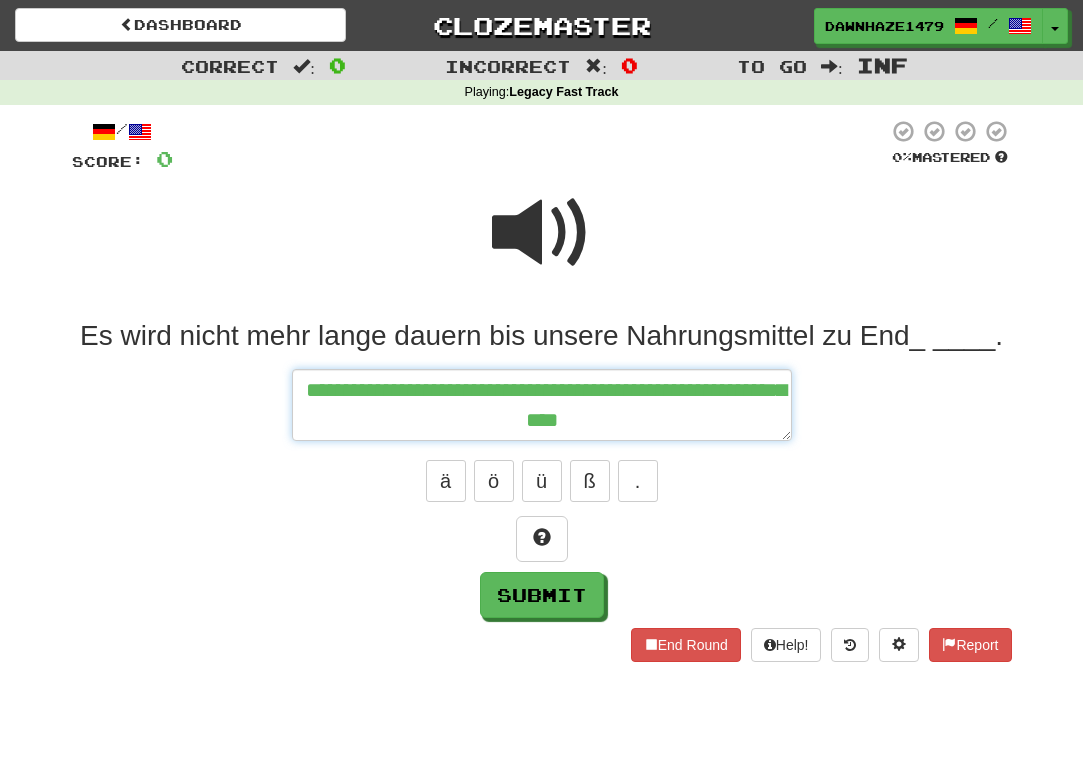 type 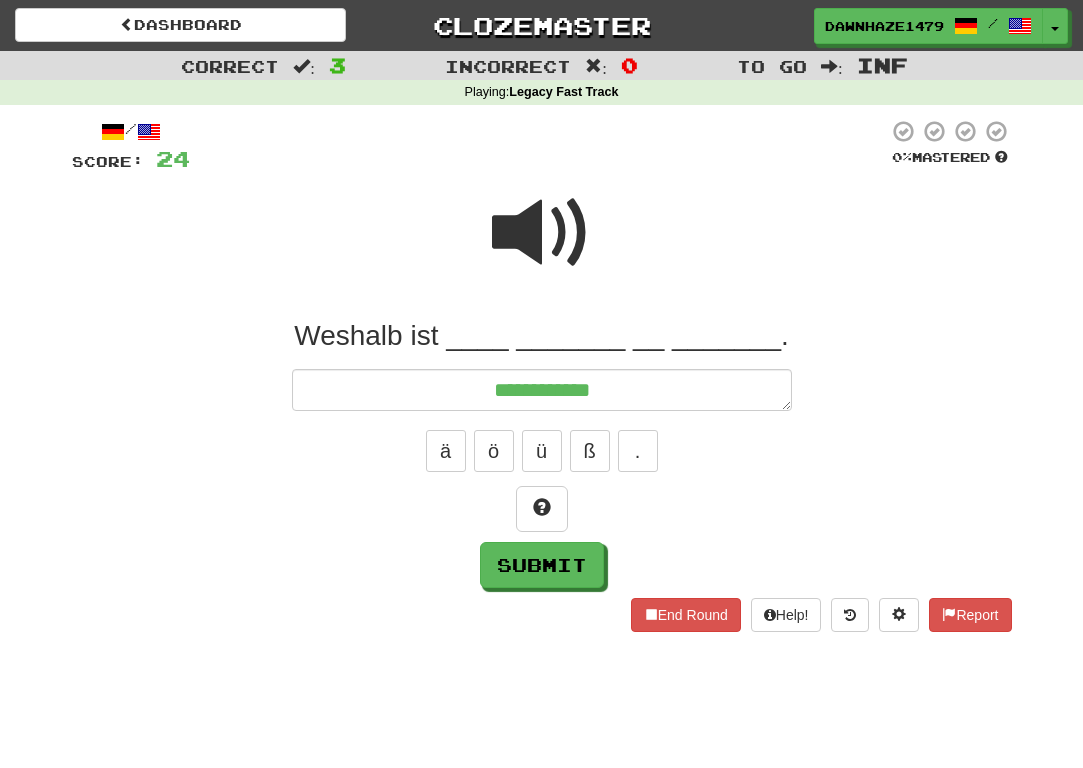 click at bounding box center (542, 233) 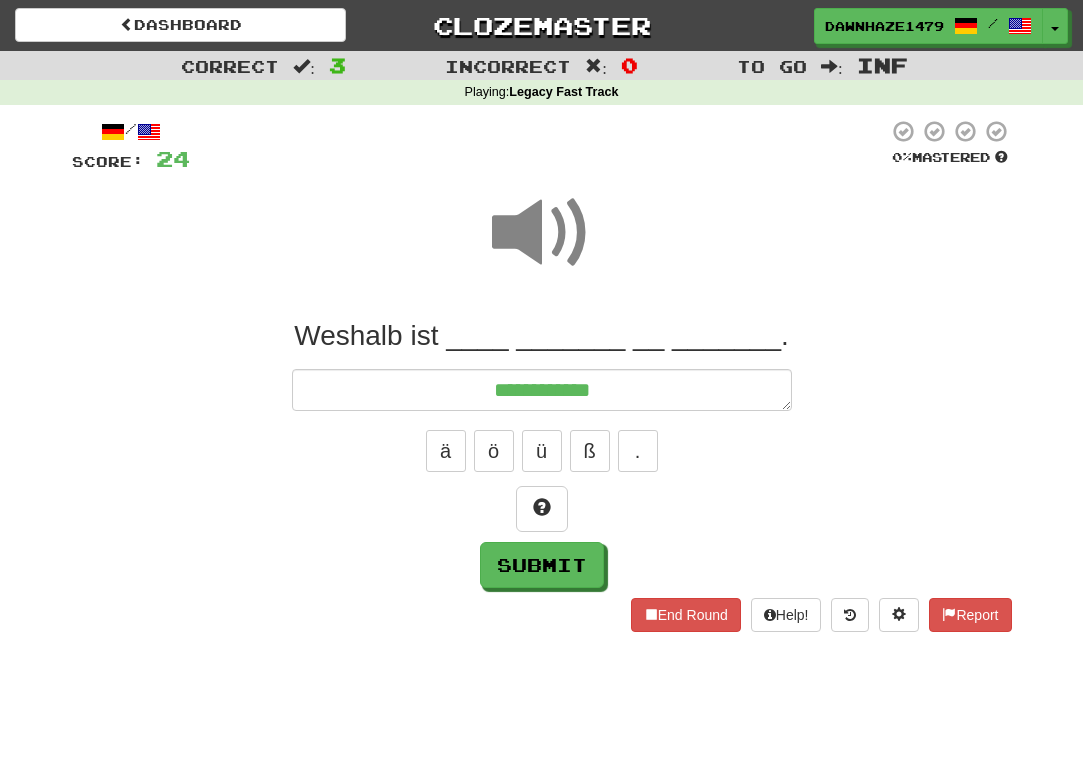 click on "**********" at bounding box center [542, 453] 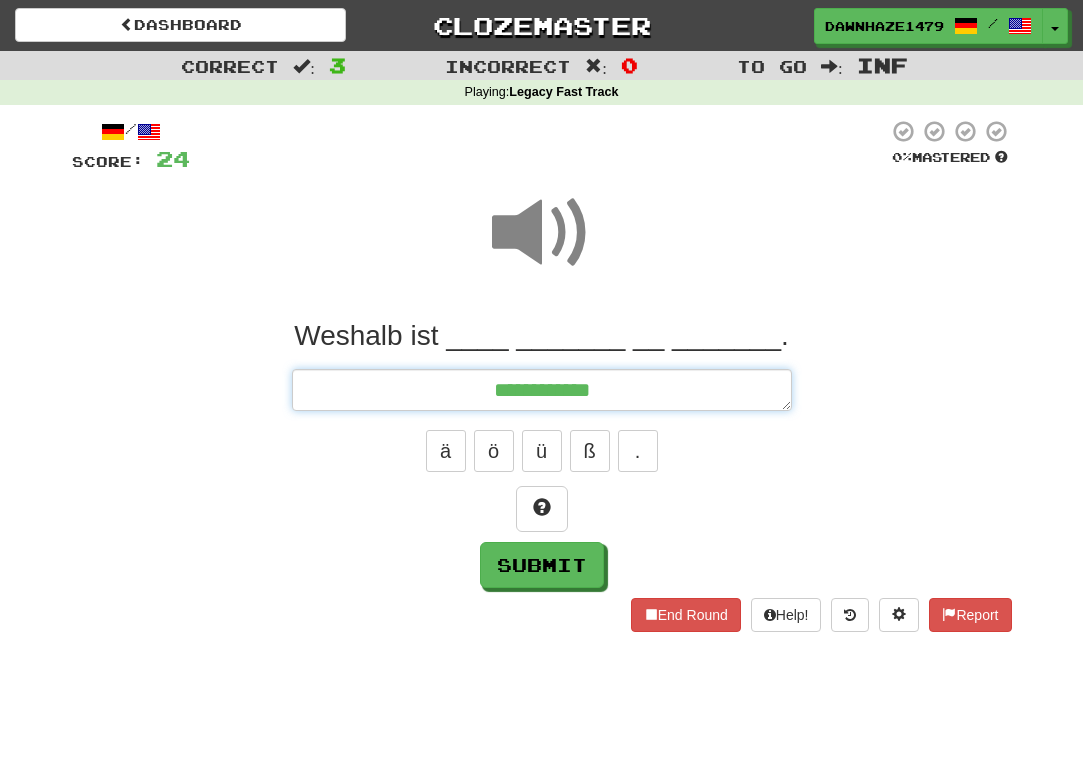 click on "**********" at bounding box center (542, 390) 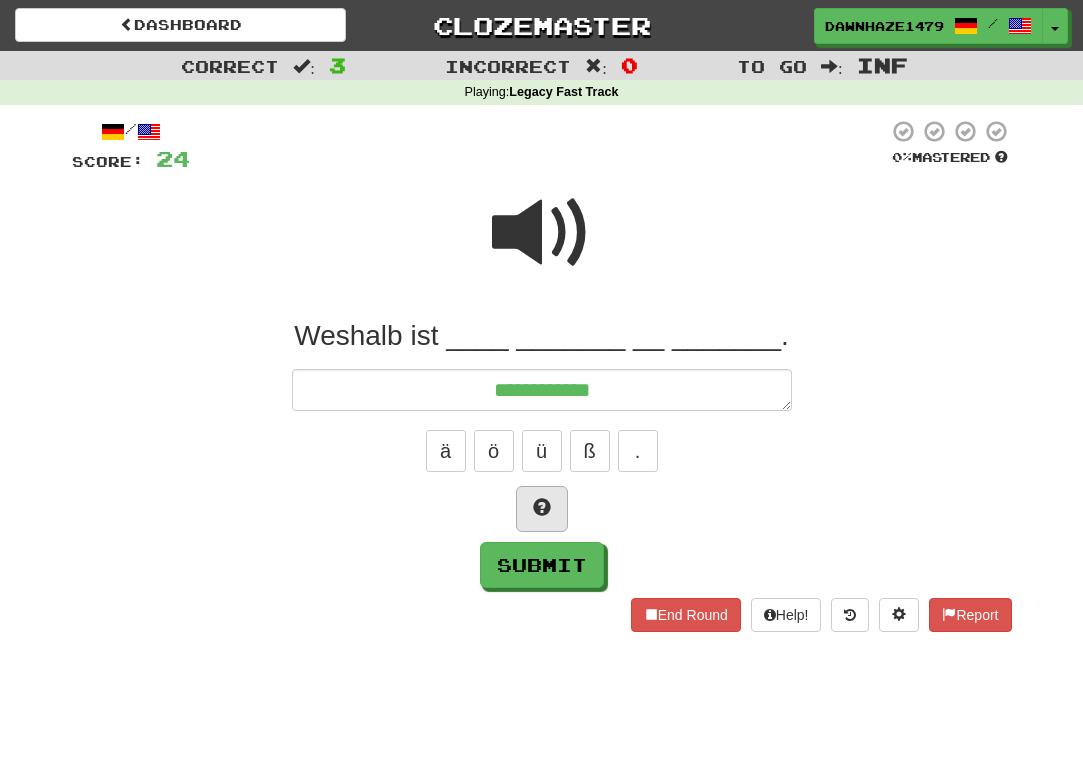 click at bounding box center [542, 509] 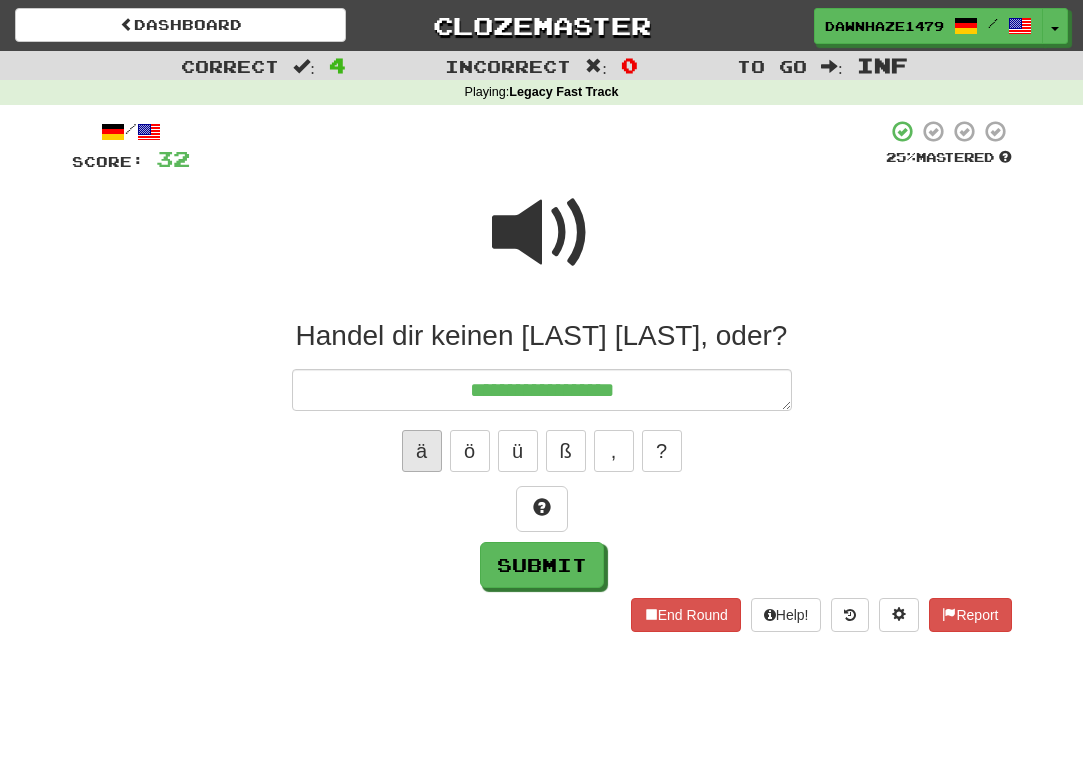 click on "ä" at bounding box center (422, 451) 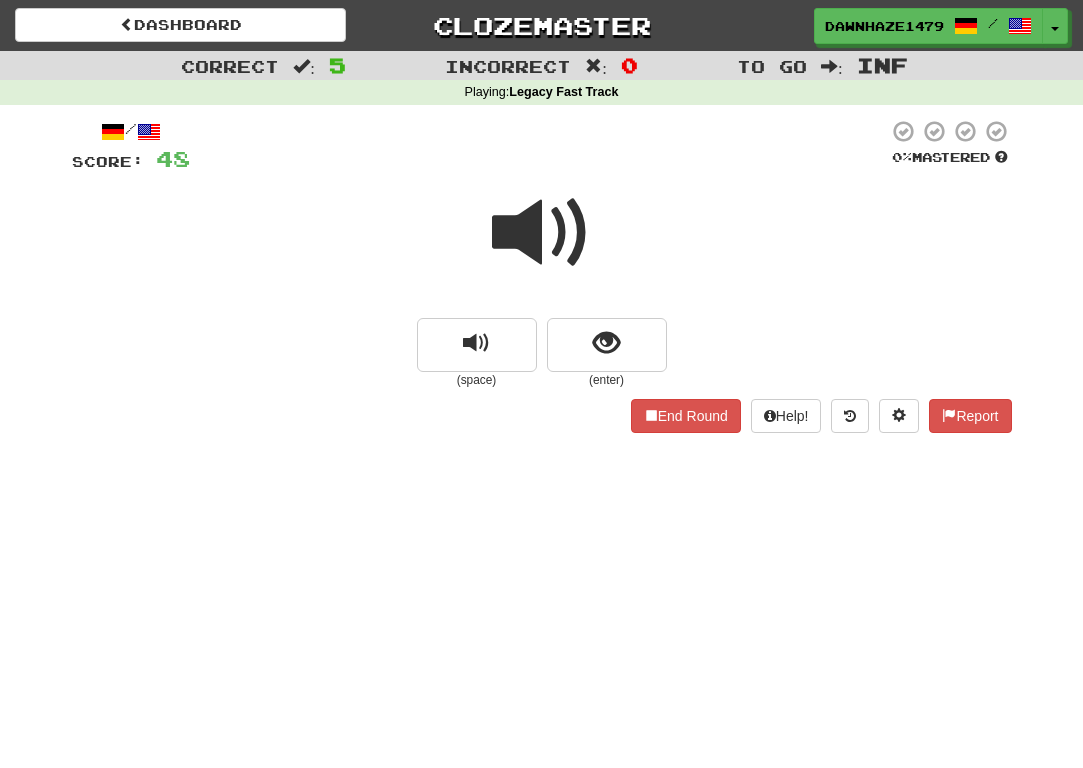 click at bounding box center (542, 233) 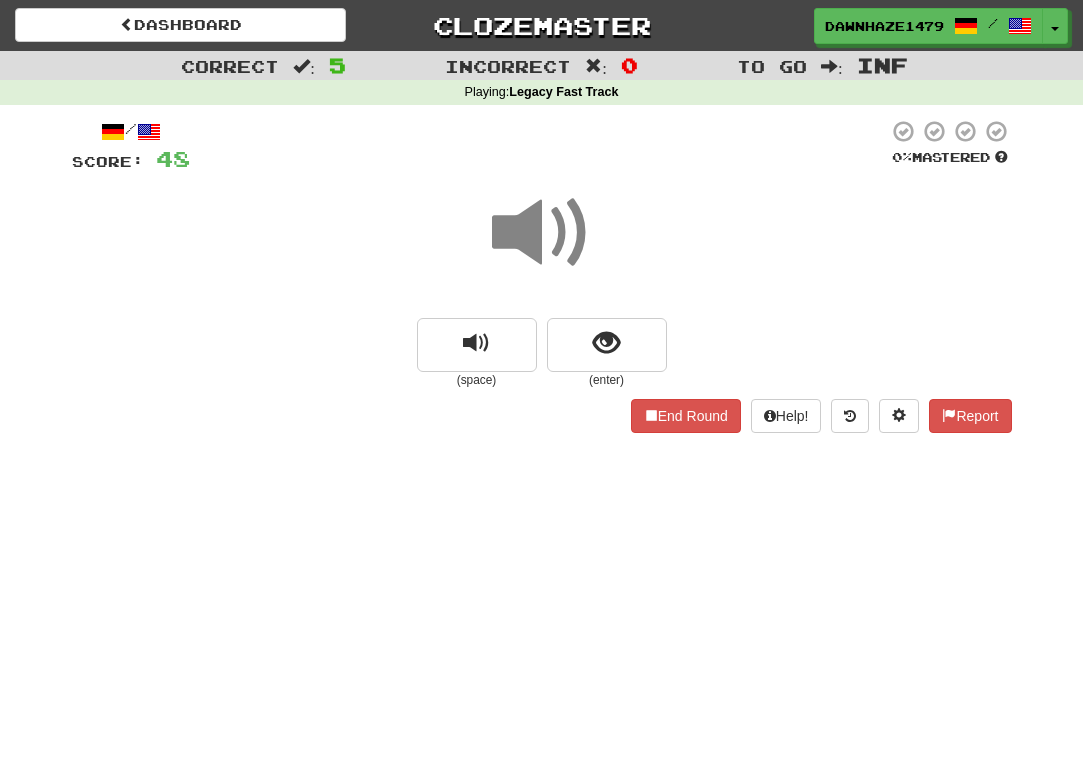 click on "(enter)" at bounding box center (607, 380) 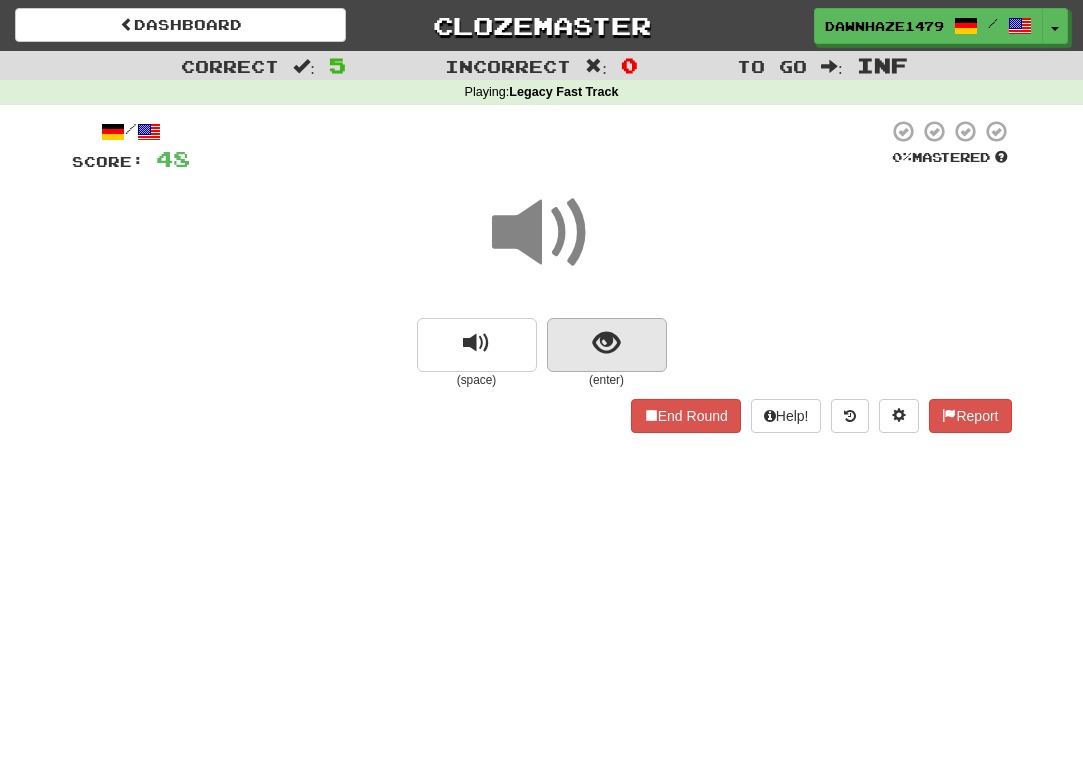 click at bounding box center [607, 345] 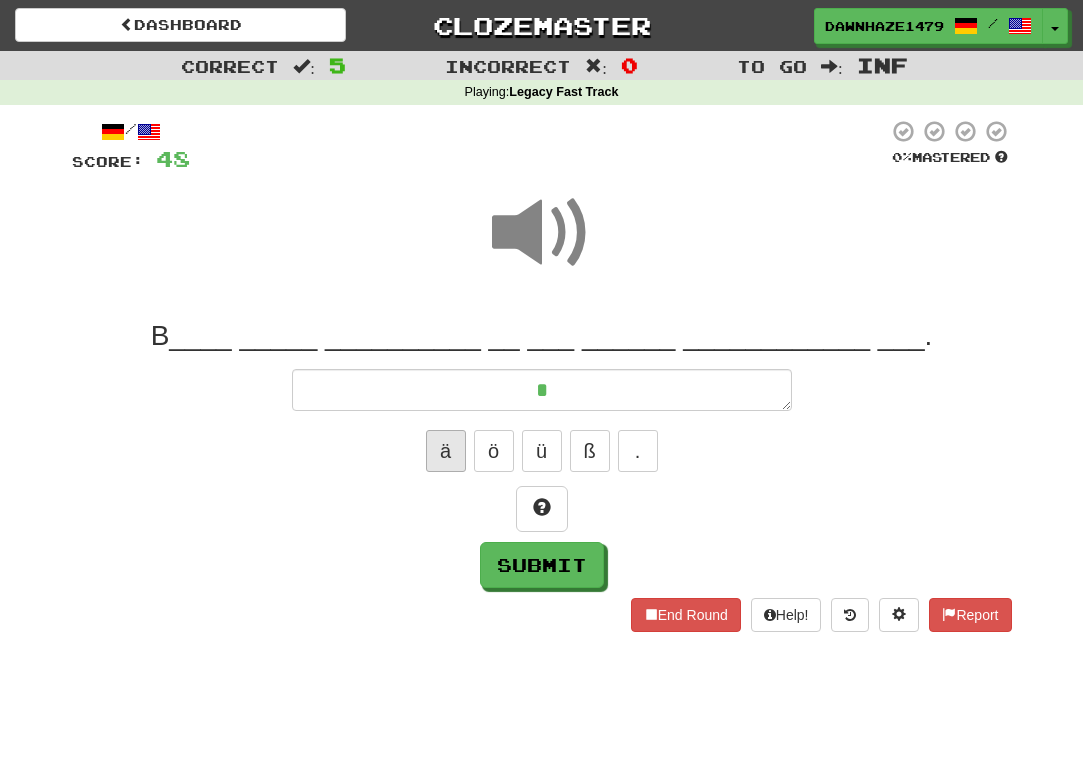 click on "ä" at bounding box center (446, 451) 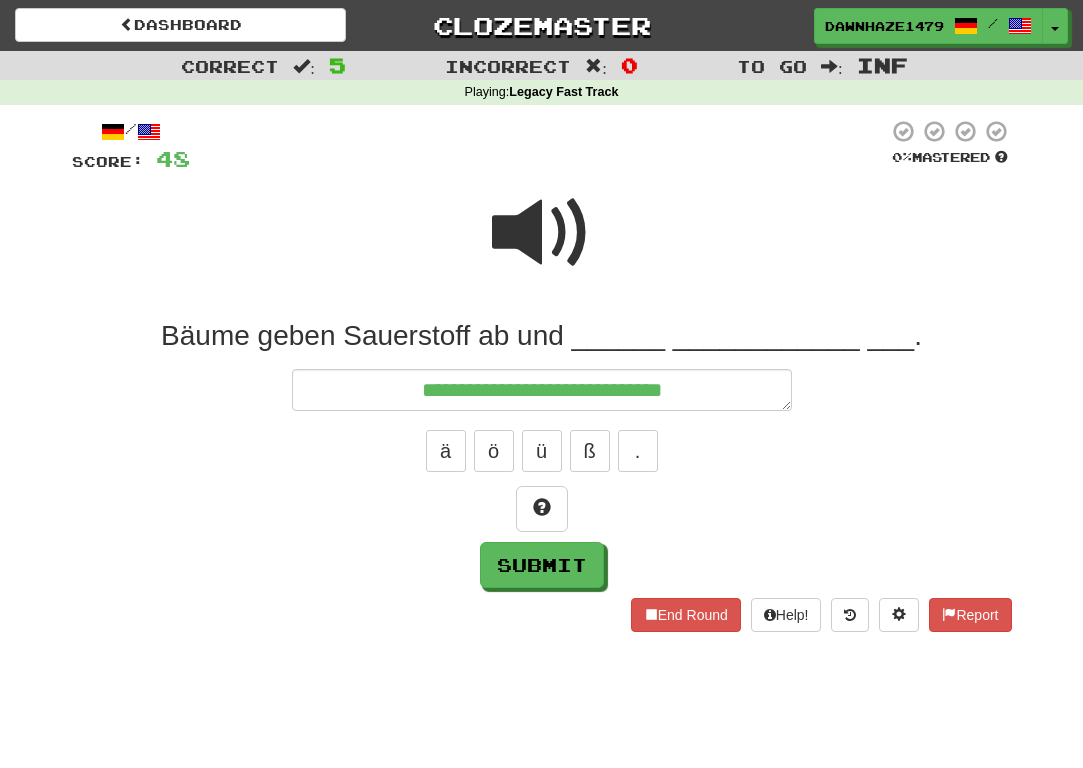 click on "Bäume geben Sauerstoff ab und ______ ____________ ___." at bounding box center [542, 336] 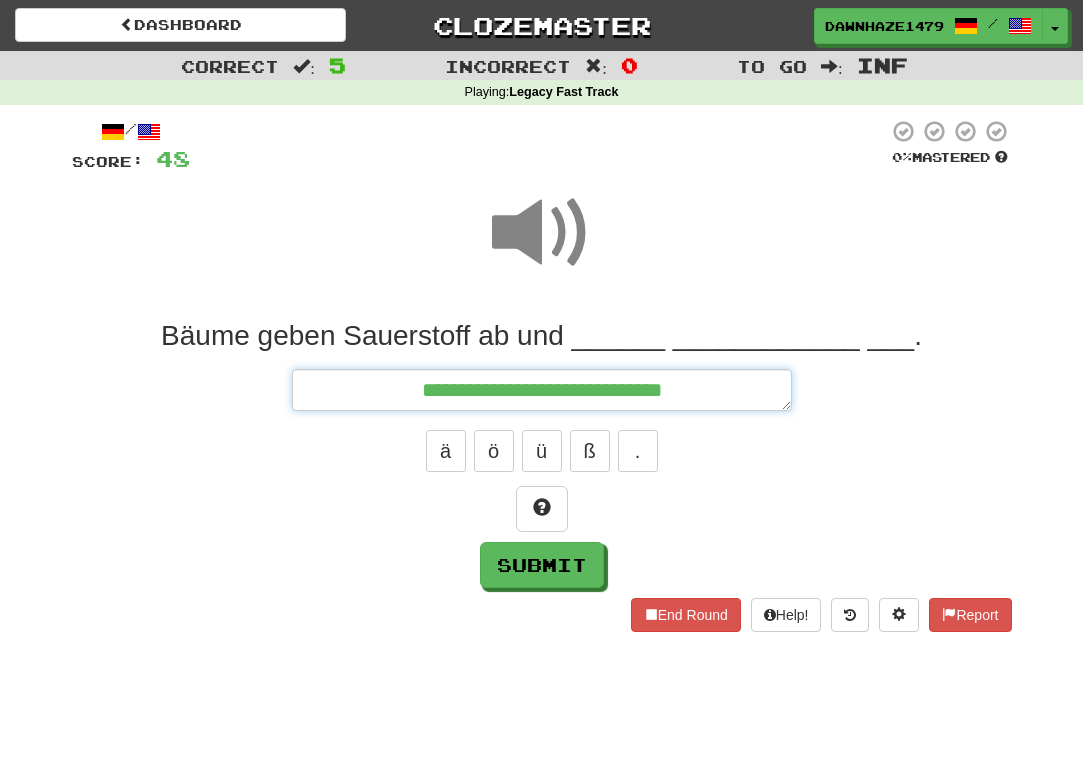click on "**********" at bounding box center (542, 390) 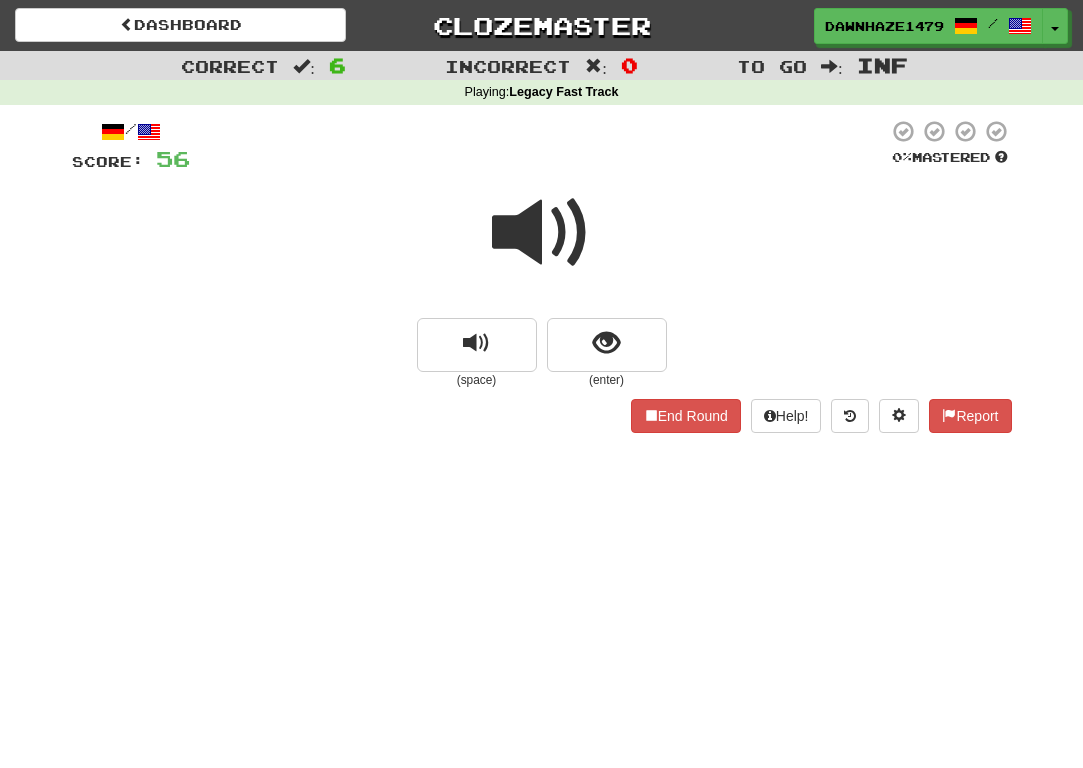 click at bounding box center [542, 233] 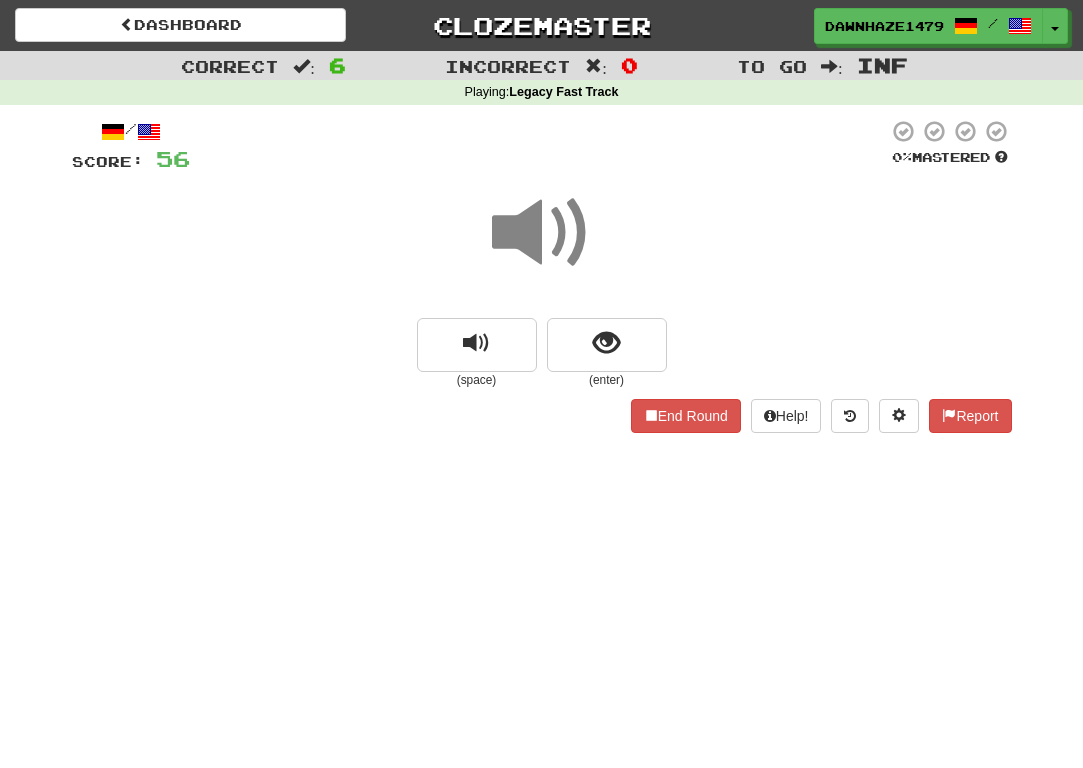 click at bounding box center (542, 246) 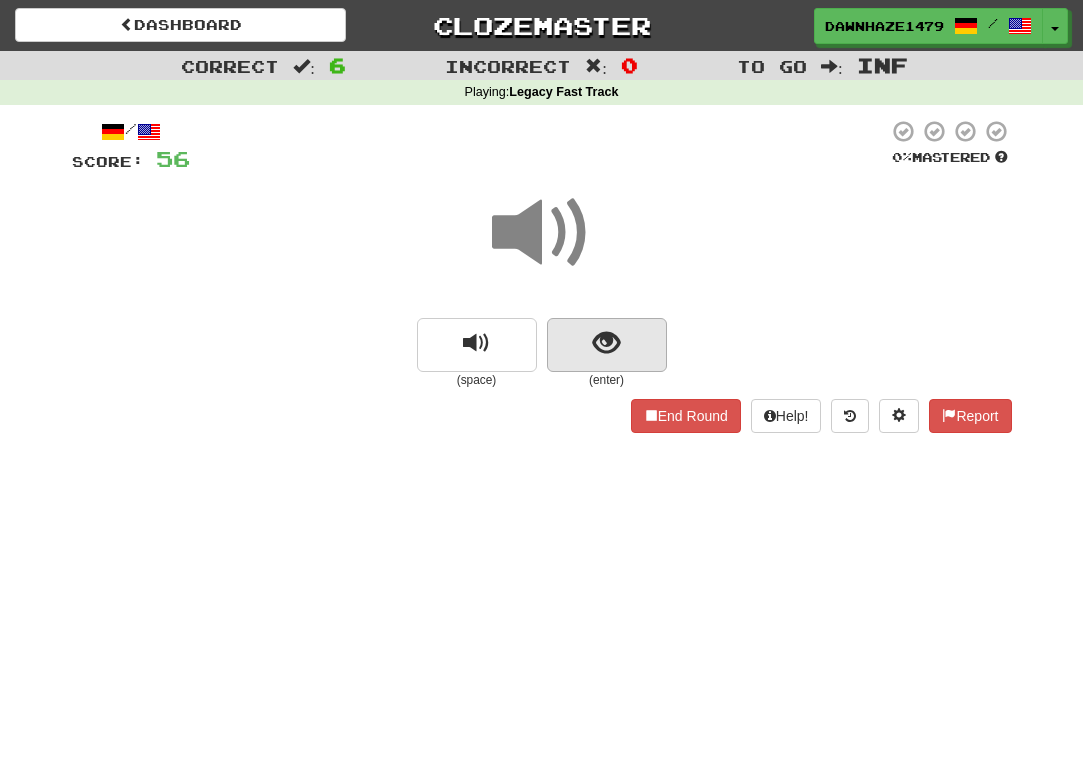 click at bounding box center [607, 345] 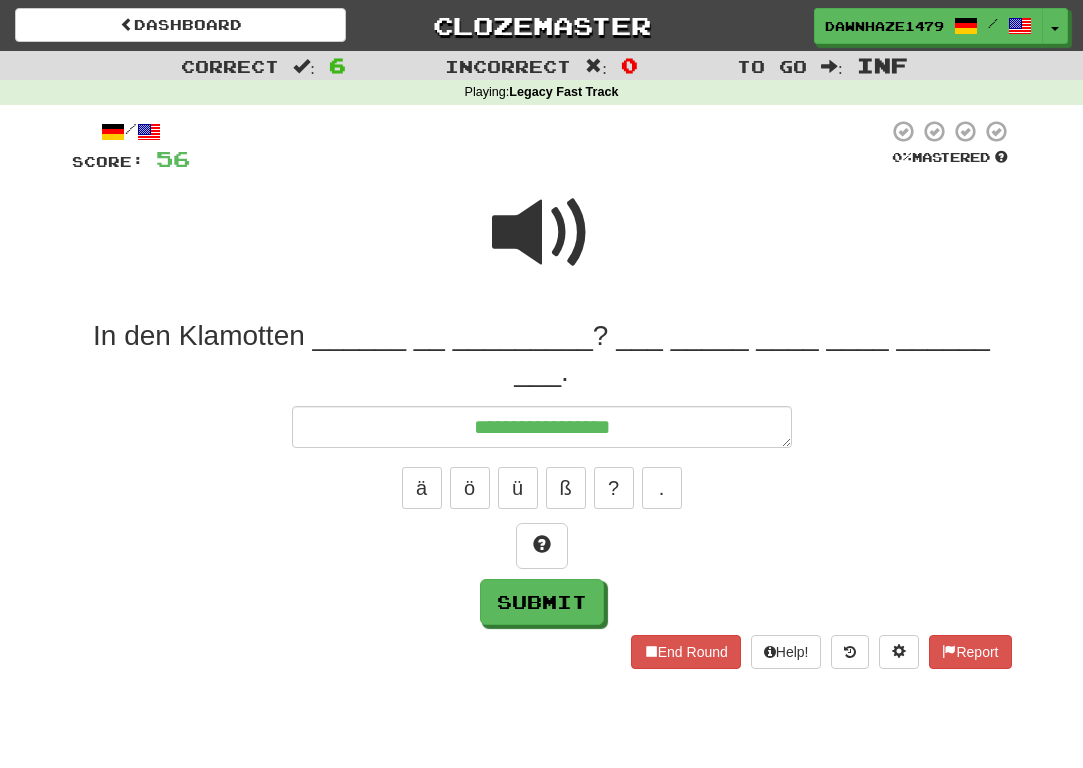 click at bounding box center (542, 233) 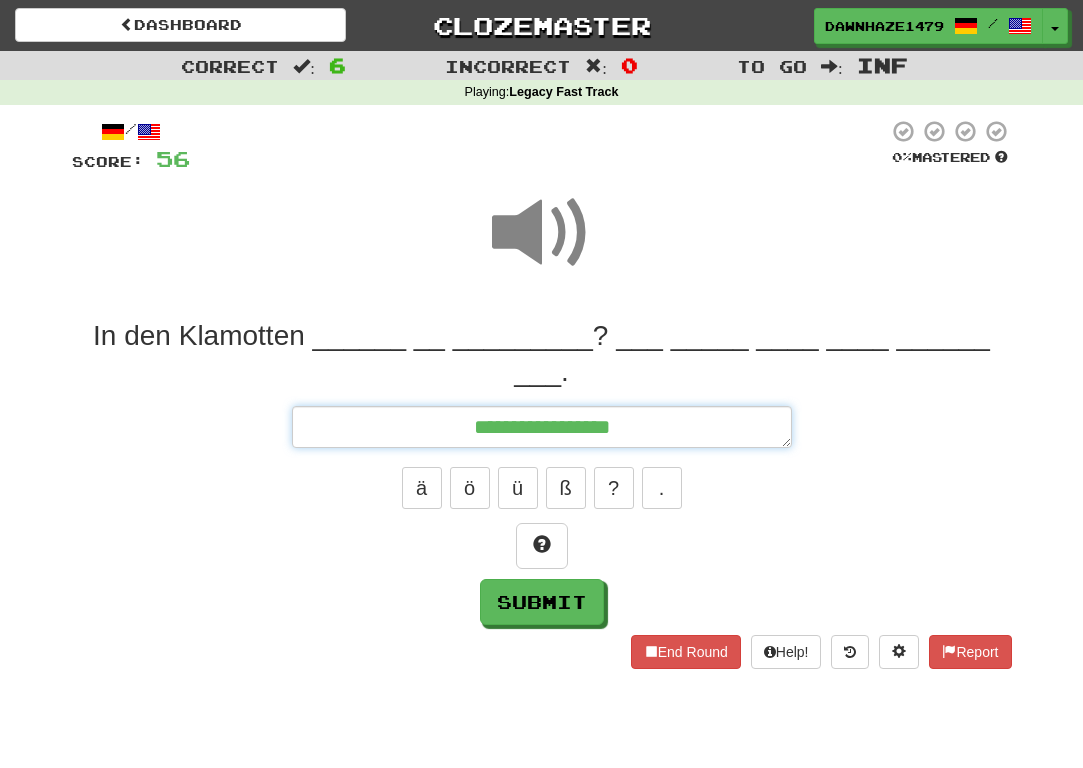 click on "**********" at bounding box center [542, 427] 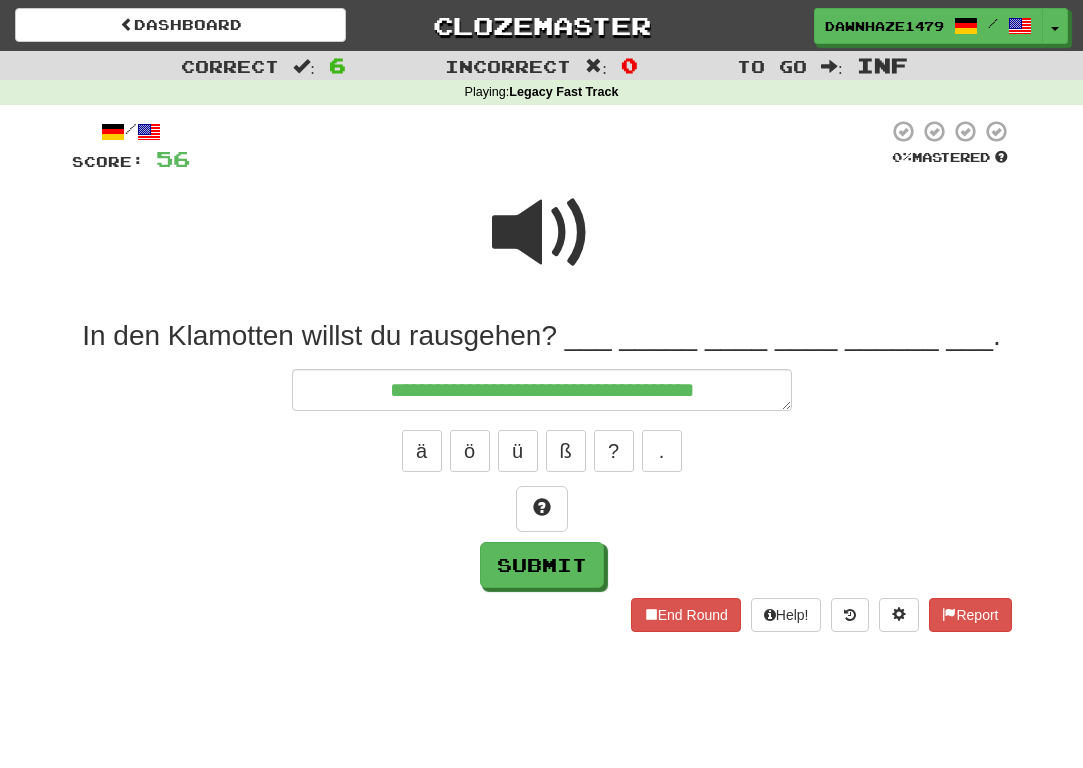 click at bounding box center [542, 246] 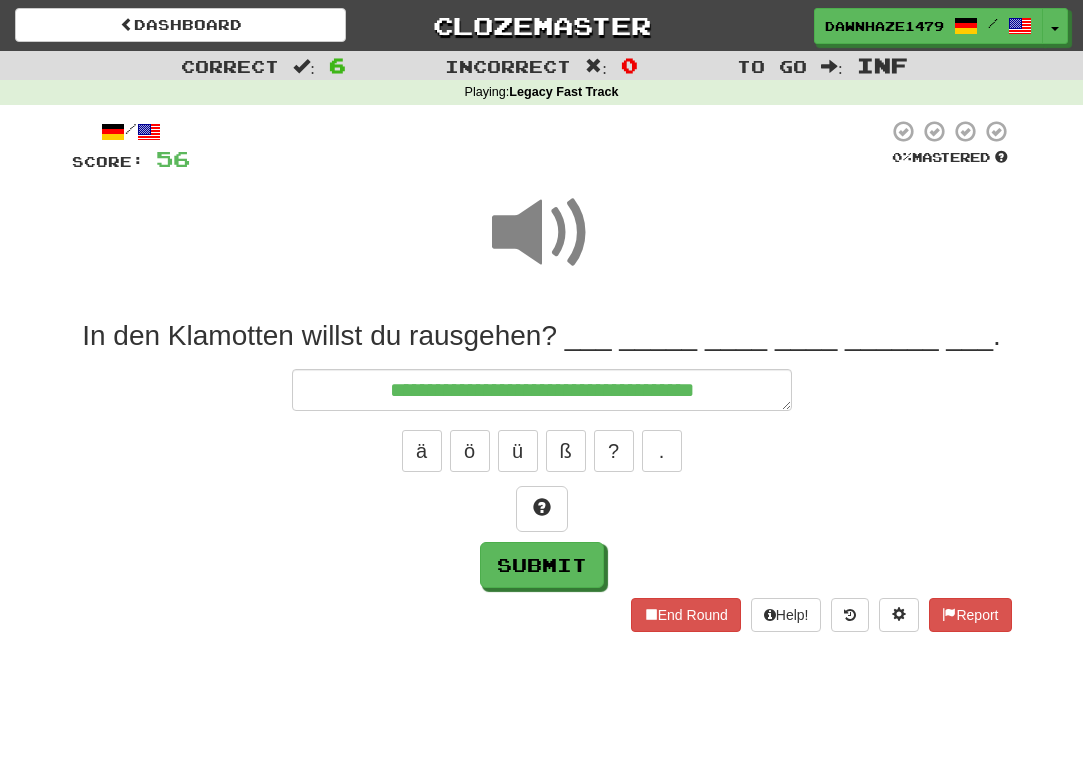 click on "**********" at bounding box center (542, 453) 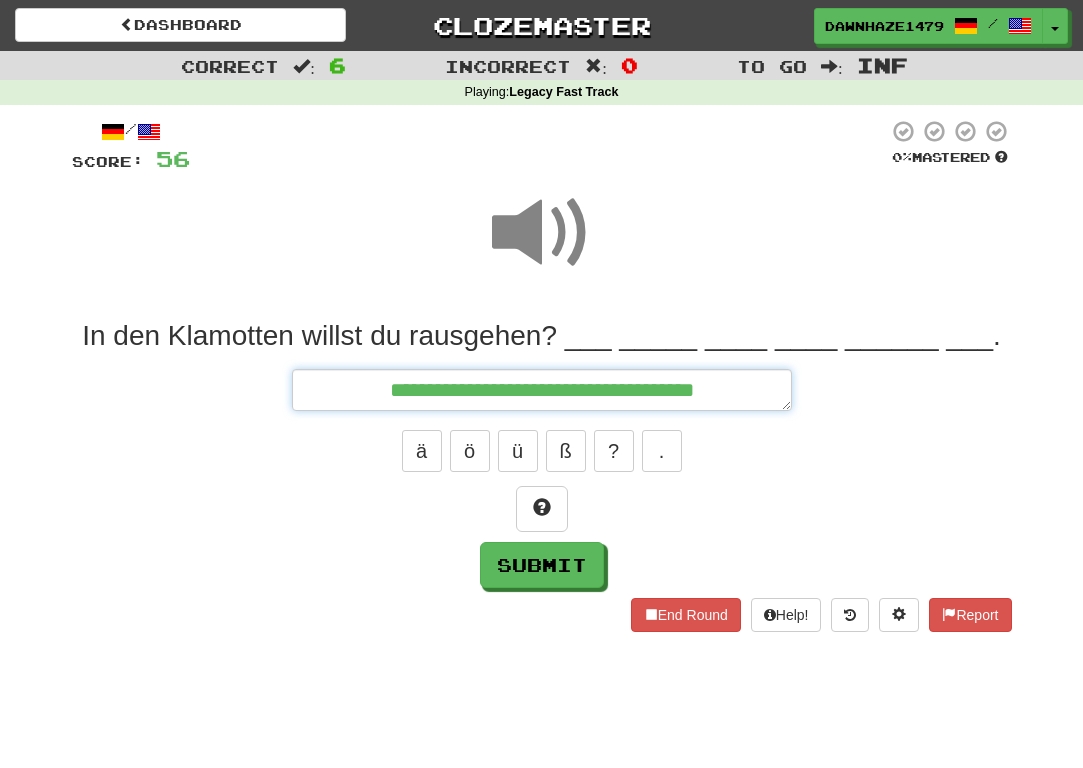 click on "**********" at bounding box center [542, 390] 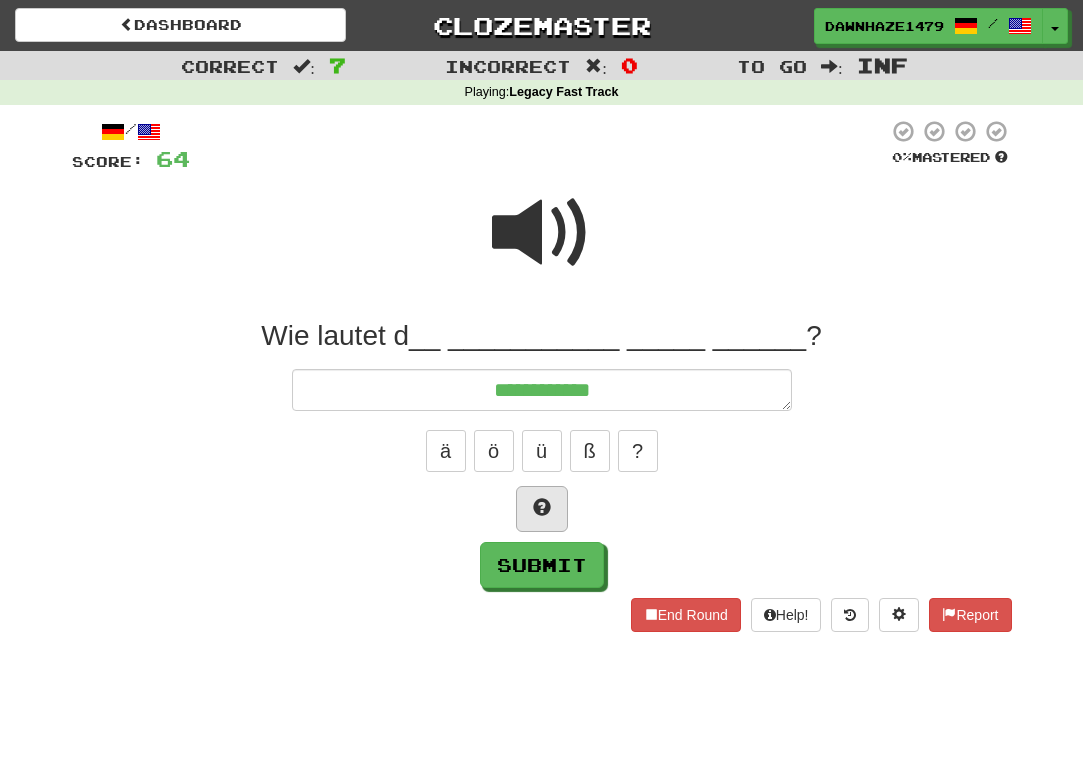 click at bounding box center (542, 509) 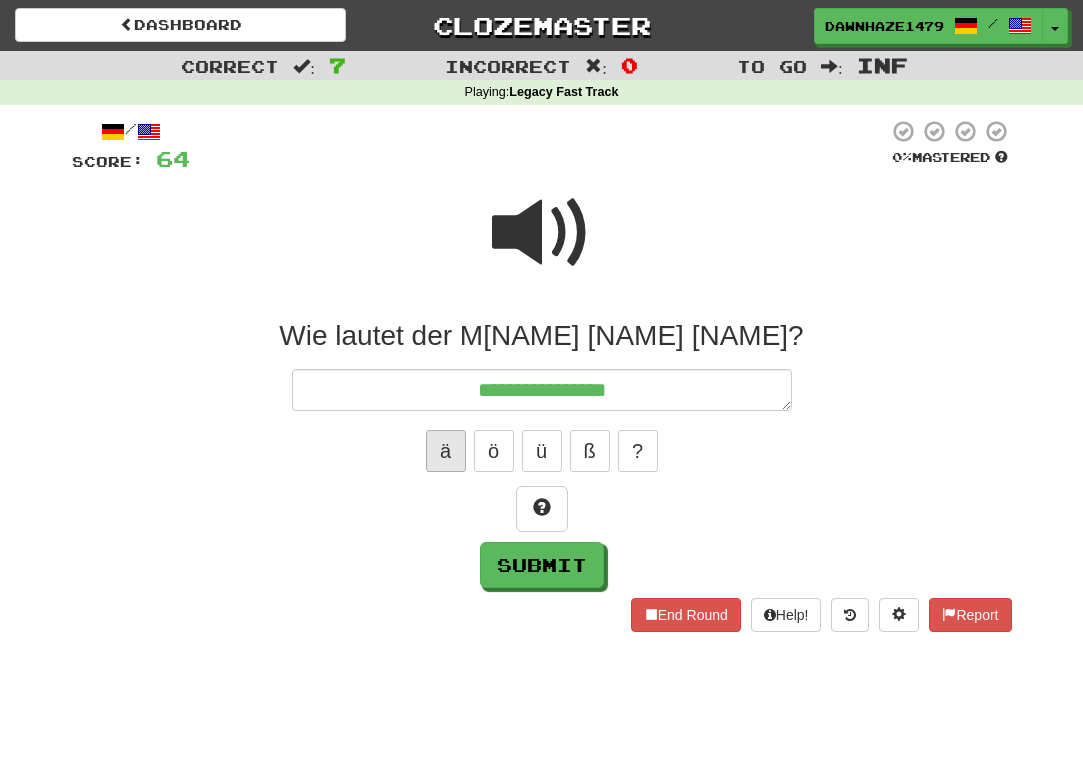 click on "ä" at bounding box center (446, 451) 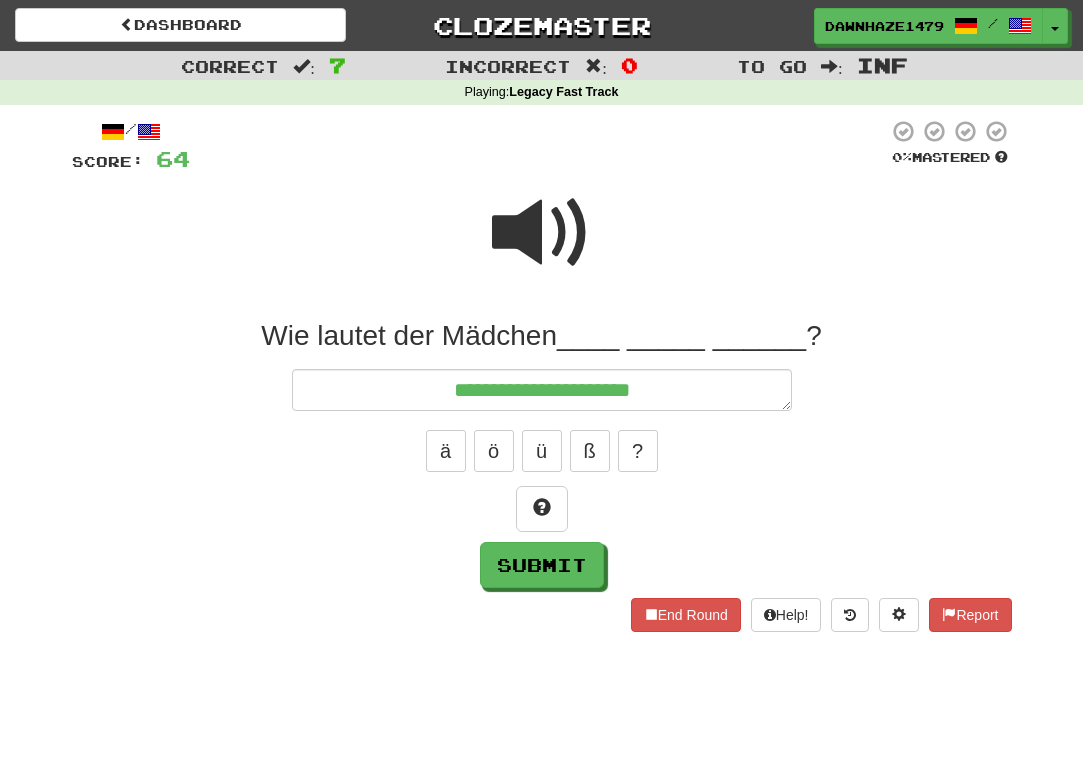 click at bounding box center (542, 246) 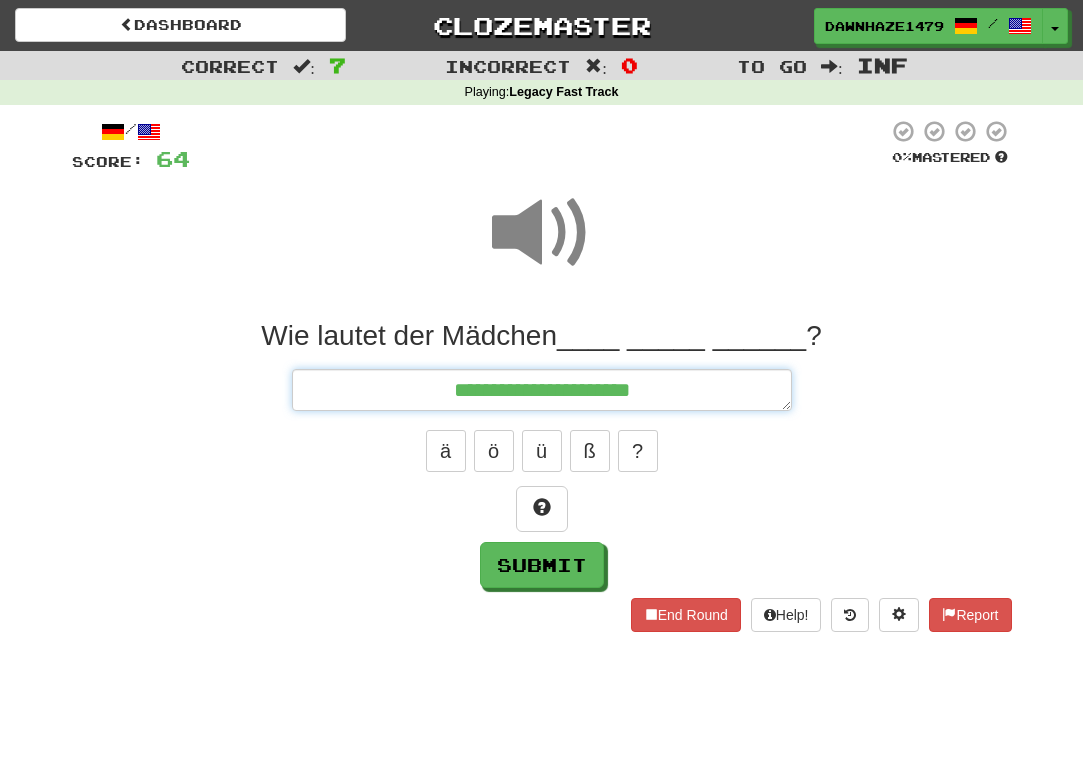 click on "**********" at bounding box center [542, 390] 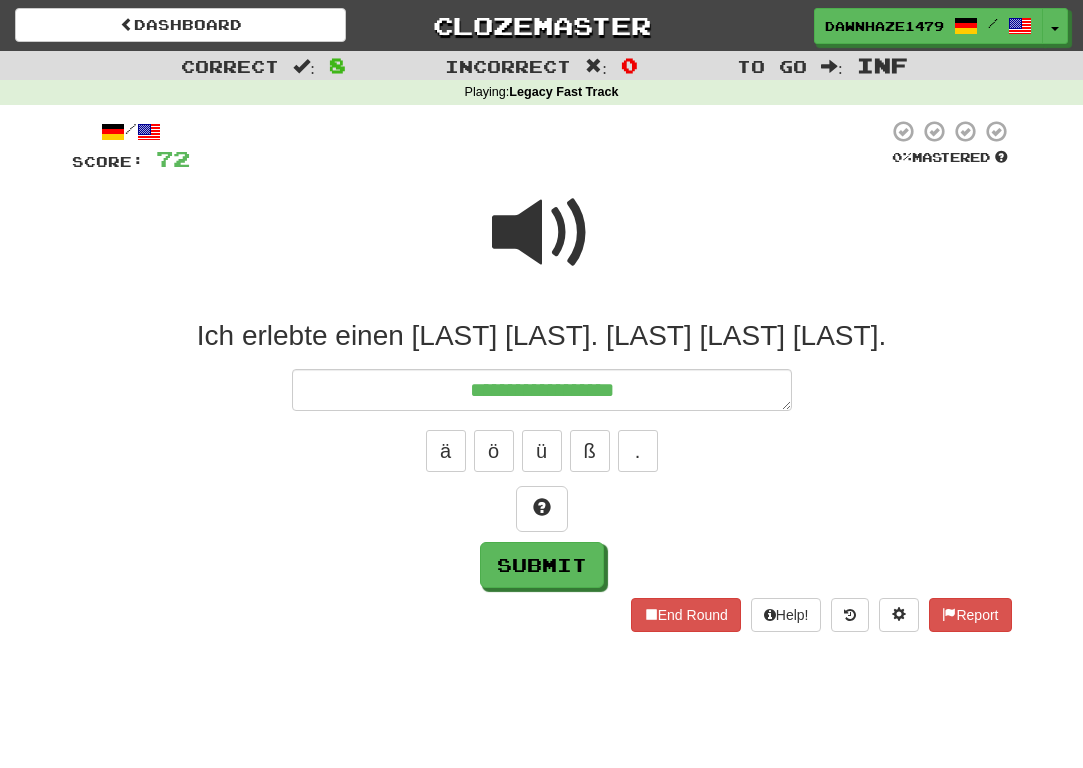 click at bounding box center (542, 246) 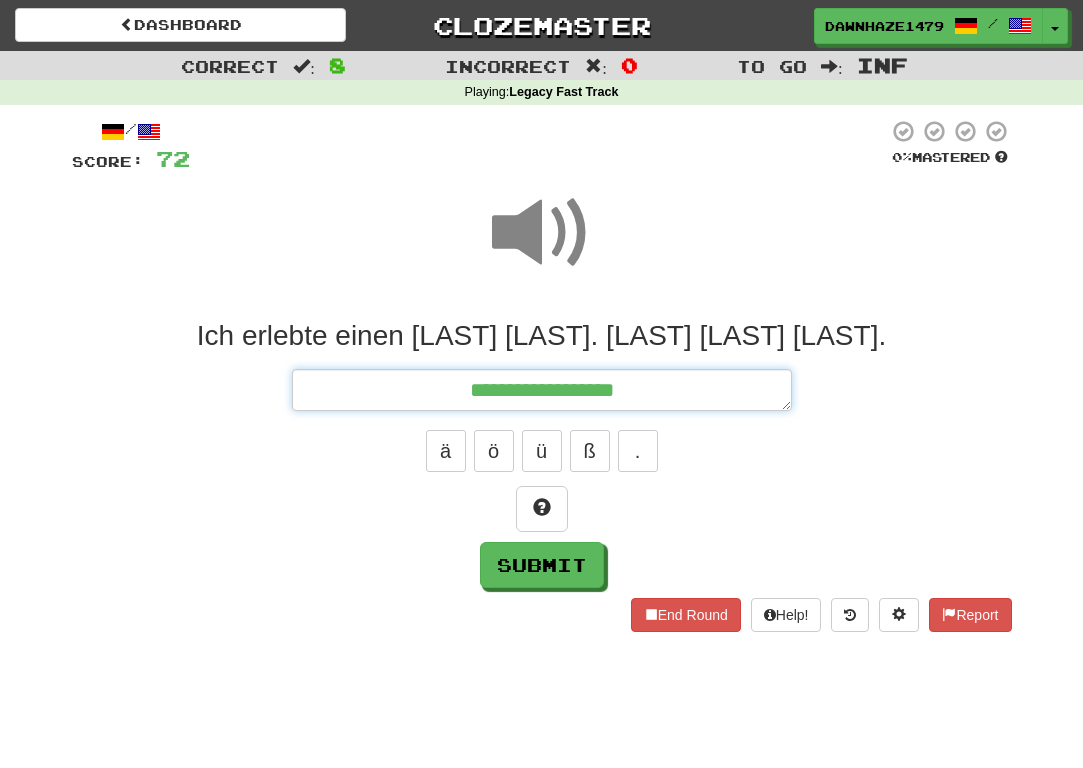click on "**********" at bounding box center (542, 390) 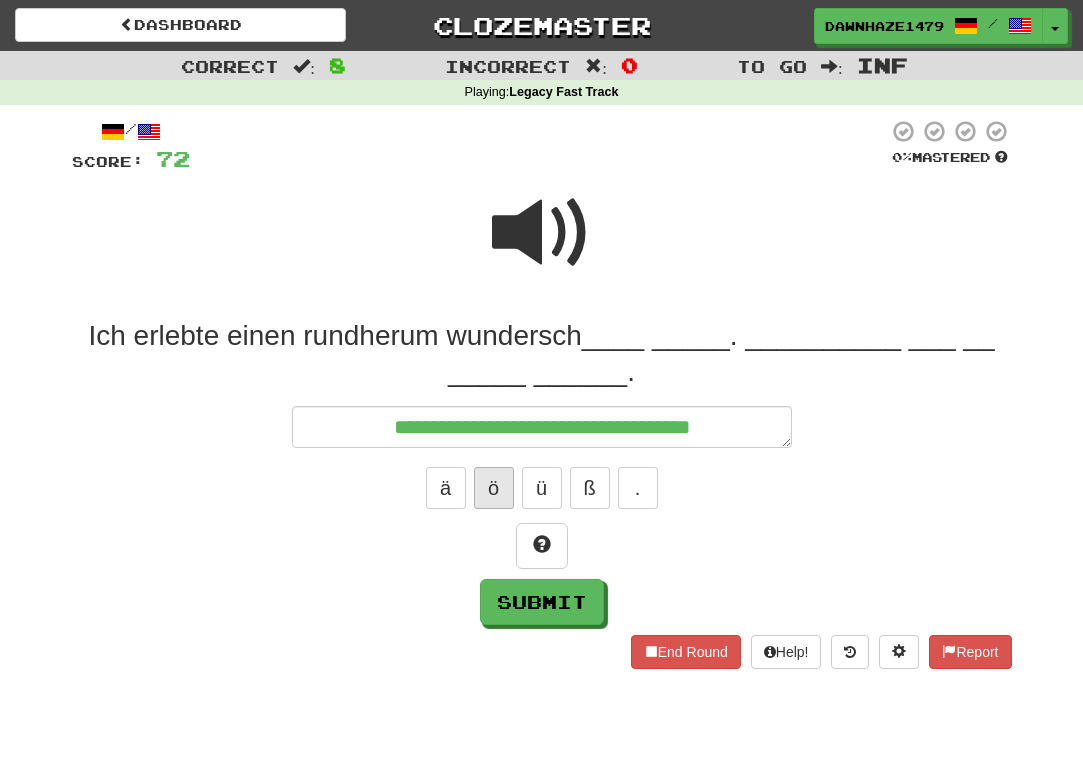 click on "ö" at bounding box center (494, 488) 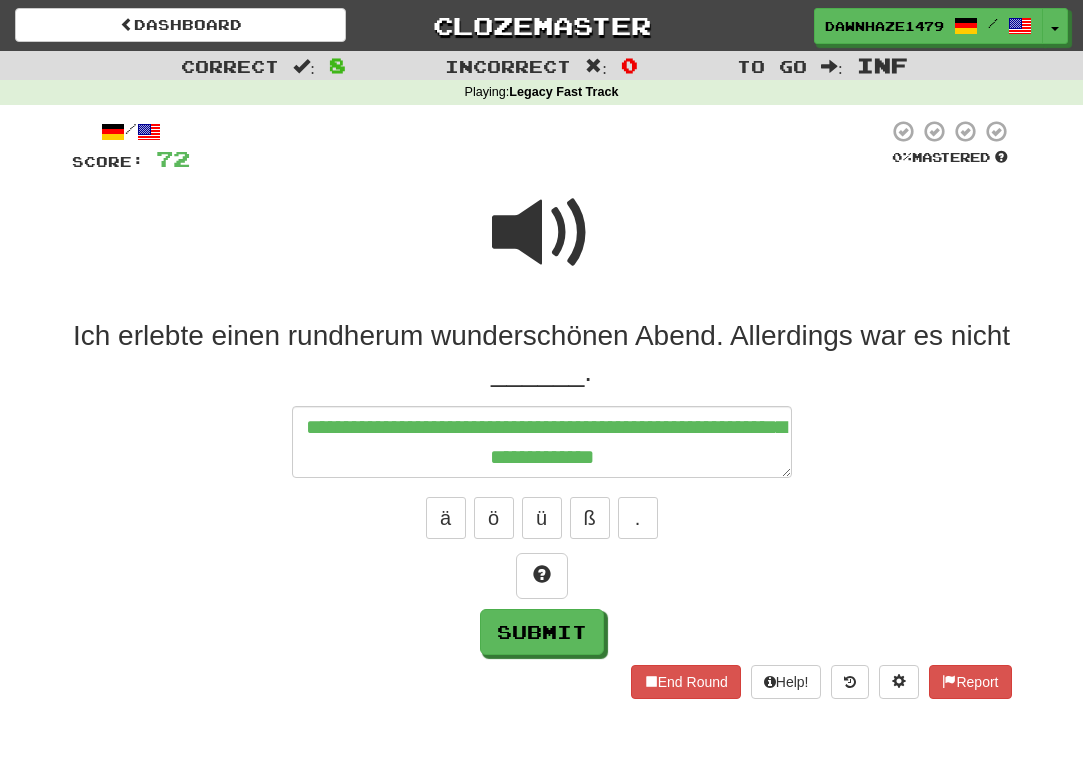 click at bounding box center (542, 246) 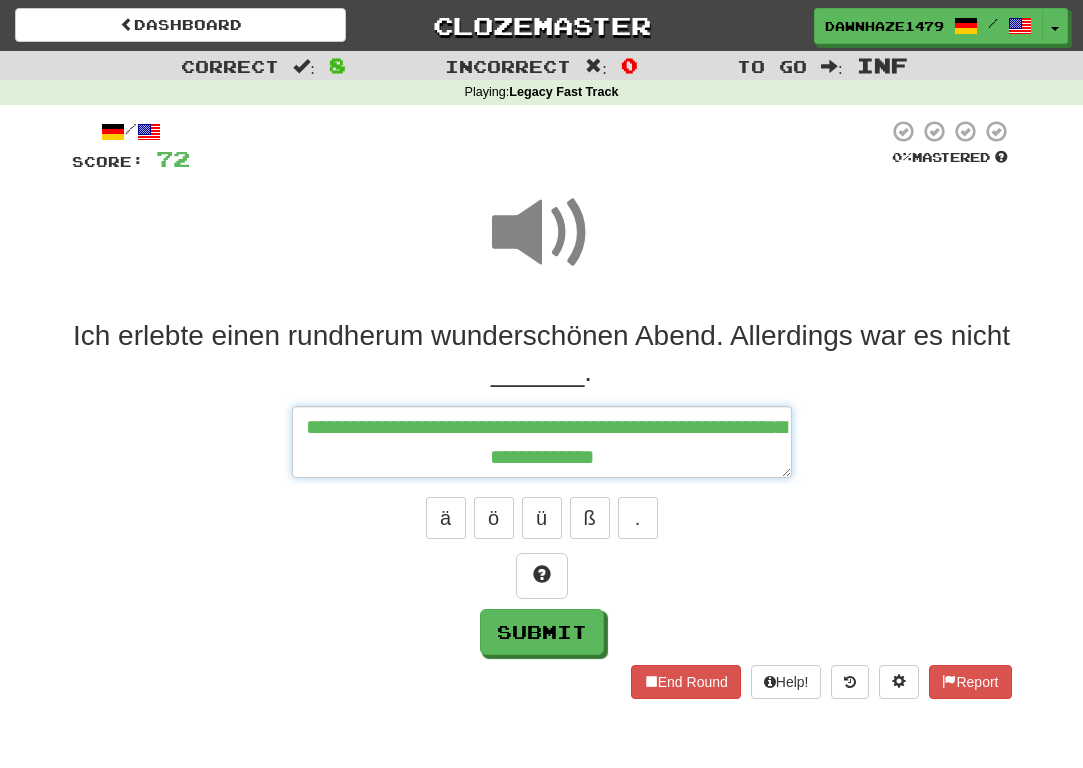 click on "**********" at bounding box center [542, 442] 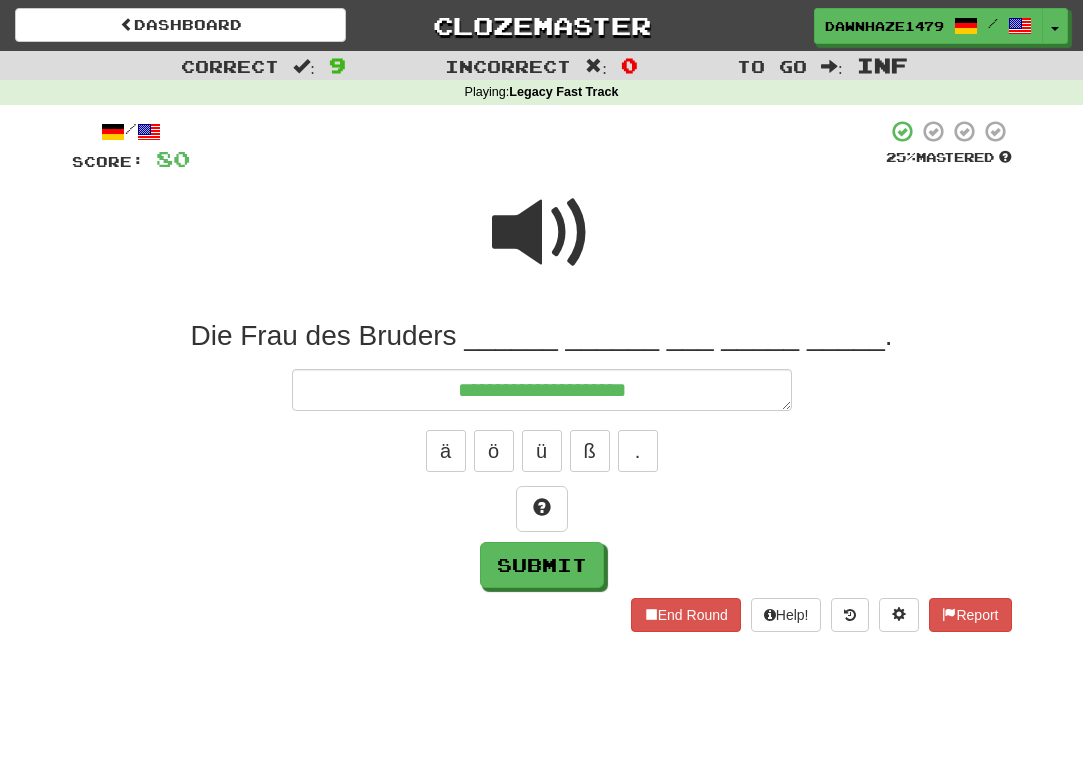click at bounding box center [542, 233] 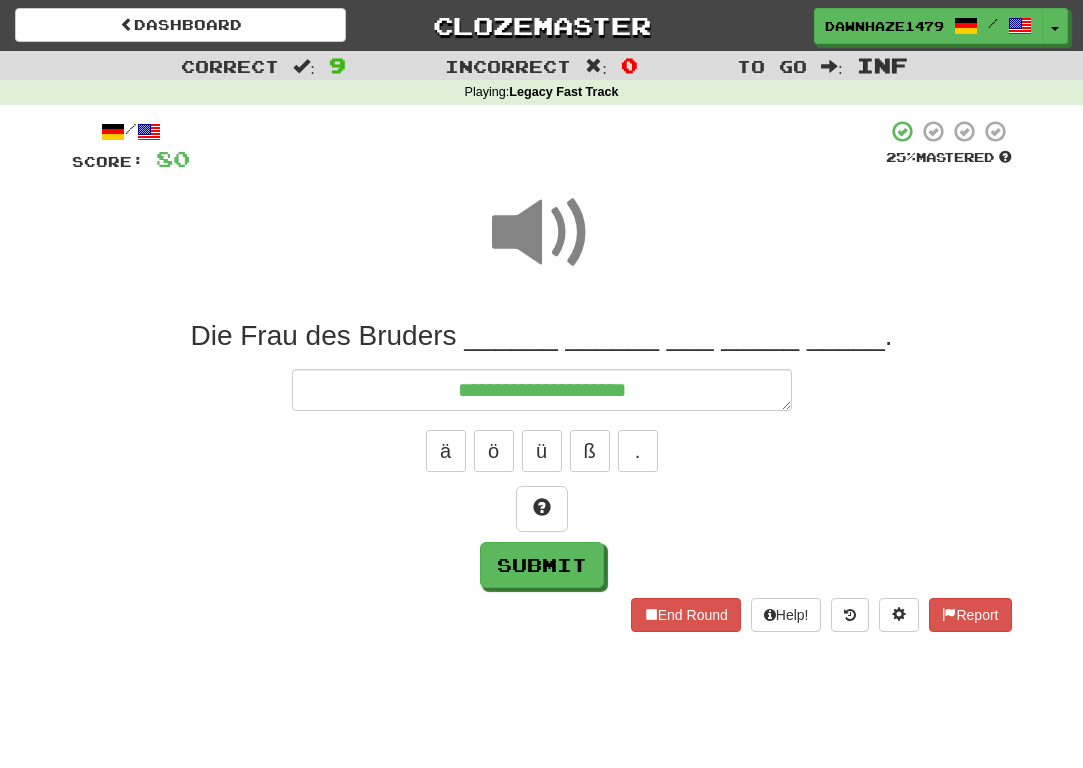 click on "**********" at bounding box center (542, 453) 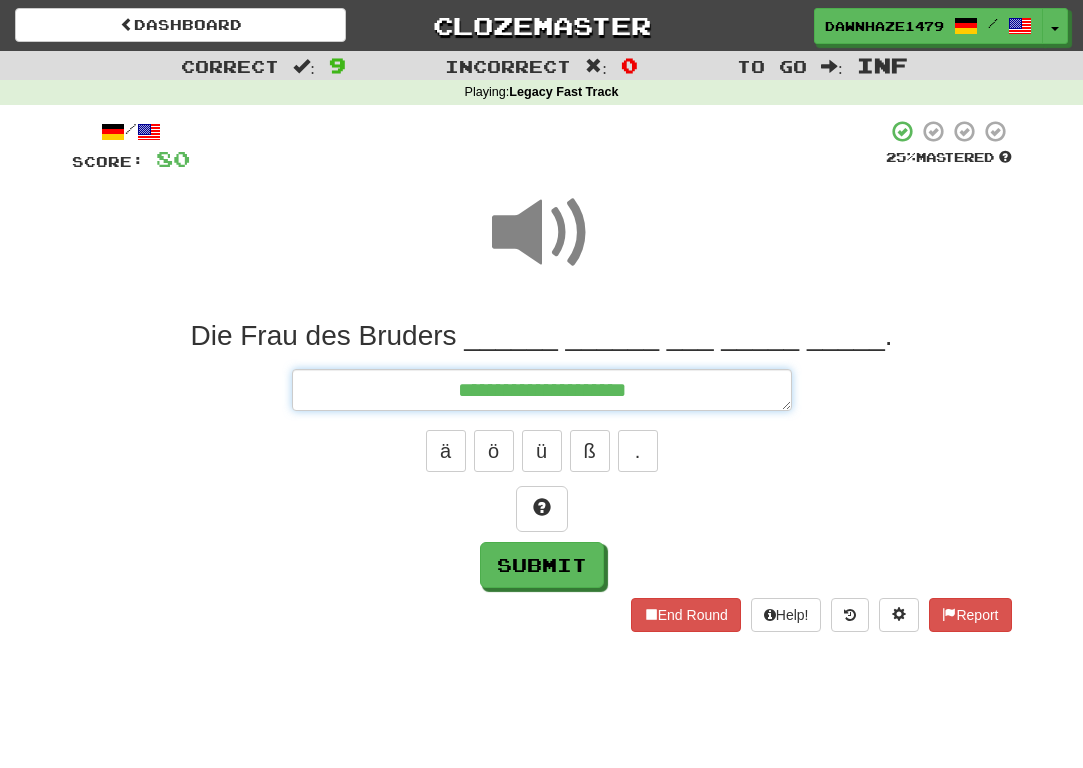 click on "**********" at bounding box center [542, 390] 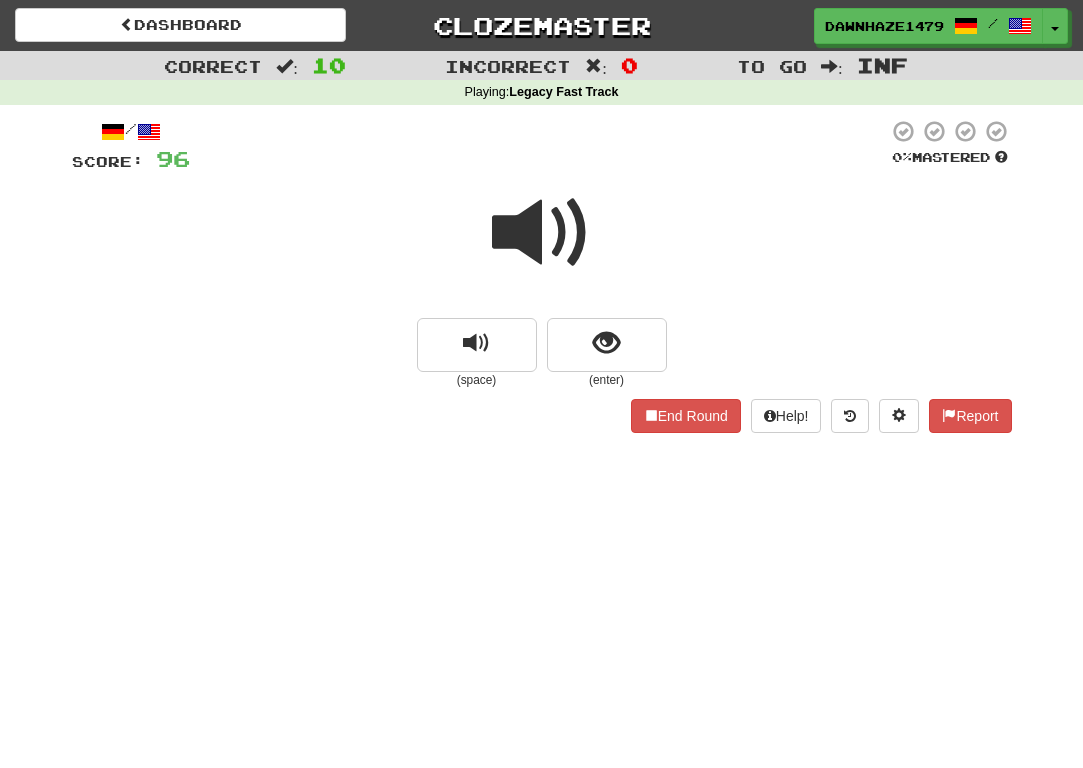 click at bounding box center (542, 233) 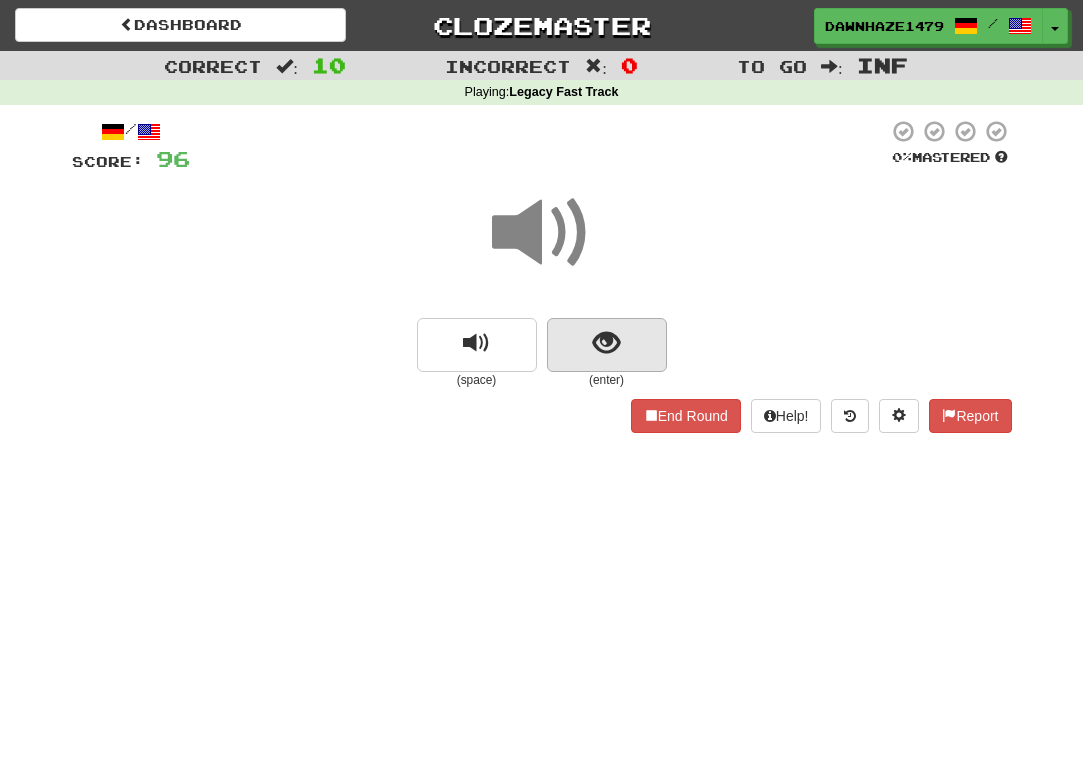 click at bounding box center (607, 345) 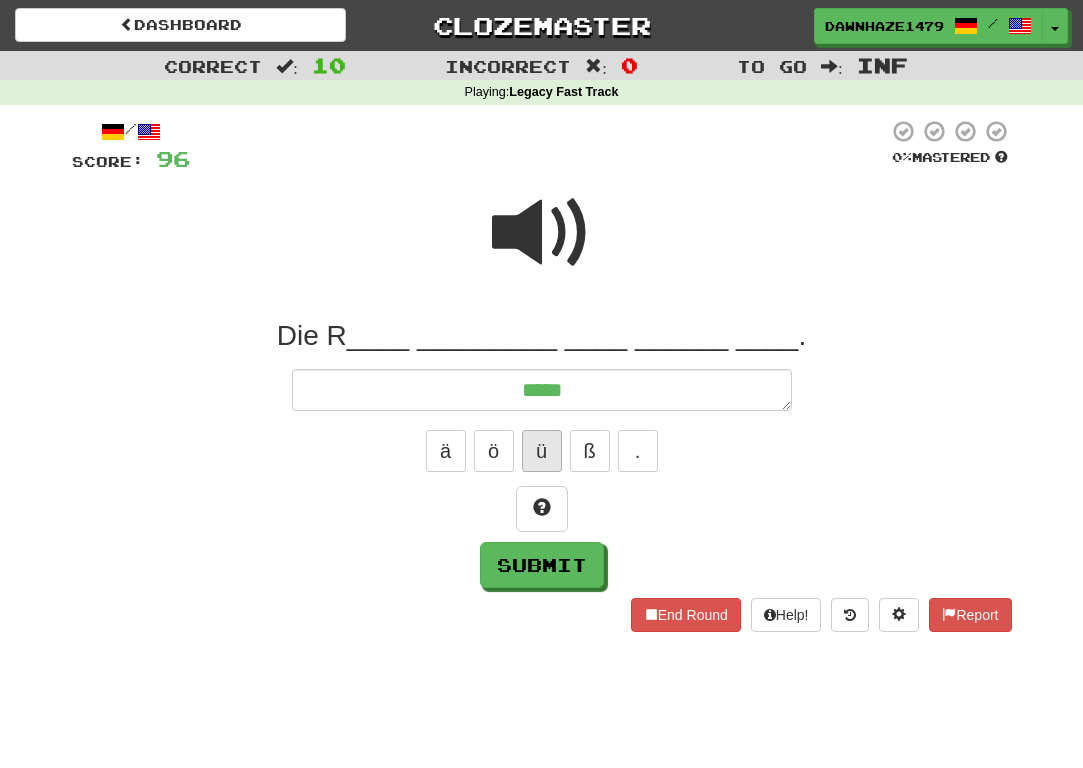 click on "ü" at bounding box center (542, 451) 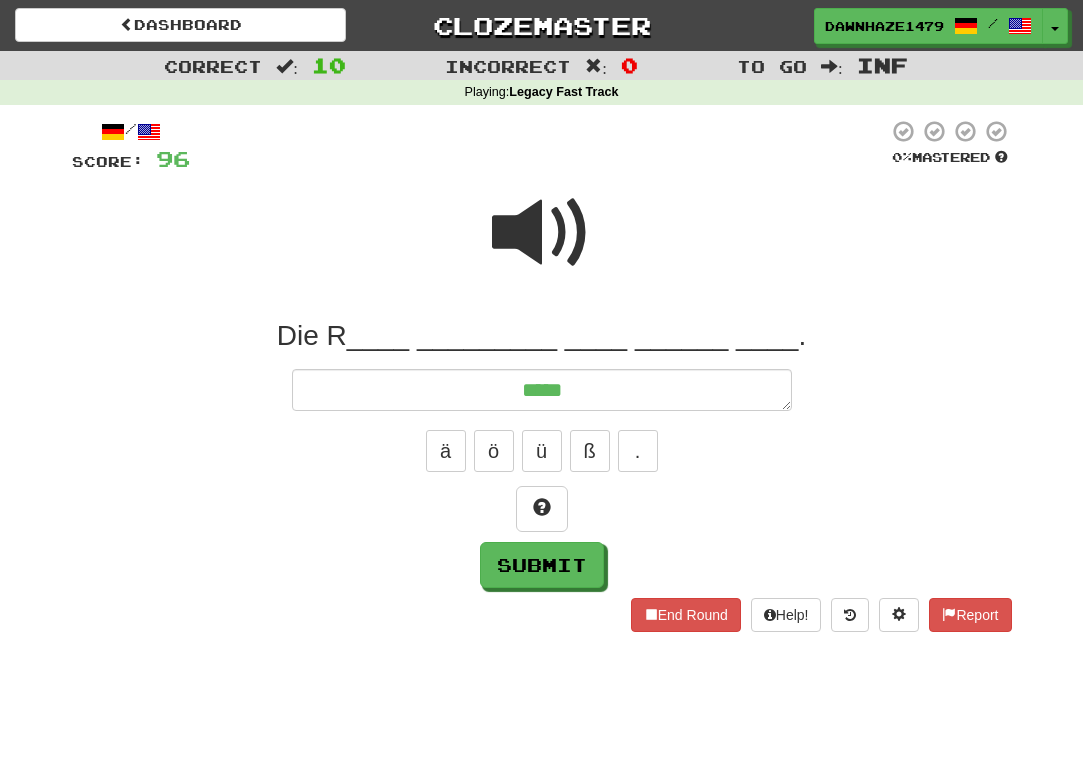click at bounding box center [542, 233] 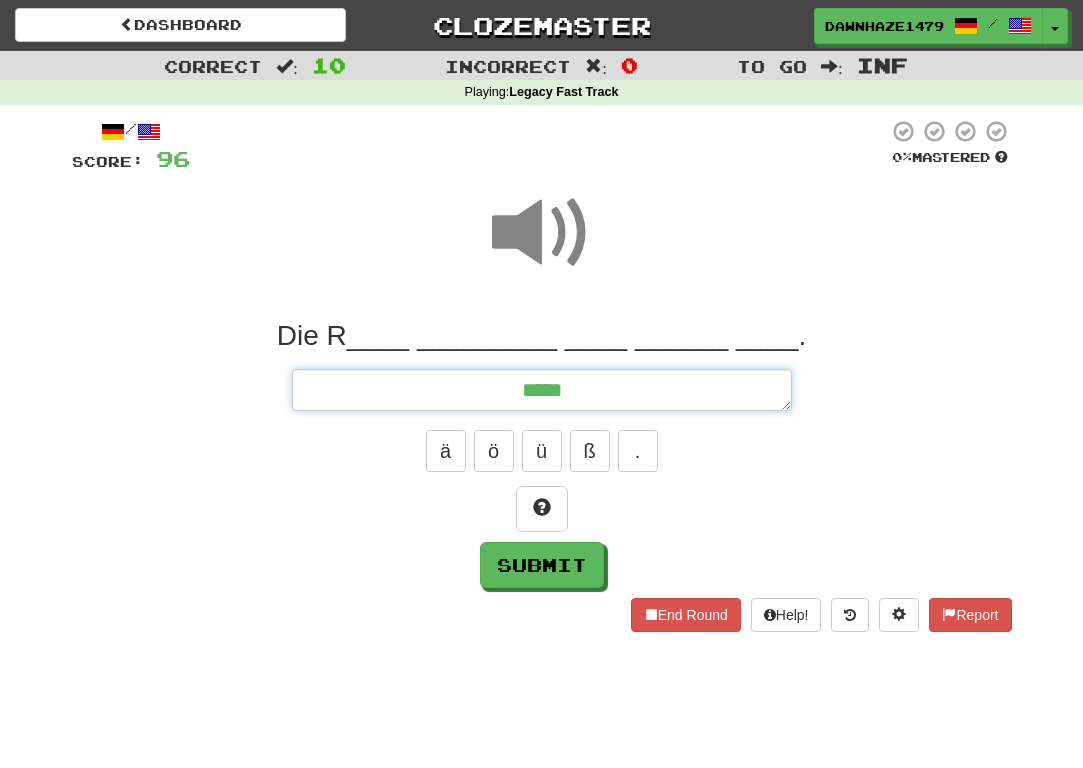 click on "*****" at bounding box center [542, 390] 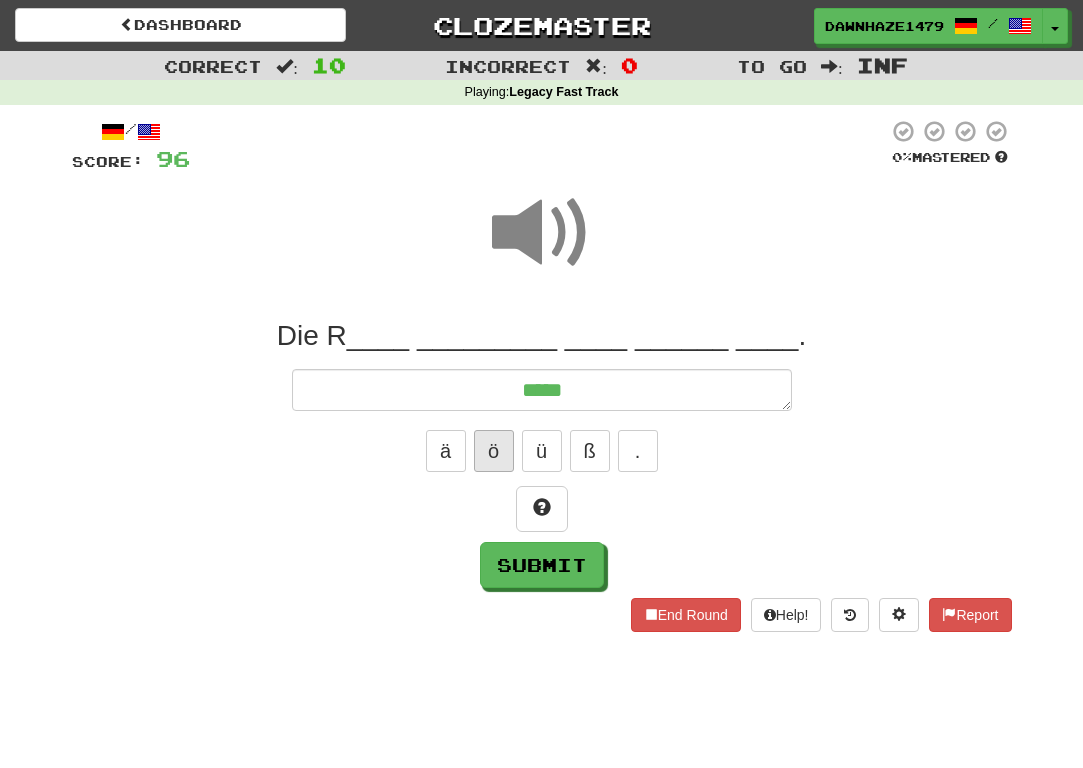 click on "ö" at bounding box center (494, 451) 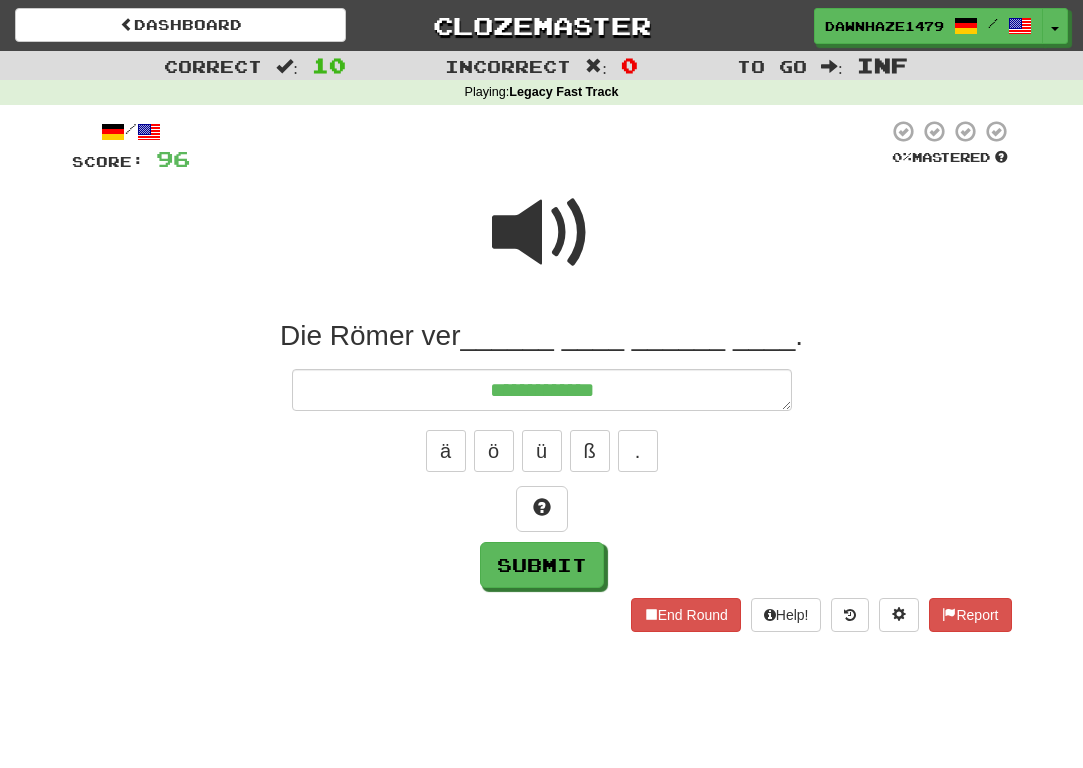 click at bounding box center (542, 233) 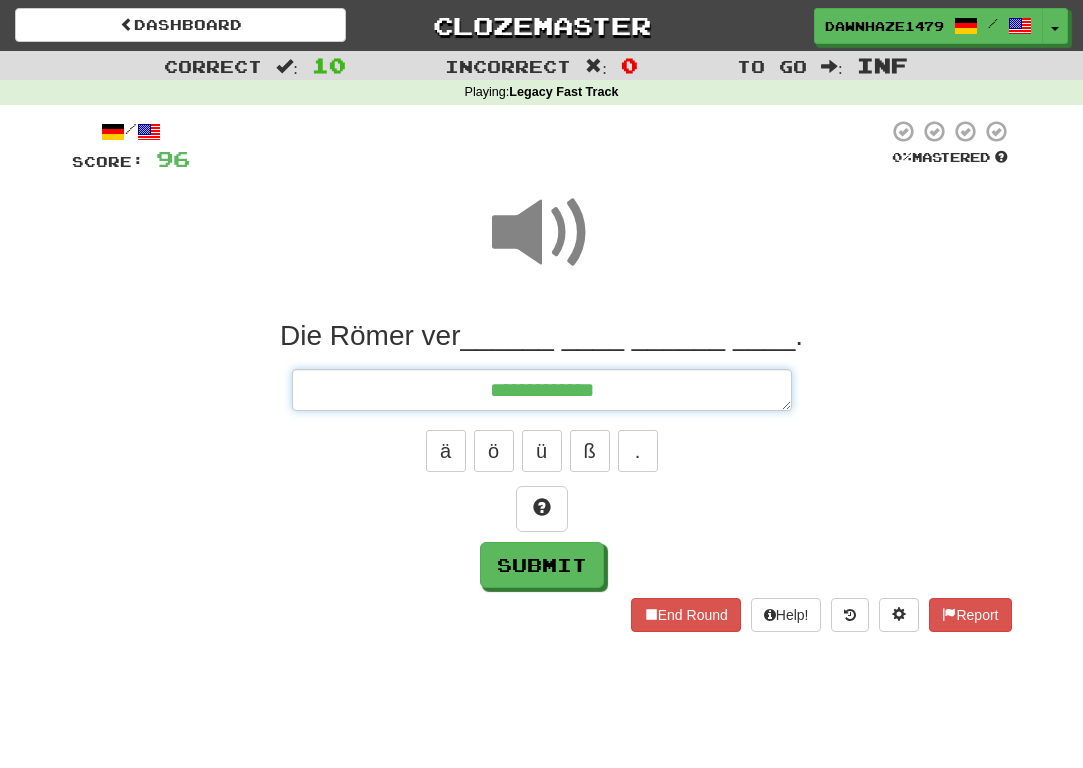 click on "**********" at bounding box center [542, 390] 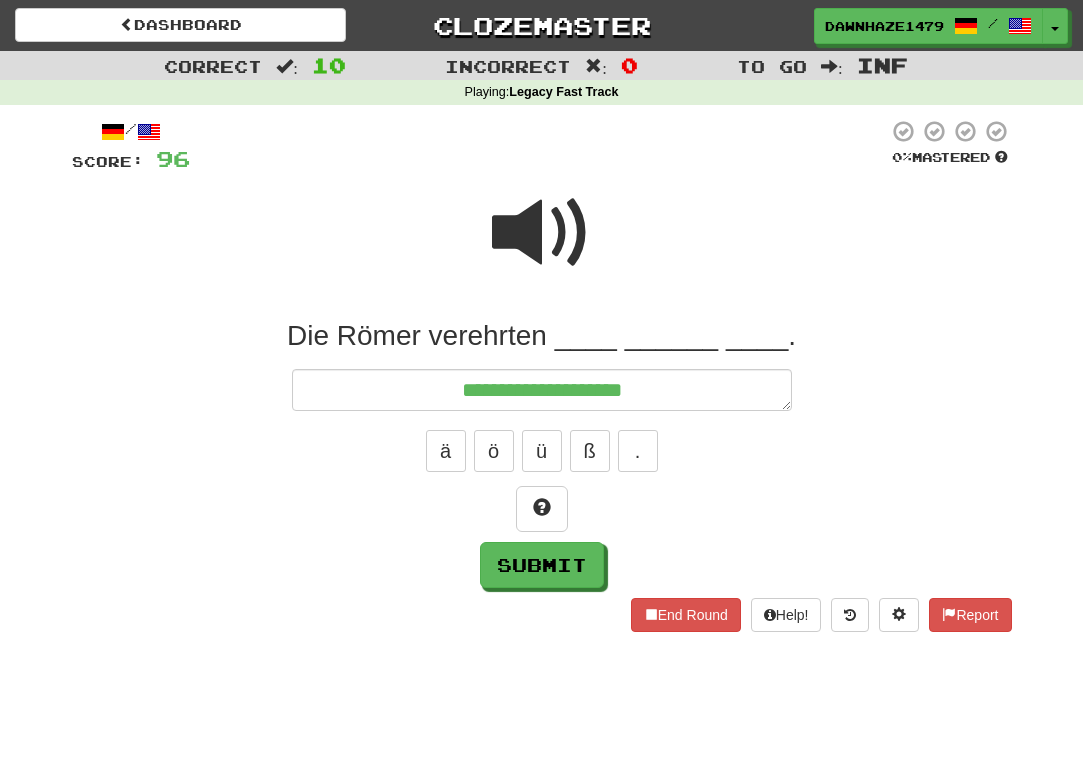 click at bounding box center (542, 233) 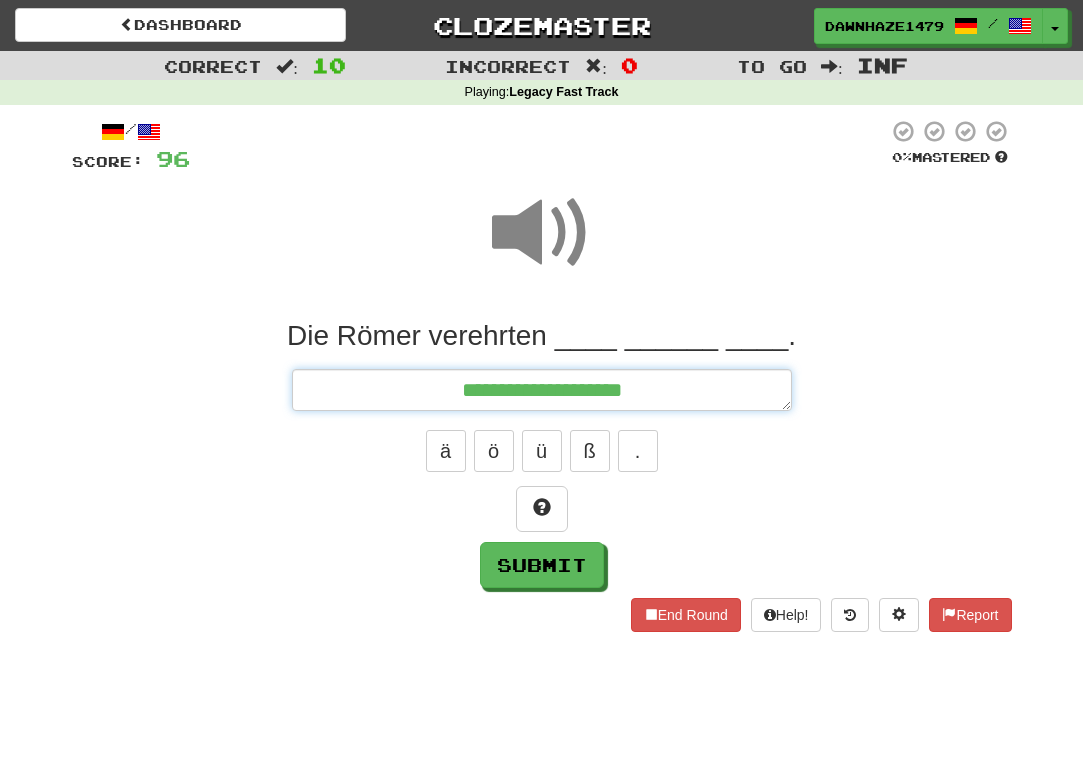 click on "**********" at bounding box center [542, 390] 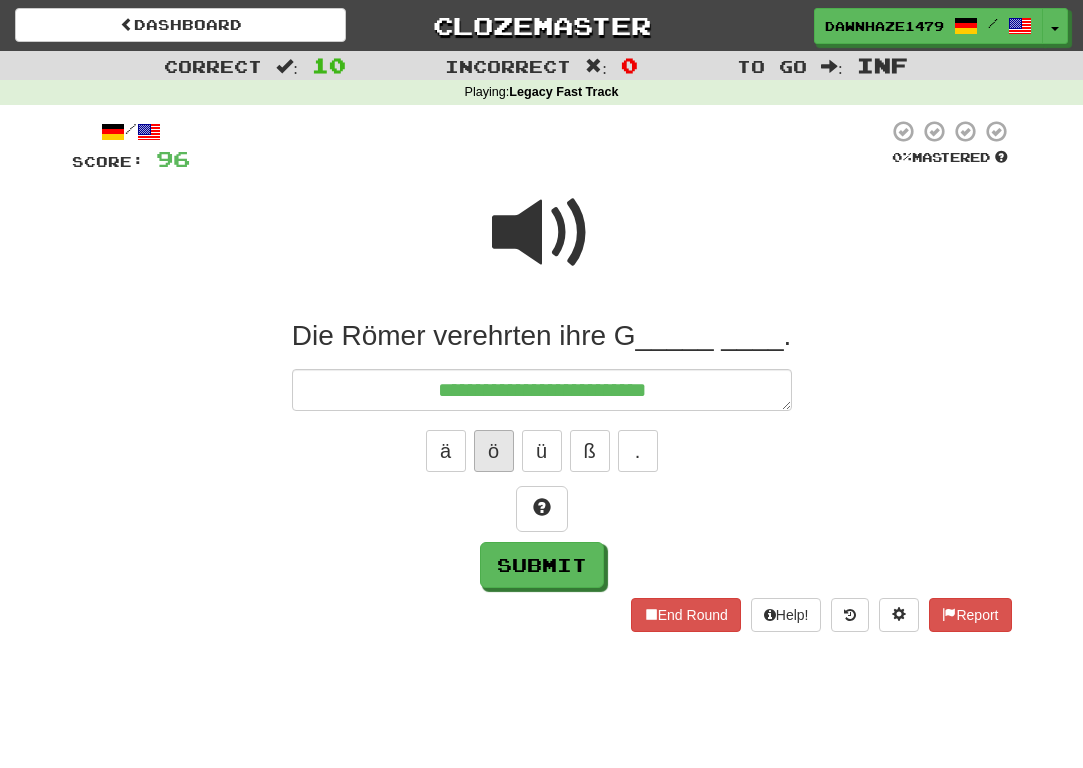 click on "ö" at bounding box center [494, 451] 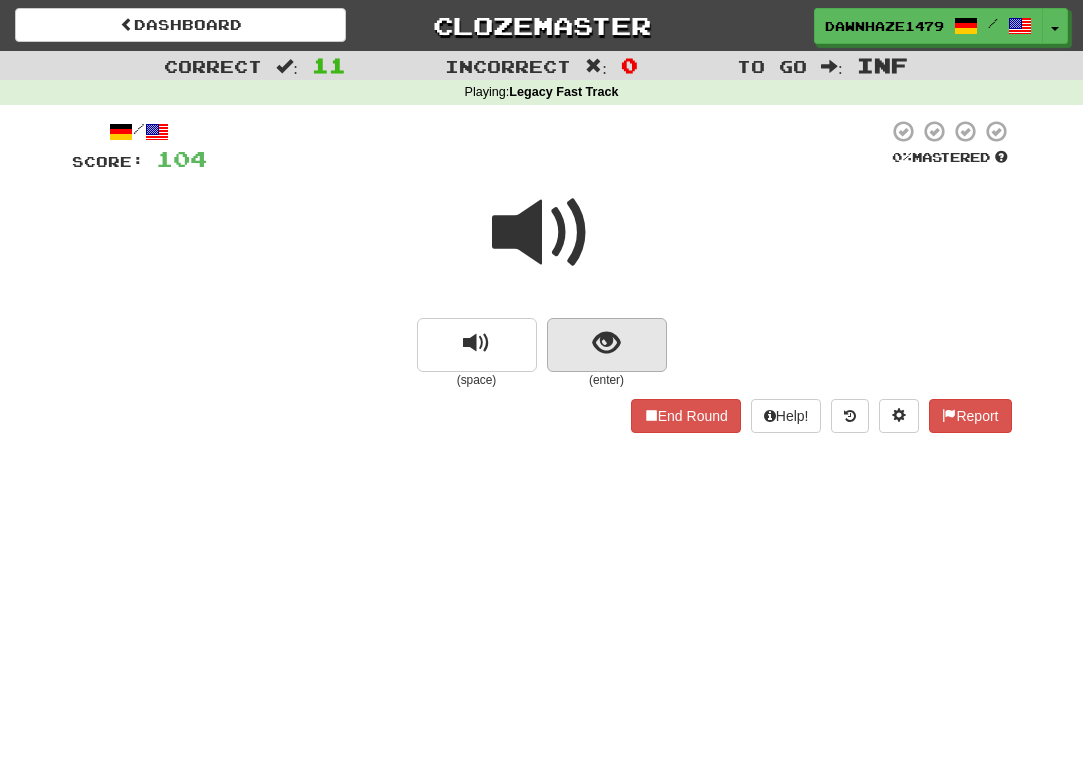 click at bounding box center [607, 345] 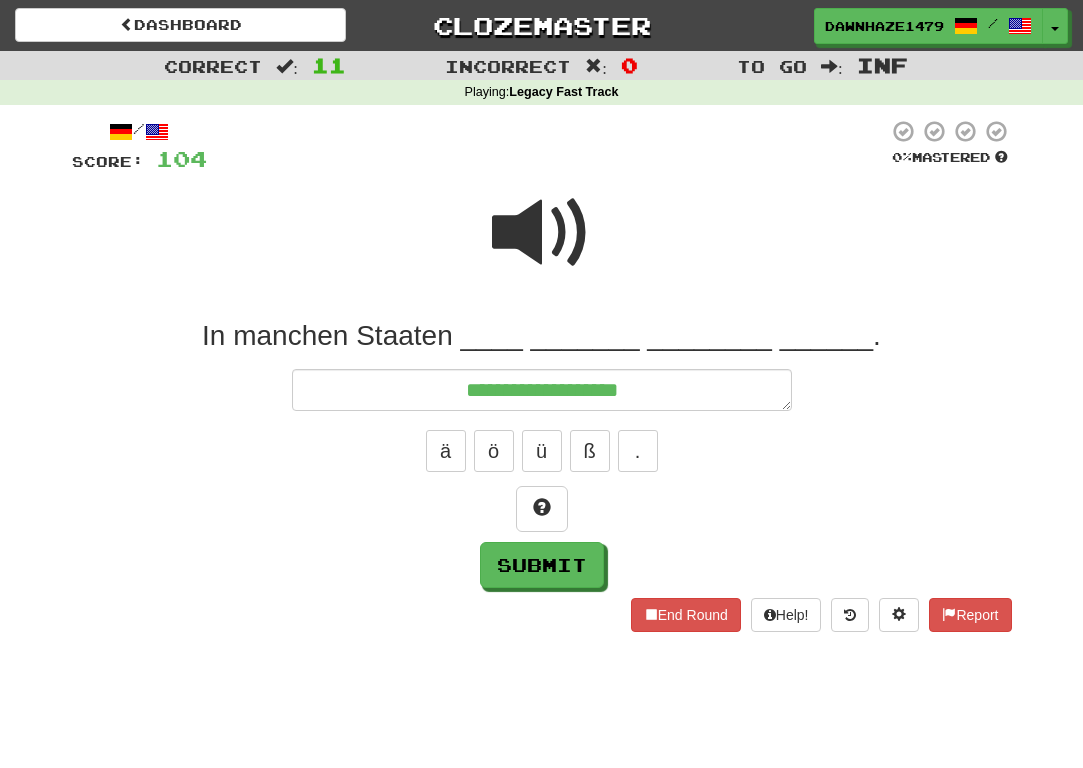 click at bounding box center (542, 233) 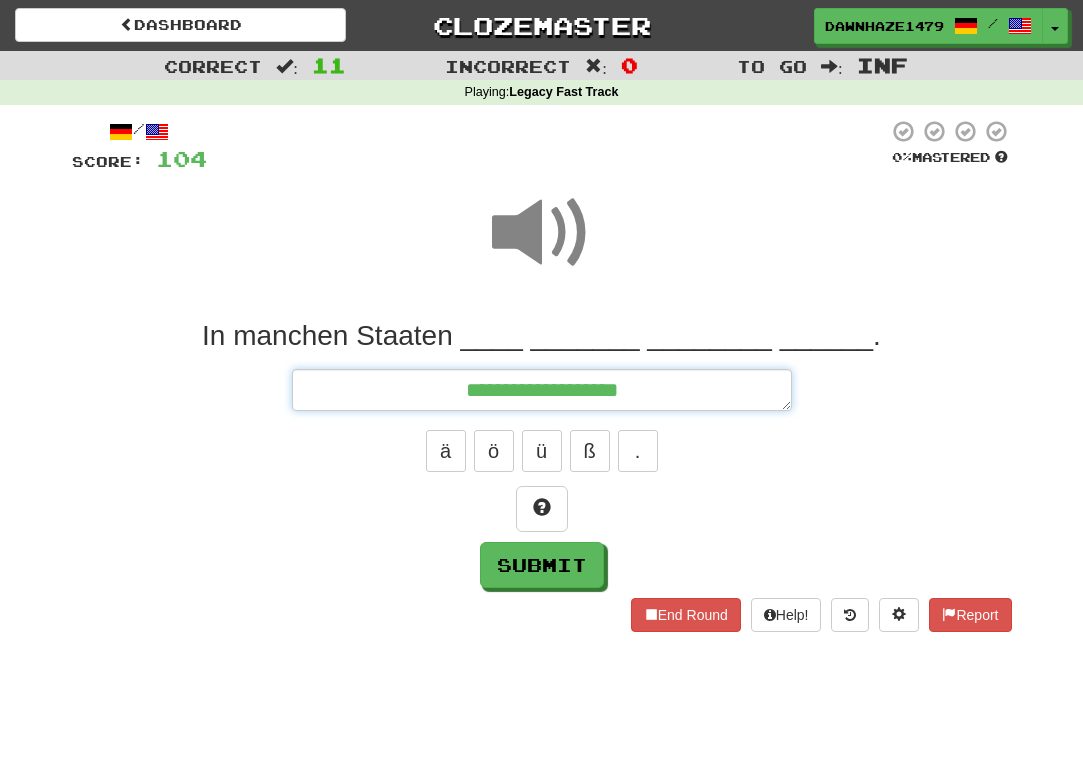 click on "**********" at bounding box center [542, 390] 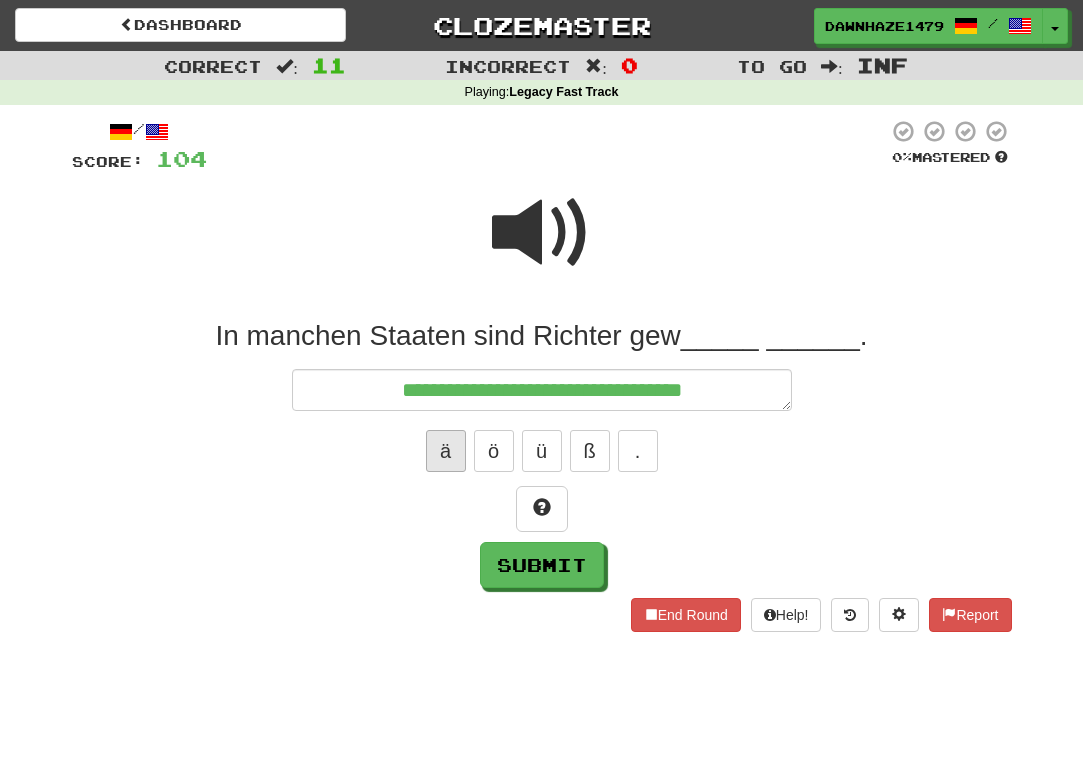 click on "ä" at bounding box center (446, 451) 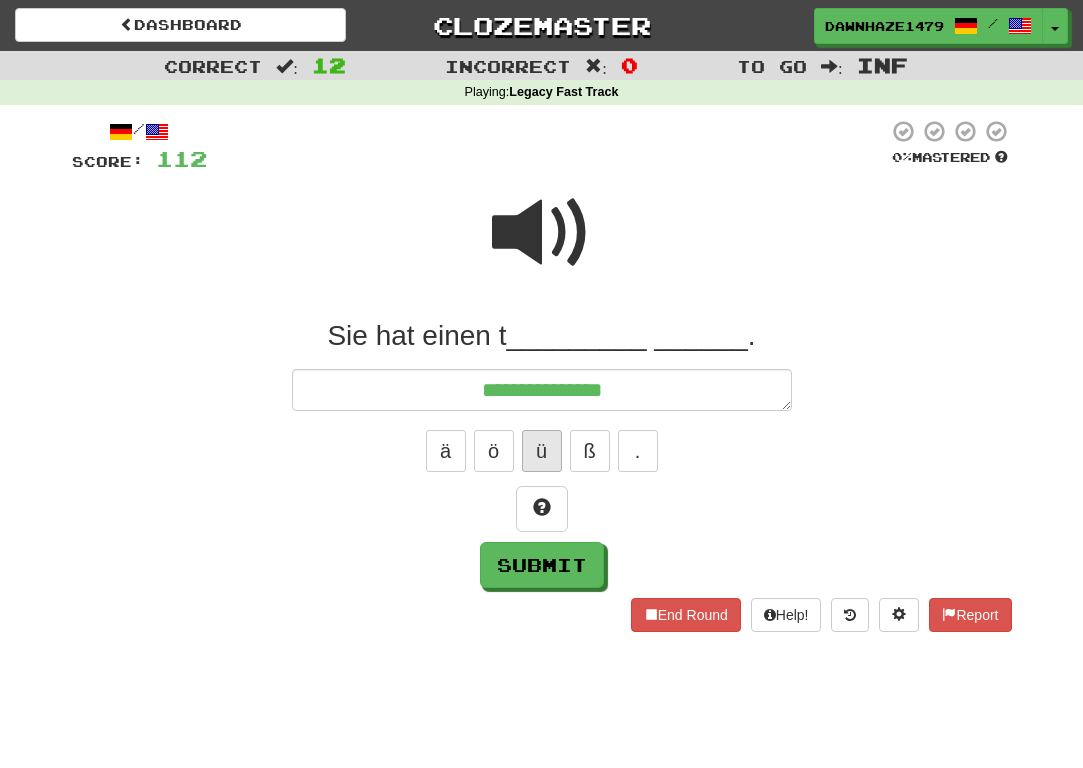 click on "ü" at bounding box center (542, 451) 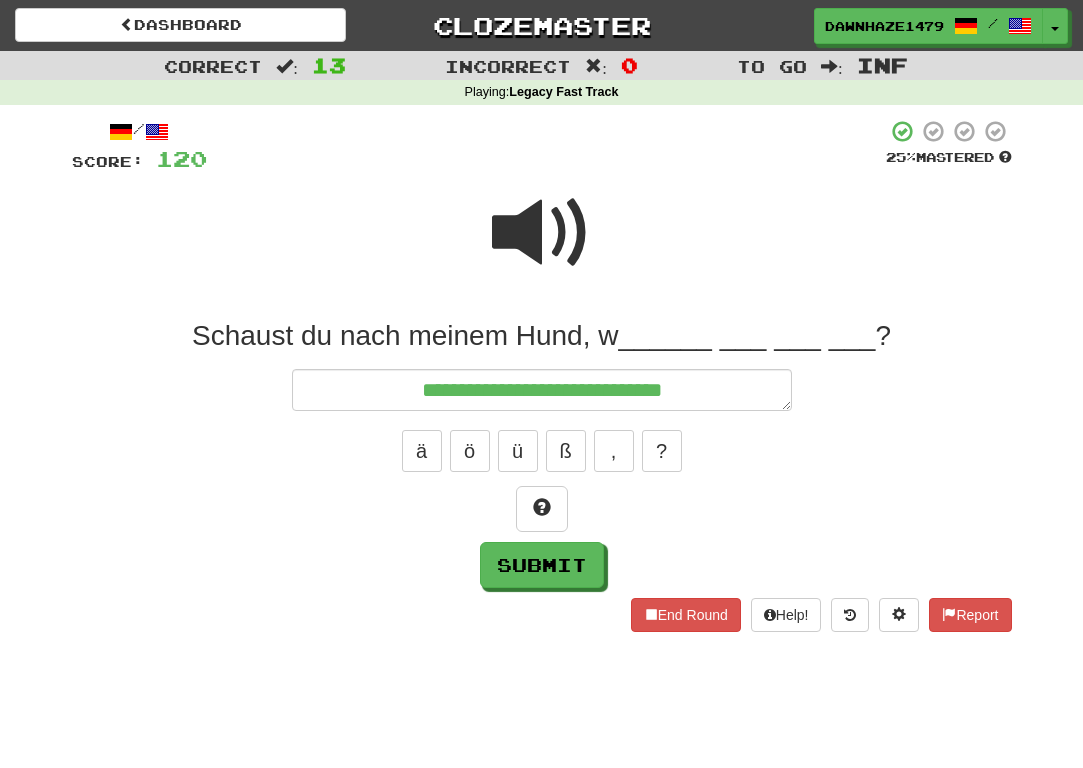 click on "Schaust du nach meinem Hund, w______ ___ ___ ___?" at bounding box center (542, 336) 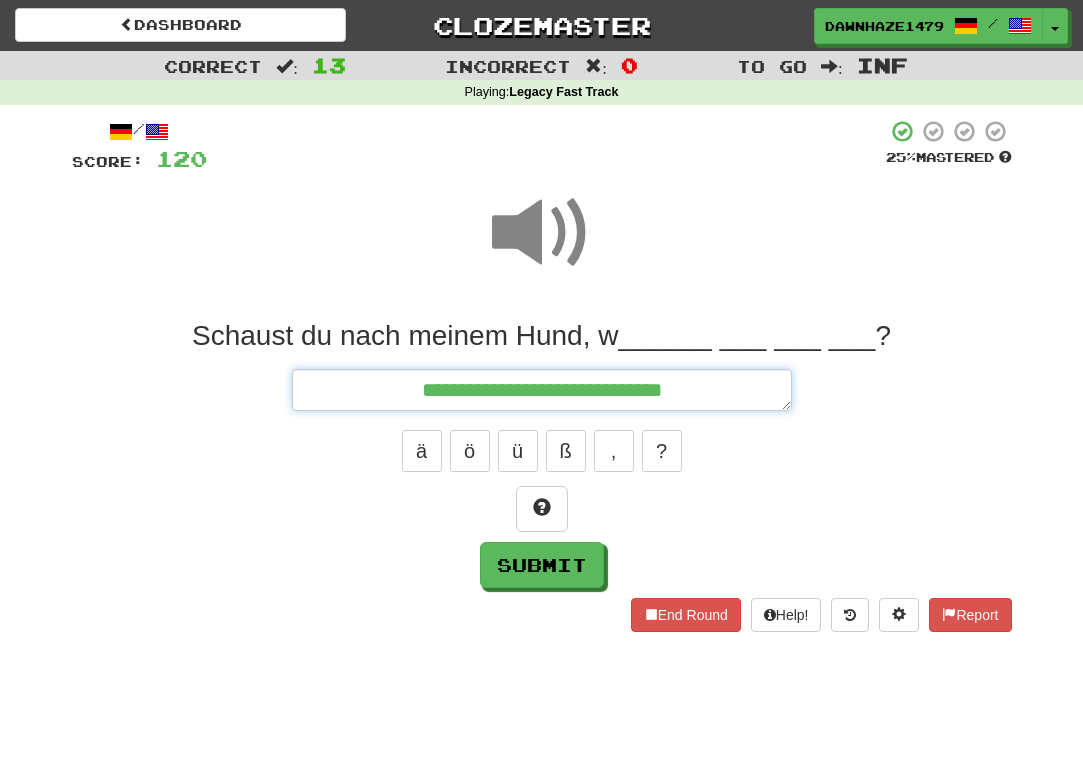 click on "**********" at bounding box center [542, 390] 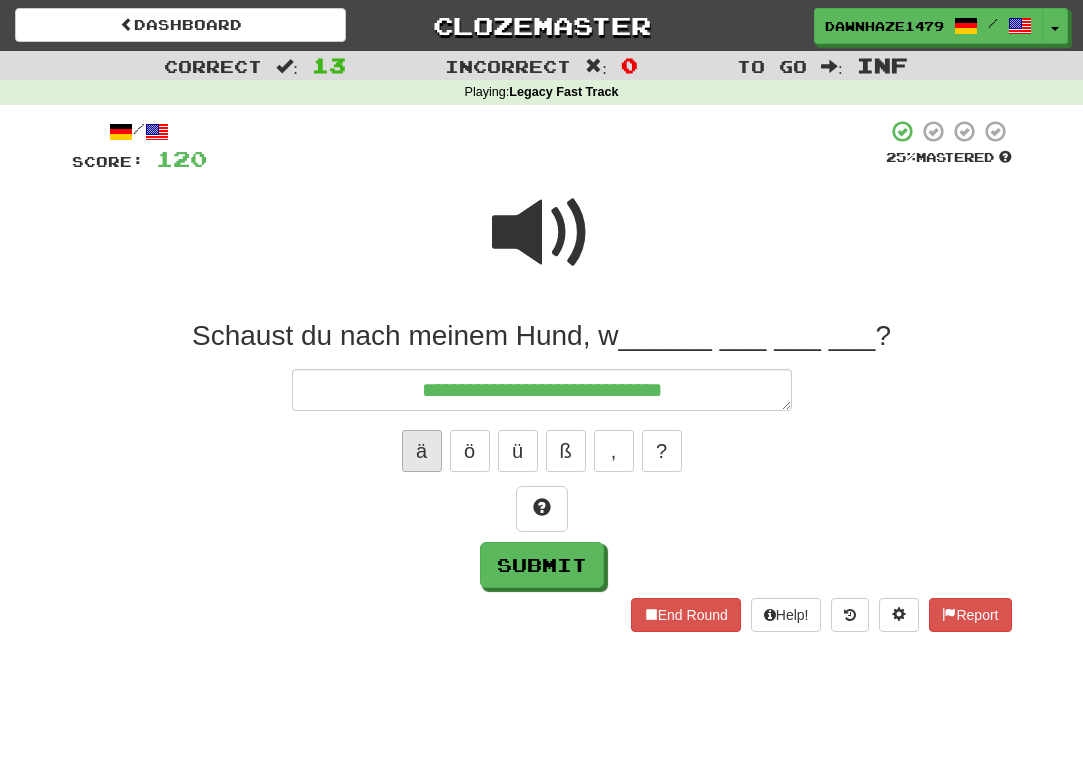 click on "ä" at bounding box center (422, 451) 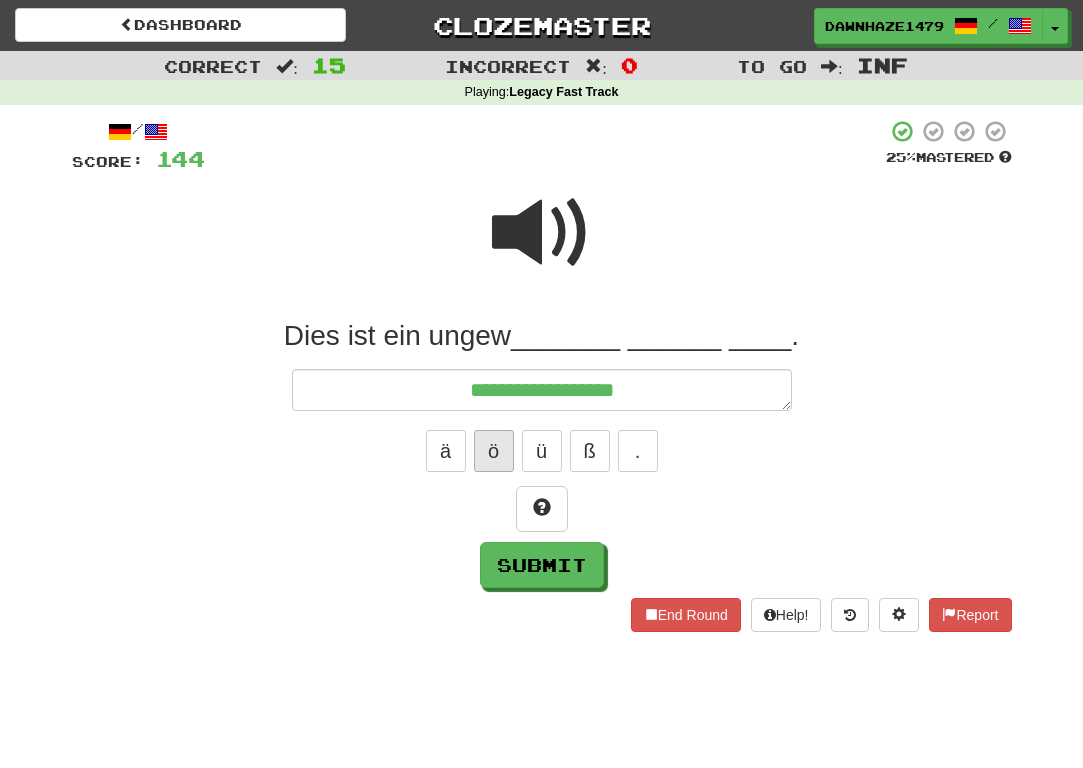 click on "ö" at bounding box center (494, 451) 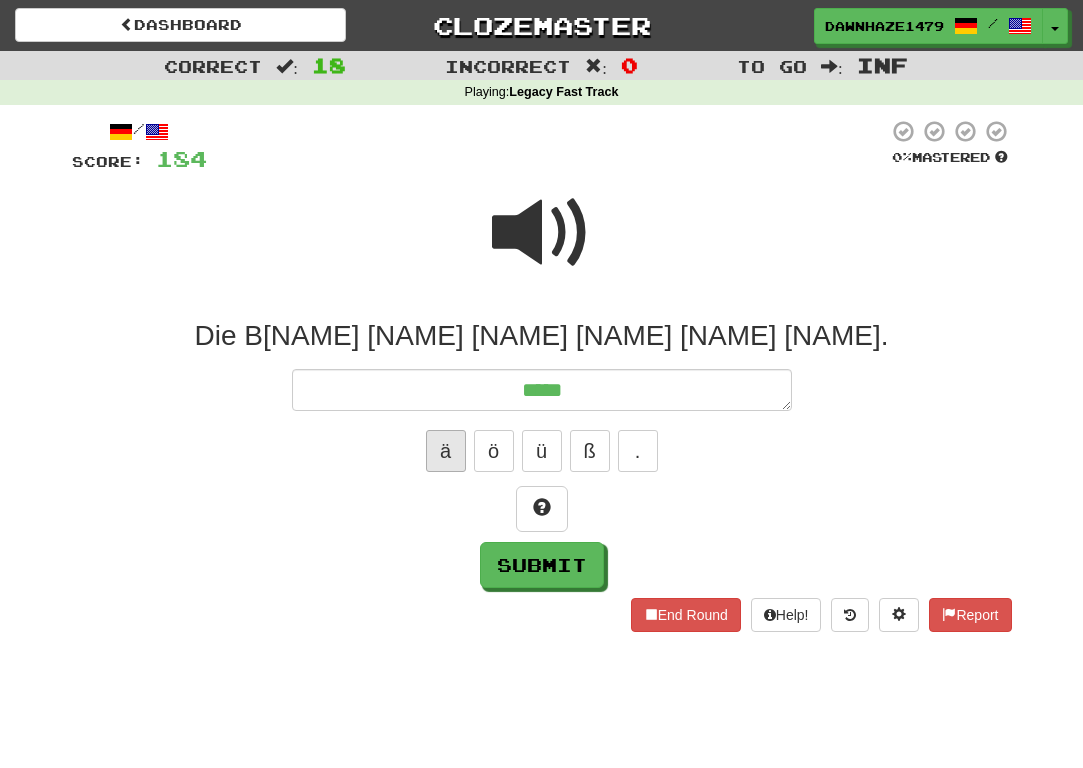click on "ä" at bounding box center (446, 451) 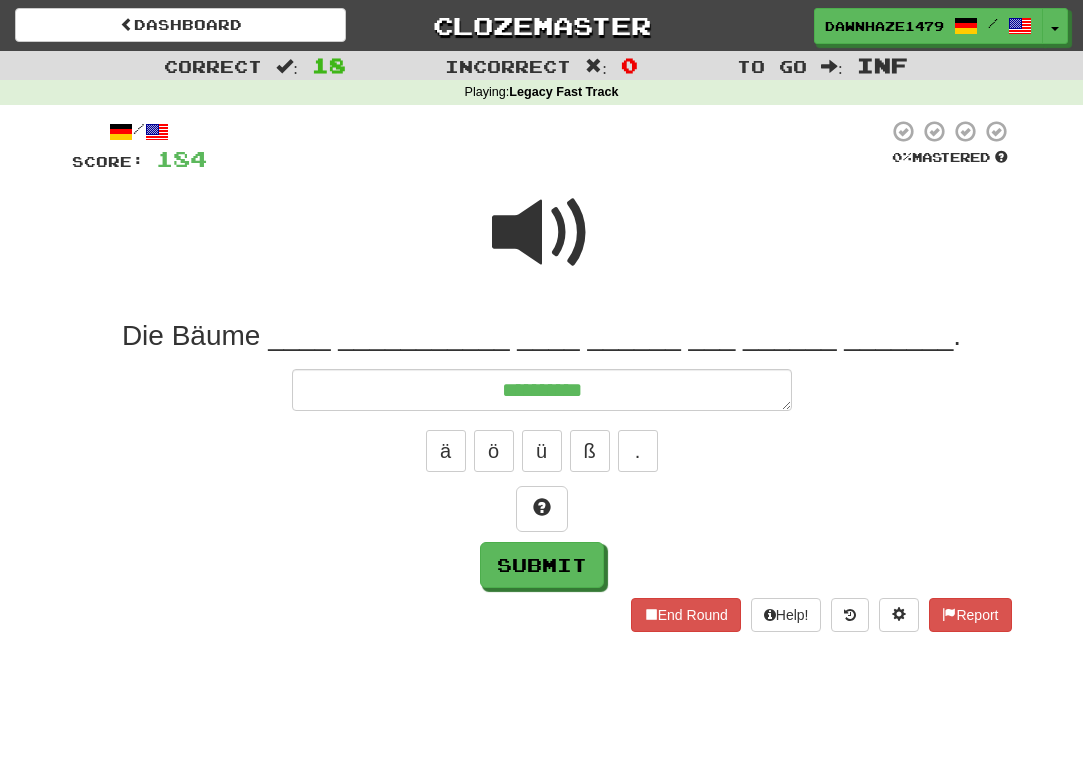 click at bounding box center [542, 246] 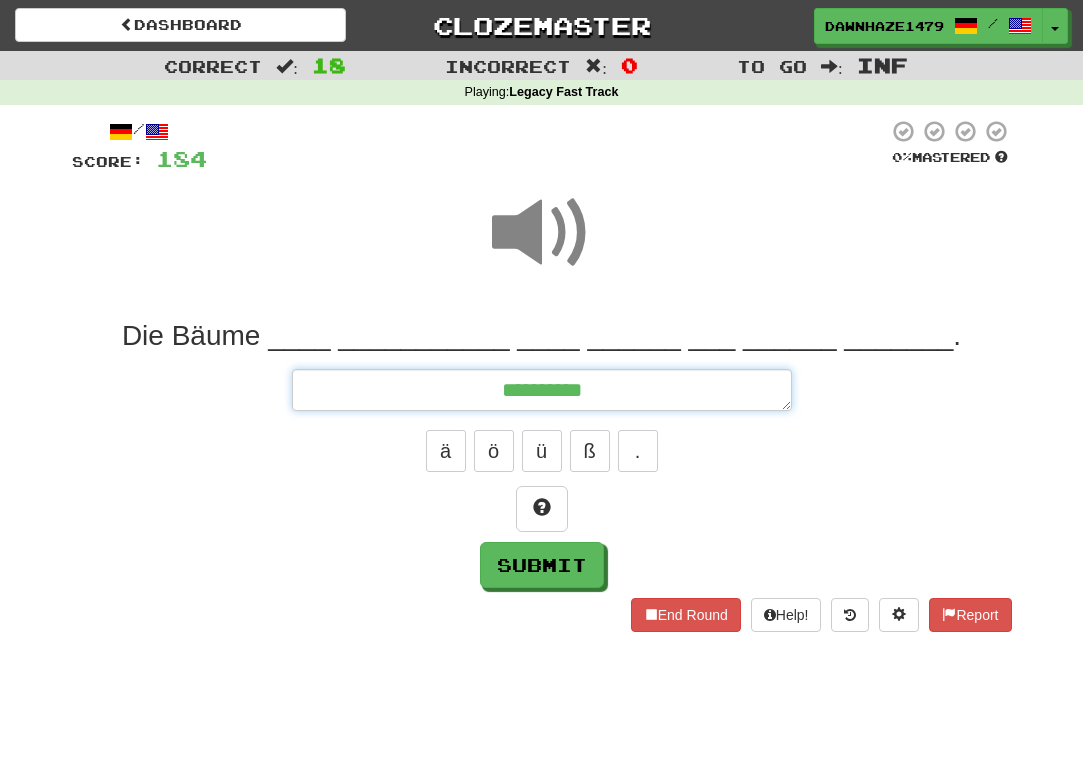 click on "*********" at bounding box center (542, 390) 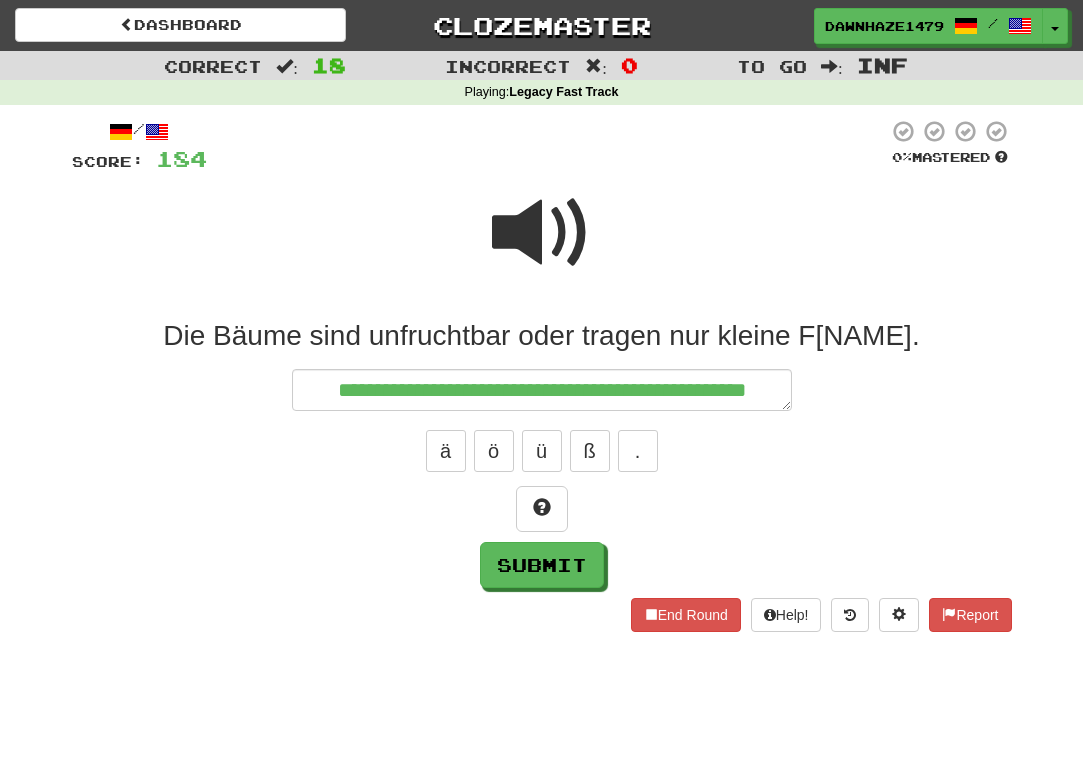 click at bounding box center [547, 146] 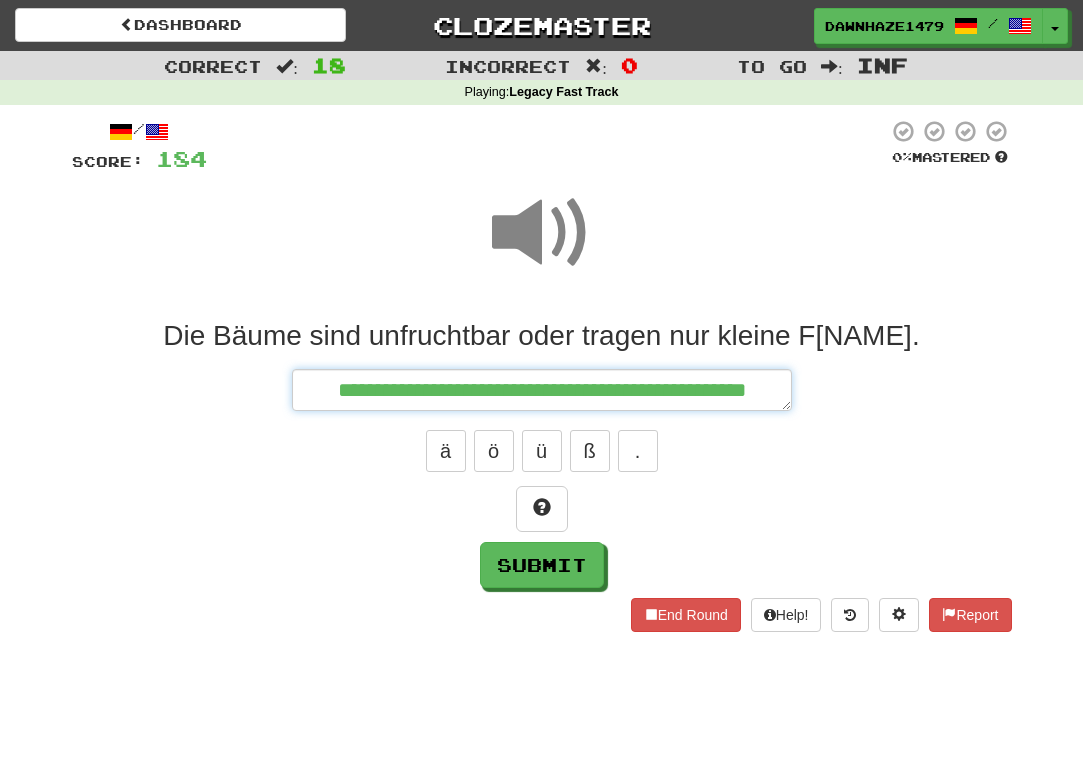 click on "**********" at bounding box center (542, 390) 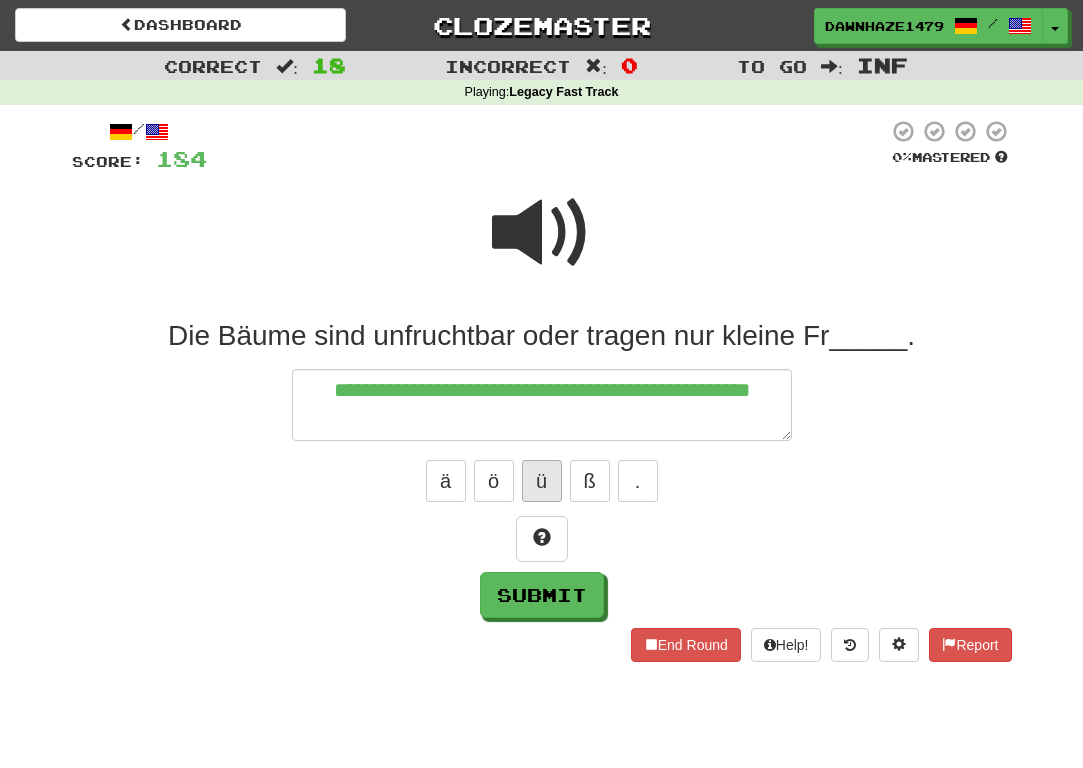 click on "ü" at bounding box center [542, 481] 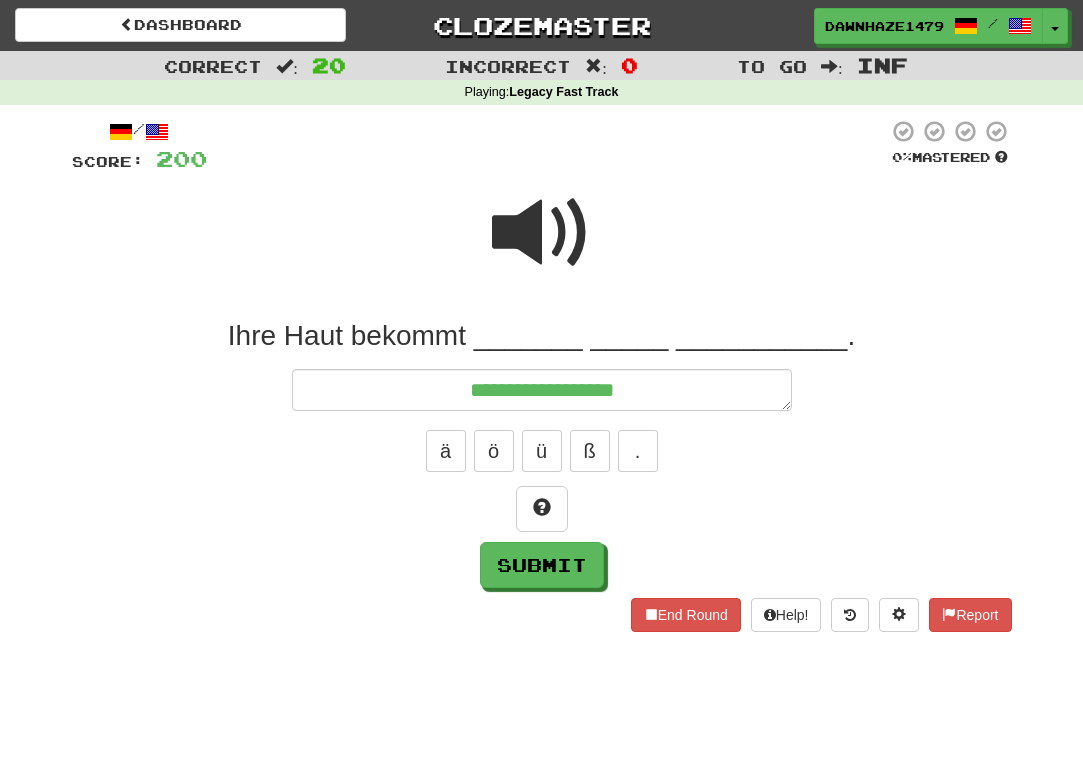 click at bounding box center [542, 233] 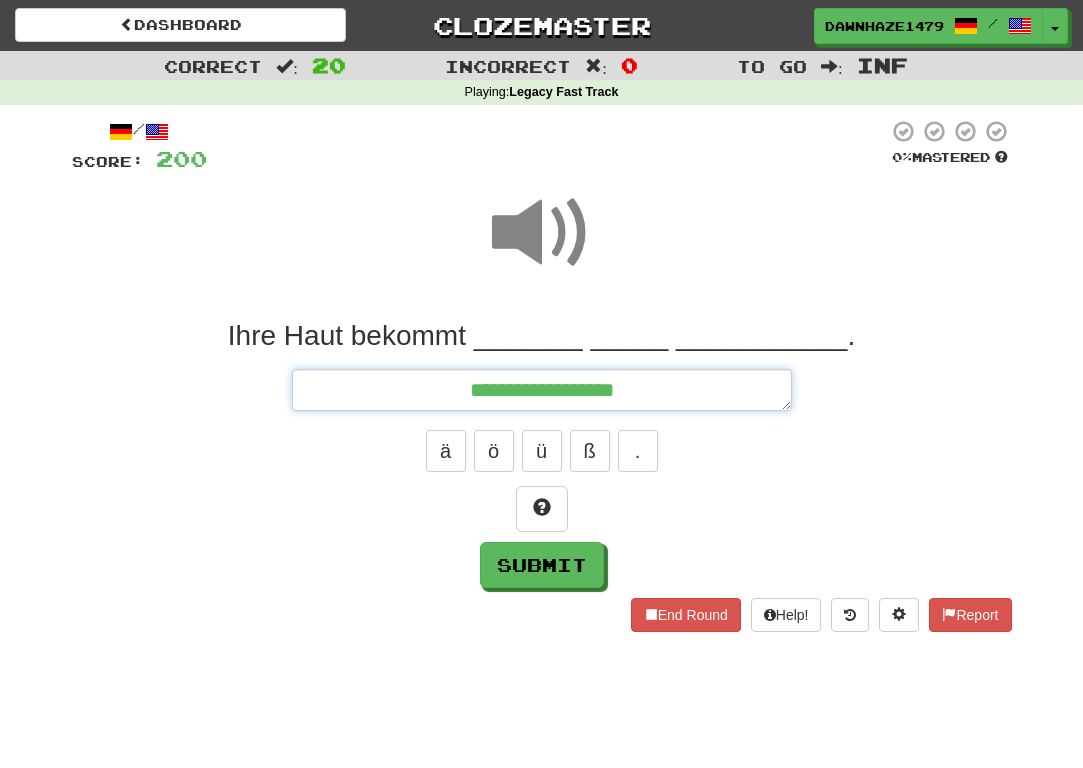 click on "**********" at bounding box center (542, 390) 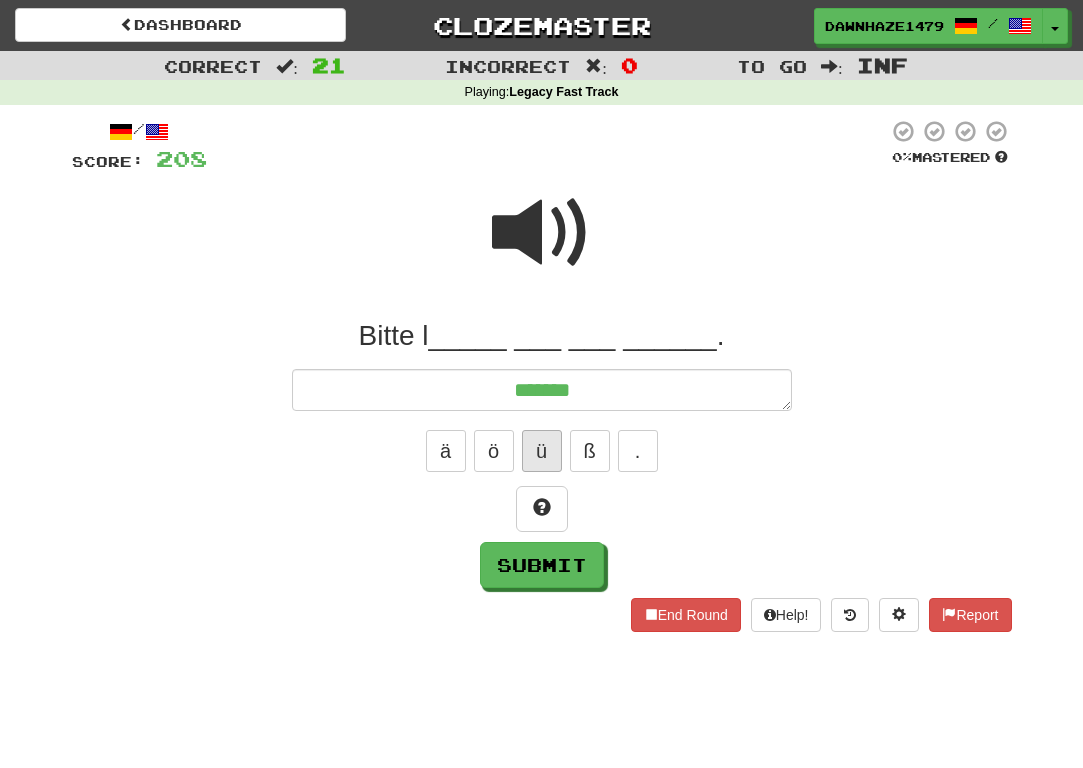 click on "ü" at bounding box center (542, 451) 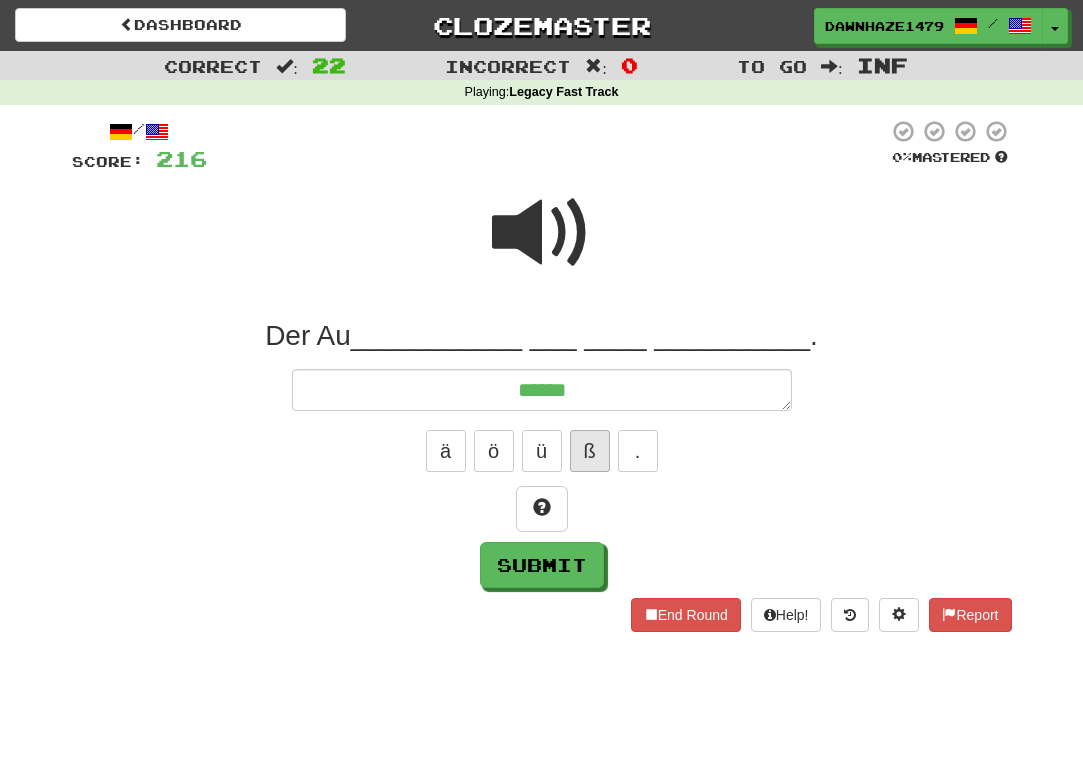 click on "ß" at bounding box center [590, 451] 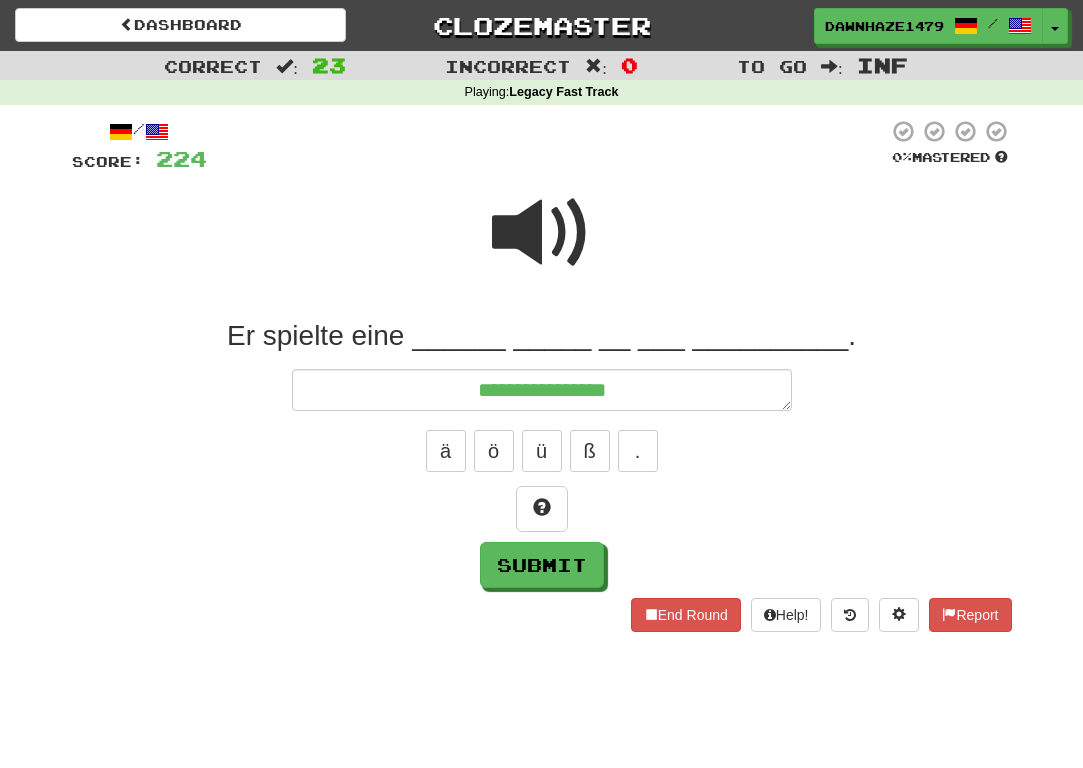 click at bounding box center (542, 233) 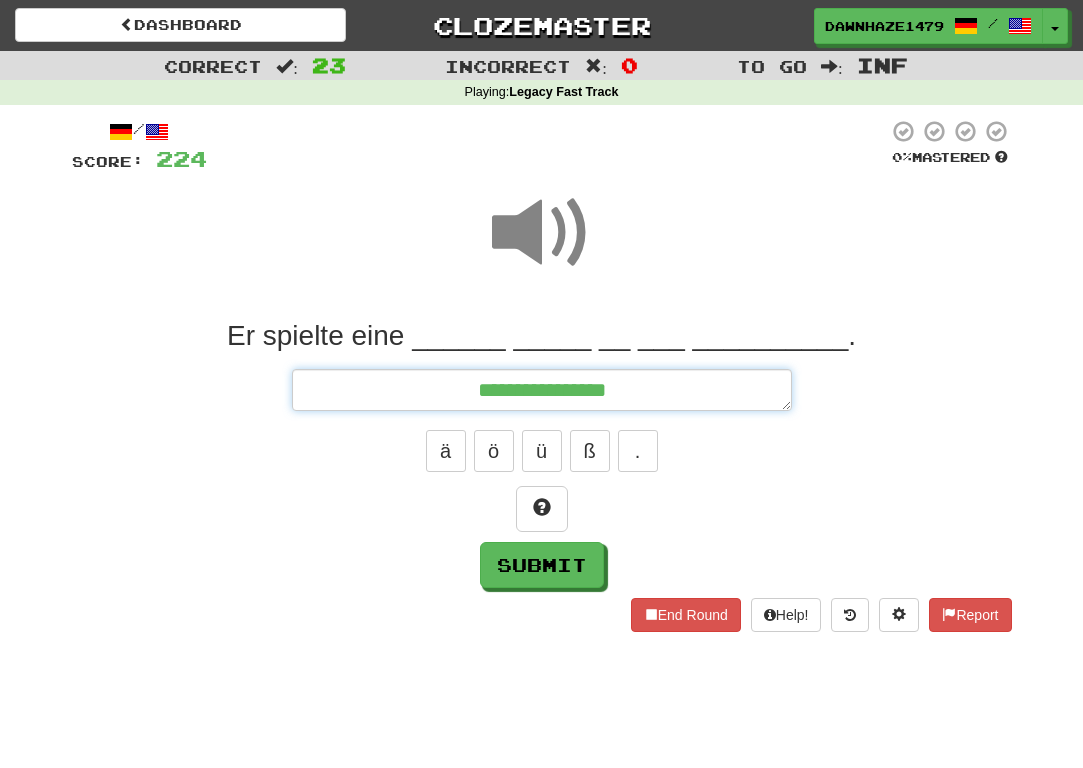 click on "**********" at bounding box center (542, 390) 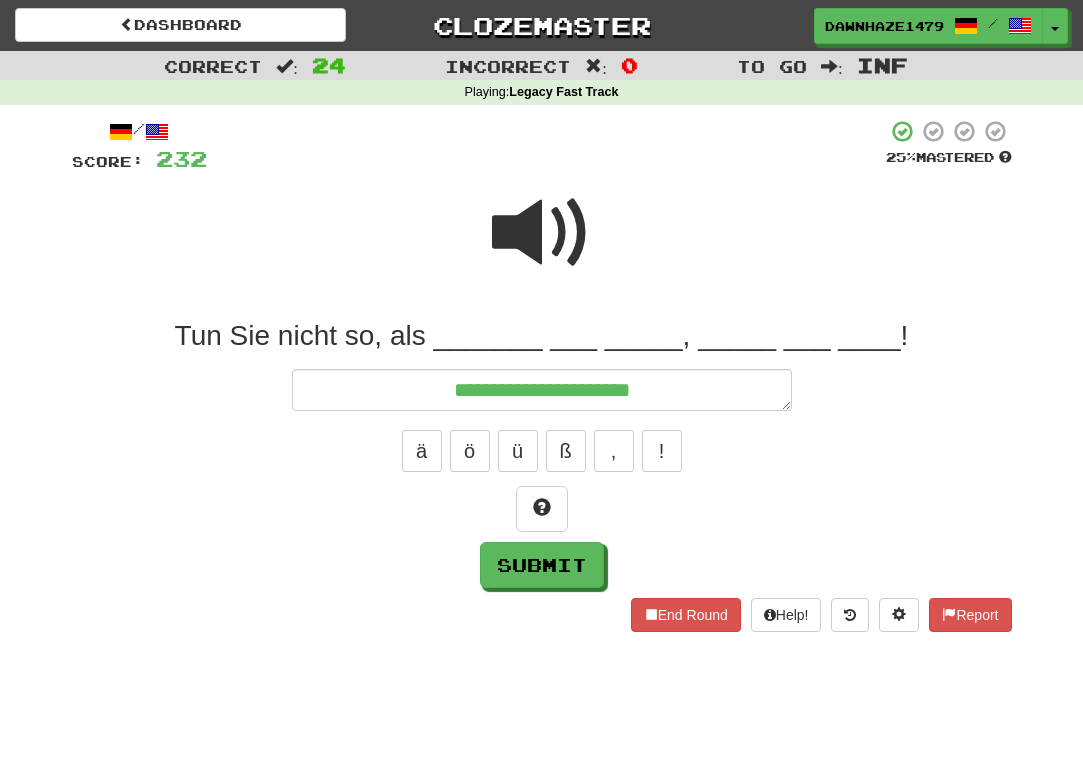 click at bounding box center (542, 233) 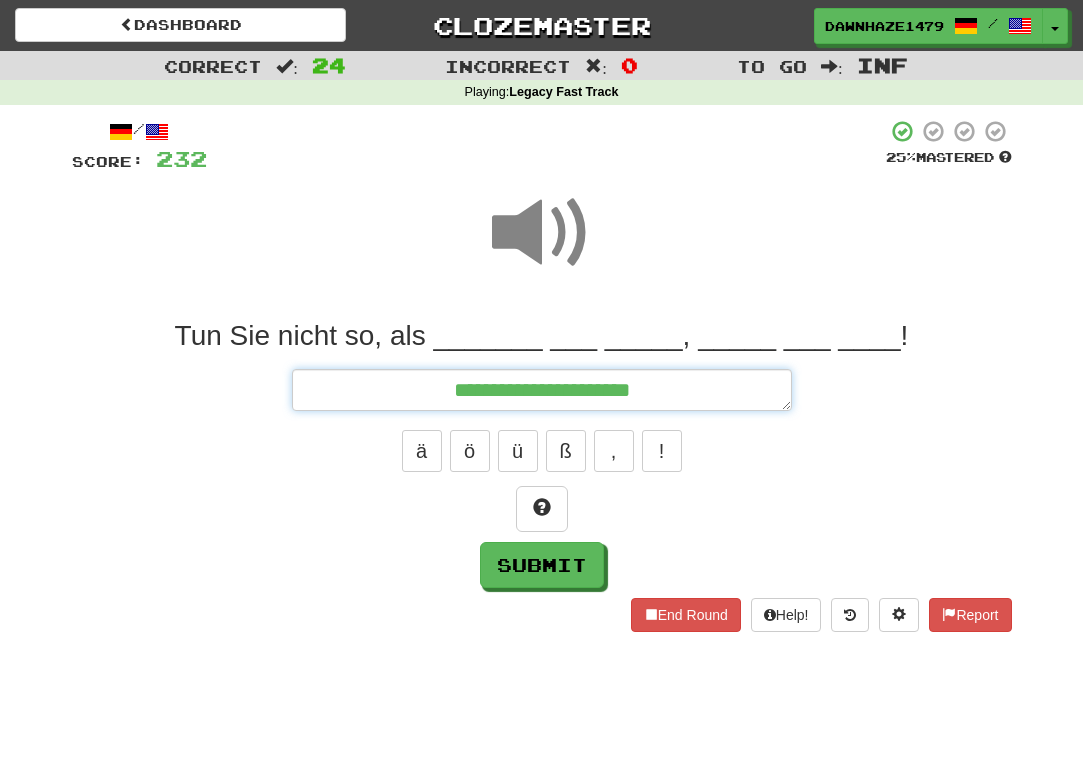 click on "**********" at bounding box center (542, 390) 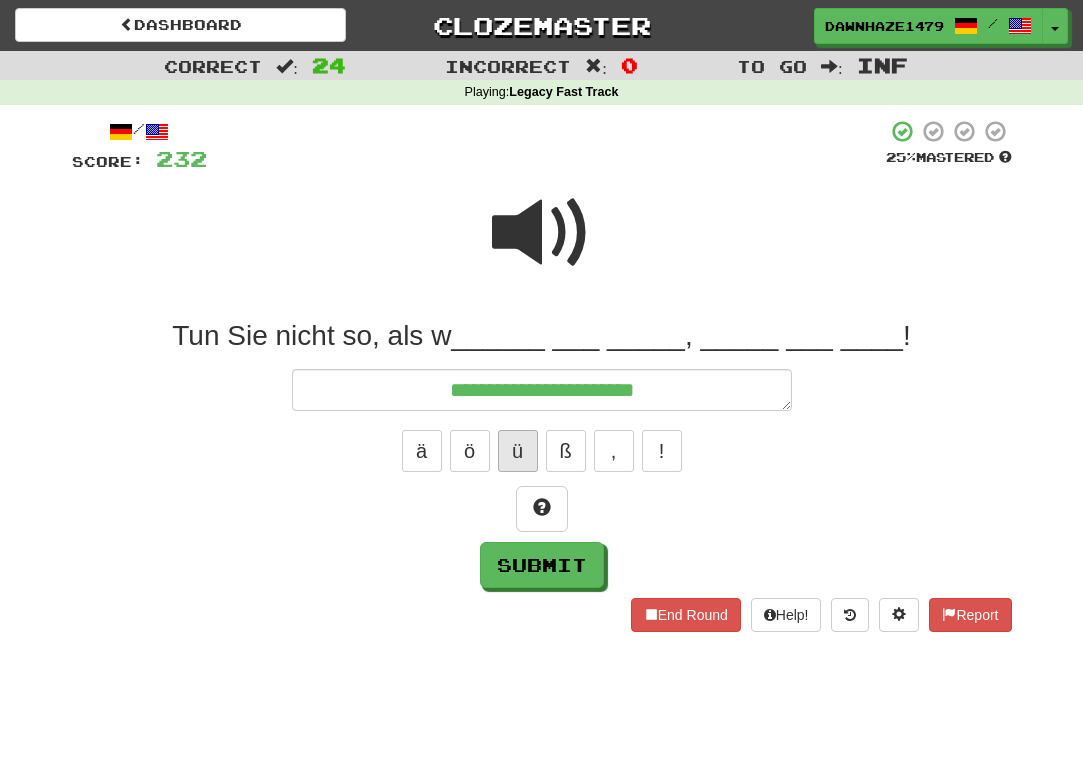 click on "ü" at bounding box center (518, 451) 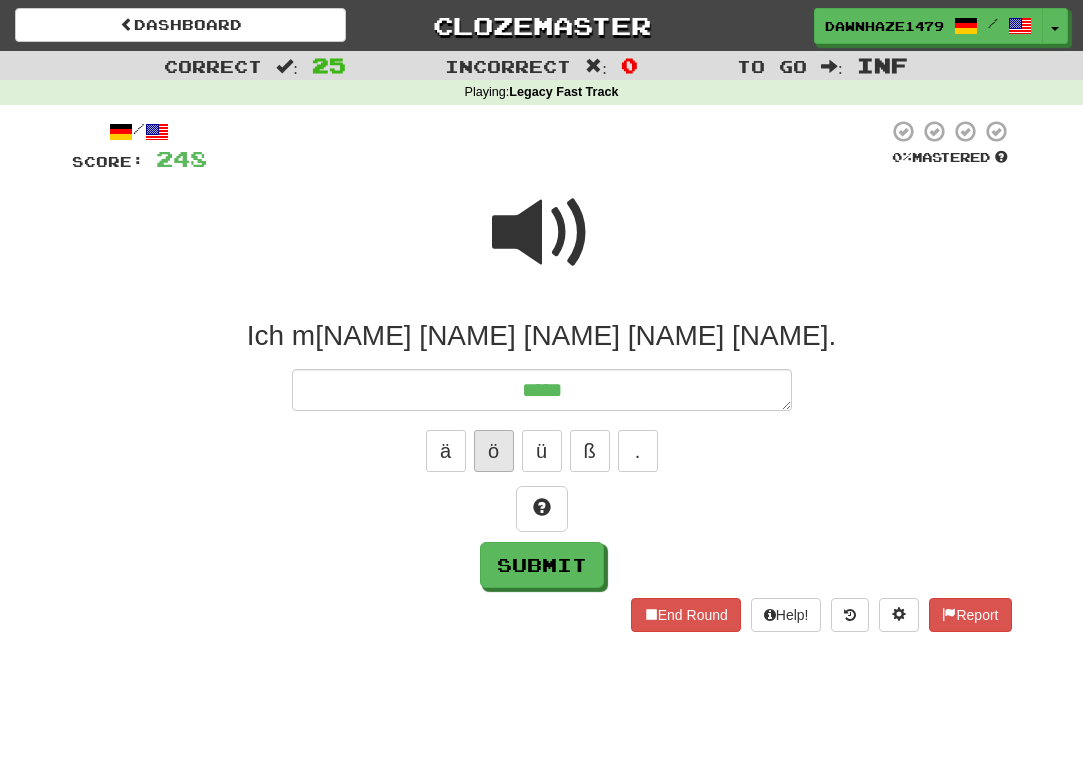 click on "ö" at bounding box center [494, 451] 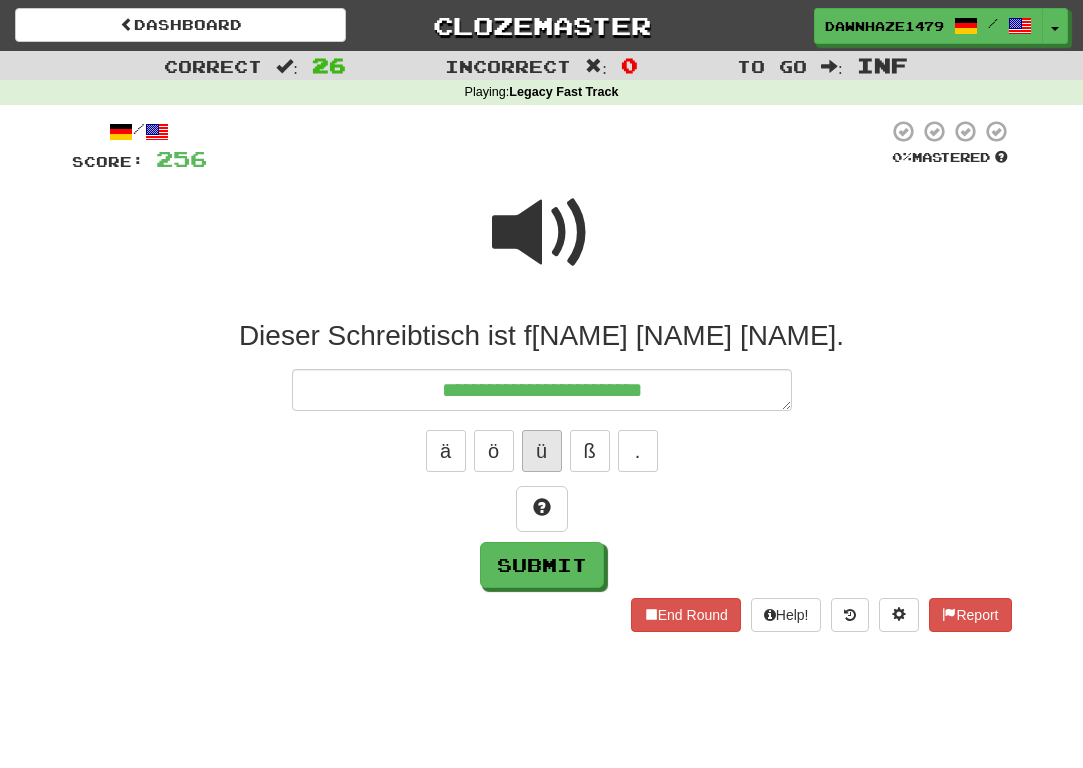 click on "ü" at bounding box center [542, 451] 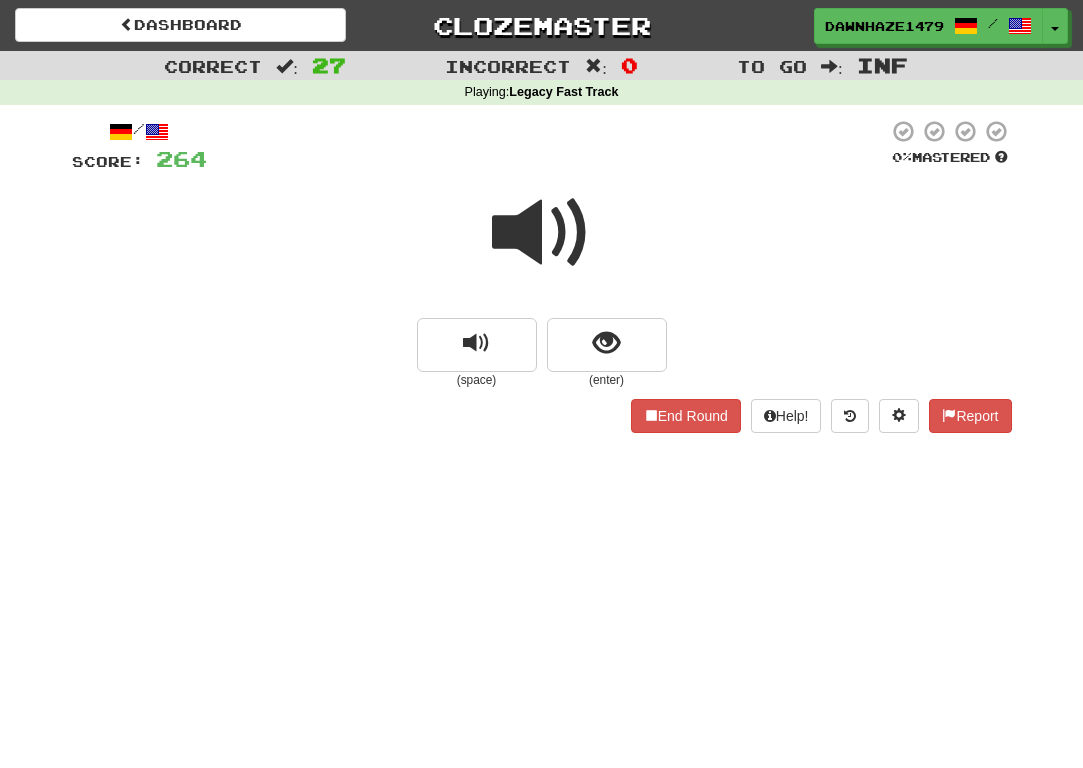 click at bounding box center [542, 233] 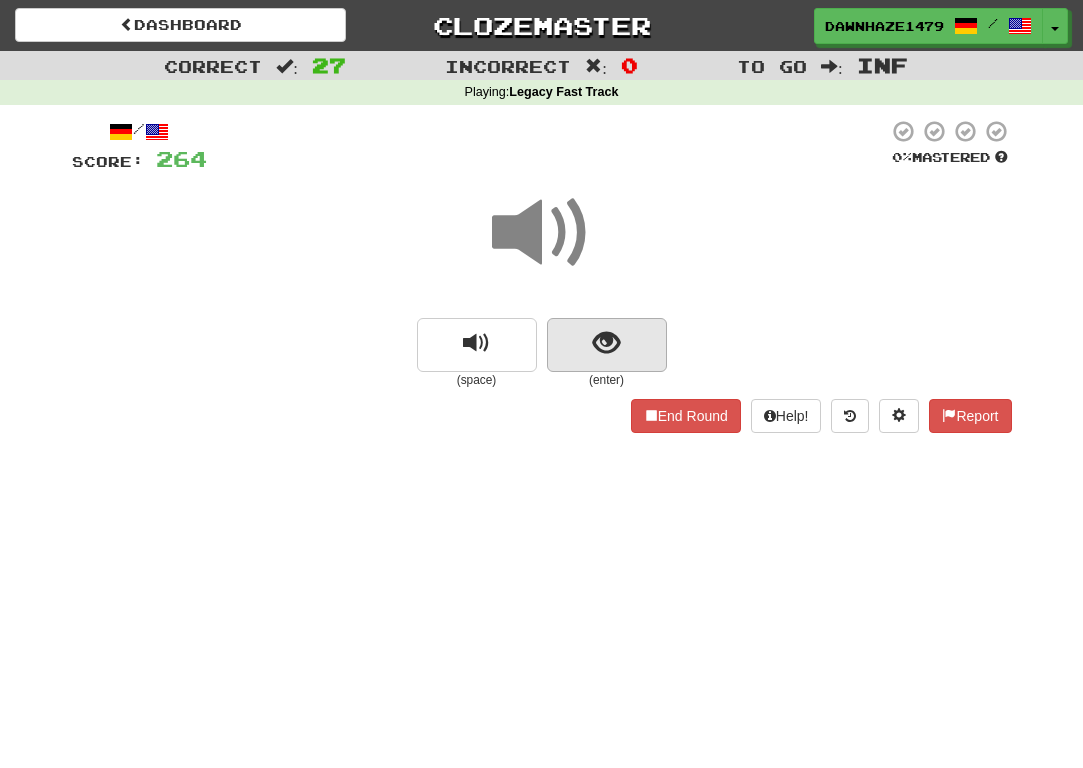 click at bounding box center (607, 345) 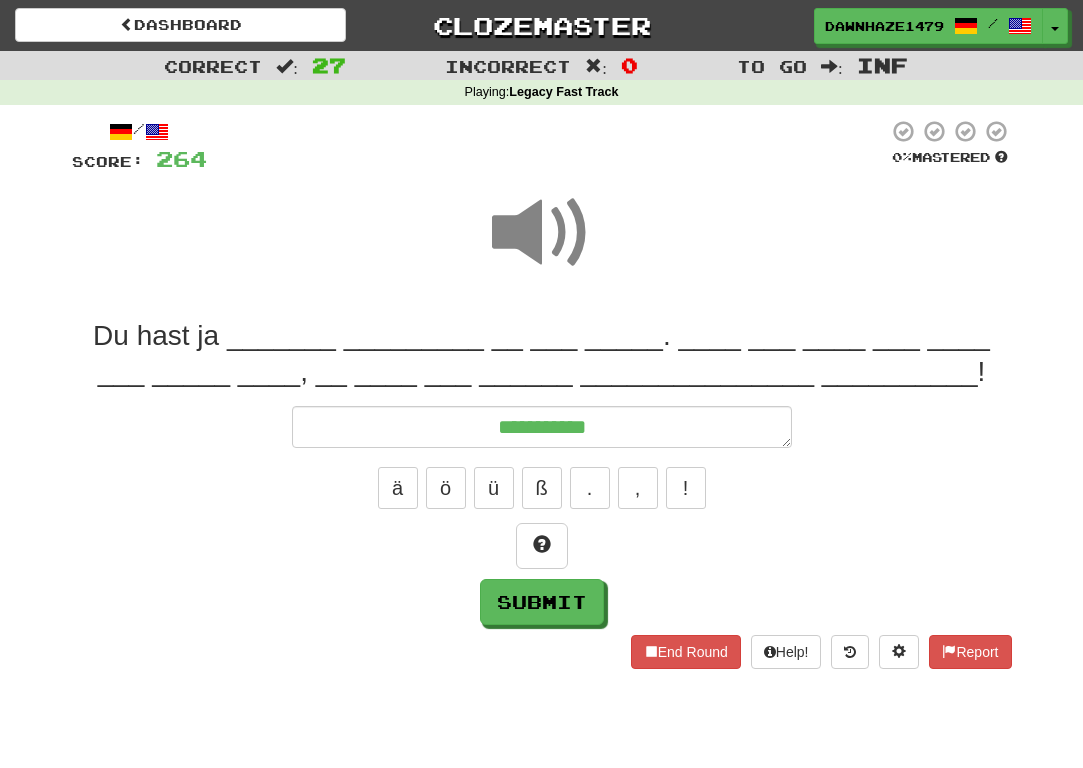 click at bounding box center (542, 233) 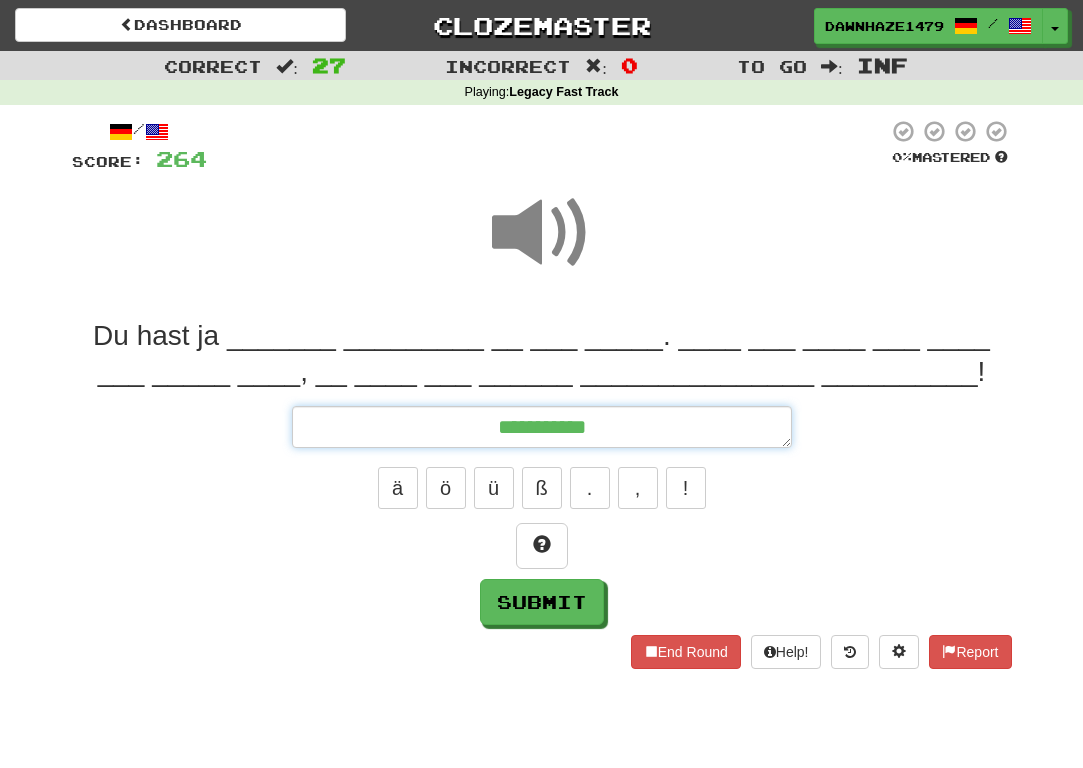 click on "**********" at bounding box center [542, 427] 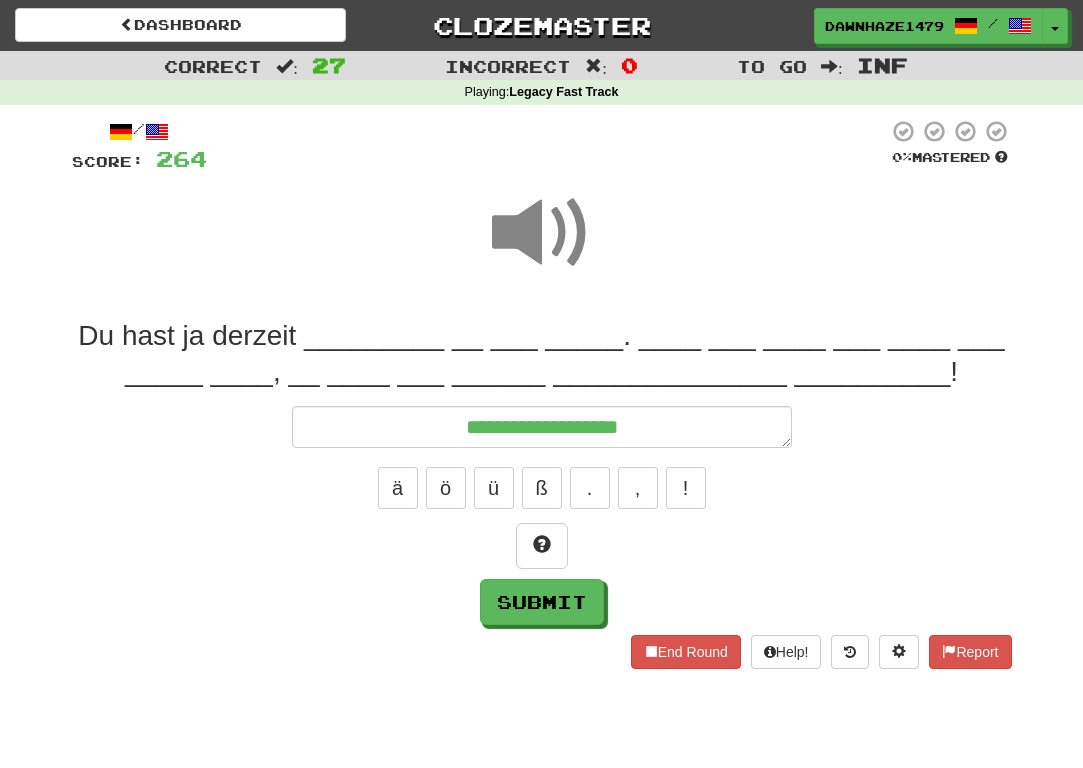 click on "Du hast ja derzeit _________ __ ___ _____. ____ ___ ____ ___ ____ ___ _____ ____, __ ____ ___ ______ _______________ __________!" at bounding box center [542, 354] 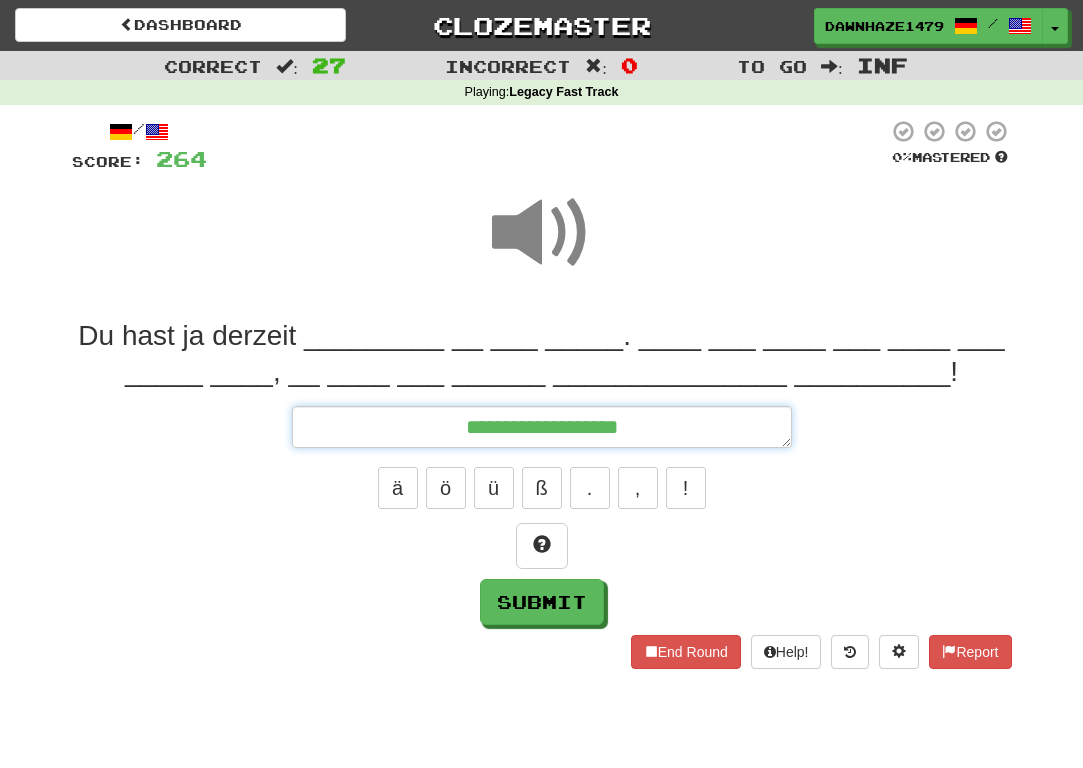 click on "**********" at bounding box center [542, 427] 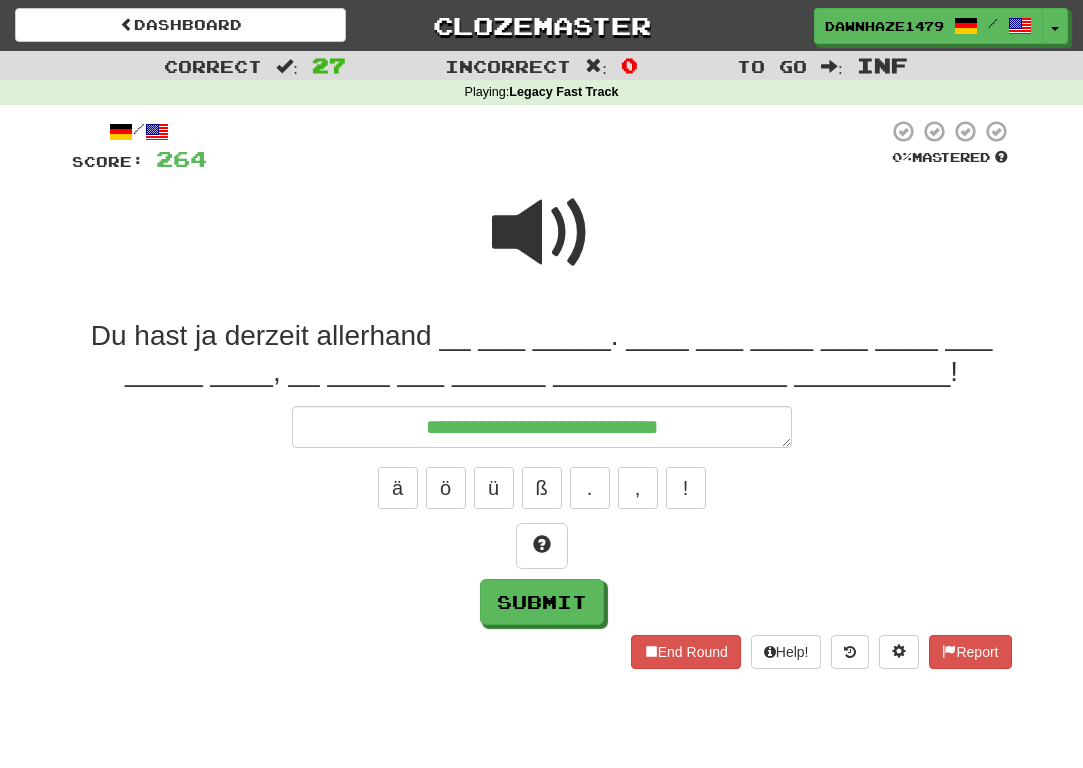 click at bounding box center (542, 246) 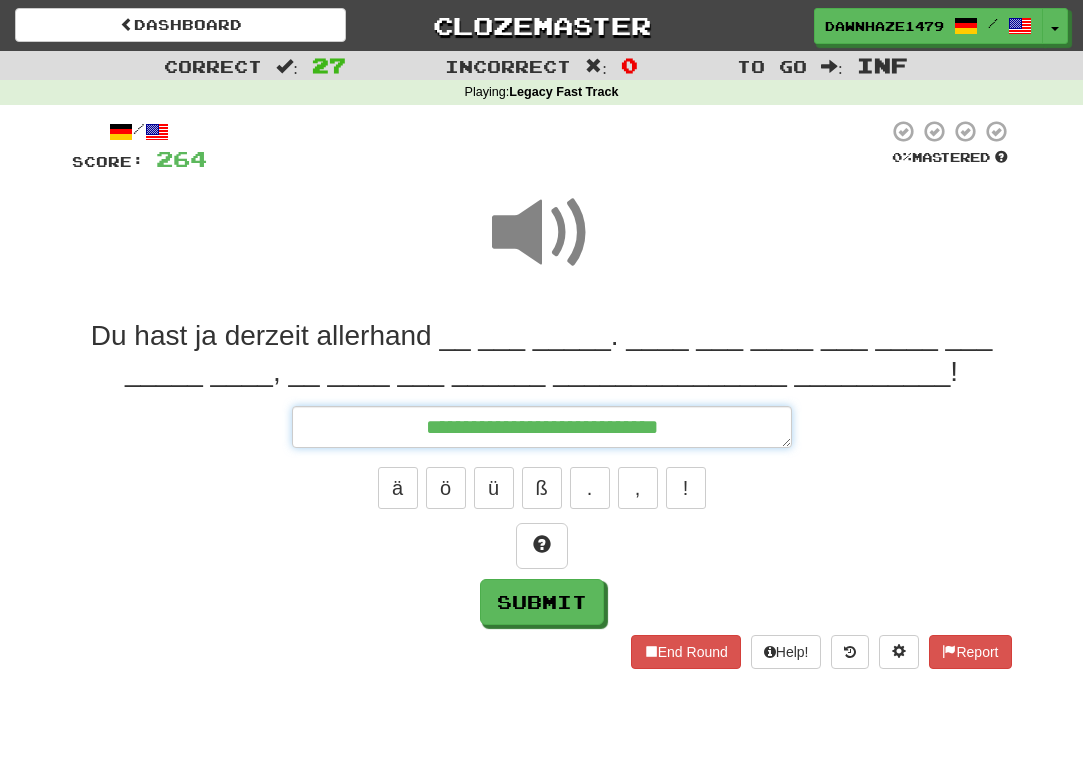click on "**********" at bounding box center [542, 427] 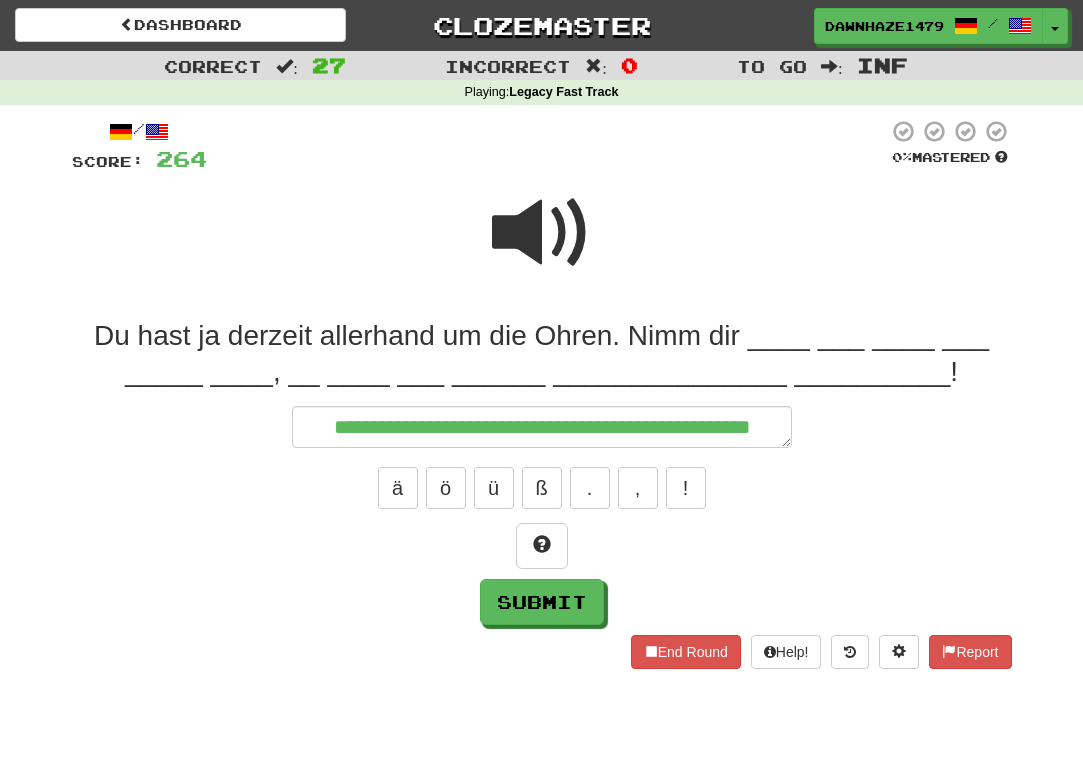 click at bounding box center (542, 246) 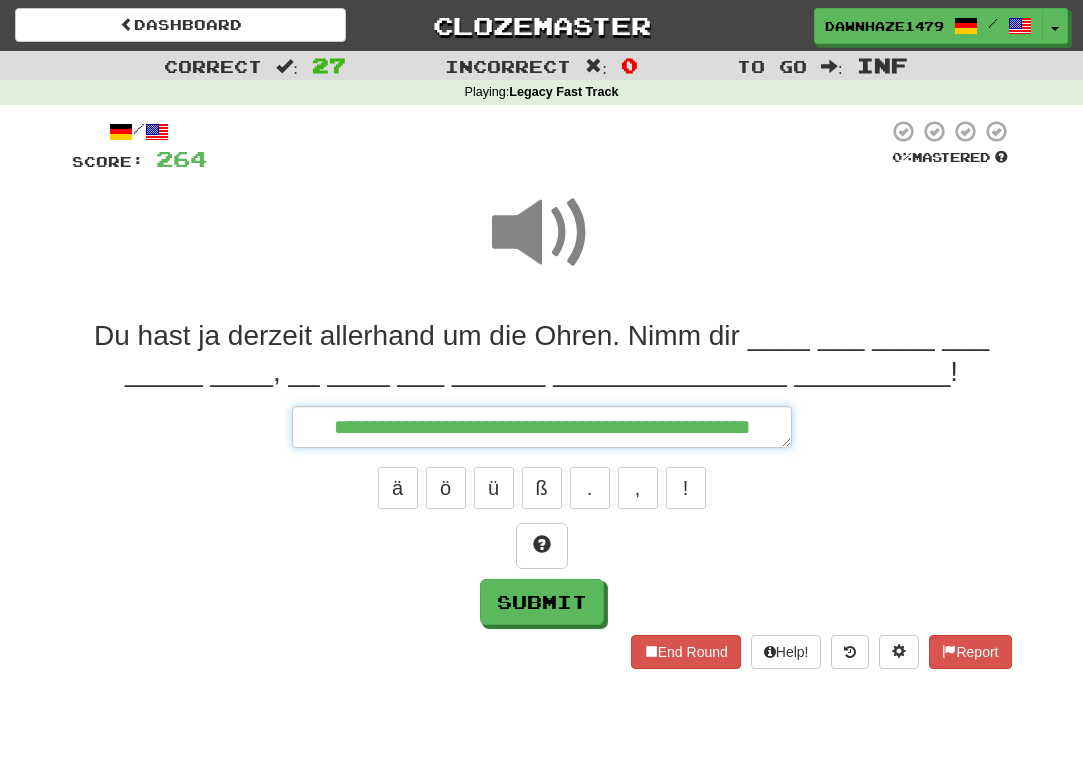 click on "**********" at bounding box center [542, 427] 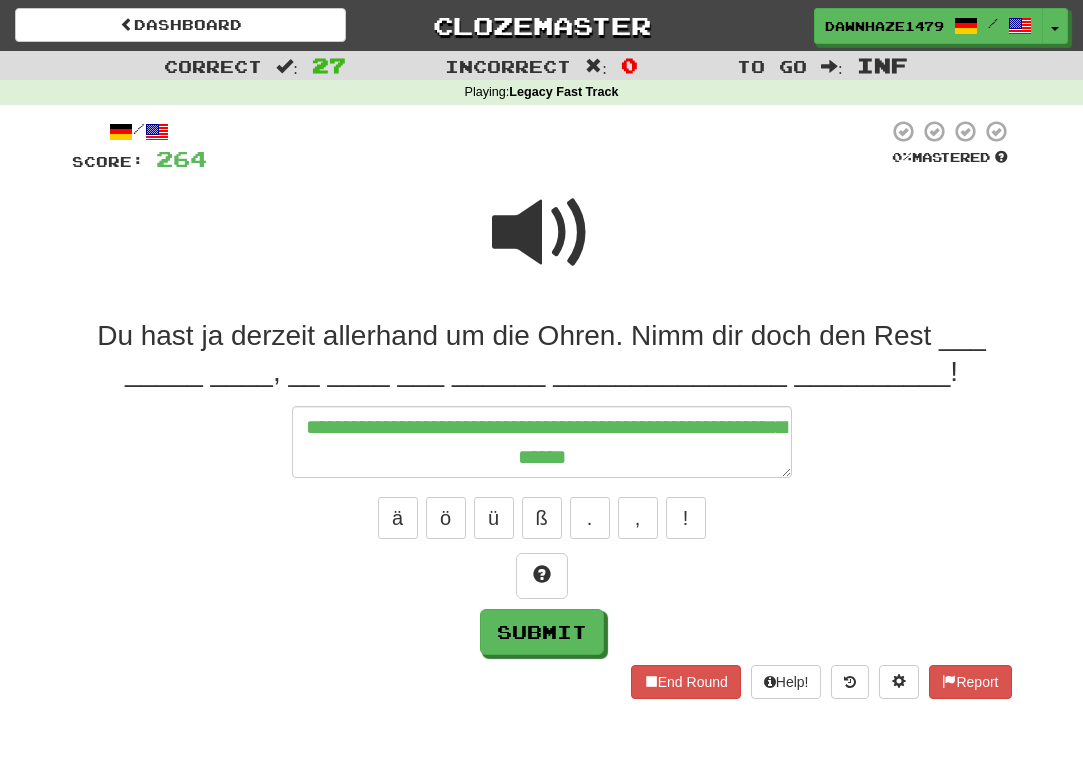 click at bounding box center [542, 233] 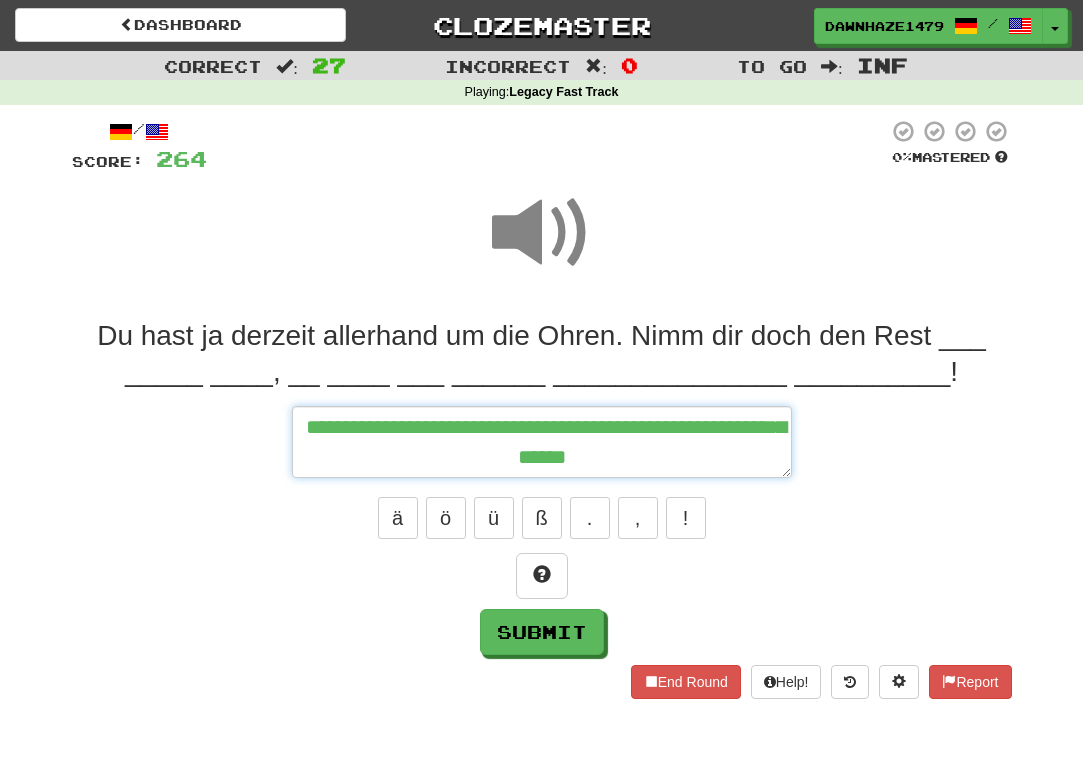 click on "**********" at bounding box center (542, 442) 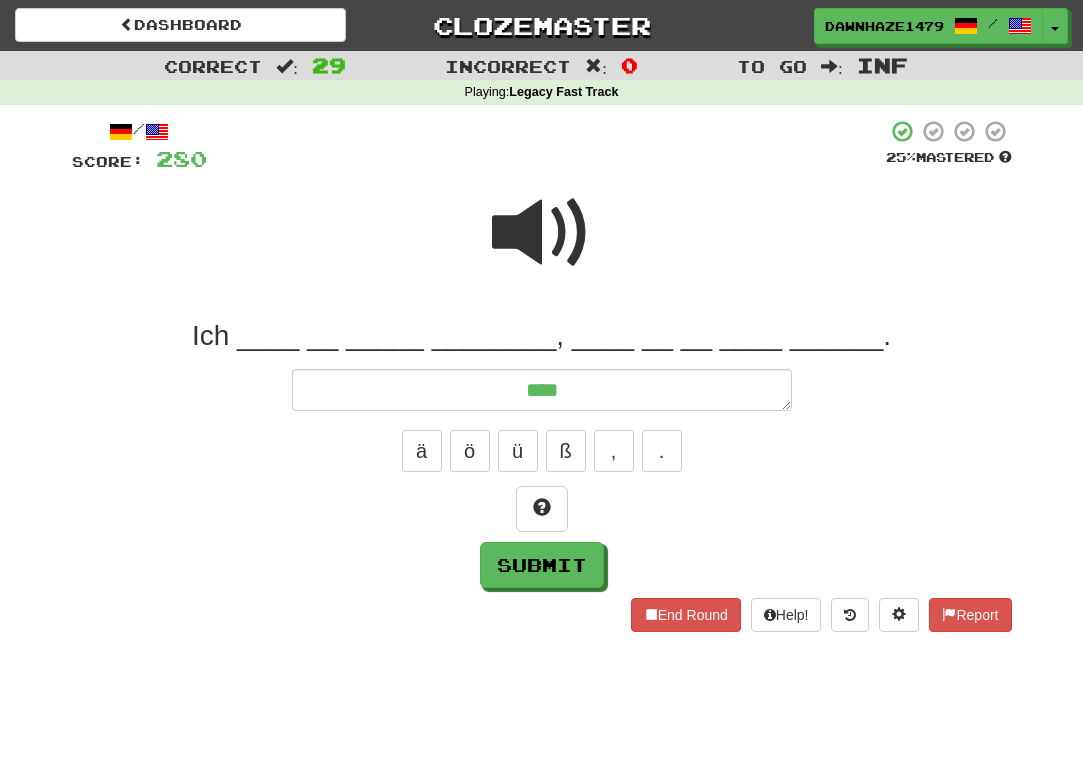 click at bounding box center [542, 246] 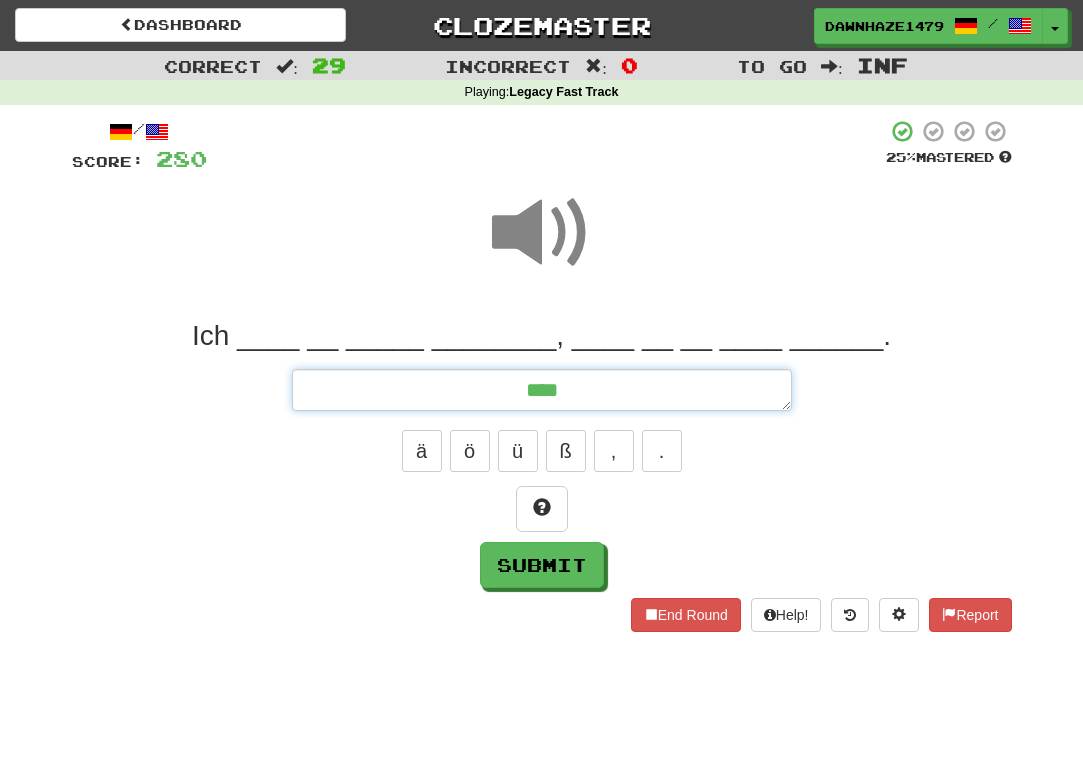 click on "***" at bounding box center [542, 390] 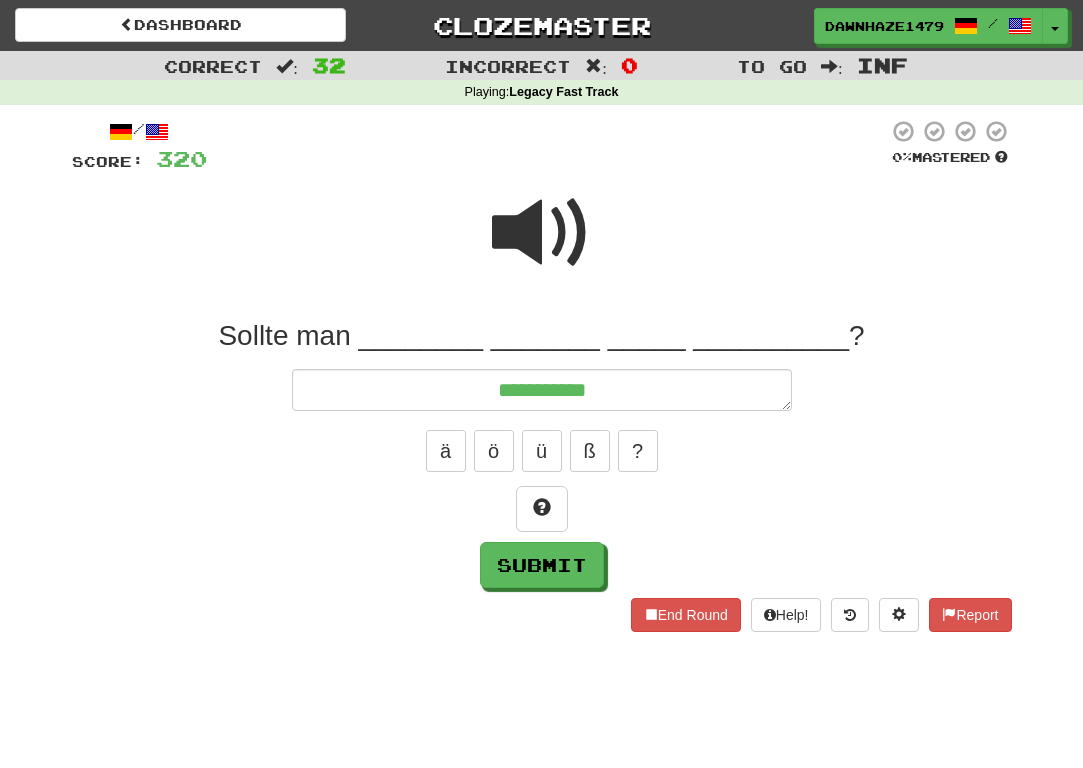 click at bounding box center (542, 246) 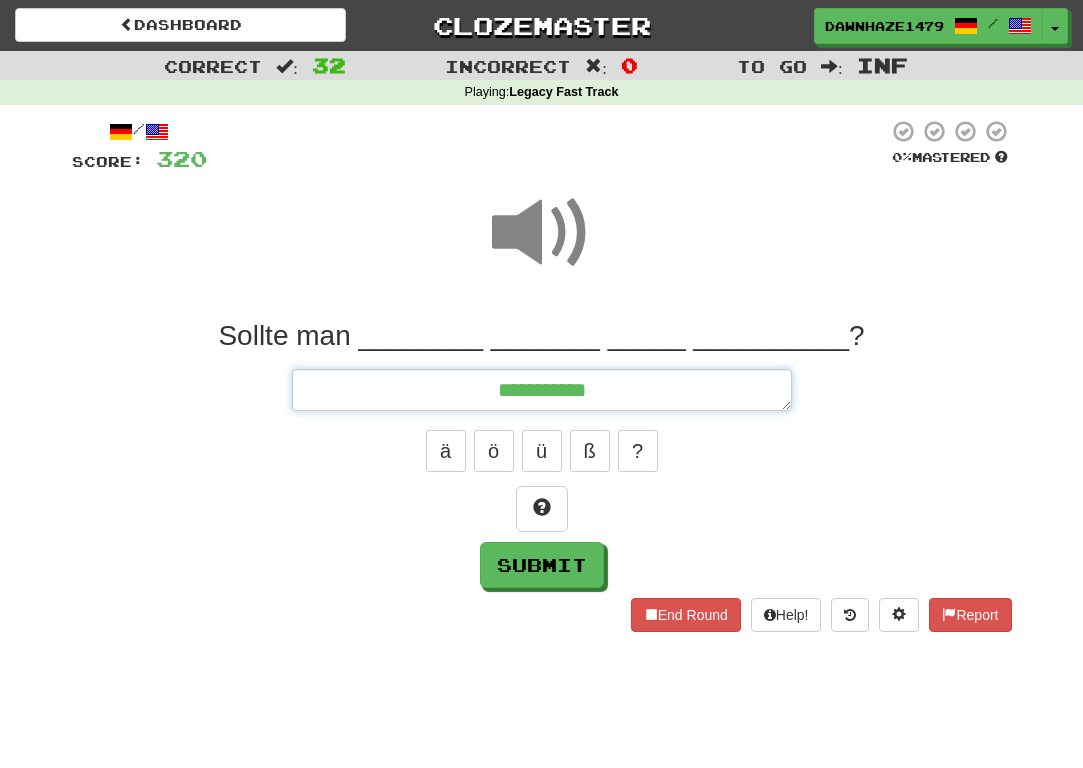 click on "**********" at bounding box center (542, 390) 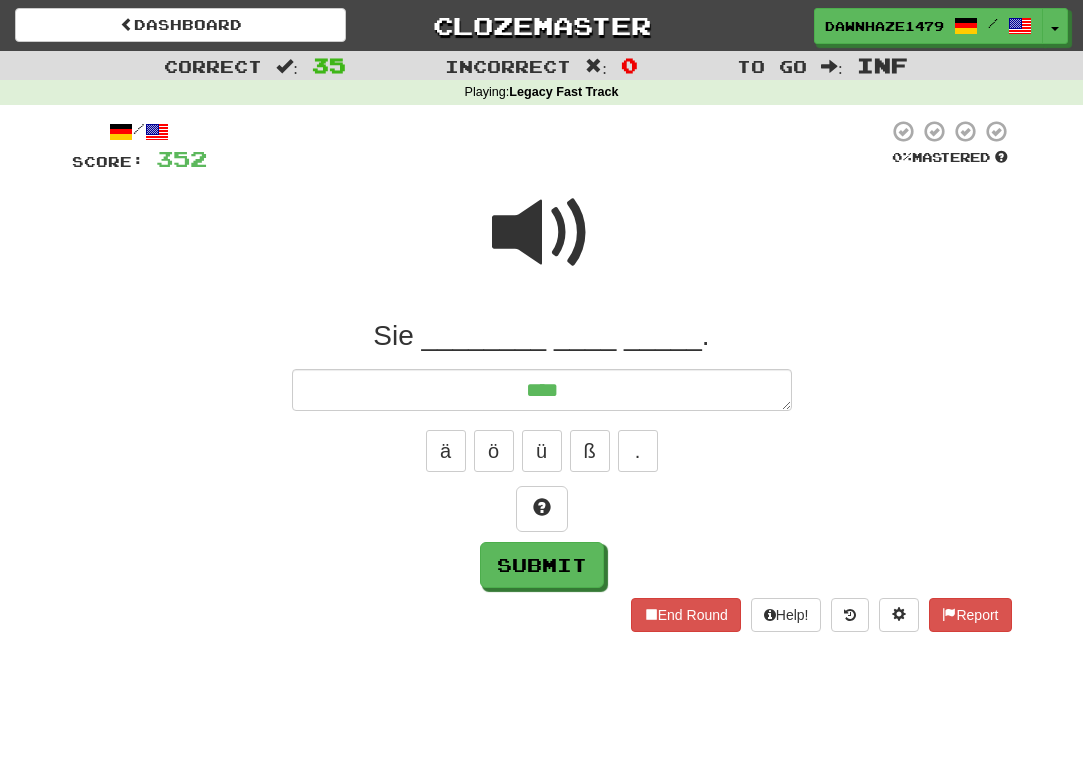 click at bounding box center (542, 233) 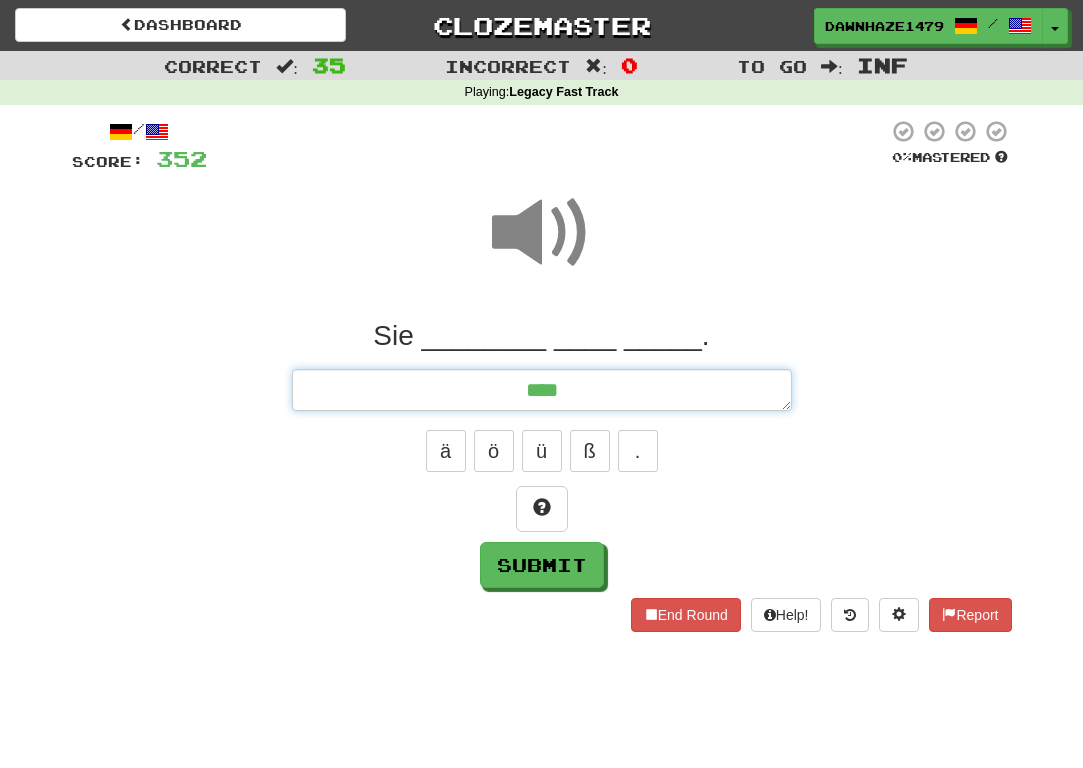 click on "***" at bounding box center (542, 390) 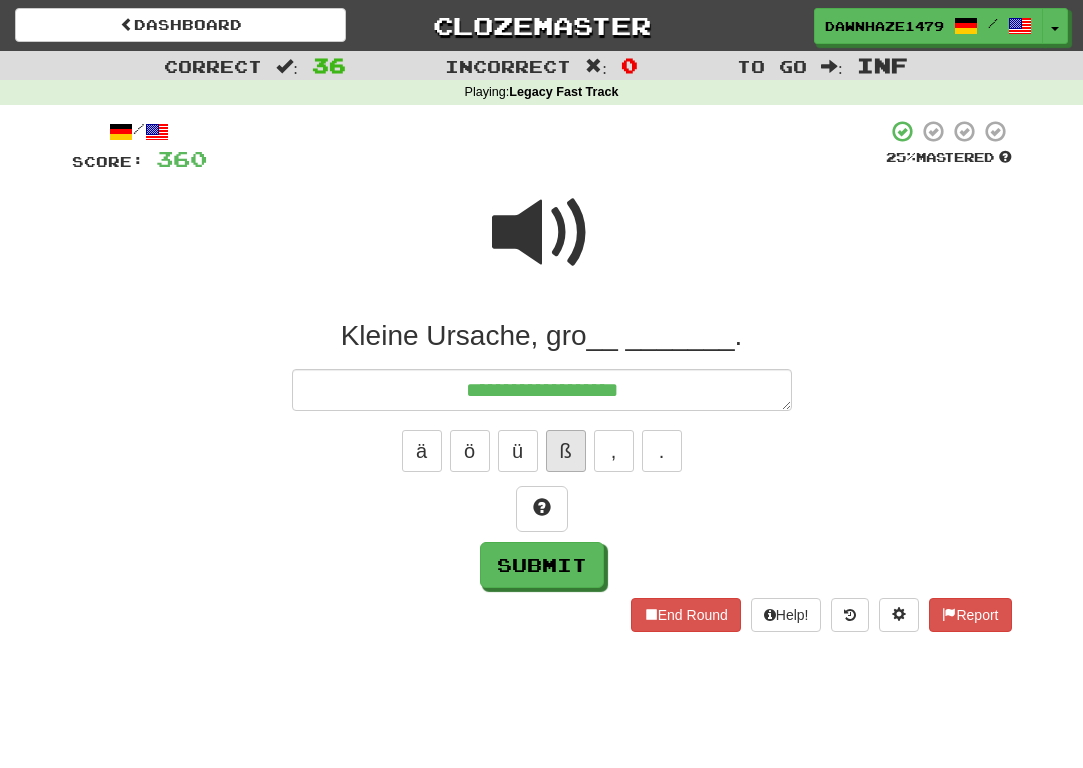click on "ß" at bounding box center (566, 451) 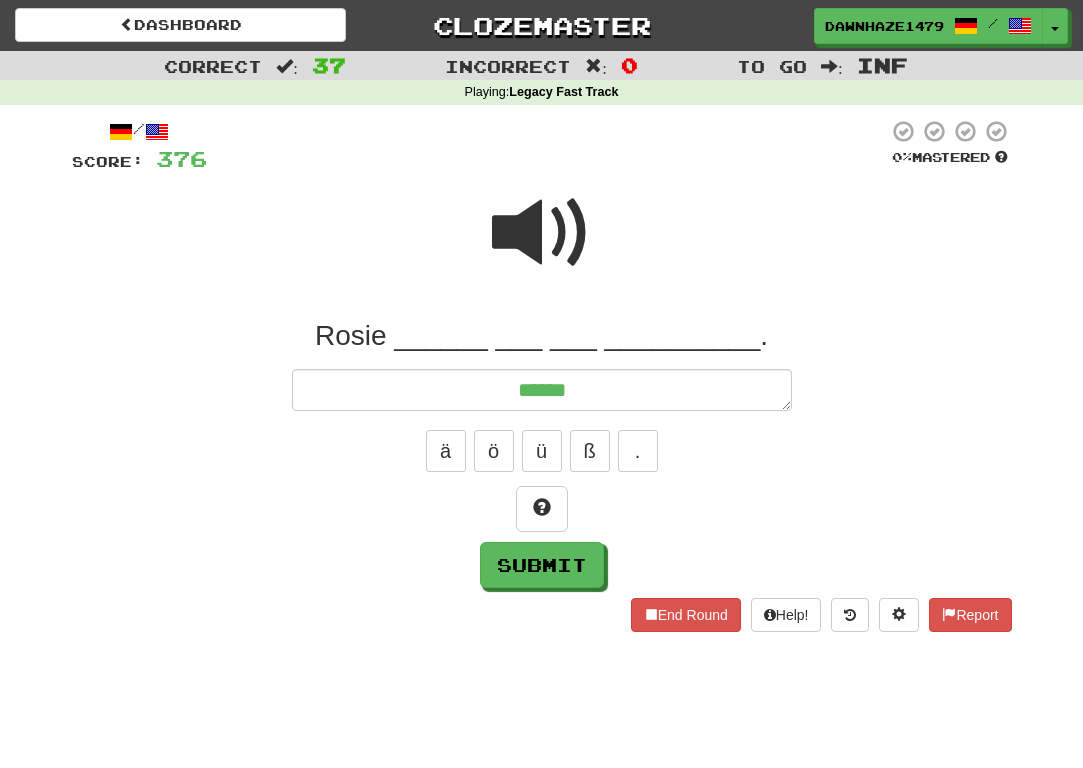 click at bounding box center (542, 233) 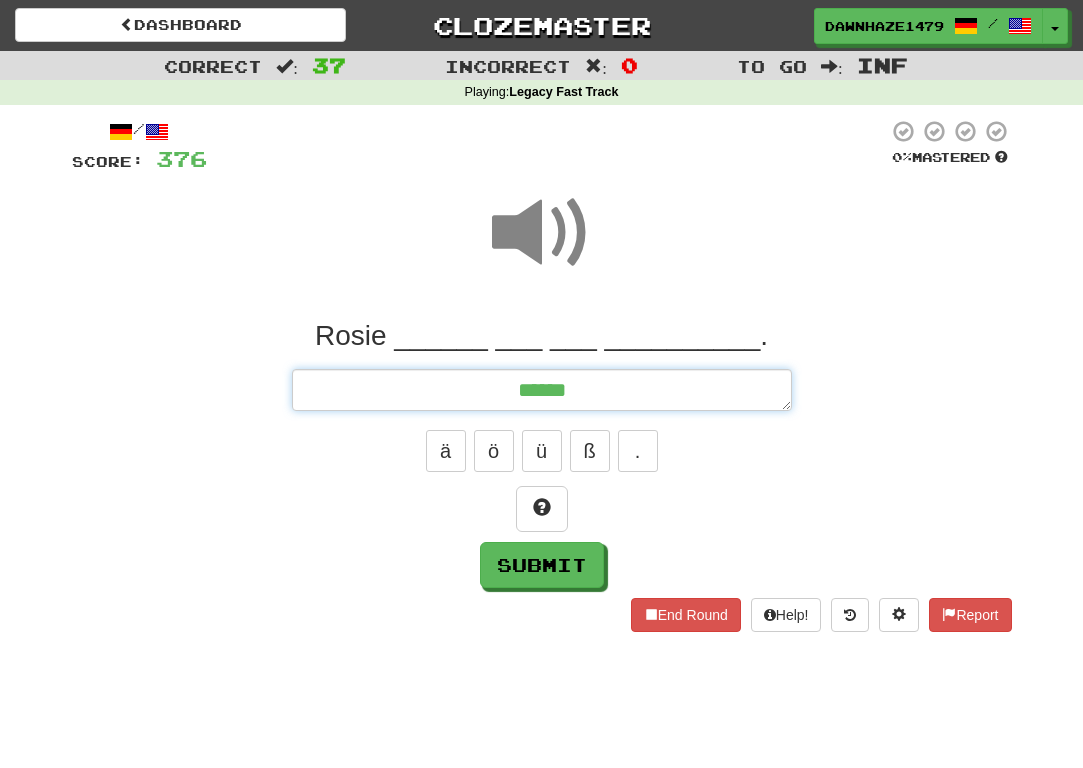 click on "*****" at bounding box center (542, 390) 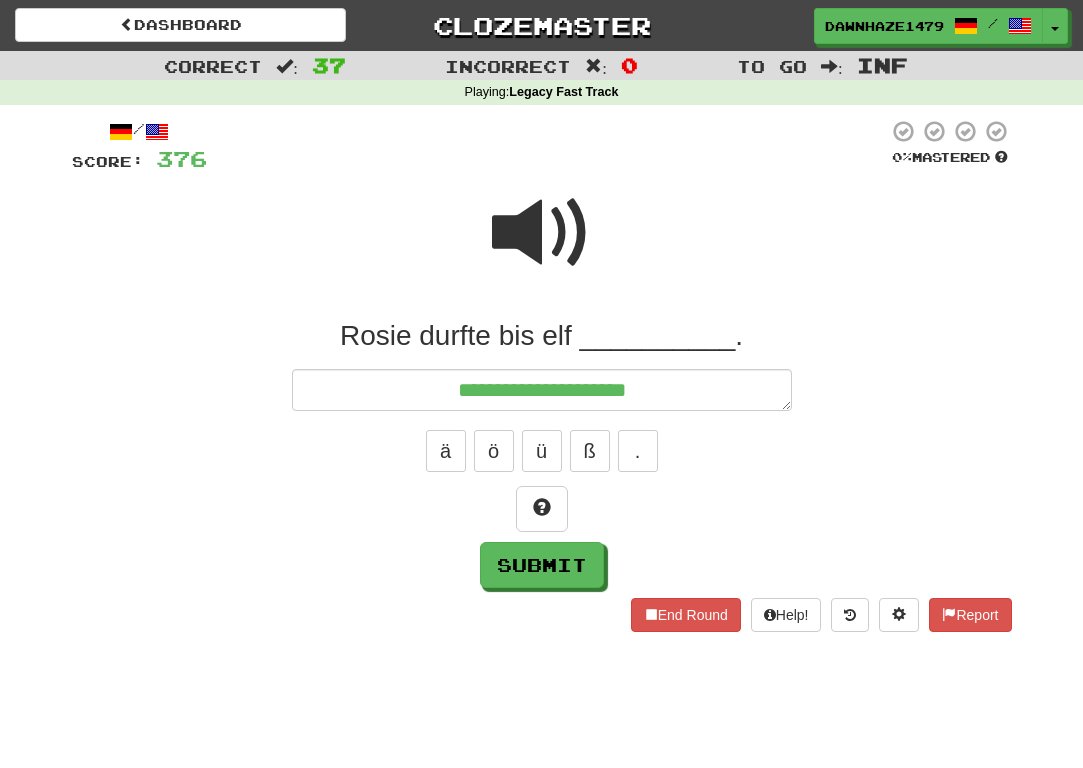 click at bounding box center [542, 246] 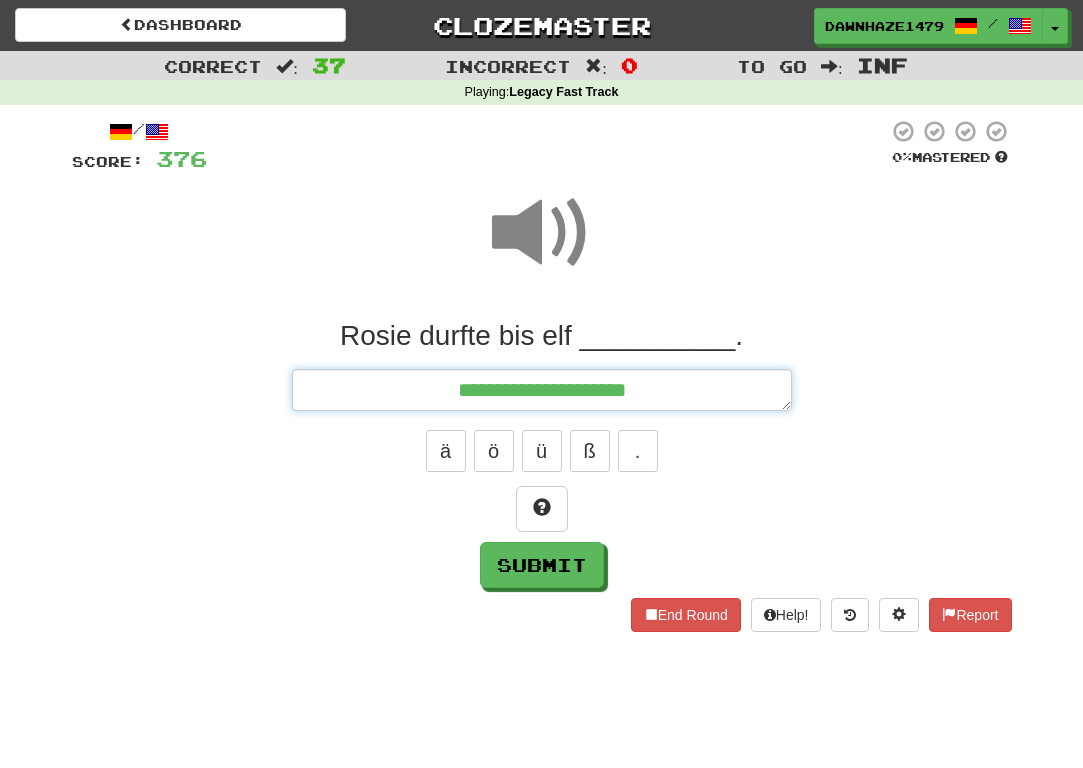 click on "**********" at bounding box center (542, 390) 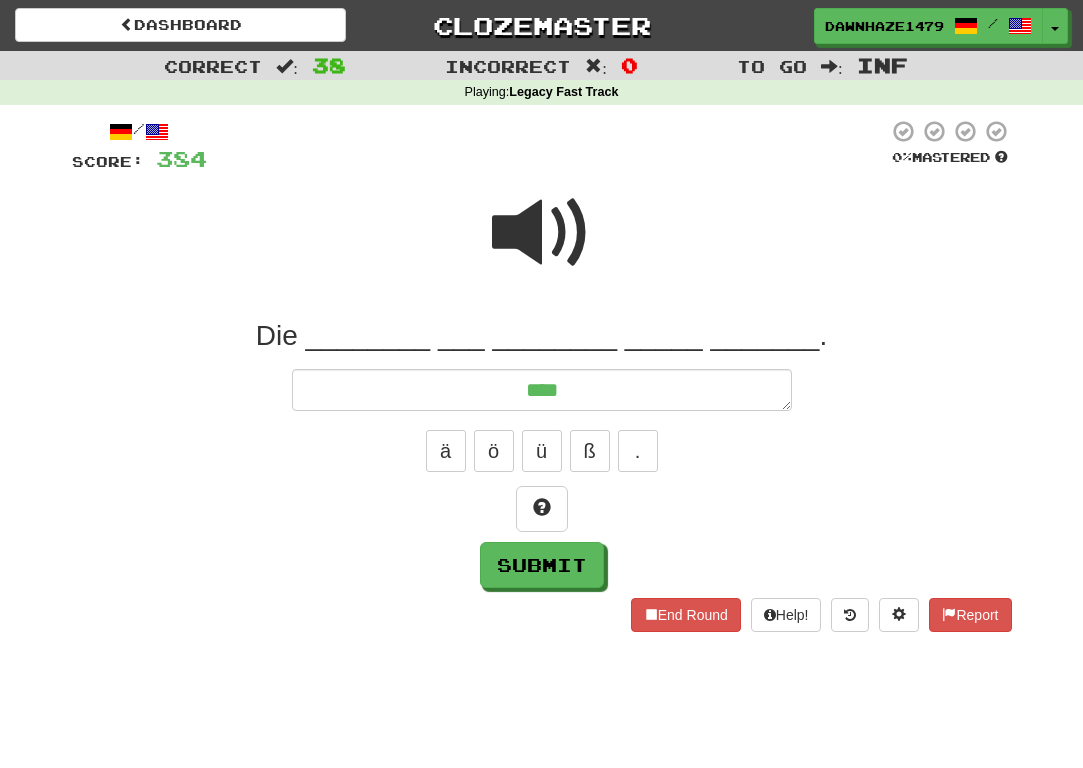 click at bounding box center [542, 233] 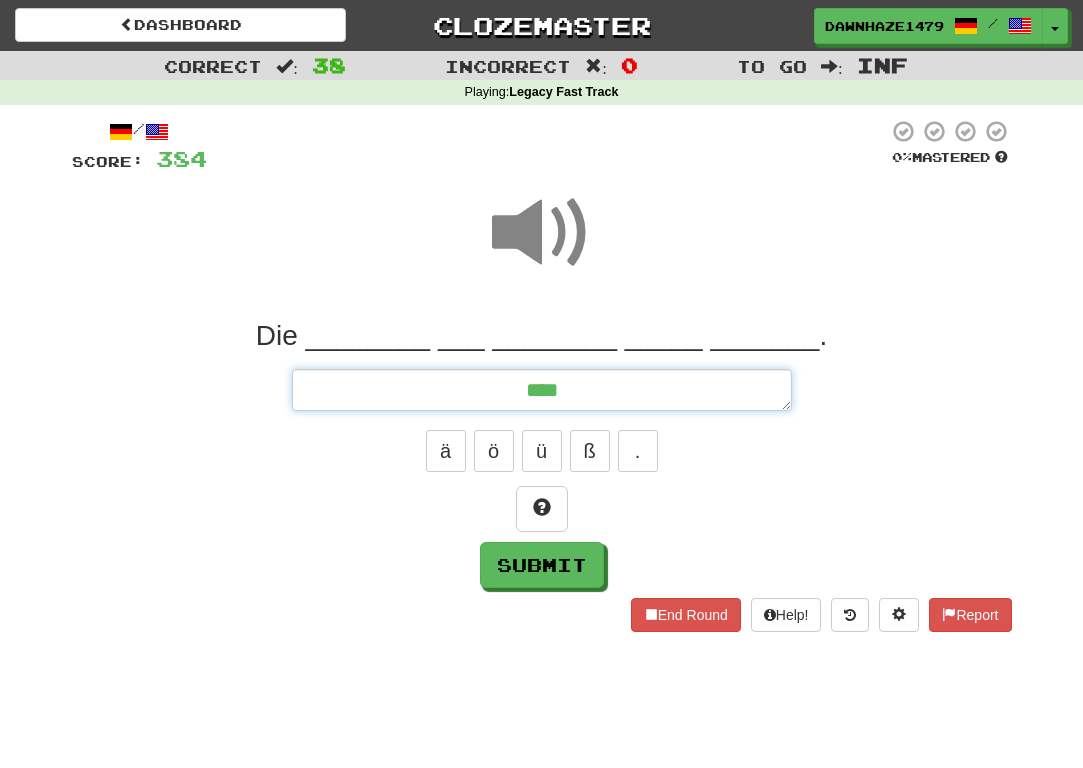 click on "***" at bounding box center [542, 390] 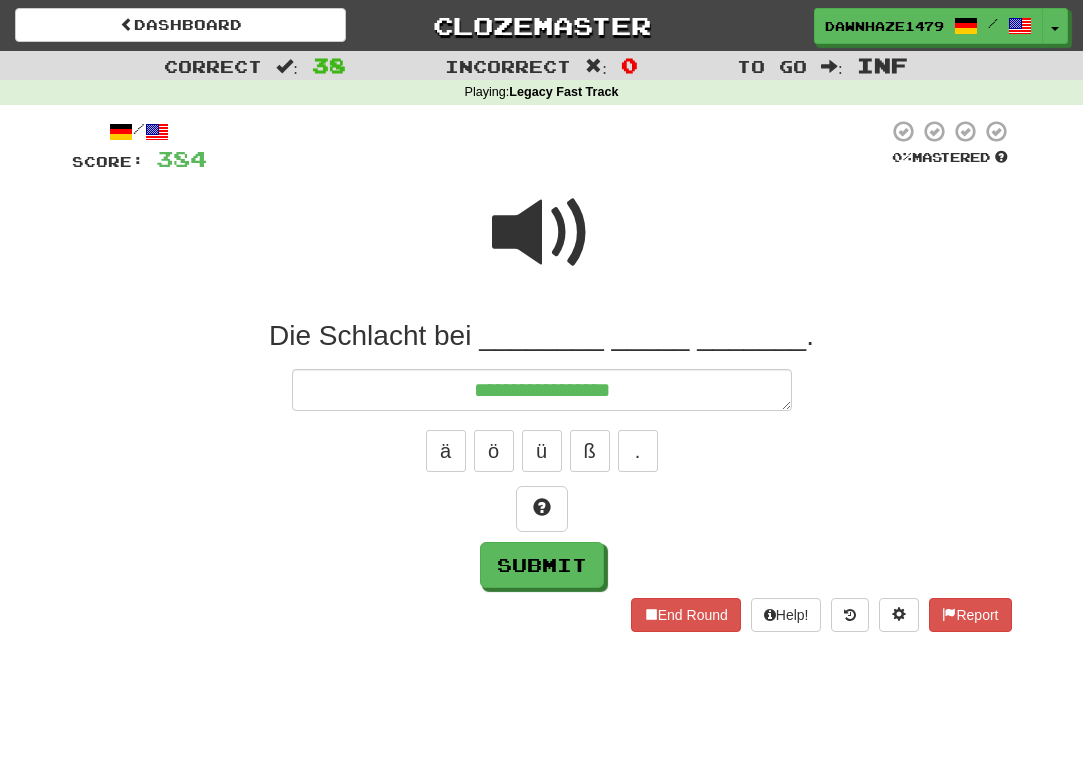 click at bounding box center (542, 246) 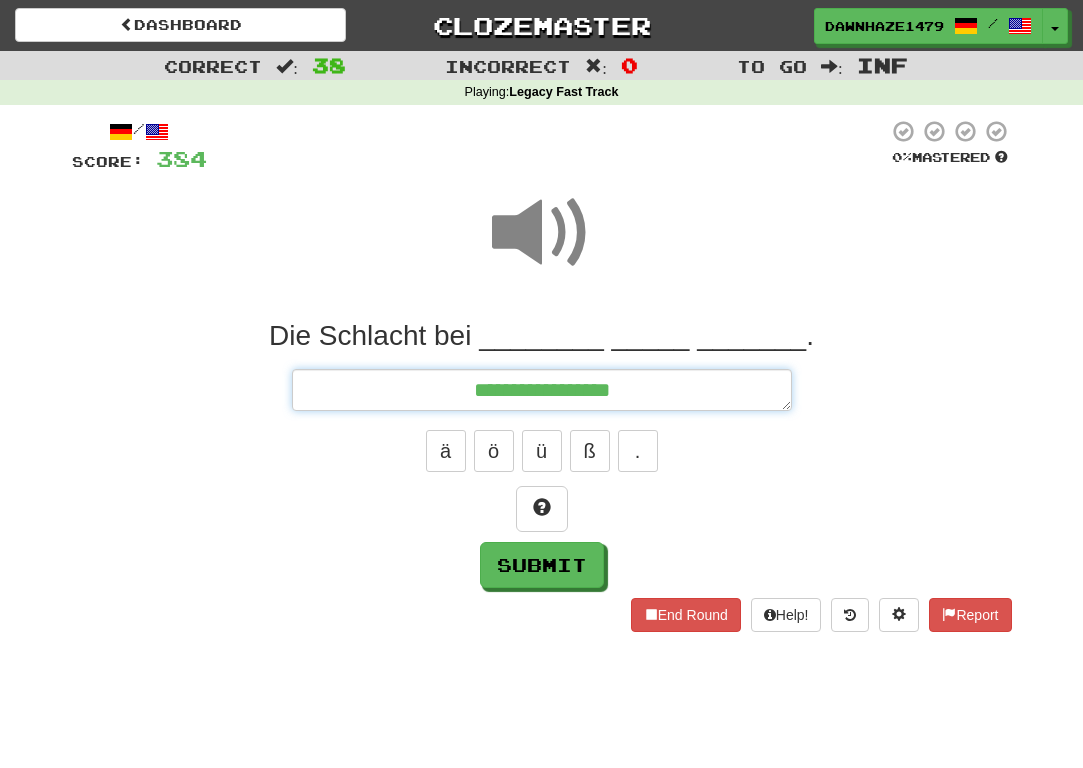 click on "**********" at bounding box center [542, 390] 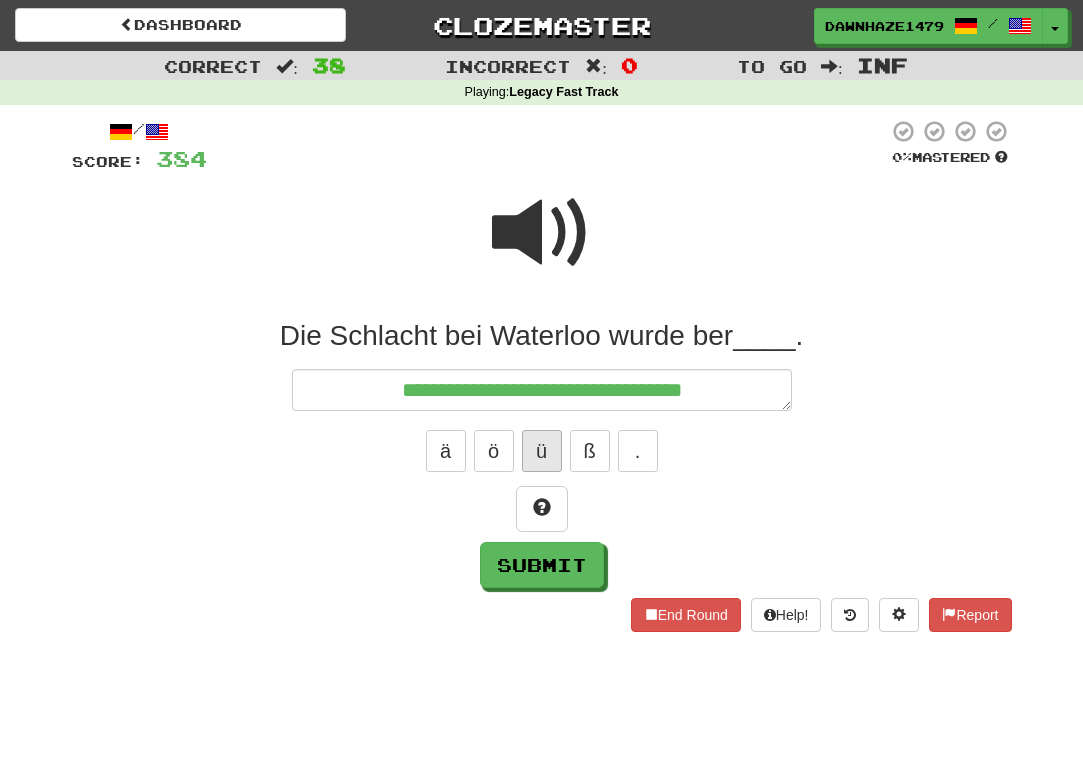 click on "ü" at bounding box center [542, 451] 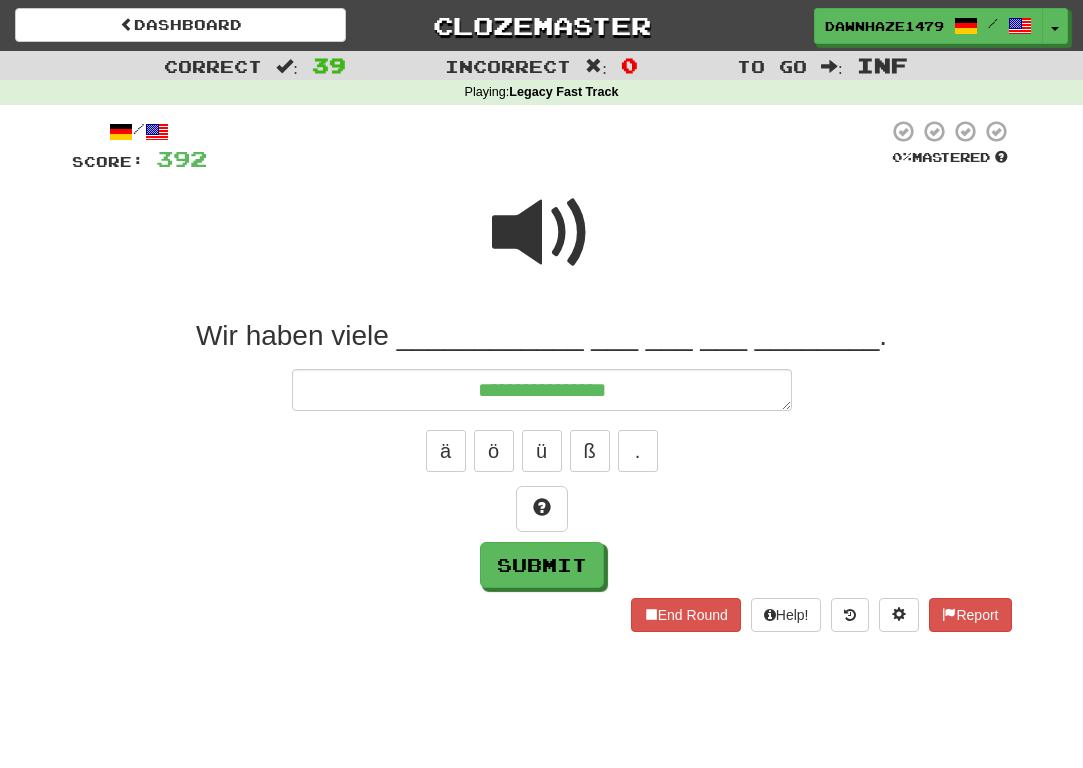 click at bounding box center (542, 233) 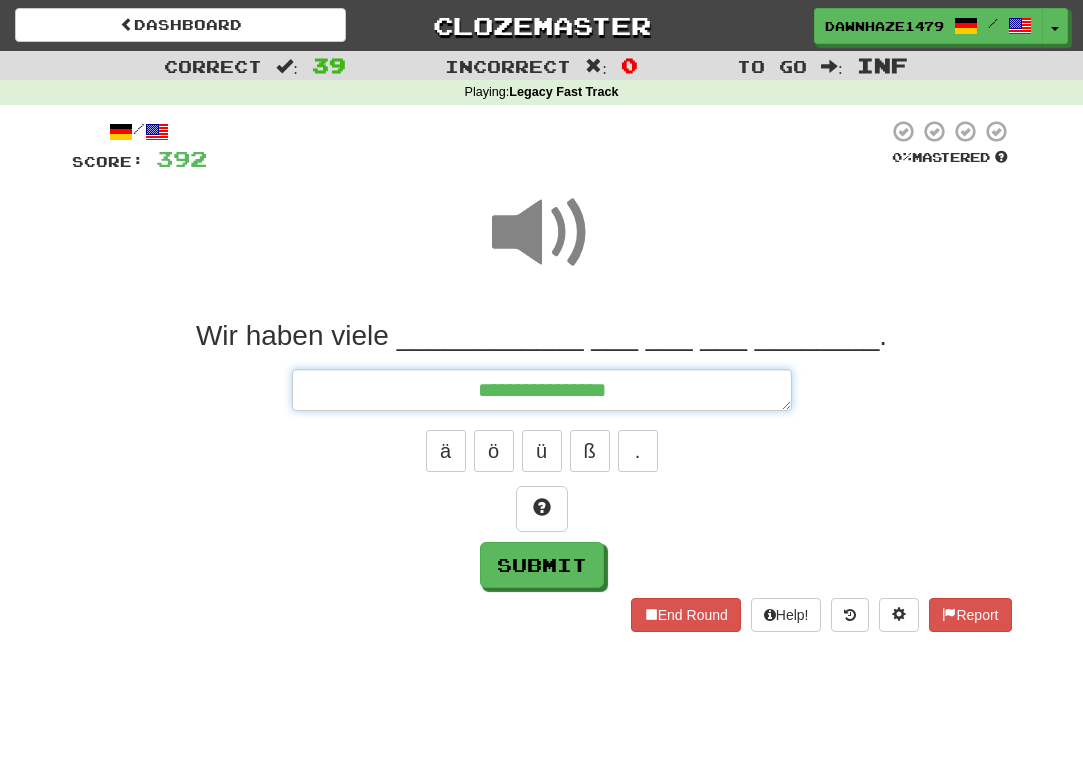 click on "**********" at bounding box center (542, 390) 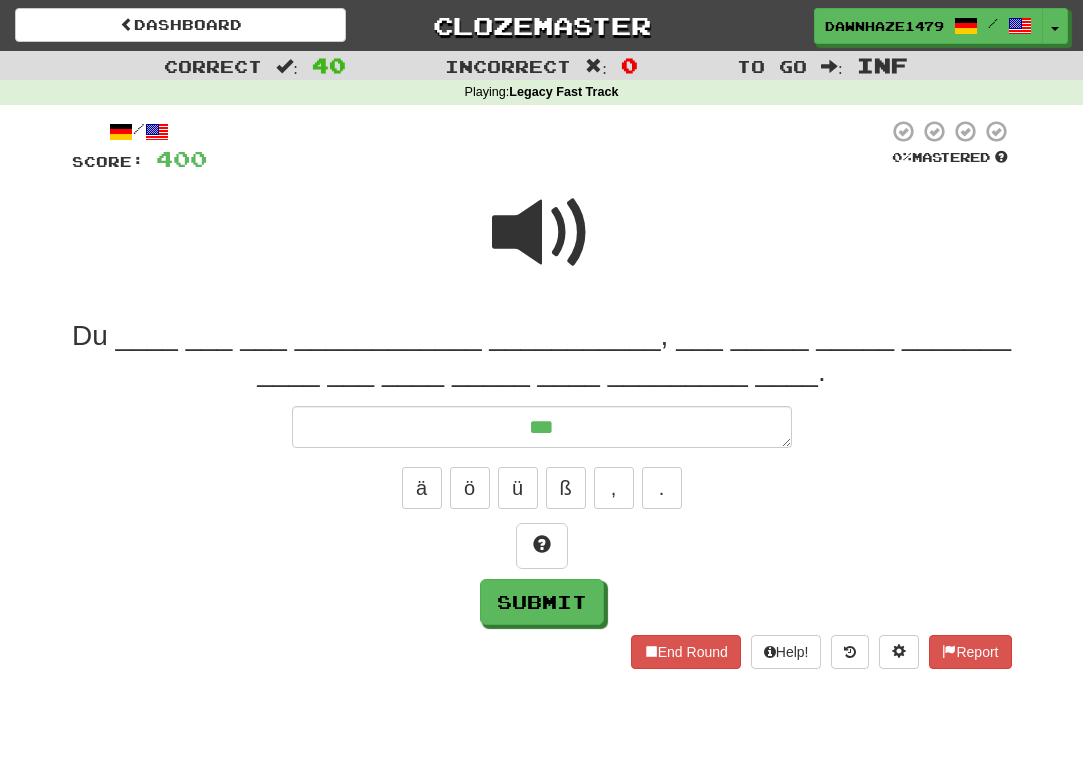 click at bounding box center (547, 146) 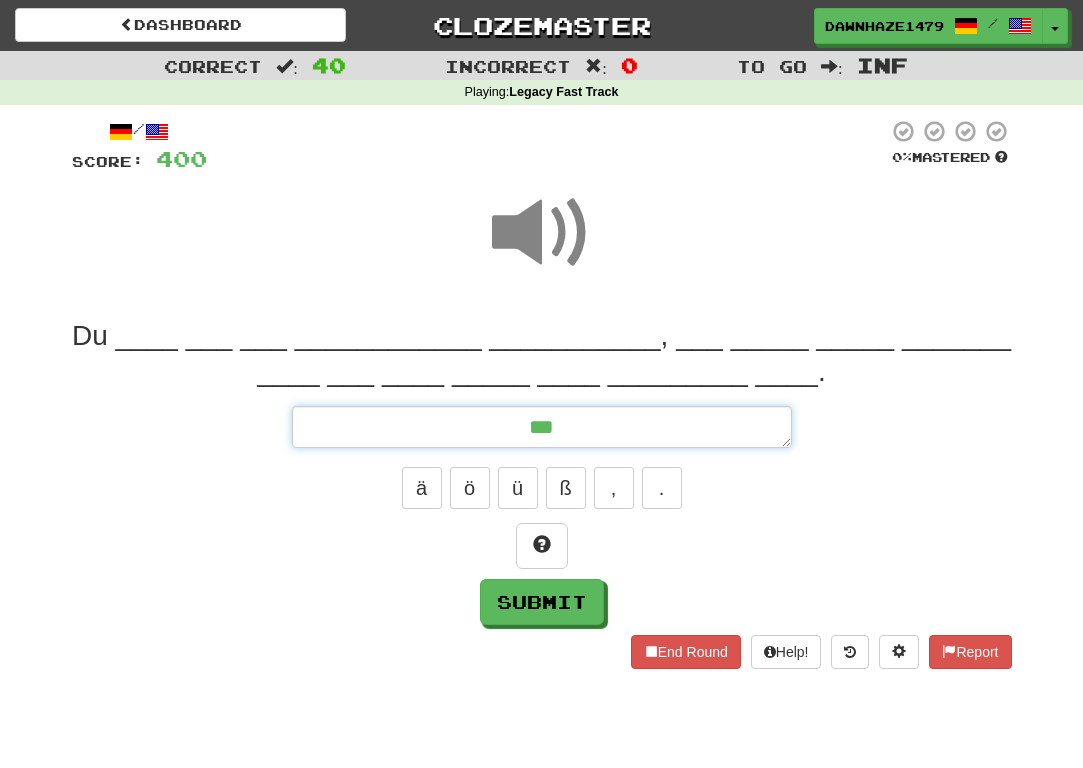 click on "**" at bounding box center [542, 427] 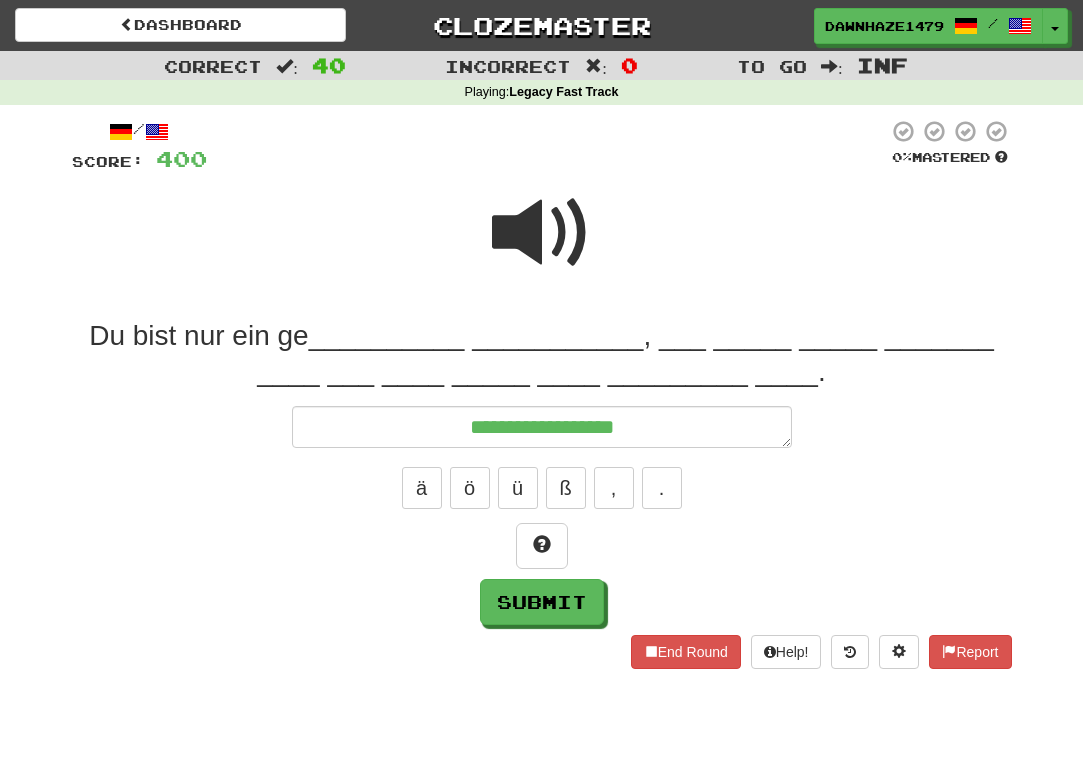 click at bounding box center (542, 233) 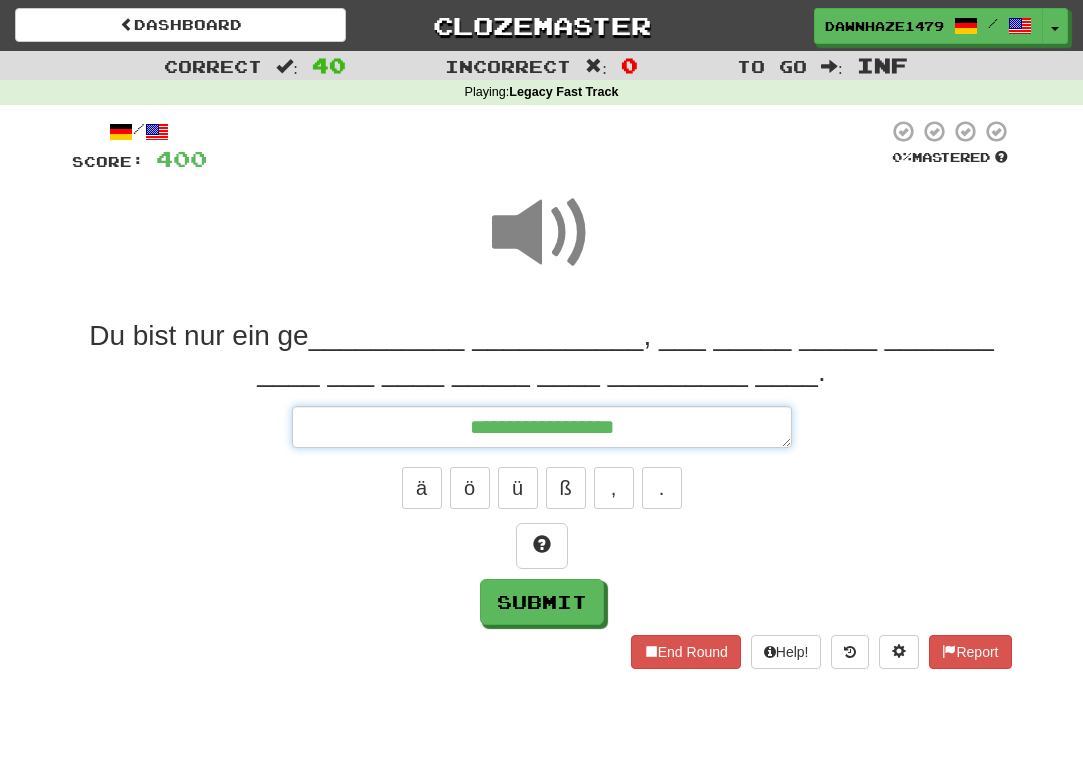 click on "**********" at bounding box center (542, 427) 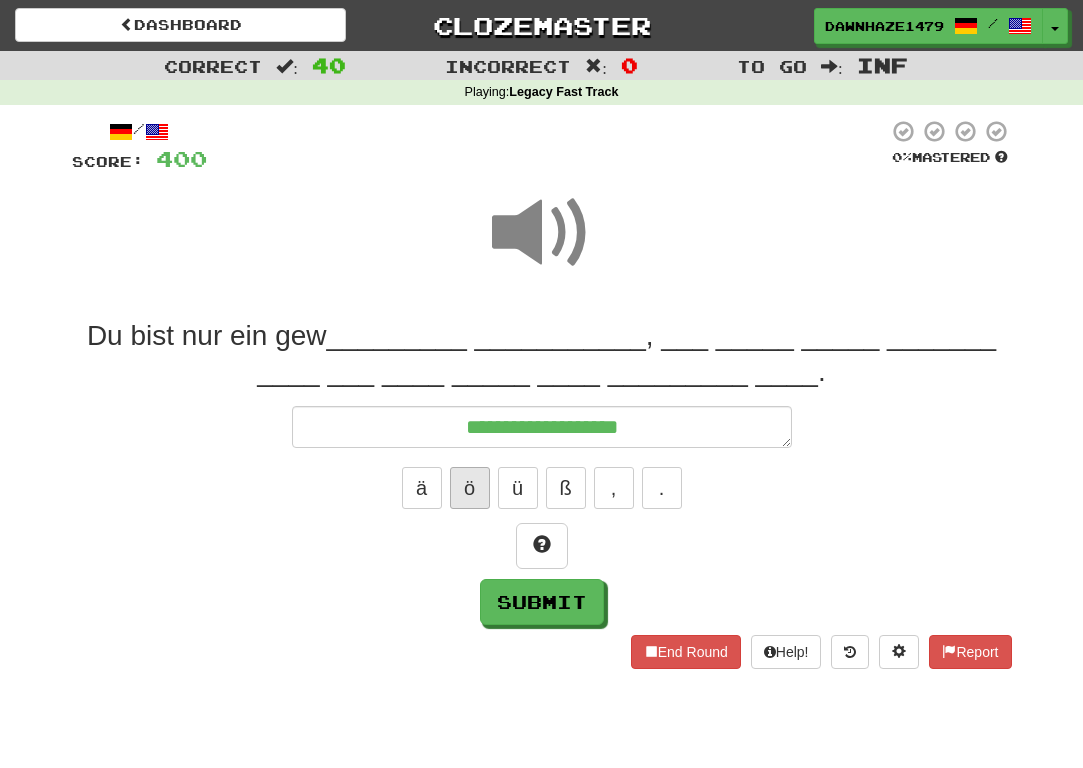 click on "ö" at bounding box center (470, 488) 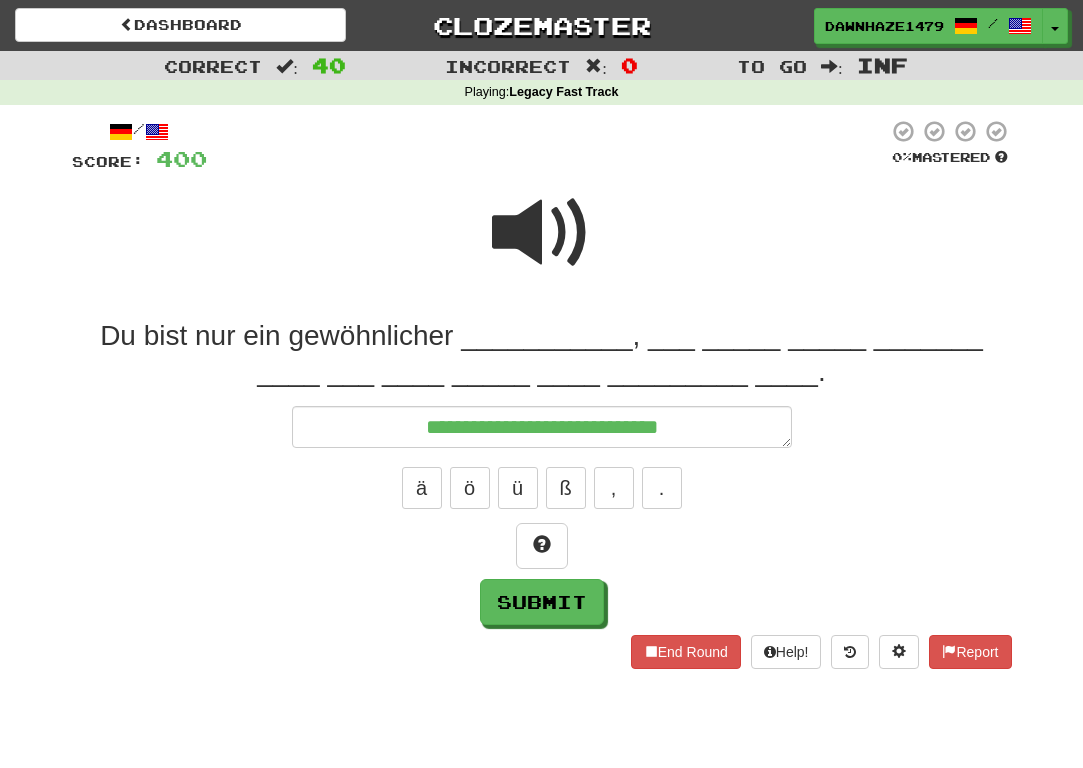 click at bounding box center (542, 246) 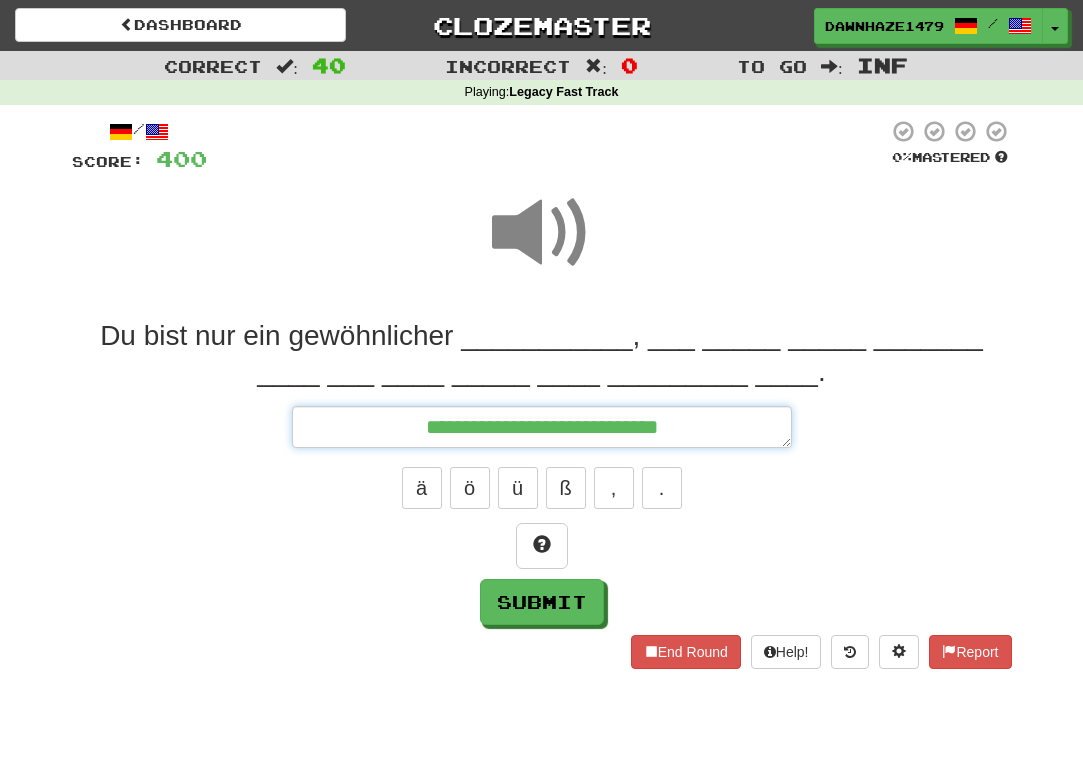 click on "**********" at bounding box center [542, 427] 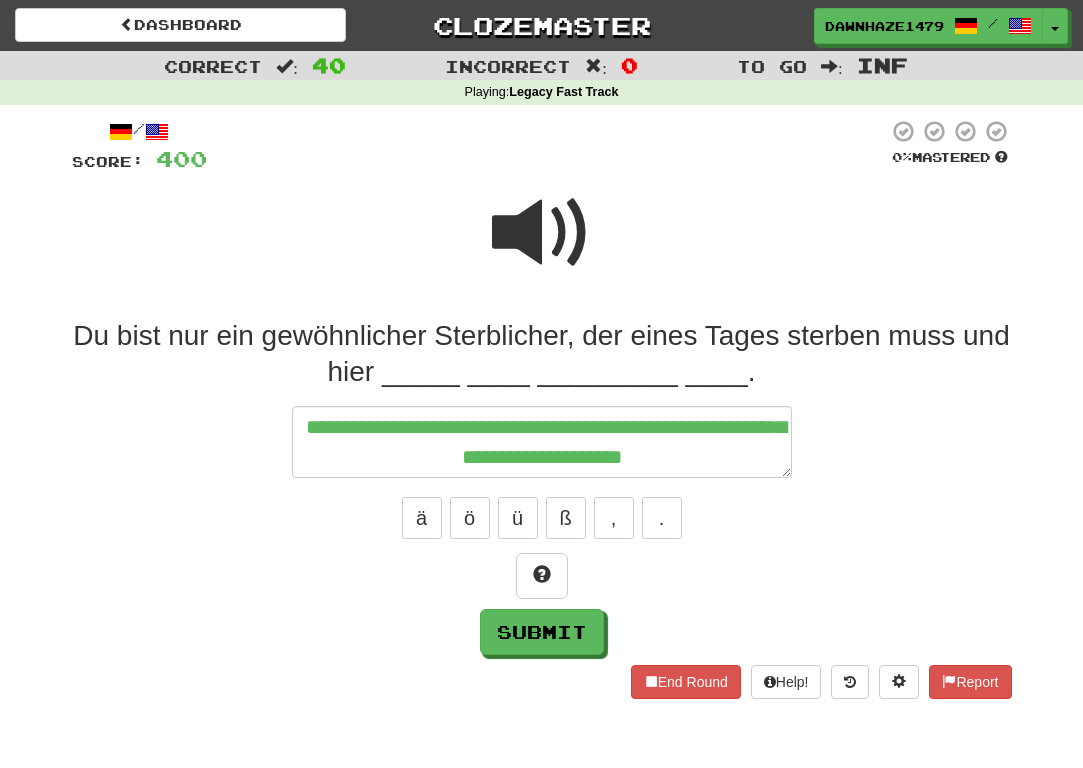click at bounding box center [542, 246] 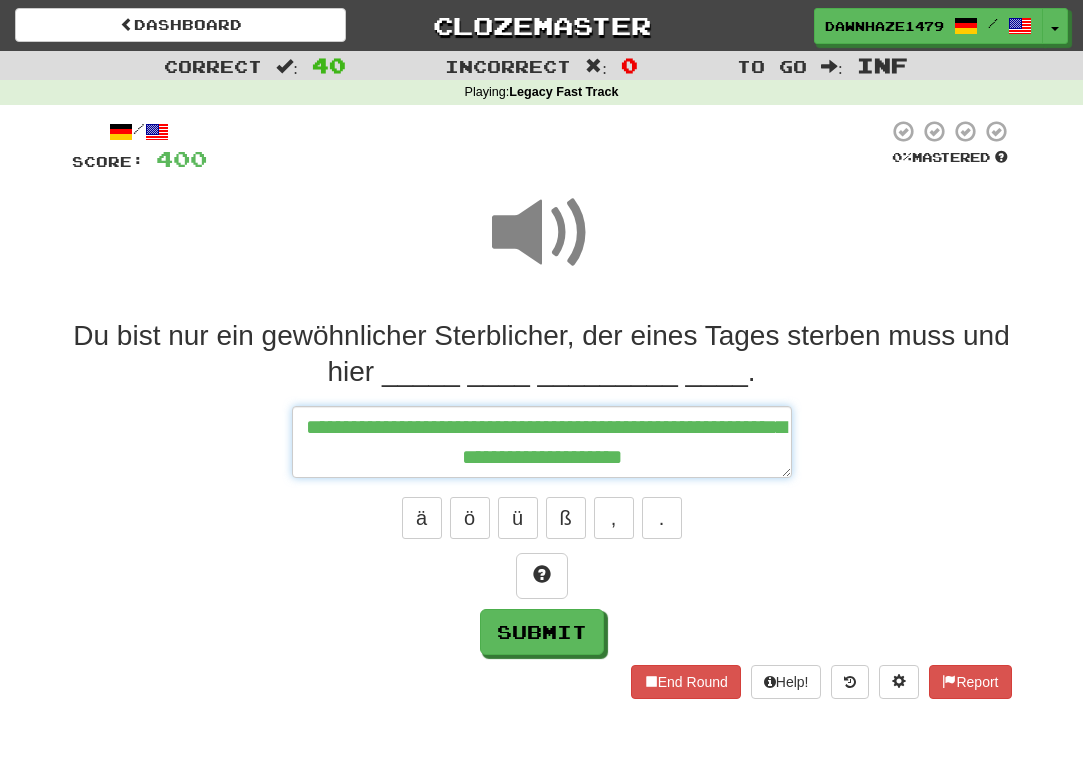 click on "**********" at bounding box center [542, 442] 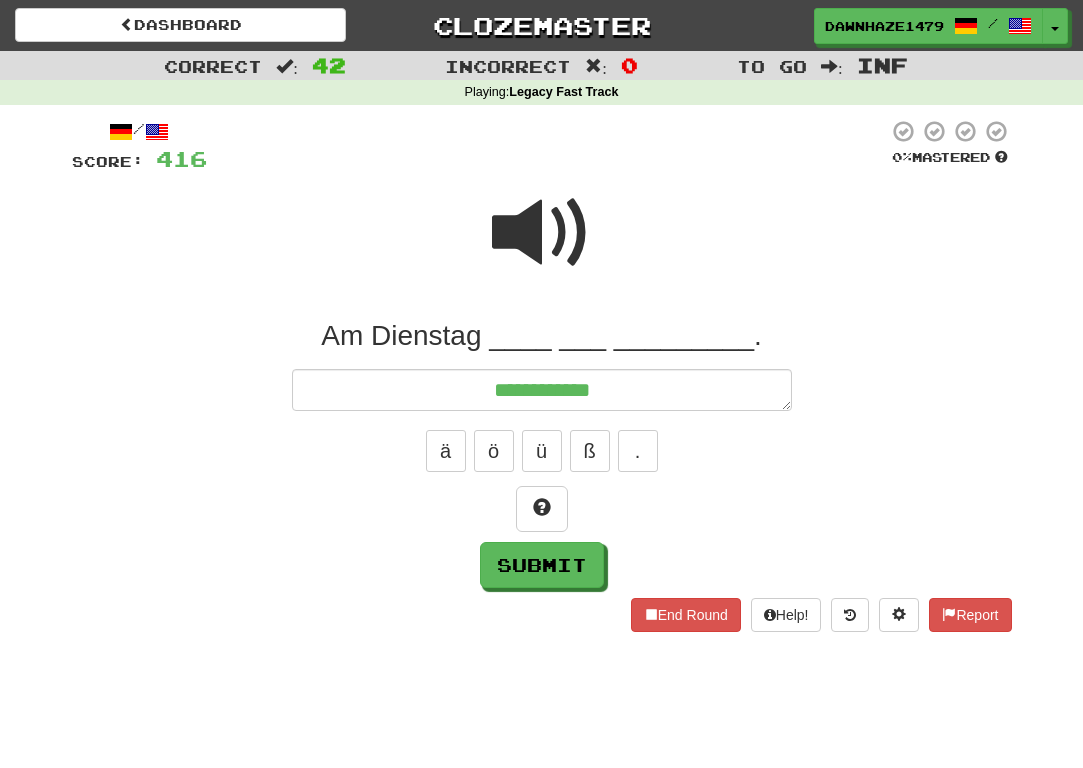 click at bounding box center (542, 246) 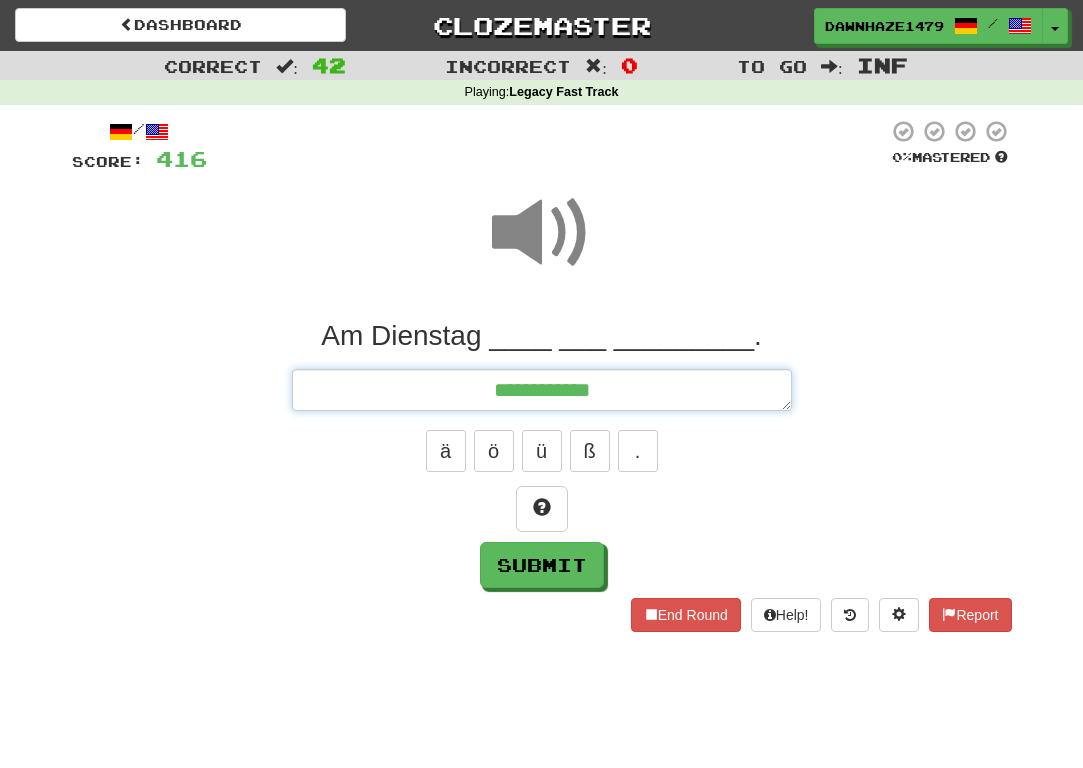 click on "**********" at bounding box center [542, 390] 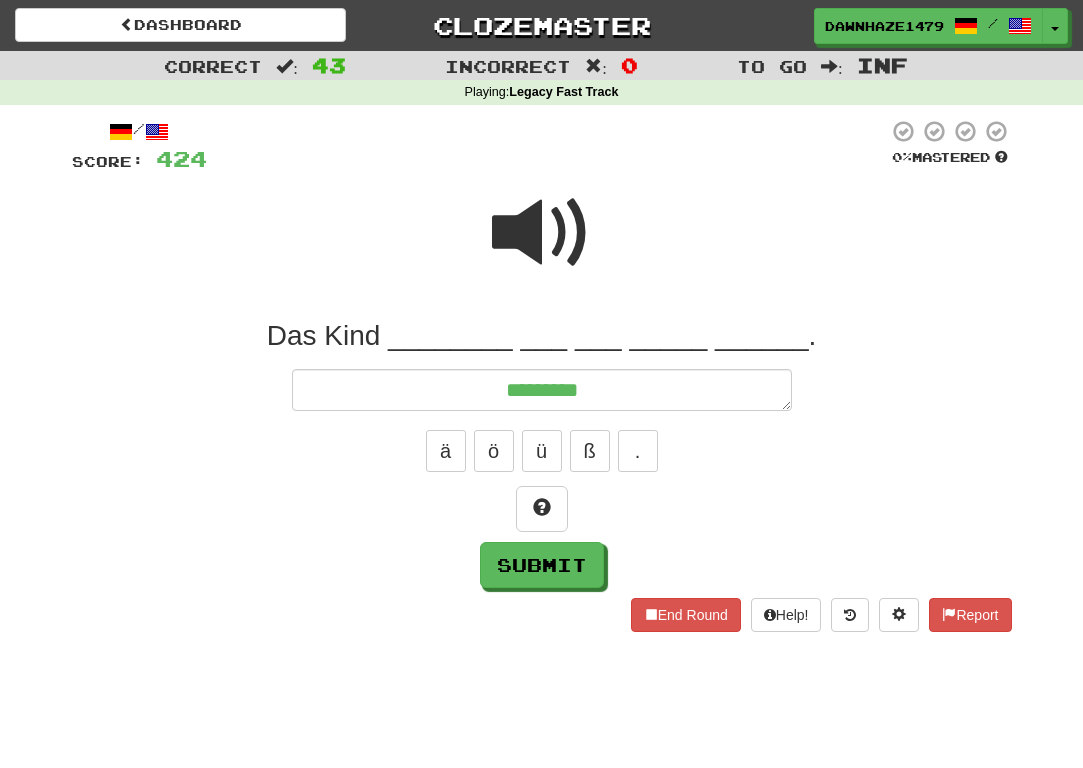 click at bounding box center [542, 233] 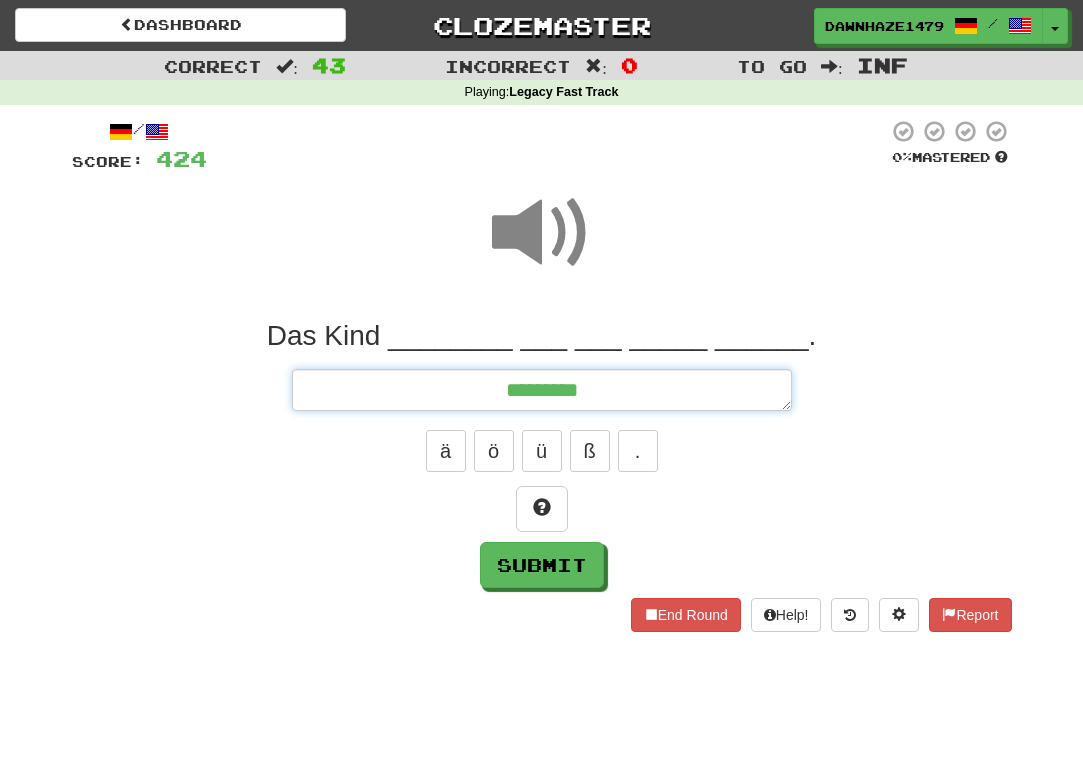 click on "********" at bounding box center (542, 390) 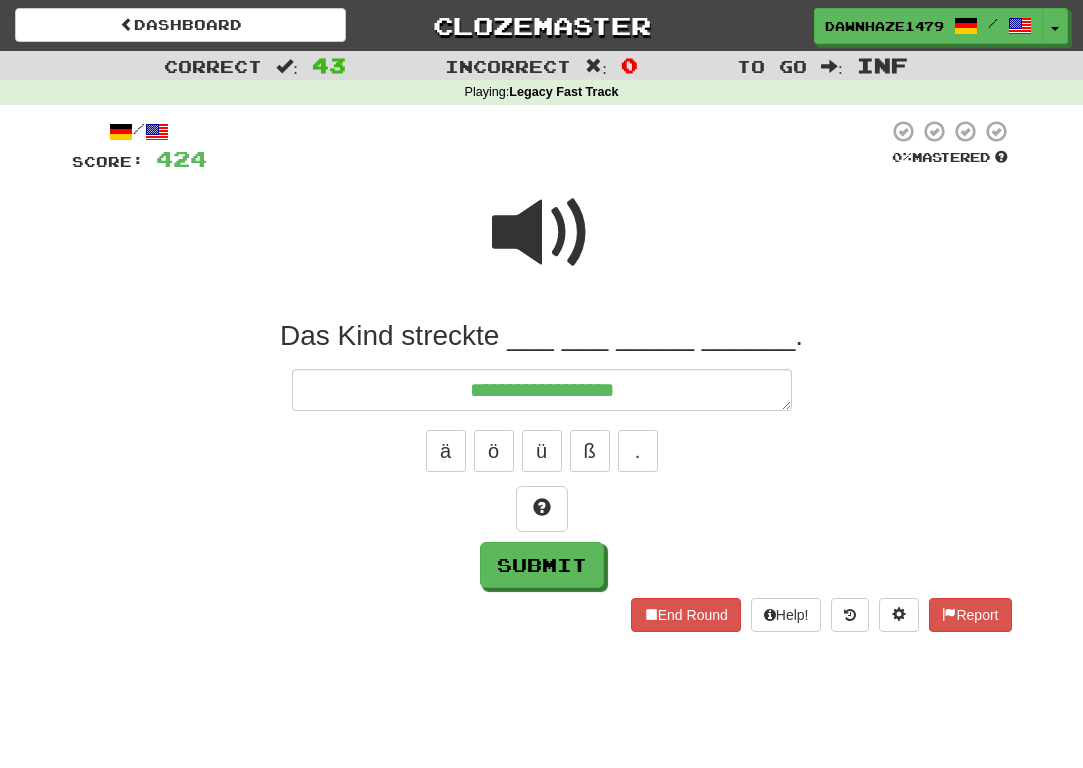 click at bounding box center [542, 246] 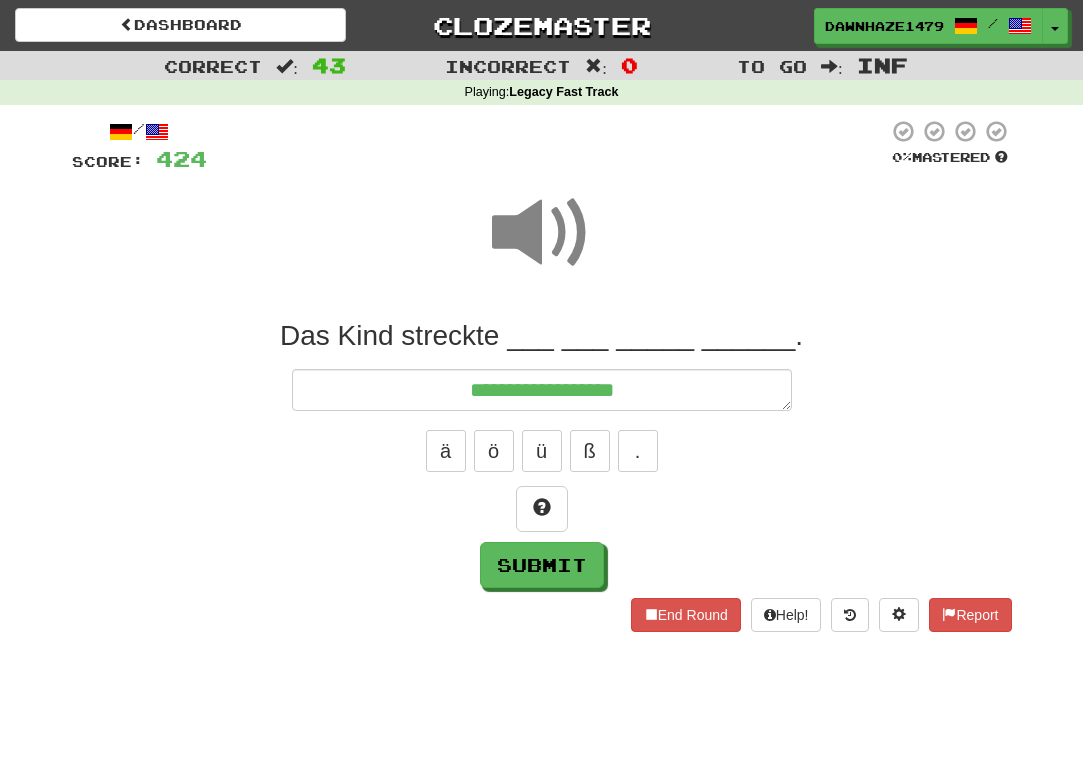 click on "**********" at bounding box center [542, 453] 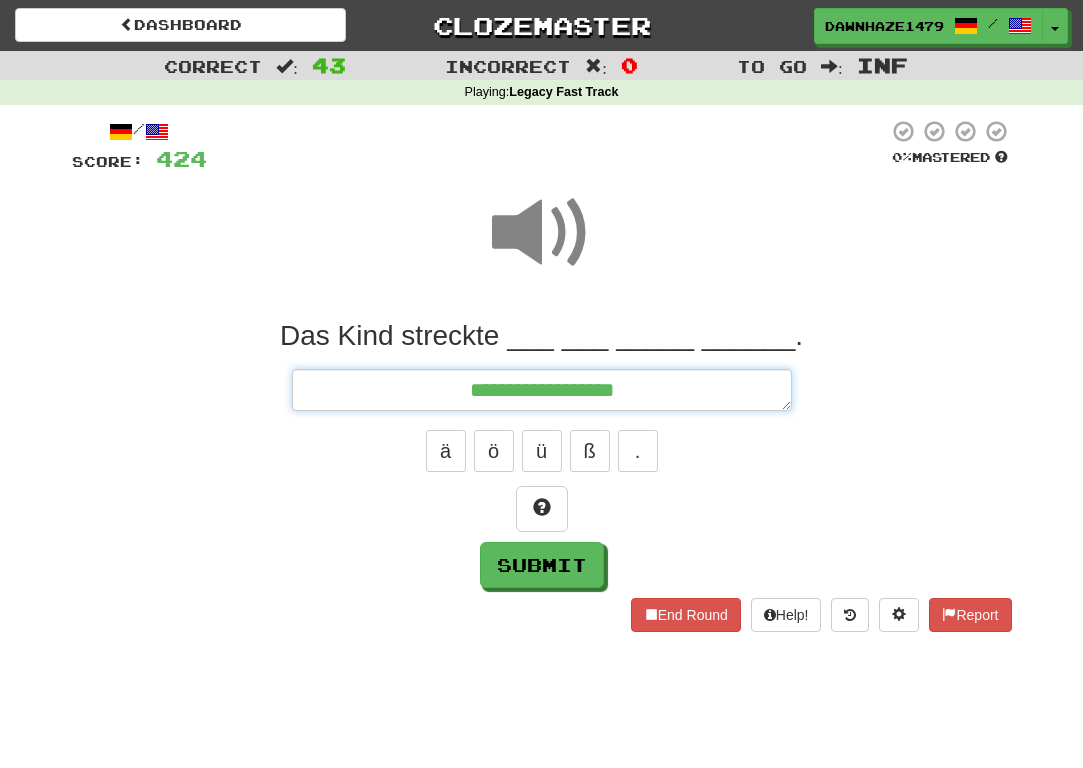 click on "**********" at bounding box center [542, 390] 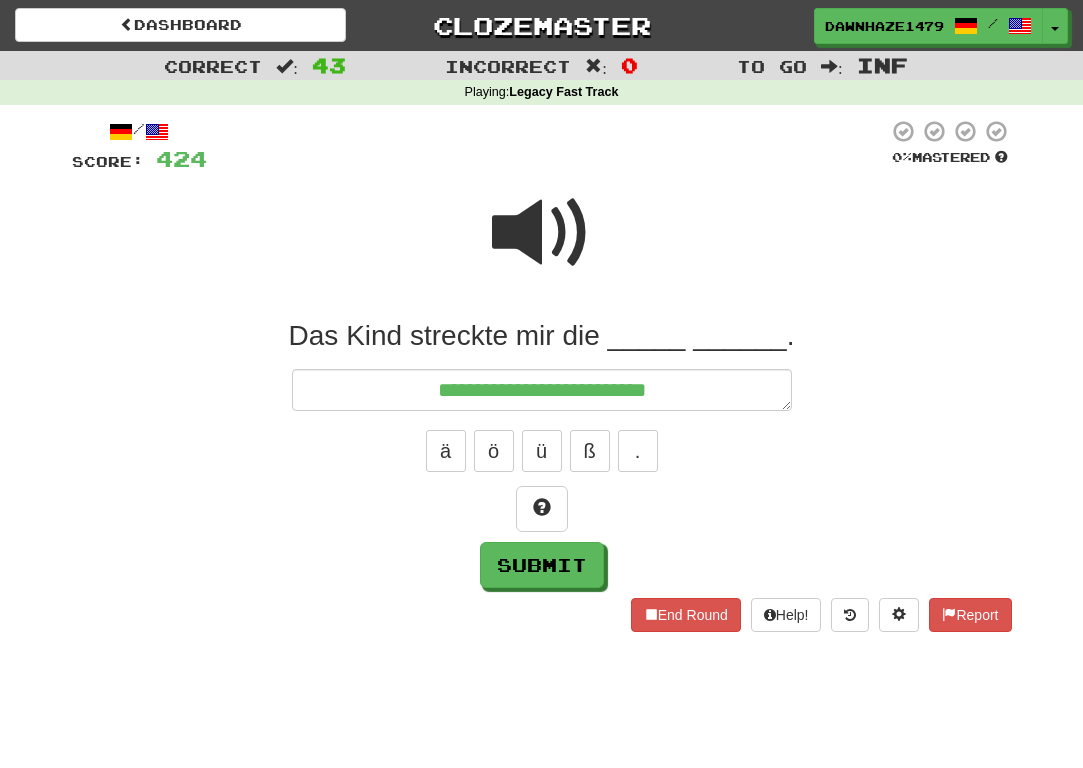 click at bounding box center [542, 233] 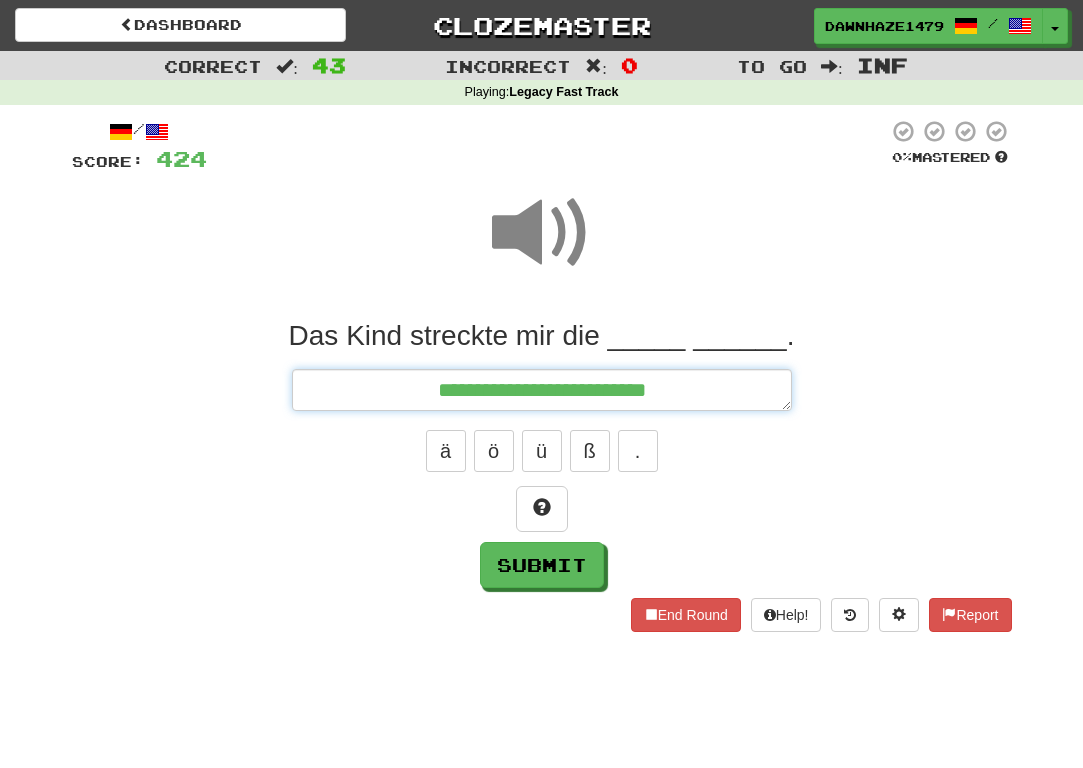click on "**********" at bounding box center [542, 390] 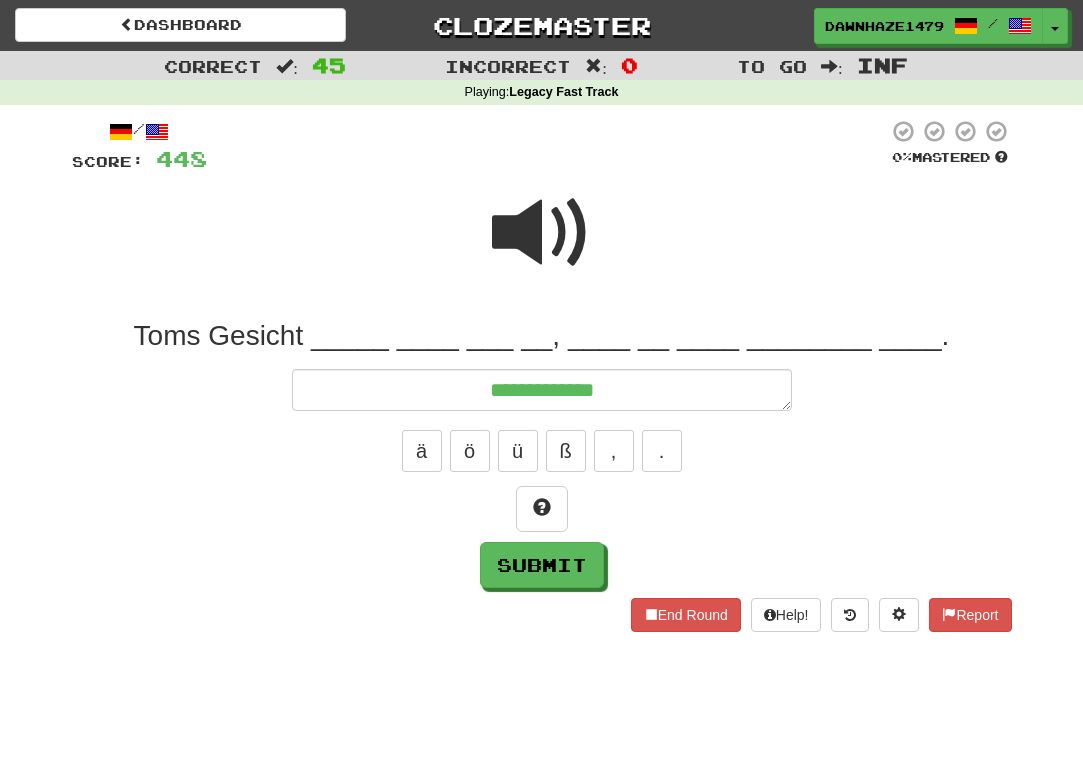 click at bounding box center [542, 246] 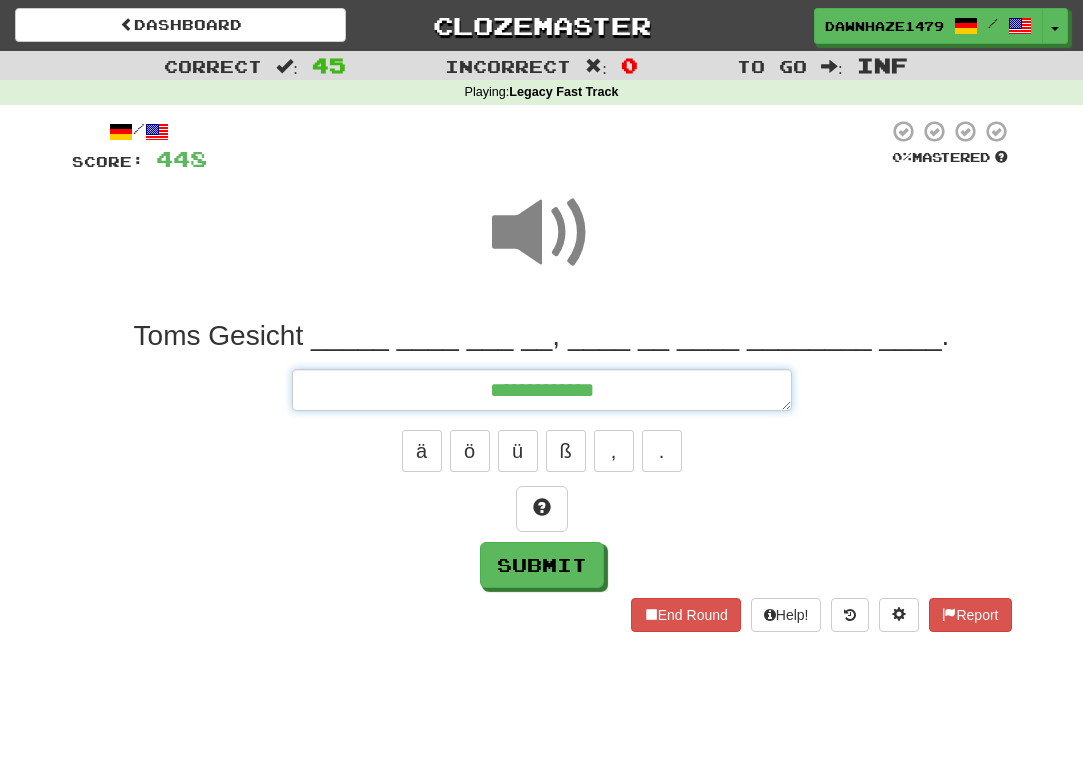 click on "**********" at bounding box center [542, 390] 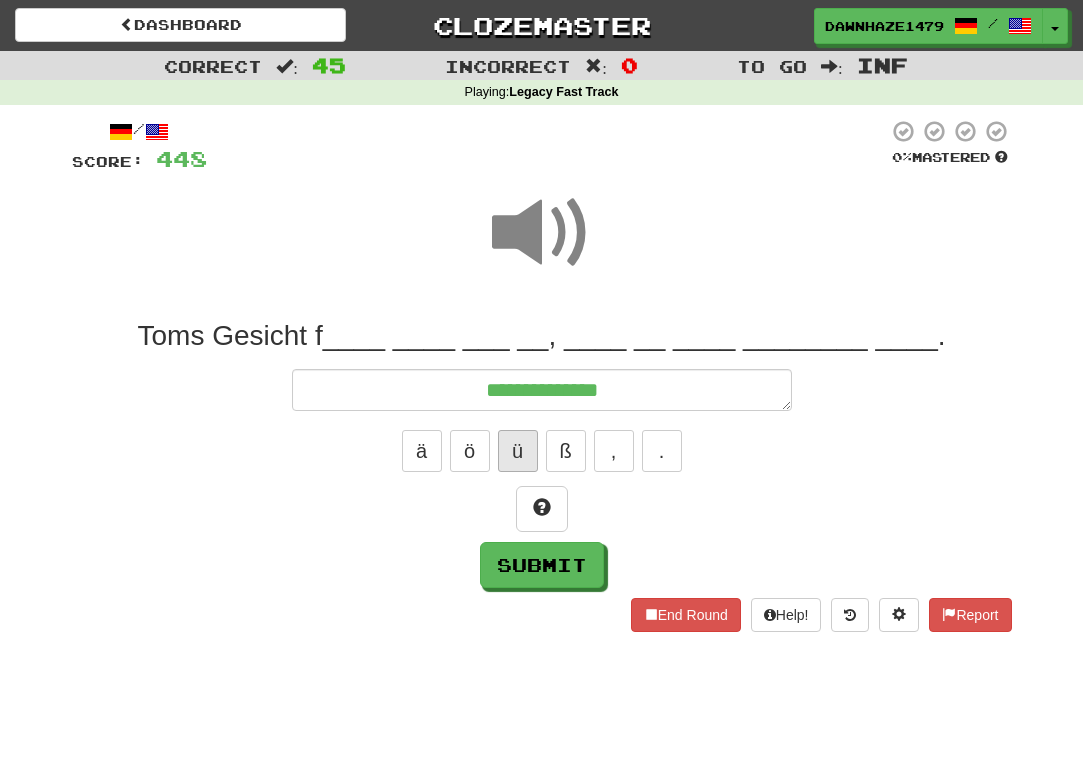 click on "ü" at bounding box center [518, 451] 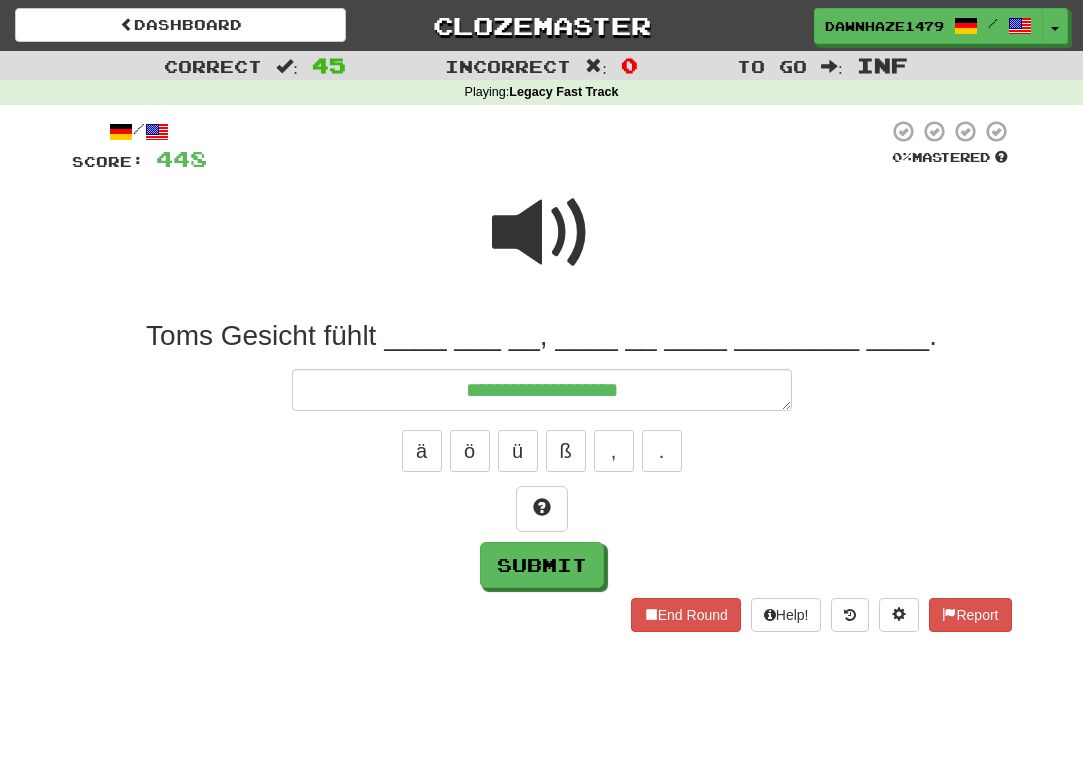 click at bounding box center [542, 246] 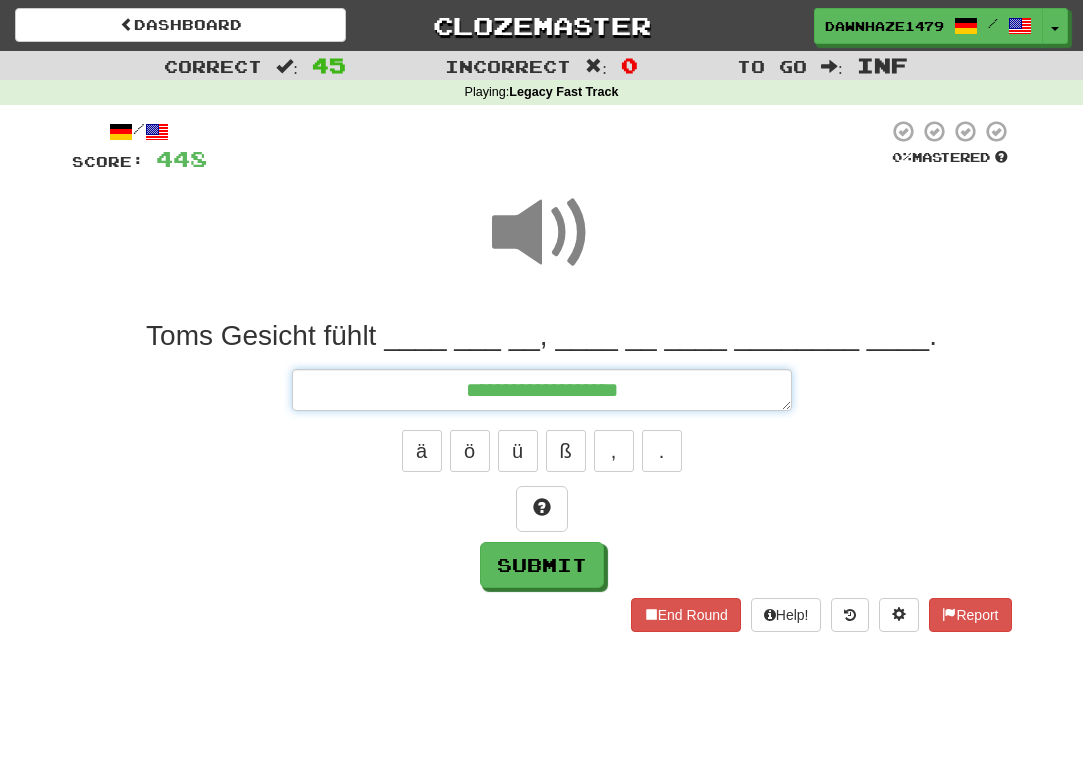 click on "**********" at bounding box center (542, 390) 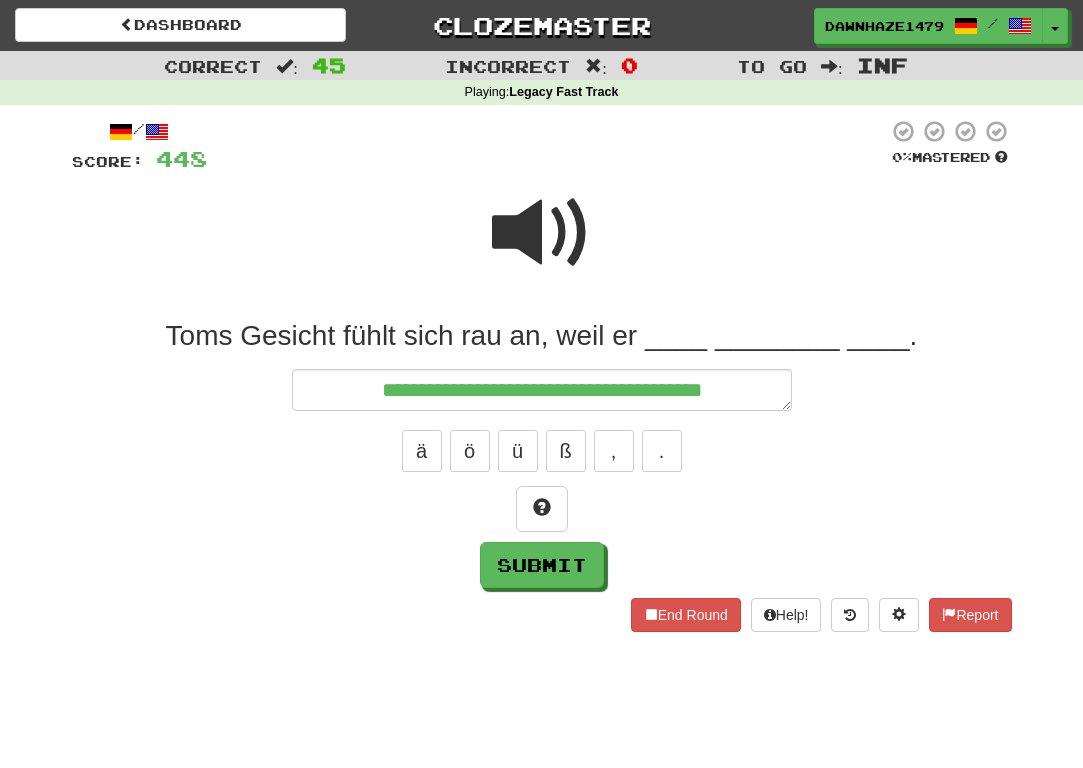 click at bounding box center [542, 246] 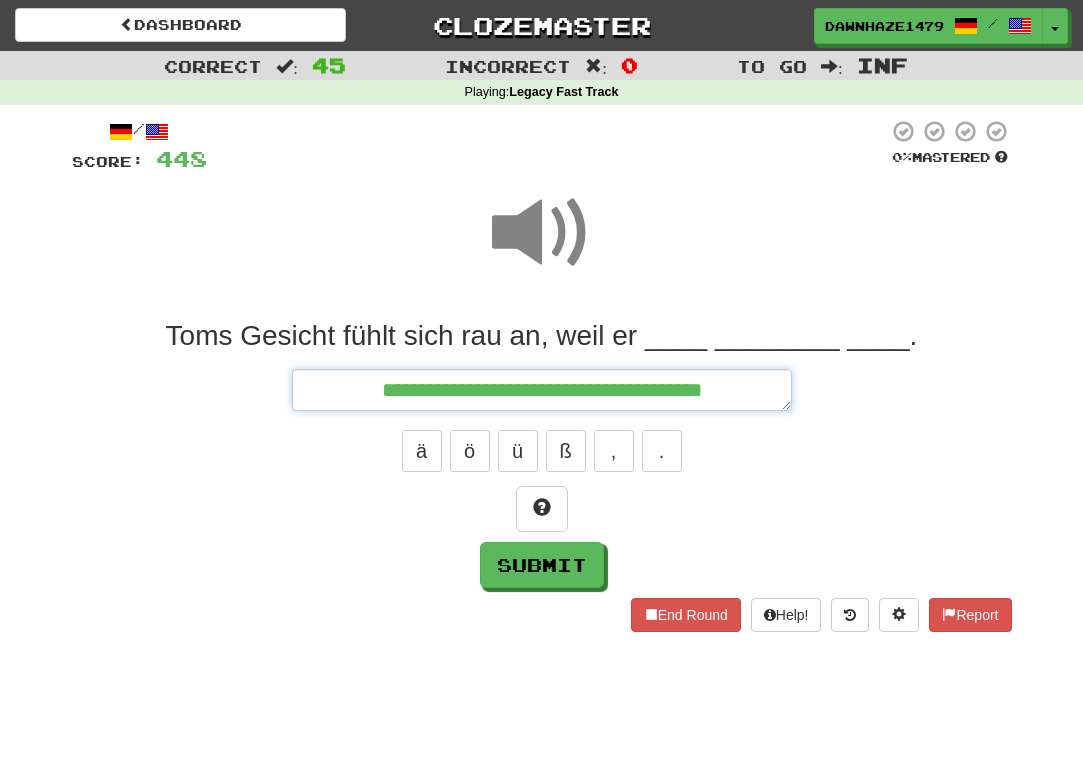 click on "**********" at bounding box center [542, 390] 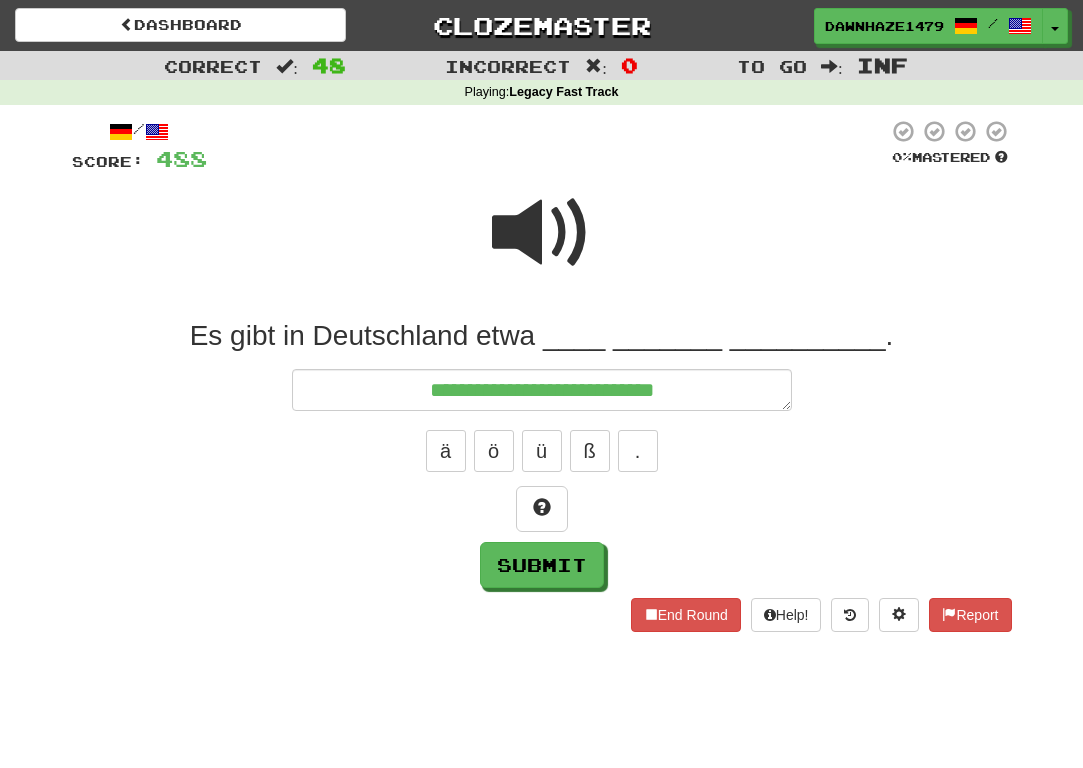 click at bounding box center (542, 246) 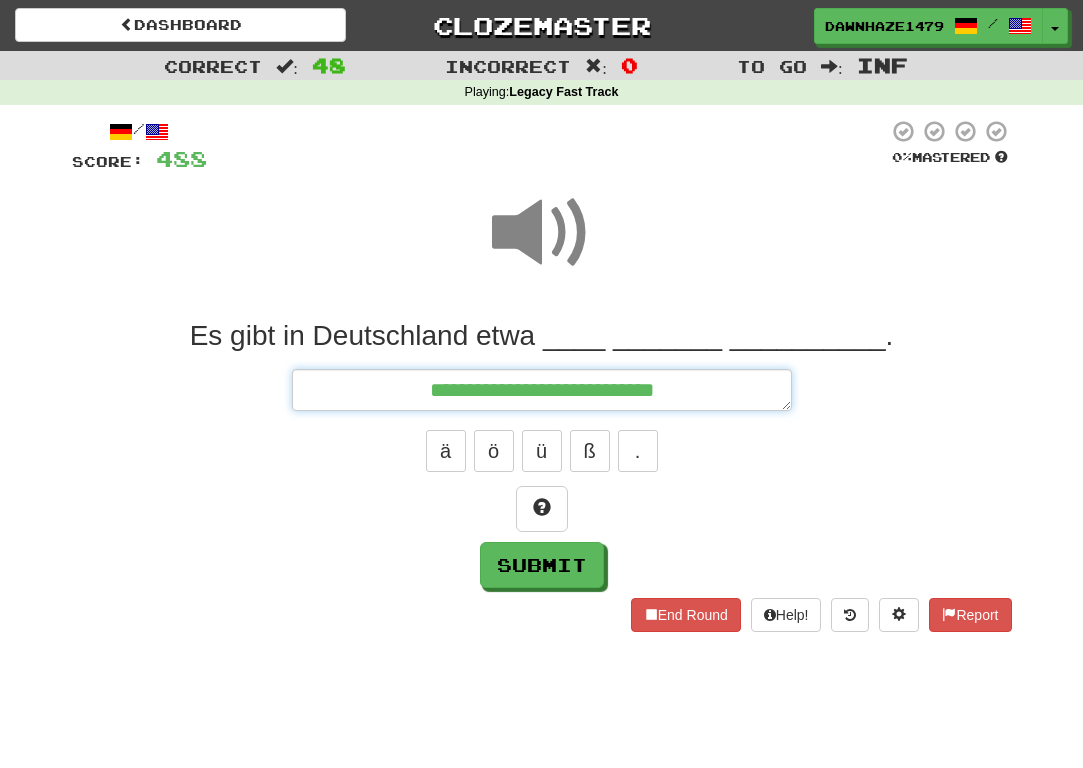 click on "**********" at bounding box center (542, 390) 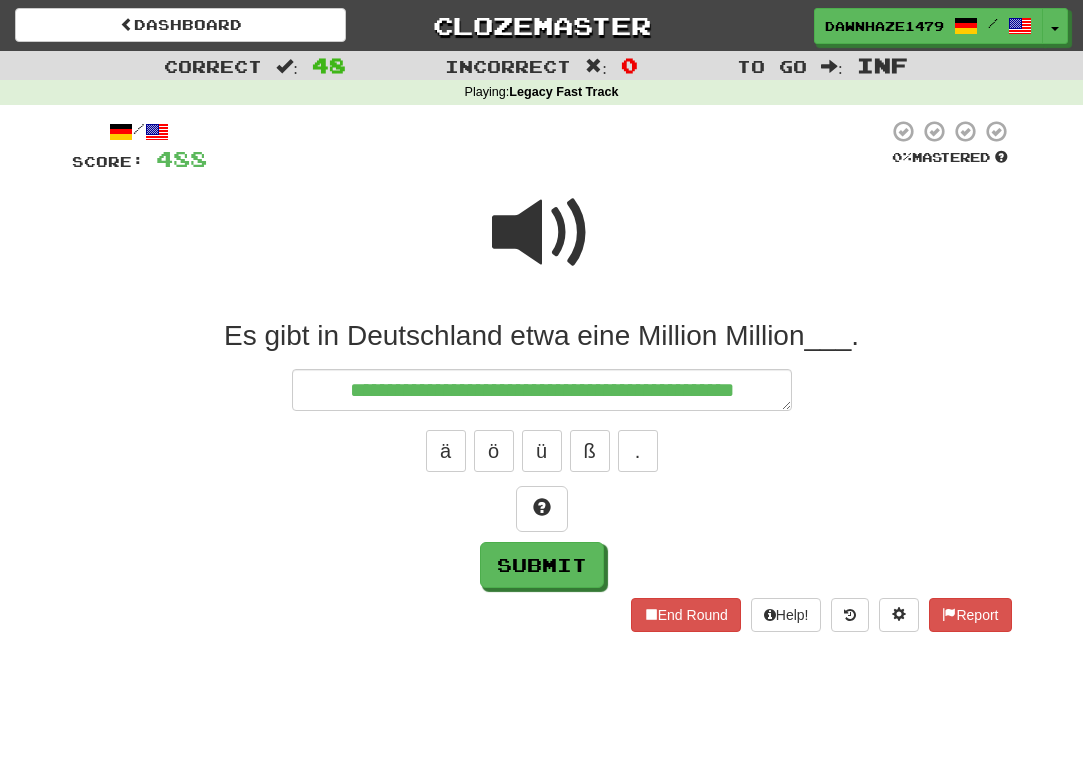 click at bounding box center (542, 509) 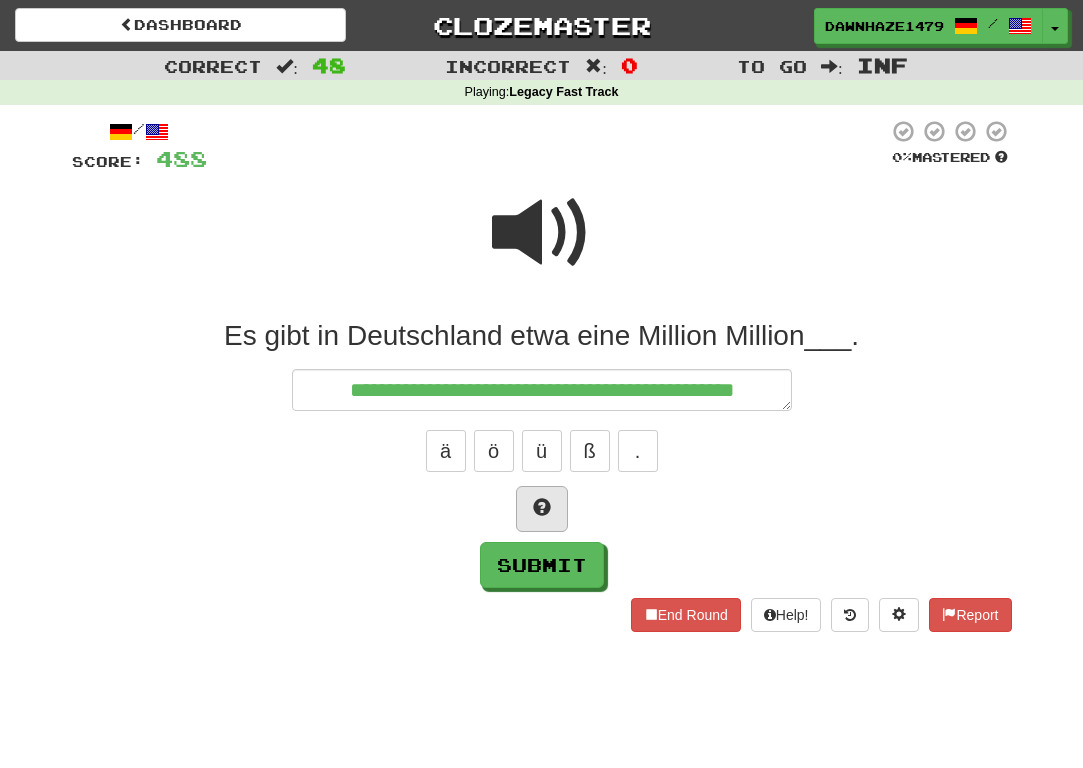 click at bounding box center [542, 509] 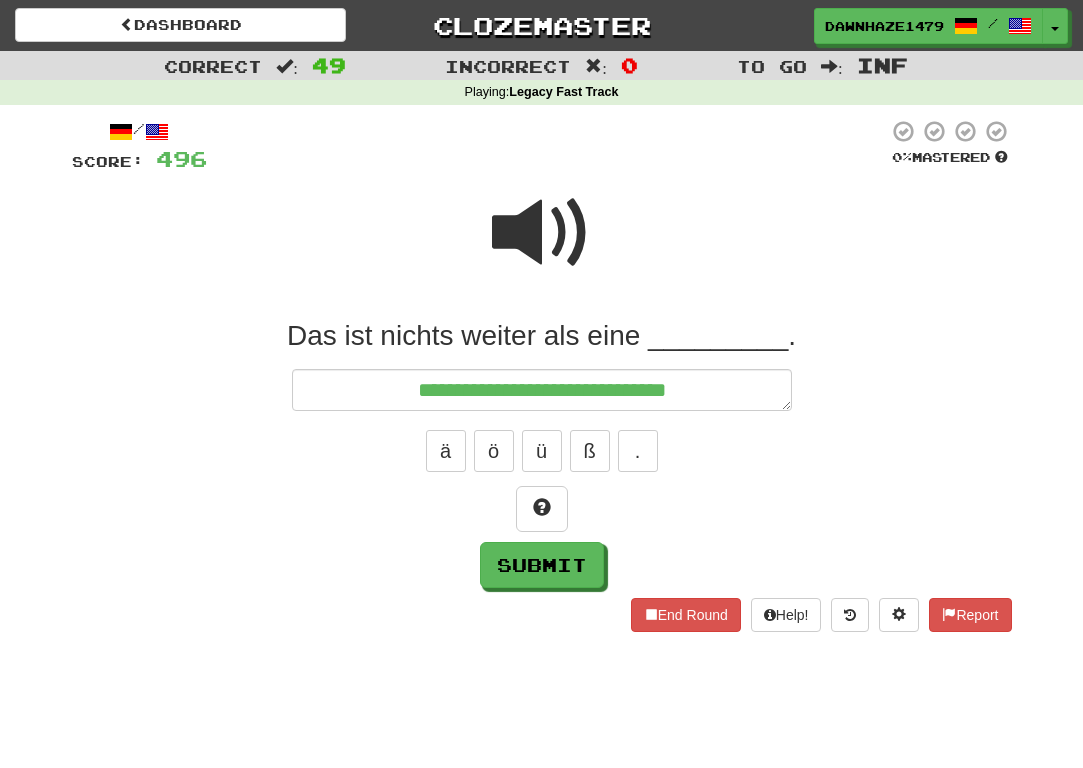 click at bounding box center (542, 246) 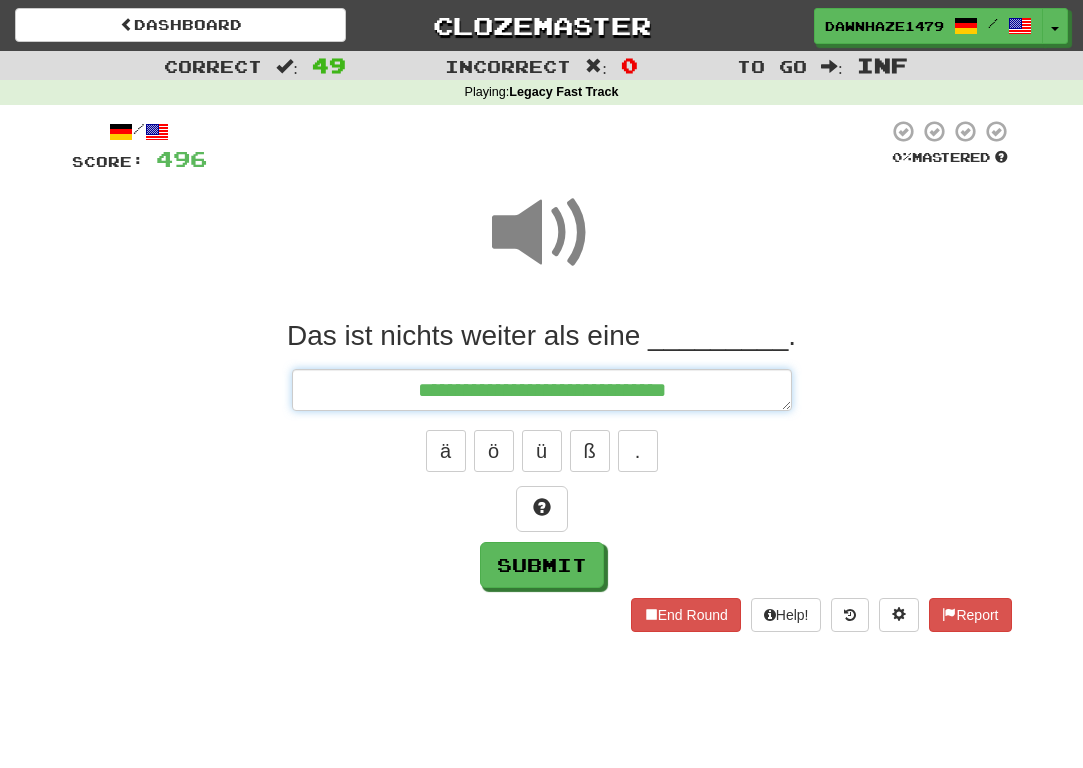 click on "**********" at bounding box center [542, 390] 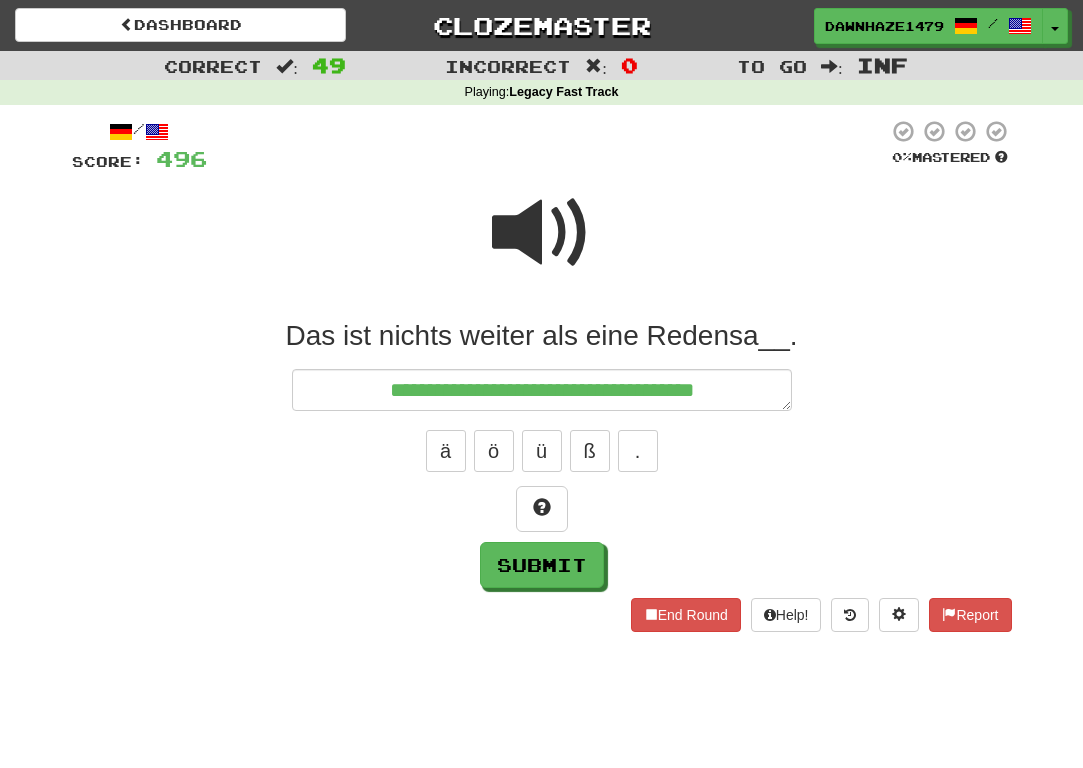 click on "**********" at bounding box center [542, 453] 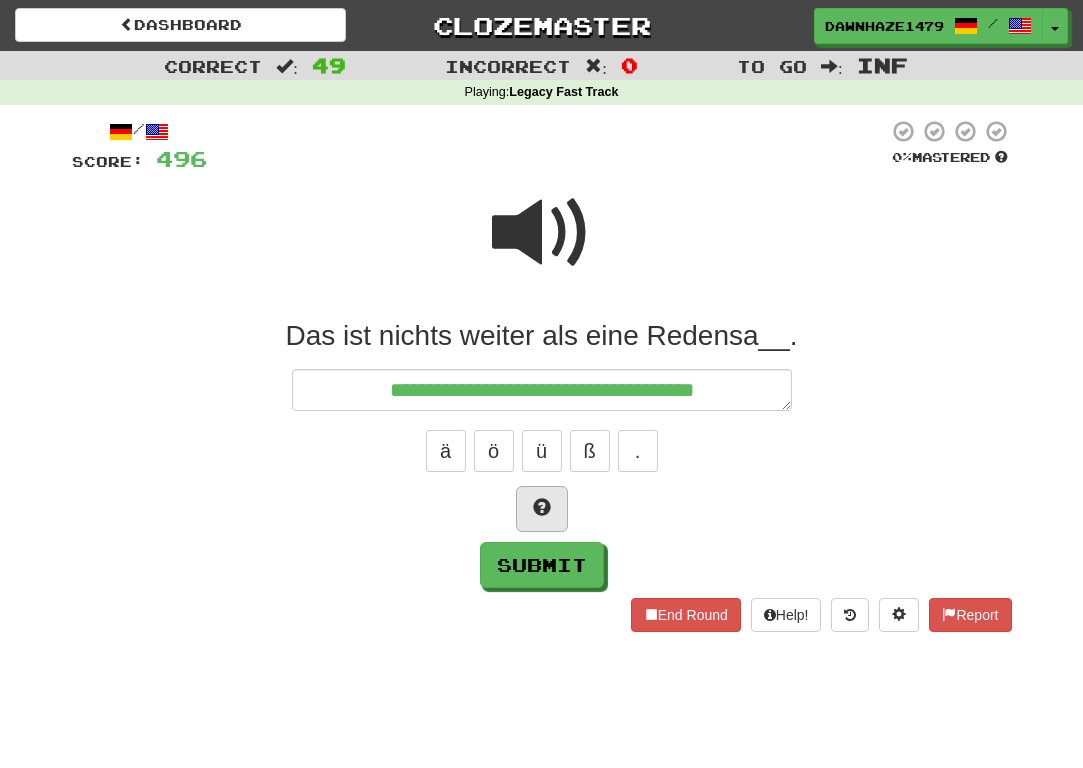 click at bounding box center [542, 509] 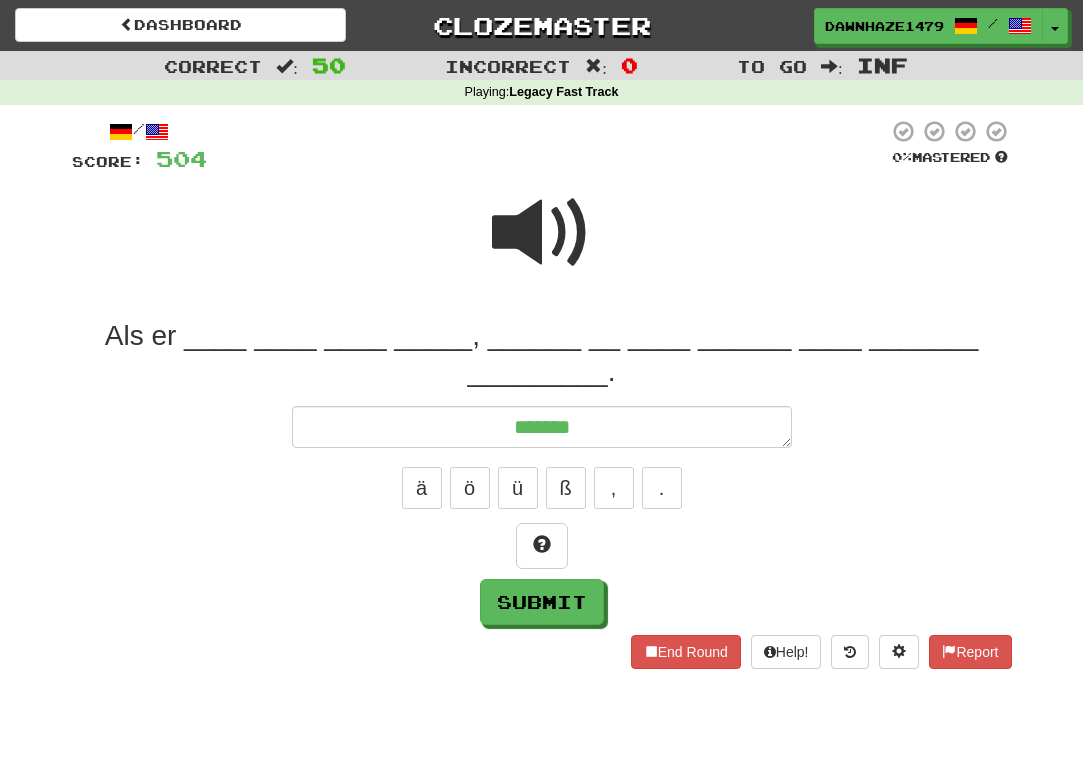 click at bounding box center (547, 146) 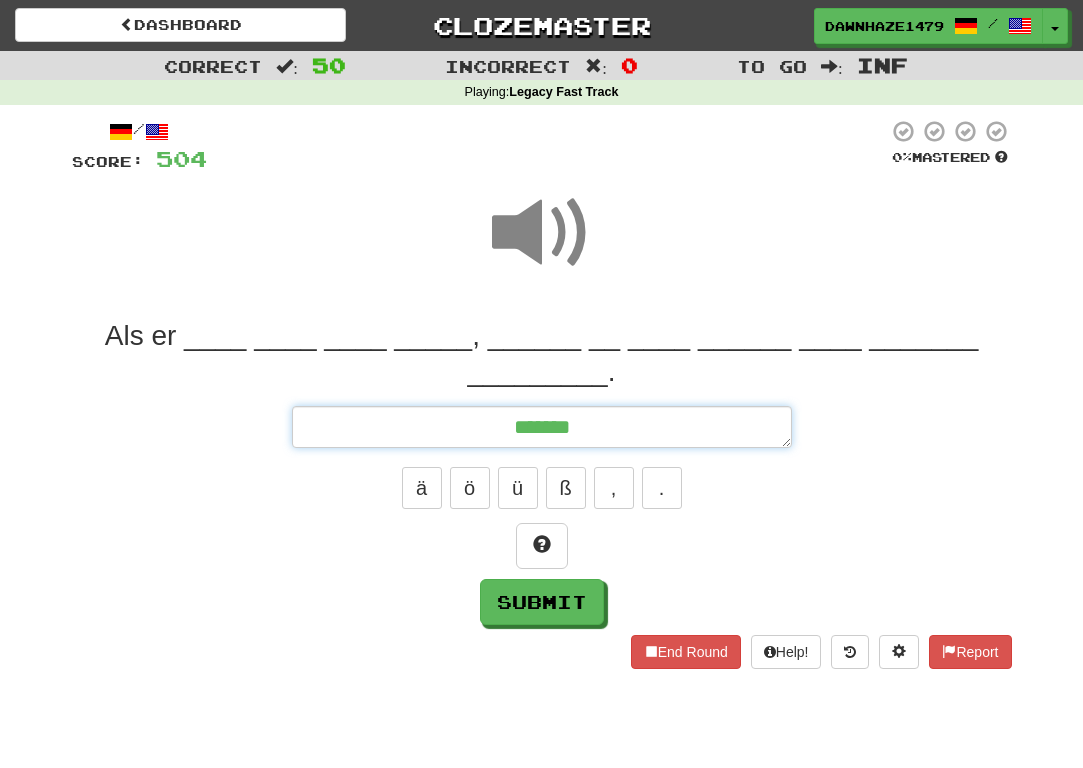 click on "******" at bounding box center [542, 427] 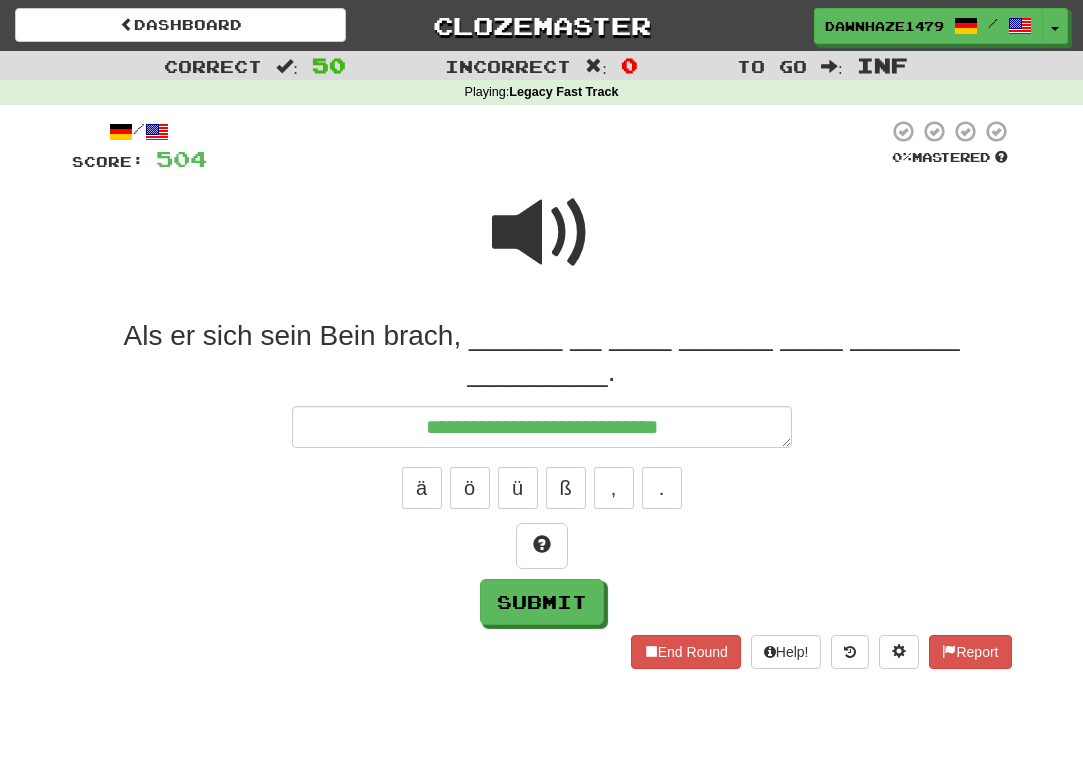 click on "Als er sich sein Bein brach, ______ __ ____ ______ ____ _______ _________." at bounding box center [542, 354] 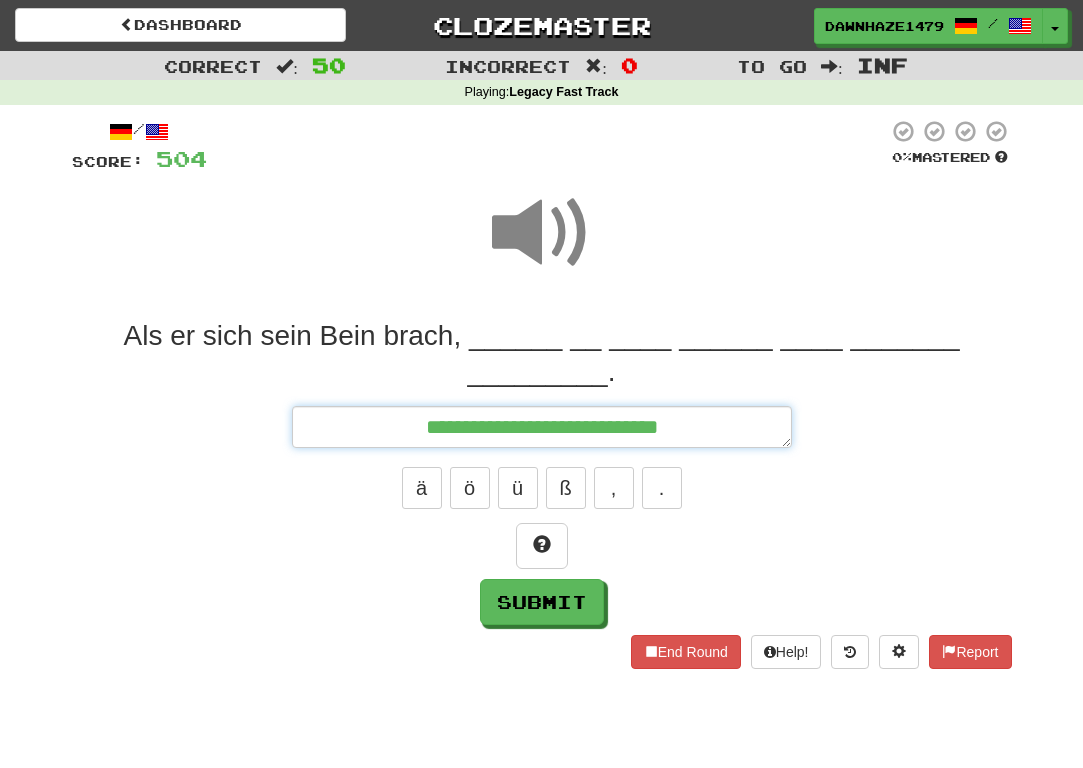 click on "**********" at bounding box center (542, 427) 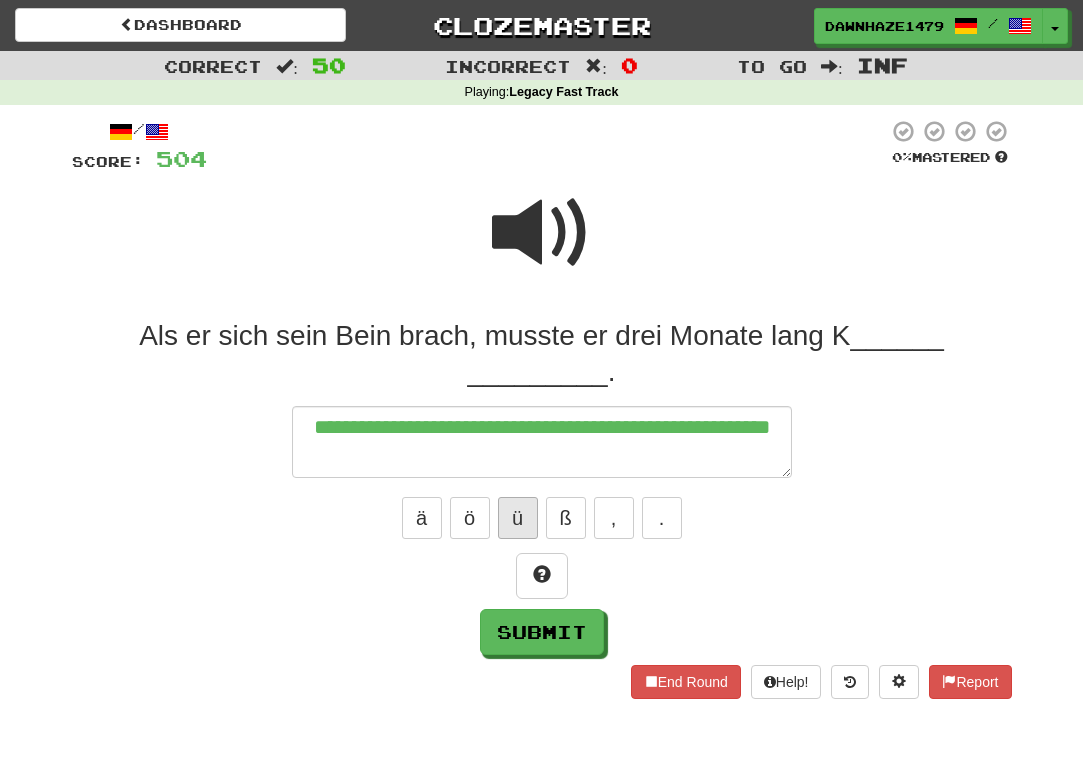 click on "ü" at bounding box center [518, 518] 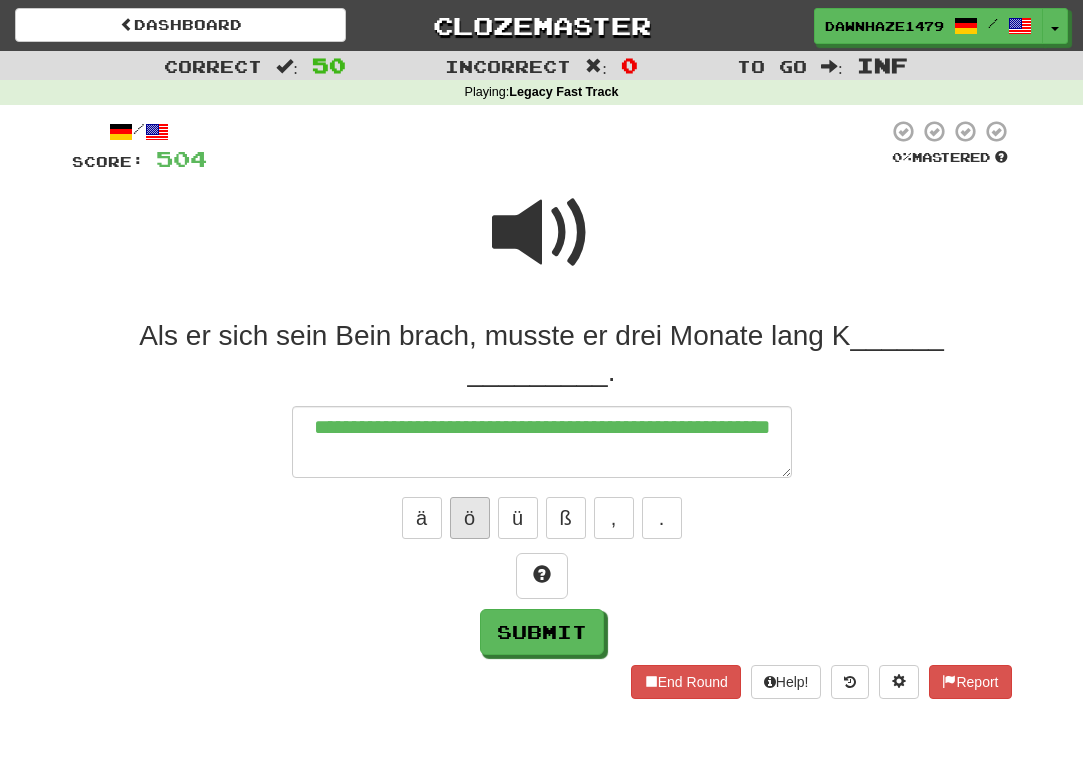click on "ö" at bounding box center [470, 518] 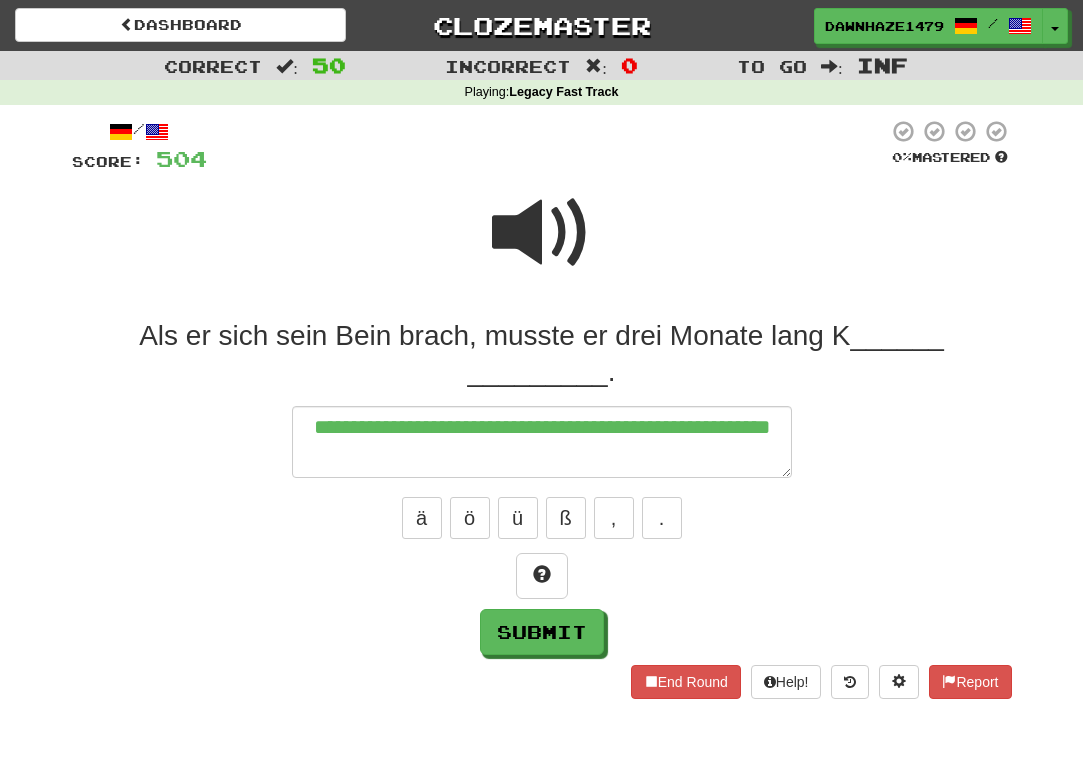 click at bounding box center [542, 233] 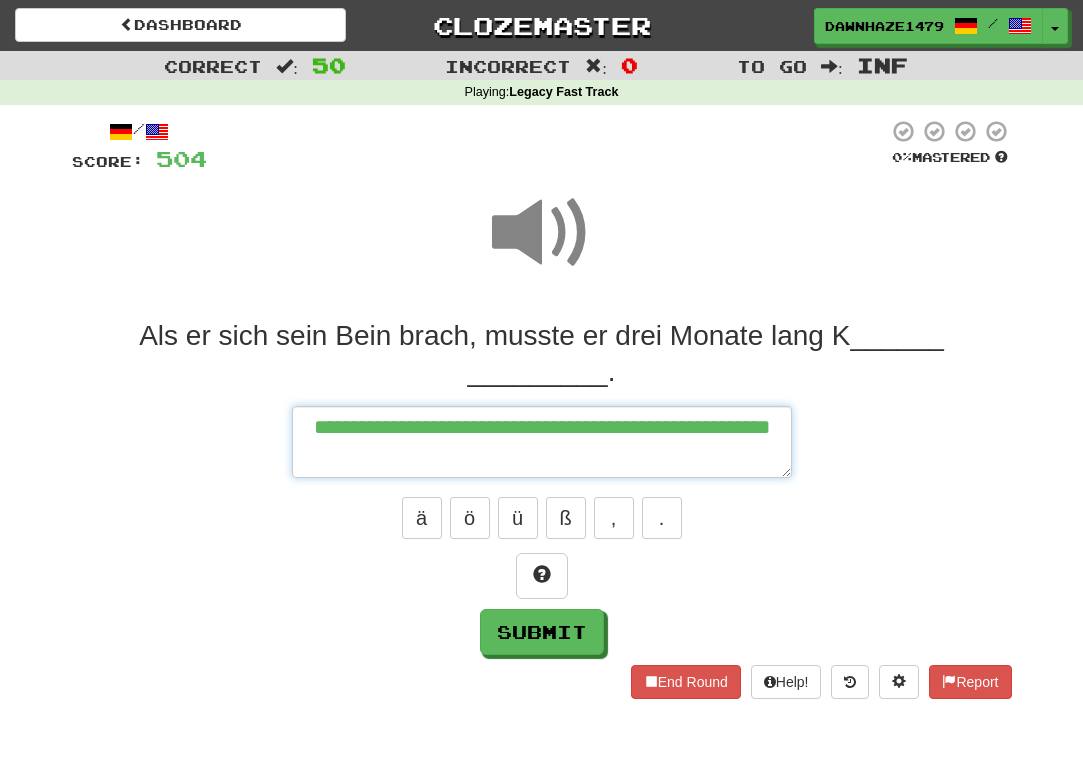 click on "**********" at bounding box center [542, 442] 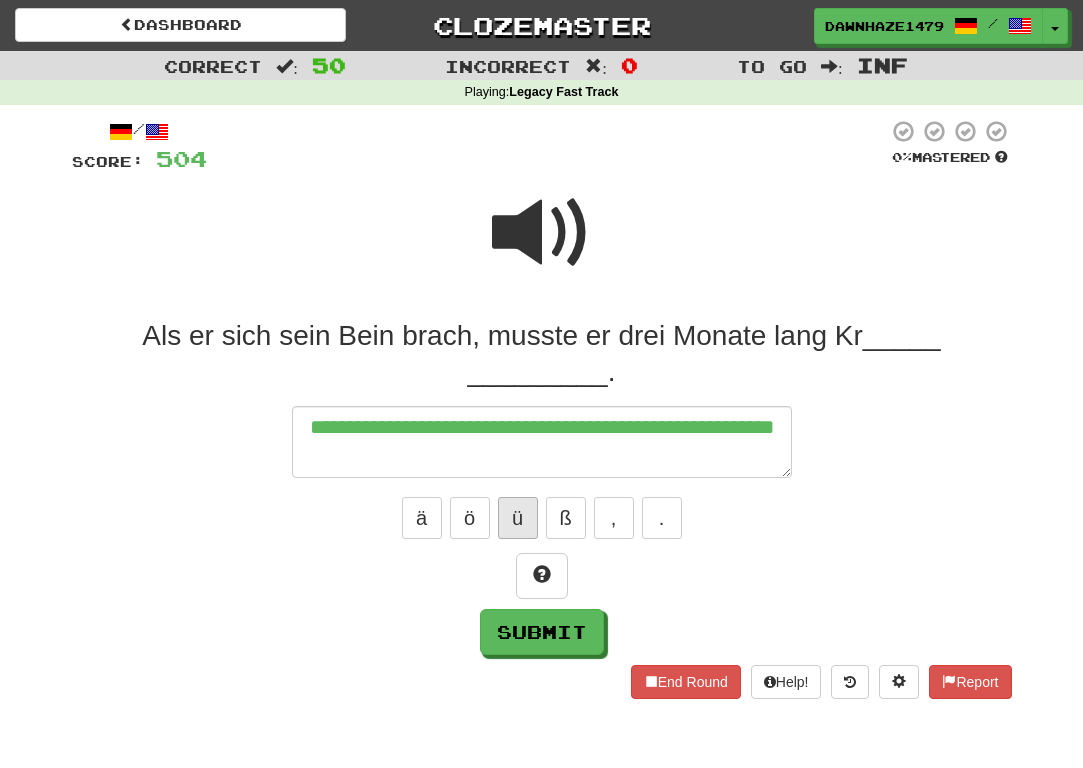 click on "ü" at bounding box center (518, 518) 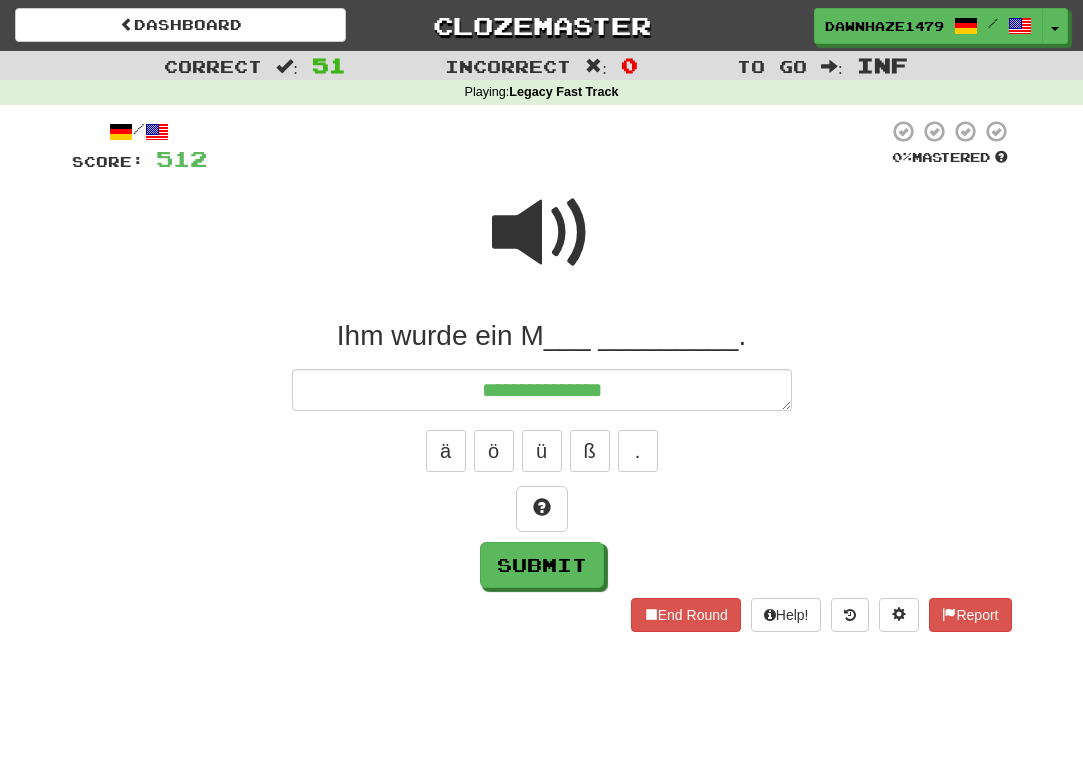 click at bounding box center [542, 233] 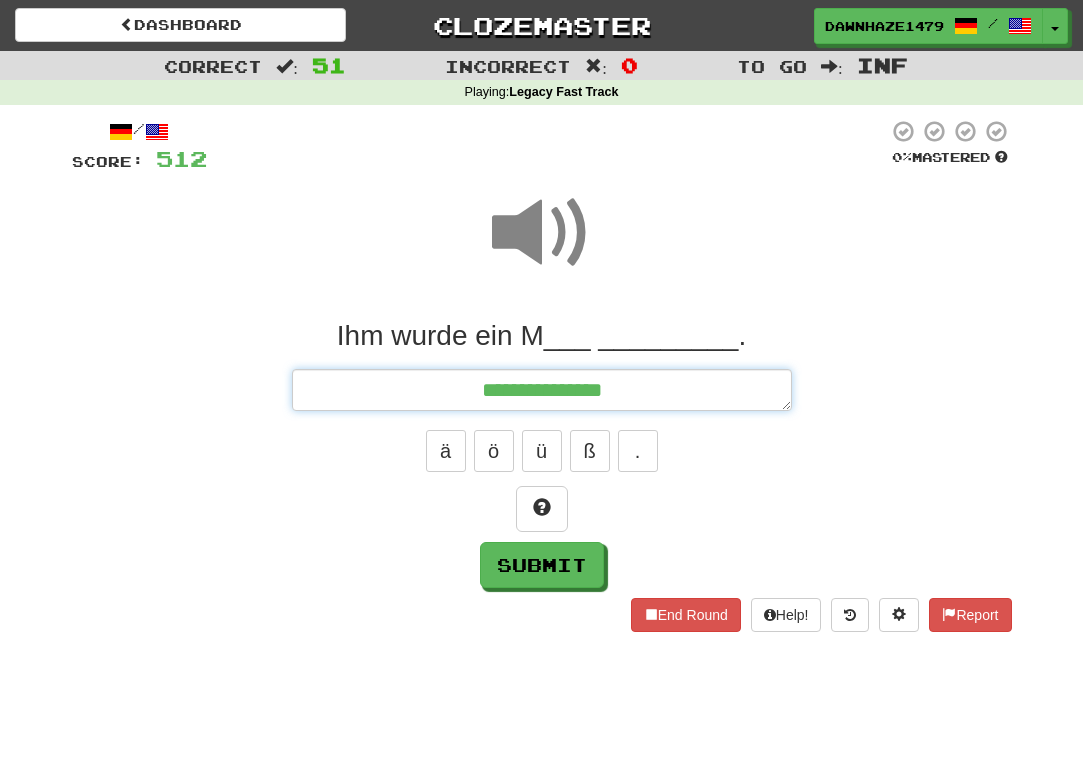 click on "**********" at bounding box center (542, 390) 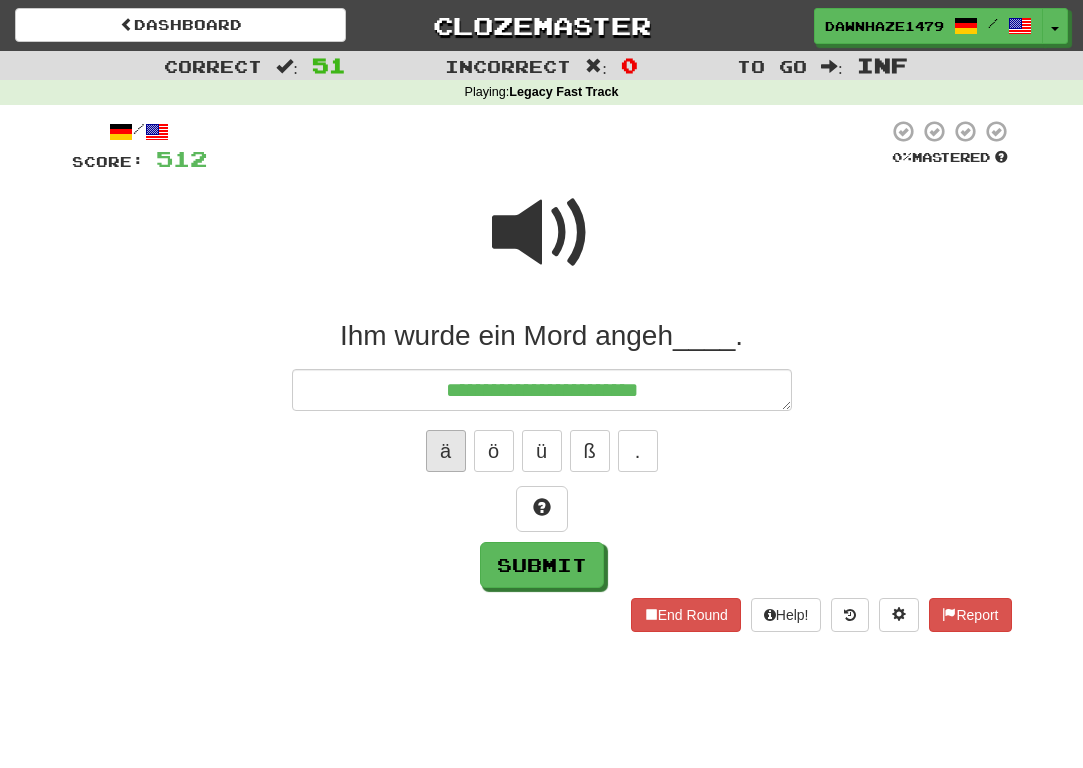 click on "ä" at bounding box center (446, 451) 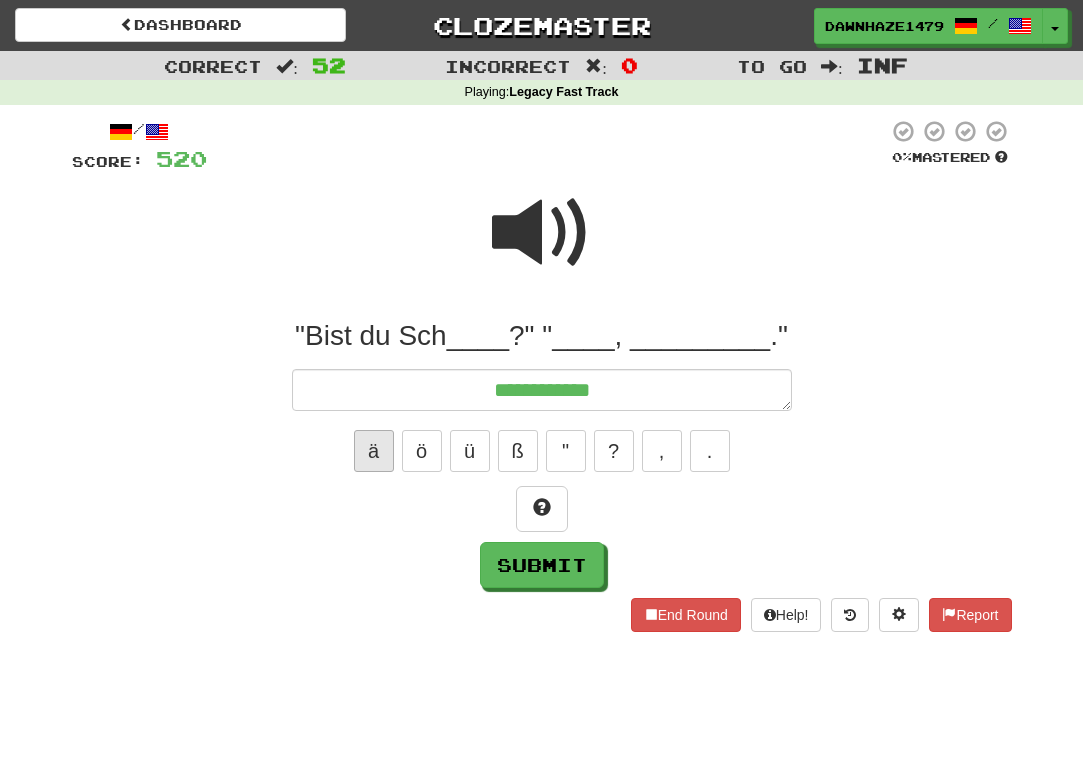 click on "ä" at bounding box center (374, 451) 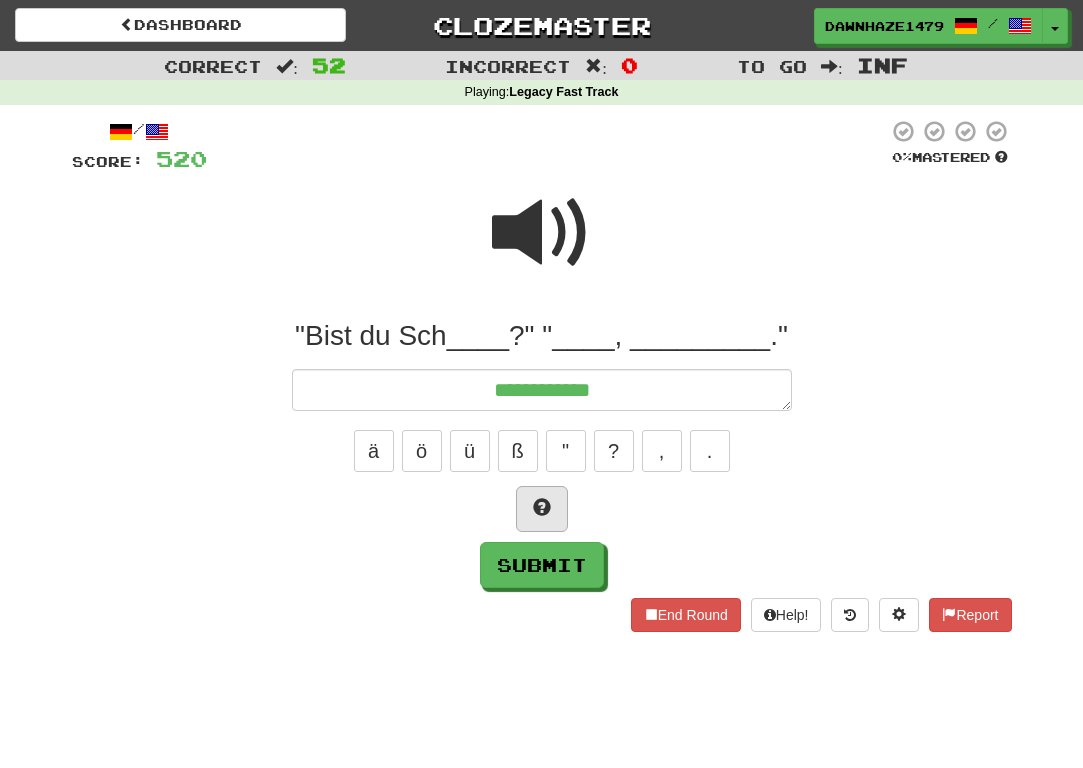 click at bounding box center [542, 507] 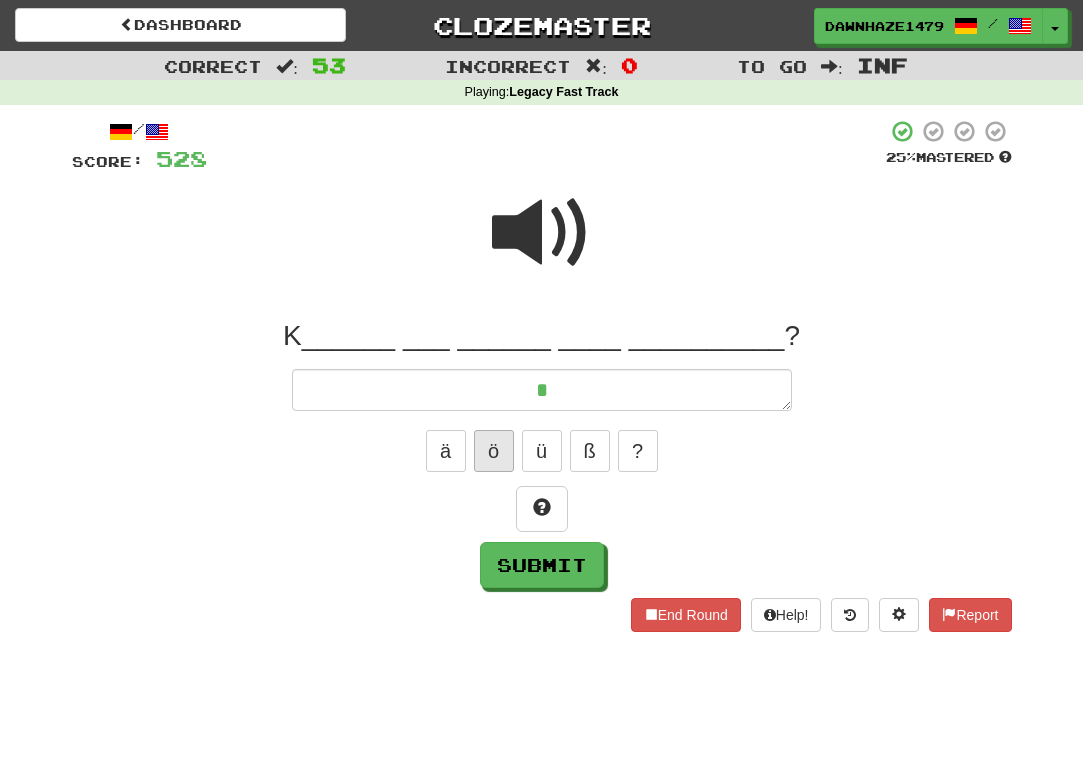 click on "ö" at bounding box center (494, 451) 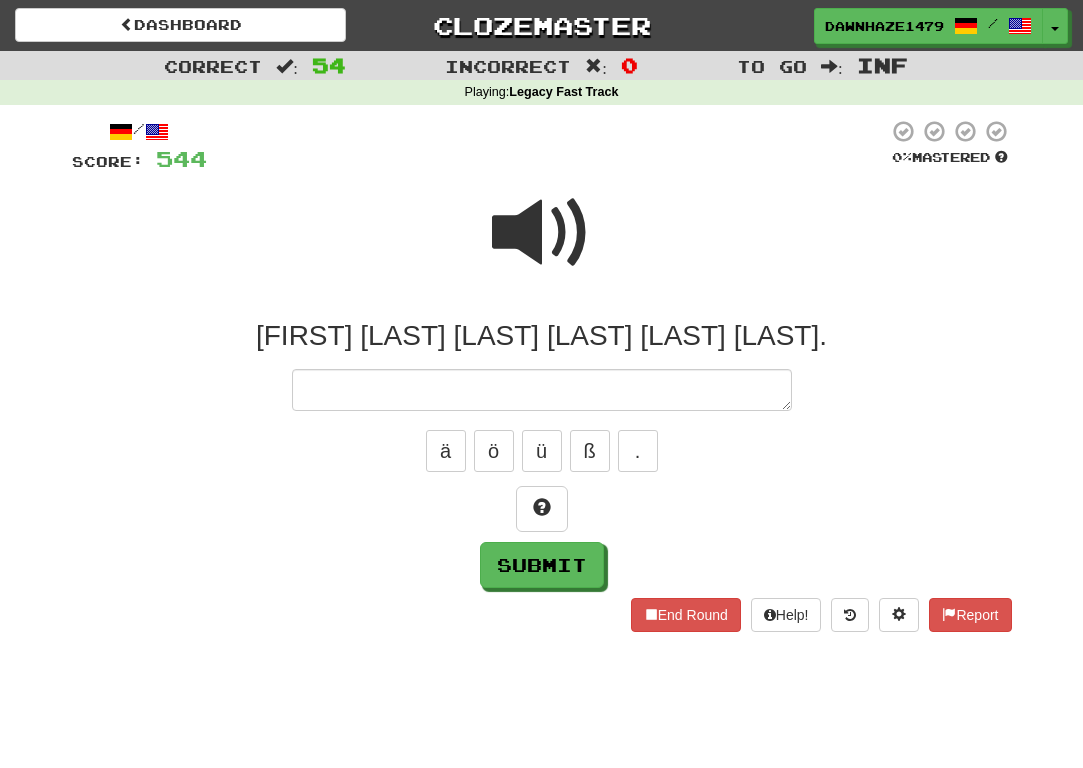 click at bounding box center (542, 233) 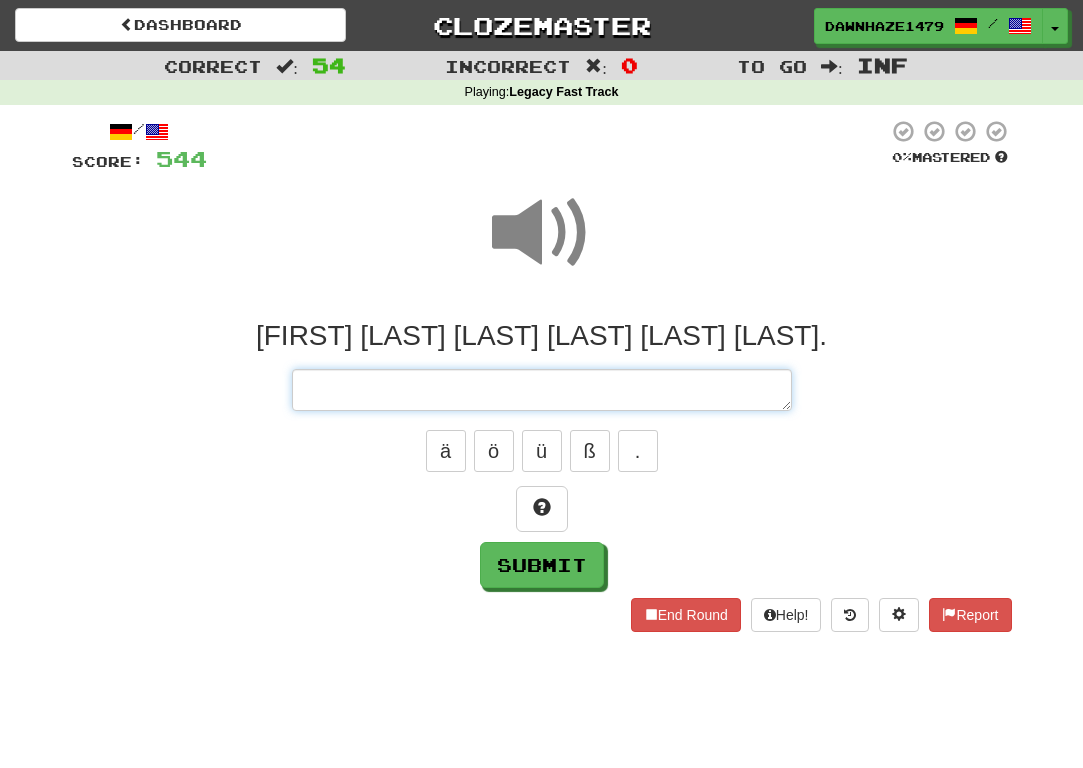 click at bounding box center (542, 390) 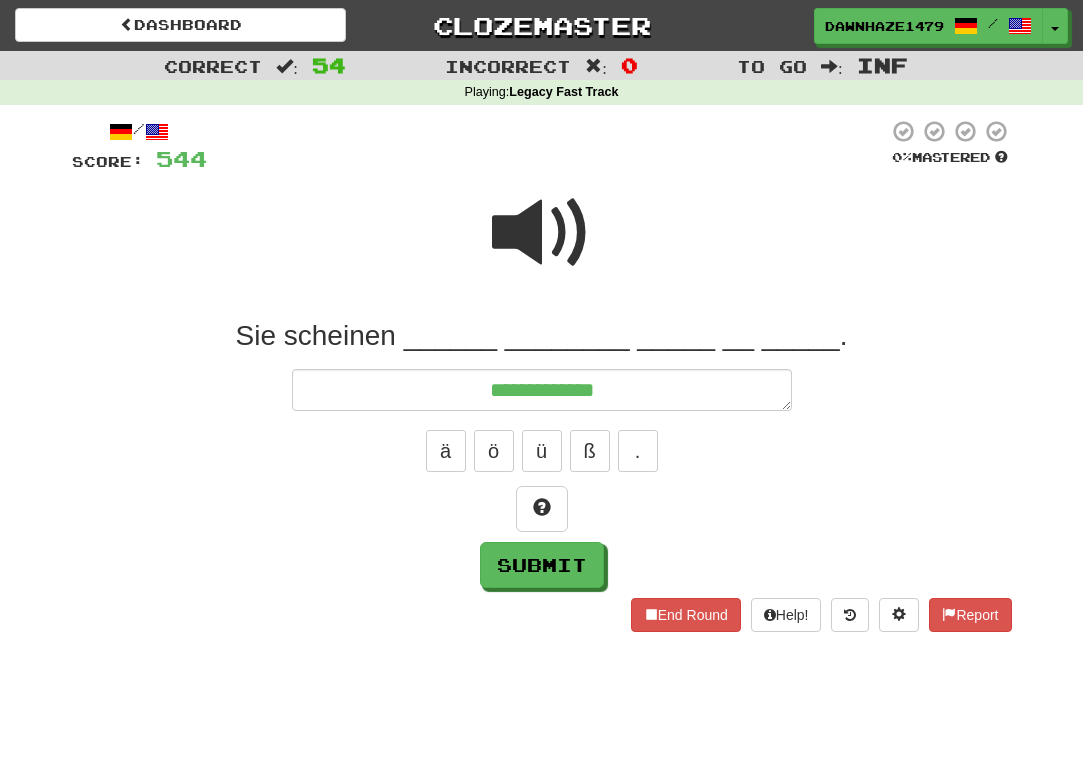 click at bounding box center [542, 246] 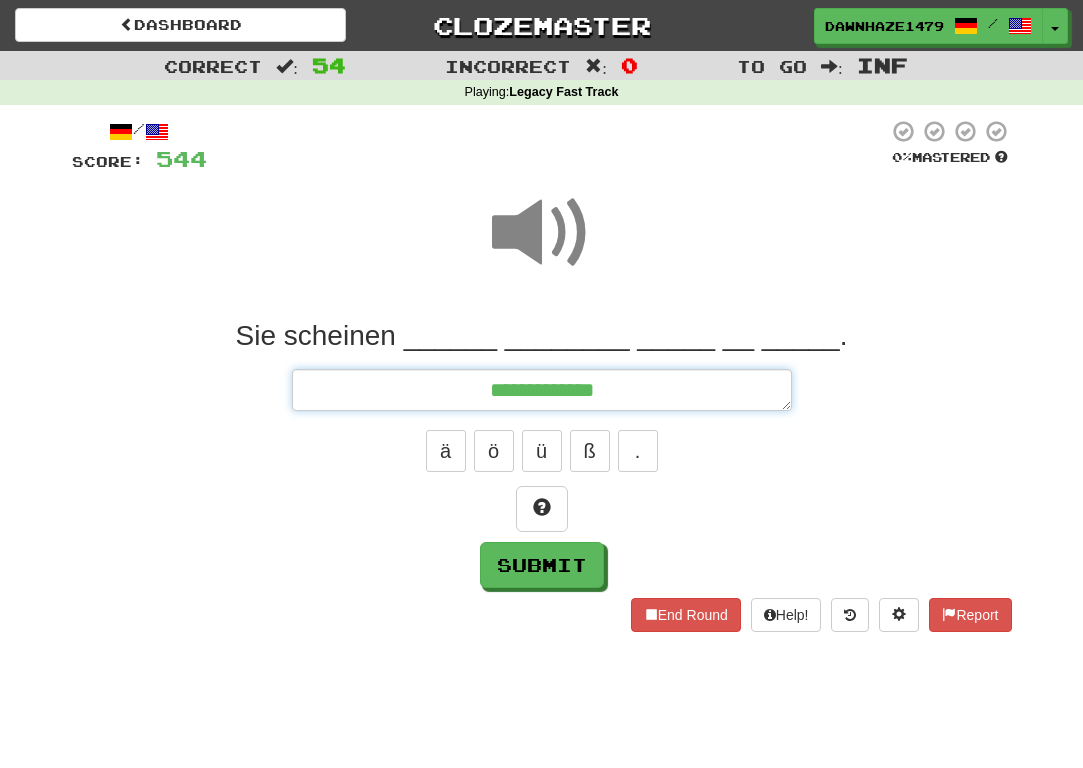 click on "**********" at bounding box center [542, 390] 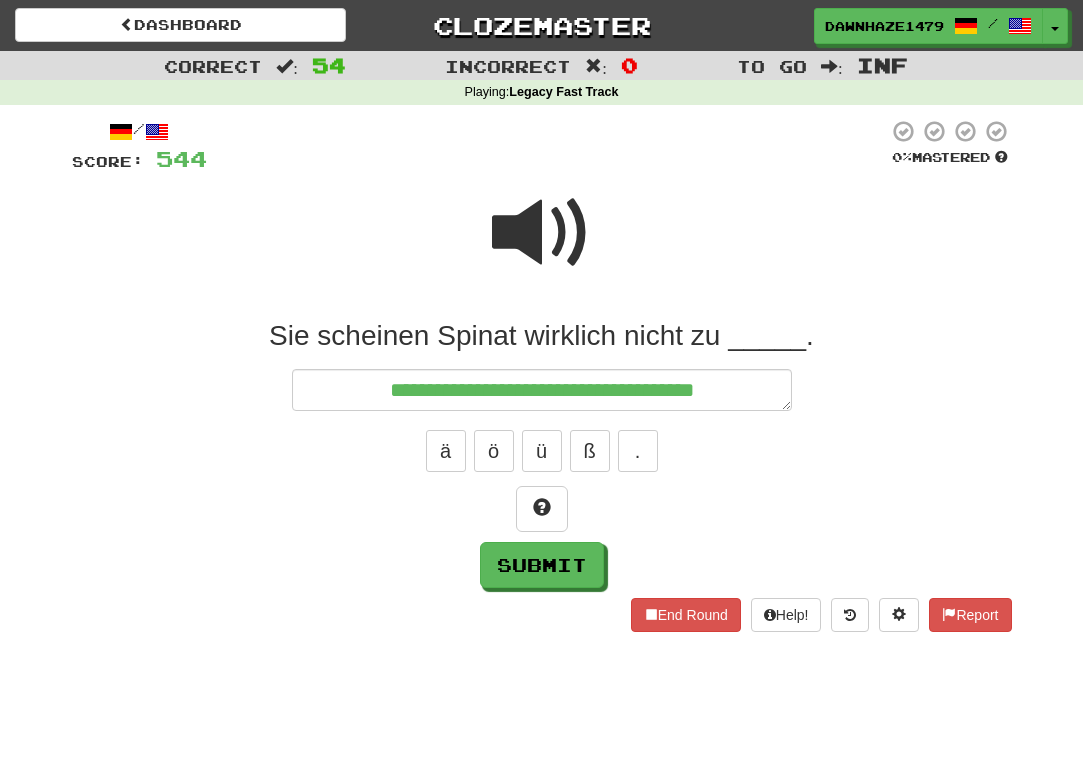 click at bounding box center (542, 233) 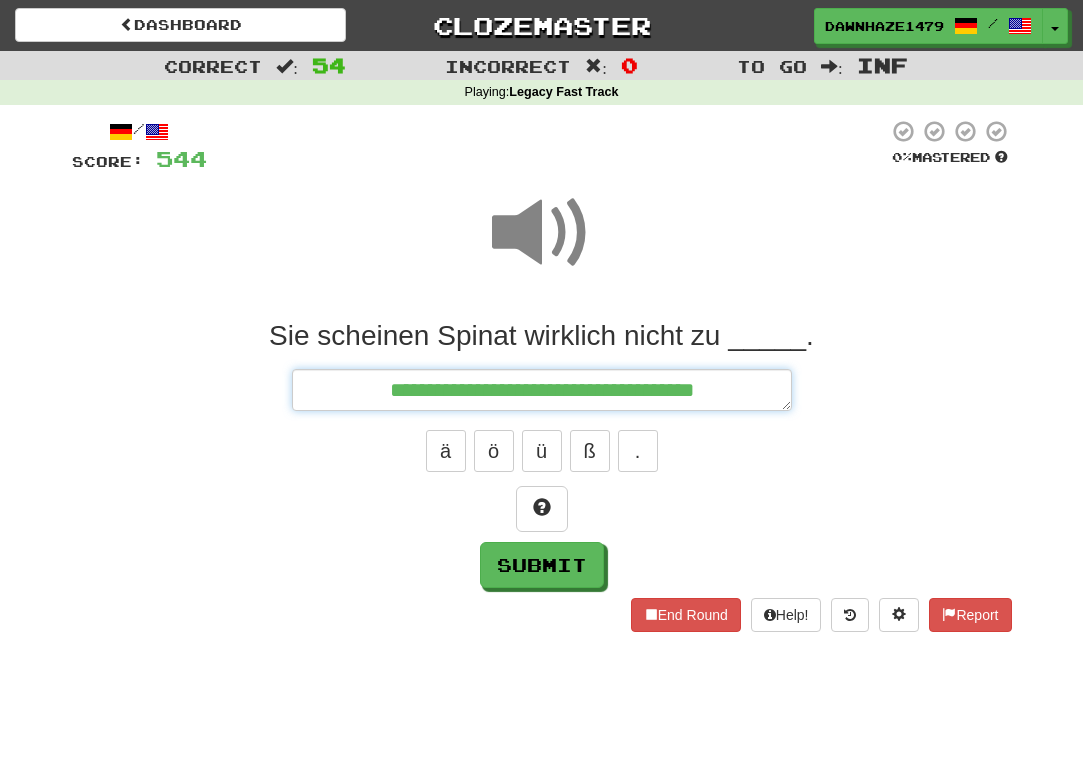click on "**********" at bounding box center [542, 390] 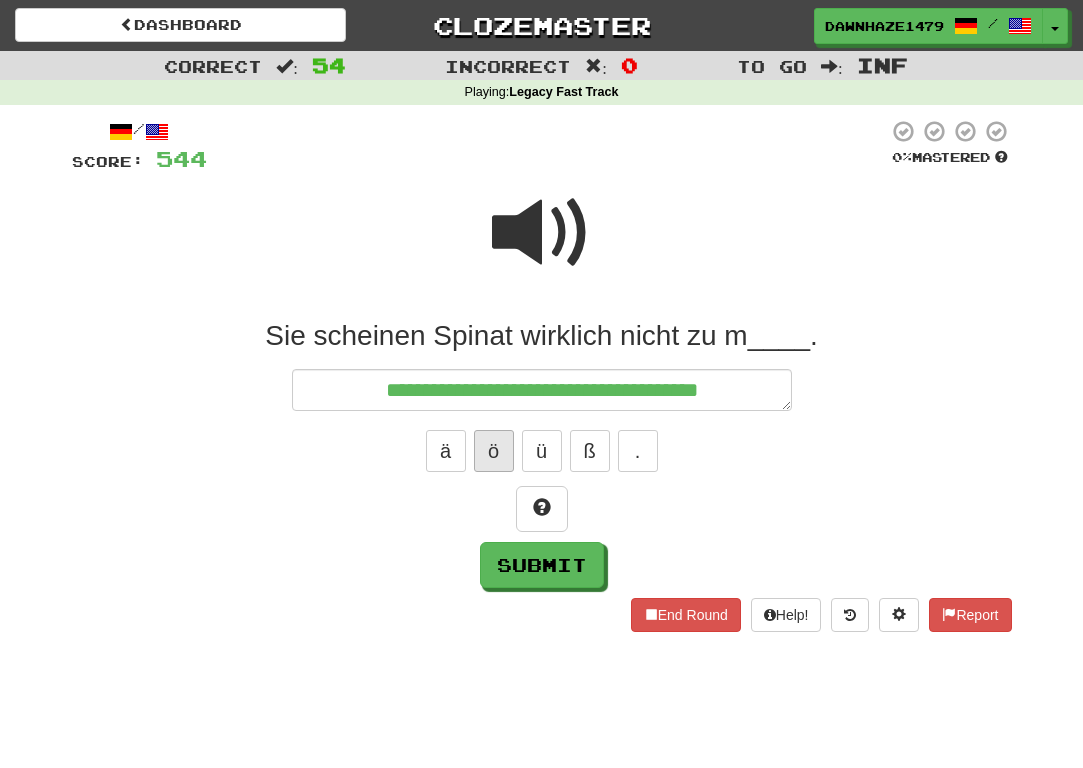 click on "ö" at bounding box center [494, 451] 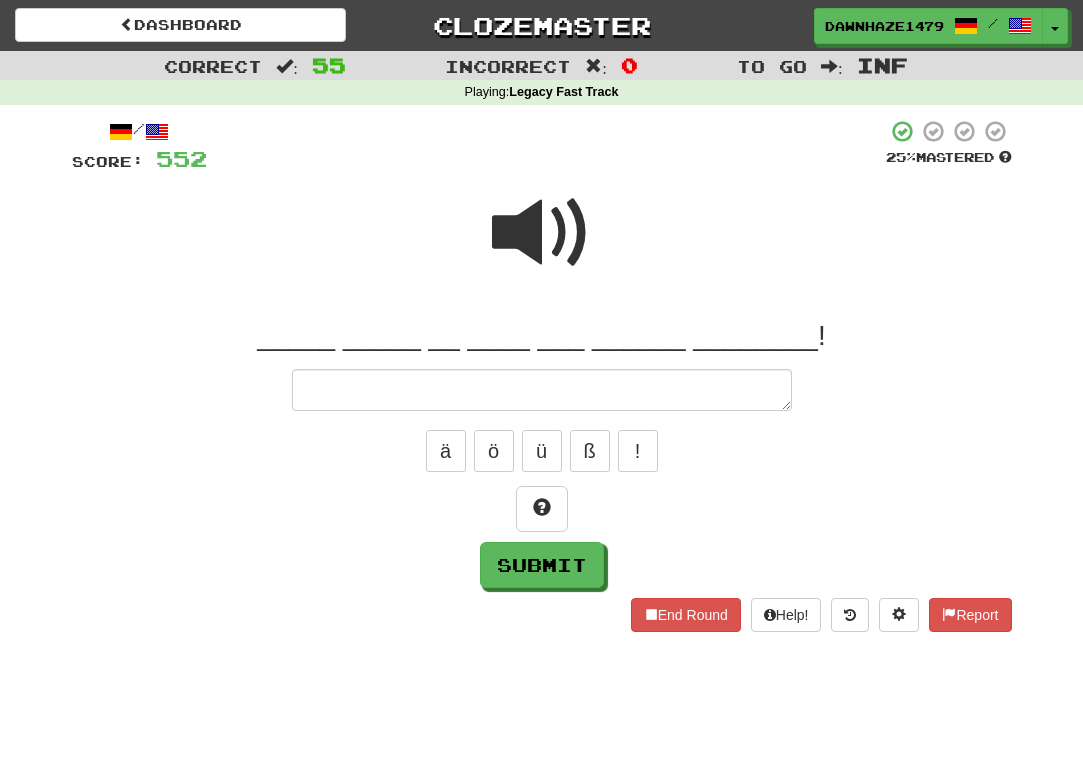 click at bounding box center [542, 233] 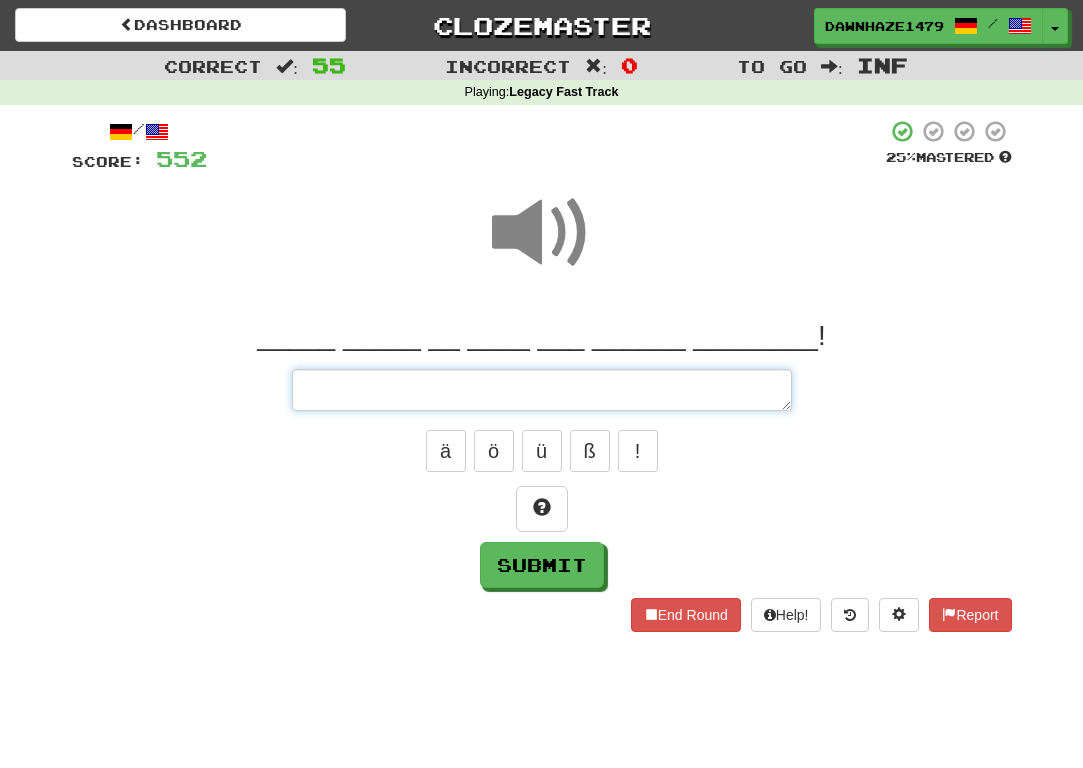 click at bounding box center [542, 390] 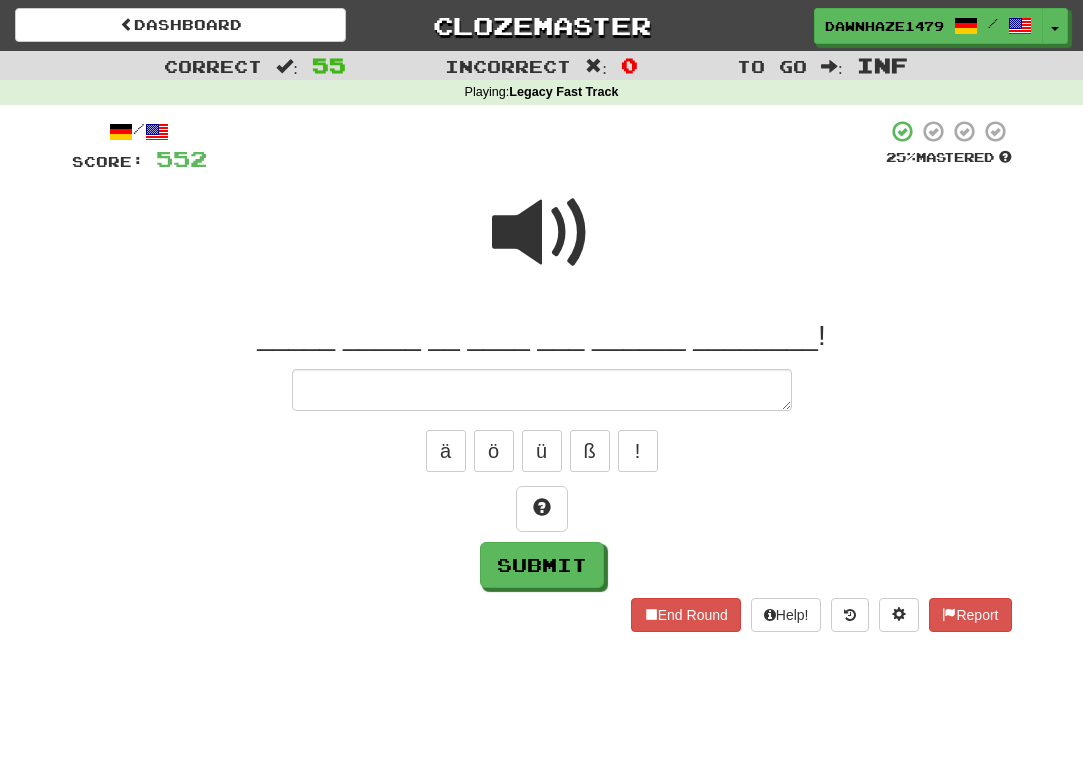 click at bounding box center [546, 146] 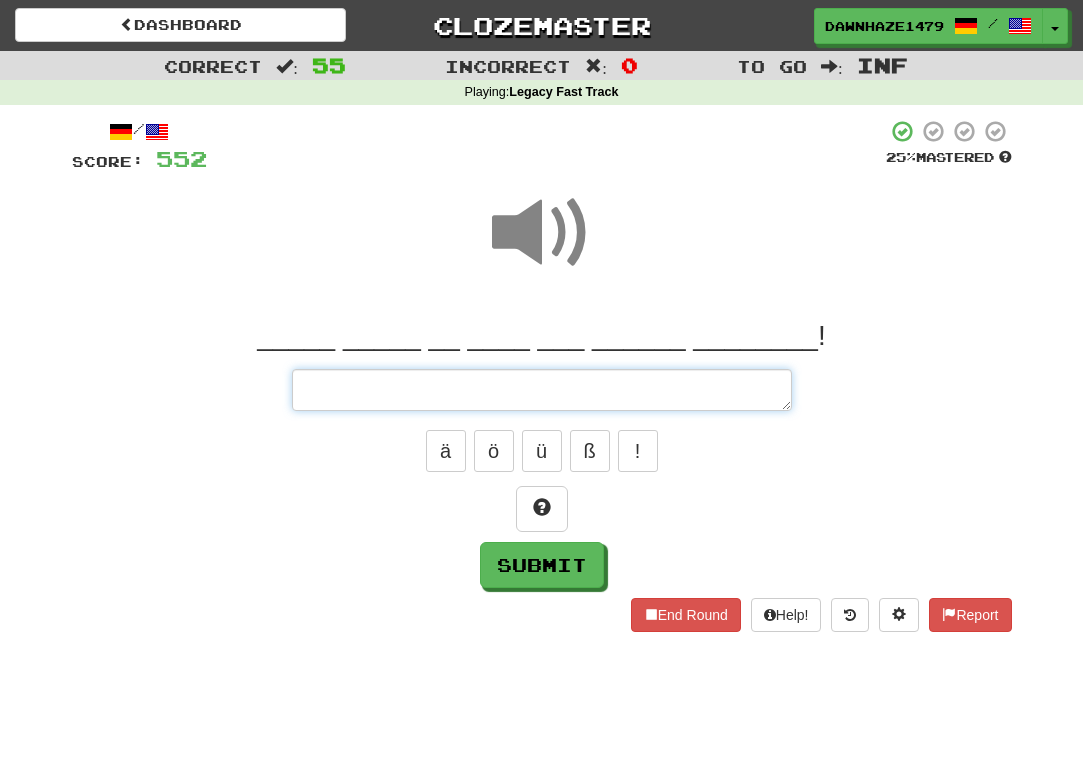 click at bounding box center (542, 390) 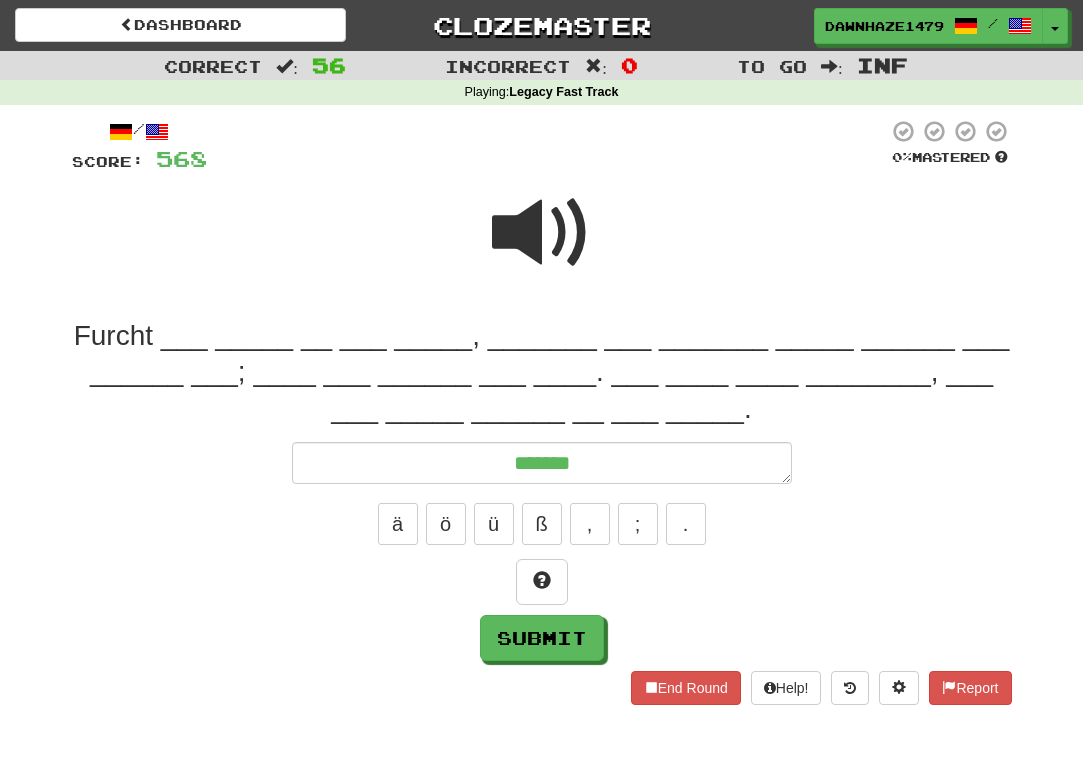 click at bounding box center [542, 233] 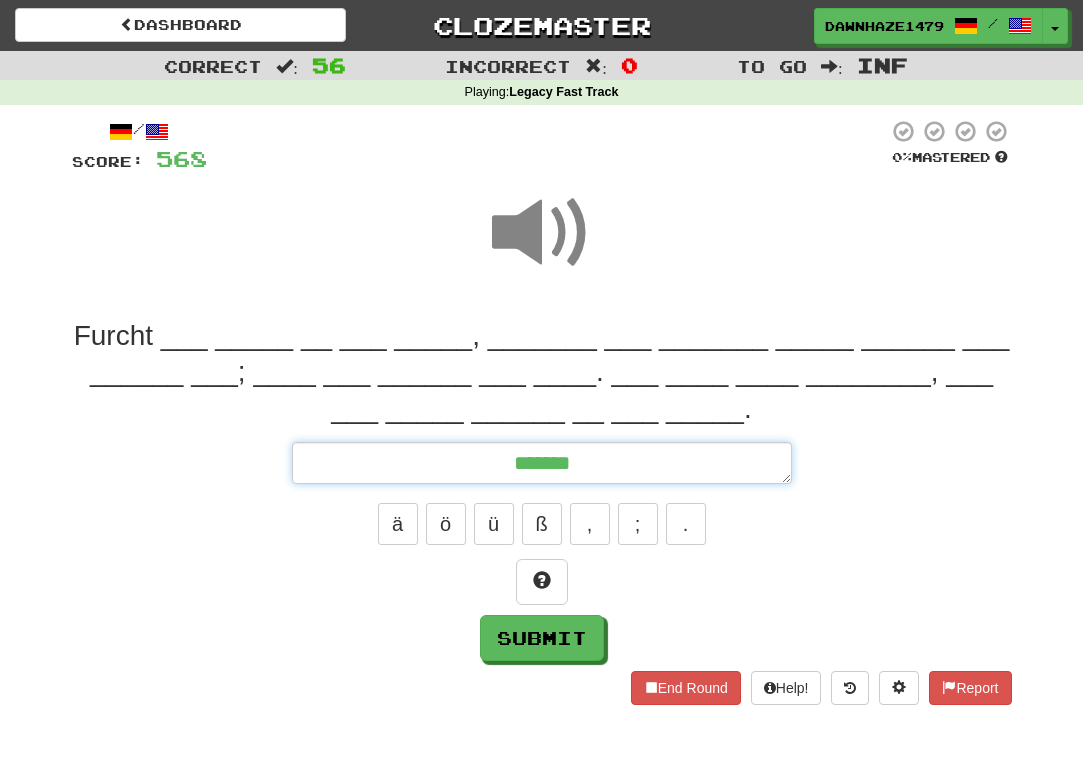 click on "******" at bounding box center [542, 463] 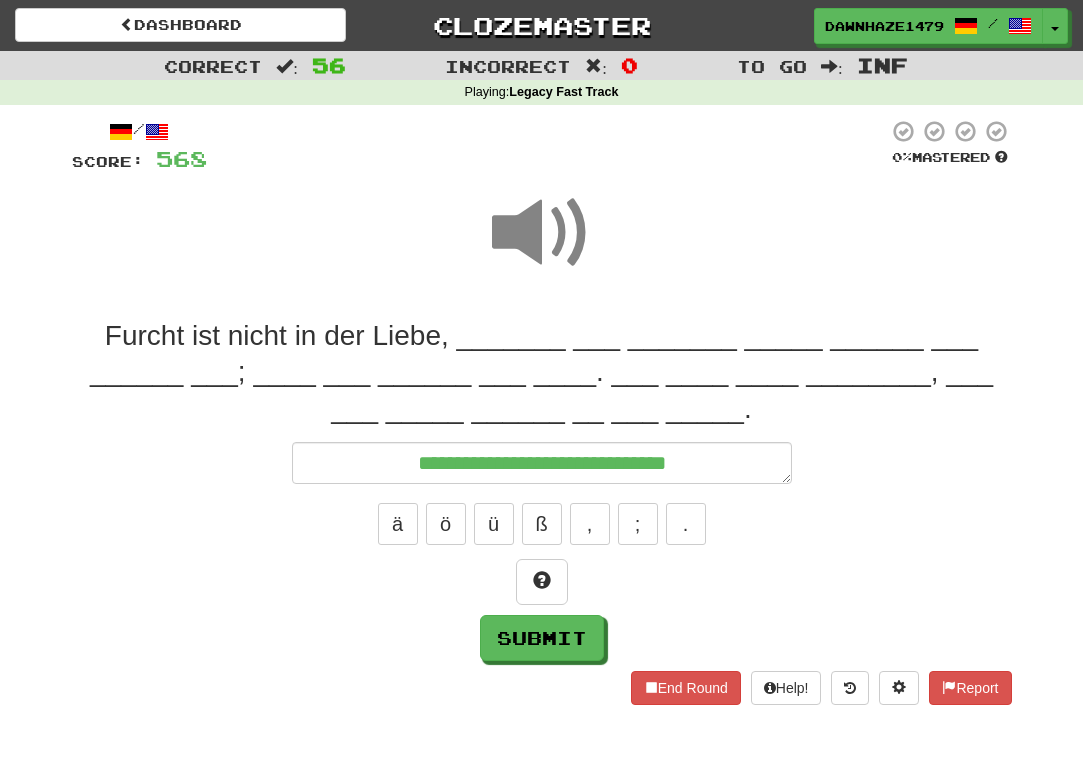 click at bounding box center [542, 233] 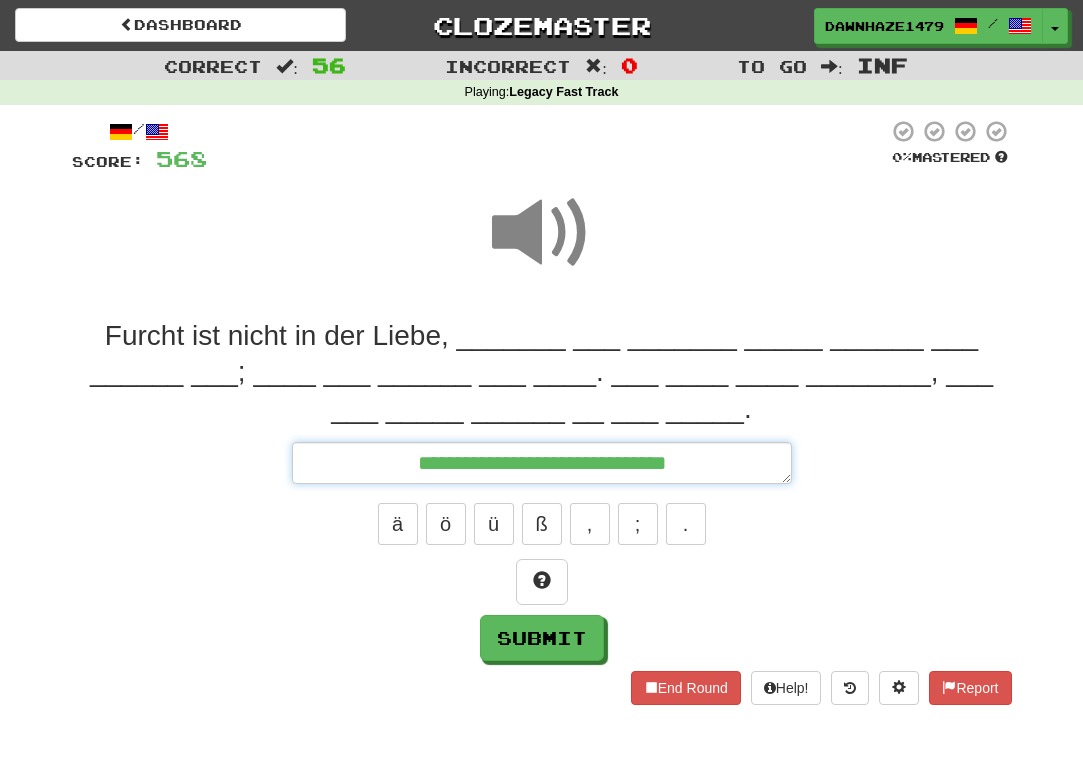 click on "**********" at bounding box center [542, 463] 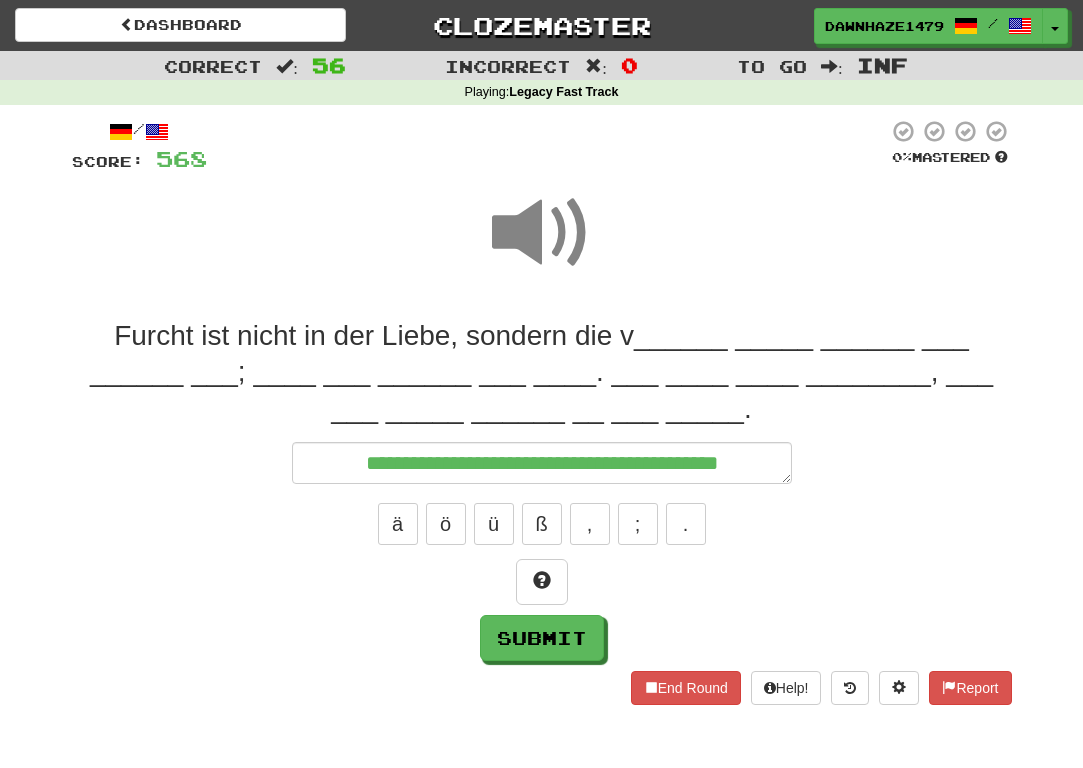 click on "Furcht ist nicht in der Liebe, sondern die v______ _____ ______ ___ ______ ___; ____ ___ ______ ___ ____. ___ ____ ____ ________, ___ ___ _____ ______ __ ___ _____." at bounding box center (542, 372) 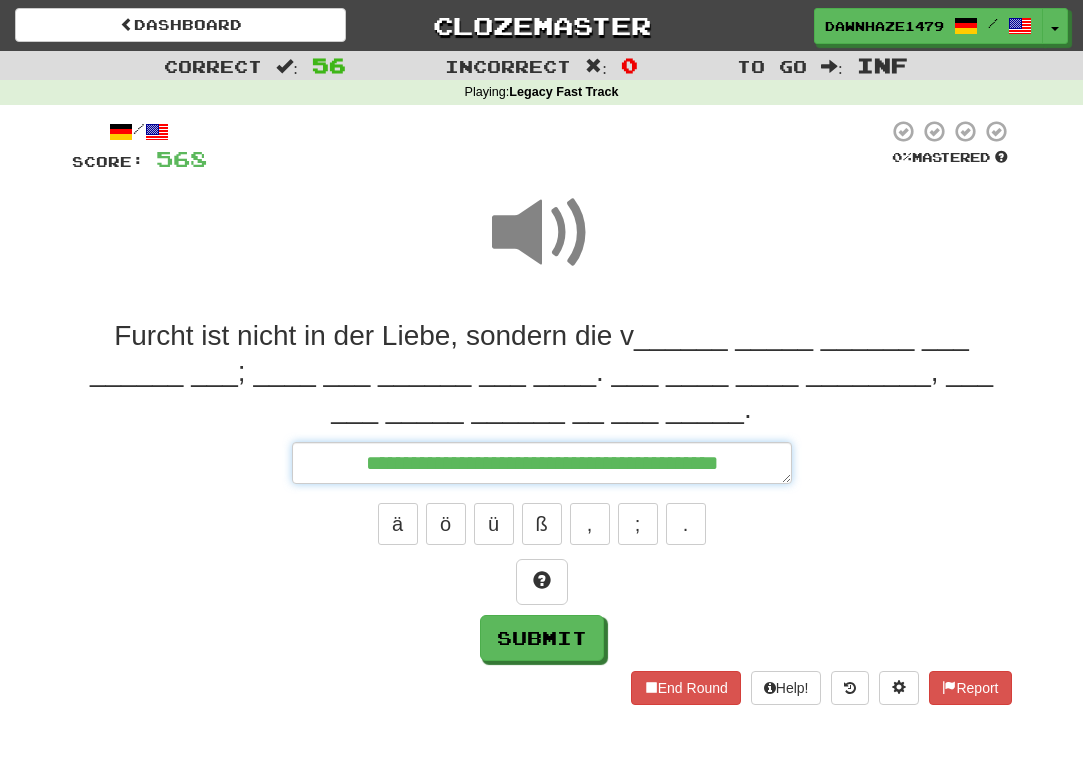 click on "**********" at bounding box center (542, 463) 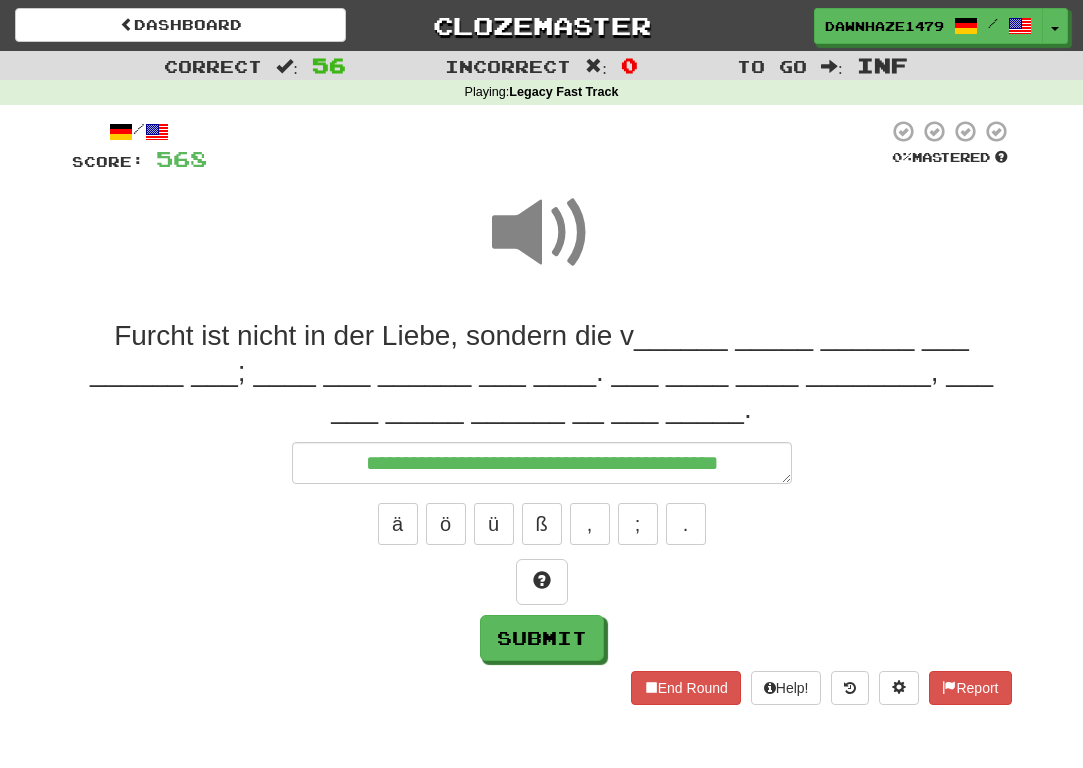 click on "ä ö ü ß , ; ." at bounding box center [542, 524] 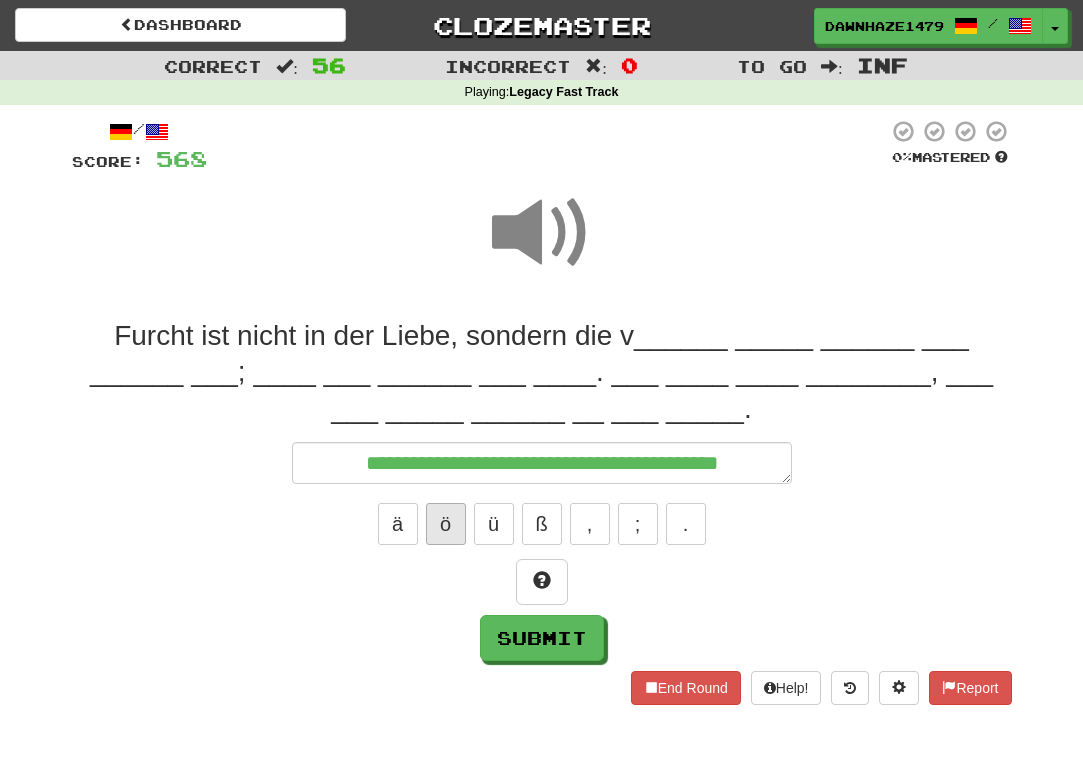 click on "ö" at bounding box center (446, 524) 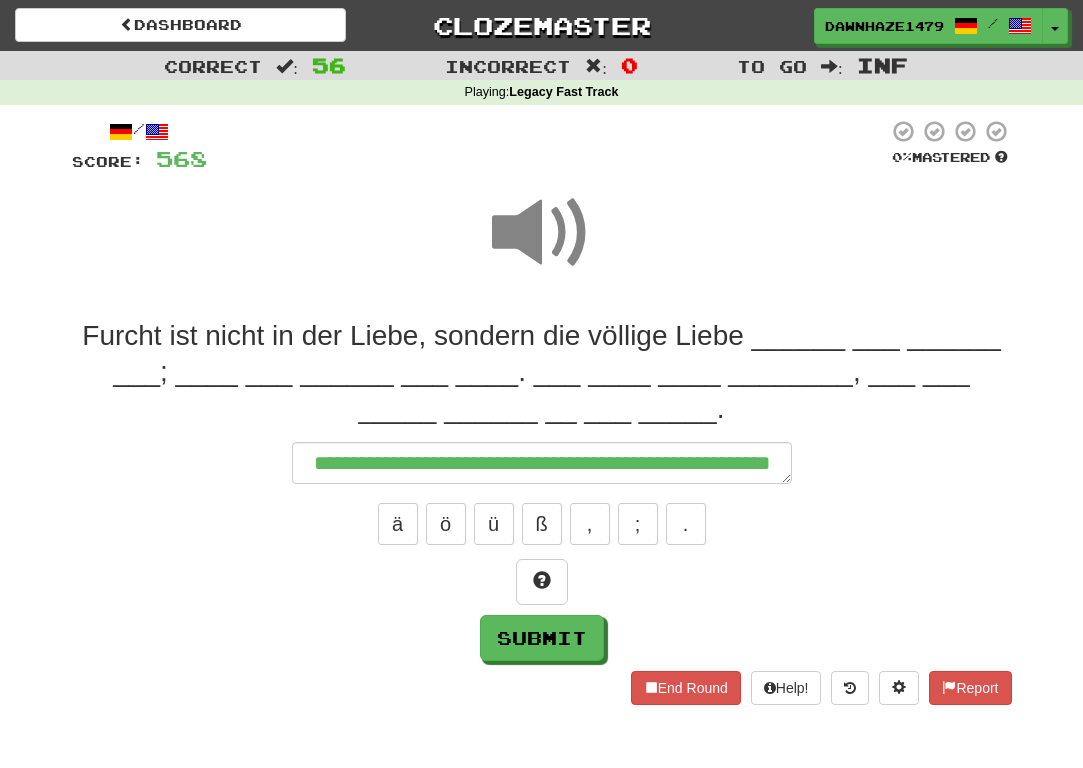 click on "Furcht ist nicht in der Liebe, sondern die völlige Liebe ______ ___ ______ ___; ____ ___ ______ ___ ____. ___ ____ ____ ________, ___ ___ _____ ______ __ ___ _____." at bounding box center [542, 372] 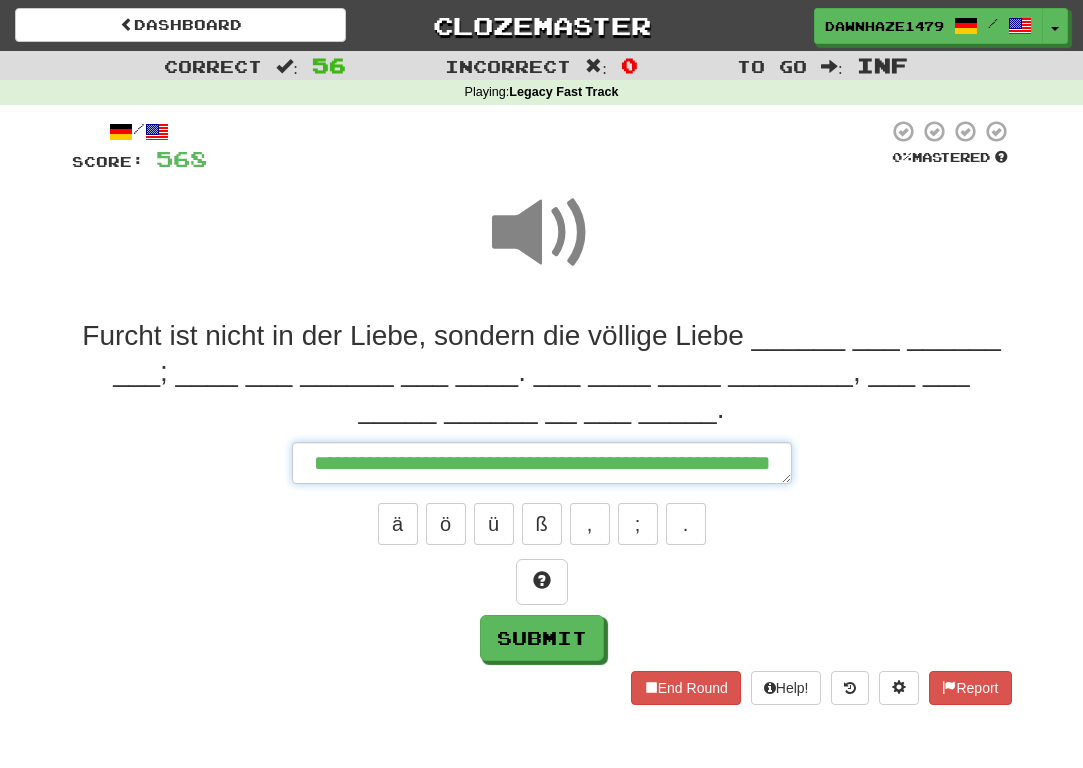 click on "**********" at bounding box center [542, 463] 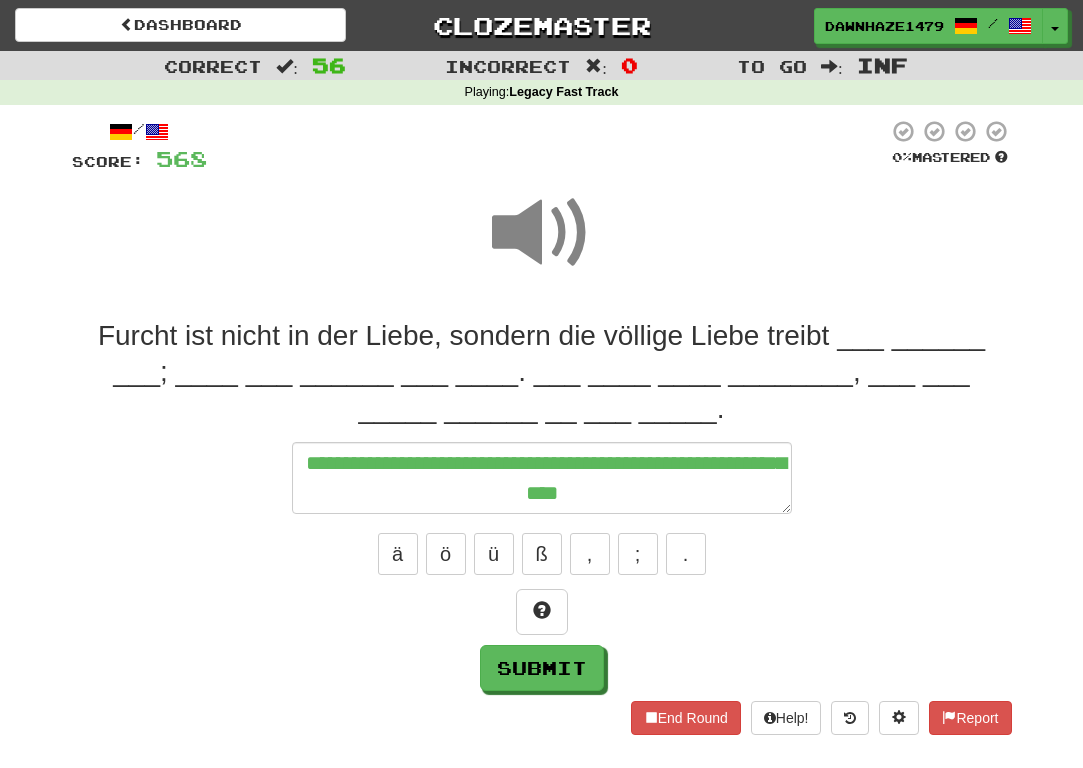click at bounding box center [547, 146] 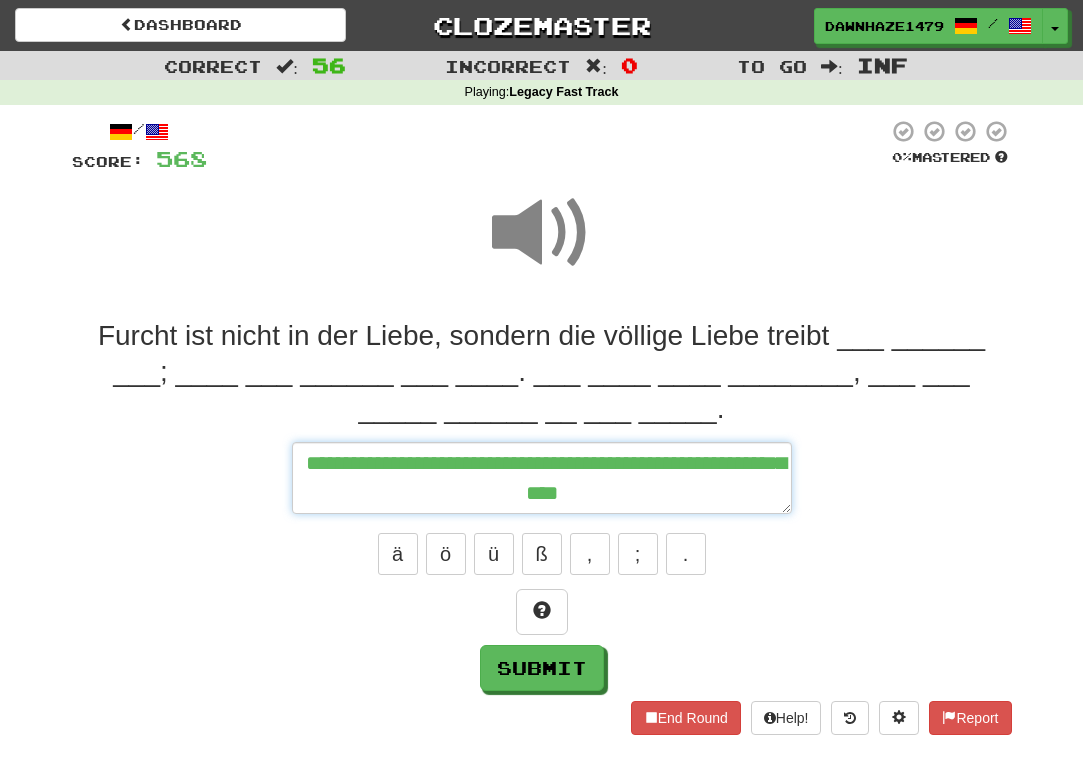 click on "**********" at bounding box center [542, 478] 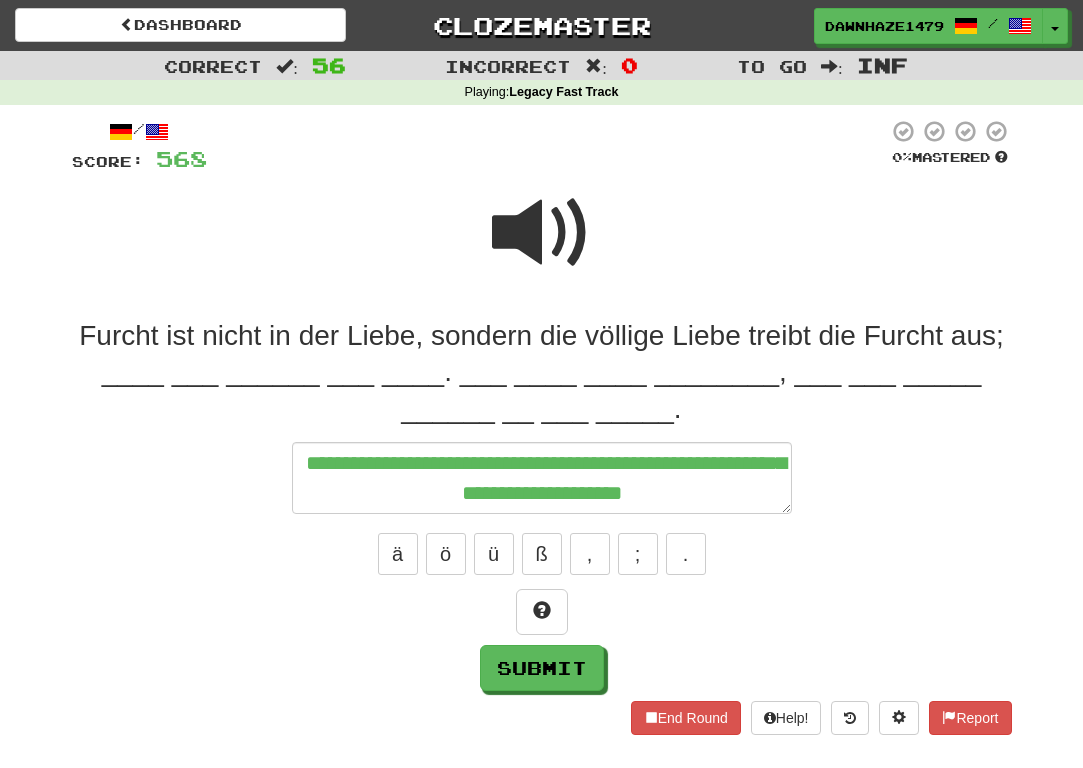 click on "Furcht ist nicht in der Liebe, sondern die völlige Liebe treibt die Furcht aus; ____ ___ ______ ___ ____. ___ ____ ____ ________, ___ ___ _____ ______ __ ___ _____." at bounding box center [542, 372] 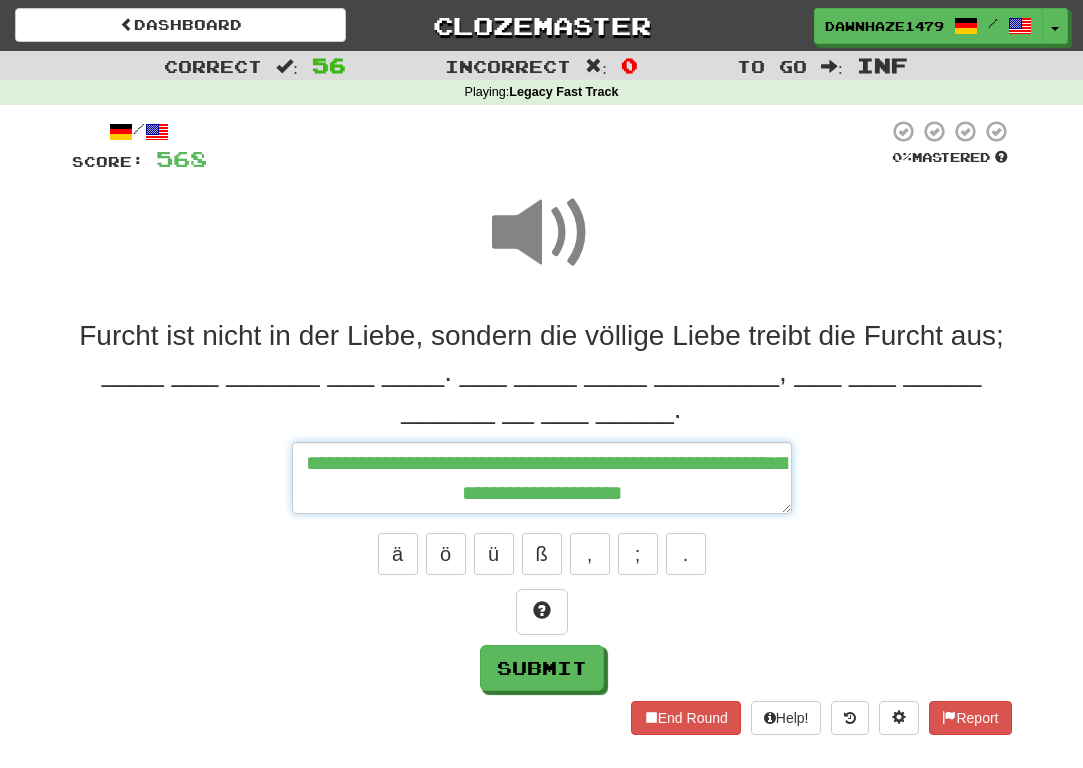 click on "**********" at bounding box center [542, 478] 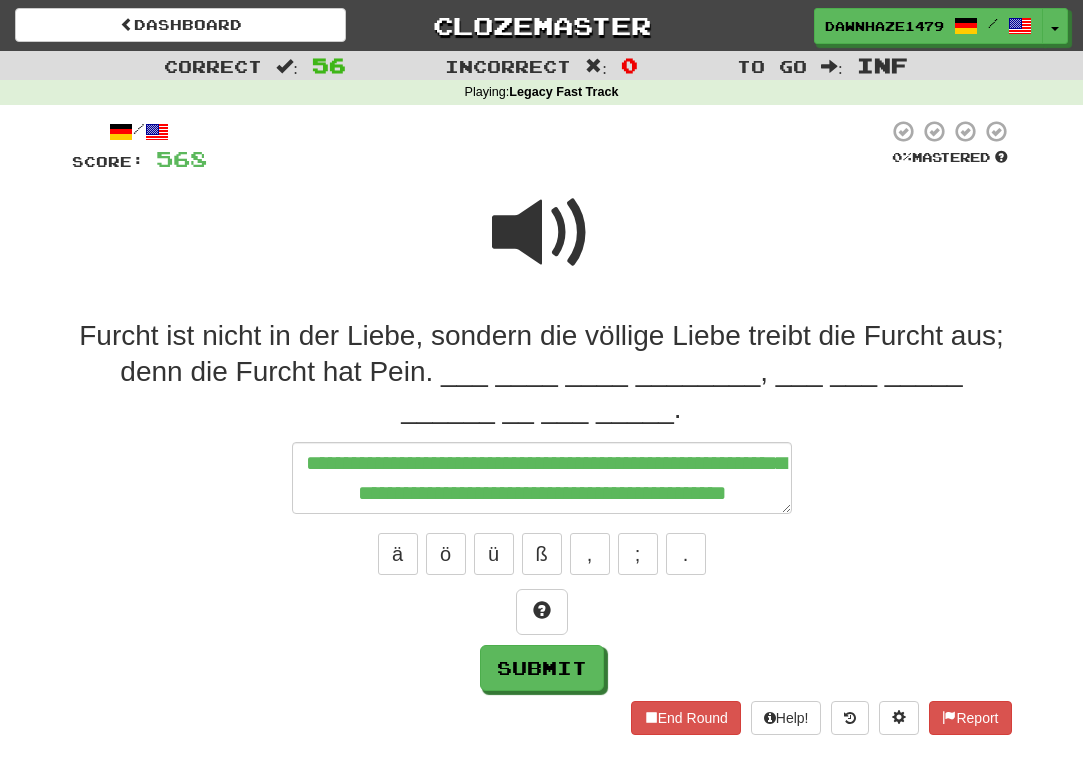 click at bounding box center (542, 233) 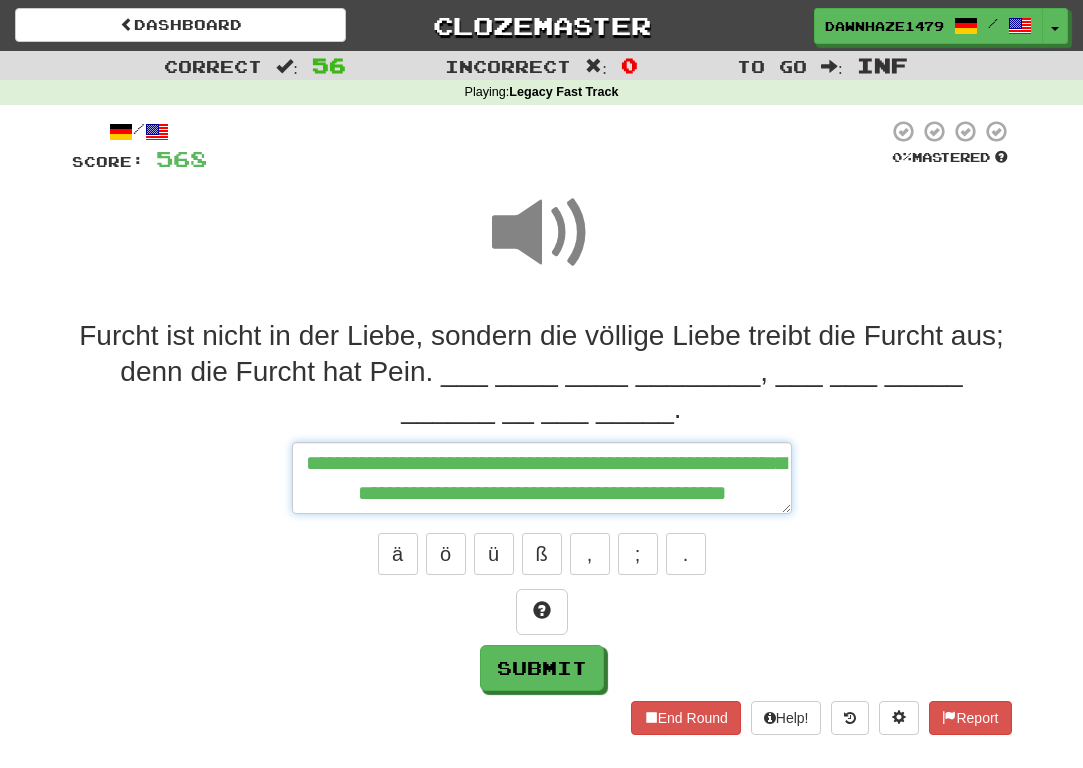 click on "**********" at bounding box center (542, 478) 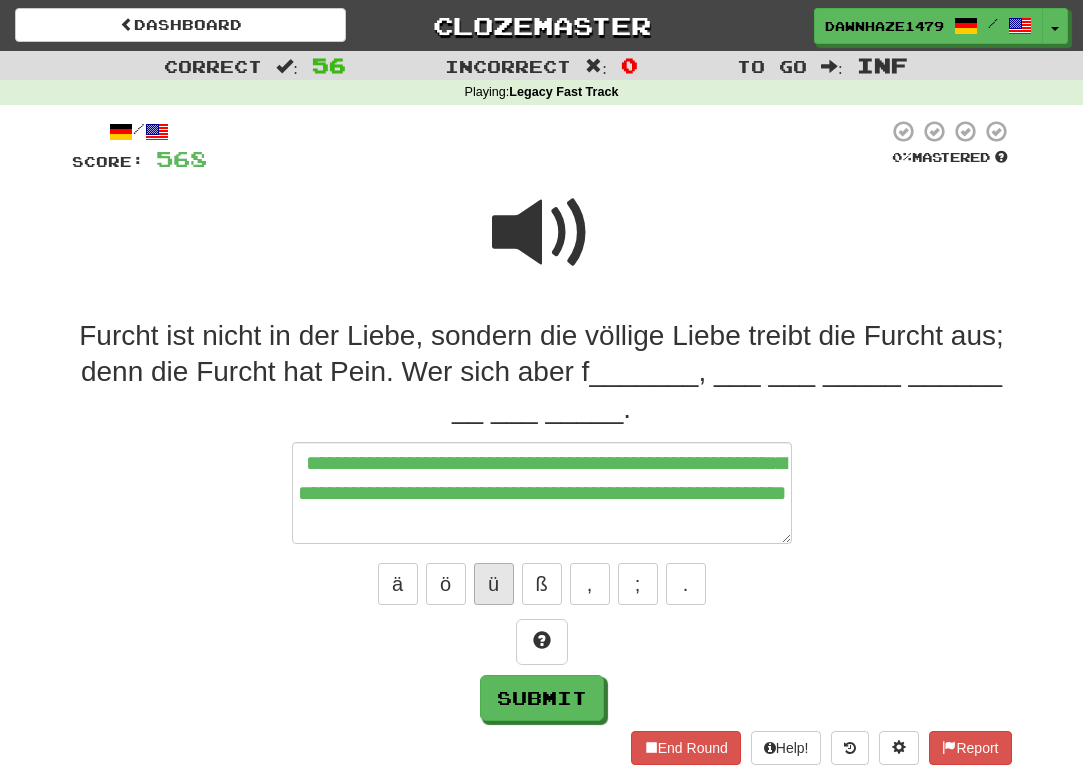 click on "ü" at bounding box center [494, 584] 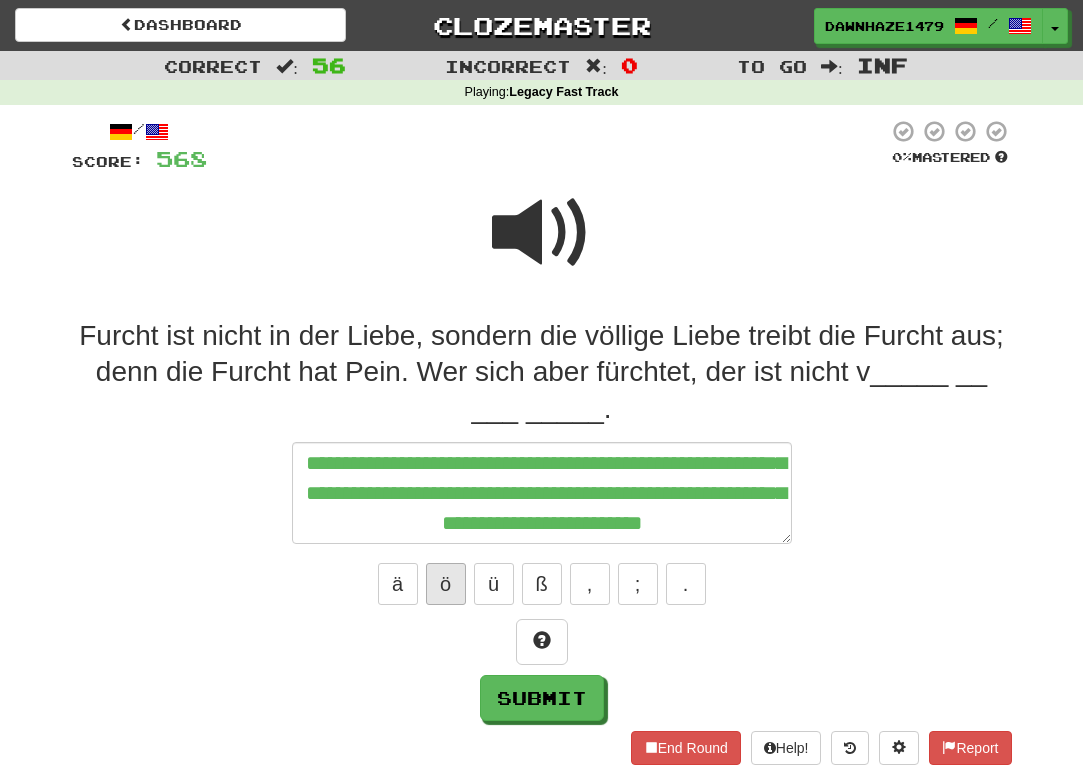 click on "ö" at bounding box center [446, 584] 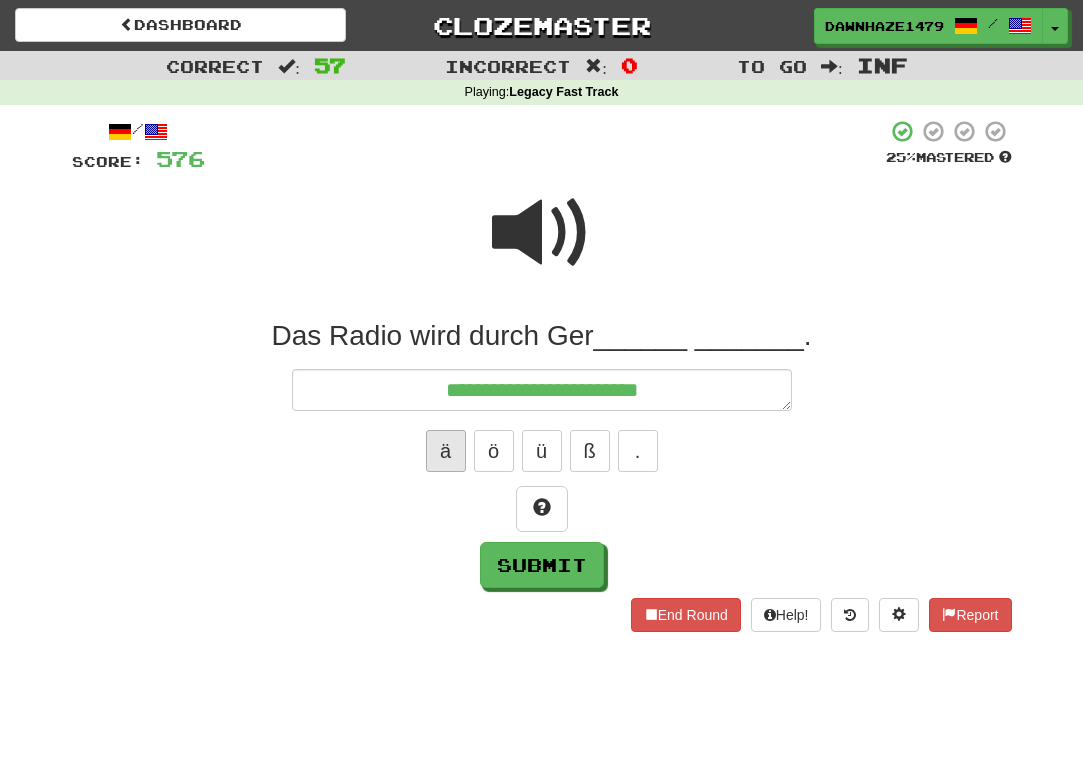 click on "ä" at bounding box center (446, 451) 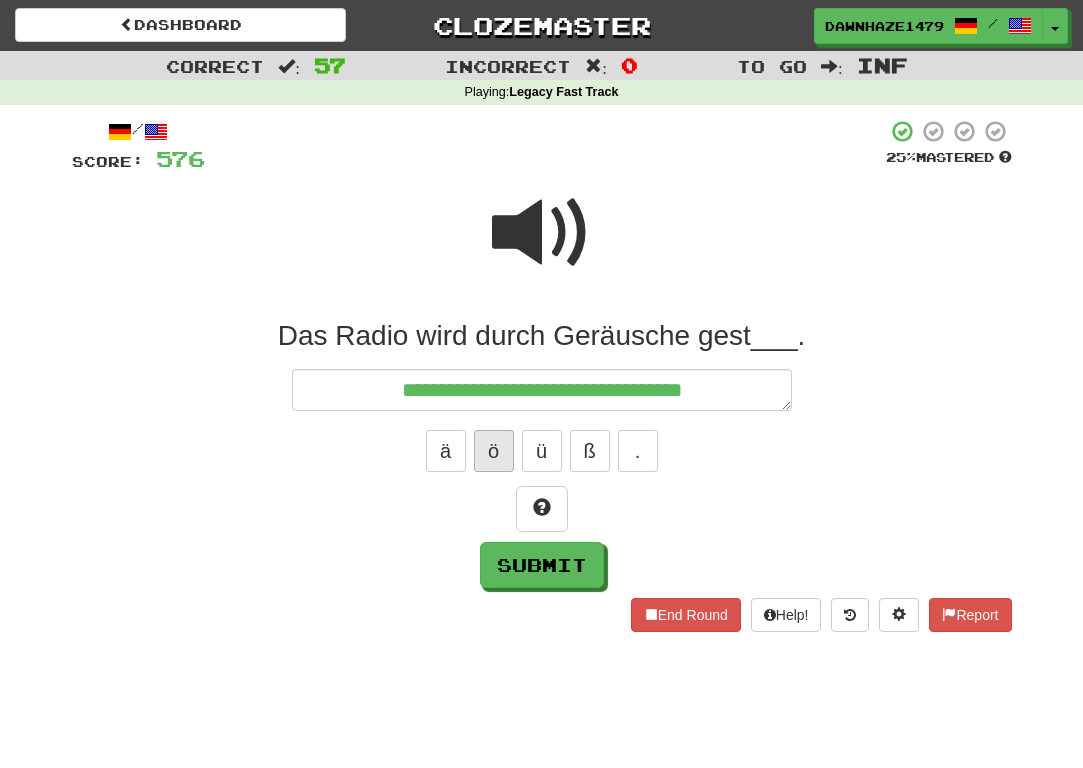 click on "ö" at bounding box center [494, 451] 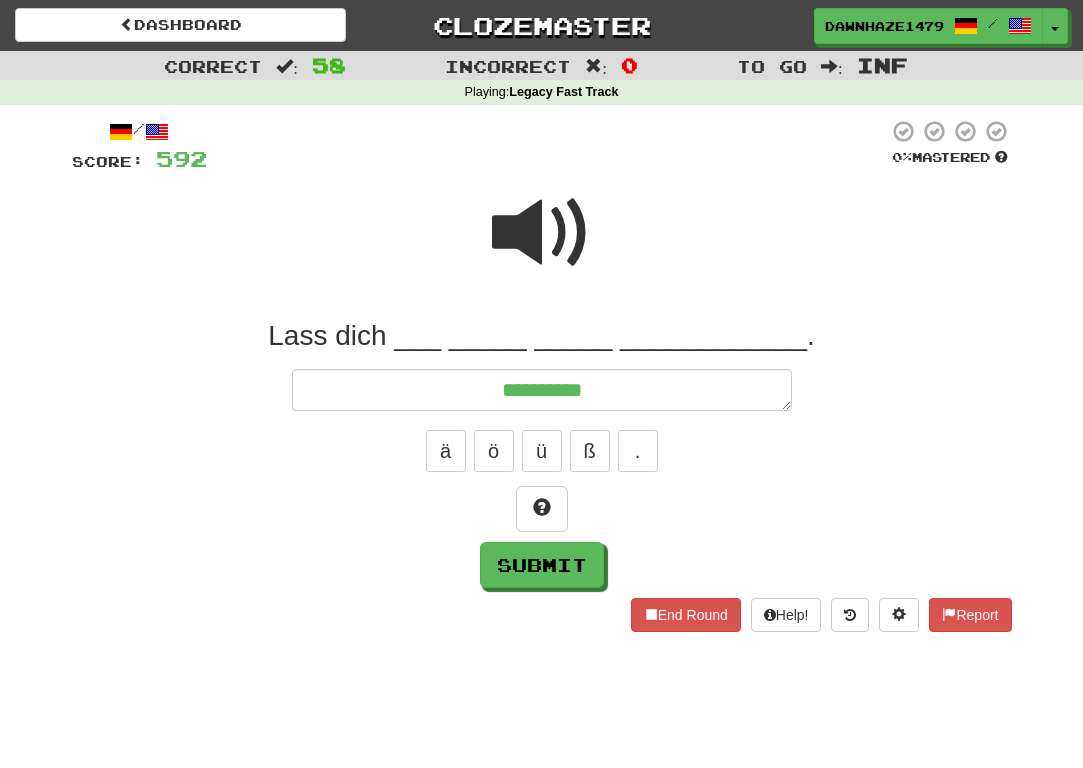 click at bounding box center [542, 233] 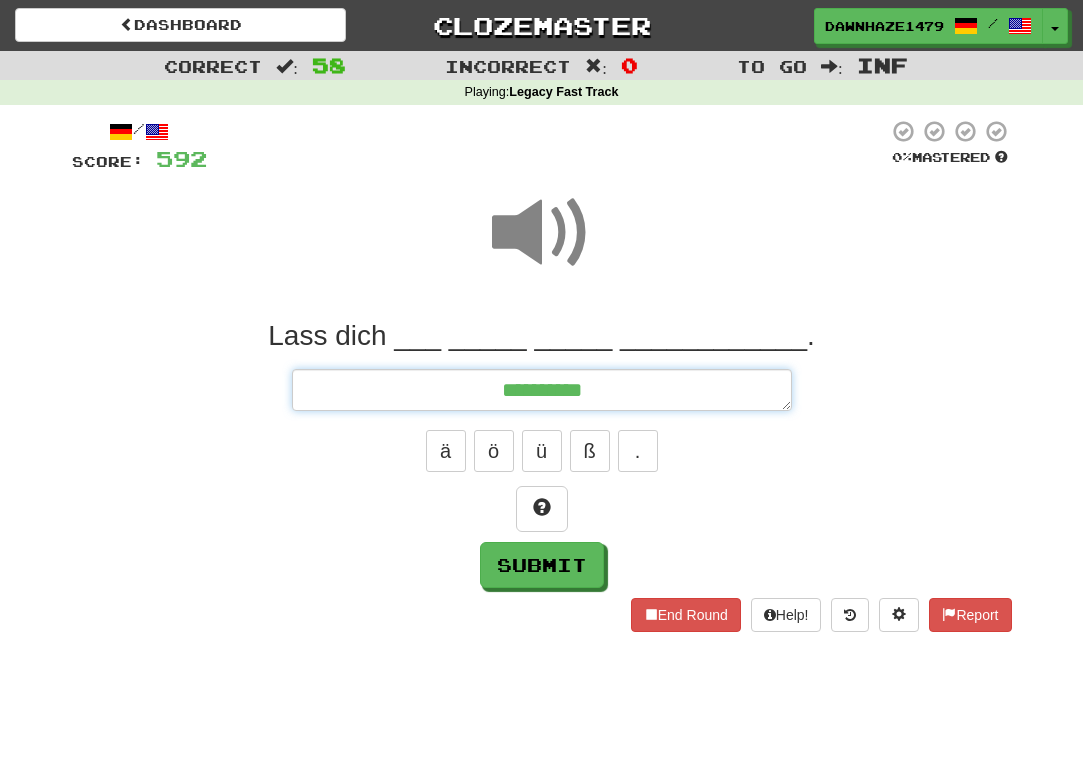 click on "*********" at bounding box center [542, 390] 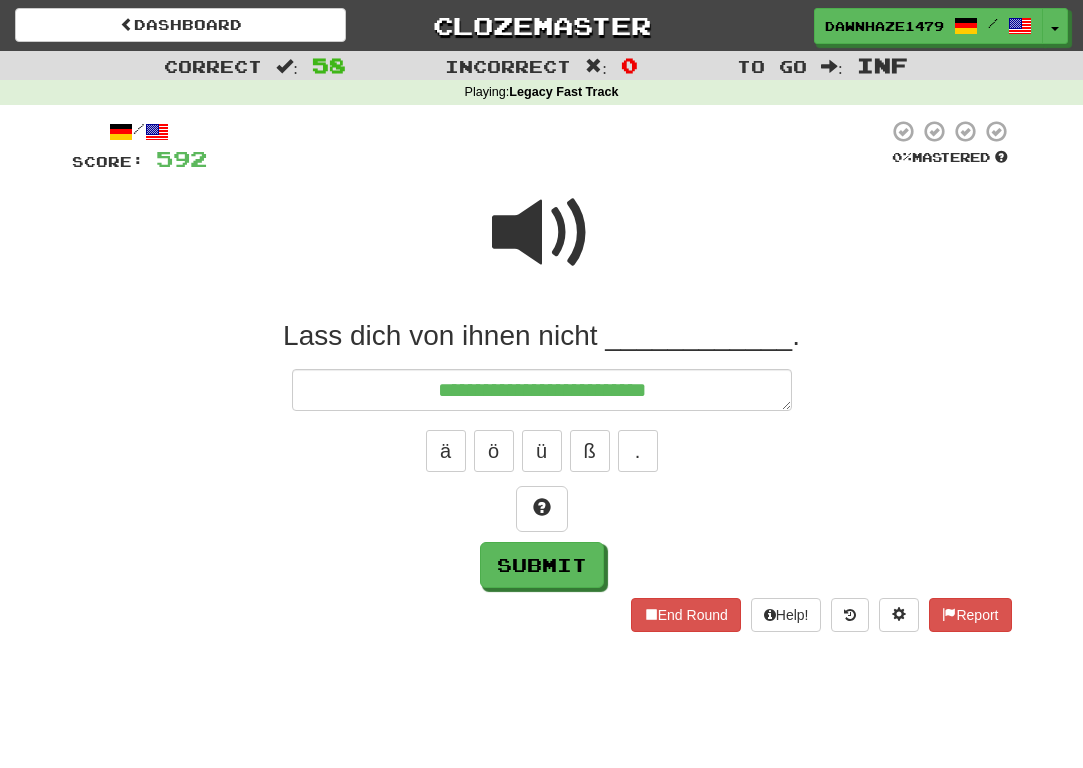 click at bounding box center (542, 233) 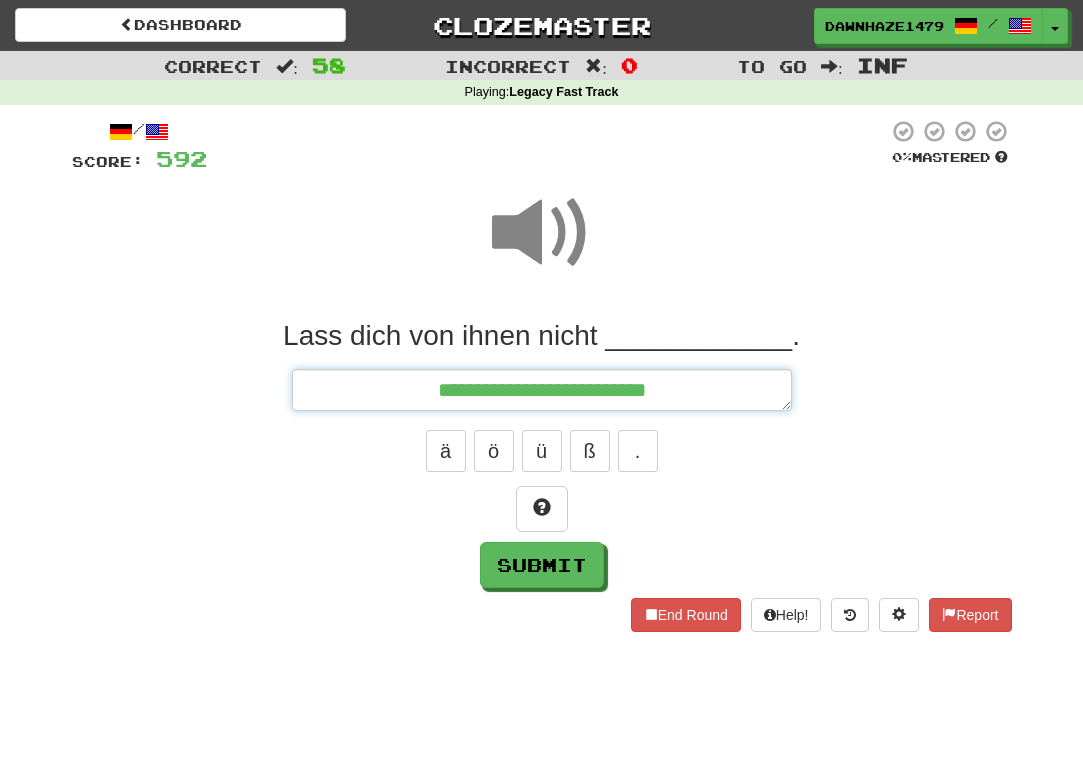 click on "**********" at bounding box center [542, 390] 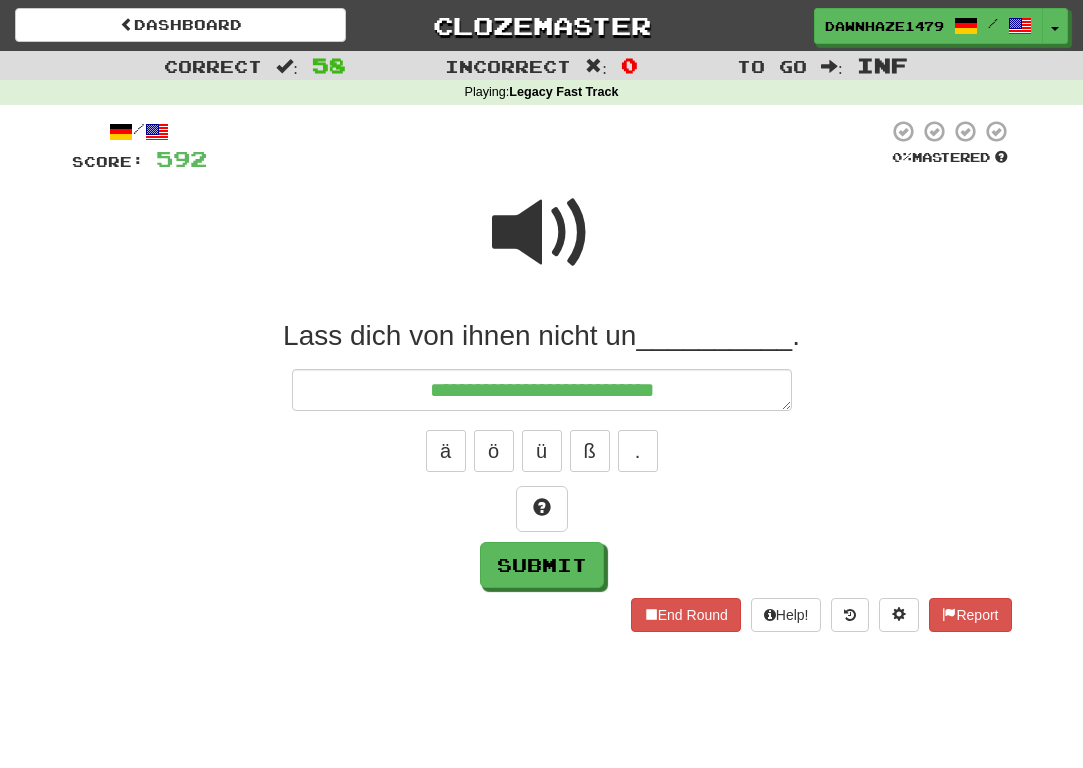click at bounding box center [542, 246] 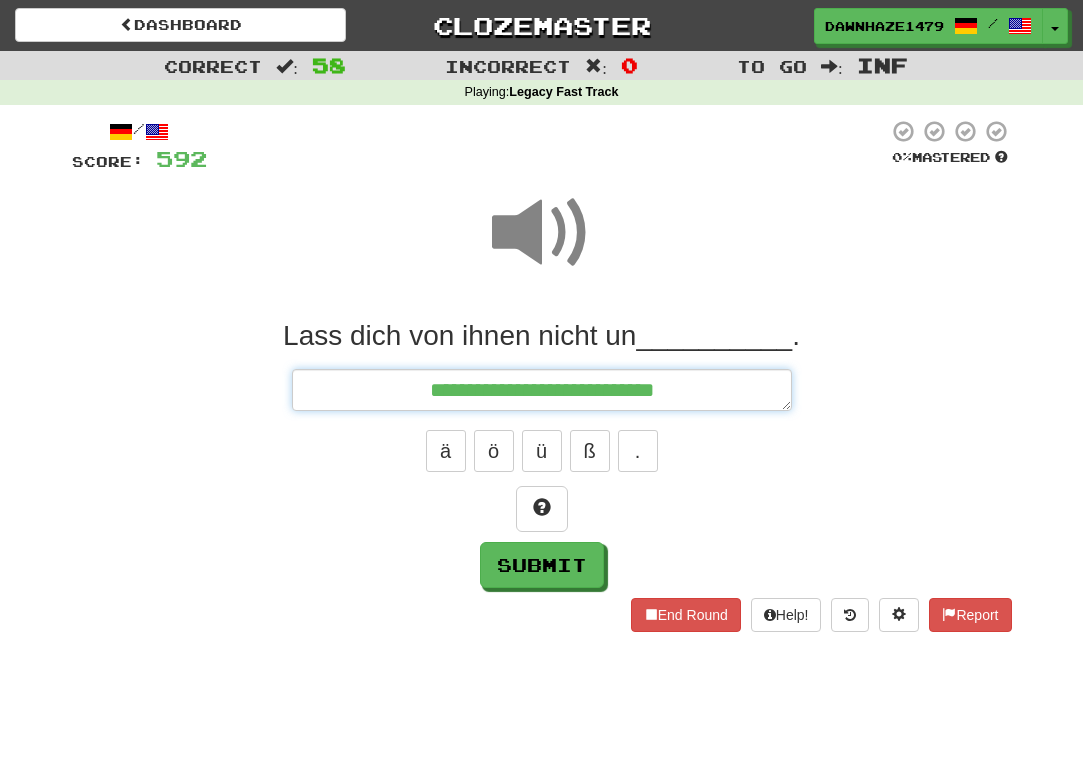click on "**********" at bounding box center (542, 390) 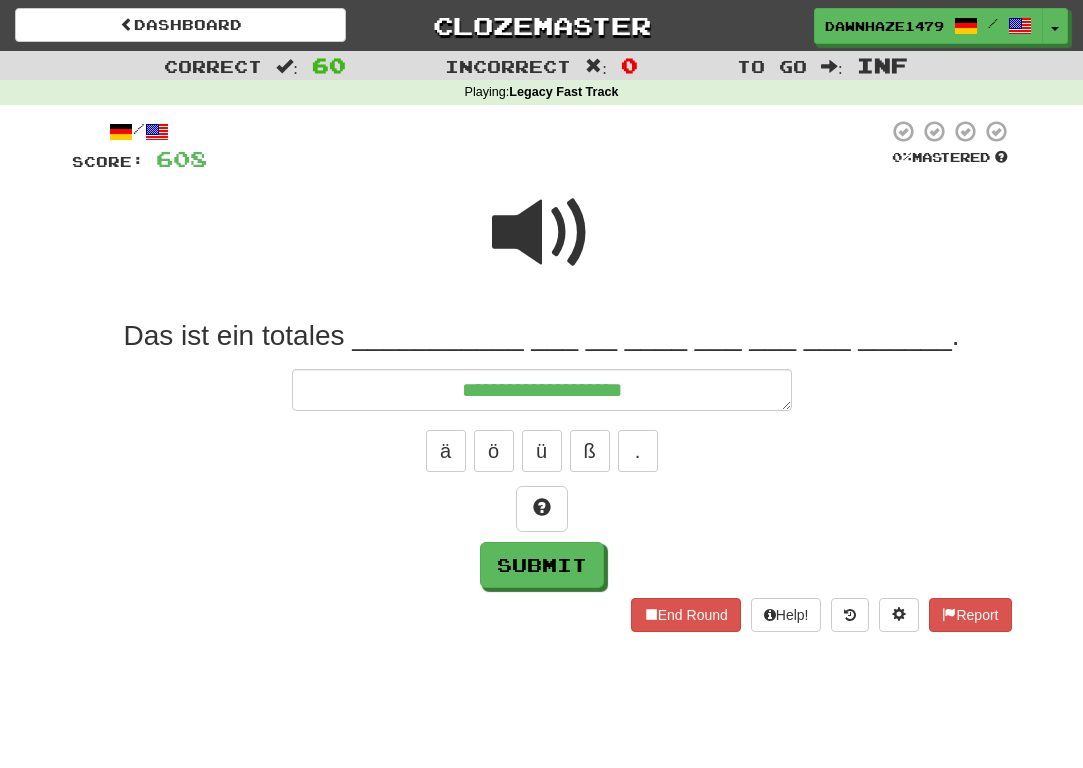 click at bounding box center (542, 246) 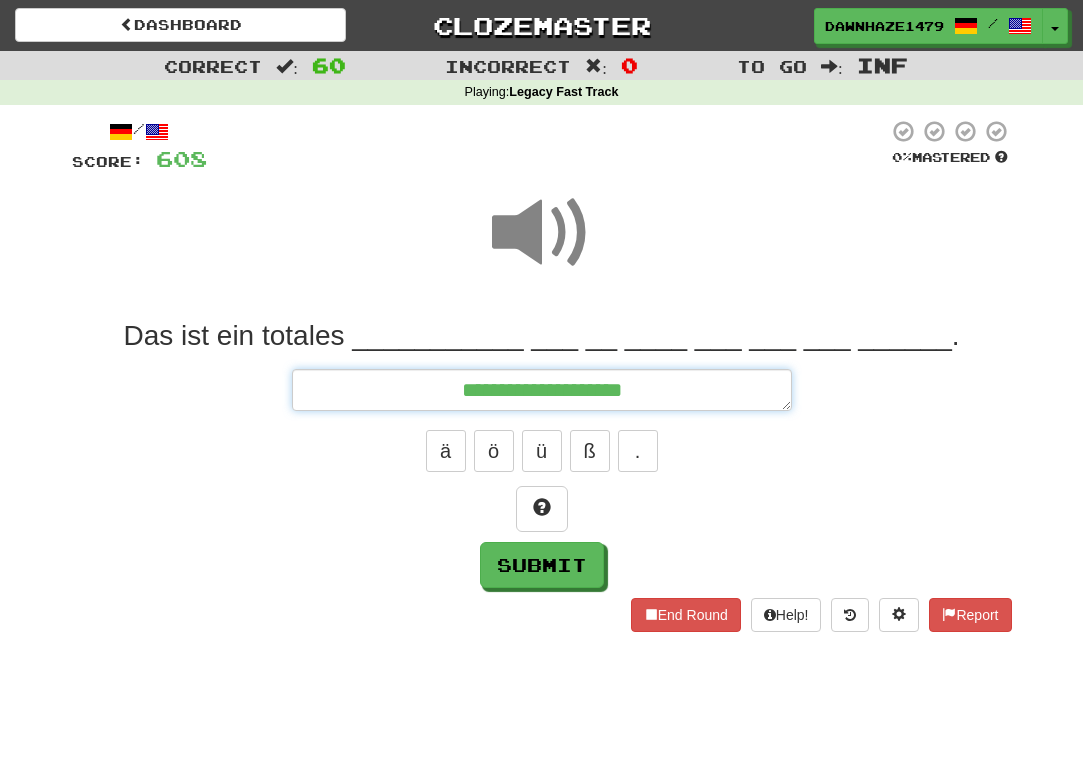 click on "**********" at bounding box center [542, 390] 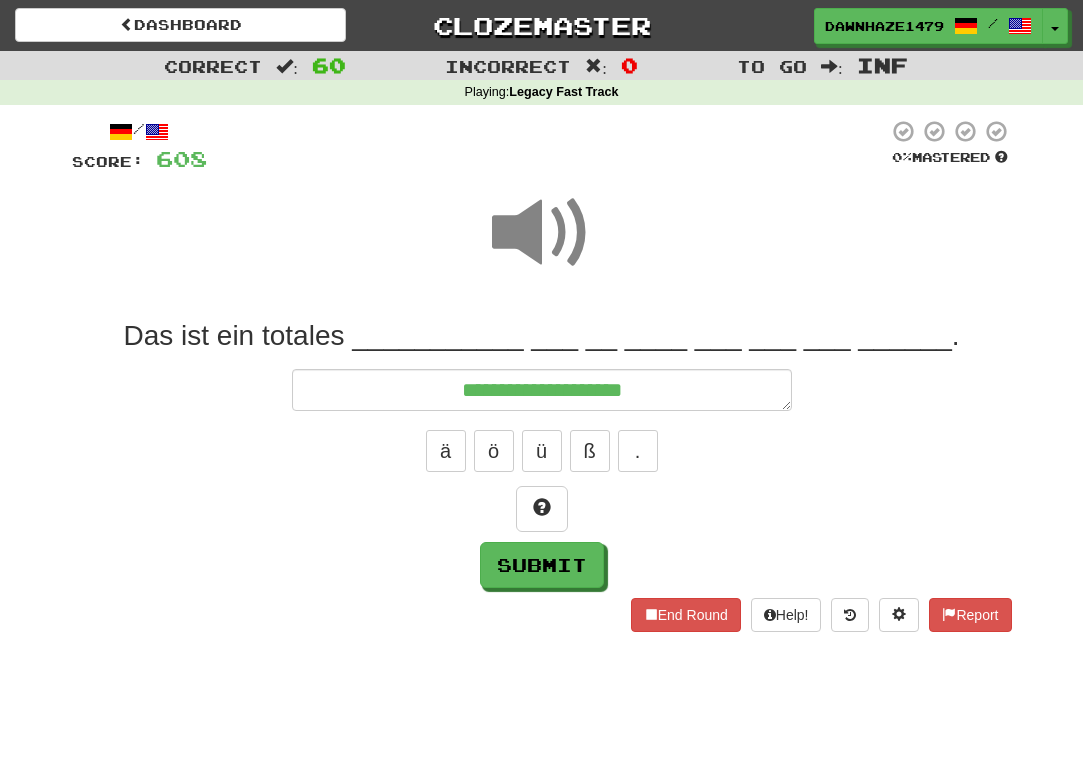 click at bounding box center [542, 233] 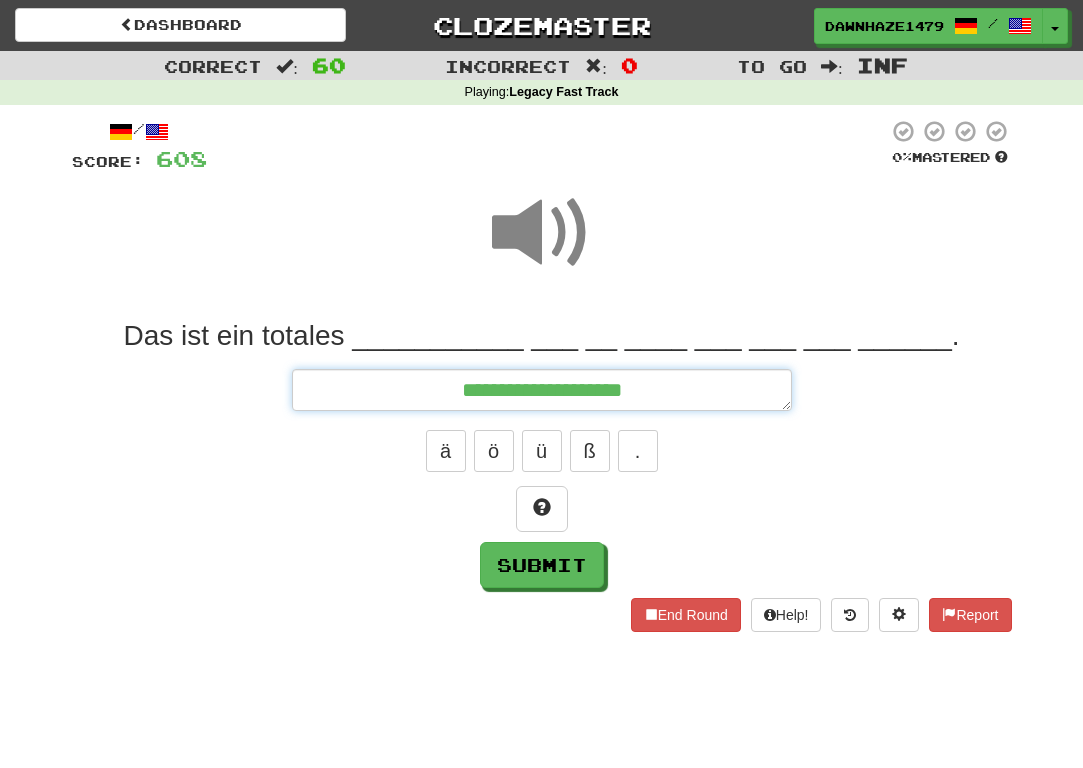 click on "**********" at bounding box center [542, 390] 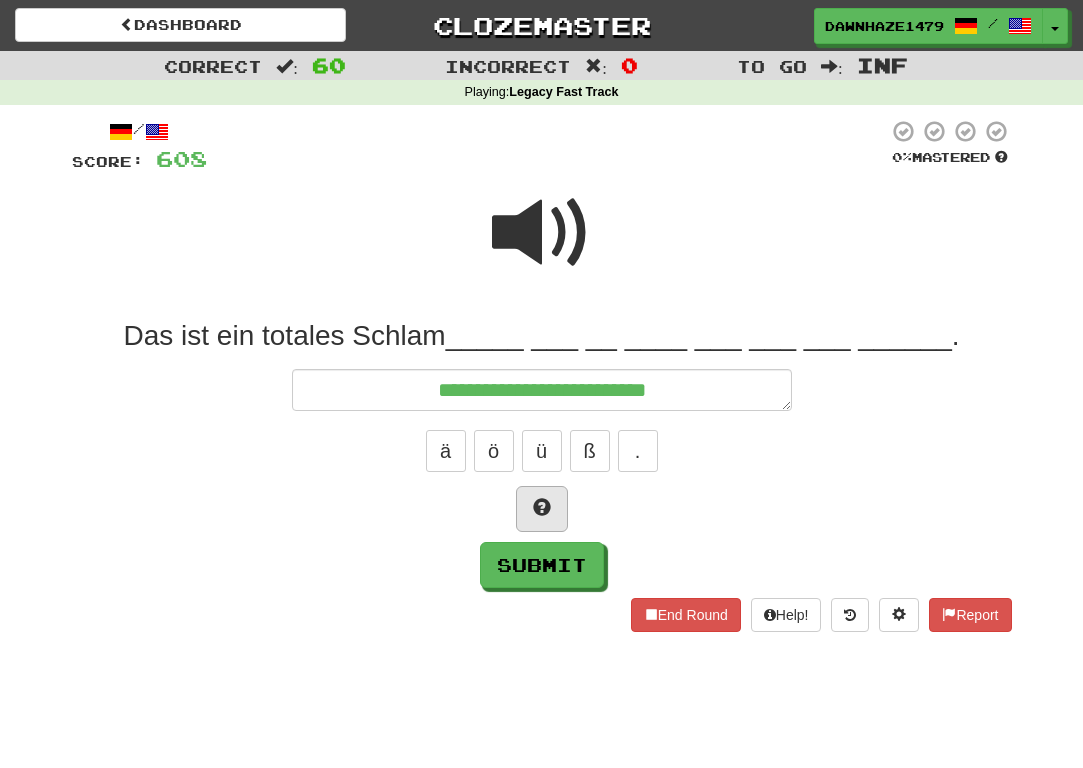 click at bounding box center [542, 507] 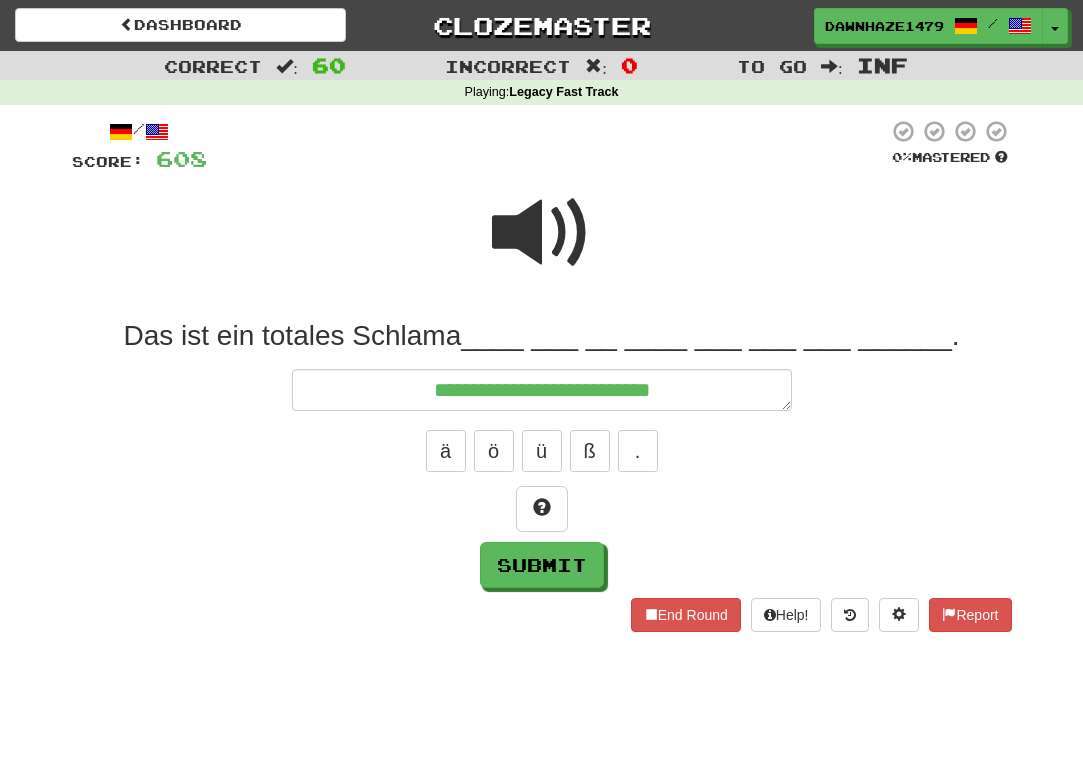 click at bounding box center (542, 246) 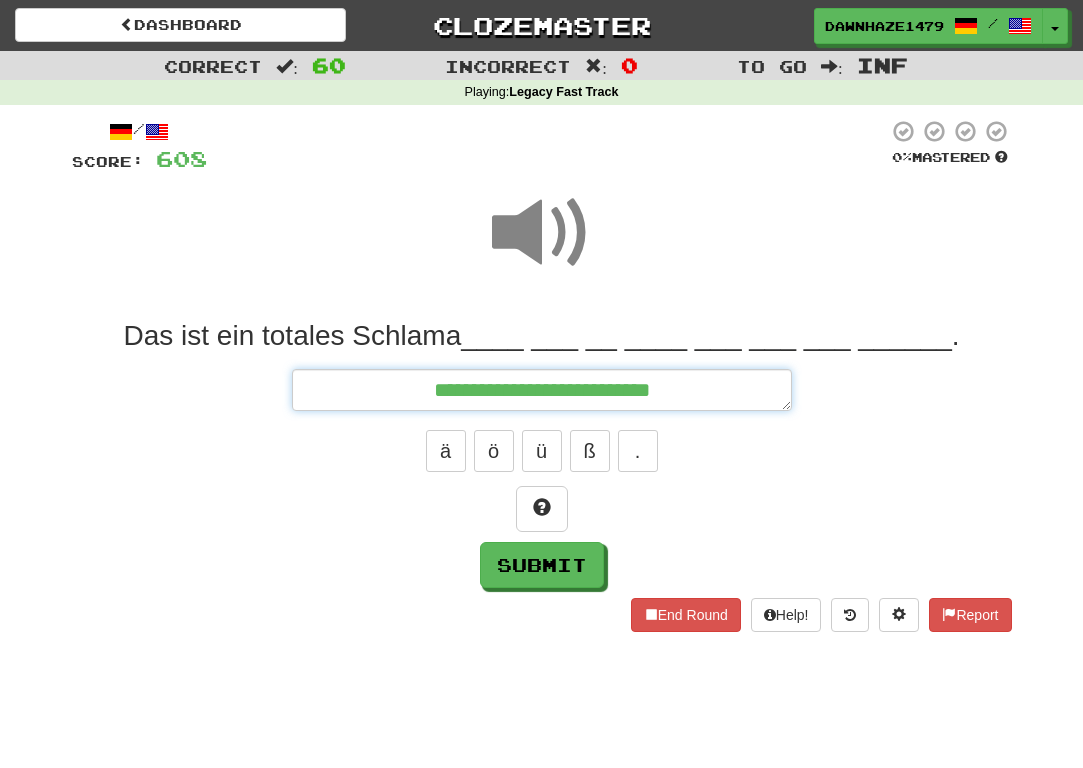 click on "**********" at bounding box center (542, 390) 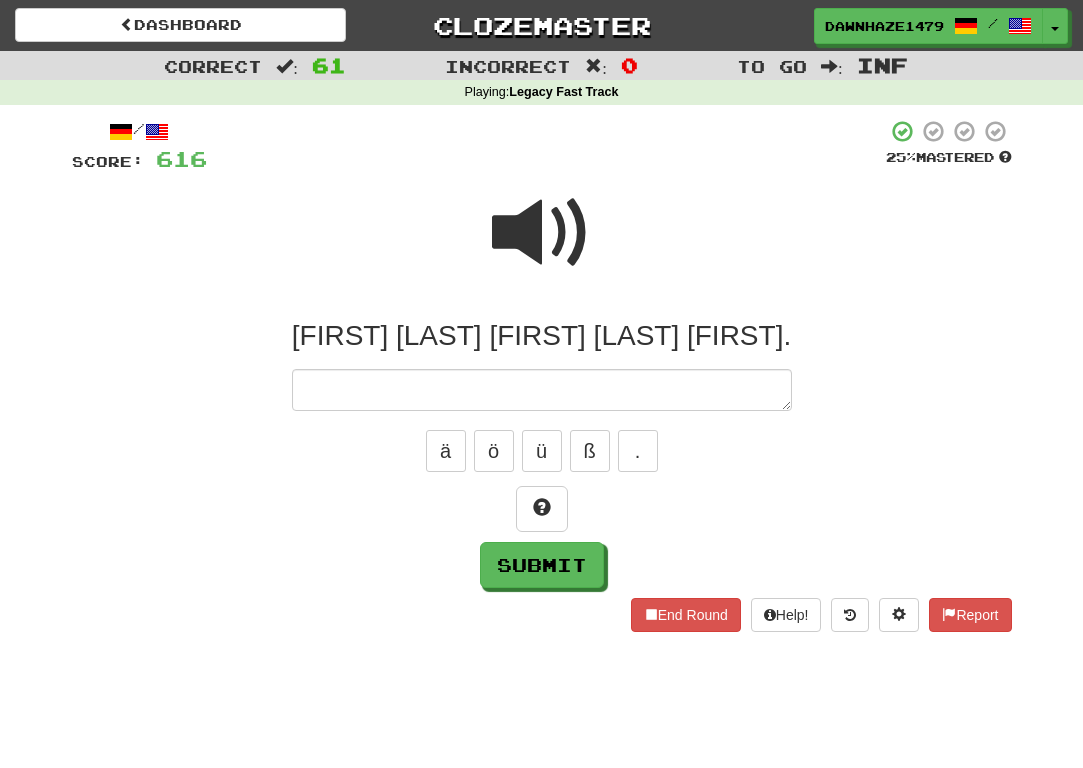 click at bounding box center [542, 246] 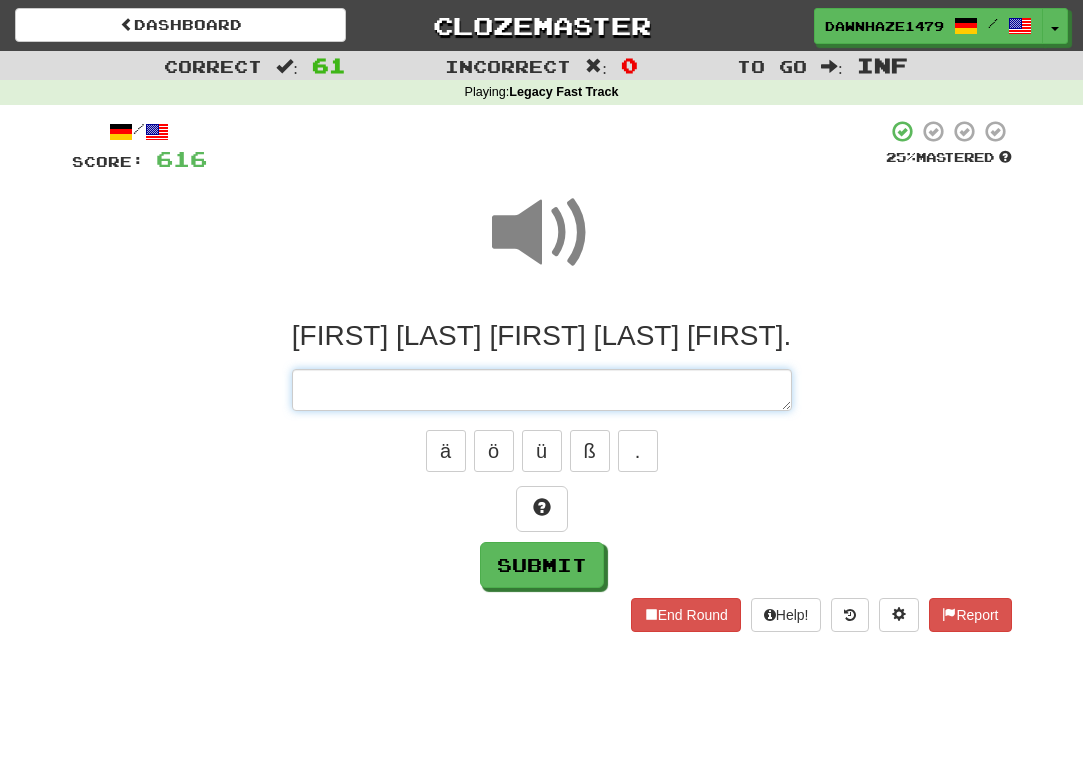 click at bounding box center (542, 390) 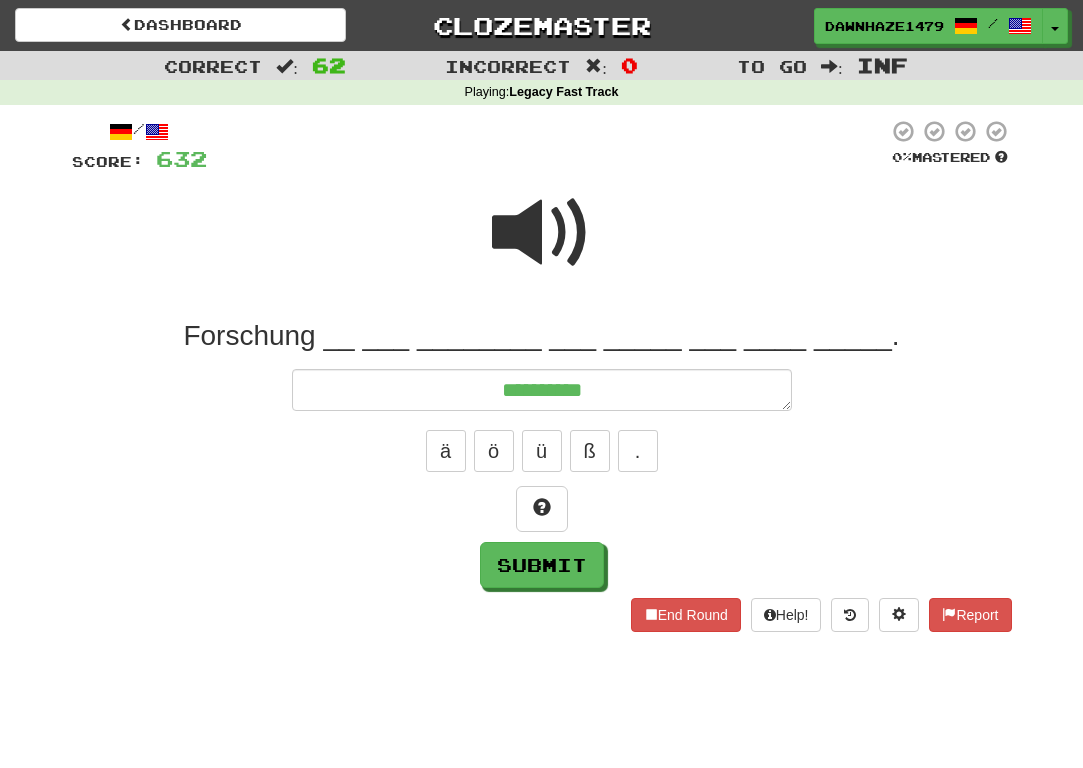 click at bounding box center [542, 233] 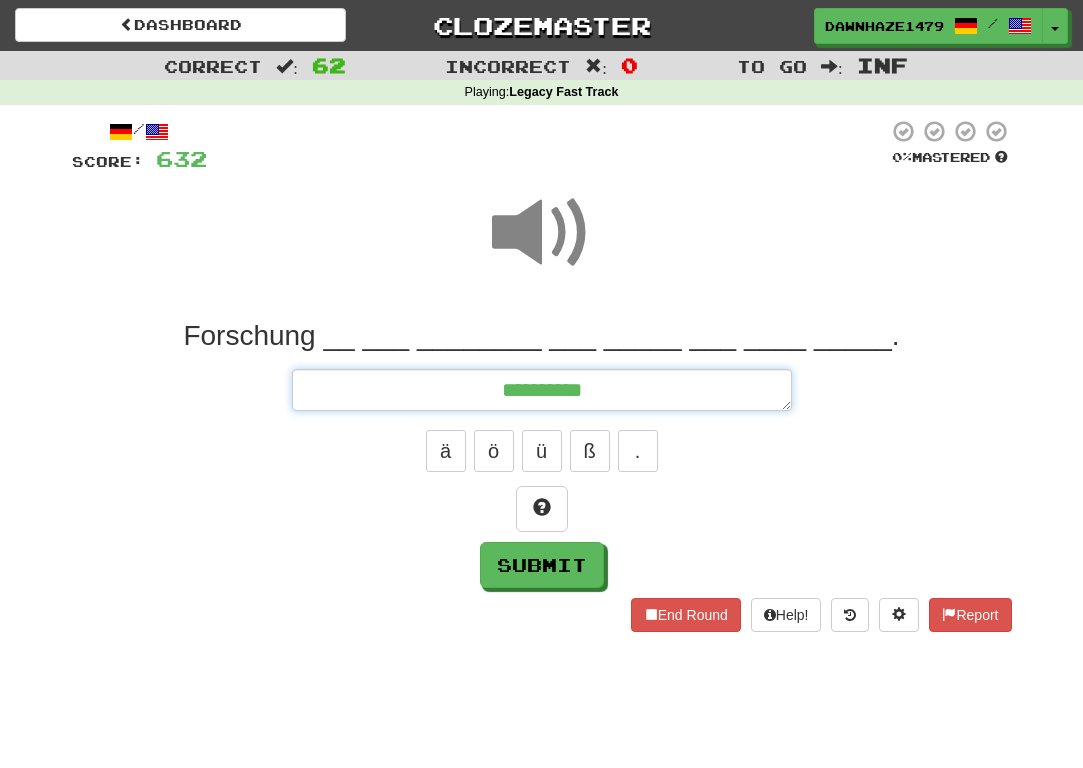 click on "*********" at bounding box center [542, 390] 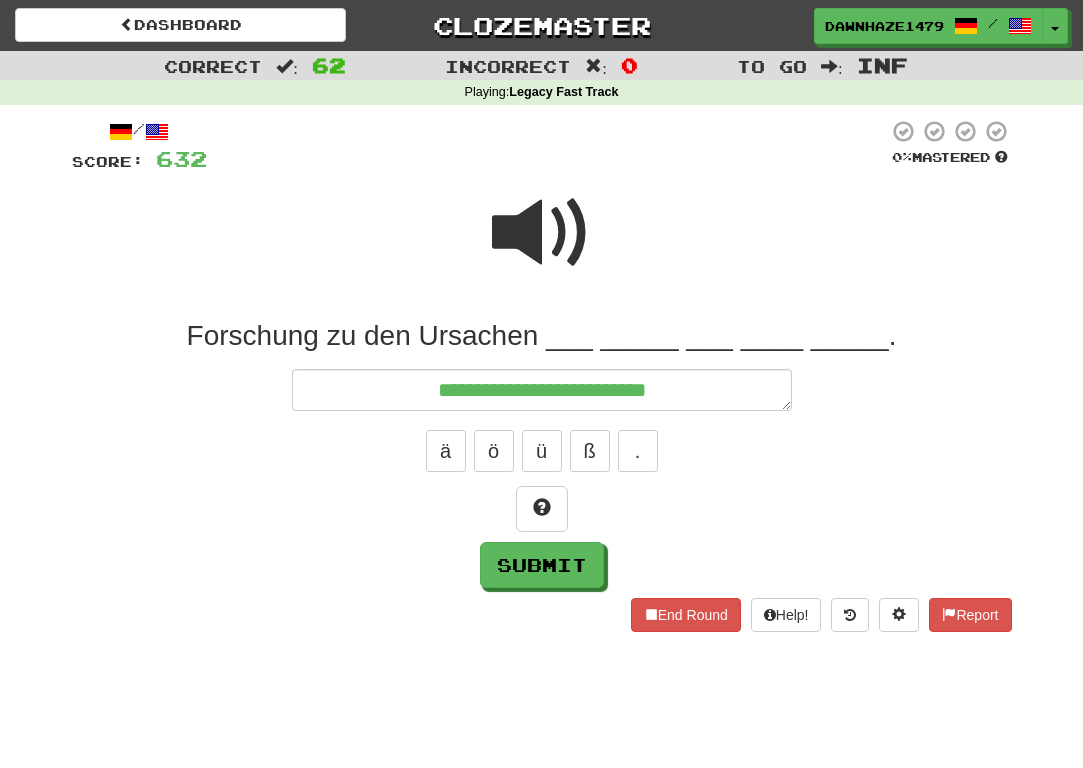 click at bounding box center [542, 233] 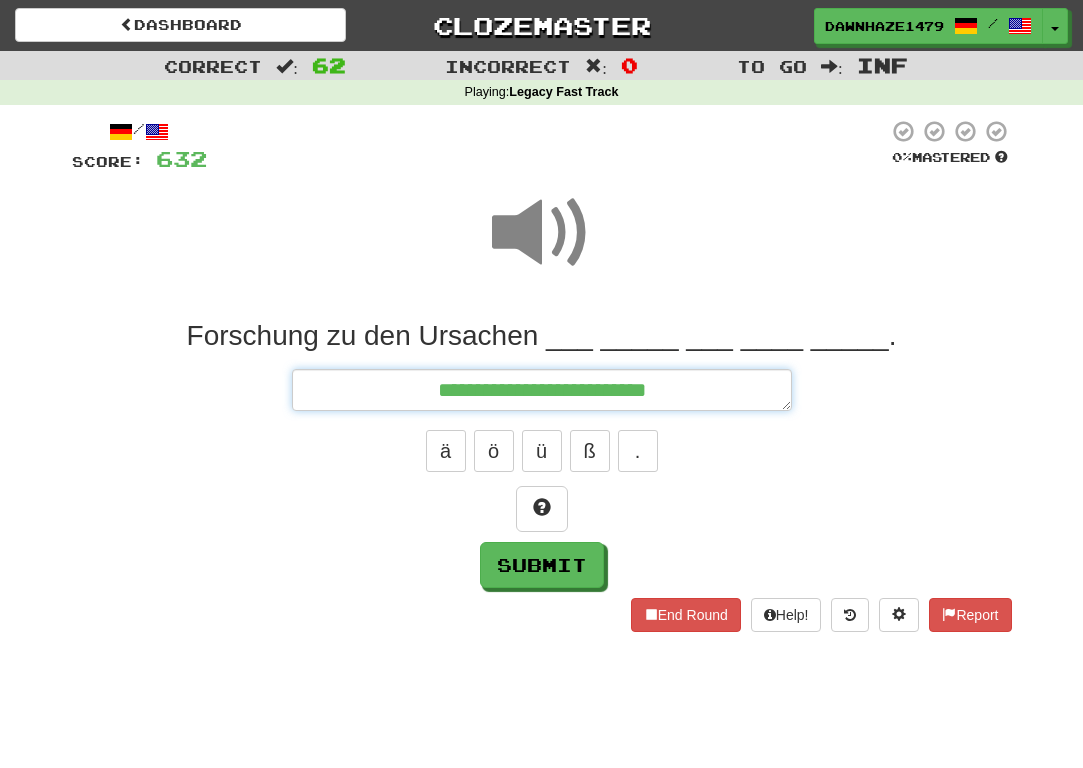 click on "**********" at bounding box center [542, 390] 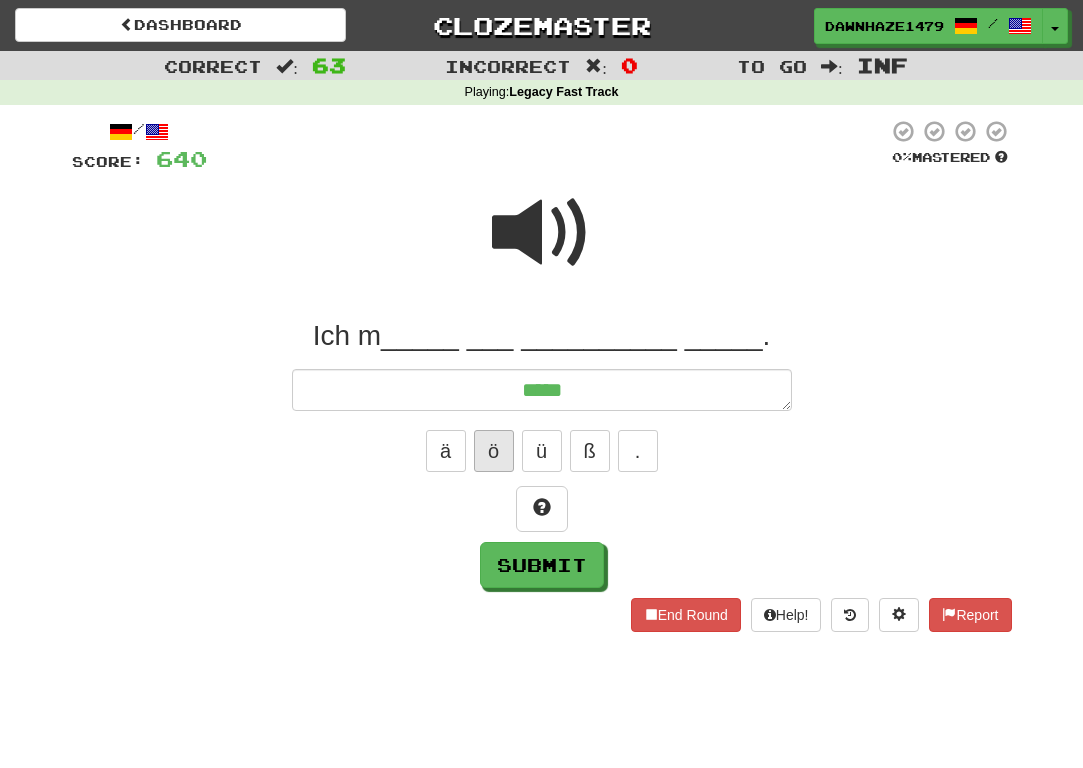 click on "ö" at bounding box center [494, 451] 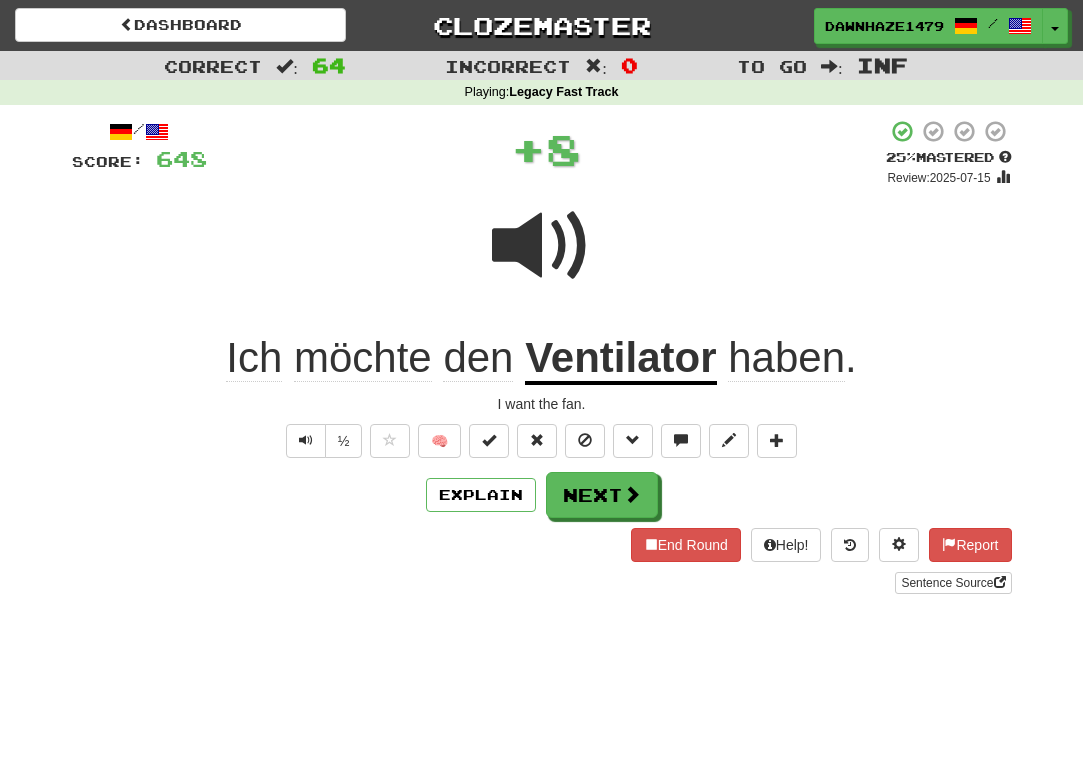 scroll, scrollTop: 0, scrollLeft: 0, axis: both 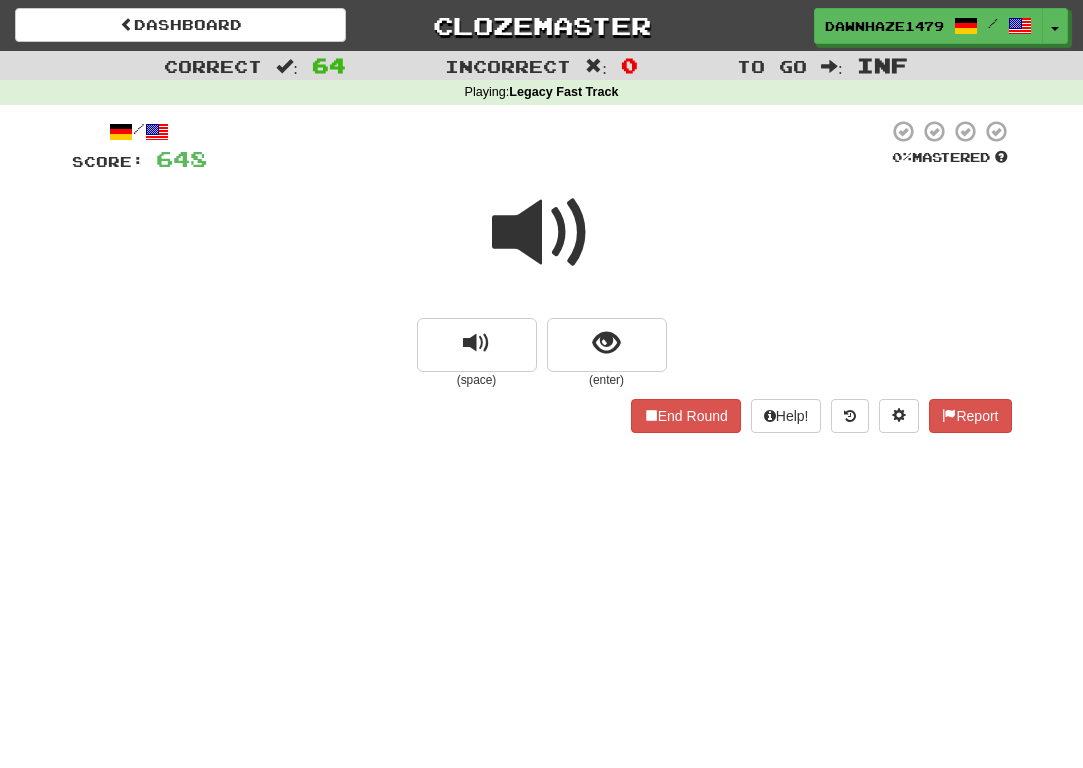 click at bounding box center [542, 233] 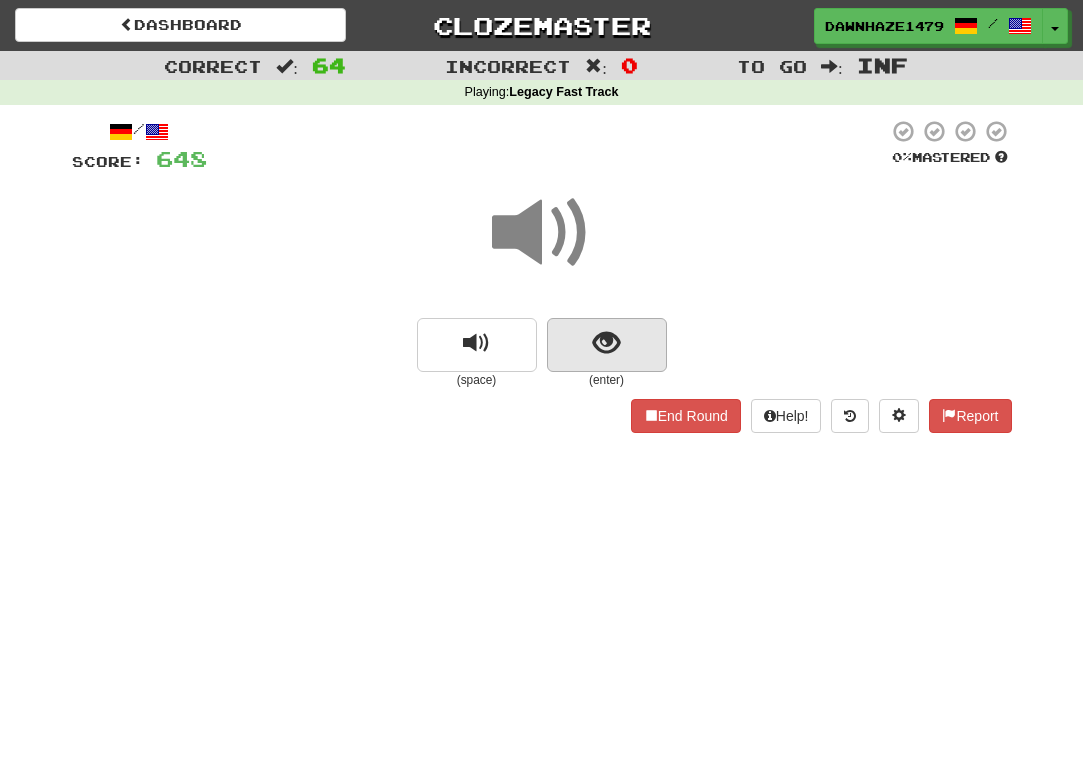 click at bounding box center (607, 345) 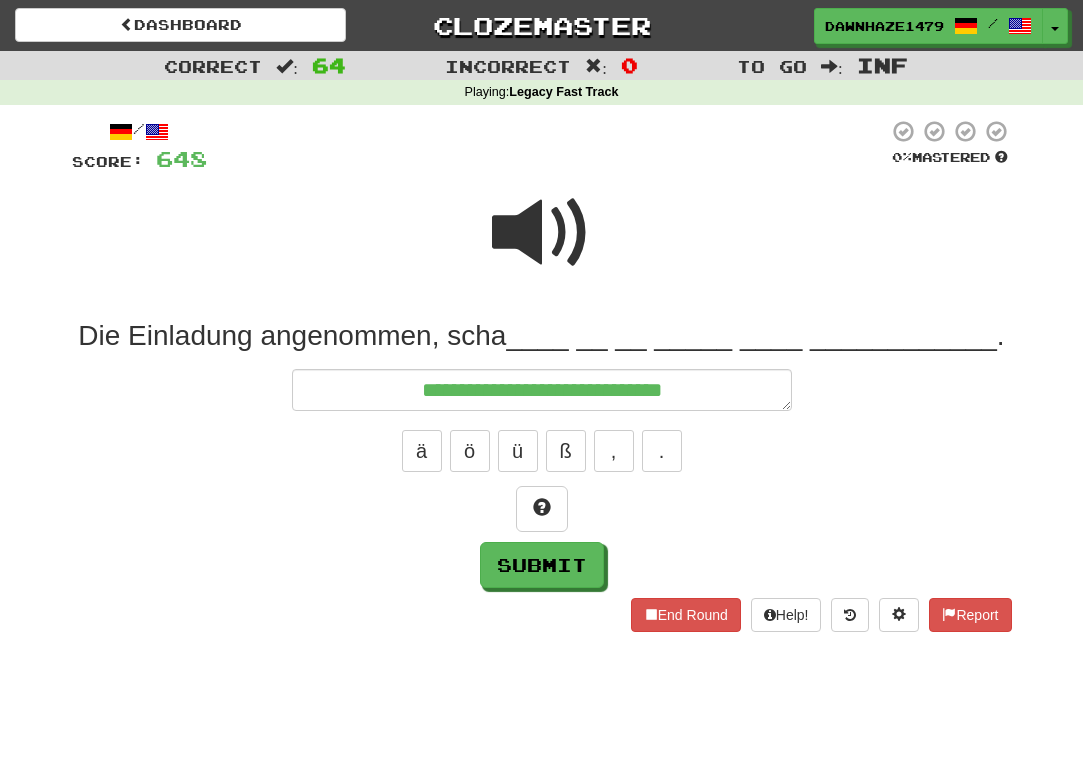 click at bounding box center (542, 233) 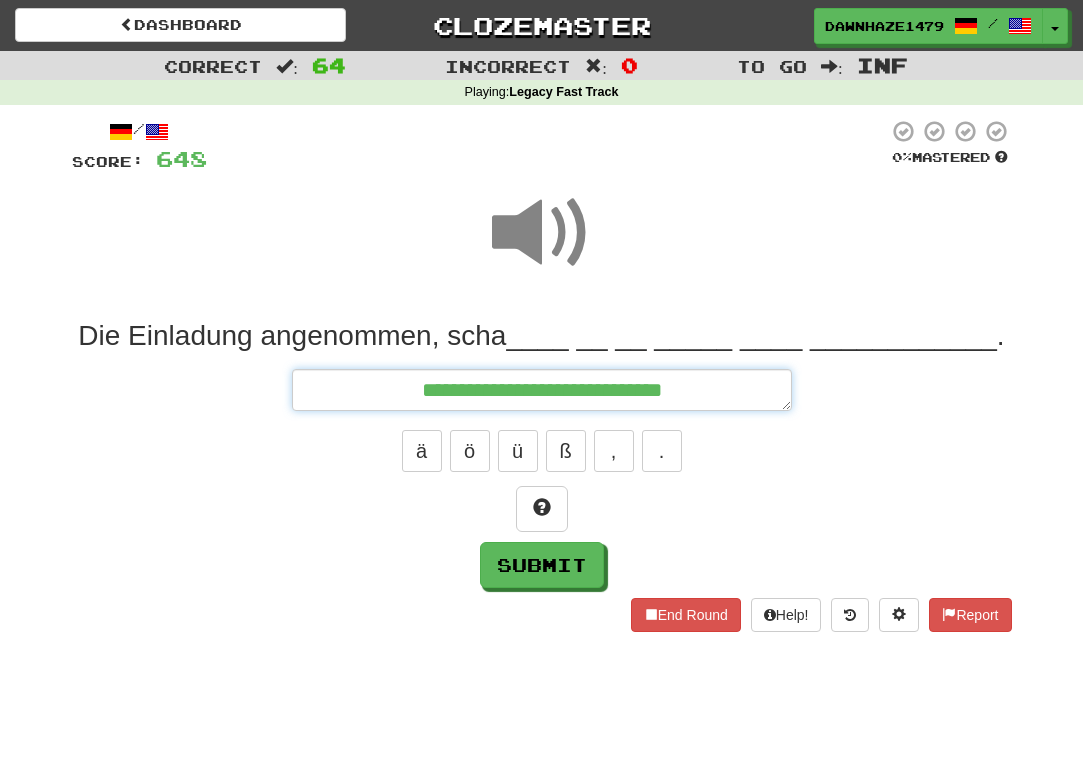 click on "**********" at bounding box center (542, 390) 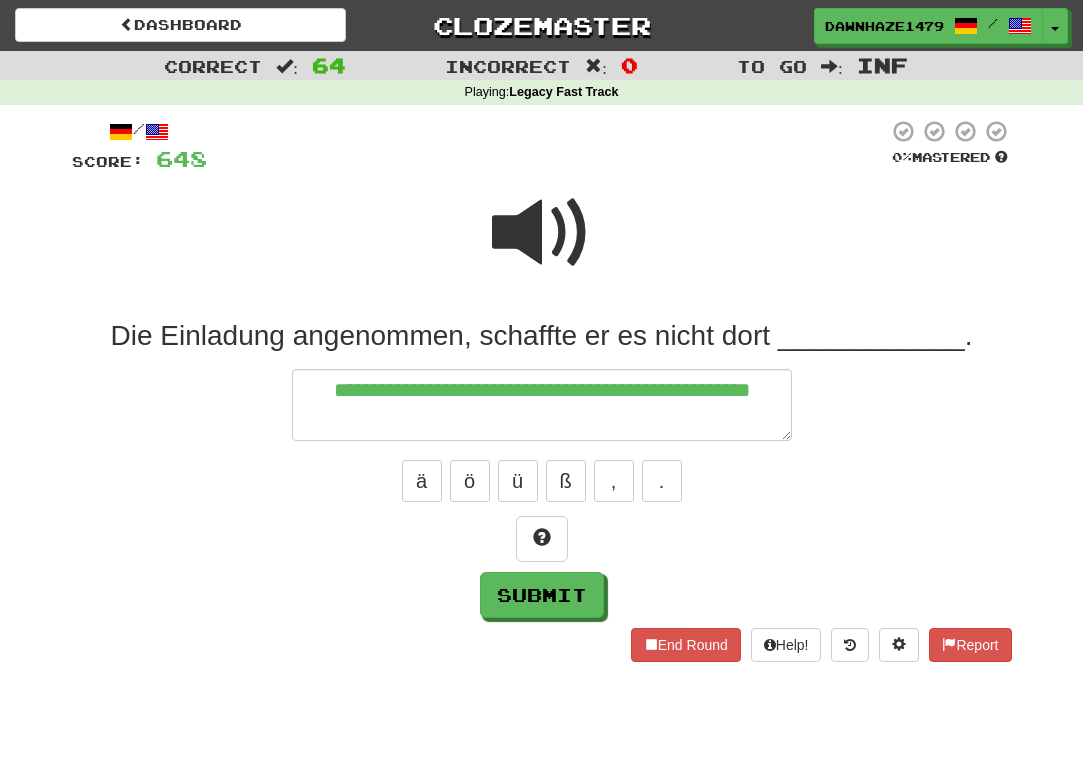 click at bounding box center (542, 233) 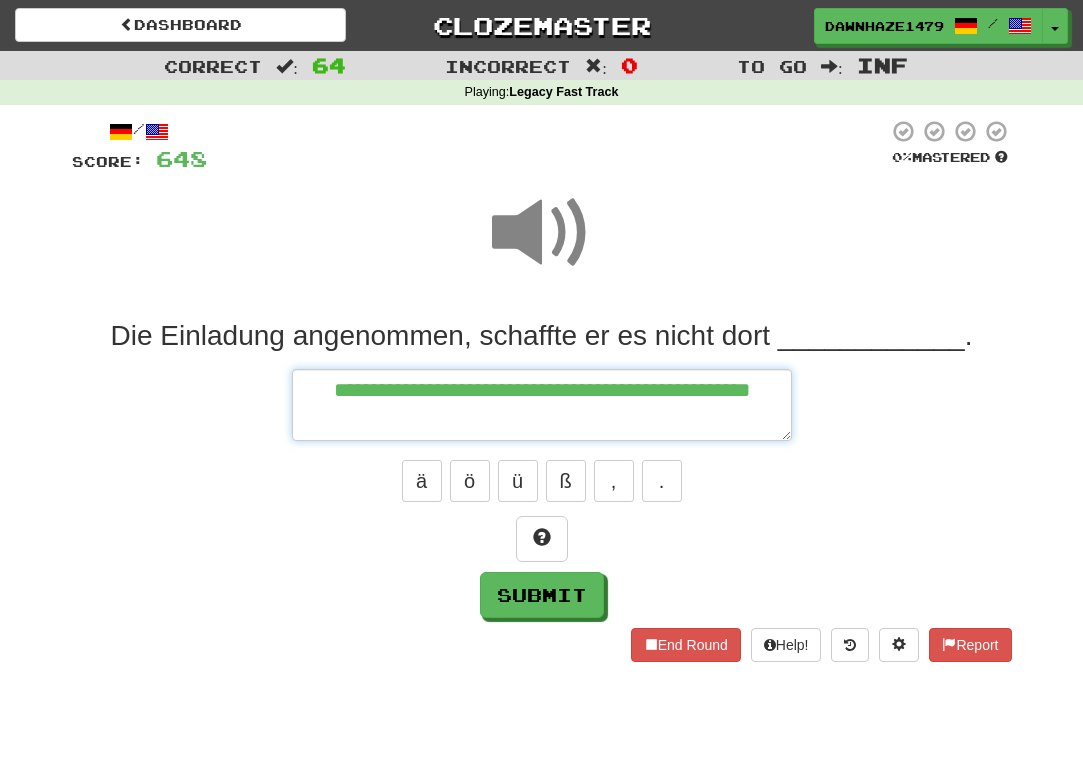 click on "**********" at bounding box center [542, 405] 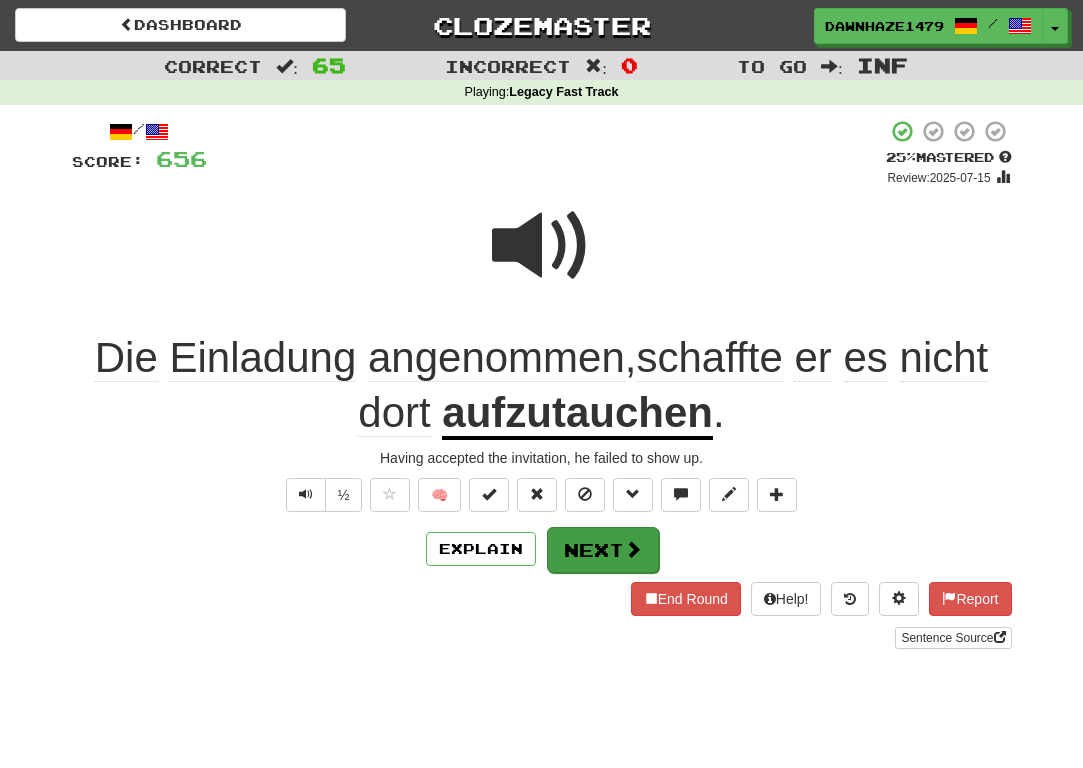 click on "Next" at bounding box center (603, 550) 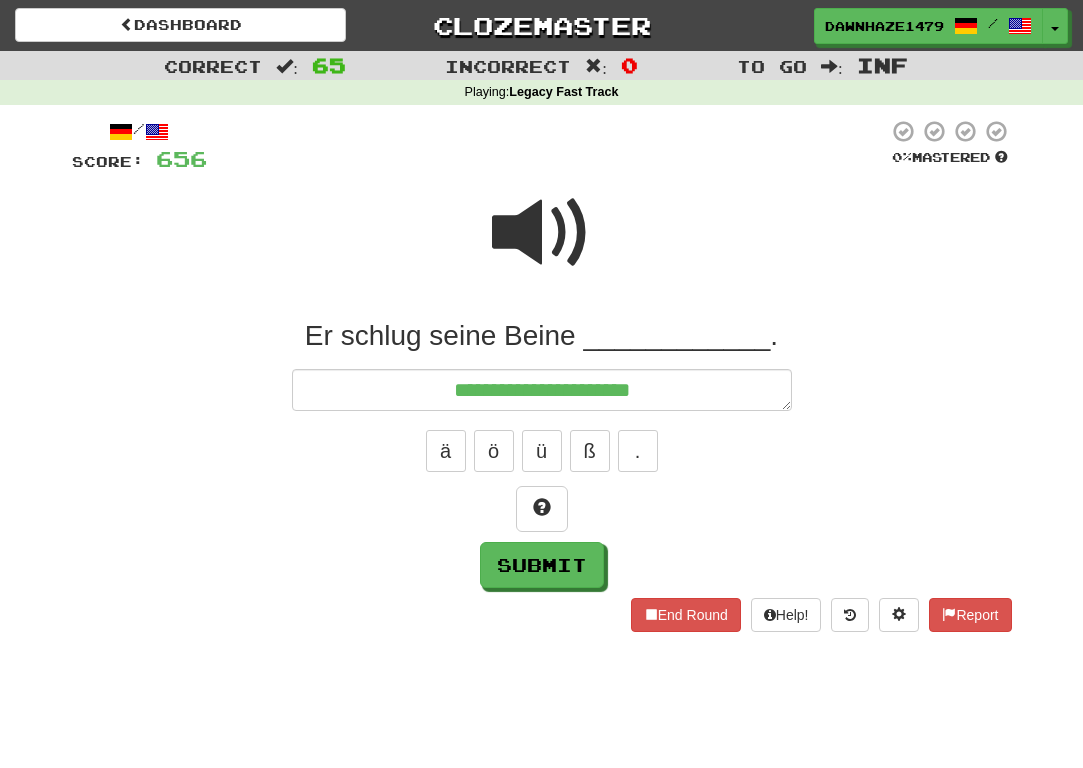 click on "Er schlug seine Beine ____________." at bounding box center [542, 336] 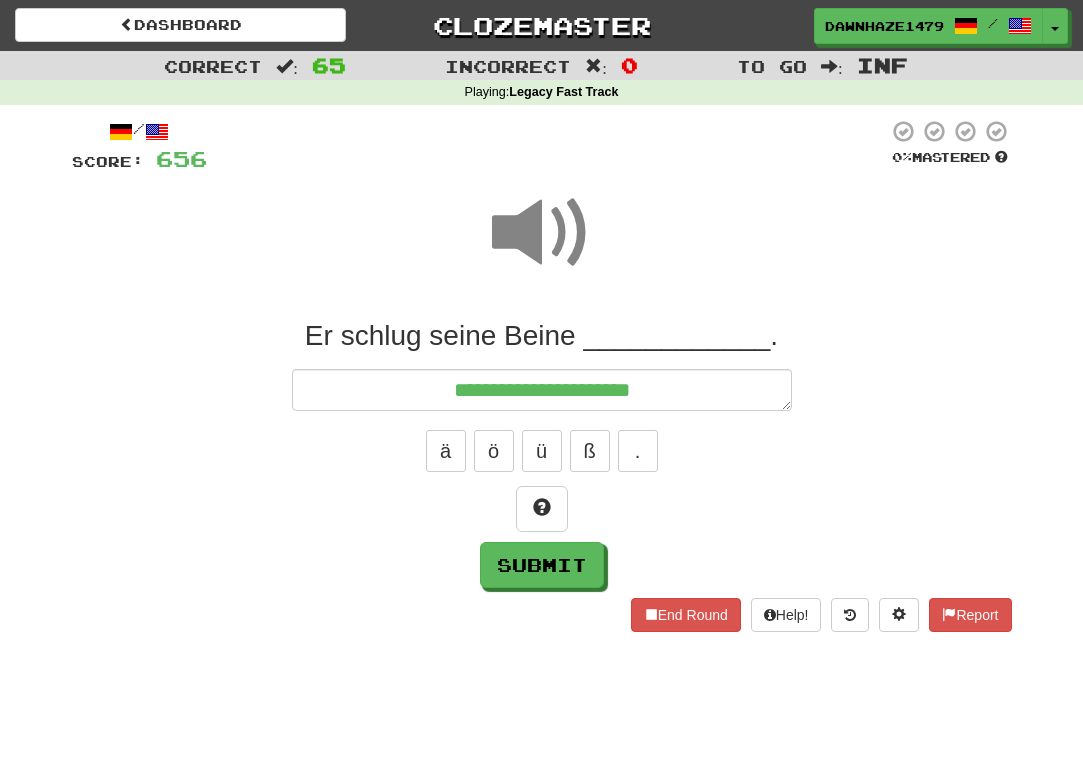 click on "ä ö ü ß ." at bounding box center [542, 451] 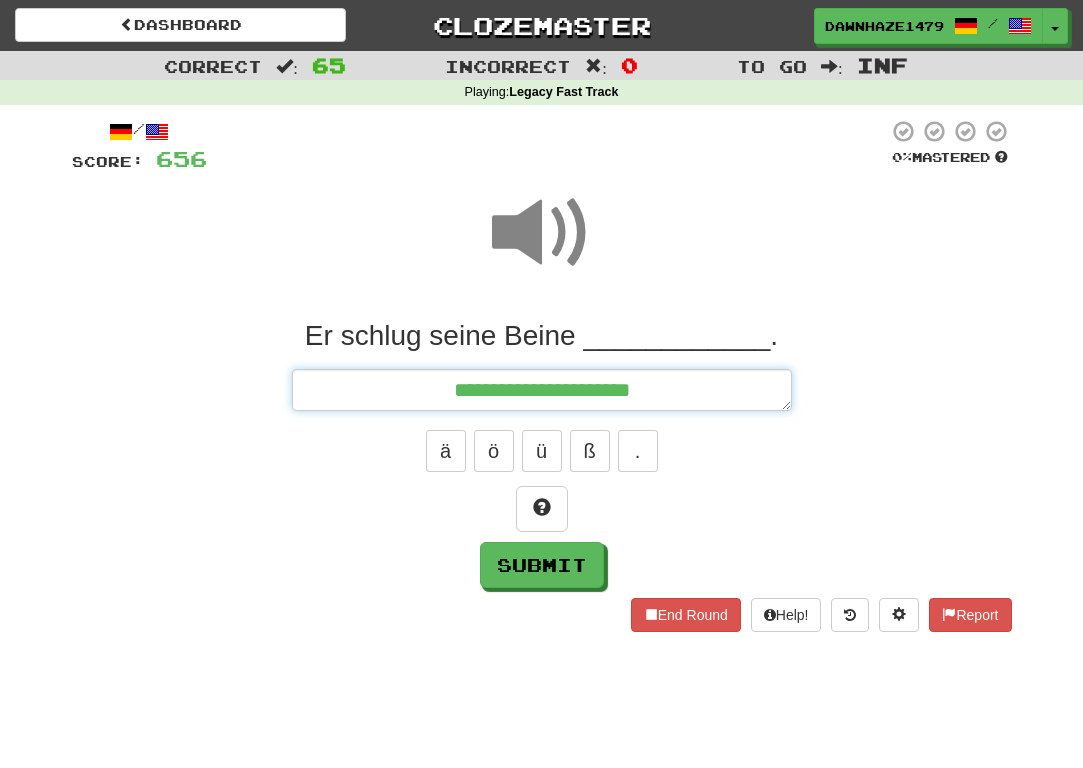 click on "**********" at bounding box center [542, 390] 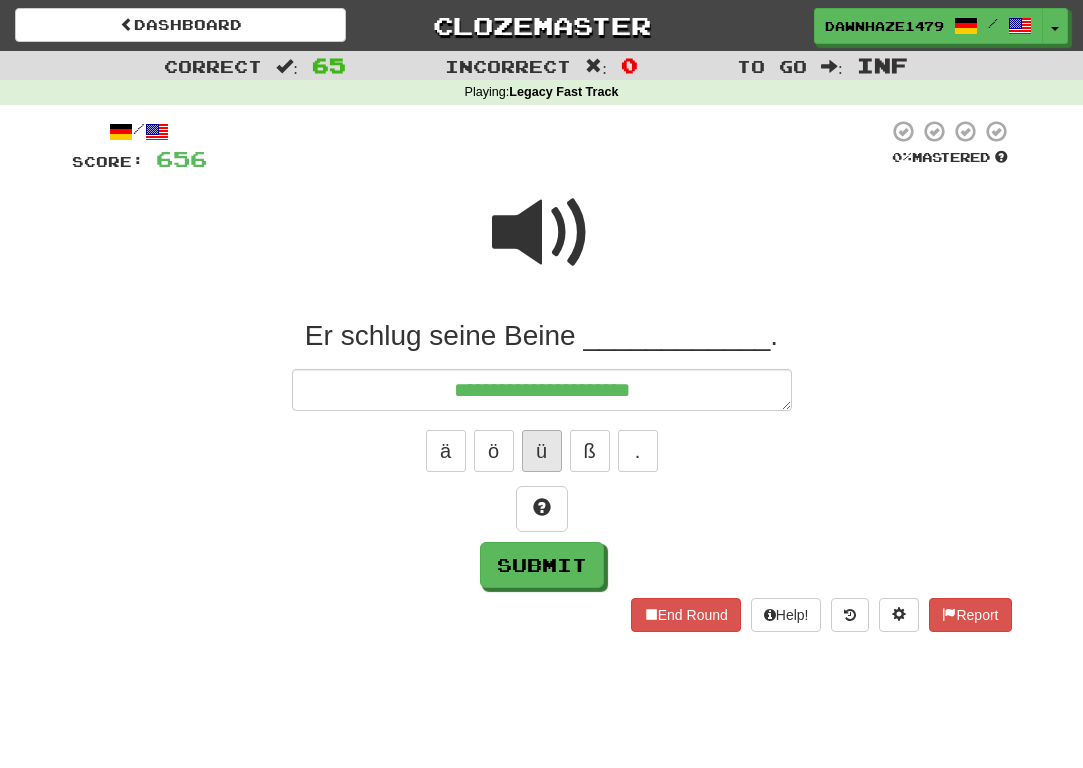 click on "ü" at bounding box center [542, 451] 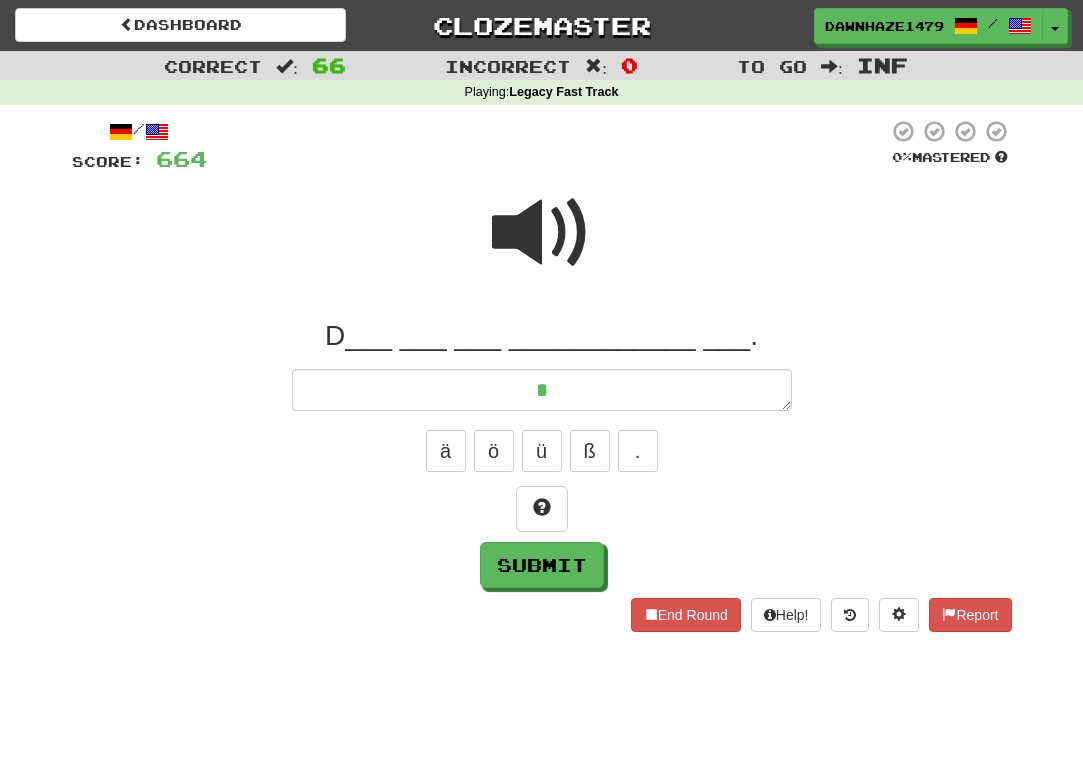 click at bounding box center [542, 233] 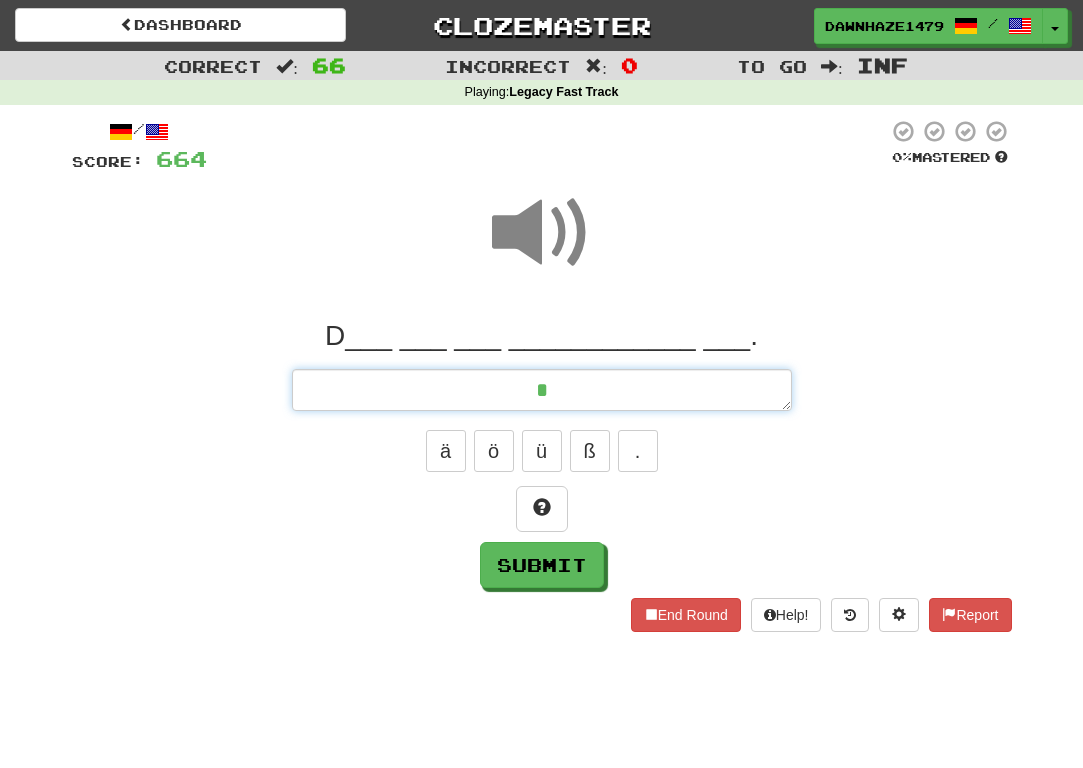 click on "*" at bounding box center (542, 390) 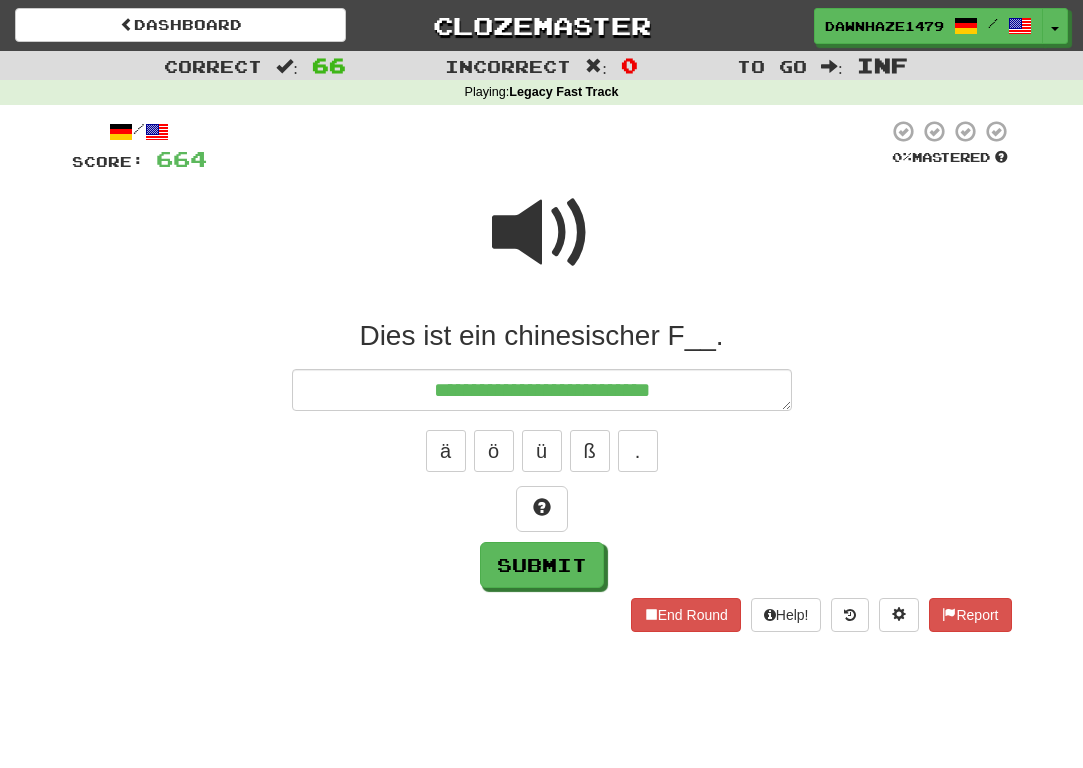 click at bounding box center [542, 233] 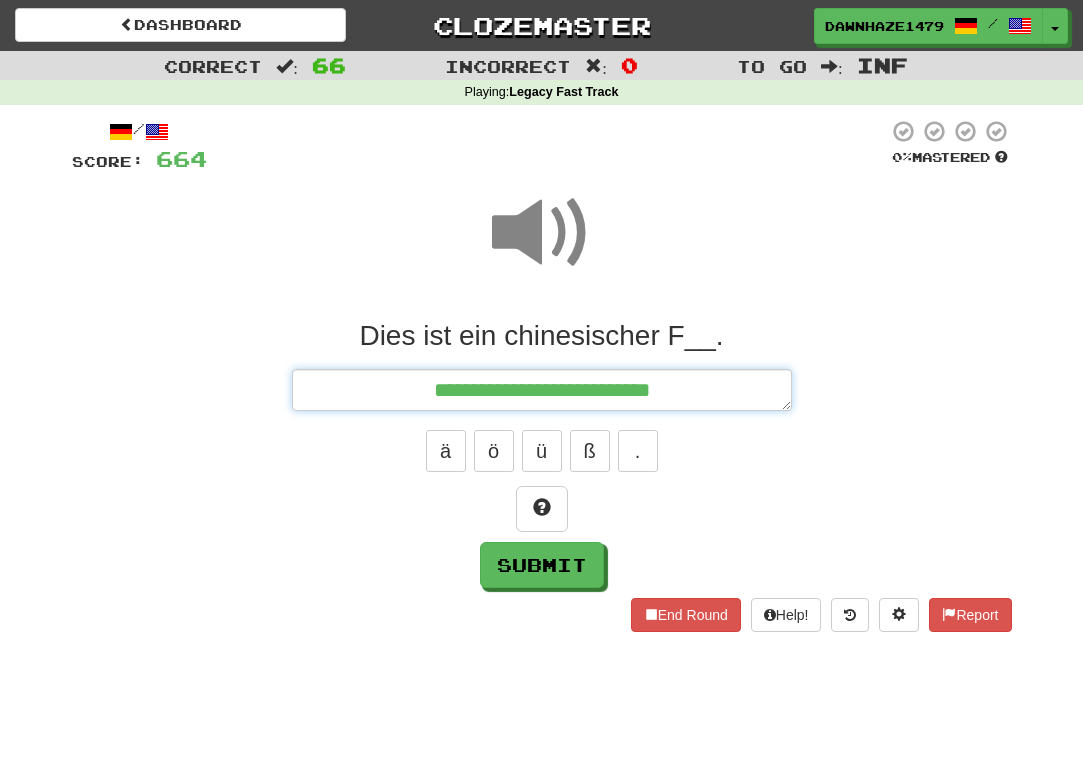click on "**********" at bounding box center (542, 390) 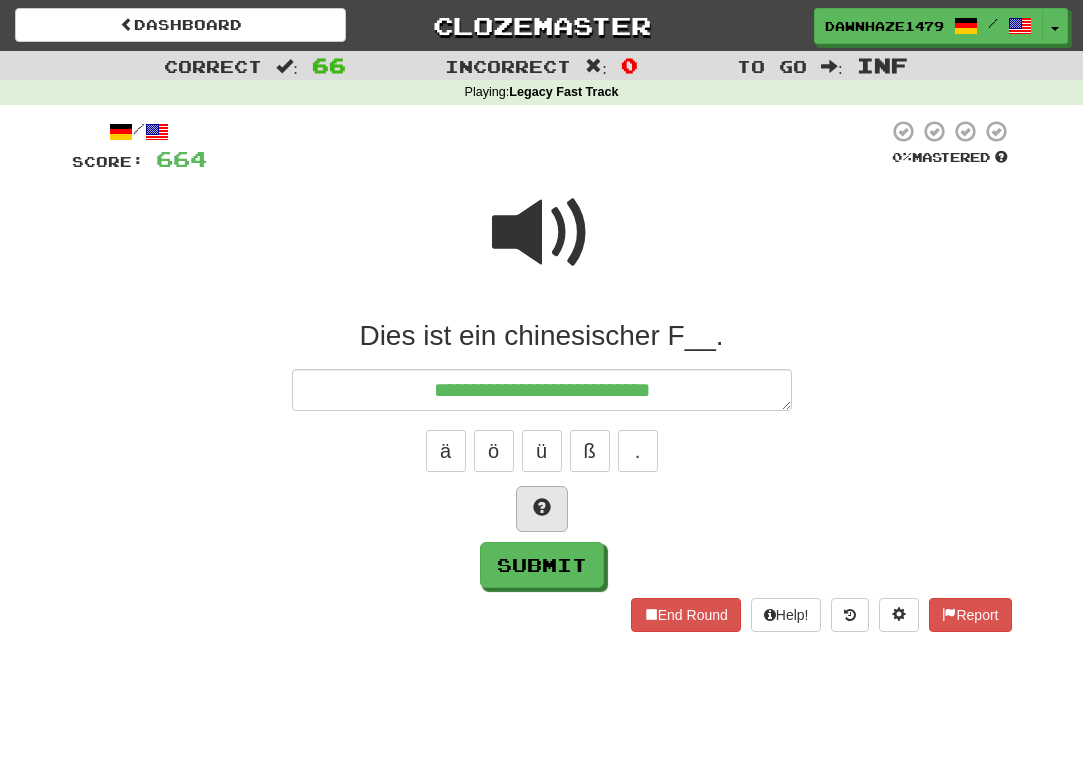 click at bounding box center (542, 509) 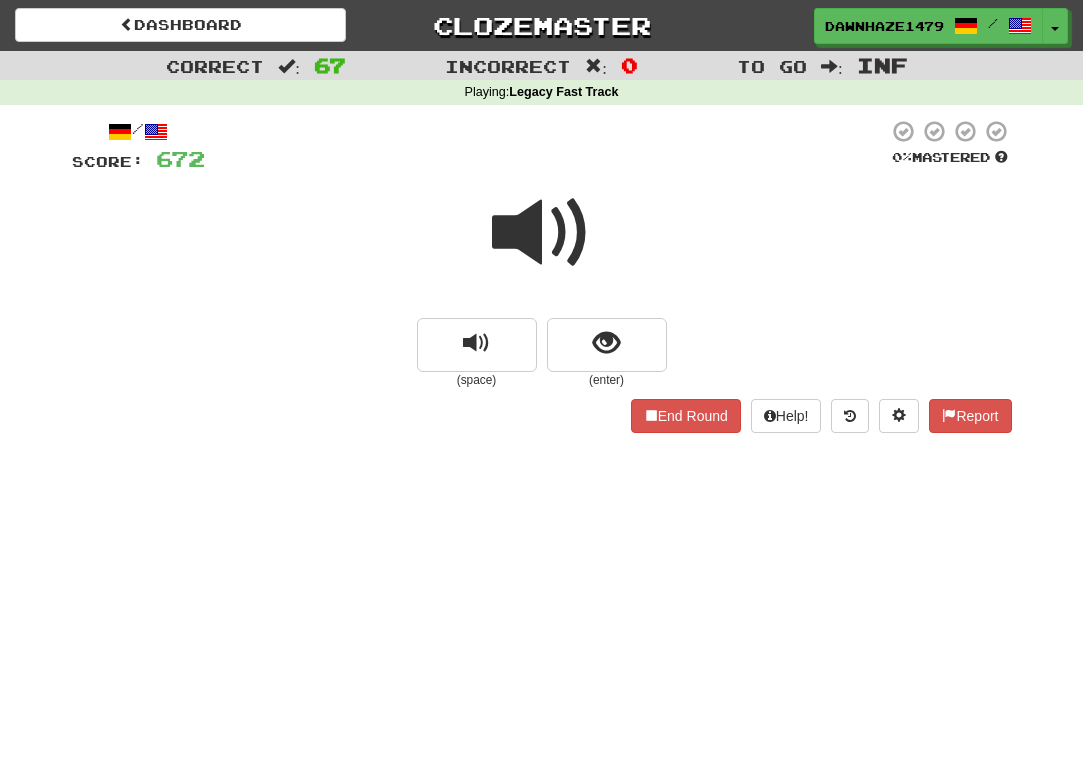 click at bounding box center [542, 233] 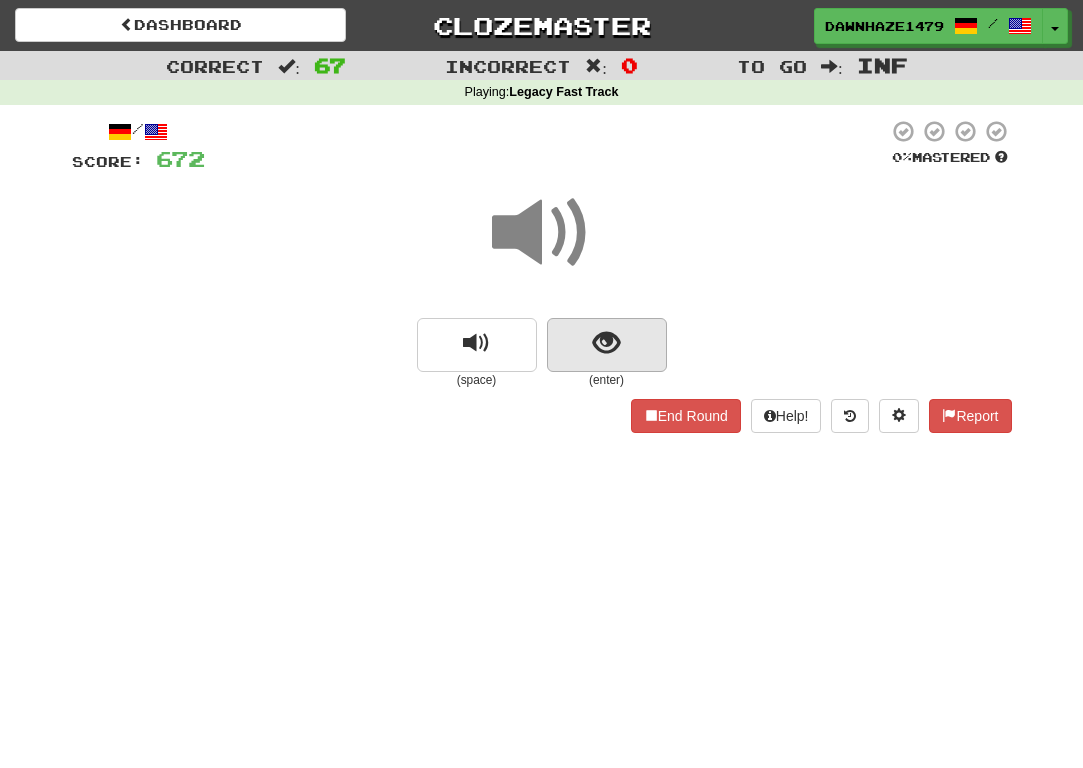 click at bounding box center (606, 343) 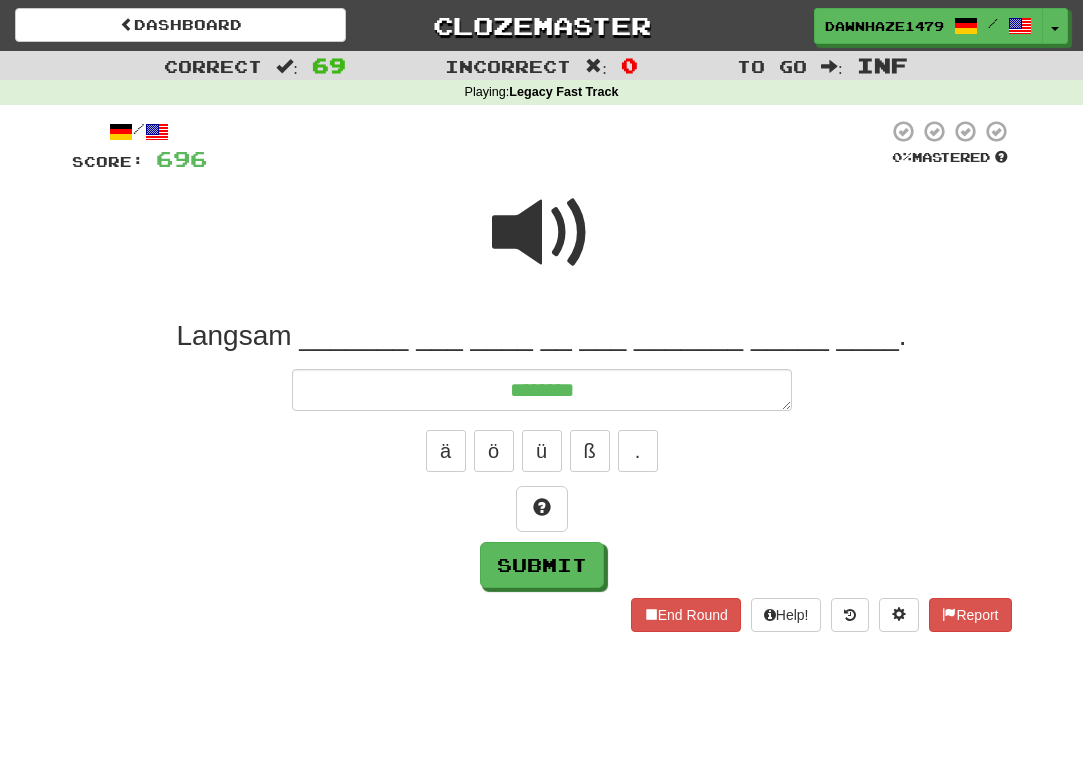 click at bounding box center (542, 233) 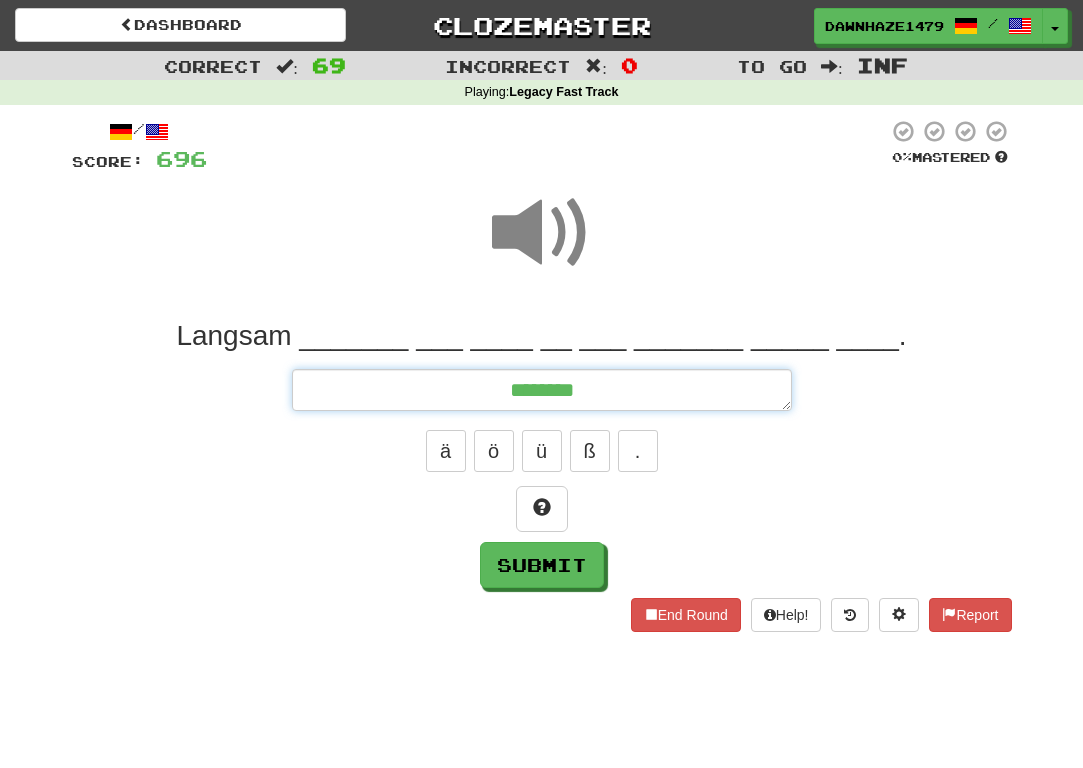 click on "*******" at bounding box center [542, 390] 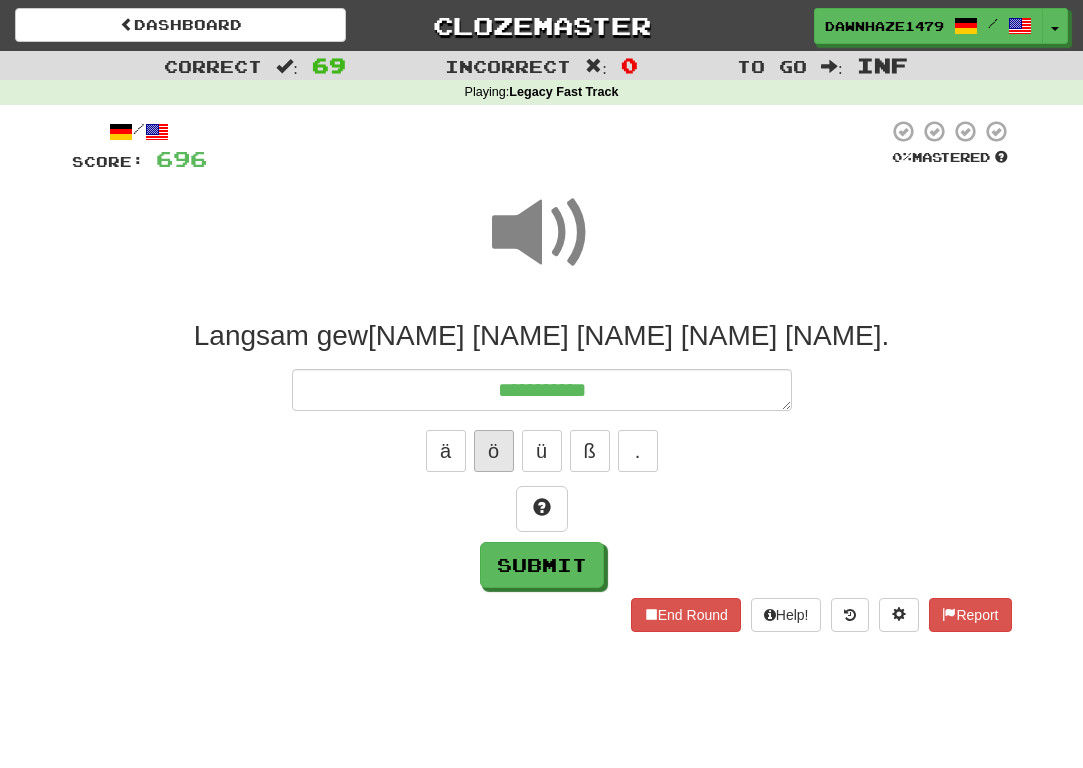 click on "ö" at bounding box center [494, 451] 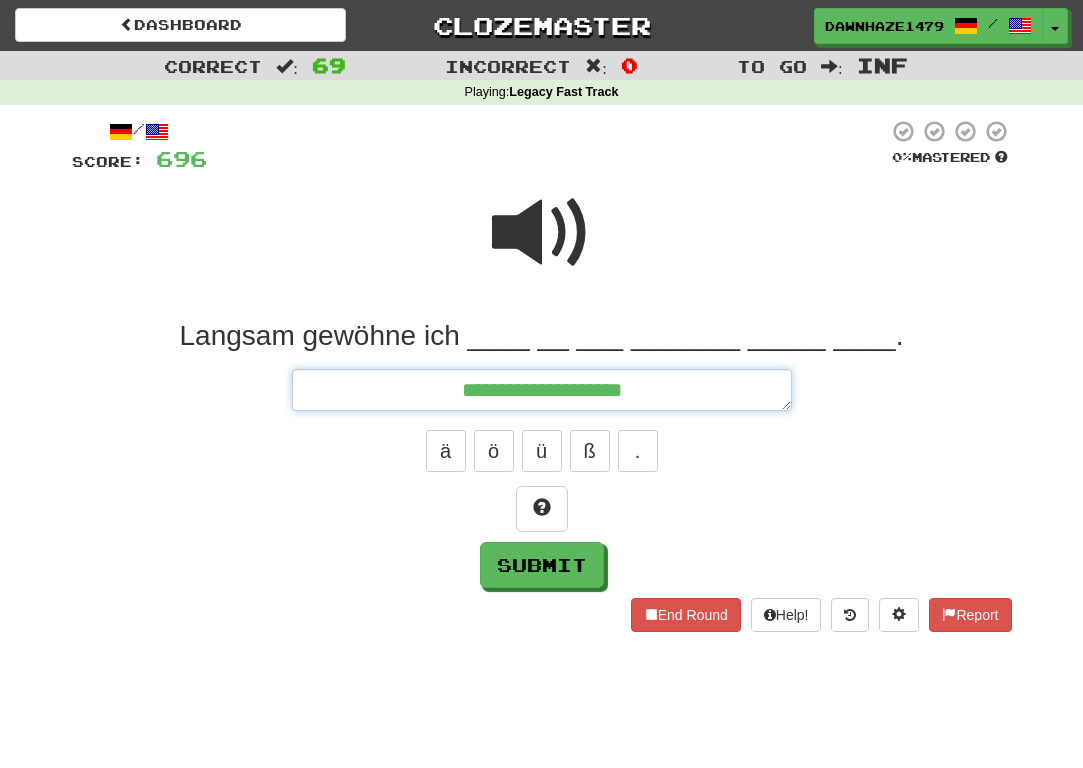 click on "**********" at bounding box center (542, 390) 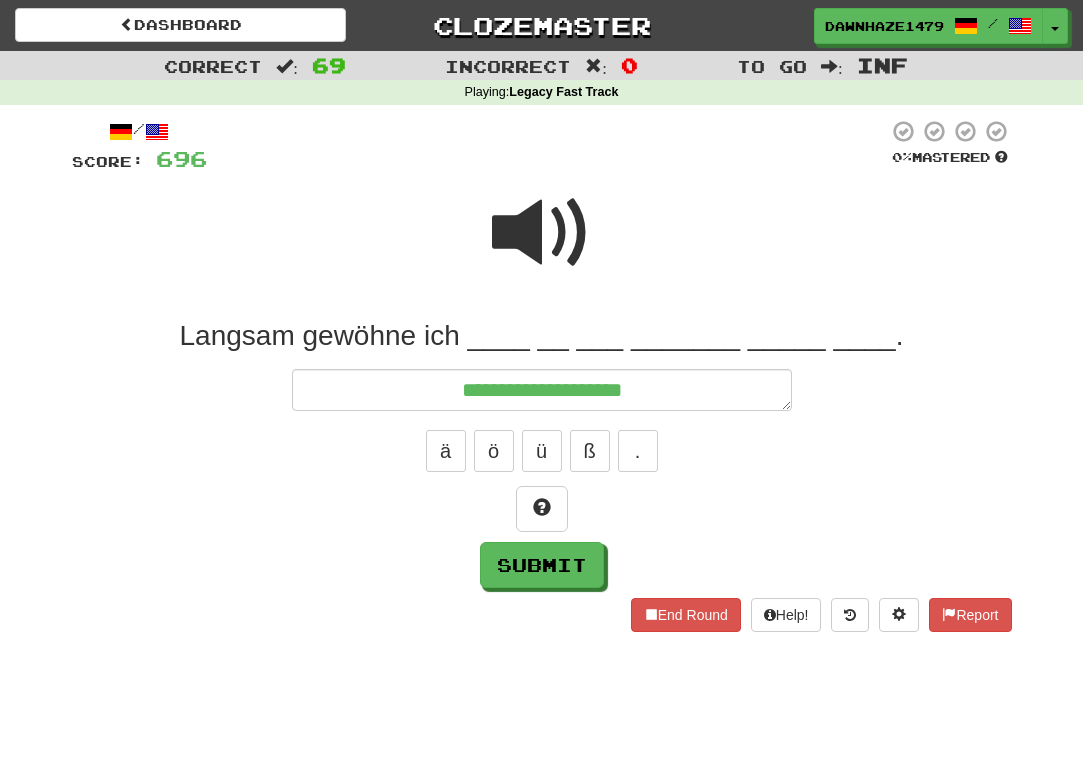 click at bounding box center [542, 233] 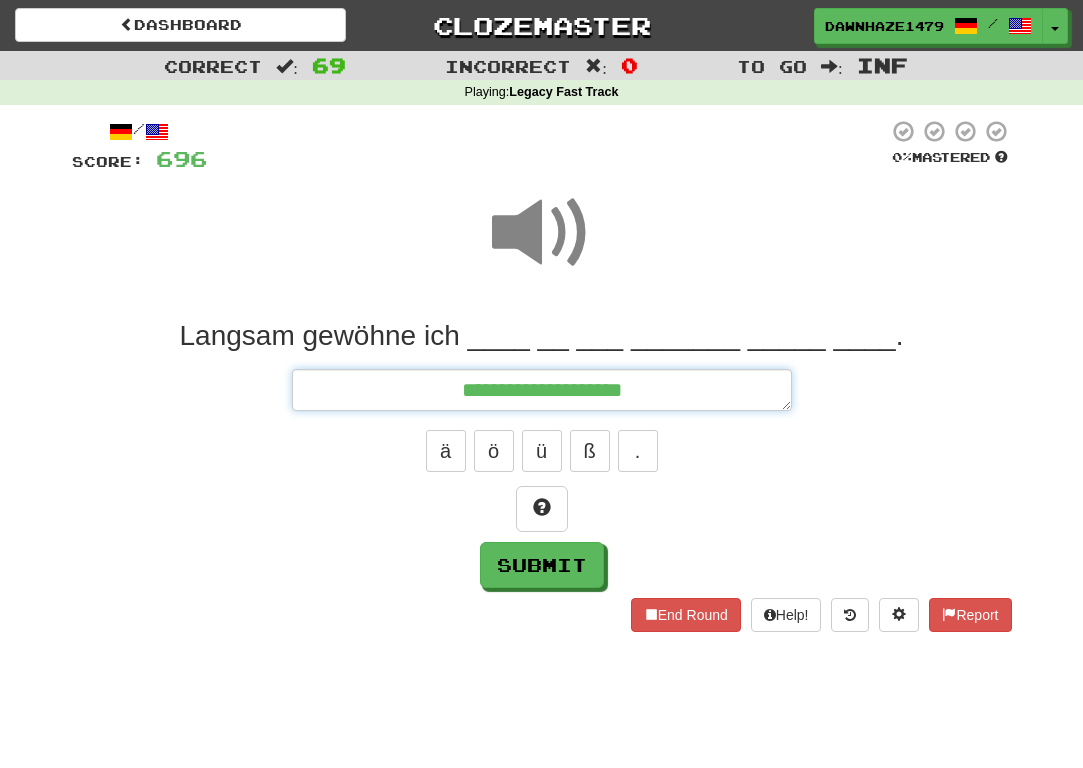 click on "**********" at bounding box center [542, 390] 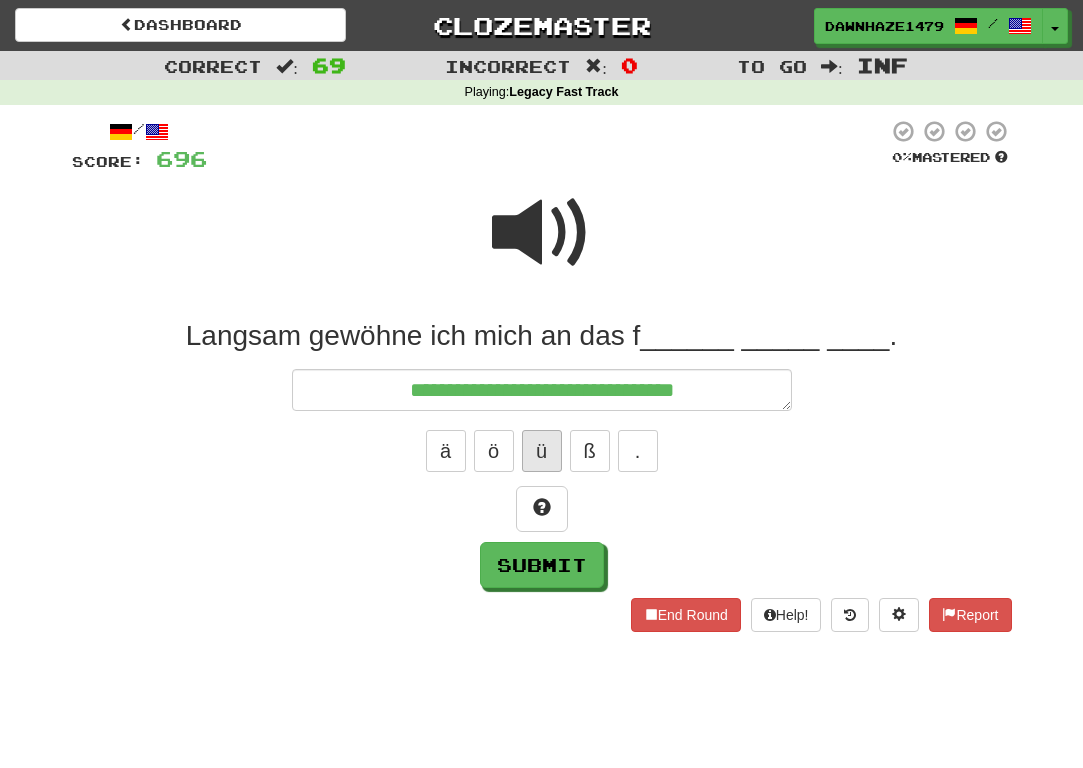 click on "ü" at bounding box center [542, 451] 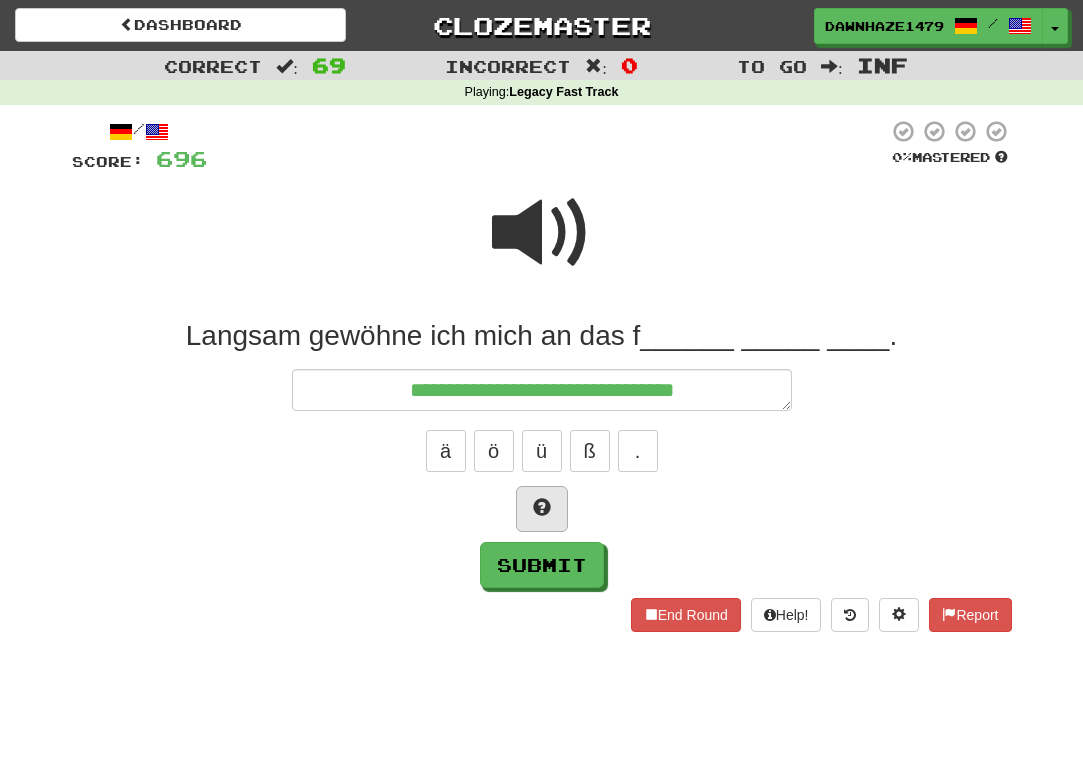 click at bounding box center [542, 509] 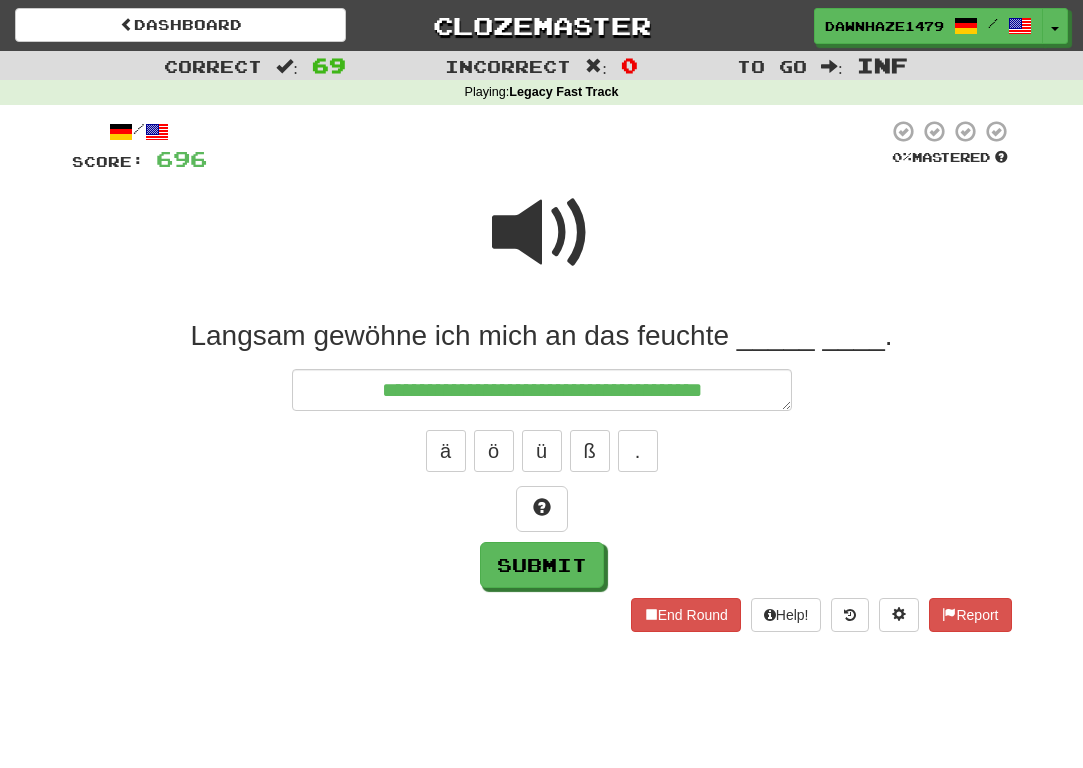 click at bounding box center [542, 233] 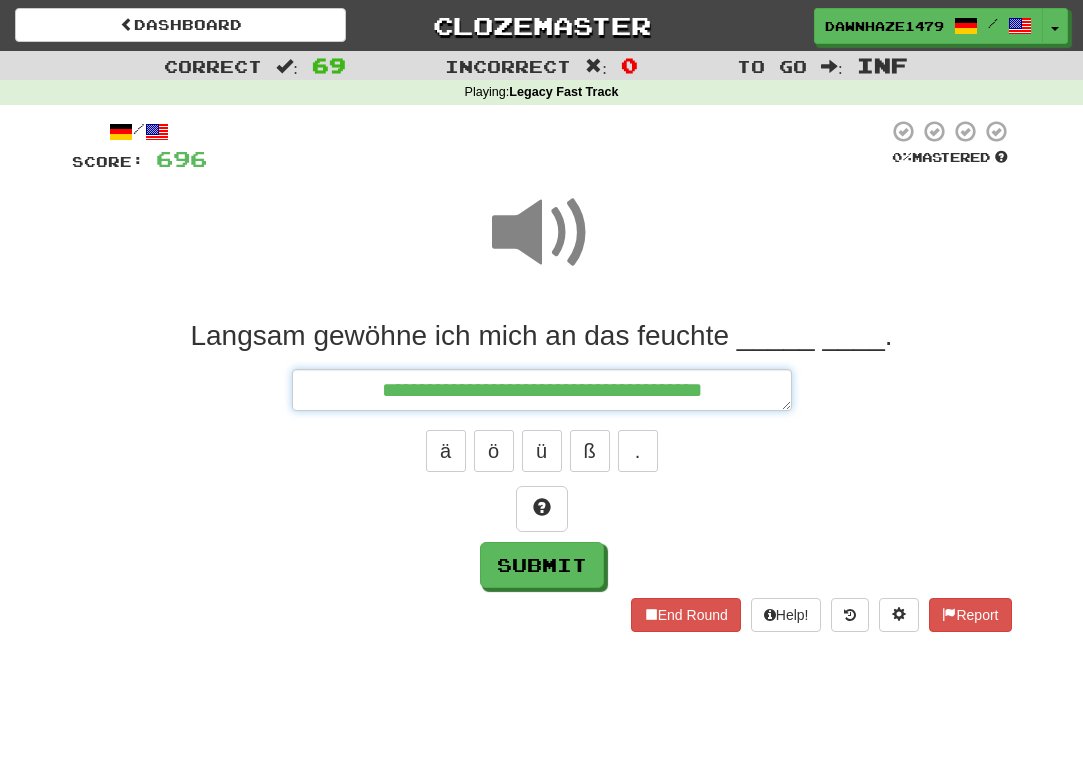 click on "**********" at bounding box center (542, 390) 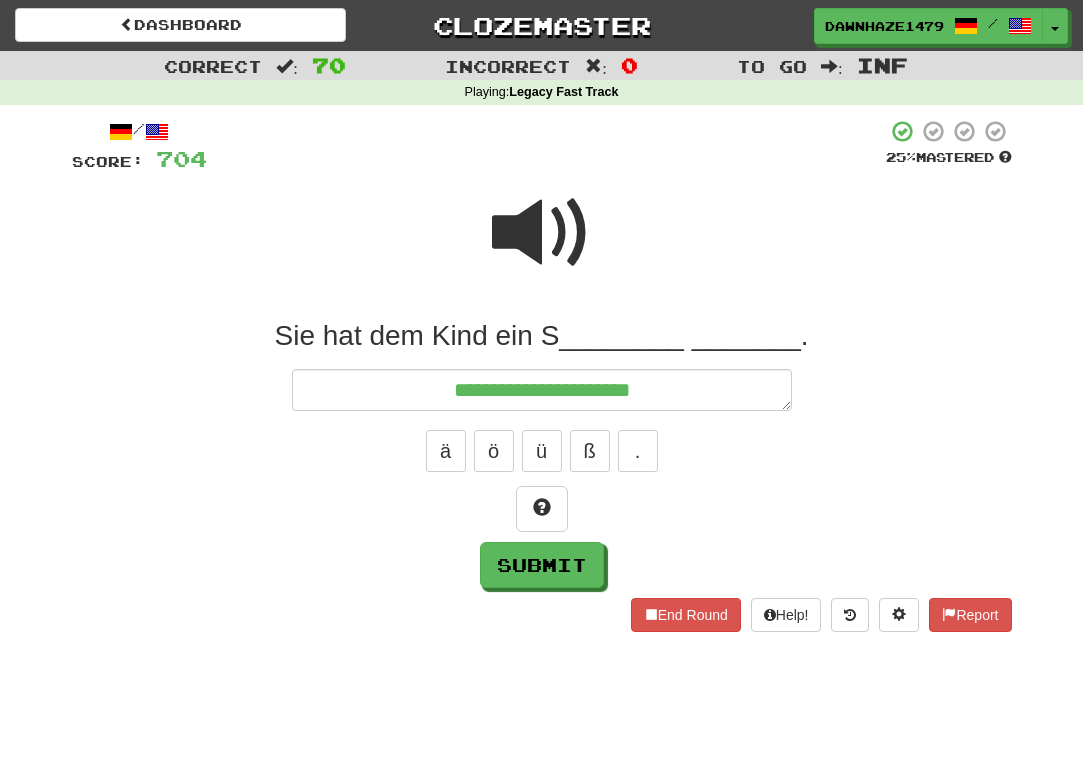 click at bounding box center [542, 246] 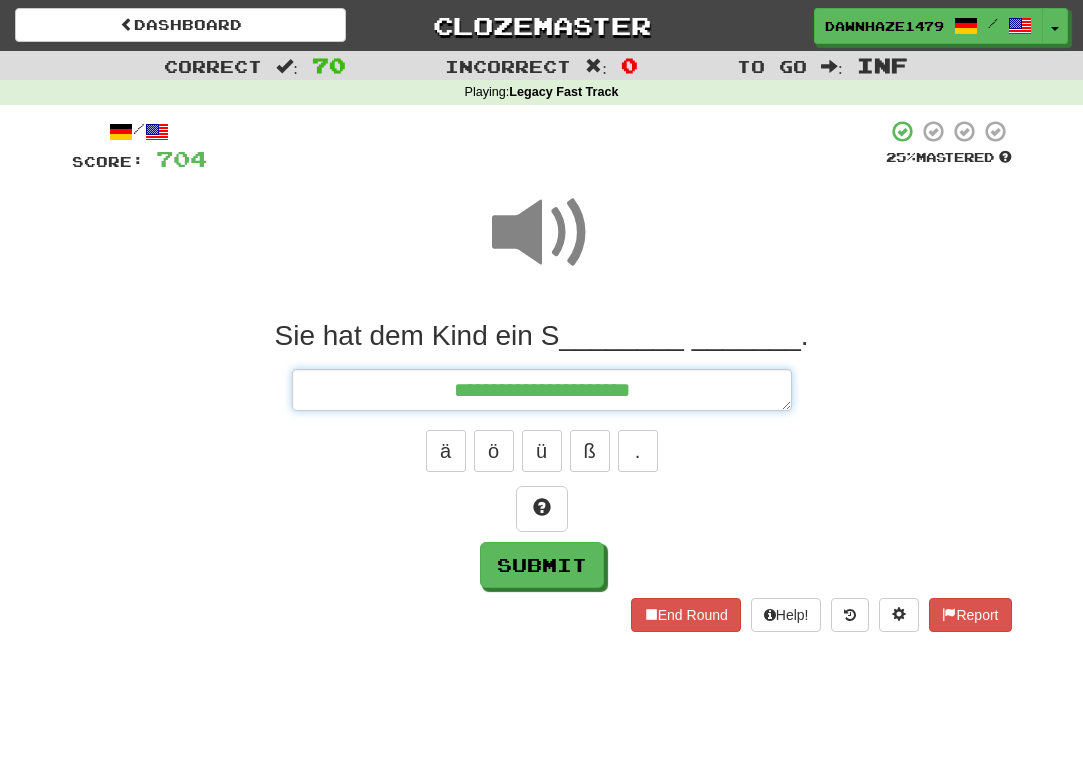 click on "**********" at bounding box center (542, 390) 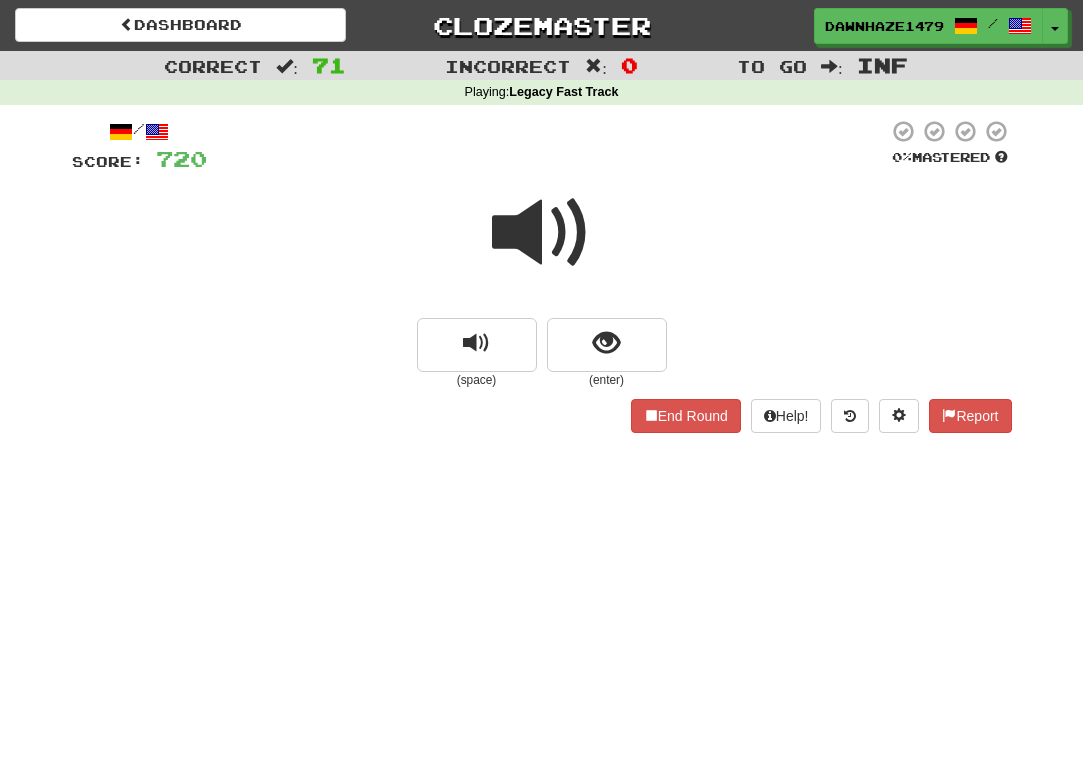 click at bounding box center [542, 233] 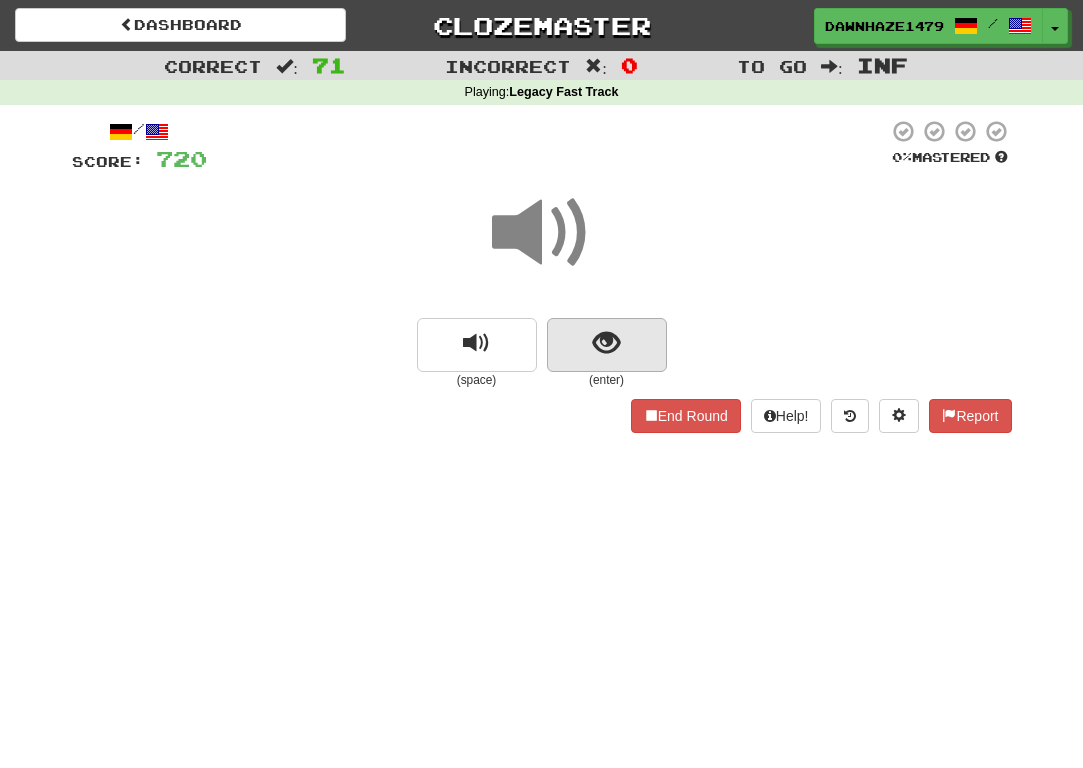 click at bounding box center (606, 343) 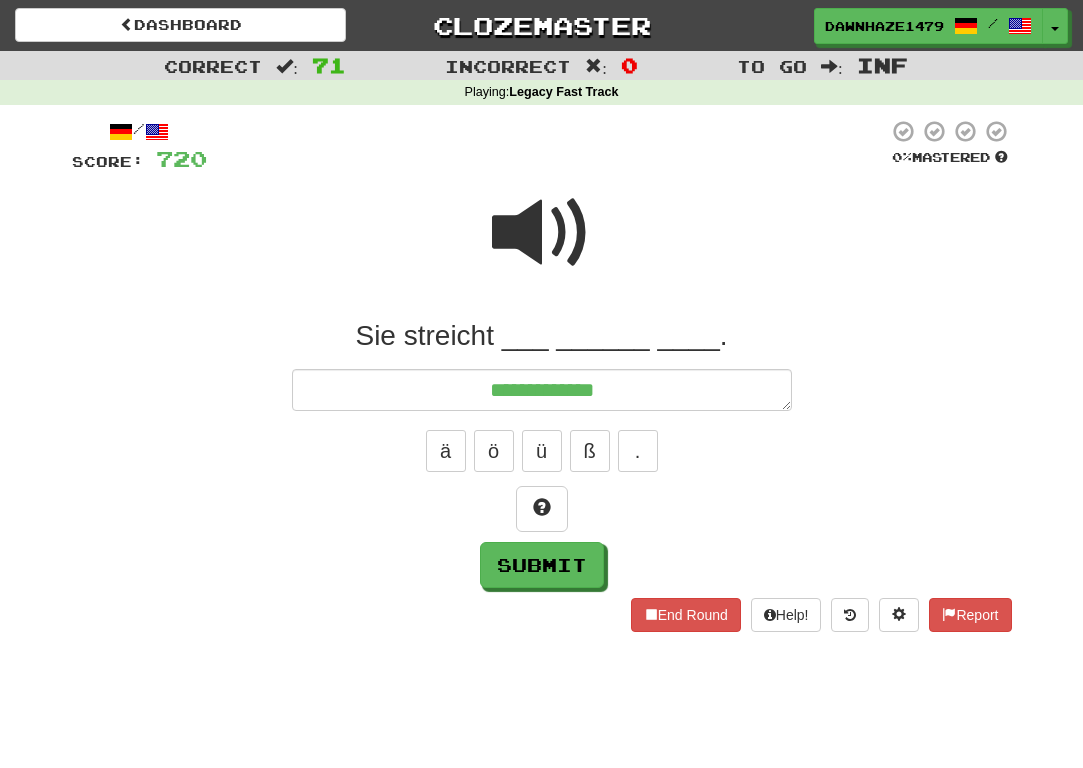 click at bounding box center (542, 233) 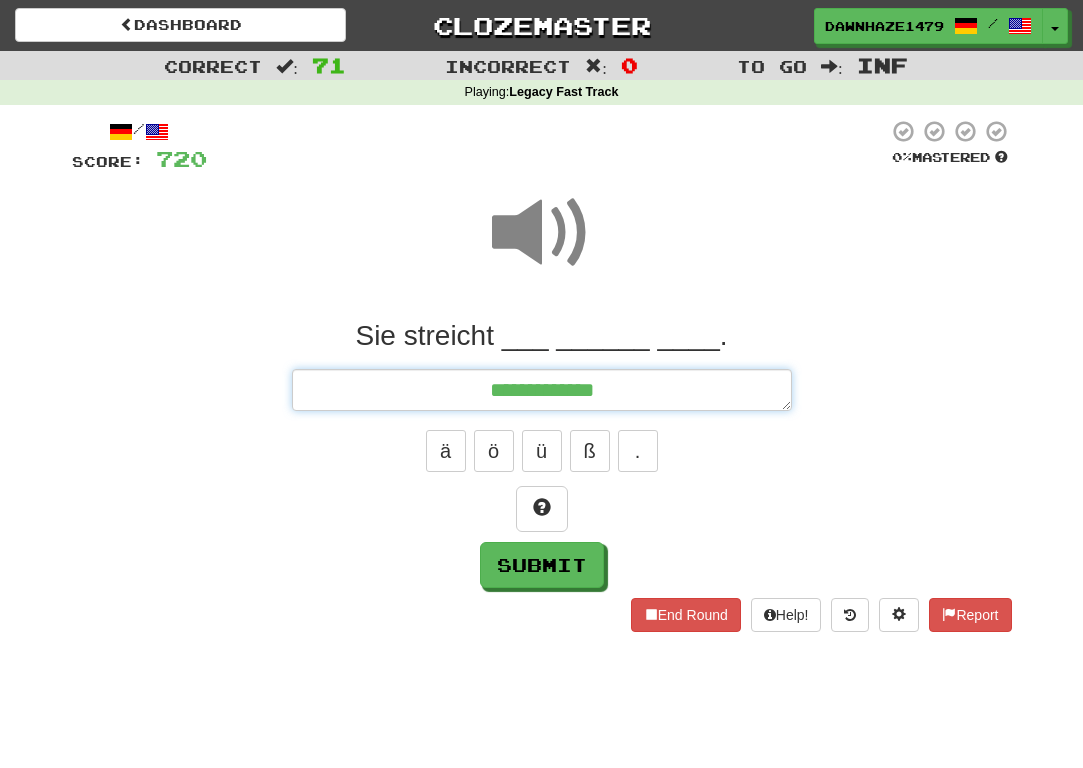 click on "**********" at bounding box center (542, 390) 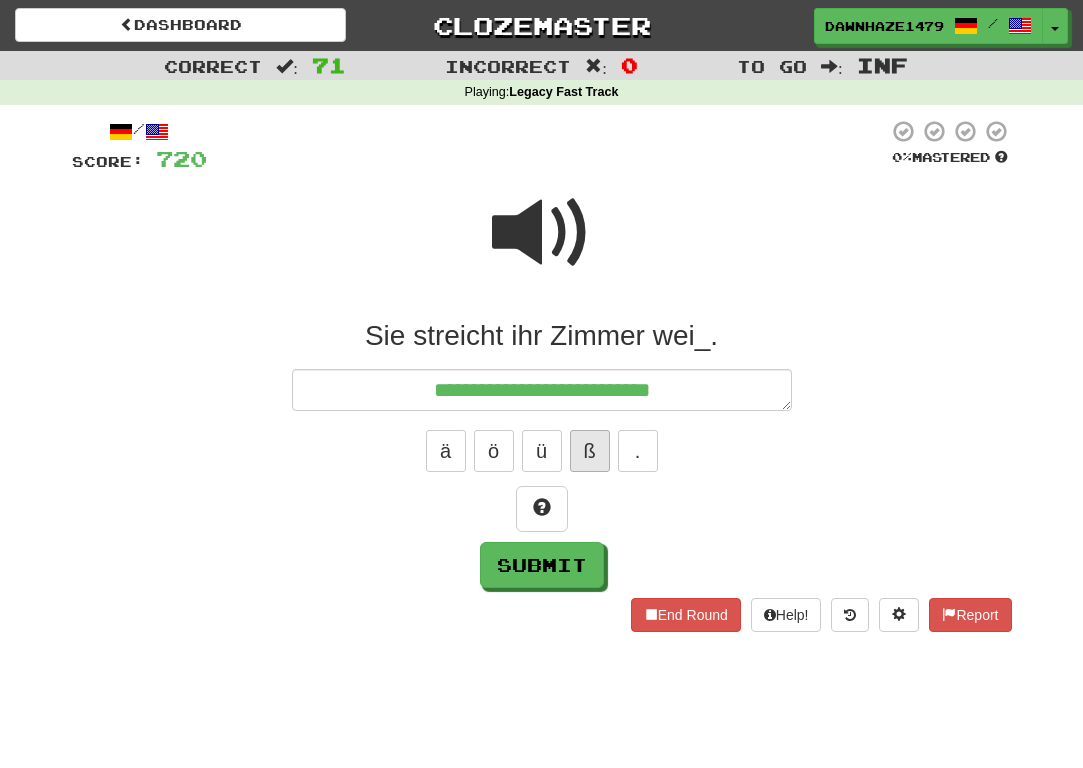 click on "ß" at bounding box center (590, 451) 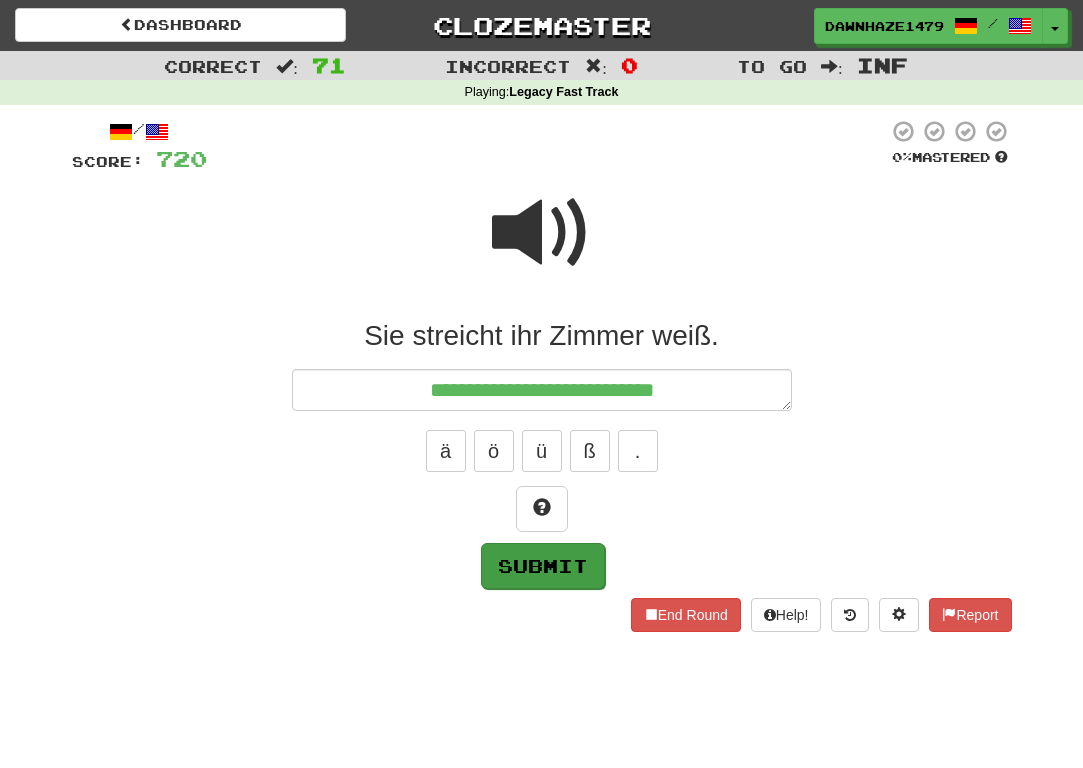 click on "Submit" at bounding box center [543, 566] 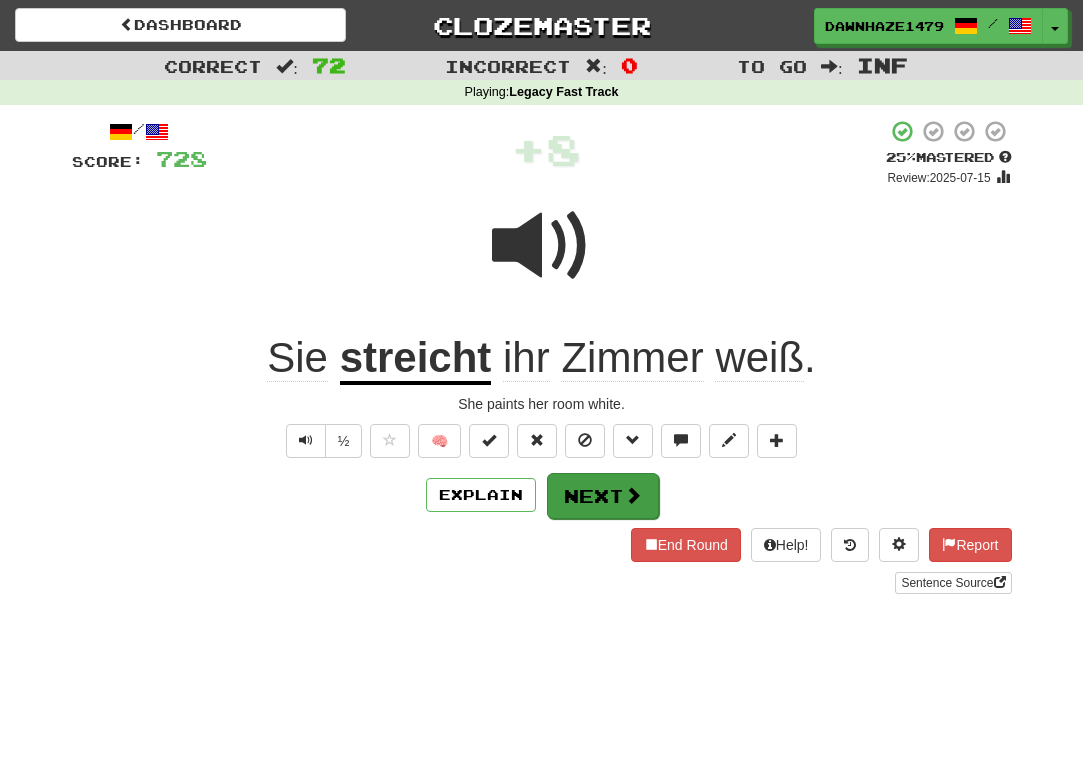click on "Next" at bounding box center (603, 496) 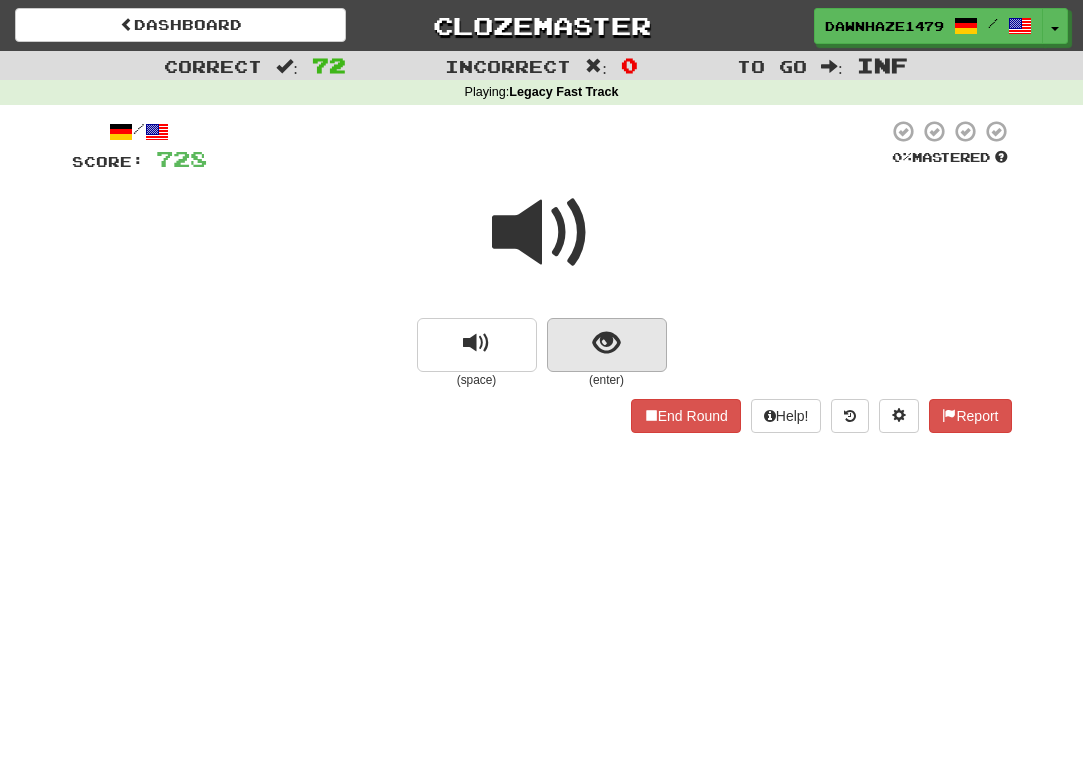click at bounding box center (607, 345) 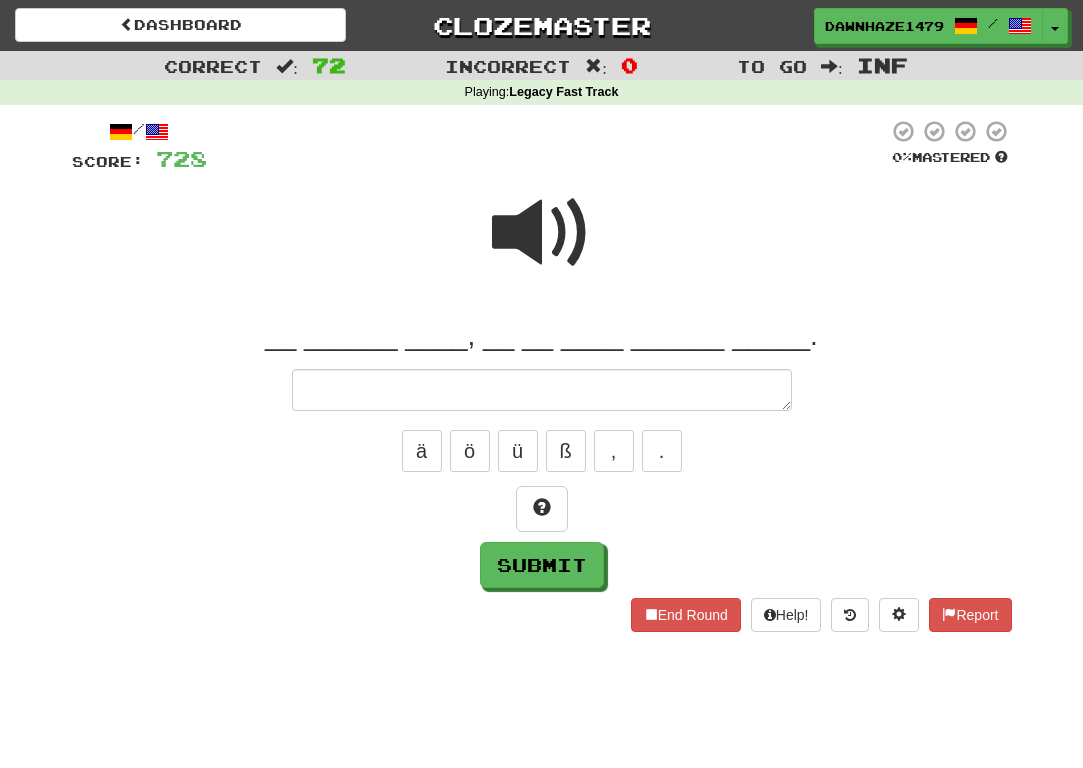 click at bounding box center [542, 233] 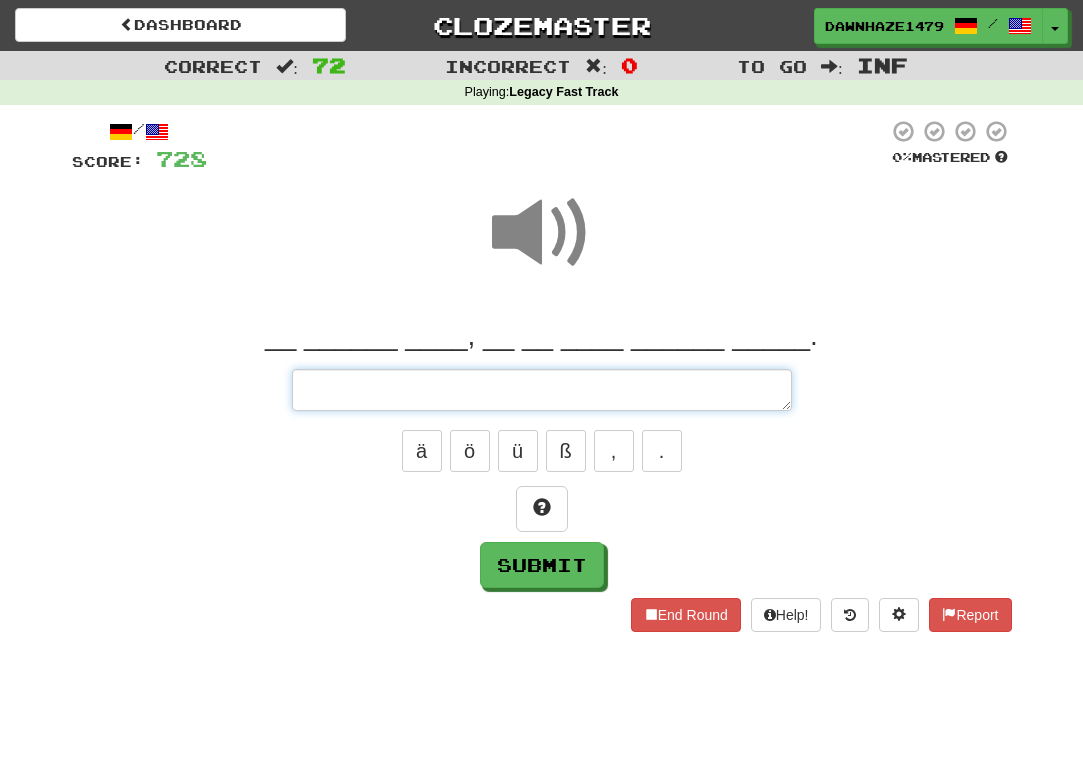 click at bounding box center (542, 390) 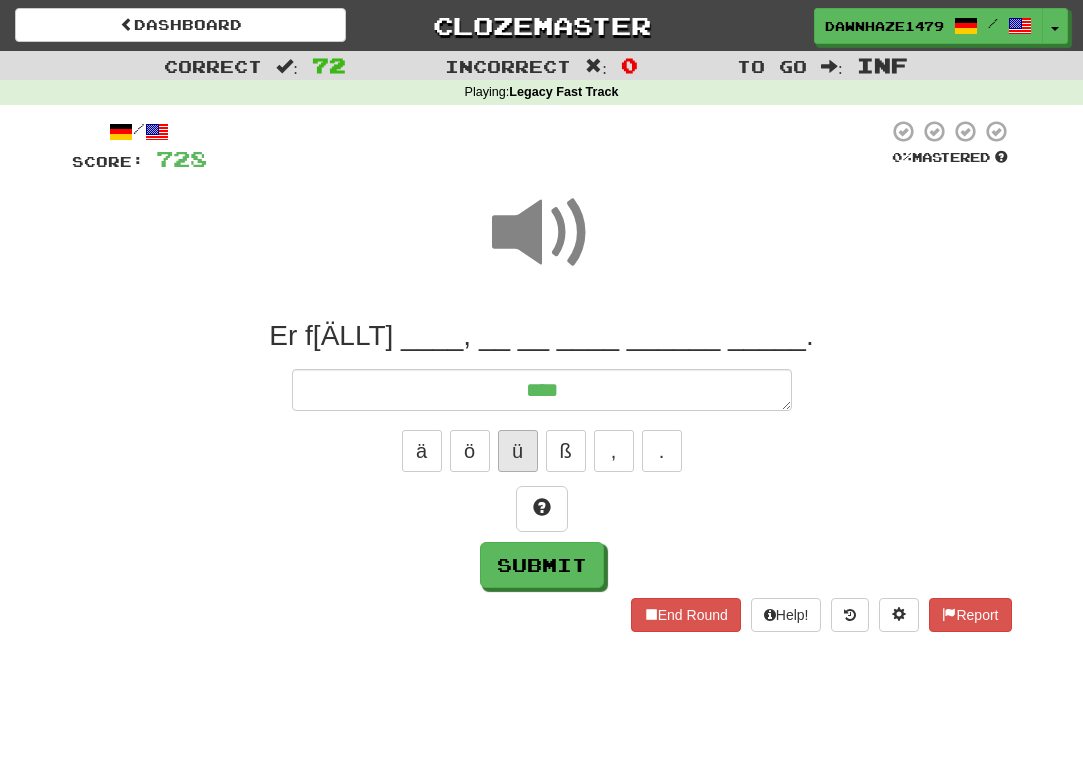 click on "ü" at bounding box center [518, 451] 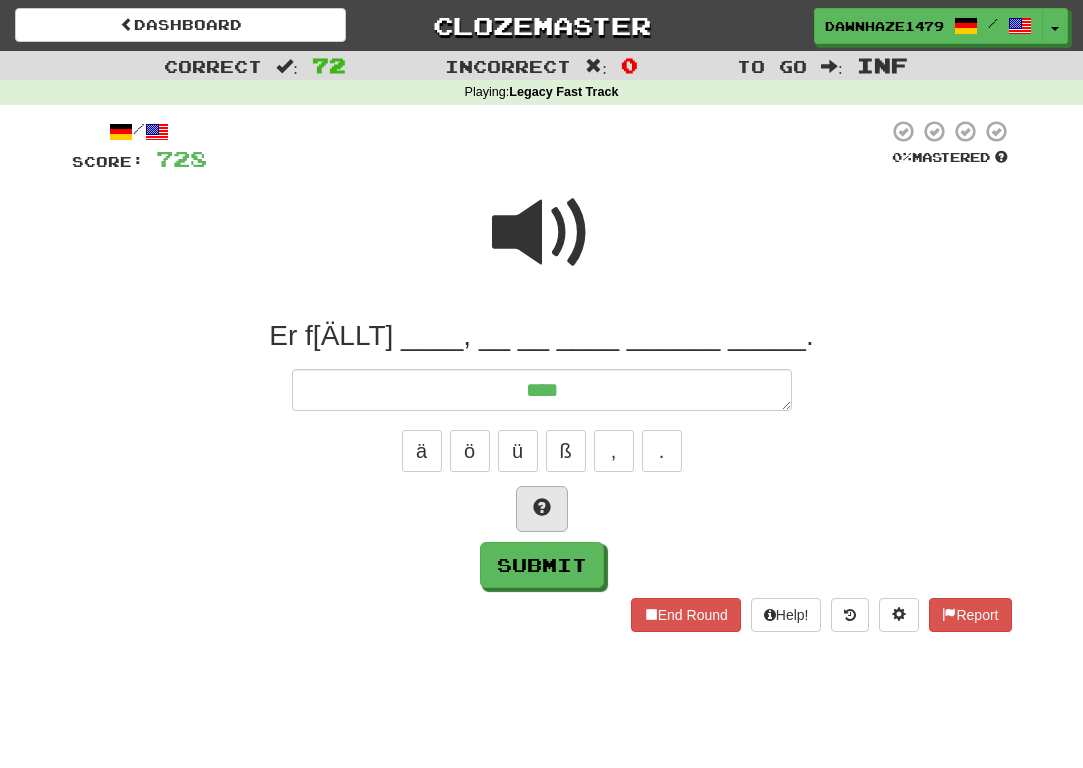 click at bounding box center [542, 509] 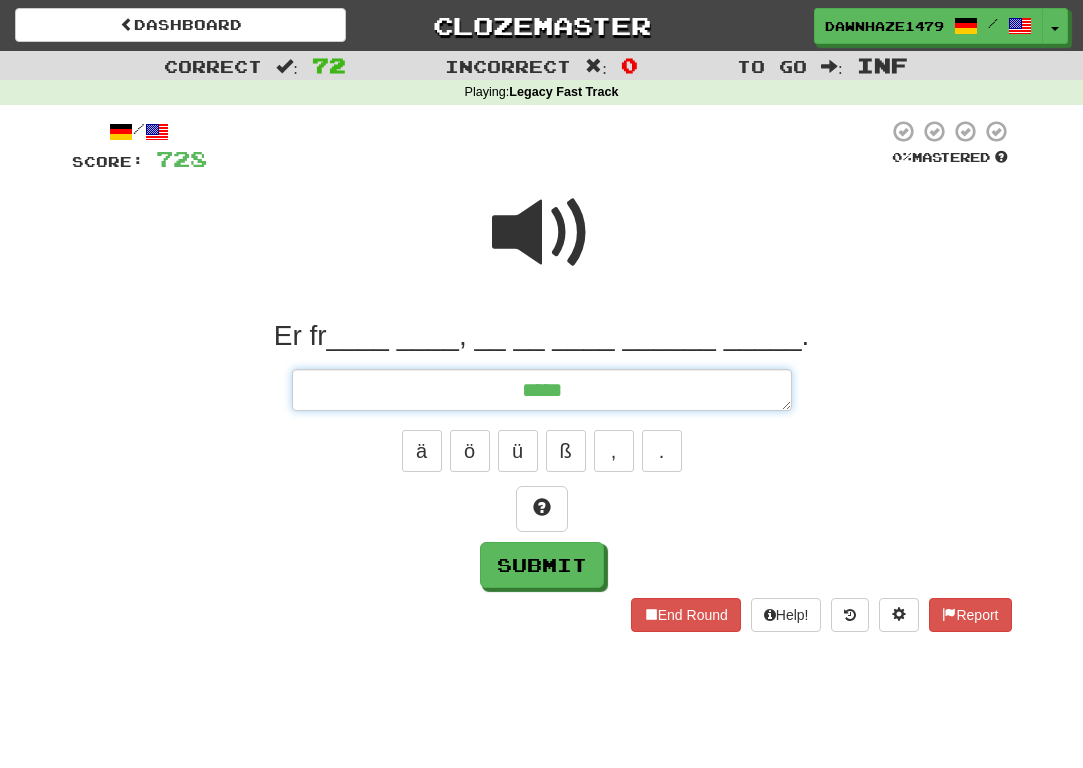 click on "*****" at bounding box center [542, 390] 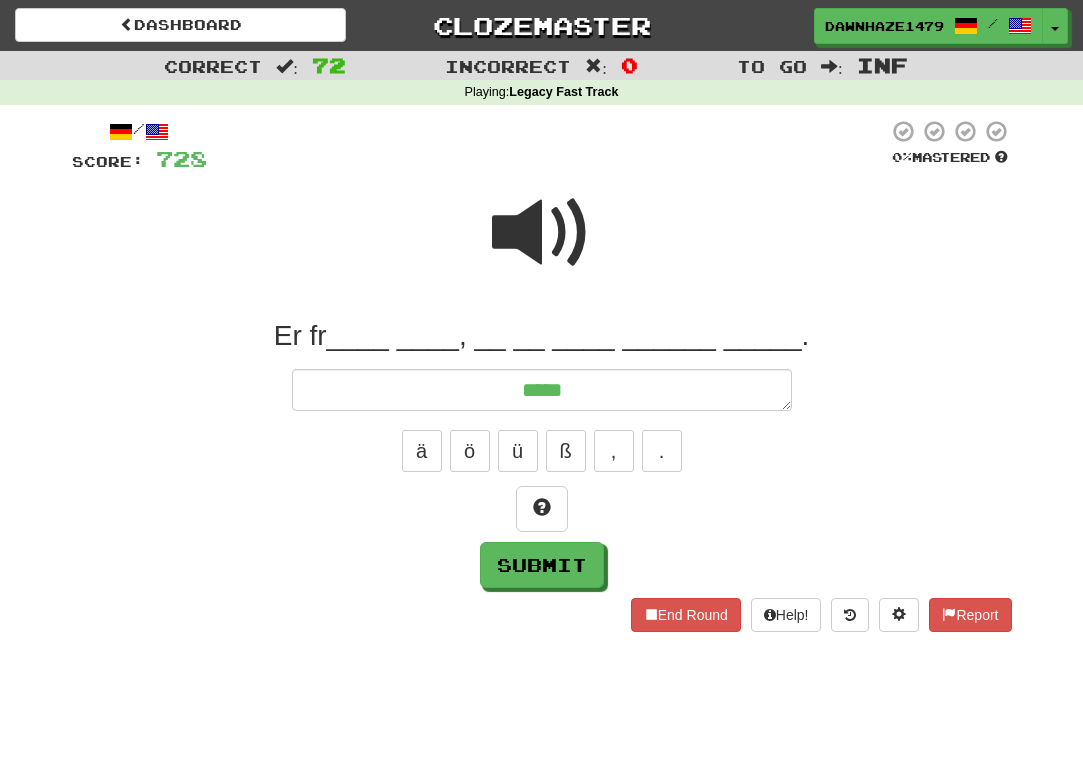 click at bounding box center (542, 233) 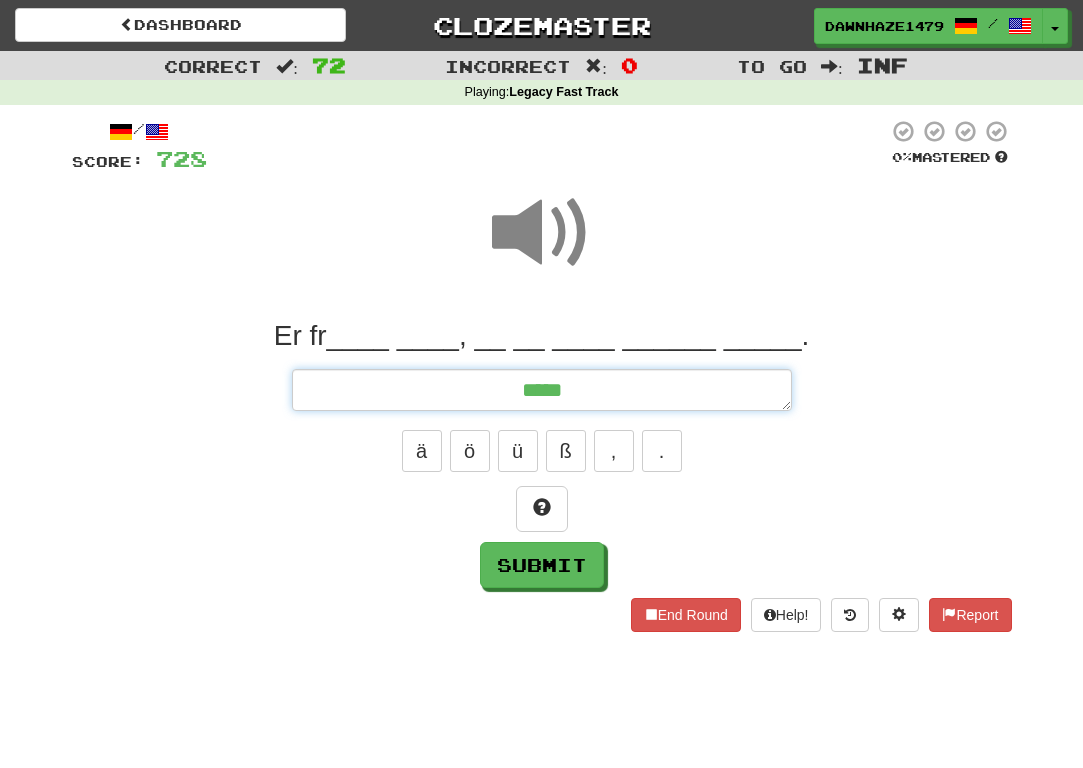 click on "*****" at bounding box center (542, 390) 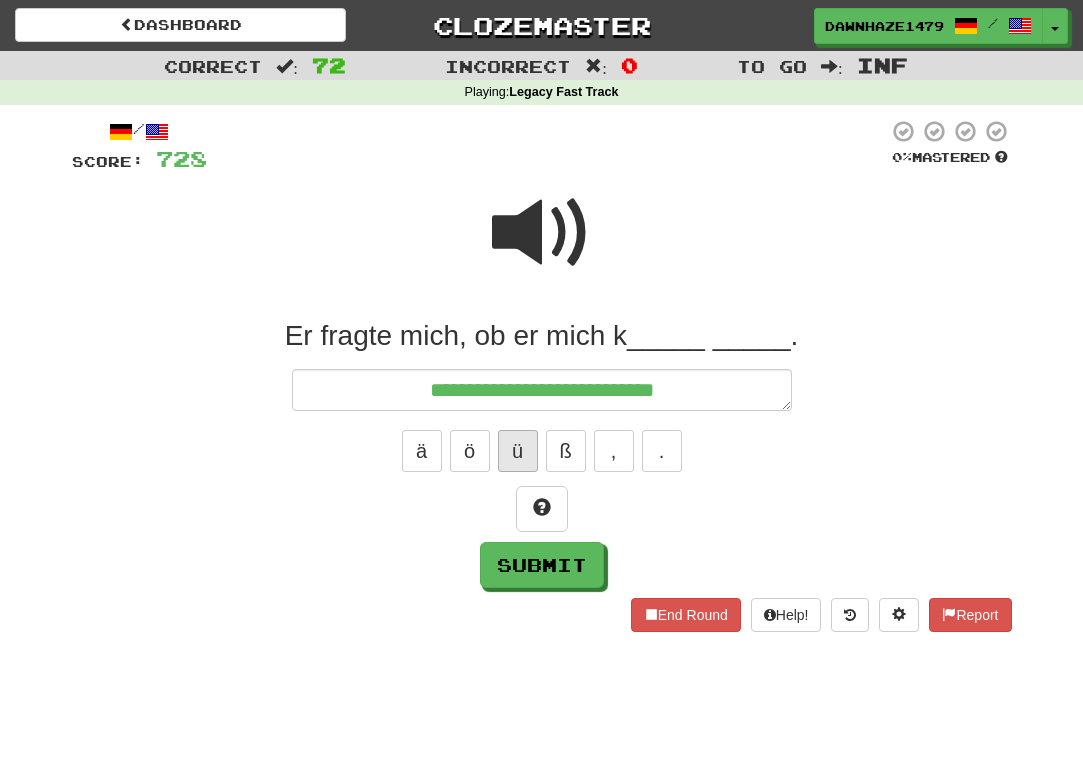 click on "ü" at bounding box center (518, 451) 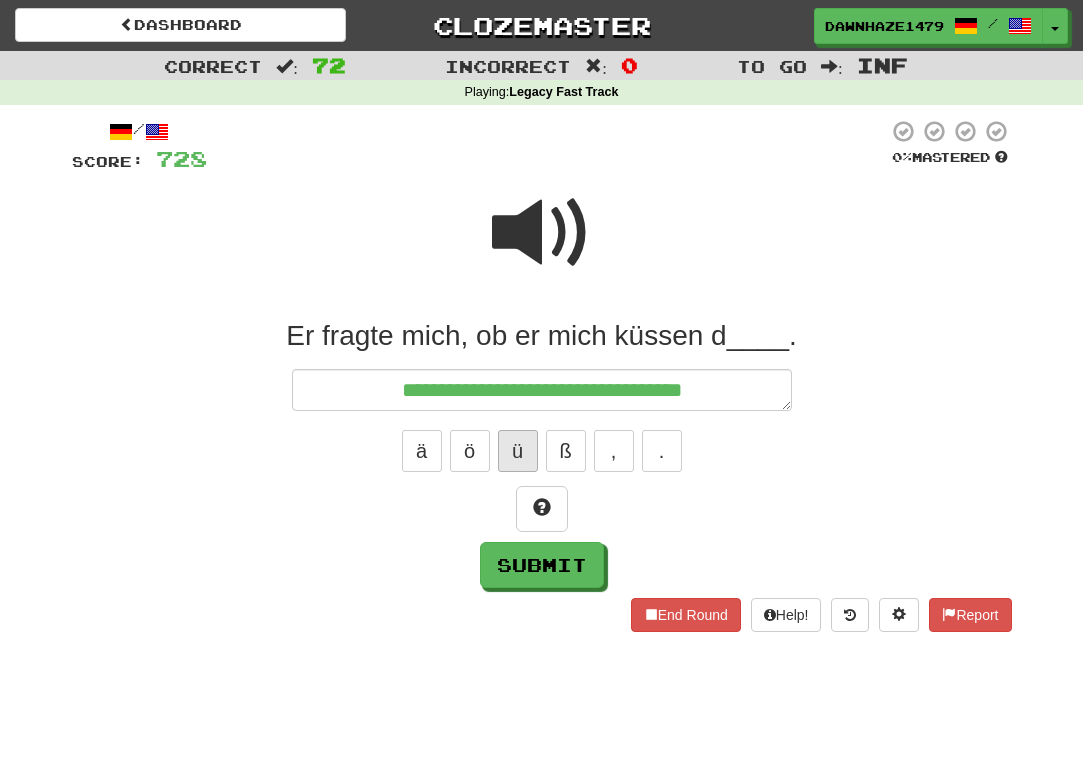 click on "ü" at bounding box center (518, 451) 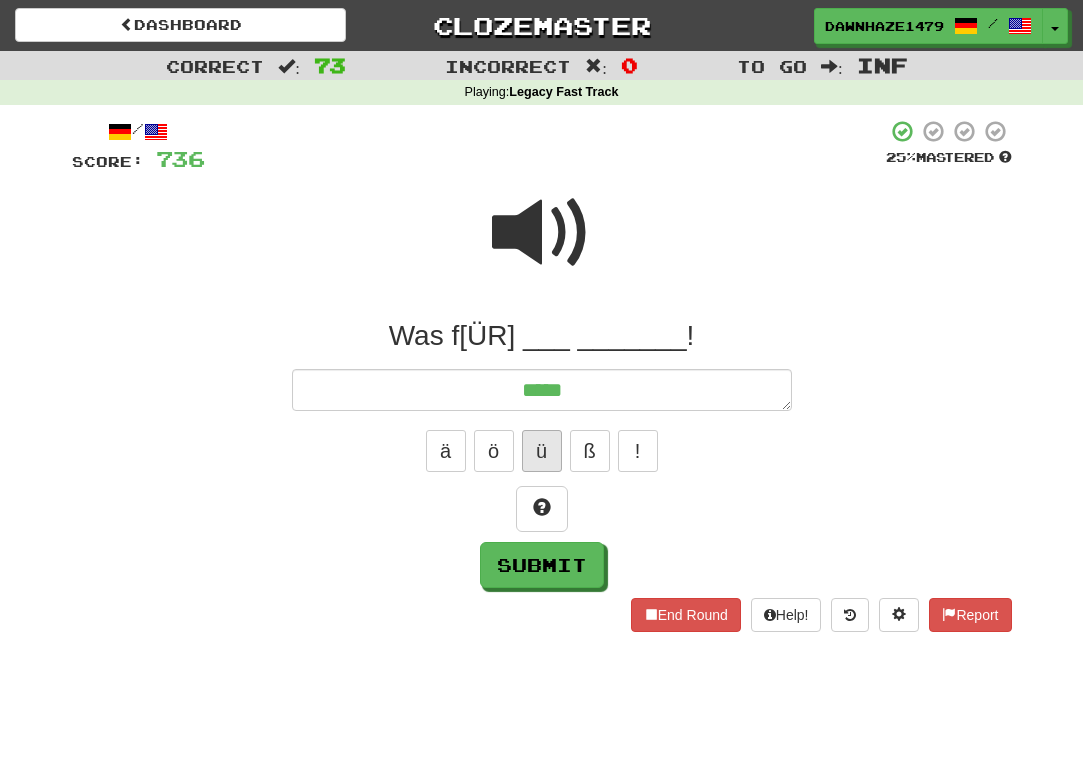 click on "ü" at bounding box center [542, 451] 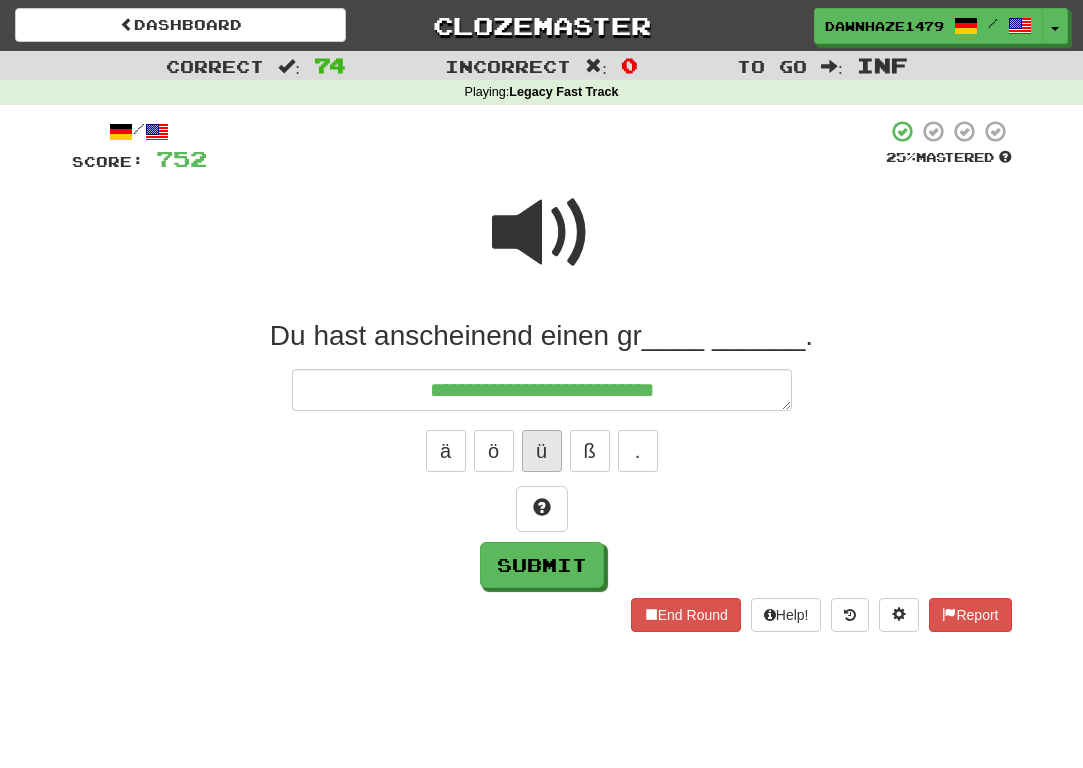 click on "ü" at bounding box center [542, 451] 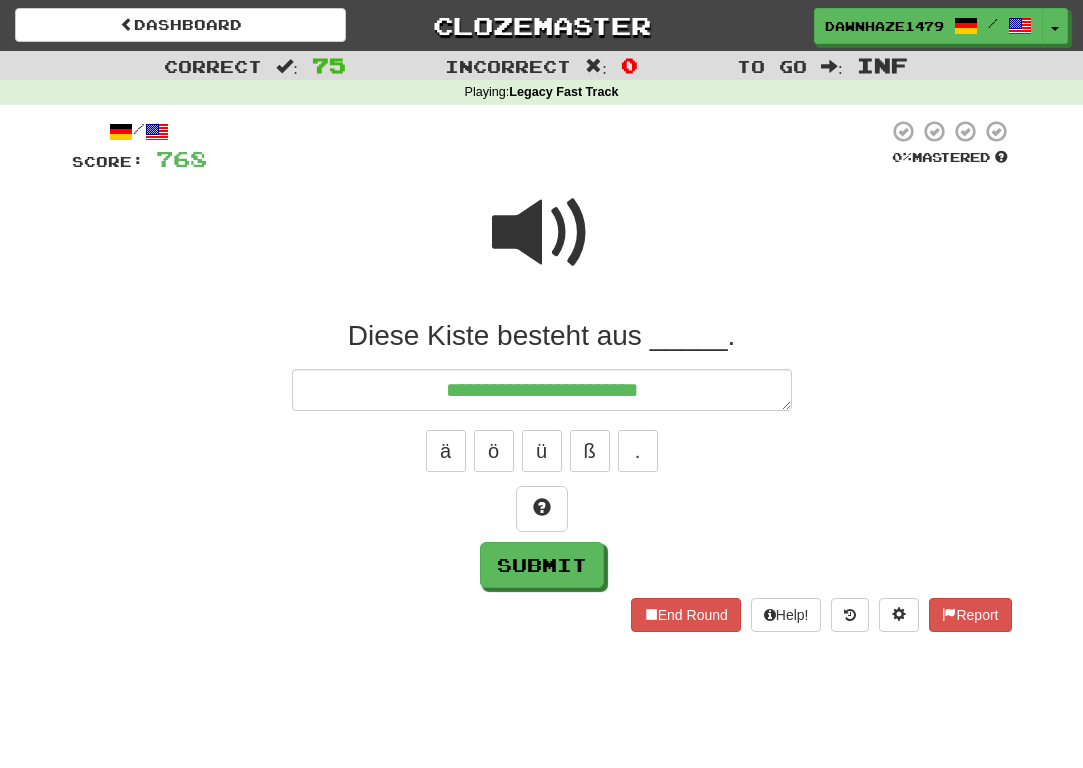 click at bounding box center [542, 246] 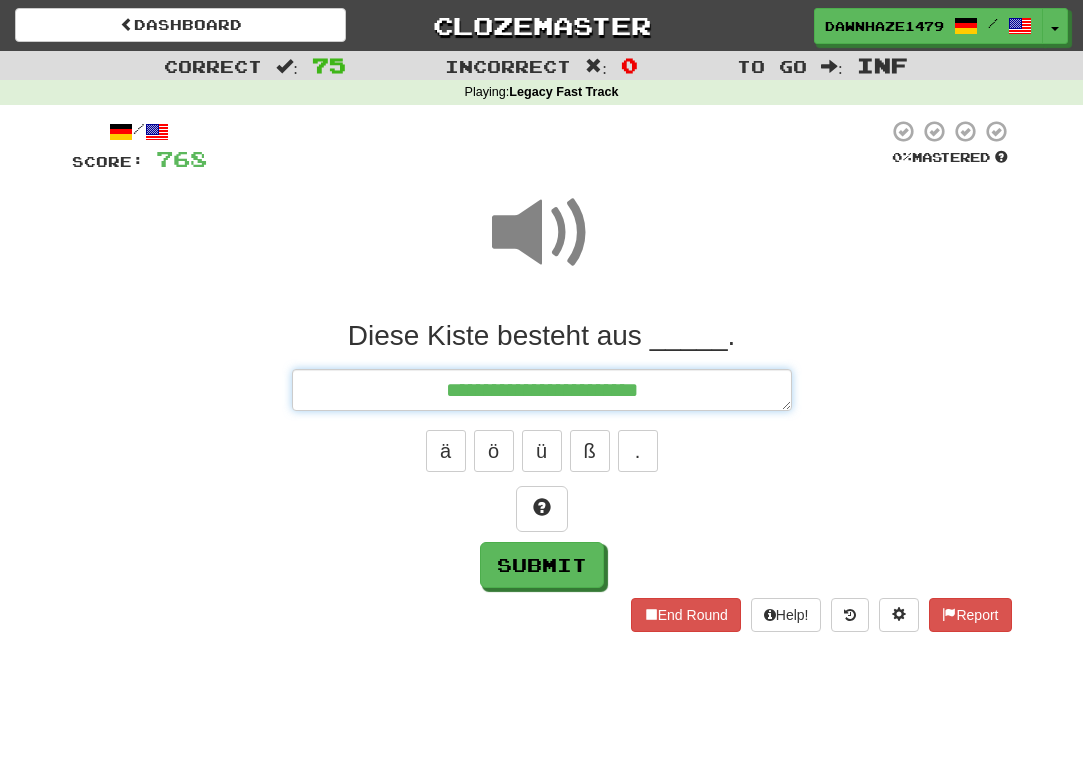 click on "**********" at bounding box center (542, 390) 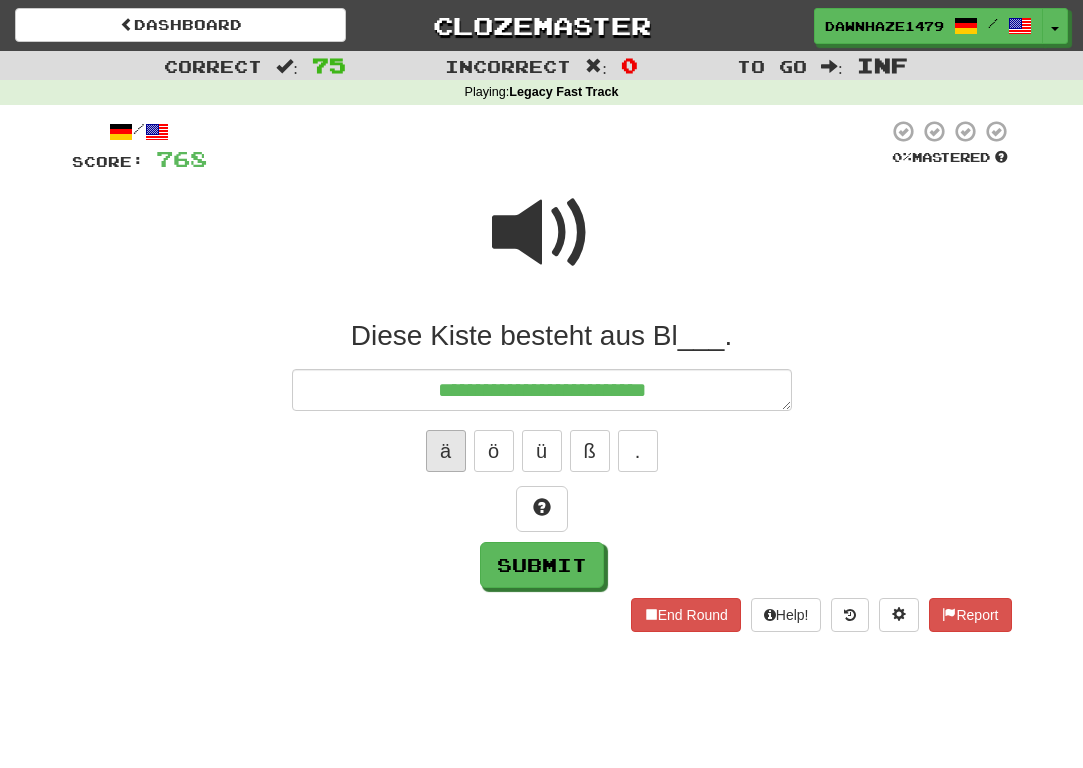 click on "ä" at bounding box center (446, 451) 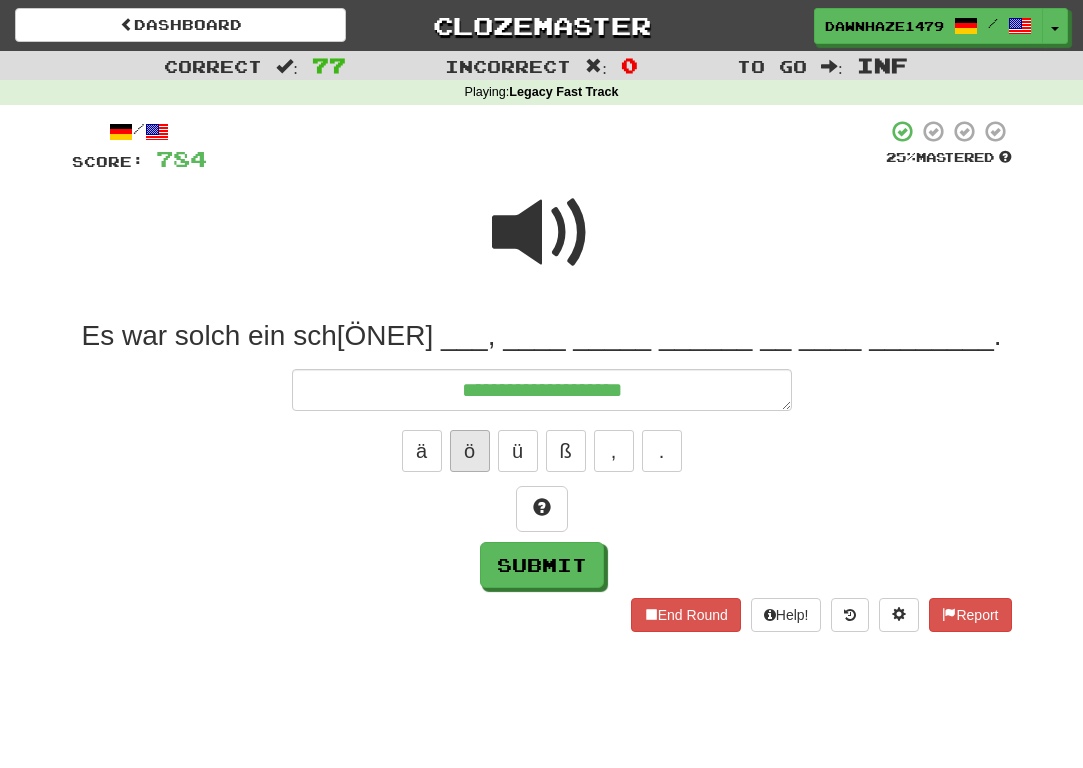 click on "ö" at bounding box center [470, 451] 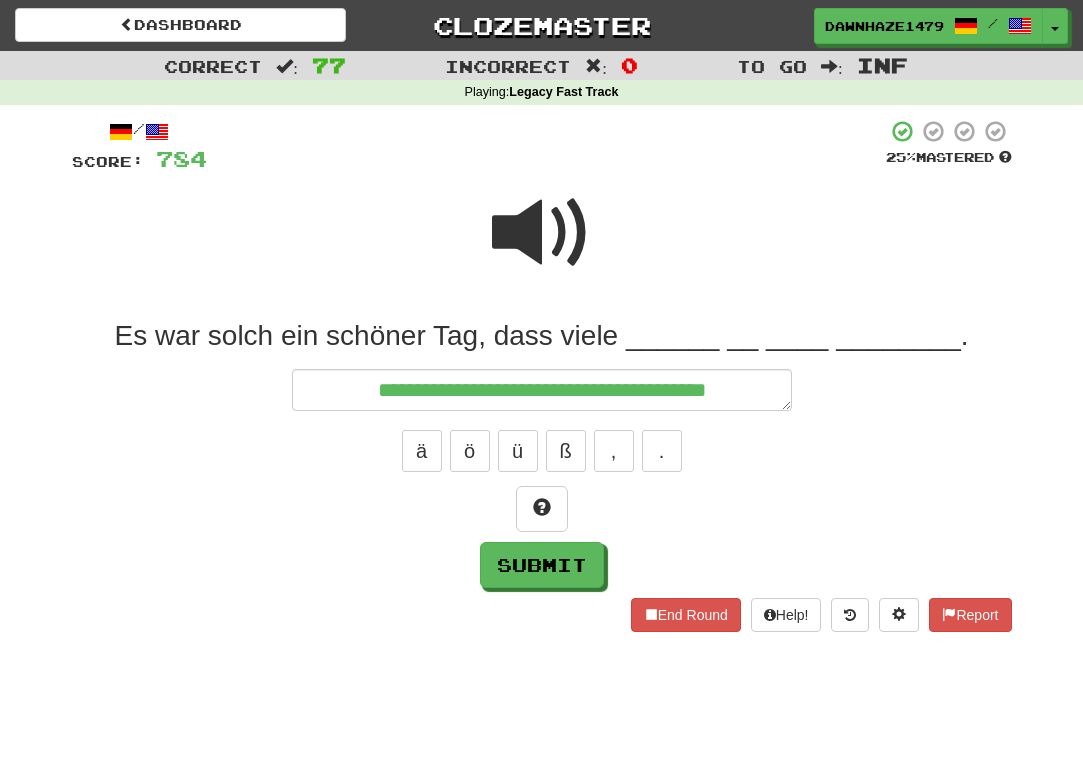 click at bounding box center (542, 233) 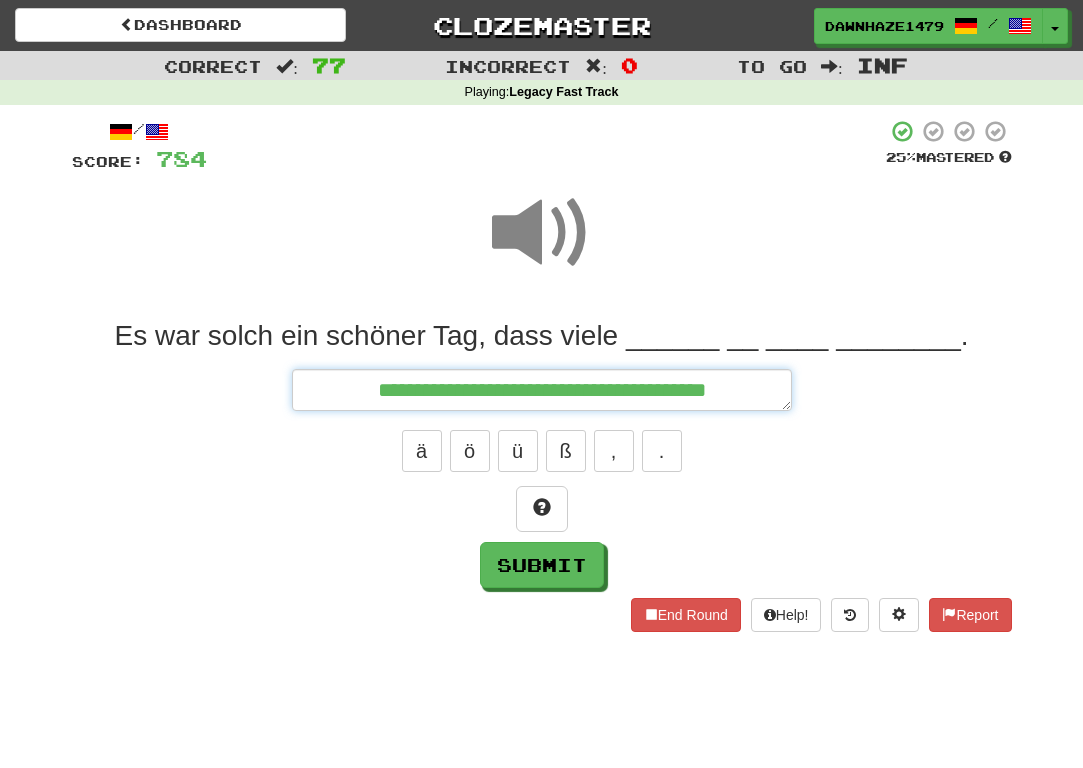 click on "**********" at bounding box center [542, 390] 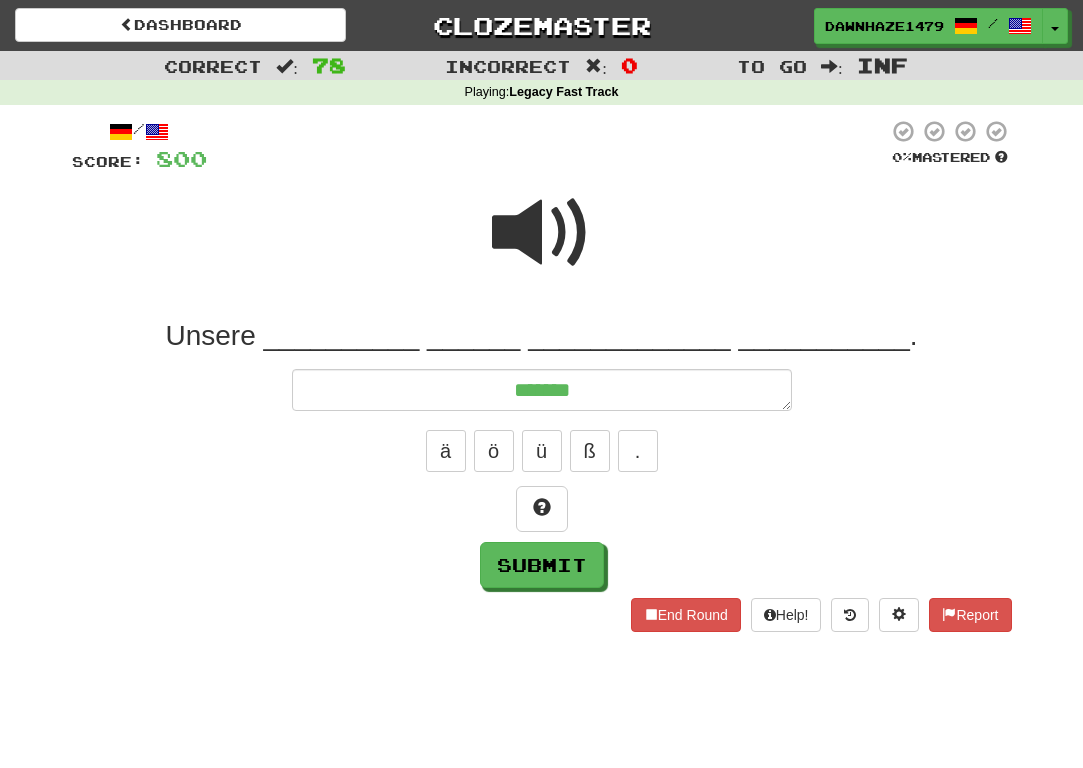 click at bounding box center [542, 246] 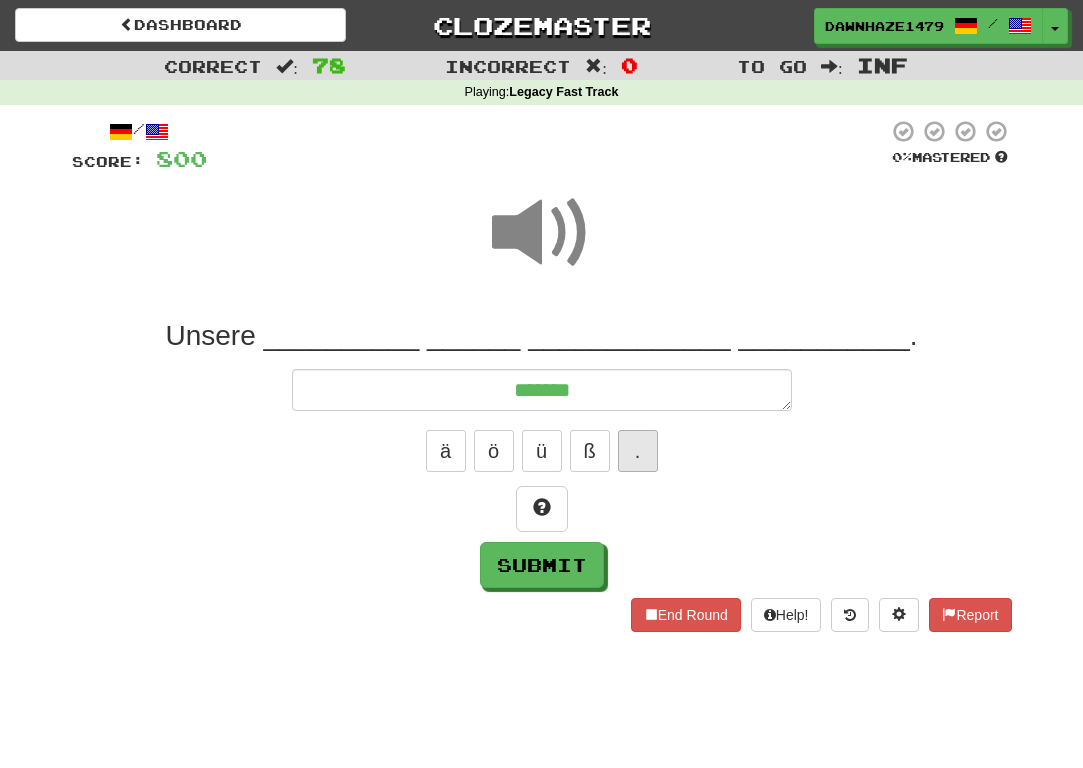 click on "." at bounding box center [638, 451] 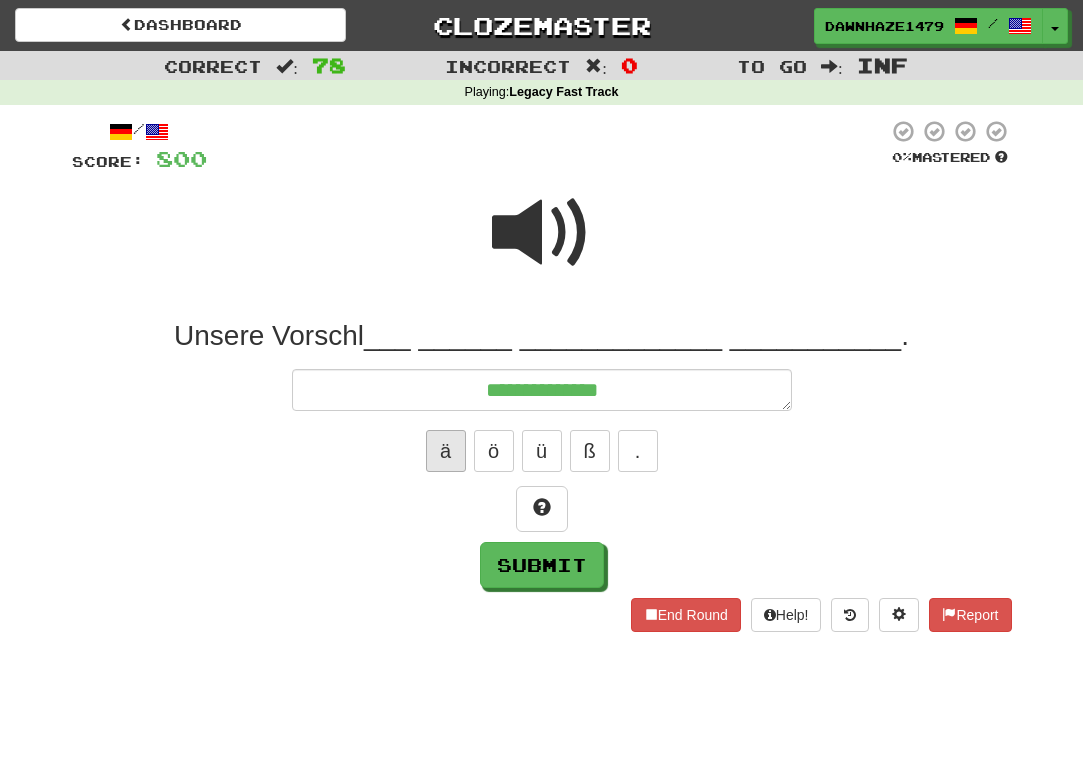 click on "ä" at bounding box center (446, 451) 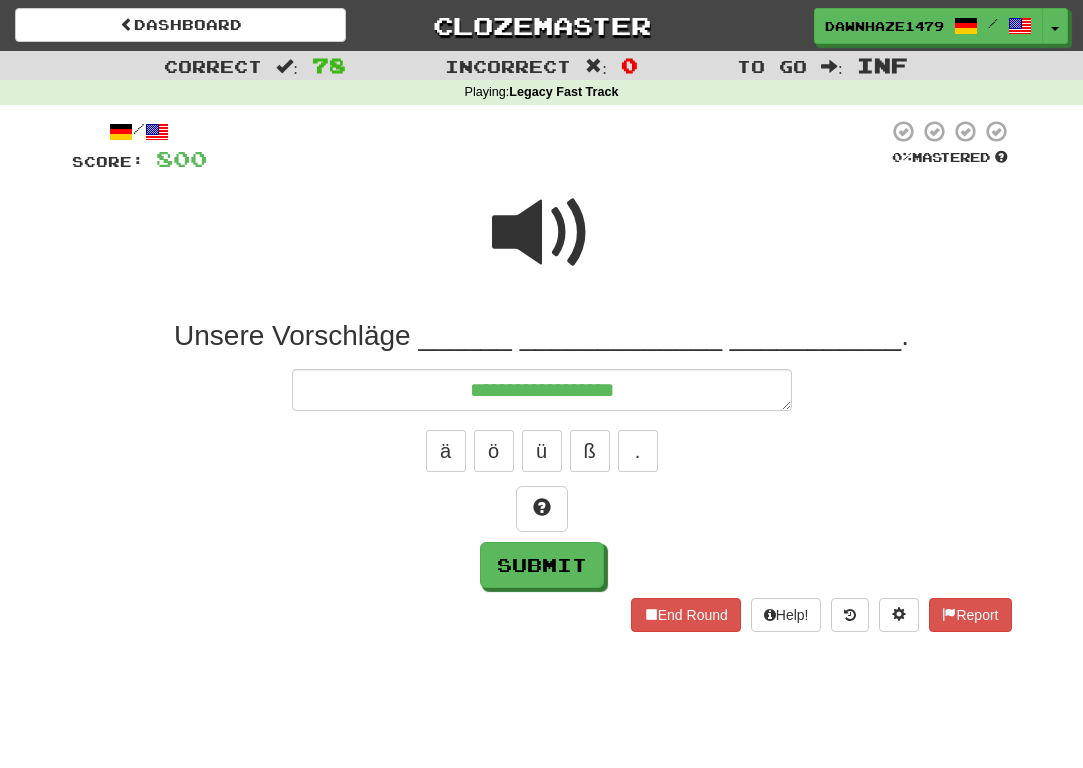 click at bounding box center [542, 233] 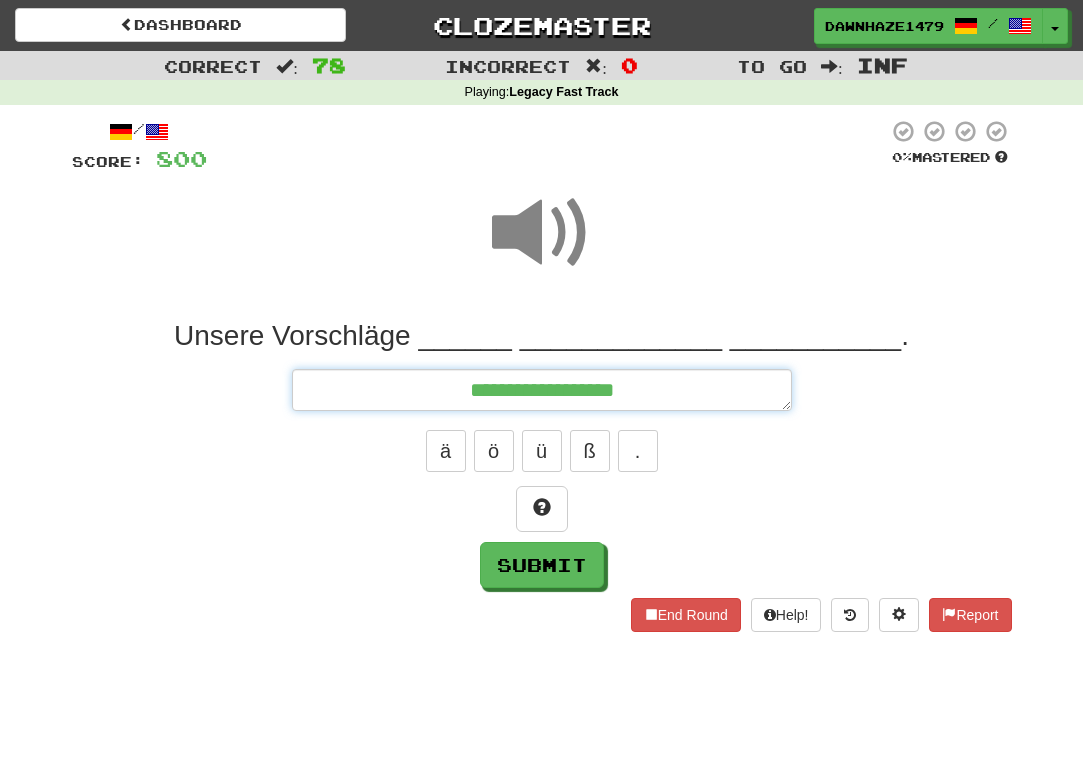 click on "**********" at bounding box center [542, 390] 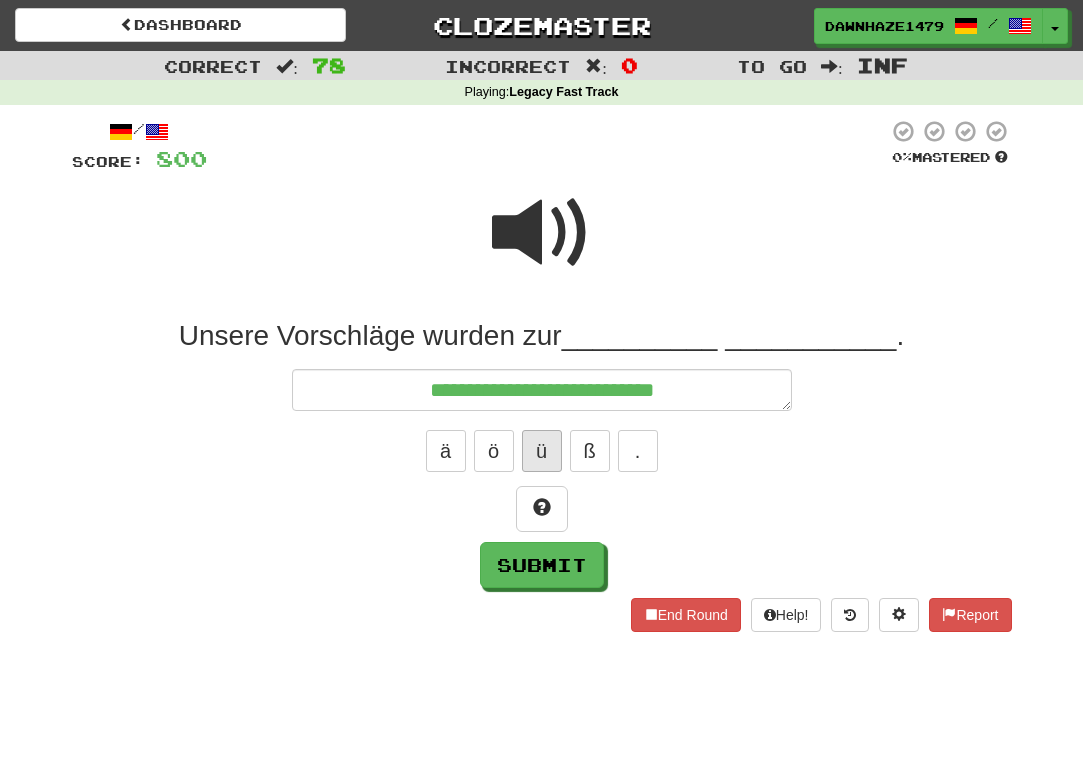 click on "ü" at bounding box center (542, 451) 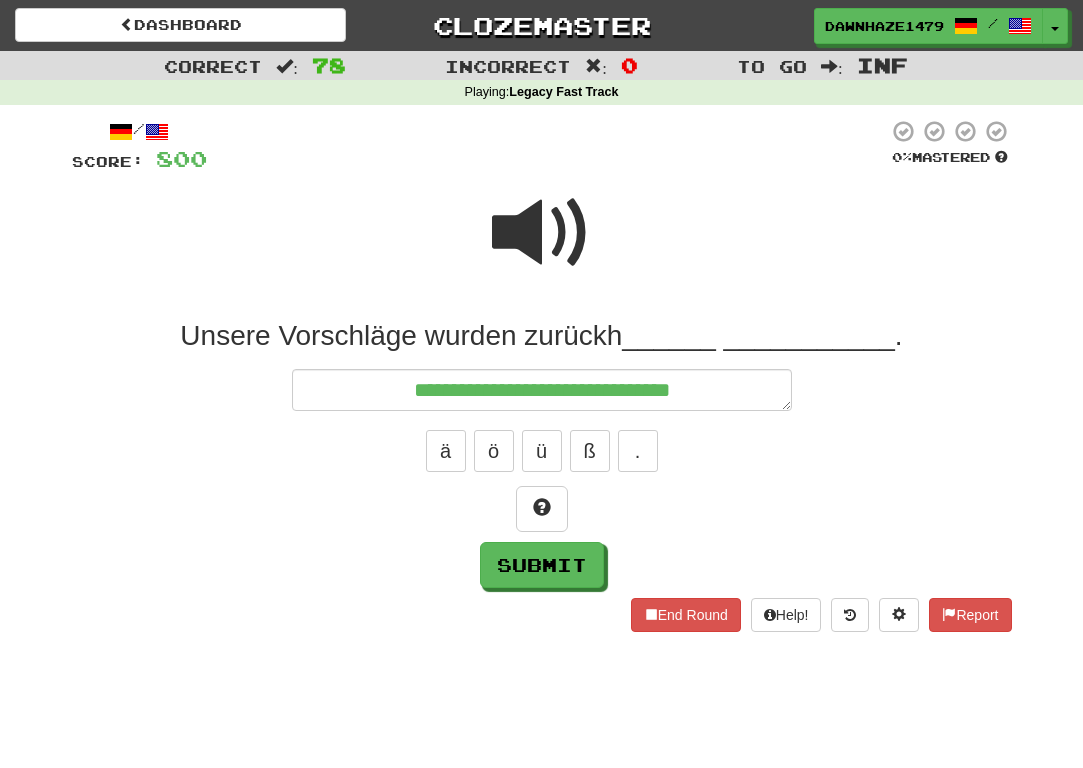 click at bounding box center (542, 233) 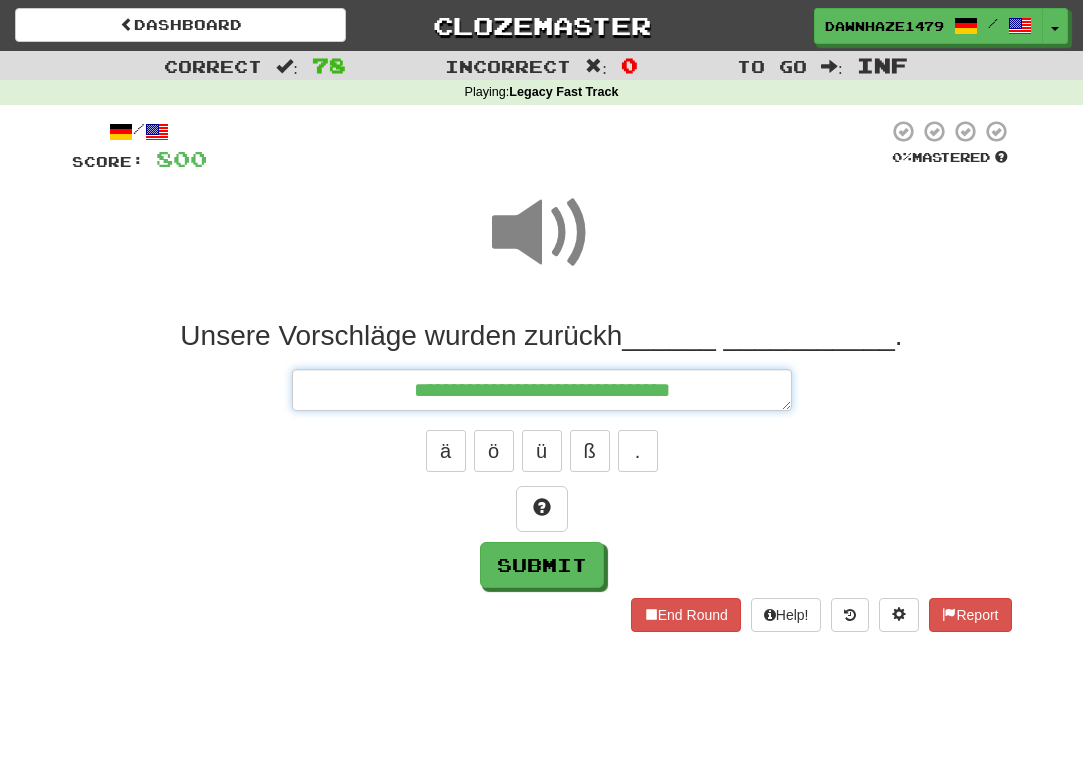 click on "**********" at bounding box center [542, 390] 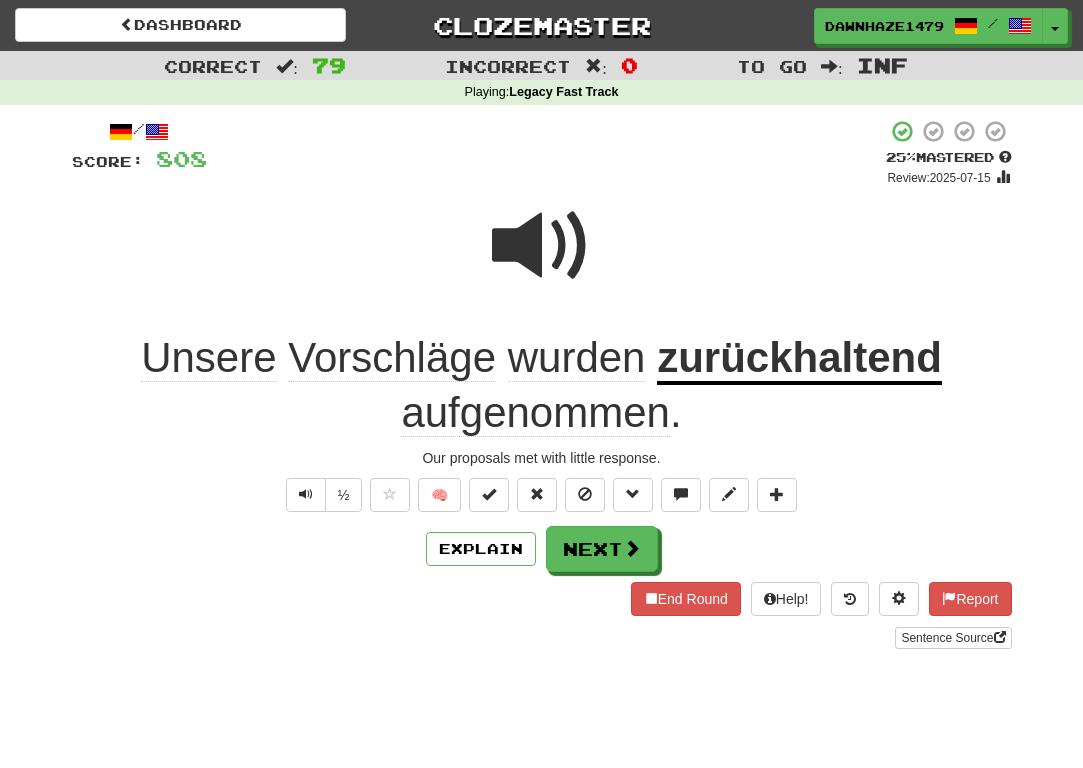 click at bounding box center [542, 246] 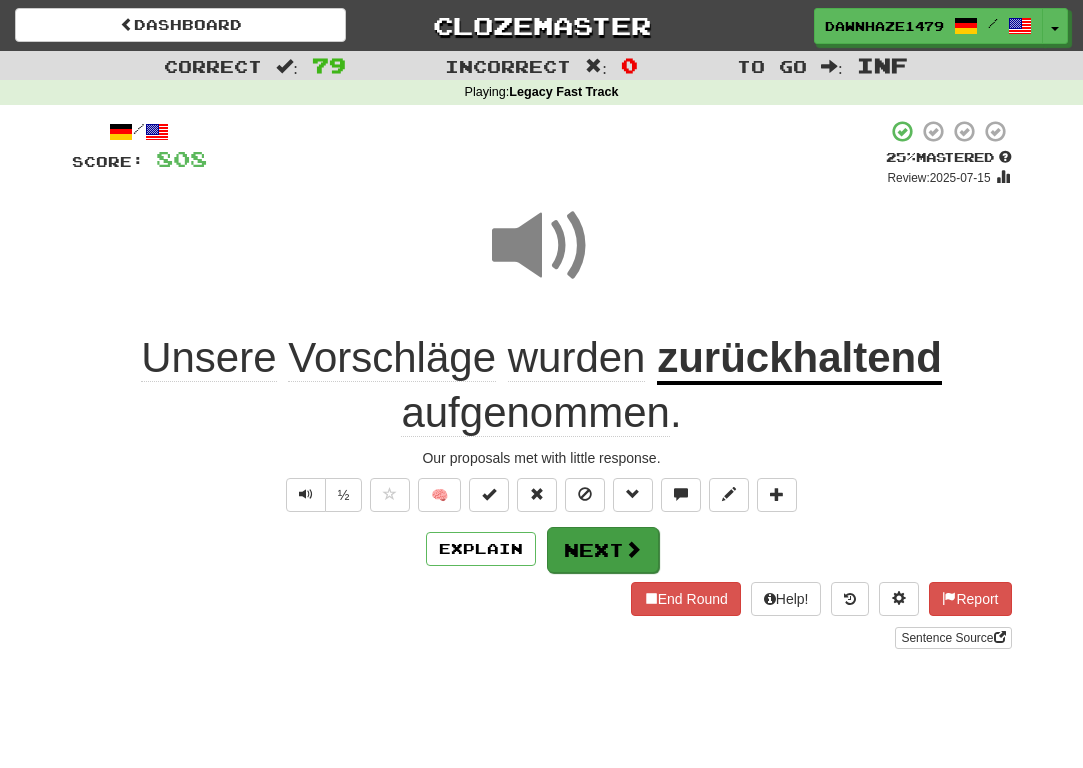 click on "Next" at bounding box center (603, 550) 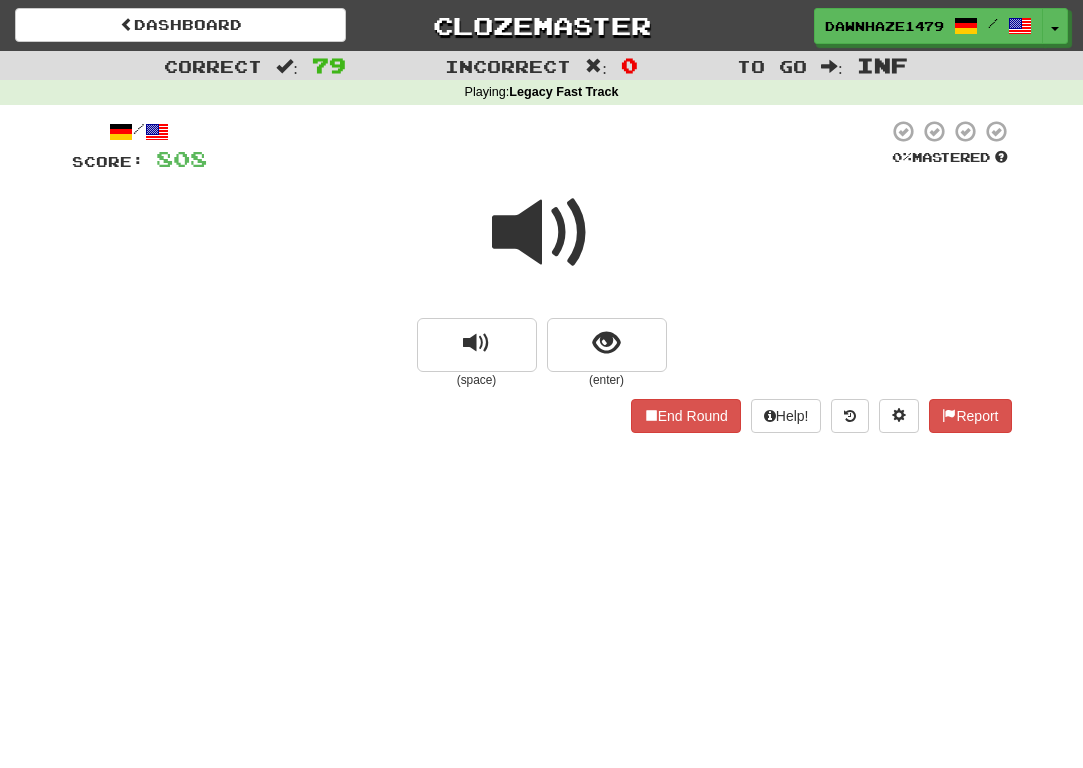 click at bounding box center [542, 246] 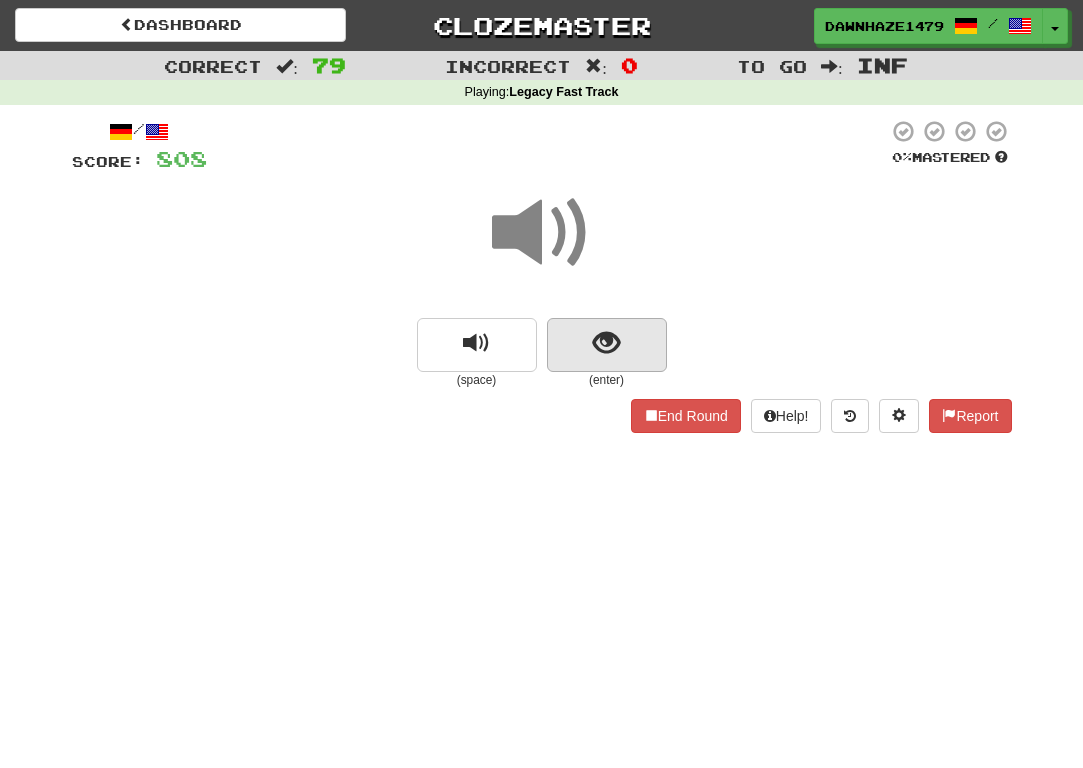 click at bounding box center (607, 345) 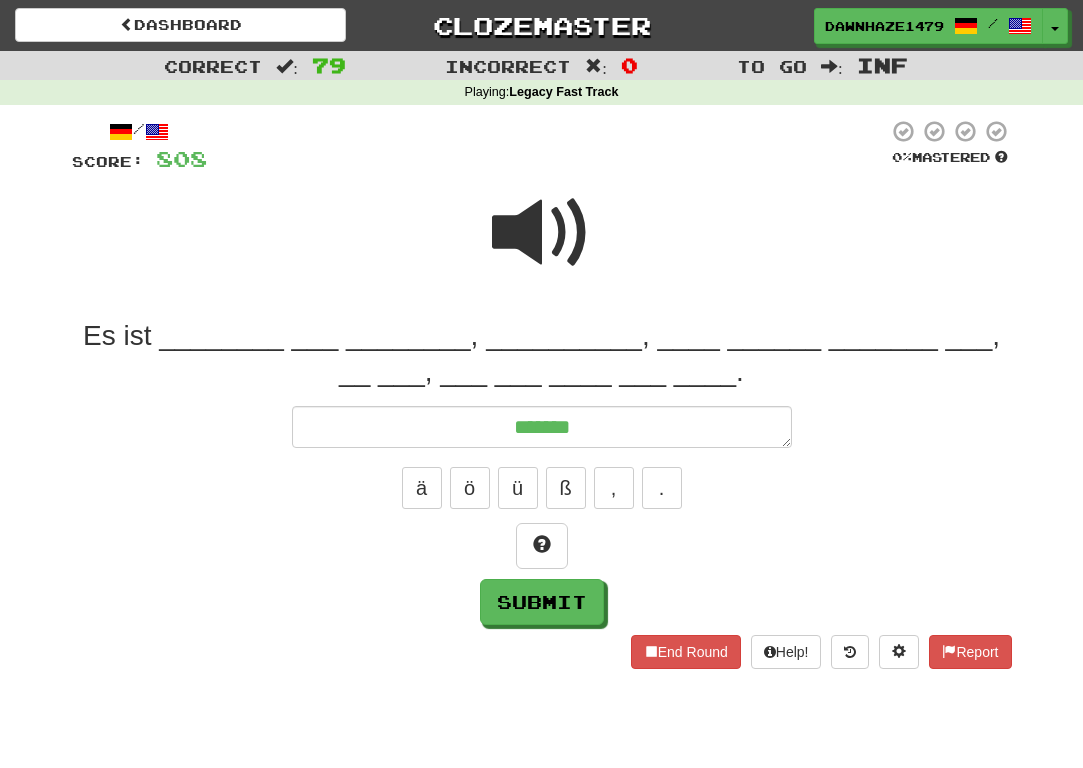 click at bounding box center (542, 233) 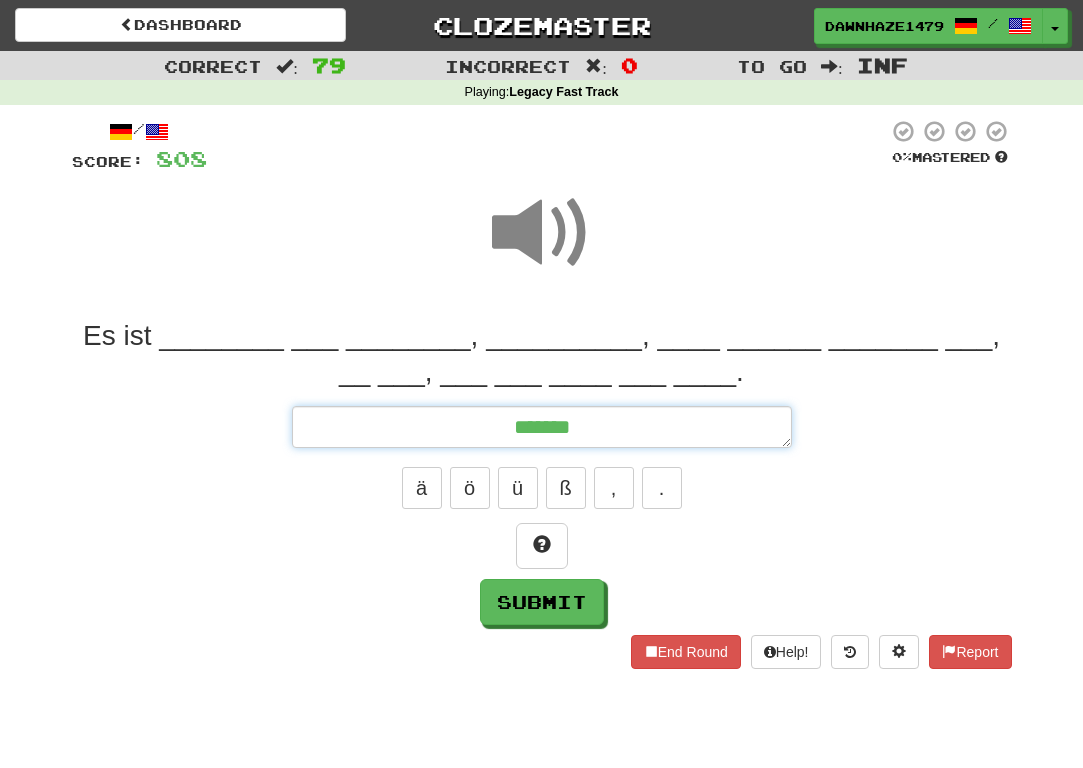 click on "******" at bounding box center (542, 427) 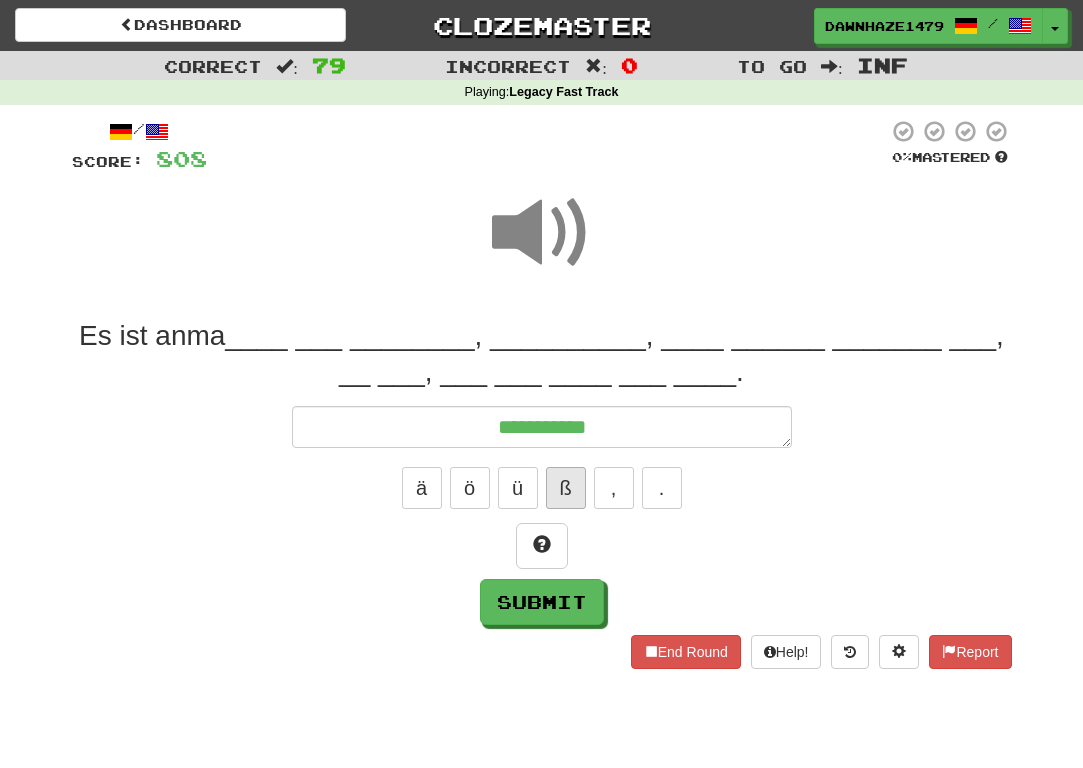 click on "ß" at bounding box center (566, 488) 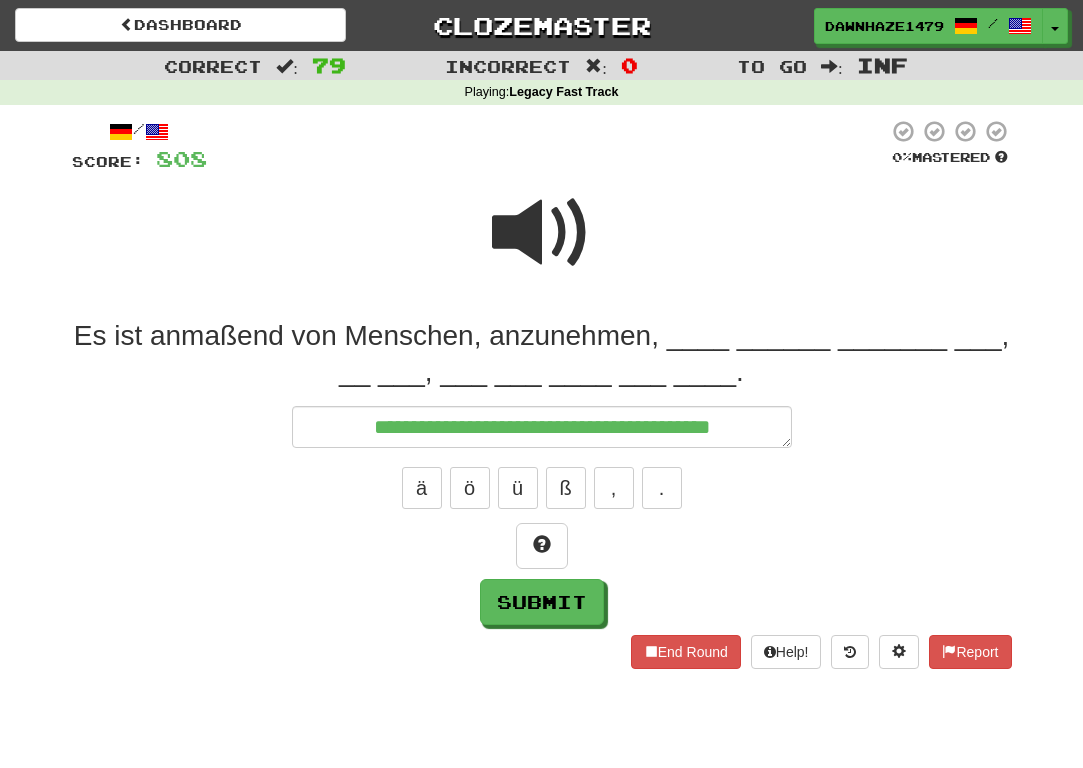 click at bounding box center (542, 233) 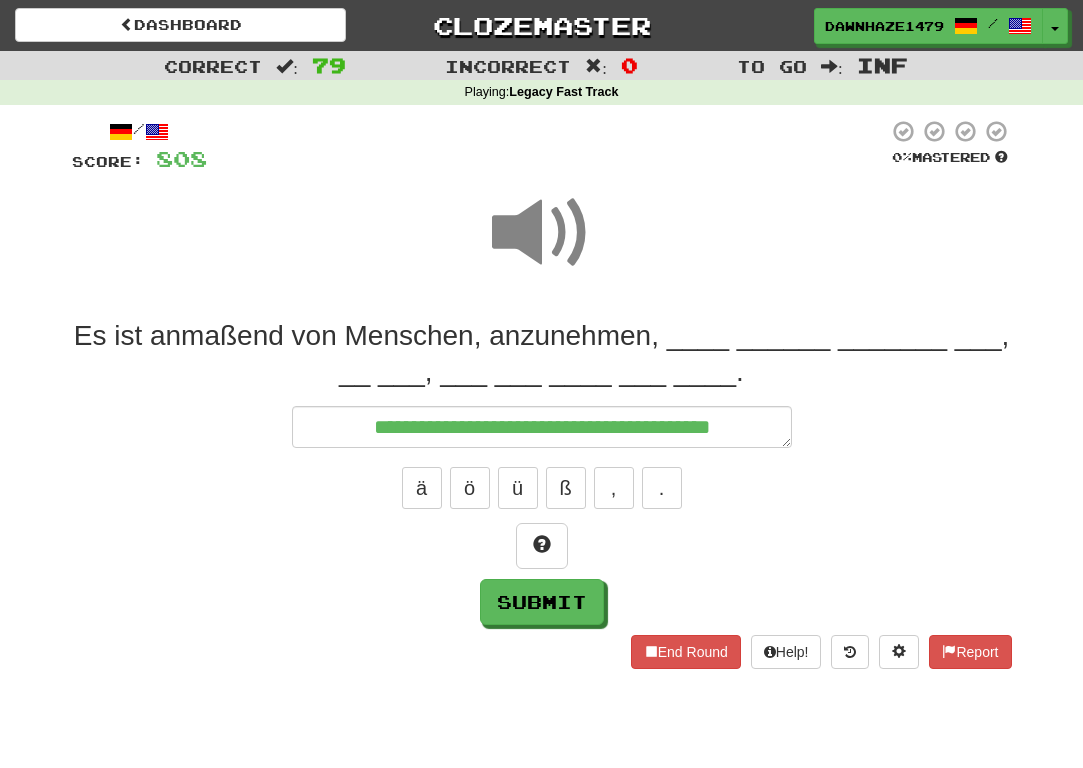 click on "**********" at bounding box center (542, 471) 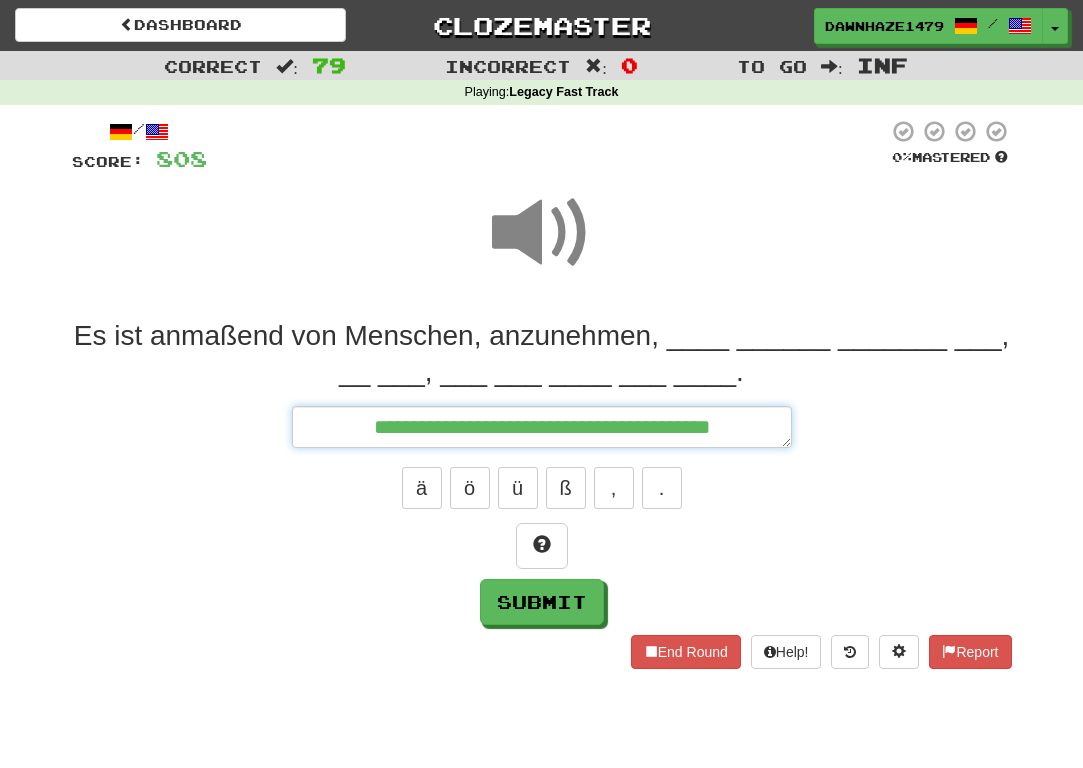click on "**********" at bounding box center (542, 427) 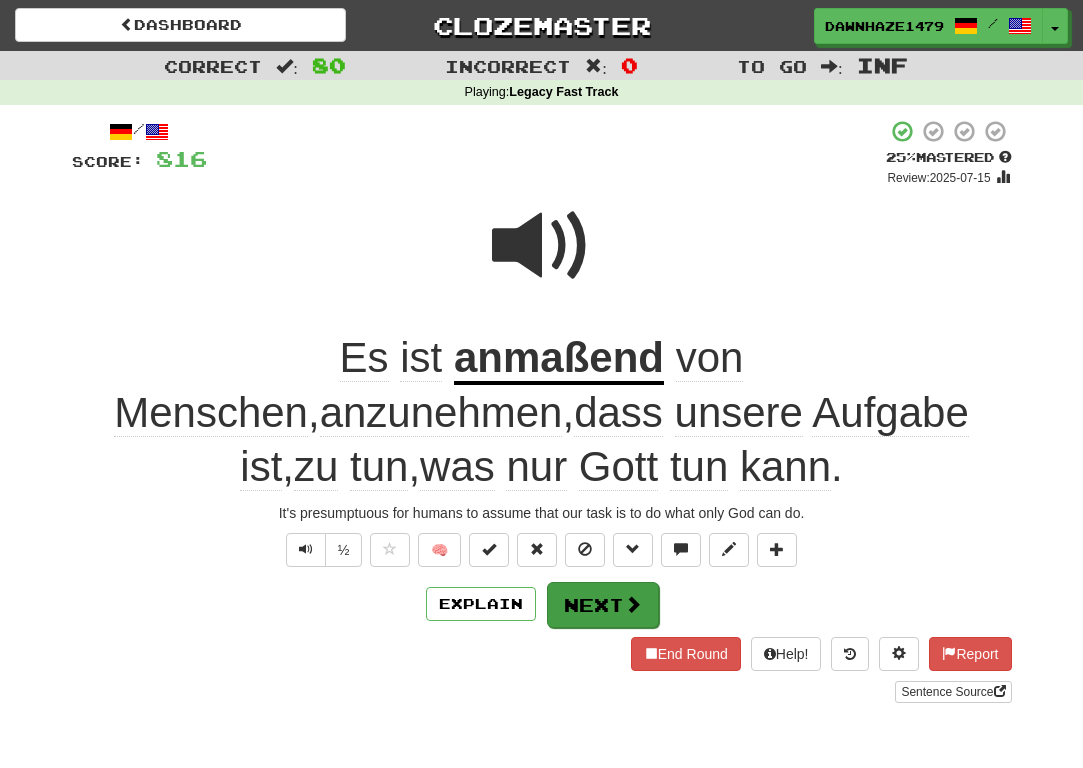 click on "Next" at bounding box center [603, 605] 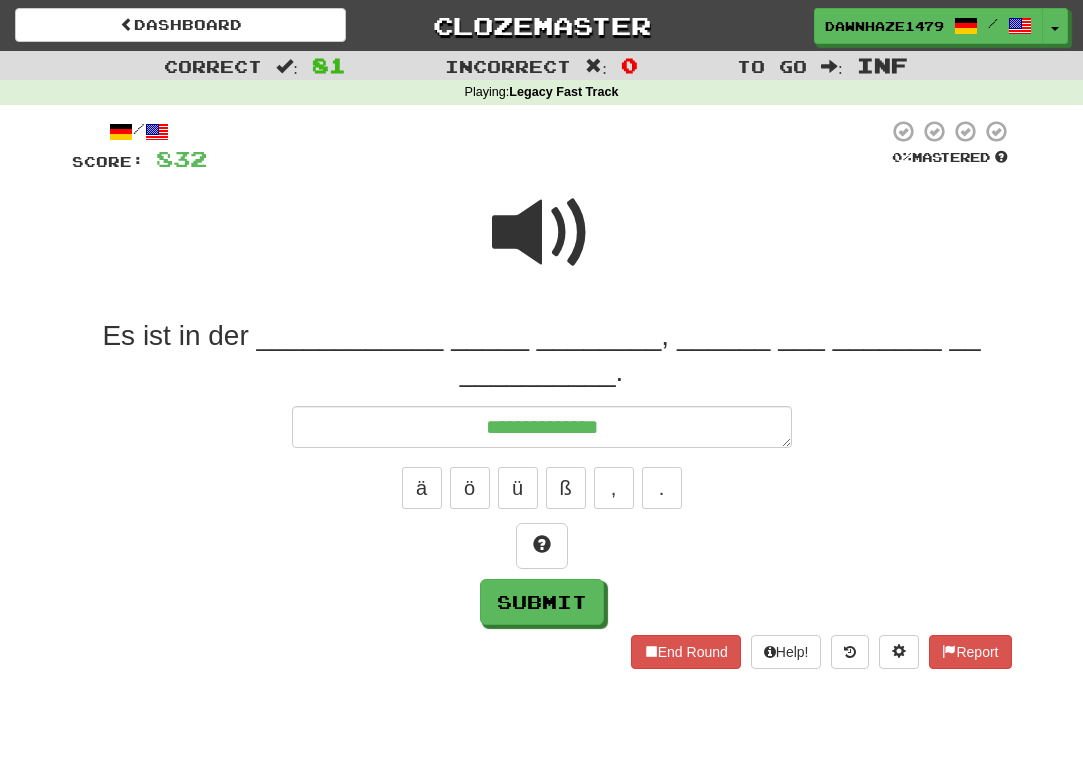 click at bounding box center [542, 233] 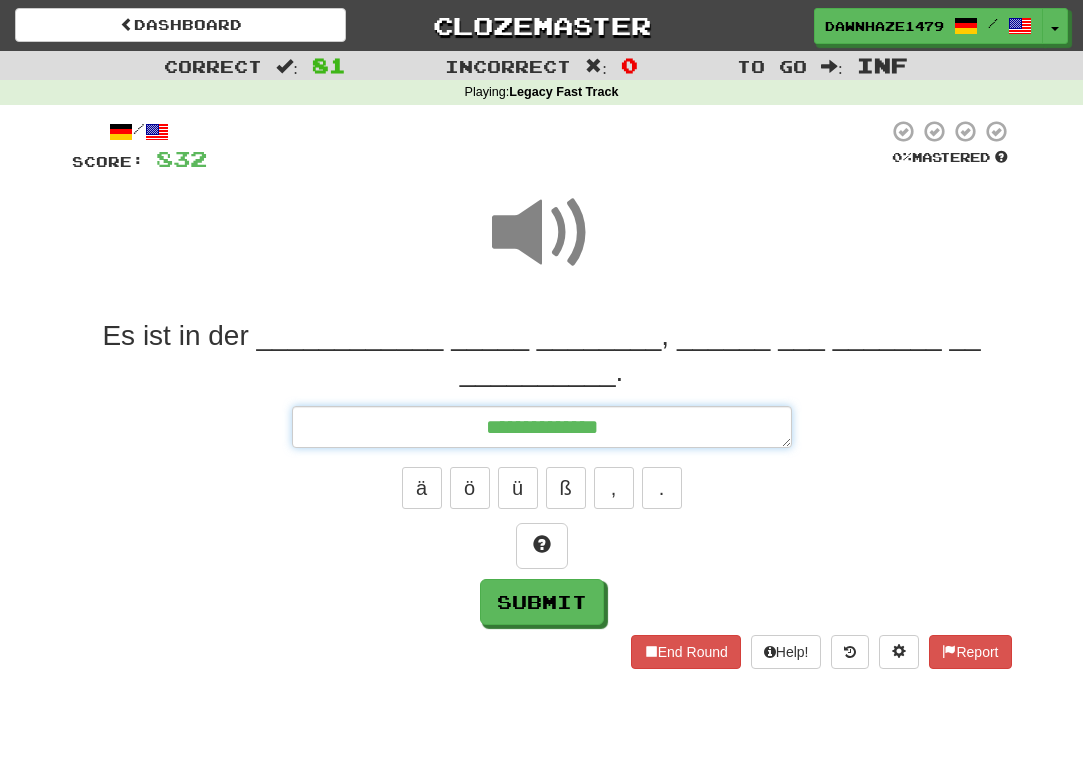 click on "**********" at bounding box center [542, 427] 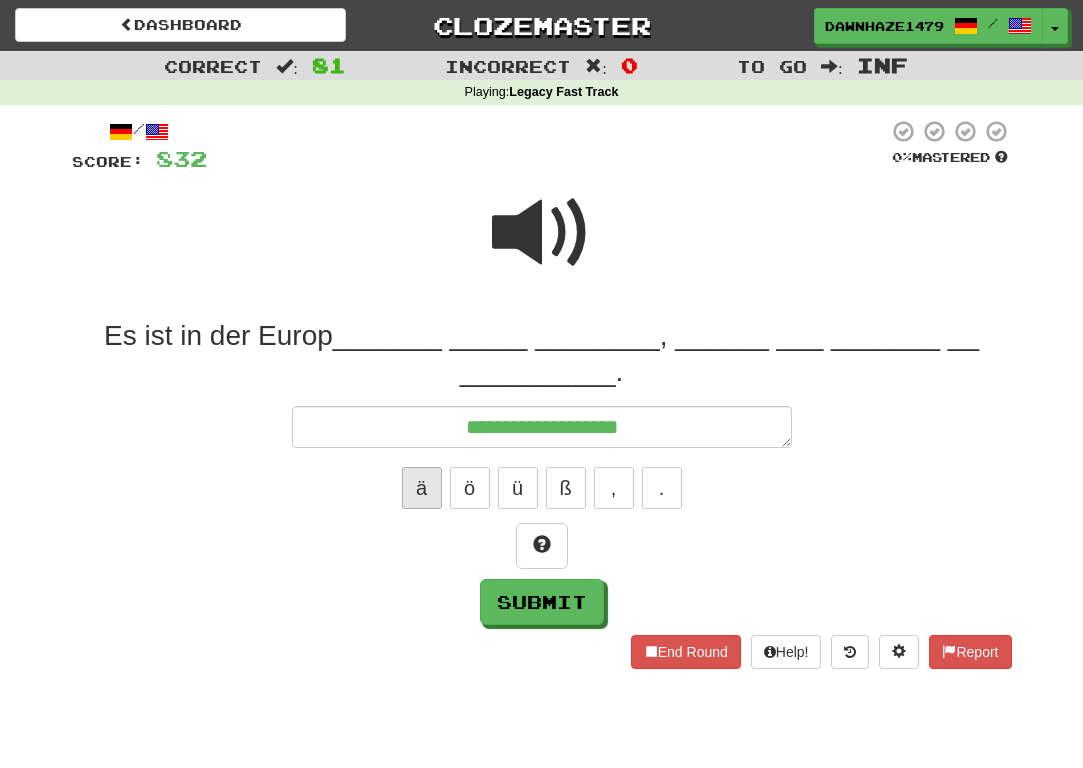 click on "ä" at bounding box center (422, 488) 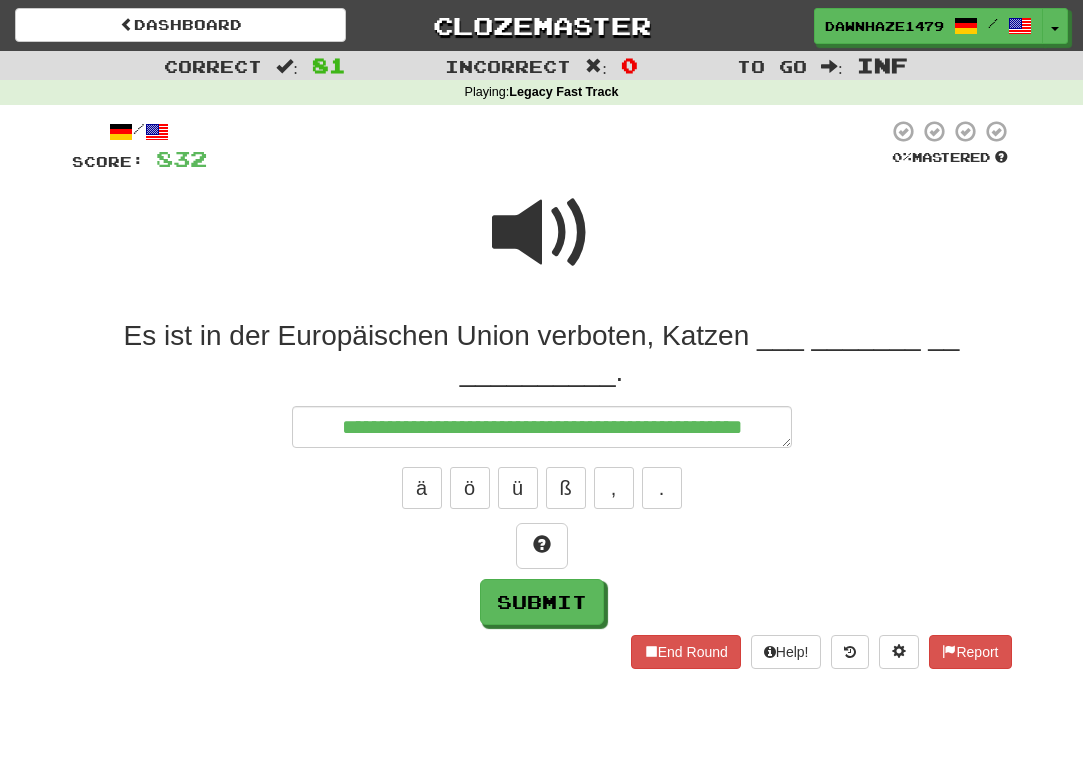 click at bounding box center [542, 246] 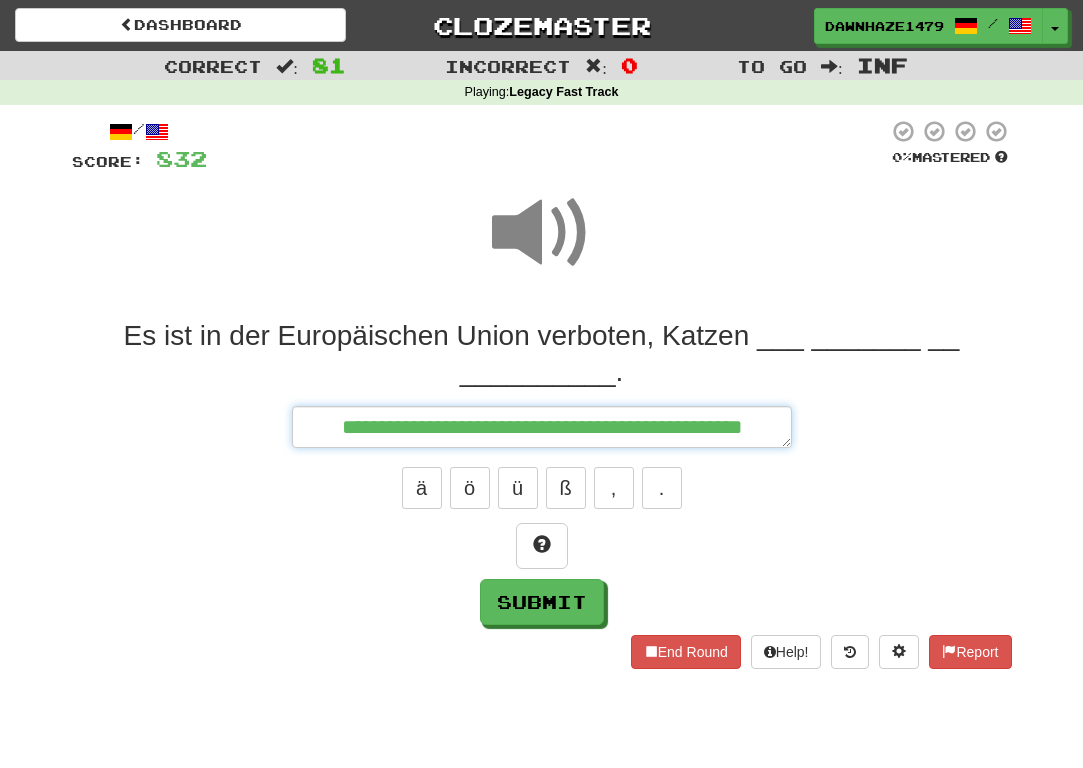 click on "**********" at bounding box center (542, 427) 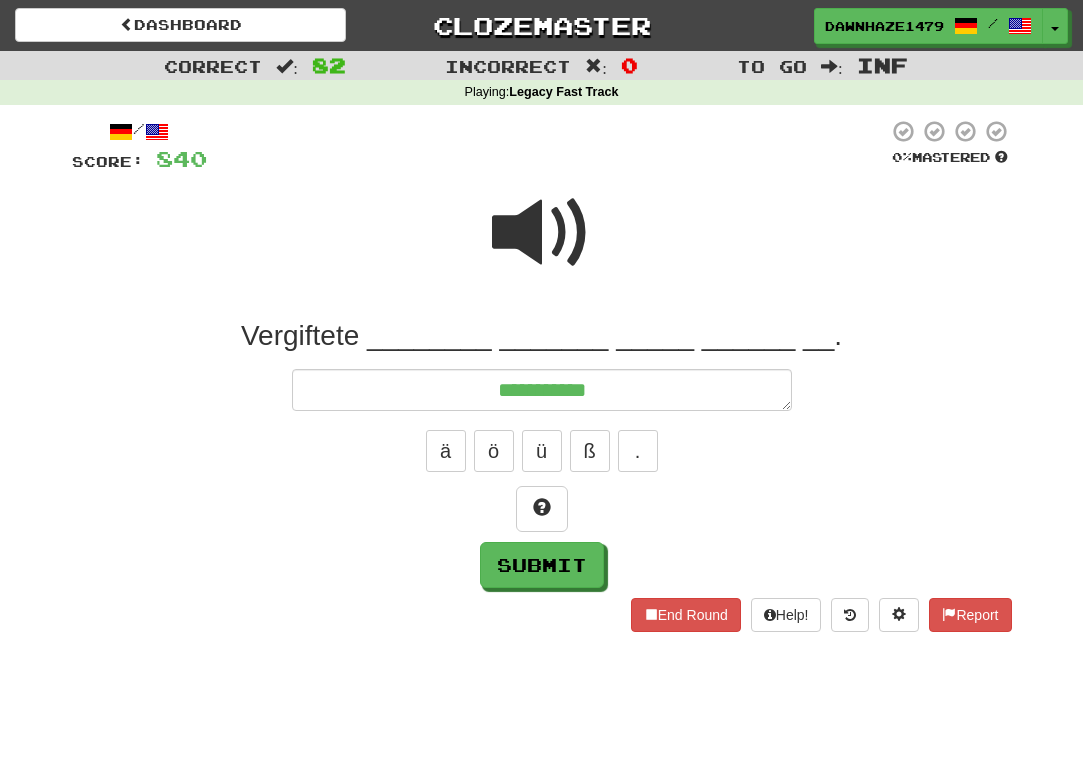 click at bounding box center [547, 146] 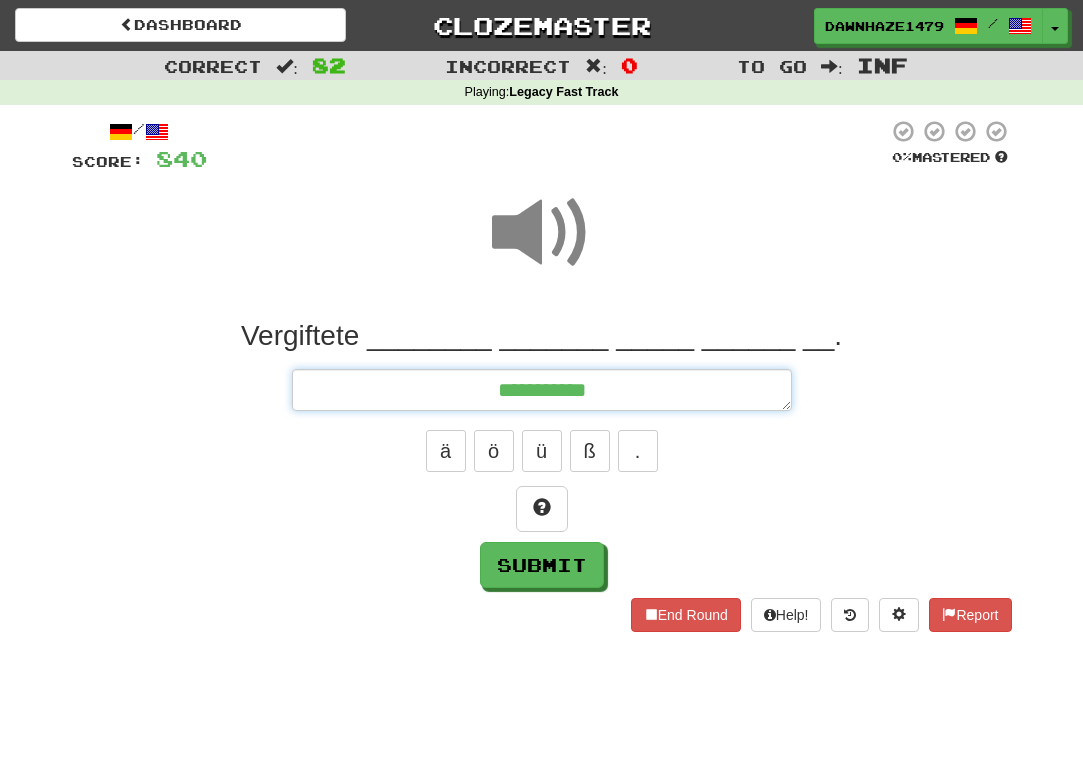 click on "**********" at bounding box center [542, 390] 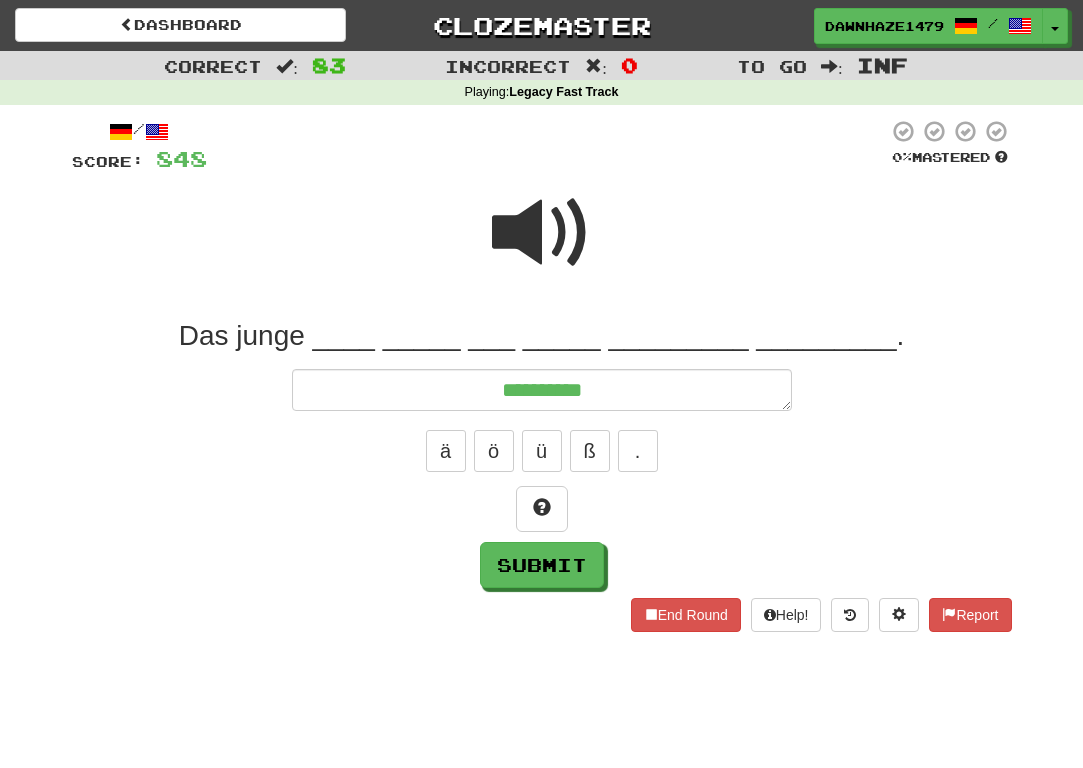 click at bounding box center (542, 233) 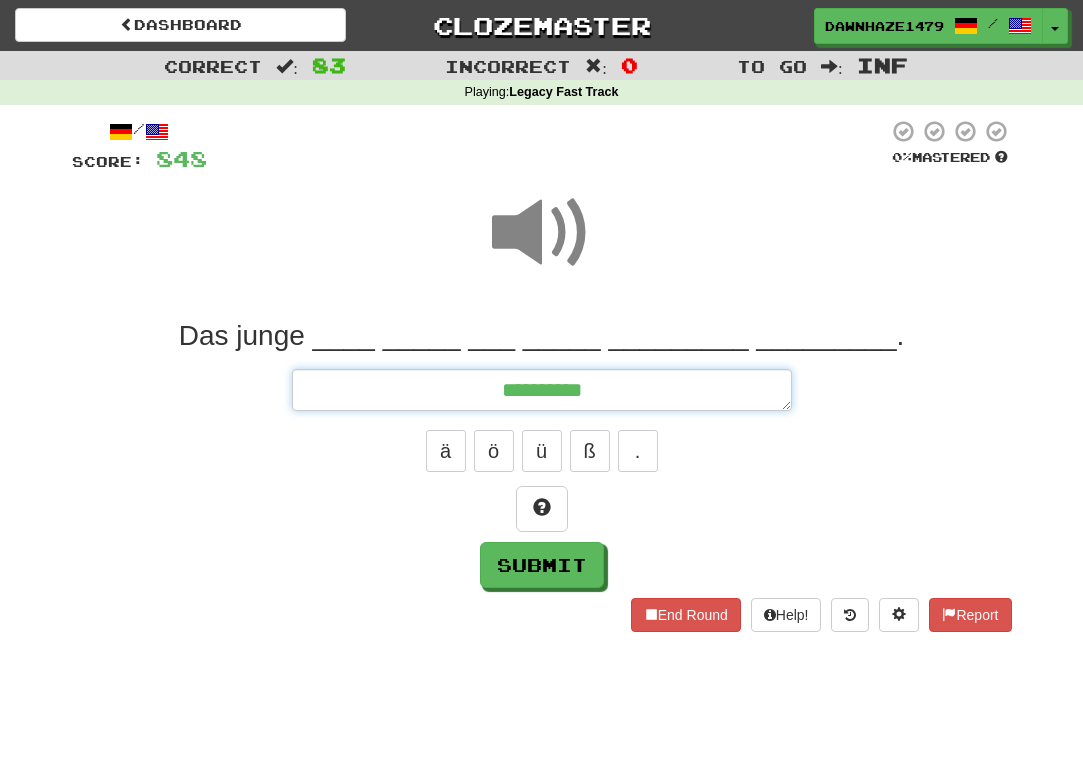 click on "*********" at bounding box center (542, 390) 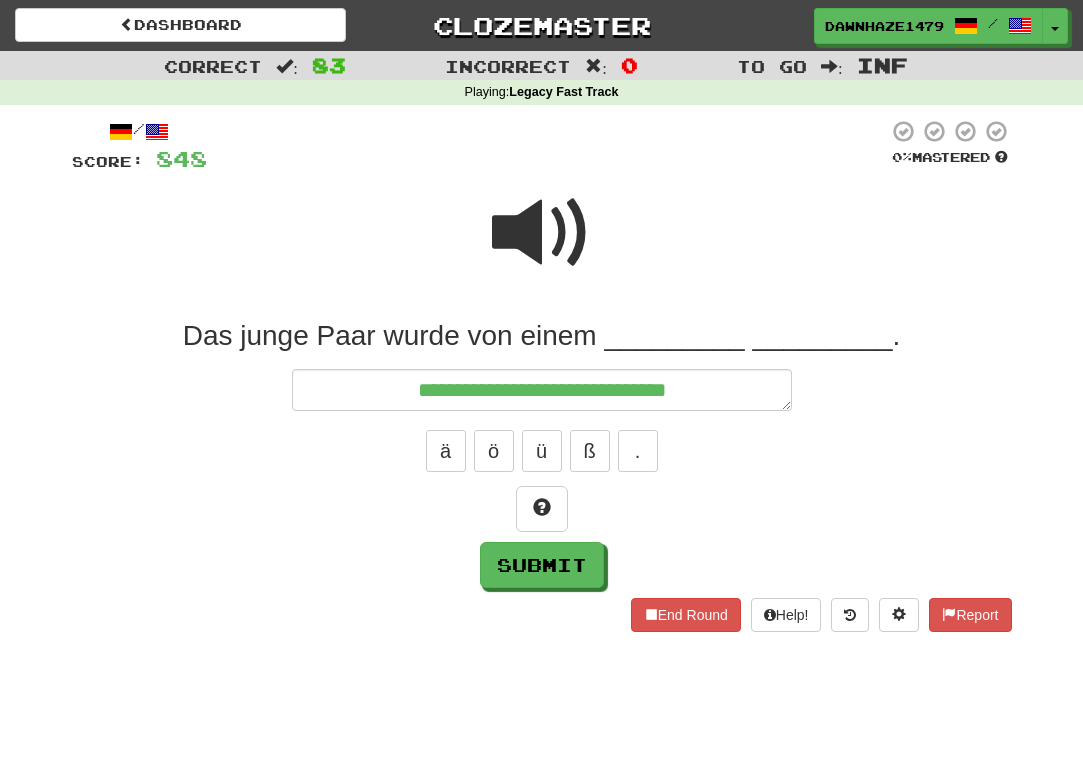 click at bounding box center (547, 146) 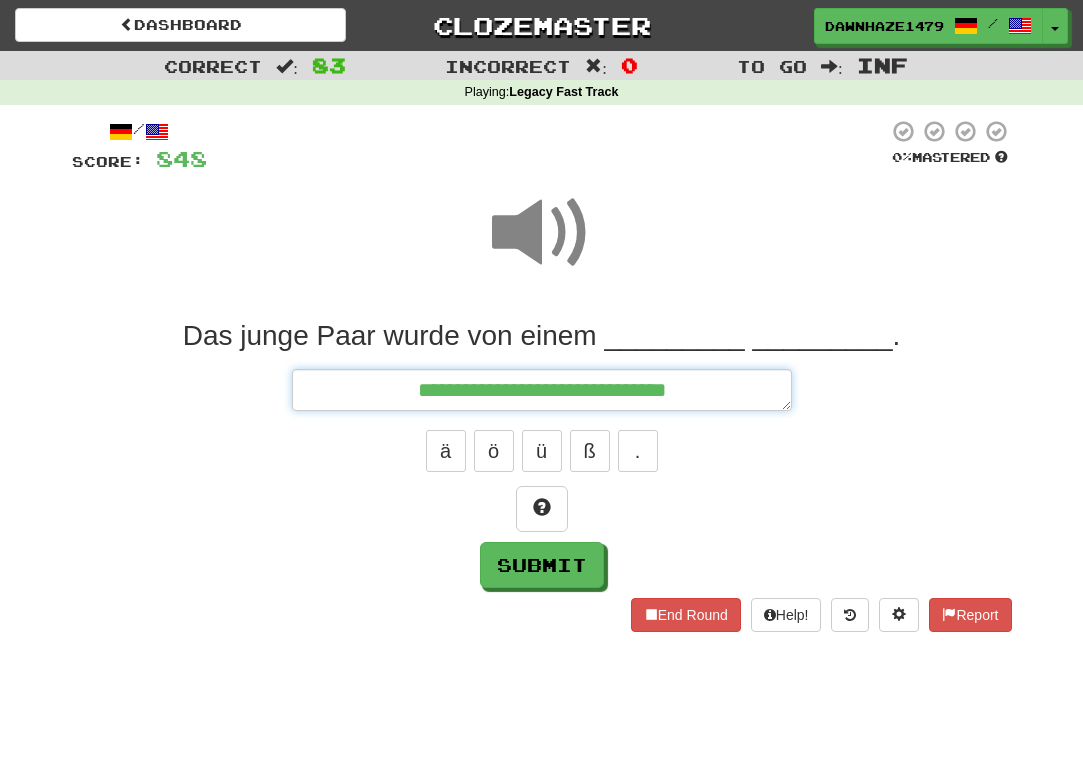click on "**********" at bounding box center [542, 390] 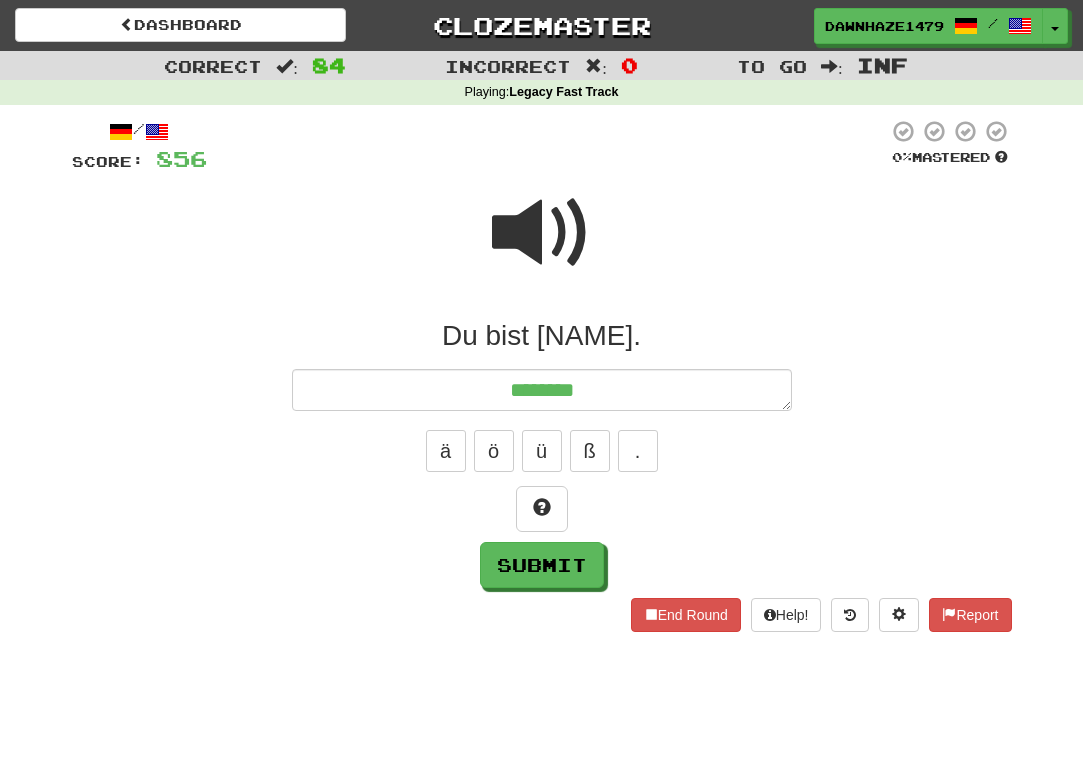 click at bounding box center (542, 233) 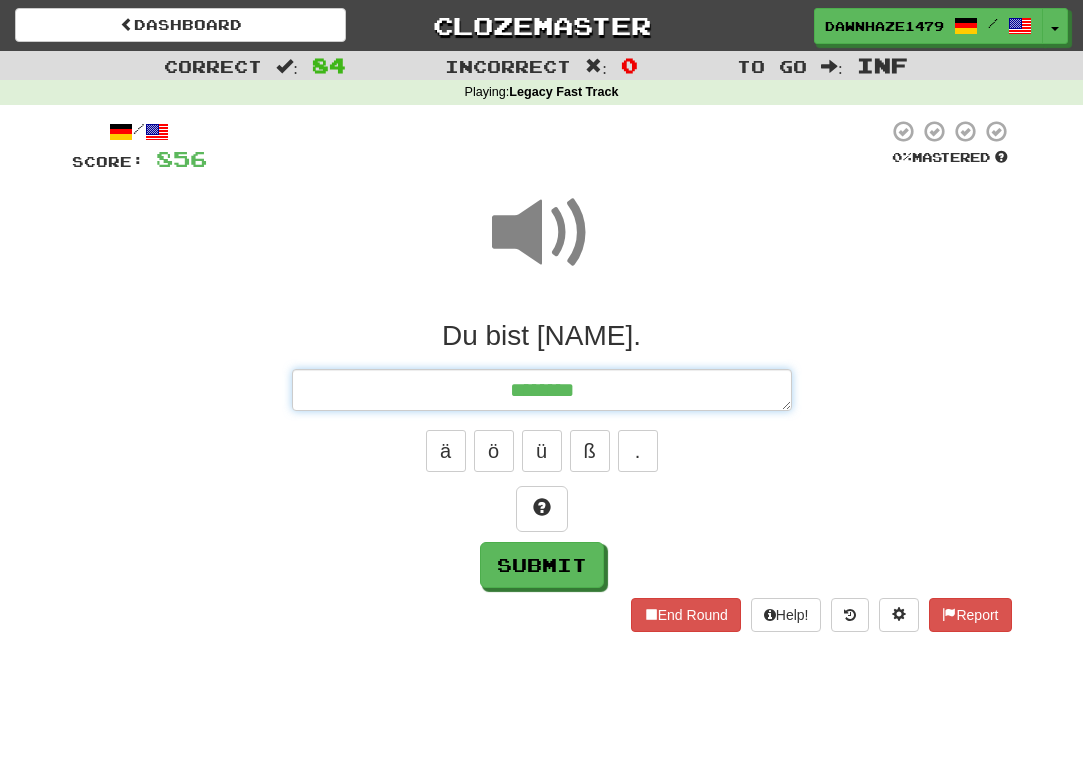 click on "*******" at bounding box center (542, 390) 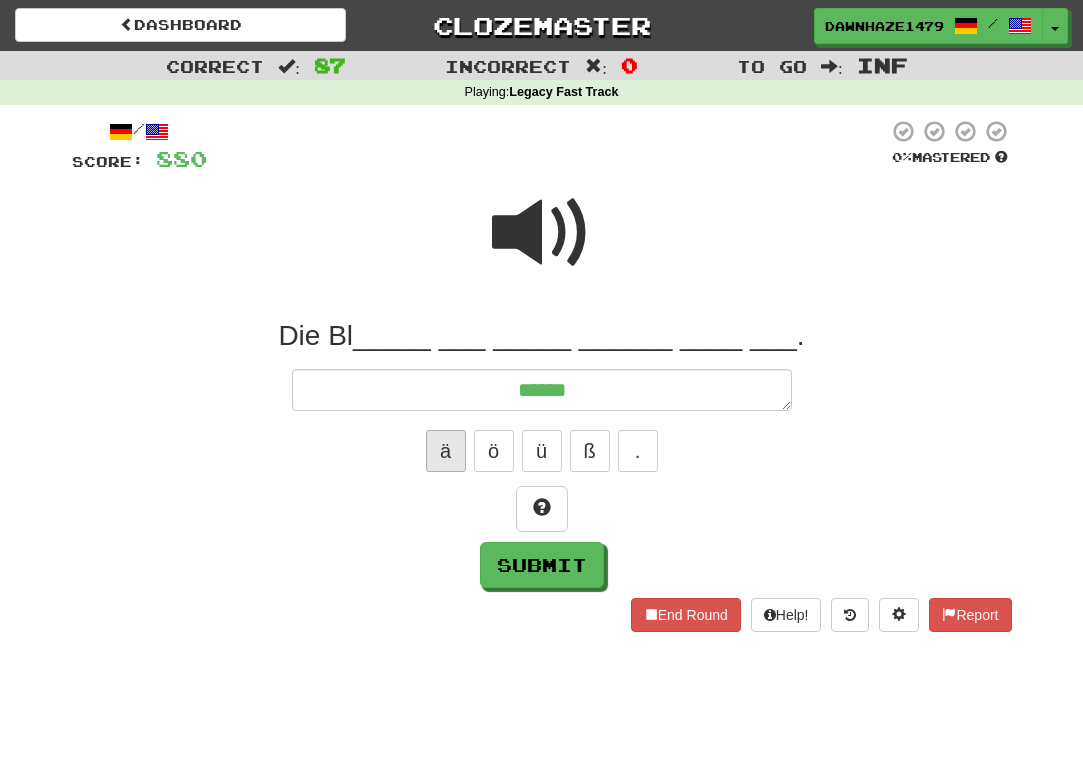 click on "ä" at bounding box center (446, 451) 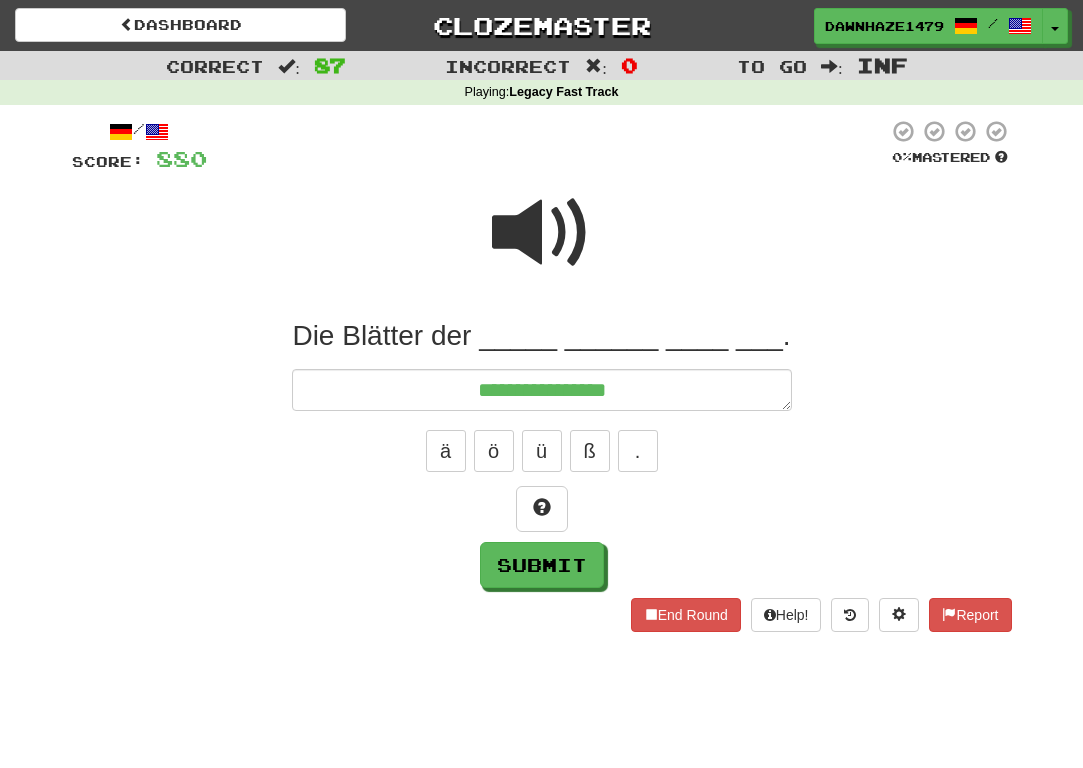 click at bounding box center [542, 246] 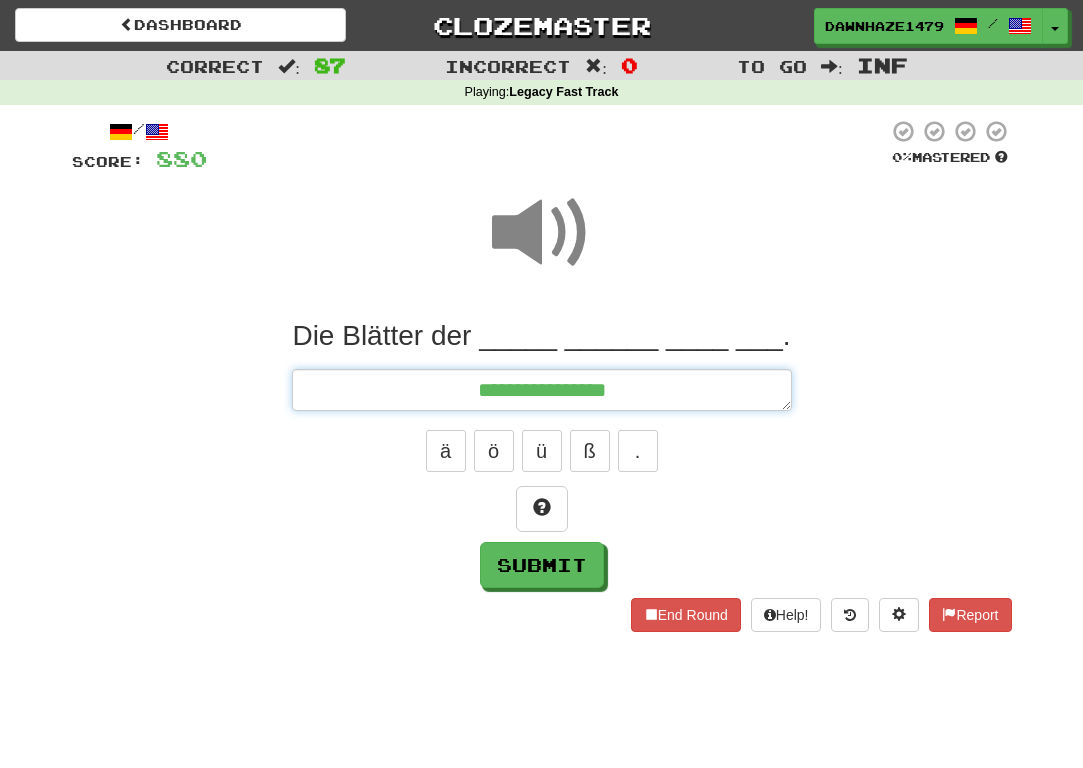 click on "**********" at bounding box center [542, 390] 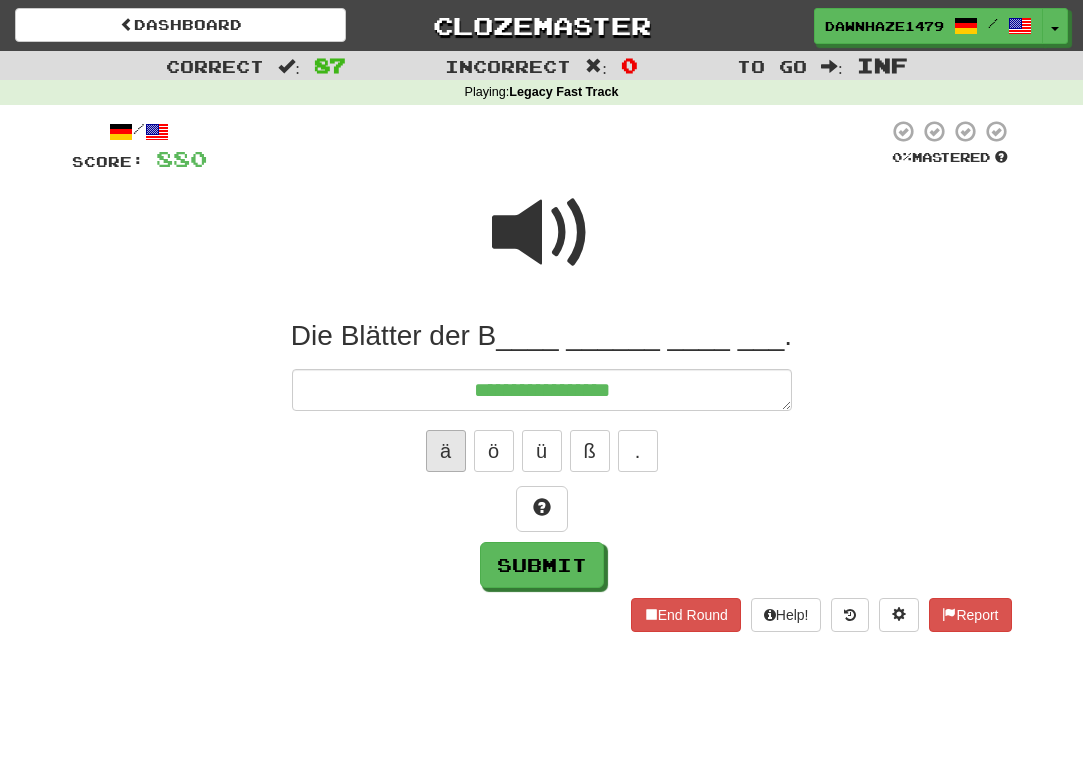 click on "ä" at bounding box center (446, 451) 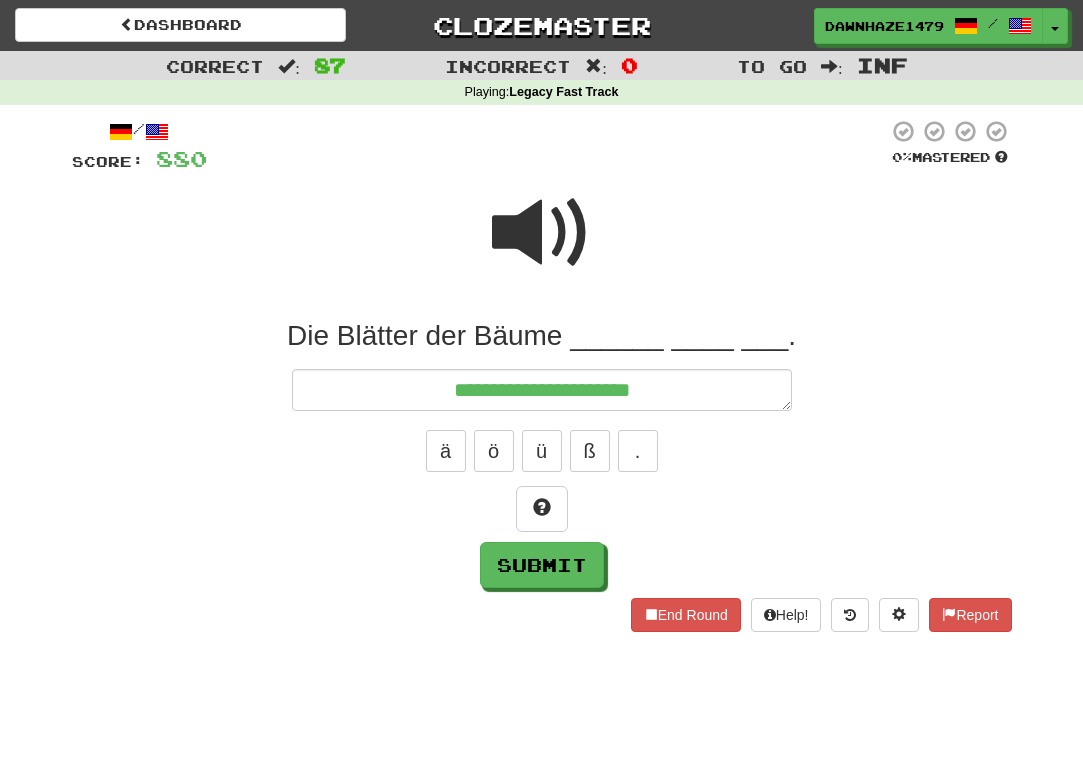 click at bounding box center [542, 233] 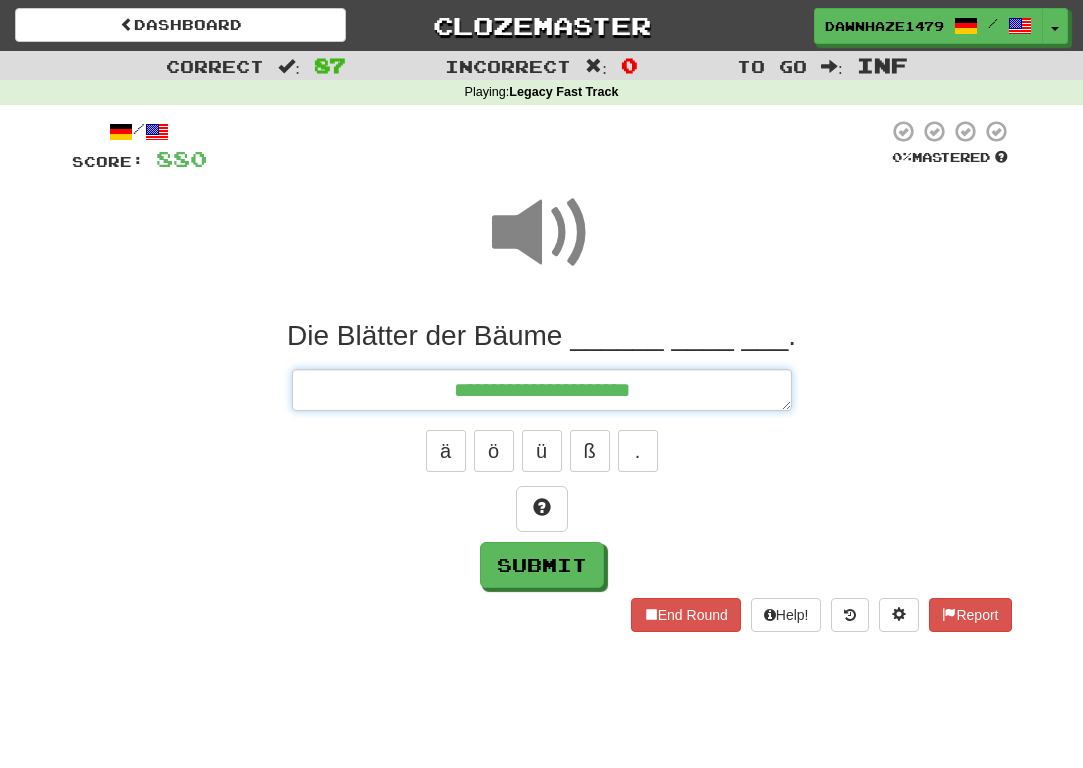 click on "**********" at bounding box center (542, 390) 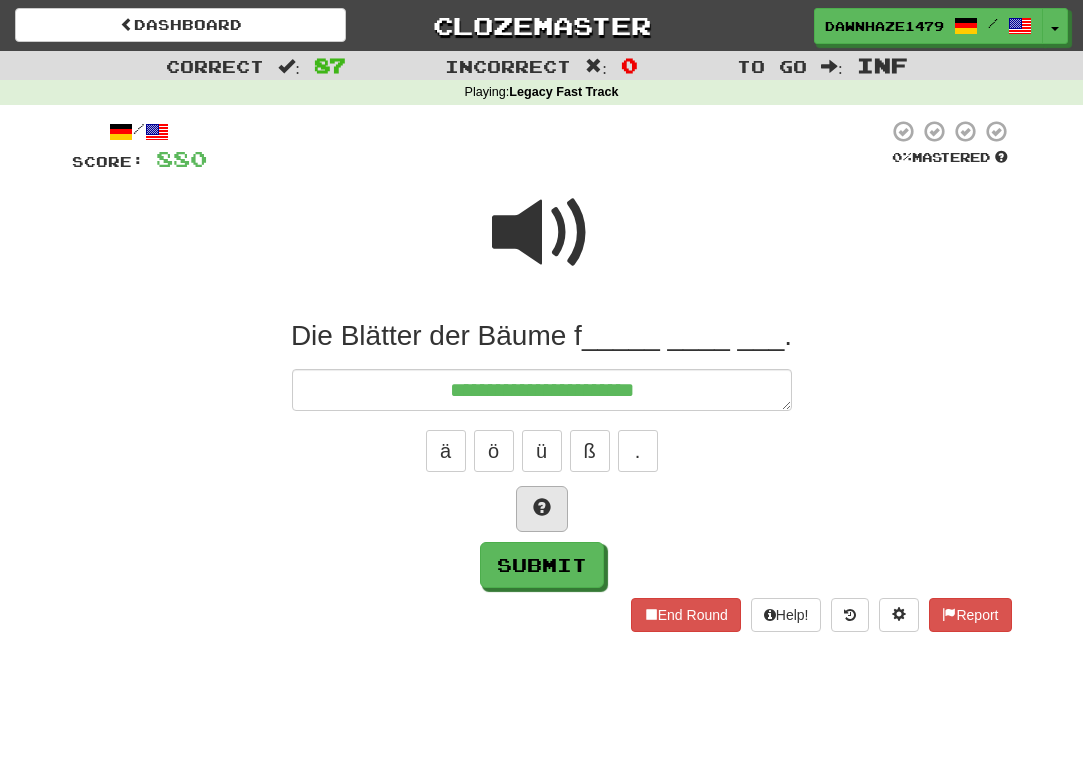 click at bounding box center (542, 509) 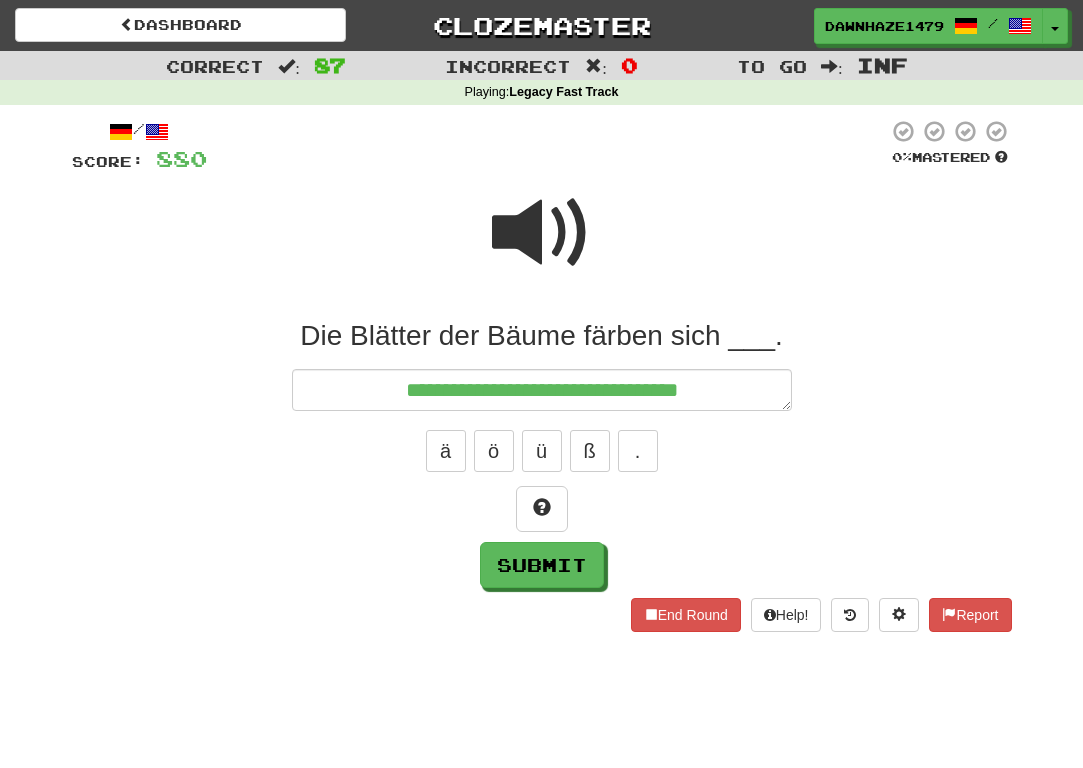 click at bounding box center (542, 233) 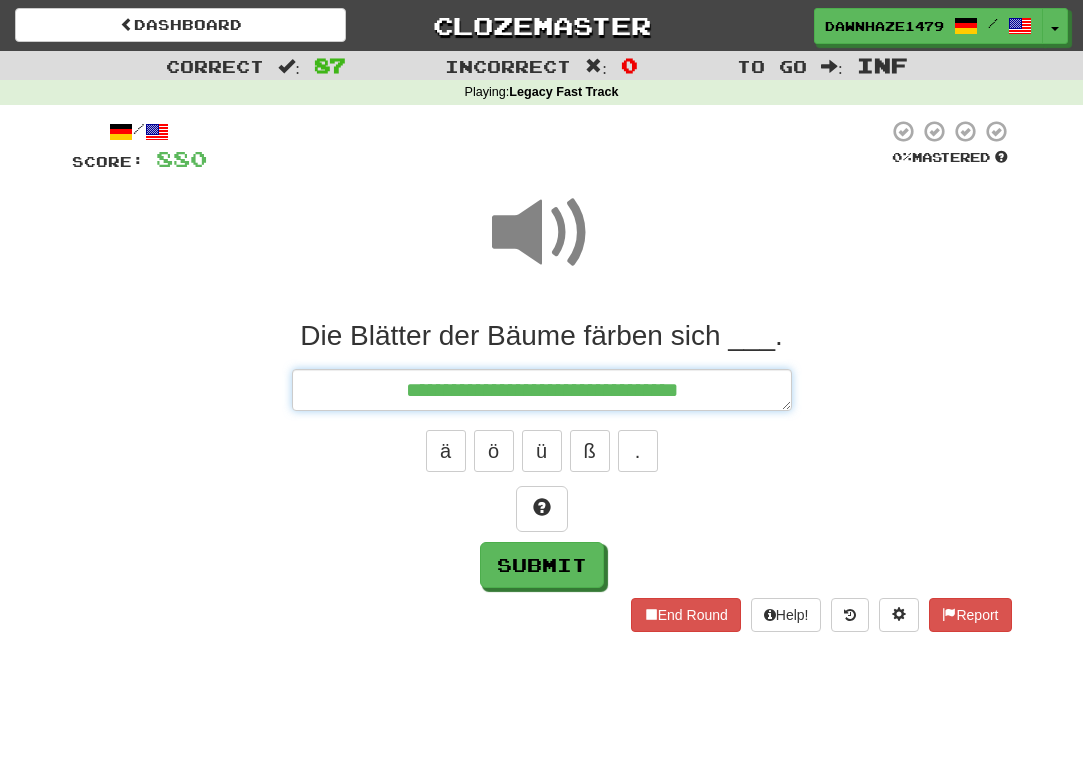 click on "**********" at bounding box center [542, 390] 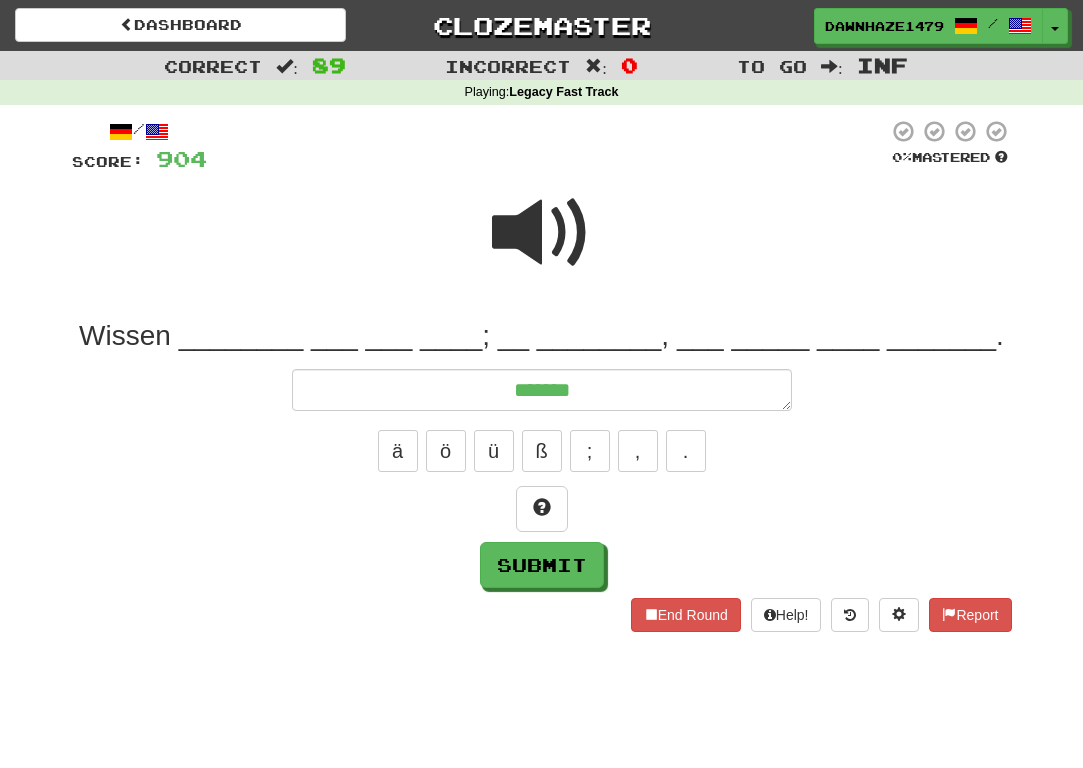click at bounding box center [542, 233] 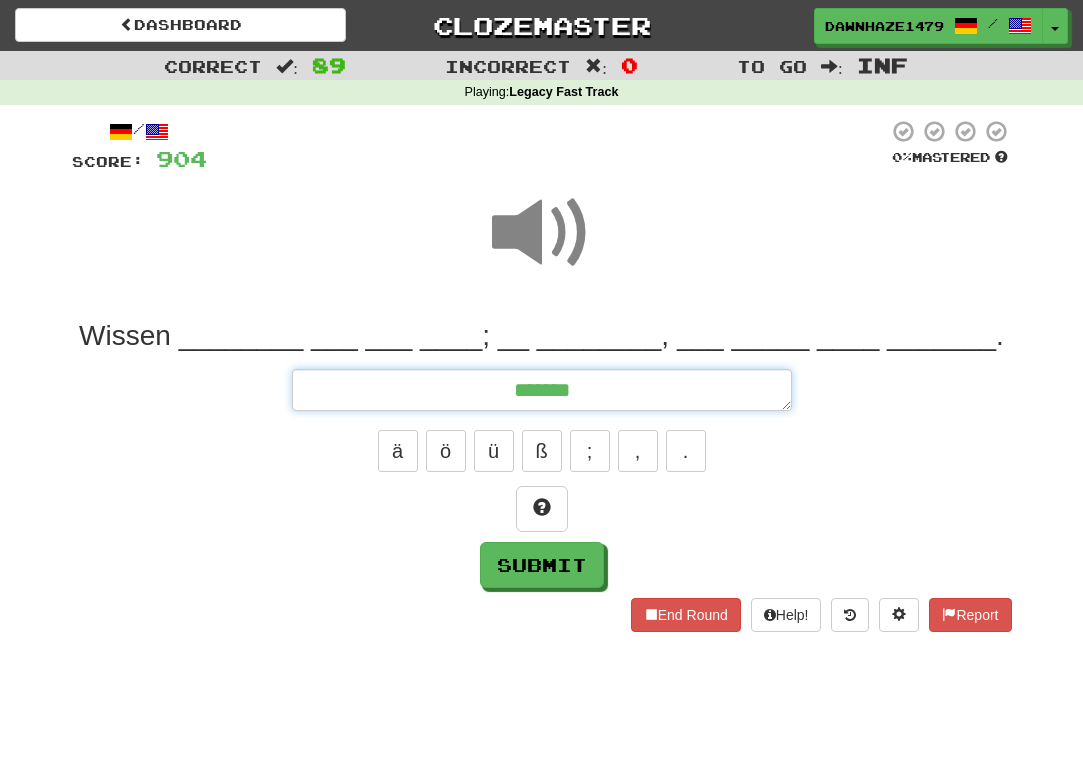 click on "******" at bounding box center (542, 390) 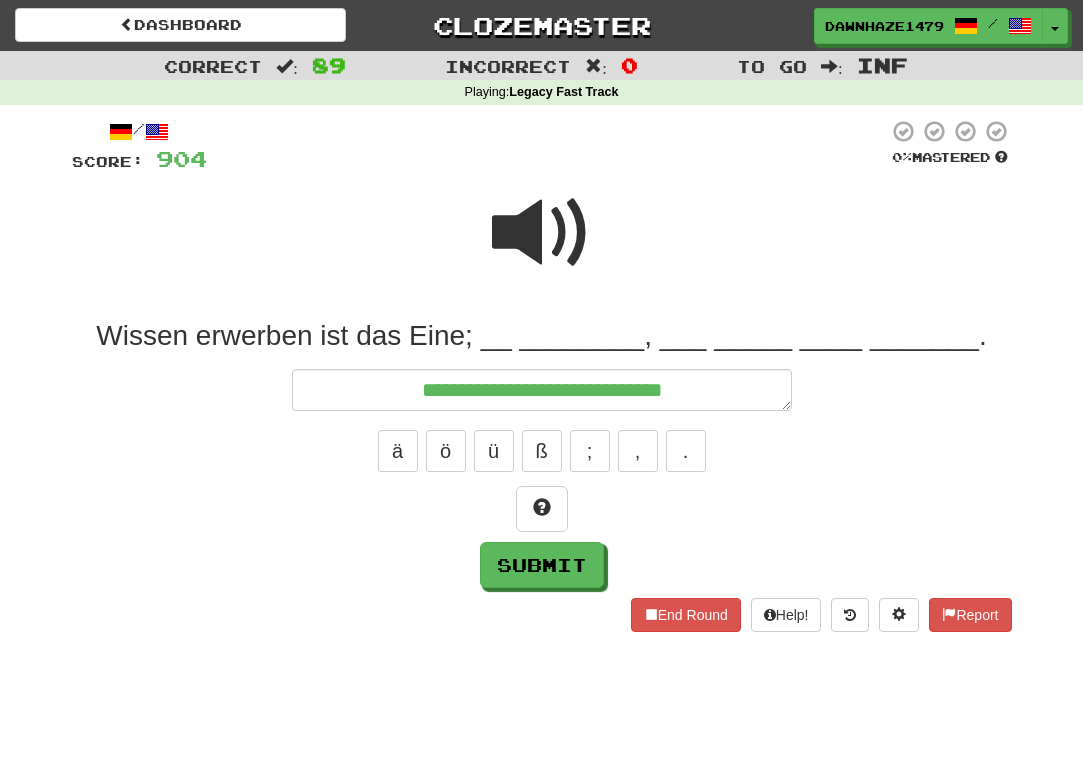 click at bounding box center [542, 246] 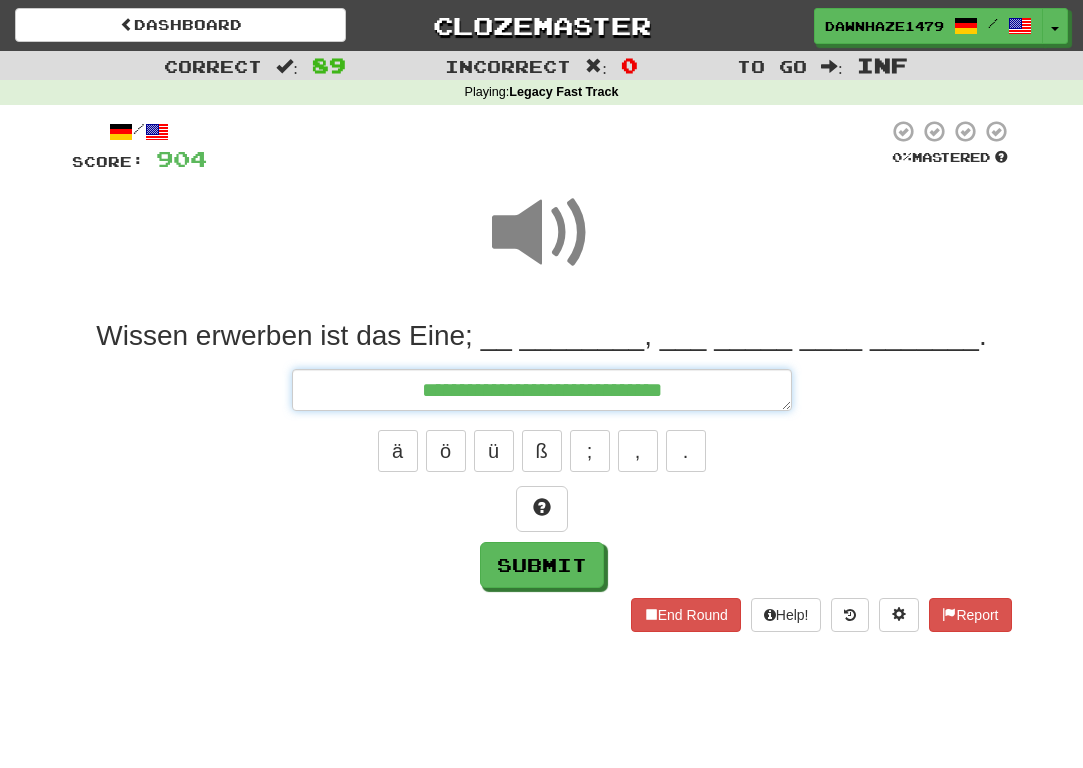 click on "**********" at bounding box center (542, 390) 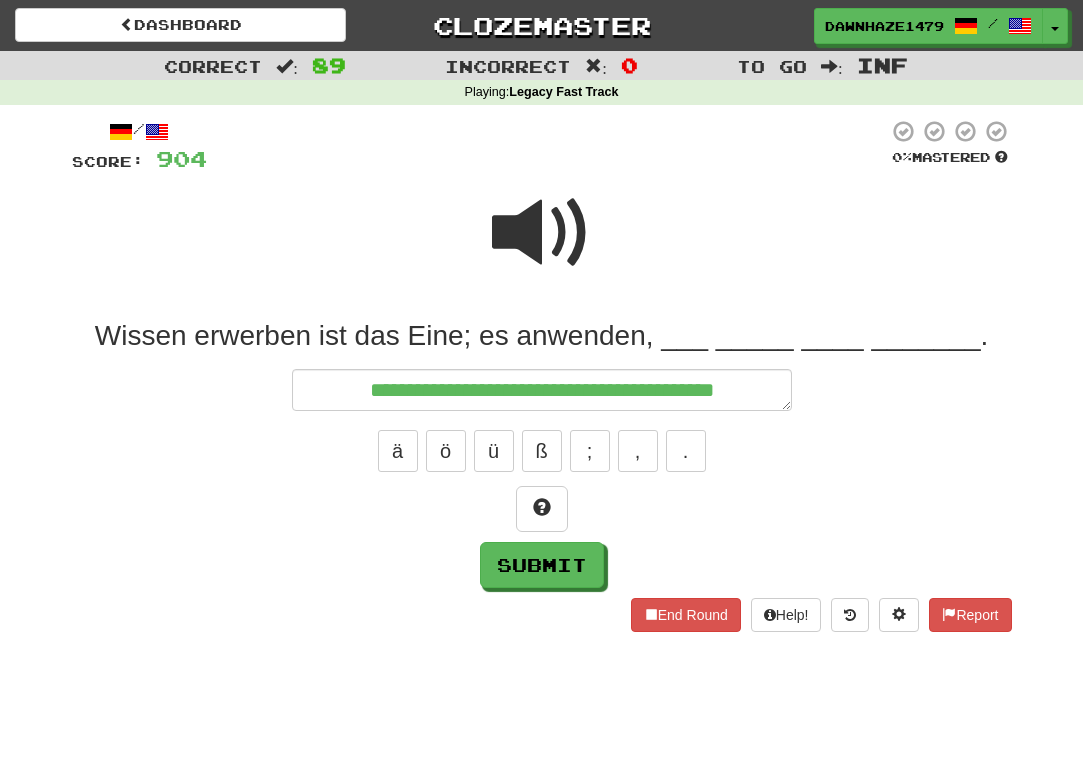 click at bounding box center (542, 246) 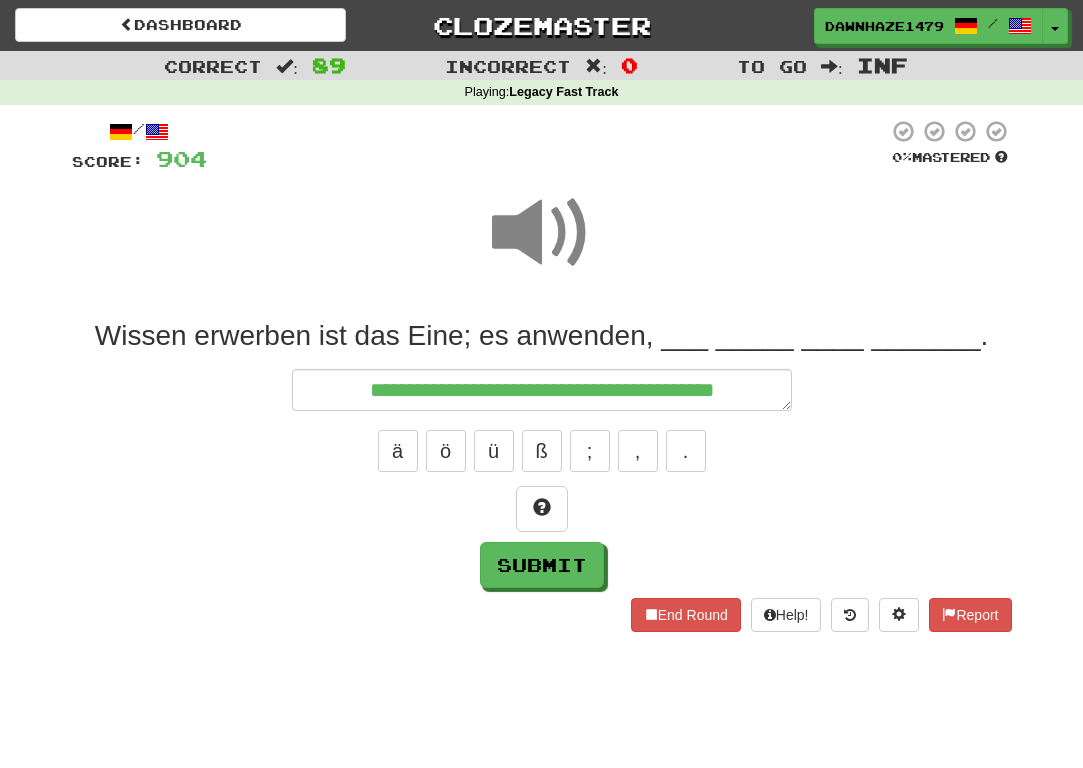 click on "**********" at bounding box center (542, 390) 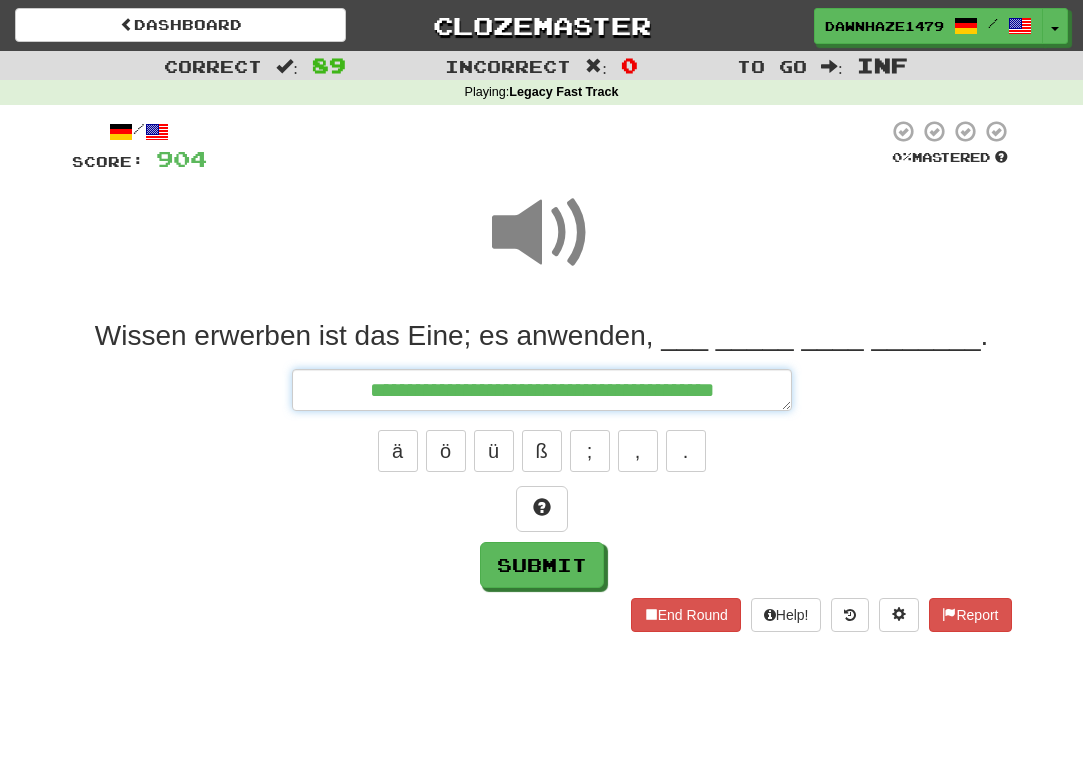 click on "**********" at bounding box center [542, 390] 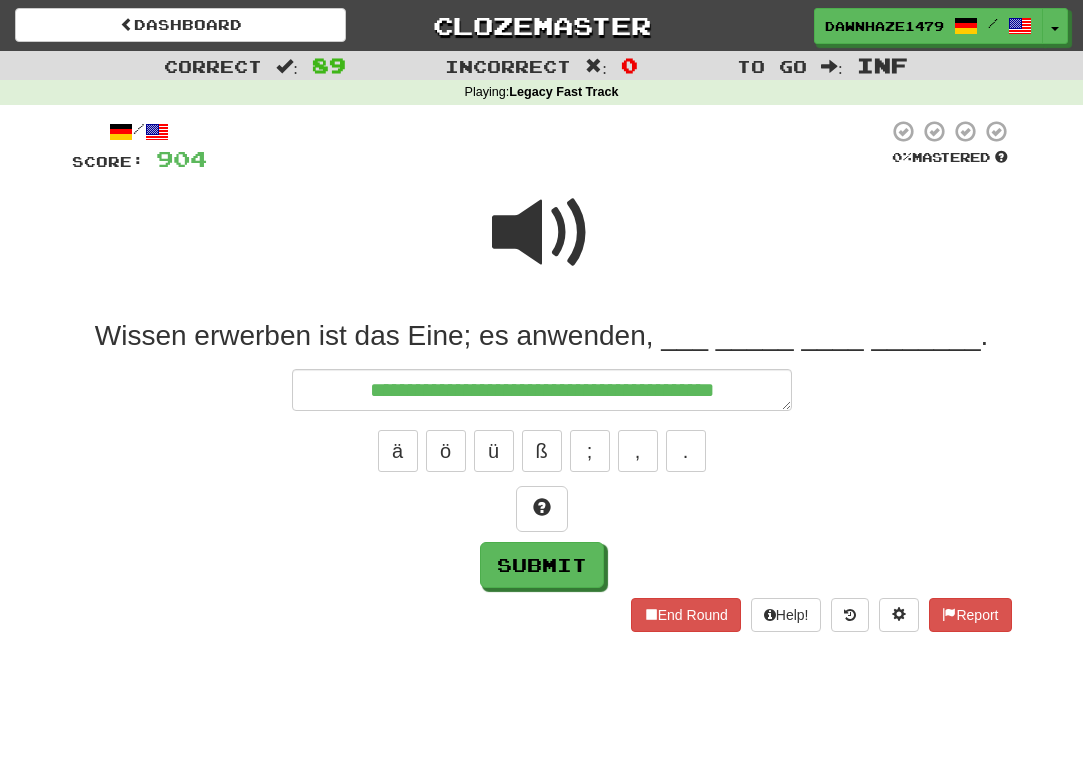 click at bounding box center (542, 246) 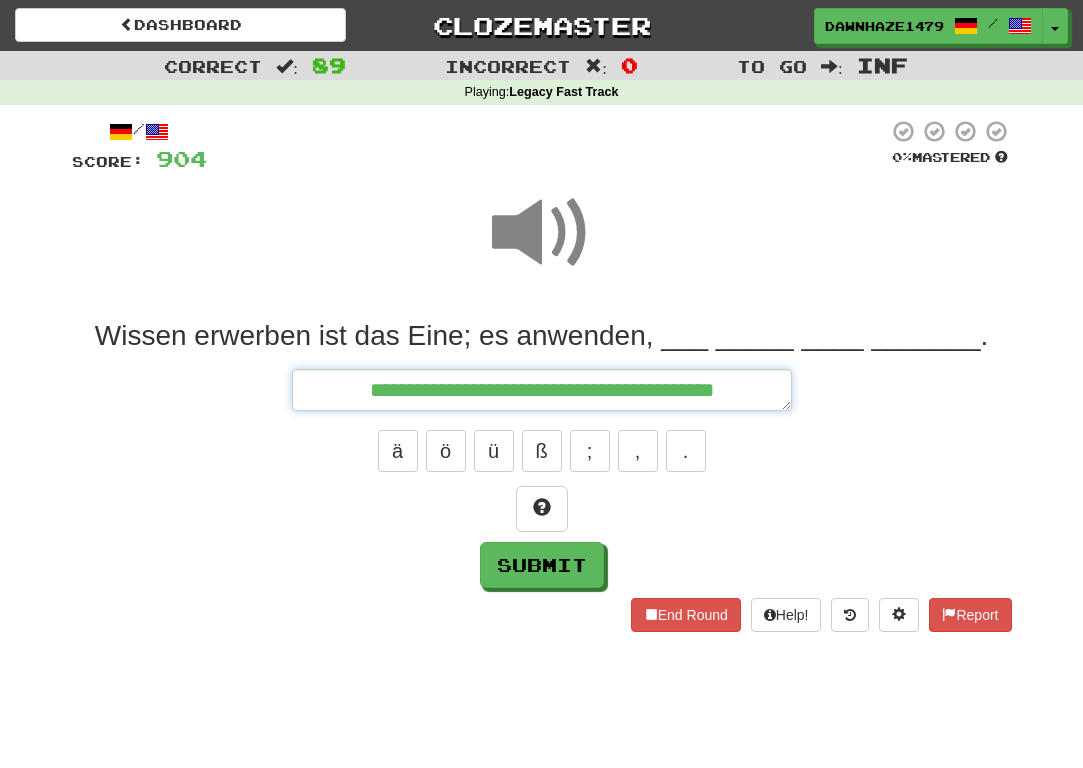 click on "**********" at bounding box center [542, 390] 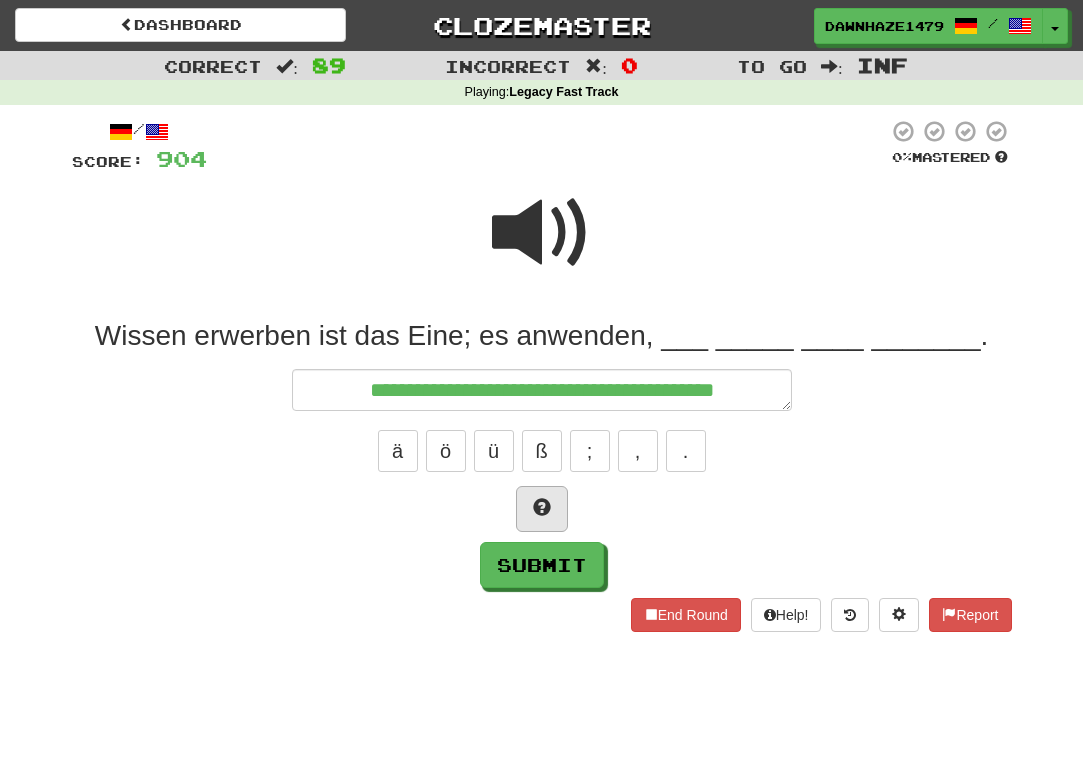 click at bounding box center (542, 509) 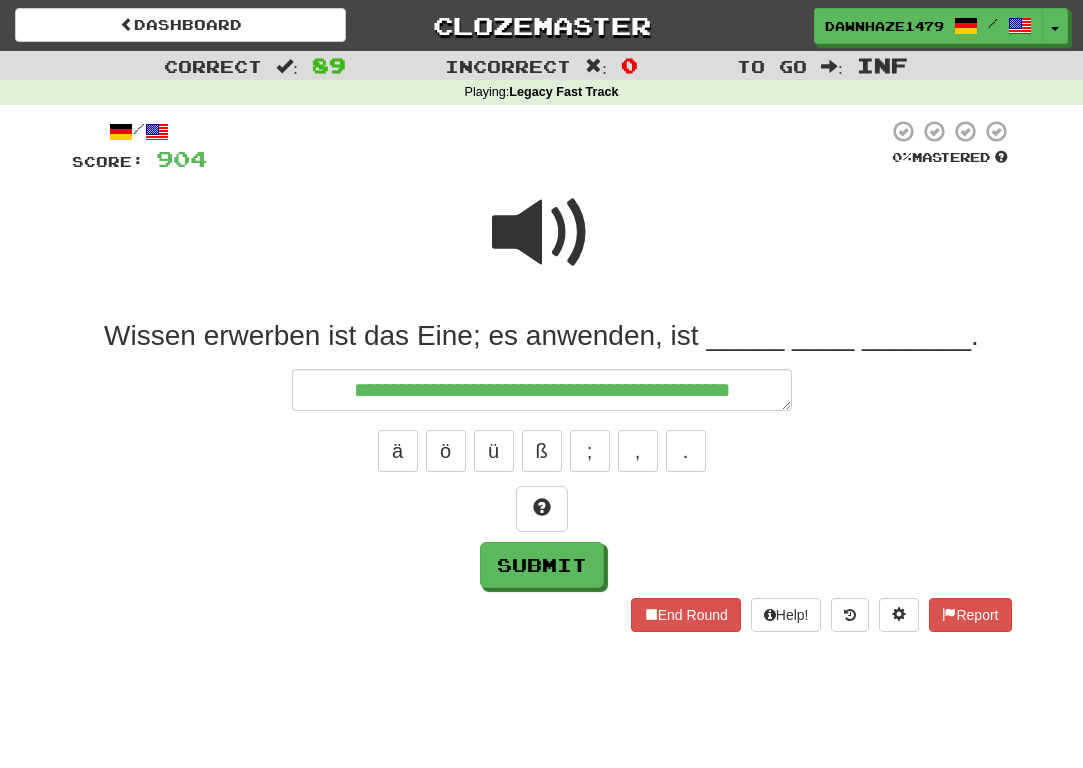 click at bounding box center (542, 246) 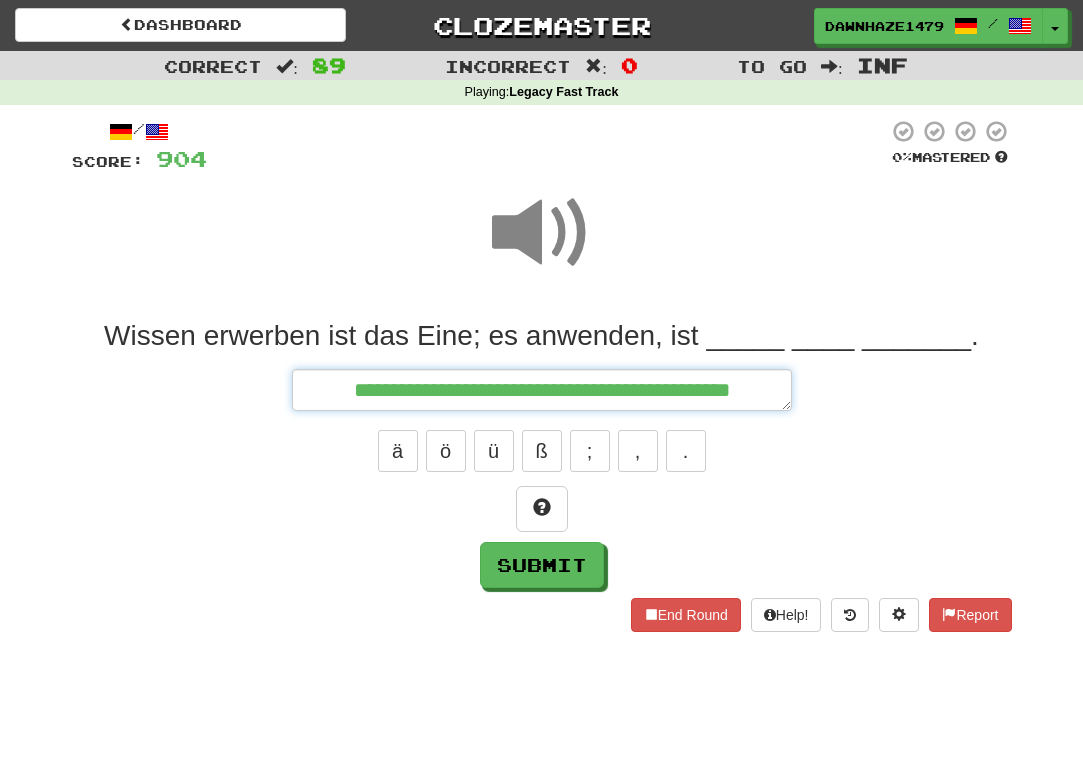 click on "**********" at bounding box center [542, 390] 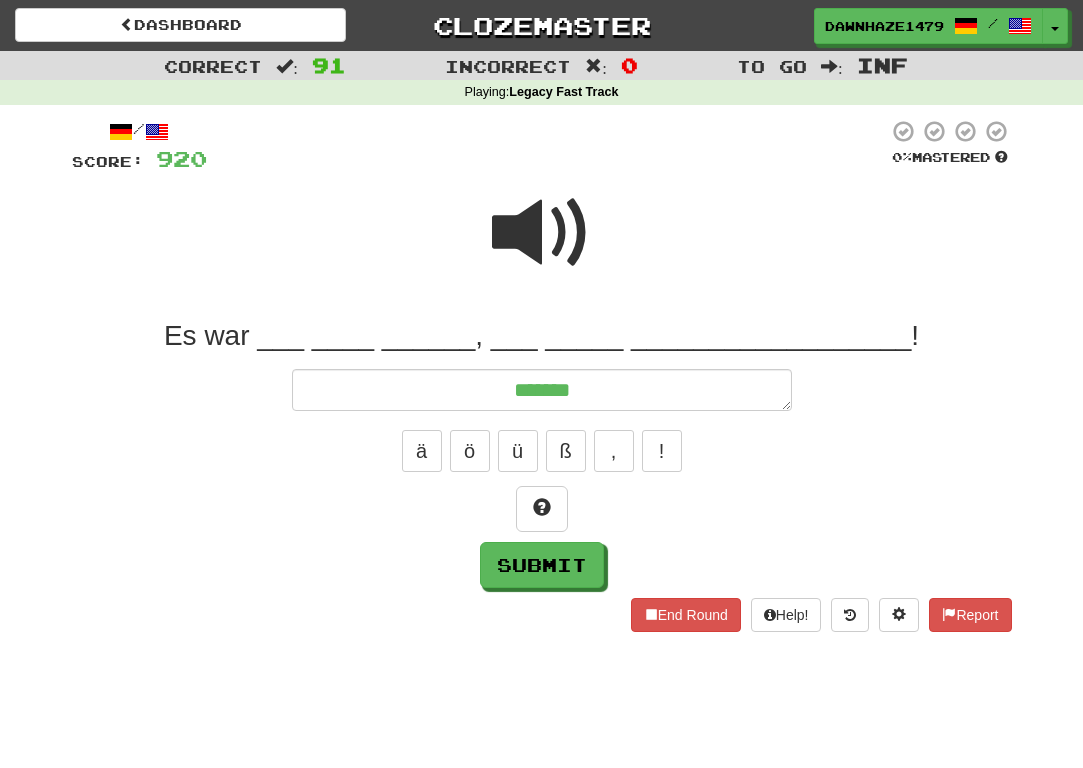 click at bounding box center (542, 233) 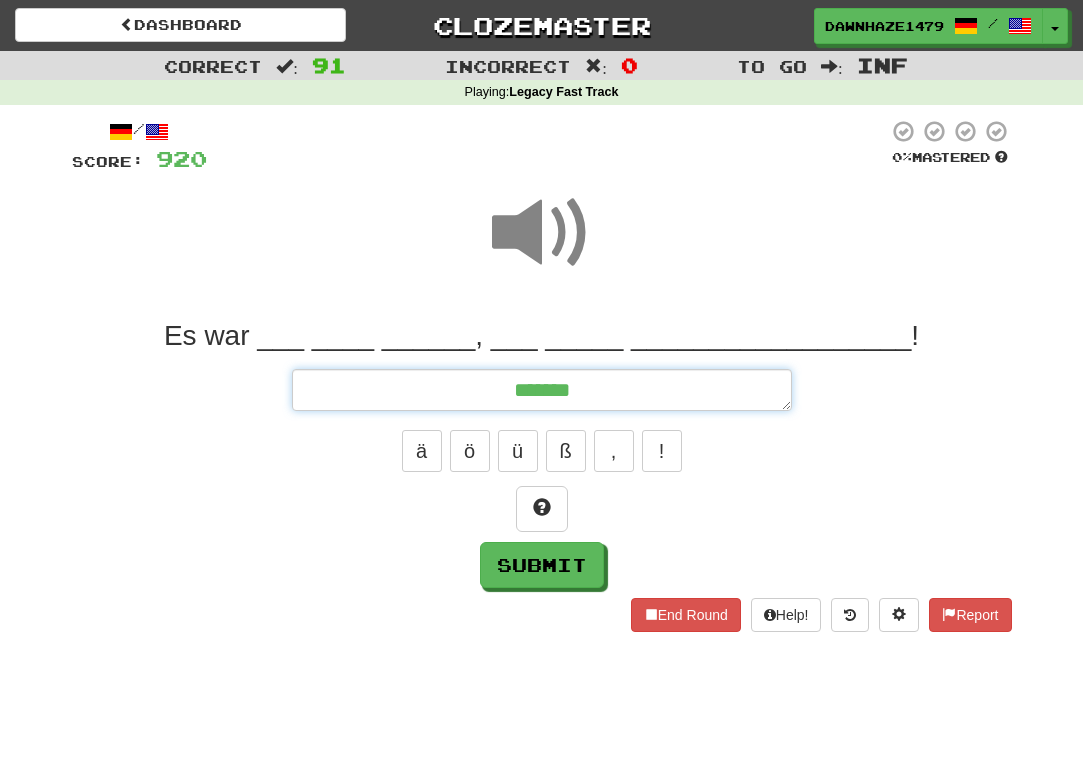 click on "******" at bounding box center [542, 390] 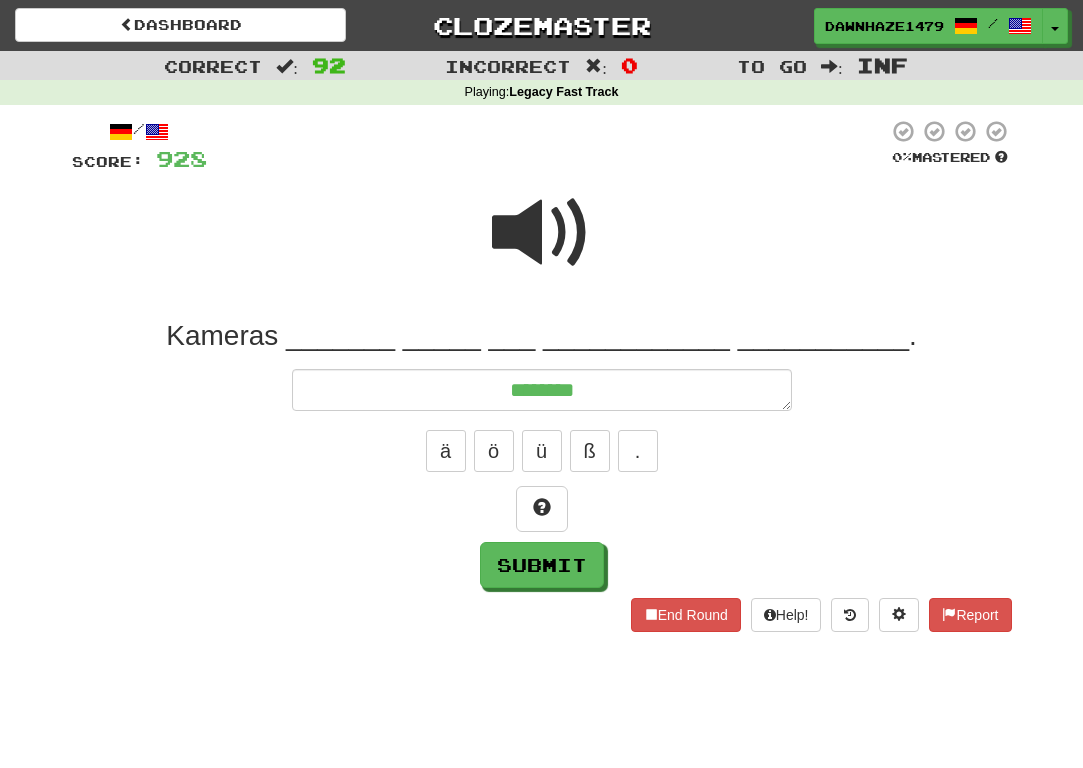 click at bounding box center (542, 233) 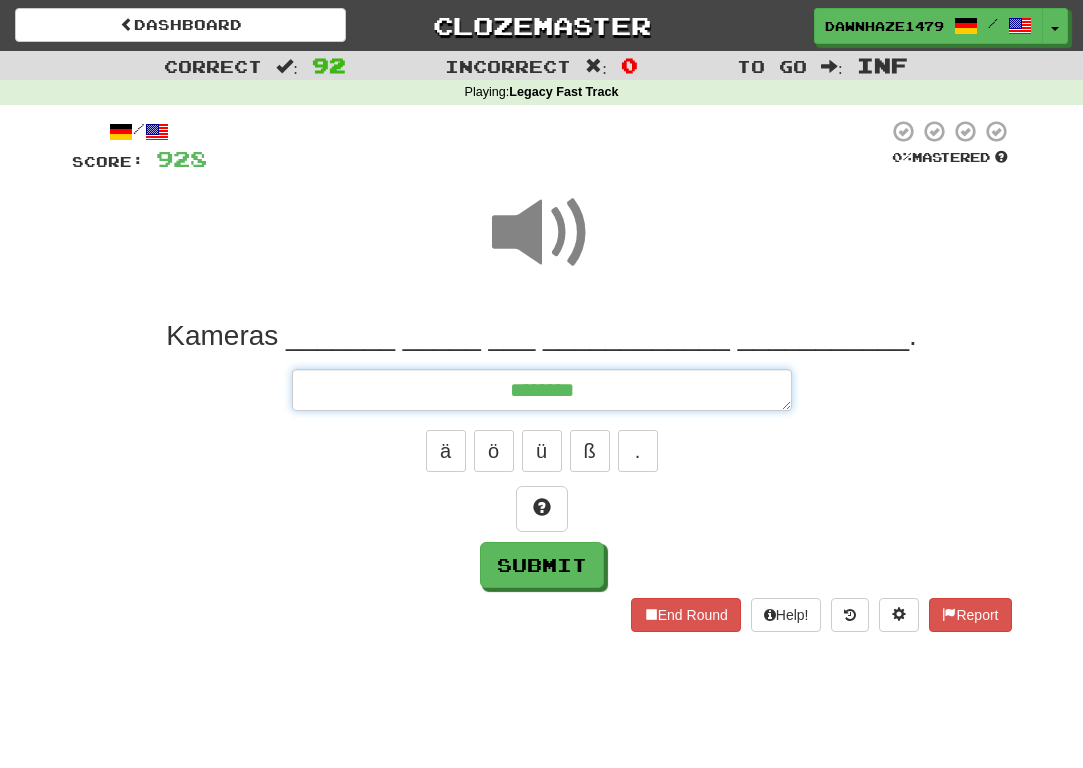 click on "*******" at bounding box center [542, 390] 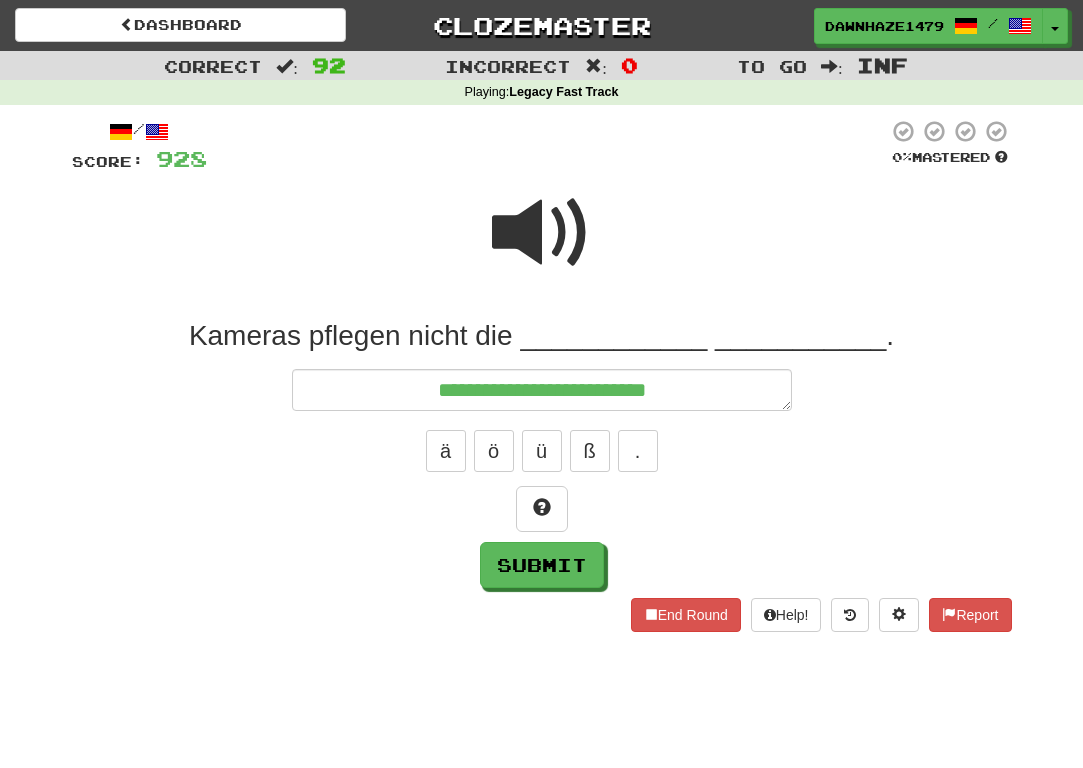 click at bounding box center (542, 233) 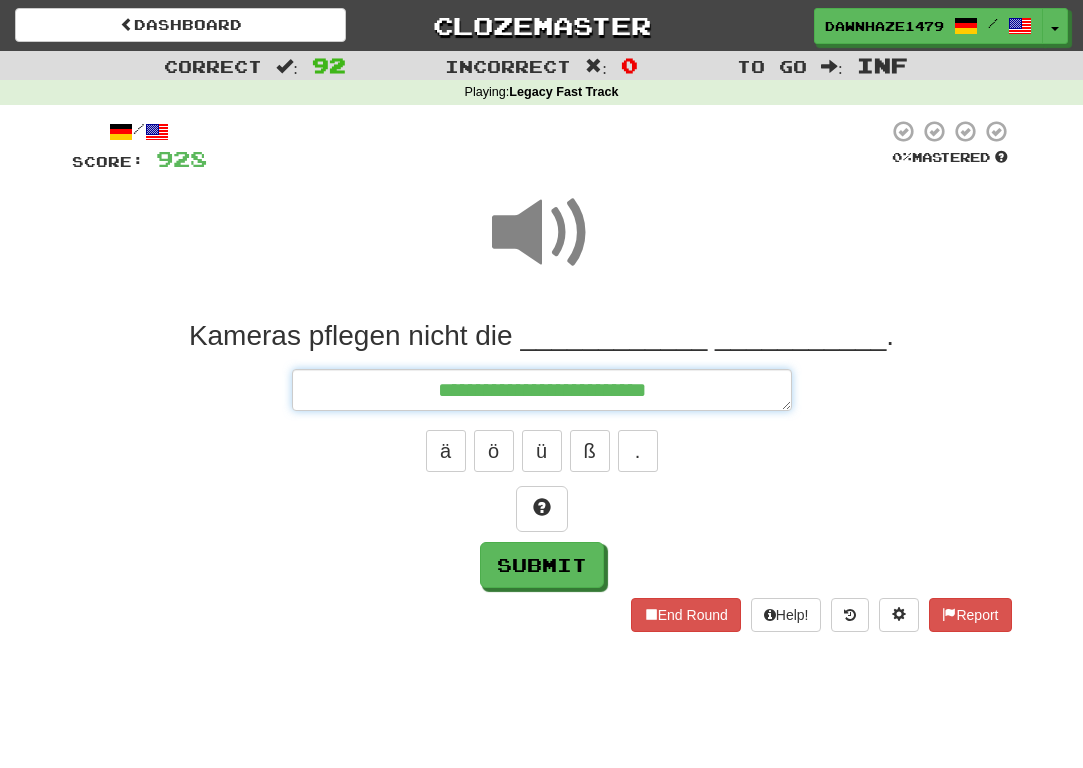 click on "**********" at bounding box center [542, 390] 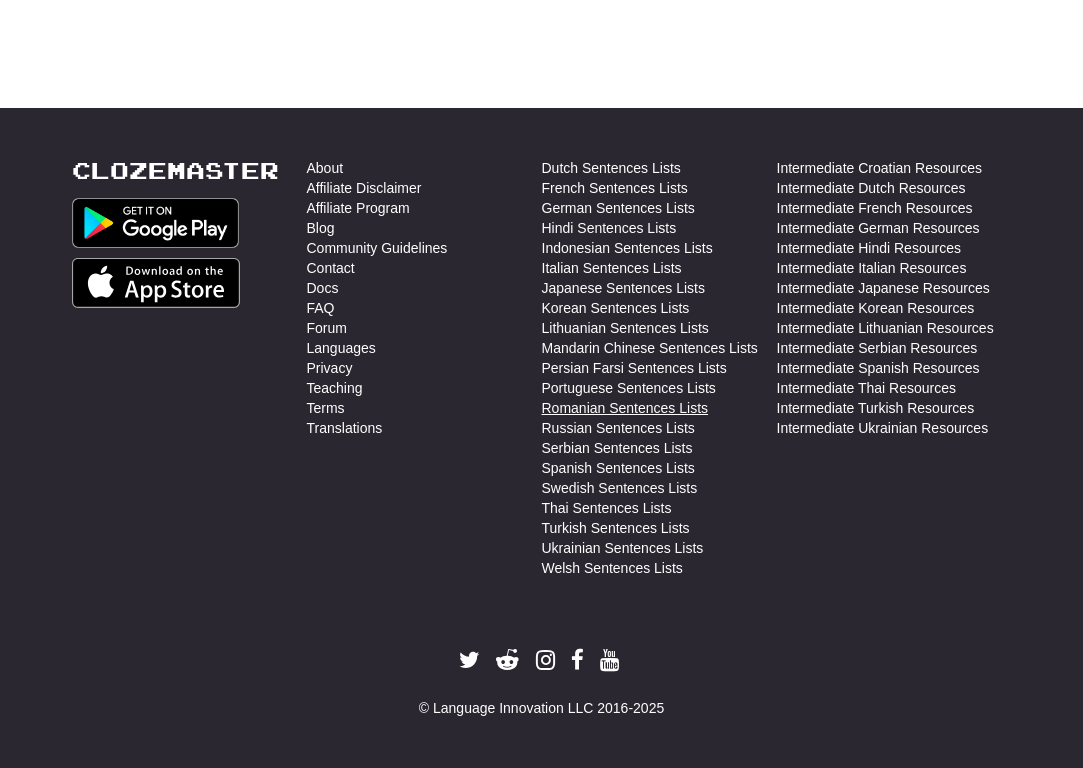 scroll, scrollTop: 24, scrollLeft: 0, axis: vertical 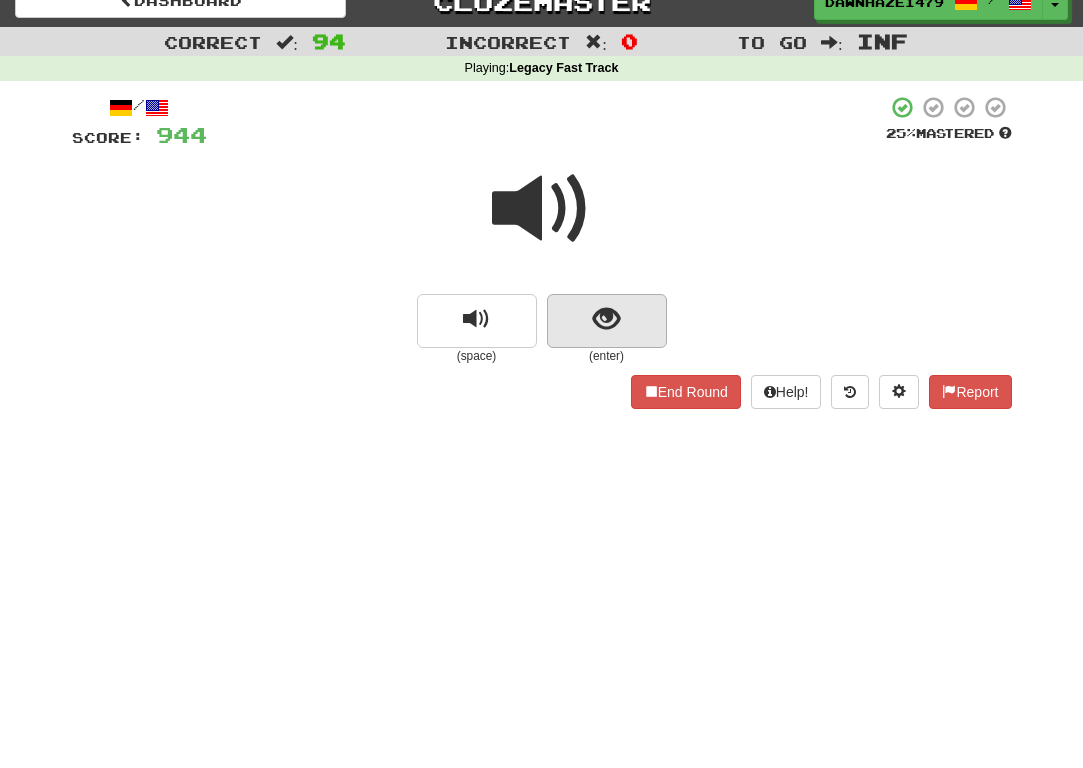 click at bounding box center [607, 321] 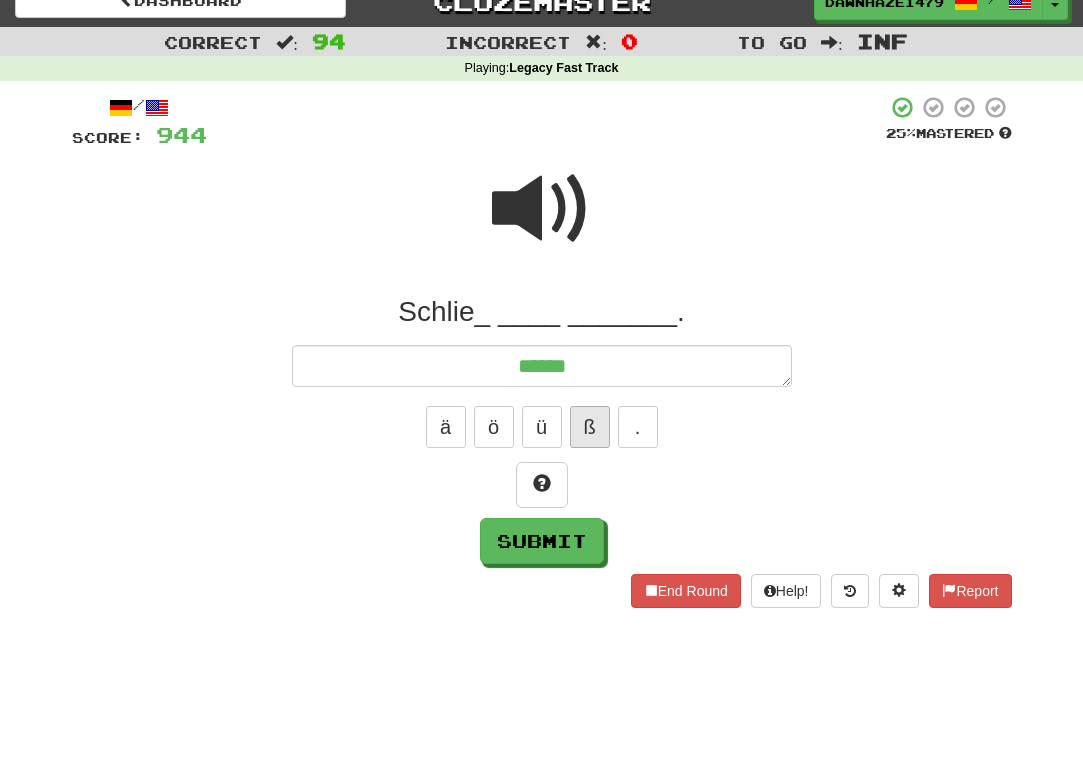 click on "ß" at bounding box center [590, 427] 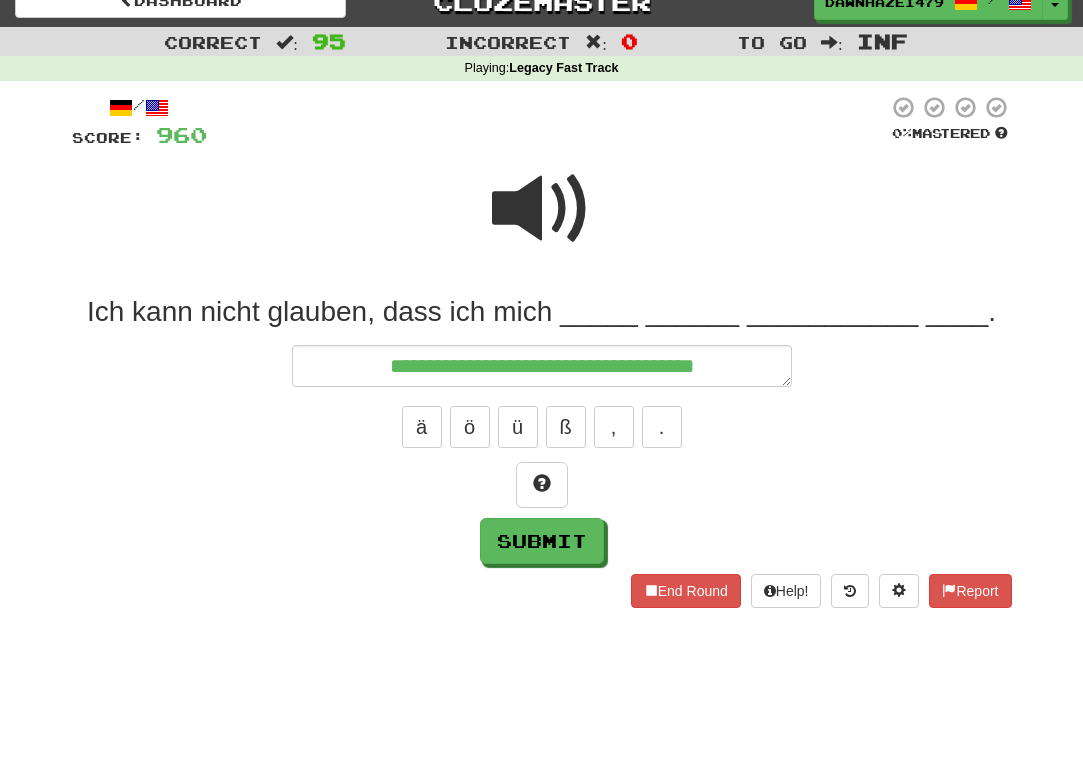 click at bounding box center [542, 222] 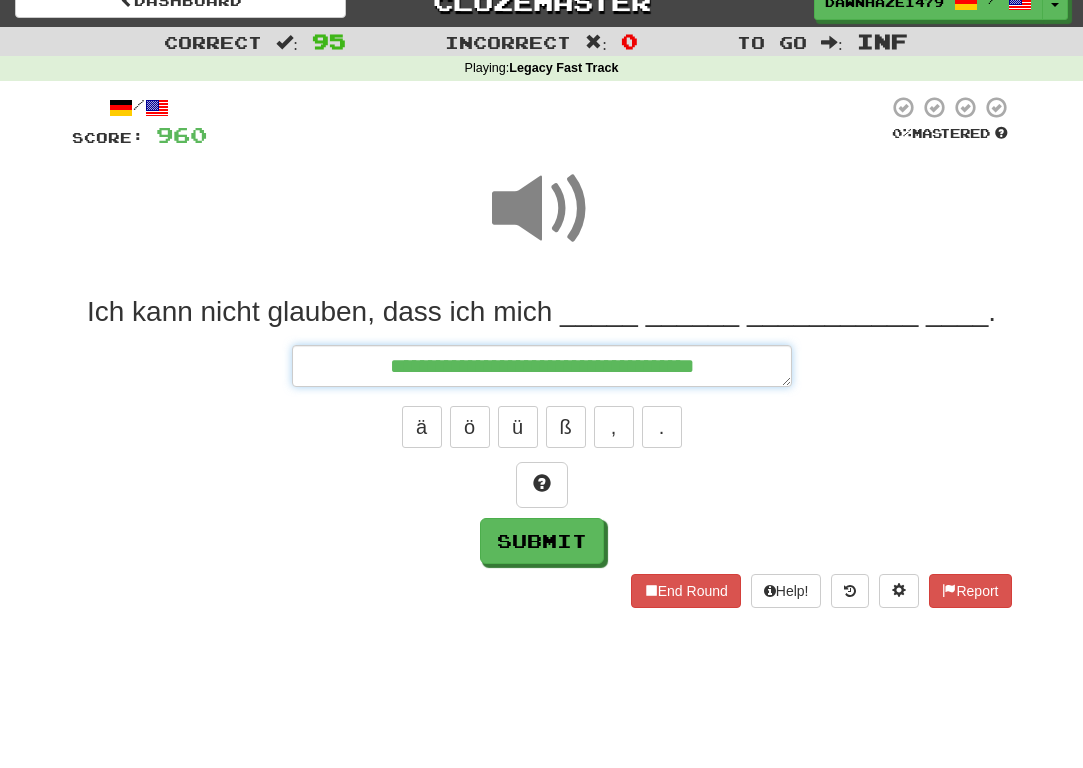 click on "**********" at bounding box center (542, 366) 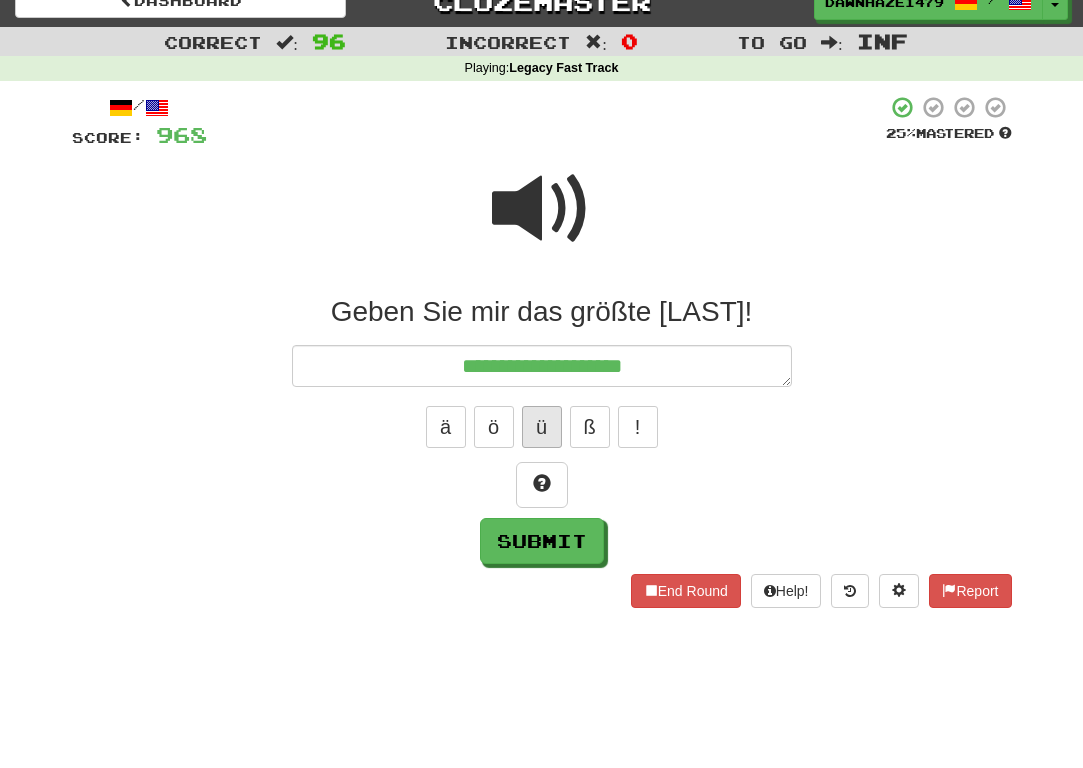 click on "ü" at bounding box center [542, 427] 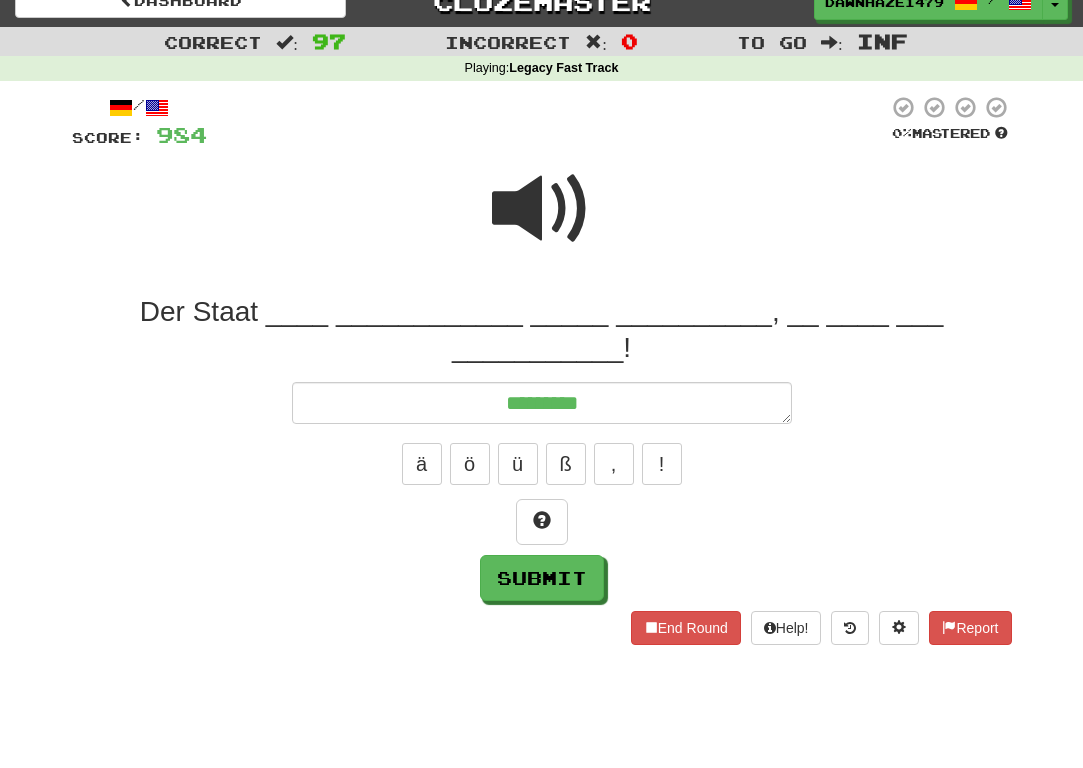 click at bounding box center [542, 222] 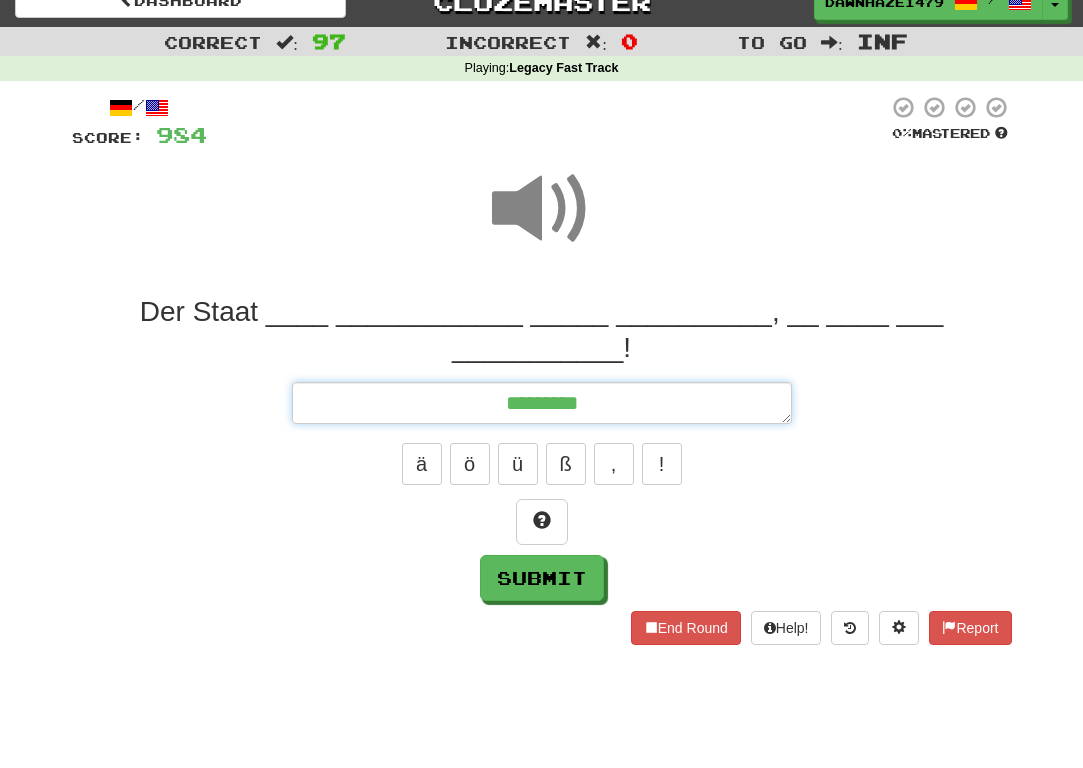 click on "*********" at bounding box center [542, 403] 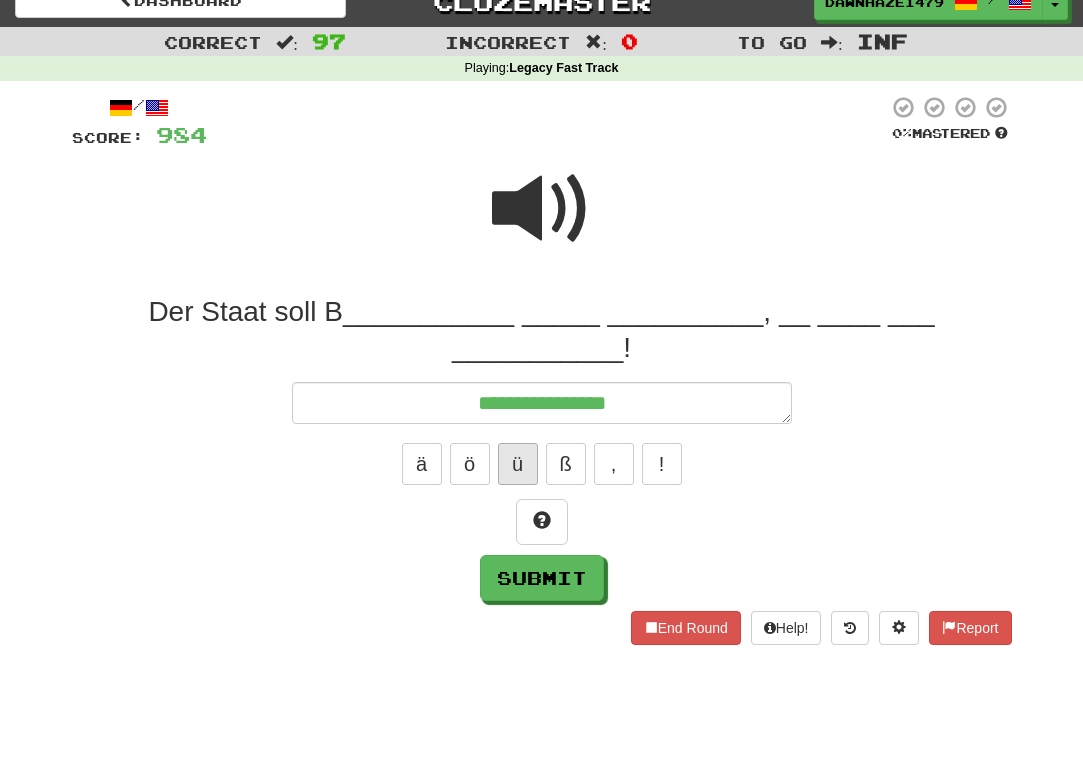 click on "ü" at bounding box center (518, 464) 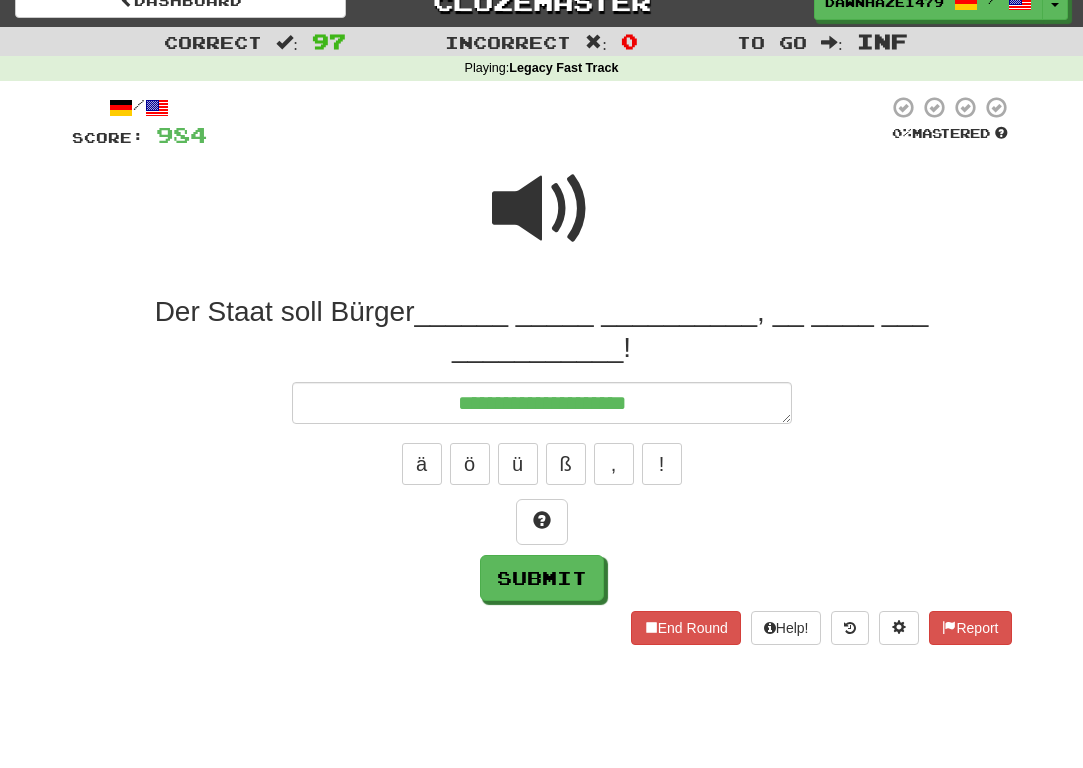 click at bounding box center [542, 209] 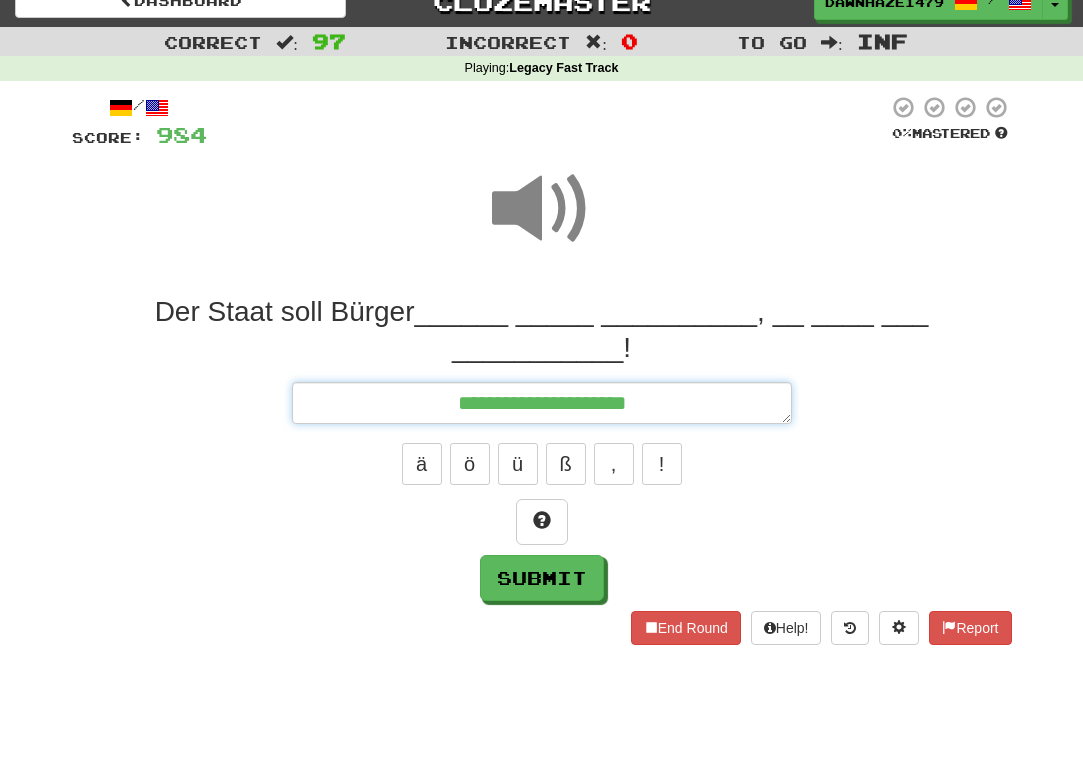 click on "**********" at bounding box center (542, 403) 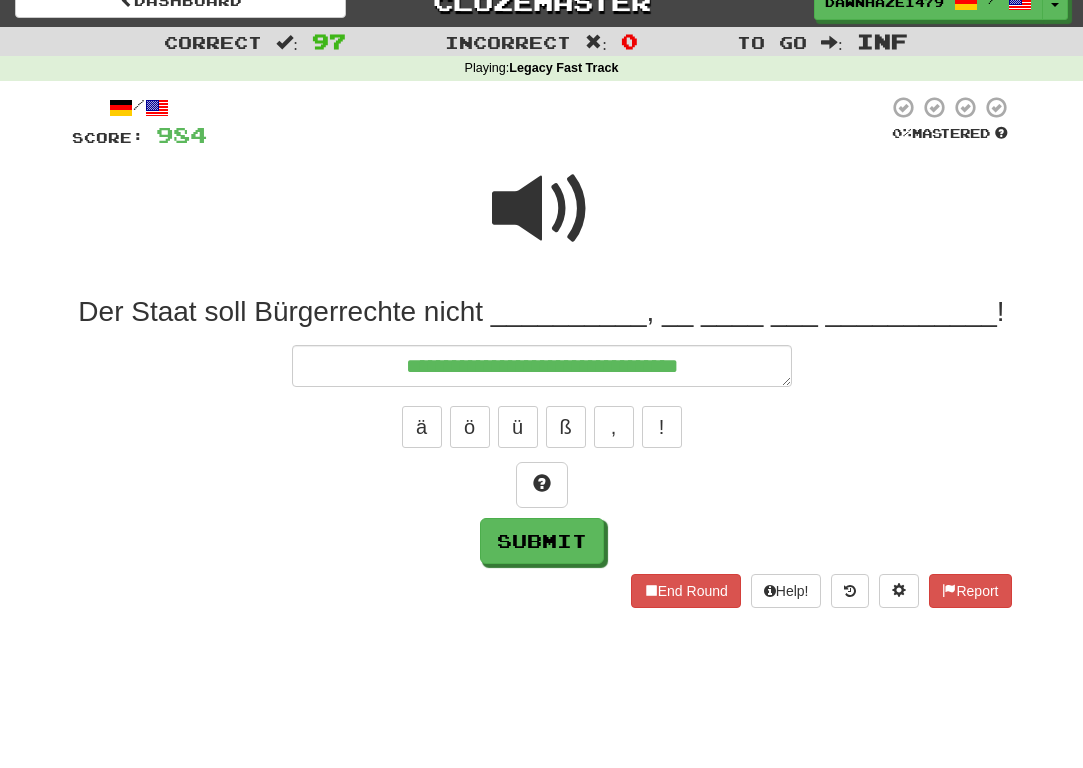 click at bounding box center [542, 222] 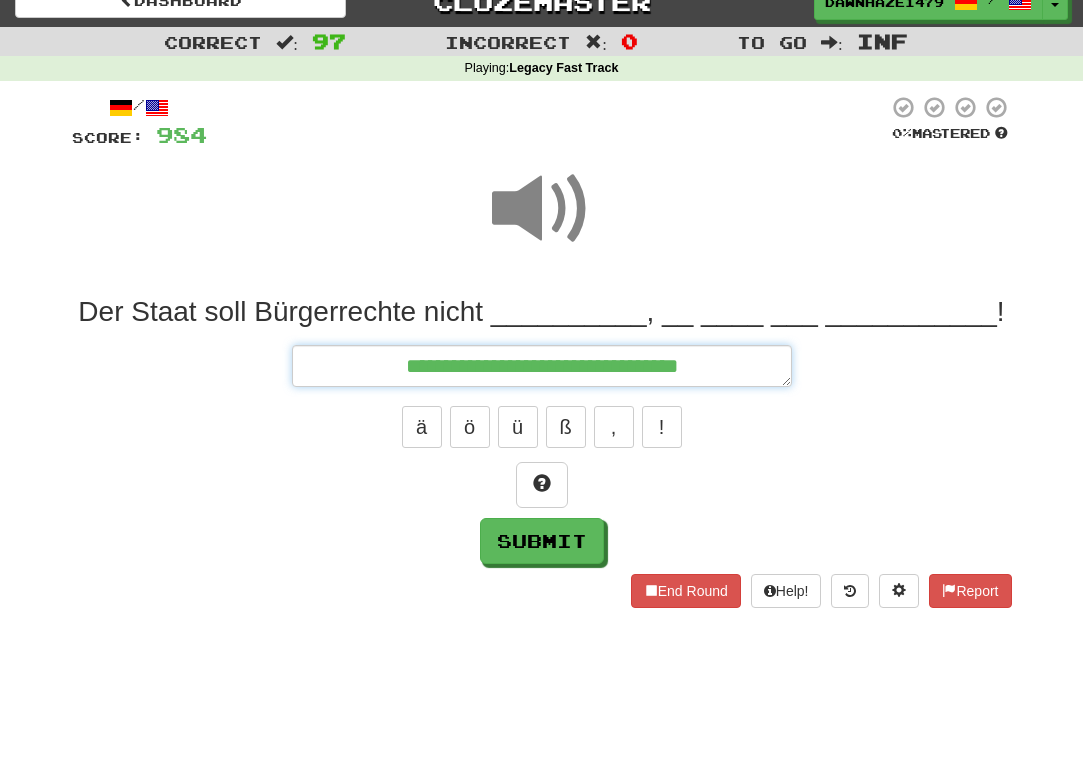 click on "**********" at bounding box center (542, 366) 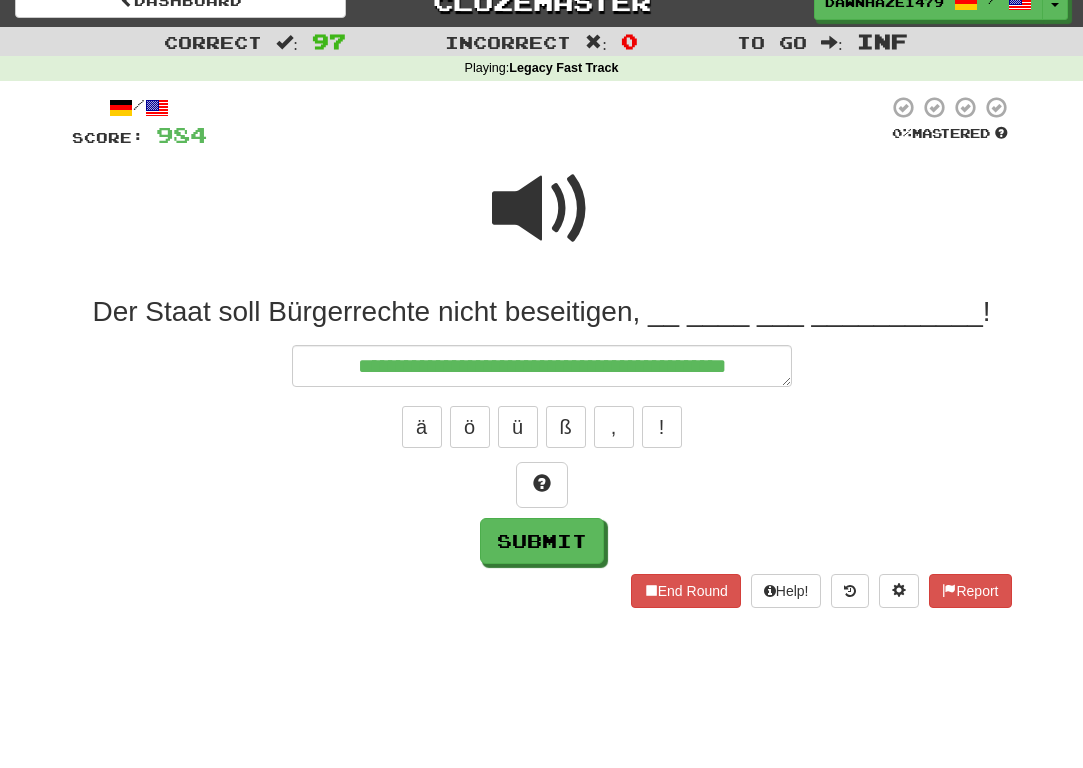 click at bounding box center [542, 209] 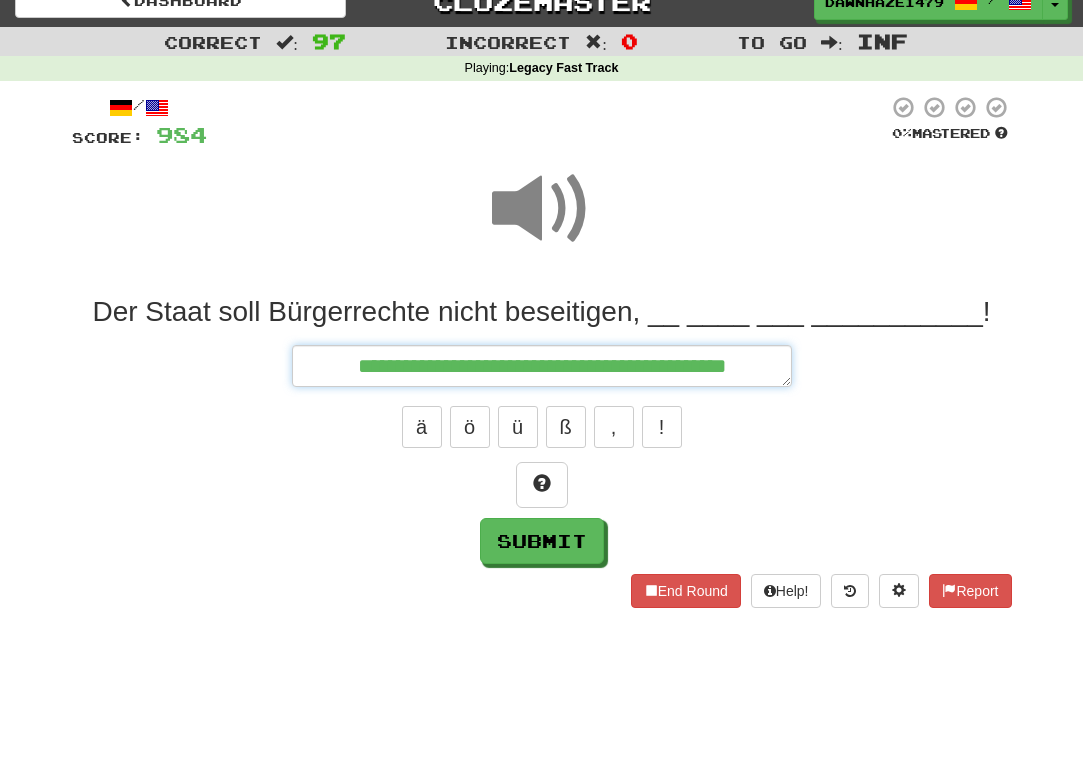 click on "**********" at bounding box center (542, 366) 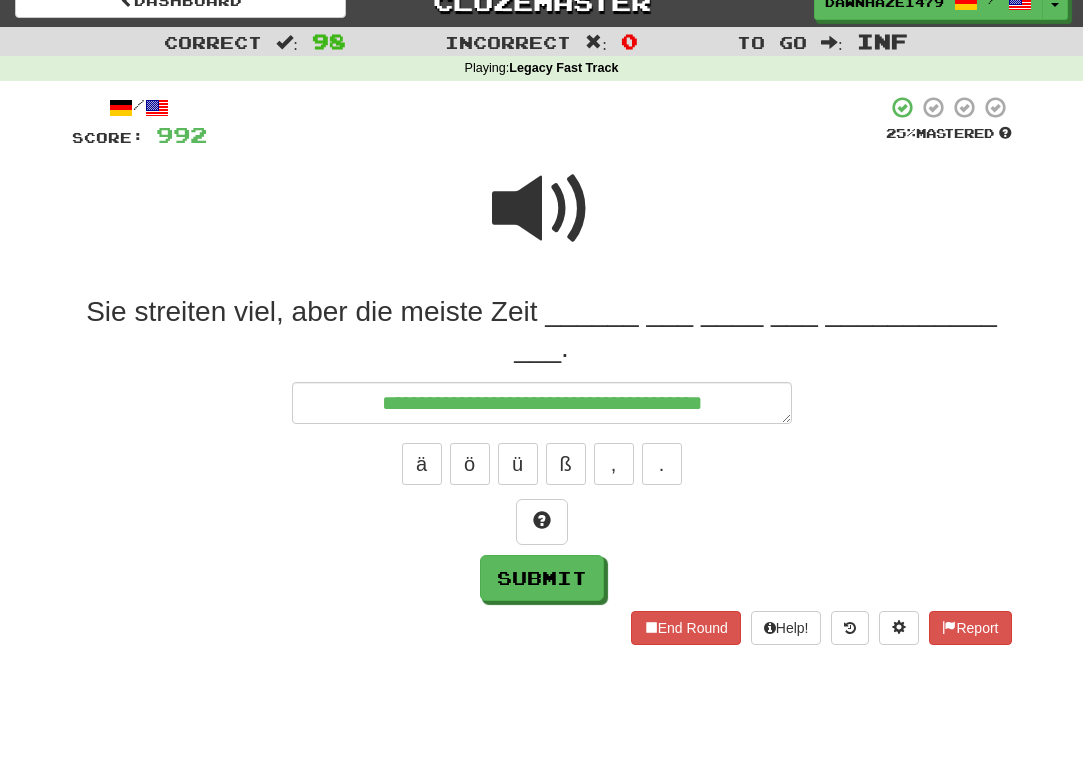 click at bounding box center [542, 222] 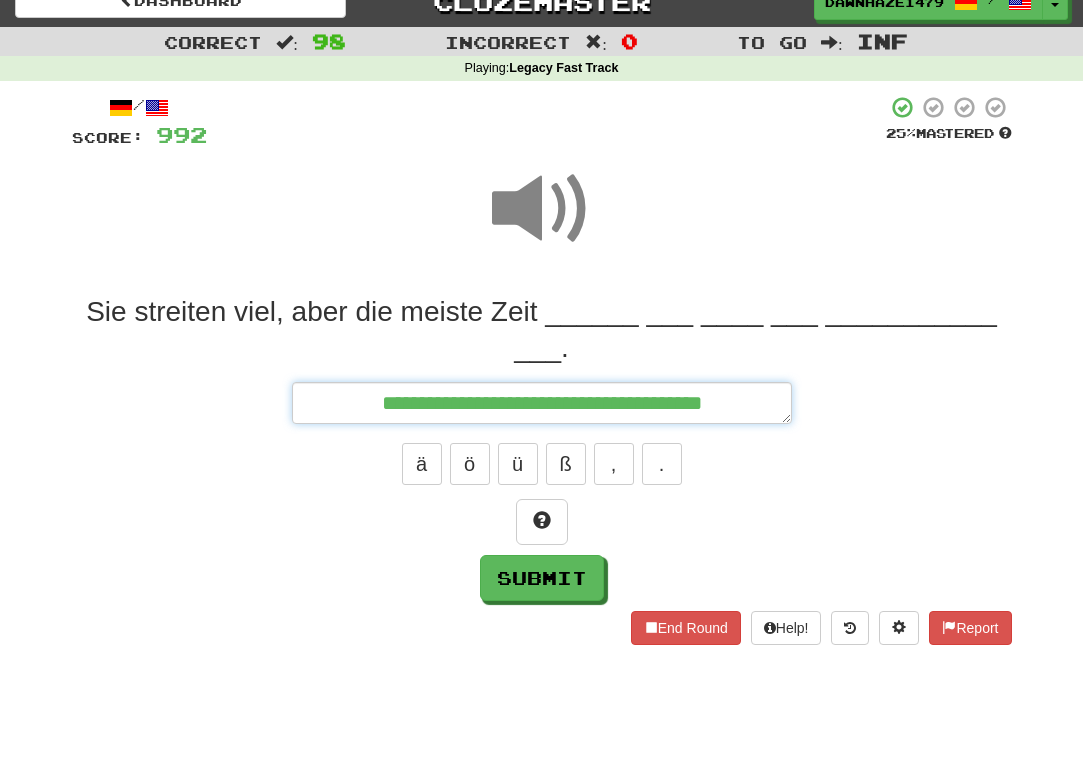 click on "**********" at bounding box center (542, 403) 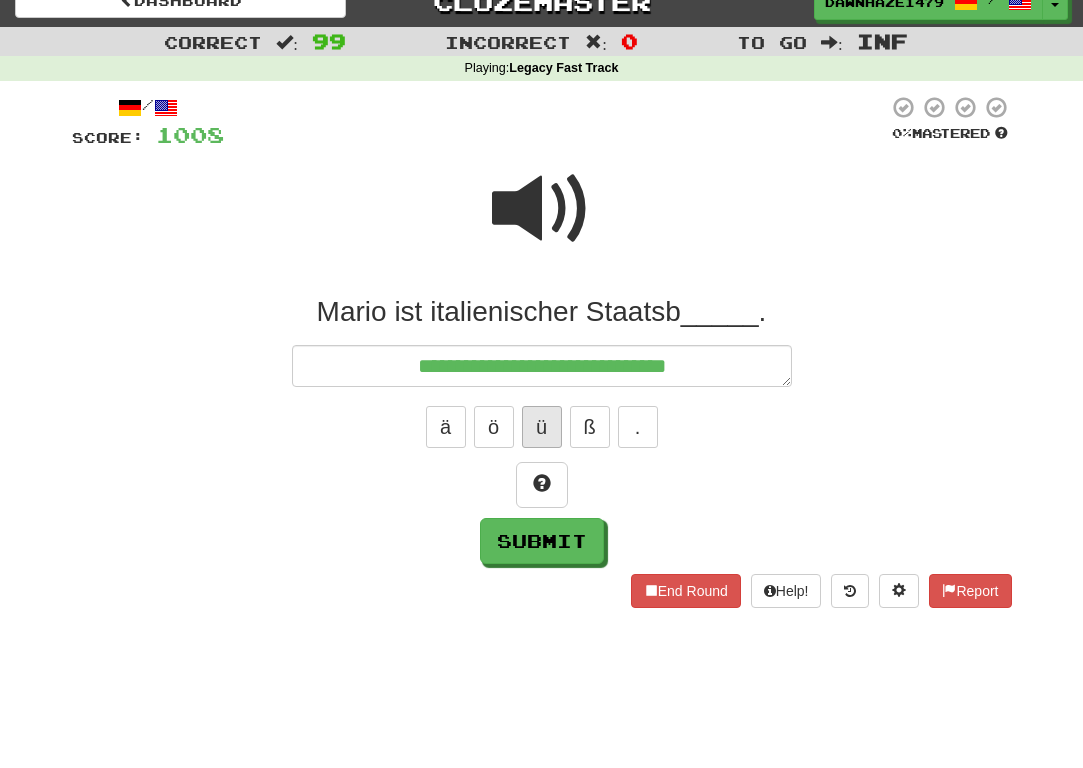 click on "ü" at bounding box center (542, 427) 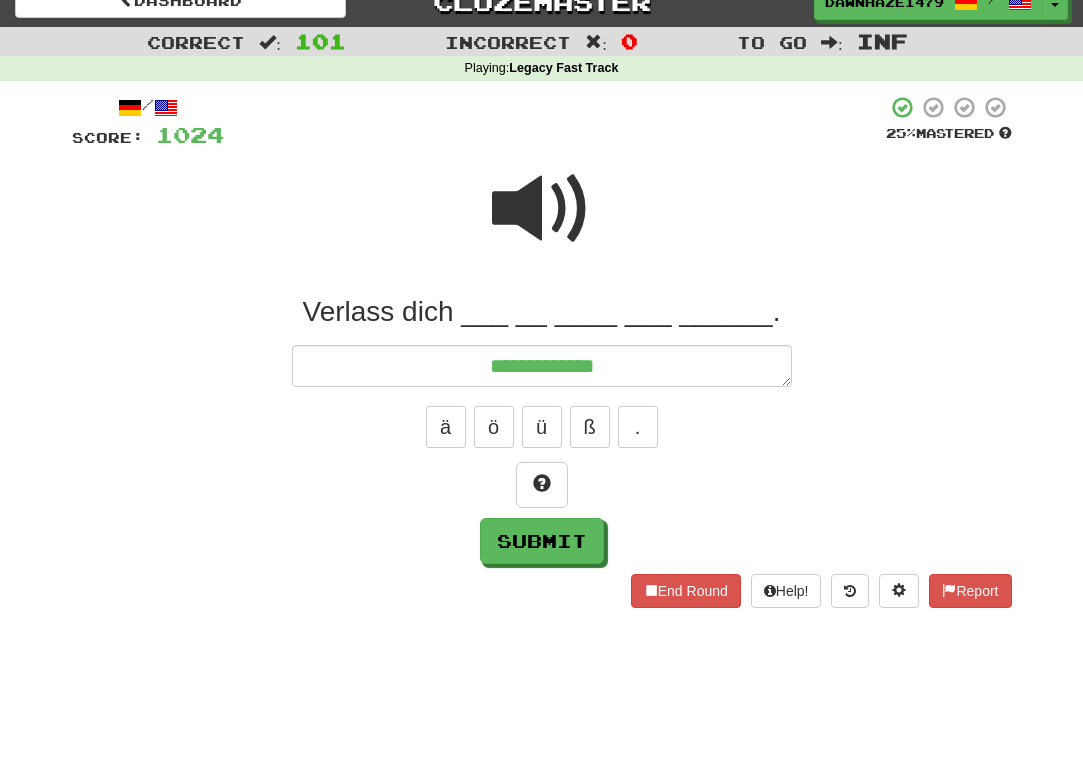 click at bounding box center (542, 222) 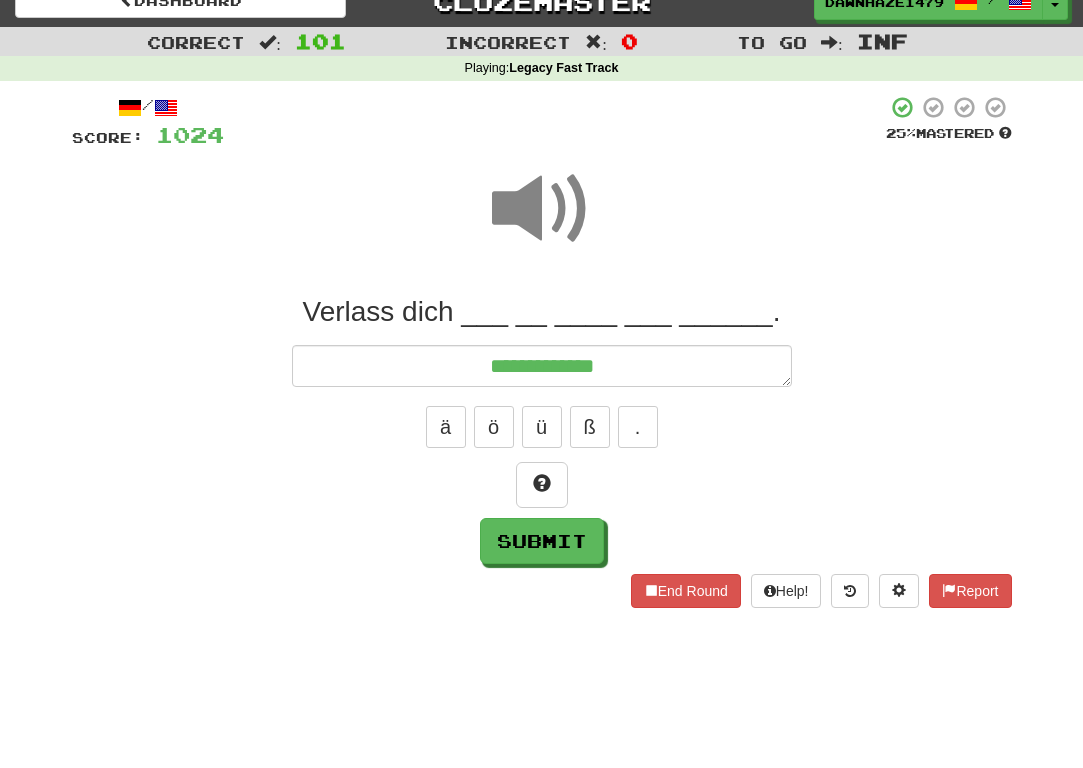 click on "**********" at bounding box center (542, 429) 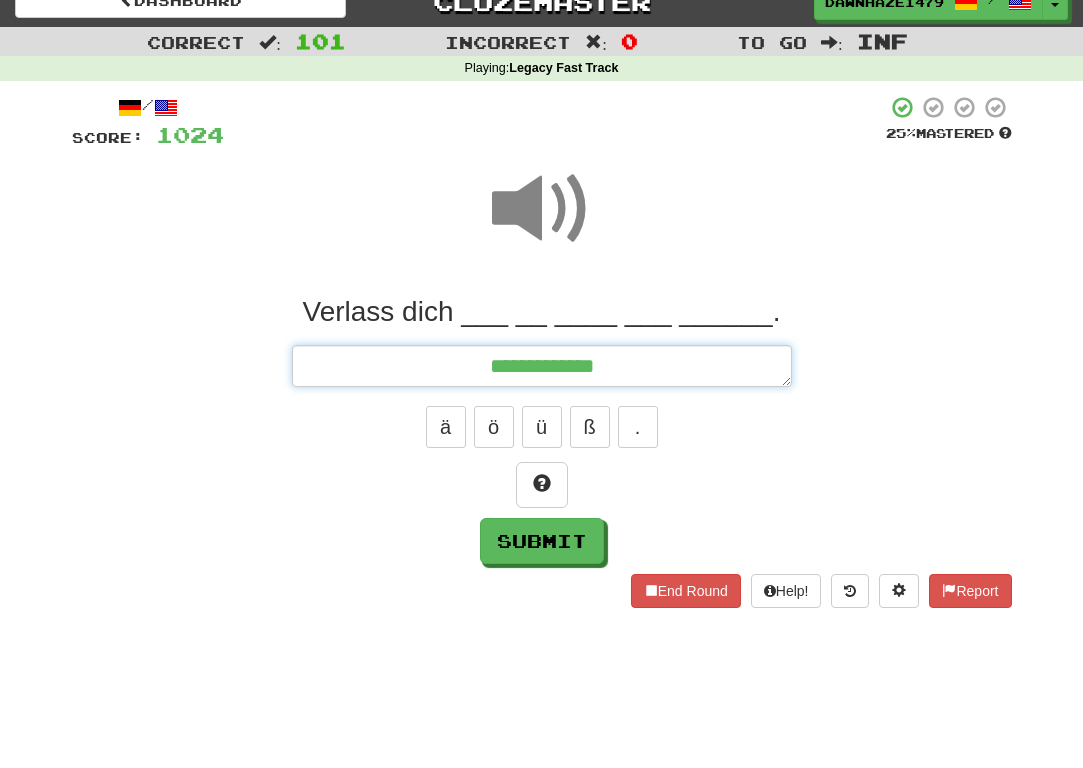 click on "**********" at bounding box center [542, 366] 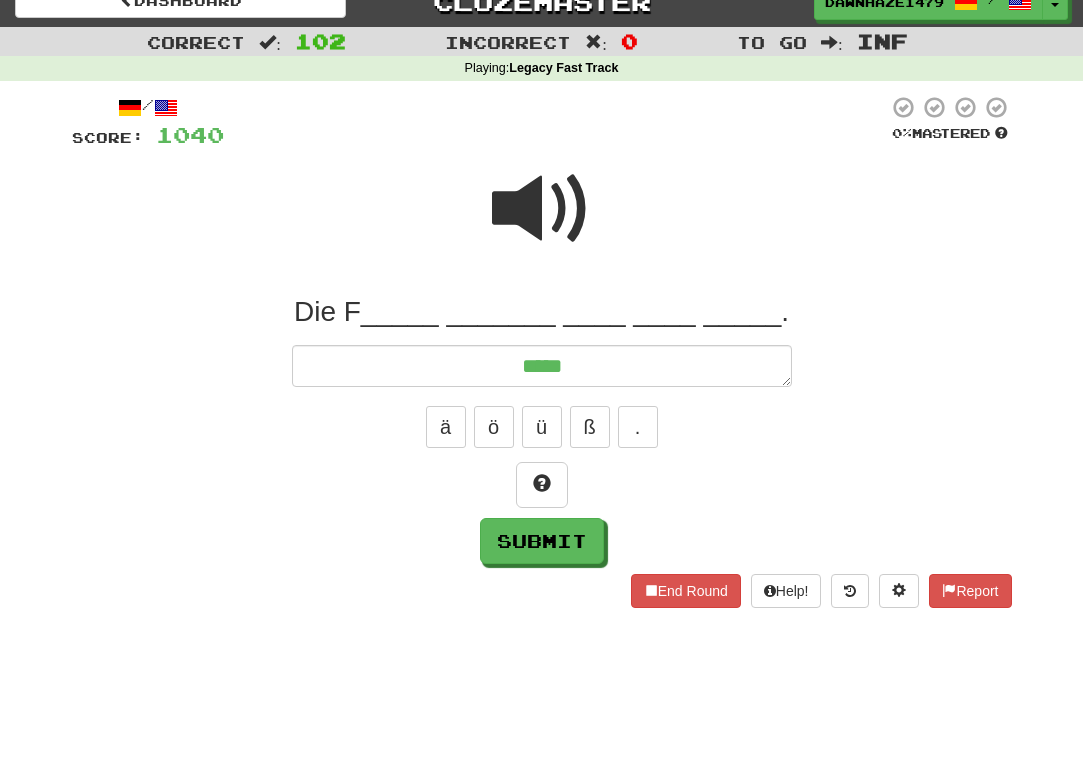 click at bounding box center [542, 209] 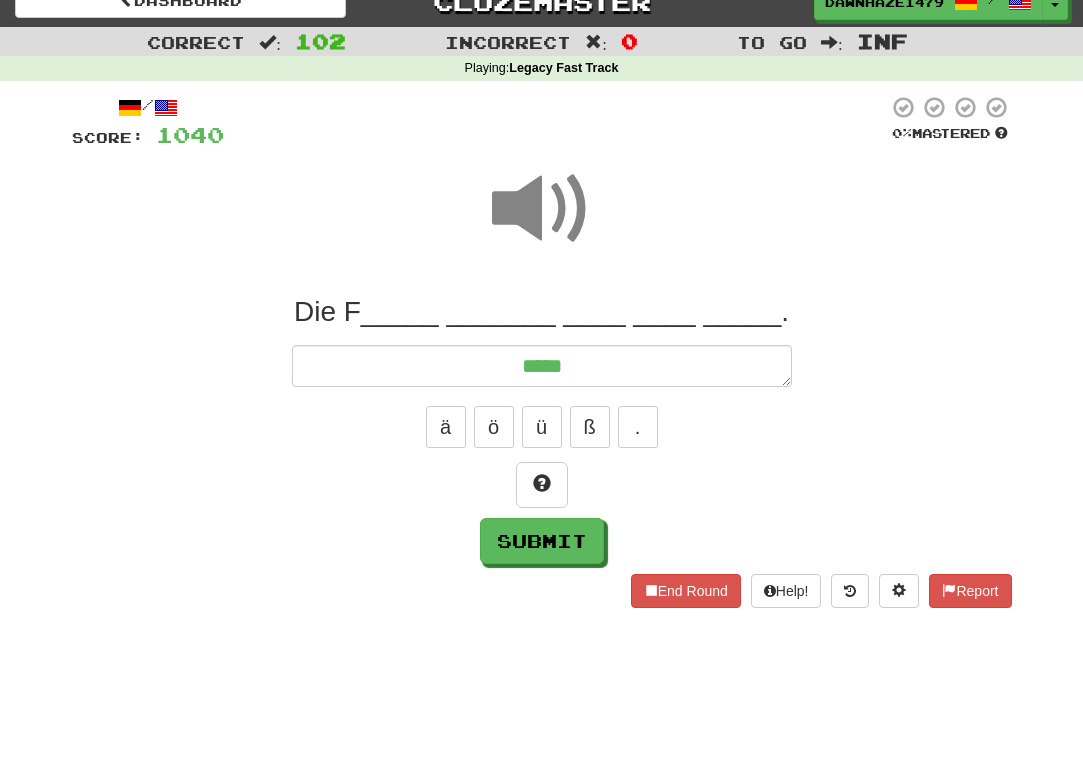 click on "ä ö ü ß ." at bounding box center (542, 427) 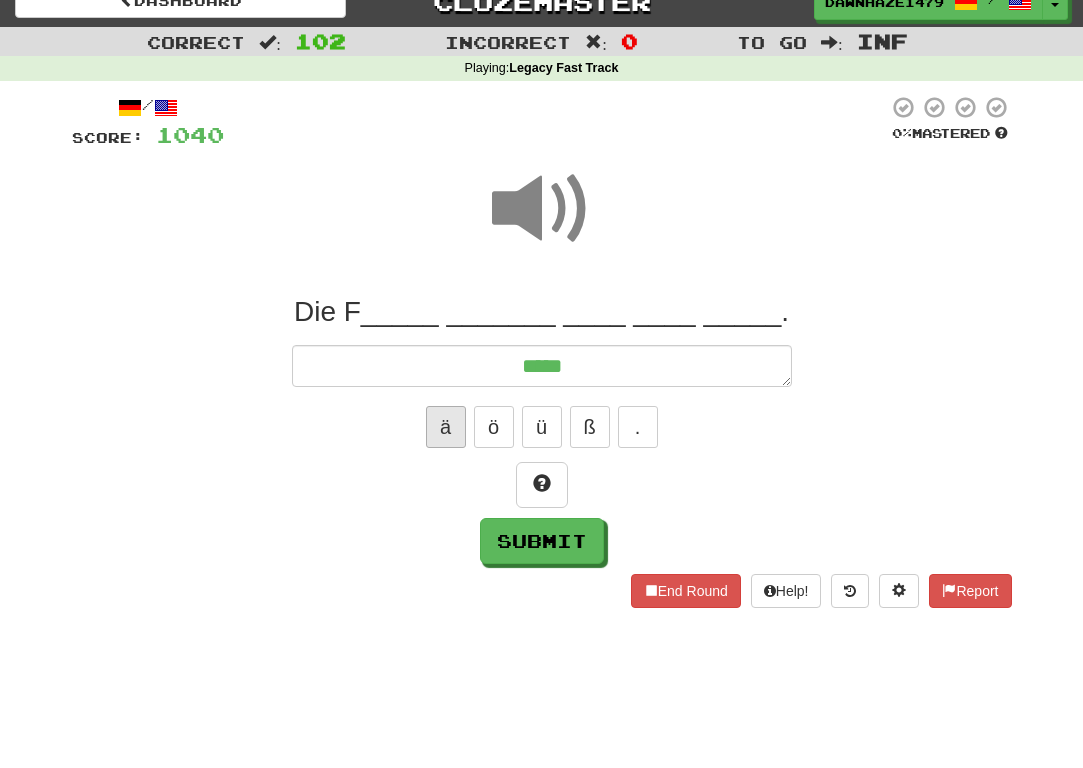 click on "ä" at bounding box center (446, 427) 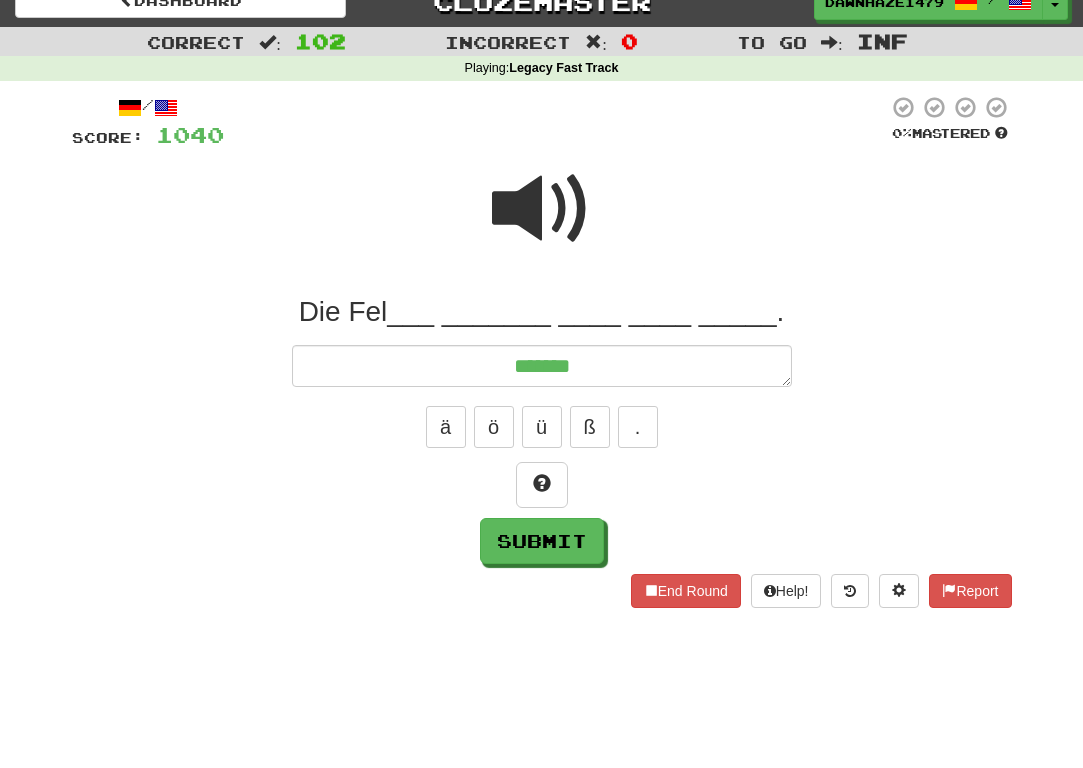 click at bounding box center [542, 222] 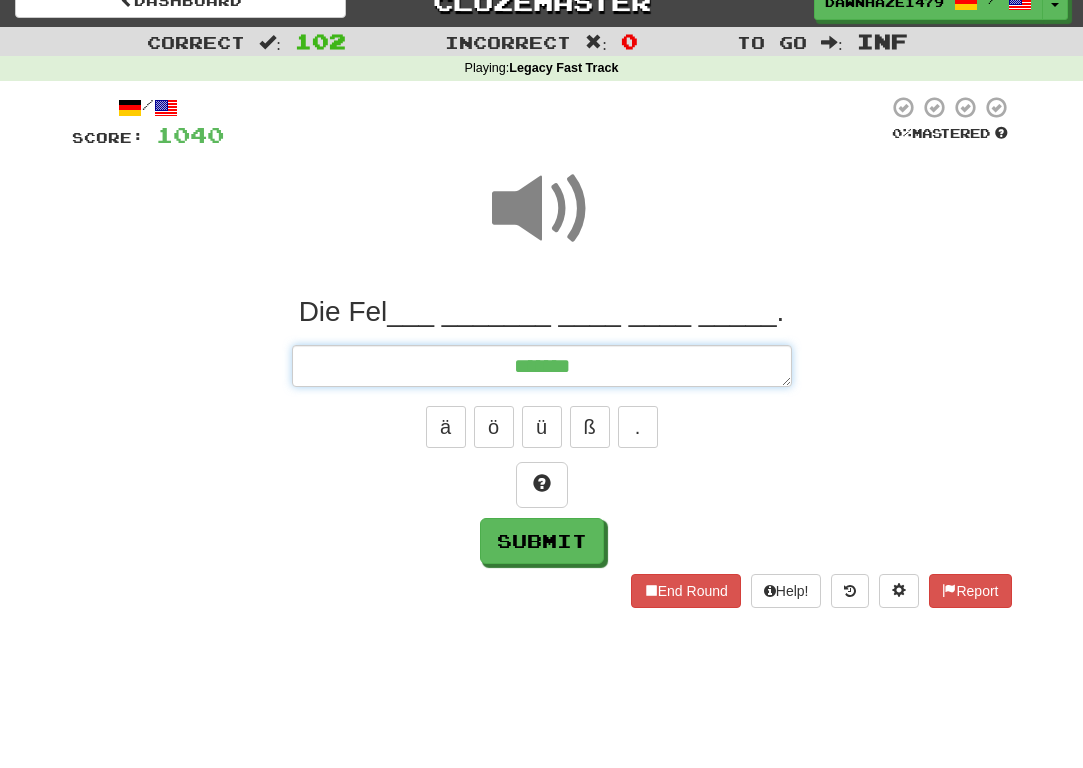 click on "*******" at bounding box center (542, 366) 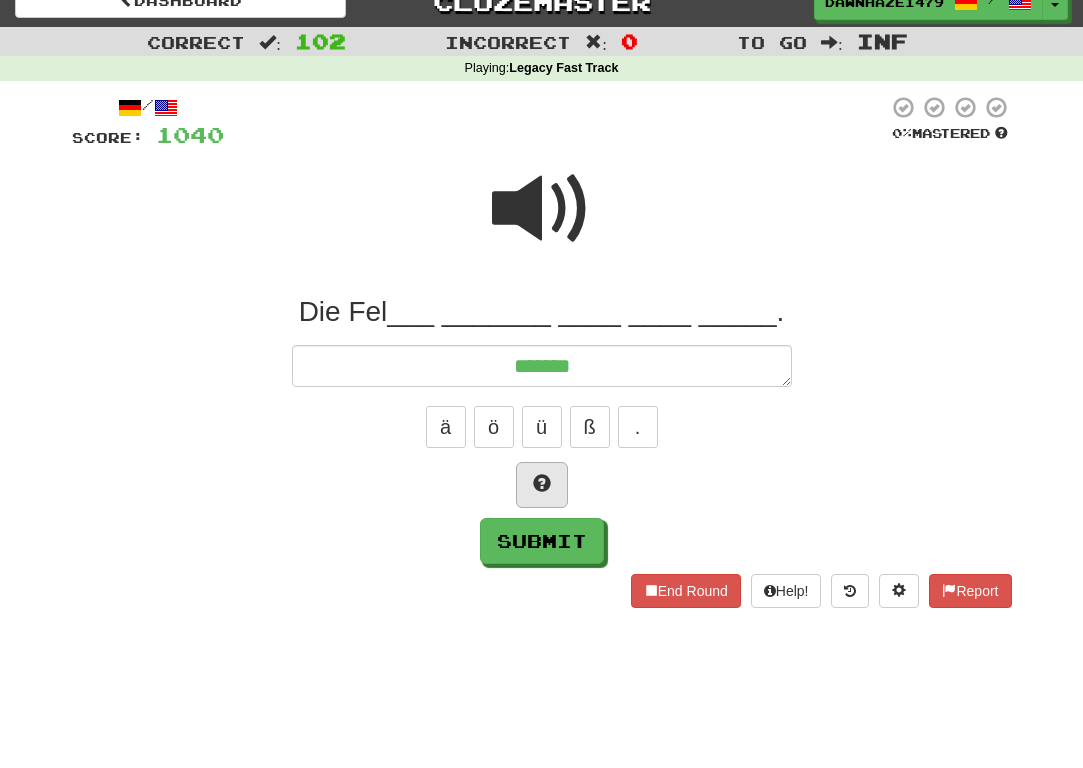click at bounding box center (542, 483) 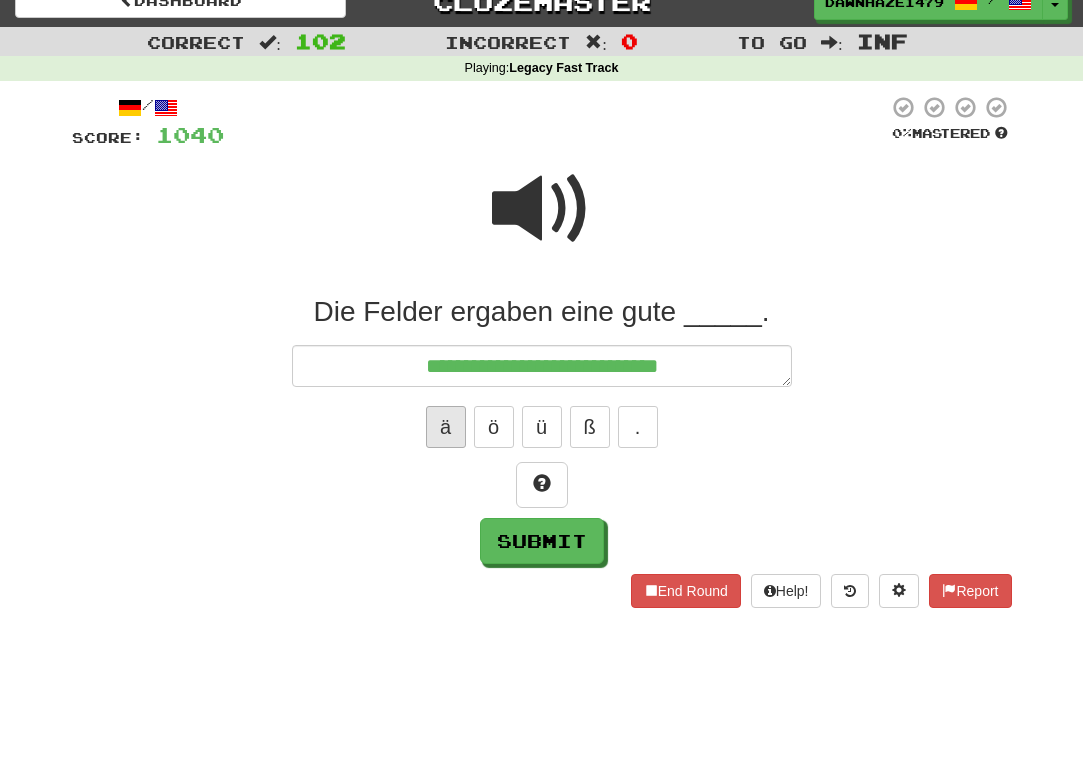 click on "ä" at bounding box center (446, 427) 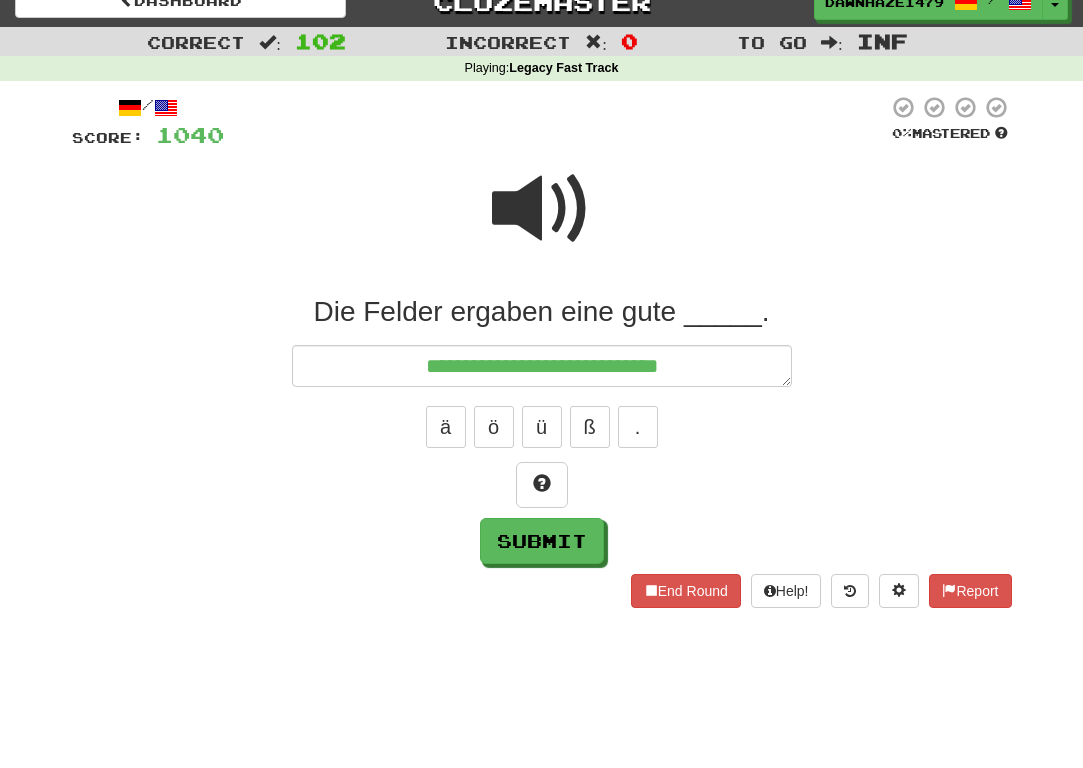 click at bounding box center [542, 209] 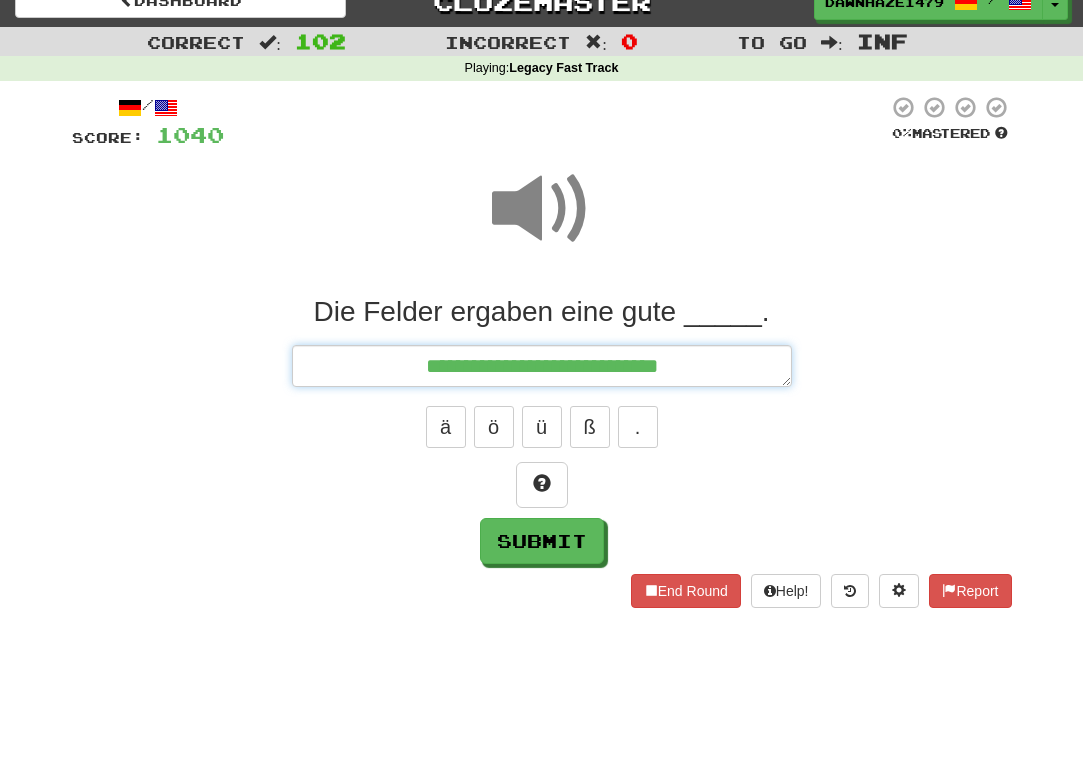 click on "**********" at bounding box center (542, 366) 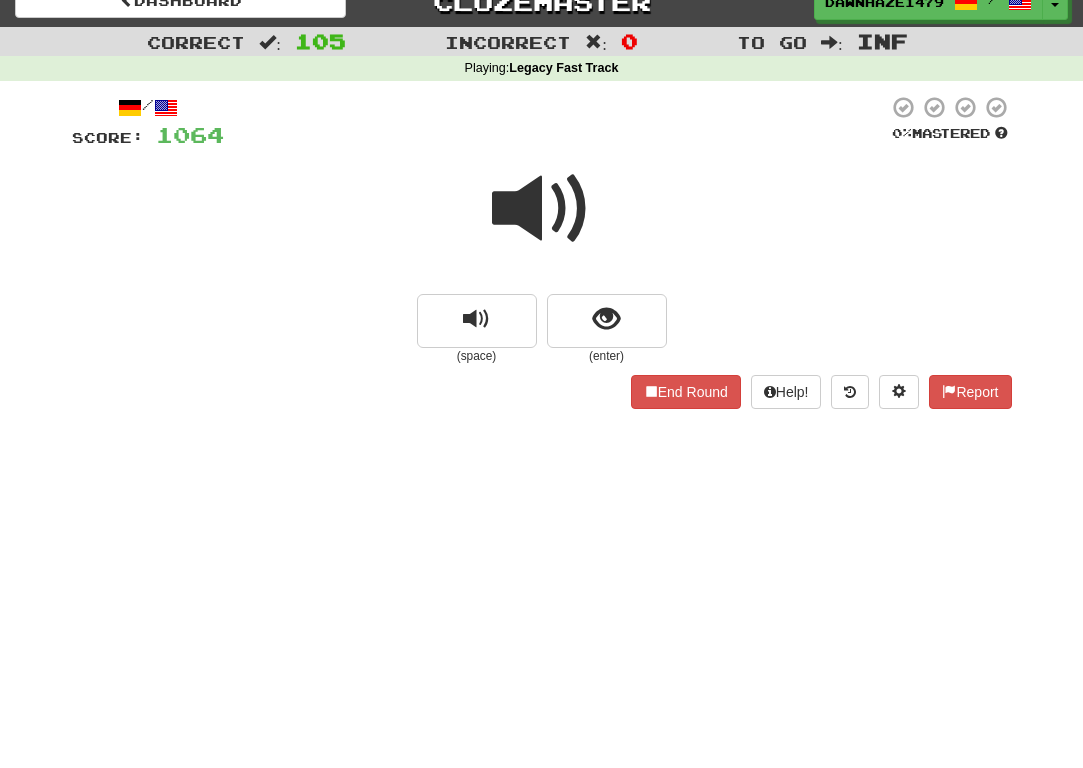 click at bounding box center [542, 209] 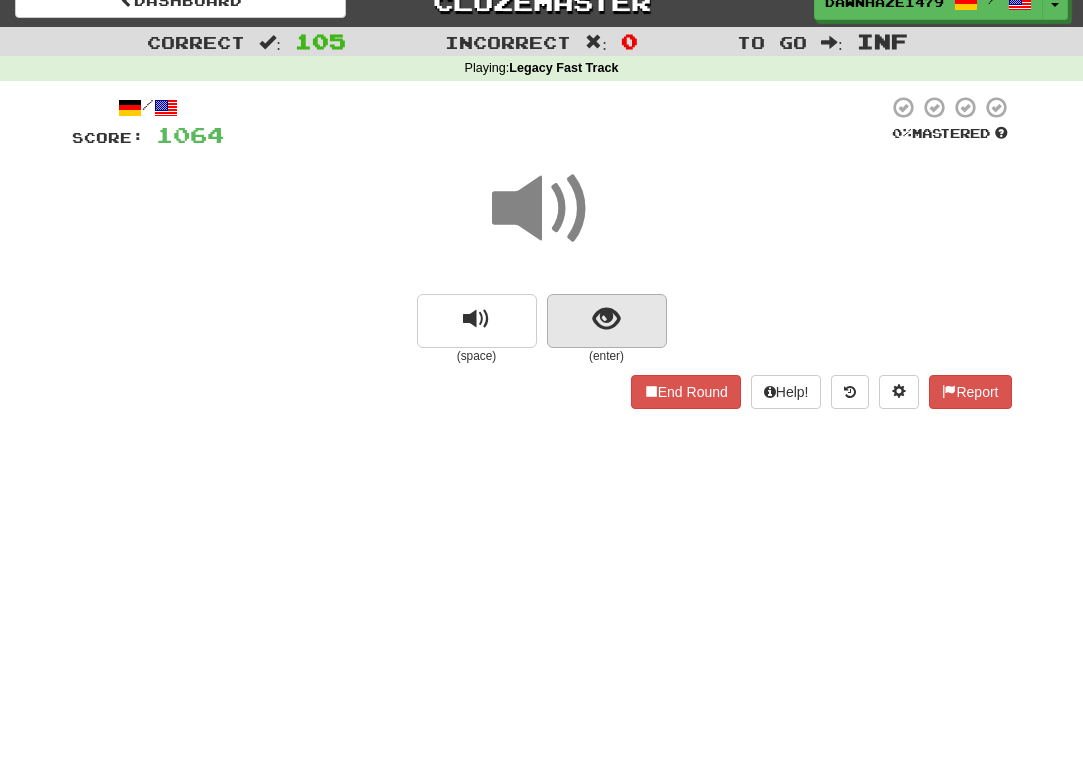 click at bounding box center [607, 321] 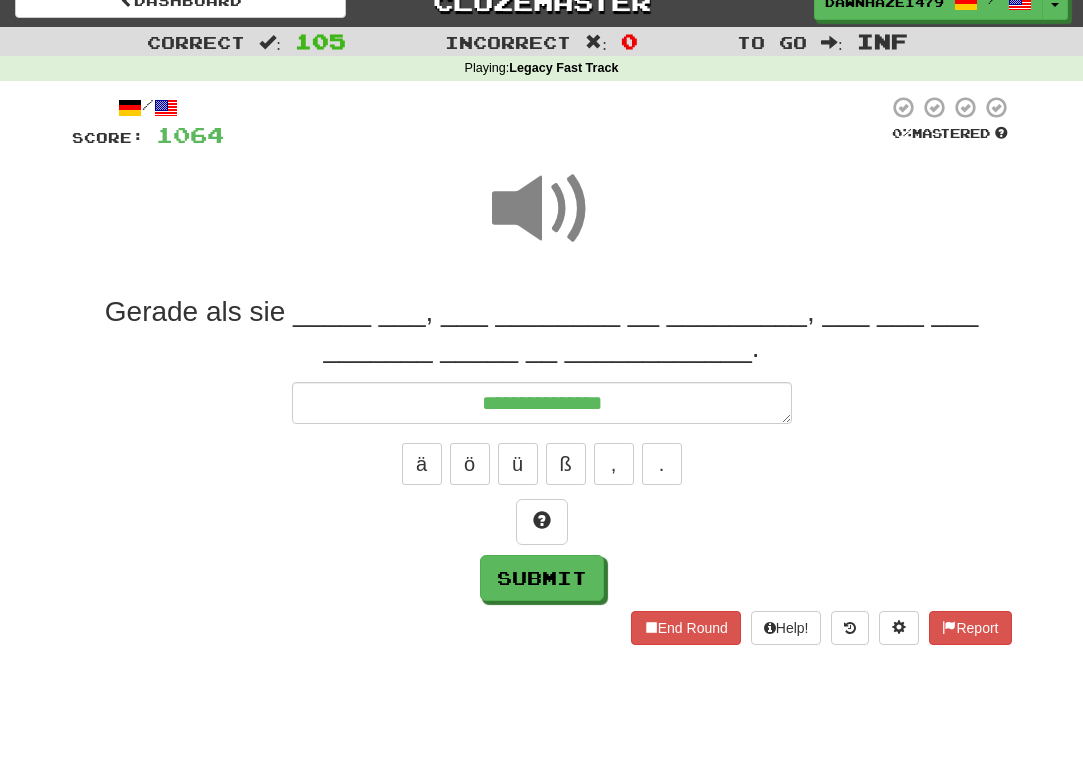 click on "**********" at bounding box center (542, 376) 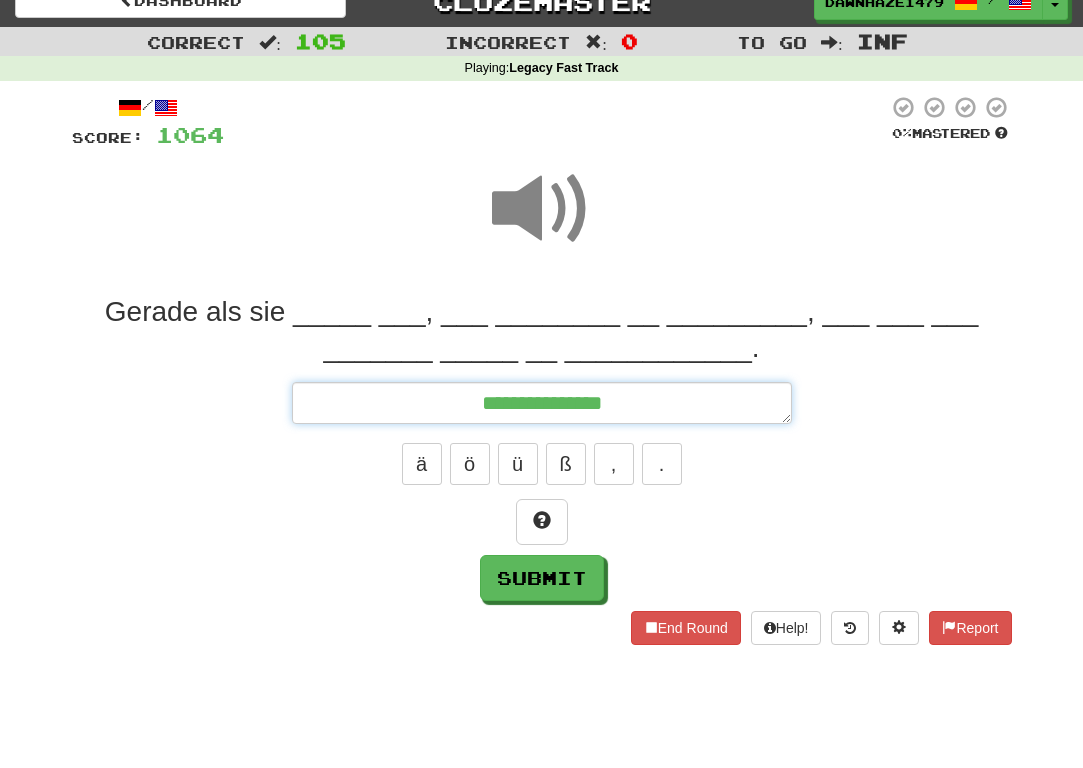 click on "**********" at bounding box center [542, 403] 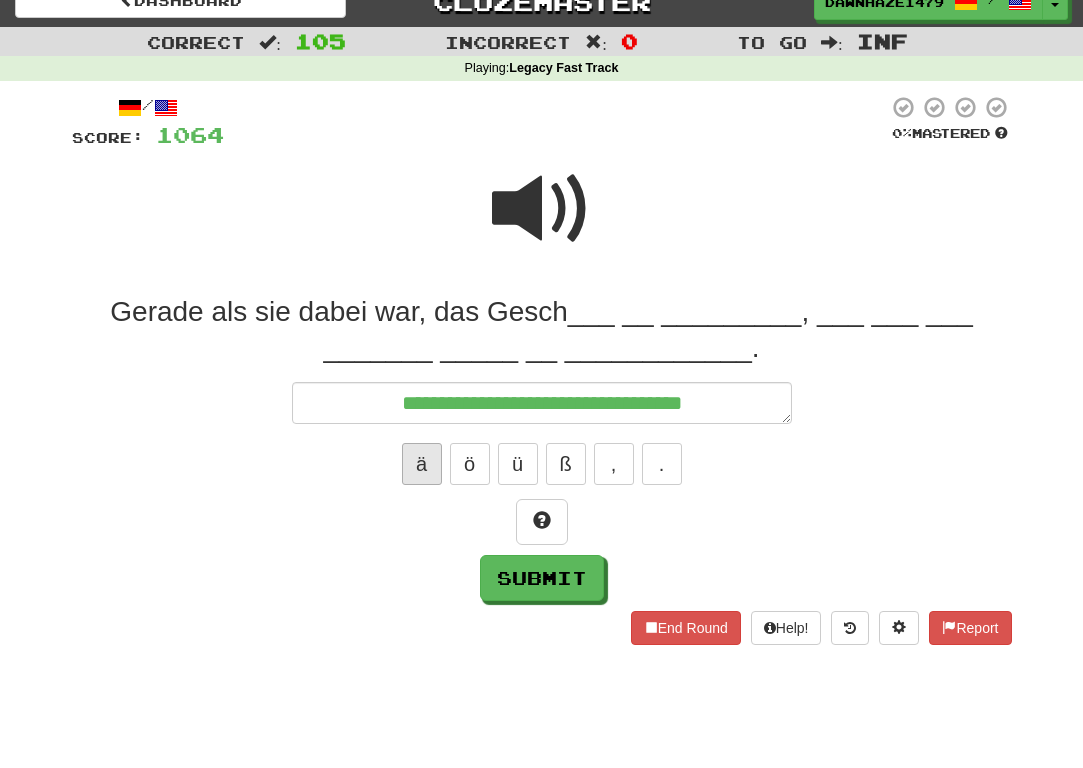 click on "ä" at bounding box center (422, 464) 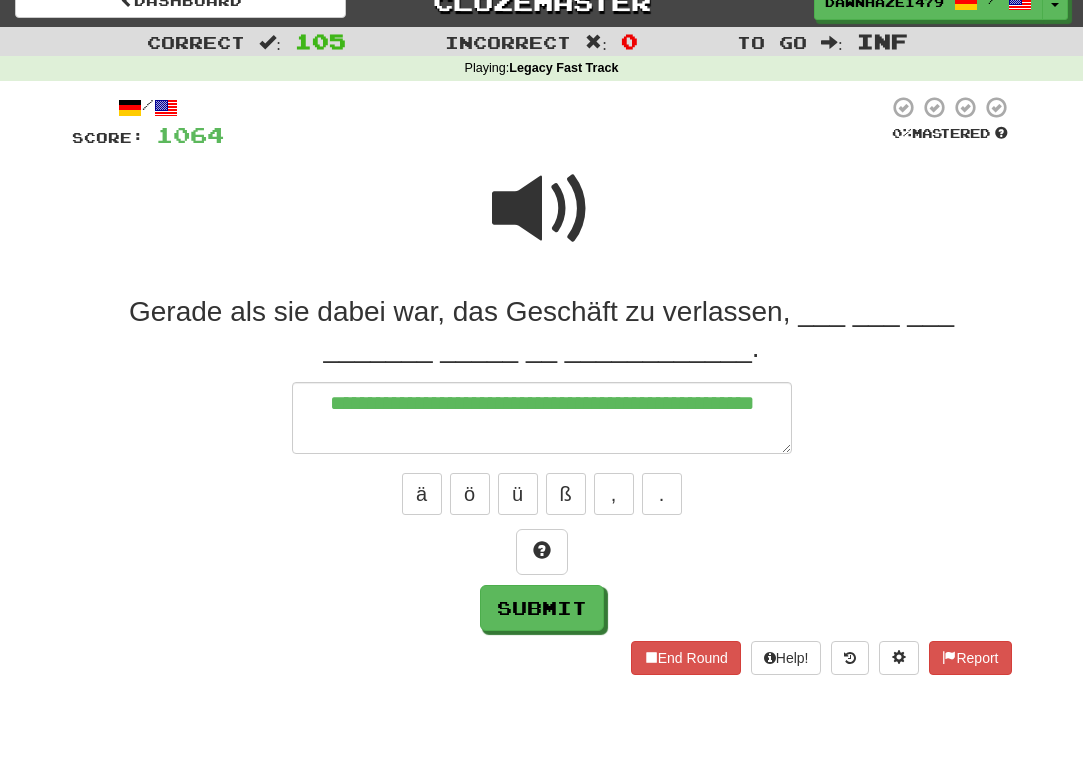 click at bounding box center (542, 222) 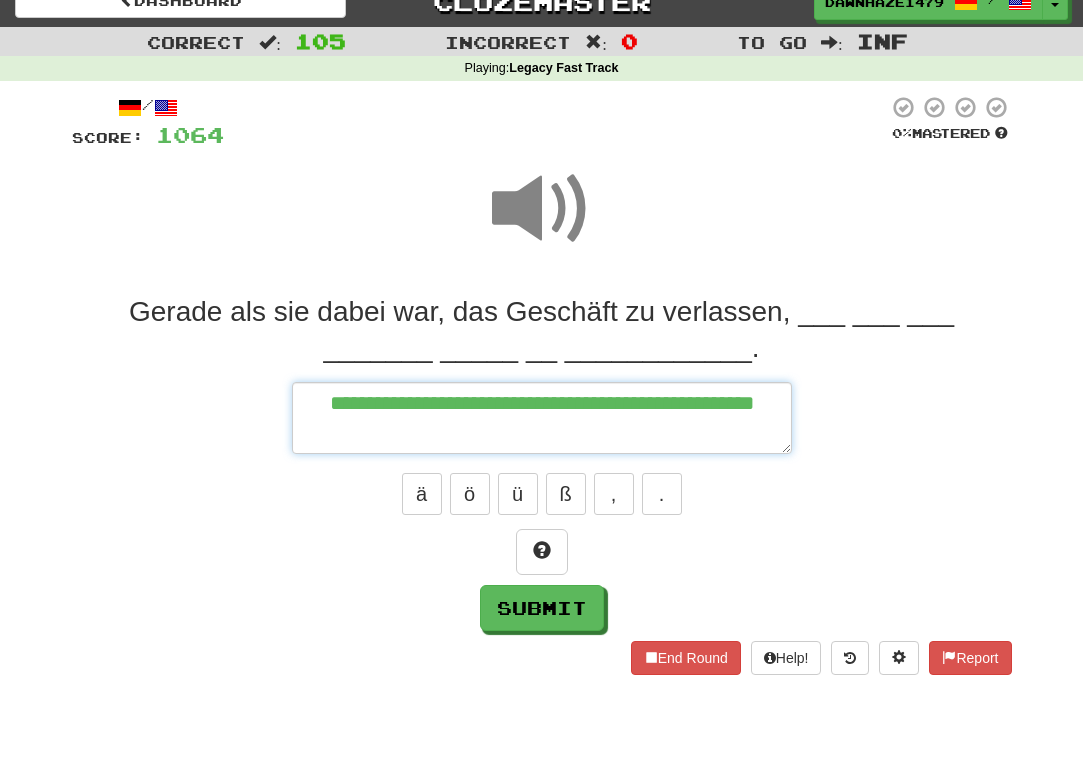 click on "**********" at bounding box center (542, 418) 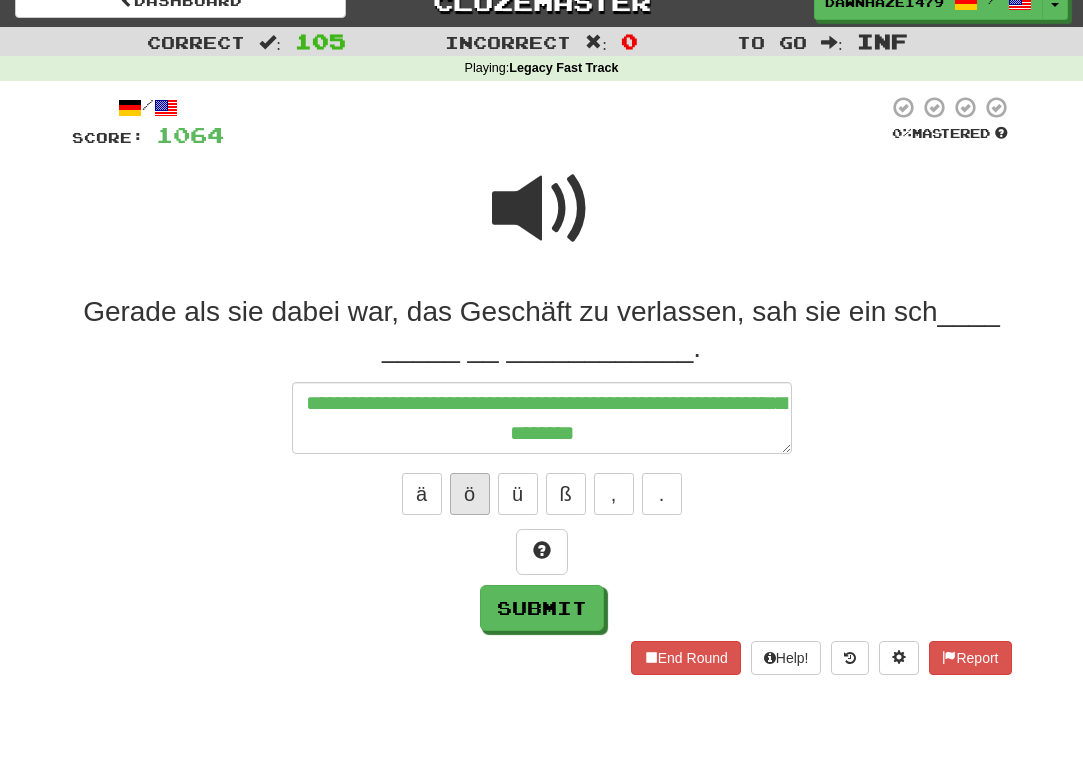 click on "ö" at bounding box center (470, 494) 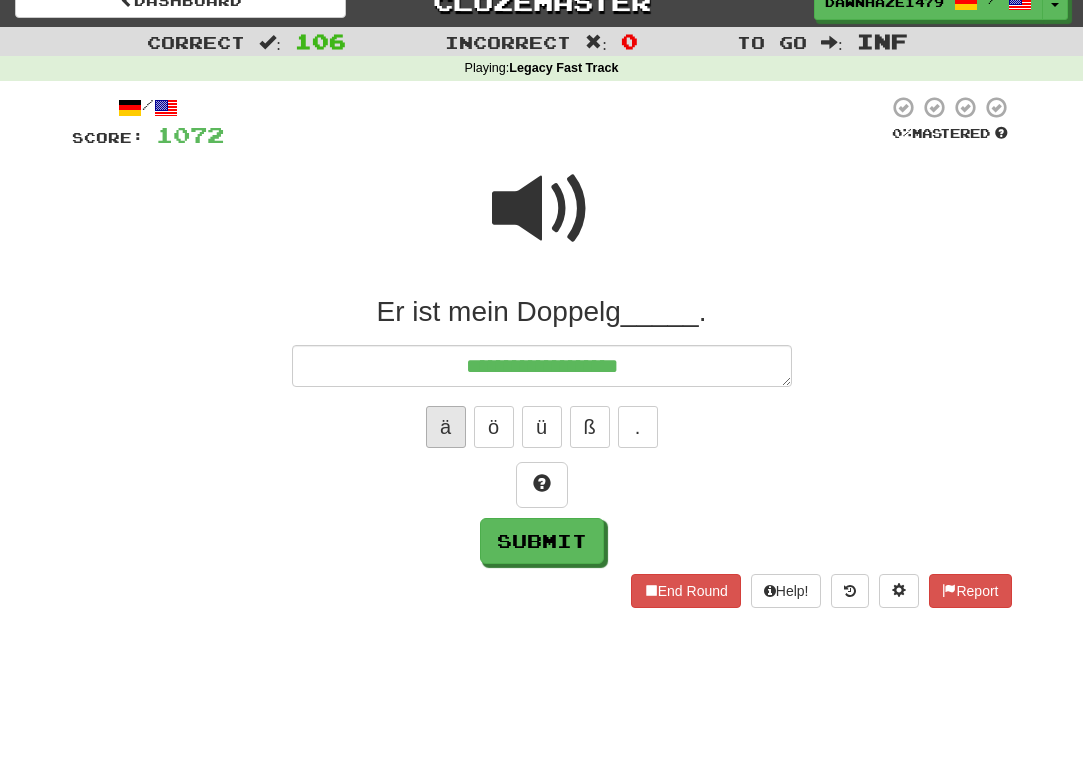 click on "ä" at bounding box center (446, 427) 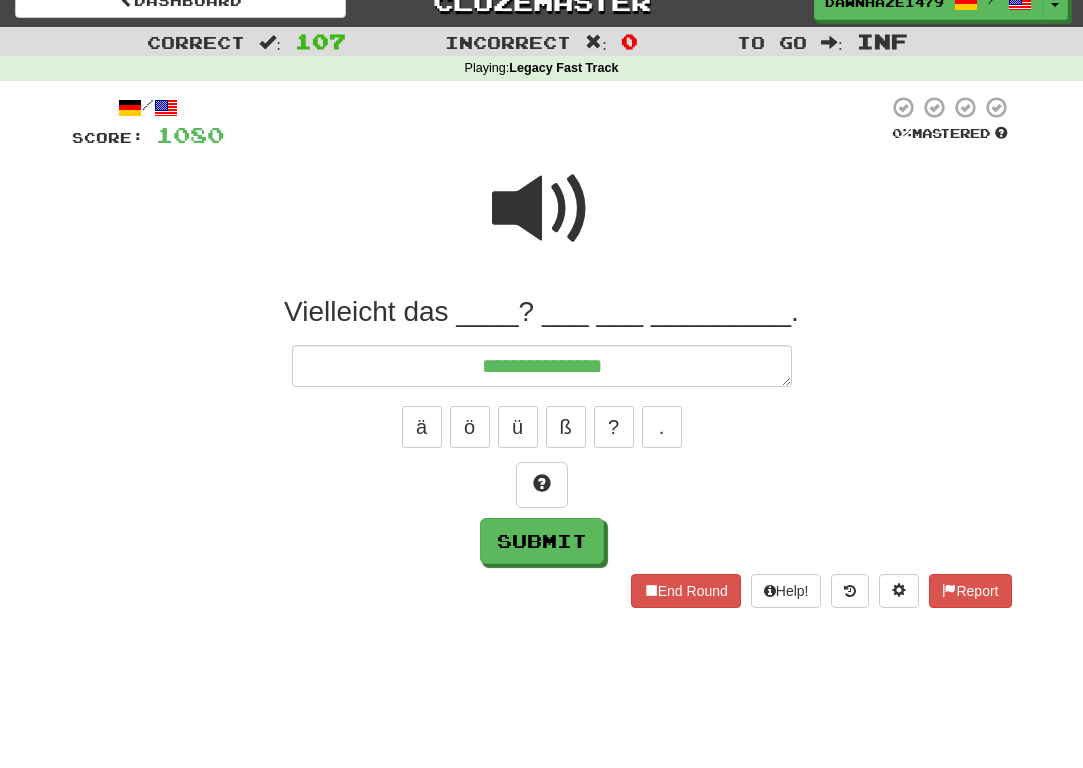 click at bounding box center [542, 222] 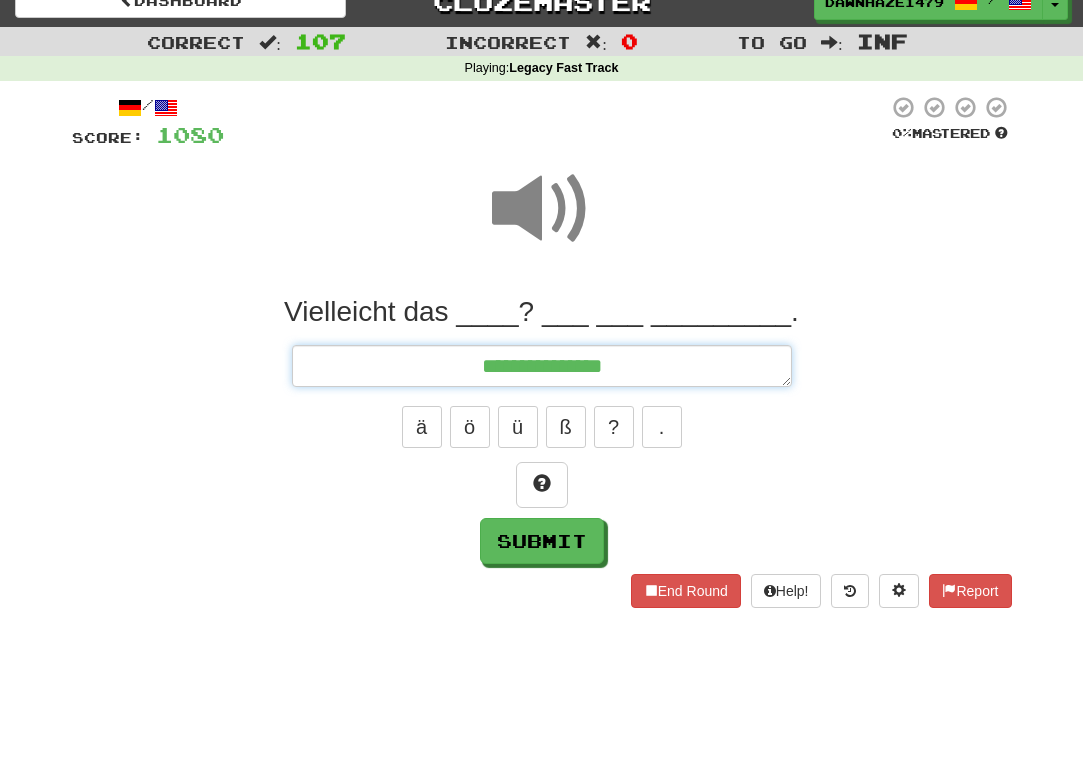 click on "**********" at bounding box center (542, 366) 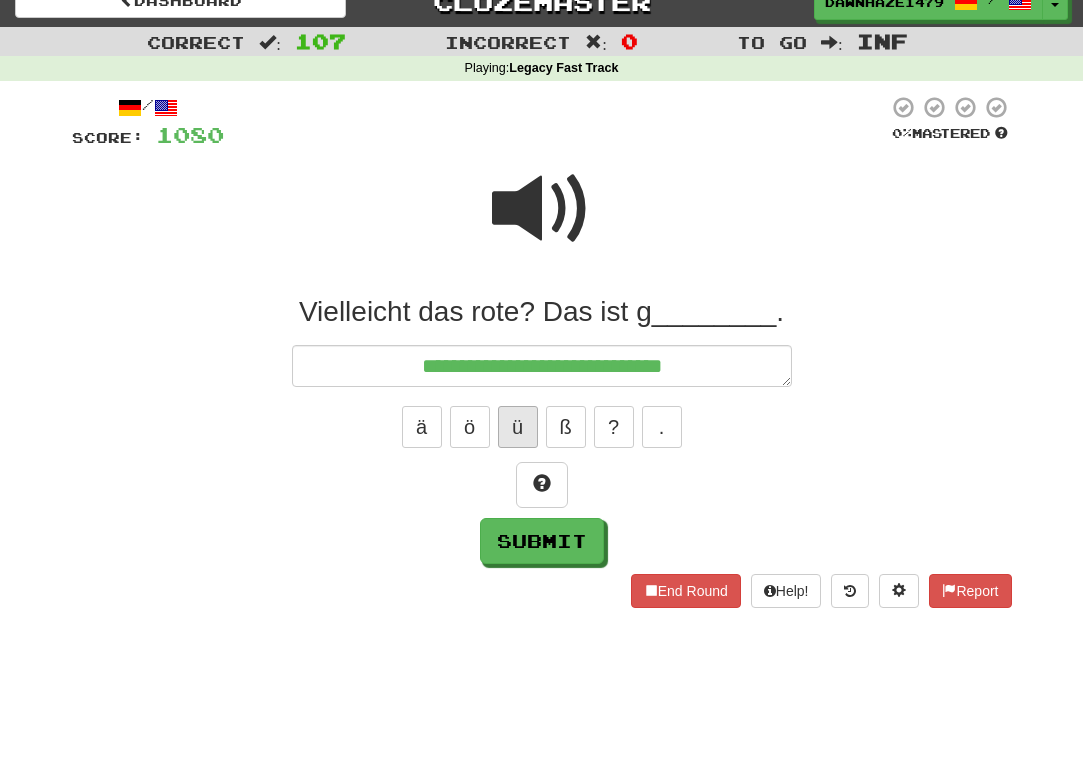 click on "ü" at bounding box center (518, 427) 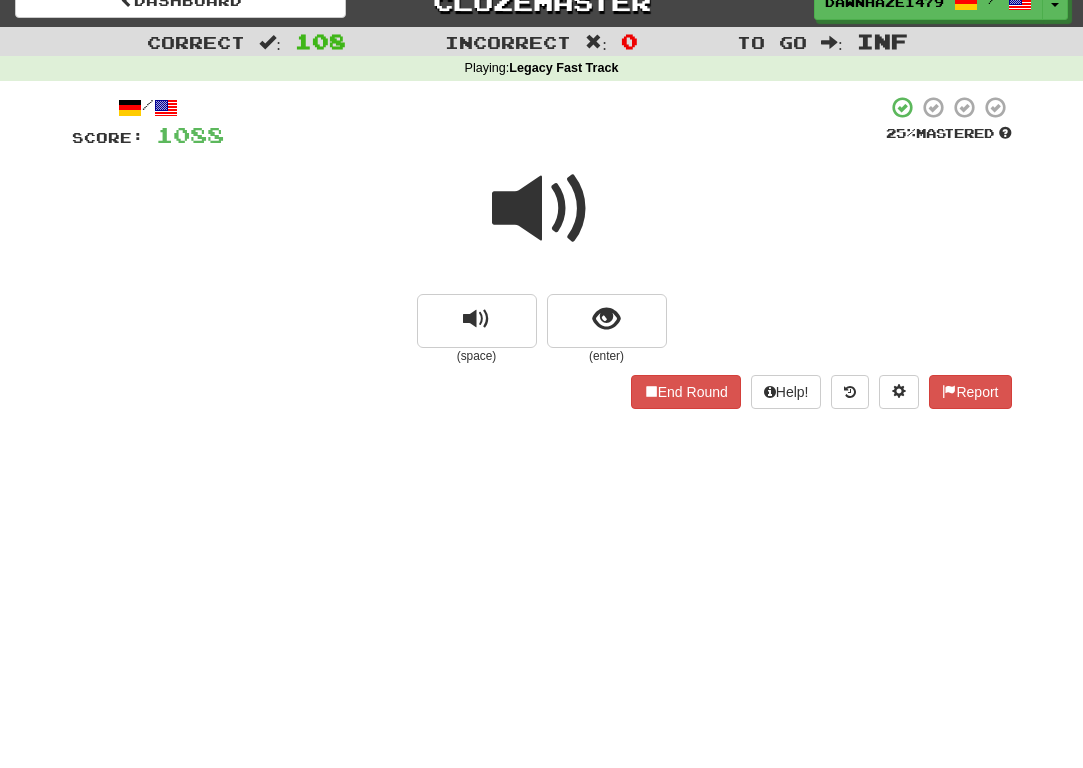 click at bounding box center (542, 209) 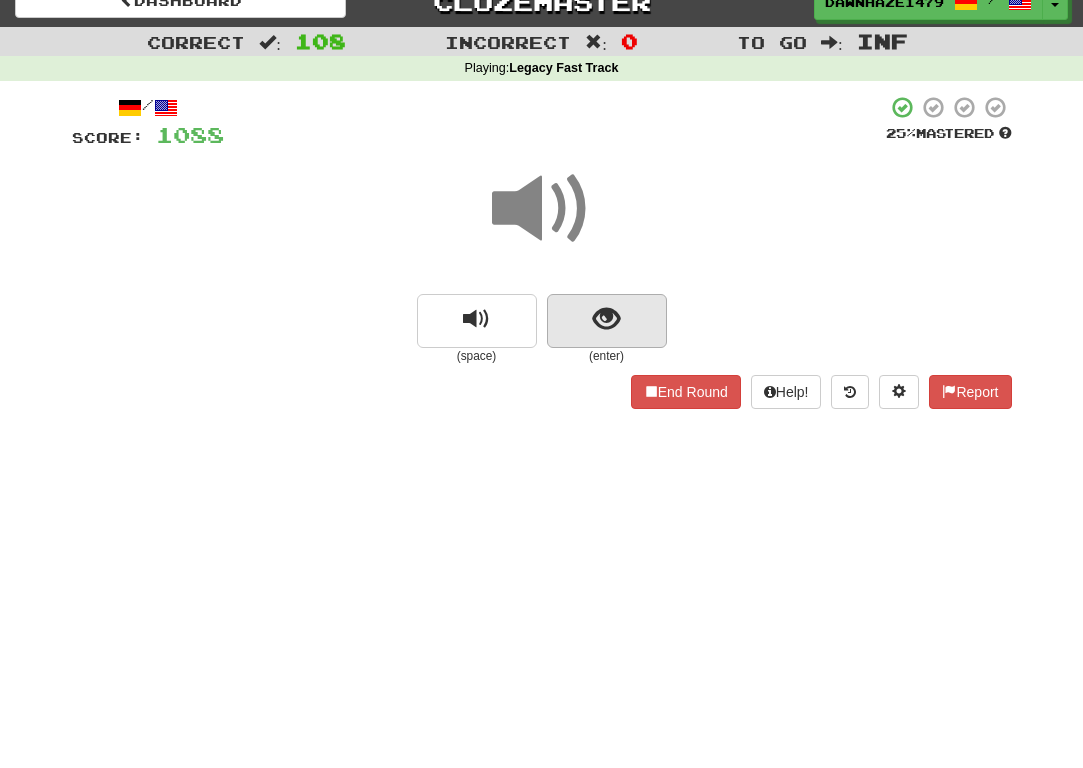 click at bounding box center [606, 319] 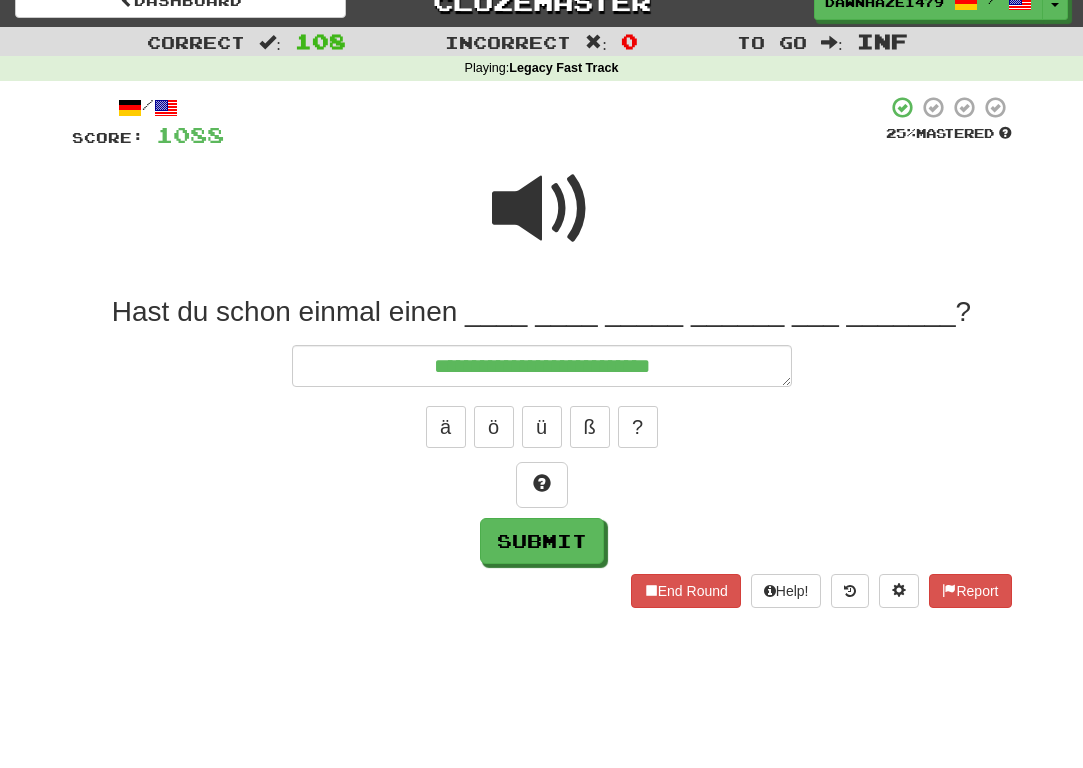 click at bounding box center (555, 122) 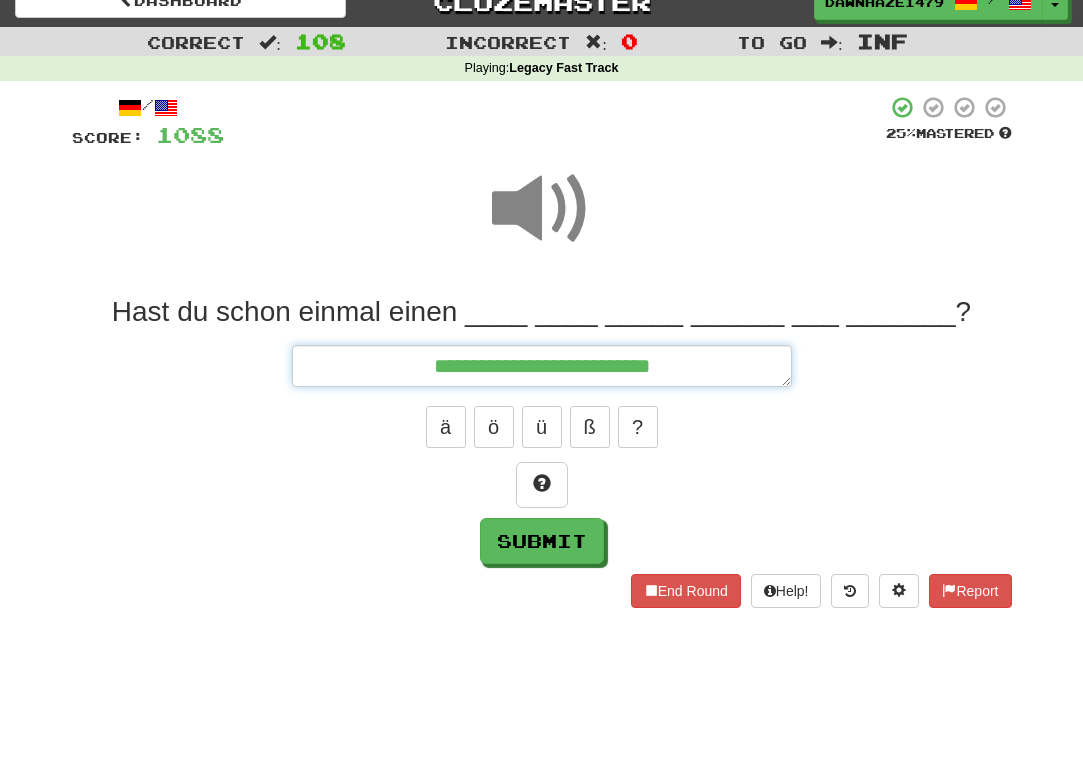 click on "**********" at bounding box center [542, 366] 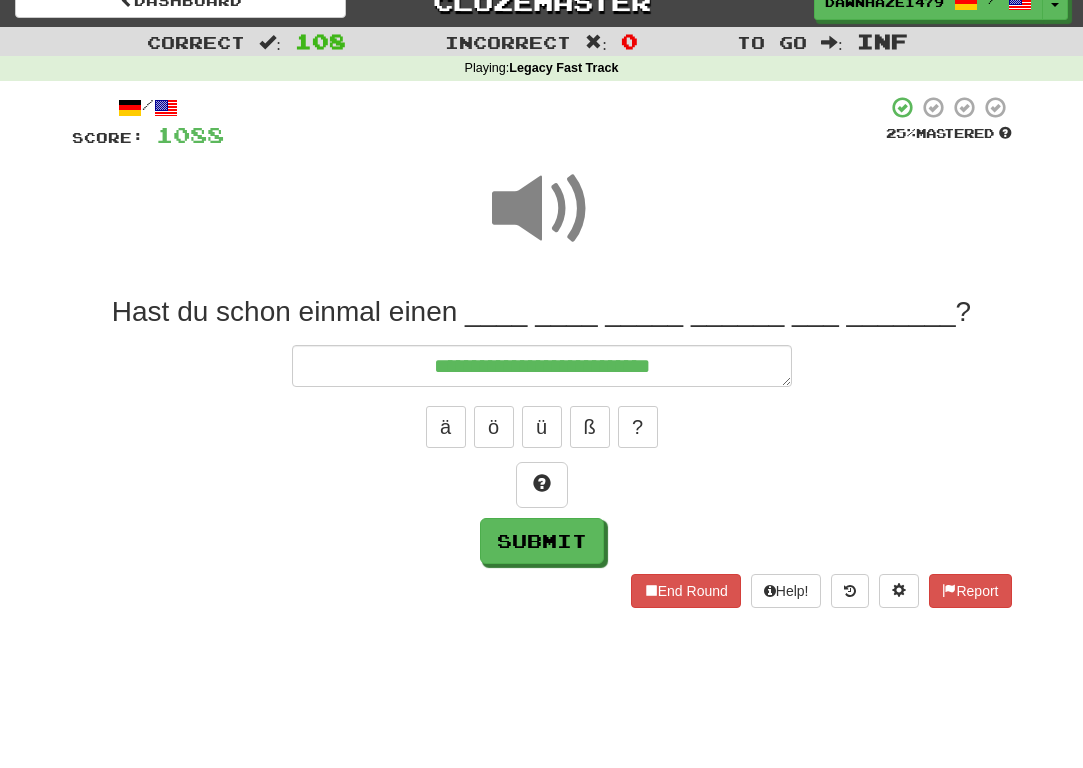 click on "**********" at bounding box center [542, 429] 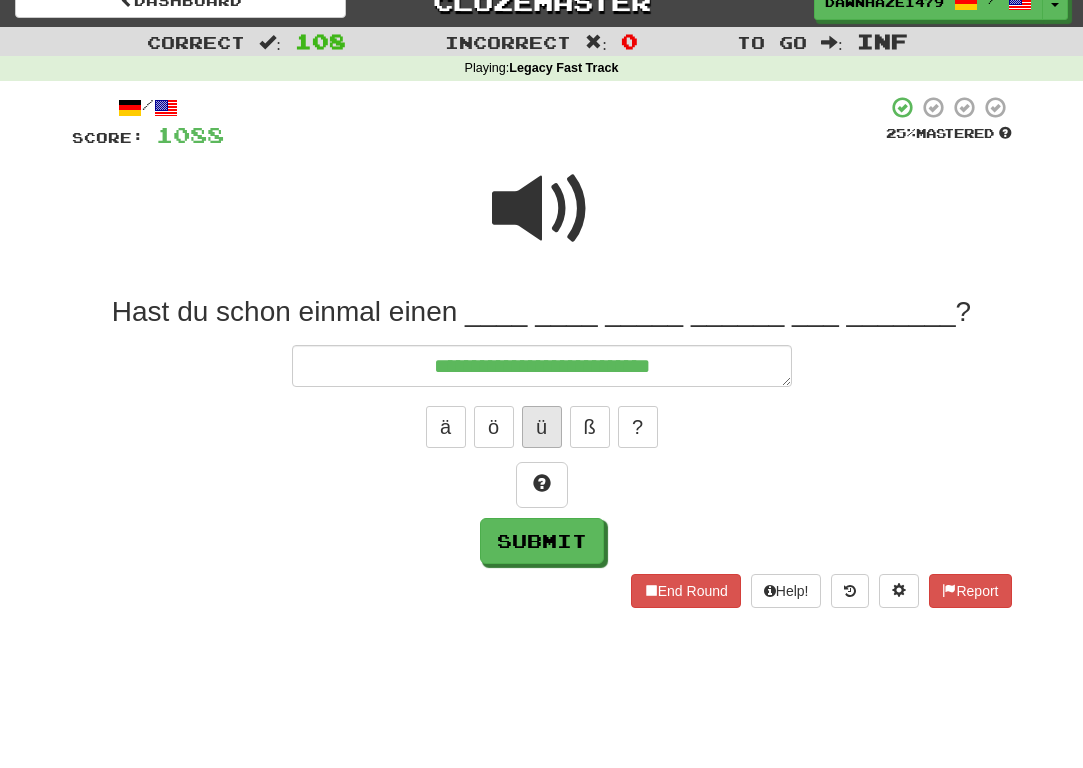 click on "ü" at bounding box center [542, 427] 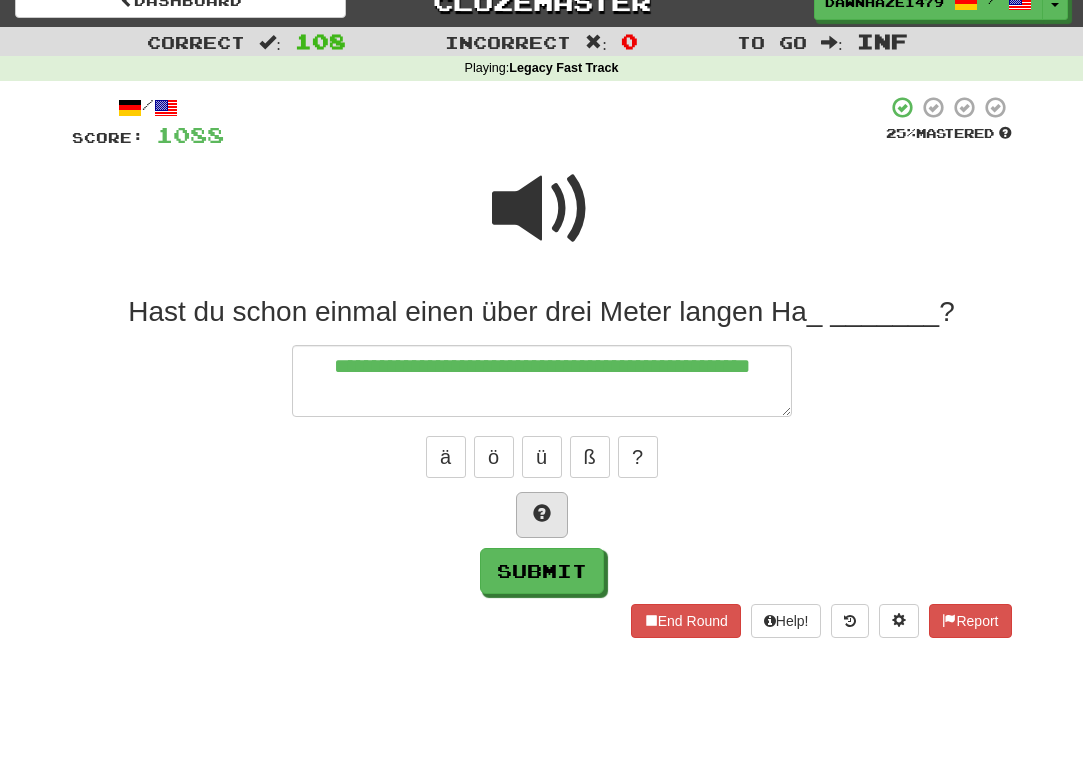 click at bounding box center [542, 515] 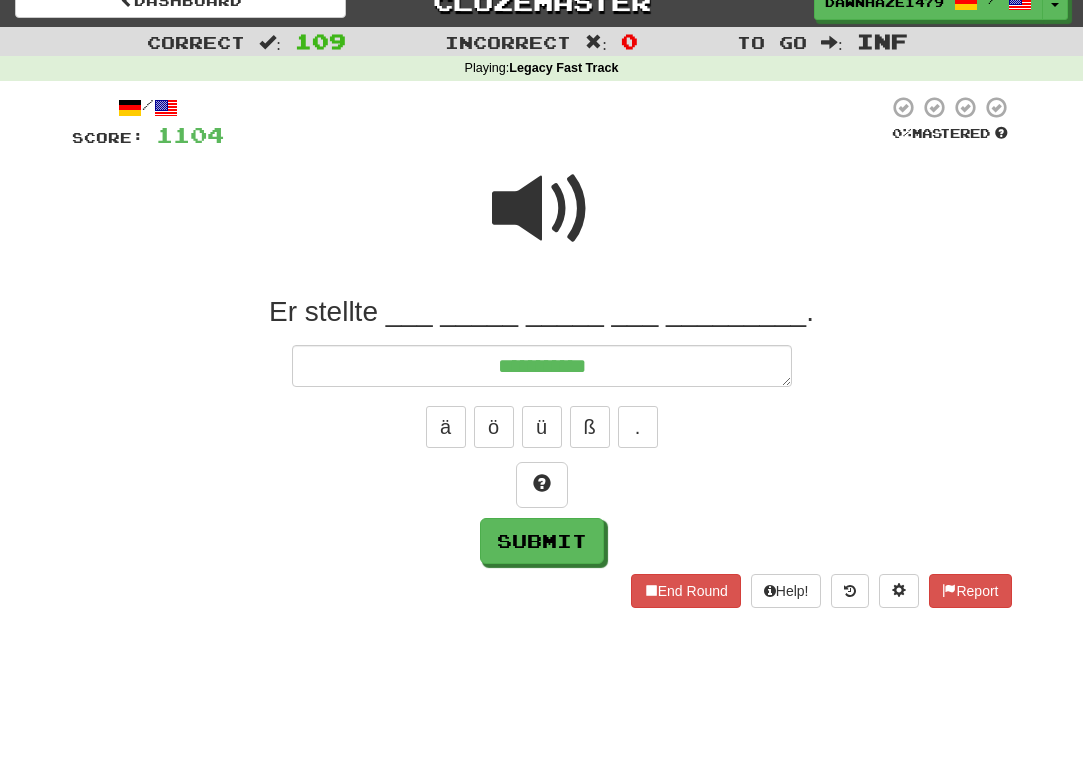 click at bounding box center (542, 209) 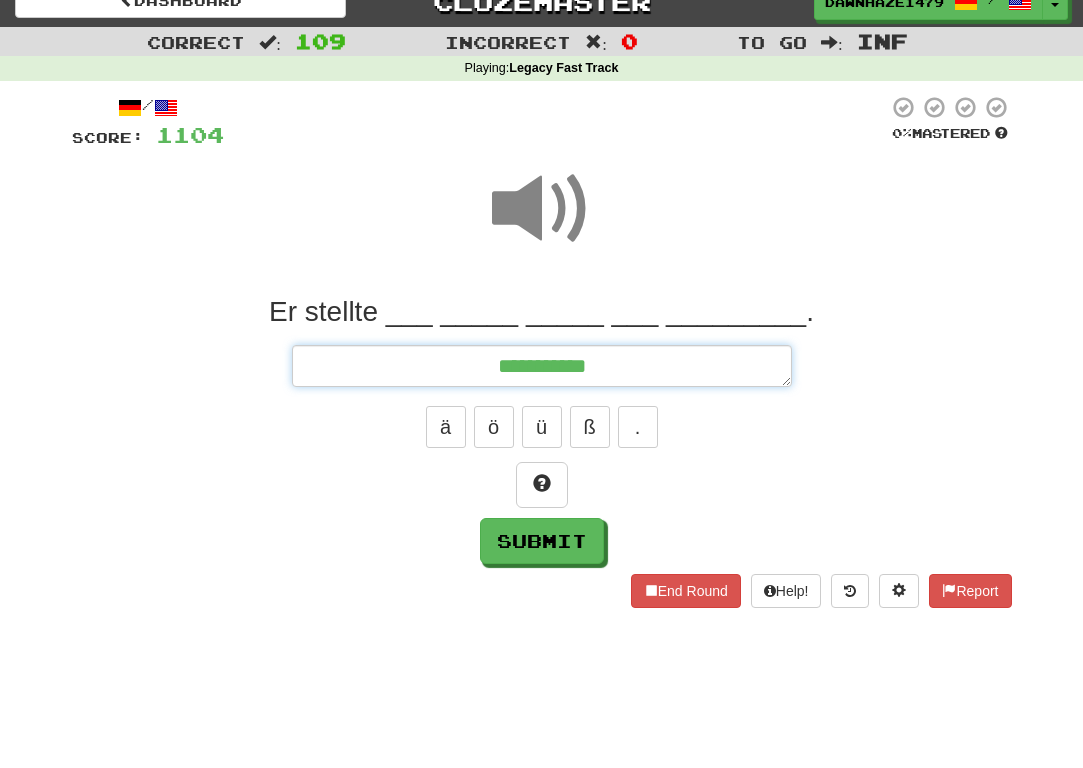 click on "**********" at bounding box center [542, 366] 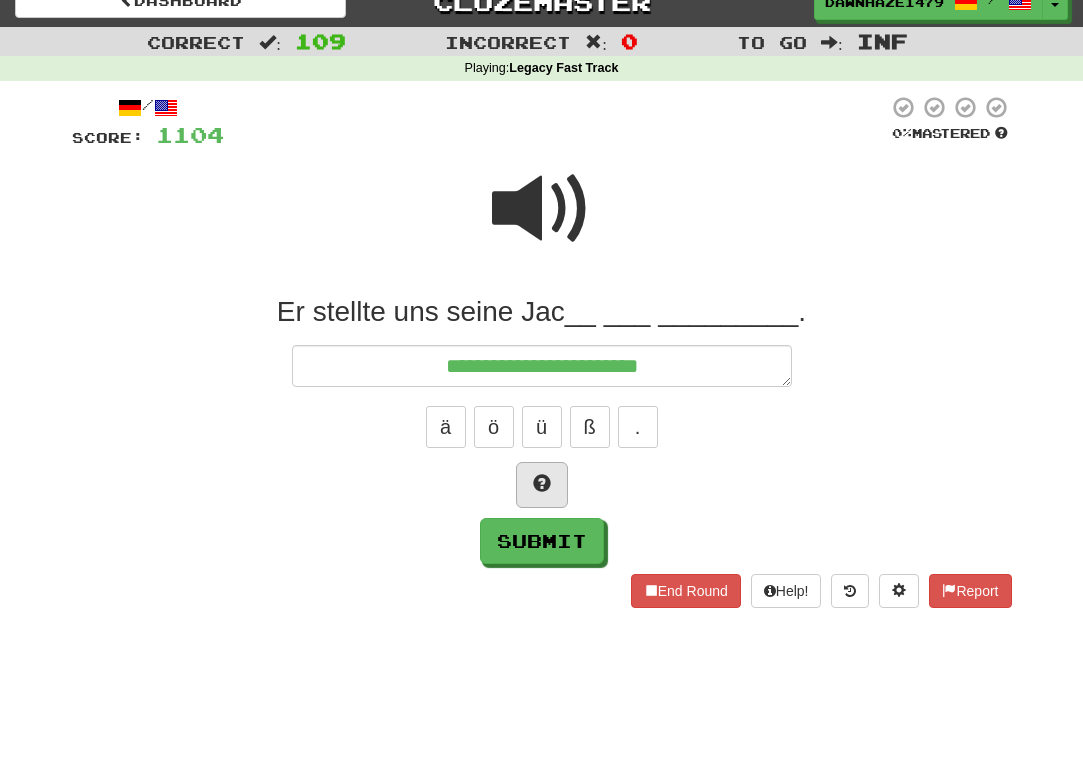 click at bounding box center [542, 485] 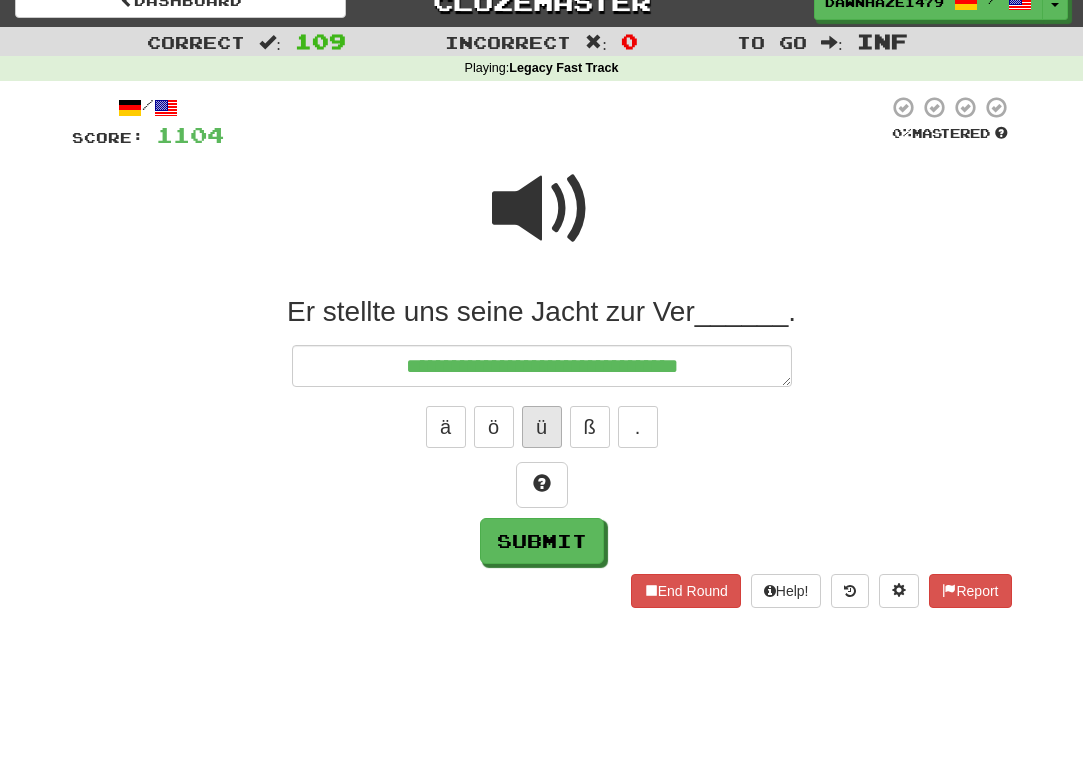 click on "ü" at bounding box center [542, 427] 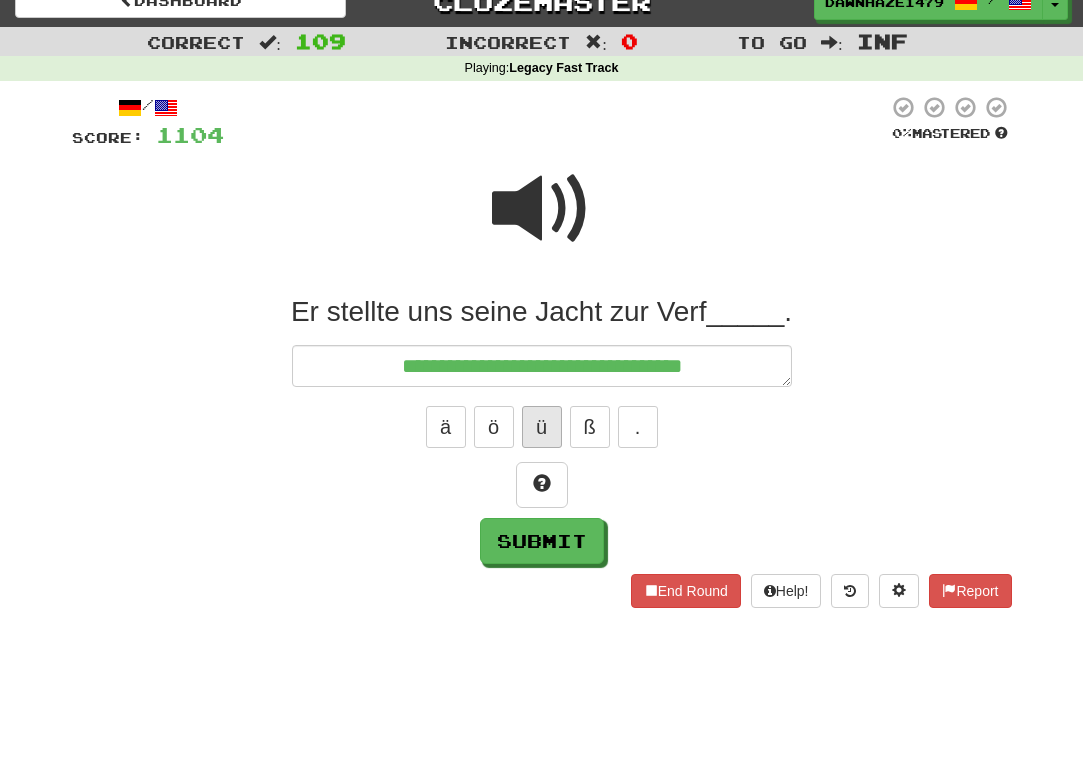 click on "ü" at bounding box center (542, 427) 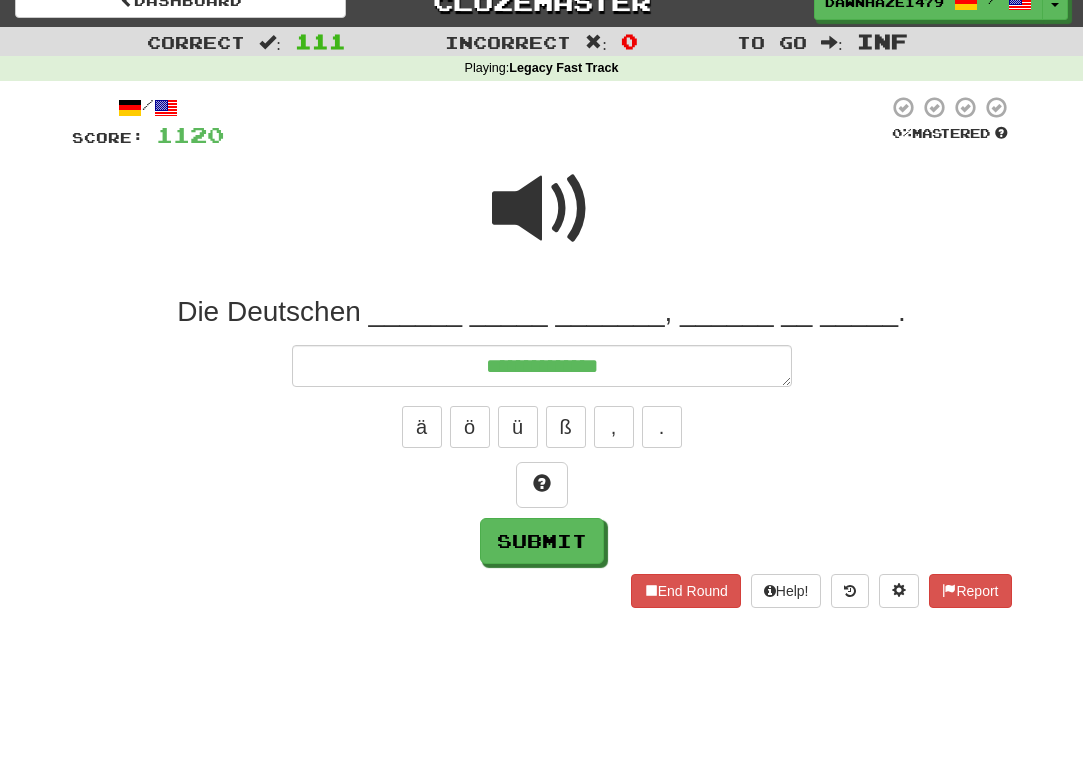 click at bounding box center (542, 209) 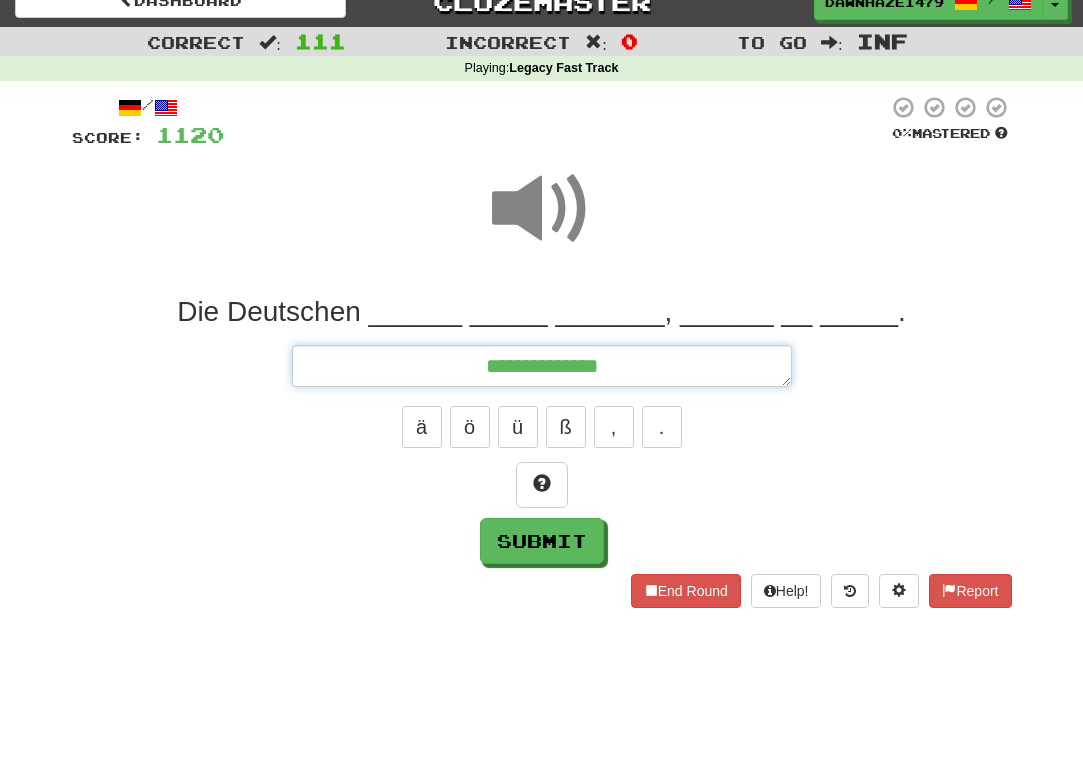 click on "**********" at bounding box center [542, 366] 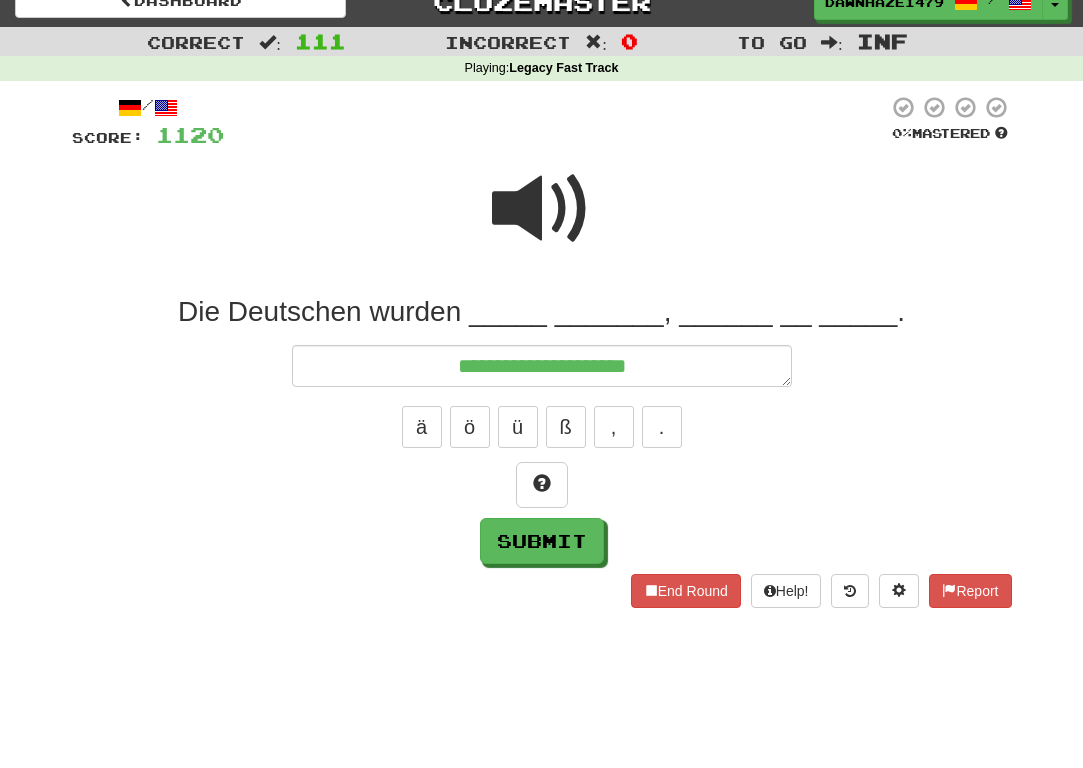 click at bounding box center [542, 222] 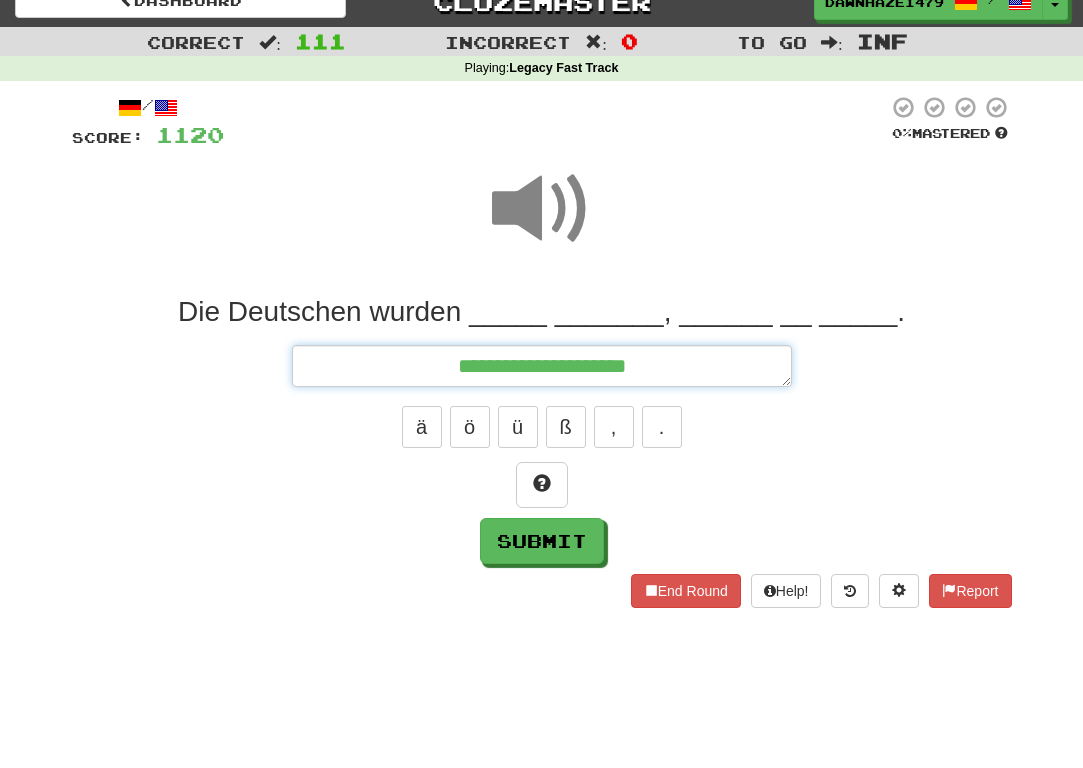 click on "**********" at bounding box center (542, 366) 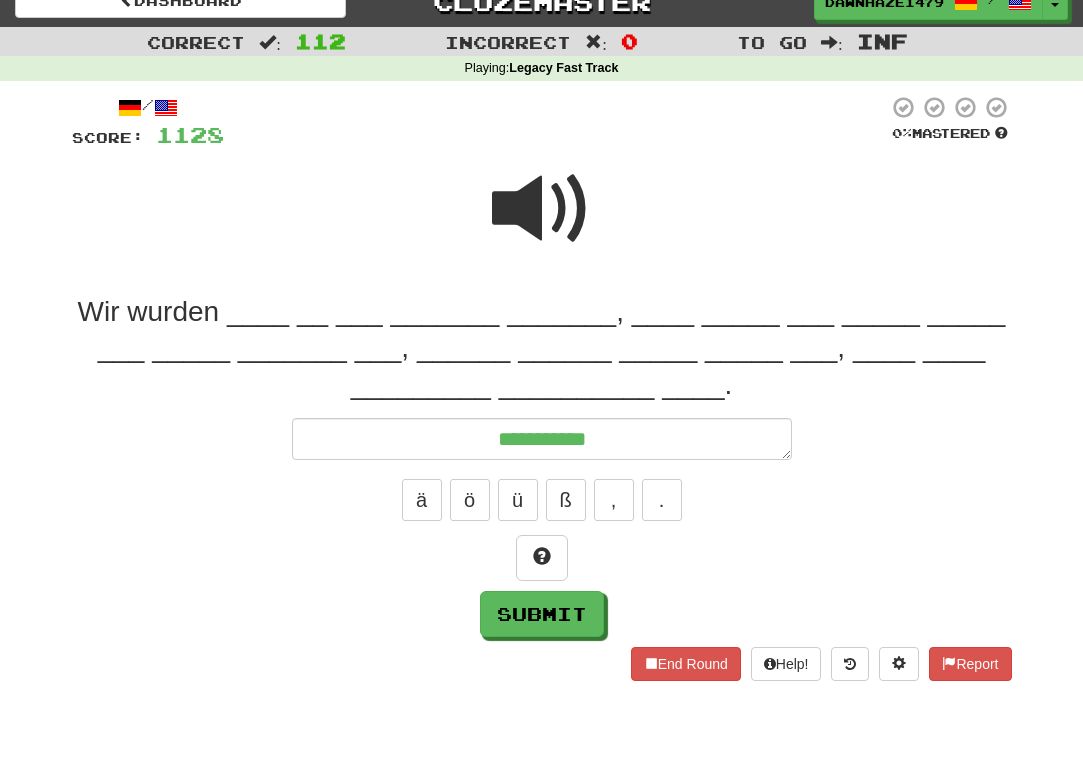 click at bounding box center (542, 209) 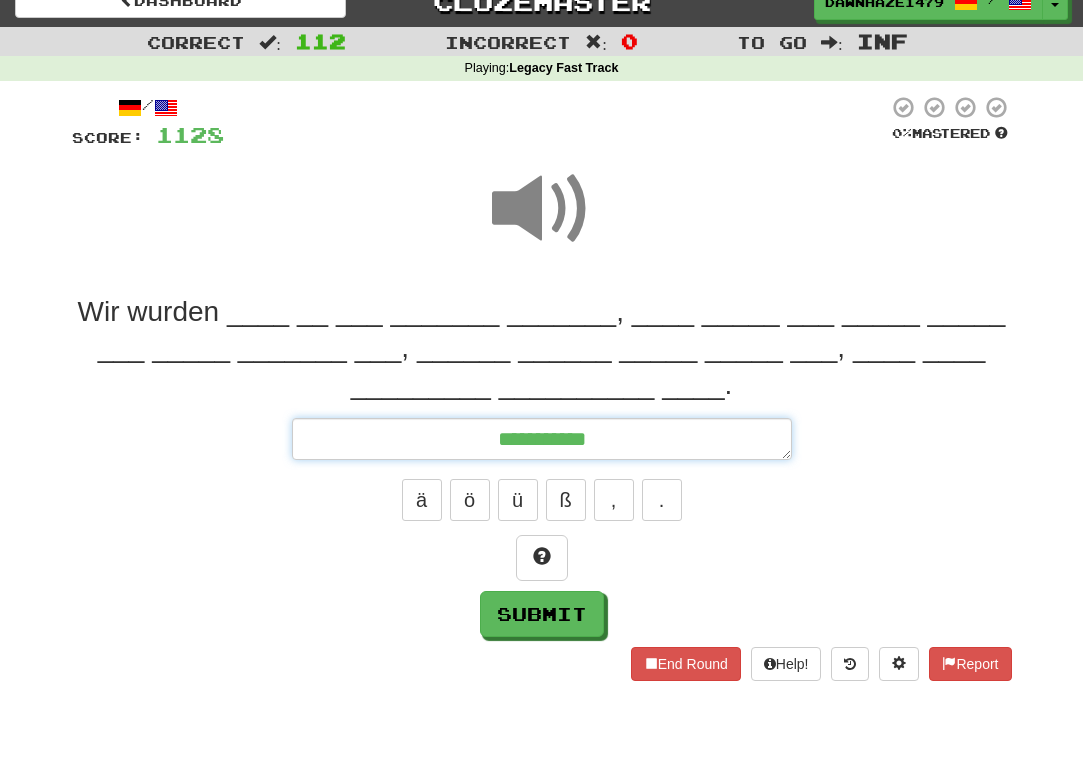 click on "**********" at bounding box center (542, 439) 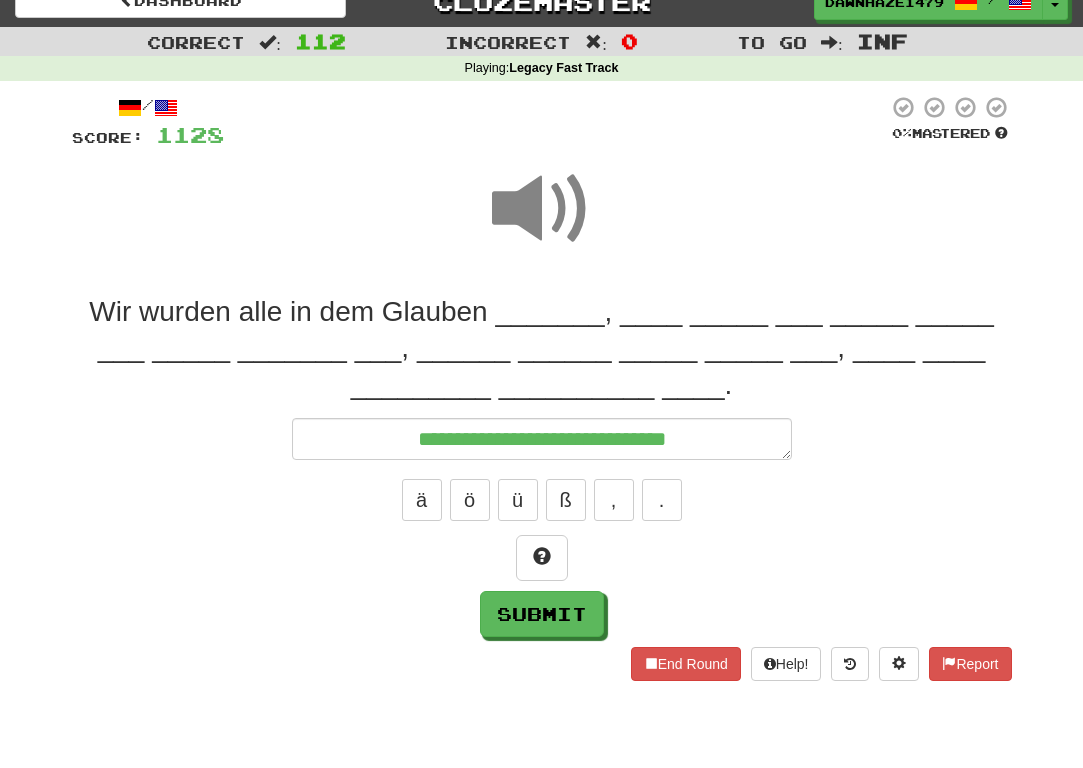 click at bounding box center (542, 209) 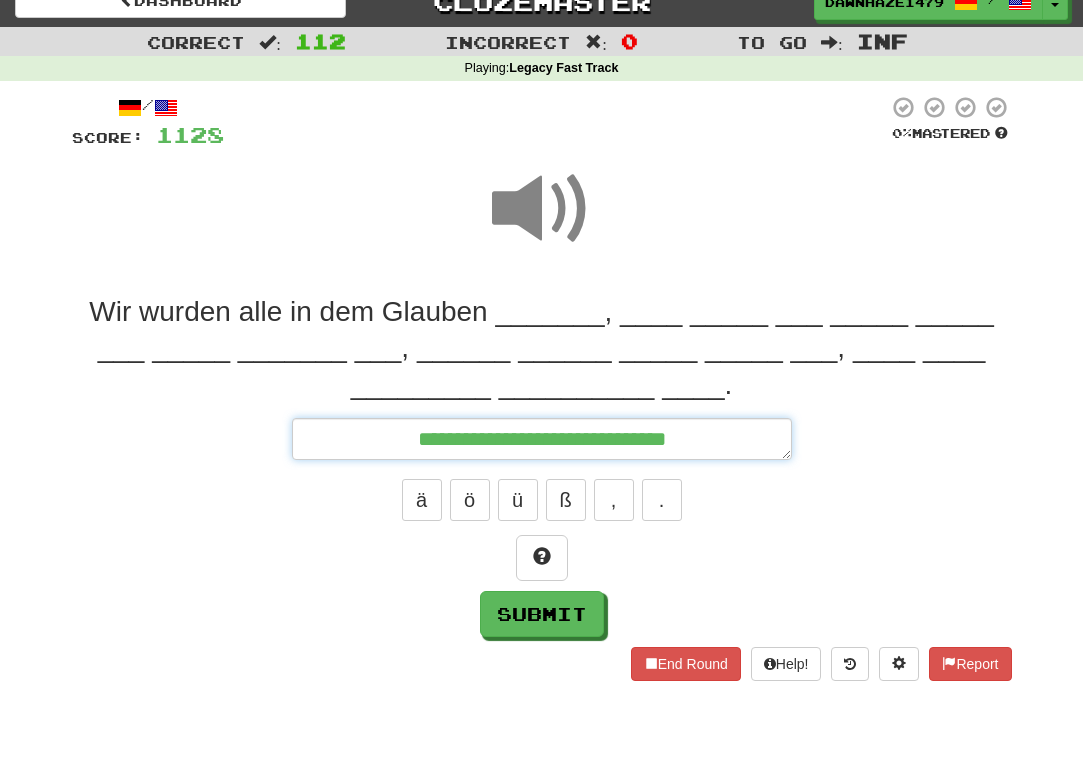 click on "**********" at bounding box center [542, 439] 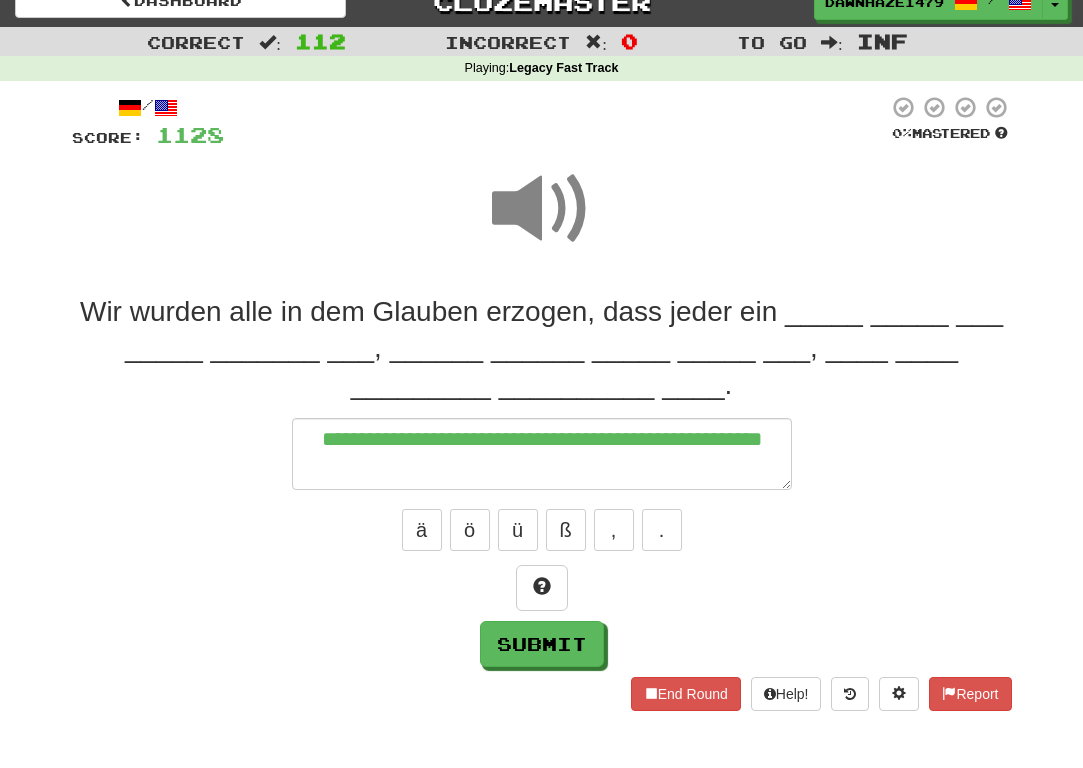 click at bounding box center (542, 209) 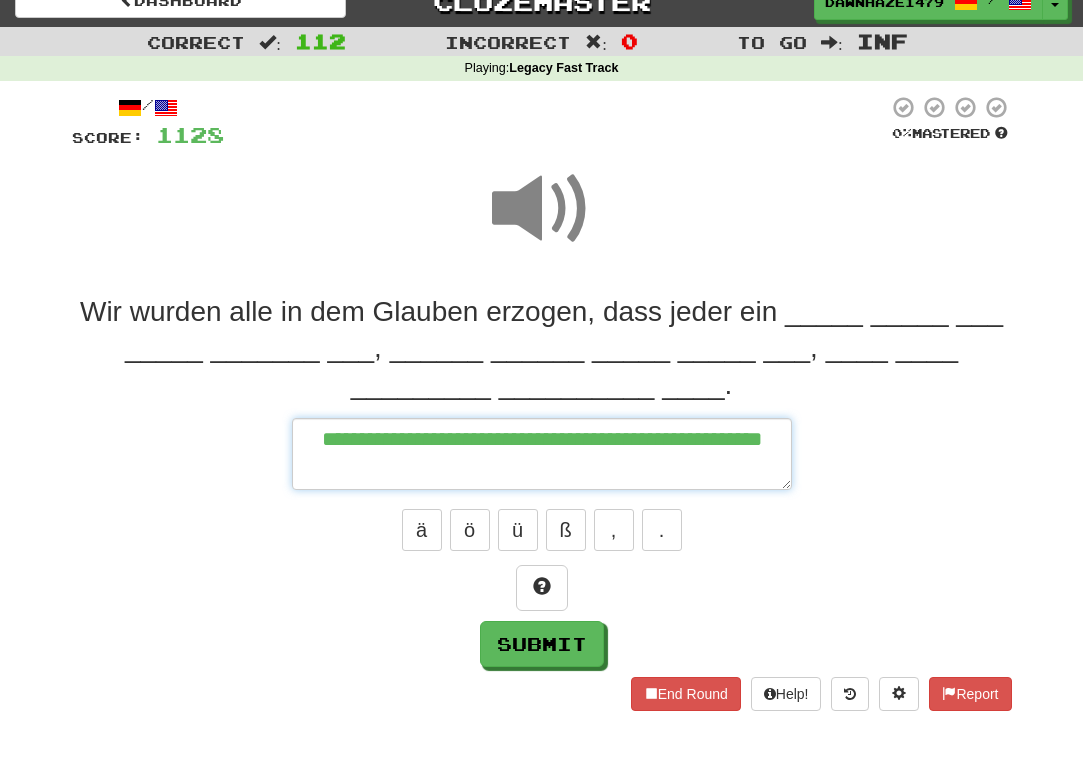 click on "**********" at bounding box center [542, 454] 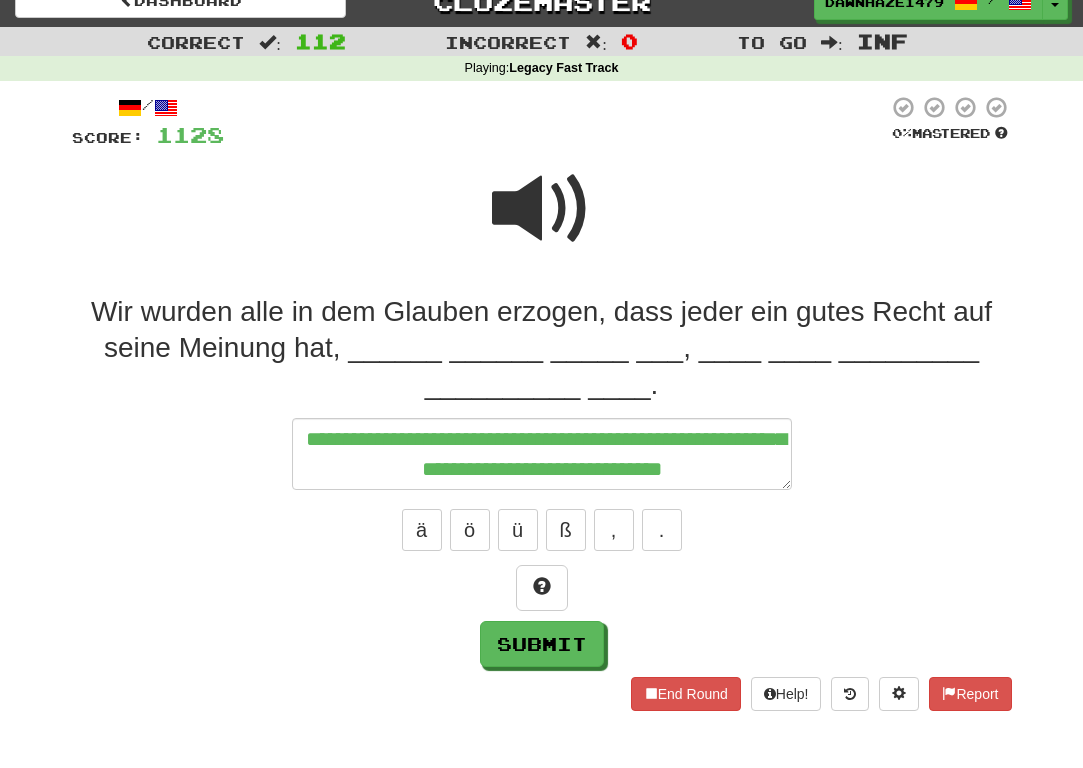 click at bounding box center [542, 209] 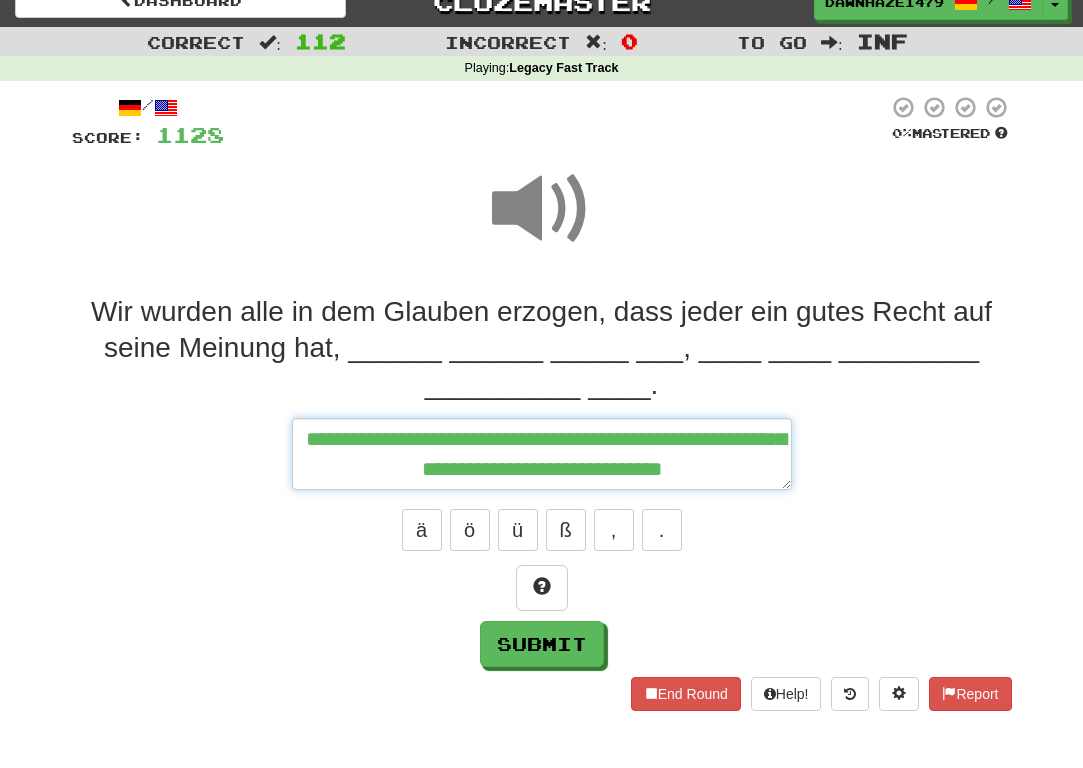 click on "**********" at bounding box center (542, 454) 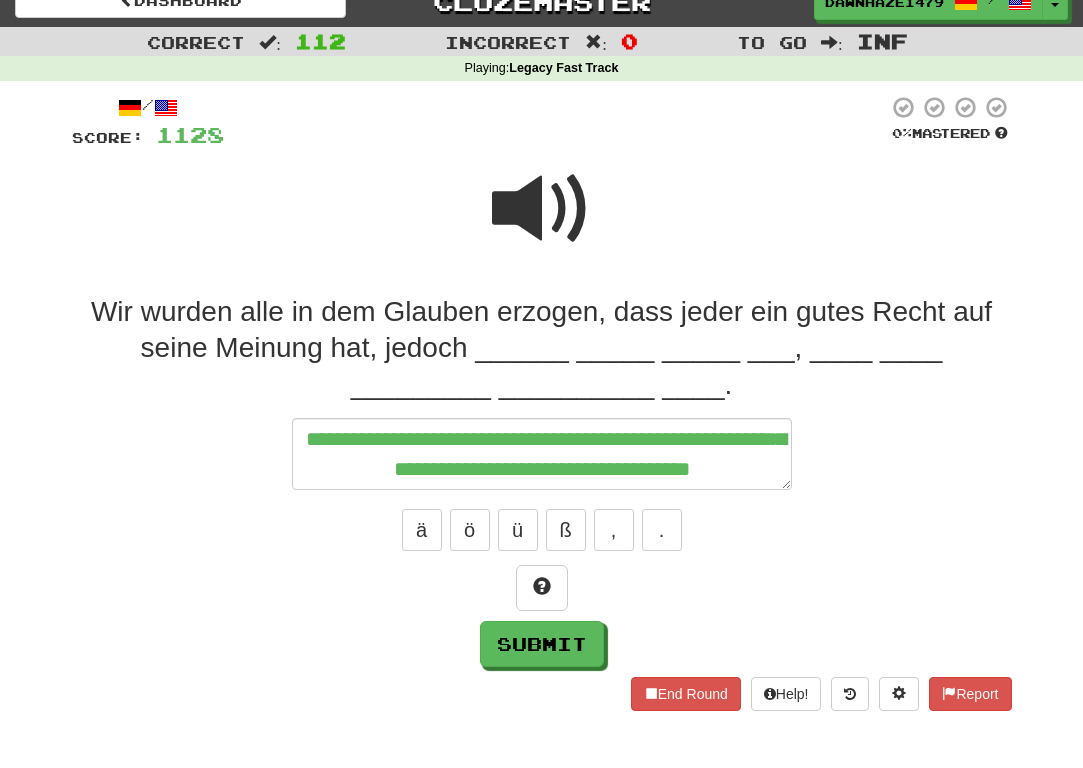 click at bounding box center (542, 222) 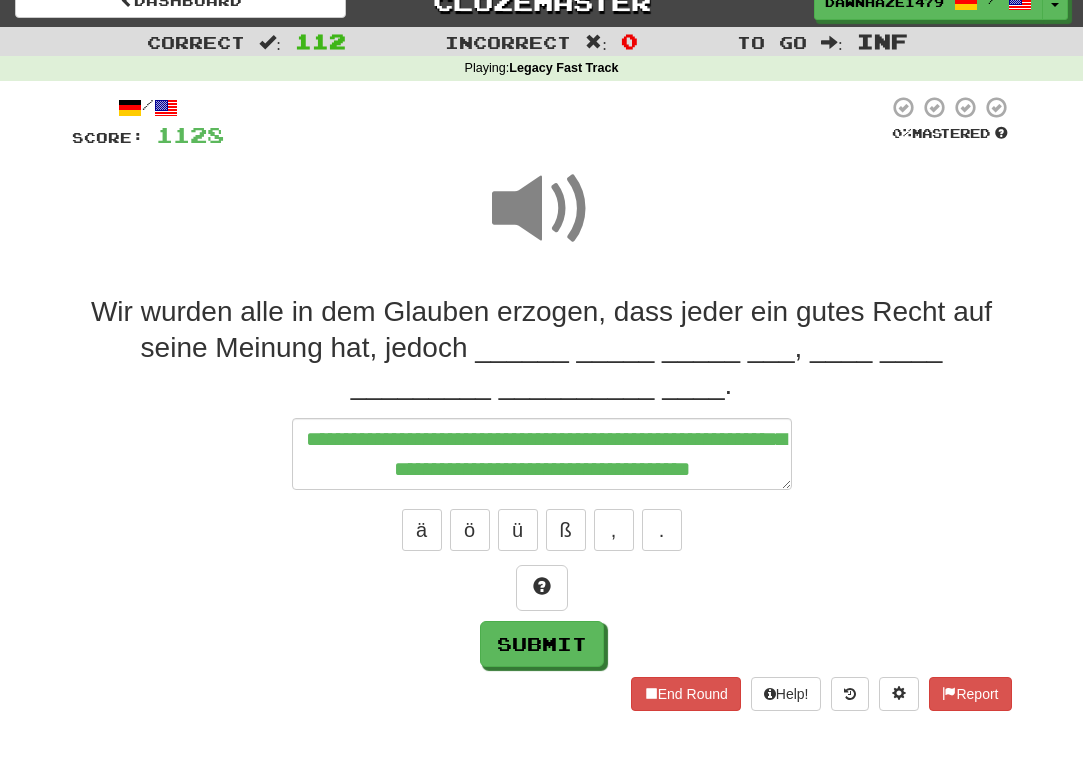 click on "**********" at bounding box center [542, 454] 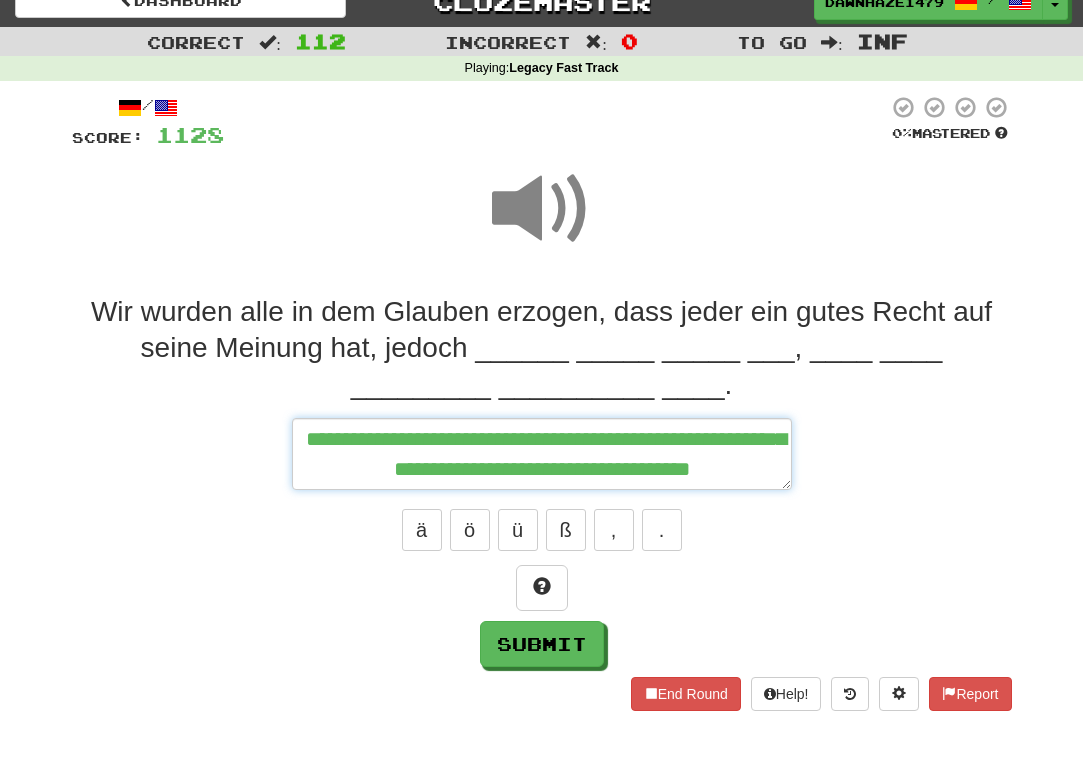 click on "**********" at bounding box center (542, 454) 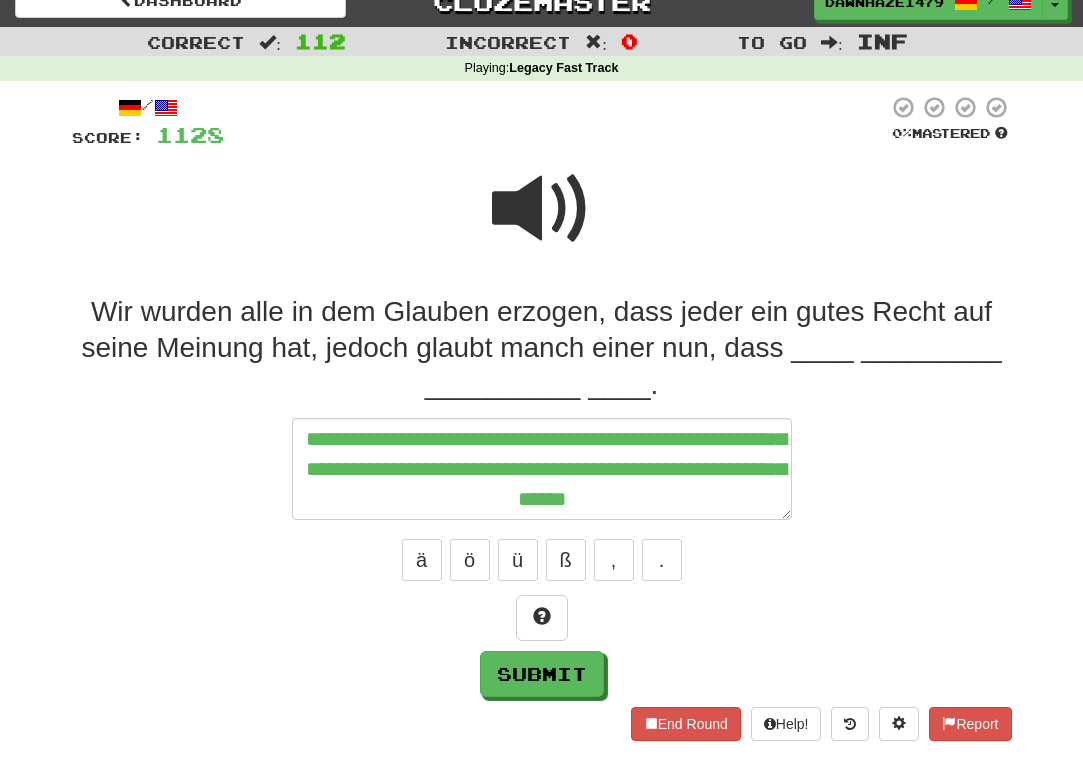 click at bounding box center [556, 122] 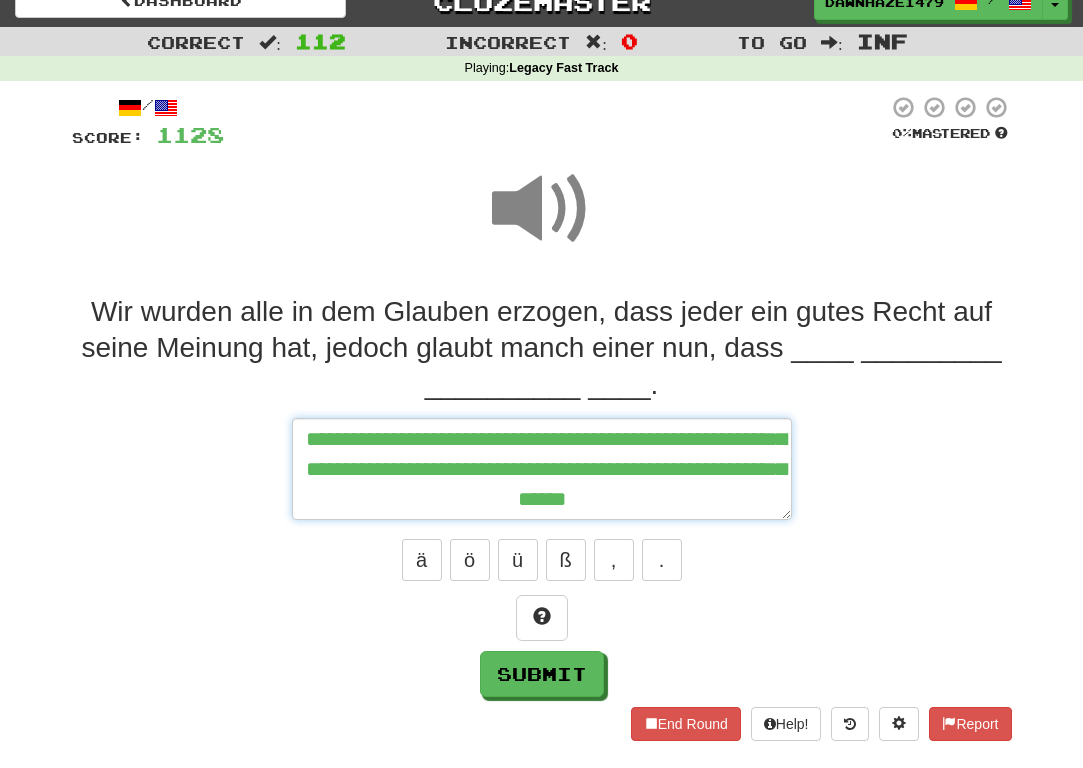 click on "**********" at bounding box center (542, 469) 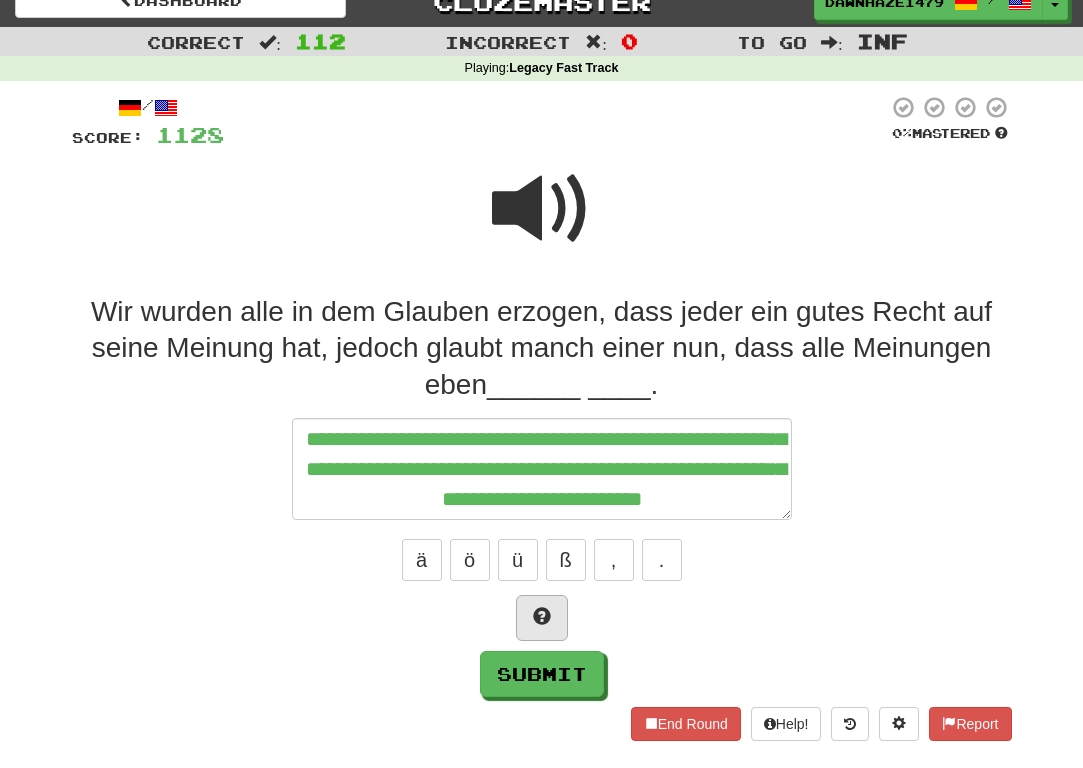 click at bounding box center (542, 618) 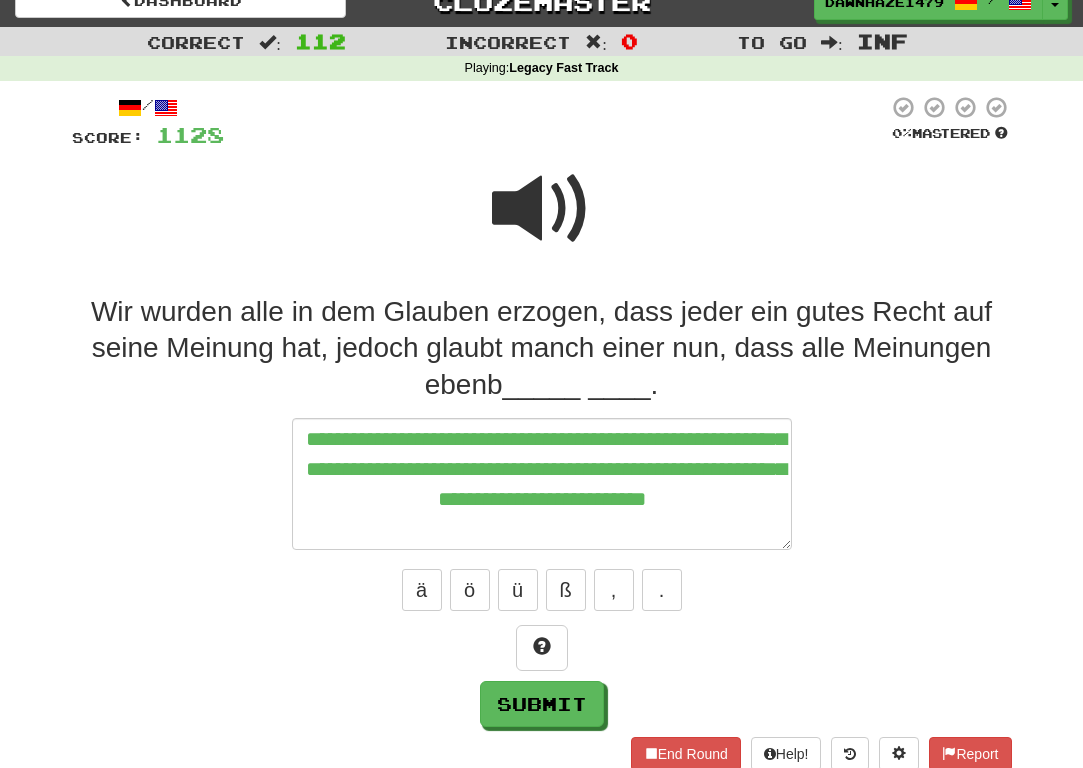 click at bounding box center [542, 209] 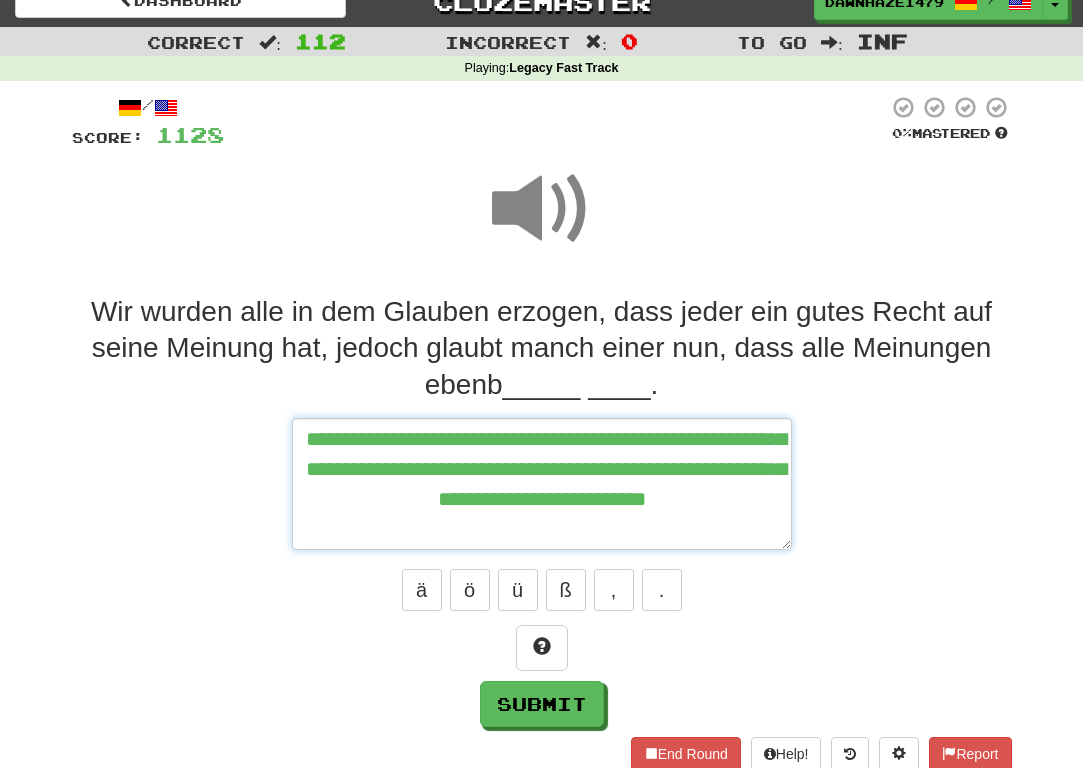 click on "**********" at bounding box center [542, 484] 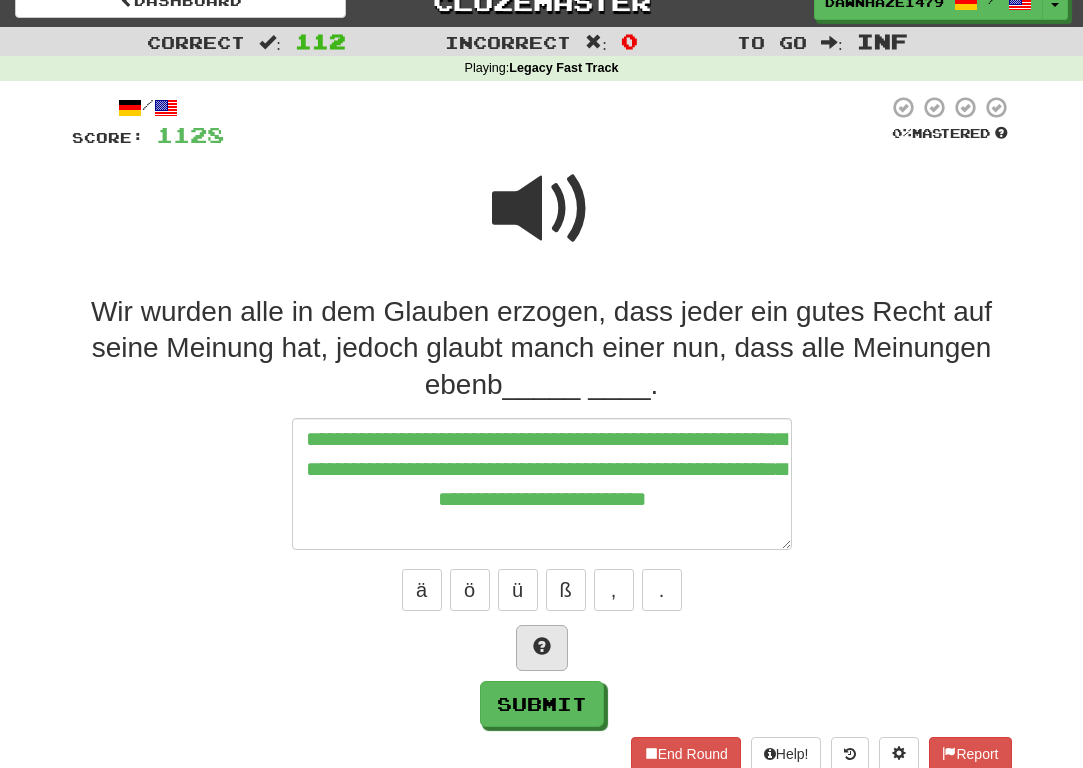 click at bounding box center [542, 648] 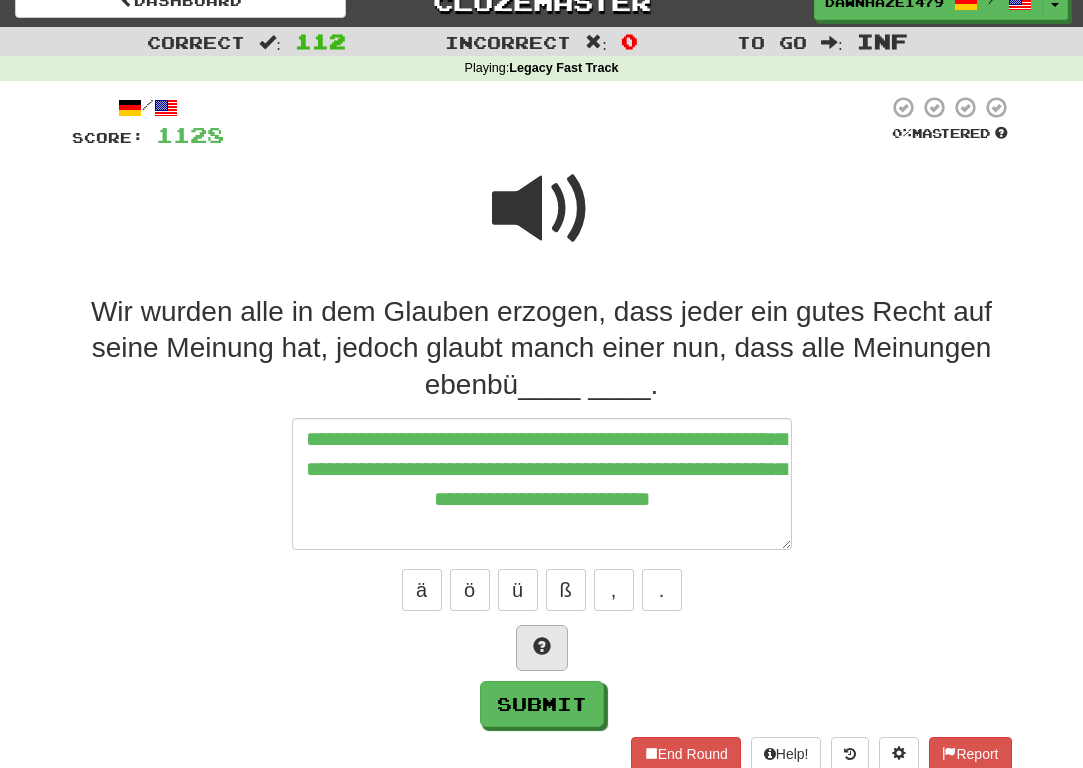 click at bounding box center [542, 648] 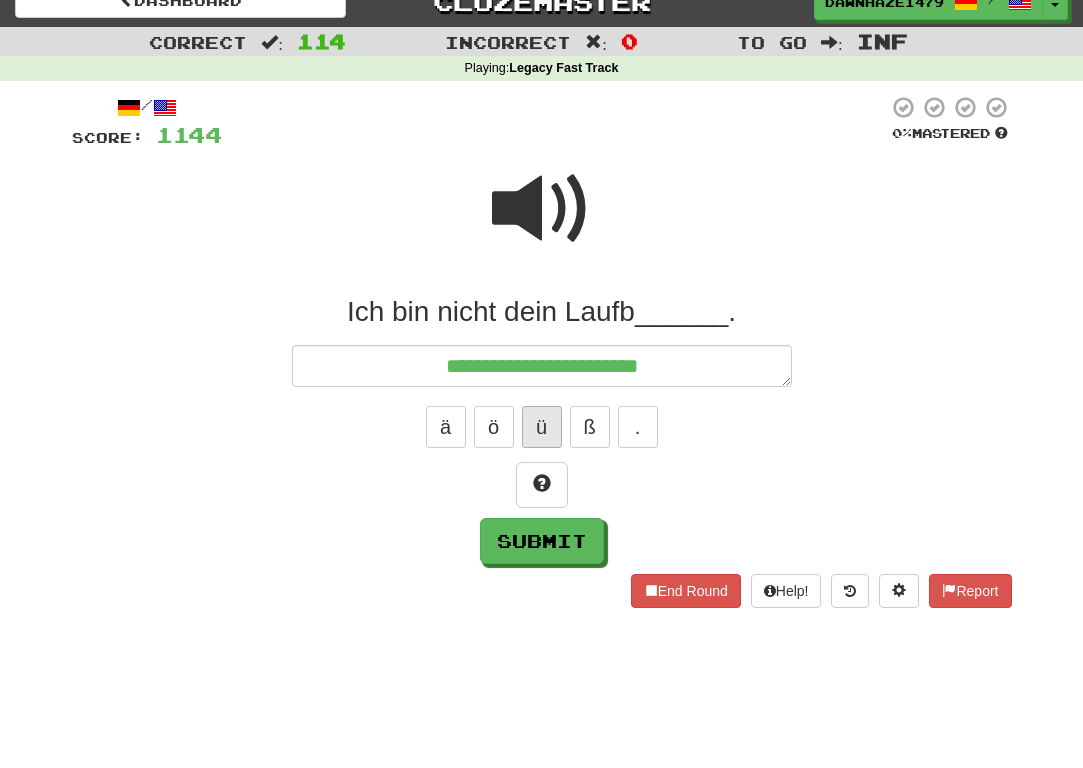click on "ü" at bounding box center (542, 427) 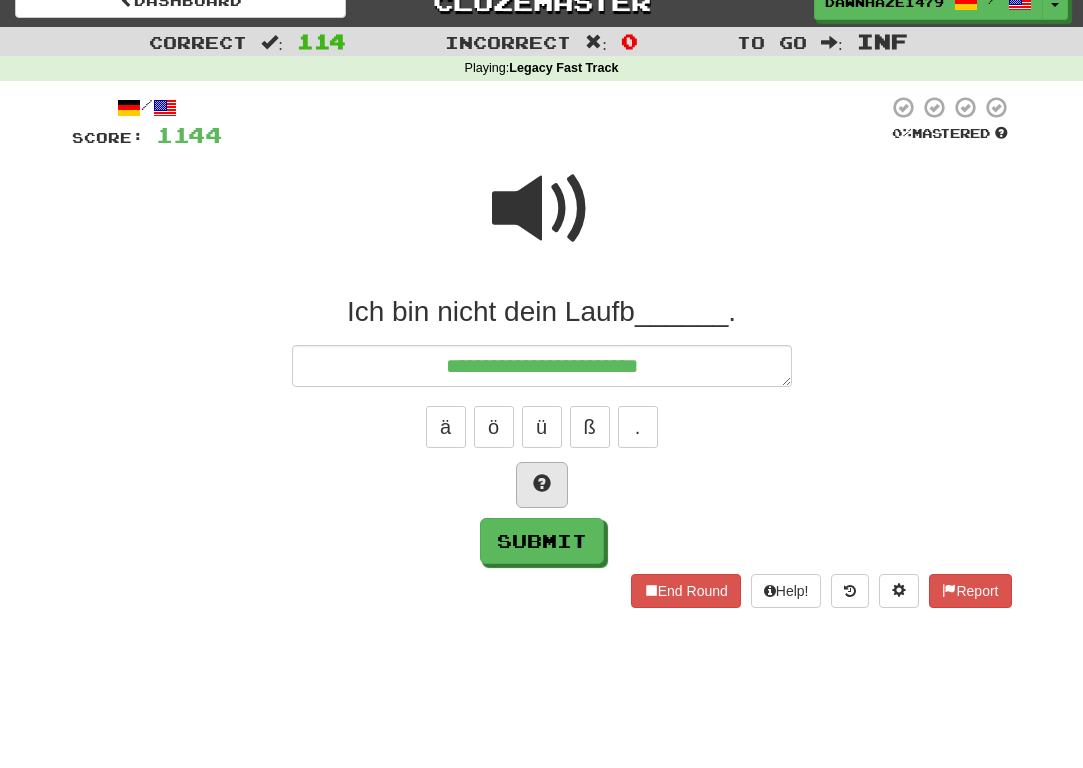 click at bounding box center [542, 485] 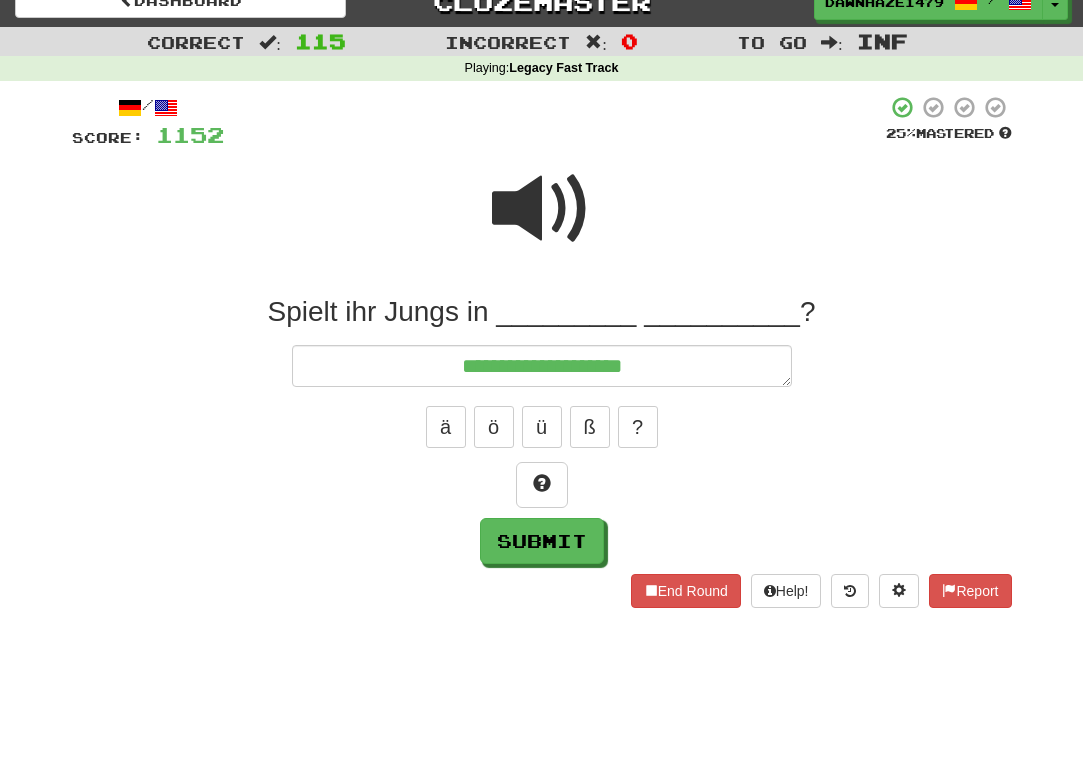 click at bounding box center (542, 222) 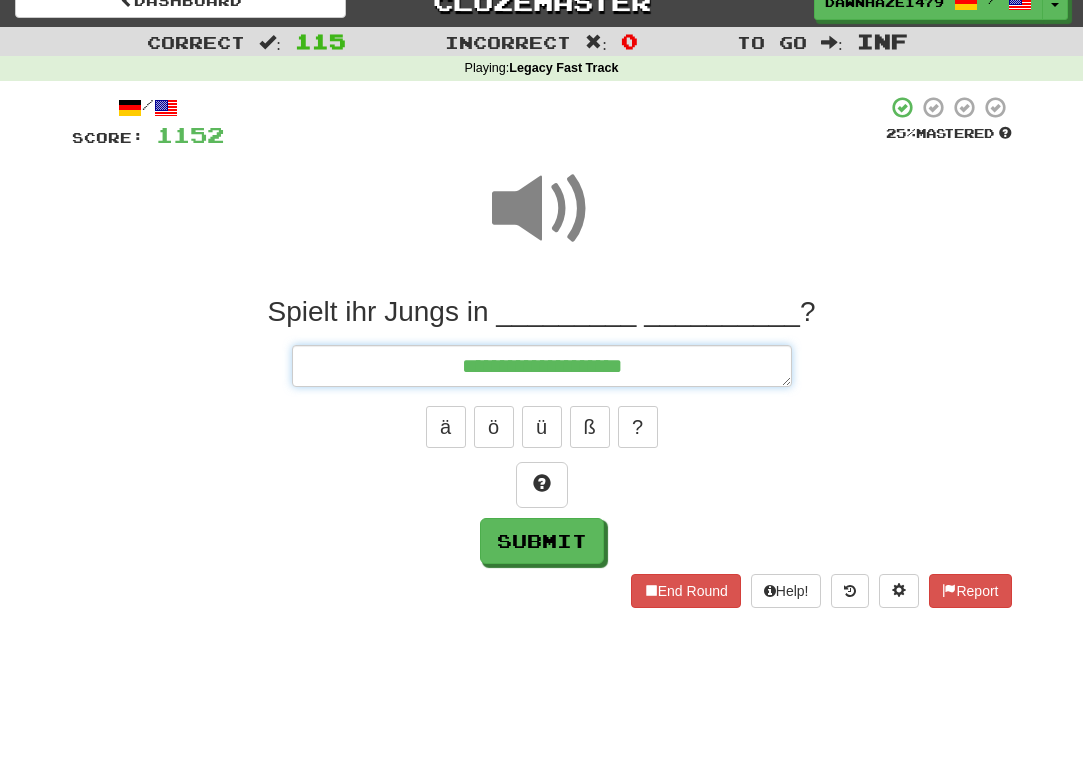click on "**********" at bounding box center [542, 366] 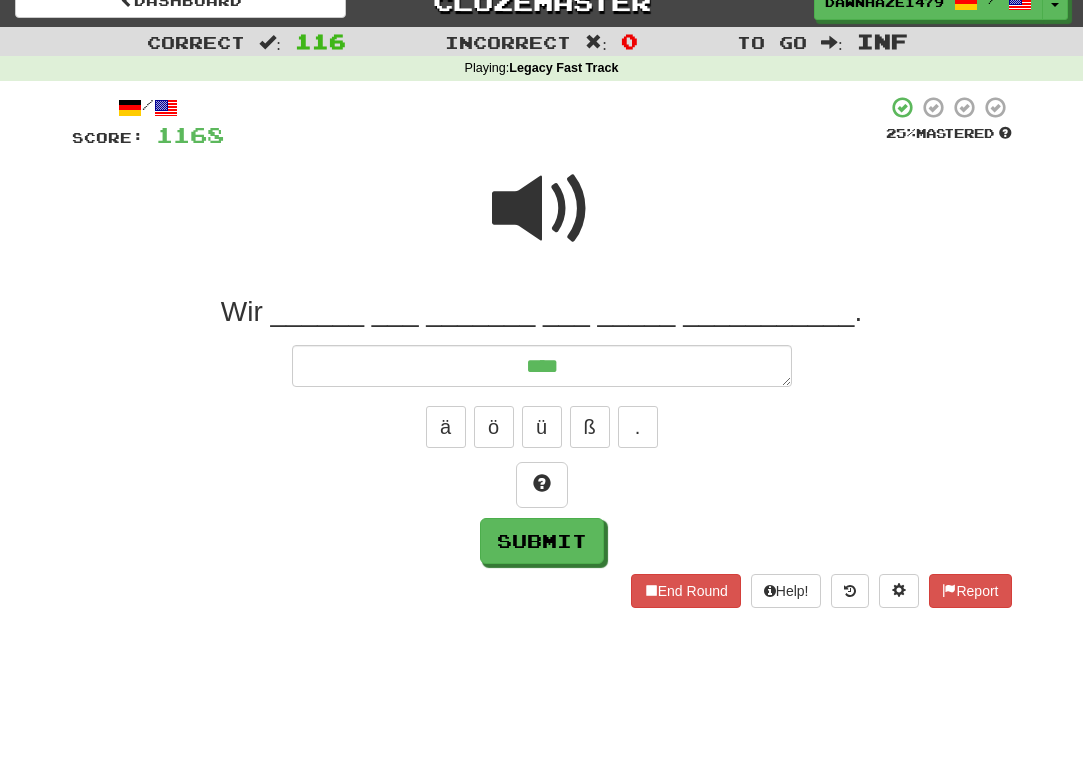 click at bounding box center (542, 209) 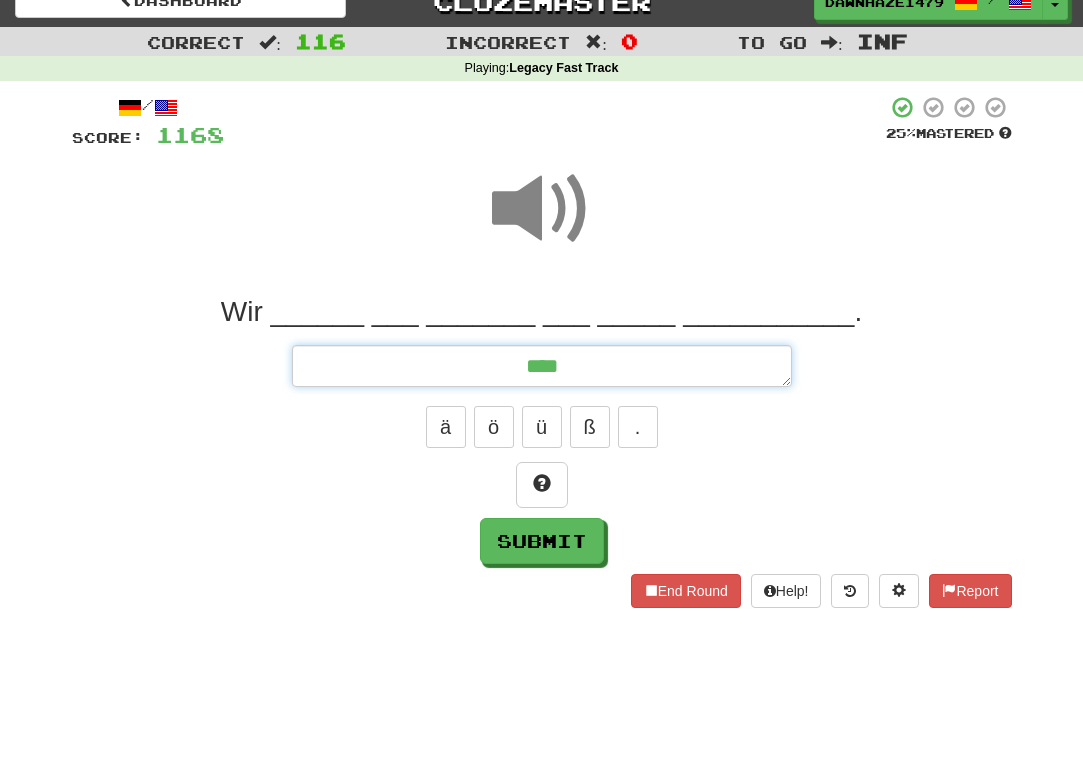 click on "***" at bounding box center [542, 366] 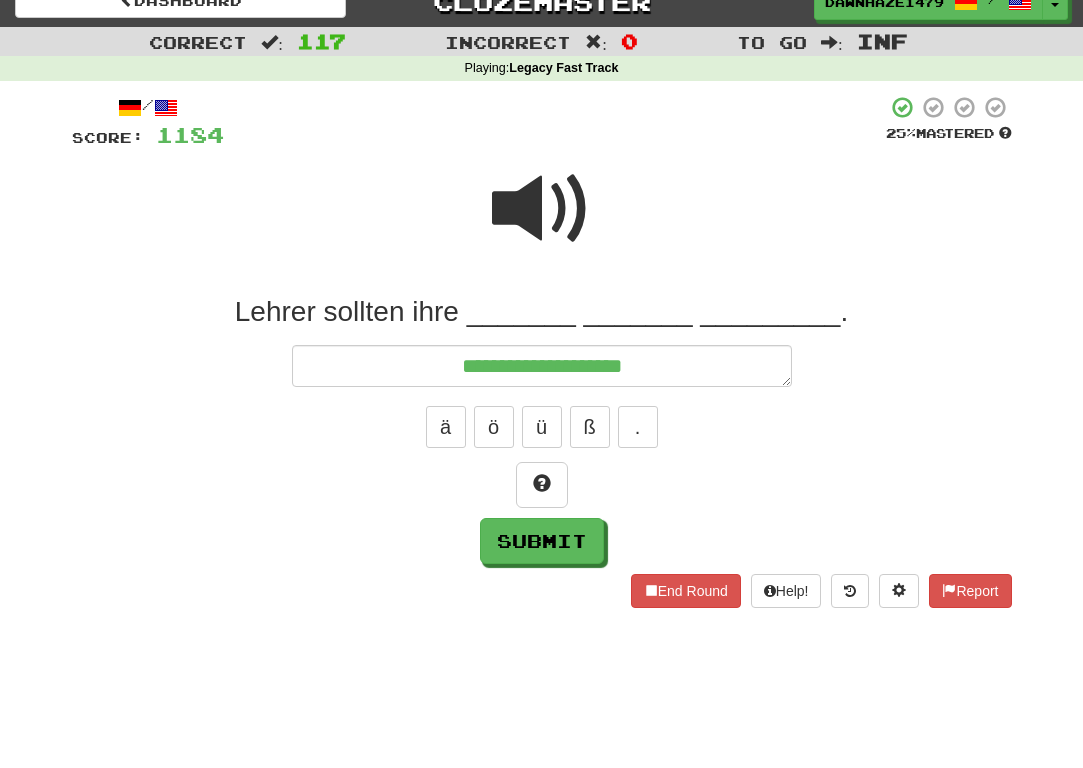 click at bounding box center [542, 222] 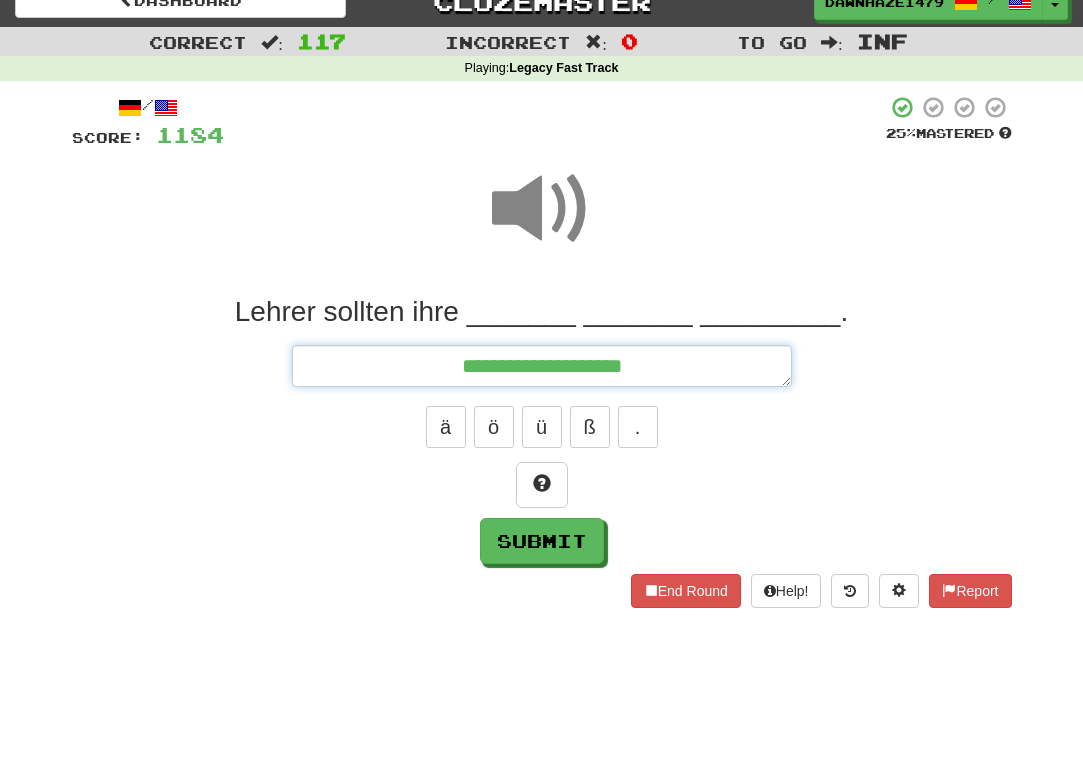 click on "**********" at bounding box center (542, 366) 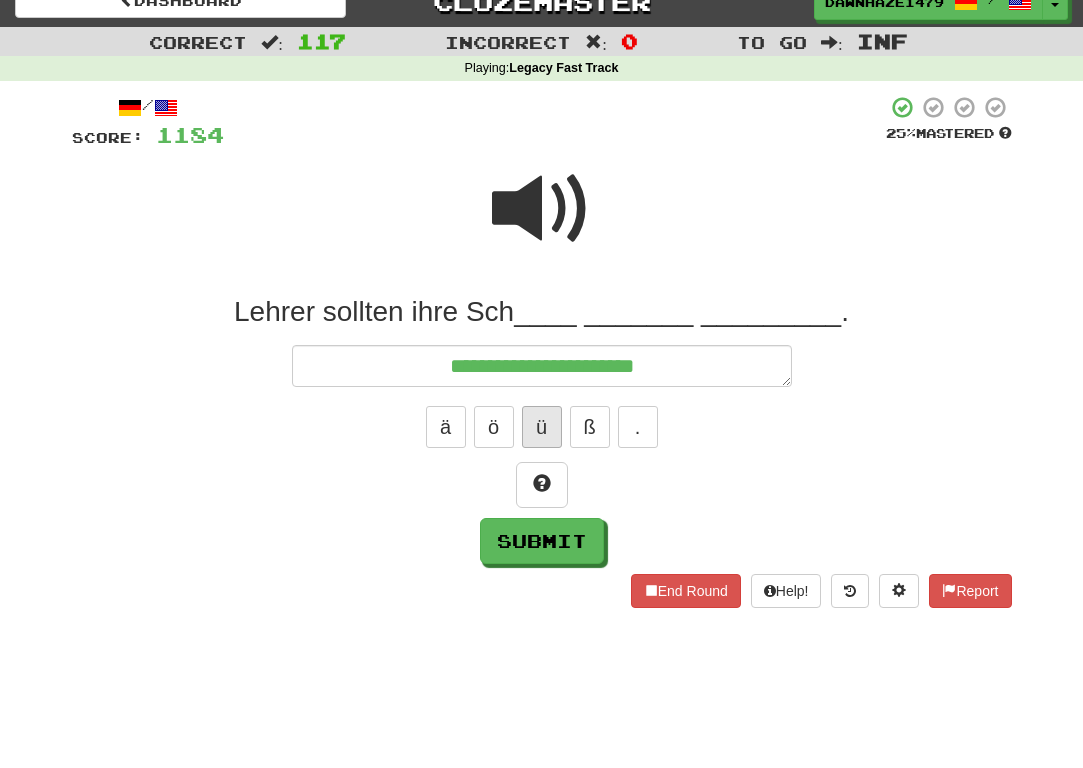 click on "ü" at bounding box center (542, 427) 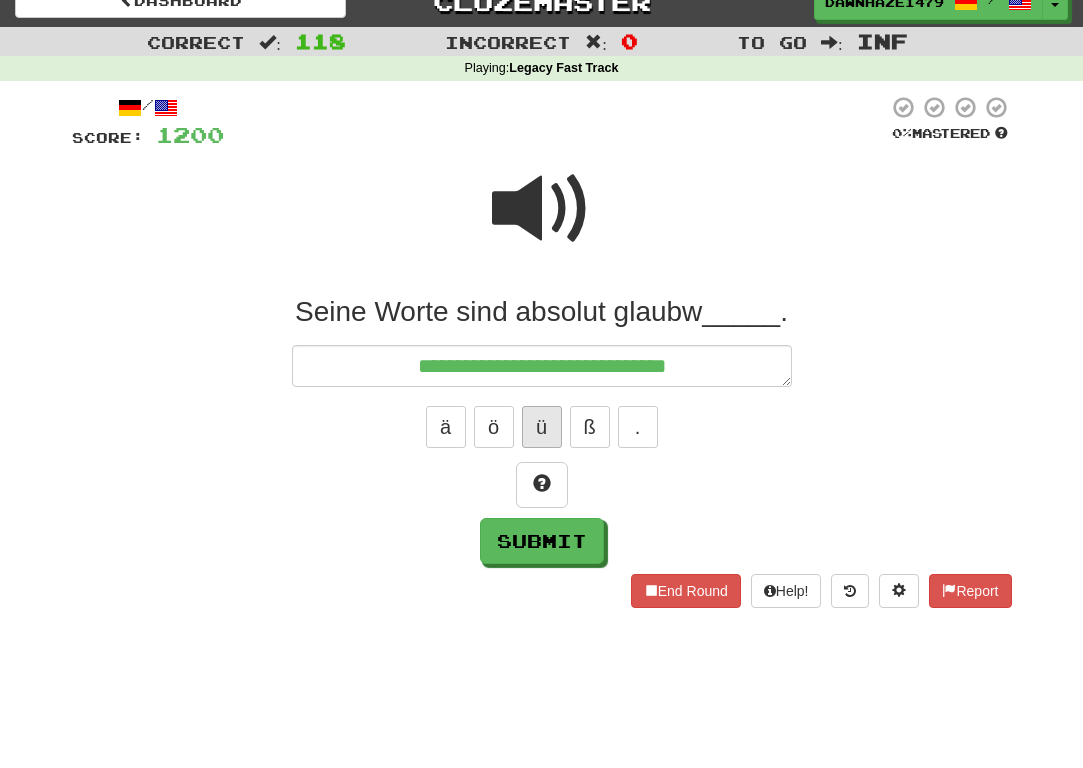 click on "ü" at bounding box center [542, 427] 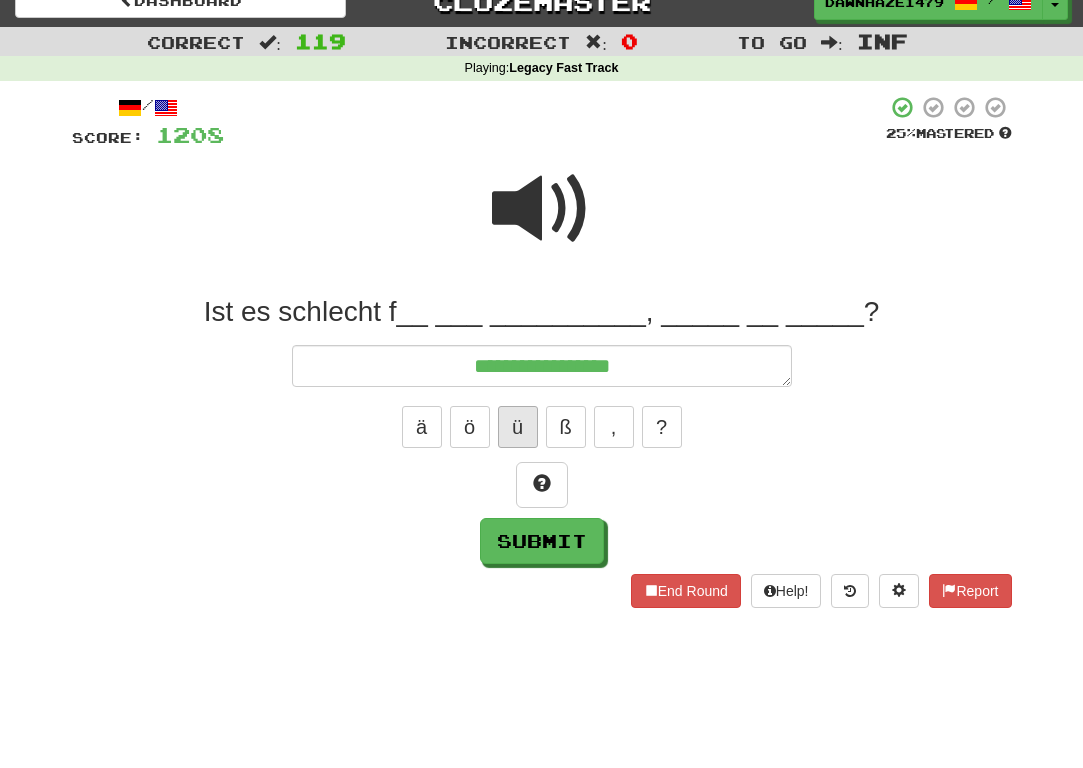 click on "ü" at bounding box center [518, 427] 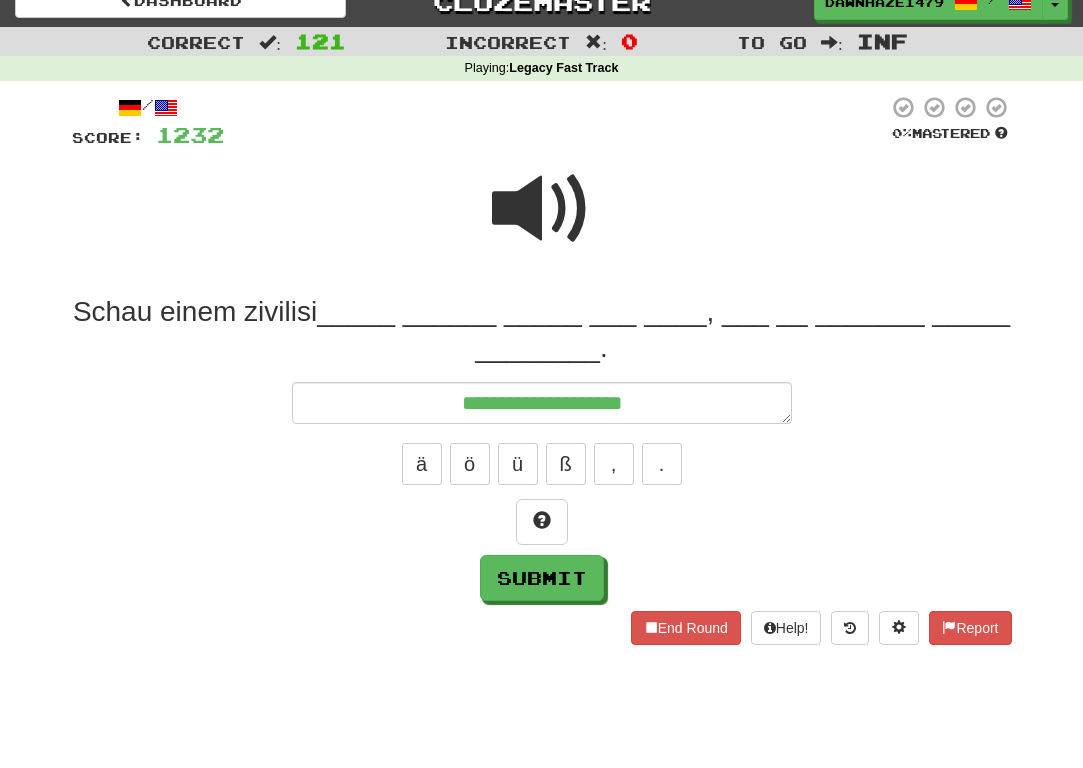 click at bounding box center (542, 222) 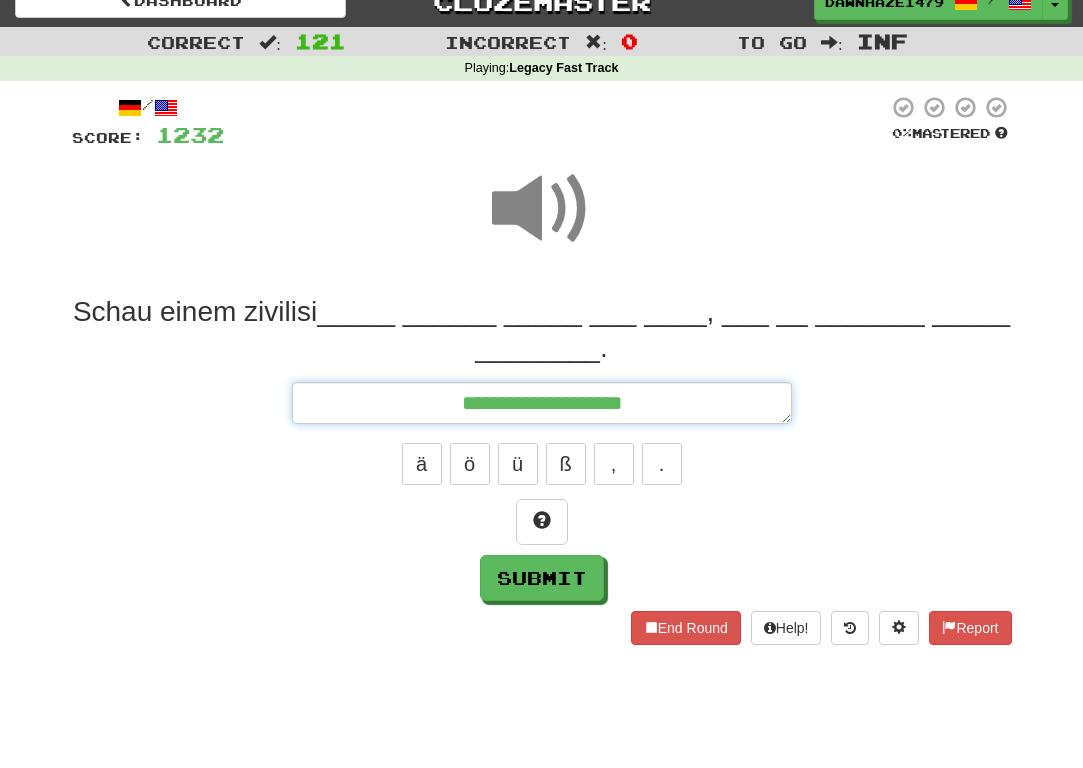 click on "**********" at bounding box center [542, 403] 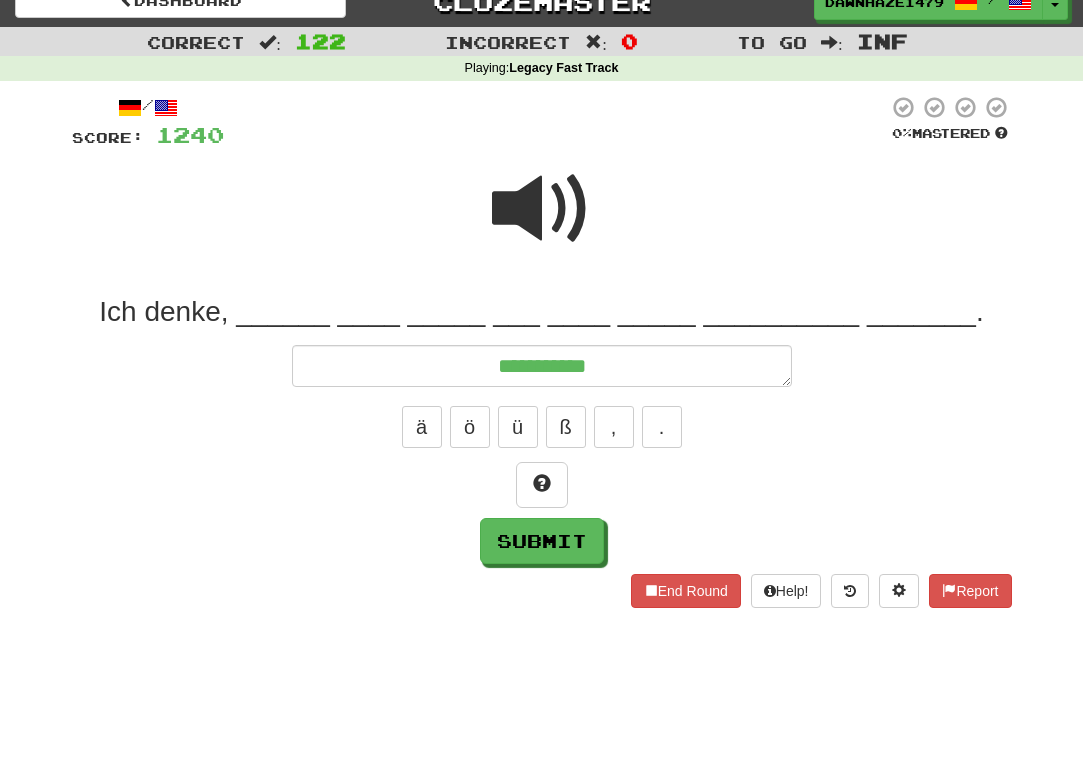 click at bounding box center [542, 209] 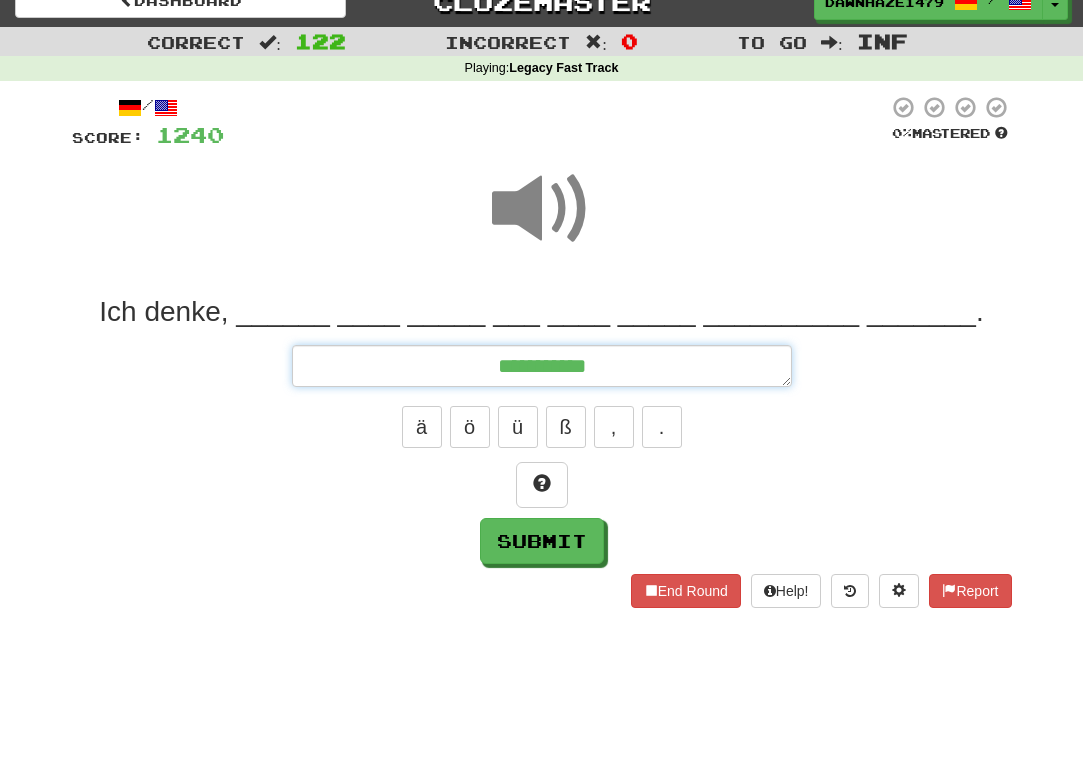 click on "**********" at bounding box center (542, 366) 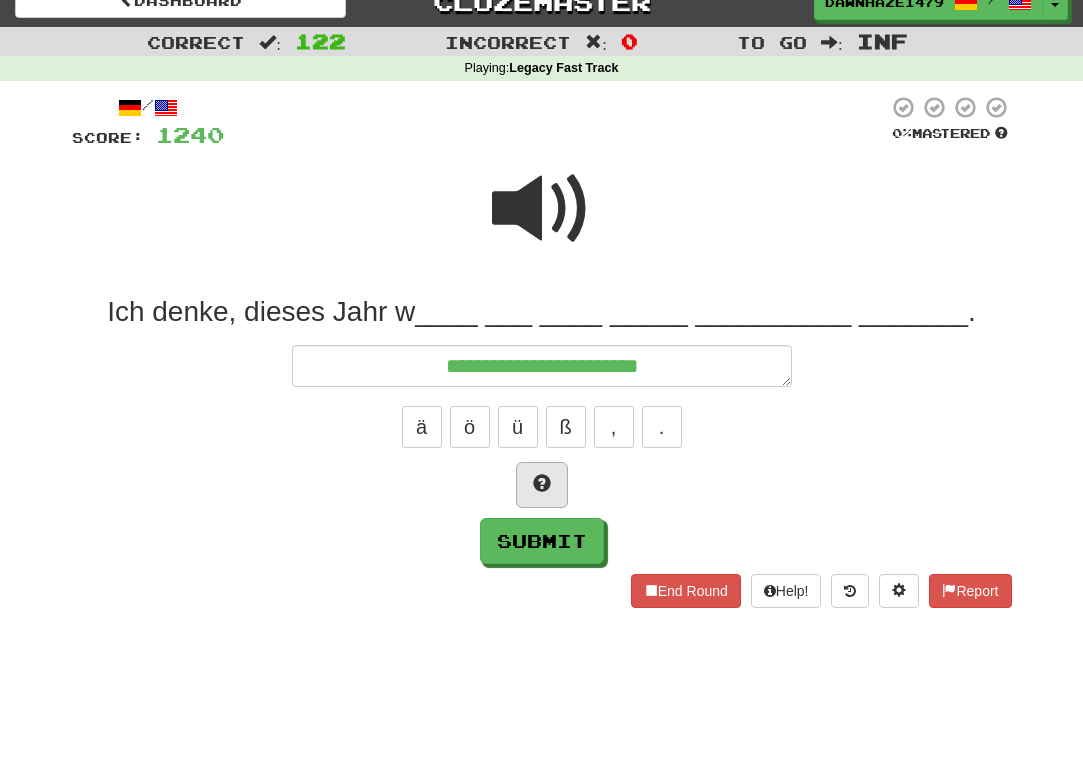 click at bounding box center (542, 483) 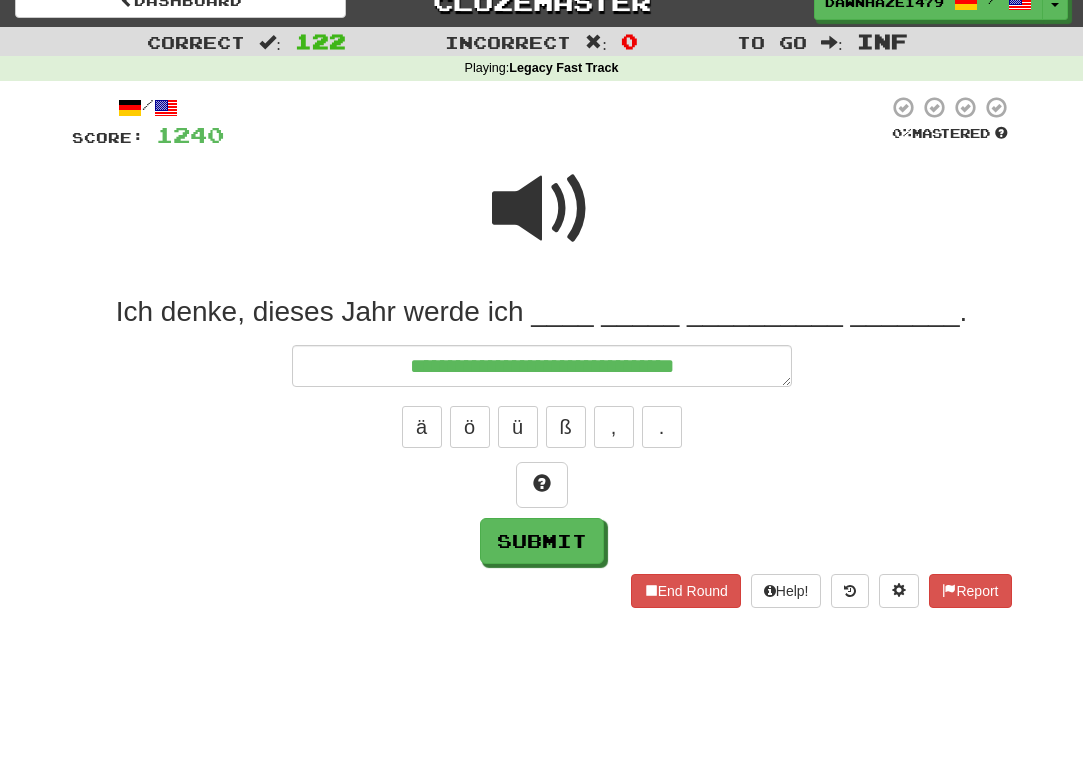 click at bounding box center [542, 209] 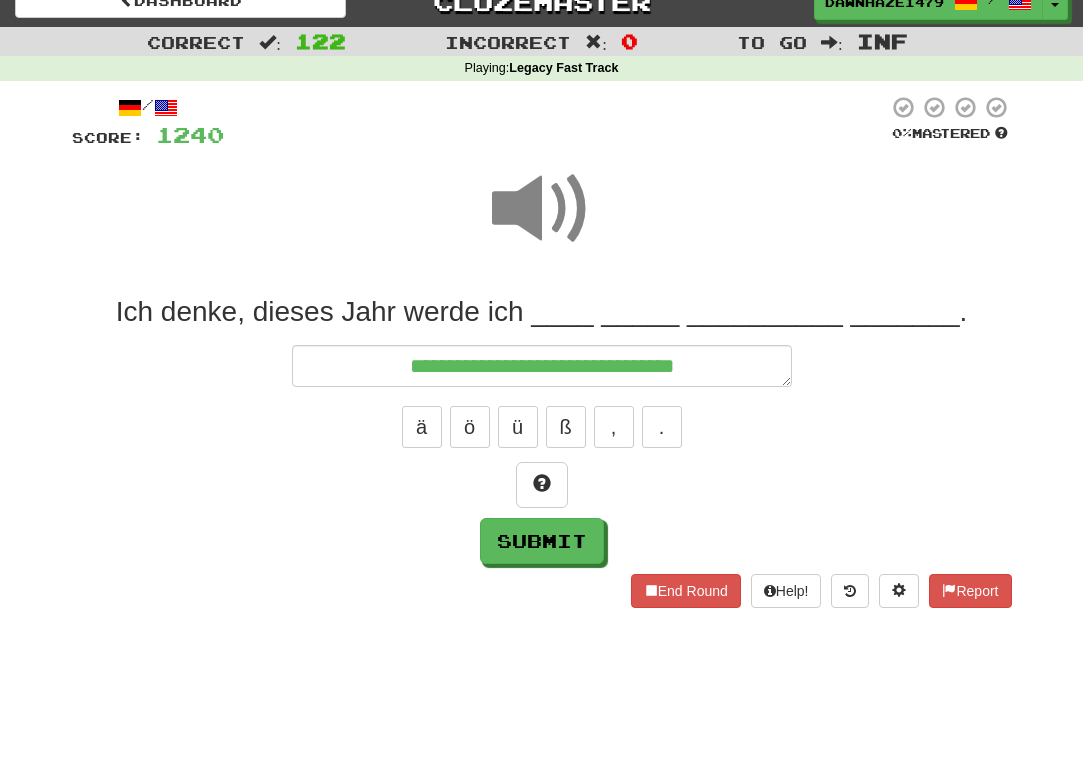 click on "**********" at bounding box center [542, 429] 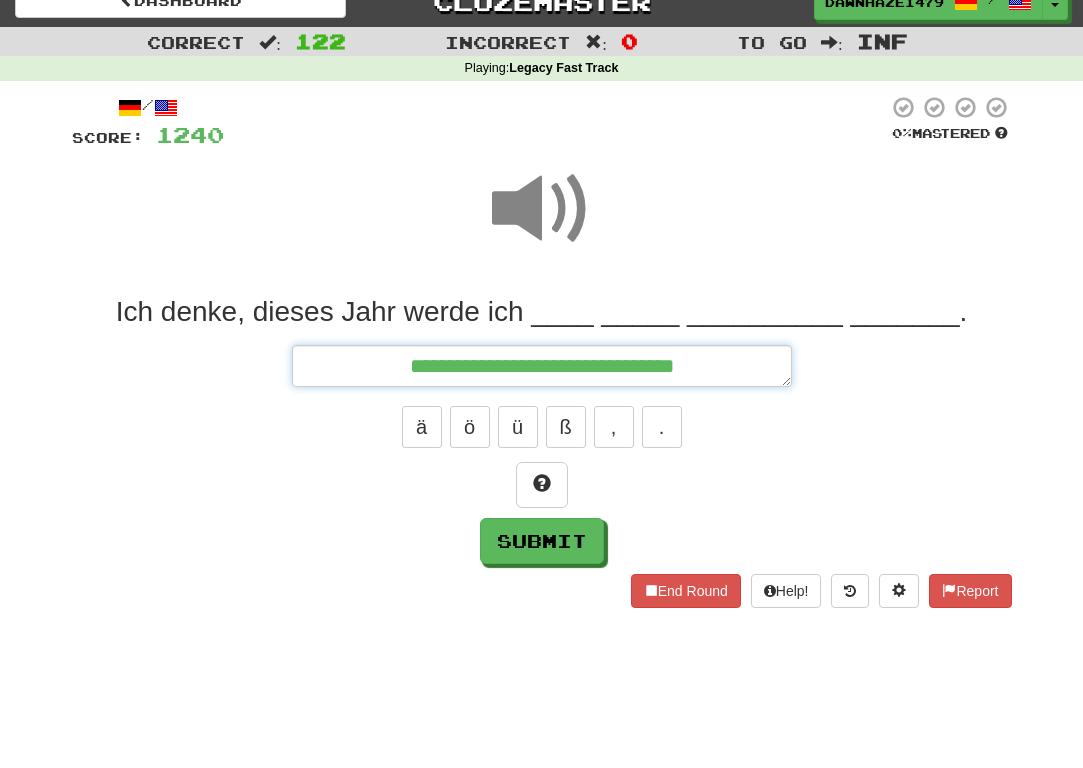 click on "**********" at bounding box center (542, 366) 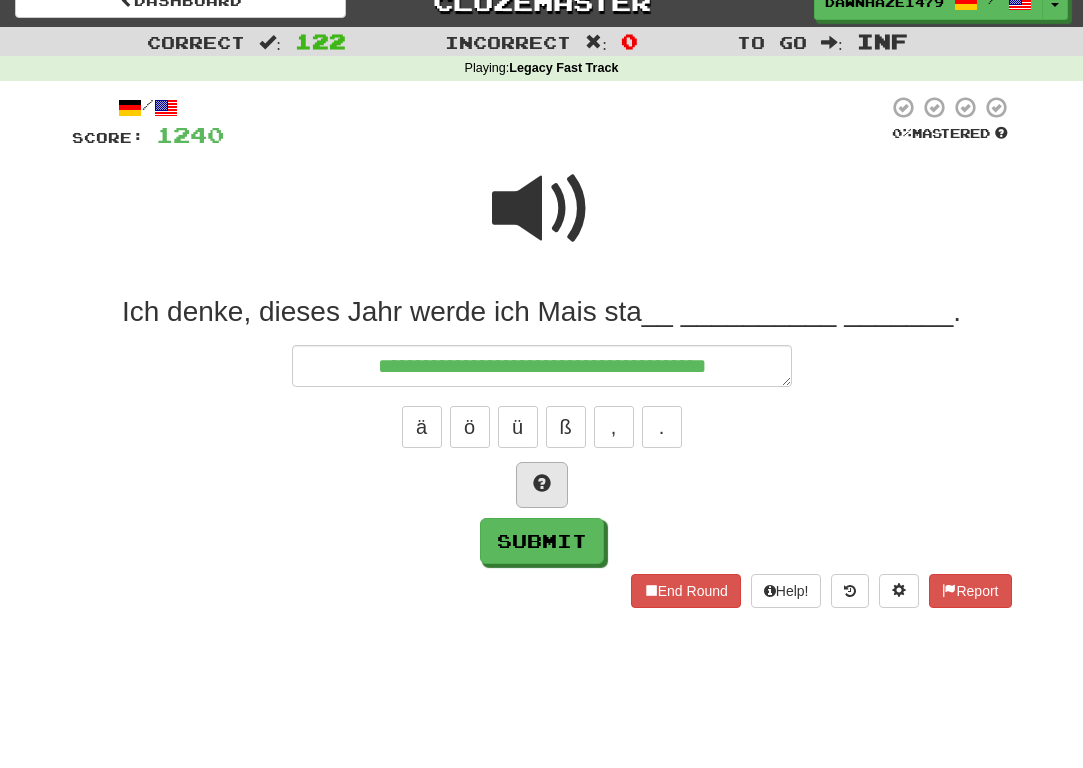 click at bounding box center (542, 485) 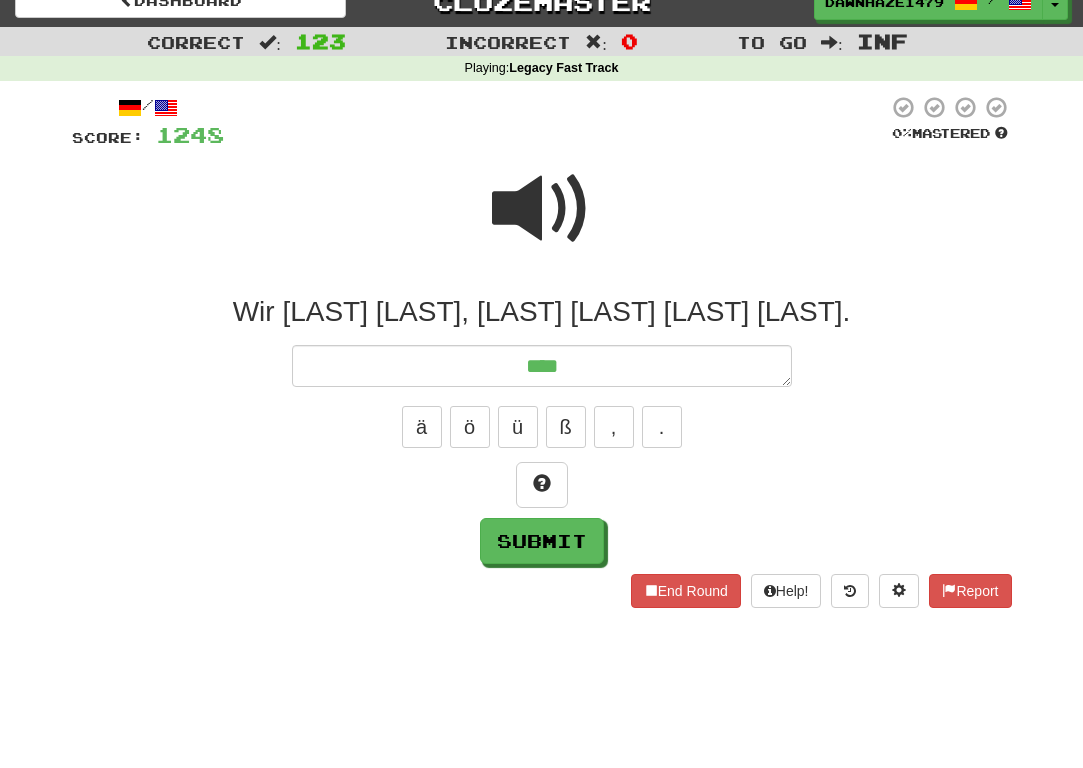 click at bounding box center [542, 209] 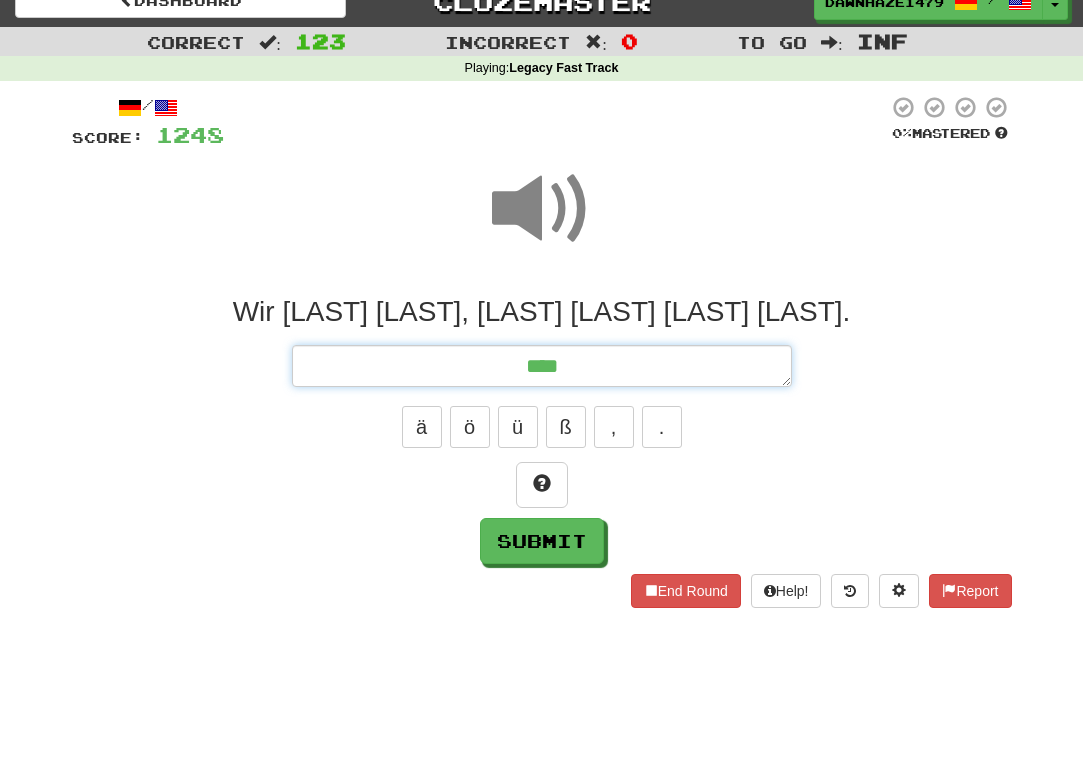 click on "***" at bounding box center [542, 366] 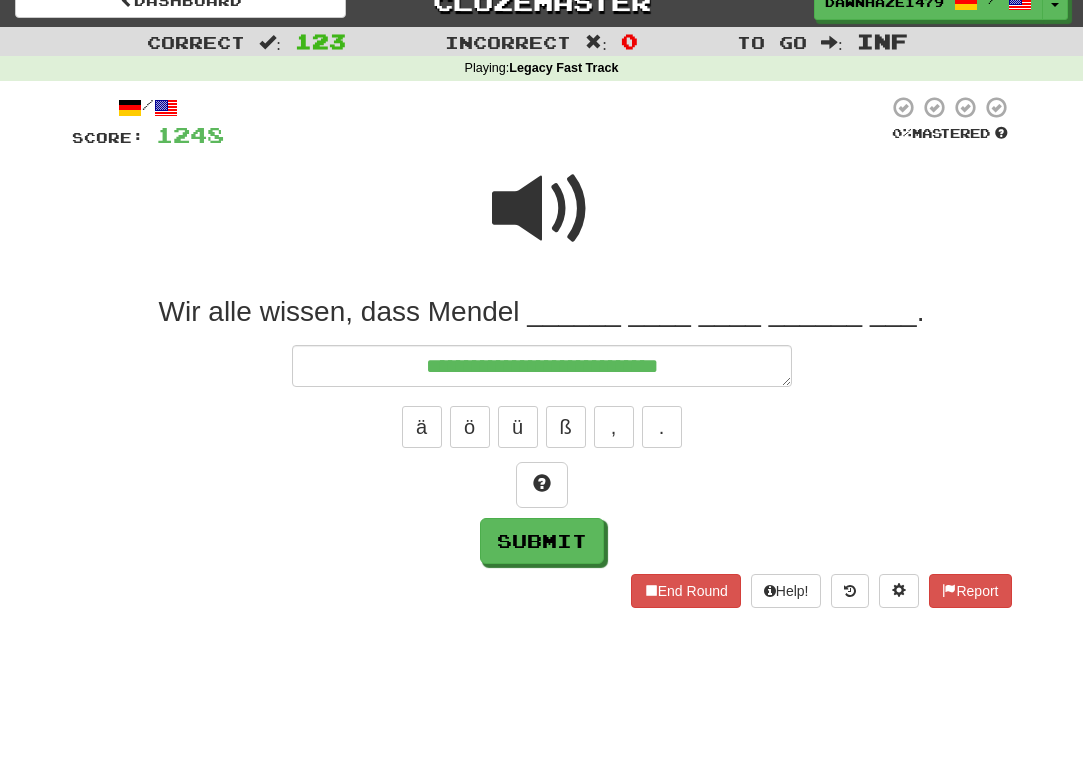 click at bounding box center (542, 209) 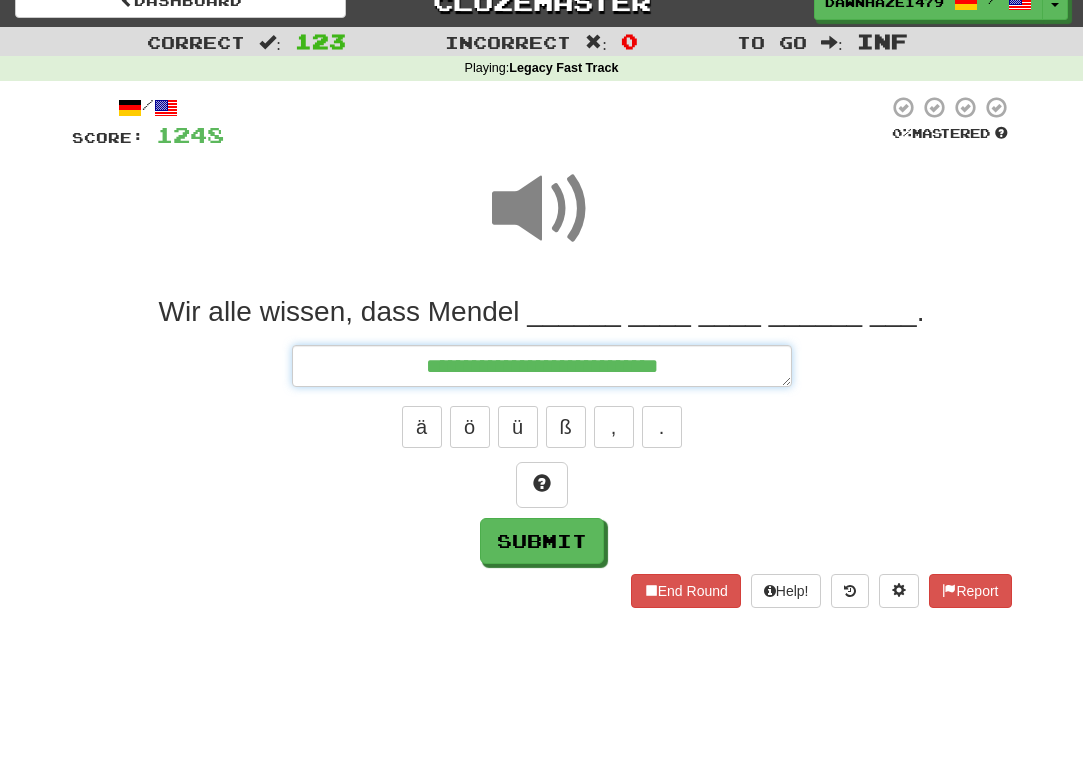 click on "**********" at bounding box center (542, 366) 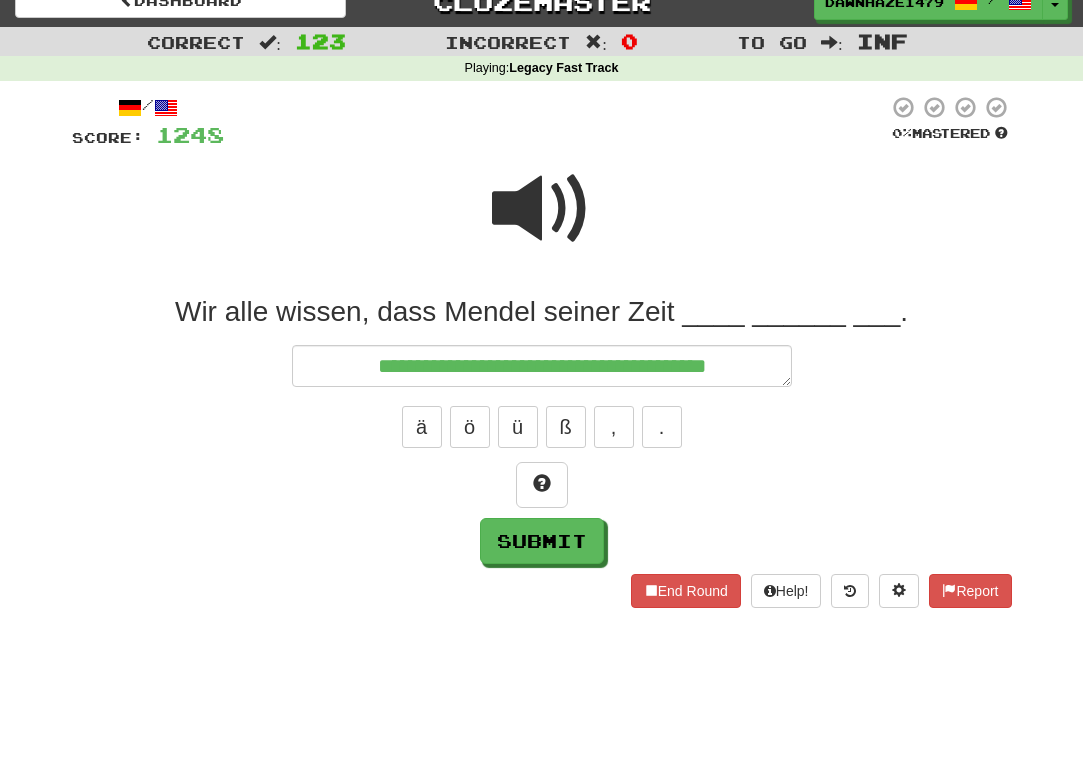 click at bounding box center [542, 222] 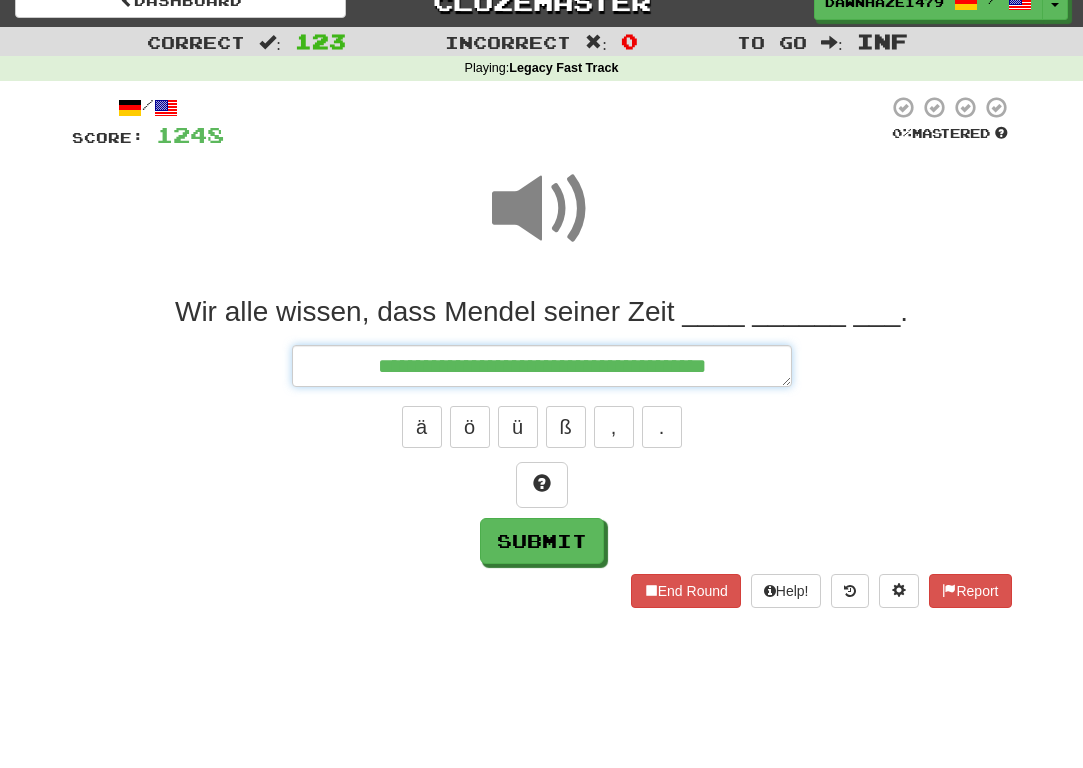 click on "**********" at bounding box center [542, 366] 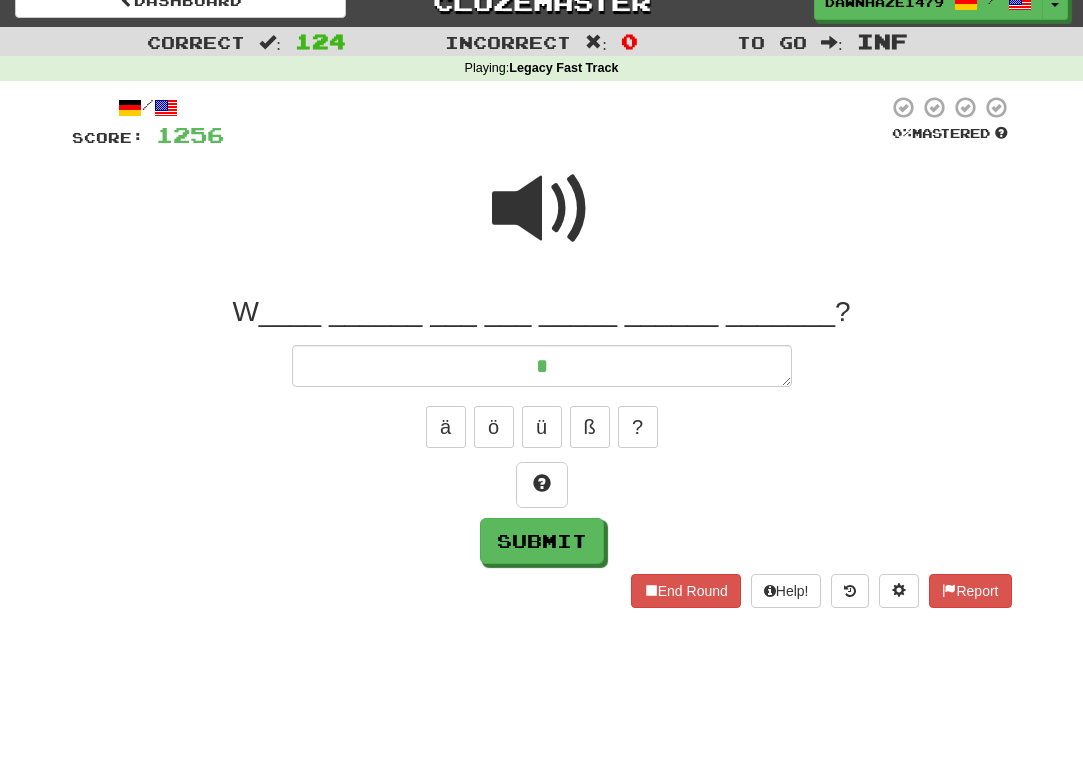 click at bounding box center [542, 209] 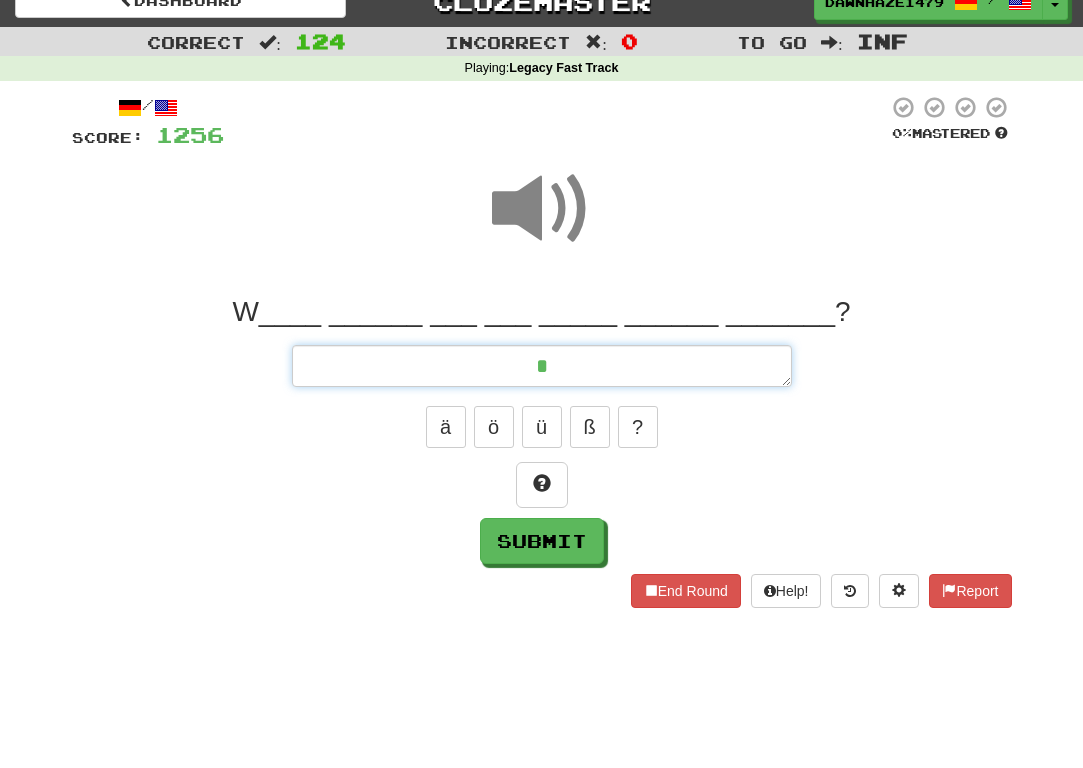 click on "*" at bounding box center [542, 366] 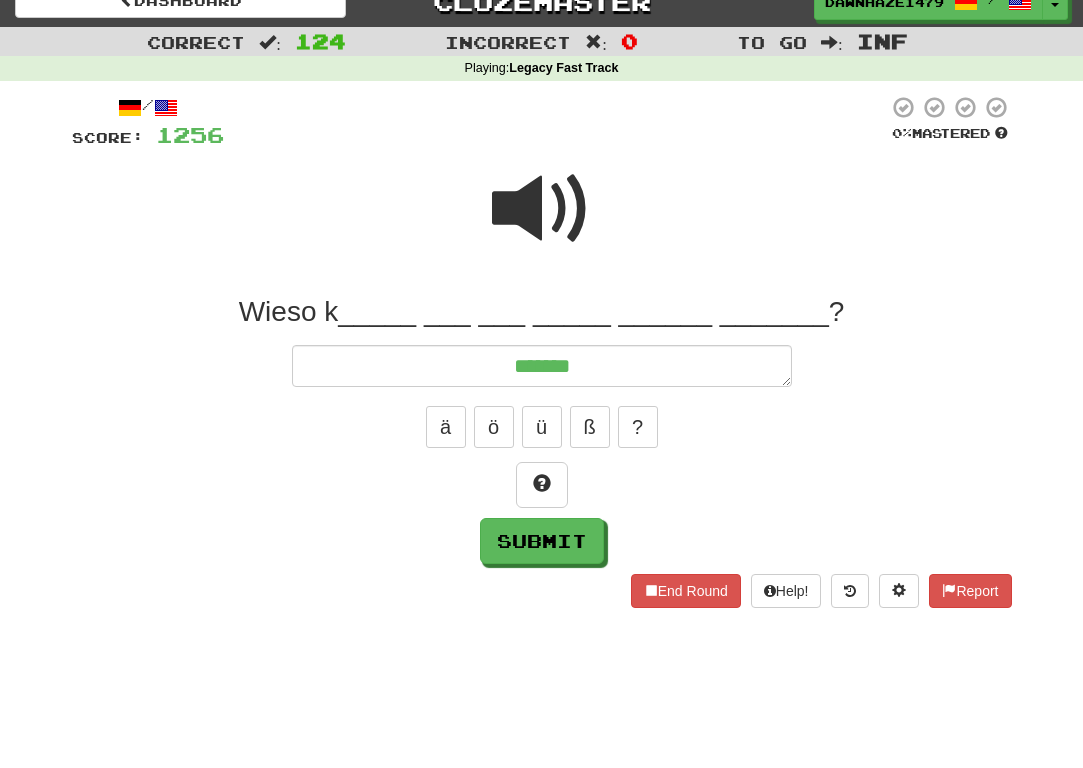 click on "ä ö ü ß ?" at bounding box center [542, 427] 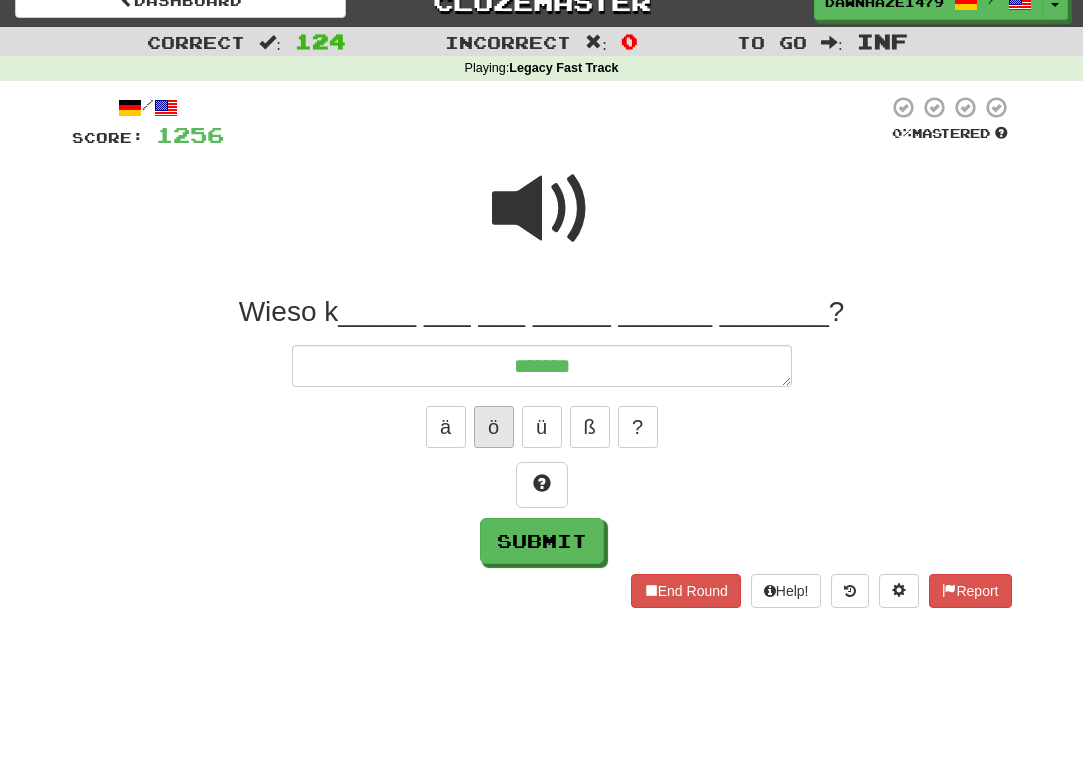 click on "ö" at bounding box center (494, 427) 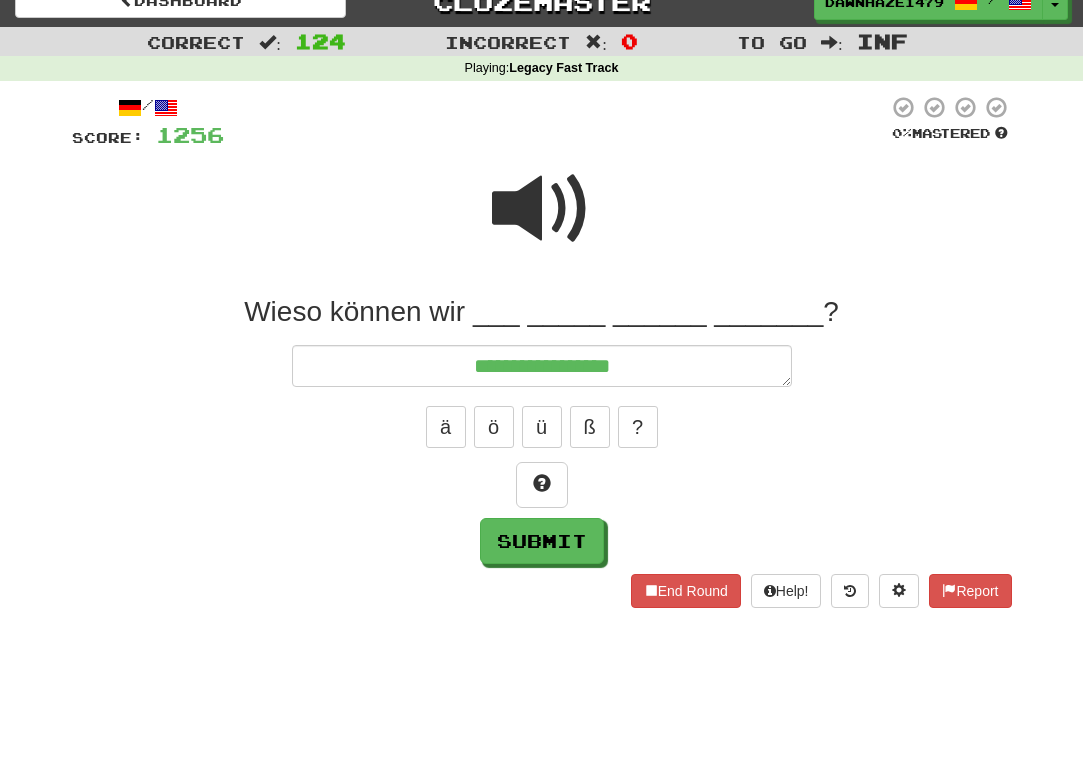 click at bounding box center [542, 209] 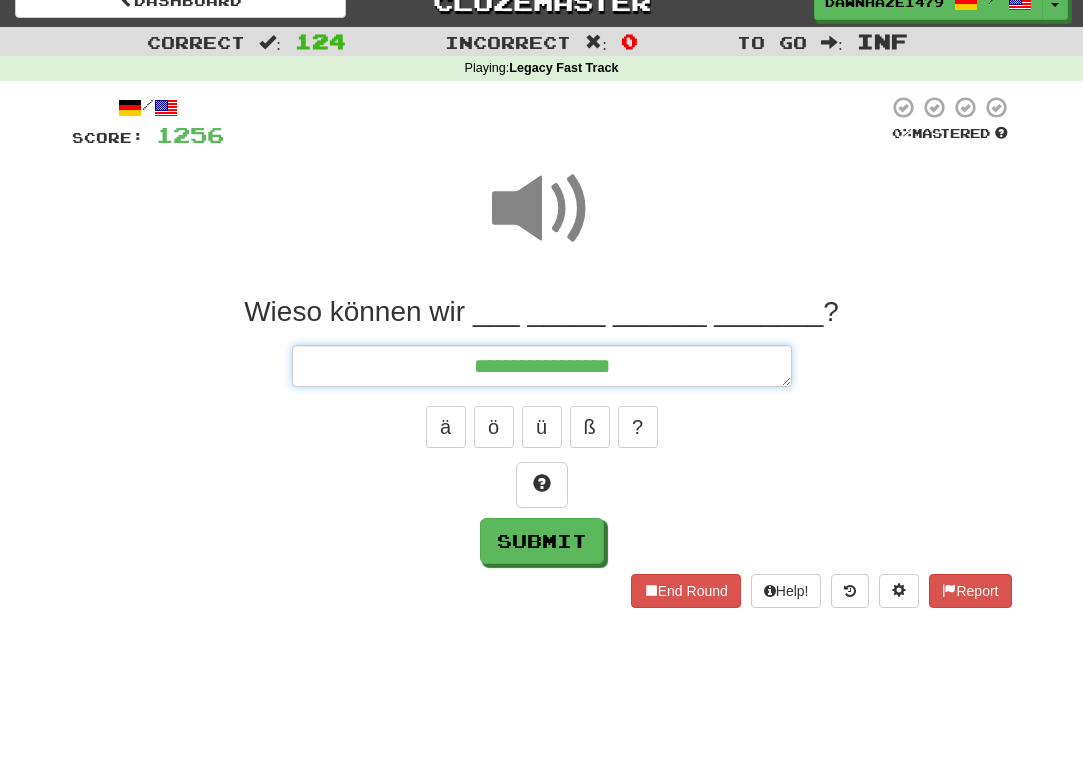 click on "**********" at bounding box center (542, 366) 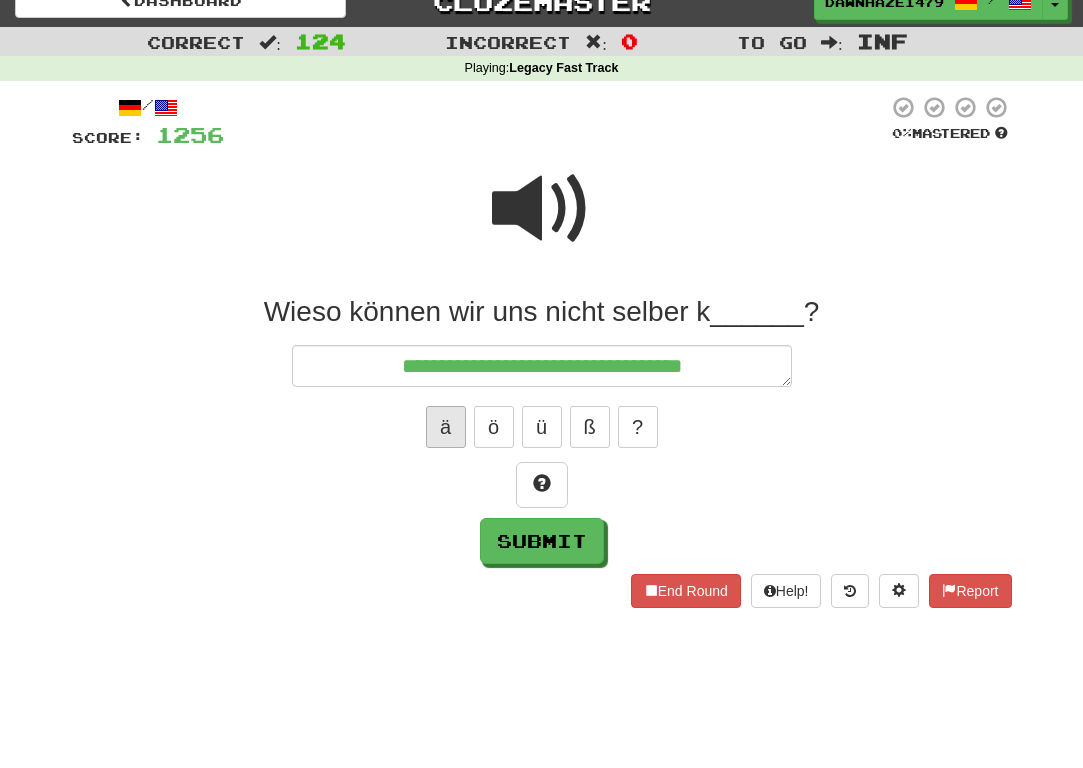 click on "ä" at bounding box center (446, 427) 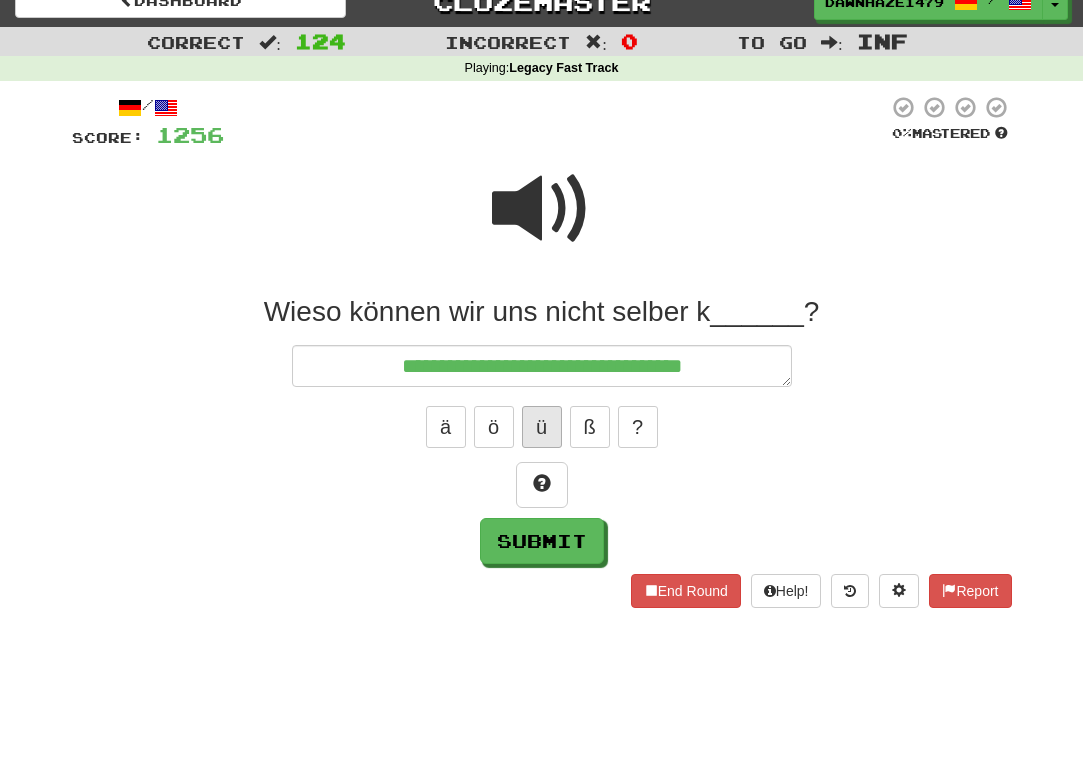 click on "ü" at bounding box center (542, 427) 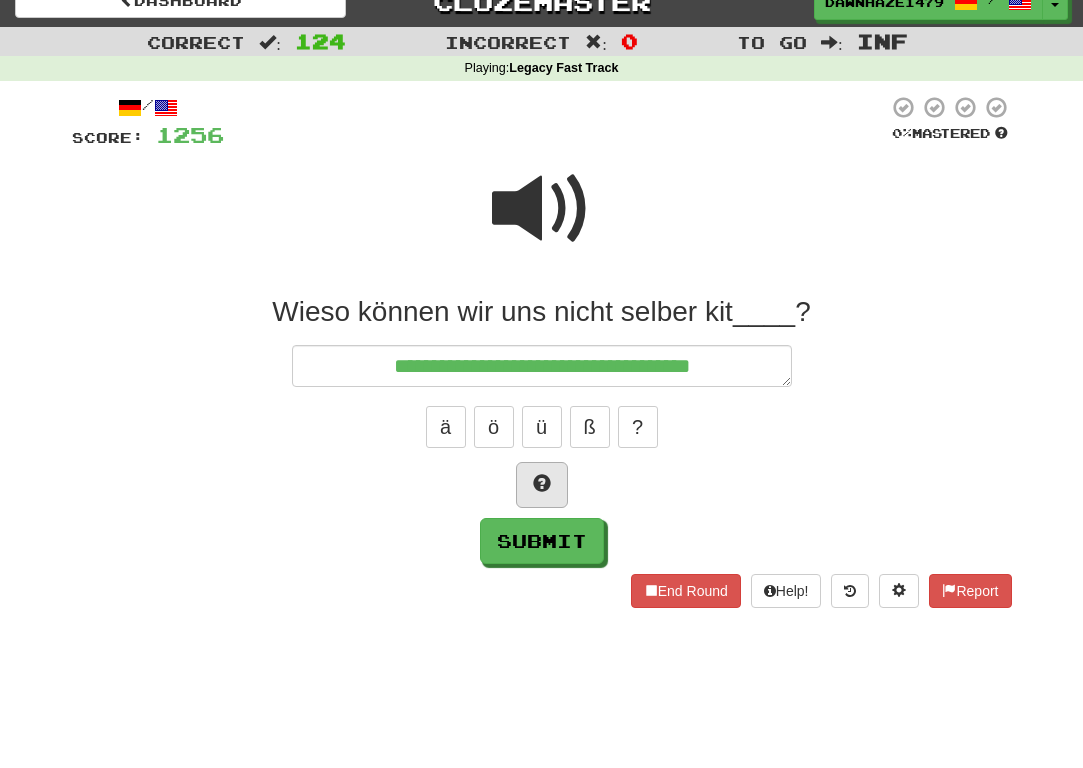 click at bounding box center (542, 483) 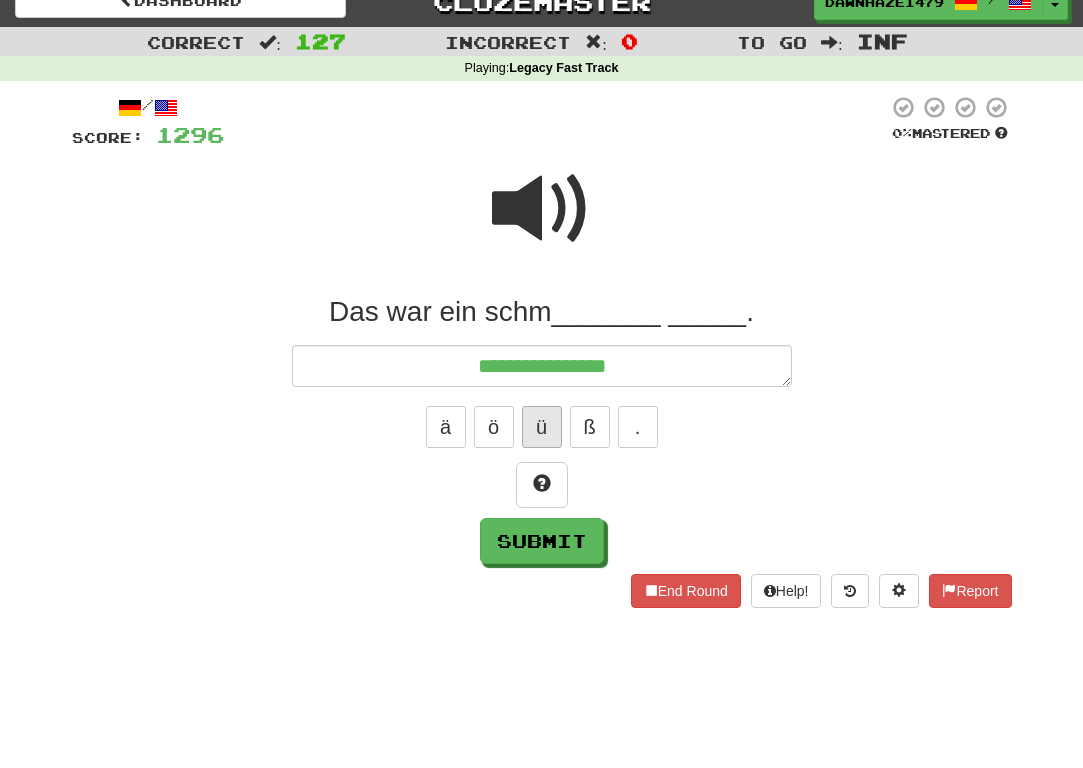 click on "ü" at bounding box center [542, 427] 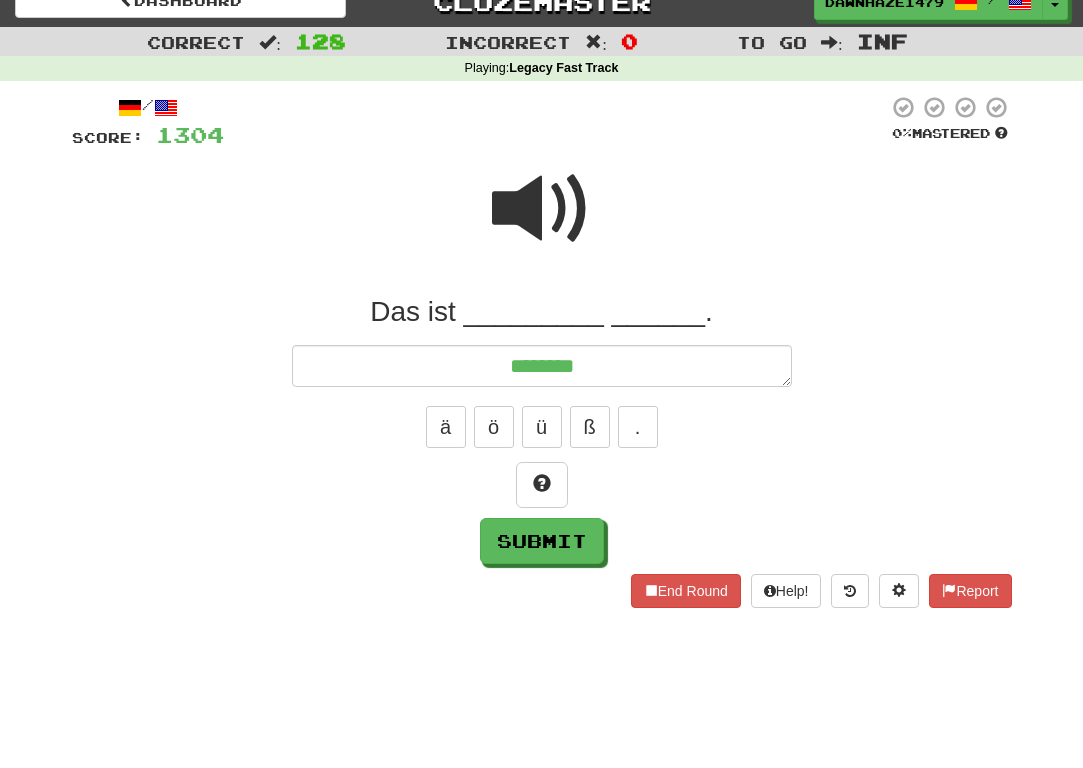click at bounding box center (542, 209) 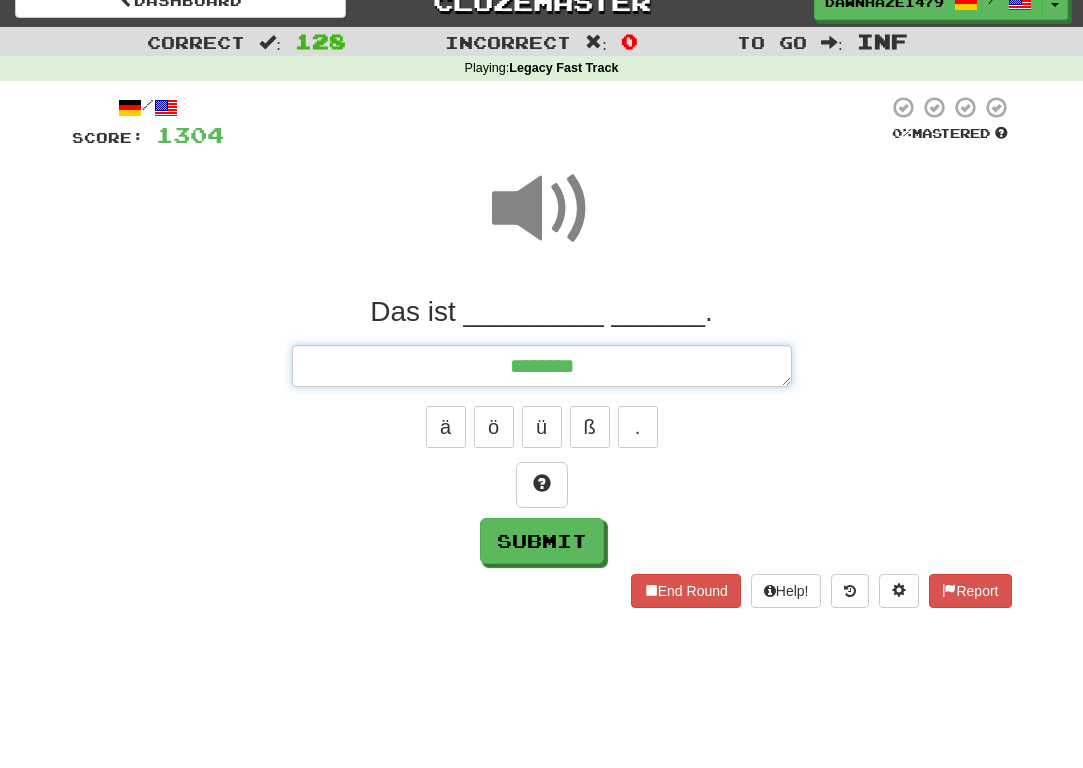 click on "*******" at bounding box center [542, 366] 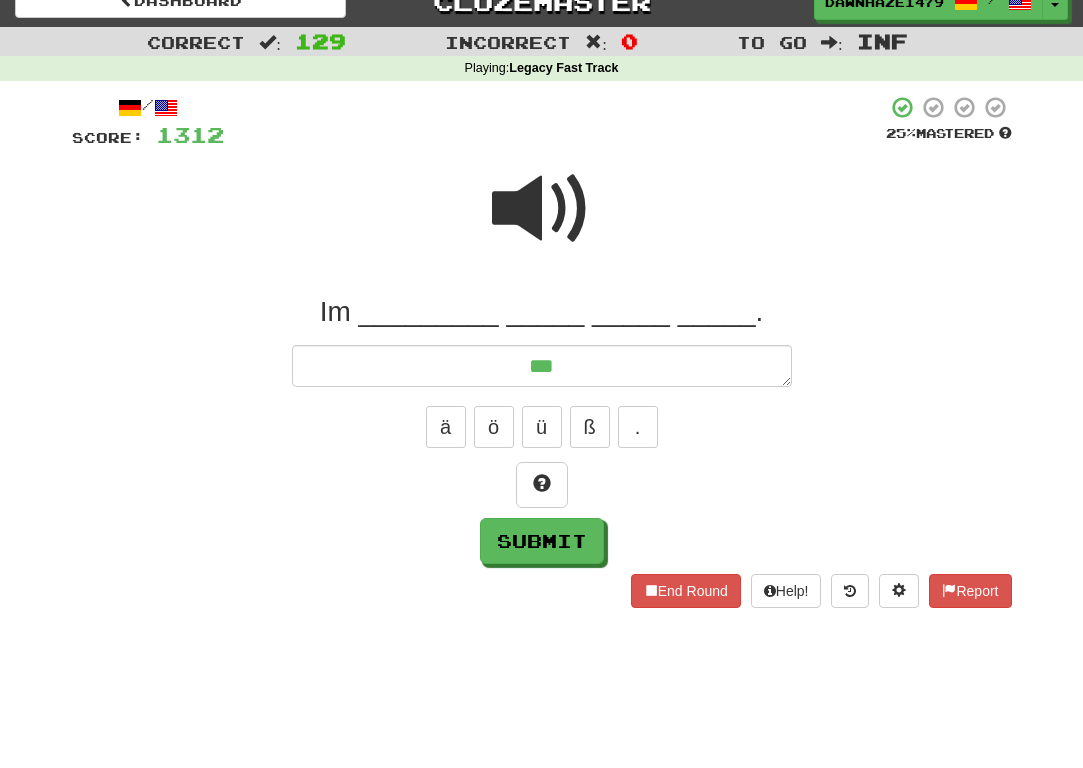 click at bounding box center [542, 209] 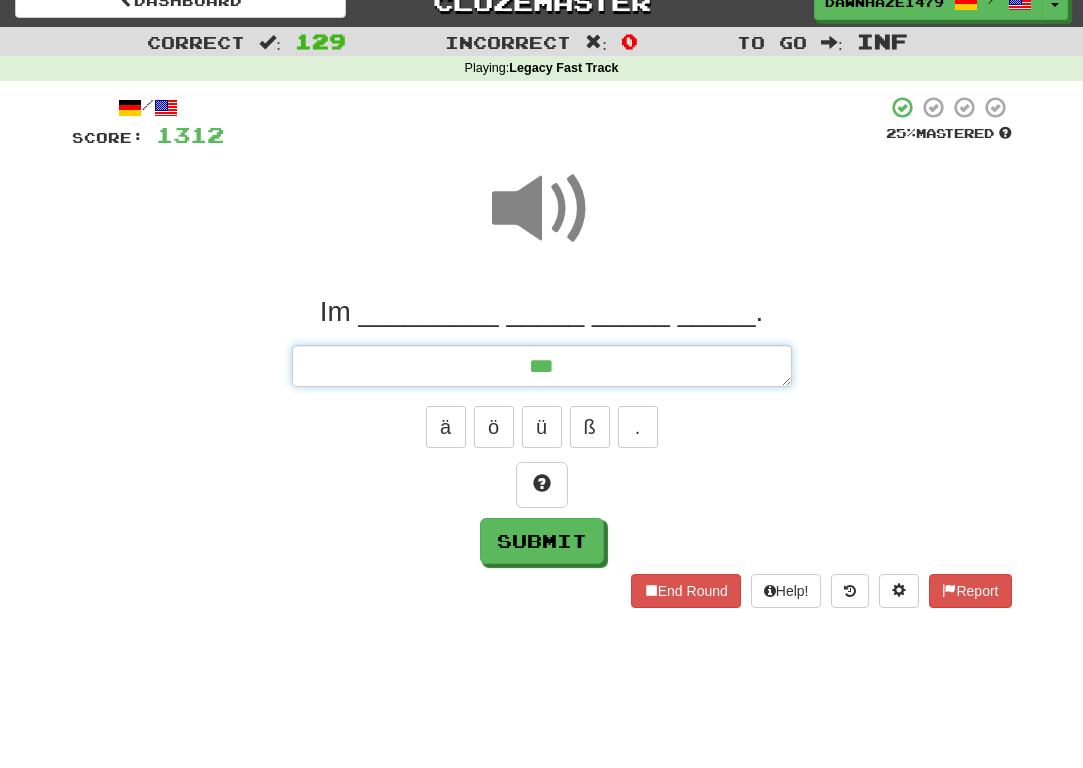 click on "**" at bounding box center [542, 366] 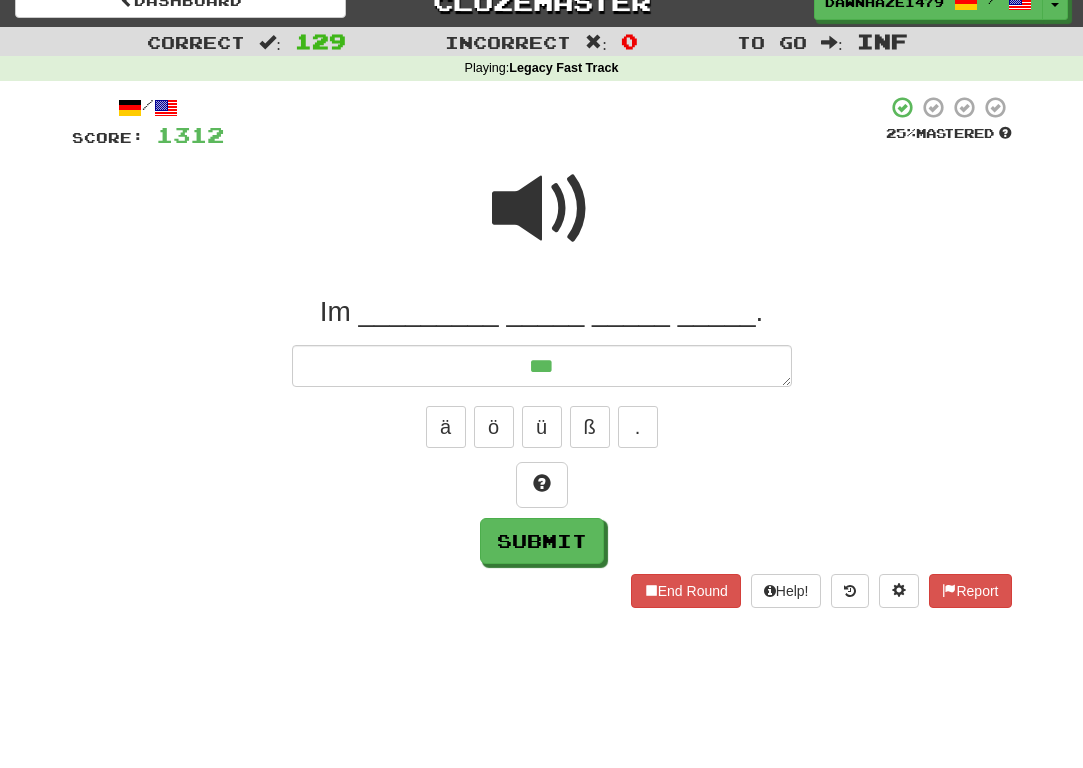 click on "Im _________ _____ _____ _____. ** ä ö ü ß . Submit" at bounding box center [542, 429] 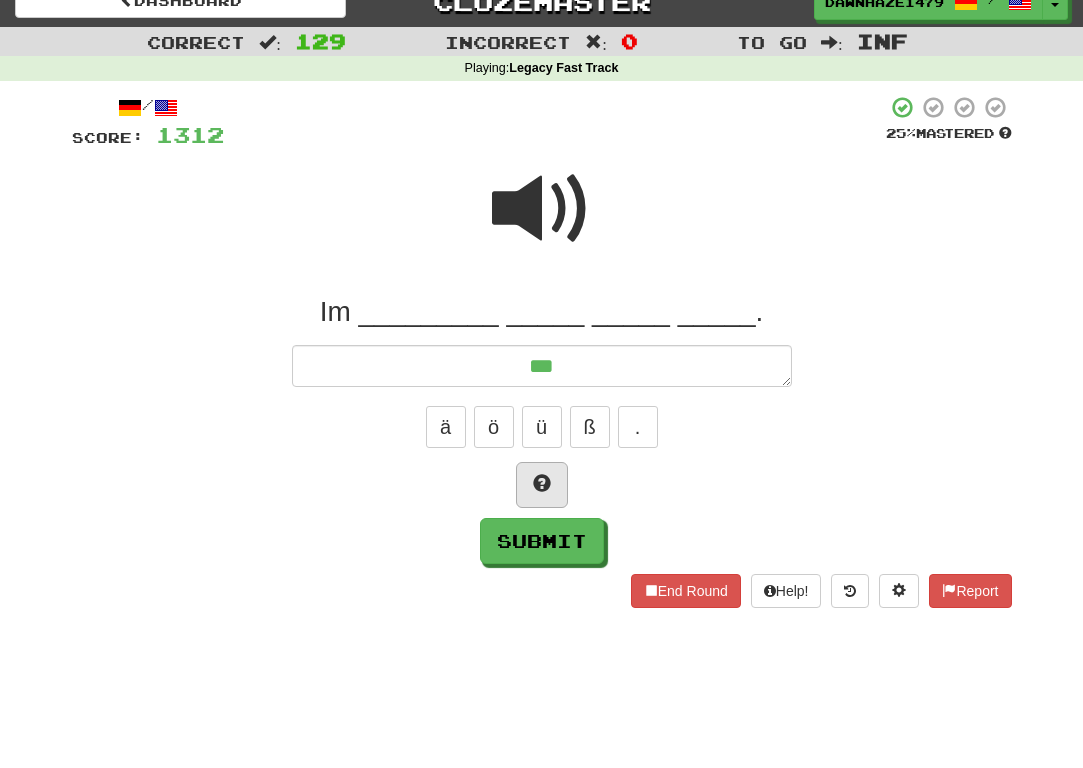 click at bounding box center [542, 483] 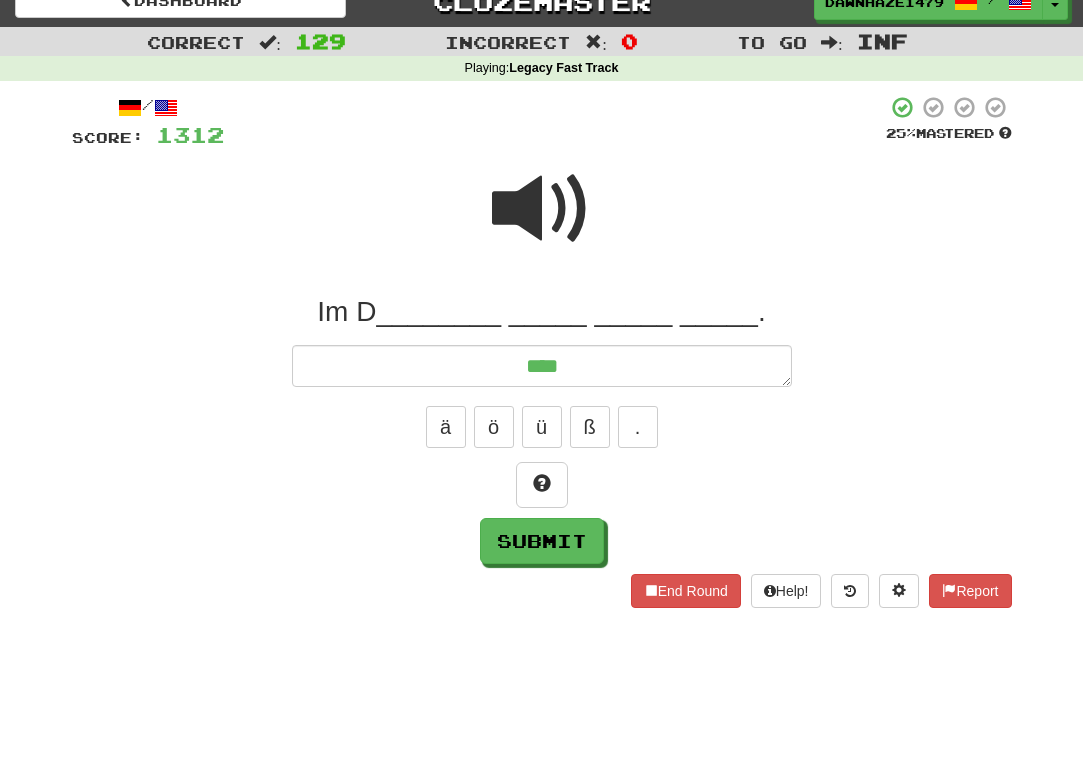 click at bounding box center (542, 222) 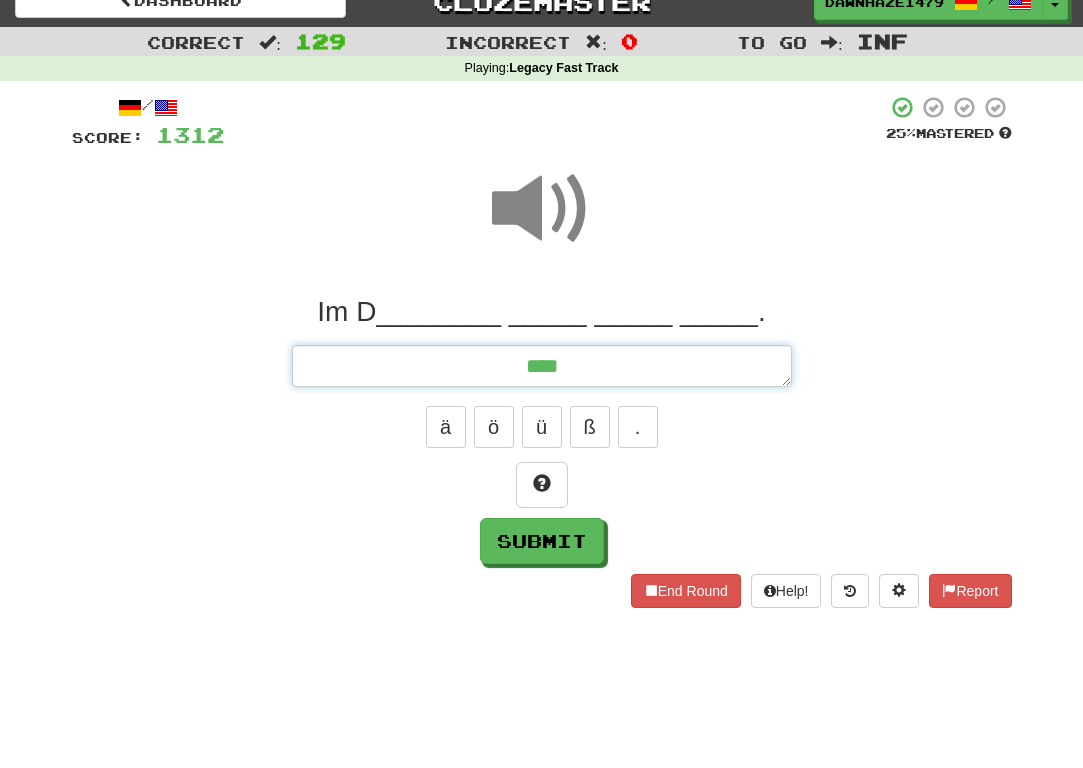 click on "****" at bounding box center [542, 366] 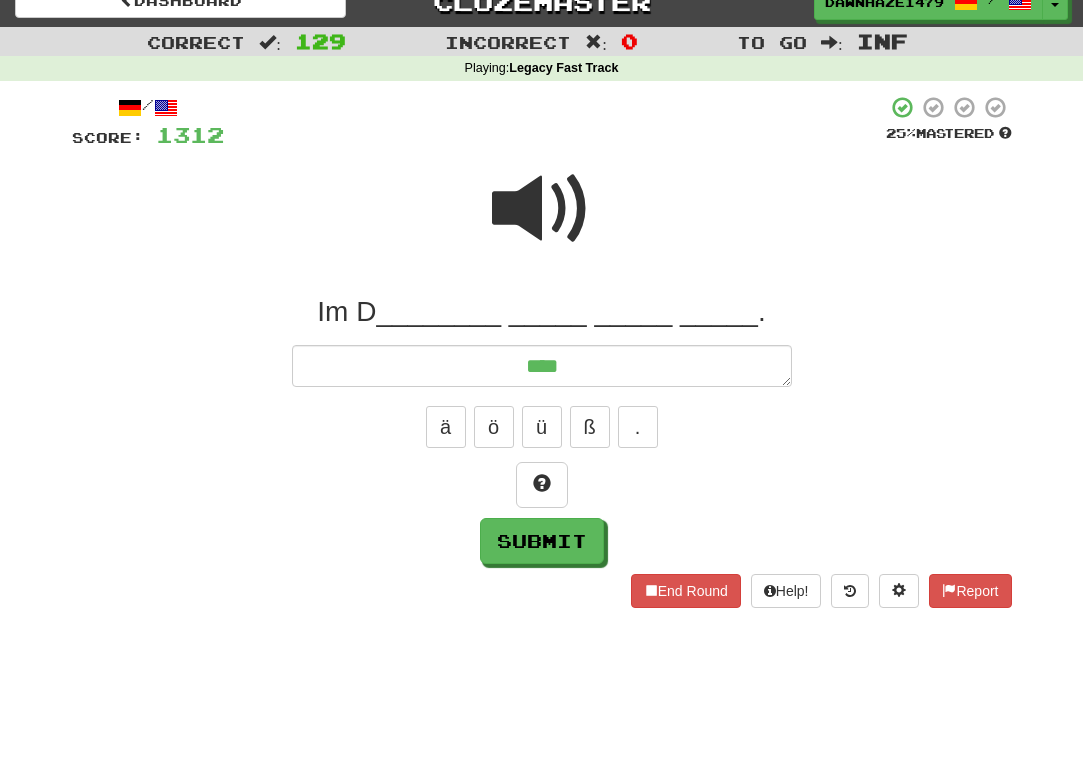 click on "Im D________ _____ _____ _____. **** ä ö ü ß . Submit" at bounding box center [542, 429] 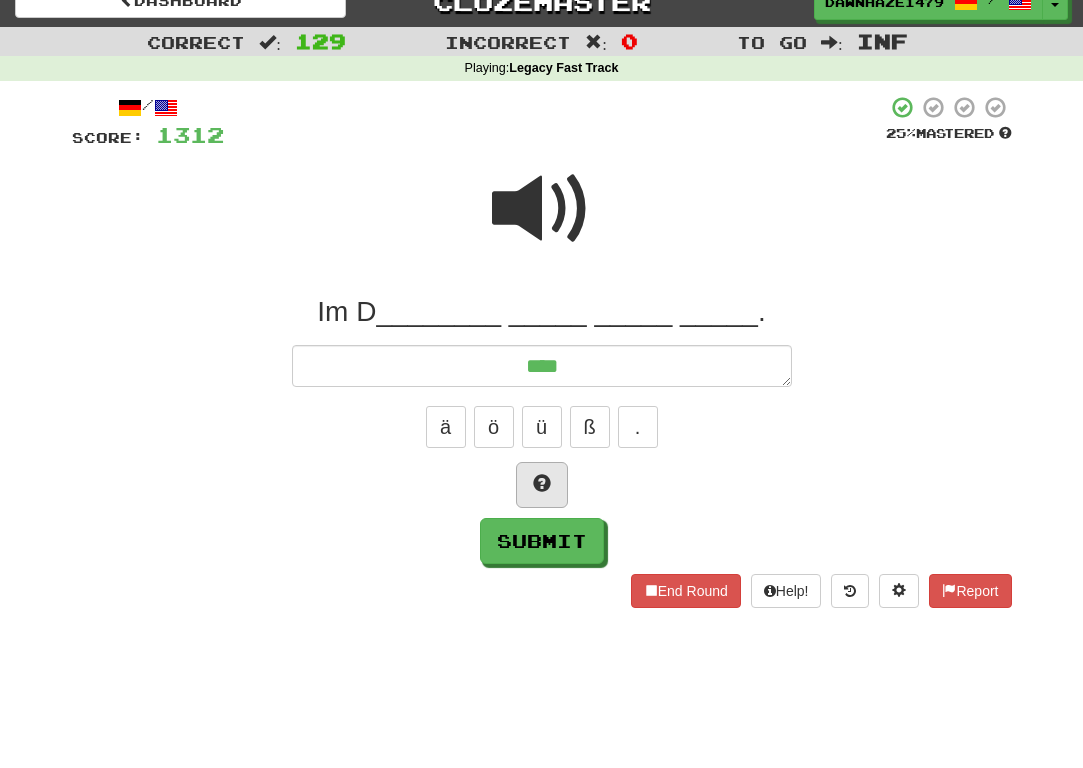 click at bounding box center (542, 483) 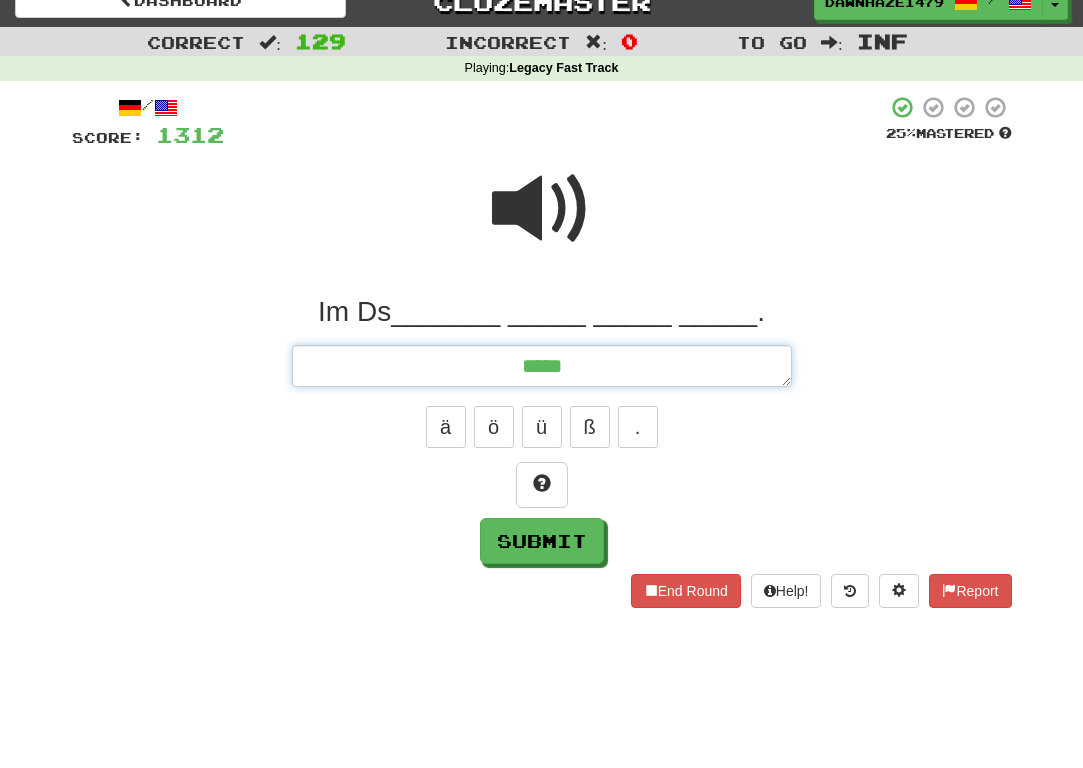 click on "*****" at bounding box center [542, 366] 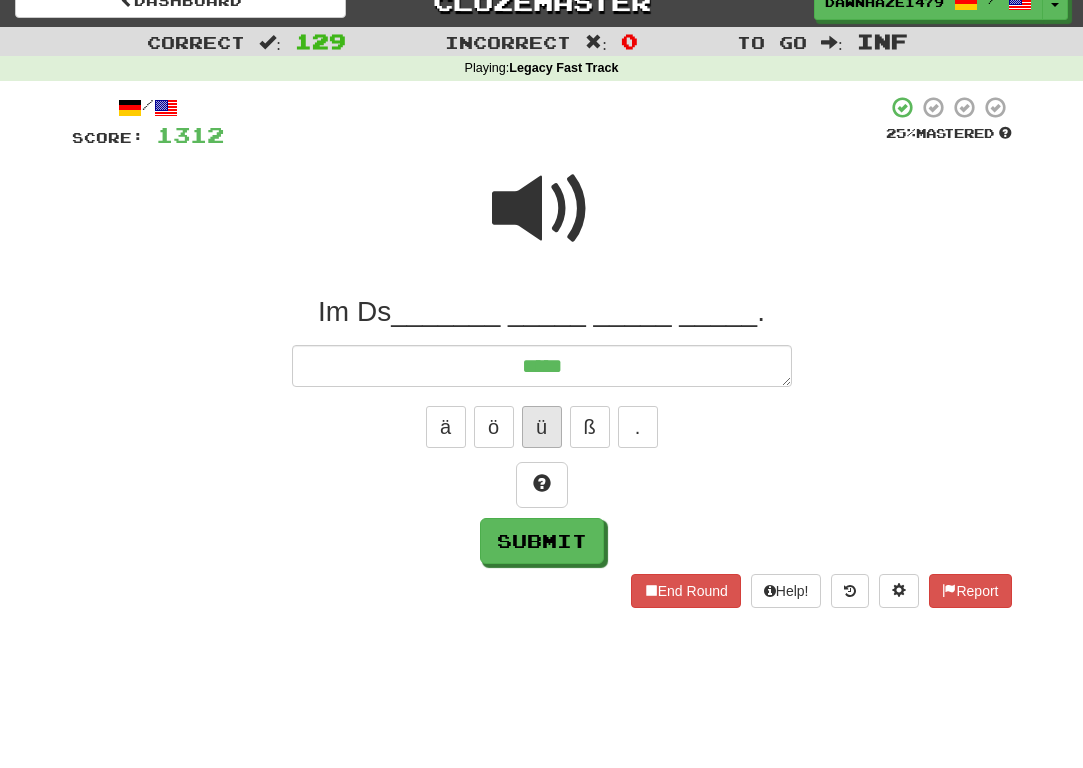 click on "ü" at bounding box center [542, 427] 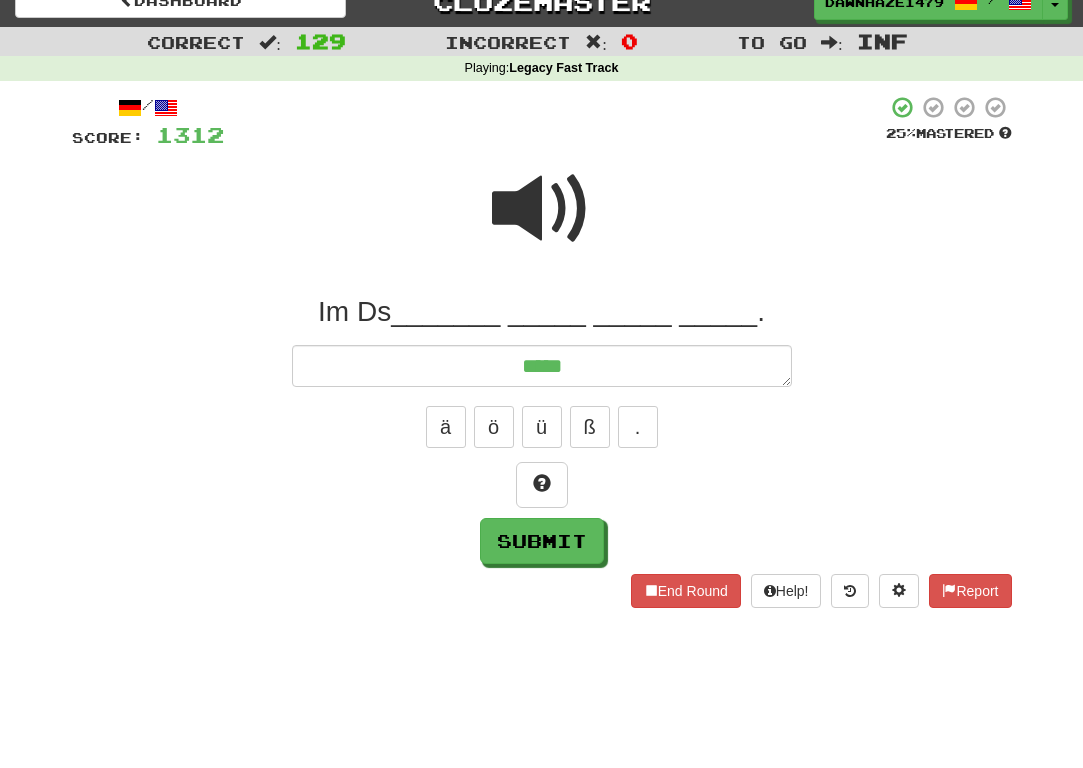 click on "Im Ds_______ _____ _____ _____. ***** ä ö ü ß . Submit" at bounding box center (542, 429) 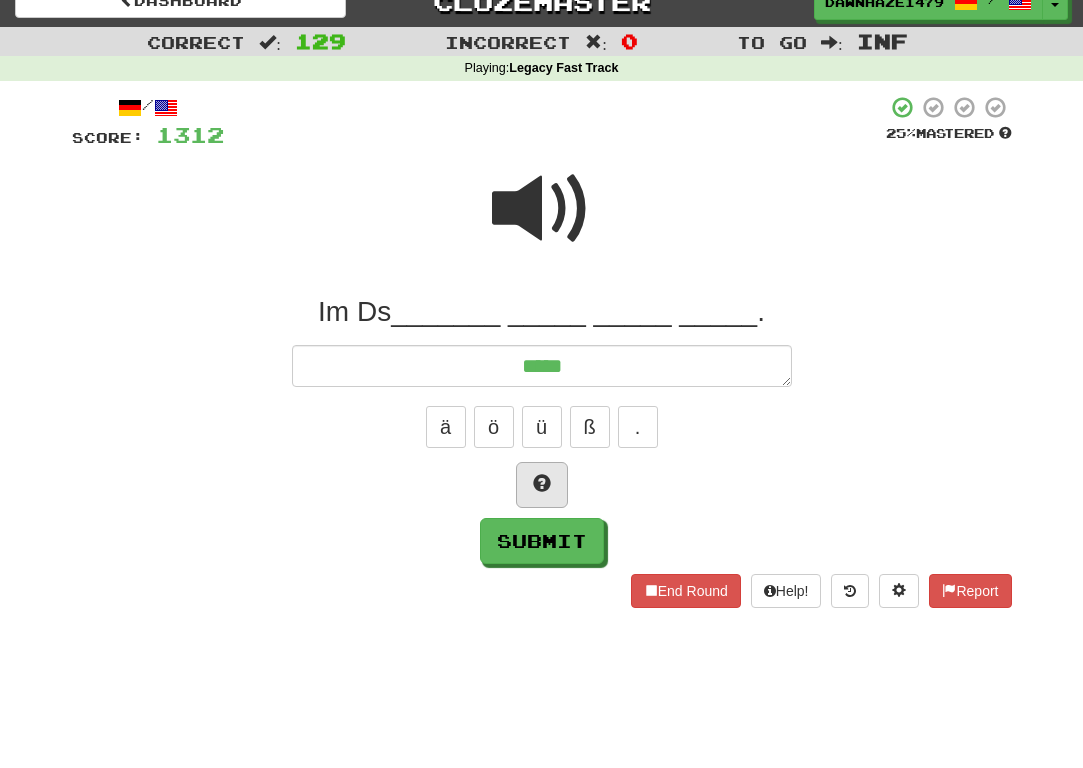 click at bounding box center (542, 483) 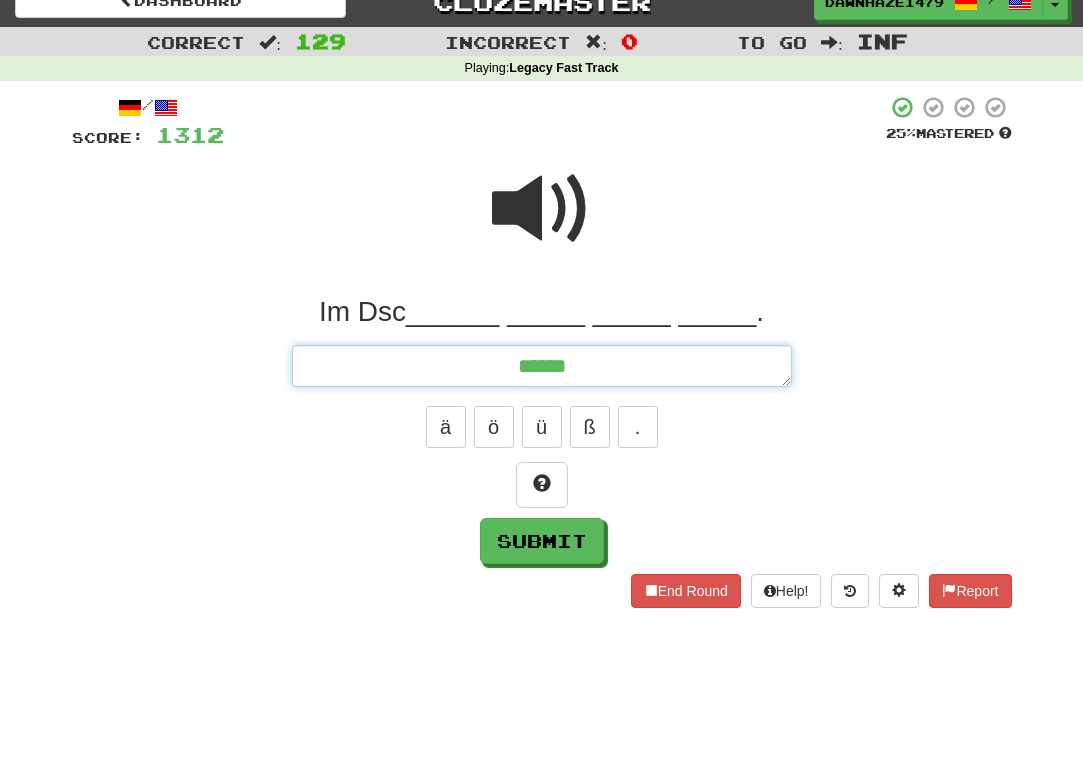 click on "******" at bounding box center [542, 366] 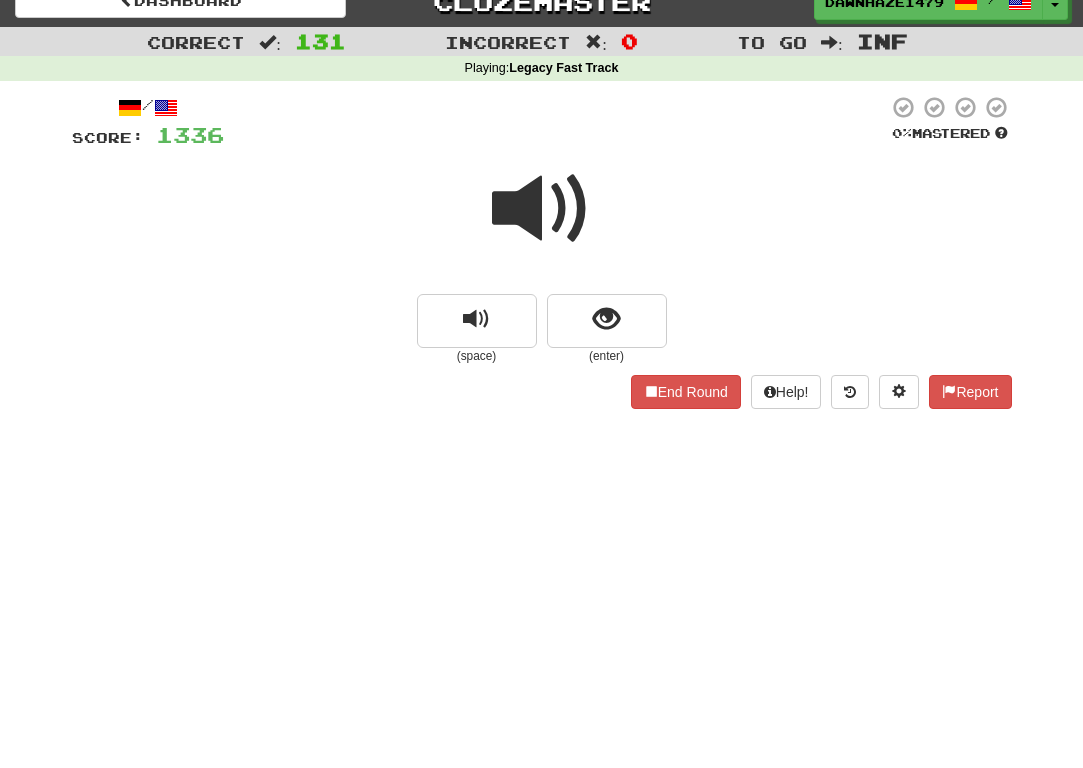 click at bounding box center (542, 209) 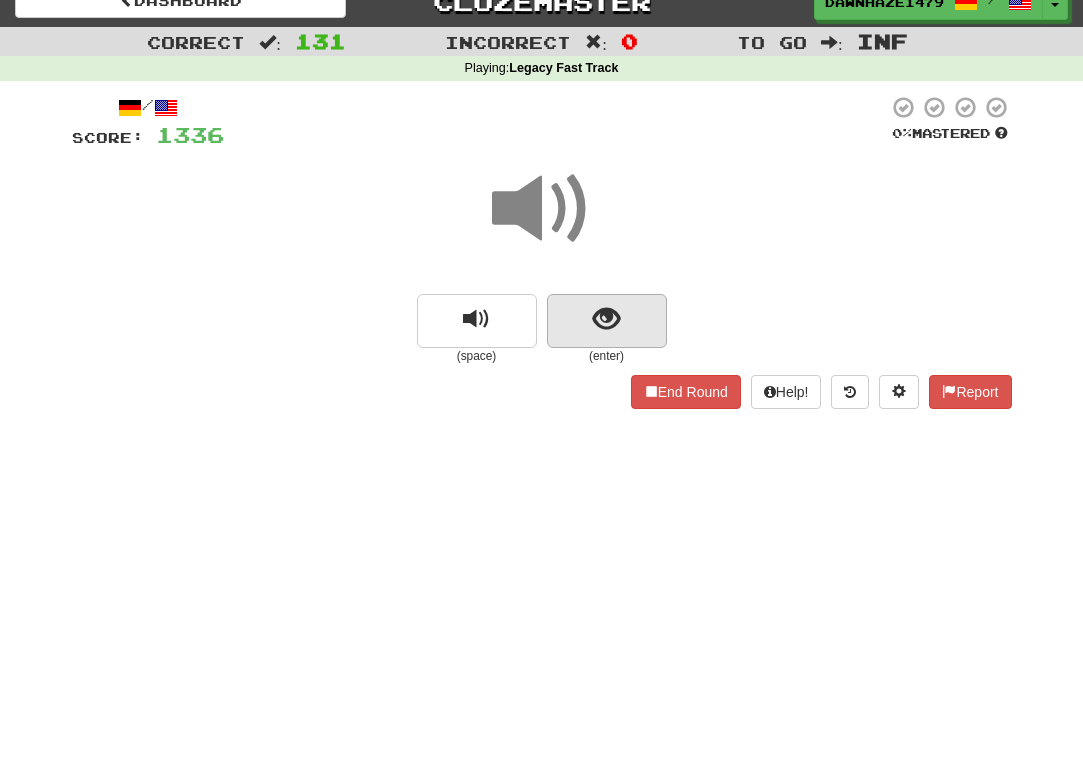 click at bounding box center [606, 319] 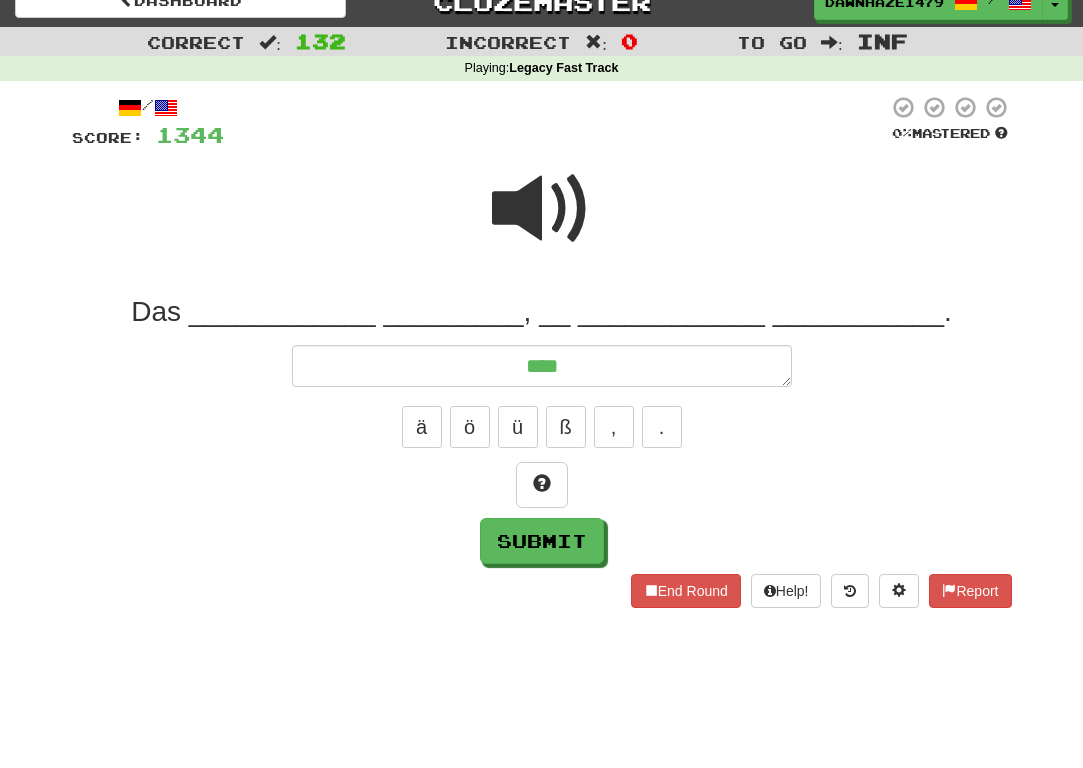click at bounding box center [542, 209] 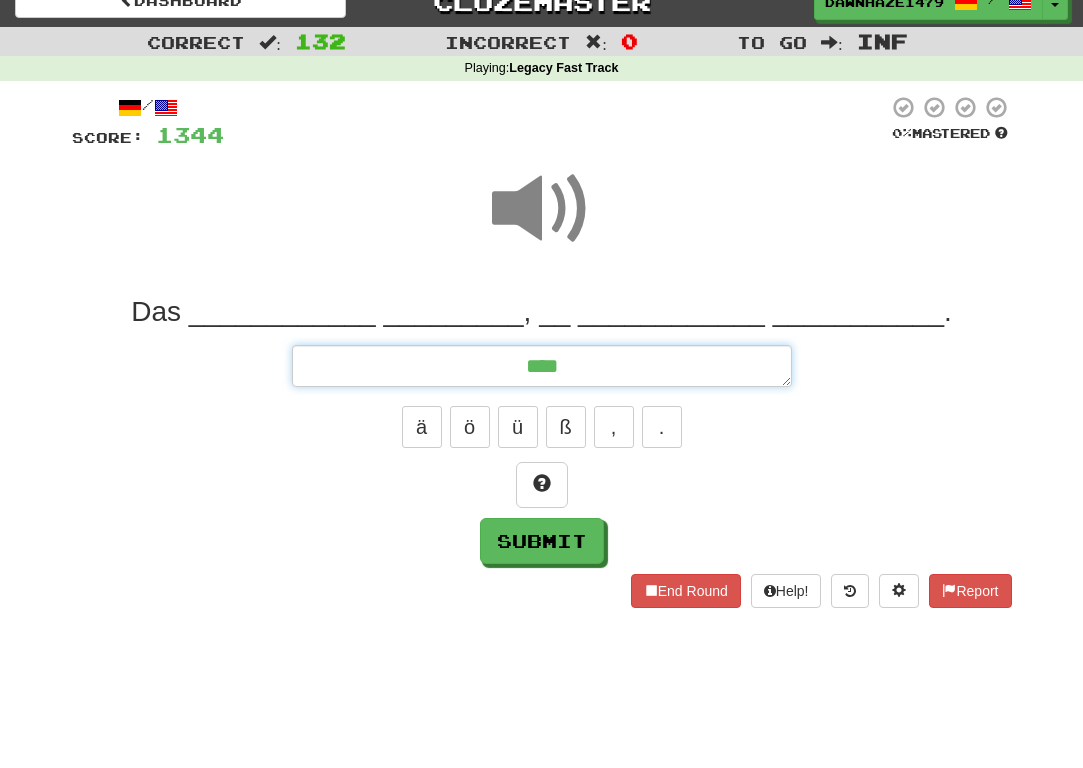 click on "***" at bounding box center [542, 366] 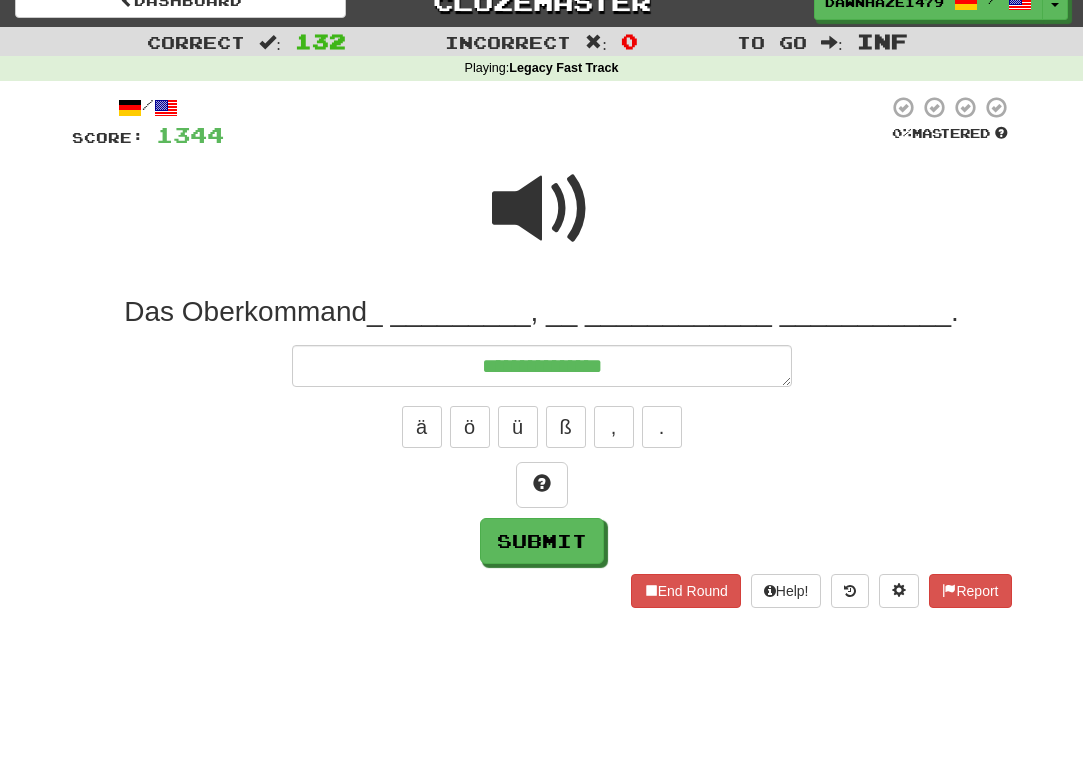 click at bounding box center [542, 209] 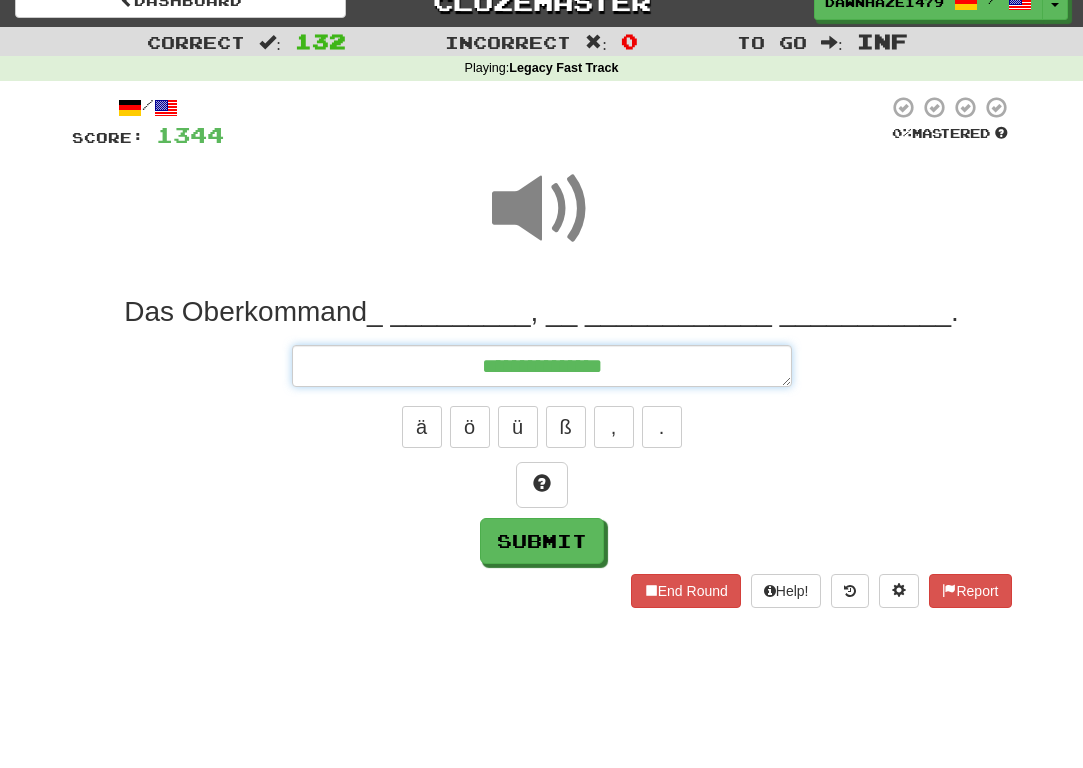 click on "**********" at bounding box center [542, 366] 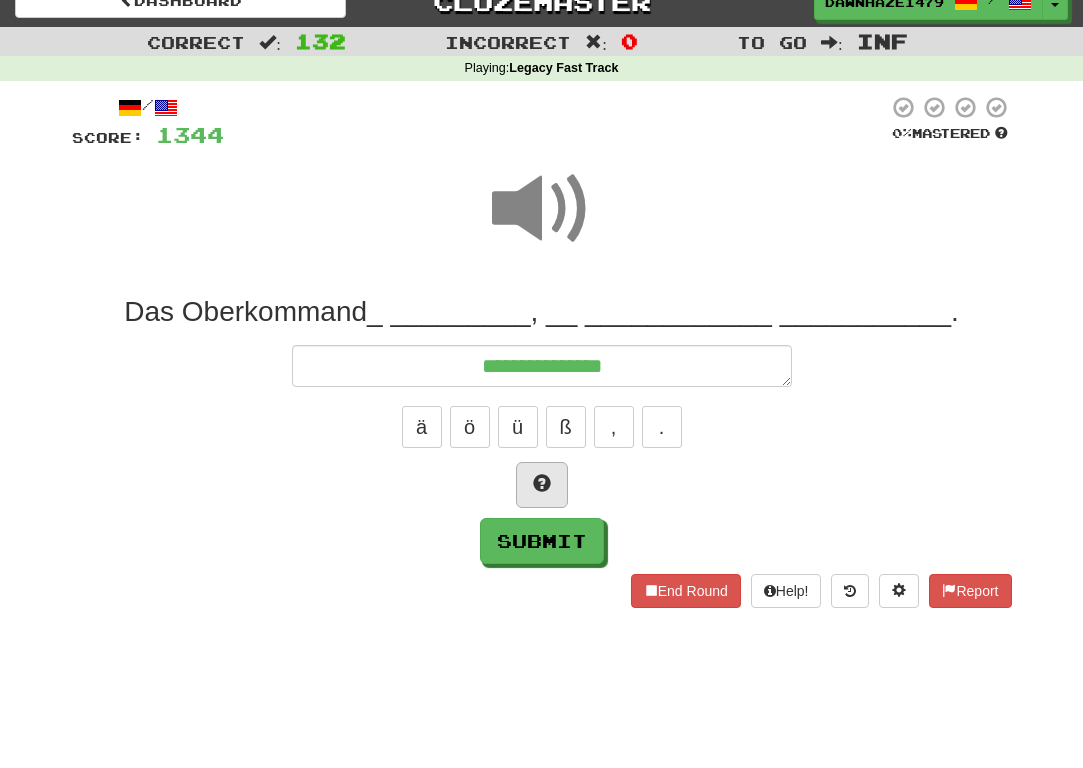 click at bounding box center [542, 485] 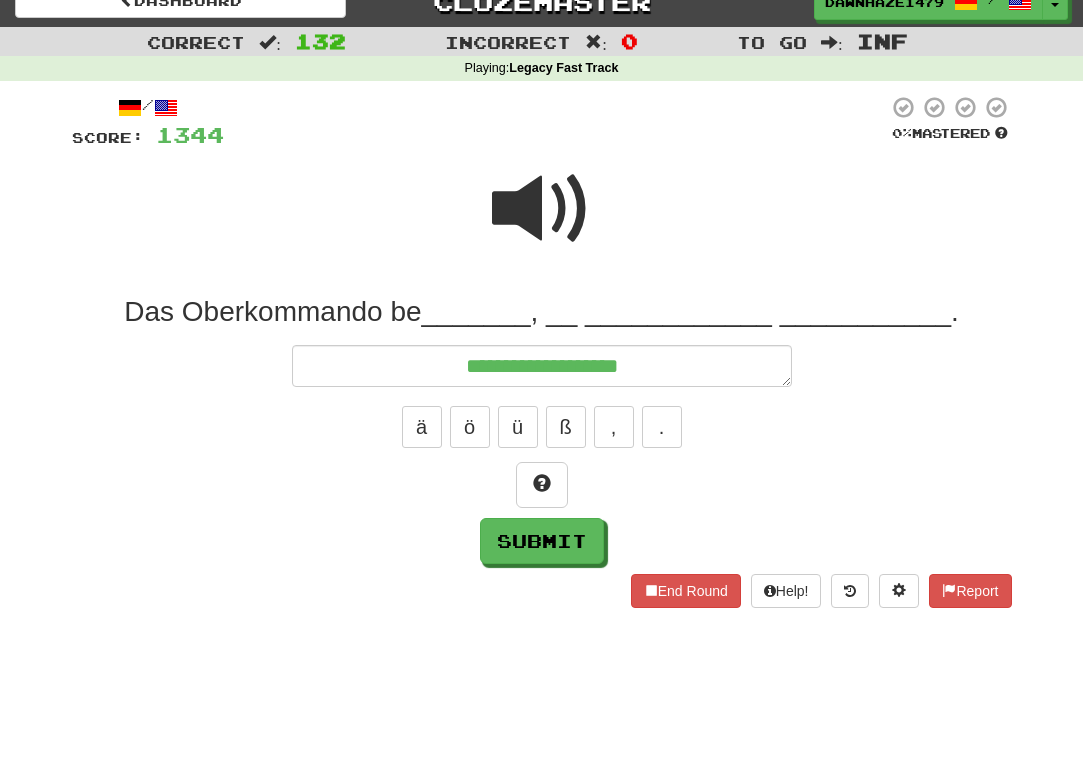 click at bounding box center [542, 209] 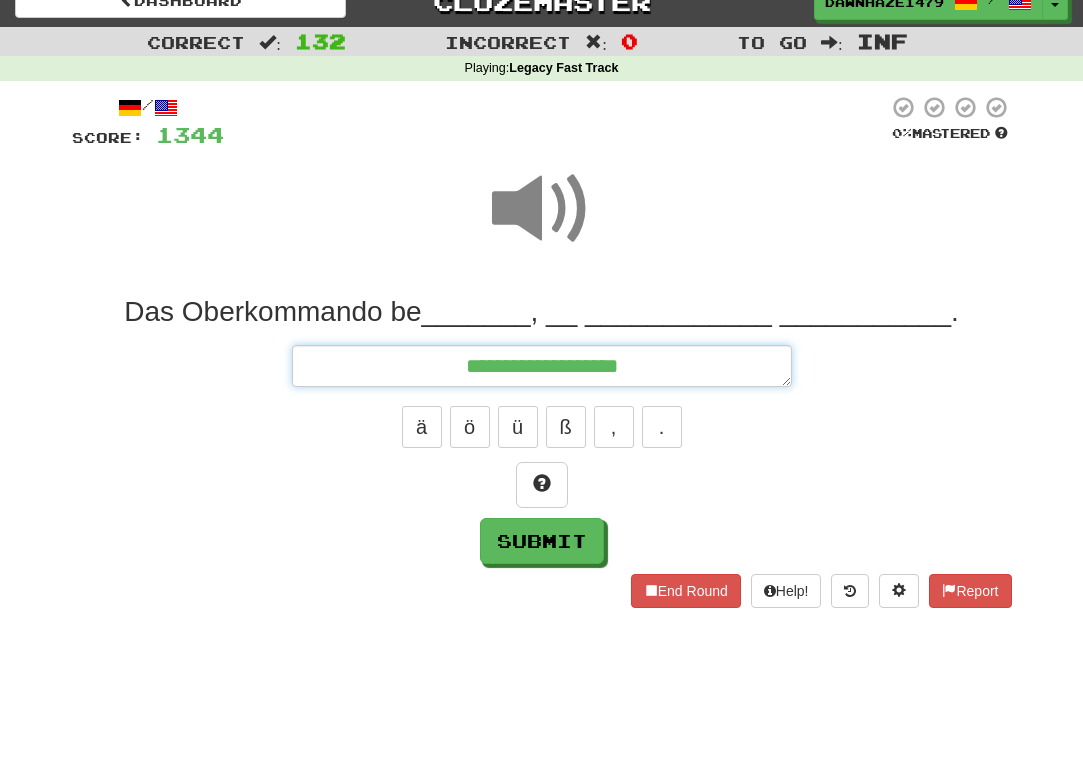 click on "**********" at bounding box center (542, 366) 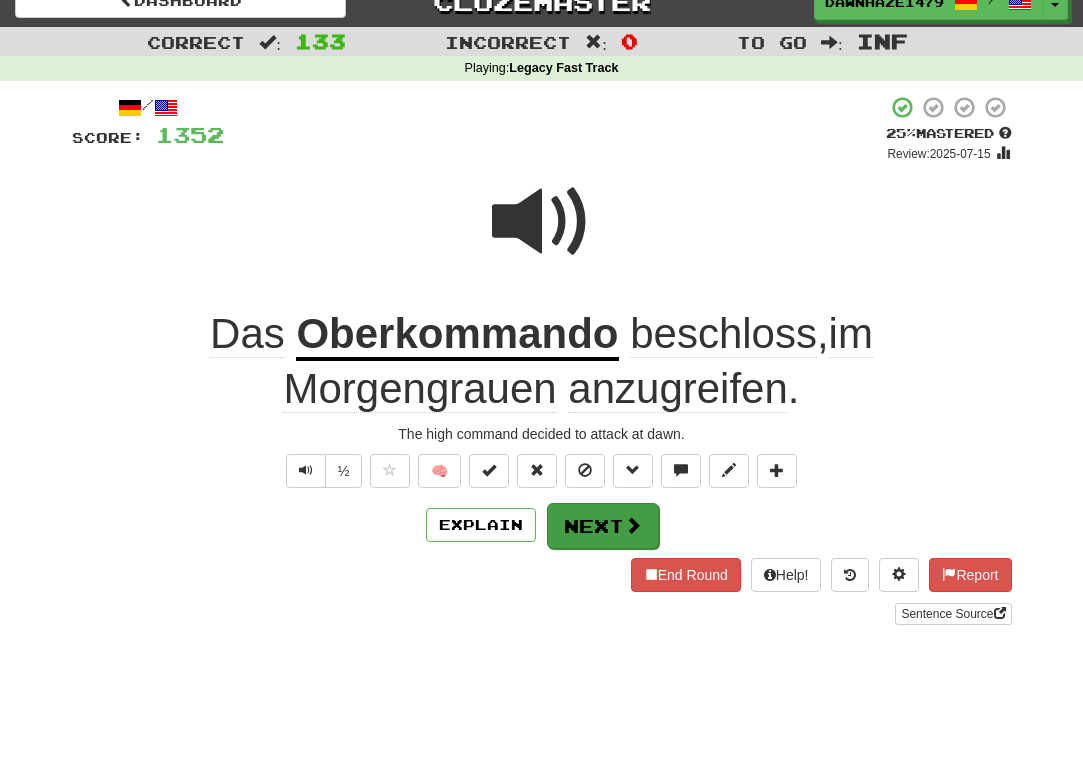 click on "Next" at bounding box center (603, 526) 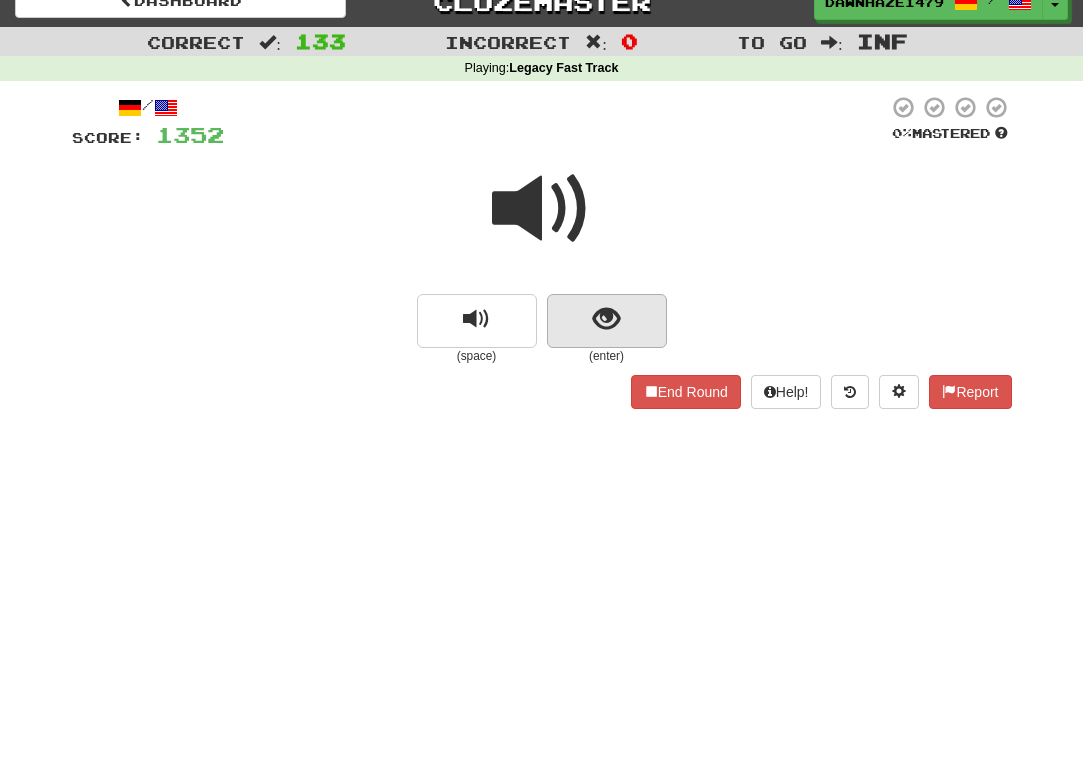 click at bounding box center (606, 319) 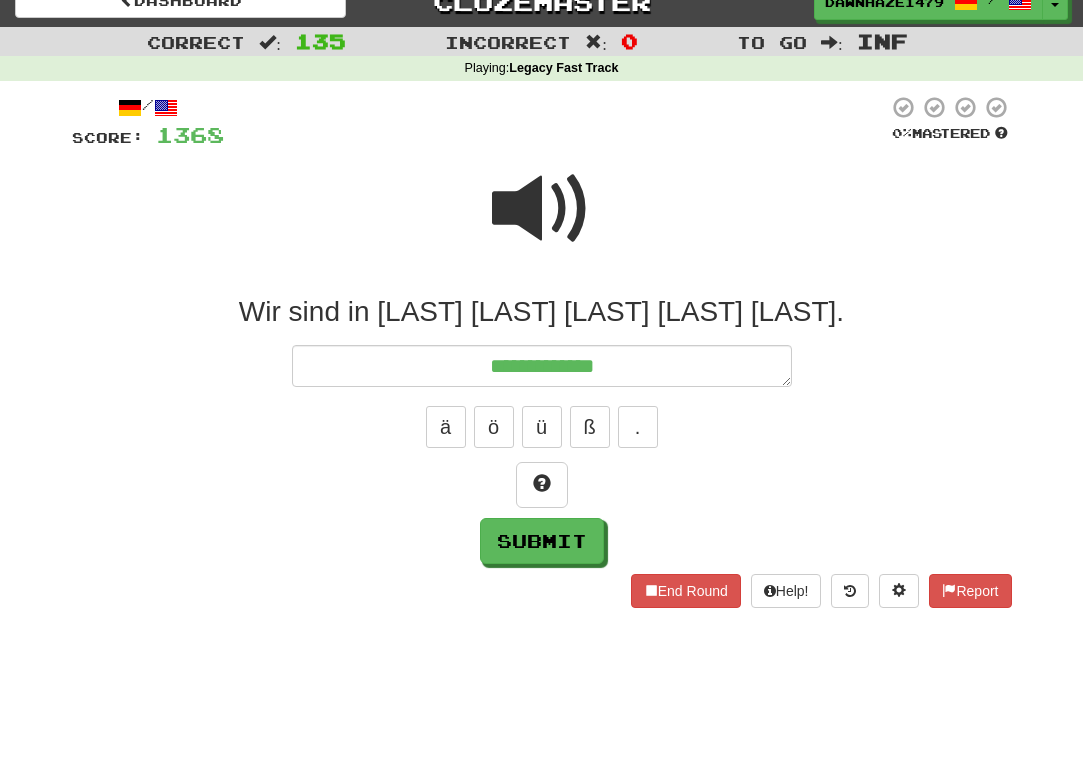 click on "ä ö ü ß ." at bounding box center [542, 427] 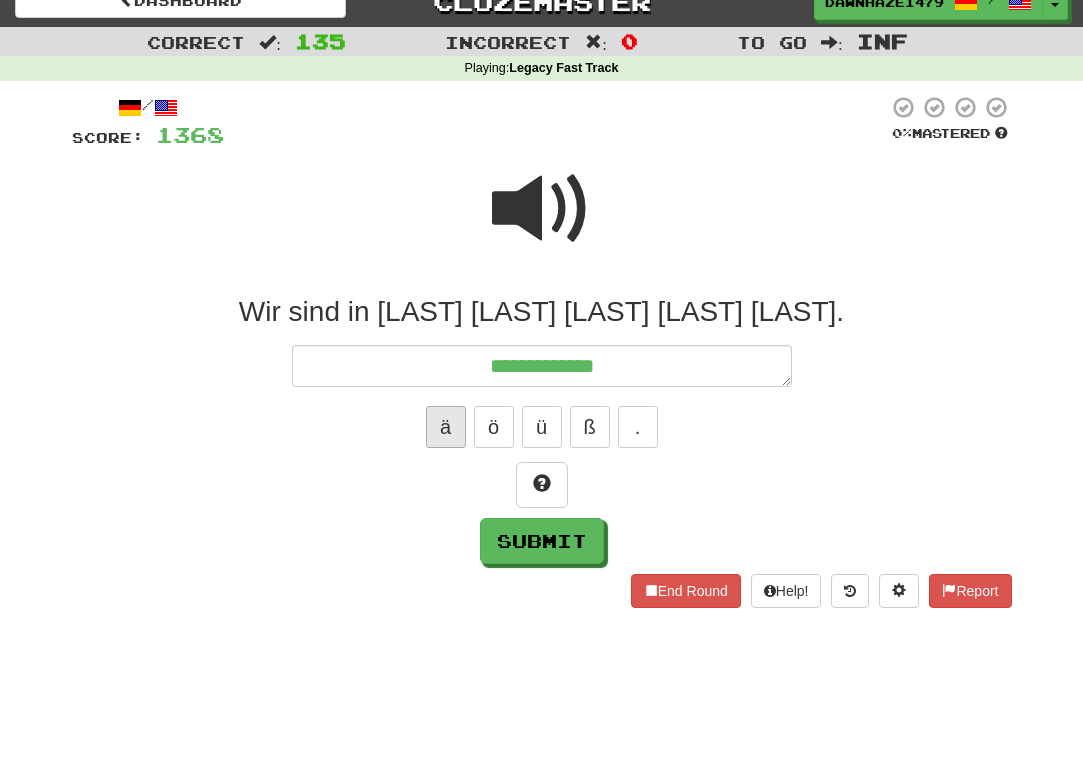 click on "ä" at bounding box center (446, 427) 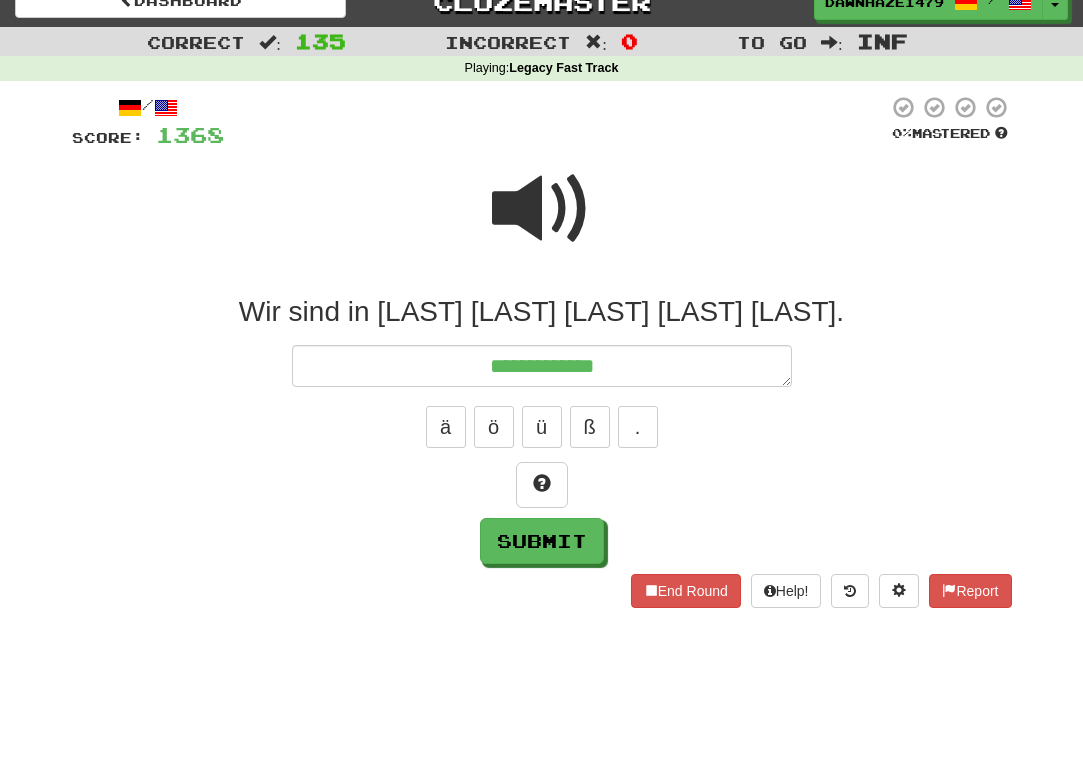 click at bounding box center (542, 222) 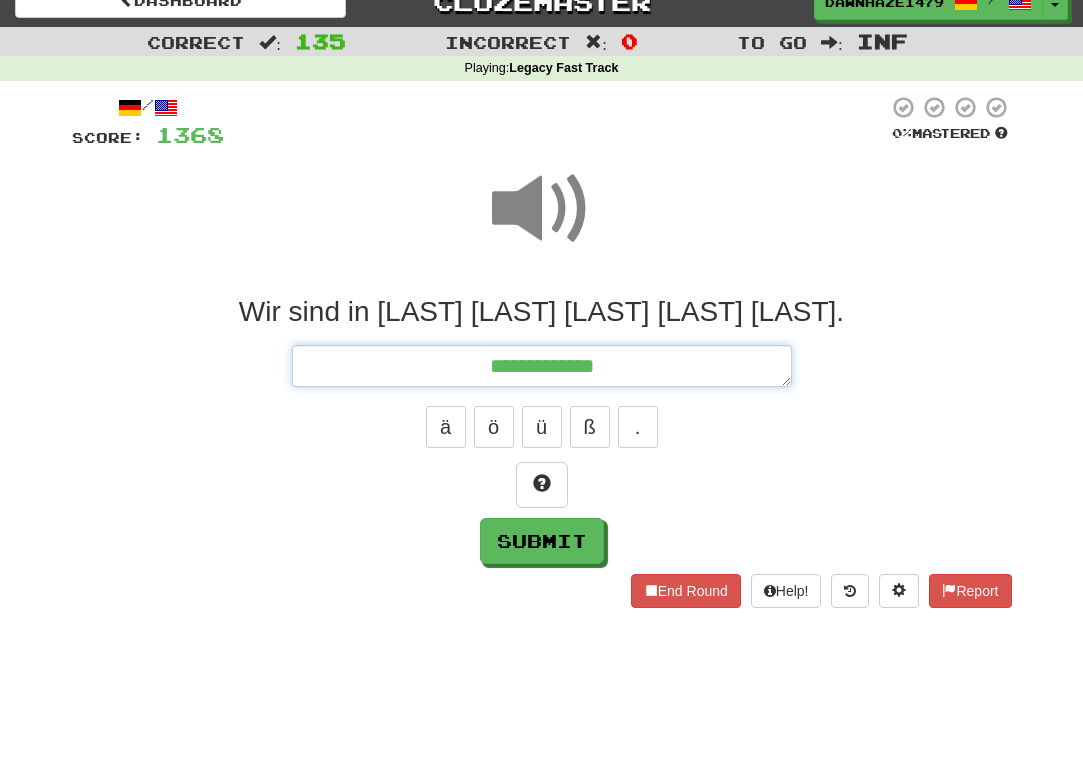 click on "**********" at bounding box center [542, 366] 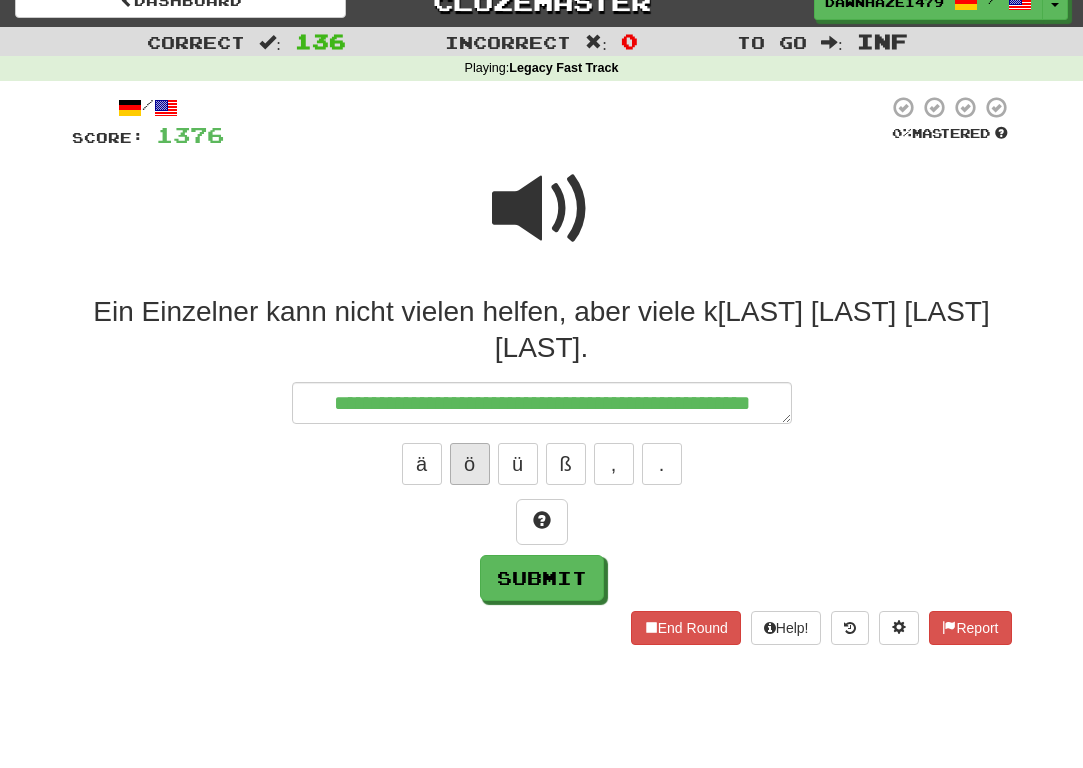 click on "ö" at bounding box center (470, 464) 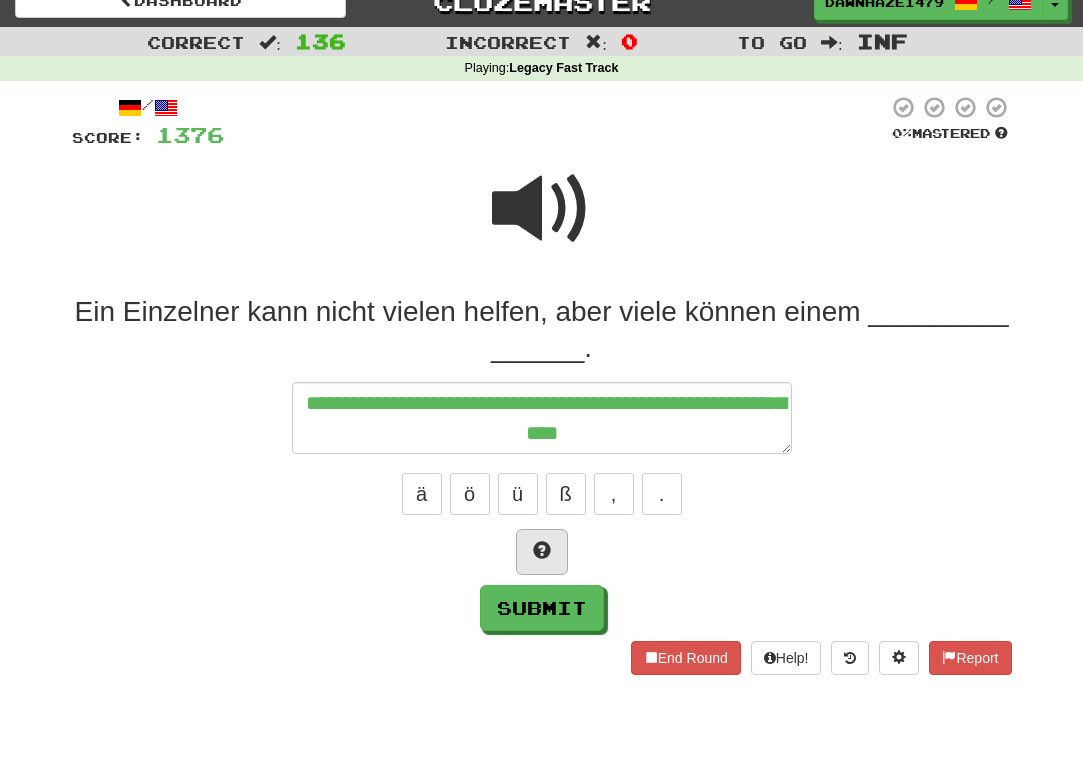 click at bounding box center [542, 550] 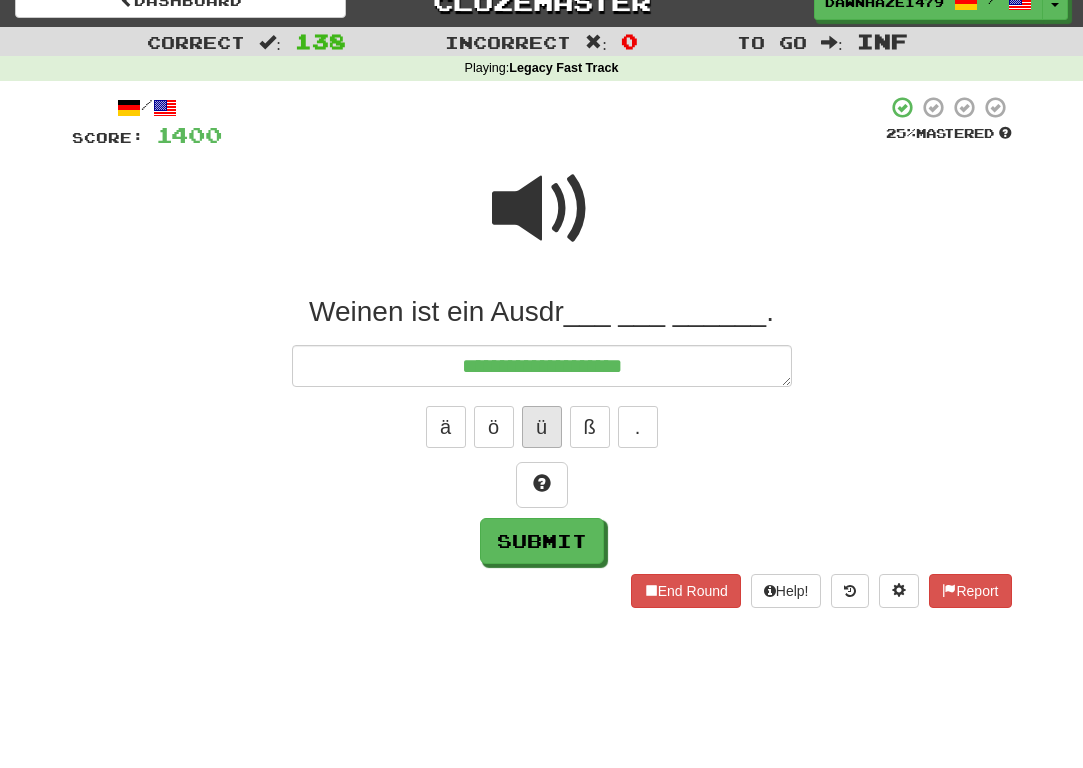 click on "ü" at bounding box center [542, 427] 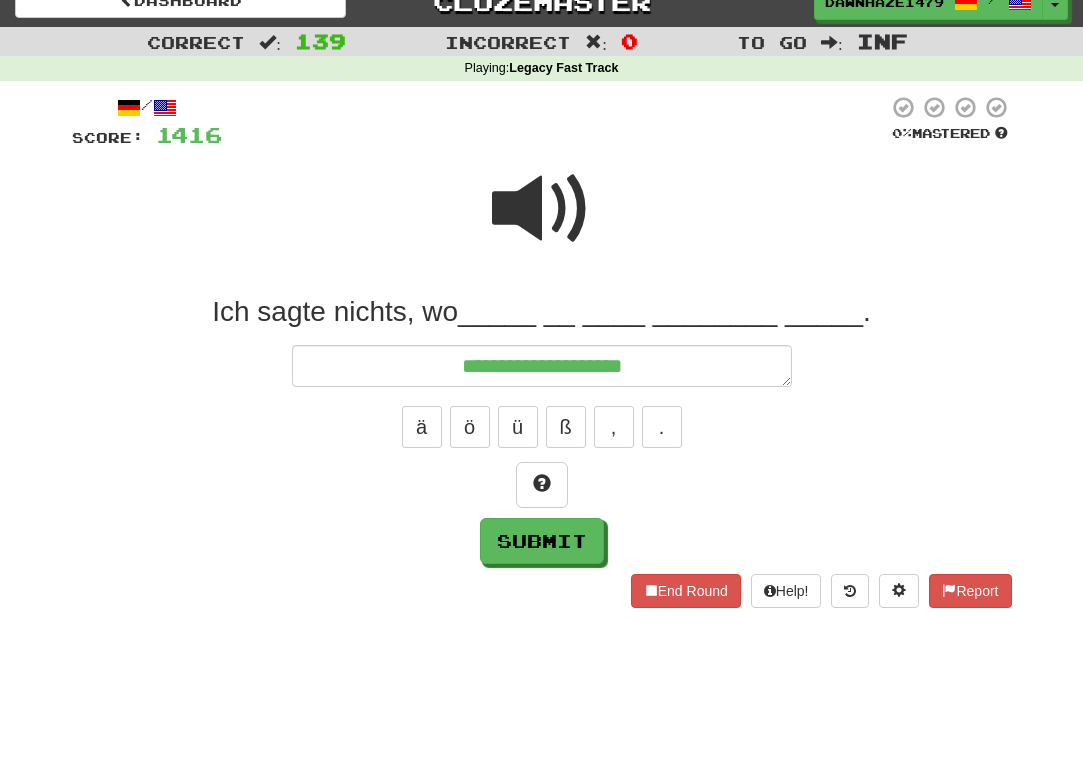 click at bounding box center [542, 222] 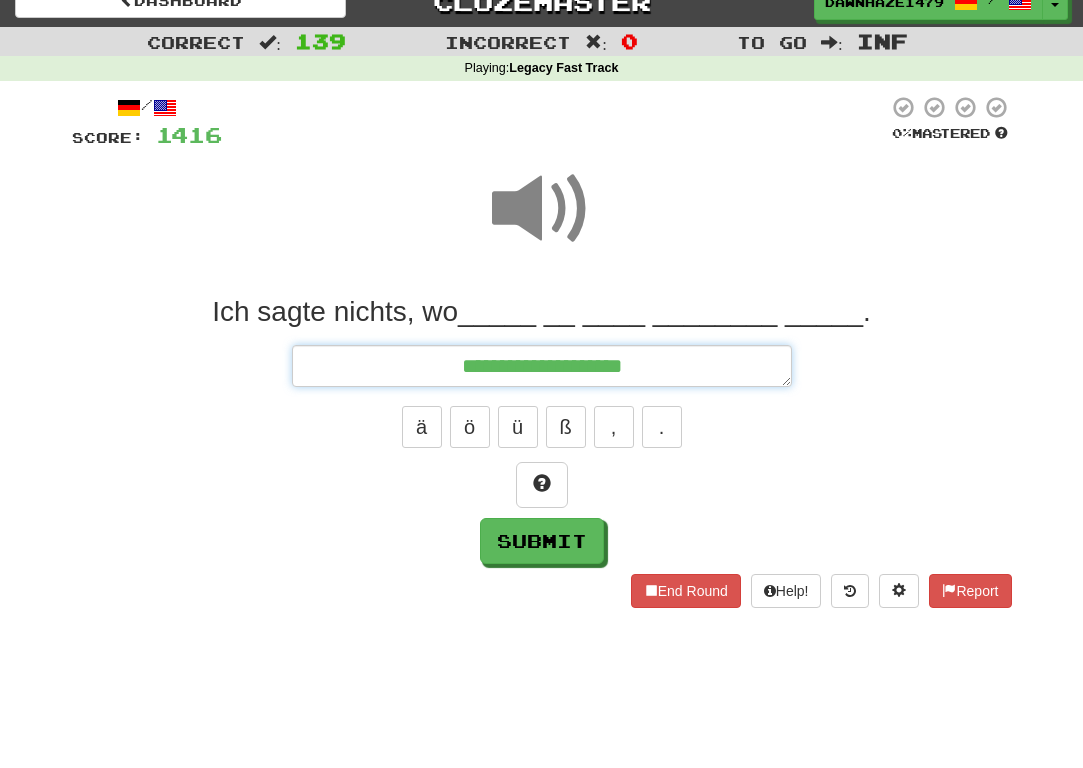 click on "**********" at bounding box center (542, 366) 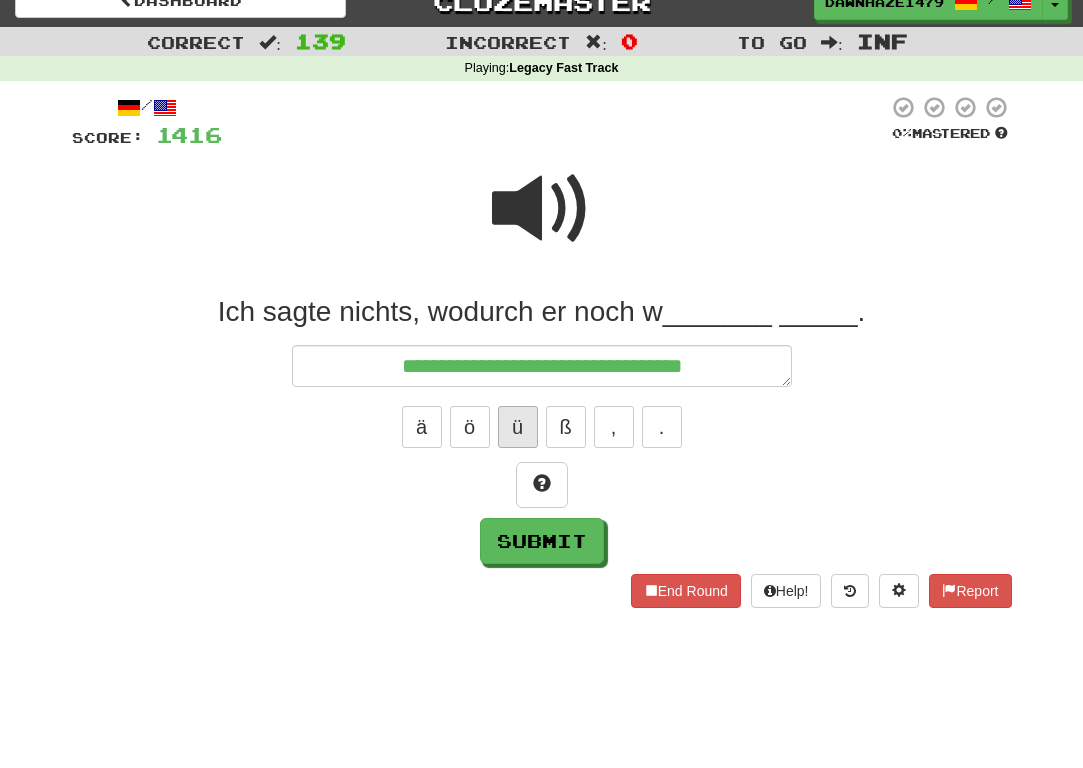 click on "ü" at bounding box center (518, 427) 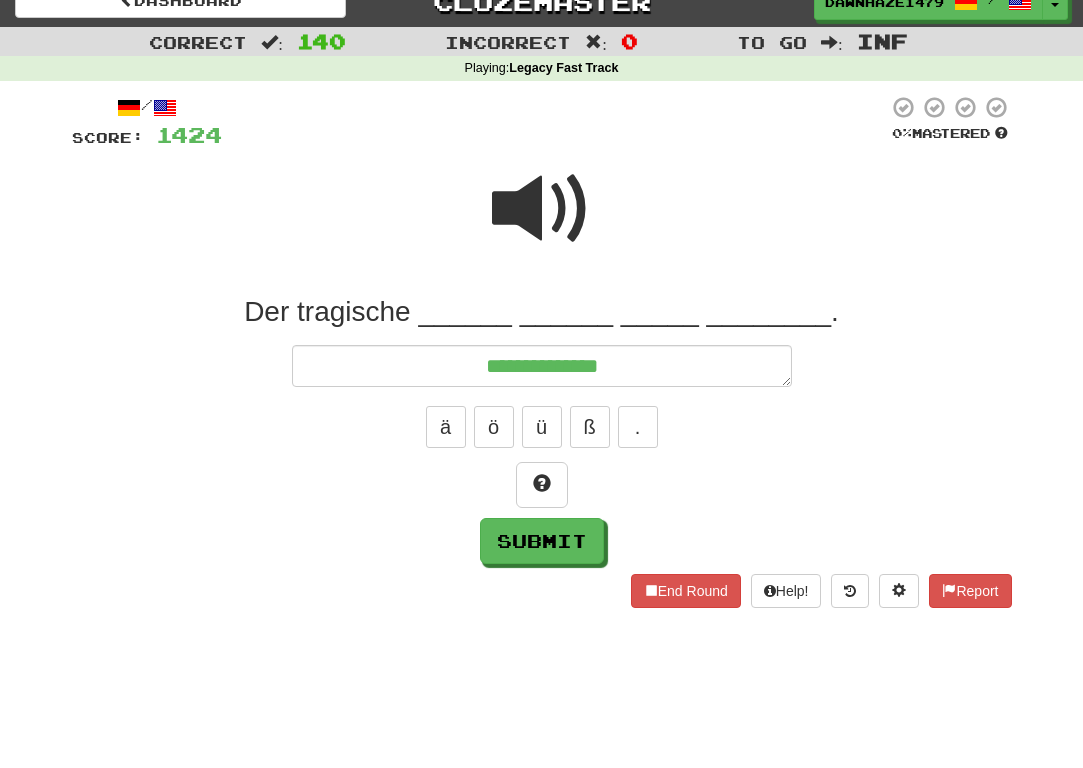 click at bounding box center (542, 209) 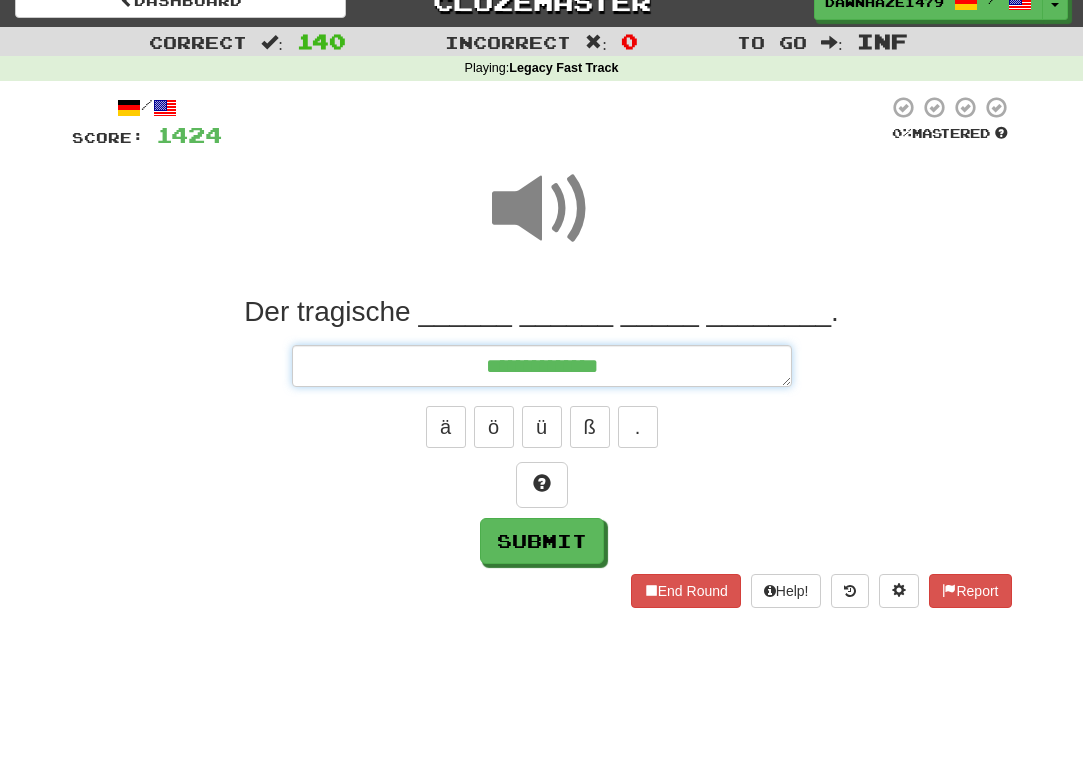 click on "**********" at bounding box center (542, 366) 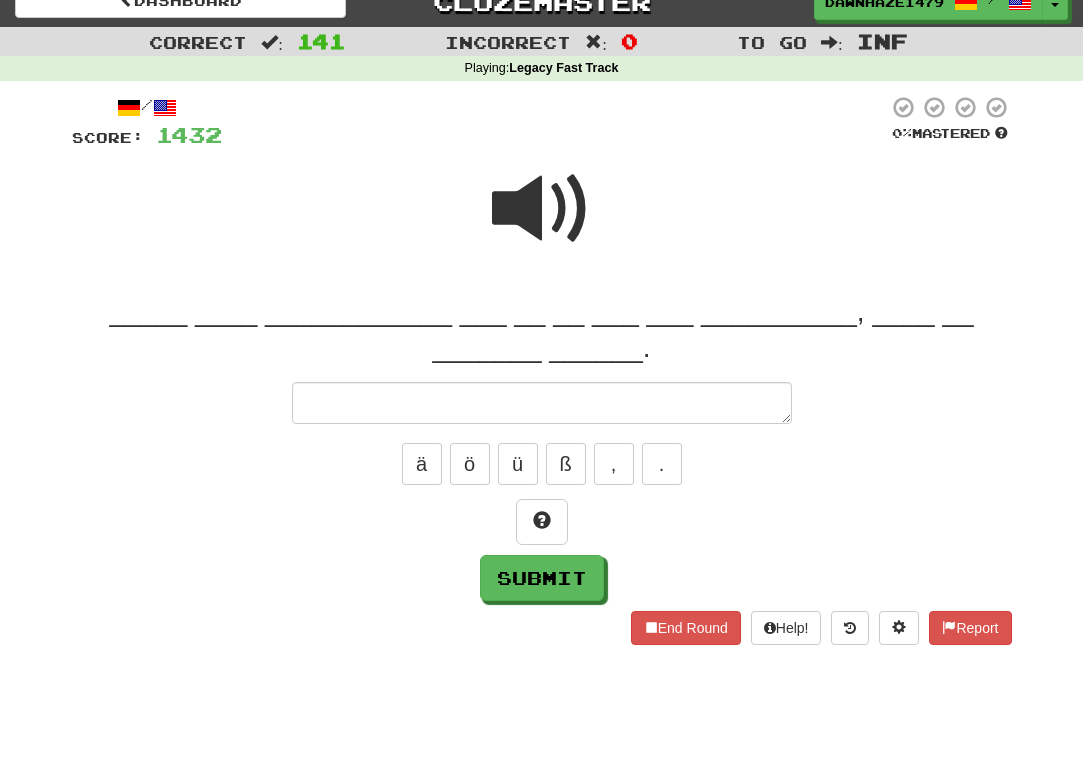 click at bounding box center (542, 209) 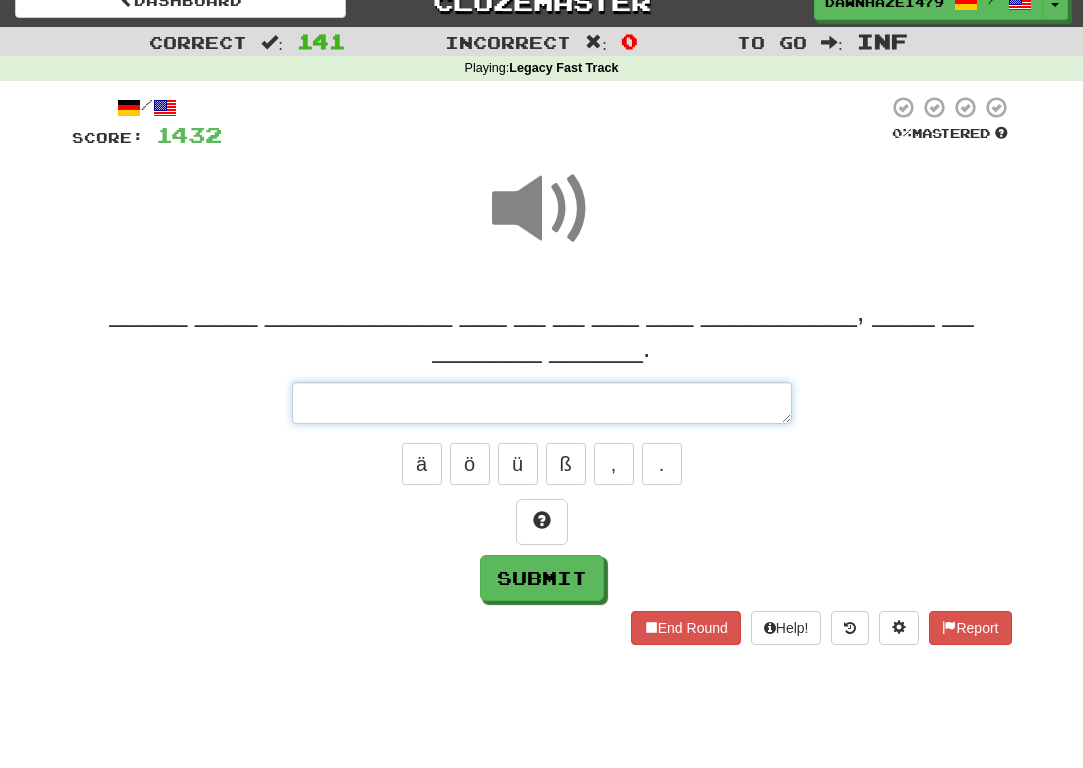 click at bounding box center [542, 403] 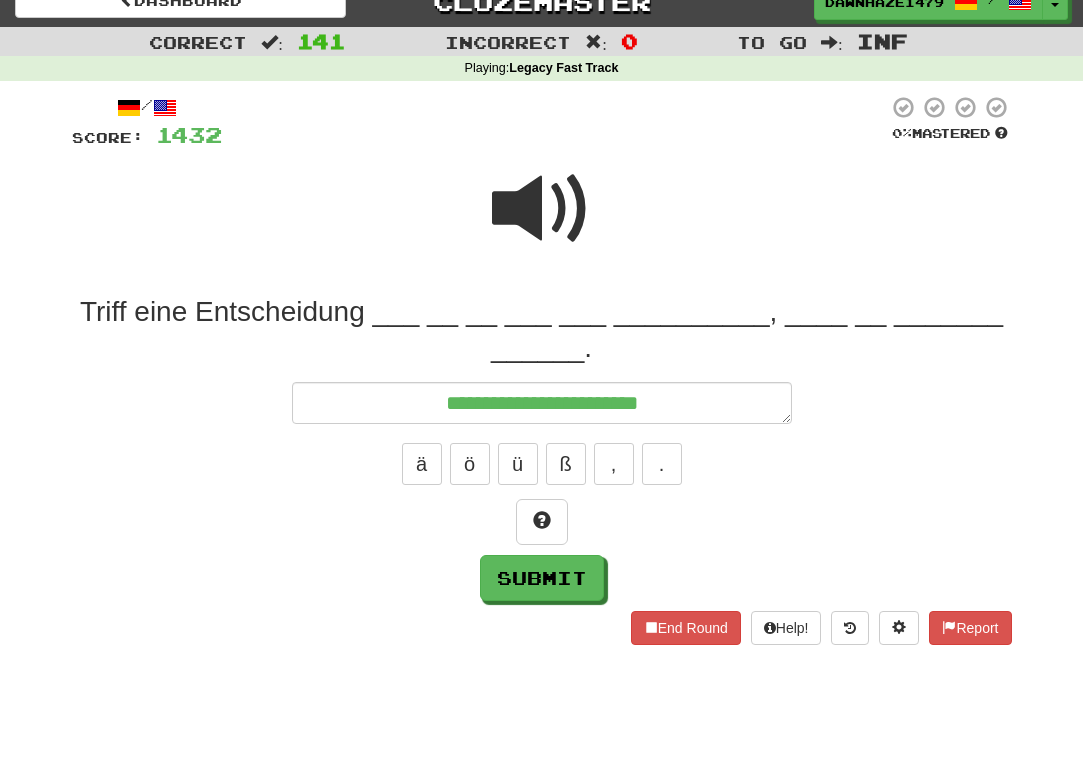 click at bounding box center (542, 209) 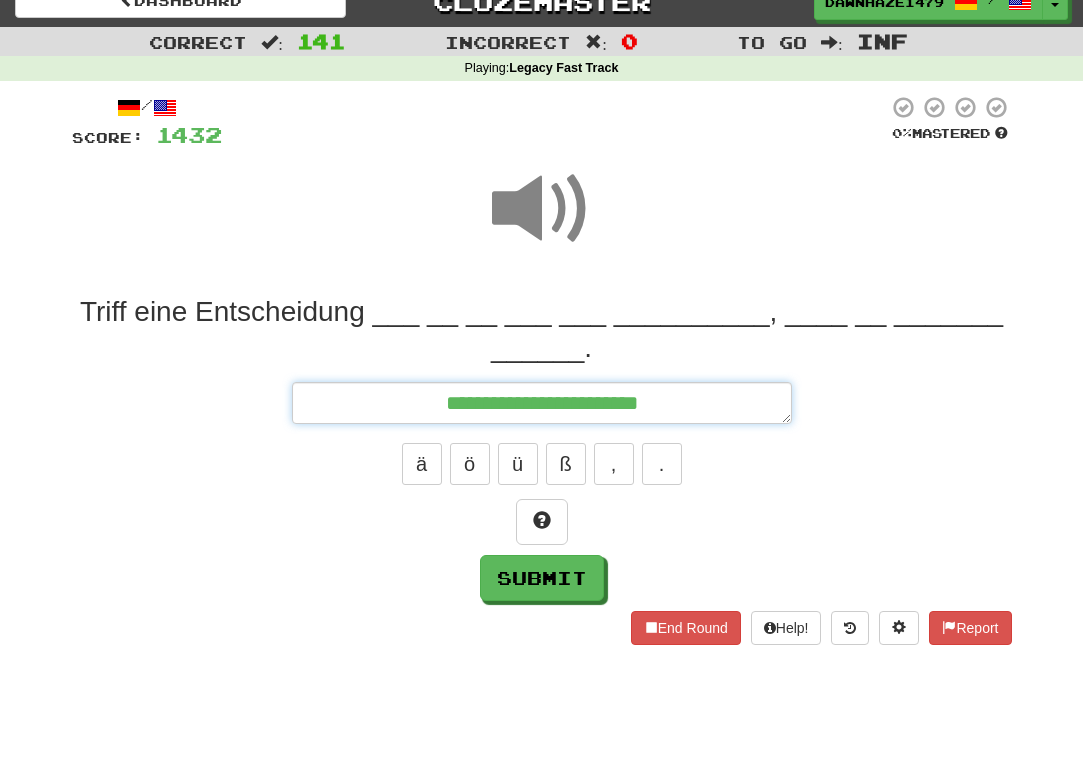 click on "**********" at bounding box center (542, 403) 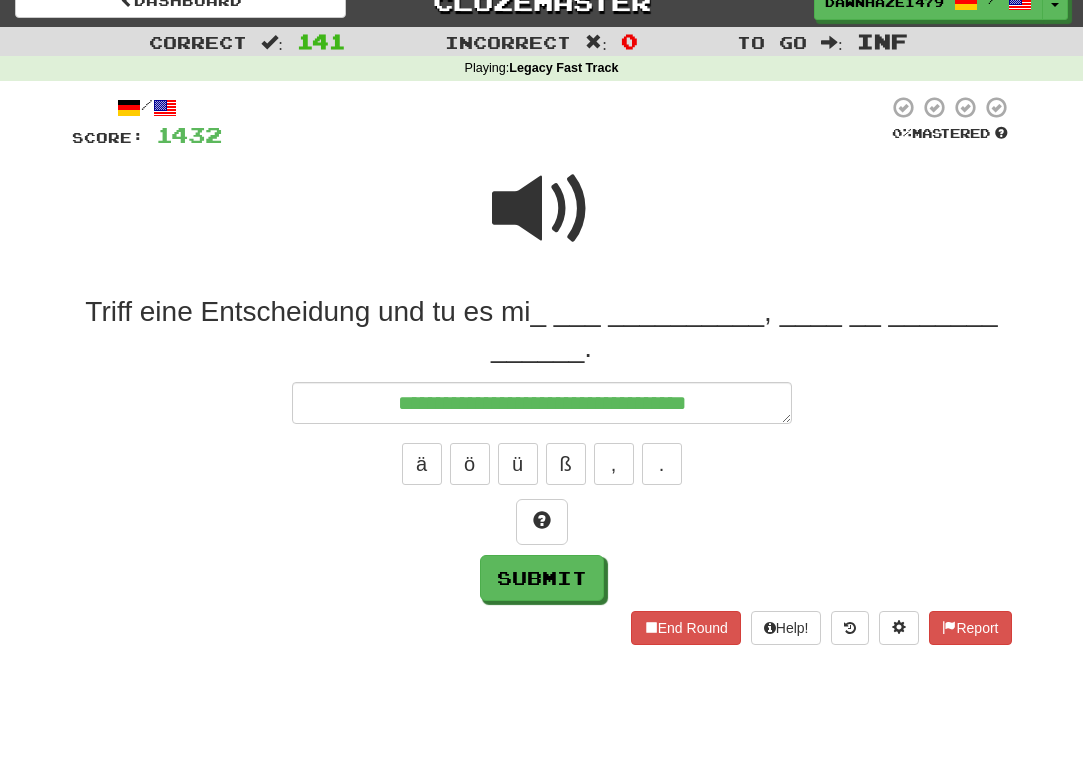 click at bounding box center [542, 209] 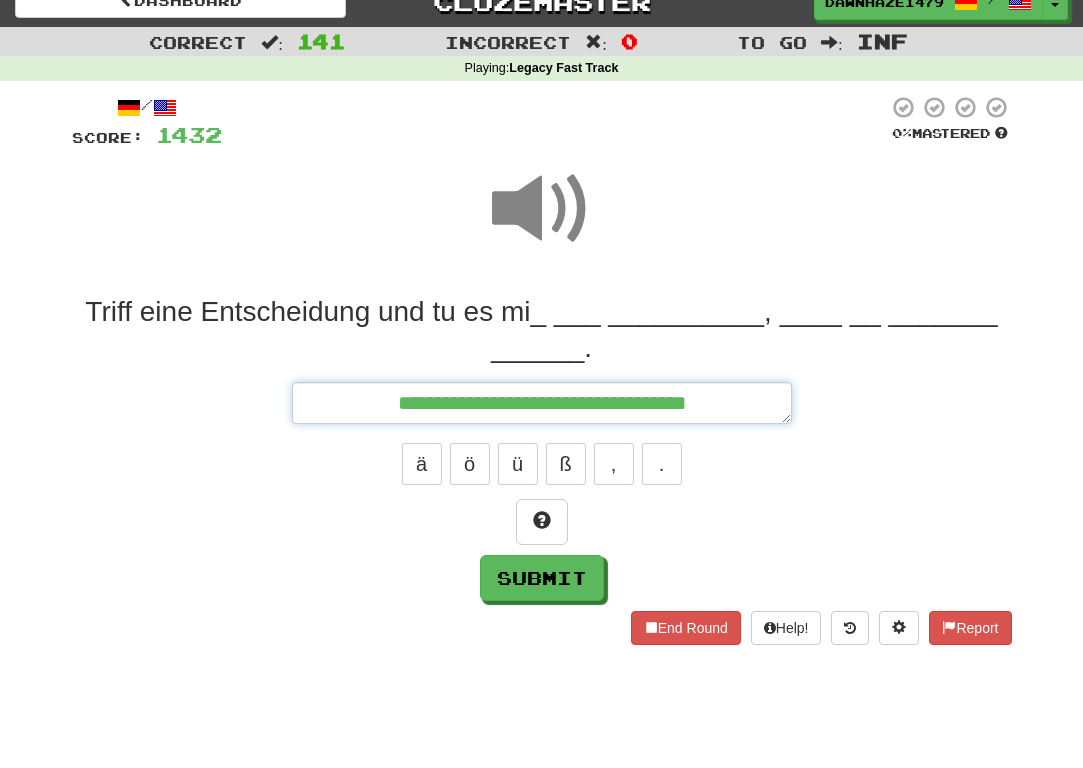 click on "**********" at bounding box center [542, 403] 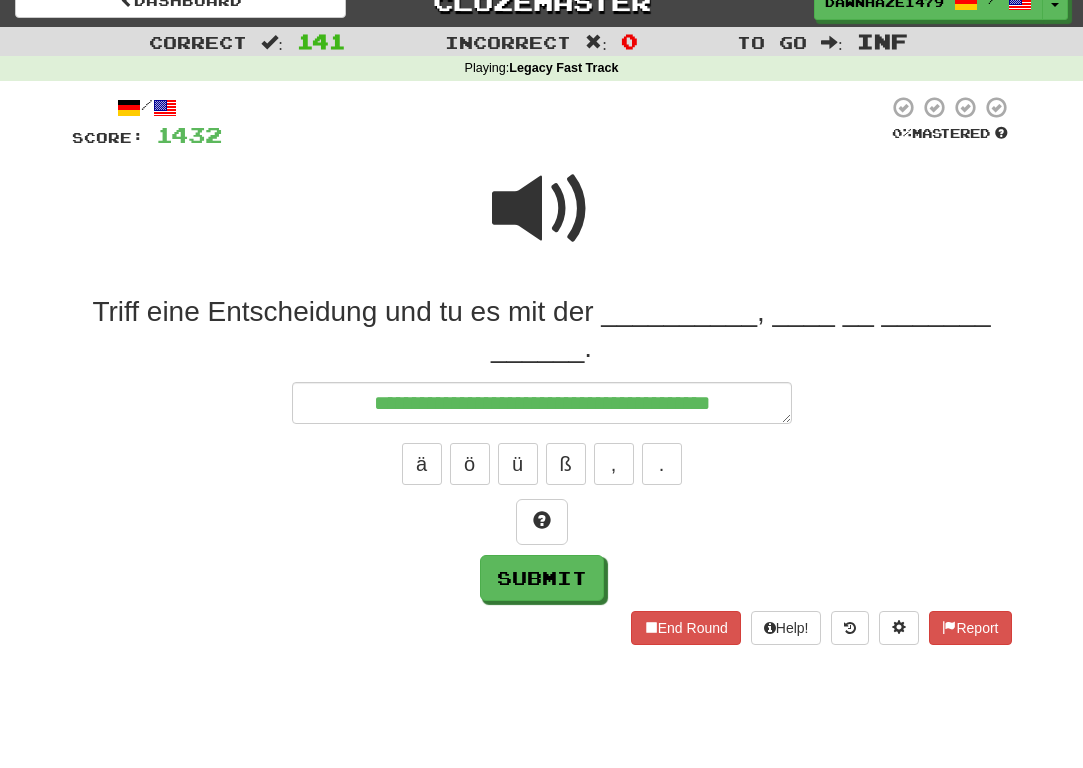 click at bounding box center (542, 222) 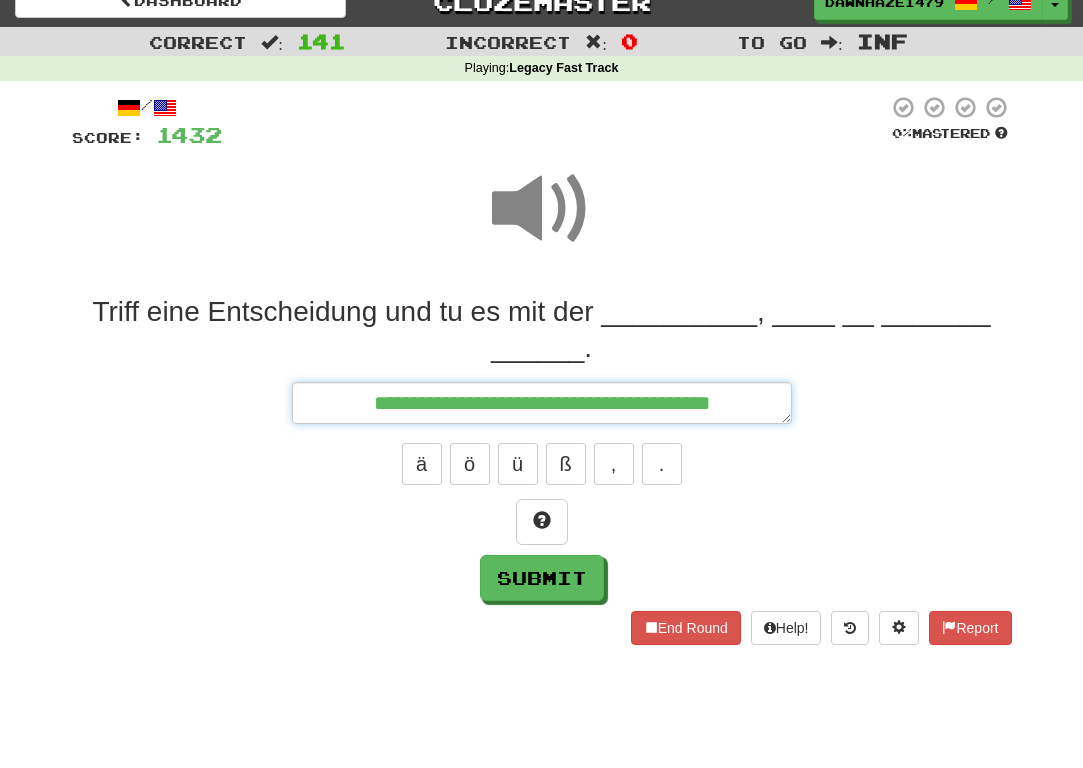 click on "**********" at bounding box center [542, 403] 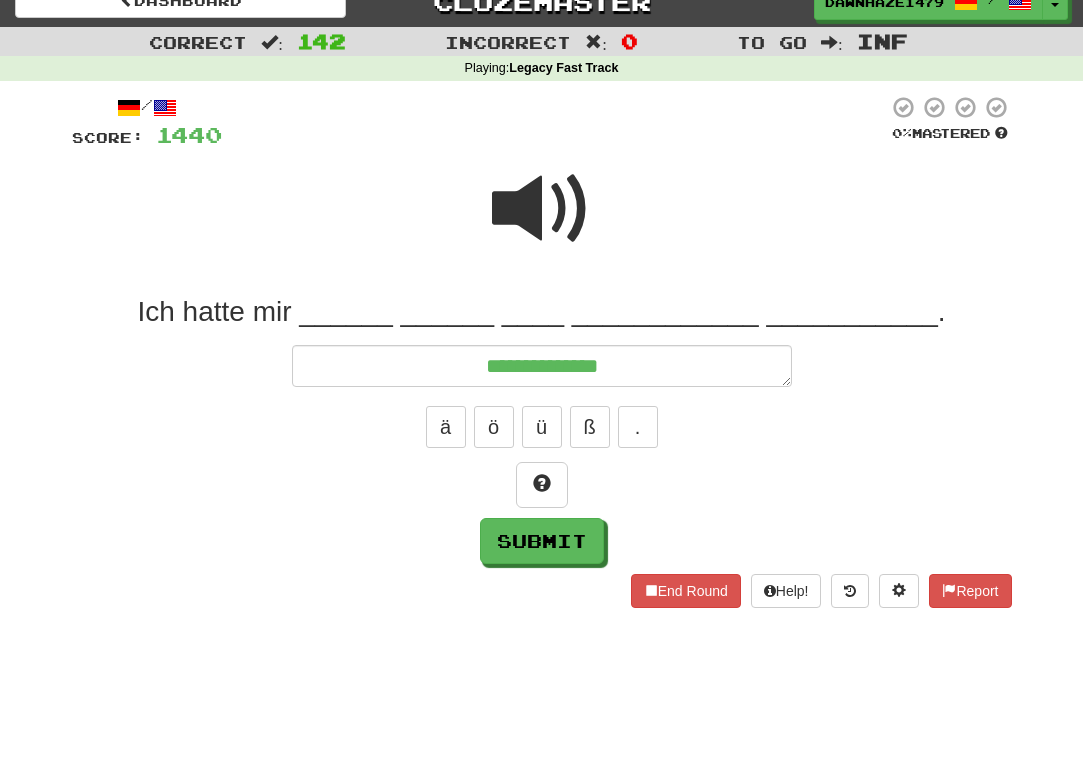 click on "Ich hatte mir ______ ______ ____ ____________ ___________." at bounding box center (542, 312) 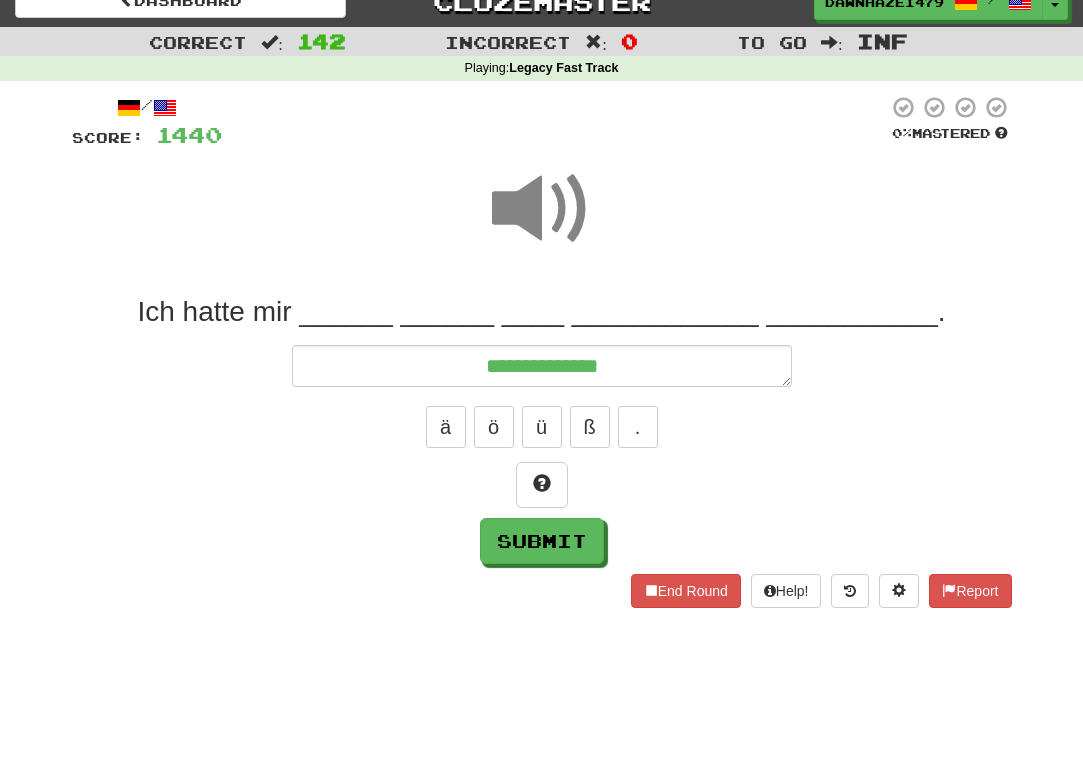 click on "ä ö ü ß ." at bounding box center [542, 427] 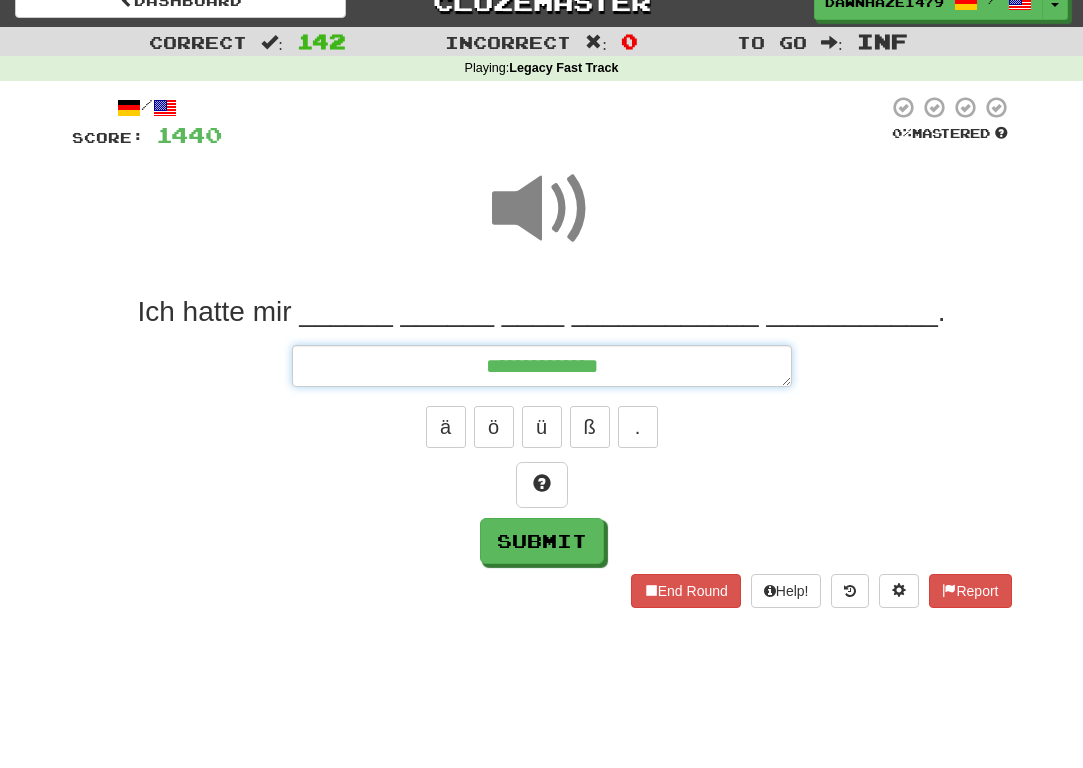 click on "**********" at bounding box center [542, 366] 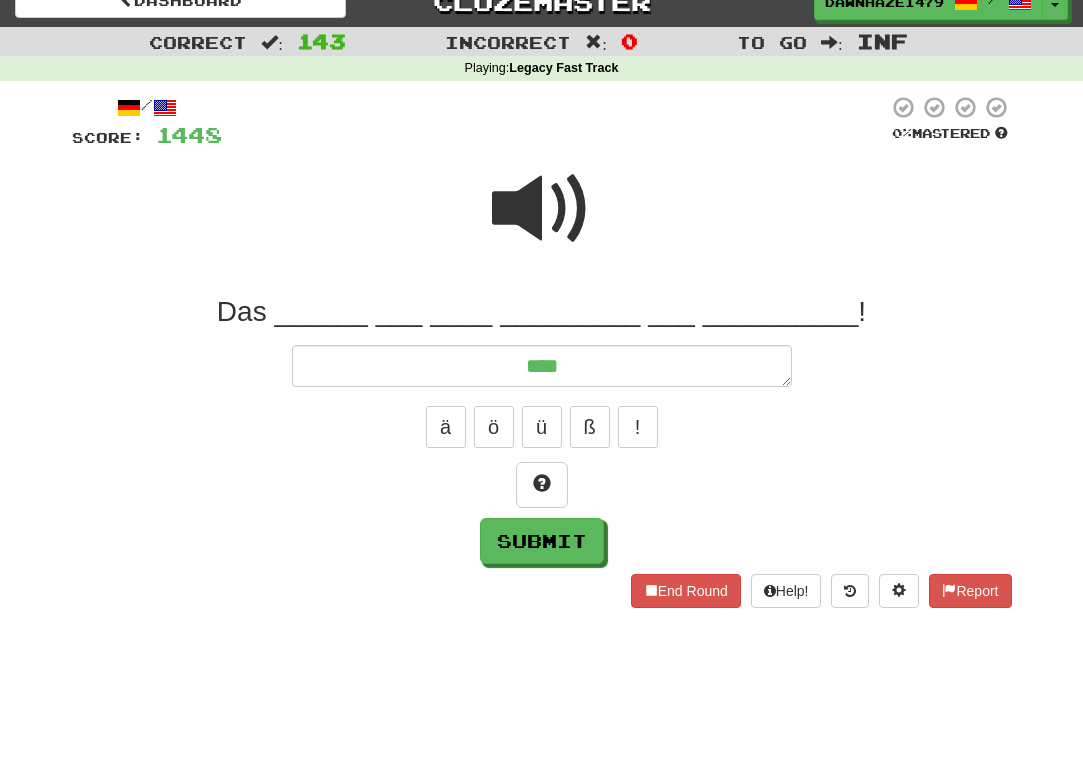 click at bounding box center (542, 209) 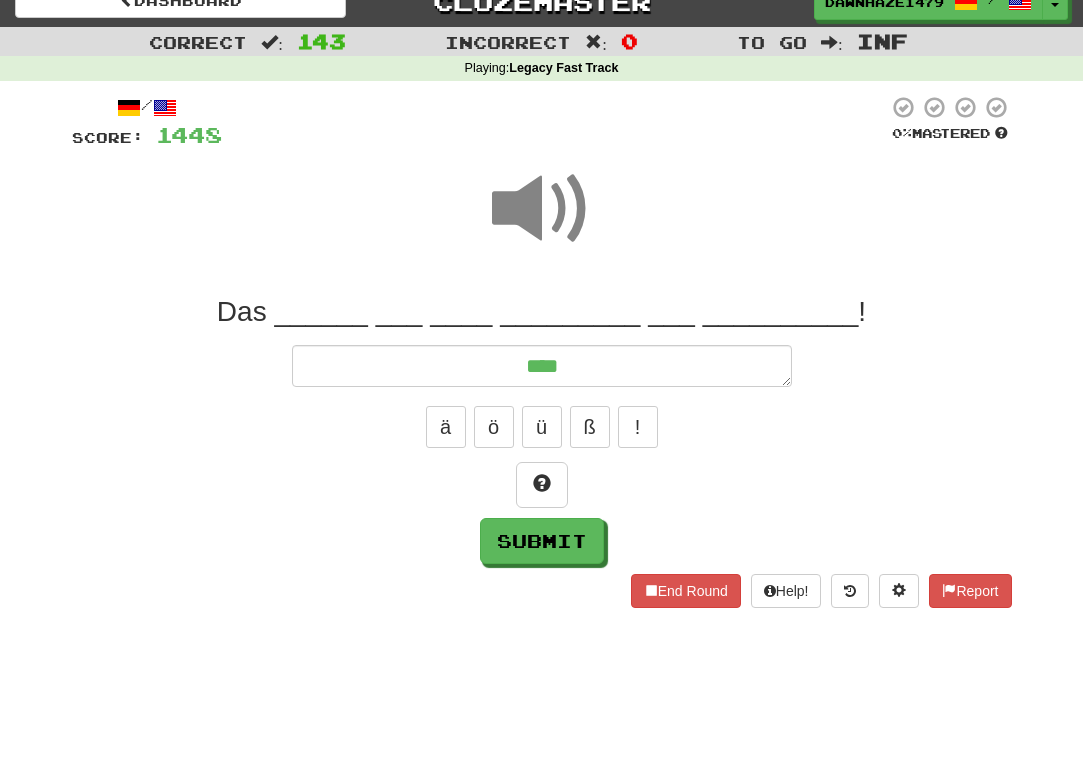 click on "Das ______ ___ ____ _________ ___ __________! *** ä ö ü ß ! Submit" at bounding box center [542, 429] 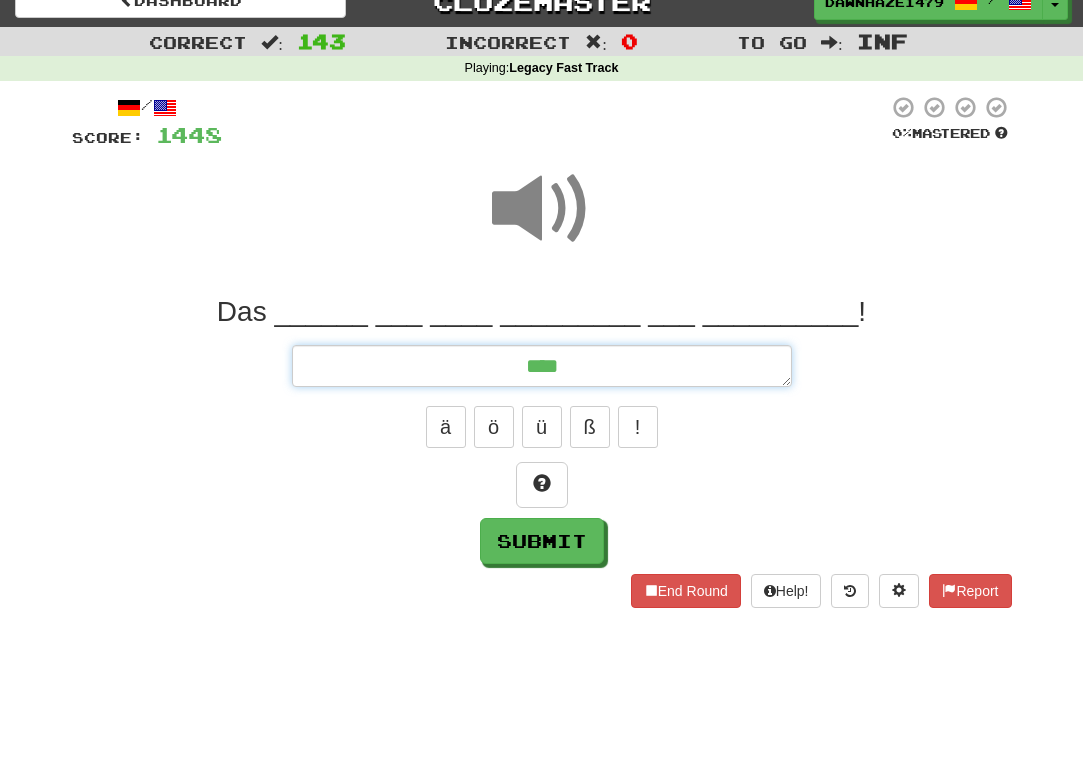 click on "***" at bounding box center [542, 366] 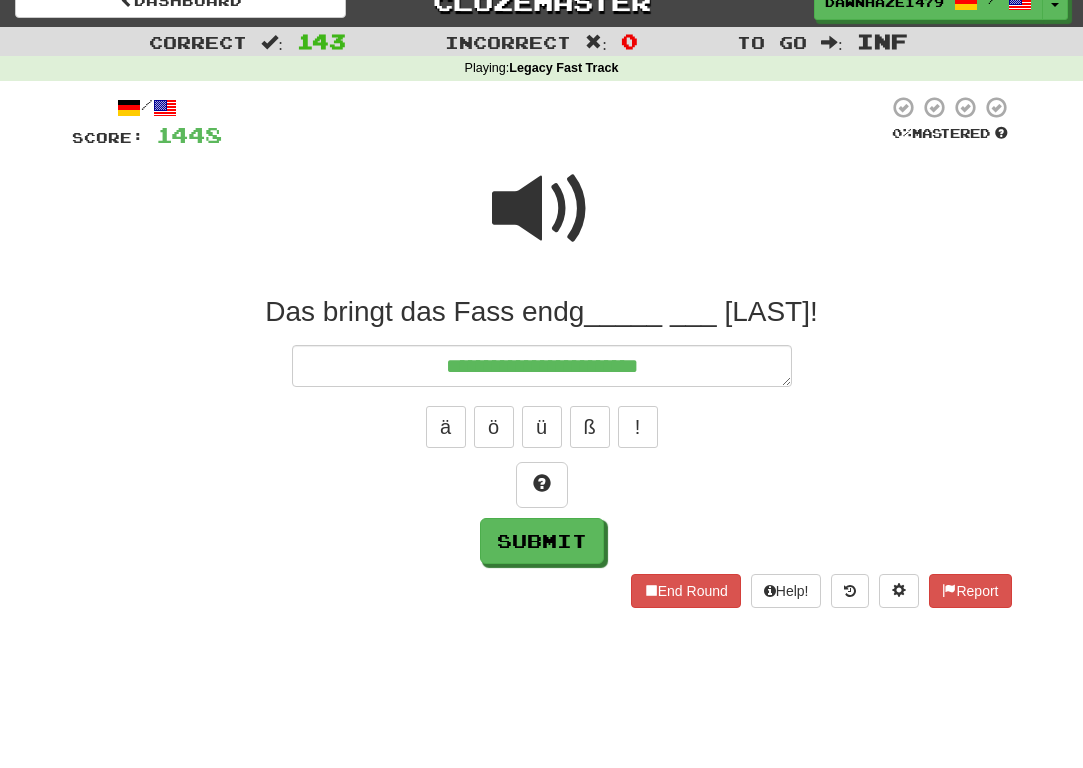 click on "ä ö ü ß !" at bounding box center (542, 427) 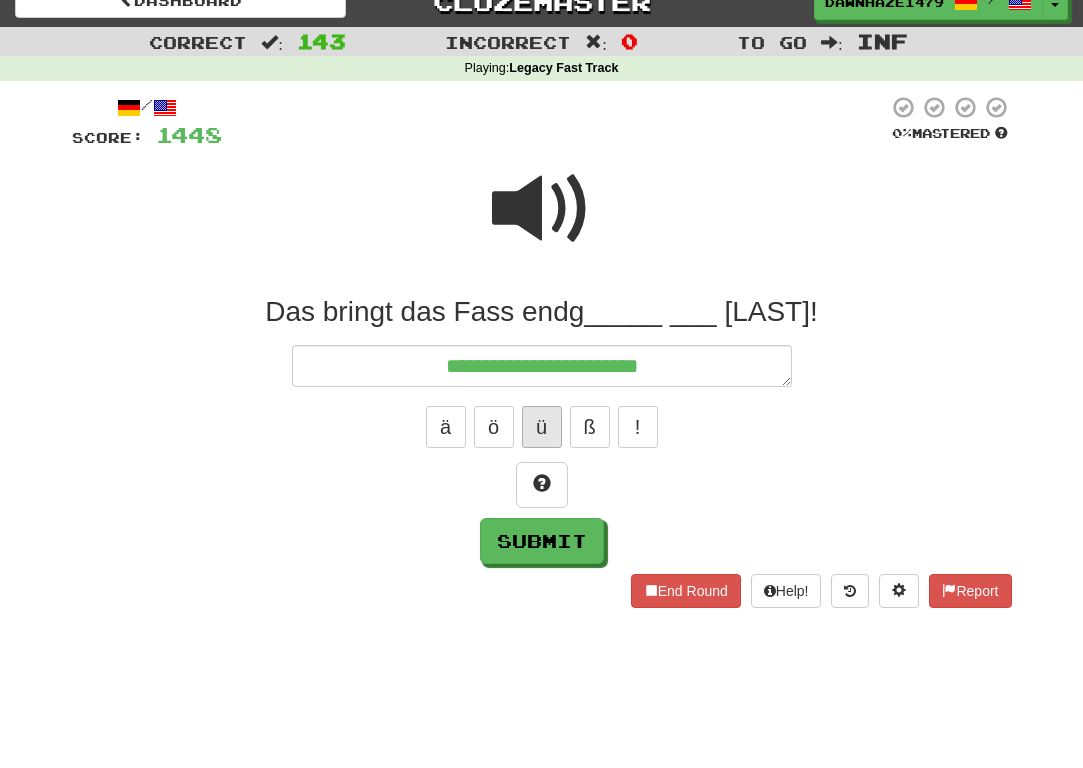 click on "ü" at bounding box center [542, 427] 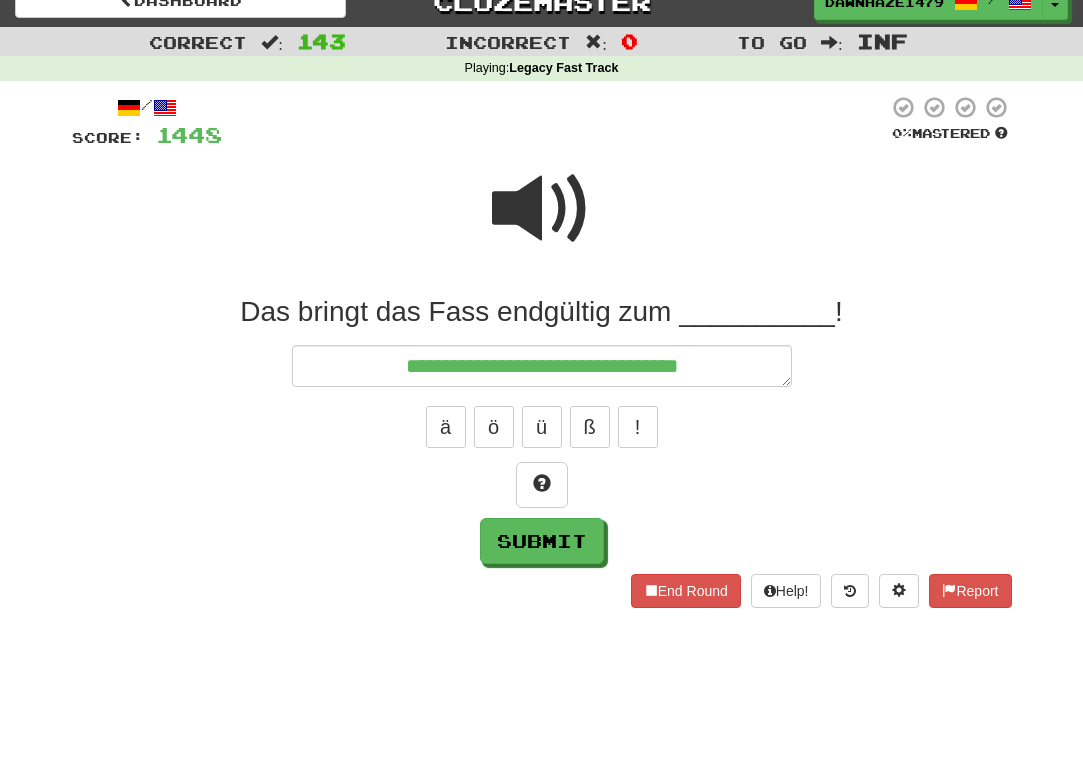 click at bounding box center (542, 209) 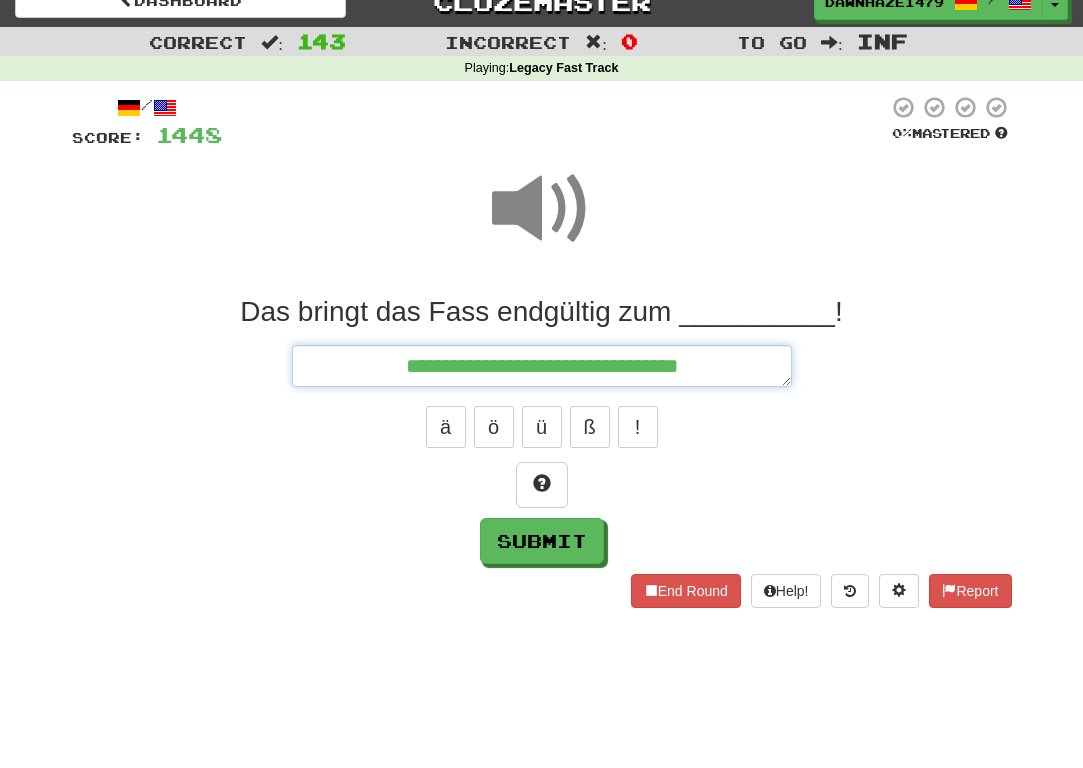 click on "**********" at bounding box center (542, 366) 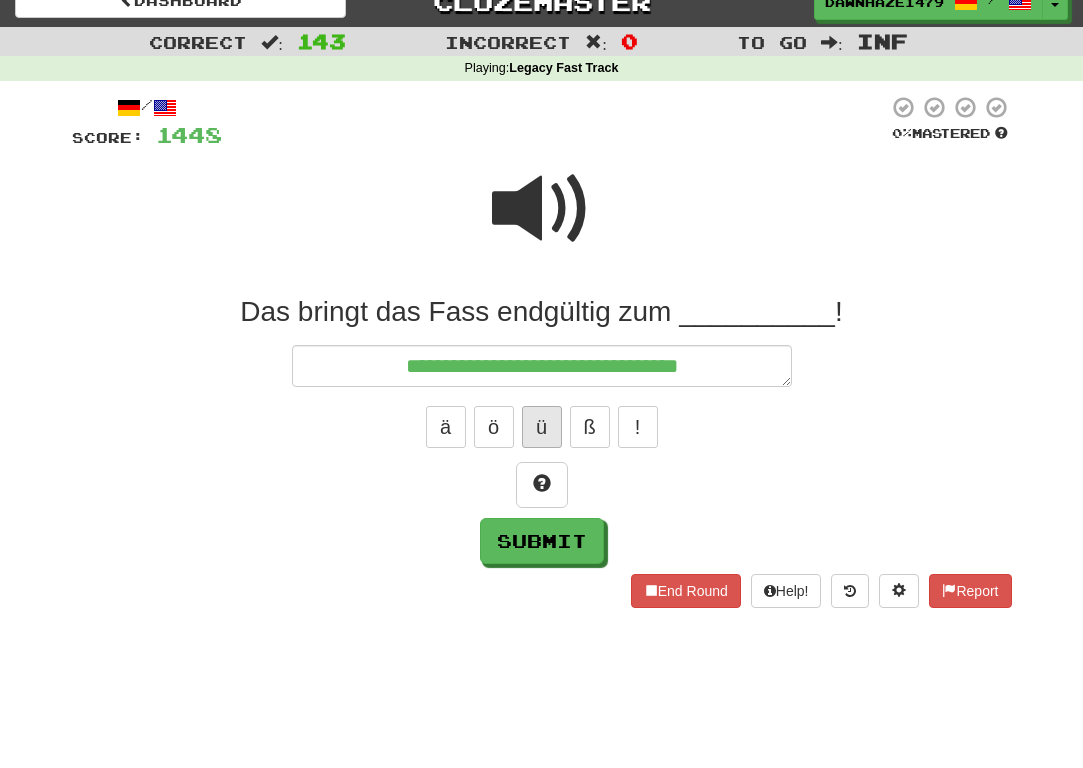 click on "ü" at bounding box center (542, 427) 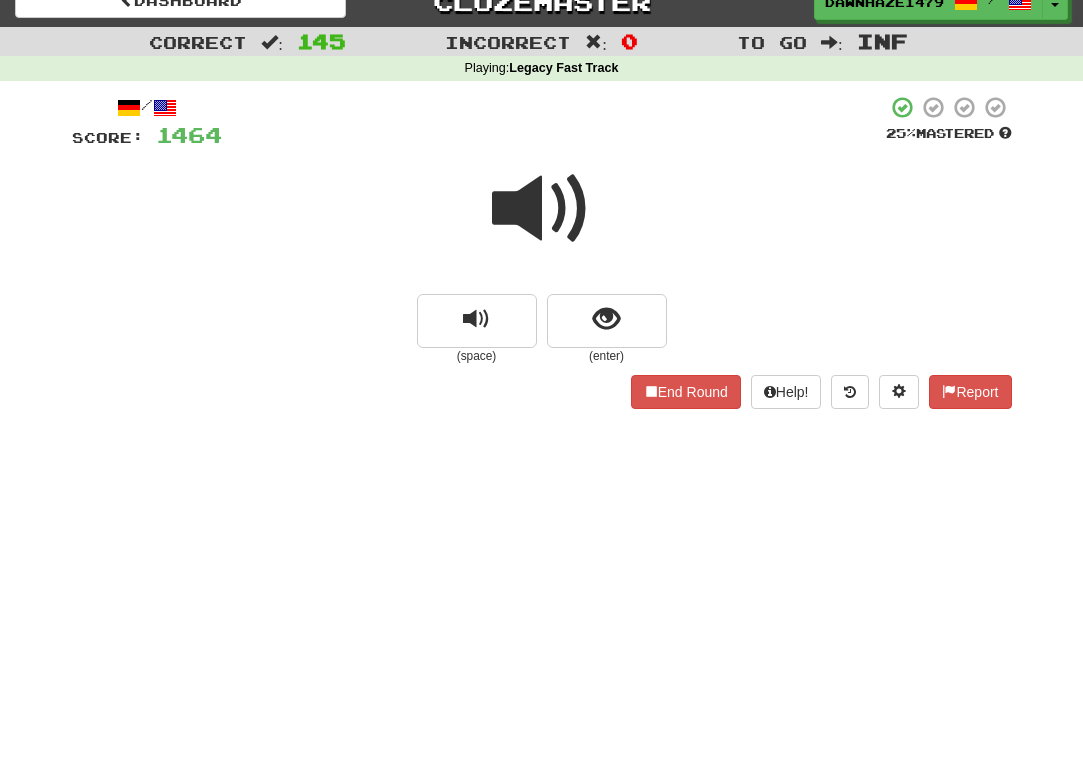 click at bounding box center (542, 209) 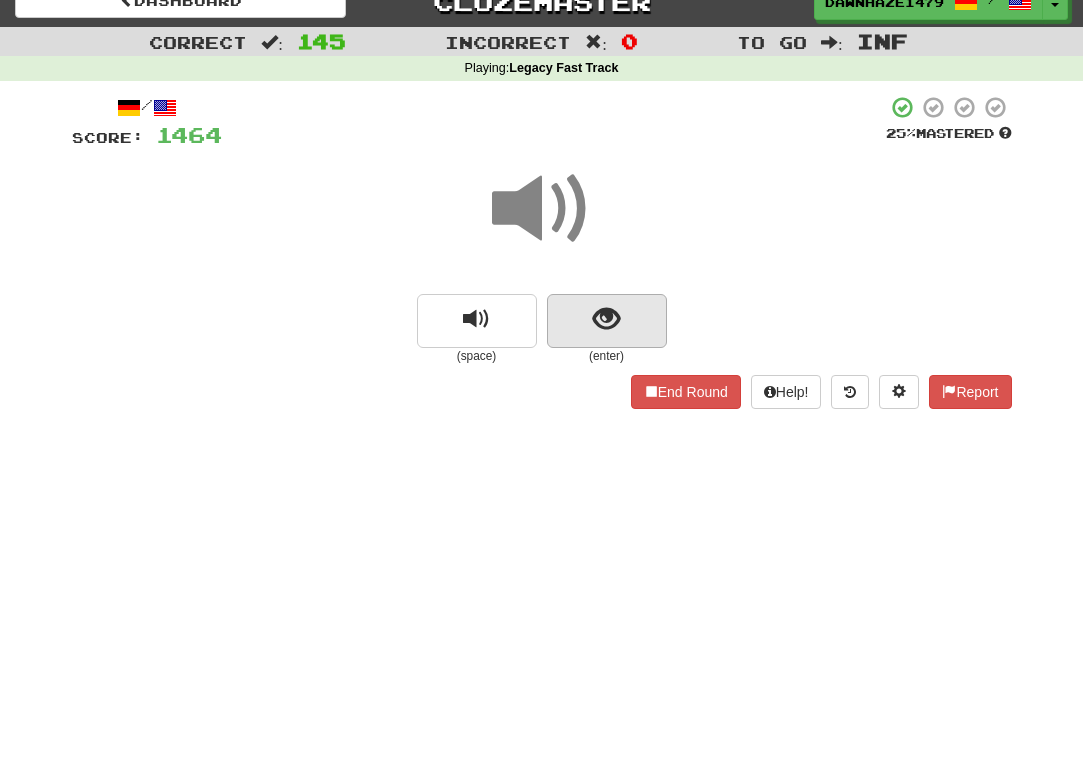 click at bounding box center (607, 321) 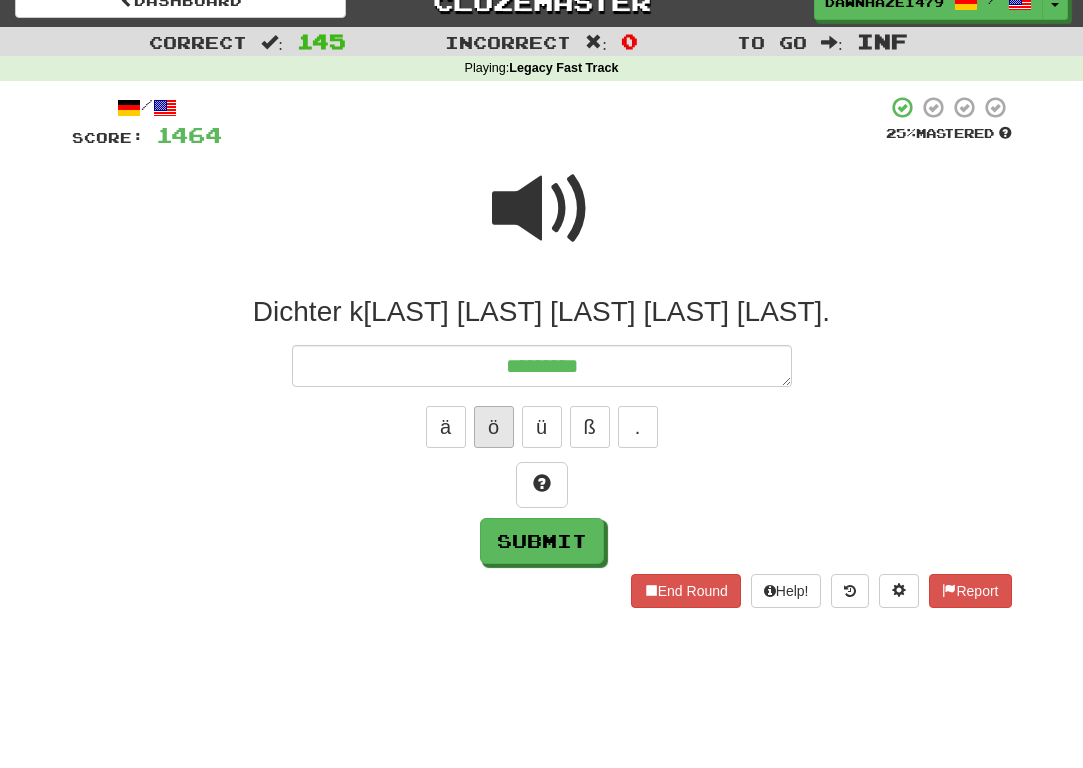 click on "ö" at bounding box center (494, 427) 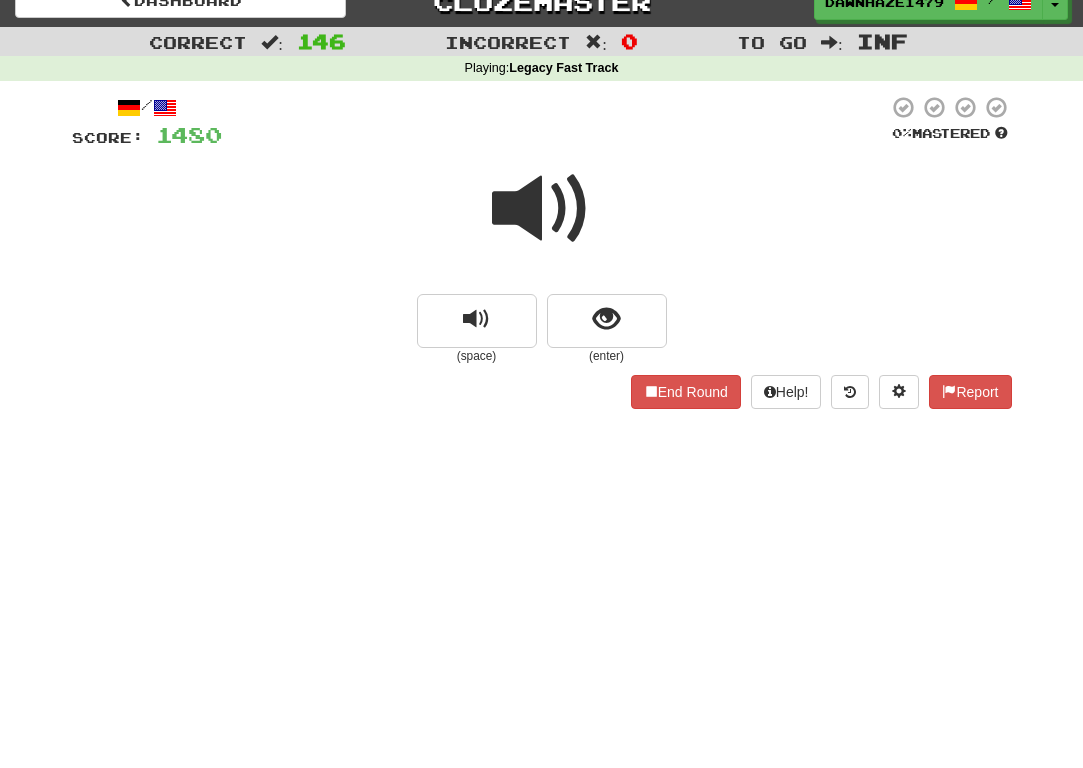 click at bounding box center [542, 209] 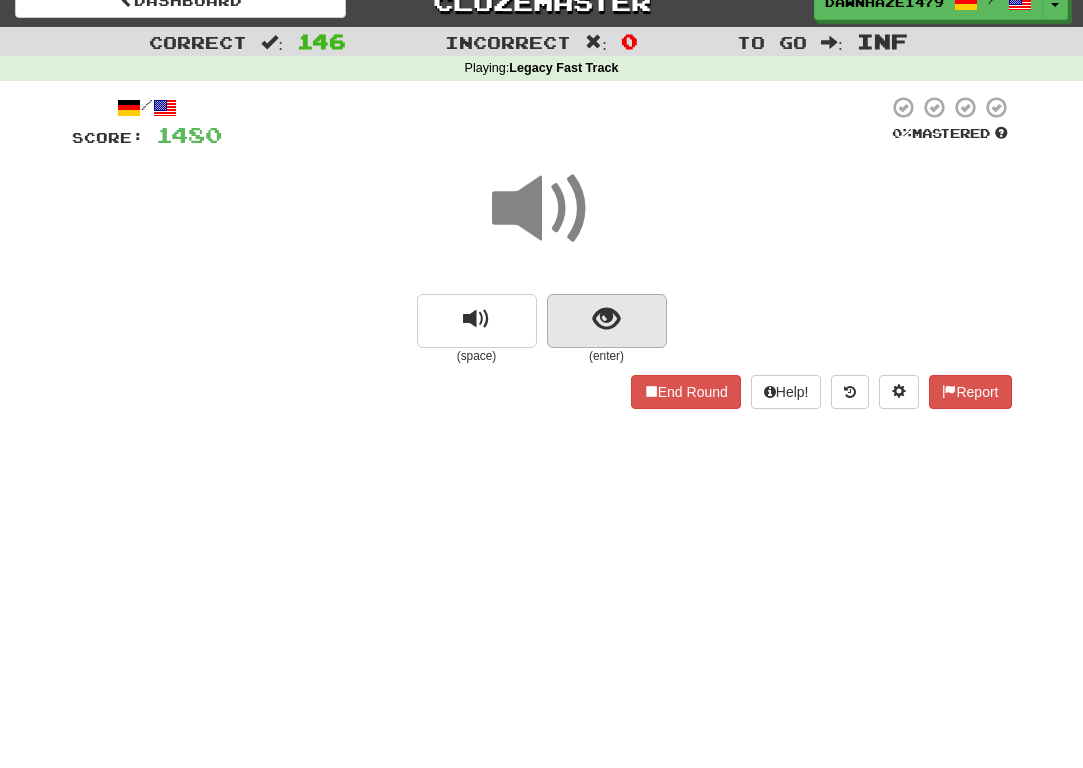 click at bounding box center [607, 321] 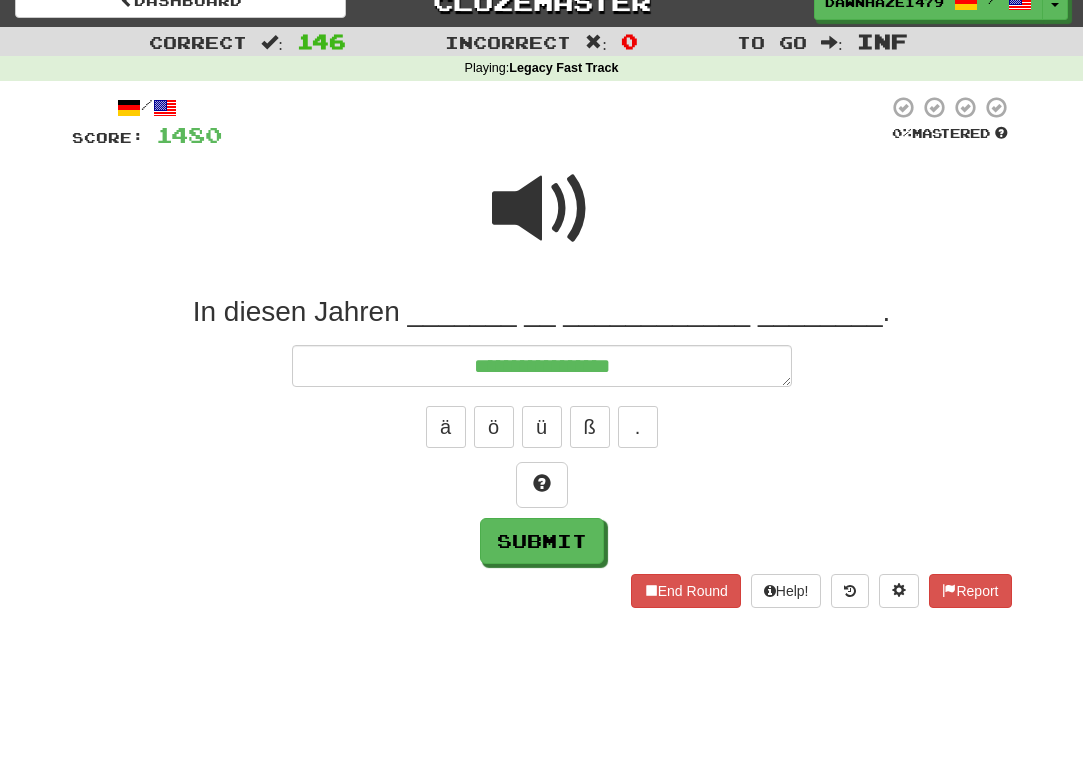 click at bounding box center [542, 209] 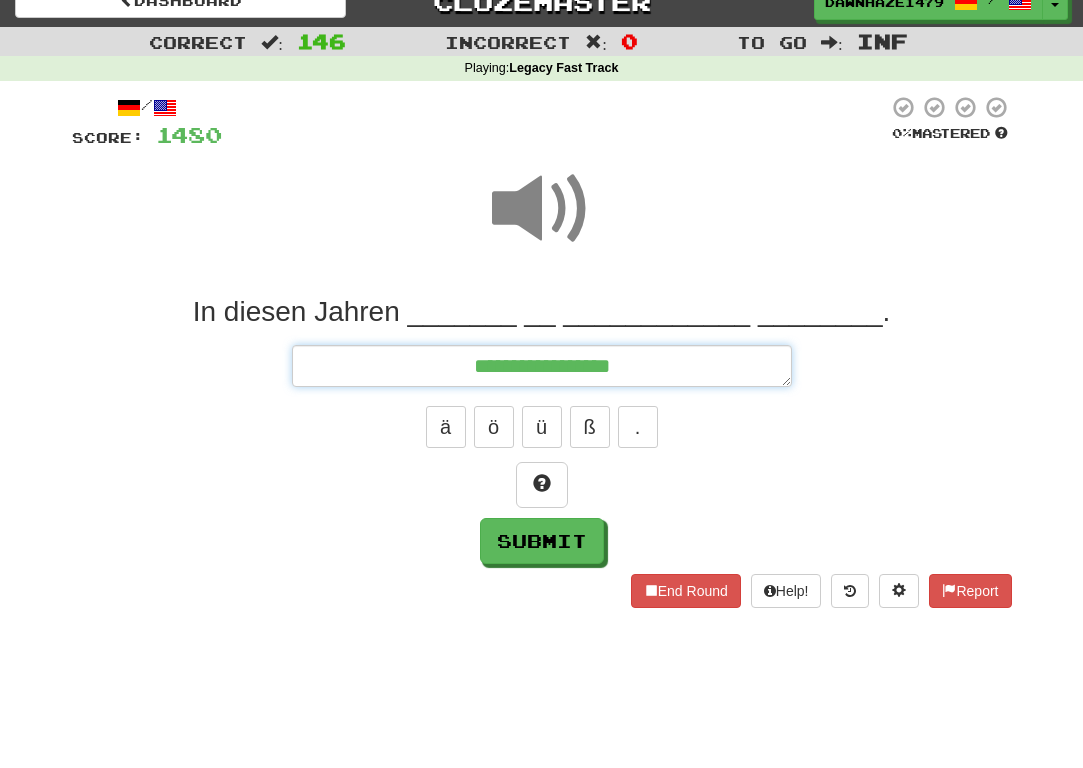 click on "**********" at bounding box center [542, 366] 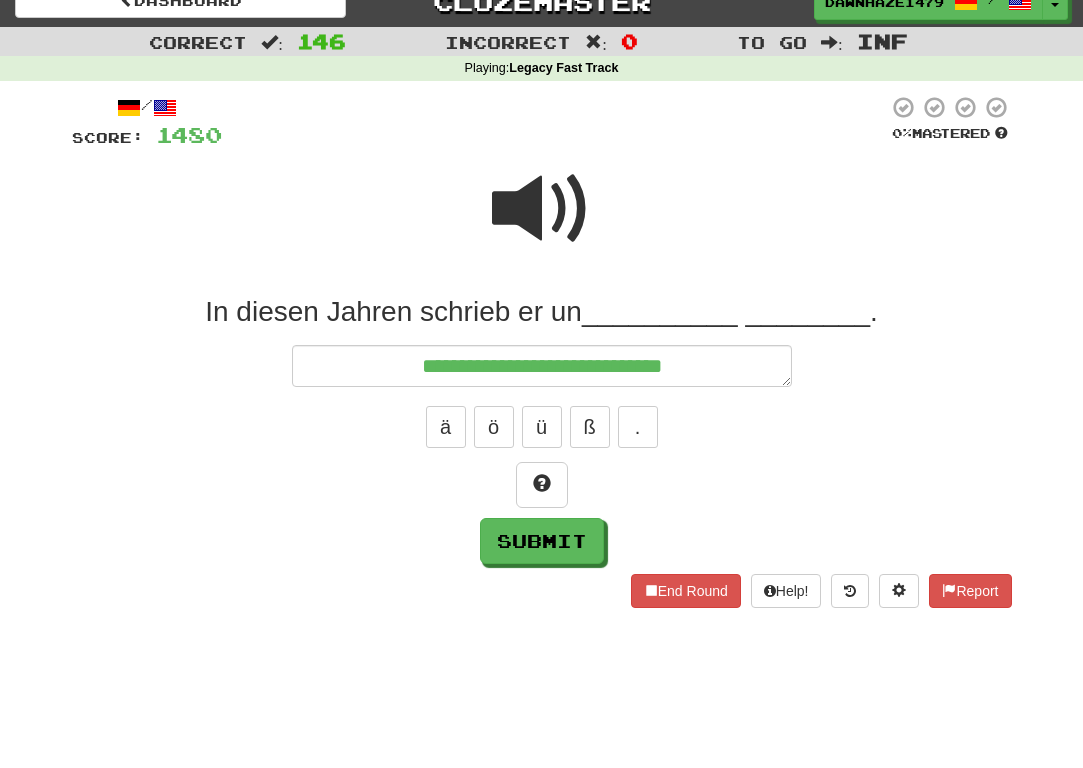 click at bounding box center [542, 209] 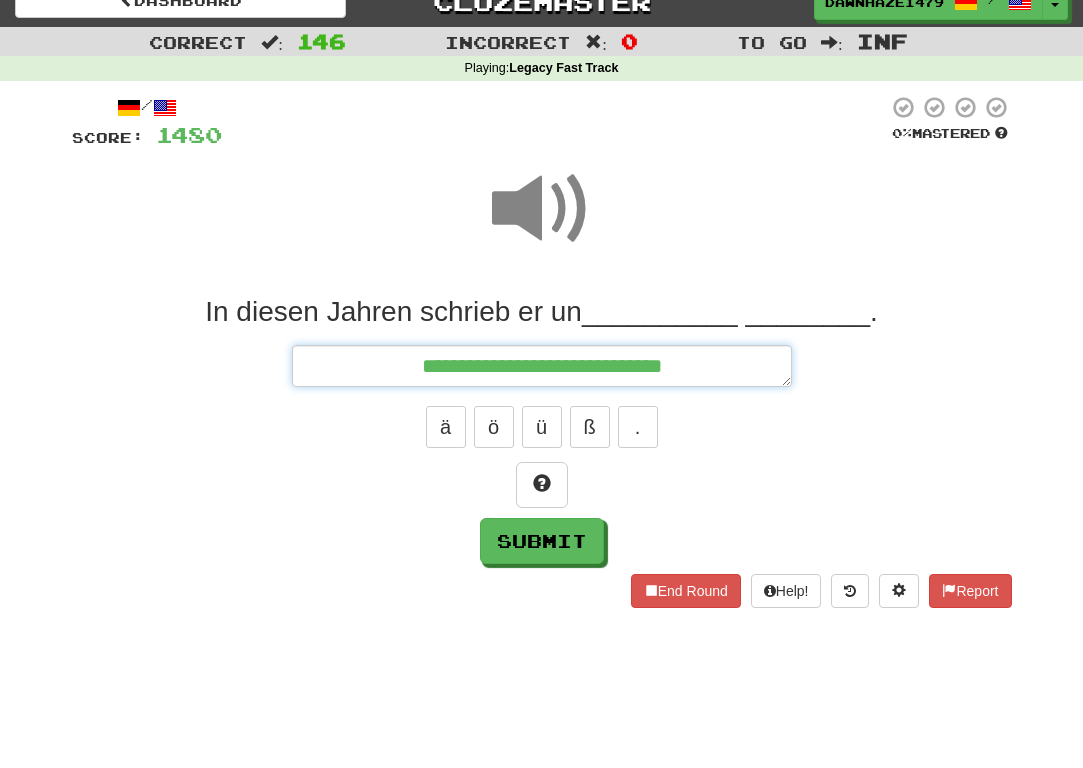 click on "**********" at bounding box center [542, 366] 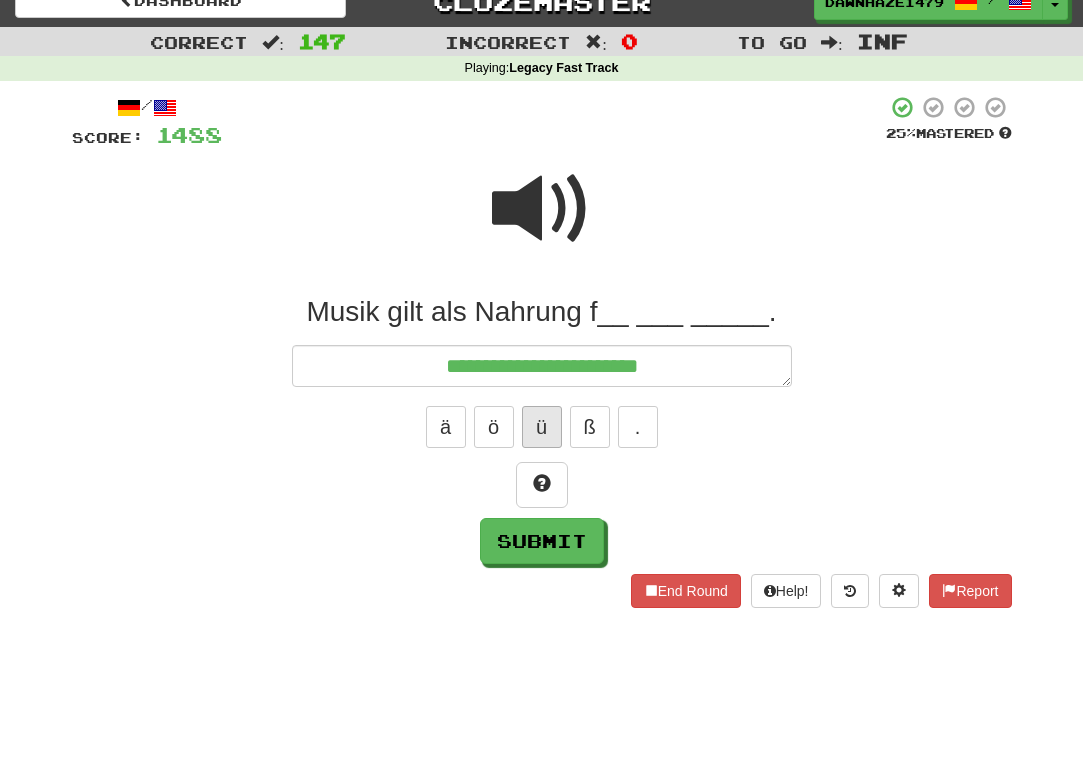 click on "ü" at bounding box center [542, 427] 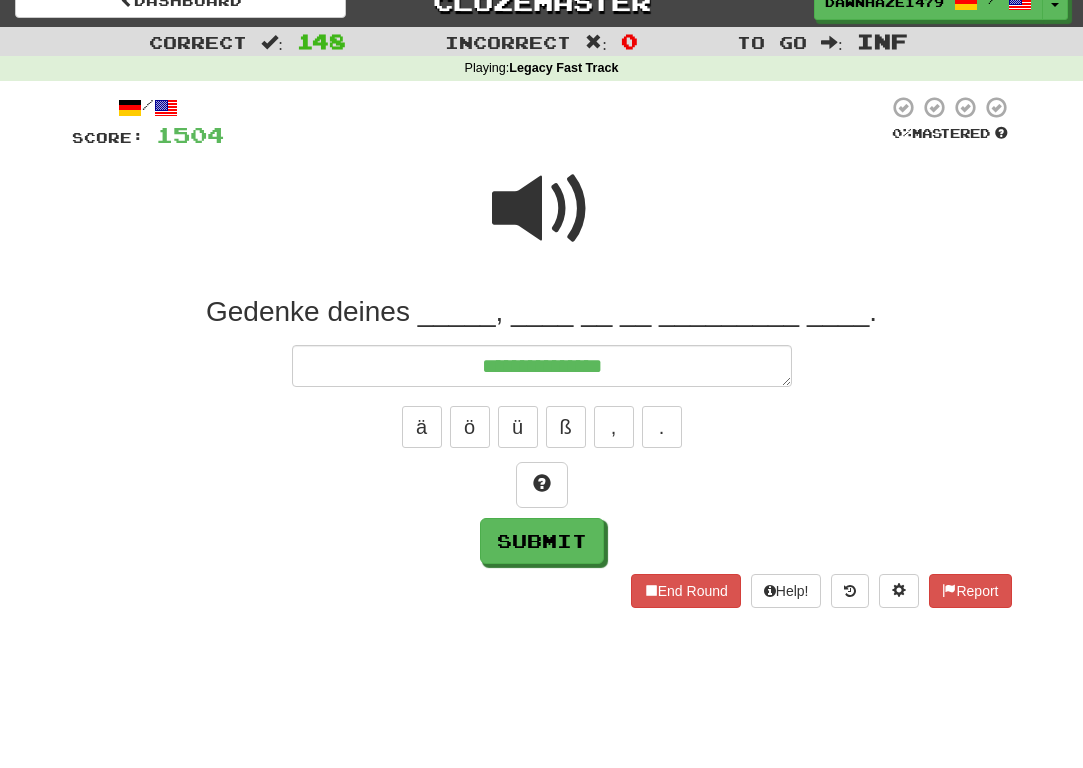 click at bounding box center (542, 209) 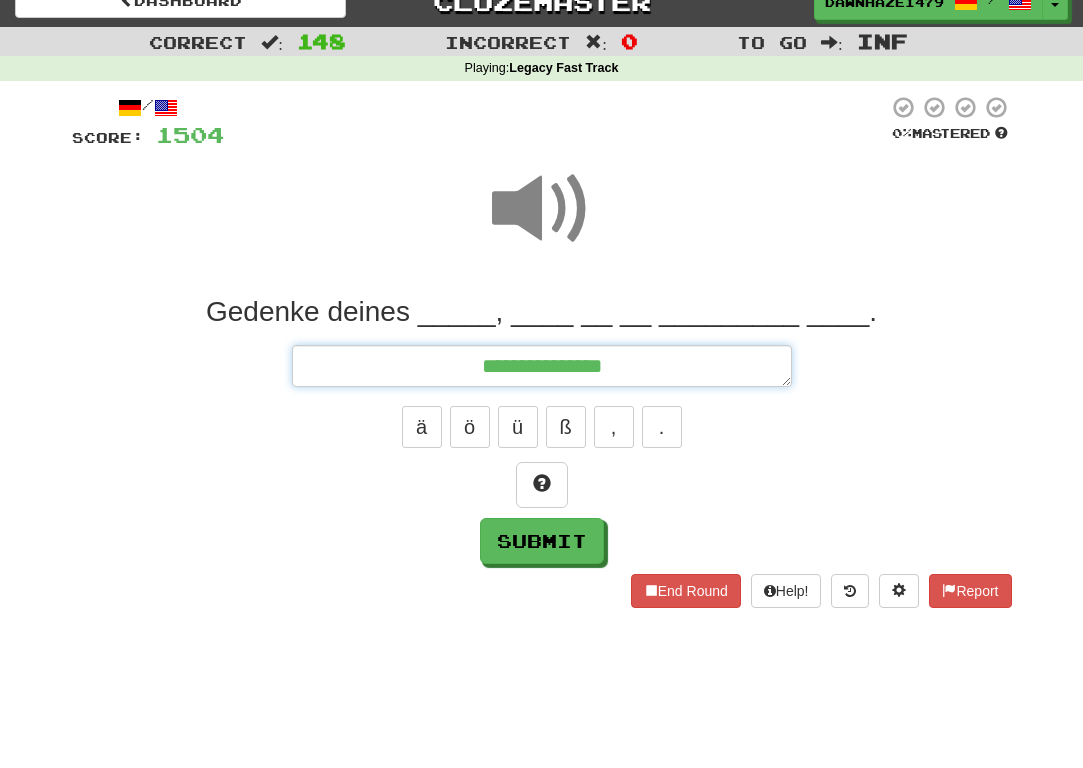click on "**********" at bounding box center [542, 366] 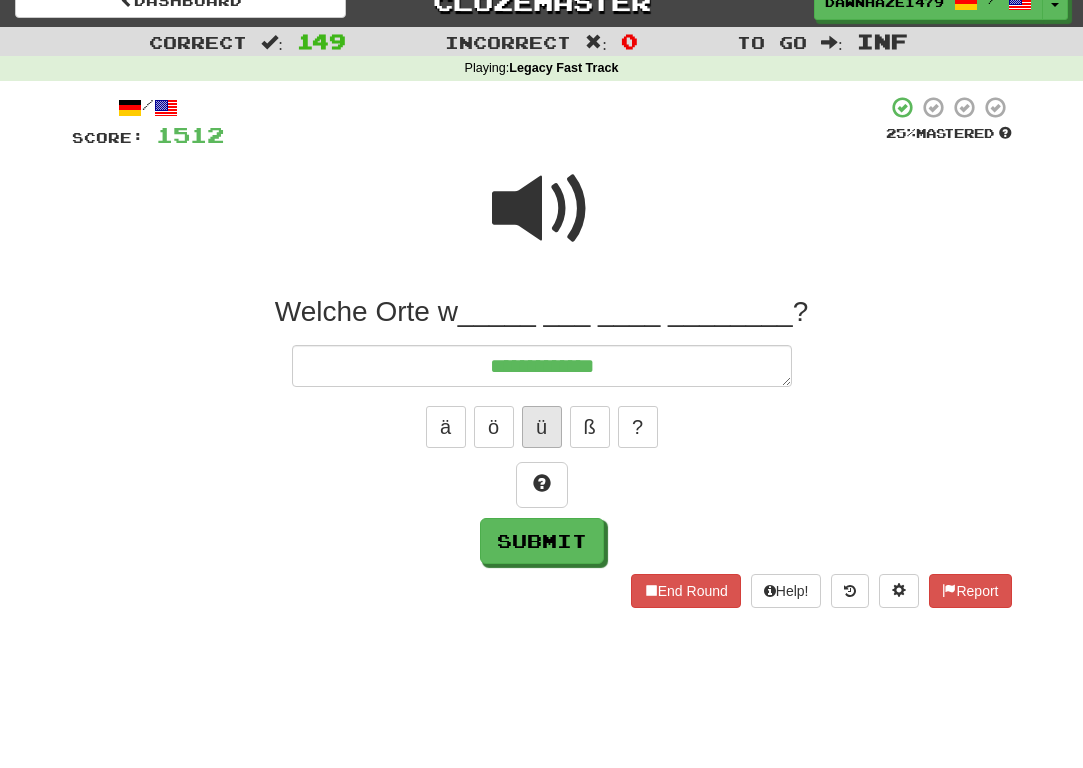 click on "ü" at bounding box center [542, 427] 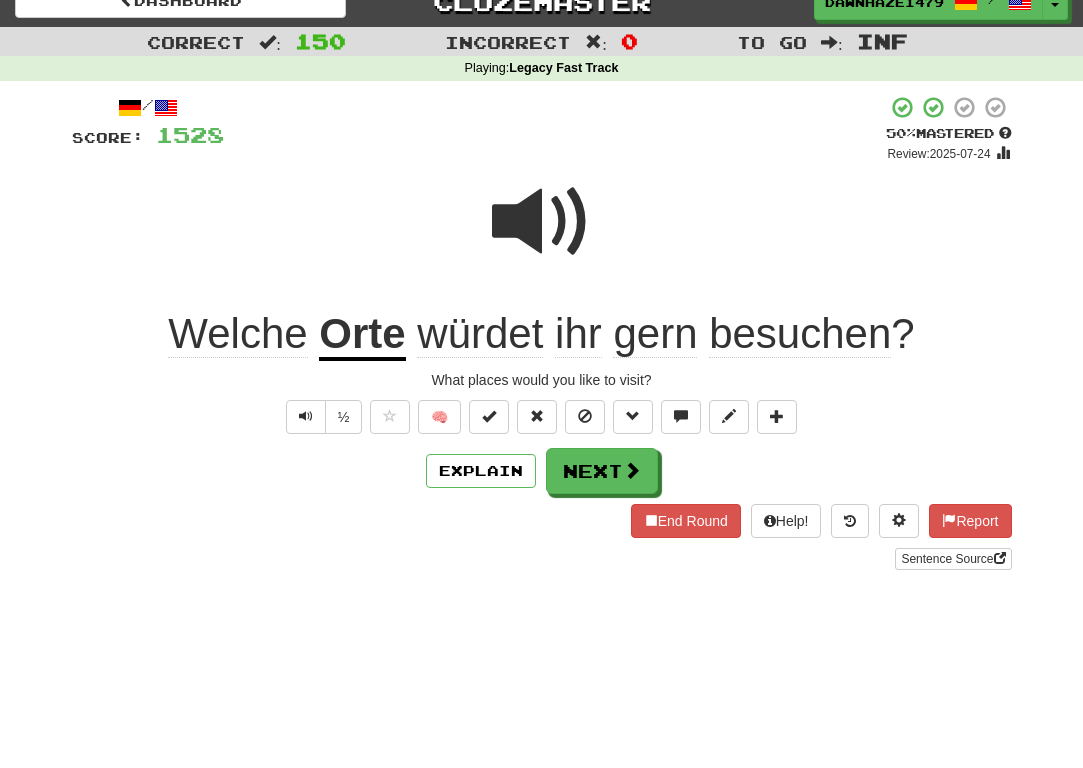 click at bounding box center [542, 222] 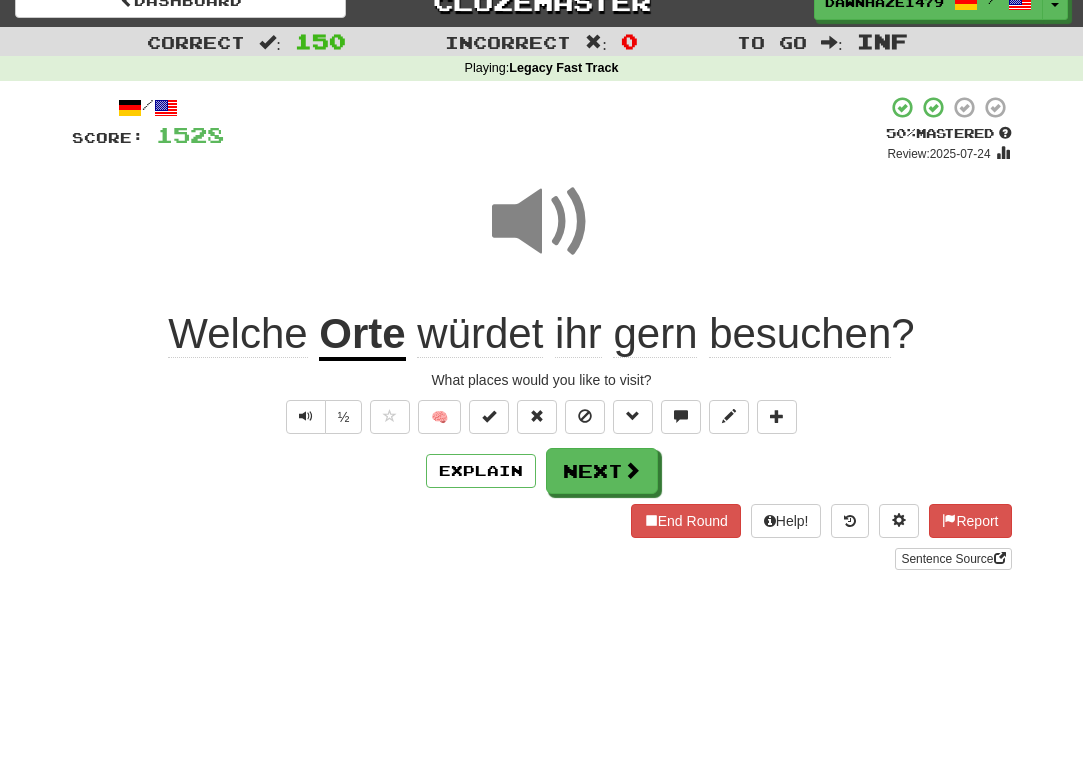 click on "/ Score: 1528 + 16 50 % Mastered Review: 2025-07-24 Welche Orte würdet ihr gern besuchen? What places would you like to visit? ½ 🧠 Explain Next End Round Help! Report Sentence Source" at bounding box center [542, 332] 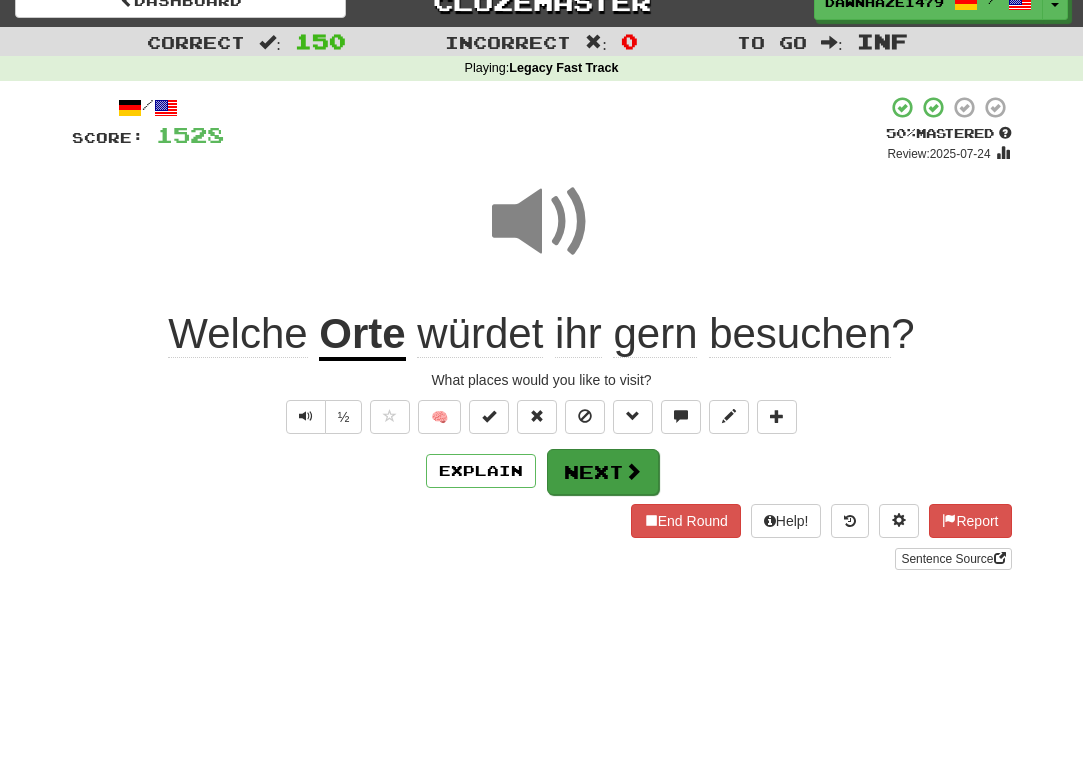 click on "Next" at bounding box center [603, 472] 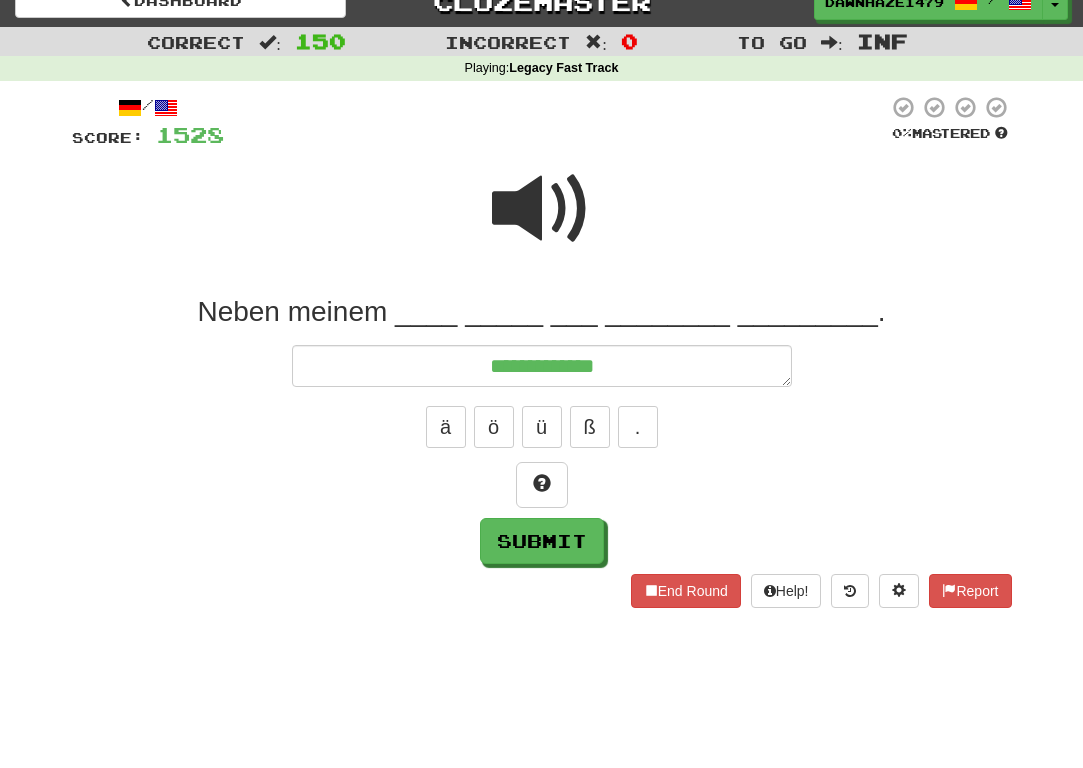 click at bounding box center (542, 209) 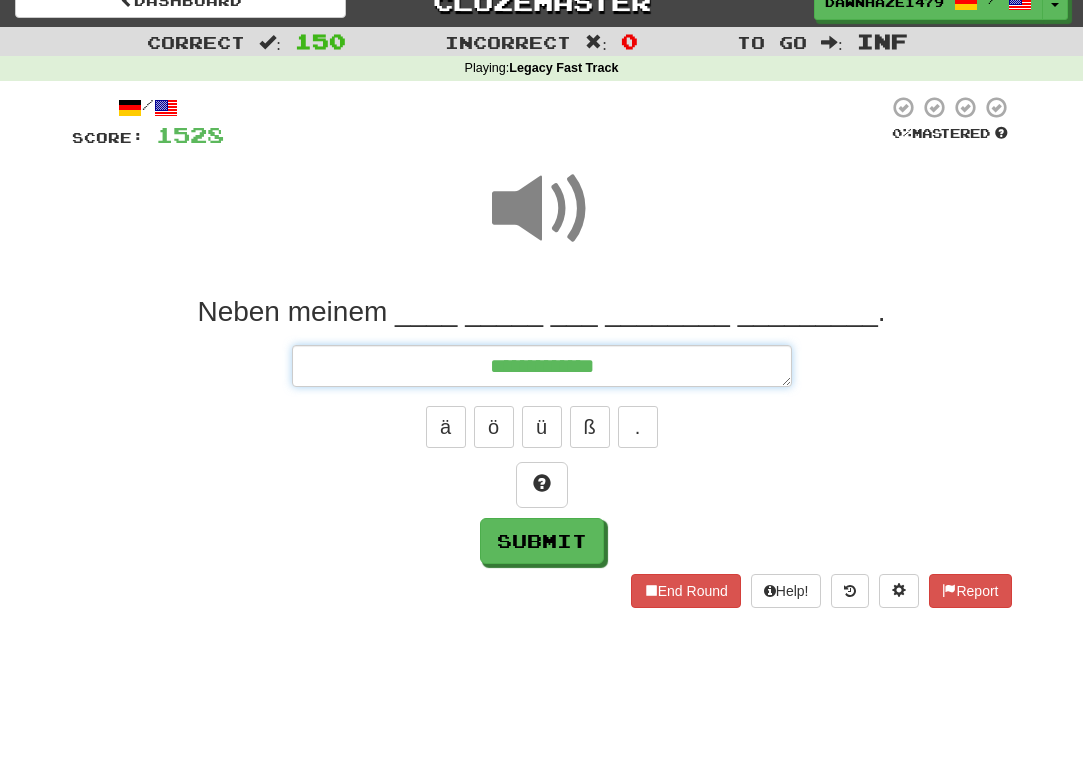 click on "**********" at bounding box center [542, 366] 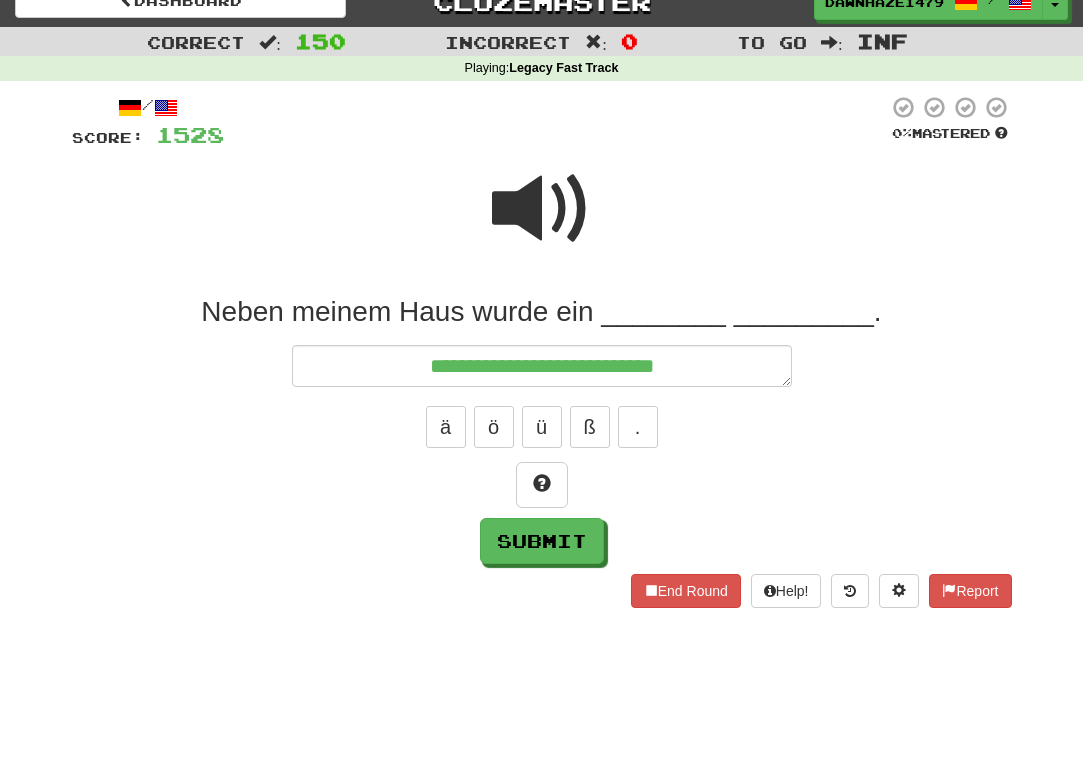 click at bounding box center (542, 222) 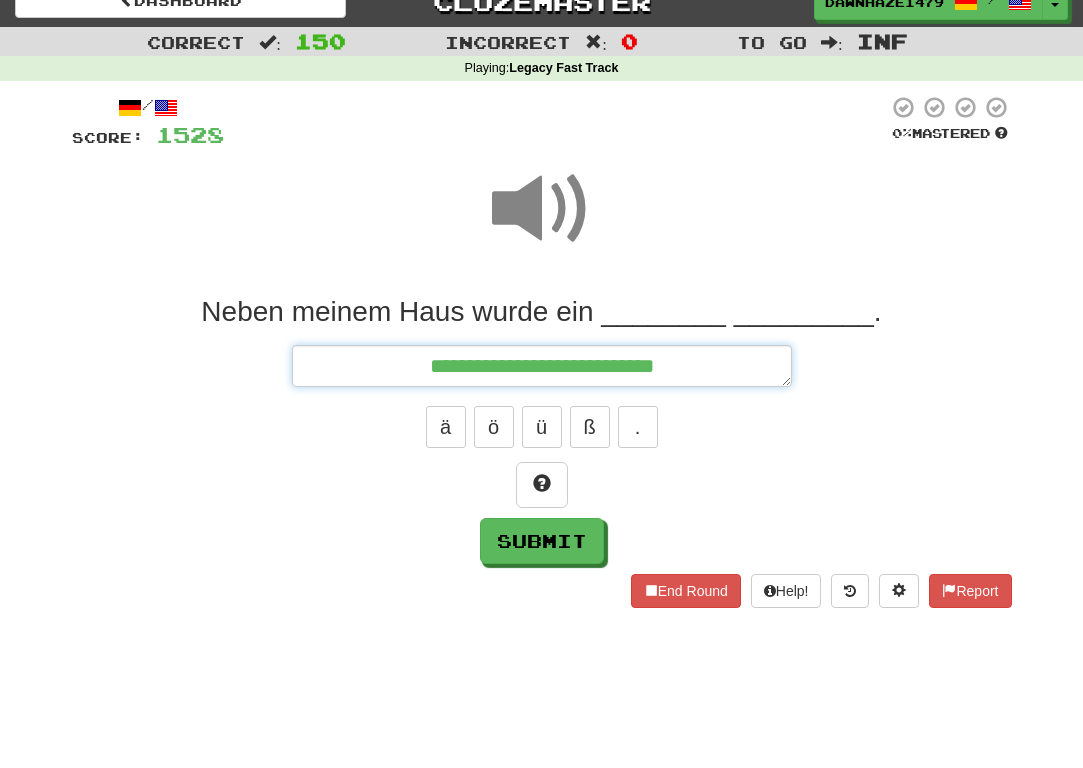 click on "**********" at bounding box center (542, 366) 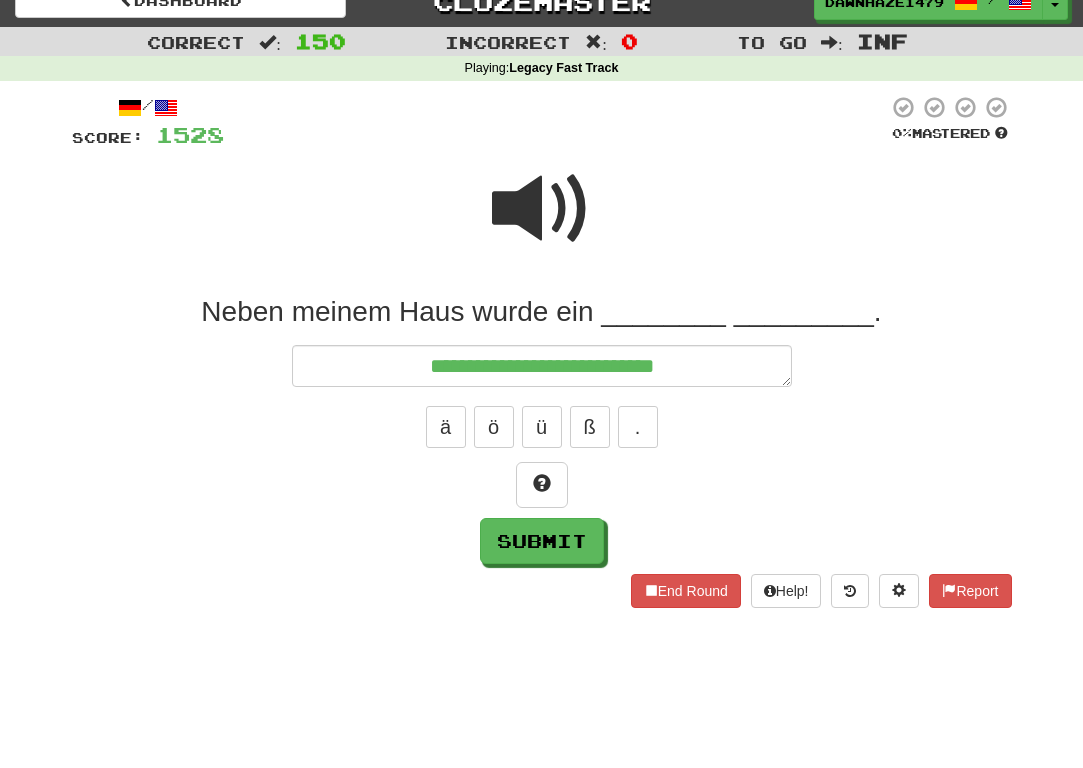 click at bounding box center (542, 209) 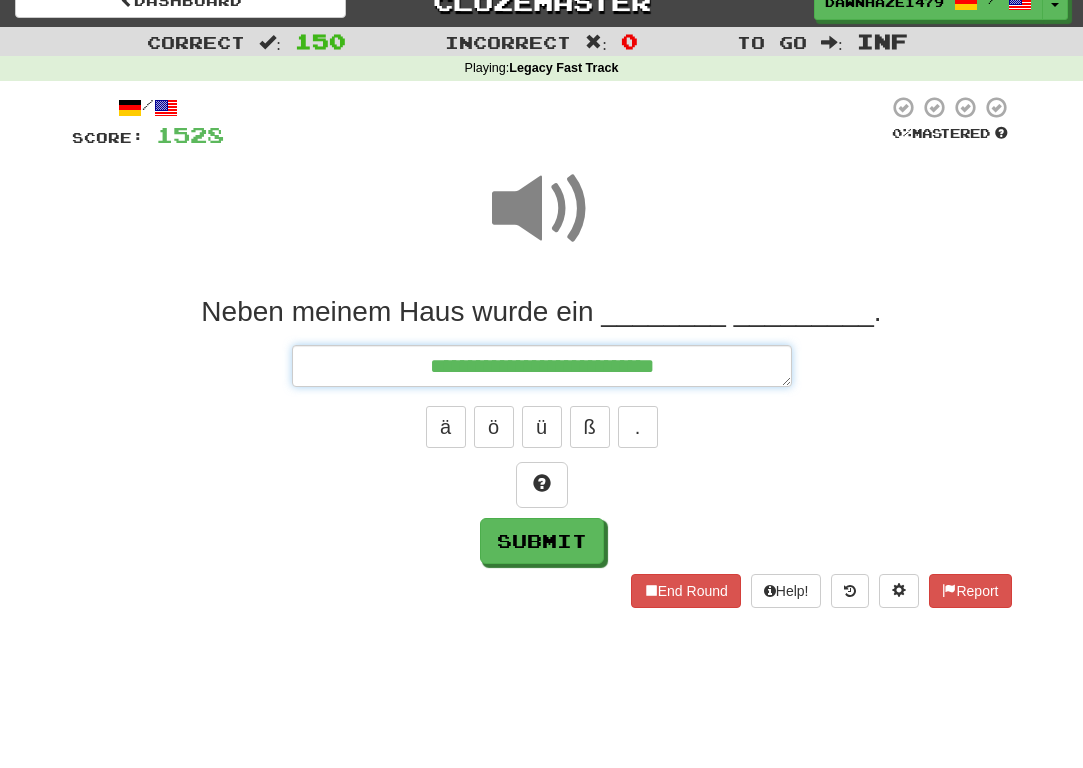 click on "**********" at bounding box center (542, 366) 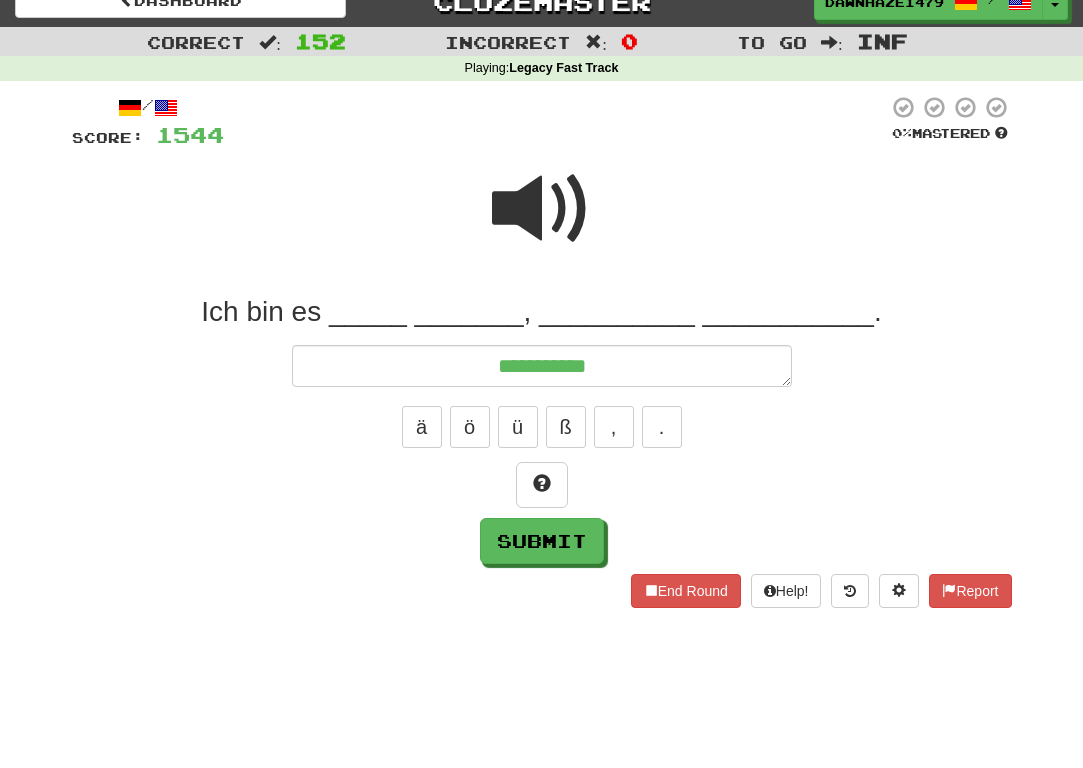 click at bounding box center (542, 222) 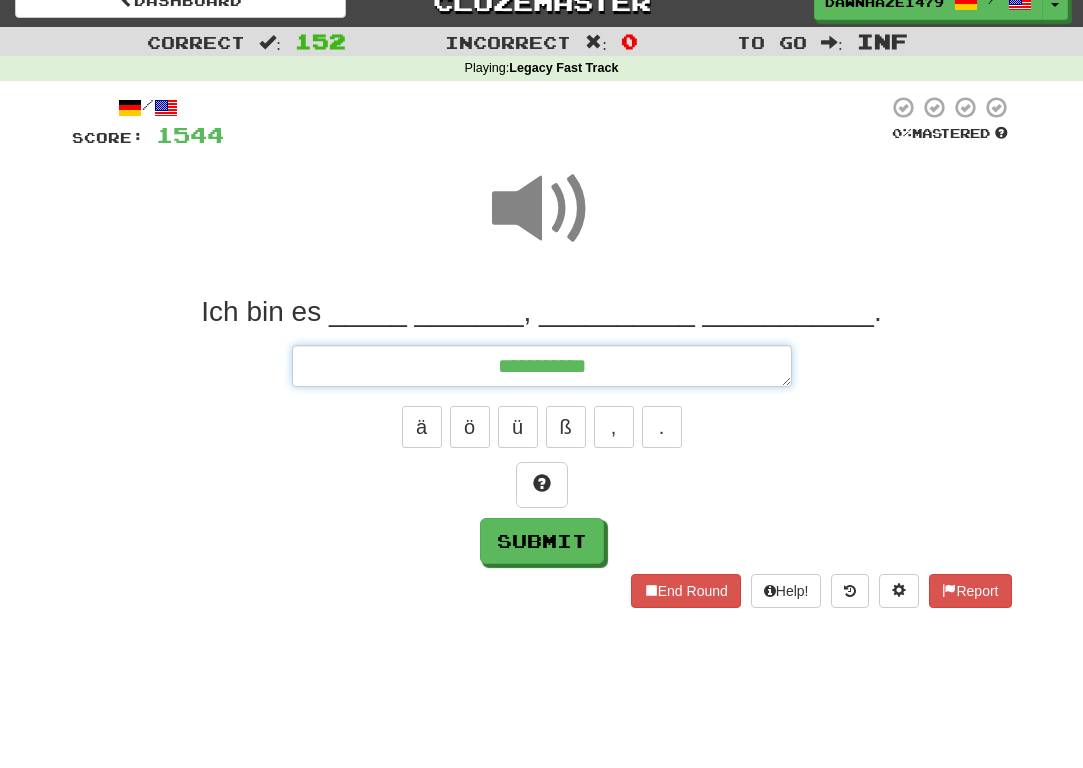 click on "**********" at bounding box center [542, 366] 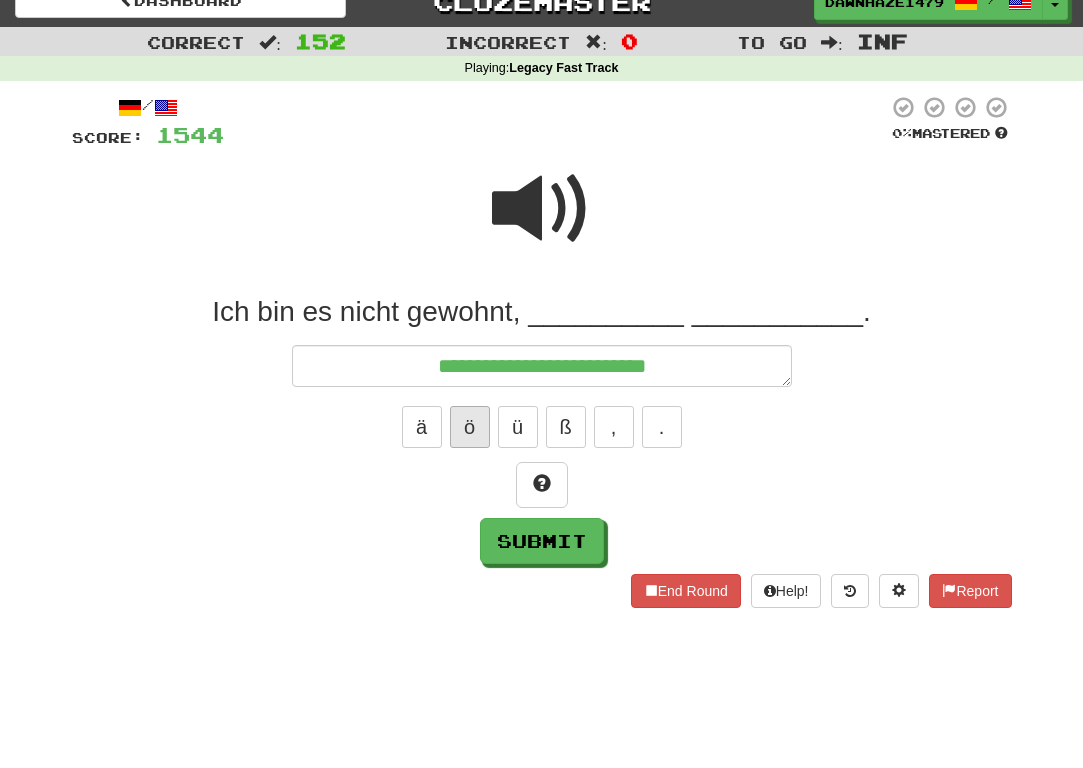 click on "ö" at bounding box center [470, 427] 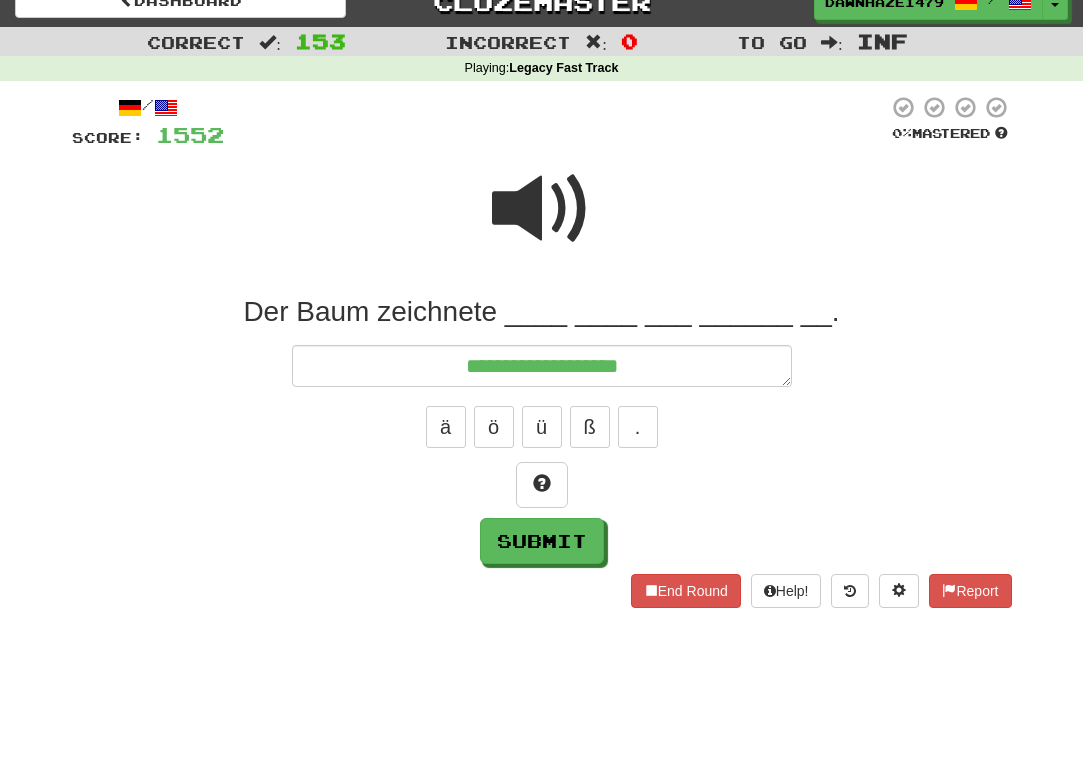 click at bounding box center [542, 209] 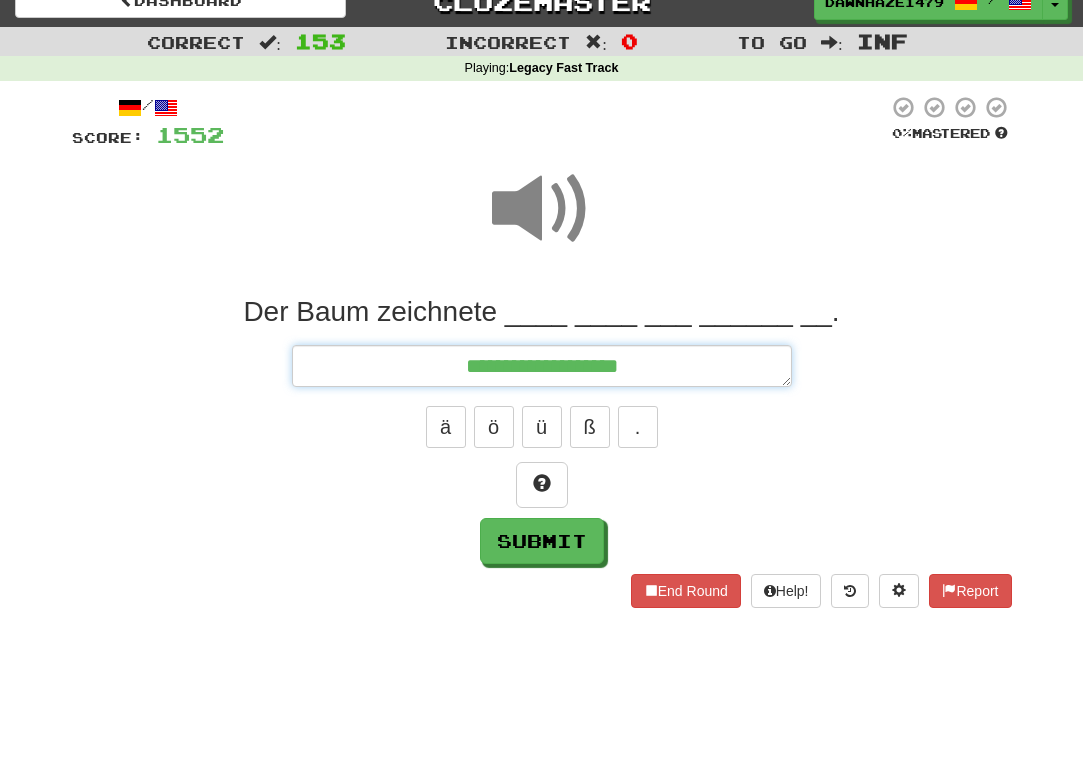 click on "**********" at bounding box center (542, 366) 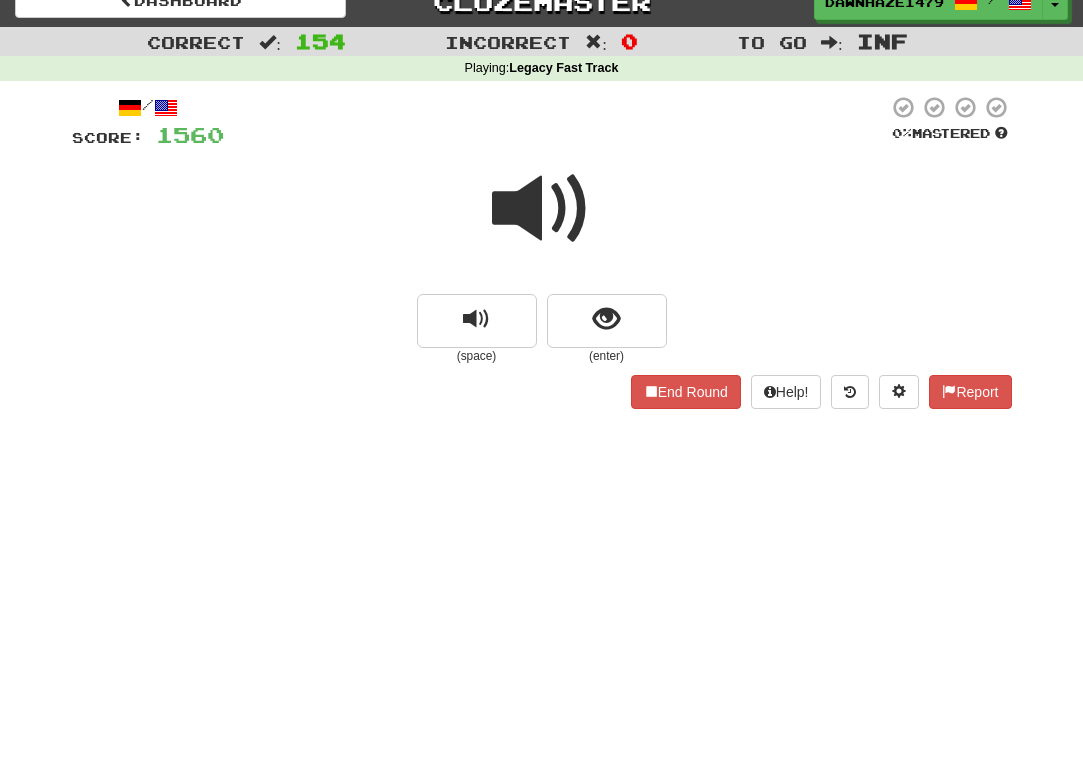 click at bounding box center (542, 209) 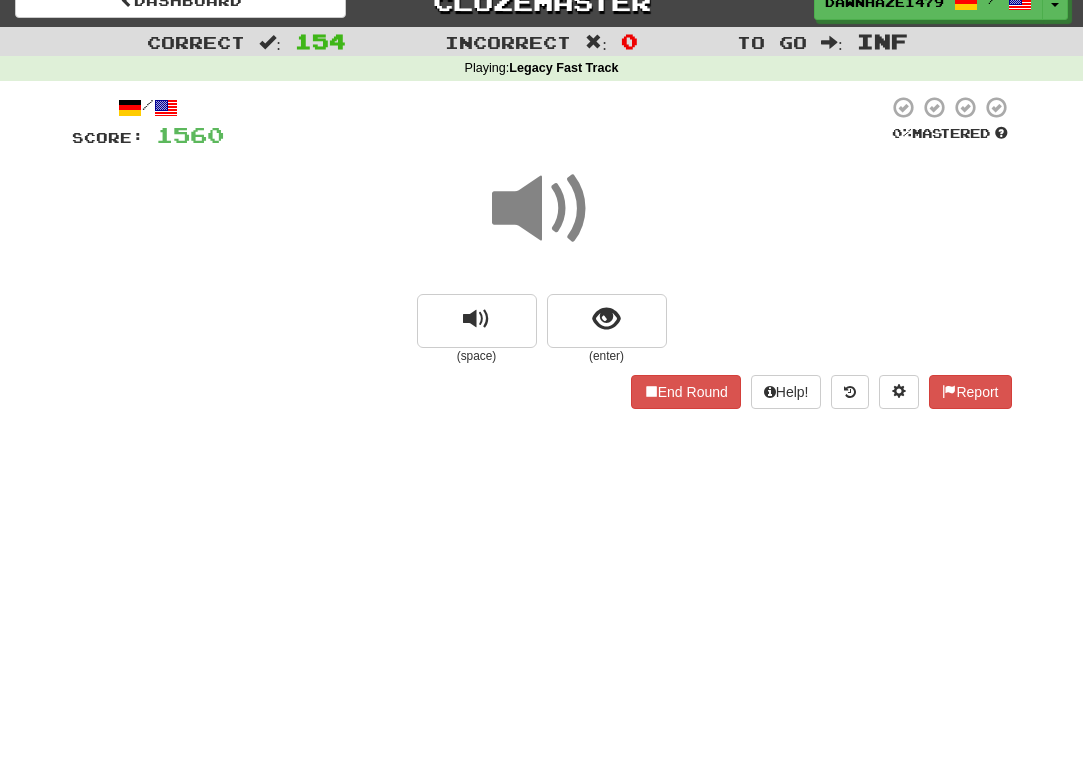 click on "(enter)" at bounding box center [607, 356] 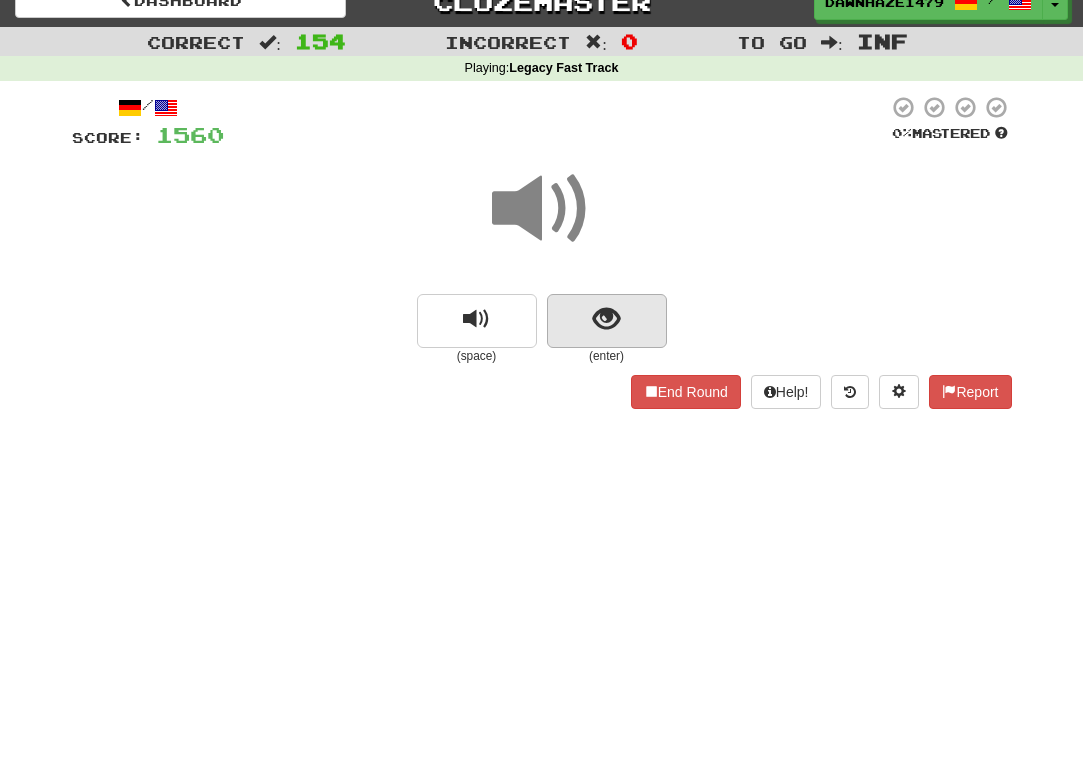 click at bounding box center [607, 321] 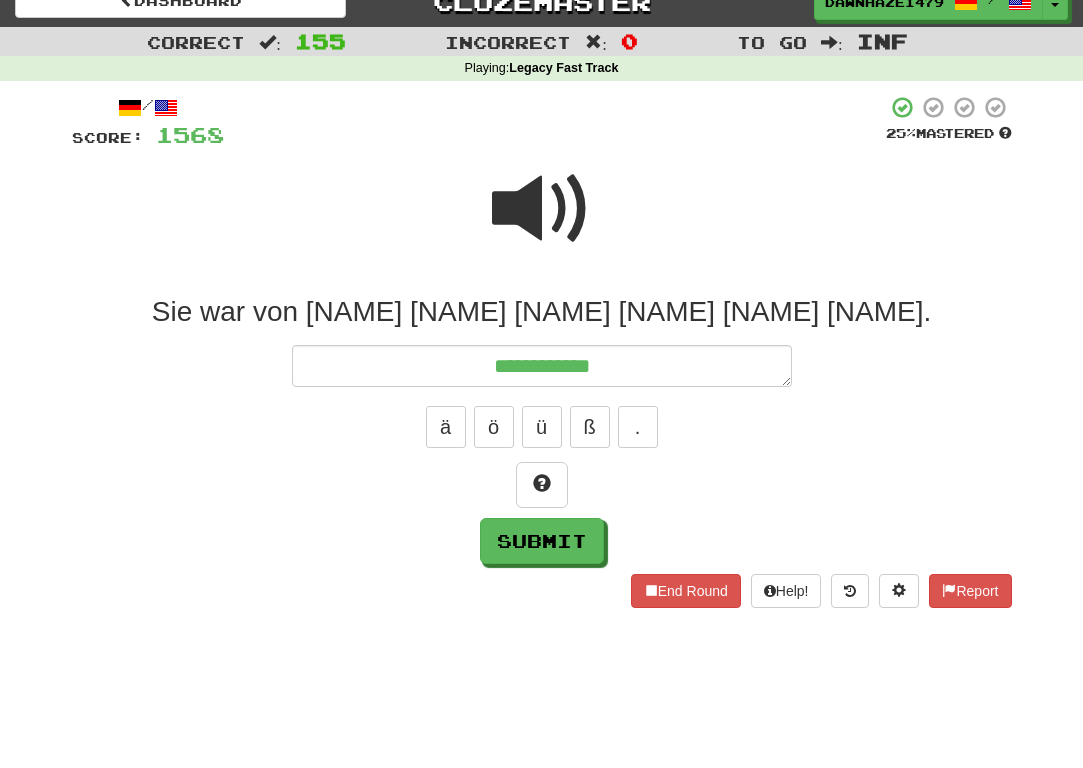 click at bounding box center [542, 209] 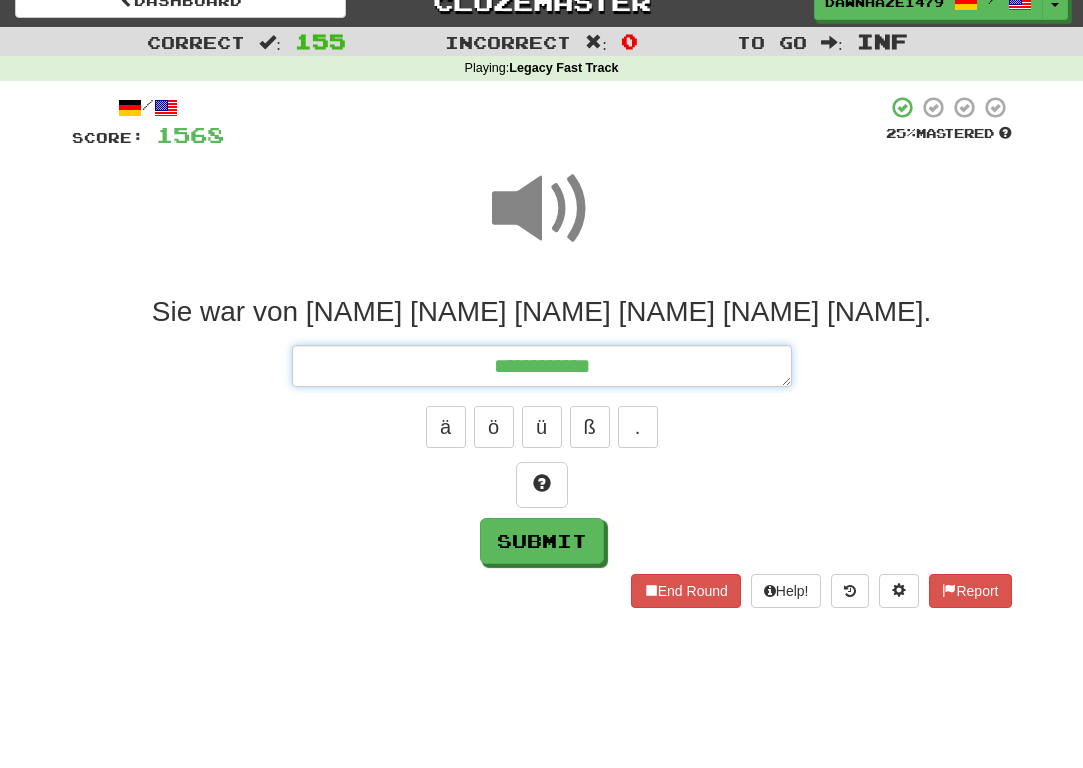 click on "**********" at bounding box center (542, 366) 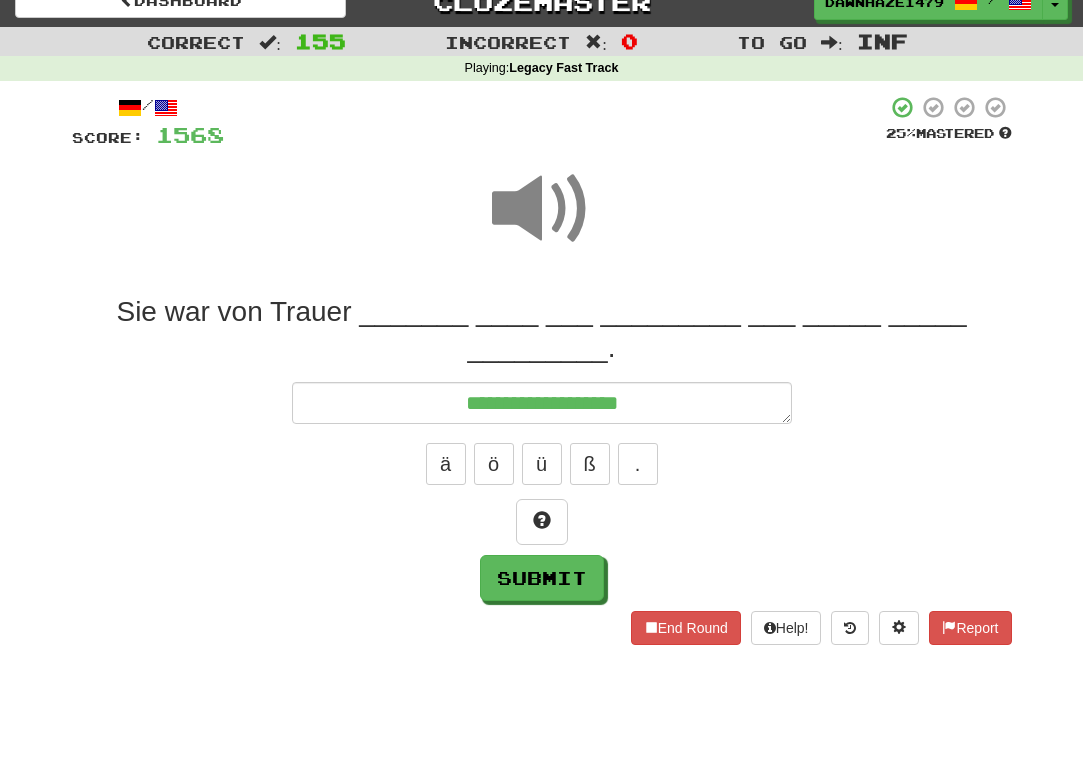 click at bounding box center [542, 209] 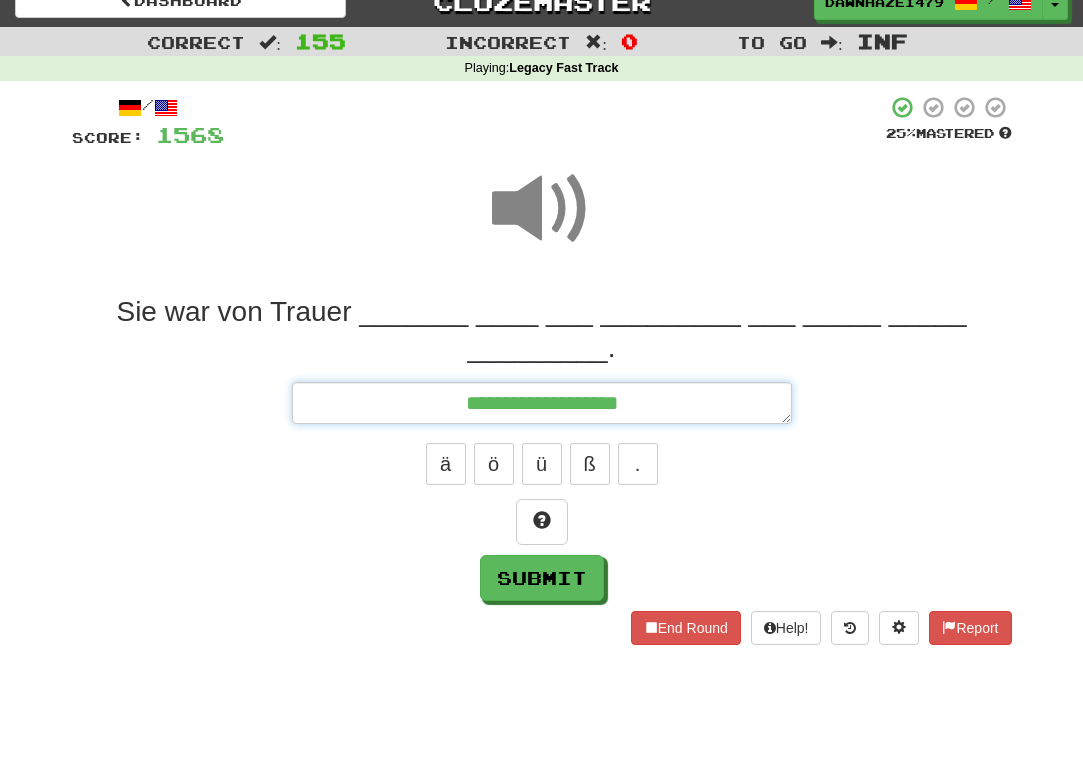 click on "**********" at bounding box center [542, 403] 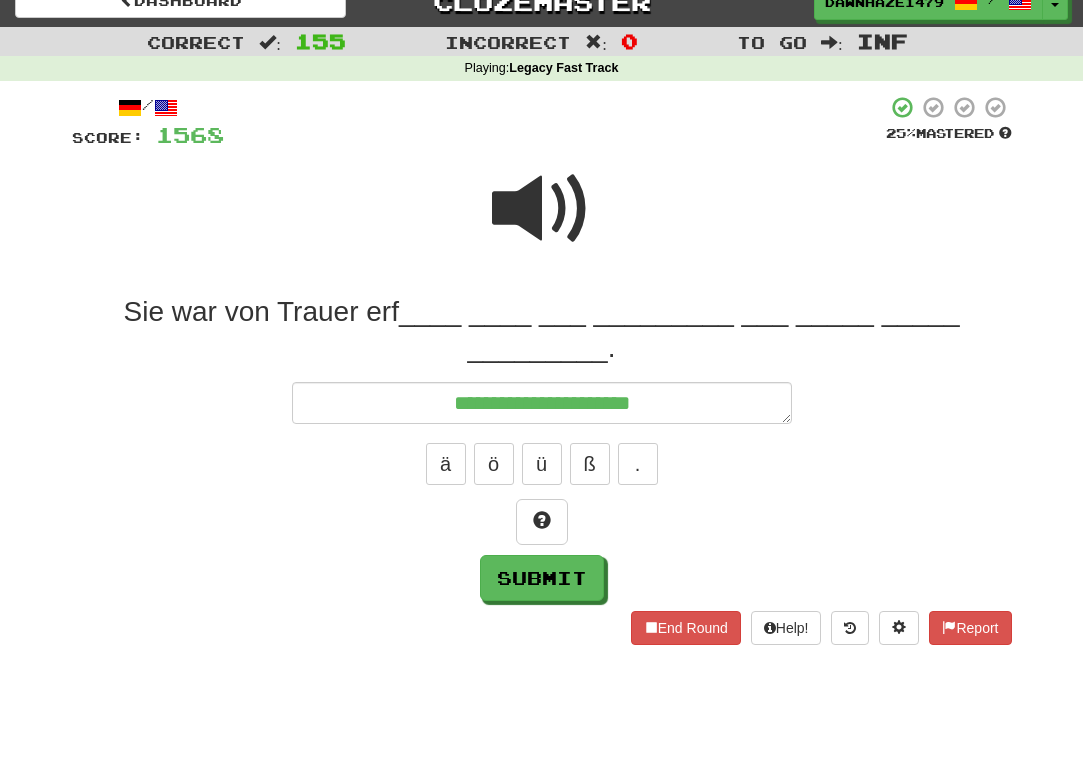 click on "ä ö ü ß ." at bounding box center (542, 464) 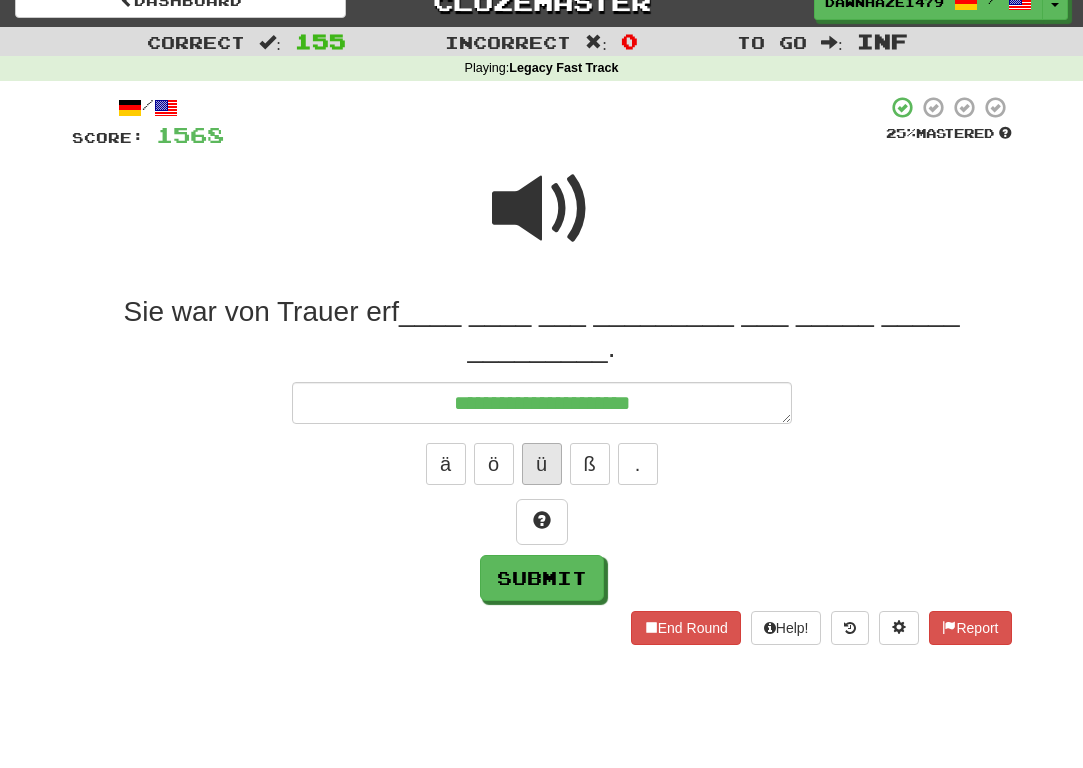 click on "ü" at bounding box center [542, 464] 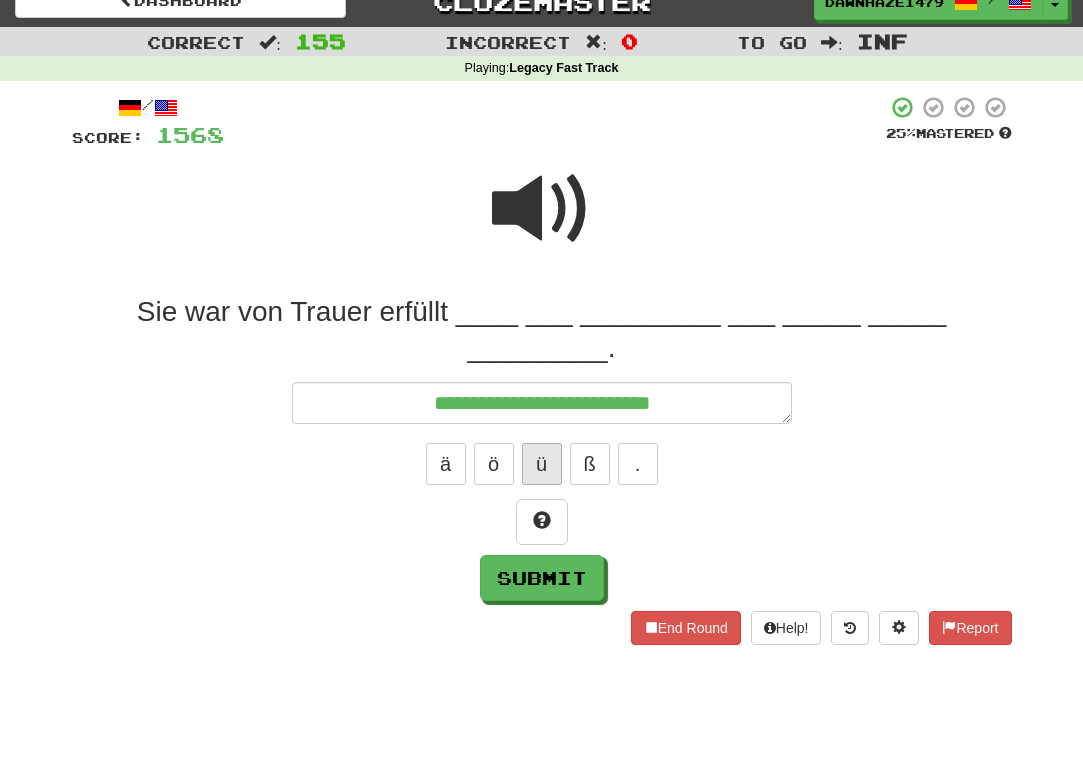 click on "ü" at bounding box center (542, 464) 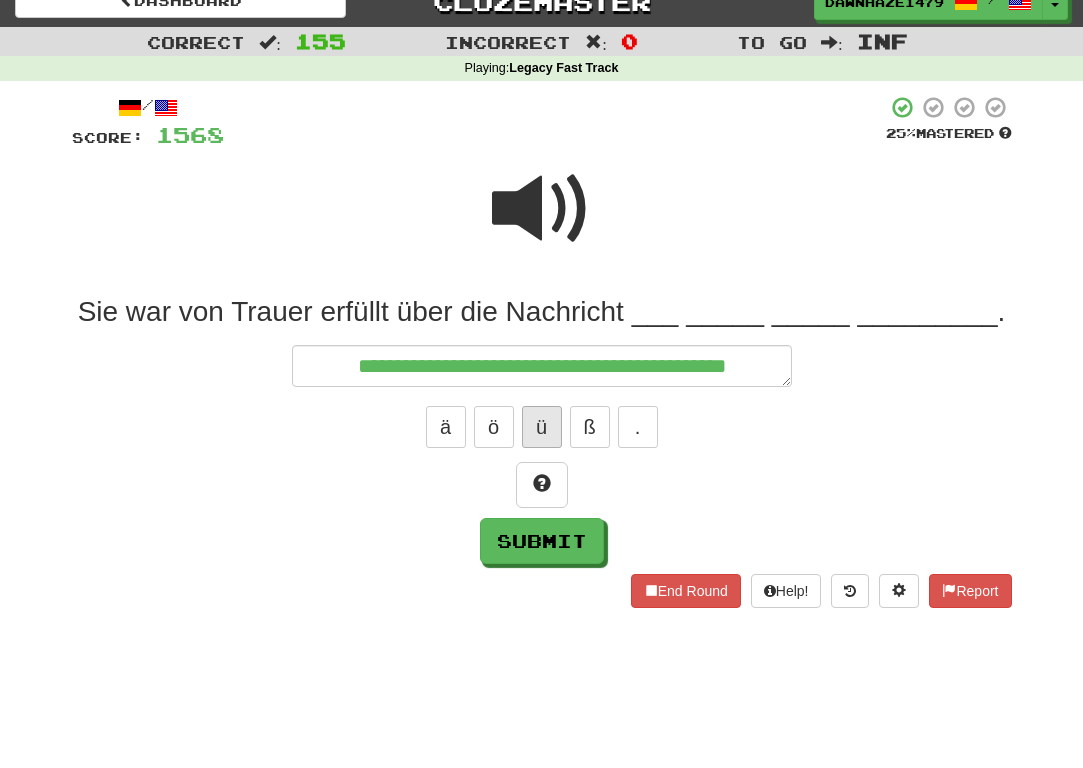 click on "ü" at bounding box center [542, 427] 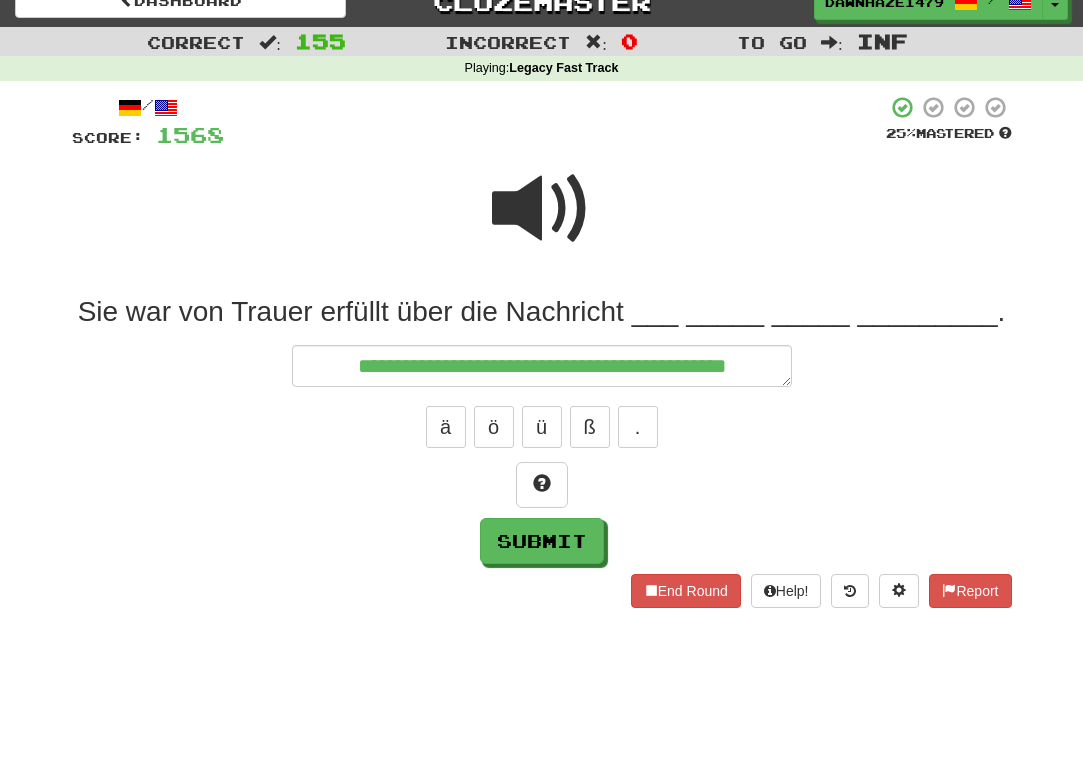 click at bounding box center [542, 222] 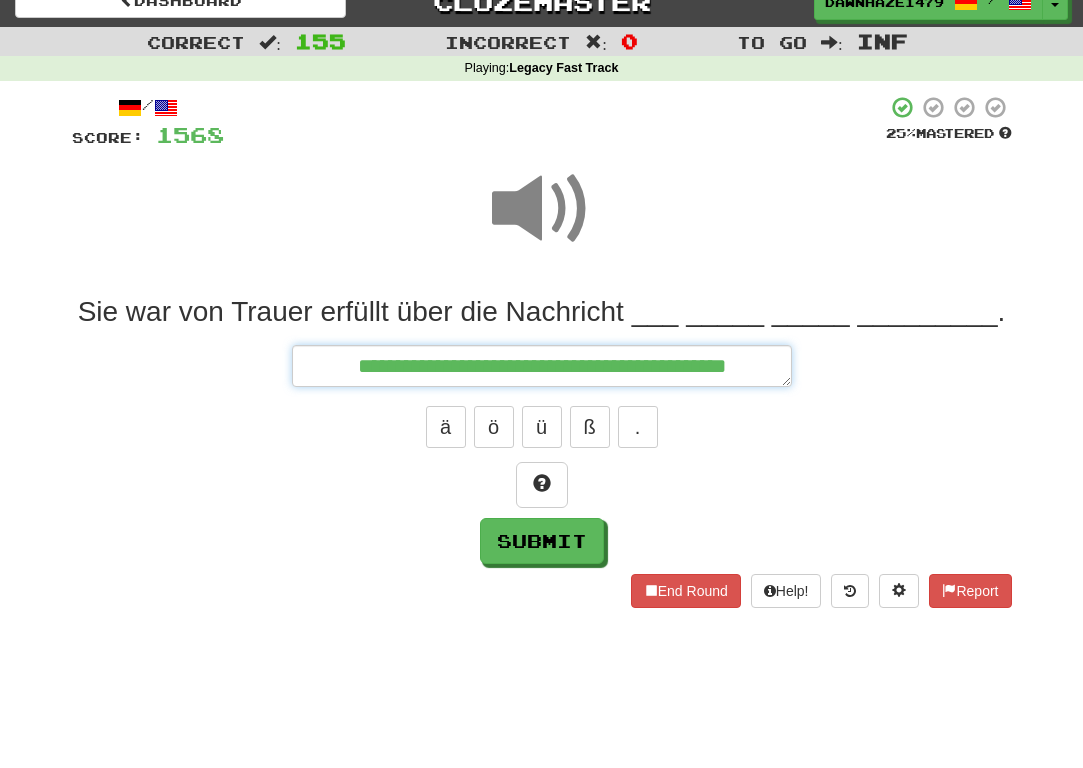 click on "**********" at bounding box center (542, 366) 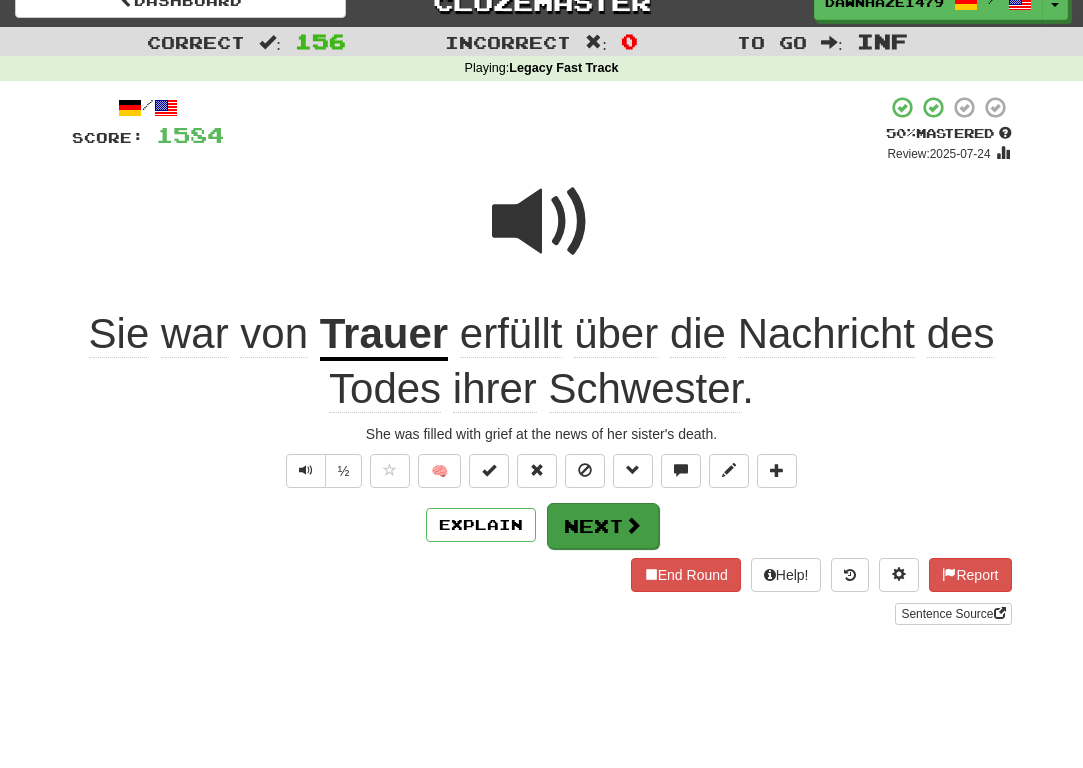 click on "Next" at bounding box center (603, 526) 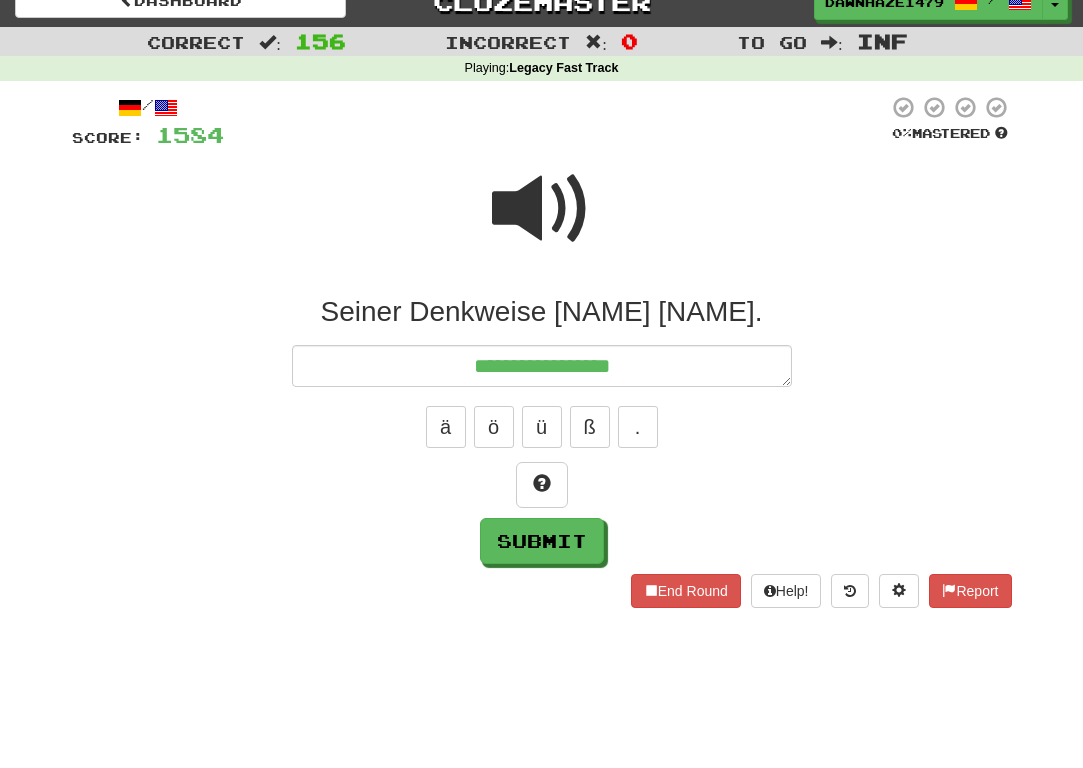 click on "Incorrect" at bounding box center (508, 42) 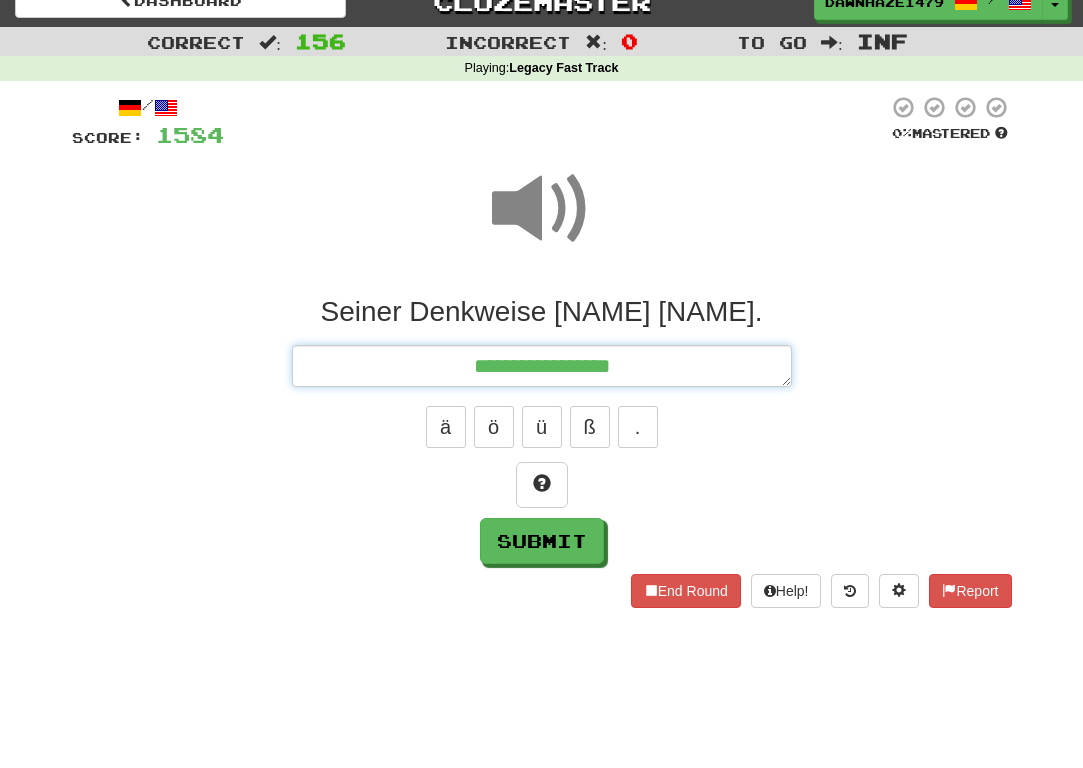 click on "**********" at bounding box center (542, 366) 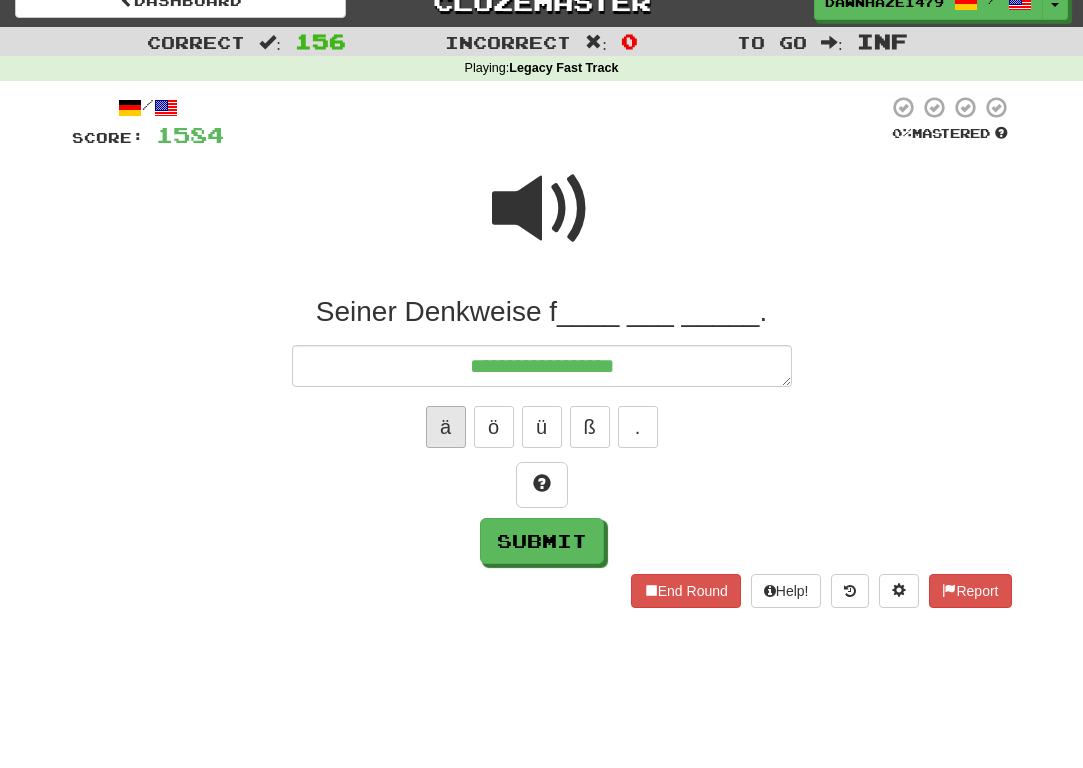 click on "ä" at bounding box center [446, 427] 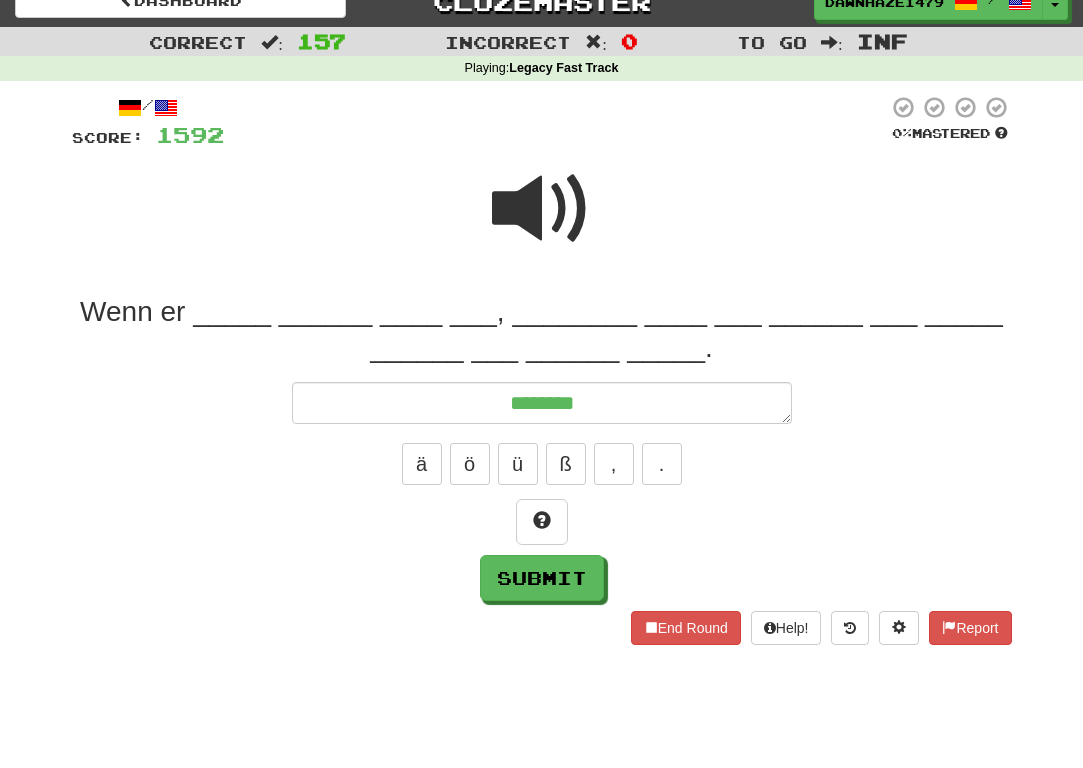 click on "/ Score: 1592 0 % Mastered Wenn er _____ ______ ____ ___, ________ ____ ___ ______ ___ _____ ______ ___ ______ _____. ******* ä ö ü ß , . Submit End Round Help! Report" at bounding box center [542, 376] 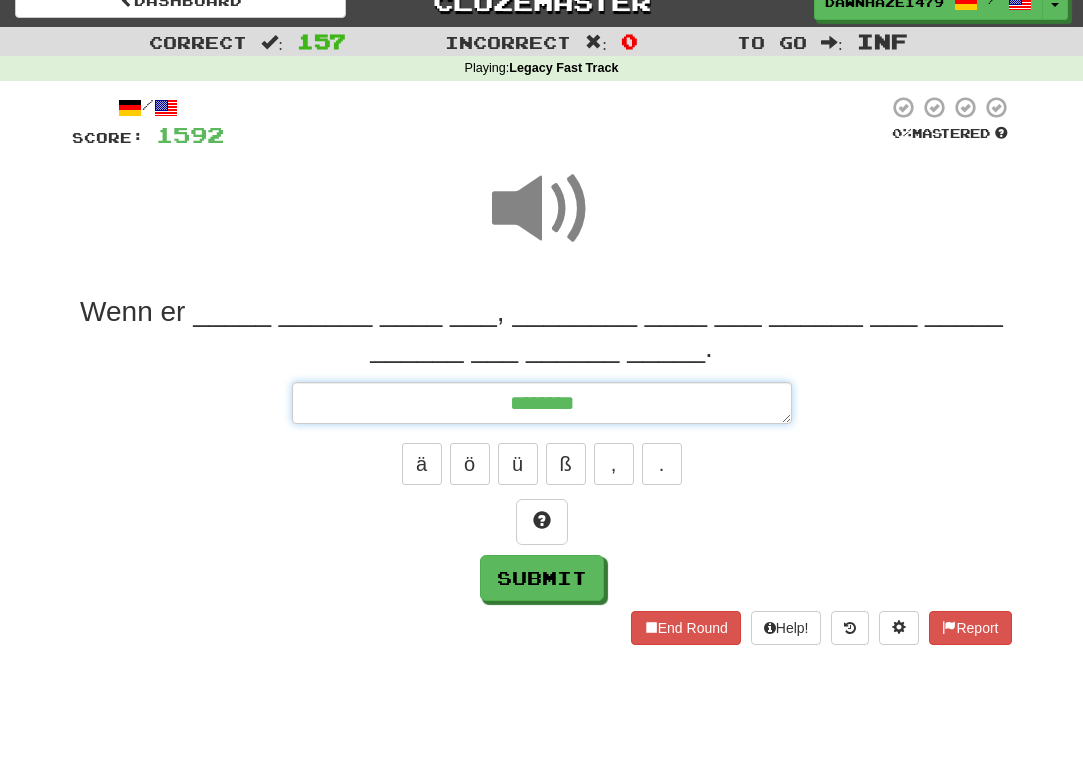 click on "*******" at bounding box center [542, 403] 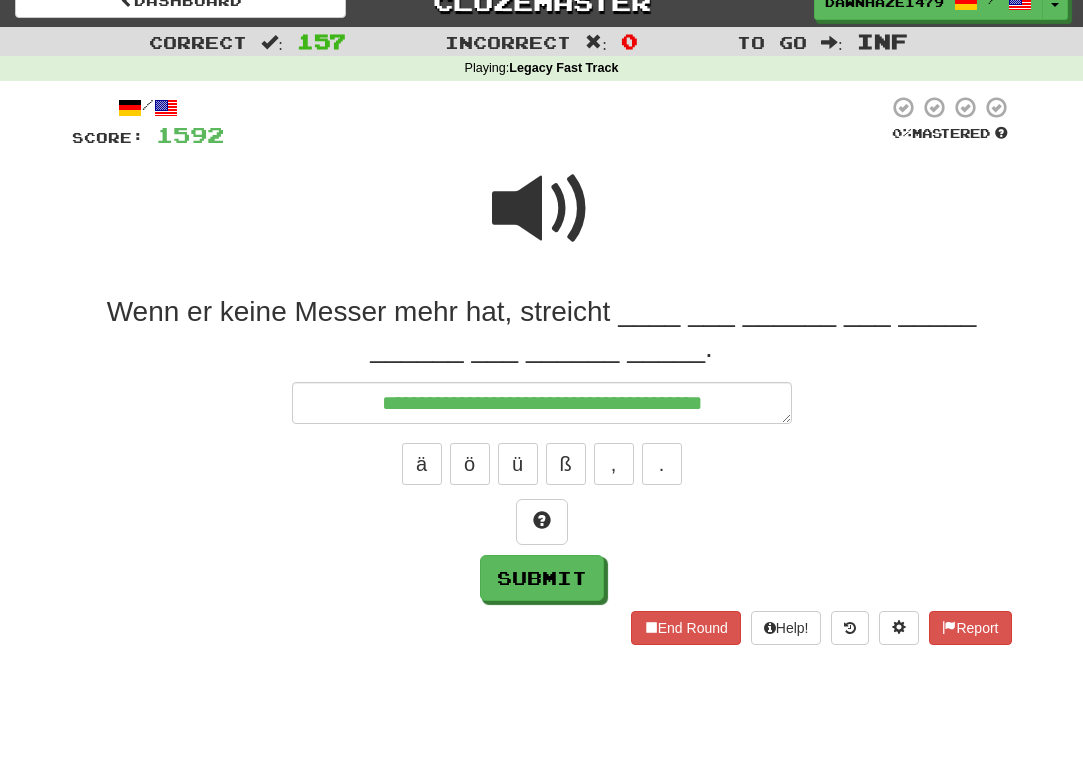 click at bounding box center [542, 209] 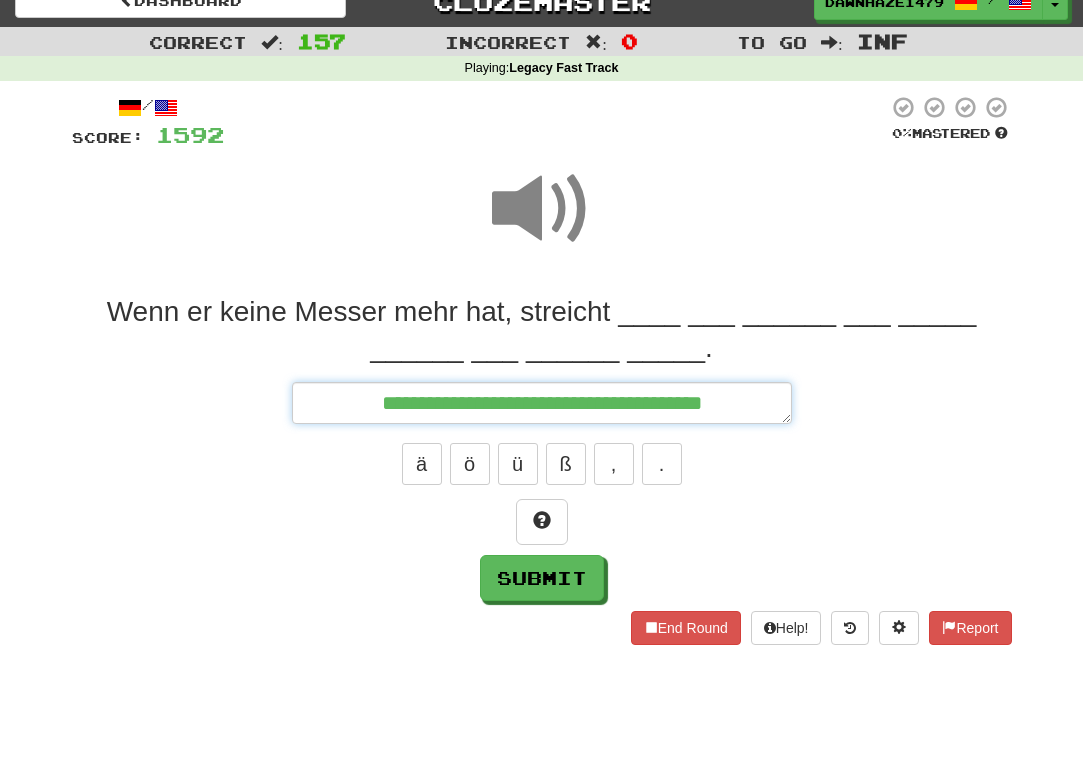click on "**********" at bounding box center [542, 403] 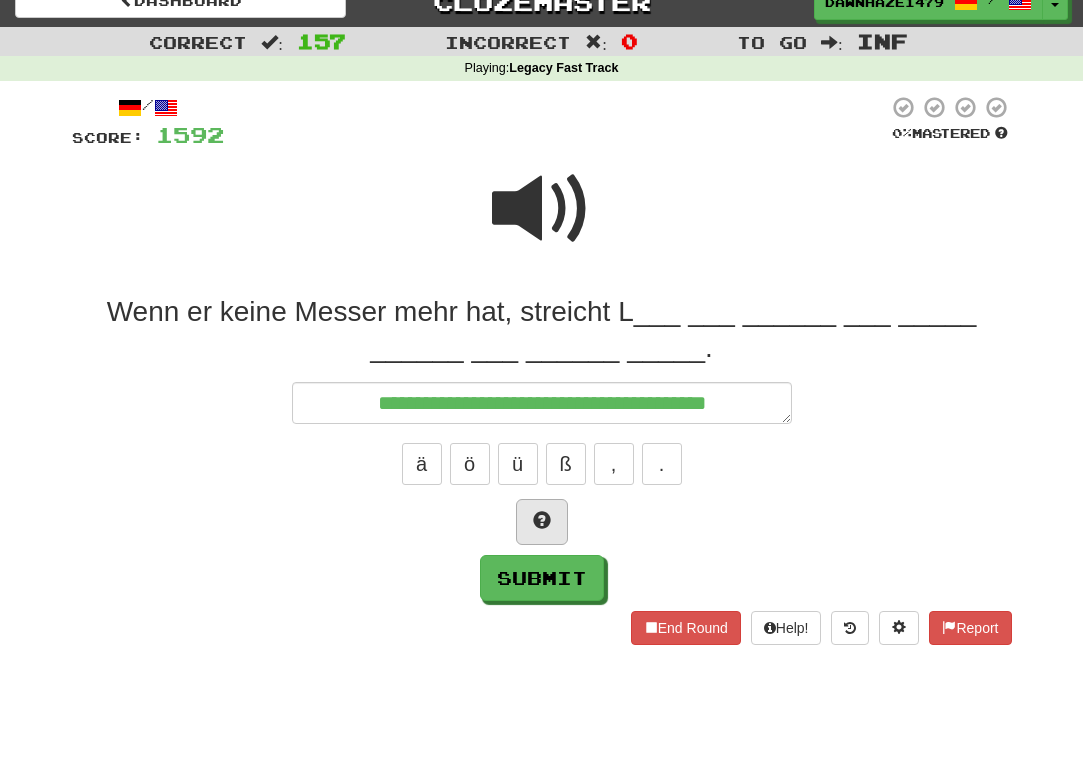 click at bounding box center [542, 522] 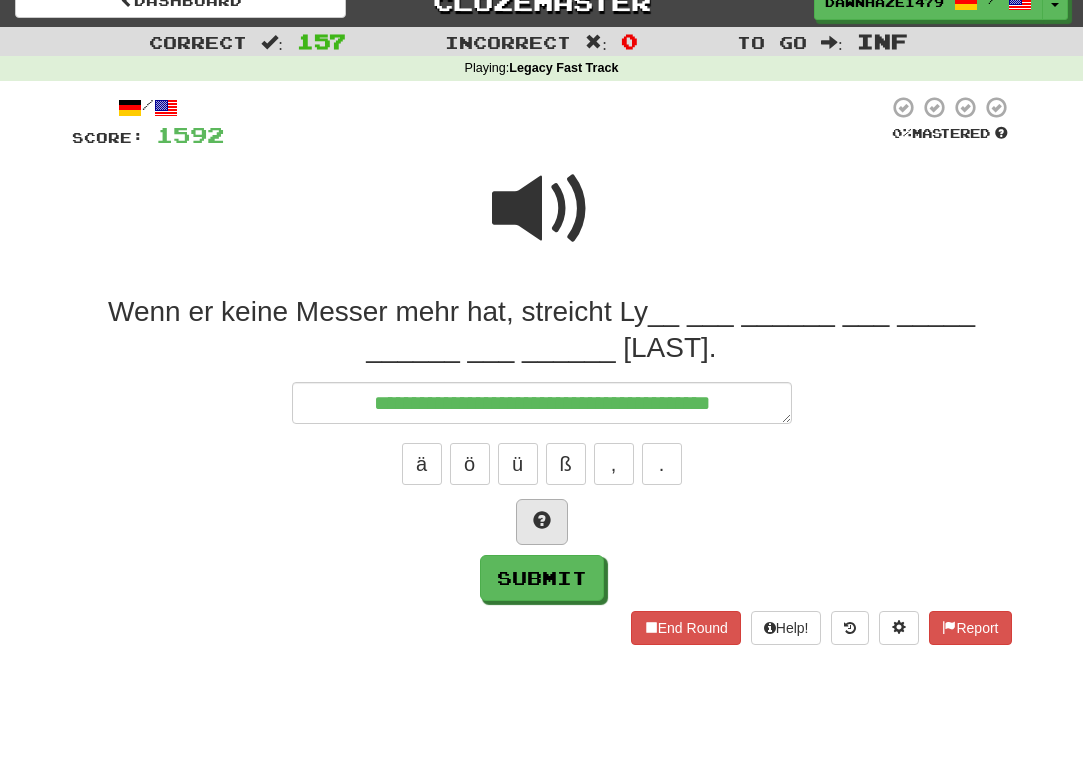 click at bounding box center [542, 522] 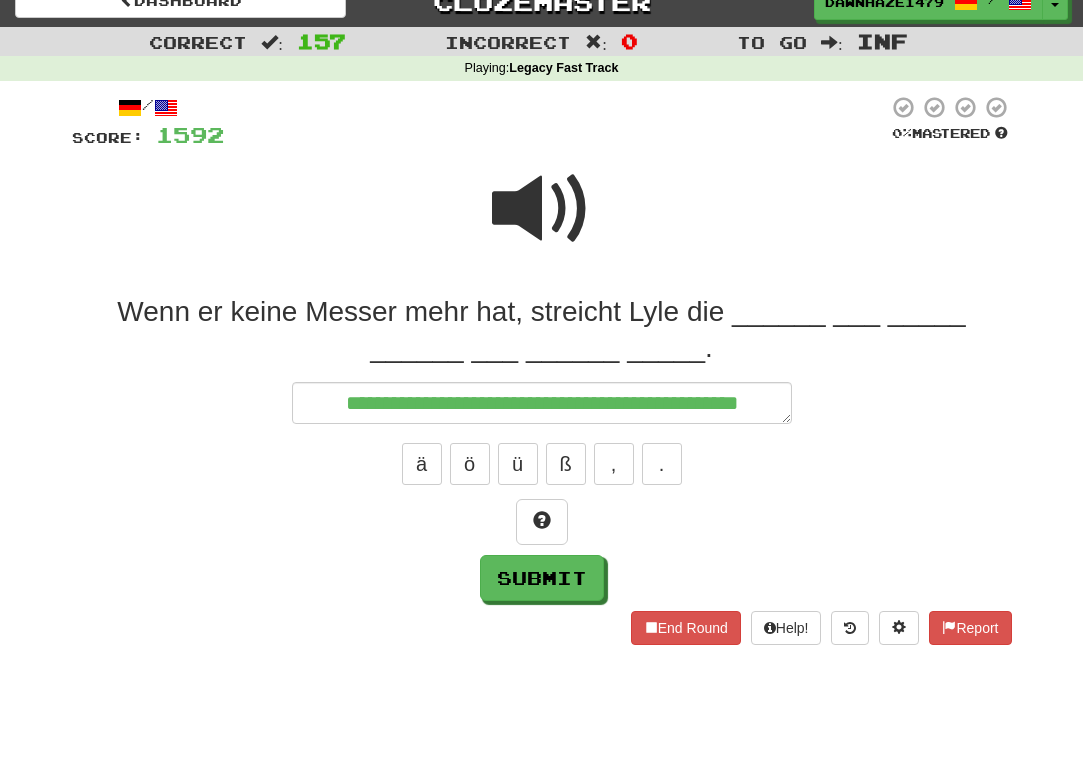 click at bounding box center [542, 209] 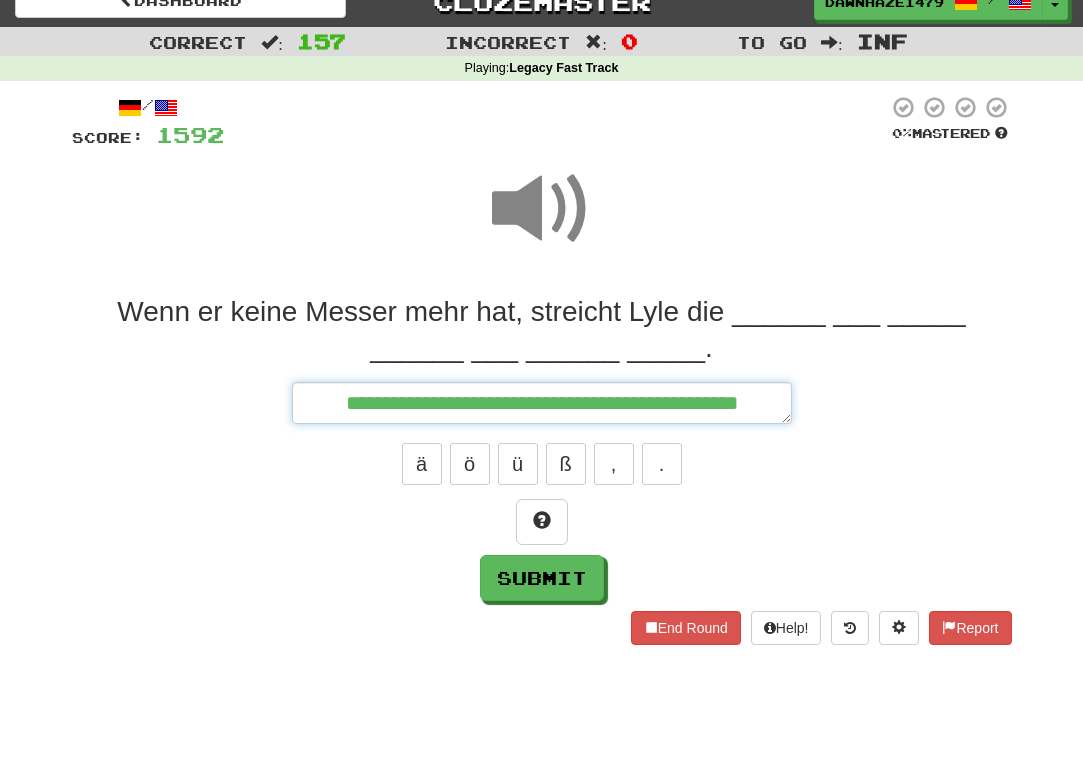 click on "**********" at bounding box center (542, 403) 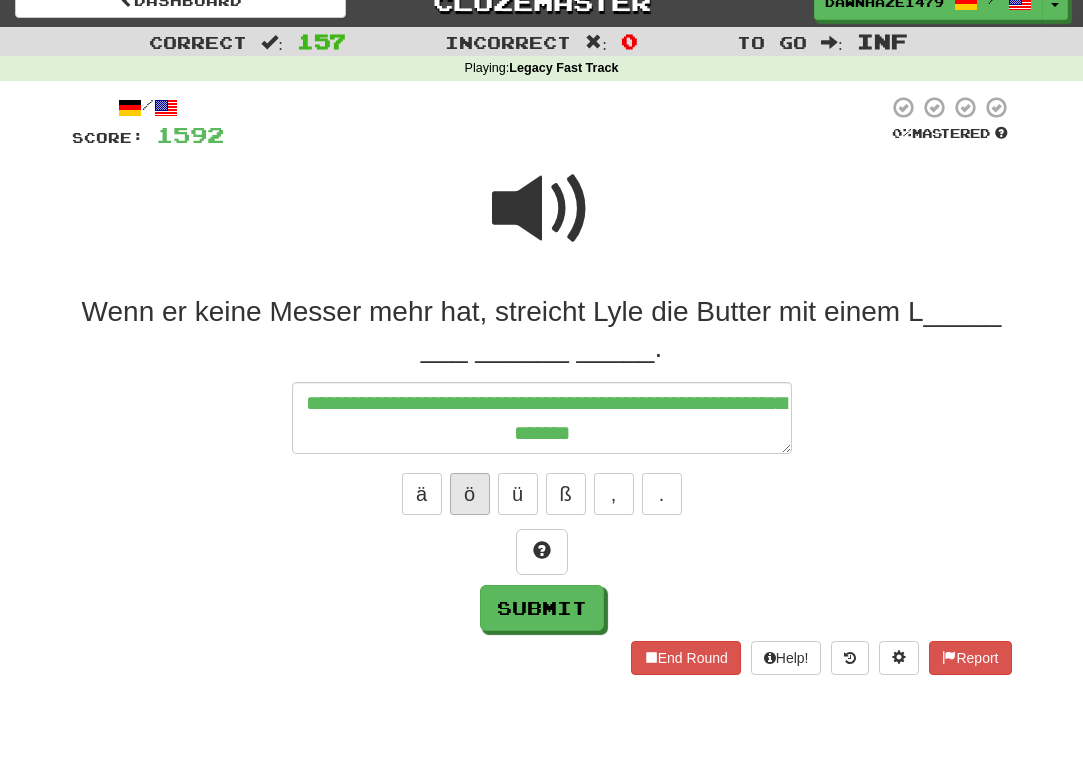 click on "ö" at bounding box center [470, 494] 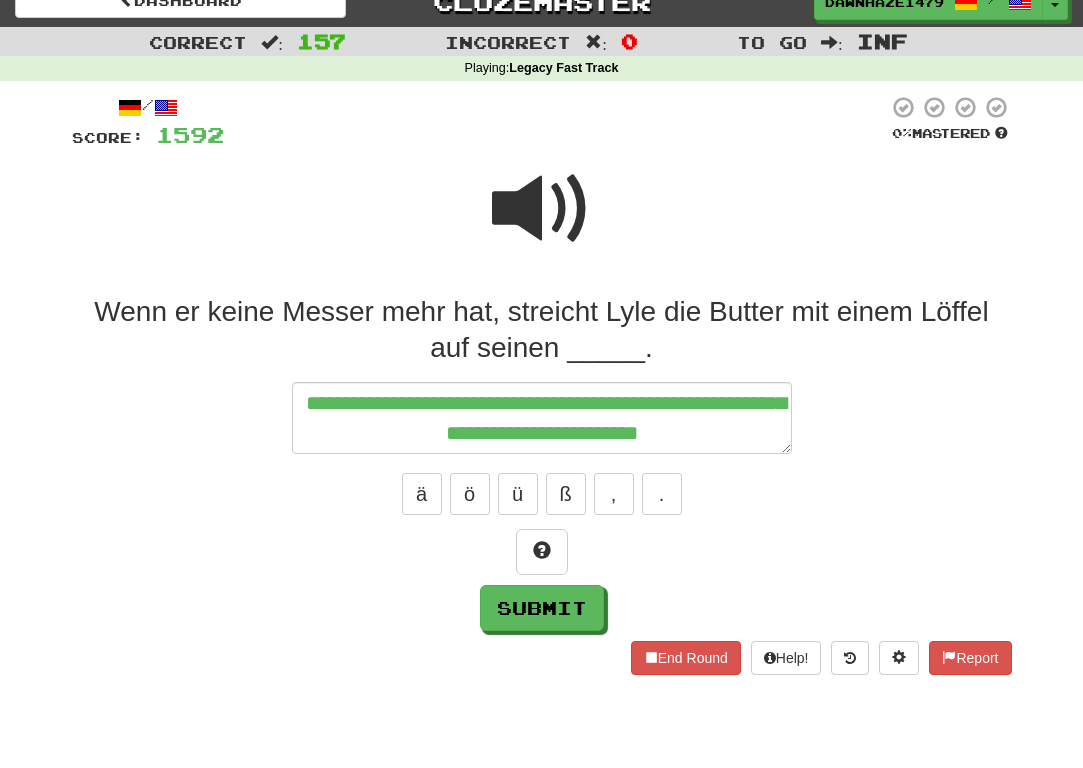click at bounding box center [542, 209] 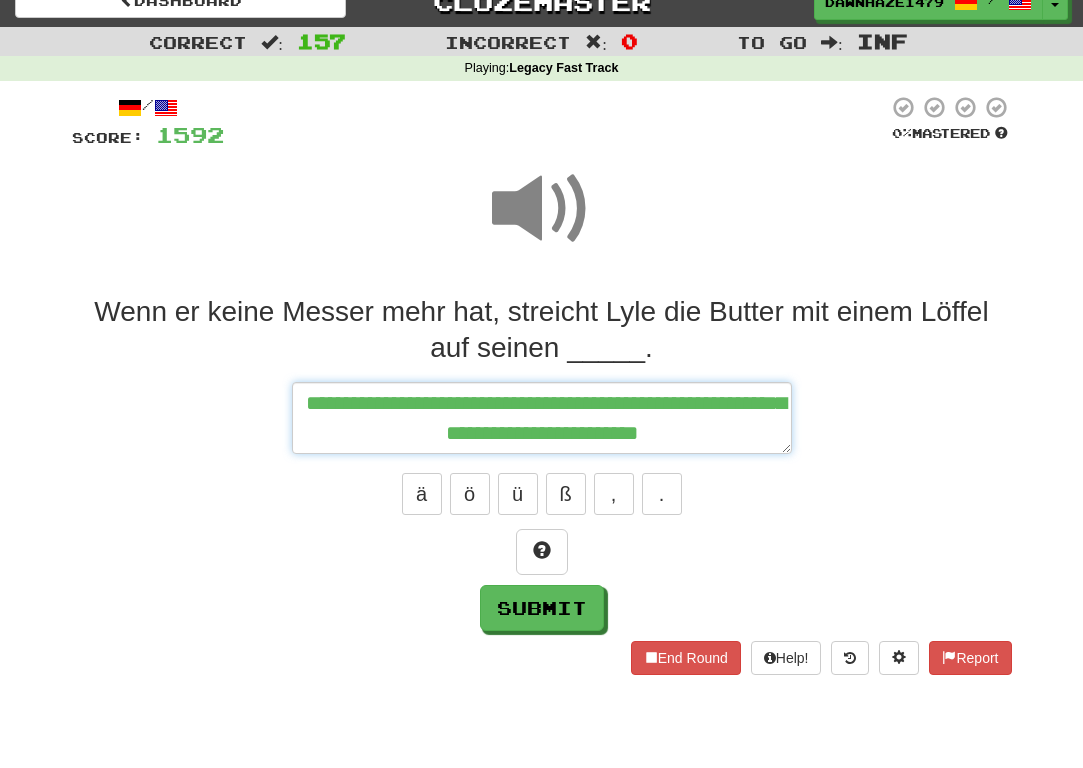 click on "**********" at bounding box center [542, 418] 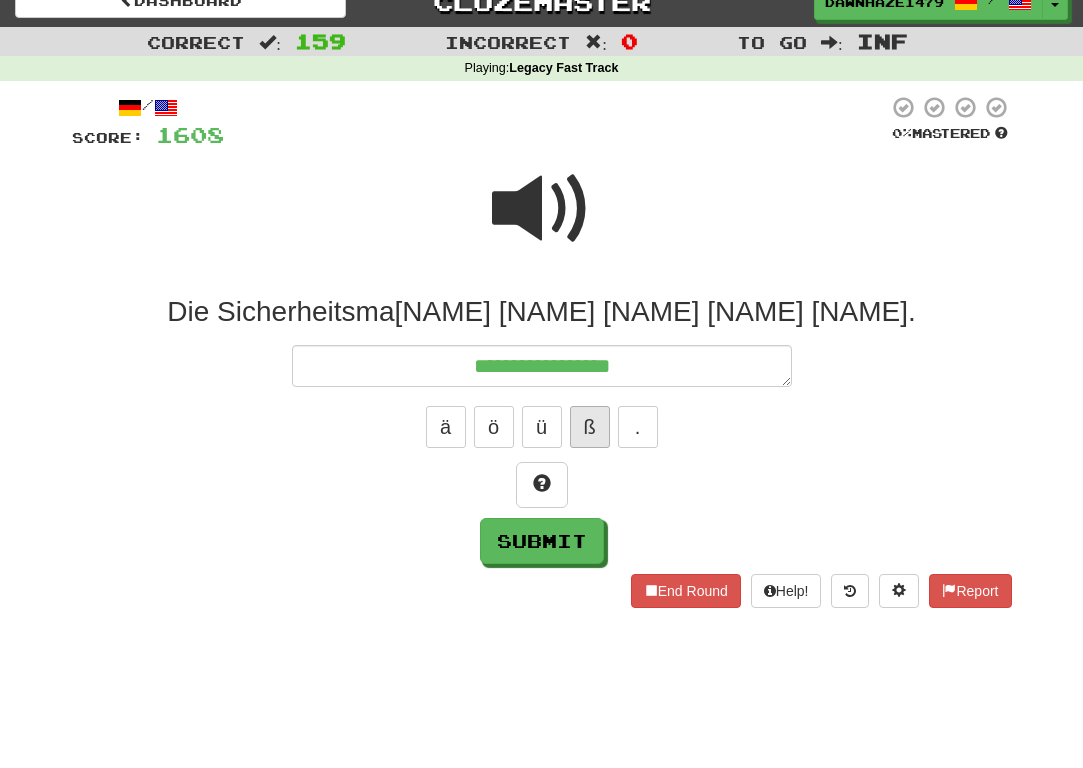 click on "ß" at bounding box center [590, 427] 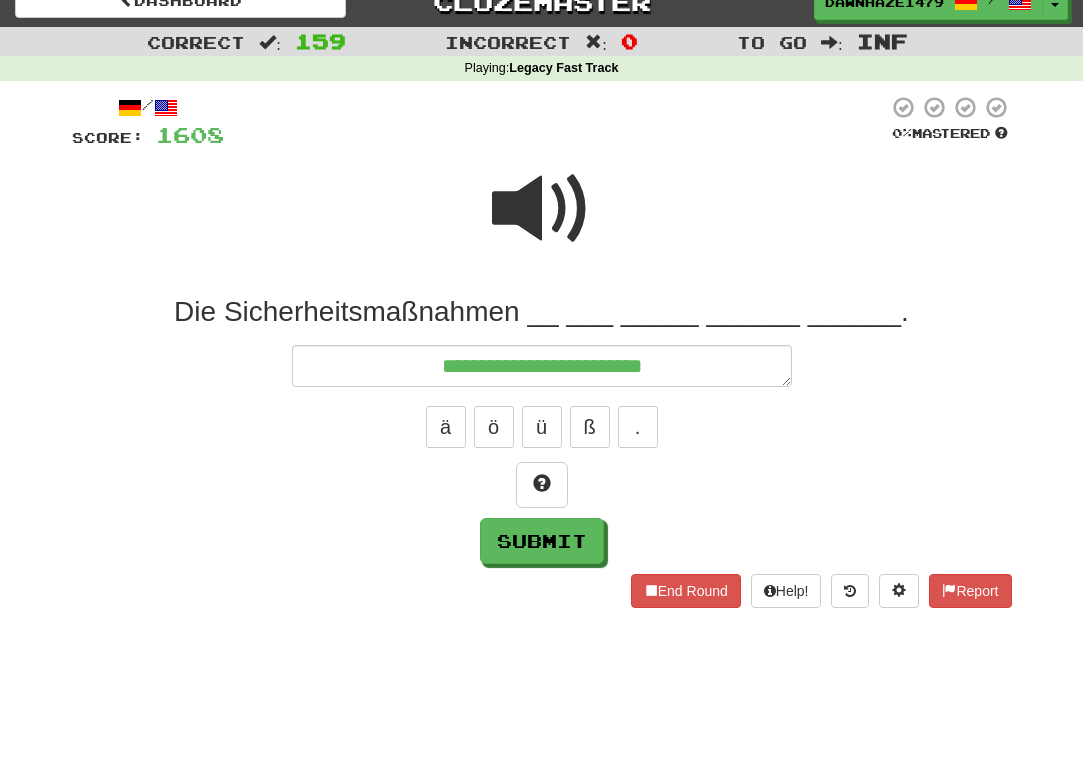 click at bounding box center [542, 209] 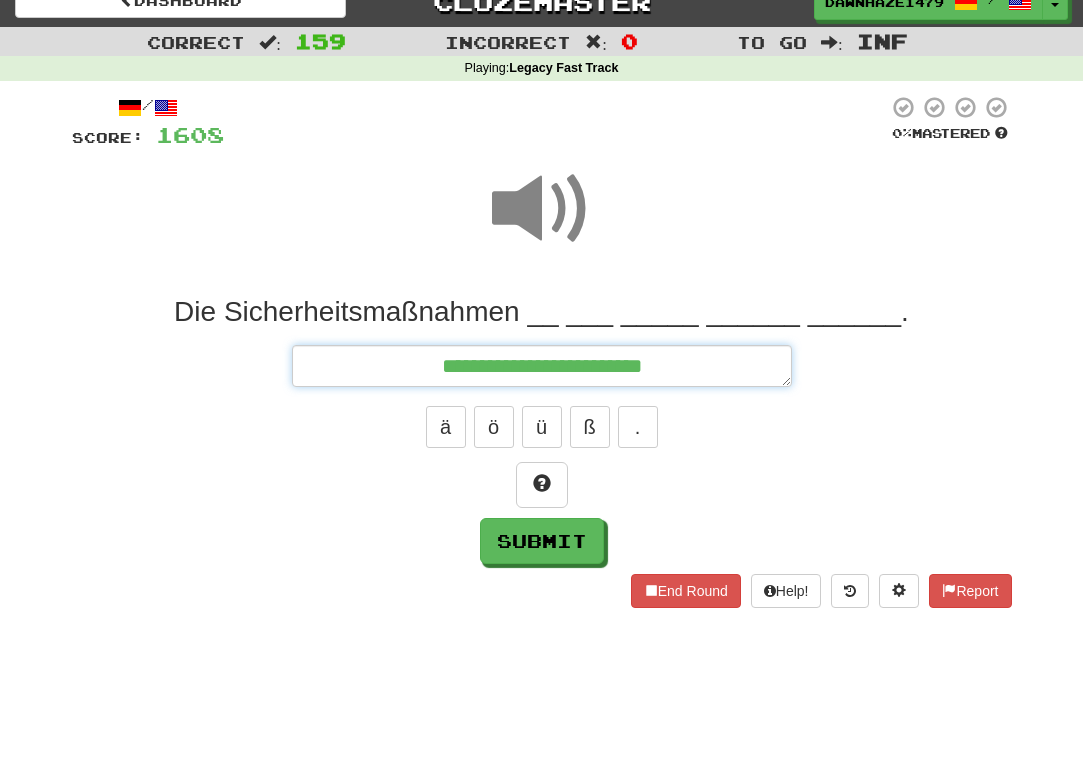 click on "**********" at bounding box center [542, 366] 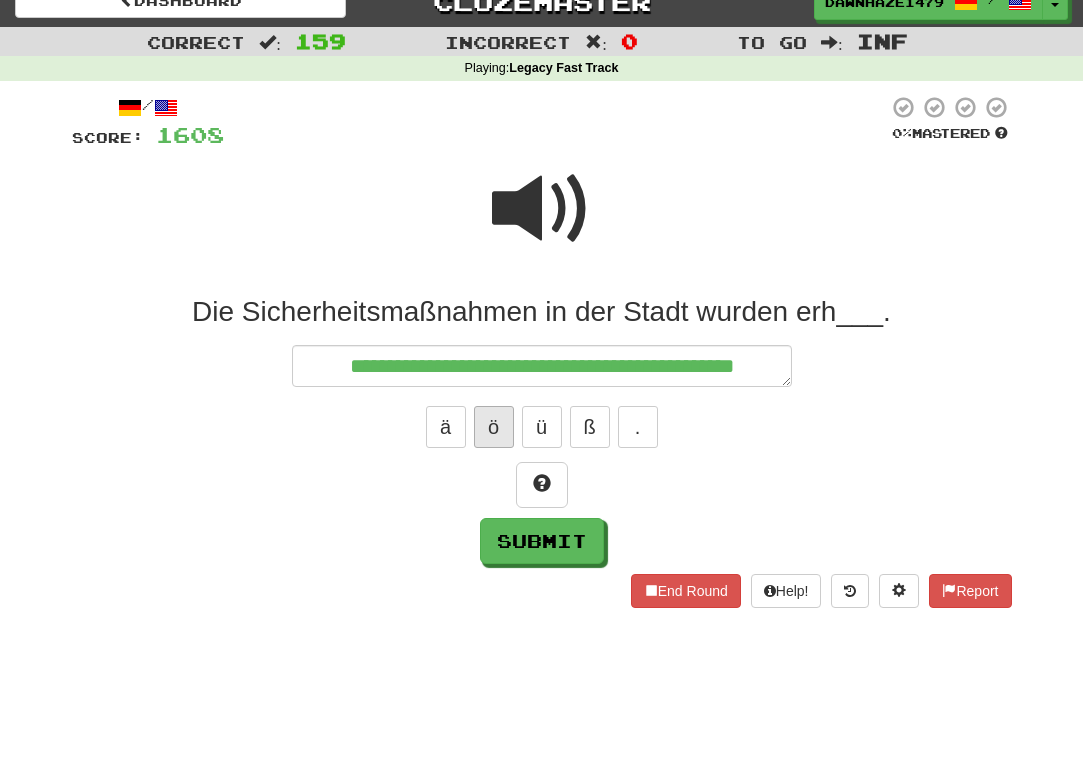 click on "ö" at bounding box center (494, 427) 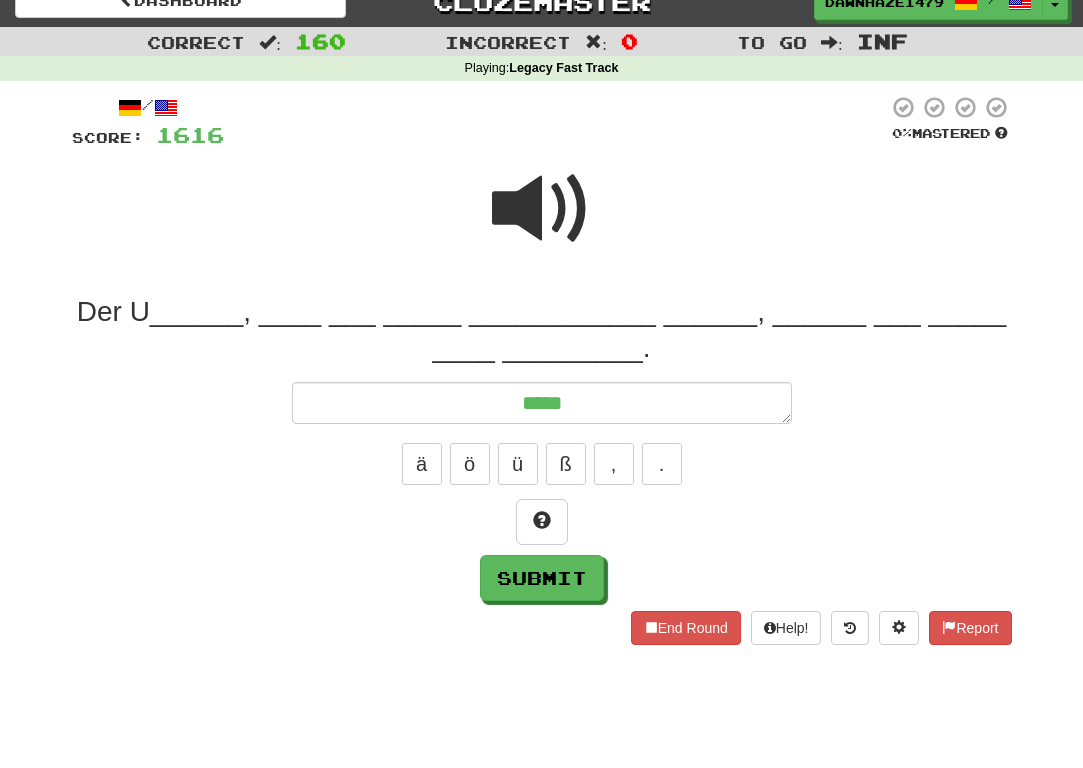 click on "Der U______, ____ ___ _____ ____________ ______, ______ ___ _____ ____ _________." at bounding box center (542, 330) 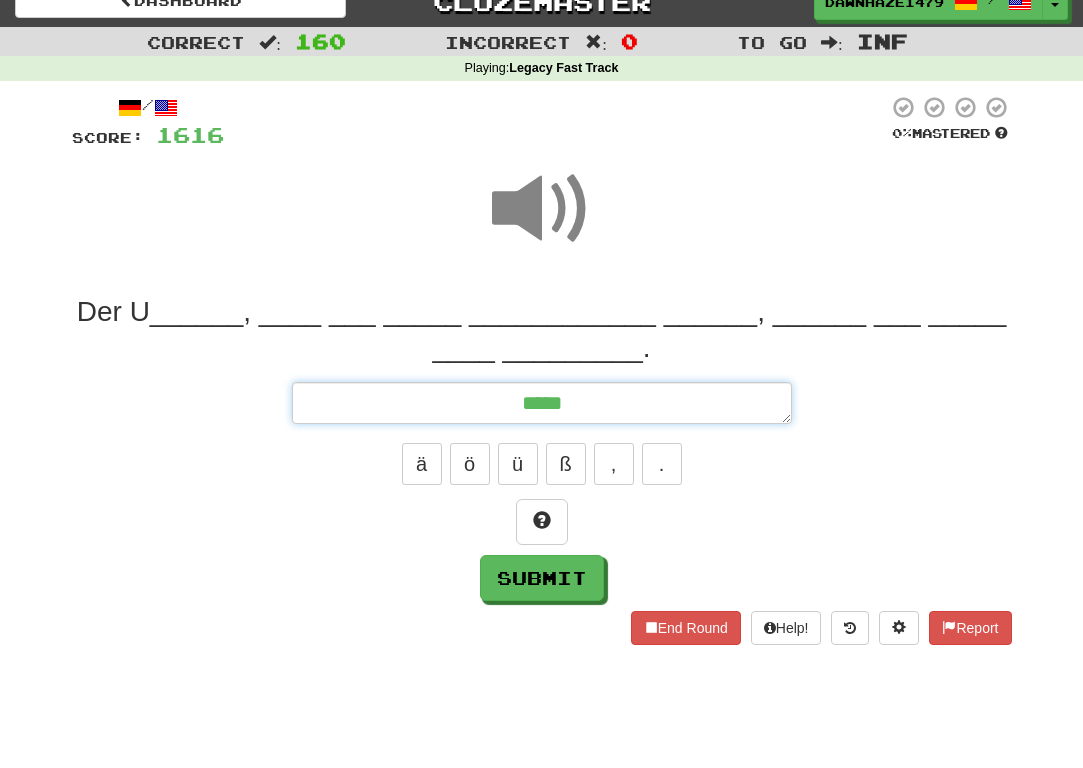 click on "*****" at bounding box center (542, 403) 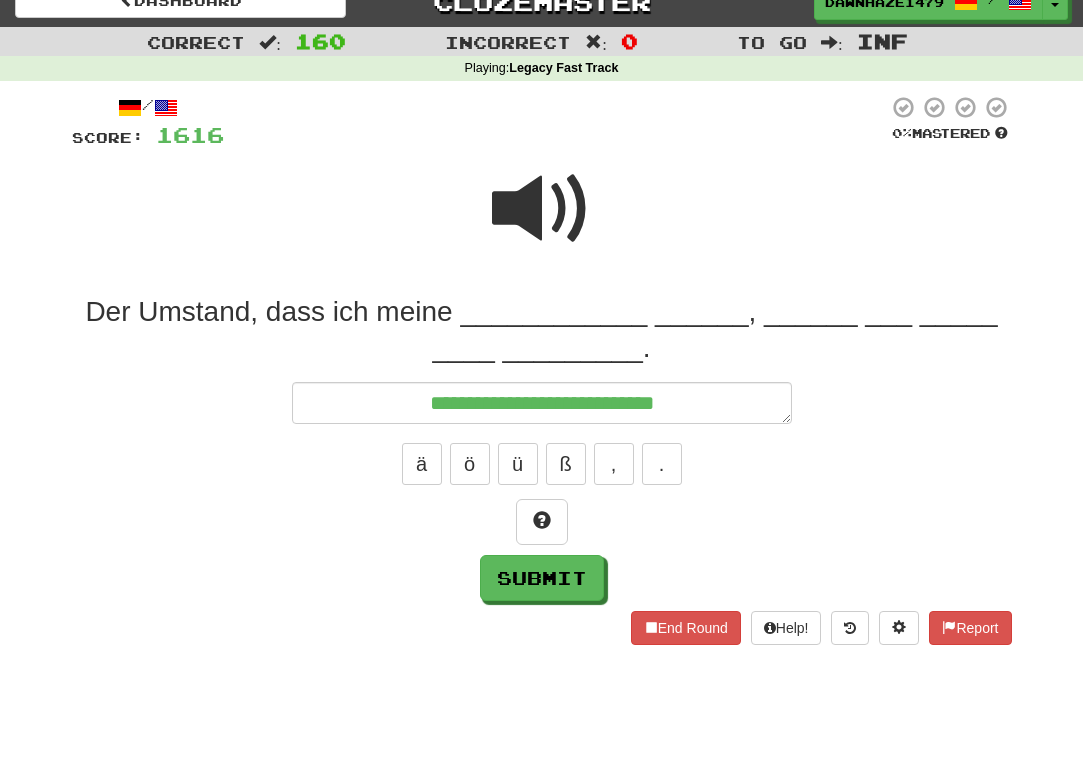 click at bounding box center (542, 222) 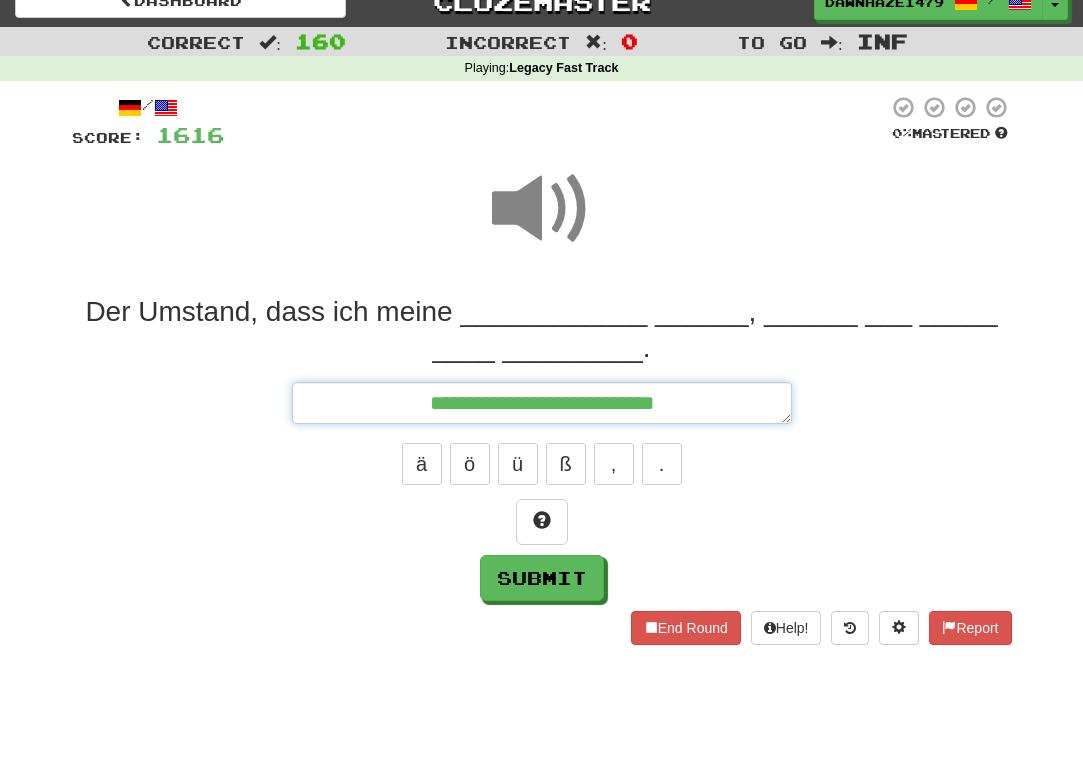click on "**********" at bounding box center (542, 403) 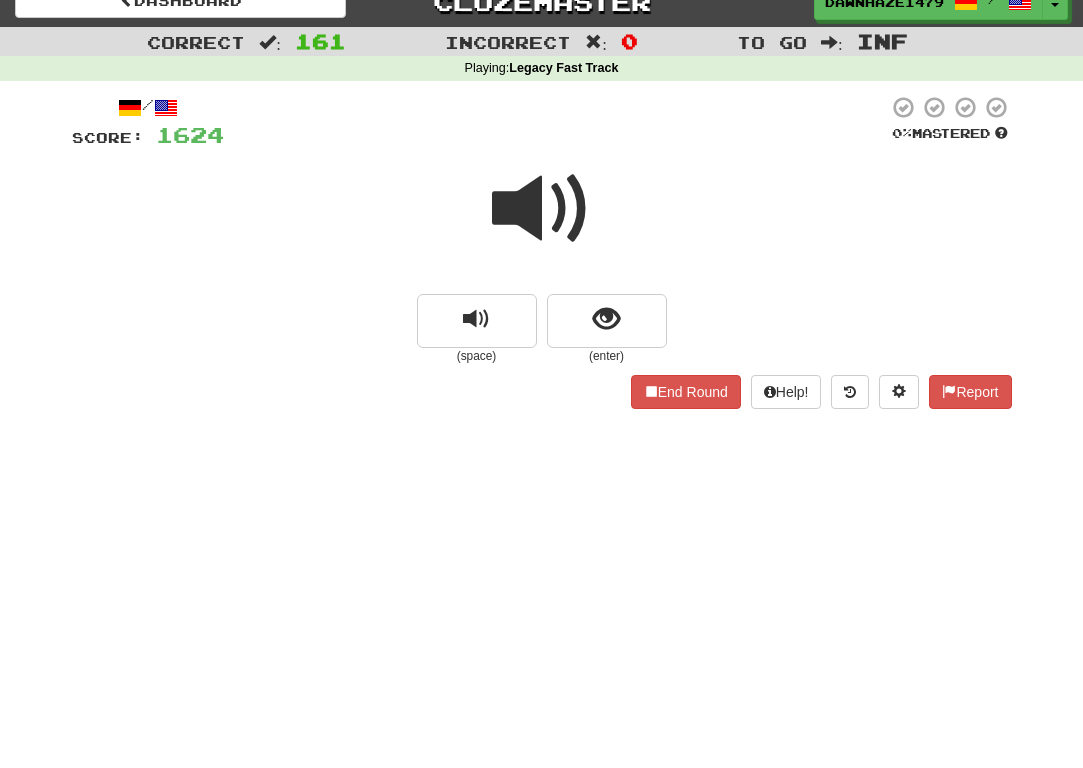 click at bounding box center (542, 209) 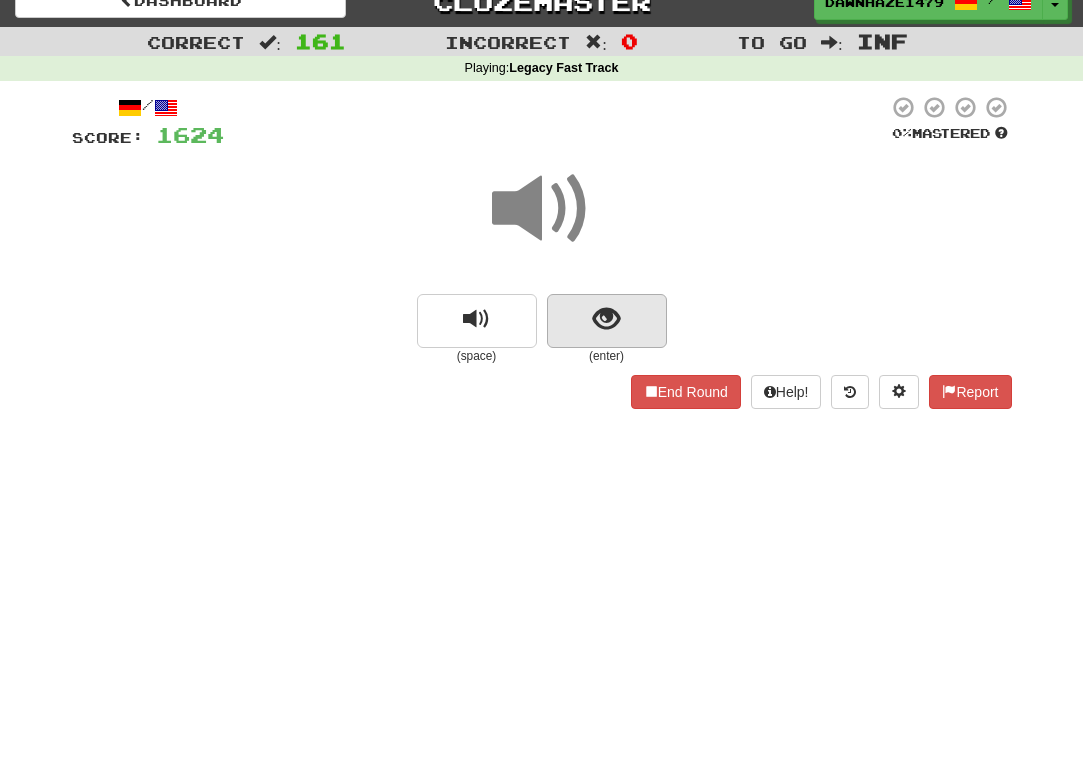 click at bounding box center [607, 321] 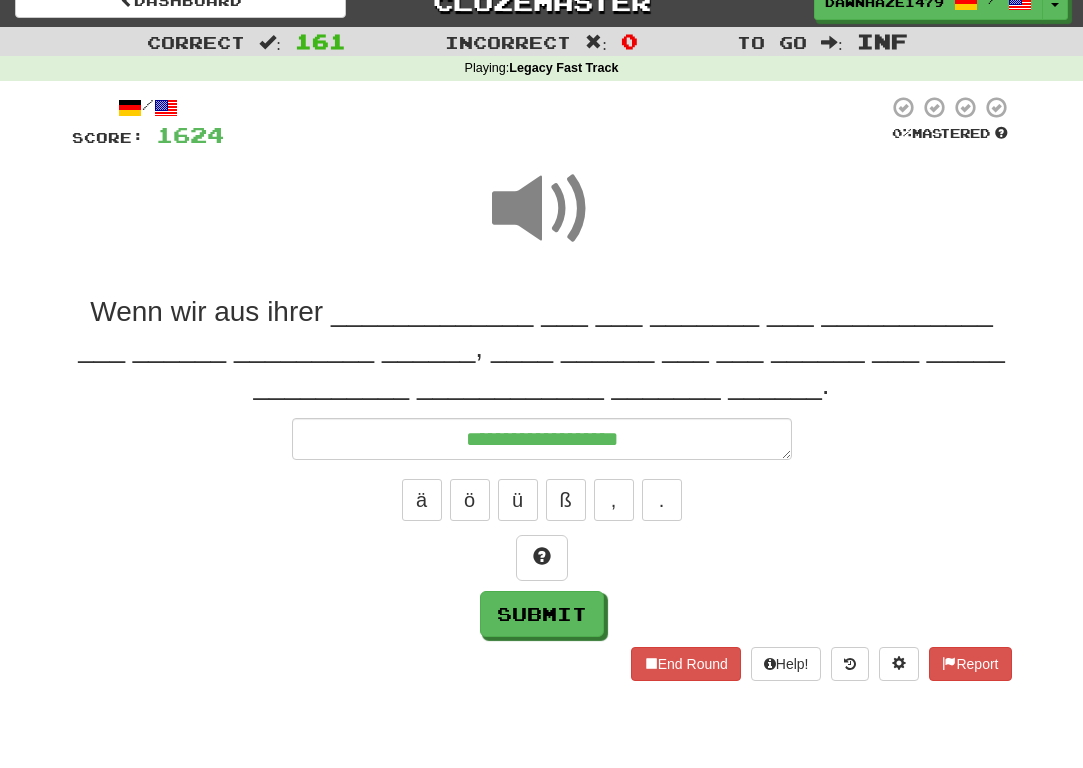 click at bounding box center [542, 209] 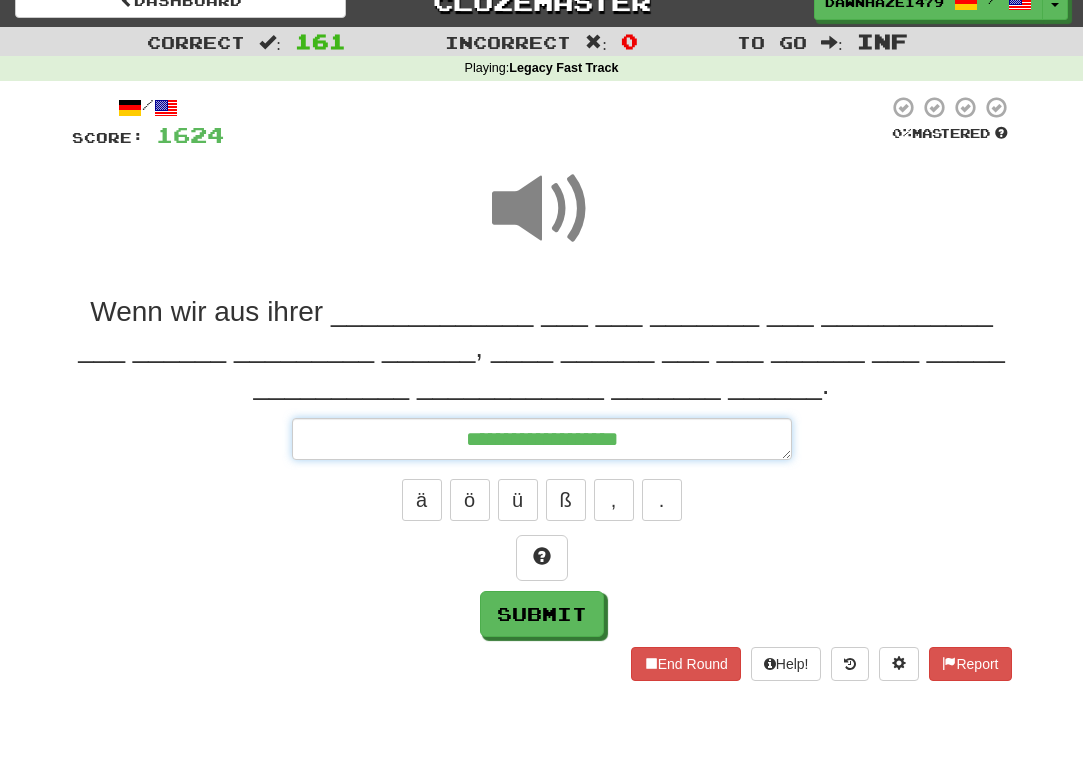 click on "**********" at bounding box center (542, 439) 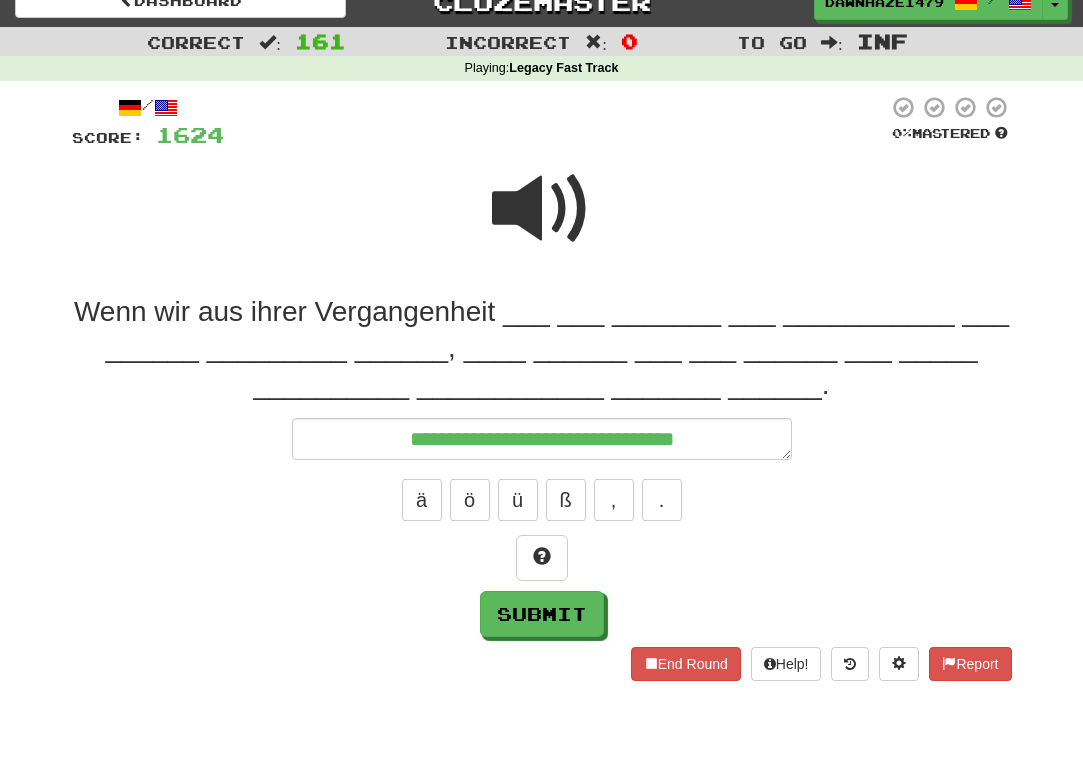 click at bounding box center (542, 209) 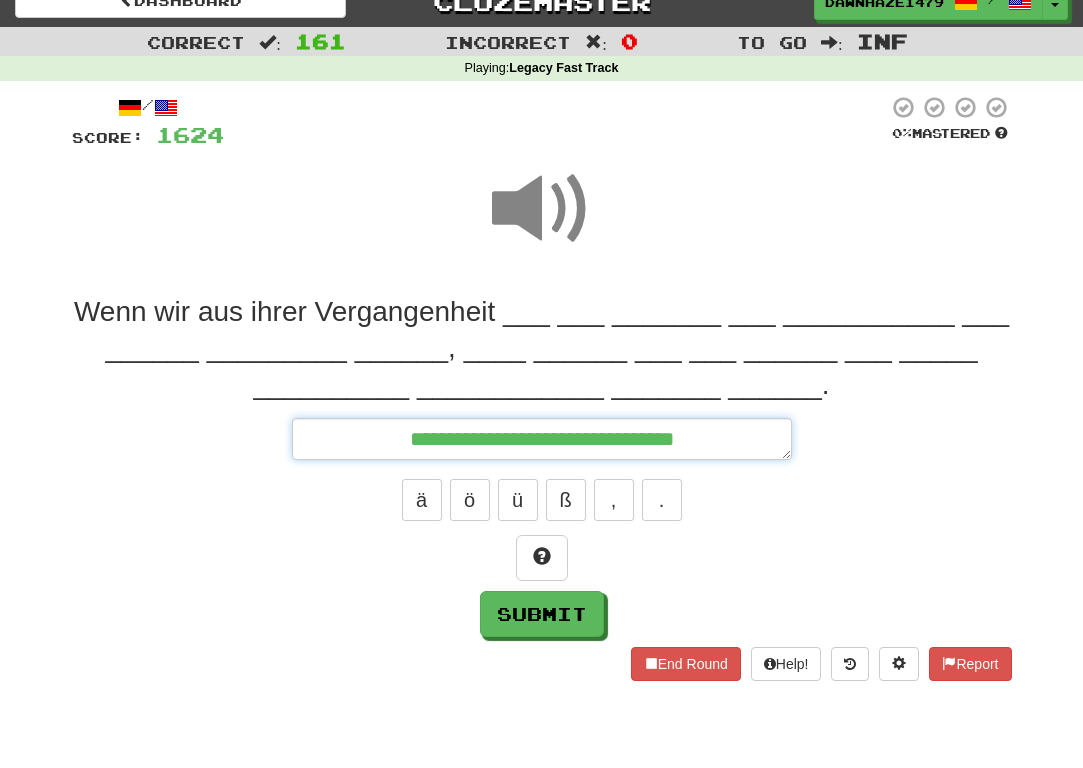 click on "**********" at bounding box center (542, 439) 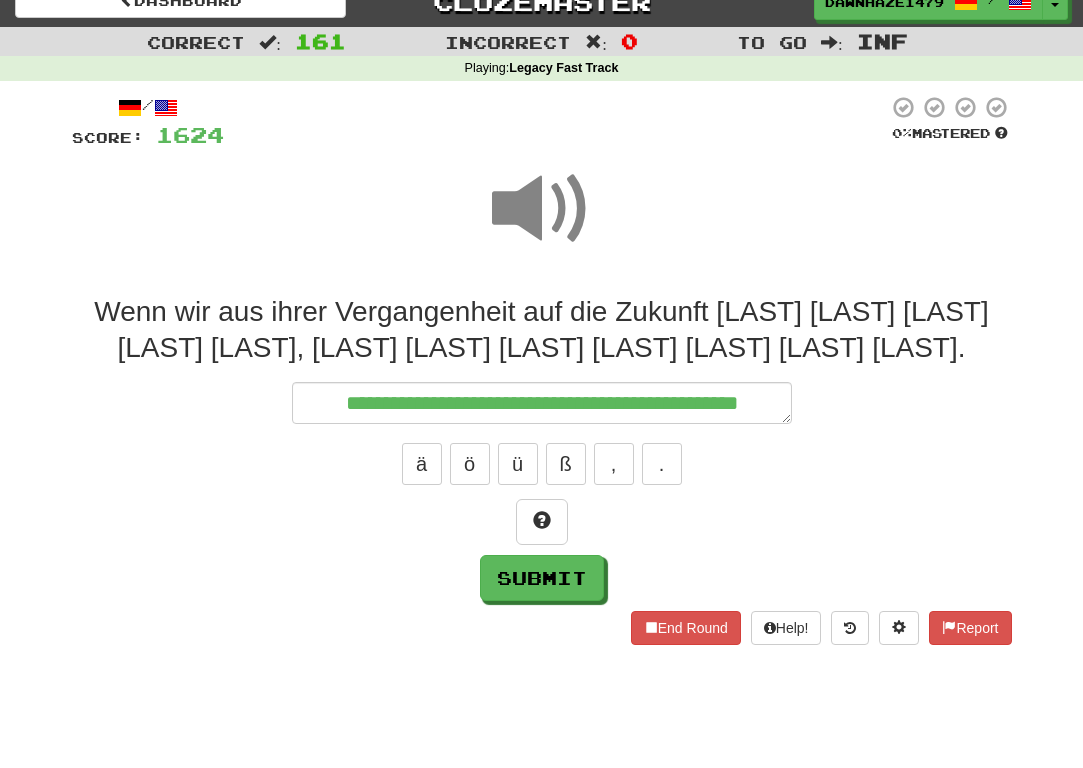 click at bounding box center [542, 209] 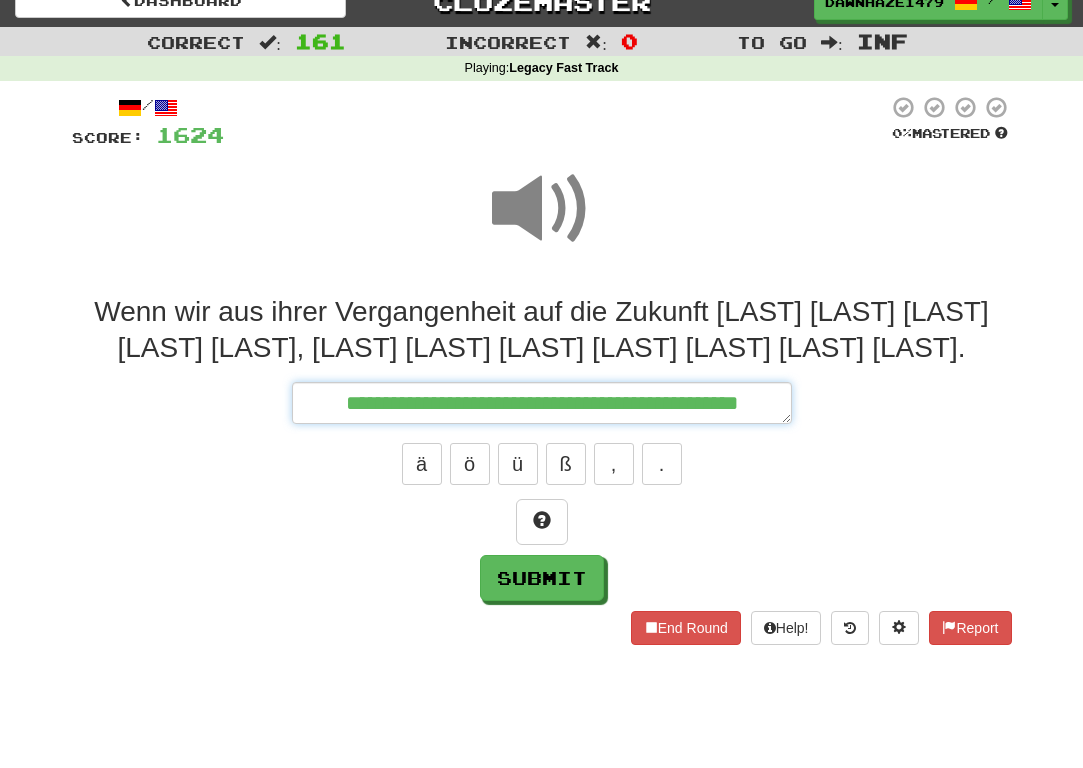 click on "**********" at bounding box center [542, 403] 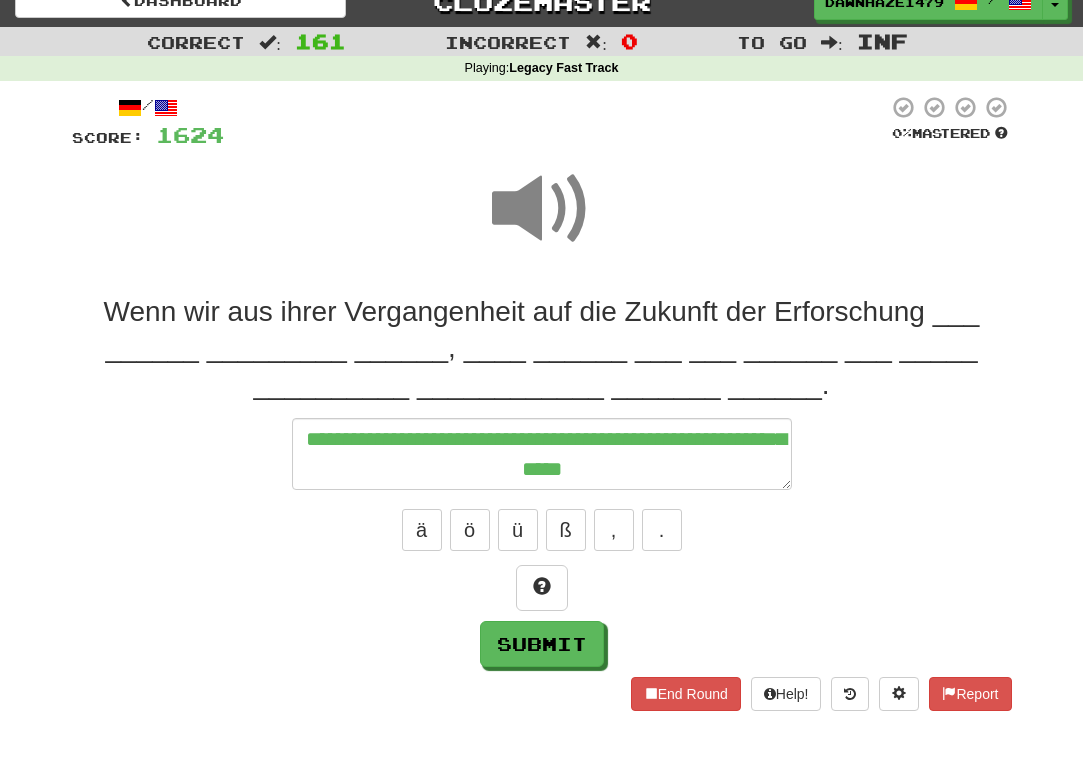 click at bounding box center (542, 209) 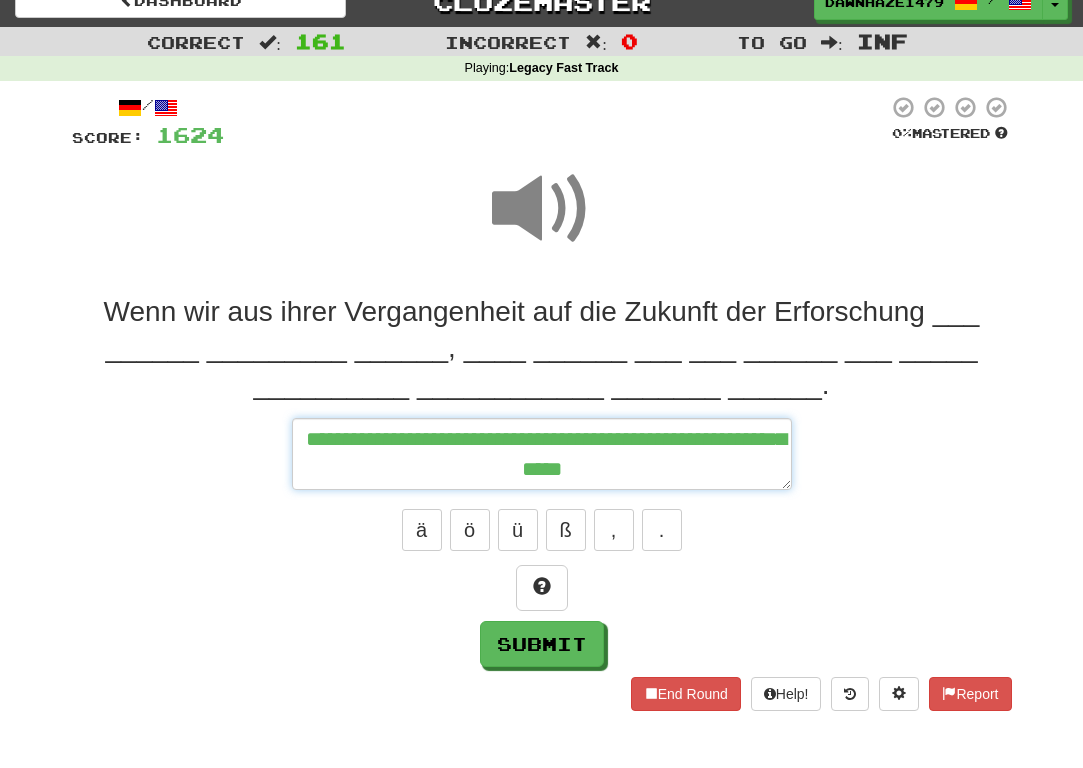 click on "**********" at bounding box center (542, 454) 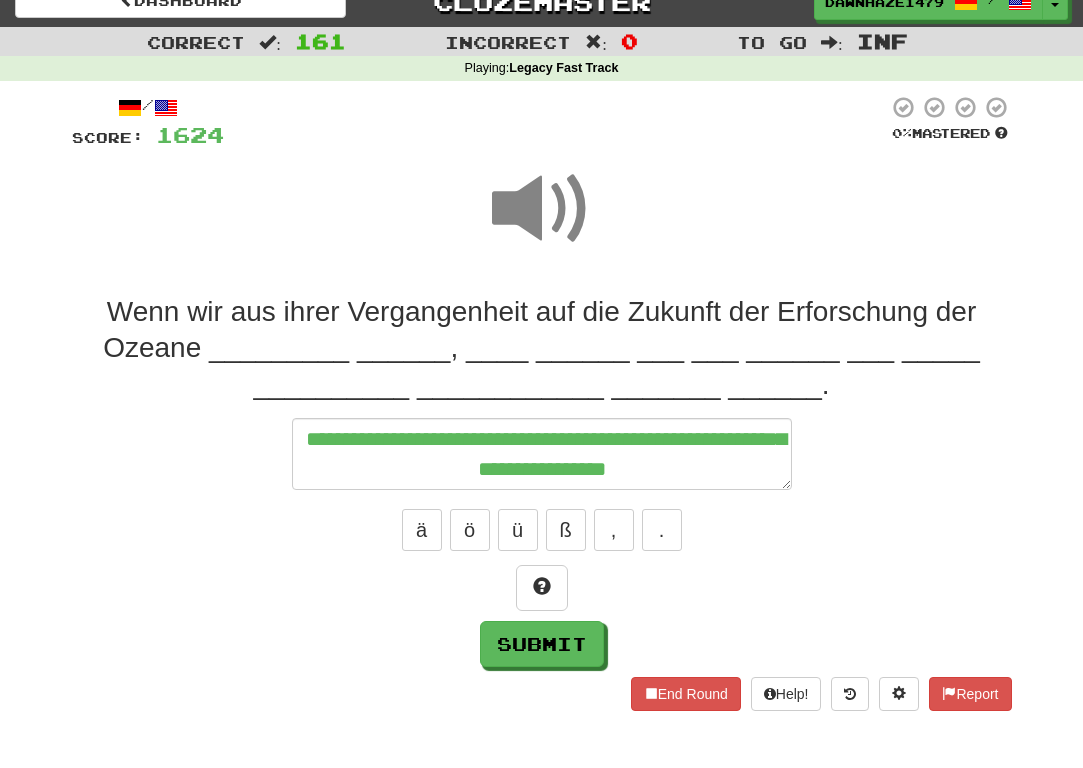 click at bounding box center (542, 209) 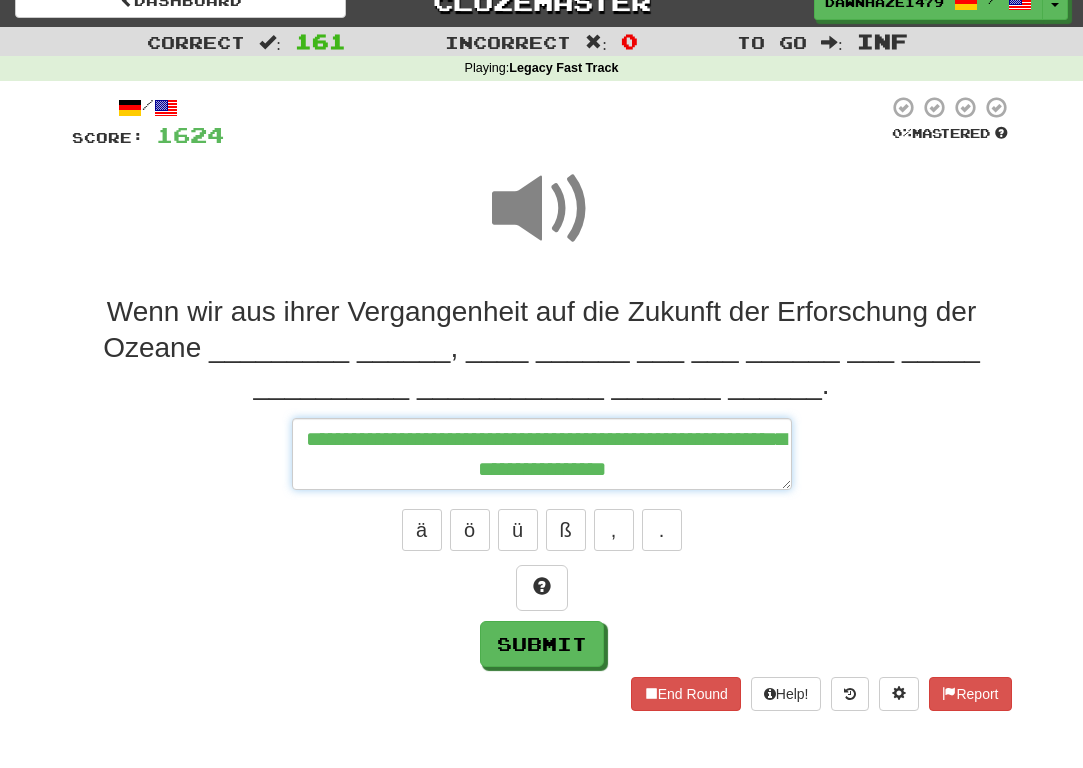 click on "**********" at bounding box center (542, 454) 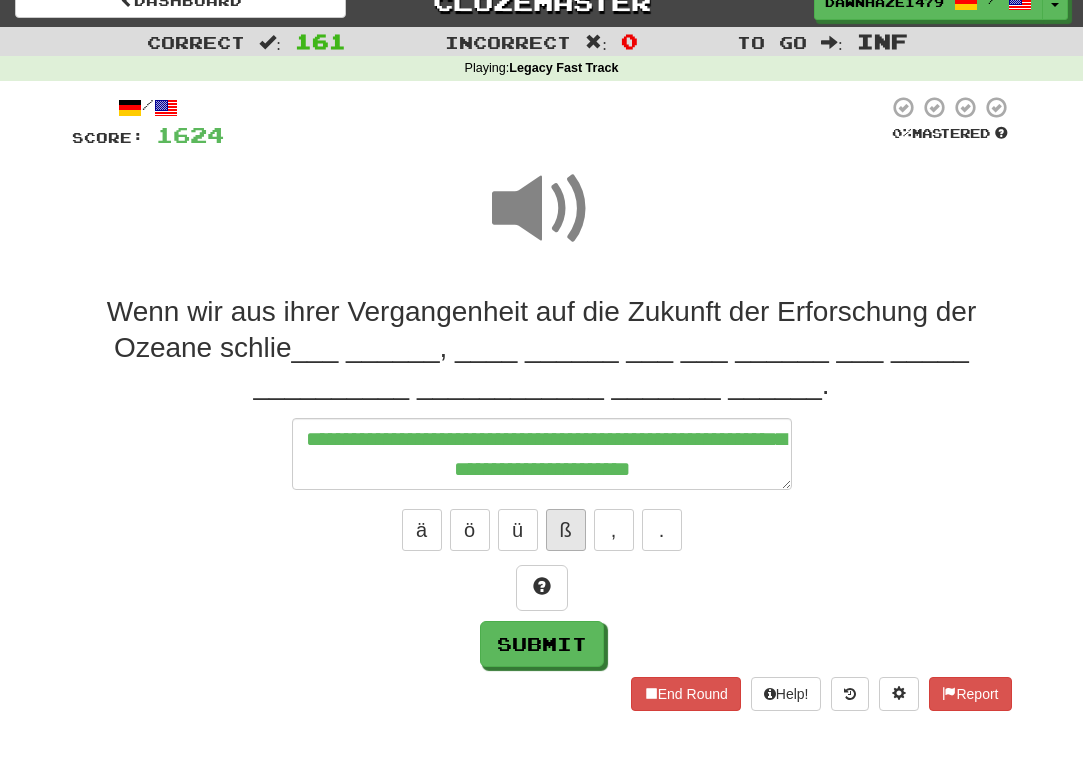 click on "ß" at bounding box center (566, 530) 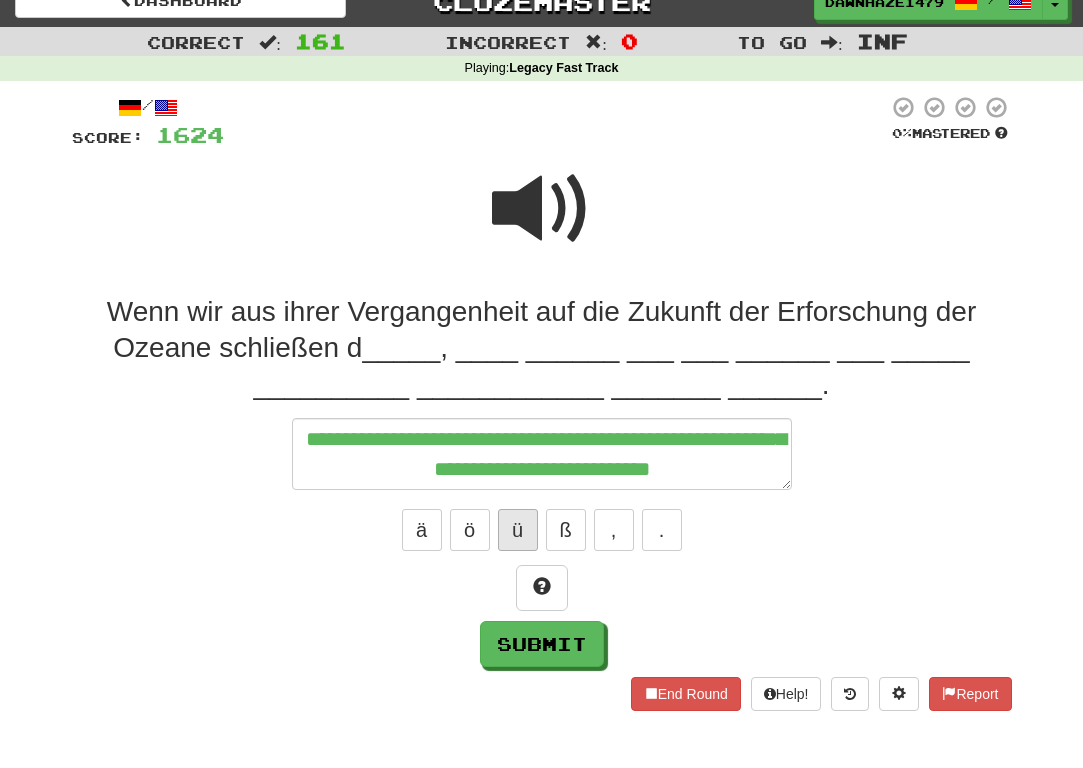 click on "ü" at bounding box center (518, 530) 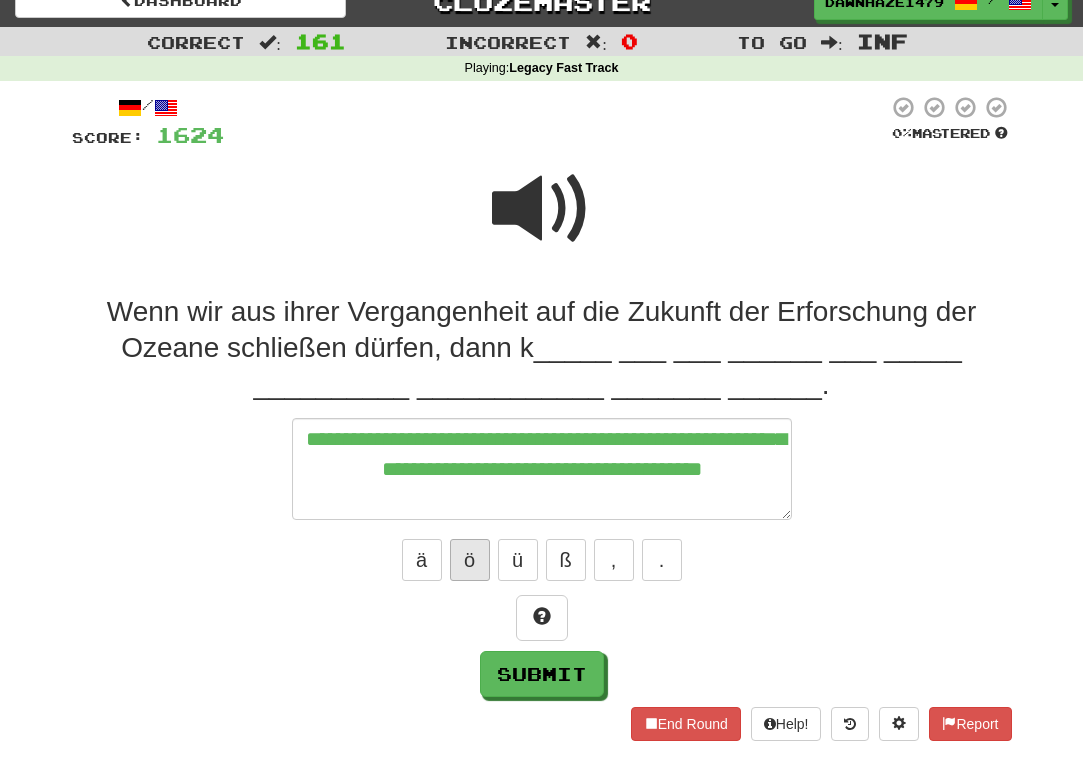 click on "ö" at bounding box center (470, 560) 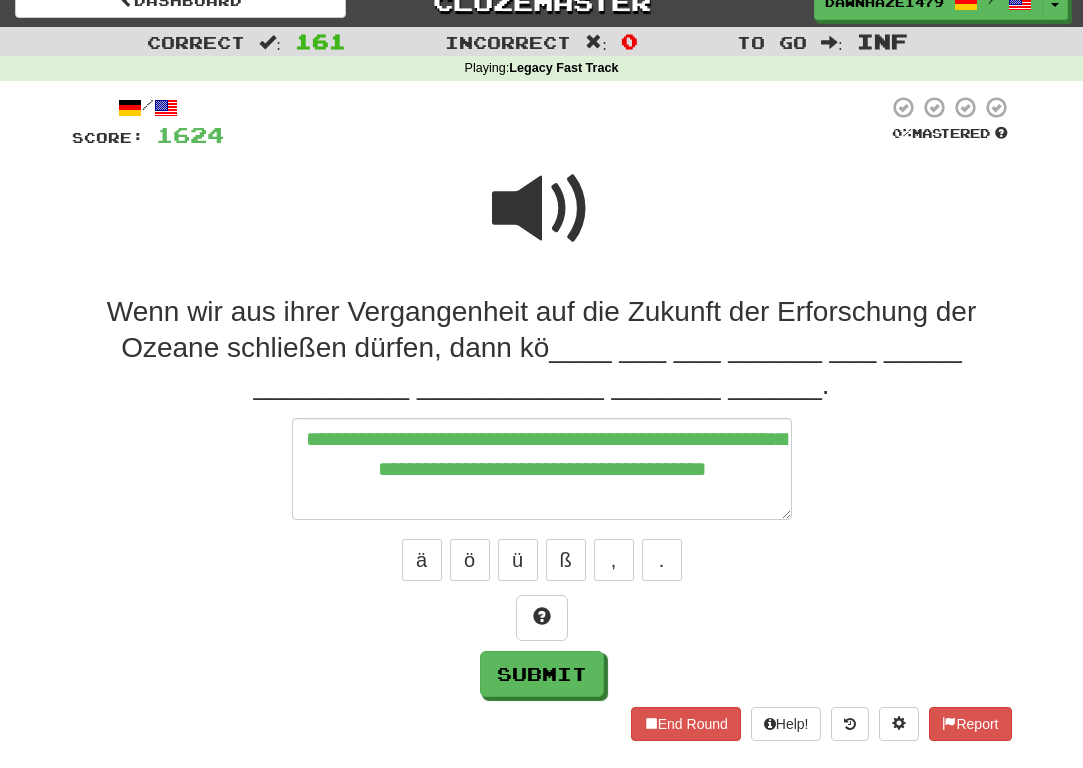 click at bounding box center [542, 222] 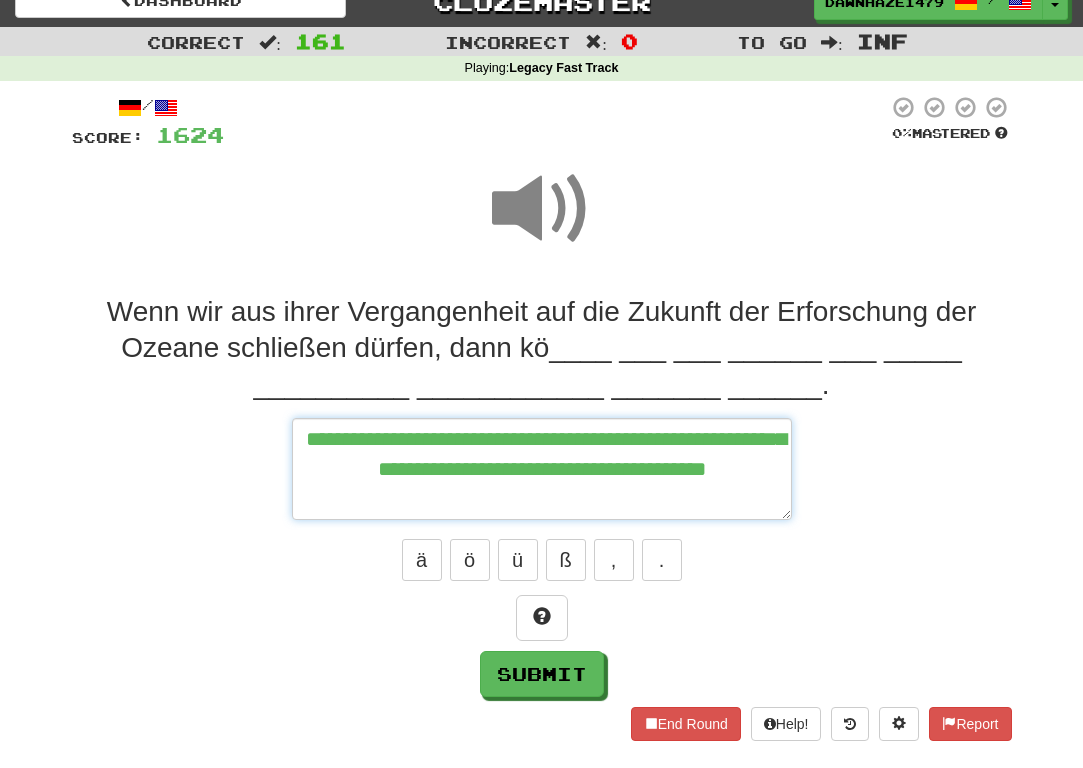 click on "**********" at bounding box center [542, 469] 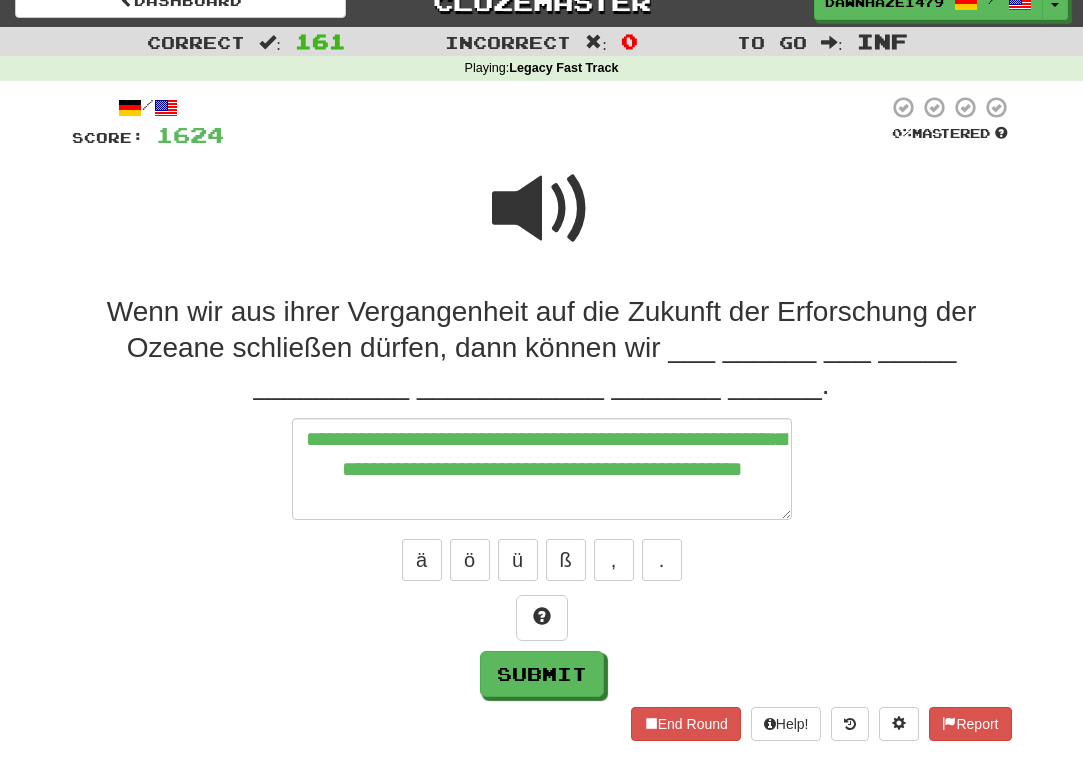 click at bounding box center (542, 209) 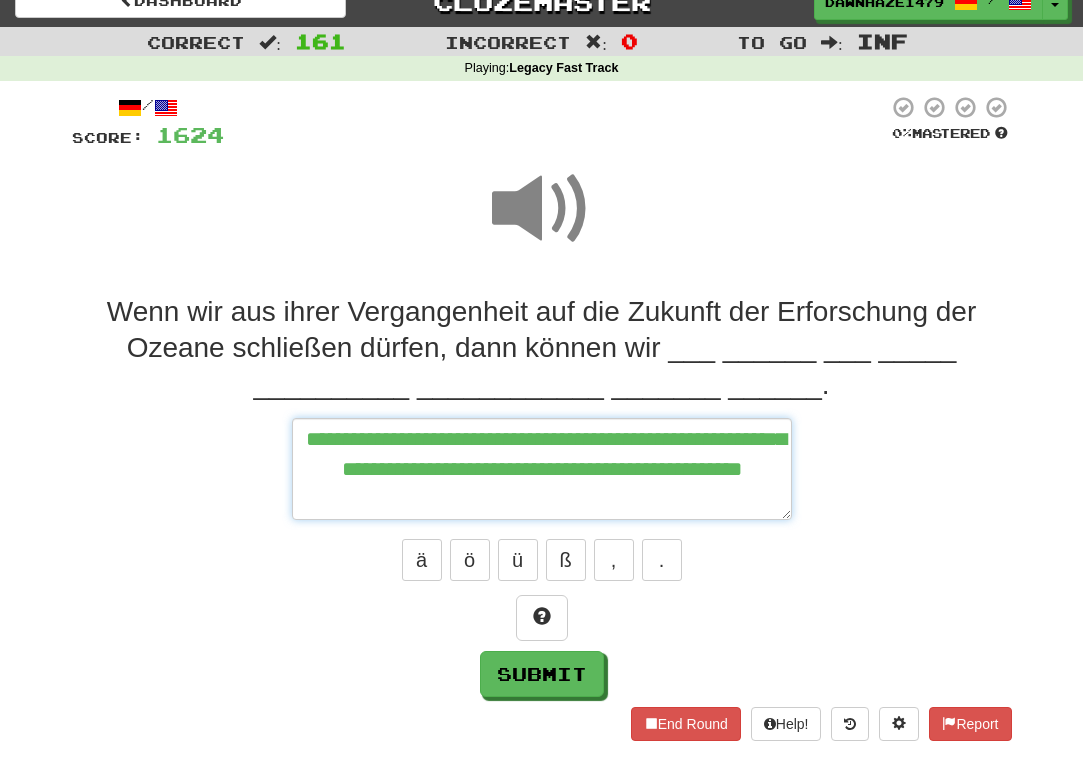 click on "**********" at bounding box center (542, 469) 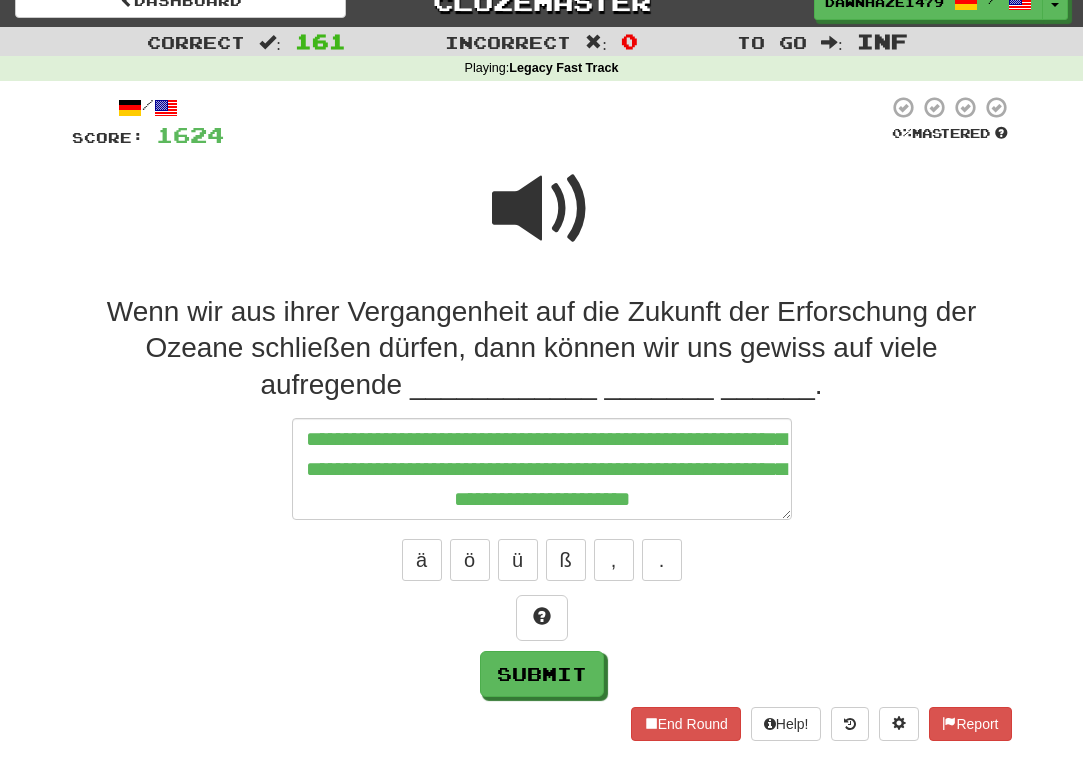 click on "**********" at bounding box center (542, 425) 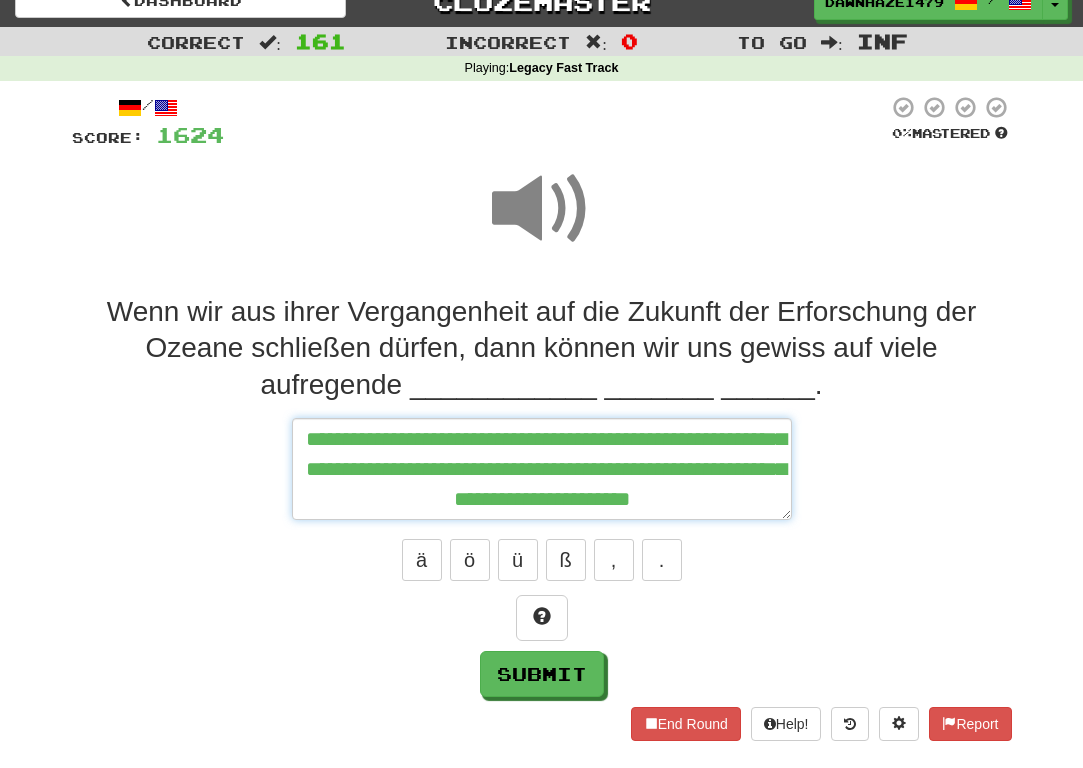 click on "**********" at bounding box center (542, 469) 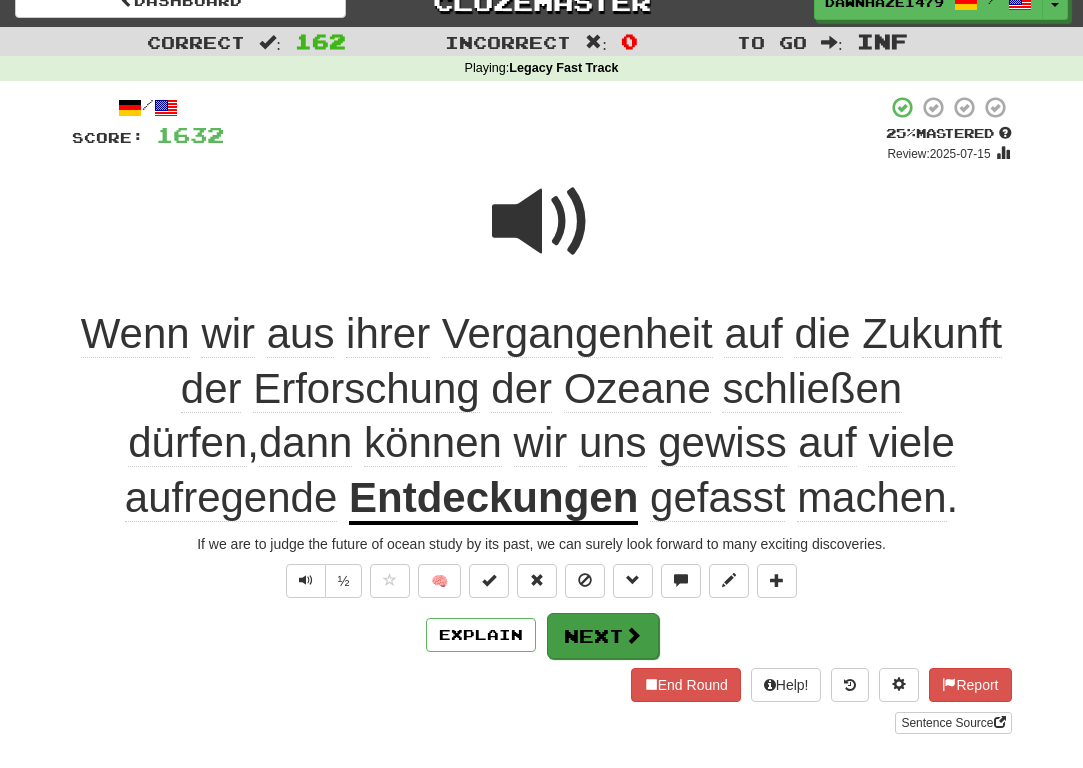 click on "Next" at bounding box center (603, 636) 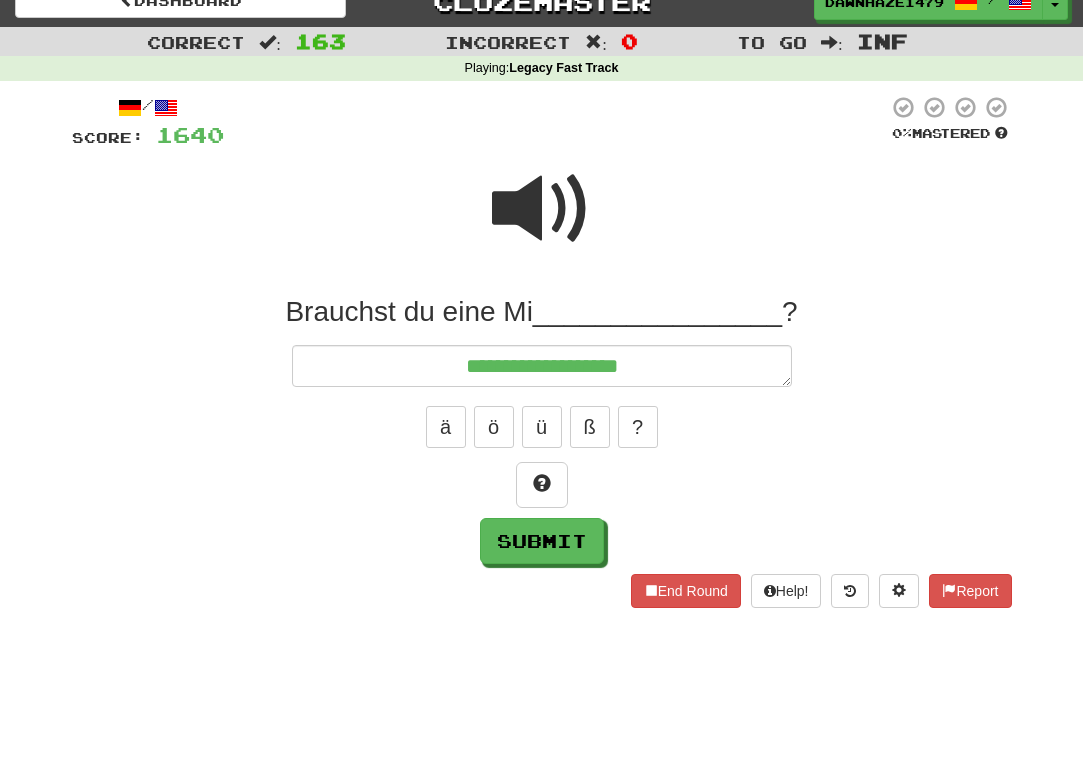 click at bounding box center [542, 222] 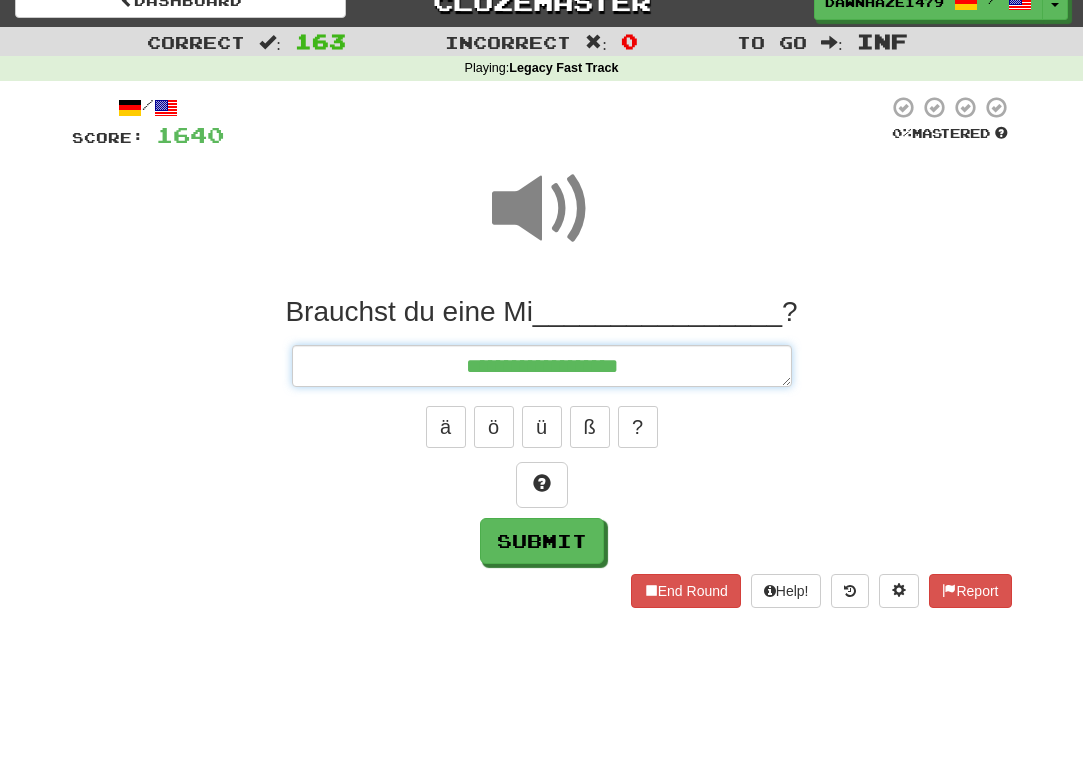 click on "**********" at bounding box center (542, 366) 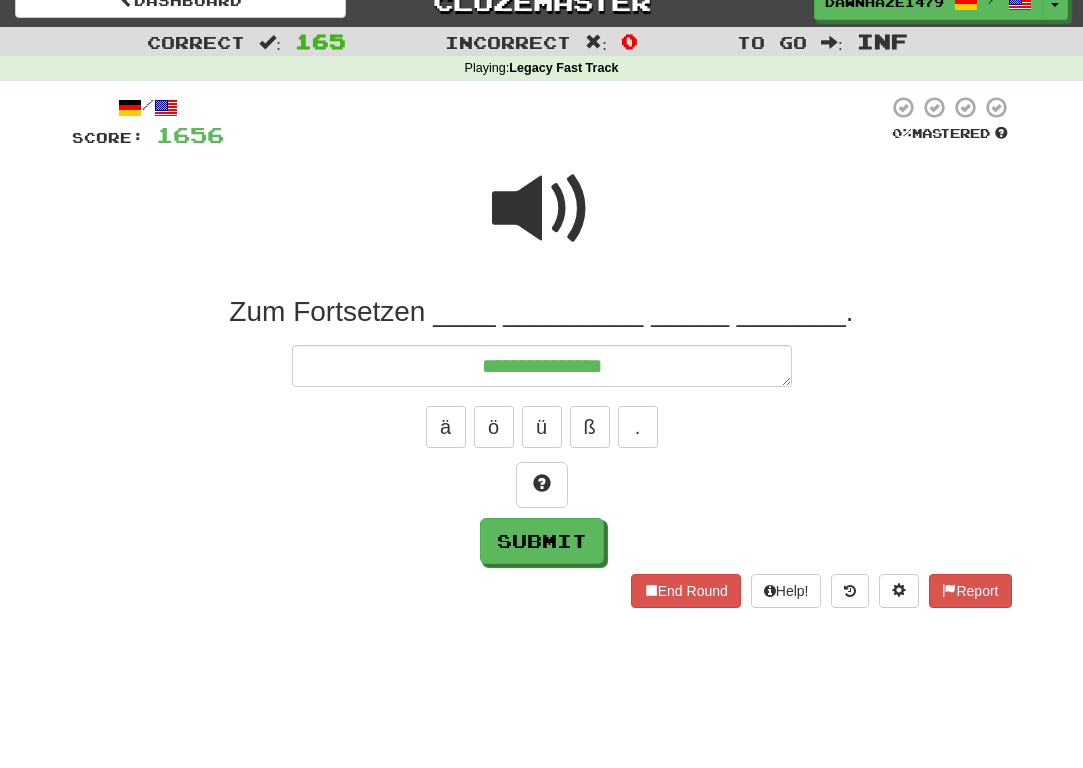 click at bounding box center [542, 209] 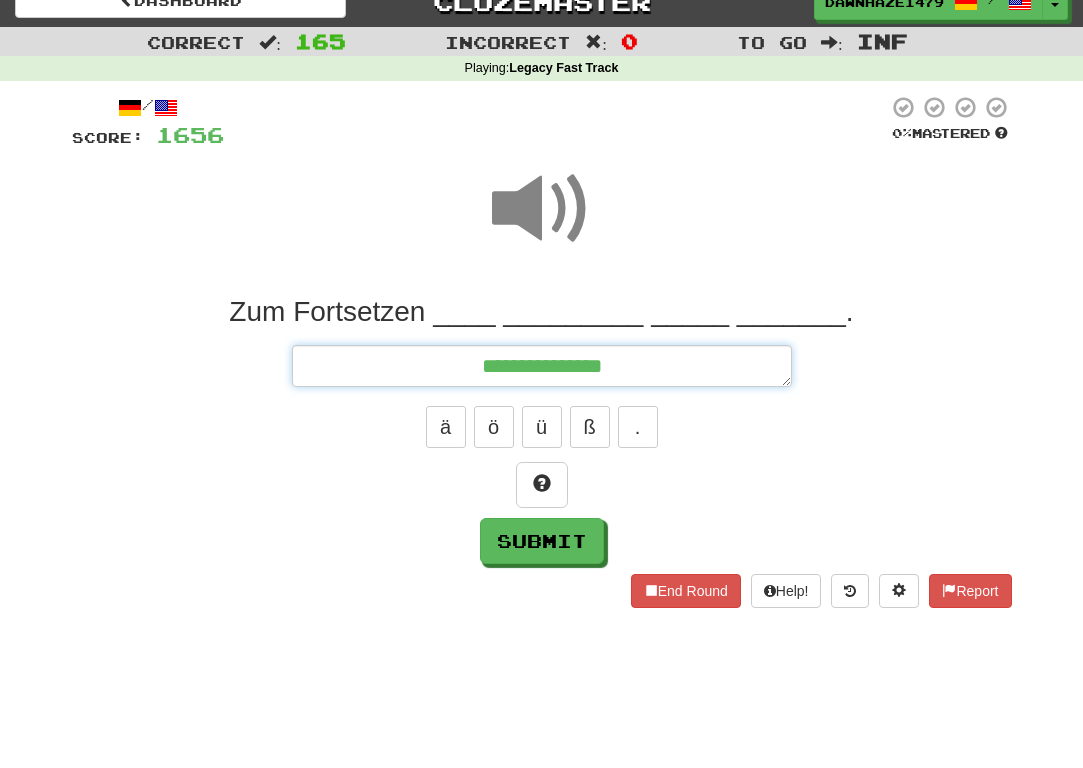 click on "**********" at bounding box center [542, 366] 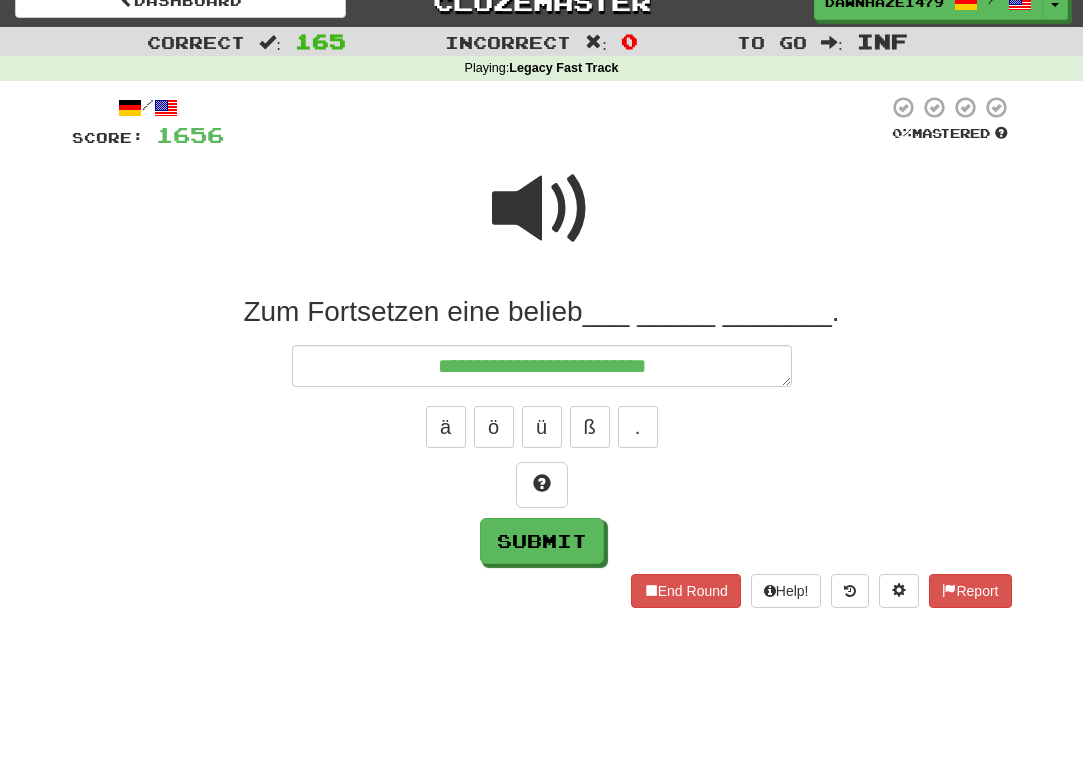 click at bounding box center (542, 222) 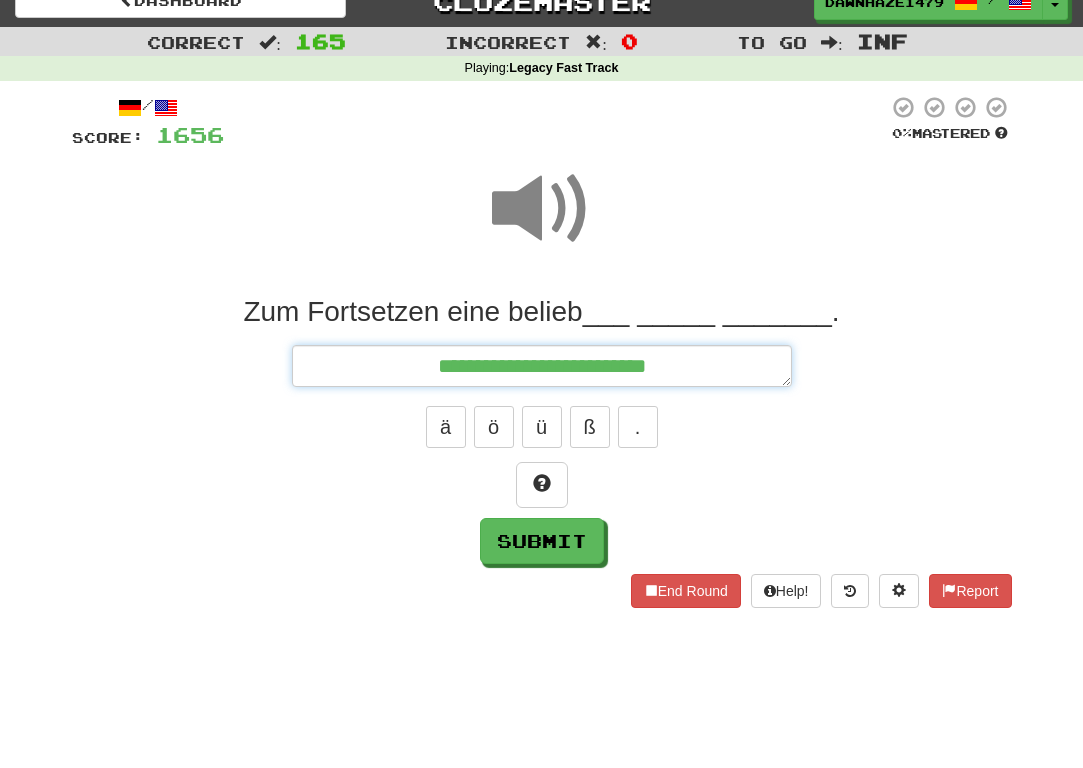 click on "**********" at bounding box center [542, 366] 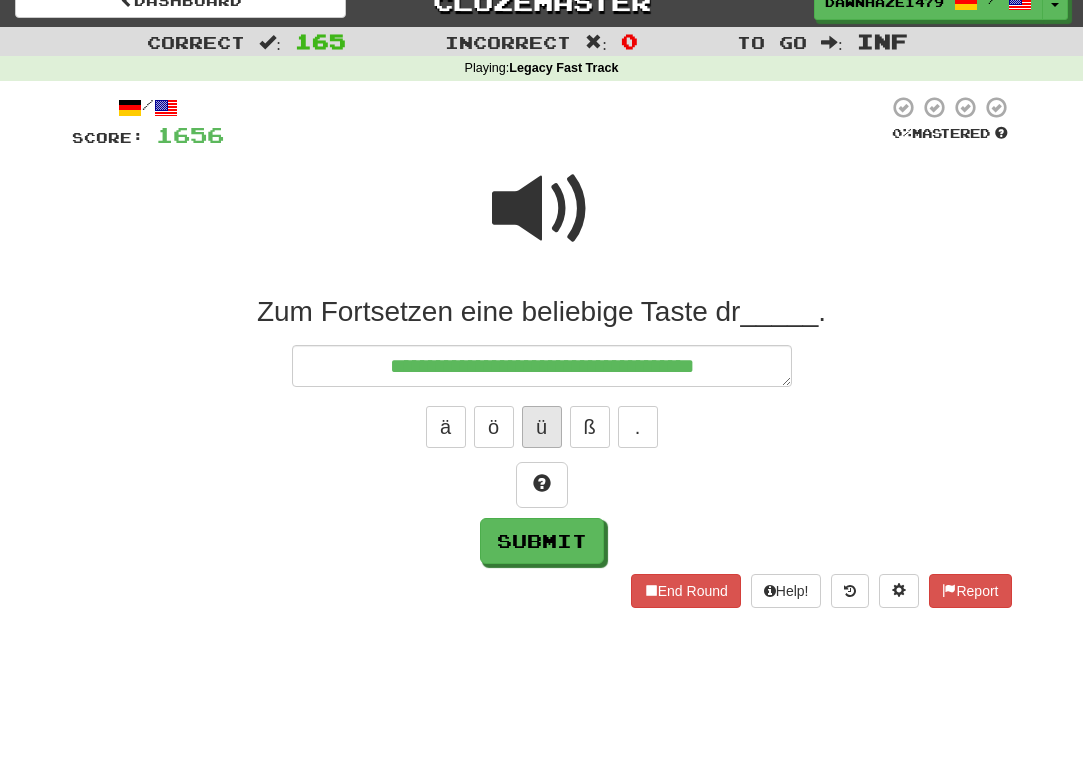click on "ü" at bounding box center (542, 427) 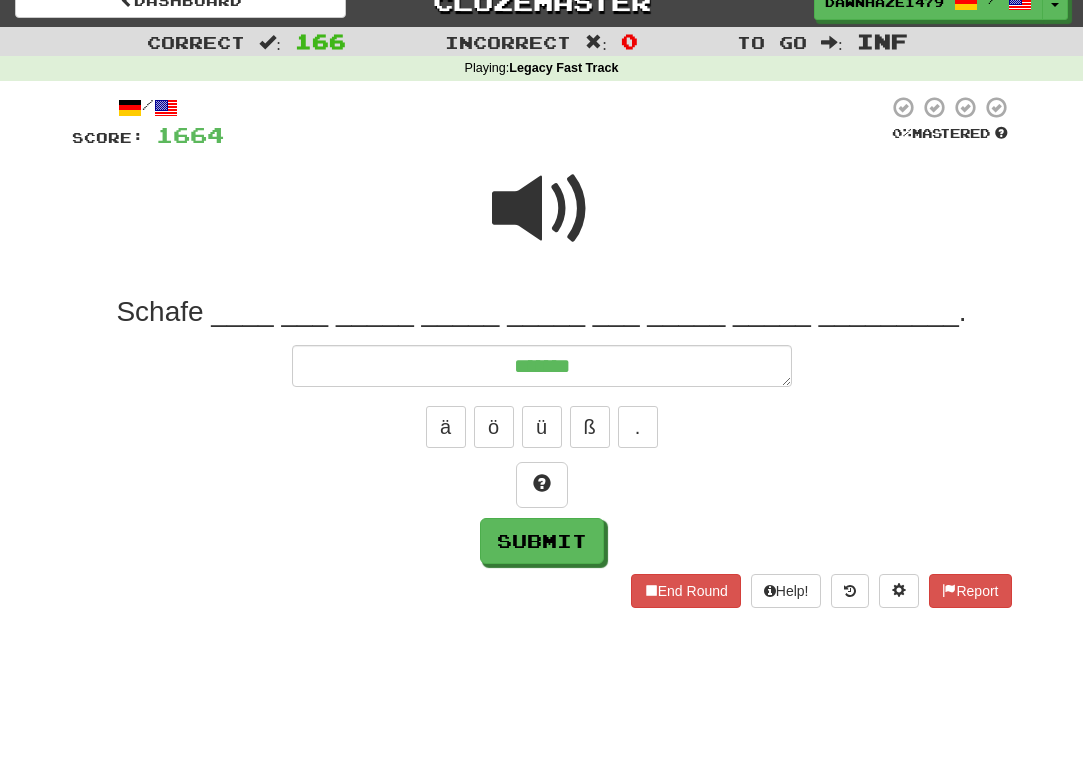 click at bounding box center [542, 209] 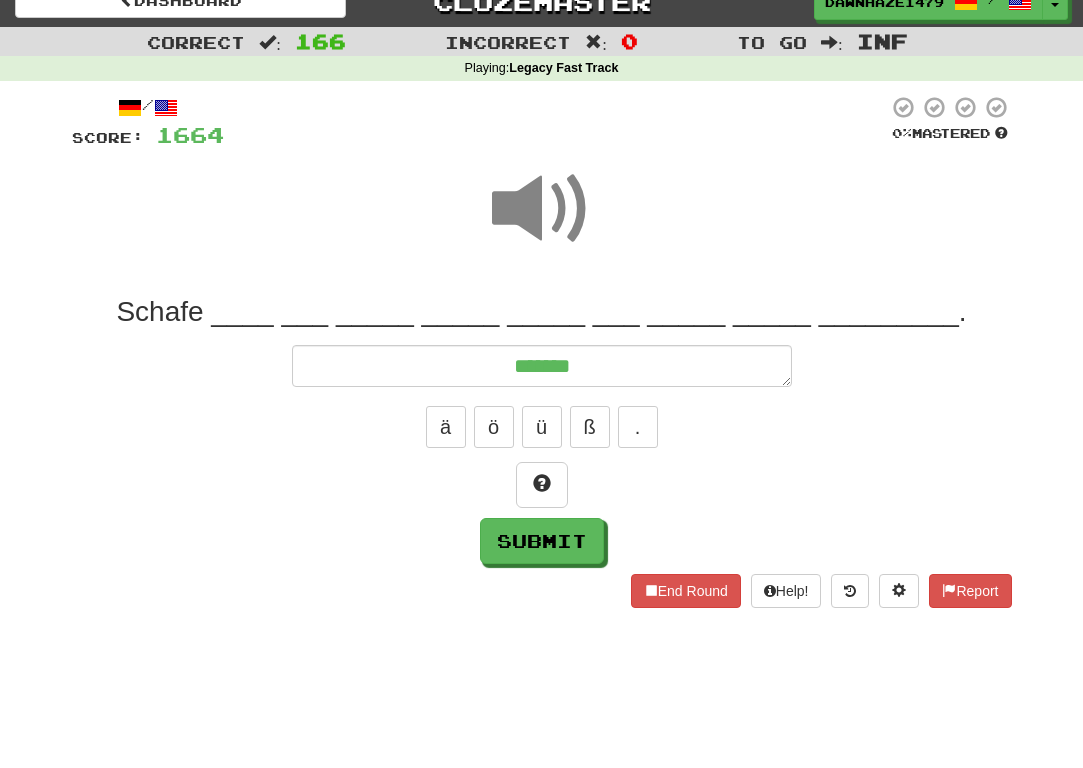click on "Schafe ____ ___ _____ _____ _____ ___ _____ _____ _________." at bounding box center [542, 429] 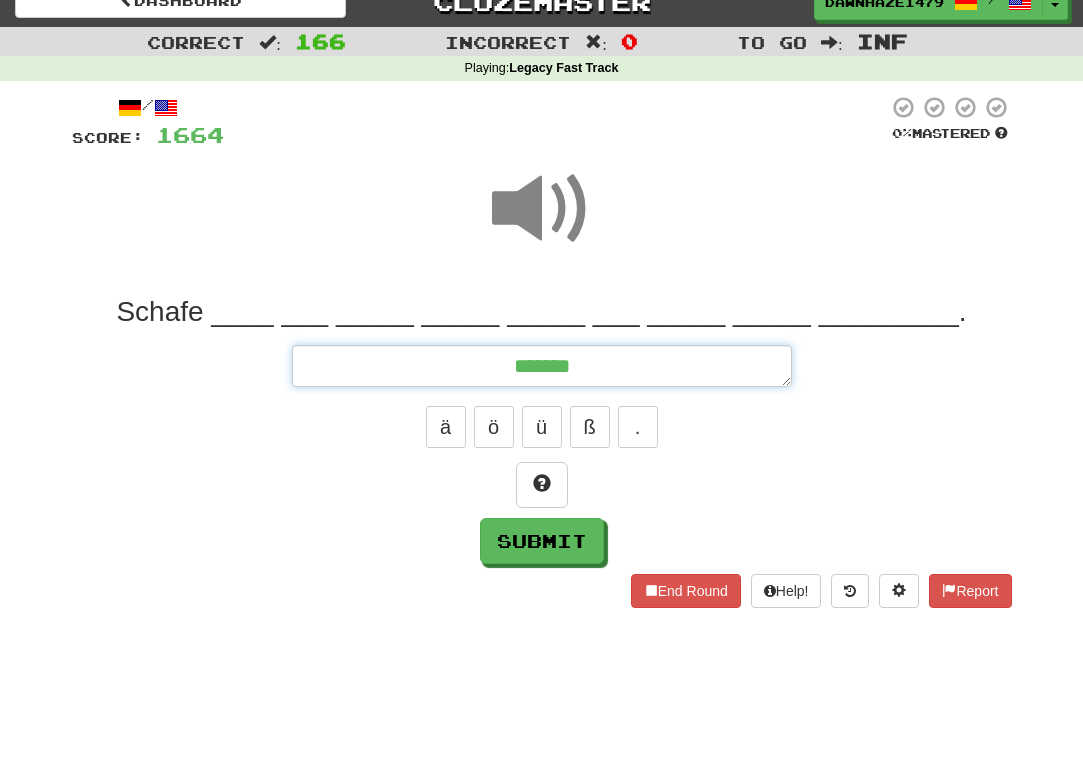 click on "******" at bounding box center (542, 366) 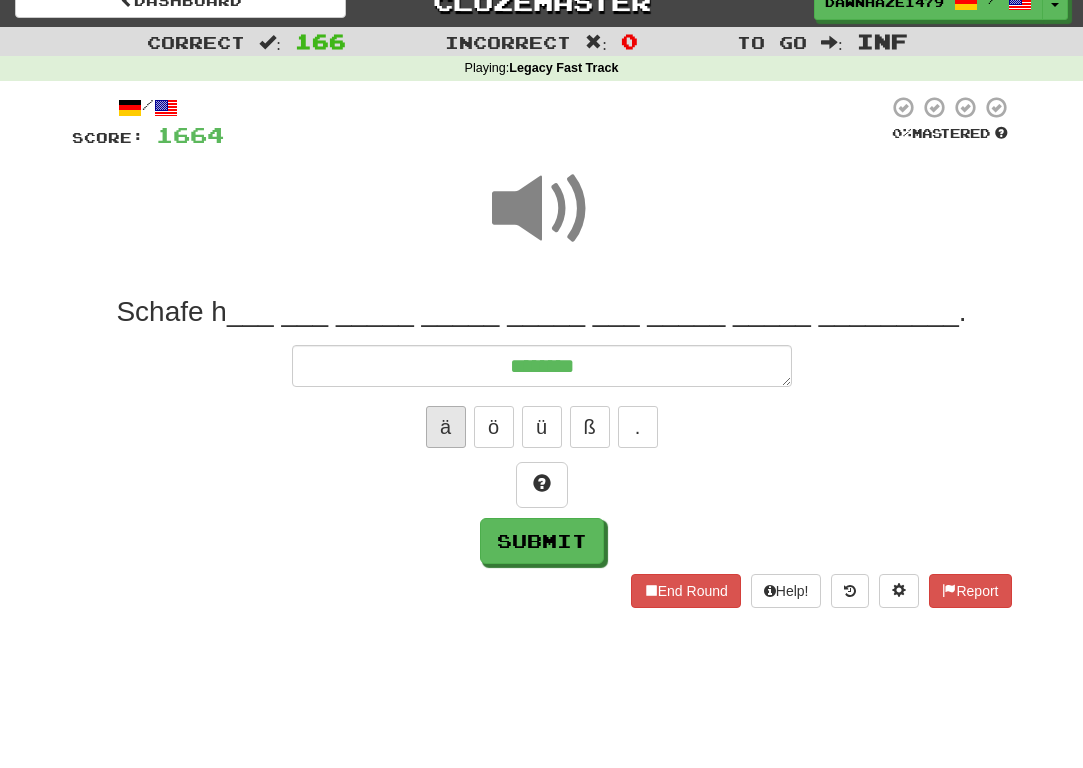 click on "ä" at bounding box center (446, 427) 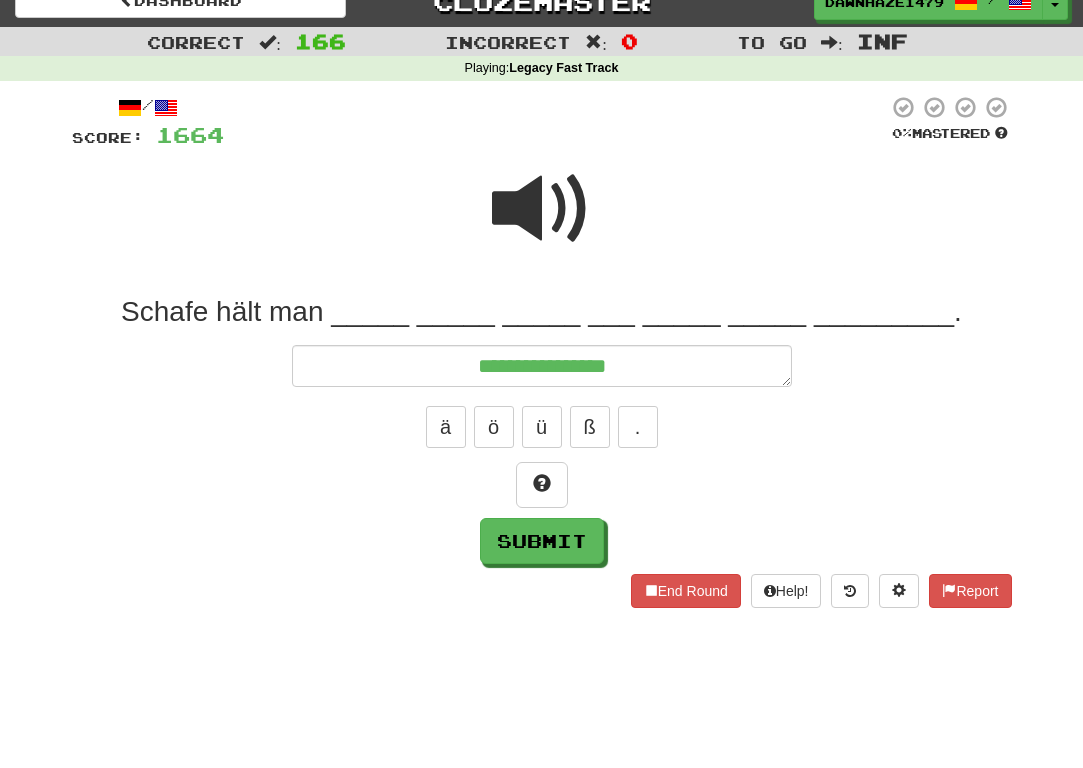 click at bounding box center (542, 222) 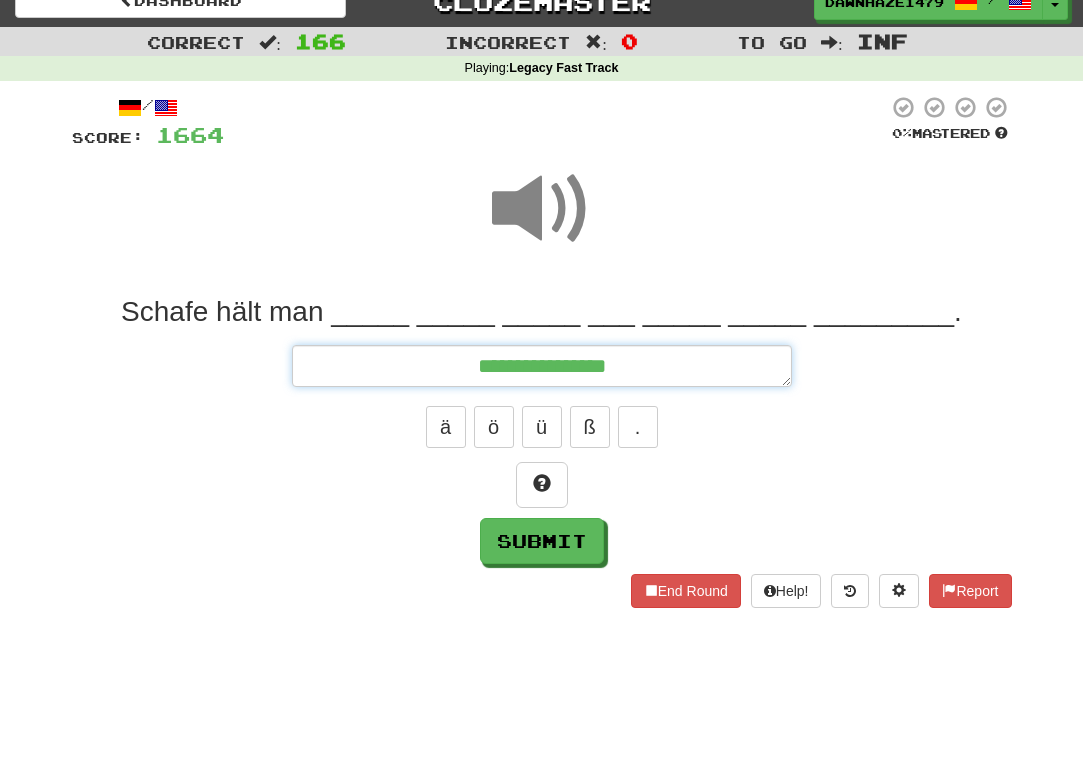 click on "**********" at bounding box center (542, 366) 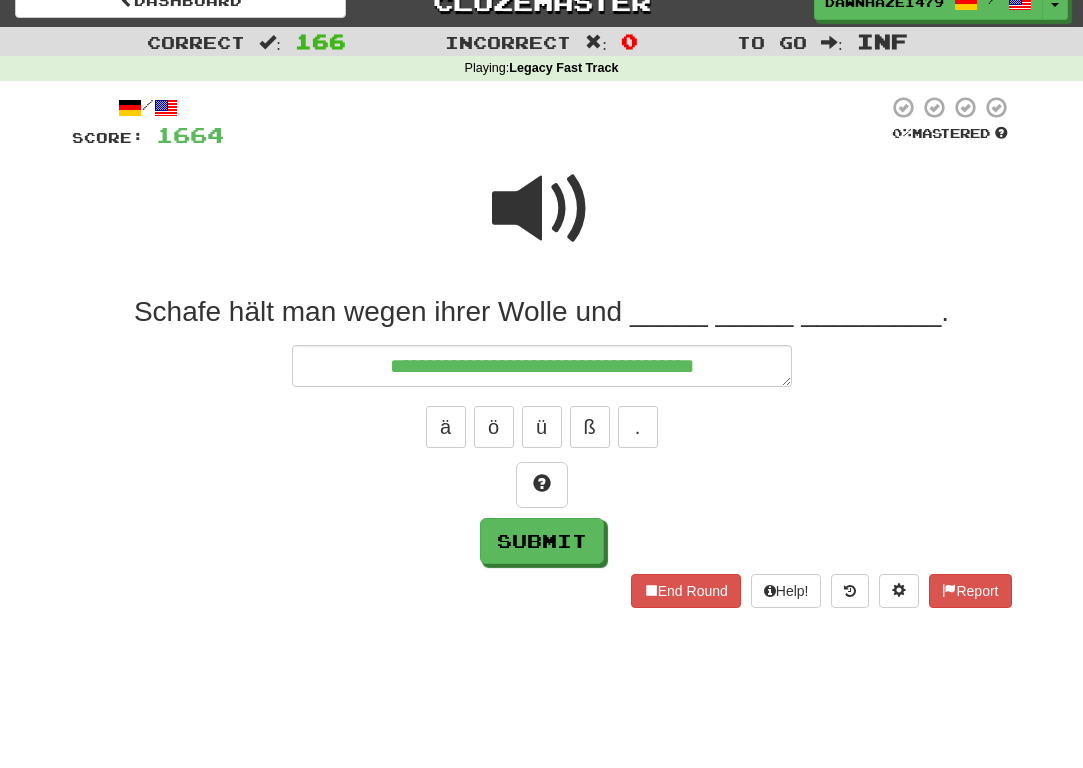 click at bounding box center [542, 222] 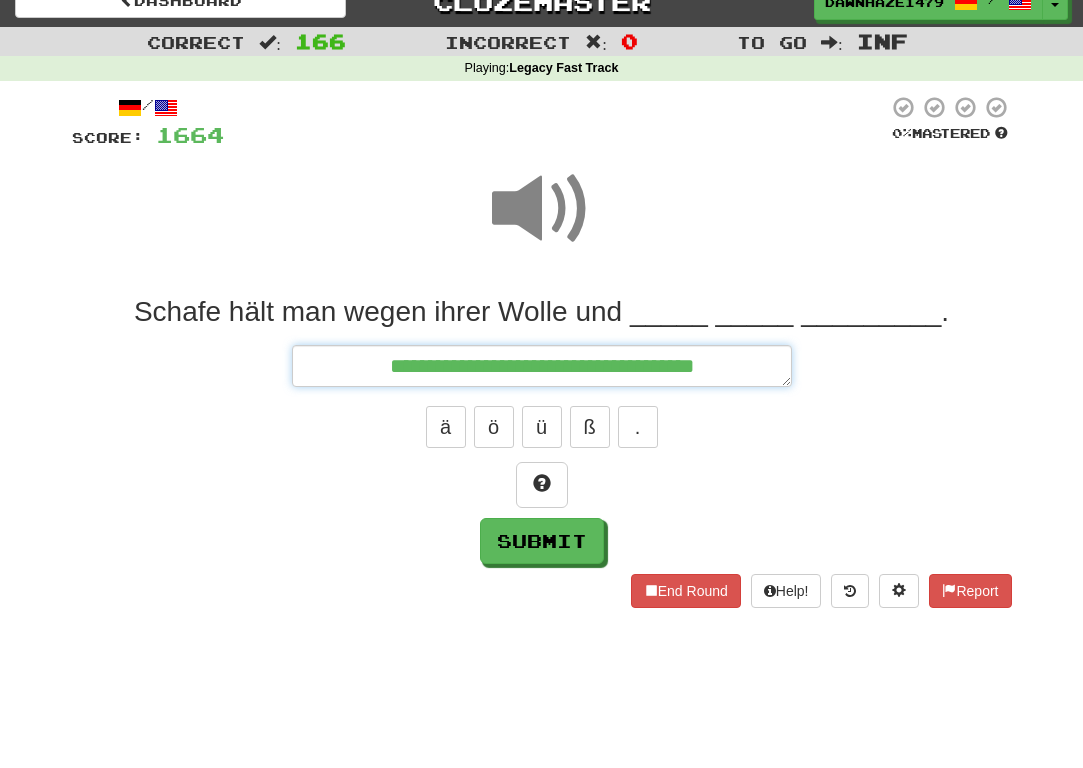 click on "**********" at bounding box center (542, 366) 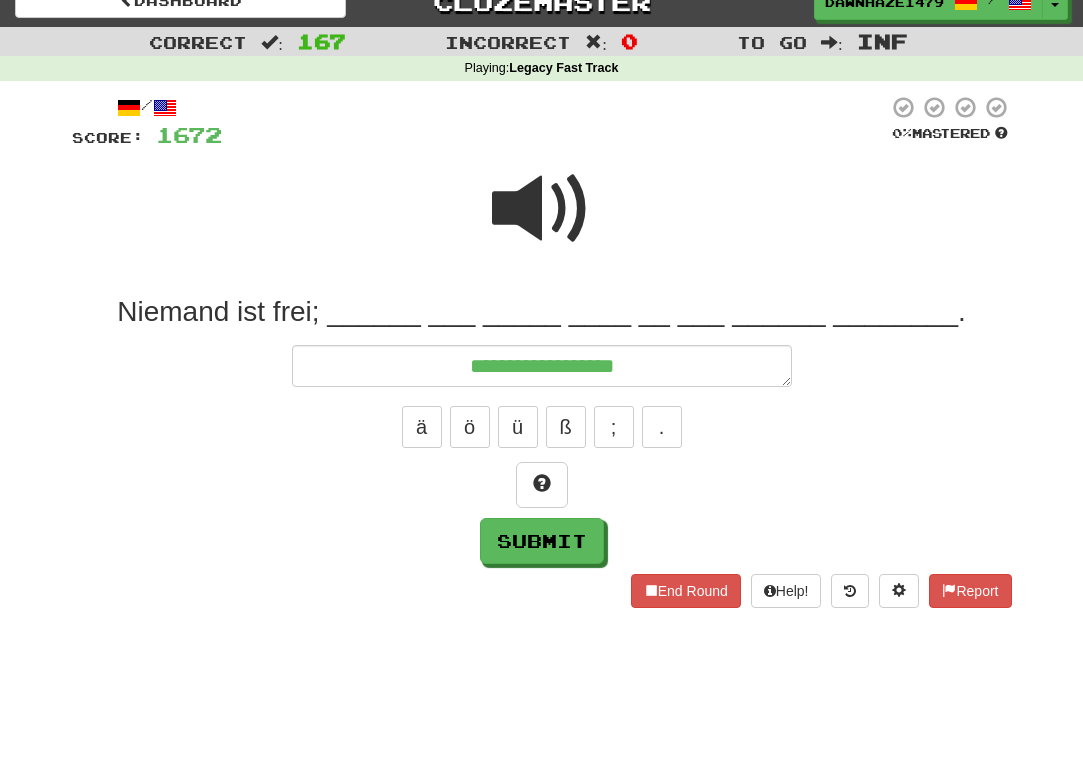 click at bounding box center [542, 222] 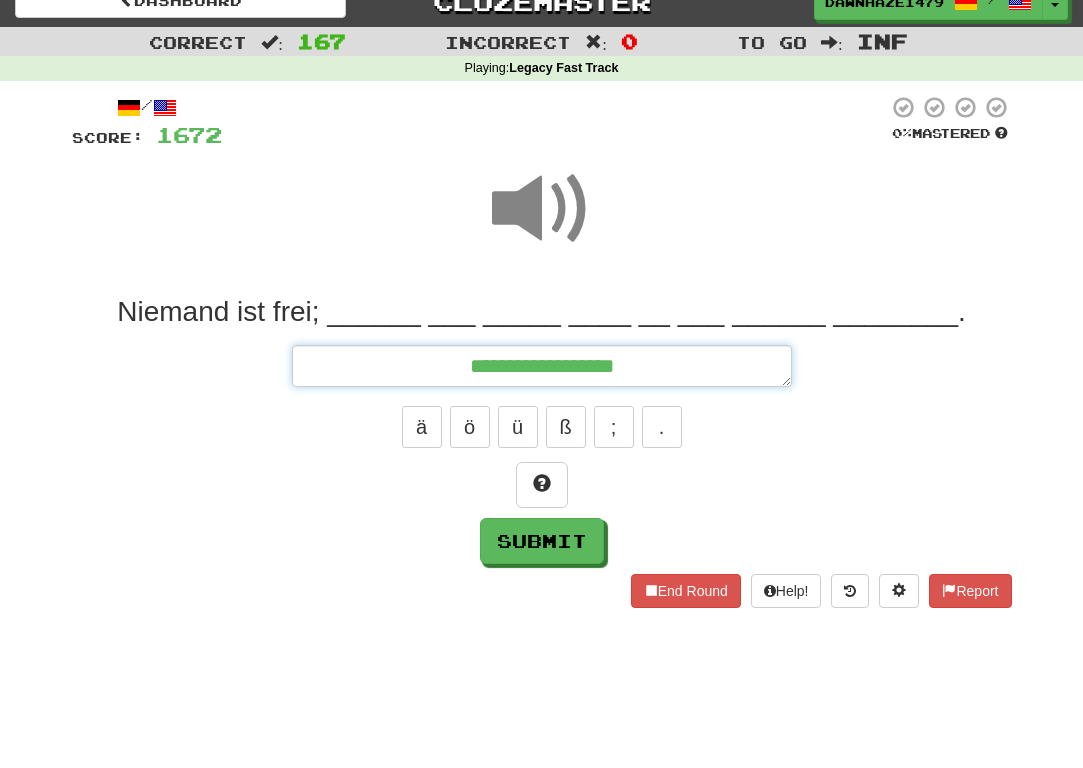 click on "**********" at bounding box center [542, 366] 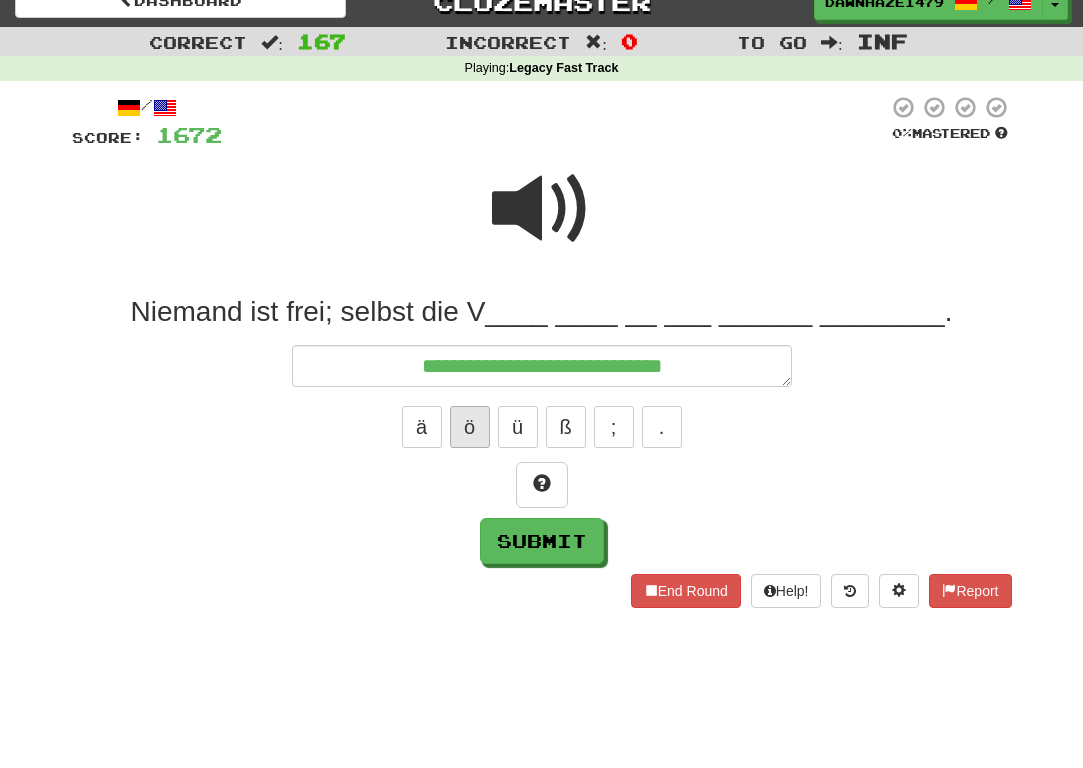 click on "ö" at bounding box center [470, 427] 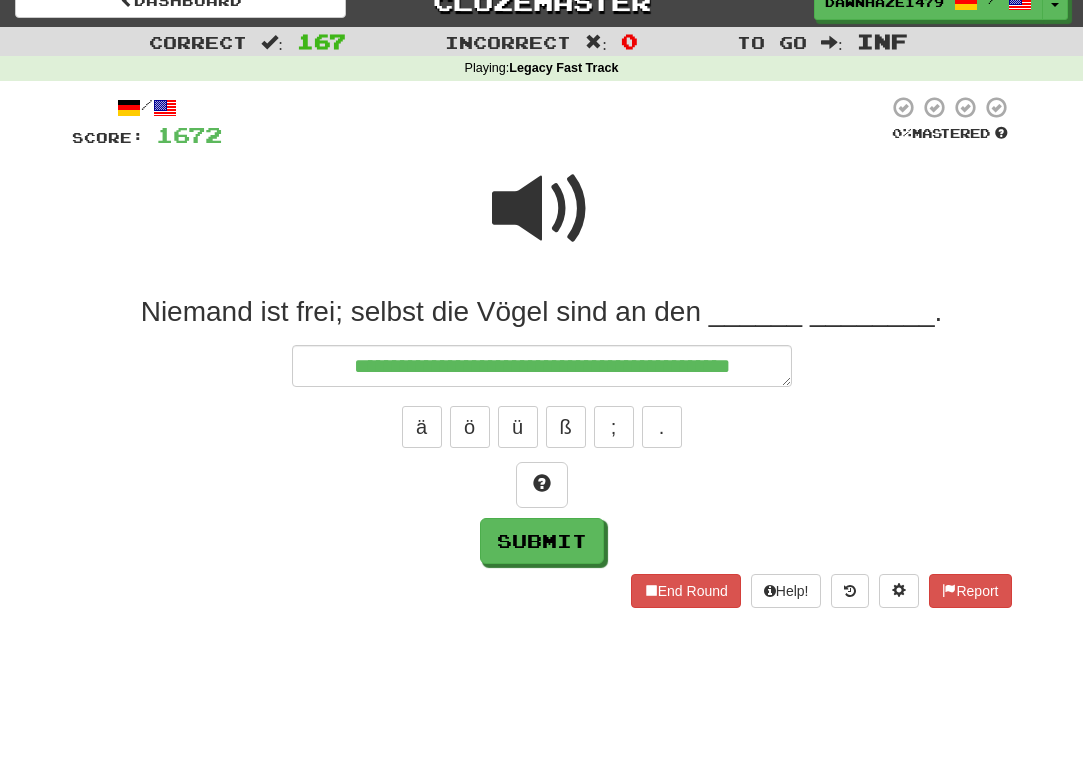 click at bounding box center [542, 209] 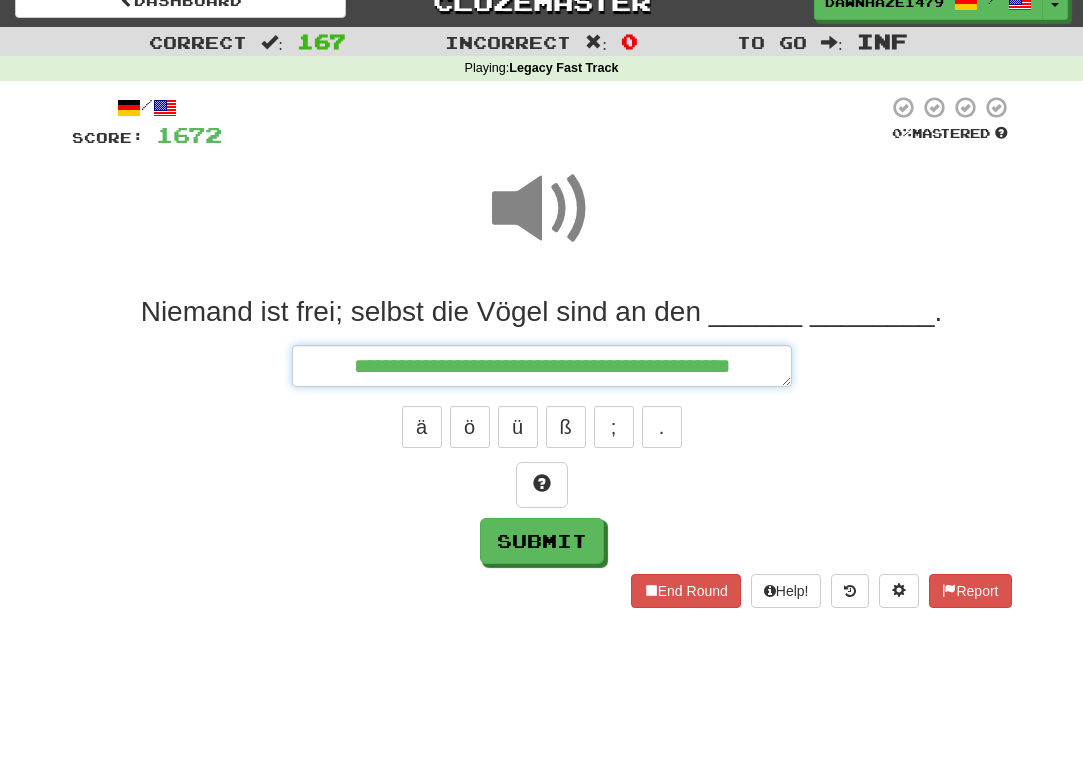 click on "**********" at bounding box center (542, 366) 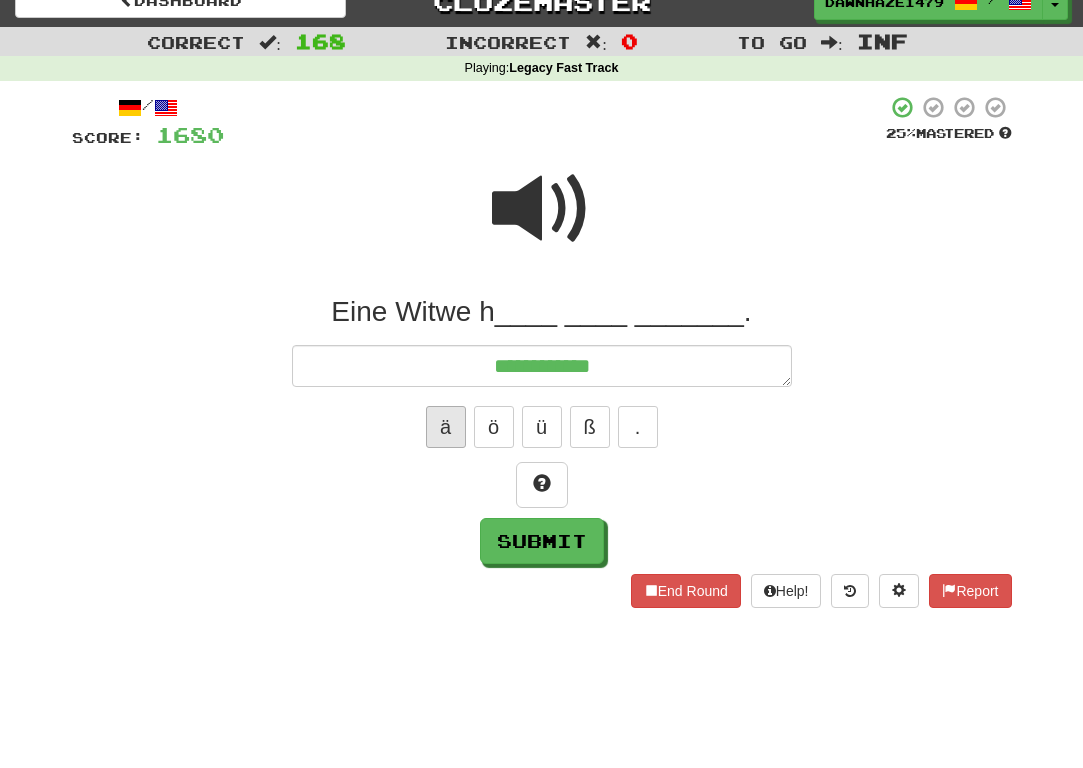 click on "ä" at bounding box center [446, 427] 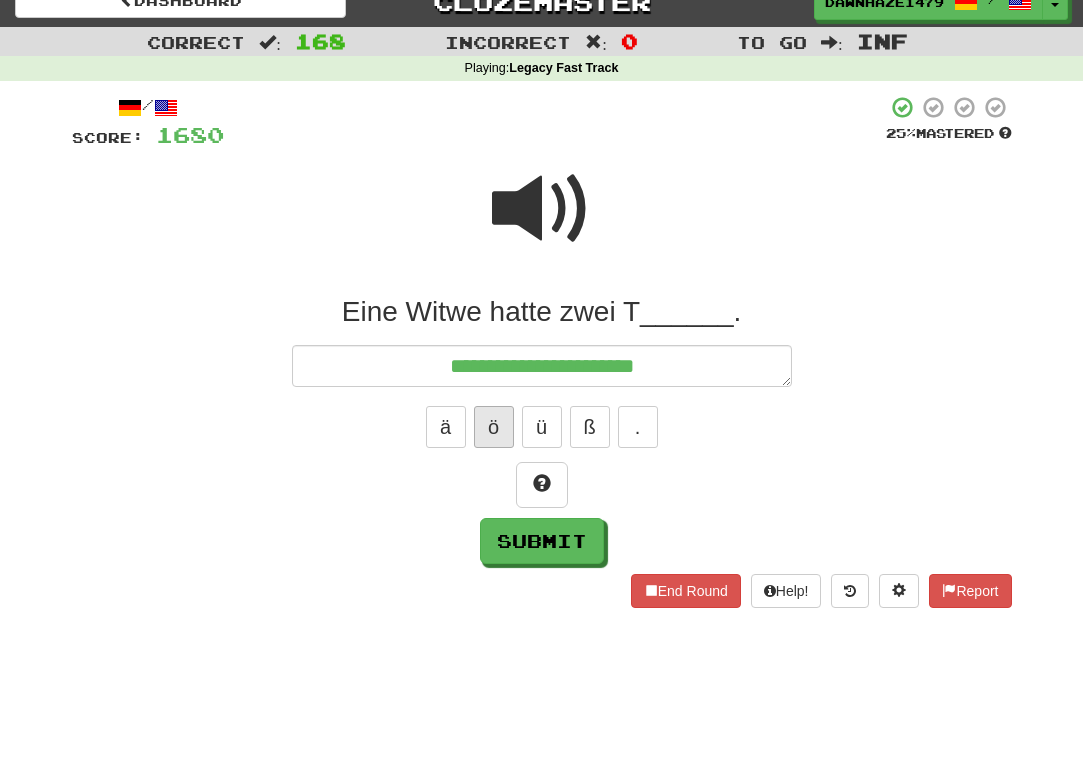 click on "ö" at bounding box center [494, 427] 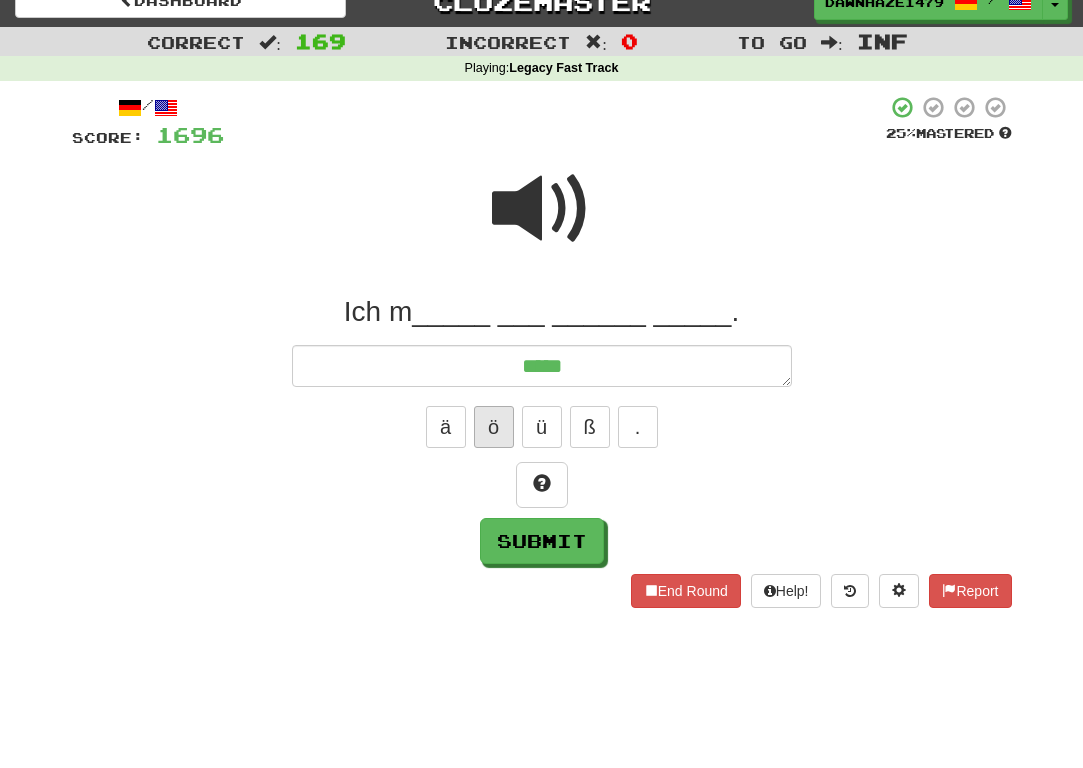 click on "ö" at bounding box center (494, 427) 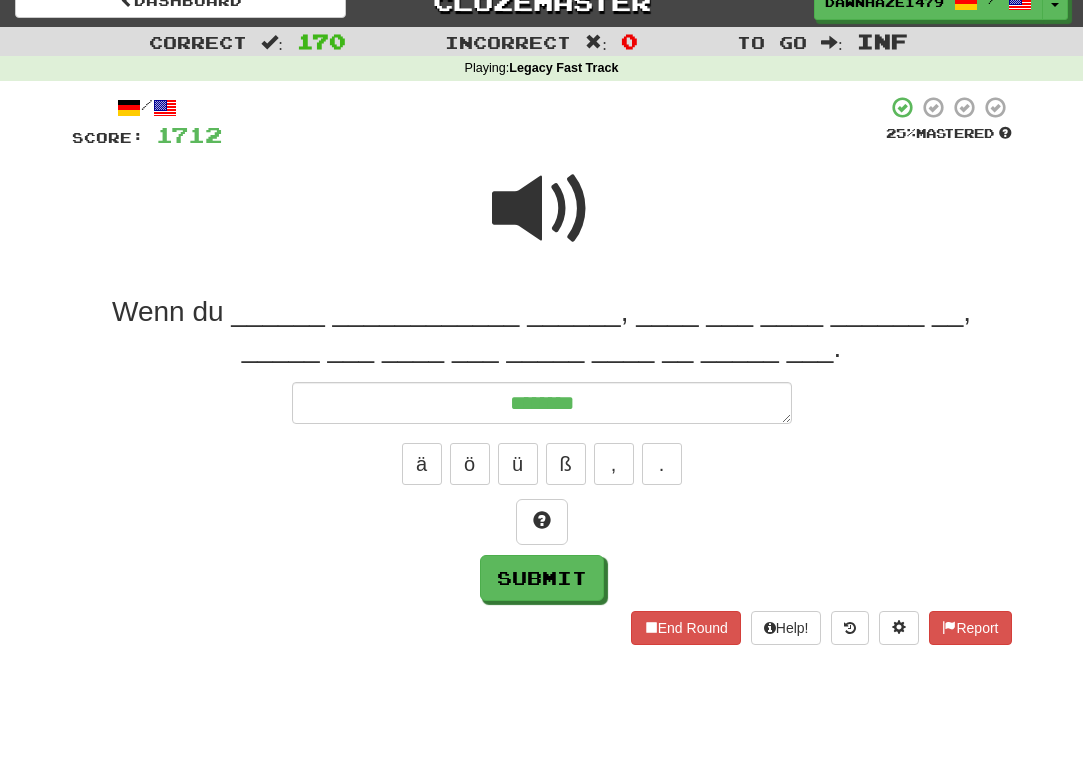 click at bounding box center [542, 222] 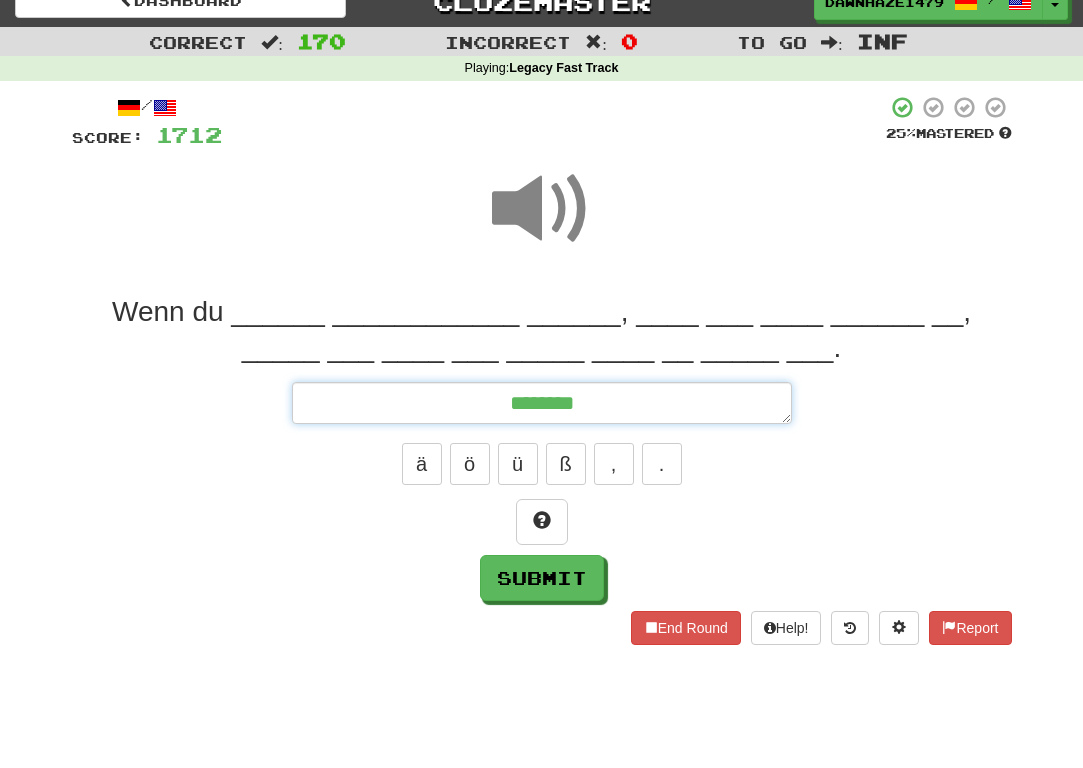 click on "*******" at bounding box center [542, 403] 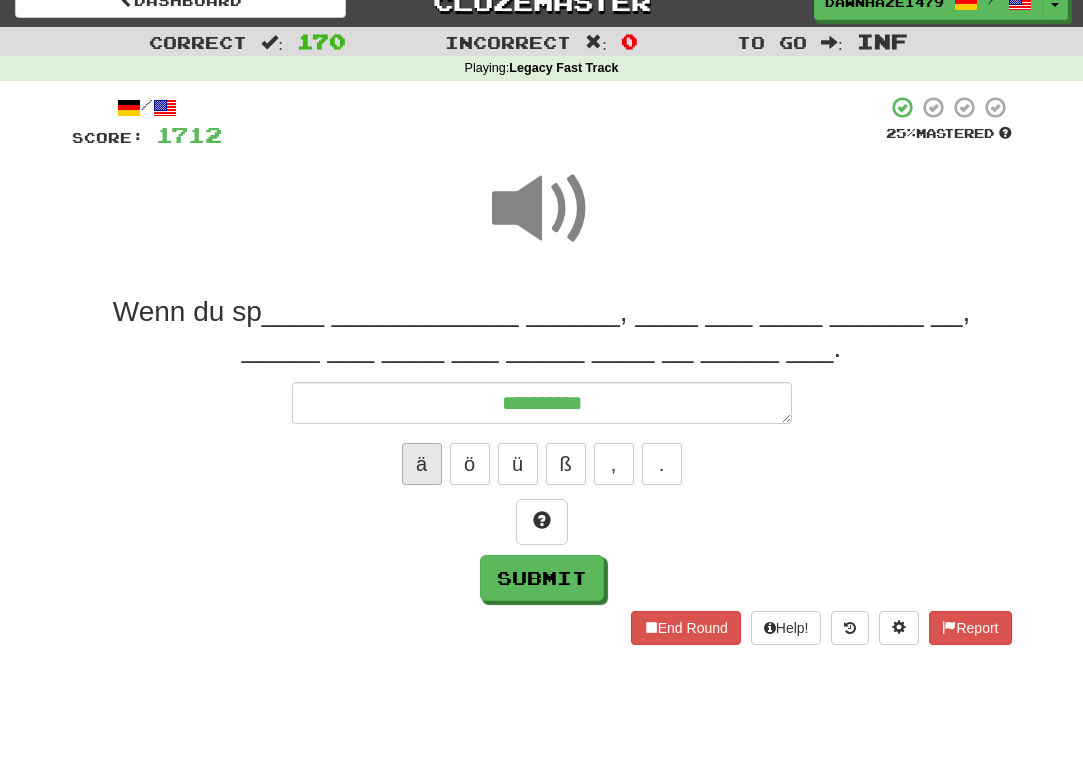 click on "ä" at bounding box center (422, 464) 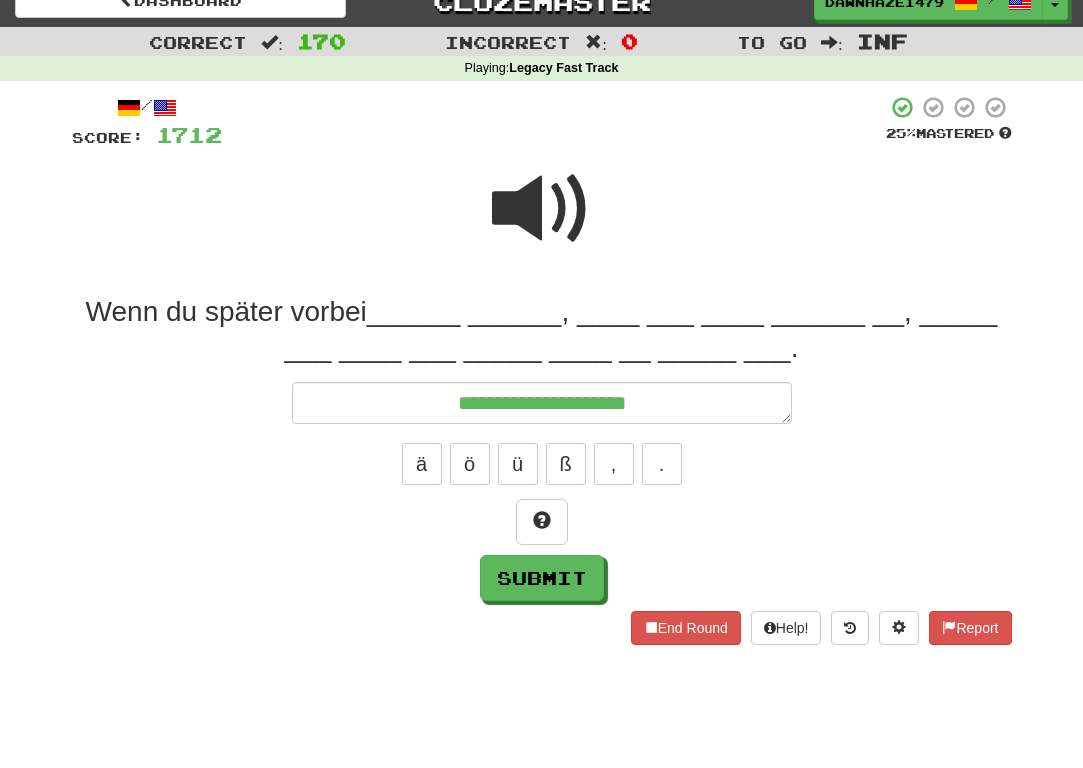 click at bounding box center (542, 209) 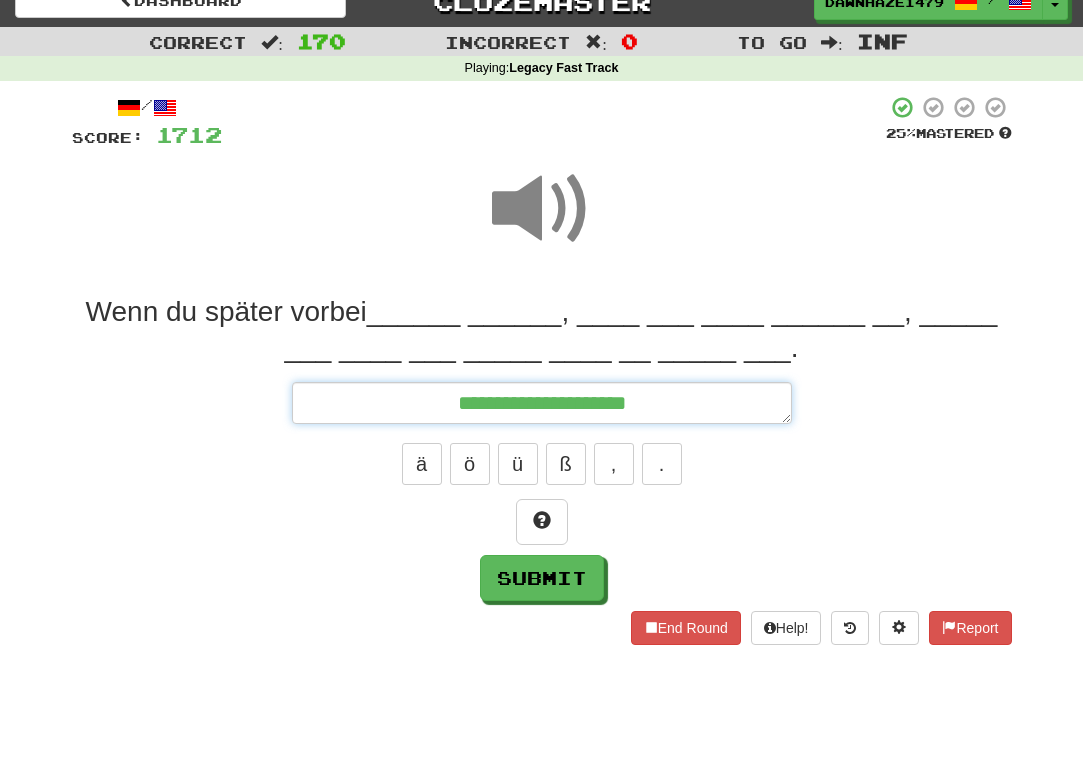 click on "**********" at bounding box center [542, 403] 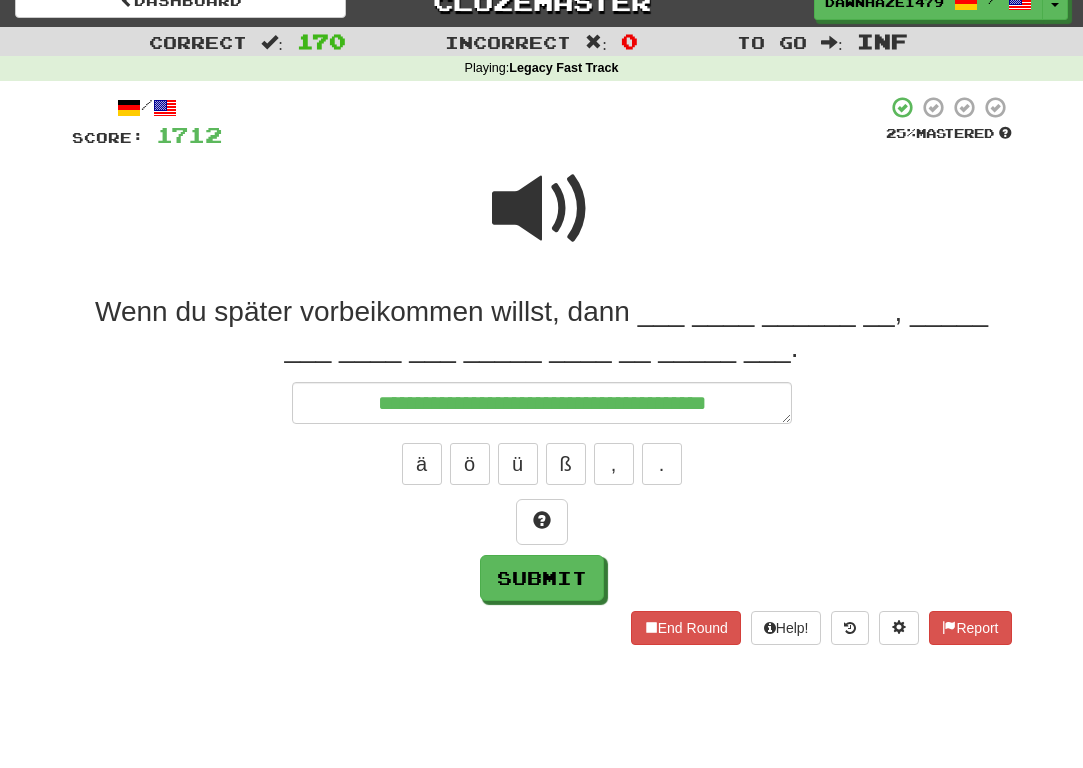 click on "Wenn du später vorbeikommen willst, dann ___ ____ ______ __, _____ ___ ____ ___ _____ ____ __ _____ ___." at bounding box center (542, 330) 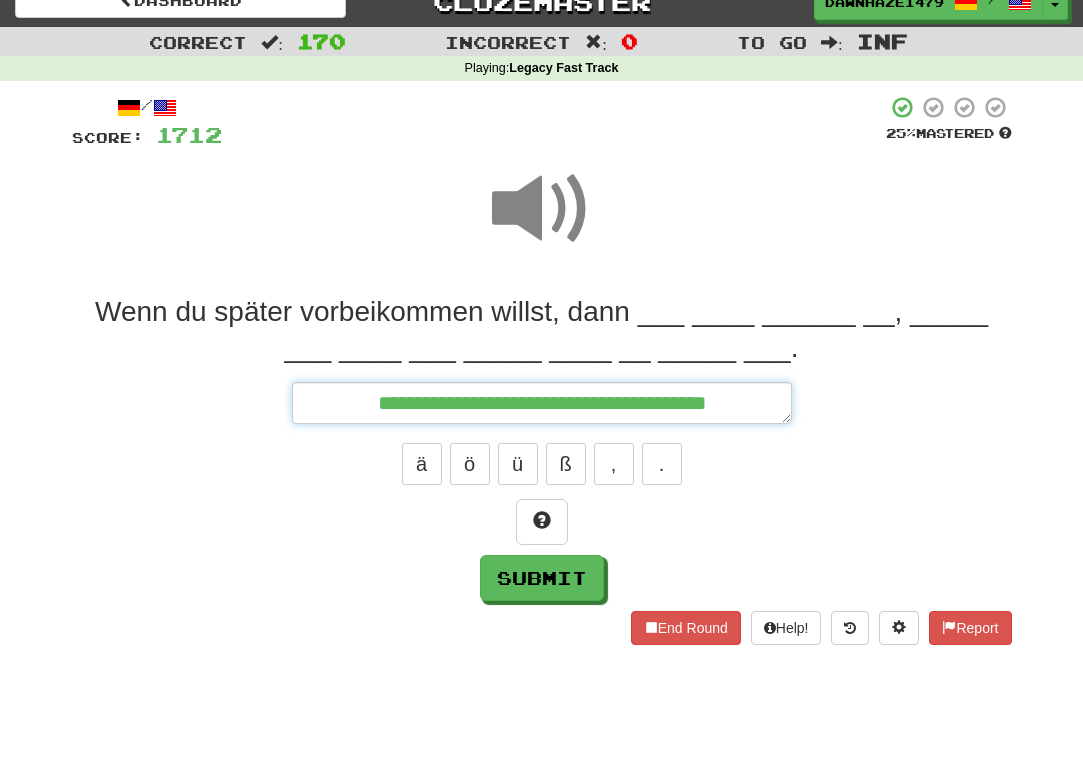 click on "**********" at bounding box center [542, 403] 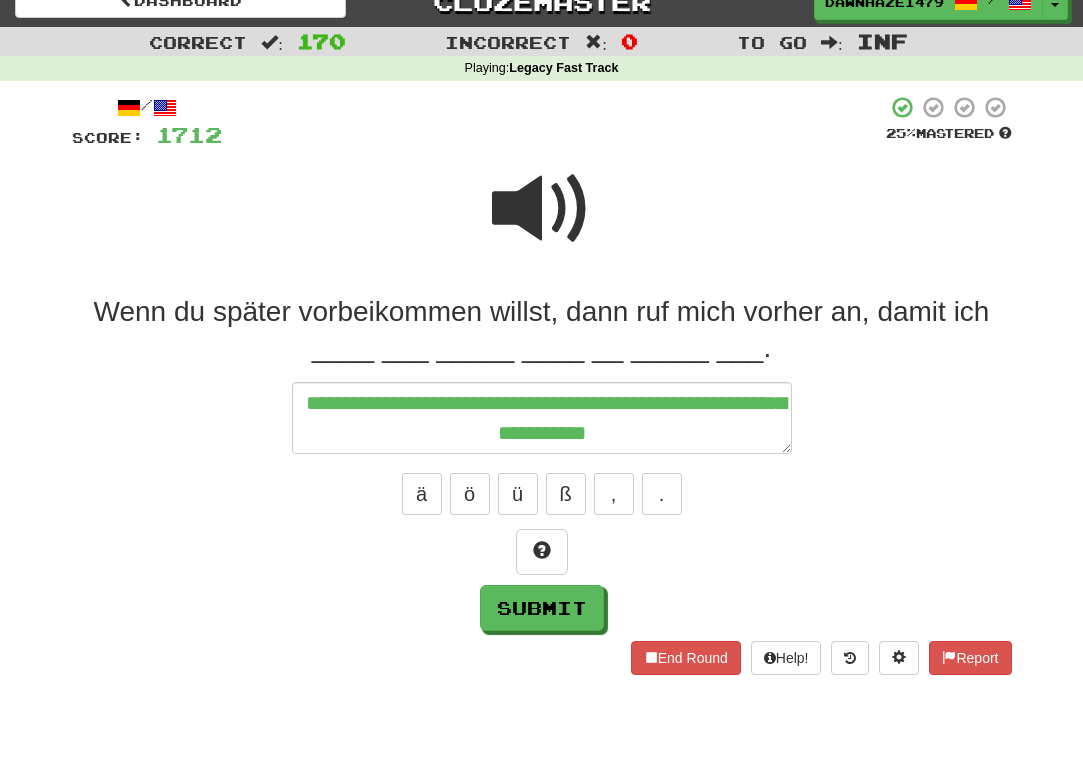 click at bounding box center [542, 209] 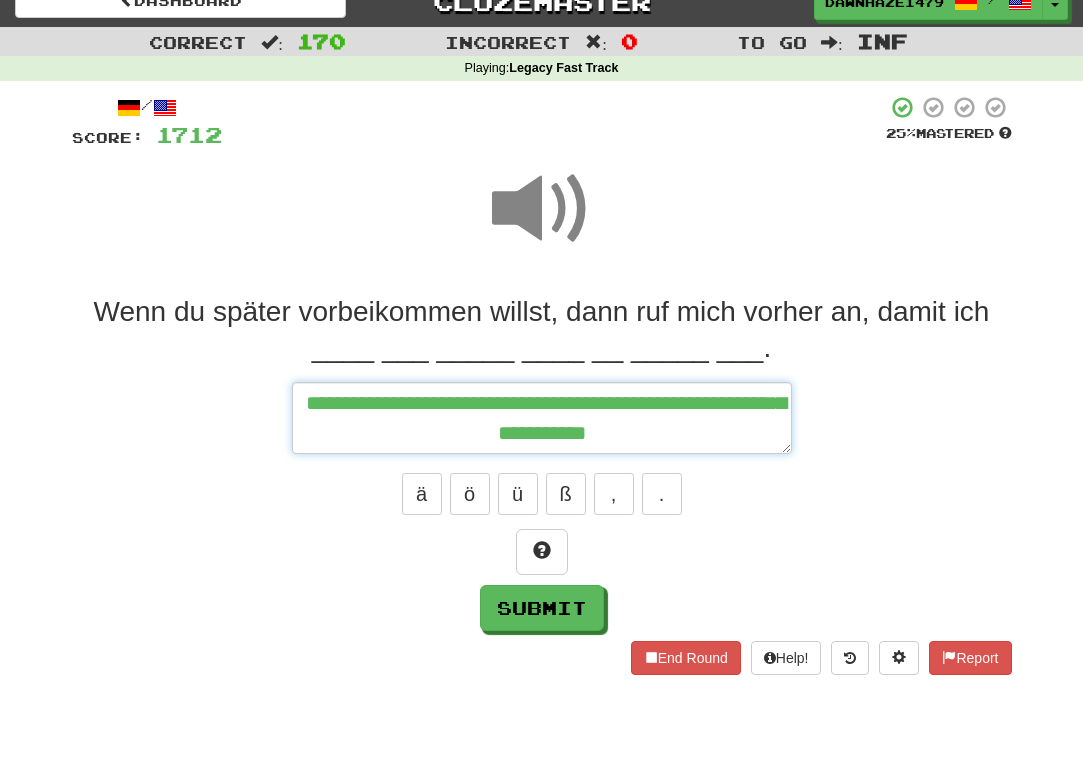 click on "**********" at bounding box center (542, 418) 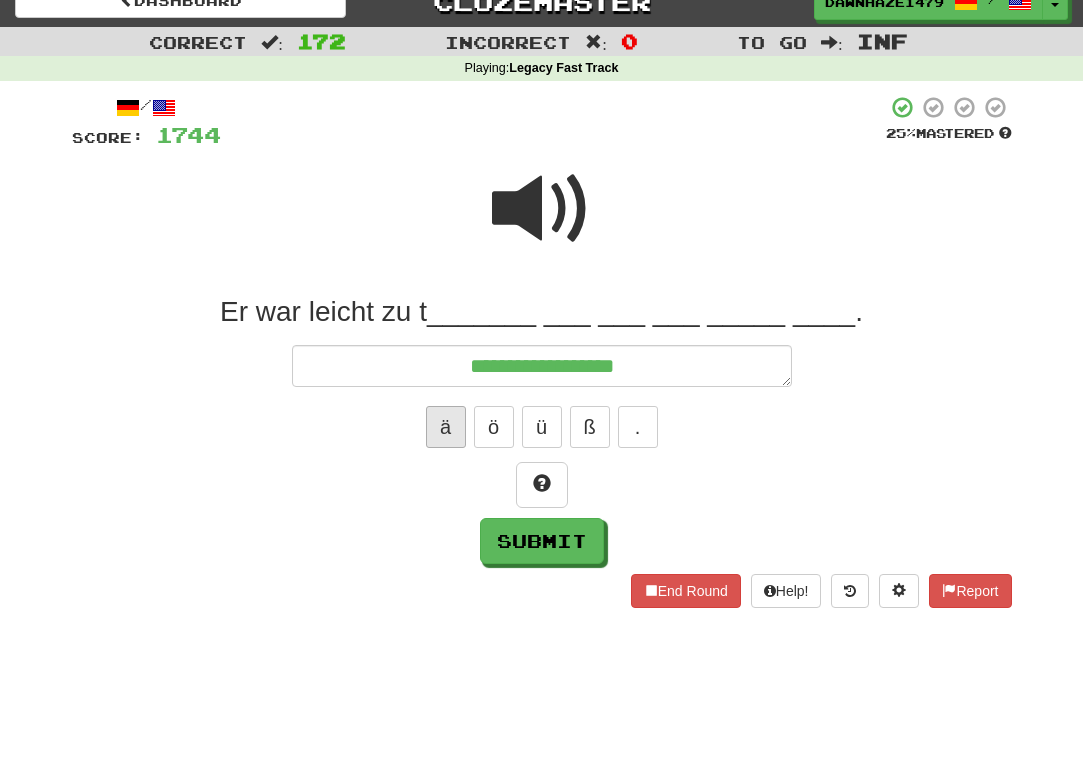 click on "ä" at bounding box center (446, 427) 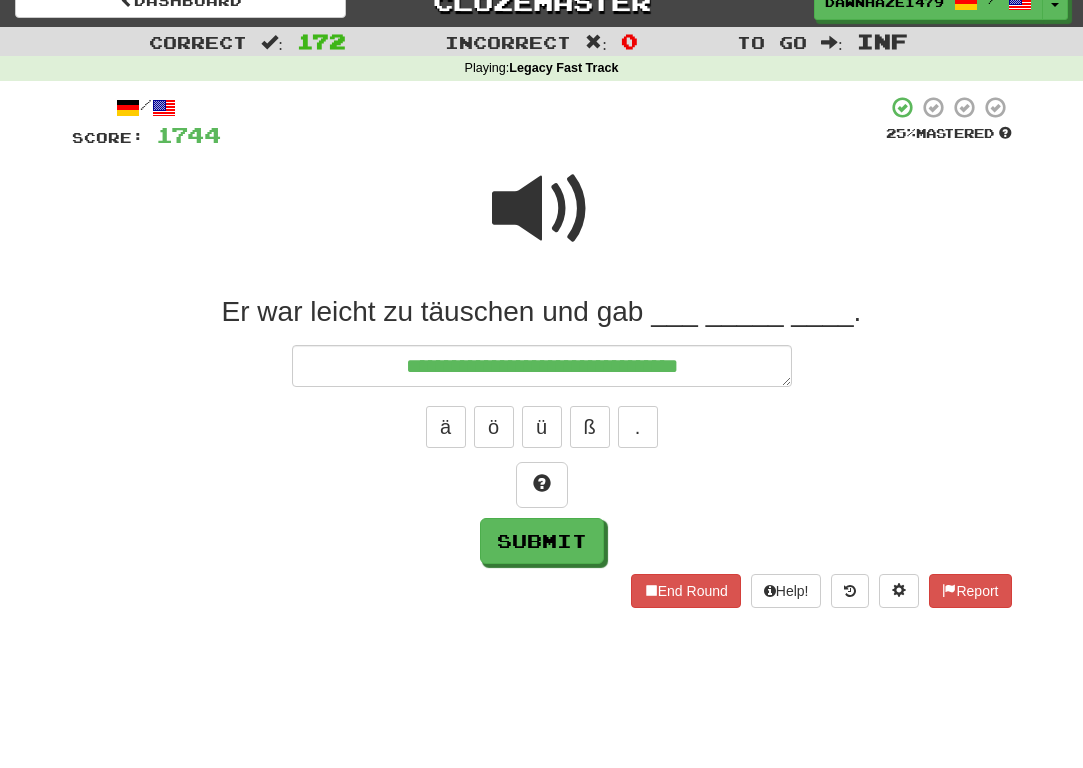 click at bounding box center [542, 209] 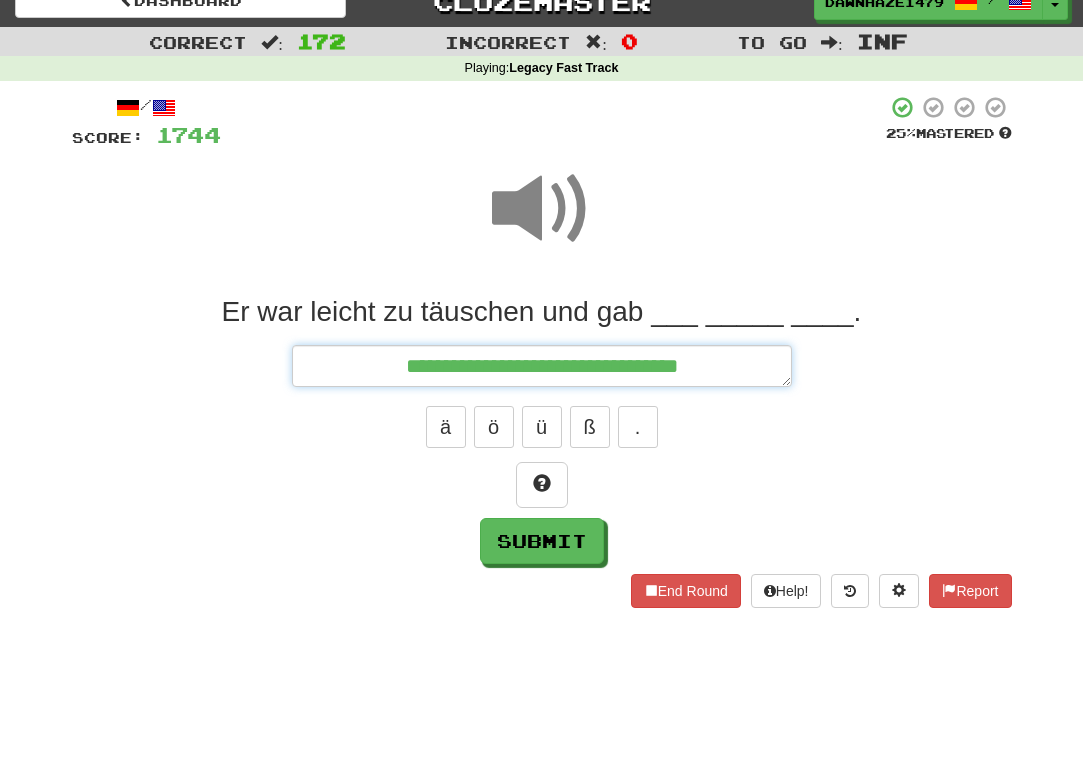 click on "**********" at bounding box center [542, 366] 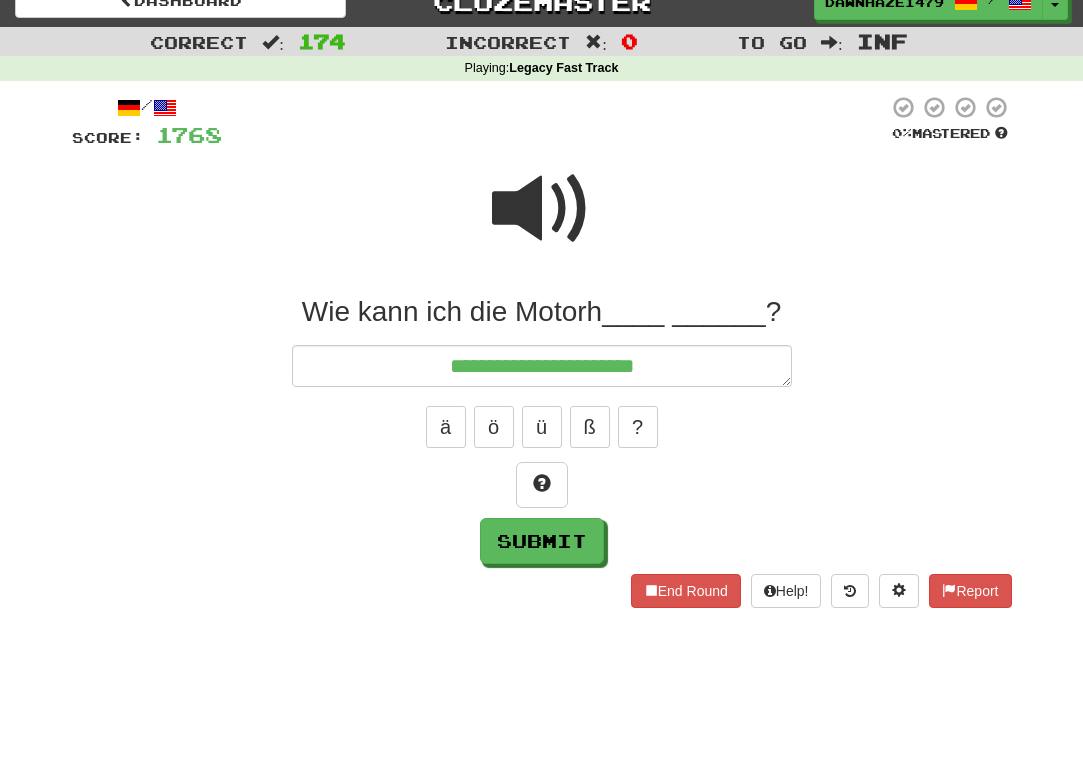 click at bounding box center (542, 222) 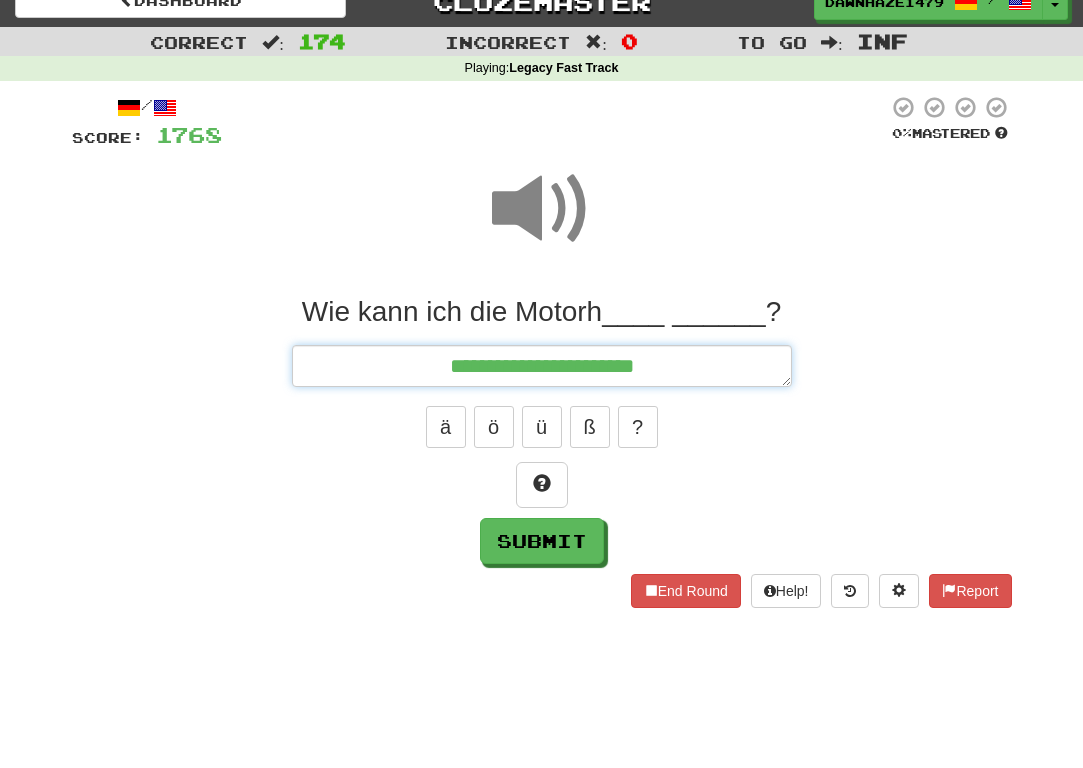 click on "**********" at bounding box center [542, 366] 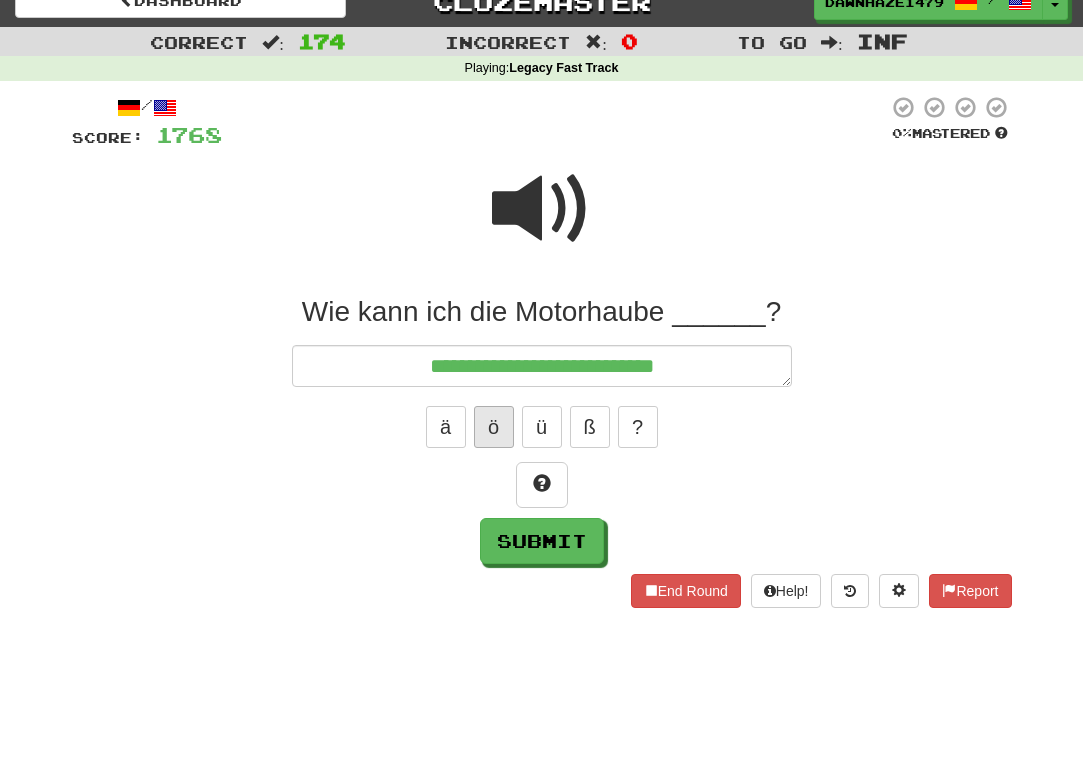 click on "ö" at bounding box center (494, 427) 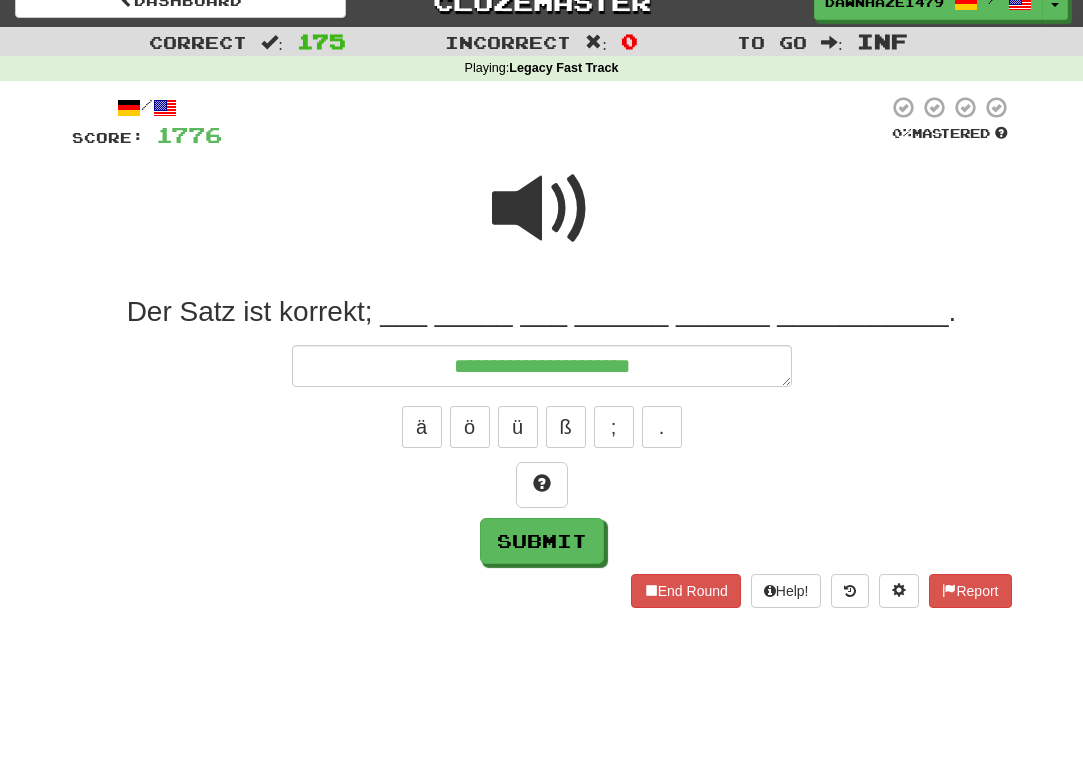 click at bounding box center (542, 209) 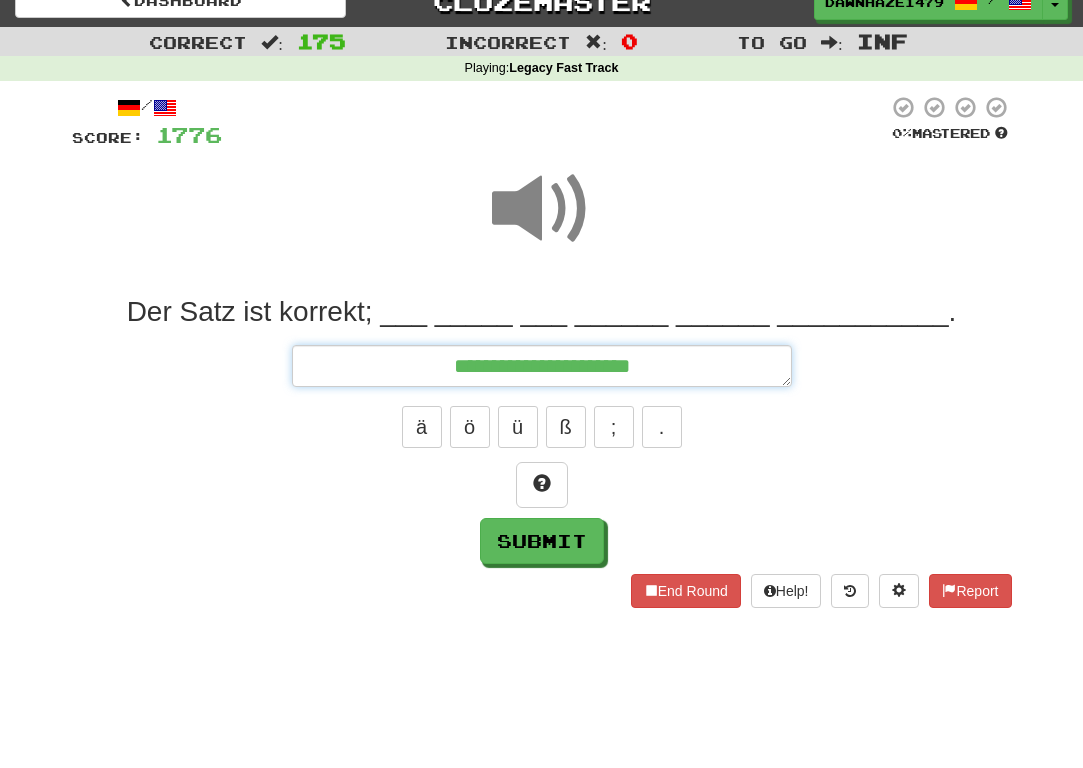 click on "**********" at bounding box center [542, 366] 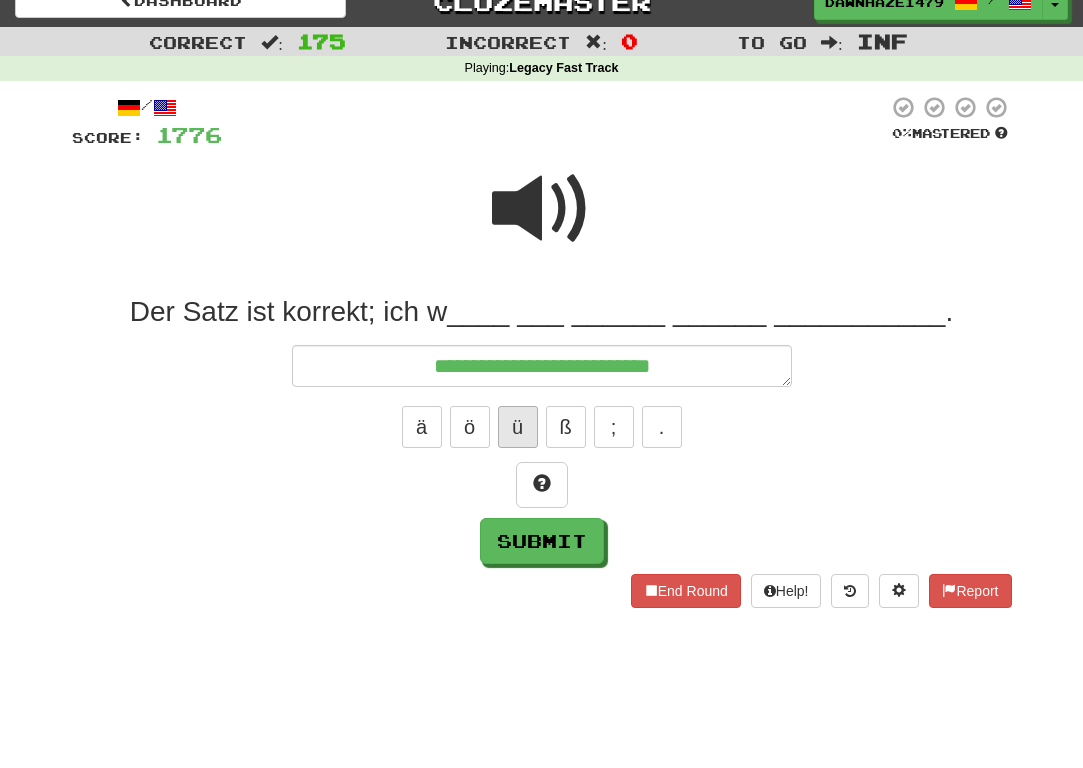 click on "ü" at bounding box center (518, 427) 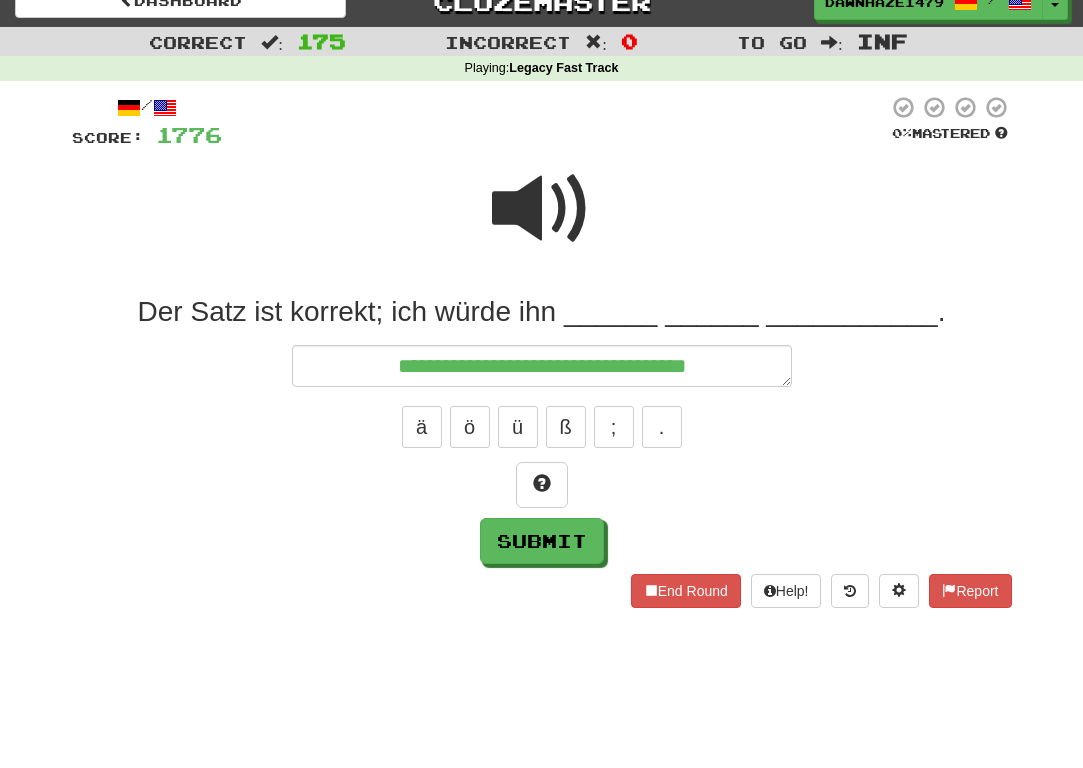 click on "Der Satz ist korrekt; ich würde ihn ______ ______ ___________." at bounding box center (542, 312) 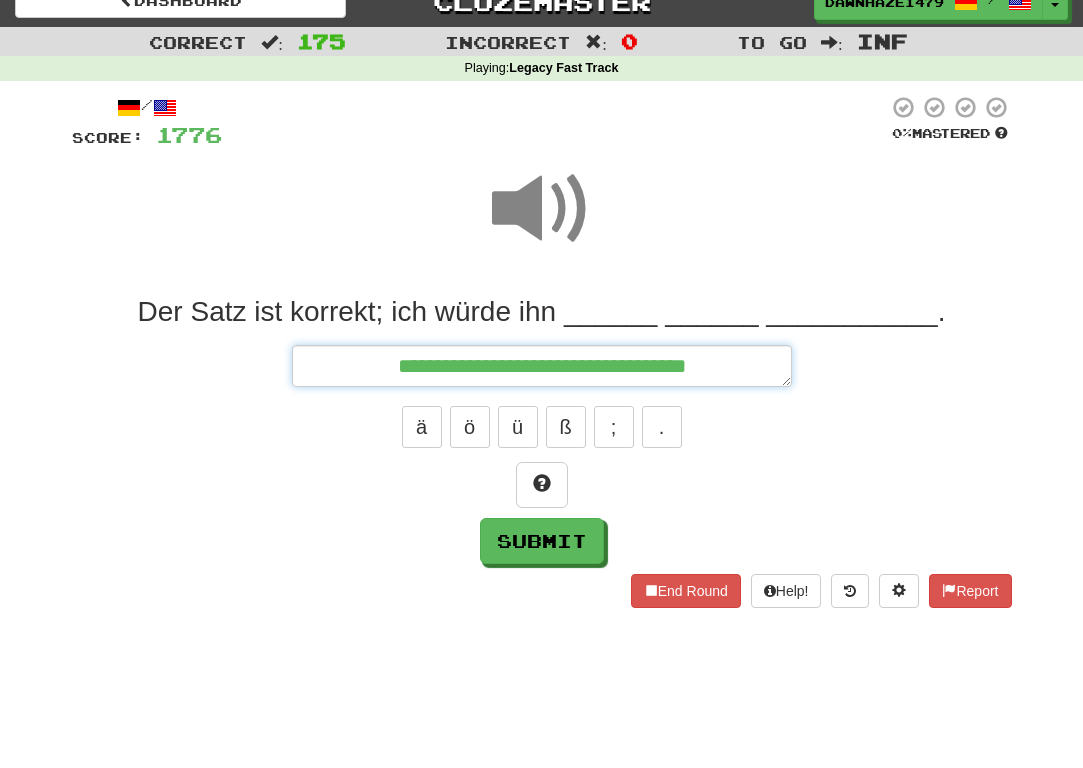 click on "**********" at bounding box center (542, 366) 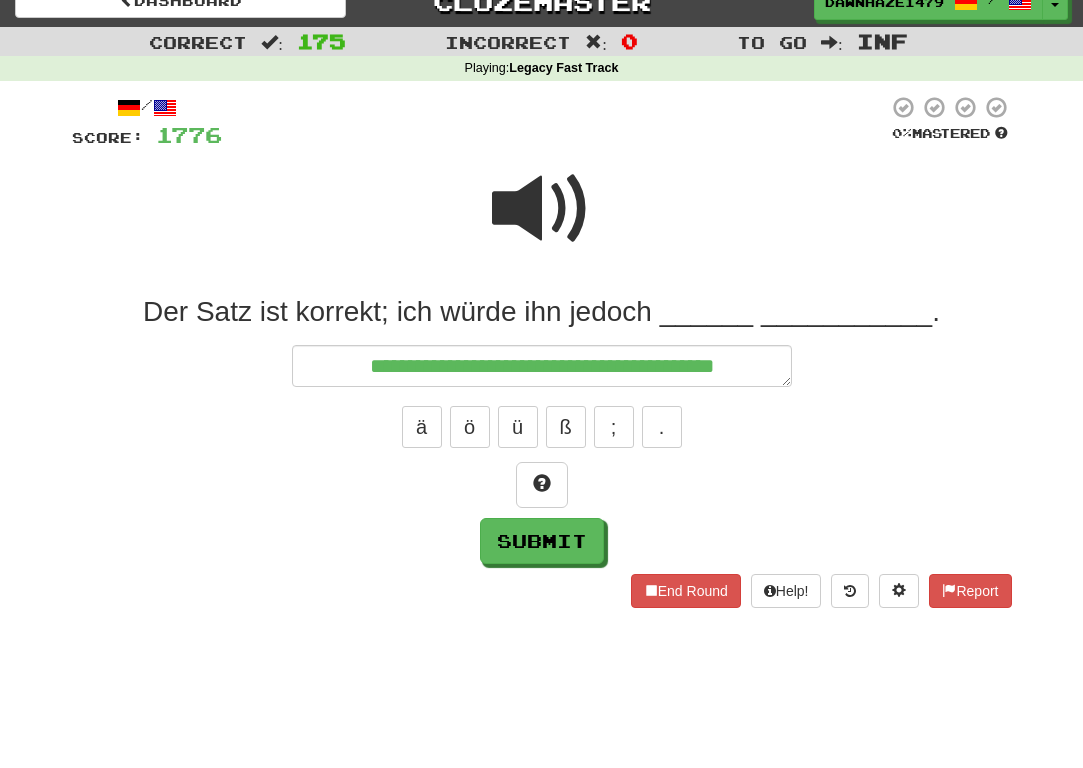 click at bounding box center (542, 222) 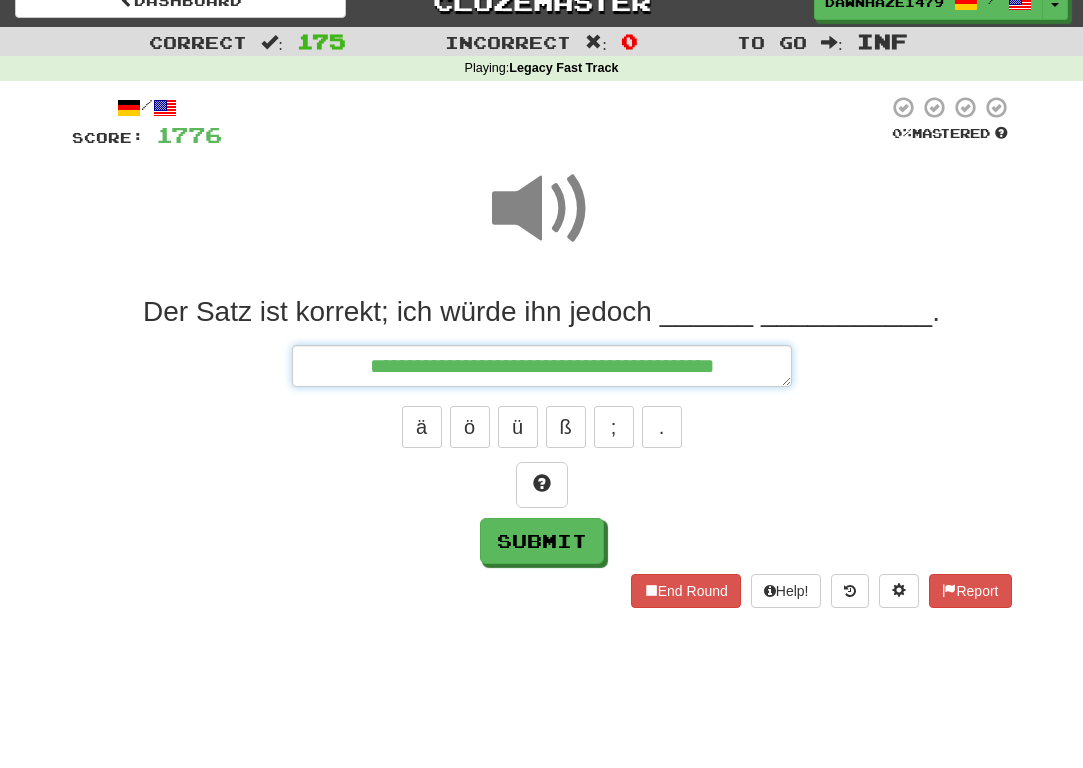 click on "**********" at bounding box center (542, 366) 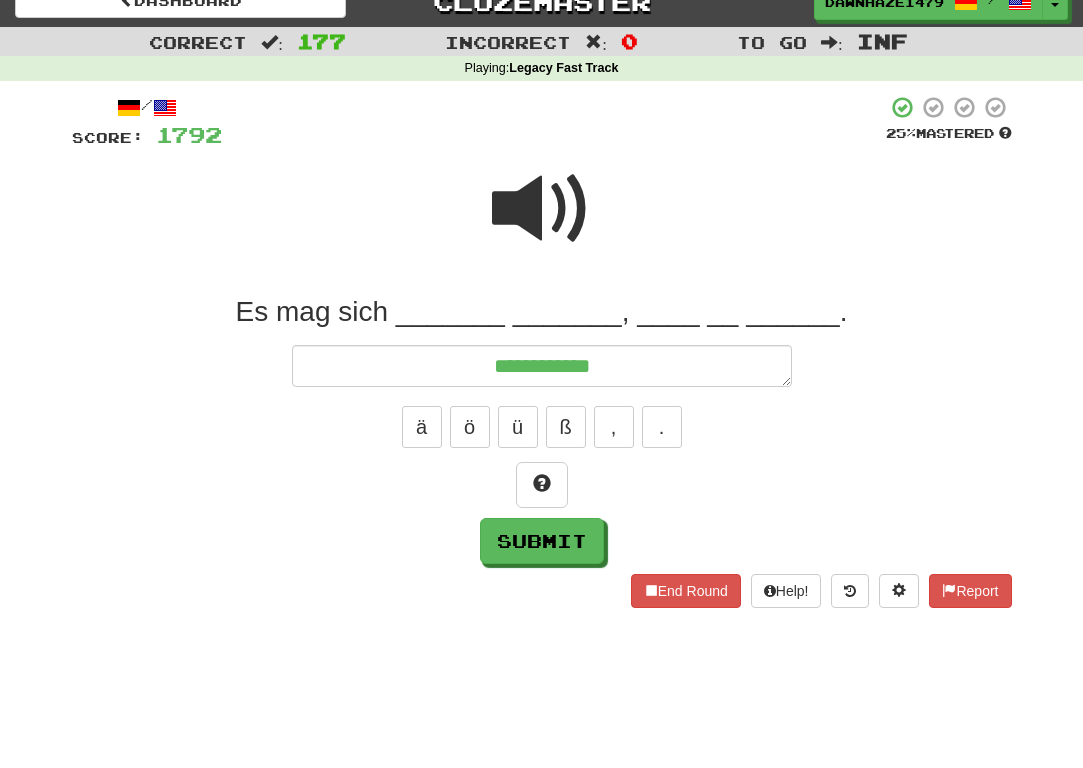 click at bounding box center (542, 209) 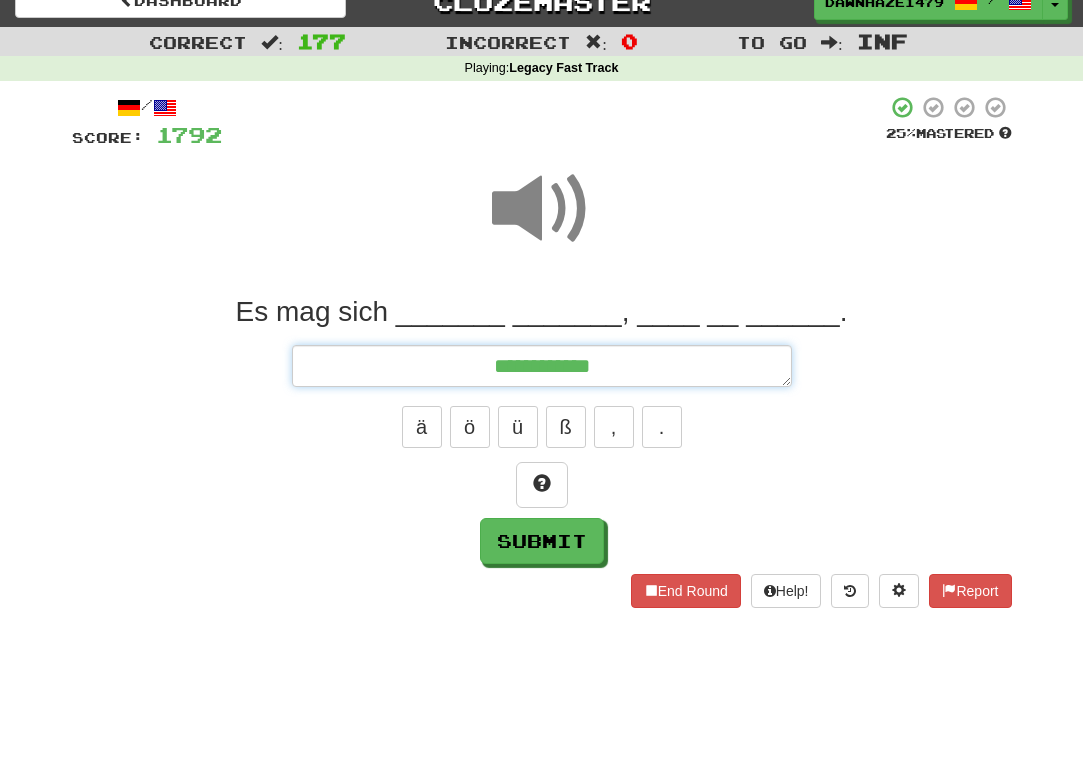 click on "**********" at bounding box center [542, 366] 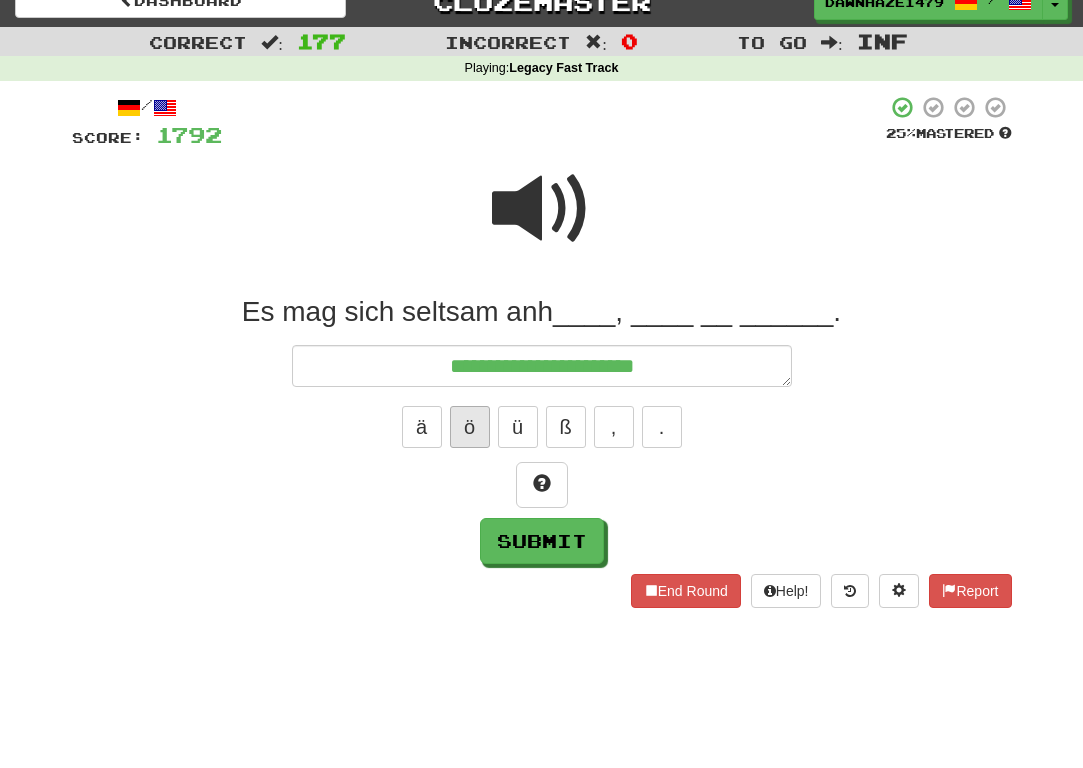 click on "ö" at bounding box center (470, 427) 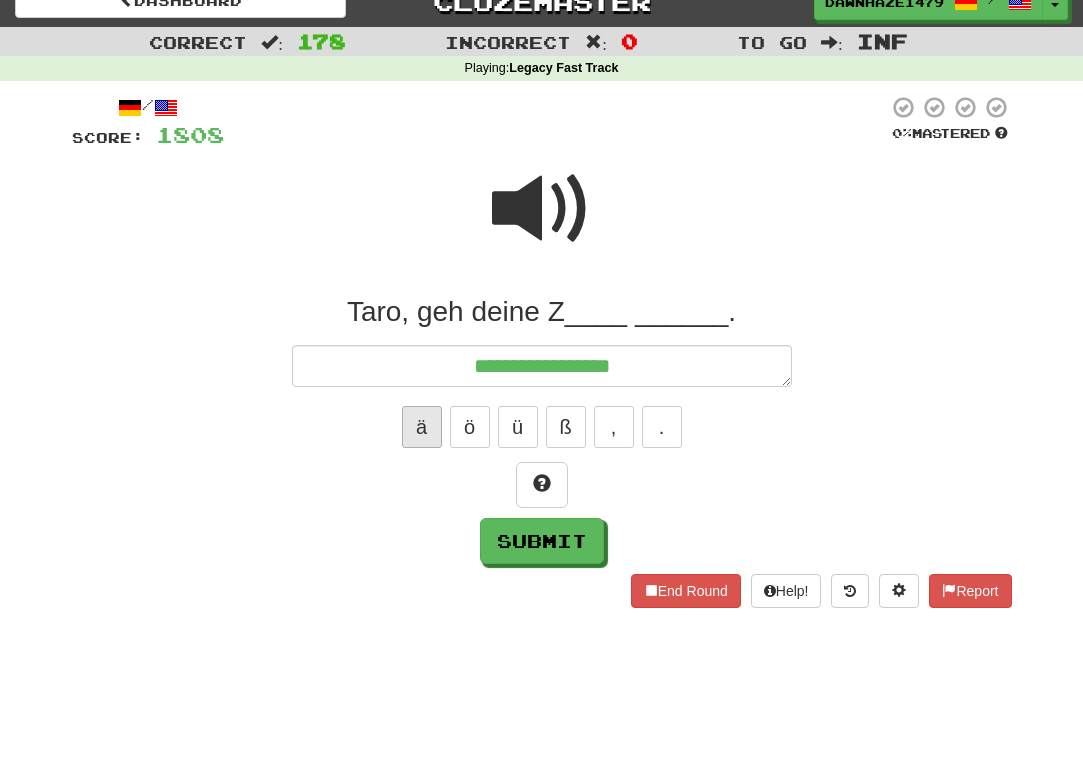click on "ä" at bounding box center (422, 427) 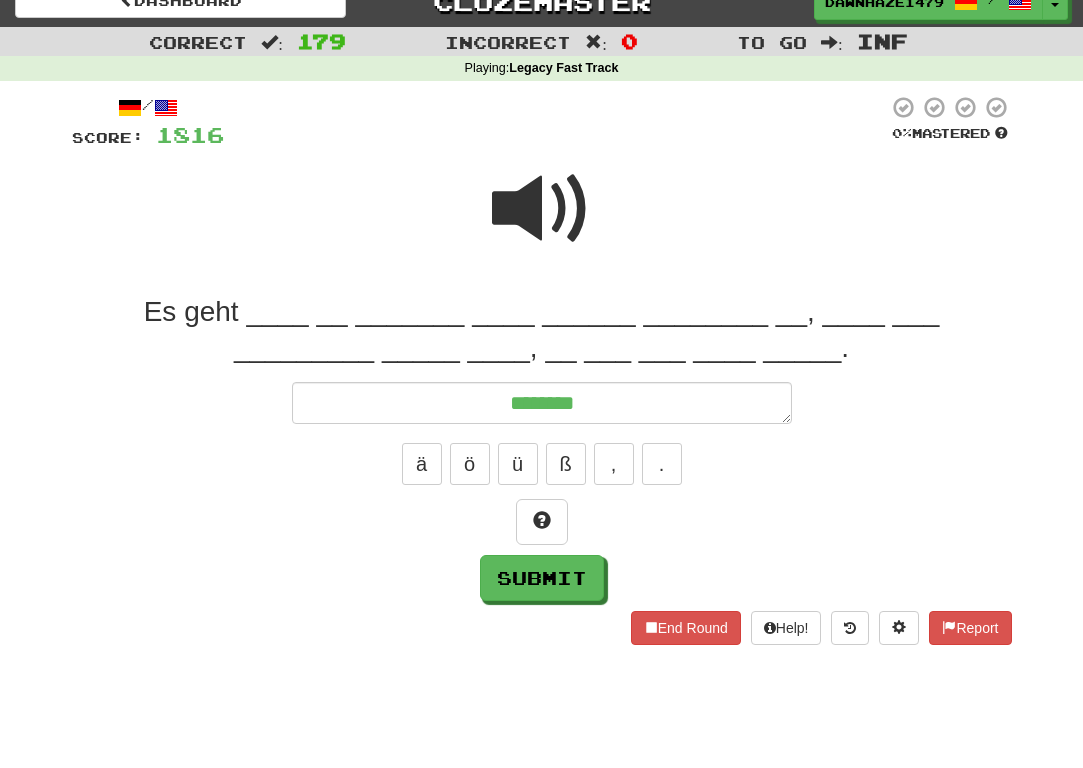click at bounding box center [542, 209] 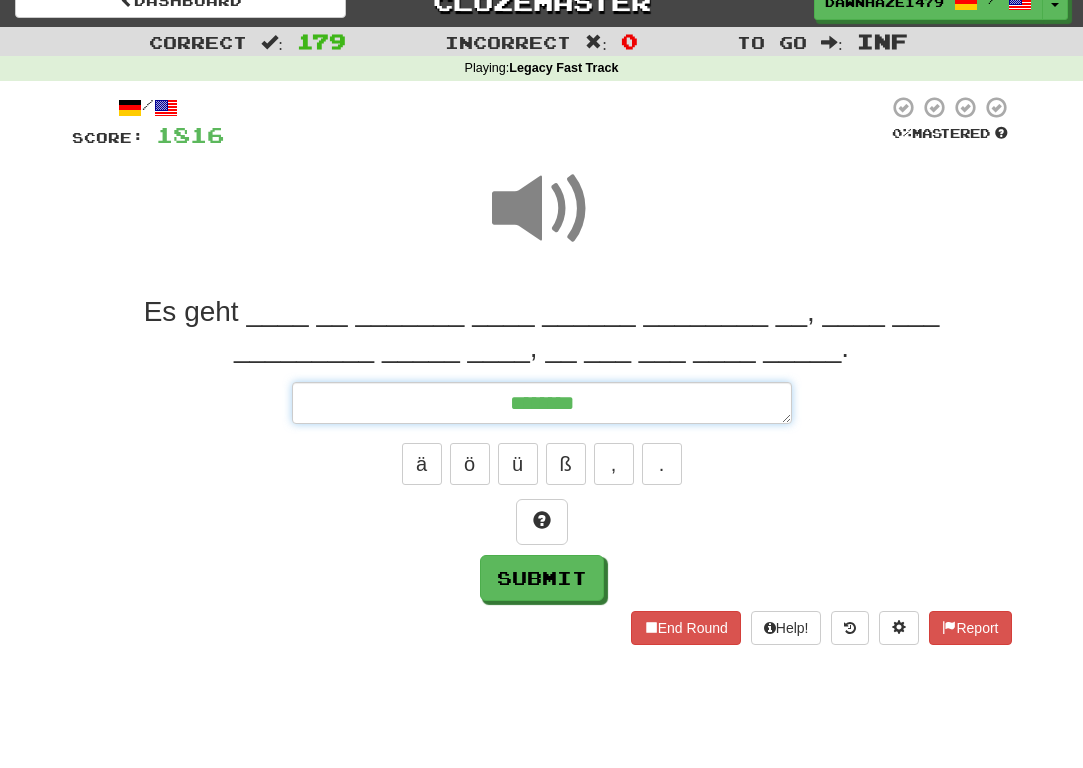 click on "*******" at bounding box center (542, 403) 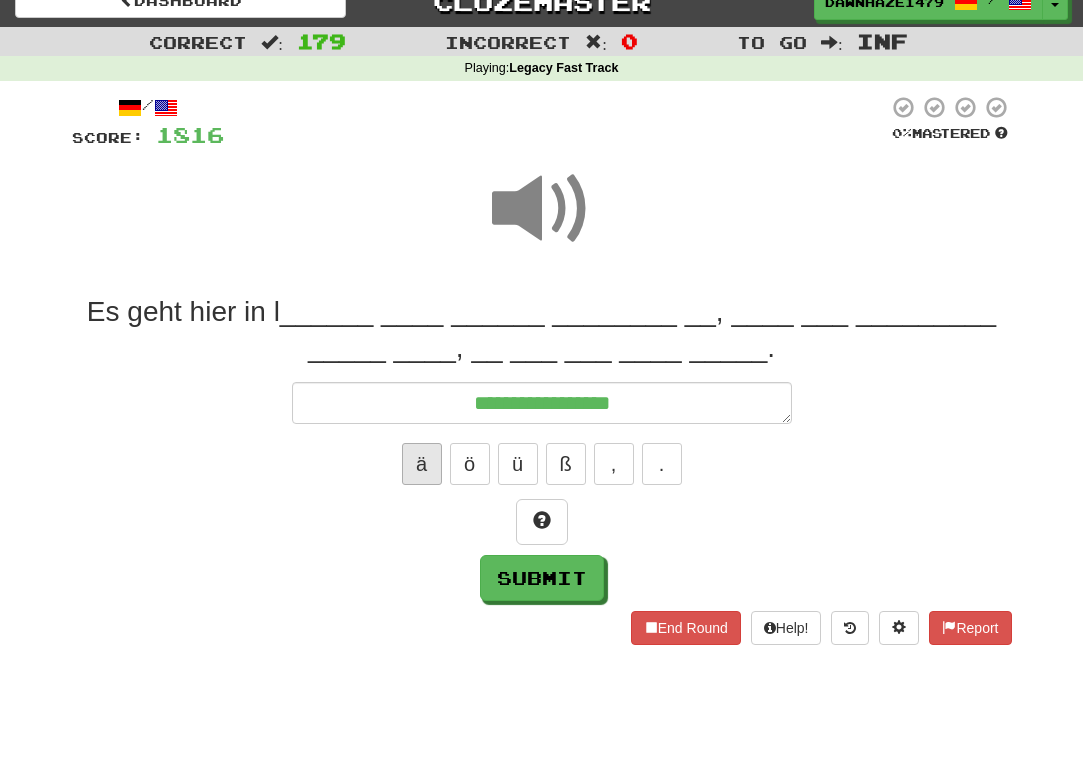 click on "ä" at bounding box center (422, 464) 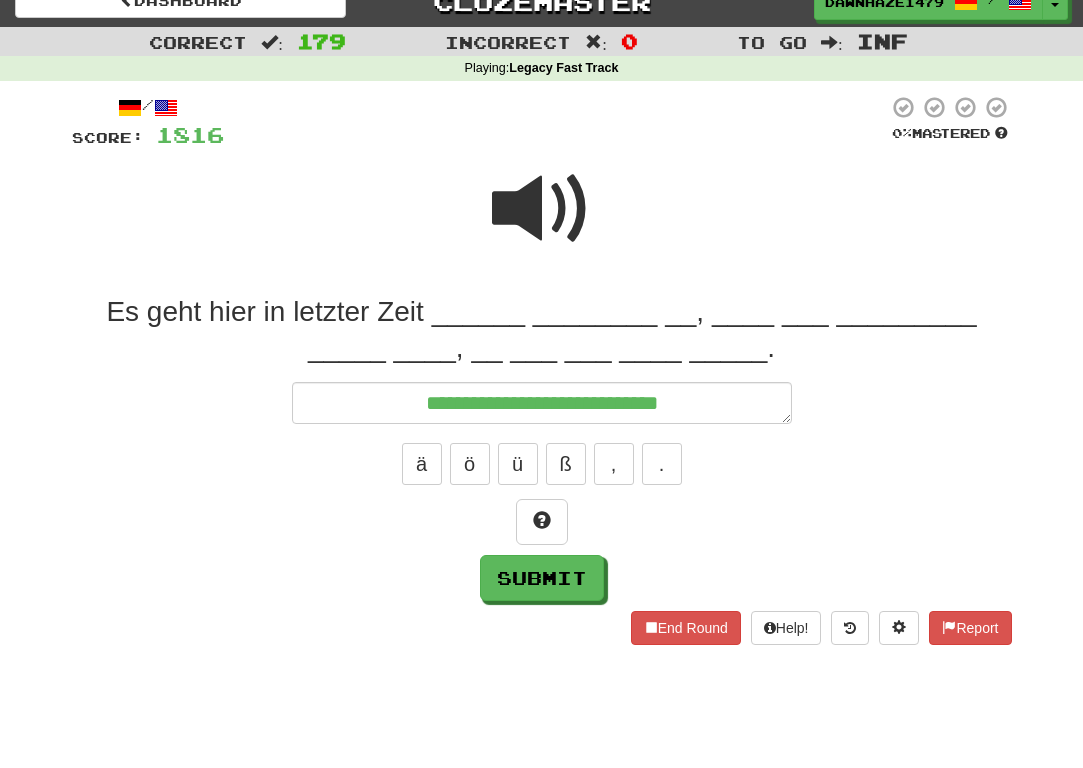 click at bounding box center (542, 209) 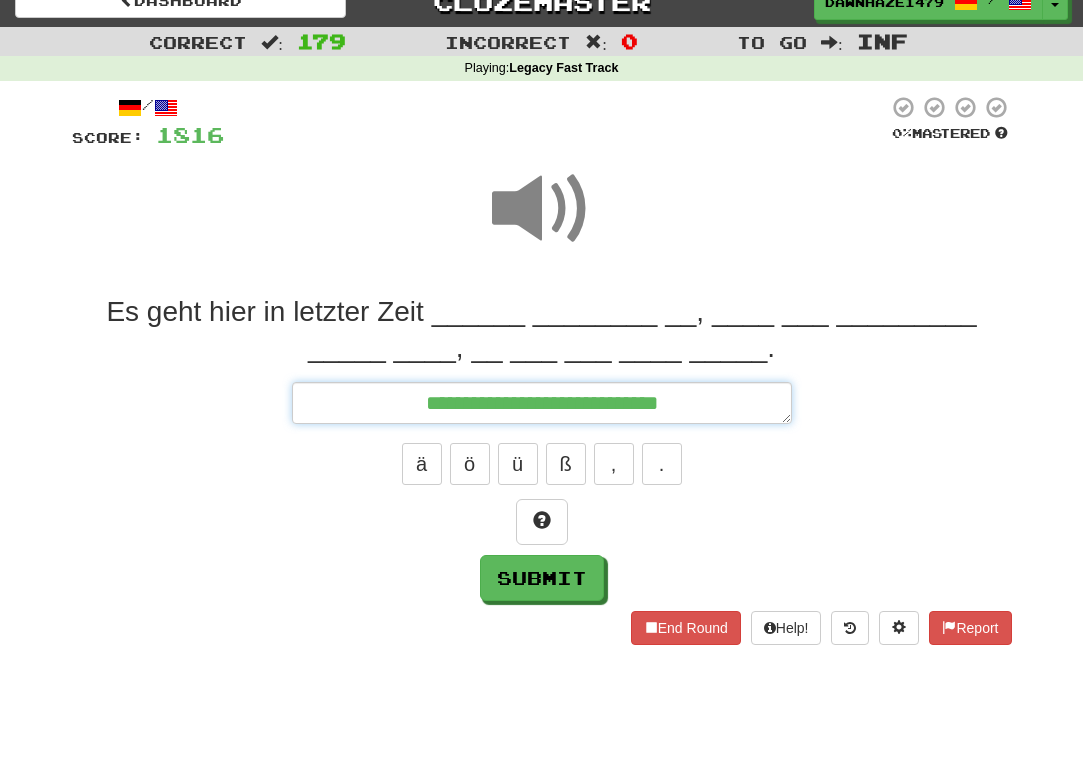 click on "**********" at bounding box center [542, 403] 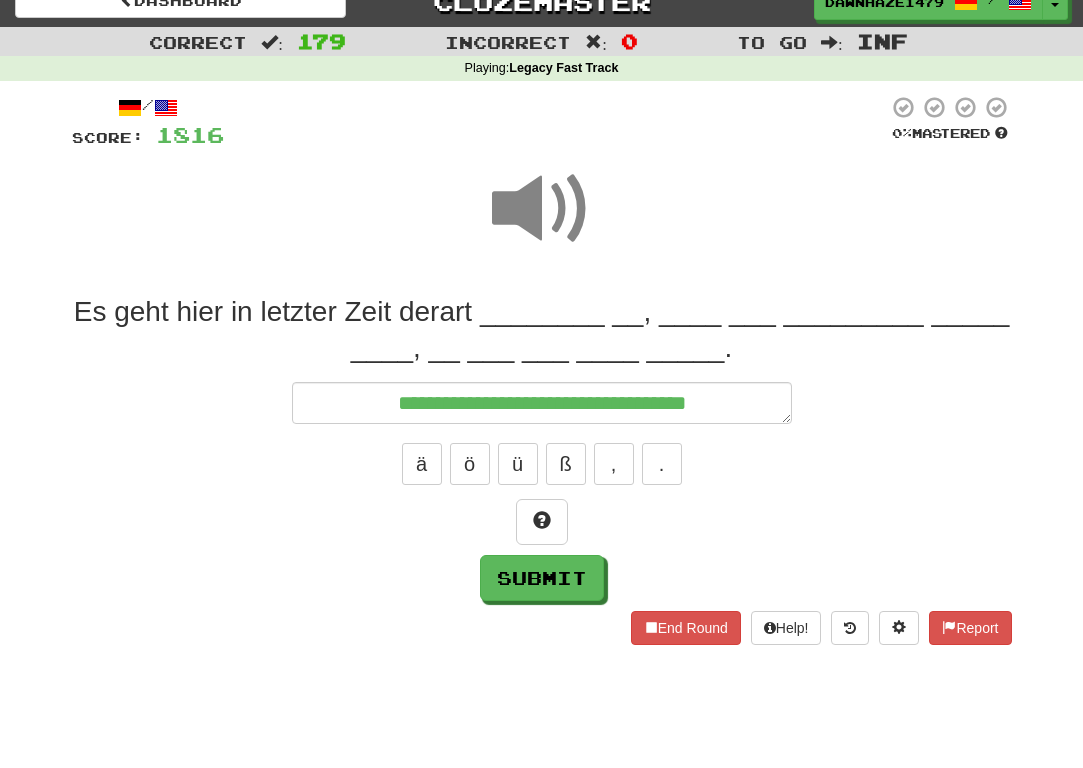 click at bounding box center [542, 209] 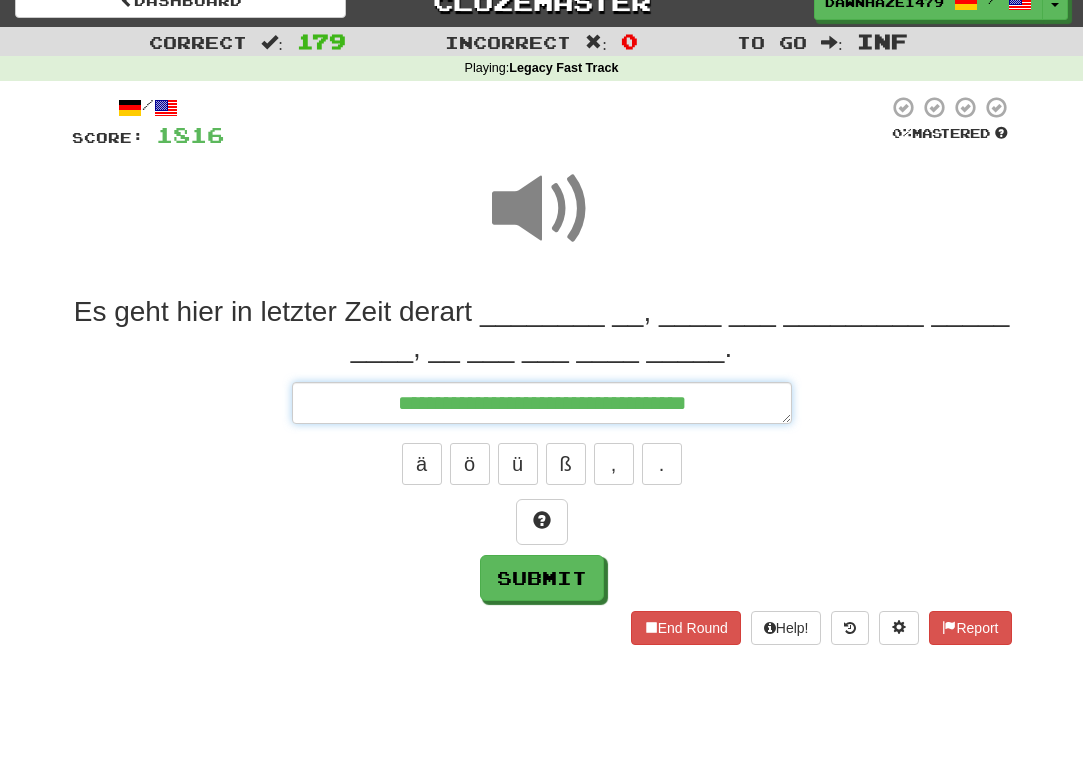 click on "**********" at bounding box center (542, 403) 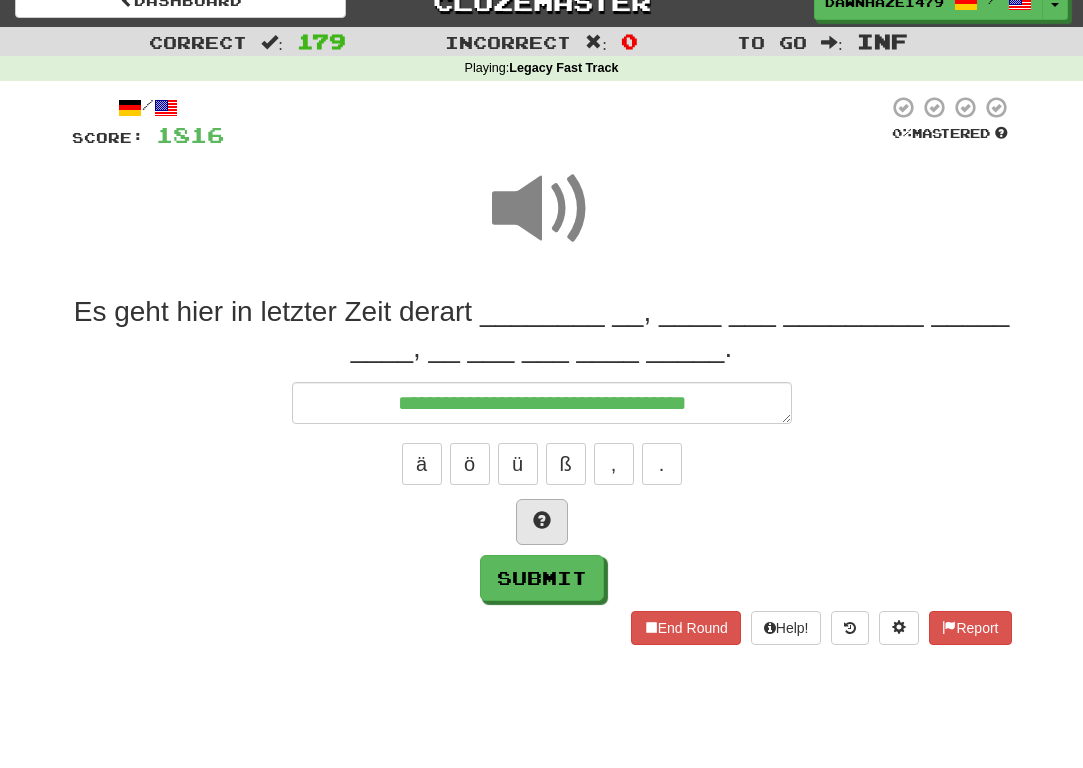 click at bounding box center (542, 520) 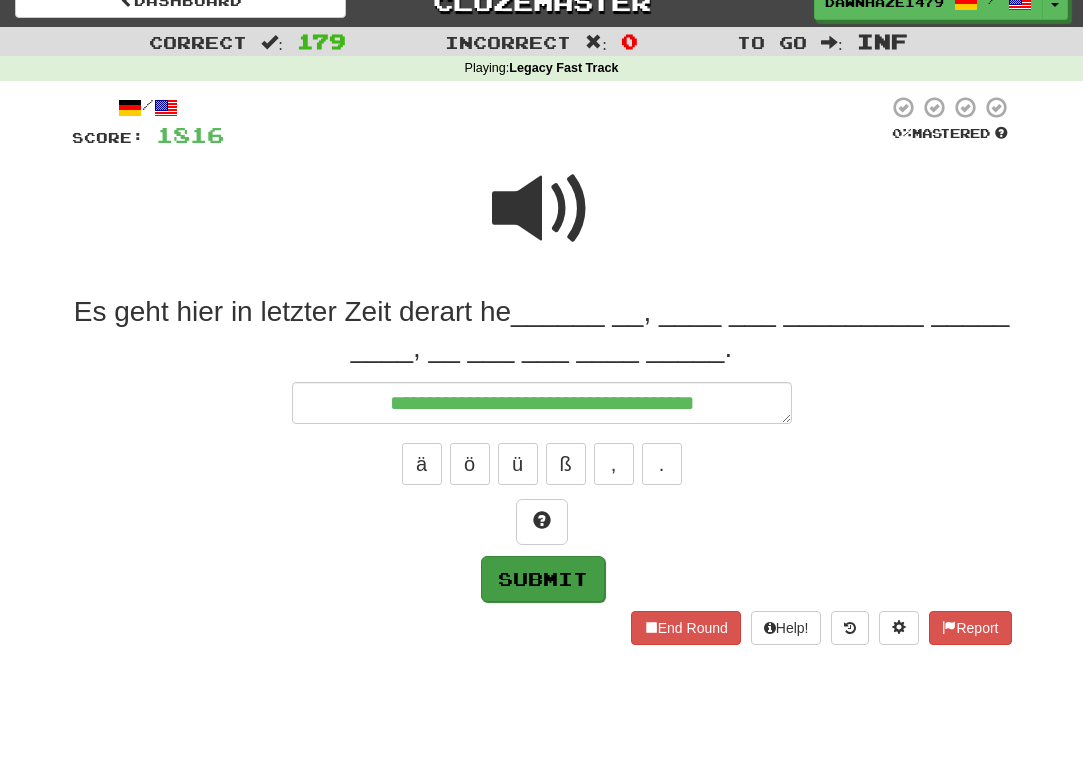 click on "Submit" at bounding box center (543, 579) 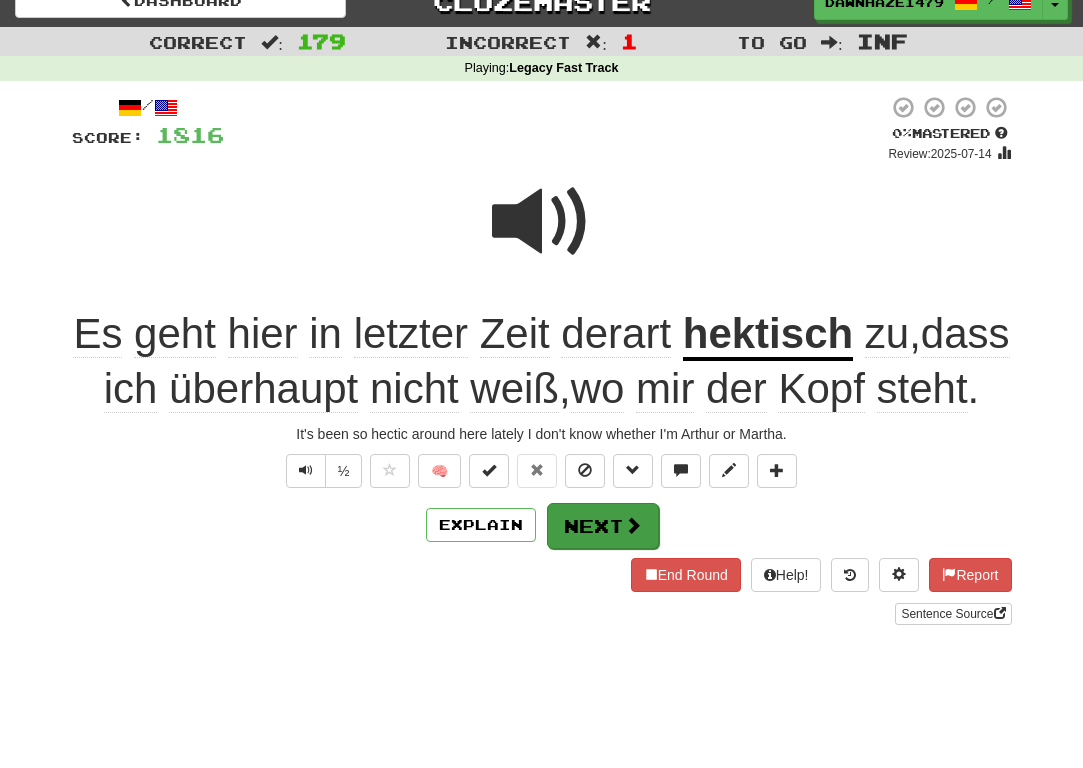 click on "Next" at bounding box center [603, 526] 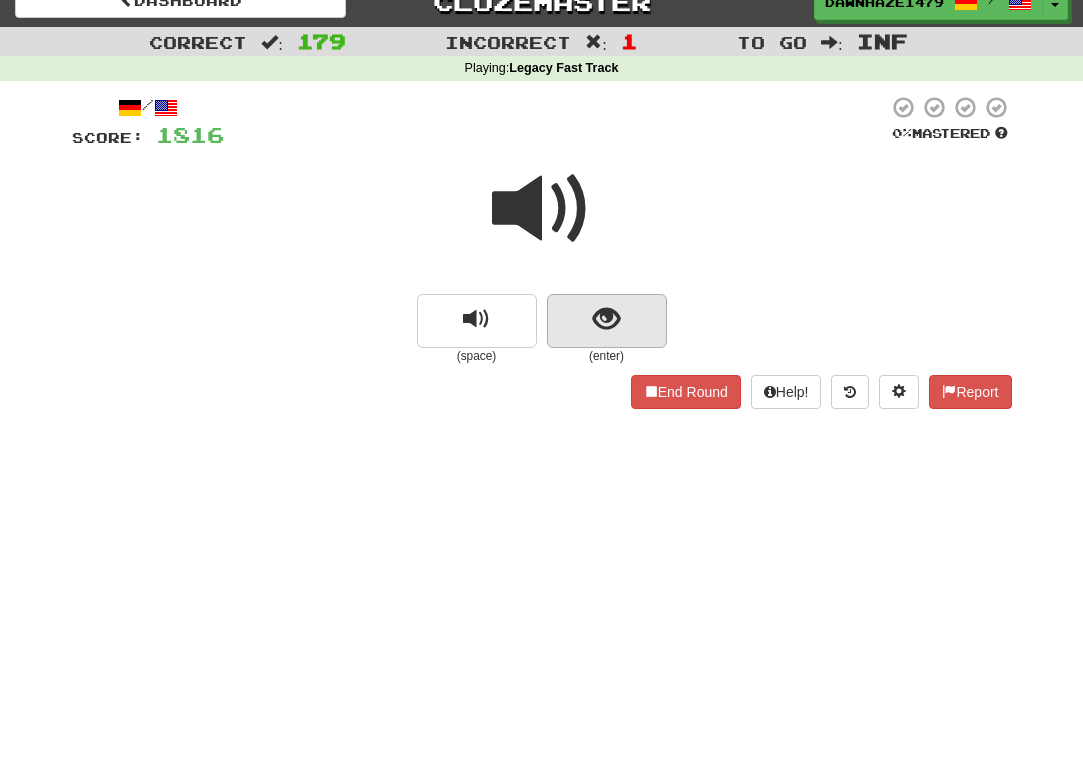 click at bounding box center (606, 319) 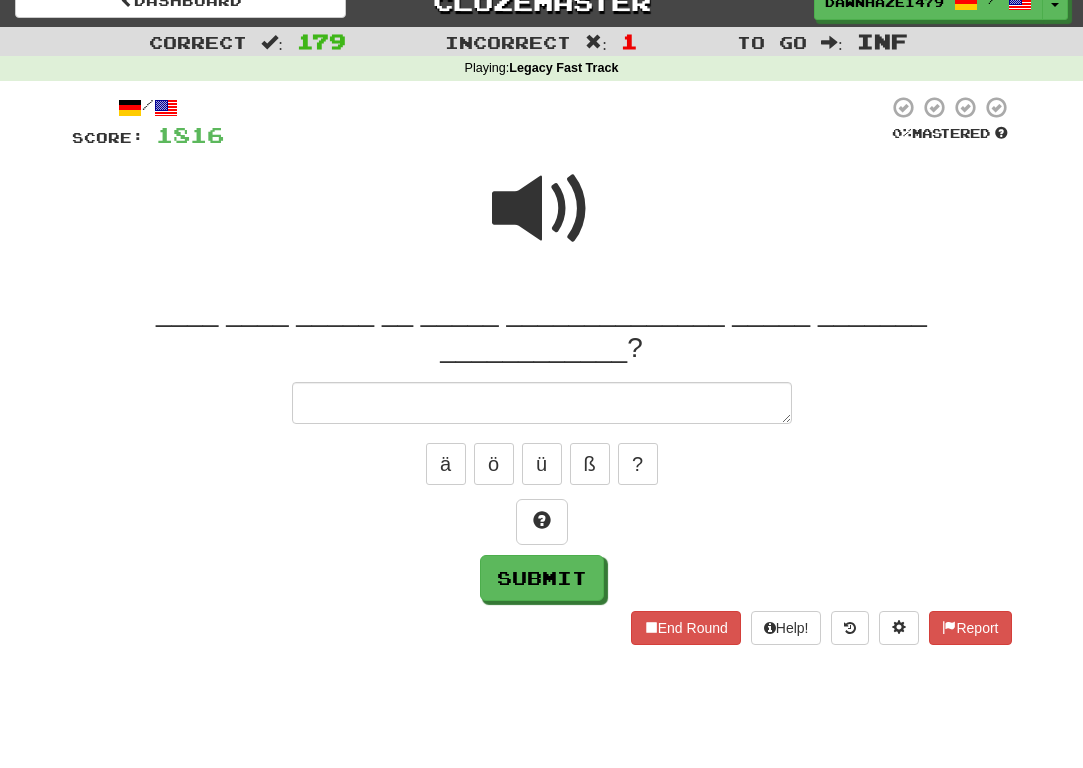 click at bounding box center (542, 209) 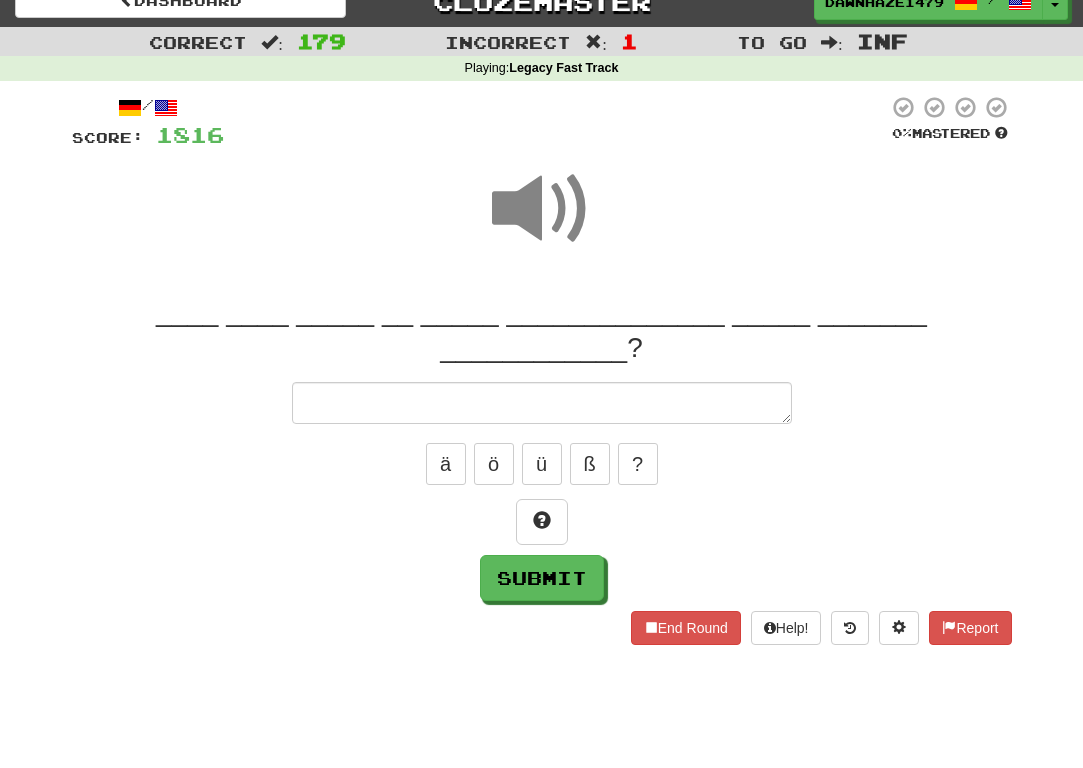 click on "____ ____ _____ __ _____ ______________ _____ _______ ____________? ä ö ü ß ? Submit" at bounding box center (542, 447) 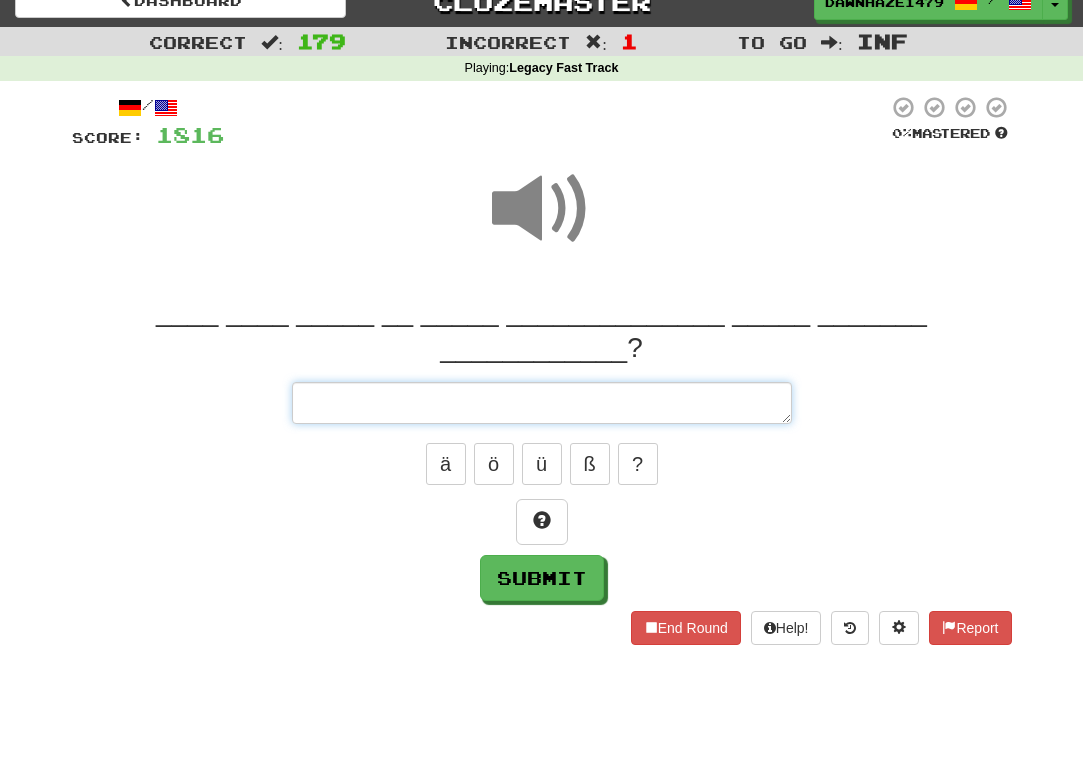 click at bounding box center (542, 403) 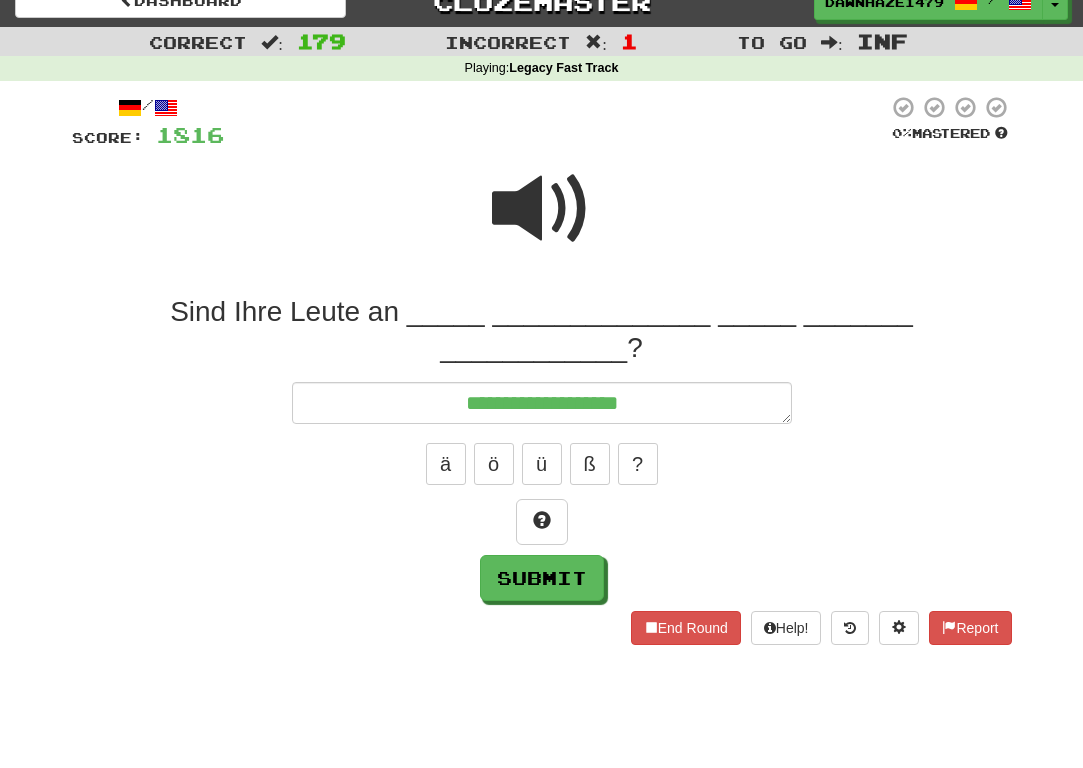 click at bounding box center (542, 209) 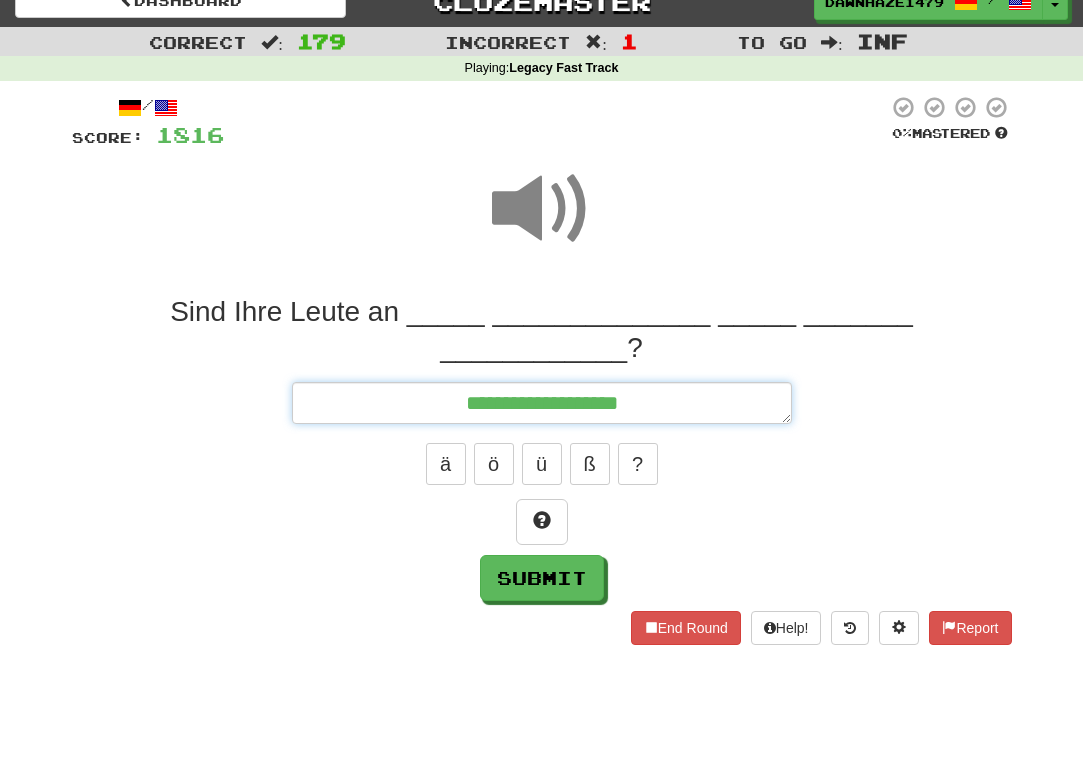 click on "**********" at bounding box center (542, 403) 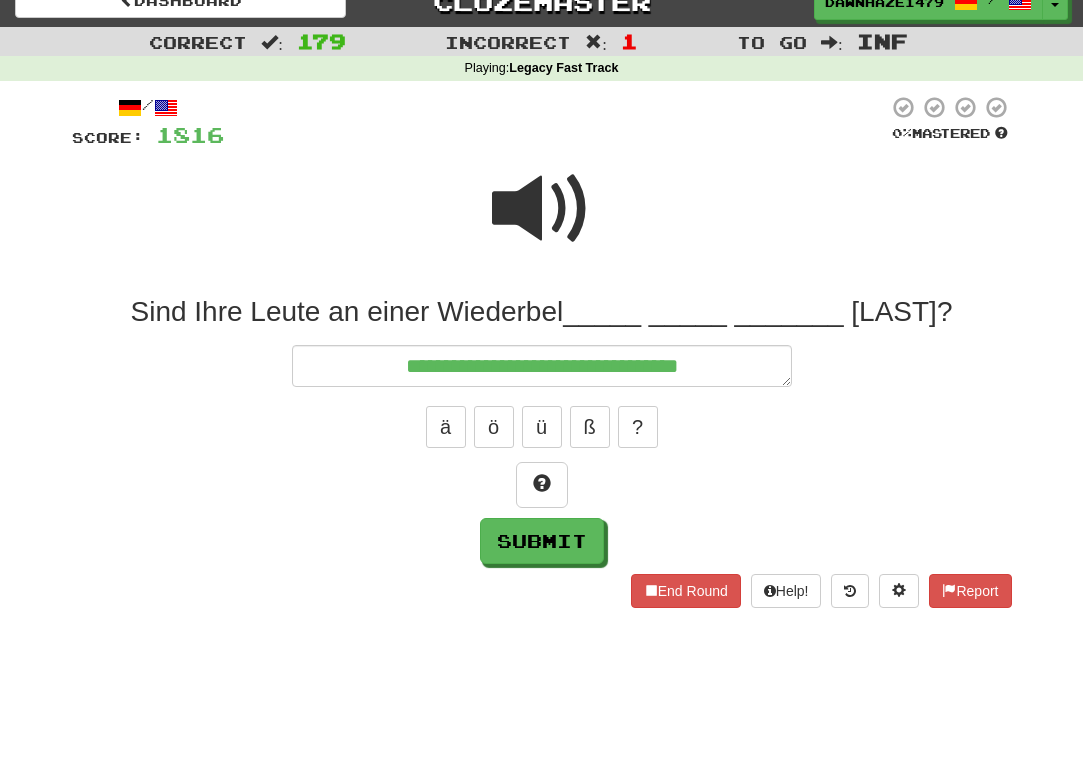 click at bounding box center (542, 222) 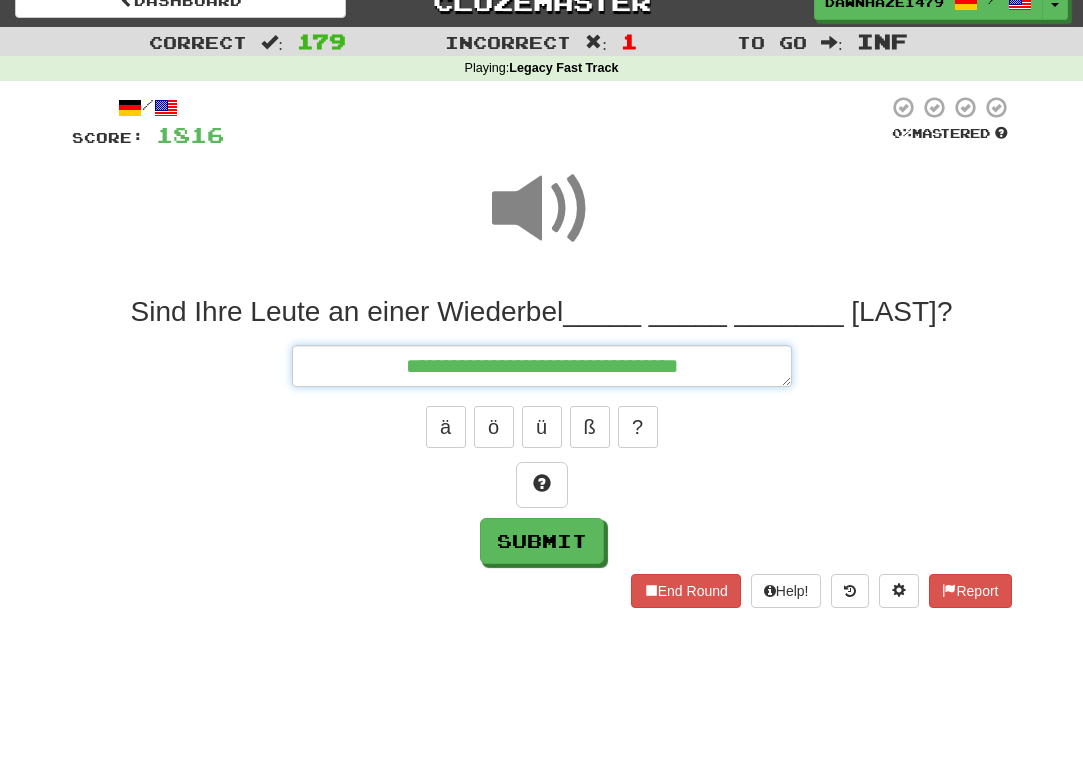 click on "**********" at bounding box center [542, 366] 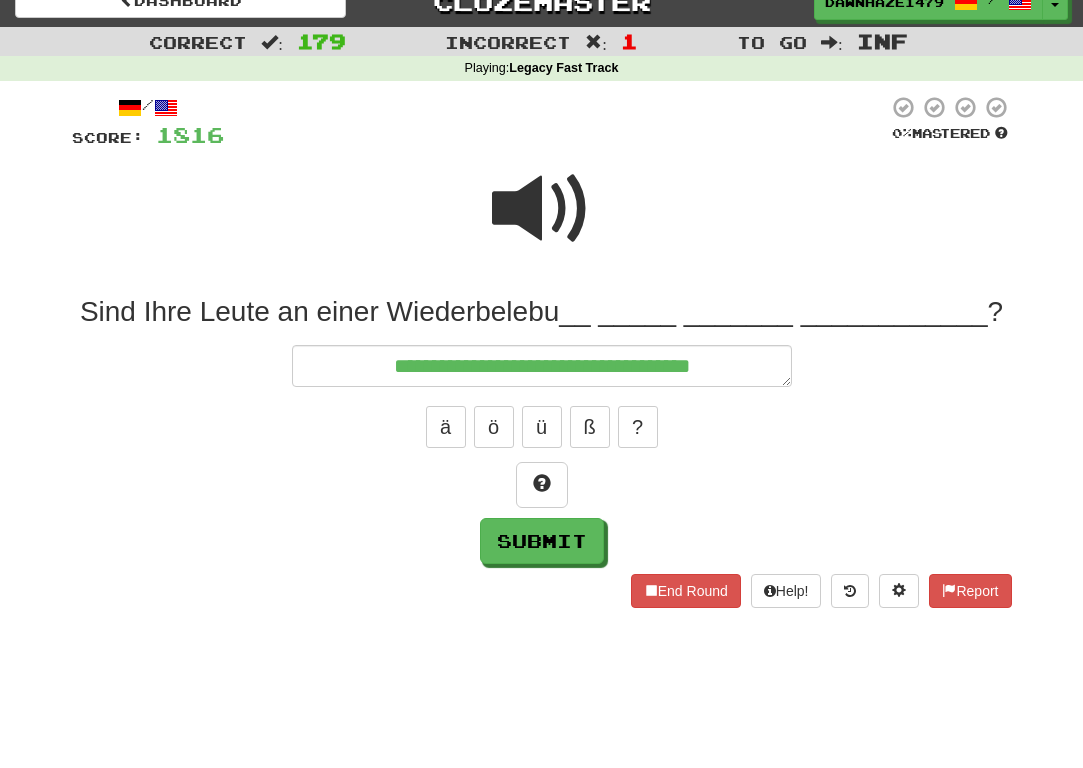 click on "**********" at bounding box center [542, 429] 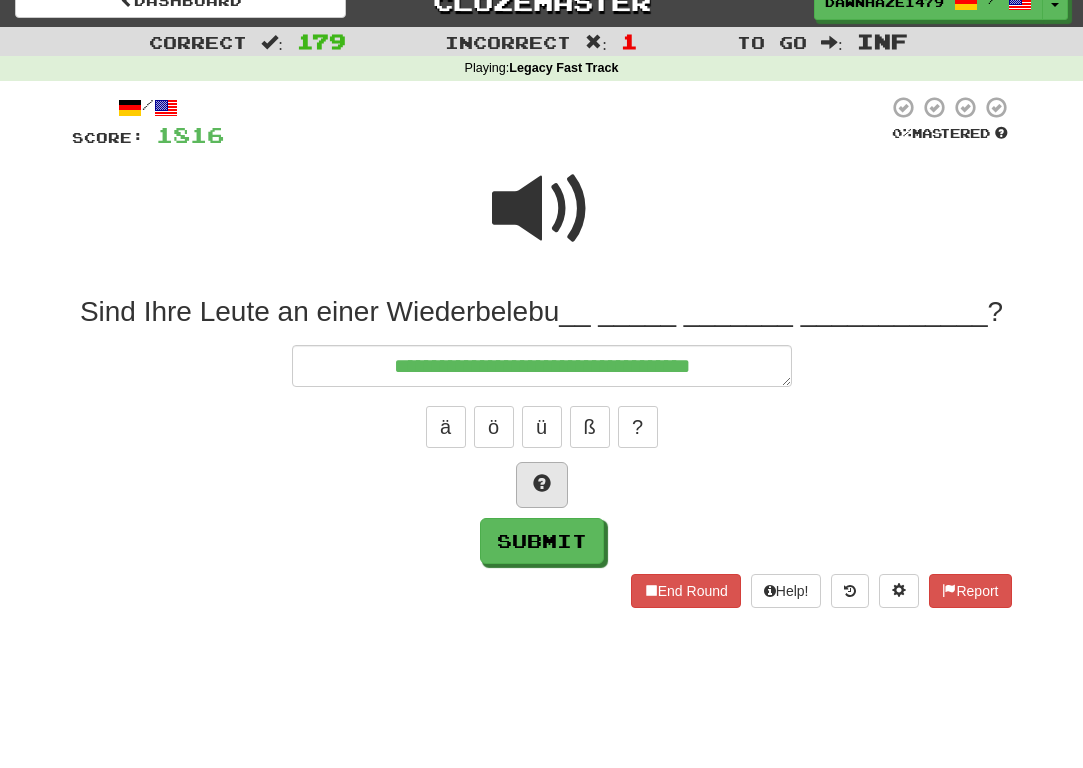 click at bounding box center [542, 485] 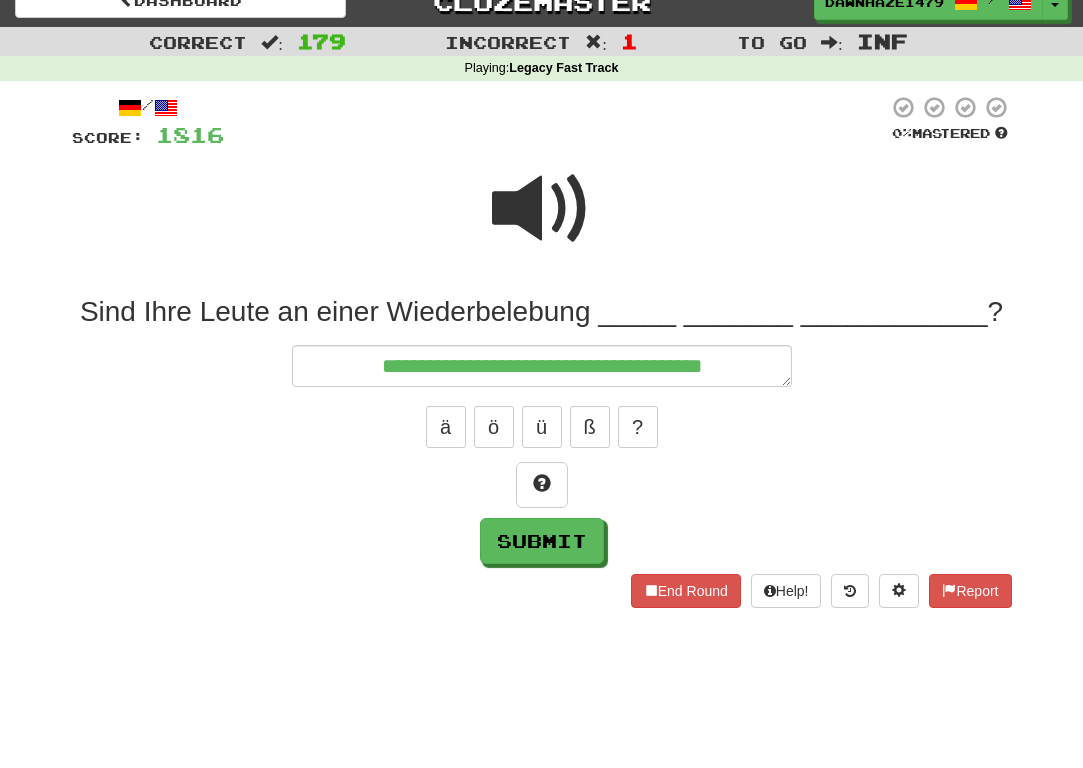 click at bounding box center (542, 222) 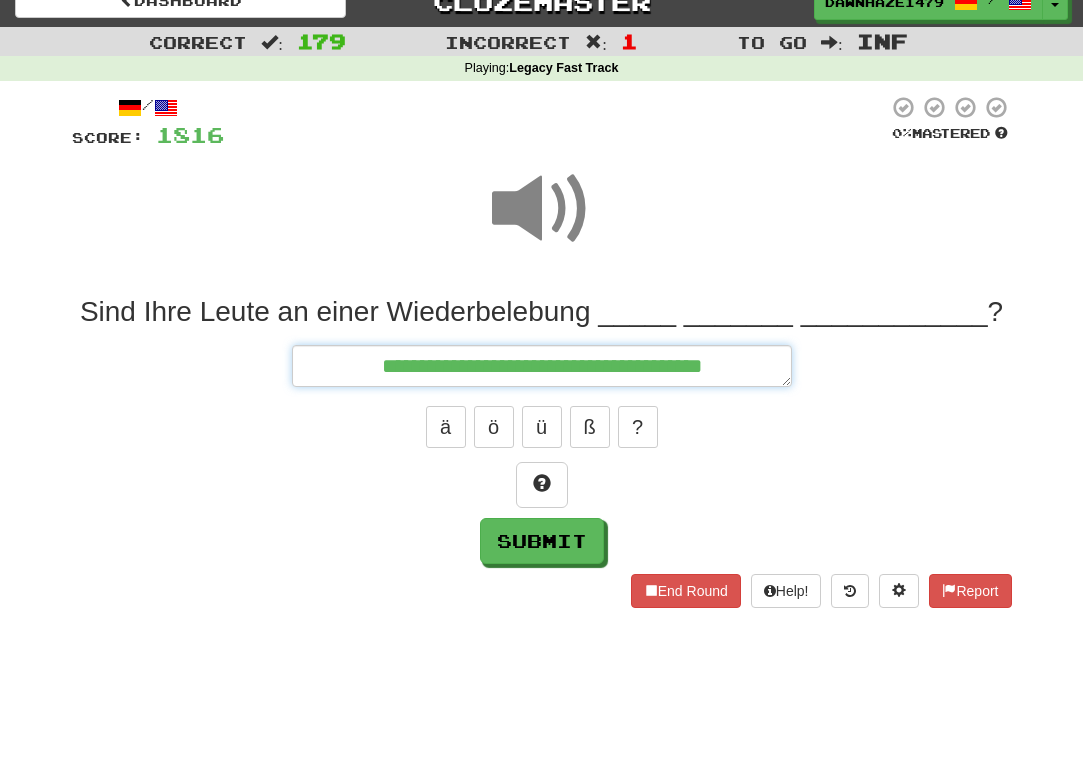 click on "**********" at bounding box center (542, 366) 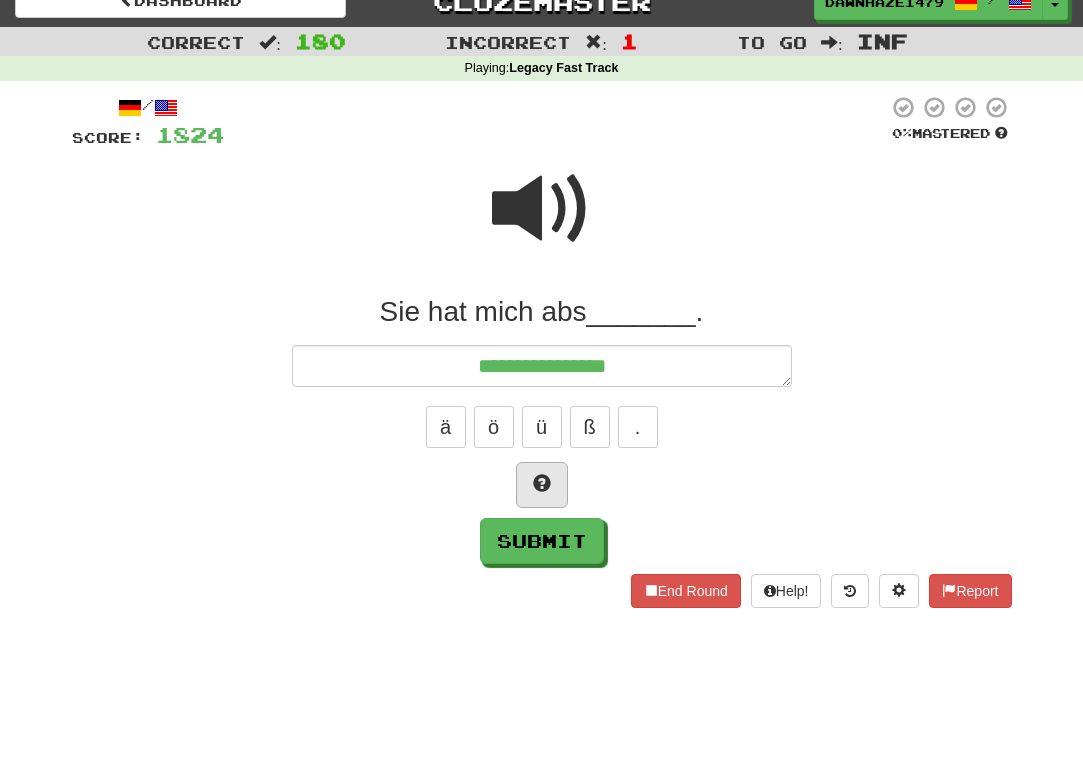 click at bounding box center (542, 485) 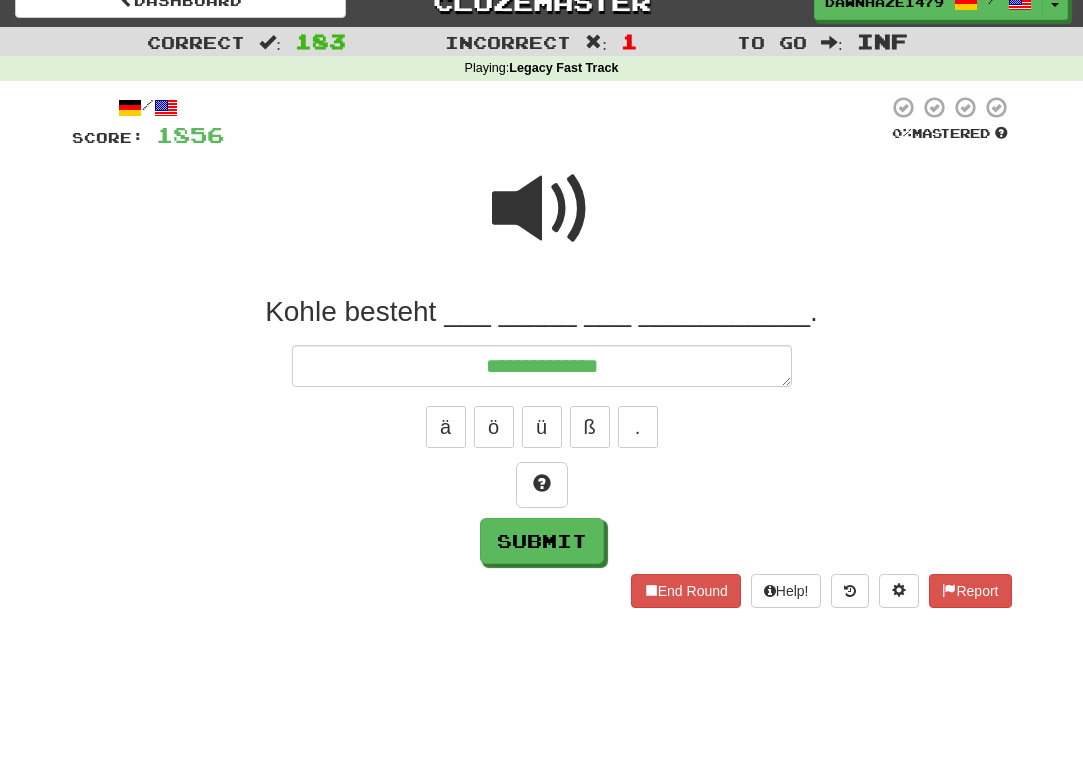 click at bounding box center [542, 209] 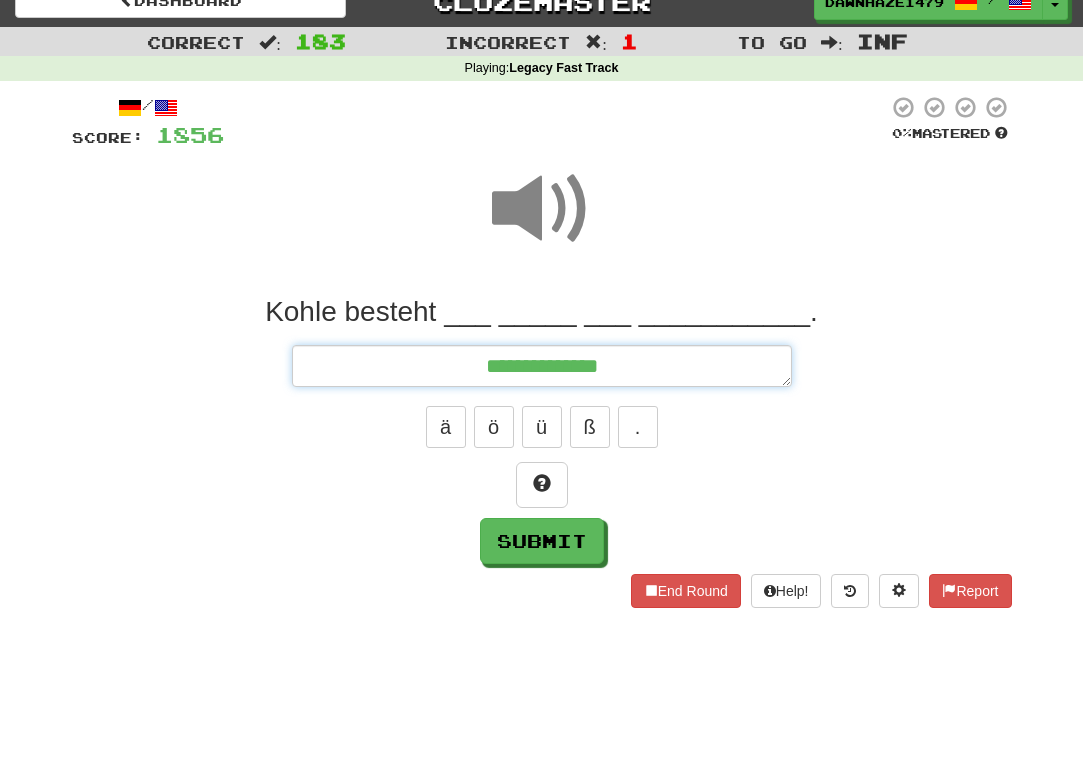 click on "**********" at bounding box center (542, 366) 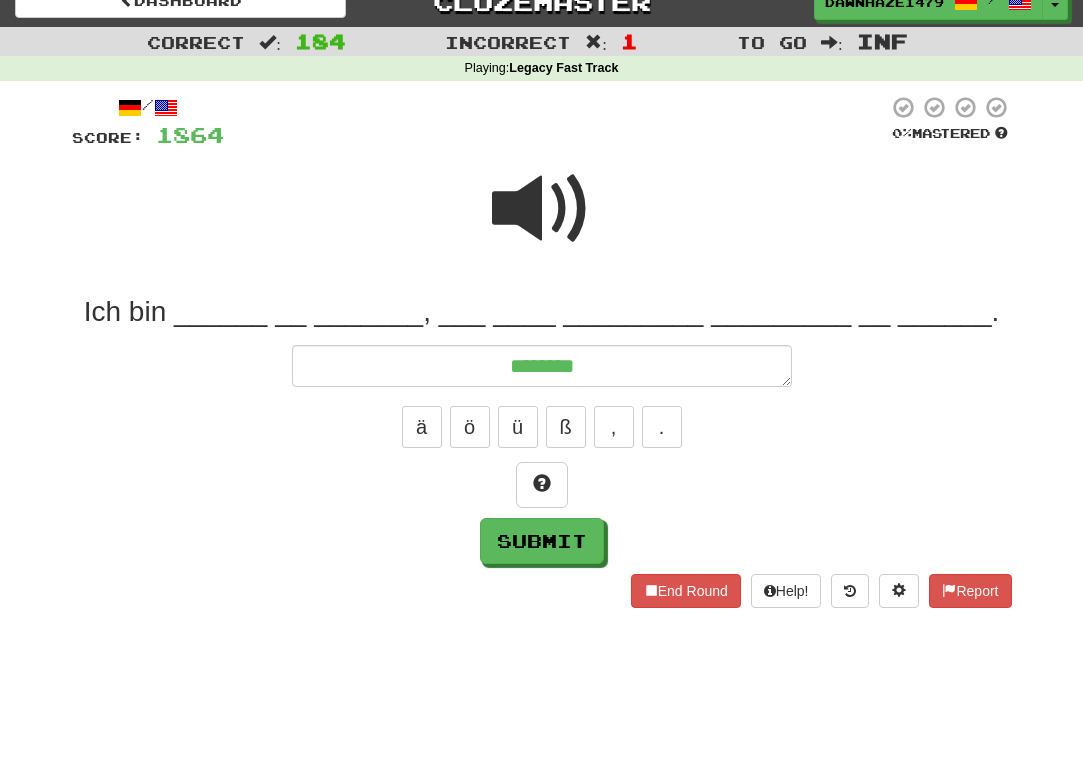 click at bounding box center (542, 222) 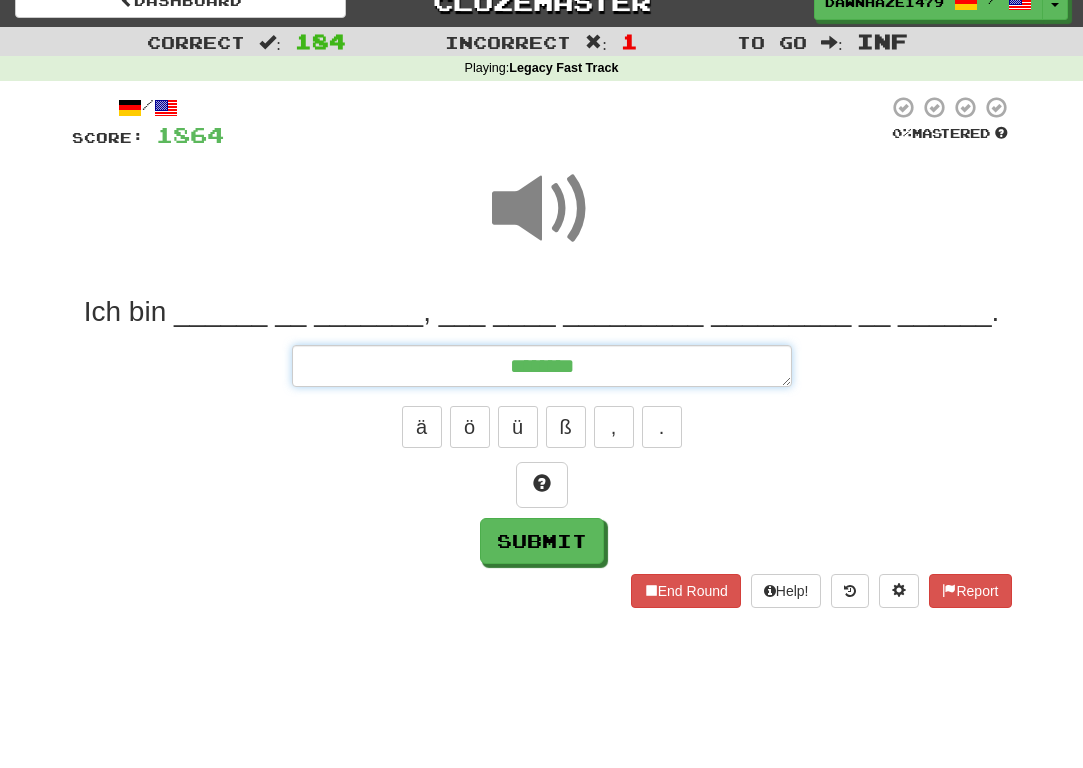 click on "*******" at bounding box center [542, 366] 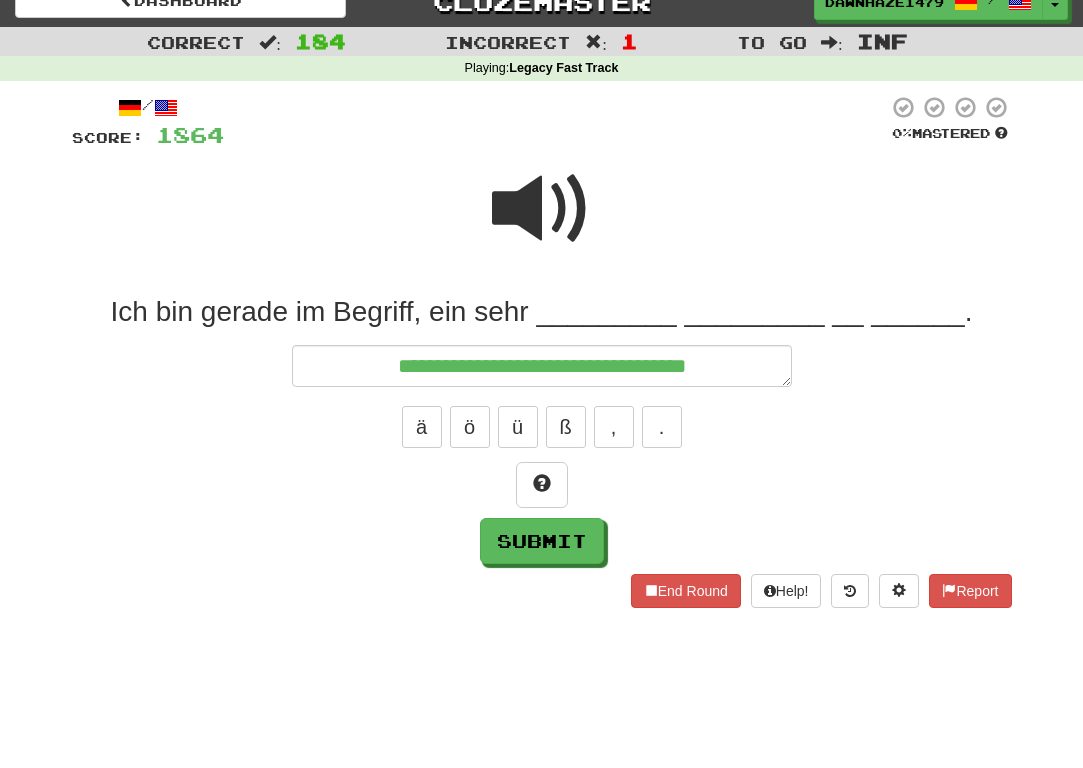 click at bounding box center (542, 209) 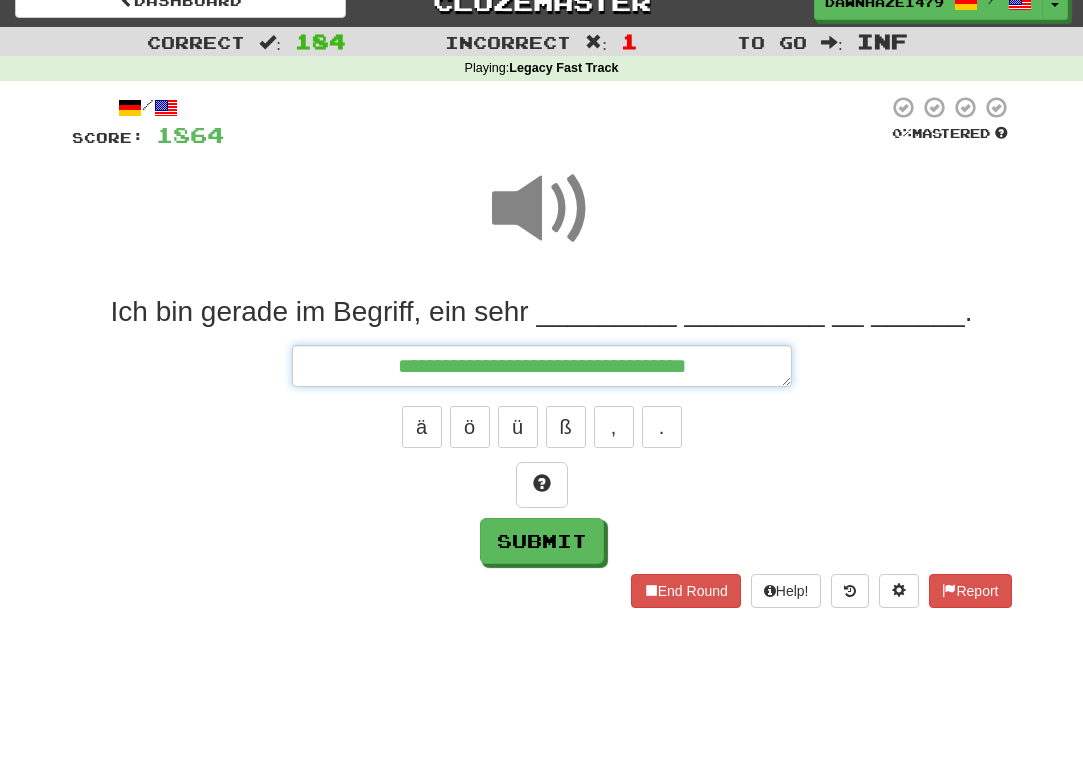click on "**********" at bounding box center [542, 366] 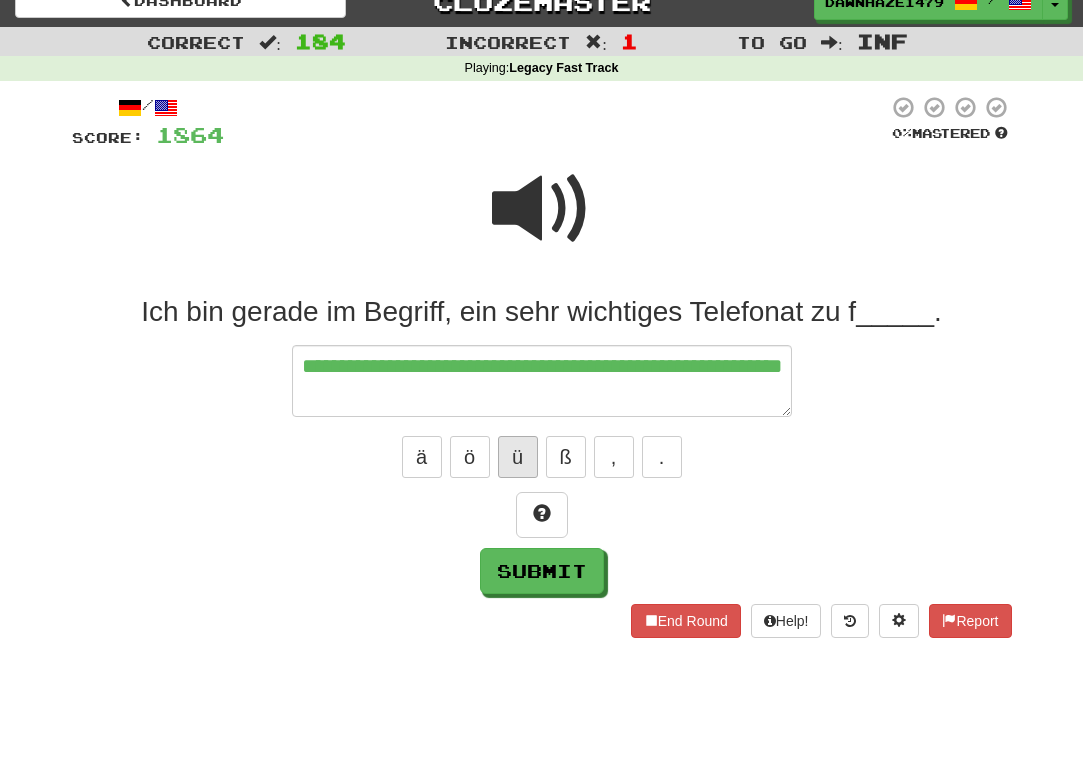 click on "ü" at bounding box center (518, 457) 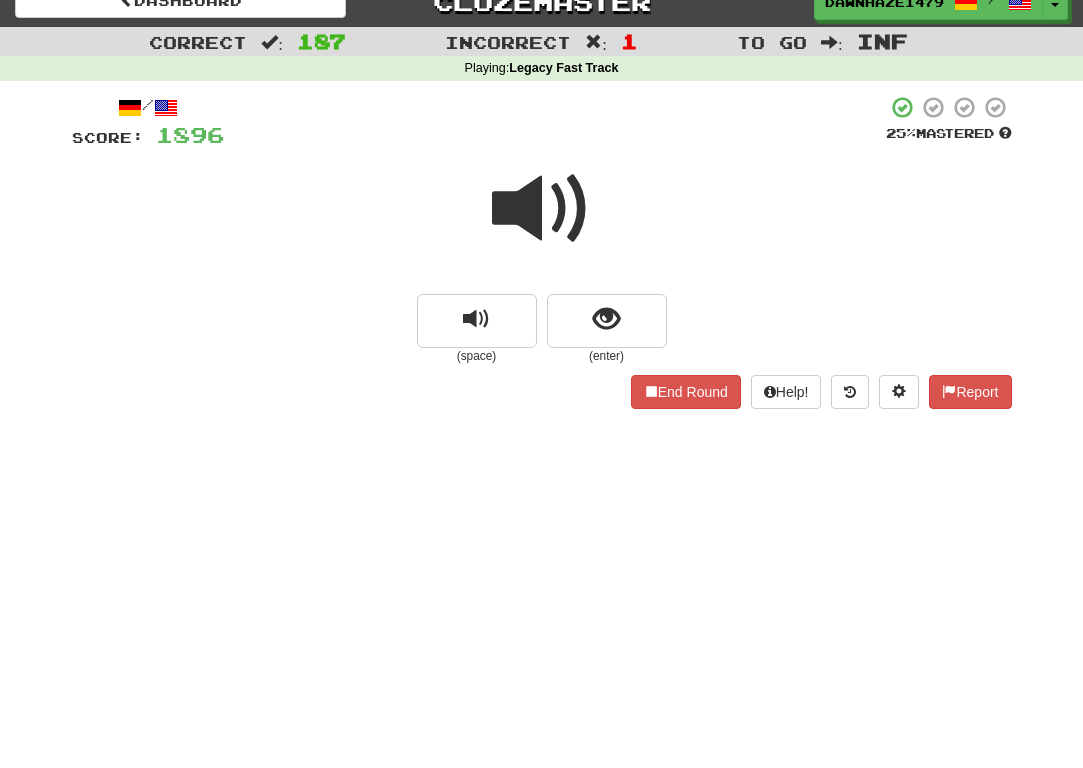 click at bounding box center (542, 209) 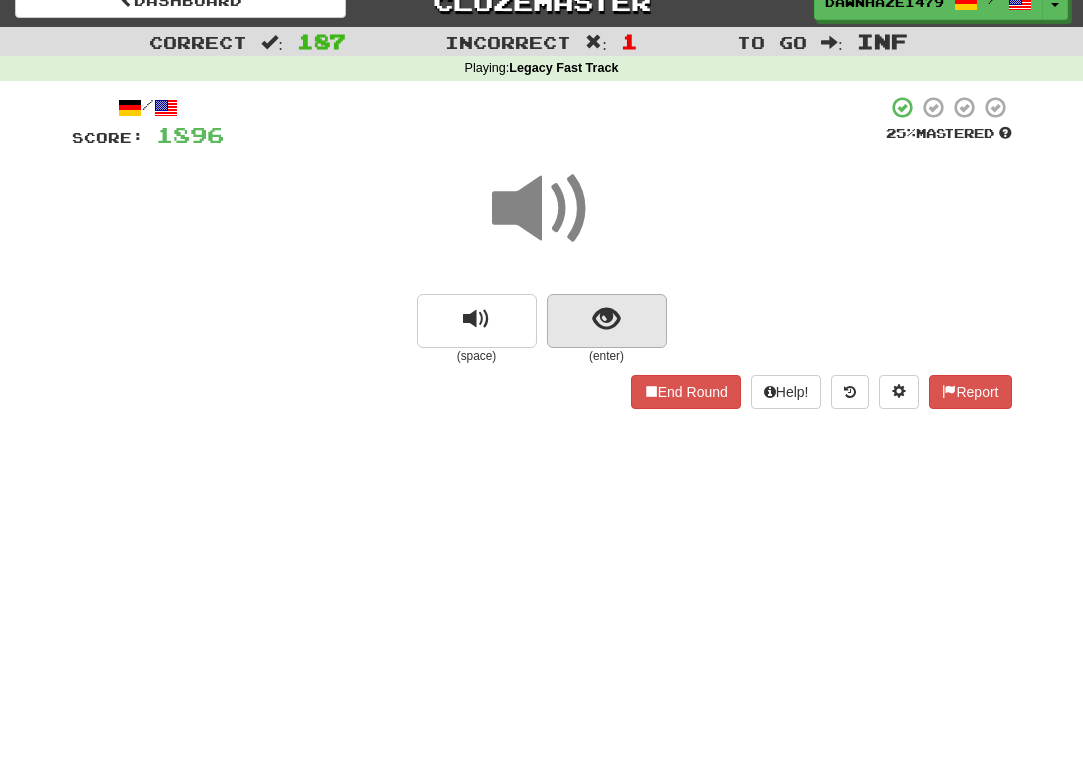 click at bounding box center (607, 321) 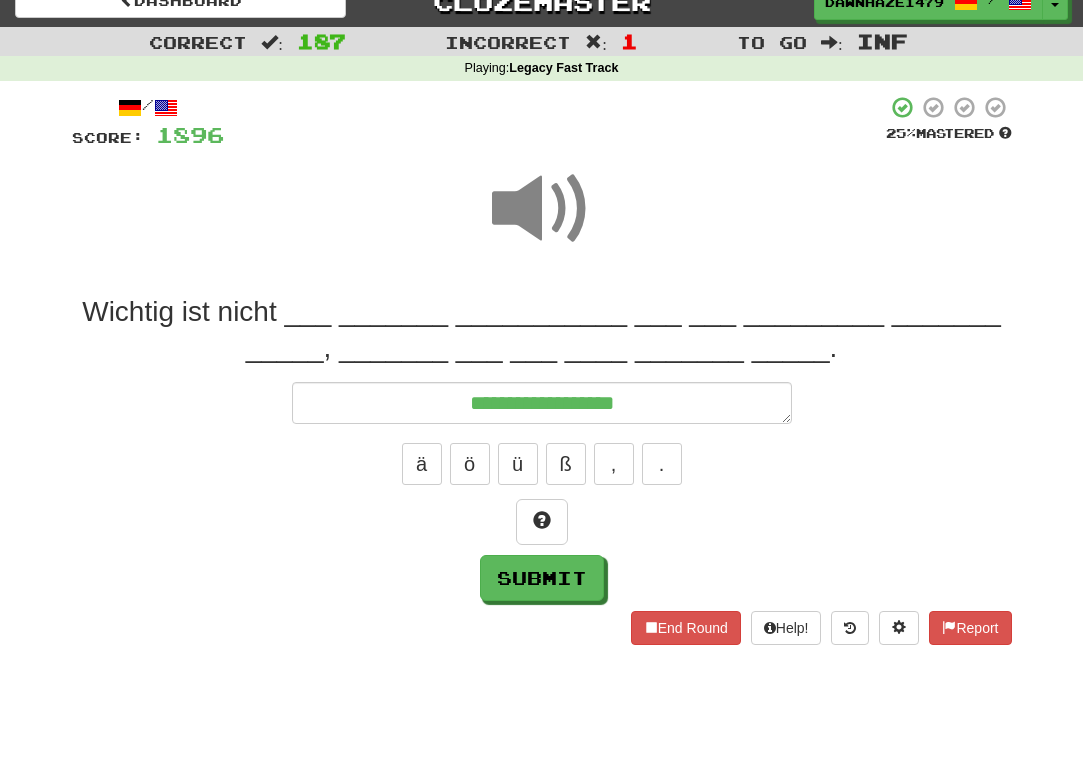 click at bounding box center (542, 209) 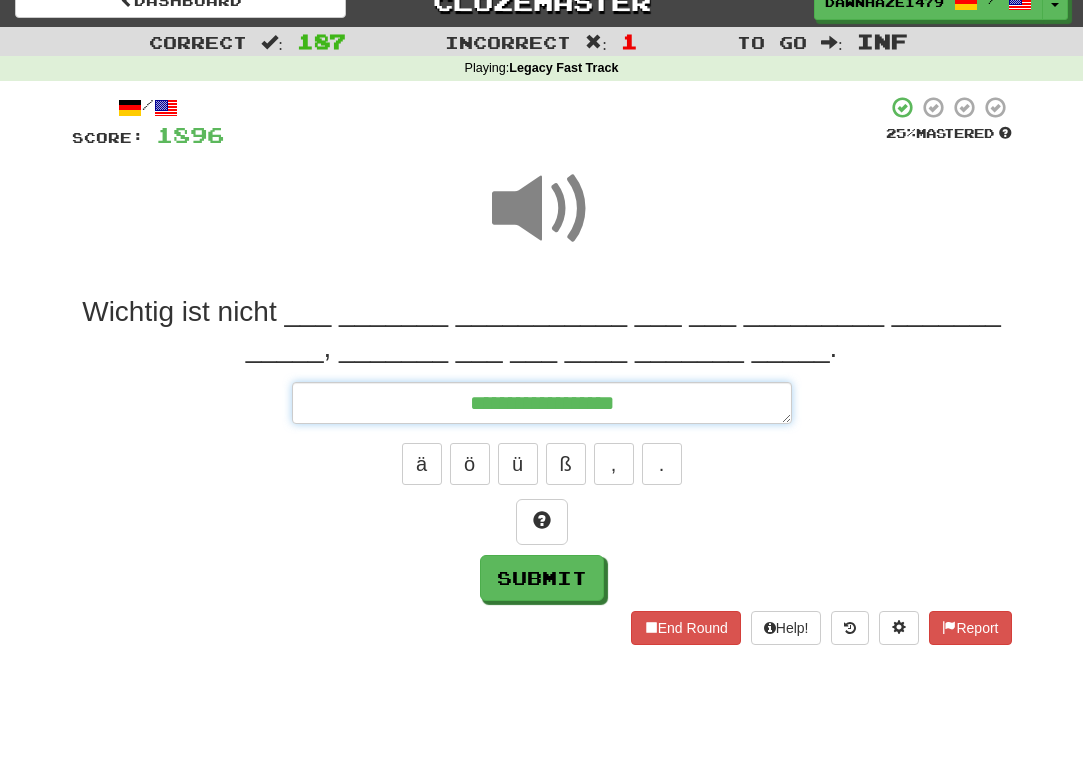 click on "**********" at bounding box center (542, 403) 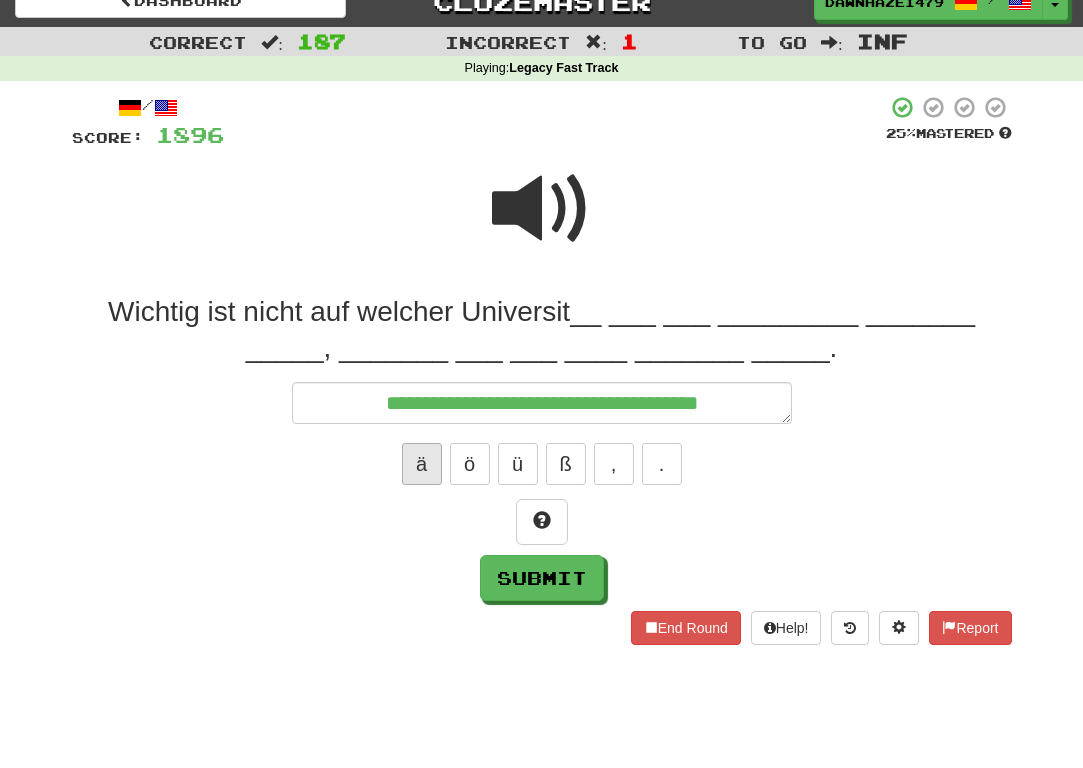 click on "ä" at bounding box center (422, 464) 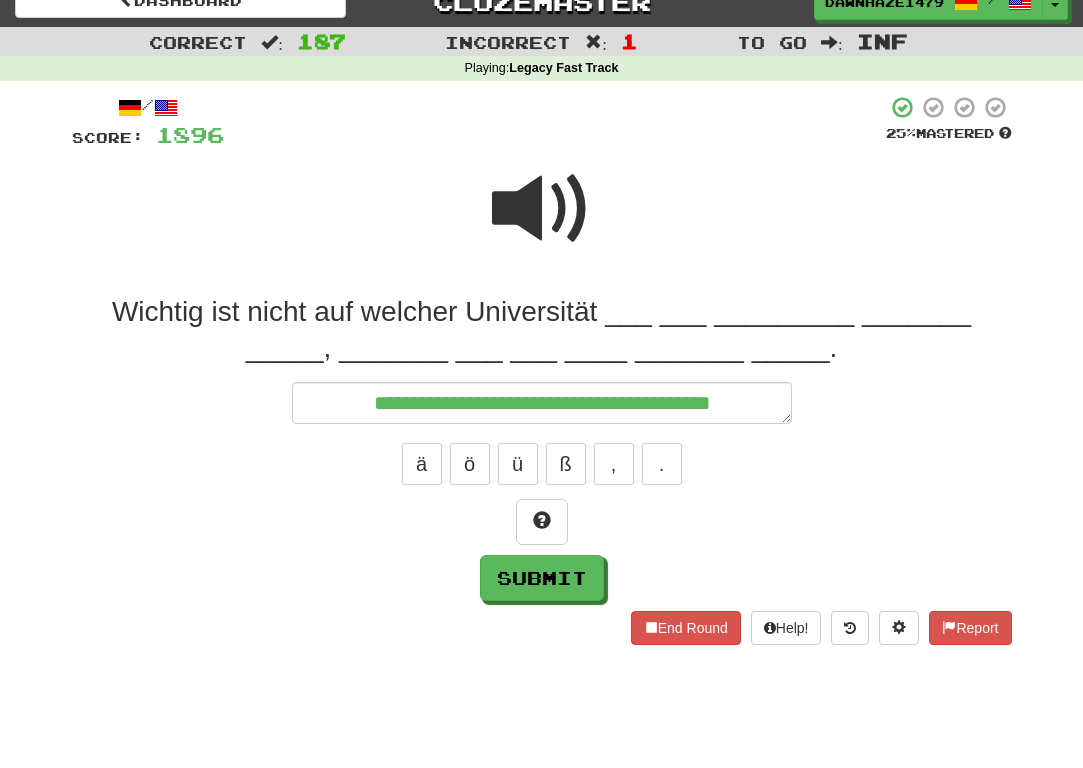 click at bounding box center [542, 222] 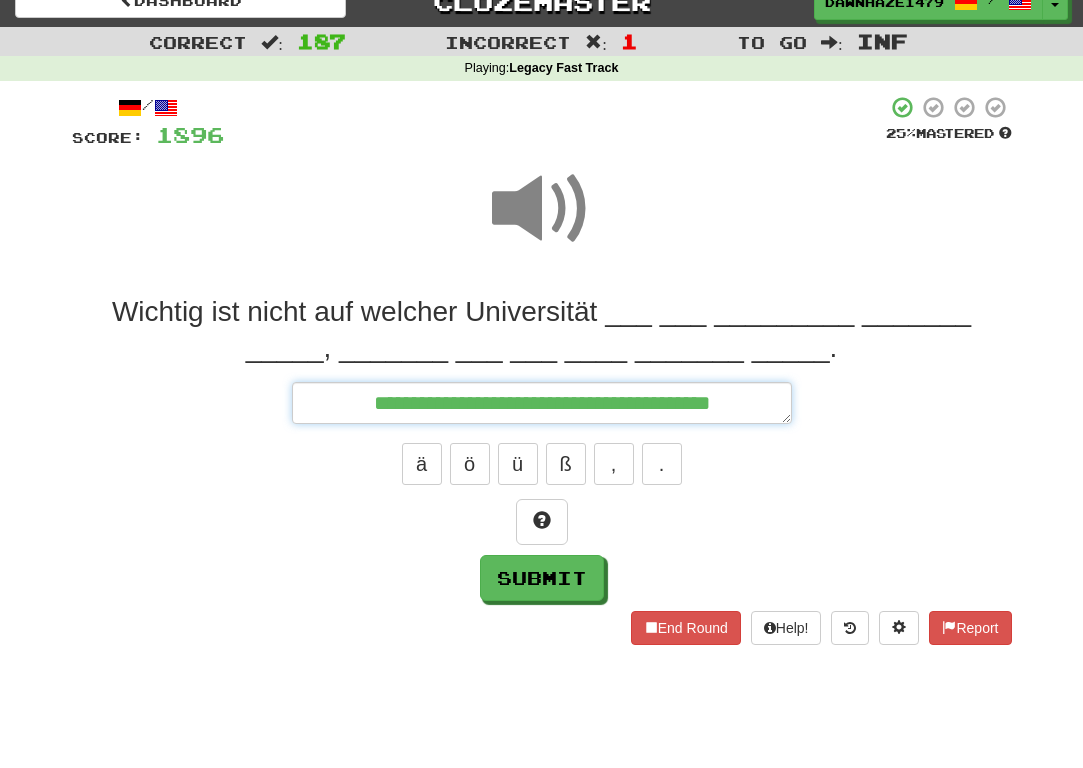click on "**********" at bounding box center [542, 403] 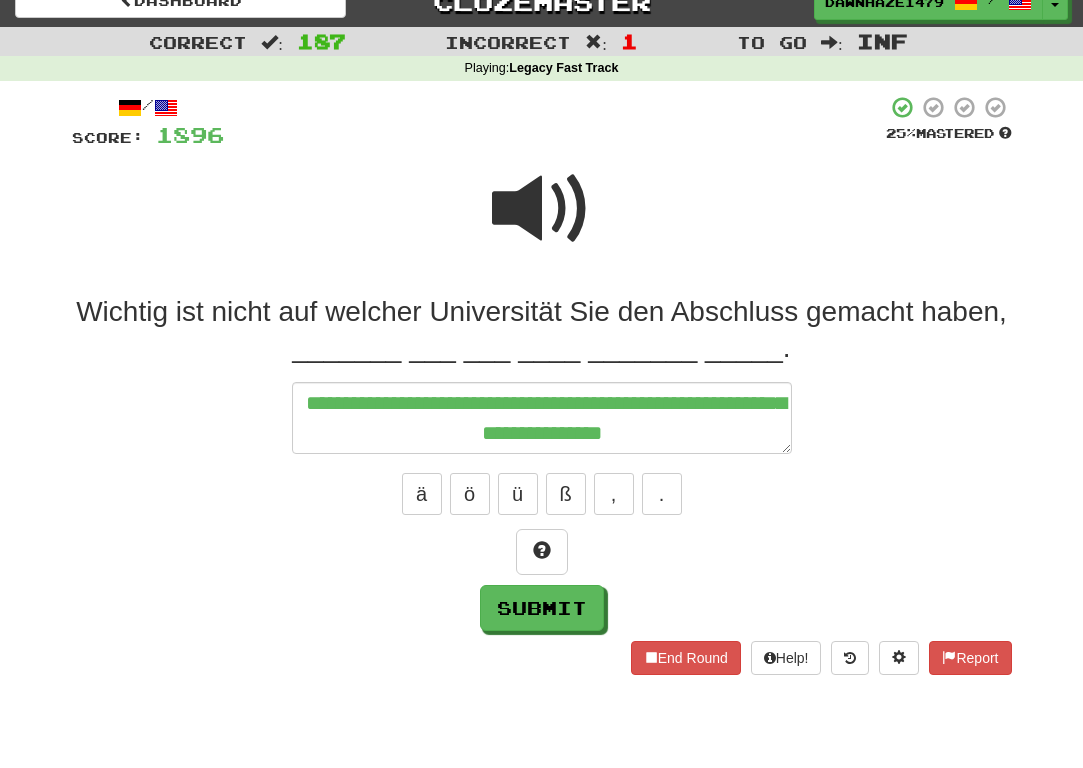 click at bounding box center [555, 122] 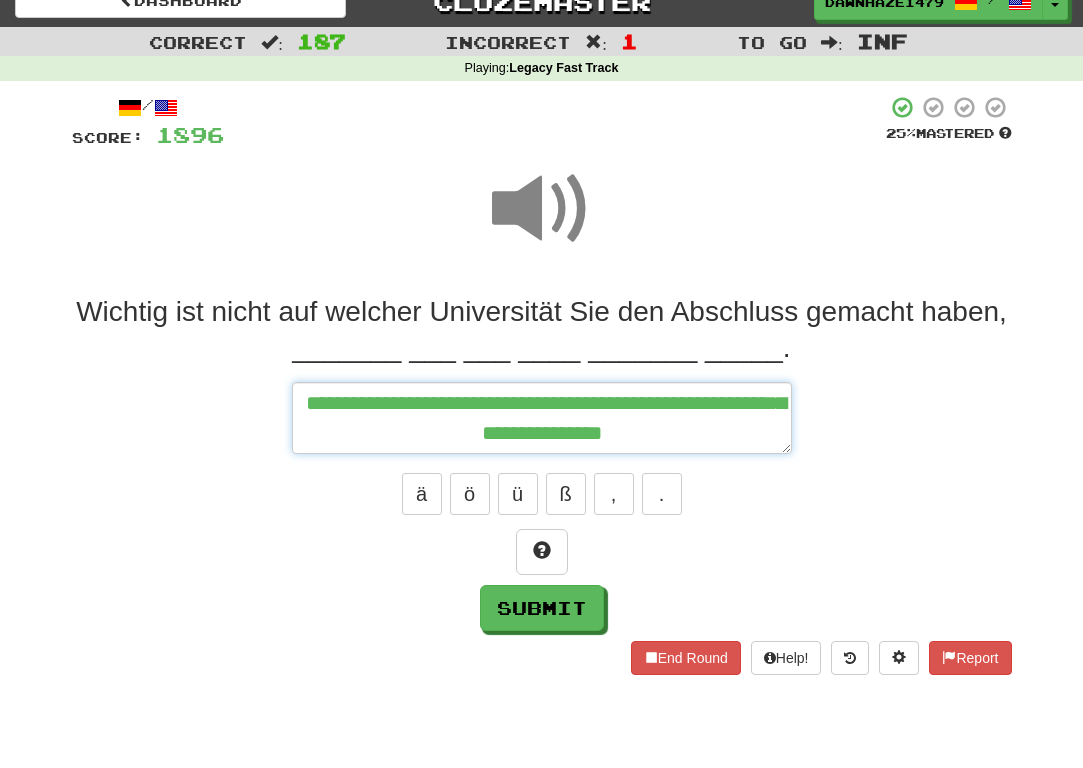 click on "**********" at bounding box center (542, 418) 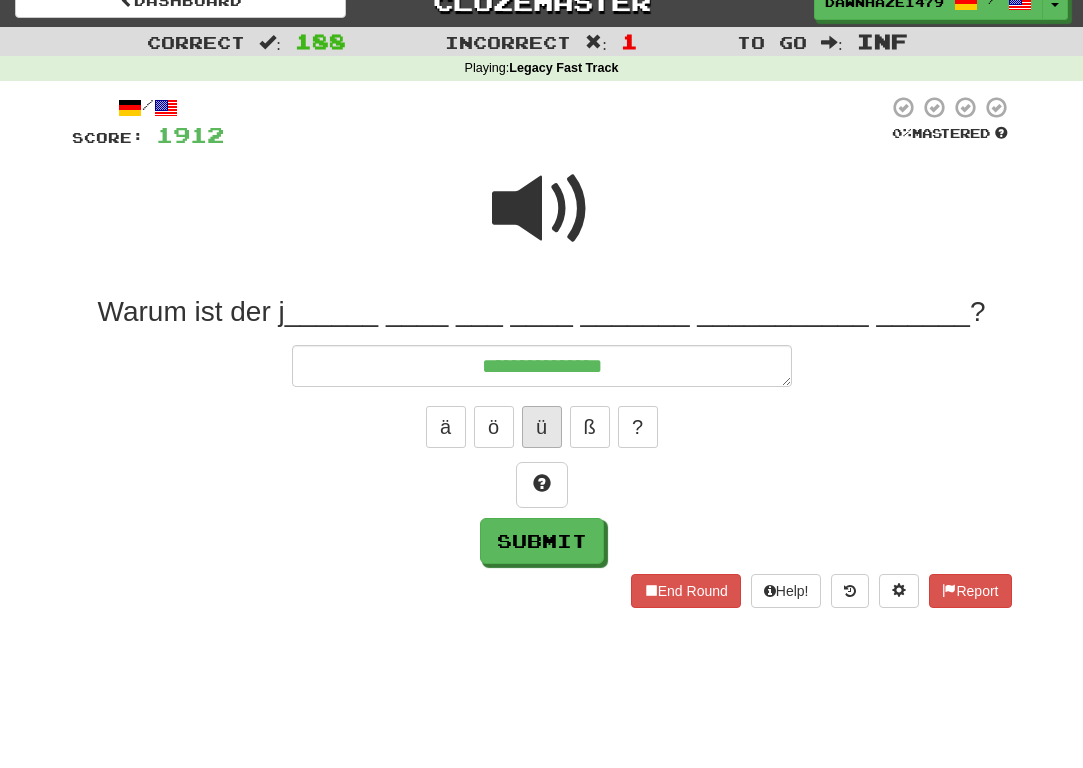 click on "ü" at bounding box center (542, 427) 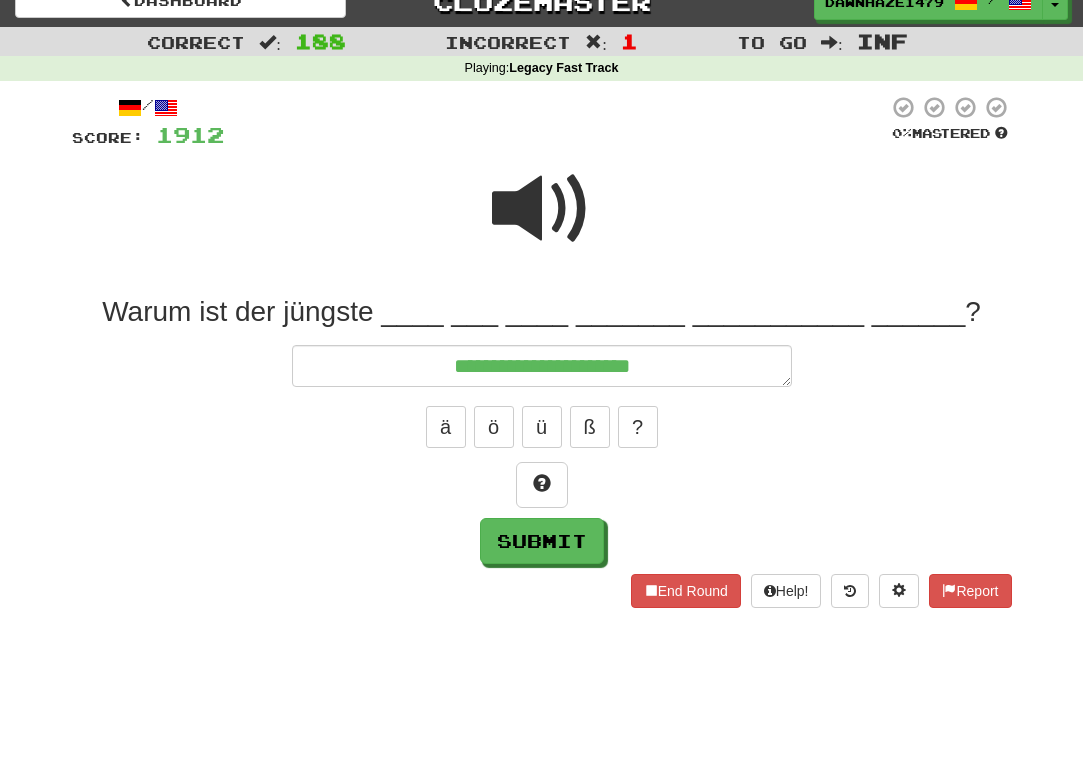 click at bounding box center (542, 209) 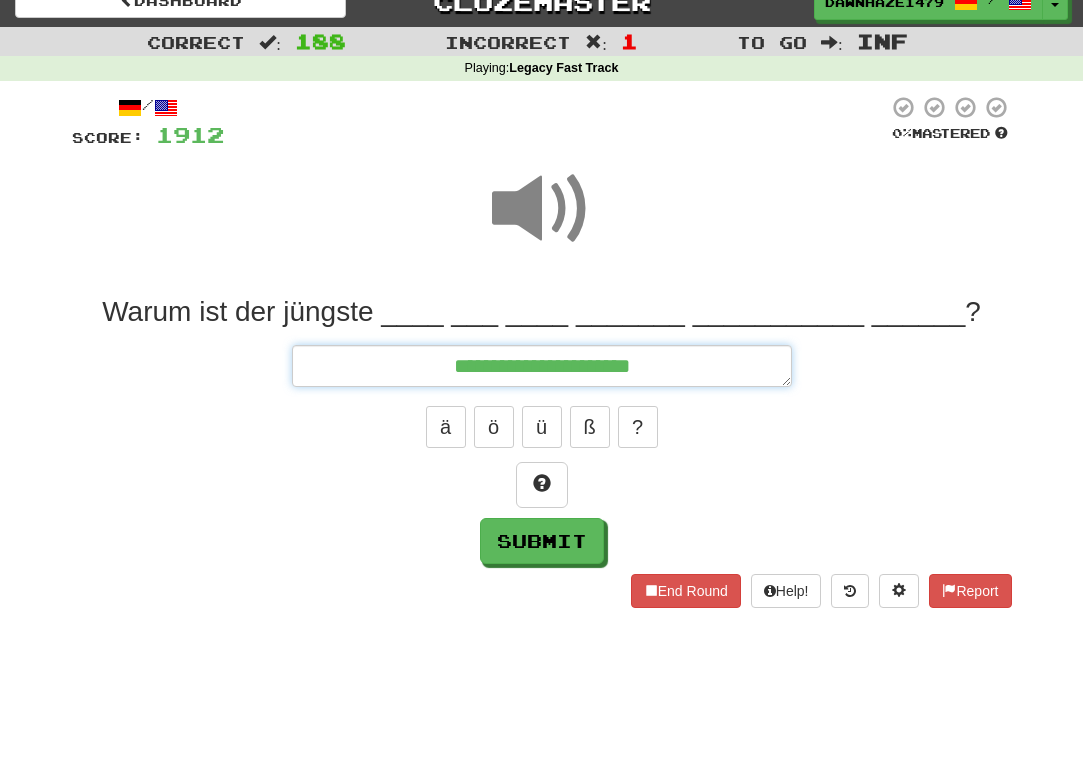 click on "**********" at bounding box center (542, 366) 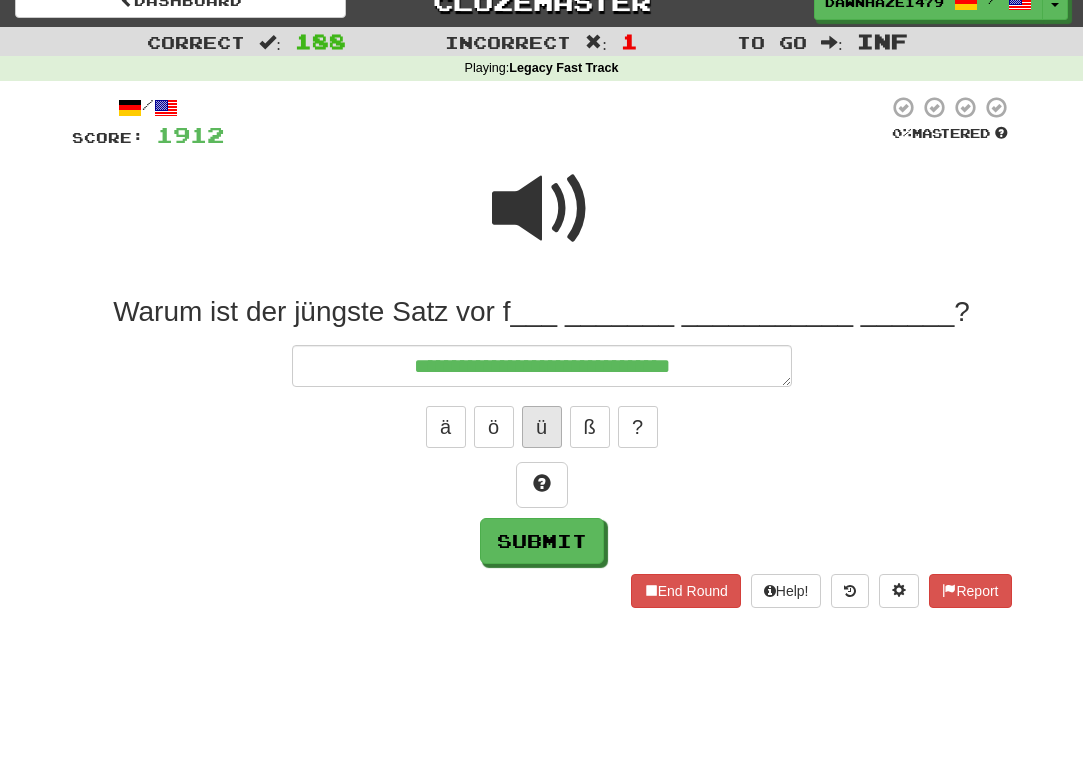 click on "ü" at bounding box center [542, 427] 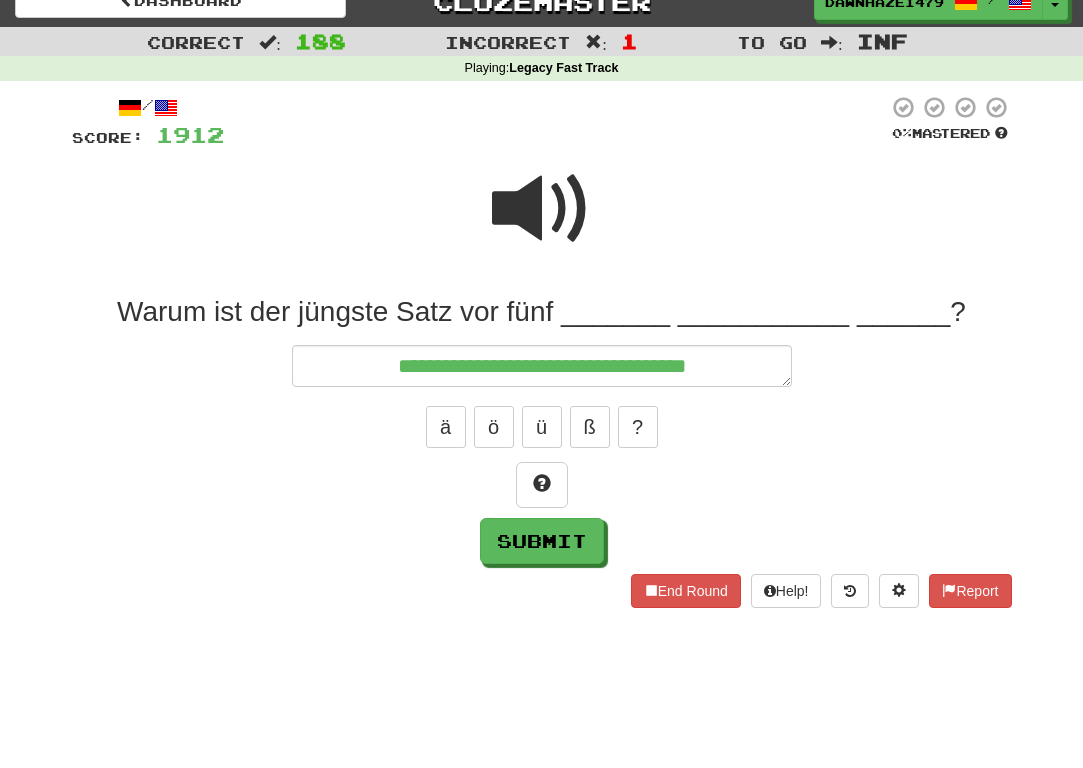 click at bounding box center (542, 222) 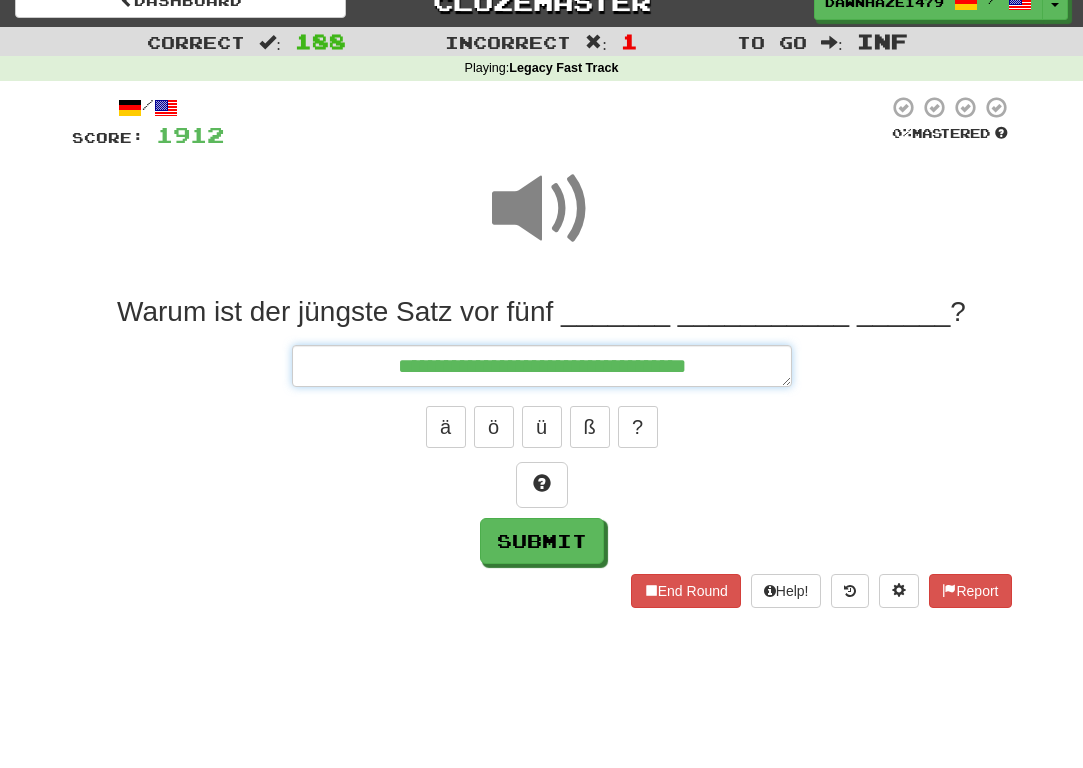 click on "**********" at bounding box center [542, 366] 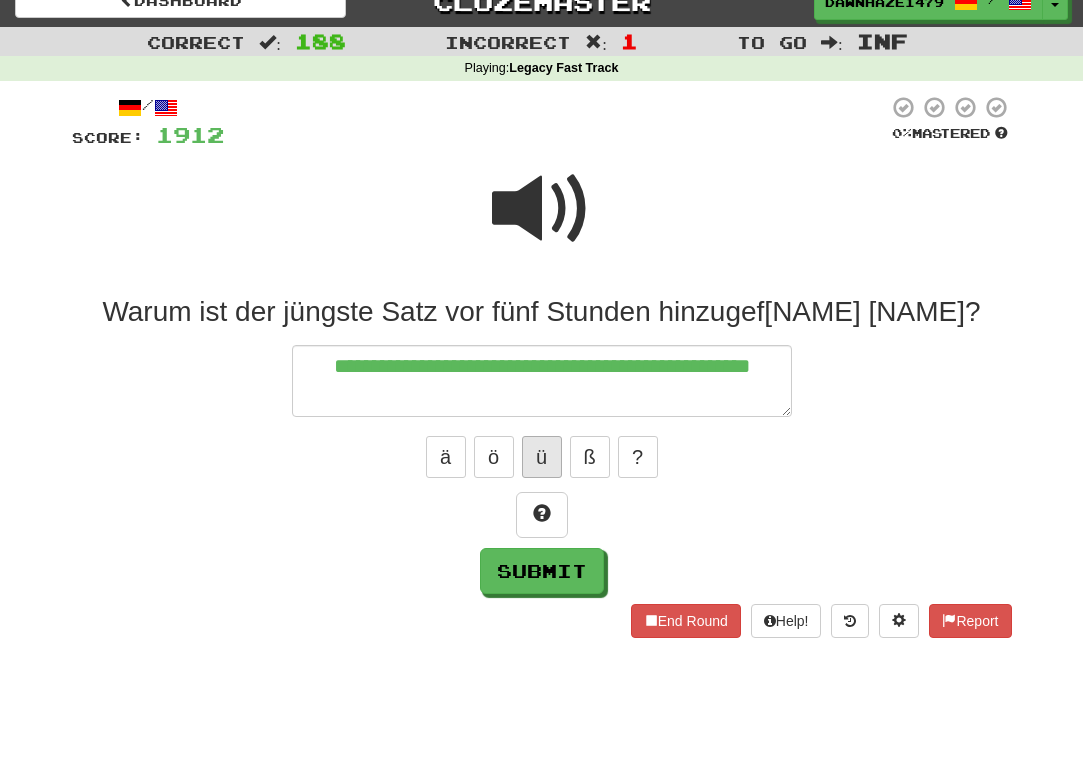 click on "ü" at bounding box center [542, 457] 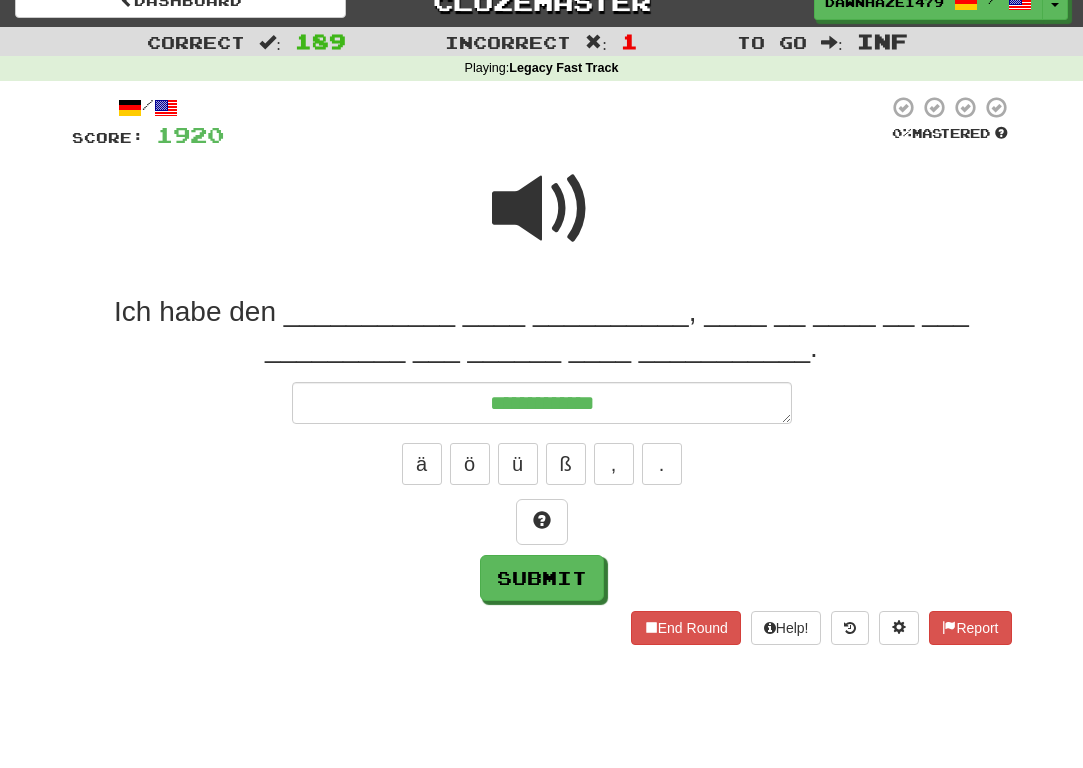 click on "Ich habe den ___________ ____ __________, ____ __ ____ __ ___ _________ ___ ______ ____ ___________." at bounding box center (542, 330) 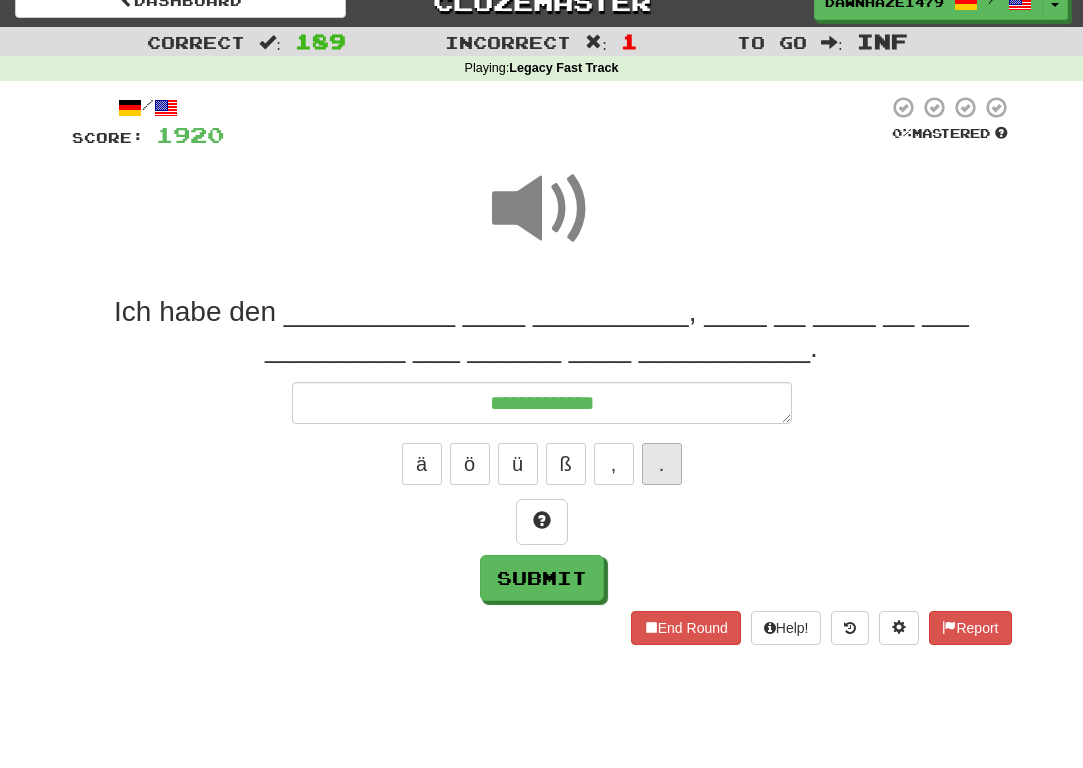 click on "." at bounding box center [662, 464] 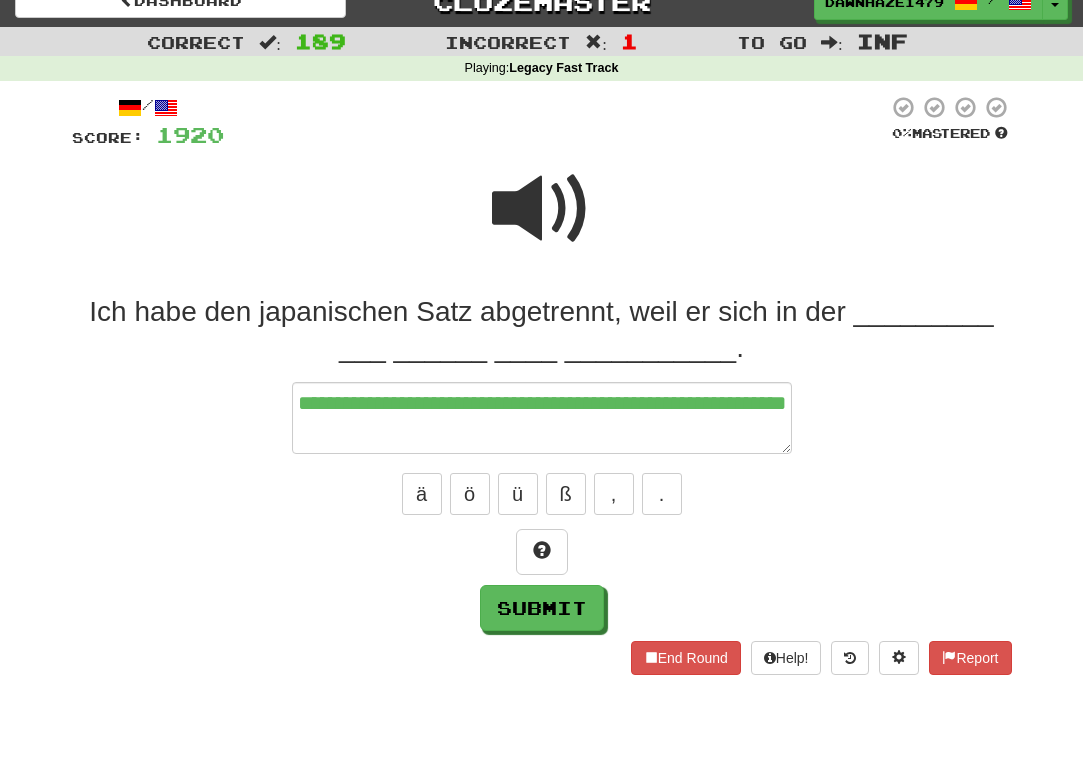 click at bounding box center (542, 222) 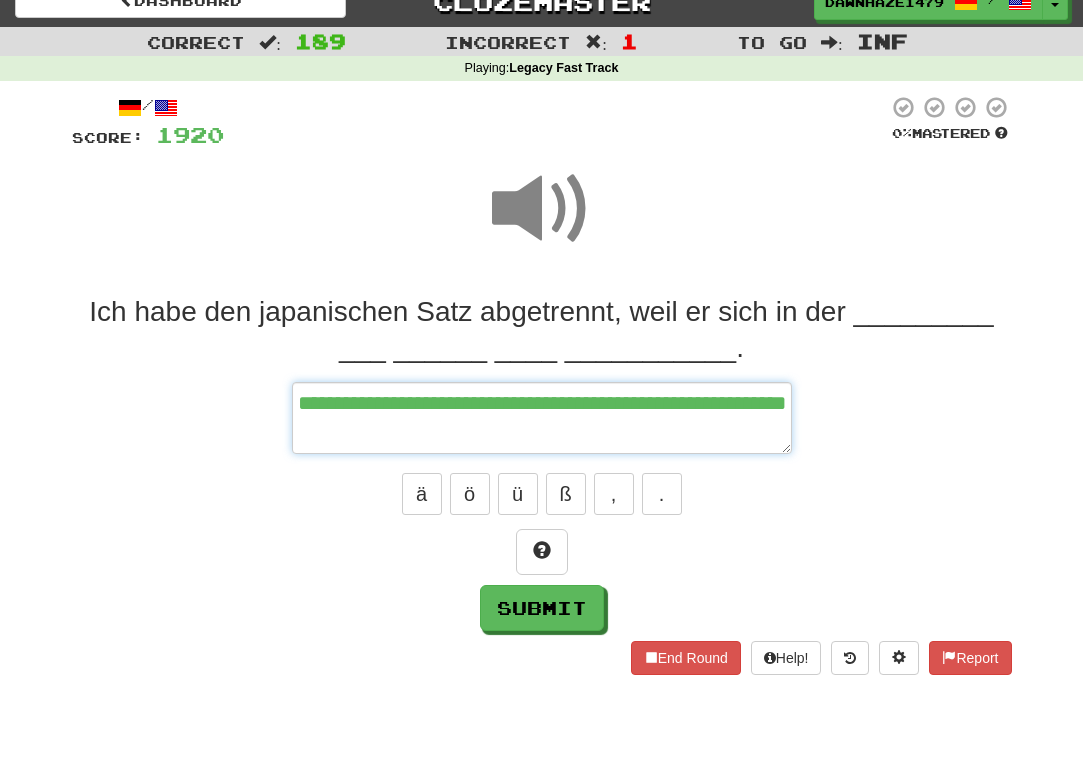 click on "**********" at bounding box center (542, 418) 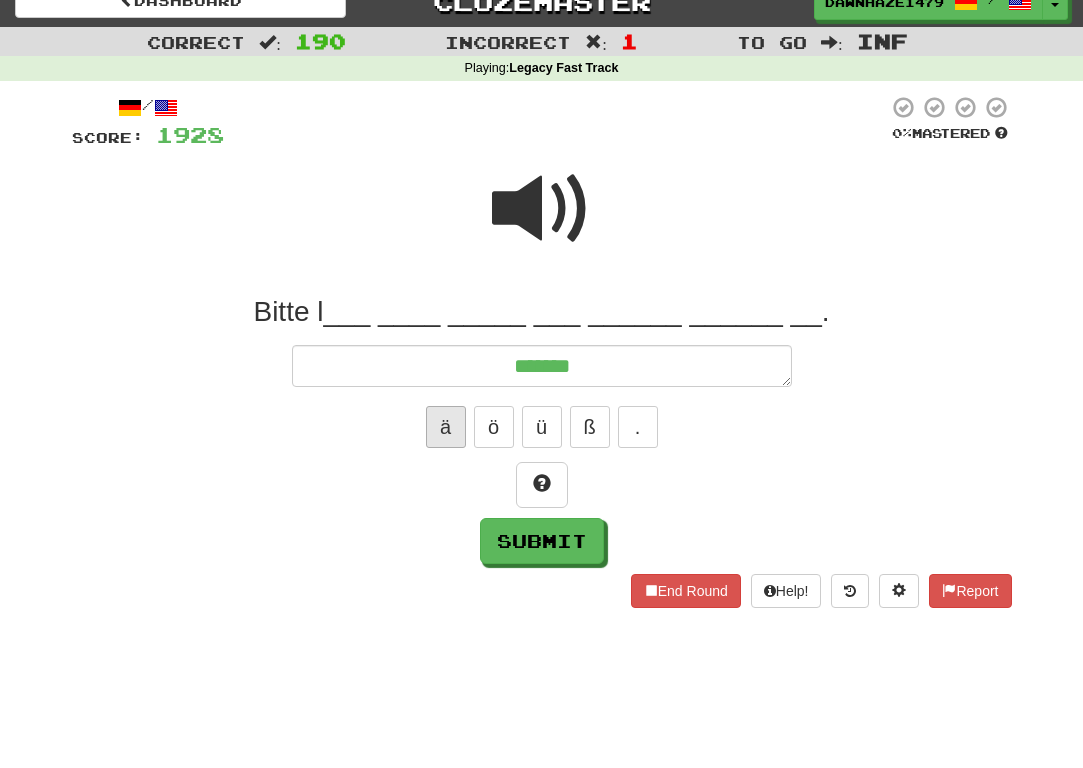 click on "ä" at bounding box center [446, 427] 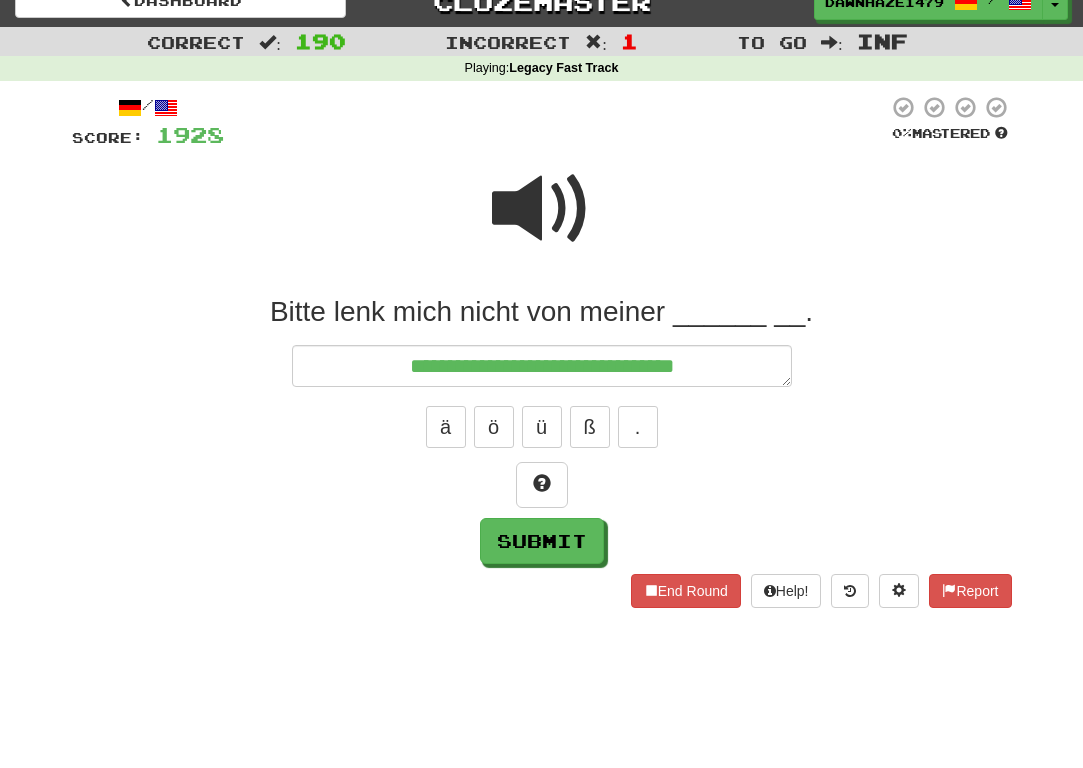click at bounding box center (542, 222) 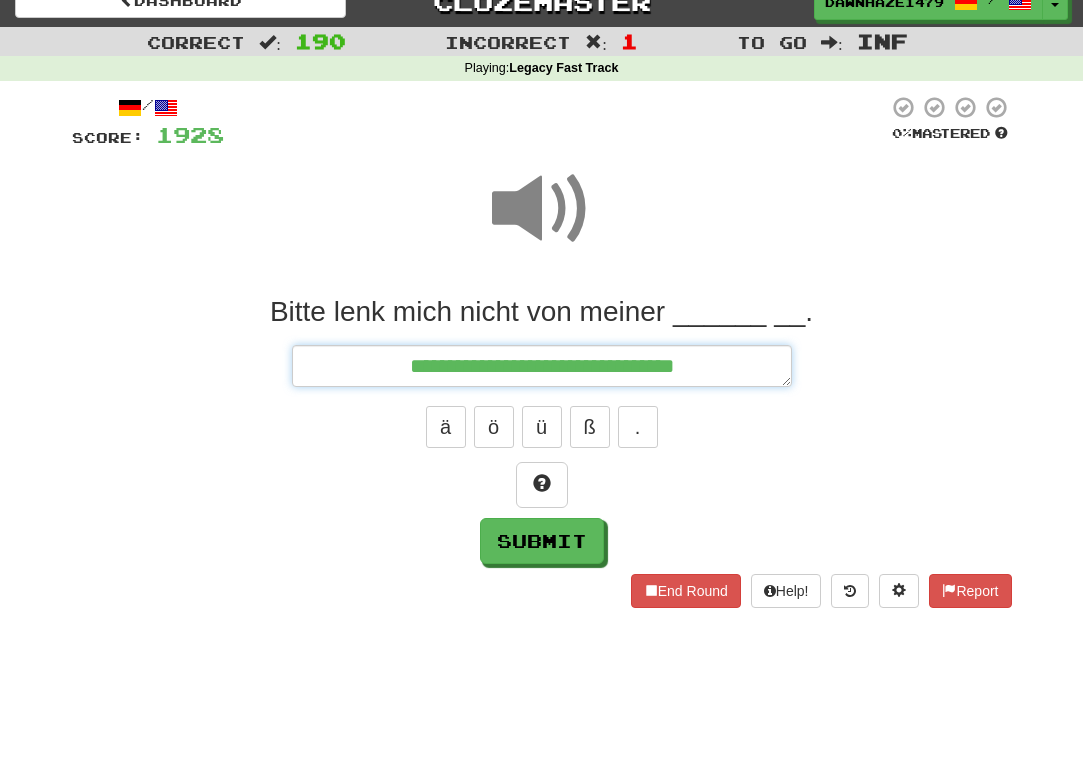 click on "**********" at bounding box center [542, 366] 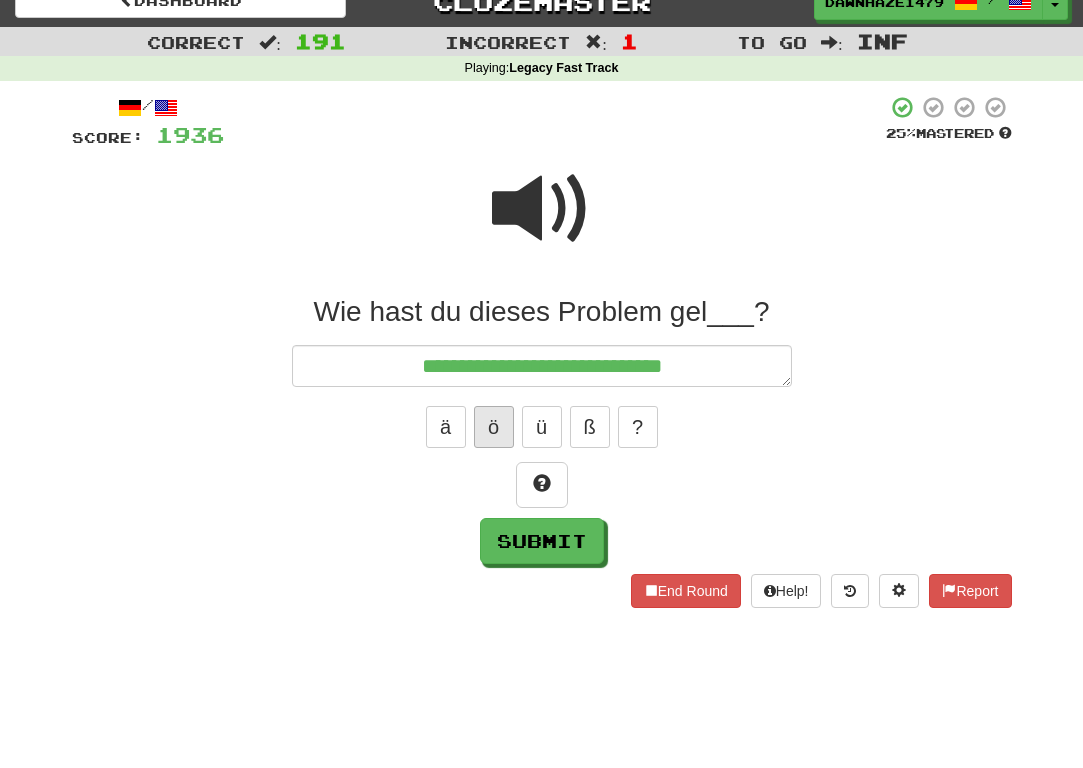 click on "ö" at bounding box center (494, 427) 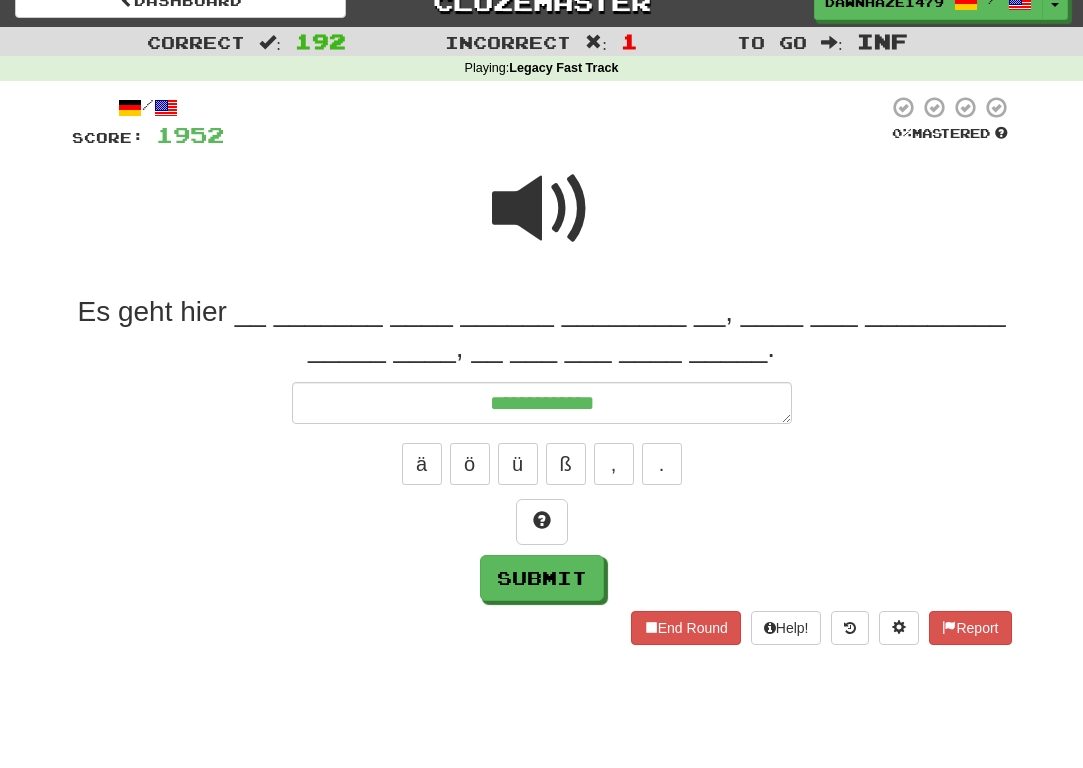 click at bounding box center [542, 222] 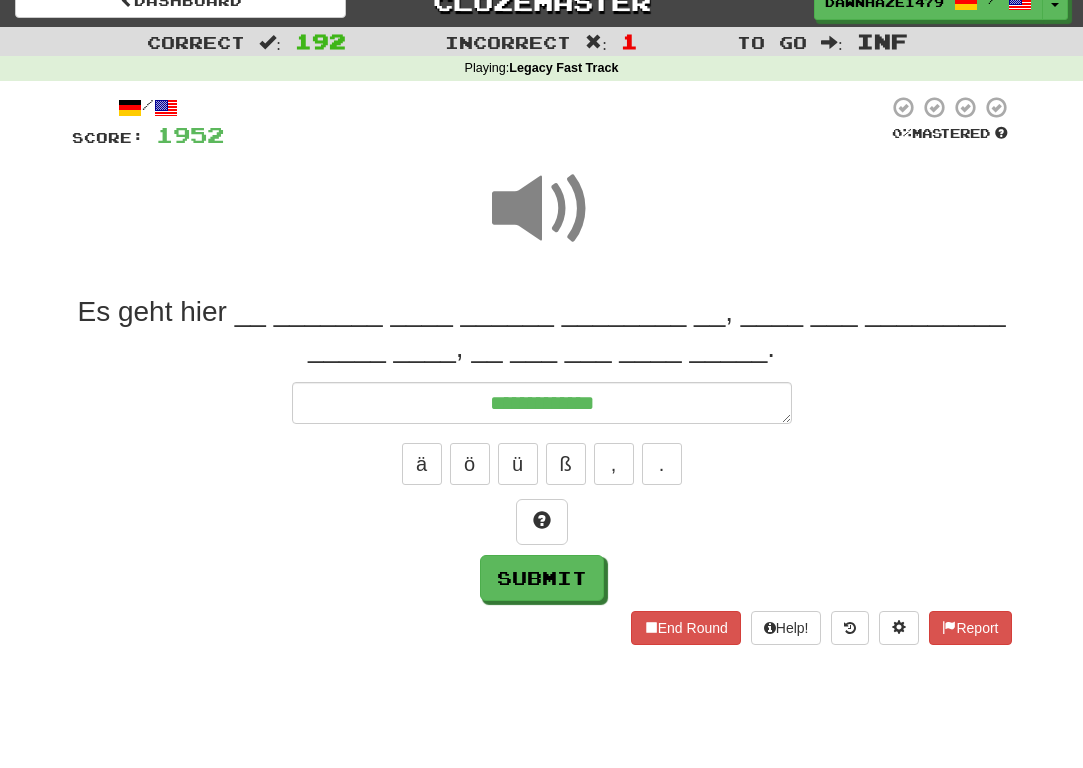 click on "**********" at bounding box center [542, 447] 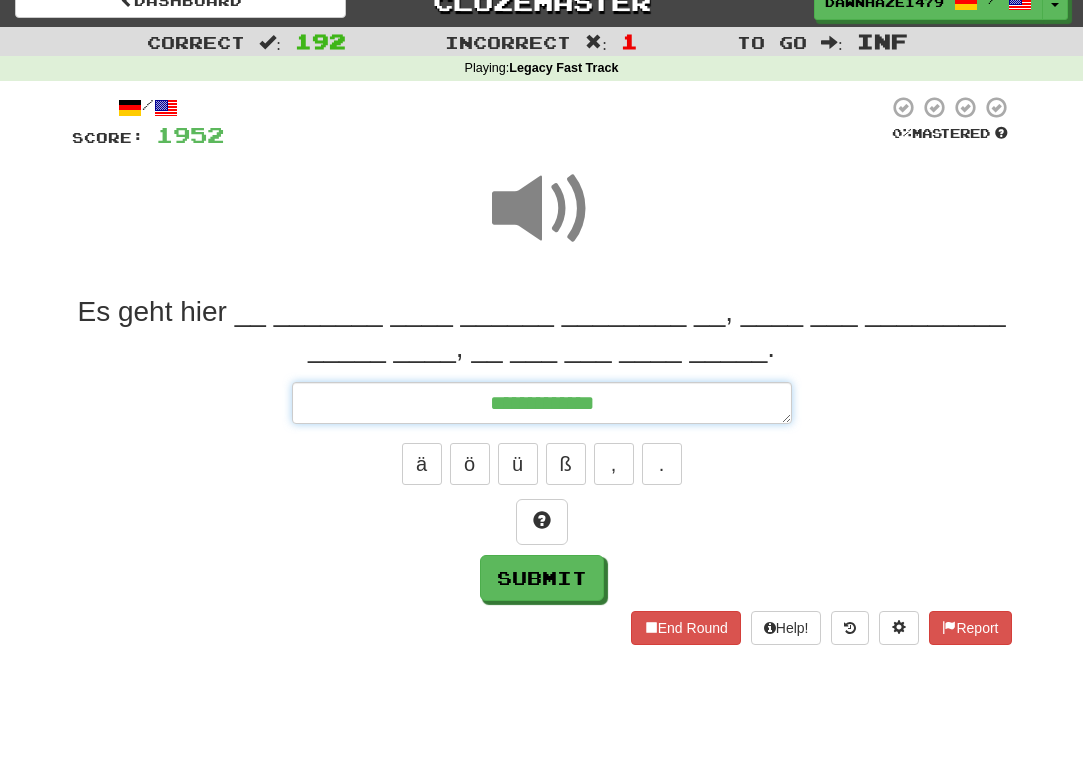 click on "**********" at bounding box center [542, 403] 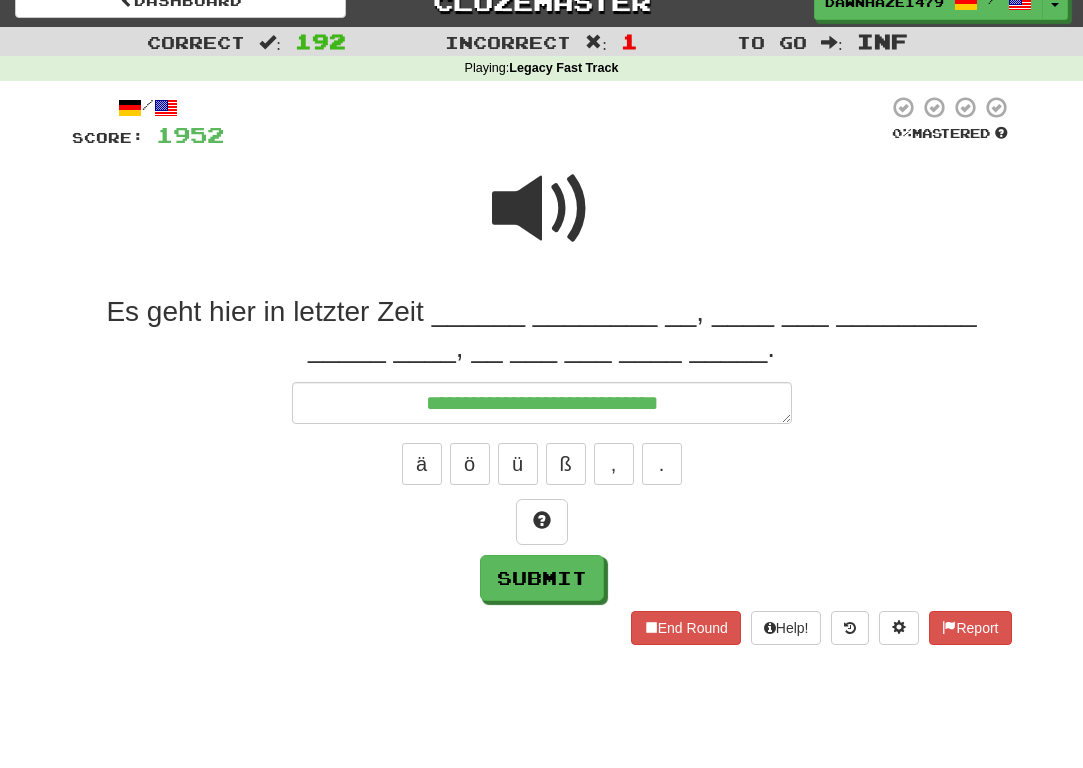 click at bounding box center (542, 209) 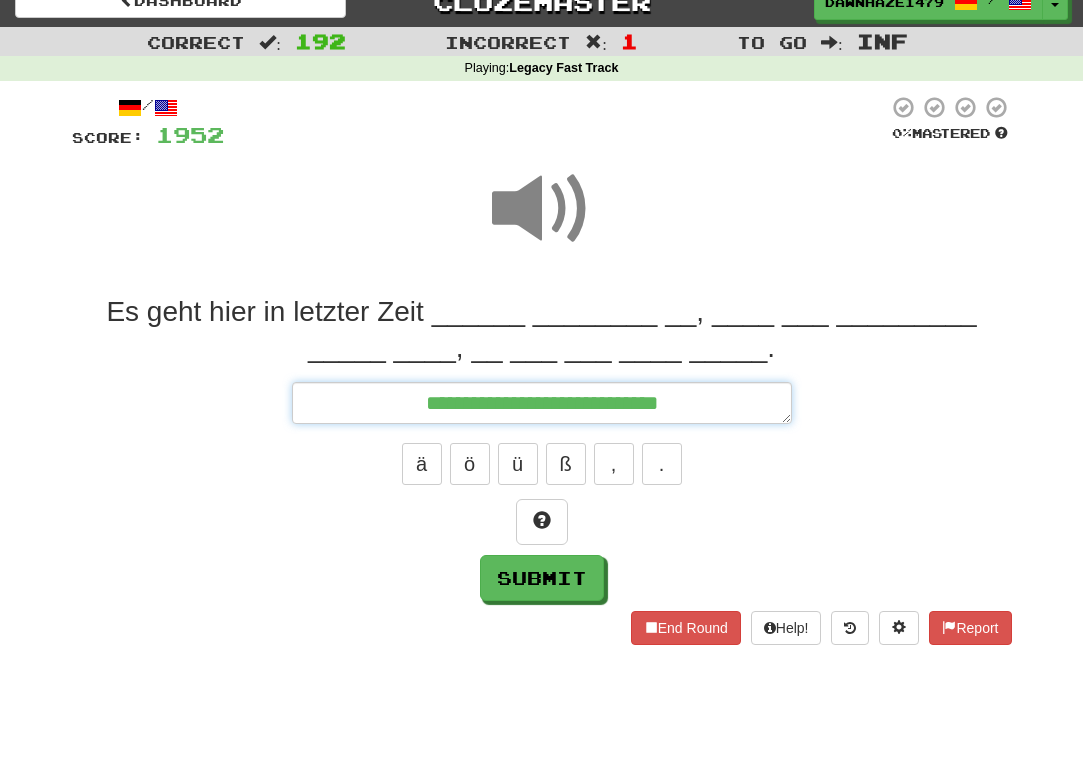 click on "**********" at bounding box center [542, 403] 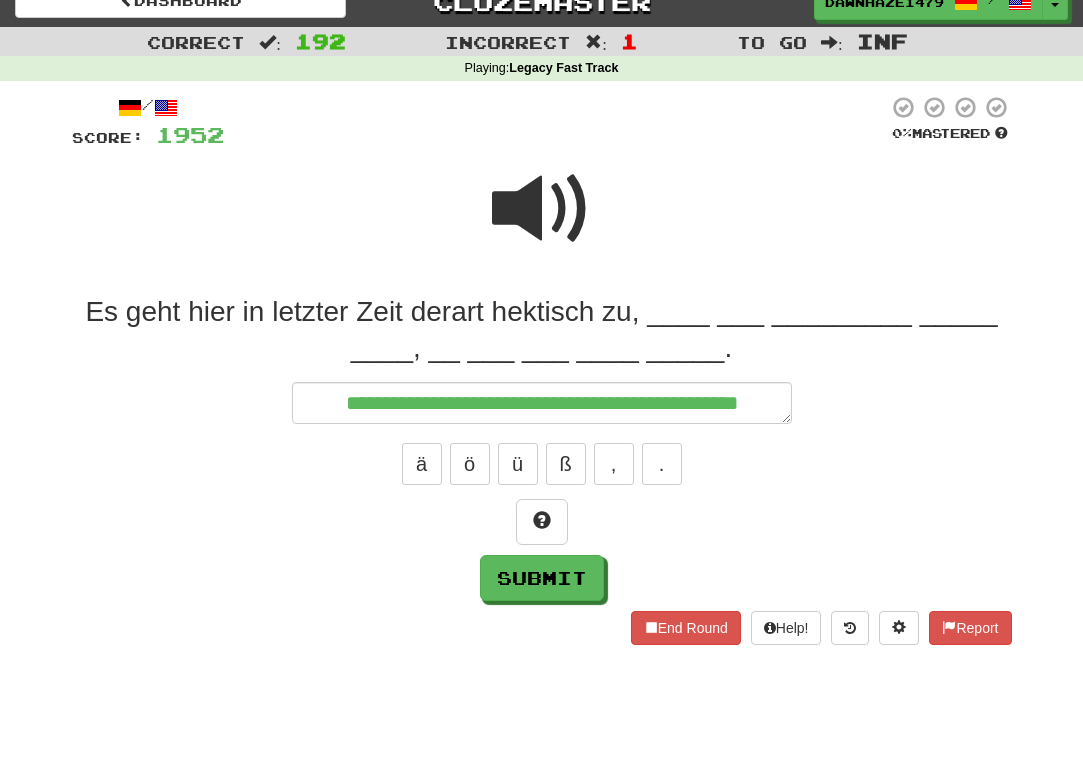 click at bounding box center (542, 209) 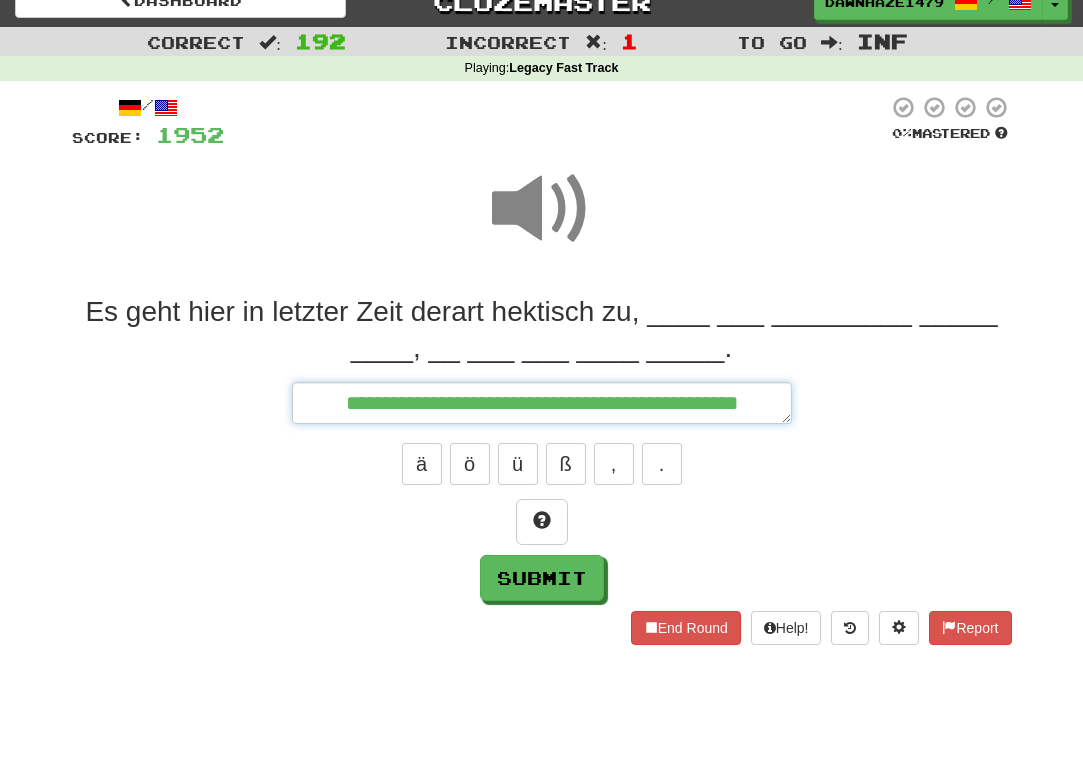 click on "**********" at bounding box center (542, 403) 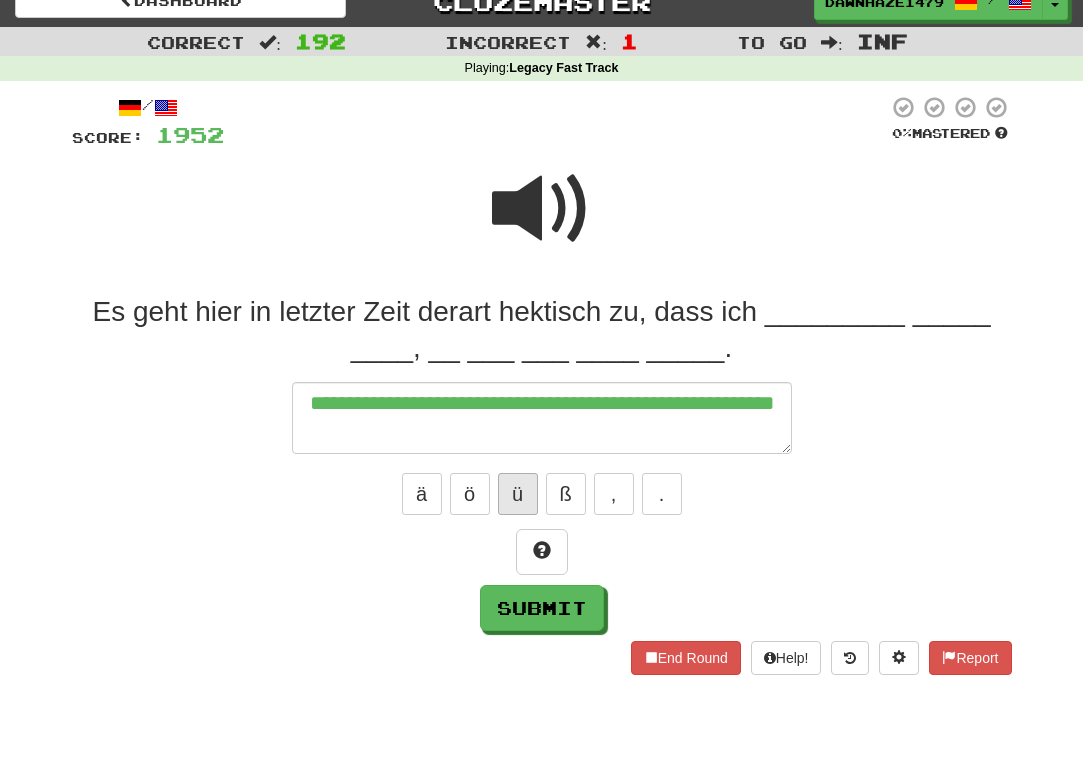 click on "ü" at bounding box center (518, 494) 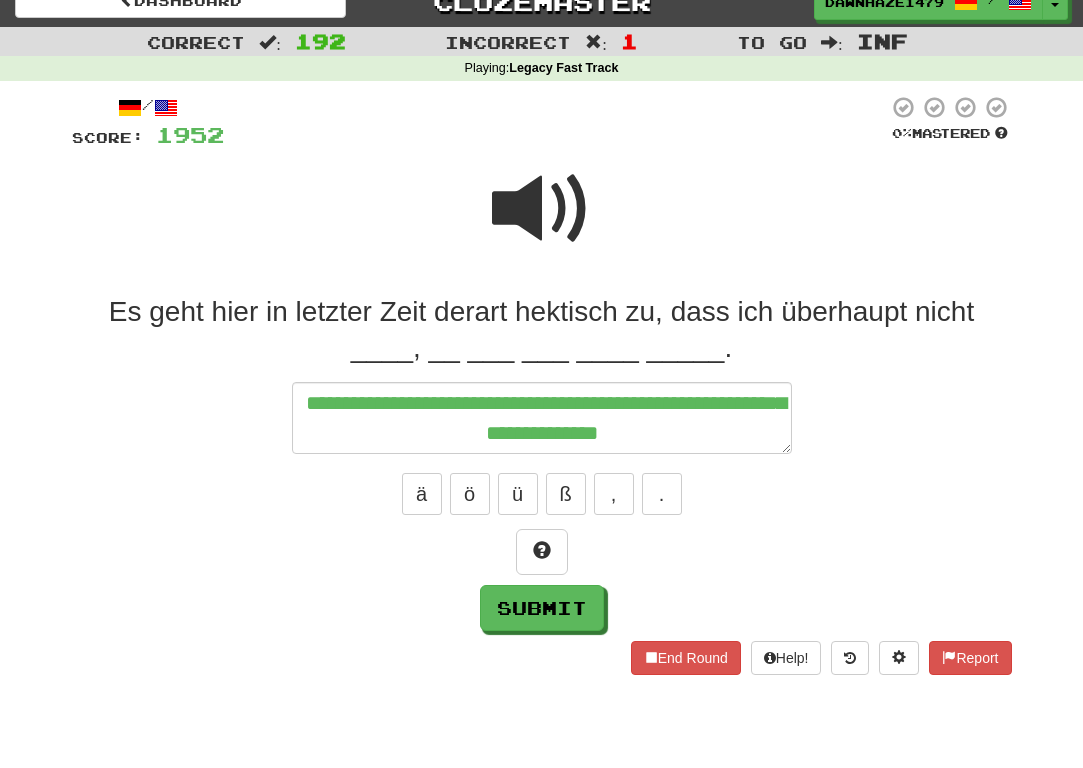 click at bounding box center (542, 209) 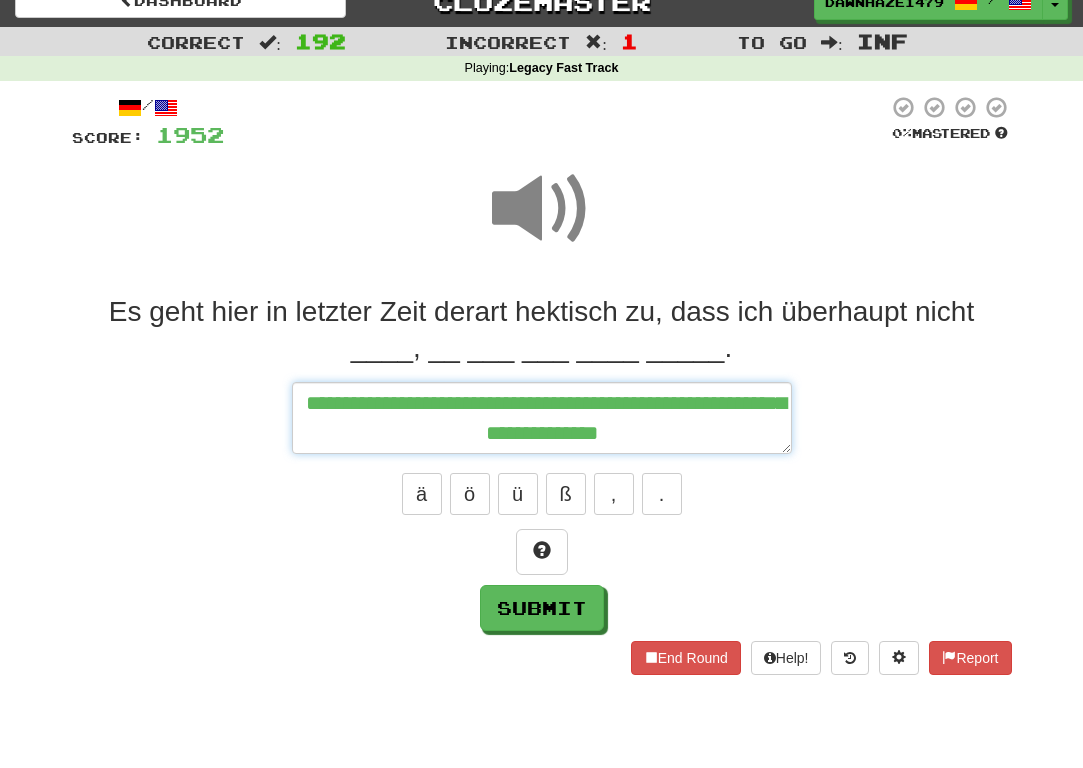 click on "**********" at bounding box center [542, 418] 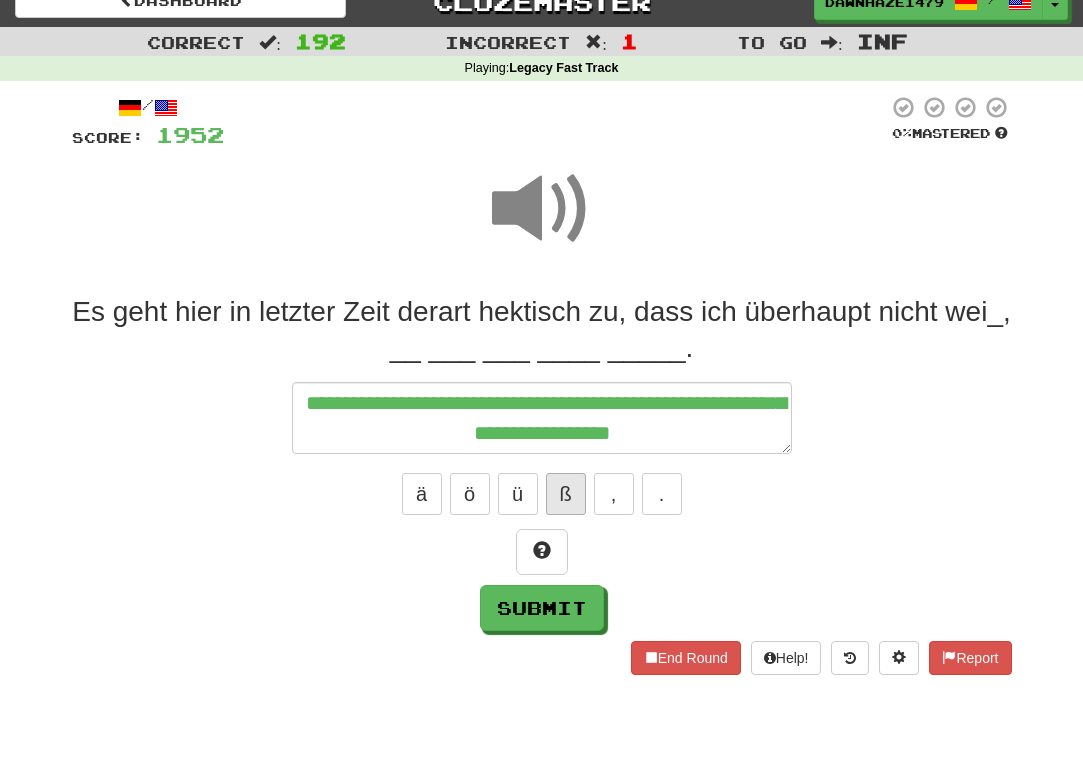 click on "ß" at bounding box center [566, 494] 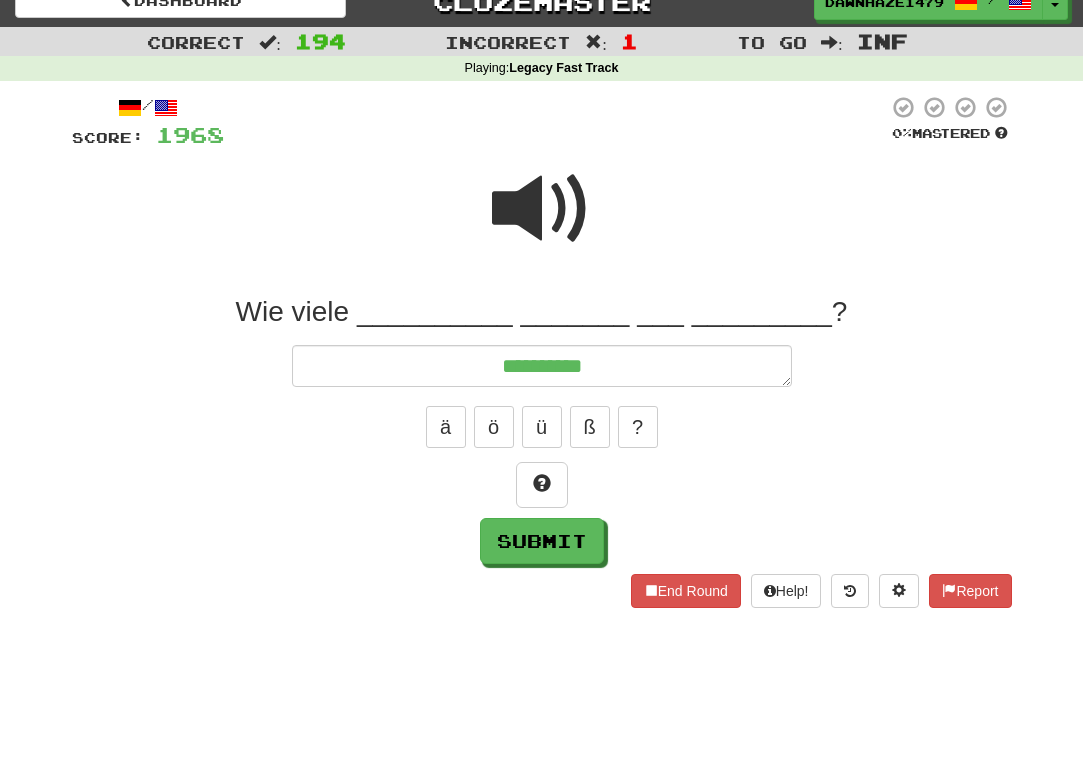 click at bounding box center [542, 209] 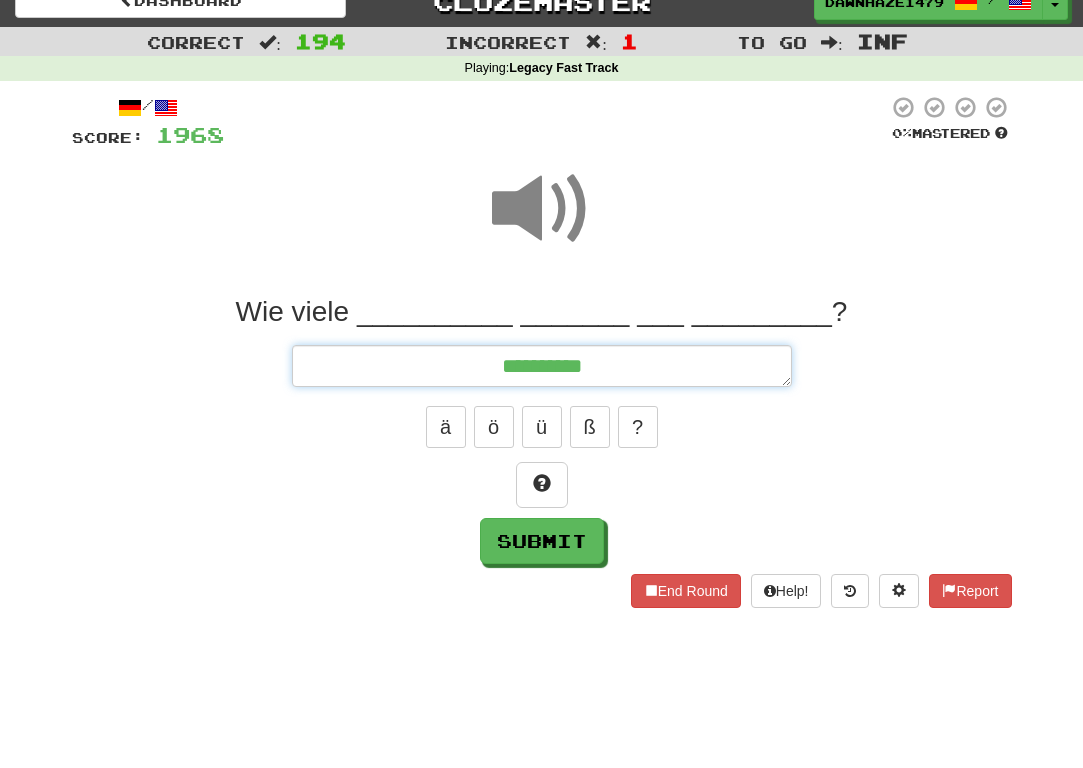 click on "*********" at bounding box center [542, 366] 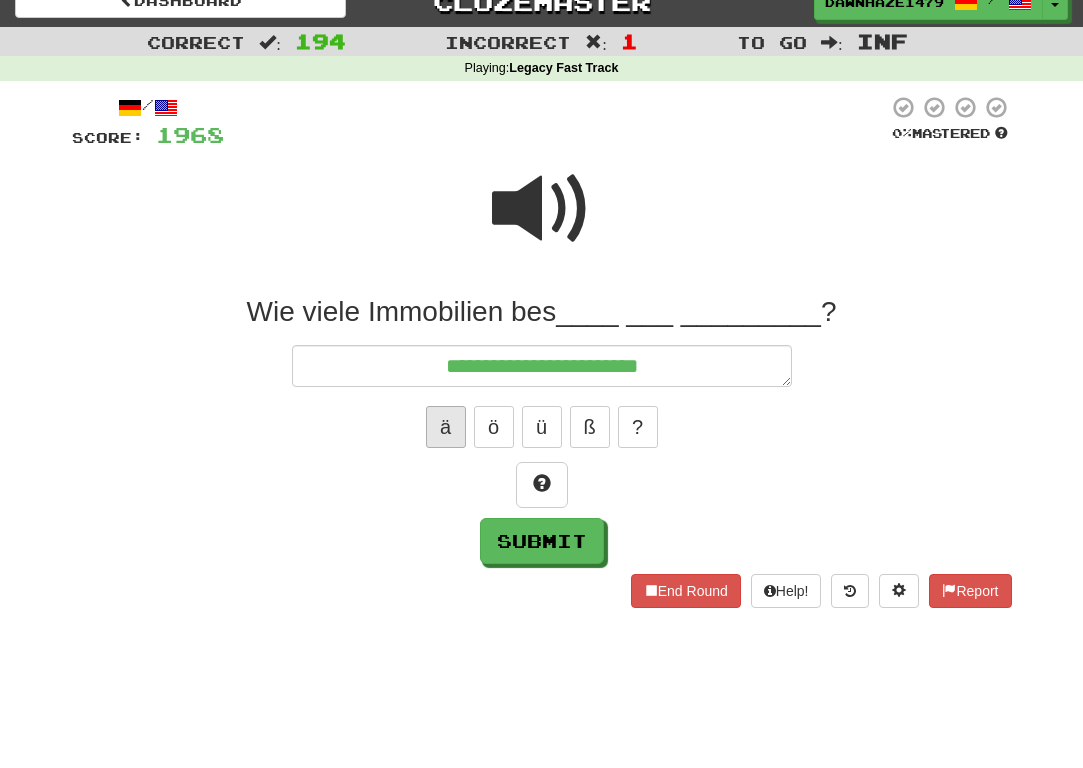 click on "ä" at bounding box center (446, 427) 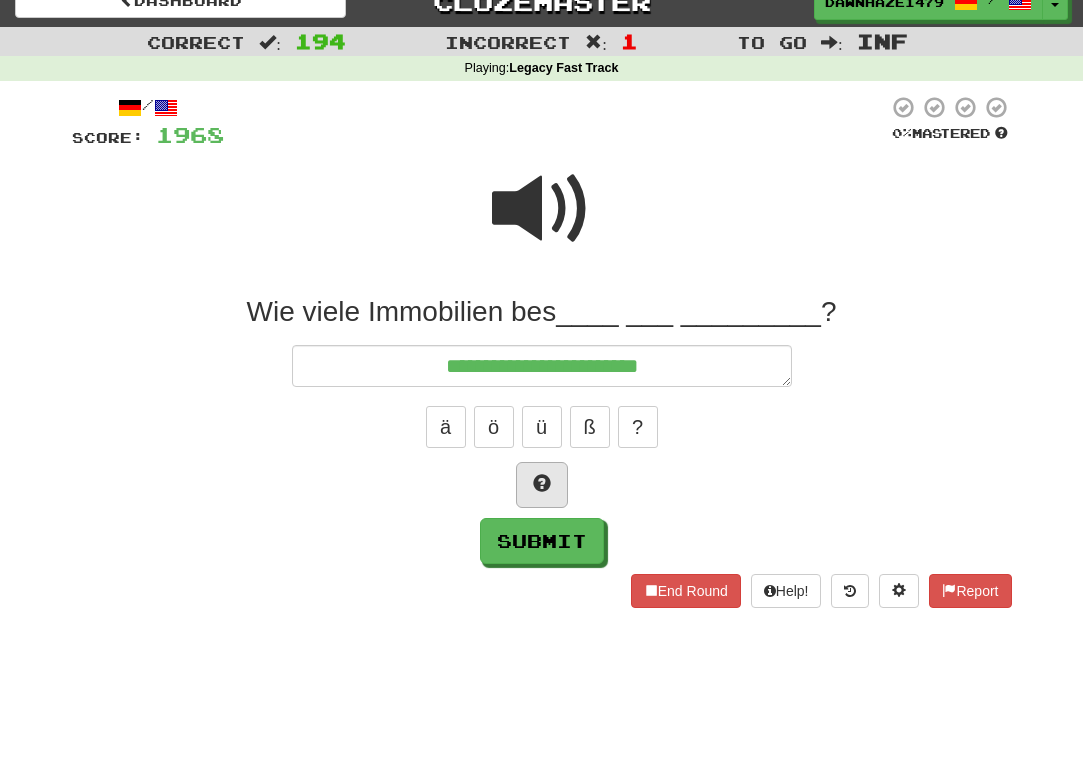 click at bounding box center [542, 483] 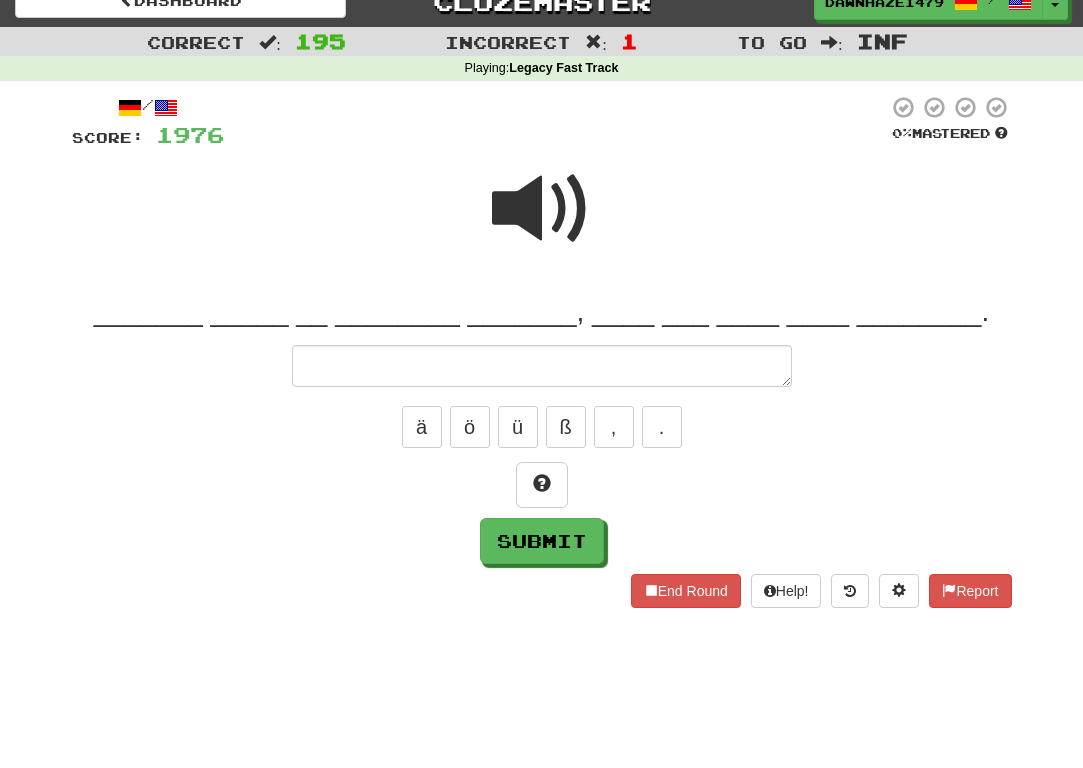 click at bounding box center (542, 366) 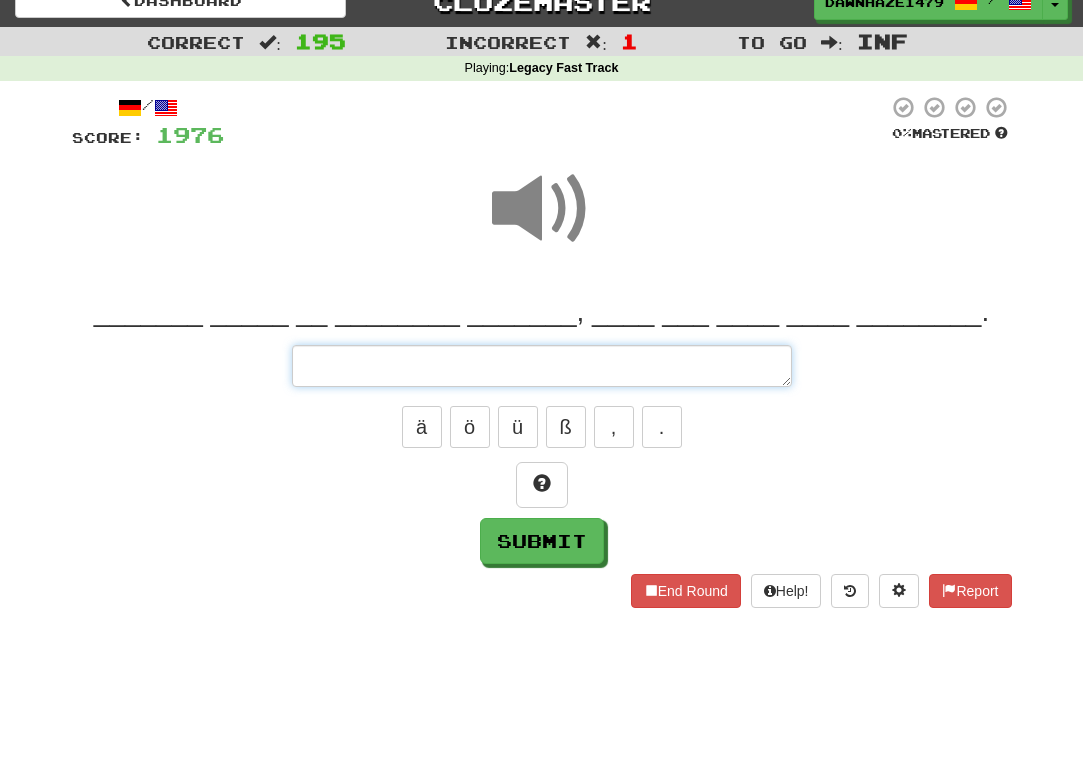 click at bounding box center (542, 366) 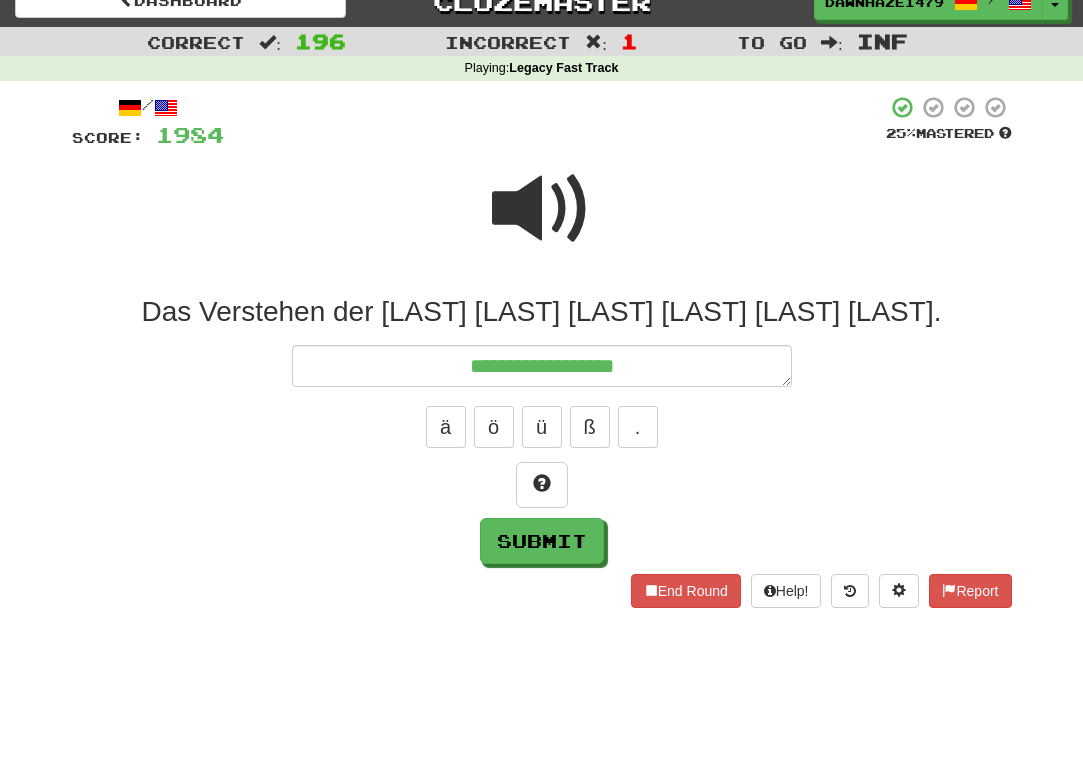 click at bounding box center (542, 209) 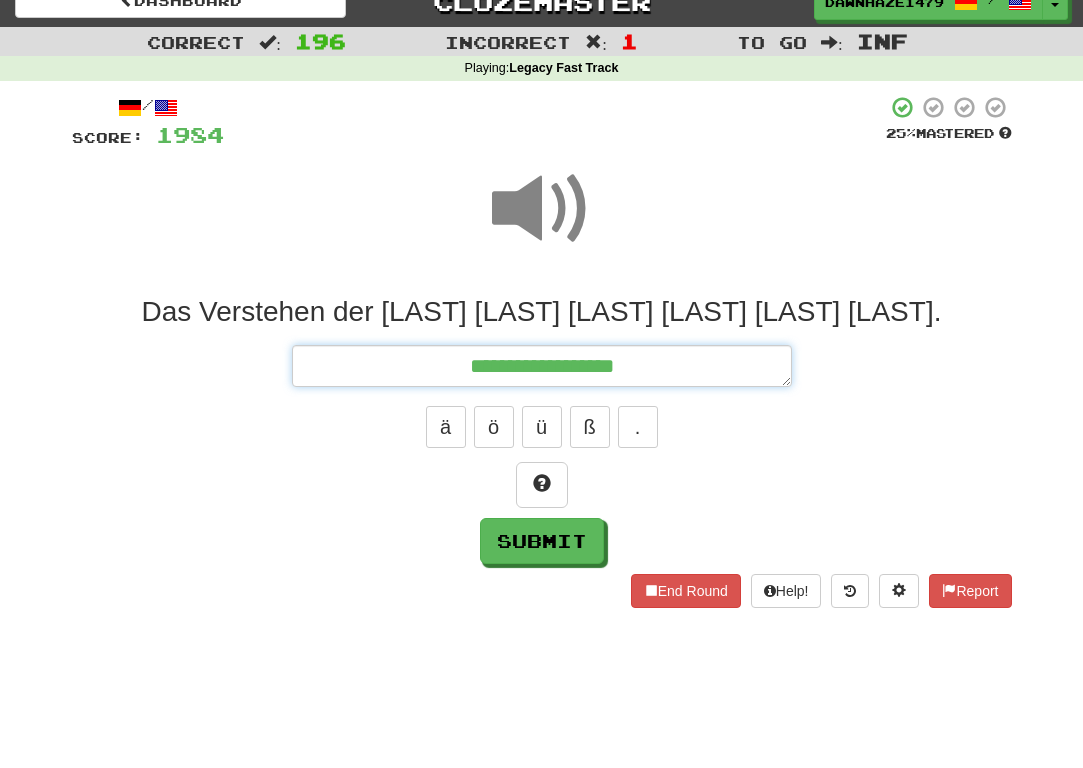 click on "**********" at bounding box center [542, 366] 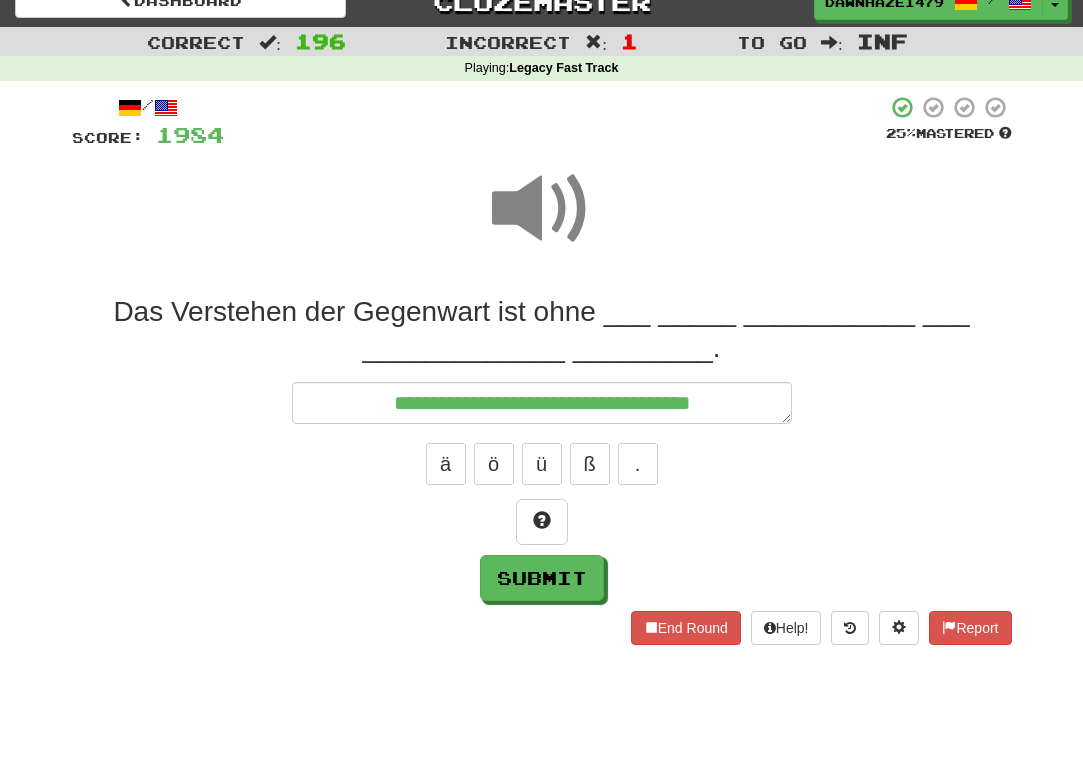click at bounding box center (542, 209) 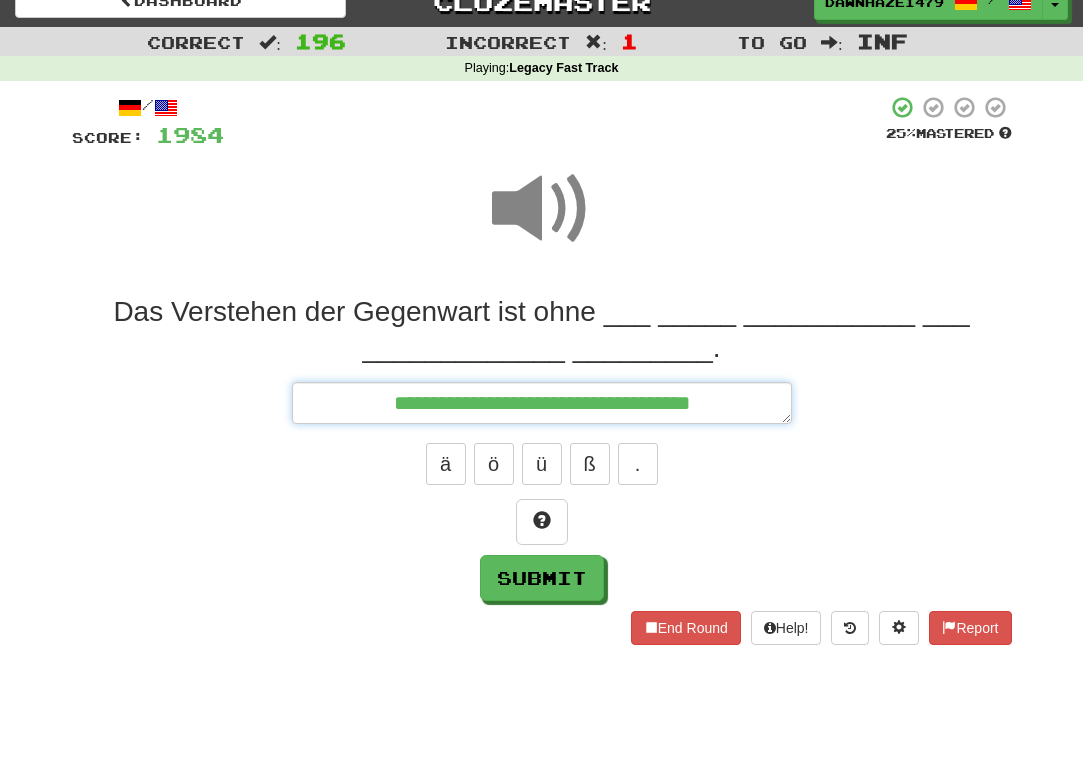 click on "**********" at bounding box center (542, 403) 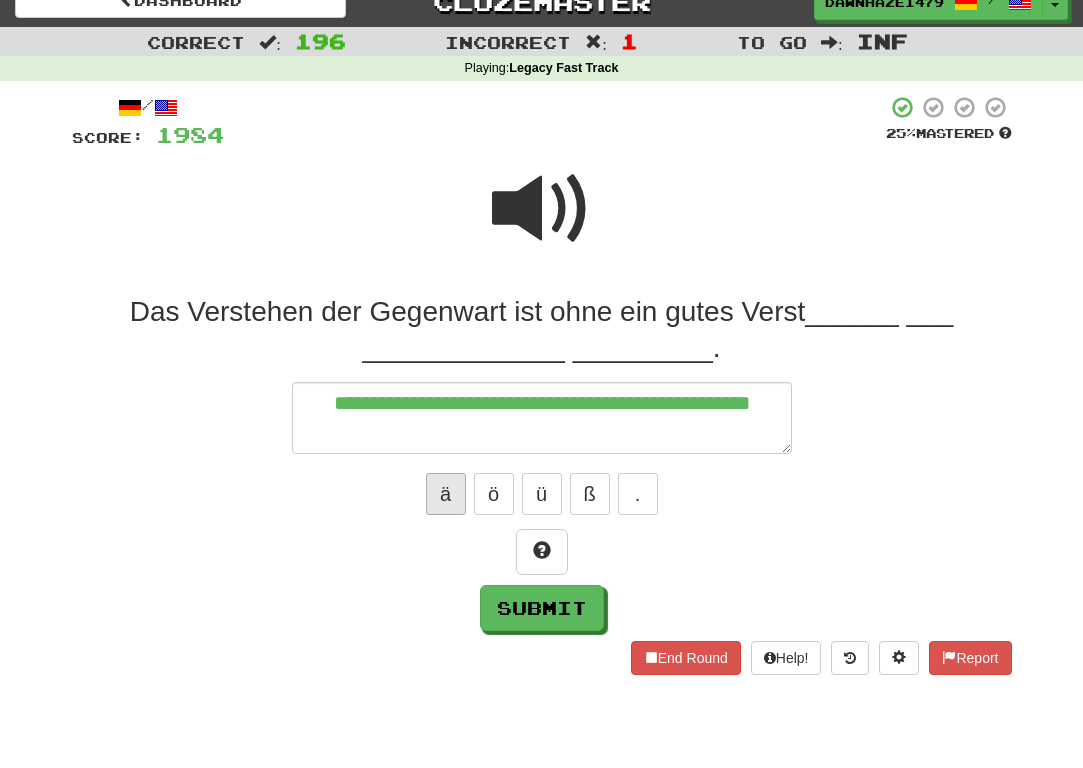 click on "ä" at bounding box center (446, 494) 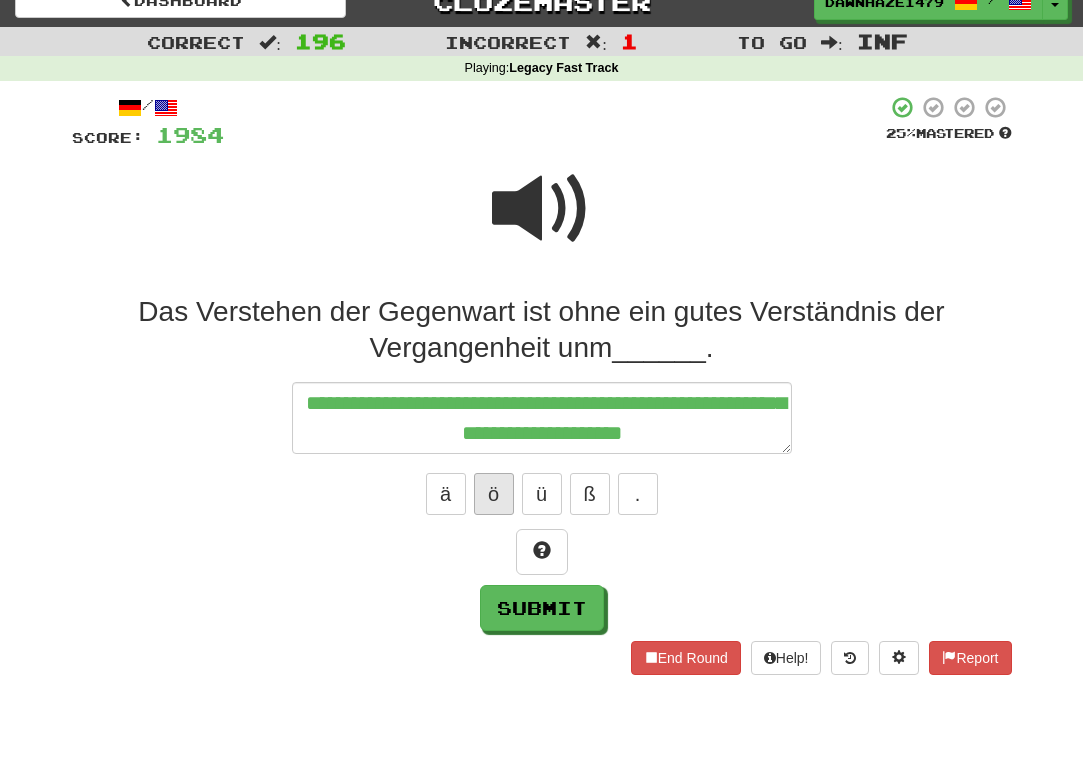 click on "ö" at bounding box center (494, 494) 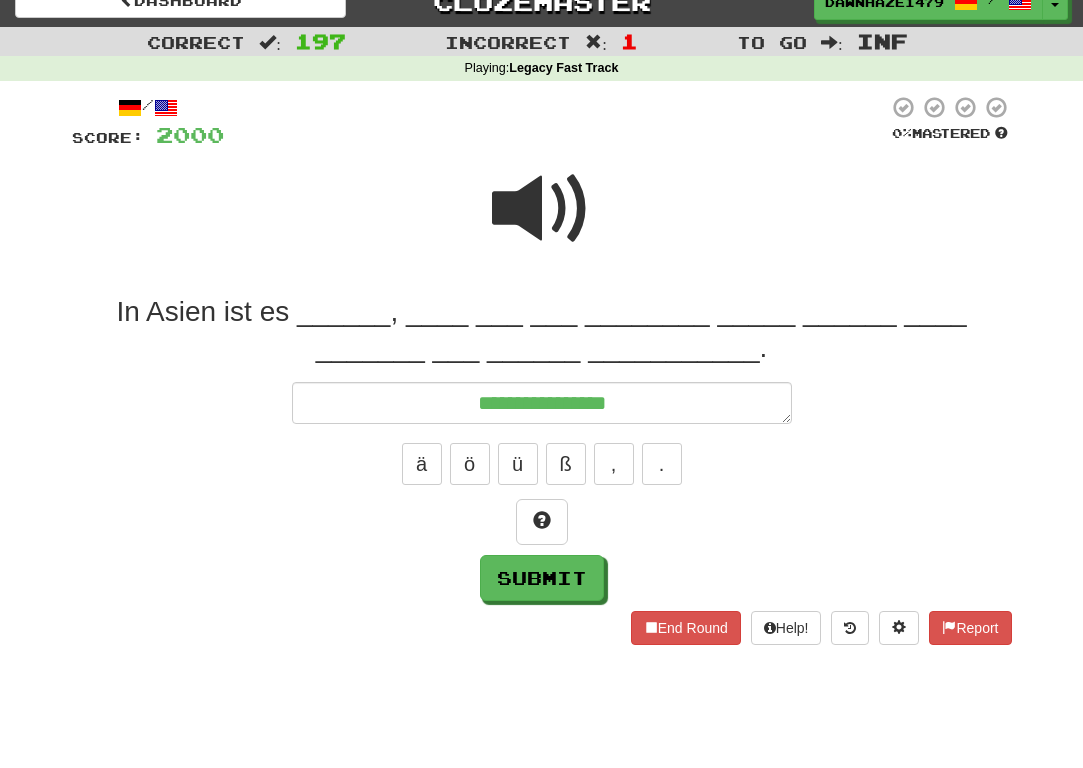click at bounding box center [542, 209] 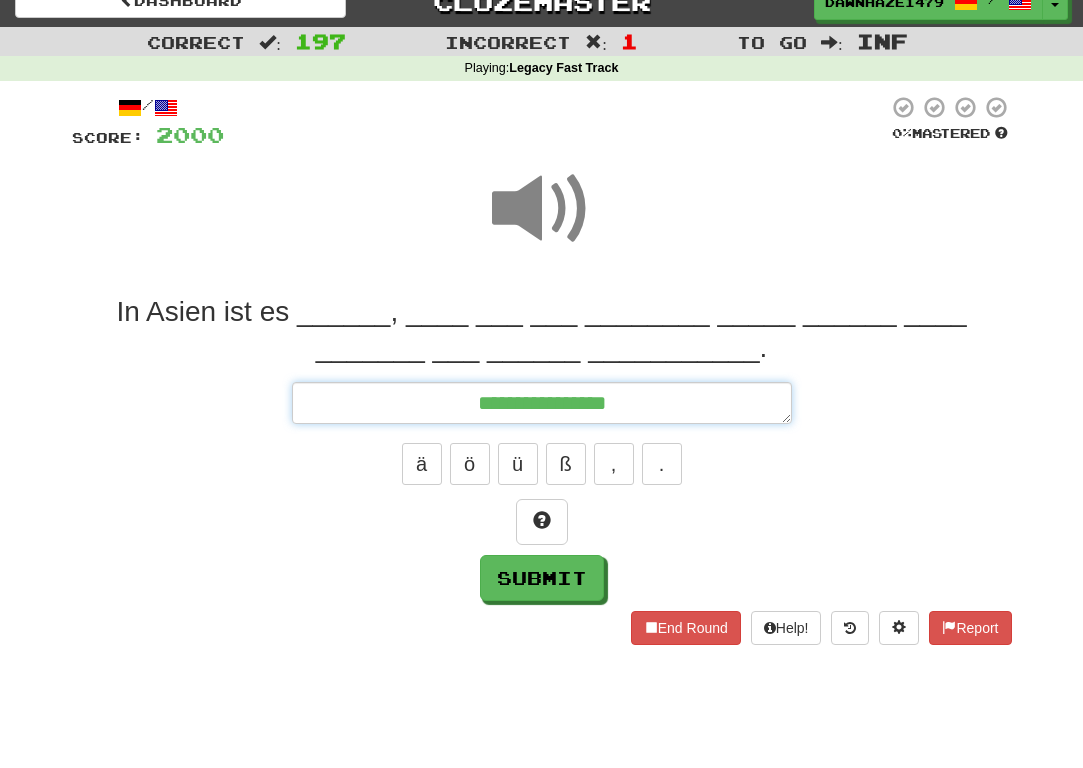 click on "**********" at bounding box center [542, 403] 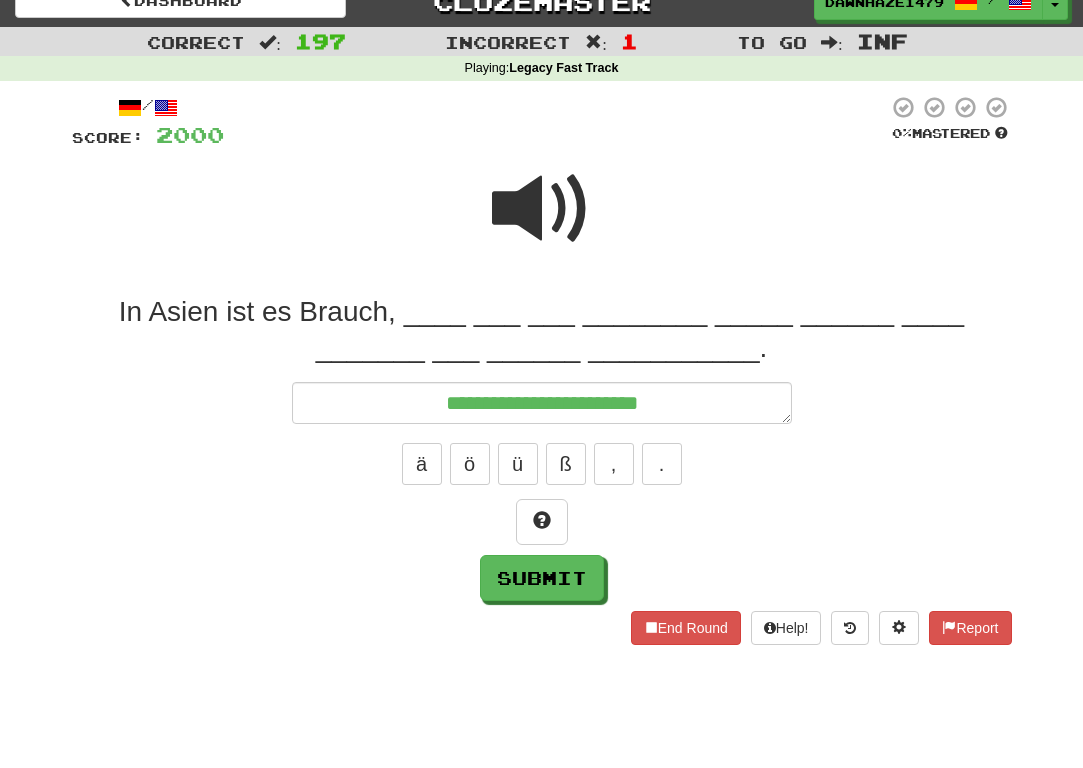 click at bounding box center [542, 222] 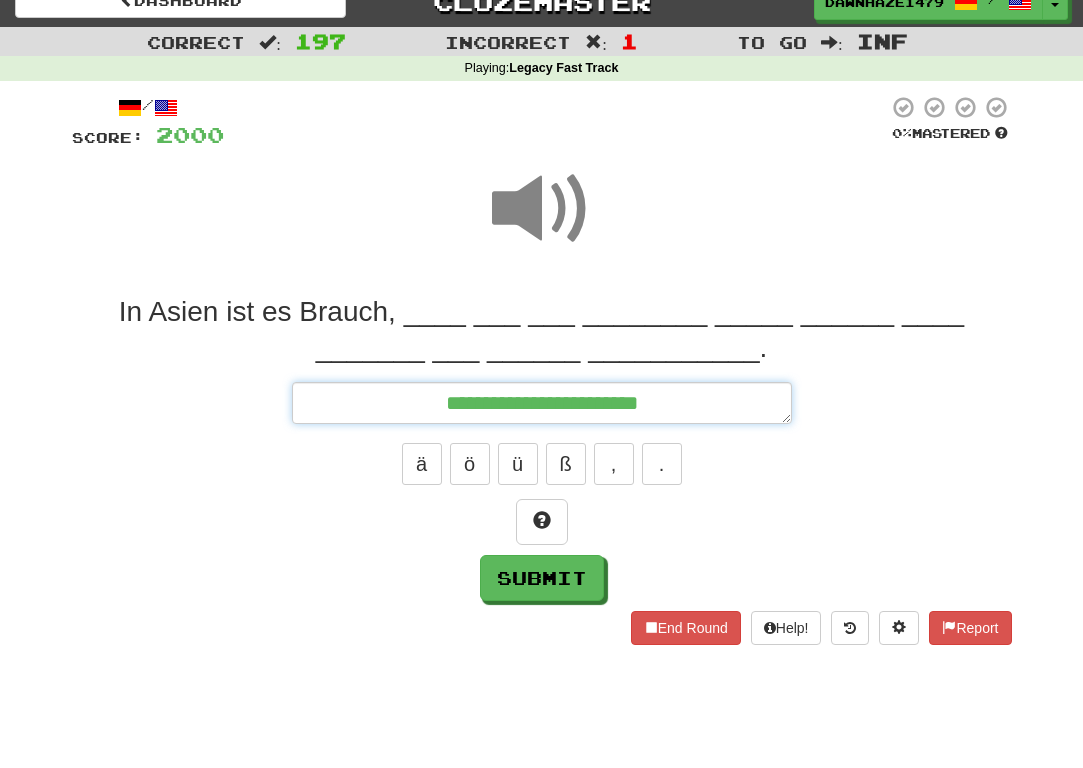 click on "**********" at bounding box center (542, 403) 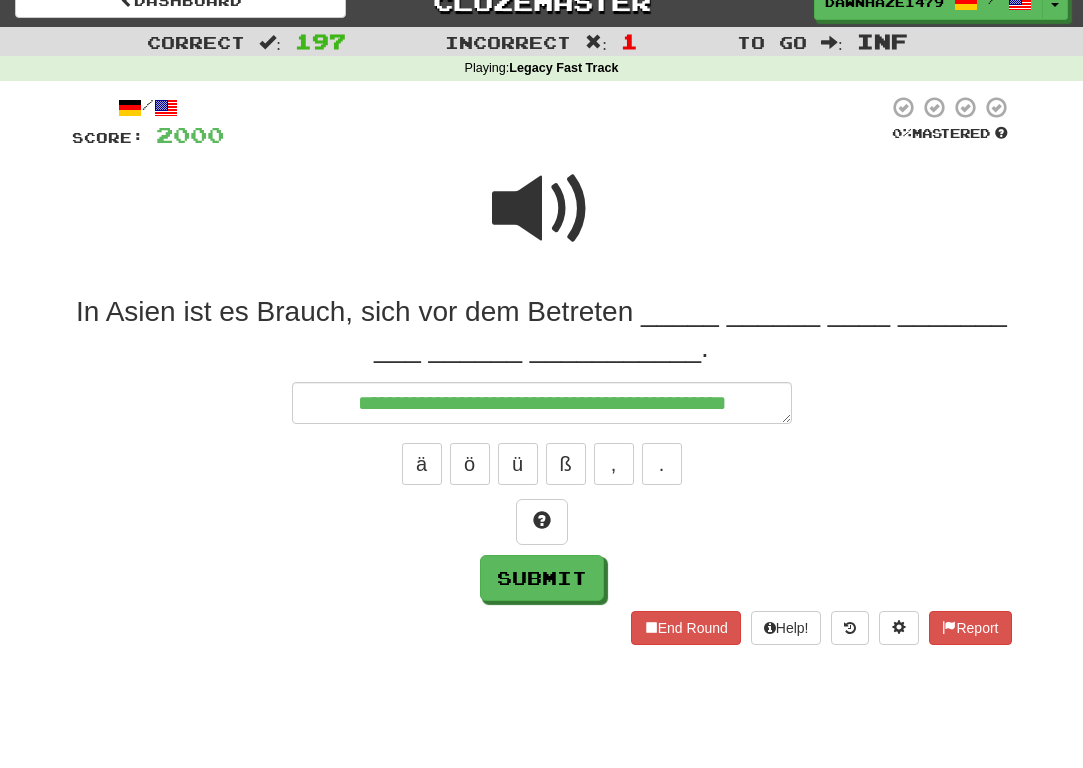 click at bounding box center [542, 209] 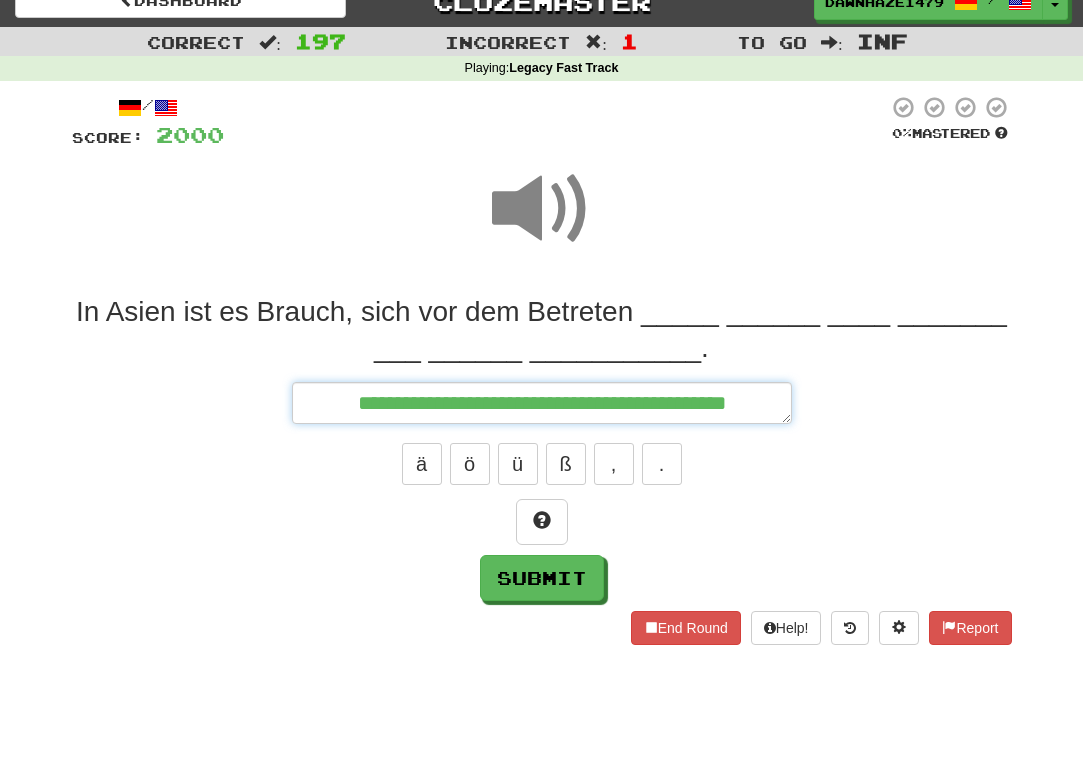 click on "**********" at bounding box center (542, 403) 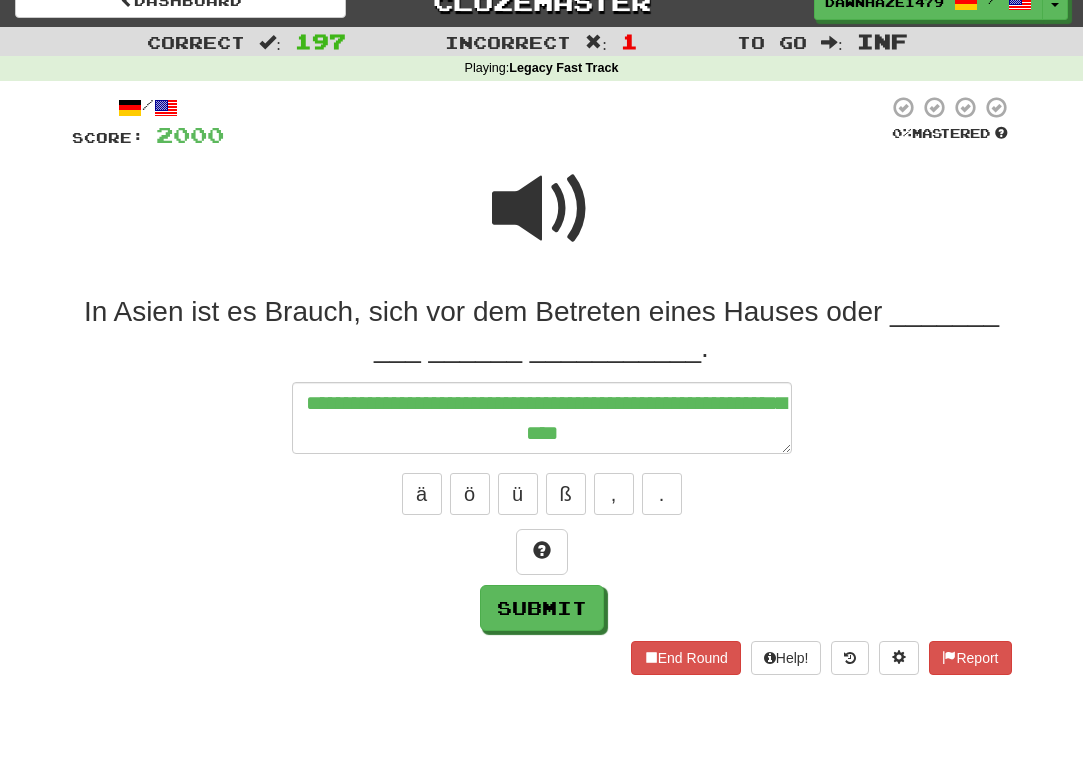 click at bounding box center (542, 209) 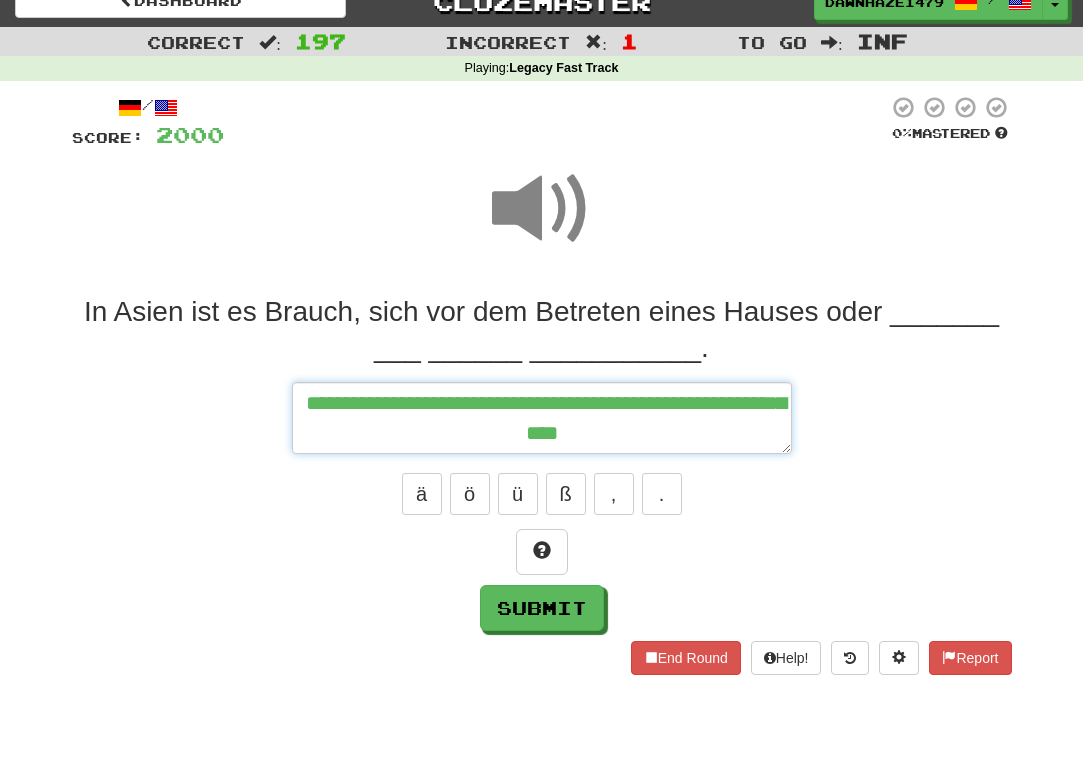 click on "**********" at bounding box center (542, 418) 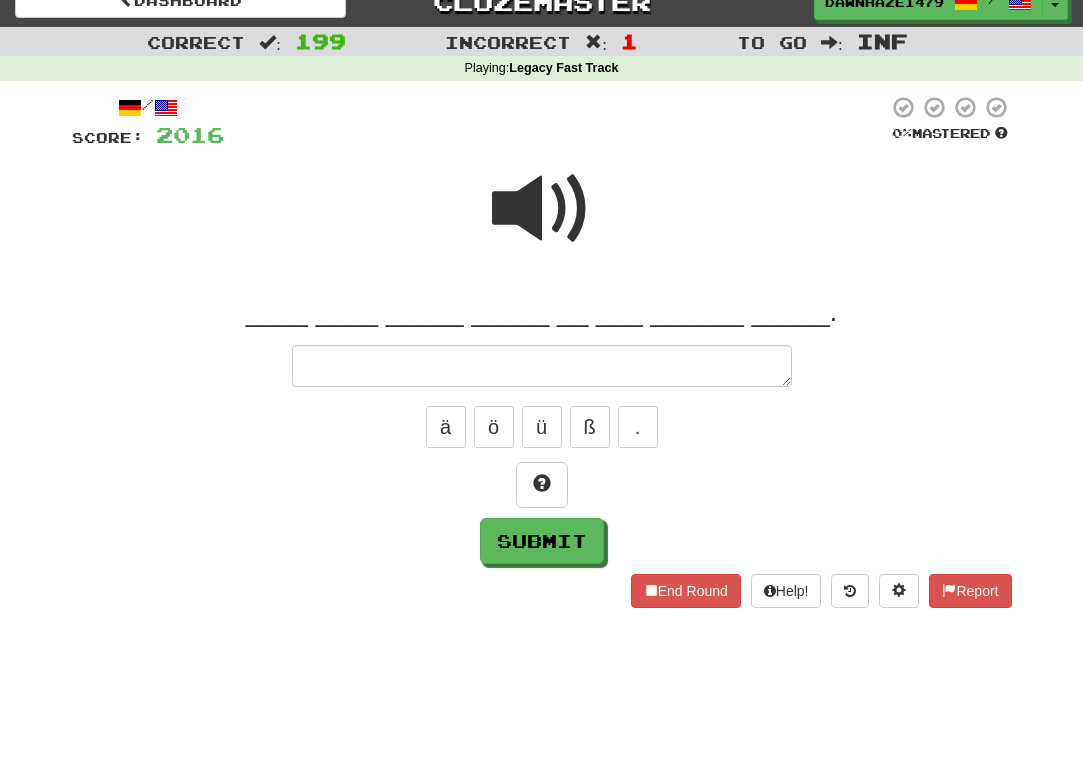 click at bounding box center [542, 209] 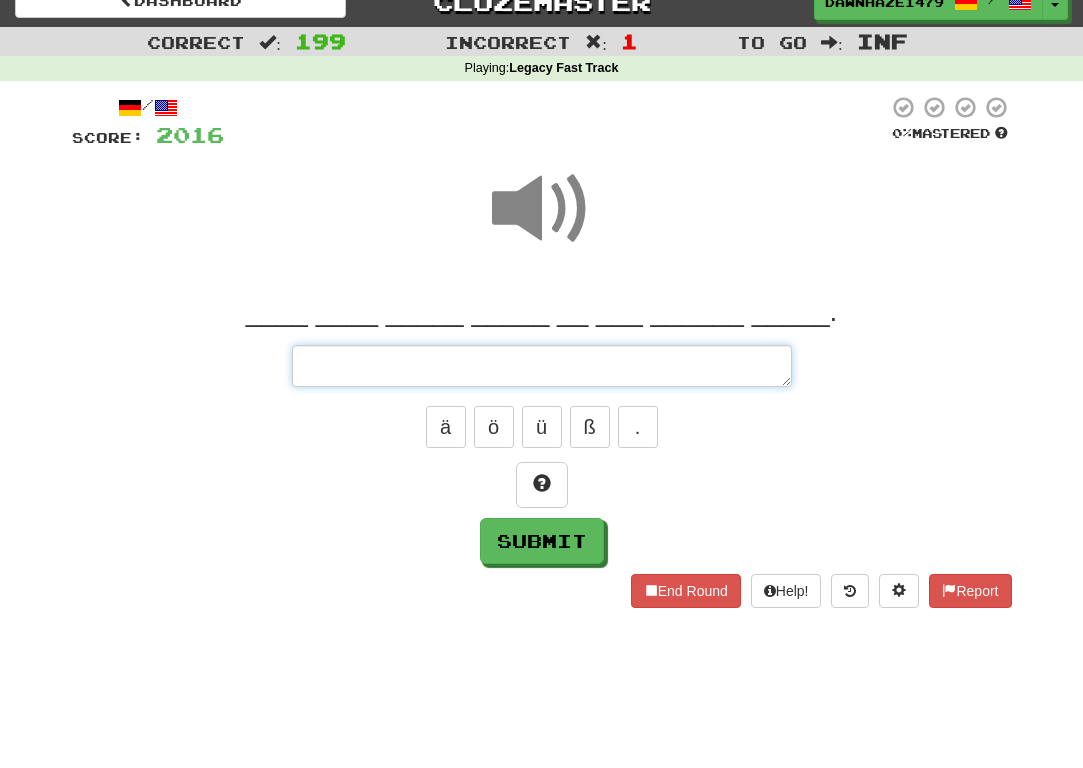 click at bounding box center (542, 366) 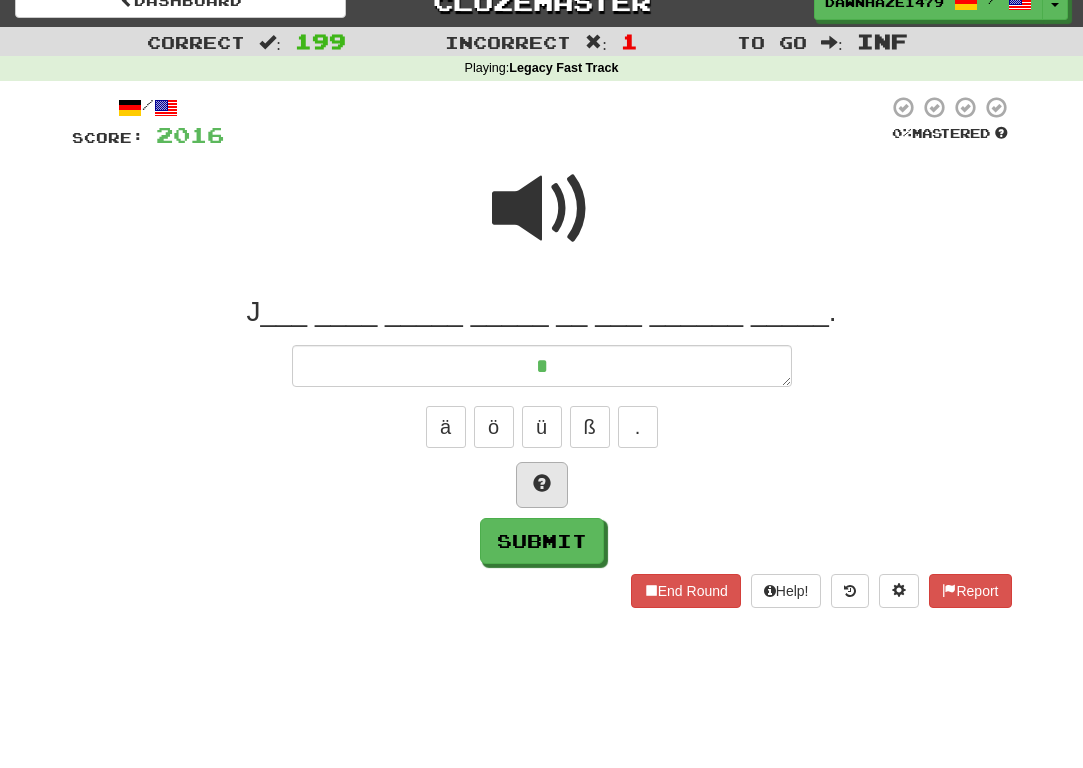 click at bounding box center [542, 485] 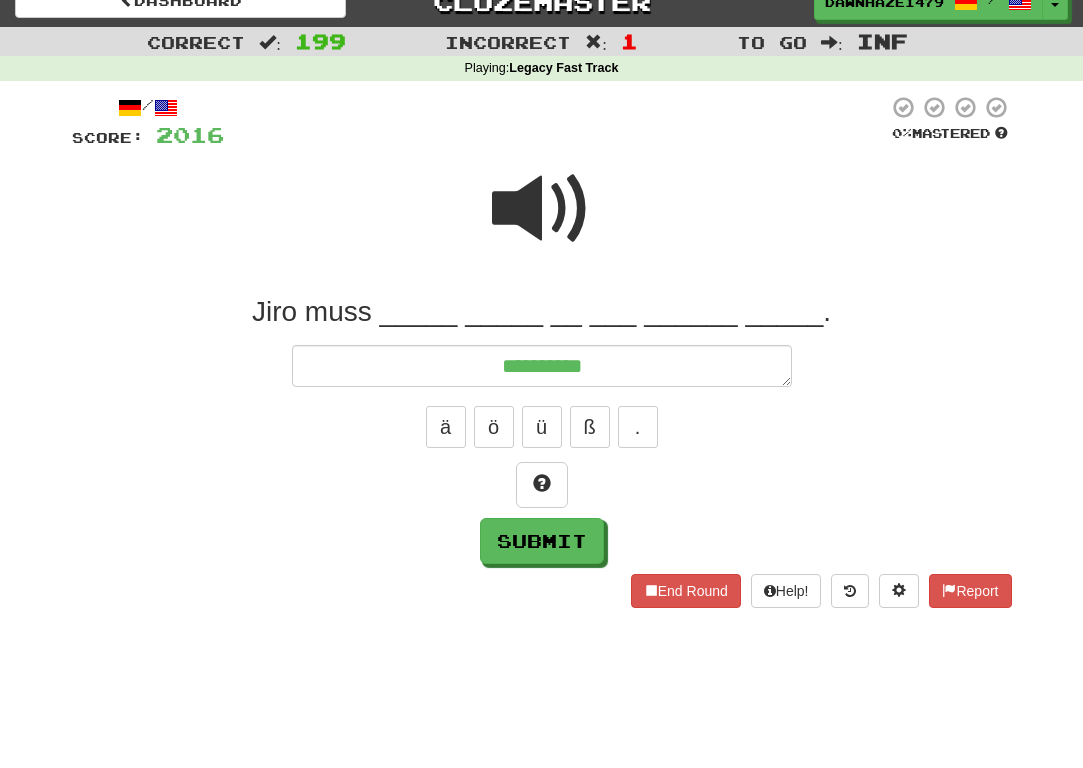 click at bounding box center (542, 209) 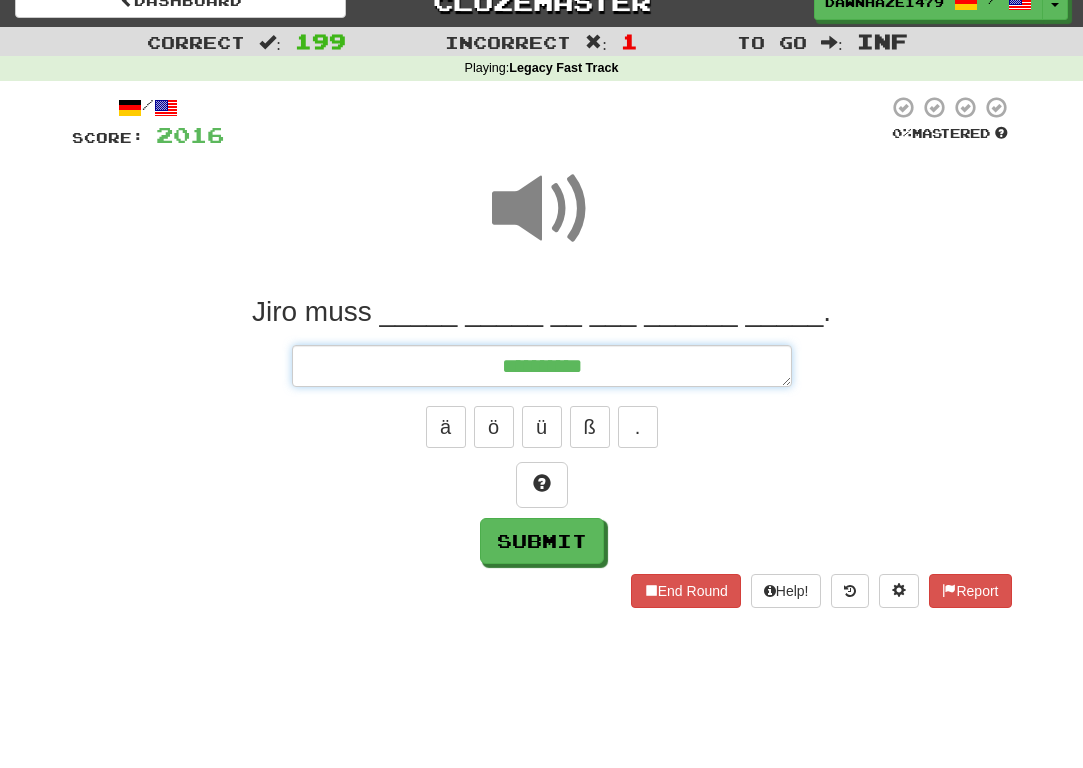 click on "*********" at bounding box center (542, 366) 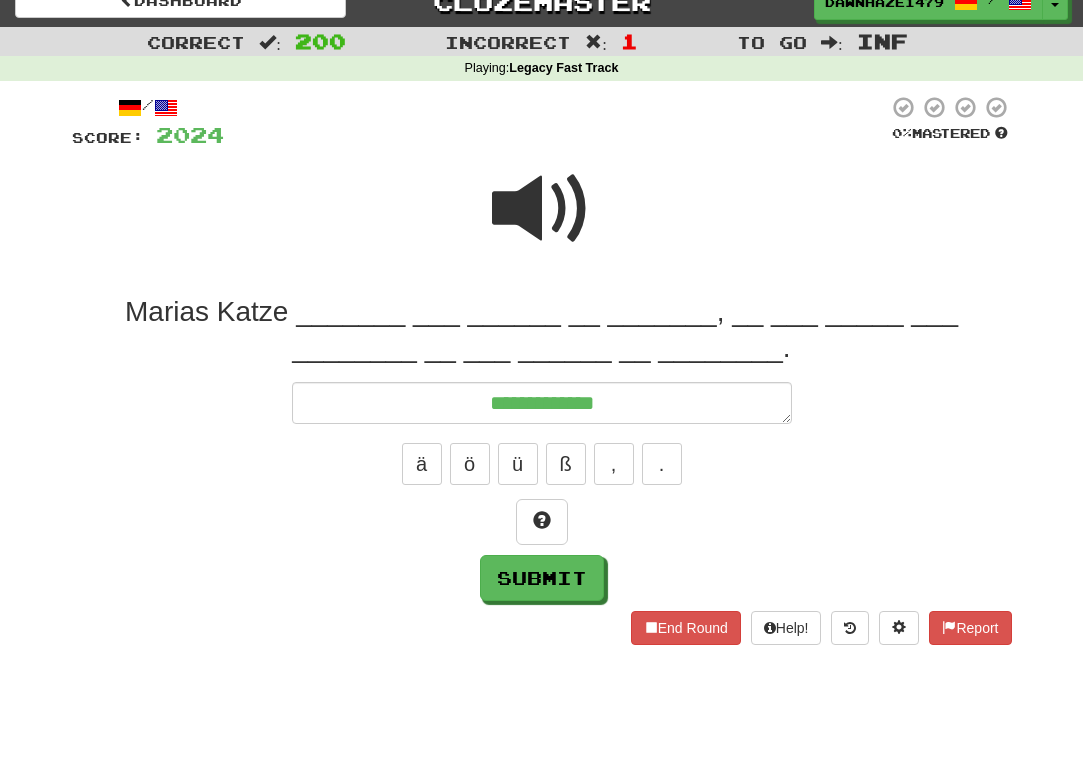 click at bounding box center (542, 209) 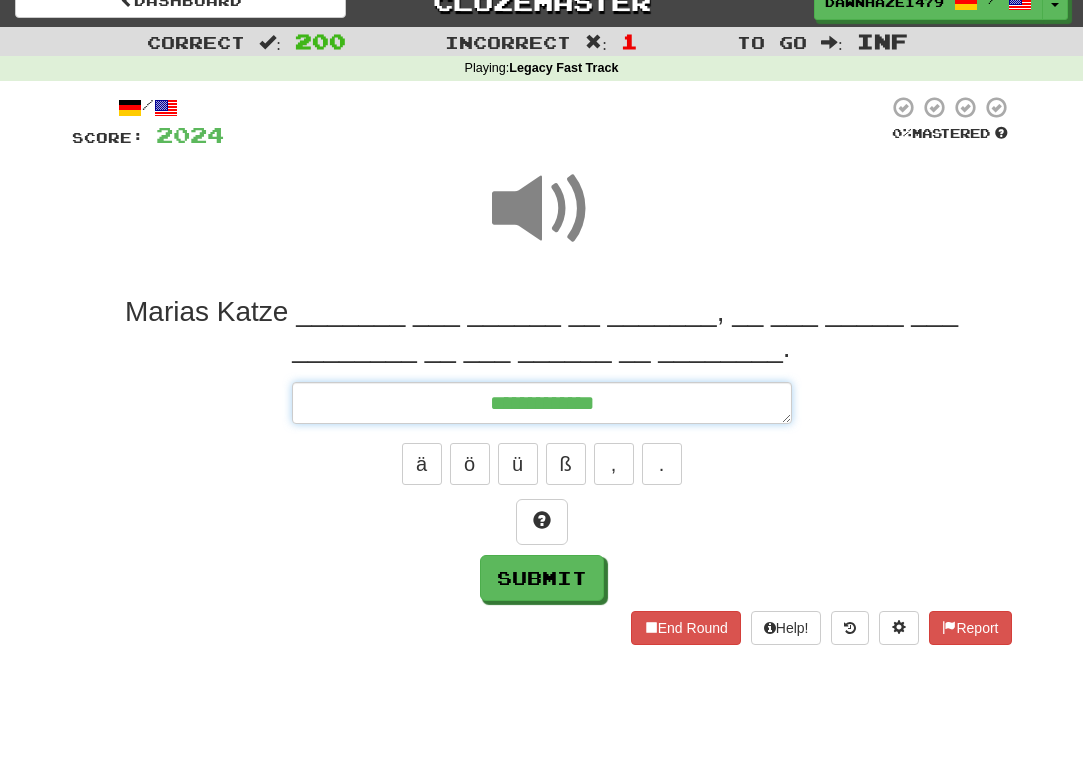 click on "**********" at bounding box center [542, 403] 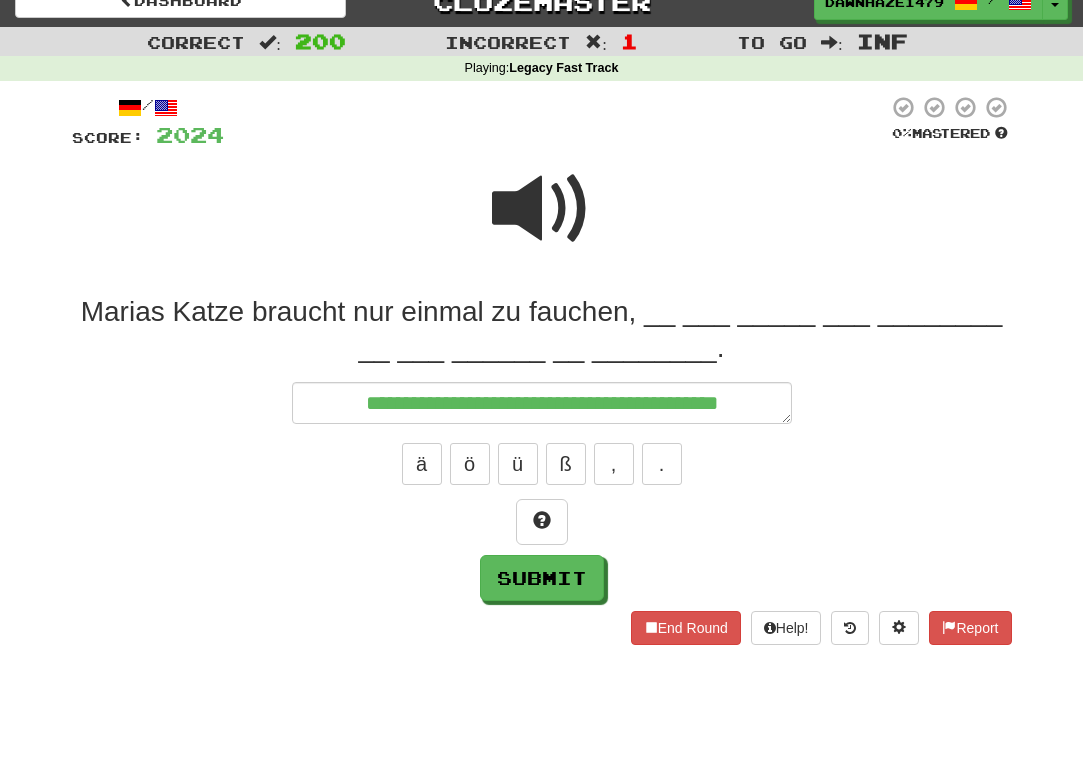 click at bounding box center [542, 209] 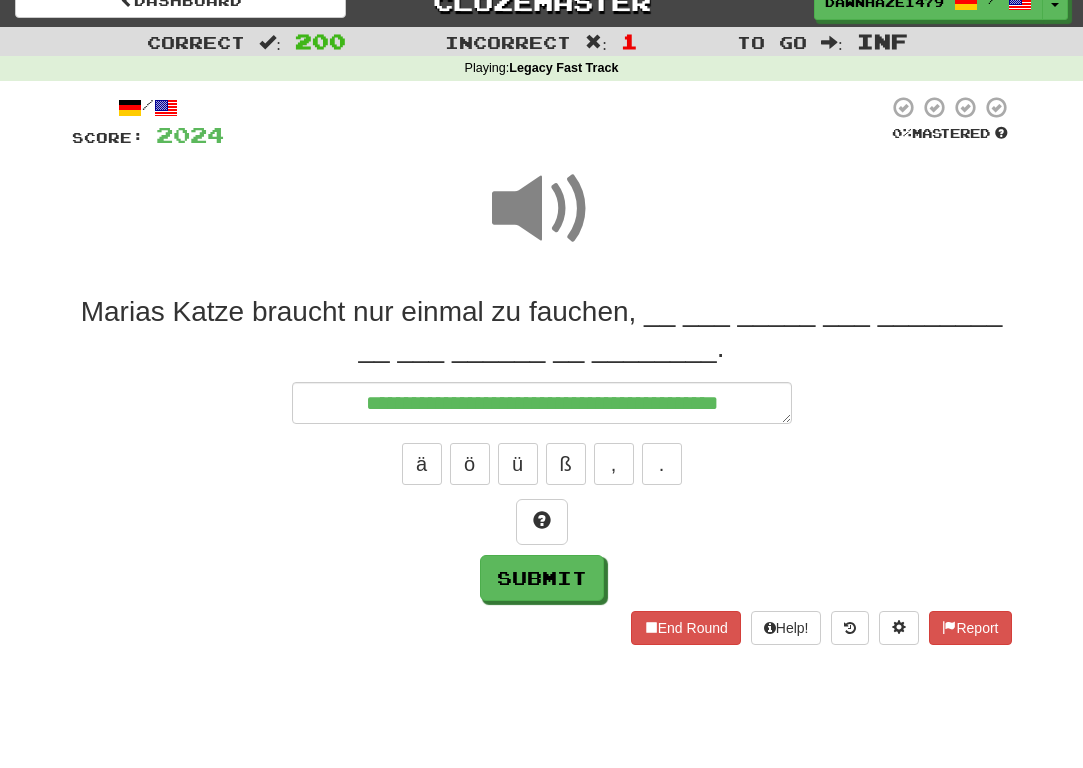 click on "**********" at bounding box center (542, 403) 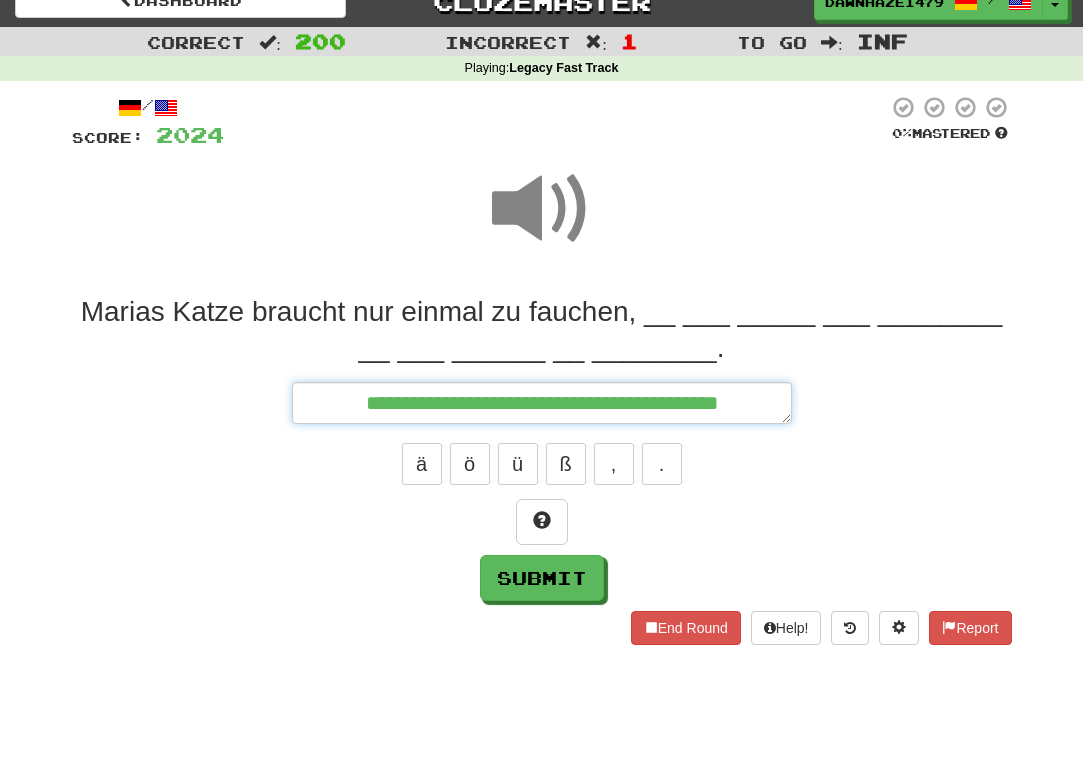 click on "**********" at bounding box center [542, 403] 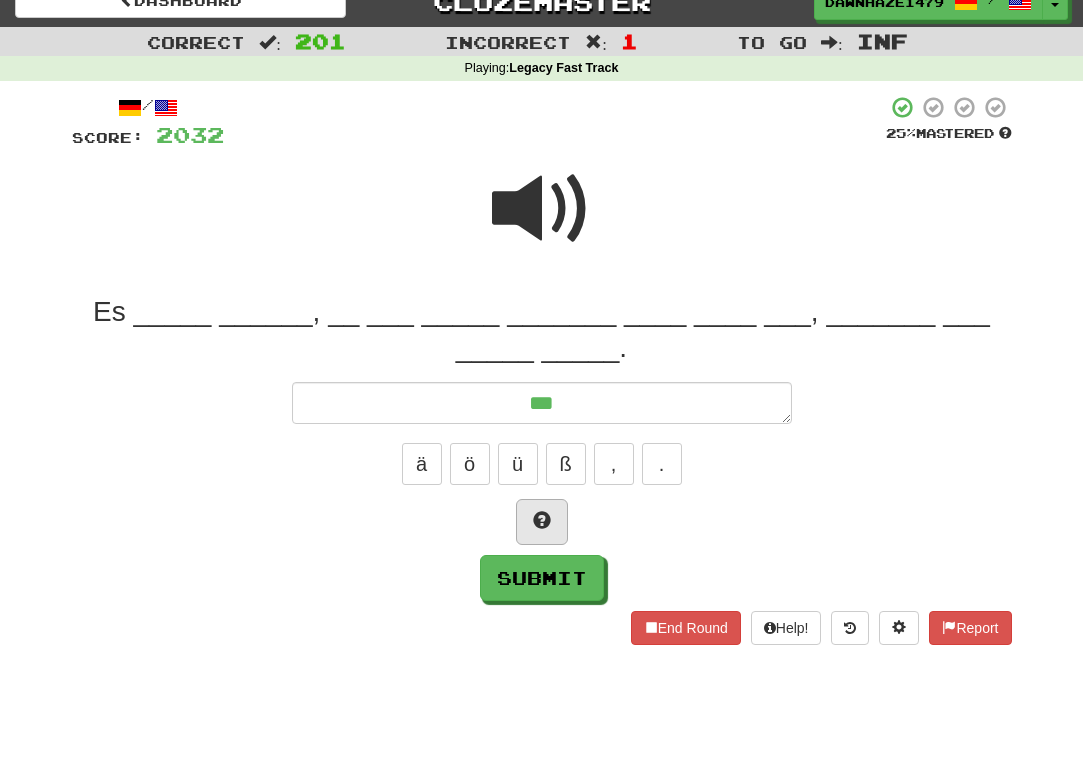 click at bounding box center [542, 522] 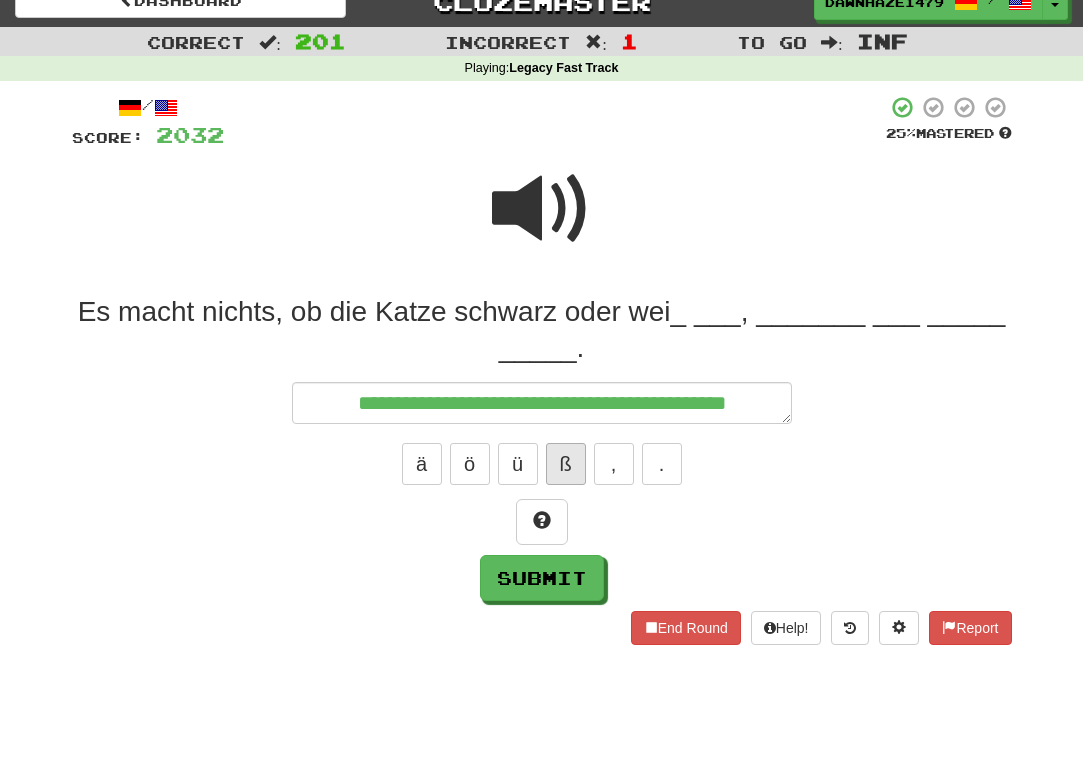 click on "ß" at bounding box center (566, 464) 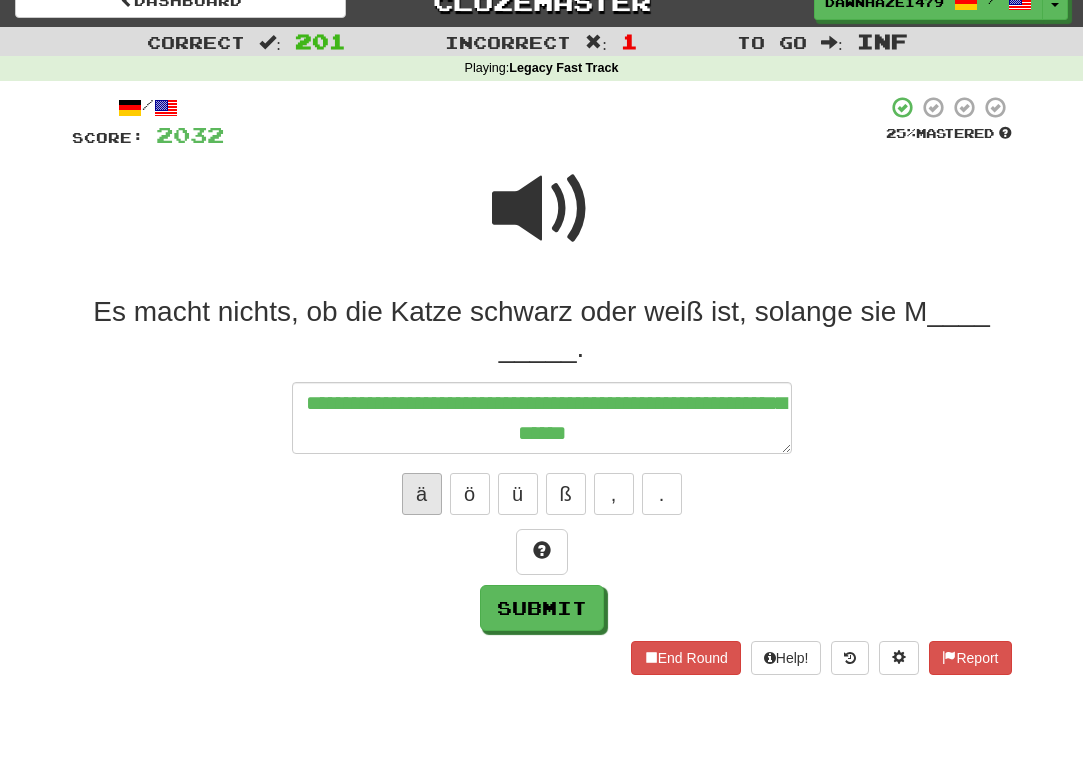 click on "ä" at bounding box center (422, 494) 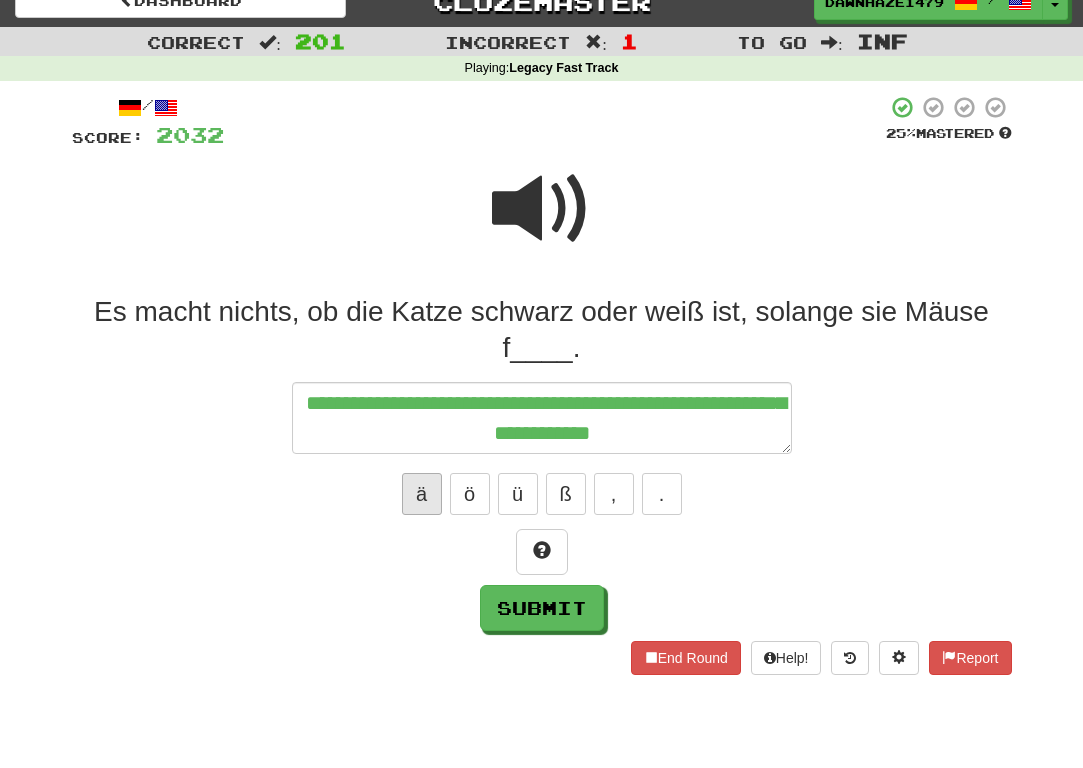 click on "ä" at bounding box center (422, 494) 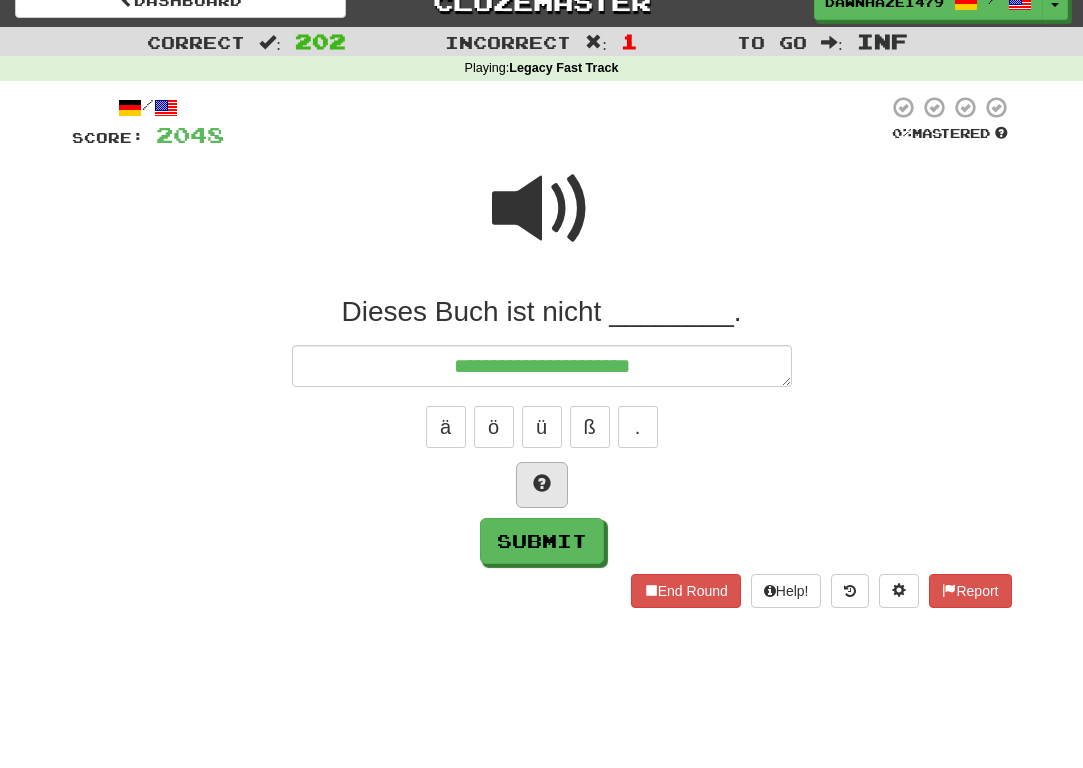 click at bounding box center [542, 483] 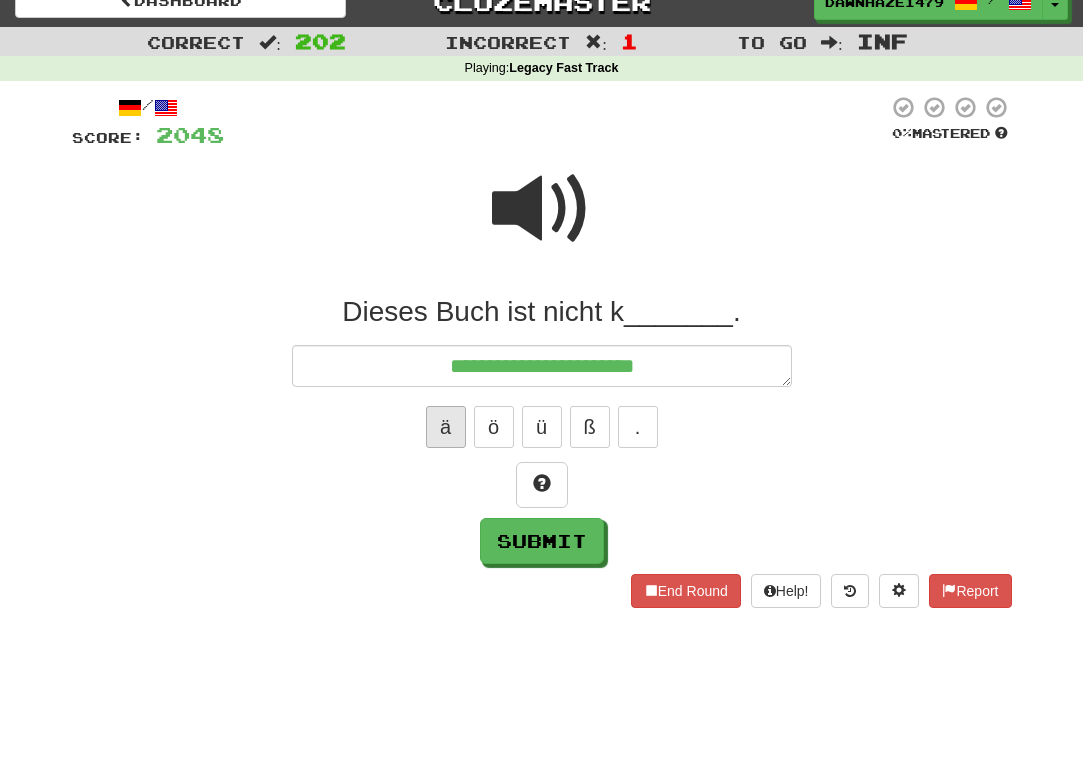 click on "ä" at bounding box center [446, 427] 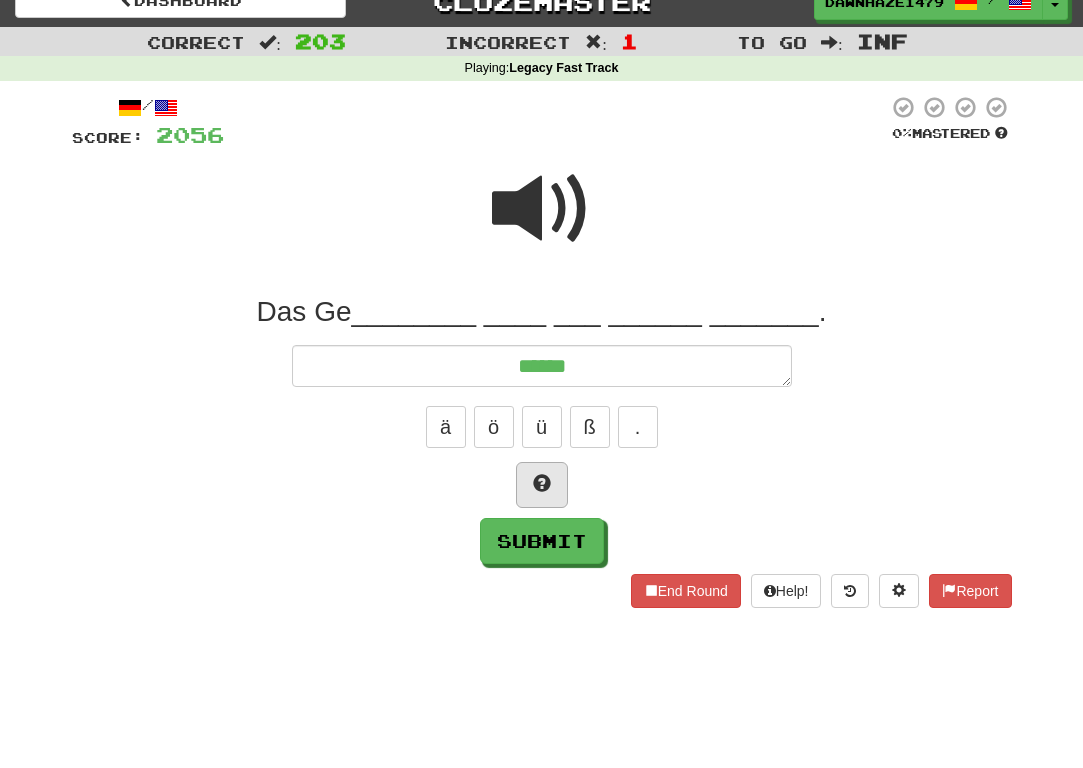 click at bounding box center [542, 485] 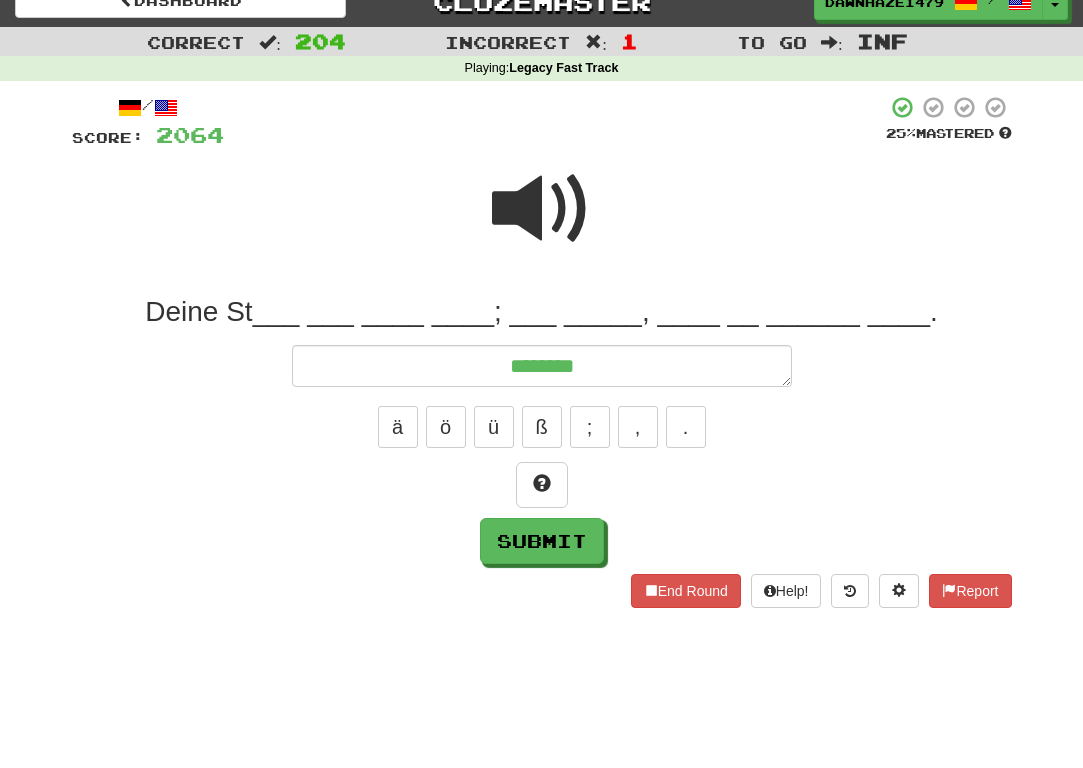 click at bounding box center [542, 209] 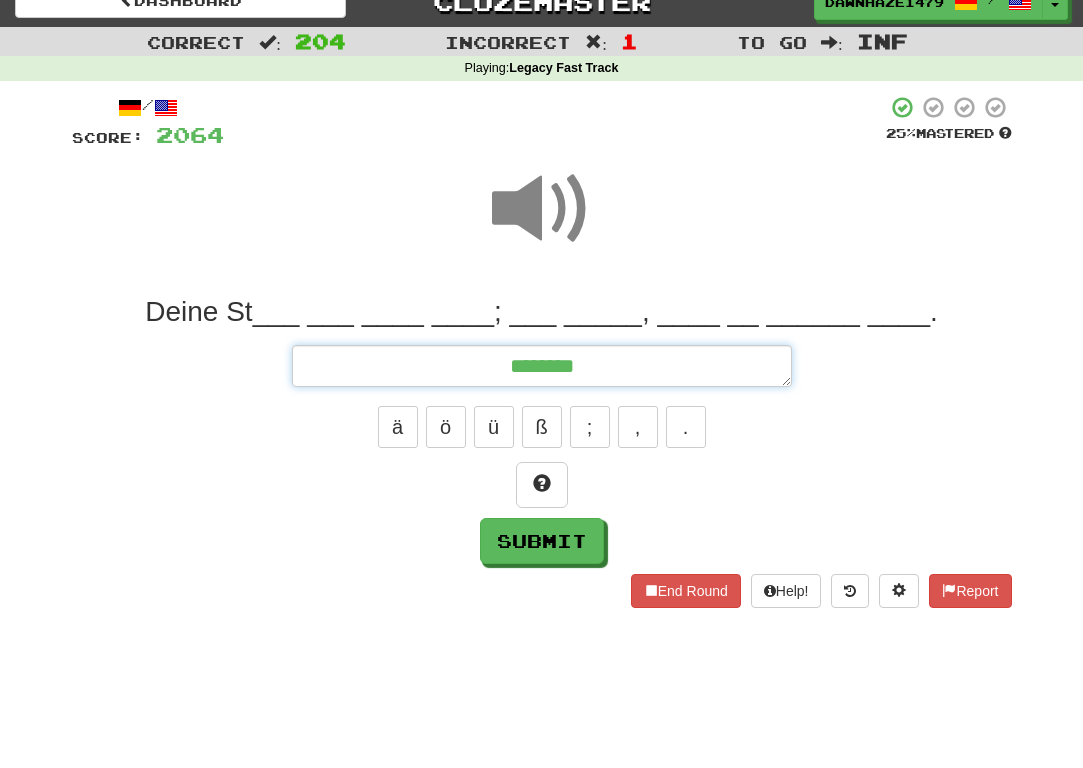 click on "********" at bounding box center (542, 366) 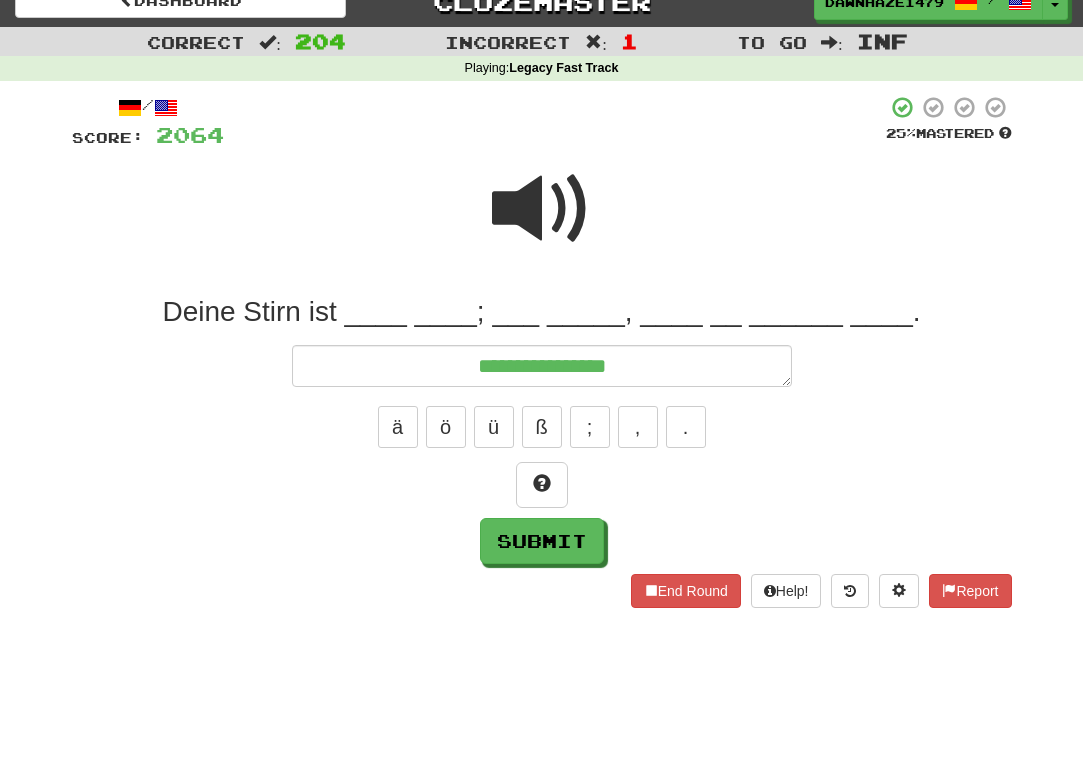click at bounding box center (542, 209) 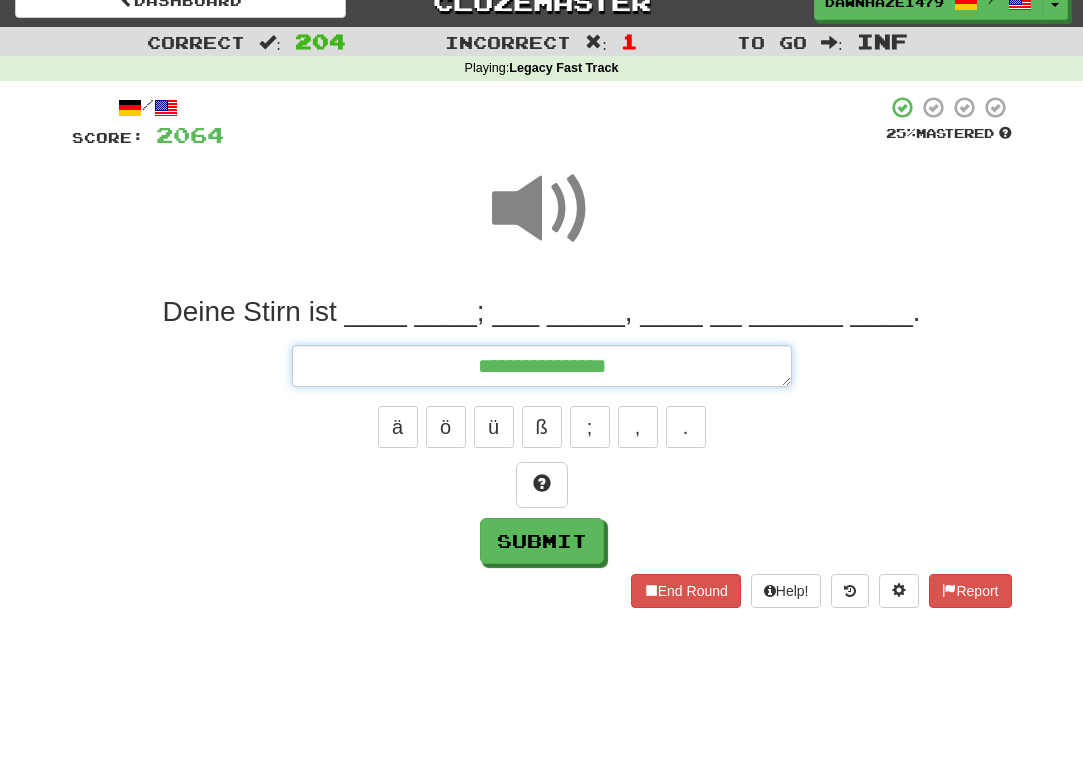 click on "**********" at bounding box center (542, 366) 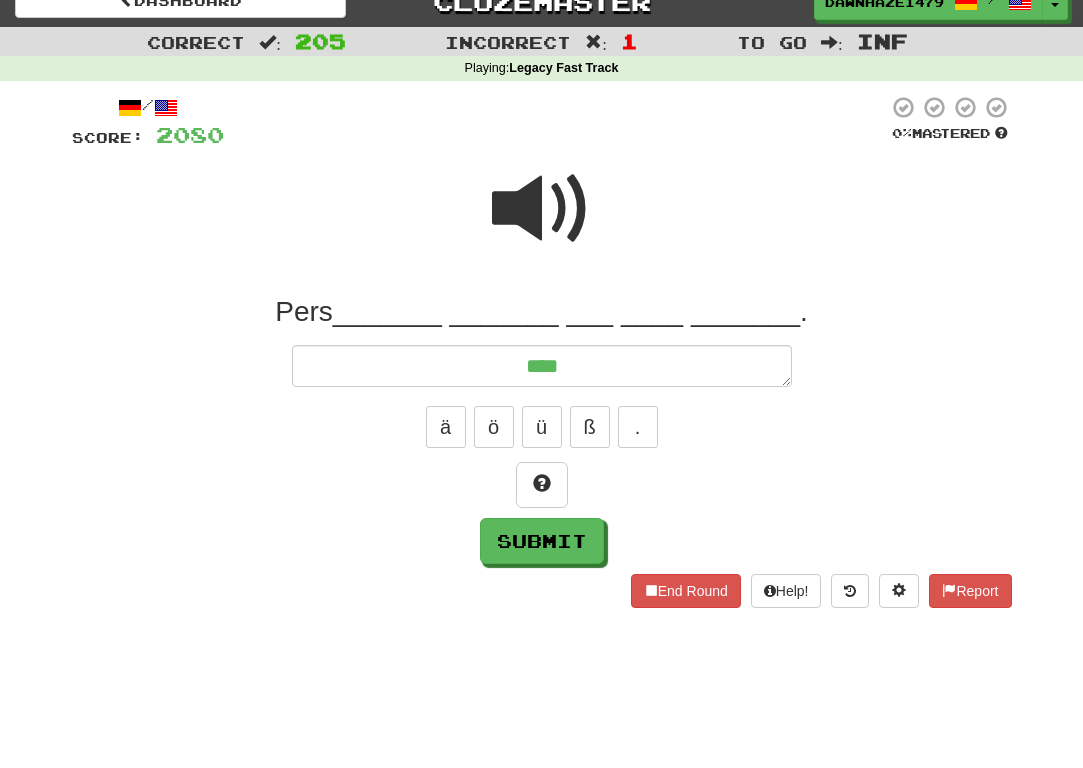 click on "ä ö ü ß ." at bounding box center [542, 427] 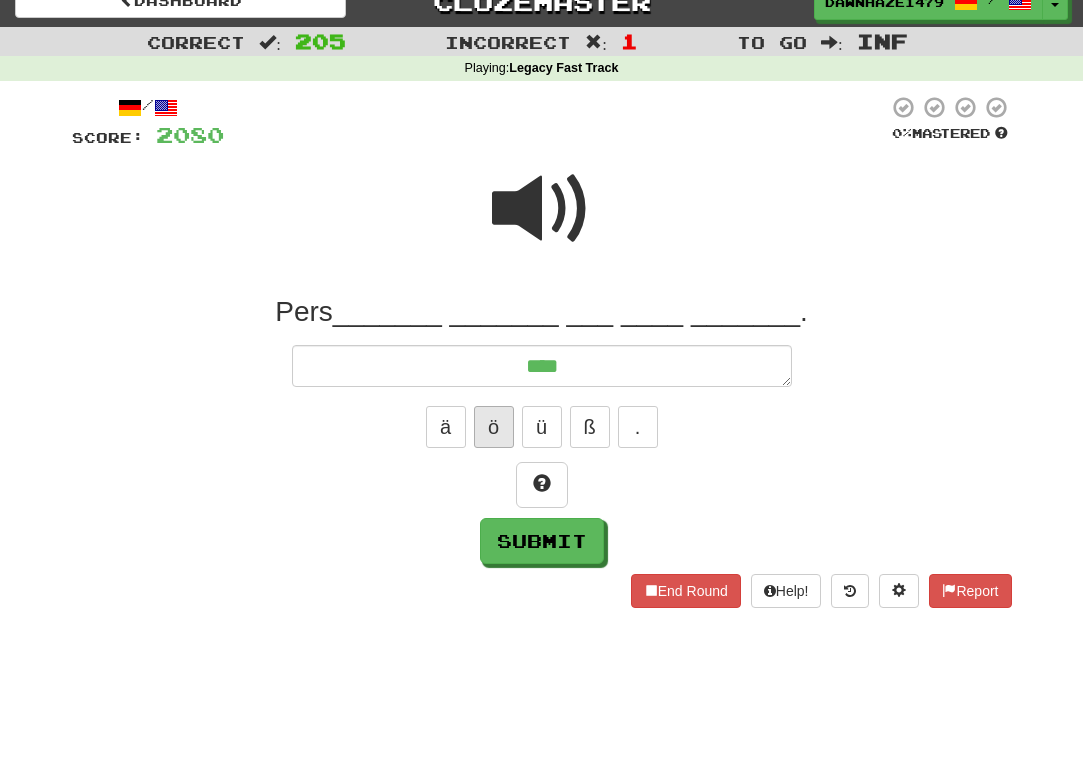 click on "ö" at bounding box center [494, 427] 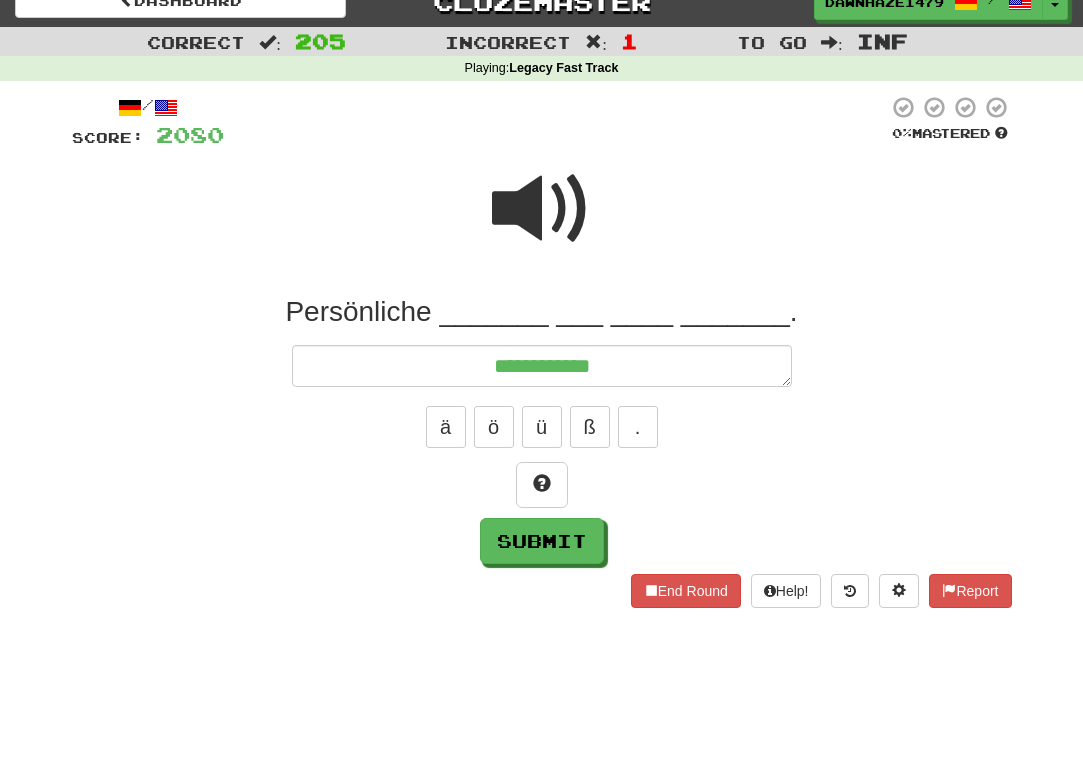 click at bounding box center (542, 209) 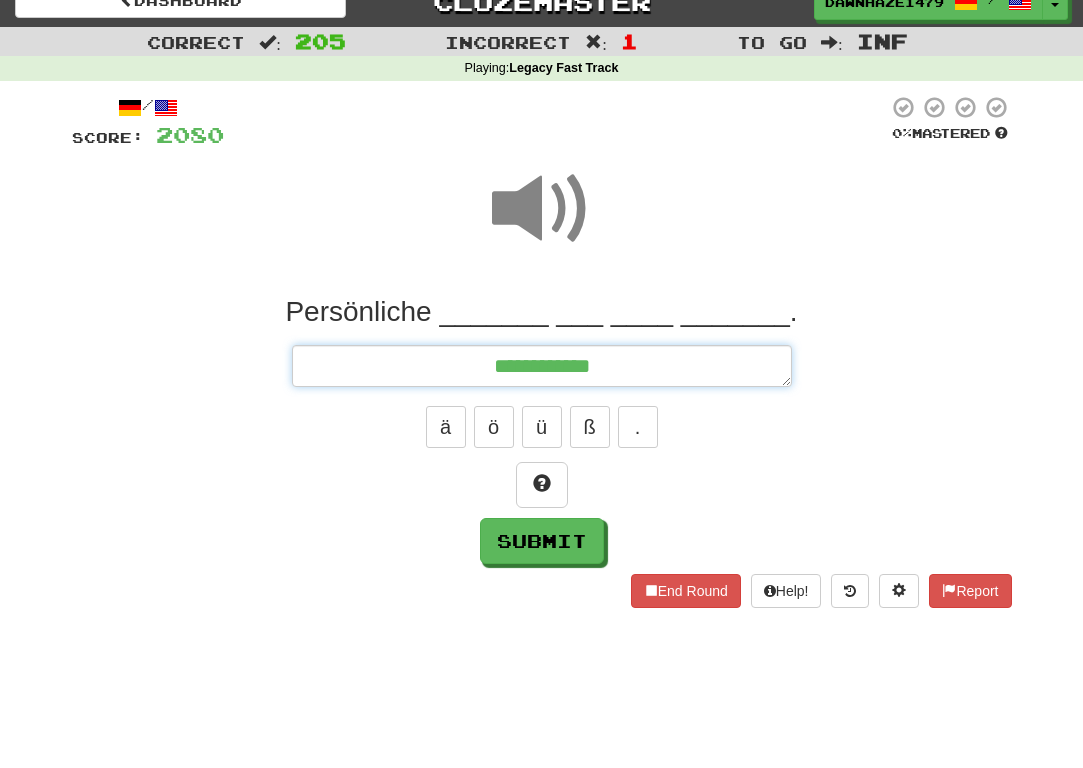 click on "**********" at bounding box center (542, 366) 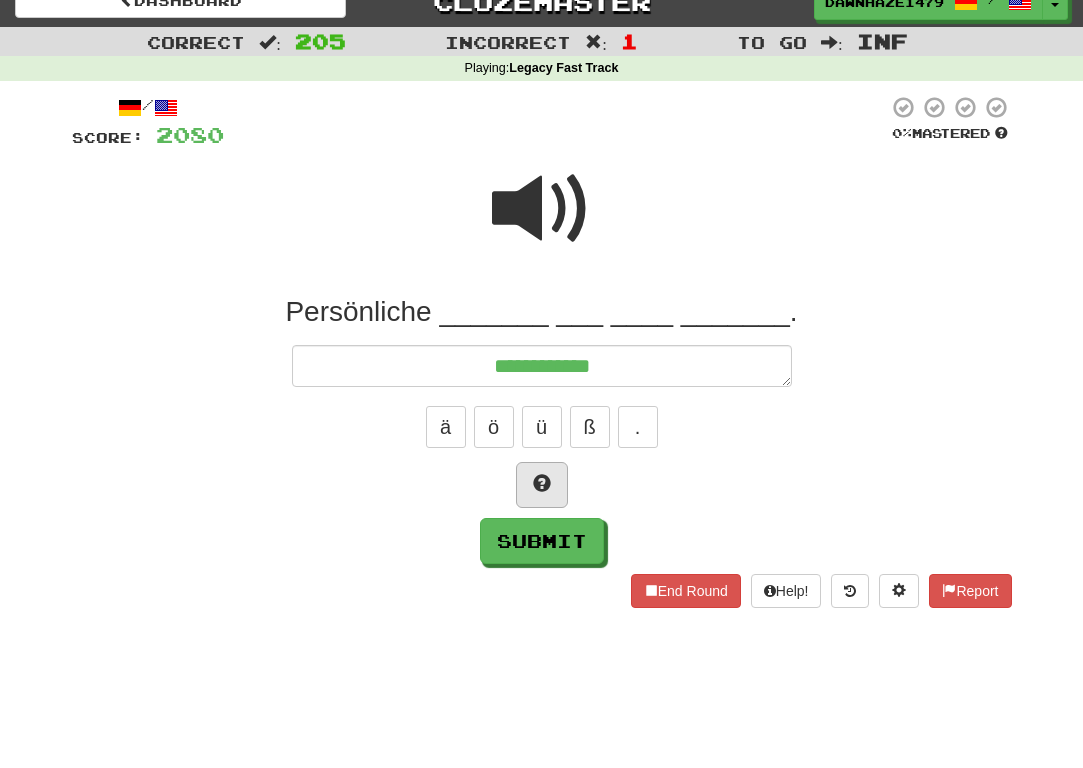click at bounding box center (542, 485) 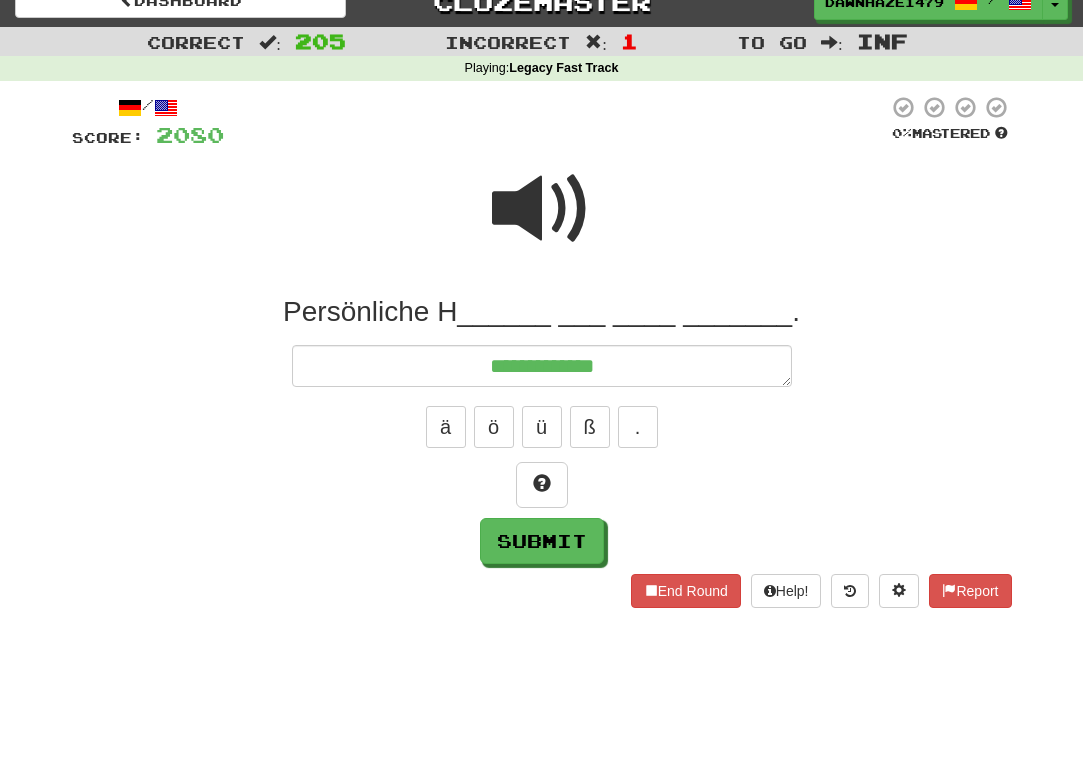 click at bounding box center [542, 209] 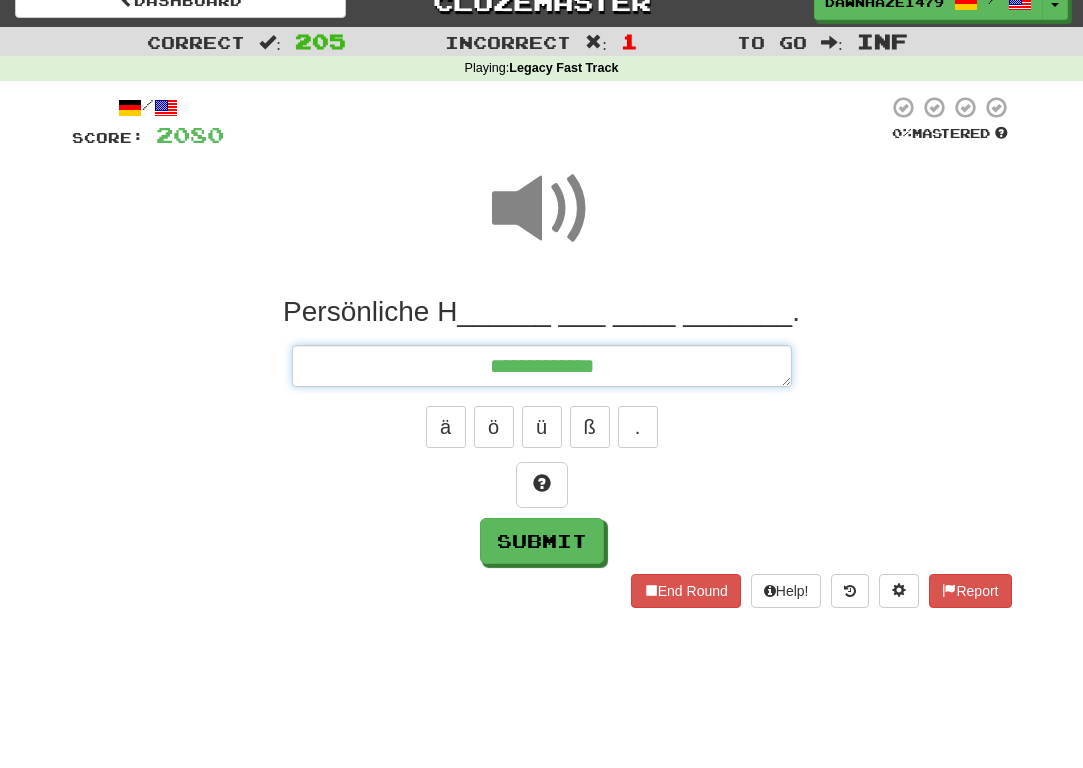 click on "**********" at bounding box center [542, 366] 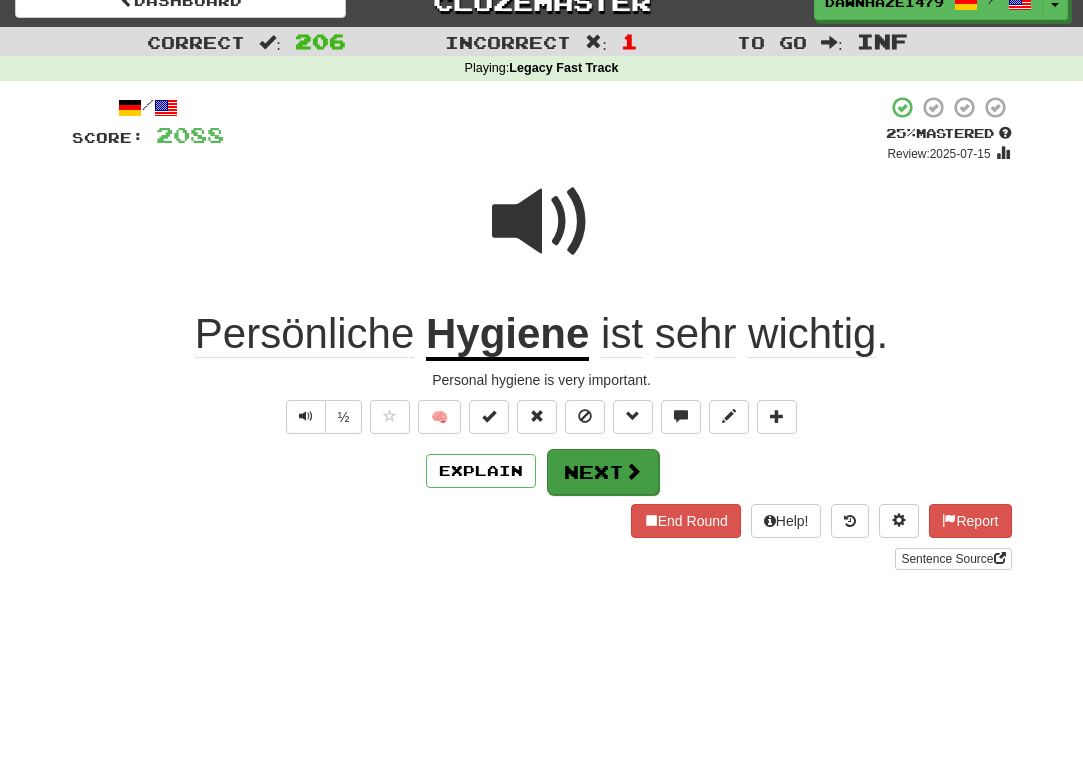 click on "Next" at bounding box center (603, 472) 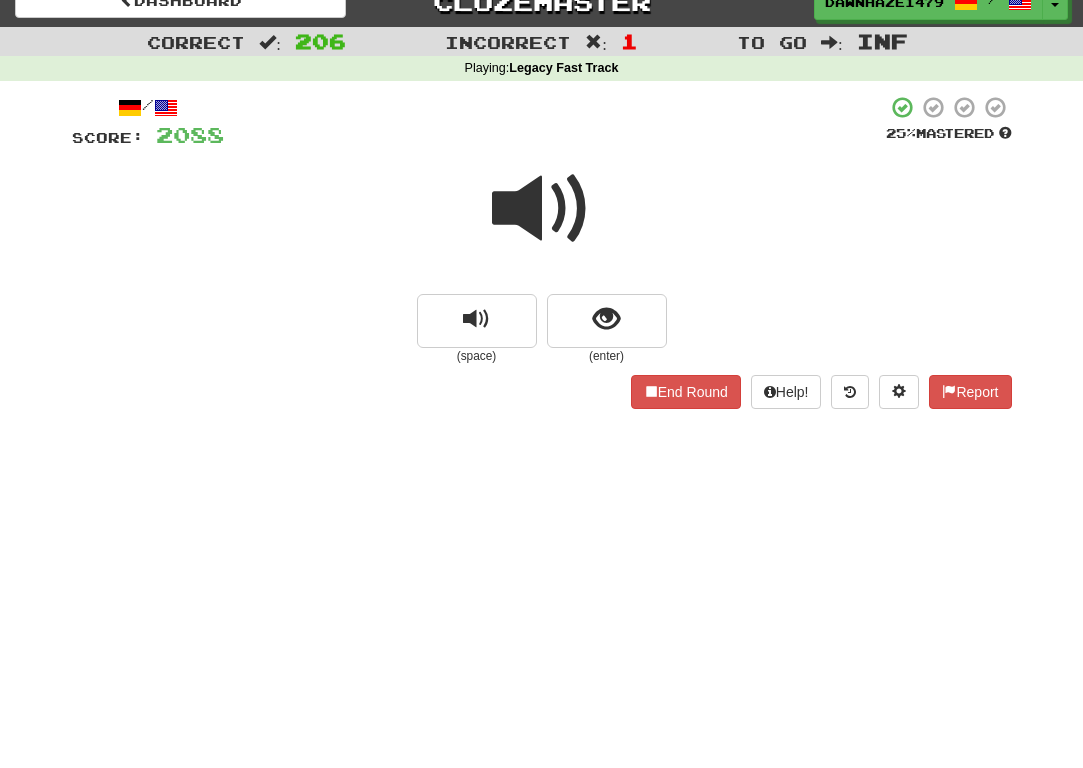 click at bounding box center [542, 209] 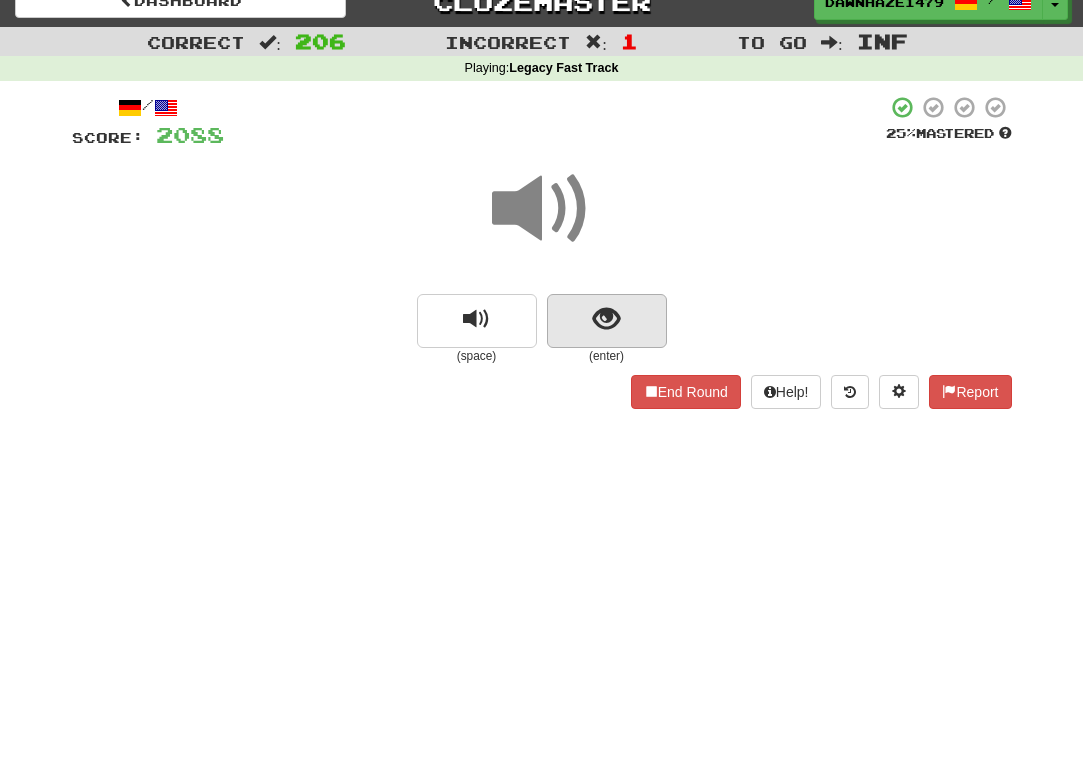 click at bounding box center (607, 321) 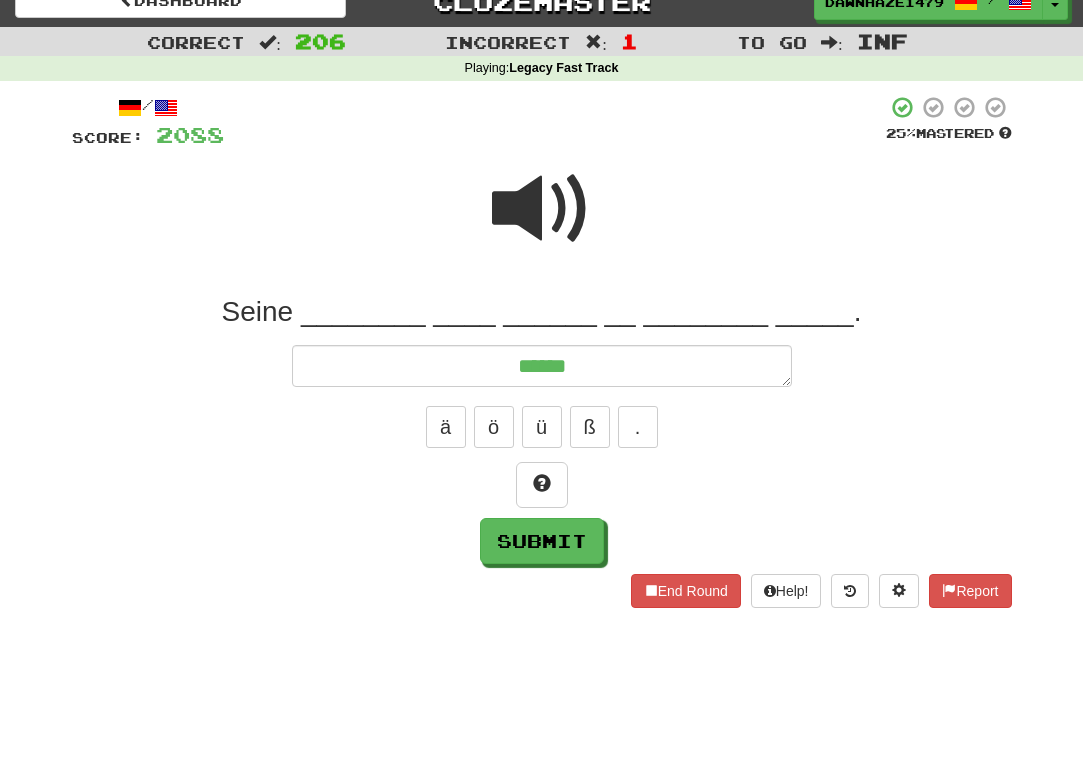 click at bounding box center (542, 209) 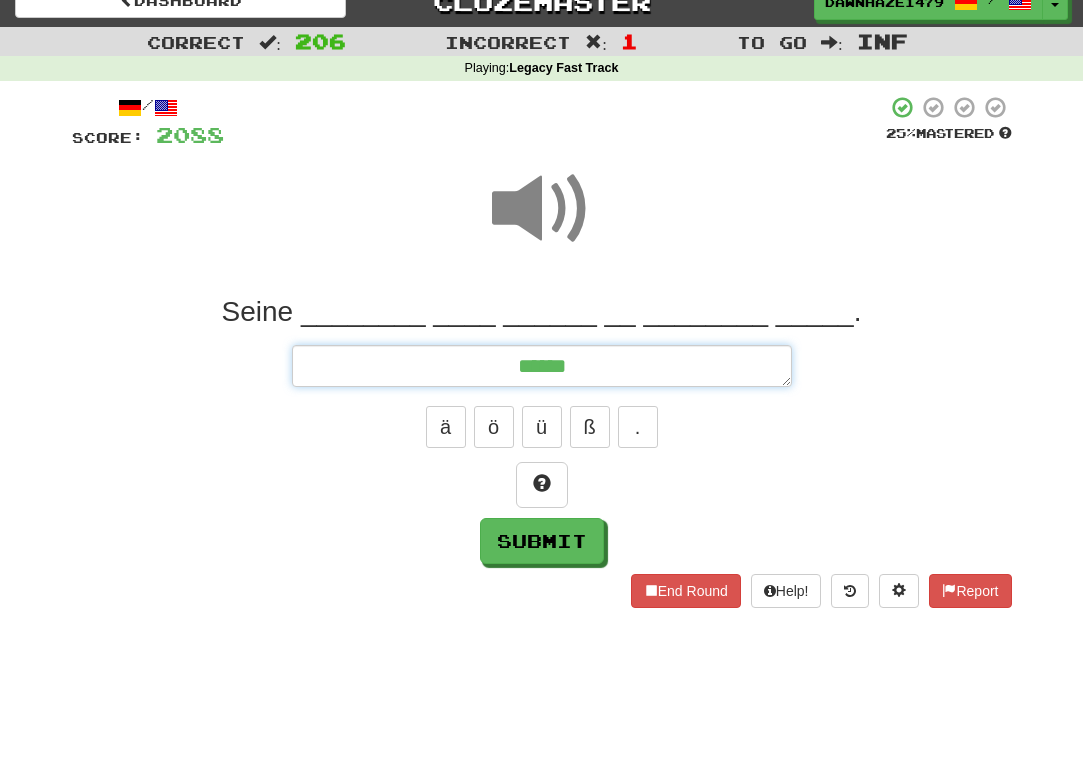 click on "*****" at bounding box center [542, 366] 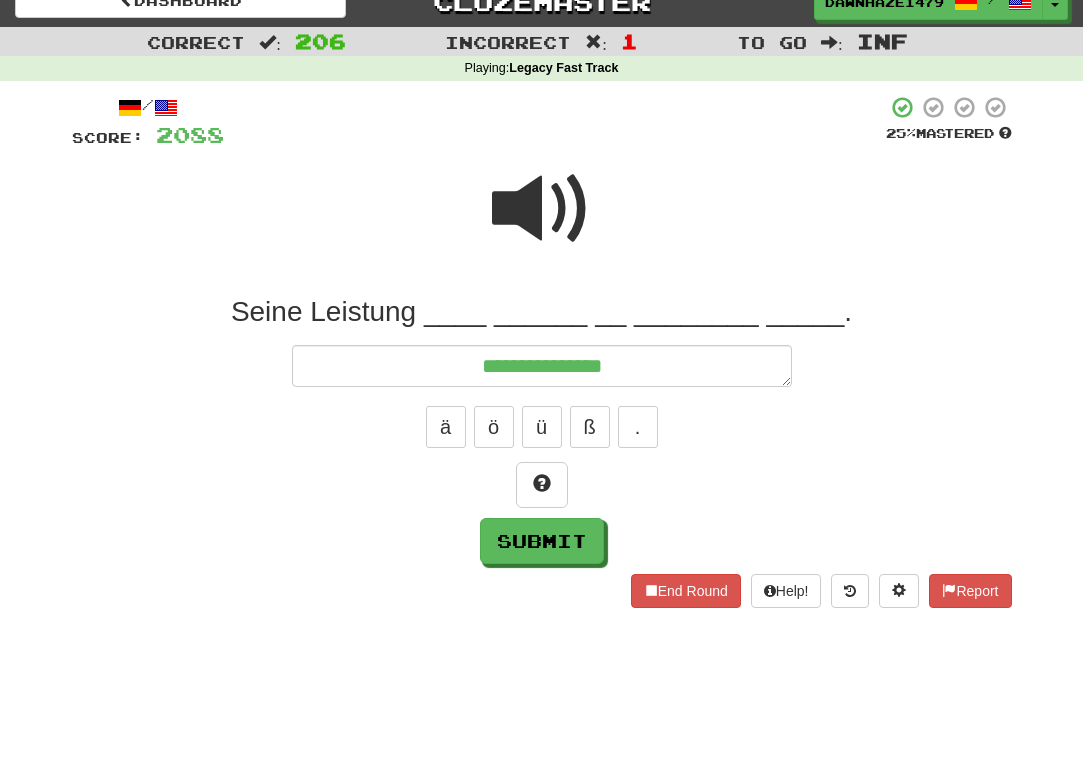 click at bounding box center (542, 209) 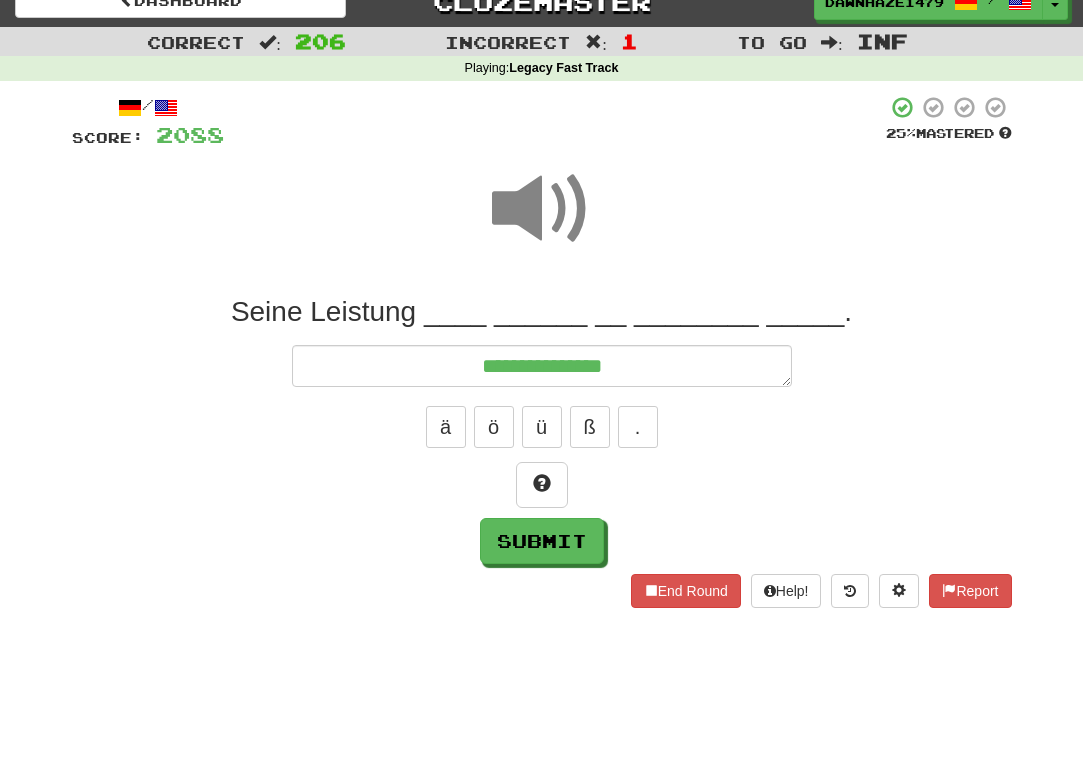 click on "**********" at bounding box center (542, 429) 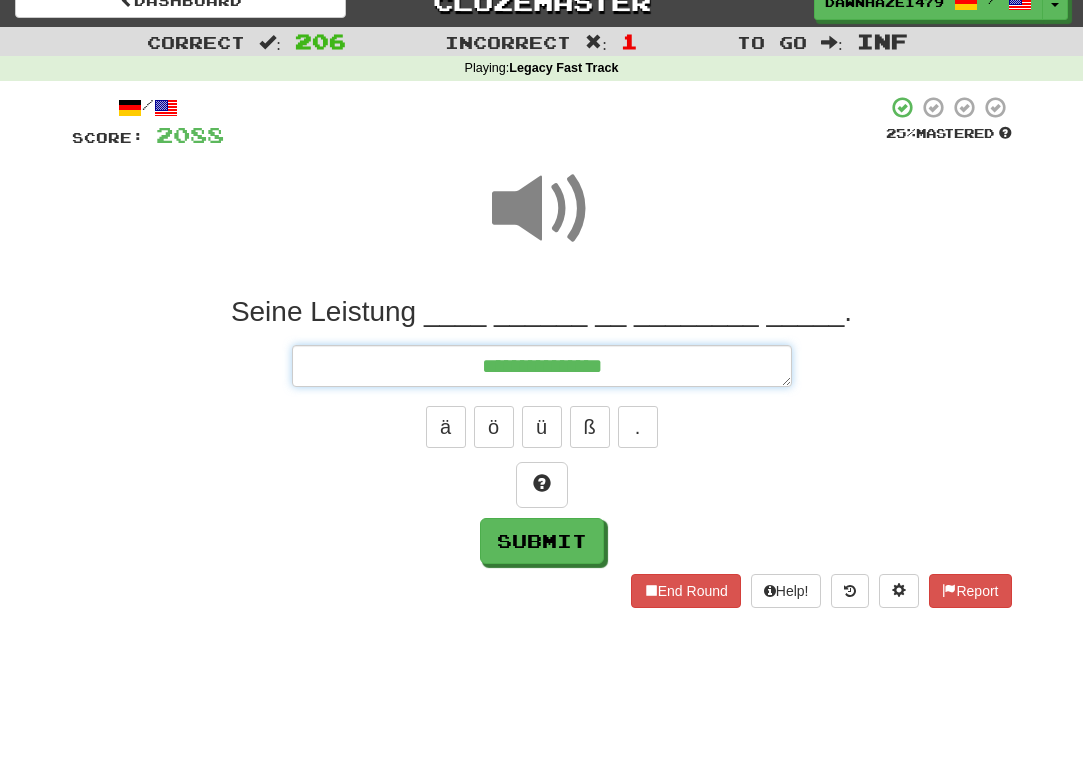 click on "**********" at bounding box center (542, 366) 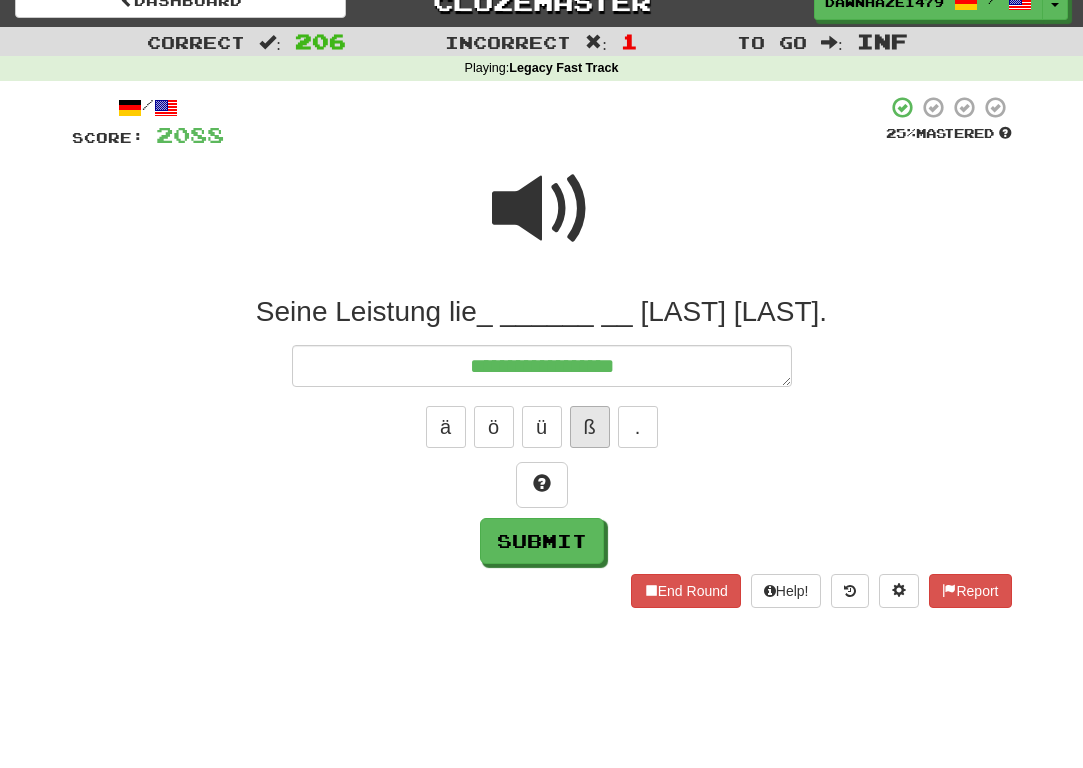 click on "ß" at bounding box center [590, 427] 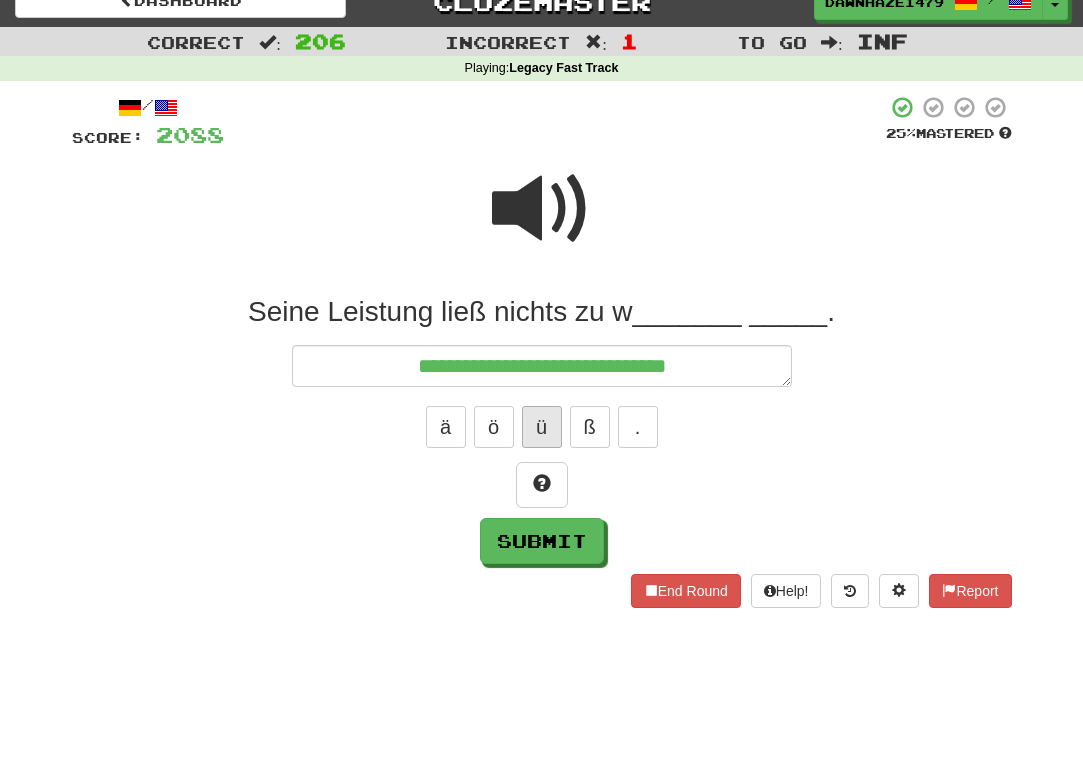 click on "ü" at bounding box center (542, 427) 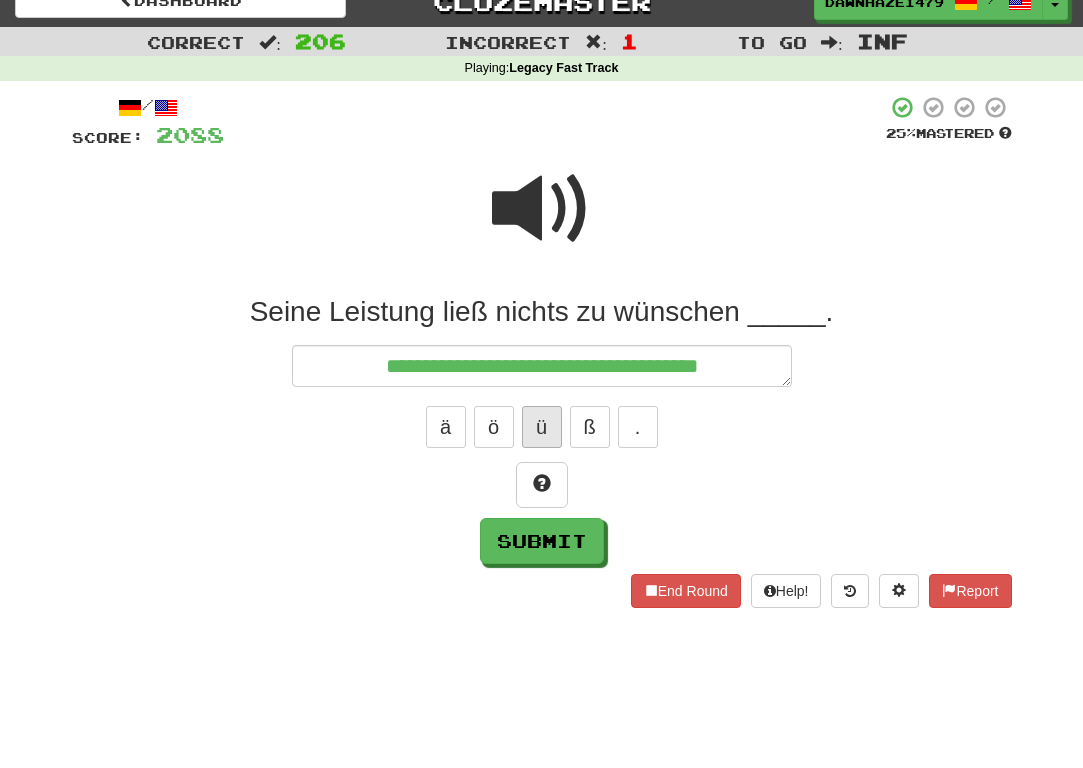 click on "ü" at bounding box center [542, 427] 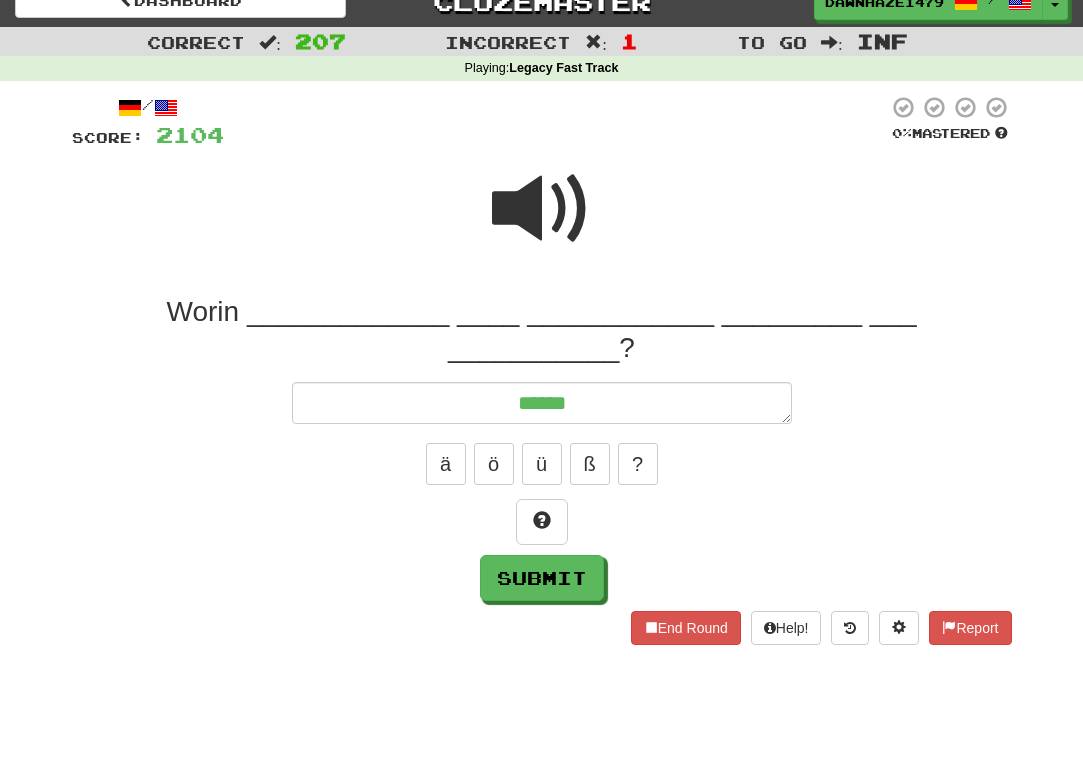 click at bounding box center [542, 209] 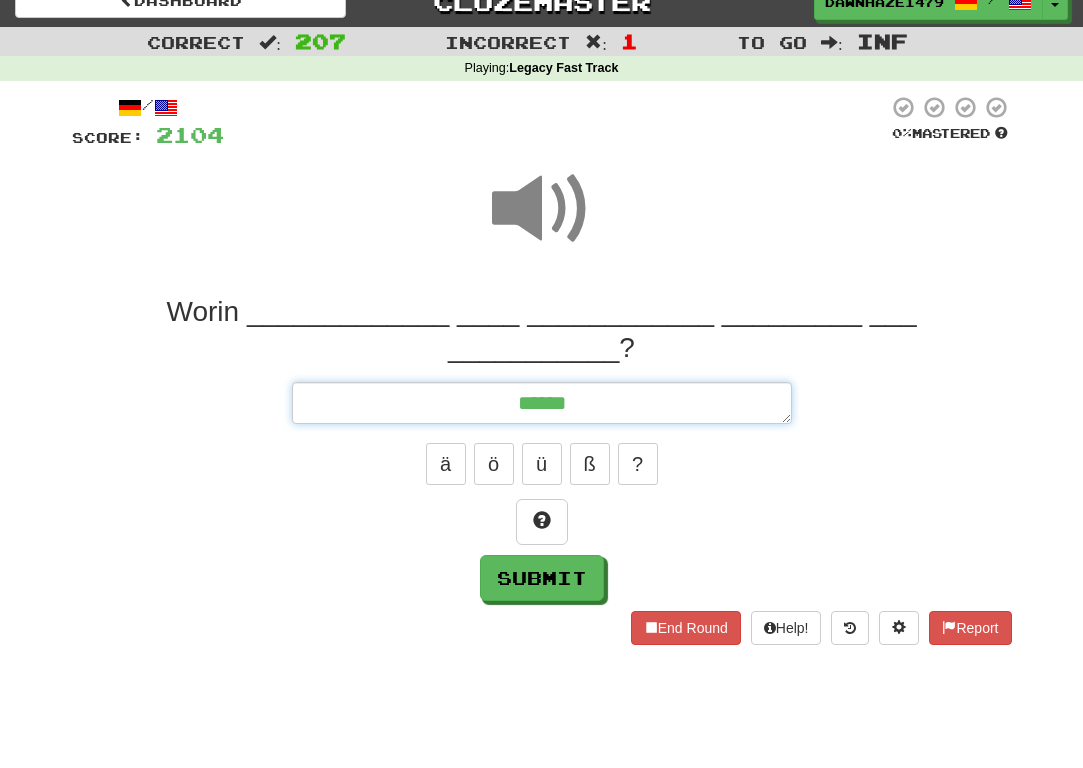 click on "*****" at bounding box center [542, 403] 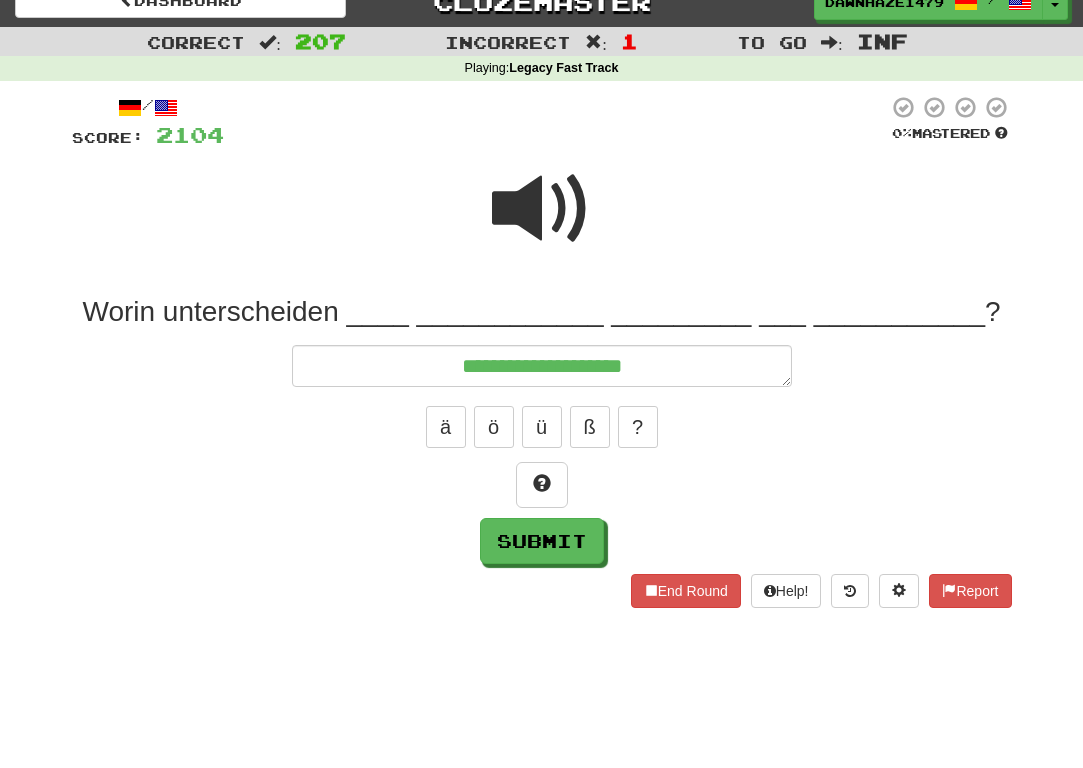 click at bounding box center (542, 222) 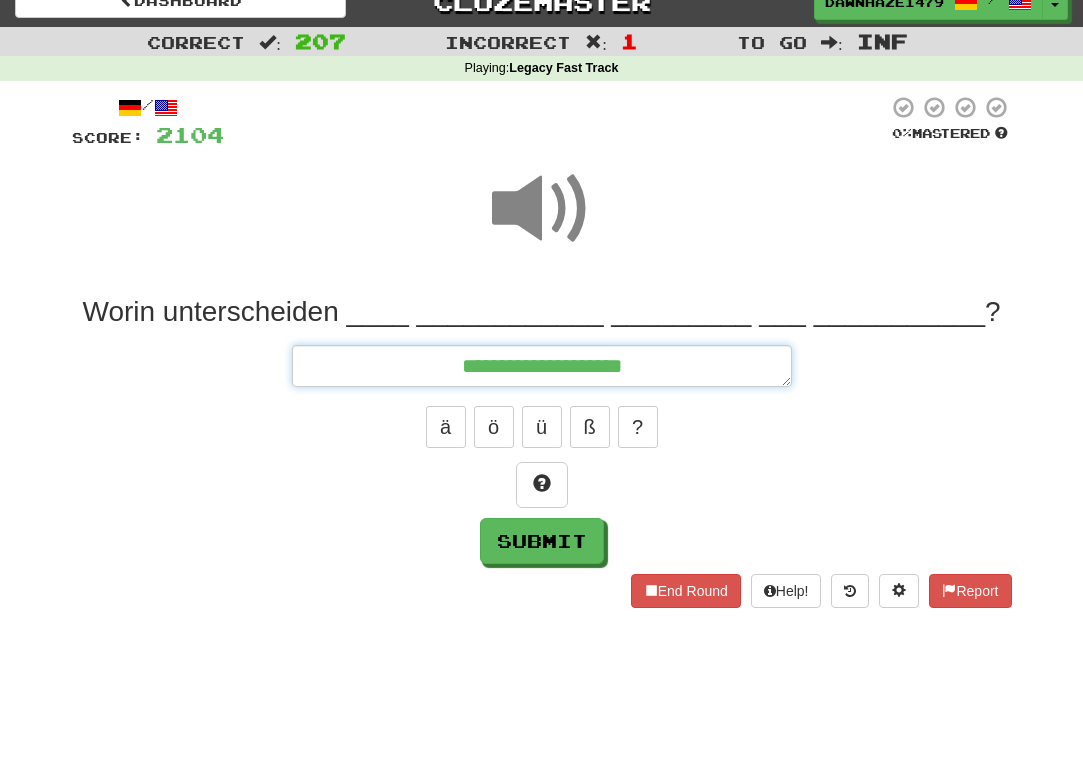 click on "**********" at bounding box center [542, 366] 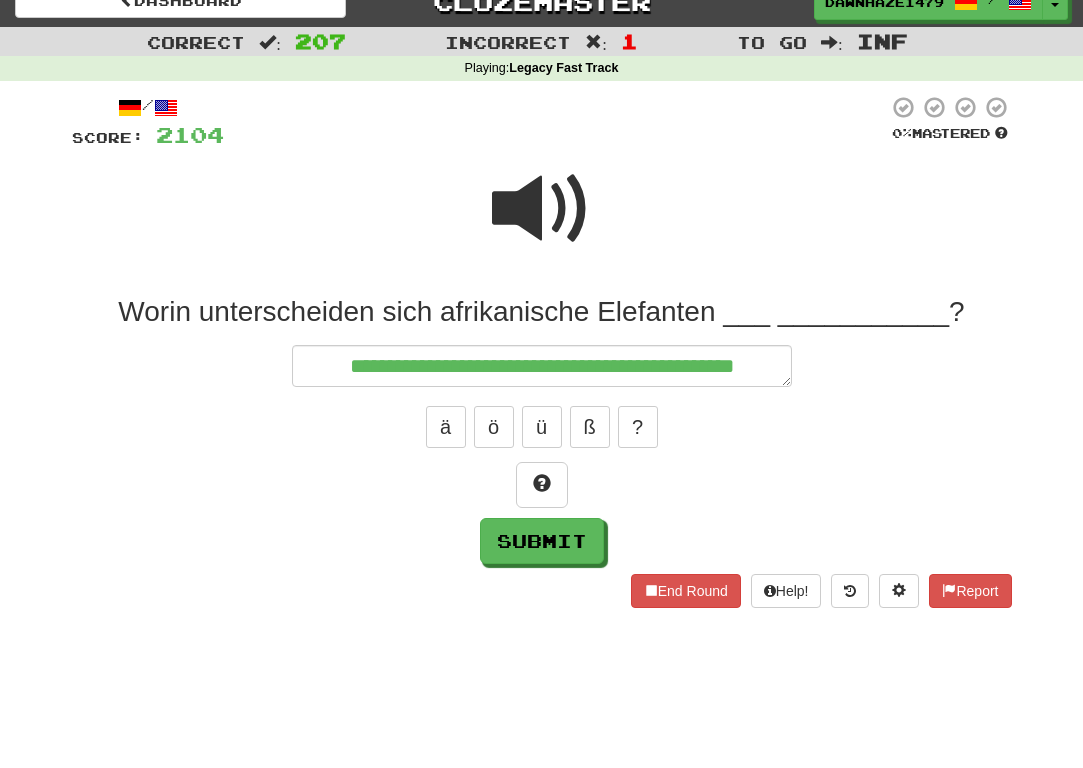 click at bounding box center (542, 222) 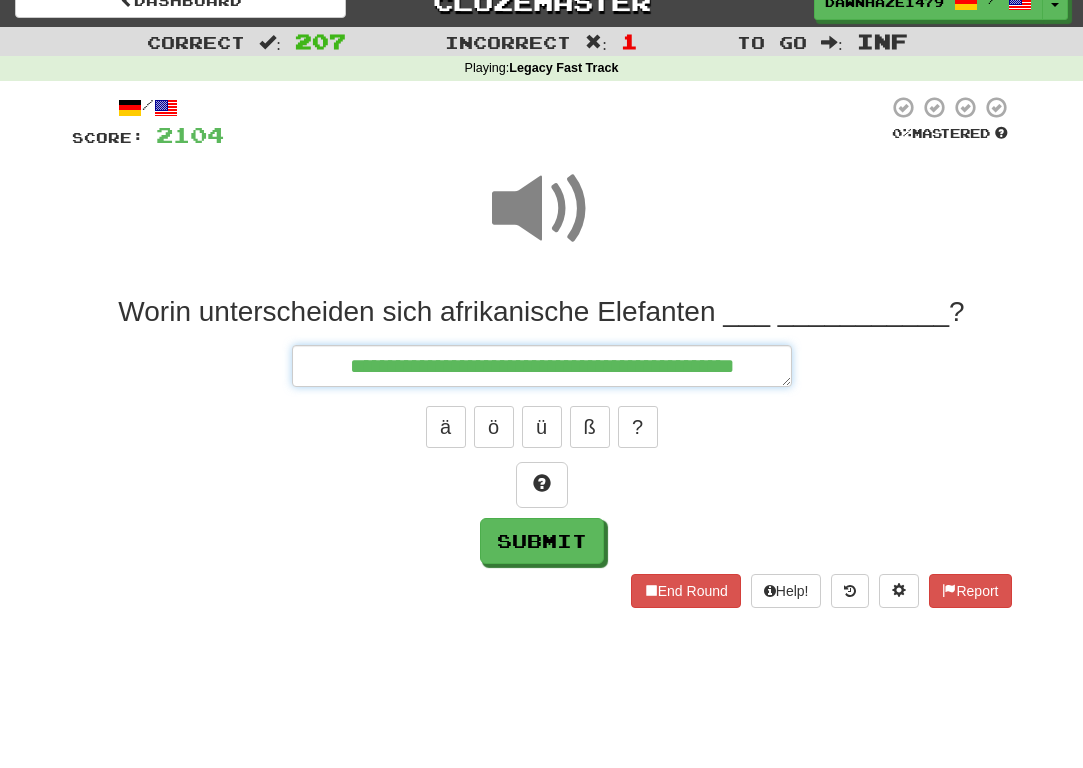 click on "**********" at bounding box center (542, 366) 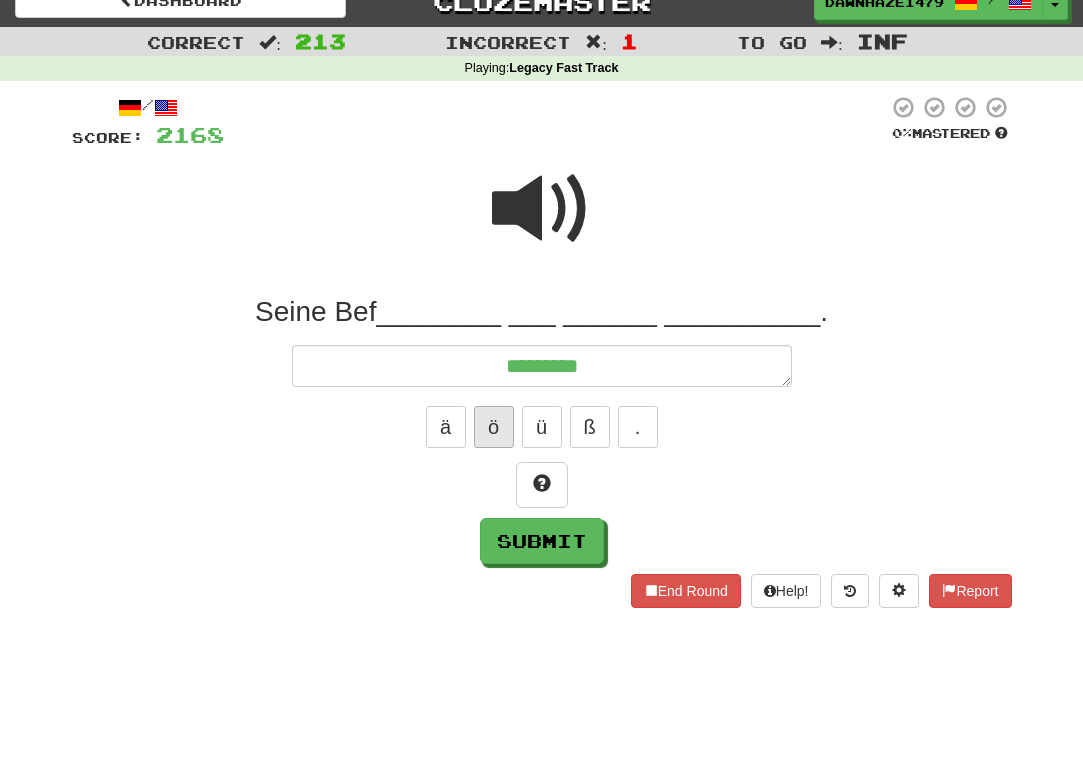 click on "ö" at bounding box center (494, 427) 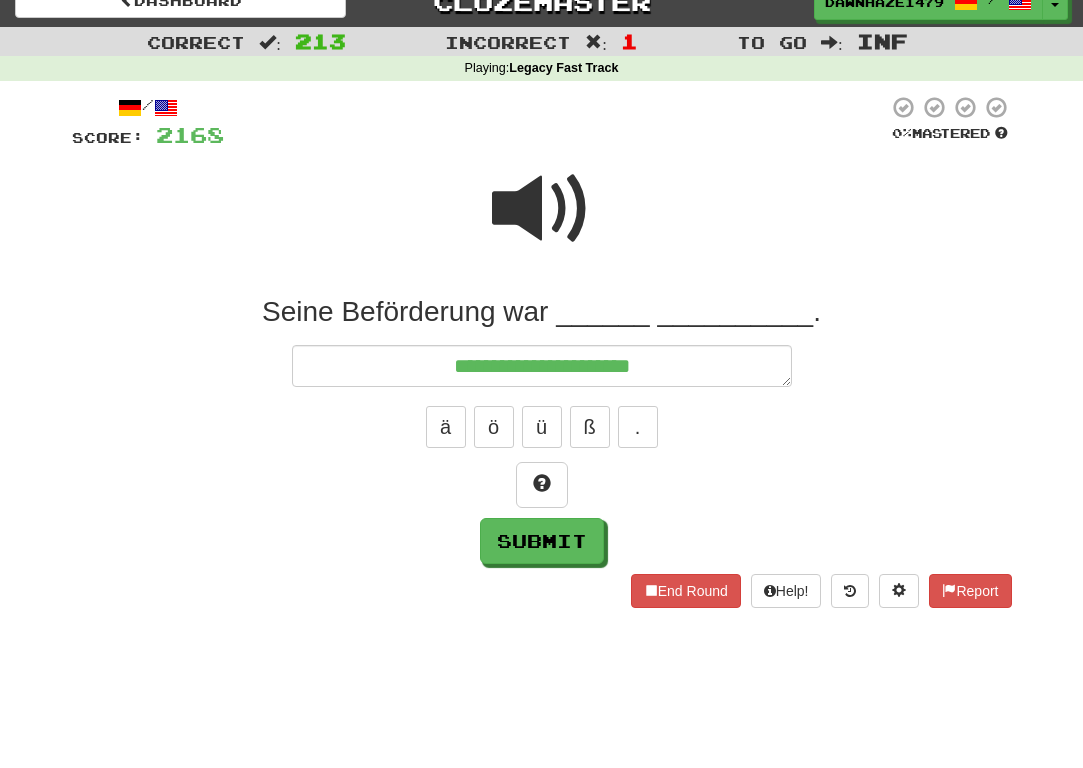 click at bounding box center (542, 222) 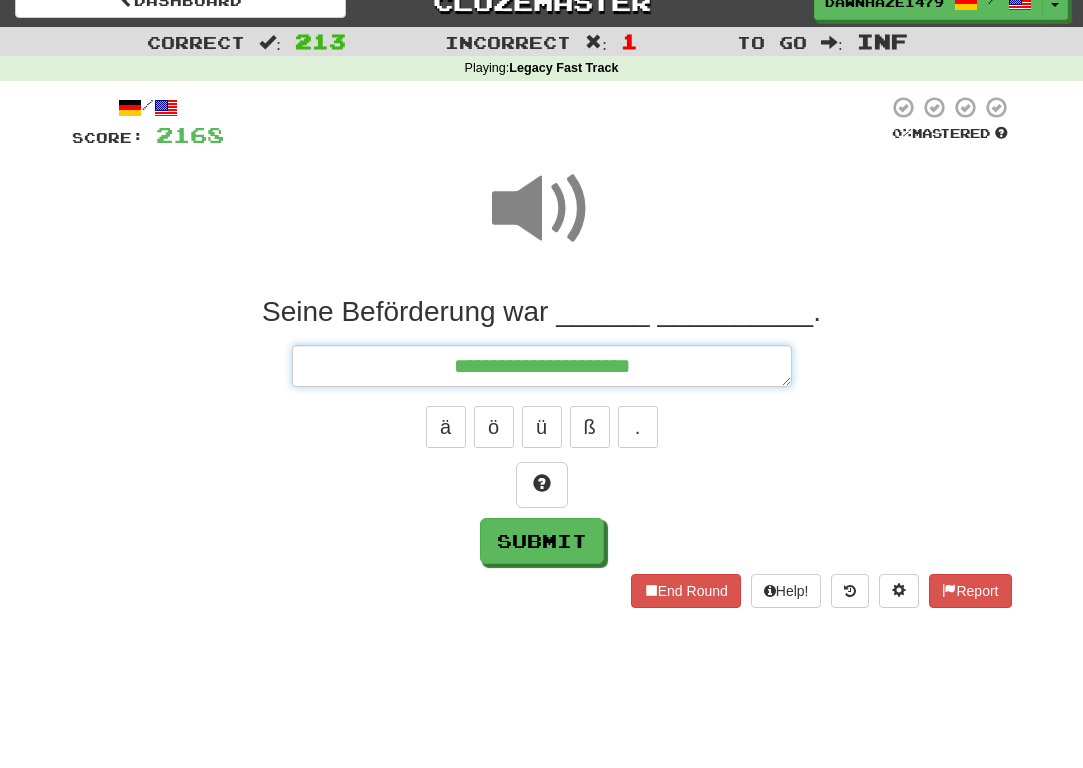 click on "**********" at bounding box center (542, 366) 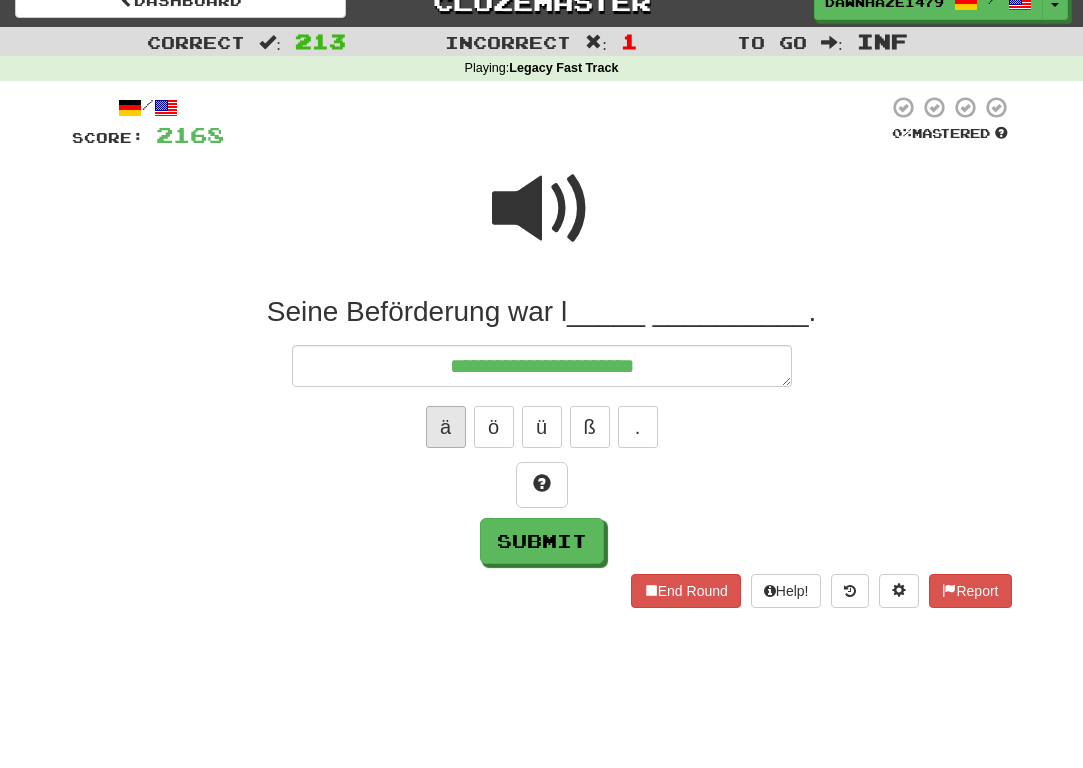 click on "ä" at bounding box center (446, 427) 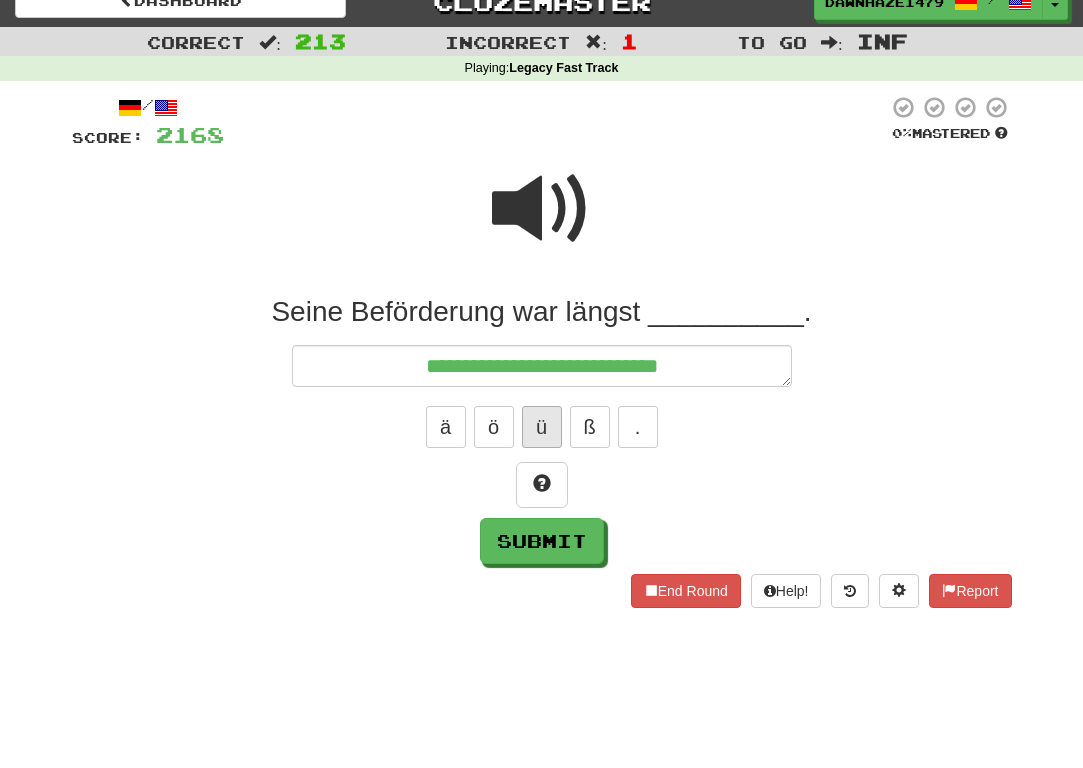 click on "ü" at bounding box center [542, 427] 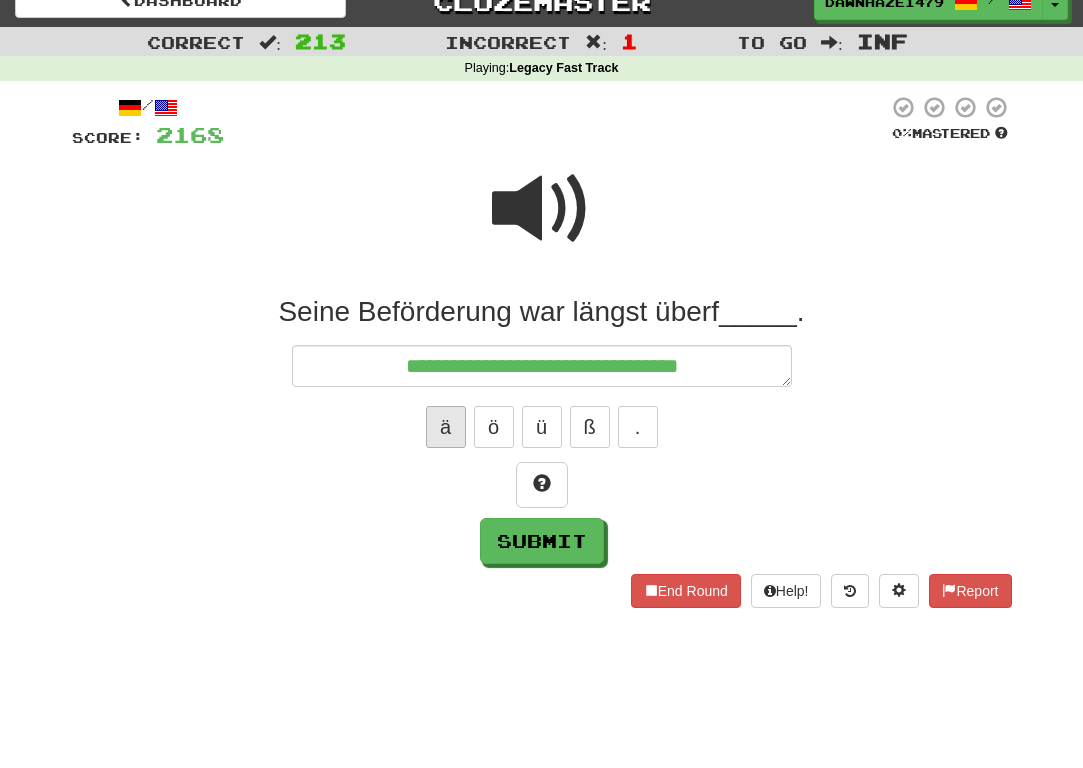 click on "ä" at bounding box center [446, 427] 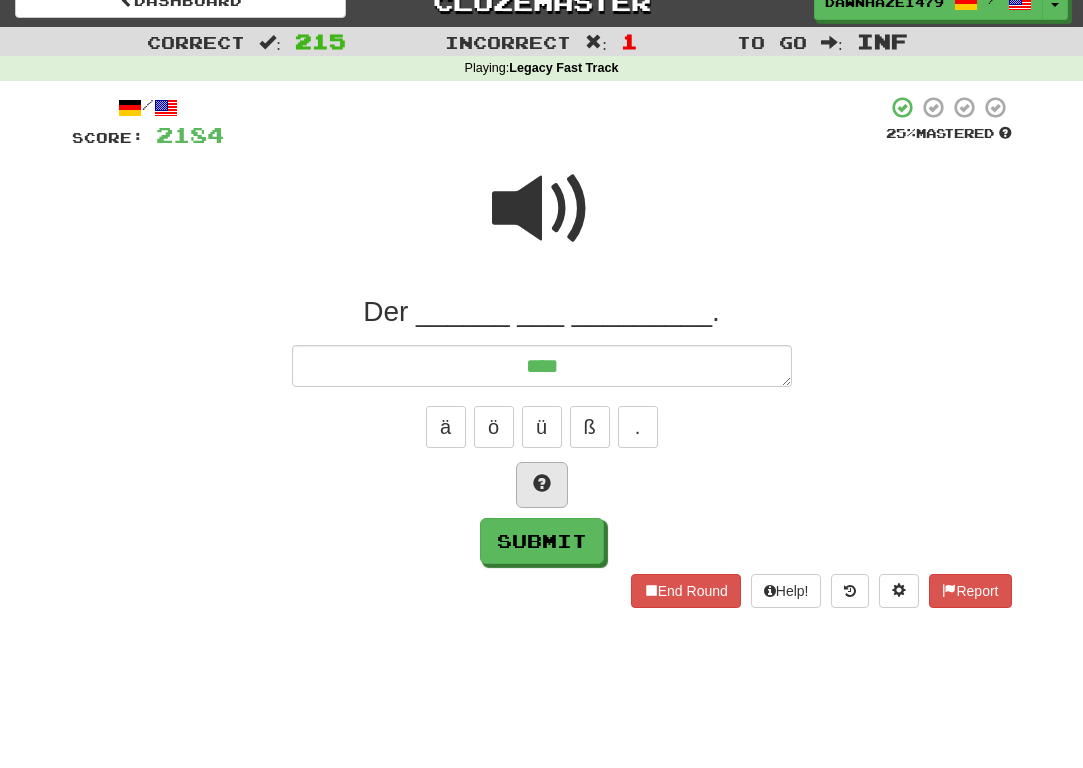 click at bounding box center (542, 485) 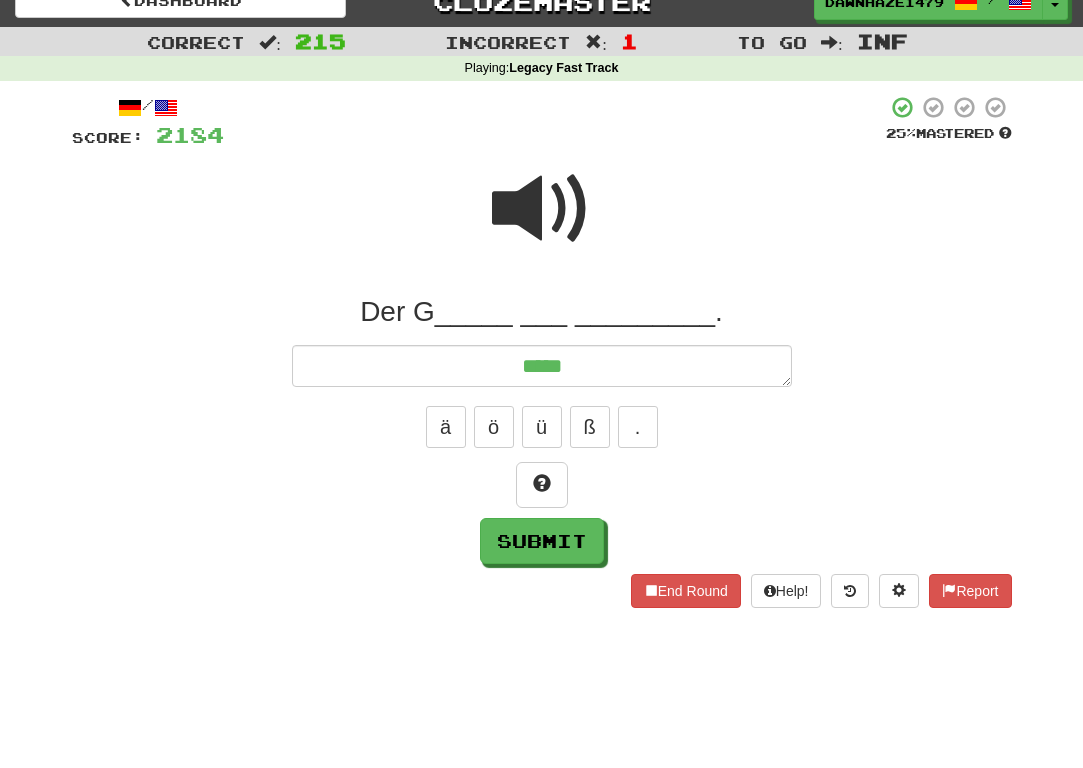 click at bounding box center (542, 209) 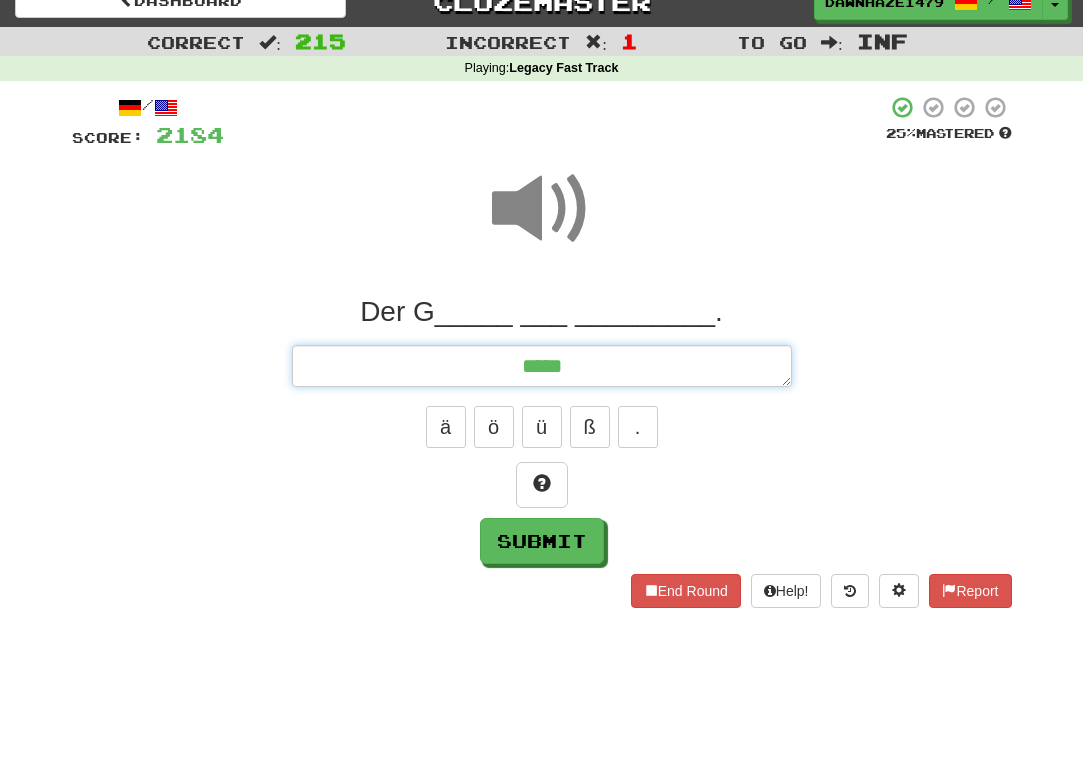 click on "*****" at bounding box center [542, 366] 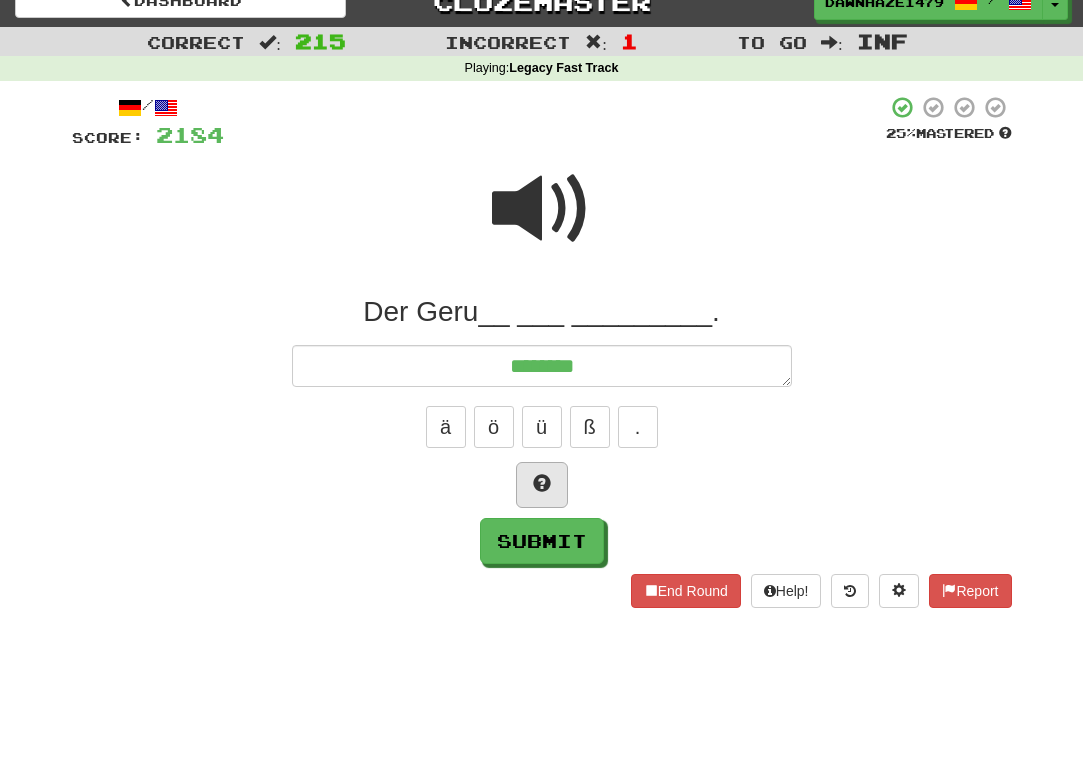 click at bounding box center [542, 485] 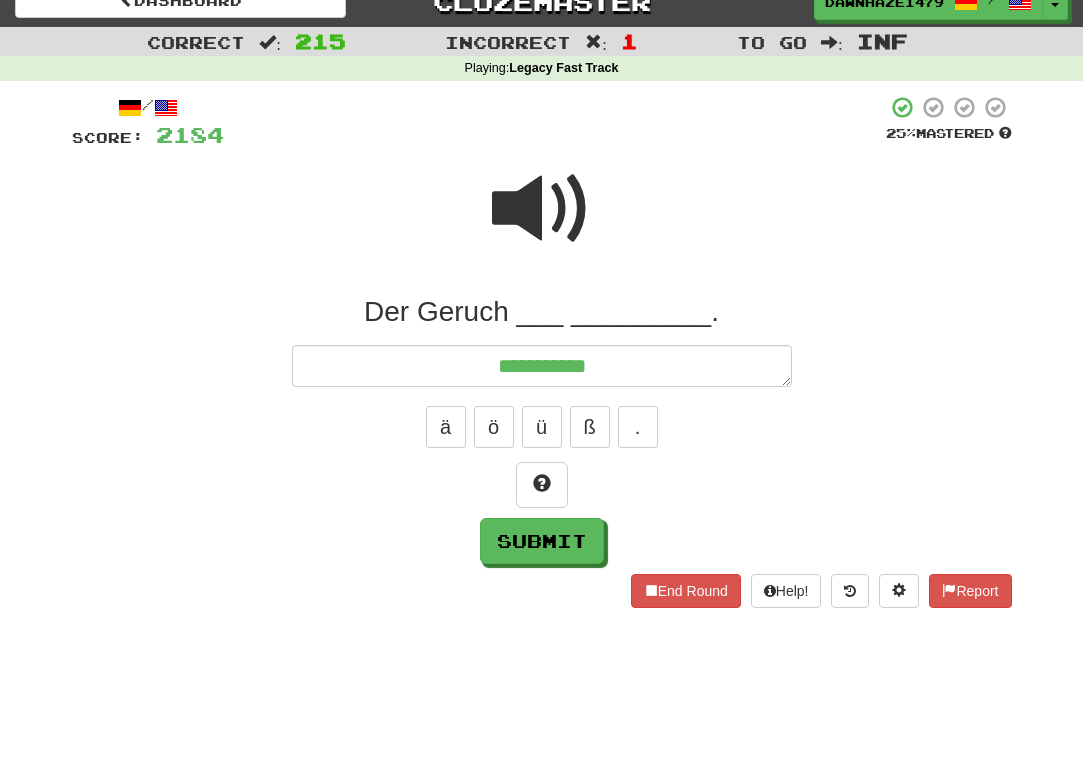 click at bounding box center (542, 209) 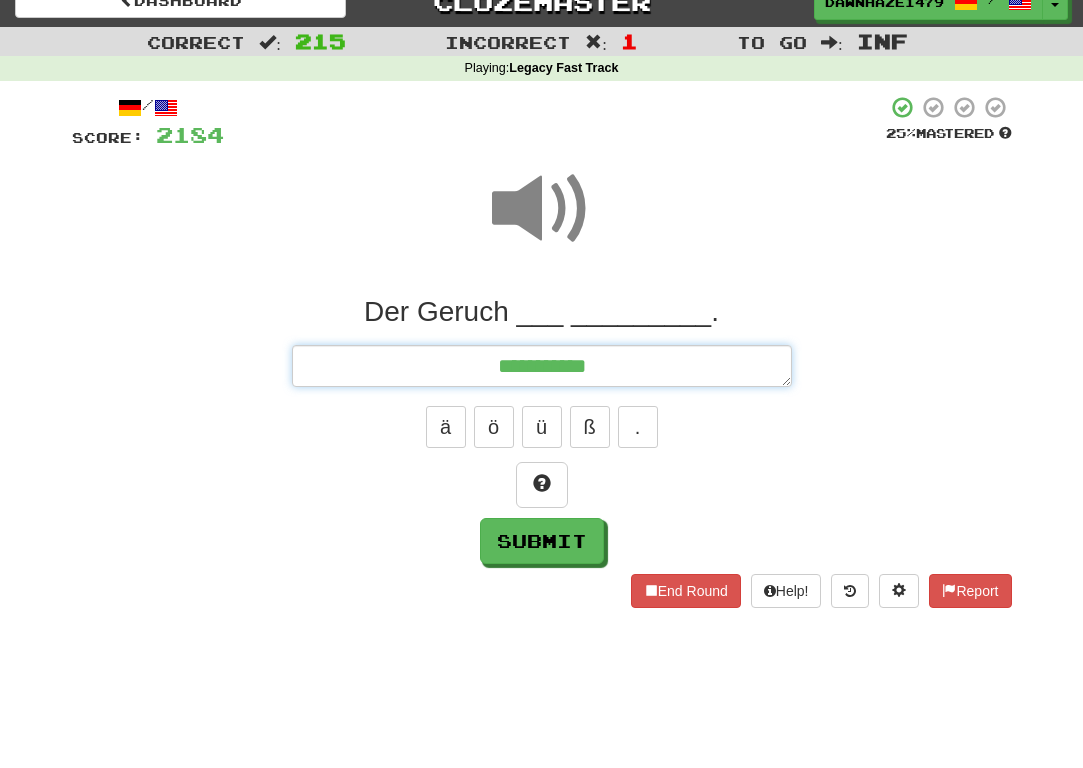 click on "**********" at bounding box center (542, 366) 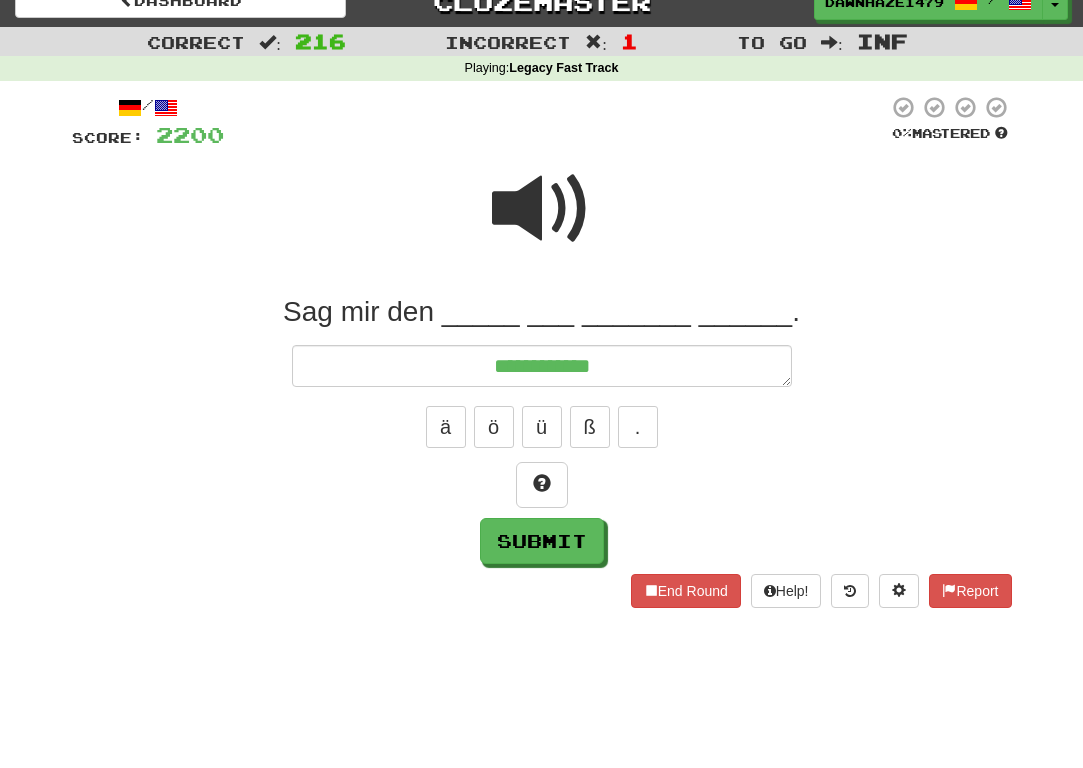 click at bounding box center [542, 209] 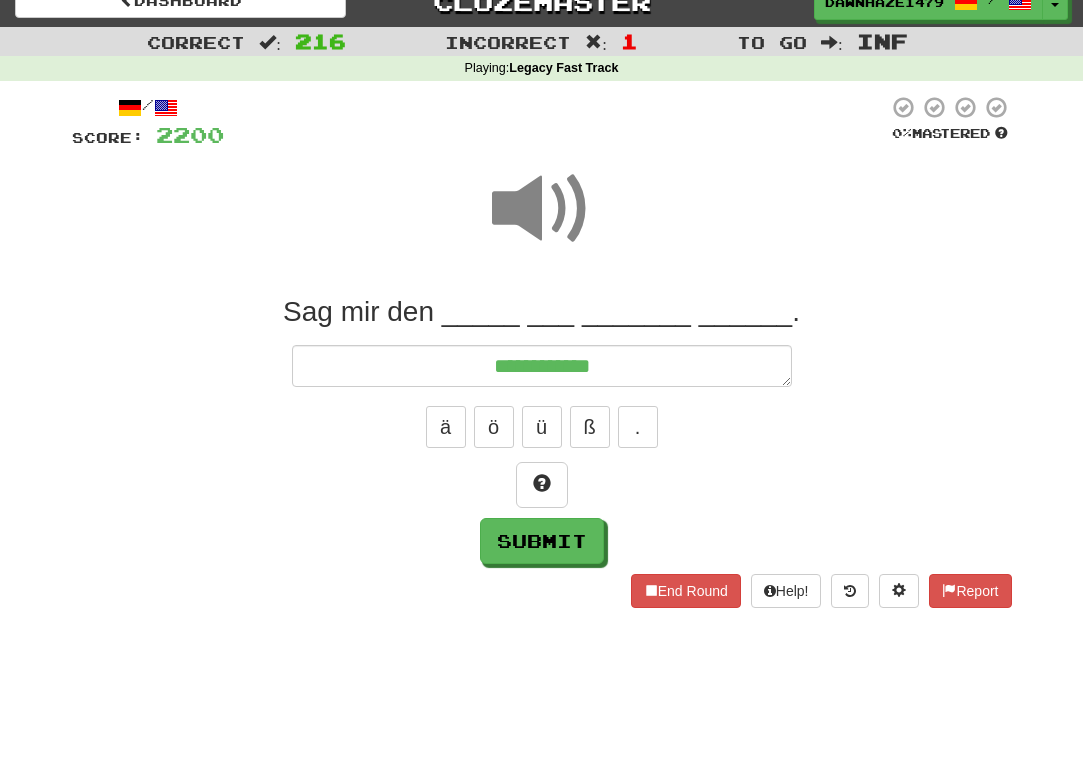 click on "**********" at bounding box center (542, 429) 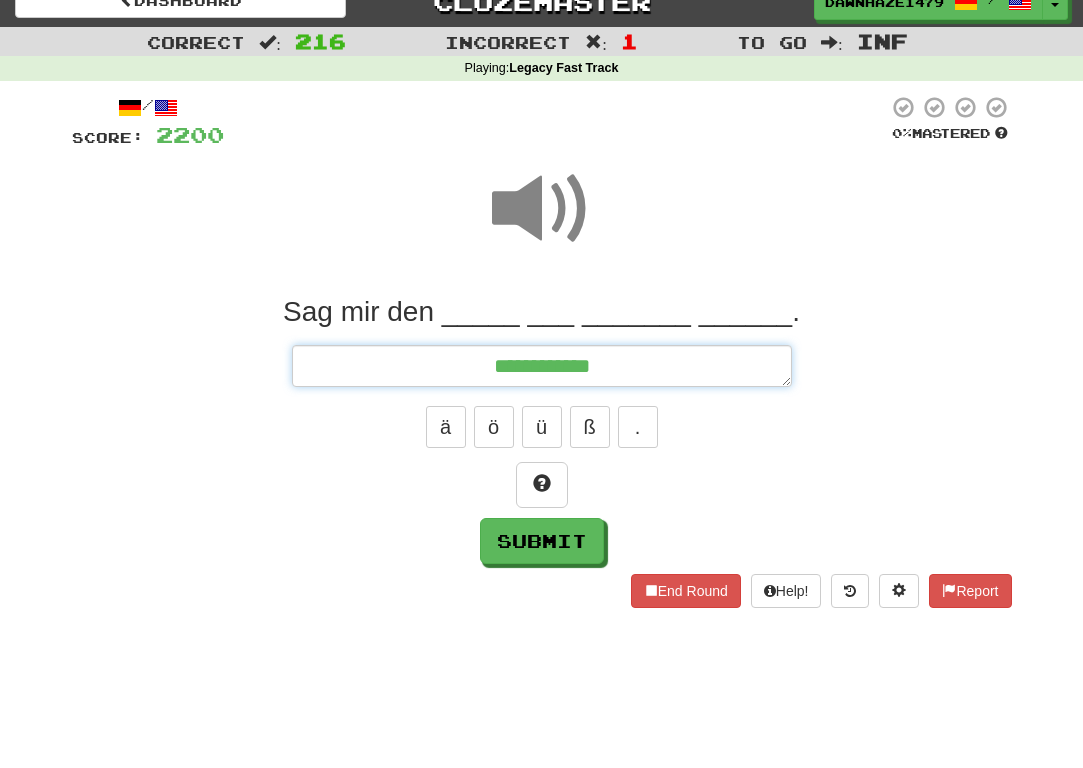 click on "**********" at bounding box center [542, 366] 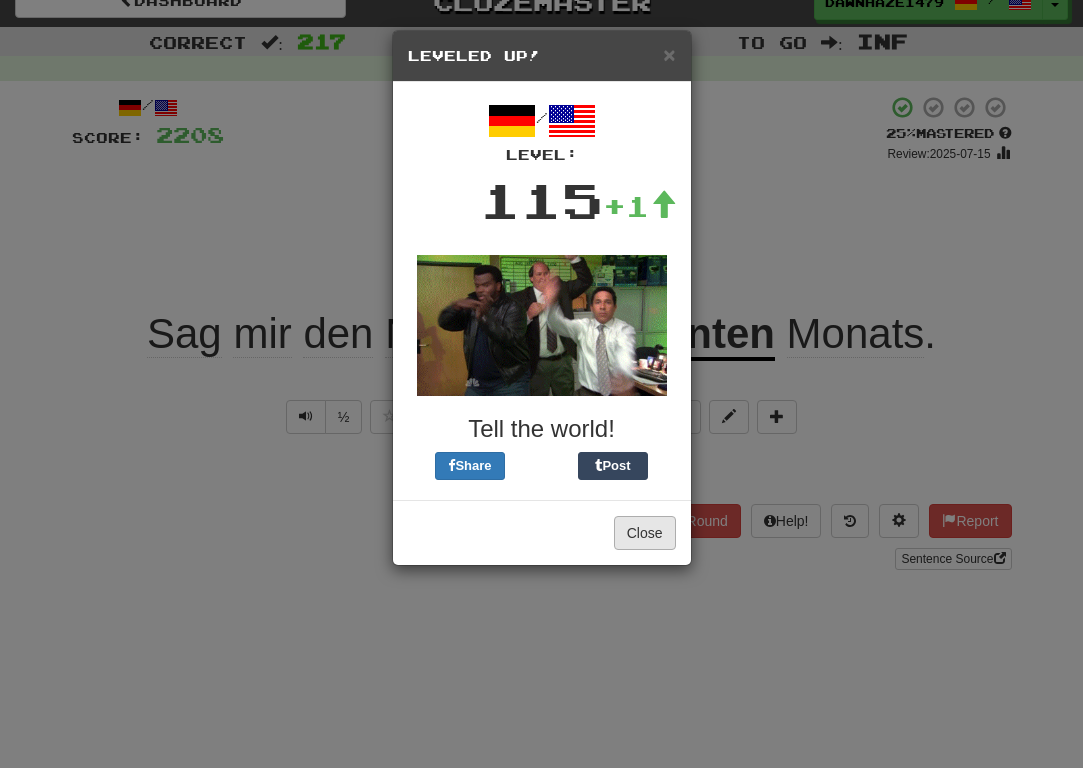 click on "Close" at bounding box center [645, 533] 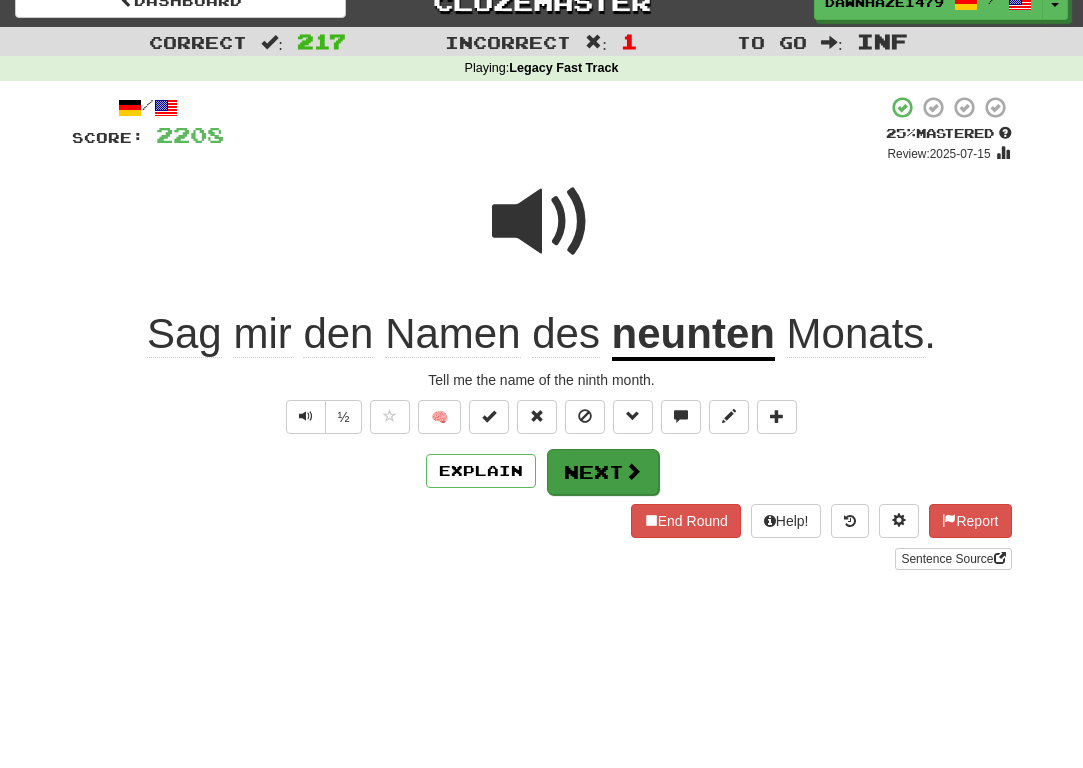 click at bounding box center (633, 471) 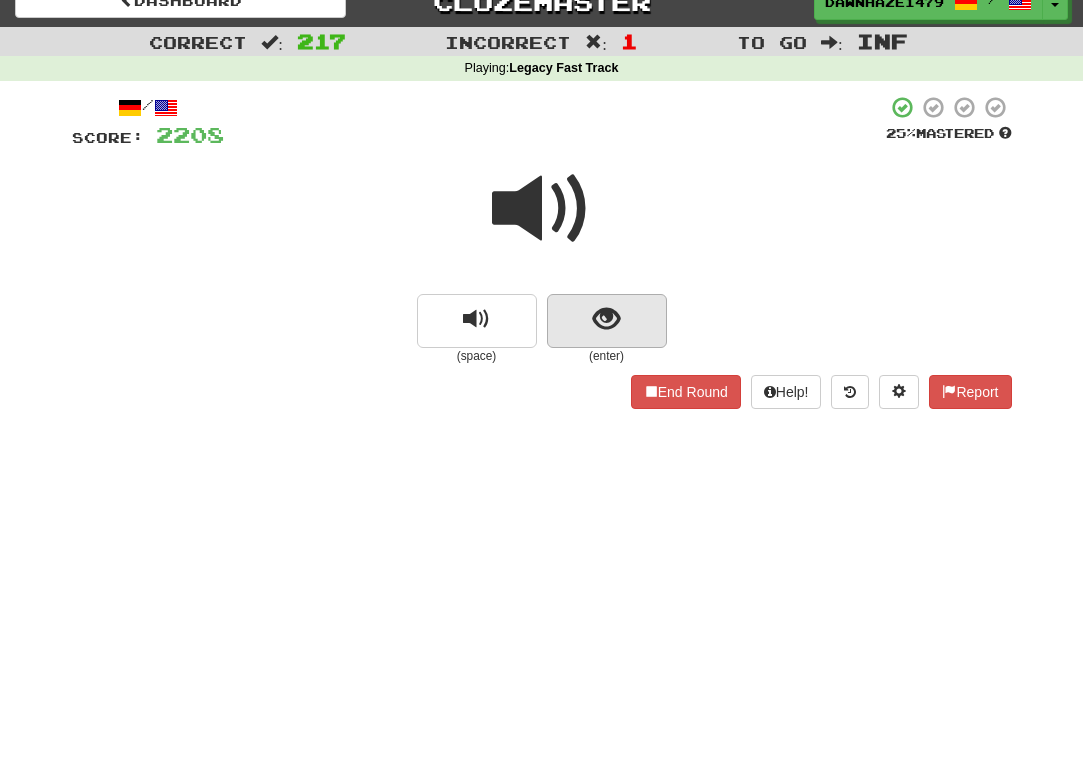 click at bounding box center [607, 321] 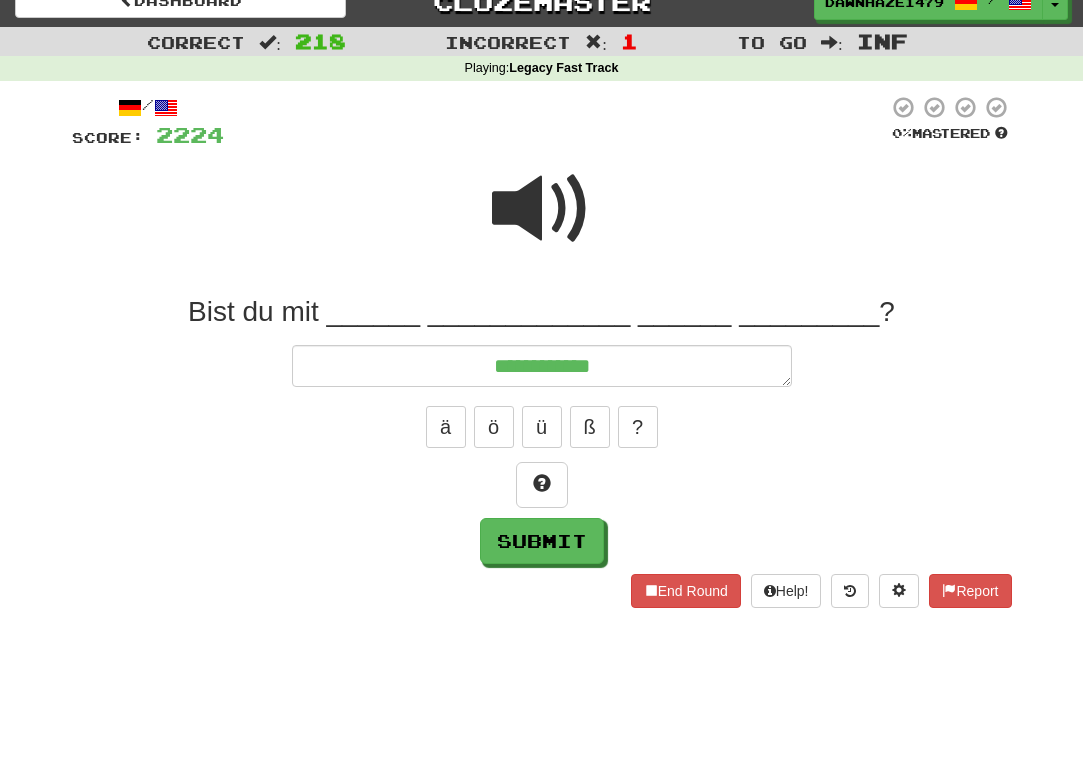 click at bounding box center [542, 209] 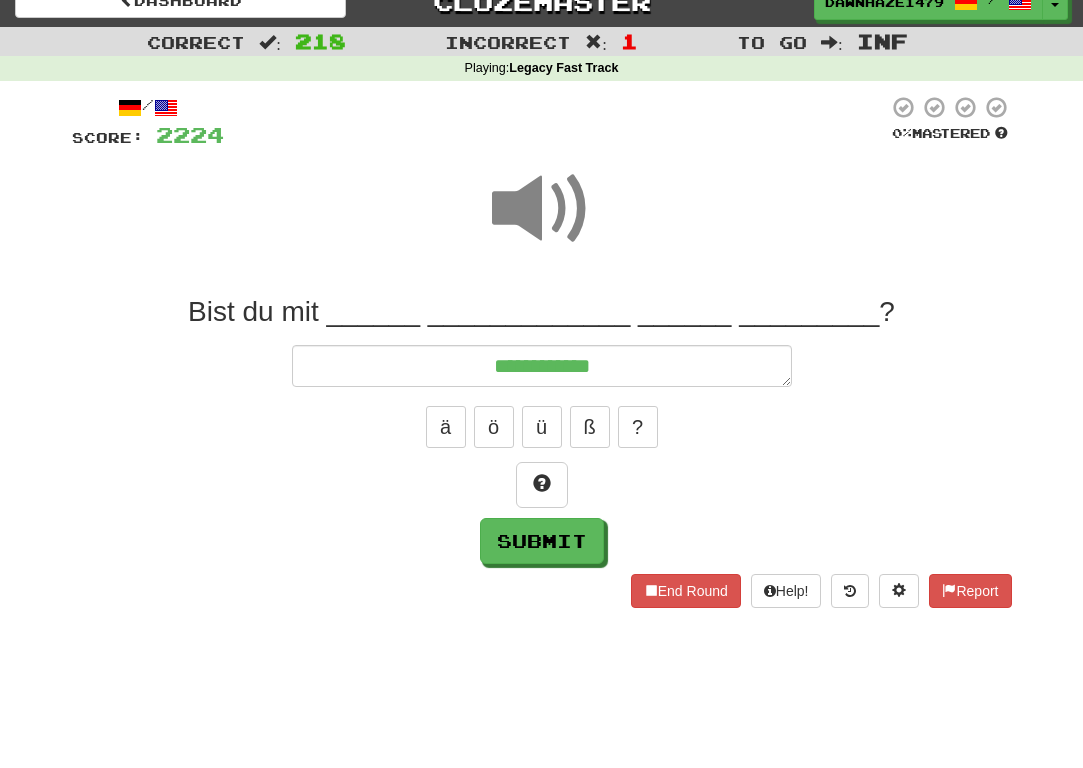 click on "**********" at bounding box center (542, 429) 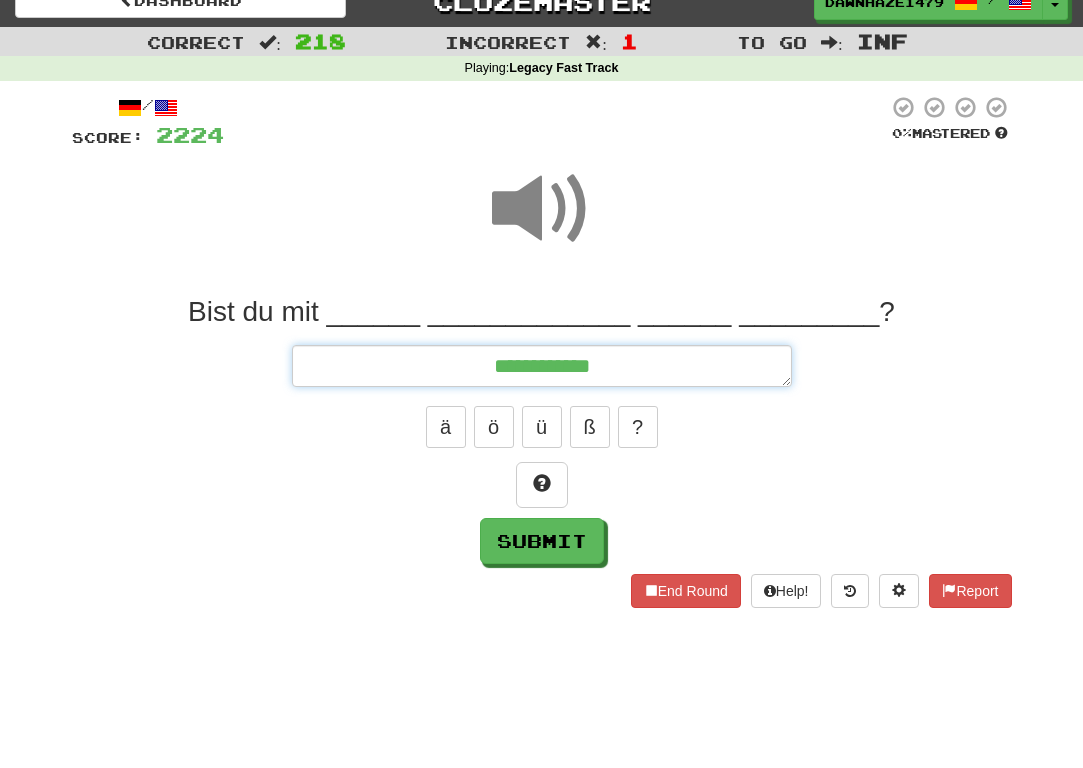 click on "**********" at bounding box center [542, 366] 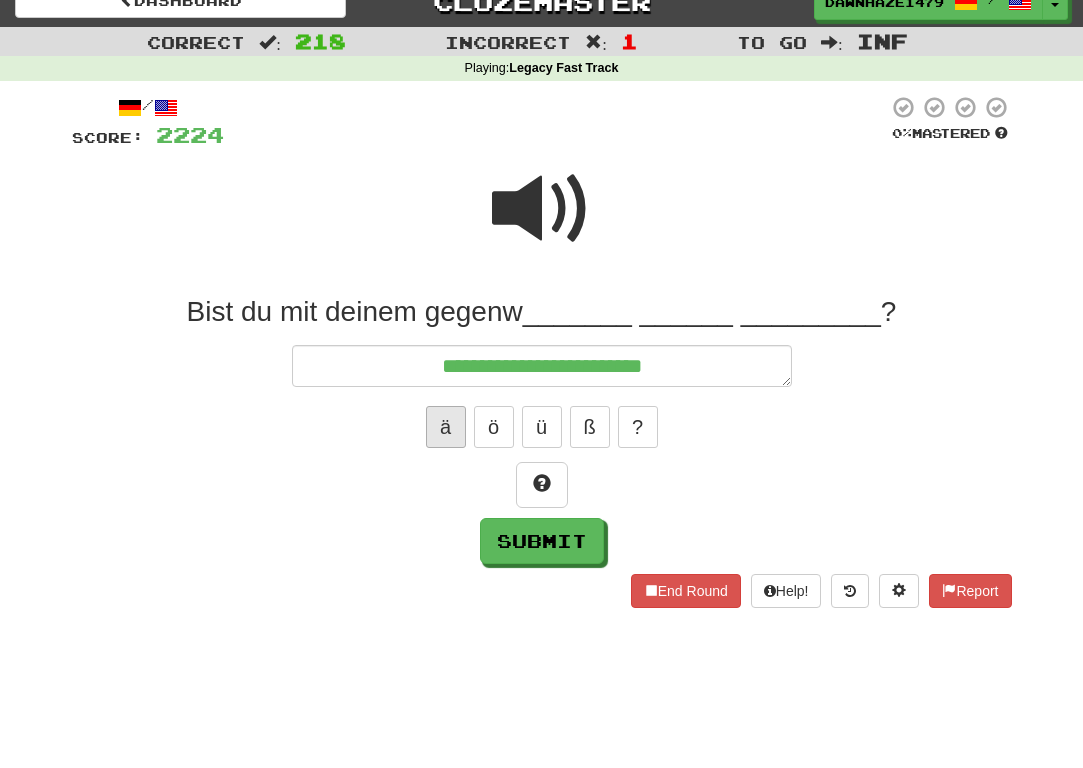 click on "ä" at bounding box center [446, 427] 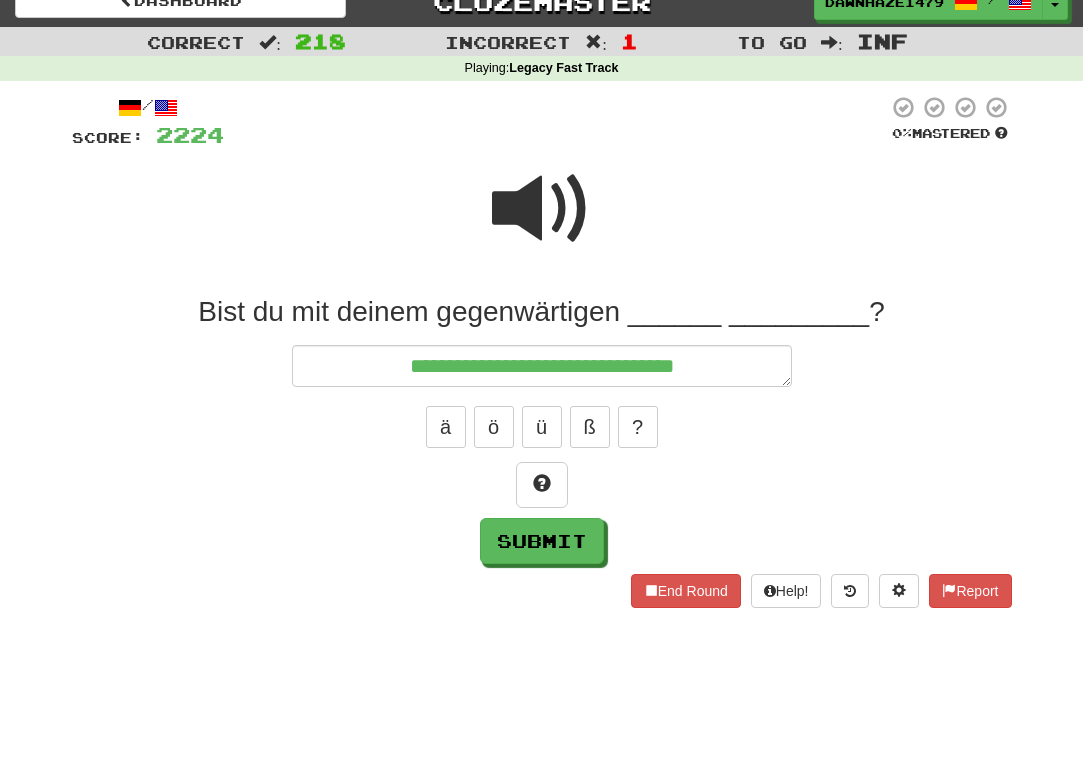 click at bounding box center (542, 209) 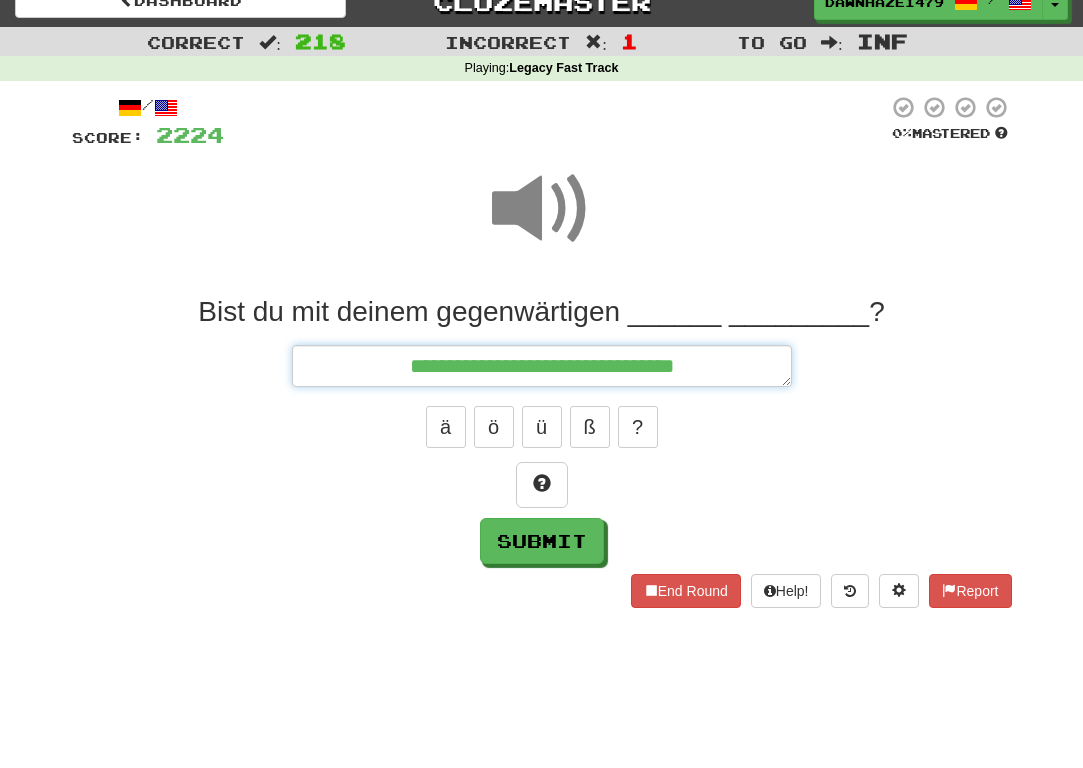 click on "**********" at bounding box center (542, 366) 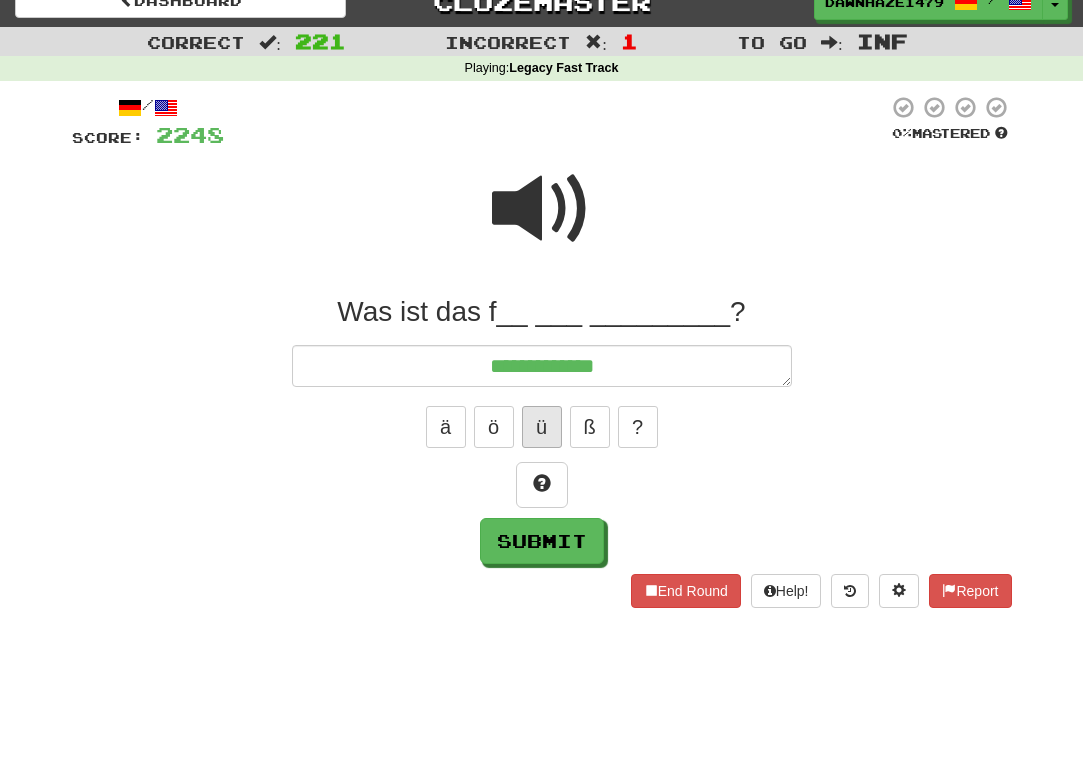 click on "ü" at bounding box center (542, 427) 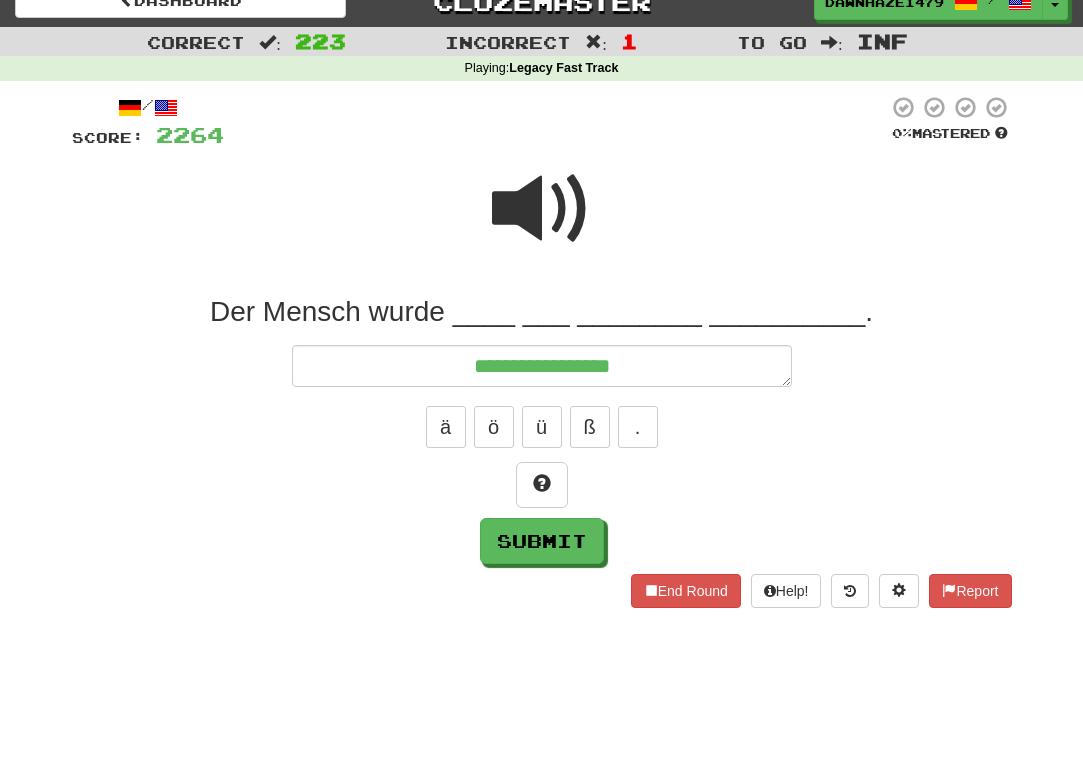 click at bounding box center (542, 209) 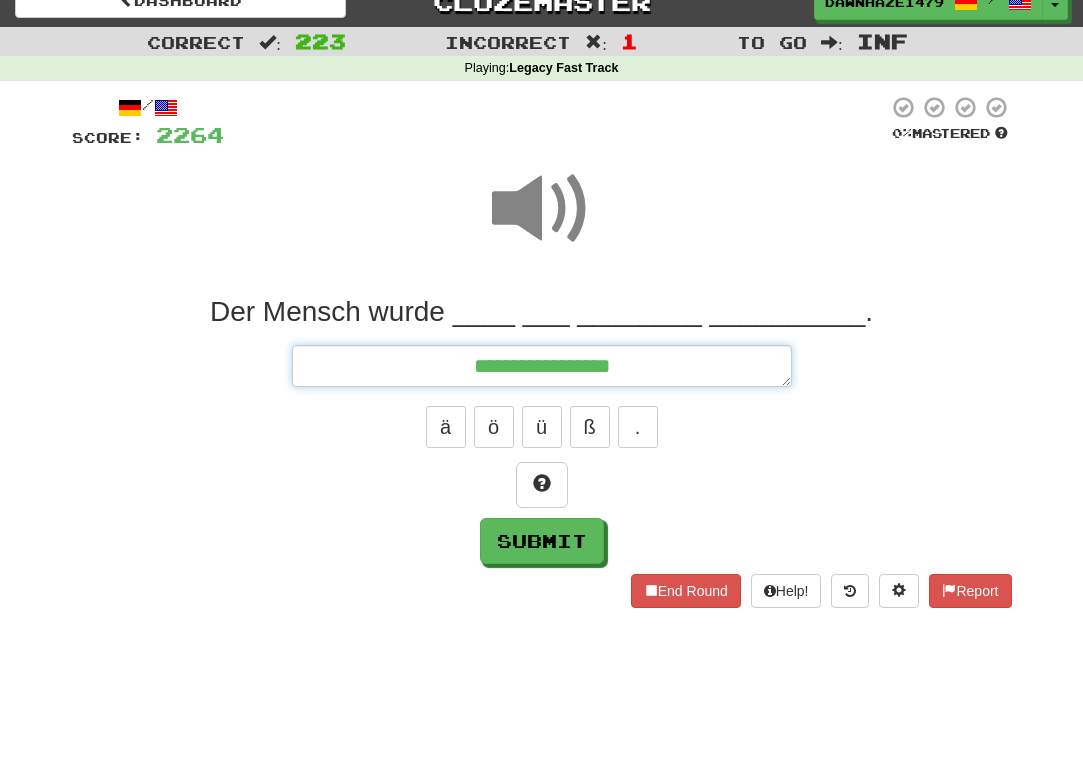 click on "**********" at bounding box center [542, 366] 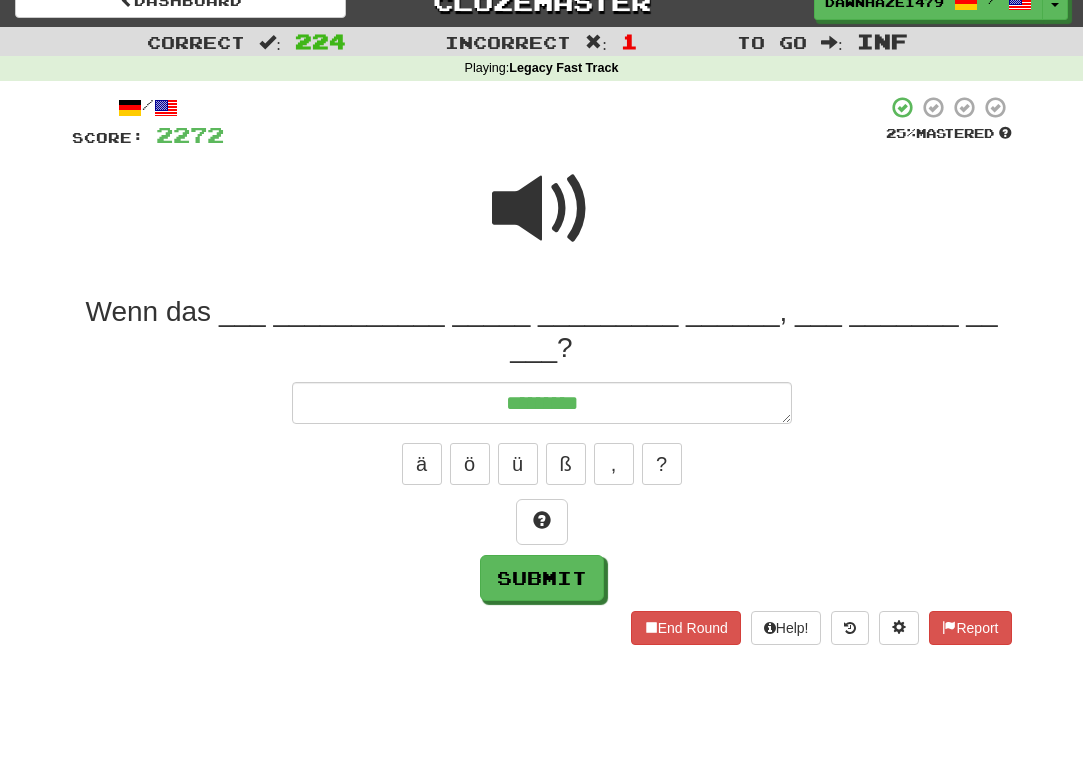 click at bounding box center [542, 209] 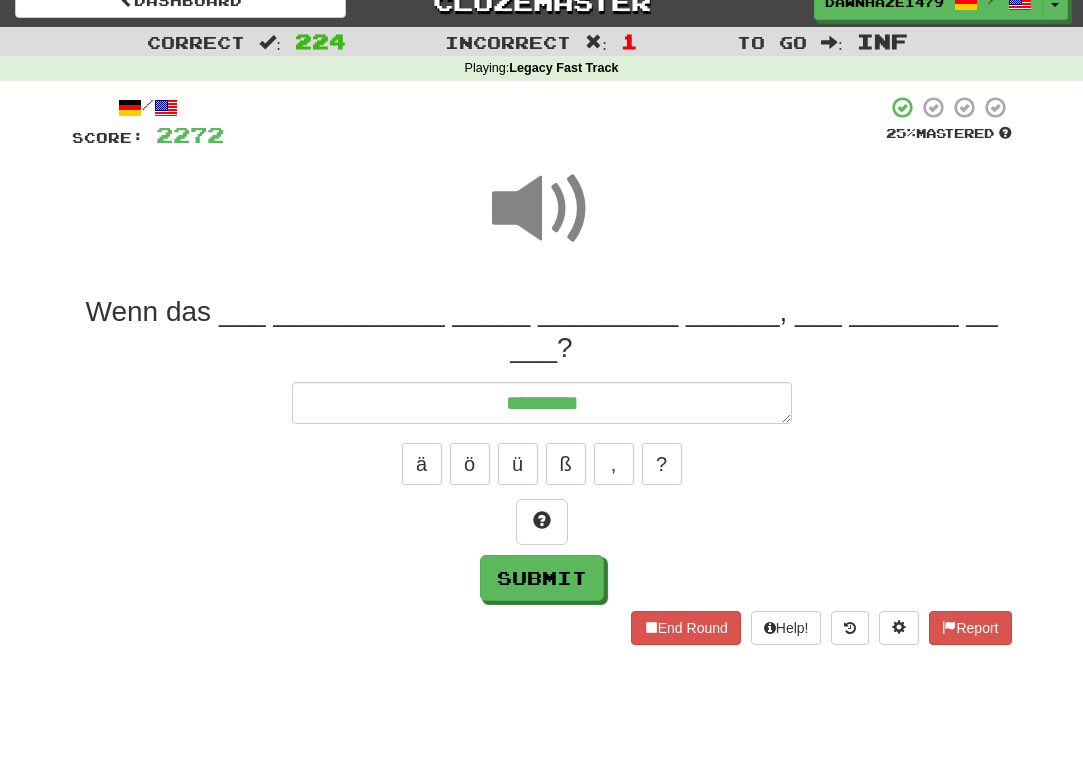 click on "Wenn das ___ ___________ _____ _________ ______, ___ _______ __ ___? ******** ä ö ü ß , ? Submit" at bounding box center (542, 447) 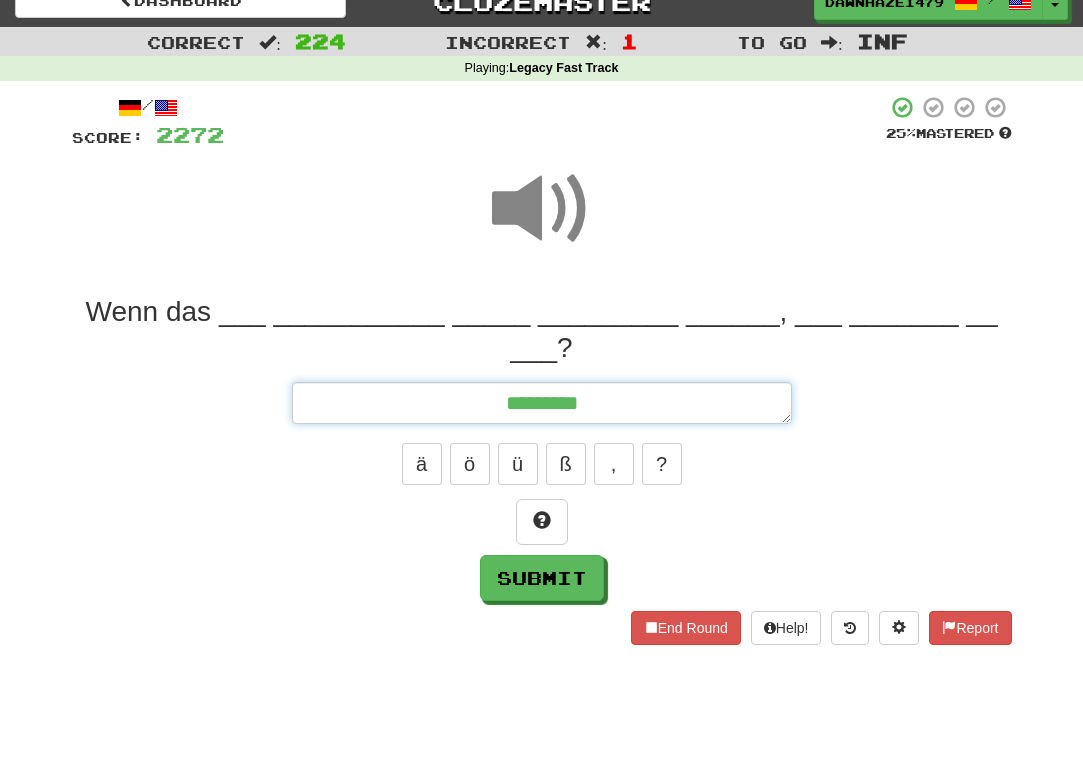 click on "********" at bounding box center (542, 403) 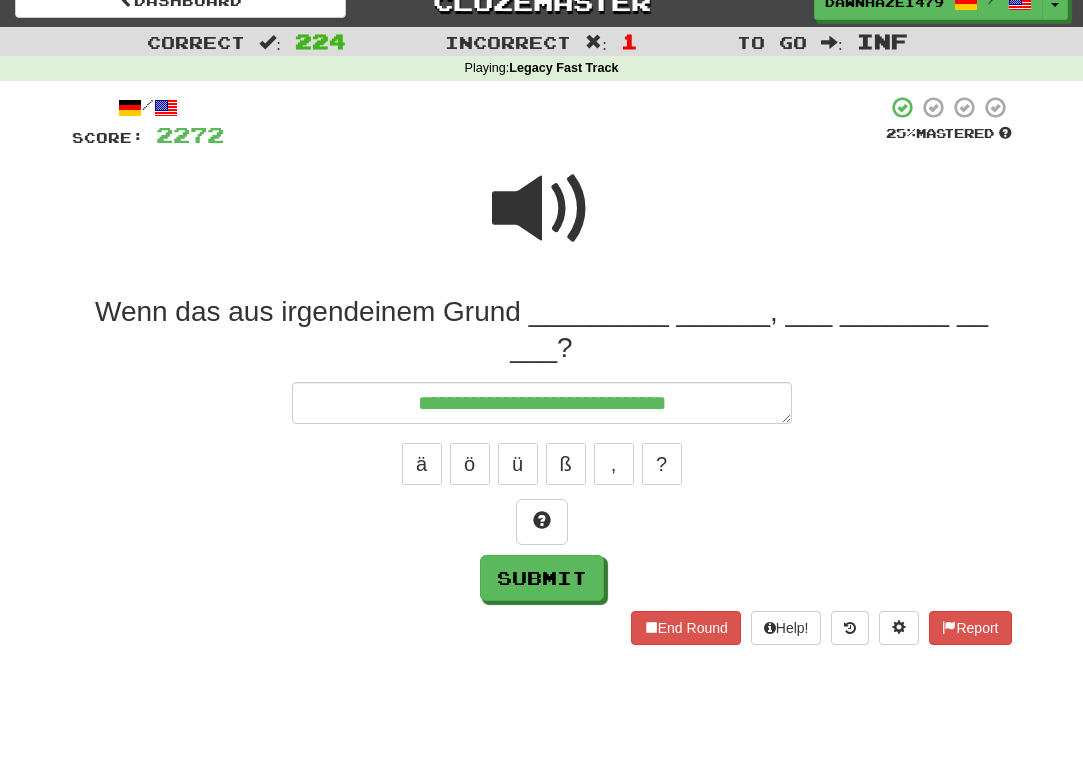 click at bounding box center (542, 209) 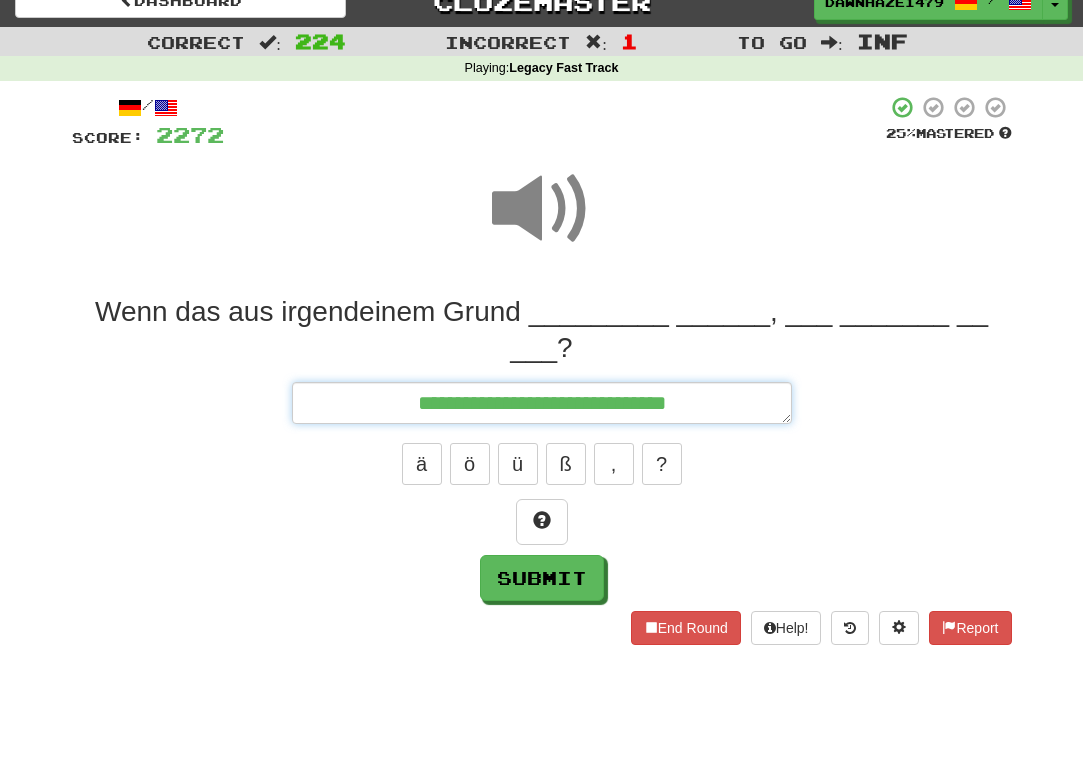 click on "**********" at bounding box center [542, 403] 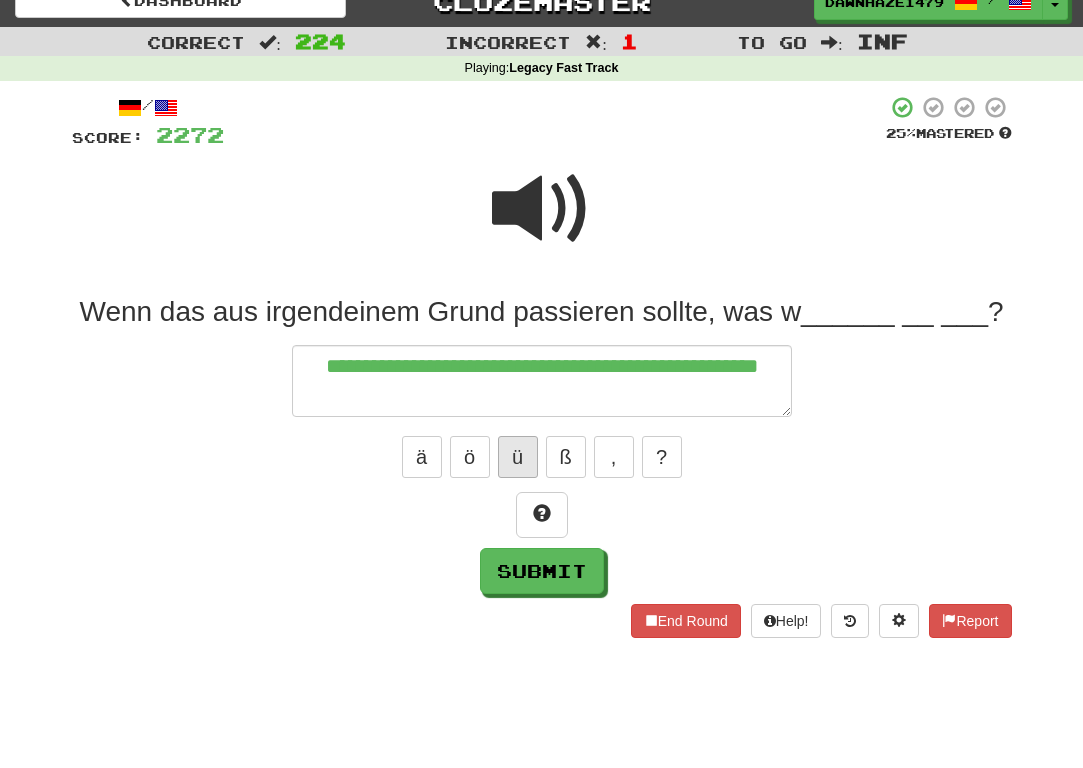 click on "ü" at bounding box center (518, 457) 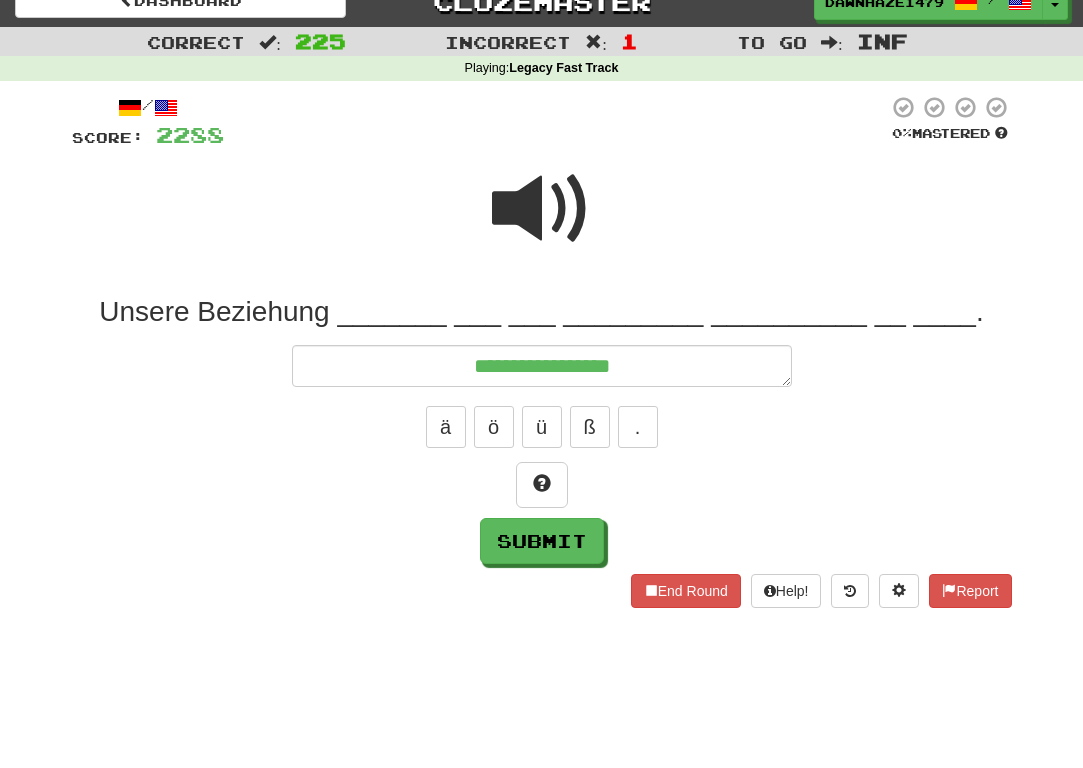 click at bounding box center (542, 222) 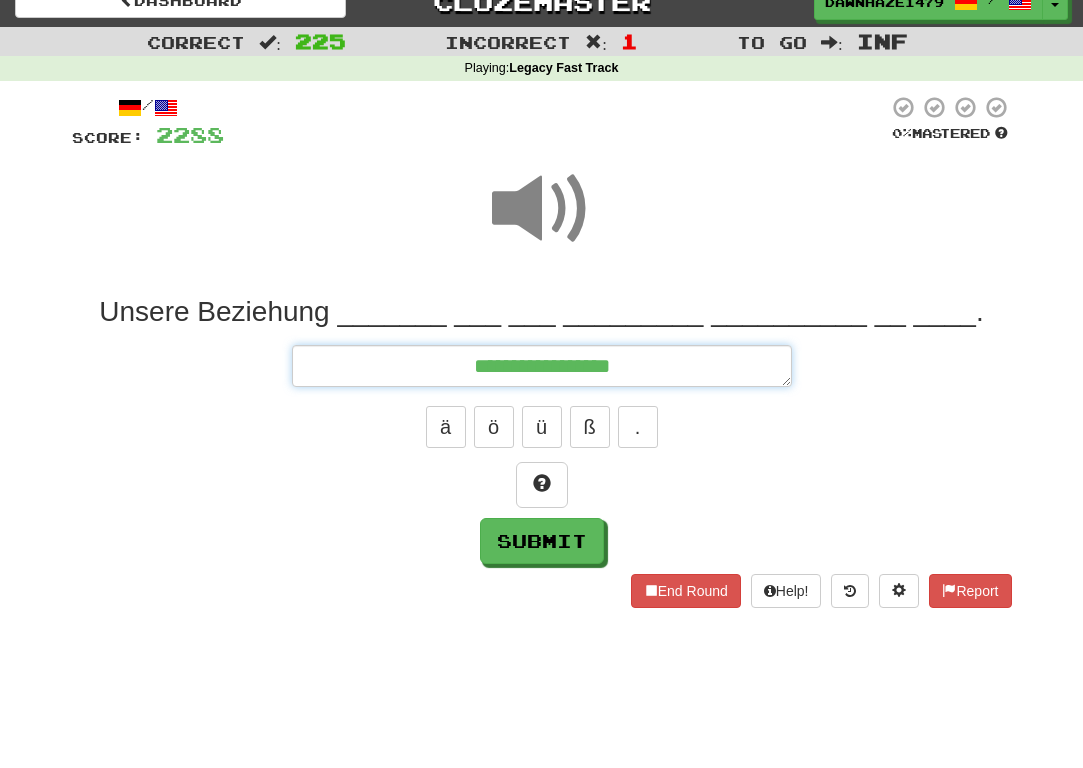 click on "**********" at bounding box center (542, 366) 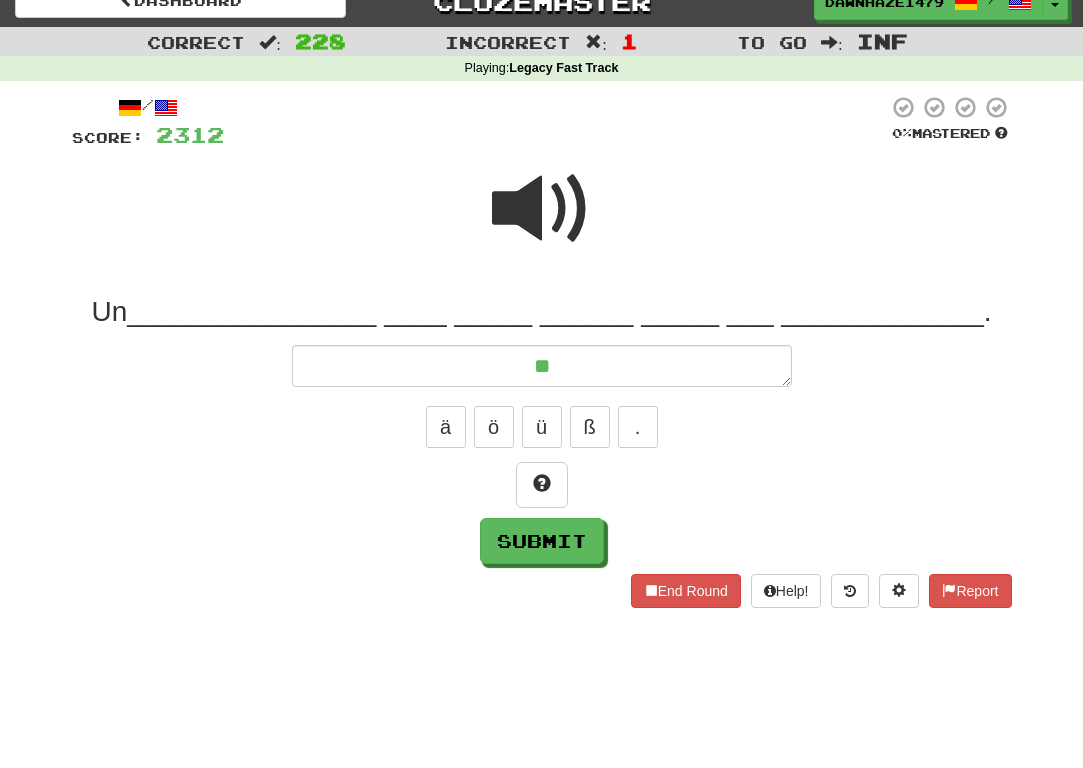 click at bounding box center [542, 222] 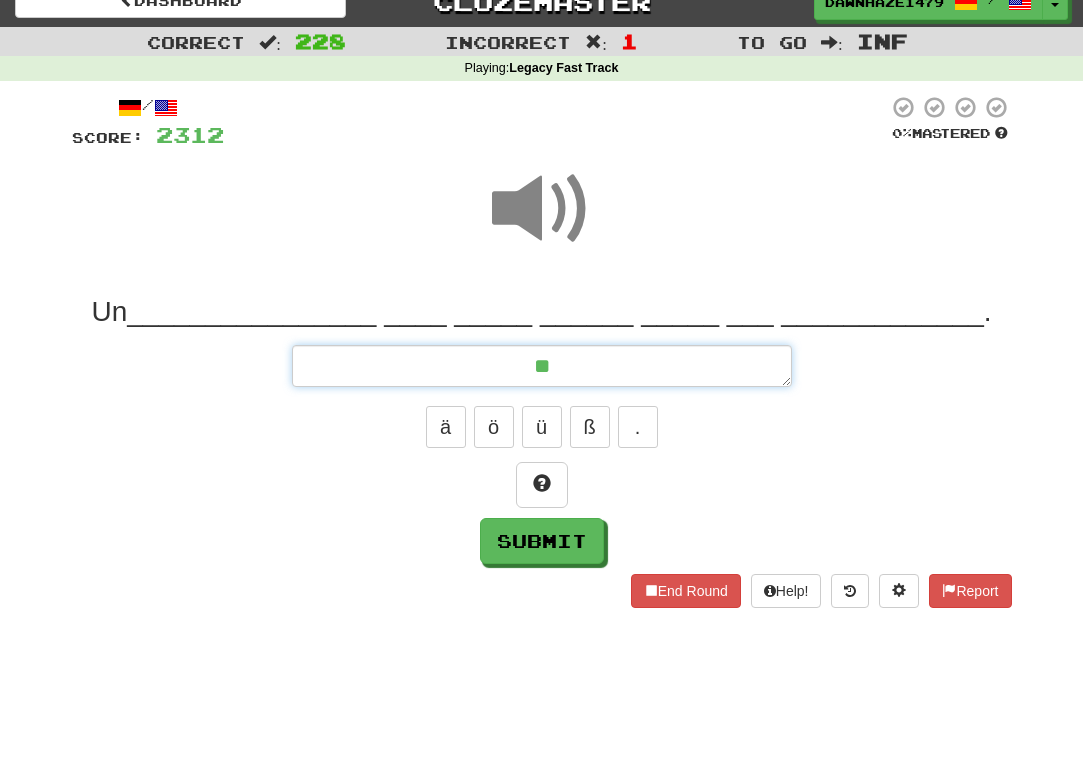 click on "**" at bounding box center [542, 366] 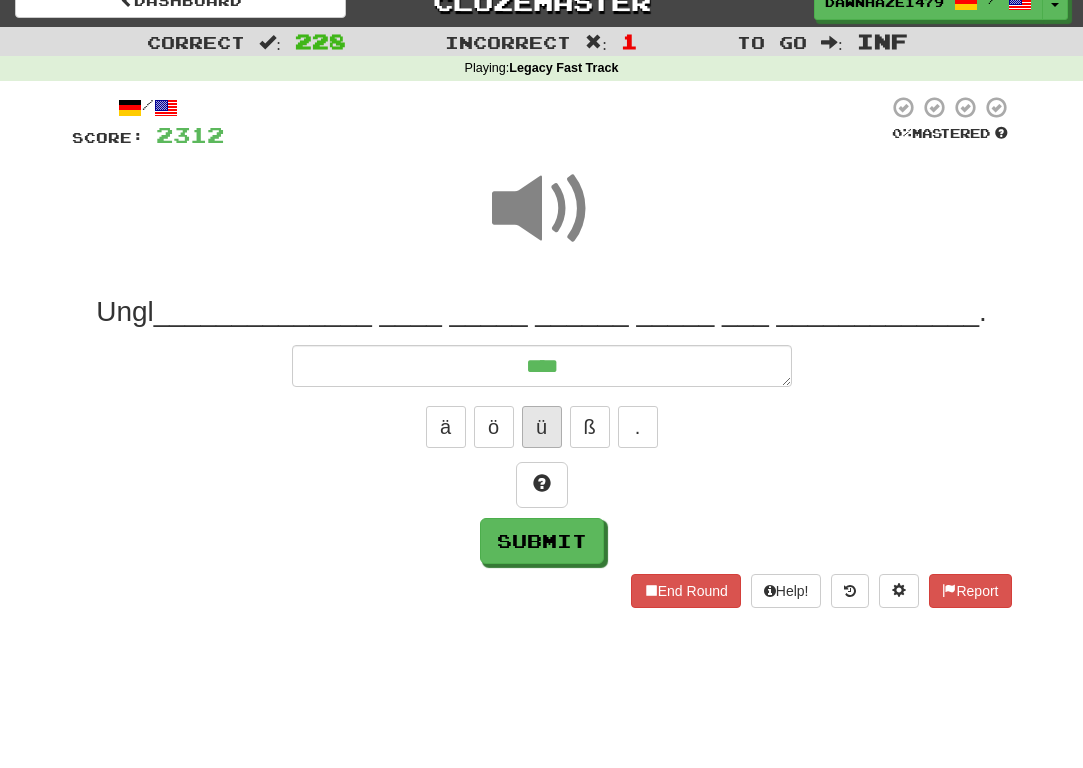 click on "ü" at bounding box center (542, 427) 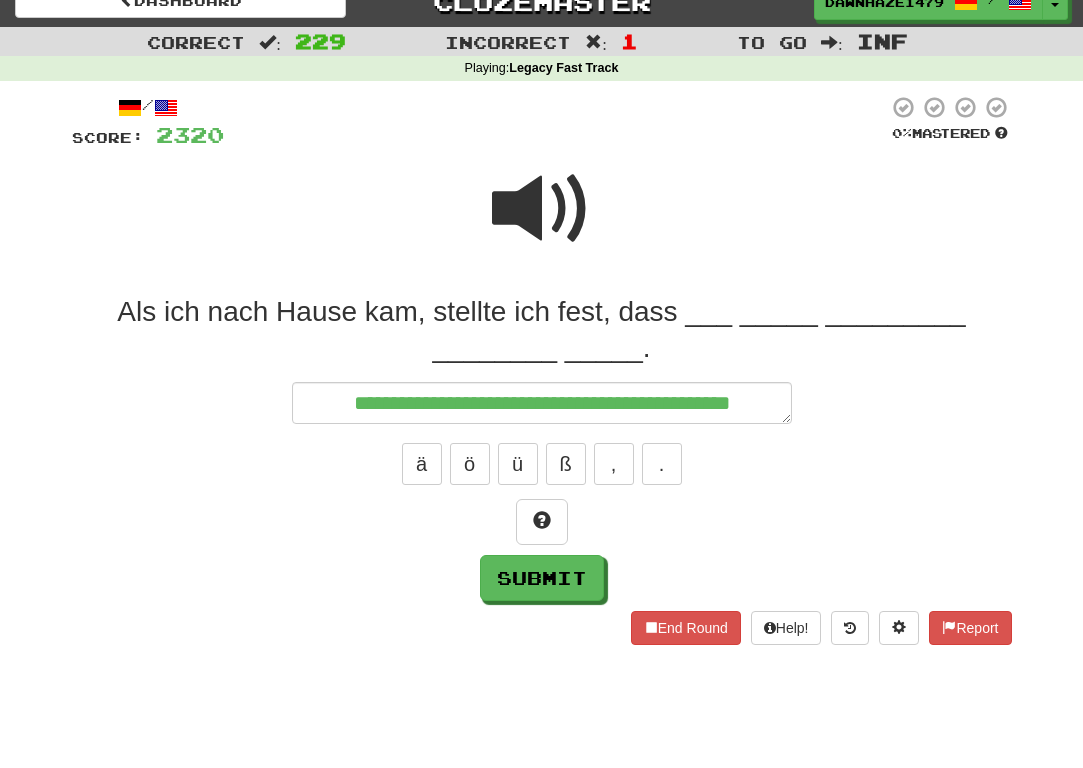 click at bounding box center (542, 209) 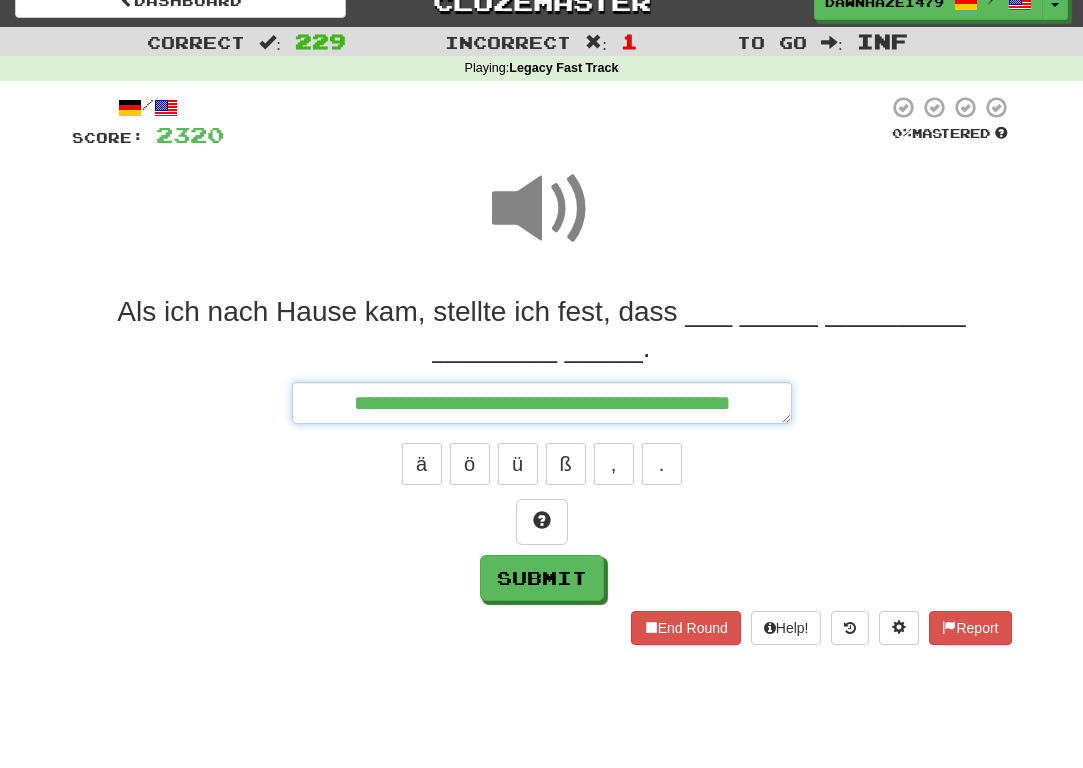 click on "**********" at bounding box center (542, 403) 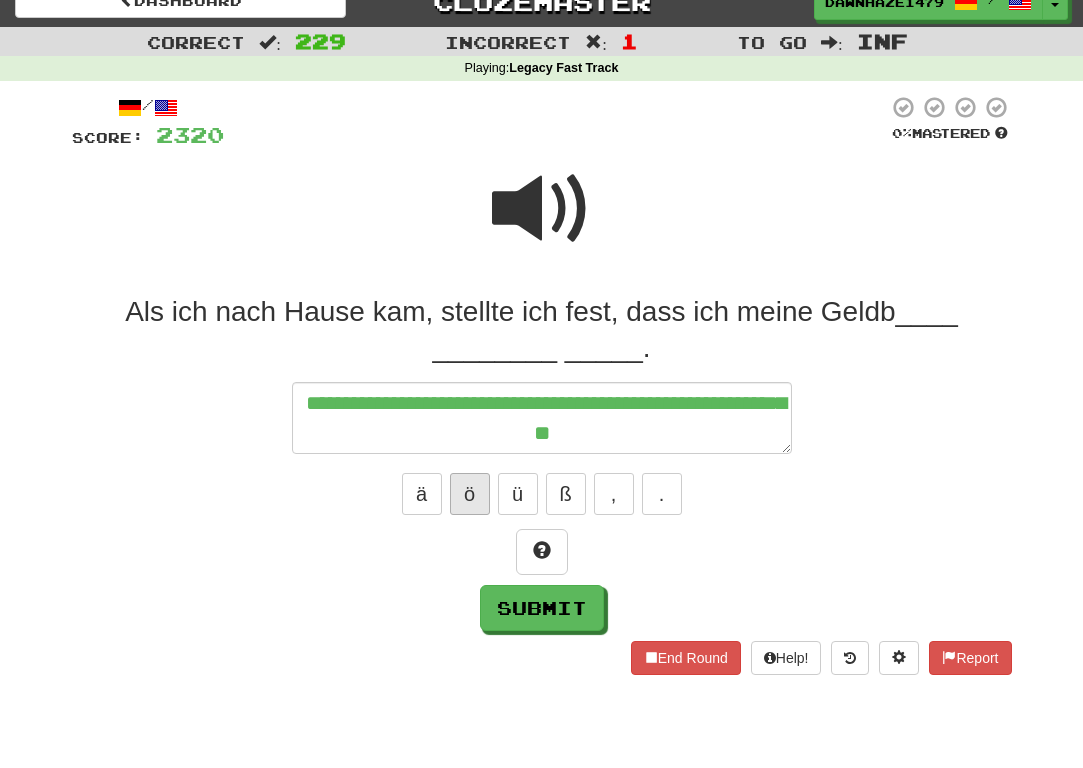 click on "ö" at bounding box center (470, 494) 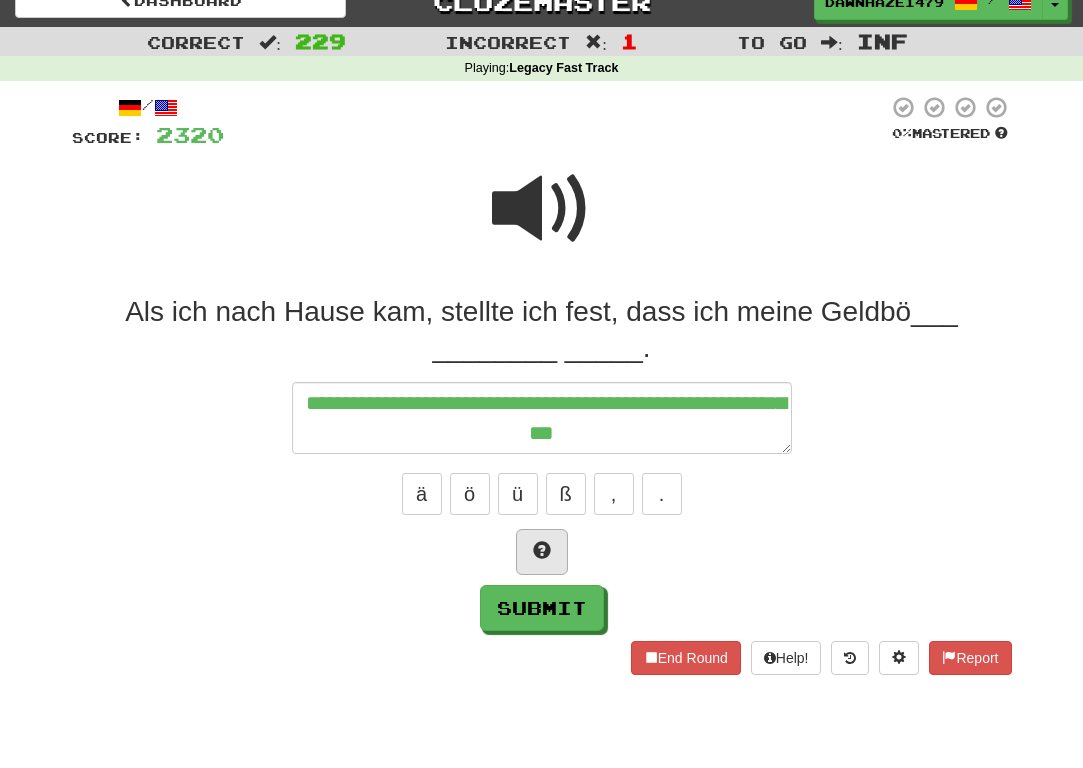 click at bounding box center [542, 552] 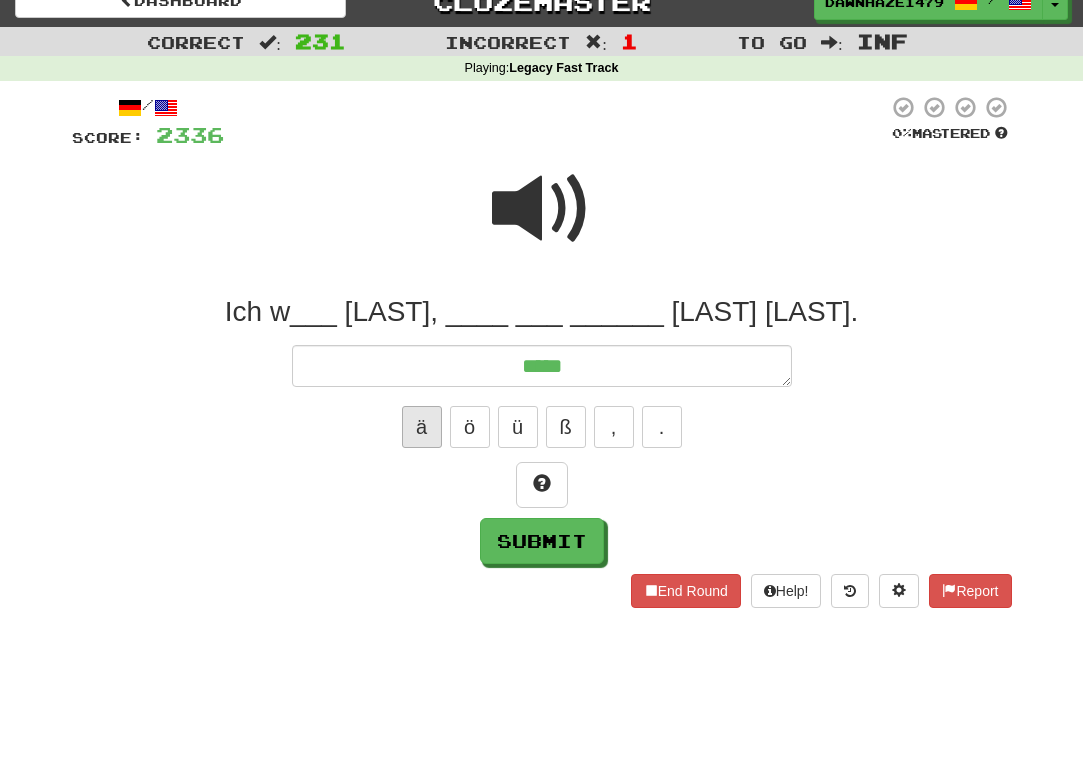 click on "ä" at bounding box center [422, 427] 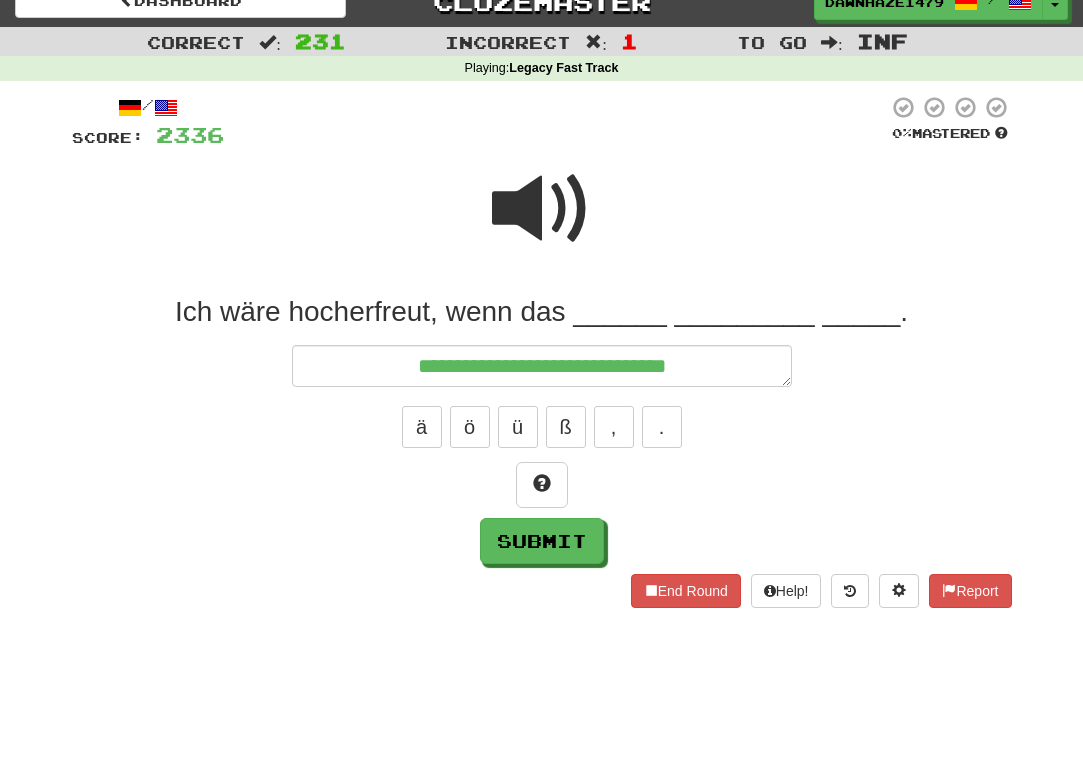 click at bounding box center [542, 222] 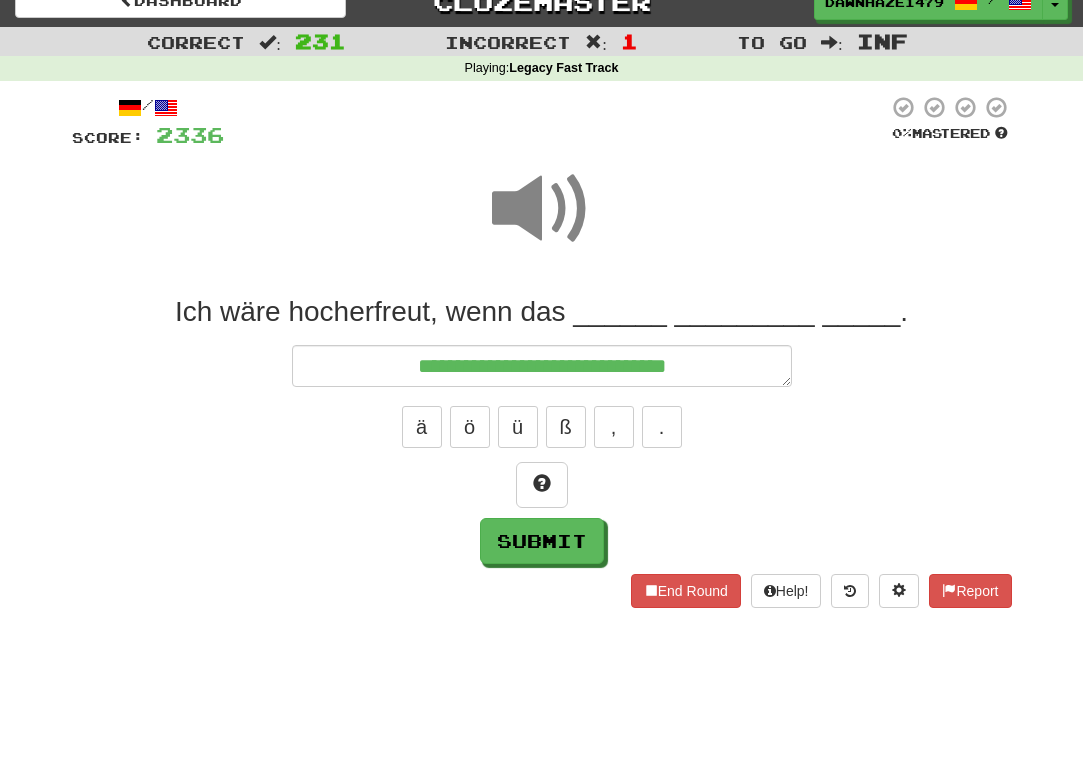 click at bounding box center (542, 209) 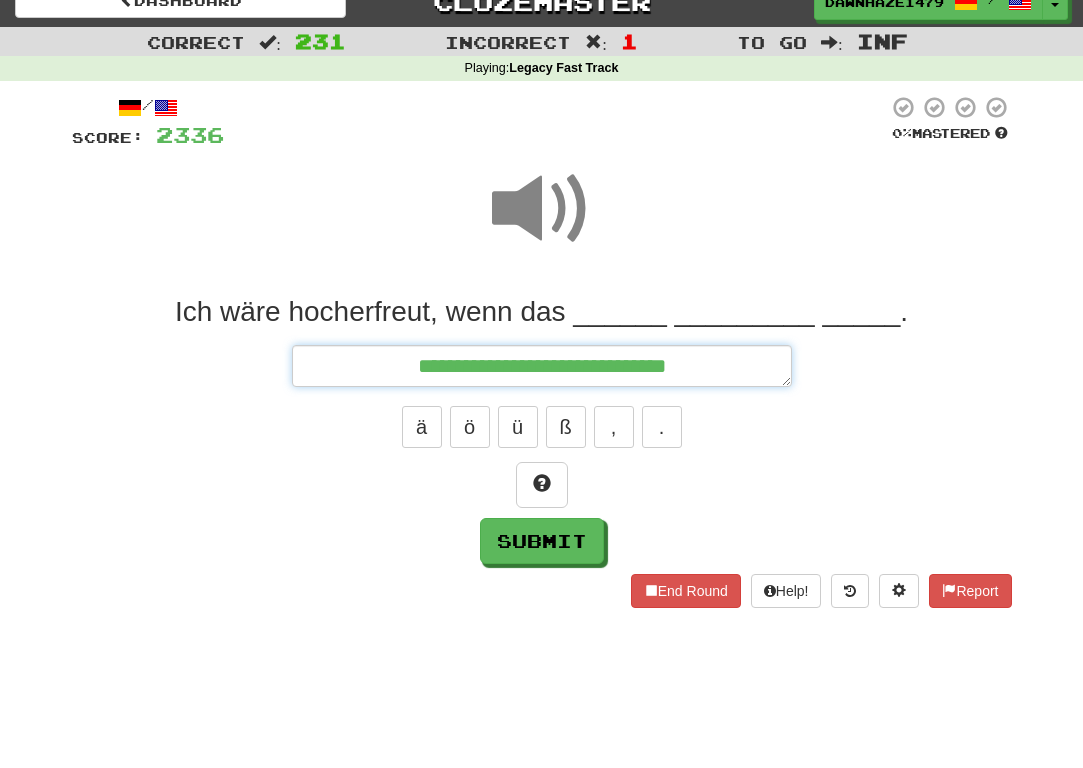 click on "**********" at bounding box center [542, 366] 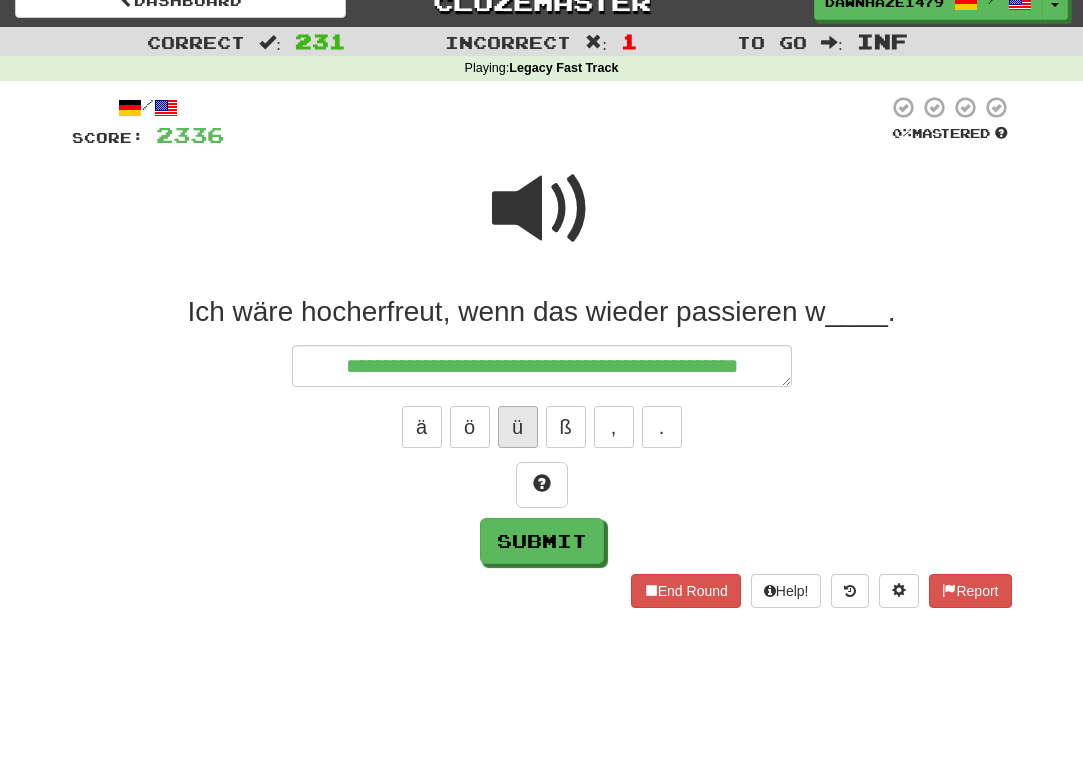 click on "ü" at bounding box center (518, 427) 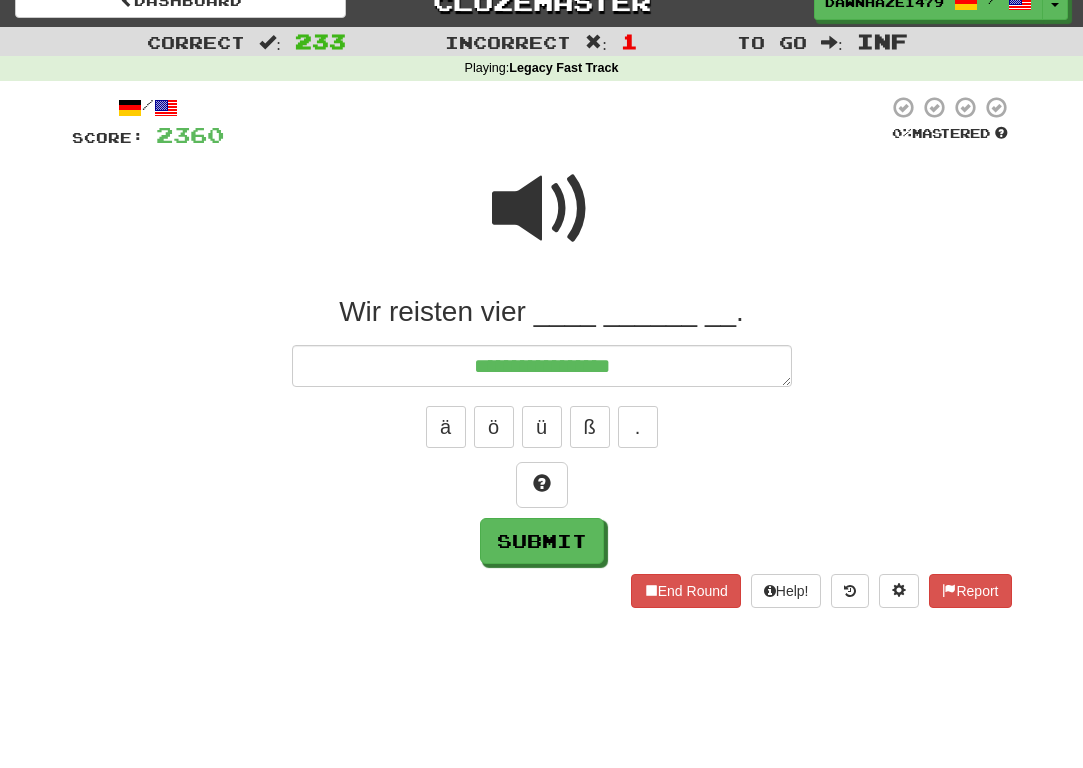 click at bounding box center [556, 122] 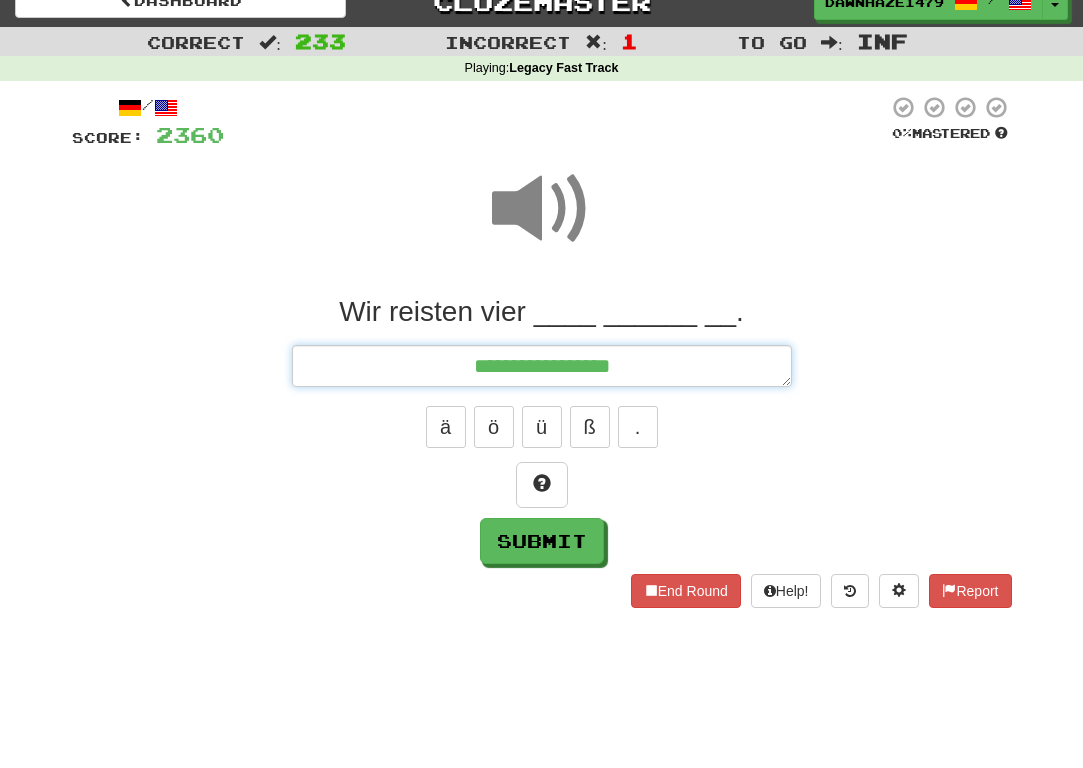 click on "**********" at bounding box center [542, 366] 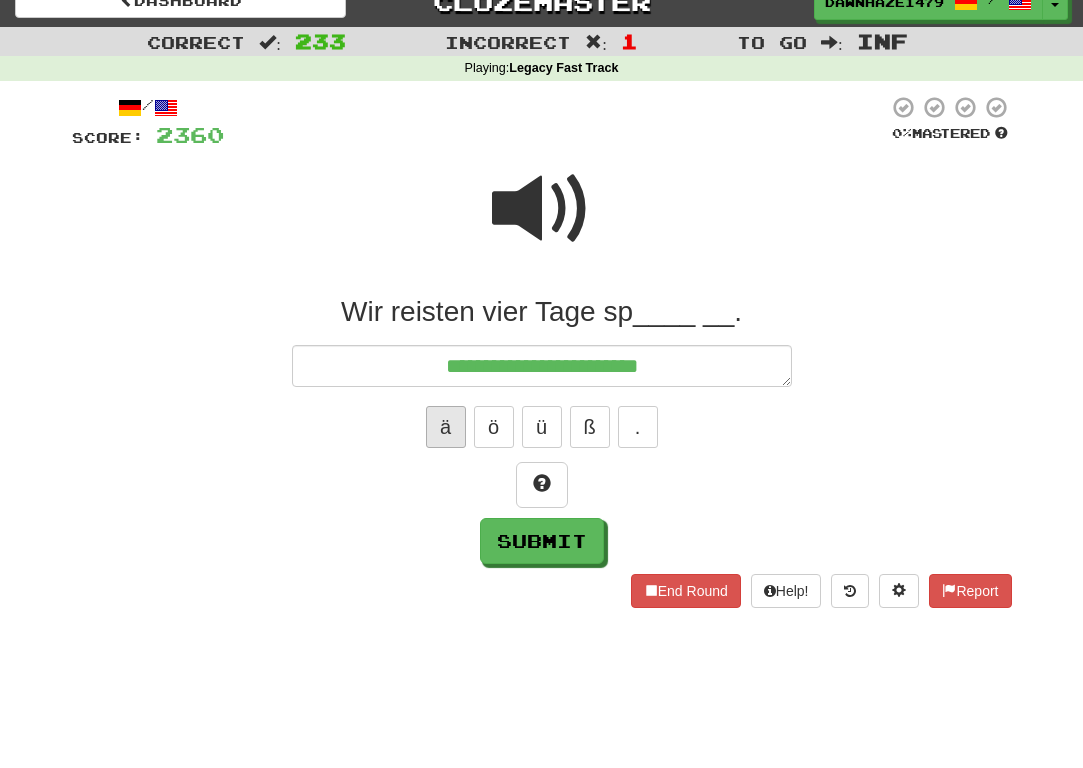 click on "ä" at bounding box center [446, 427] 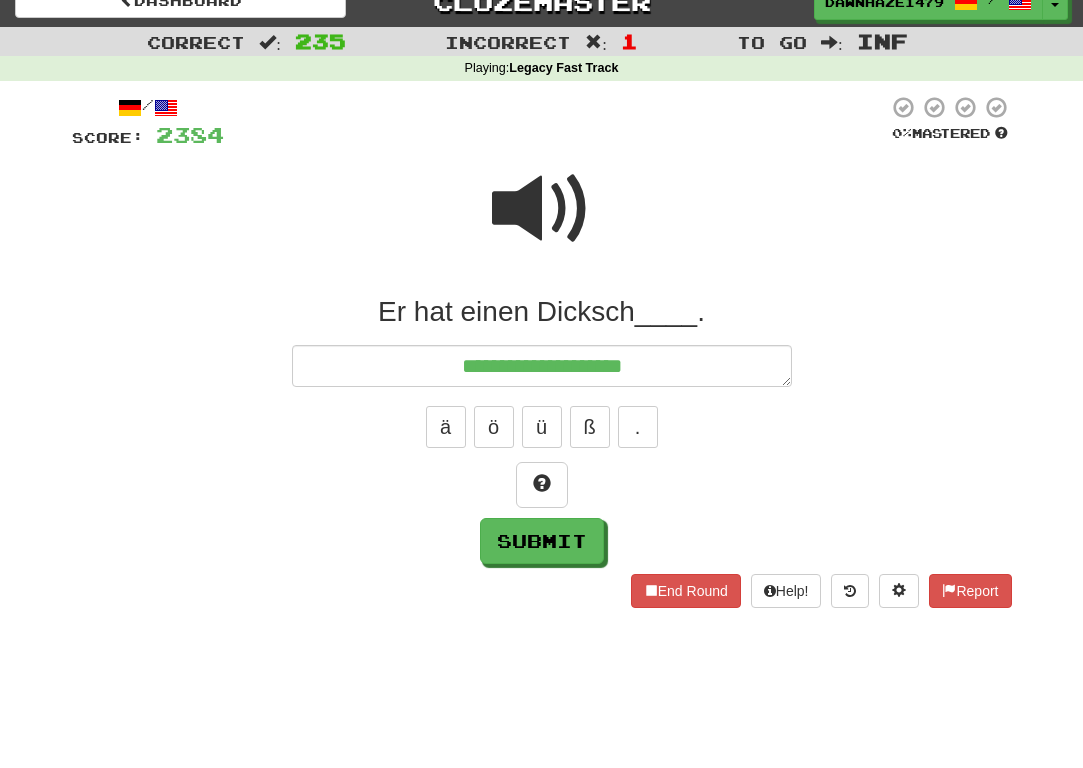 click at bounding box center [542, 222] 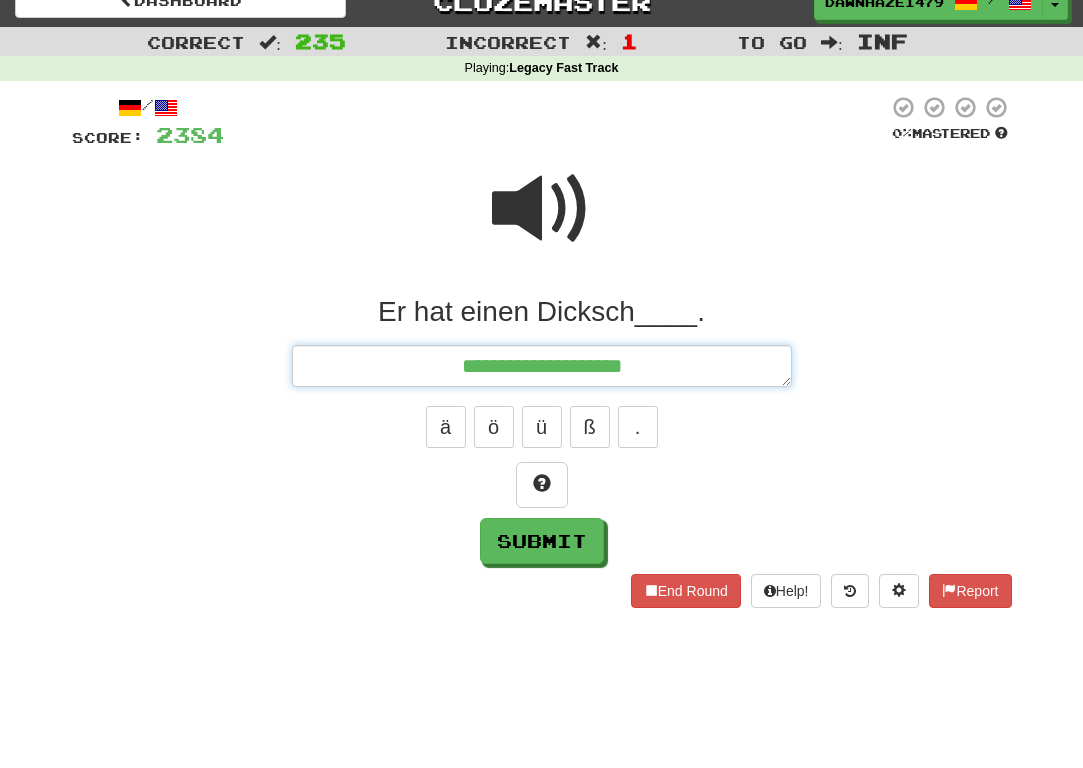 click on "**********" at bounding box center [542, 366] 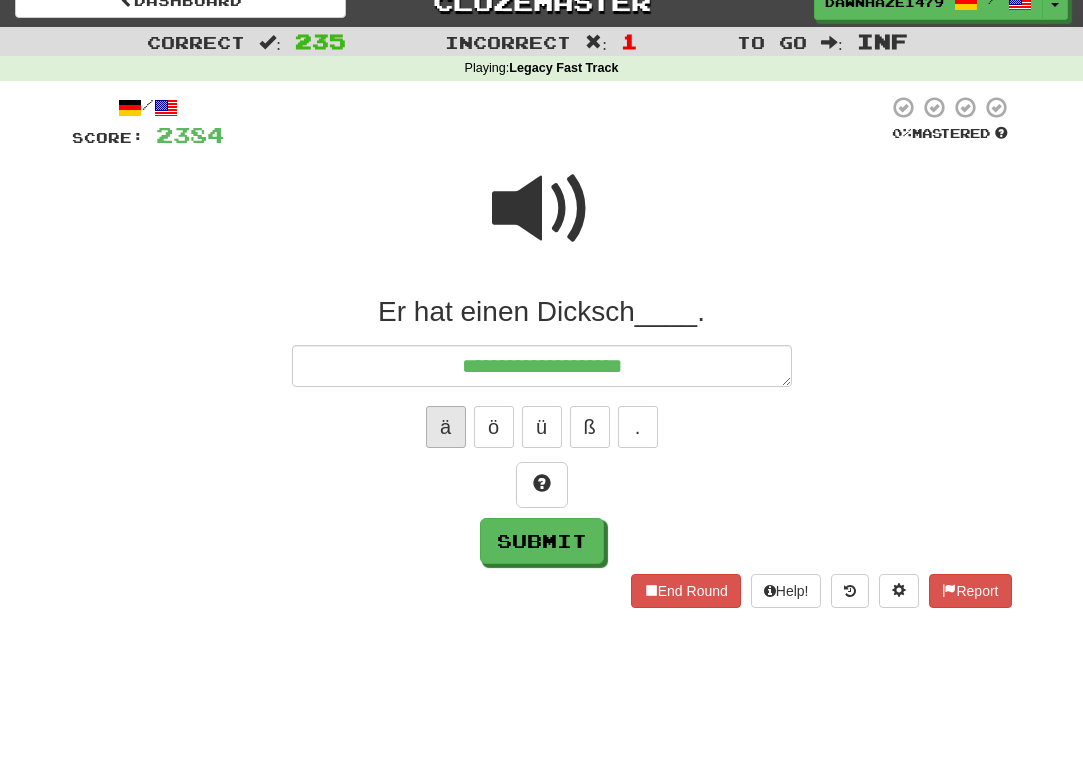 click on "ä" at bounding box center (446, 427) 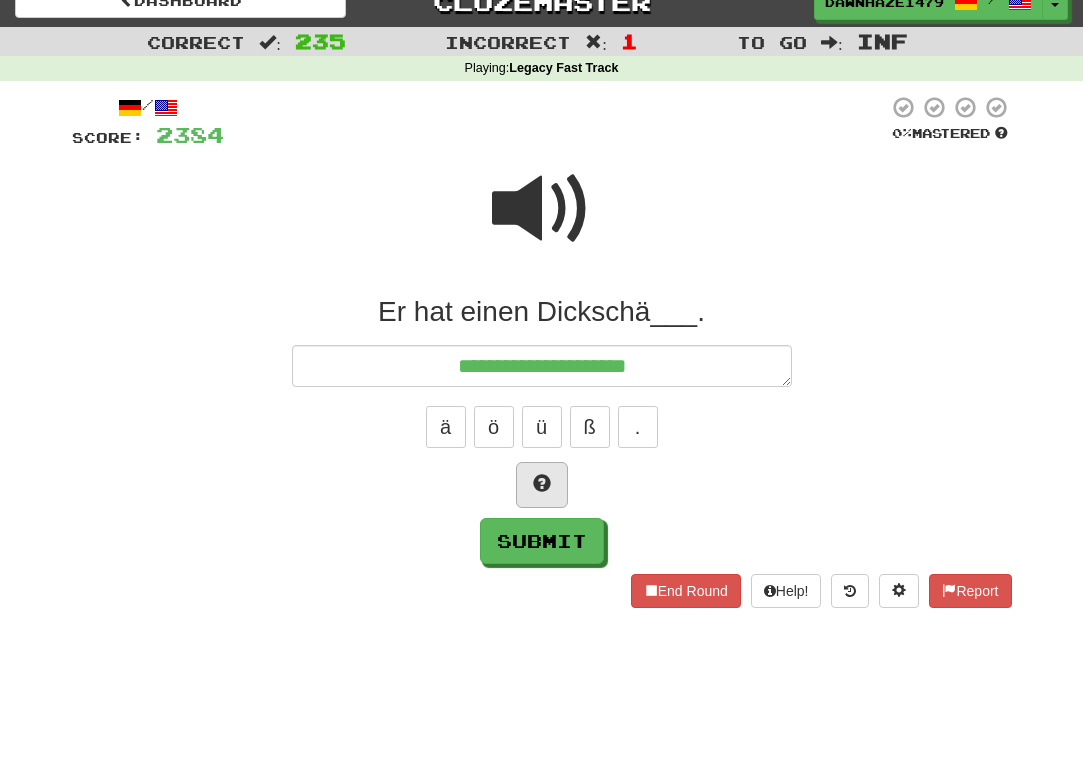 click at bounding box center [542, 485] 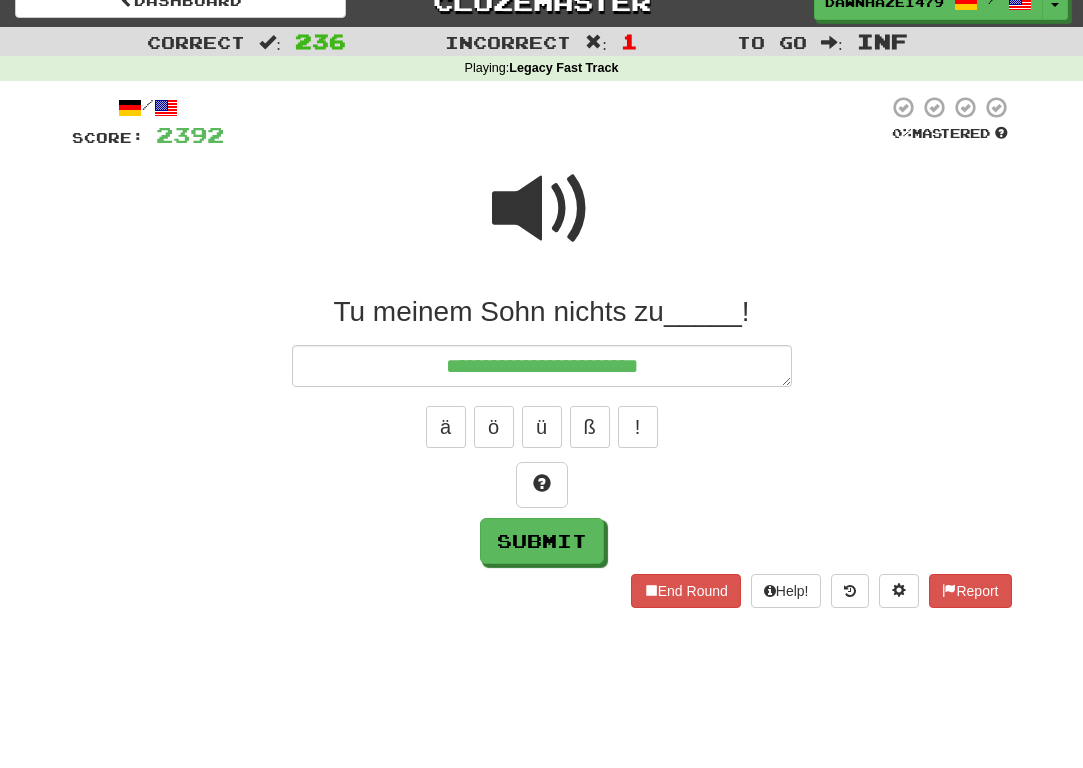 click at bounding box center [542, 209] 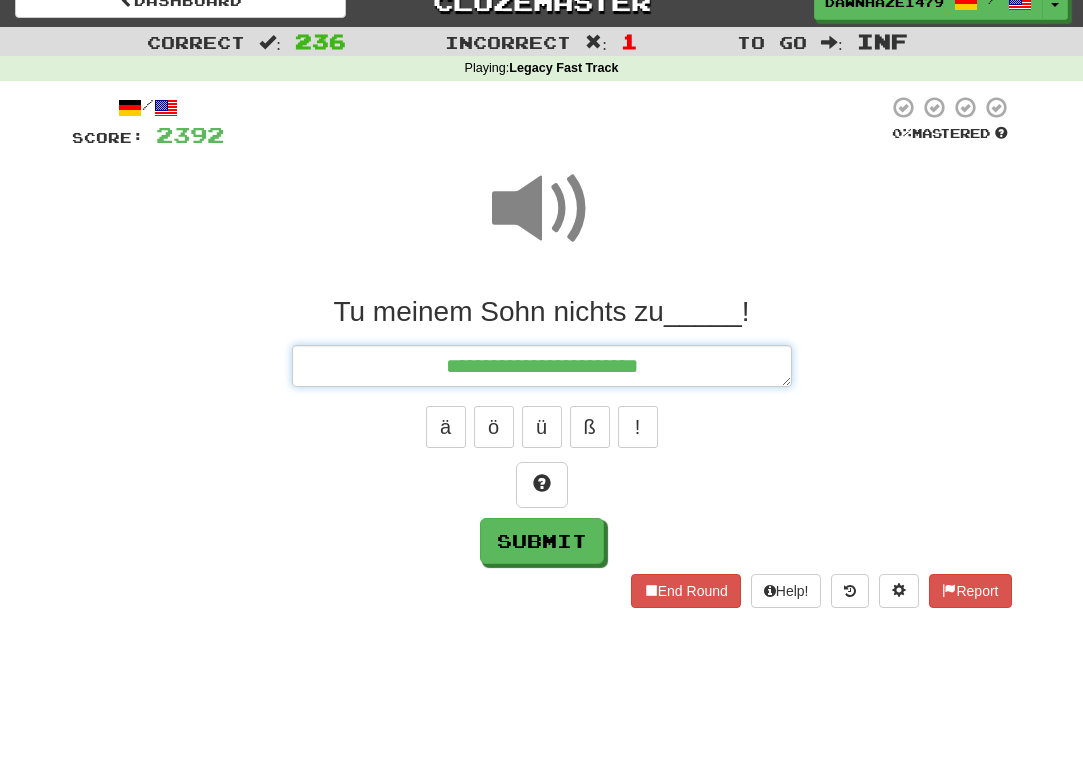 click on "**********" at bounding box center [542, 366] 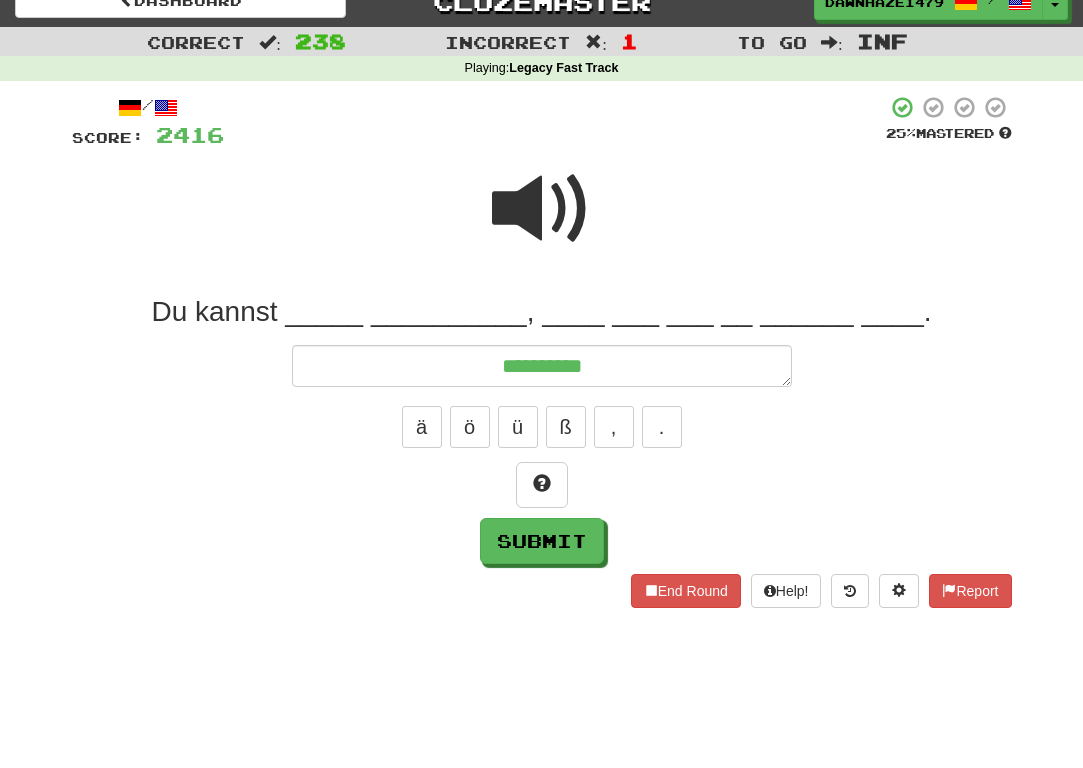 click at bounding box center (555, 122) 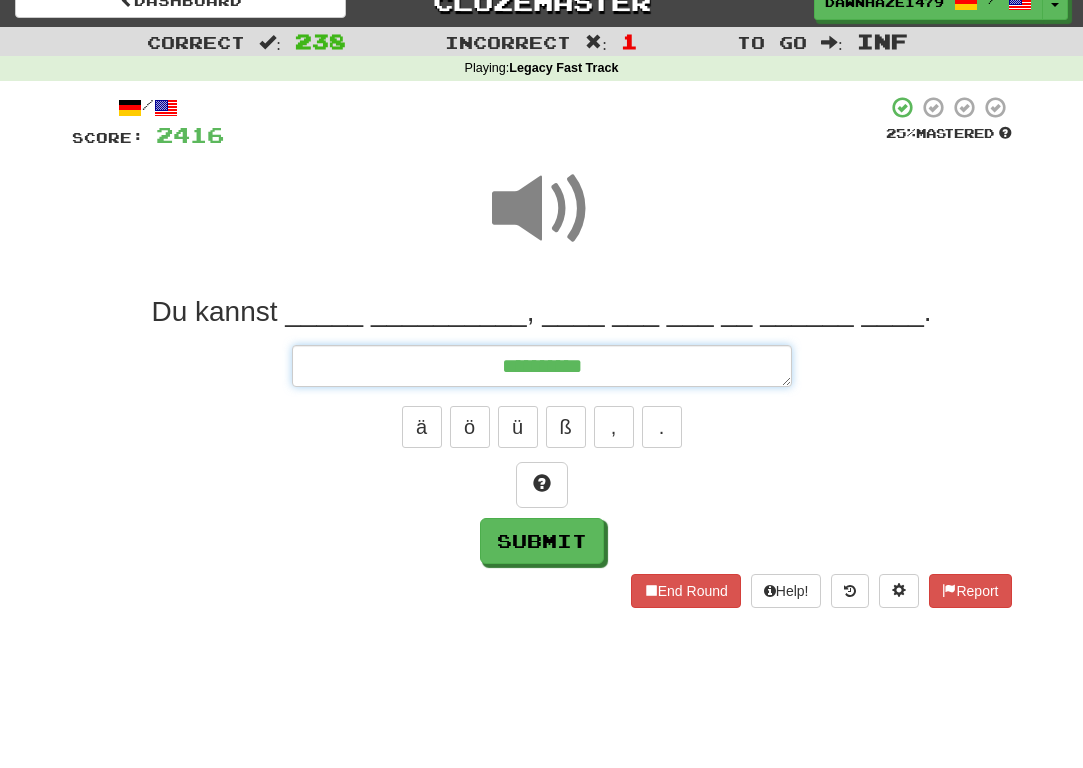 click on "*********" at bounding box center [542, 366] 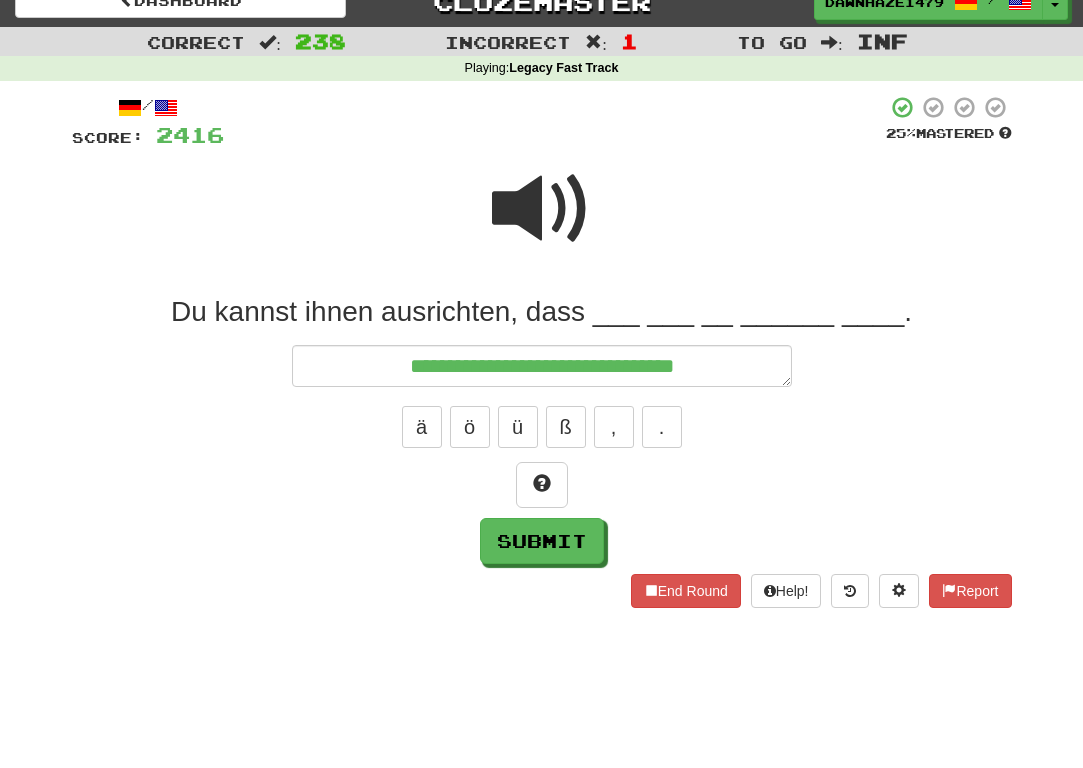 click at bounding box center (542, 209) 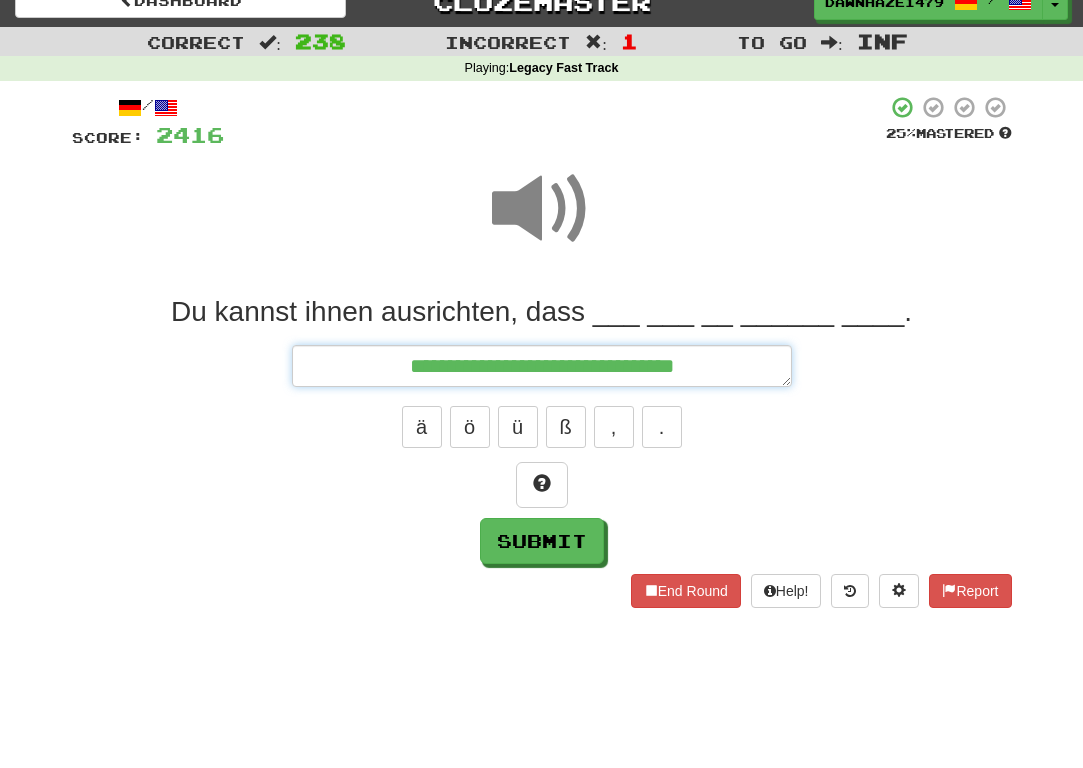 click on "**********" at bounding box center (542, 366) 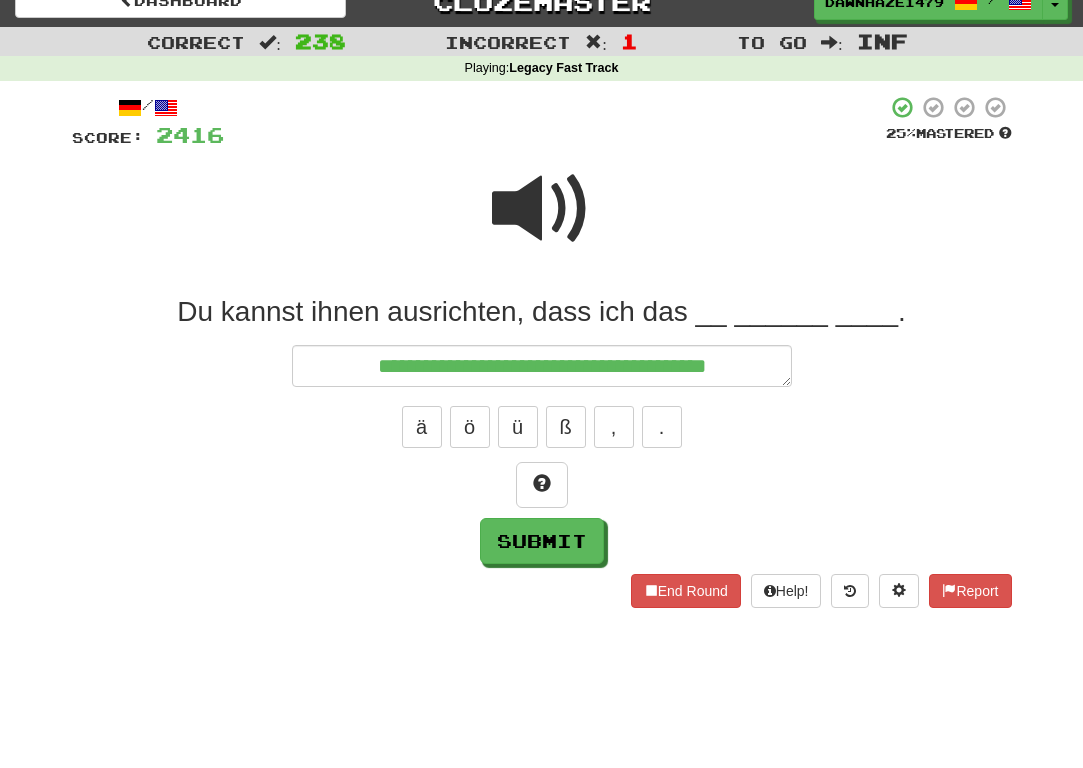 click at bounding box center (555, 122) 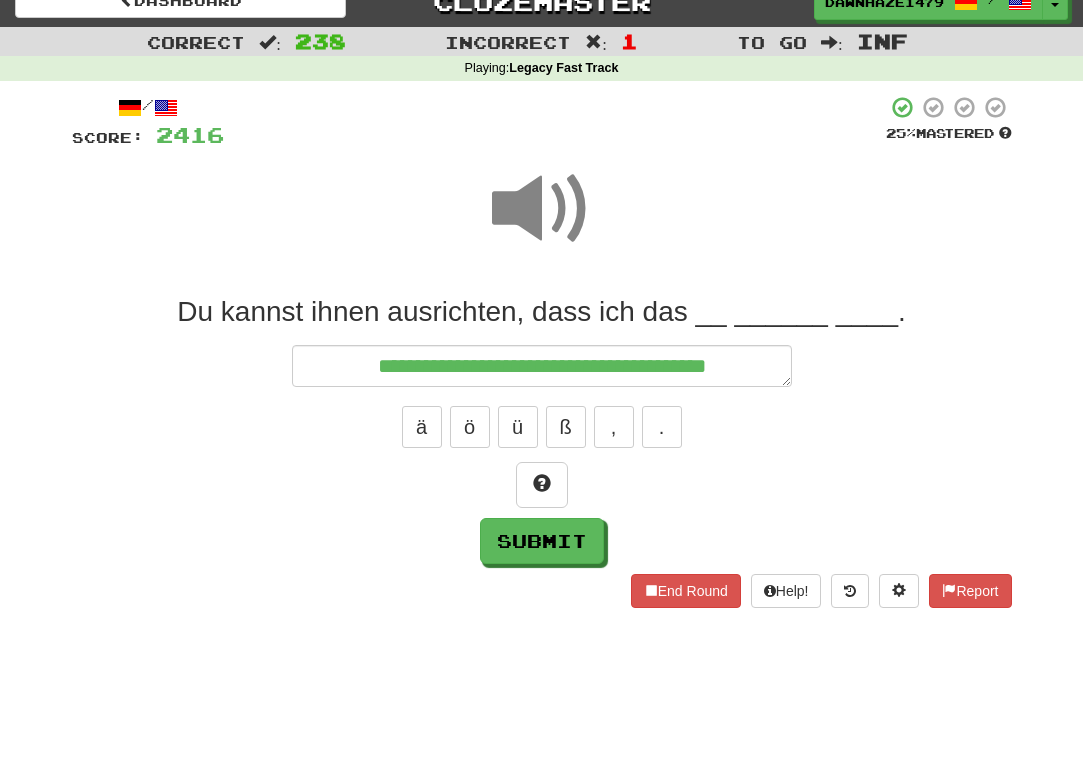 click on "**********" at bounding box center (542, 429) 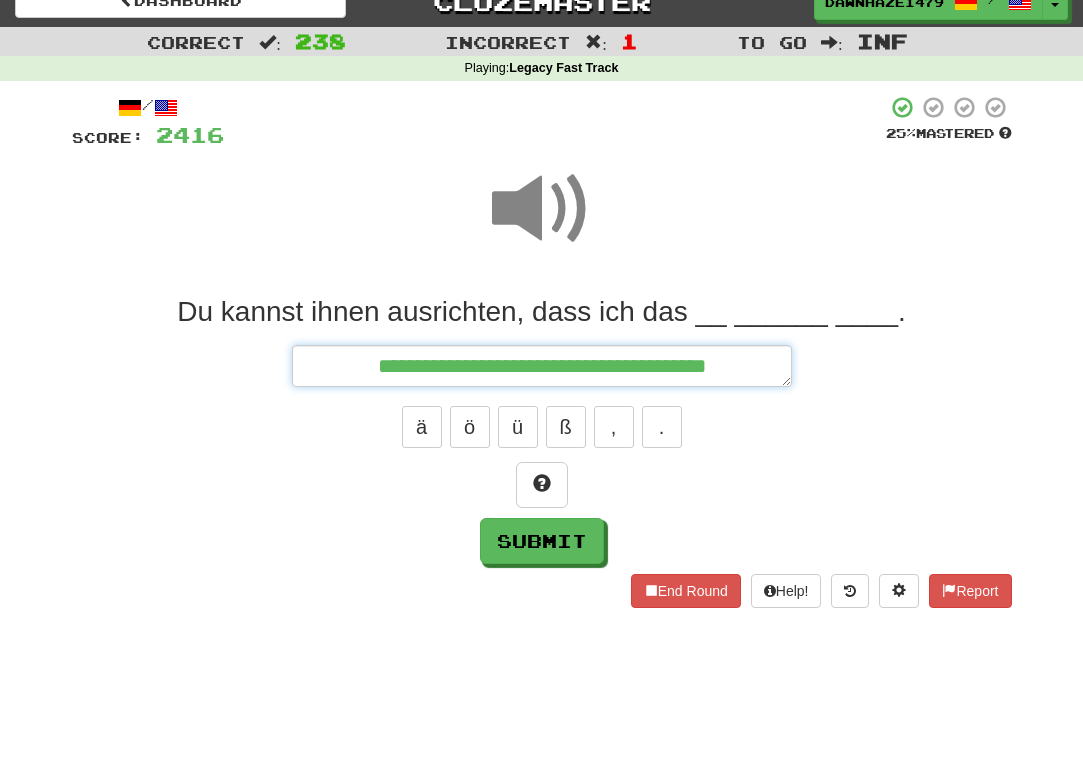 click on "**********" at bounding box center (542, 366) 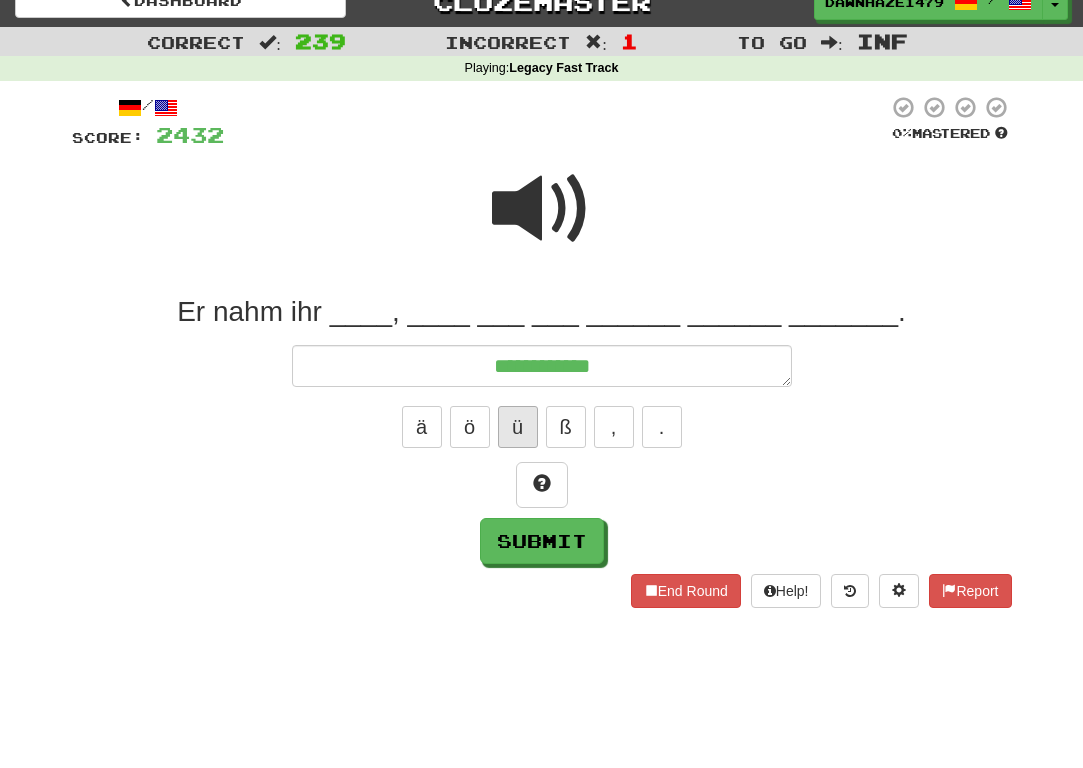 click on "ü" at bounding box center (518, 427) 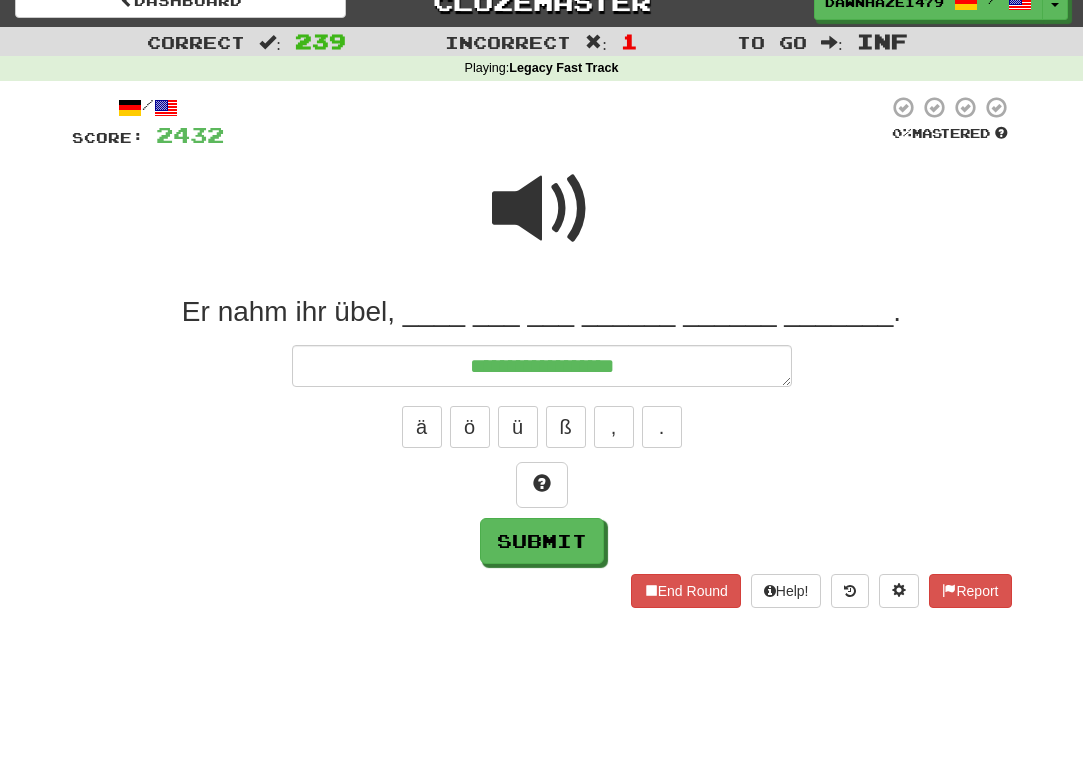 click at bounding box center (542, 222) 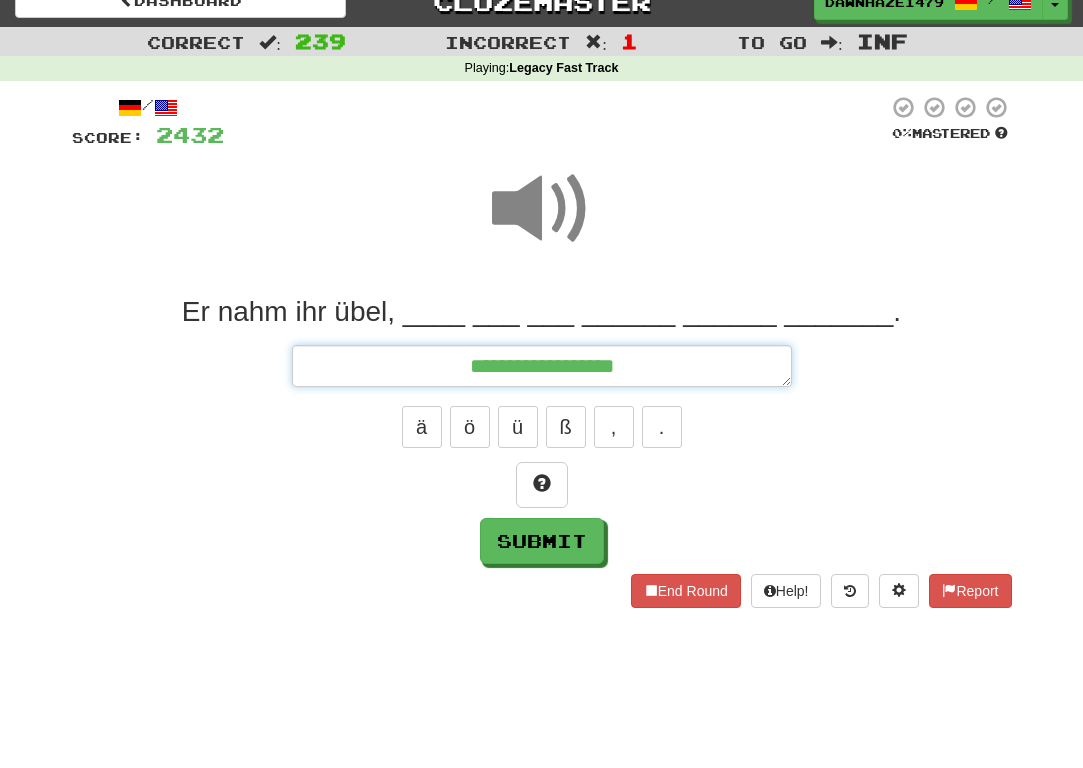 click on "**********" at bounding box center [542, 366] 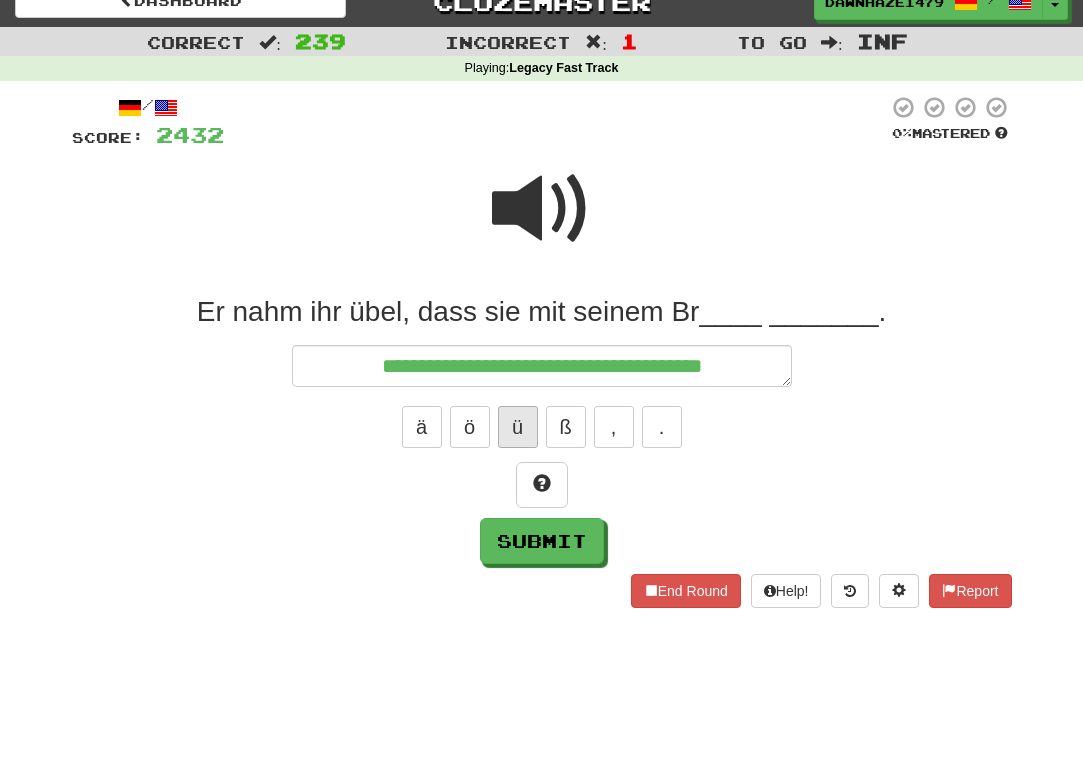 click on "ü" at bounding box center [518, 427] 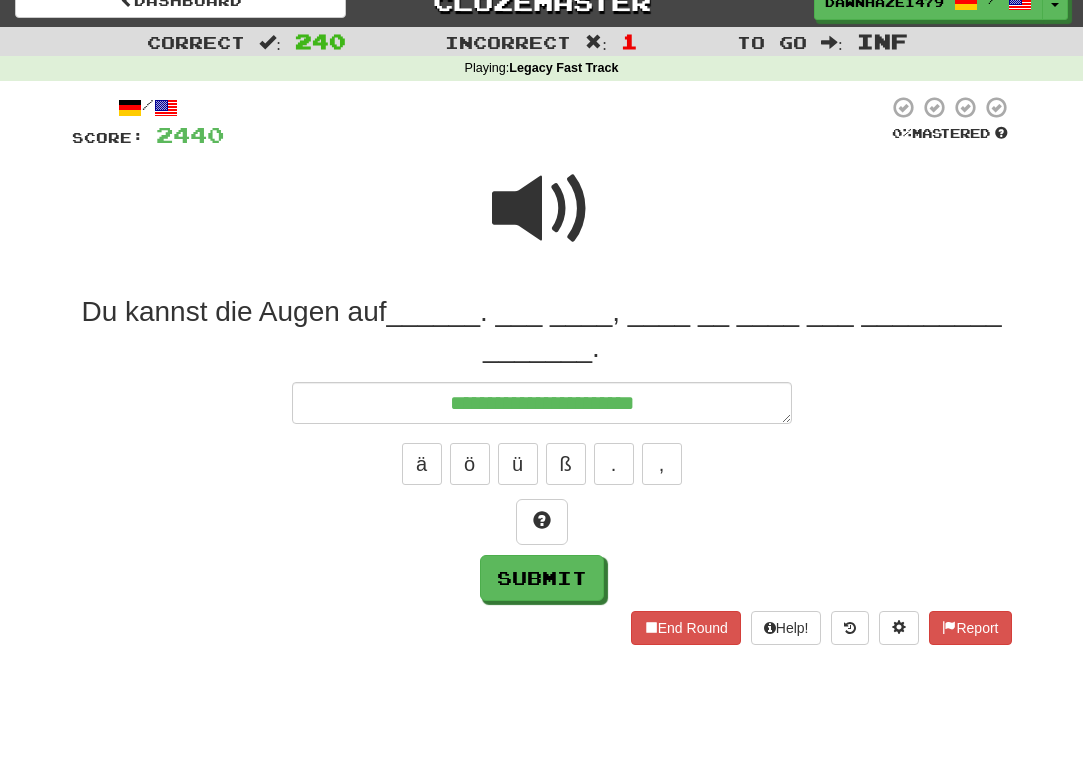 click at bounding box center [542, 222] 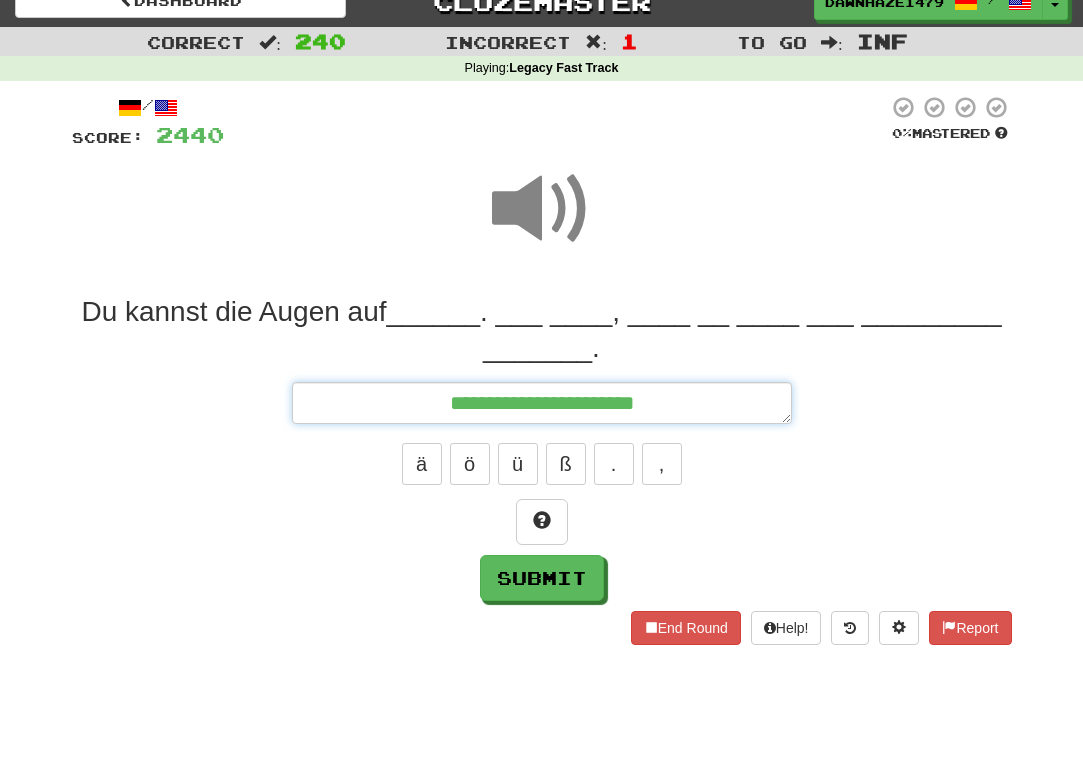 click on "**********" at bounding box center (542, 403) 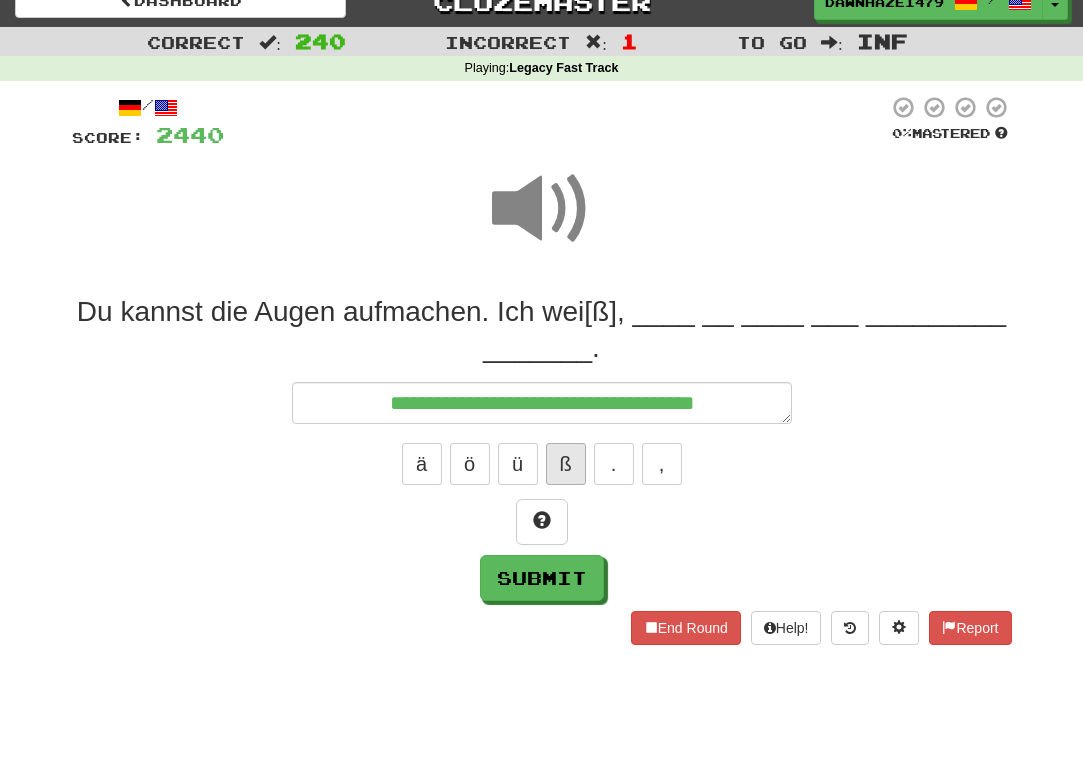 click on "ß" at bounding box center [566, 464] 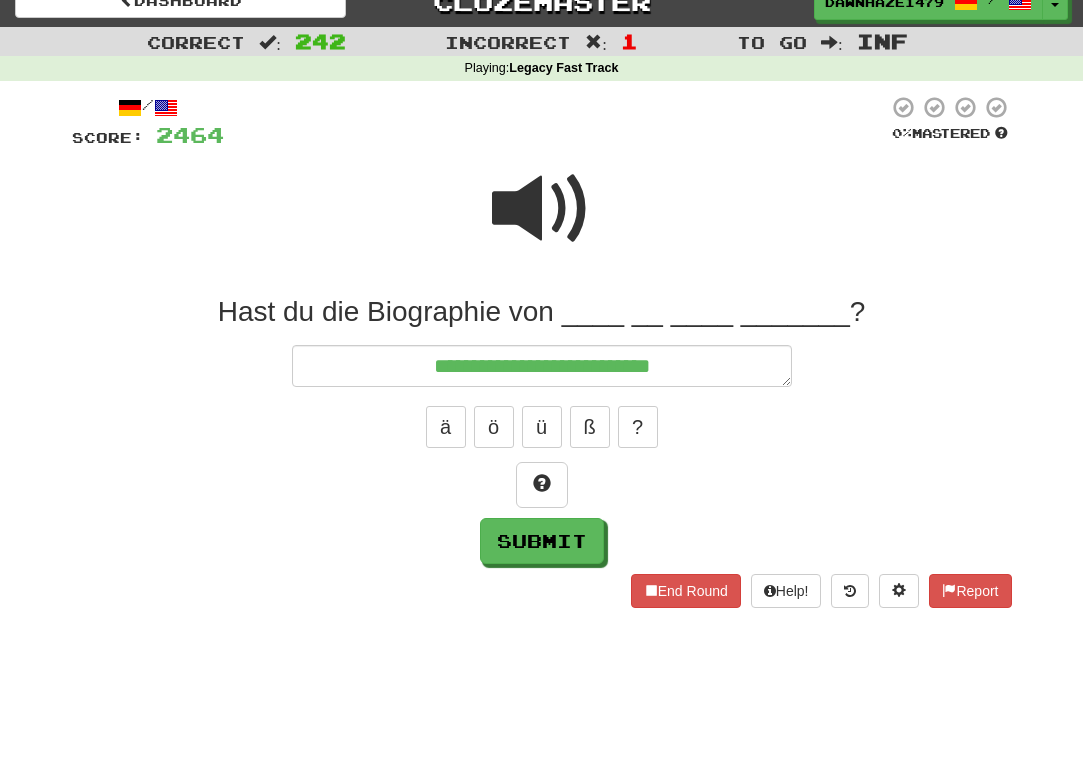 click at bounding box center (542, 209) 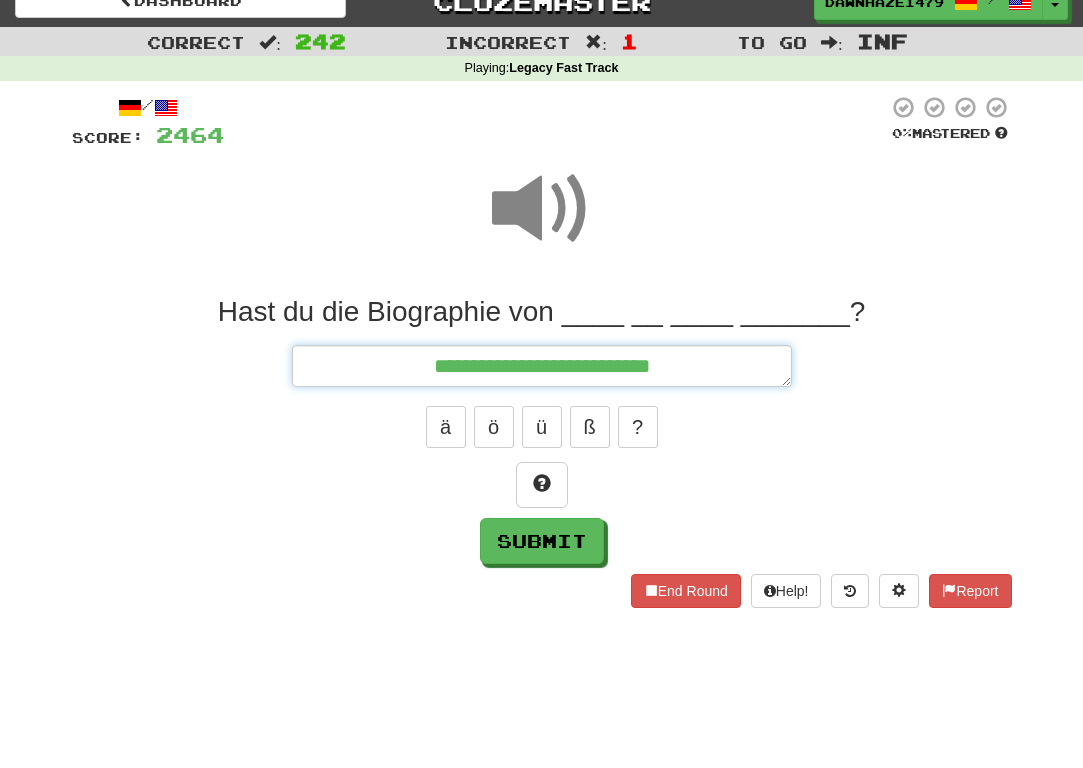 click on "**********" at bounding box center [542, 366] 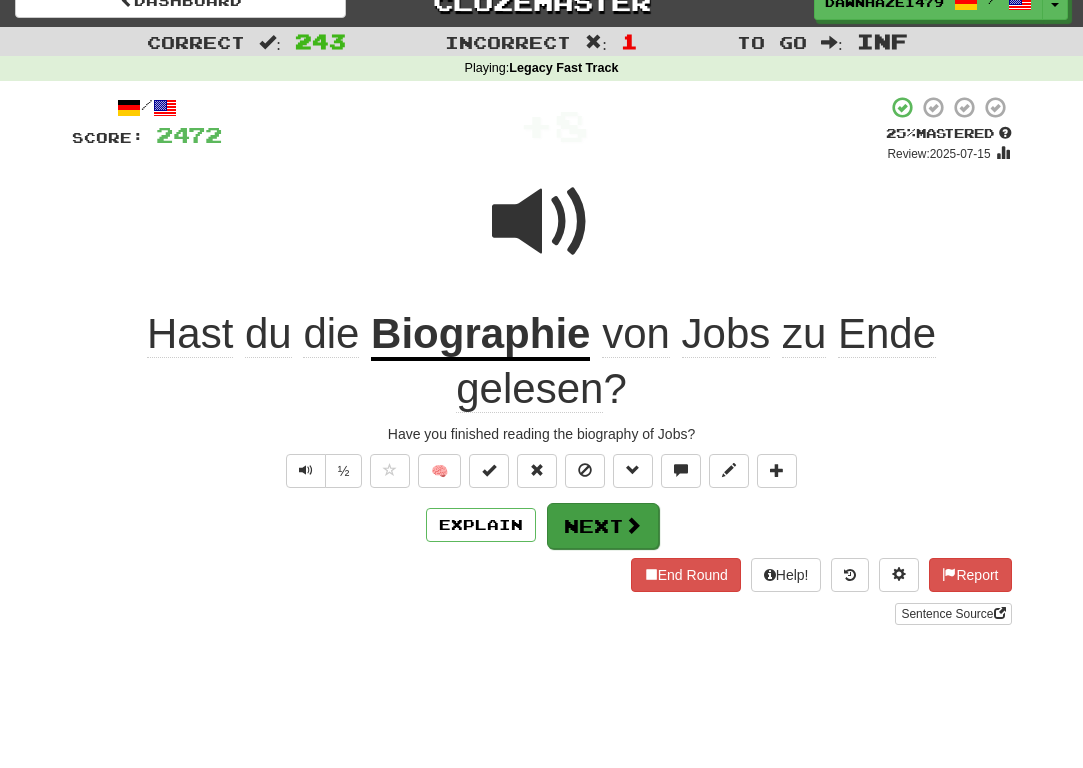 click at bounding box center (633, 525) 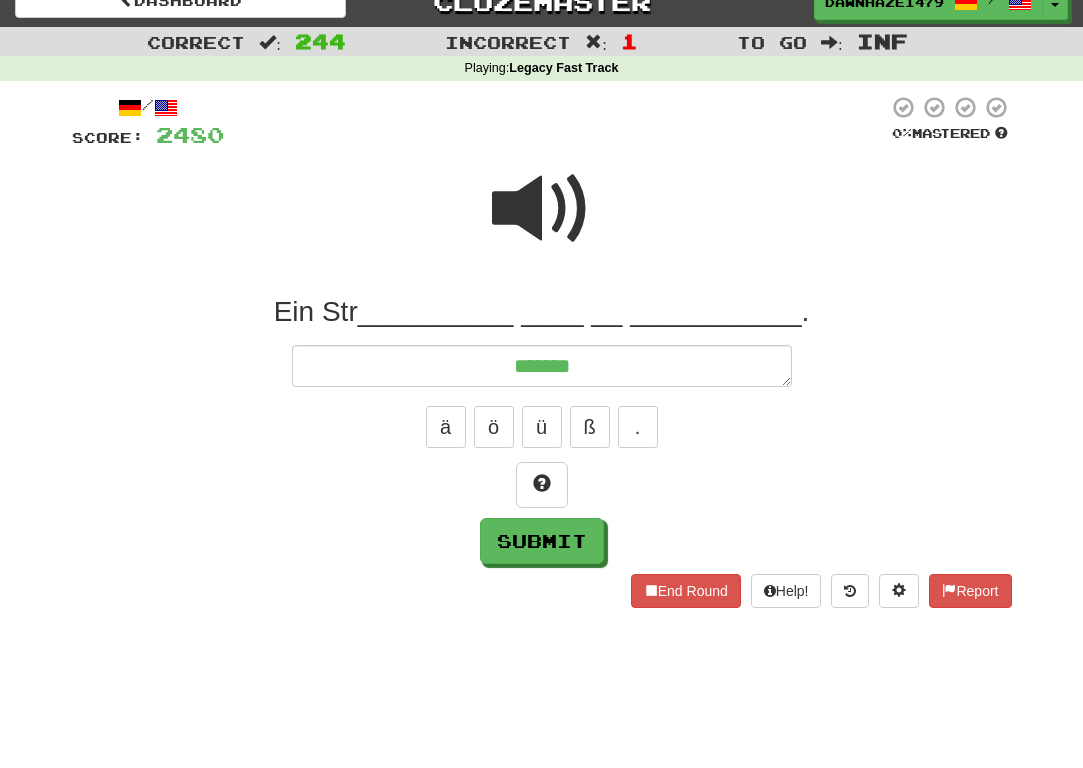 click at bounding box center (542, 209) 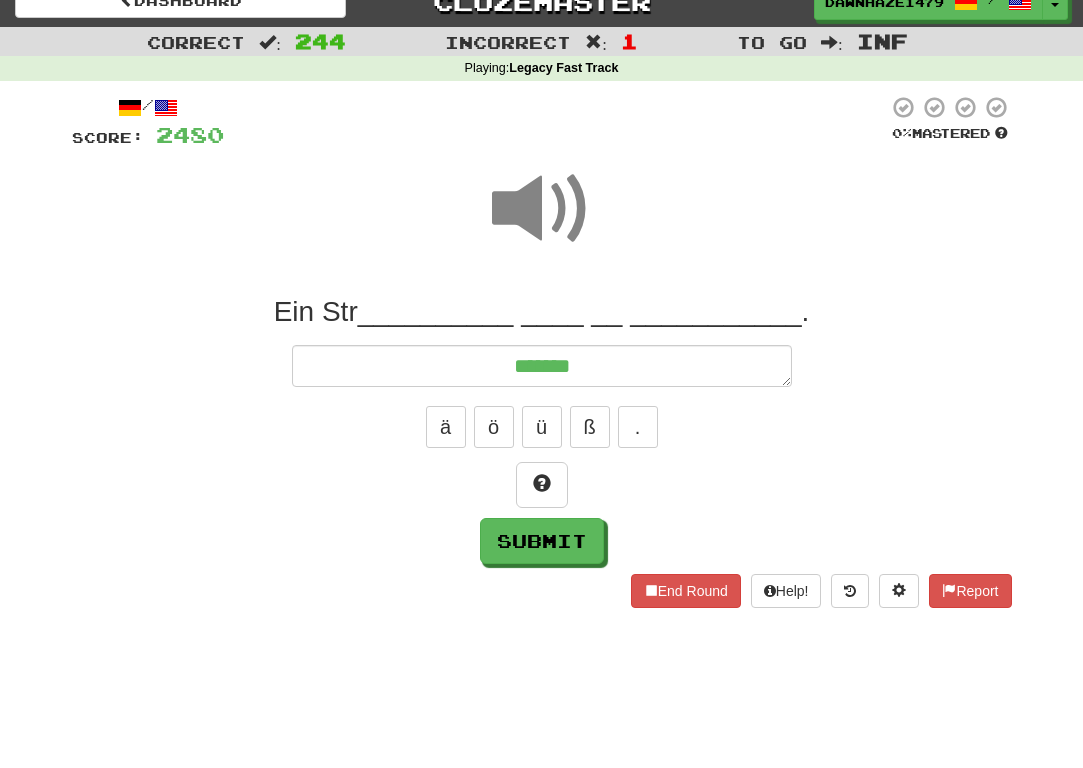 click on "Ein Str__________ ____ __ ___________. ******* ä ö ü ß . Submit" at bounding box center (542, 429) 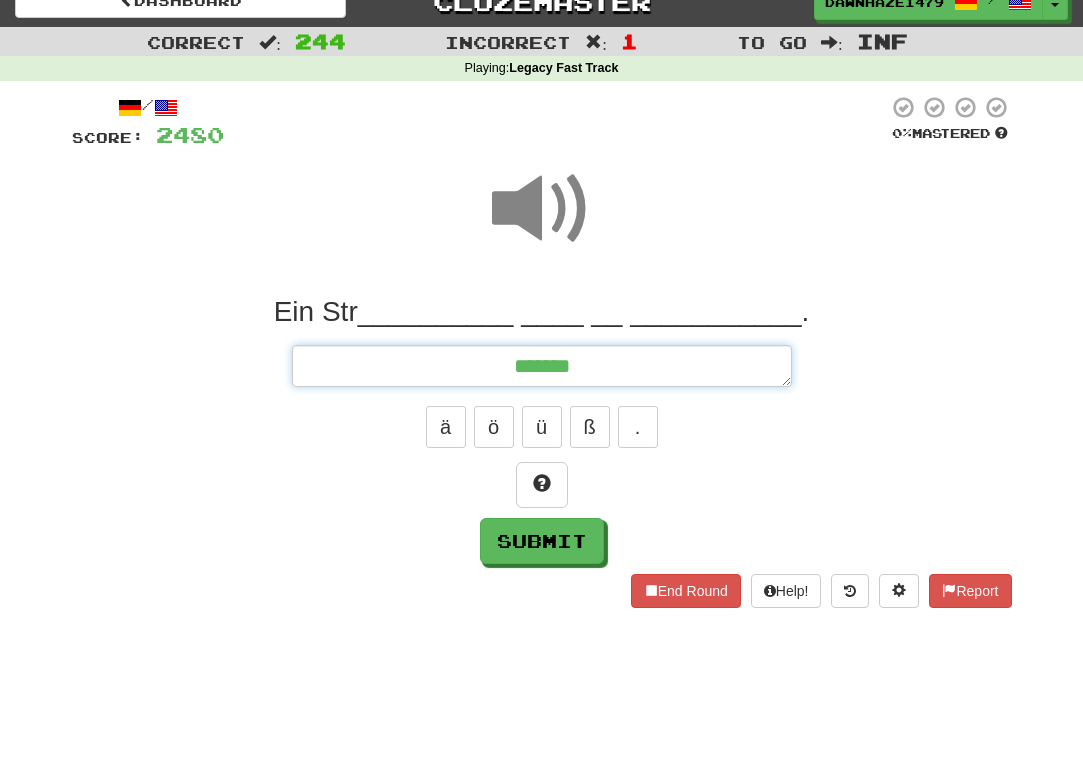 click on "*******" at bounding box center (542, 366) 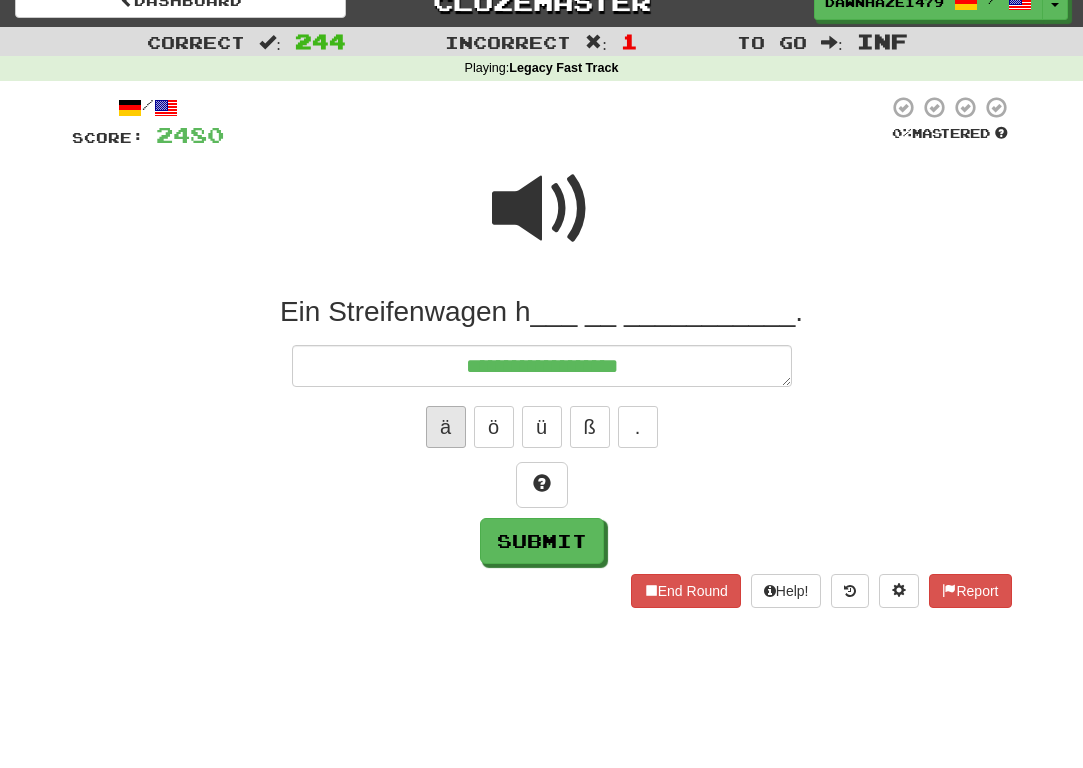 click on "ä" at bounding box center (446, 427) 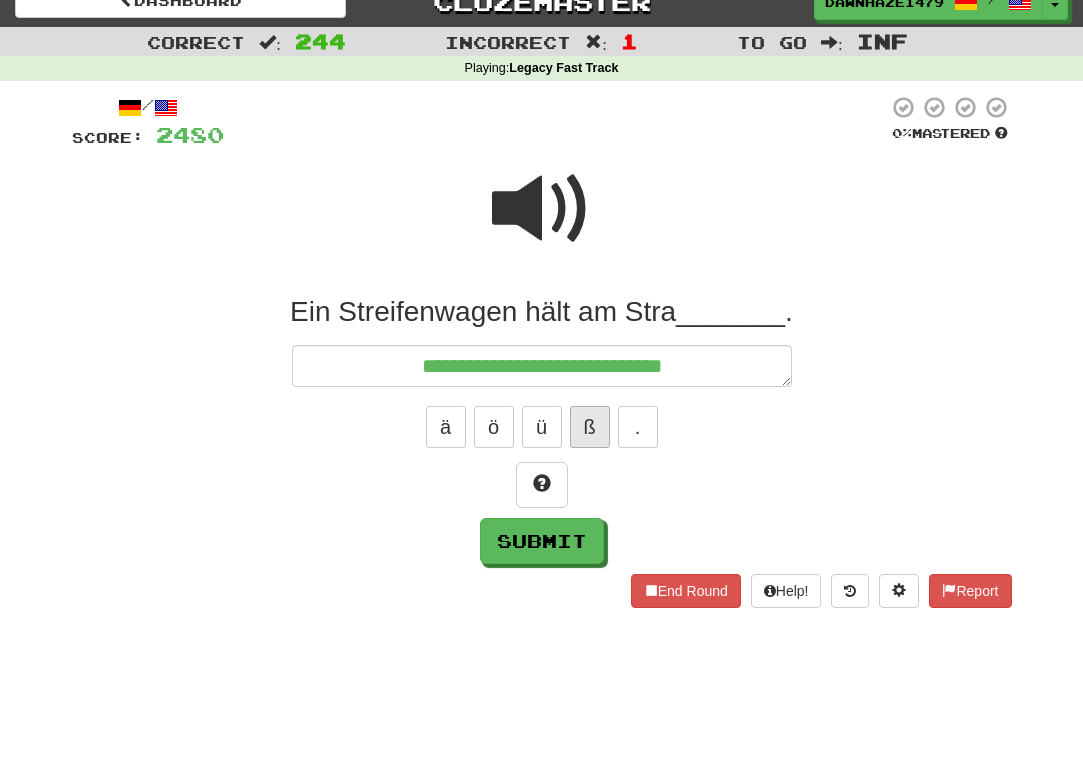 click on "ß" at bounding box center [590, 427] 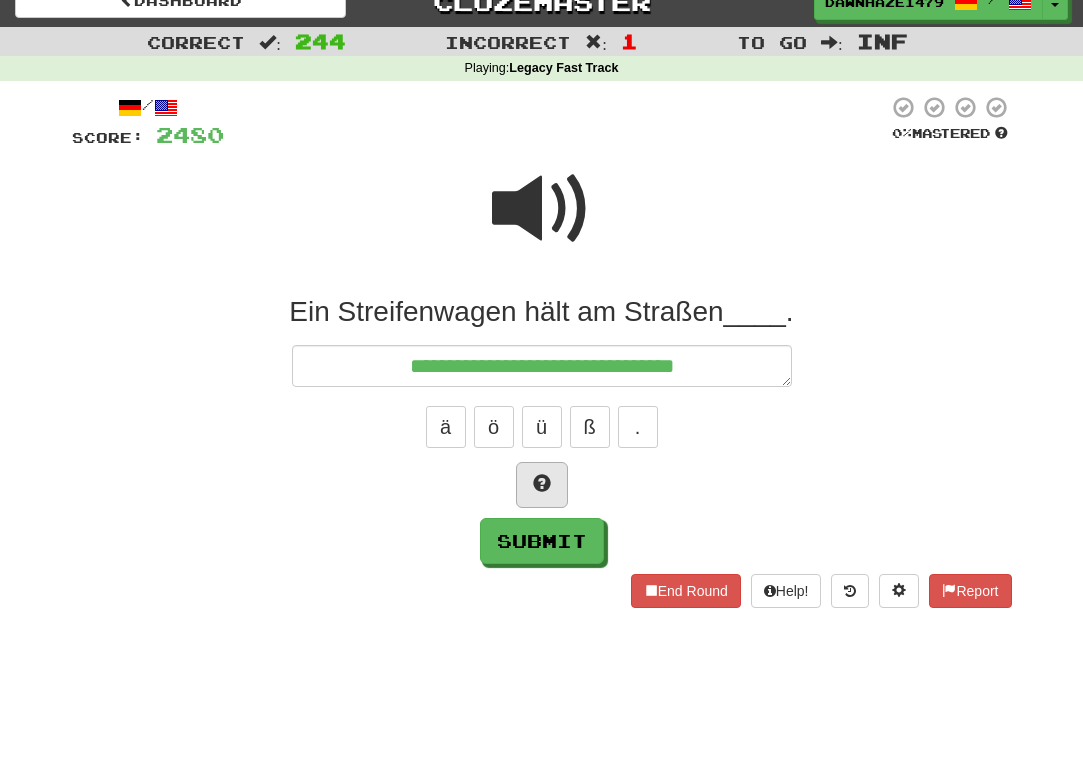 click at bounding box center [542, 485] 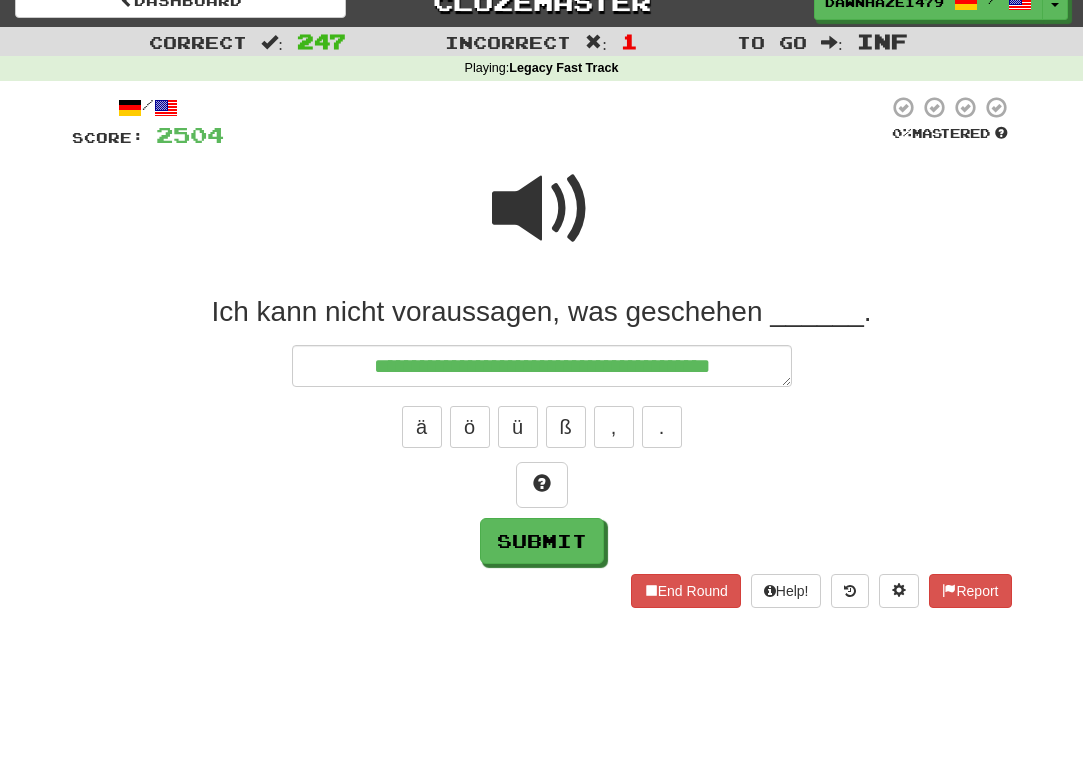 click at bounding box center (542, 209) 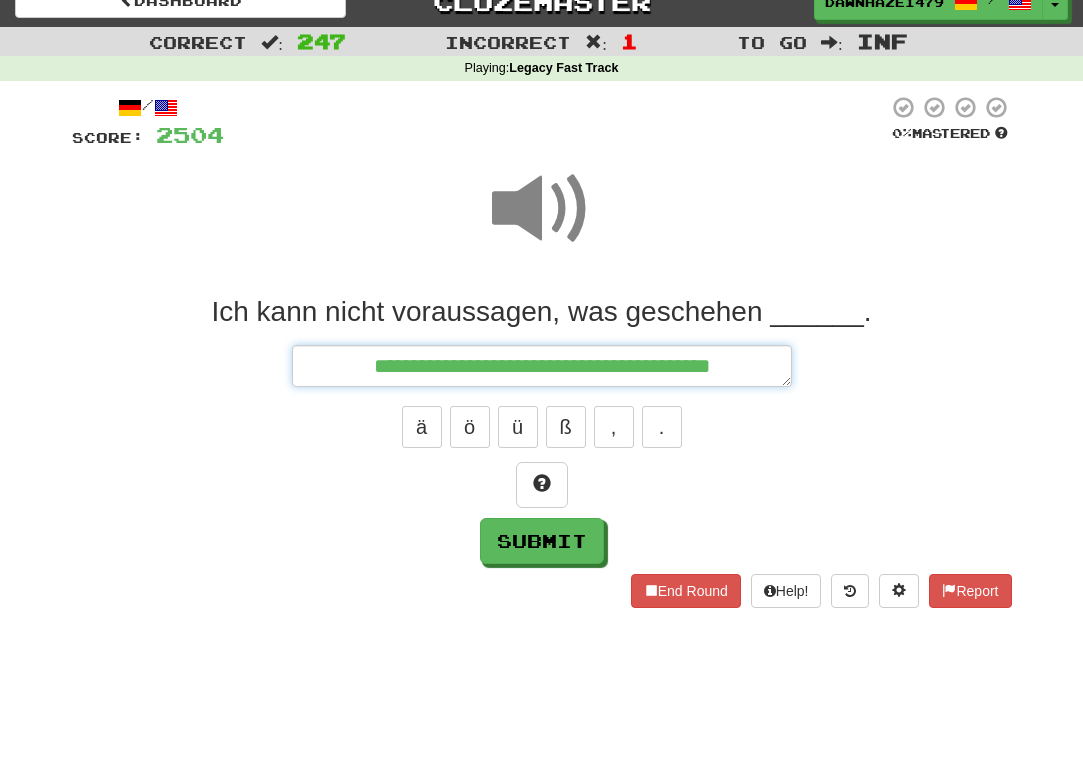 click on "**********" at bounding box center (542, 366) 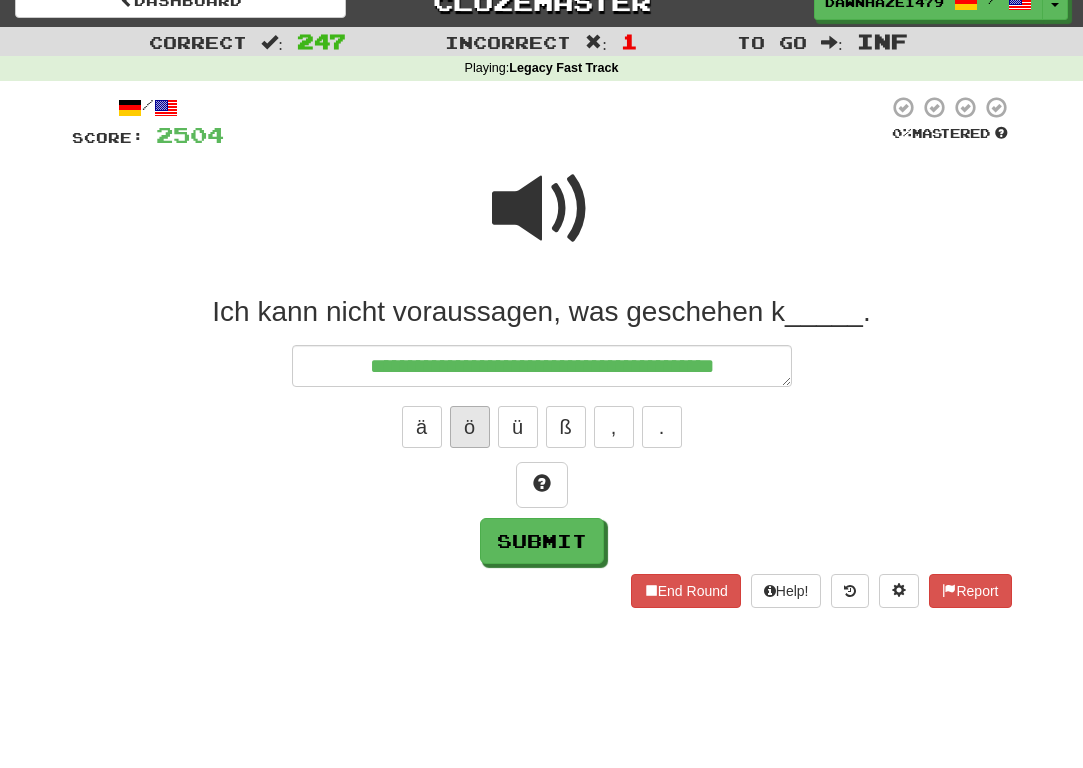 click on "ö" at bounding box center [470, 427] 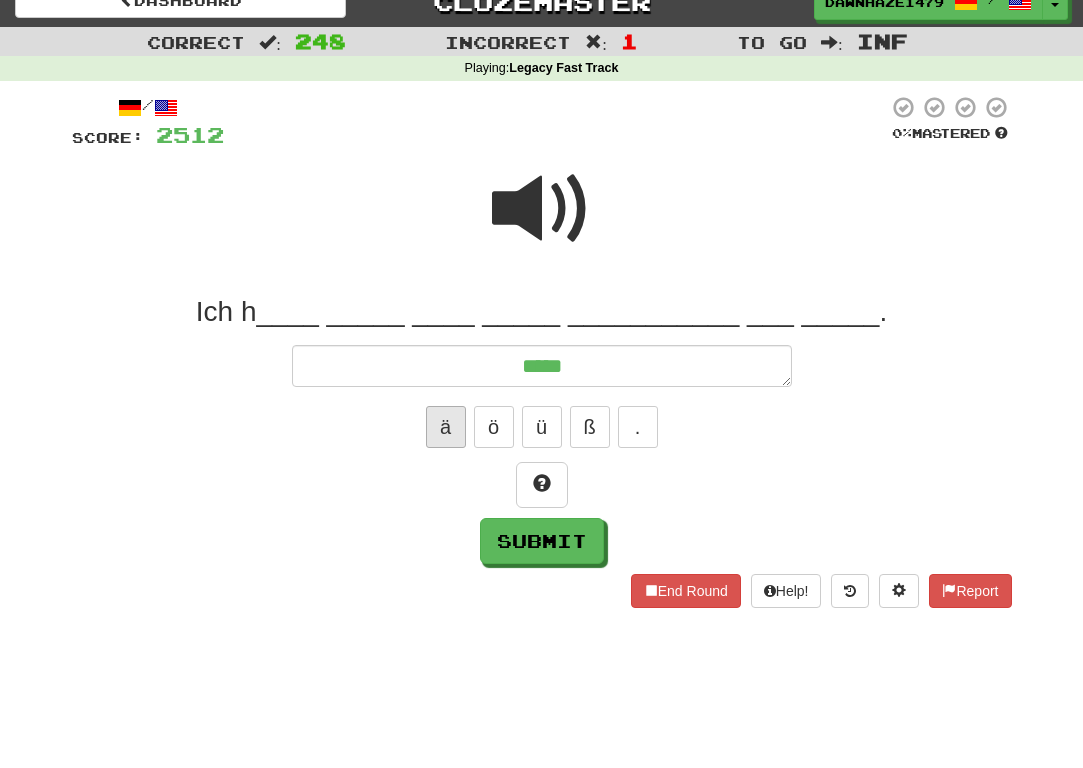 click on "ä" at bounding box center [446, 427] 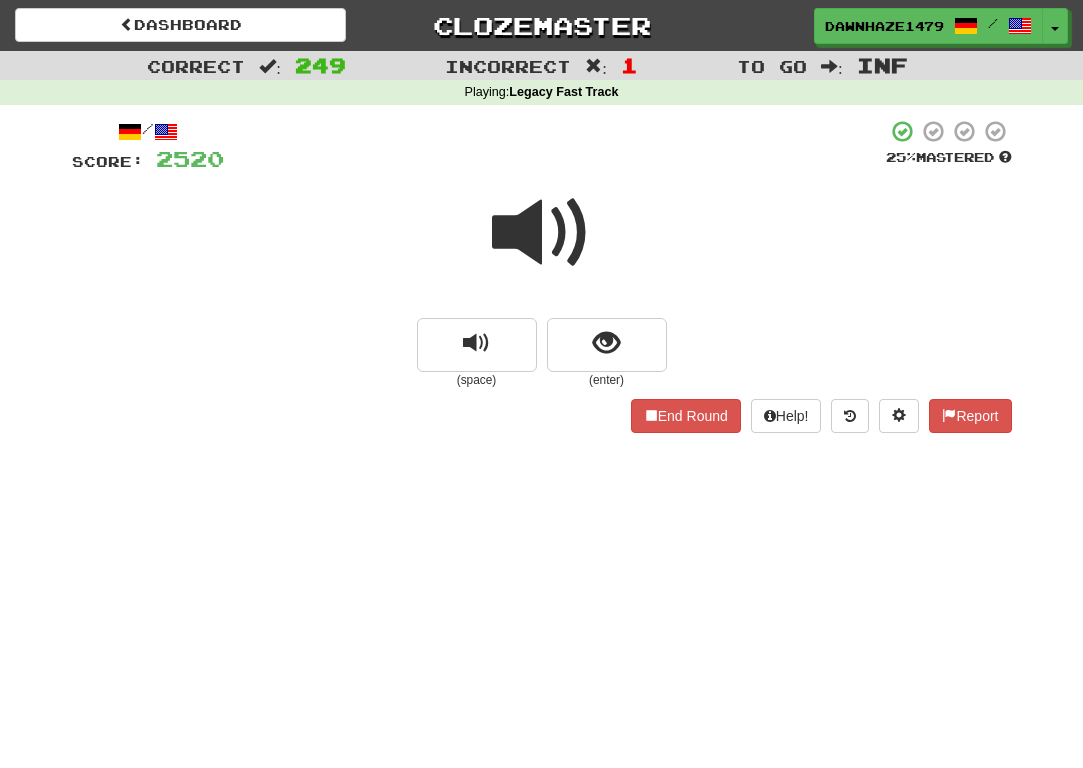 scroll, scrollTop: 0, scrollLeft: 0, axis: both 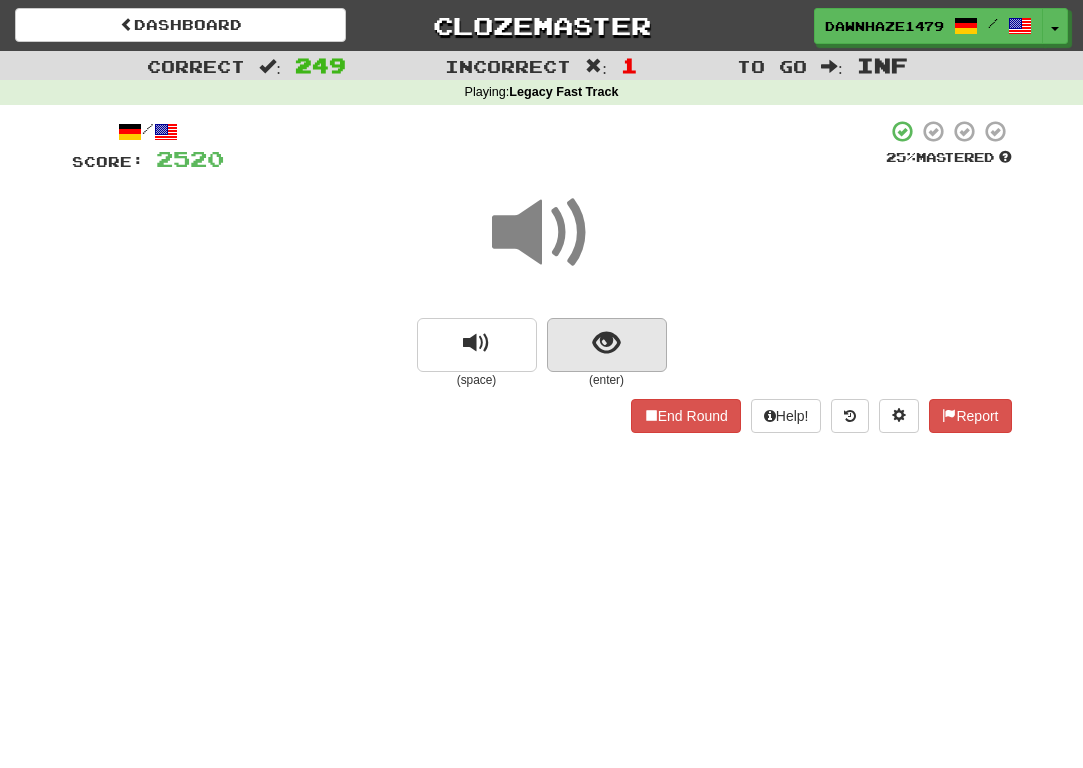 click at bounding box center (607, 345) 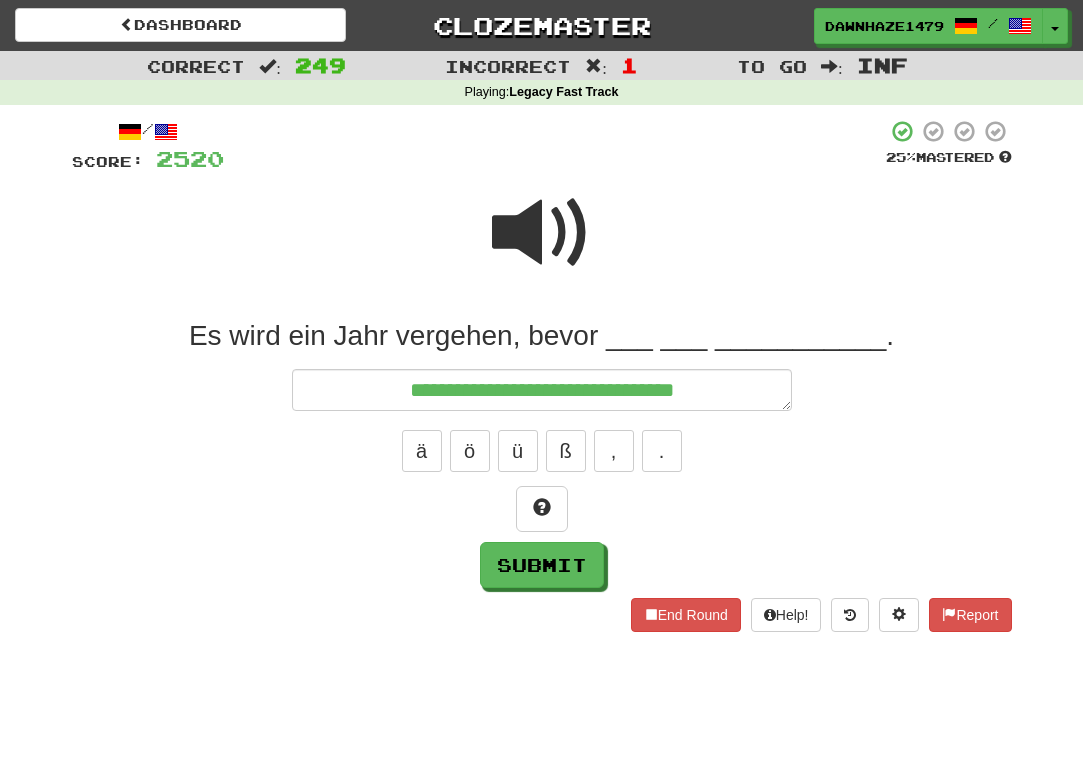 click on "Legacy Fast Track" at bounding box center (563, 92) 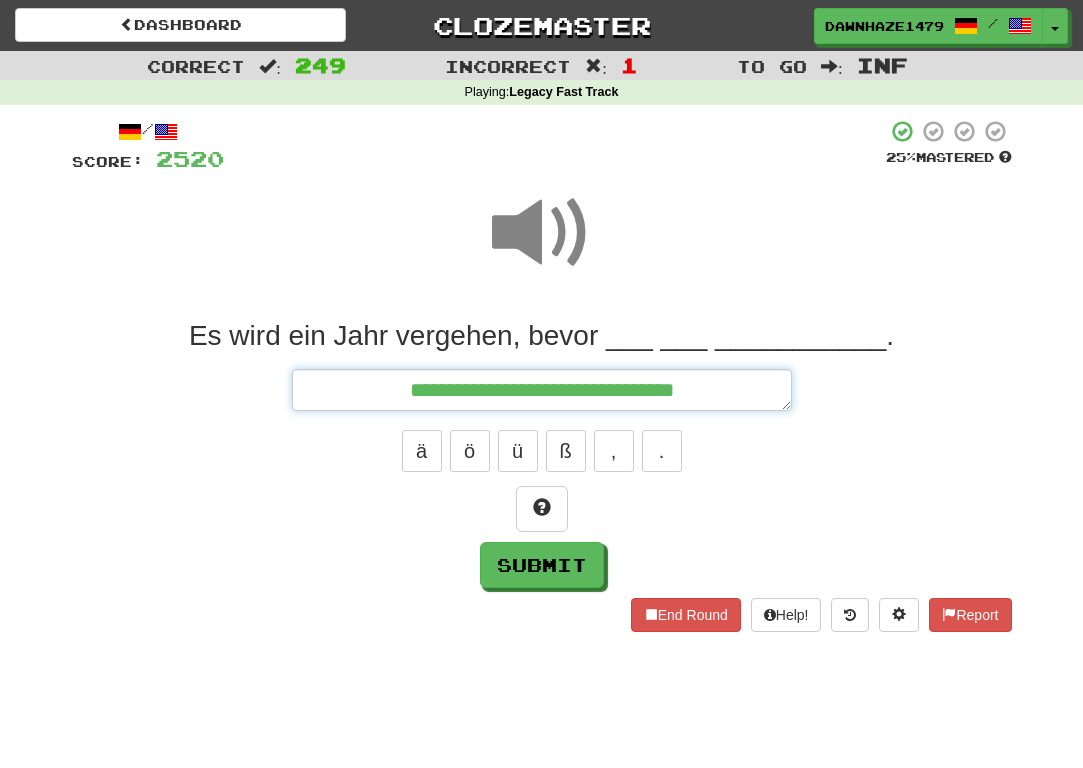 click on "**********" at bounding box center [542, 390] 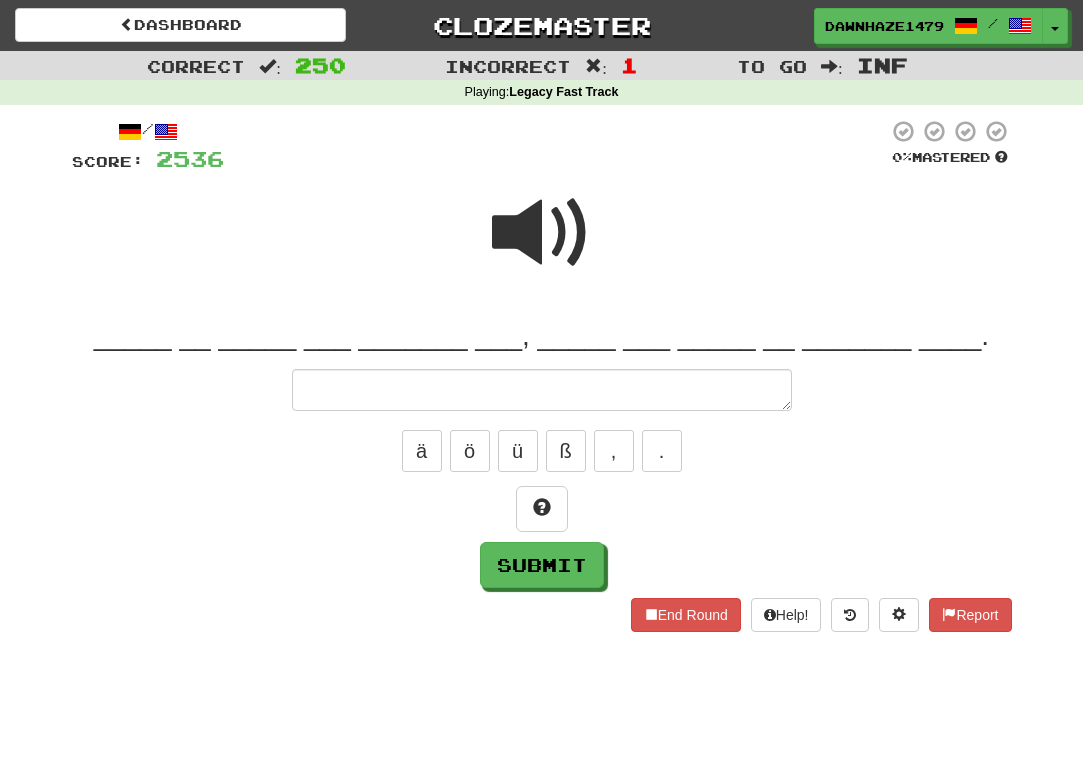 click at bounding box center [542, 233] 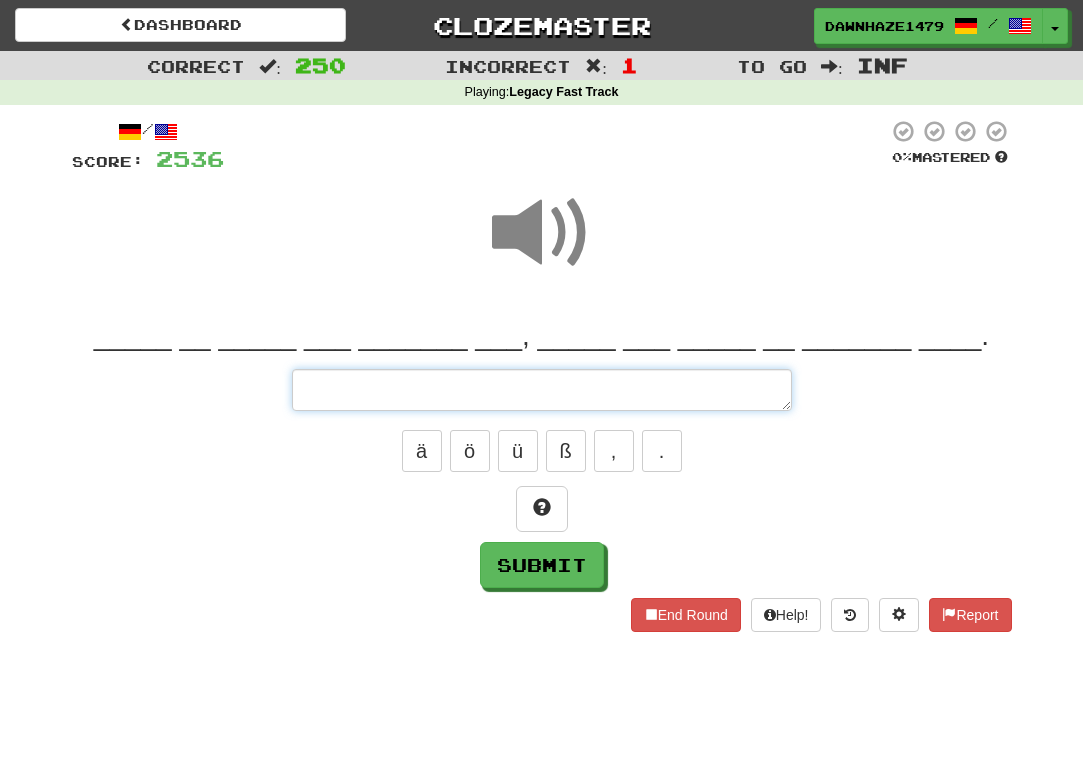 click at bounding box center (542, 390) 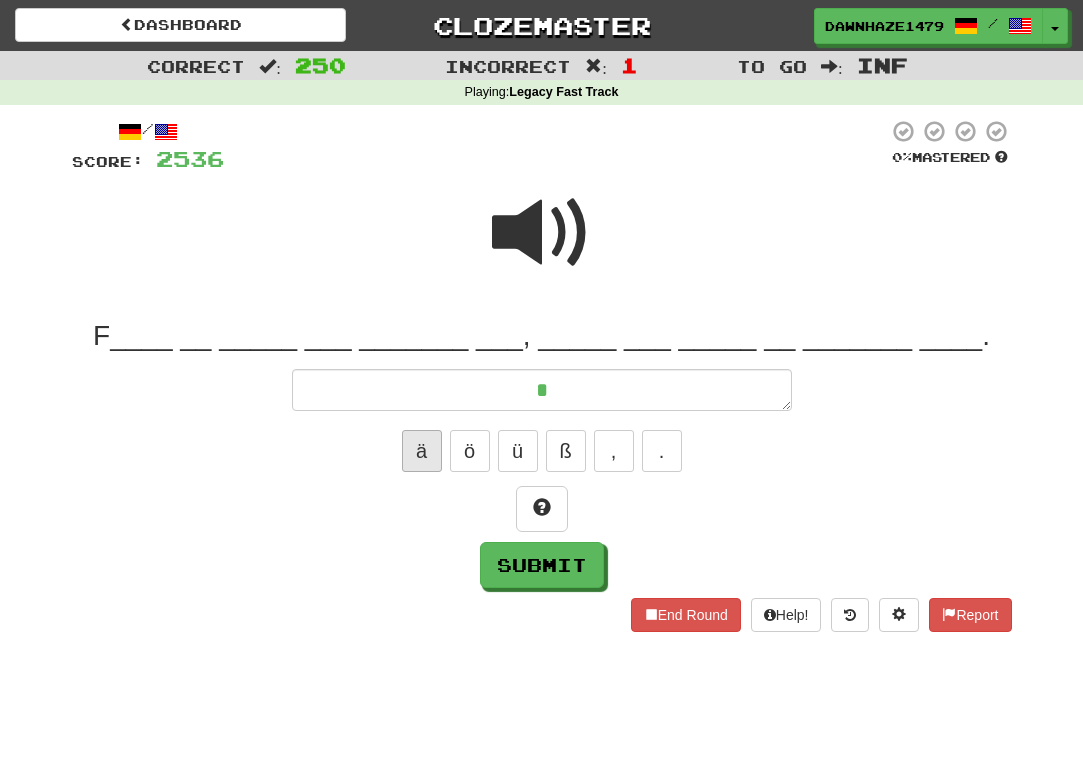 click on "ä" at bounding box center (422, 451) 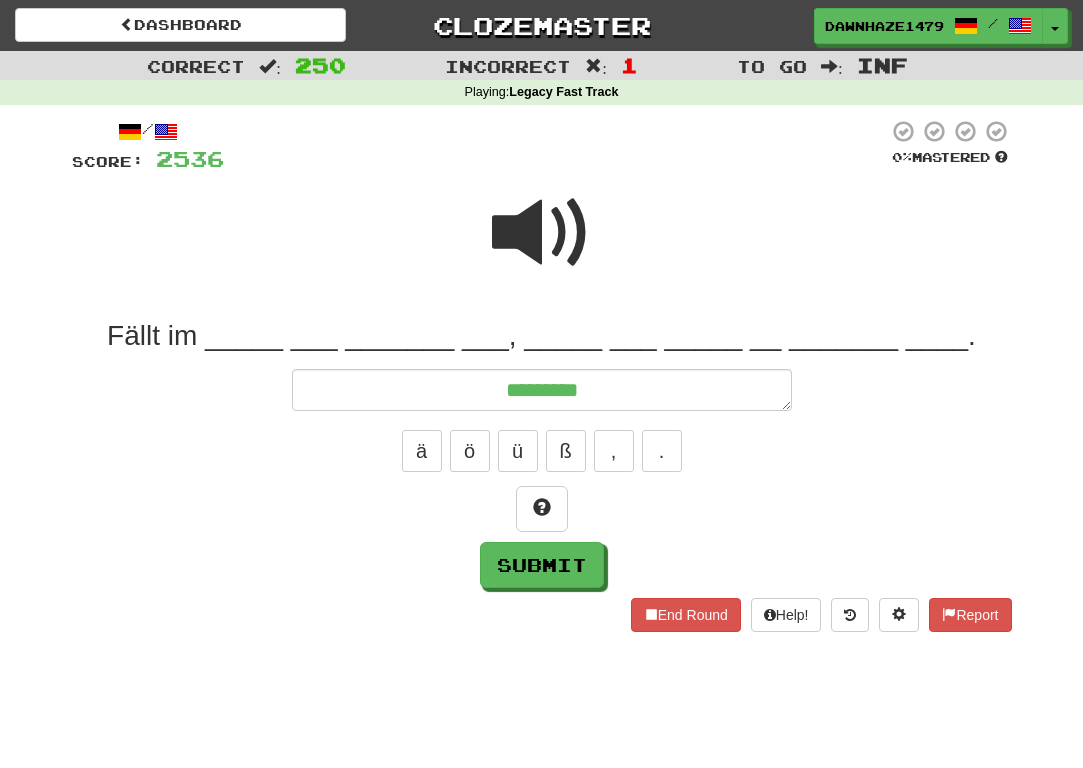 click at bounding box center [542, 233] 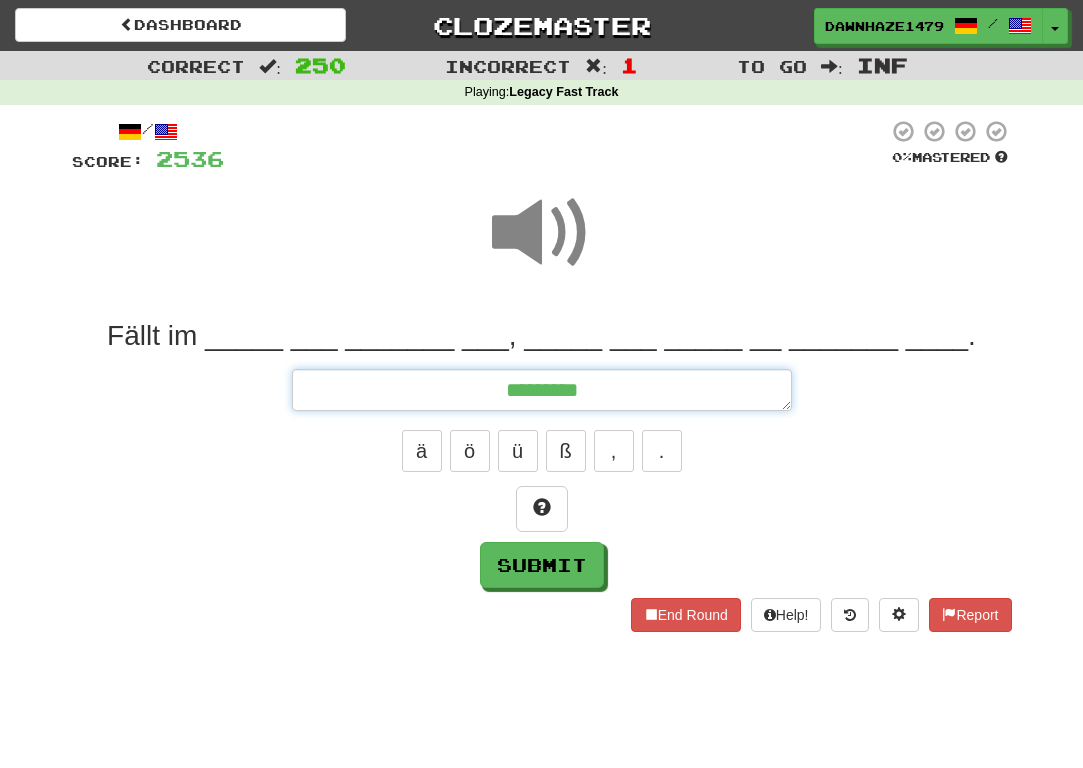 click on "********" at bounding box center [542, 390] 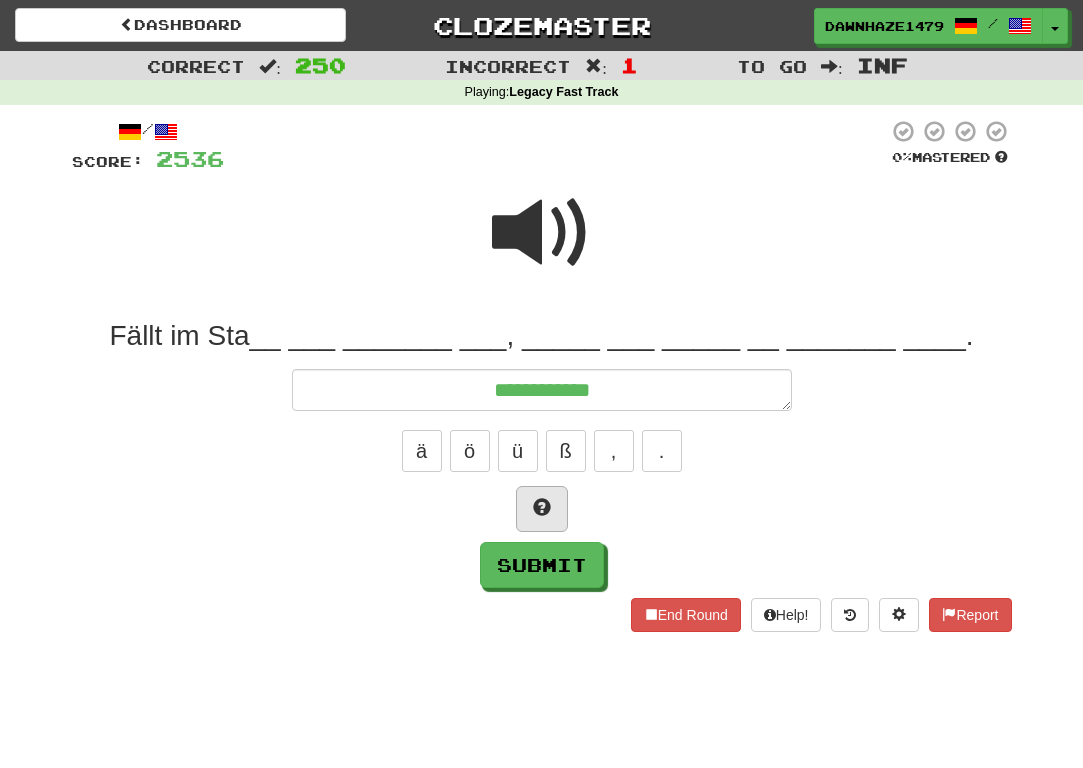 click at bounding box center (542, 507) 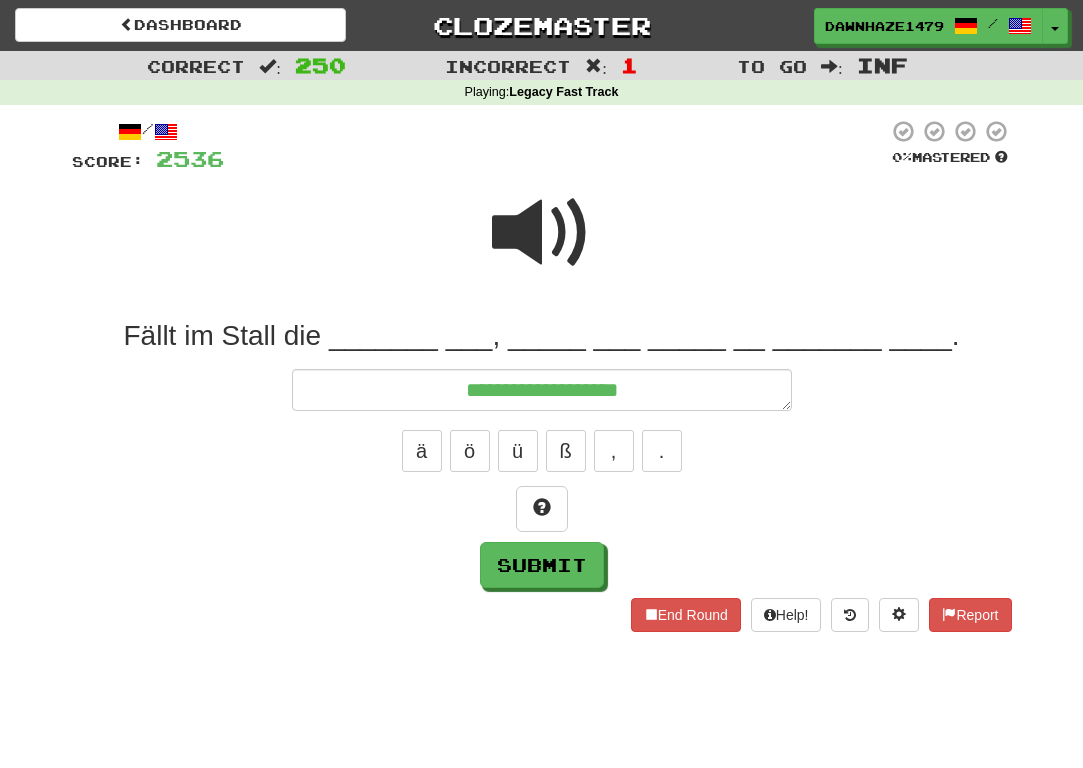 click at bounding box center (542, 233) 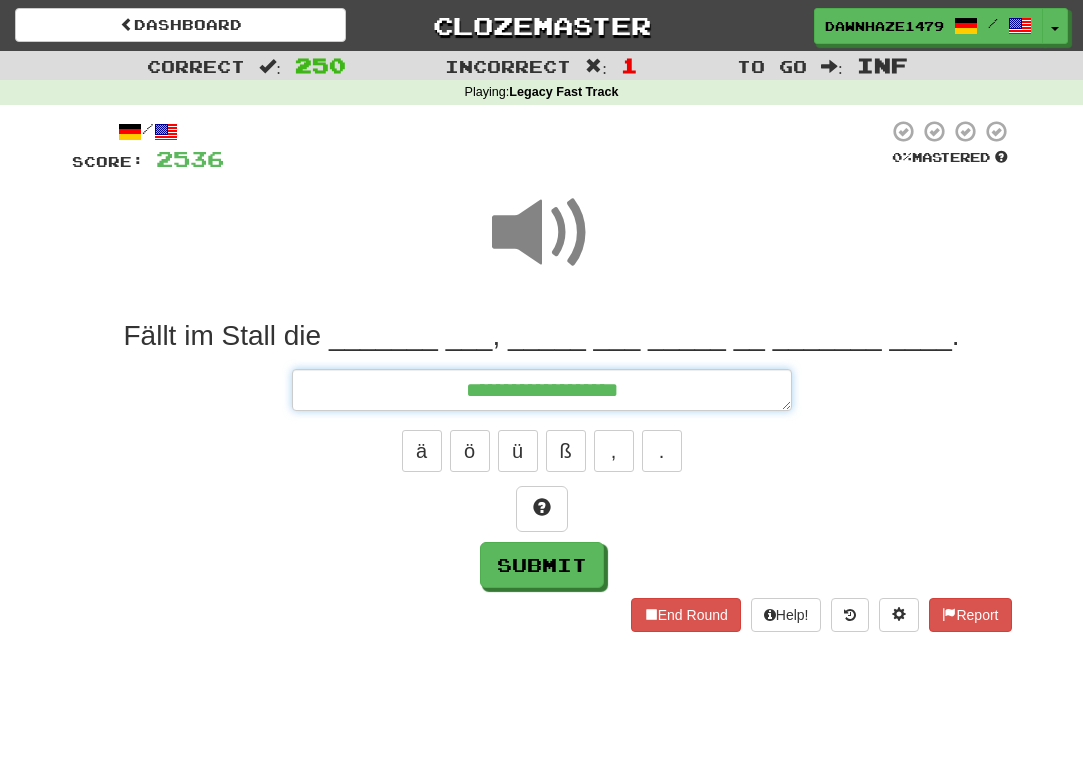 click on "**********" at bounding box center [542, 390] 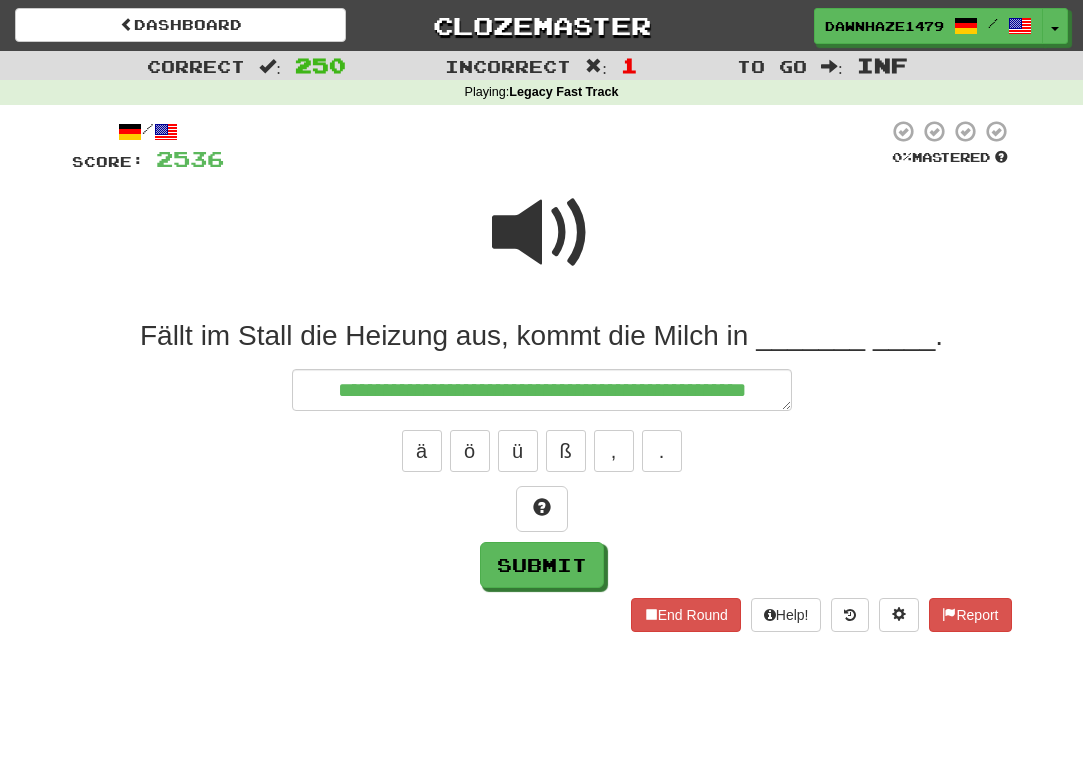 click at bounding box center (542, 233) 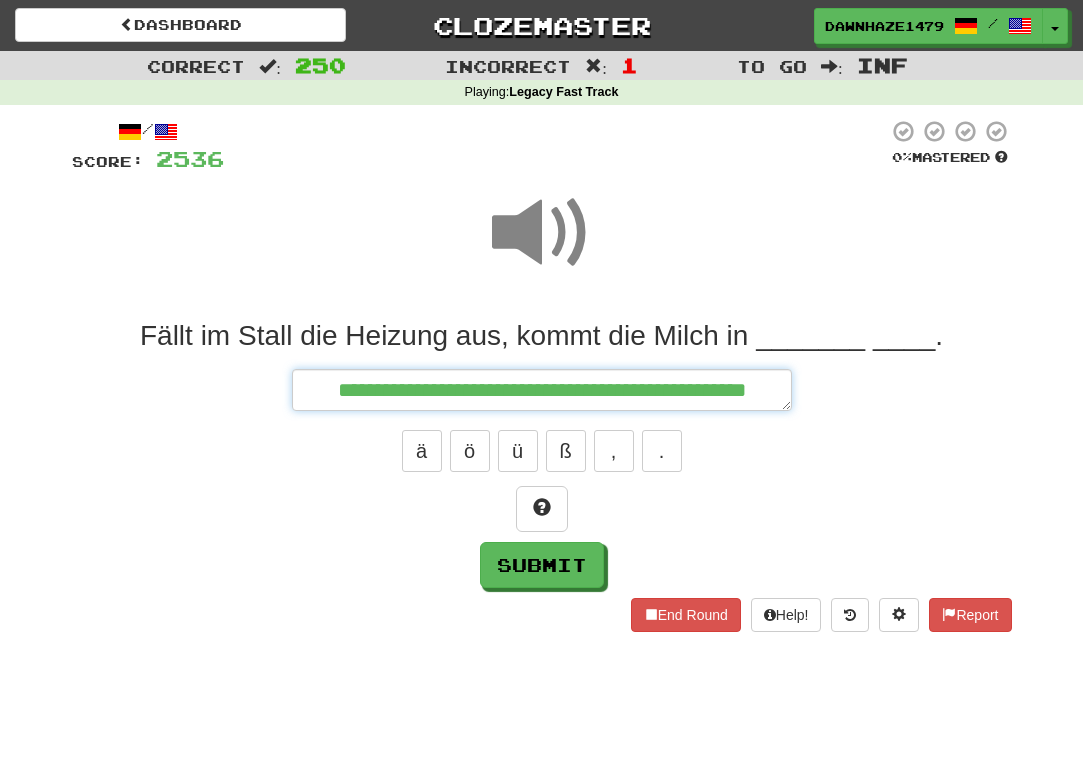 click on "**********" at bounding box center (542, 390) 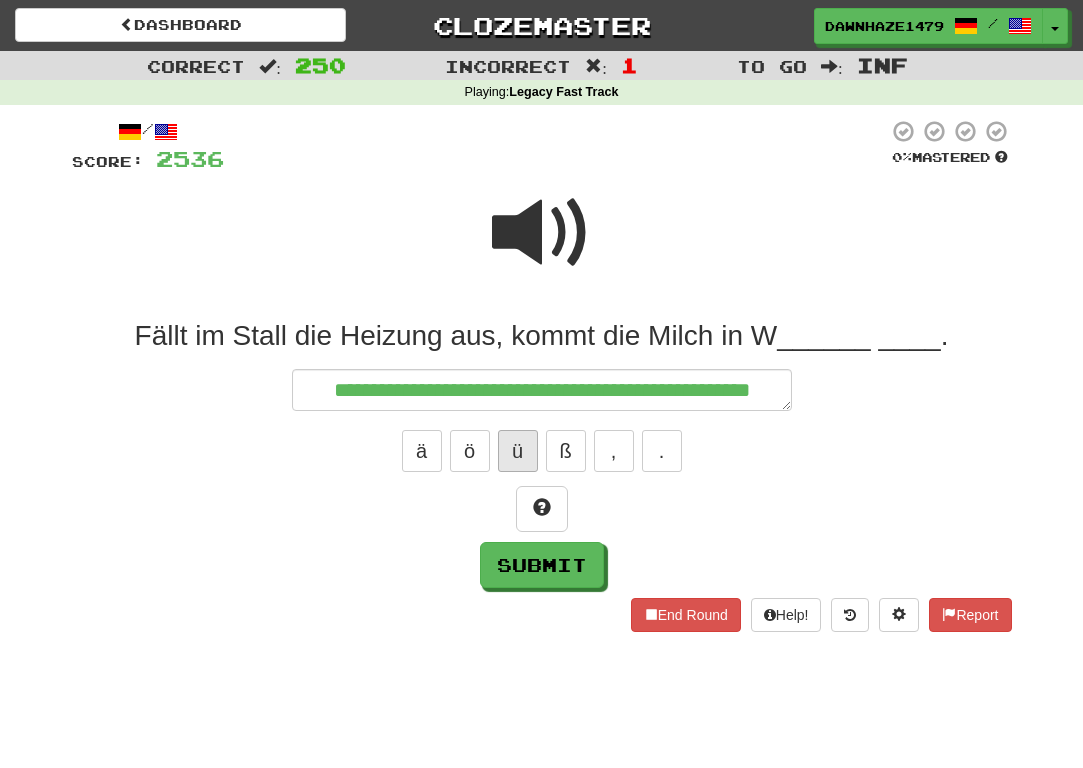 click on "ü" at bounding box center (518, 451) 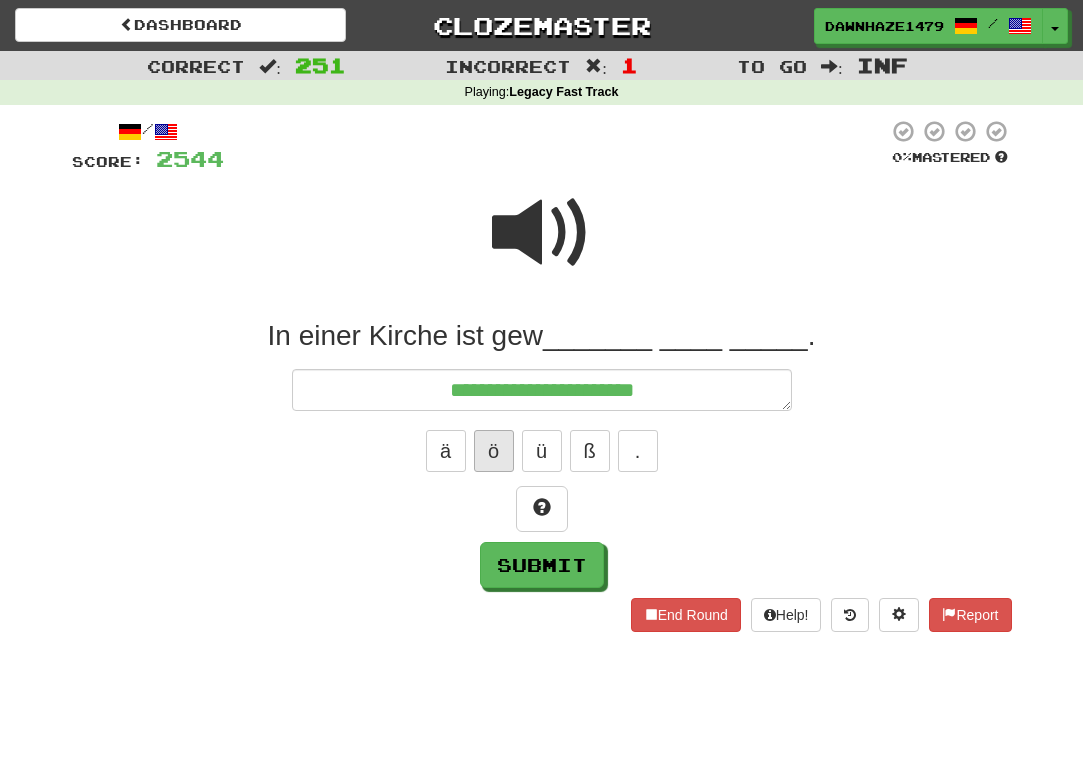click on "ö" at bounding box center [494, 451] 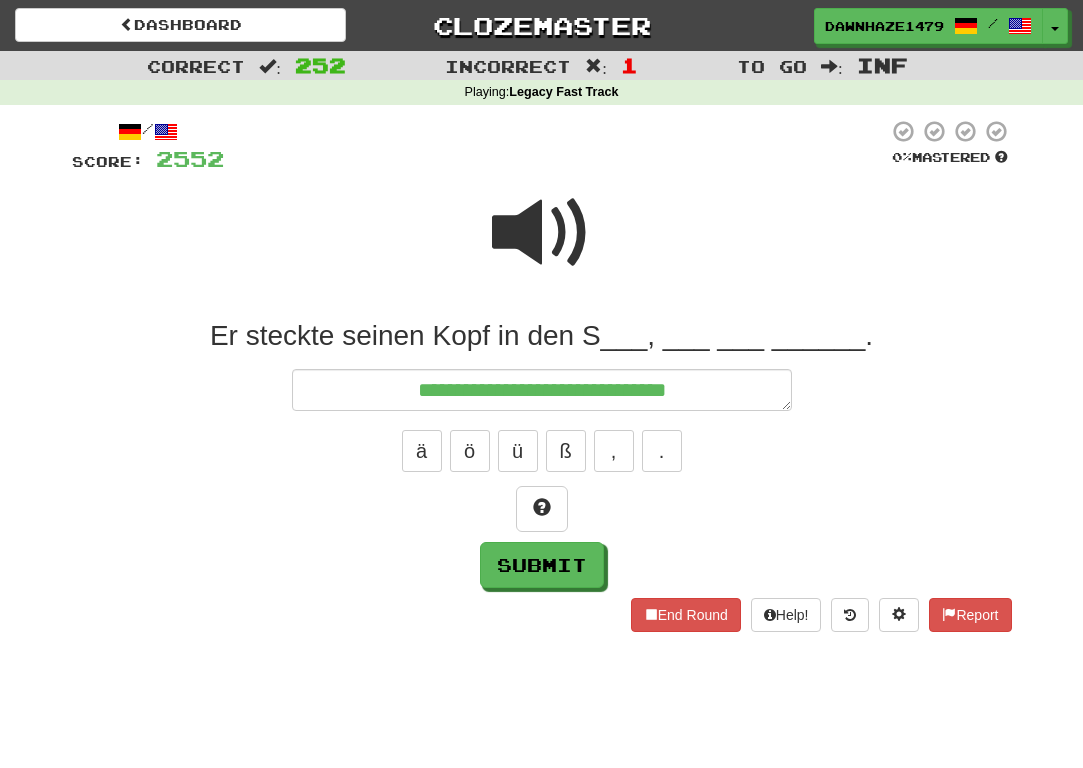 click at bounding box center (542, 246) 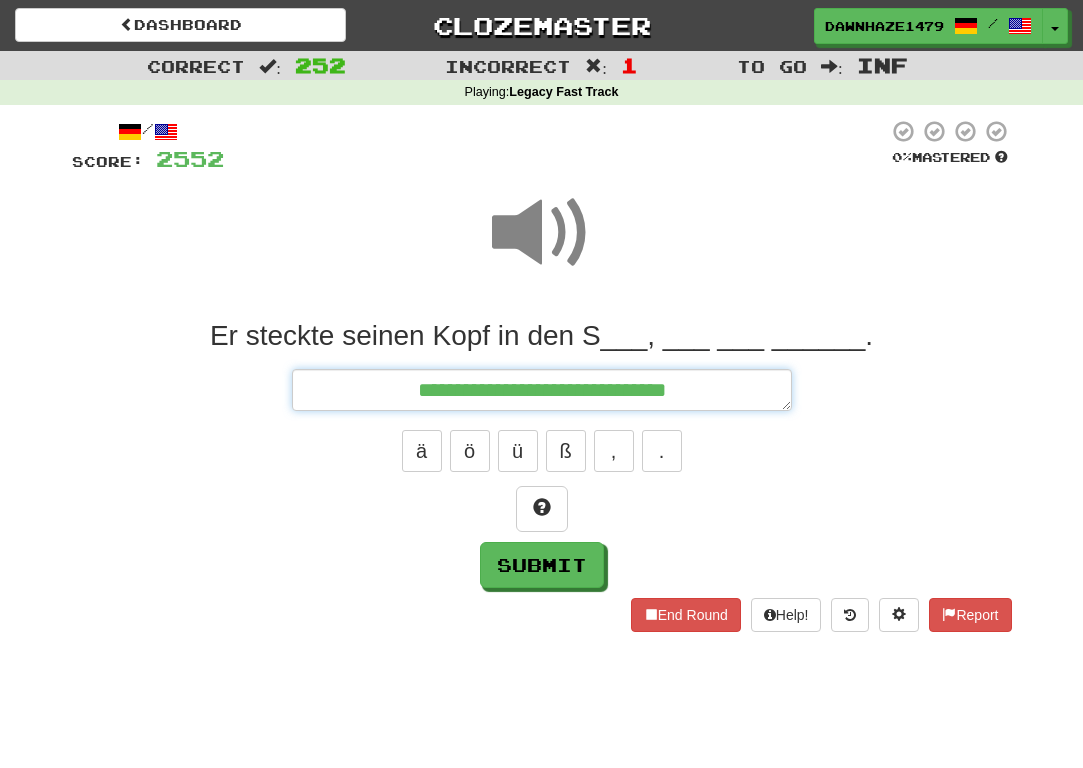 click on "**********" at bounding box center (542, 390) 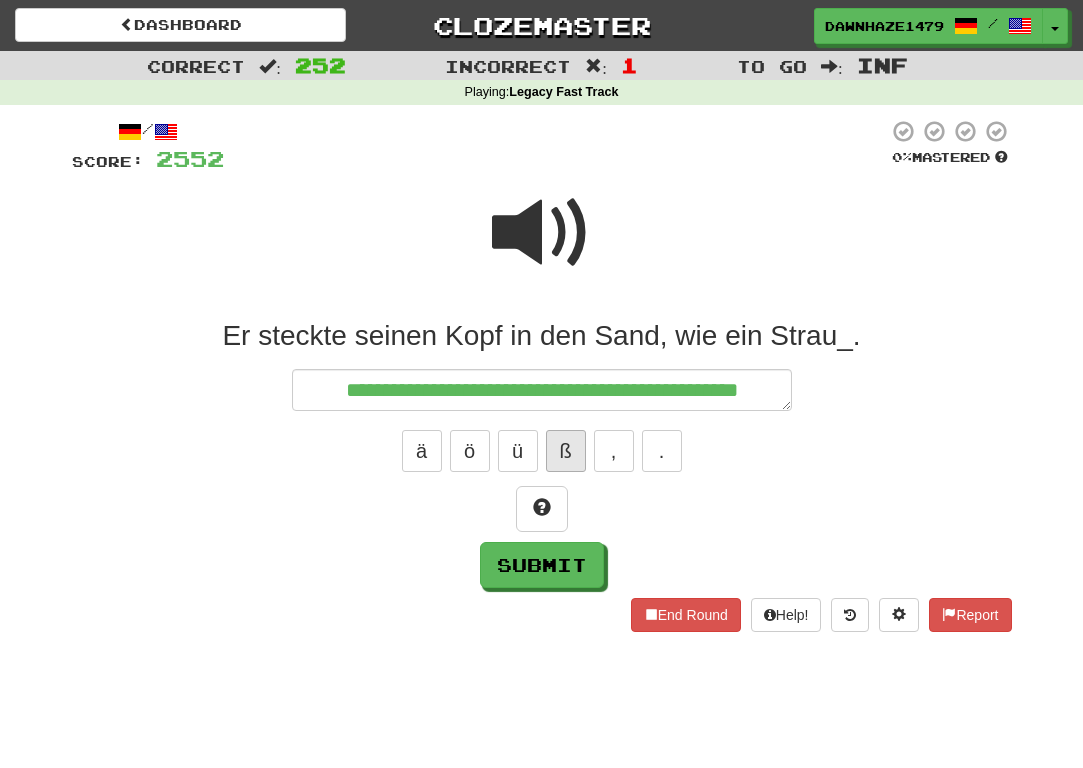 click on "ß" at bounding box center (566, 451) 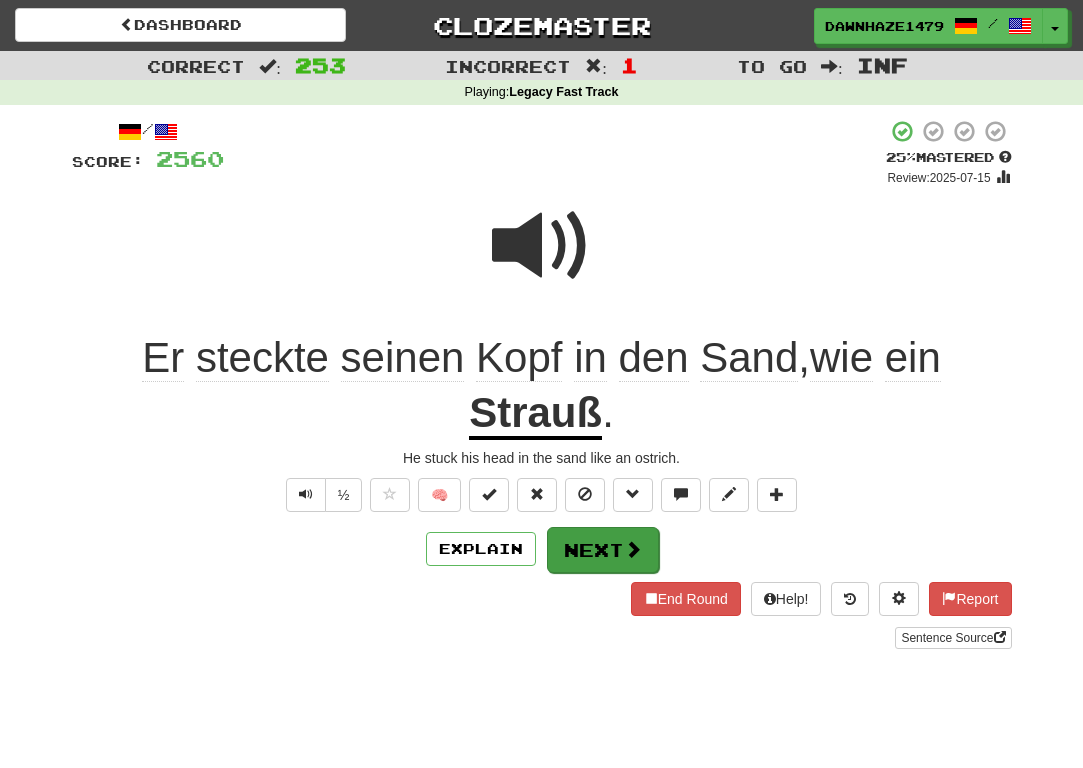 click on "Next" at bounding box center (603, 550) 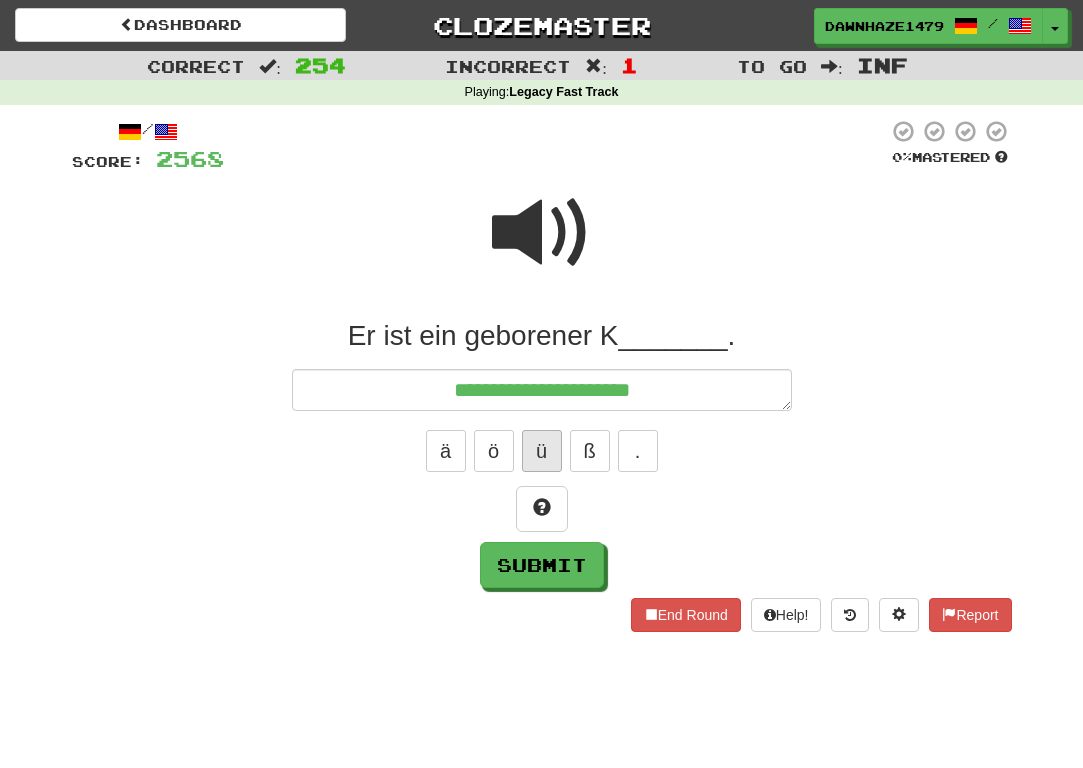 click on "ü" at bounding box center [542, 451] 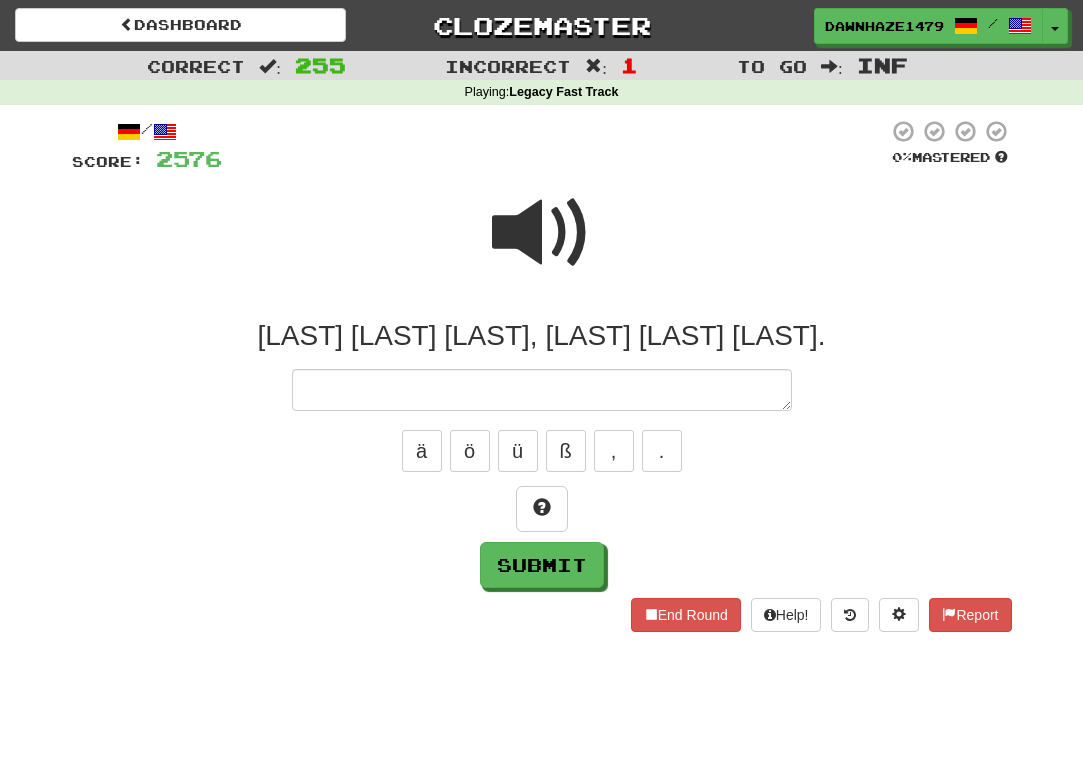 click at bounding box center (542, 233) 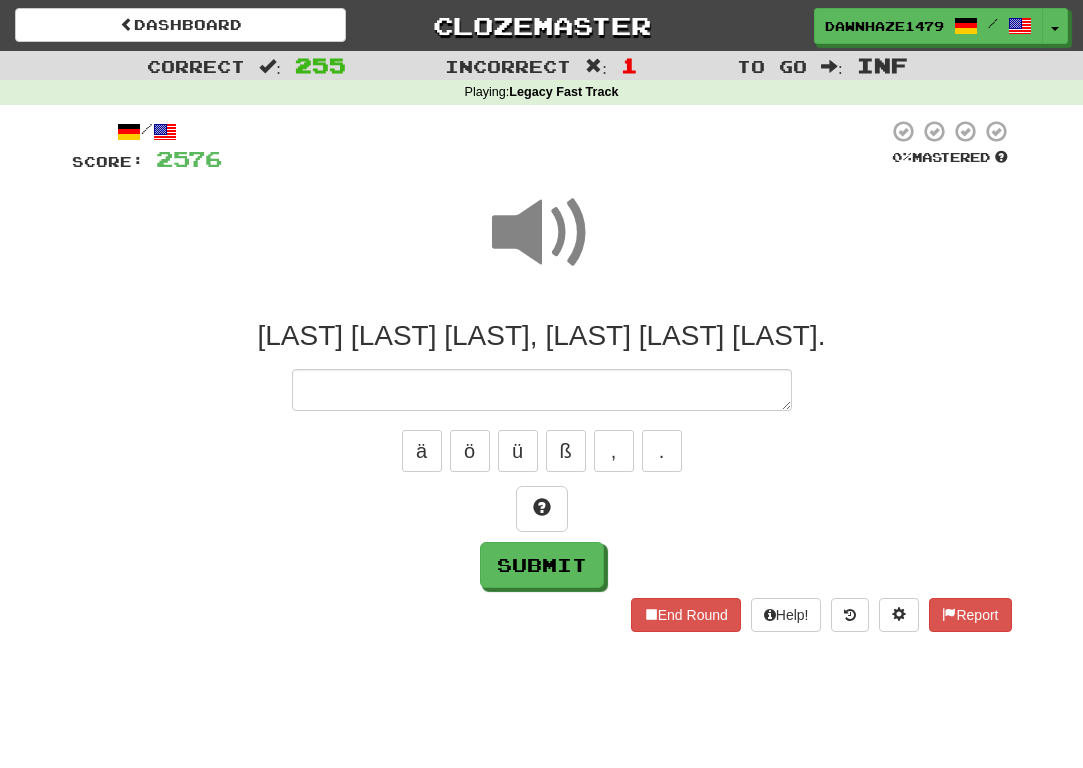 click on "___ _____ ___ __, ____ ___ _____ _____ ___. ä ö ü ß , . Submit" at bounding box center (542, 453) 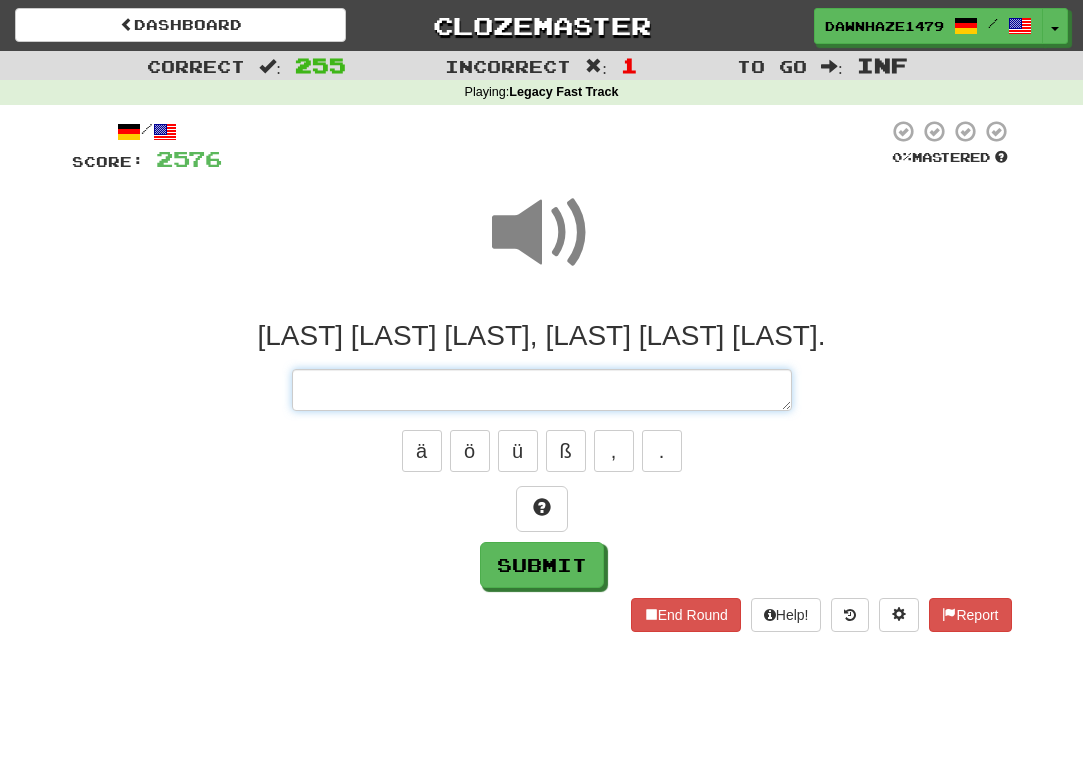 click at bounding box center (542, 390) 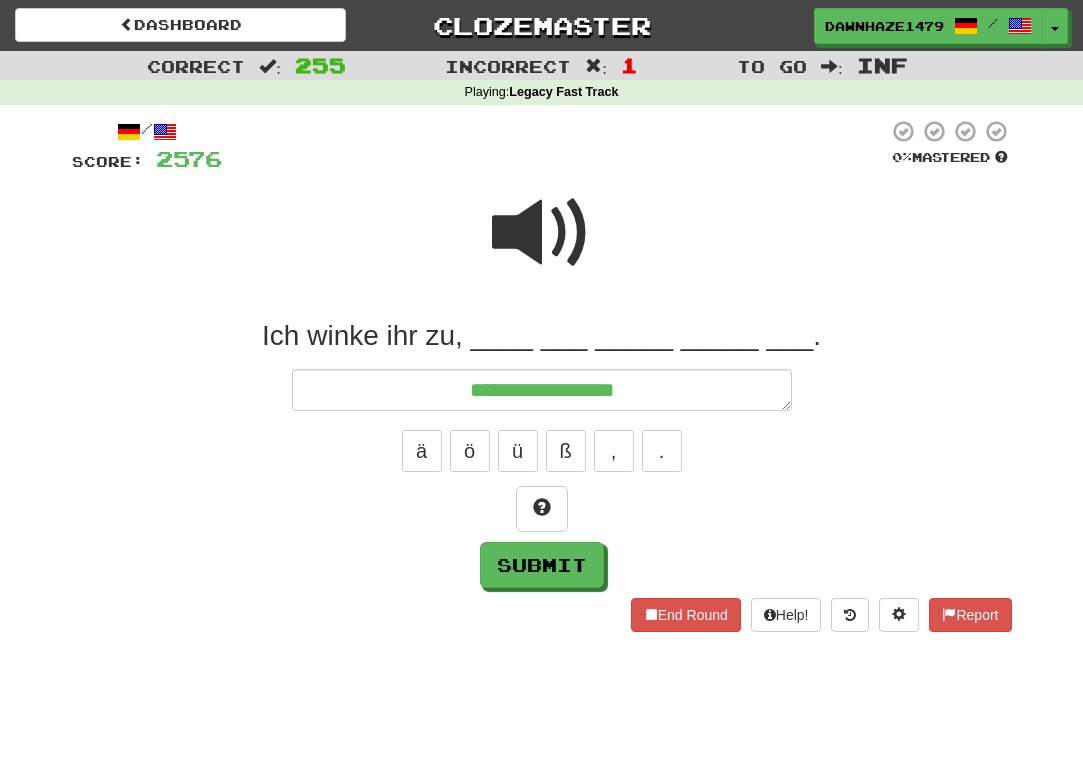 click at bounding box center (542, 233) 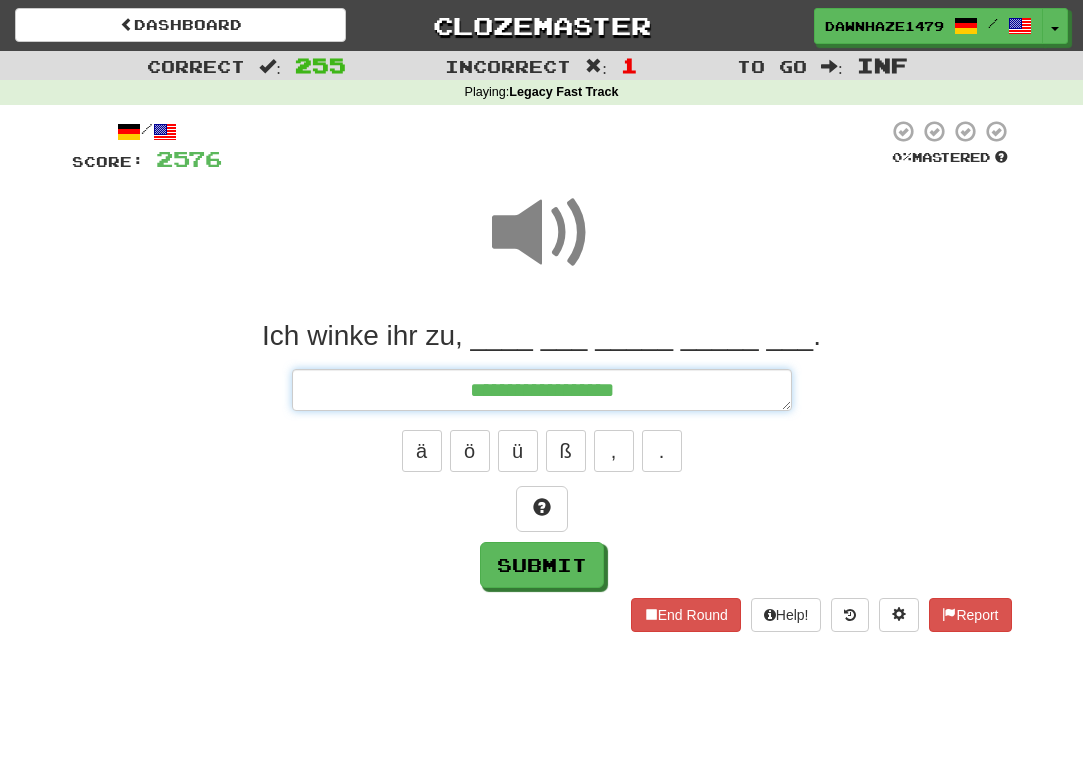 click on "**********" at bounding box center [542, 390] 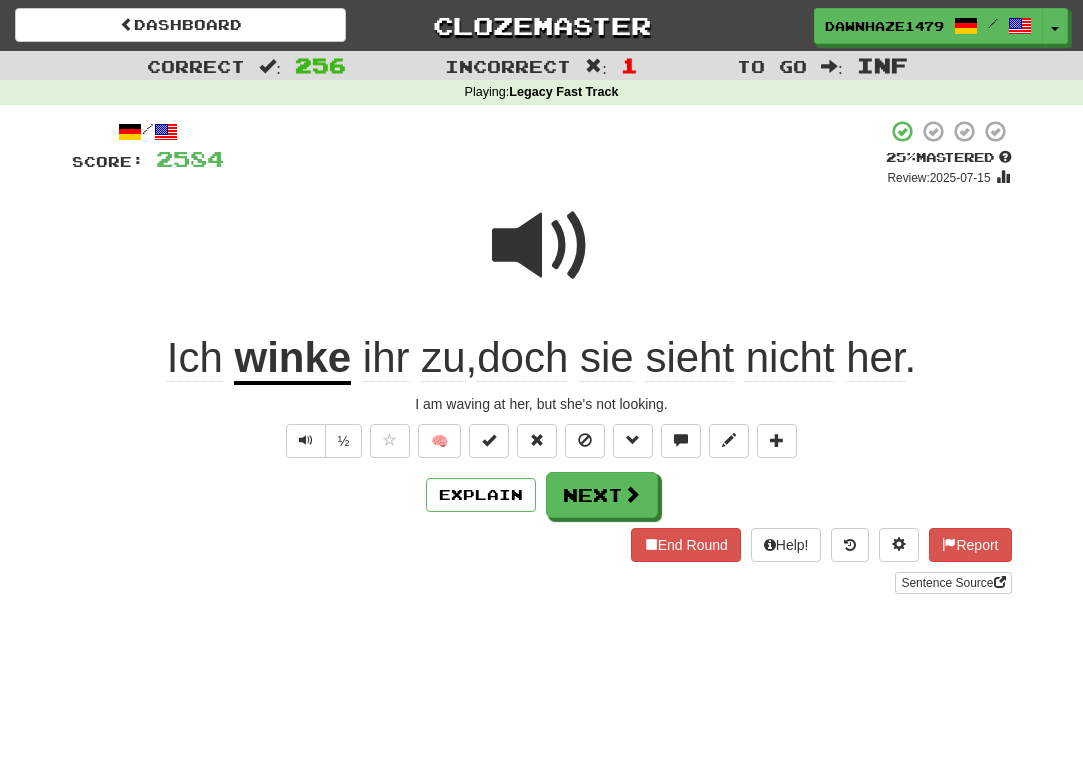 scroll, scrollTop: 0, scrollLeft: 0, axis: both 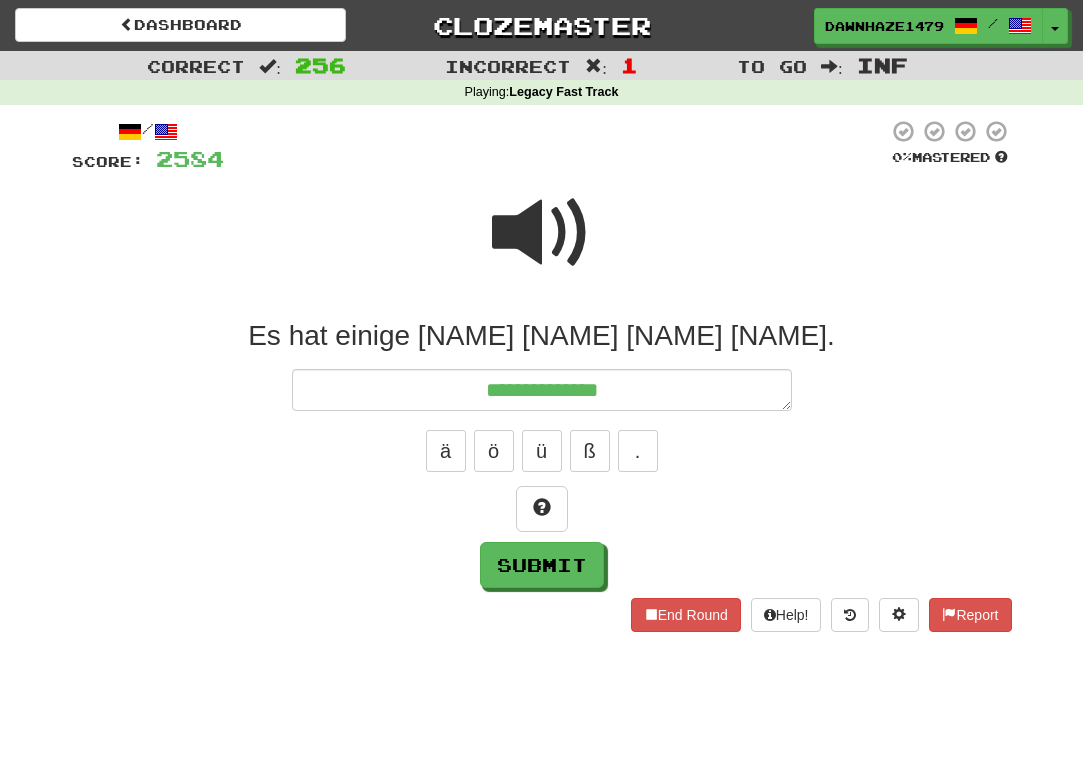 click at bounding box center (542, 233) 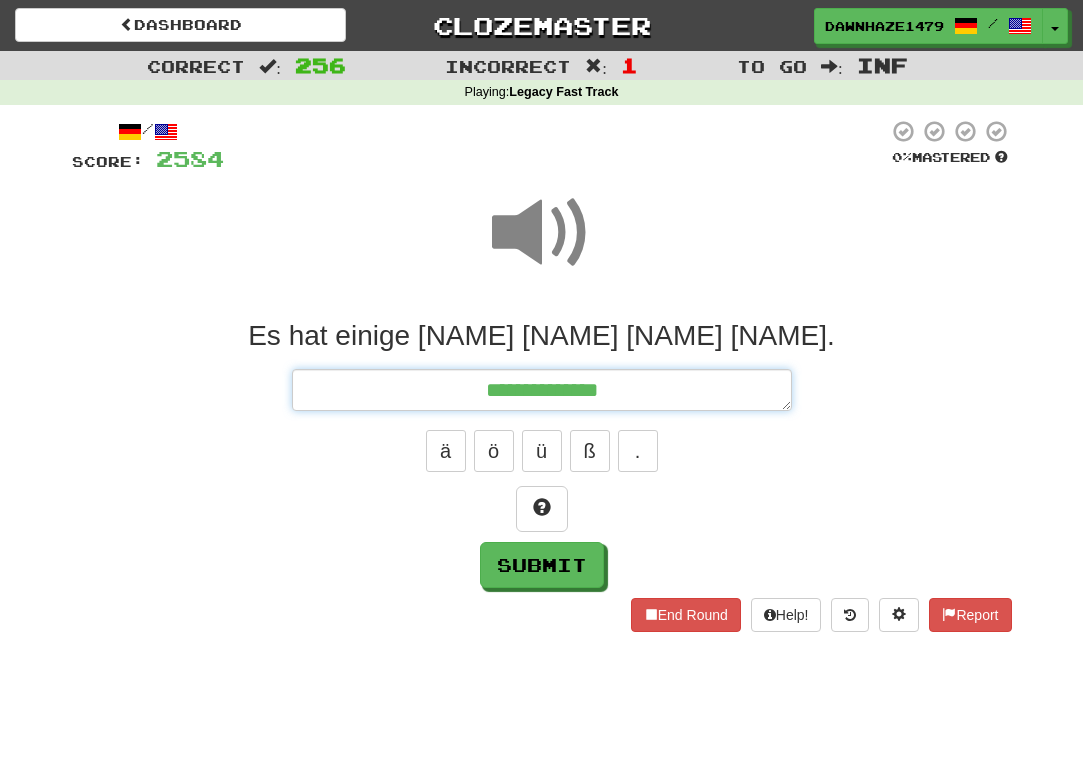 click on "**********" at bounding box center (542, 390) 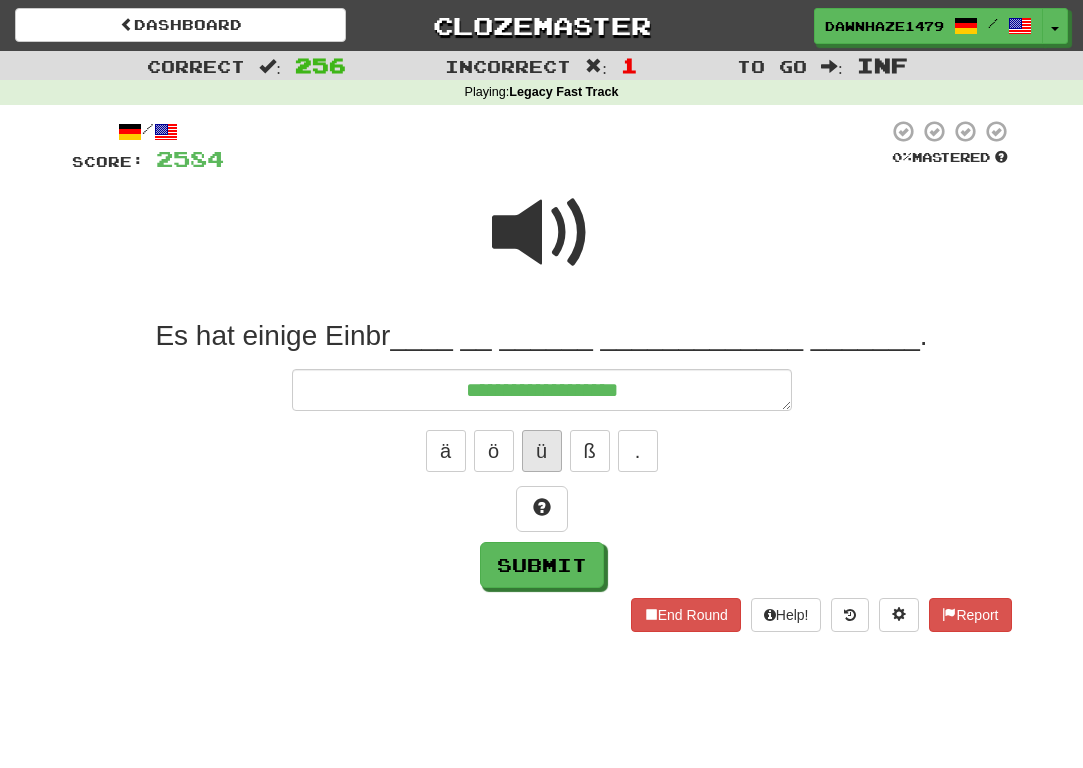 click on "ü" at bounding box center (542, 451) 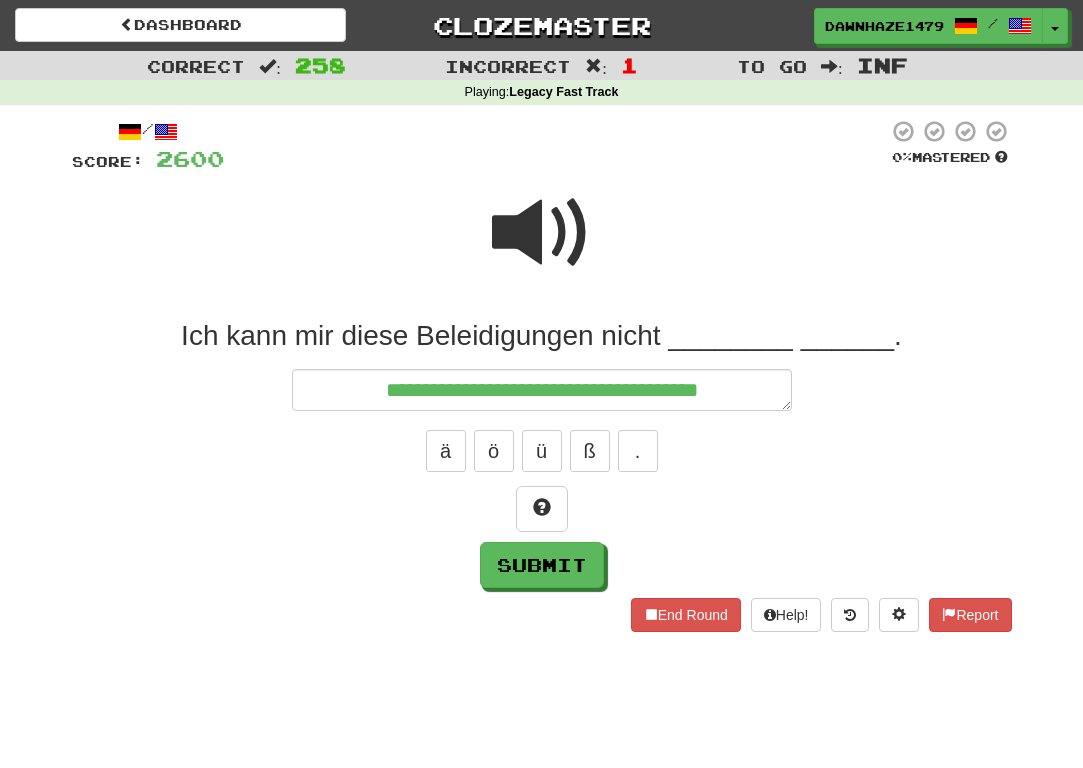 click at bounding box center [542, 246] 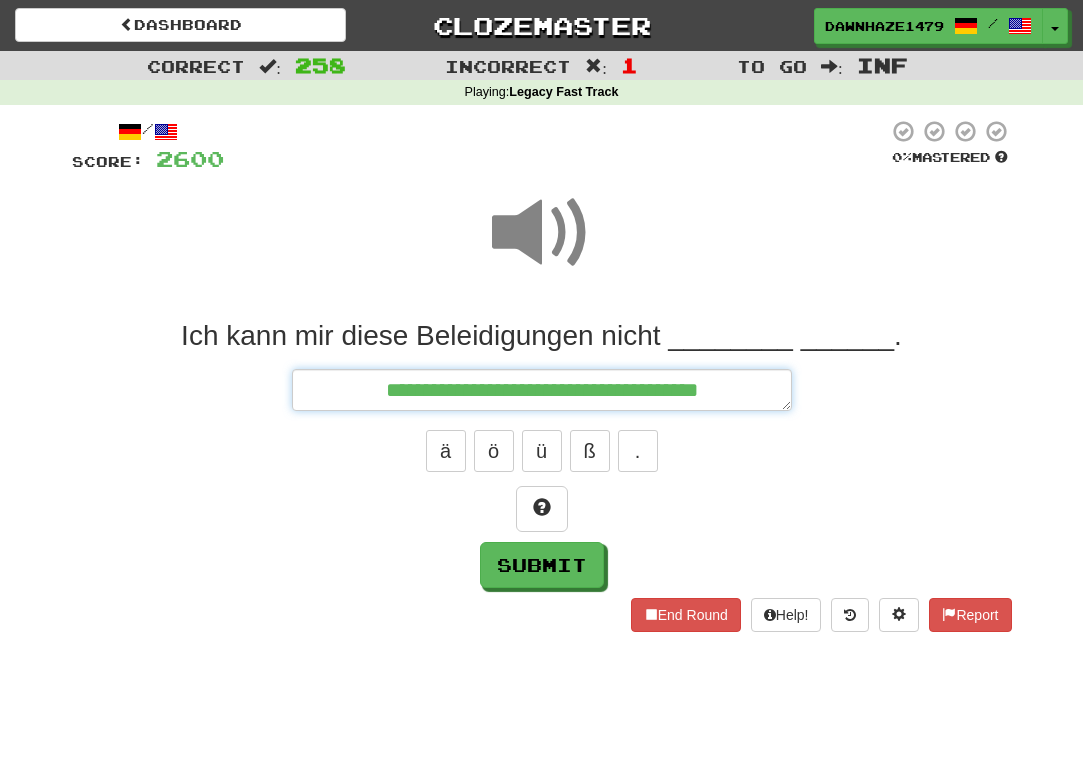 click on "**********" at bounding box center [542, 390] 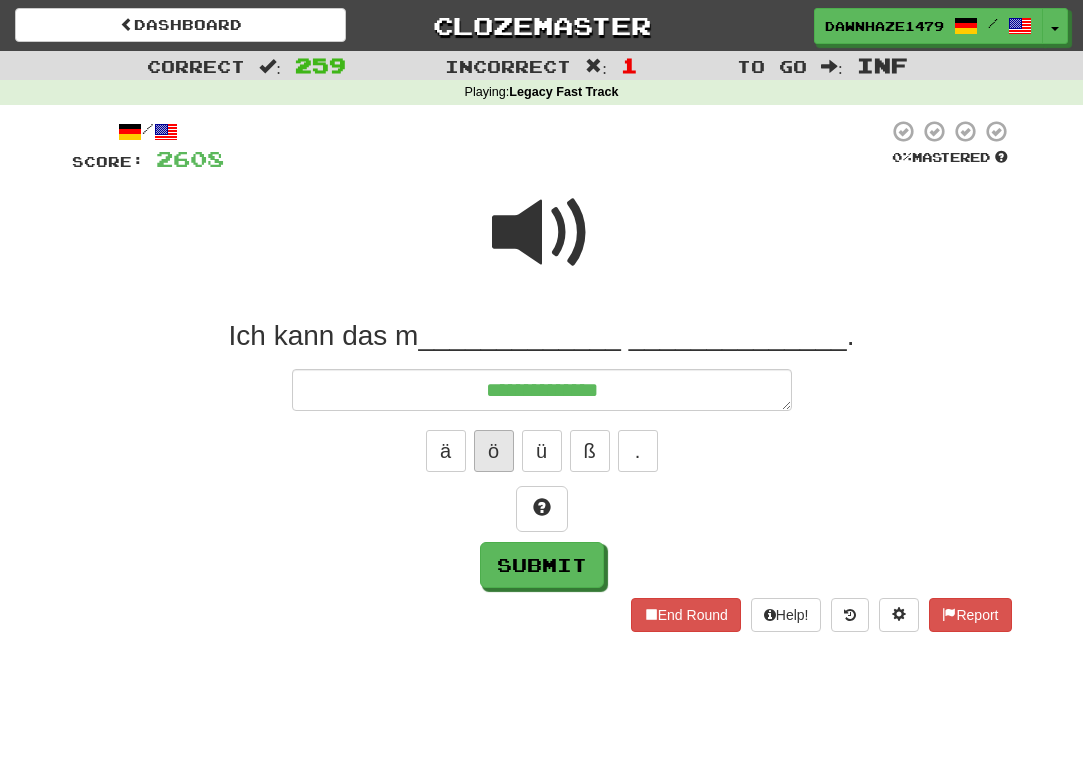 click on "ö" at bounding box center [494, 451] 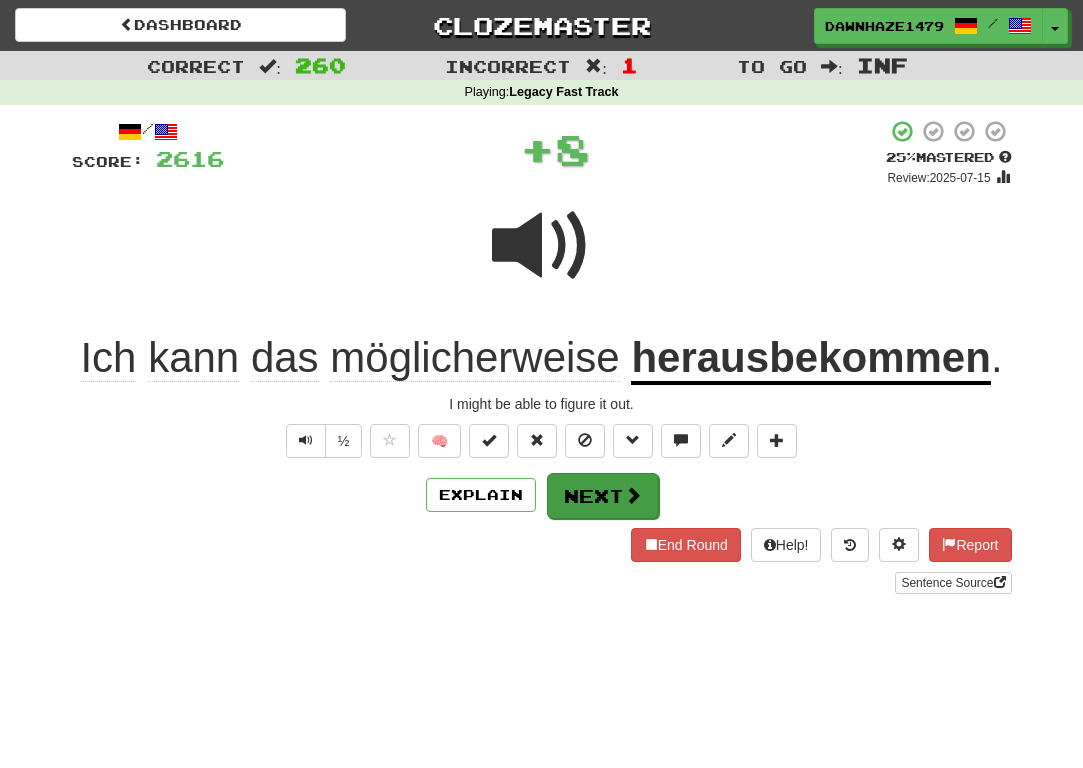 click on "Next" at bounding box center [603, 496] 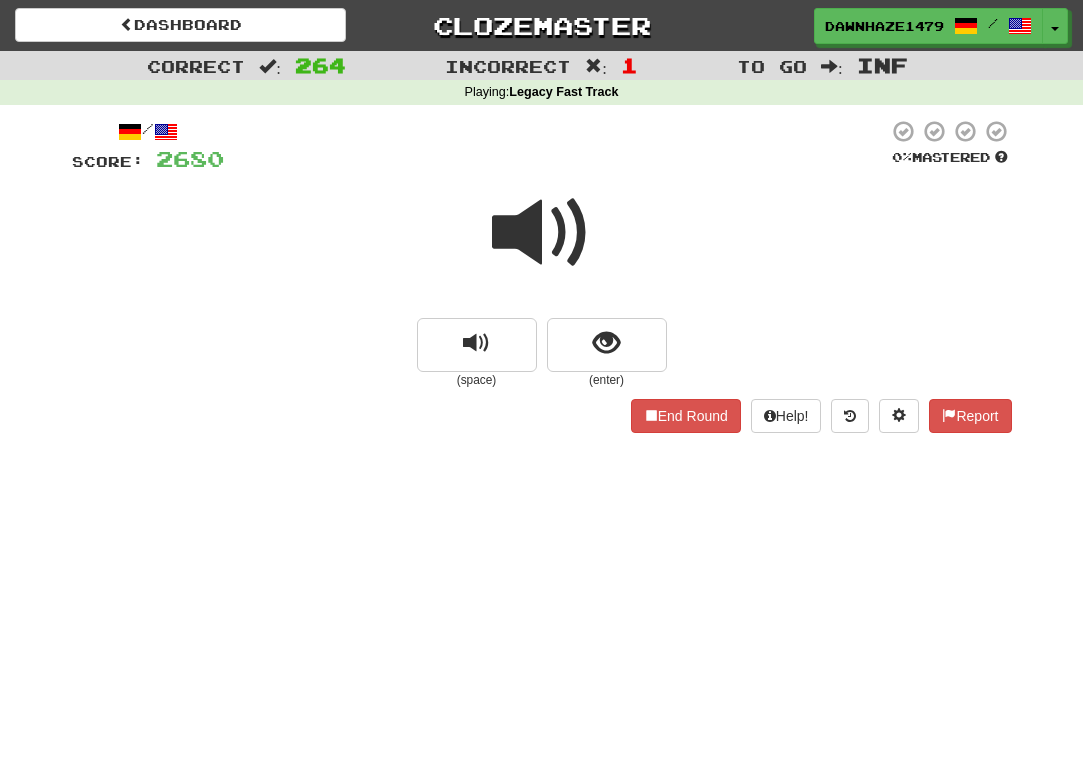 click at bounding box center [542, 233] 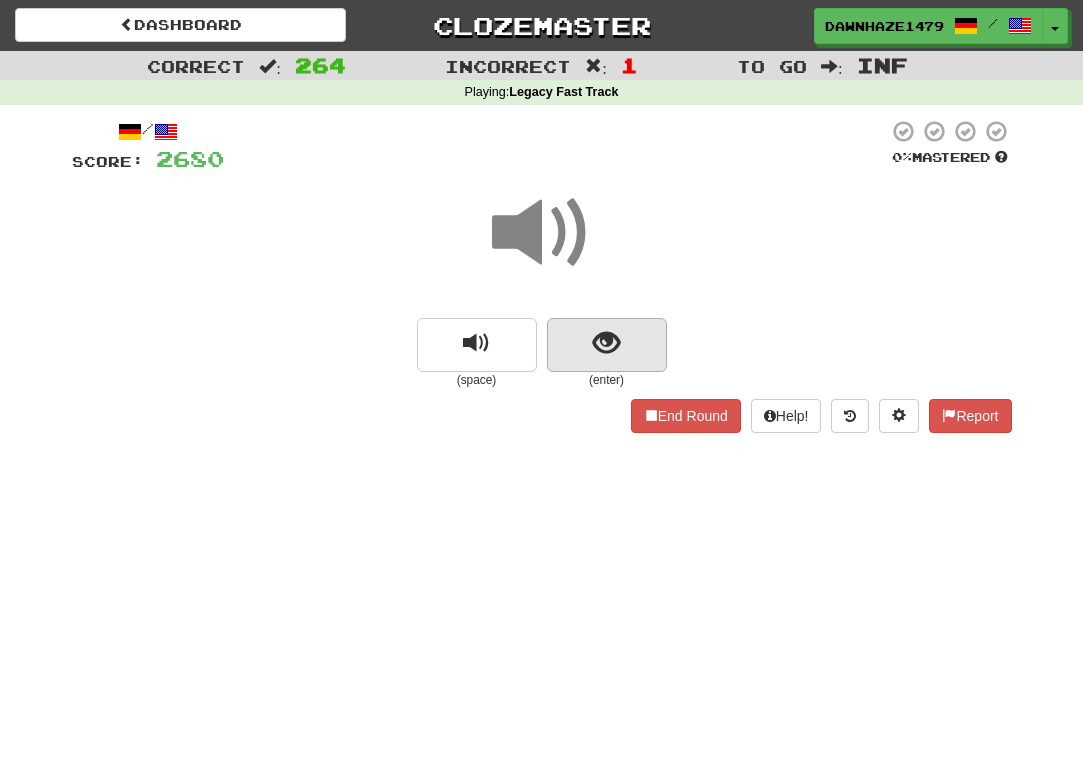 click at bounding box center [607, 345] 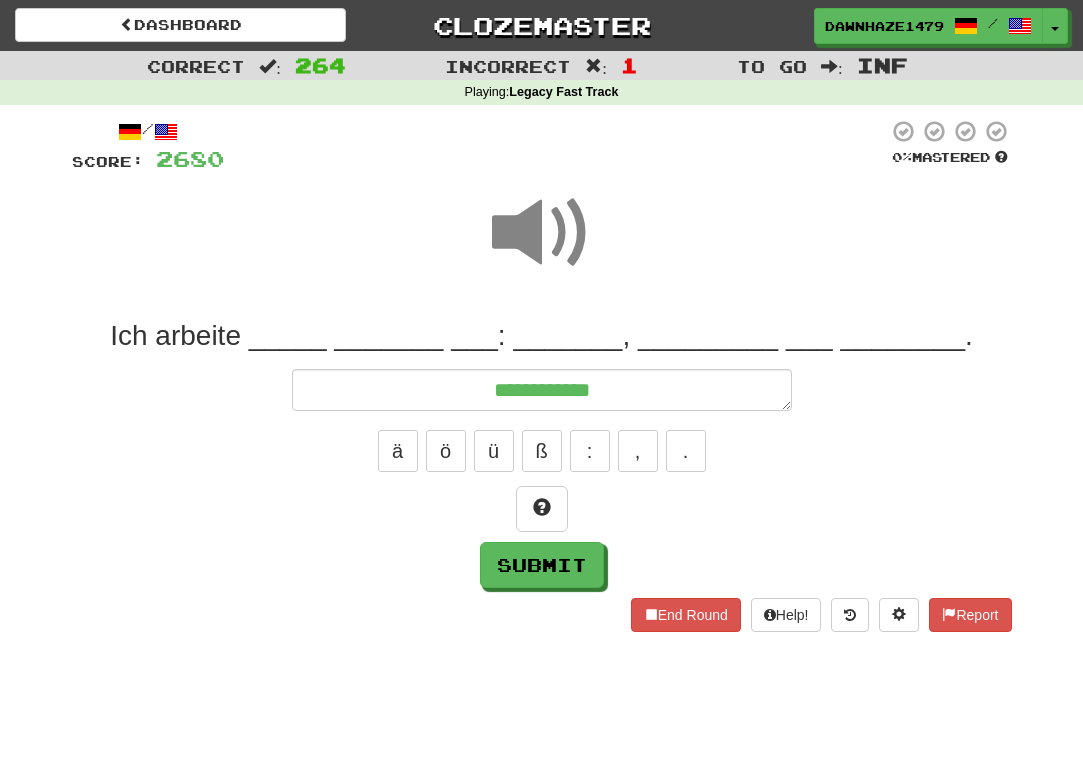 click at bounding box center (542, 233) 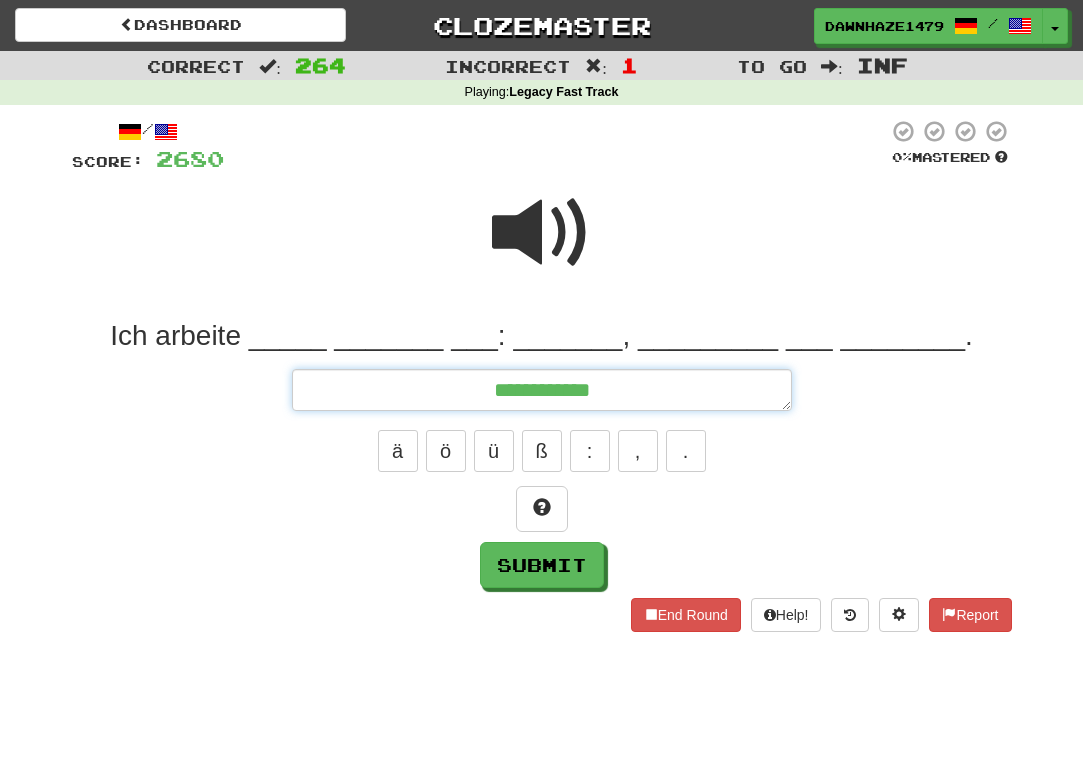 click on "**********" at bounding box center [542, 390] 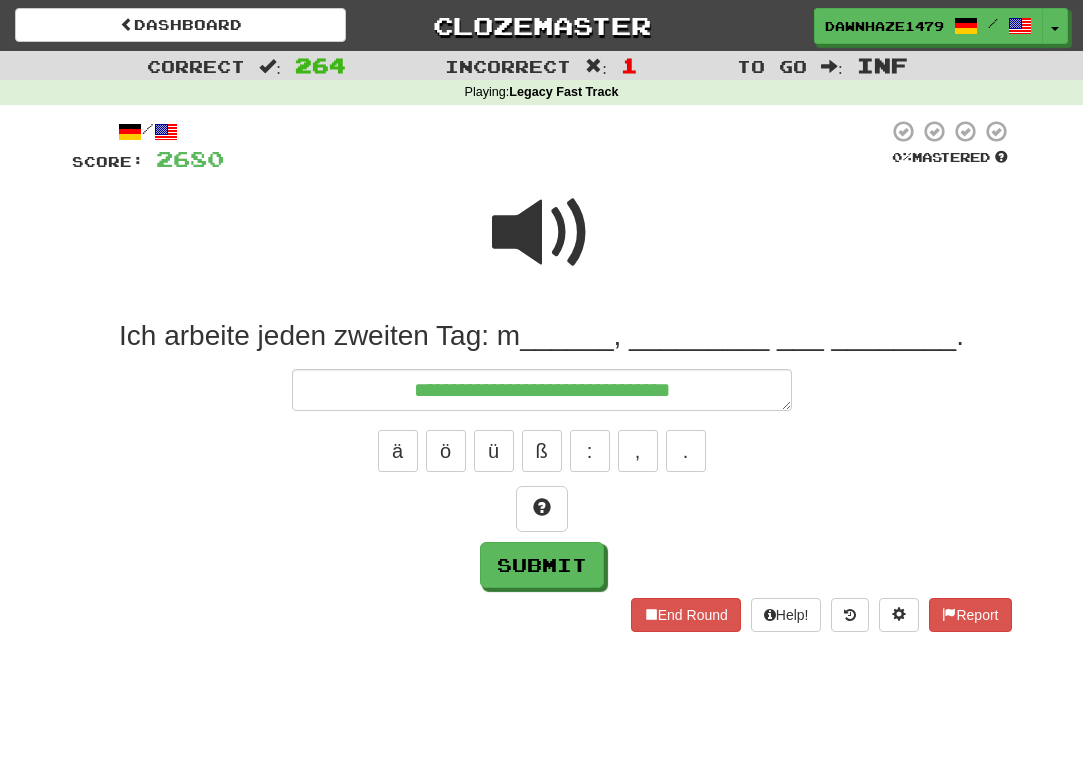 click at bounding box center (542, 233) 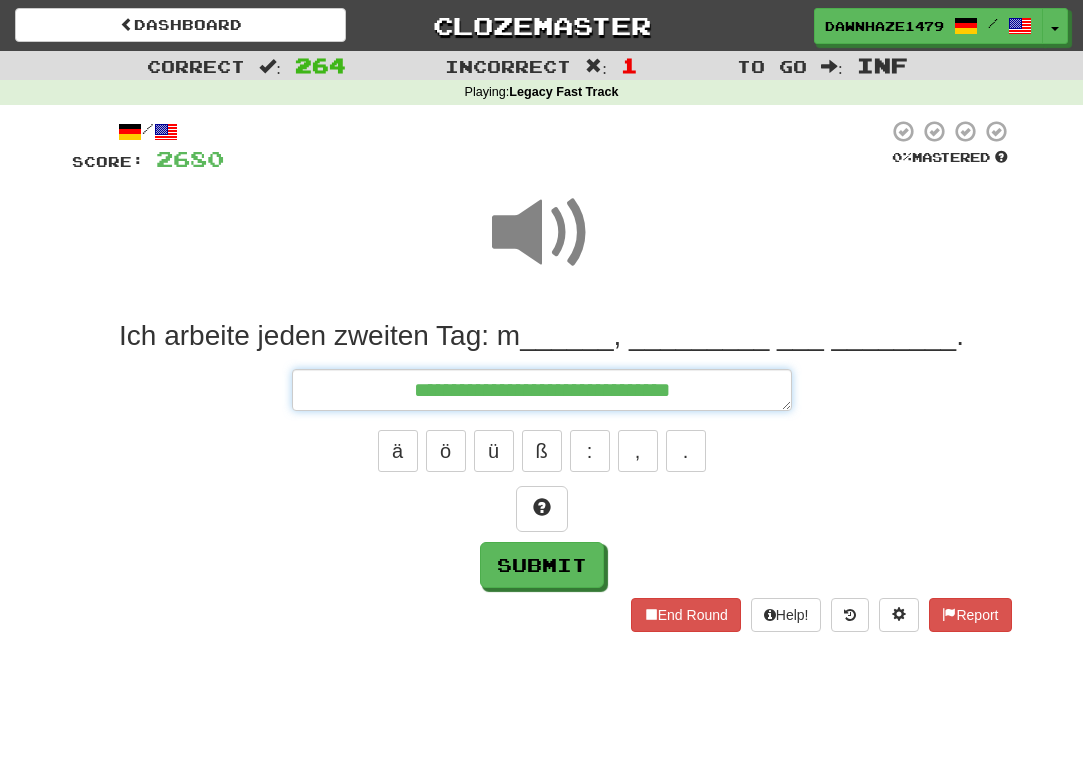 click on "**********" at bounding box center (542, 390) 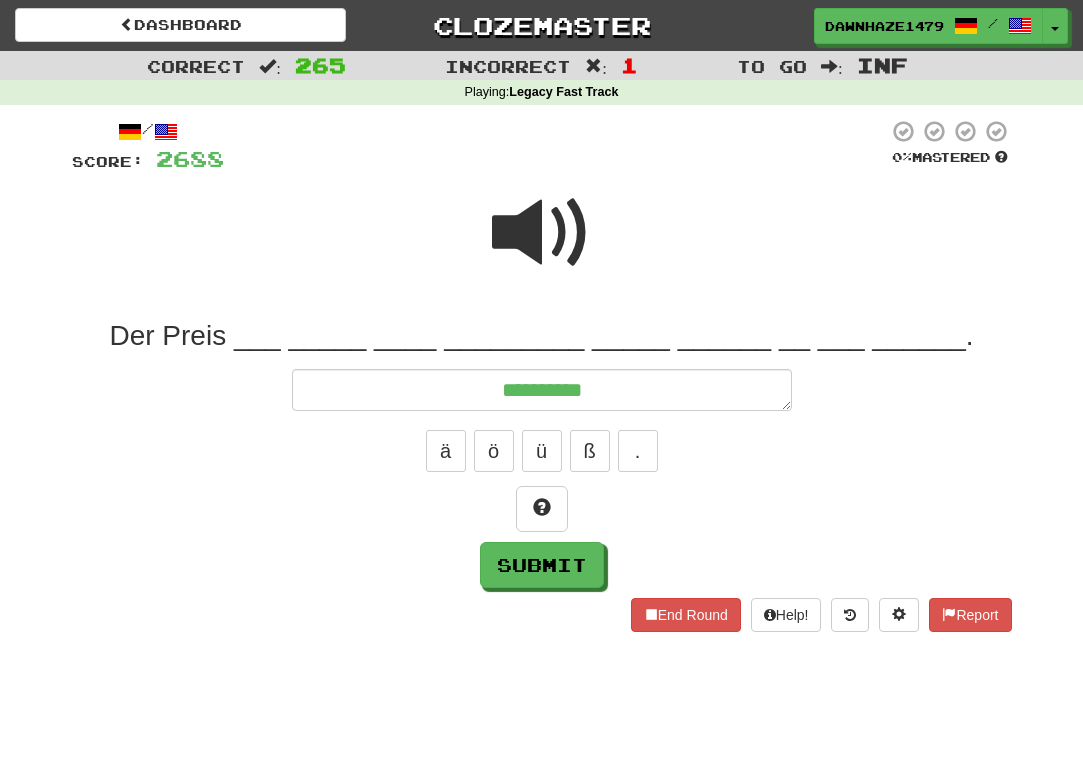 click at bounding box center (542, 246) 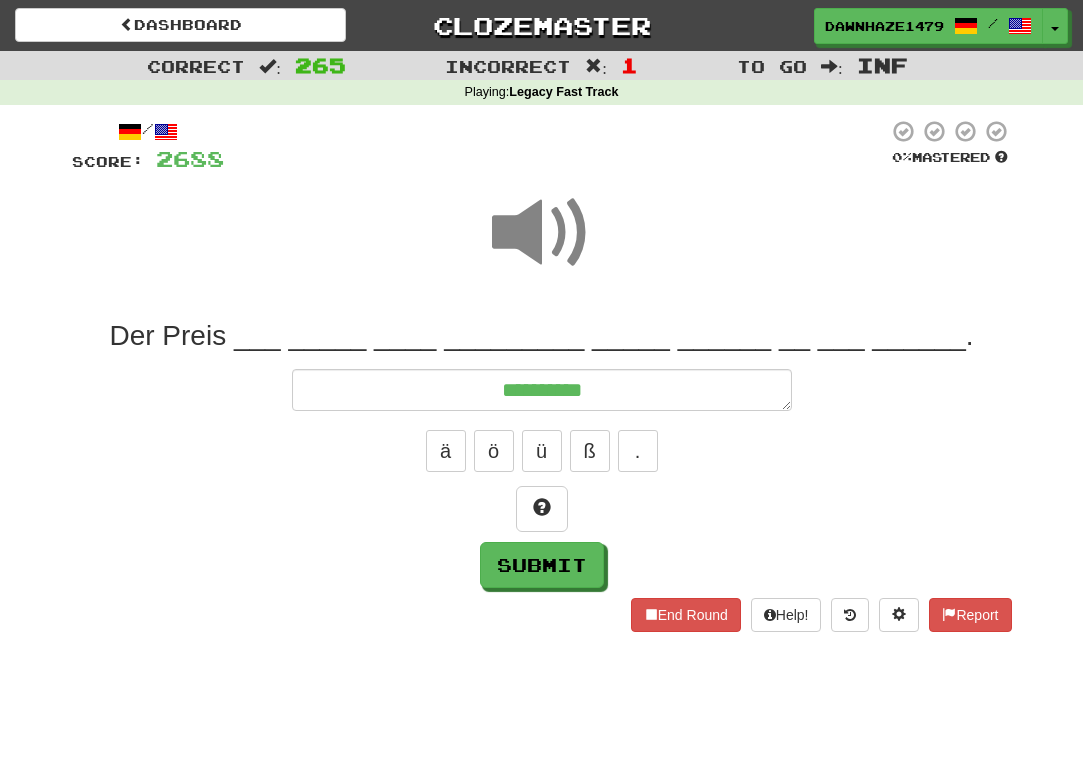 click on "Der Preis ___ _____ ____ _________ _____ ______ __ ___ ______. ********* ä ö ü ß . Submit" at bounding box center (542, 453) 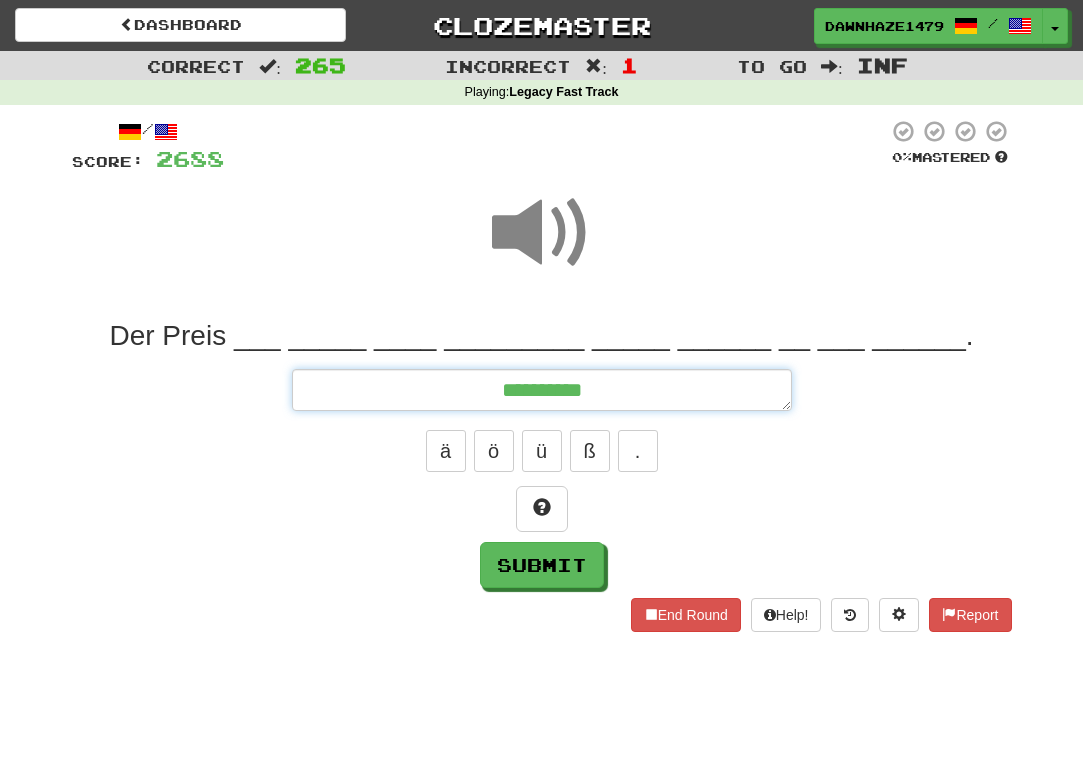 click on "*********" at bounding box center (542, 390) 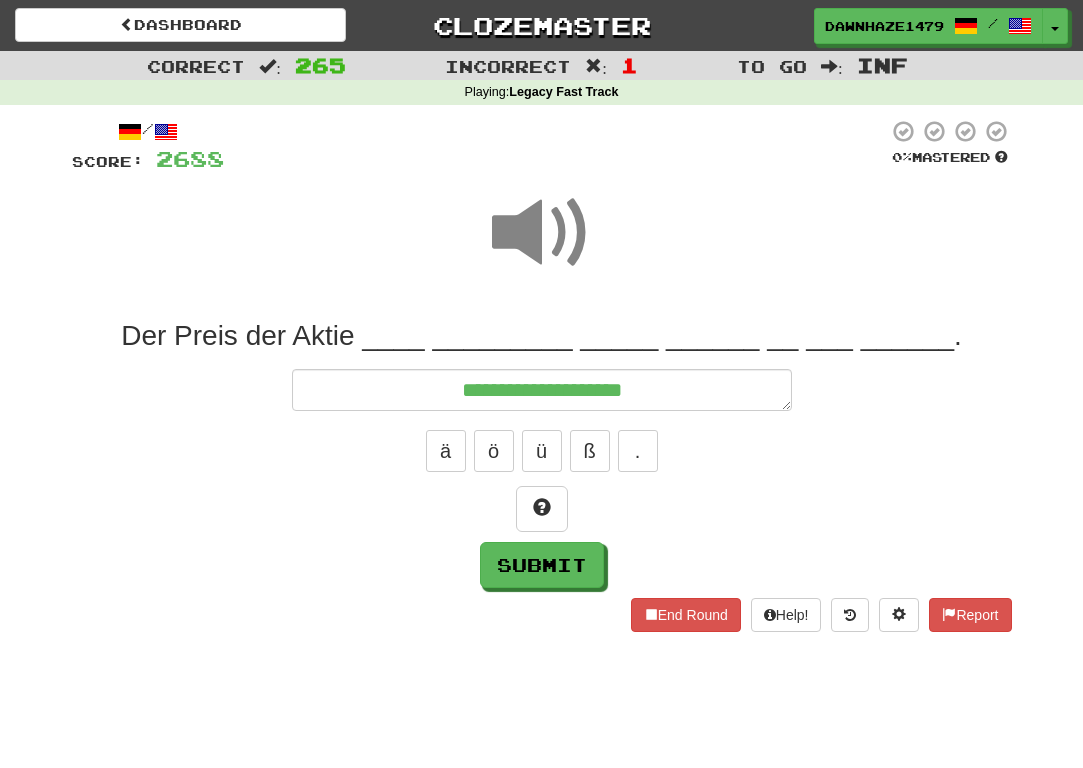 click at bounding box center (542, 246) 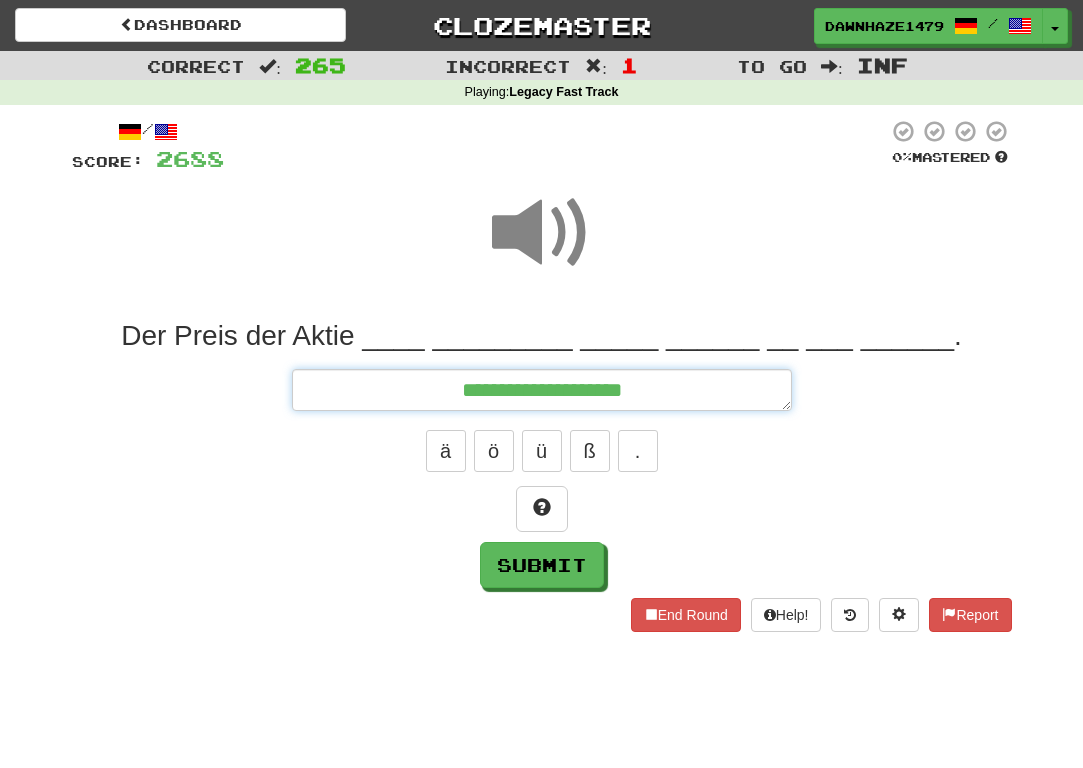 click on "**********" at bounding box center [542, 390] 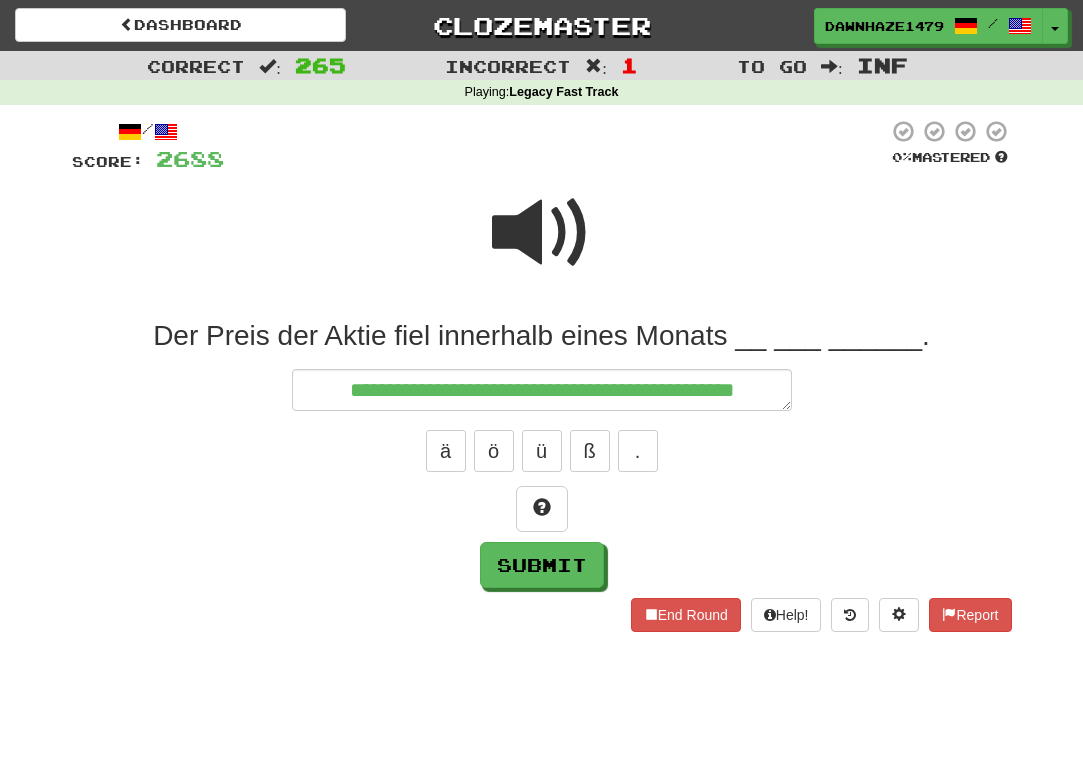 click at bounding box center (542, 233) 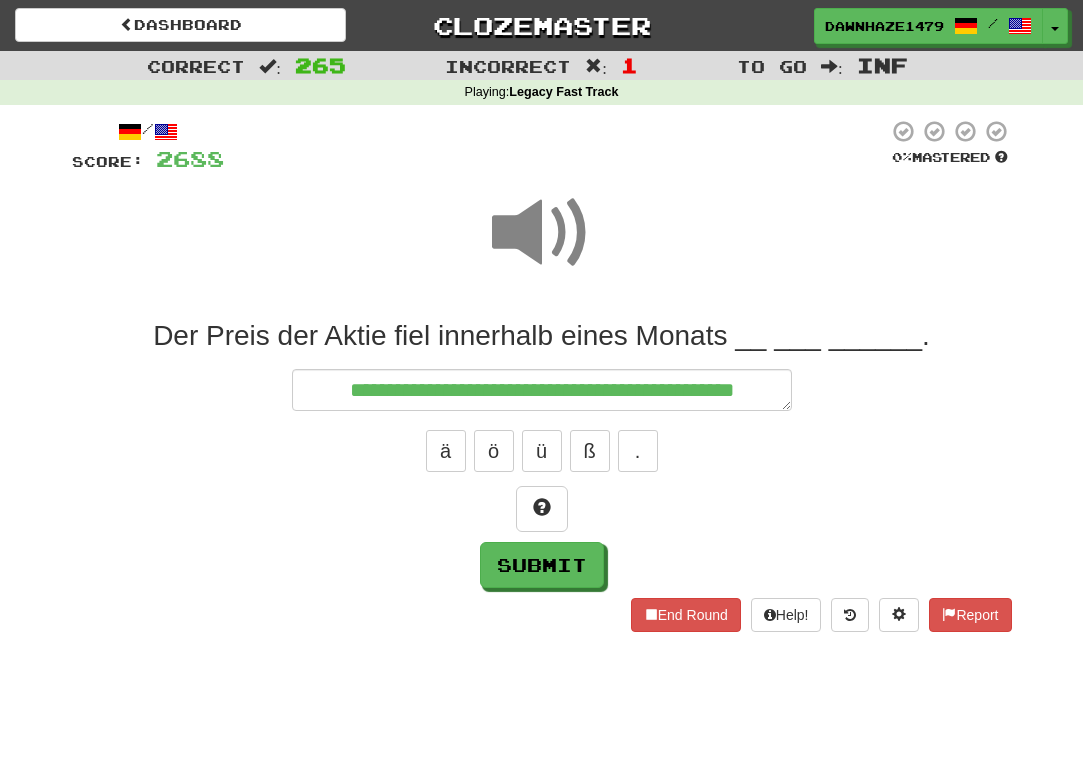 click on "**********" at bounding box center [542, 453] 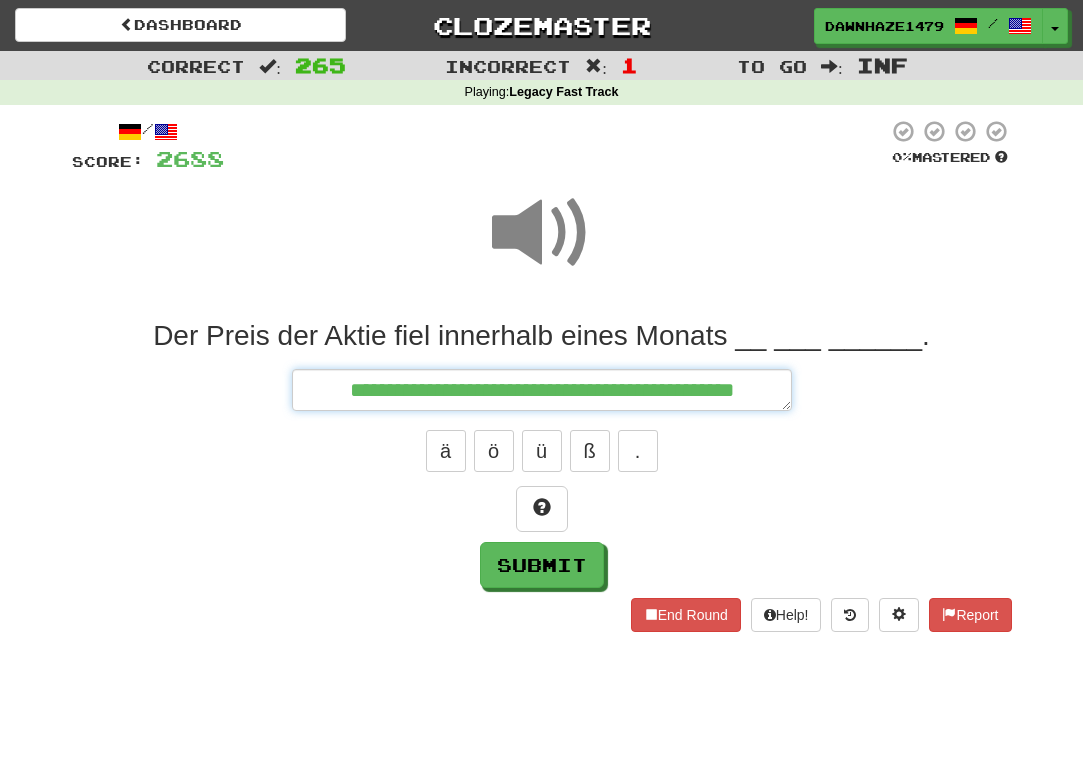 click on "**********" at bounding box center (542, 390) 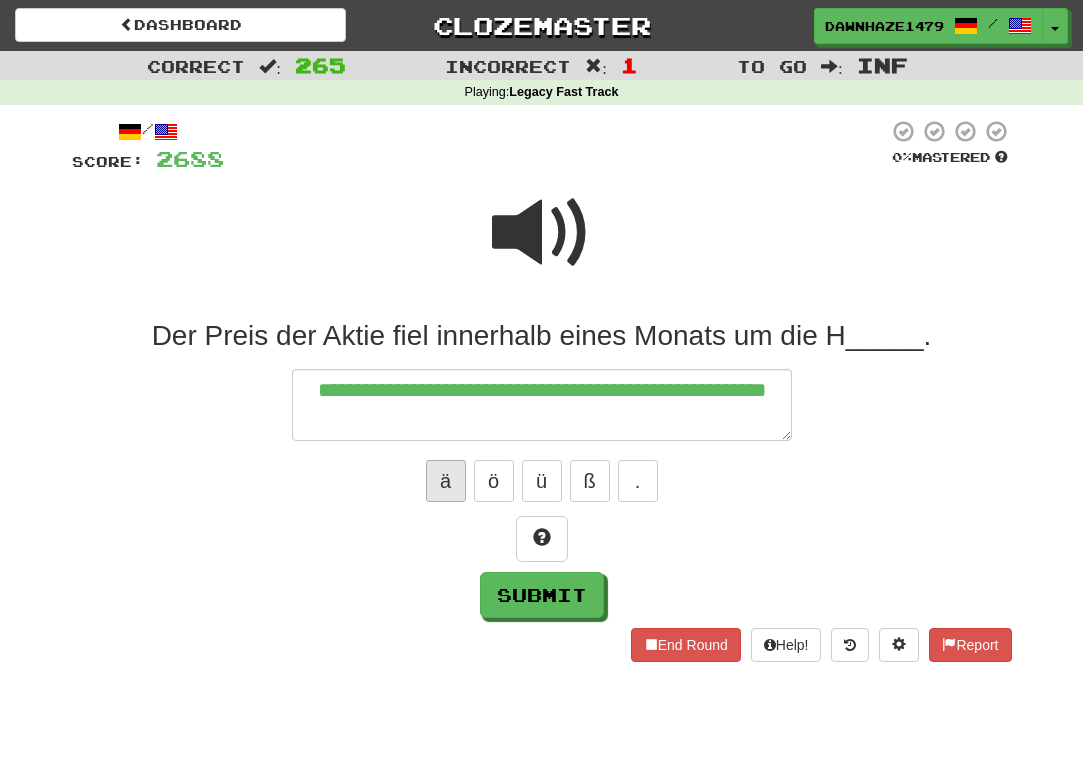 click on "ä" at bounding box center [446, 481] 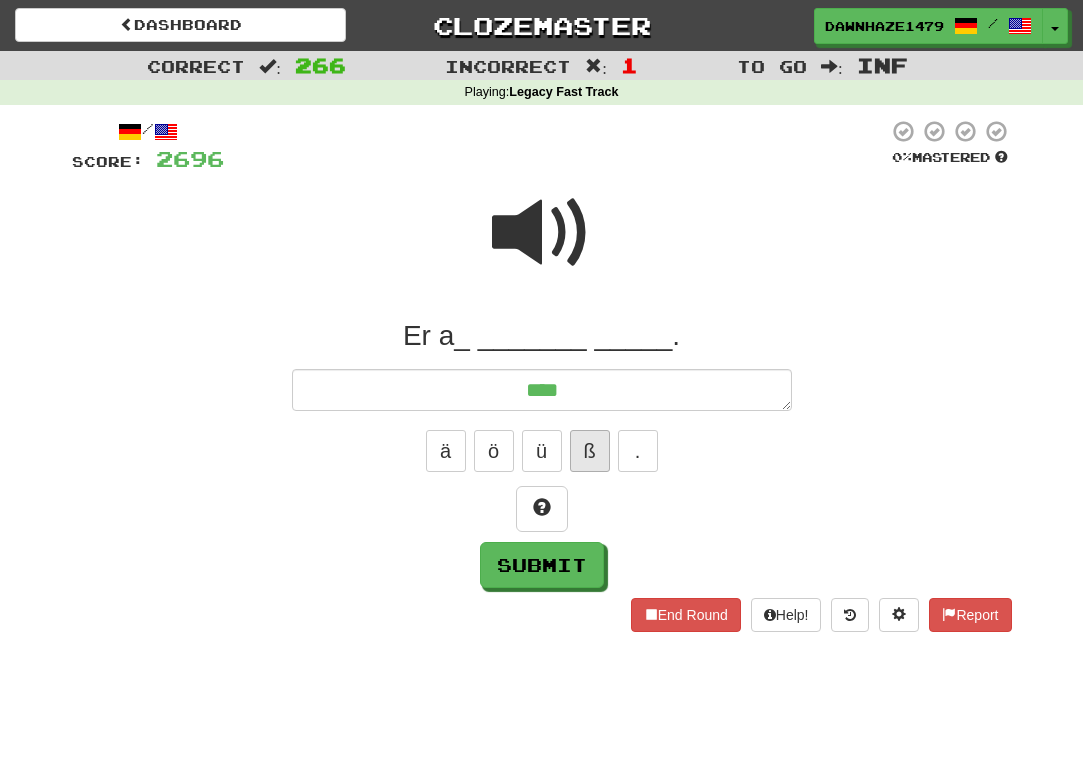 click on "ß" at bounding box center [590, 451] 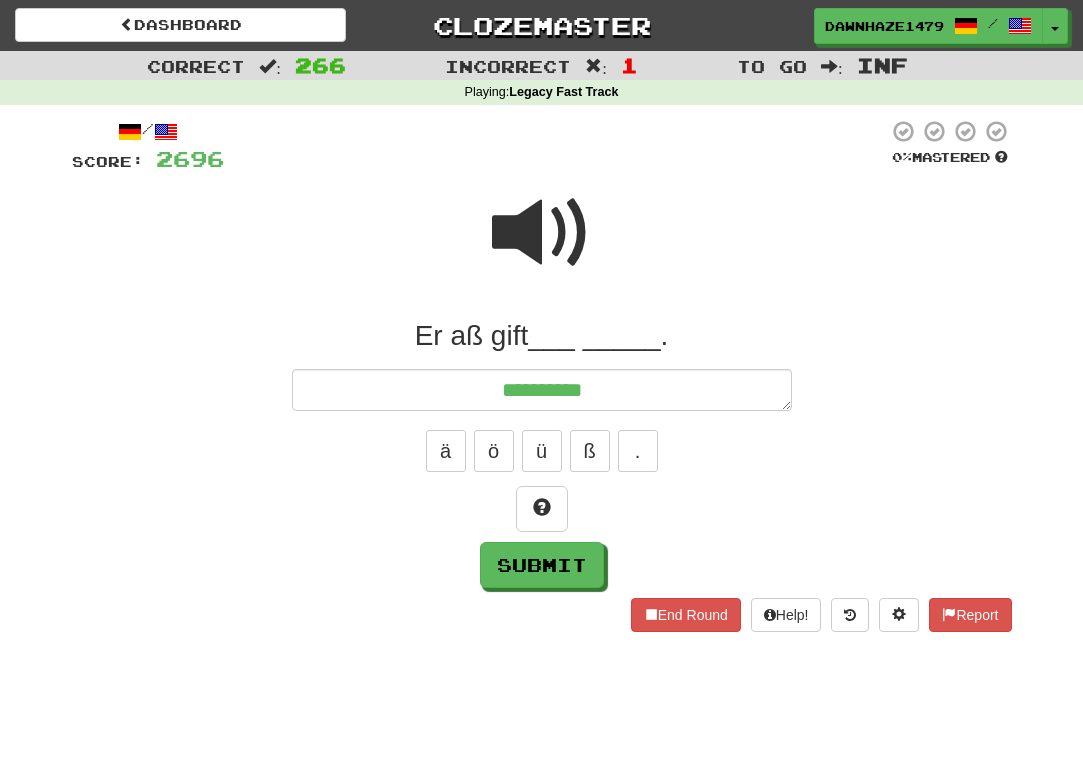 click at bounding box center [542, 246] 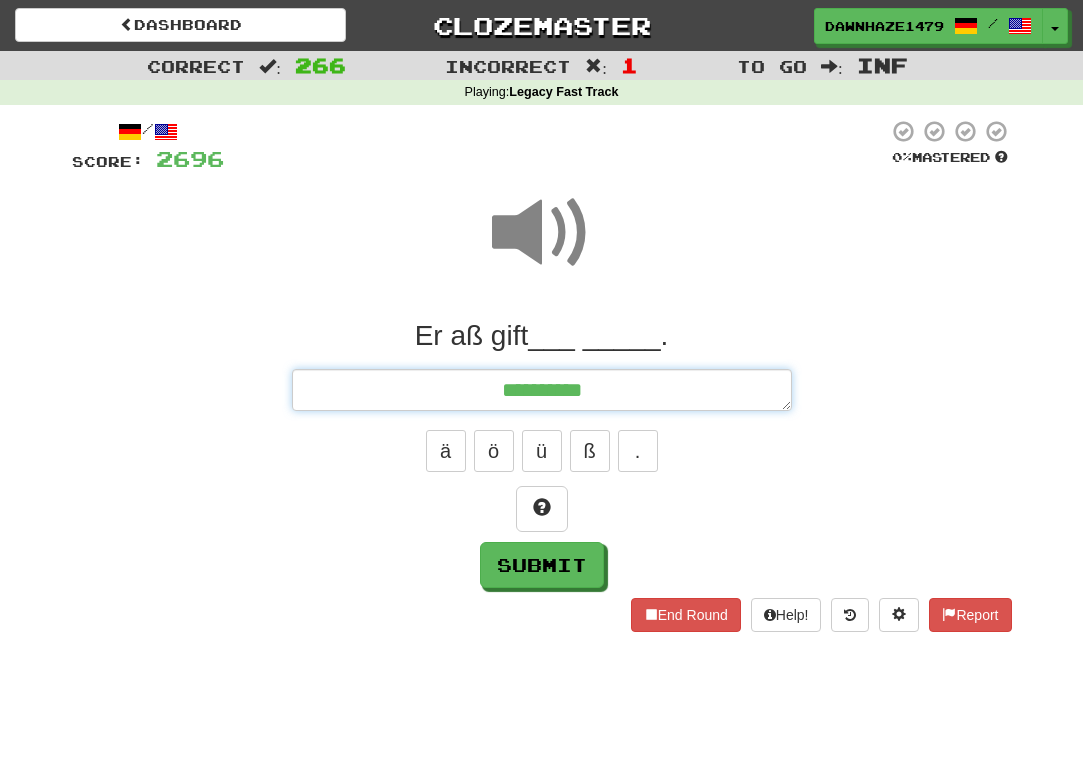 click on "**********" at bounding box center [542, 390] 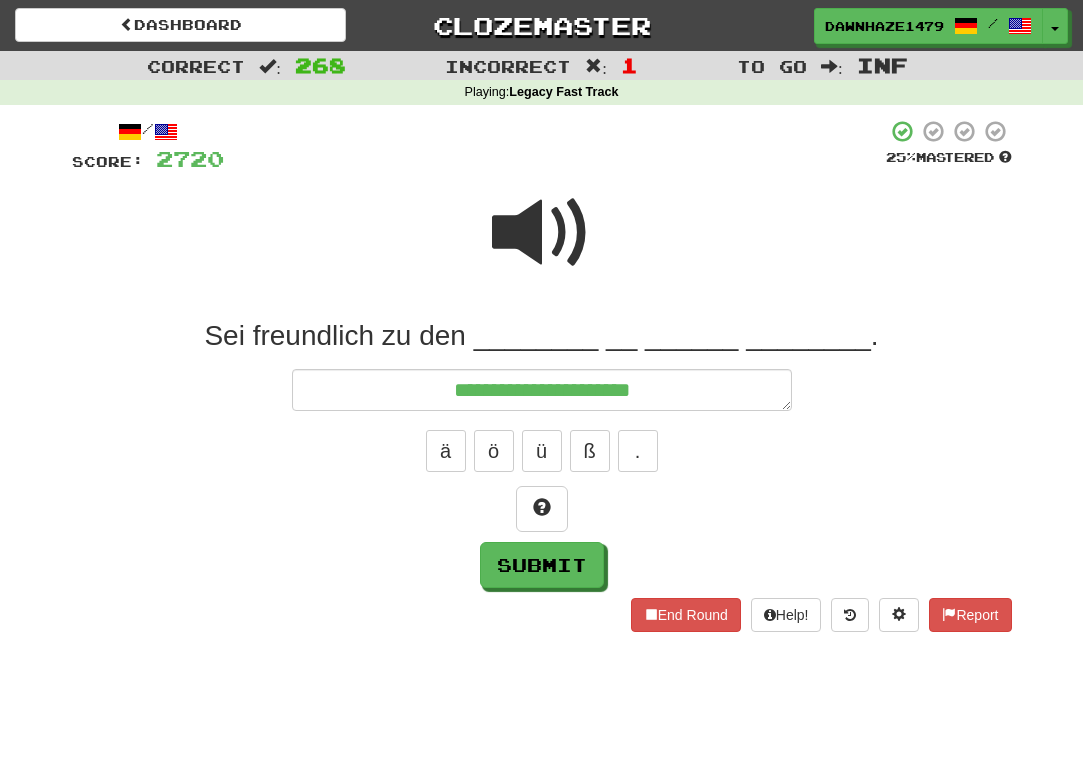 click at bounding box center (542, 233) 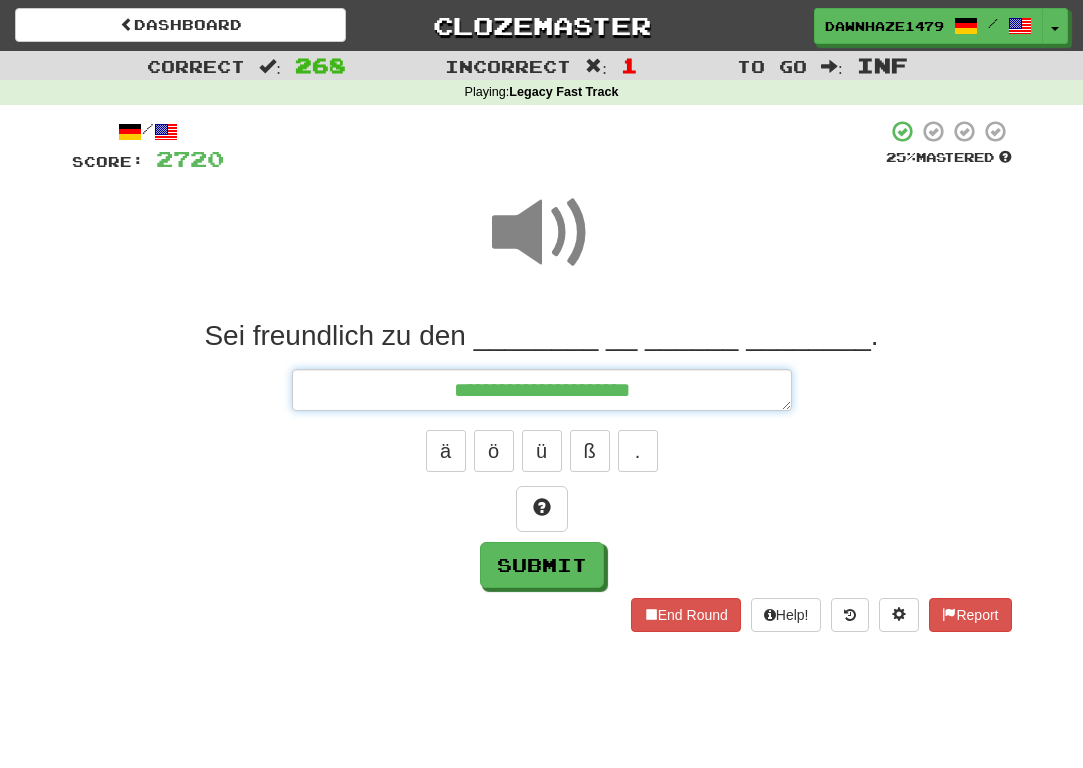 click on "**********" at bounding box center (542, 390) 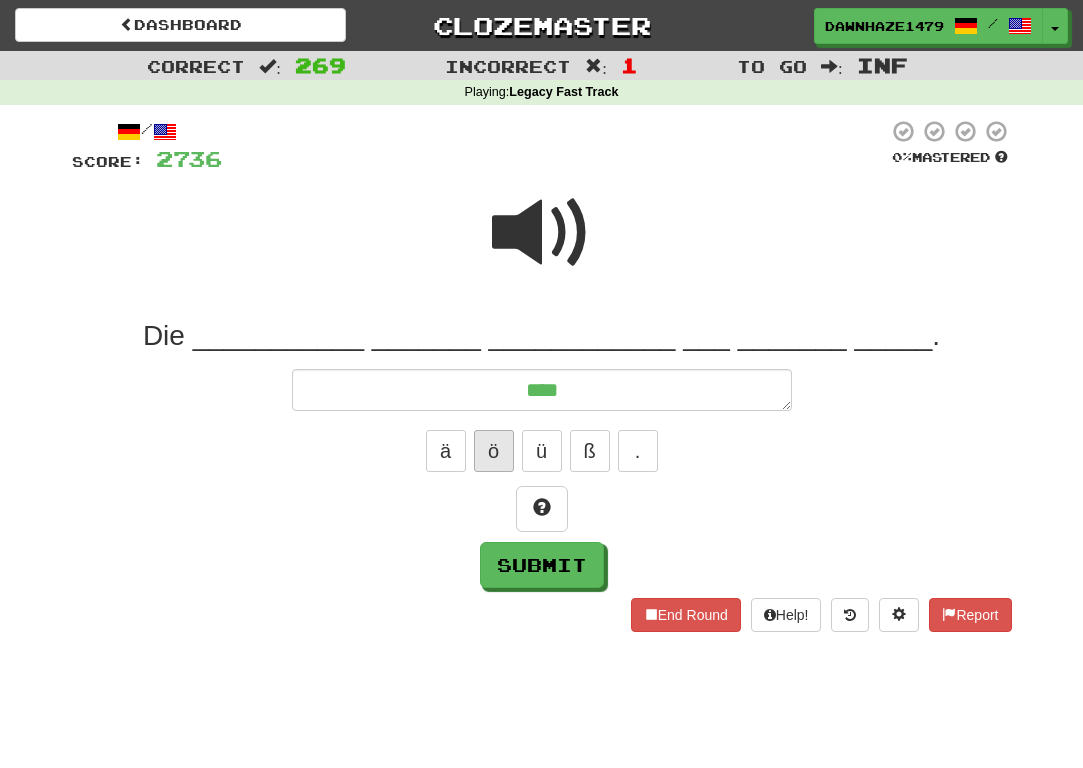 click on "ö" at bounding box center (494, 451) 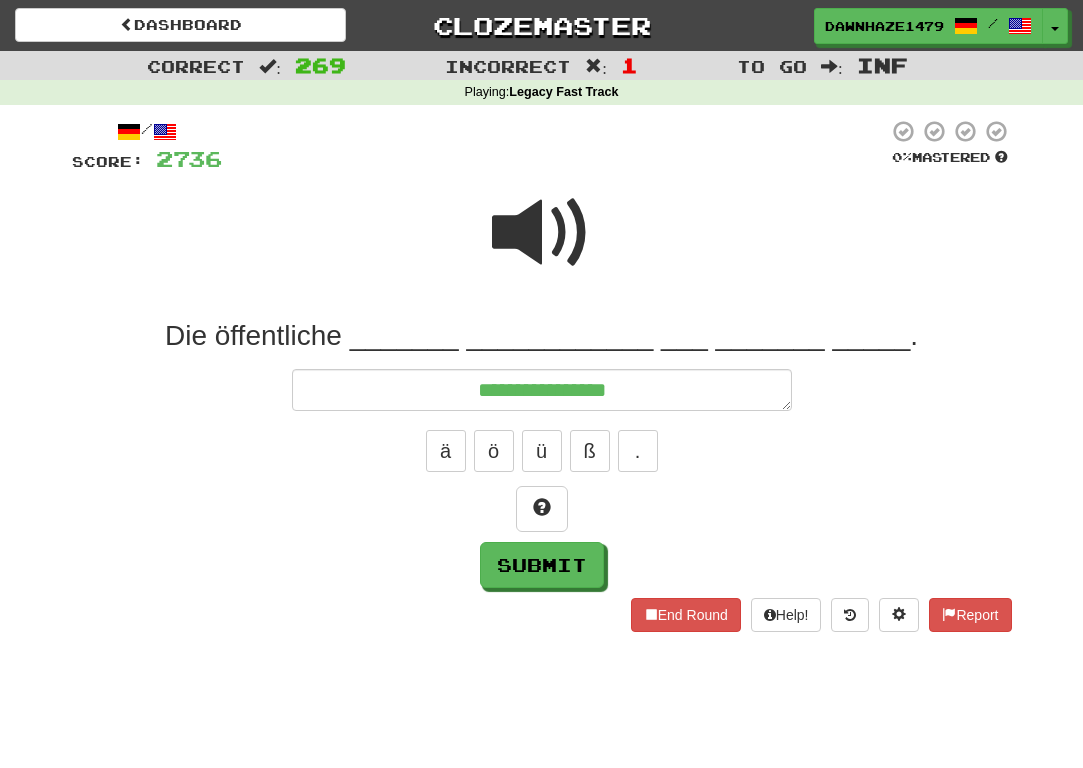 click at bounding box center [542, 233] 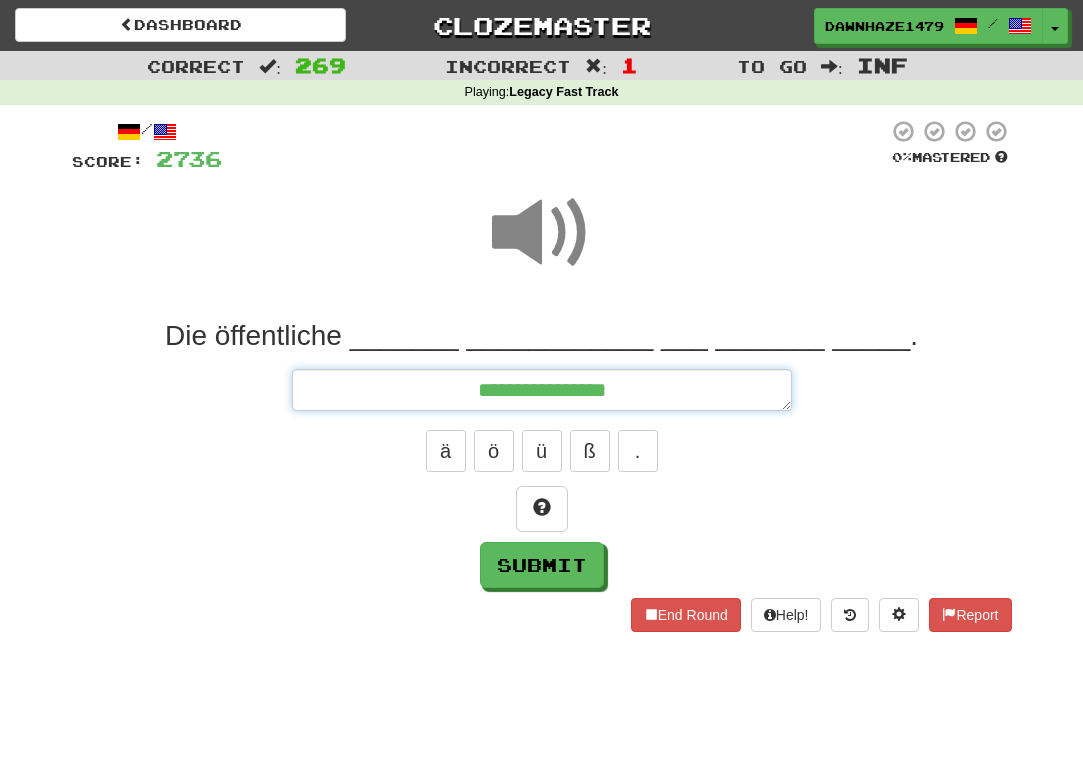 click on "**********" at bounding box center (542, 390) 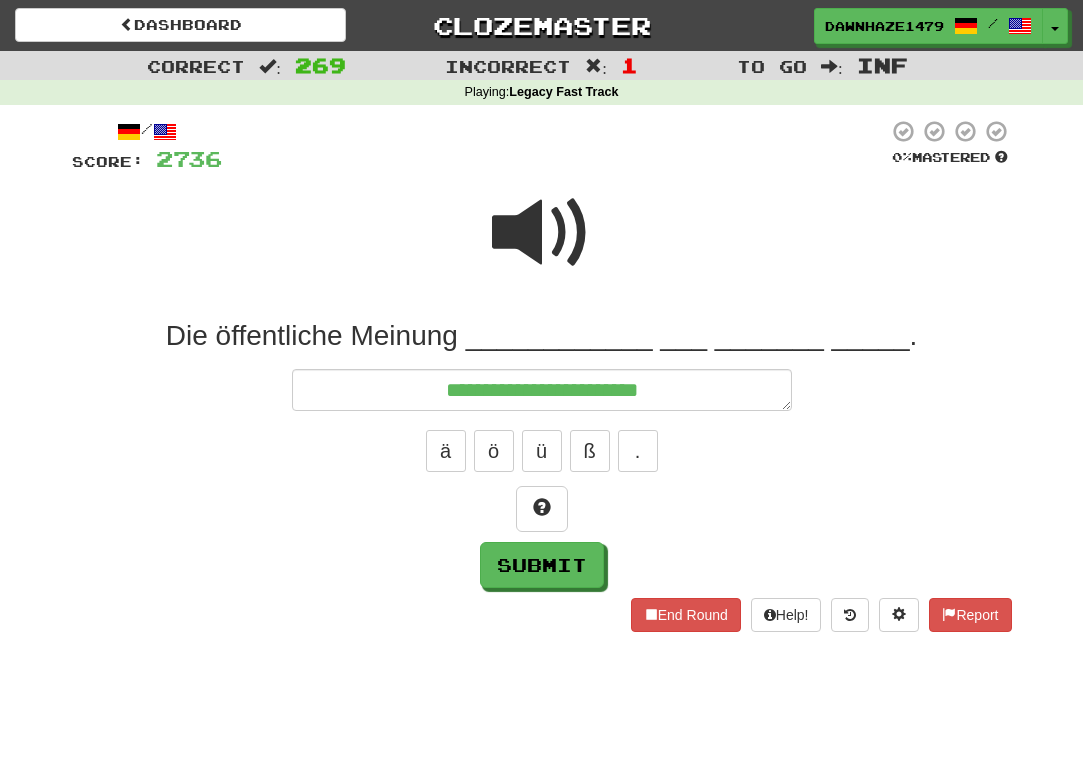 click at bounding box center [542, 246] 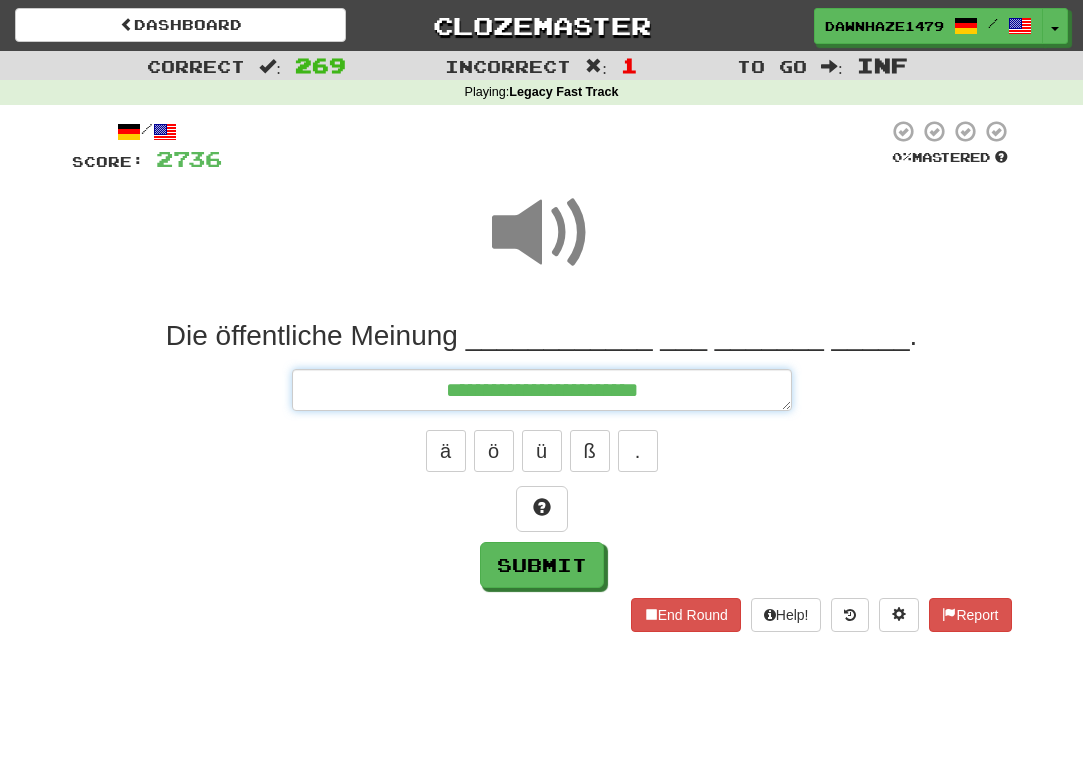 click on "**********" at bounding box center [542, 390] 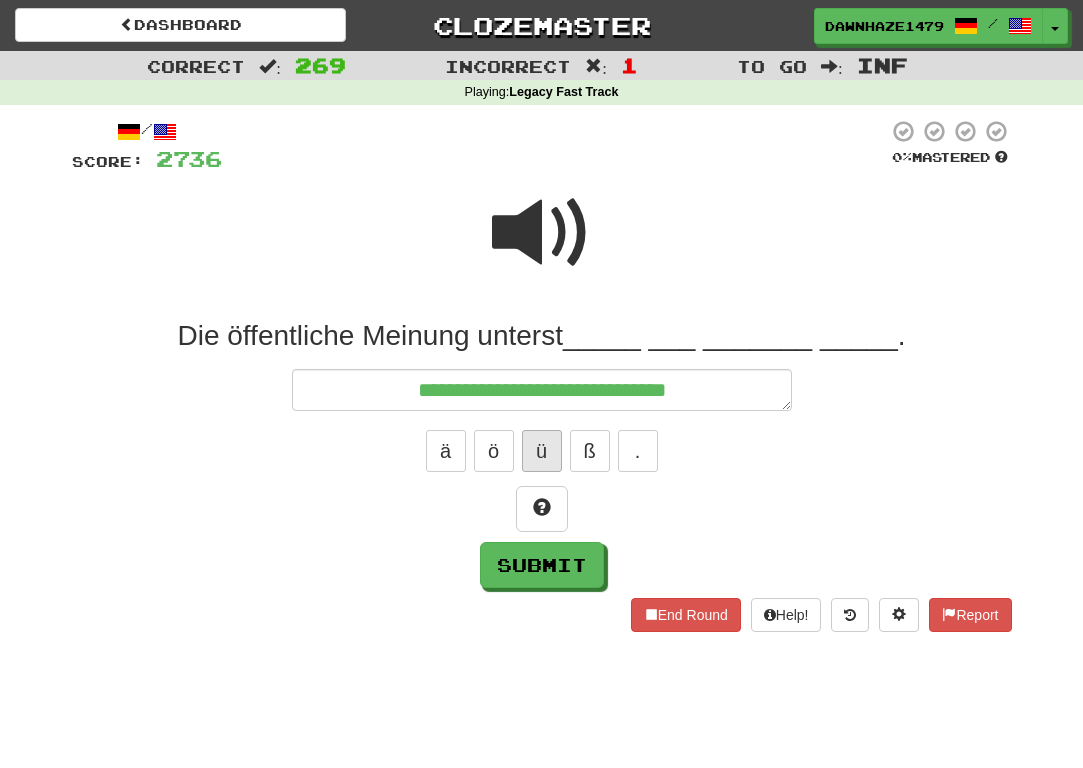 click on "ü" at bounding box center [542, 451] 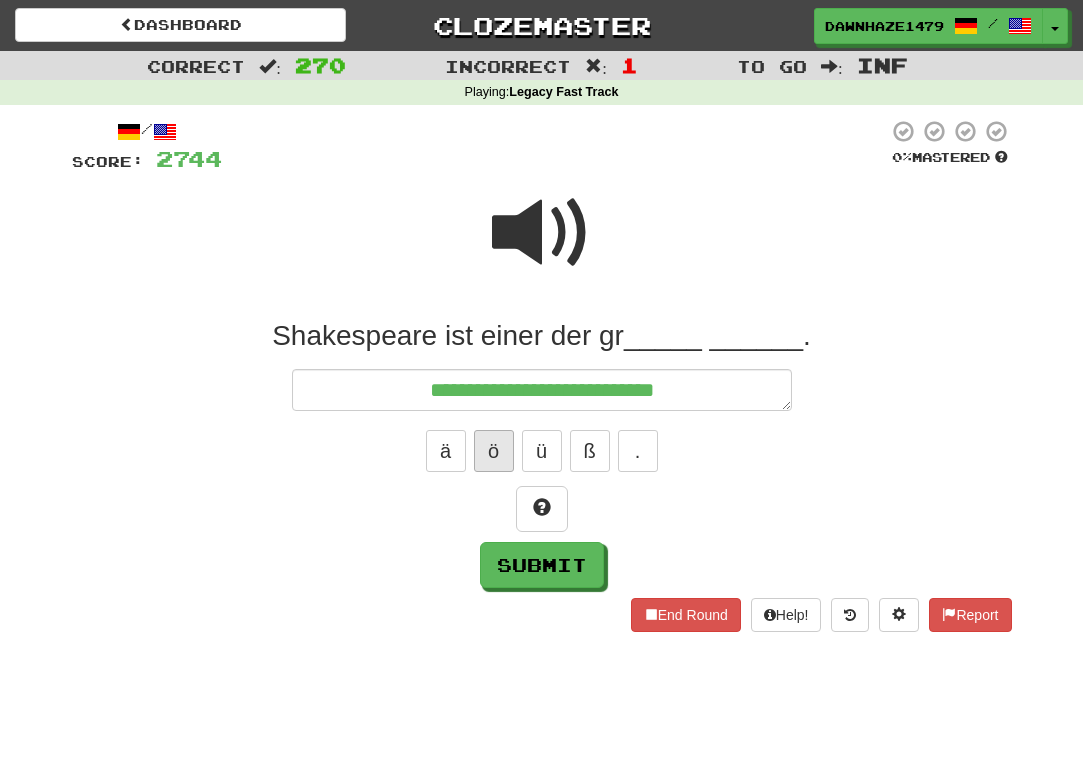 click on "ö" at bounding box center (494, 451) 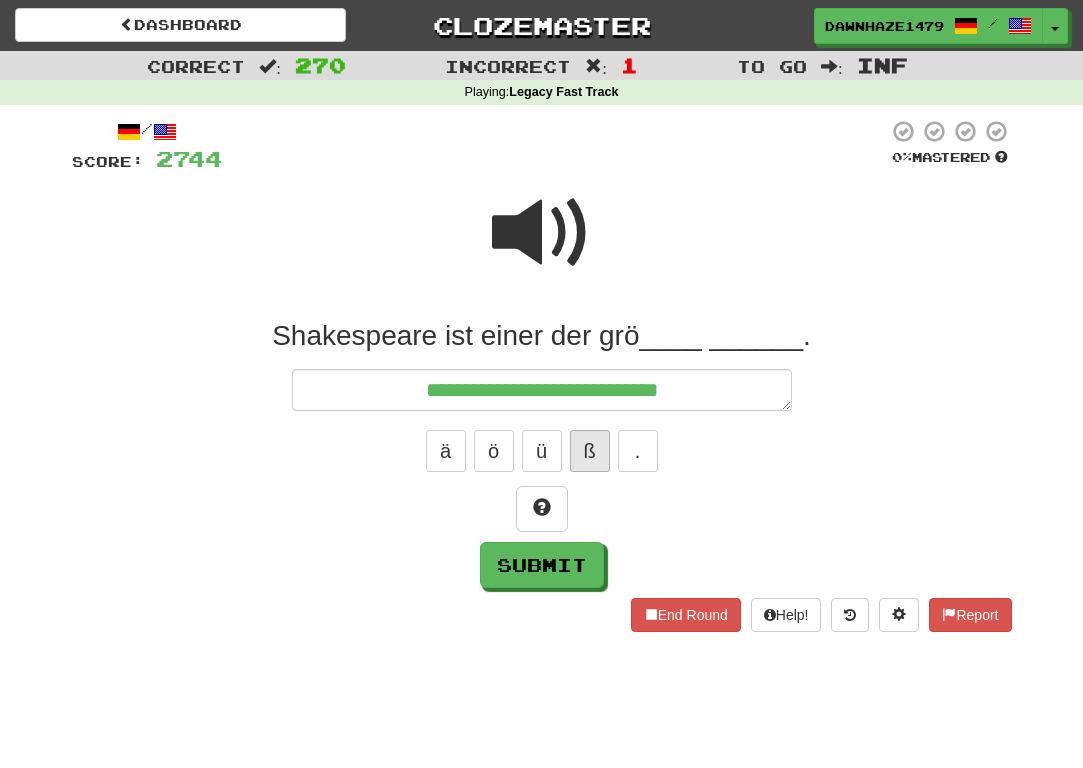 click on "ß" at bounding box center (590, 451) 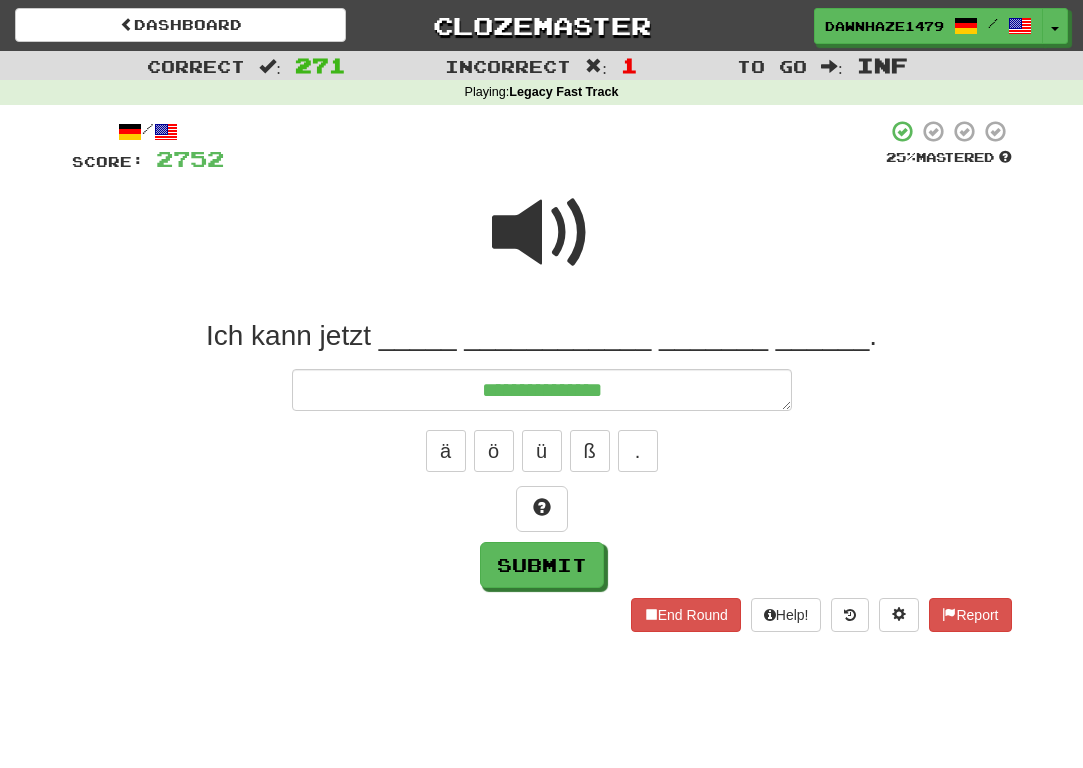click on "**********" at bounding box center [542, 390] 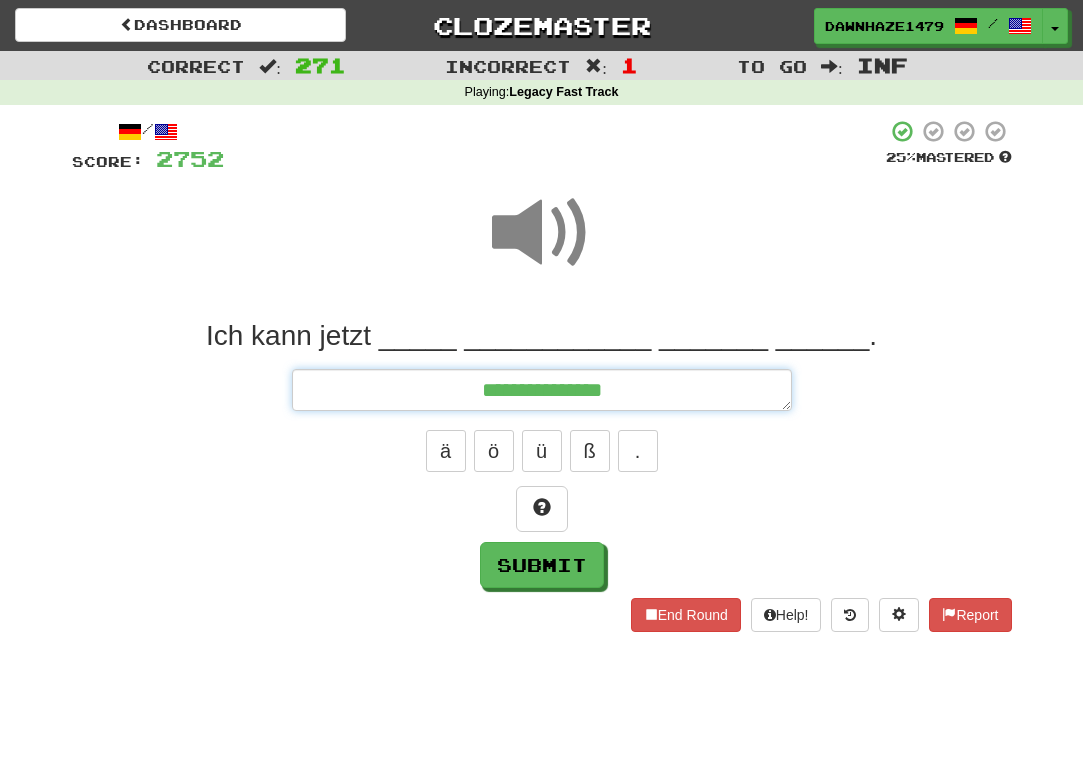 click on "**********" at bounding box center [542, 390] 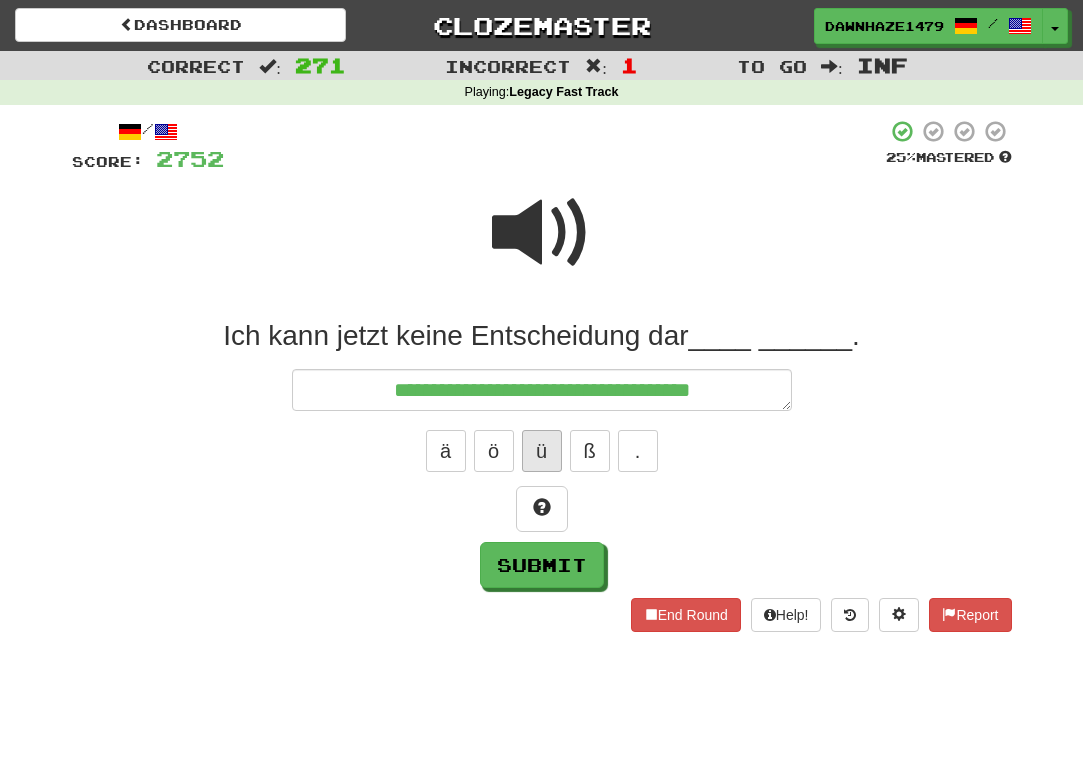 click on "ü" at bounding box center [542, 451] 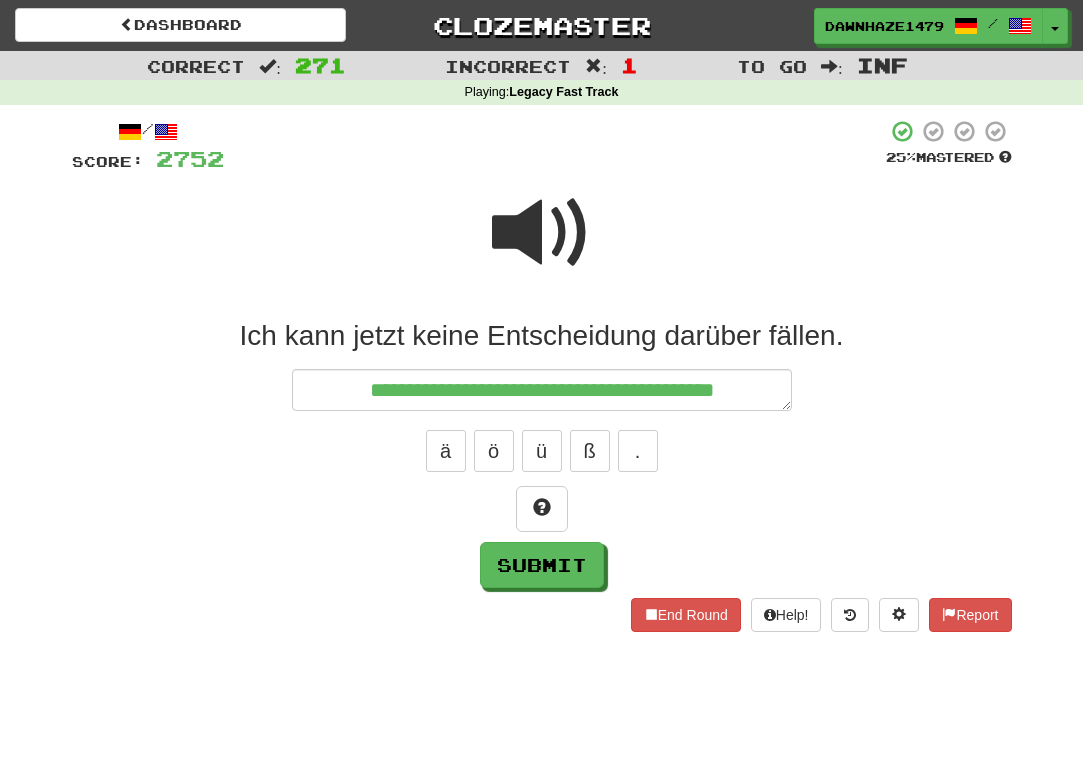 click at bounding box center (542, 233) 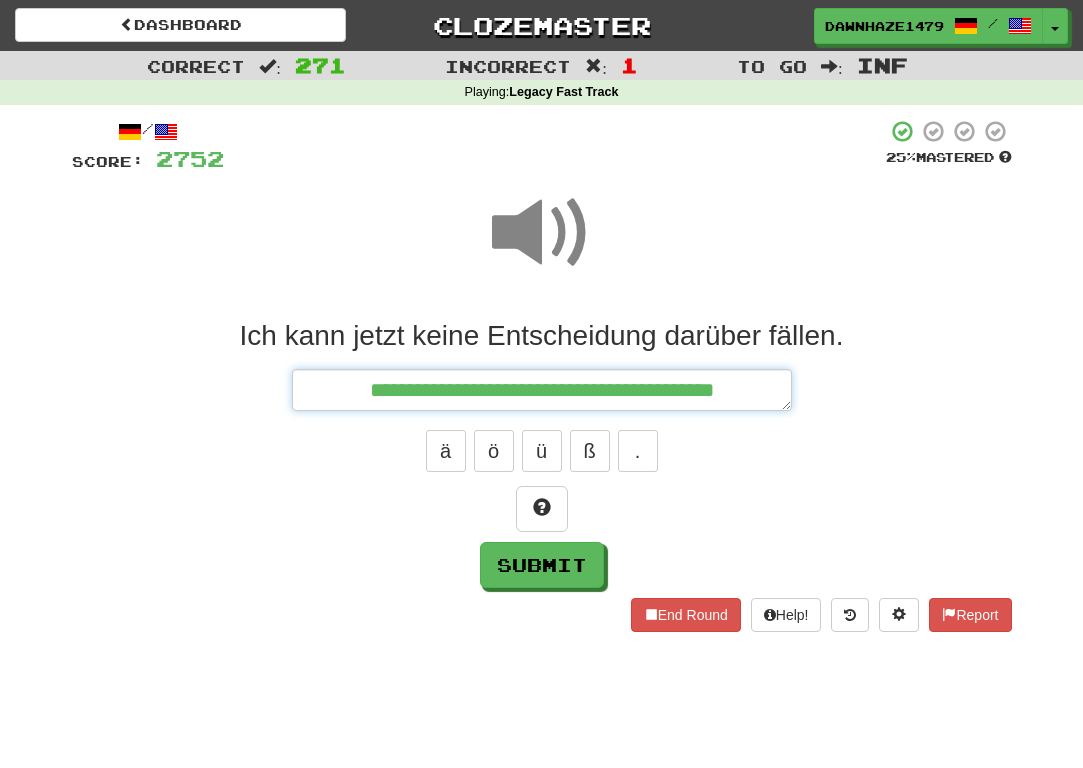 click on "**********" at bounding box center [542, 390] 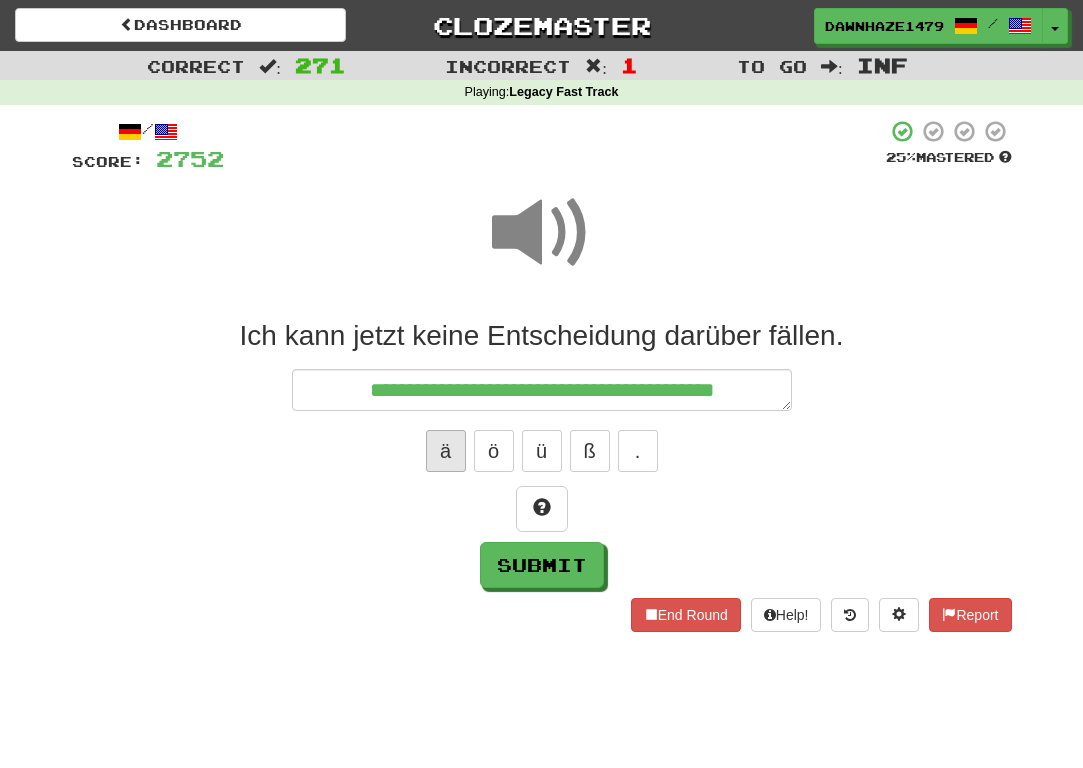 click on "ä" at bounding box center [446, 451] 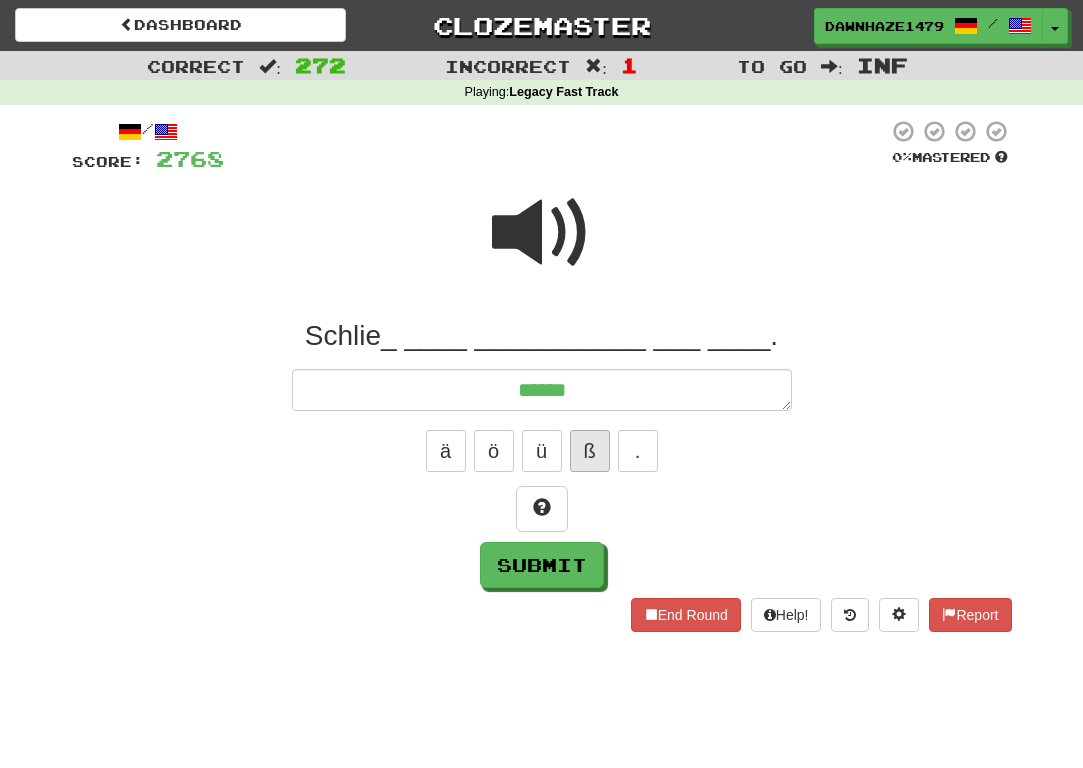 click on "ß" at bounding box center (590, 451) 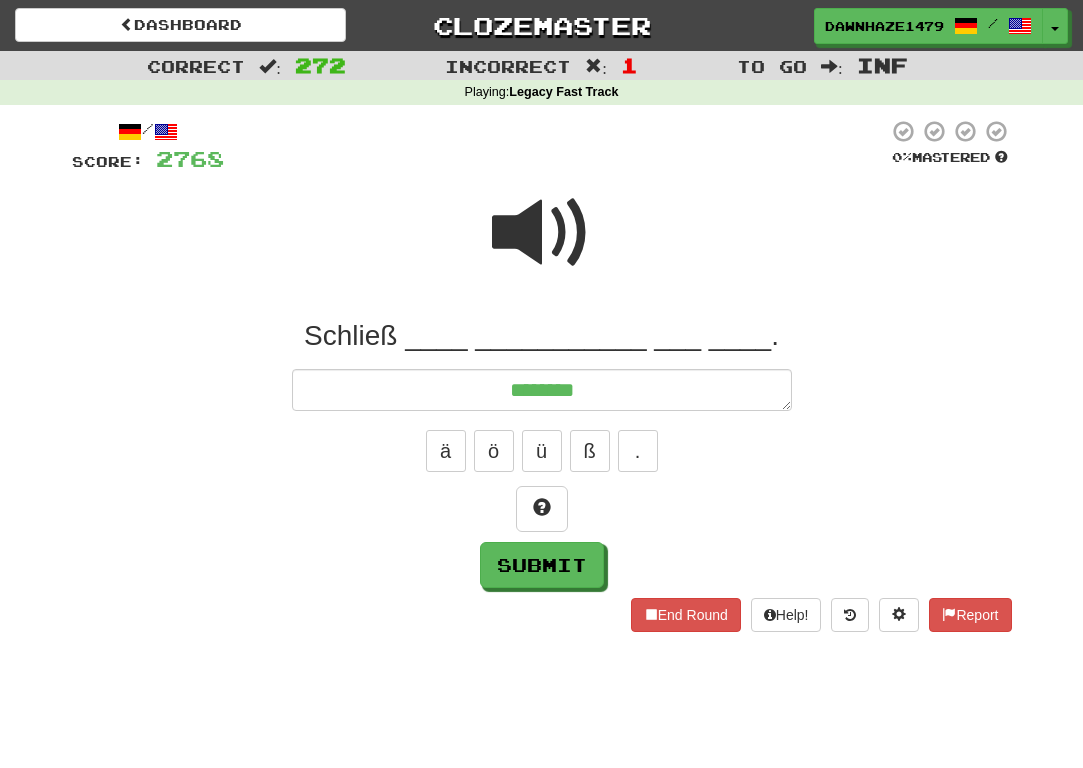 click at bounding box center (542, 246) 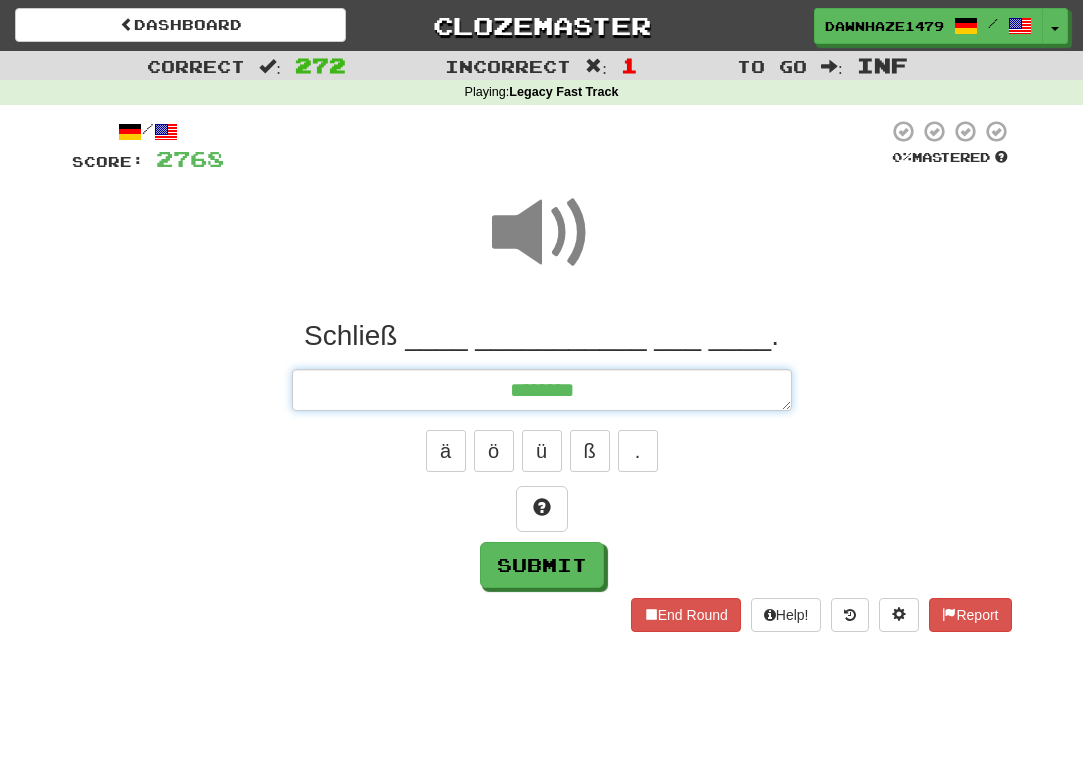 click on "*******" at bounding box center (542, 390) 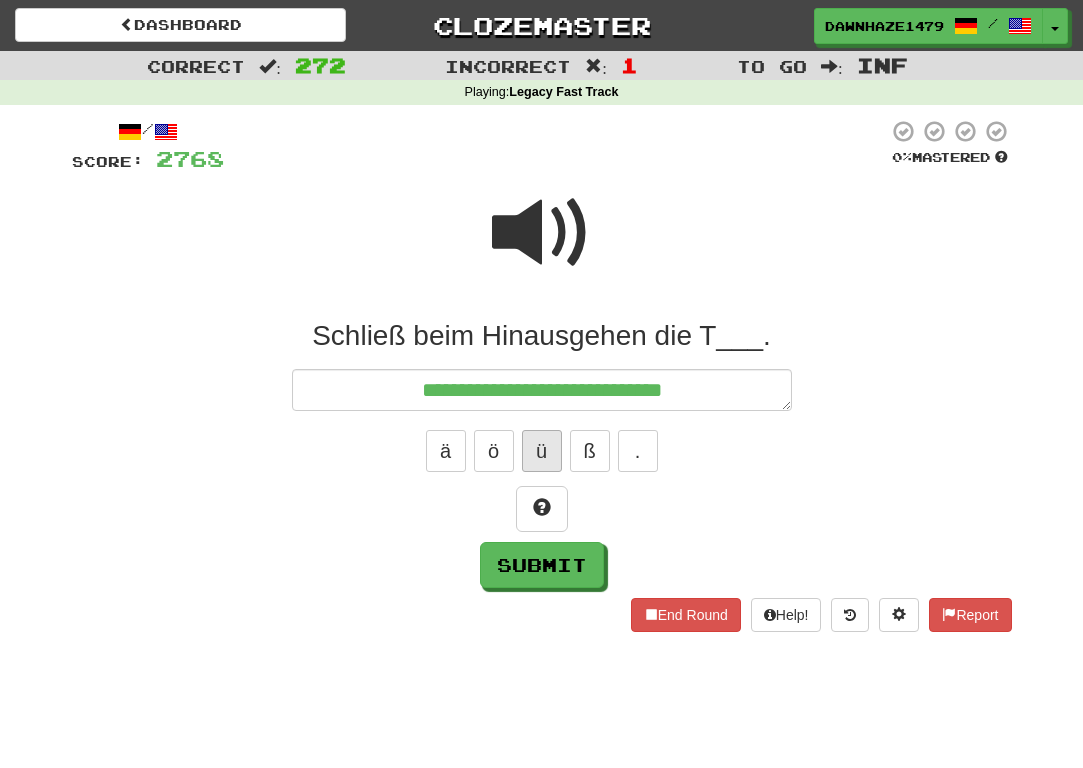 click on "ü" at bounding box center [542, 451] 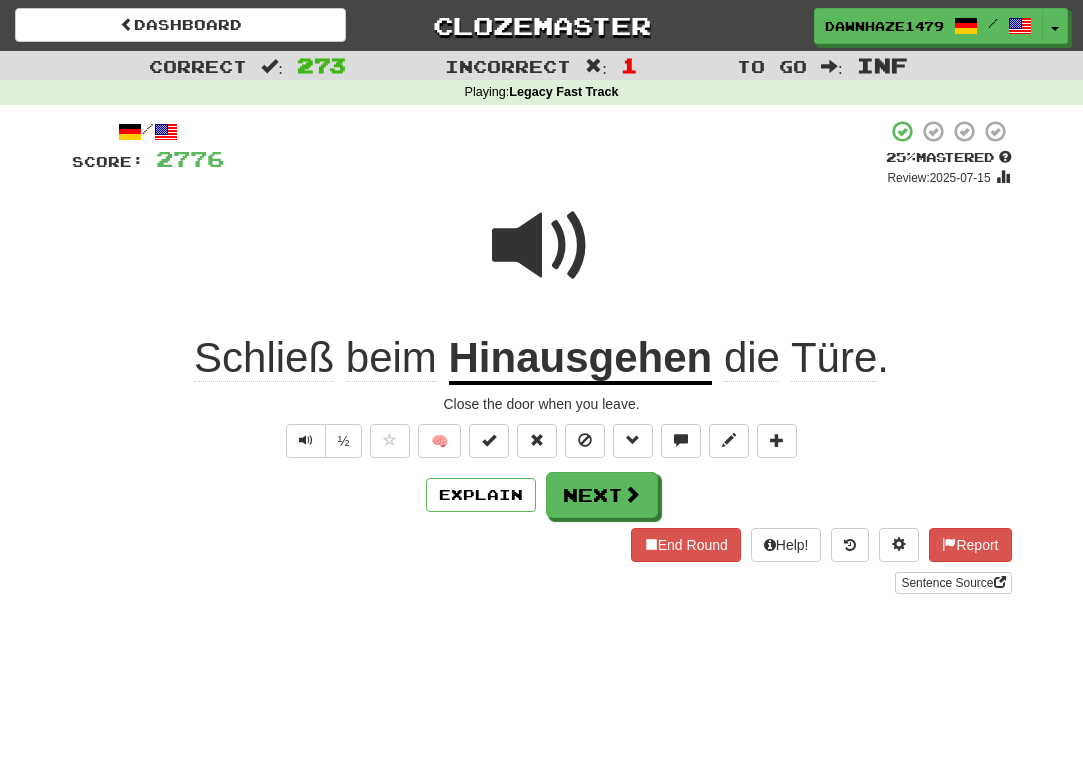 scroll, scrollTop: 0, scrollLeft: 0, axis: both 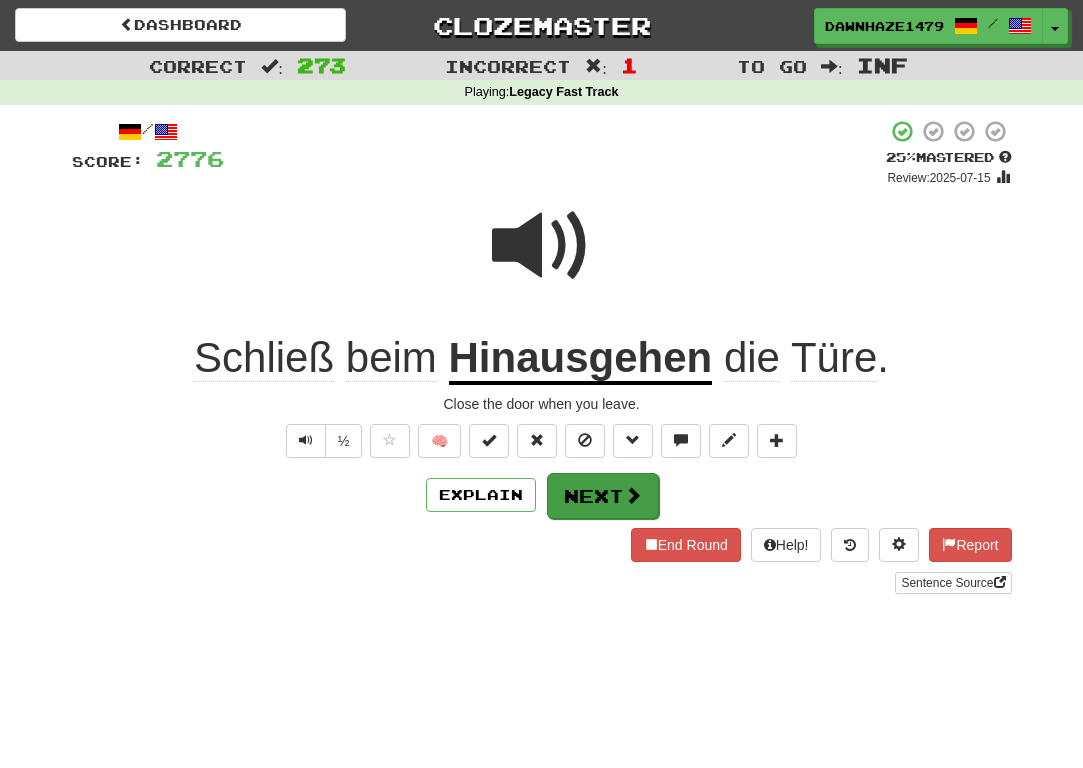 click at bounding box center (633, 495) 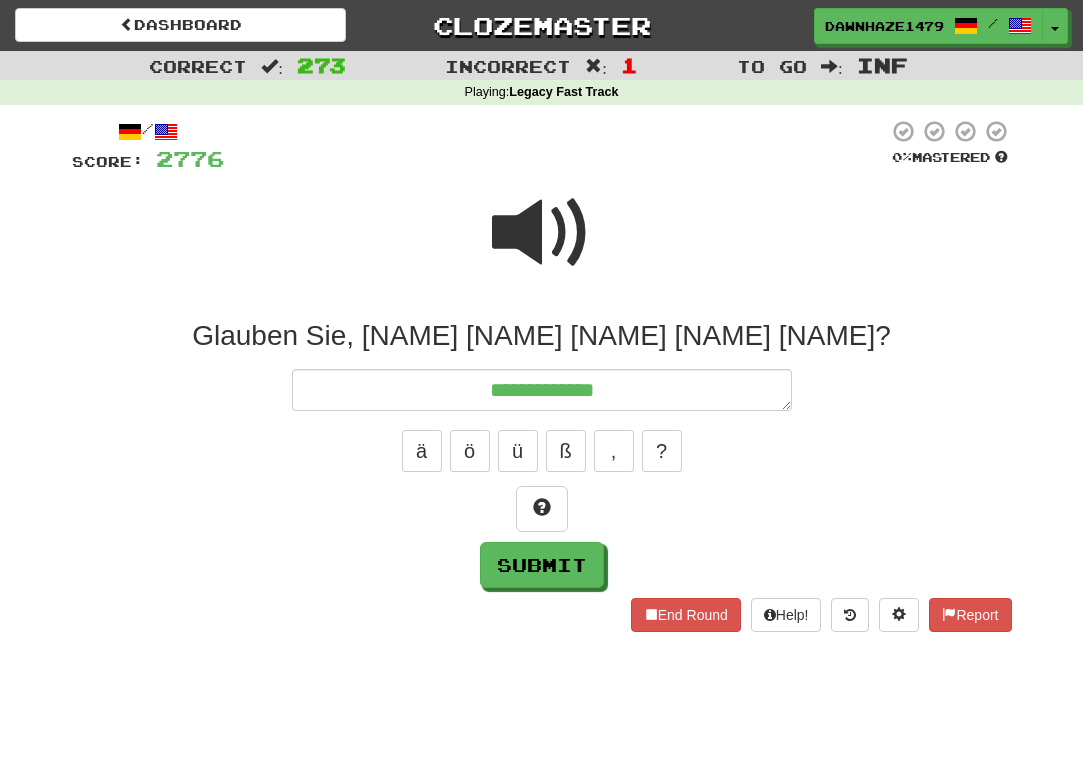 click at bounding box center [542, 233] 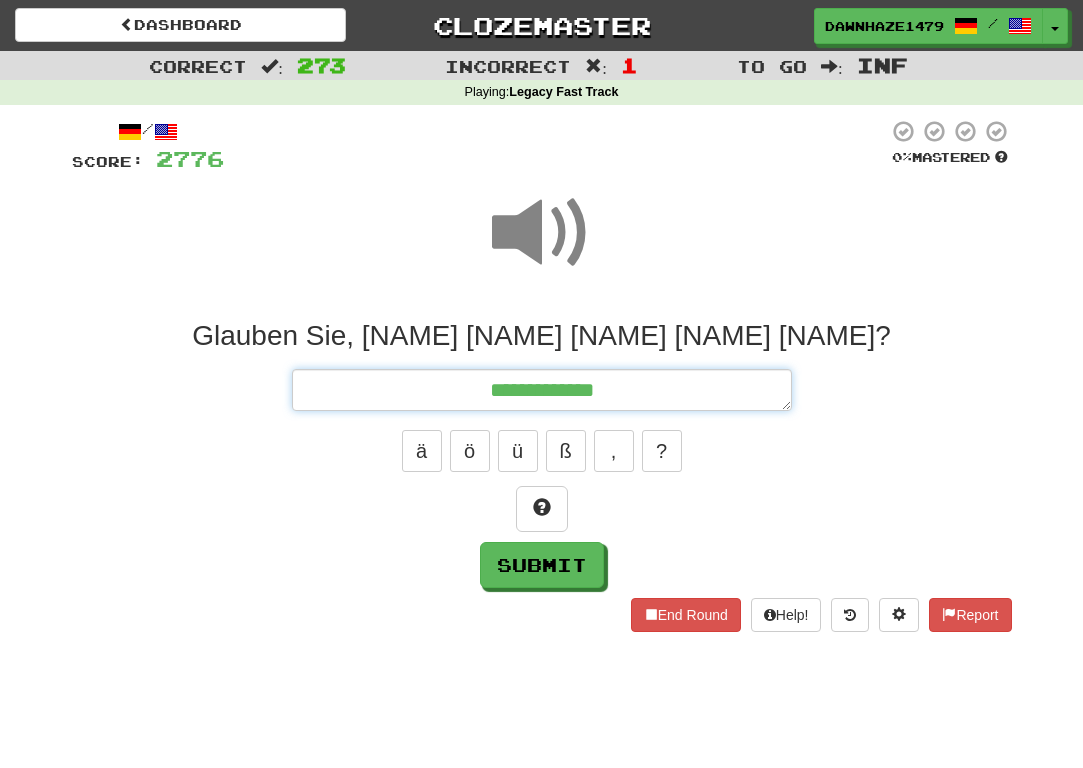 click on "**********" at bounding box center (542, 390) 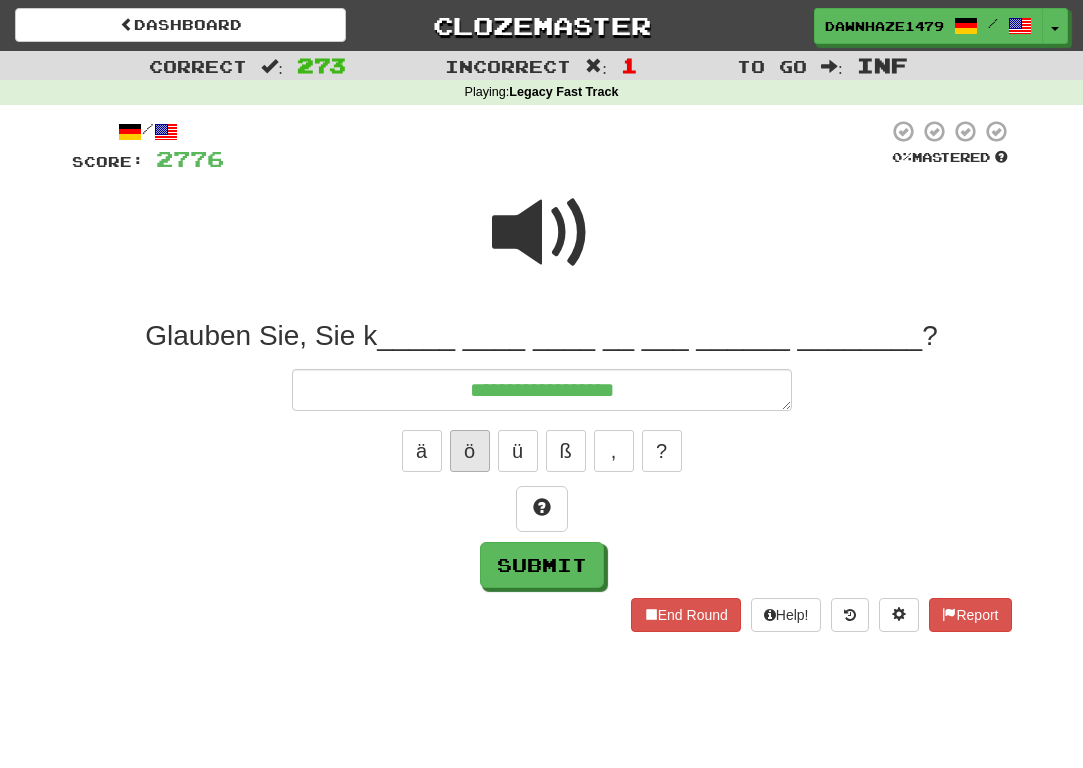 click on "ö" at bounding box center [470, 451] 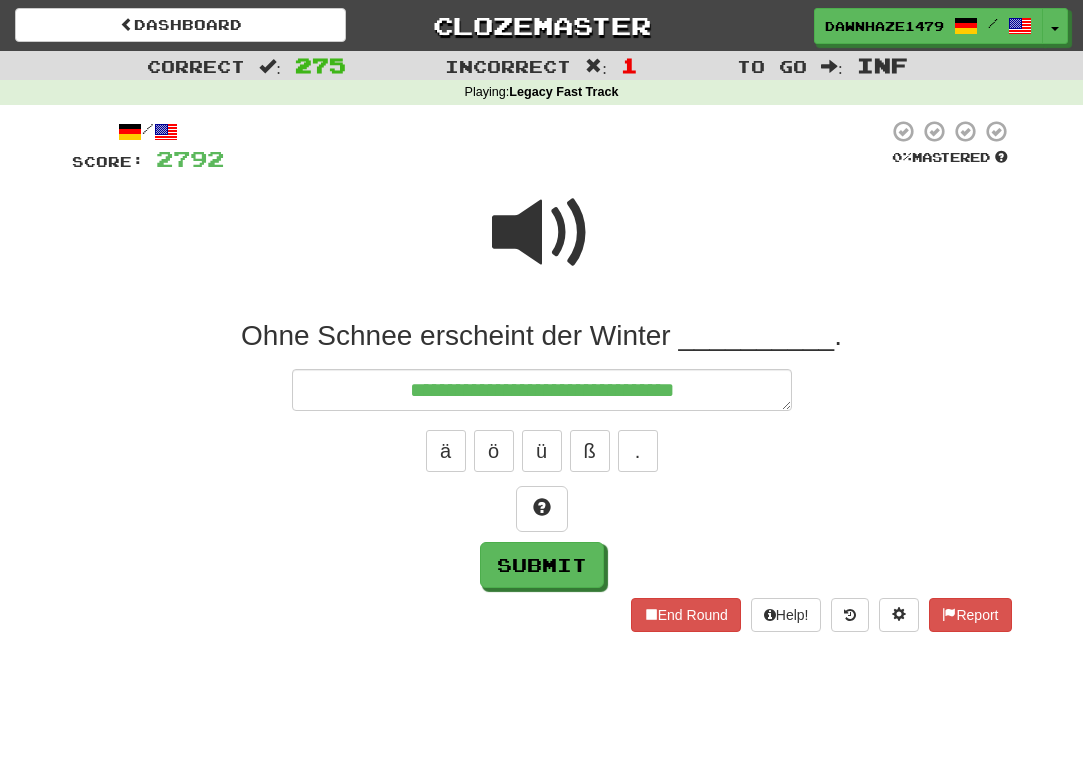 click at bounding box center [542, 246] 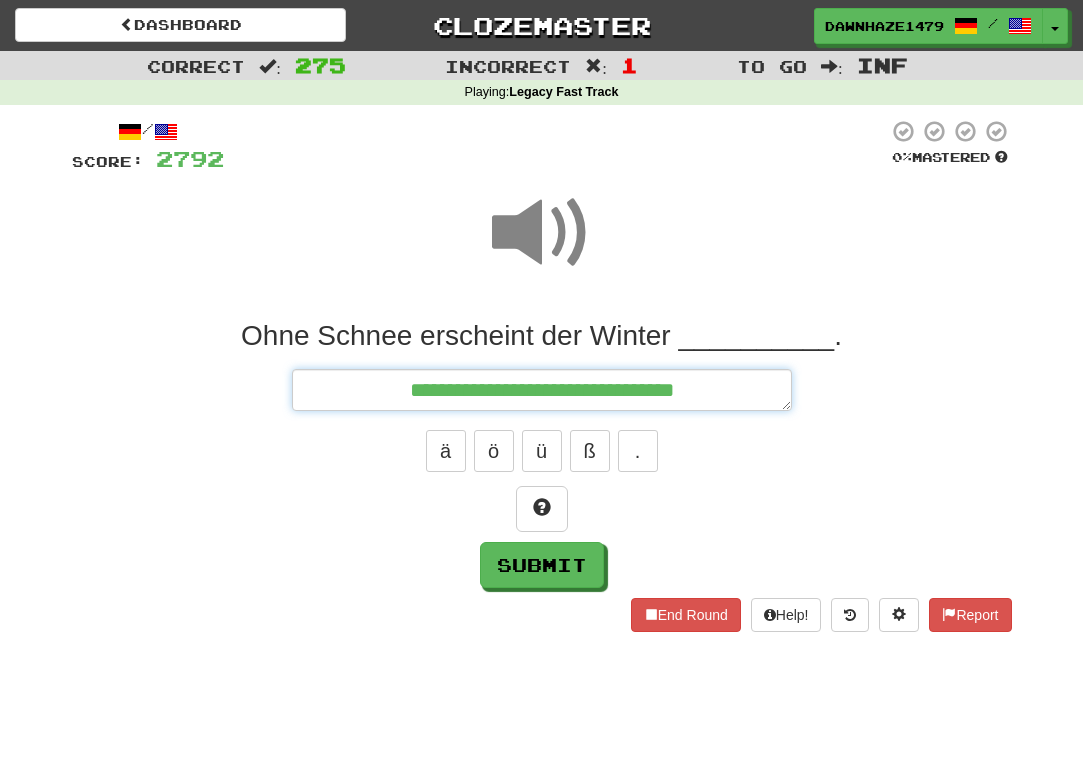 click on "**********" at bounding box center [542, 390] 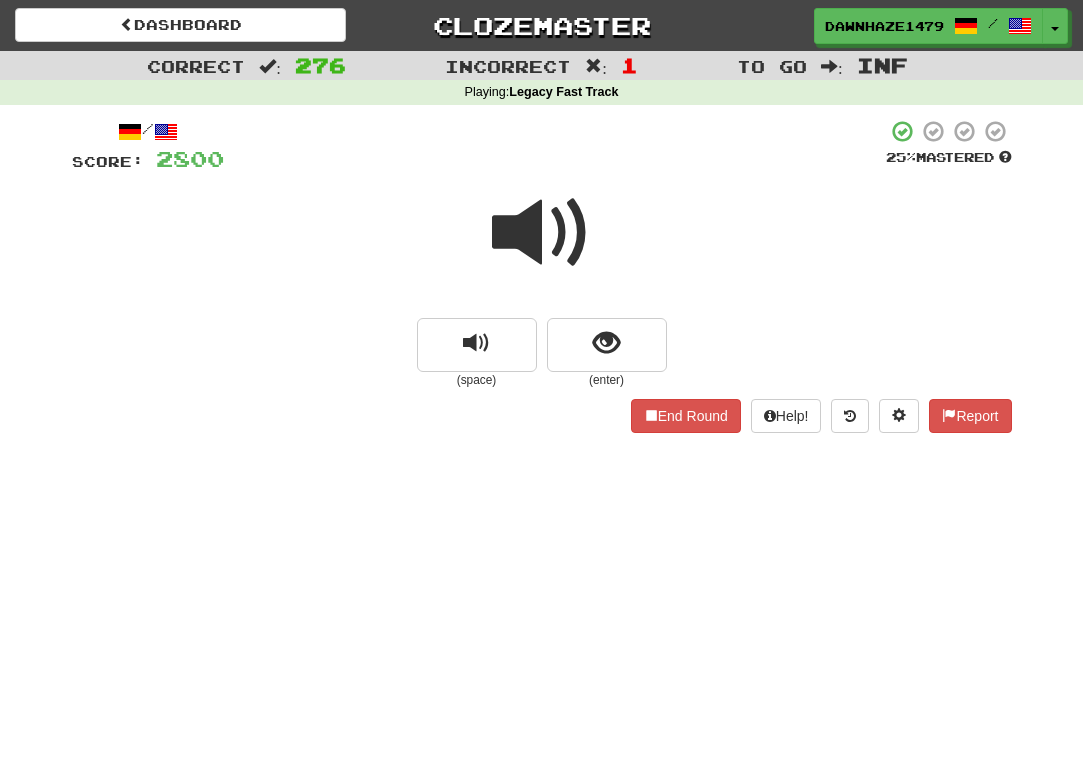 click at bounding box center (542, 233) 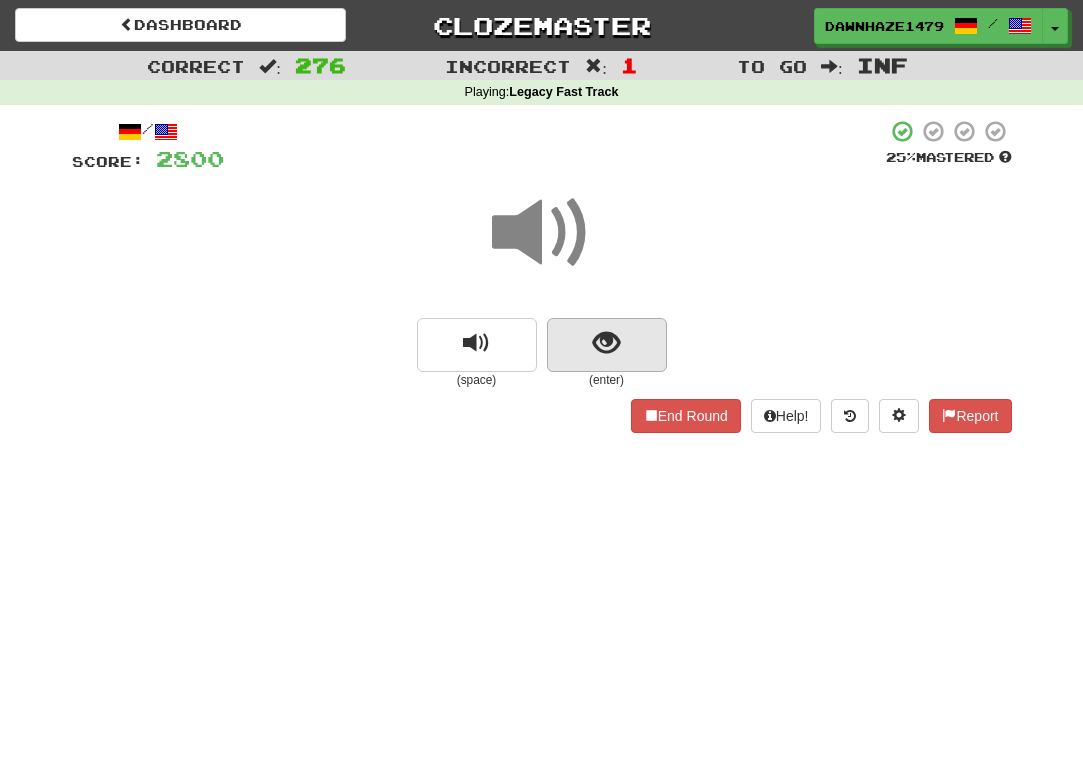 click at bounding box center [607, 345] 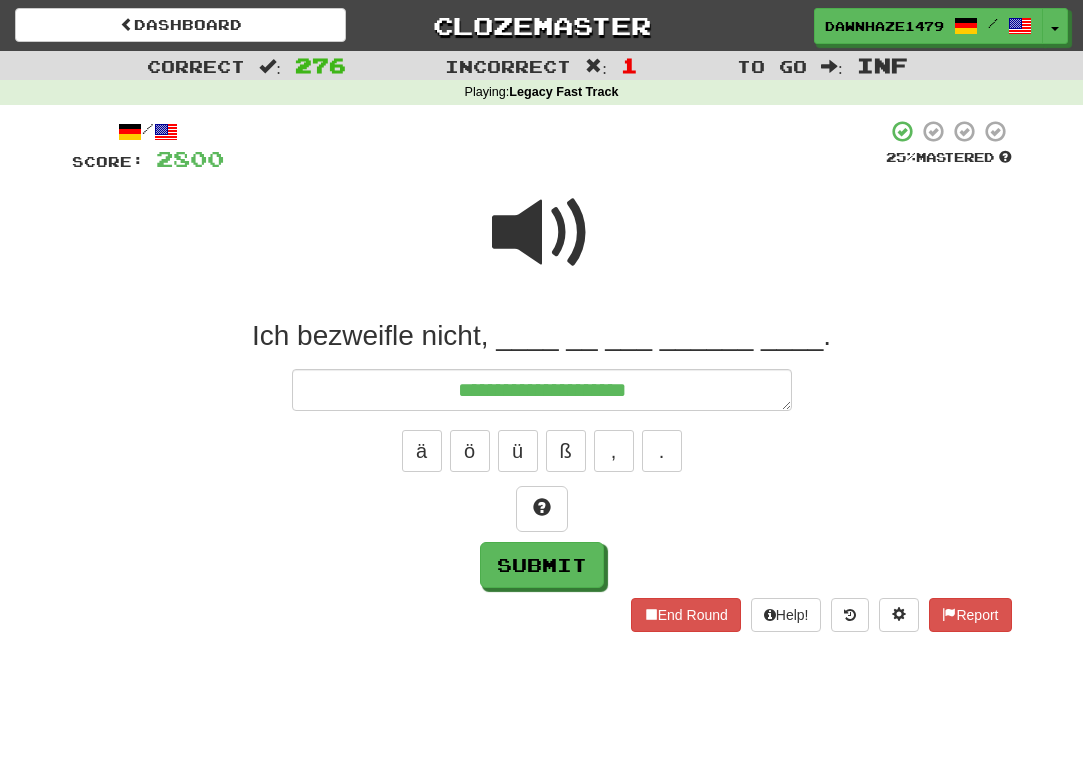 click at bounding box center [542, 233] 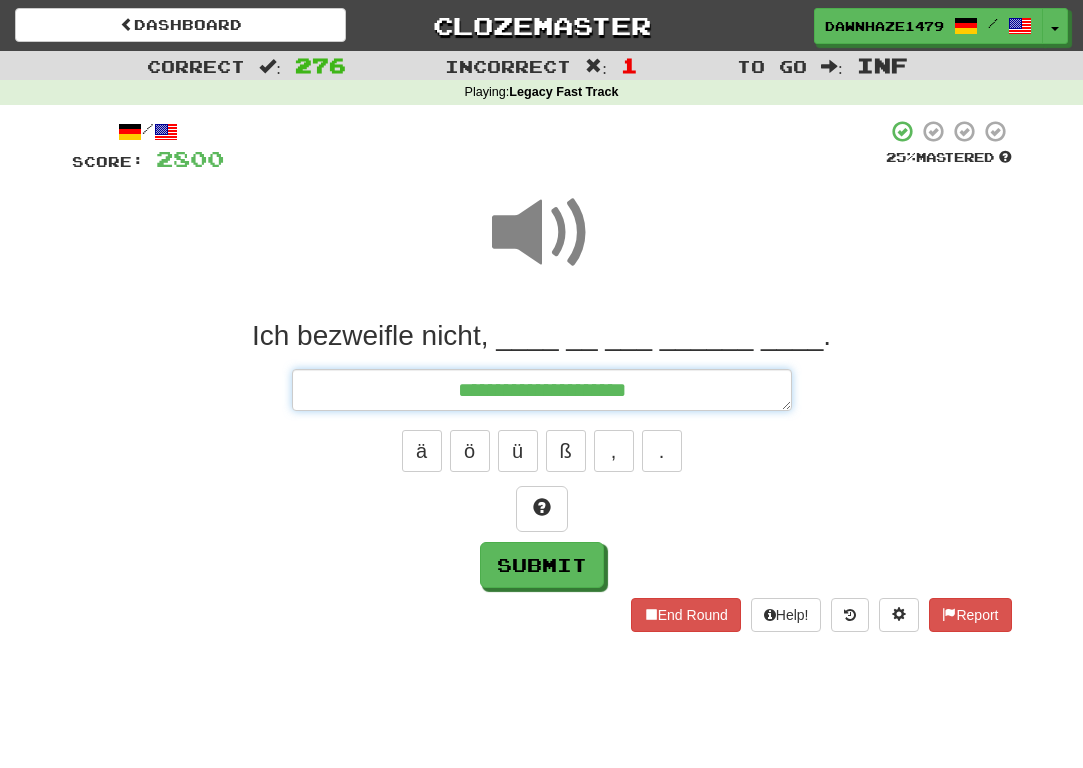 click on "**********" at bounding box center (542, 390) 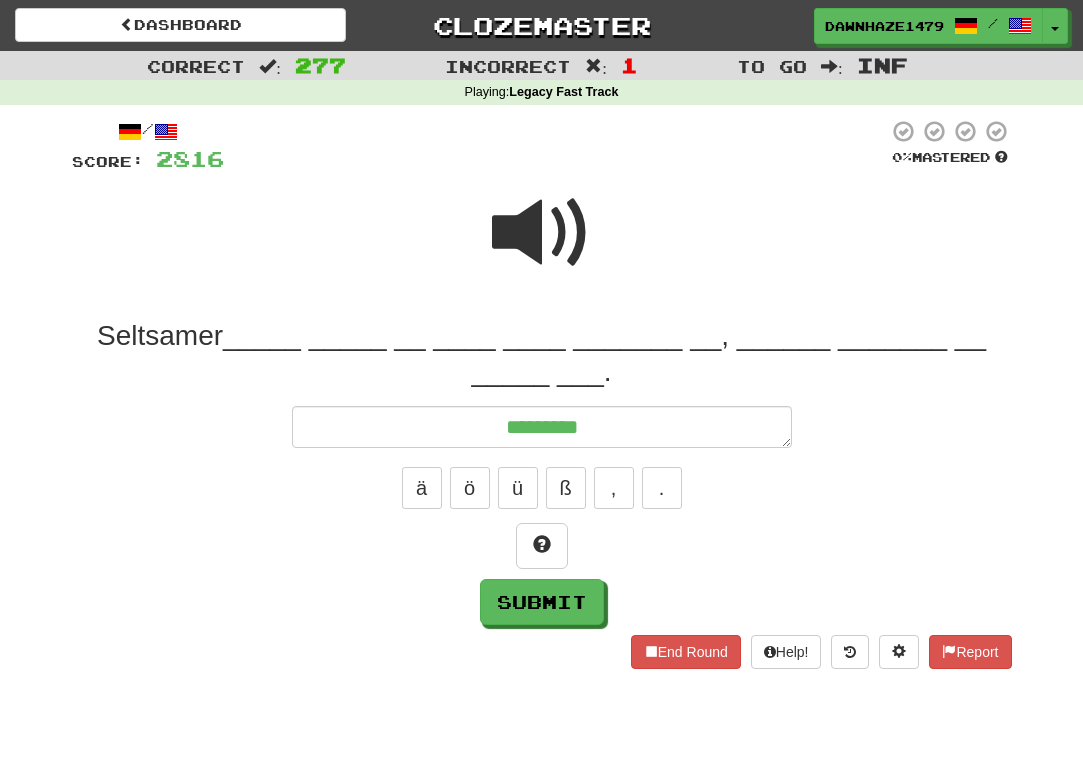 click at bounding box center (542, 246) 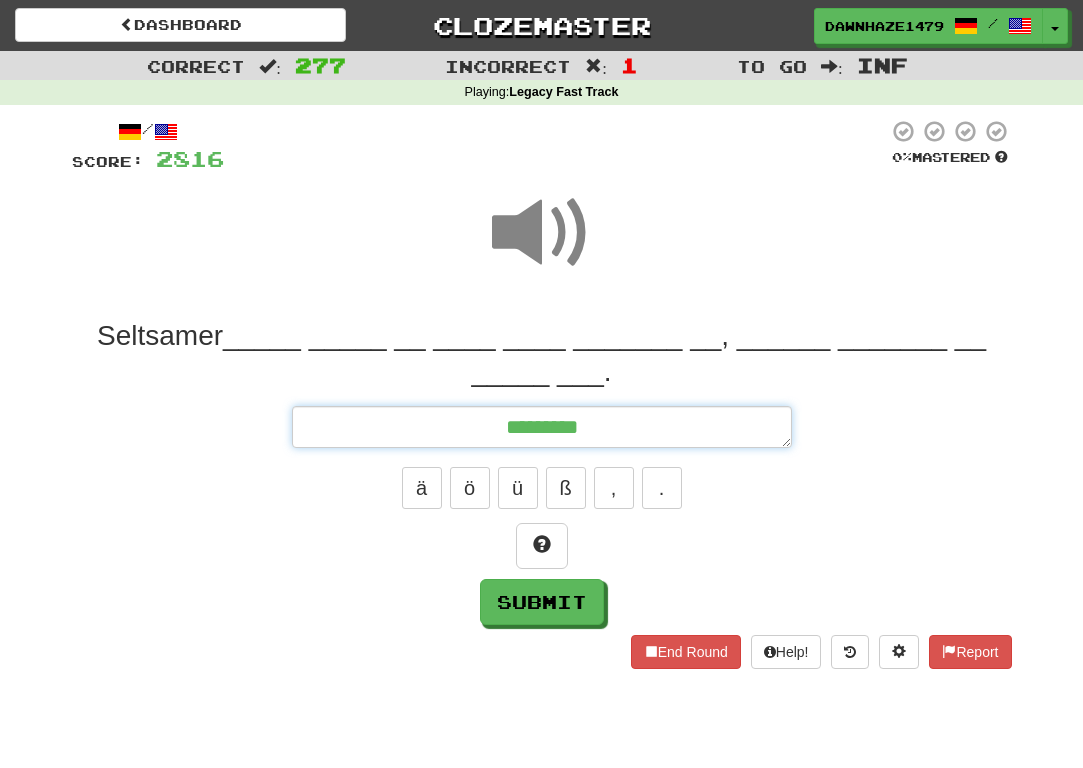 click on "*********" at bounding box center [542, 427] 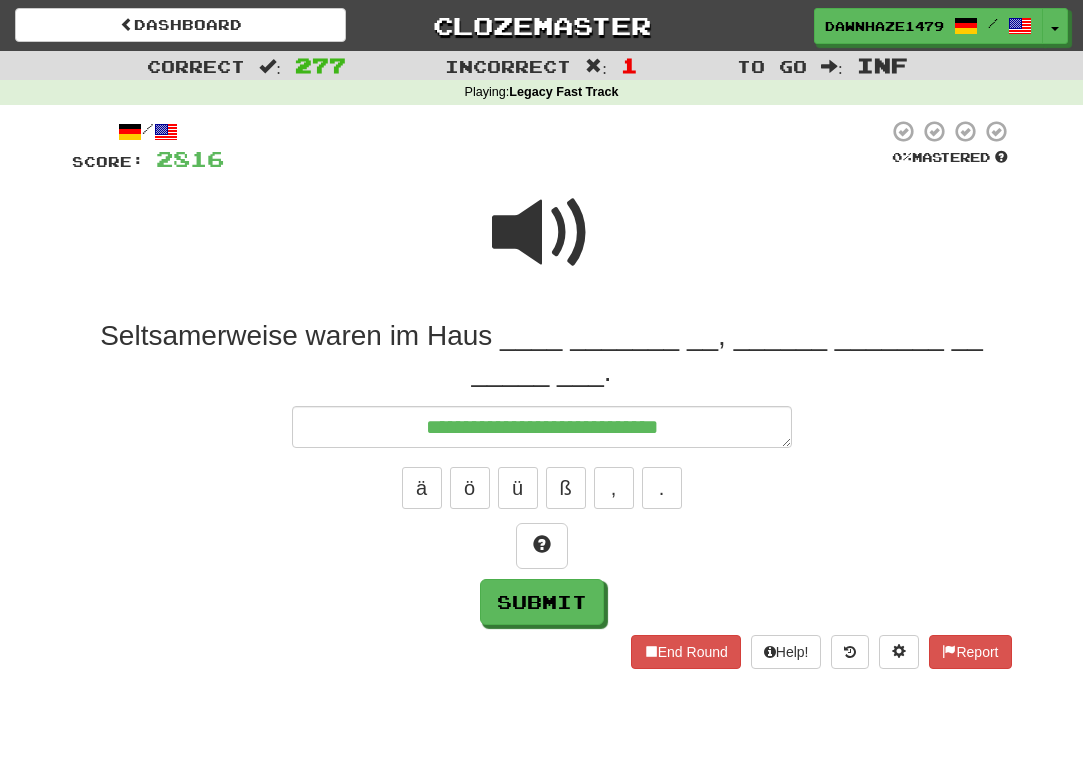 click at bounding box center (542, 246) 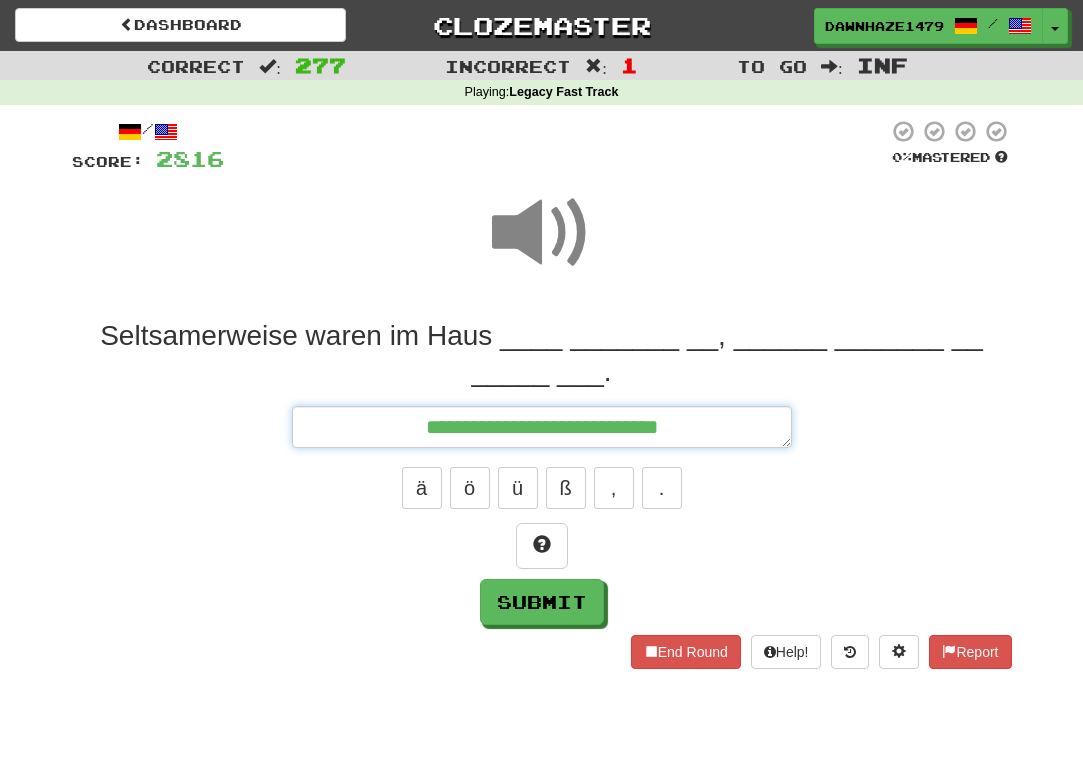click on "**********" at bounding box center (542, 427) 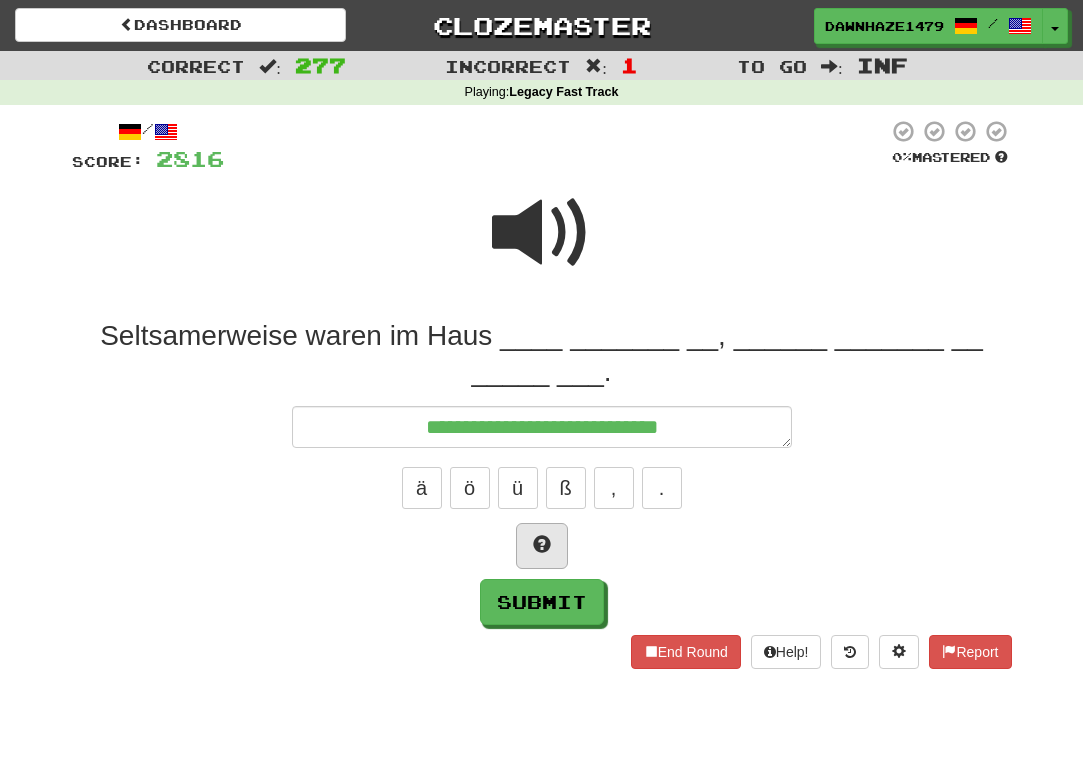 click at bounding box center (542, 544) 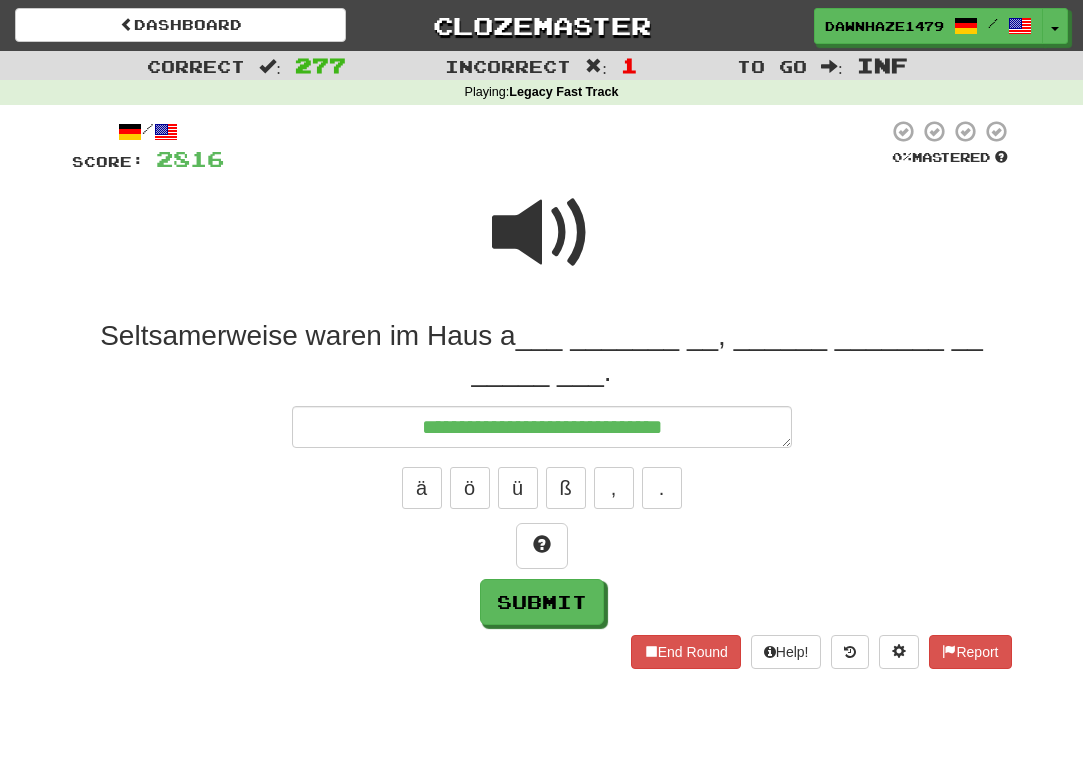click on "ä ö ü ß , ." at bounding box center [542, 488] 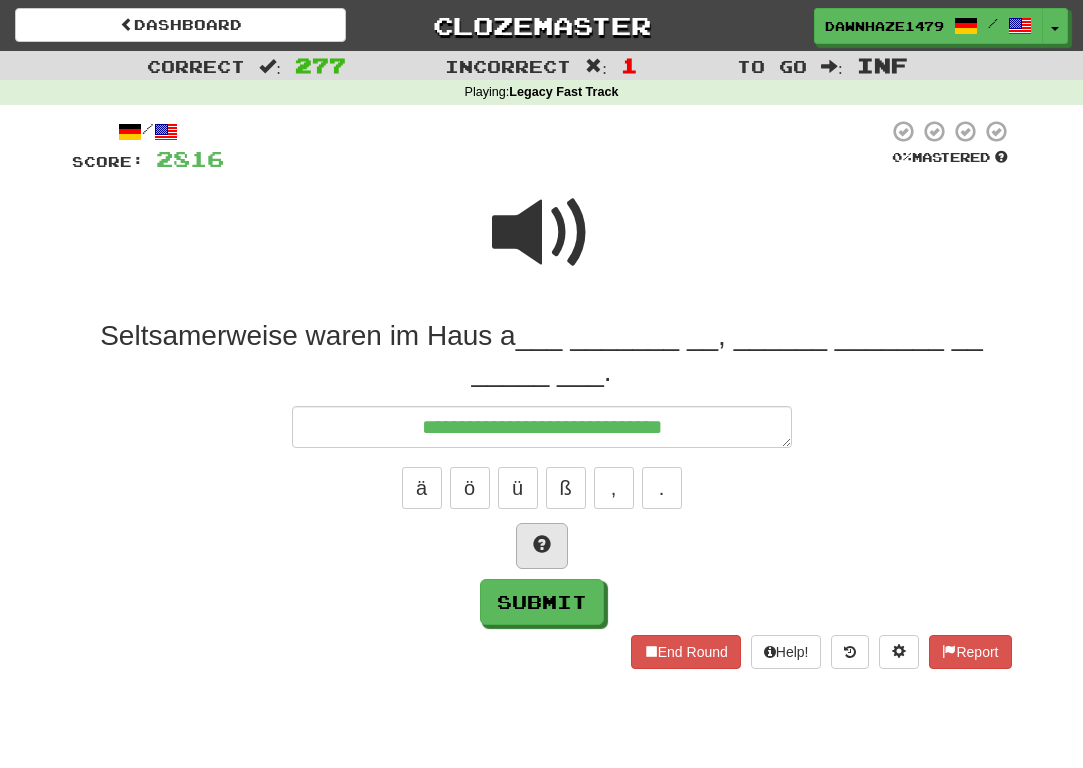 click at bounding box center [542, 546] 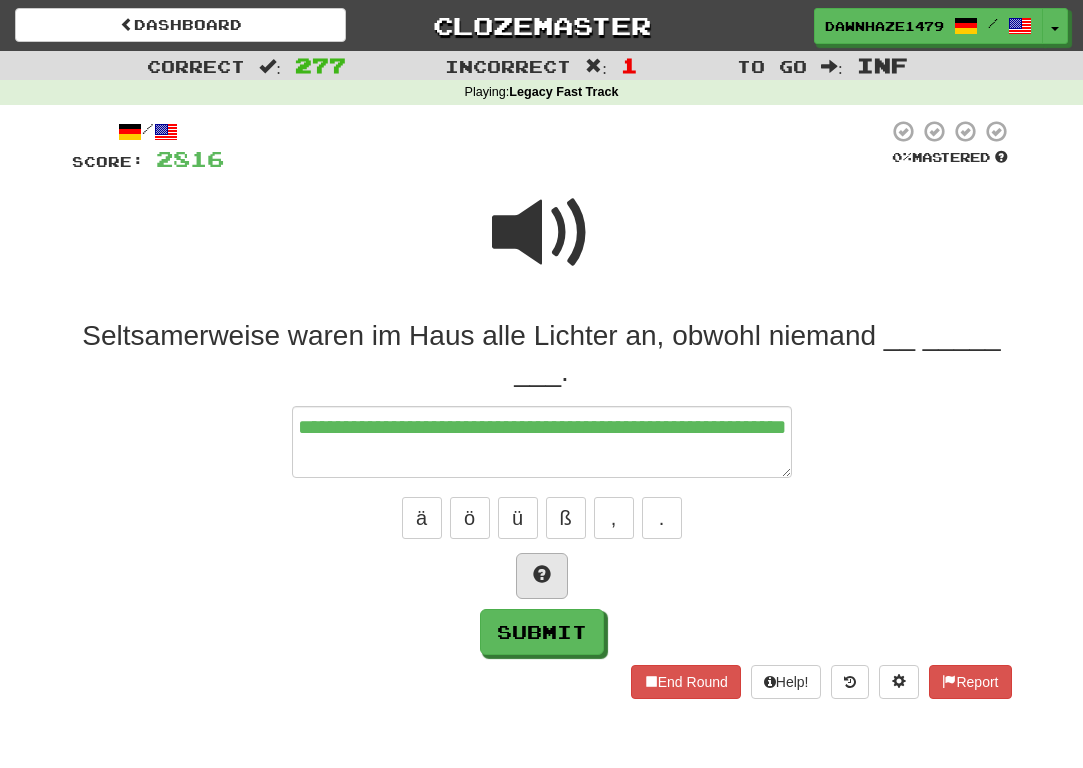 click at bounding box center (542, 576) 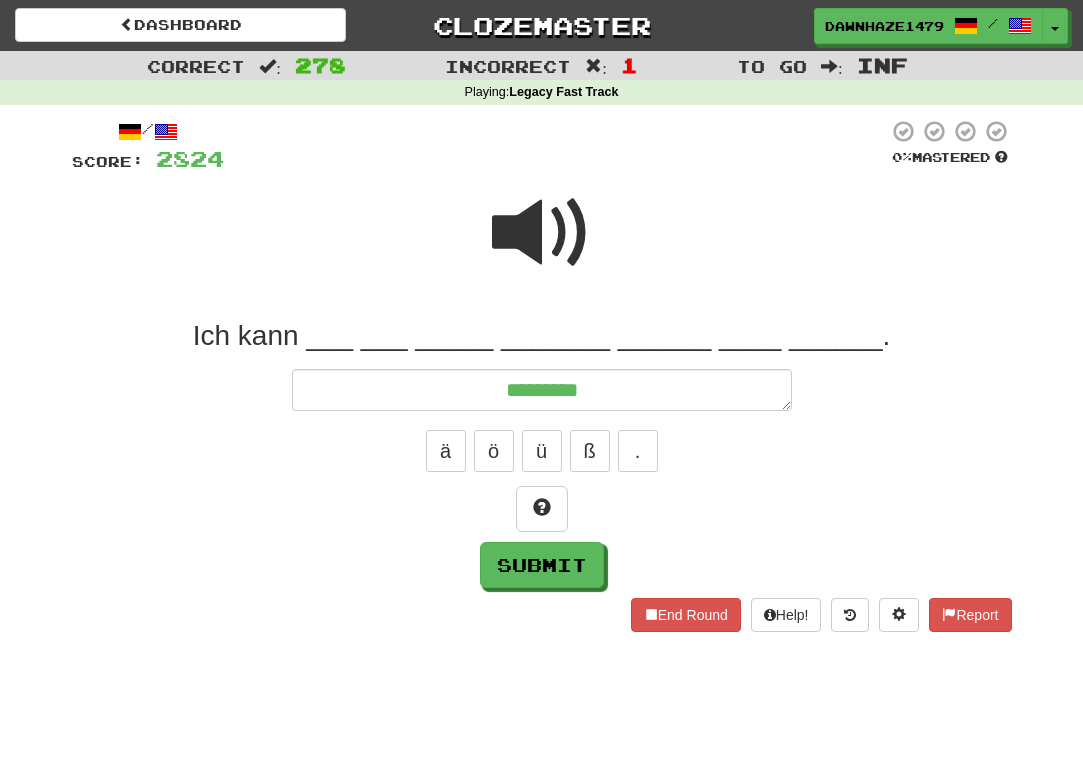 click at bounding box center [542, 233] 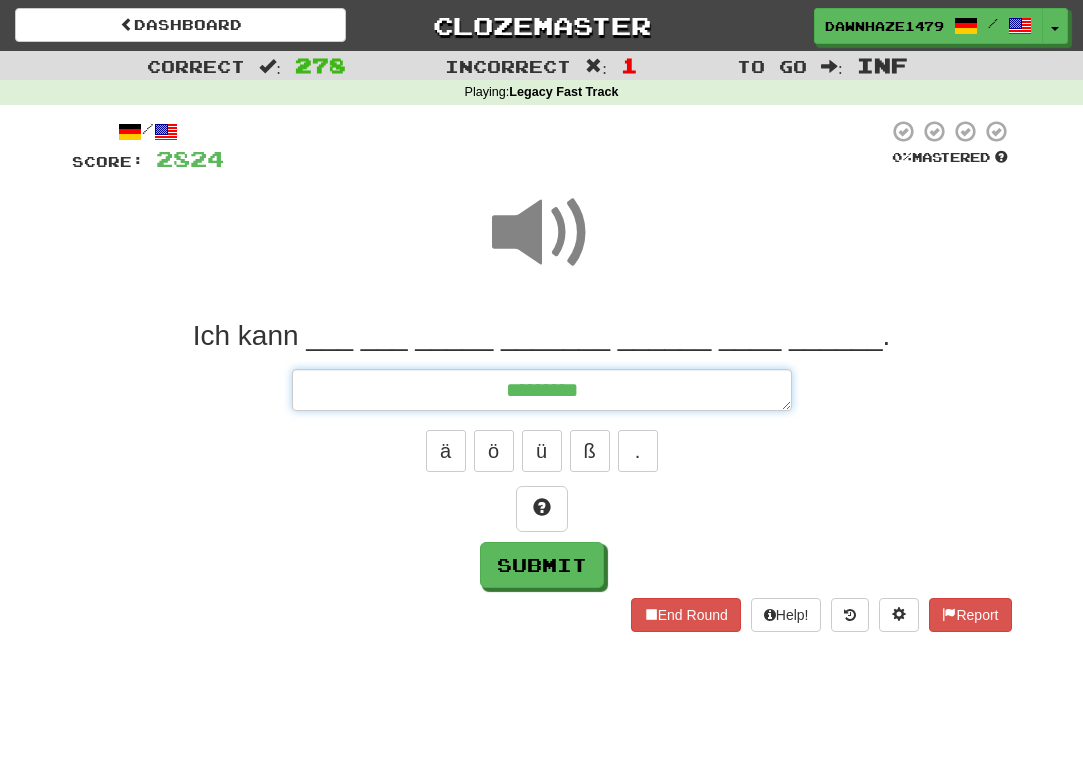 click on "********" at bounding box center [542, 390] 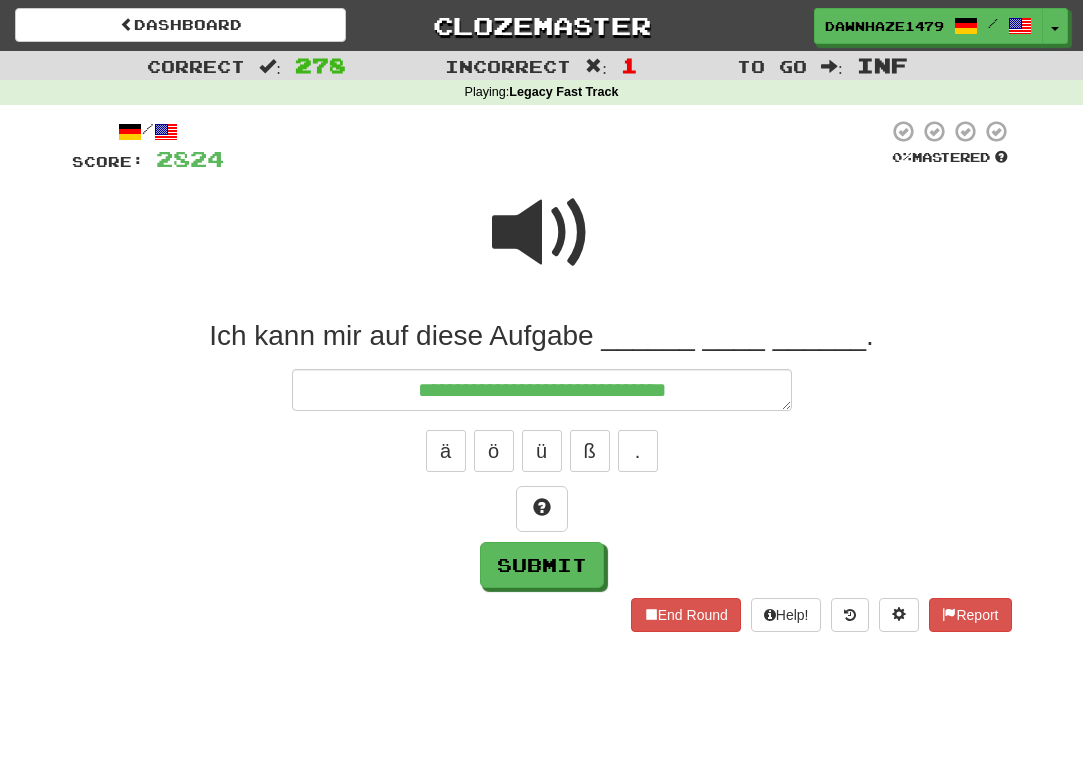 click at bounding box center (542, 233) 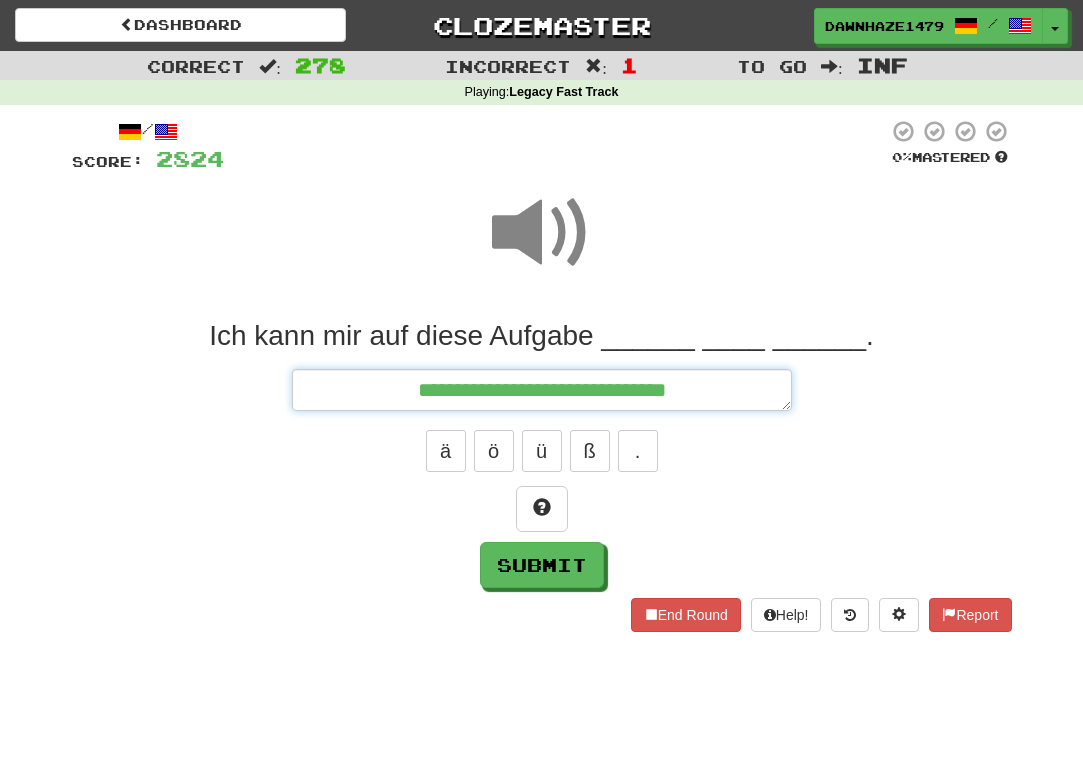 click on "**********" at bounding box center [542, 390] 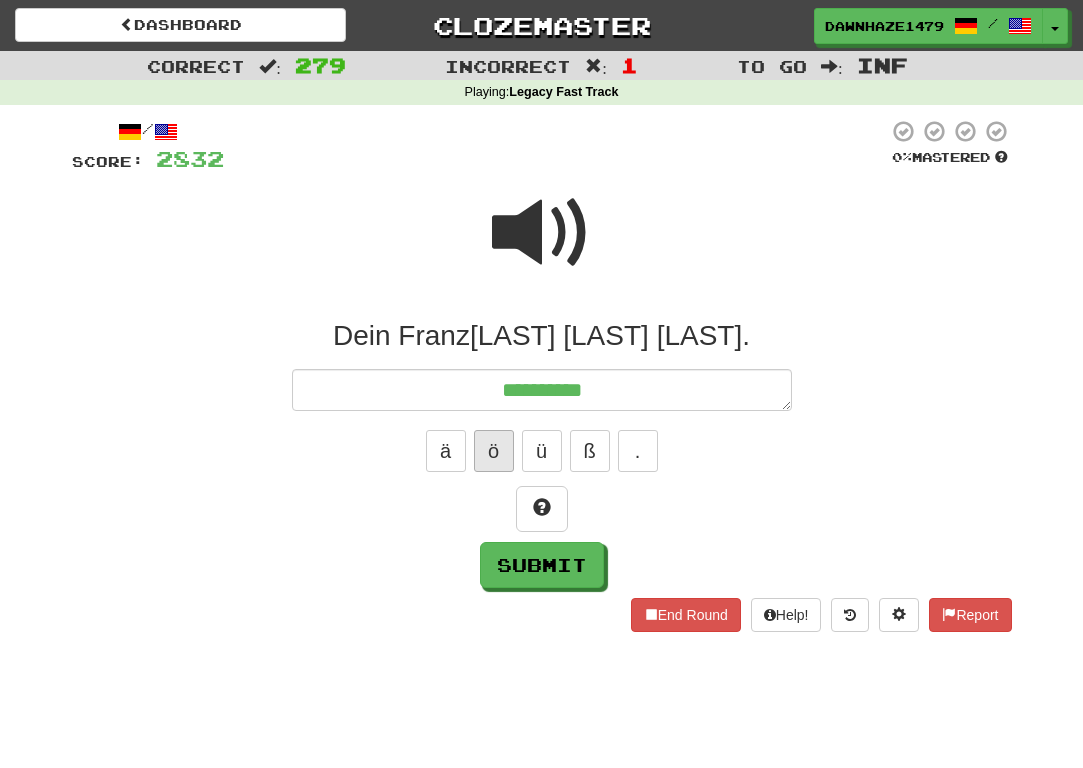click on "ö" at bounding box center (494, 451) 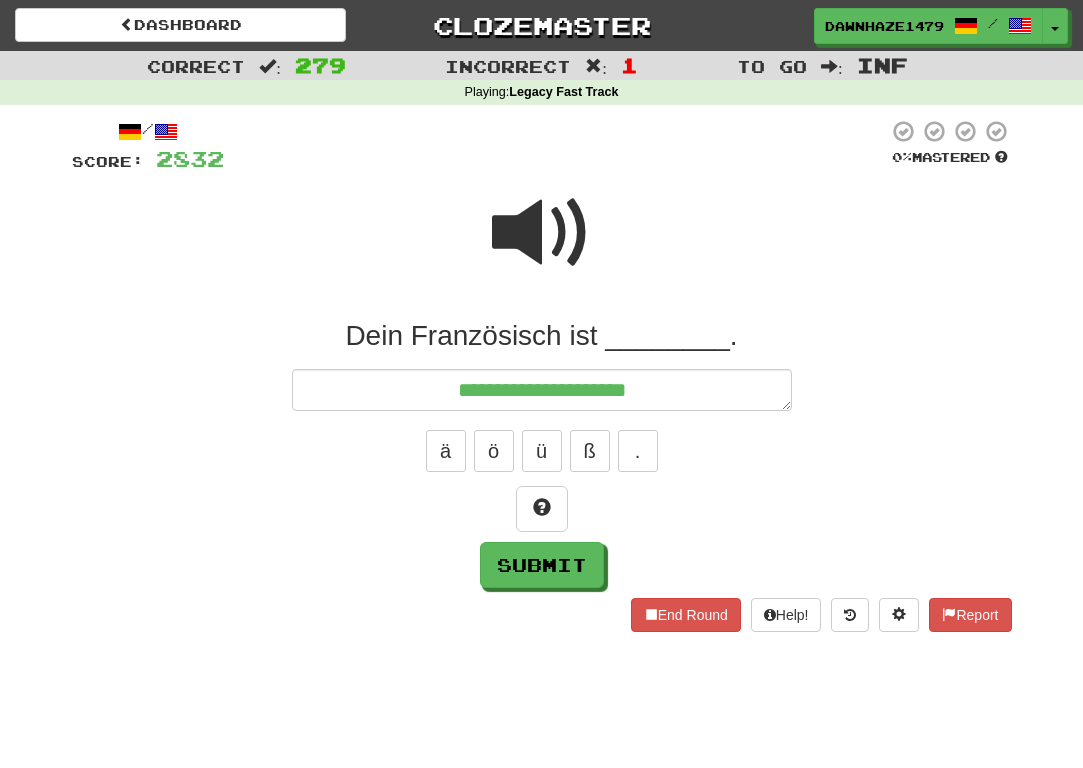 click at bounding box center [542, 246] 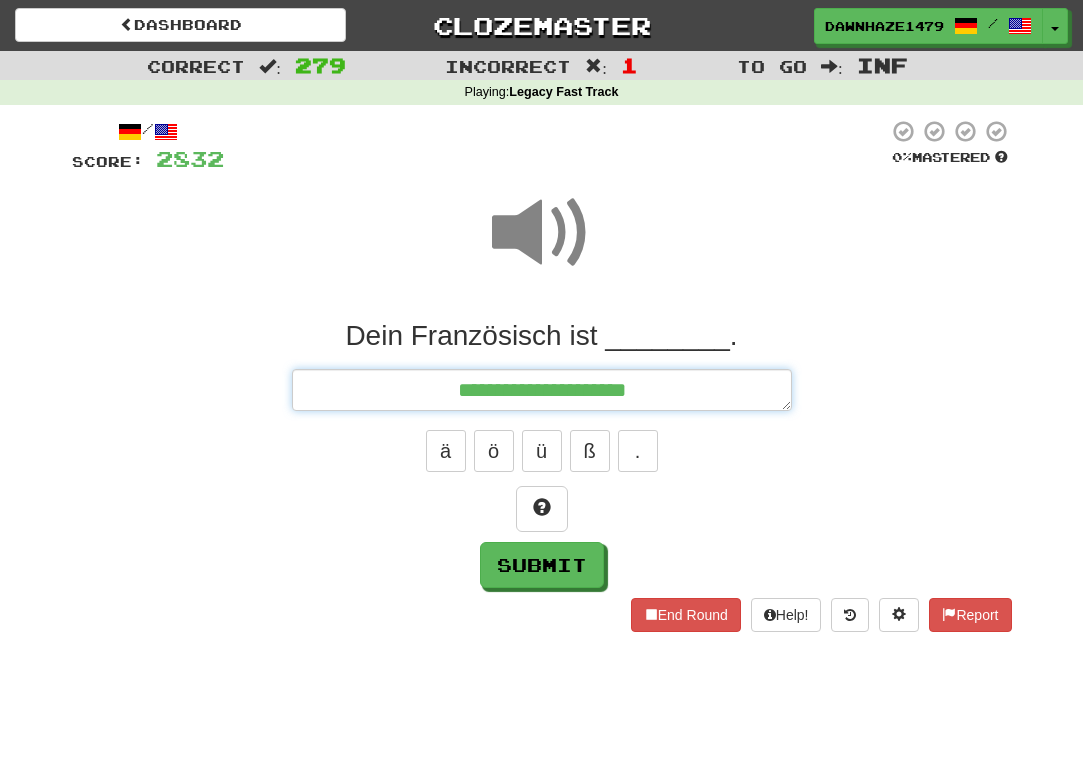 click on "**********" at bounding box center [542, 390] 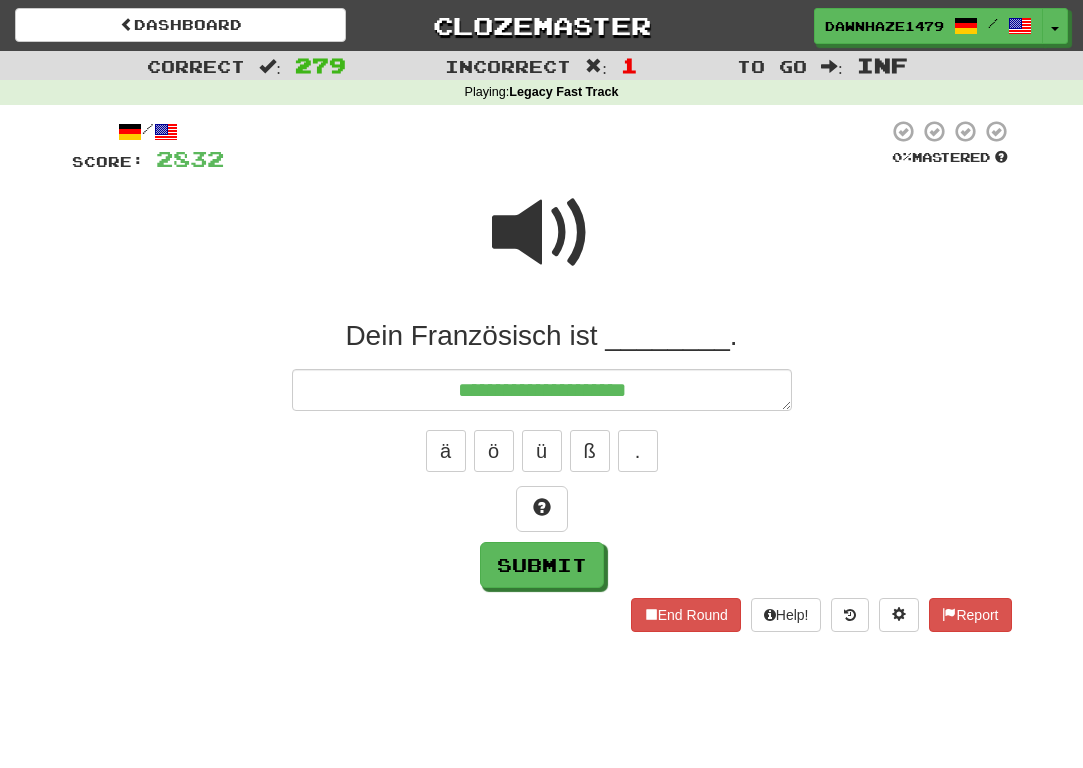 click on "**********" at bounding box center [542, 453] 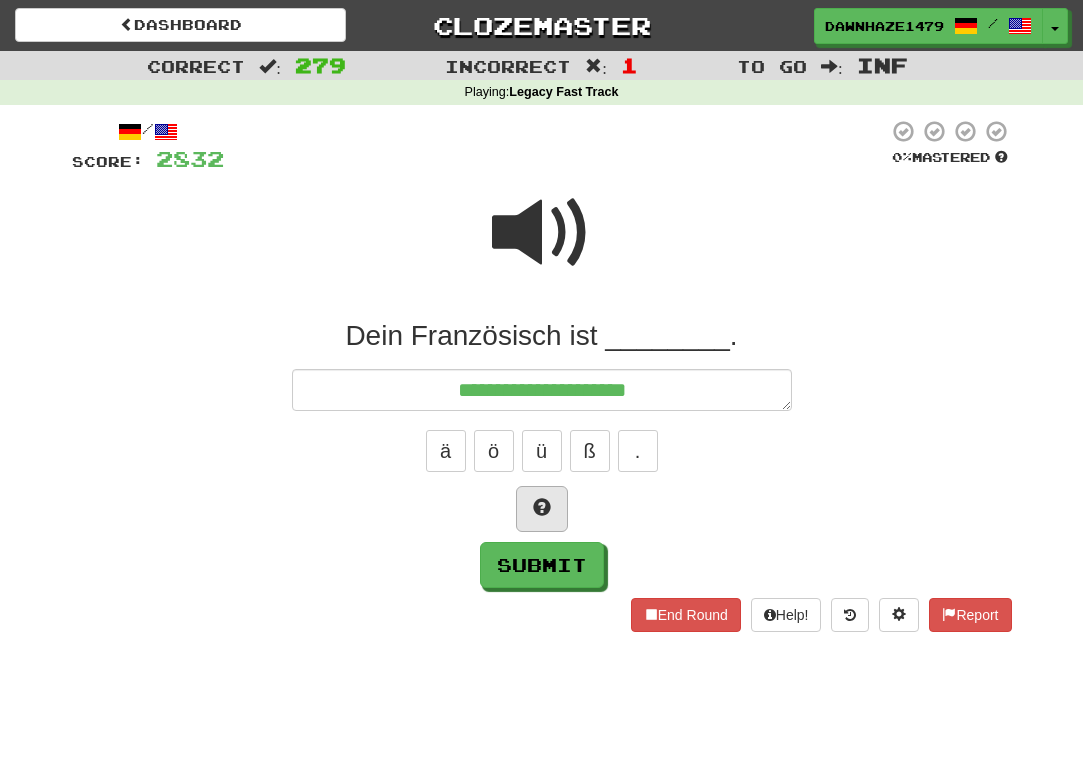 click at bounding box center (542, 509) 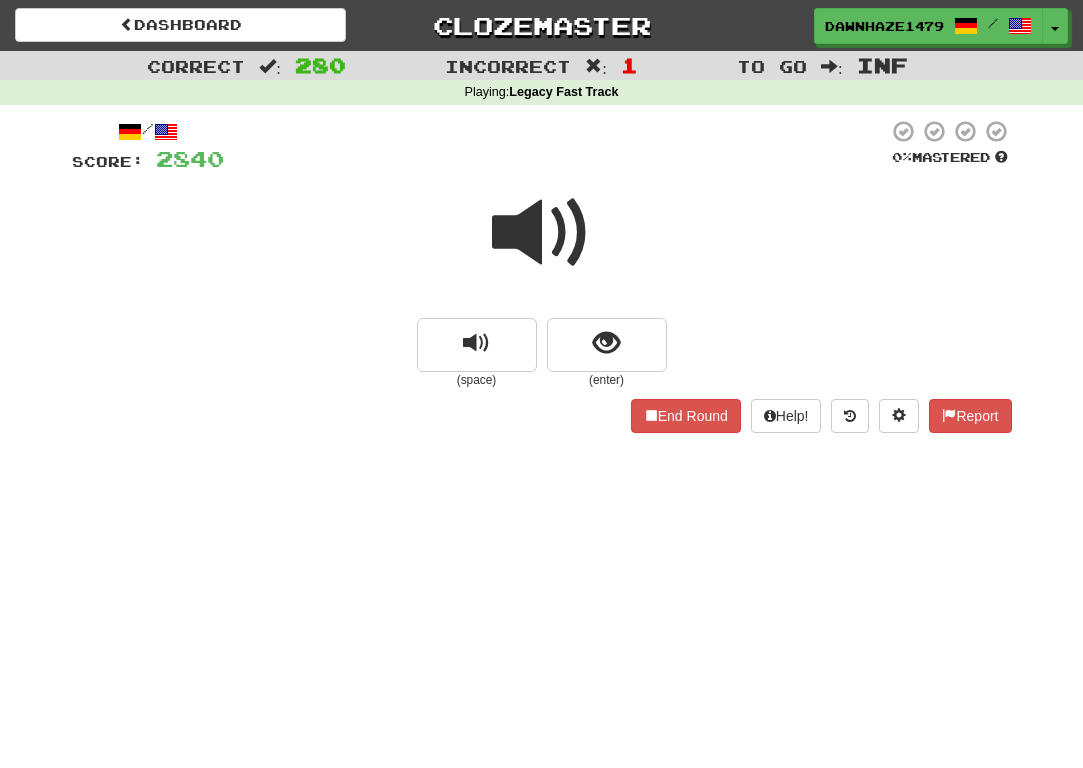 click at bounding box center (542, 233) 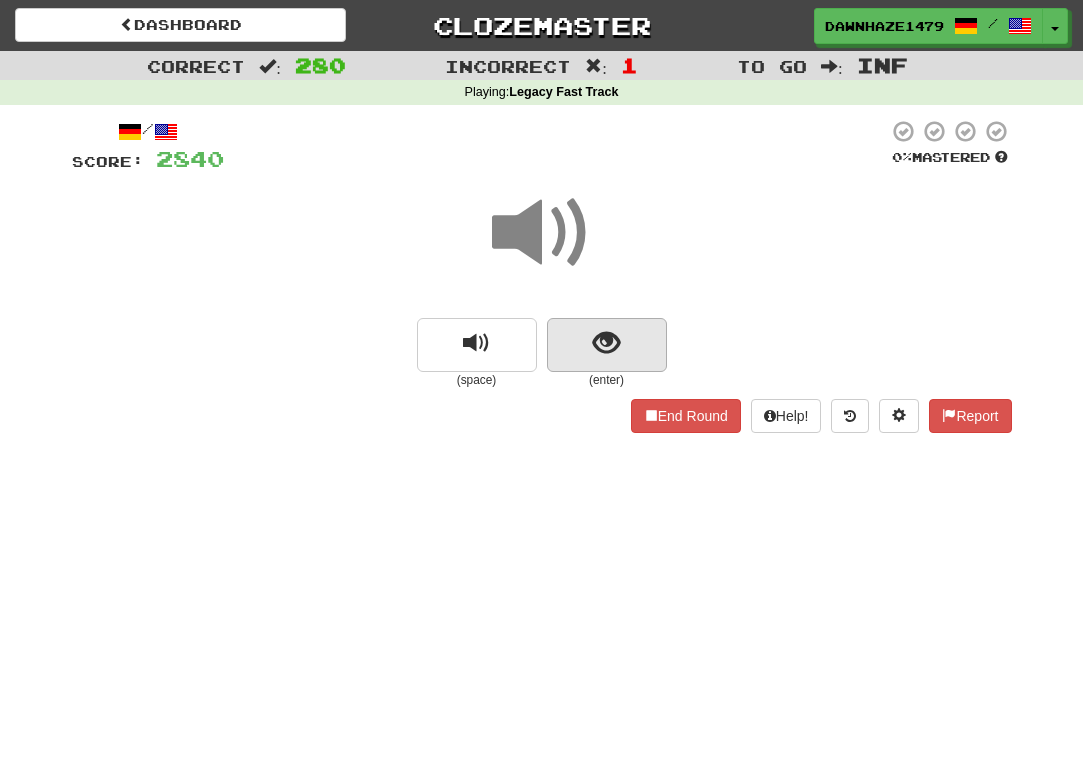 click at bounding box center [606, 343] 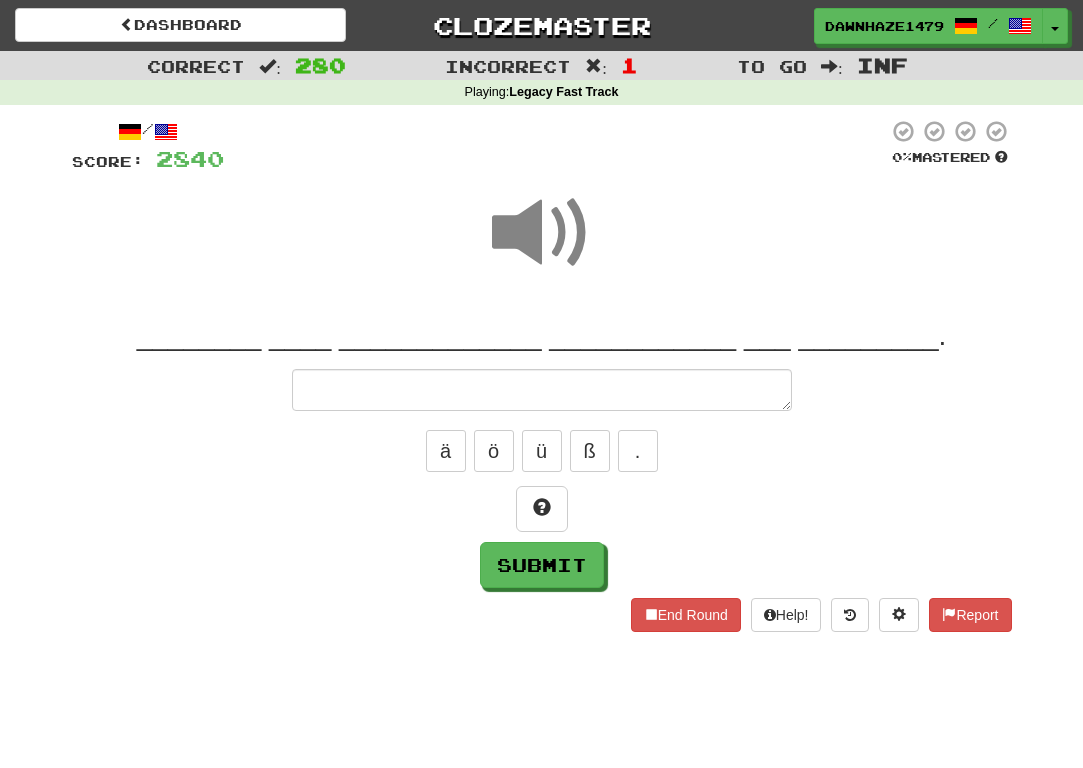 click at bounding box center (542, 233) 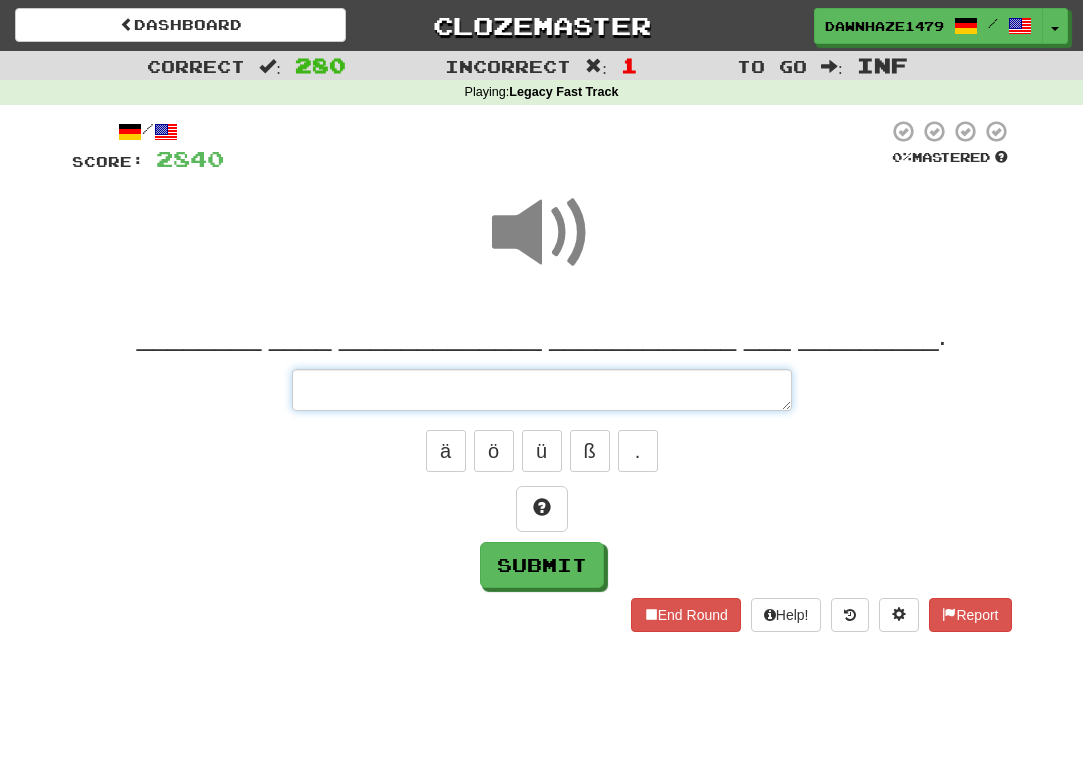 click at bounding box center [542, 390] 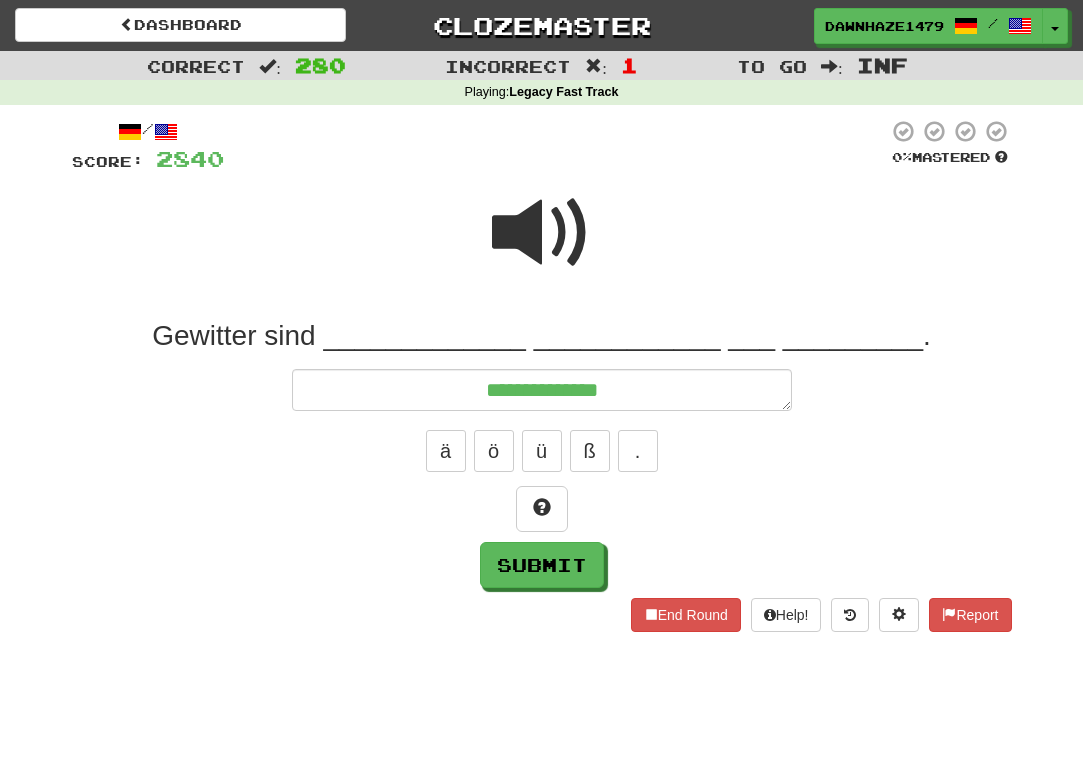 click at bounding box center (542, 233) 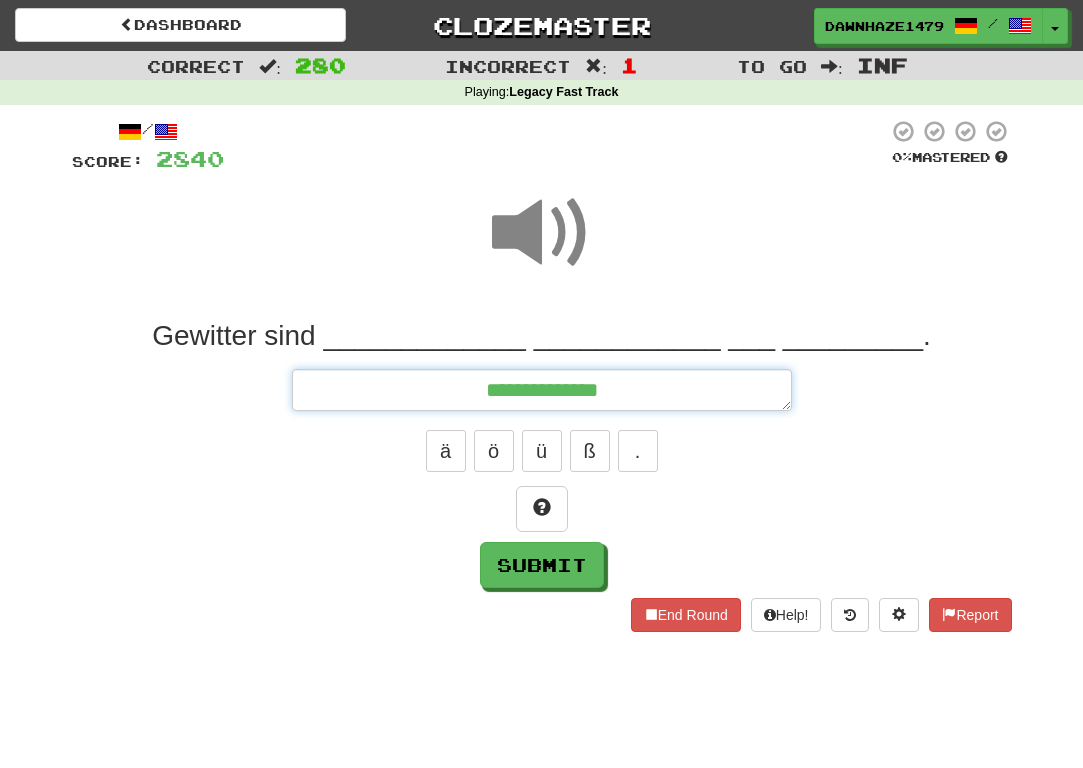 click on "**********" at bounding box center [542, 390] 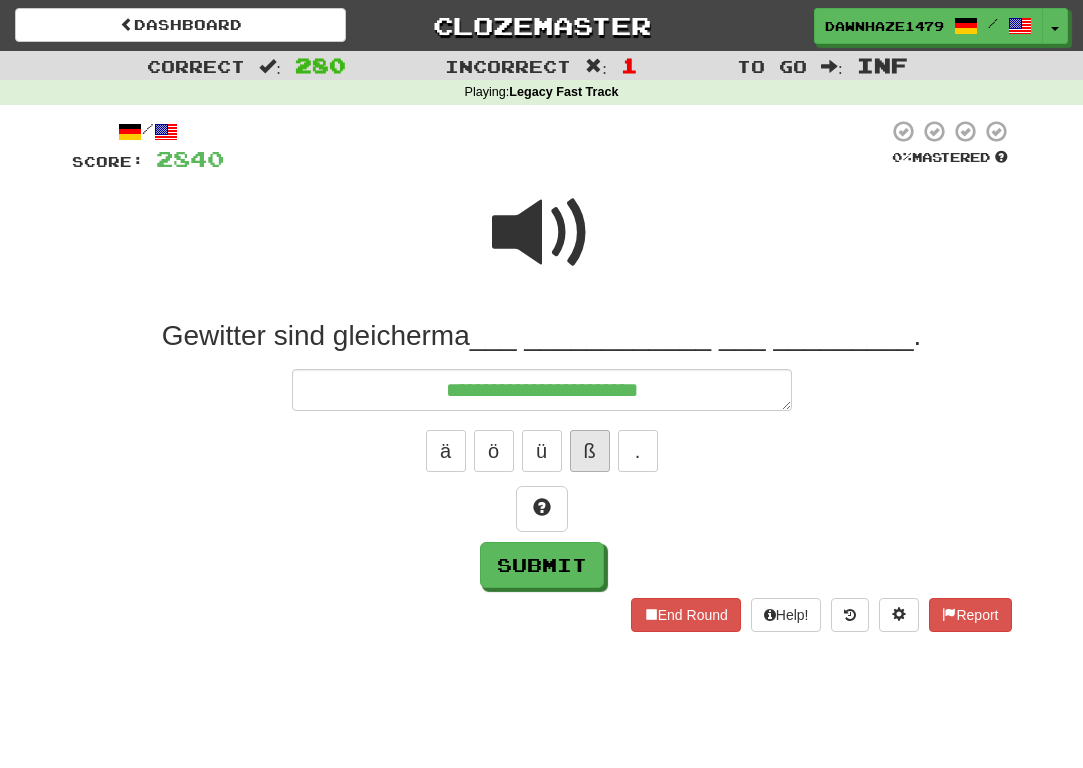 click on "ß" at bounding box center (590, 451) 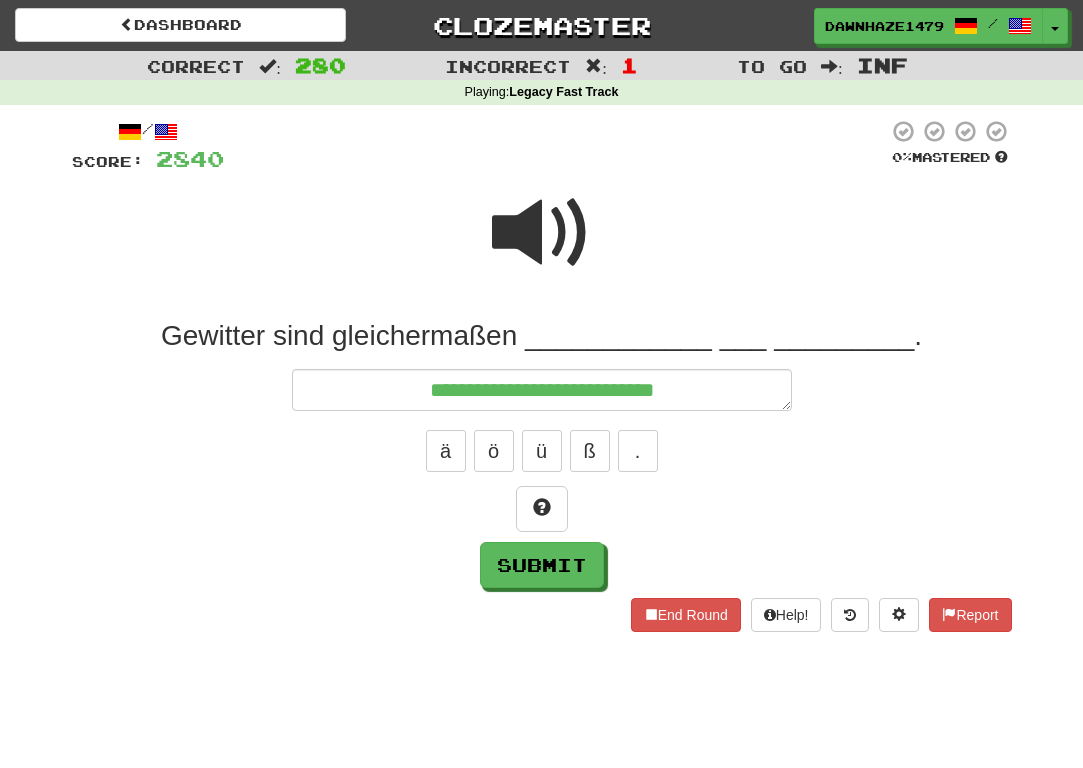 click at bounding box center [542, 233] 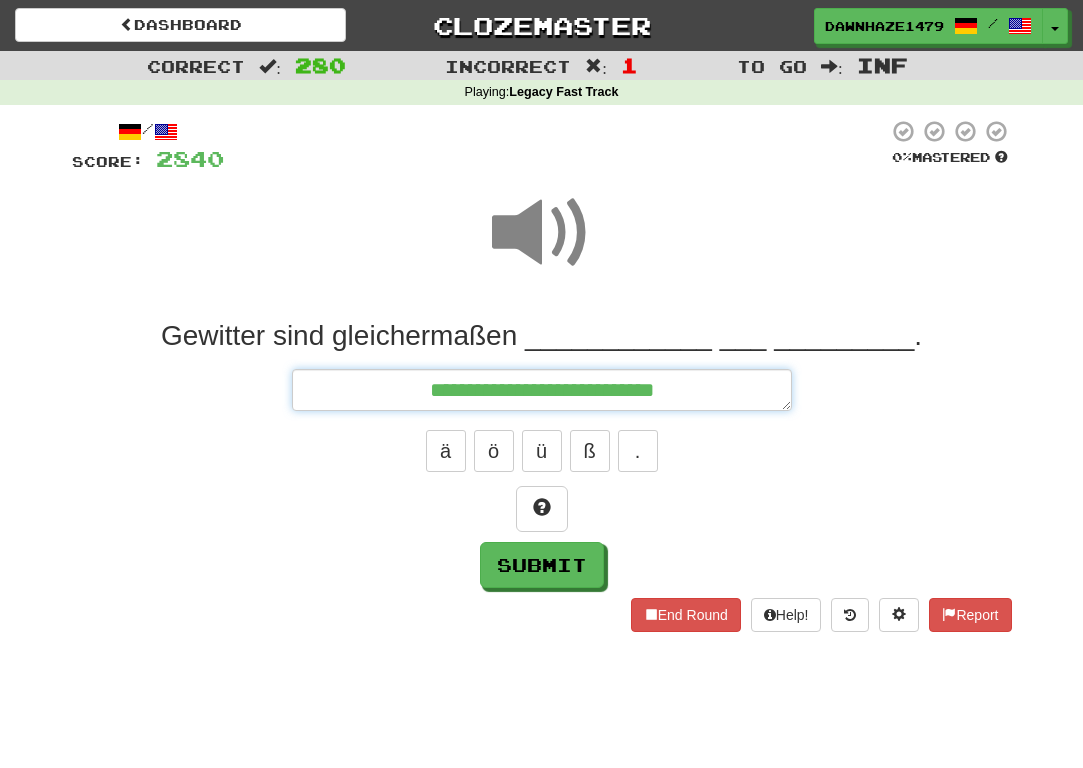 click on "**********" at bounding box center (542, 390) 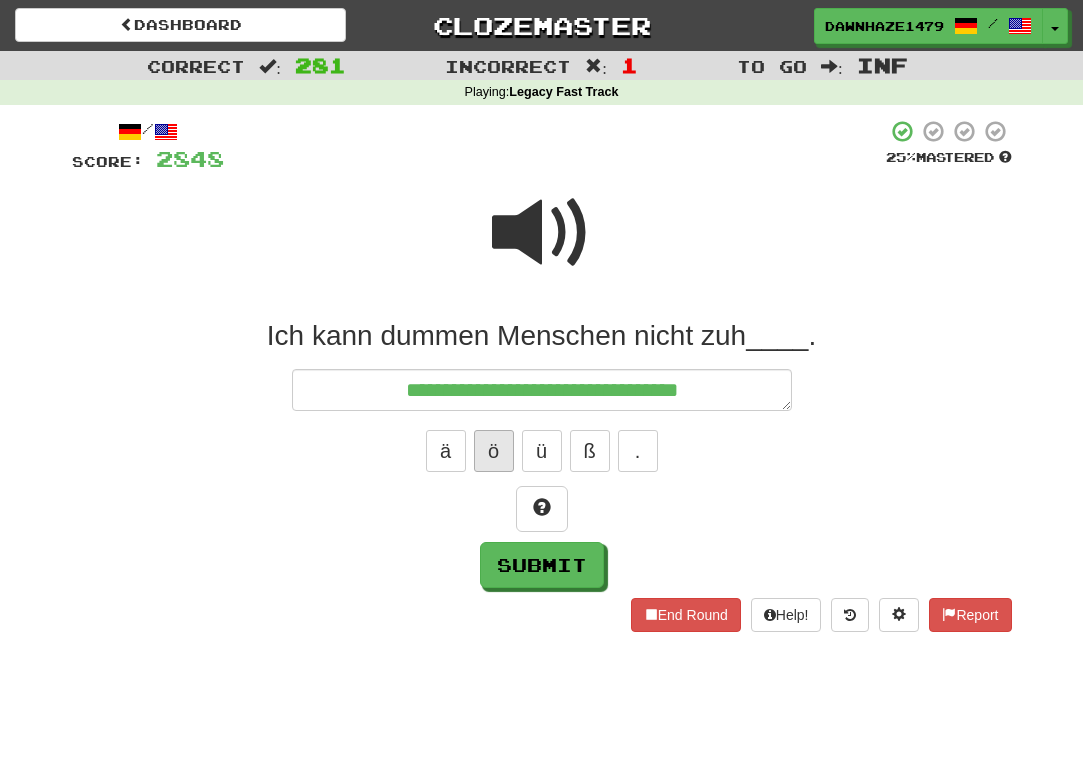 click on "ö" at bounding box center [494, 451] 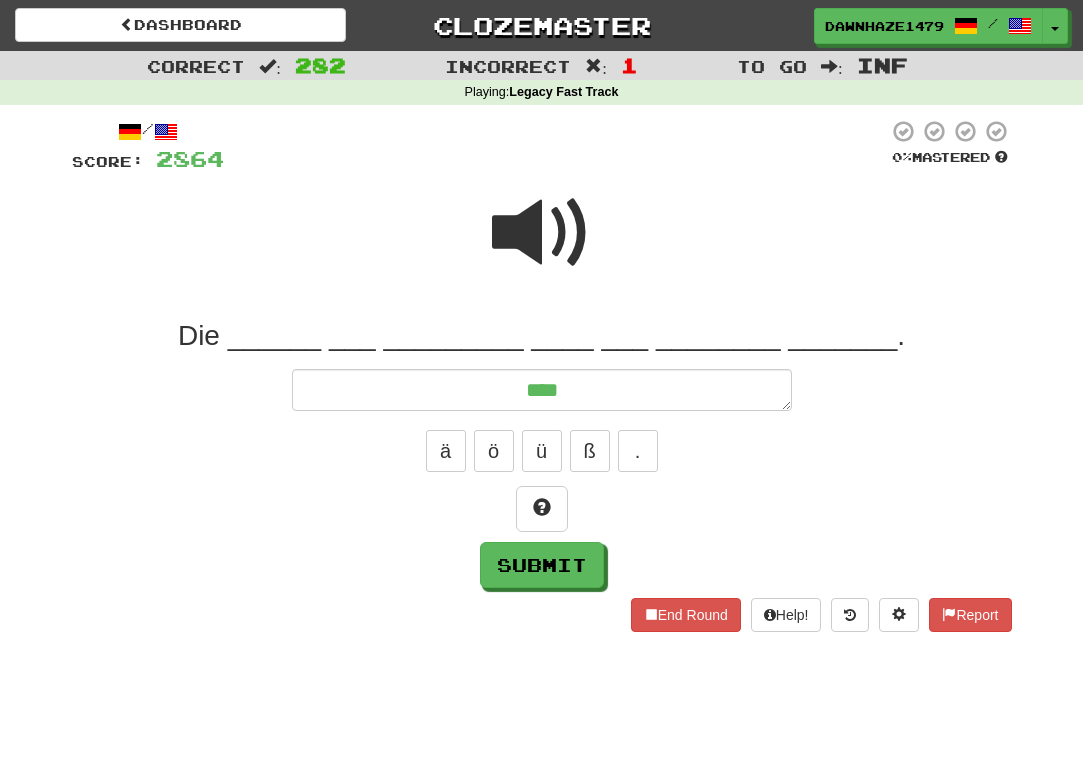 click at bounding box center (542, 233) 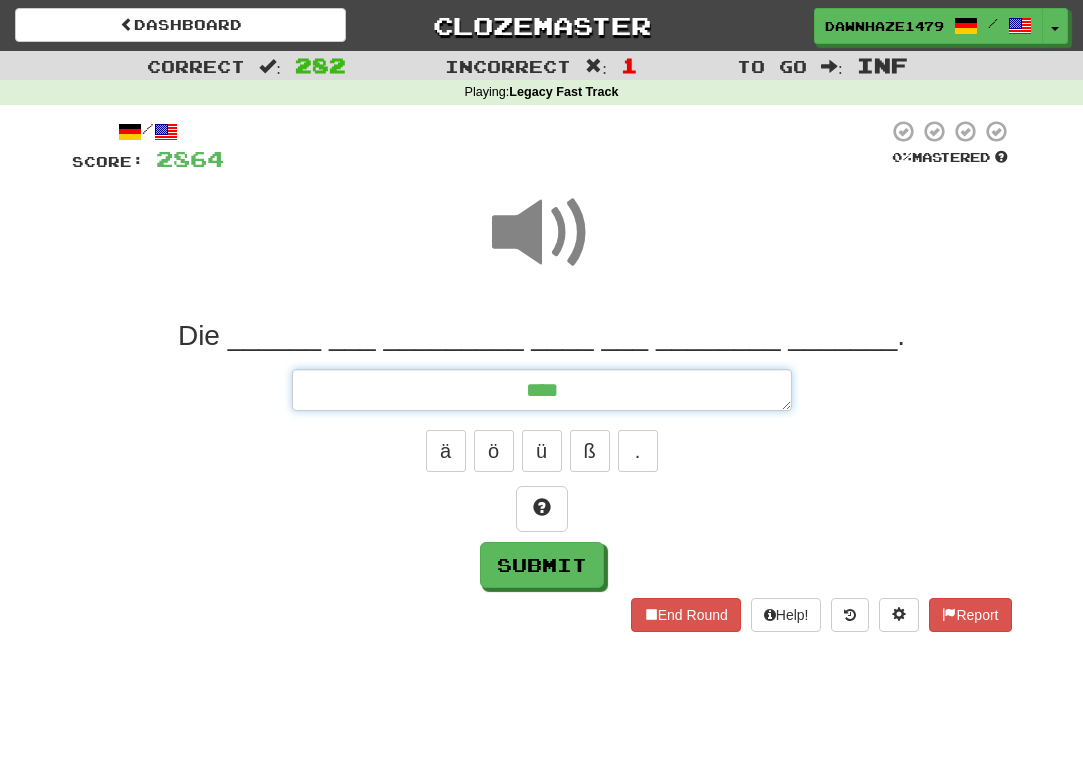click on "***" at bounding box center [542, 390] 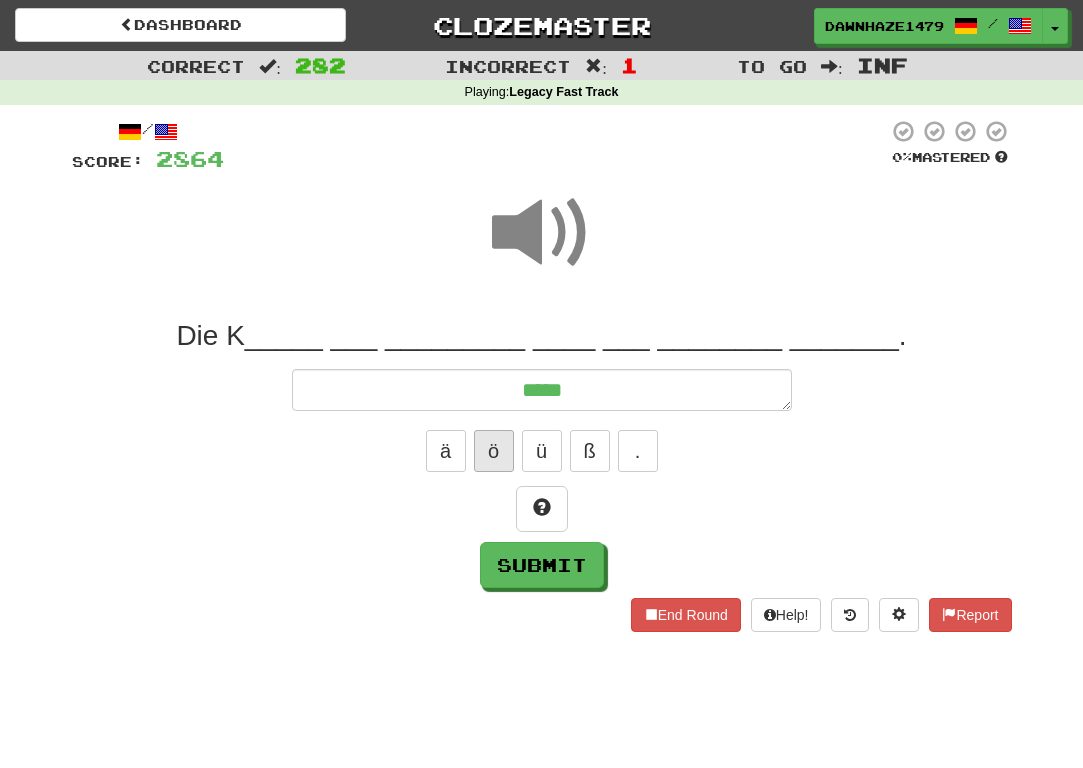 click on "ö" at bounding box center (494, 451) 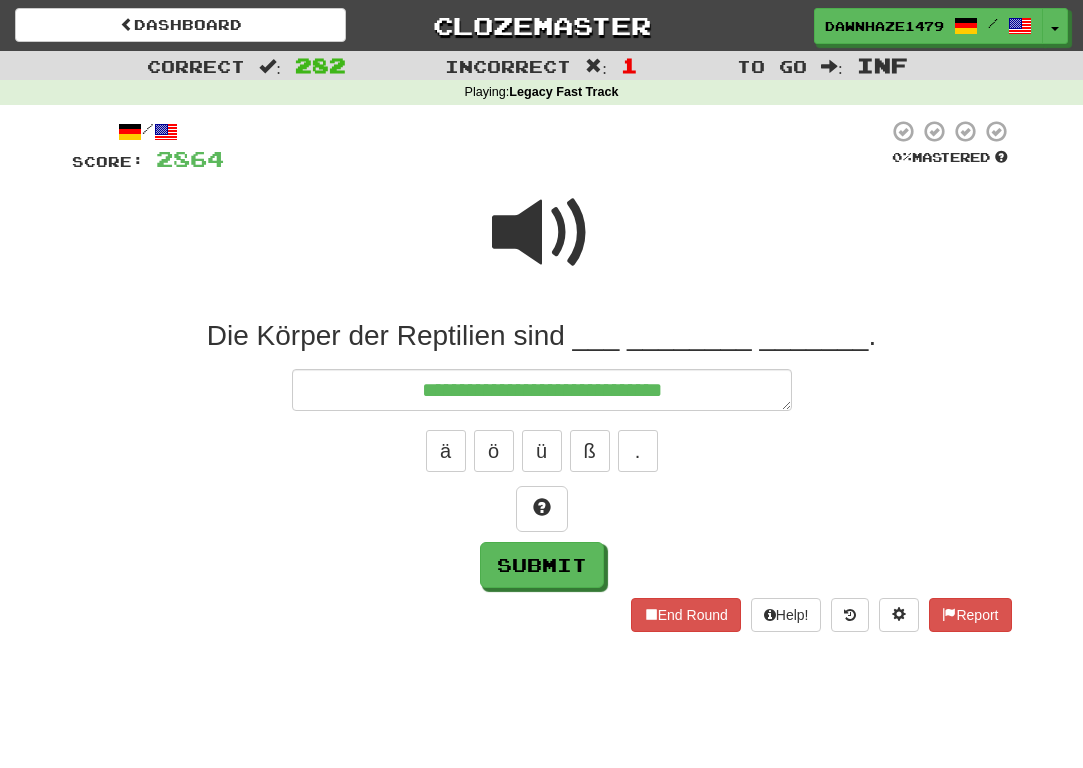 click at bounding box center (542, 246) 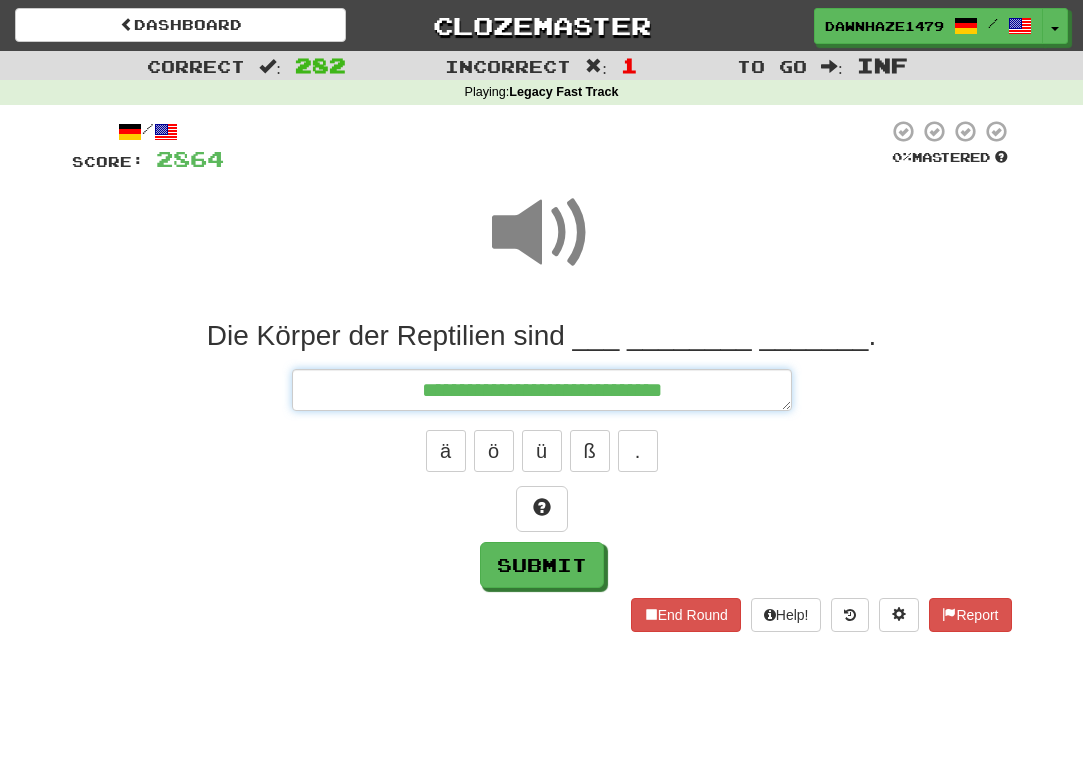 click on "**********" at bounding box center (542, 390) 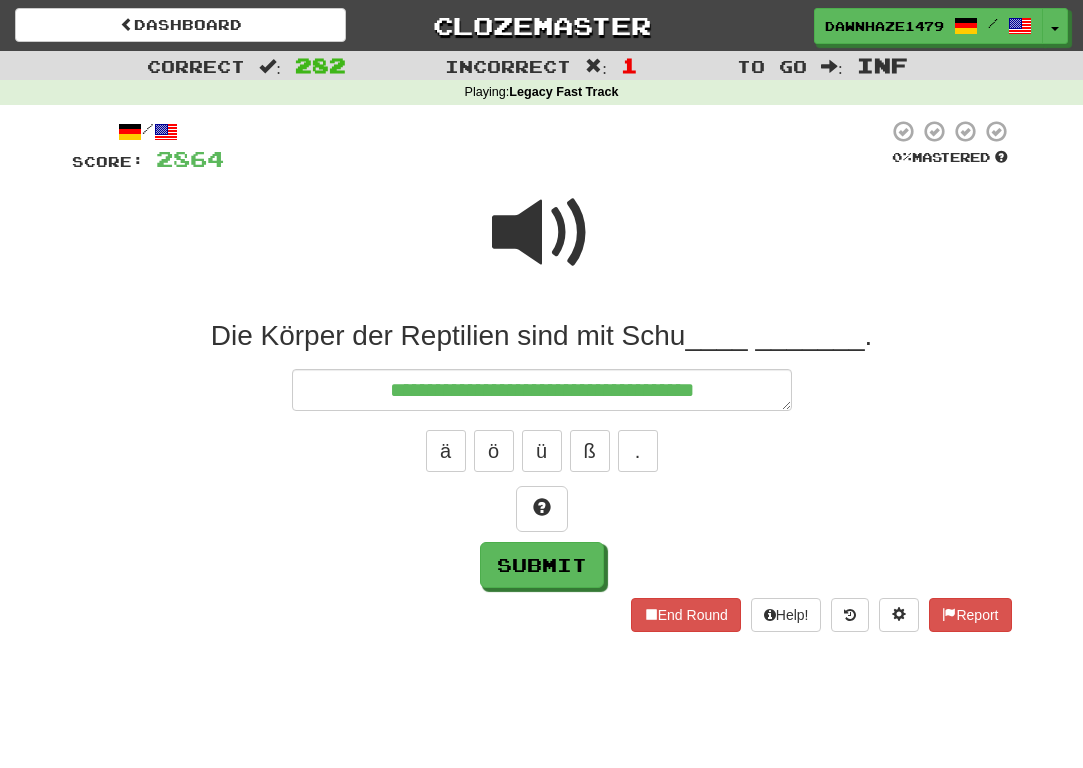 click at bounding box center (542, 509) 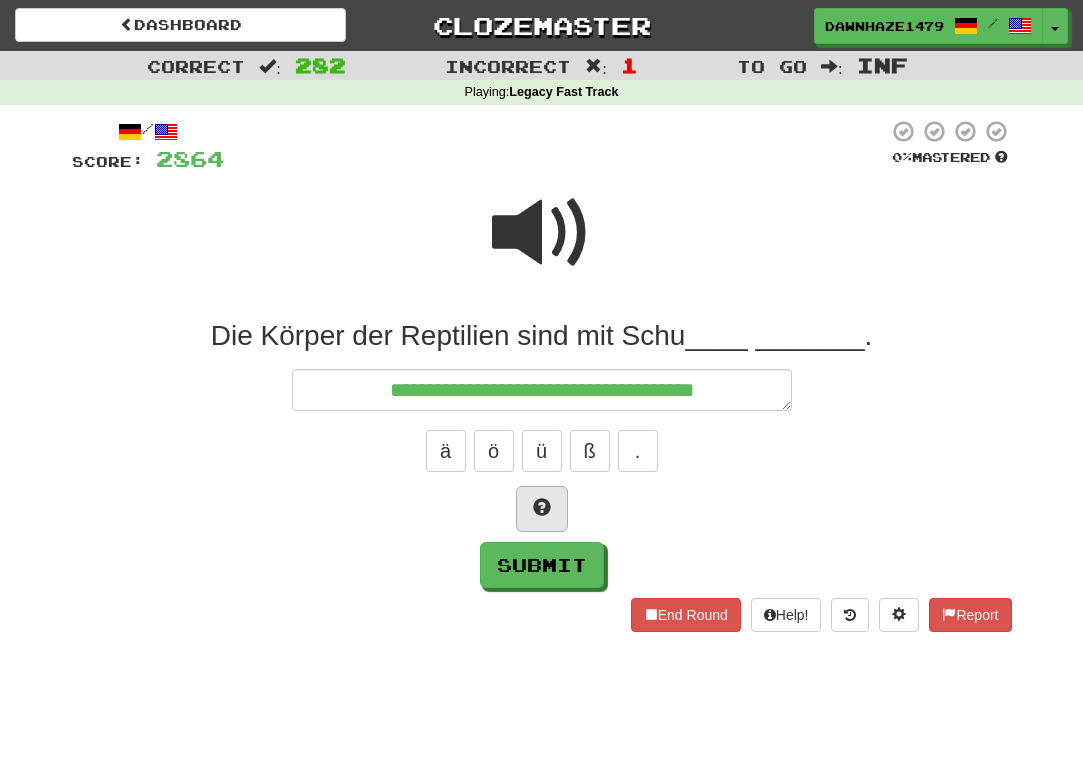 click at bounding box center (542, 507) 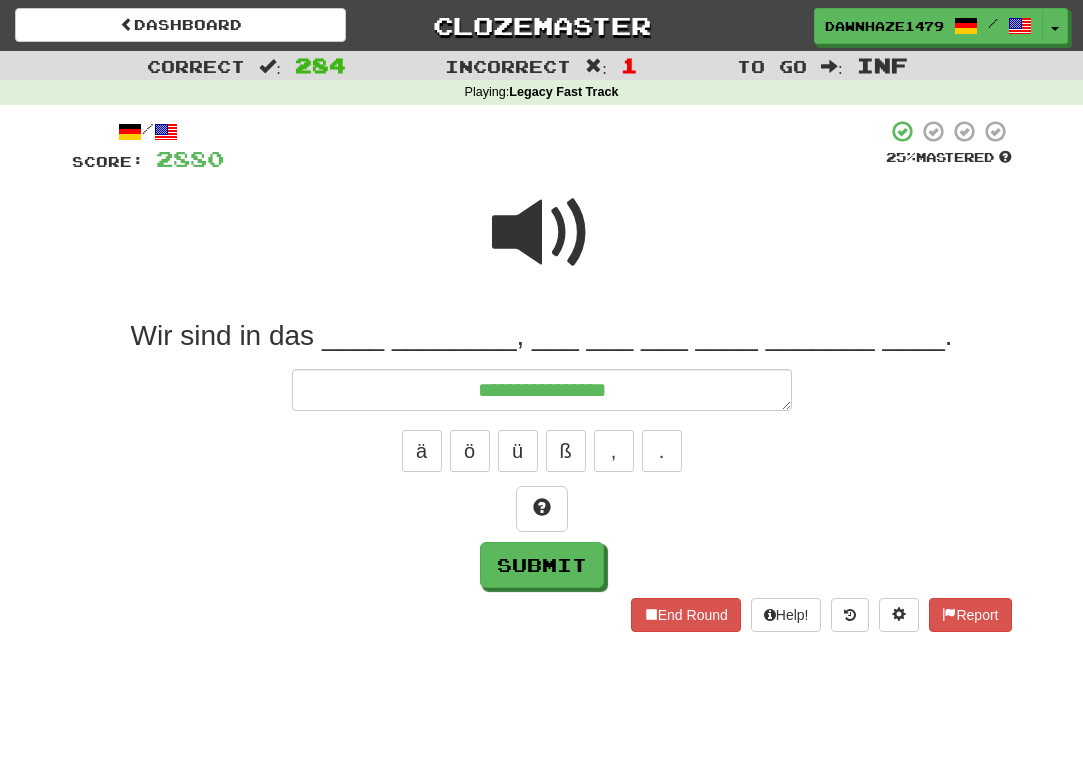 click at bounding box center (542, 233) 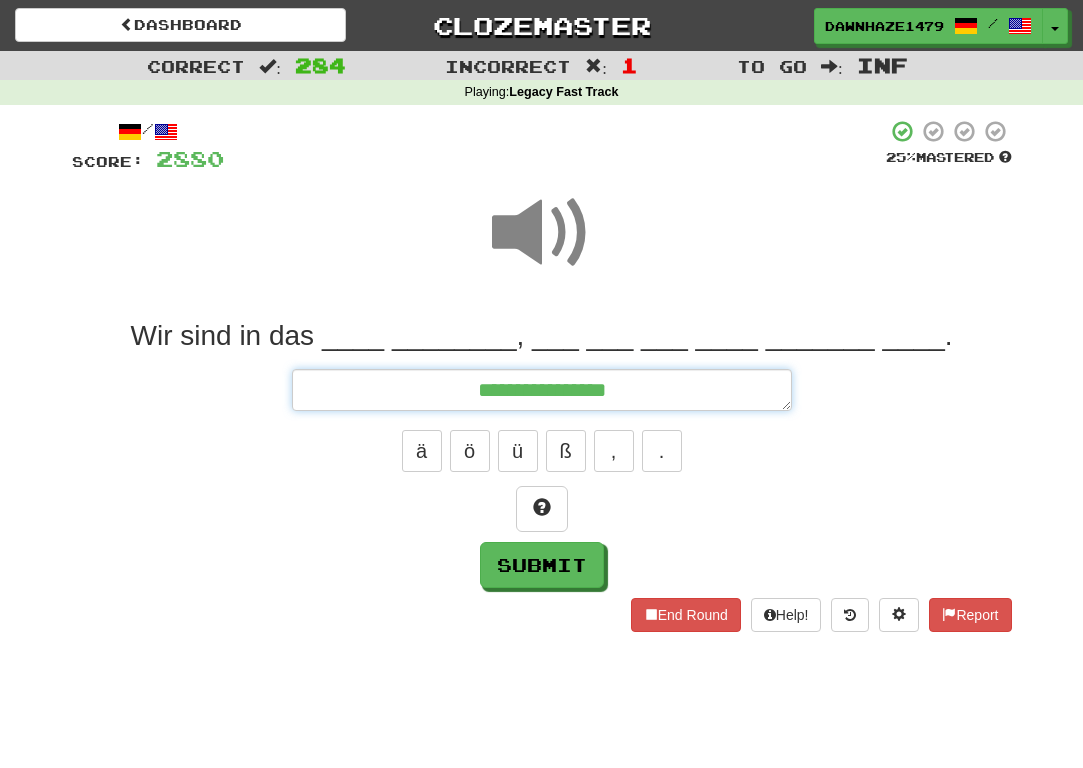 click on "**********" at bounding box center [542, 390] 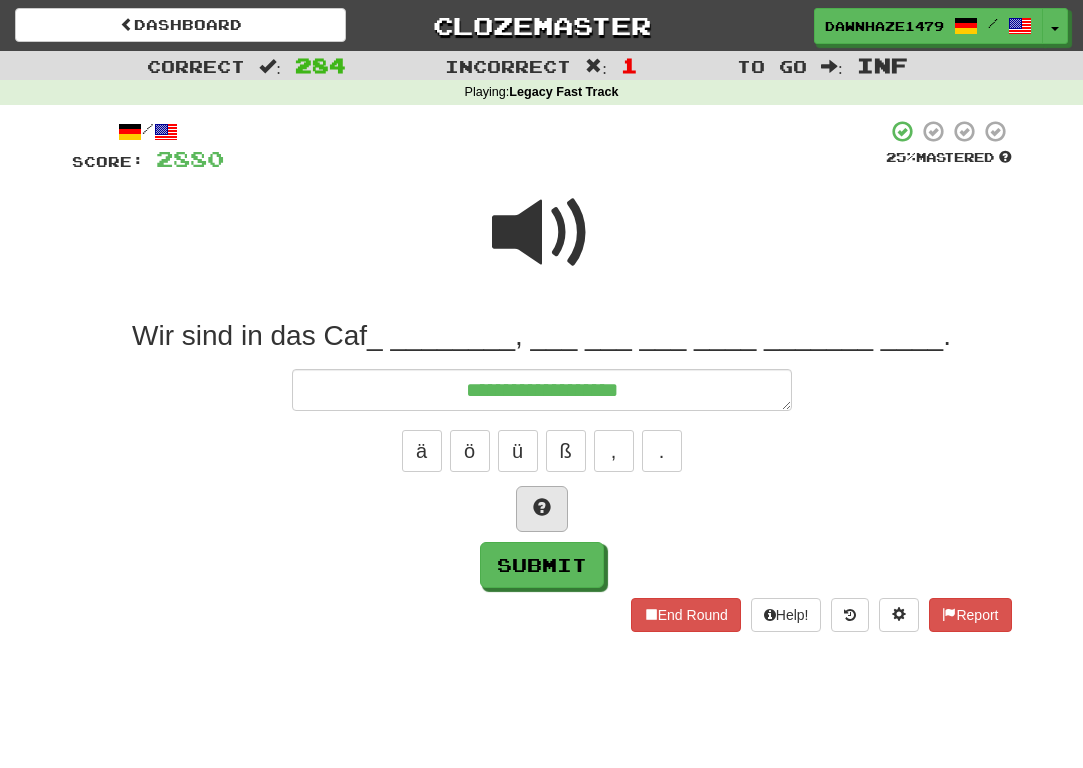 click at bounding box center (542, 509) 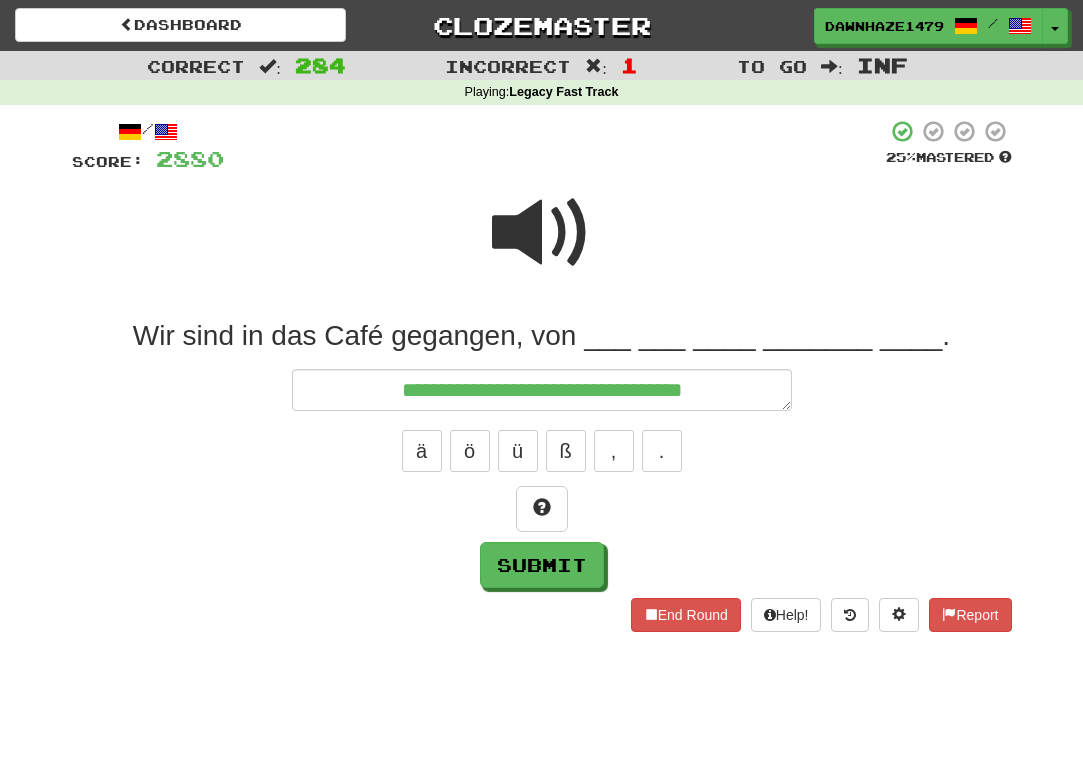 click at bounding box center (542, 233) 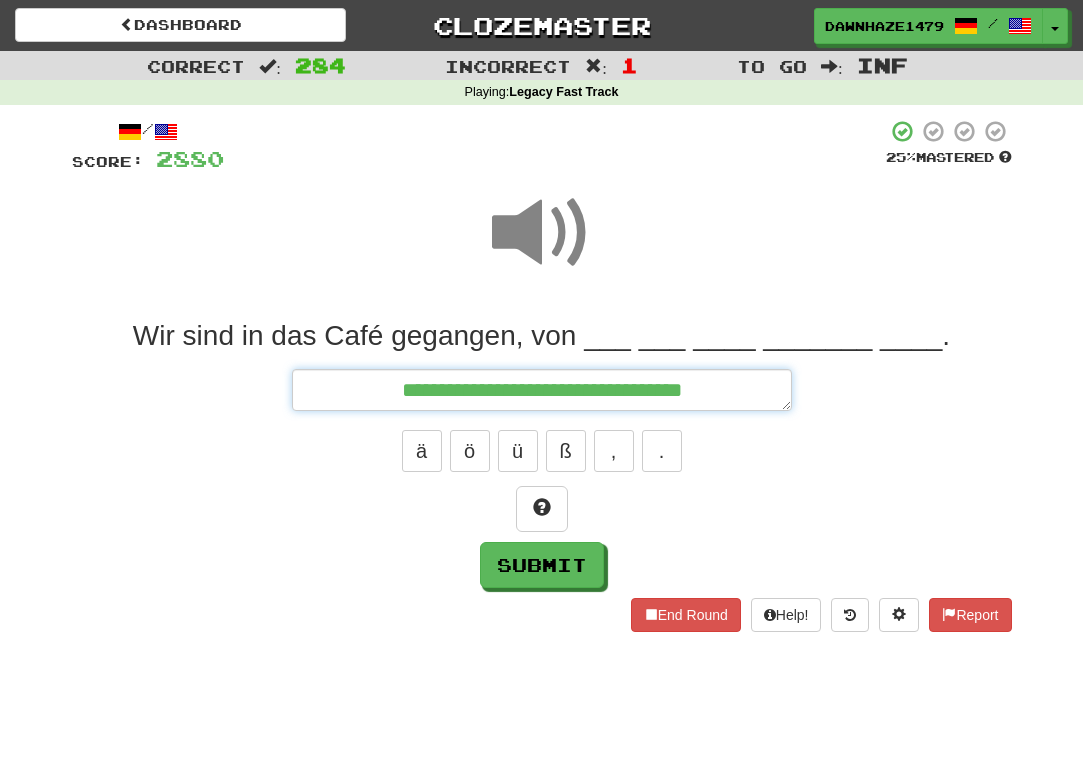 click on "**********" at bounding box center (542, 390) 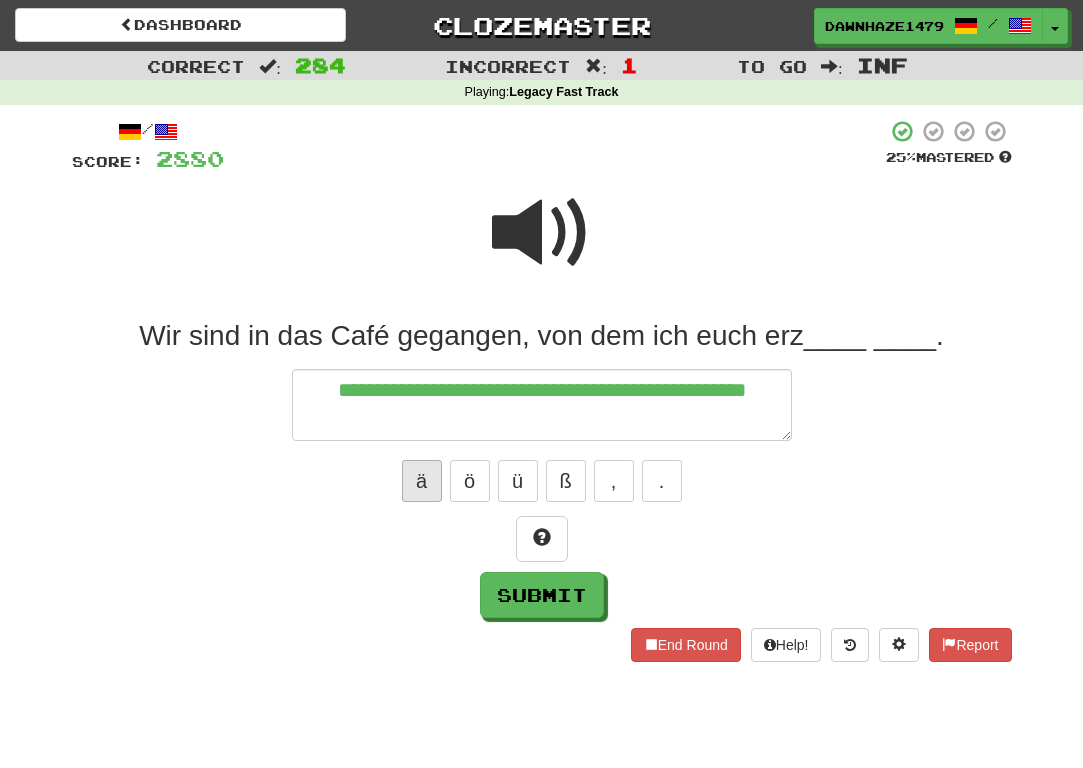 click on "ä" at bounding box center (422, 481) 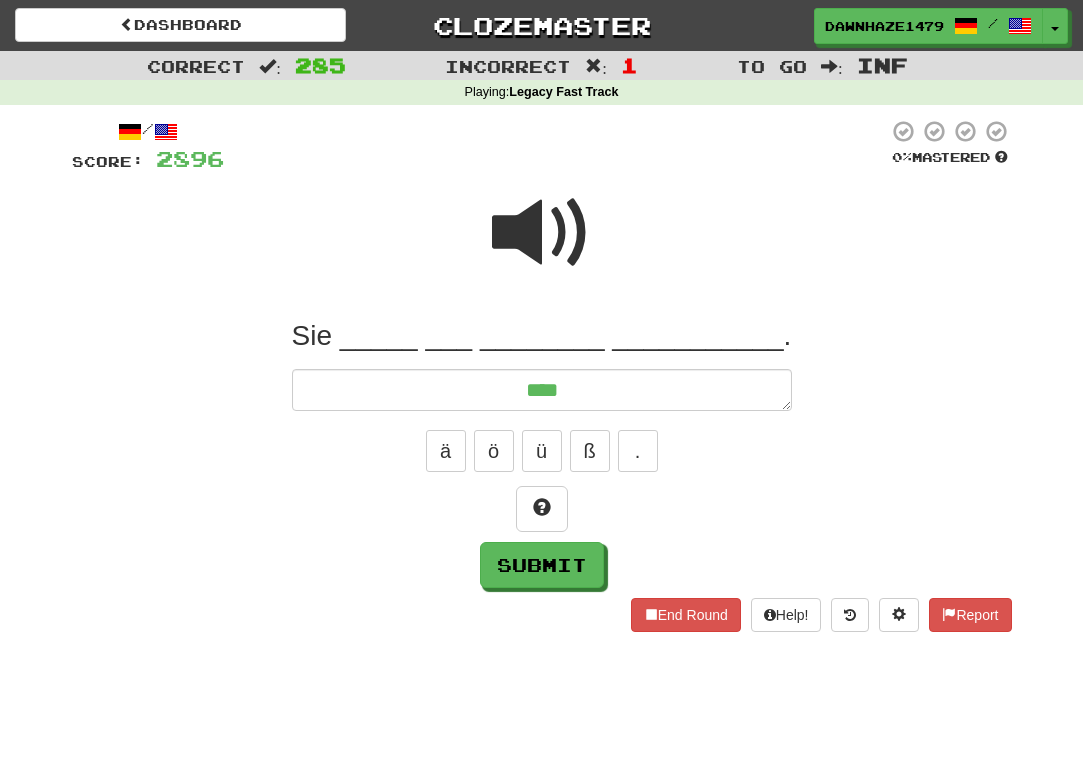 click at bounding box center (542, 246) 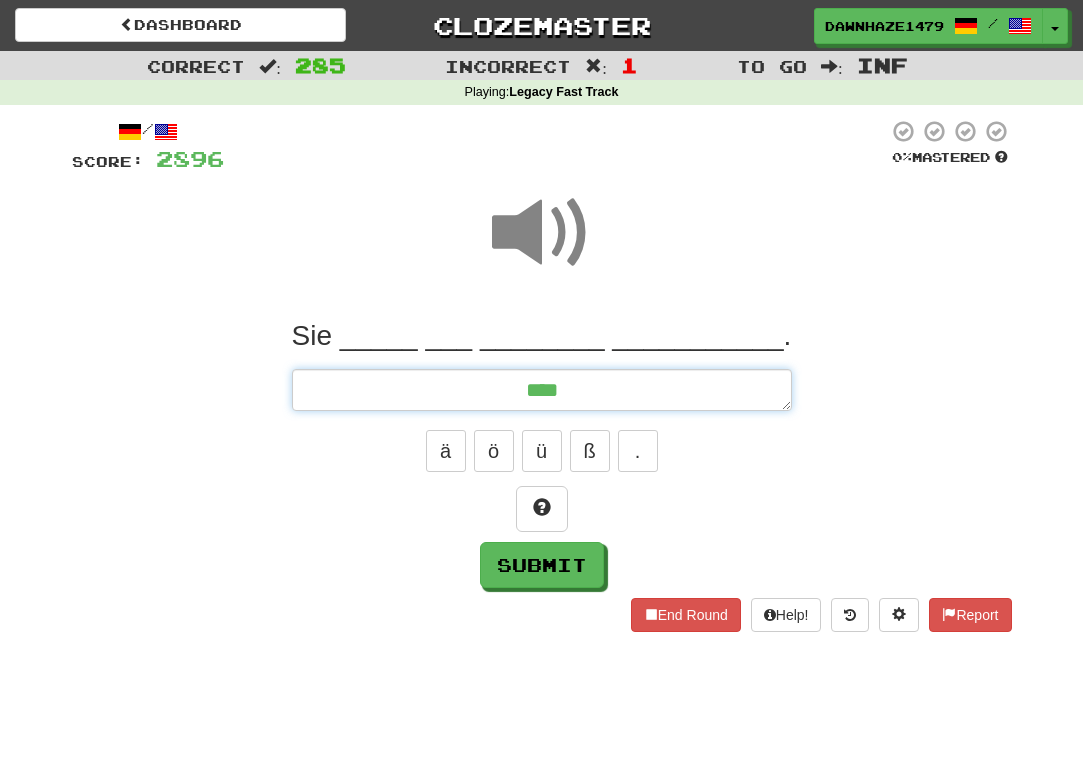 click on "***" at bounding box center (542, 390) 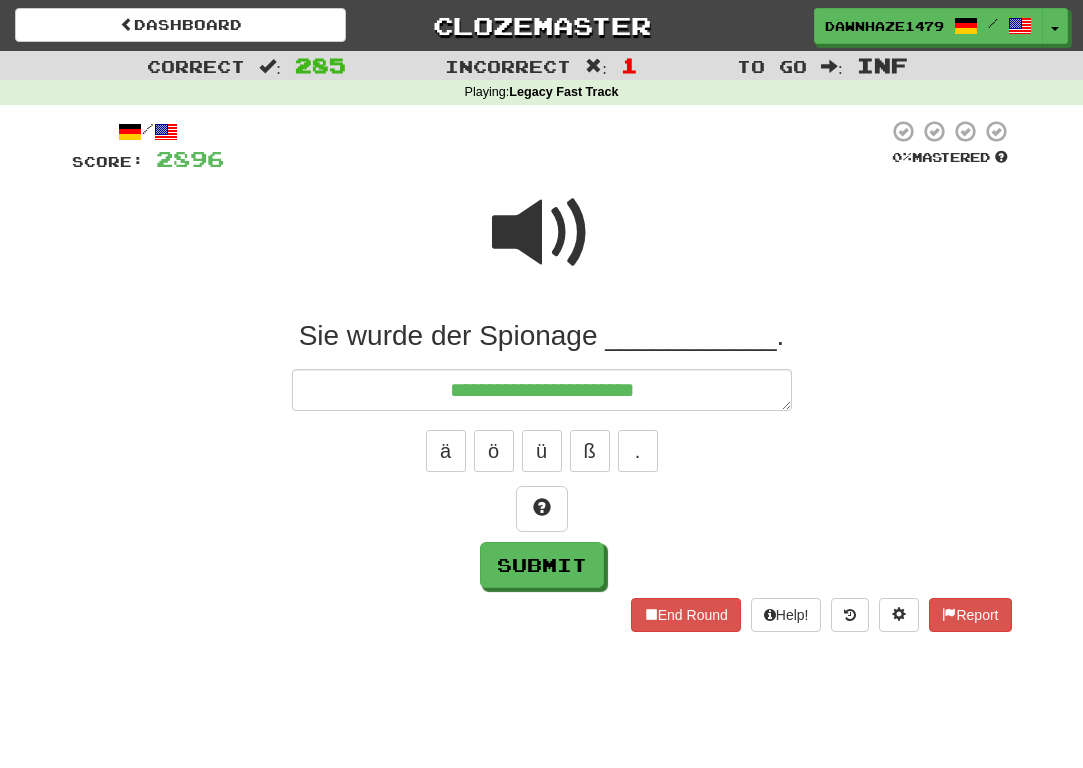 click at bounding box center [542, 233] 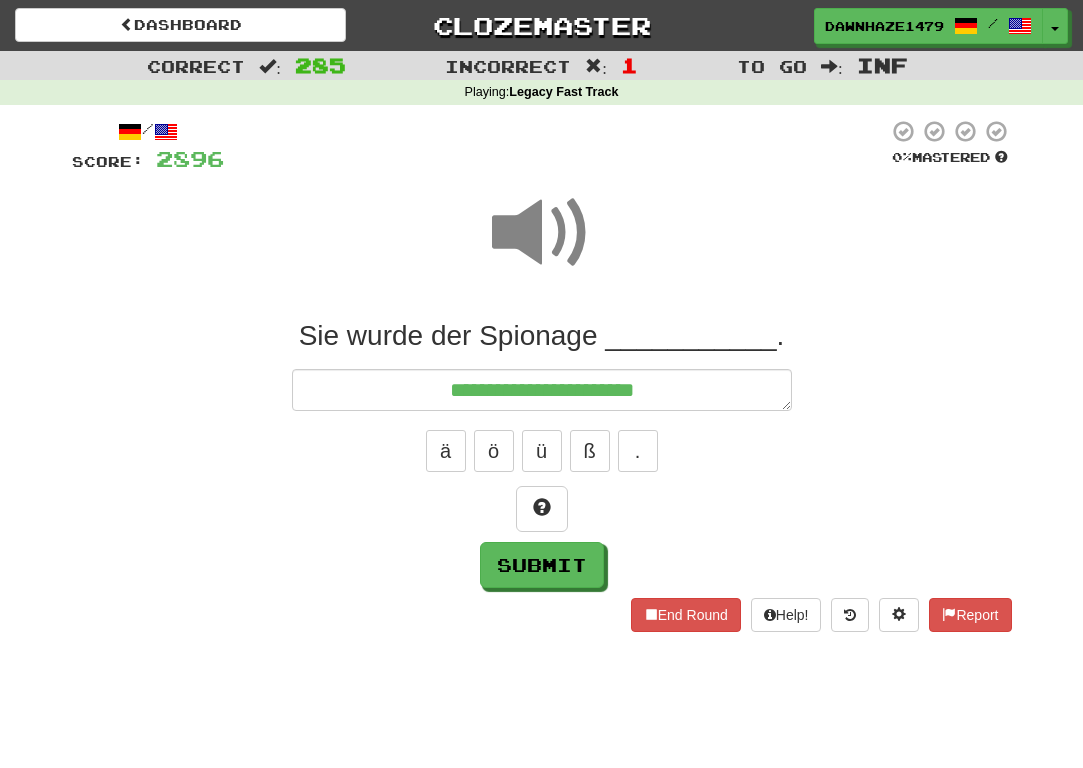 click on "**********" at bounding box center (542, 453) 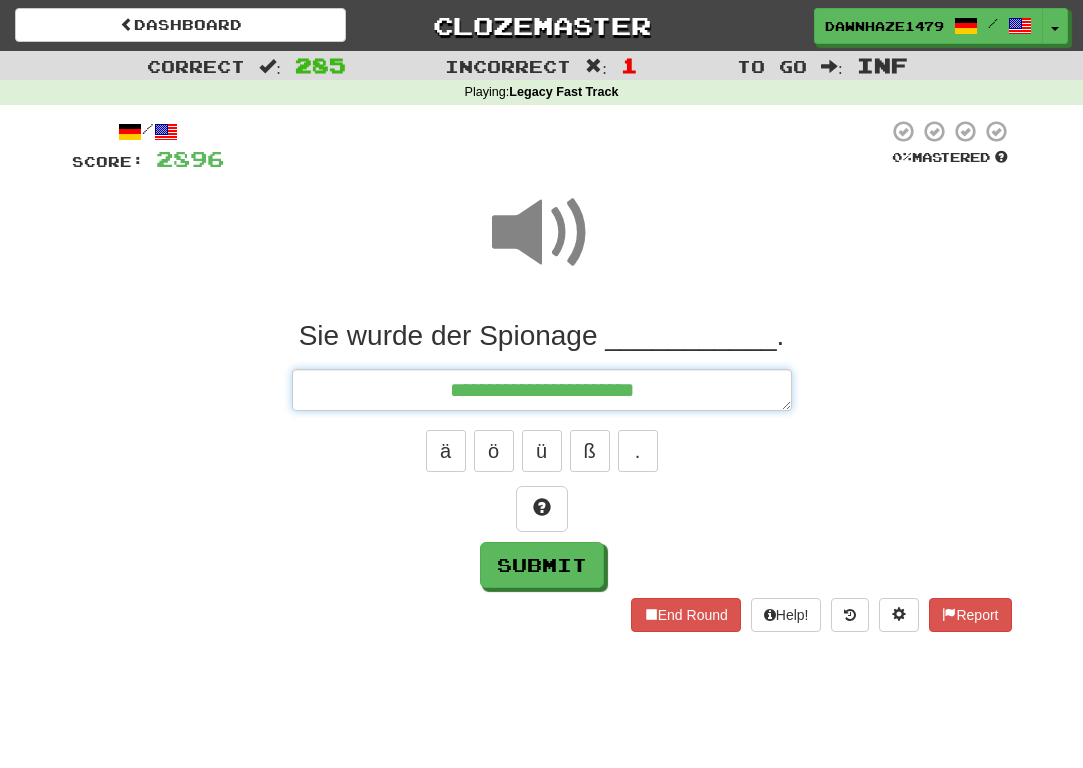 click on "**********" at bounding box center (542, 390) 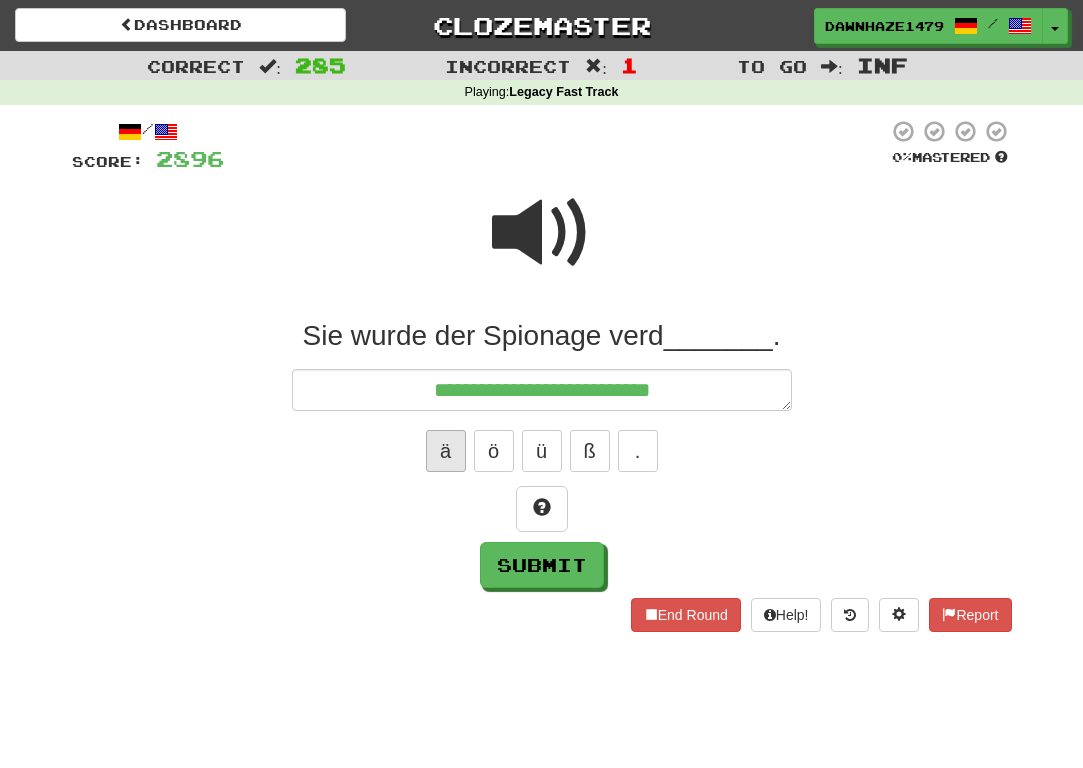 click on "ä" at bounding box center [446, 451] 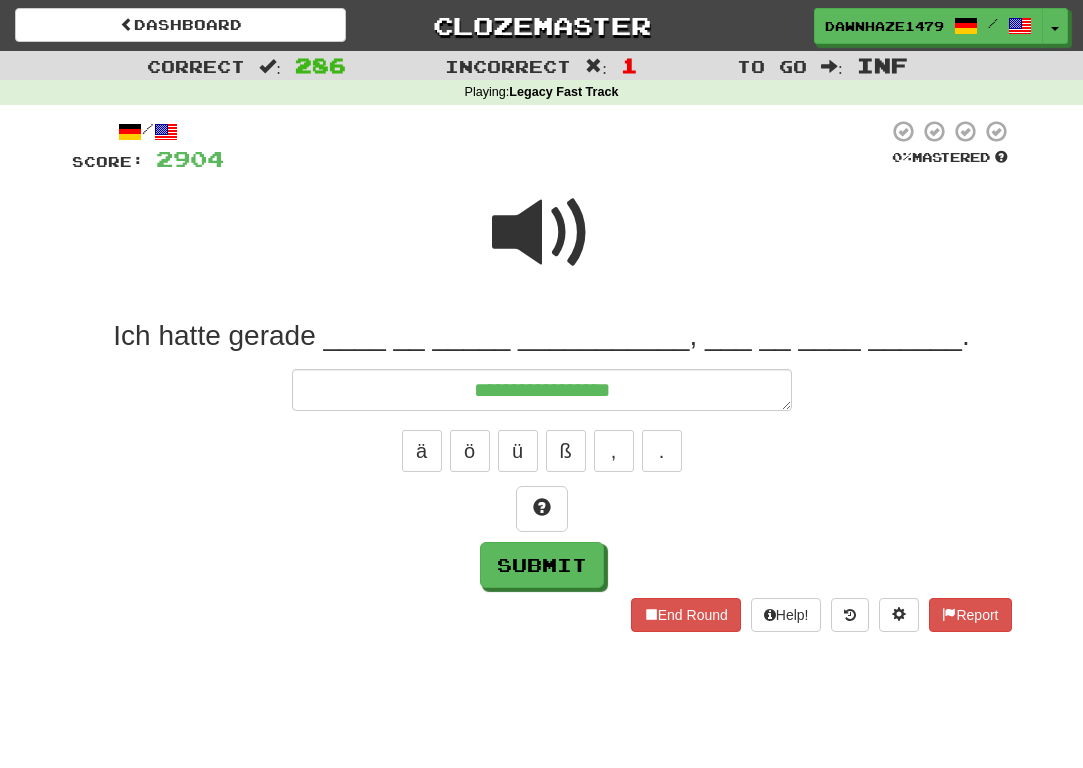 click at bounding box center [542, 246] 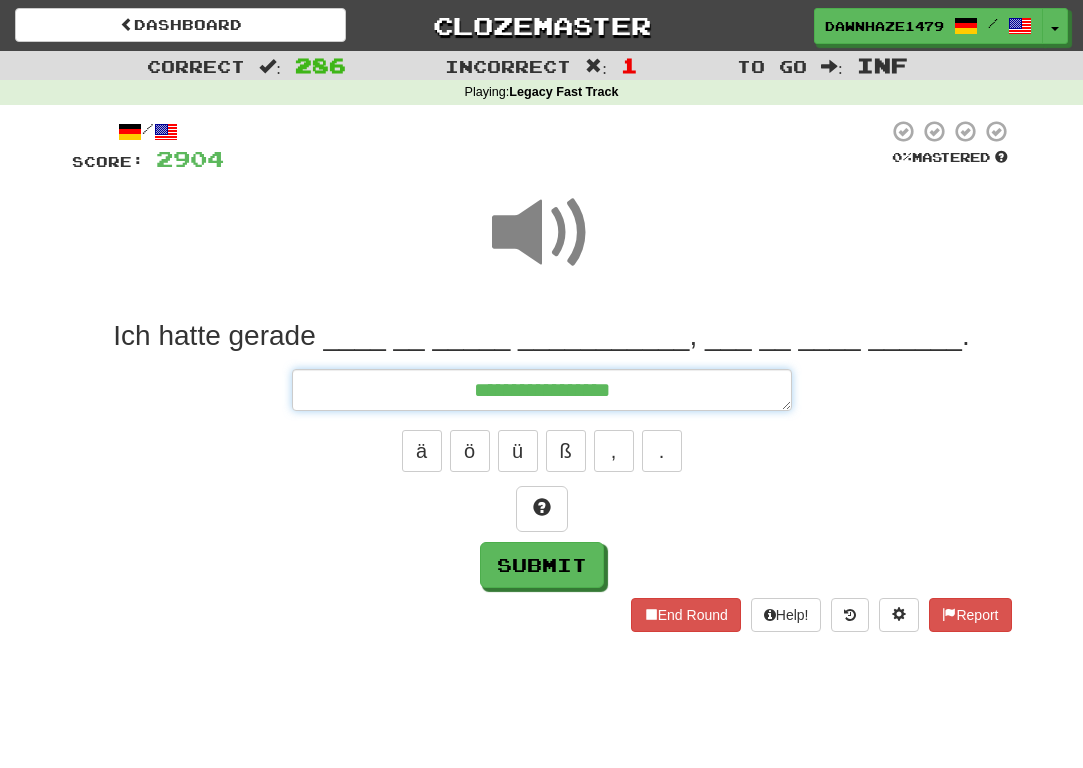 click on "**********" at bounding box center (542, 390) 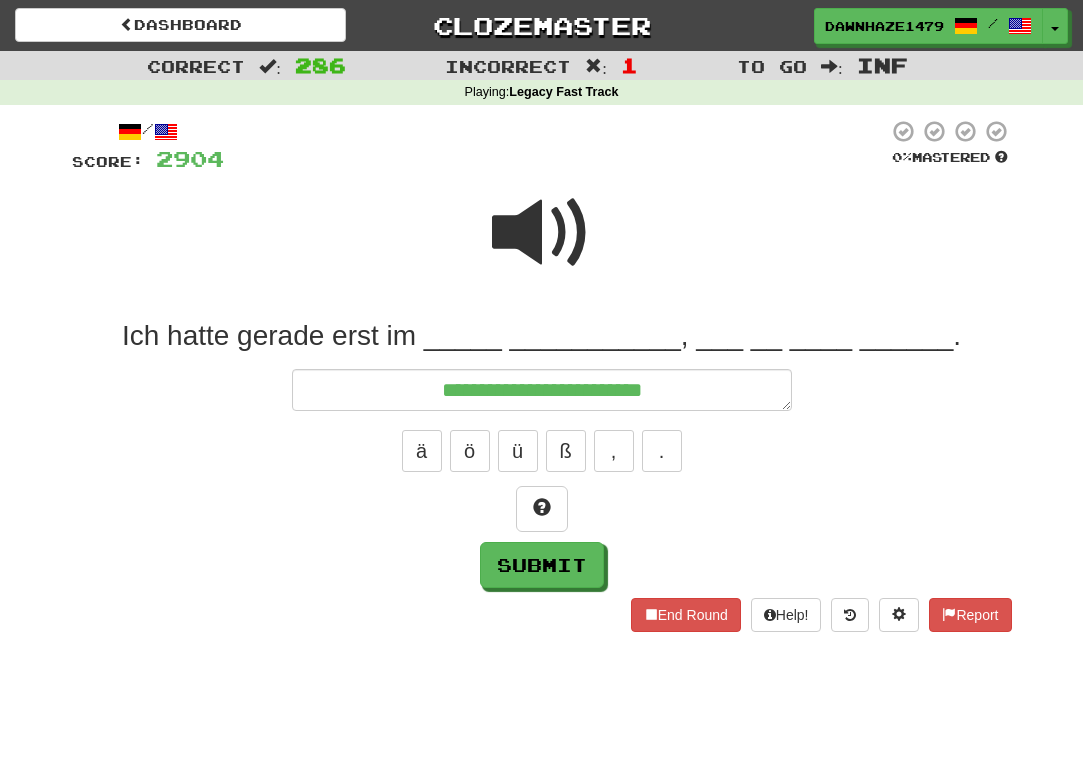 click at bounding box center (542, 246) 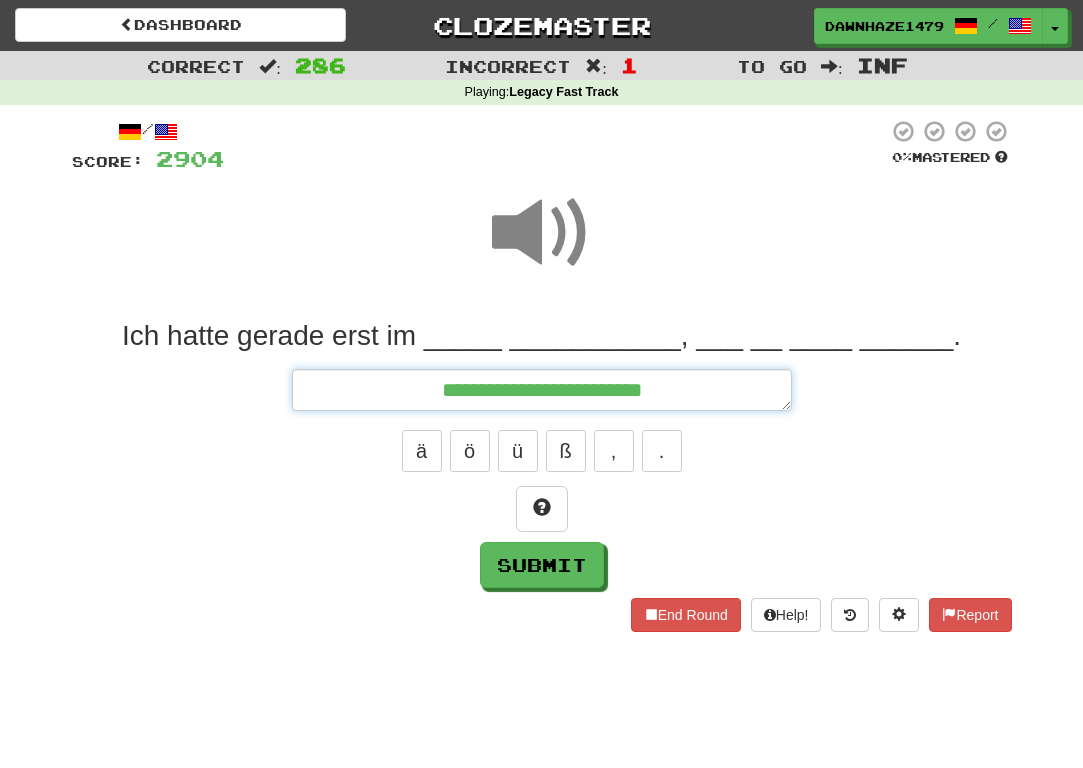click on "**********" at bounding box center (542, 390) 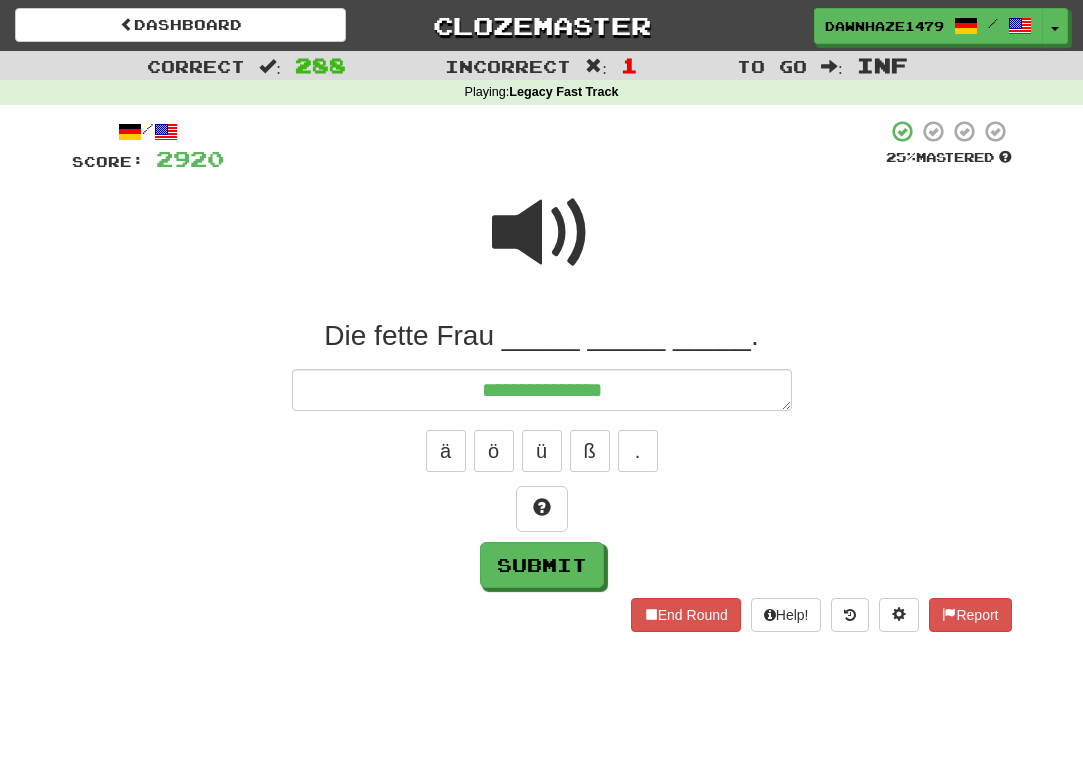 click on "Die fette Frau _____ _____ _____." at bounding box center (542, 336) 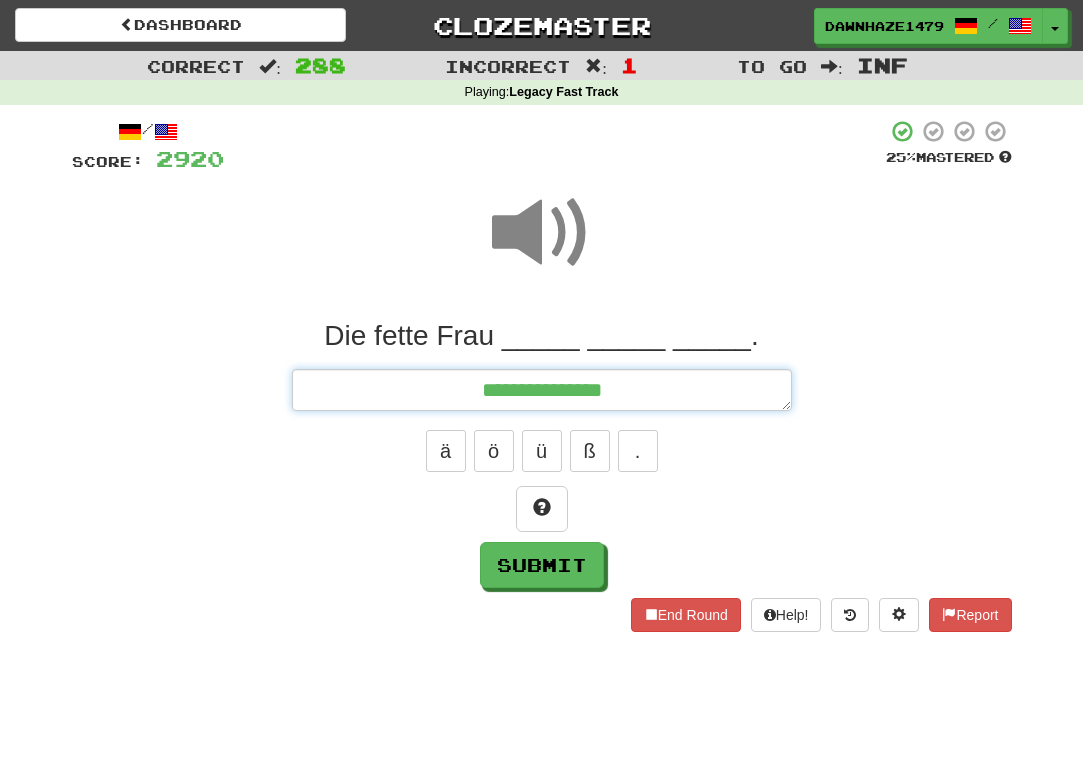 click on "**********" at bounding box center (542, 390) 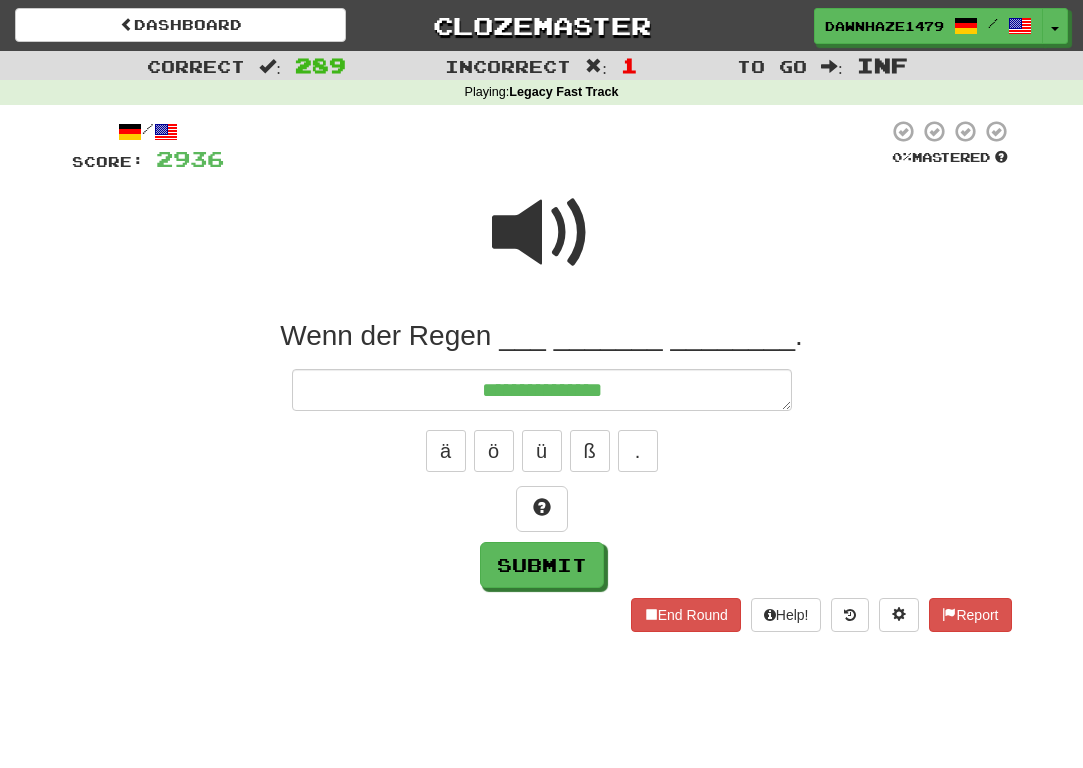 click at bounding box center [542, 233] 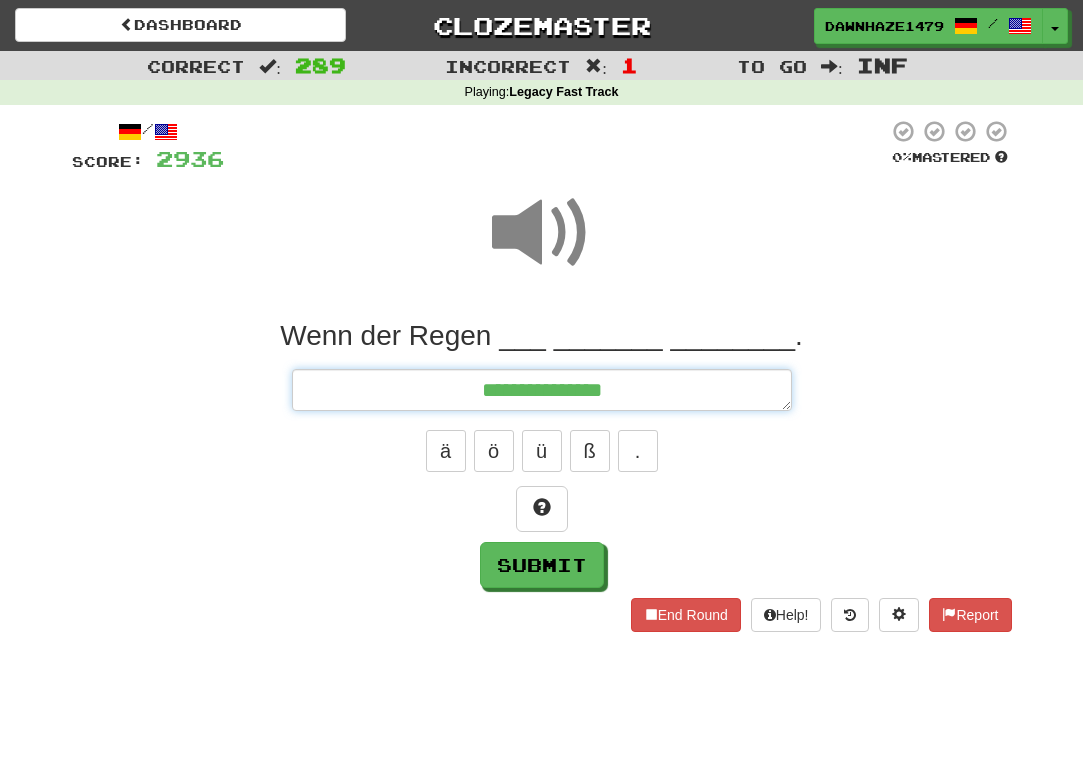 click on "**********" at bounding box center [542, 390] 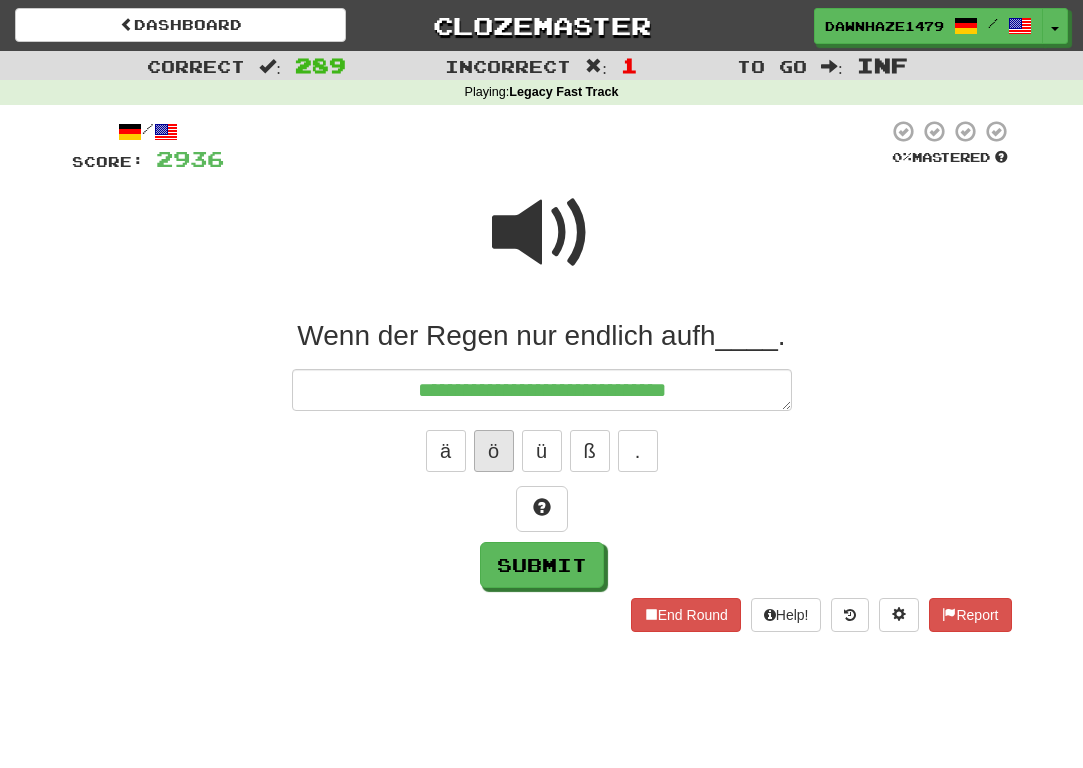 click on "ö" at bounding box center (494, 451) 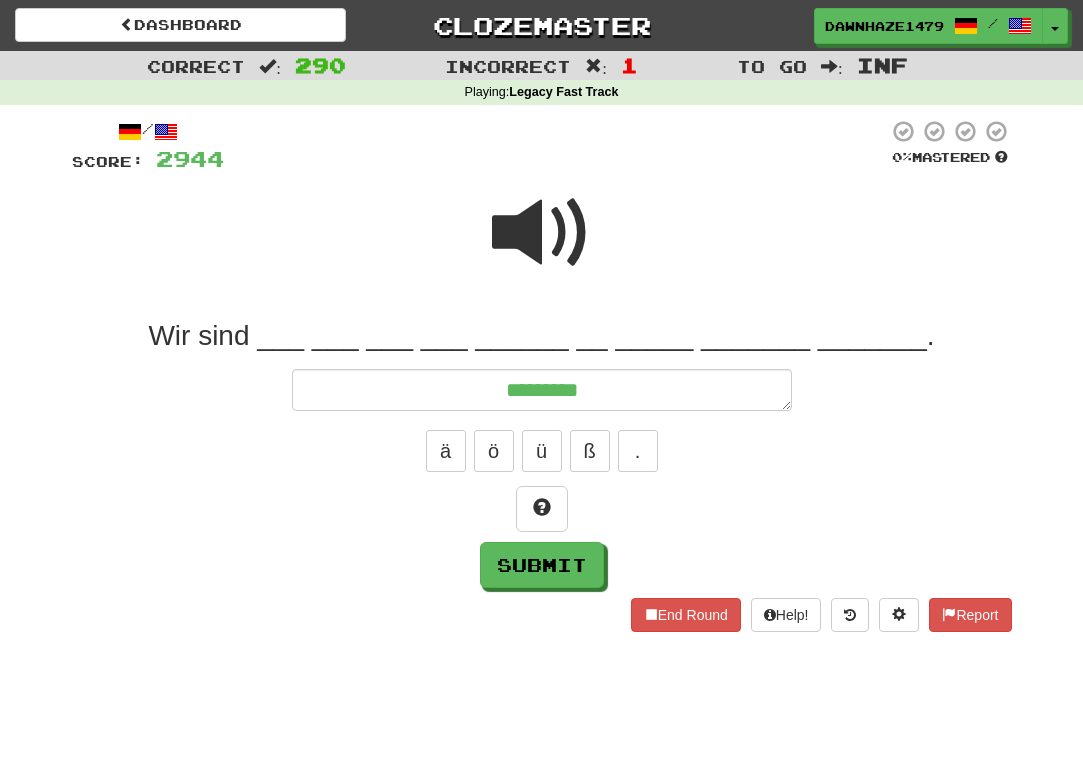 click at bounding box center [556, 146] 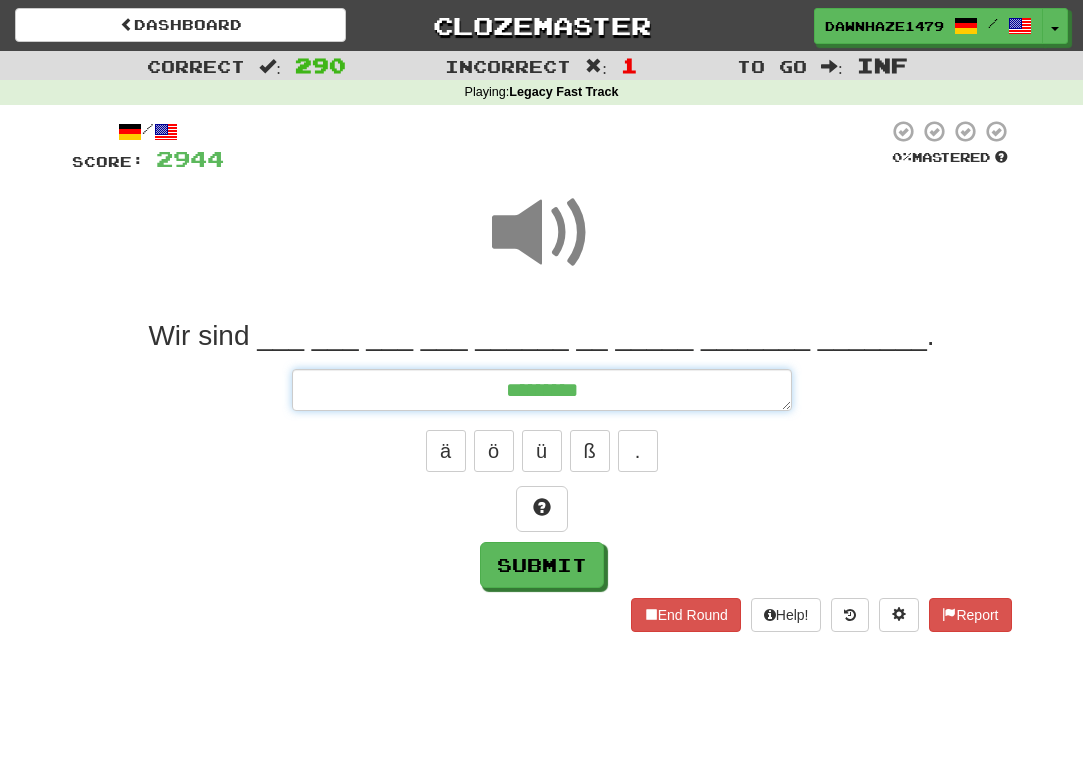click on "********" at bounding box center [542, 390] 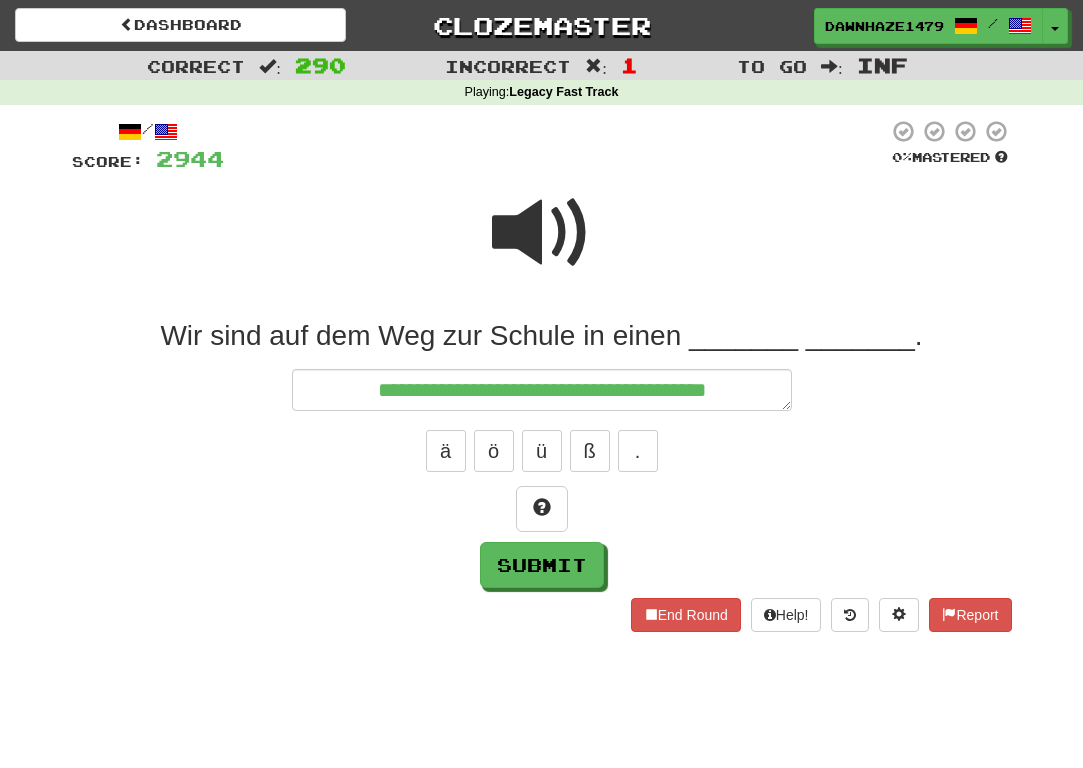 click at bounding box center [556, 146] 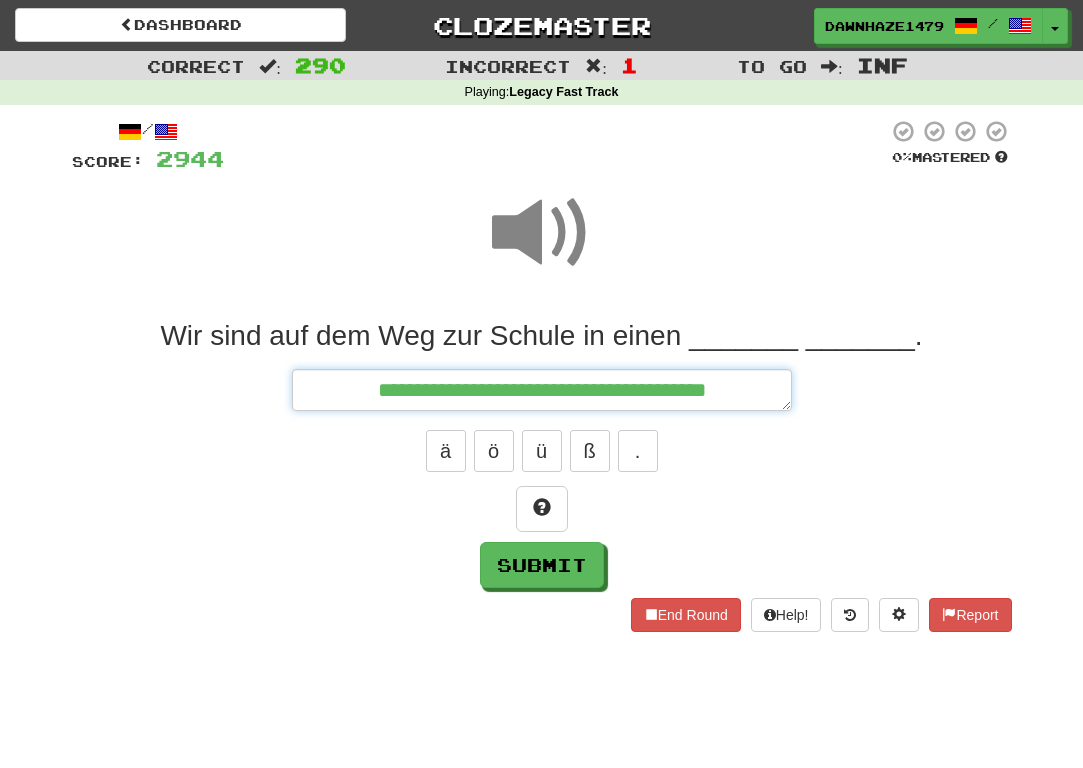 click on "**********" at bounding box center [542, 390] 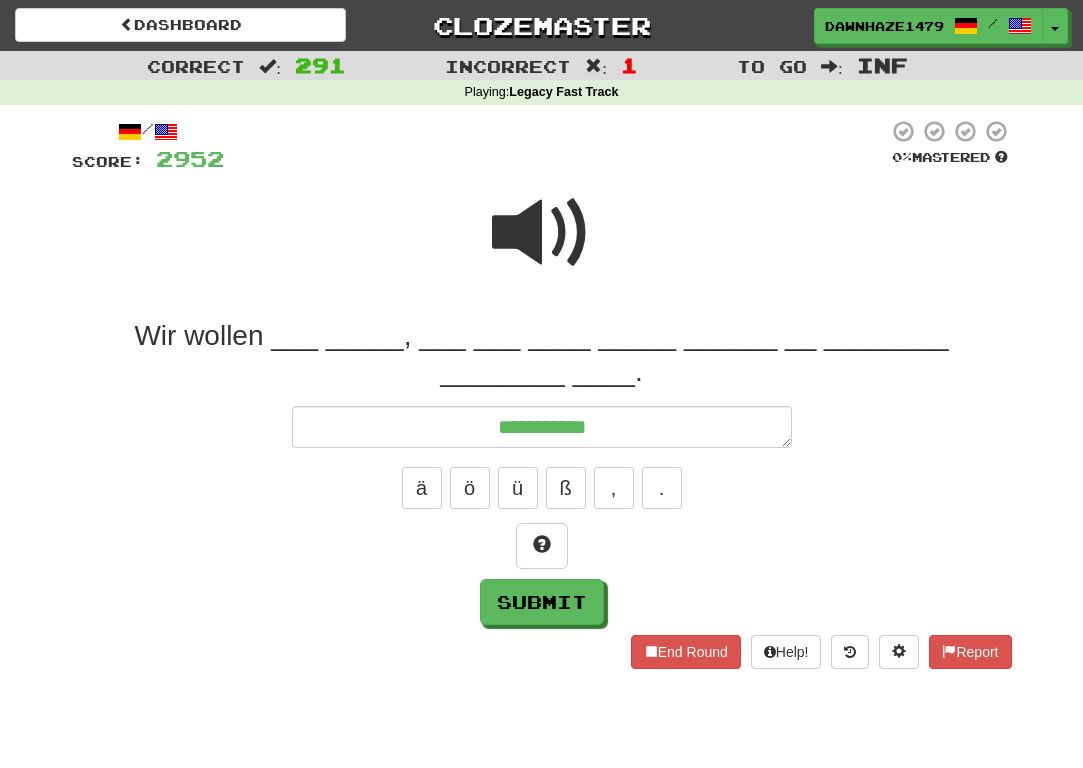click at bounding box center (542, 233) 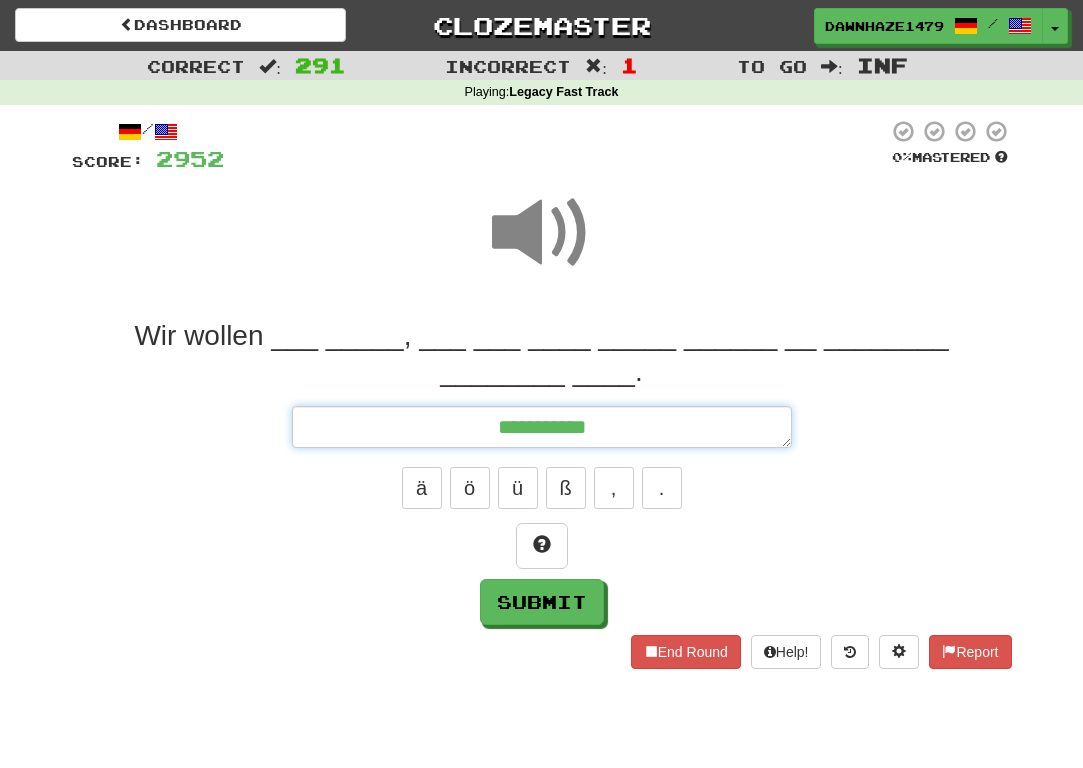 click on "**********" at bounding box center [542, 427] 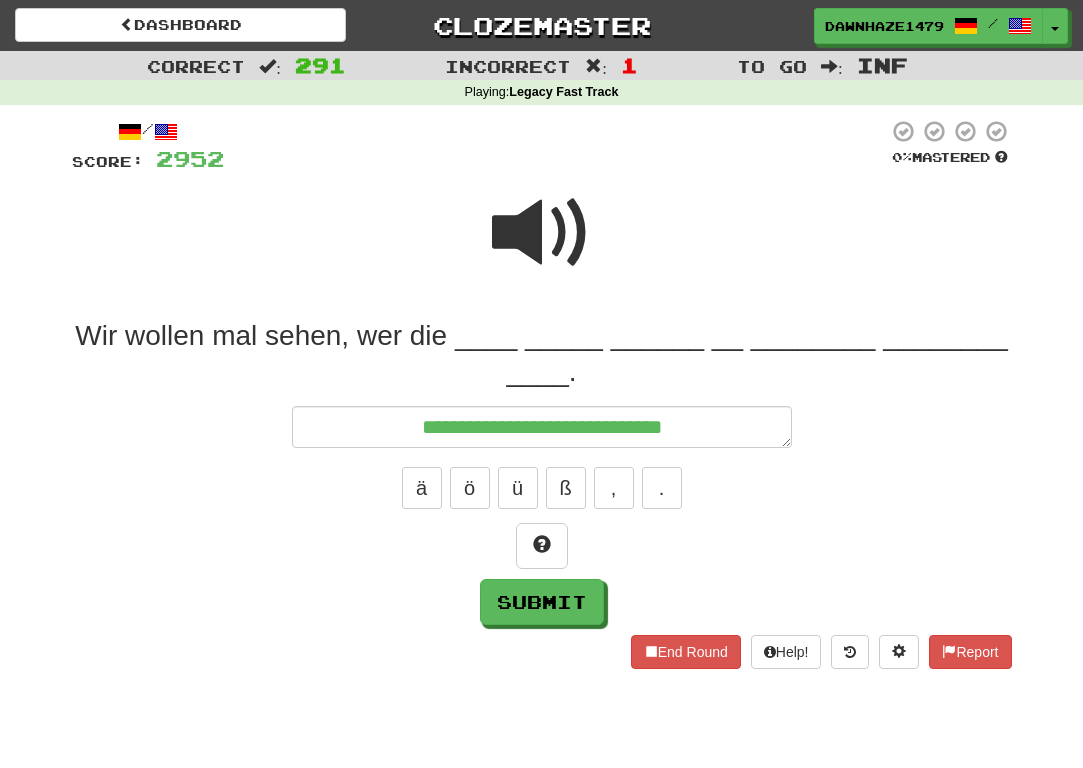 click at bounding box center [542, 246] 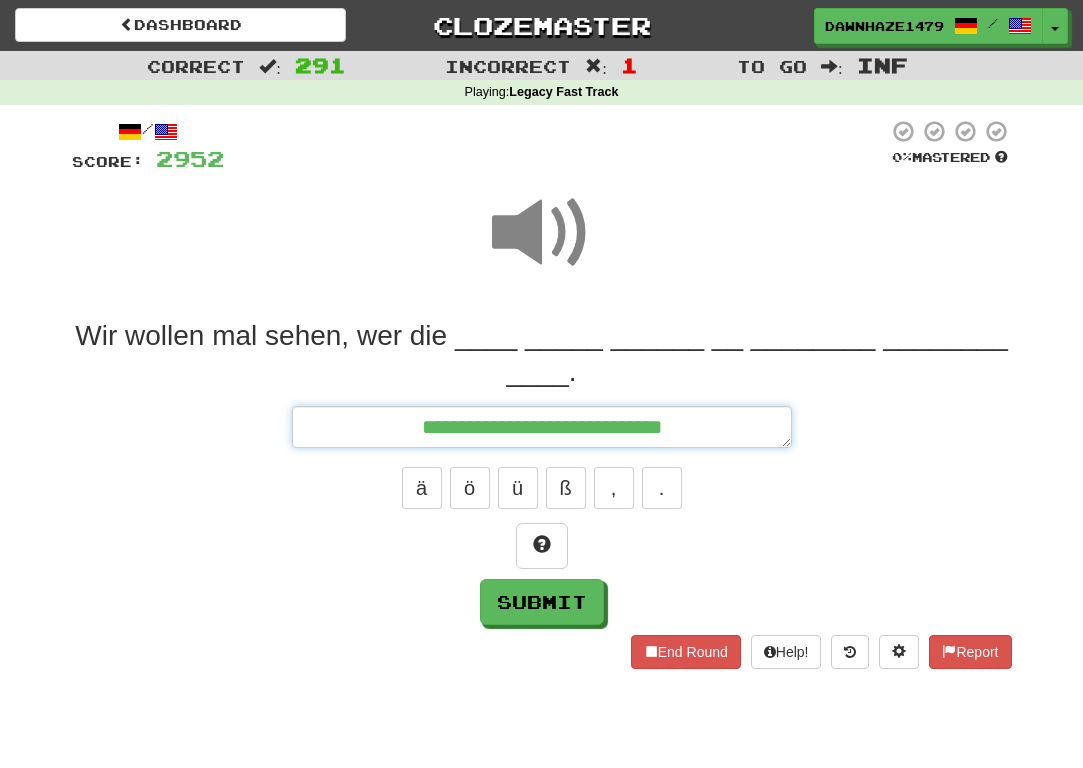 click on "**********" at bounding box center (542, 427) 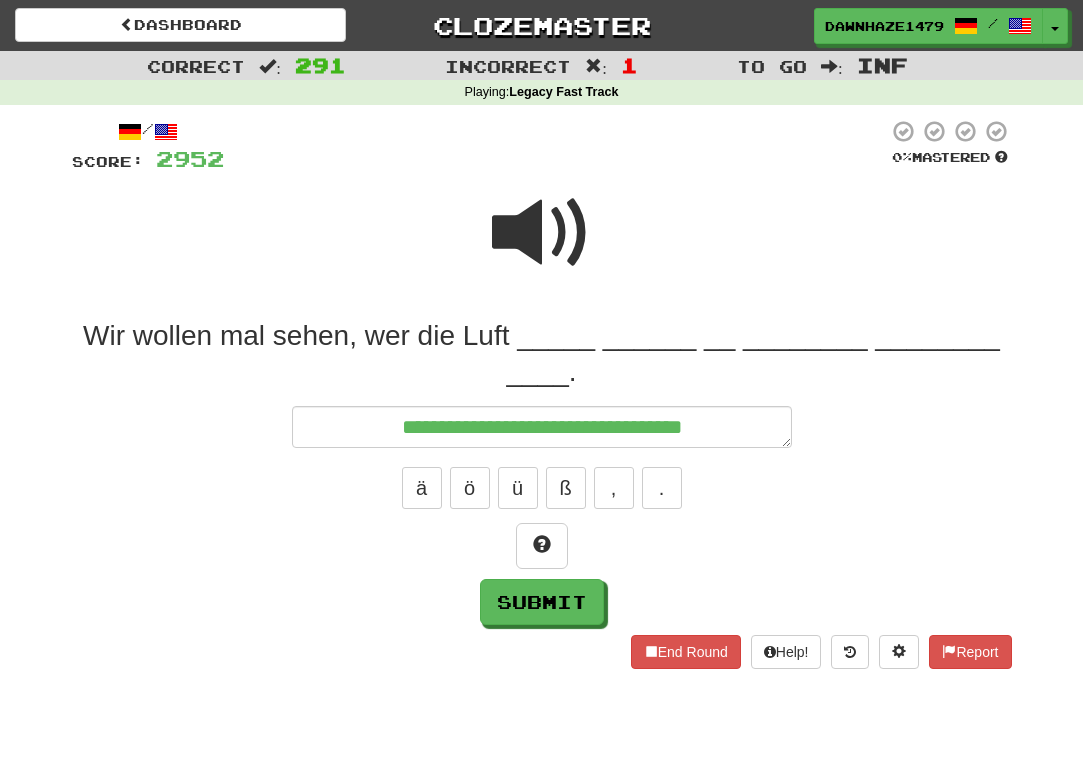 click at bounding box center (542, 233) 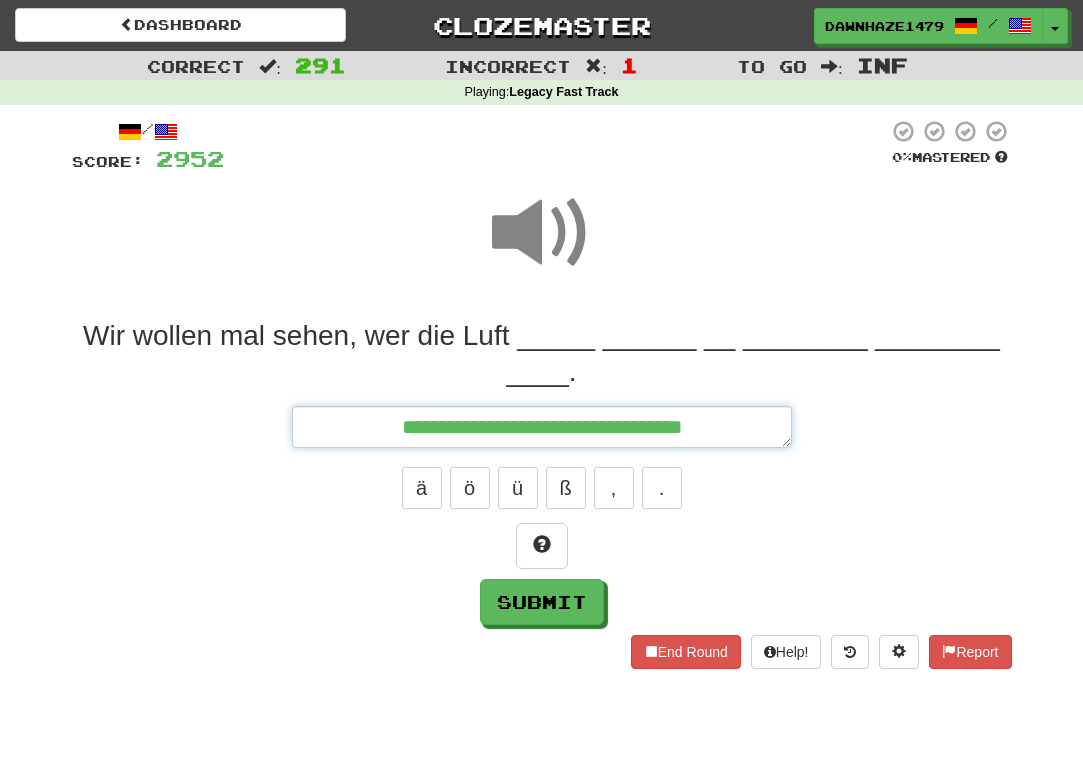click on "**********" at bounding box center (542, 427) 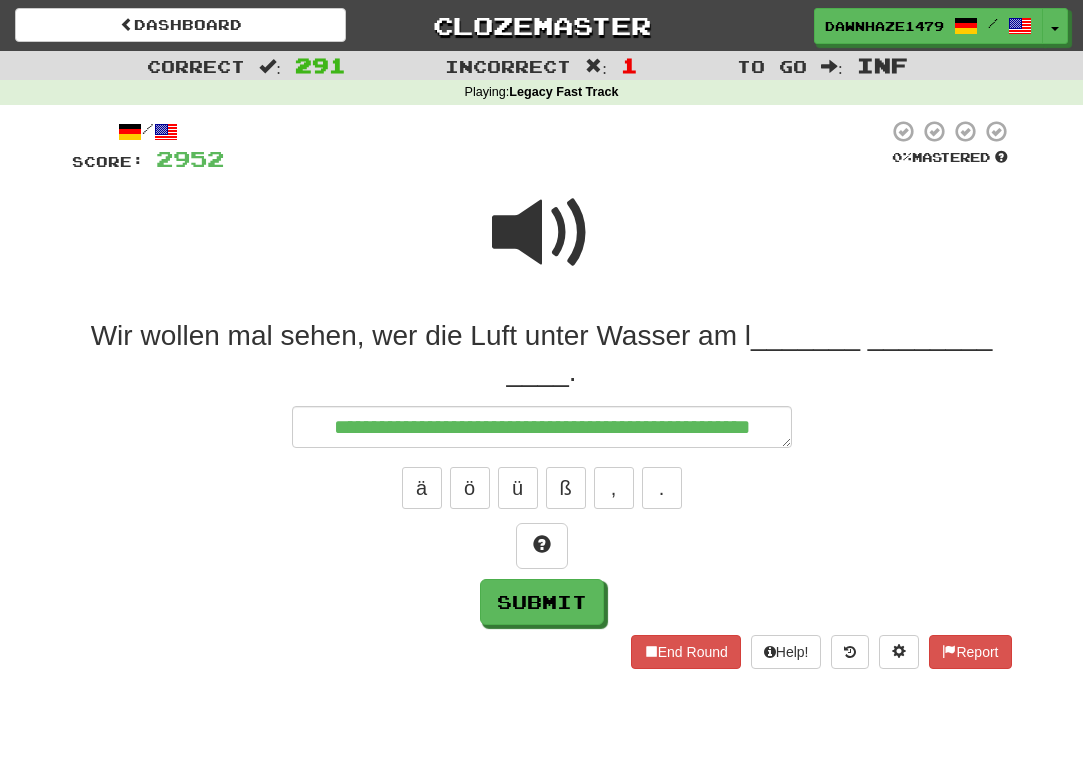 click at bounding box center (542, 233) 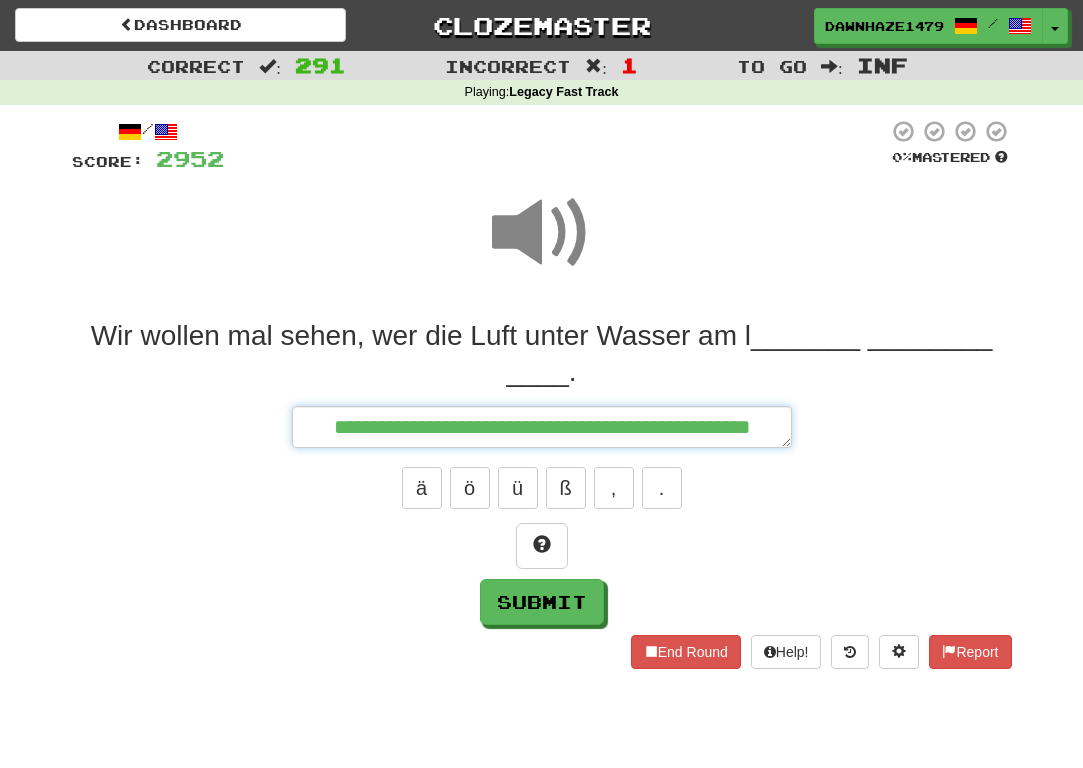 click on "**********" at bounding box center [542, 427] 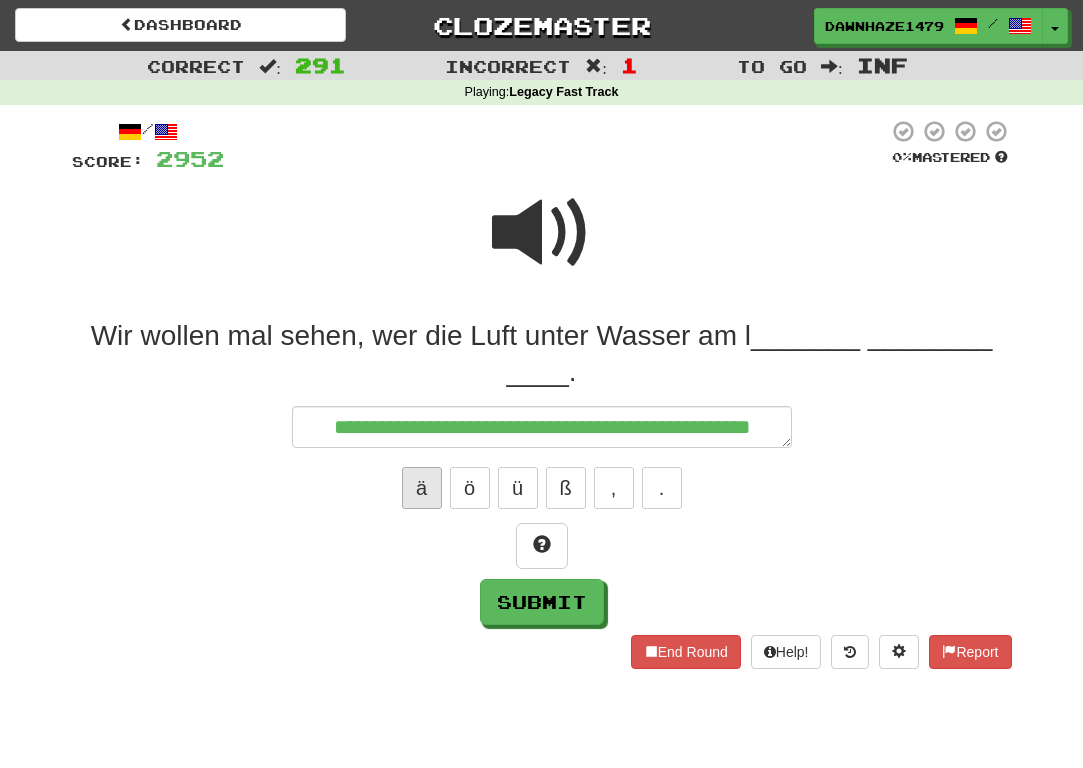 click on "ä" at bounding box center [422, 488] 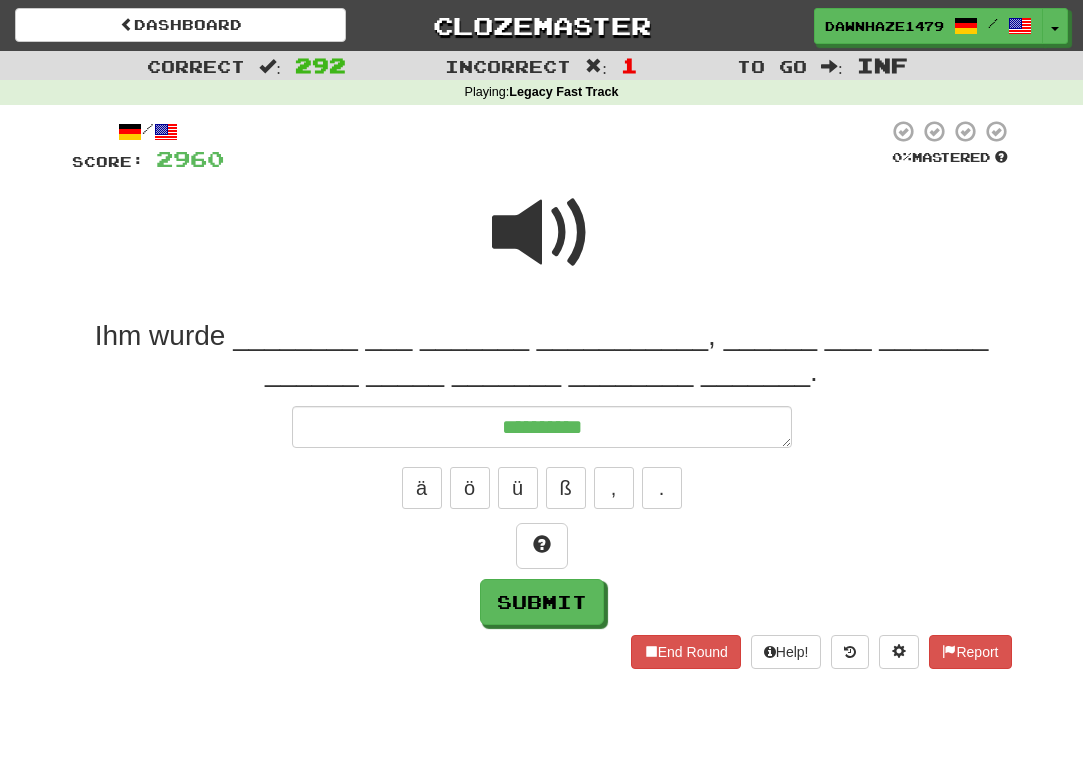 click at bounding box center (542, 233) 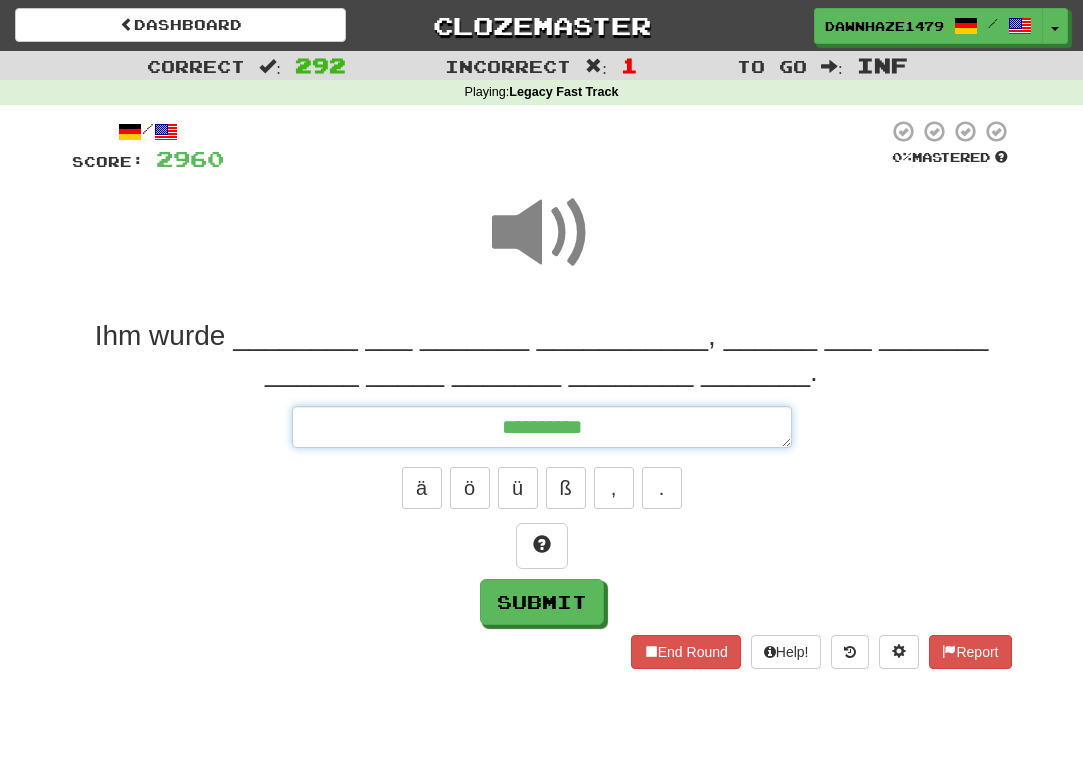 click on "*********" at bounding box center [542, 427] 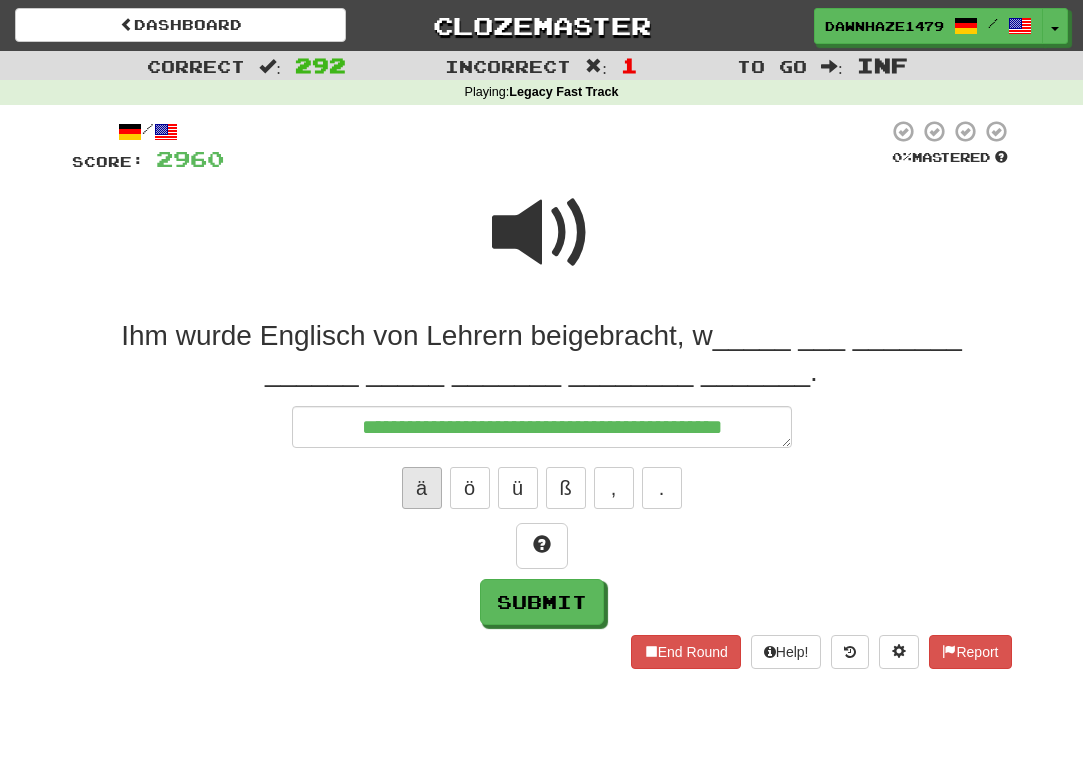click on "ä" at bounding box center [422, 488] 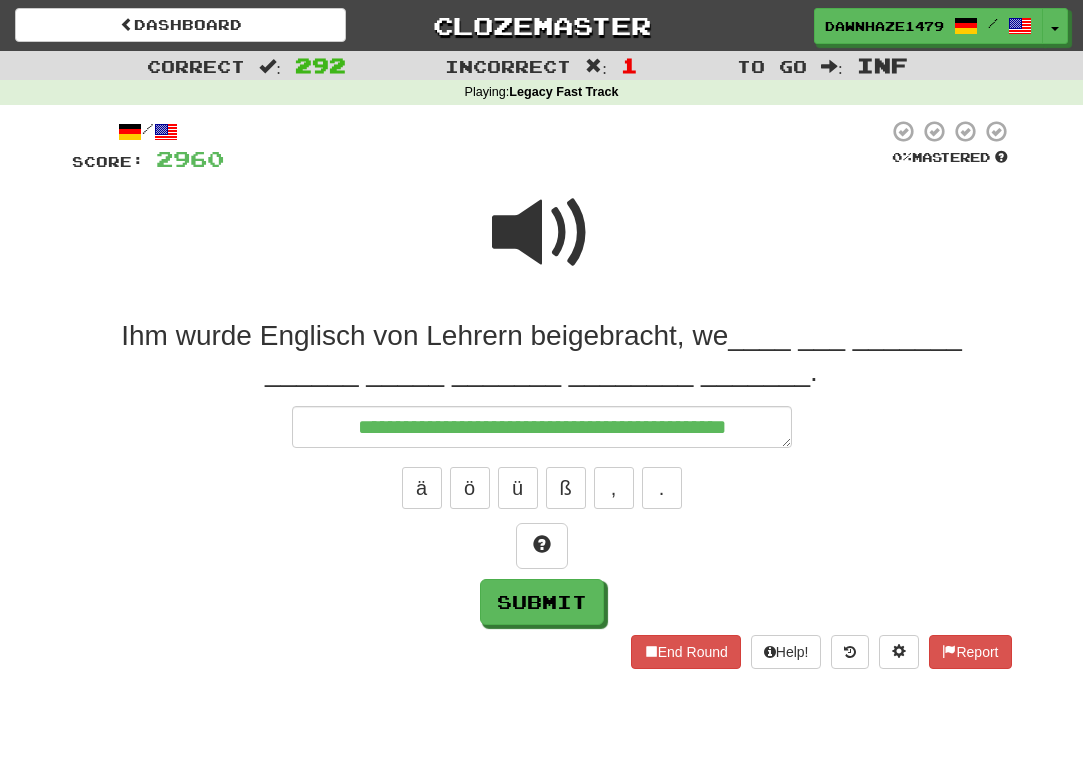 click at bounding box center [542, 233] 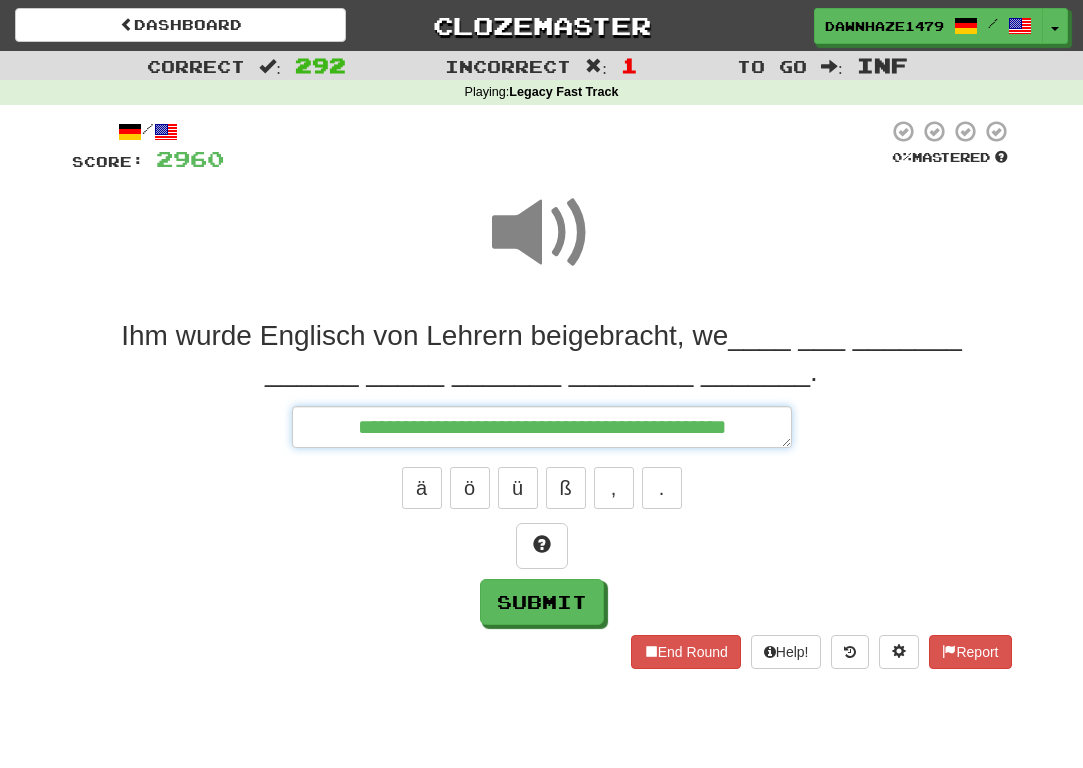 click on "**********" at bounding box center (542, 427) 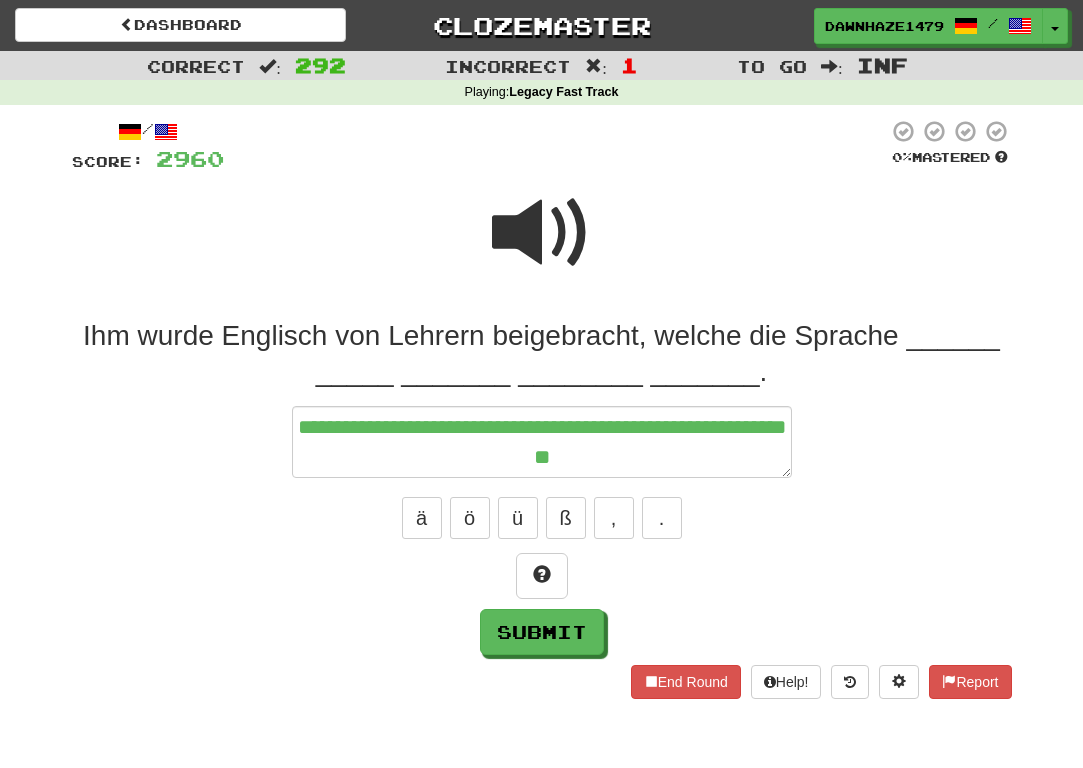 click at bounding box center (542, 233) 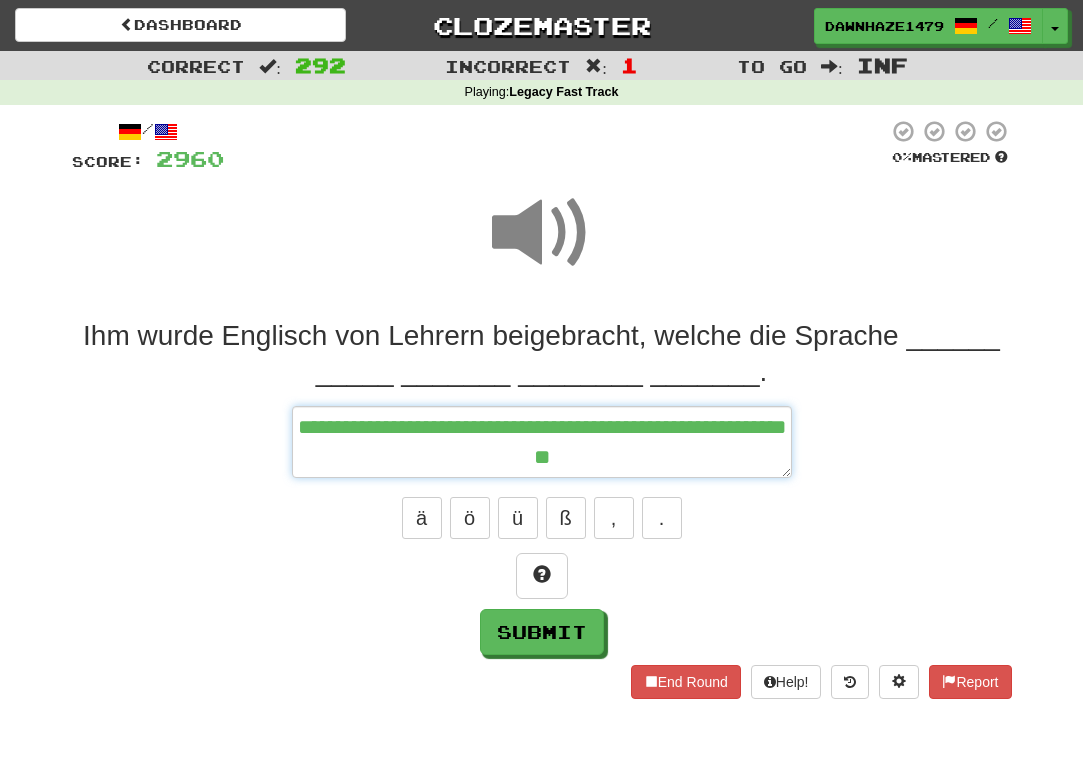 click on "**********" at bounding box center (542, 442) 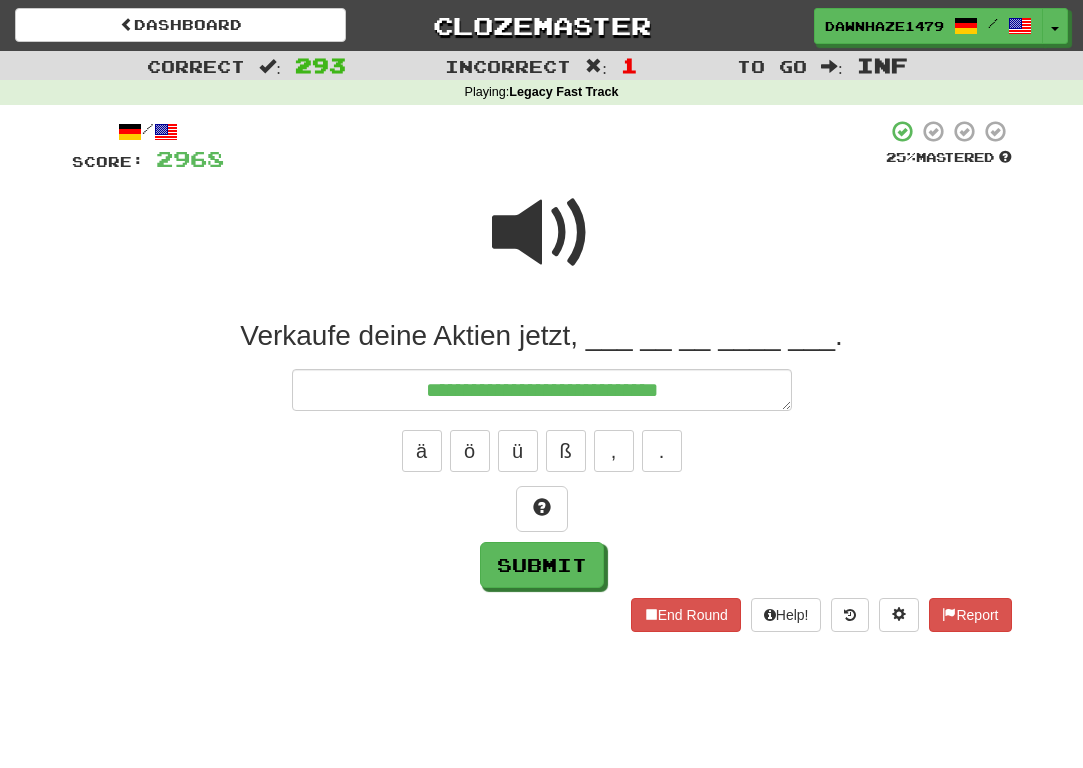 click at bounding box center [542, 246] 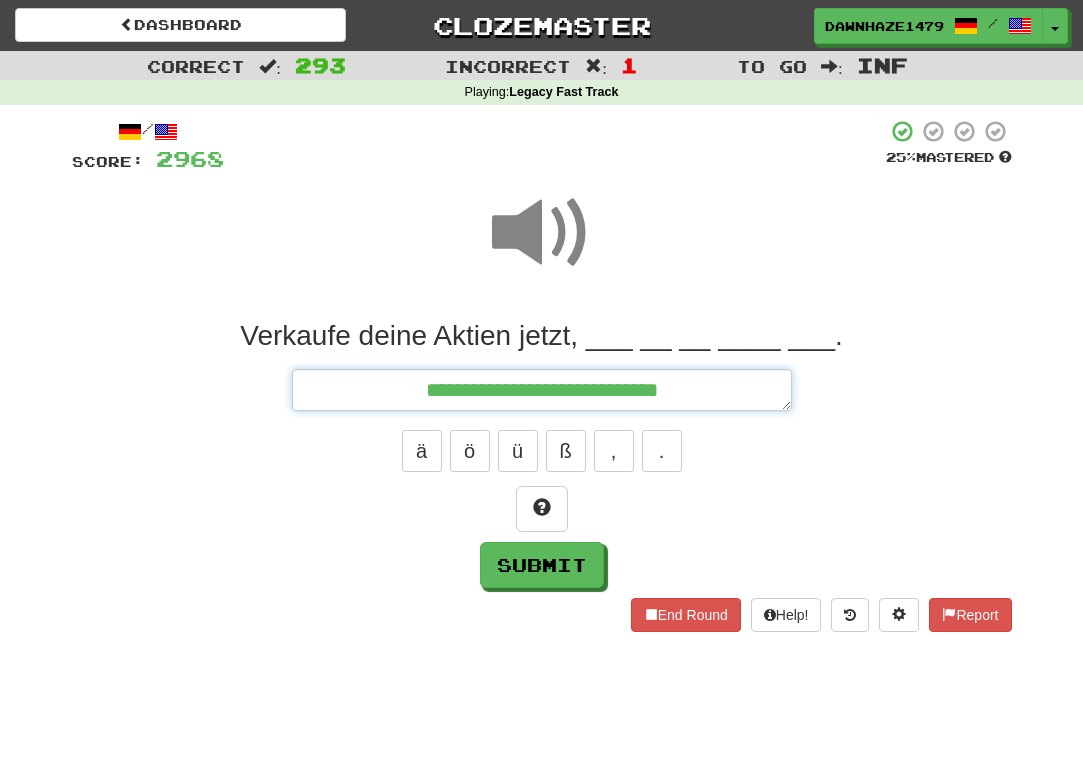 click on "**********" at bounding box center (542, 390) 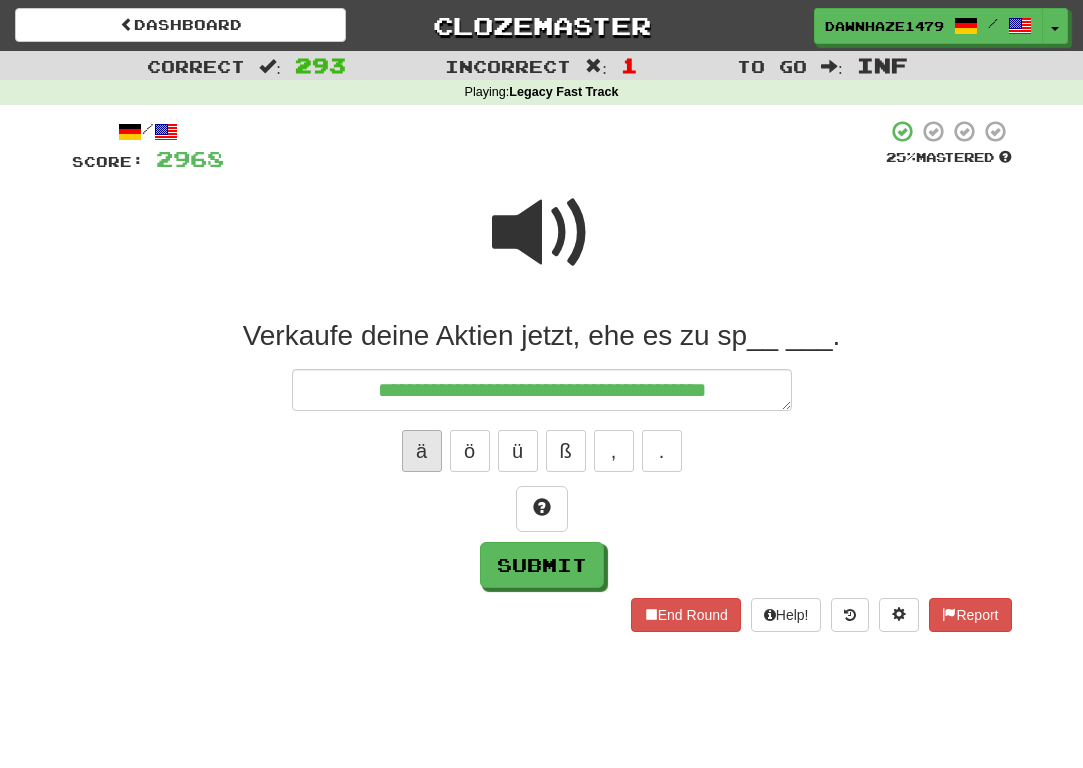 click on "ä" at bounding box center [422, 451] 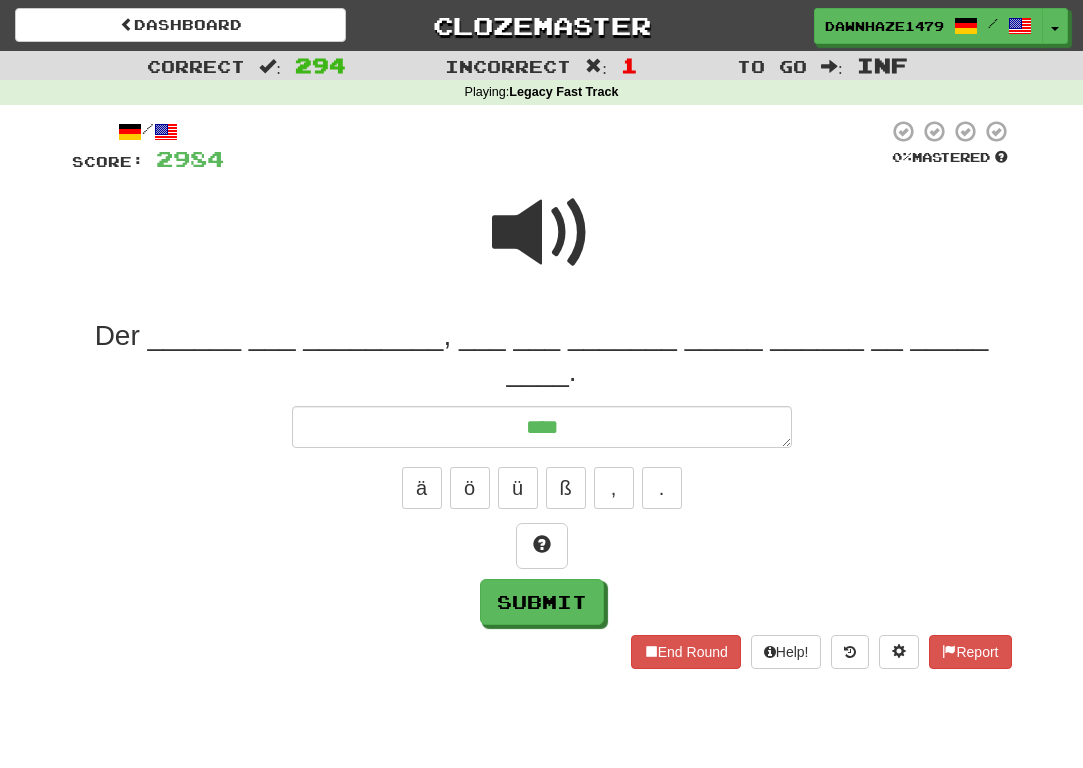 click at bounding box center [542, 233] 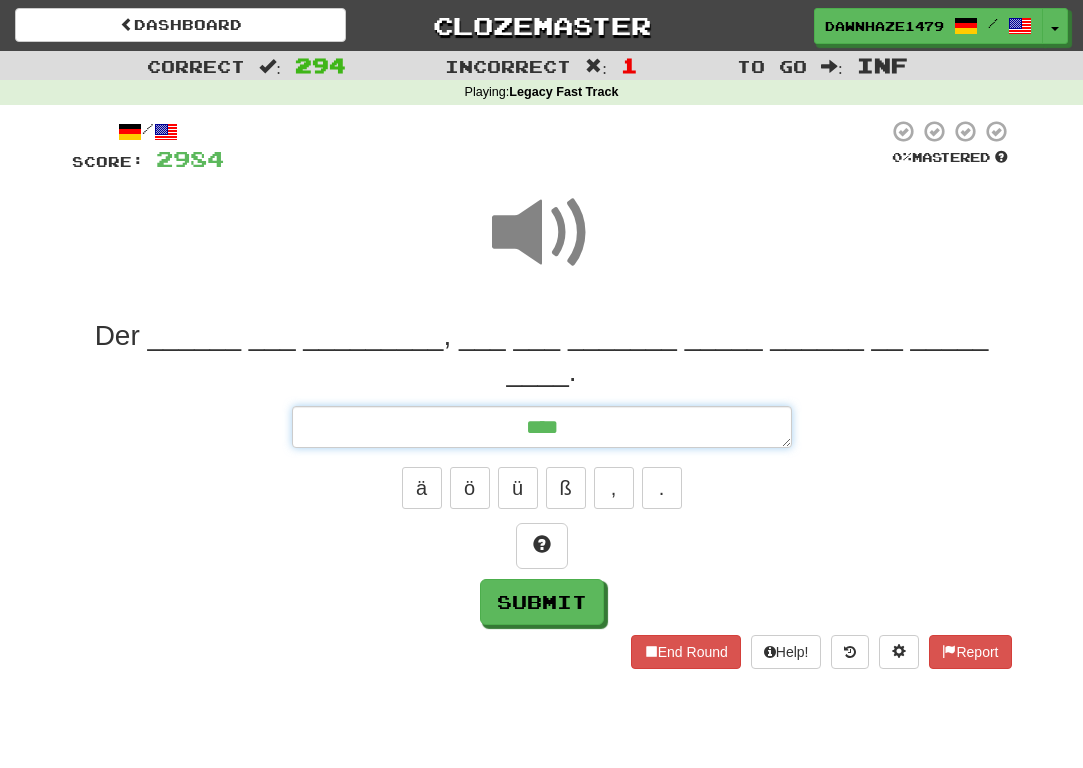 click on "***" at bounding box center (542, 427) 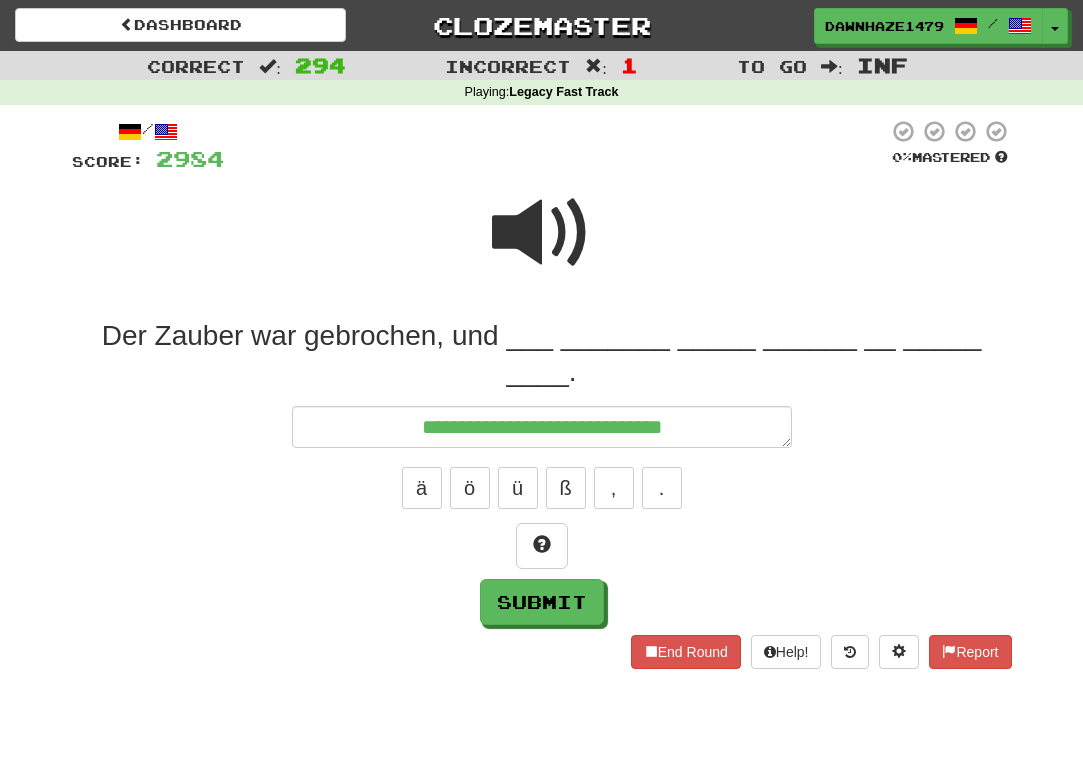 click at bounding box center (542, 233) 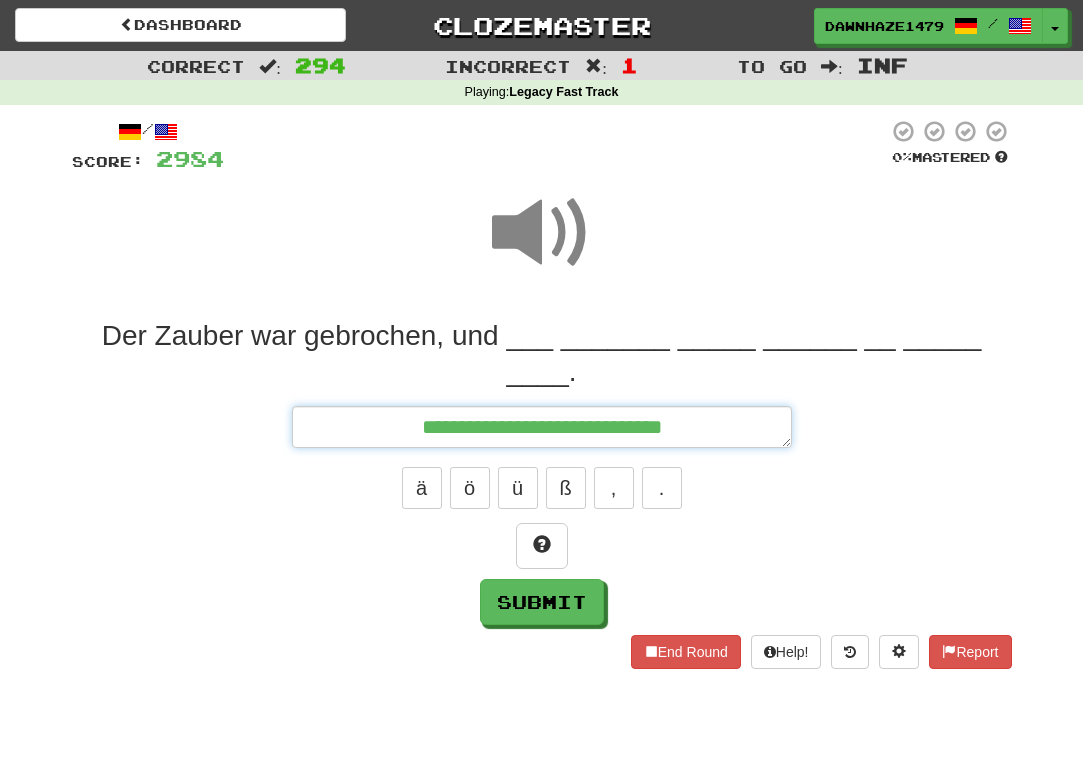 click on "**********" at bounding box center (542, 427) 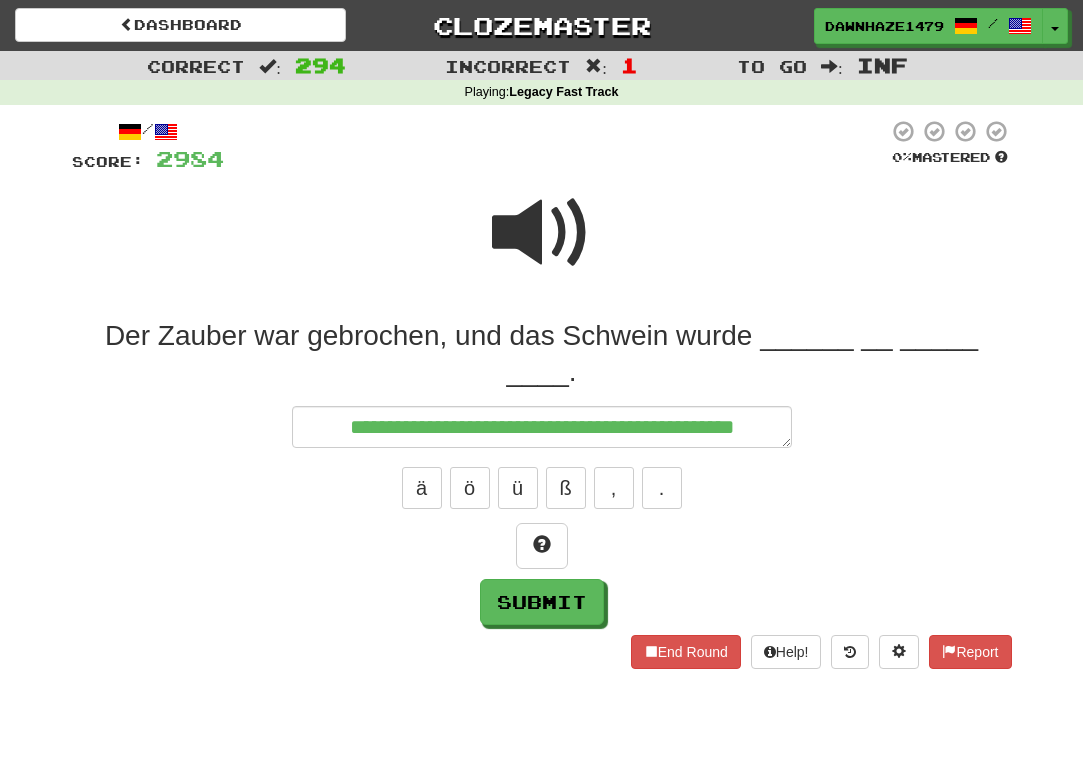 click at bounding box center [542, 246] 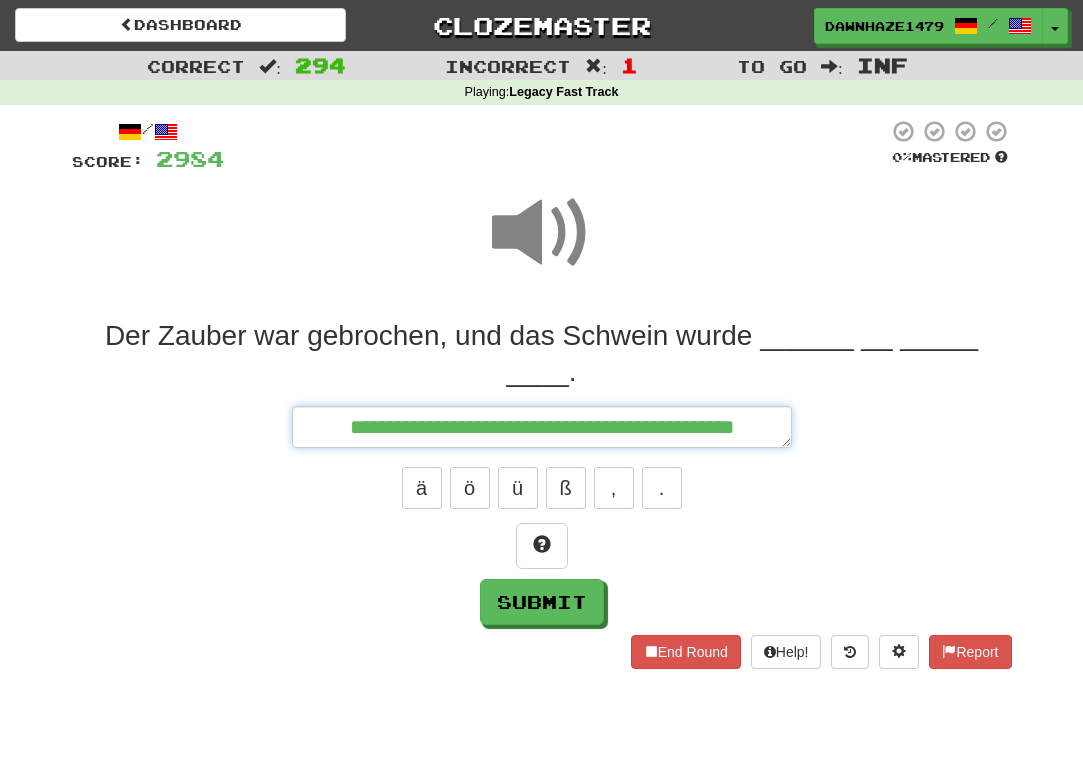 click on "**********" at bounding box center [542, 427] 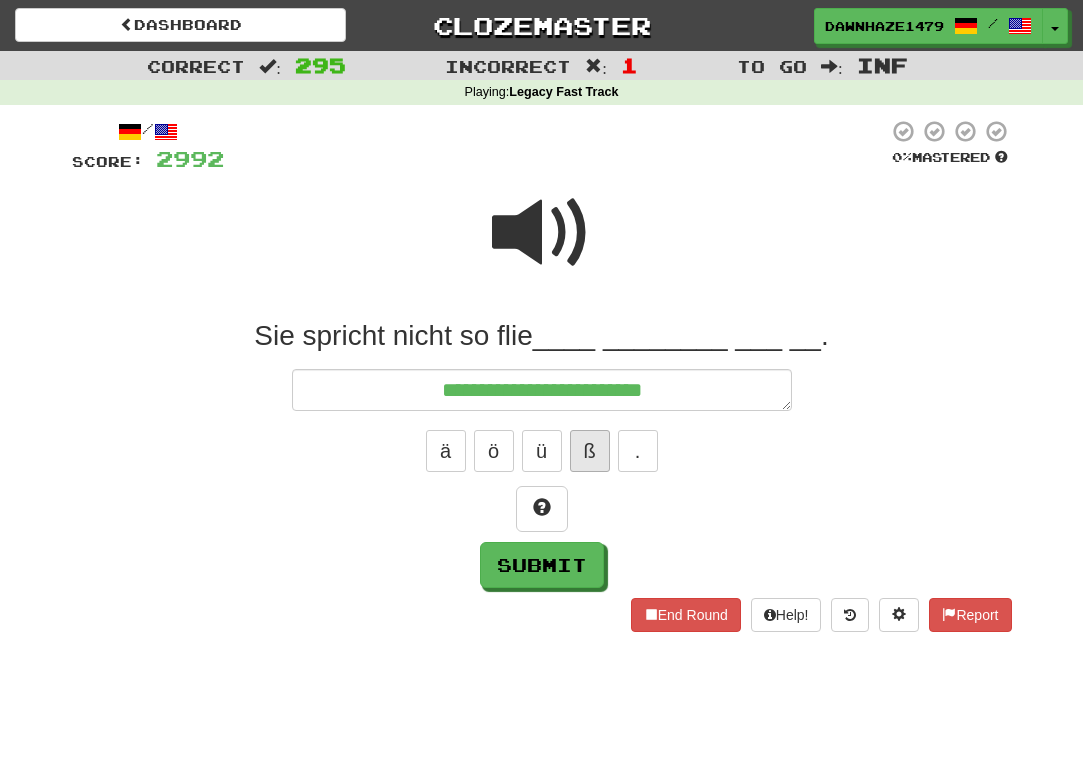 click on "ß" at bounding box center [590, 451] 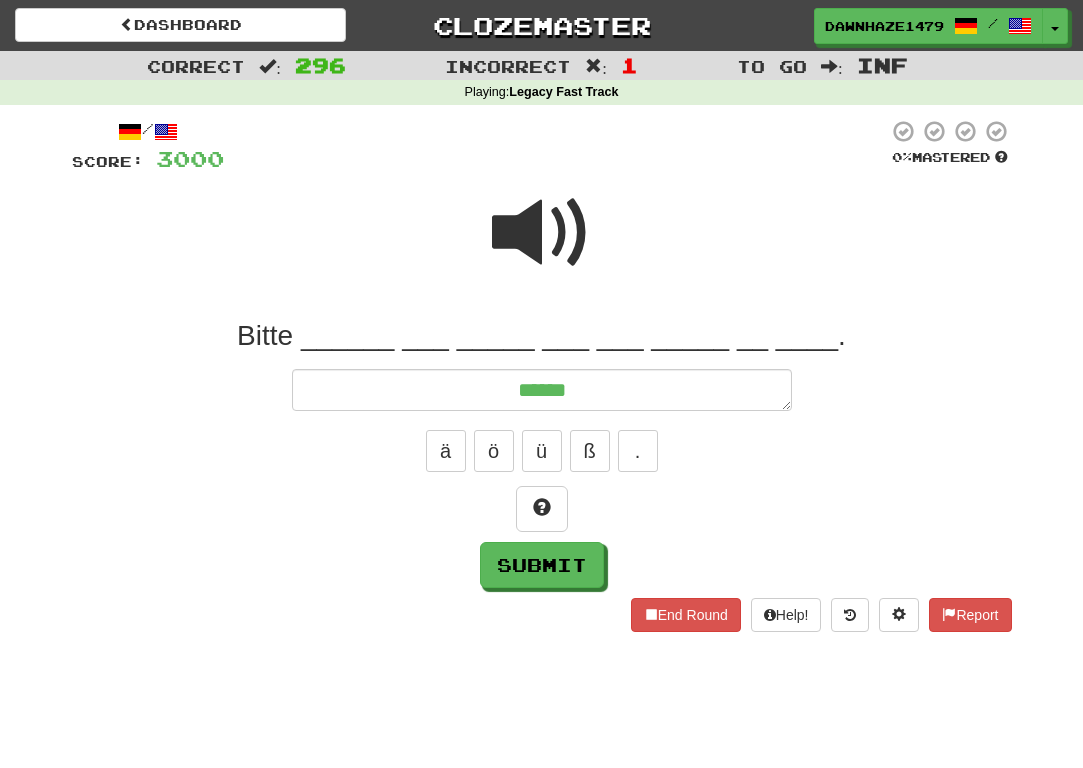 click at bounding box center [542, 246] 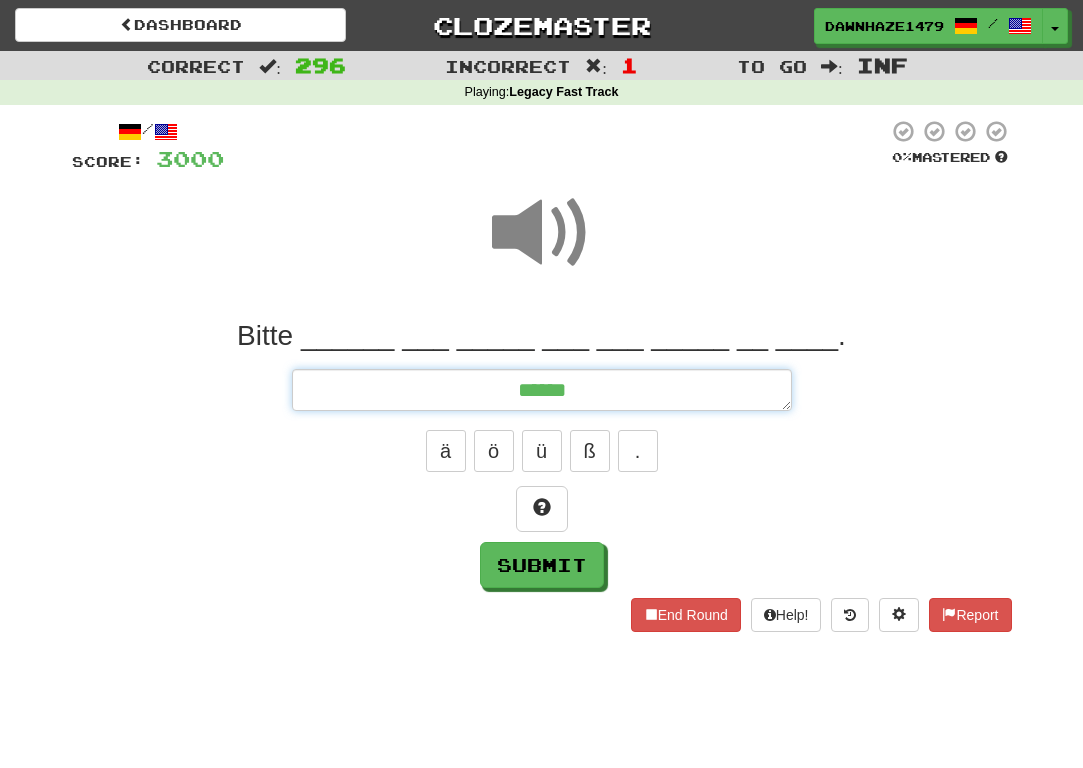 click on "*****" at bounding box center [542, 390] 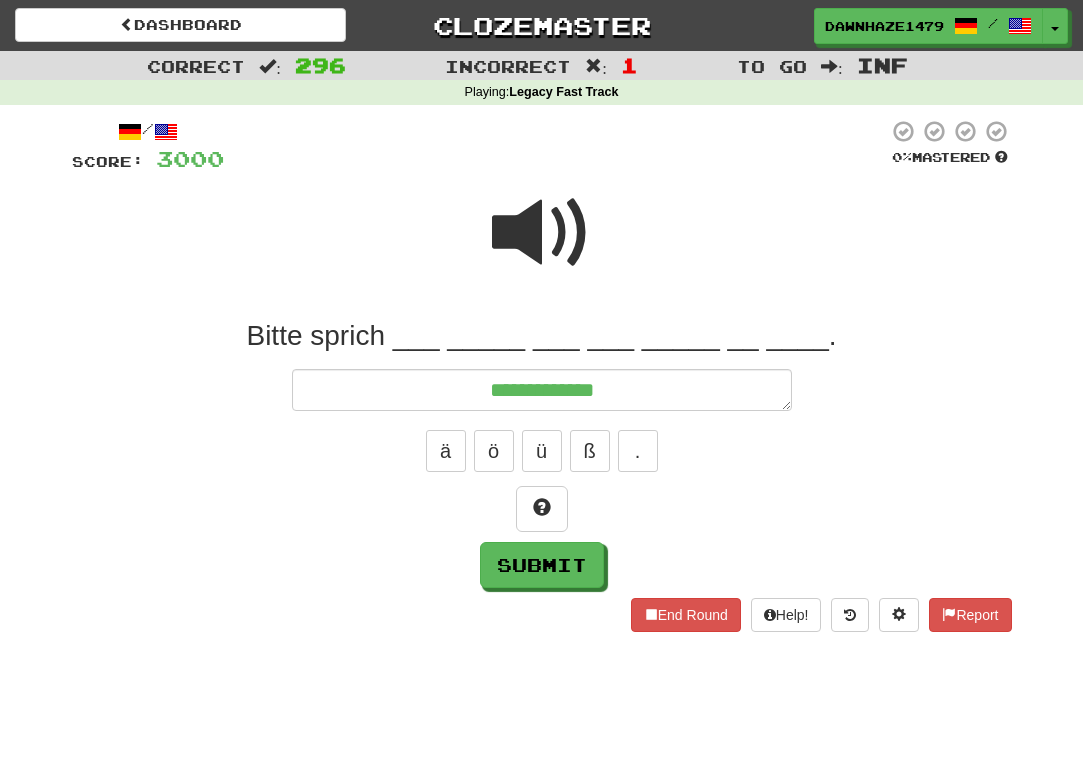 click at bounding box center (542, 233) 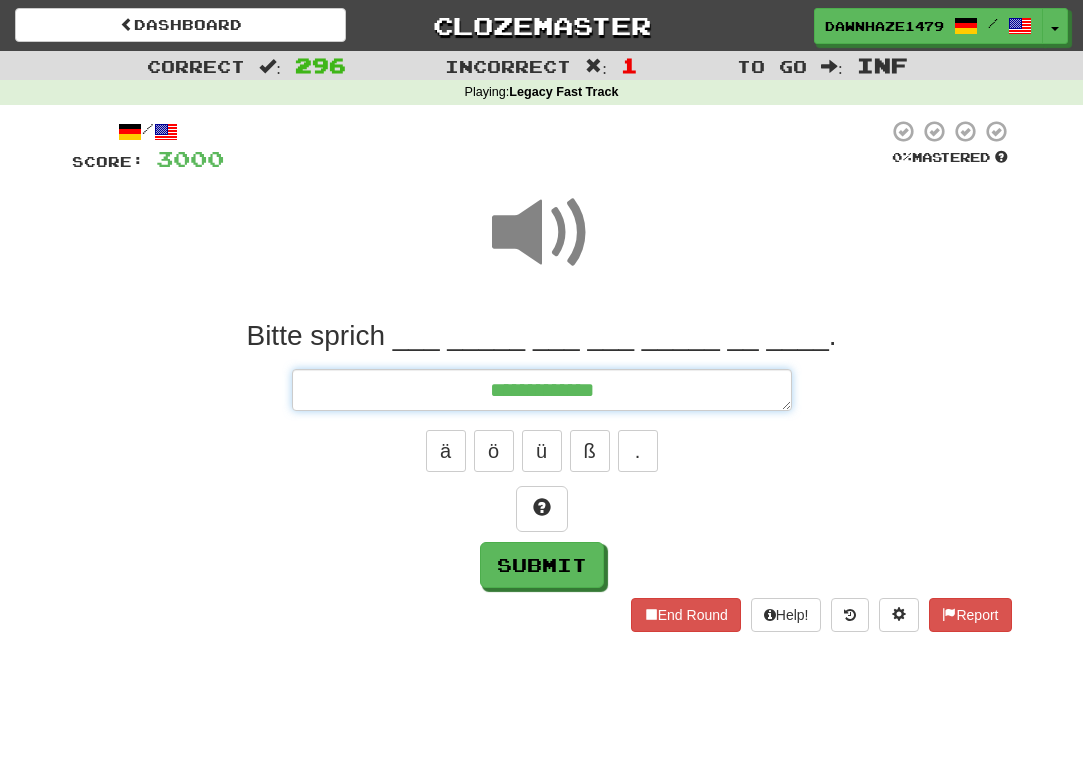 click on "**********" at bounding box center [542, 390] 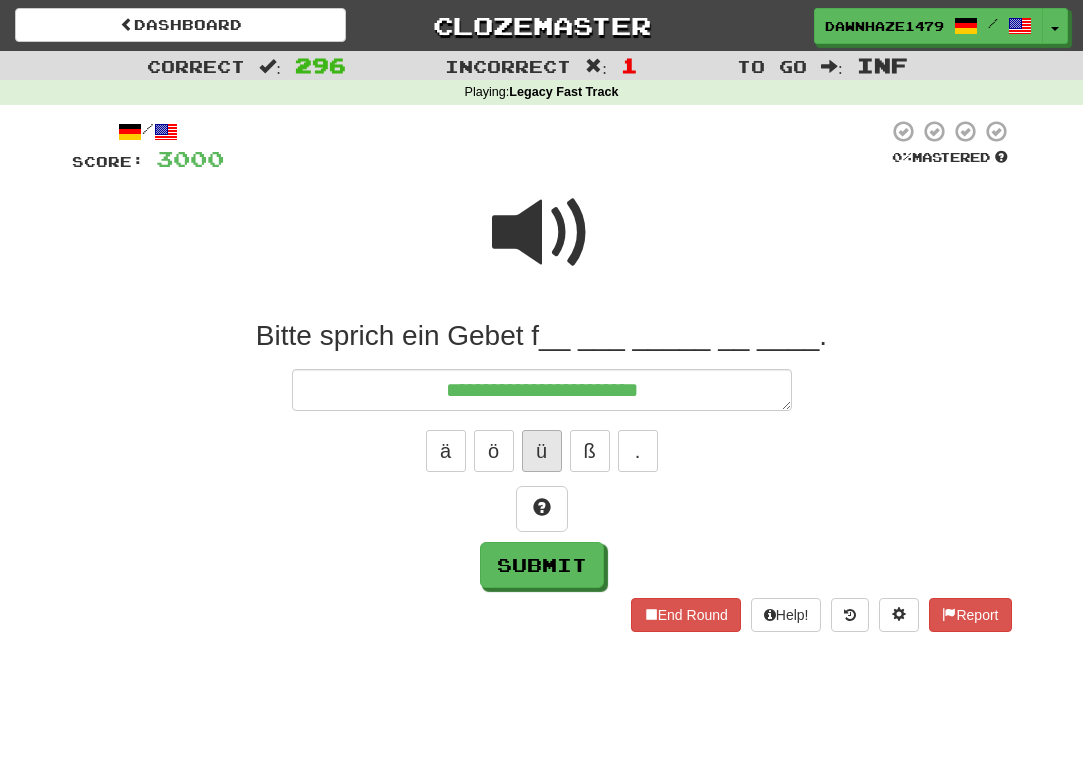 click on "ü" at bounding box center [542, 451] 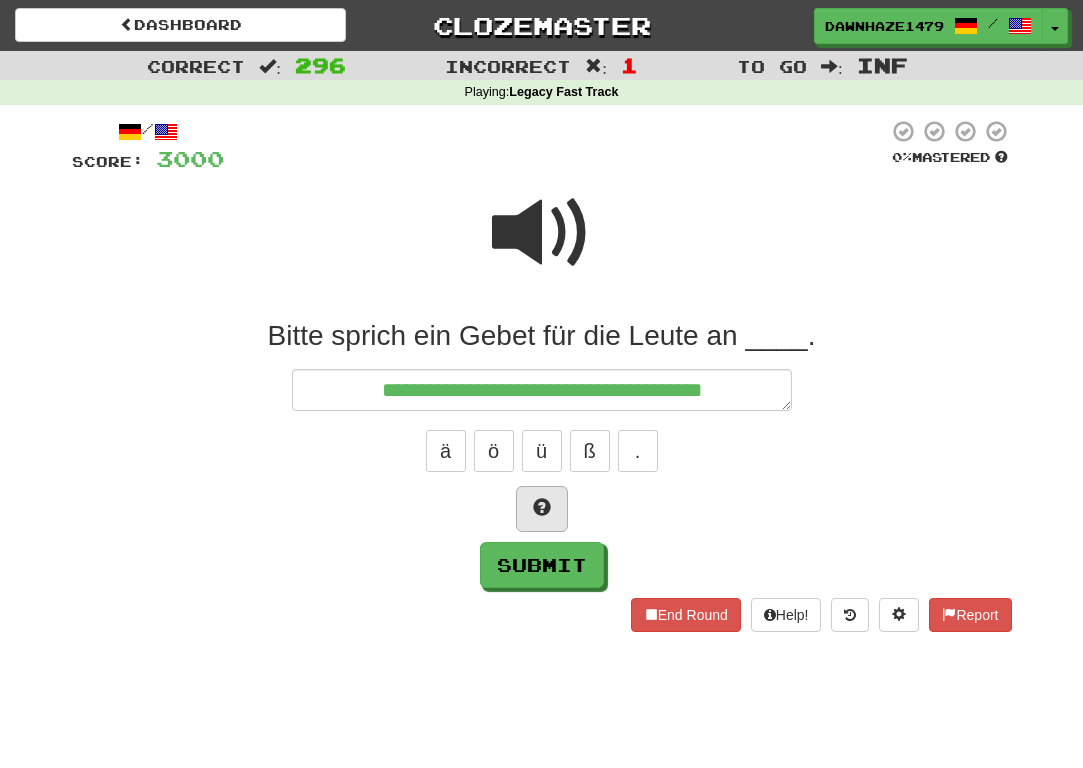 click at bounding box center (542, 509) 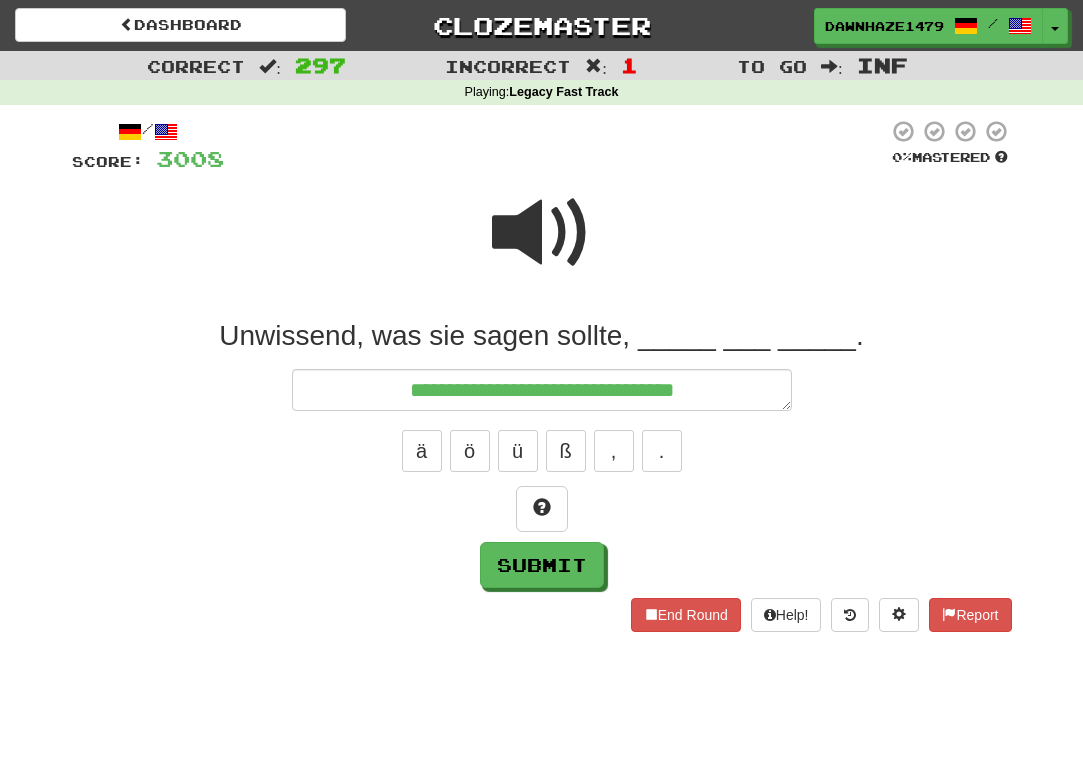 click on "**********" at bounding box center (542, 382) 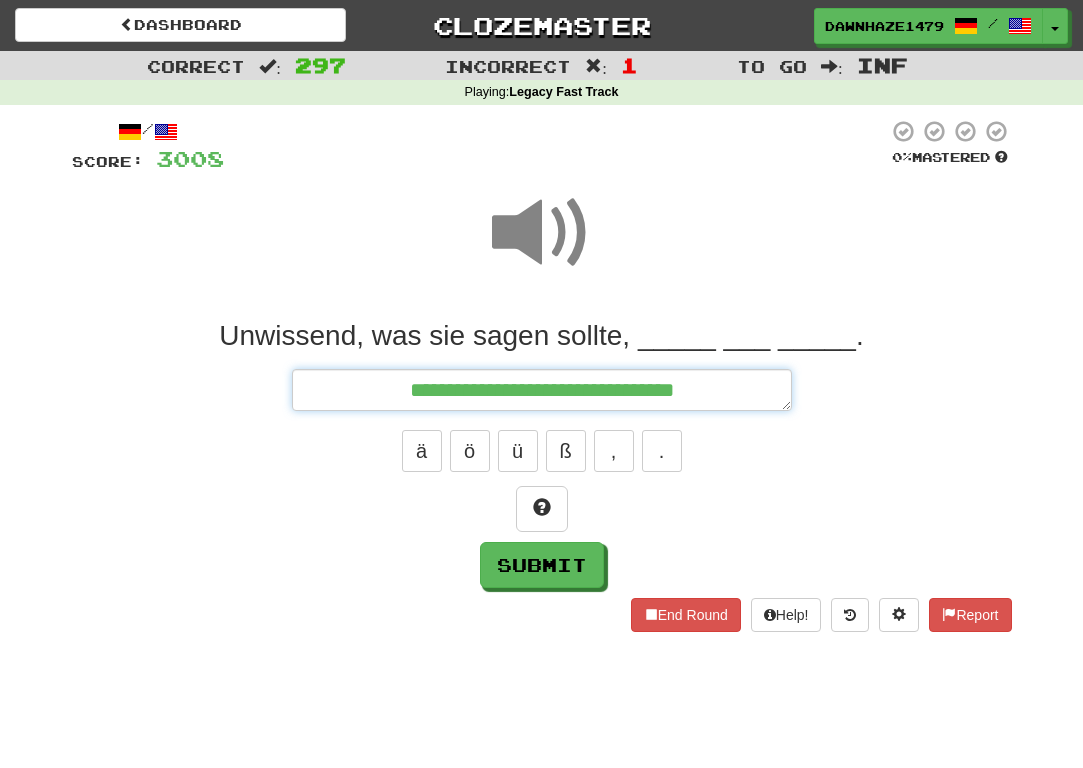 click on "**********" at bounding box center (542, 390) 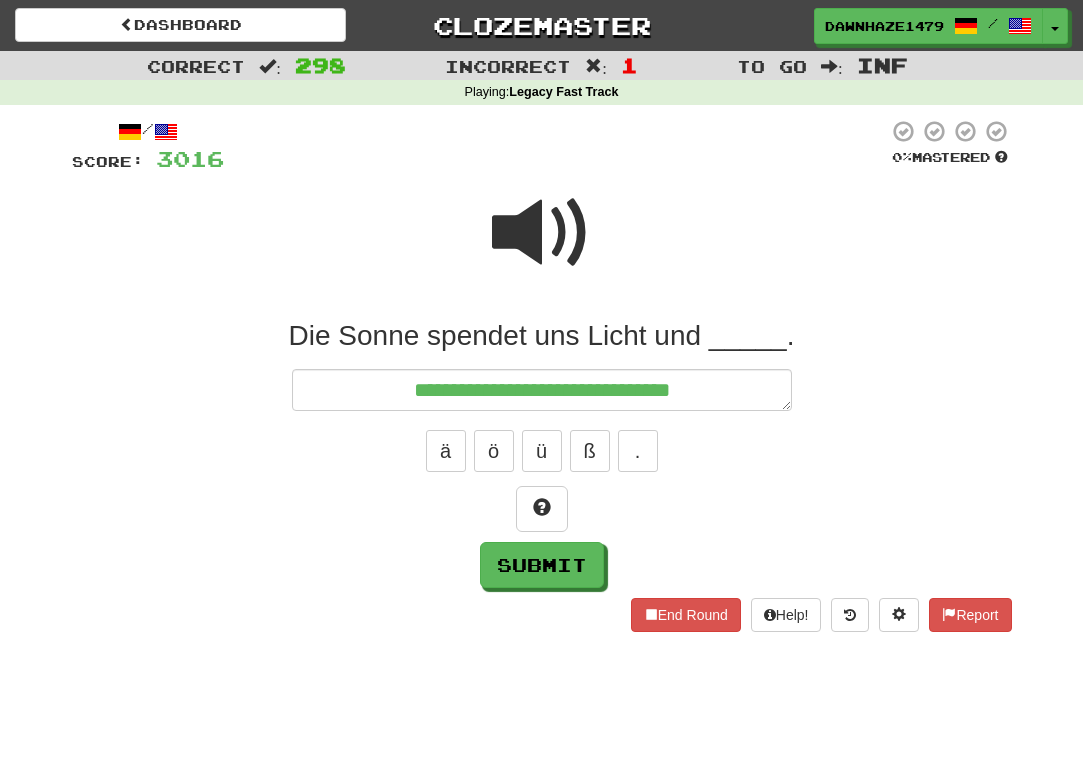 click at bounding box center [542, 509] 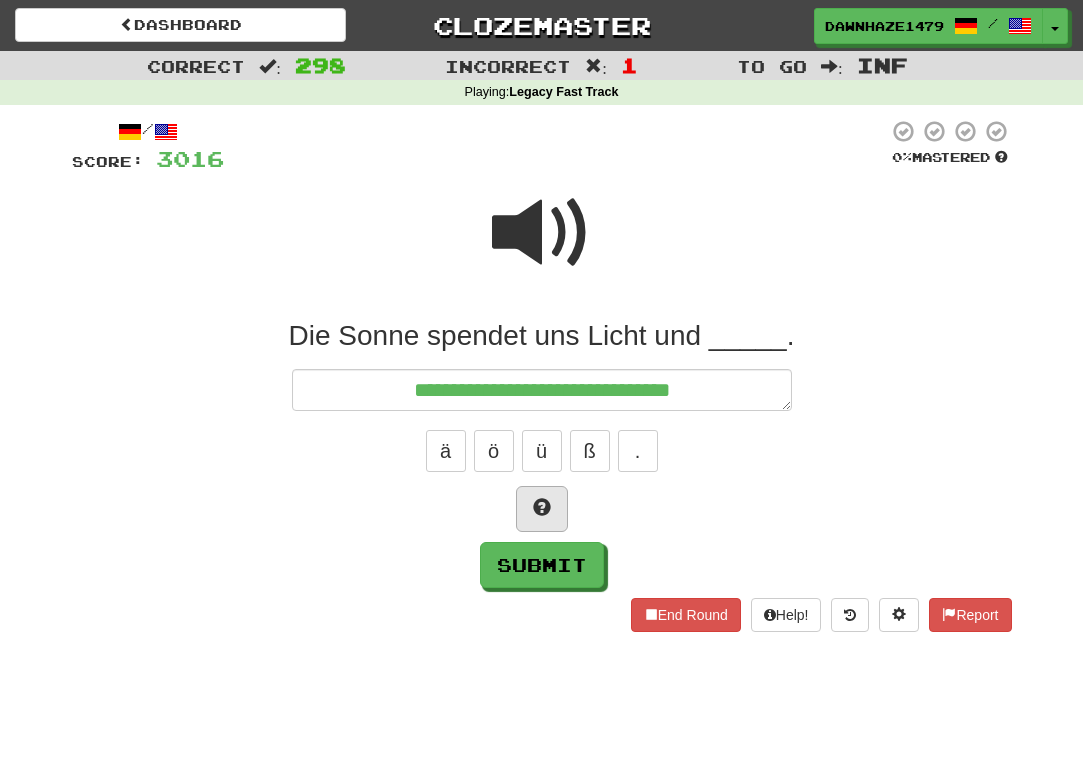 click at bounding box center [542, 509] 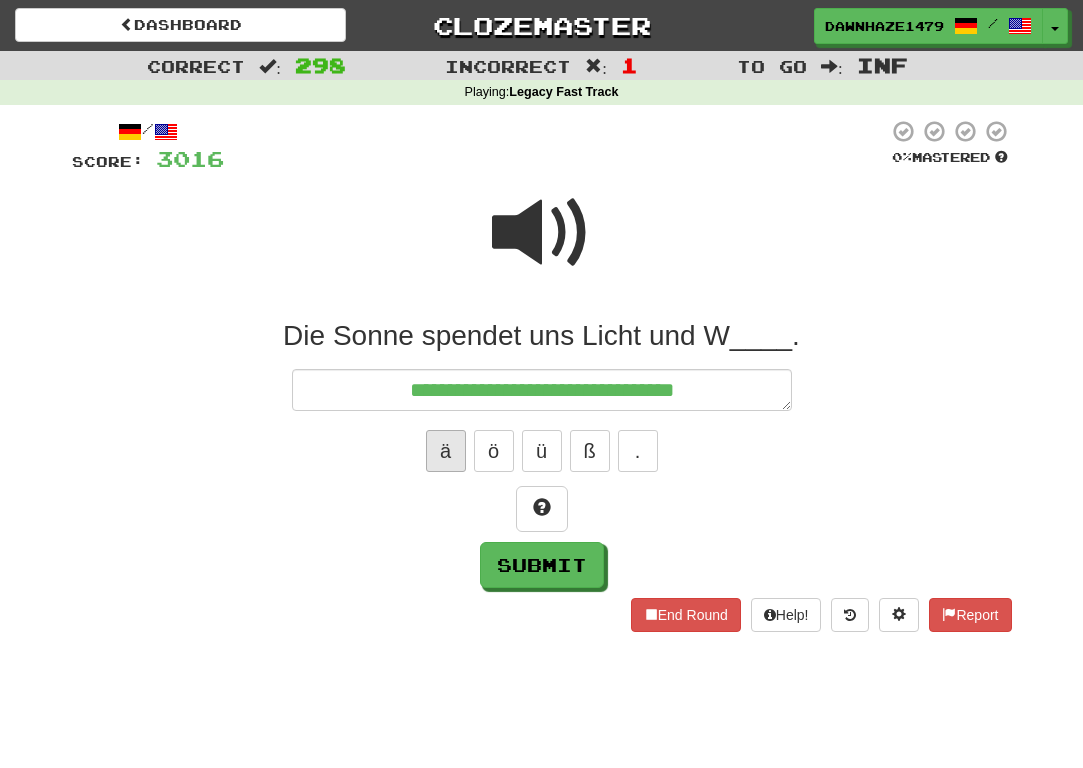 click on "ä" at bounding box center (446, 451) 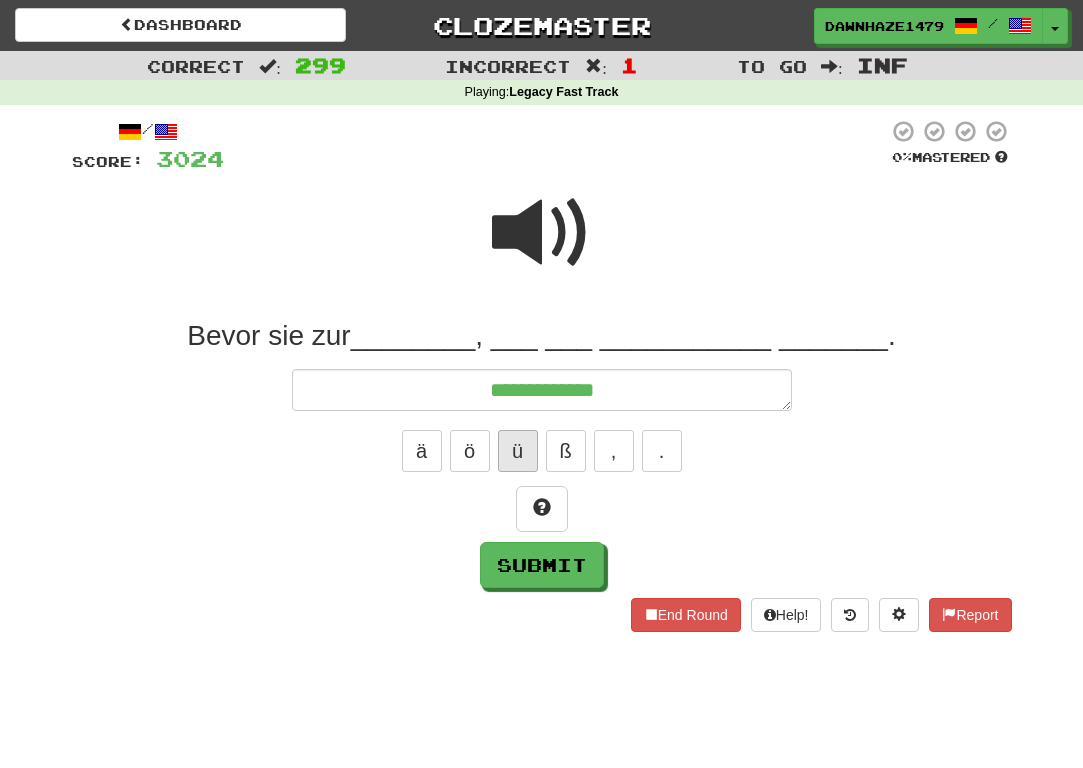 click on "ü" at bounding box center [518, 451] 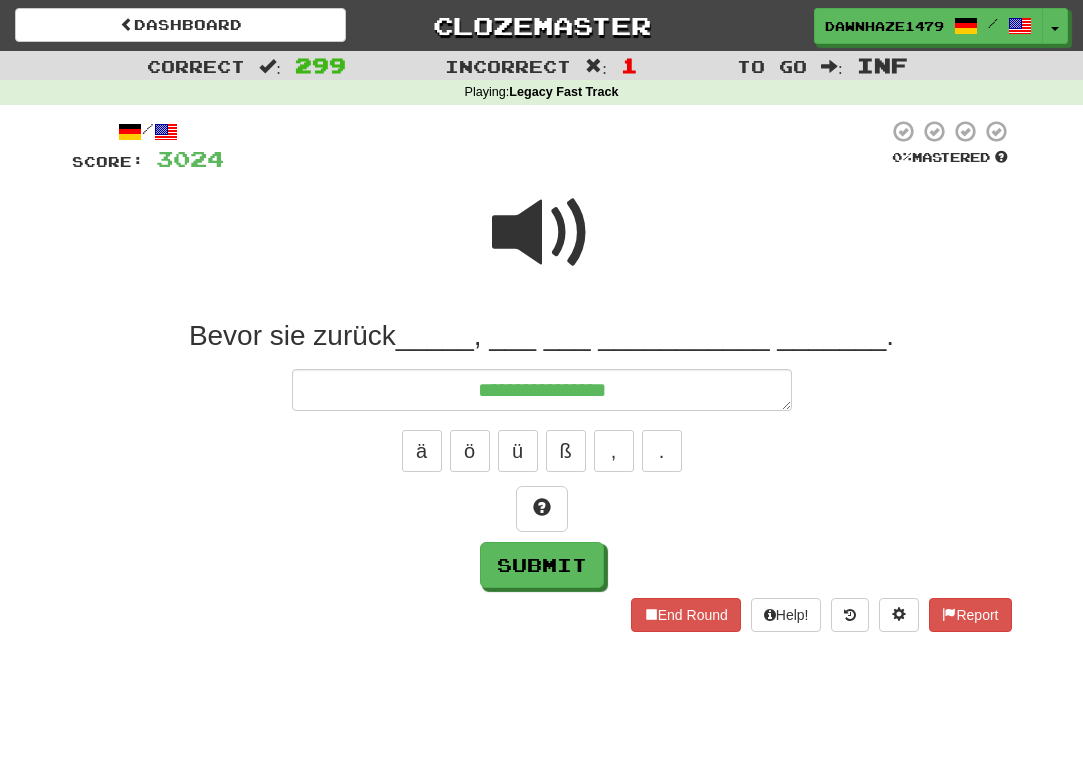 click at bounding box center [542, 233] 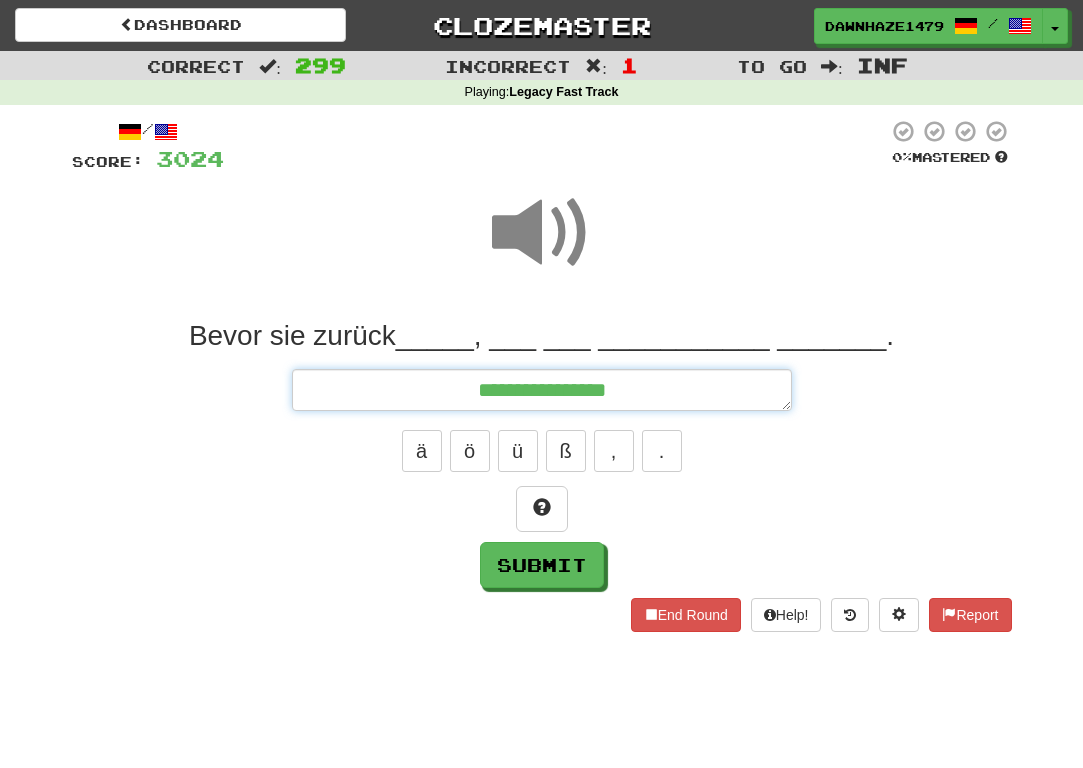 click on "**********" at bounding box center [542, 390] 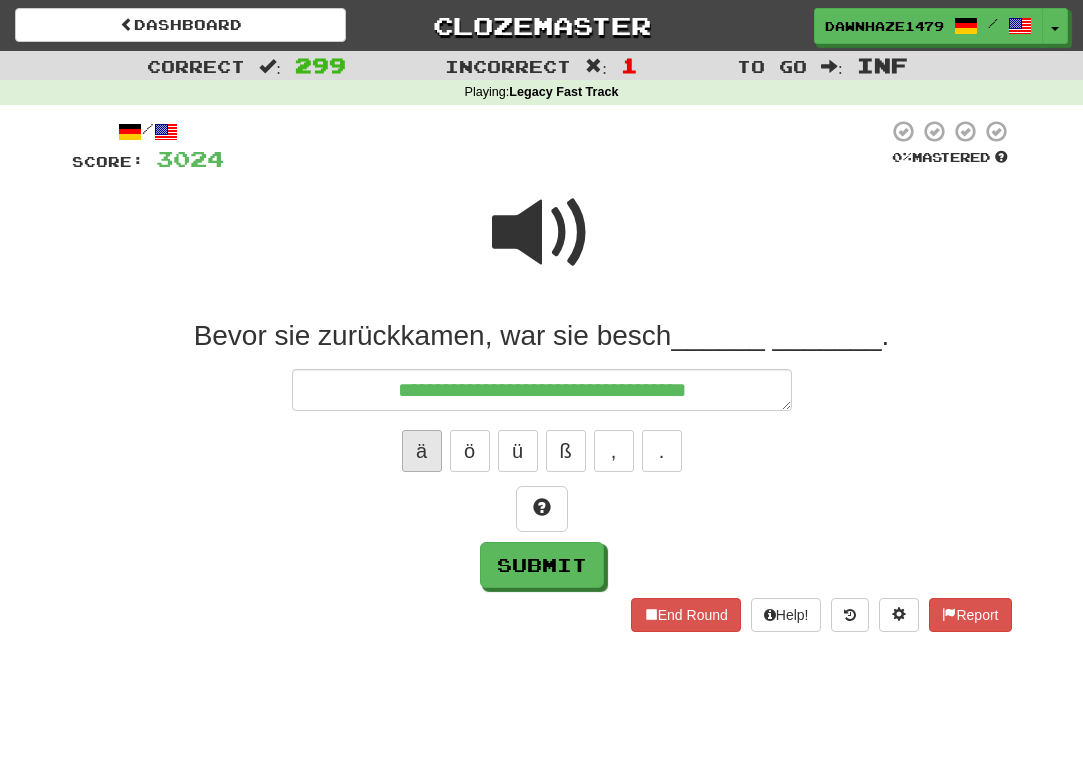click on "ä" at bounding box center [422, 451] 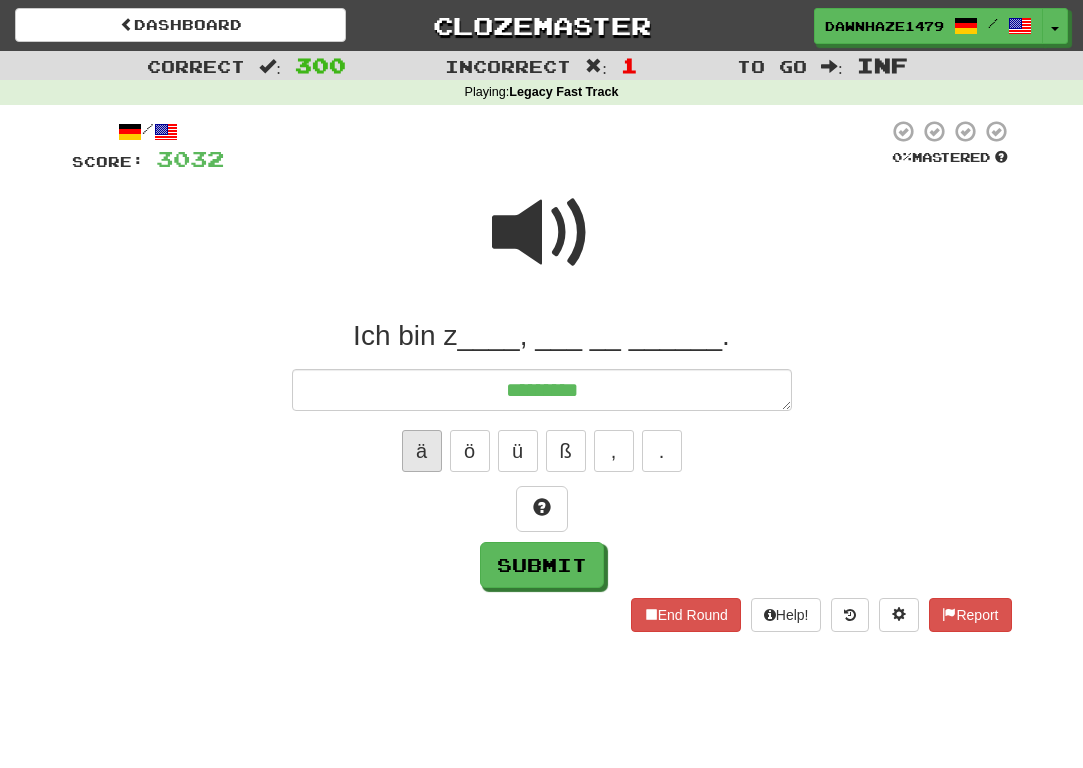 click on "ä" at bounding box center (422, 451) 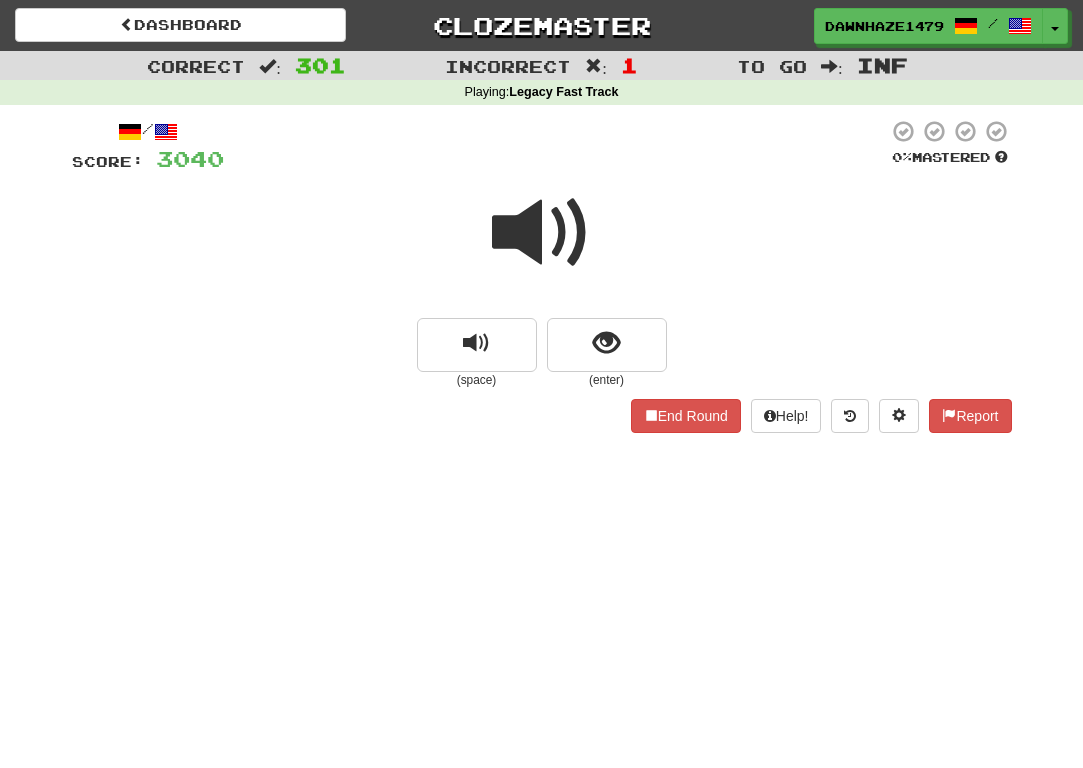 click at bounding box center [542, 233] 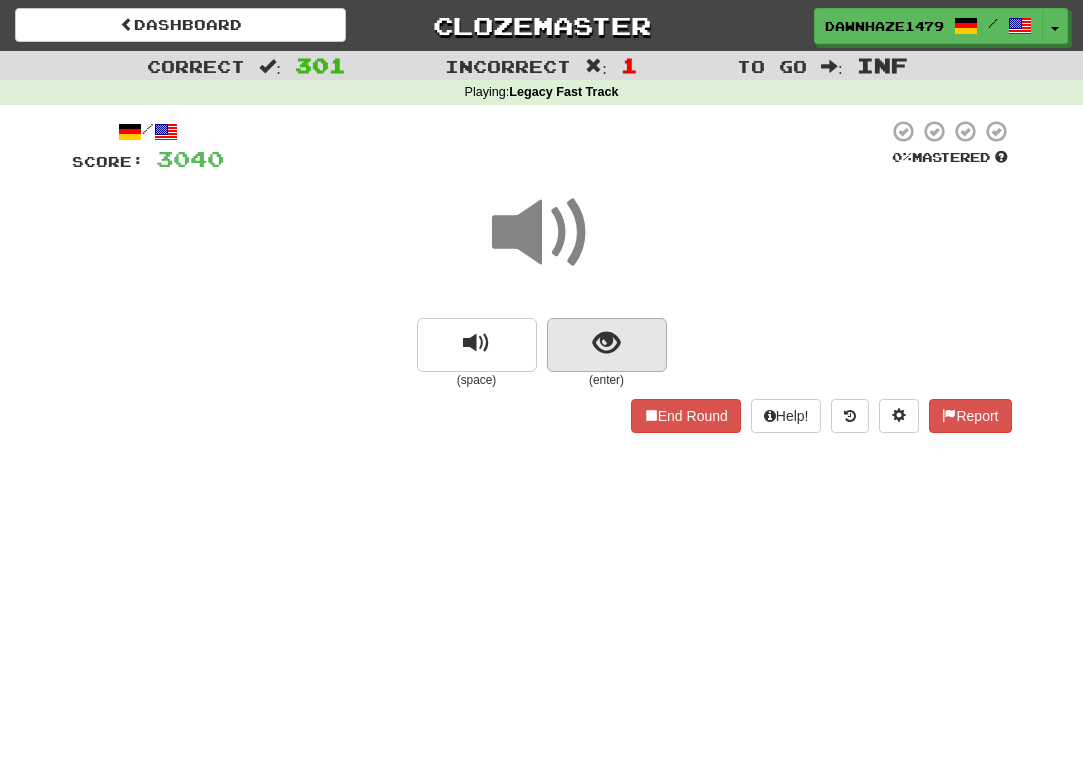 click at bounding box center [607, 345] 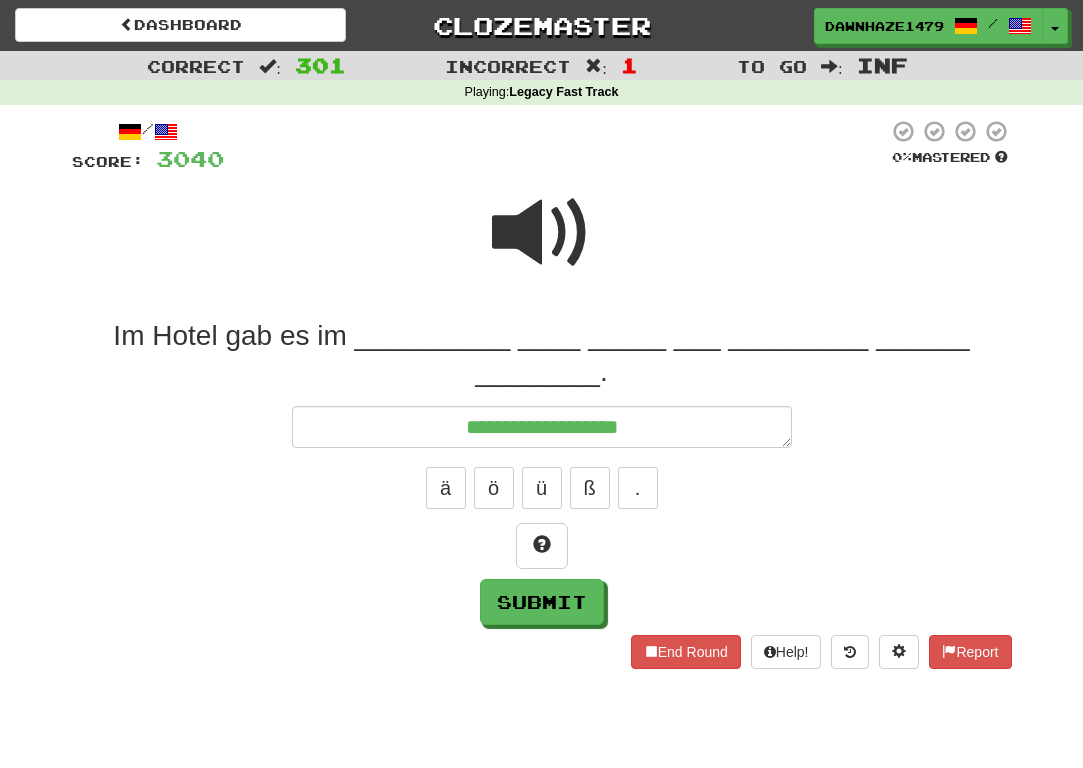 click at bounding box center [542, 233] 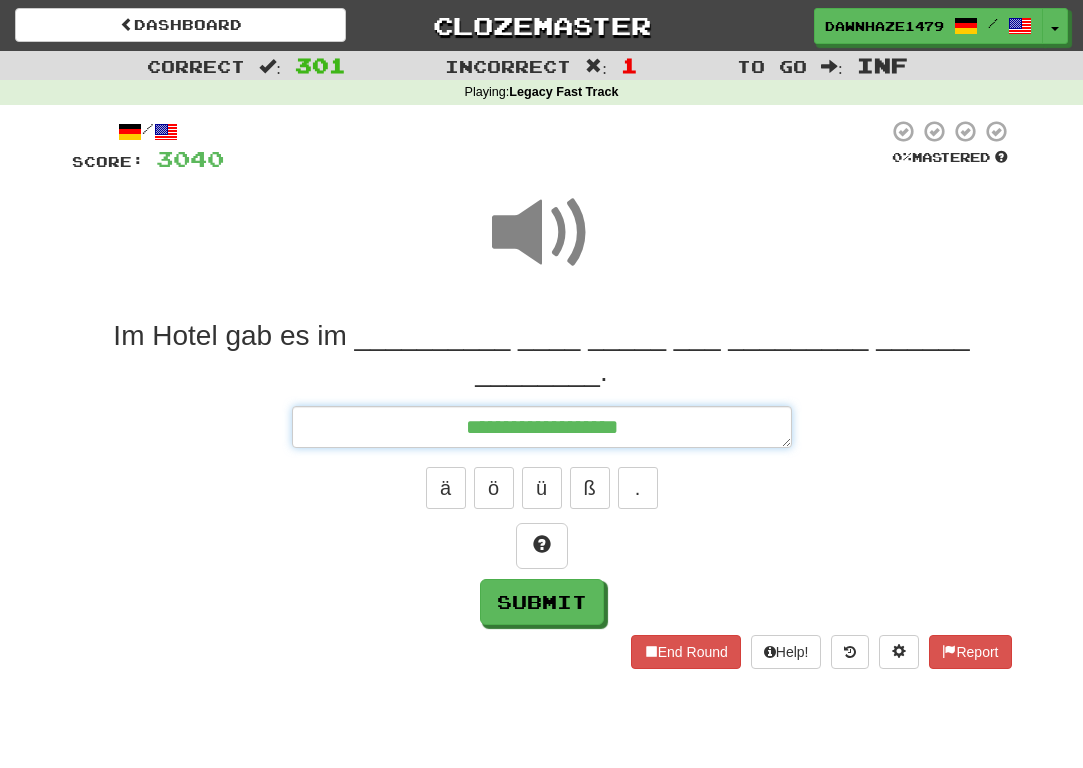 click on "**********" at bounding box center [542, 427] 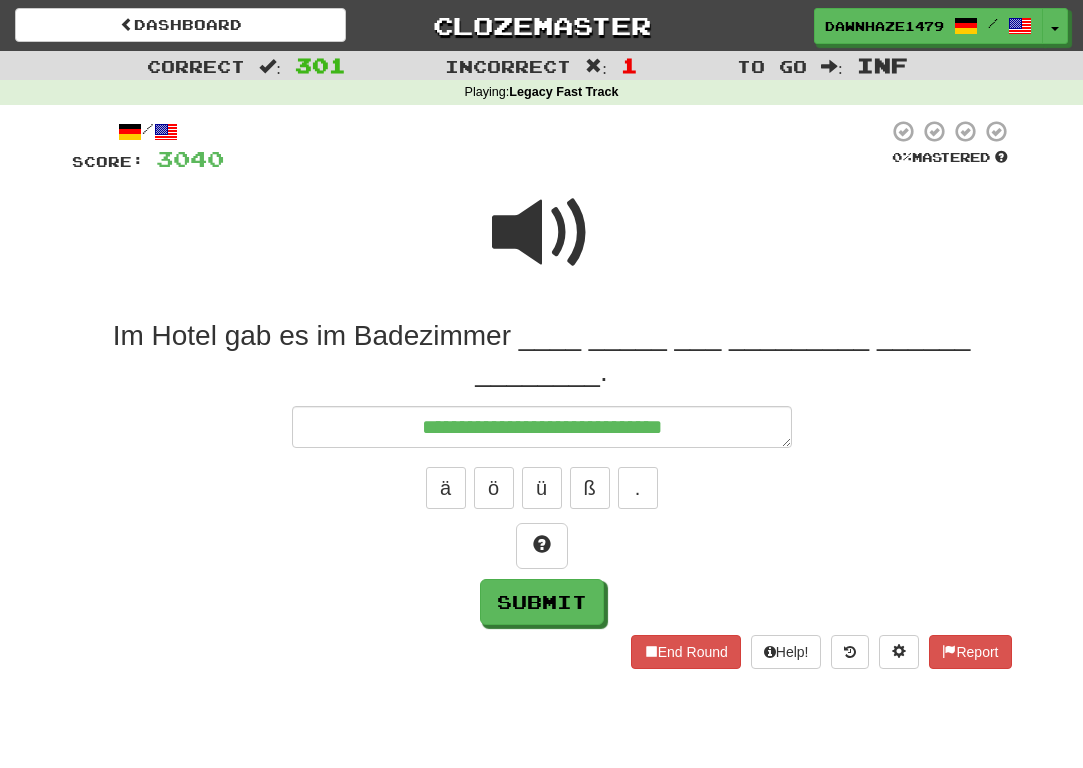 click at bounding box center (542, 233) 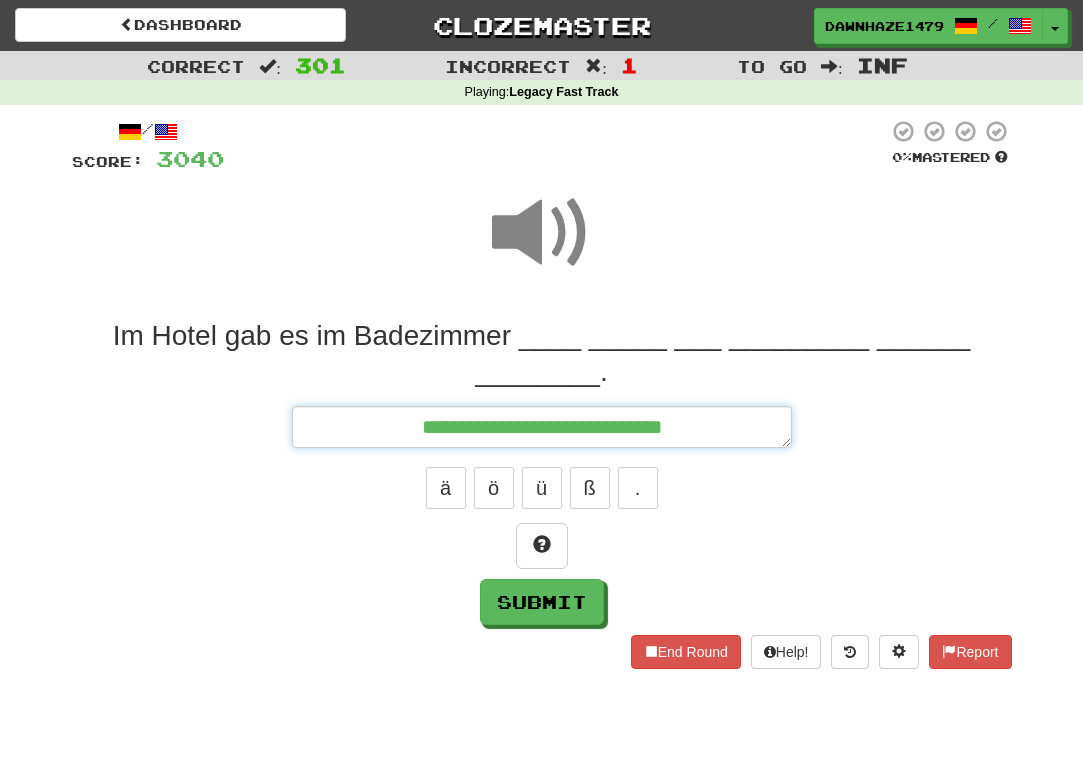 click on "**********" at bounding box center (542, 427) 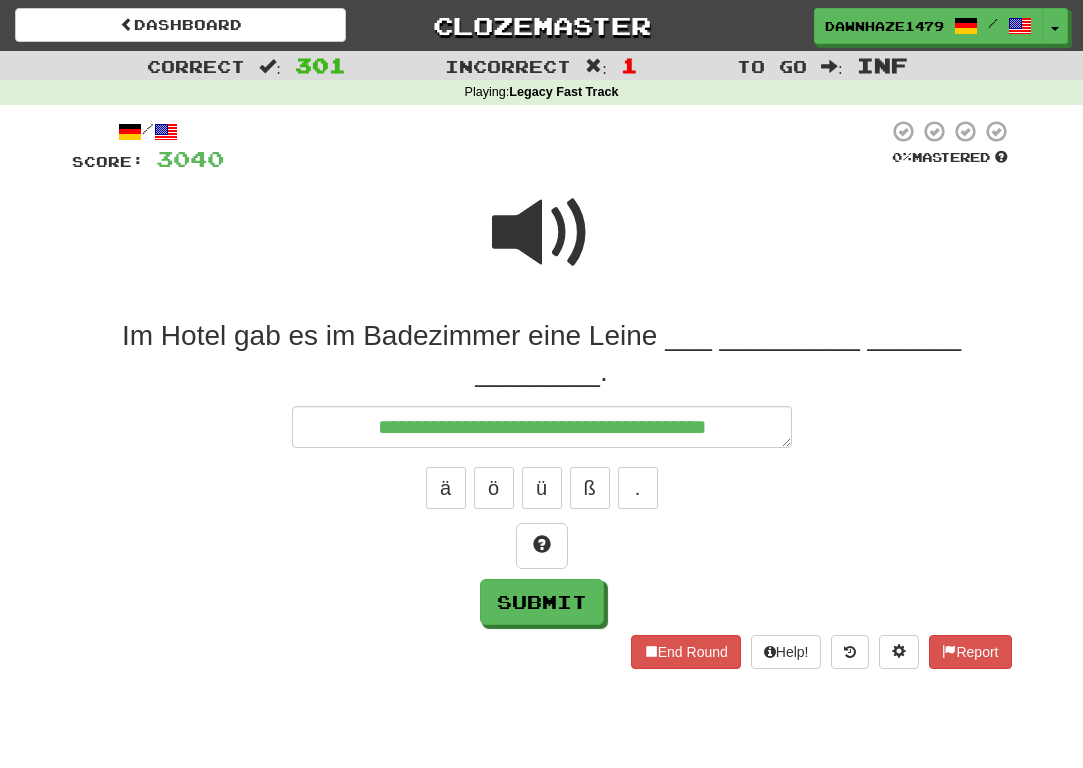 click at bounding box center (542, 246) 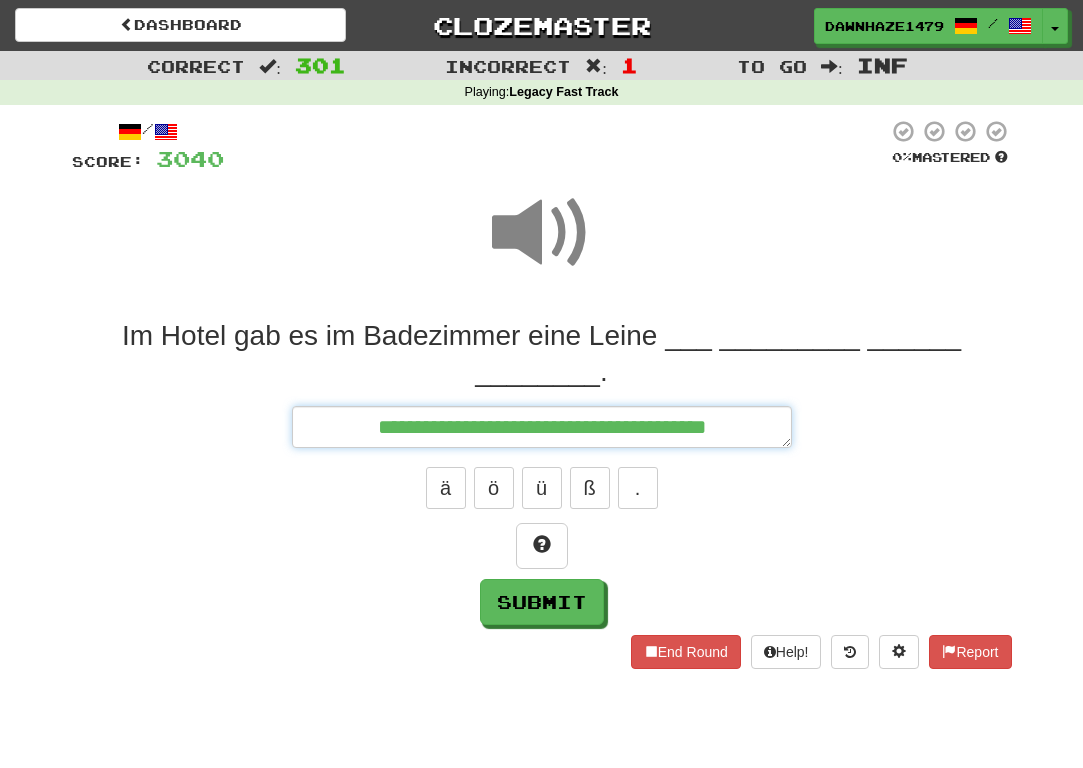 click on "**********" at bounding box center (542, 427) 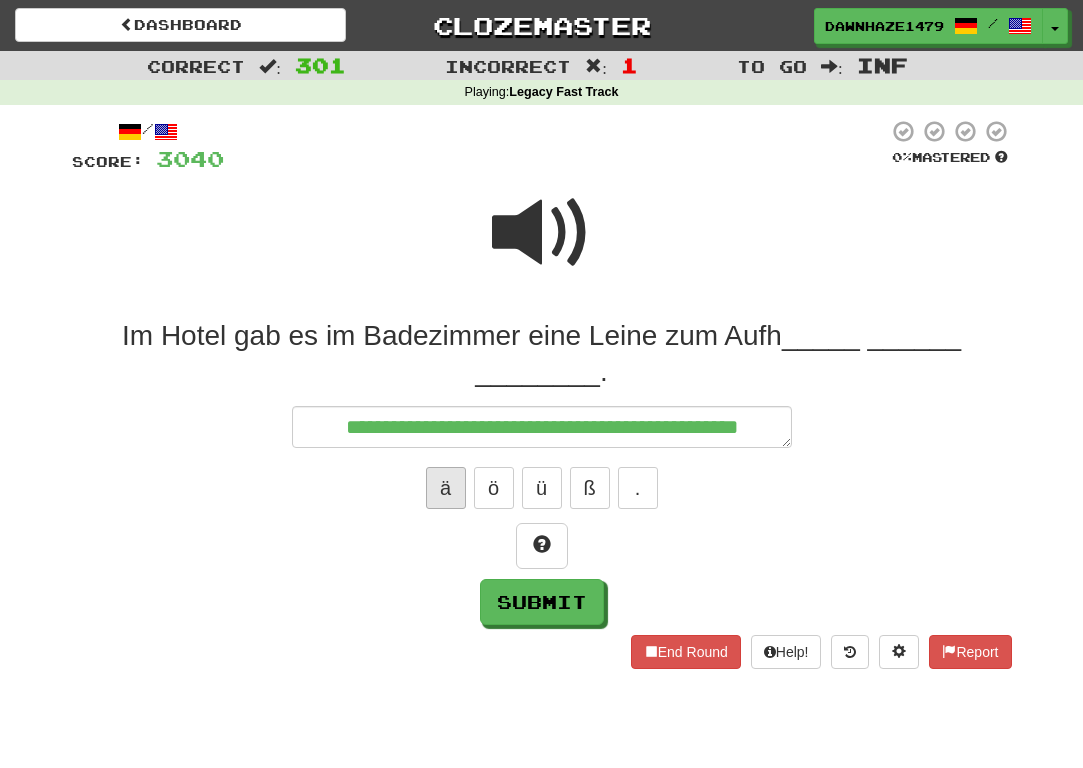 click on "ä" at bounding box center (446, 488) 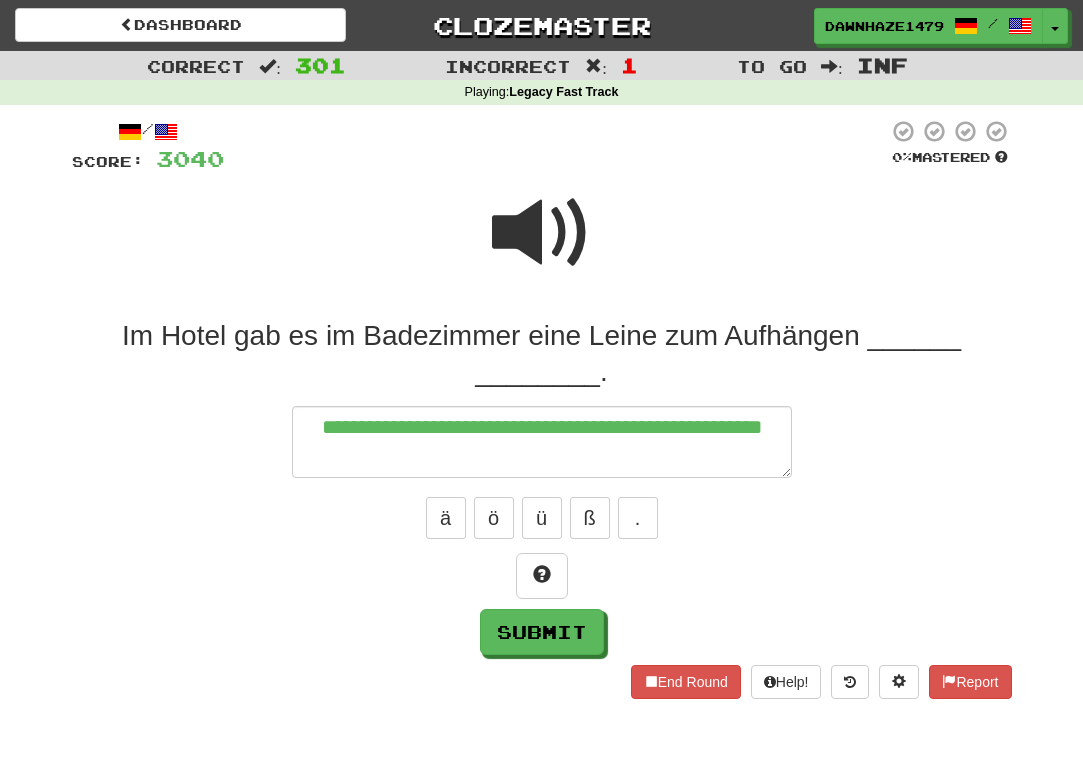 click at bounding box center [542, 246] 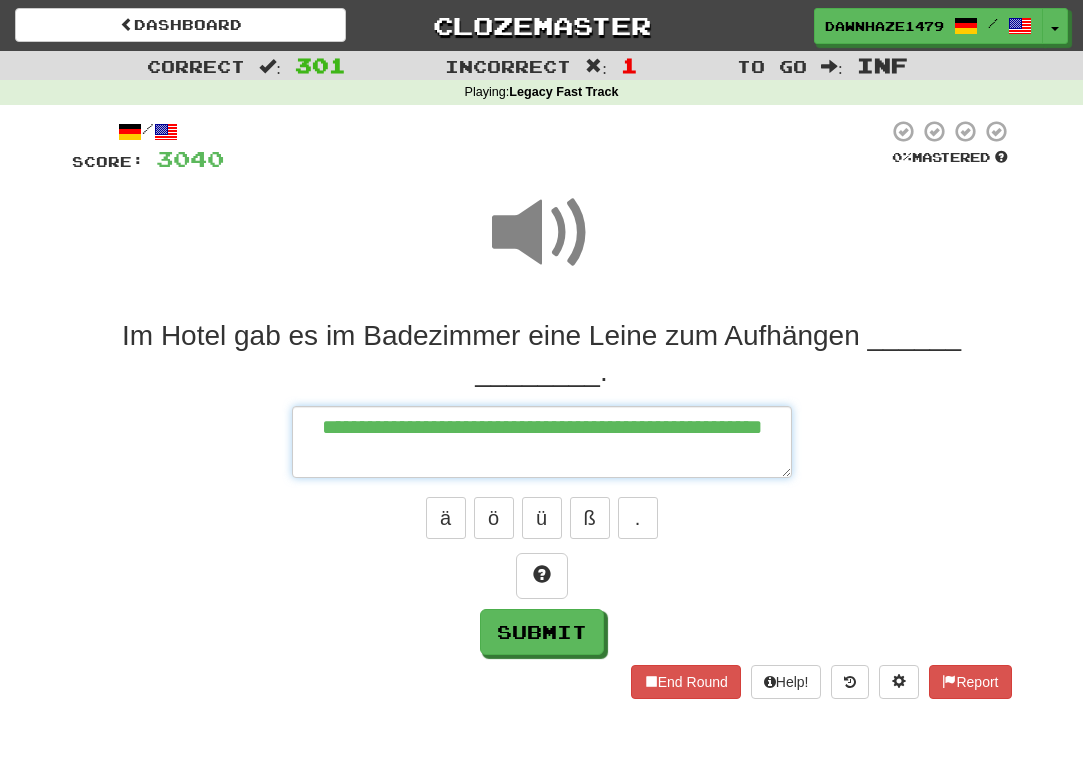 click on "**********" at bounding box center (542, 442) 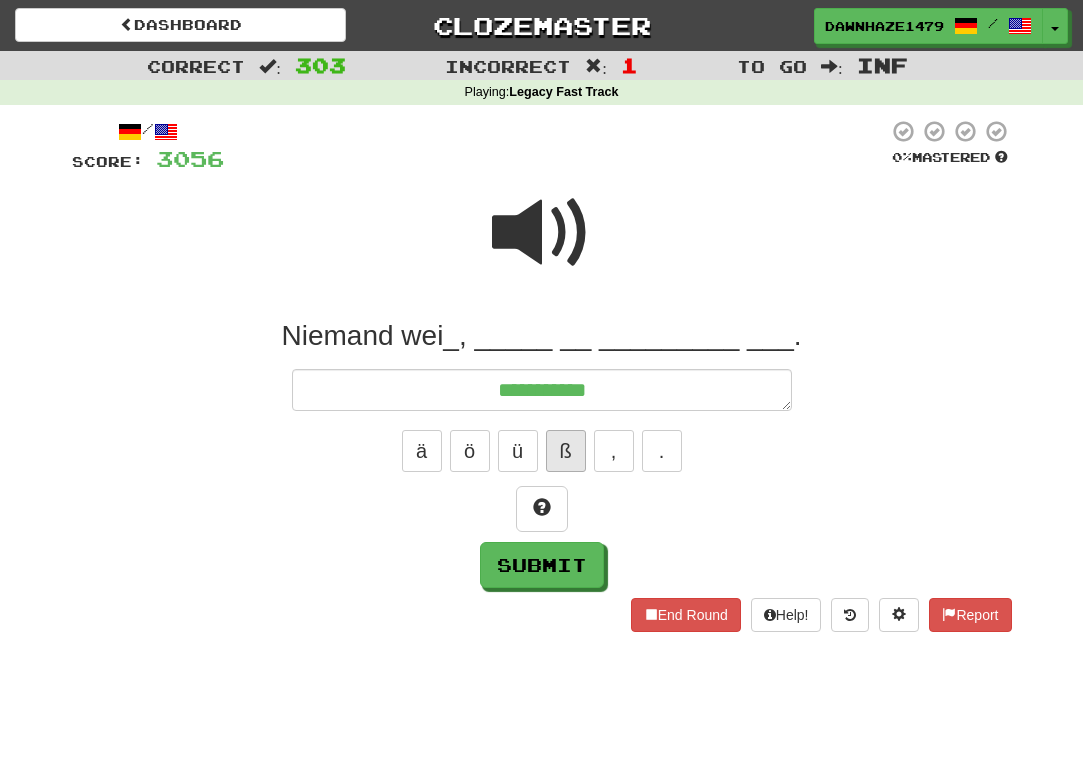 click on "ß" at bounding box center [566, 451] 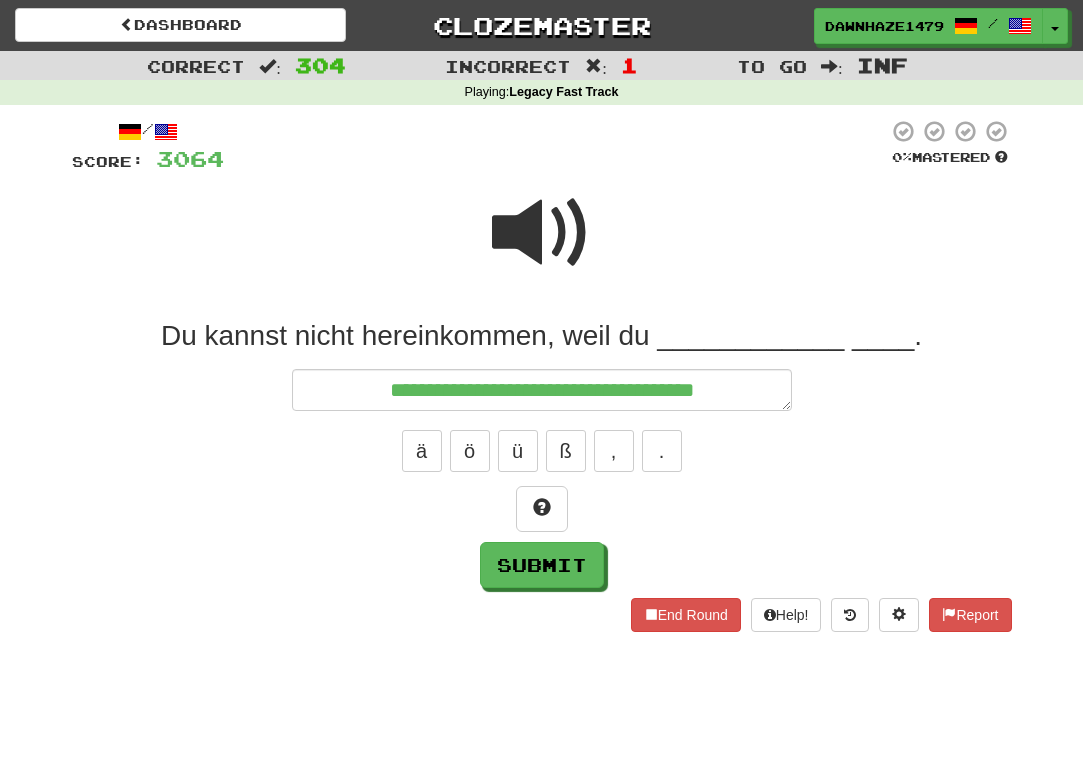 click at bounding box center (542, 233) 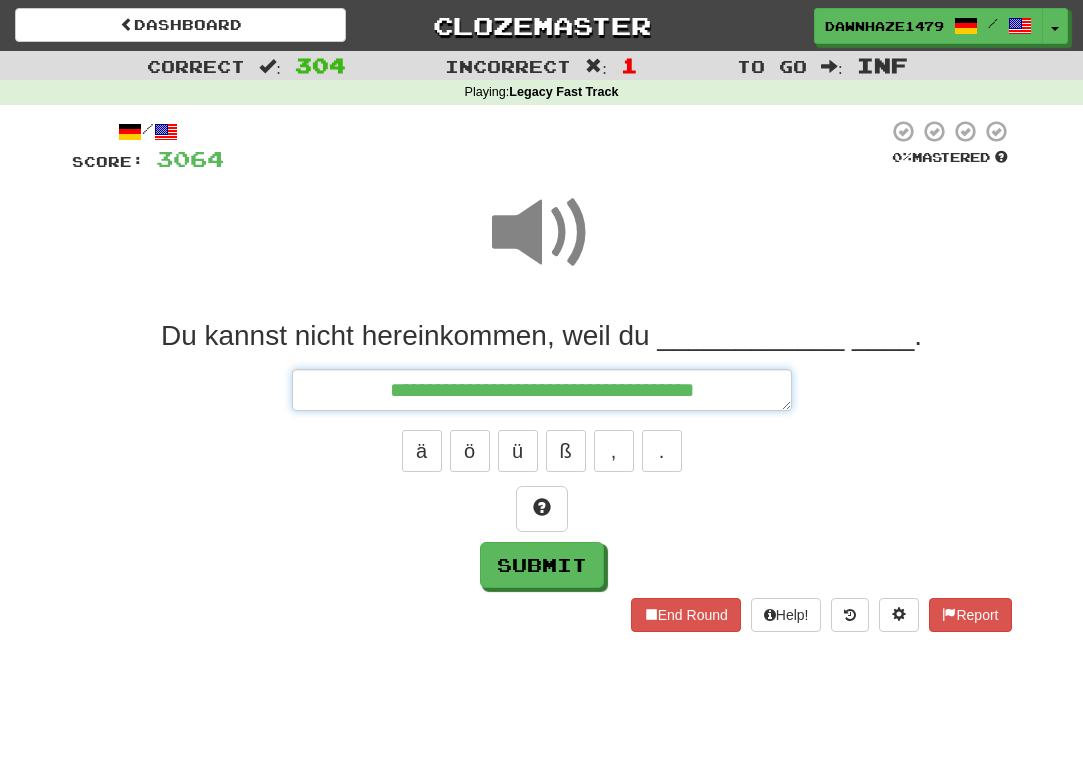 click on "**********" at bounding box center (542, 390) 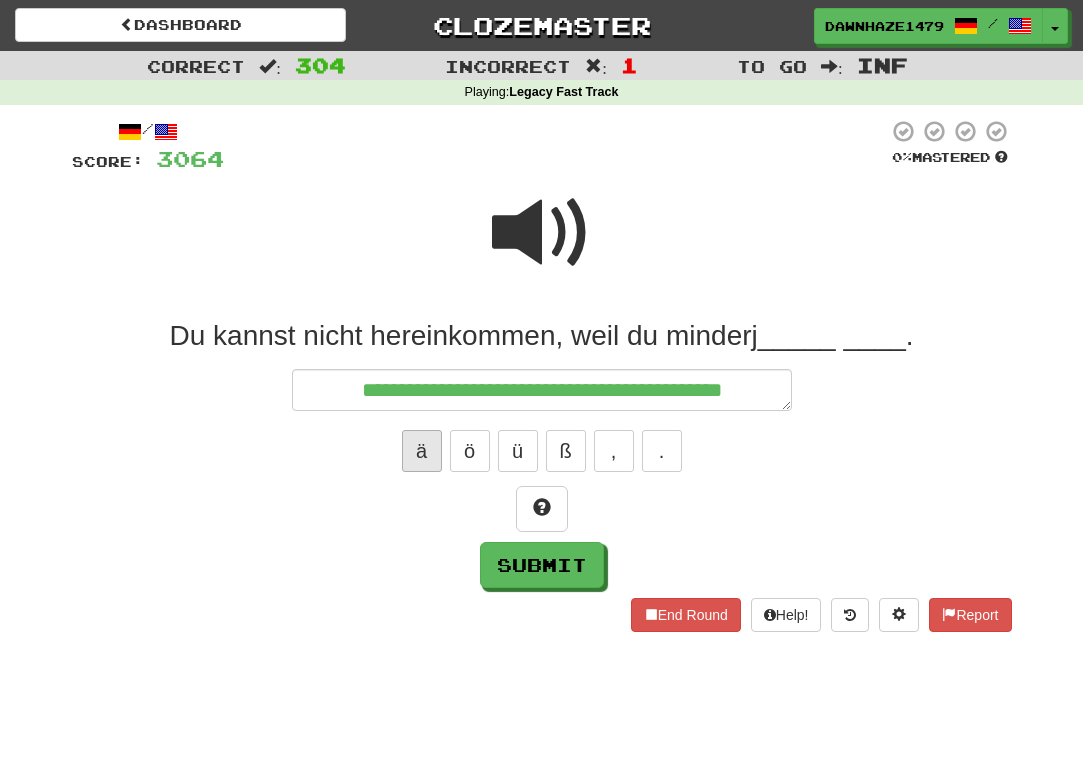 click on "ä" at bounding box center [422, 451] 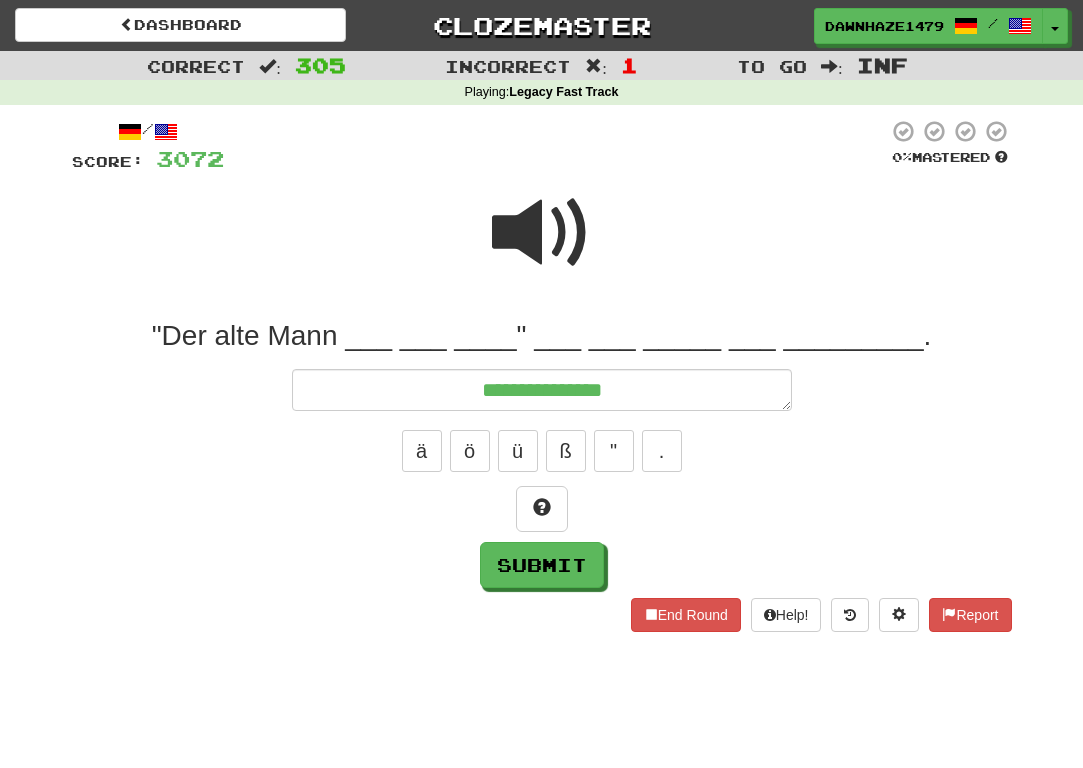 click at bounding box center (542, 233) 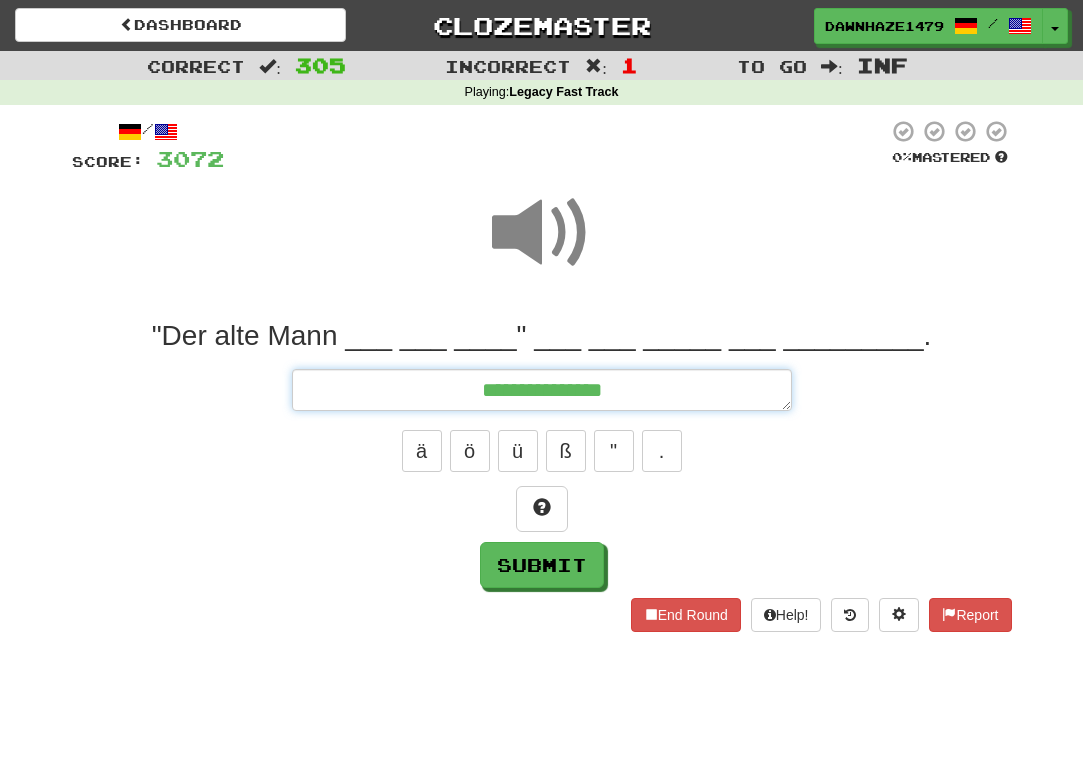 click on "**********" at bounding box center (542, 390) 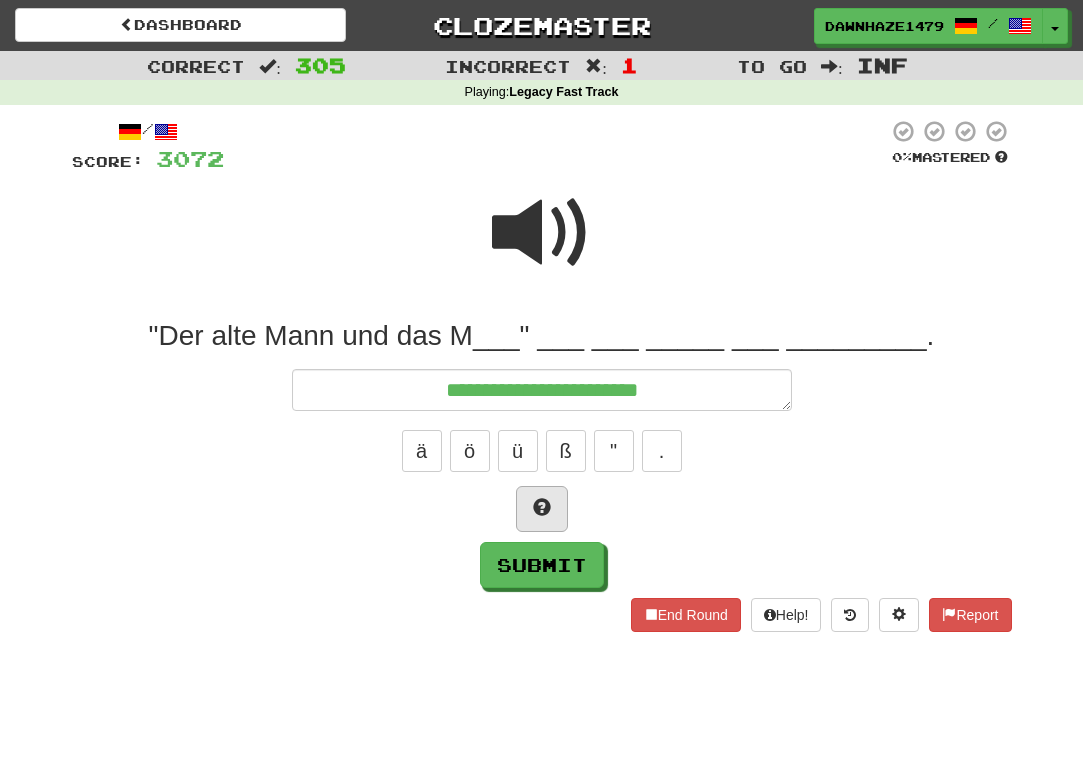 click at bounding box center (542, 509) 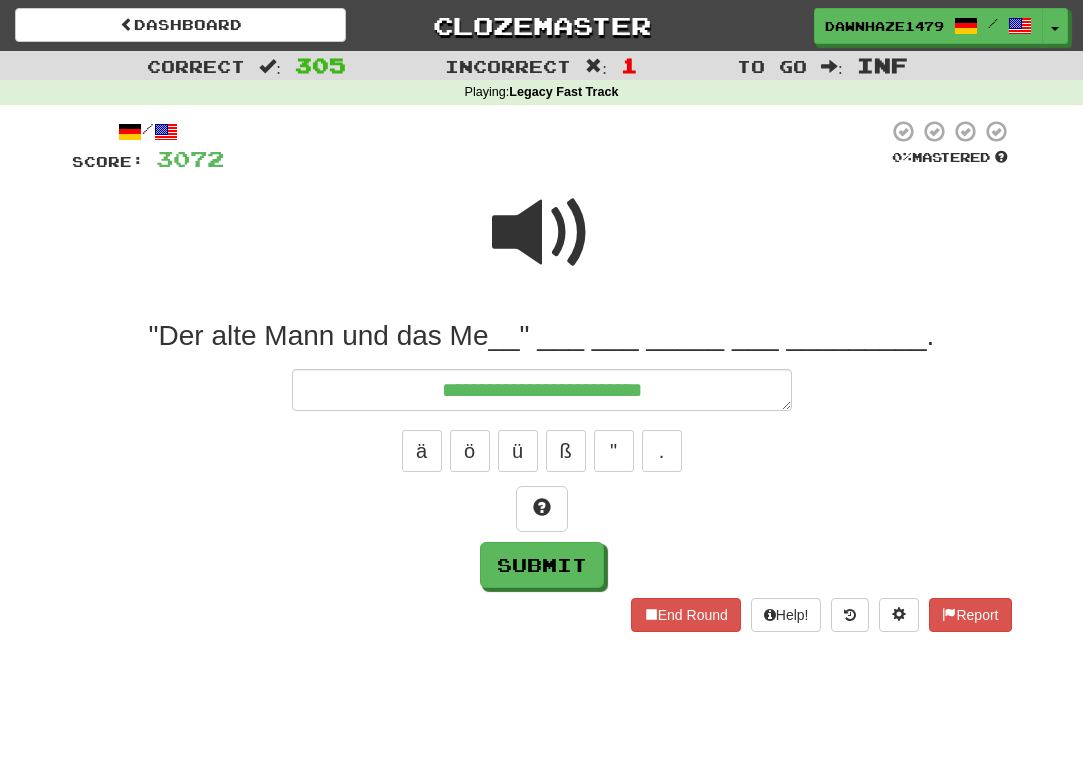 click on "**********" at bounding box center (542, 453) 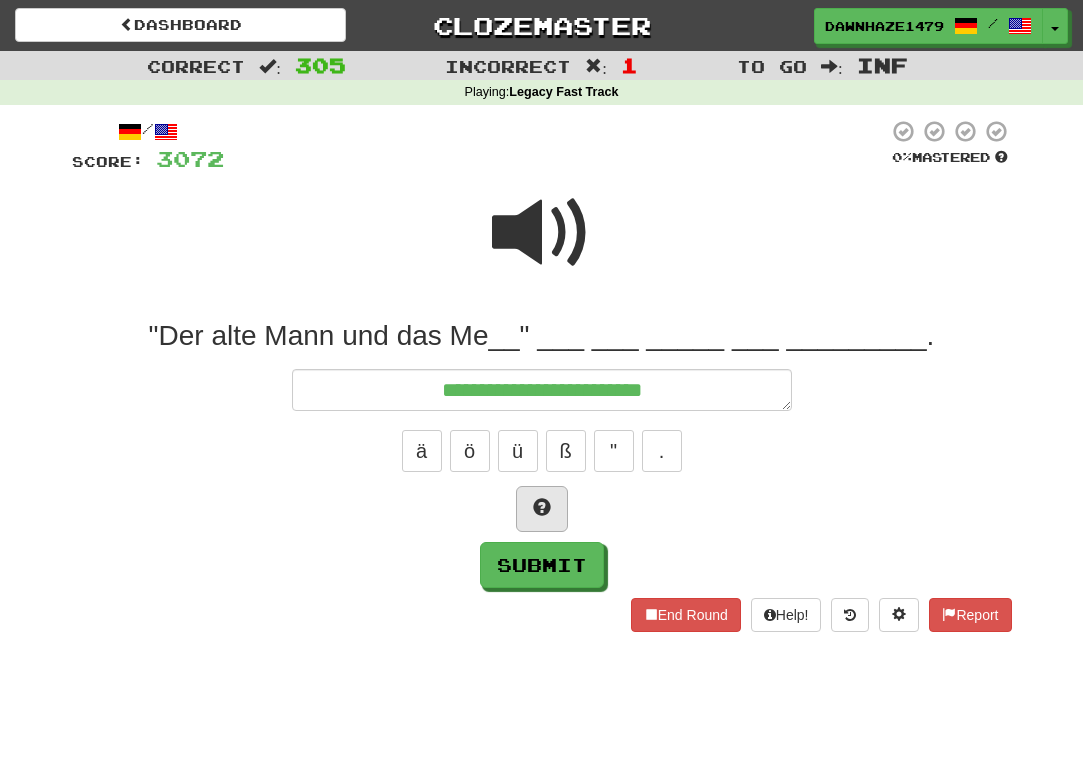 click at bounding box center (542, 507) 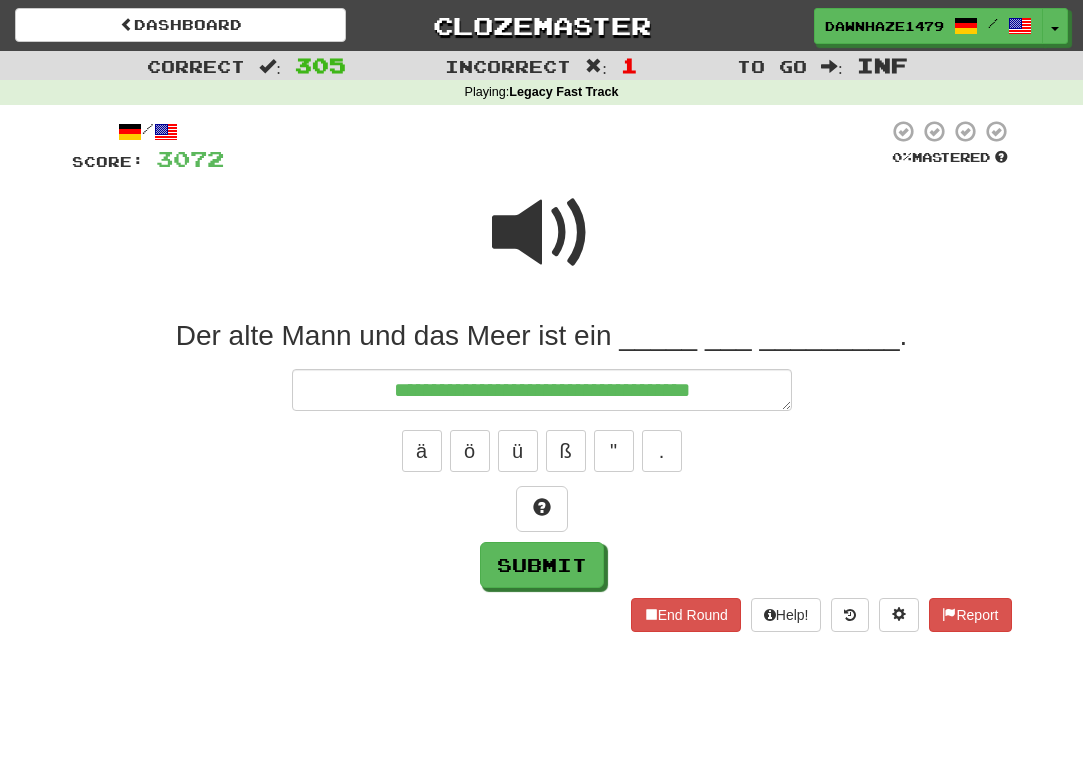 click at bounding box center [542, 233] 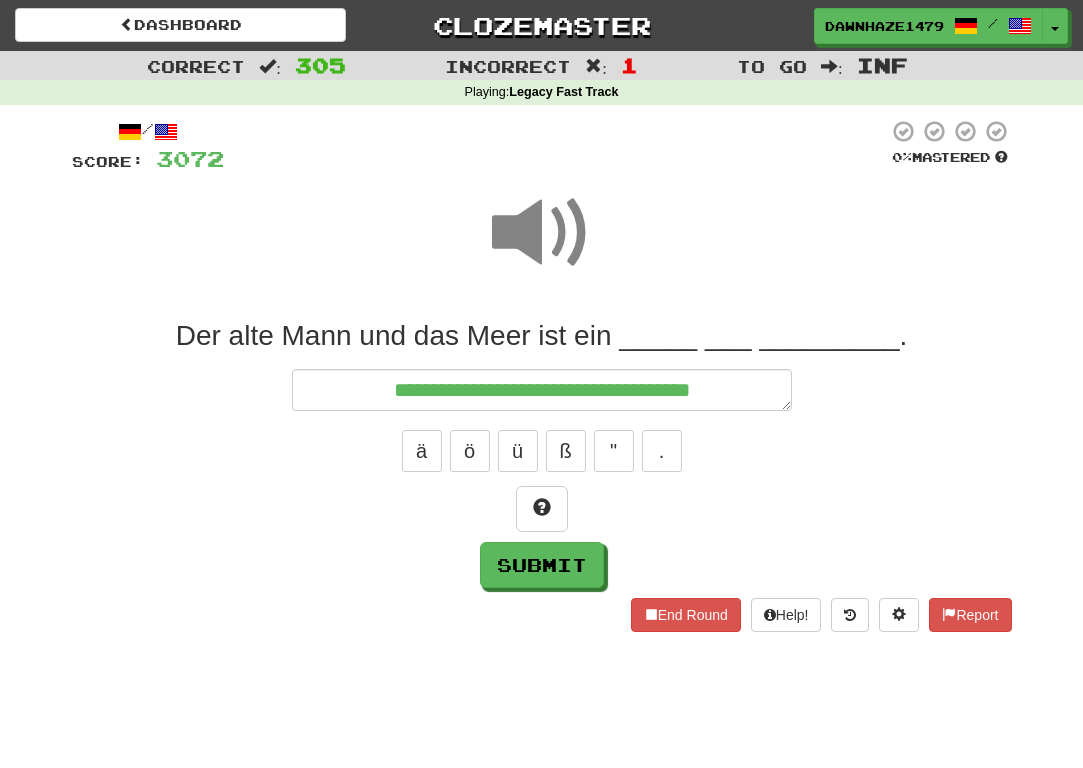 click on "**********" at bounding box center (542, 390) 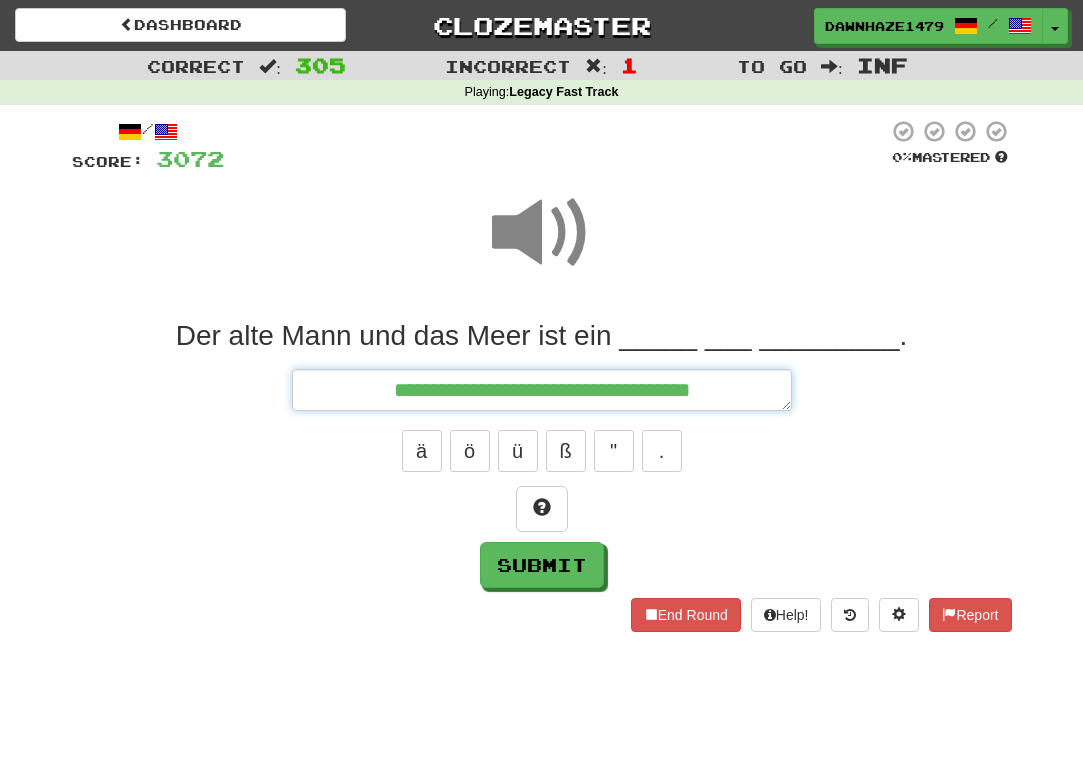 click on "**********" at bounding box center (542, 390) 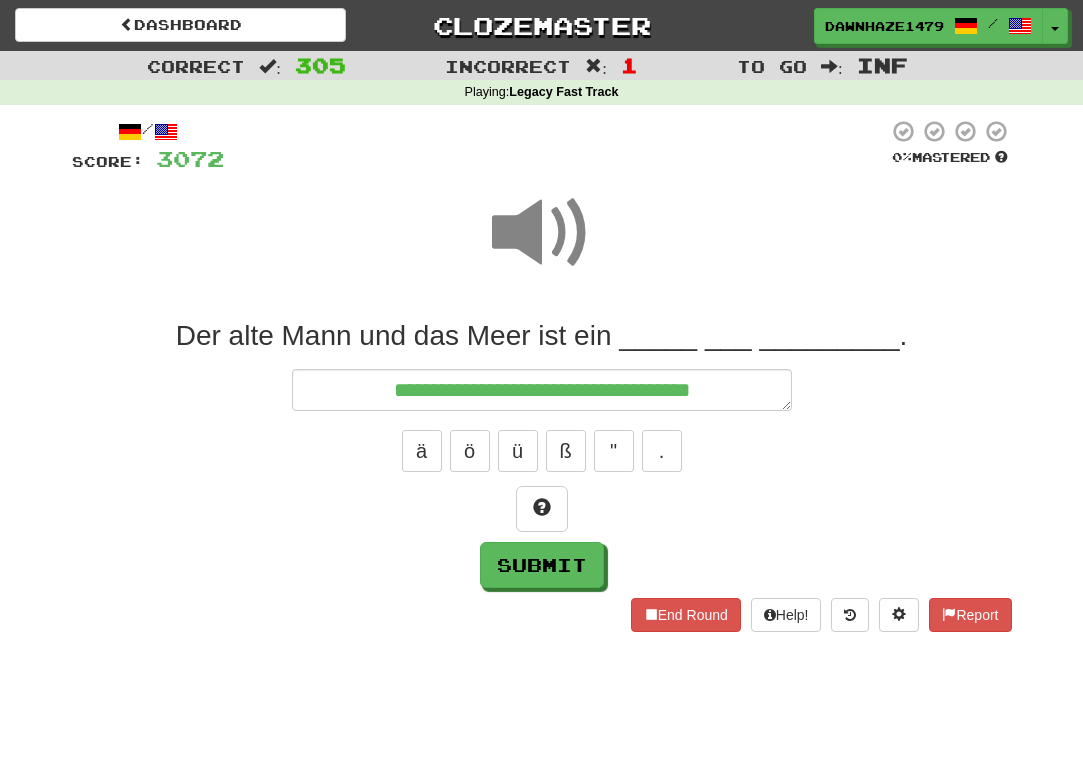 click at bounding box center (542, 246) 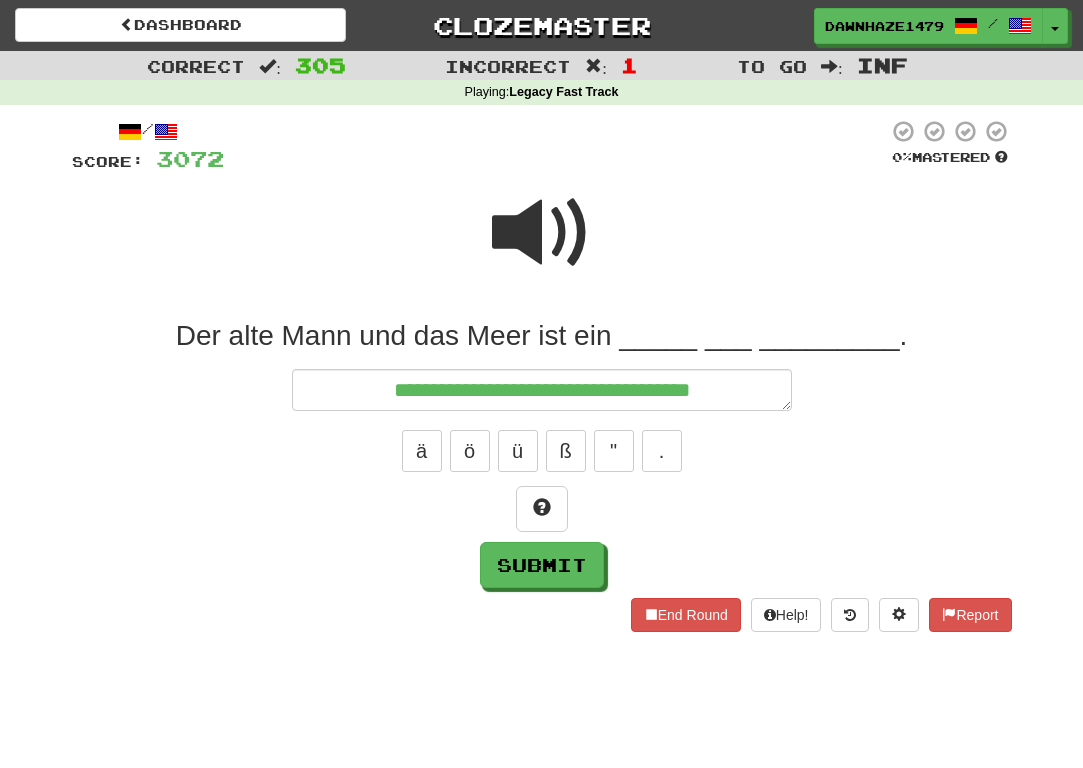 click at bounding box center [542, 233] 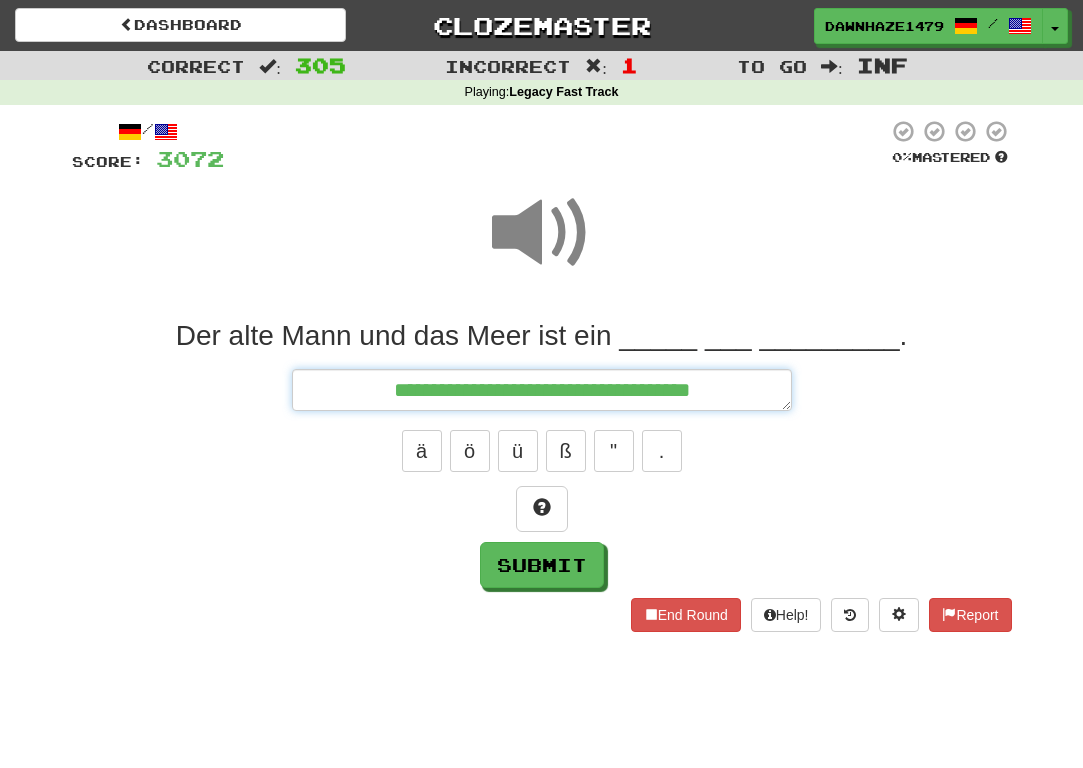click on "**********" at bounding box center (542, 390) 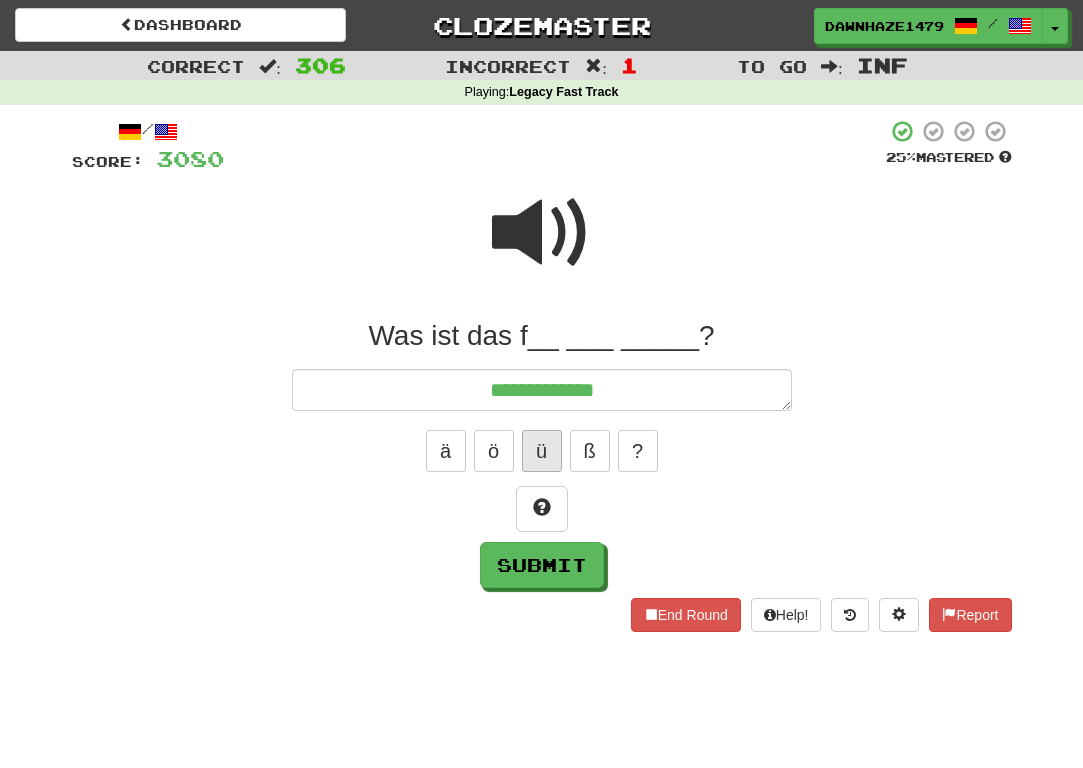 click on "ü" at bounding box center (542, 451) 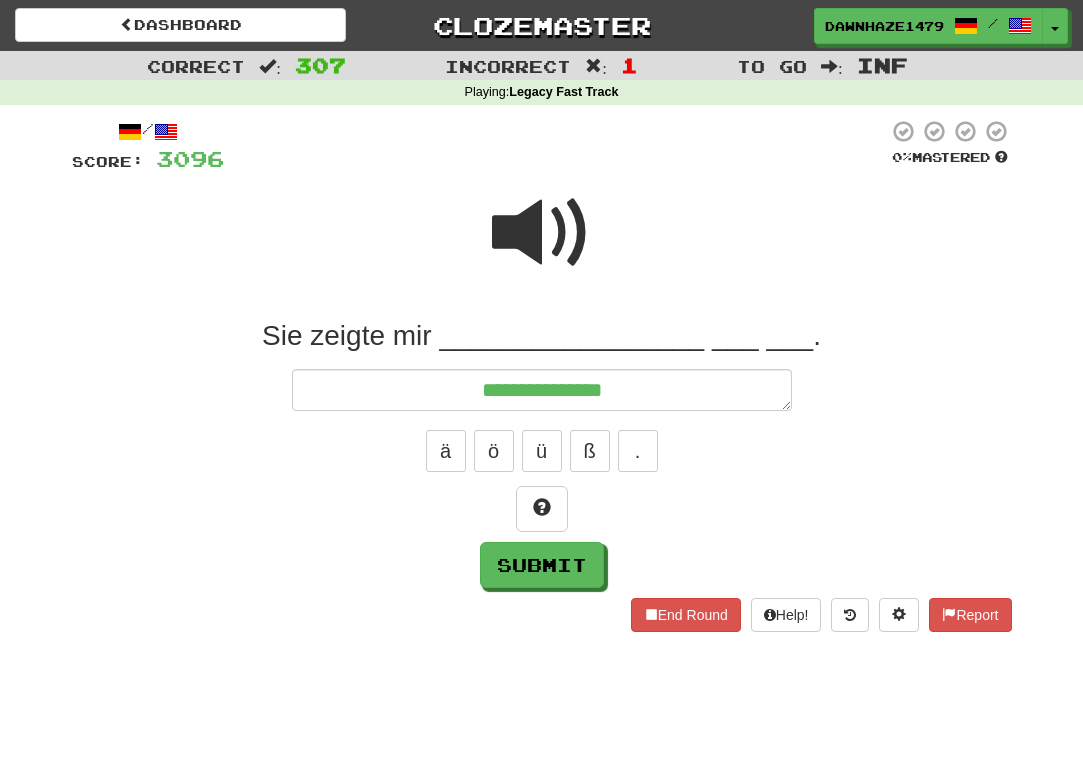 click at bounding box center (542, 233) 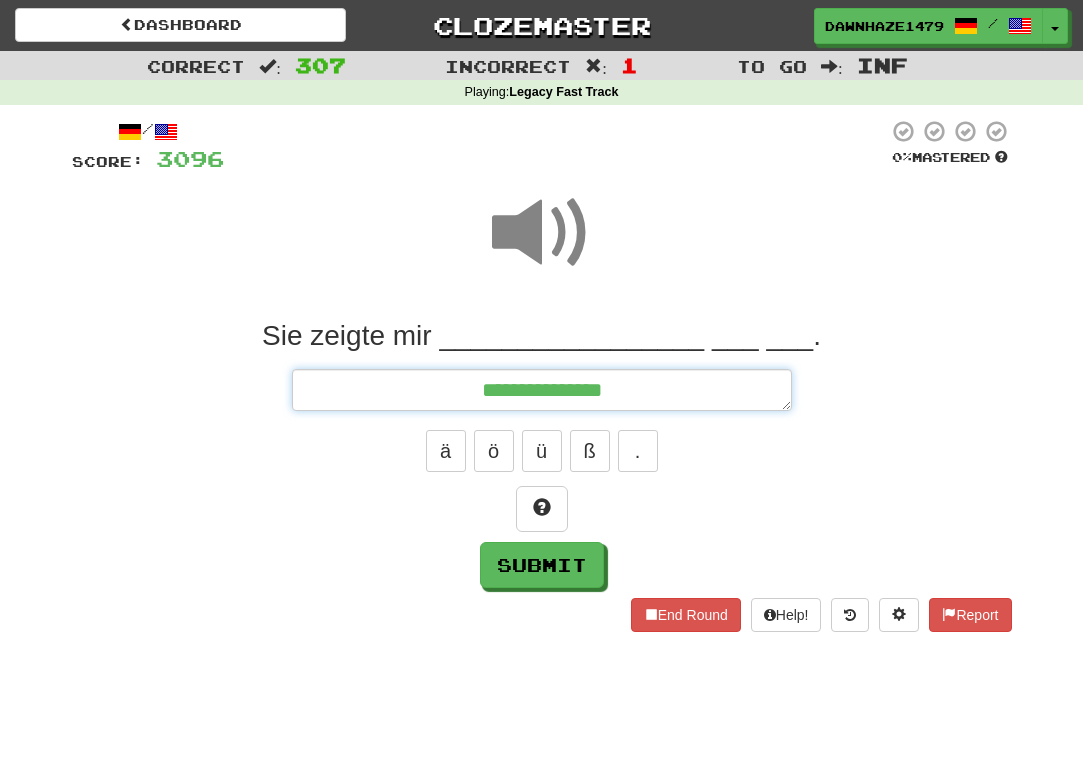 click on "**********" at bounding box center (542, 390) 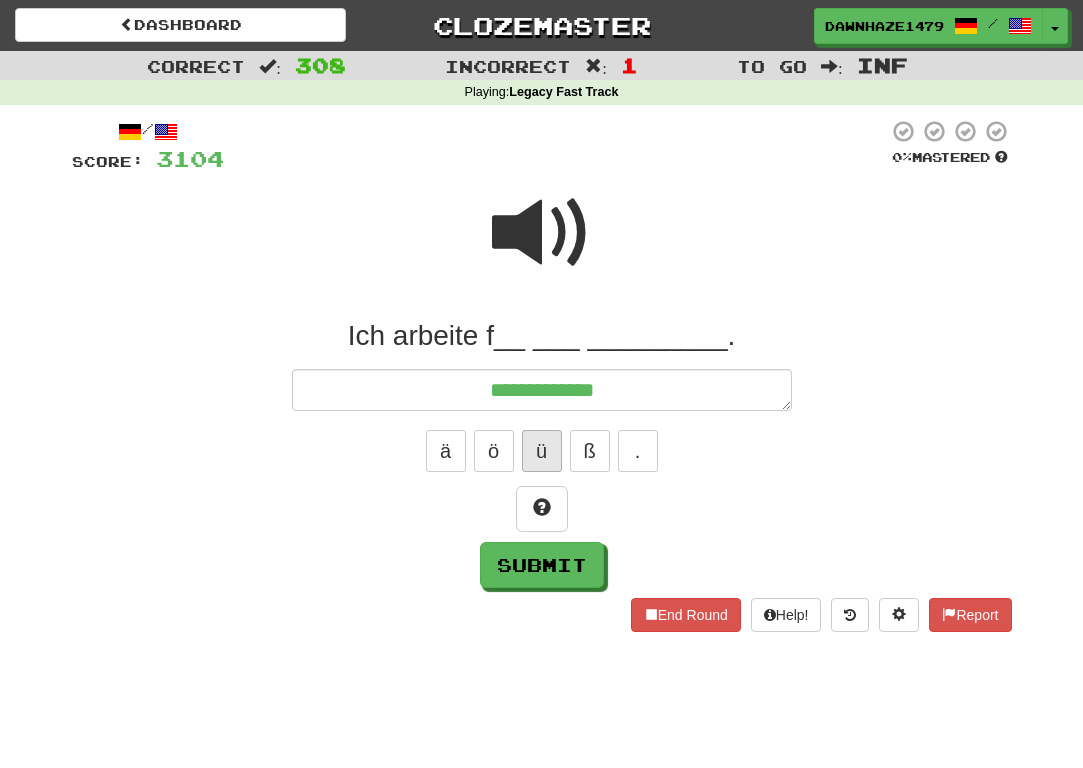 click on "ü" at bounding box center [542, 451] 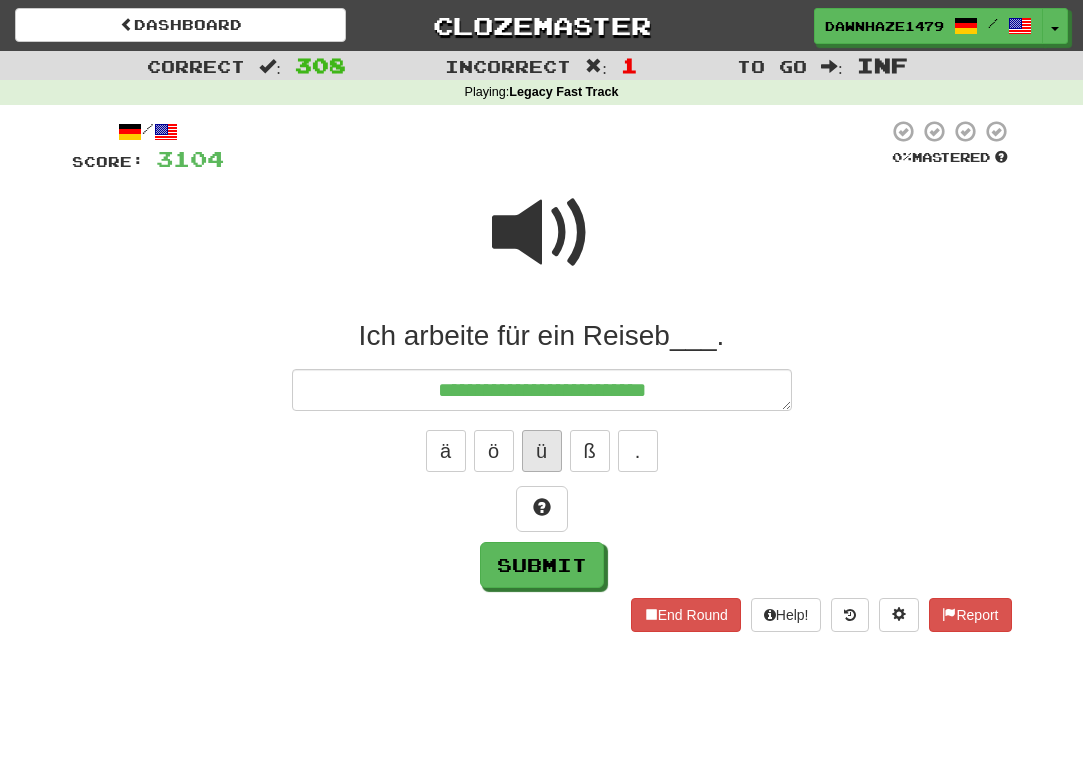 click on "ü" at bounding box center [542, 451] 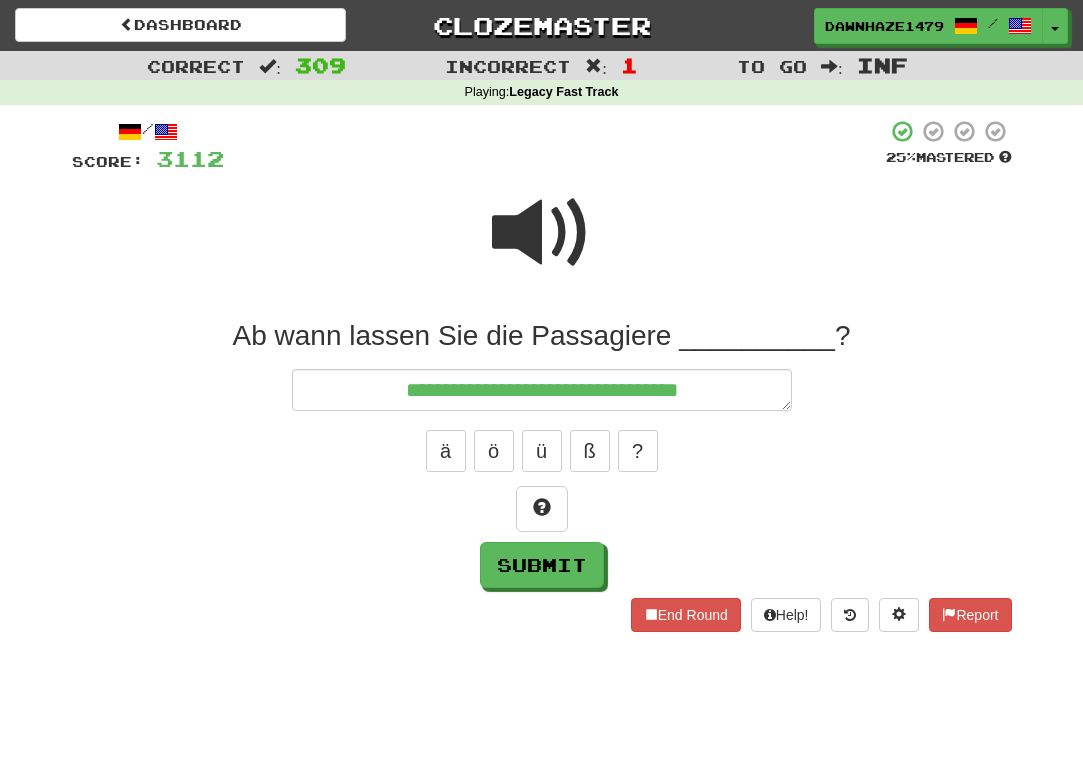 click at bounding box center [542, 233] 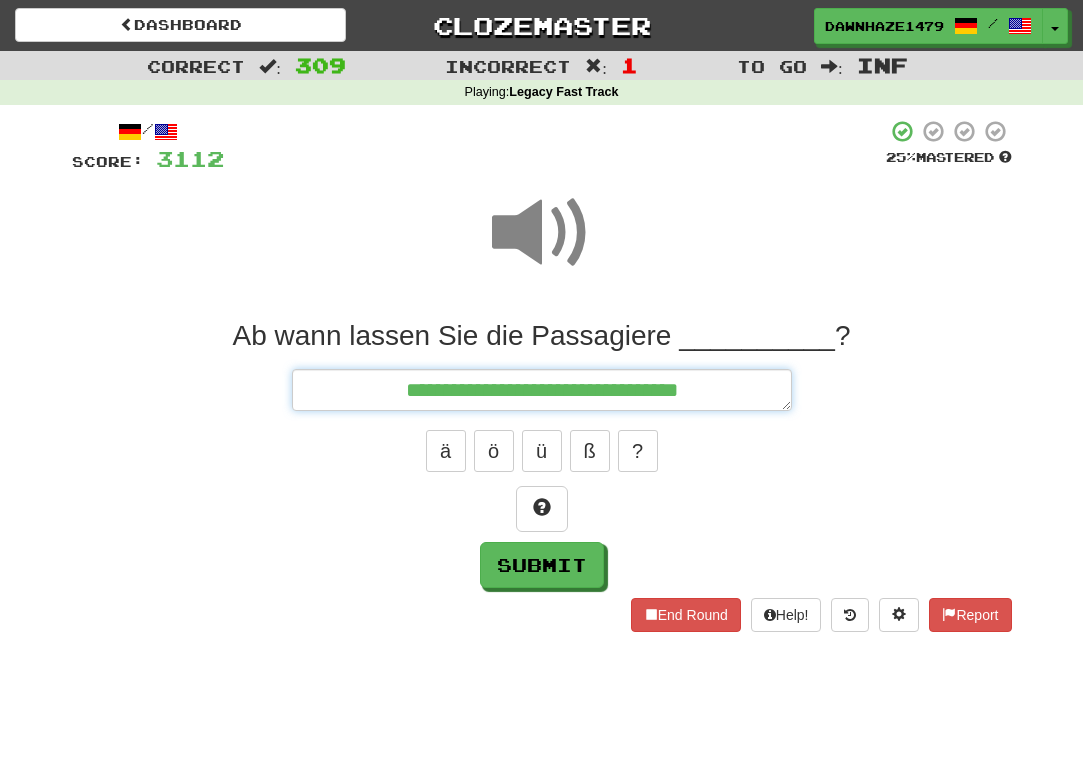 click on "**********" at bounding box center [542, 390] 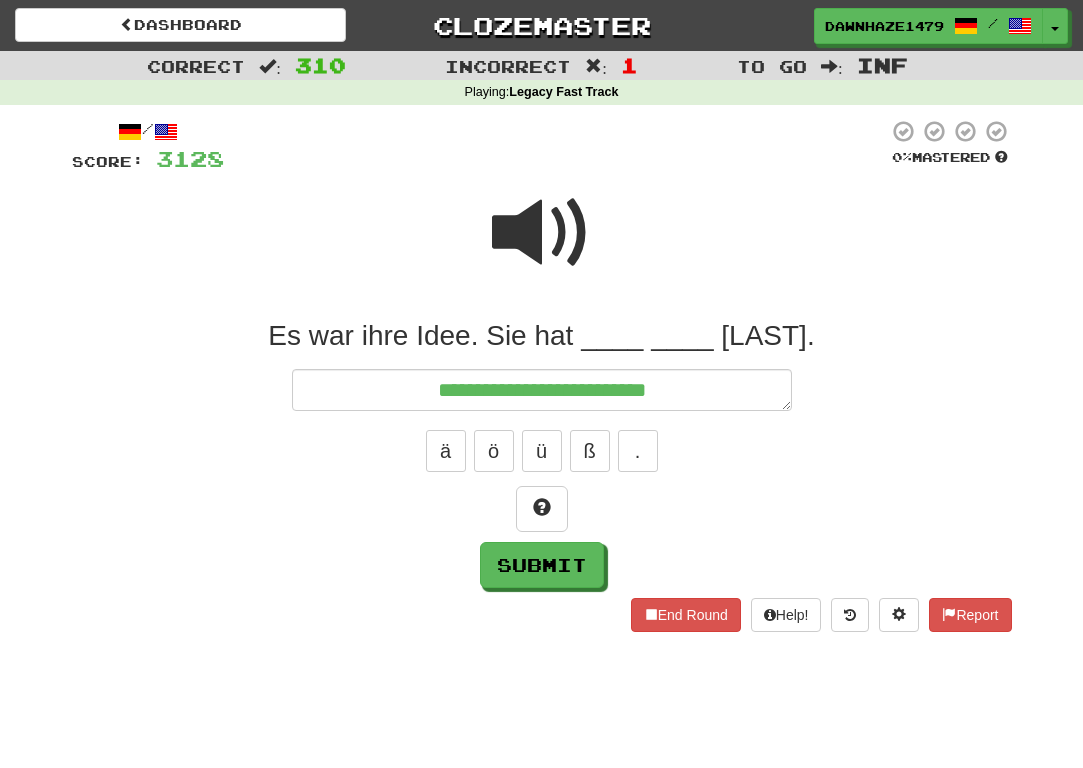 click at bounding box center [542, 233] 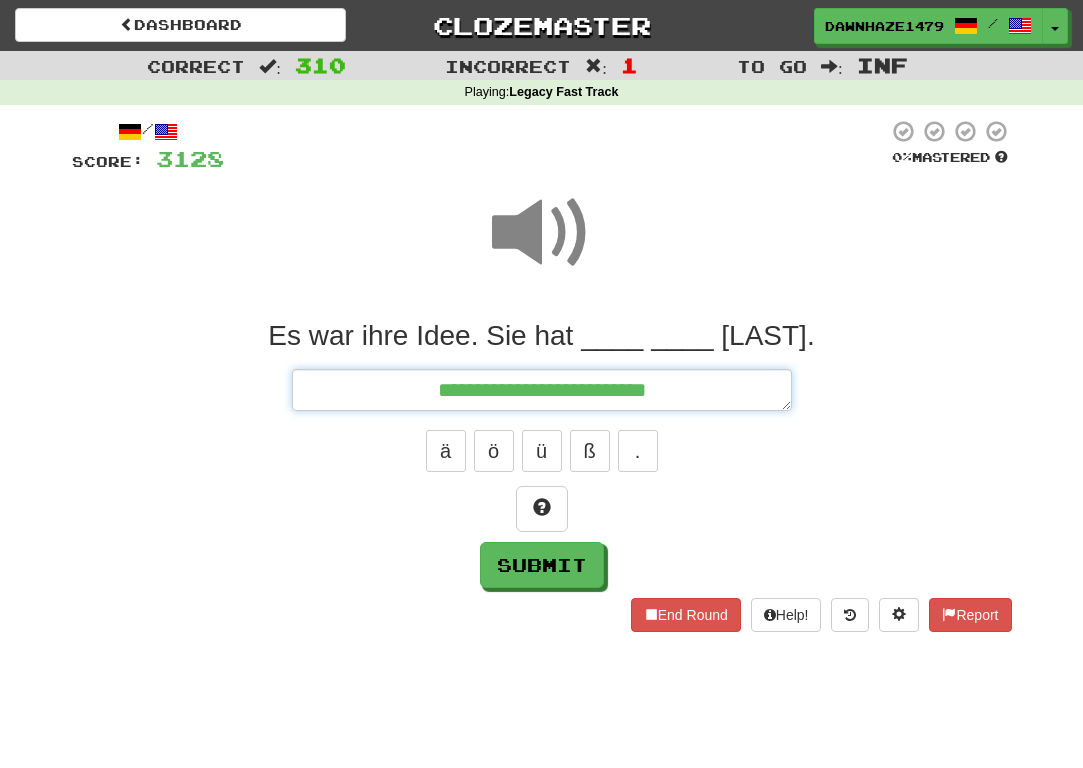 click on "**********" at bounding box center [542, 390] 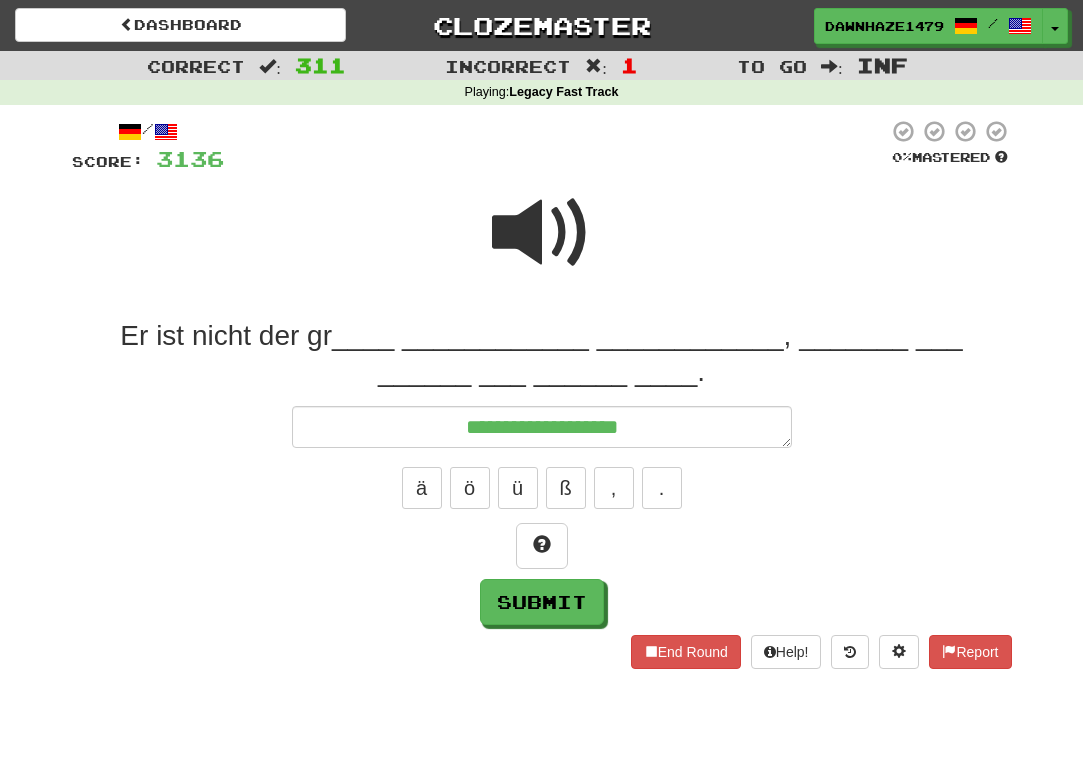 click on "ä ö ü ß , ." at bounding box center [542, 488] 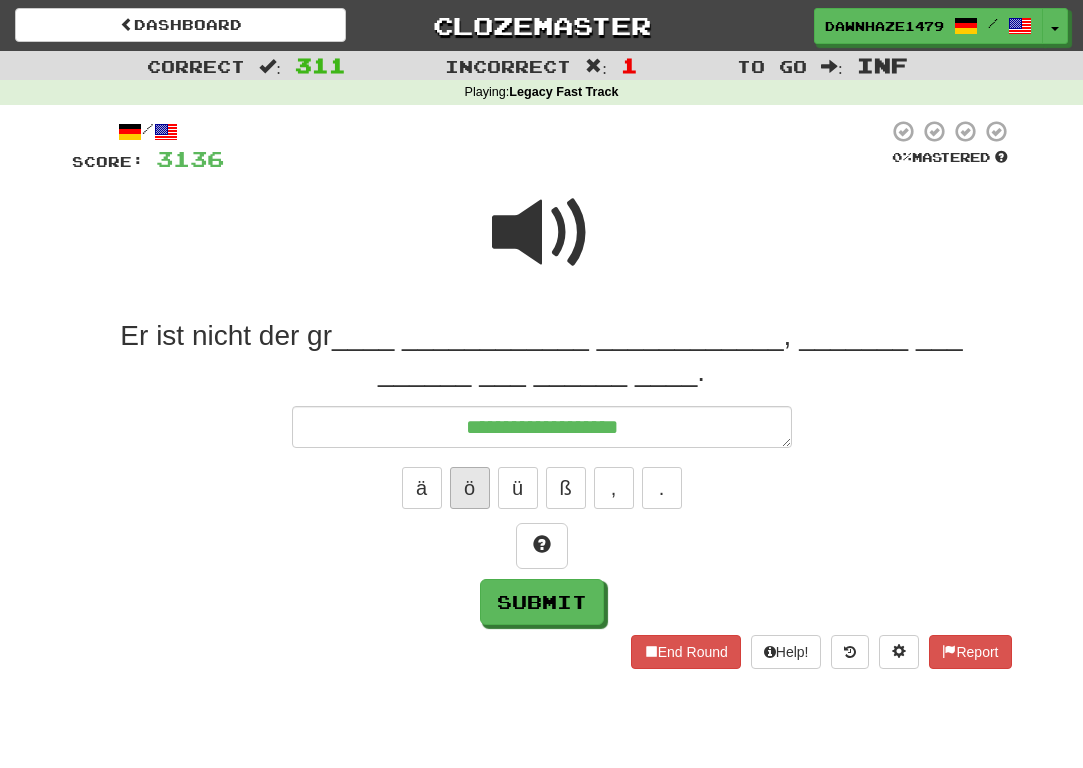 click on "ö" at bounding box center [470, 488] 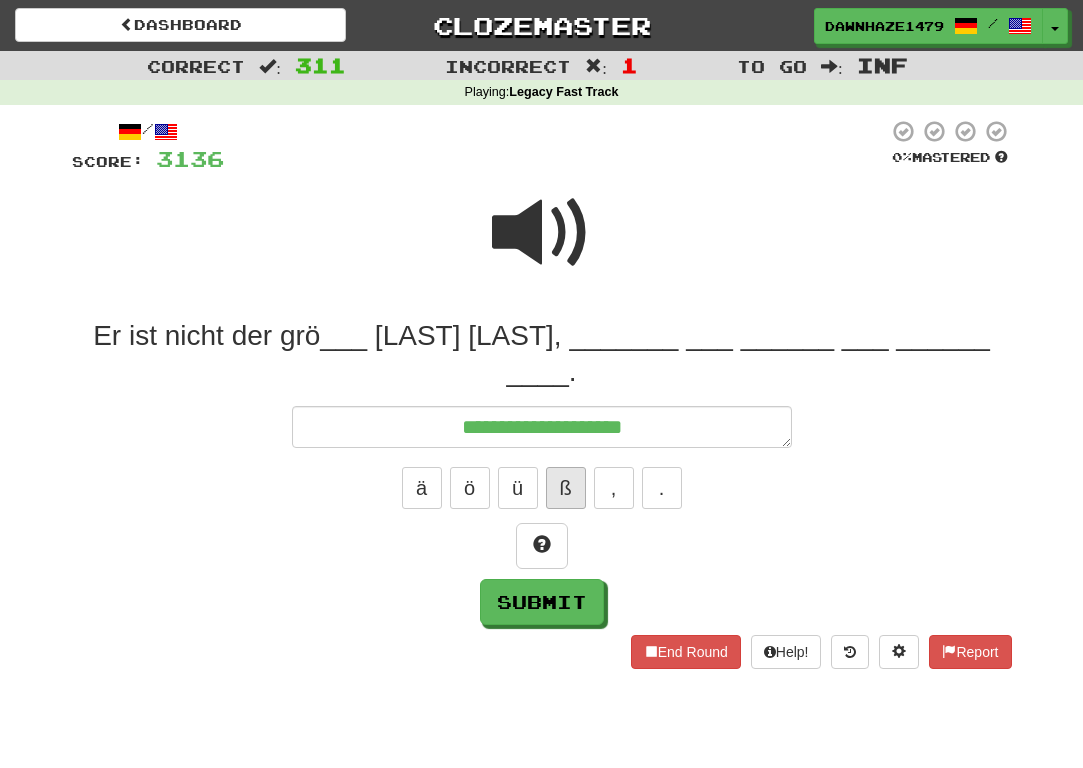click on "ß" at bounding box center (566, 488) 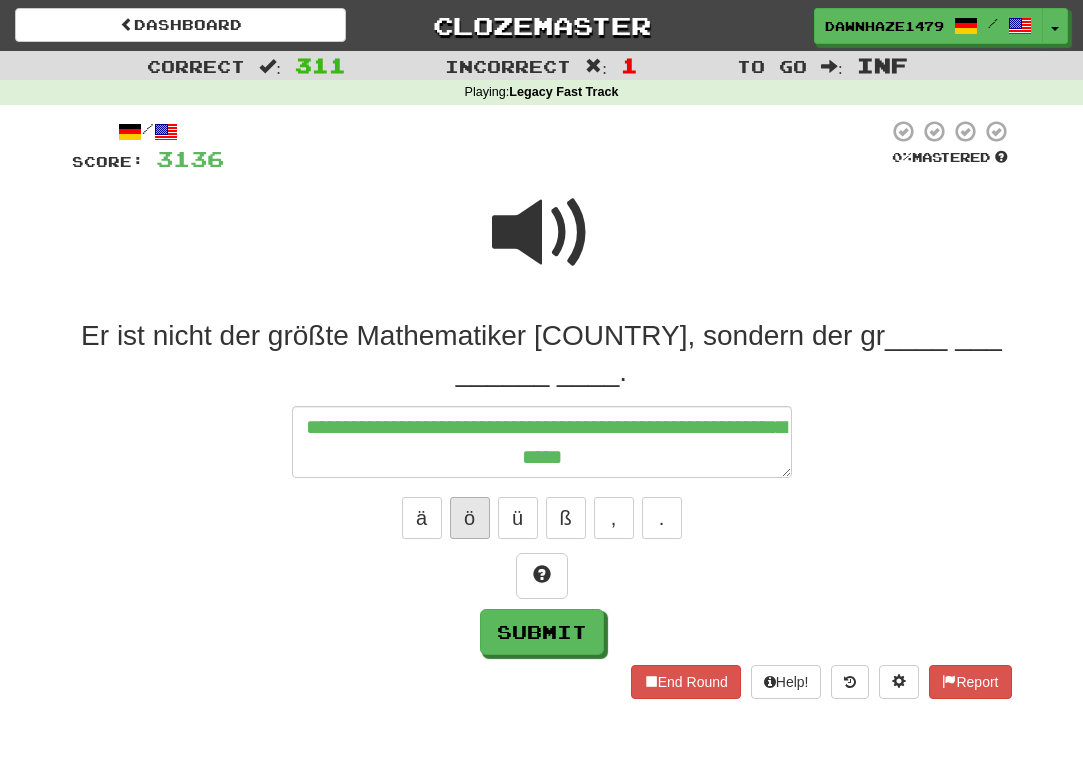 click on "ö" at bounding box center (470, 518) 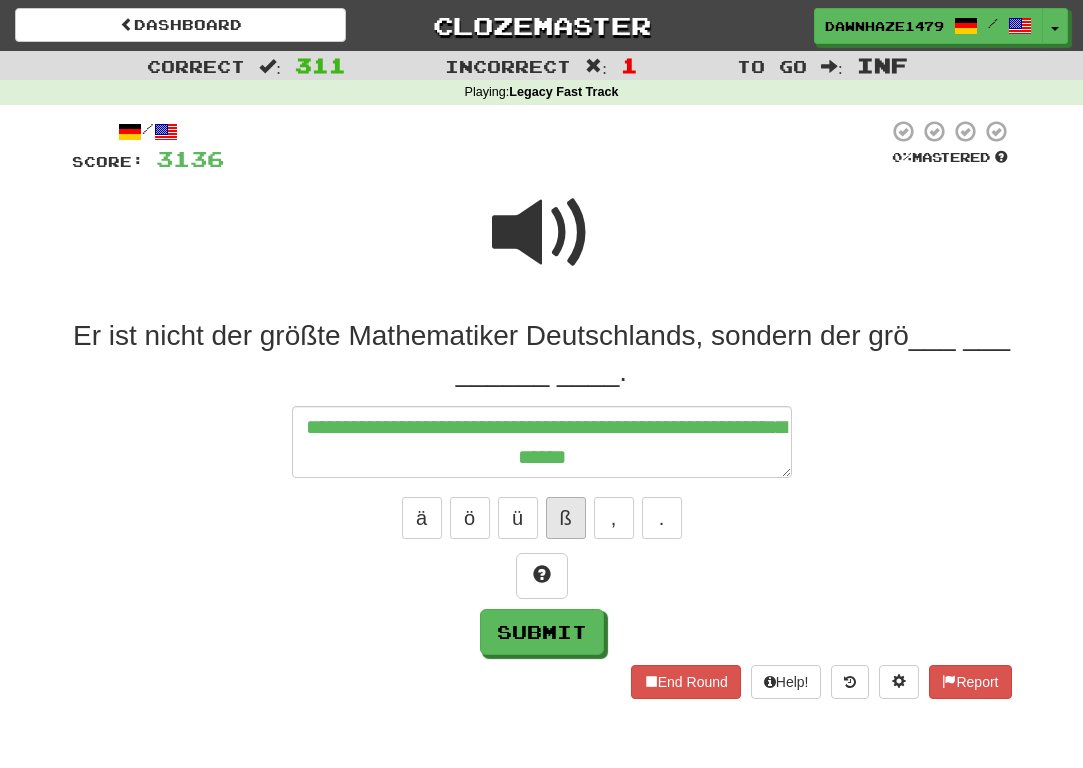 click on "ß" at bounding box center (566, 518) 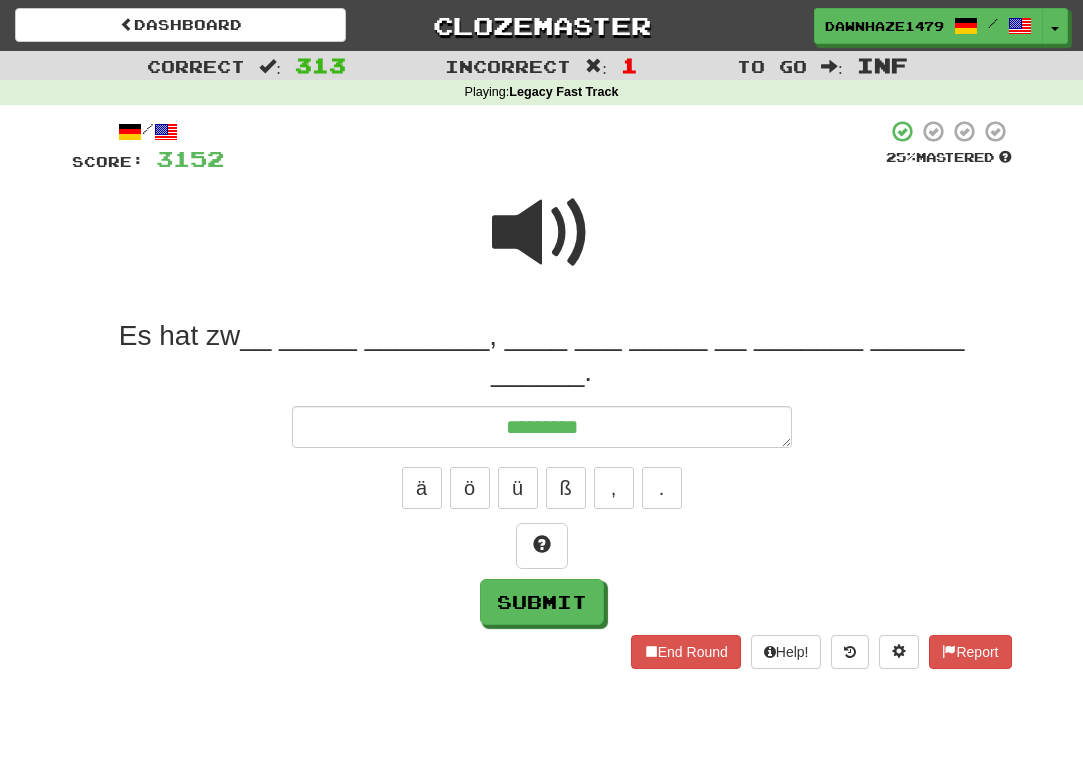 click on "Es hat zw__ _____ ________, ____ ___ _____ __ _______ ______ ______." at bounding box center [542, 354] 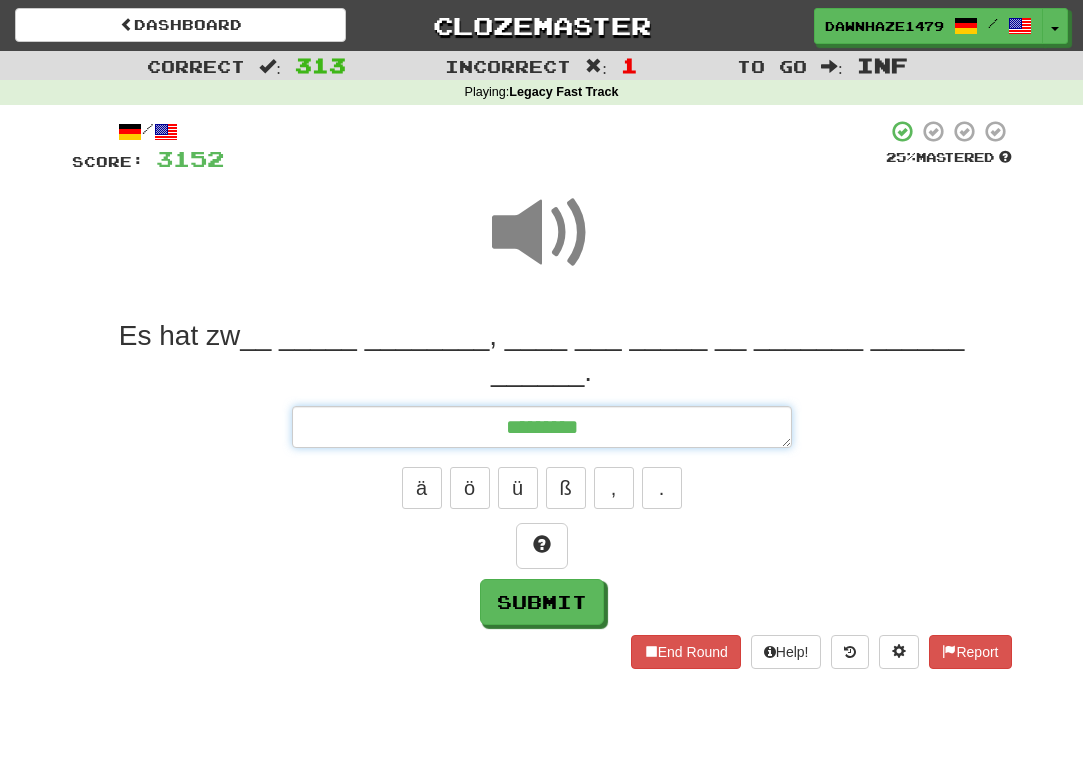 click on "*********" at bounding box center [542, 427] 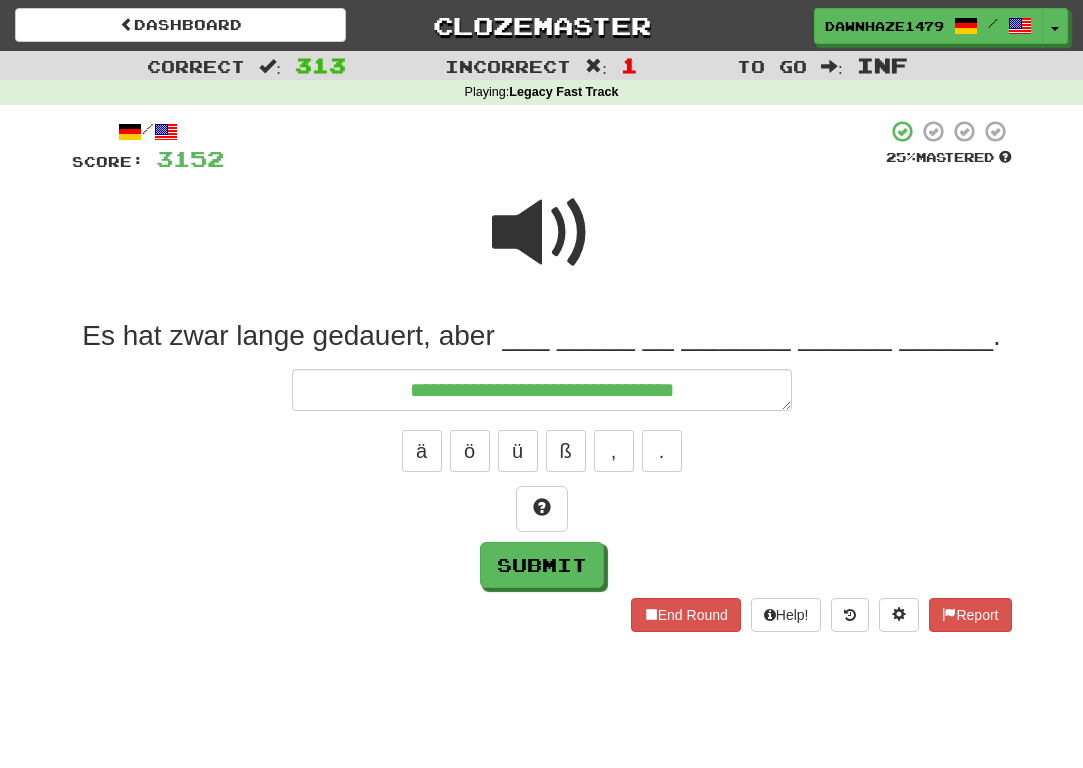 click at bounding box center (542, 233) 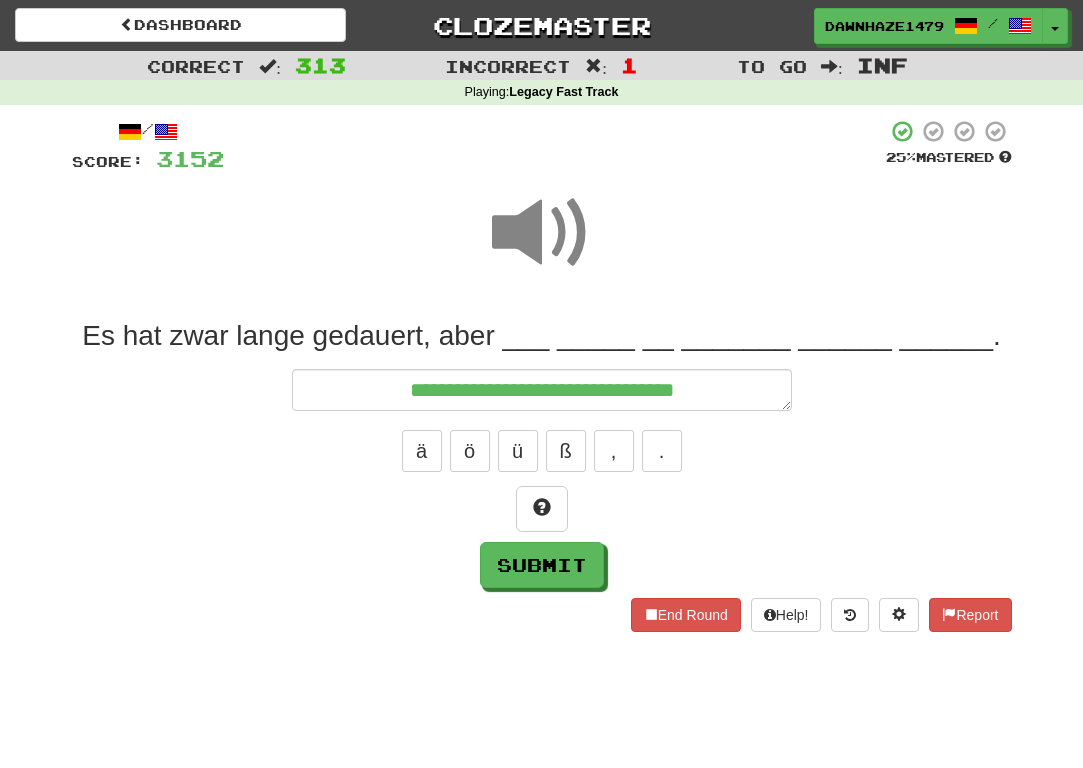 click on "**********" at bounding box center (542, 390) 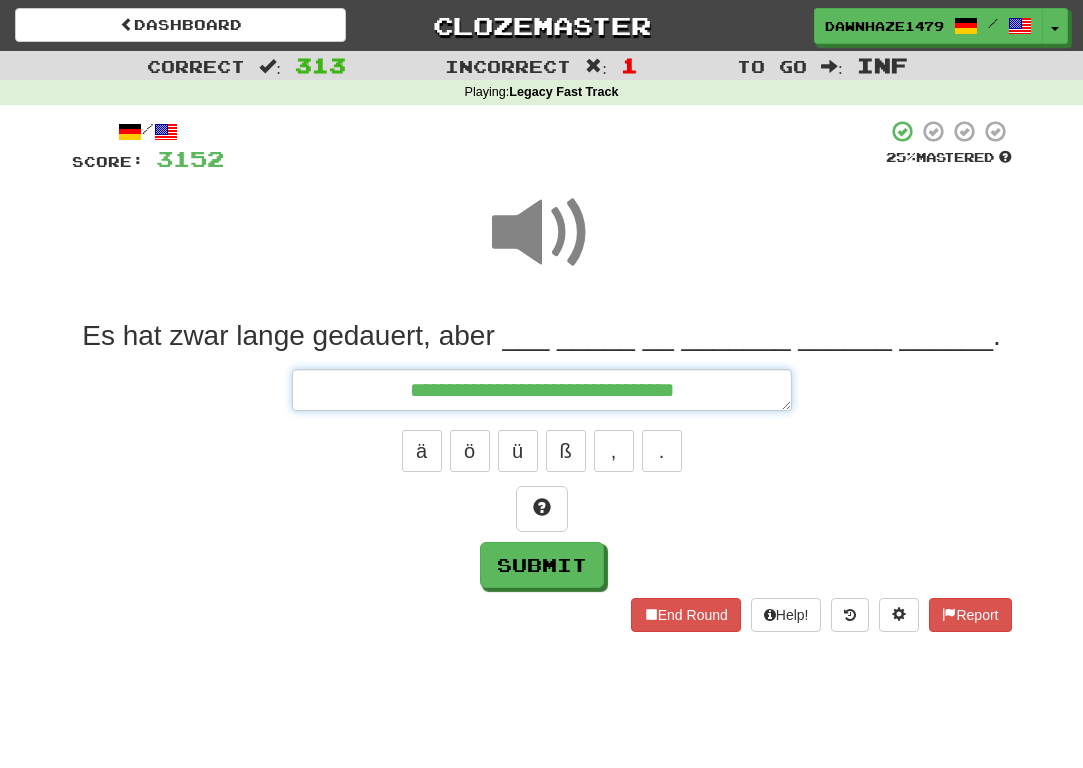 click on "**********" at bounding box center (542, 390) 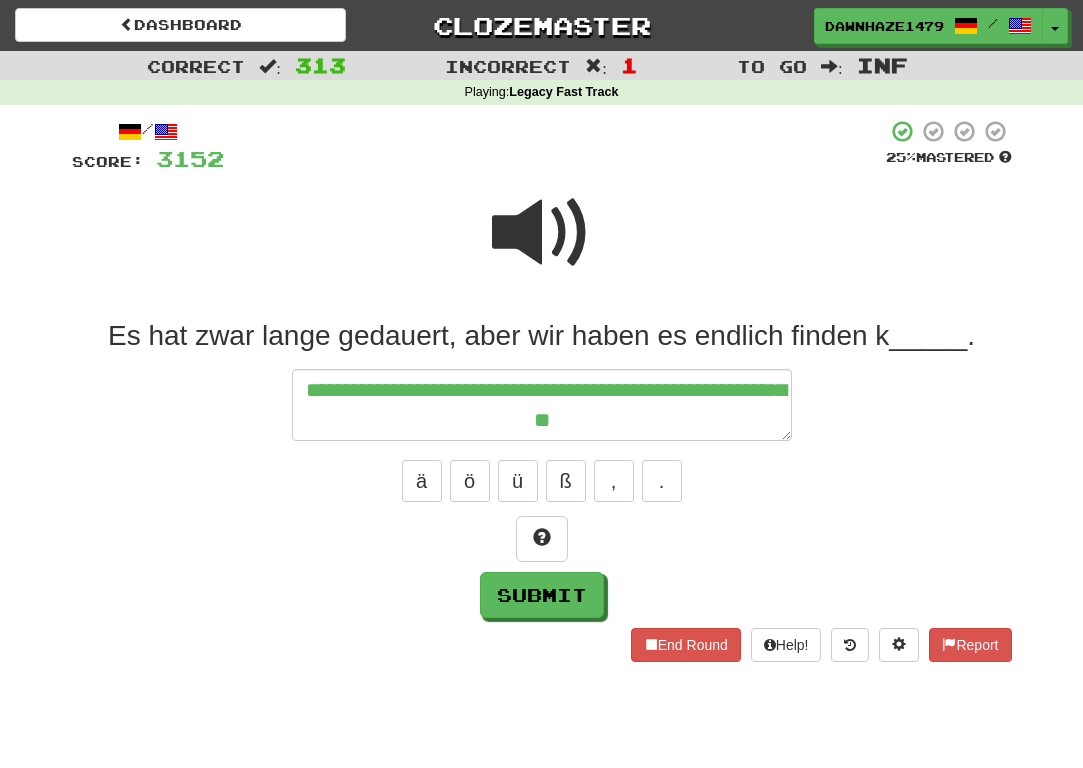 click on "ä ö ü ß , ." at bounding box center [542, 481] 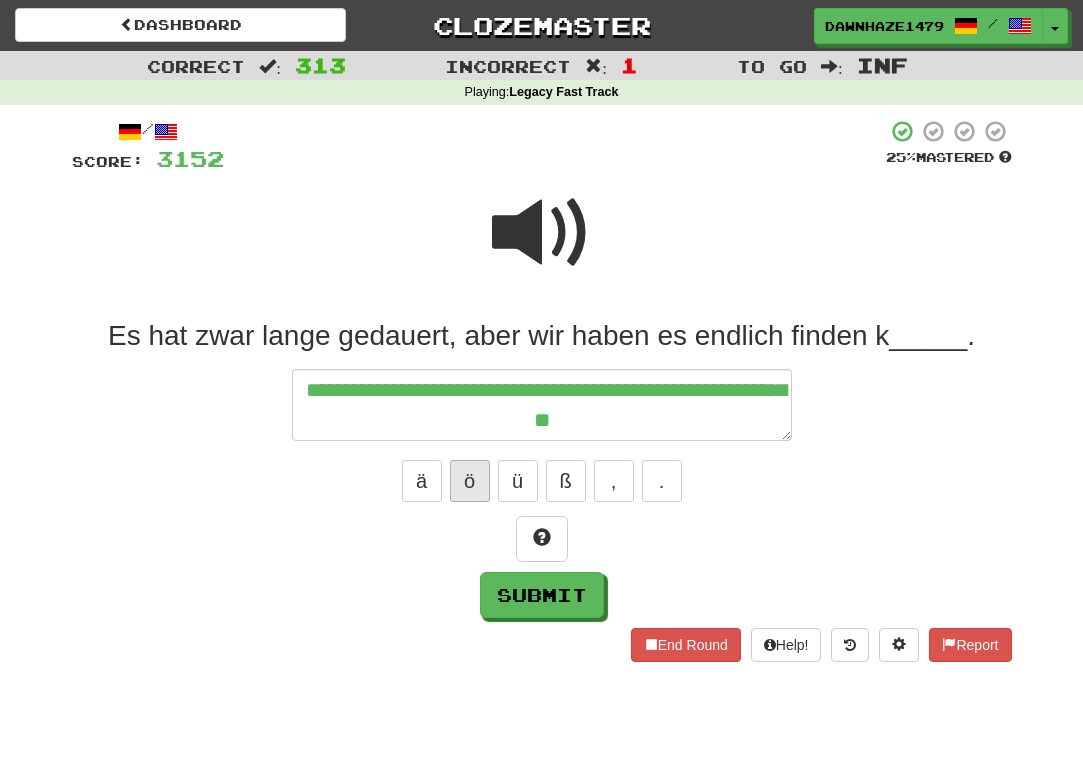 click on "ö" at bounding box center [470, 481] 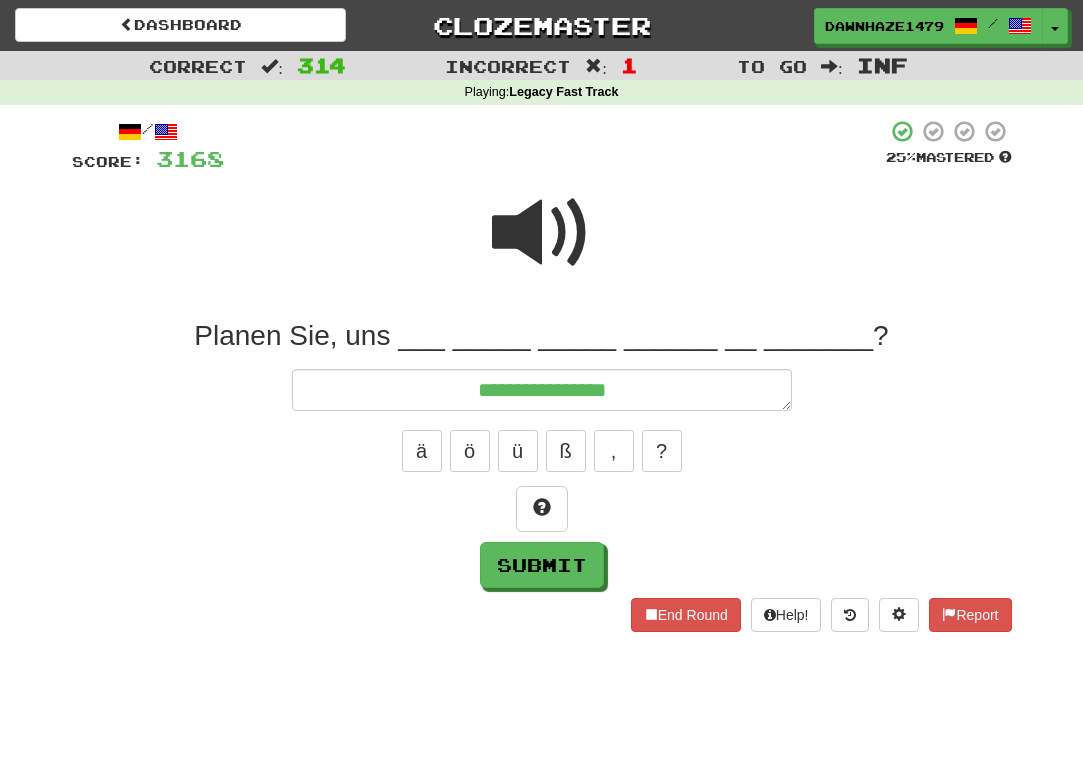 click at bounding box center [542, 233] 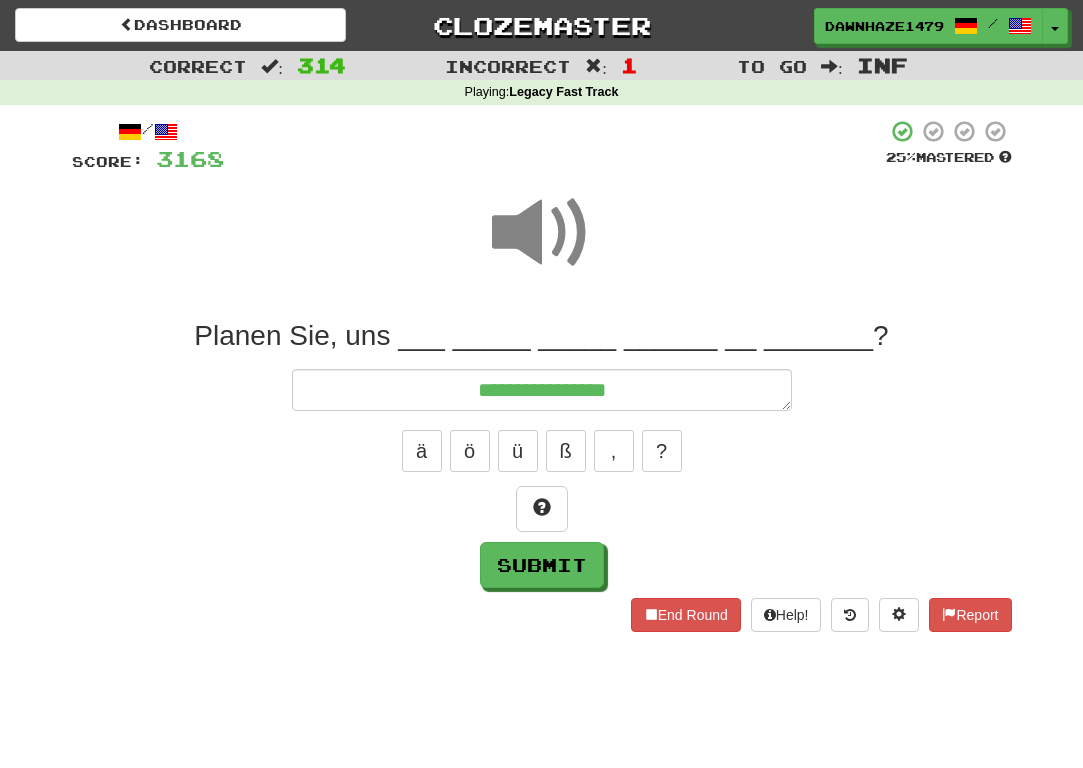 click on "**********" at bounding box center [542, 453] 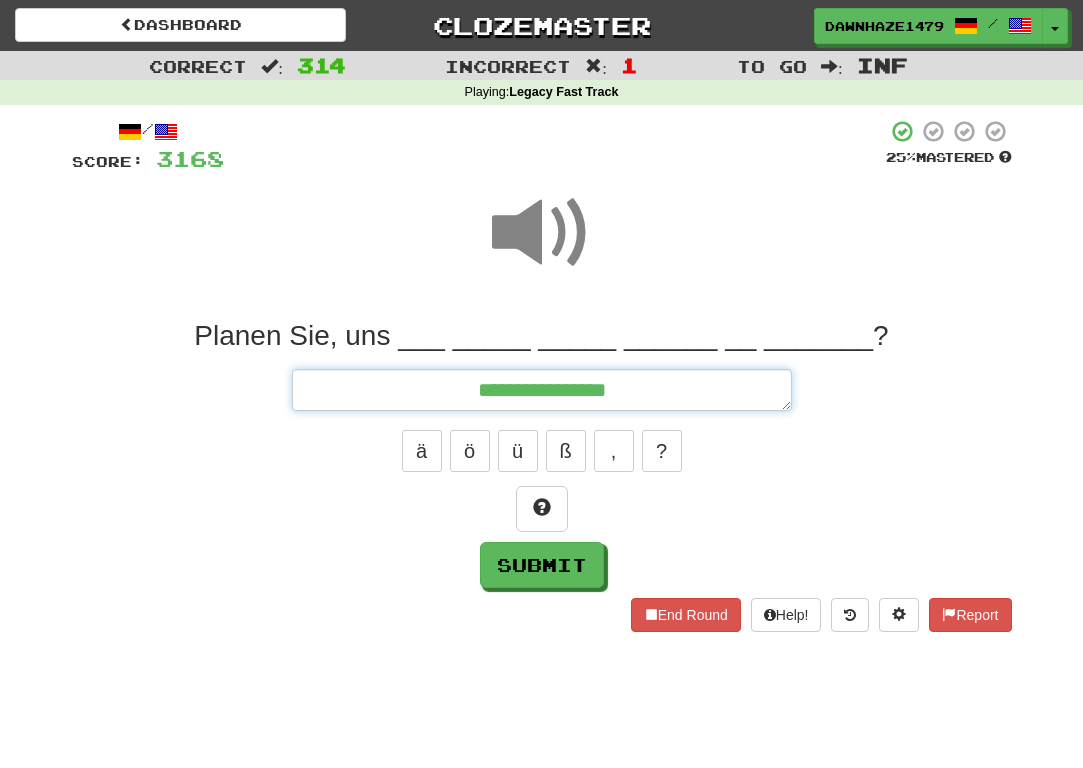 click on "**********" at bounding box center (542, 390) 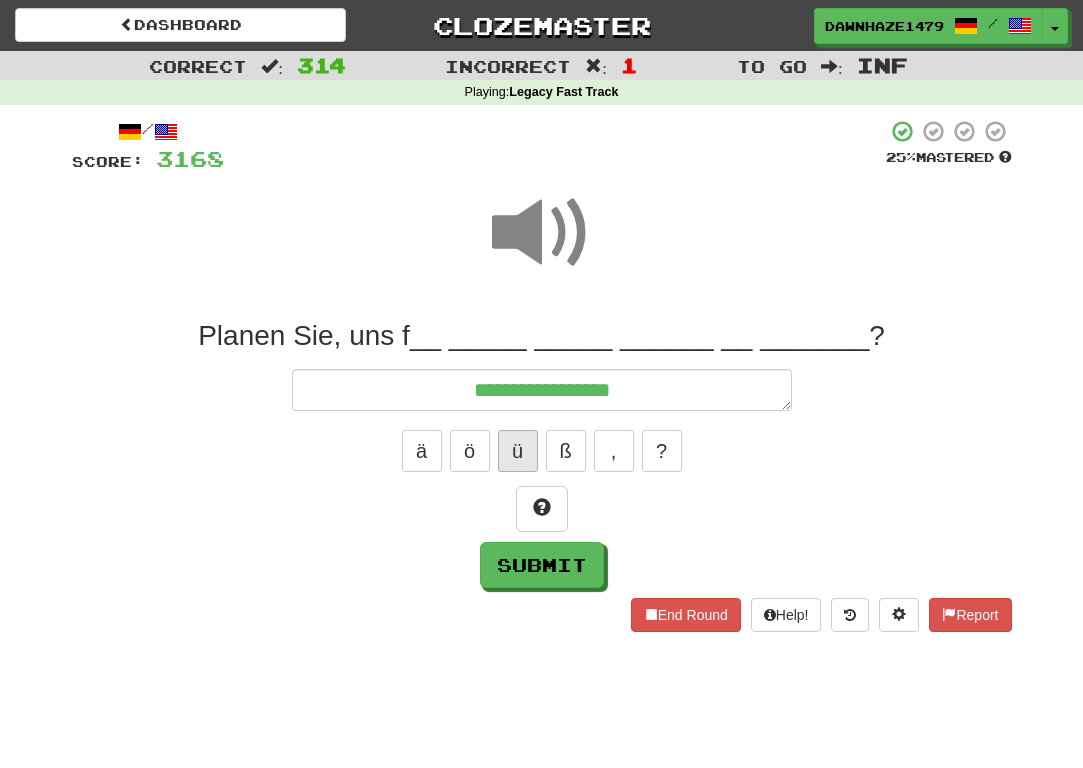 click on "ü" at bounding box center [518, 451] 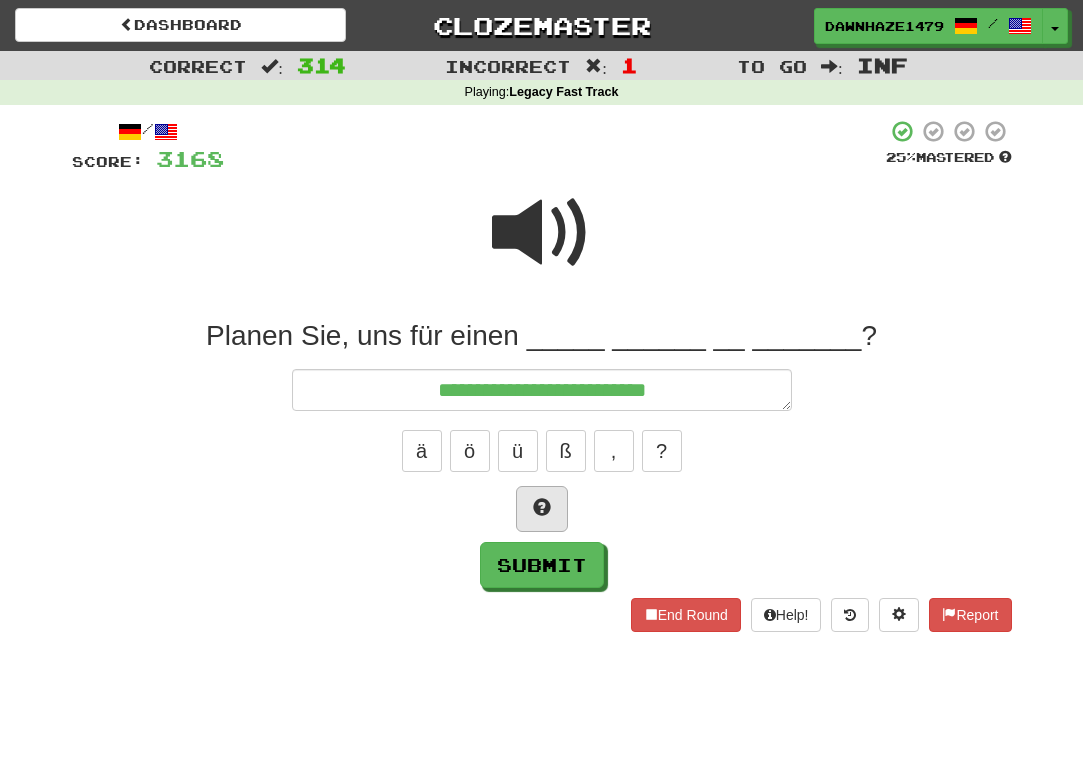 click at bounding box center [542, 507] 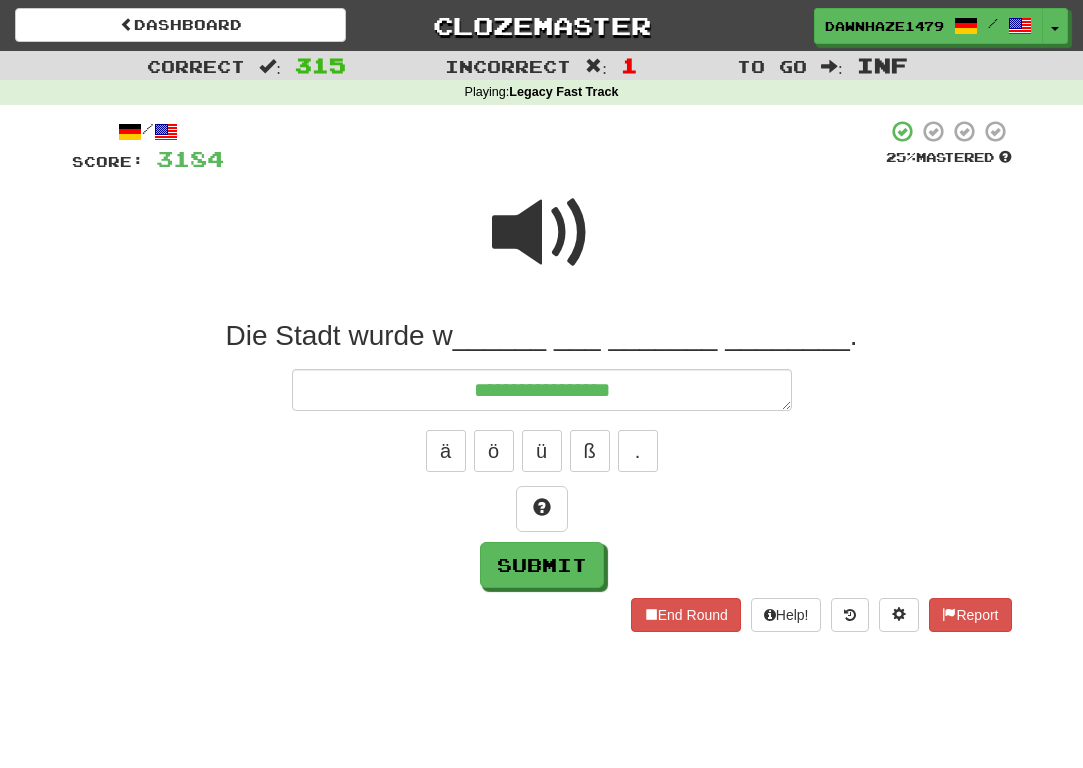 click at bounding box center (542, 233) 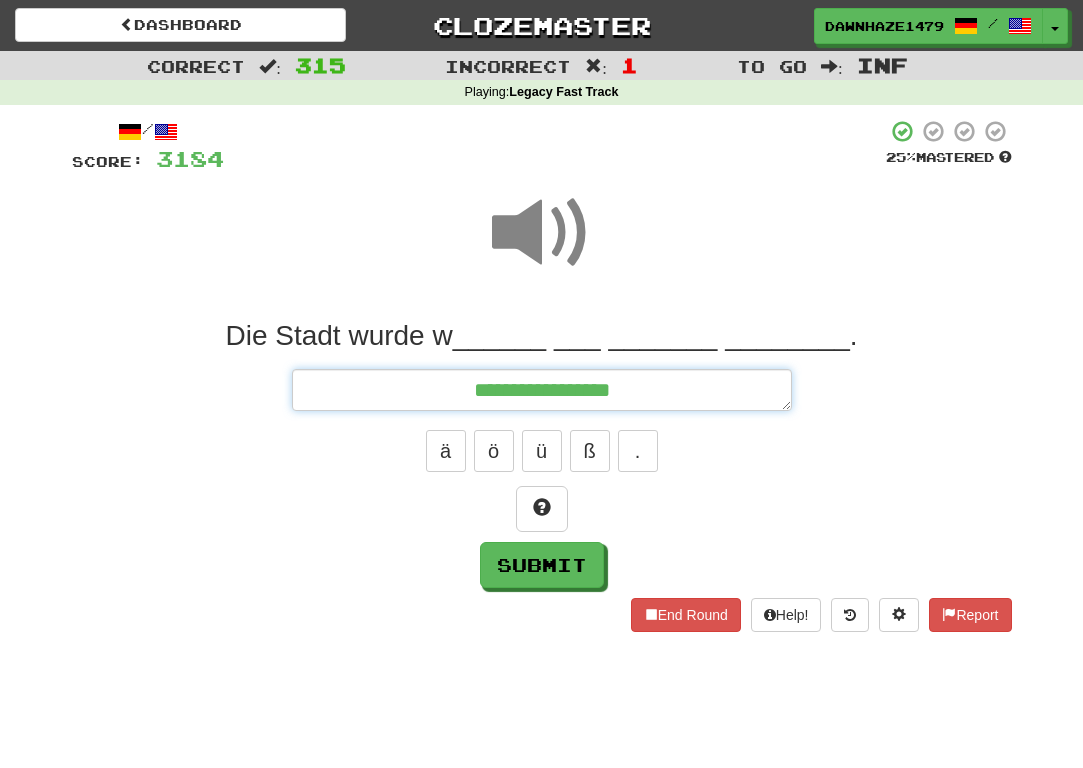 click on "**********" at bounding box center [542, 390] 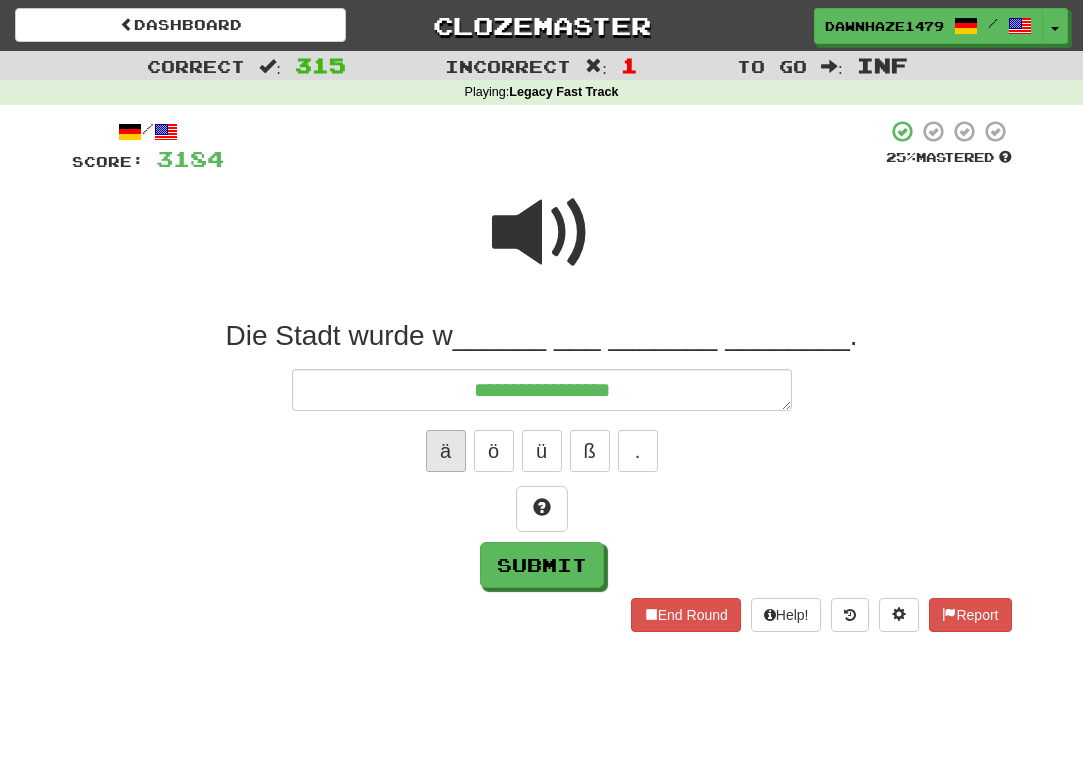 click on "ä" at bounding box center [446, 451] 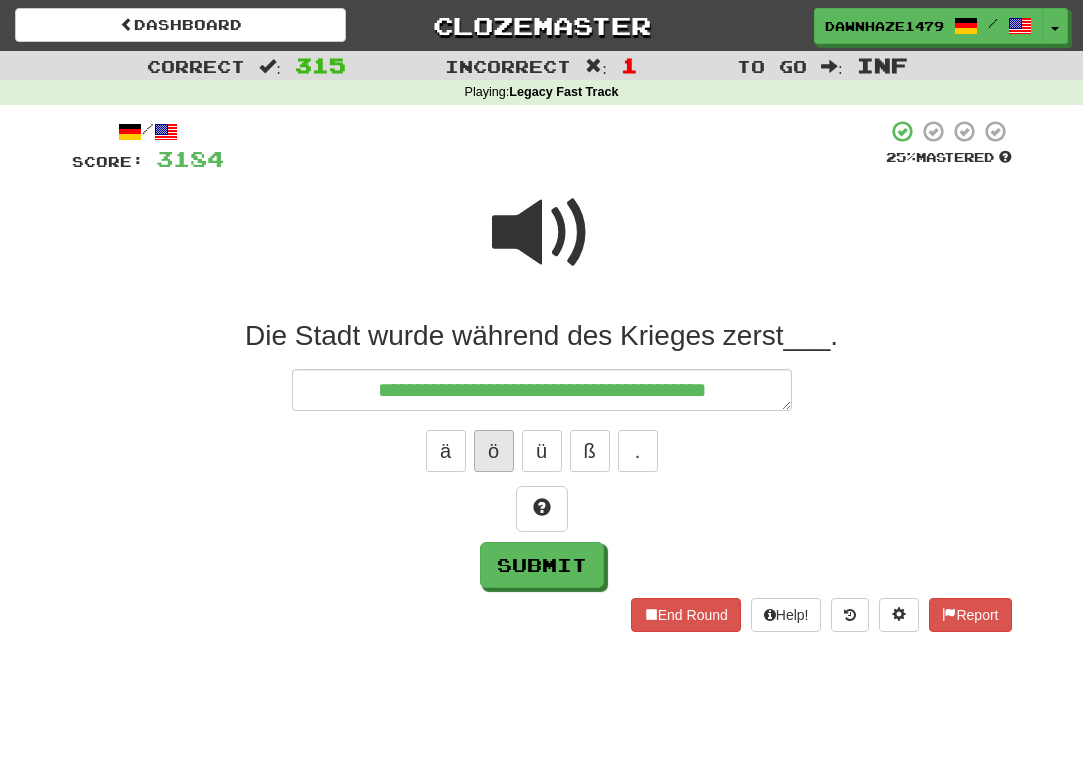 click on "ö" at bounding box center (494, 451) 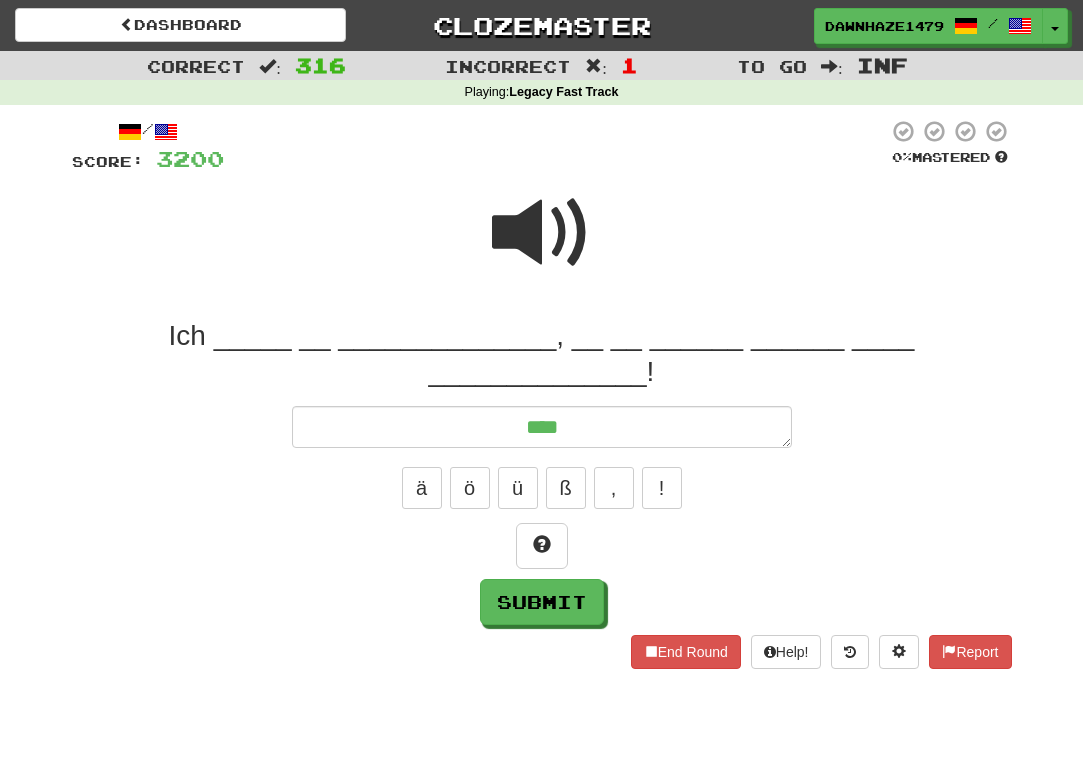 click at bounding box center (542, 233) 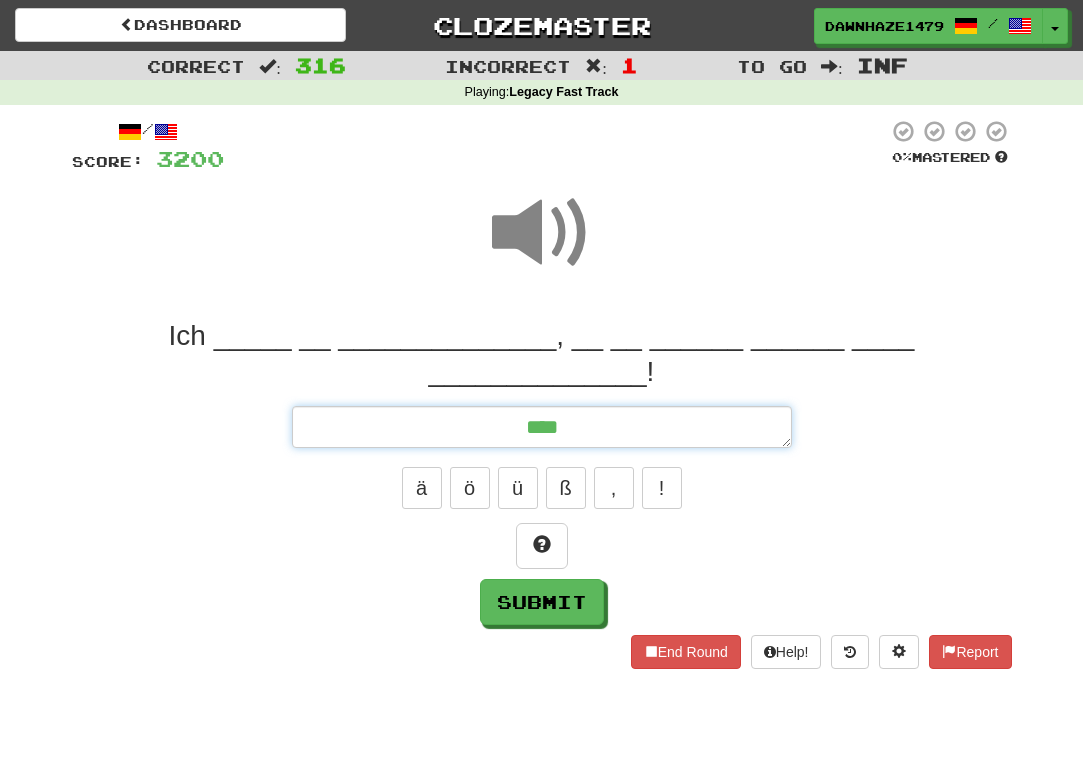 click on "***" at bounding box center [542, 427] 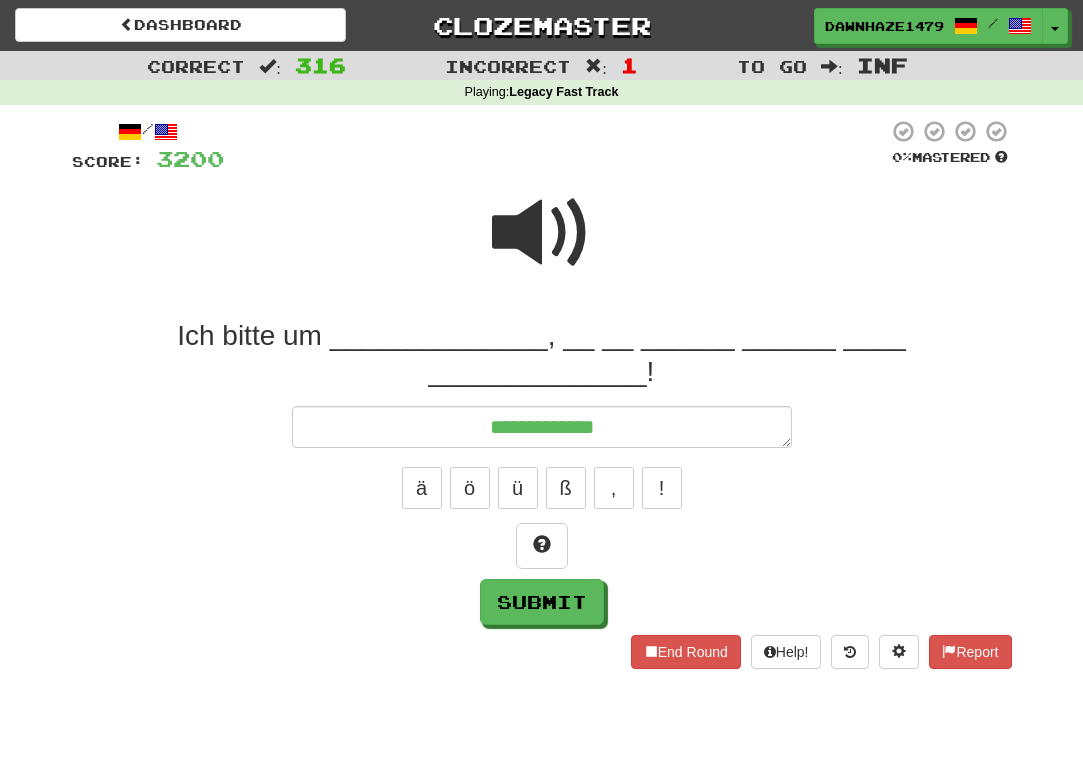 click at bounding box center [542, 233] 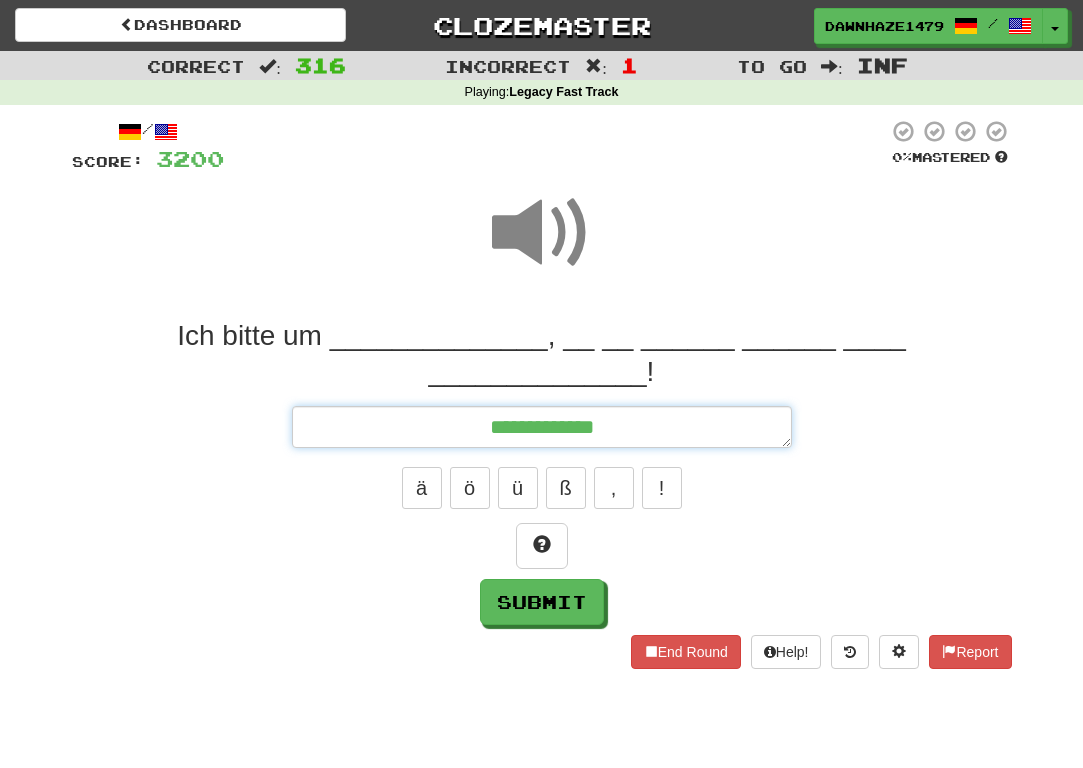 click on "**********" at bounding box center [542, 427] 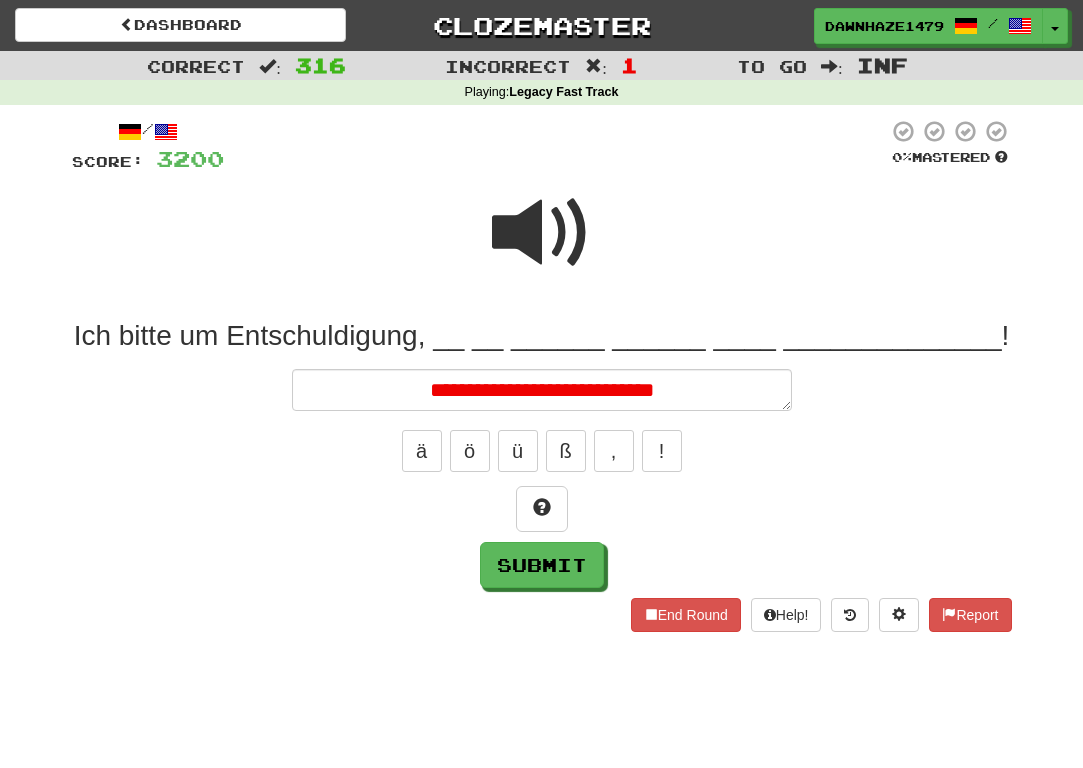 click at bounding box center [542, 233] 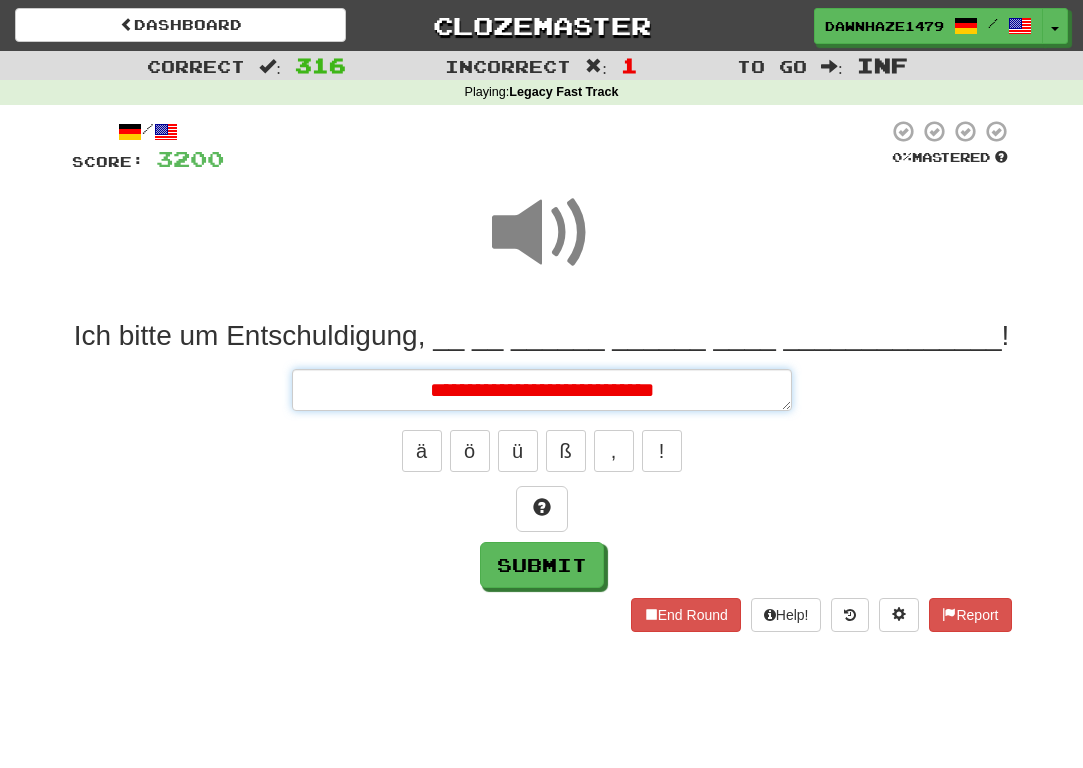 click on "**********" at bounding box center [542, 390] 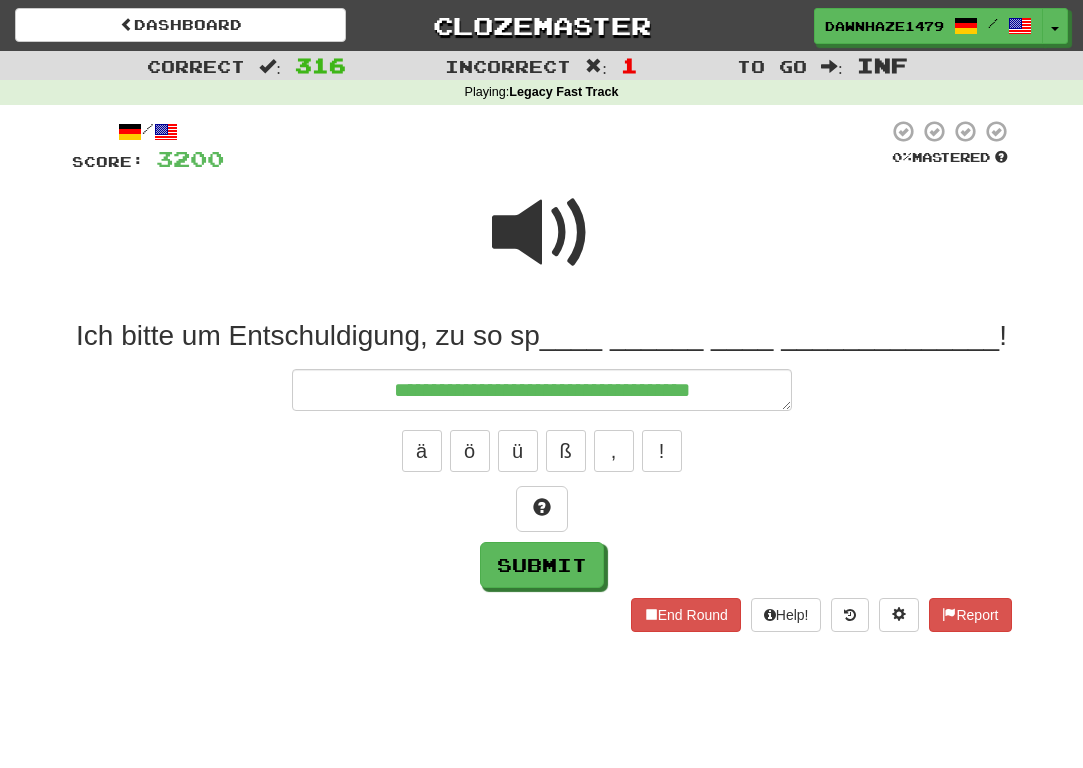 click at bounding box center [542, 246] 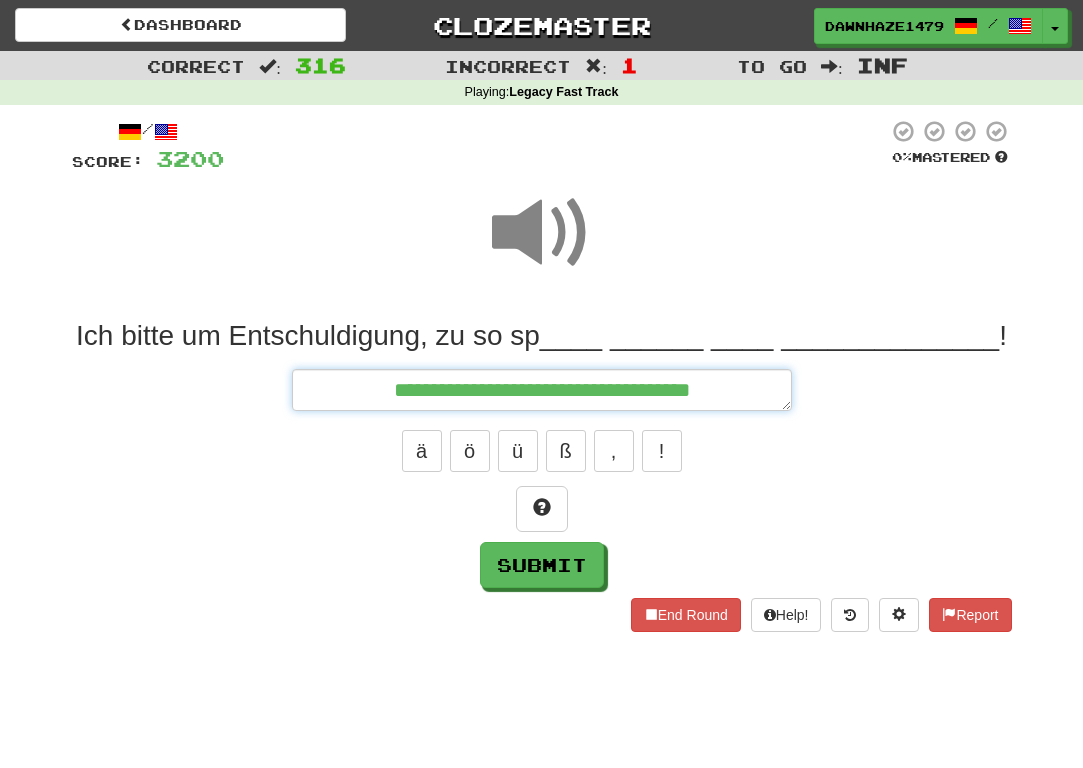 click on "**********" at bounding box center (542, 390) 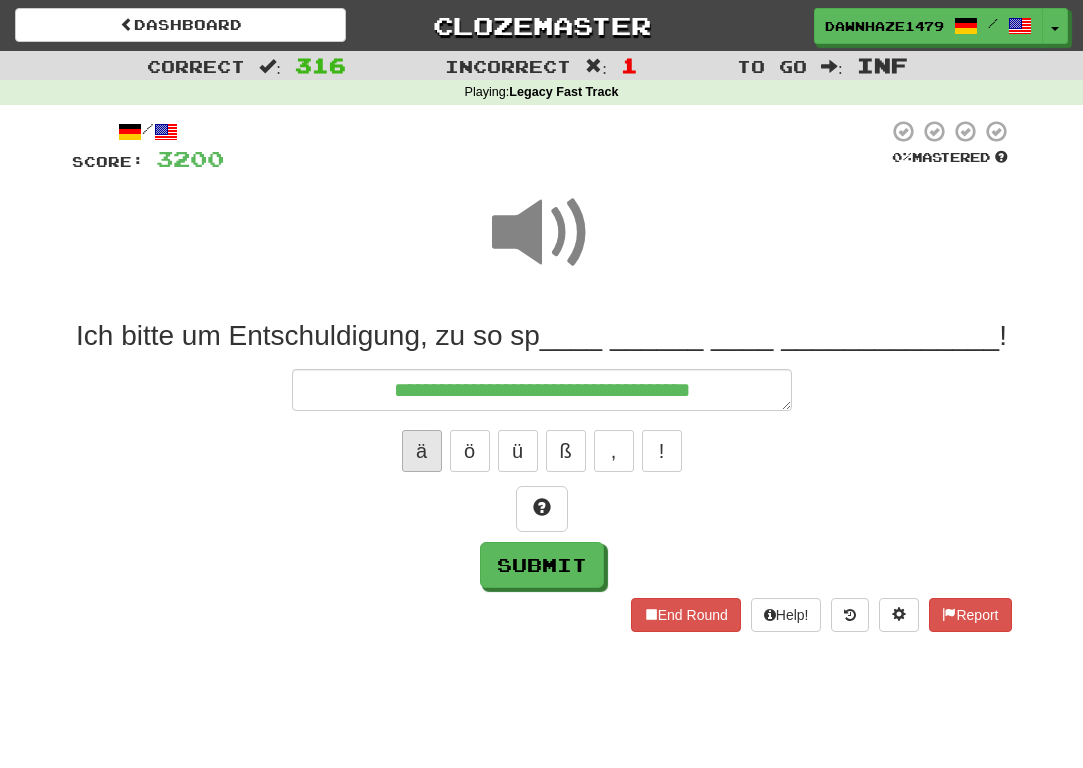 click on "ä" at bounding box center [422, 451] 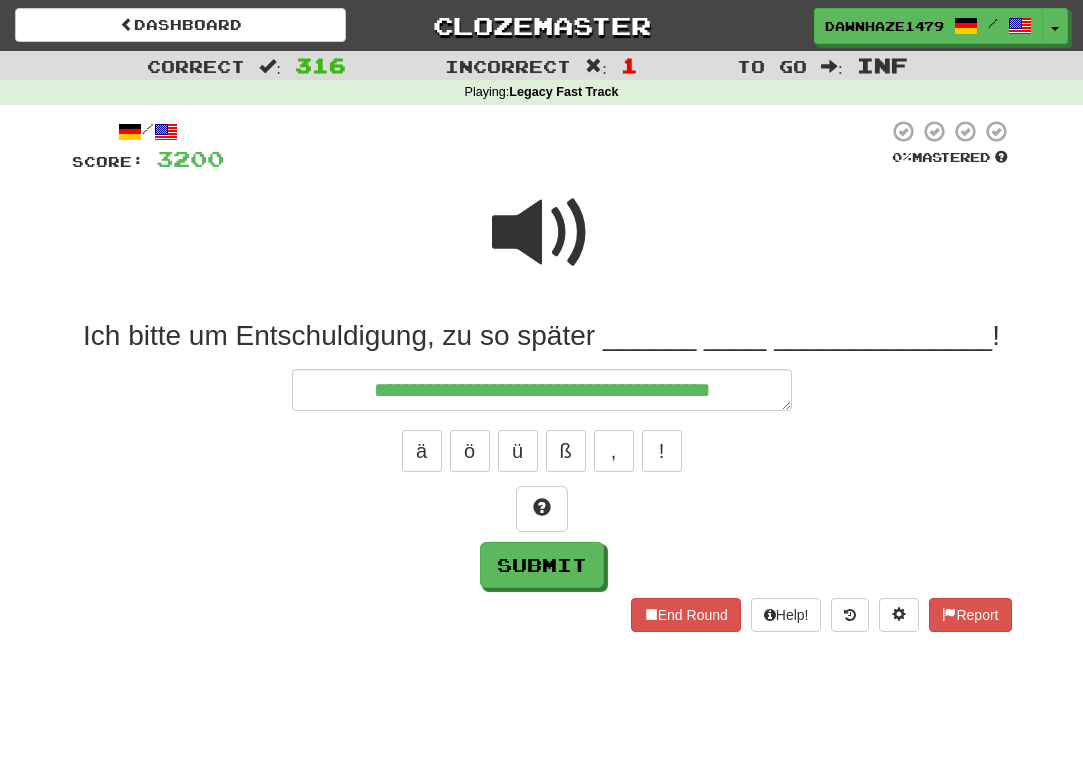 click at bounding box center (542, 246) 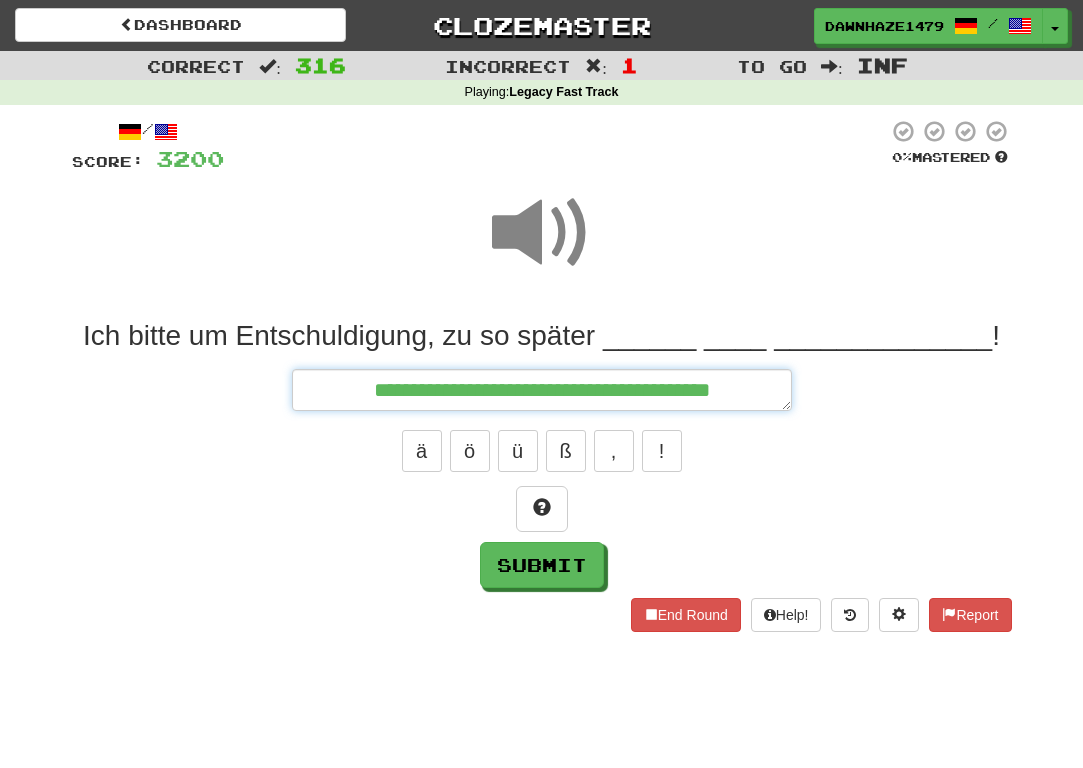 click on "**********" at bounding box center [542, 390] 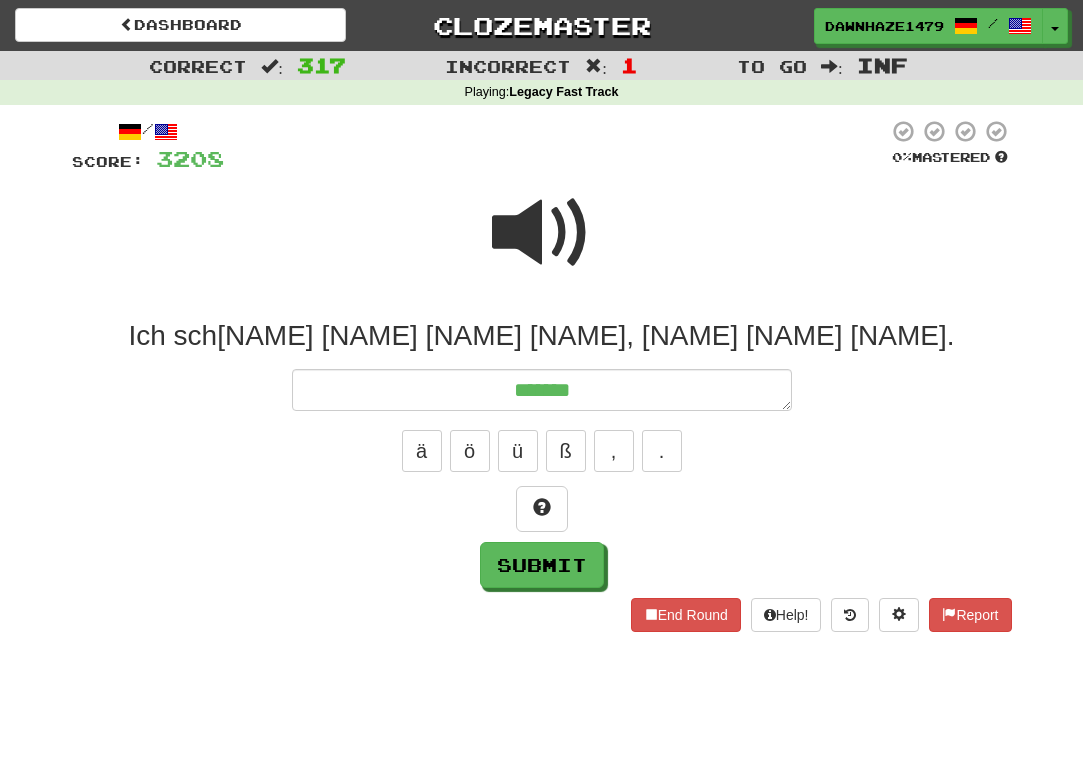 click at bounding box center (542, 233) 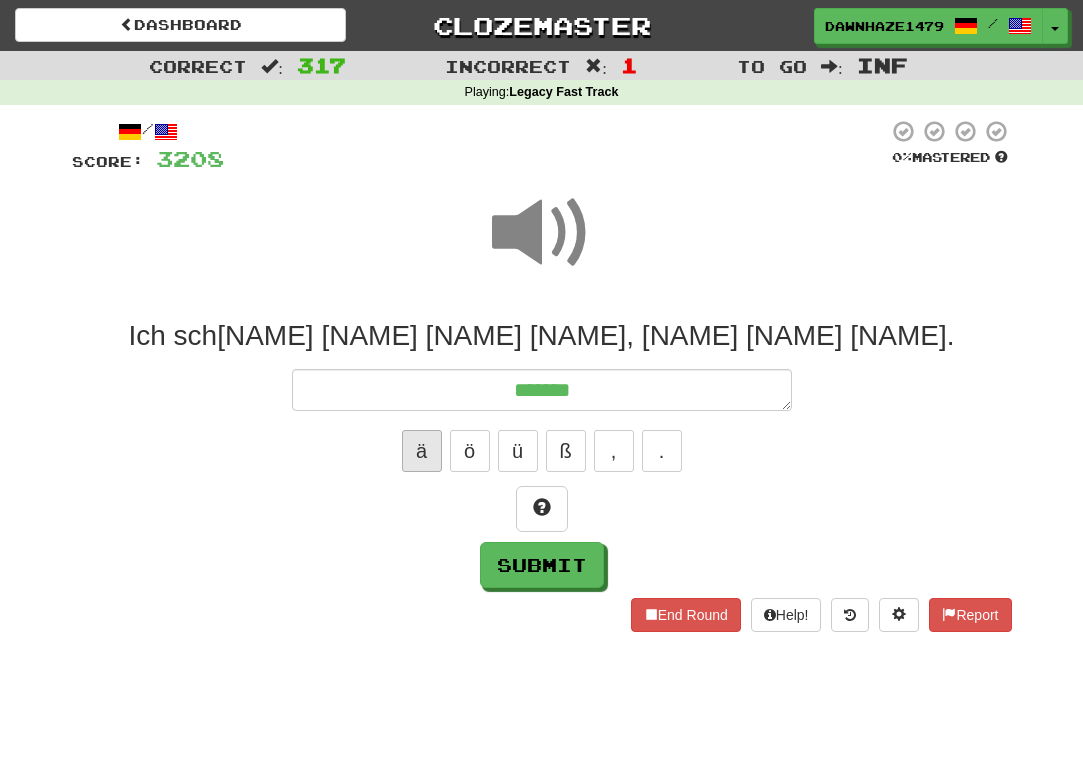 click on "ä" at bounding box center (422, 451) 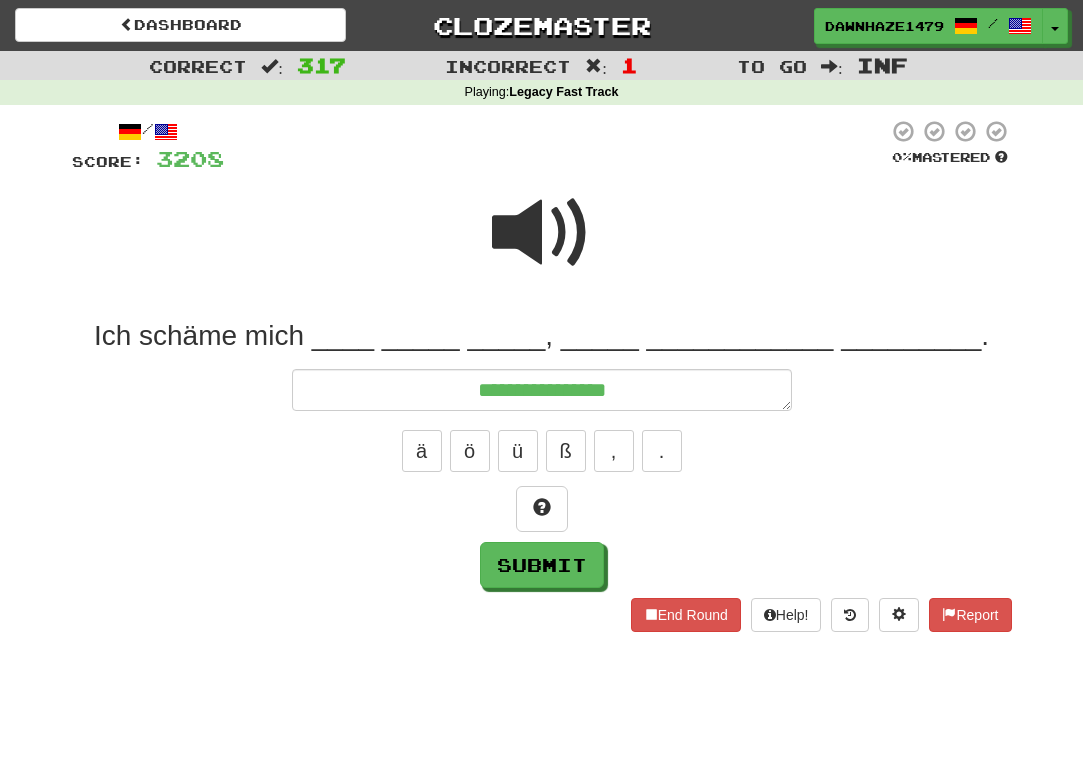 click at bounding box center [542, 233] 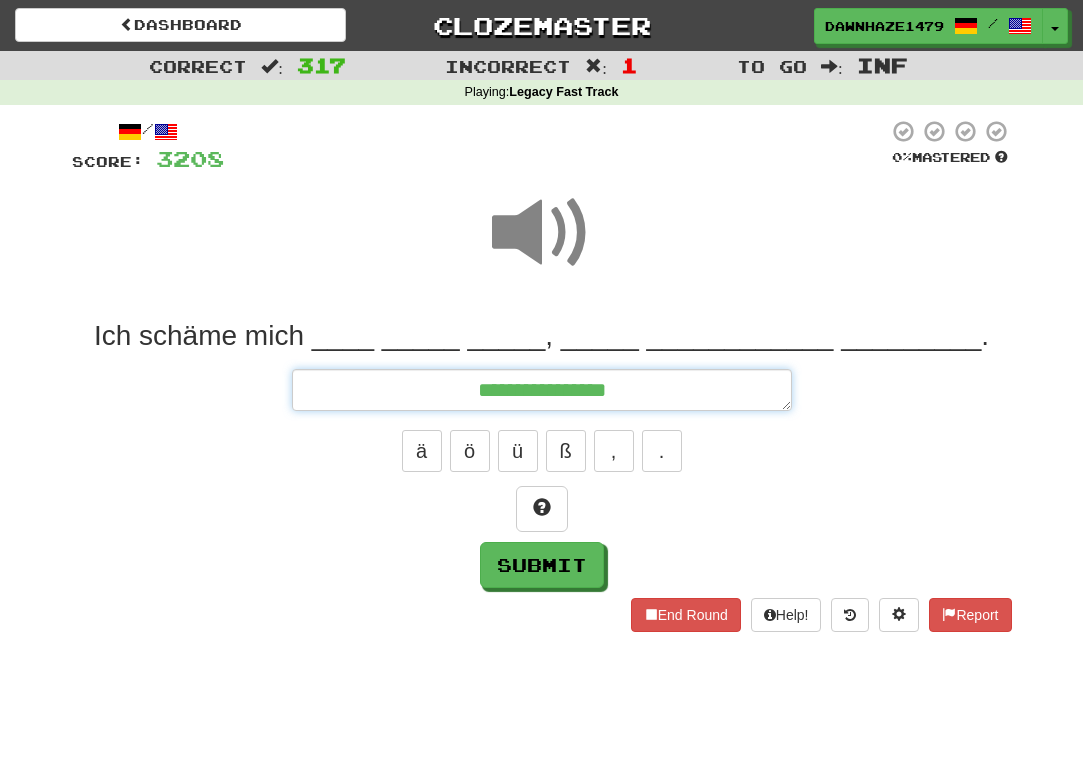 click on "**********" at bounding box center (542, 390) 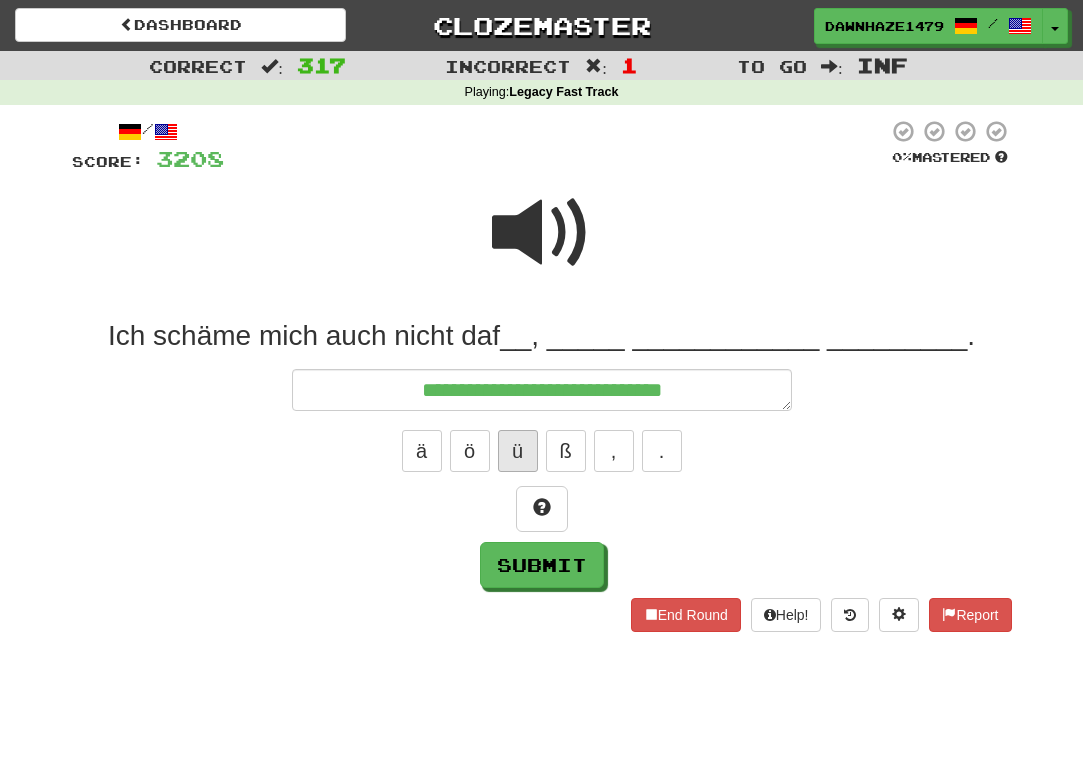 click on "ü" at bounding box center [518, 451] 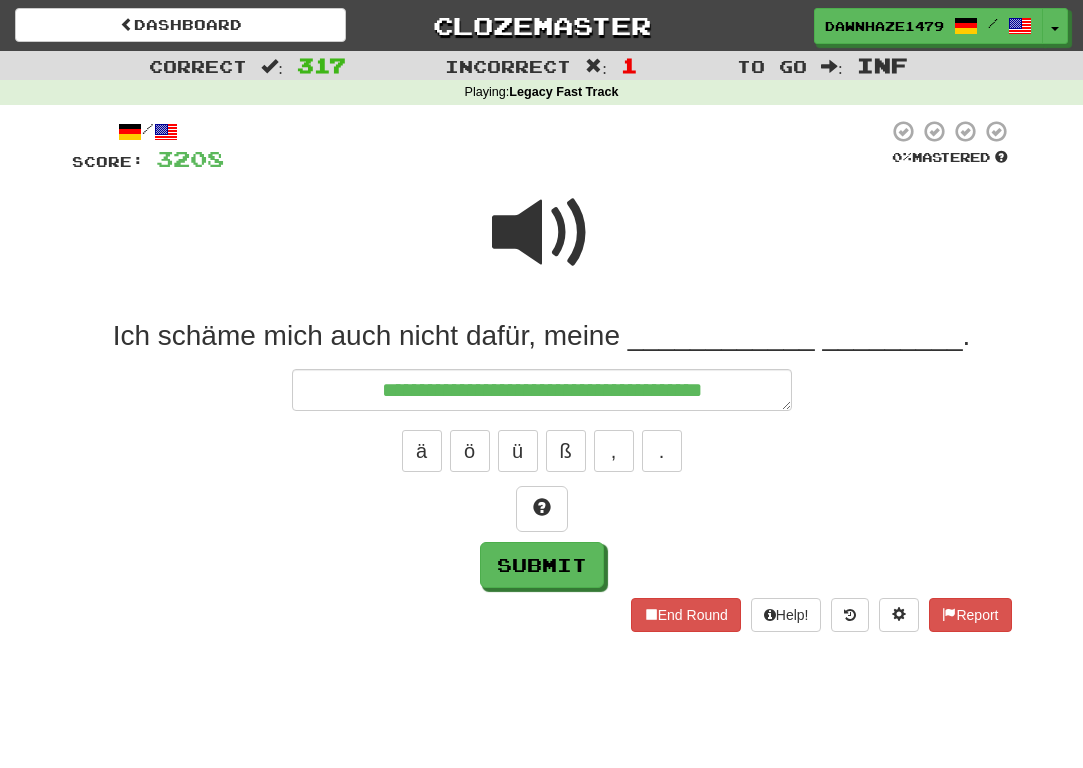 click at bounding box center [556, 146] 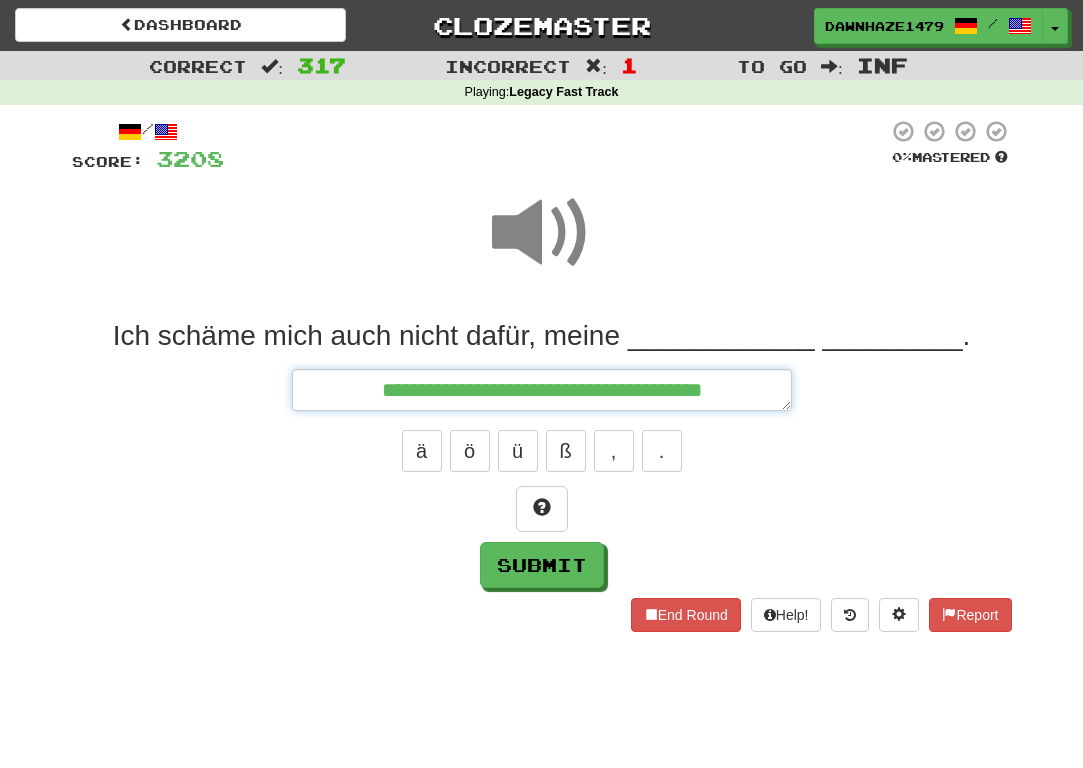 click on "**********" at bounding box center (542, 390) 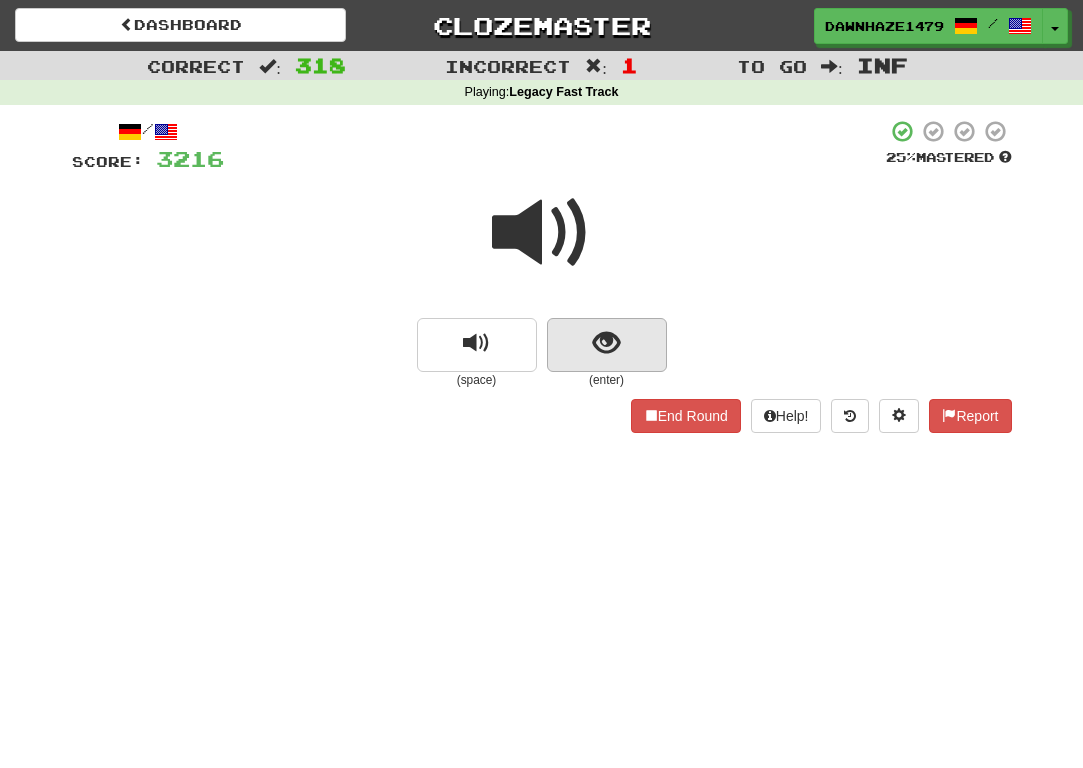click at bounding box center (606, 343) 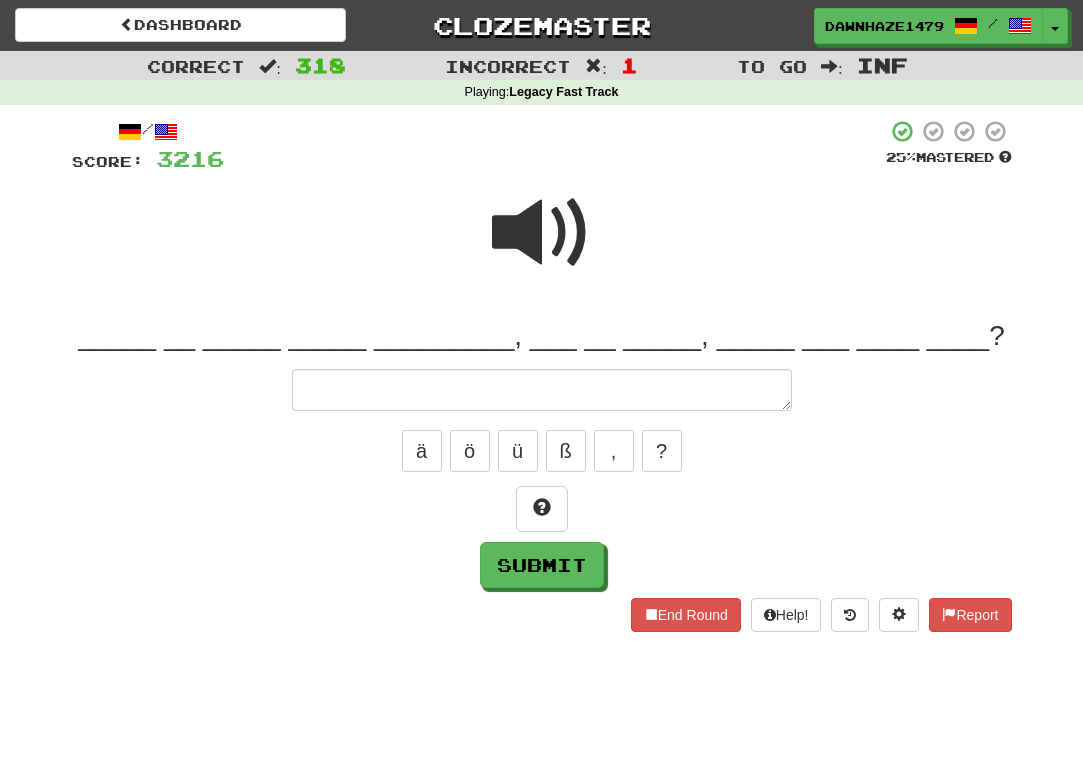 click at bounding box center (542, 246) 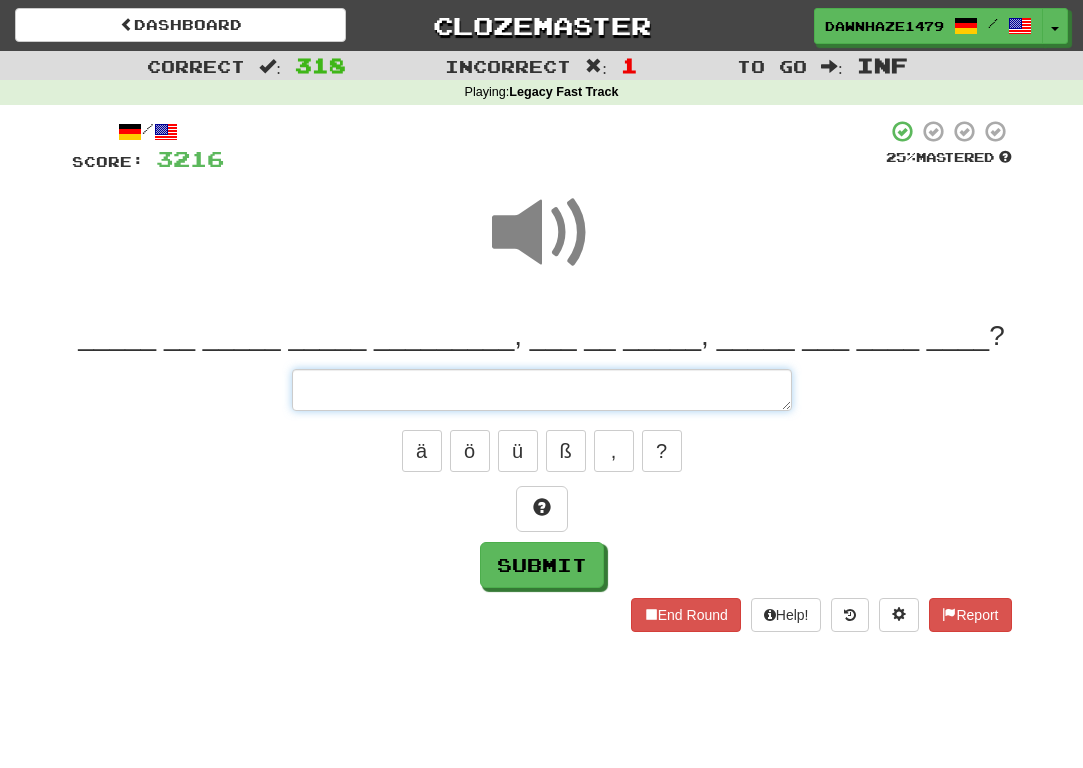 click at bounding box center [542, 390] 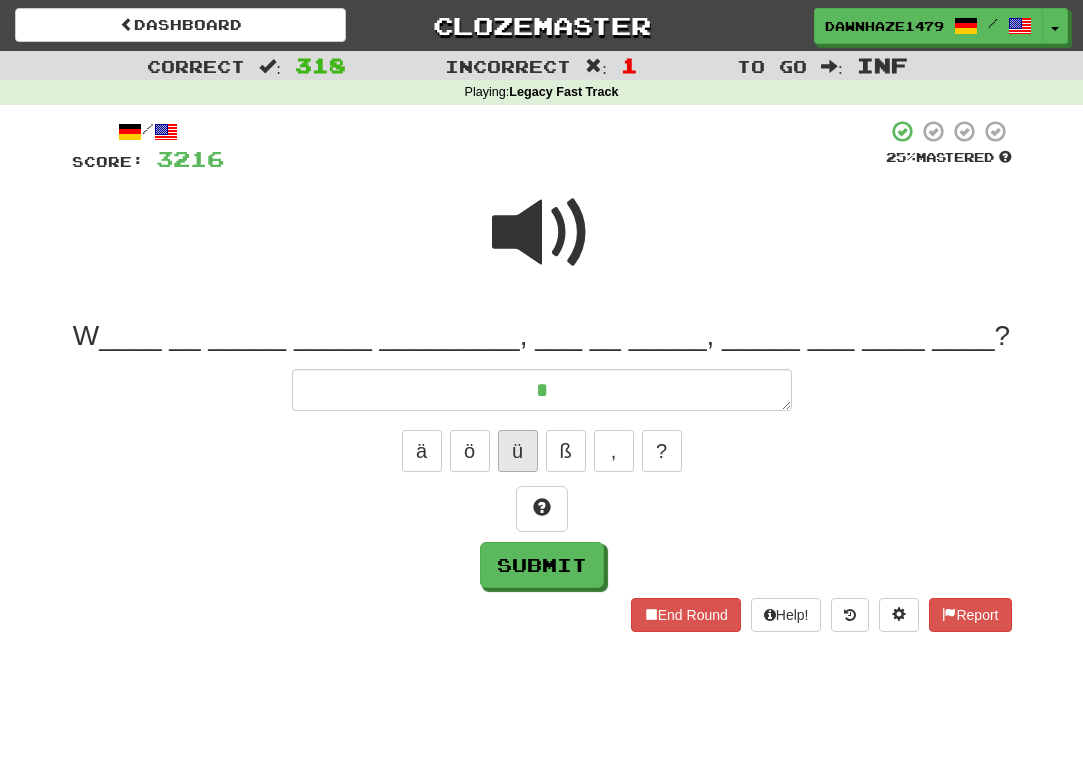 click on "ü" at bounding box center [518, 451] 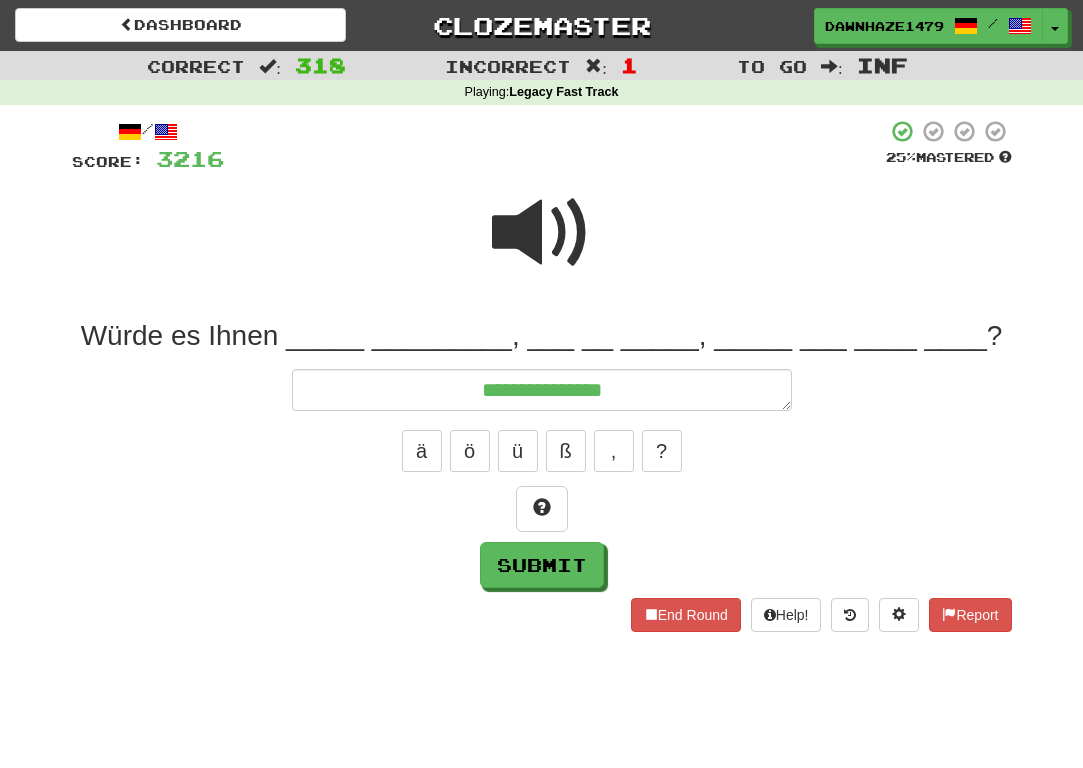 click at bounding box center [542, 233] 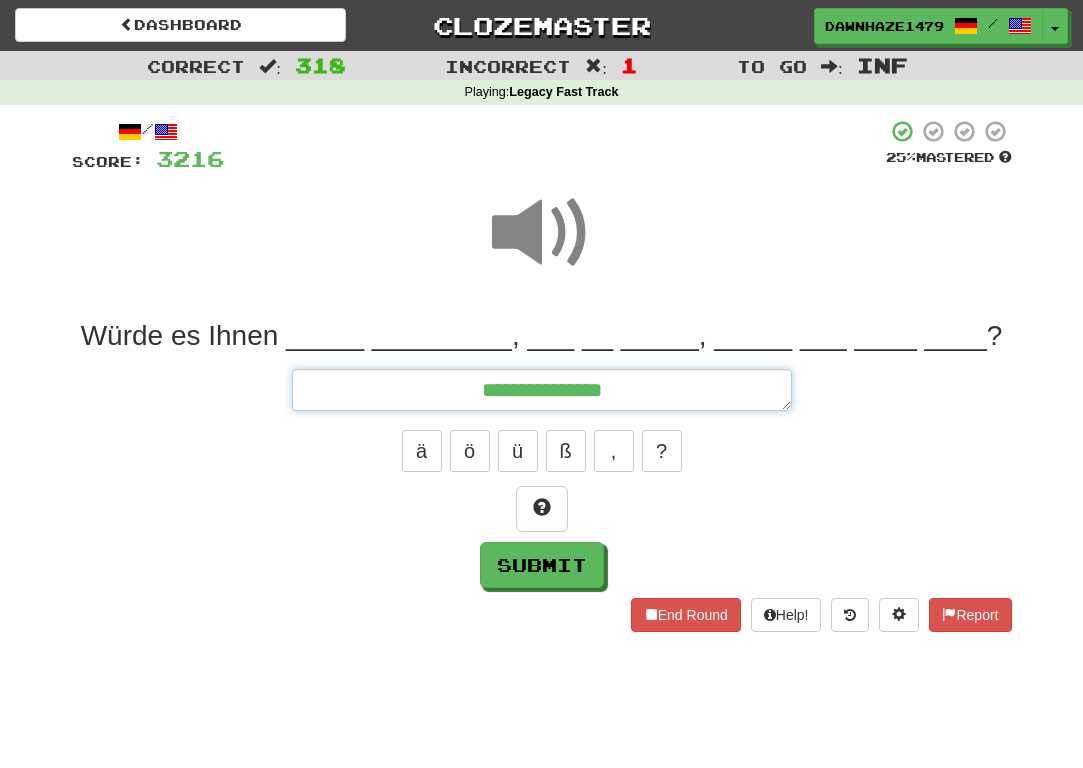 click on "**********" at bounding box center [542, 390] 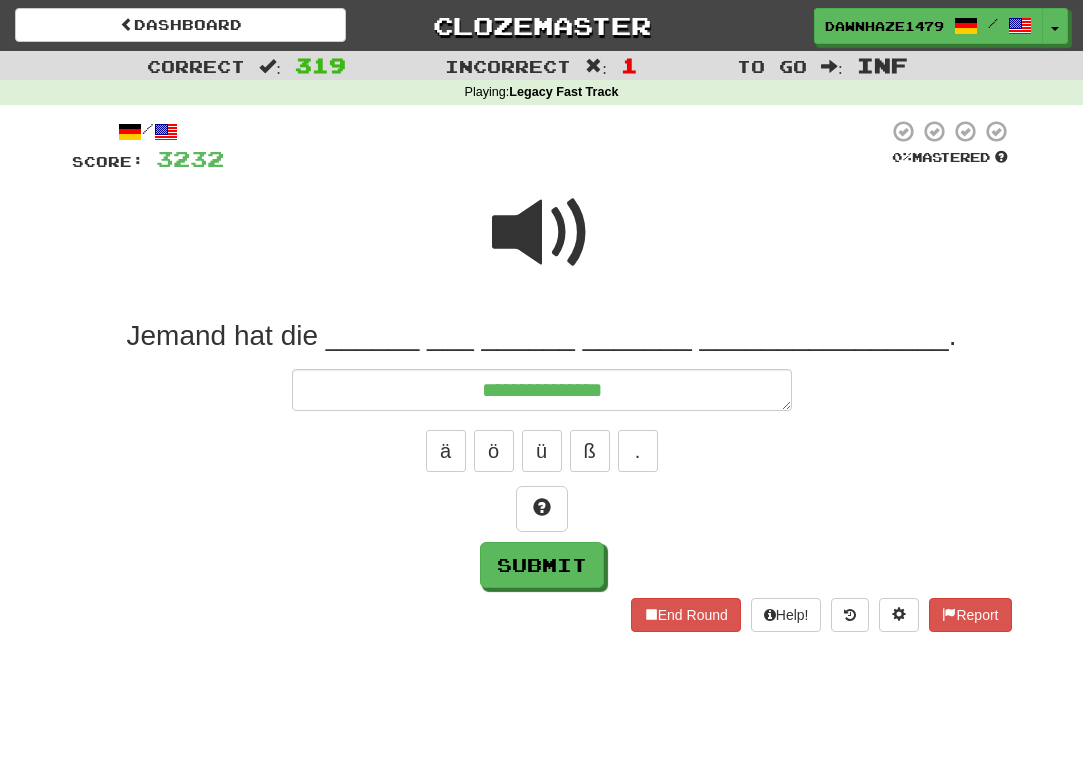 click at bounding box center [542, 233] 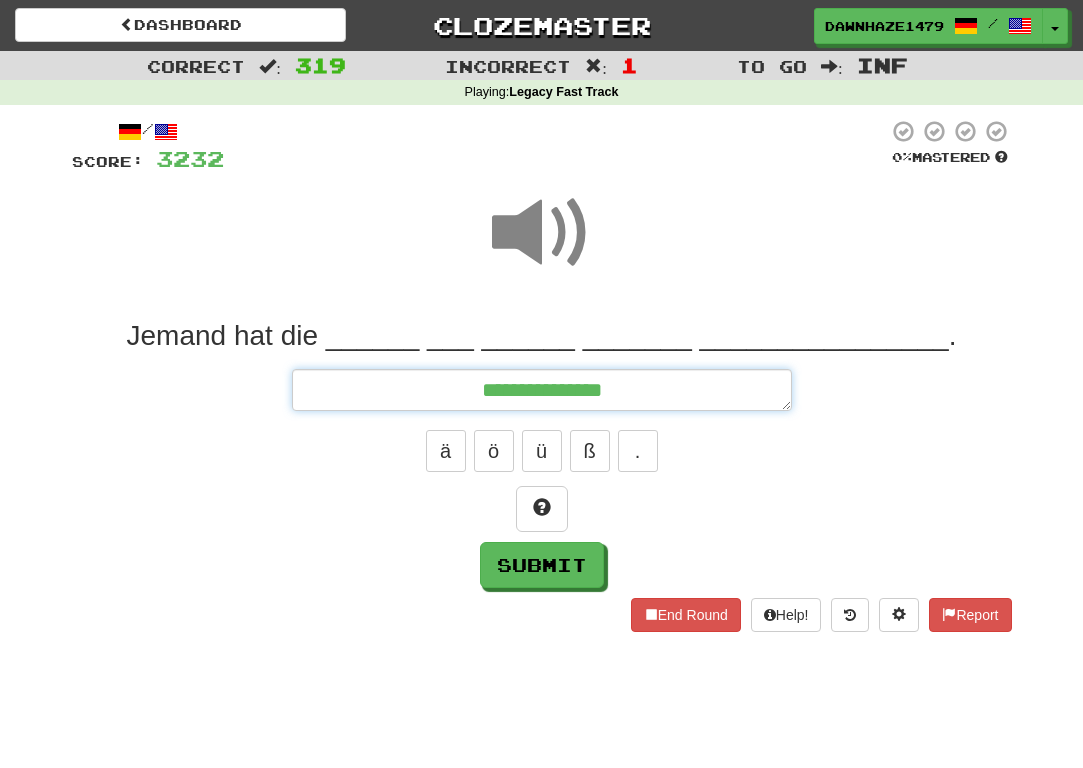 click on "**********" at bounding box center [542, 390] 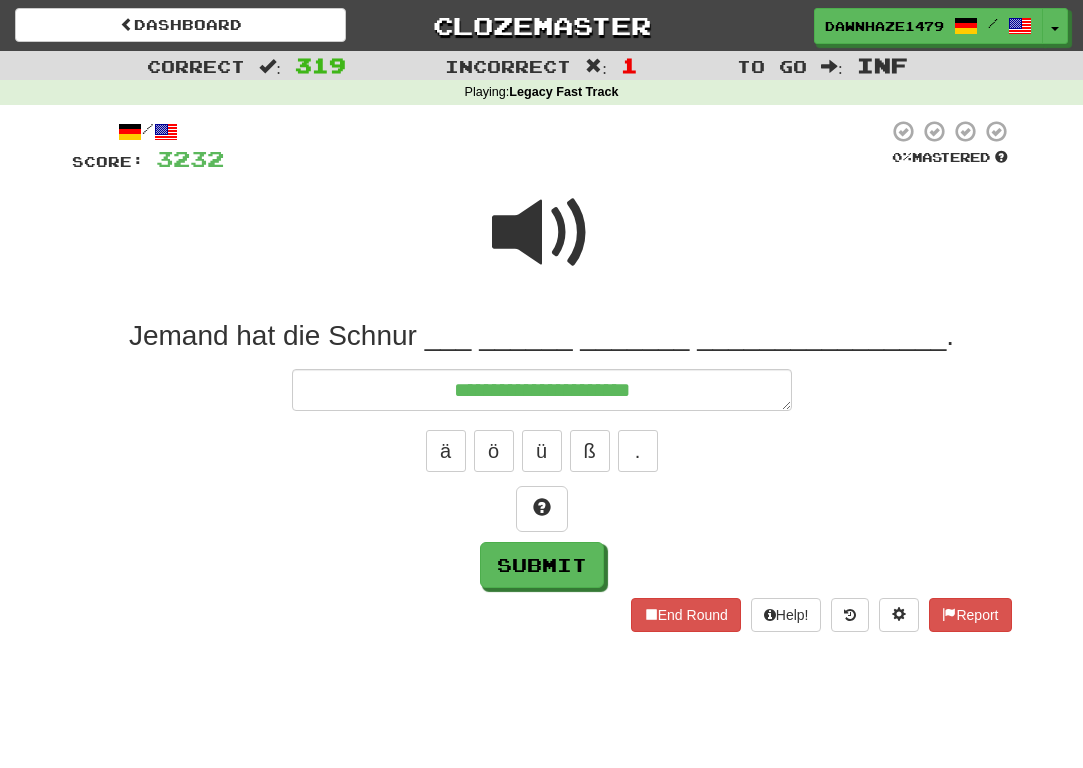 click at bounding box center [542, 233] 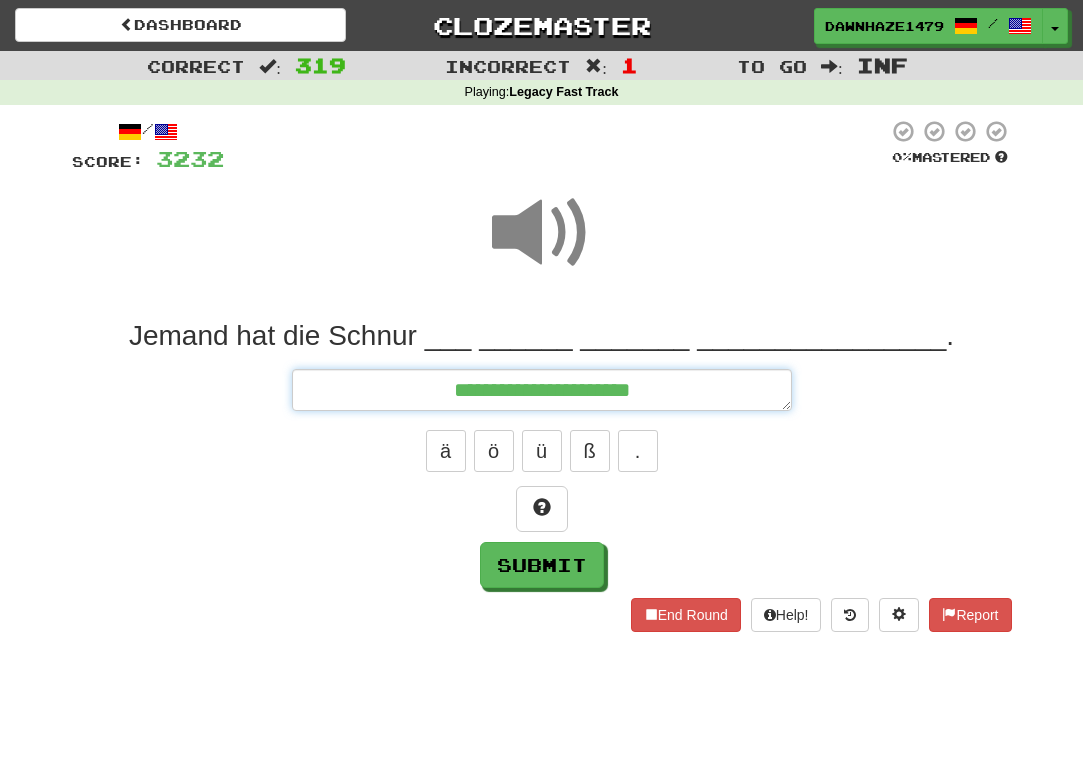 click on "**********" at bounding box center [542, 390] 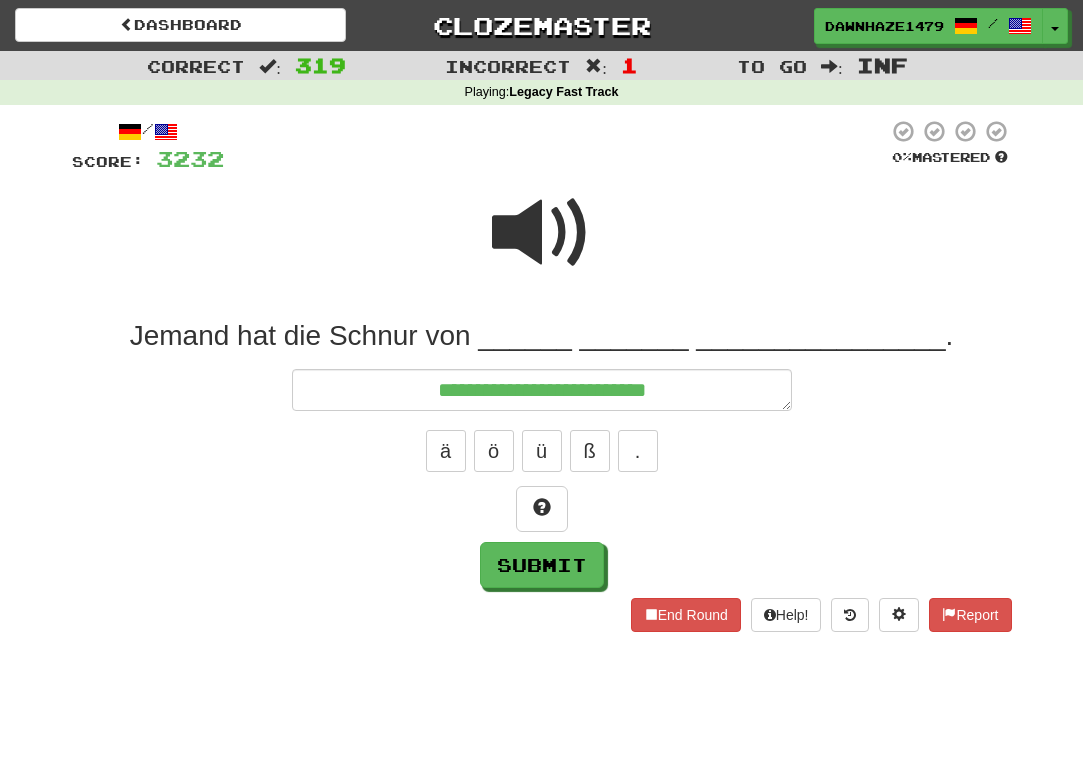 click at bounding box center [542, 233] 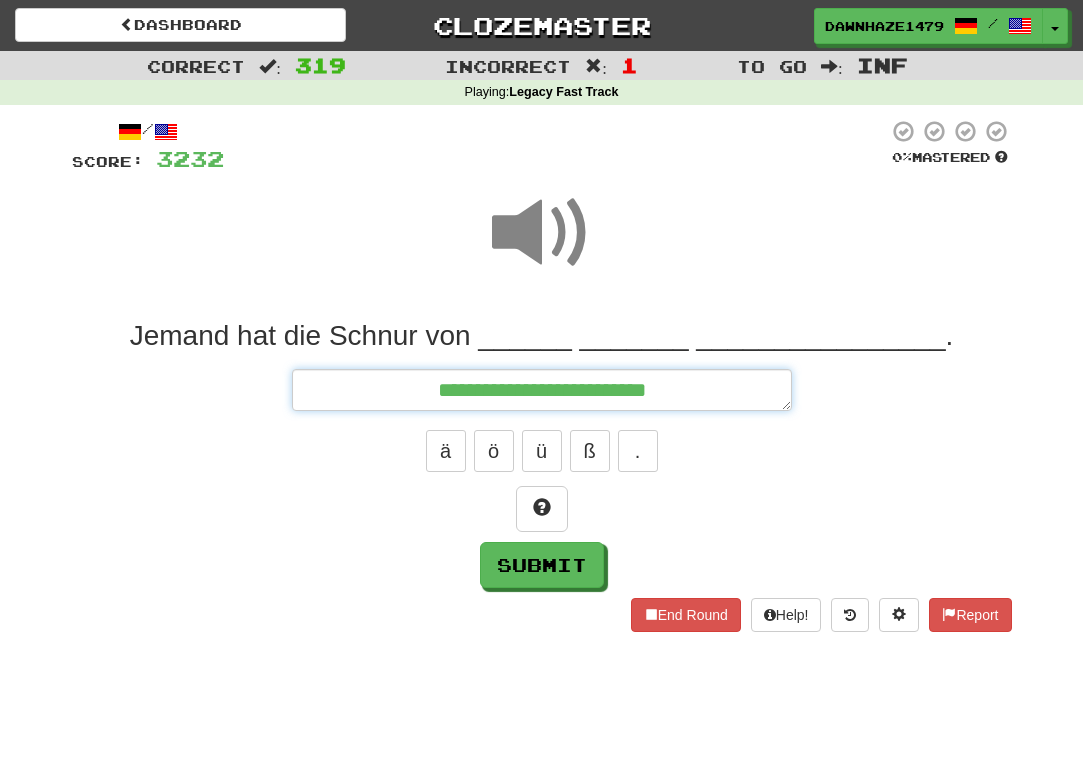 click on "**********" at bounding box center (542, 390) 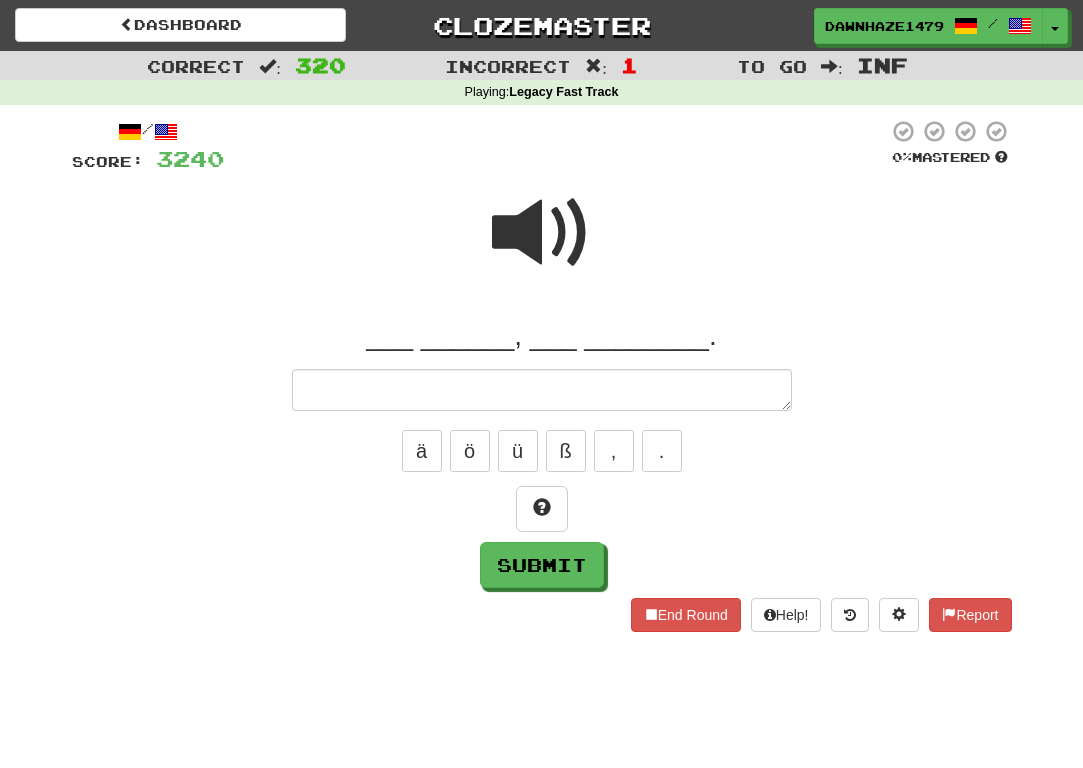 click at bounding box center [542, 233] 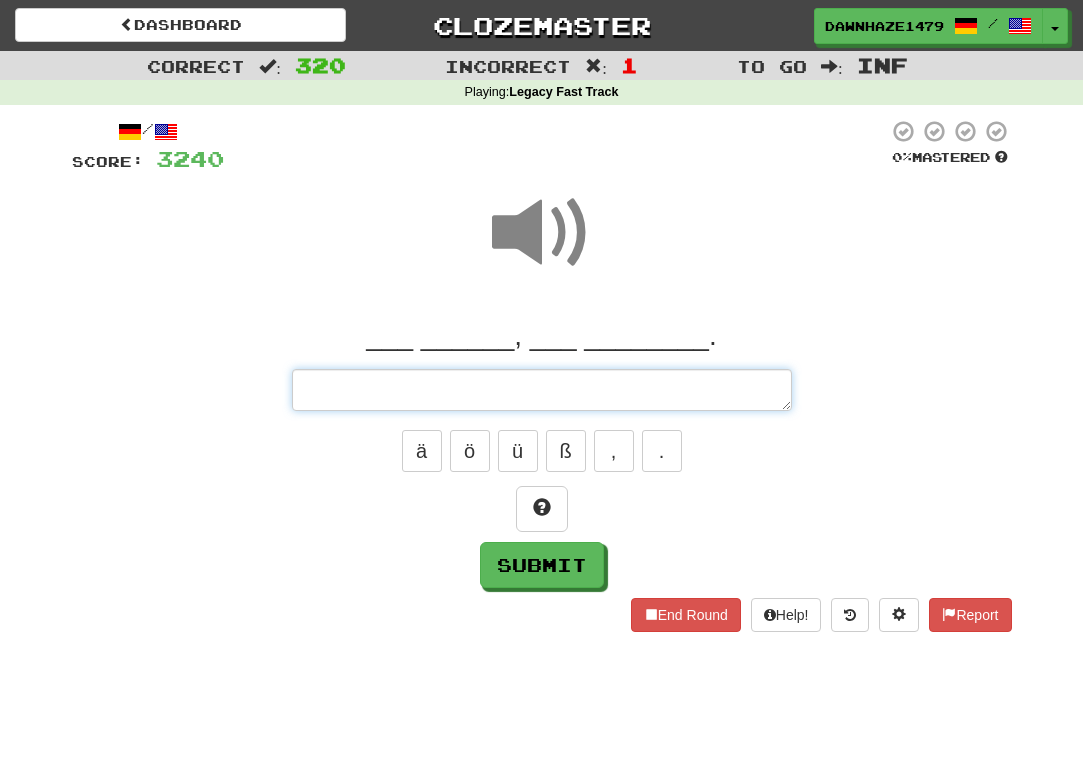 click at bounding box center [542, 390] 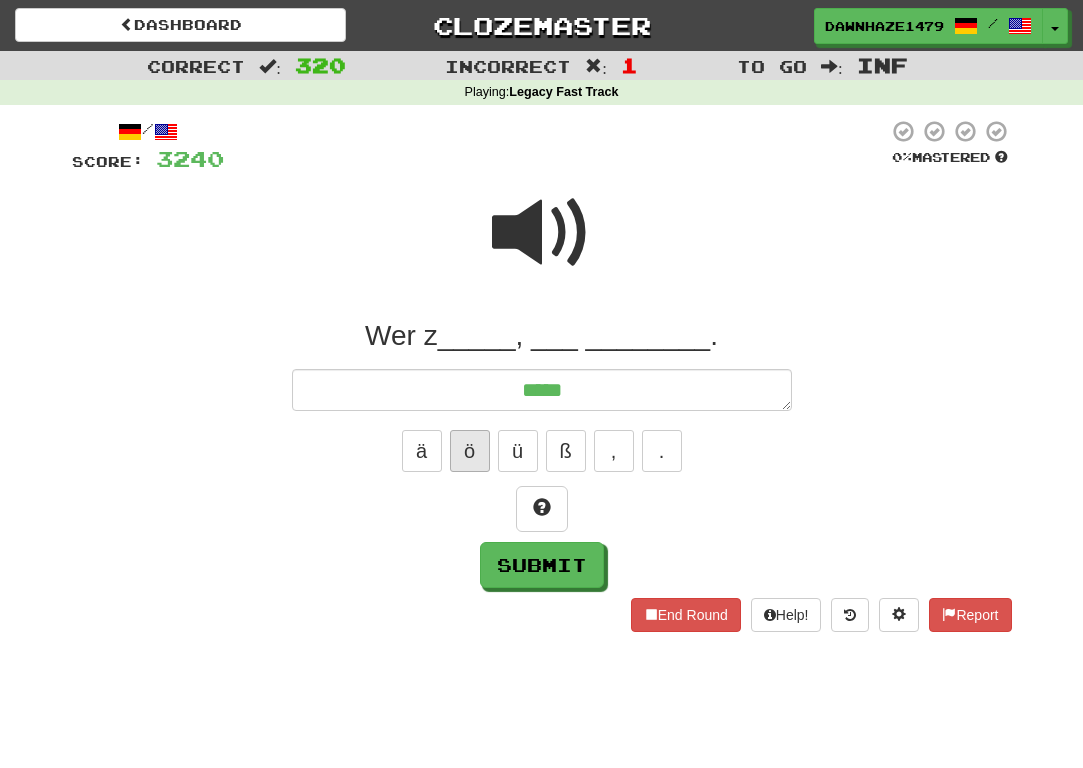 click on "ö" at bounding box center (470, 451) 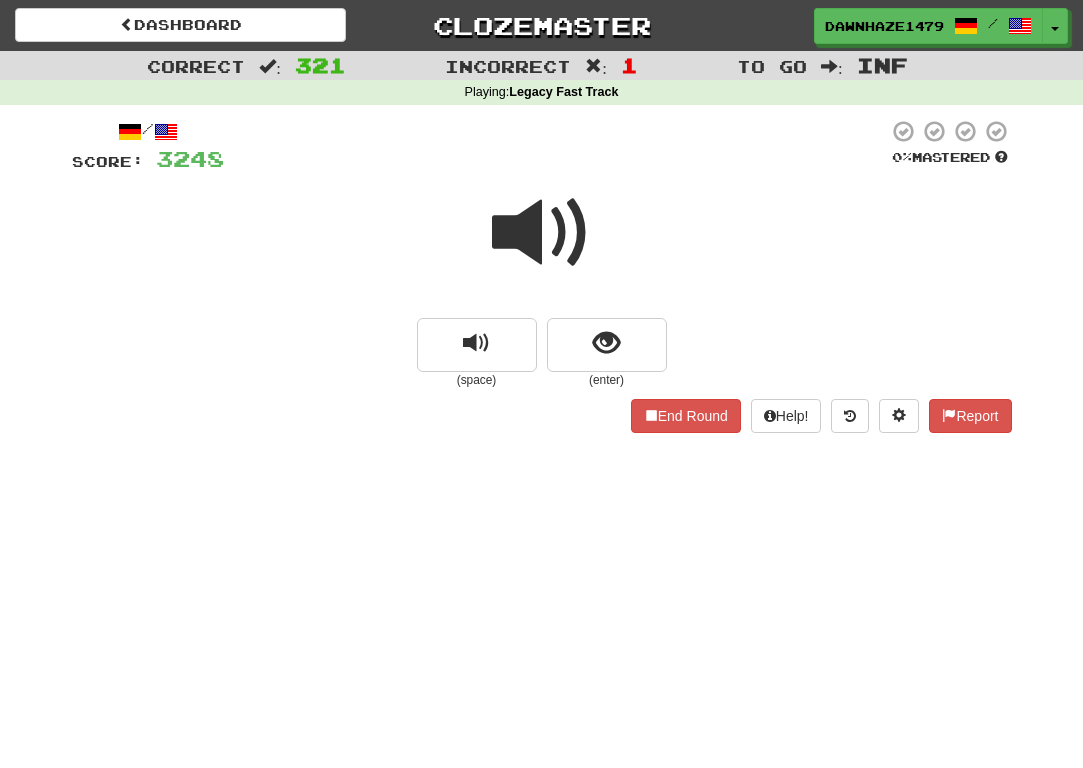 click at bounding box center (542, 233) 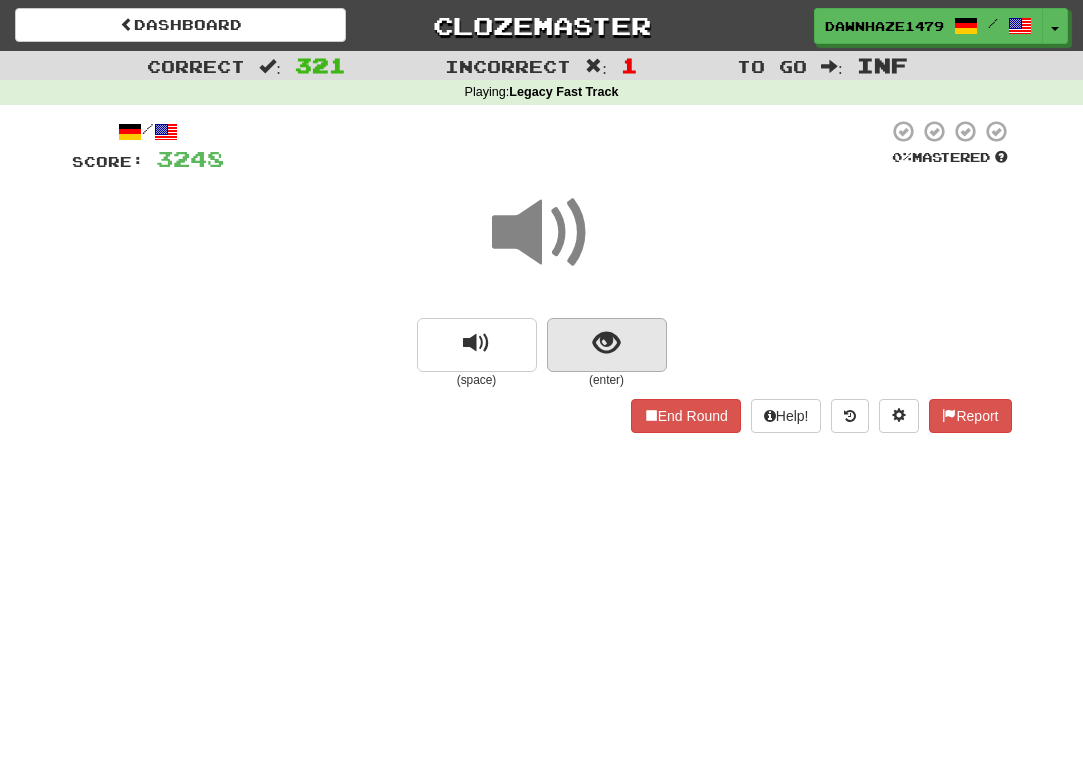 click at bounding box center (607, 345) 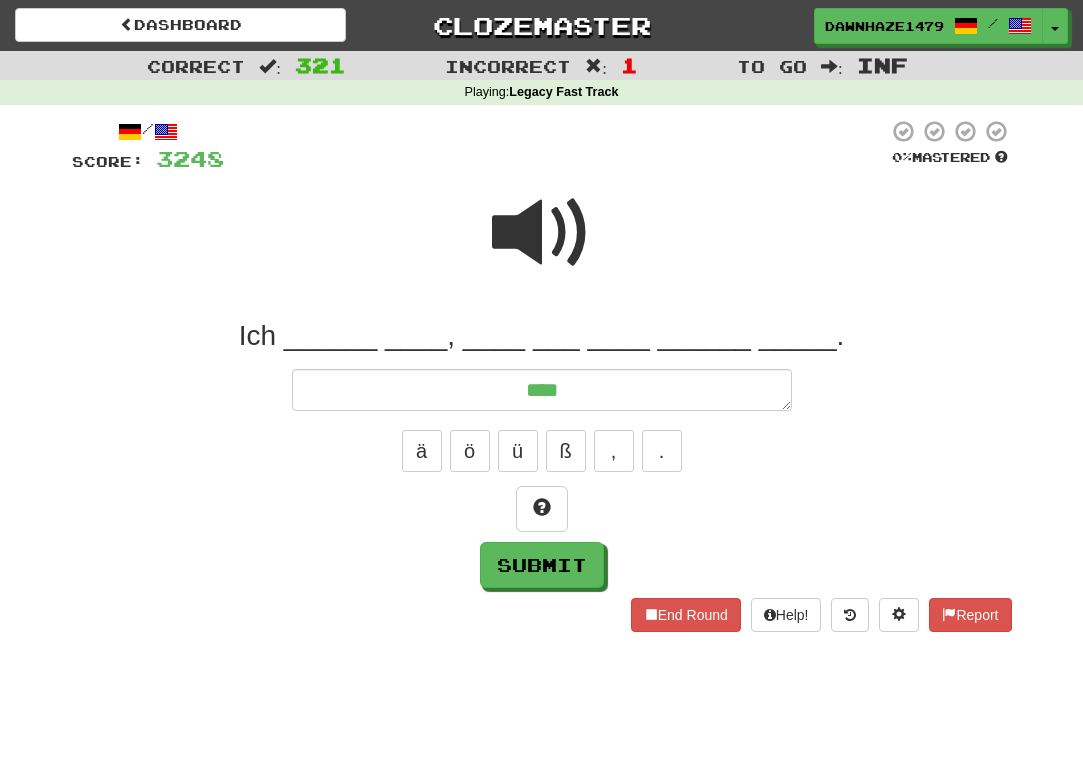 click at bounding box center [542, 233] 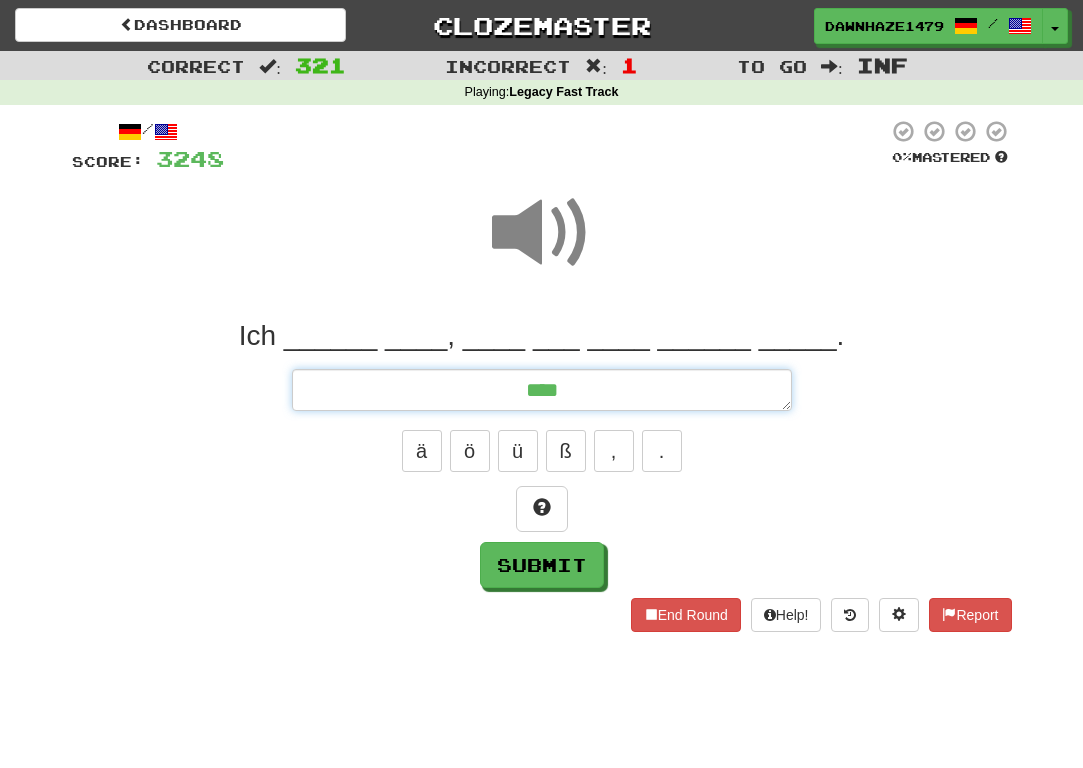 click on "***" at bounding box center [542, 390] 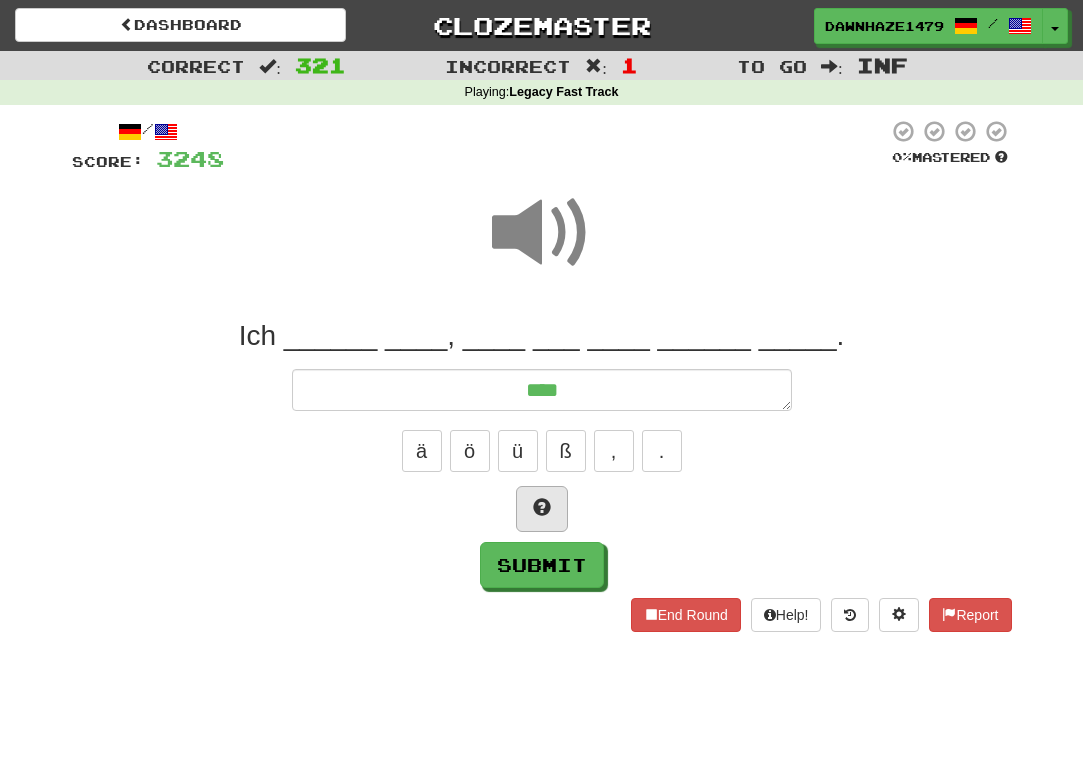 click at bounding box center [542, 509] 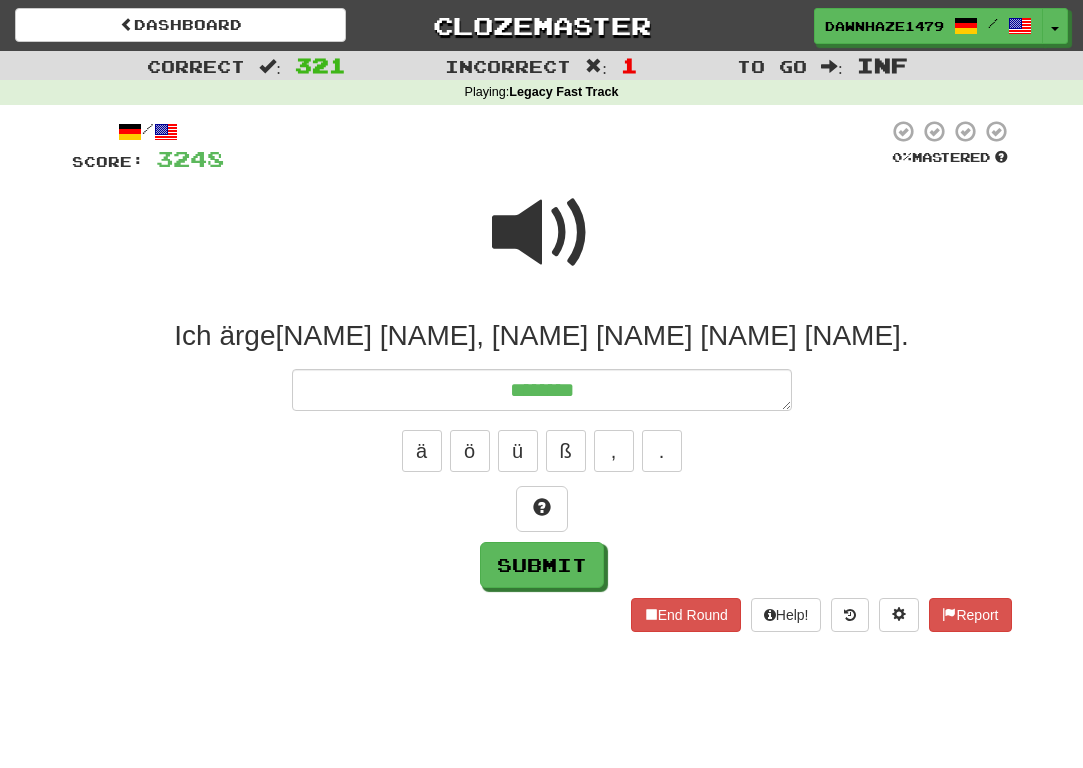 click at bounding box center [542, 233] 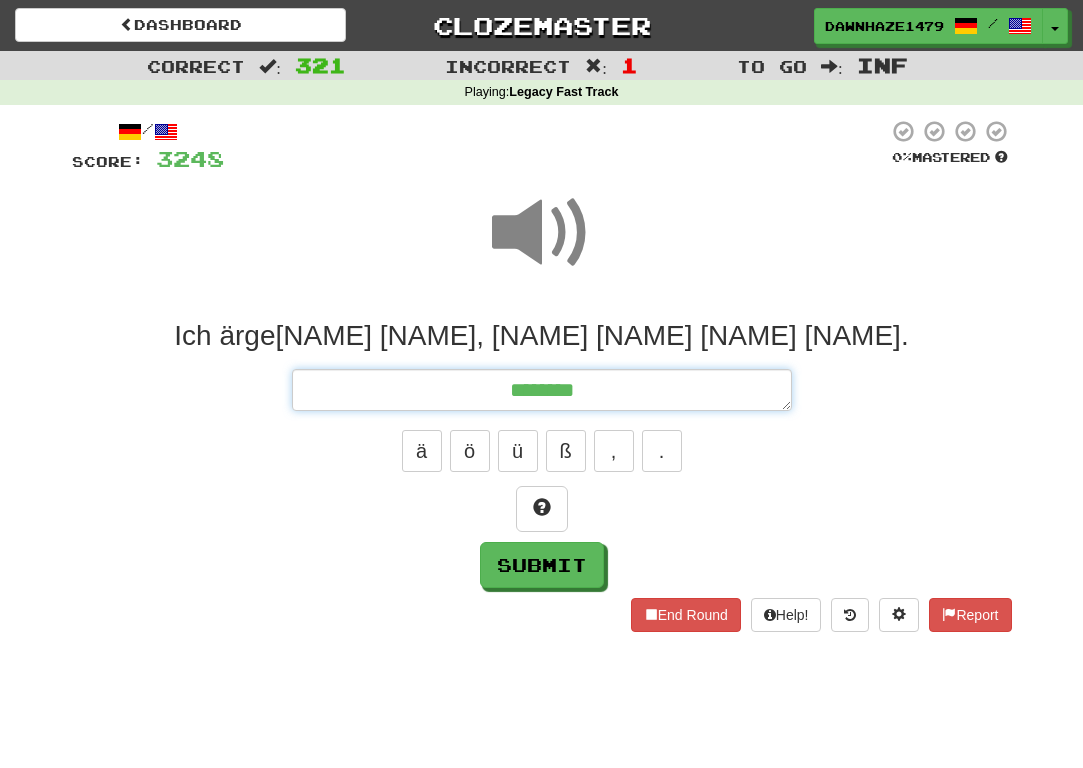 click on "********" at bounding box center [542, 390] 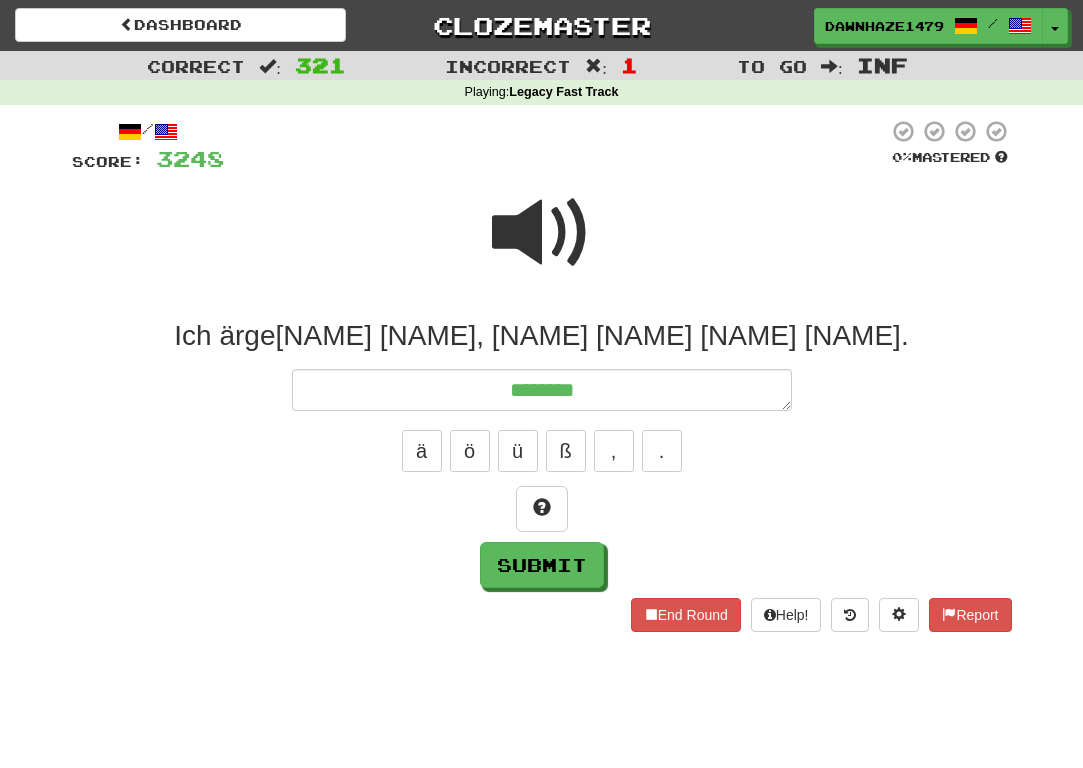 click at bounding box center [542, 246] 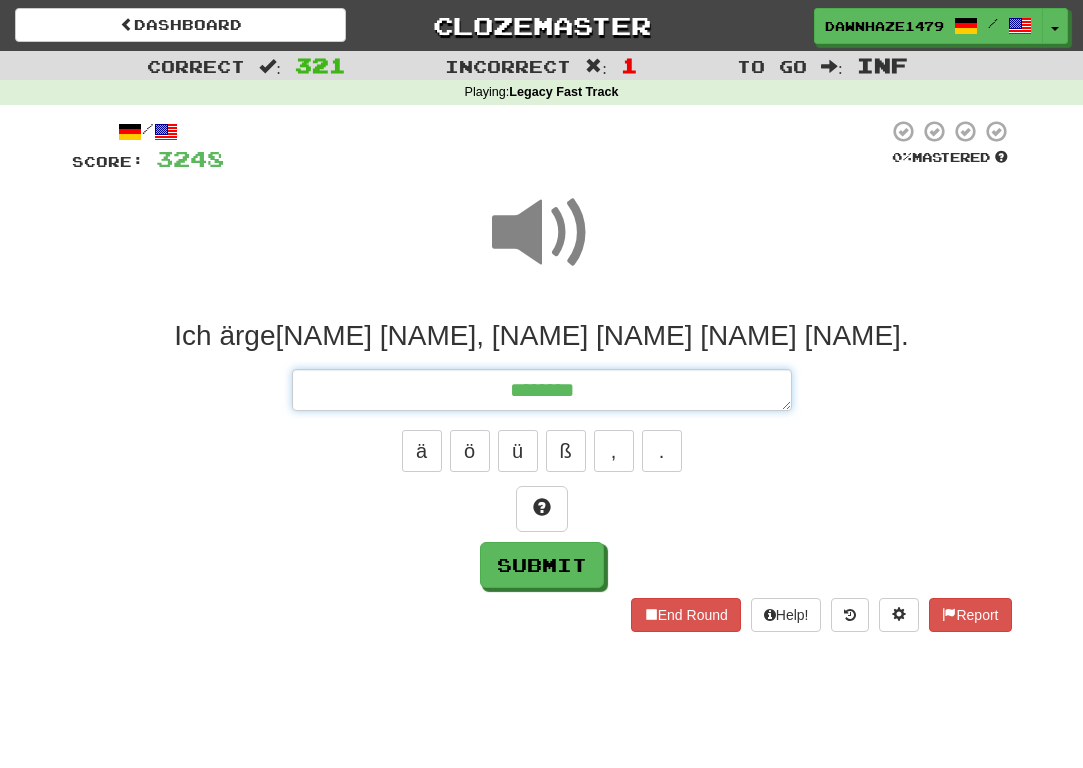 click on "********" at bounding box center [542, 390] 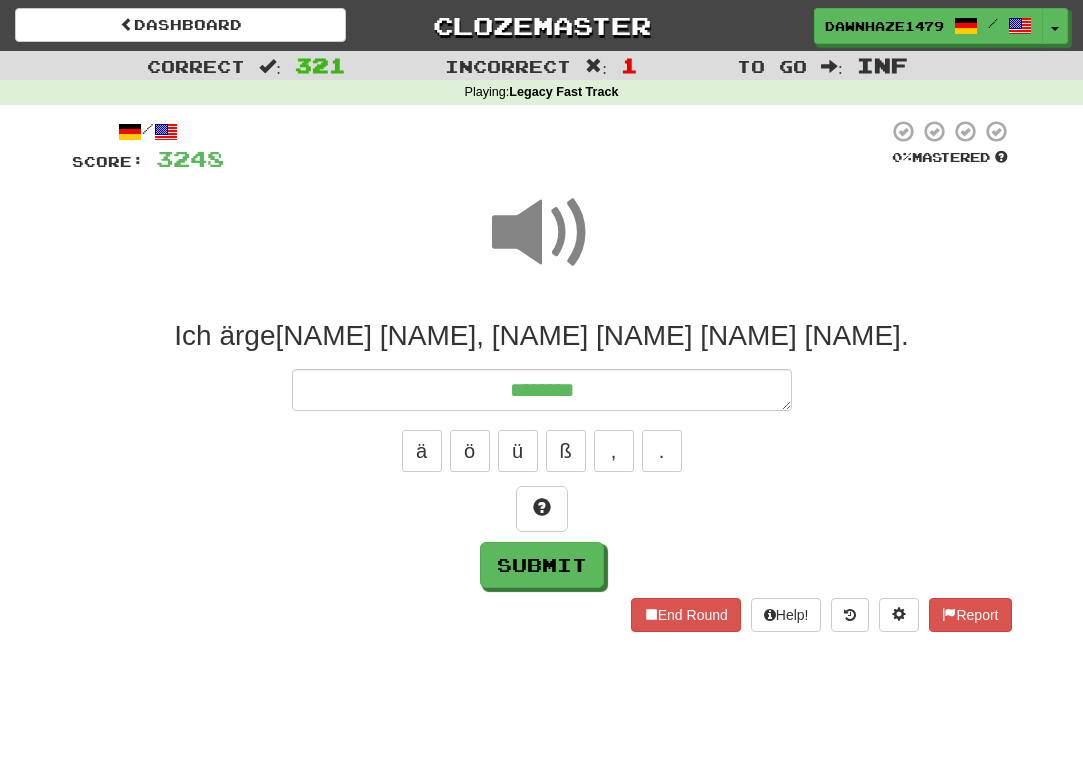 click at bounding box center [542, 246] 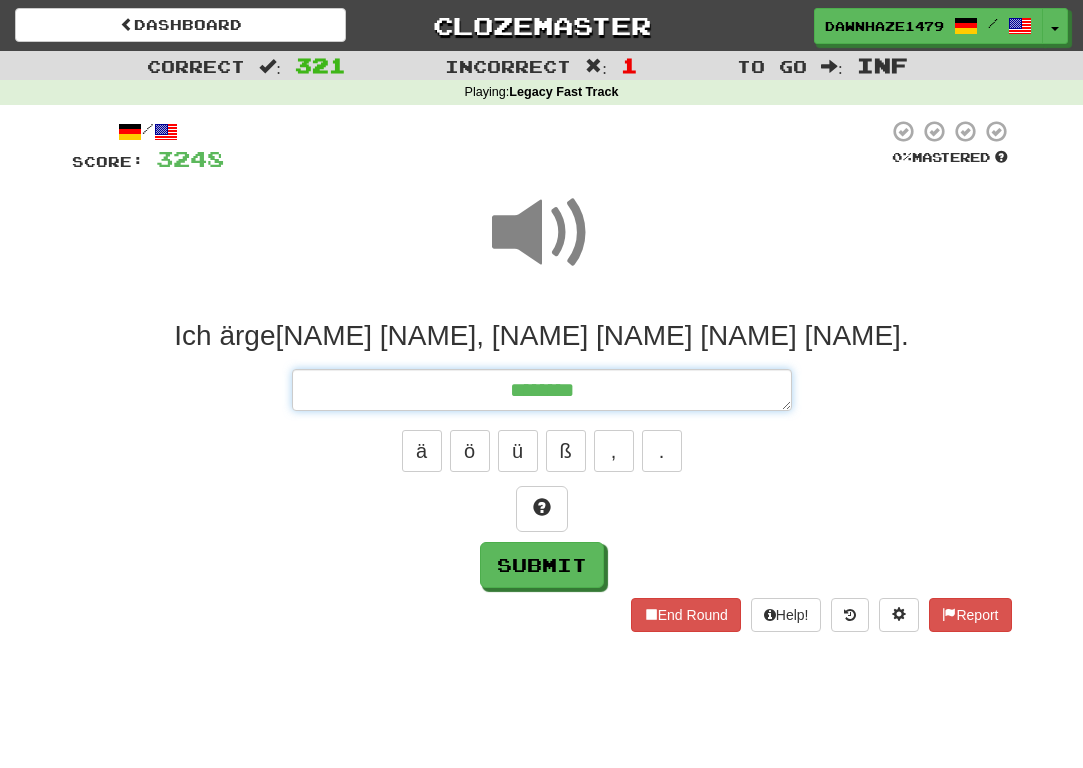 click on "********" at bounding box center [542, 390] 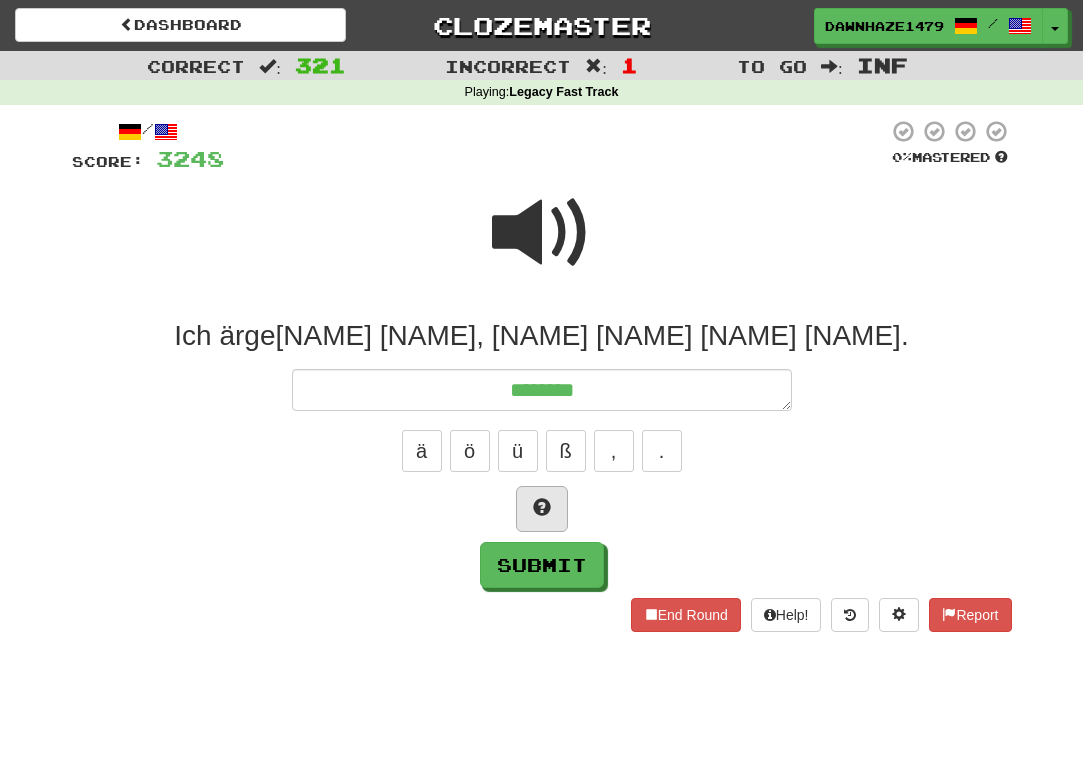 click at bounding box center (542, 509) 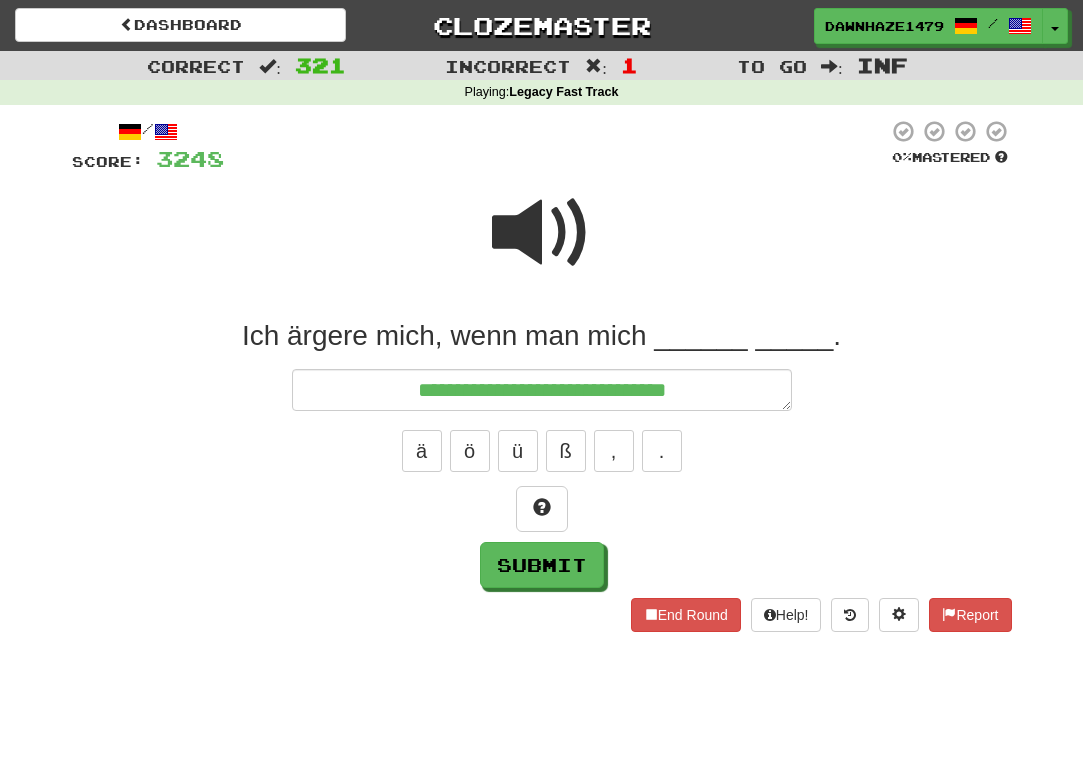 click at bounding box center [542, 233] 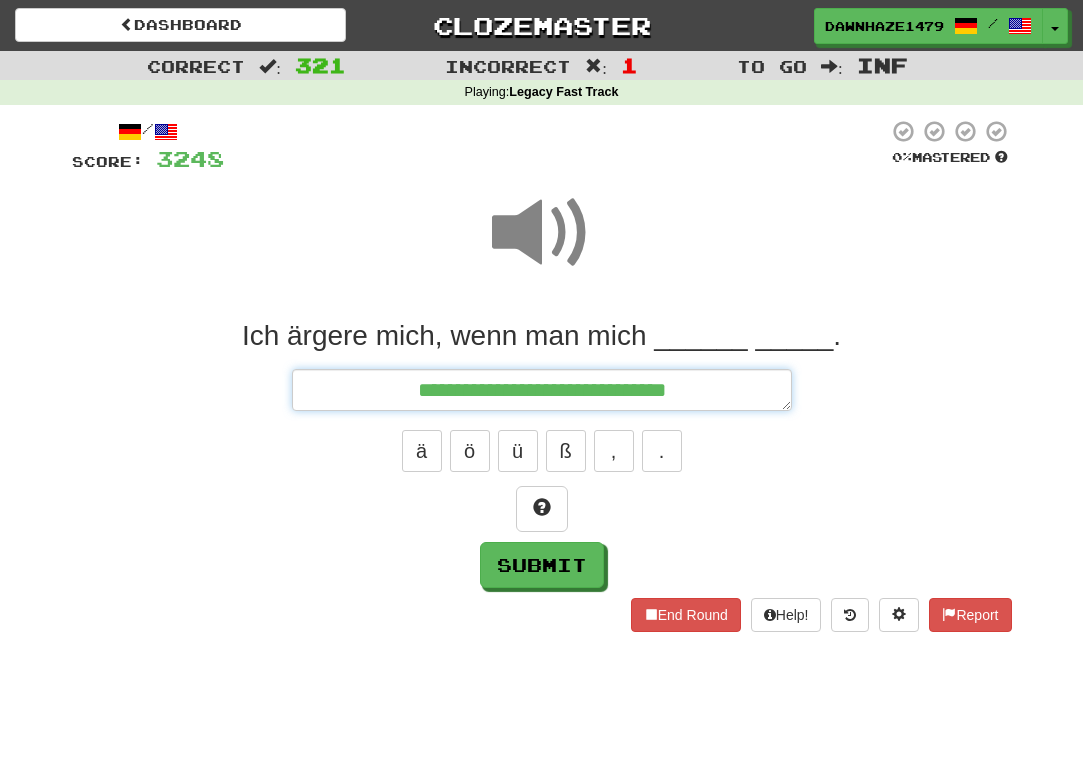 click on "**********" at bounding box center [542, 390] 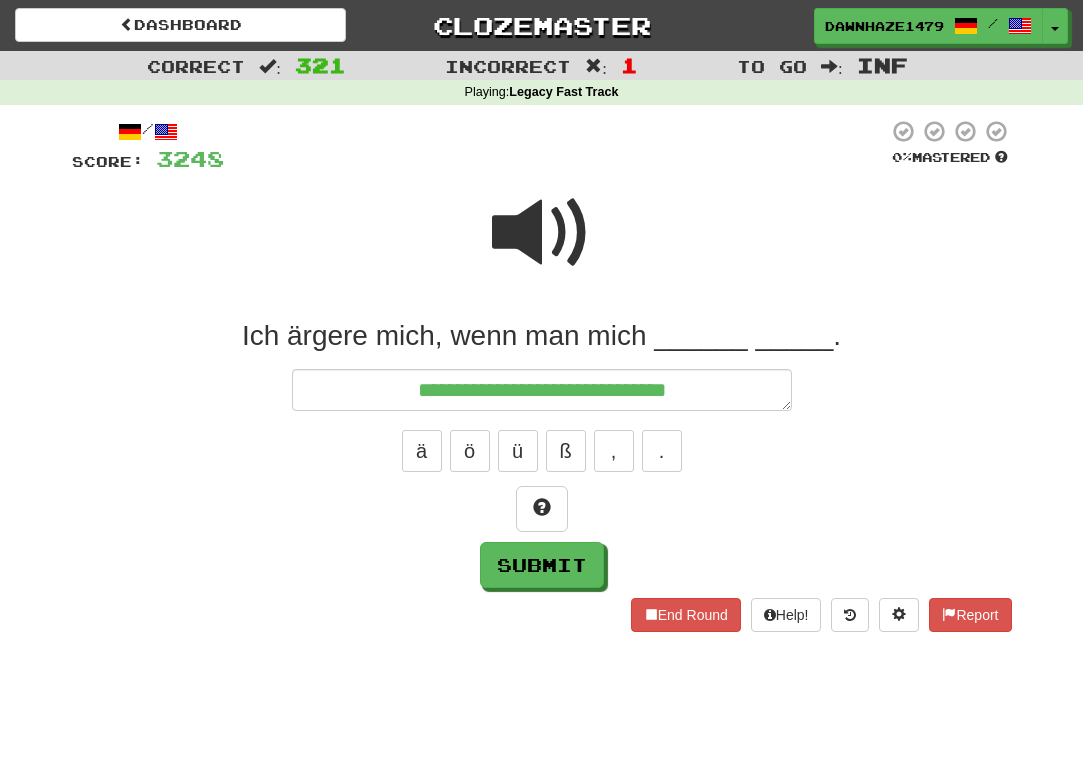 click at bounding box center [542, 233] 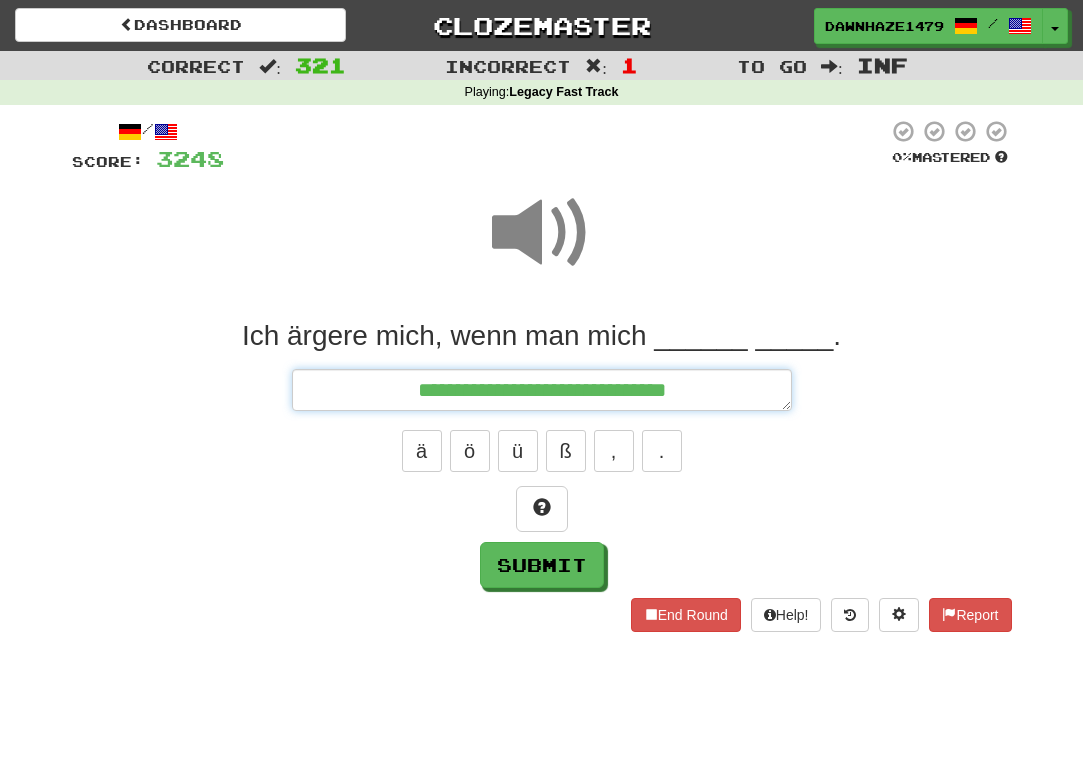 click on "**********" at bounding box center (542, 390) 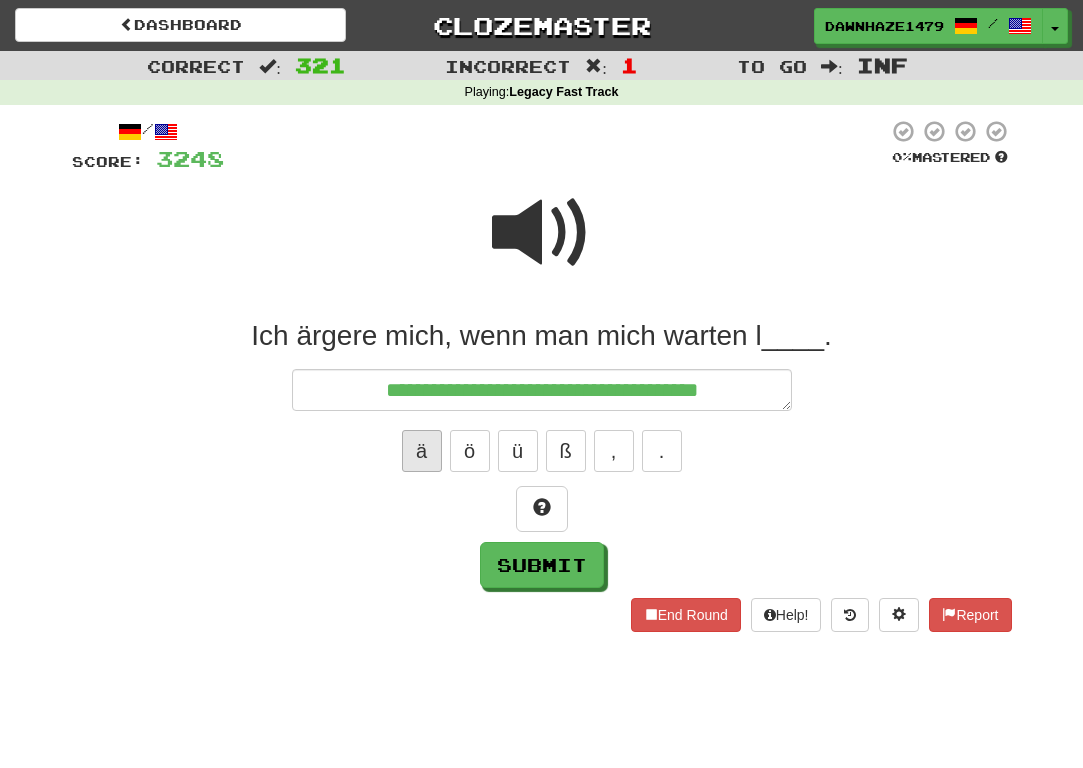 click on "ä" at bounding box center [422, 451] 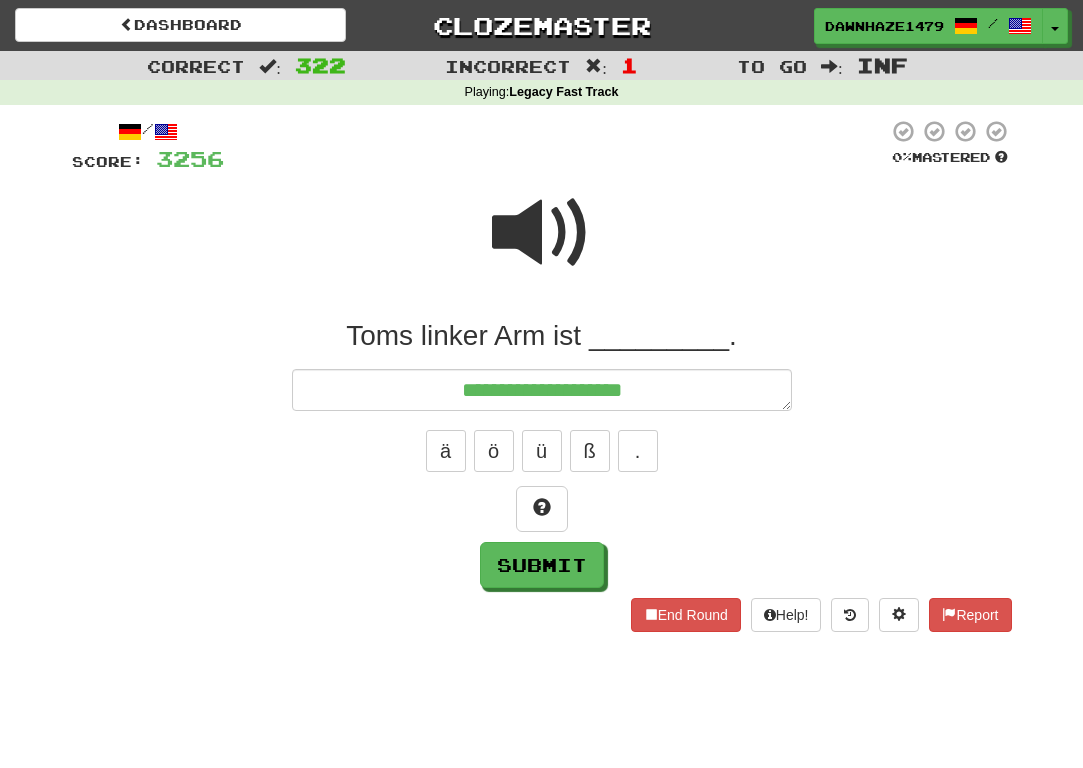 click at bounding box center [542, 233] 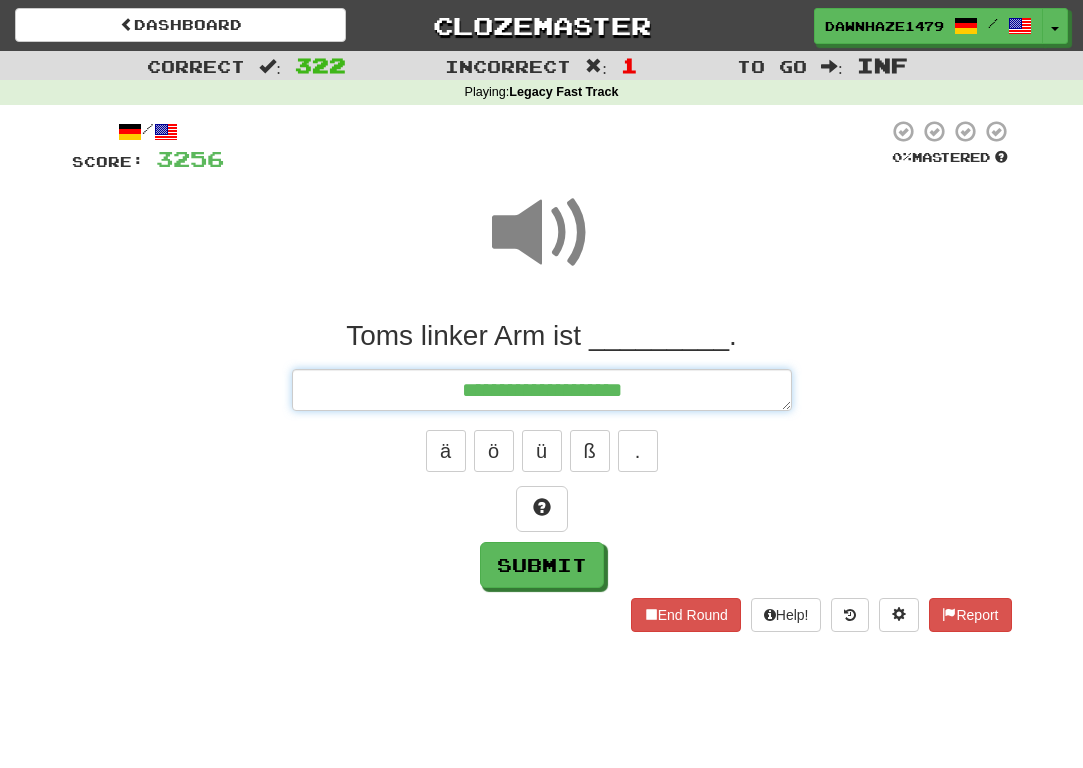 click on "**********" at bounding box center (542, 390) 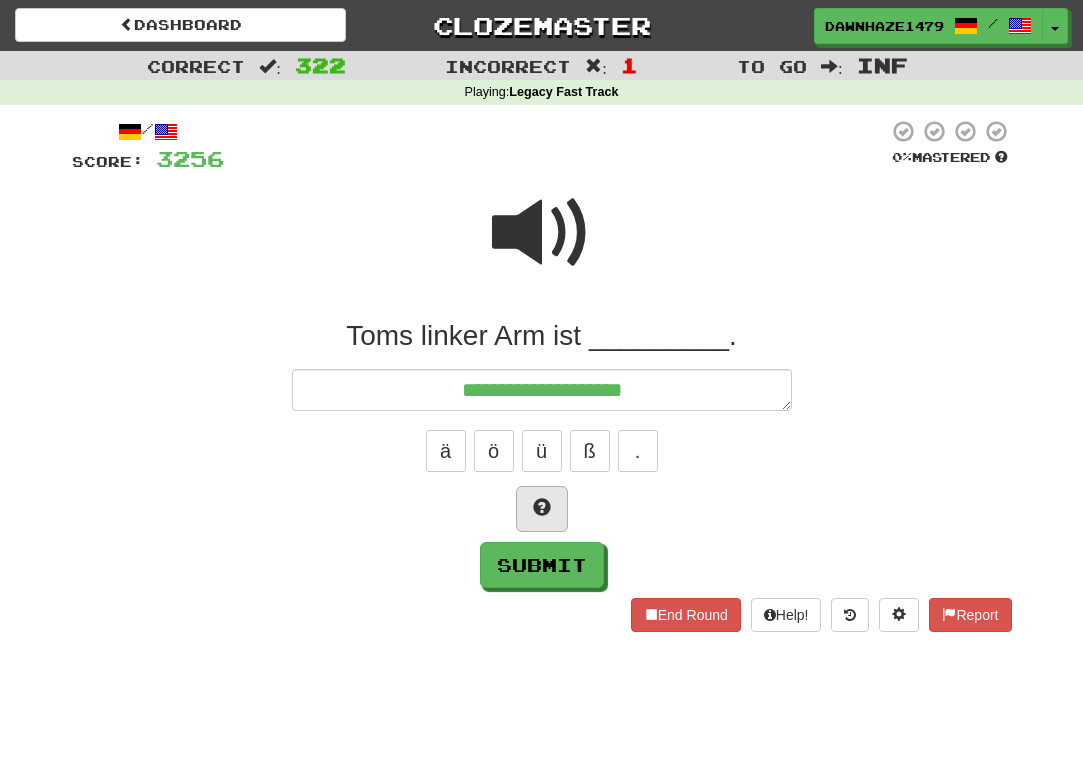 click at bounding box center (542, 509) 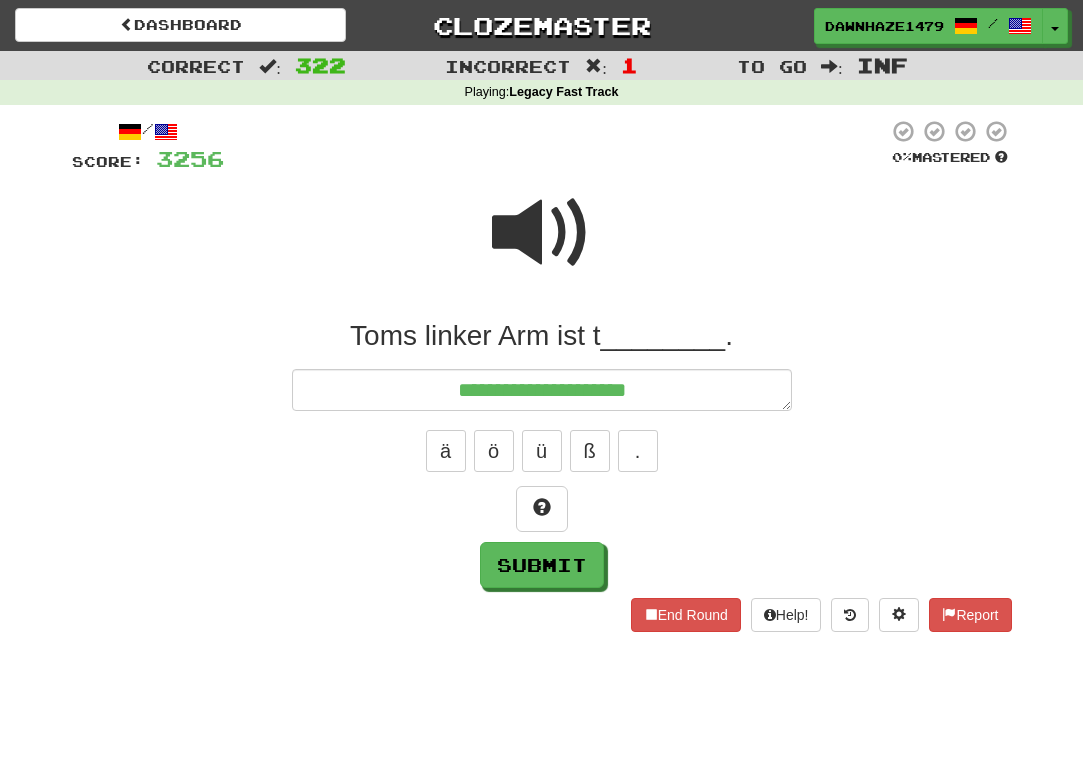 click at bounding box center [542, 233] 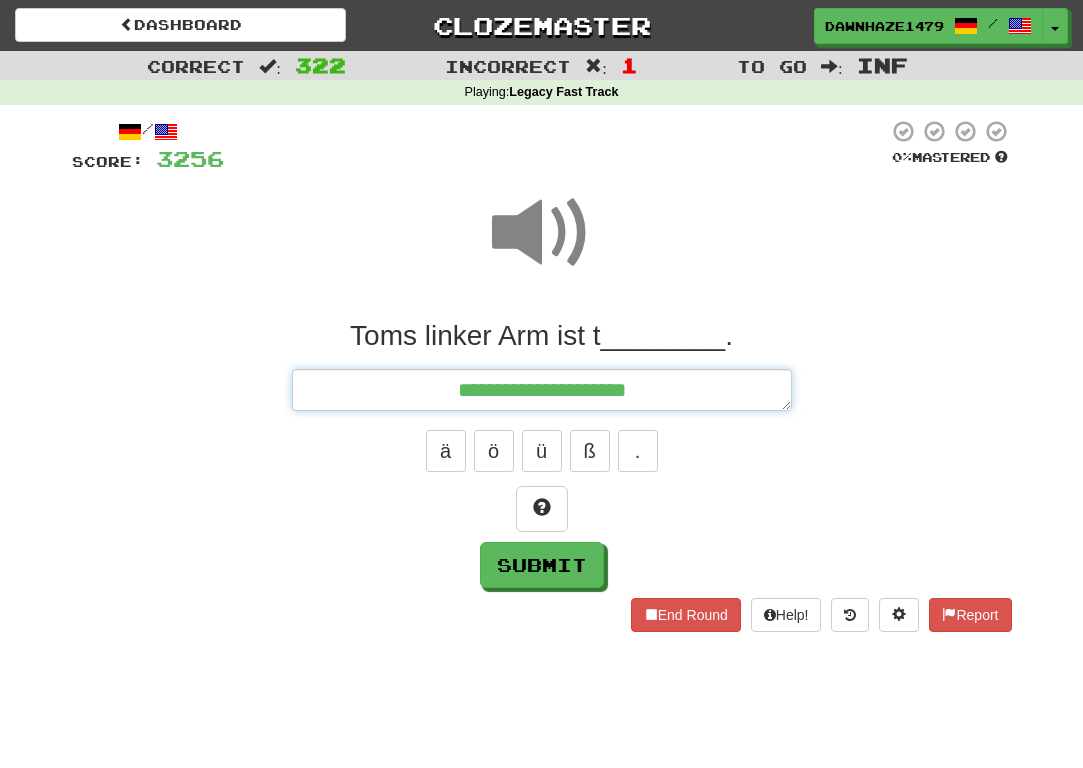 click on "**********" at bounding box center (542, 390) 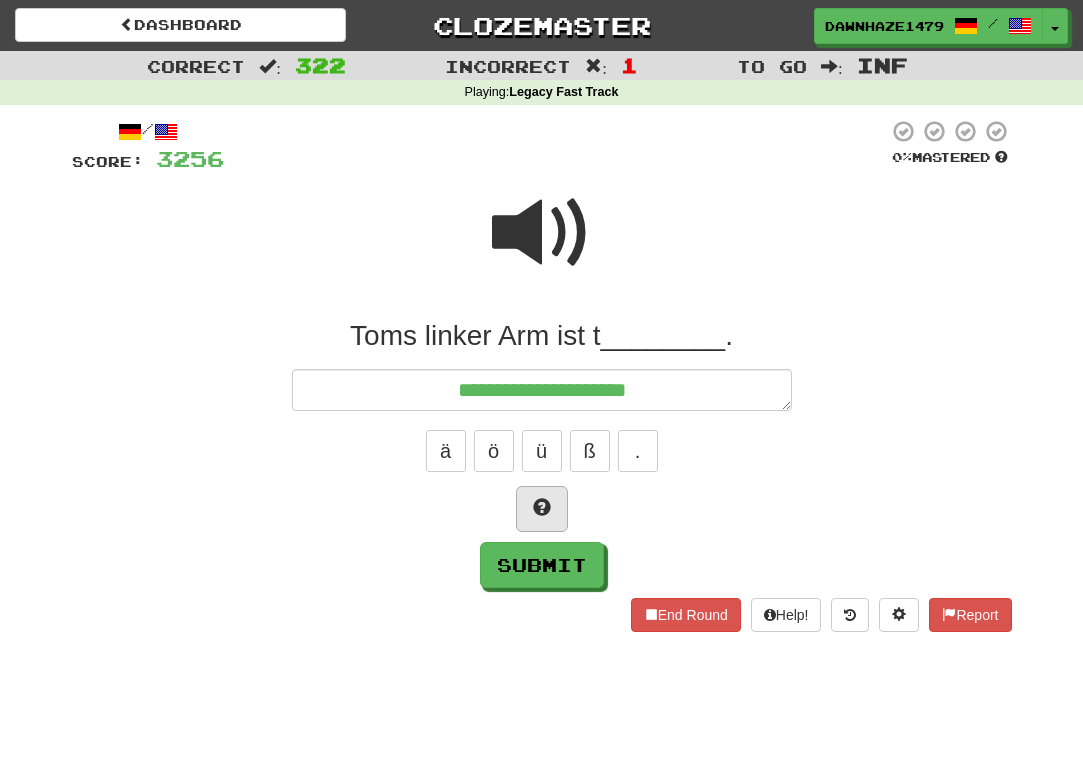 click at bounding box center [542, 507] 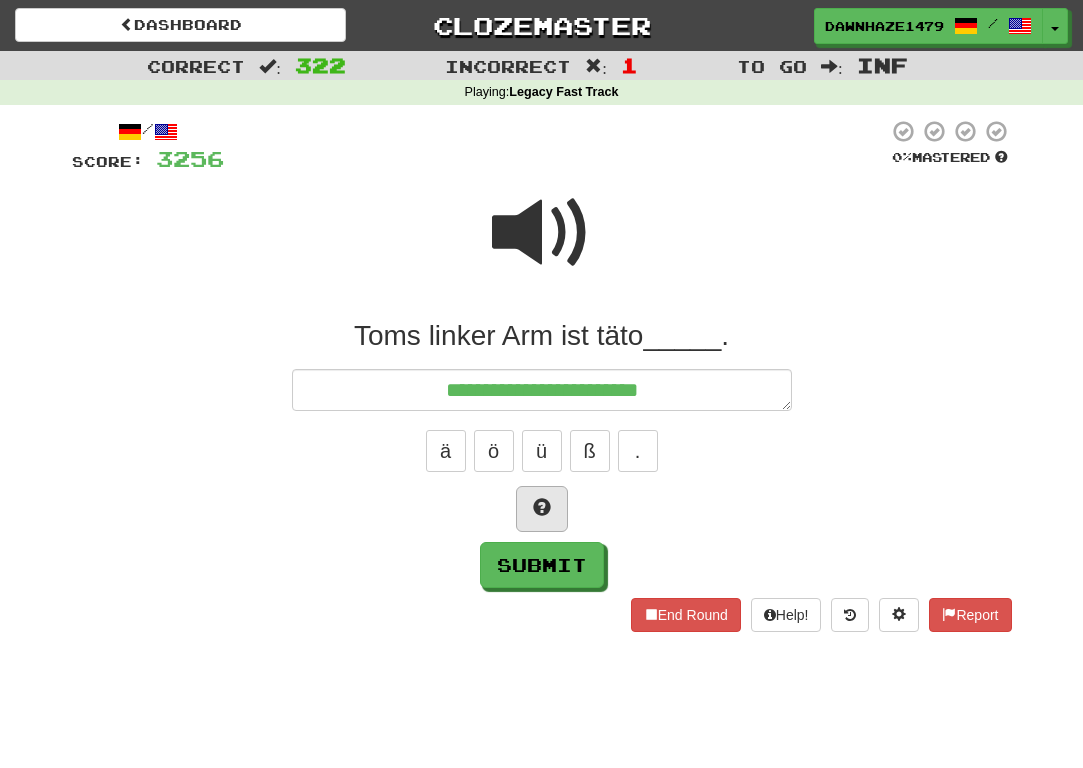 click at bounding box center (542, 507) 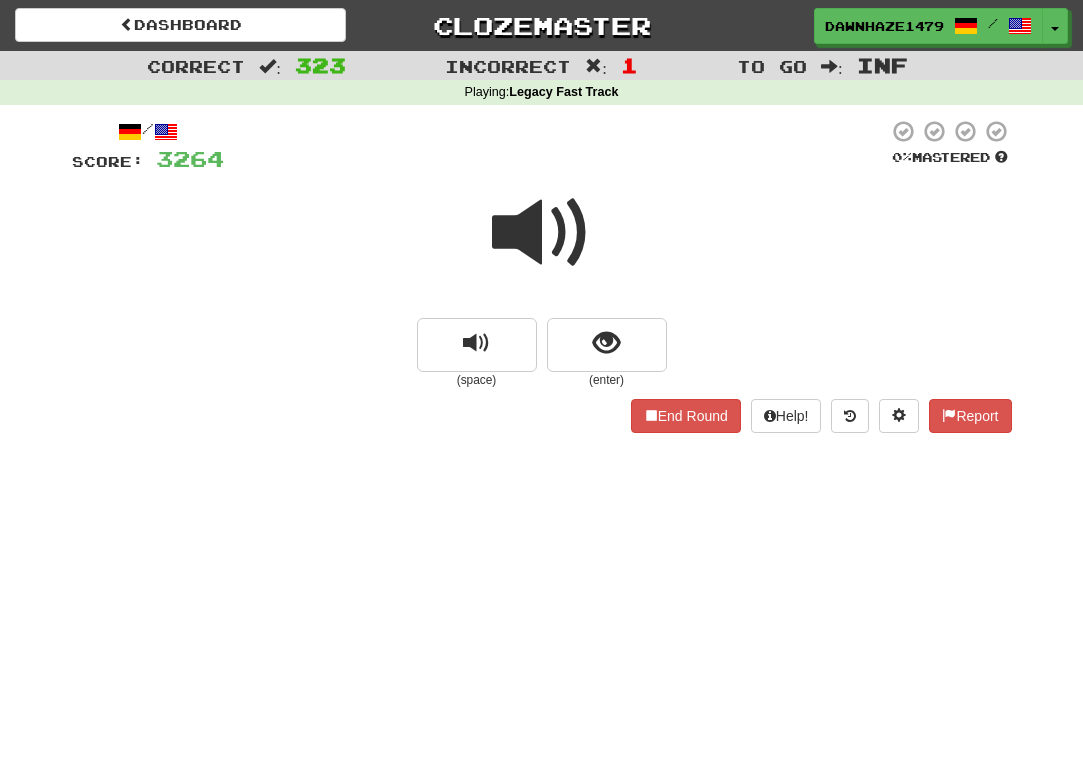 click at bounding box center [542, 233] 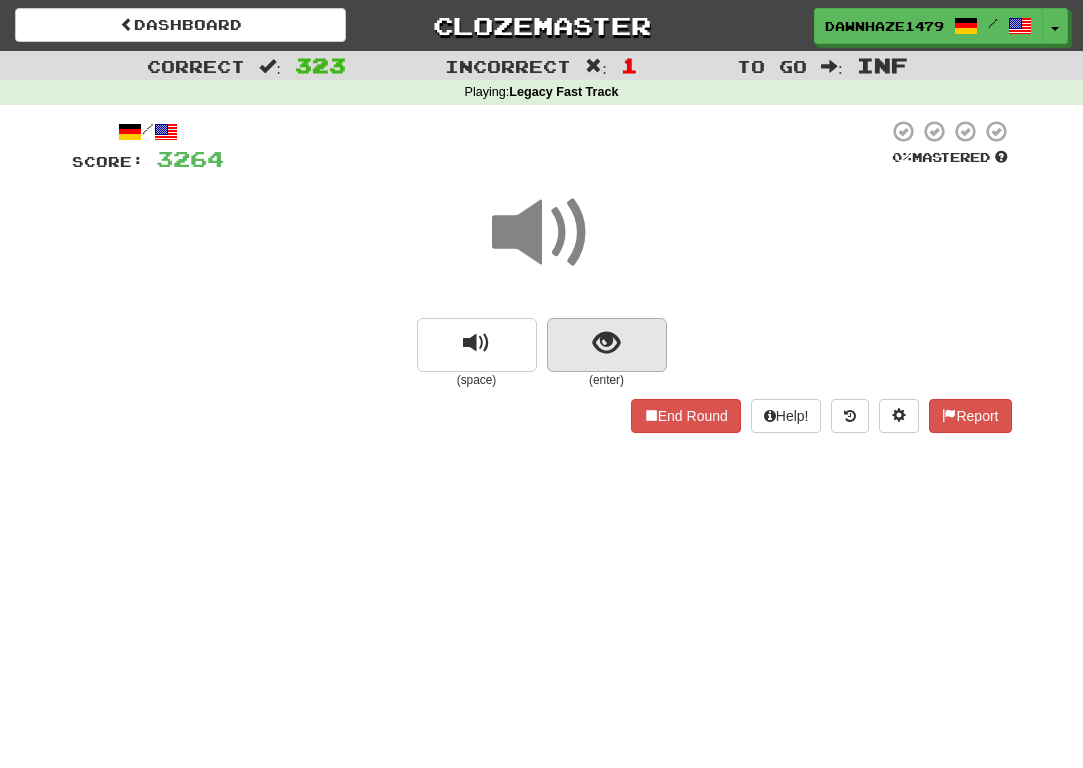click at bounding box center [606, 343] 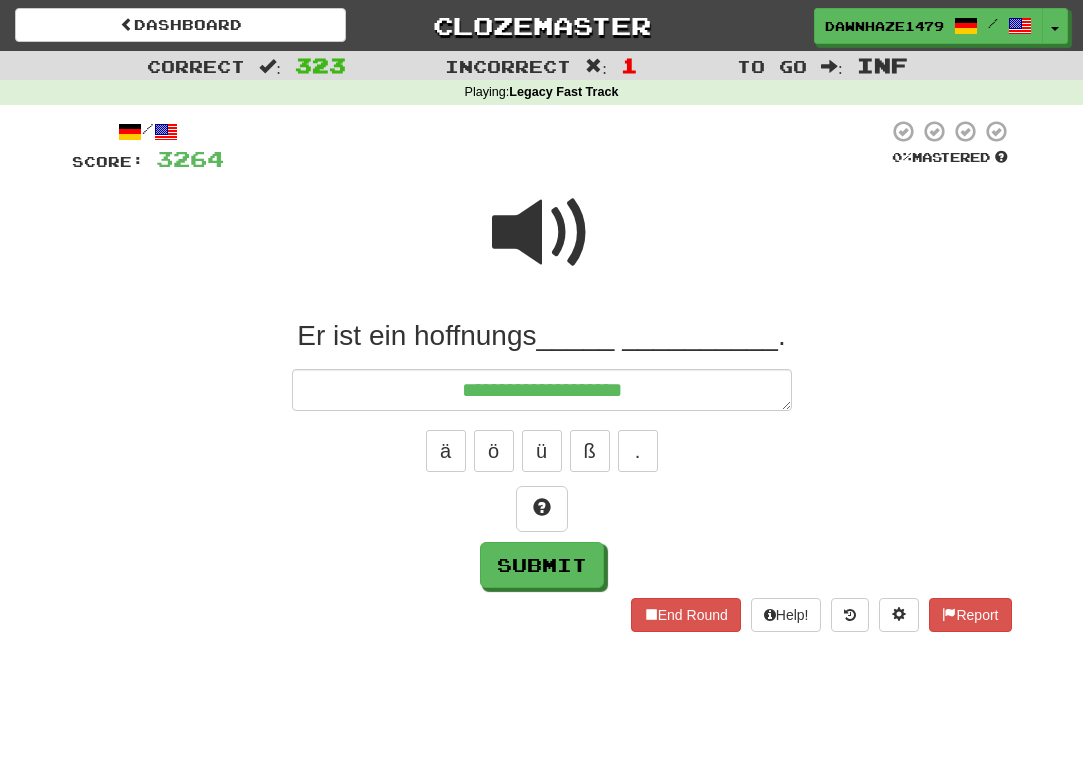 click at bounding box center [556, 146] 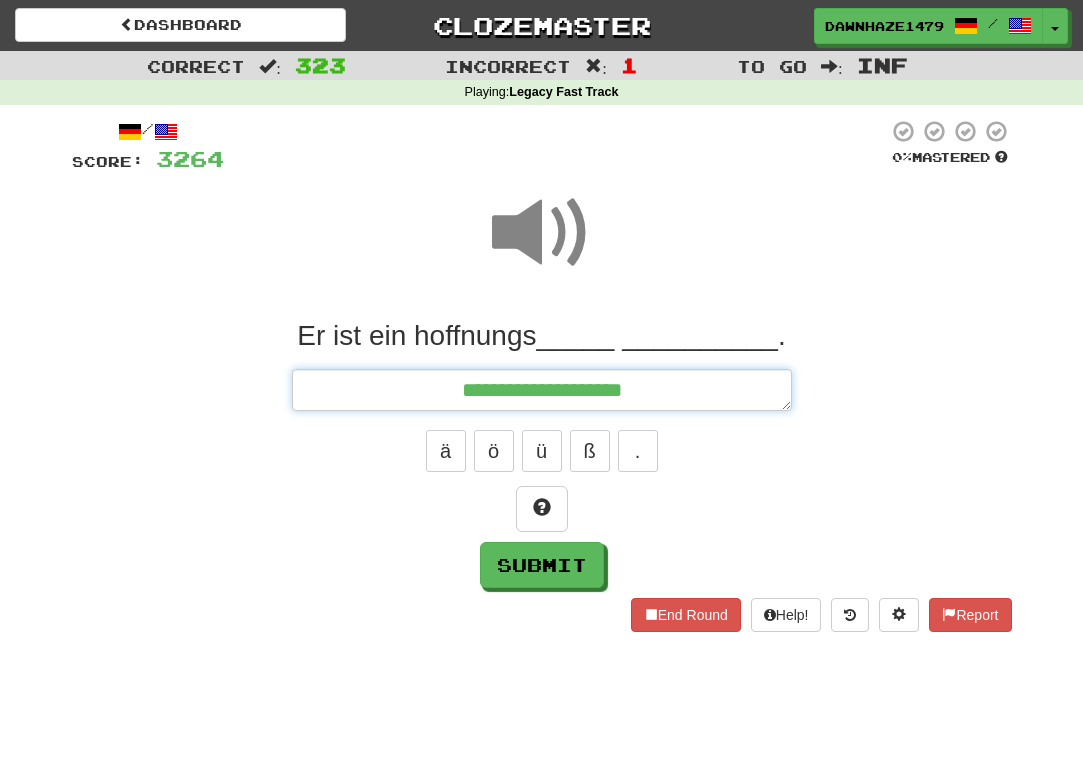click on "**********" at bounding box center (542, 390) 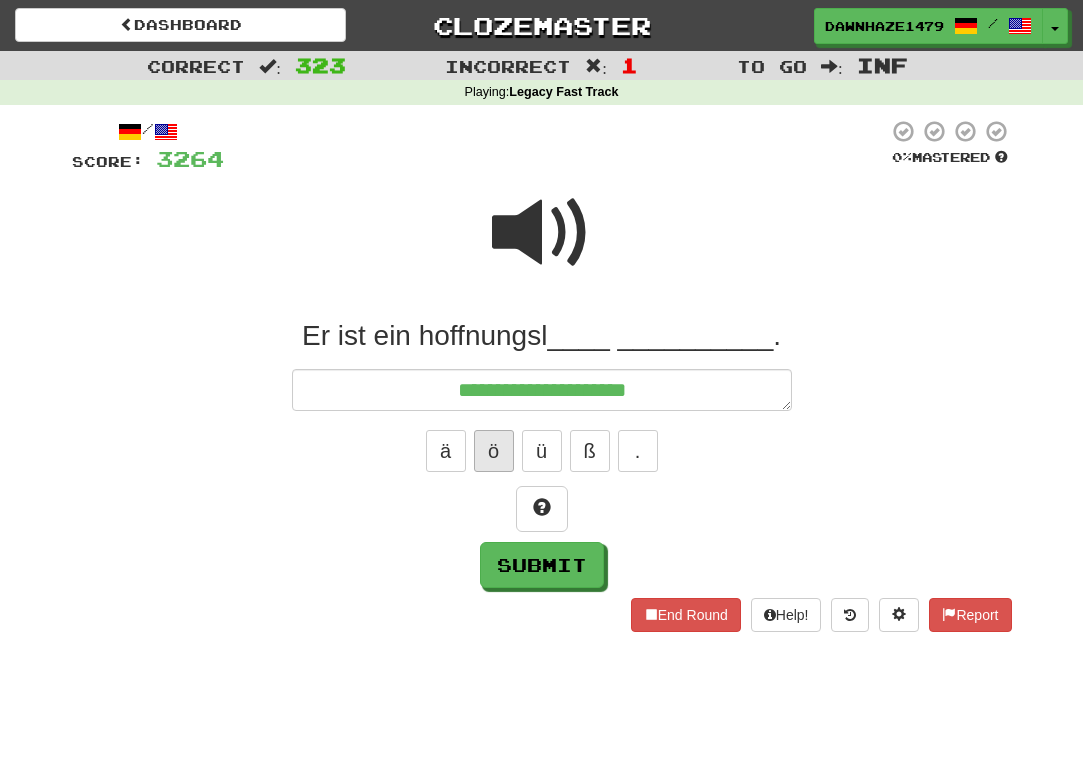 click on "ö" at bounding box center (494, 451) 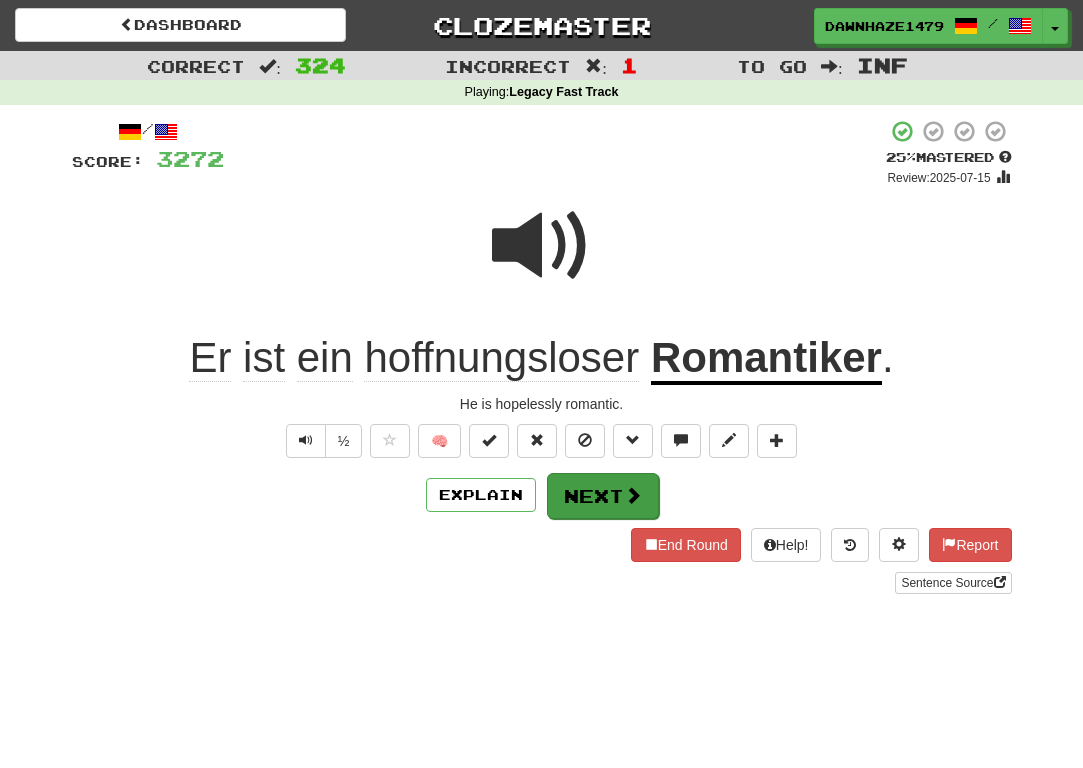 click at bounding box center [633, 495] 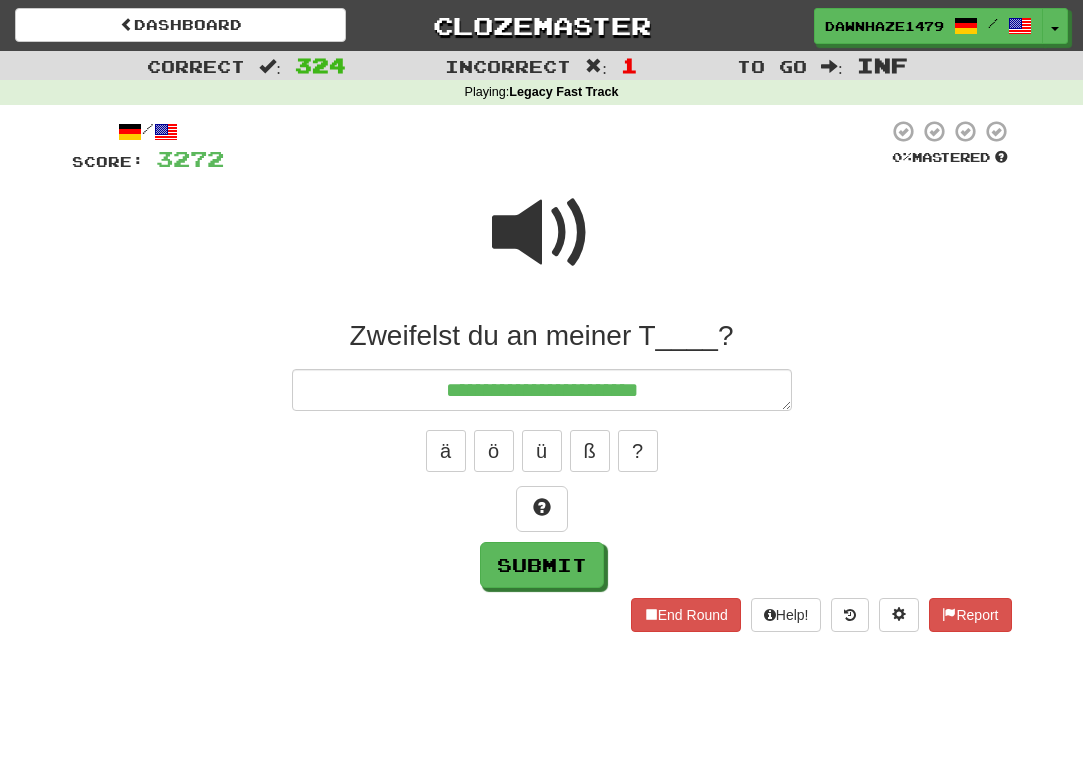 click at bounding box center [542, 509] 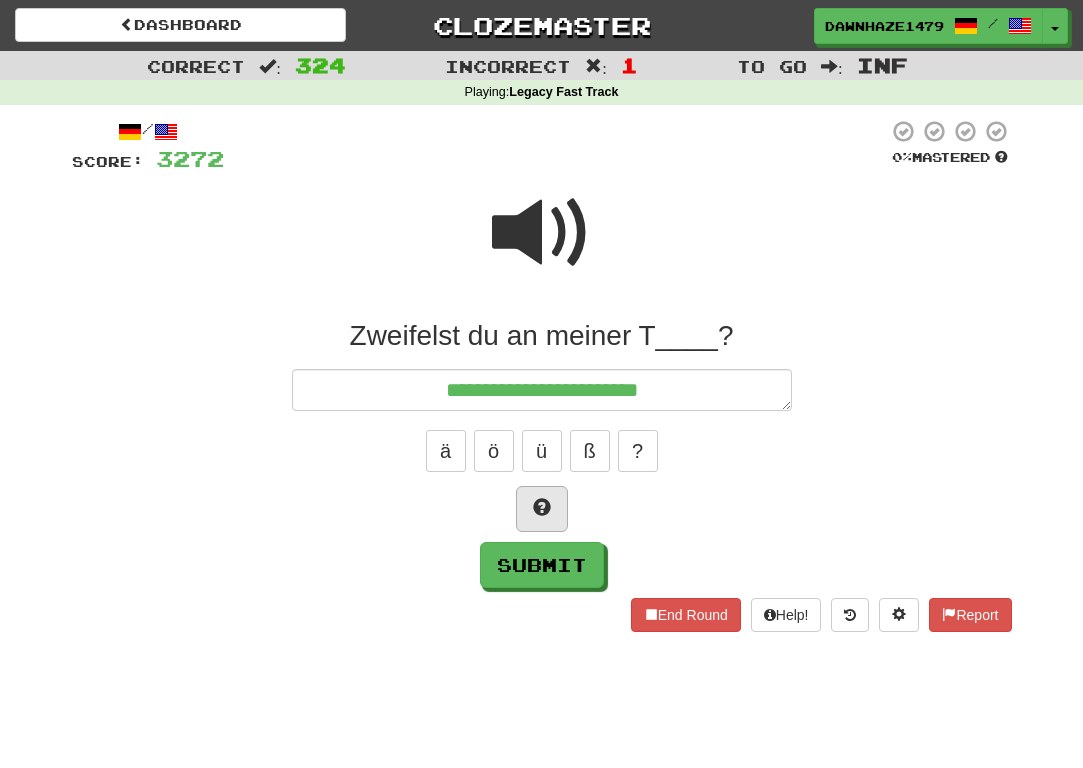 click at bounding box center [542, 507] 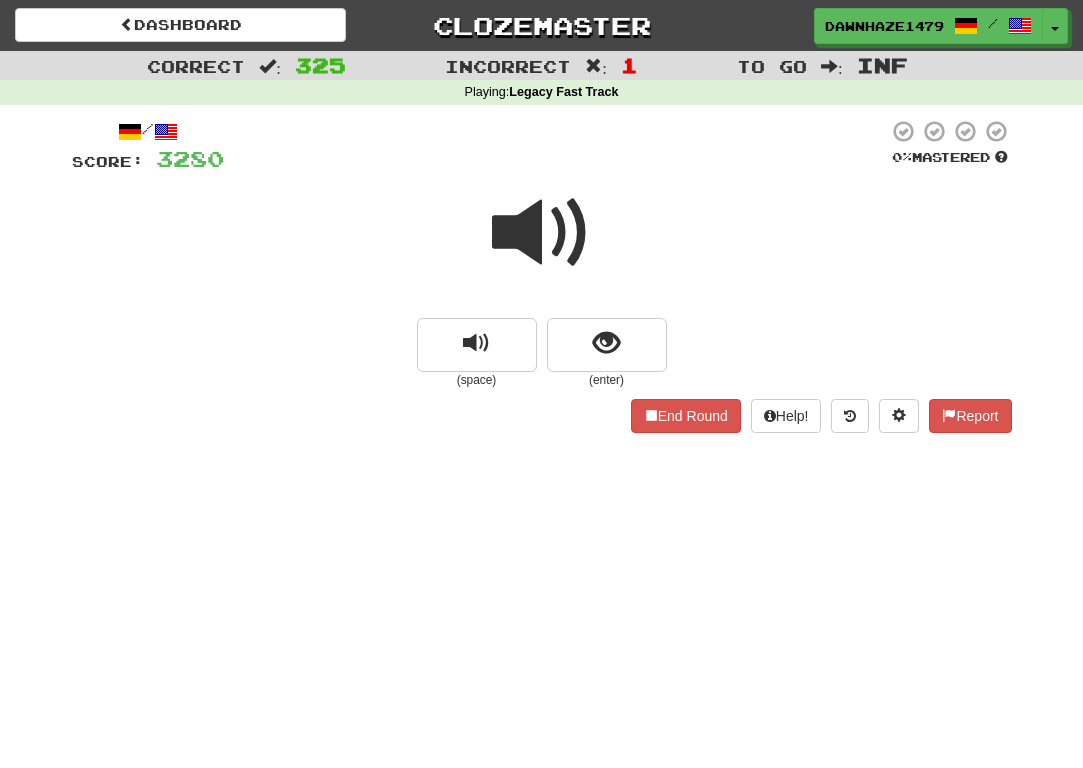 click at bounding box center (542, 233) 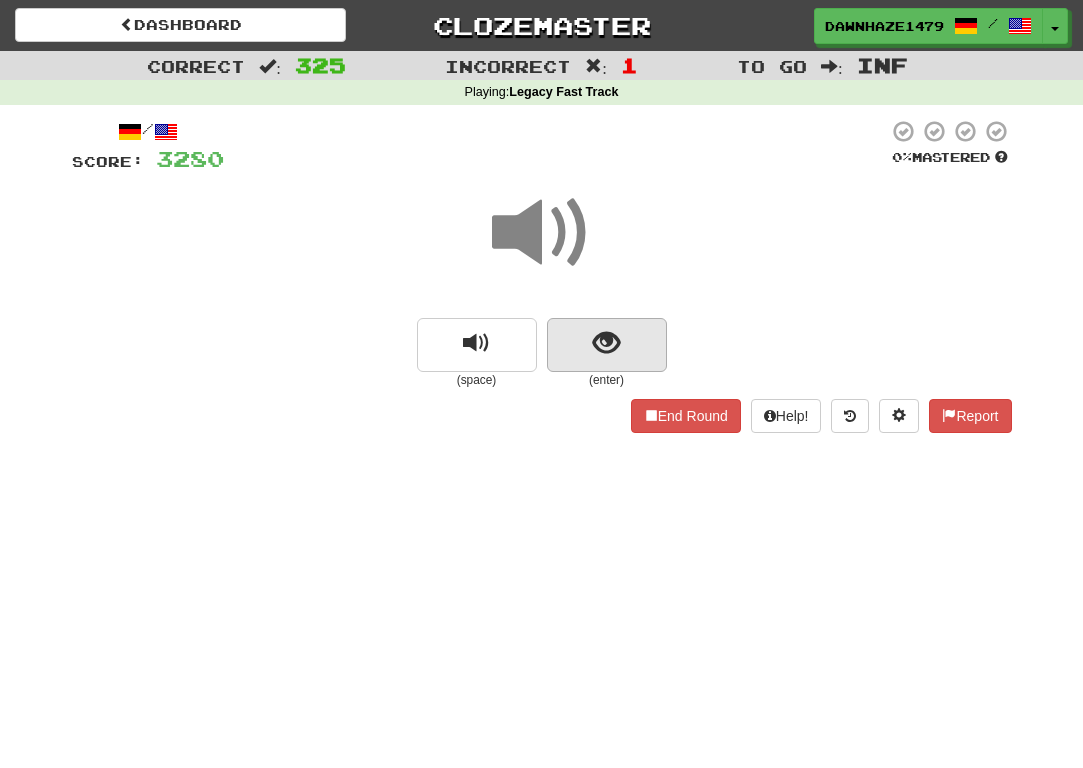 click at bounding box center (607, 345) 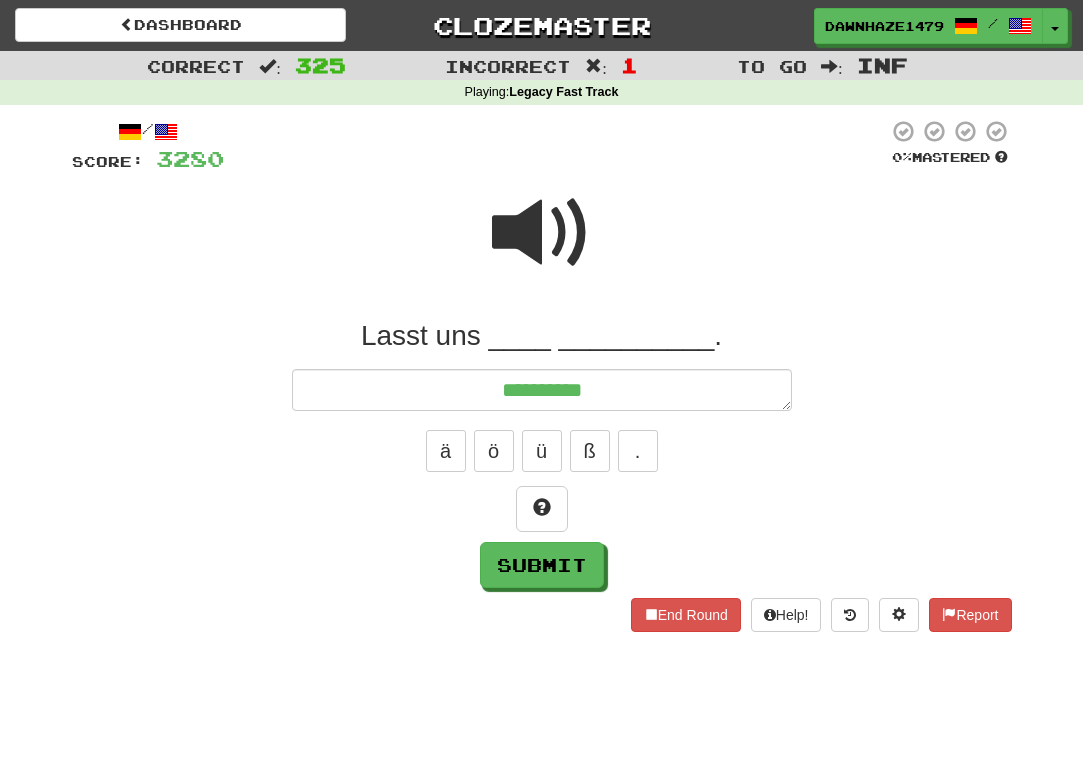 click at bounding box center (542, 233) 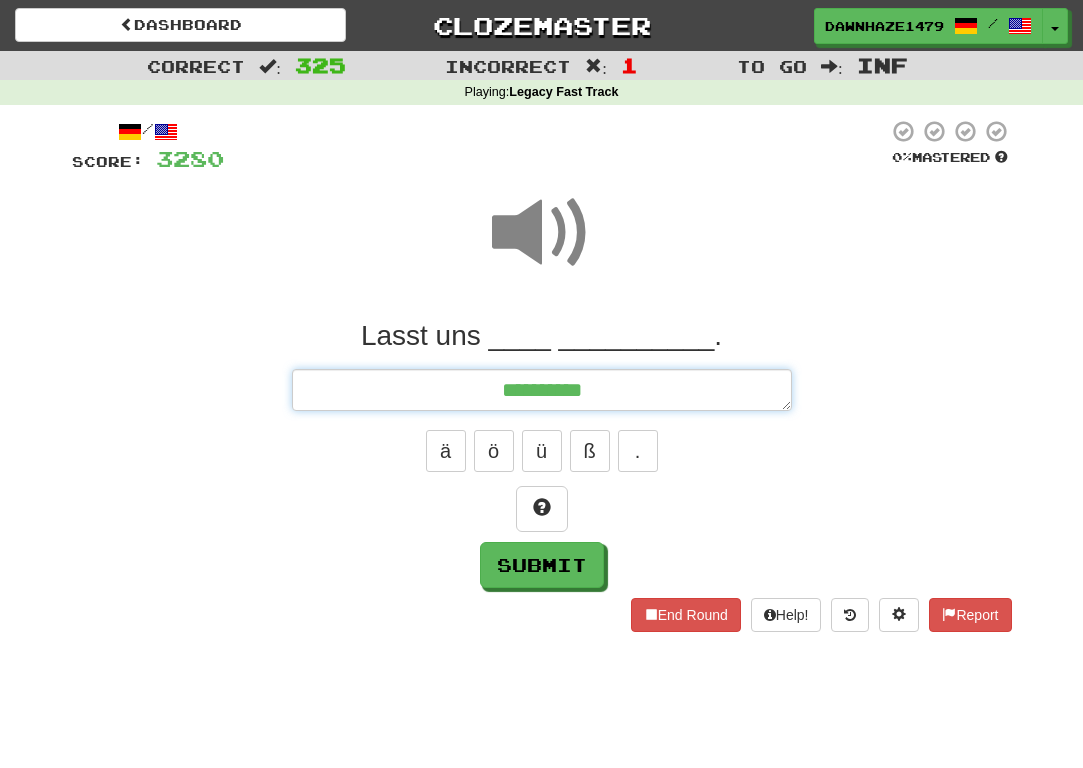 click on "*********" at bounding box center (542, 390) 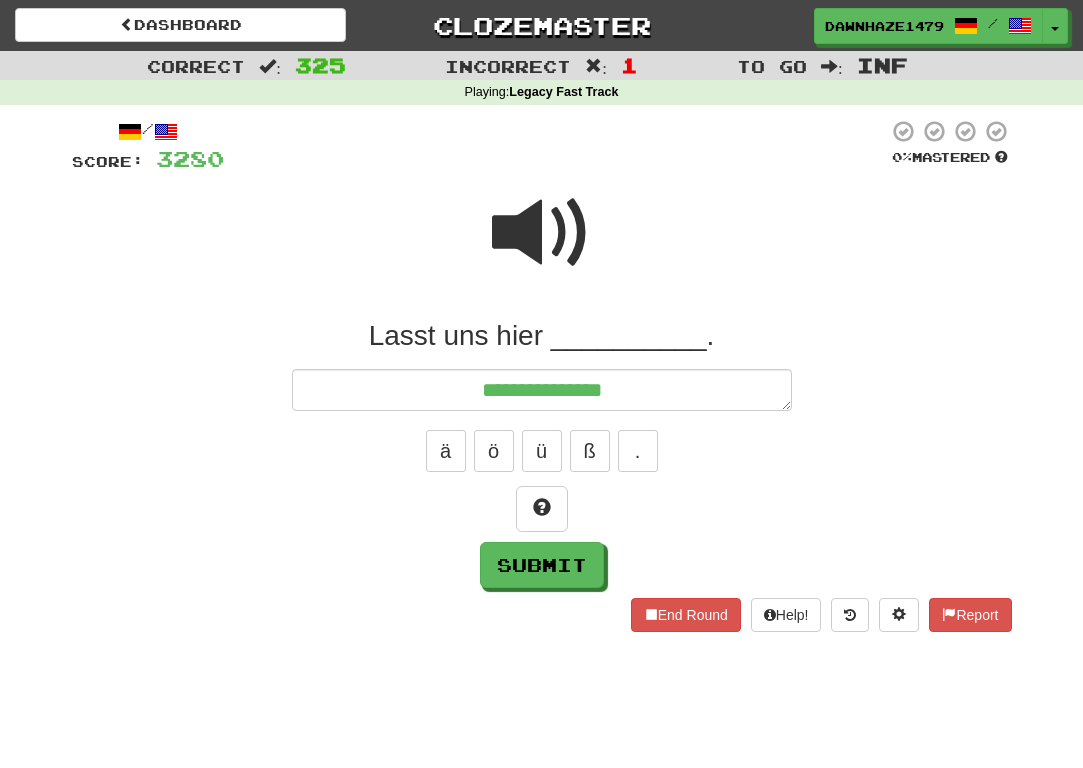 click at bounding box center (542, 246) 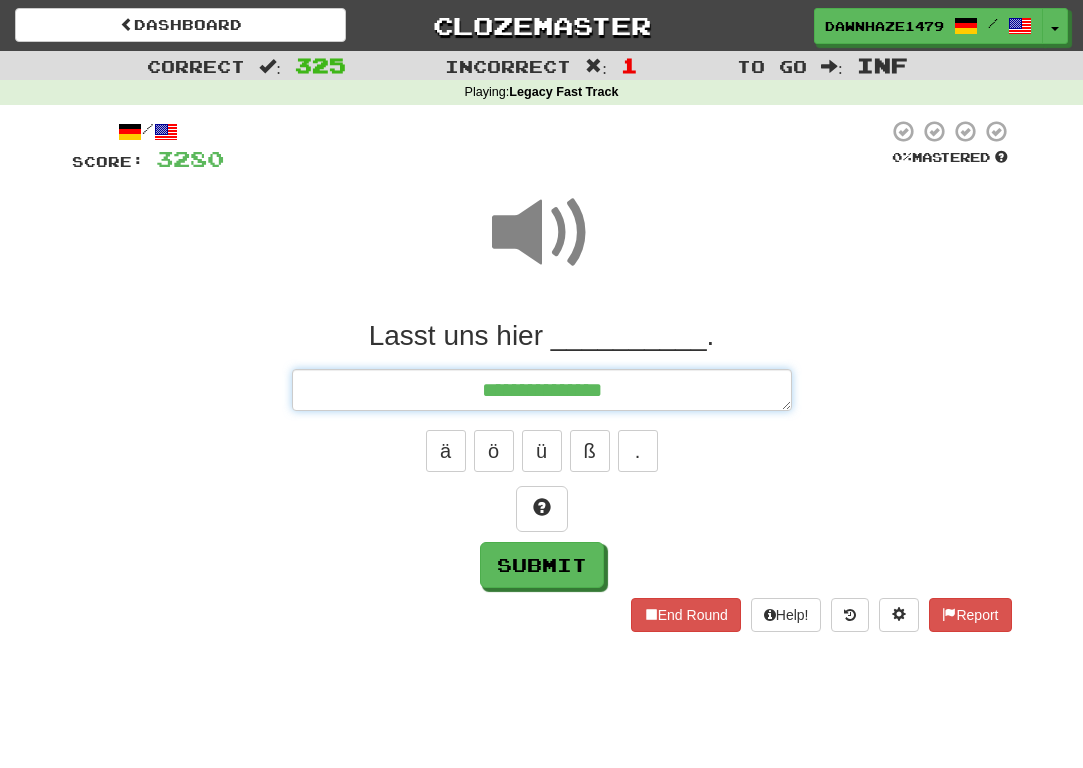 click on "**********" at bounding box center [542, 390] 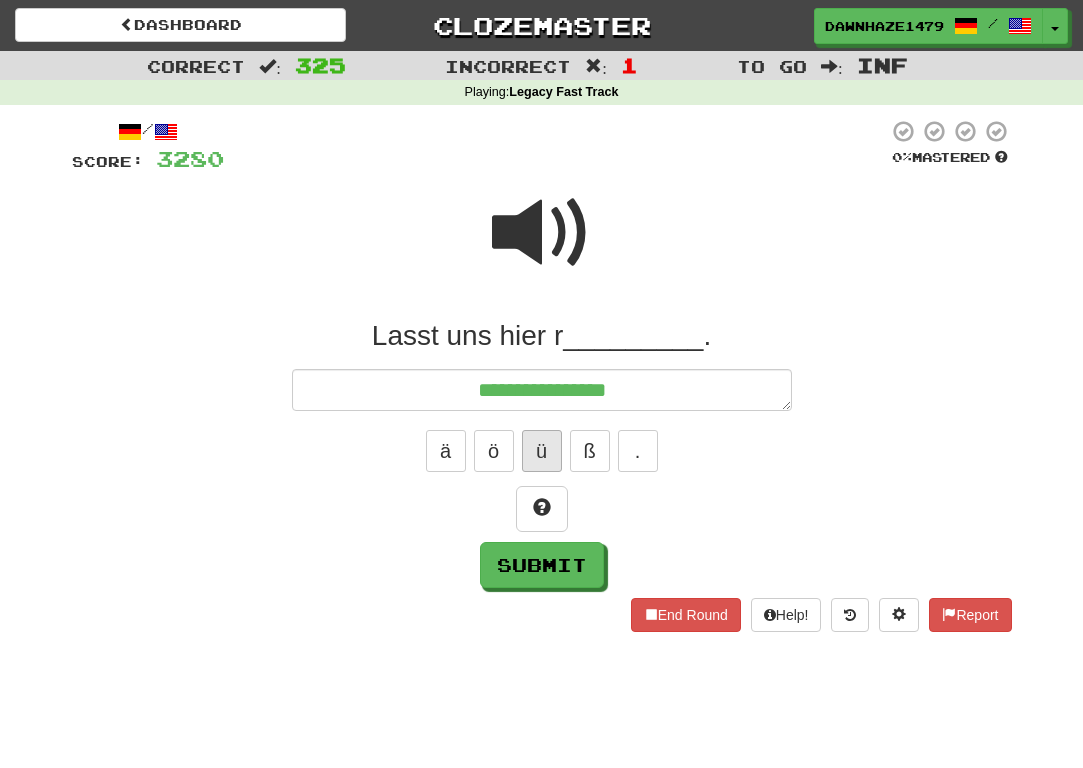 click on "ü" at bounding box center [542, 451] 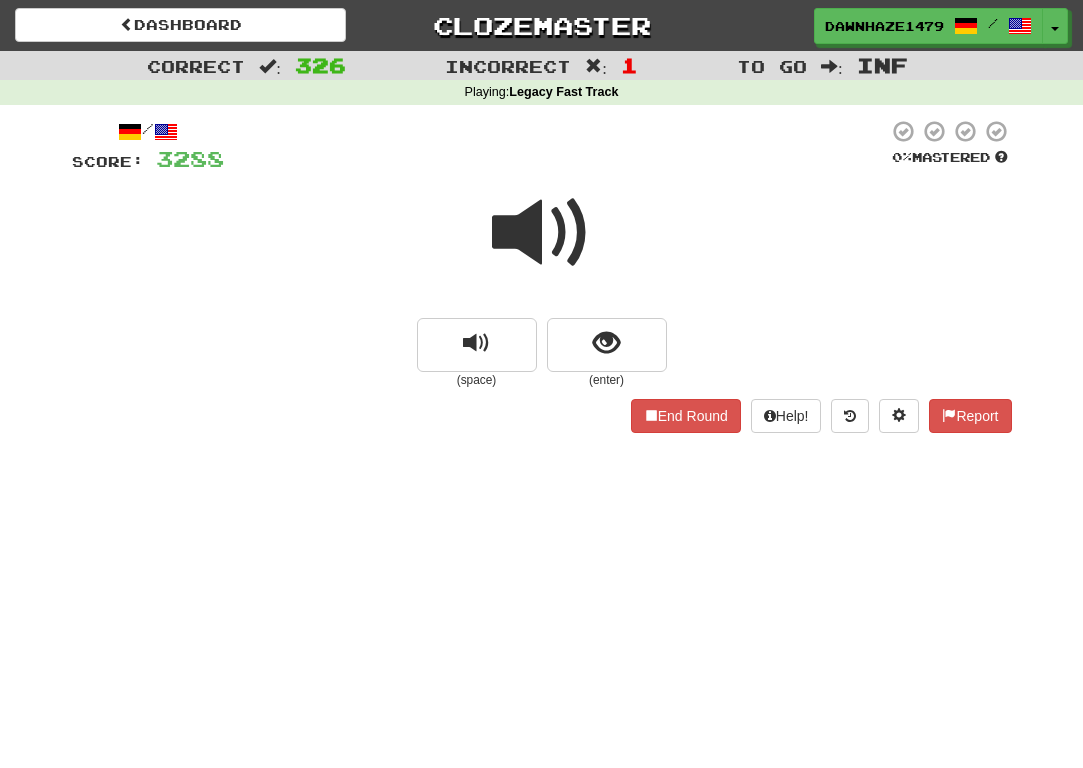 click at bounding box center (542, 233) 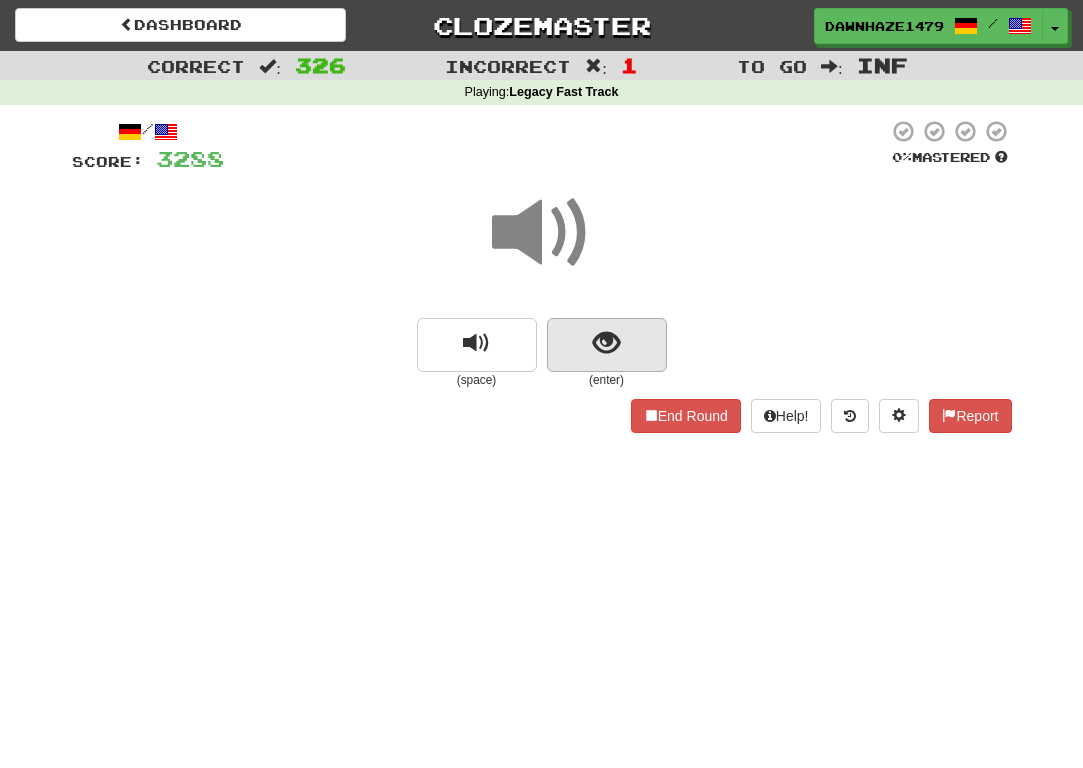 click at bounding box center (606, 343) 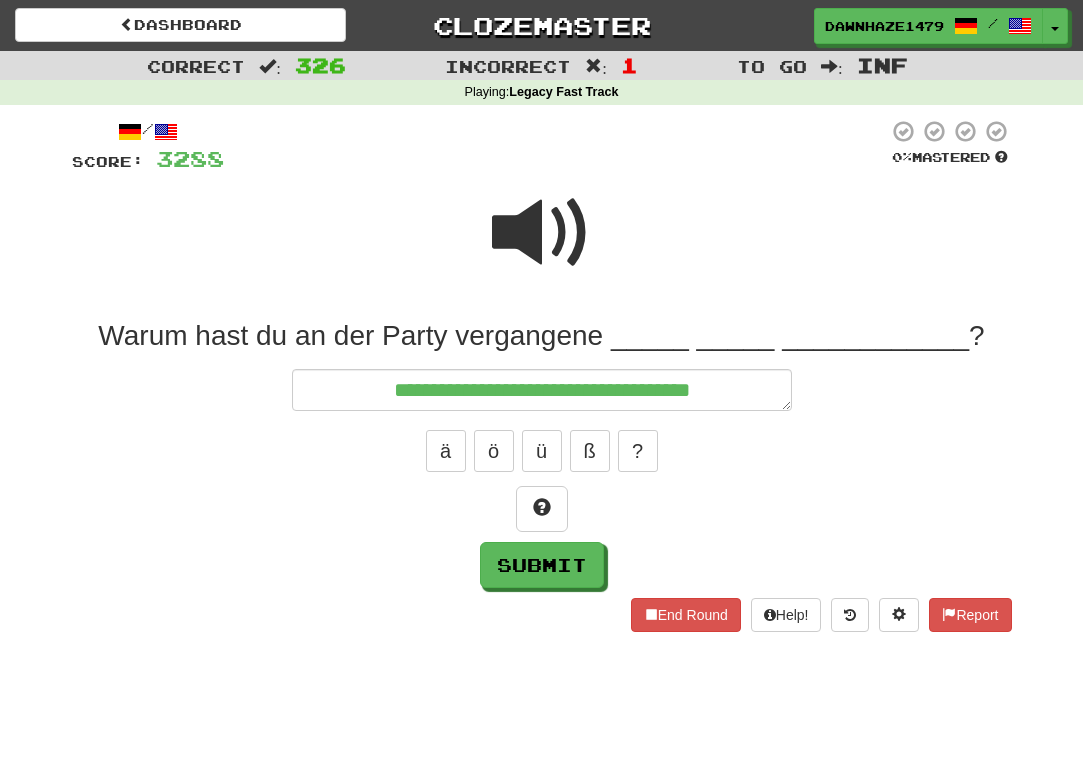 click at bounding box center [542, 233] 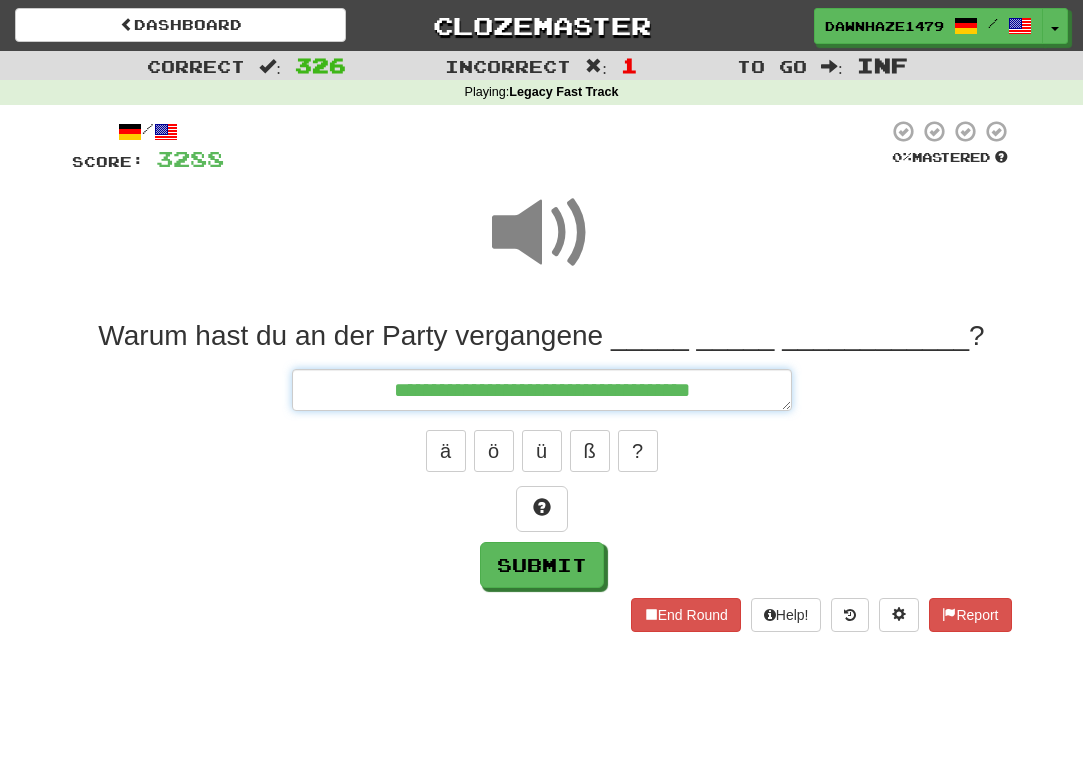 click on "**********" at bounding box center (542, 390) 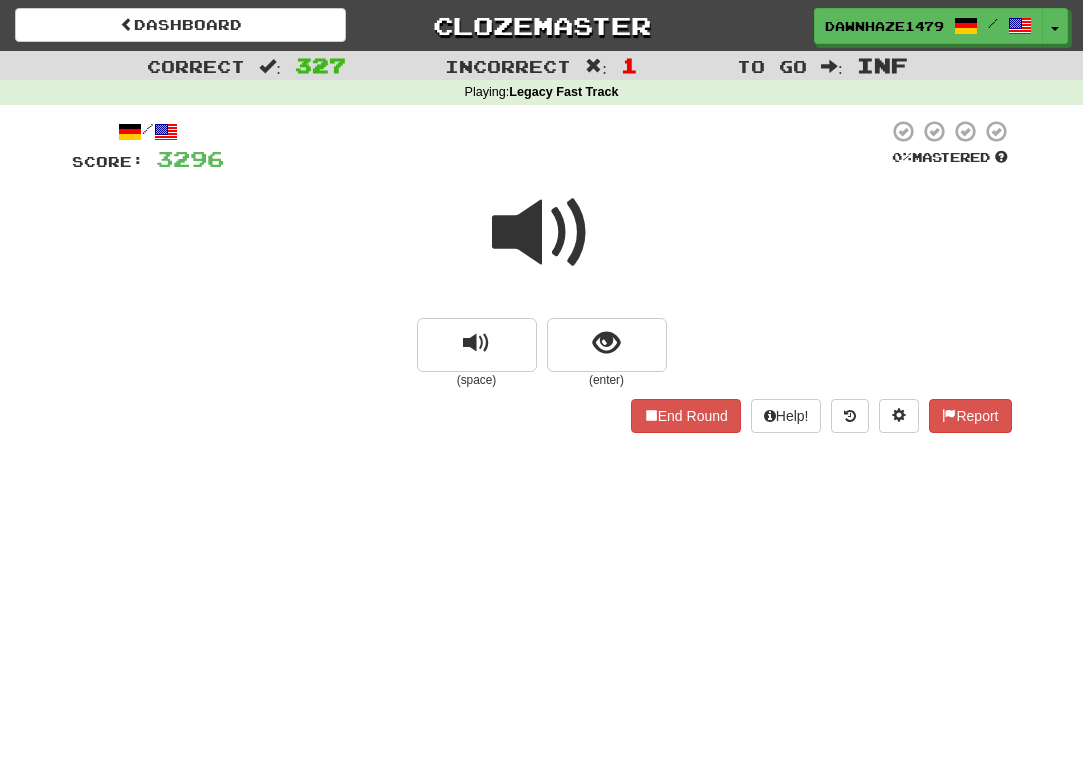 click at bounding box center (542, 233) 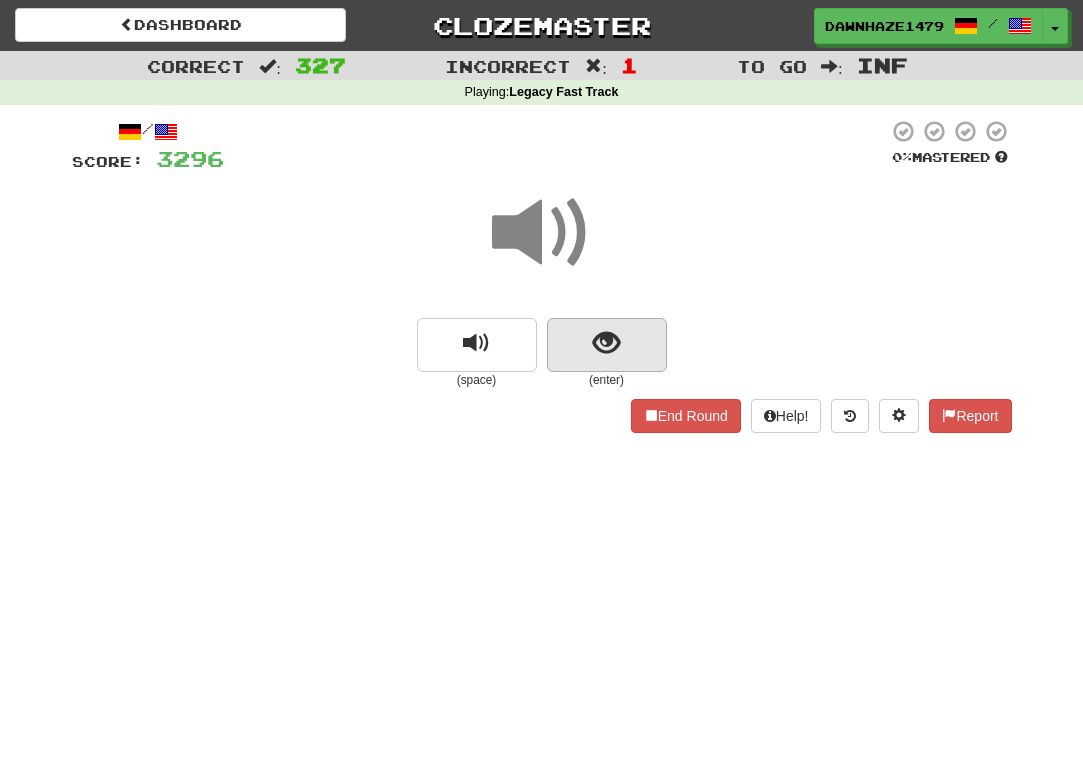 click at bounding box center (606, 343) 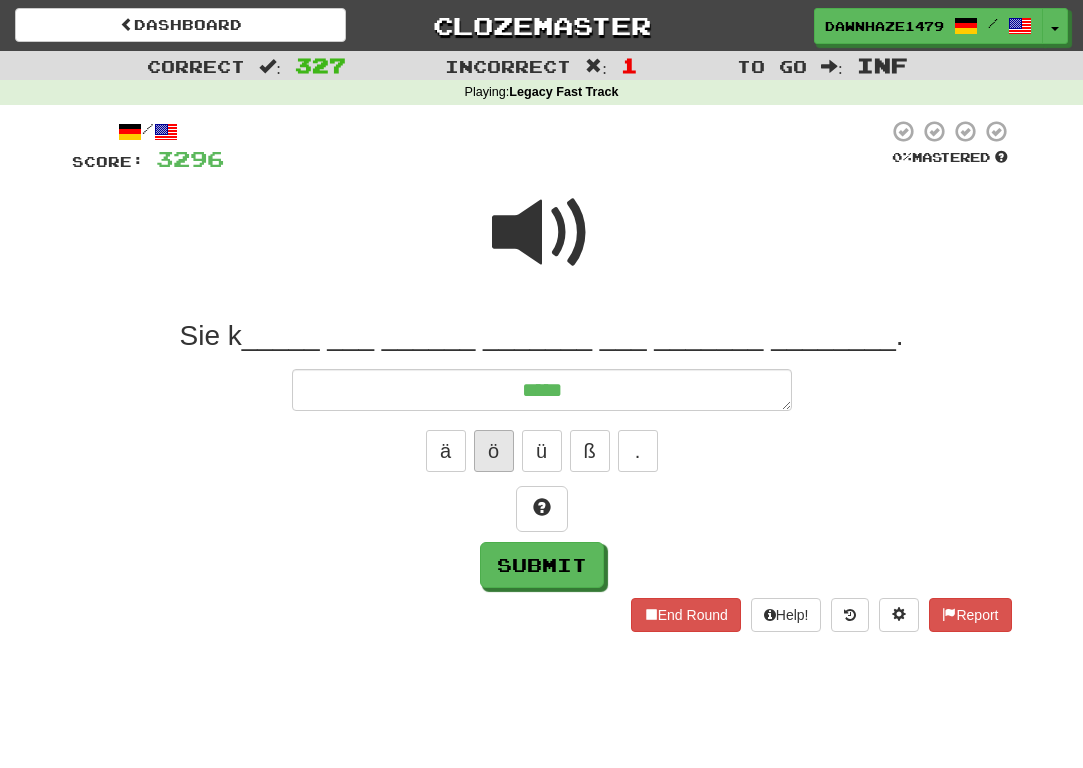 click on "ö" at bounding box center (494, 451) 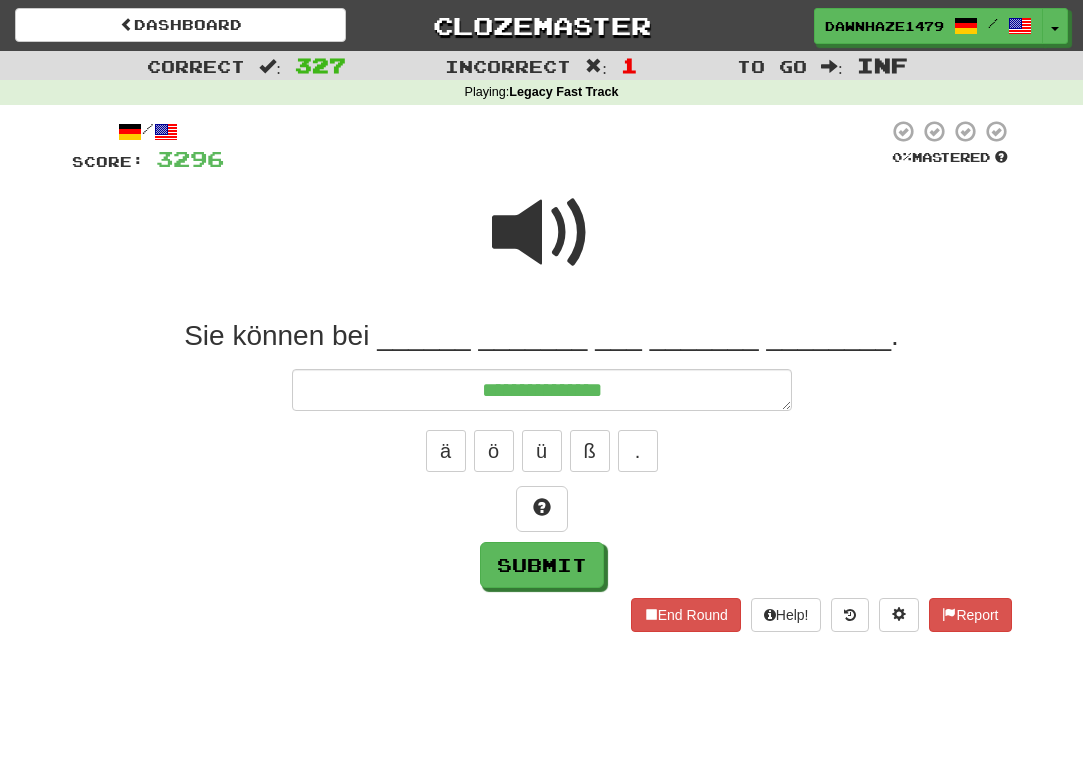 click at bounding box center (542, 233) 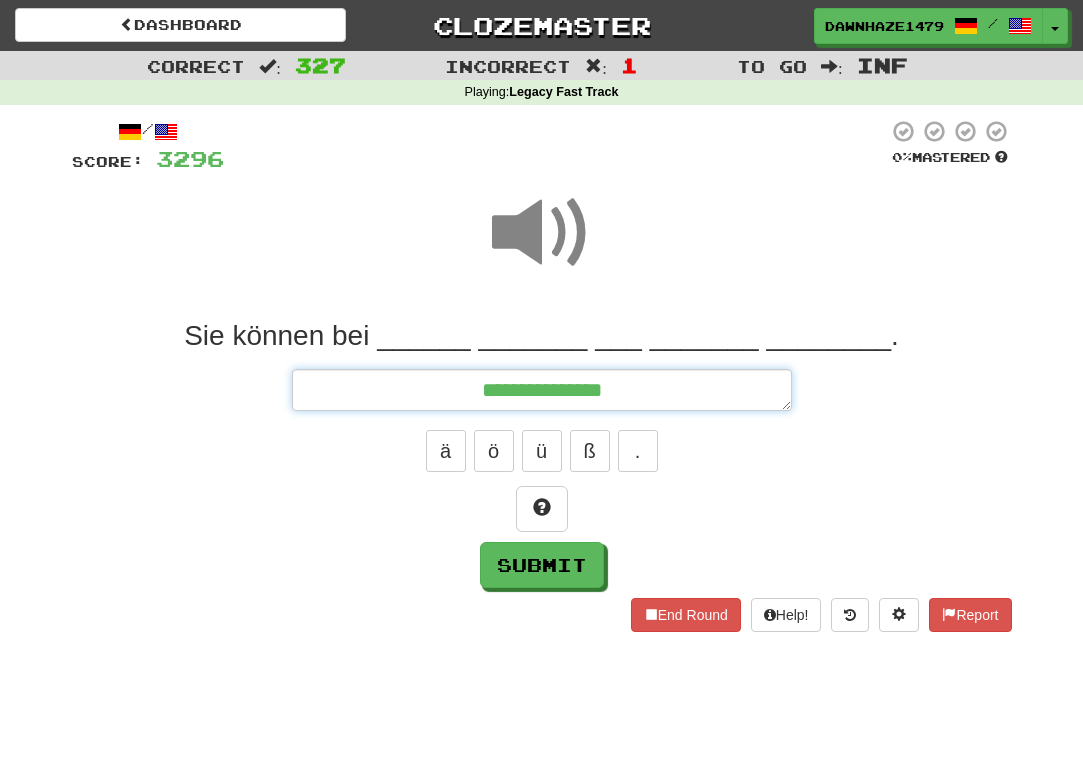 click on "**********" at bounding box center [542, 390] 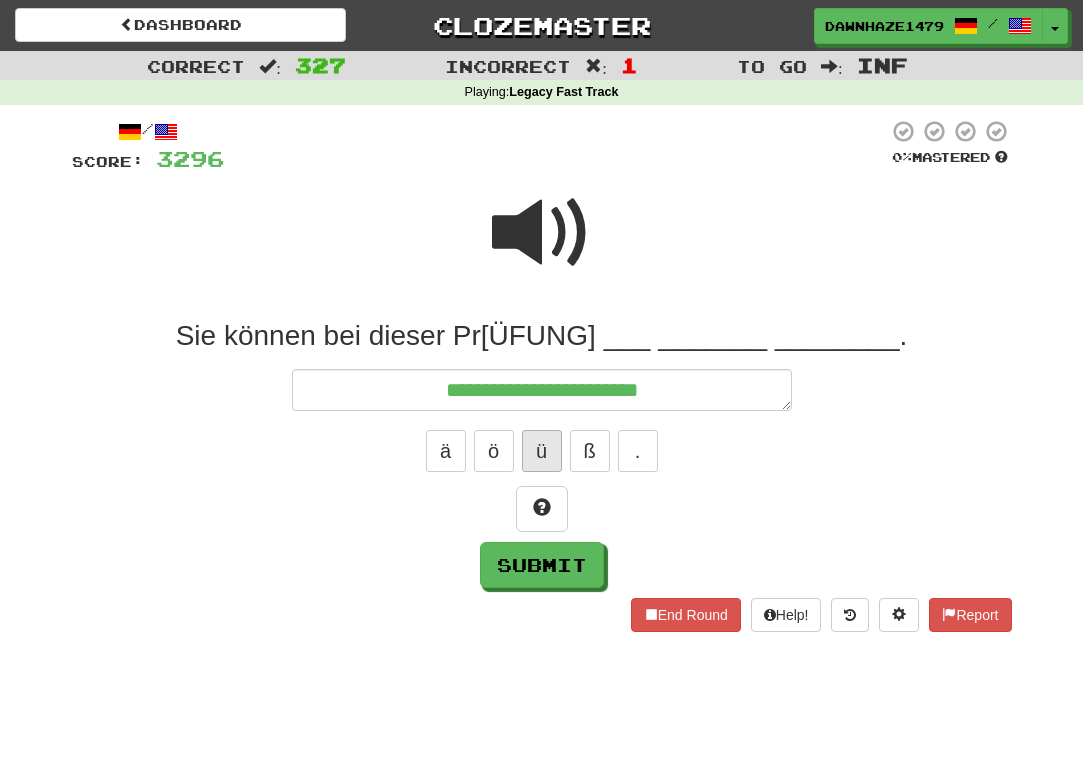 click on "ü" at bounding box center (542, 451) 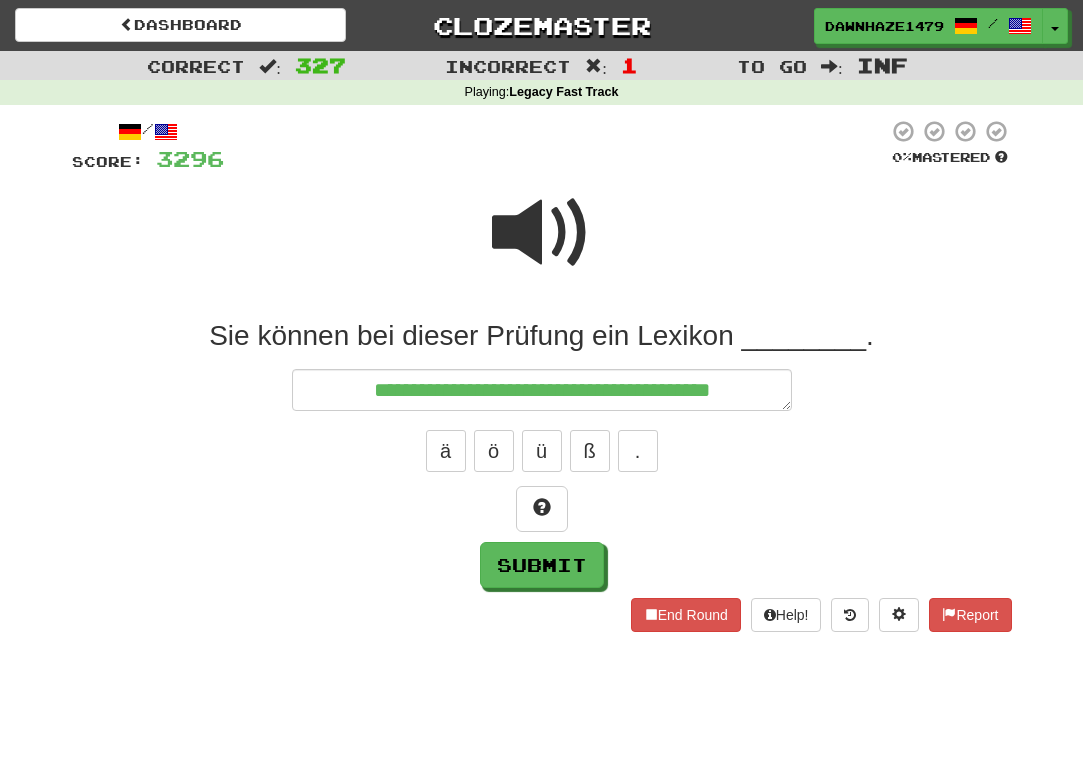 click at bounding box center [542, 233] 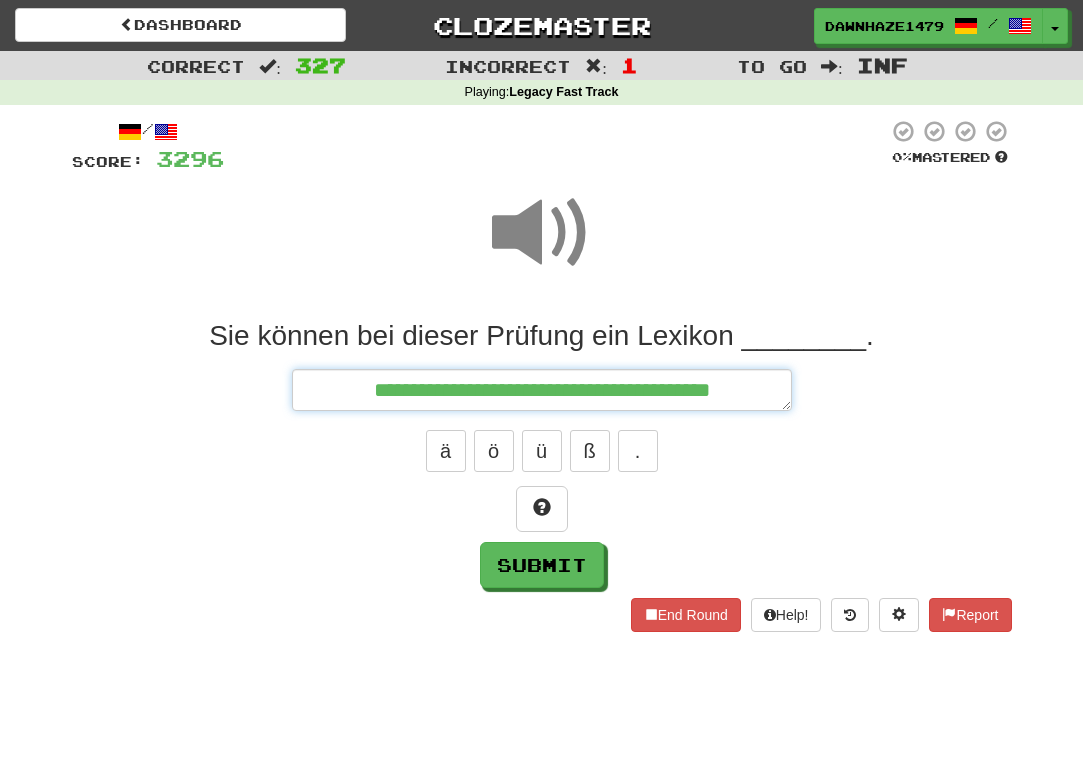 click on "**********" at bounding box center [542, 390] 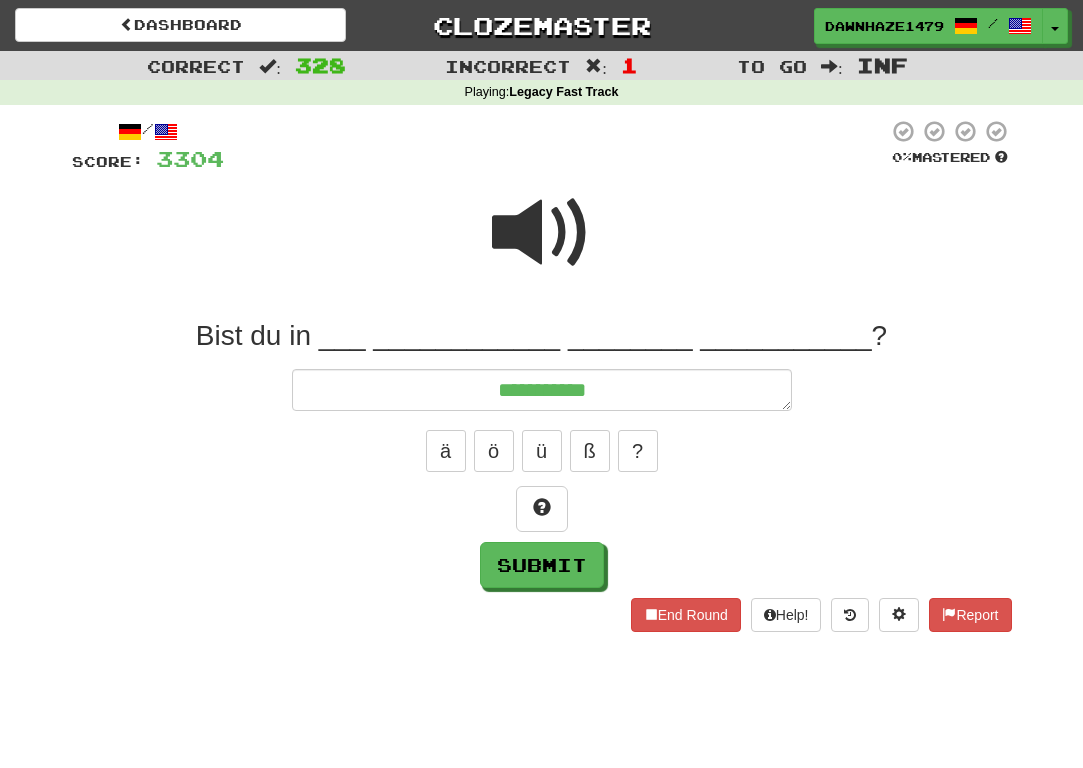click at bounding box center (542, 246) 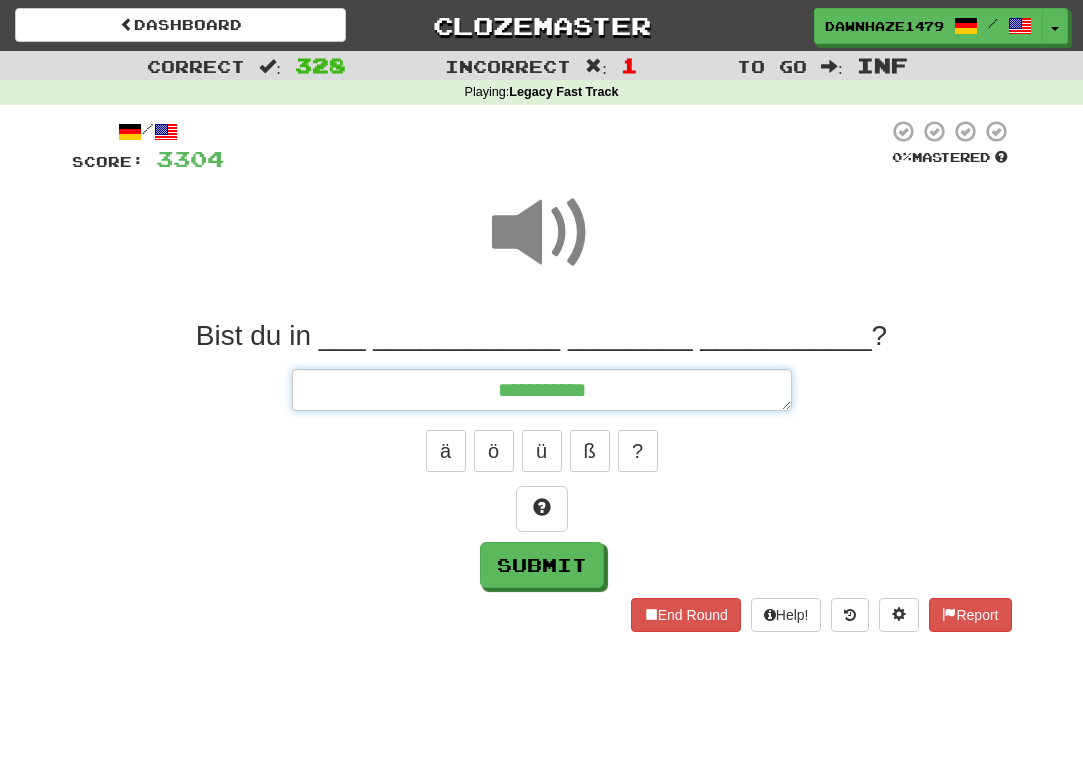 click on "**********" at bounding box center (542, 390) 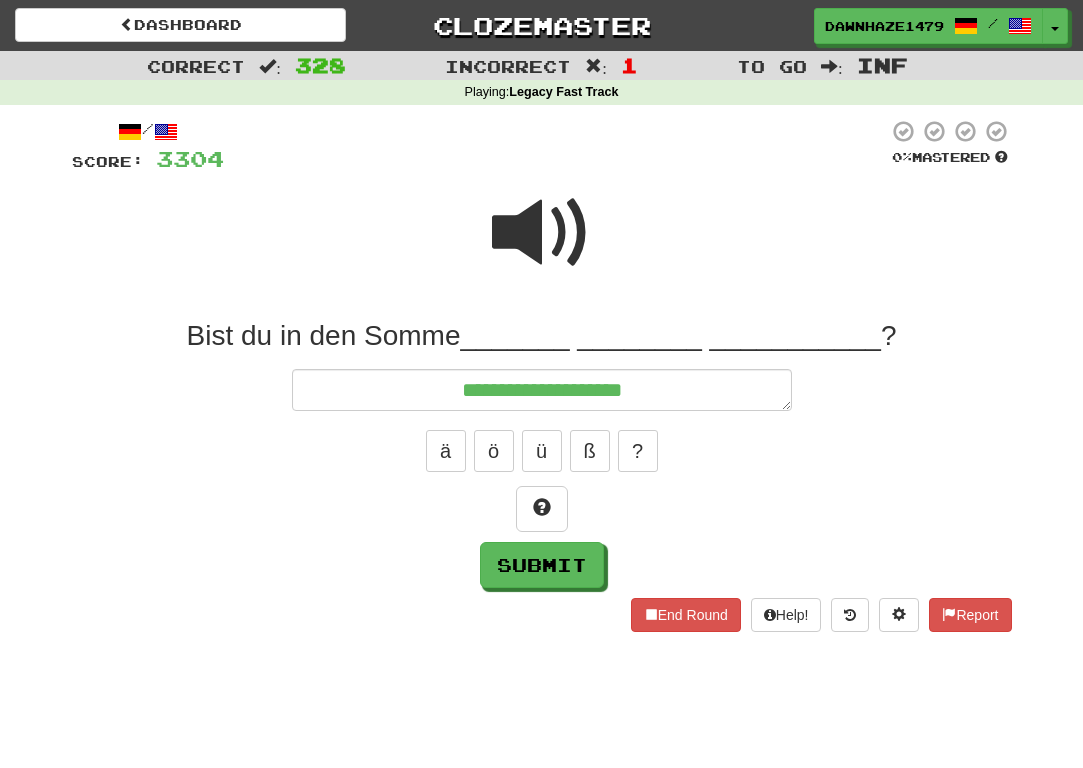 click at bounding box center (542, 233) 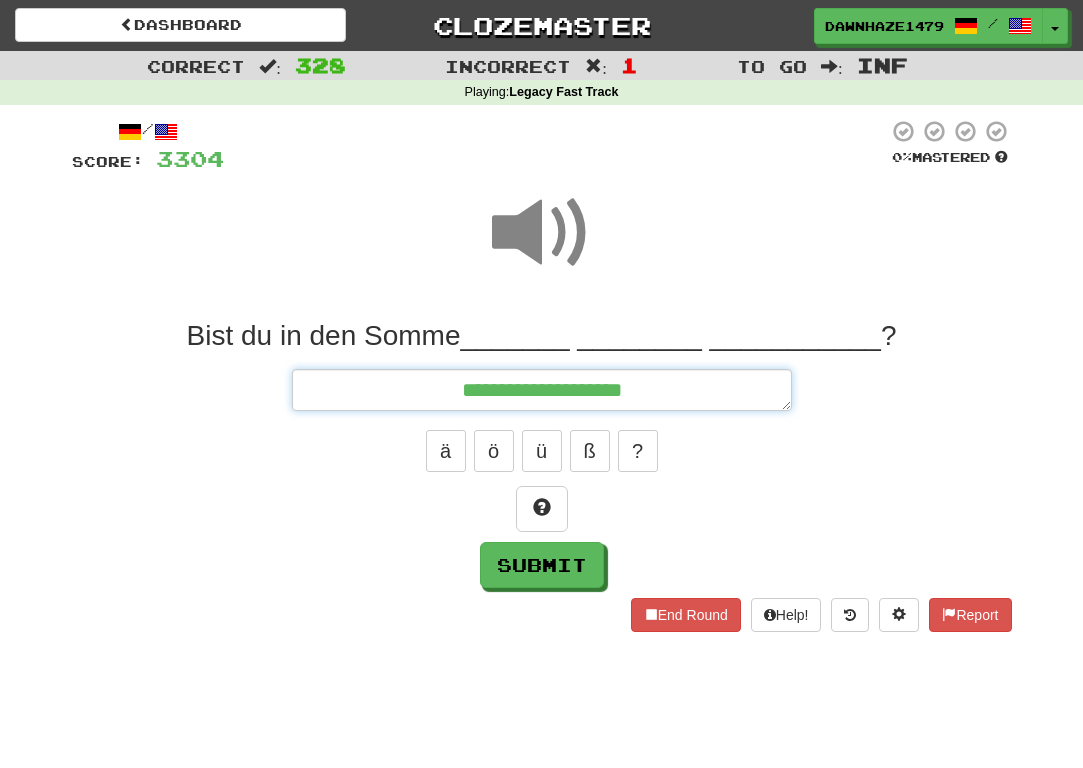 click on "**********" at bounding box center (542, 390) 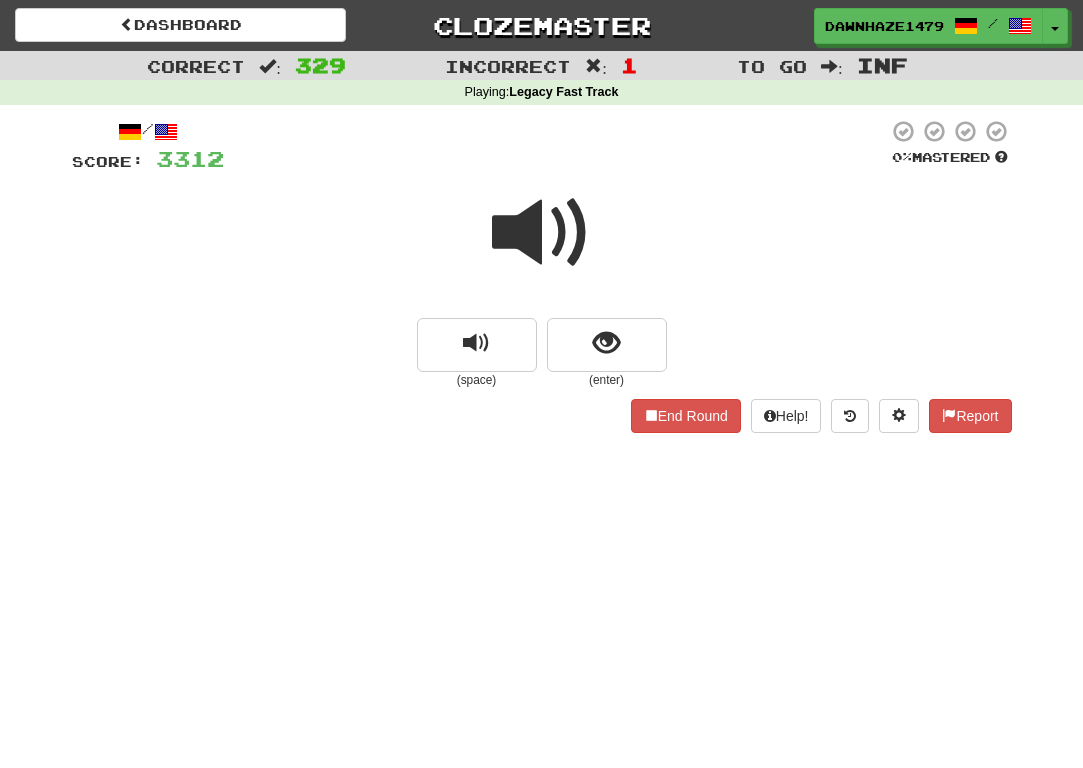 click at bounding box center (542, 233) 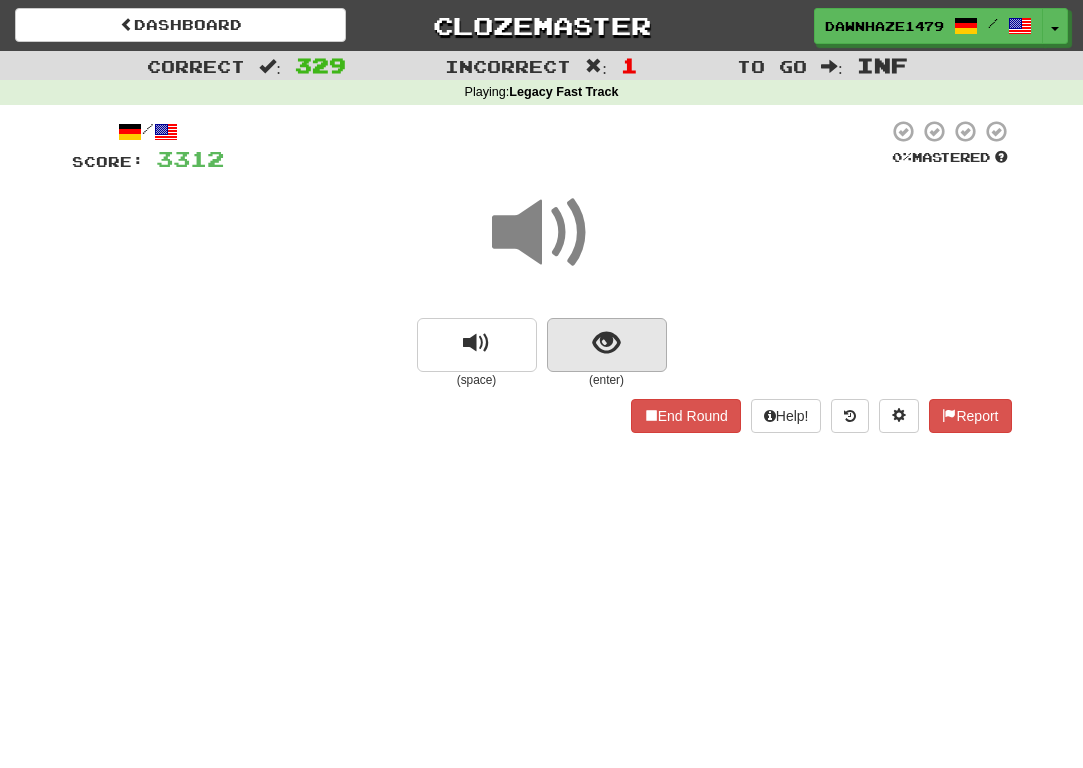 click at bounding box center (607, 345) 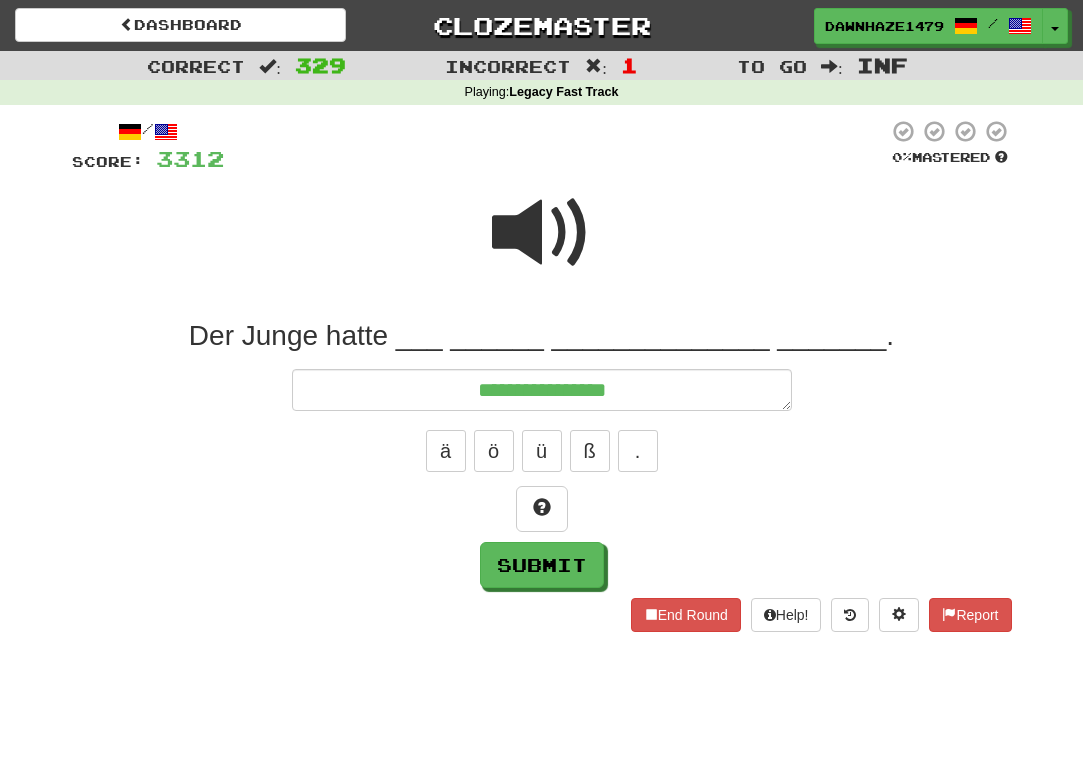 click at bounding box center (542, 233) 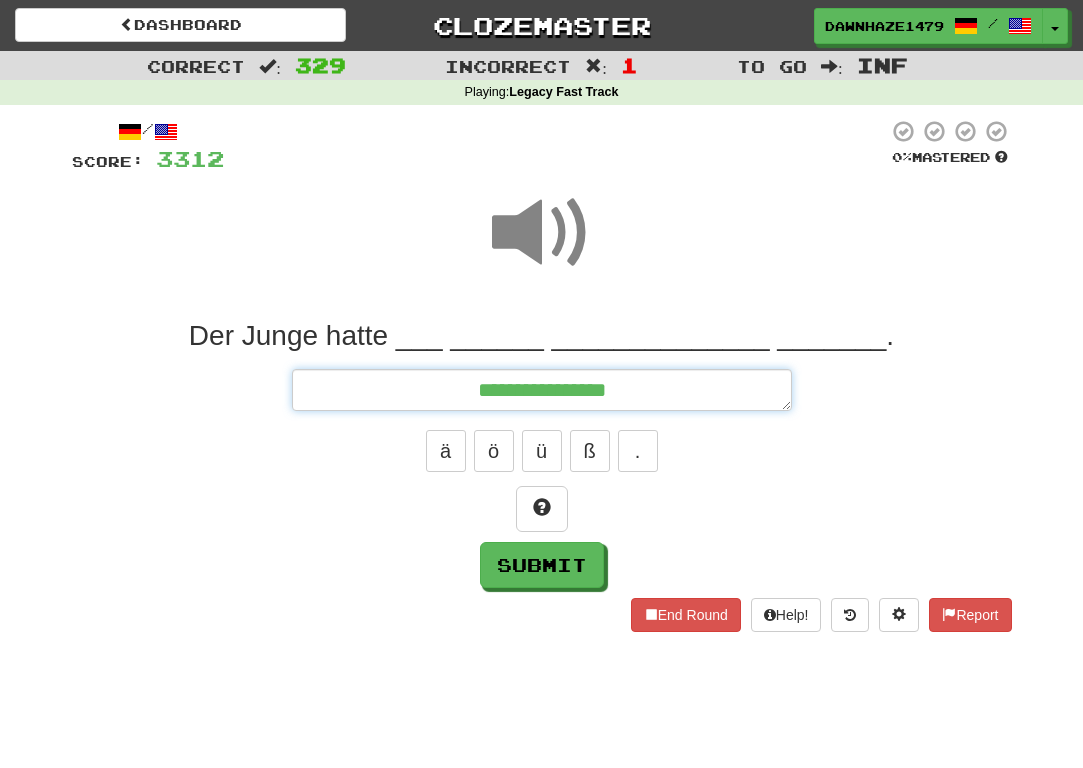 click on "**********" at bounding box center (542, 390) 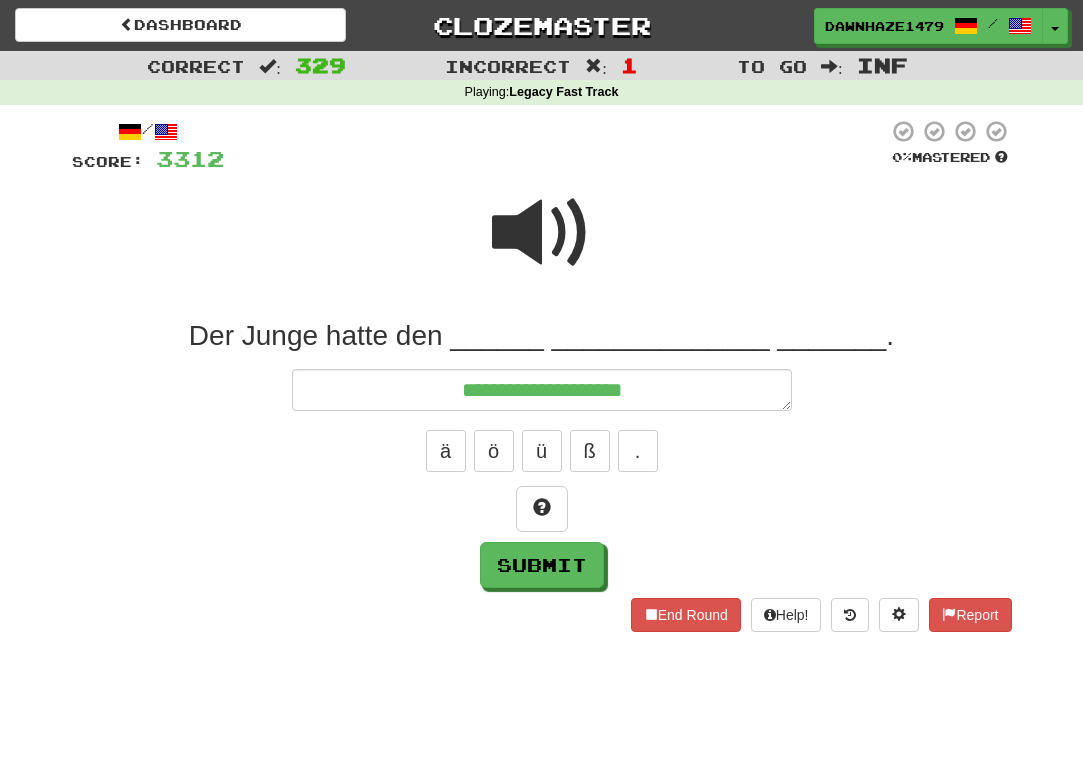 click at bounding box center [542, 233] 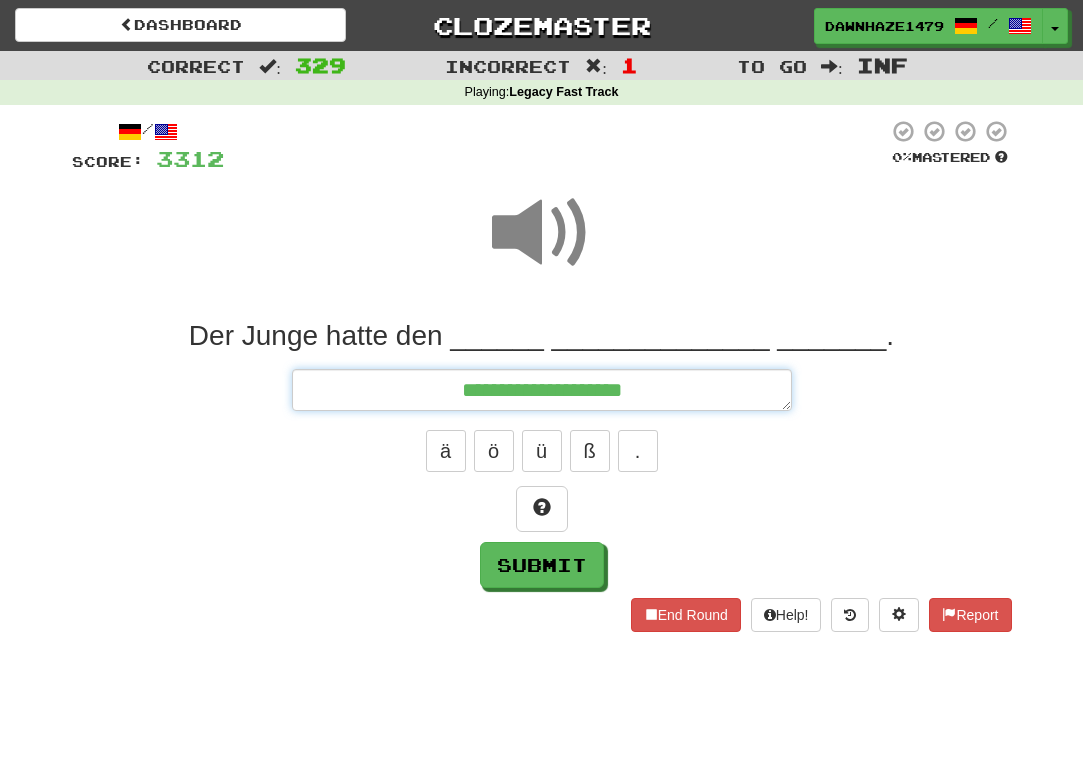 click on "**********" at bounding box center (542, 390) 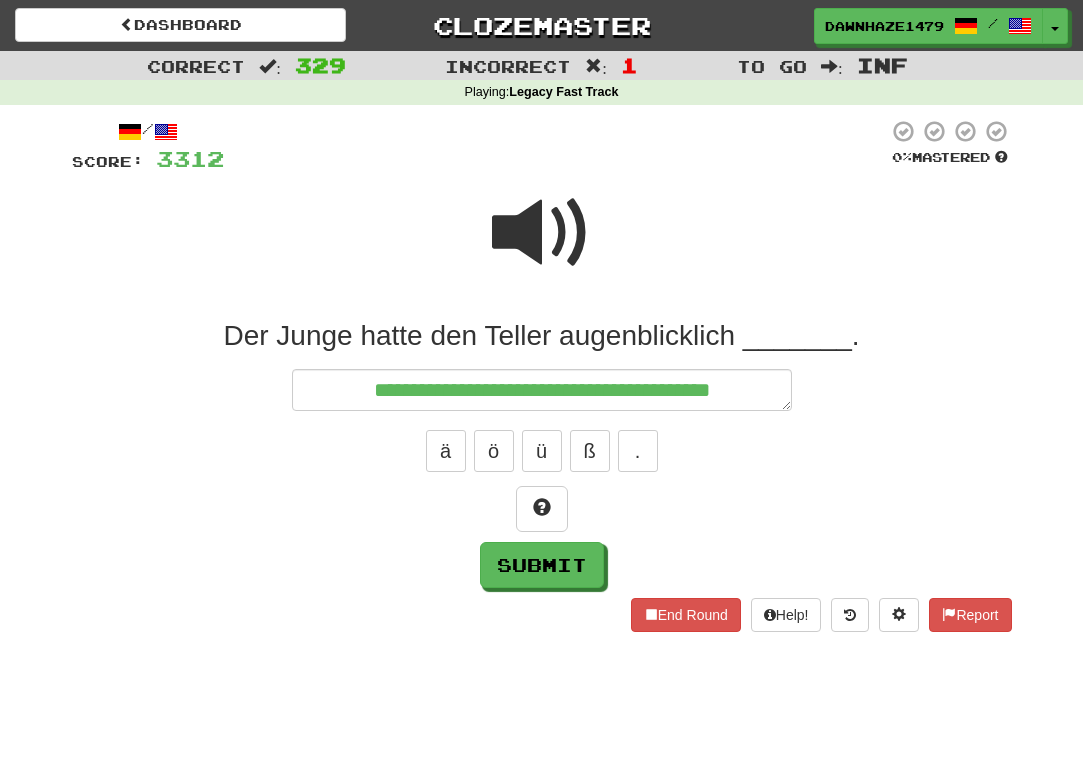 click at bounding box center [542, 233] 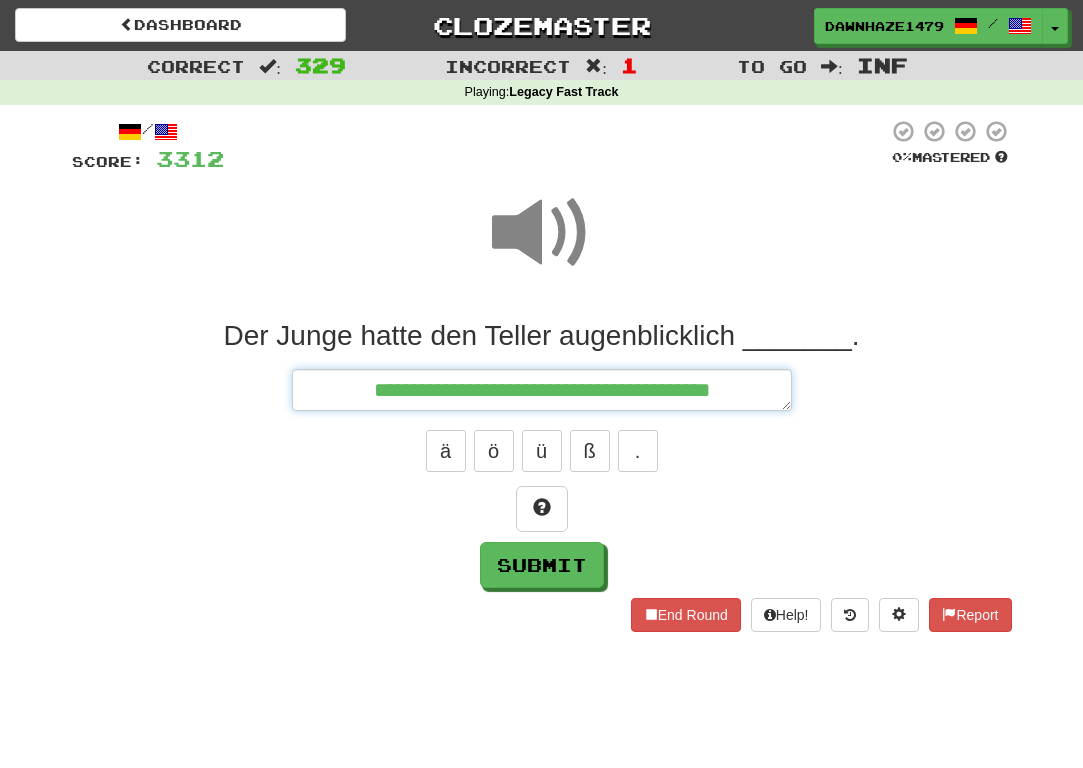 click on "**********" at bounding box center [542, 390] 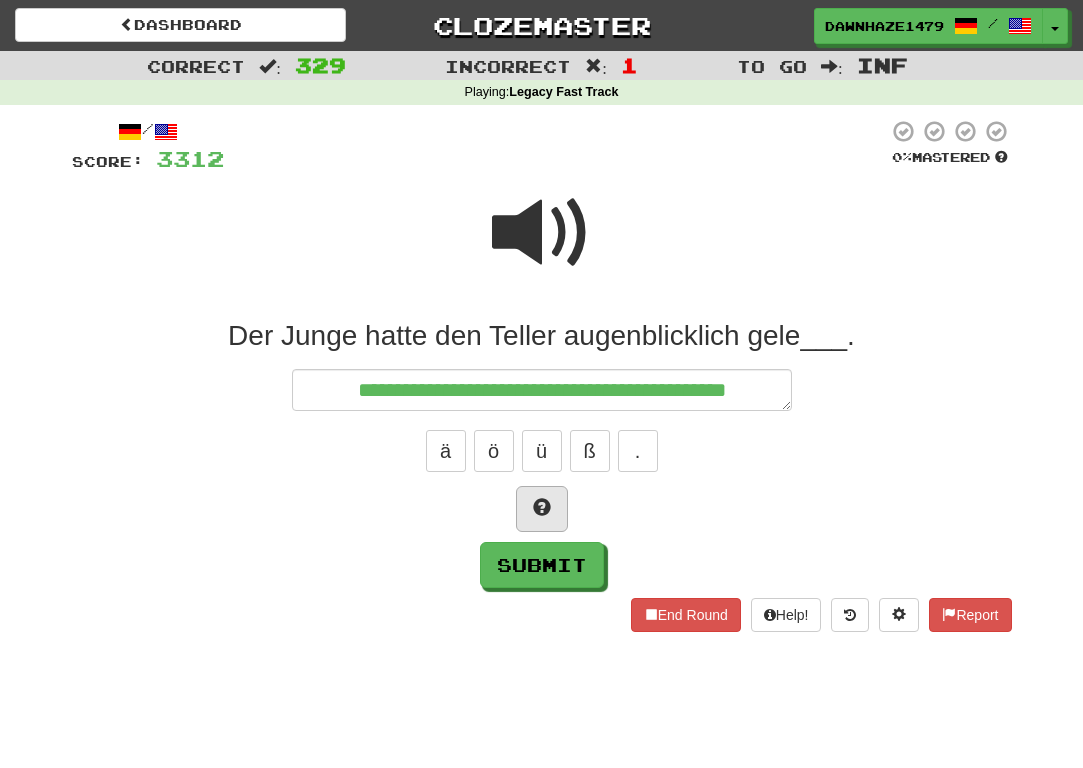 click at bounding box center [542, 509] 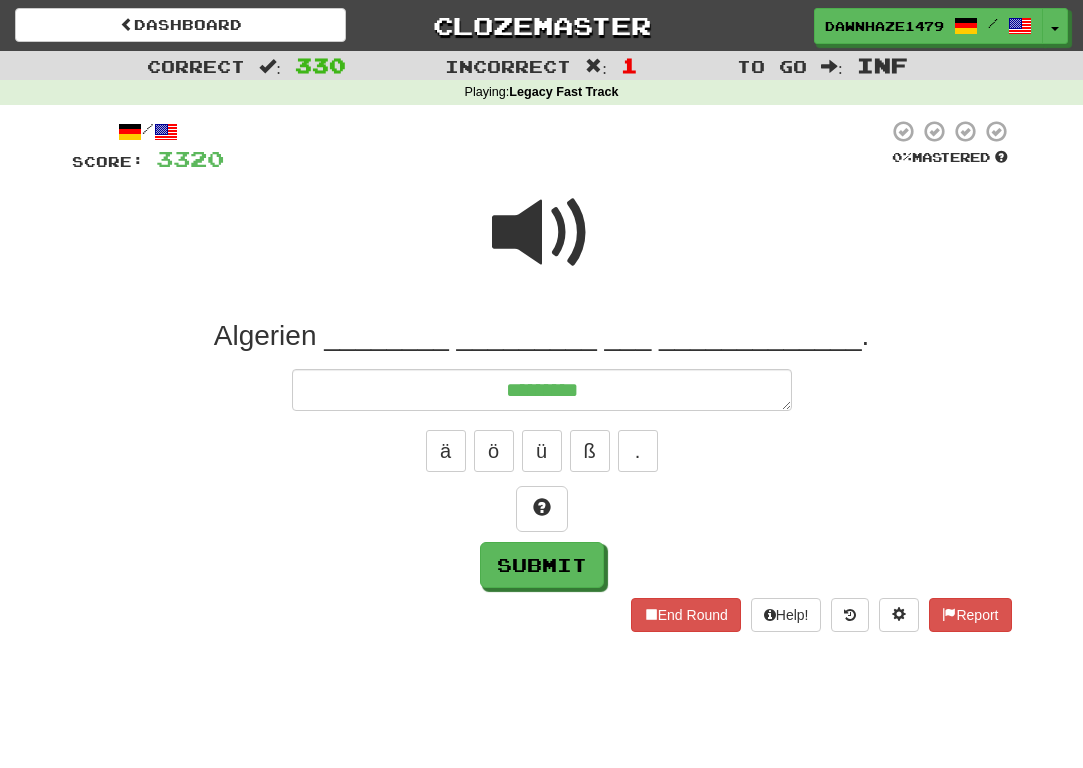 click at bounding box center [542, 233] 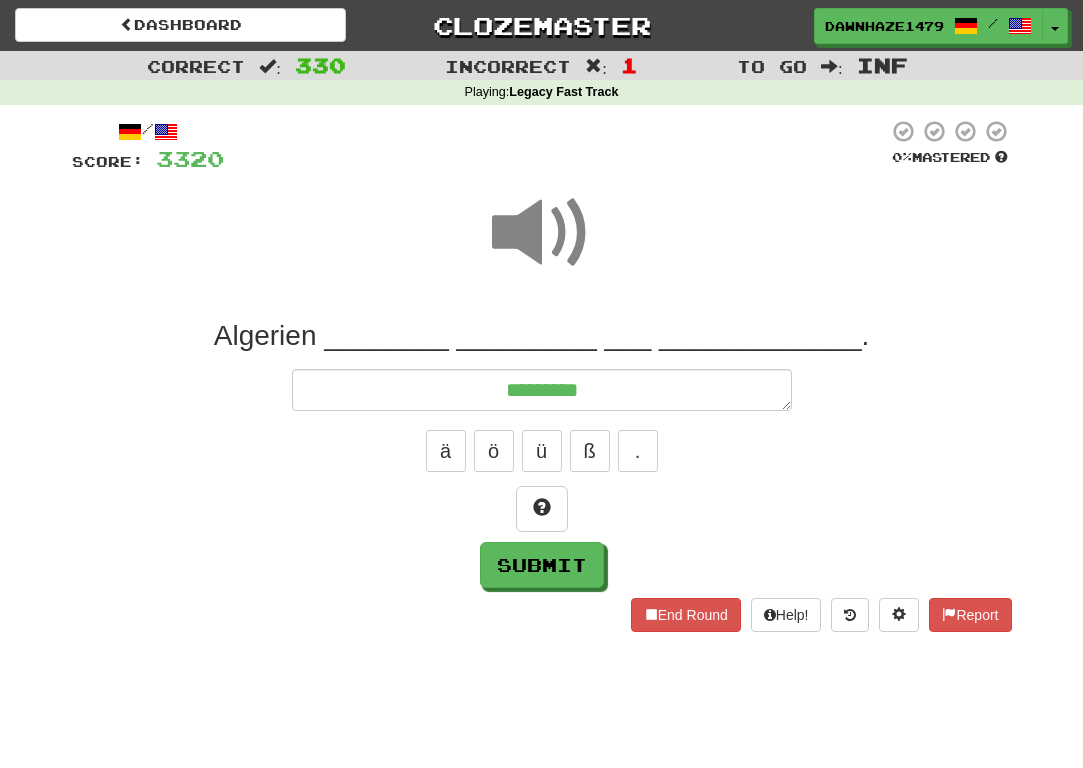 click at bounding box center [542, 233] 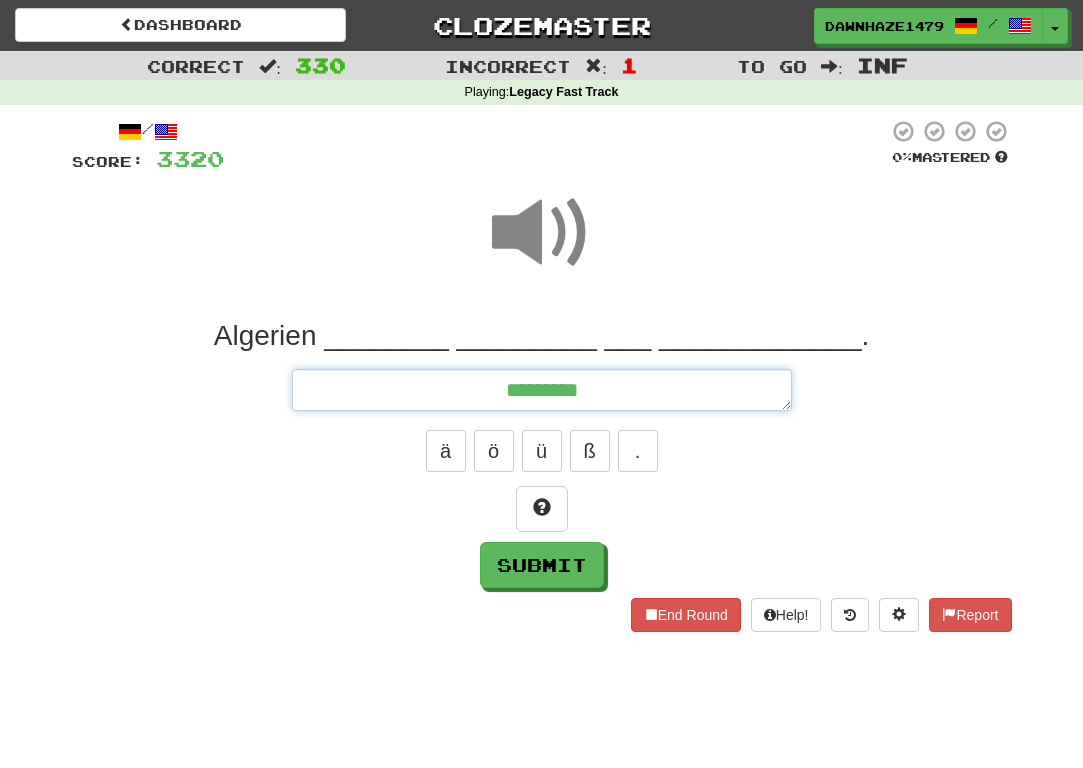 click on "********" at bounding box center (542, 390) 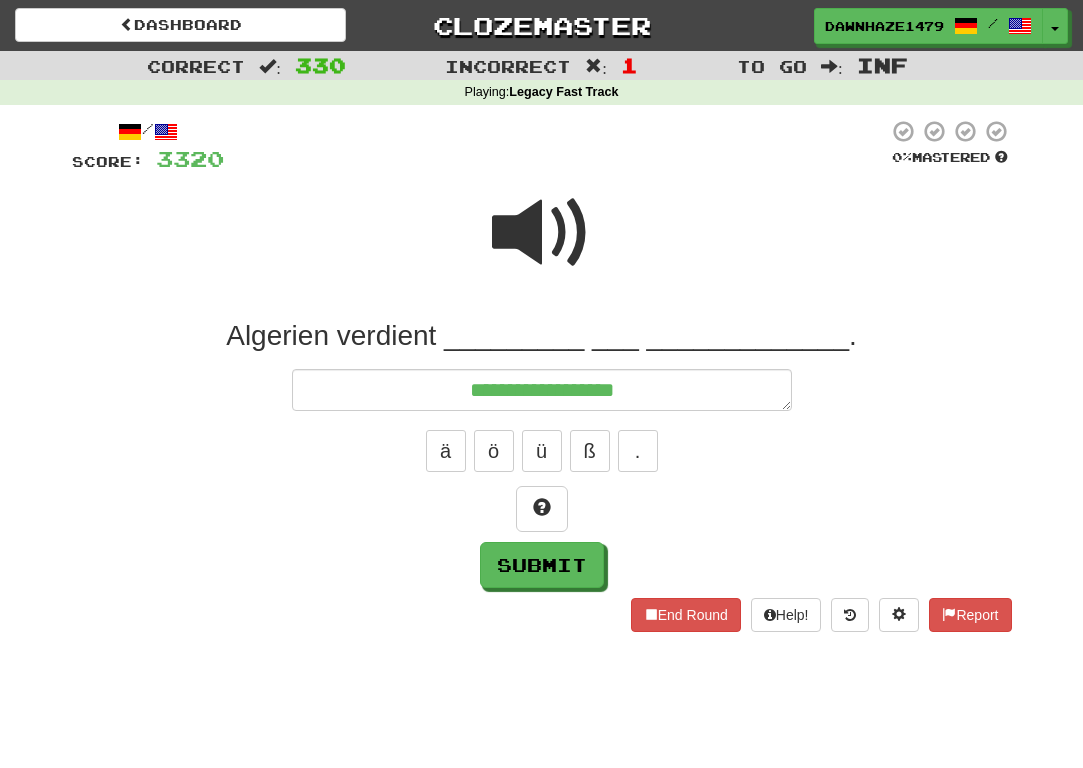 click at bounding box center (542, 233) 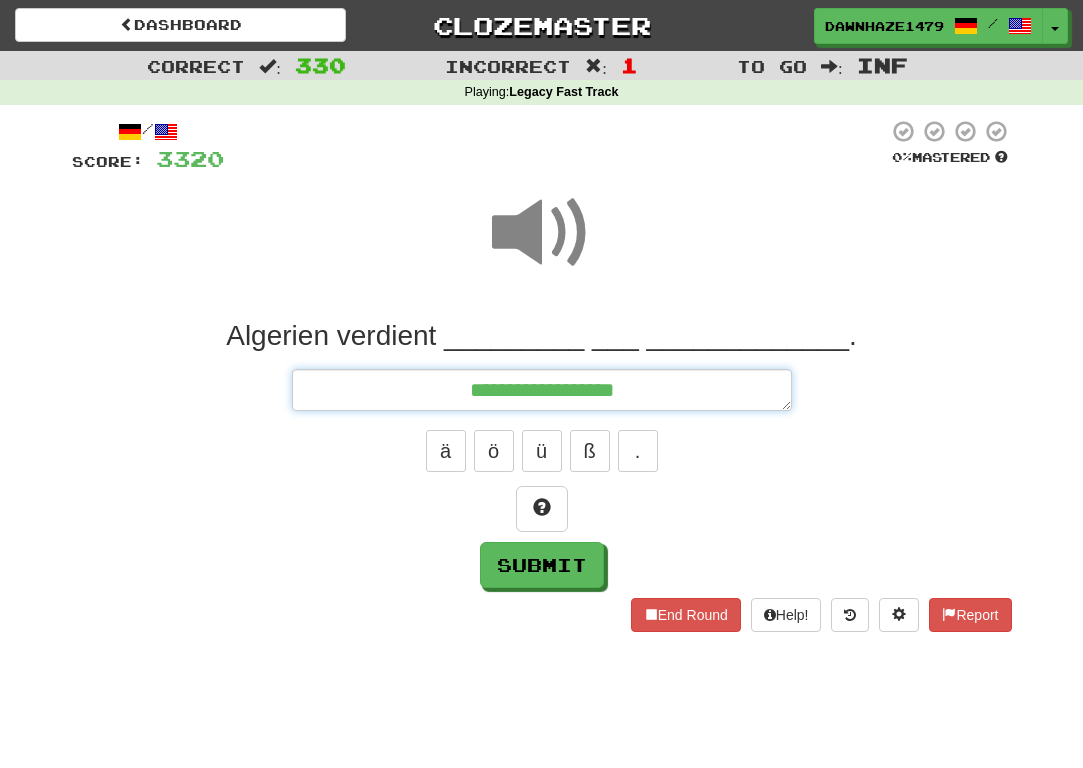 click on "**********" at bounding box center [542, 390] 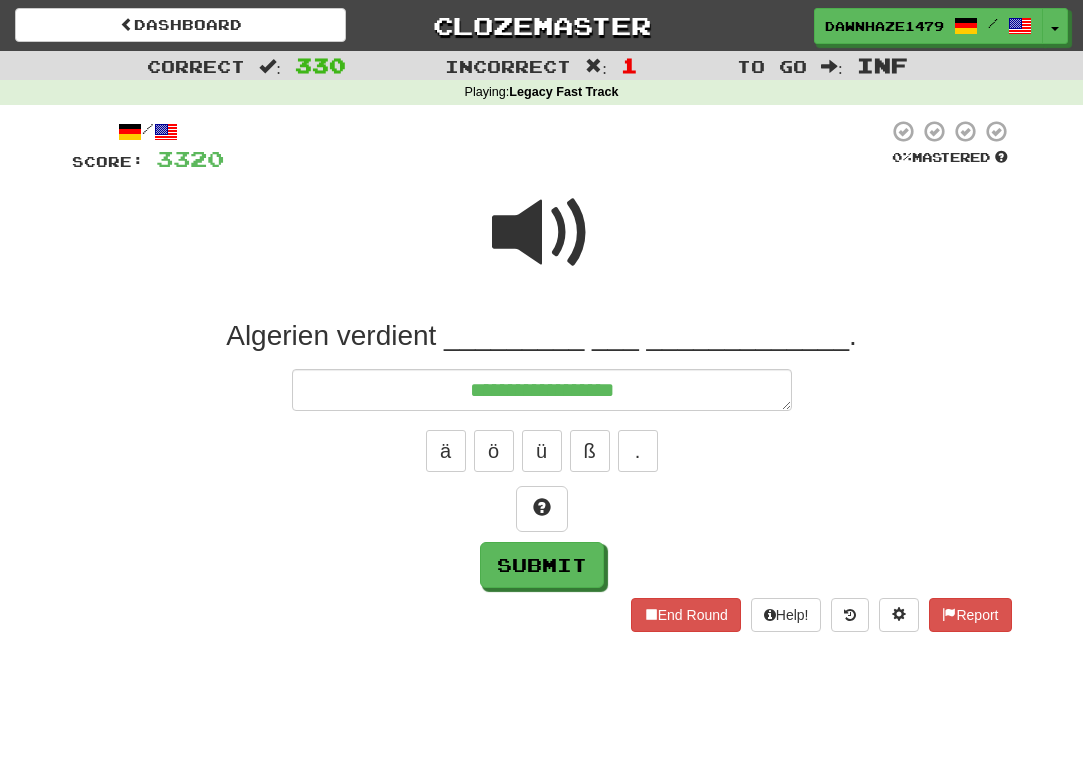 click at bounding box center [542, 246] 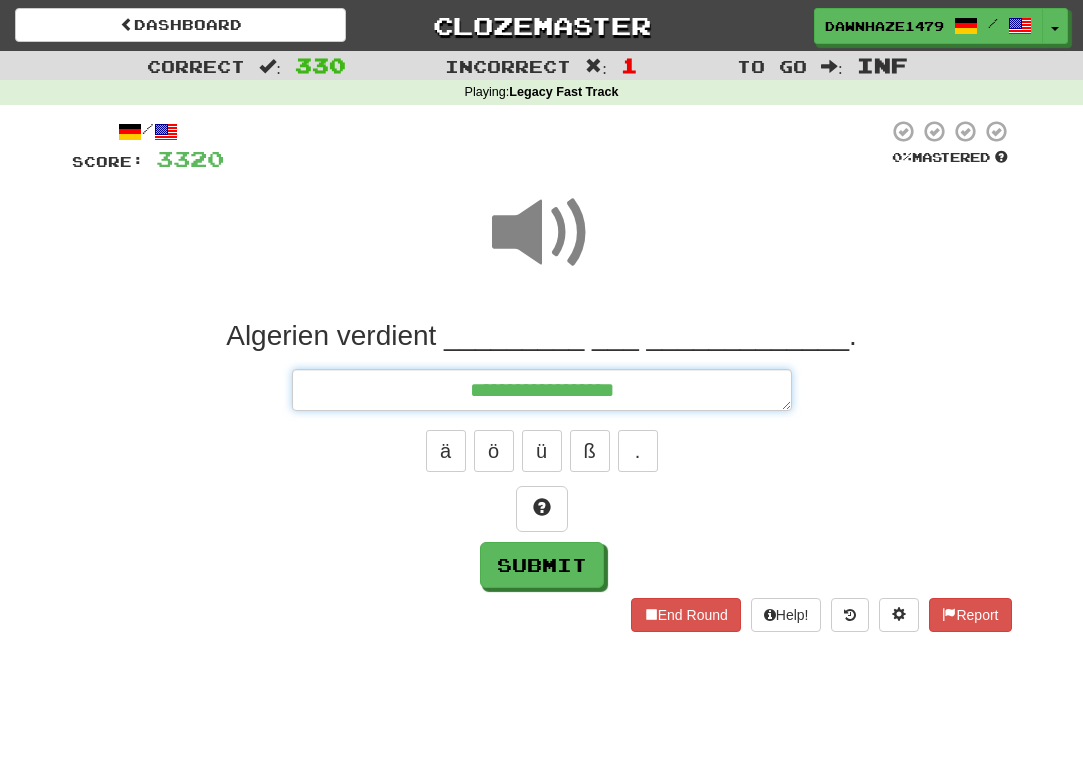 click on "**********" at bounding box center [542, 390] 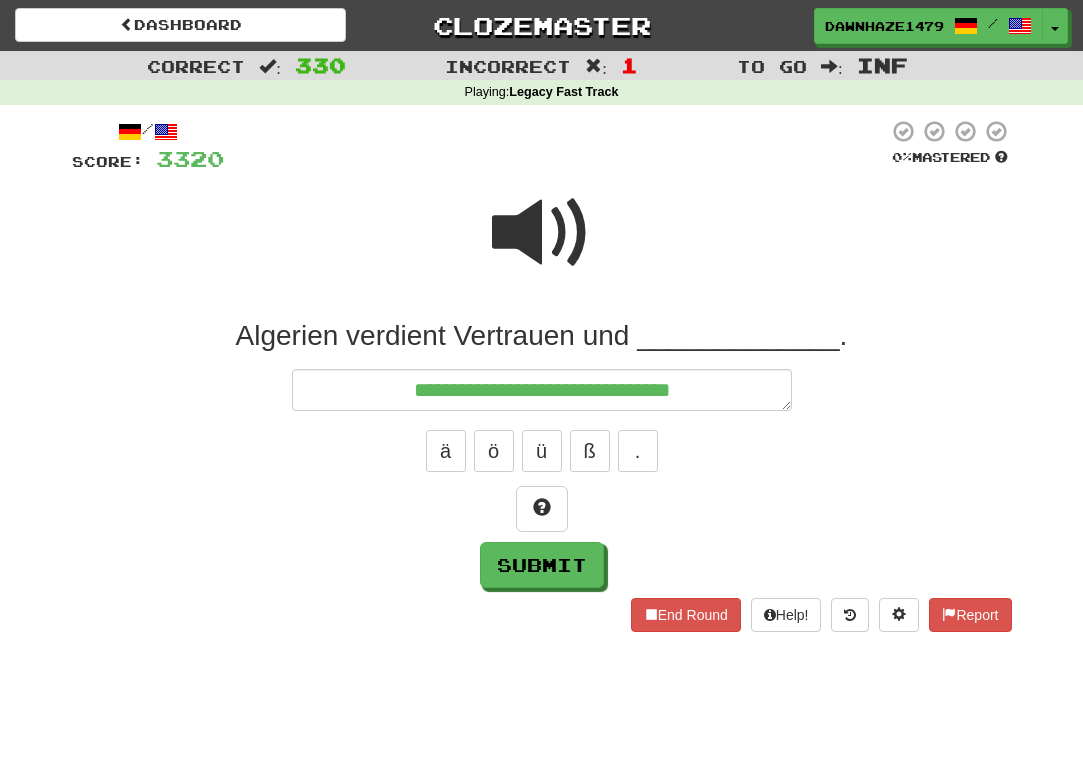 click at bounding box center (542, 233) 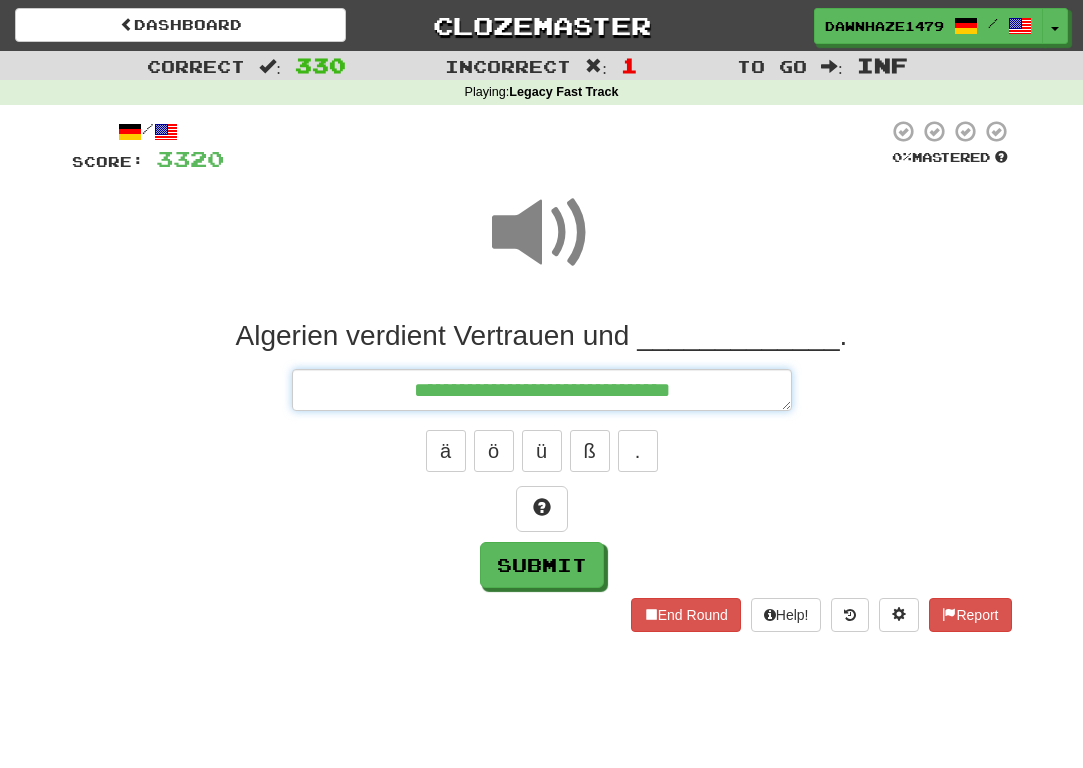 click on "**********" at bounding box center (542, 390) 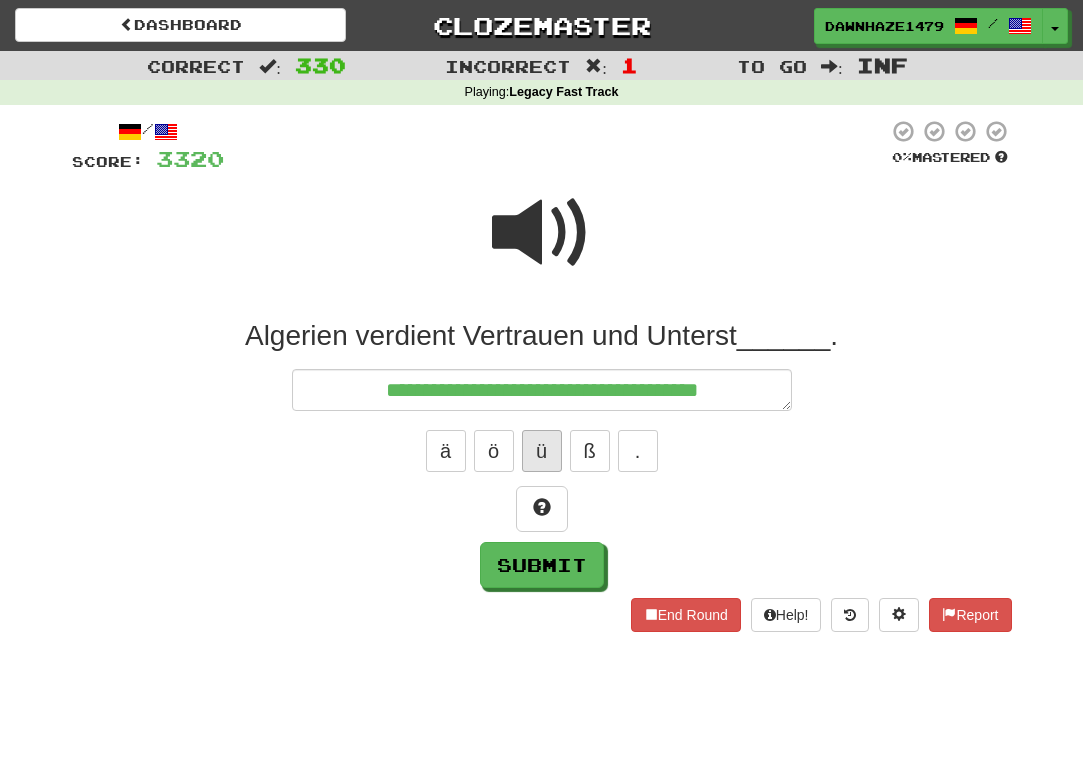click on "ü" at bounding box center [542, 451] 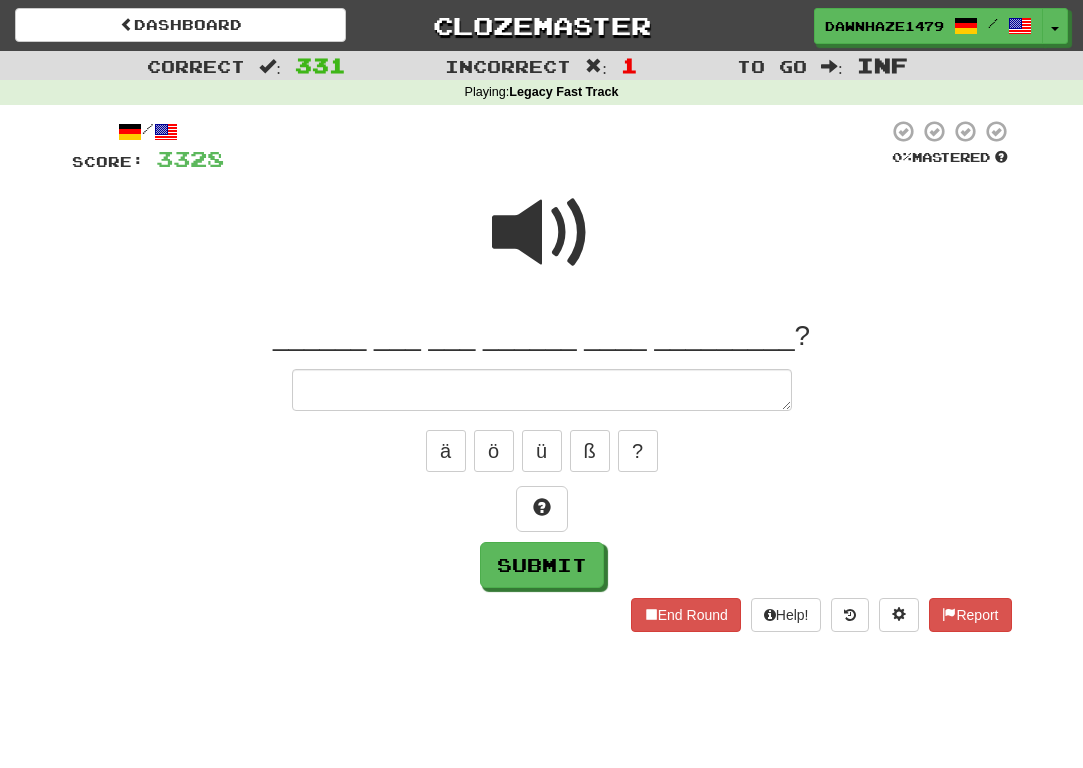 click at bounding box center [542, 233] 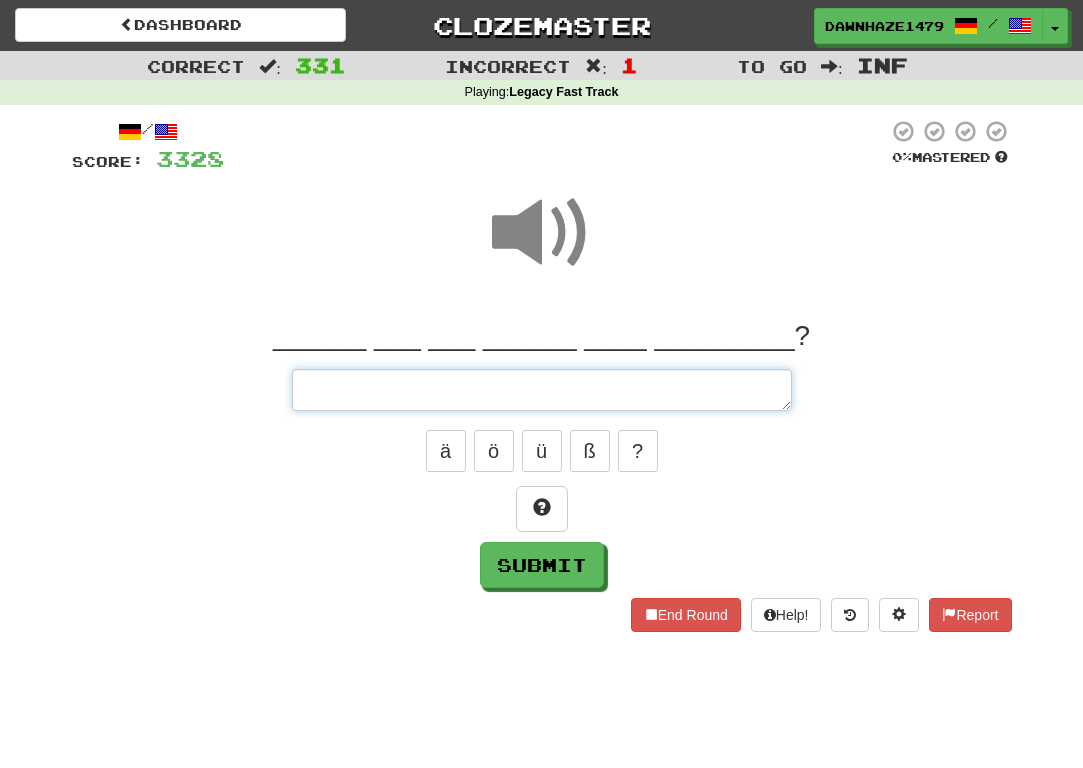 click at bounding box center [542, 390] 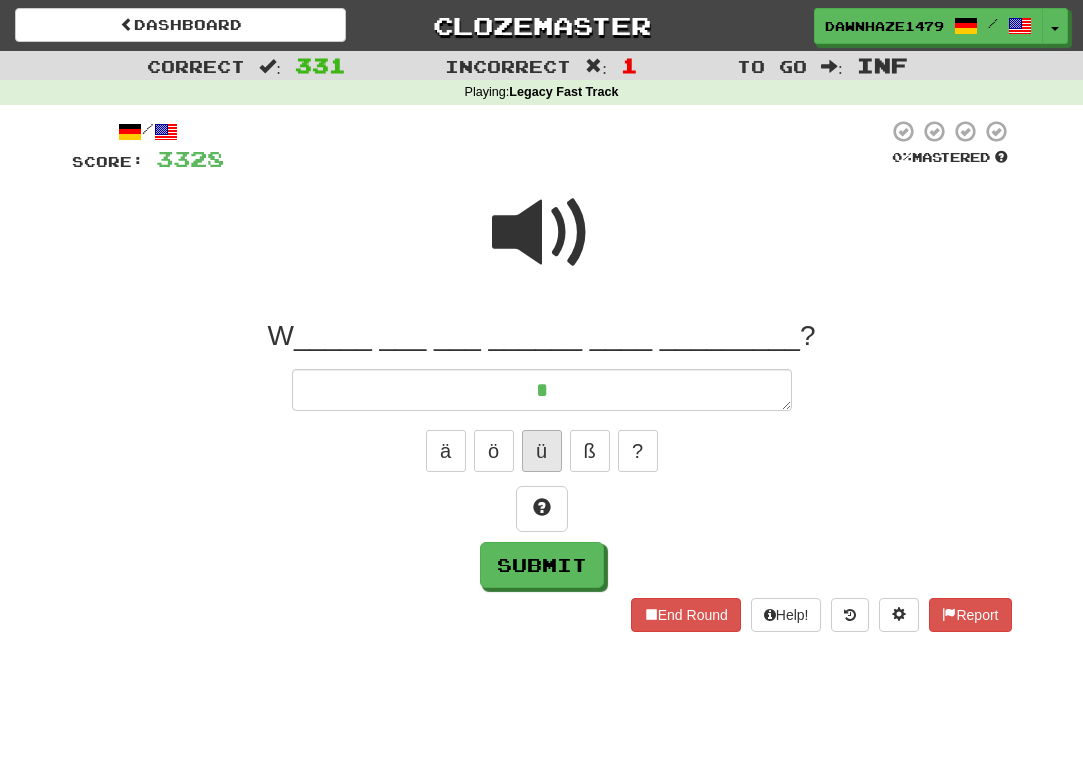 click on "ü" at bounding box center (542, 451) 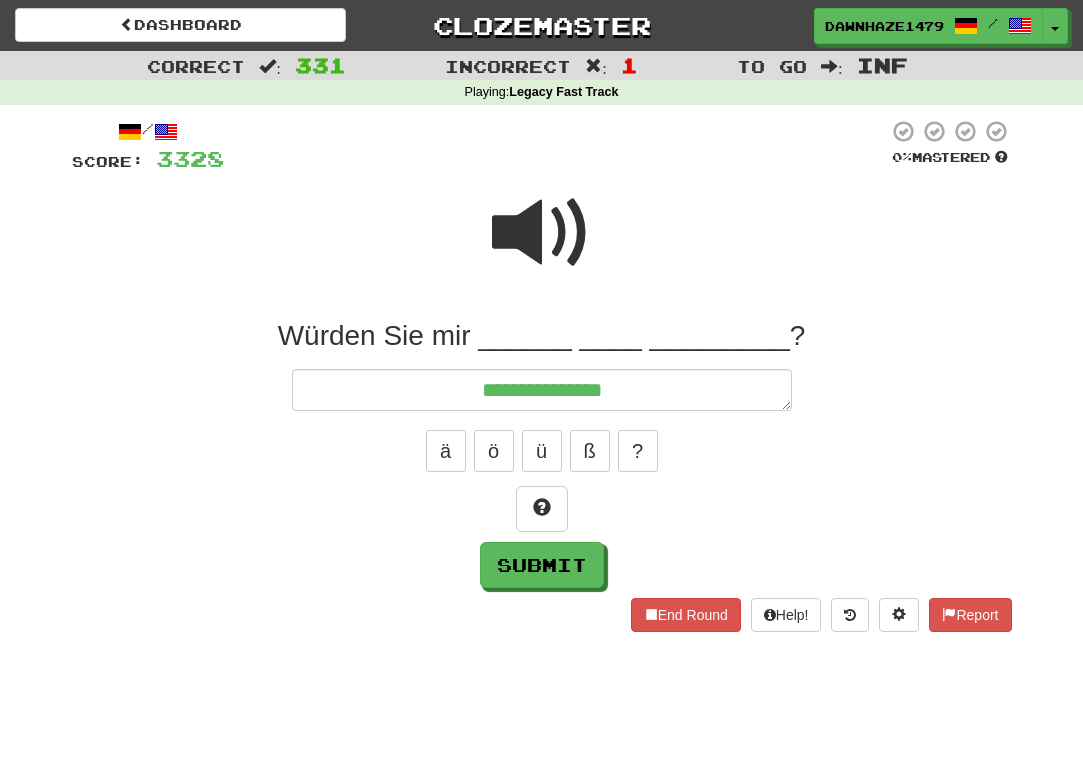 click at bounding box center (542, 246) 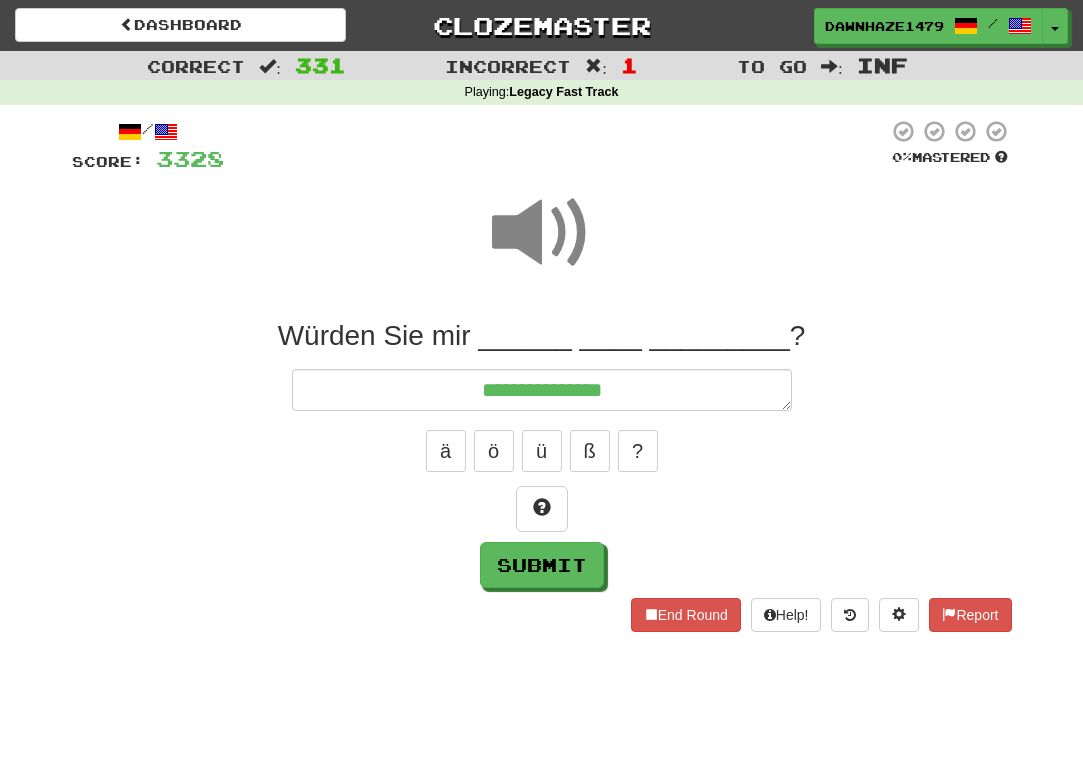 click on "**********" at bounding box center [542, 453] 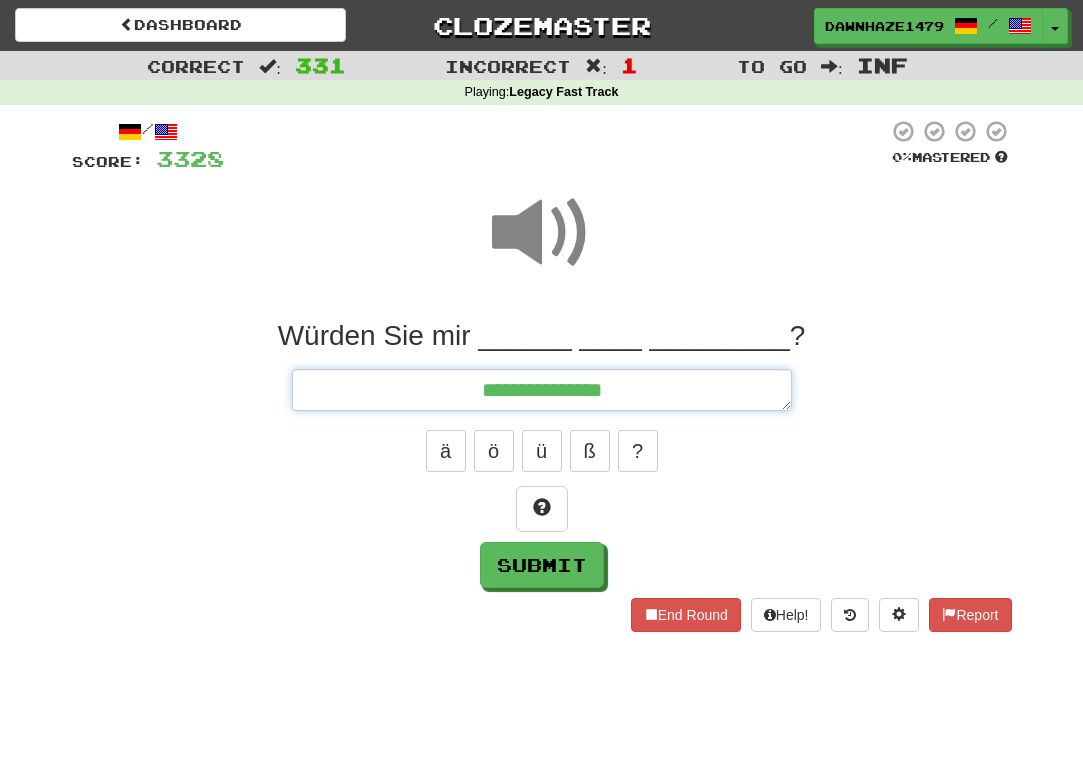 click on "**********" at bounding box center (542, 390) 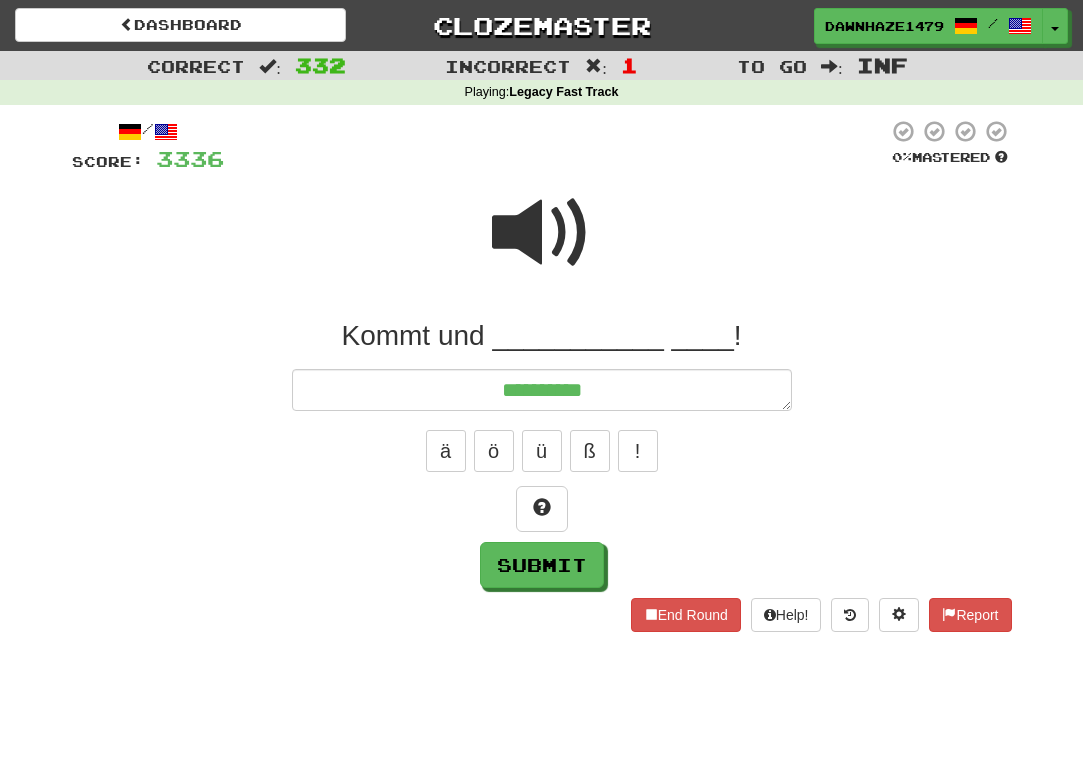 click at bounding box center [542, 233] 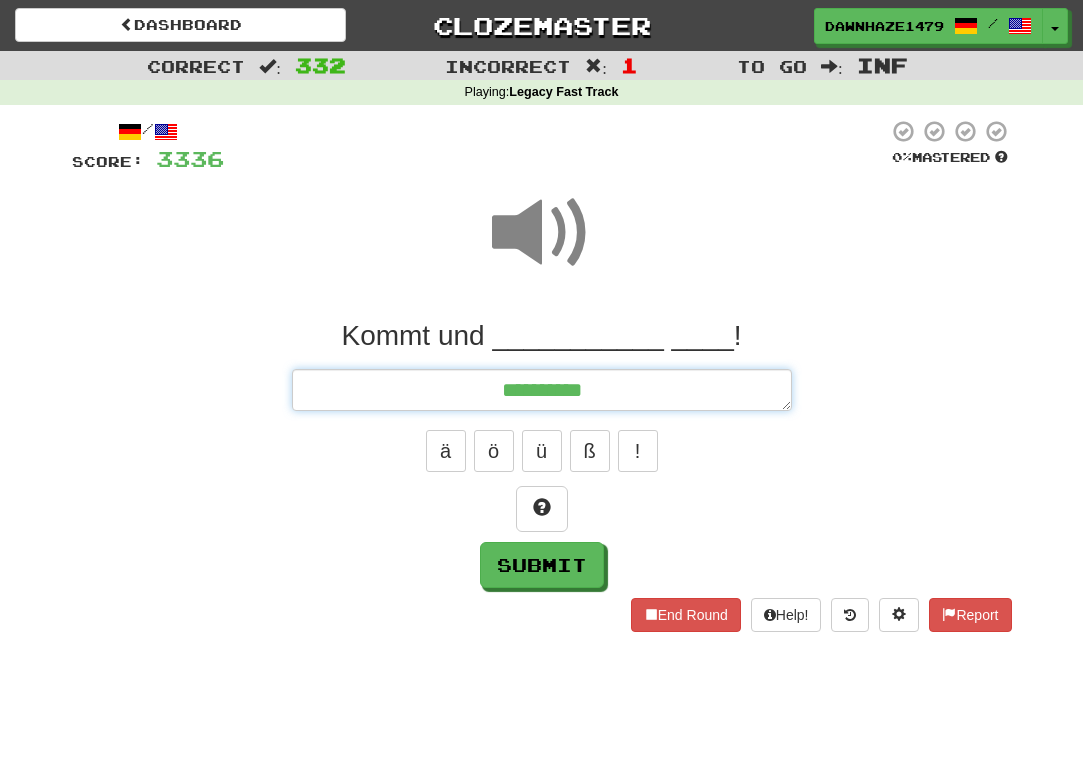 click on "*********" at bounding box center (542, 390) 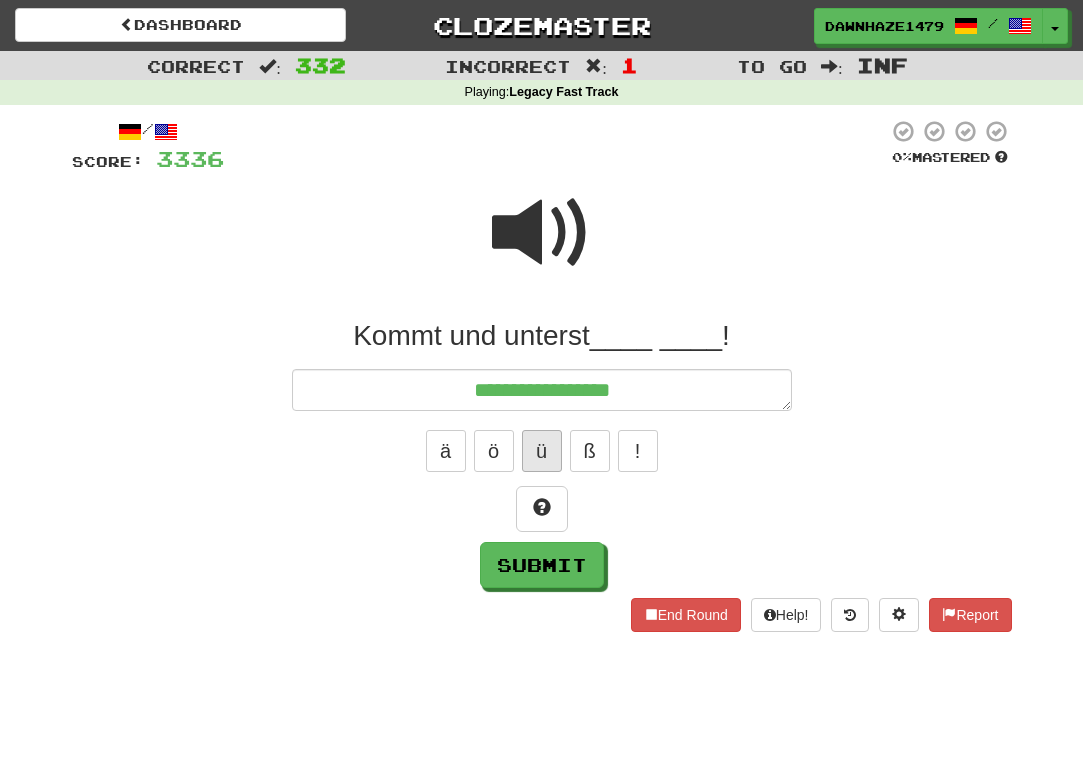 click on "ü" at bounding box center [542, 451] 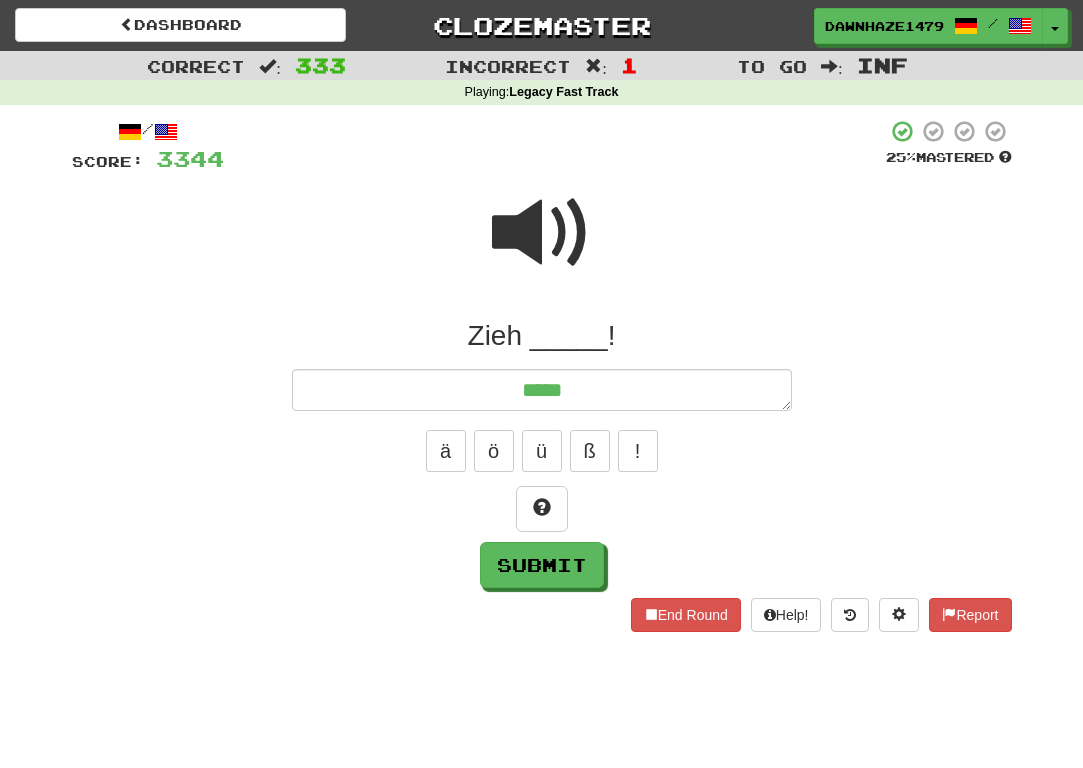 click at bounding box center [542, 233] 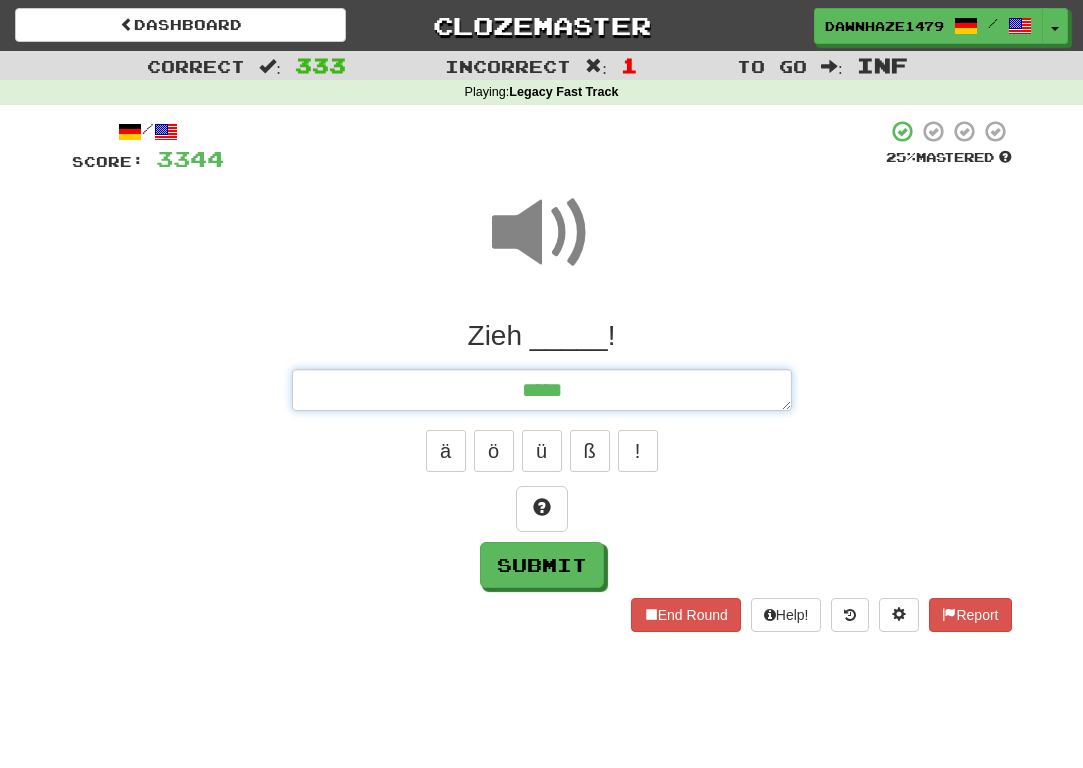 click on "****" at bounding box center (542, 390) 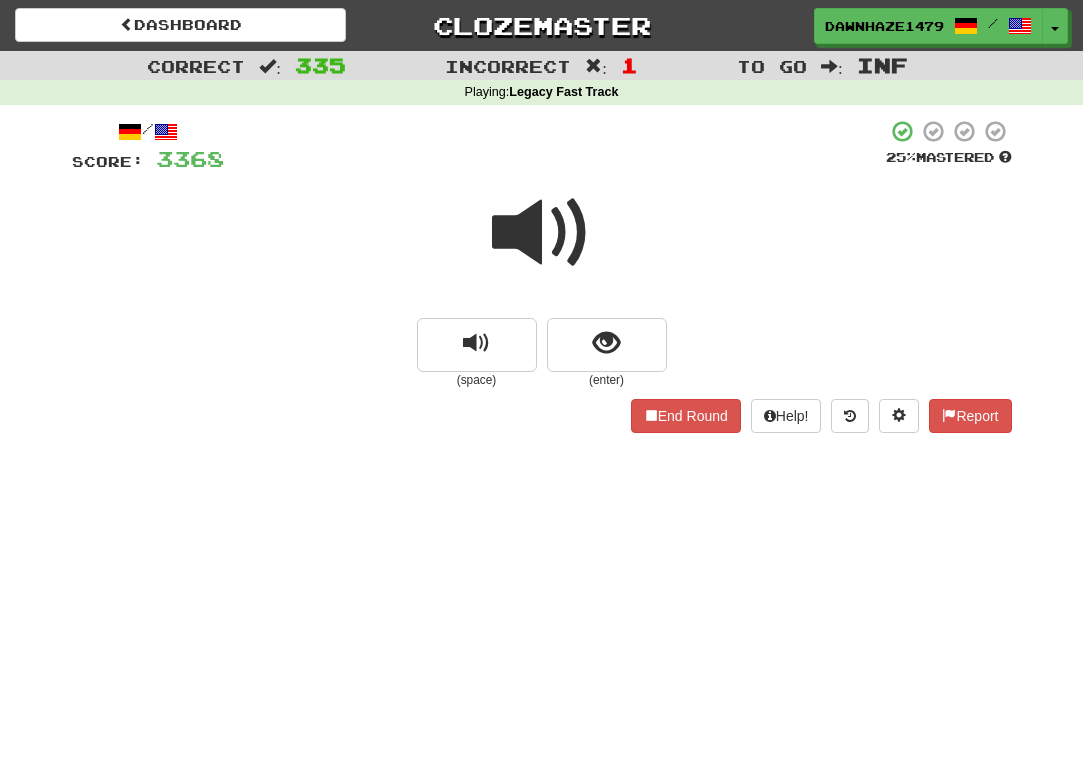 click at bounding box center (542, 246) 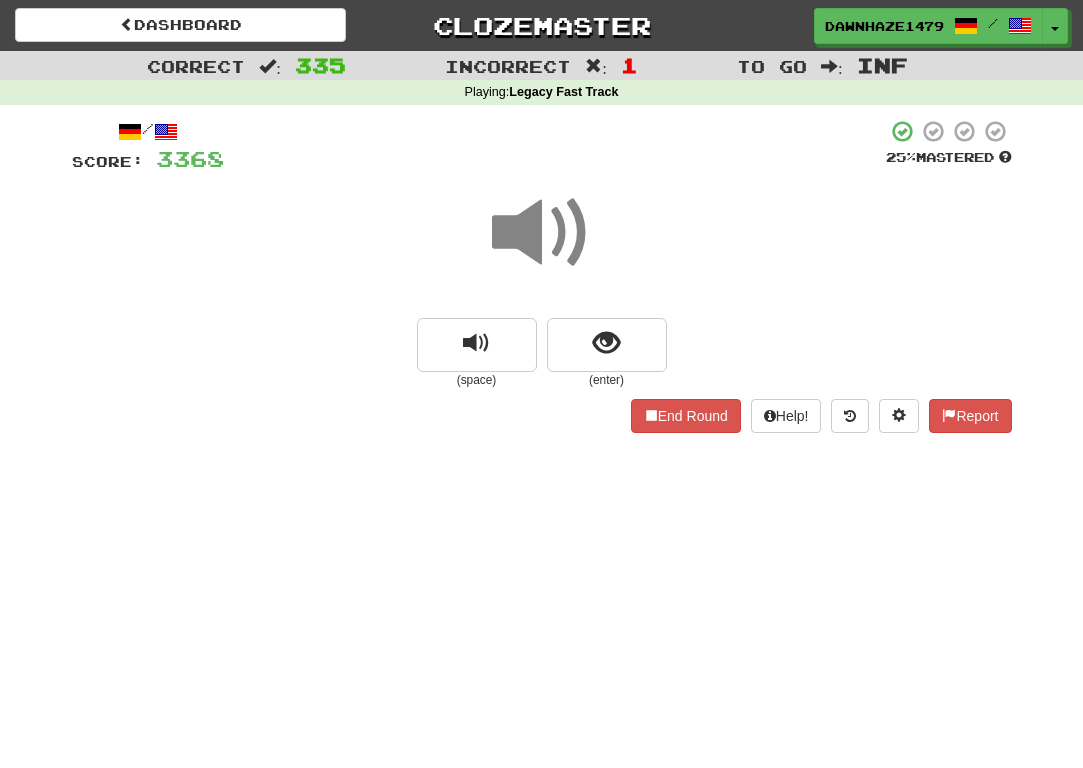 click at bounding box center [542, 246] 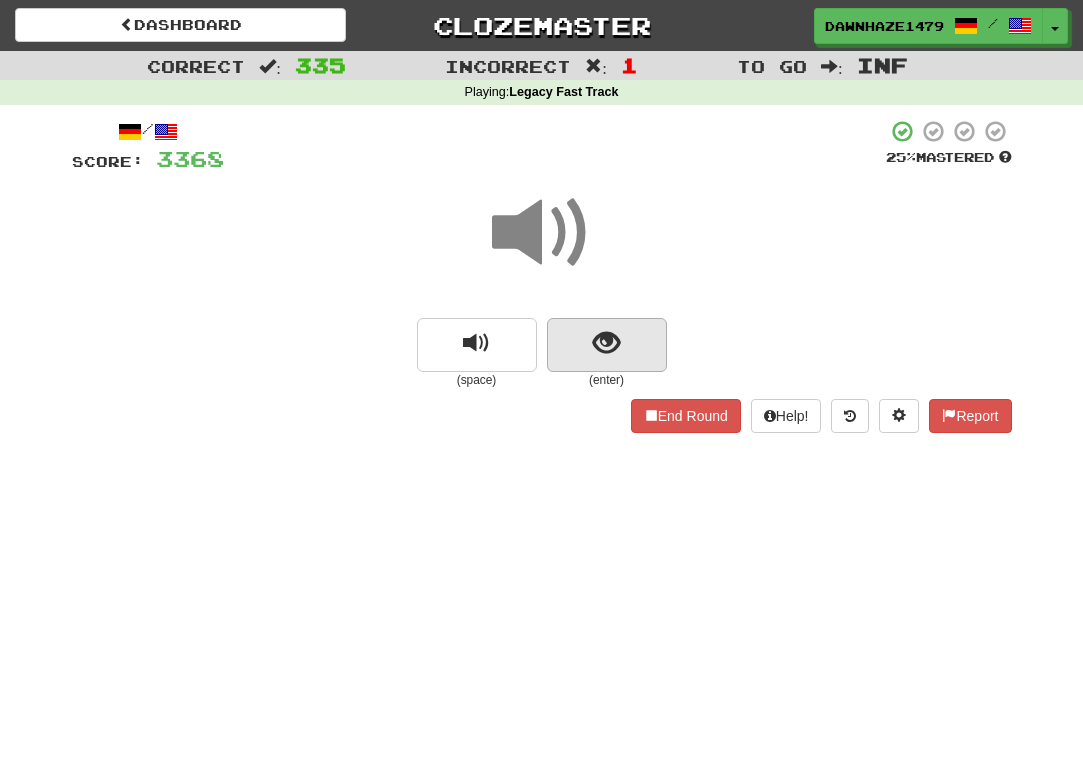 click at bounding box center (607, 345) 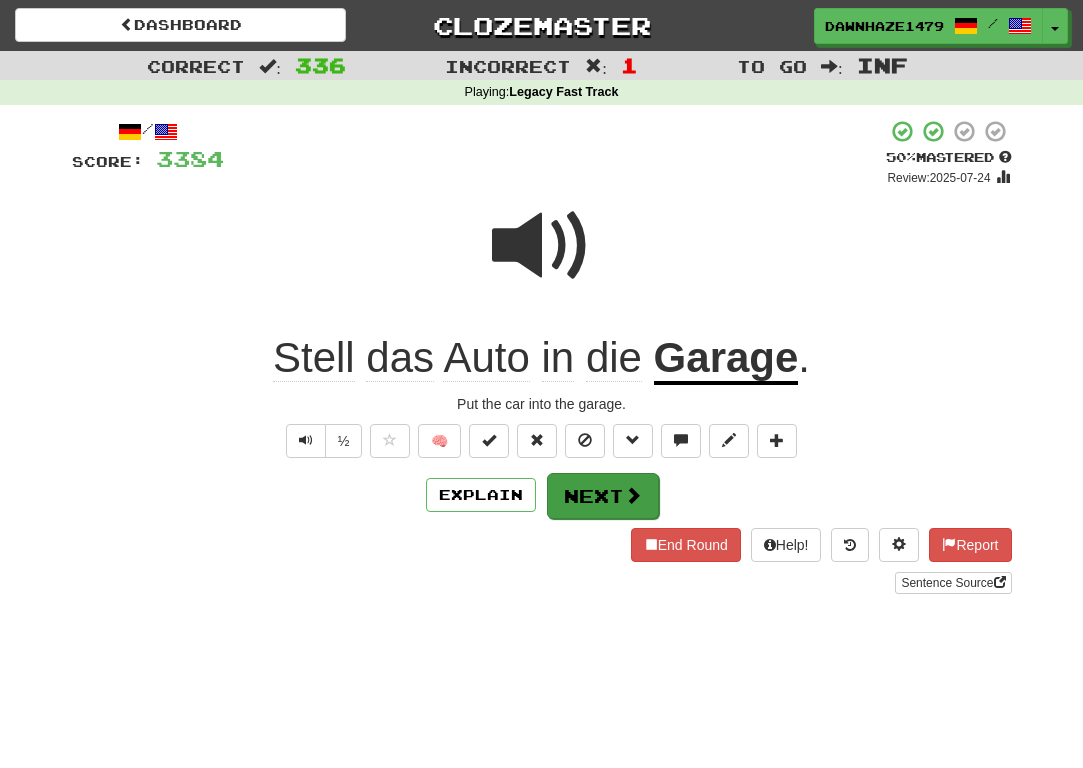 click on "Next" at bounding box center [603, 496] 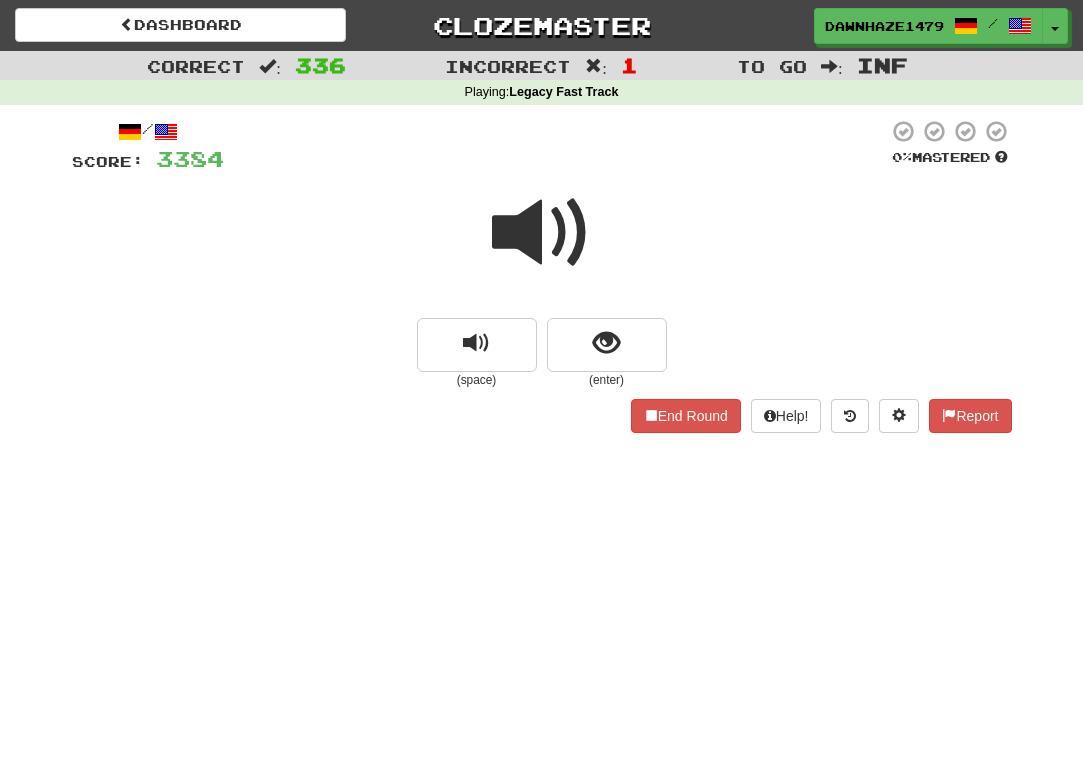 click at bounding box center [542, 233] 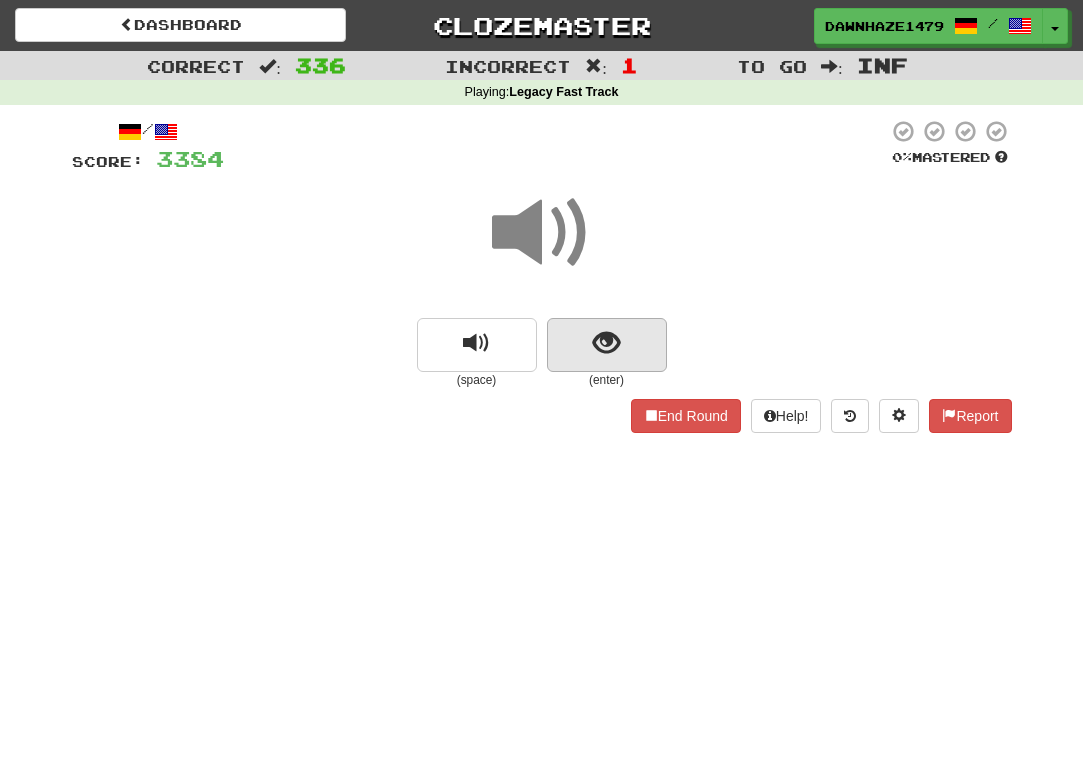 click at bounding box center (606, 343) 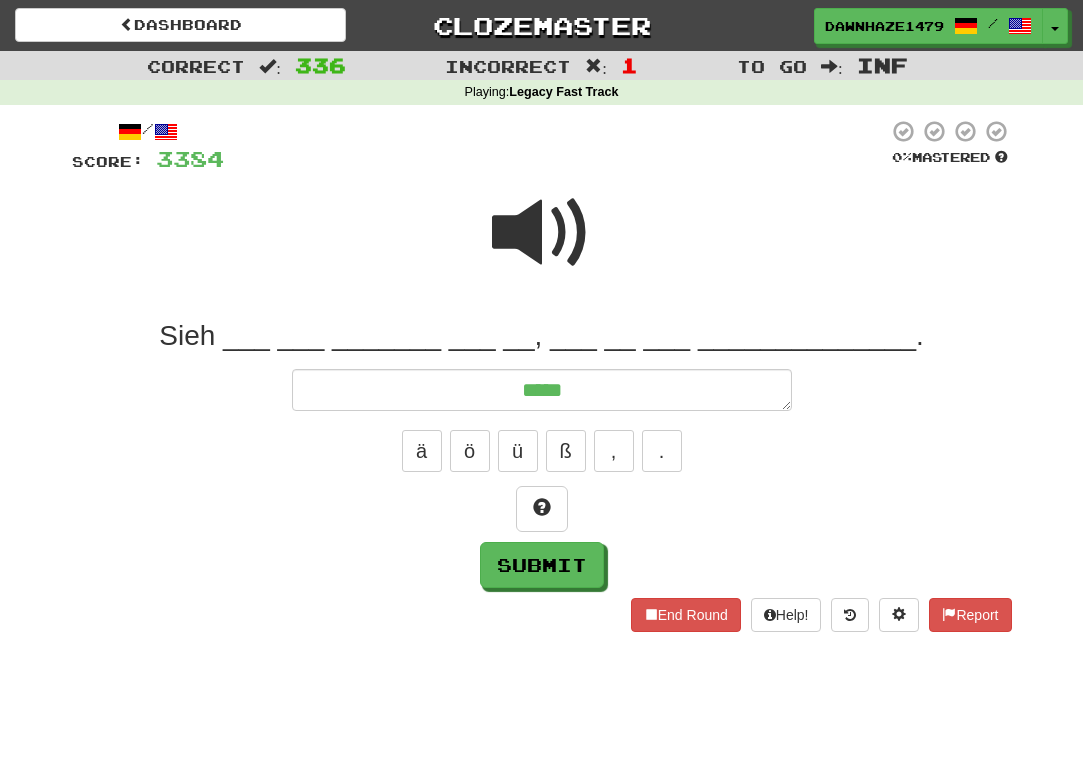 click at bounding box center (542, 246) 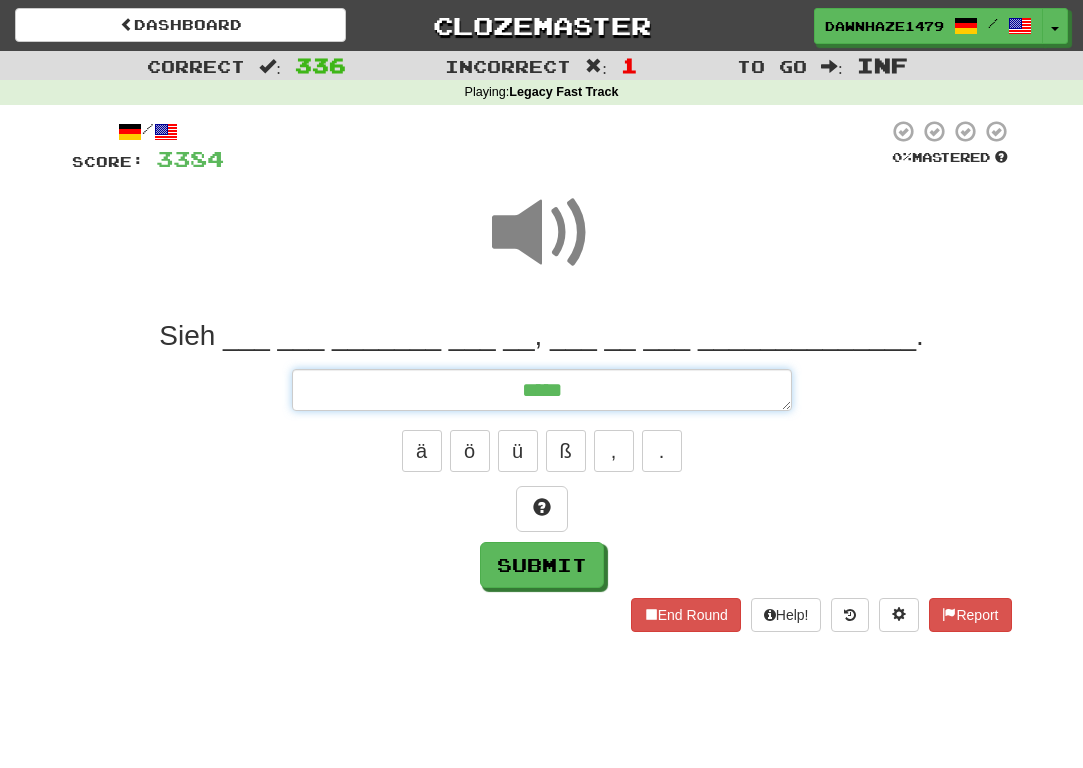 click on "****" at bounding box center (542, 390) 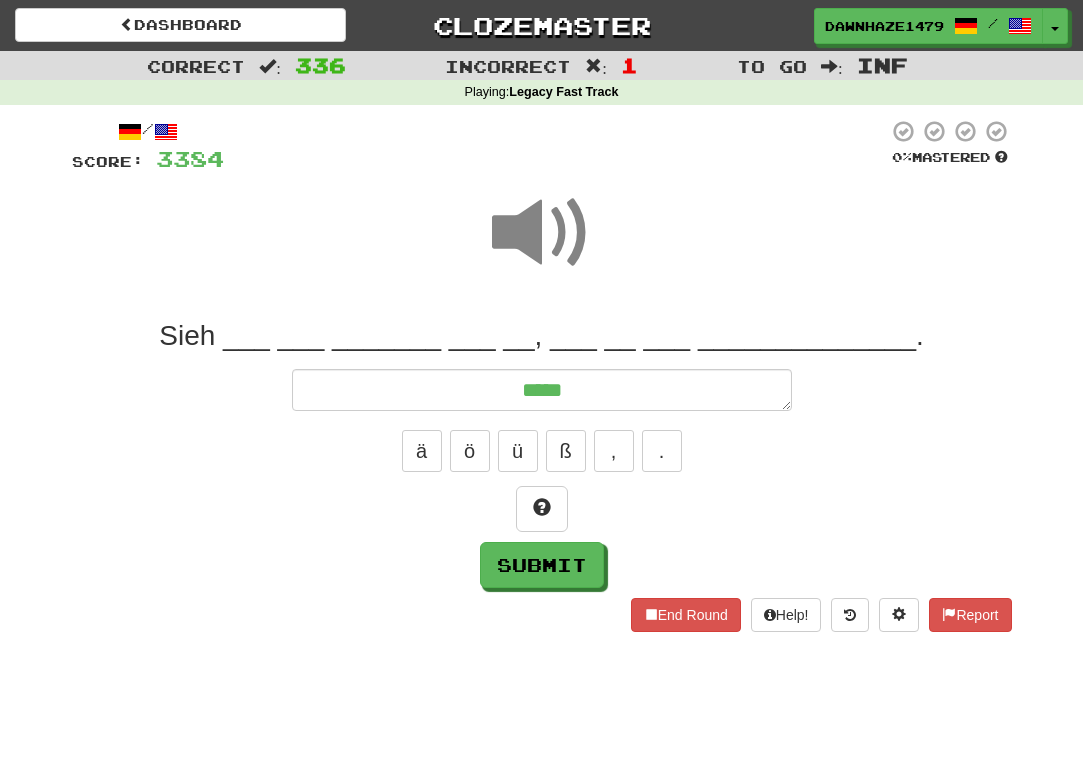 click at bounding box center (542, 233) 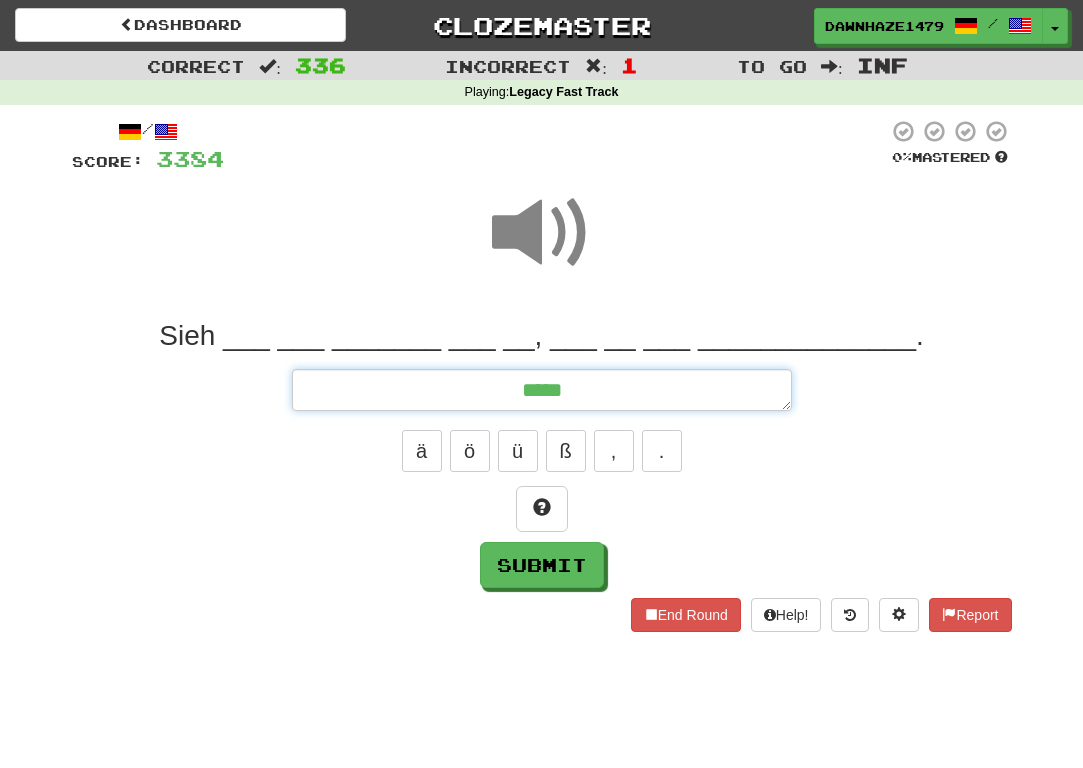 click on "****" at bounding box center (542, 390) 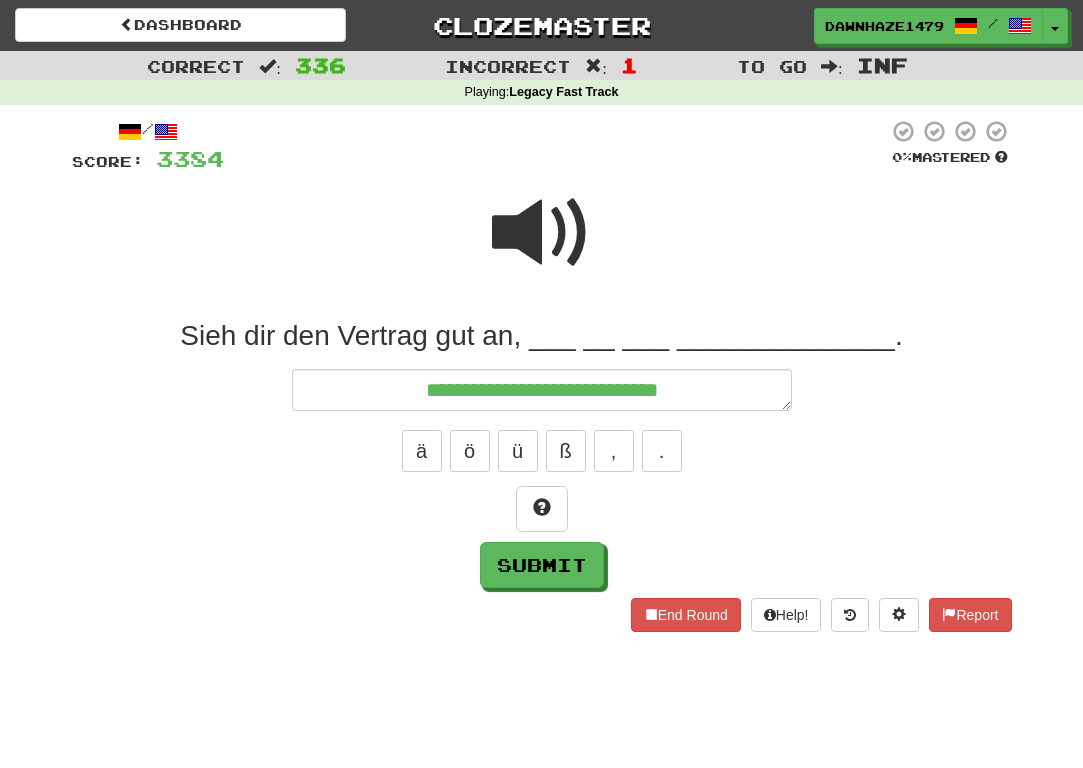 click at bounding box center [542, 233] 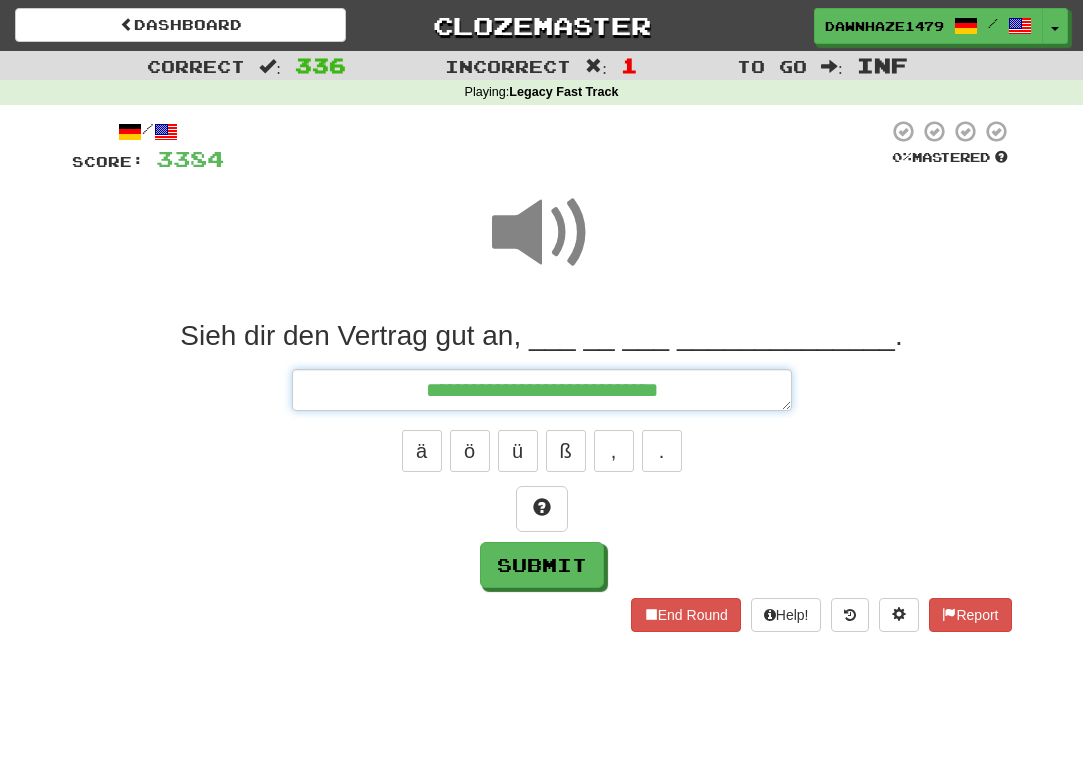 click on "**********" at bounding box center [542, 390] 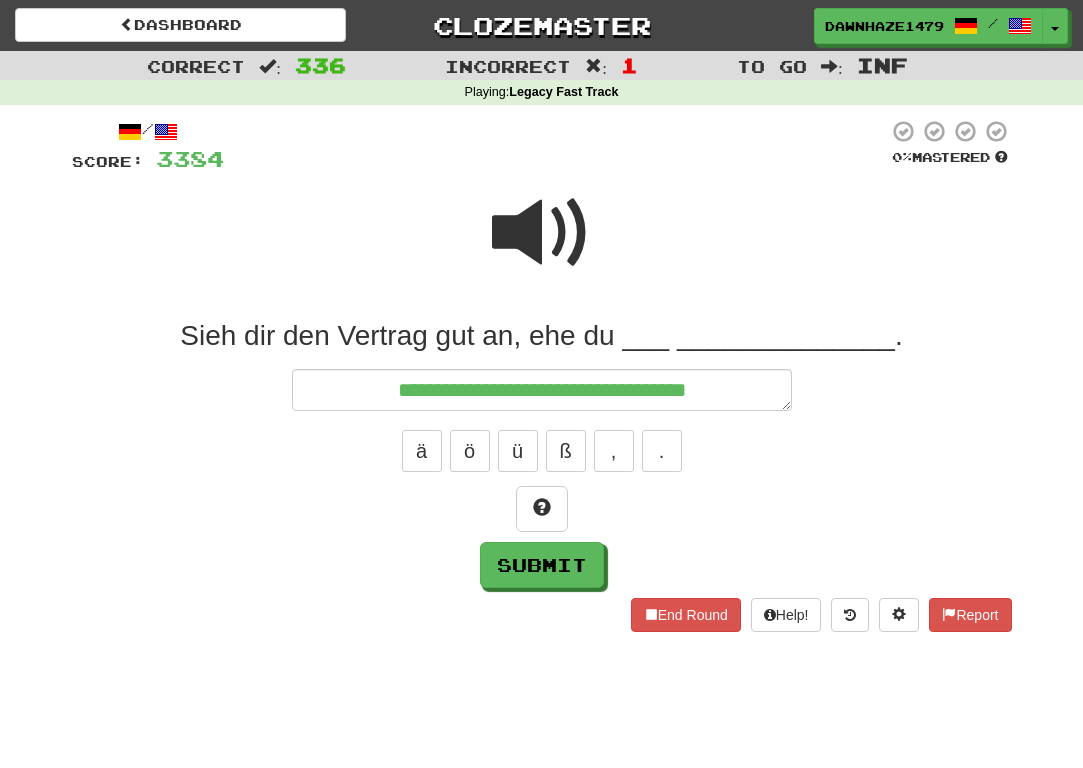 click at bounding box center (542, 233) 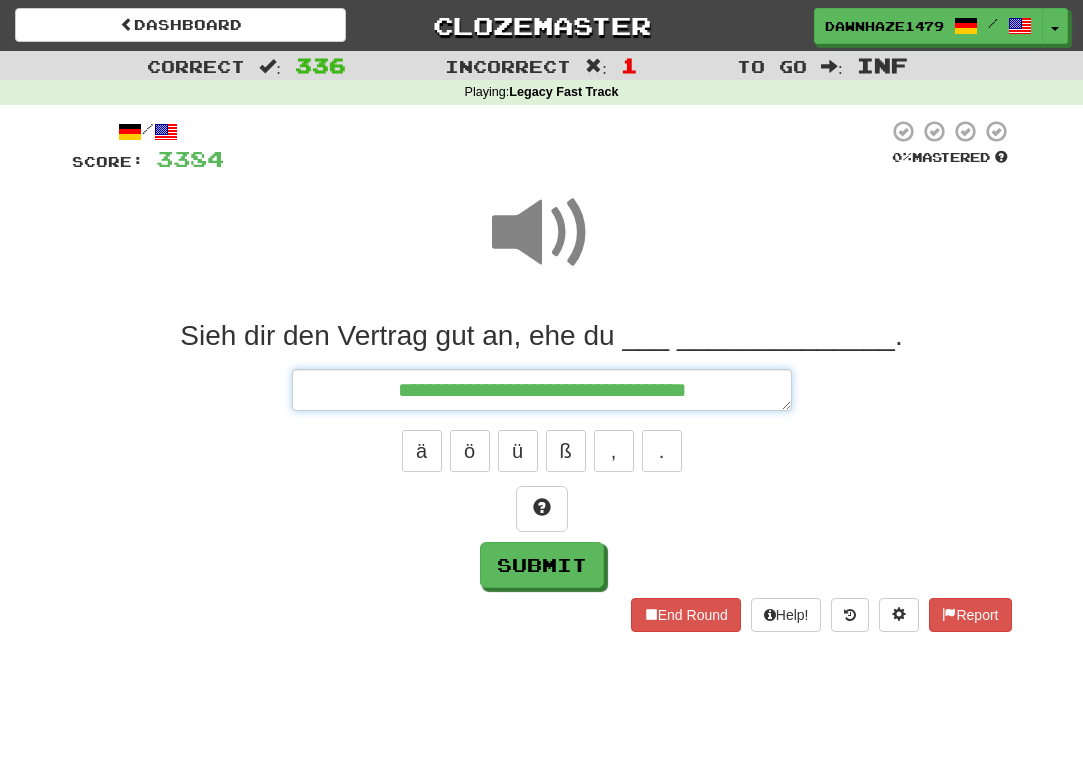 click on "**********" at bounding box center (542, 390) 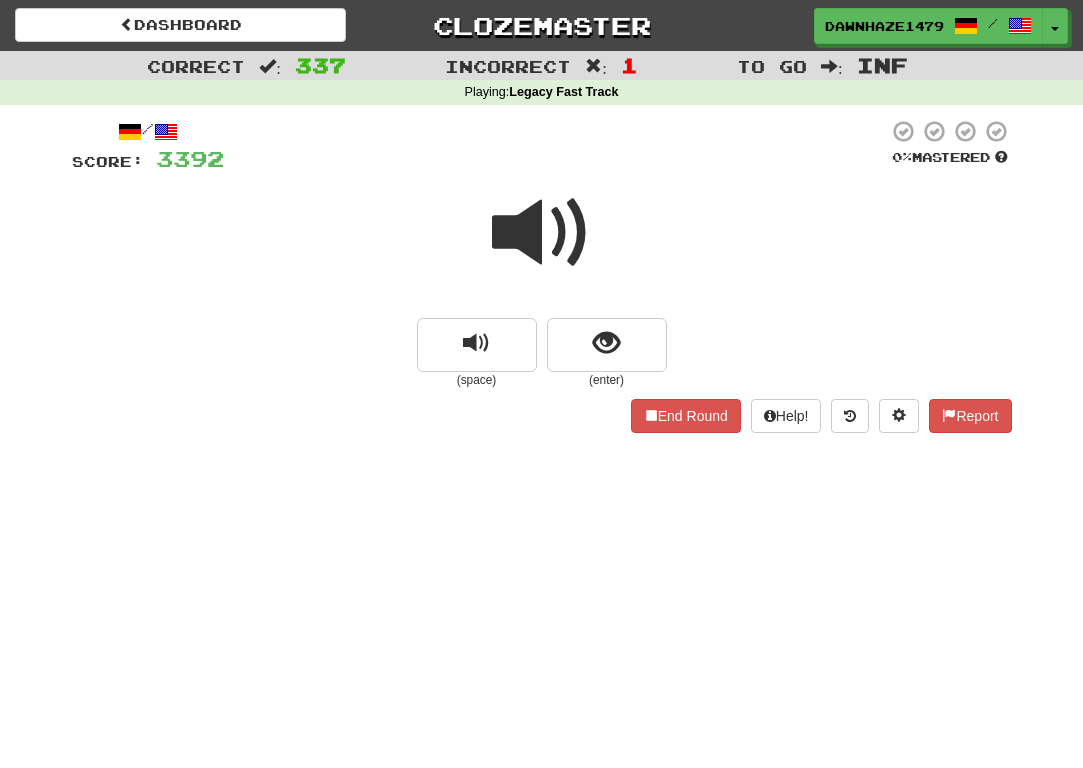 click at bounding box center [542, 233] 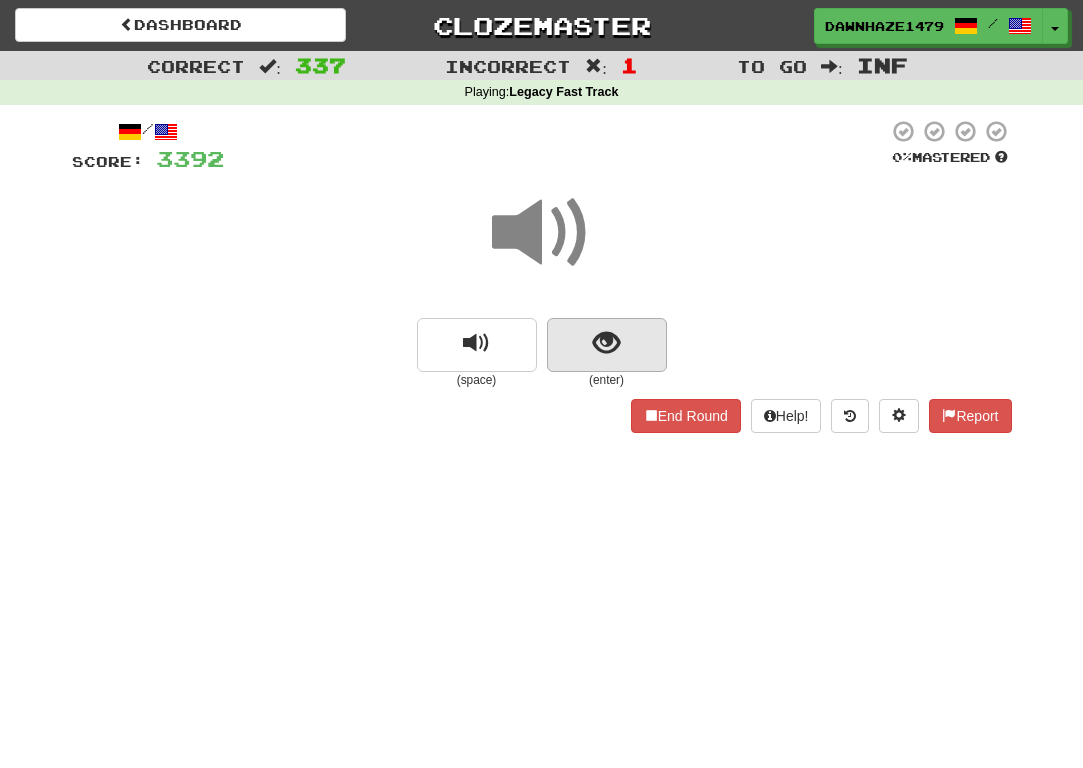 click at bounding box center [607, 345] 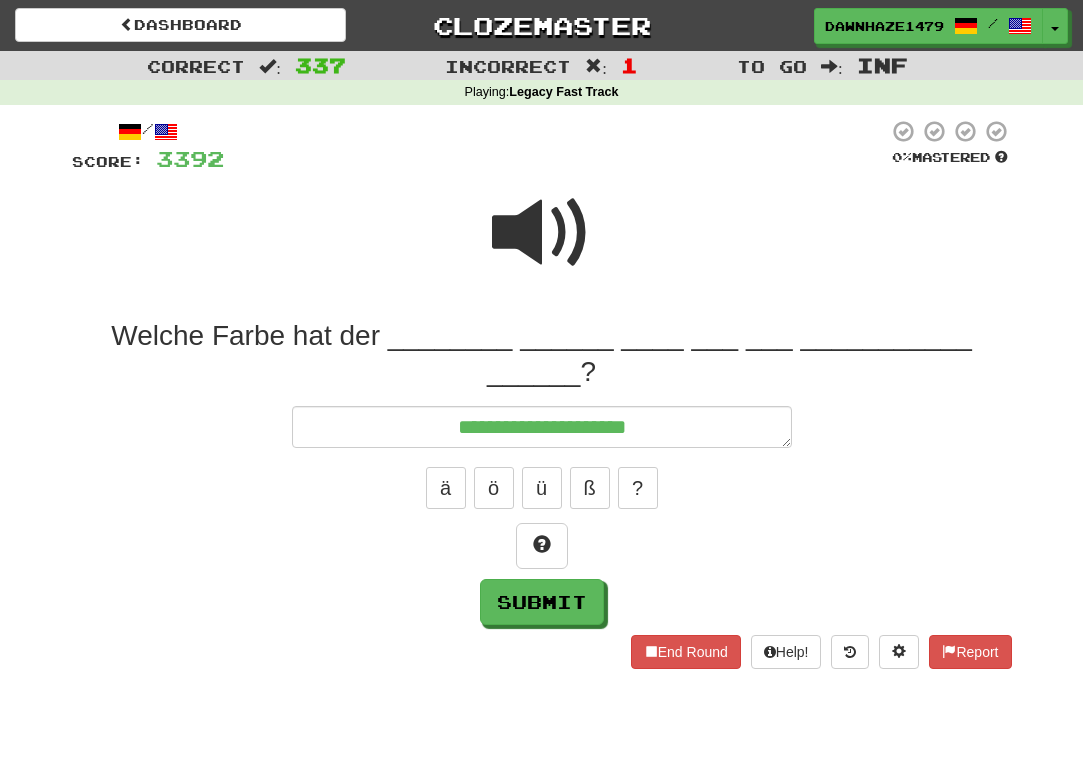 click at bounding box center (542, 233) 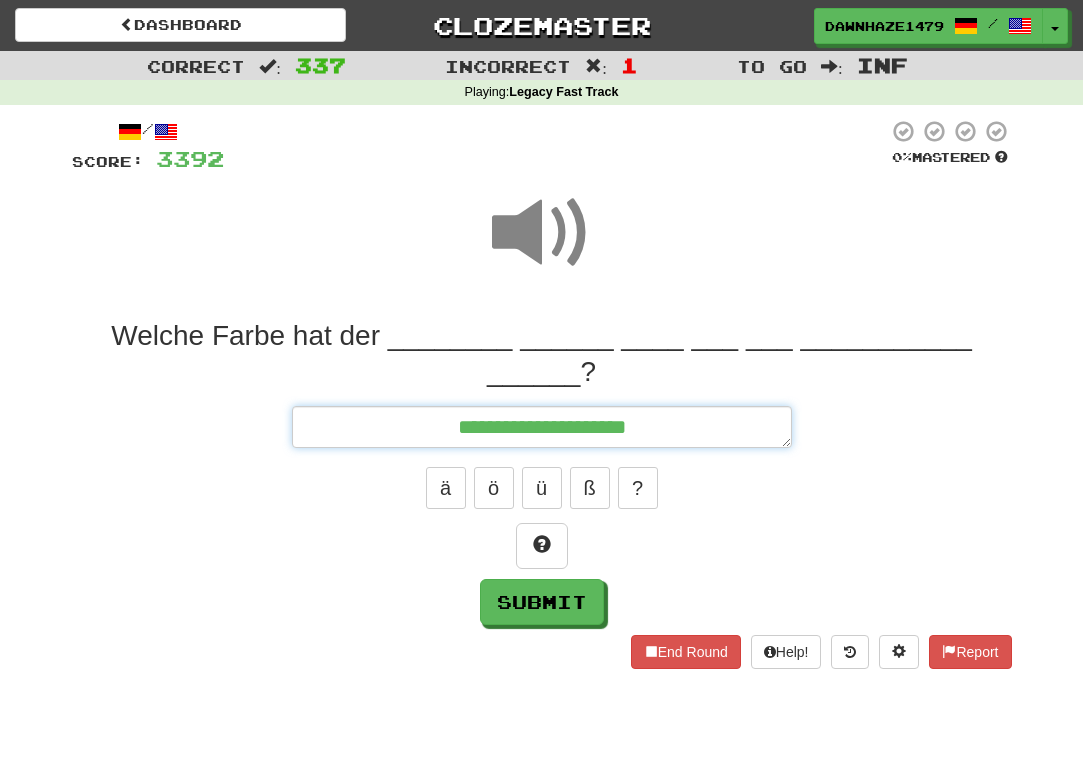 click on "**********" at bounding box center [542, 427] 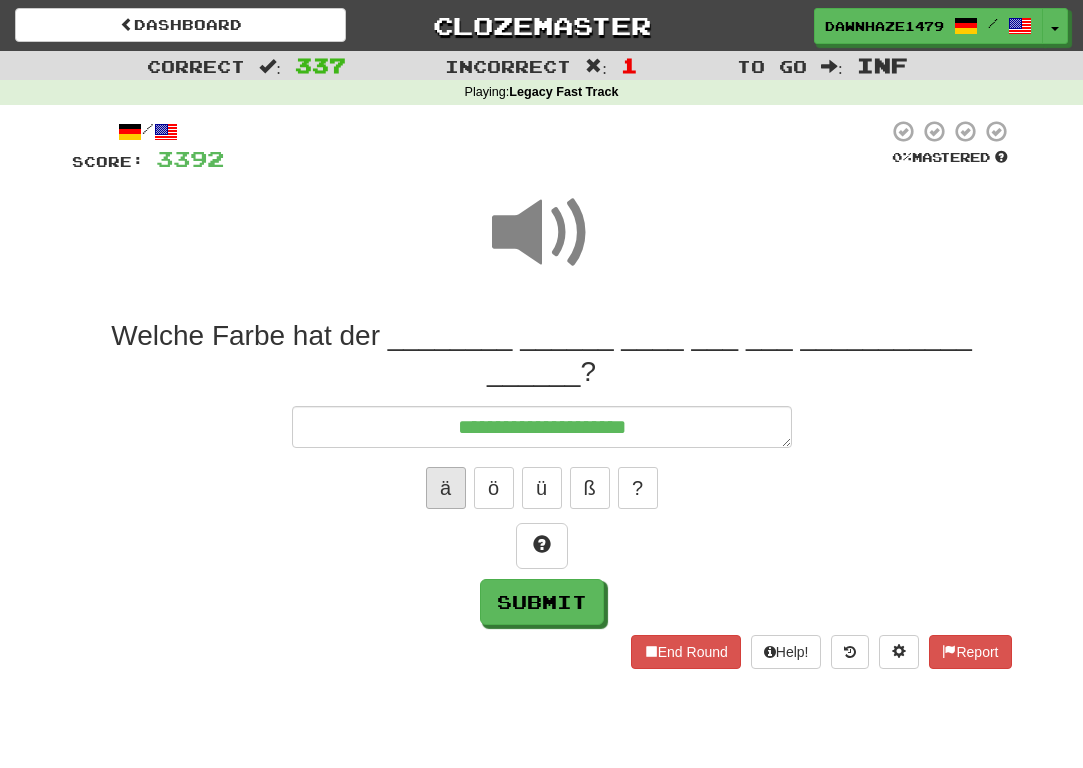 click on "ä" at bounding box center (446, 488) 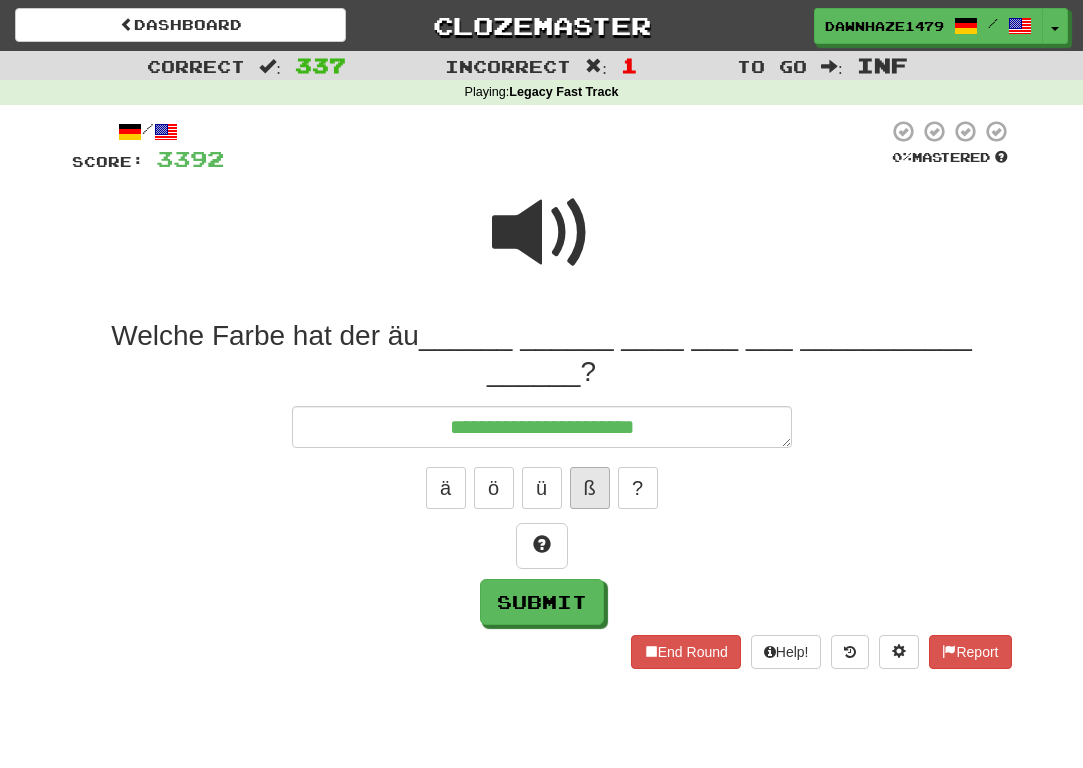 click on "ß" at bounding box center [590, 488] 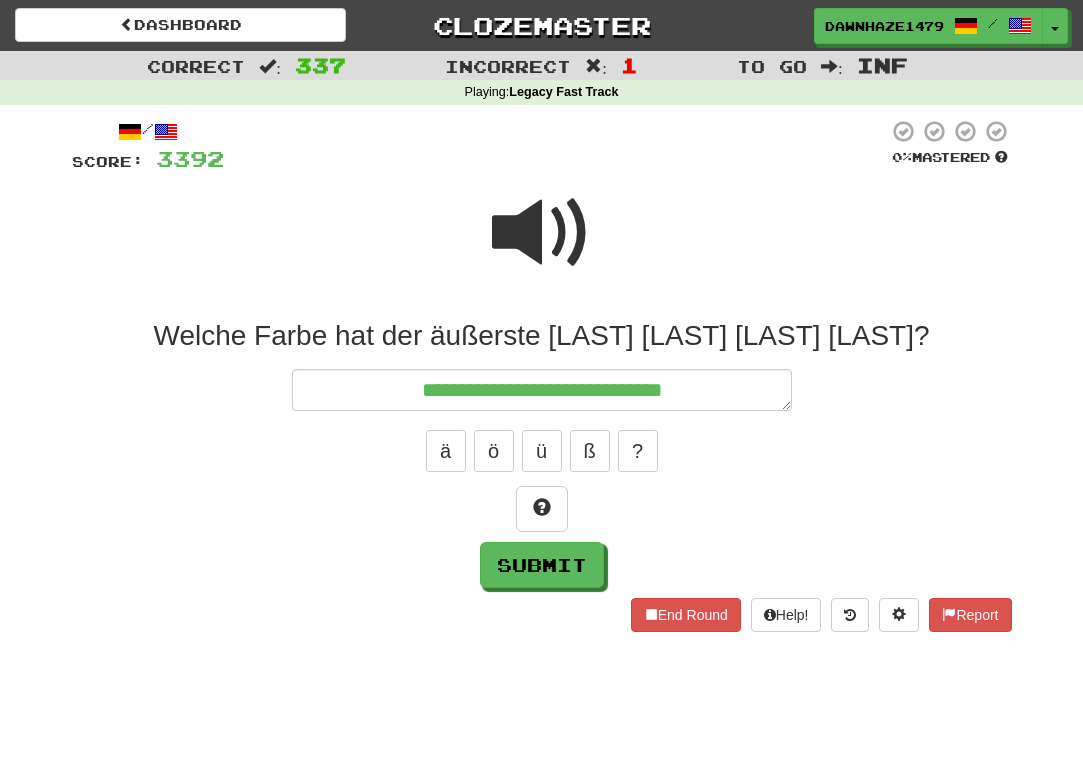 click at bounding box center (542, 246) 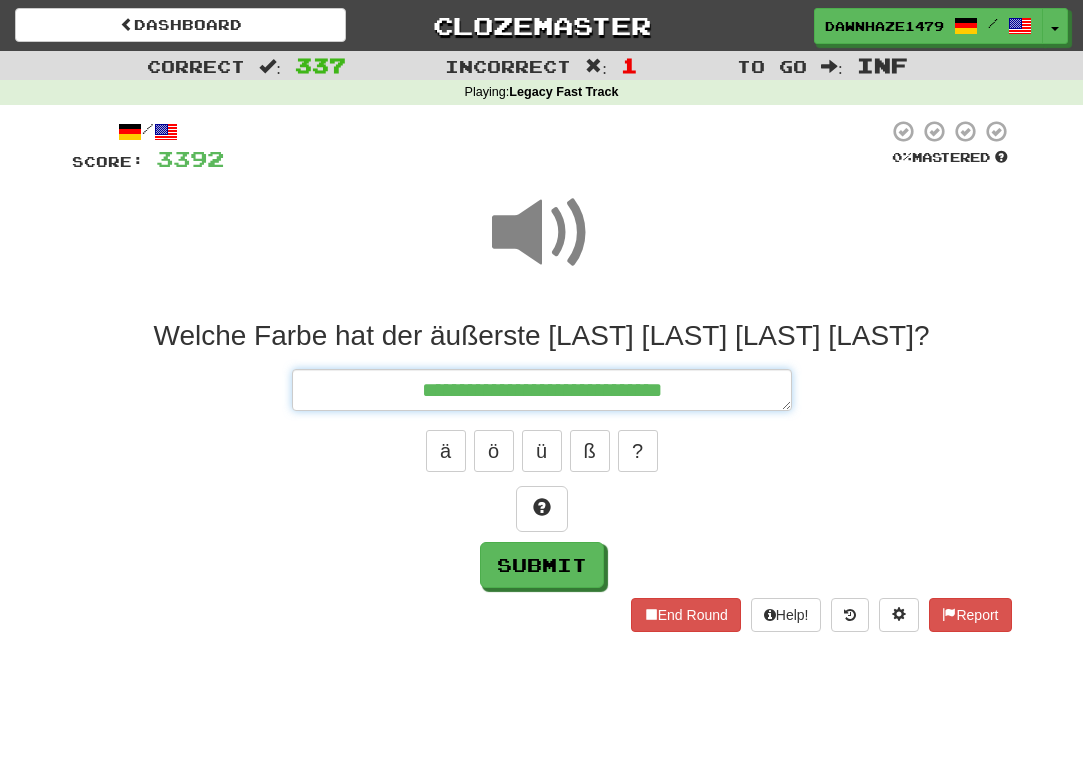 click on "**********" at bounding box center (542, 390) 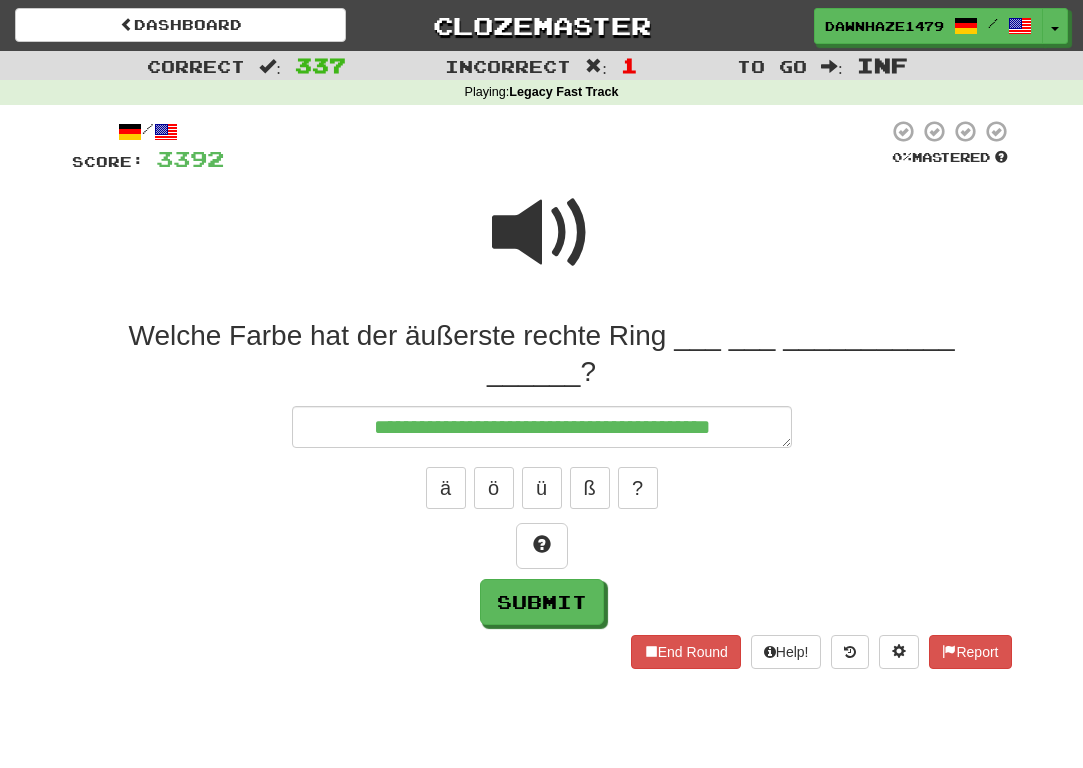 click at bounding box center (542, 233) 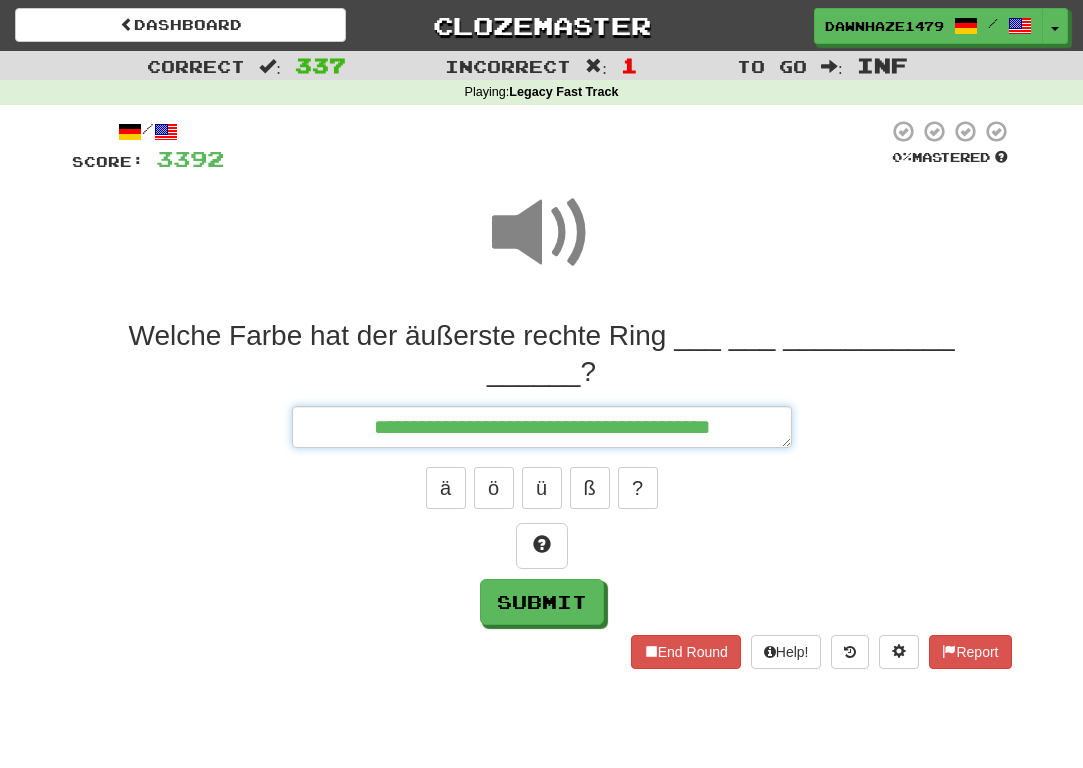 click on "**********" at bounding box center [542, 427] 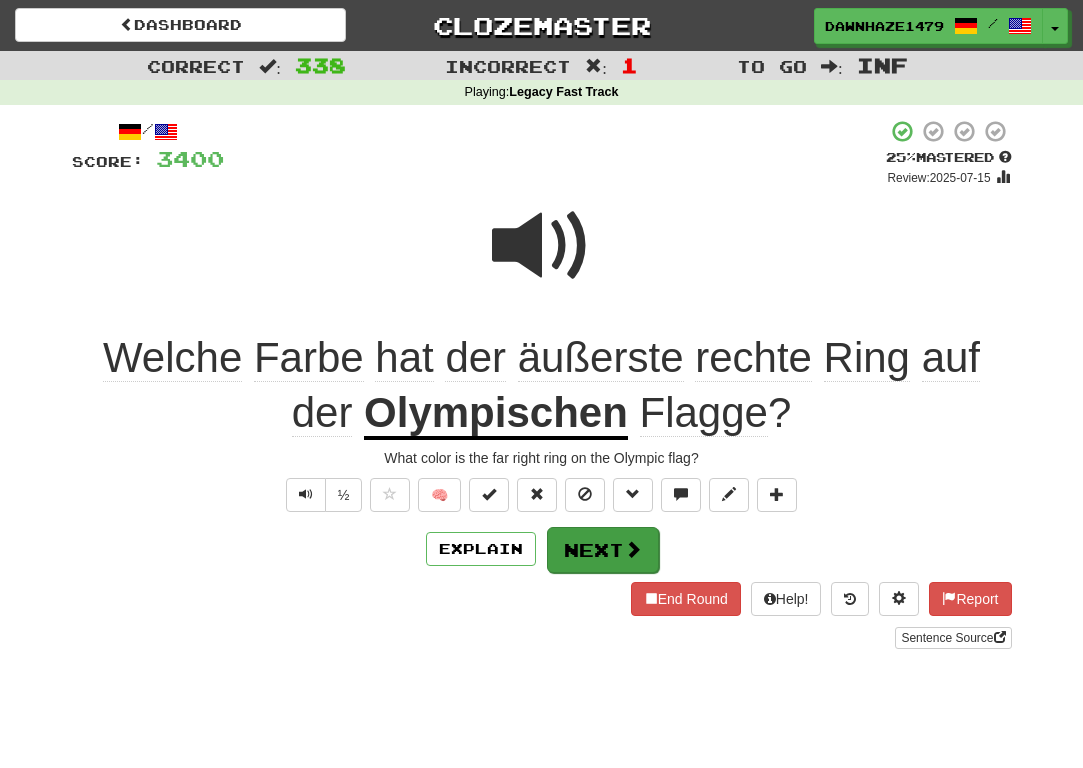click on "Next" at bounding box center (603, 550) 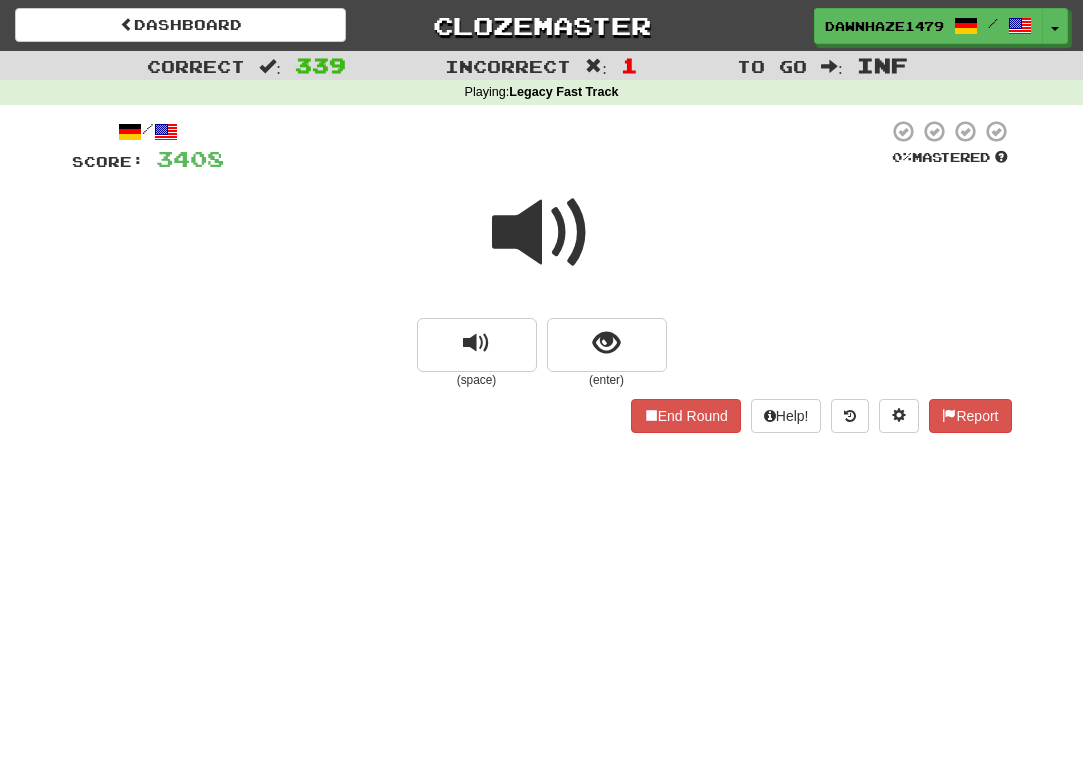 click at bounding box center [542, 233] 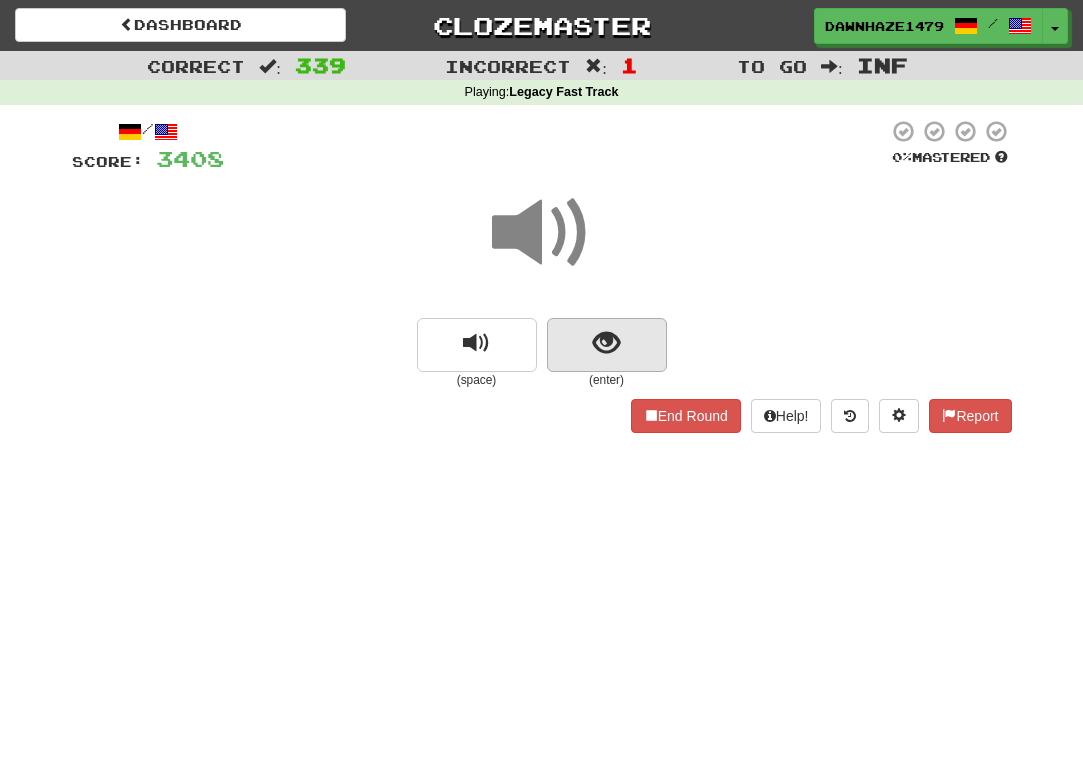 click at bounding box center (607, 345) 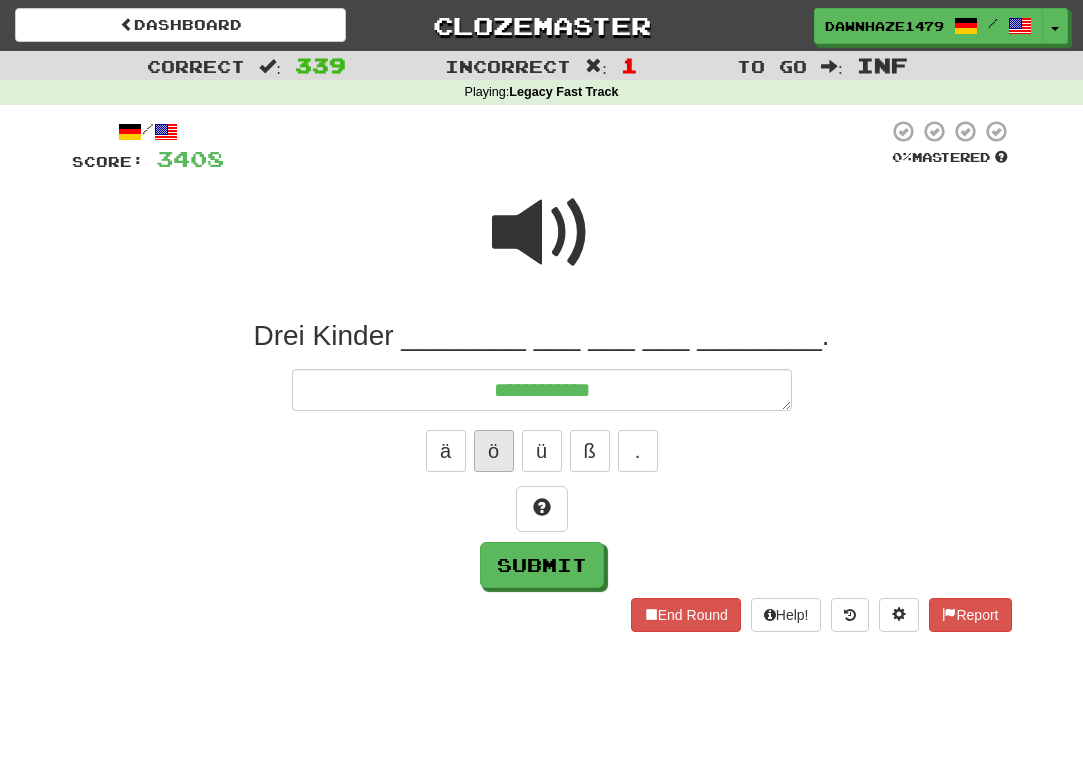 click on "ö" at bounding box center [494, 451] 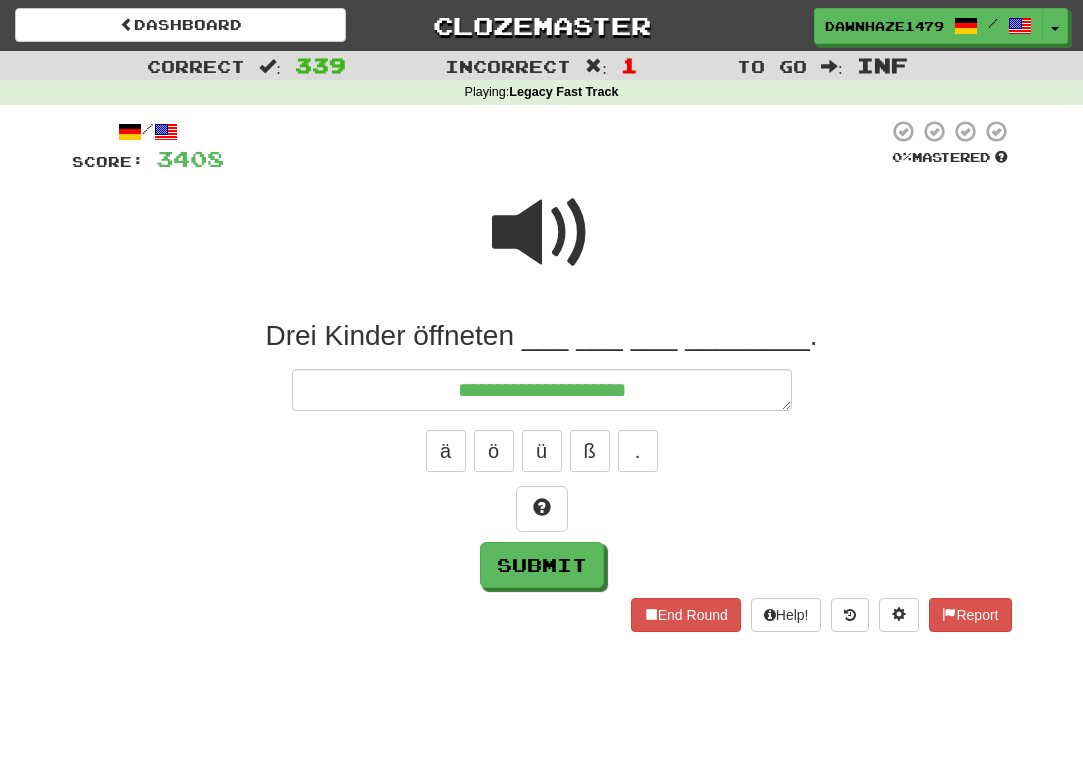 click at bounding box center [542, 233] 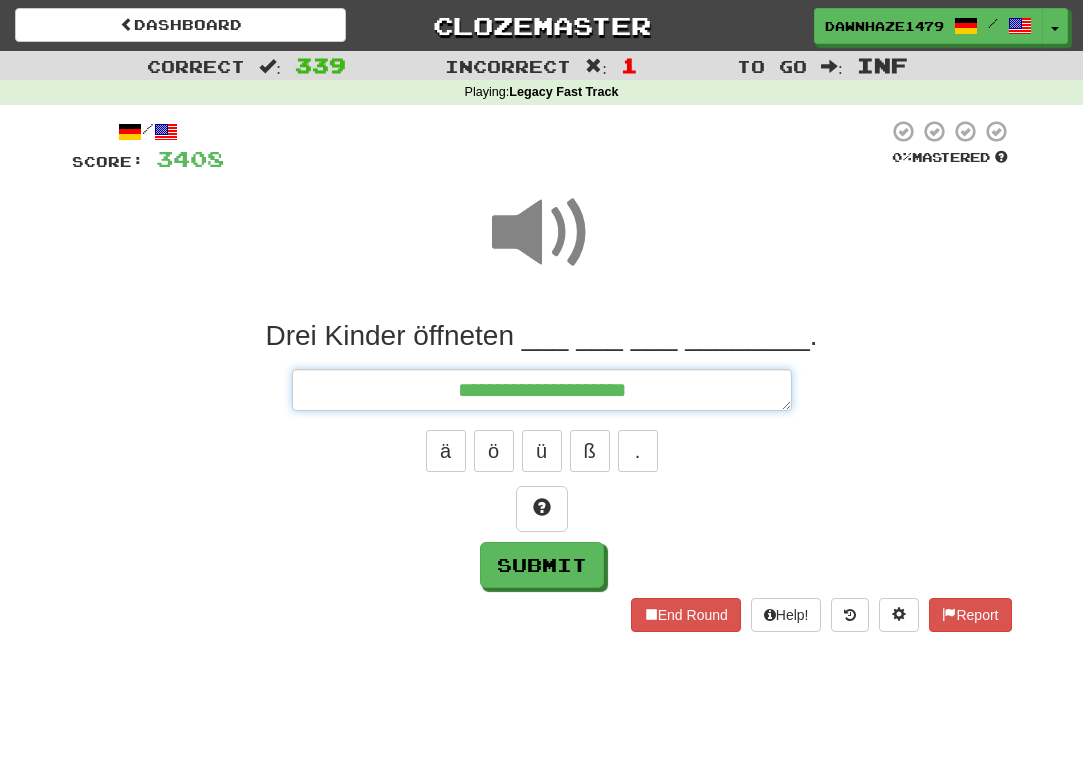 click on "**********" at bounding box center (542, 390) 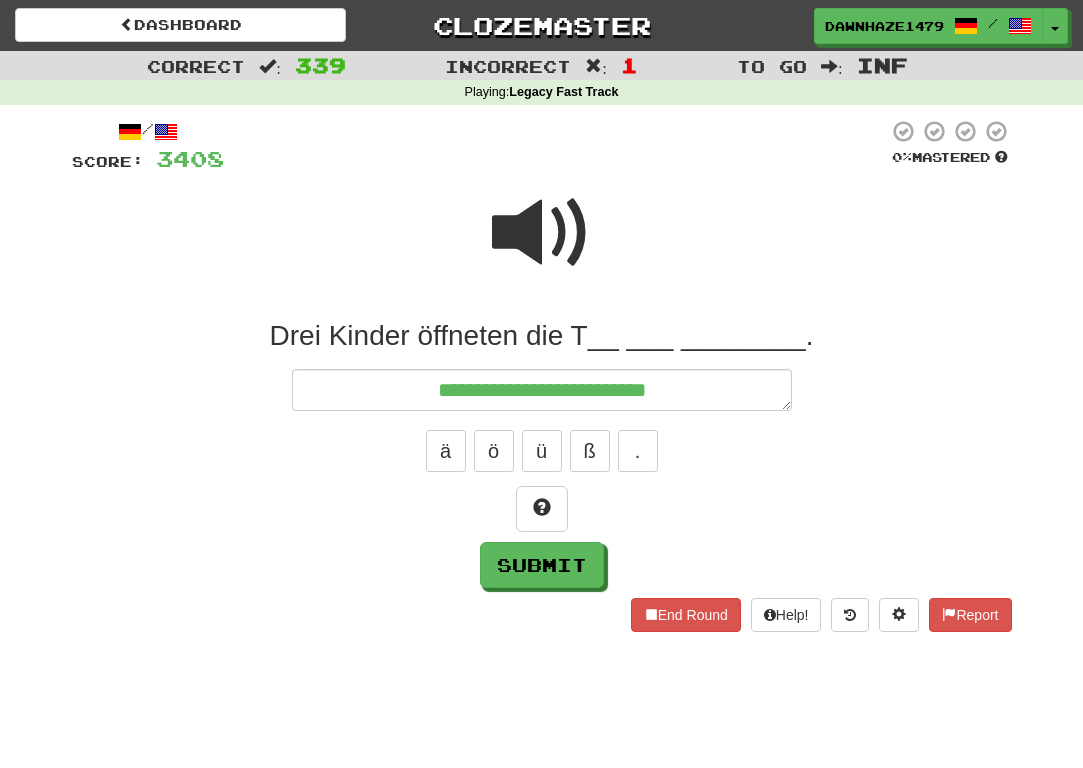 click on "ä ö ü ß ." at bounding box center (542, 451) 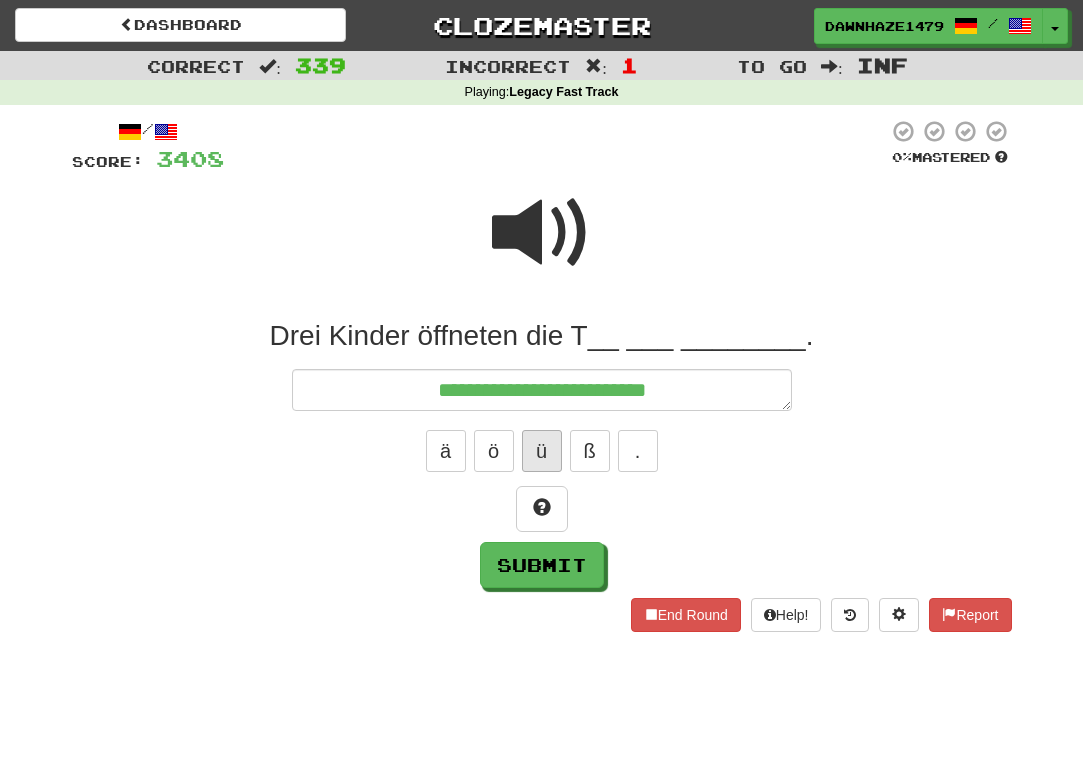 click on "ü" at bounding box center [542, 451] 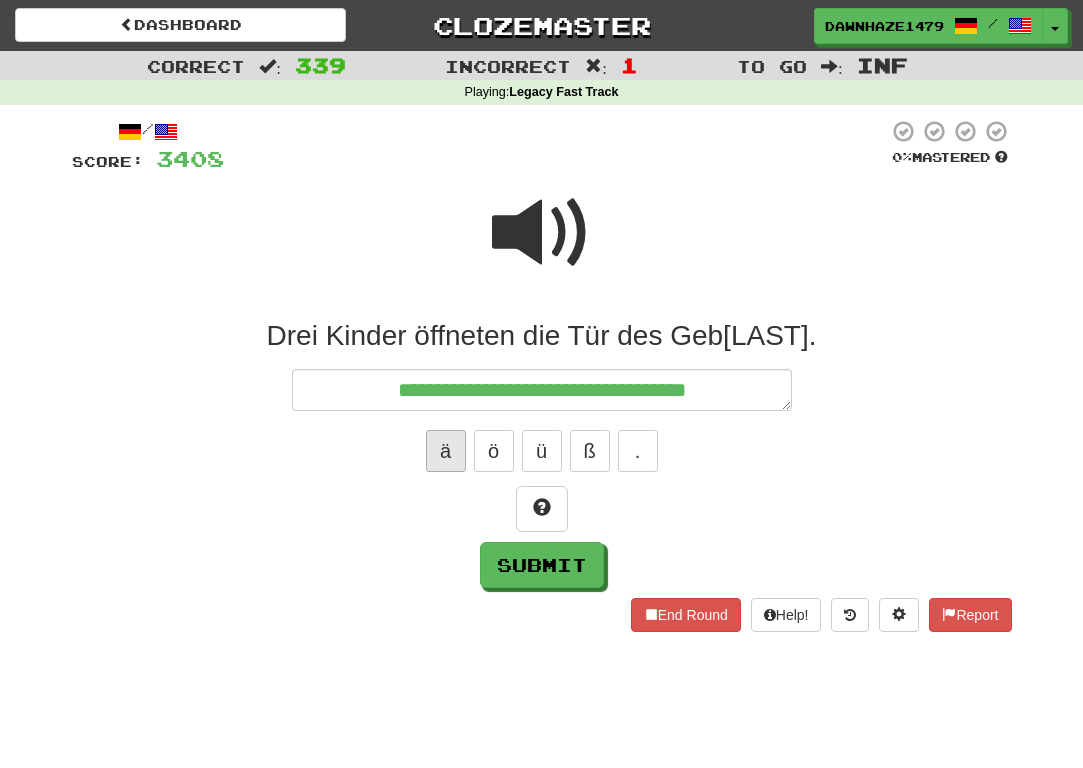 click on "ä" at bounding box center (446, 451) 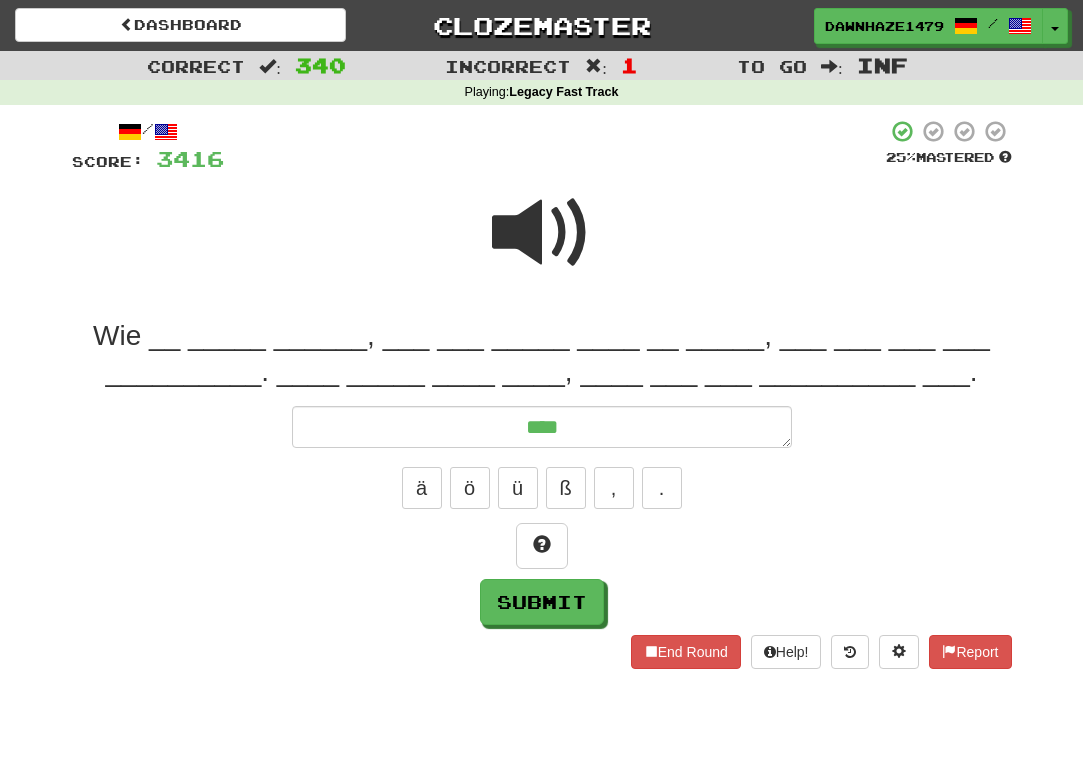 click at bounding box center (542, 233) 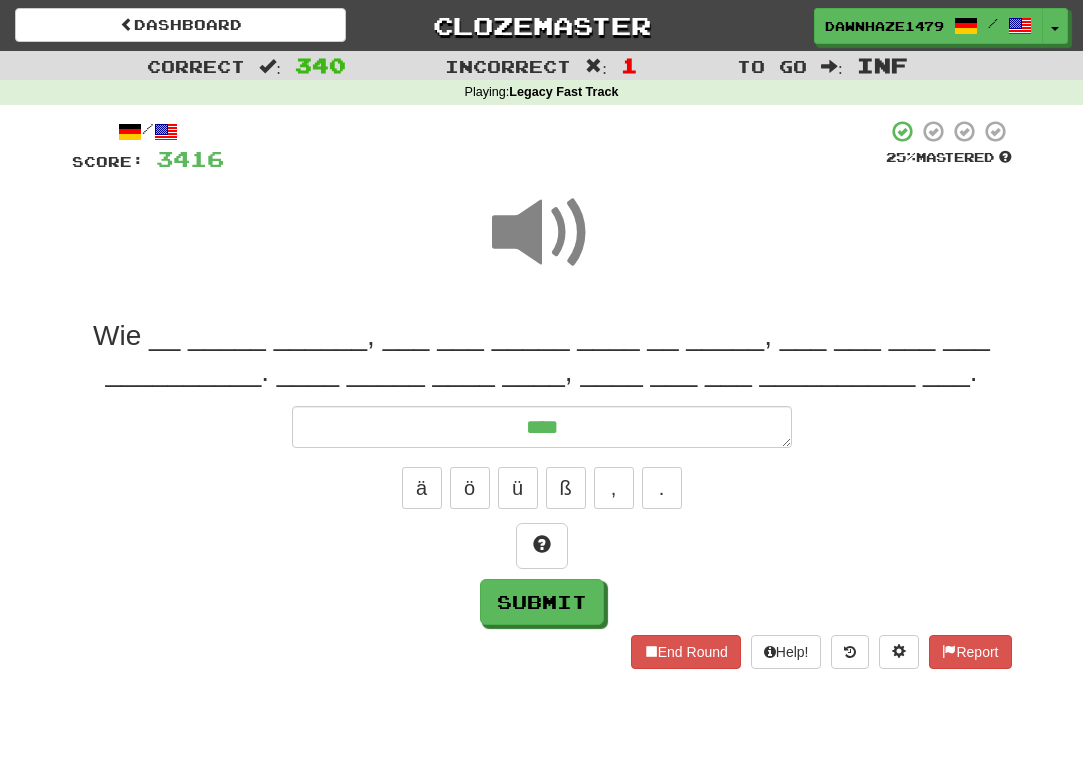click on "[LAST] [LAST] [LAST] [LAST], [LAST] [LAST] [LAST] [LAST] [LAST], [LAST] [LAST] [LAST] [LAST] [LAST]. [LAST] [LAST] [LAST] [LAST], [LAST] [LAST] [LAST] [LAST] [LAST]. *** ä ö ü ß , . Submit" at bounding box center [542, 471] 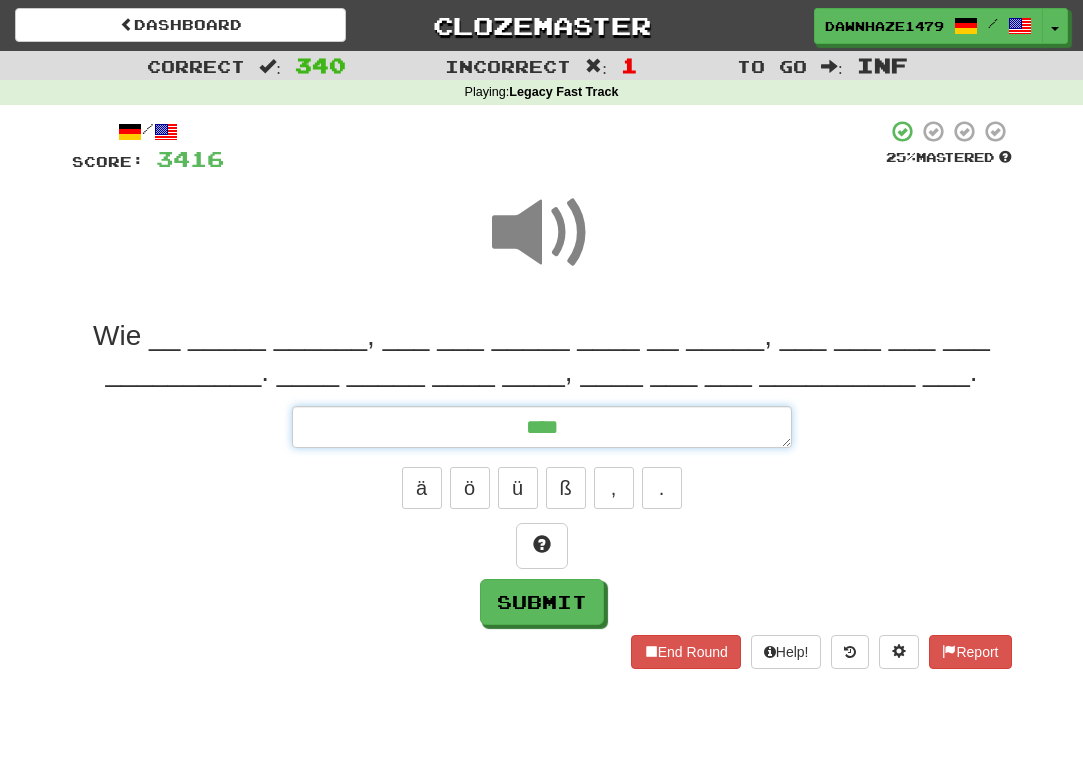 click on "***" at bounding box center [542, 427] 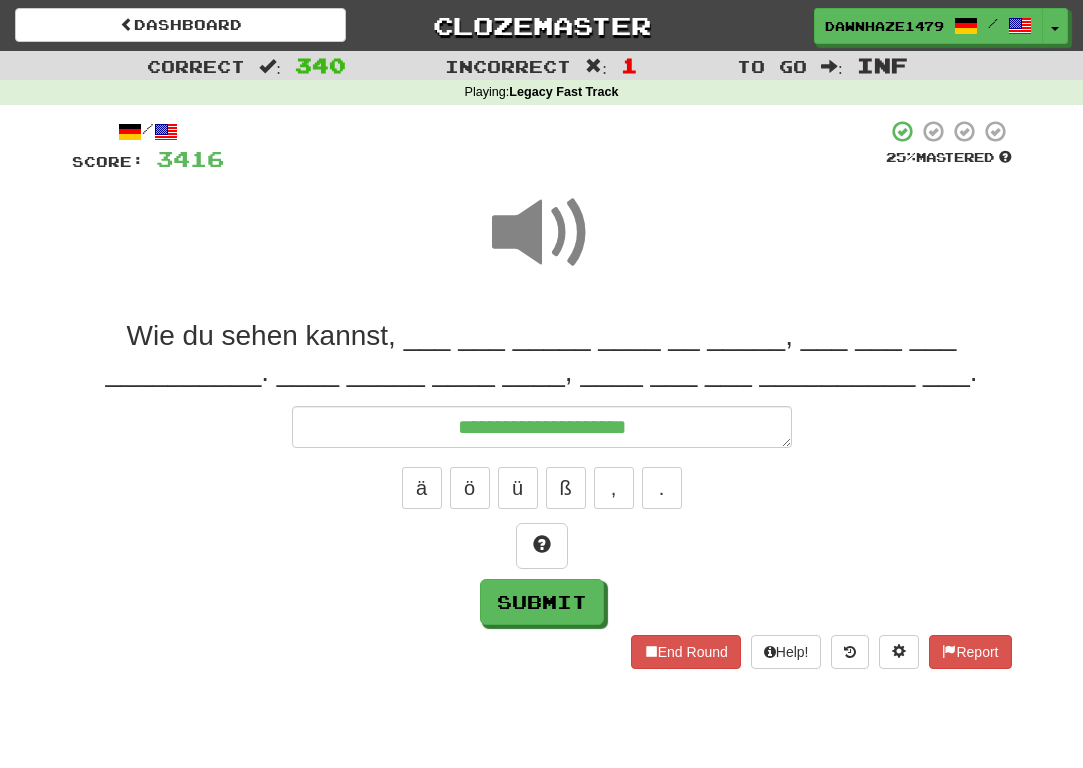 click at bounding box center [542, 233] 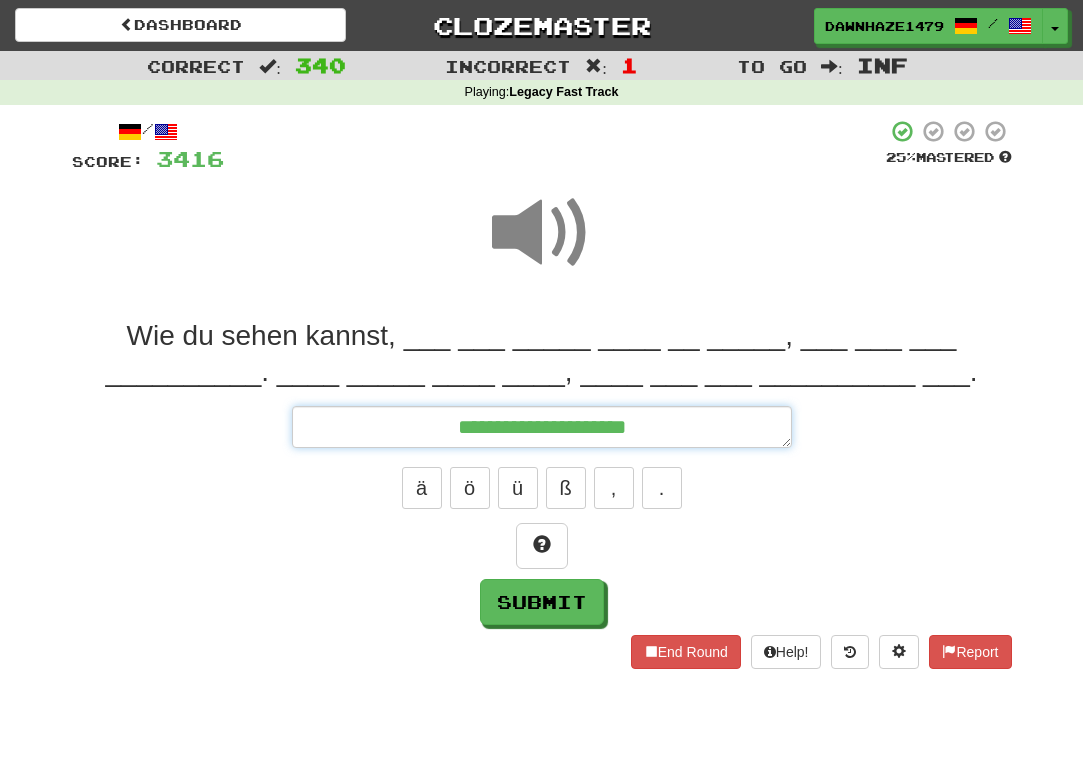 click on "**********" at bounding box center [542, 427] 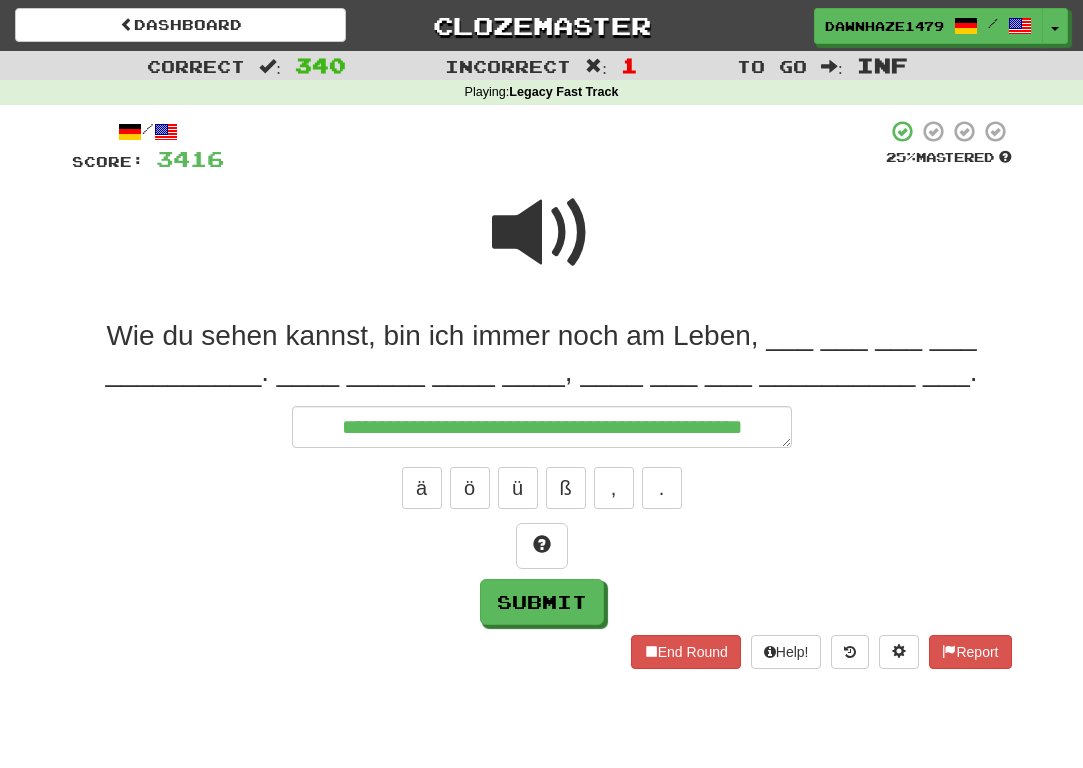 click at bounding box center [542, 233] 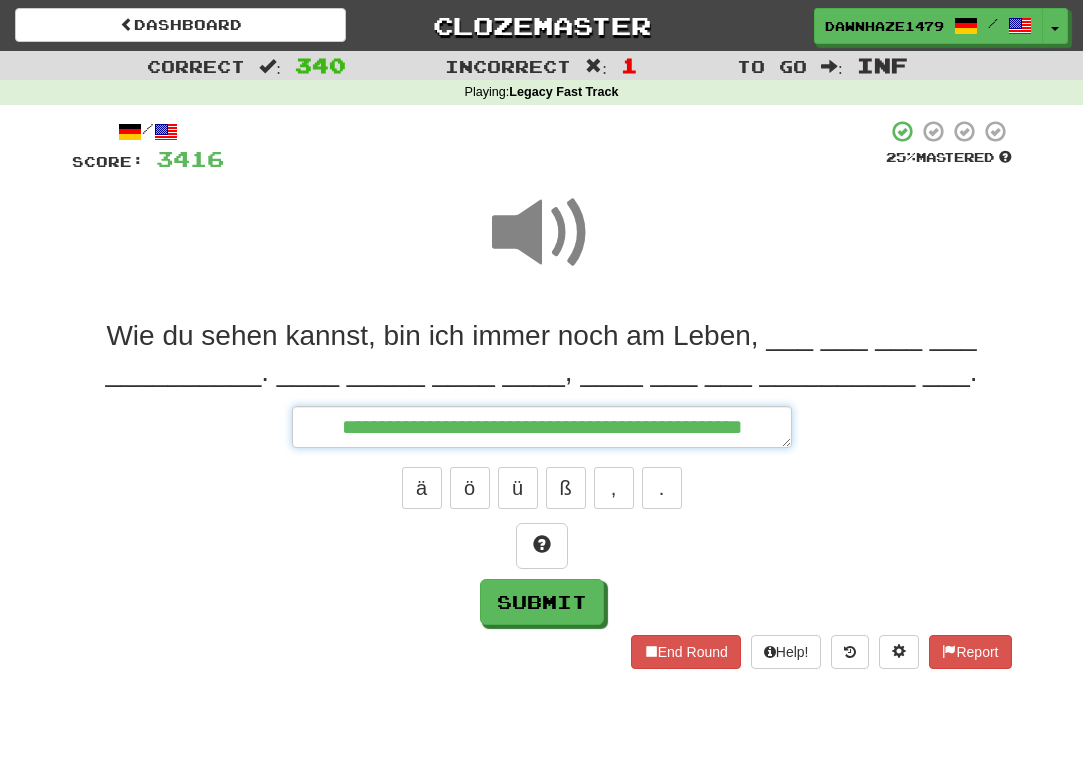 click on "**********" at bounding box center [542, 427] 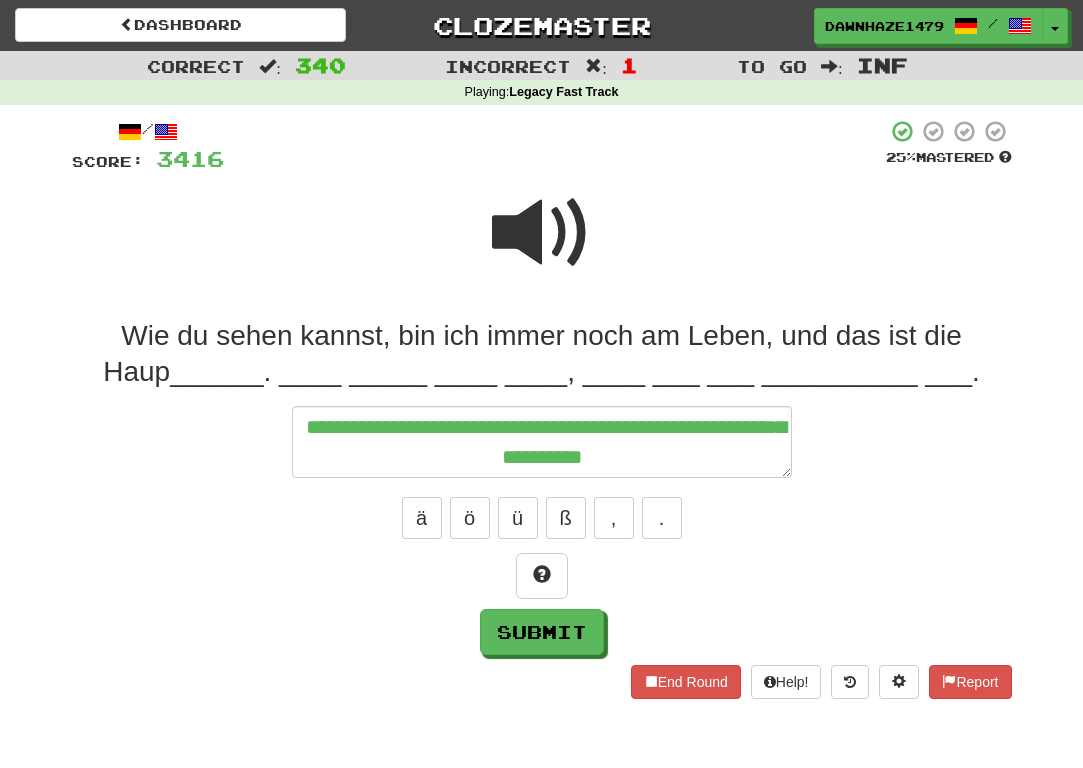 click at bounding box center (542, 233) 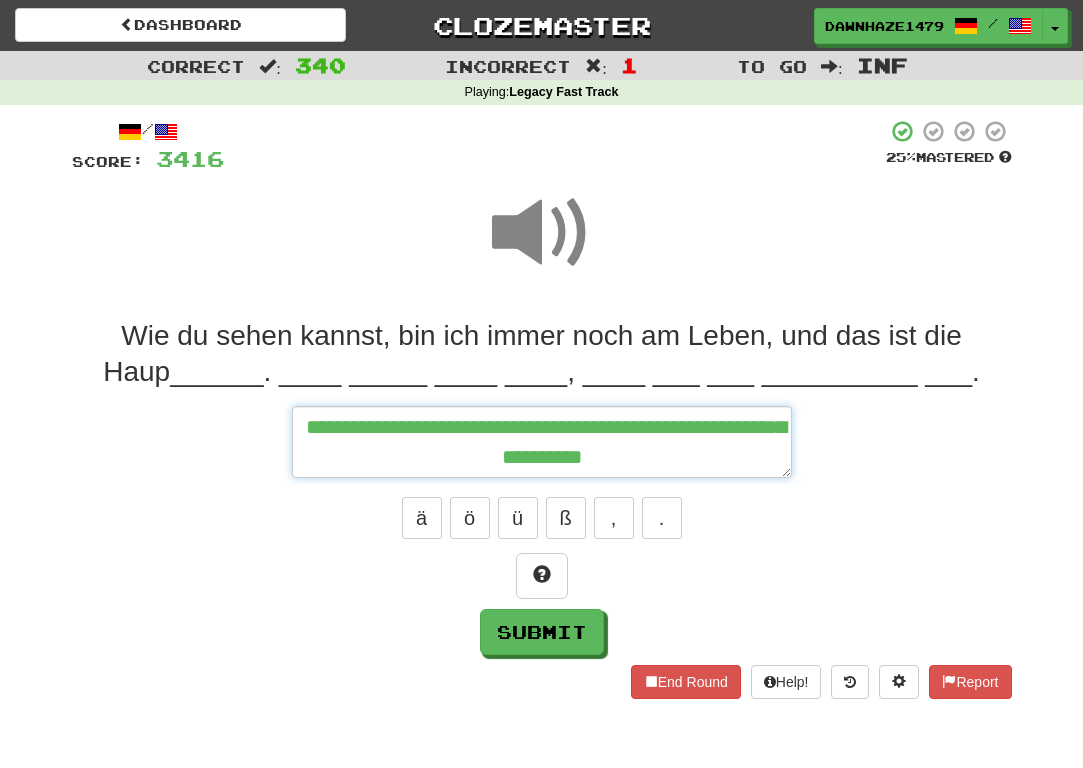 click on "**********" at bounding box center (542, 442) 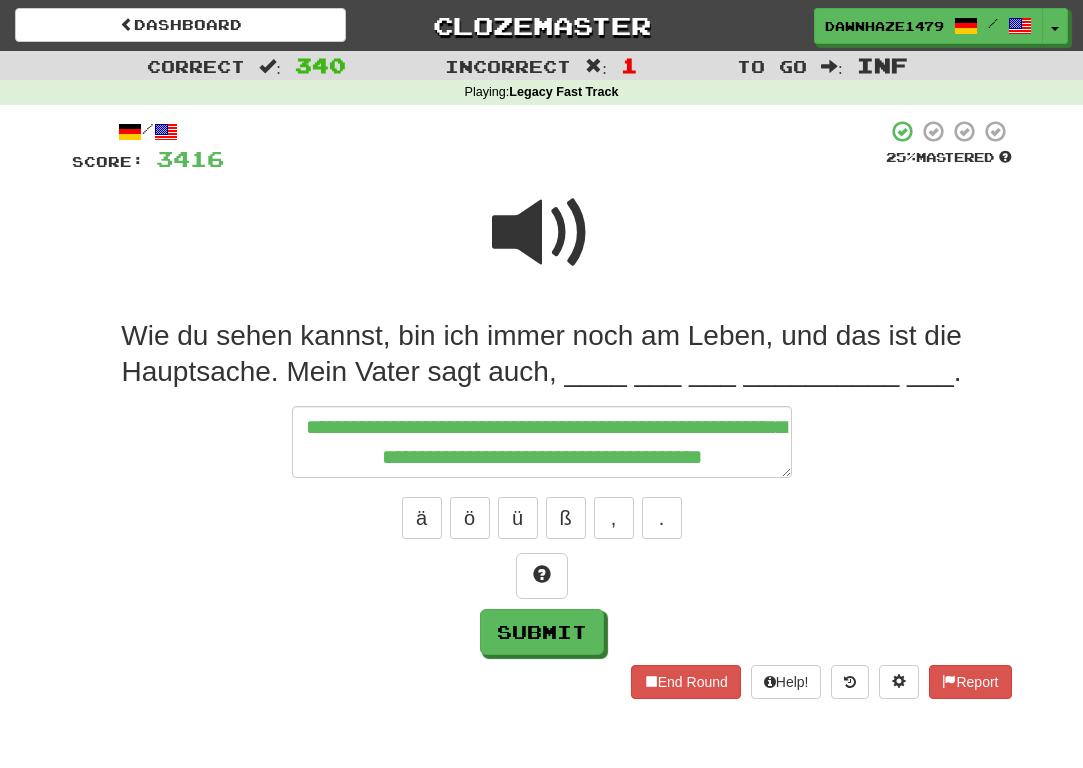 click at bounding box center (542, 233) 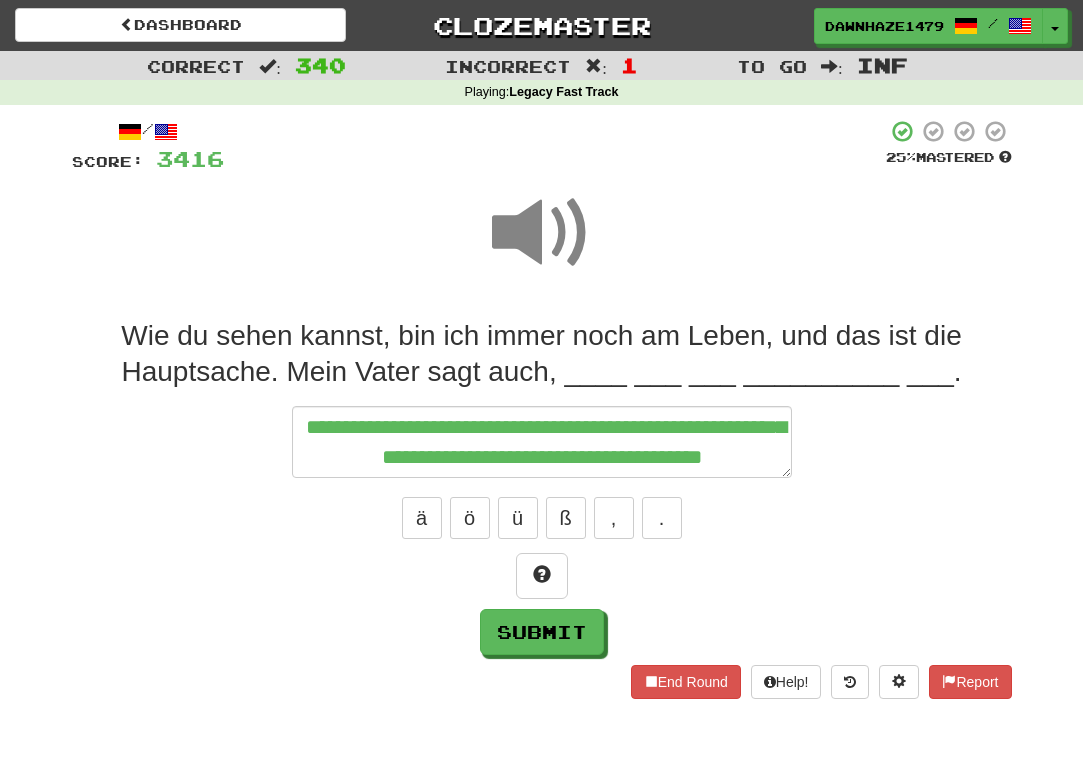click on "**********" at bounding box center [542, 442] 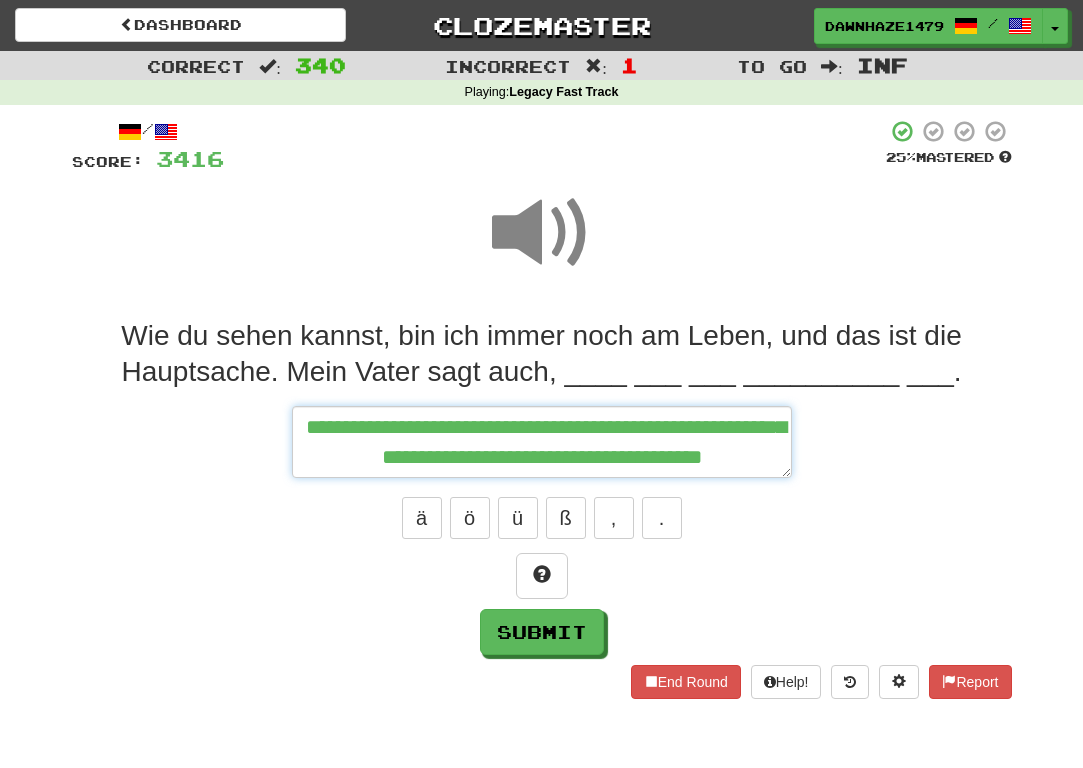 click on "**********" at bounding box center [542, 442] 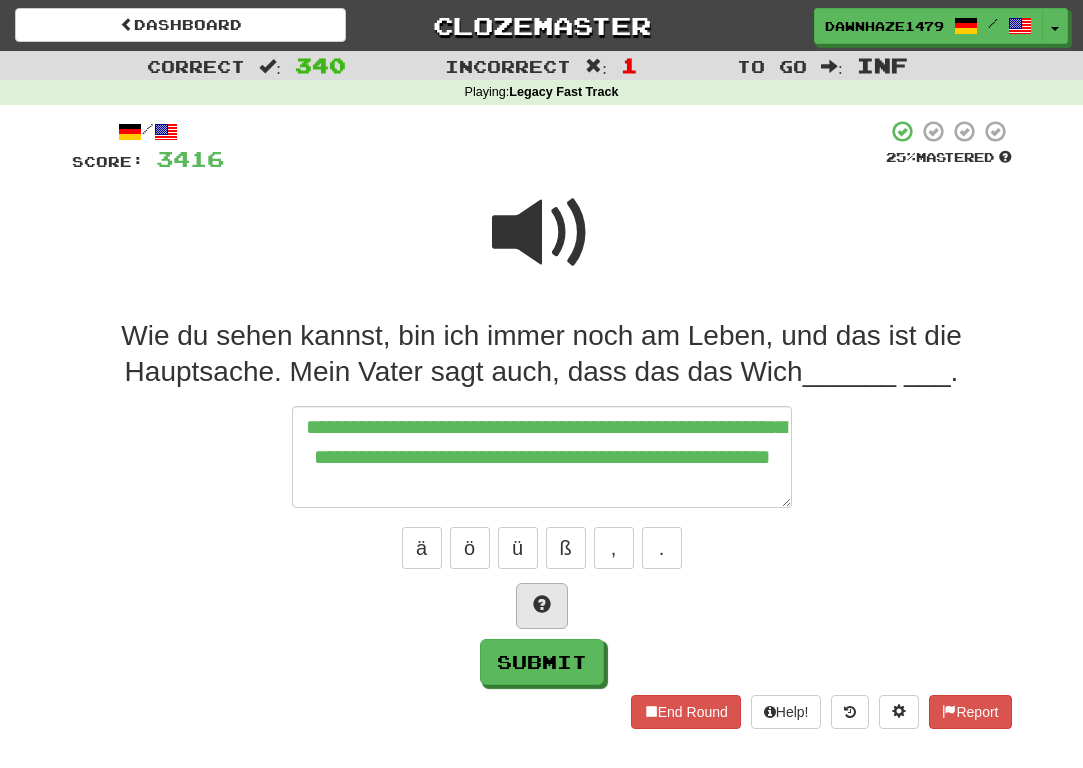click at bounding box center [542, 606] 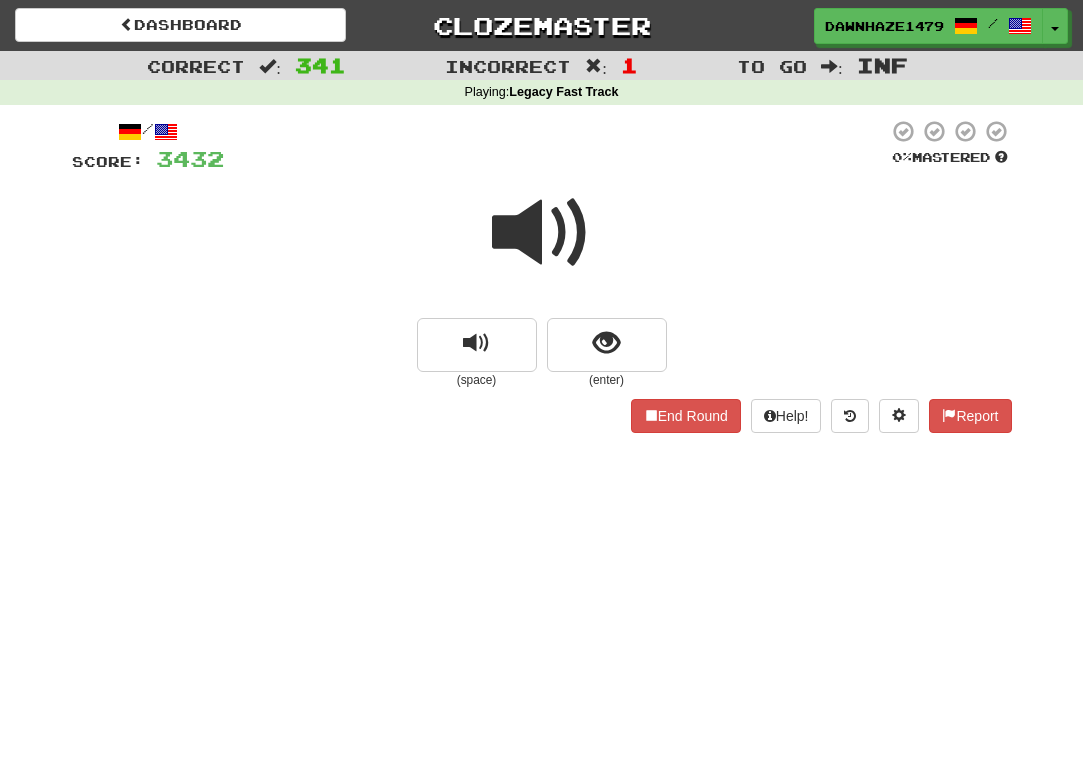 click at bounding box center (542, 233) 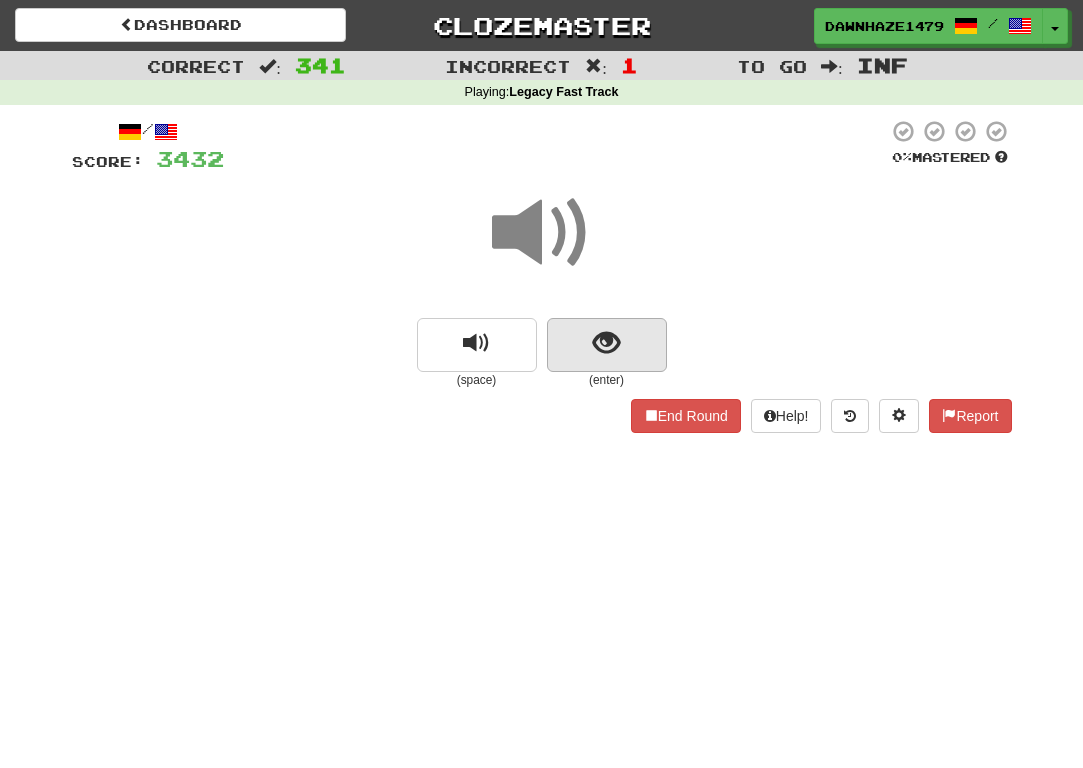 click at bounding box center [607, 345] 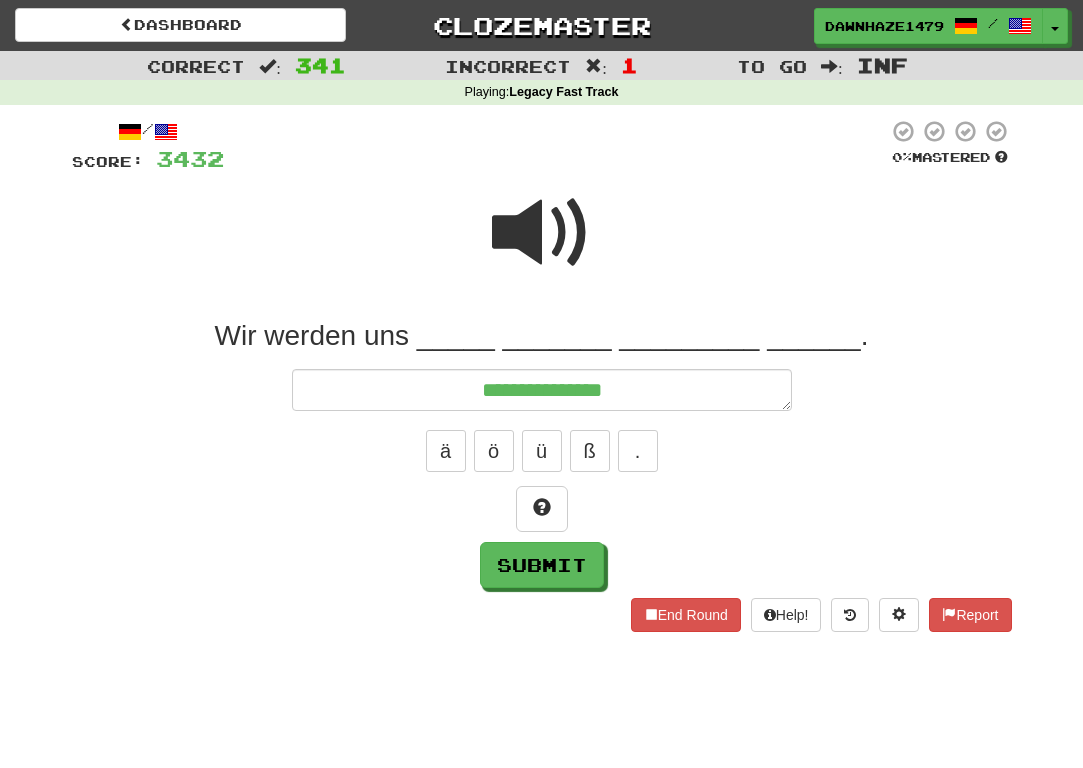 click at bounding box center [542, 233] 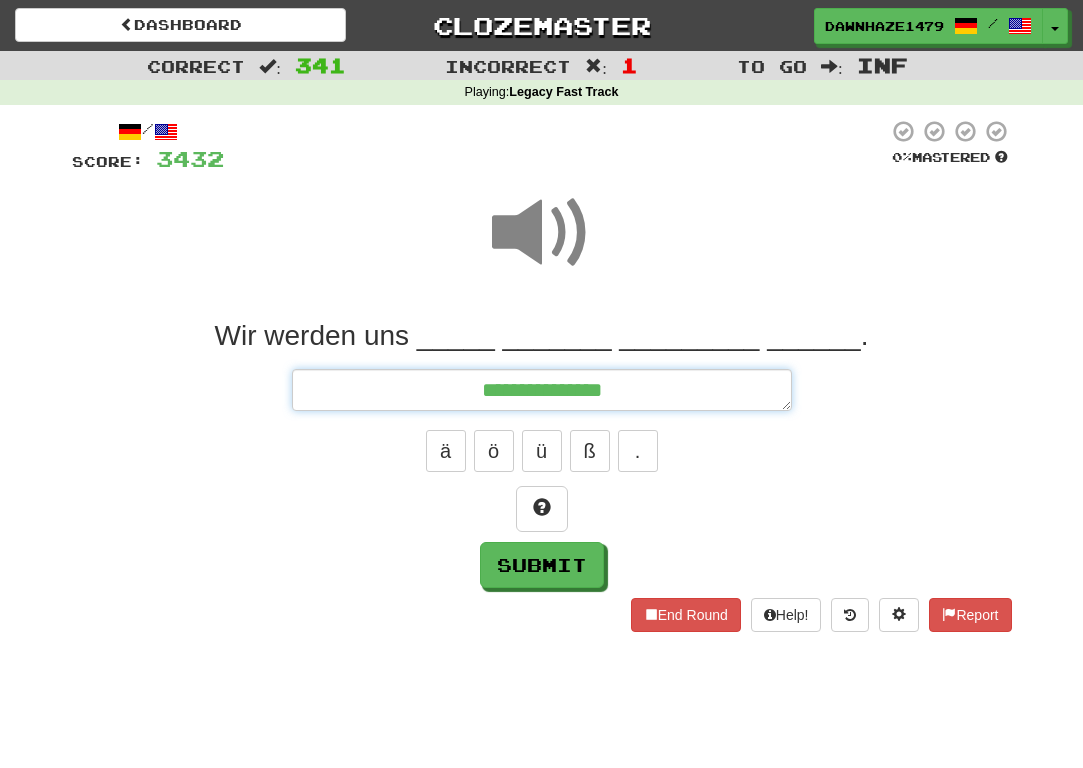 click on "**********" at bounding box center [542, 390] 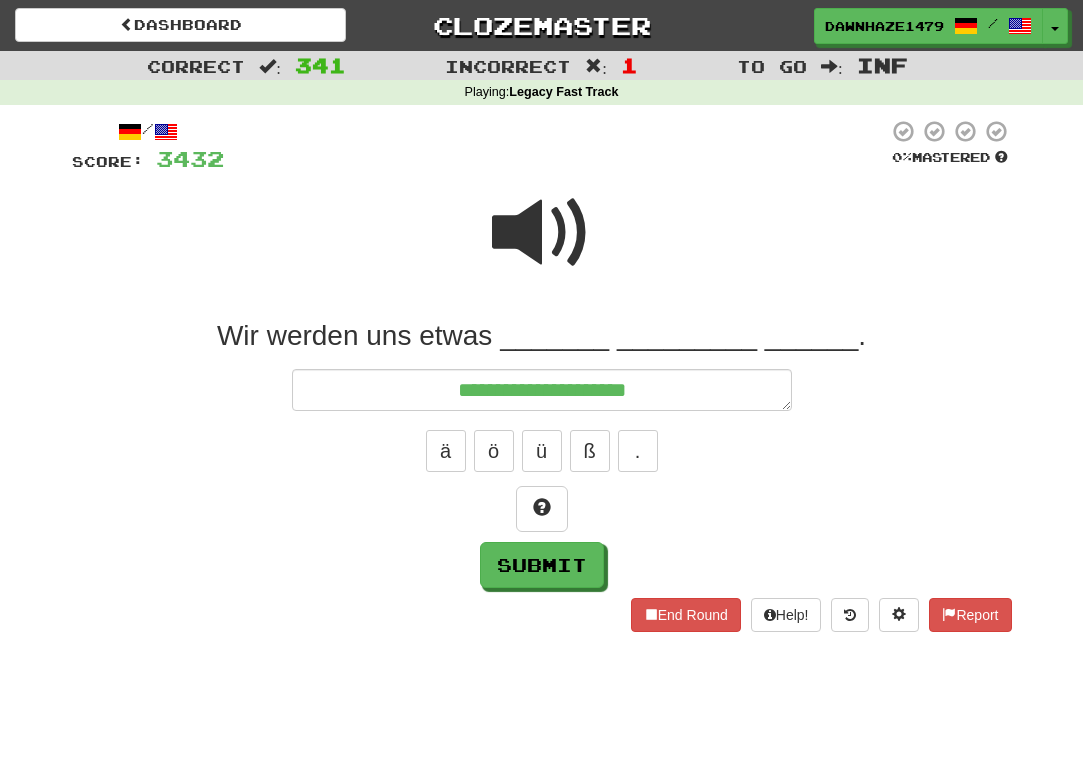click at bounding box center (542, 233) 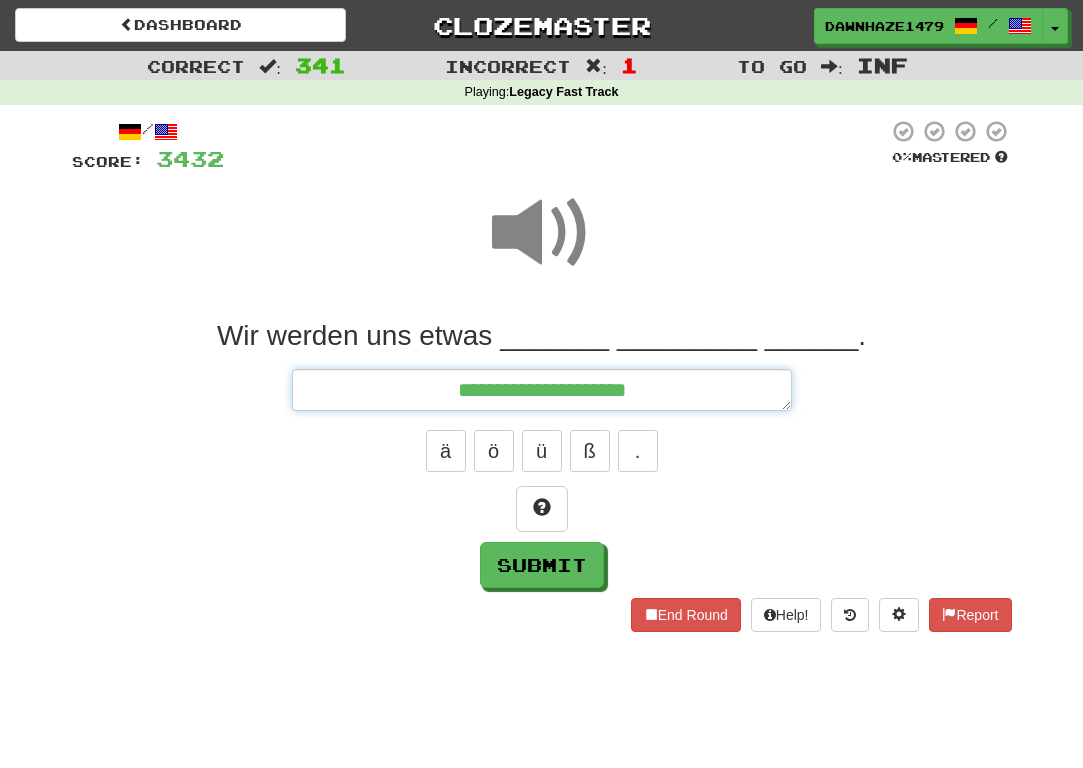 click on "**********" at bounding box center [542, 390] 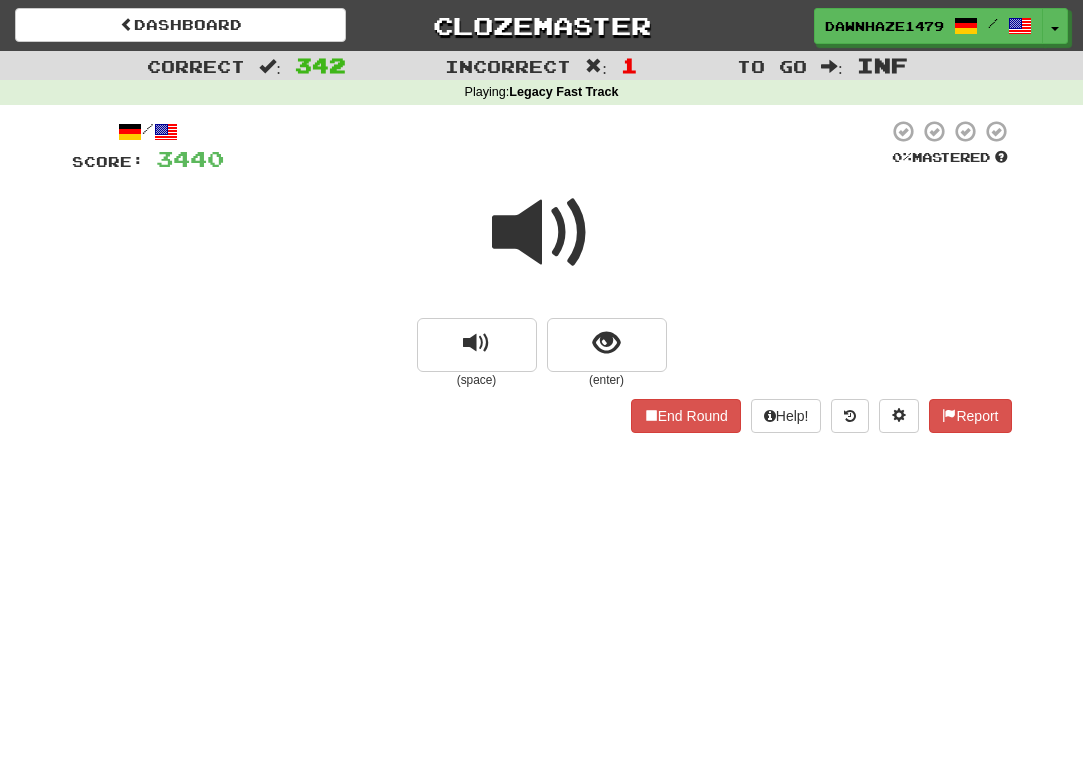 click at bounding box center (542, 246) 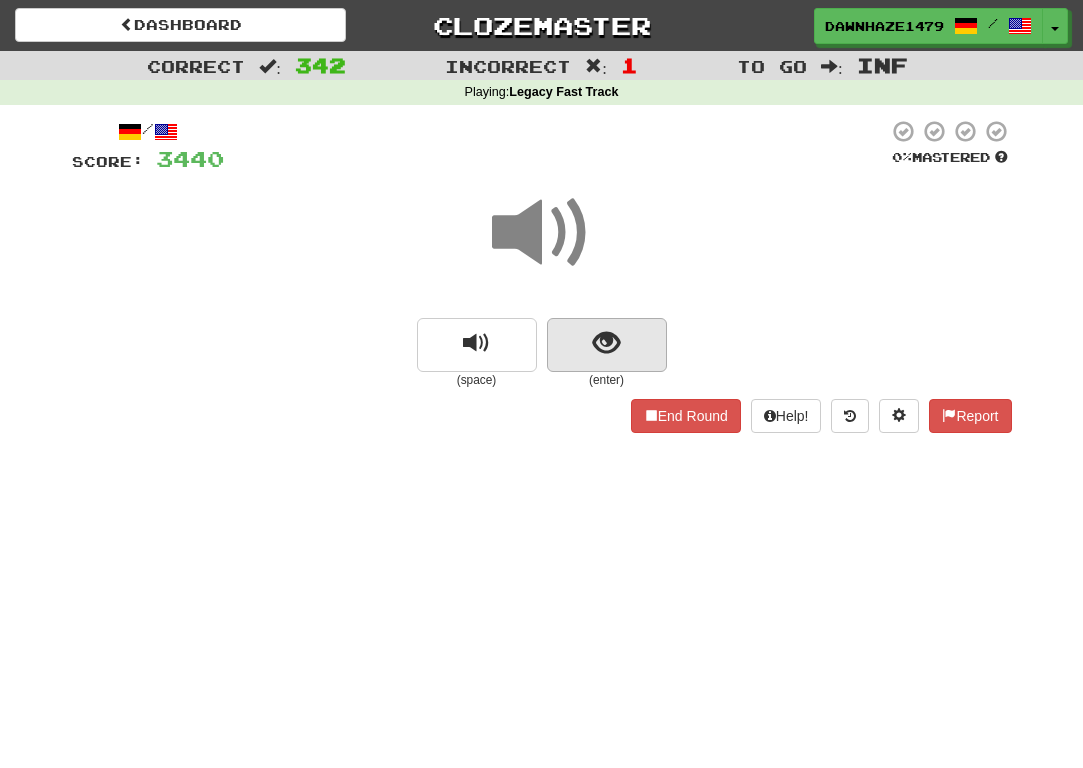 click at bounding box center [606, 343] 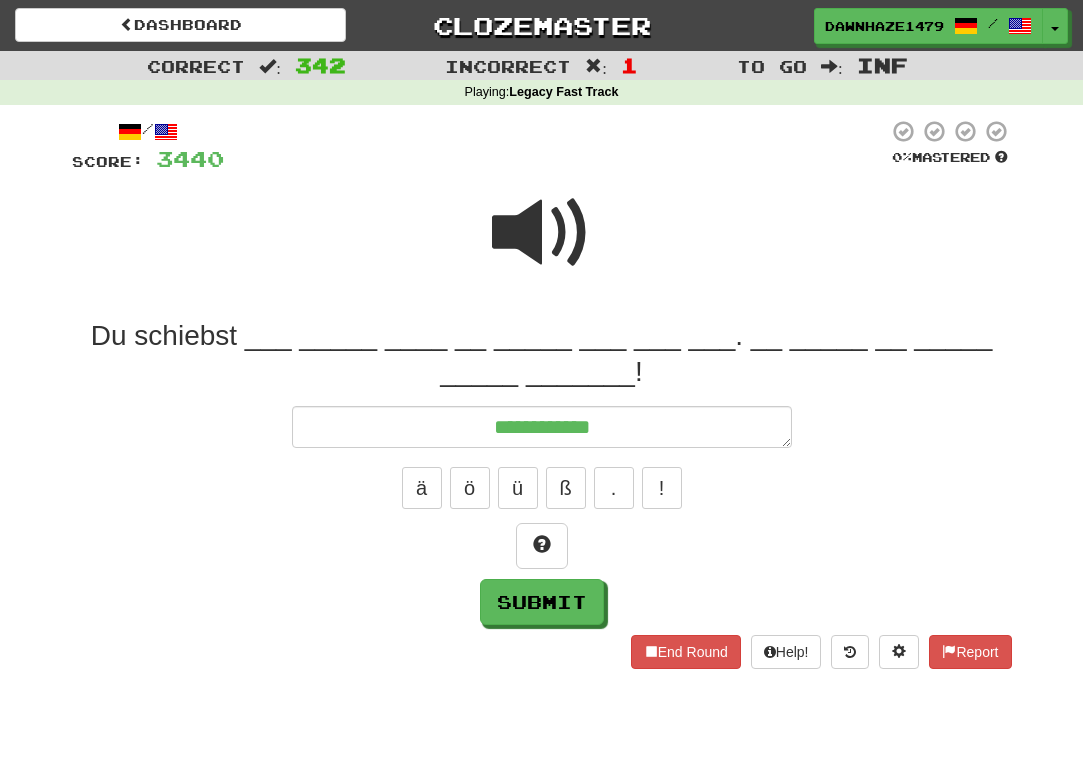 click at bounding box center (542, 233) 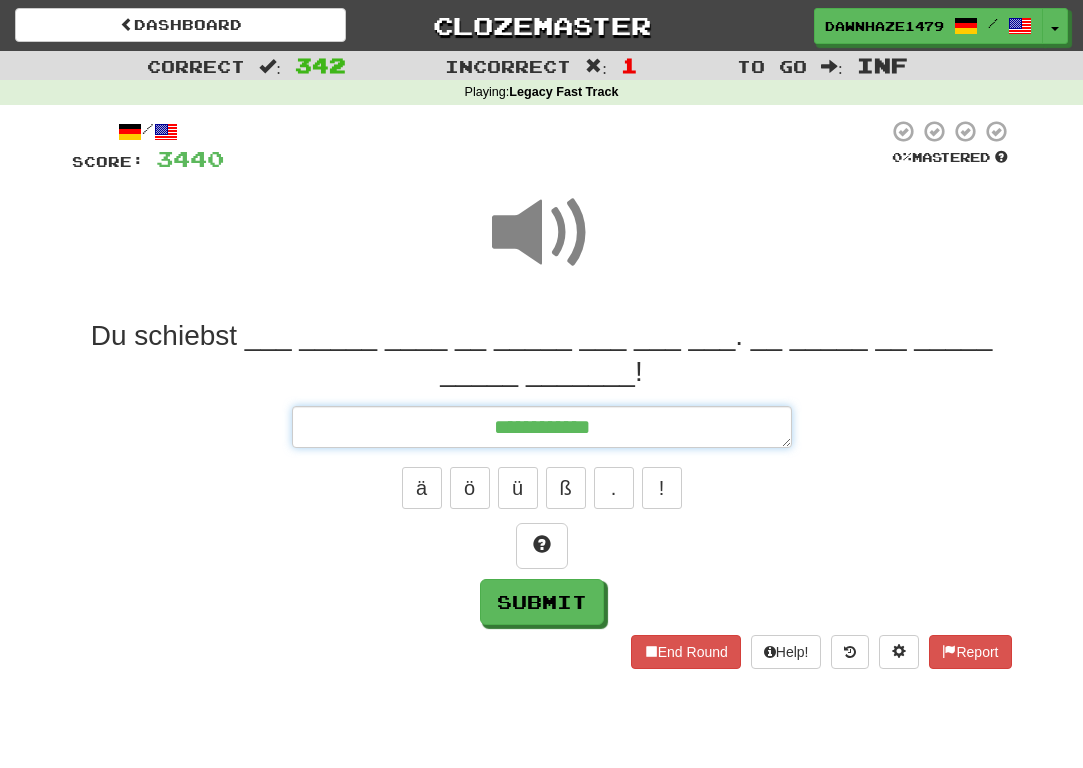 click on "**********" at bounding box center [542, 427] 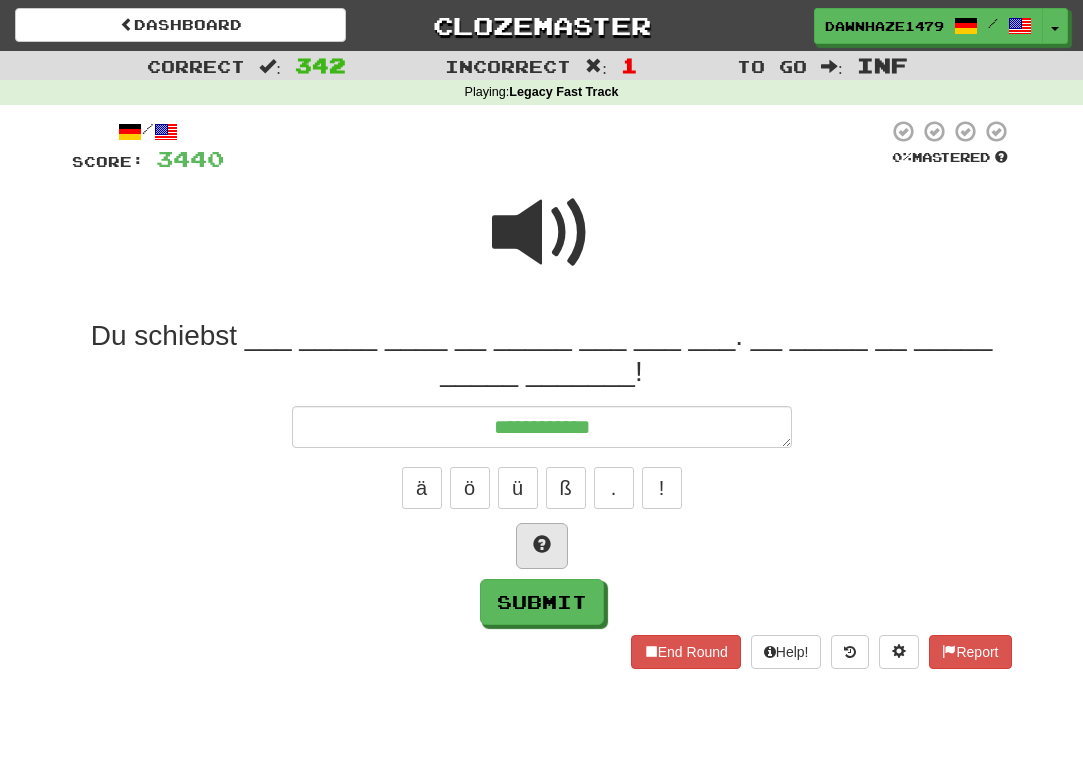 click at bounding box center [542, 544] 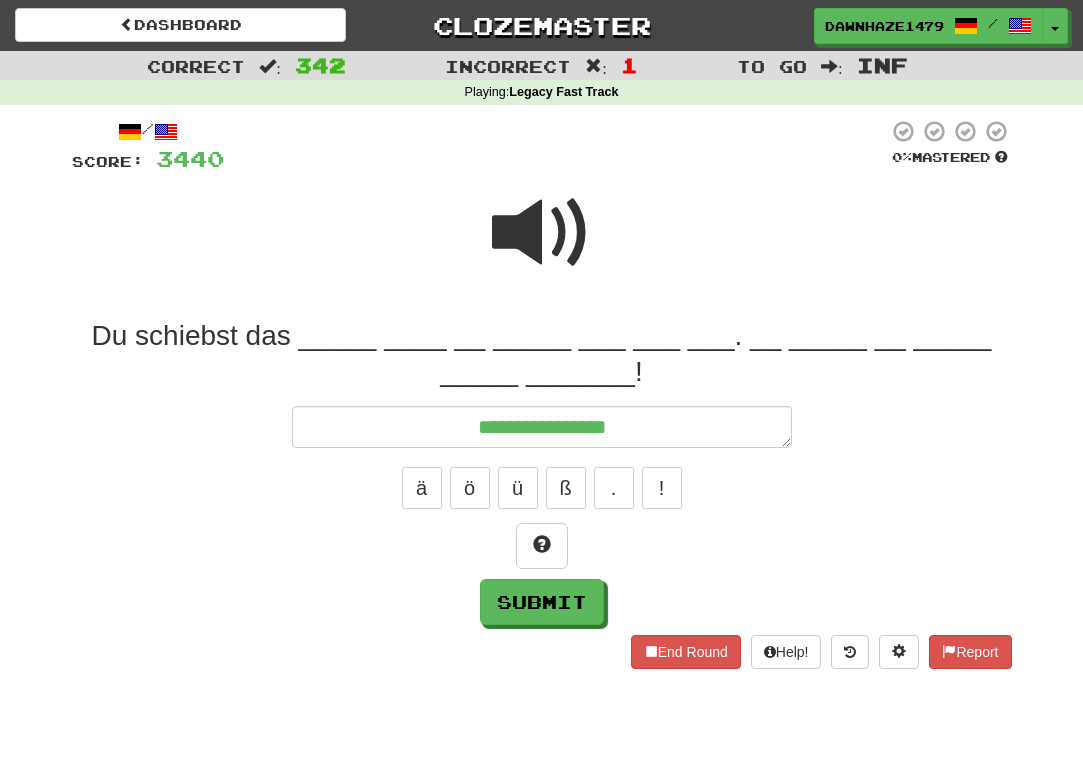 click at bounding box center [542, 233] 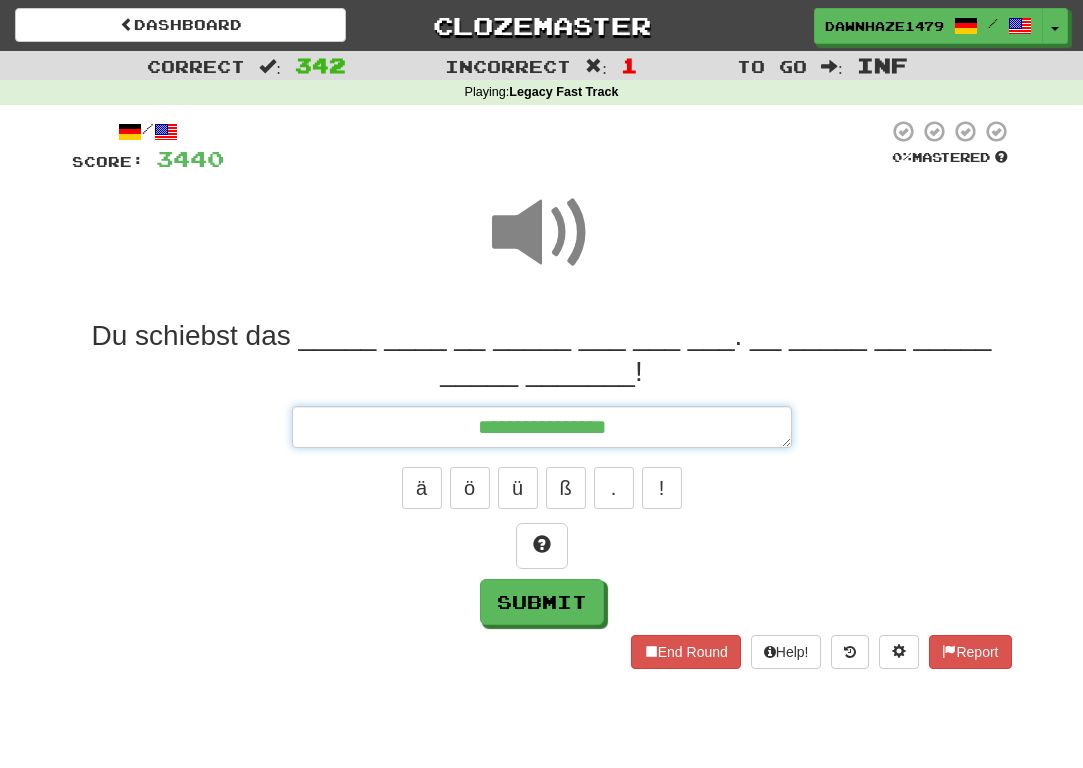 click on "**********" at bounding box center [542, 427] 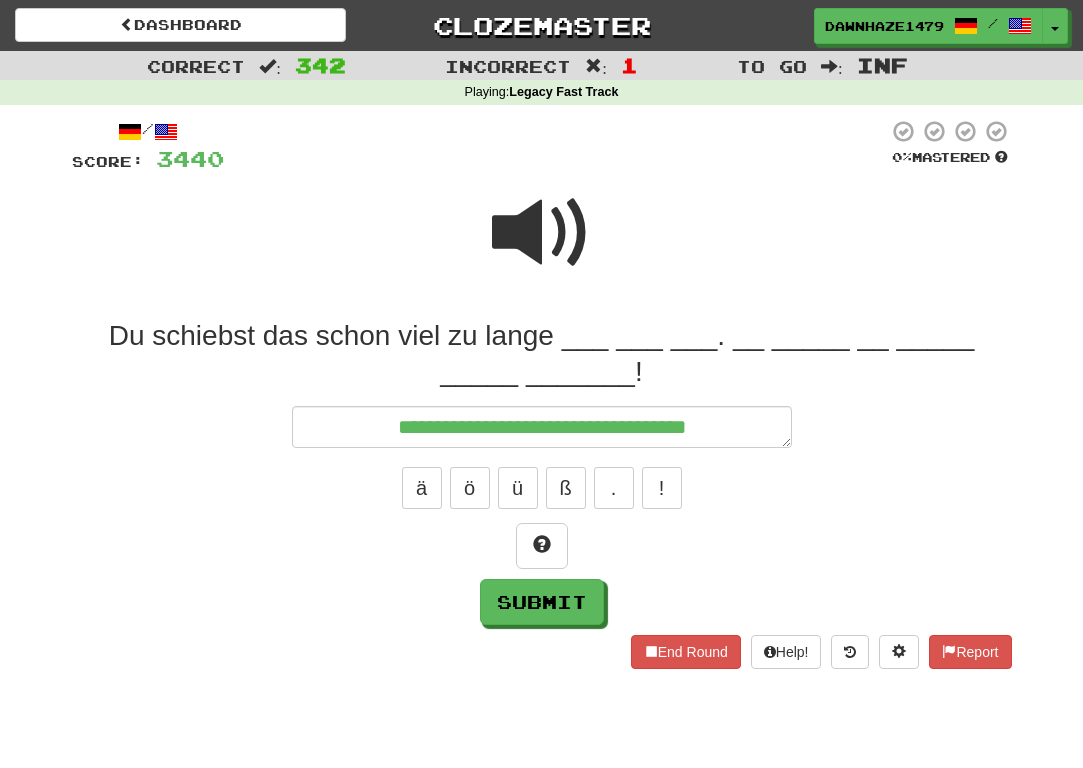 click at bounding box center [542, 233] 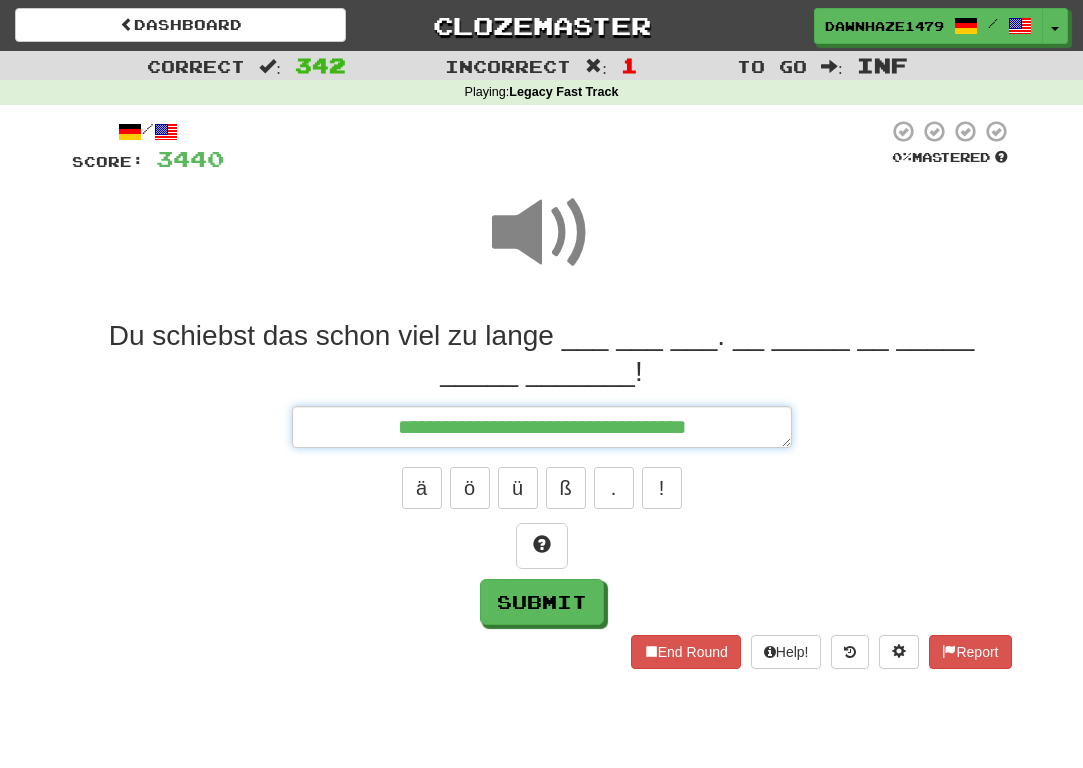 click on "**********" at bounding box center [542, 427] 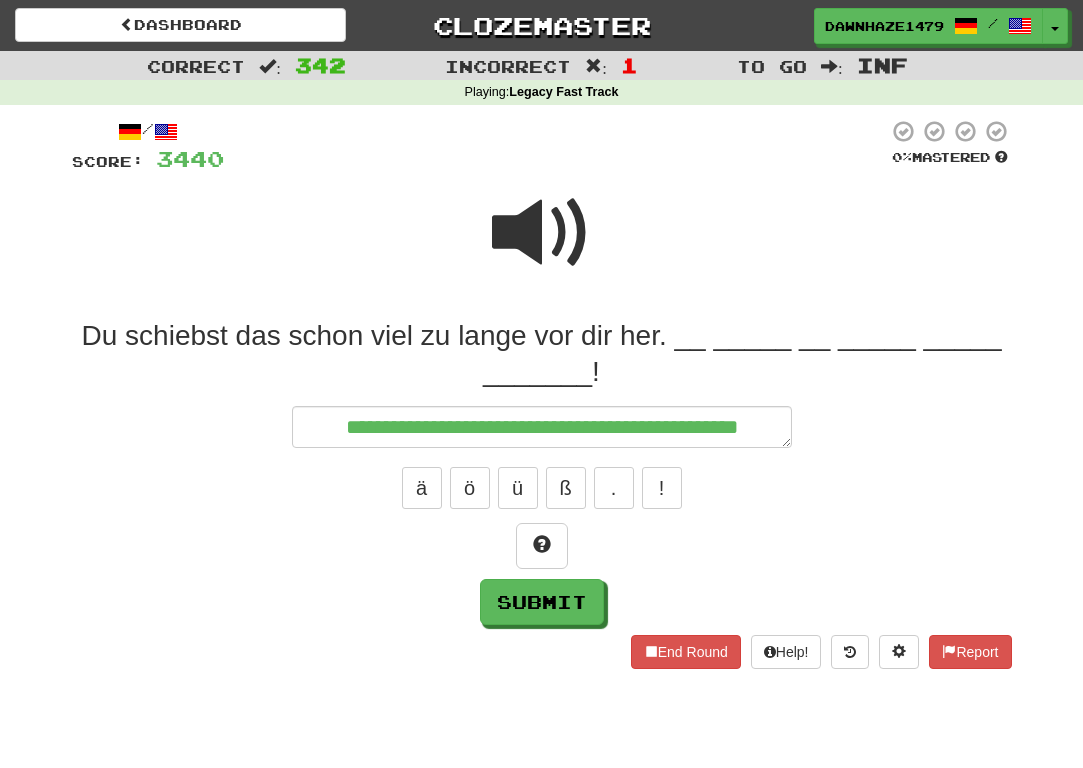 click at bounding box center [542, 233] 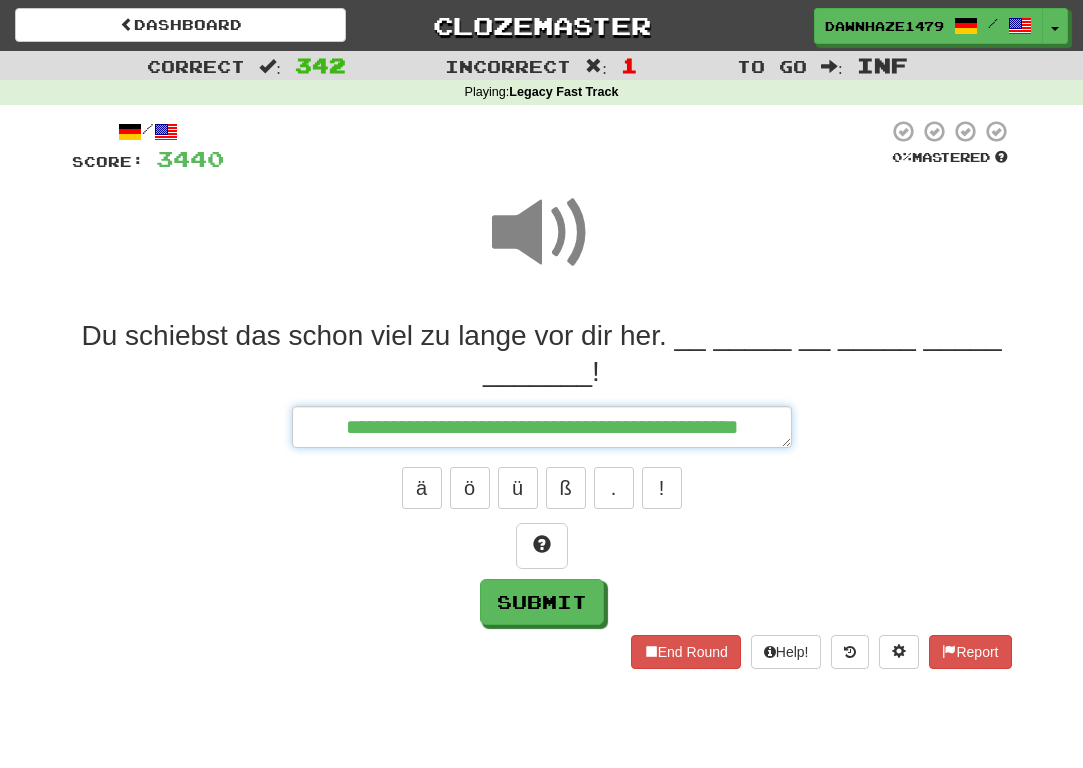 click on "**********" at bounding box center [542, 427] 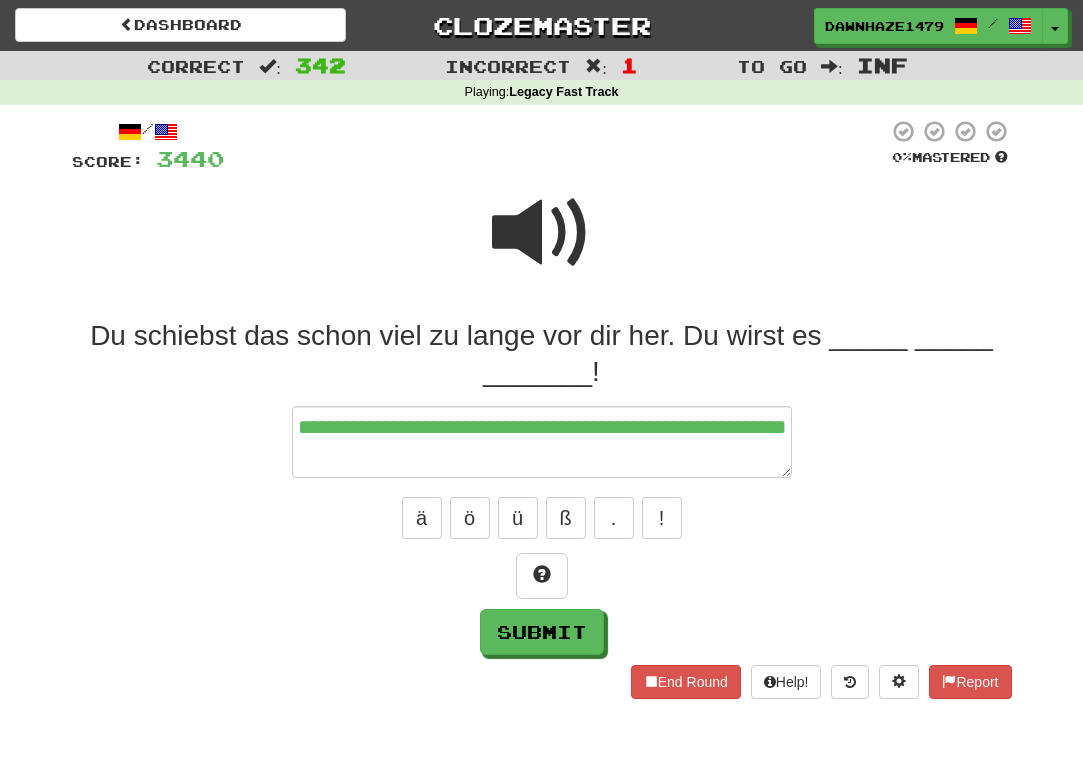 click at bounding box center [542, 233] 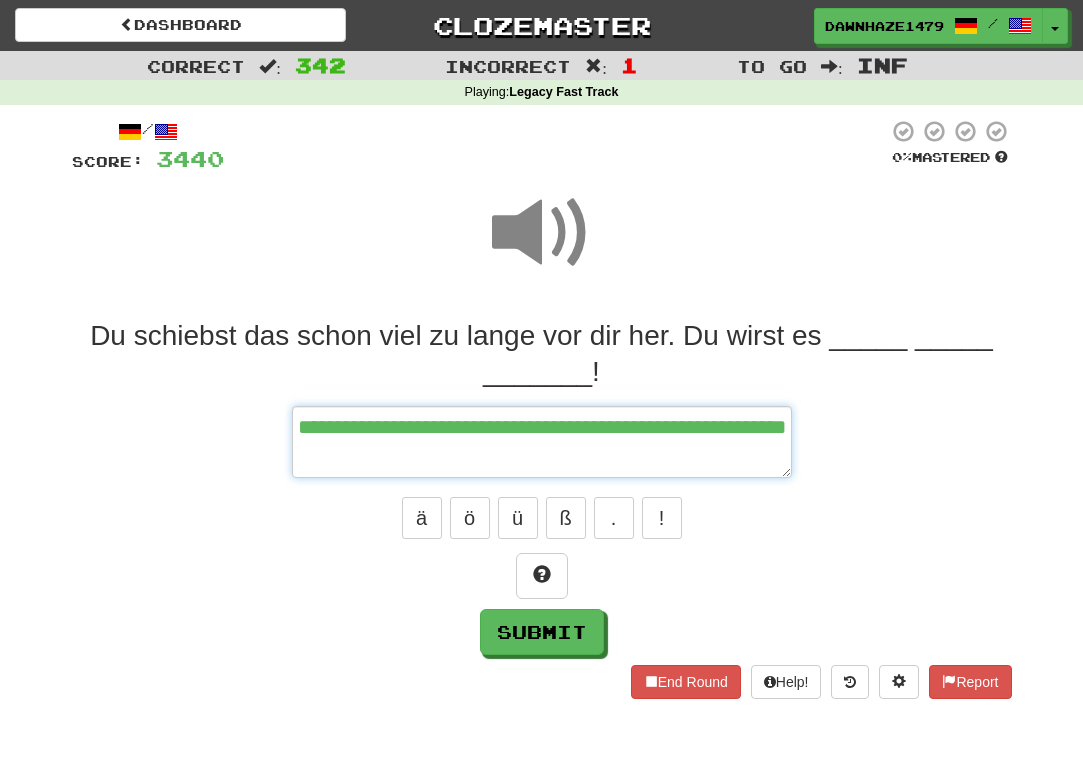 click on "**********" at bounding box center (542, 442) 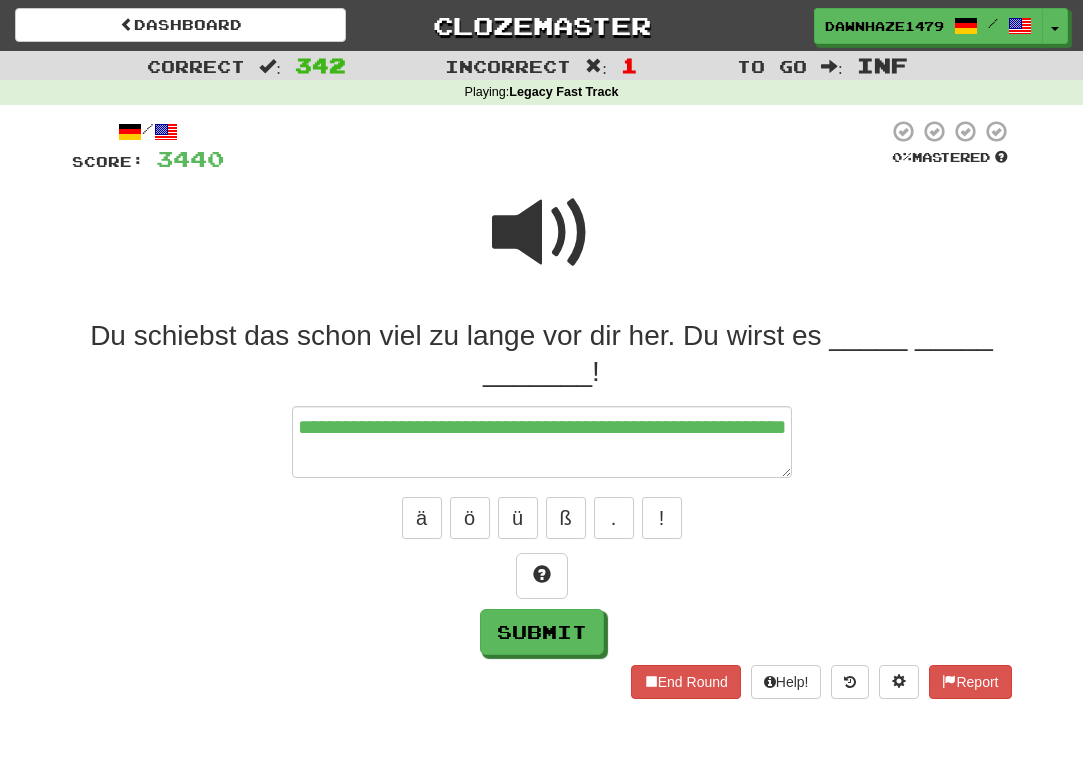 click at bounding box center [542, 233] 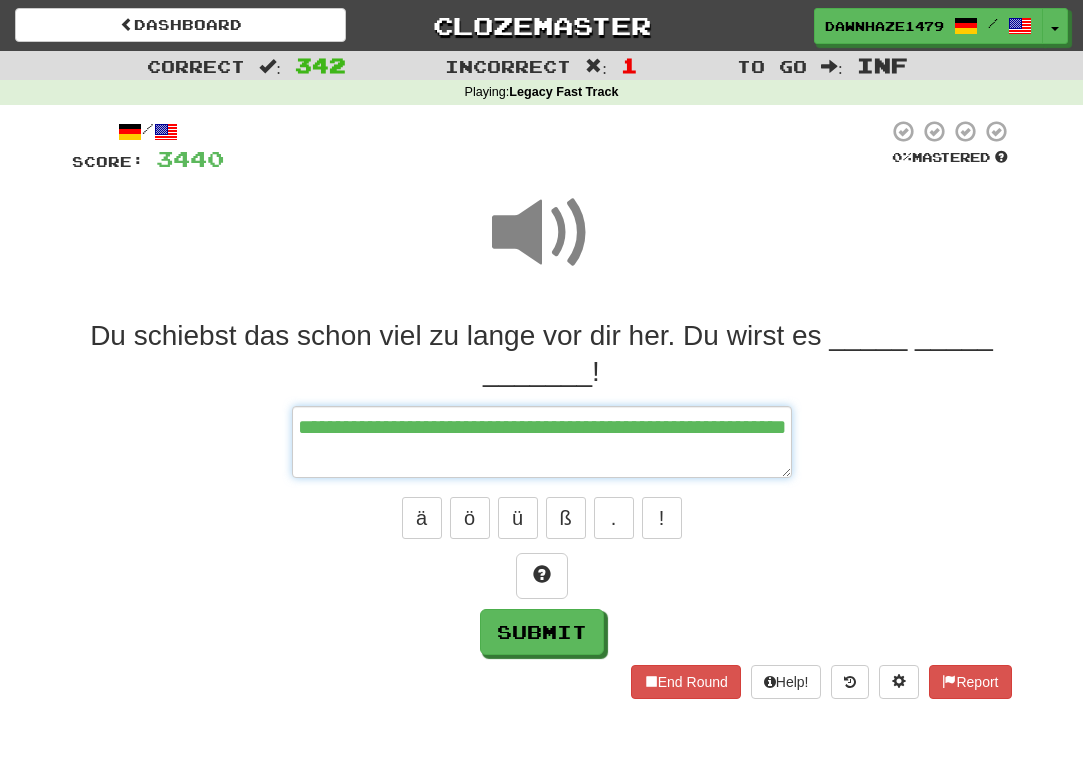 click on "**********" at bounding box center (542, 442) 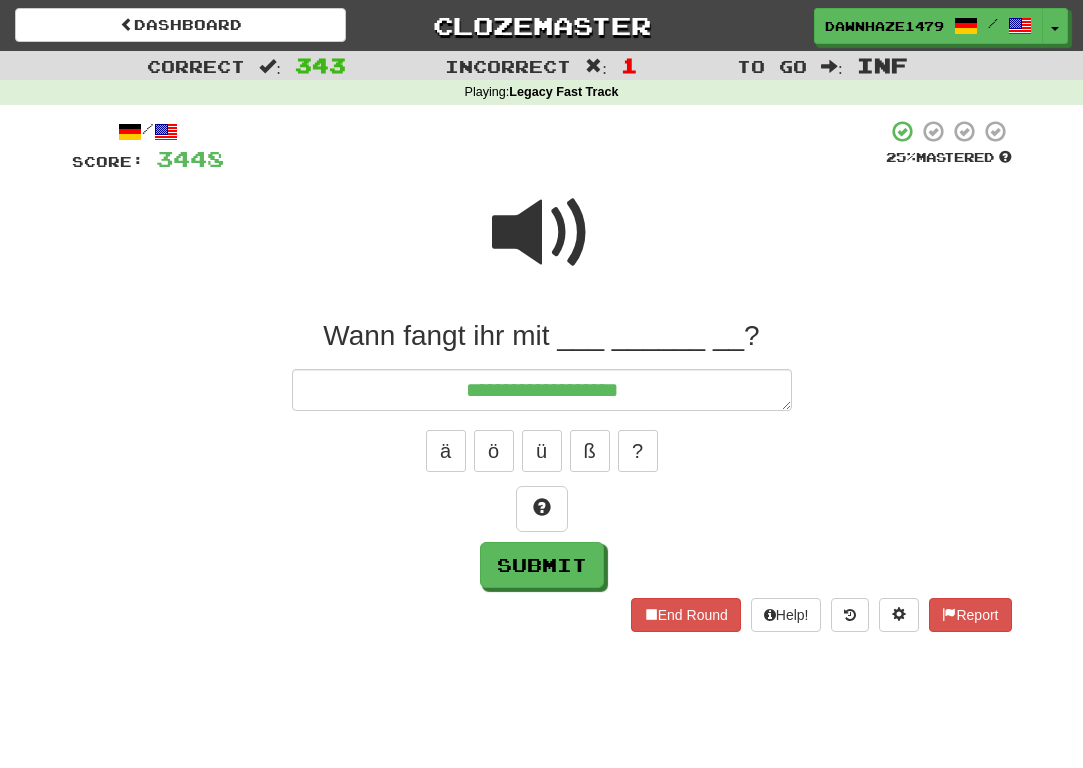 click at bounding box center [542, 233] 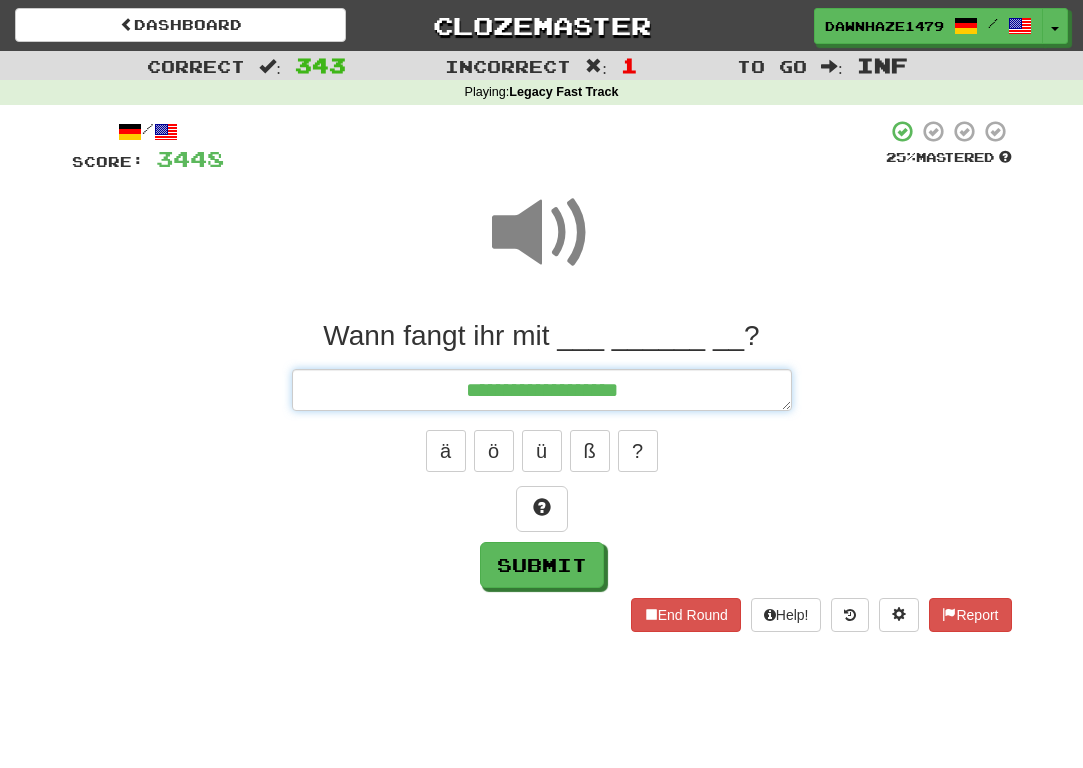 click on "**********" at bounding box center [542, 390] 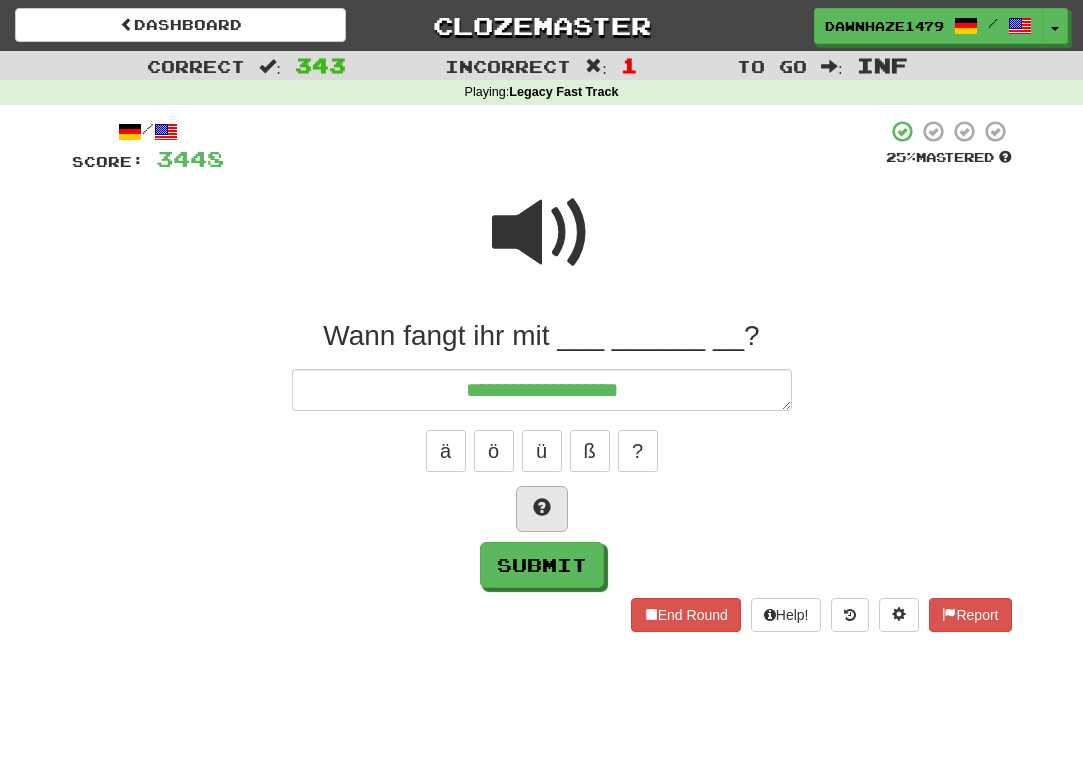 click at bounding box center [542, 509] 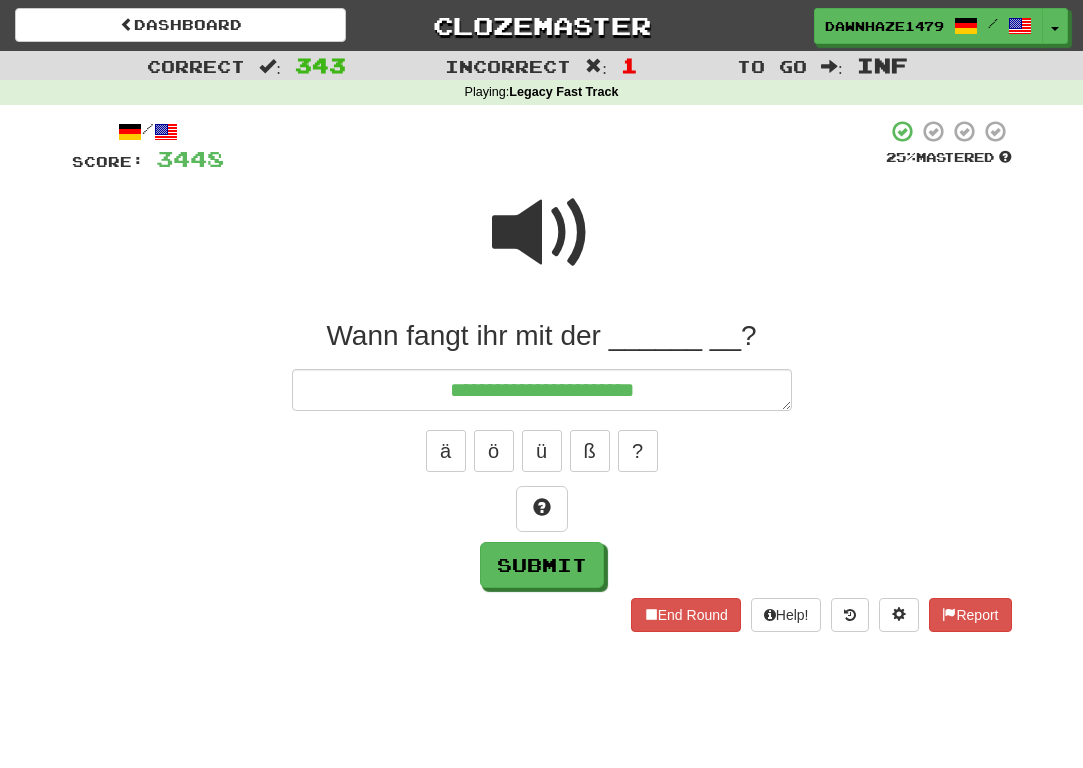 click at bounding box center [542, 233] 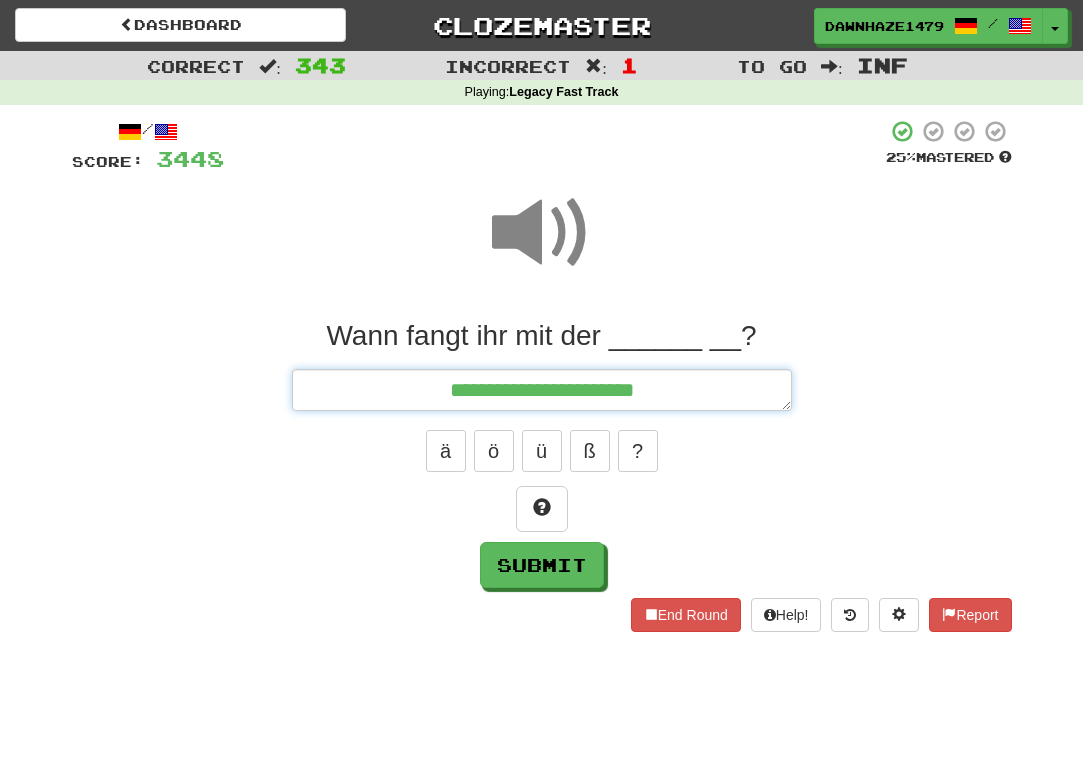 click on "**********" at bounding box center (542, 390) 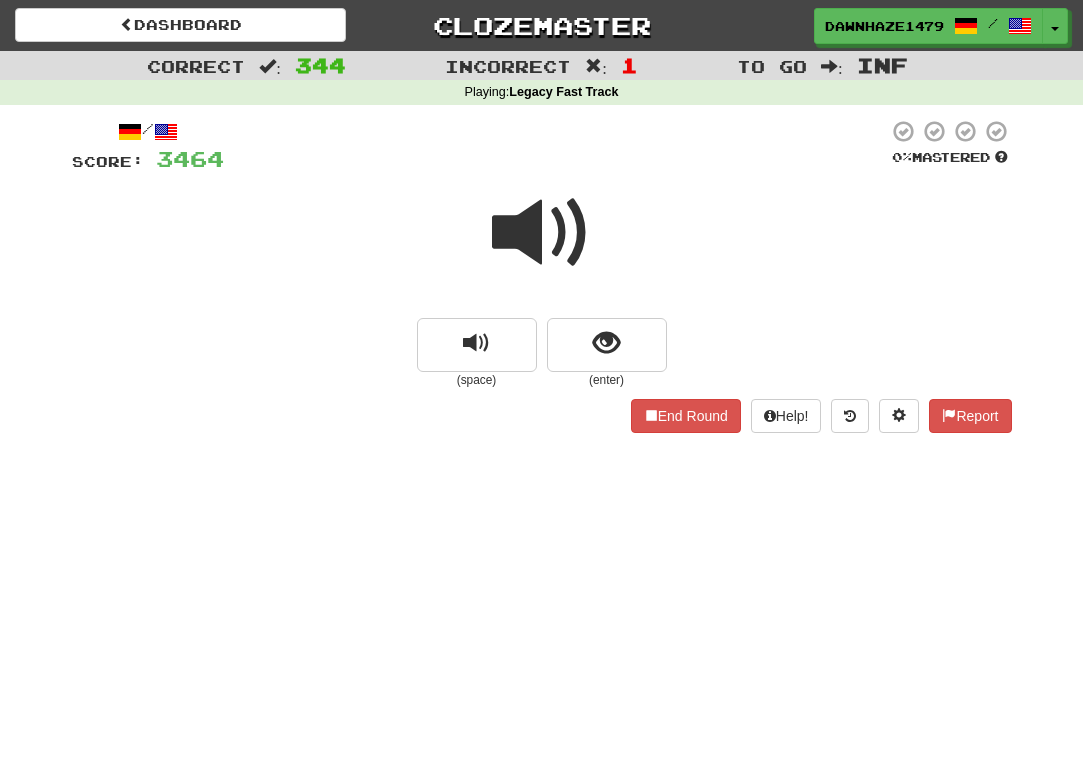 click at bounding box center (542, 233) 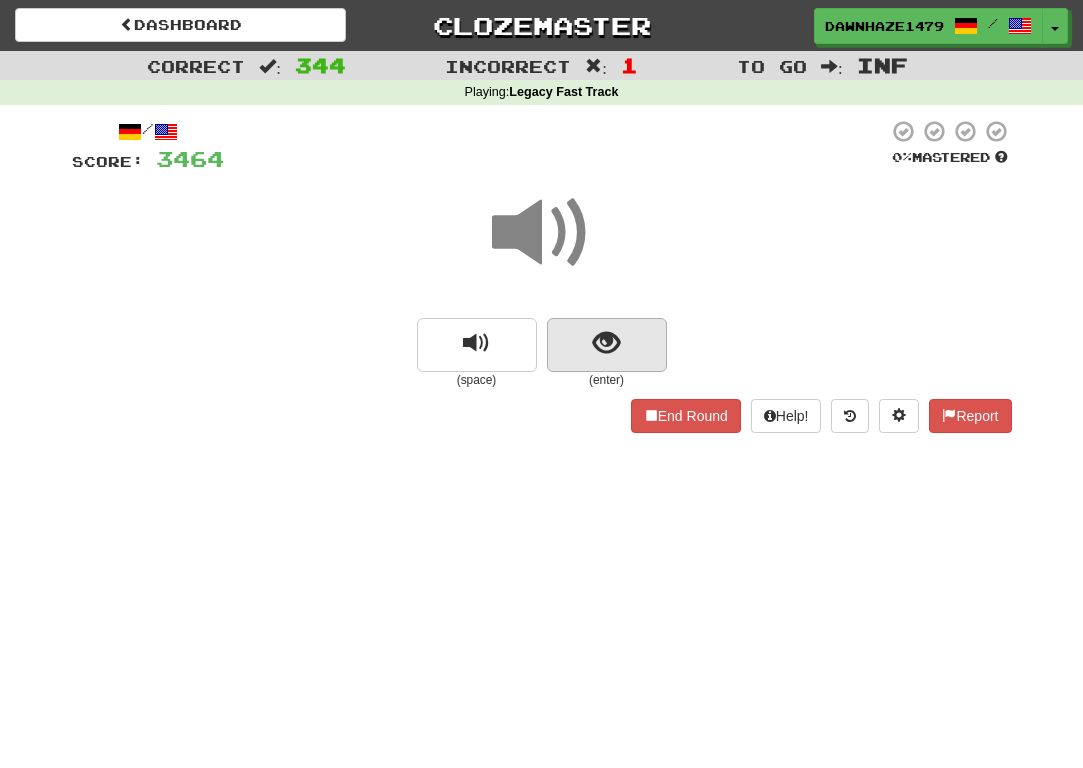 click at bounding box center [606, 343] 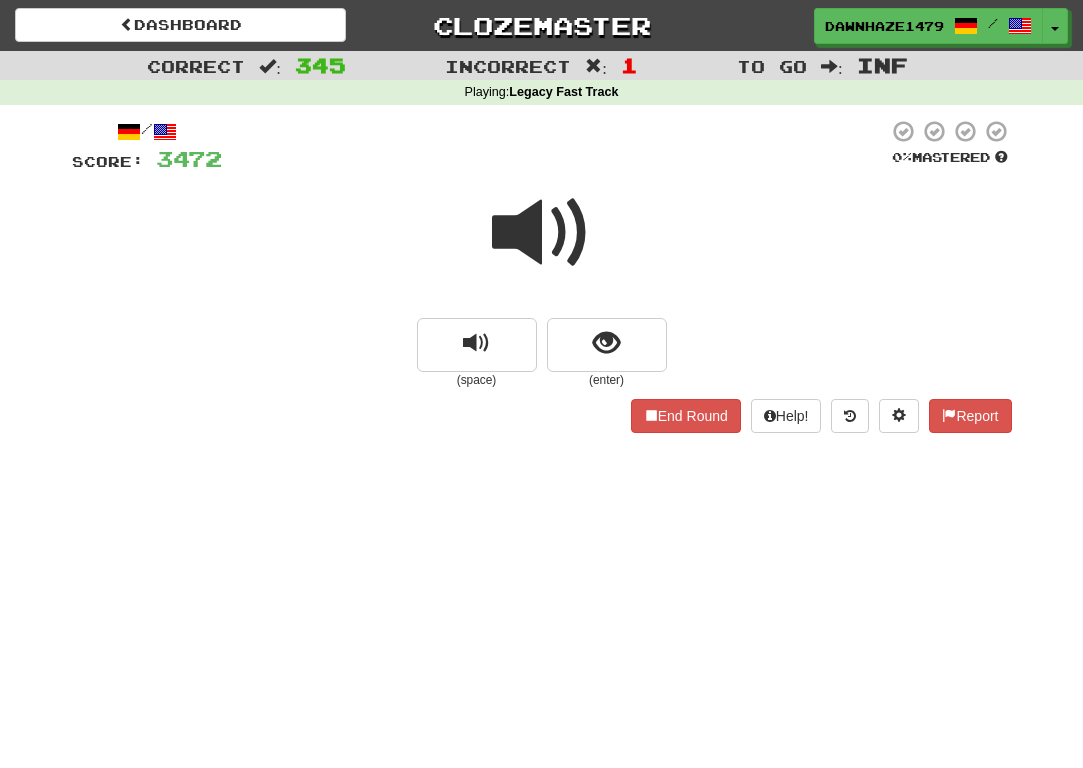 click at bounding box center (542, 233) 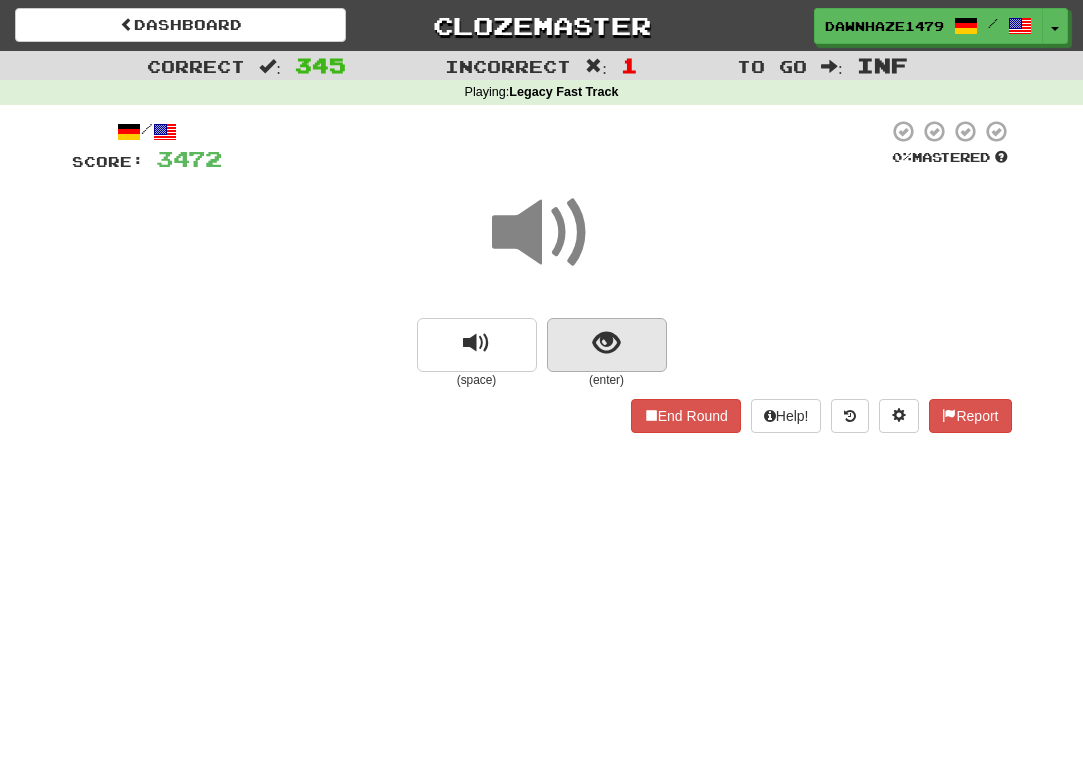 click at bounding box center [606, 343] 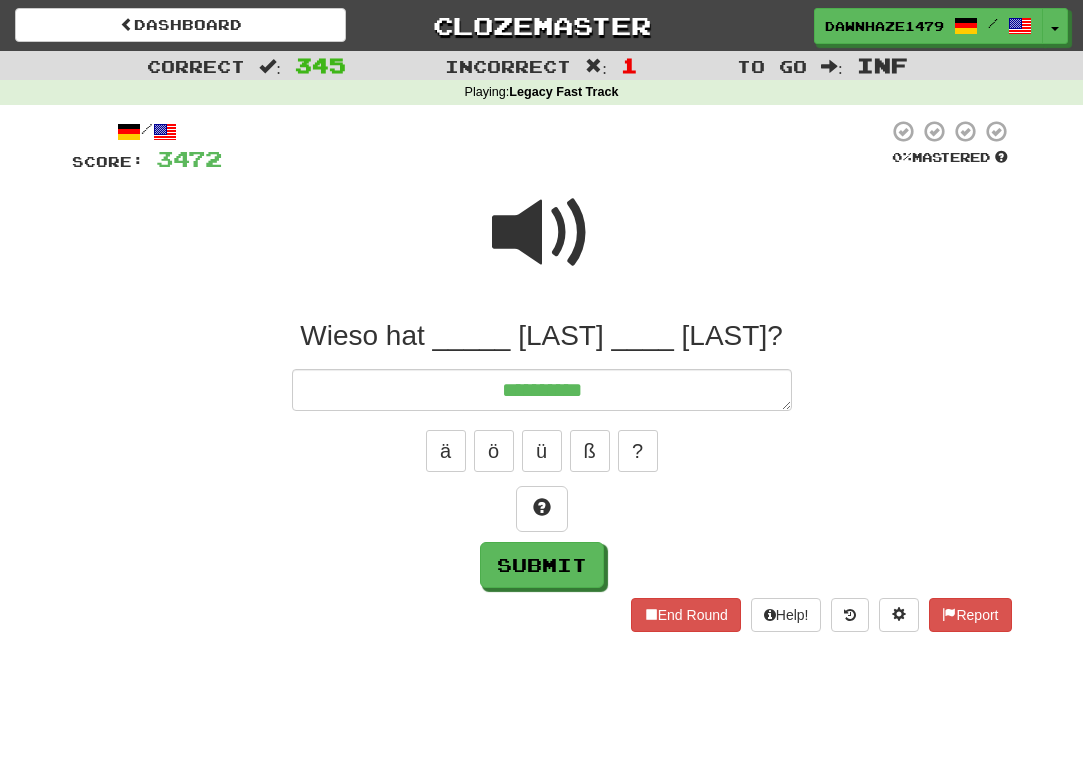click at bounding box center [555, 146] 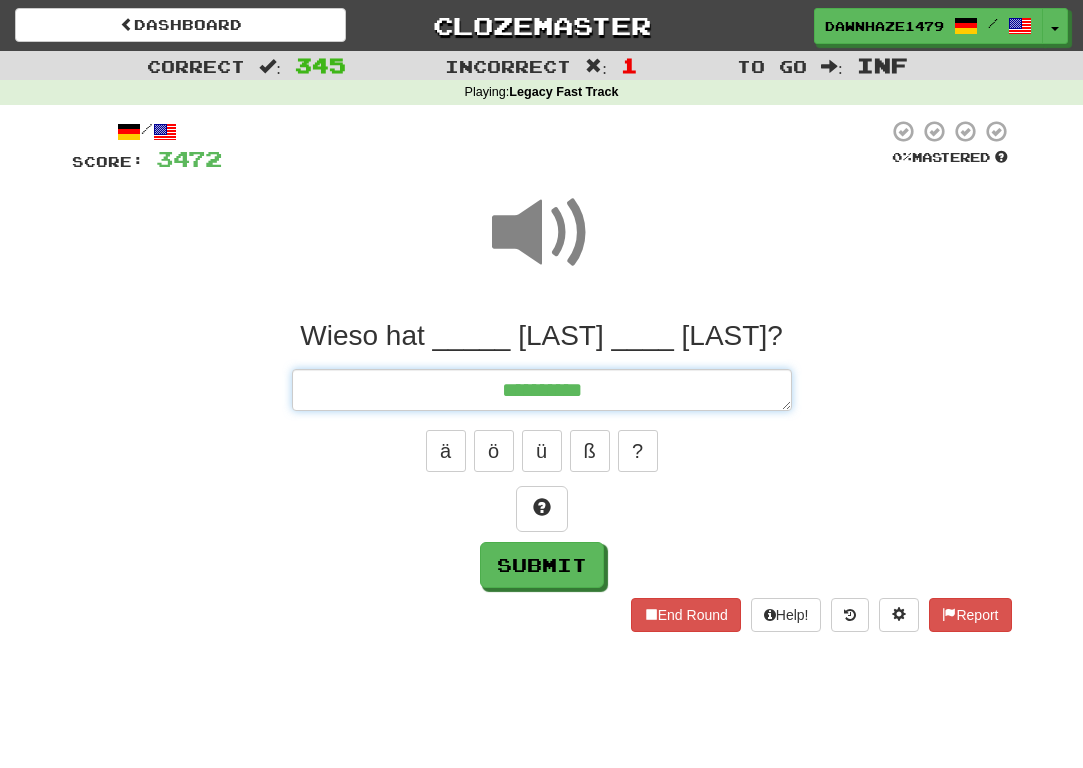 click on "*********" at bounding box center [542, 390] 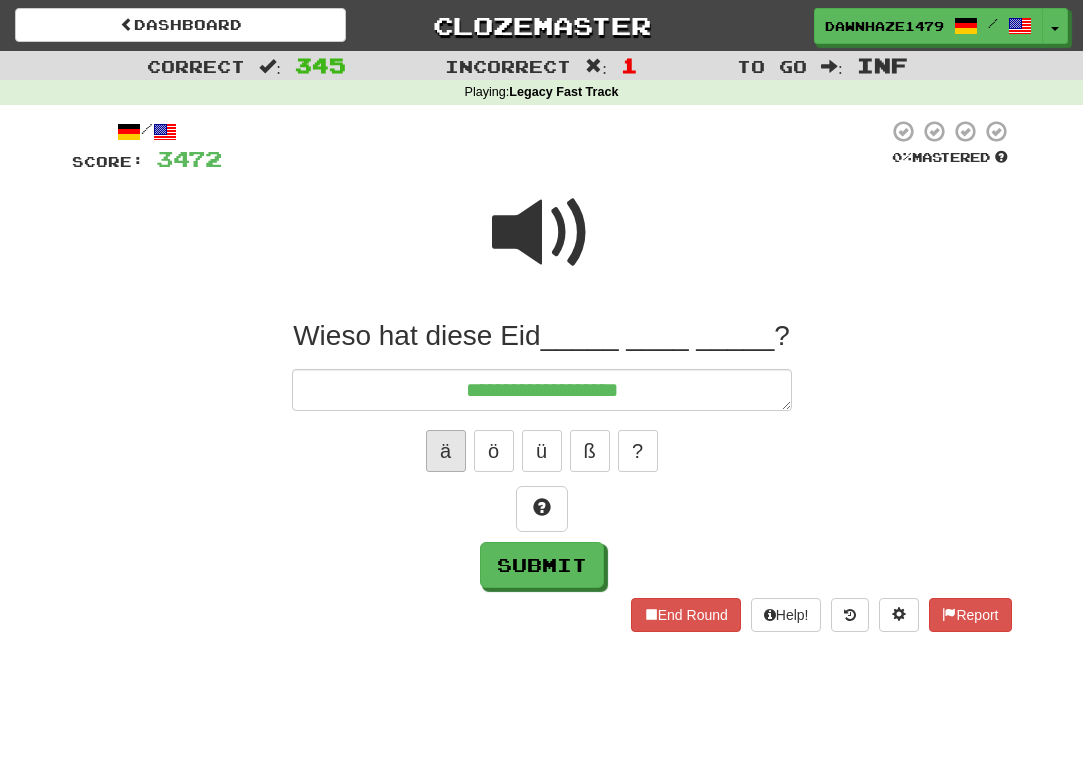 click on "ä" at bounding box center (446, 451) 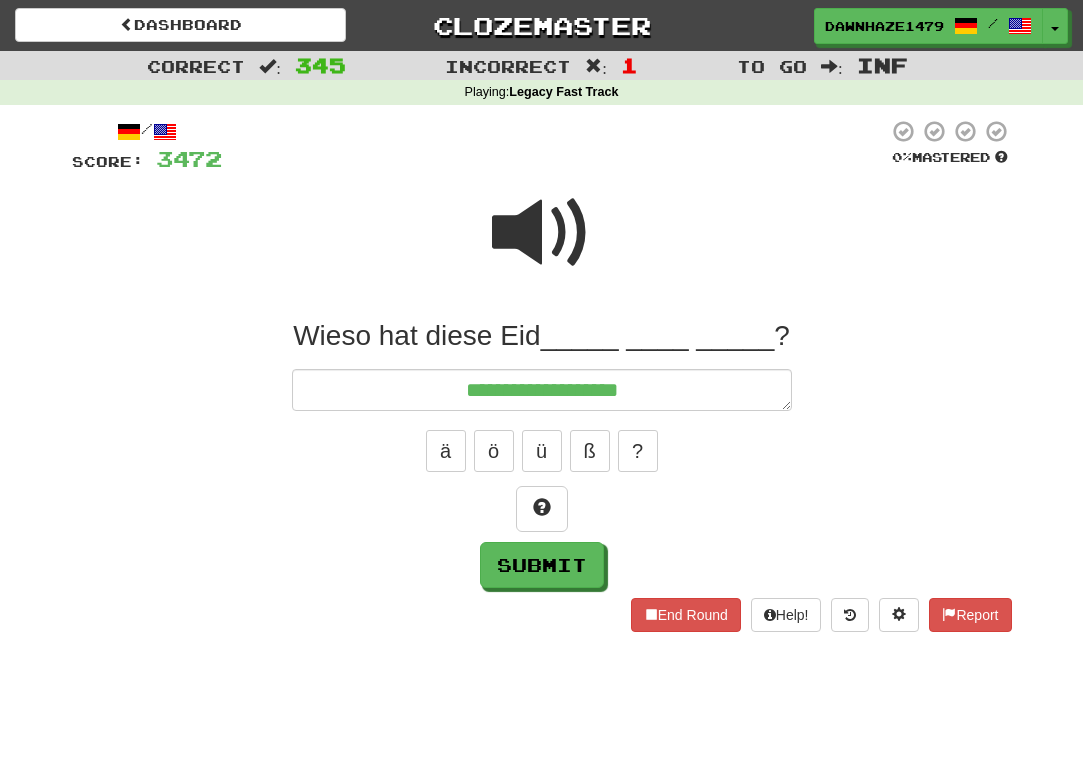 click at bounding box center [542, 233] 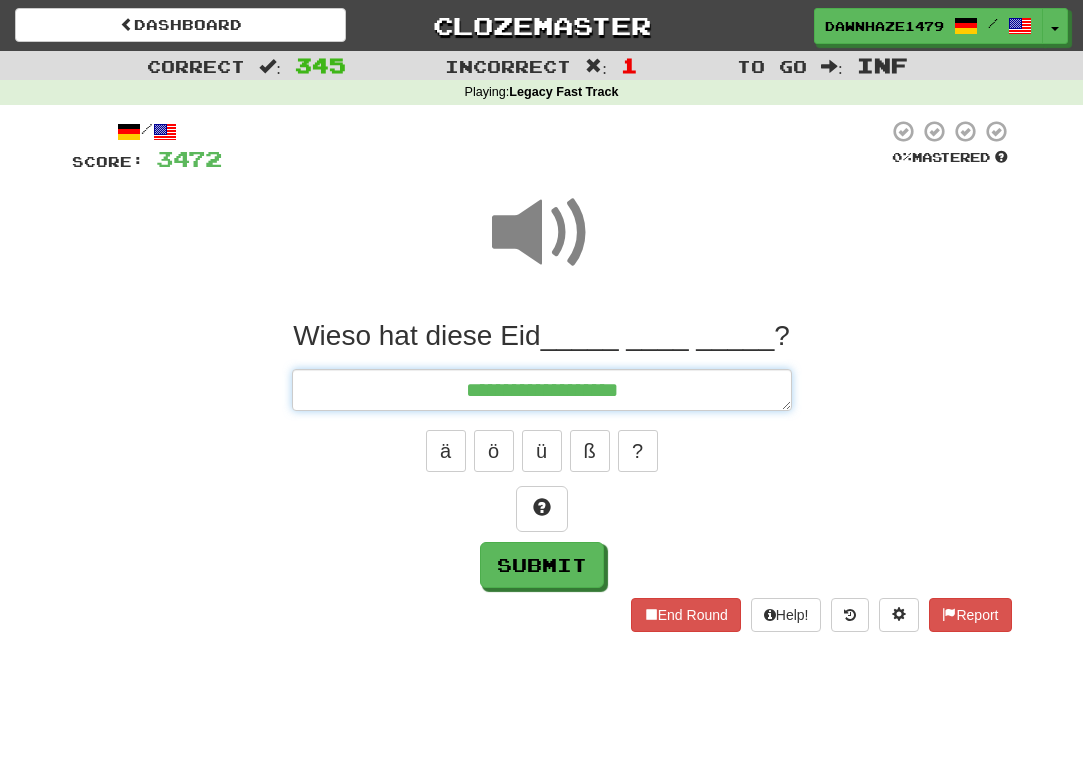 click on "**********" at bounding box center [542, 390] 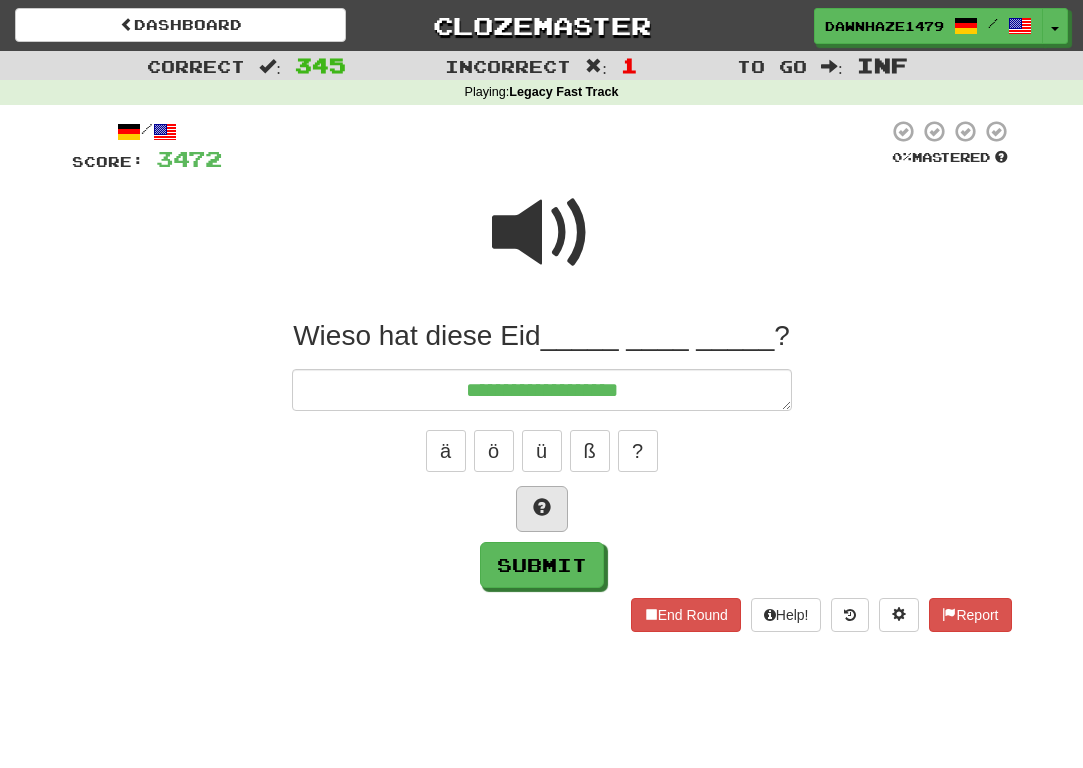 click at bounding box center (542, 509) 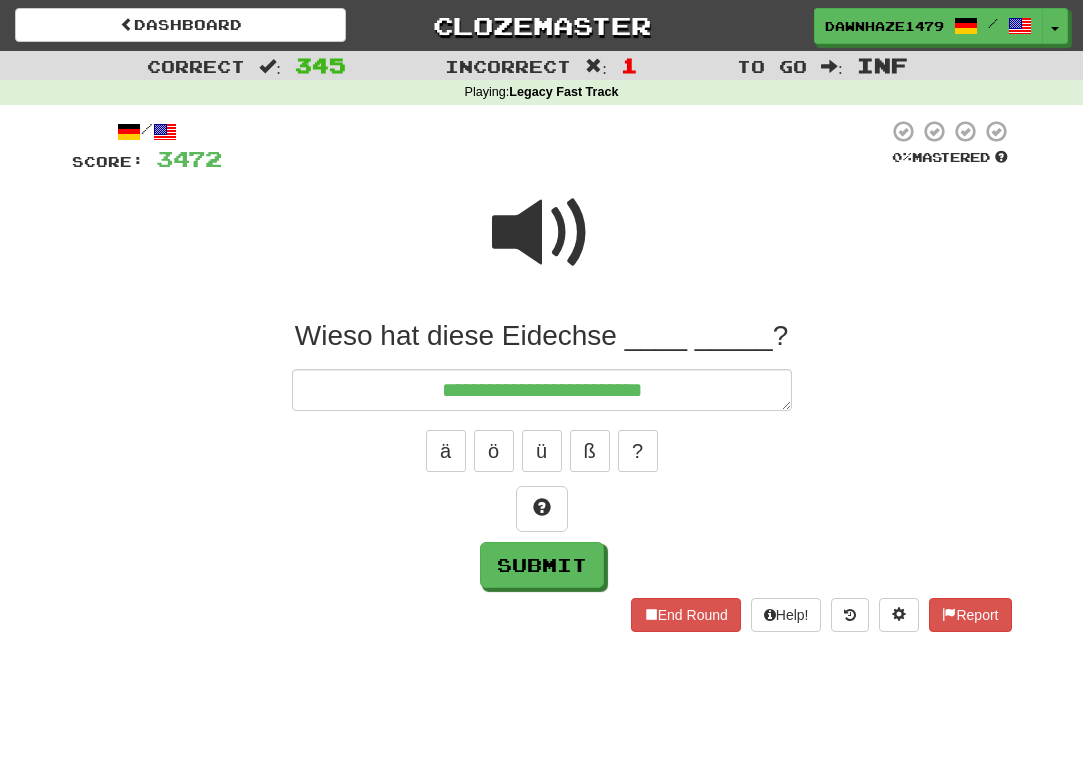 click at bounding box center (542, 233) 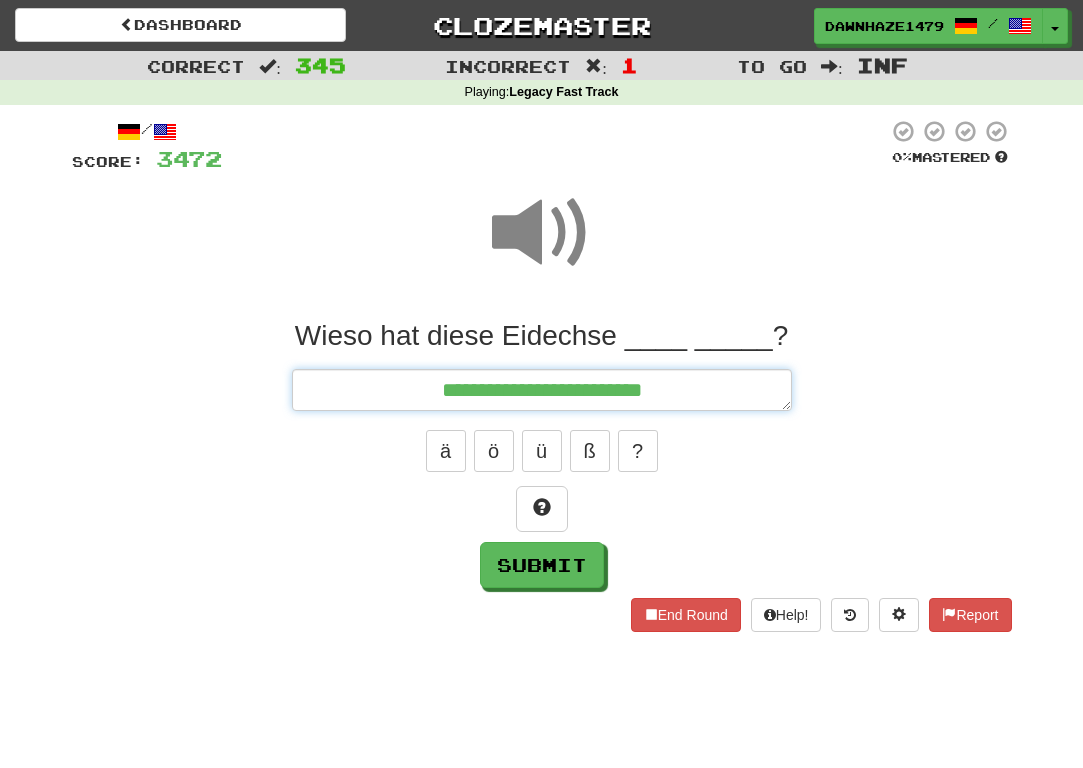 click on "**********" at bounding box center (542, 390) 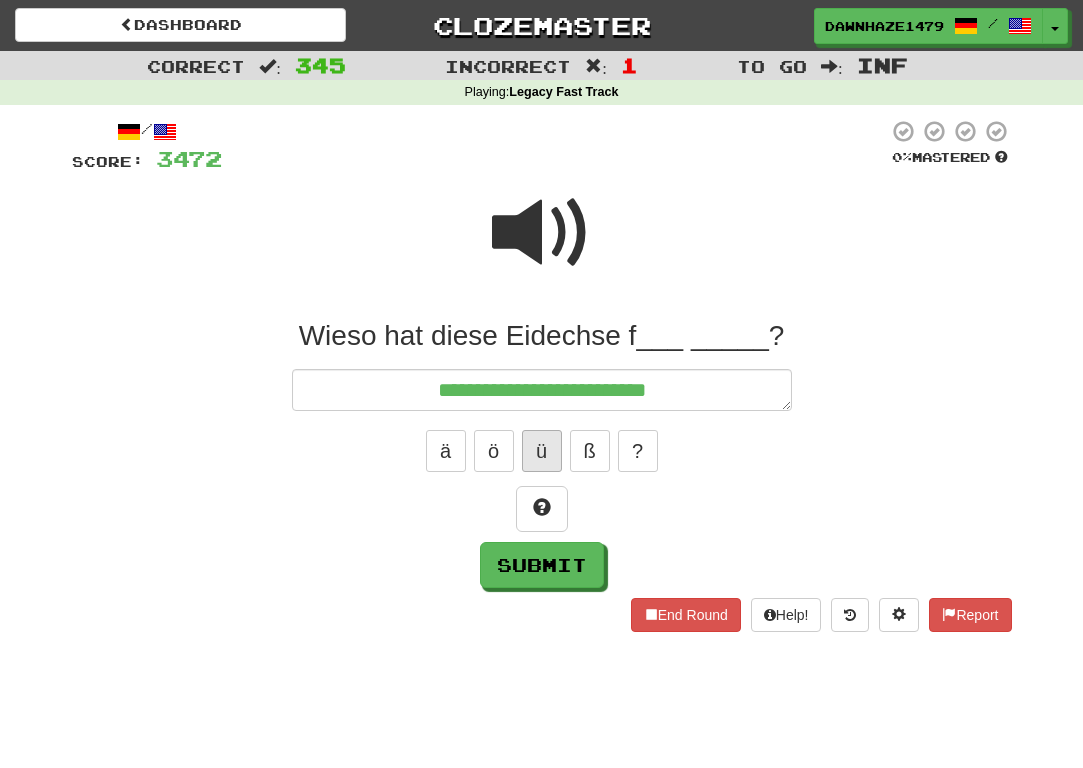 click on "ü" at bounding box center (542, 451) 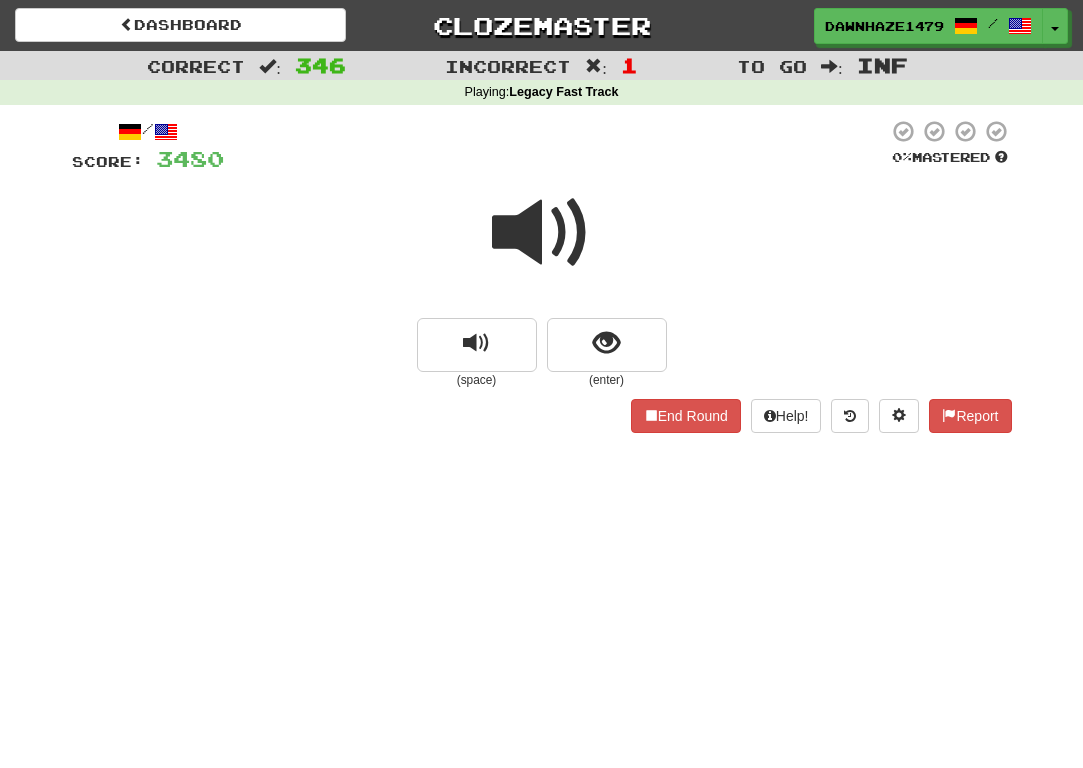 click at bounding box center [542, 233] 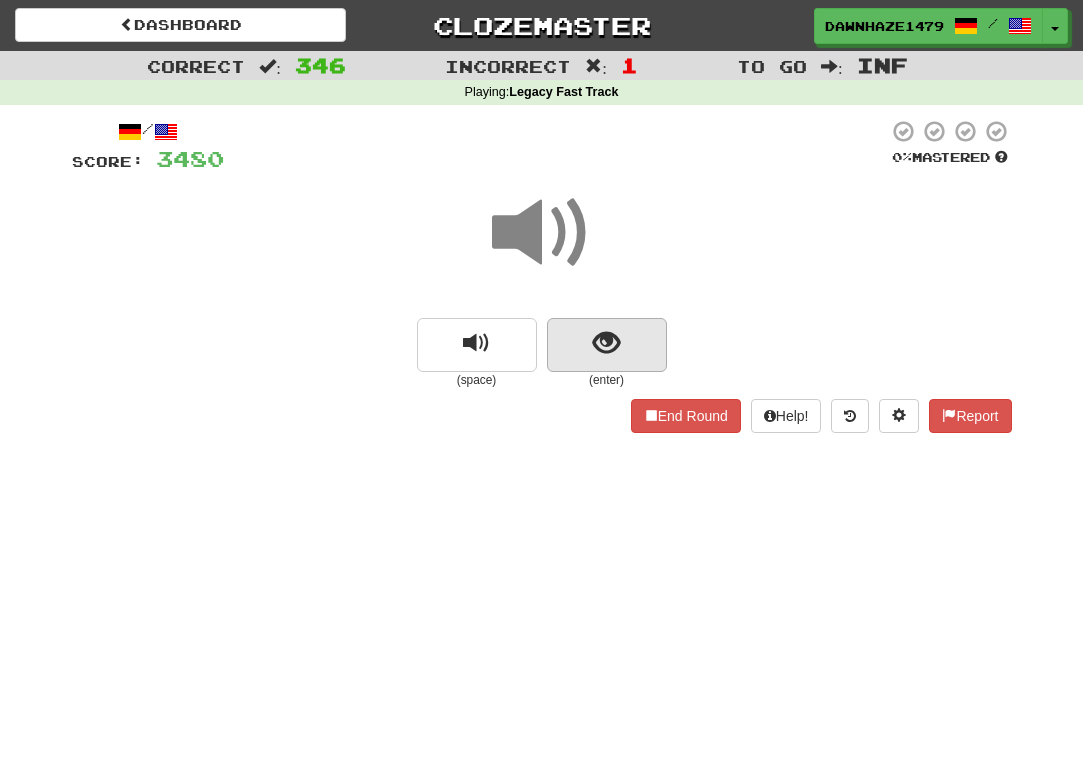click at bounding box center (606, 343) 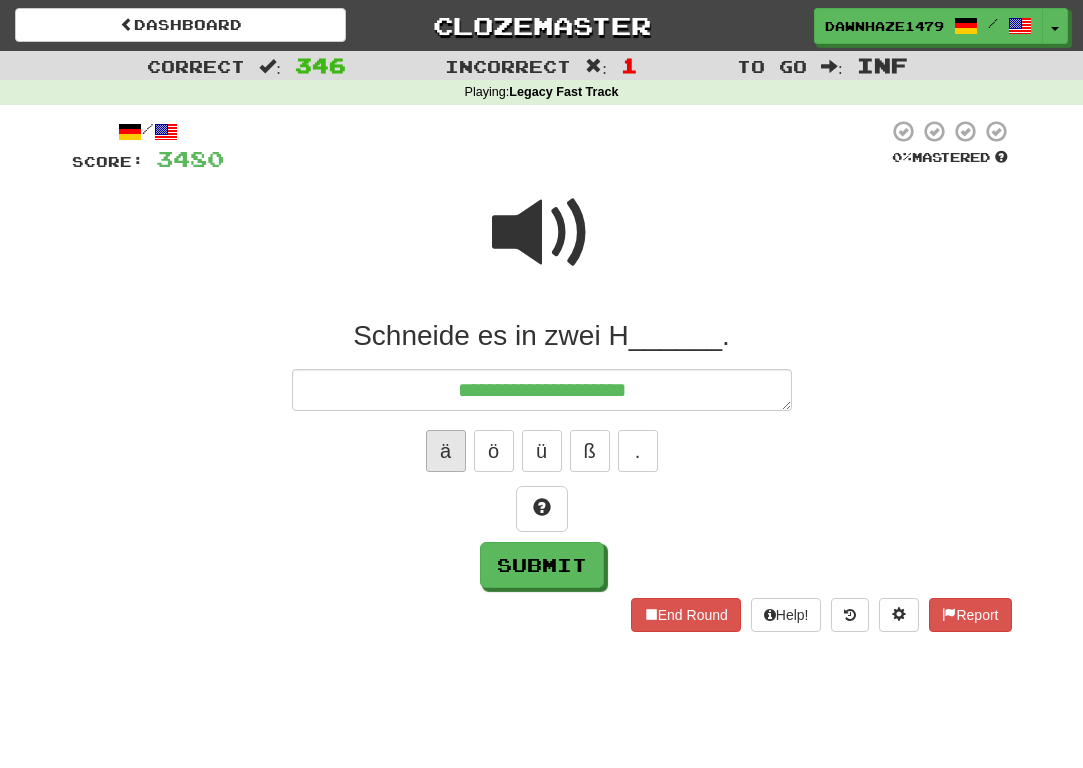 click on "ä" at bounding box center (446, 451) 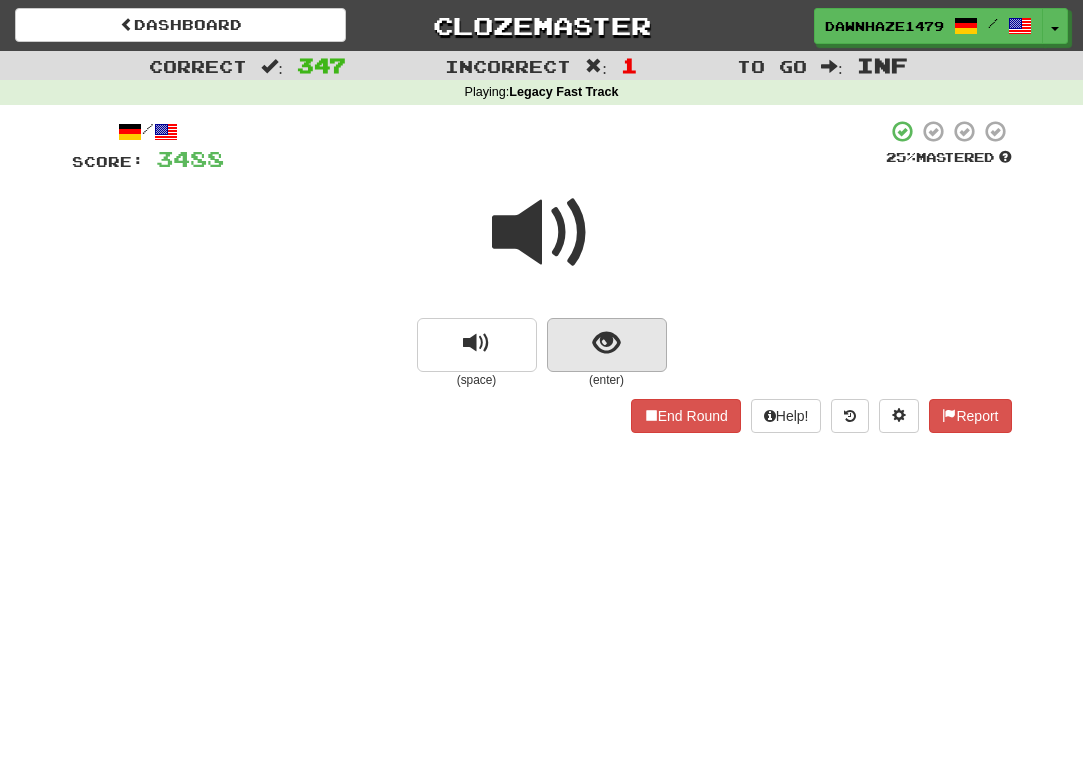 click at bounding box center (606, 343) 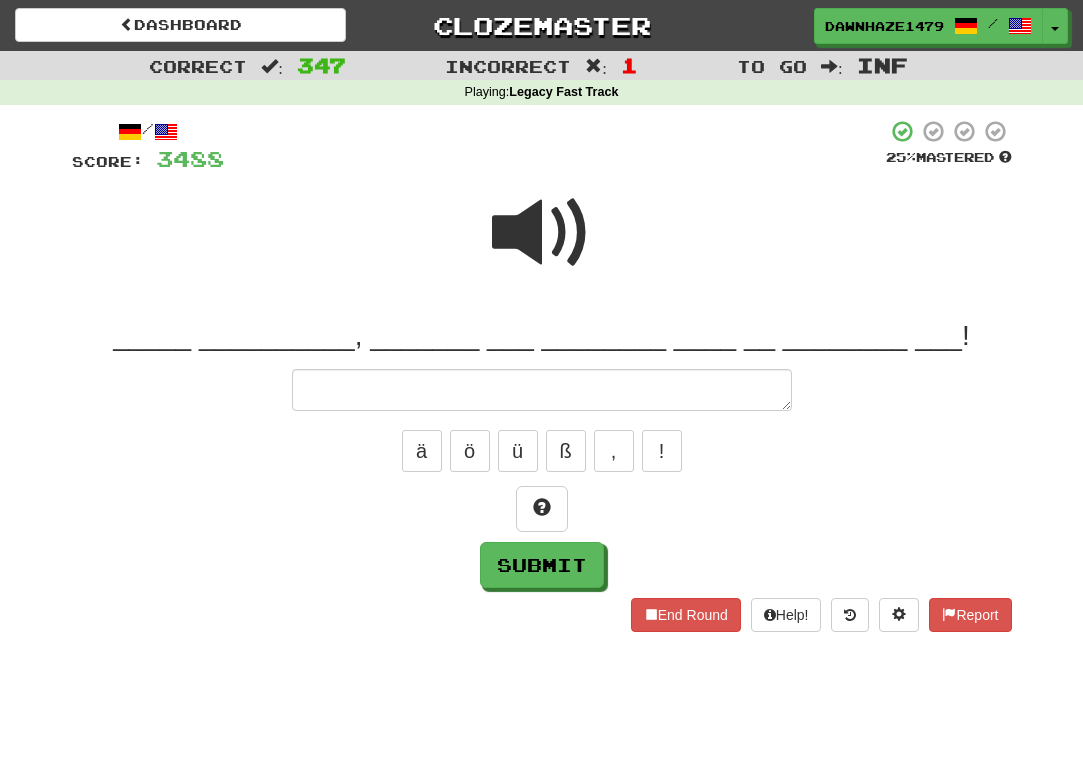 click at bounding box center [542, 233] 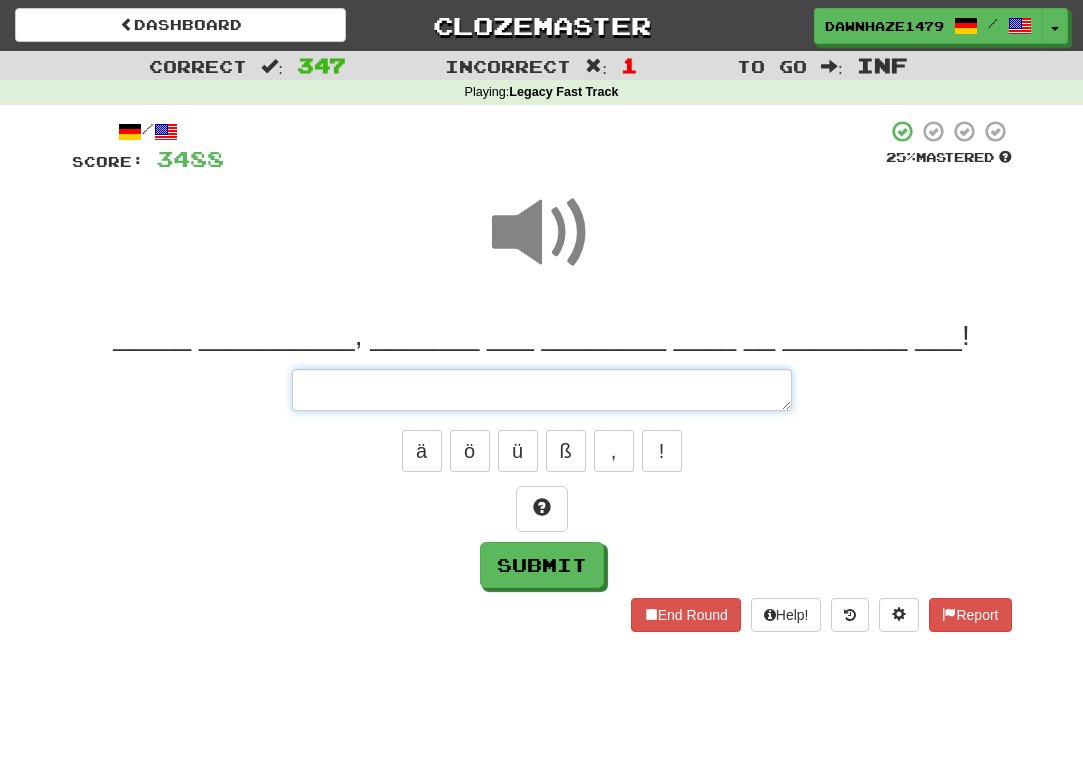 click at bounding box center [542, 390] 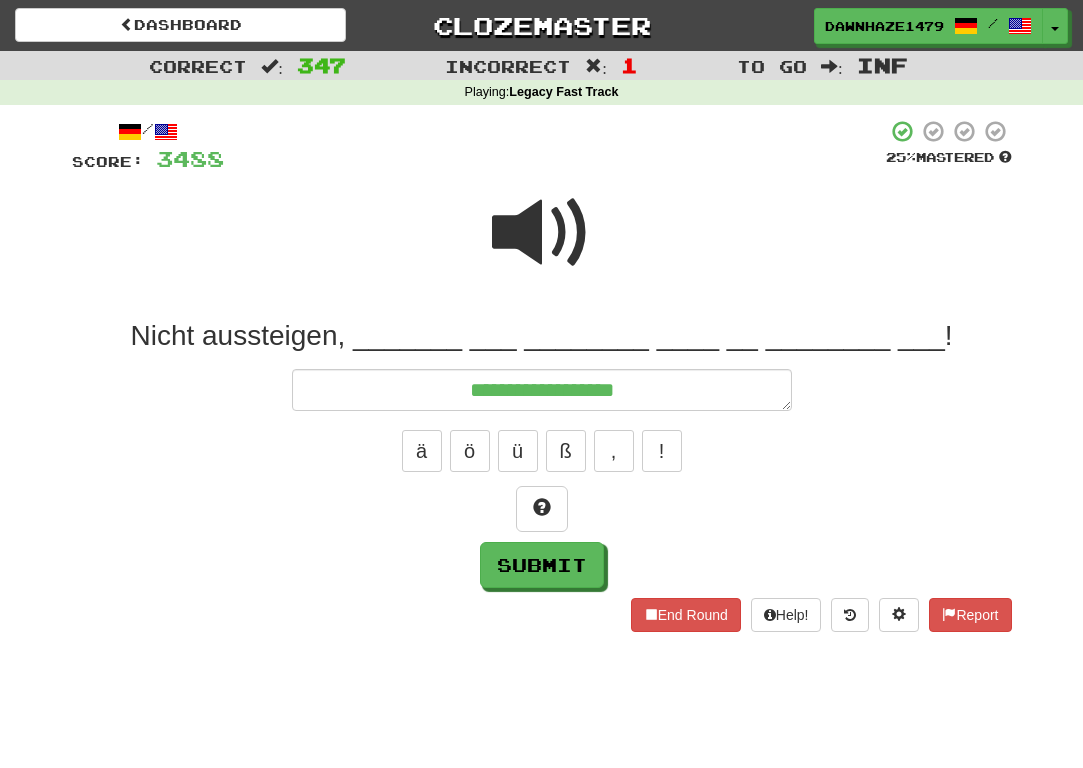 click at bounding box center (542, 233) 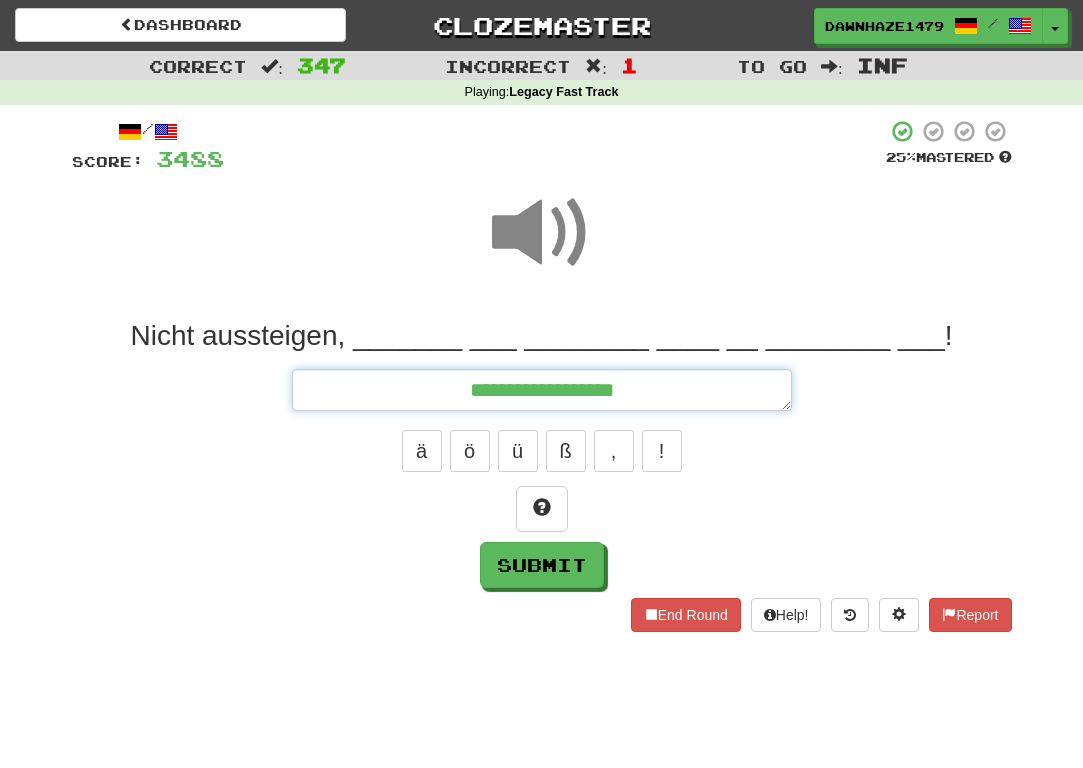click on "**********" at bounding box center (542, 390) 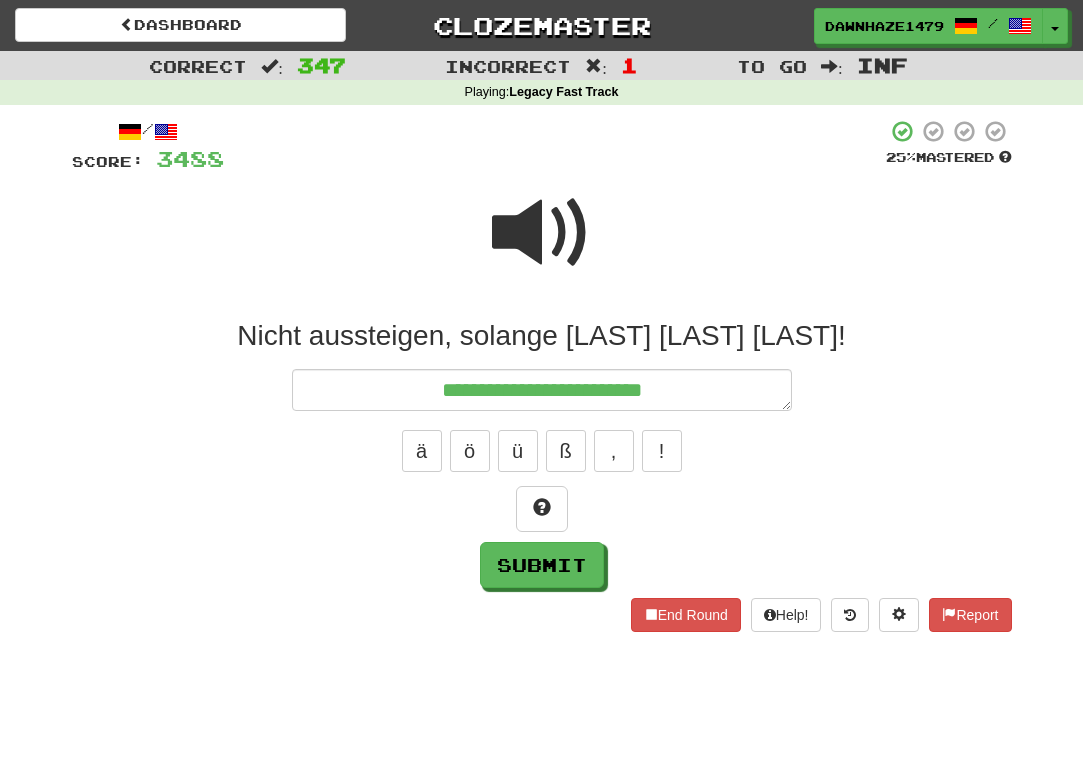 click at bounding box center (542, 233) 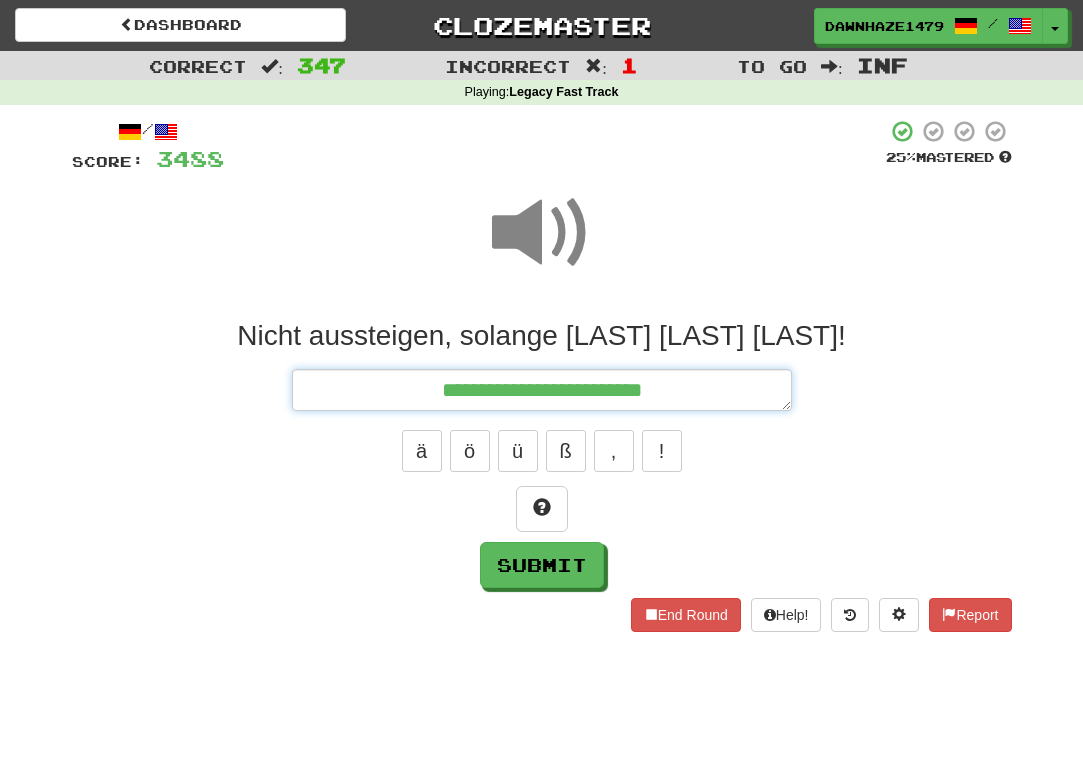 click on "**********" at bounding box center [542, 390] 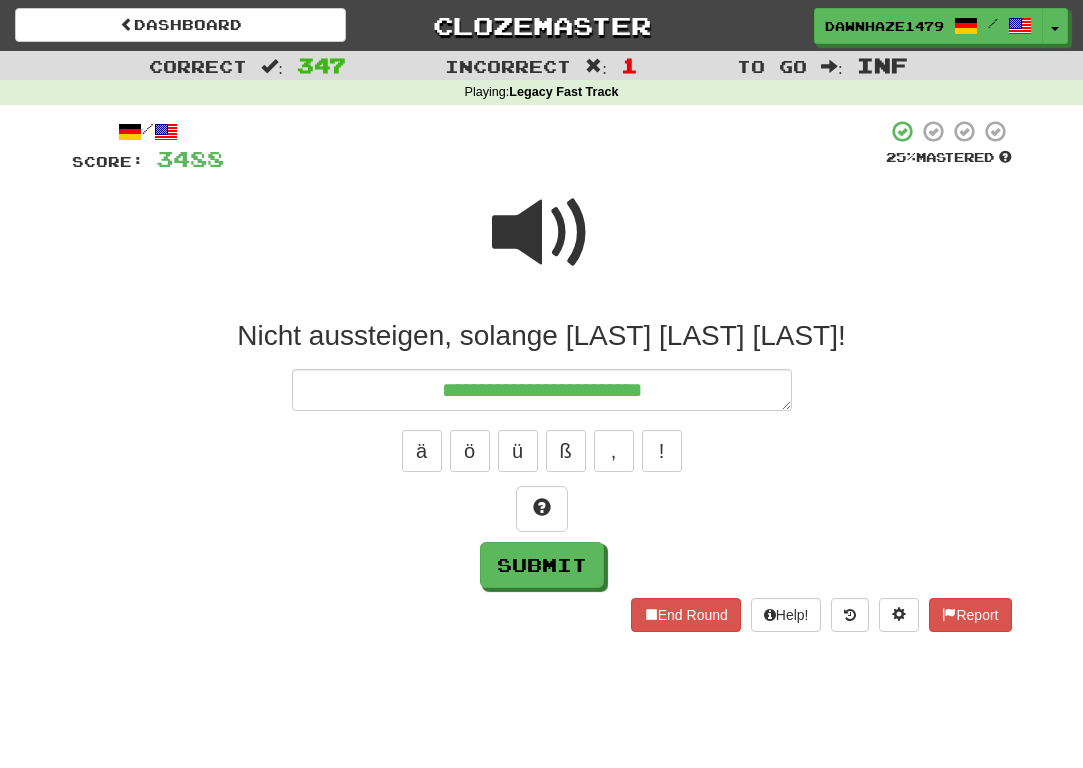 click at bounding box center (542, 233) 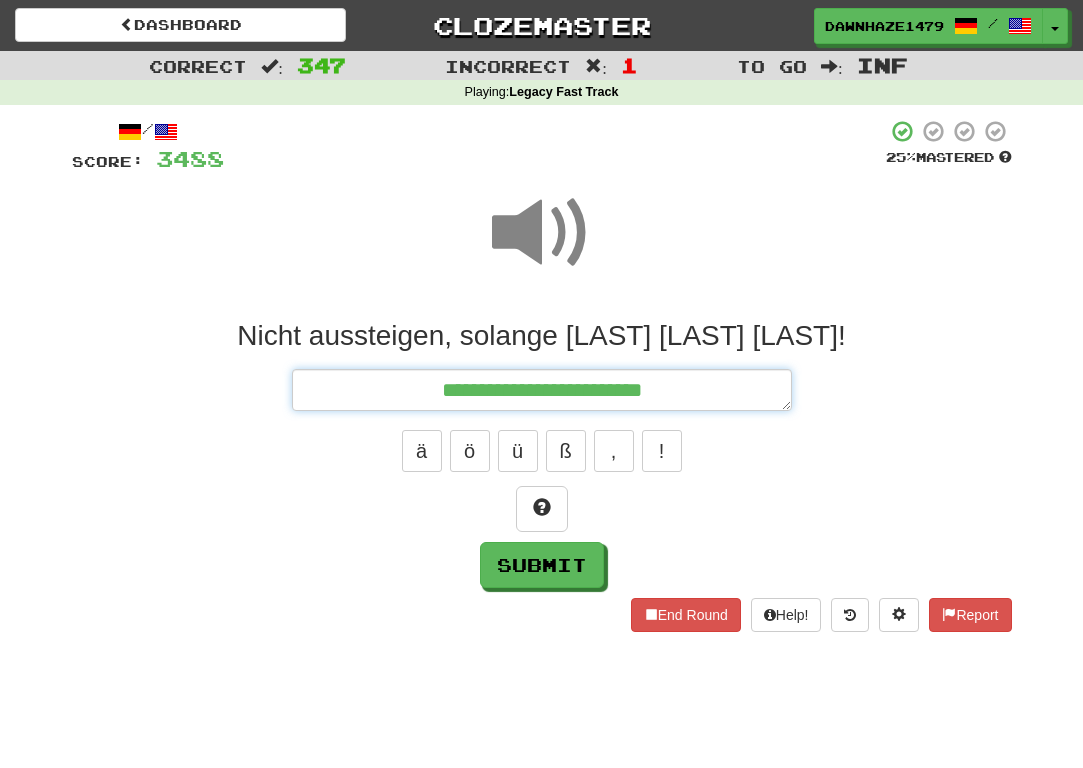 click on "**********" at bounding box center (542, 390) 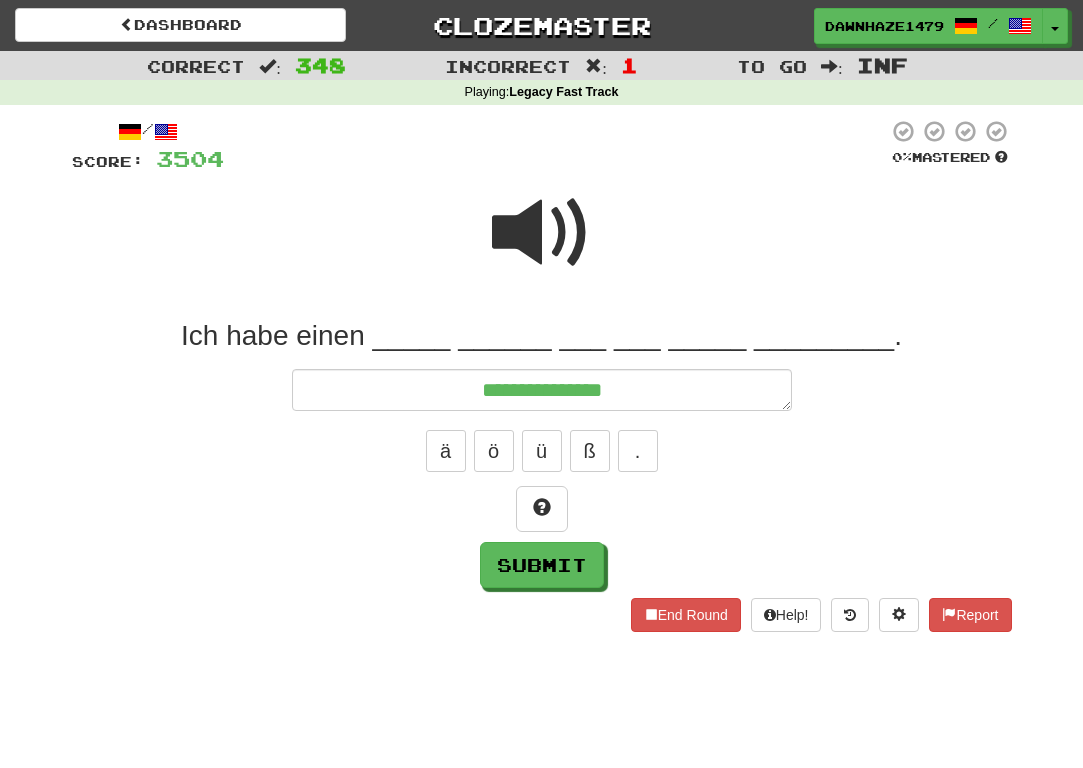 click at bounding box center (542, 233) 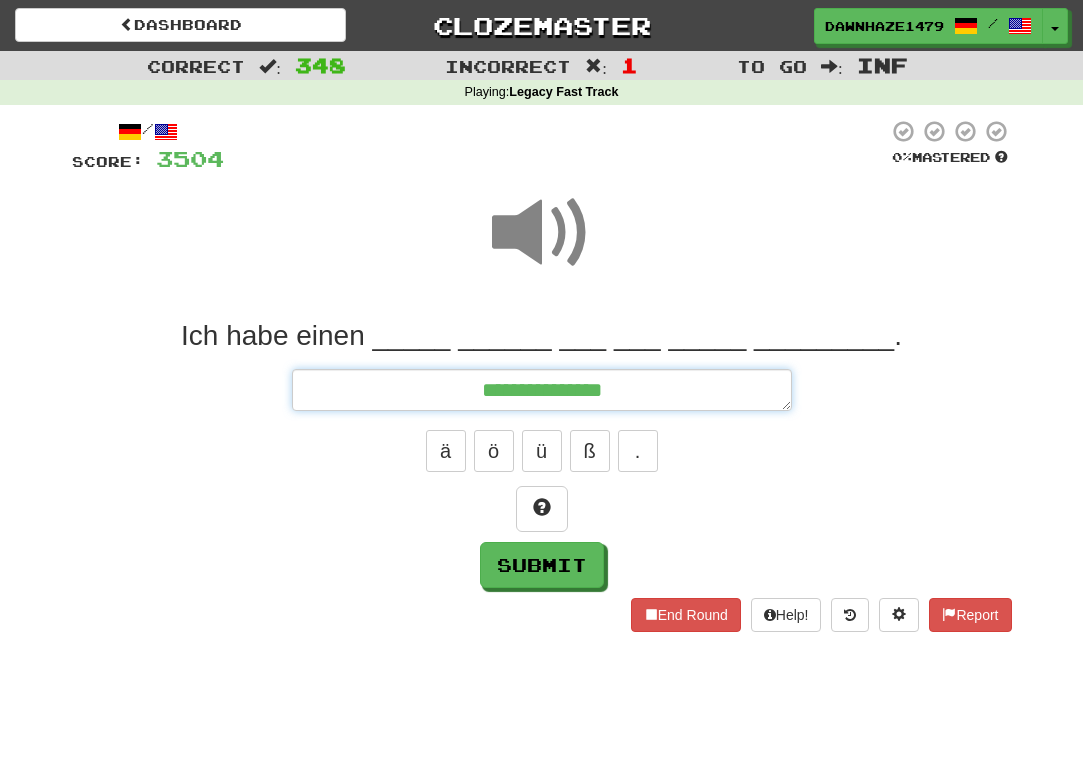 click on "**********" at bounding box center (542, 390) 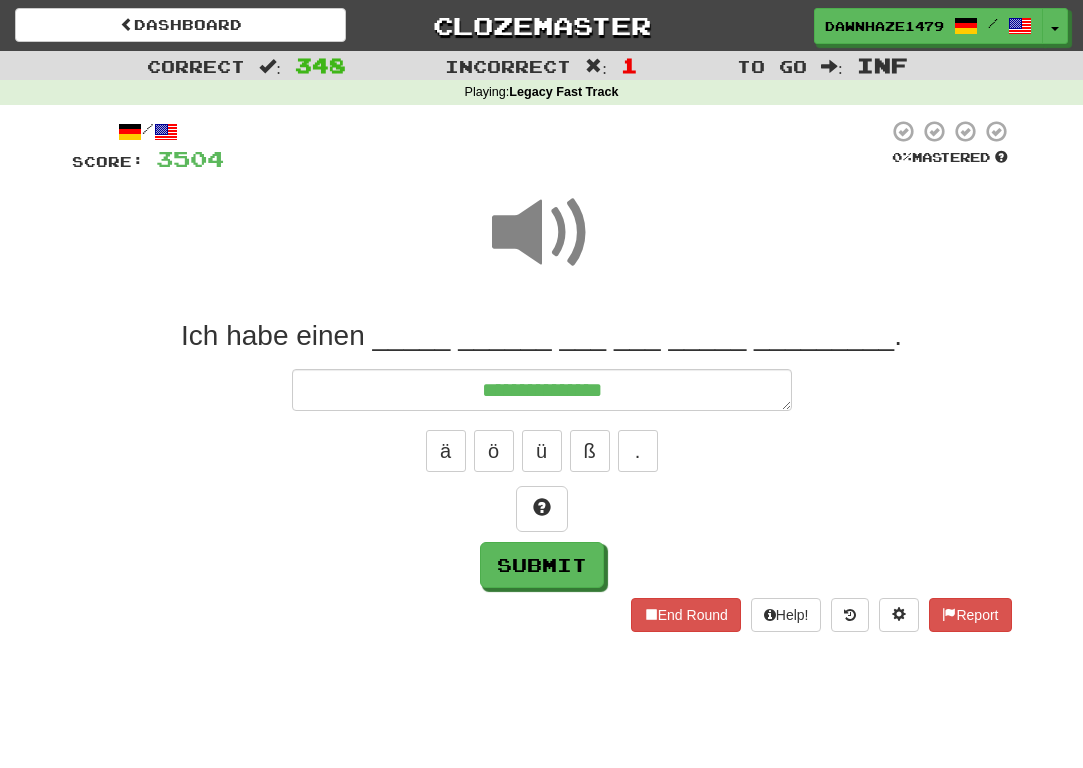 click at bounding box center (542, 233) 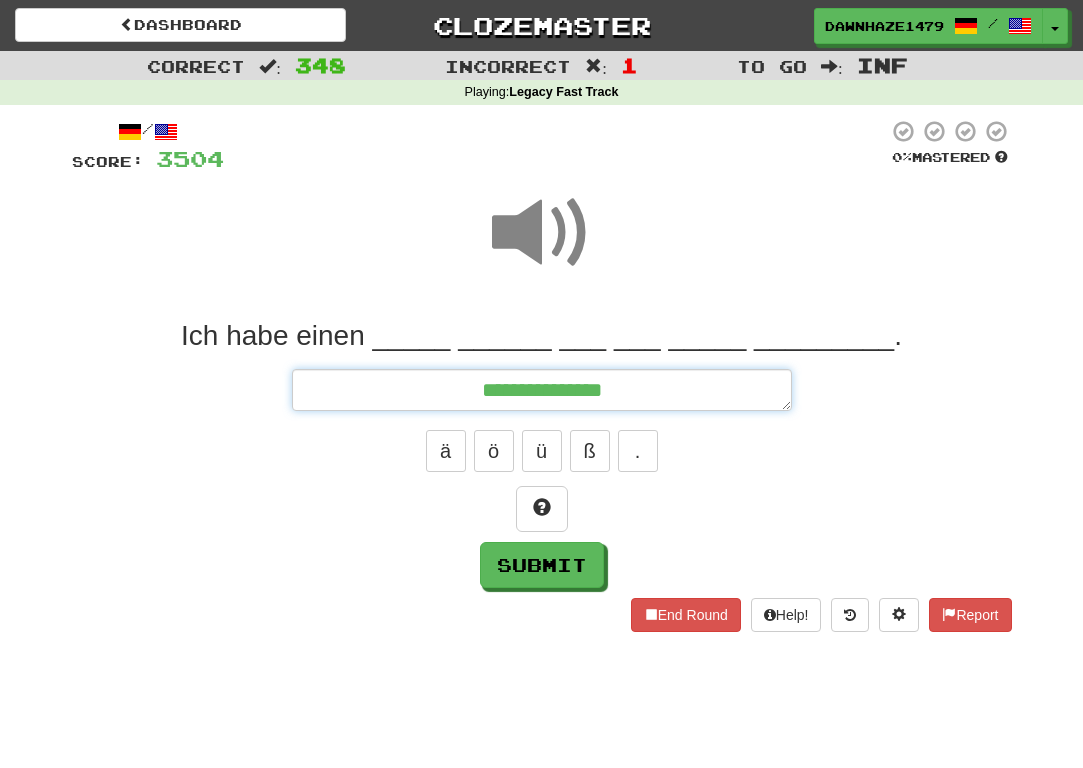 click on "**********" at bounding box center (542, 390) 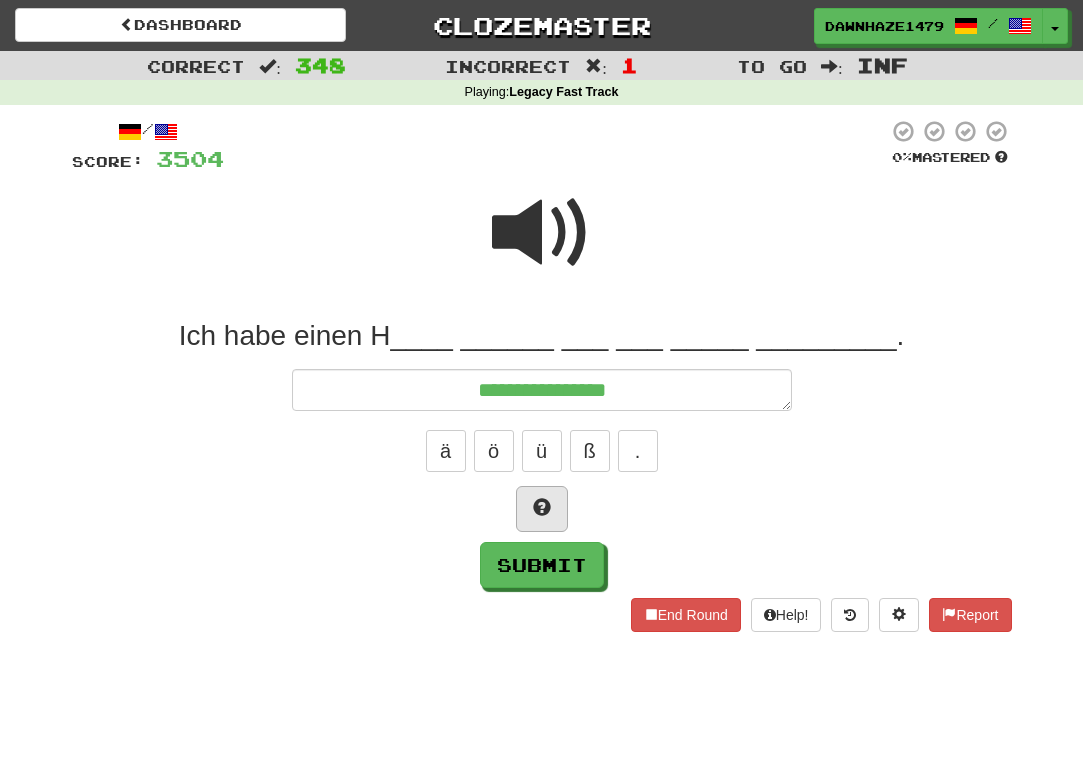 click at bounding box center (542, 509) 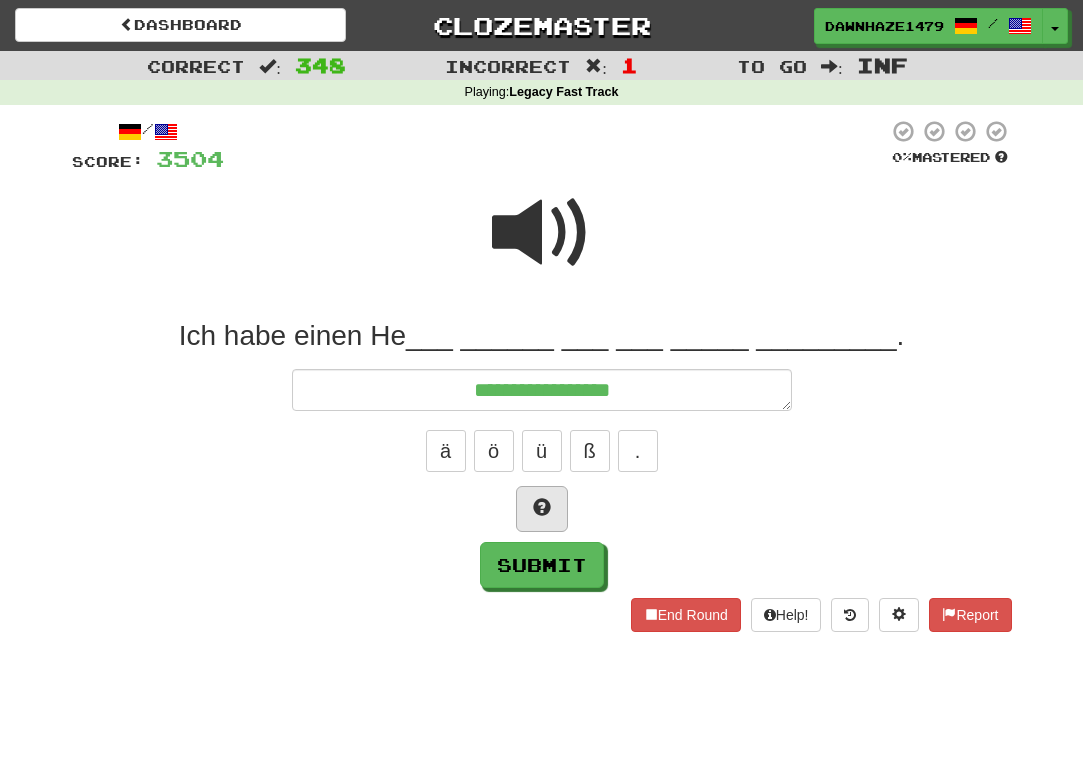 click at bounding box center [542, 509] 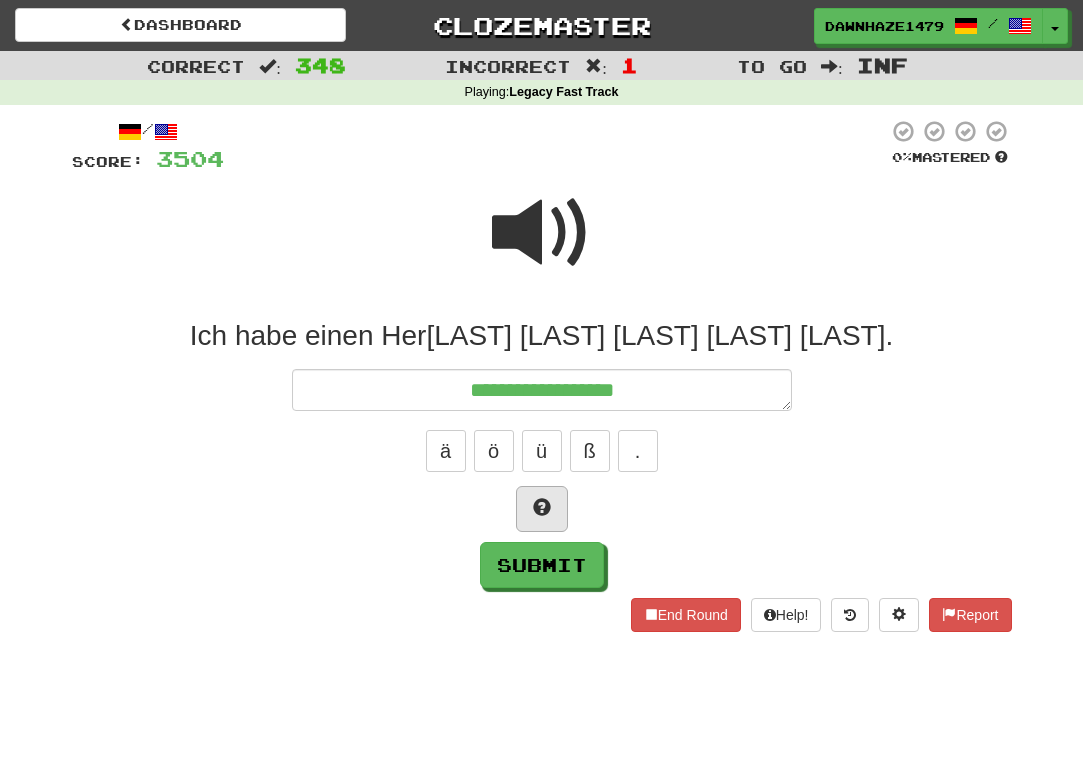 click at bounding box center (542, 509) 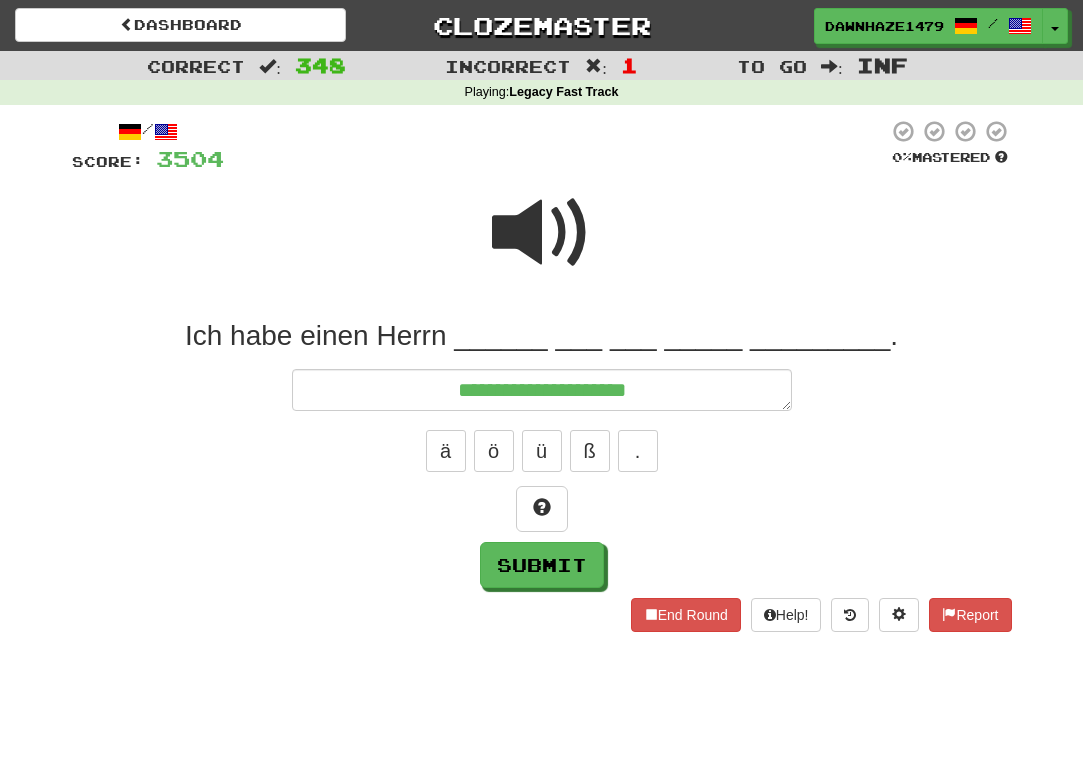 click at bounding box center [542, 233] 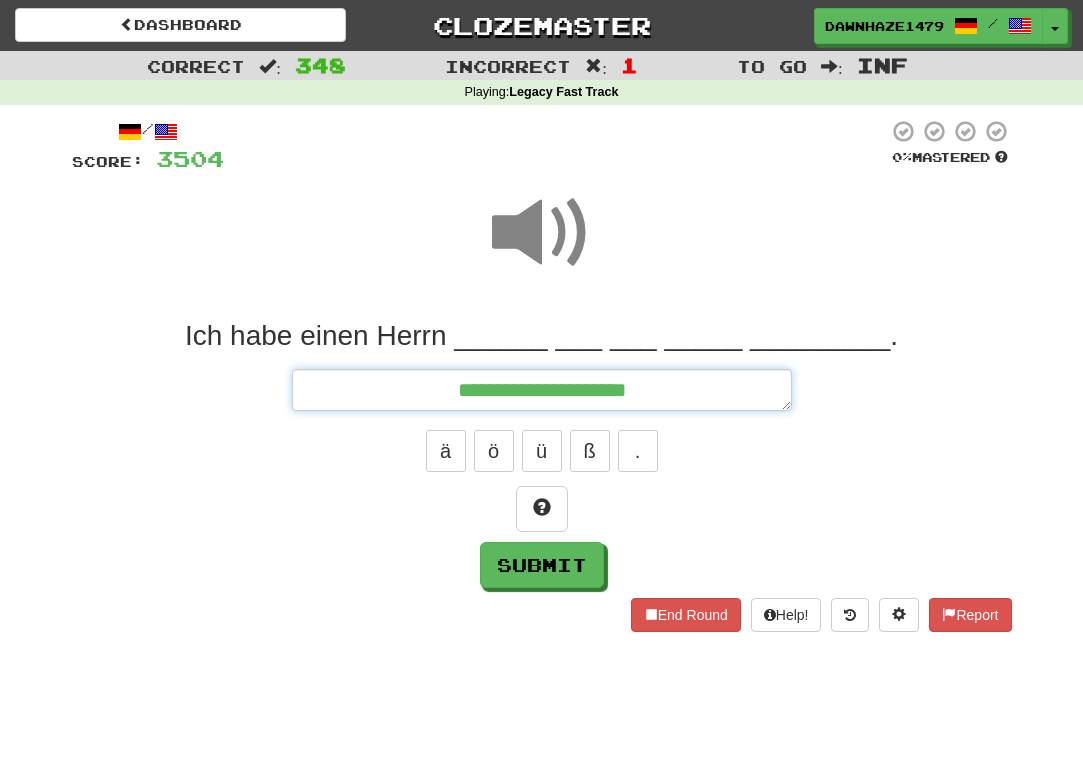 click on "**********" at bounding box center [542, 390] 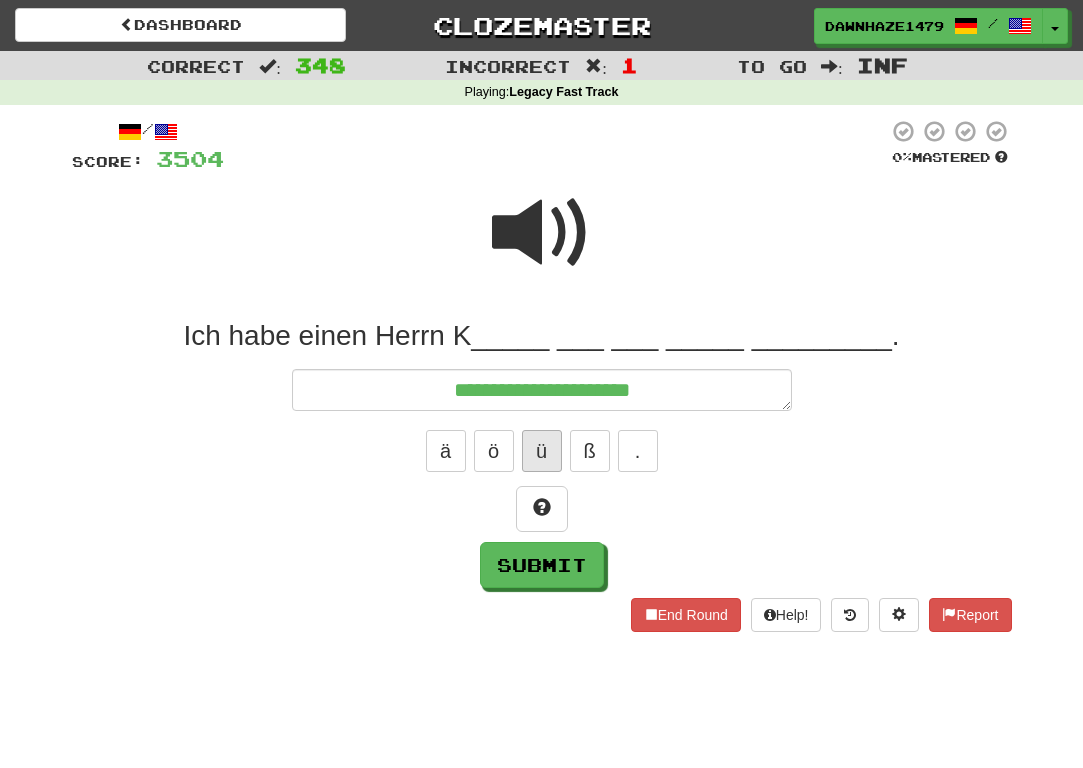 click on "ü" at bounding box center (542, 451) 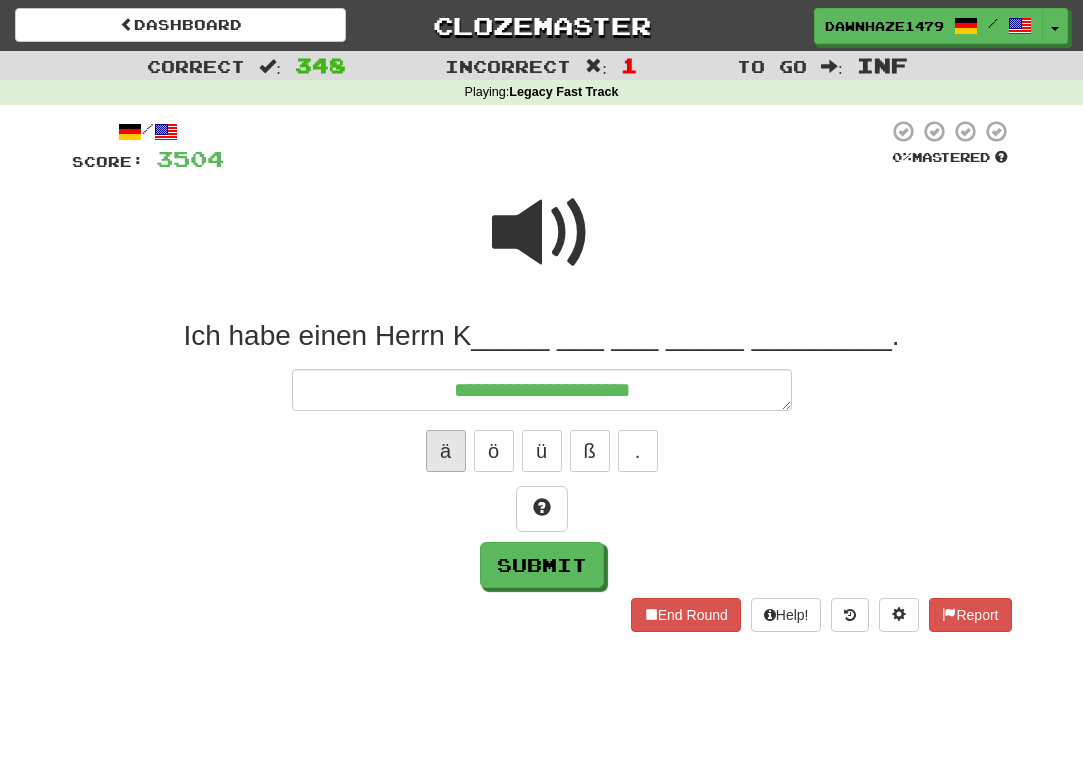 click on "ä" at bounding box center [446, 451] 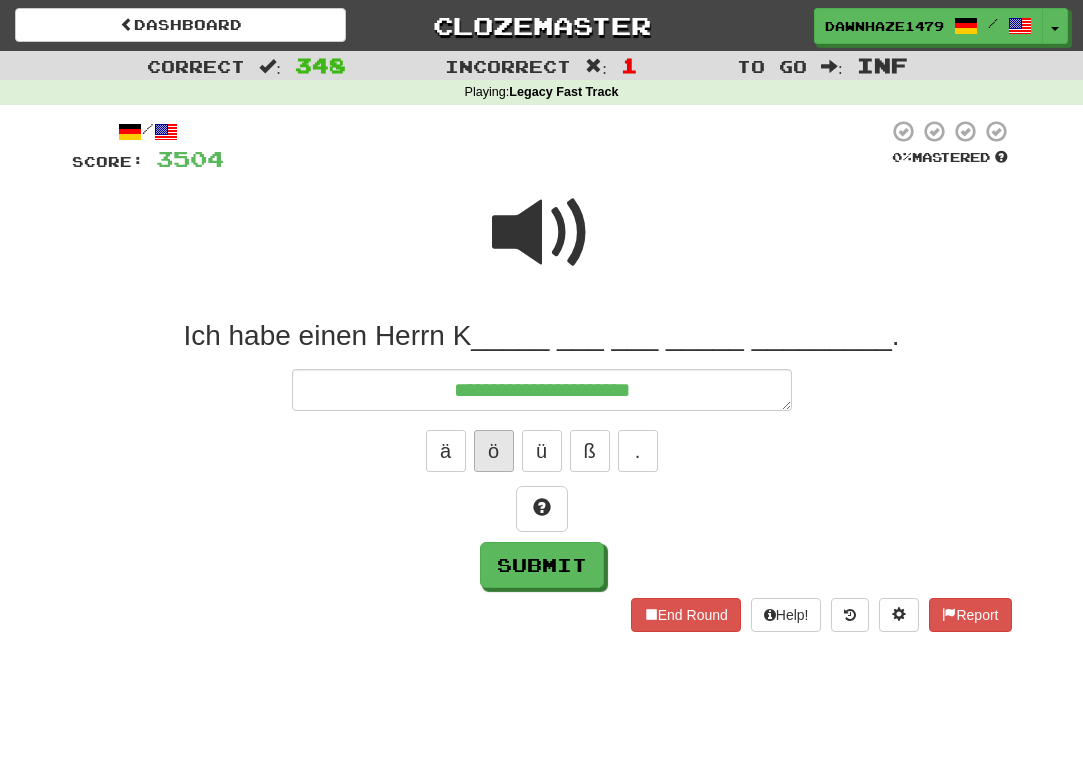 click on "ö" at bounding box center [494, 451] 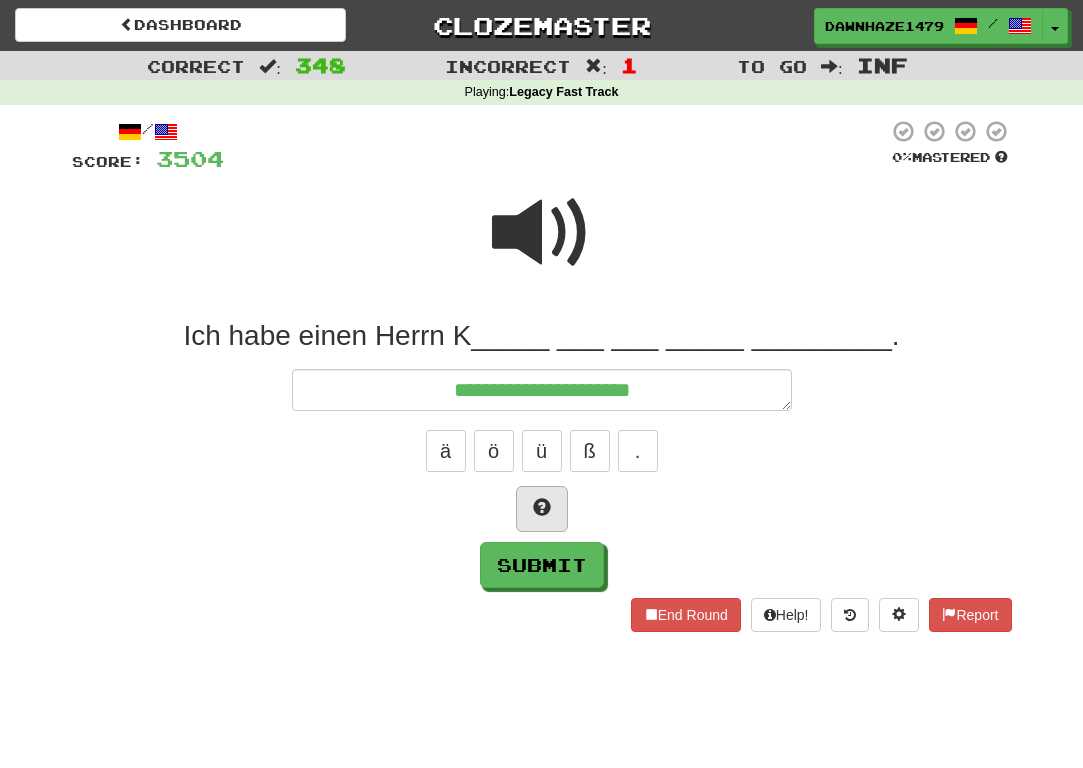 click at bounding box center [542, 507] 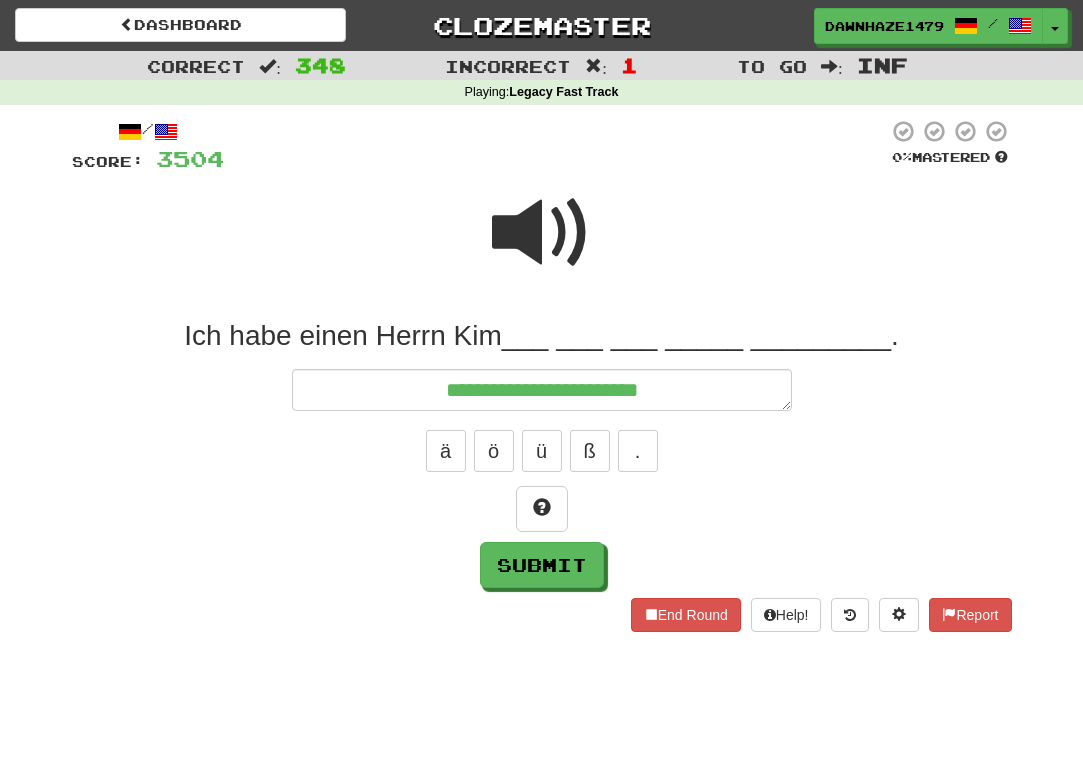 click at bounding box center [542, 233] 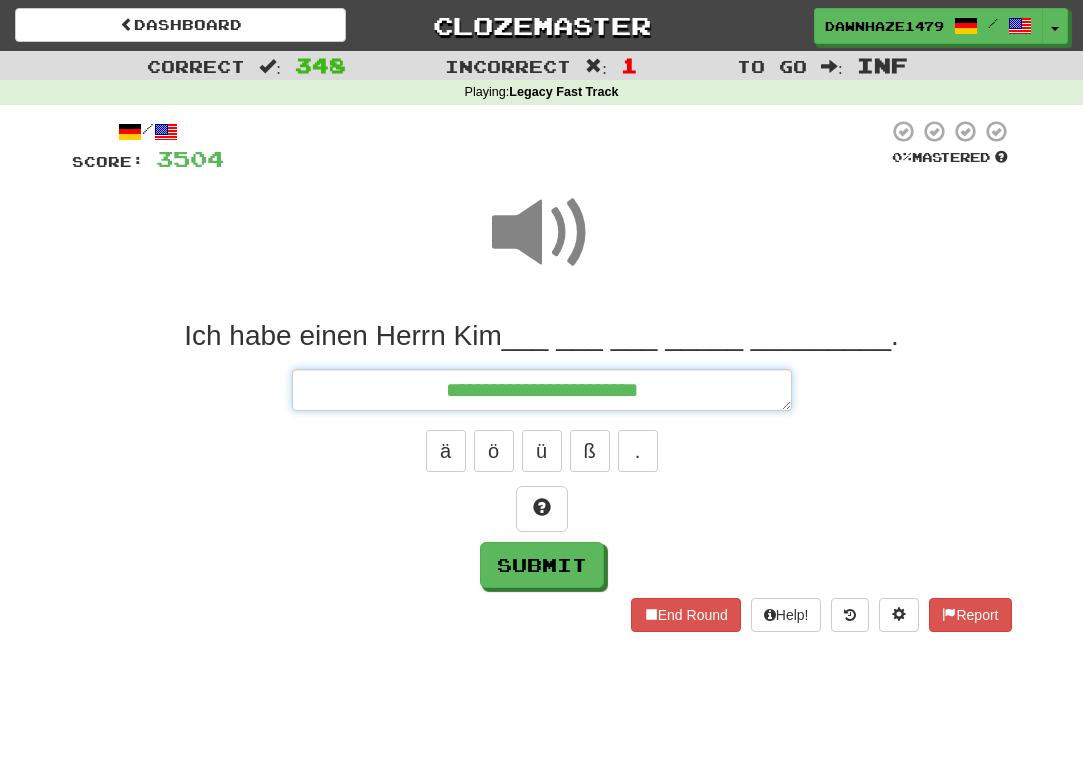 click on "**********" at bounding box center [542, 390] 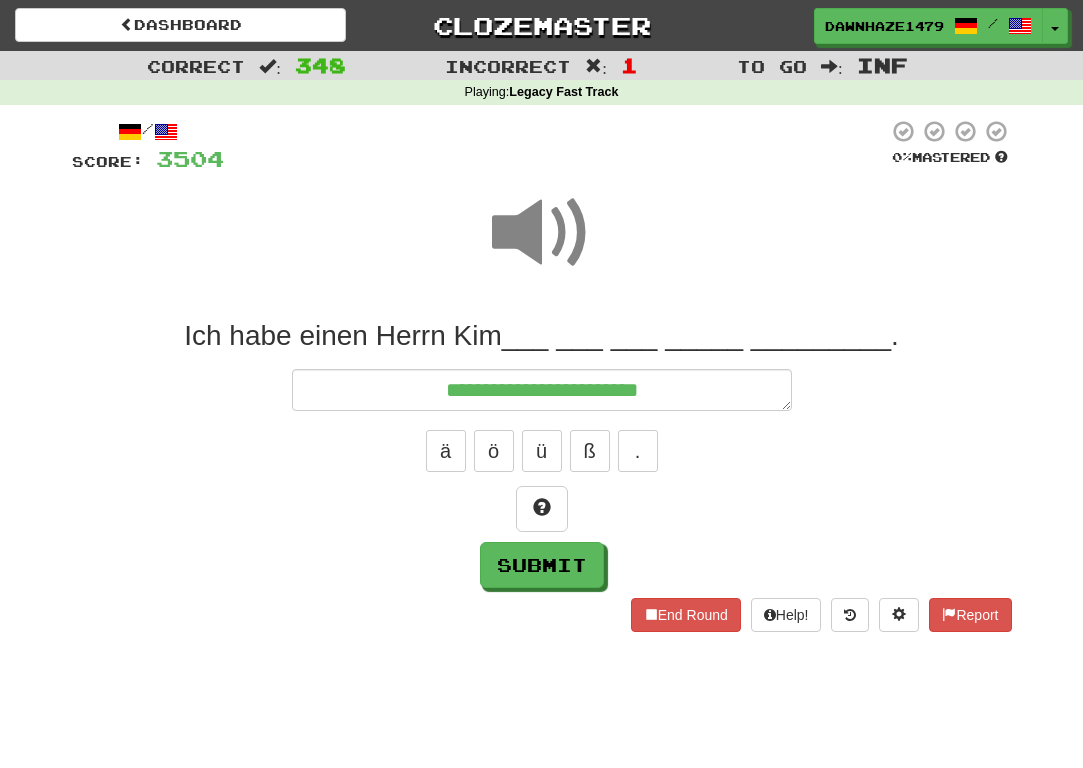 click at bounding box center [542, 233] 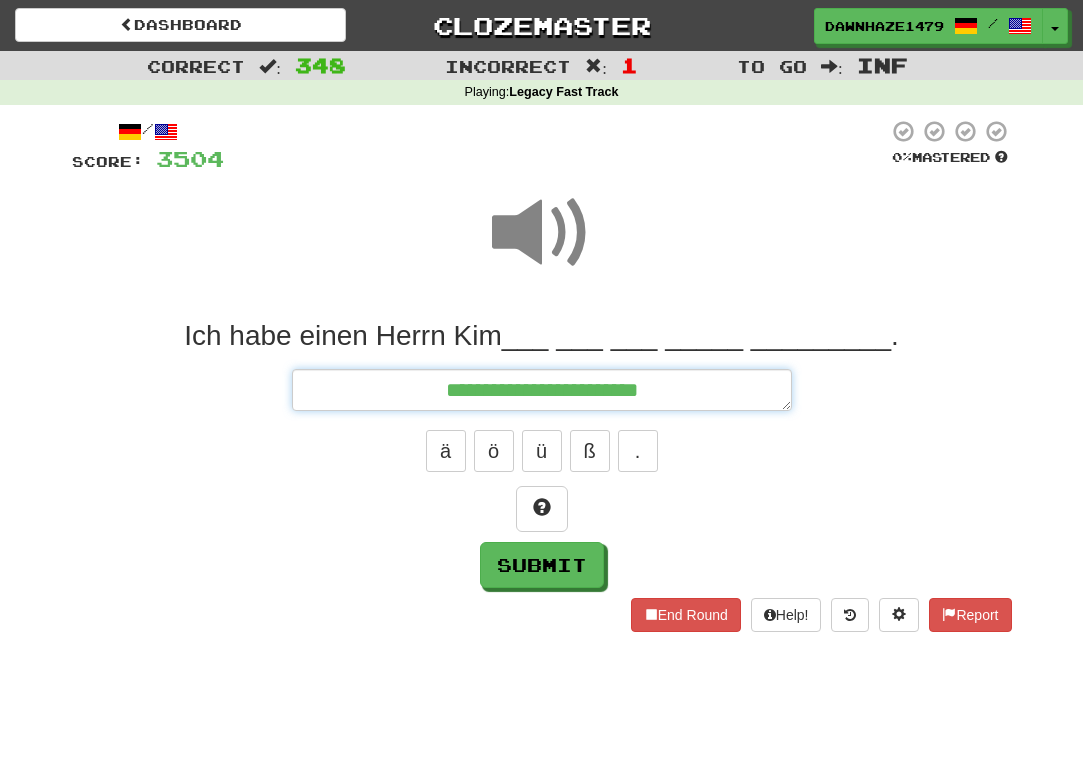 click on "**********" at bounding box center (542, 390) 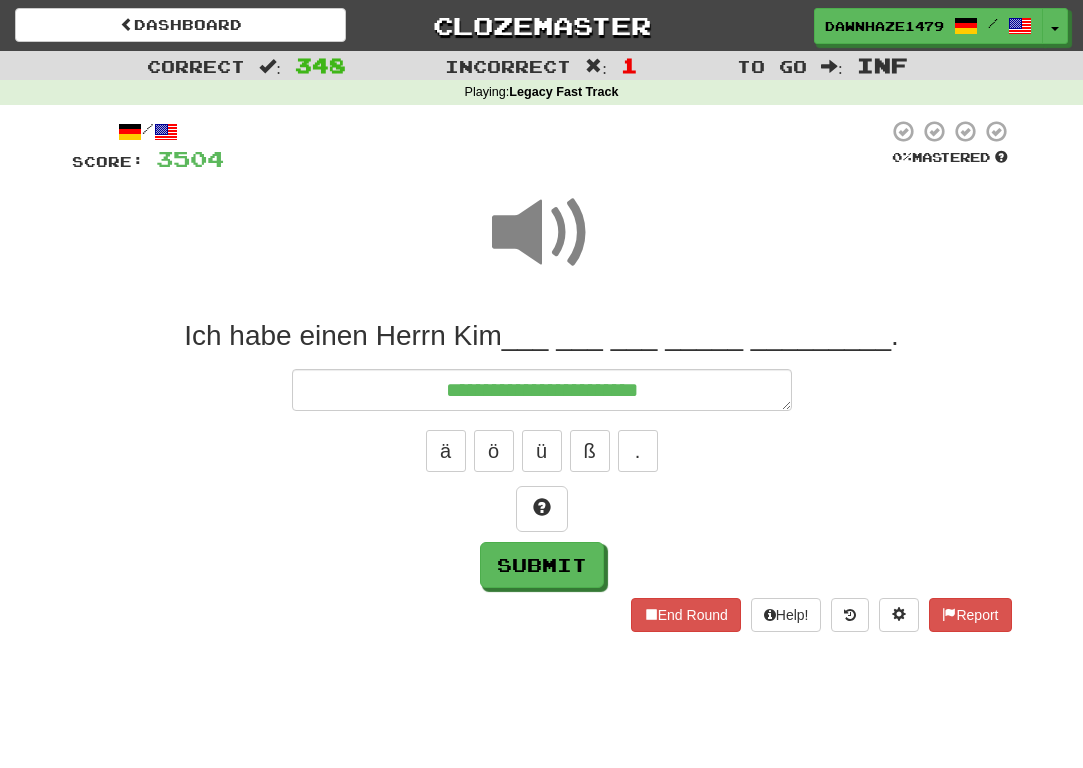click at bounding box center (542, 233) 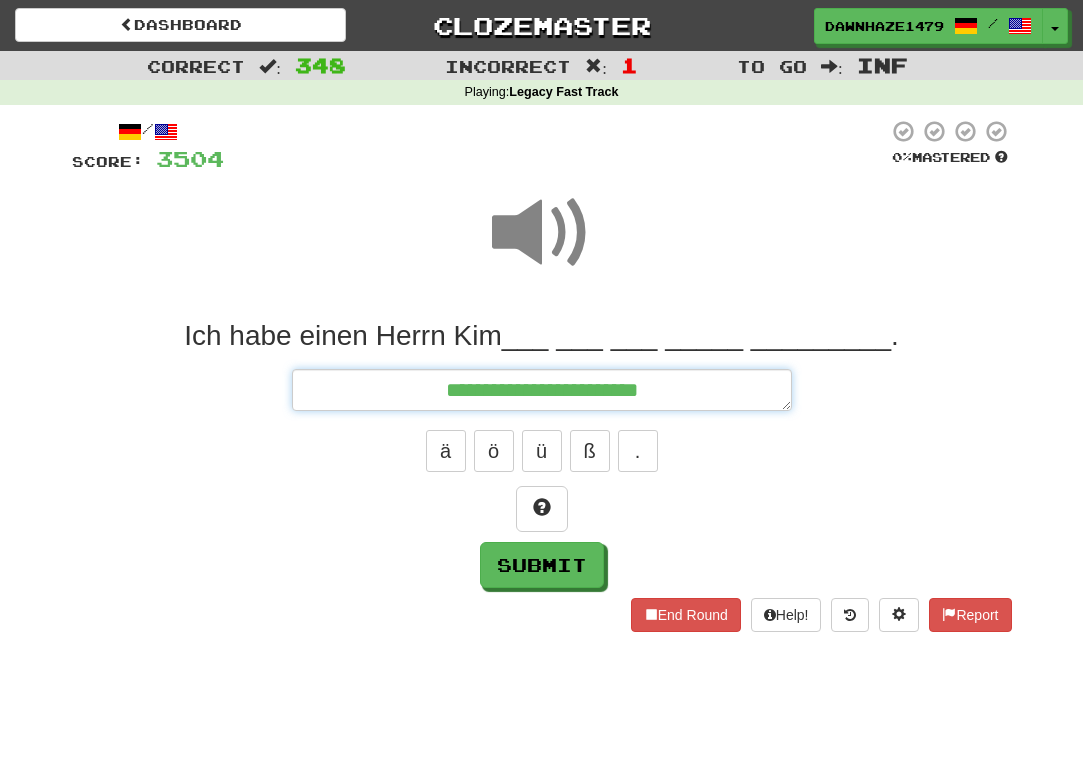 click on "**********" at bounding box center [542, 390] 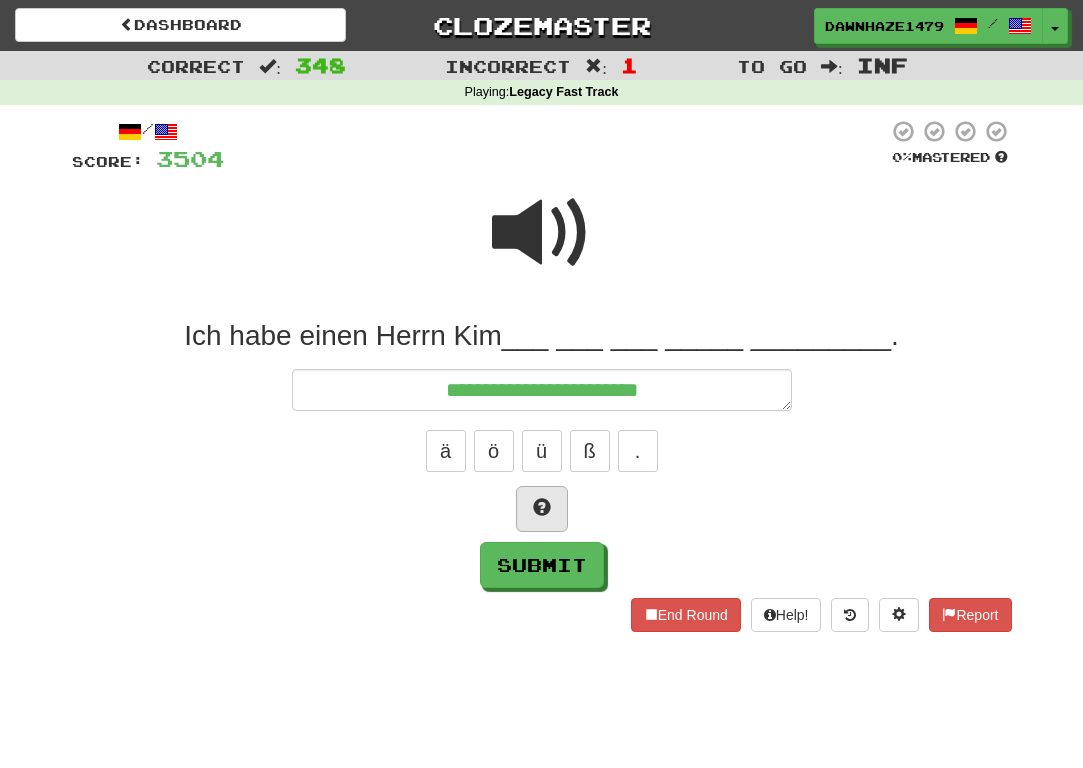 click at bounding box center (542, 509) 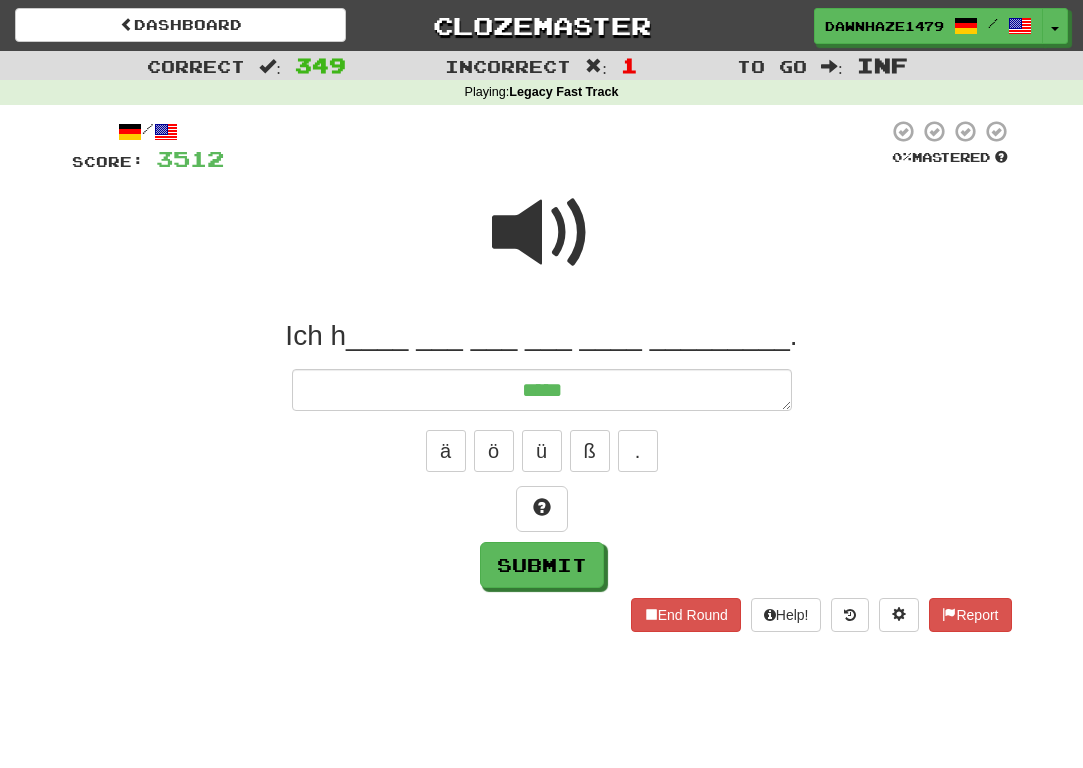 click at bounding box center (542, 233) 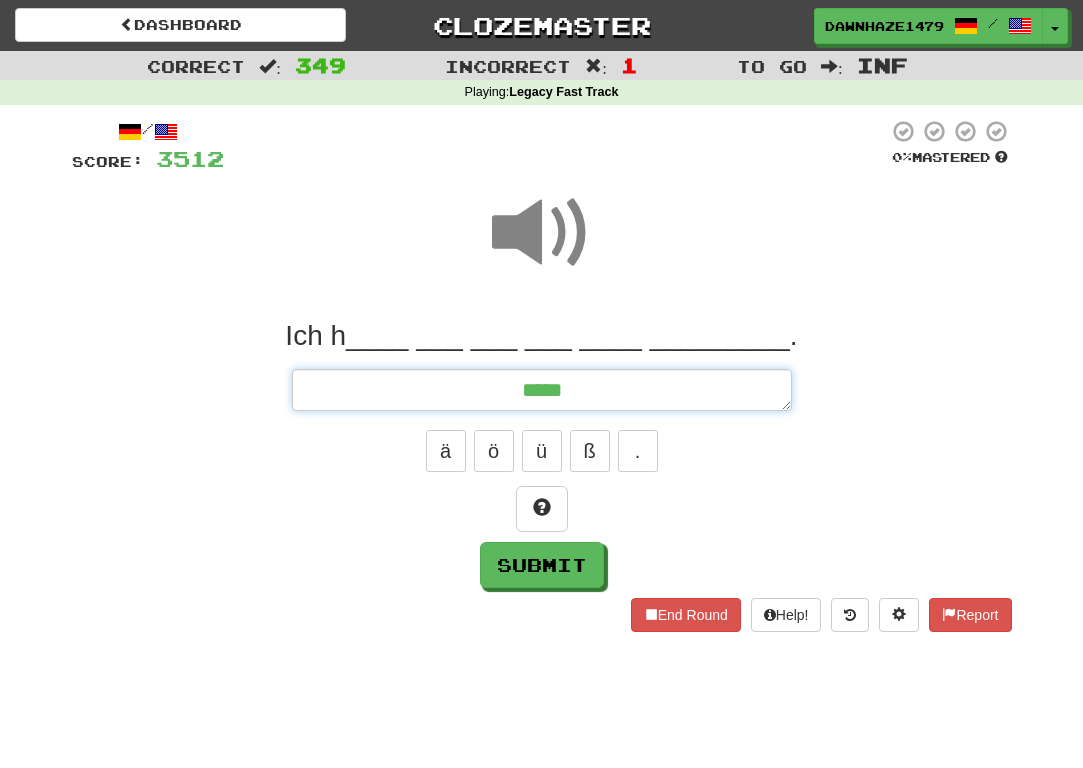 click on "*****" at bounding box center [542, 390] 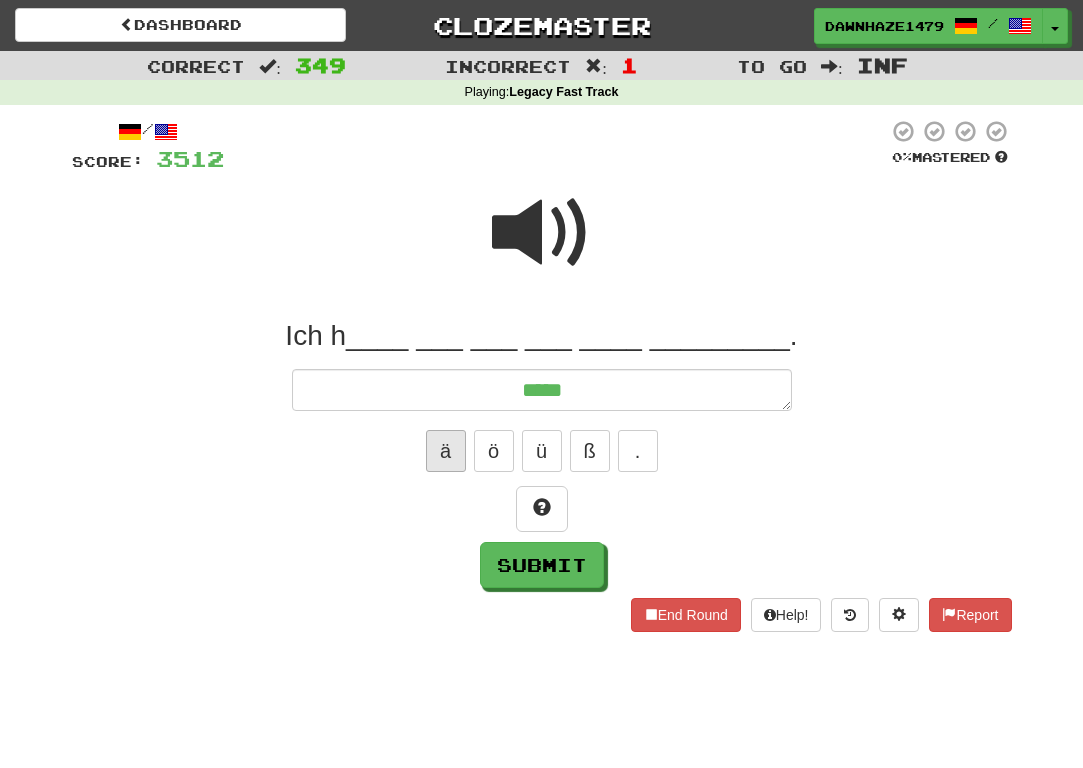 click on "ä" at bounding box center (446, 451) 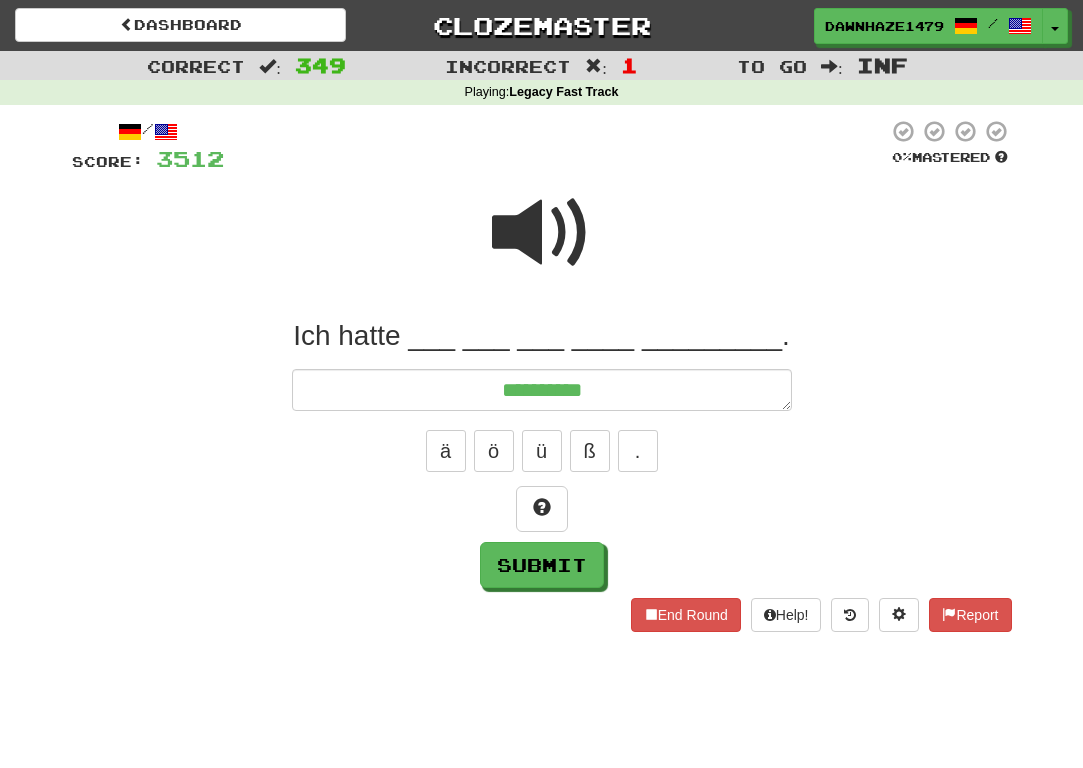 click at bounding box center [542, 233] 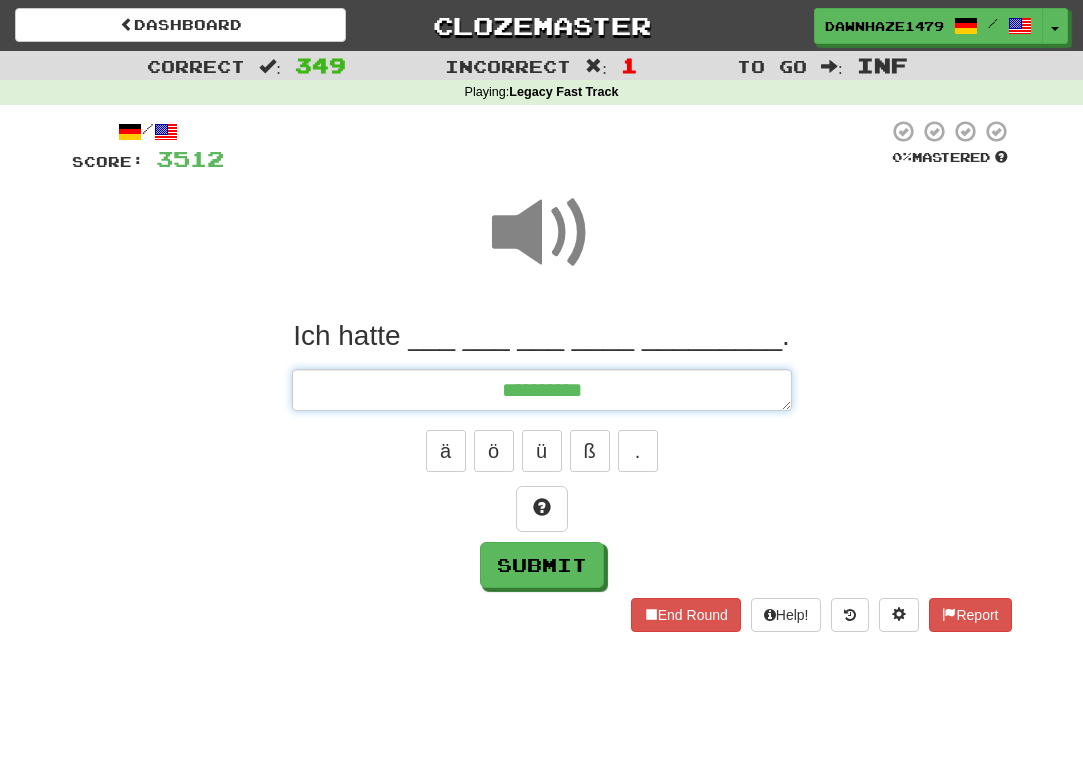 click on "*********" at bounding box center (542, 390) 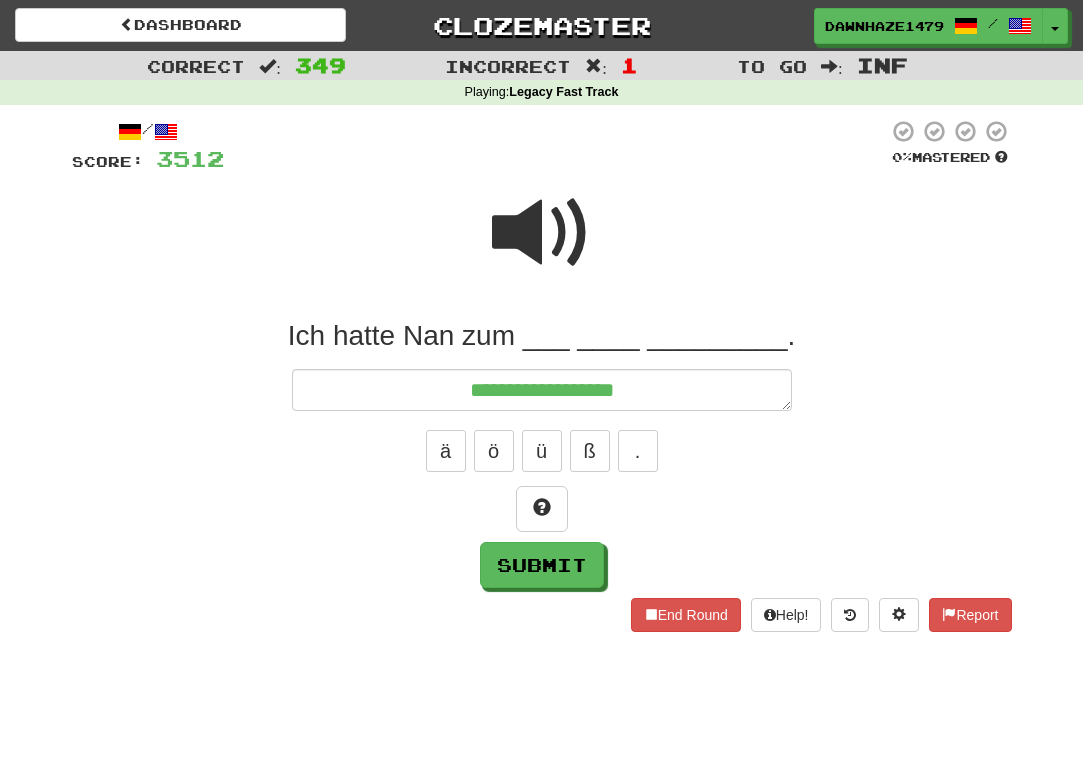 click at bounding box center [542, 233] 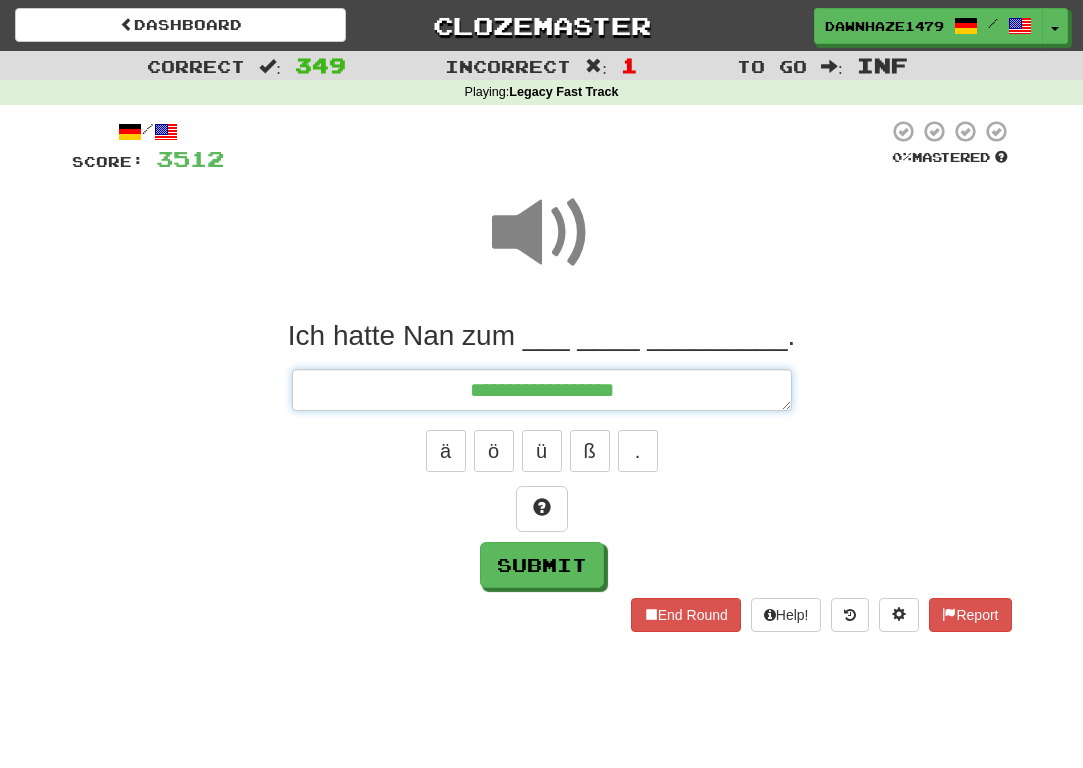 click on "**********" at bounding box center [542, 390] 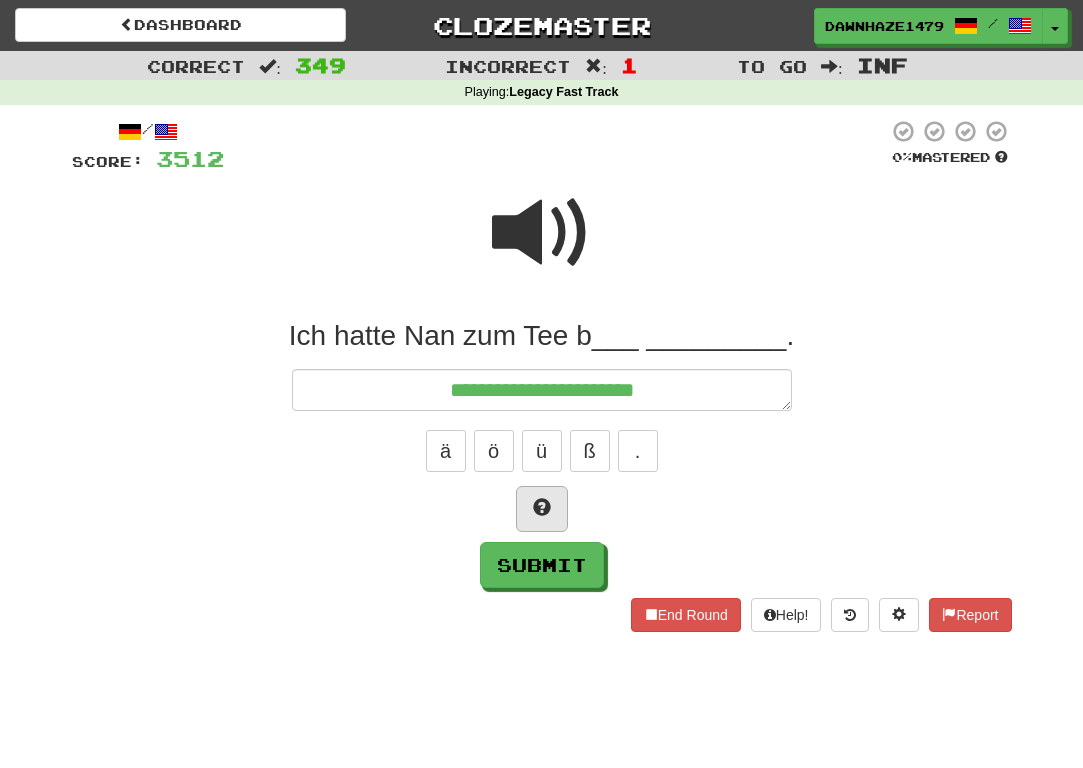 click at bounding box center (542, 507) 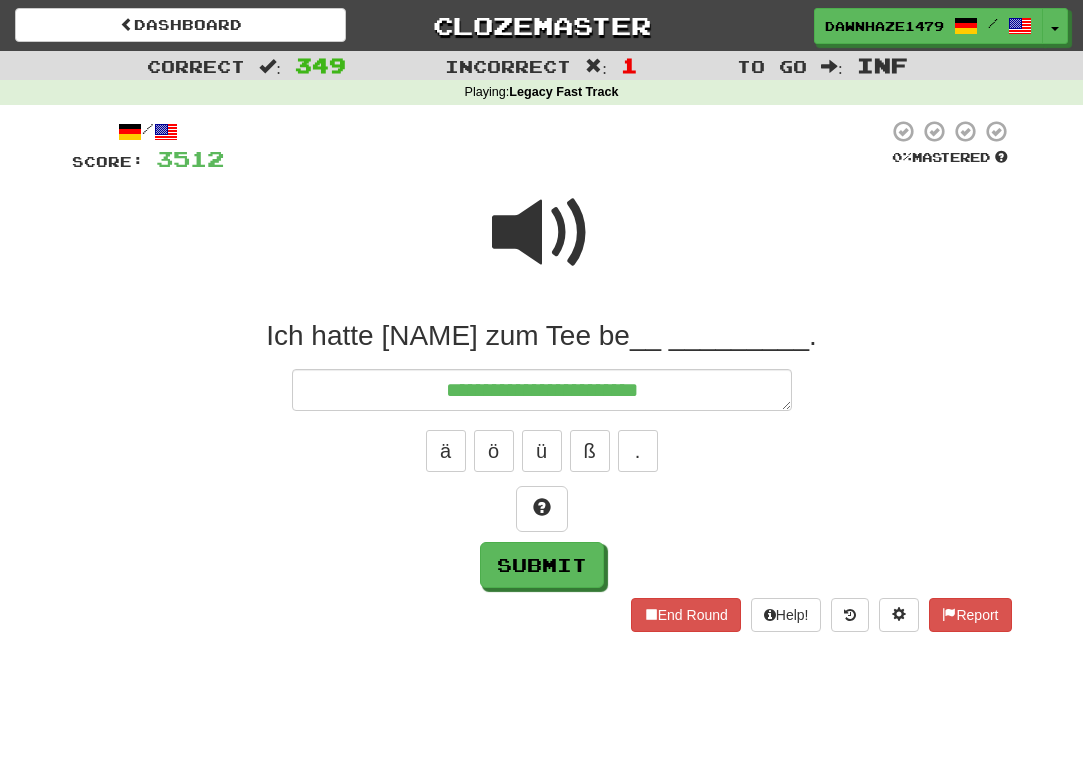 click at bounding box center (542, 233) 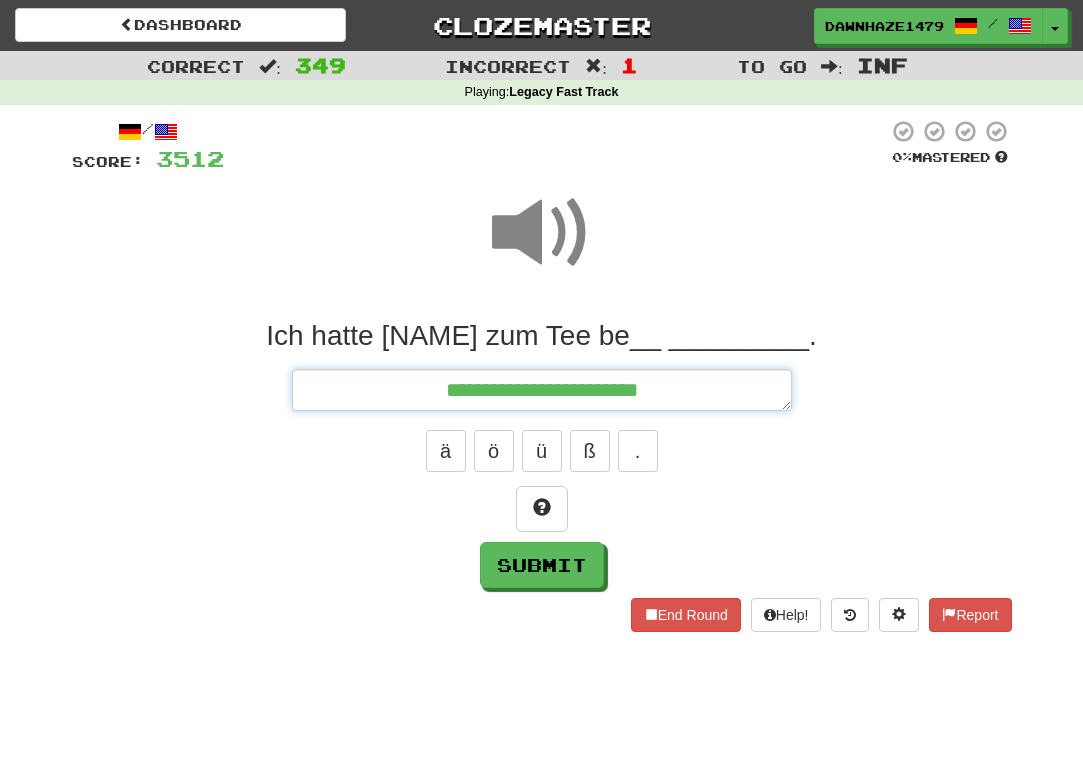 click on "**********" at bounding box center (542, 390) 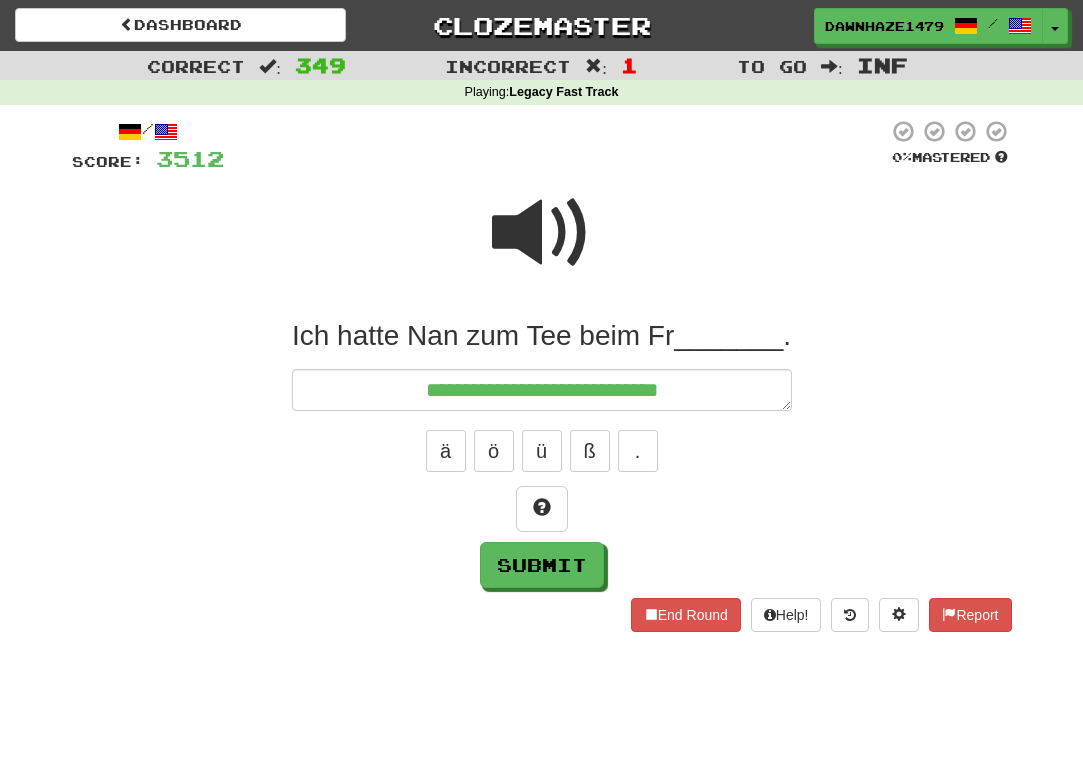 click on "ä ö ü ß ." at bounding box center [542, 451] 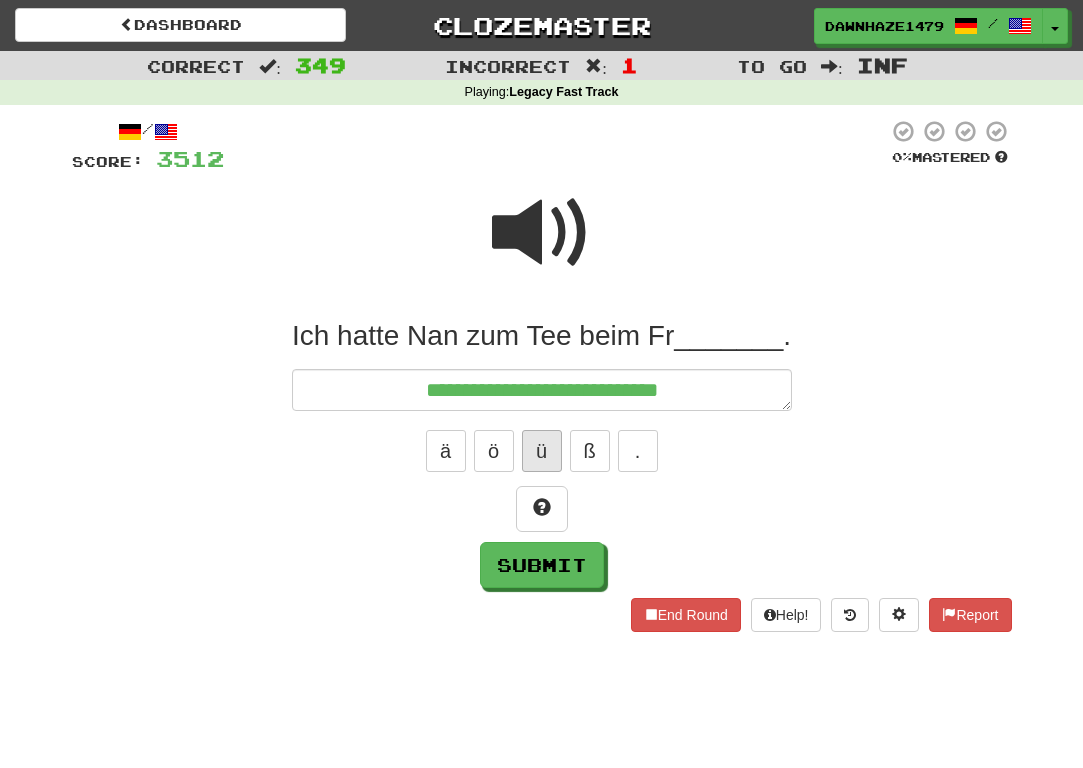 click on "ü" at bounding box center (542, 451) 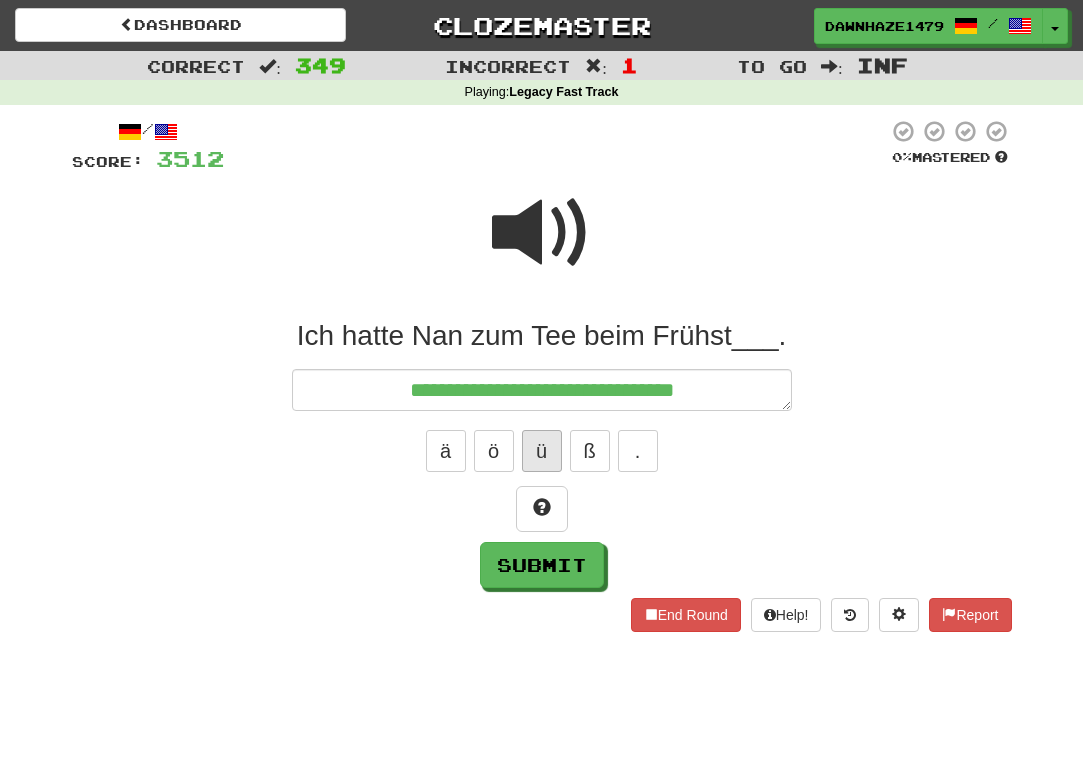 click on "ü" at bounding box center (542, 451) 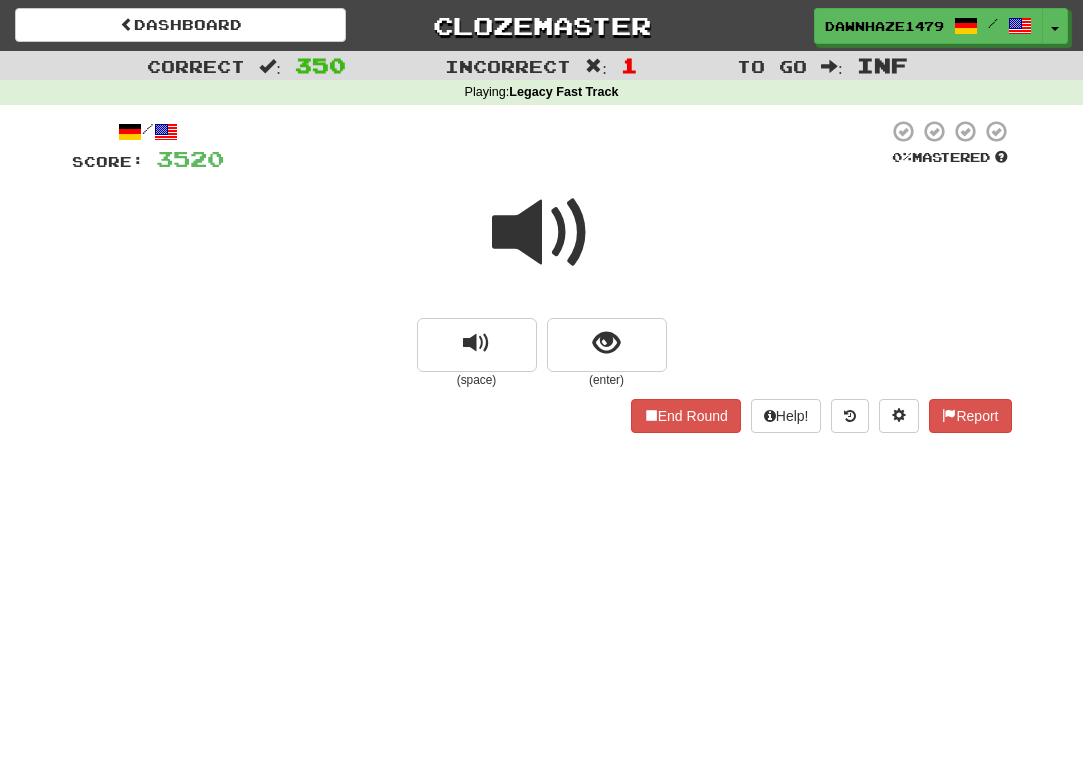 click at bounding box center (542, 233) 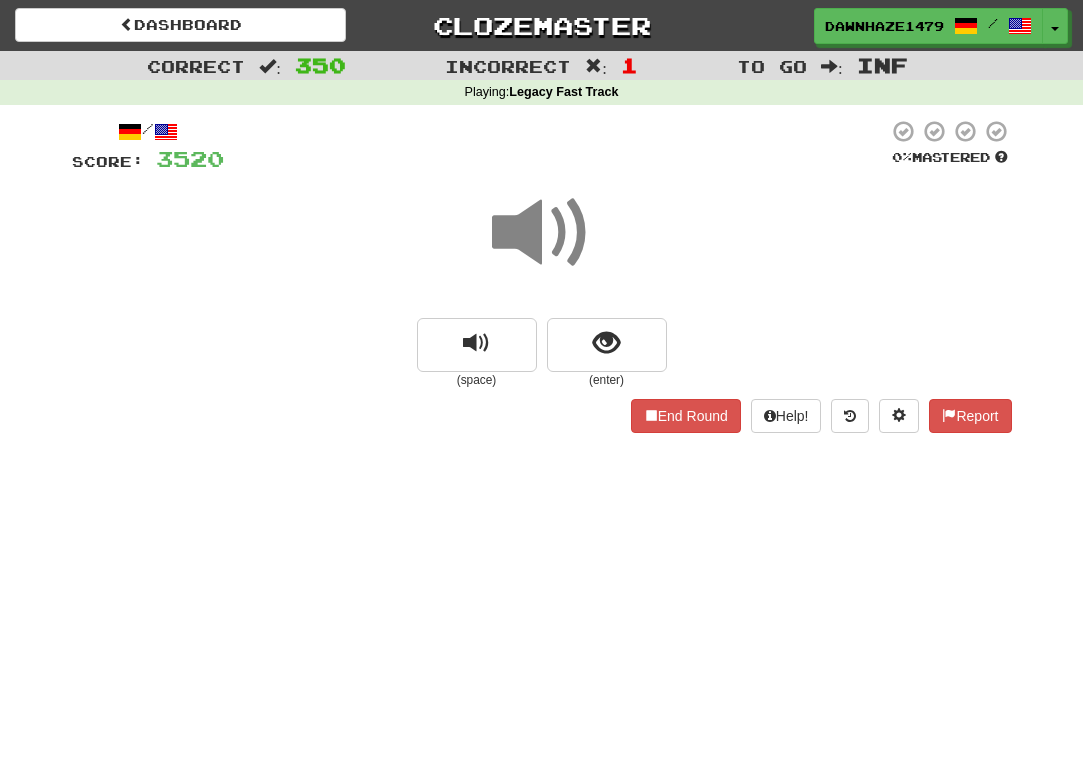 click at bounding box center [542, 233] 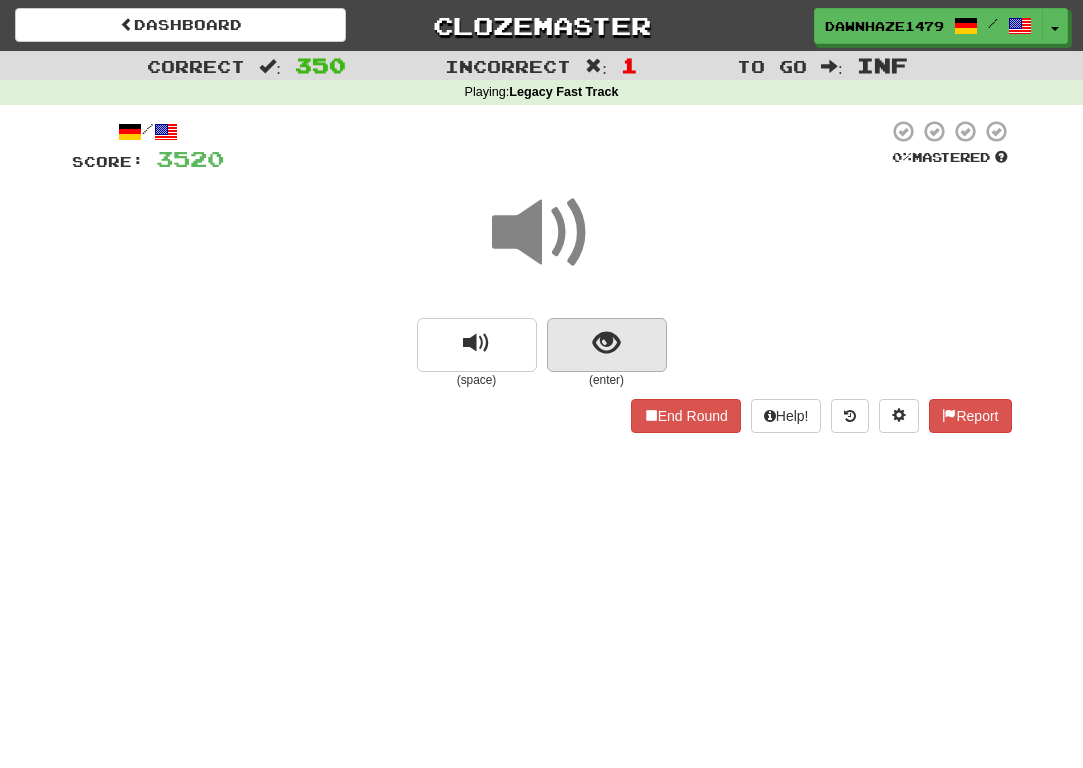 click at bounding box center [606, 343] 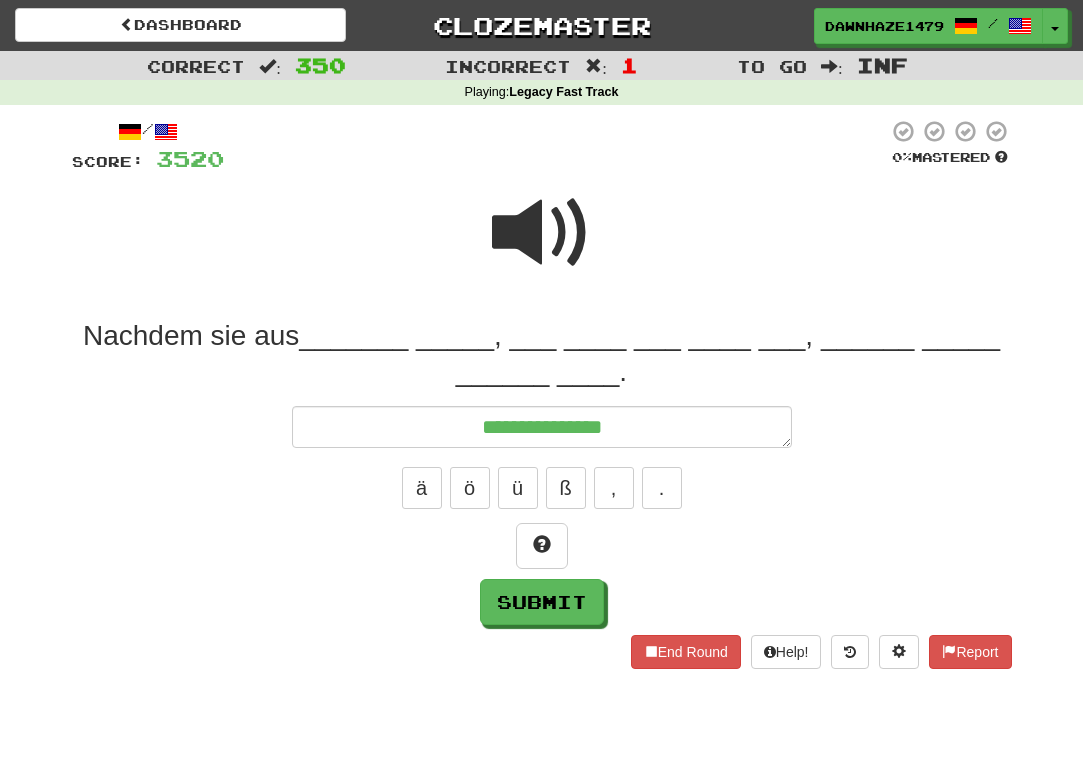 click at bounding box center (542, 233) 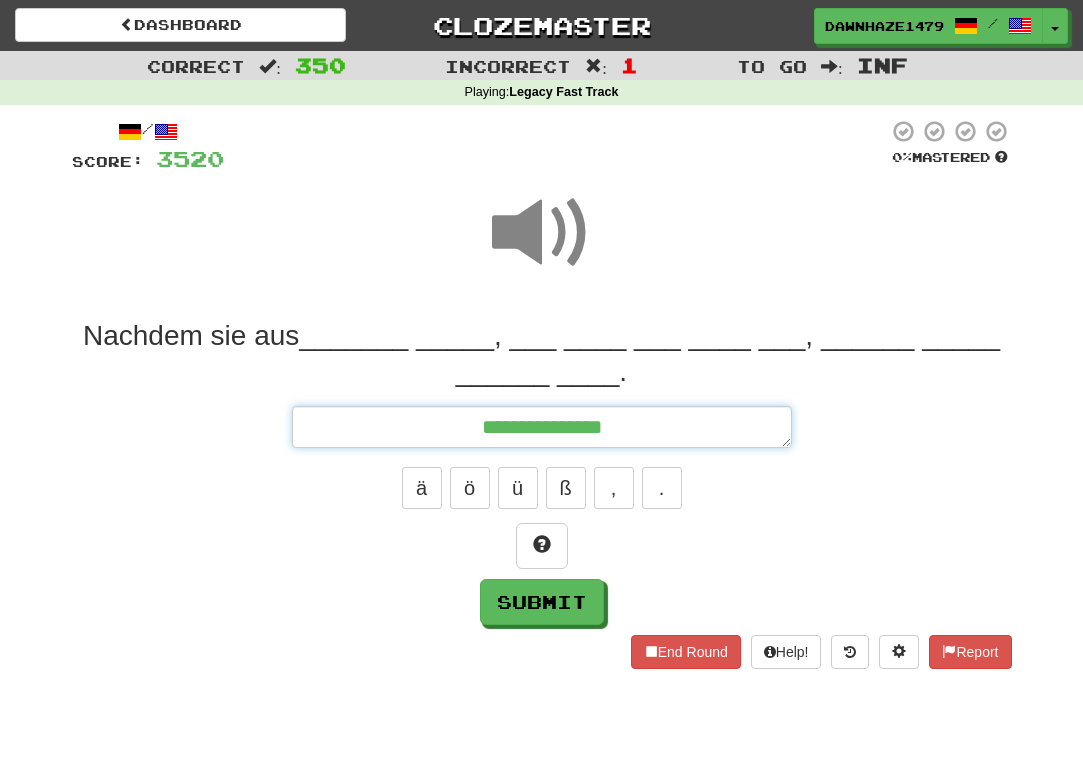 click on "**********" at bounding box center (542, 427) 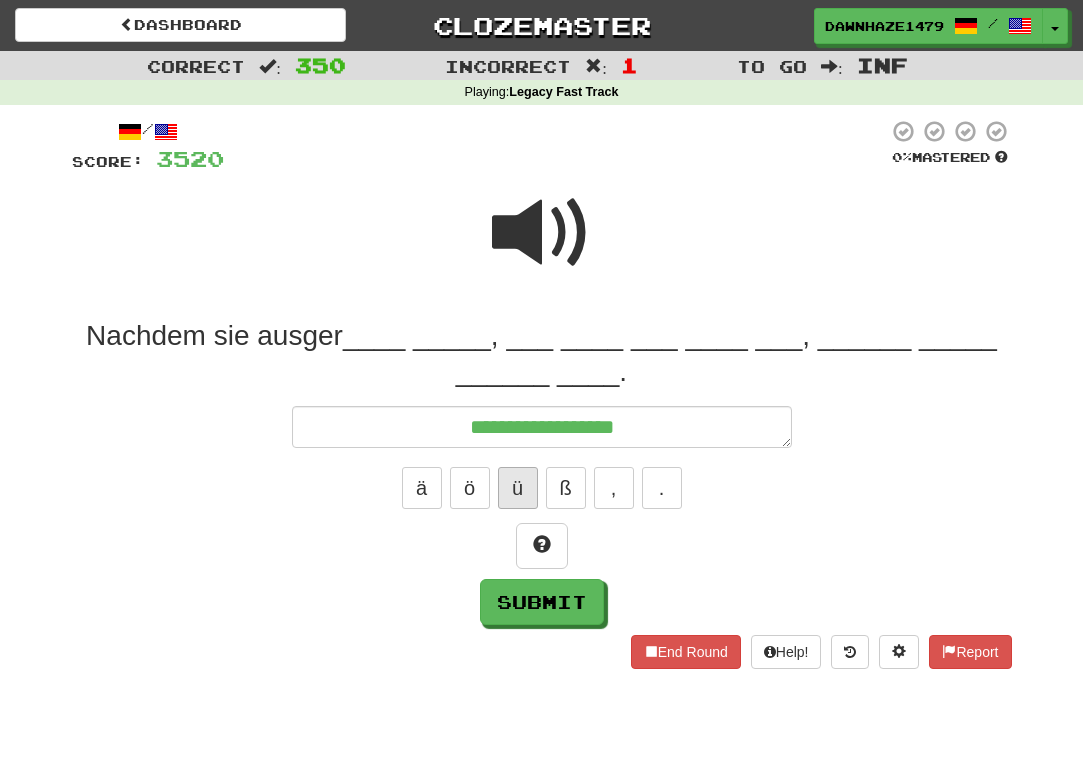 click on "ü" at bounding box center (518, 488) 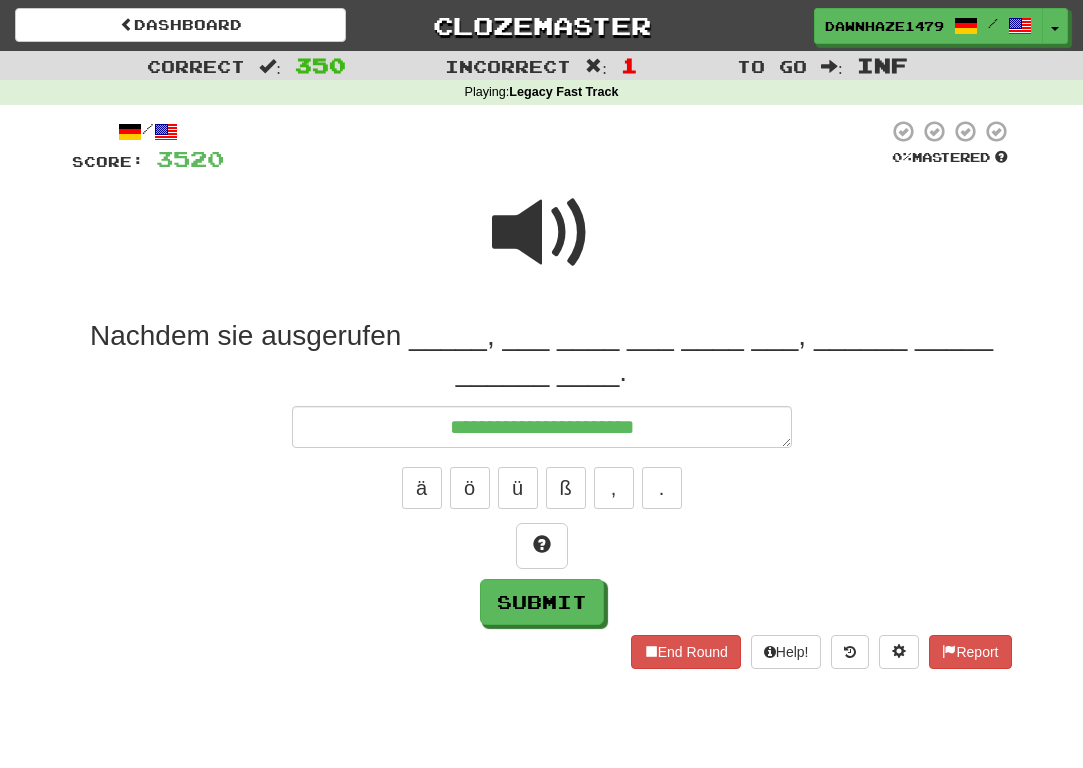 click at bounding box center (542, 233) 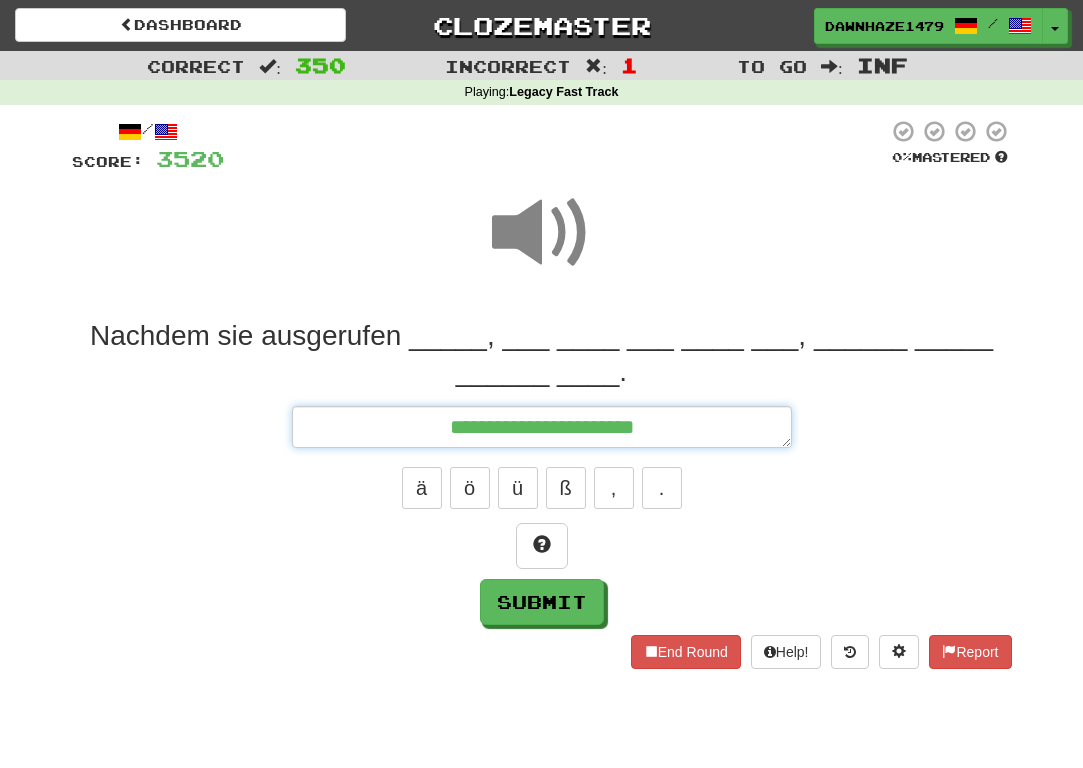 click on "**********" at bounding box center [542, 427] 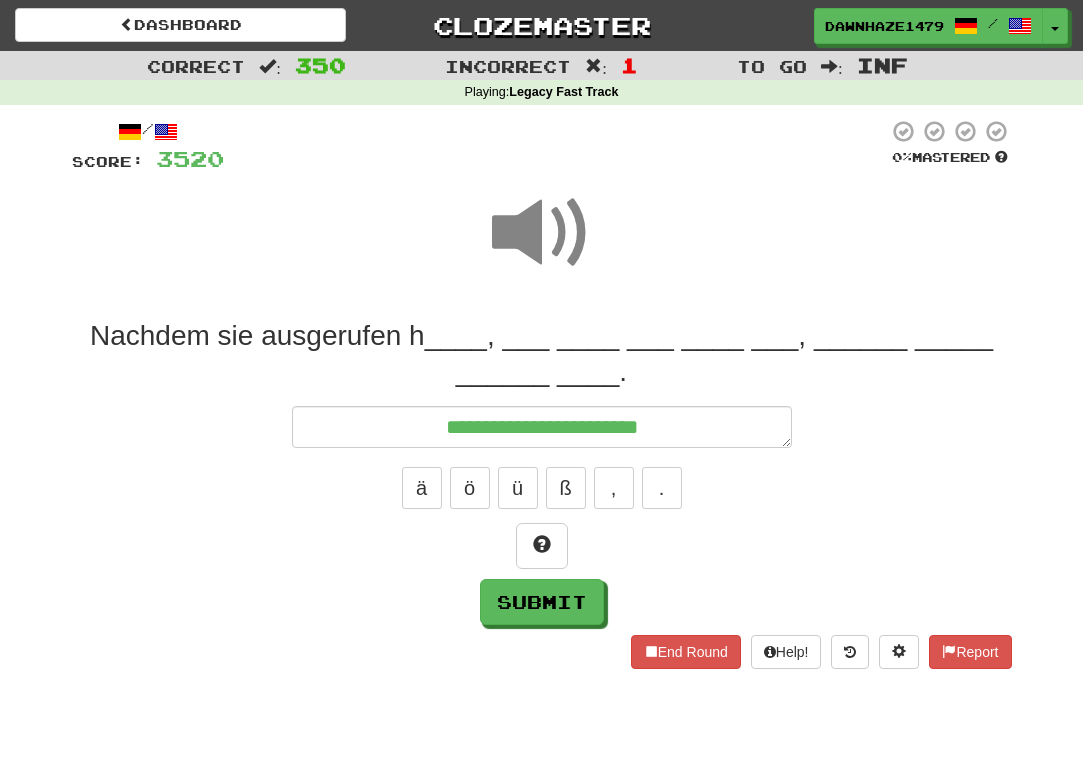 click on "ä ö ü ß , ." at bounding box center [542, 488] 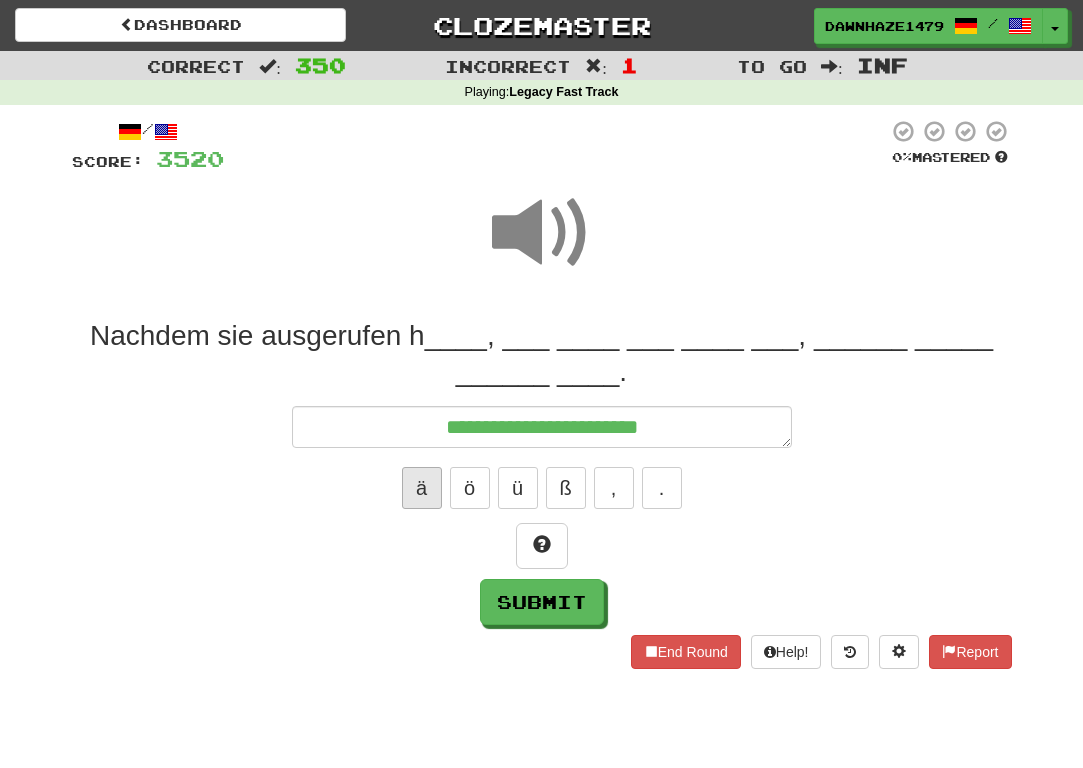 click on "ä" at bounding box center [422, 488] 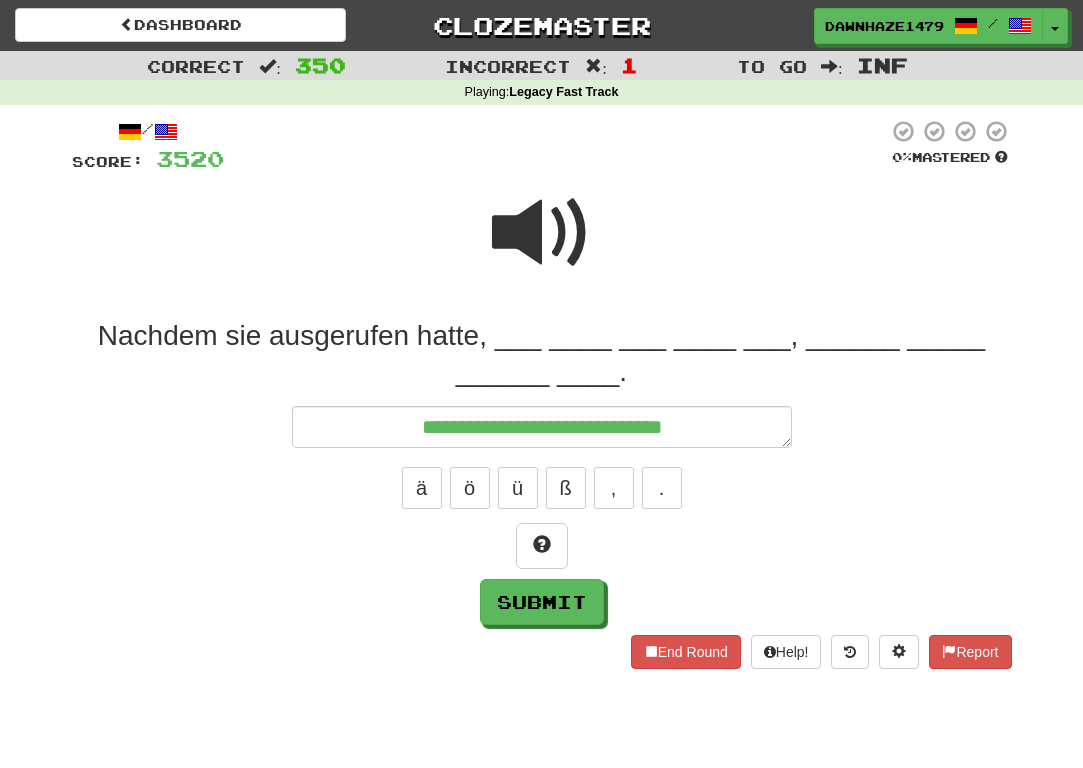 click at bounding box center (542, 233) 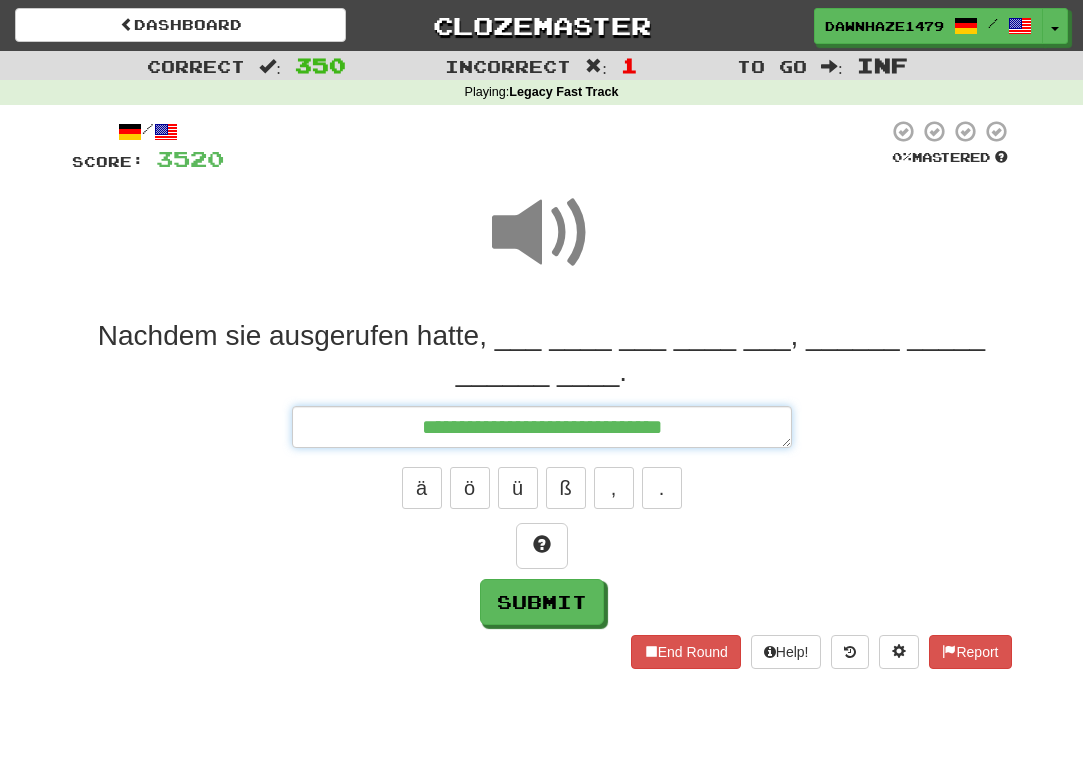 click on "**********" at bounding box center [542, 427] 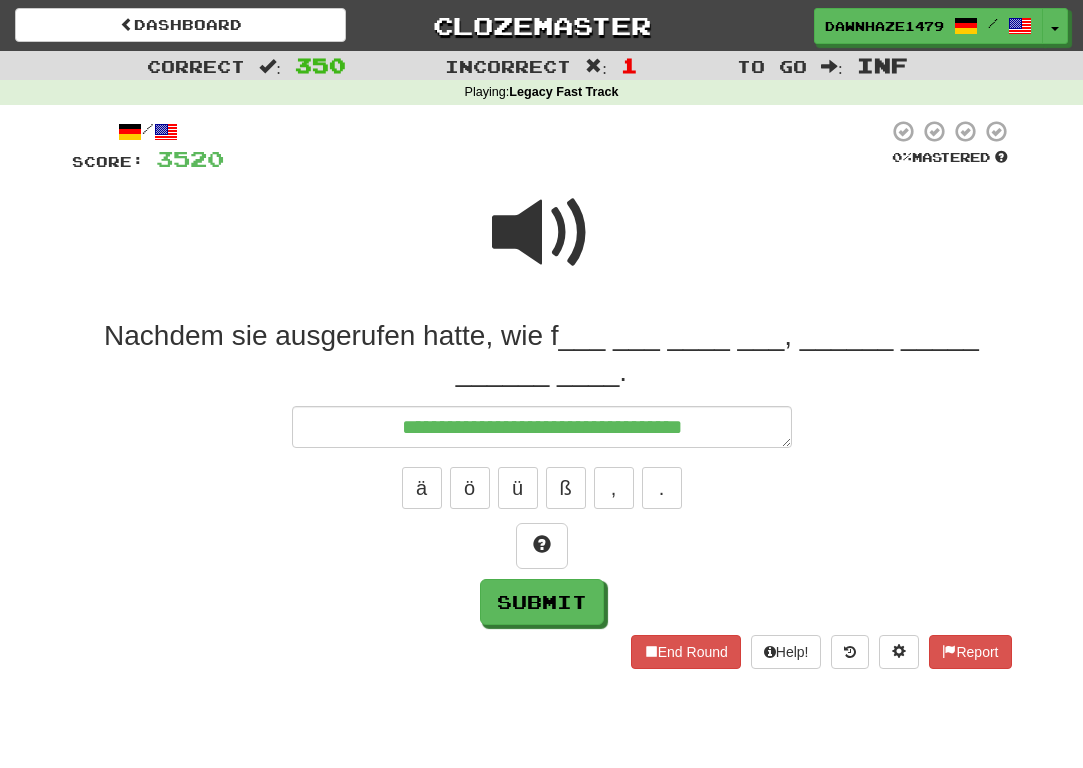 click at bounding box center [542, 233] 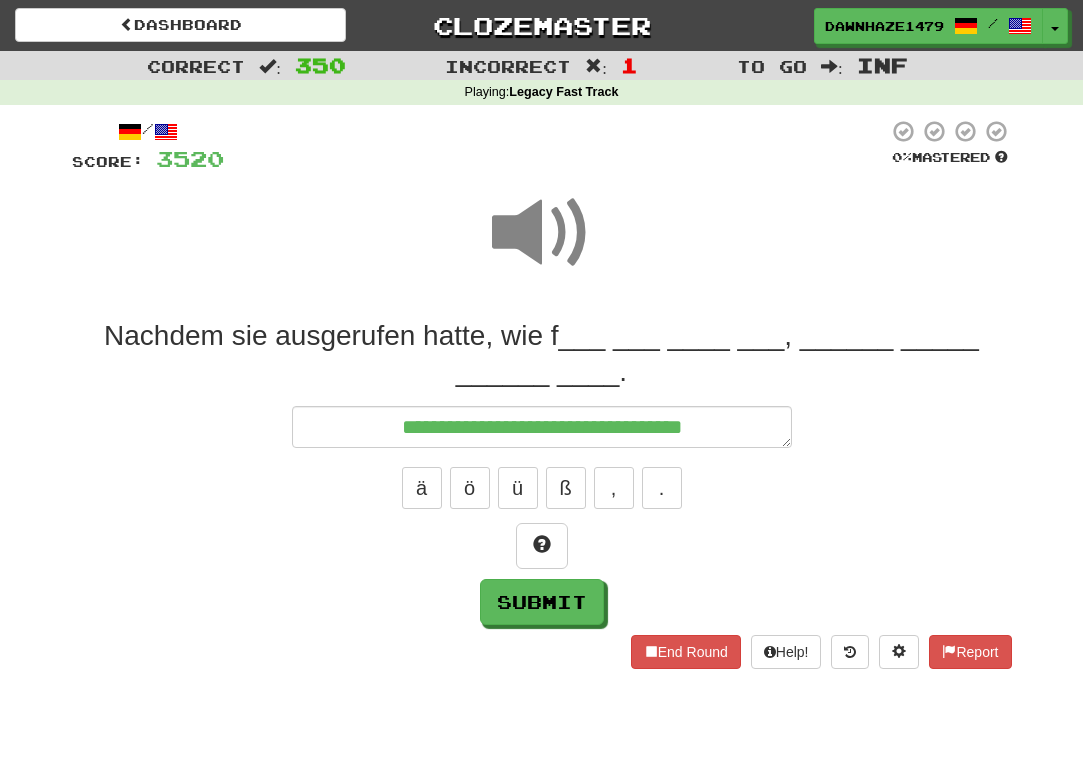 click on "**********" at bounding box center [542, 427] 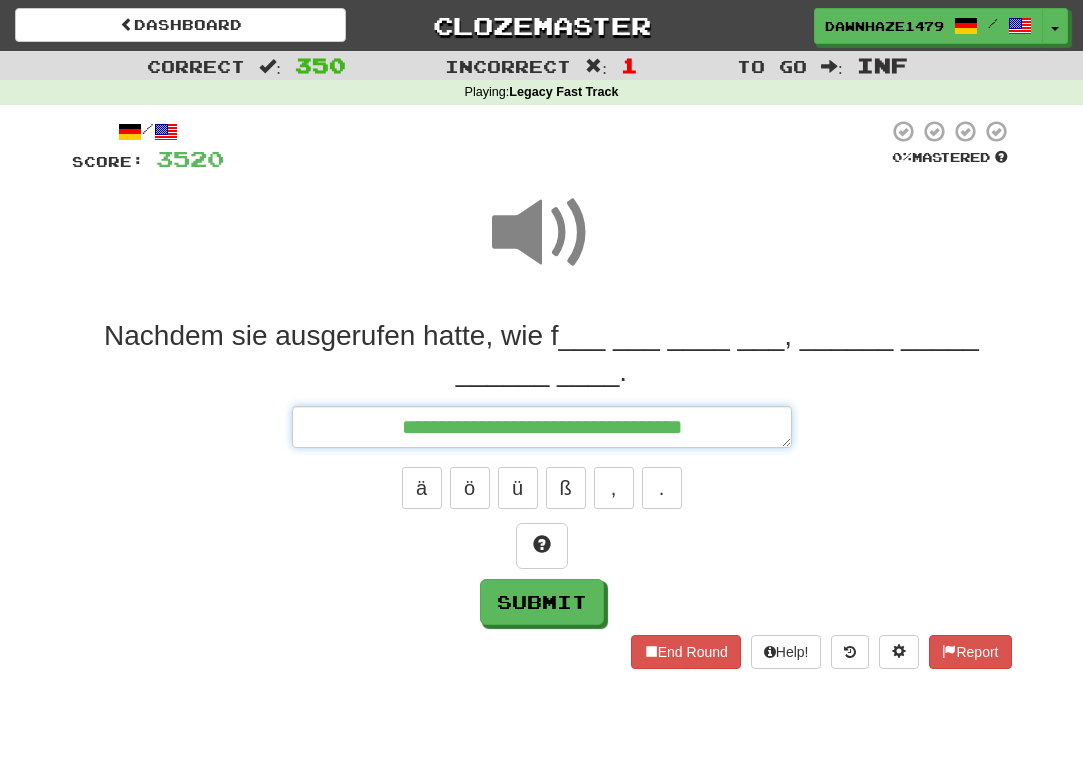 click on "**********" at bounding box center (542, 427) 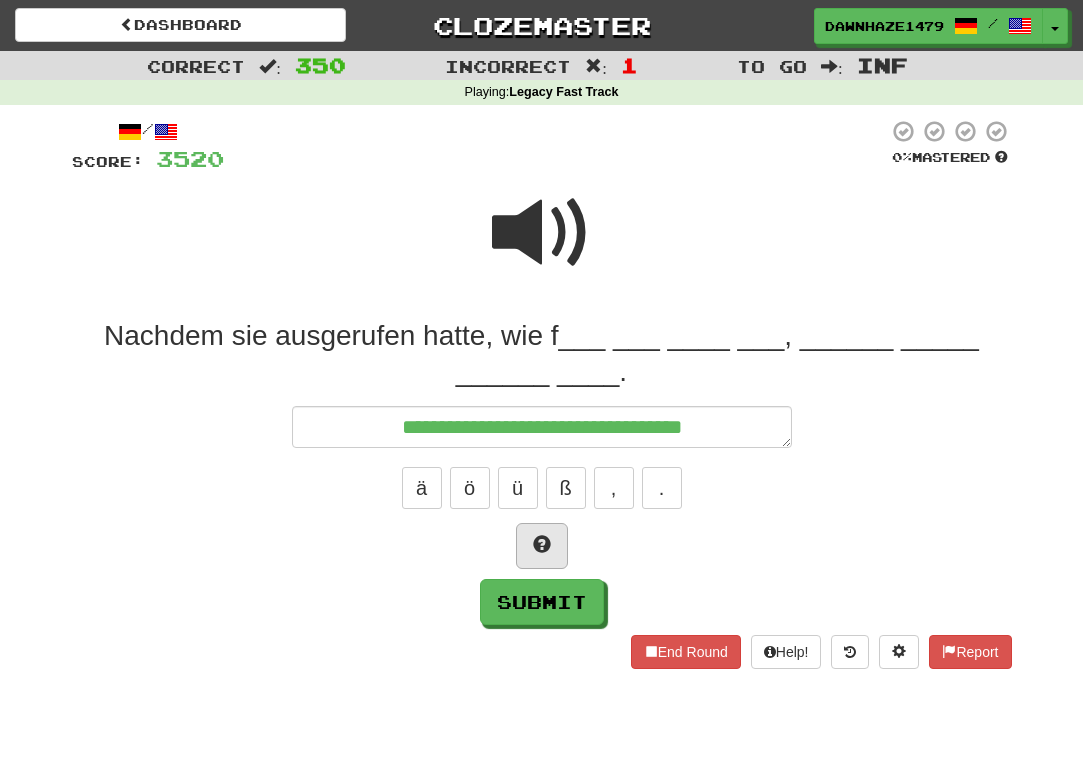 click at bounding box center [542, 546] 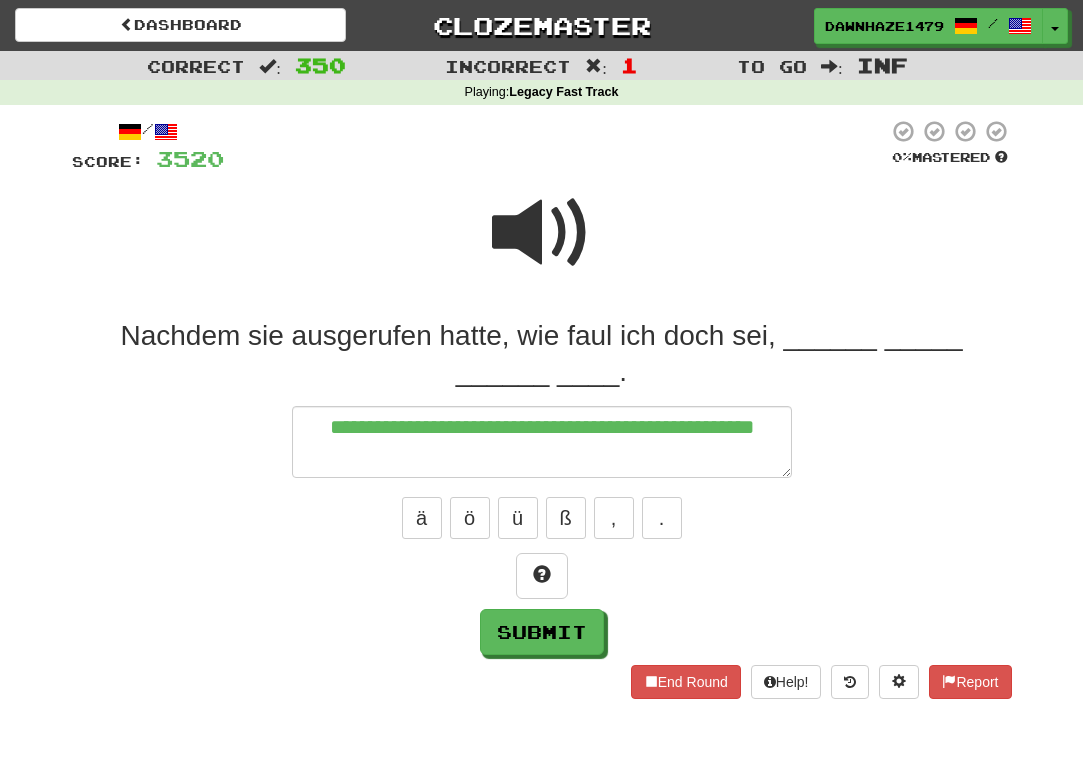click at bounding box center [542, 233] 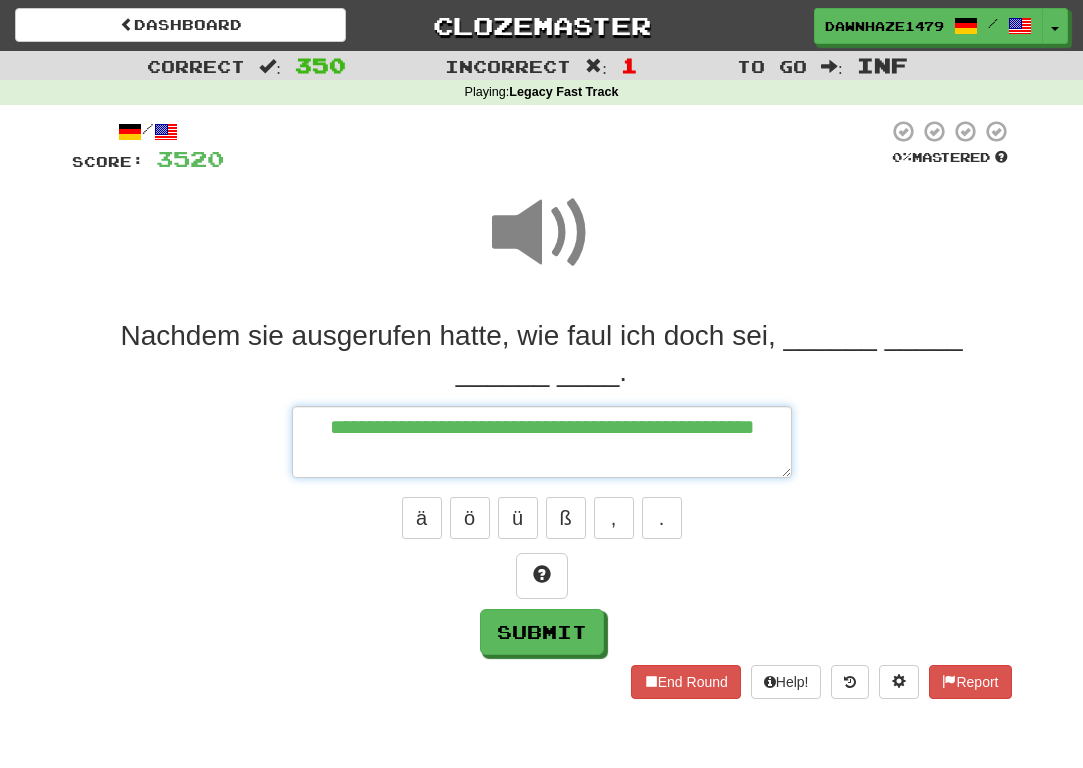 click on "**********" at bounding box center (542, 442) 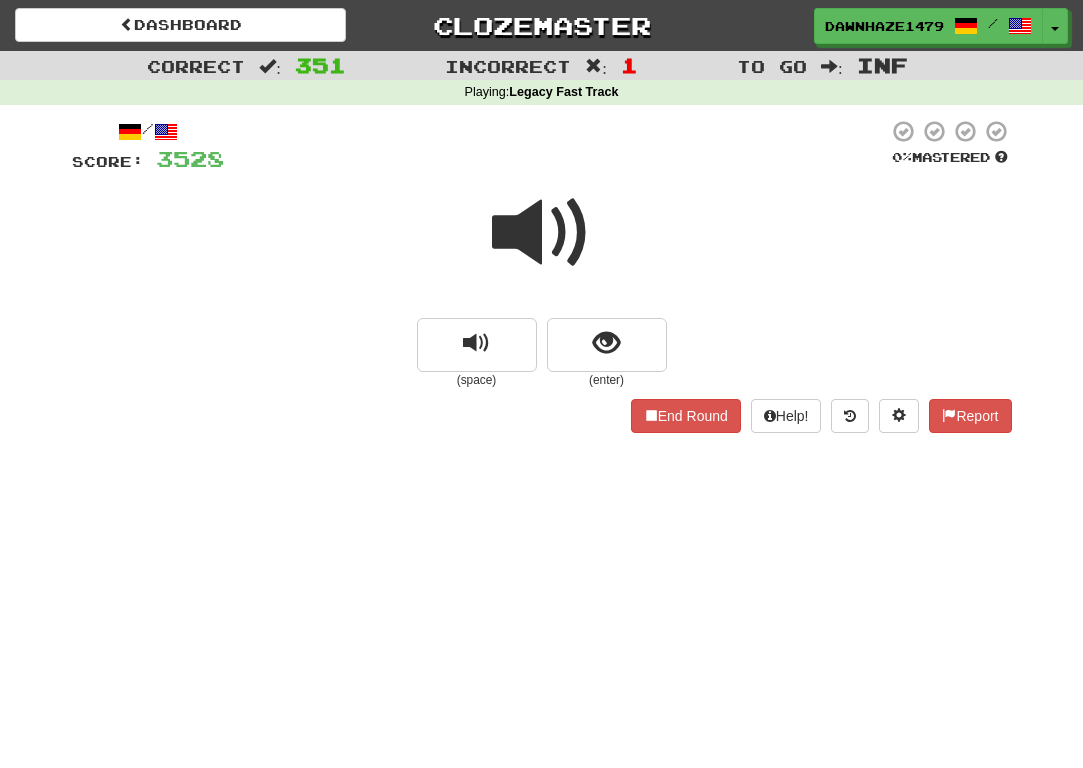 click at bounding box center [542, 233] 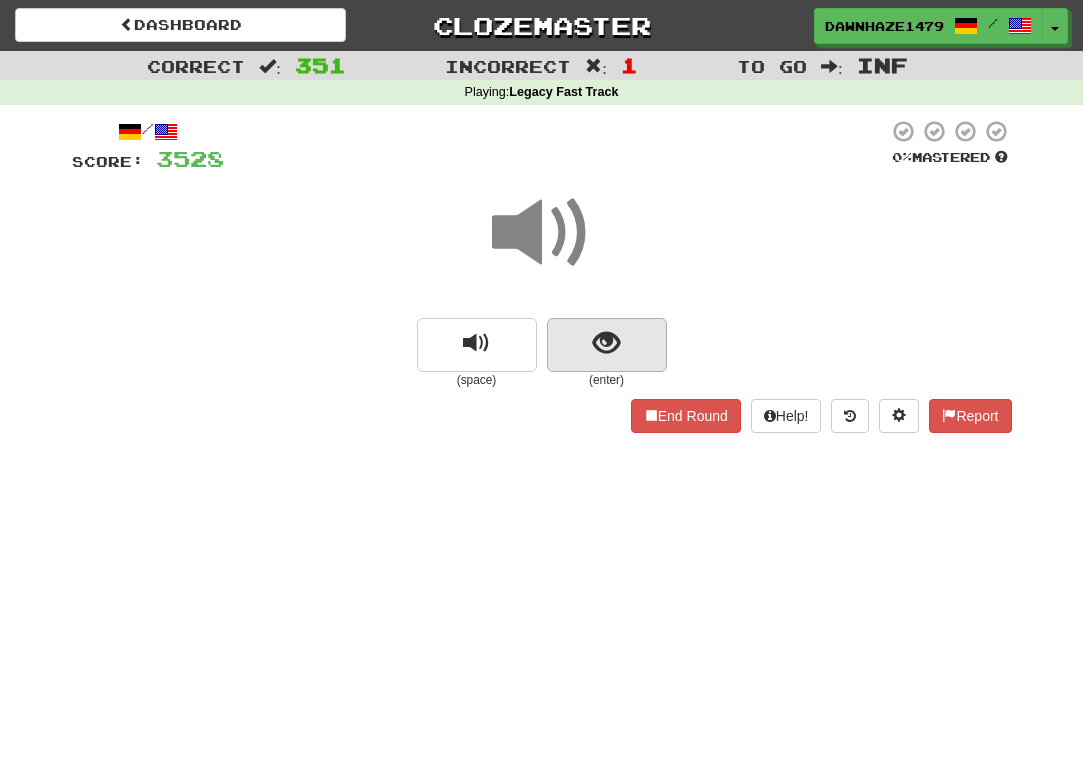 click at bounding box center [606, 343] 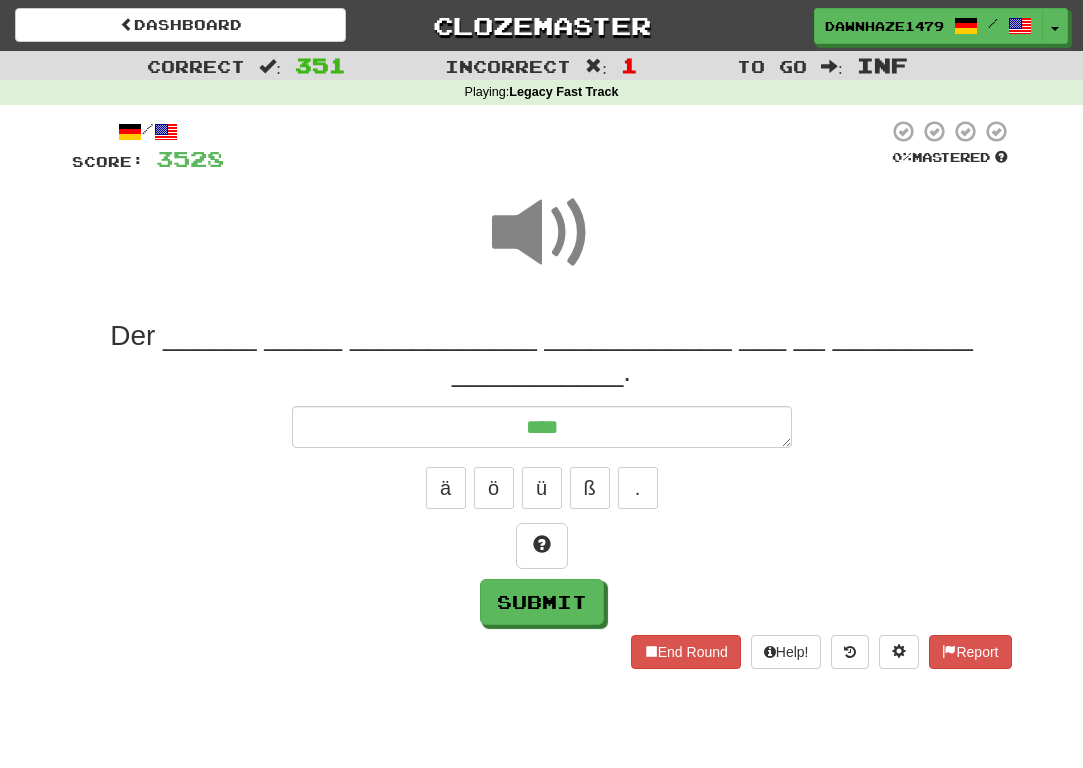 click at bounding box center (542, 233) 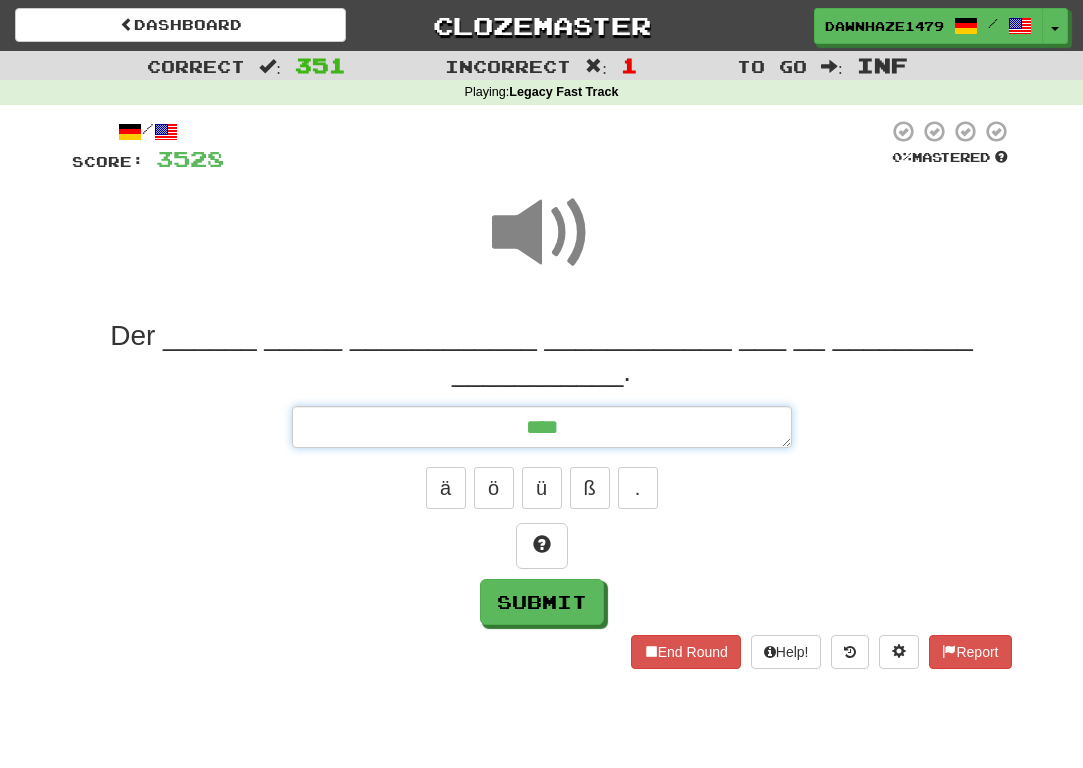 click on "***" at bounding box center (542, 427) 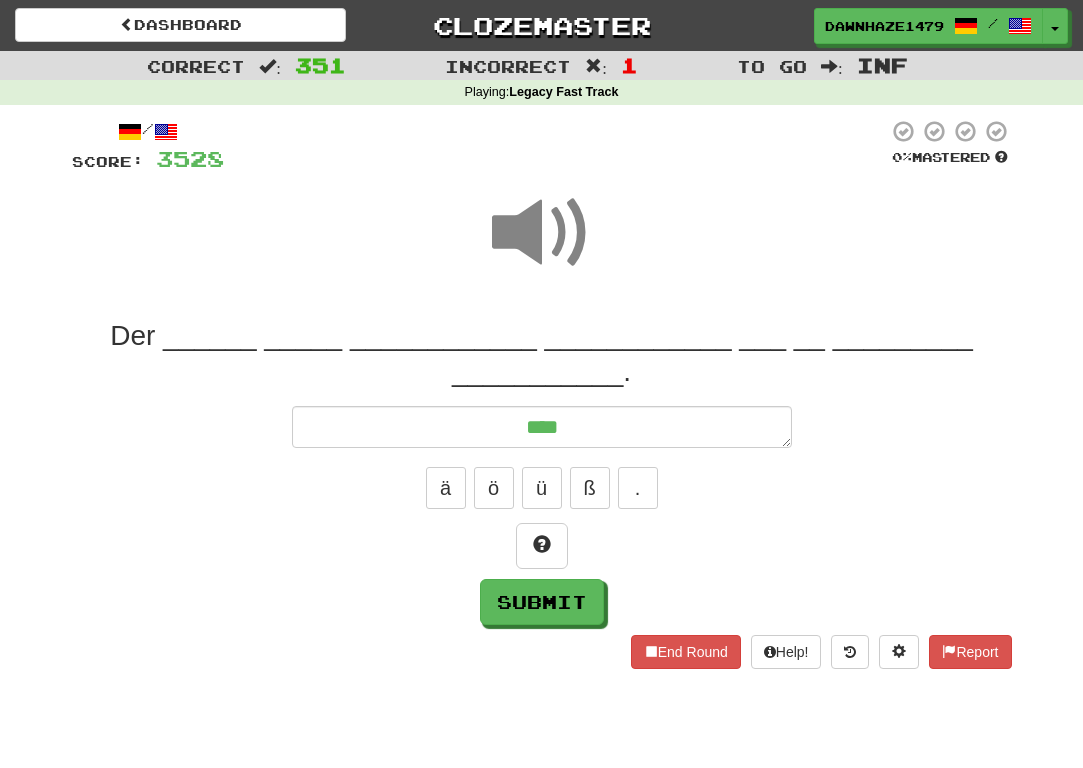 click at bounding box center (542, 233) 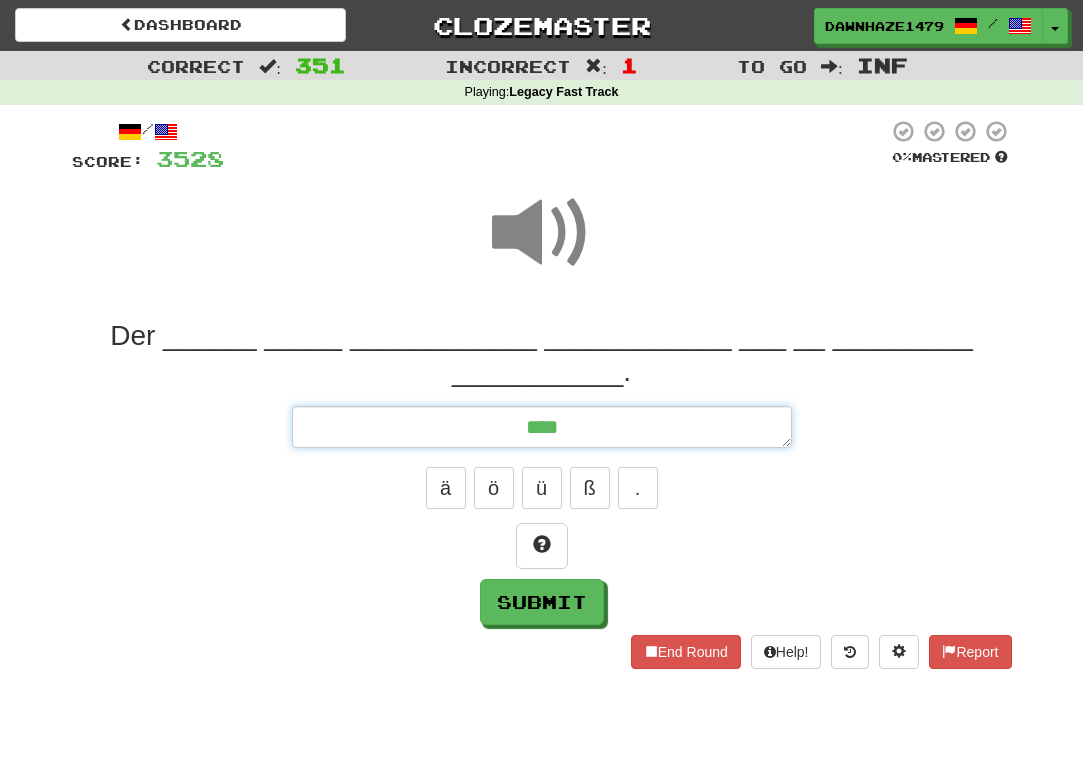 click on "***" at bounding box center [542, 427] 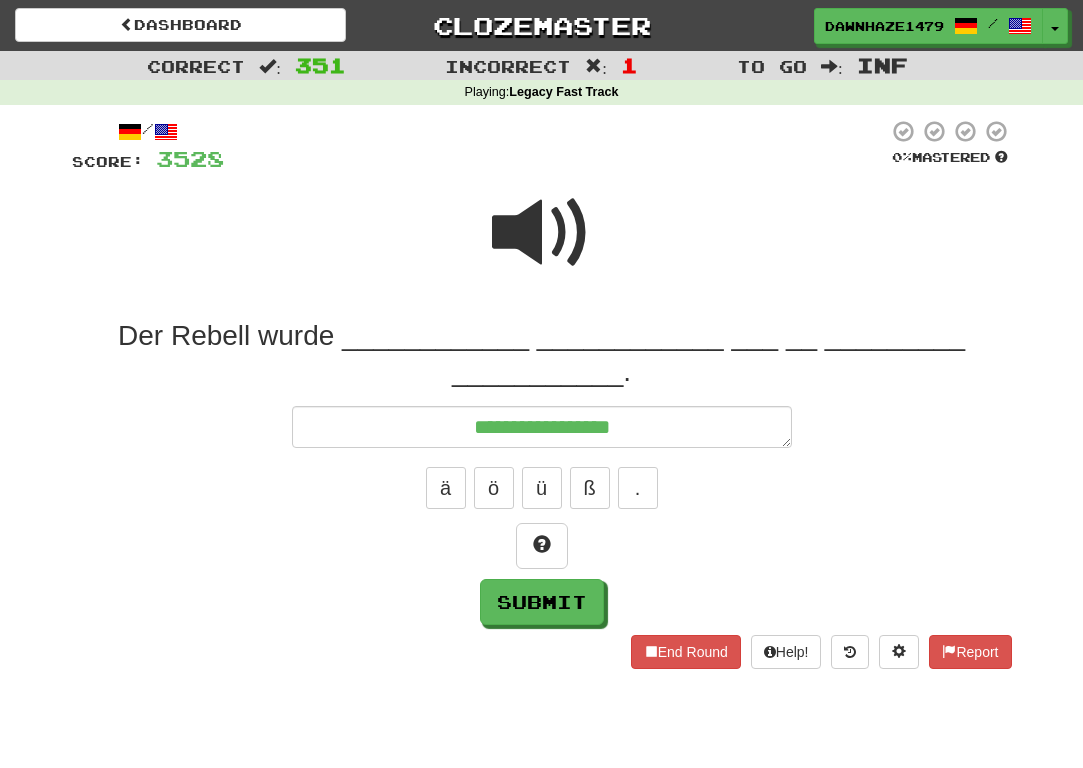 click at bounding box center (542, 233) 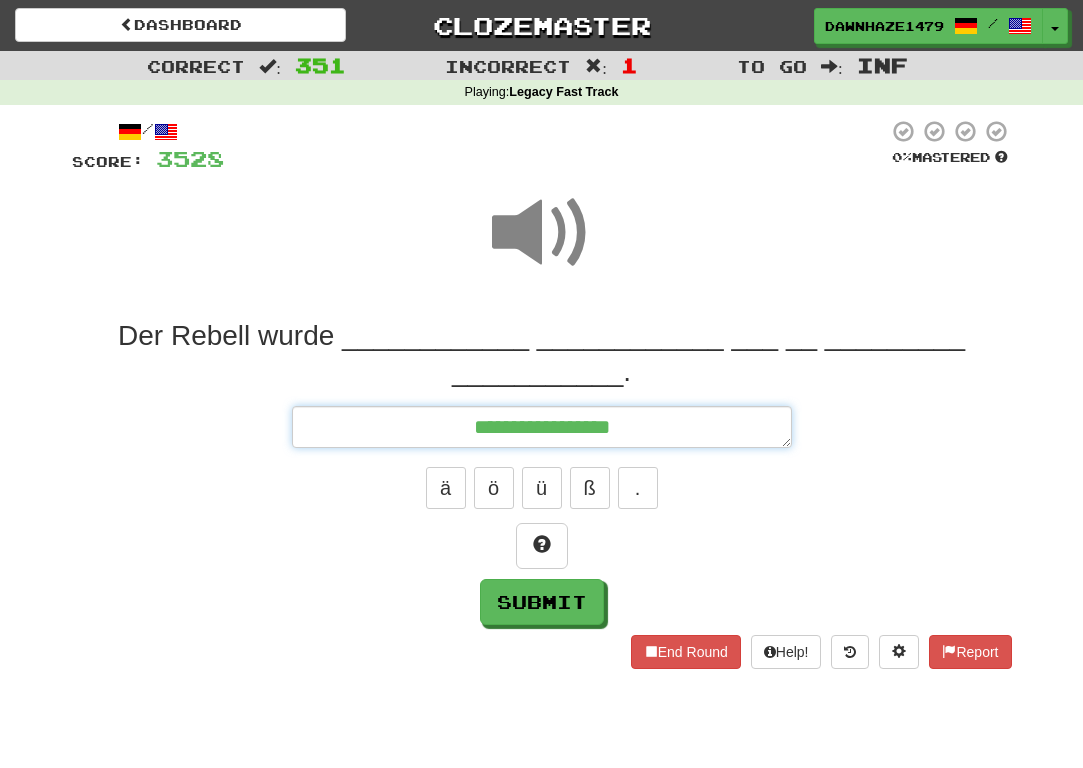 click on "**********" at bounding box center (542, 427) 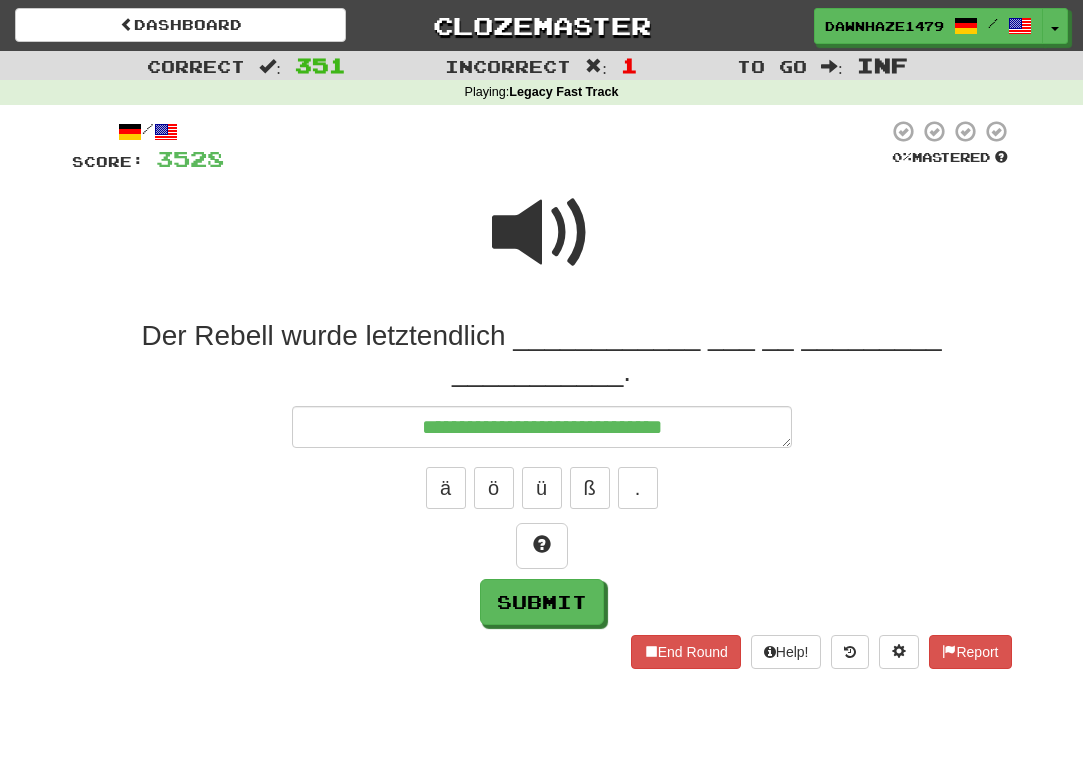 click at bounding box center (542, 246) 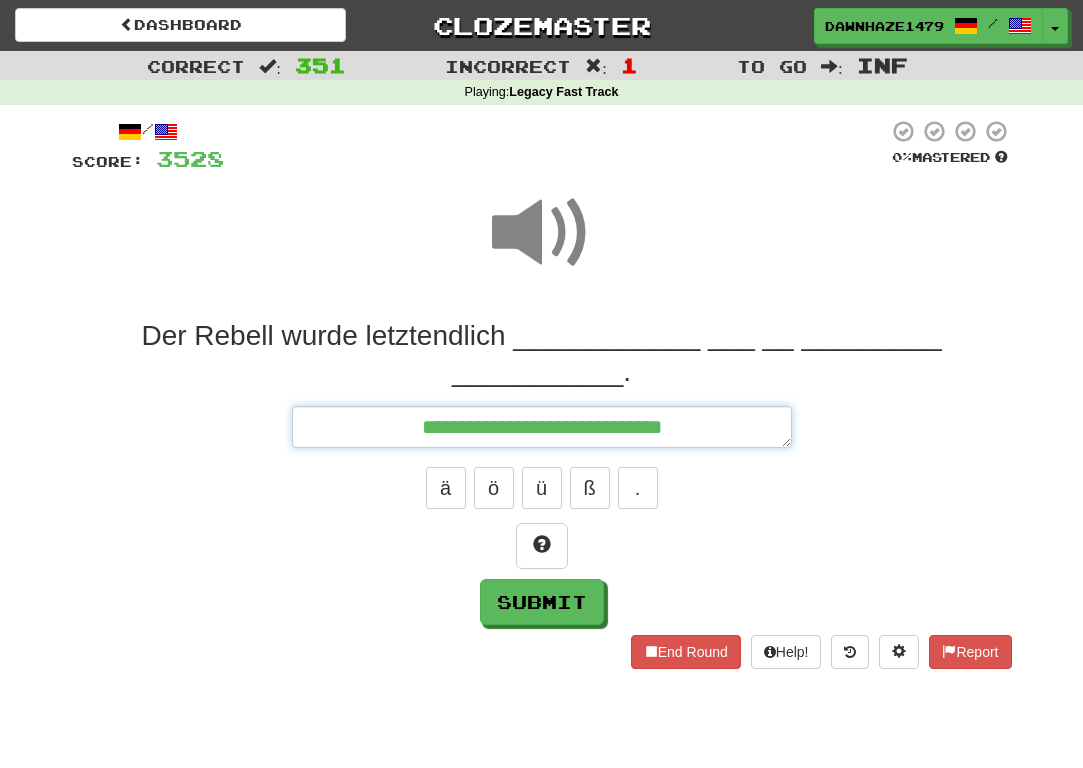 click on "**********" at bounding box center [542, 427] 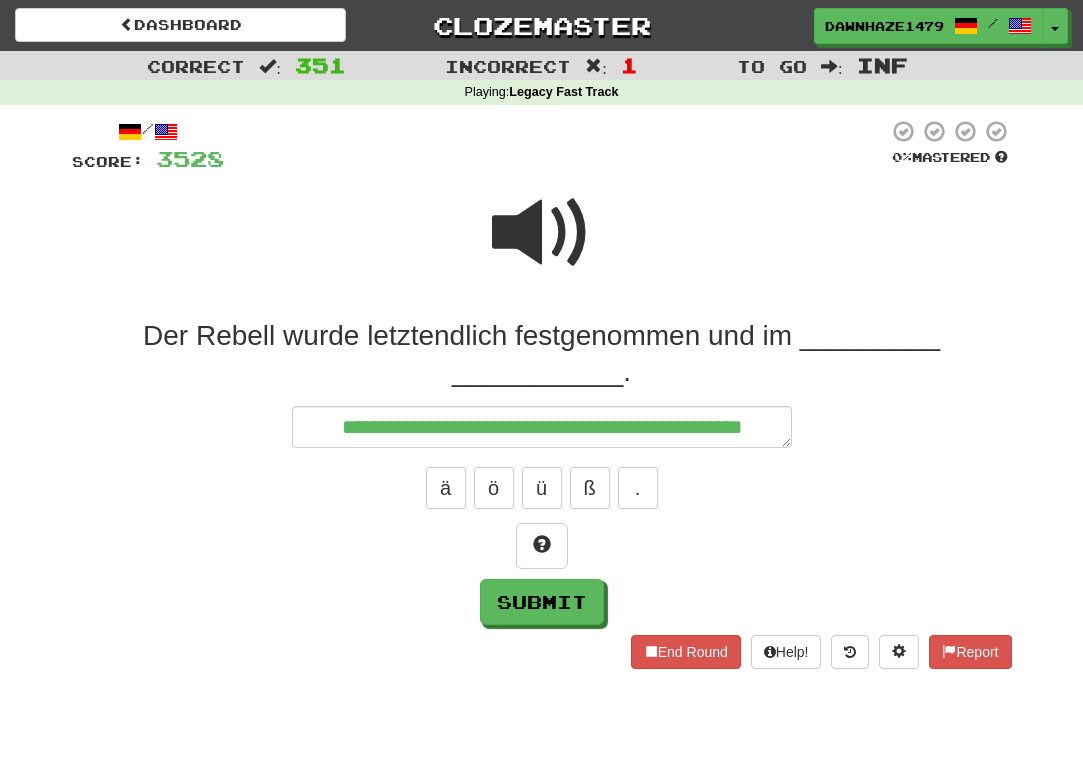 click at bounding box center [542, 233] 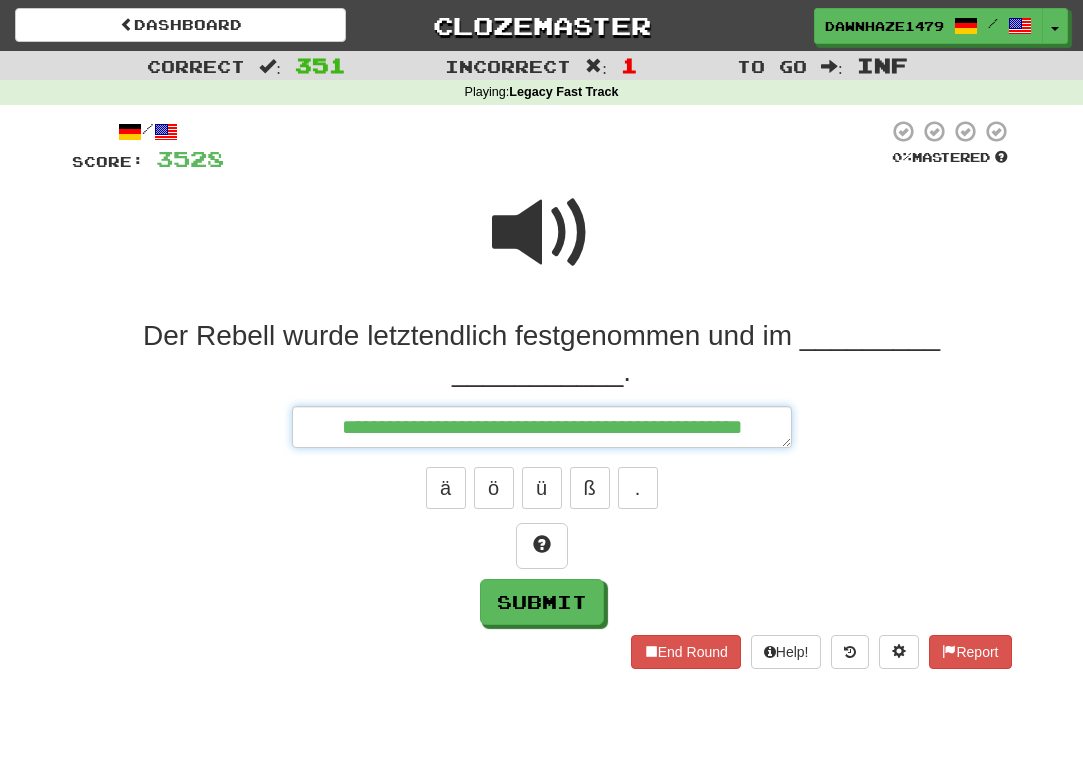click on "**********" at bounding box center [542, 427] 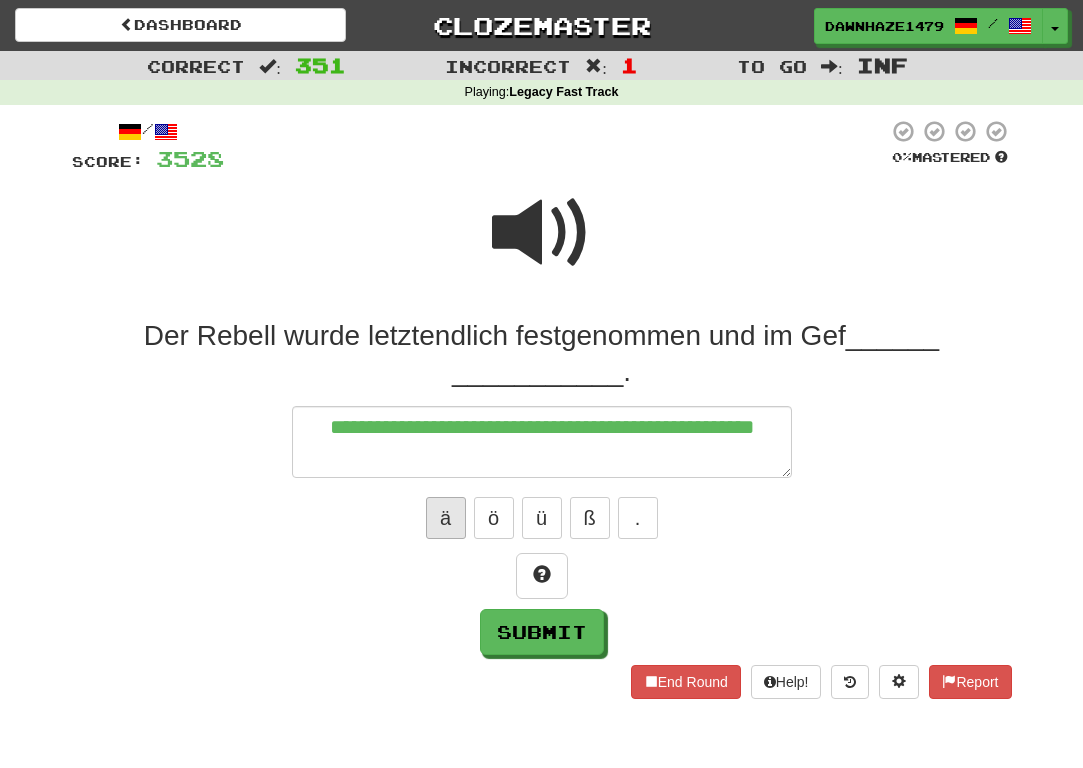click on "ä" at bounding box center [446, 518] 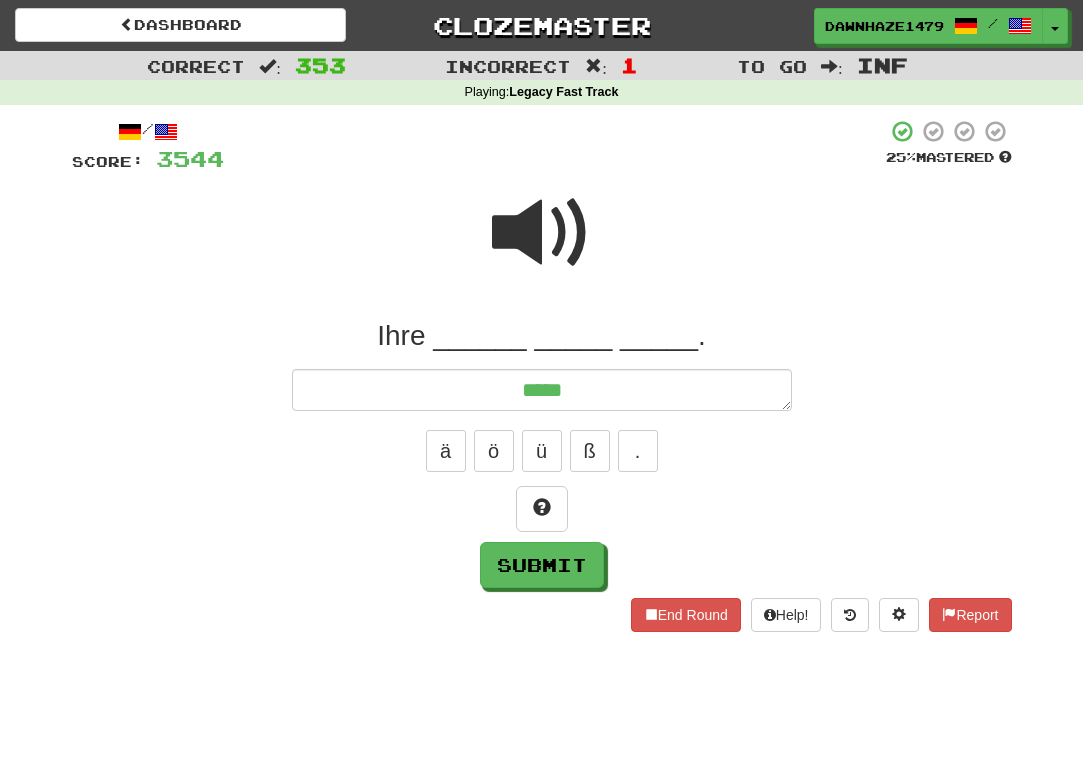 click at bounding box center (542, 233) 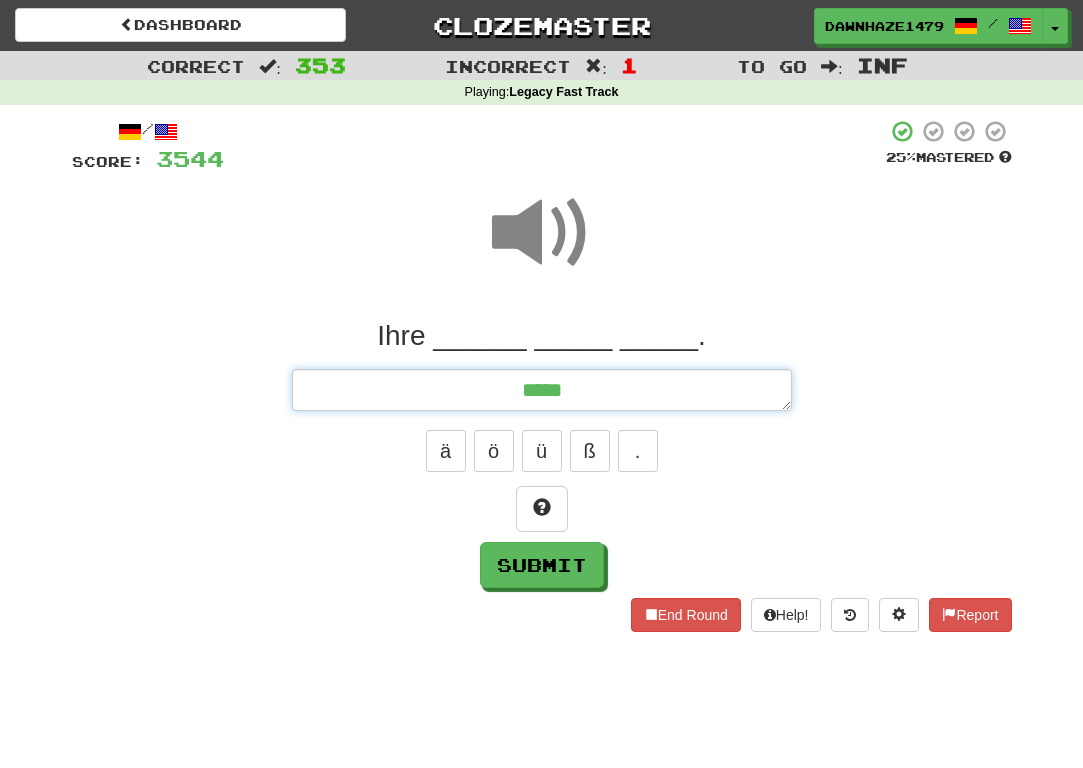 click on "****" at bounding box center (542, 390) 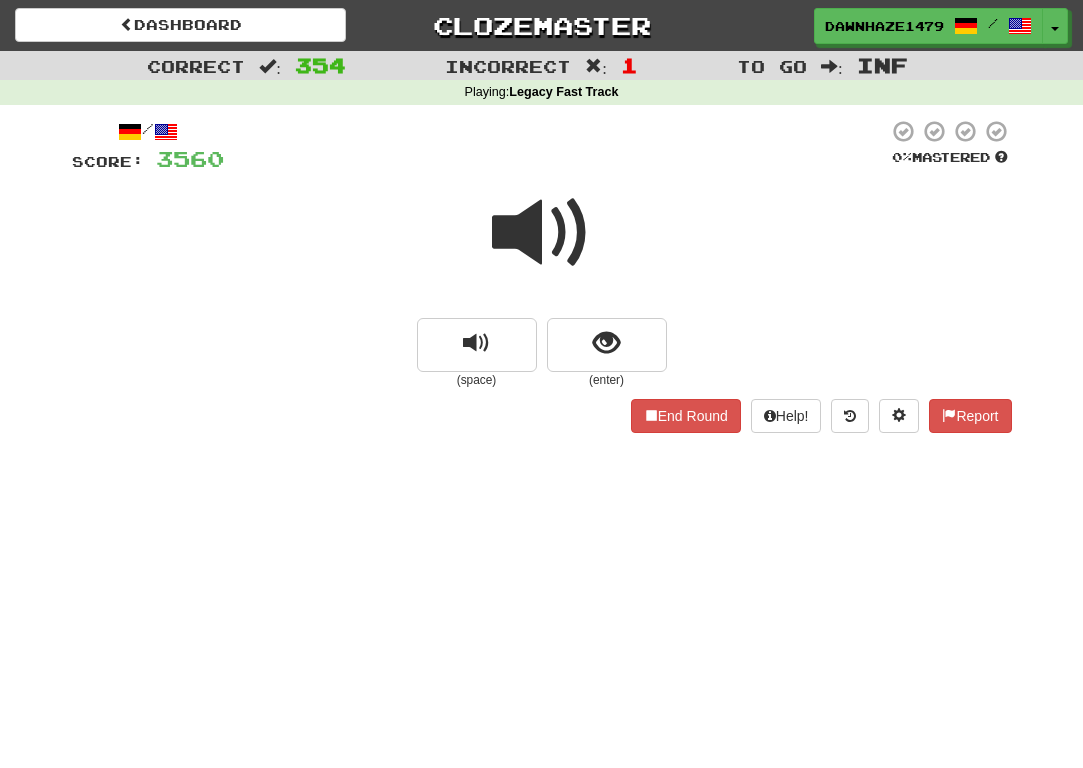 click at bounding box center [542, 233] 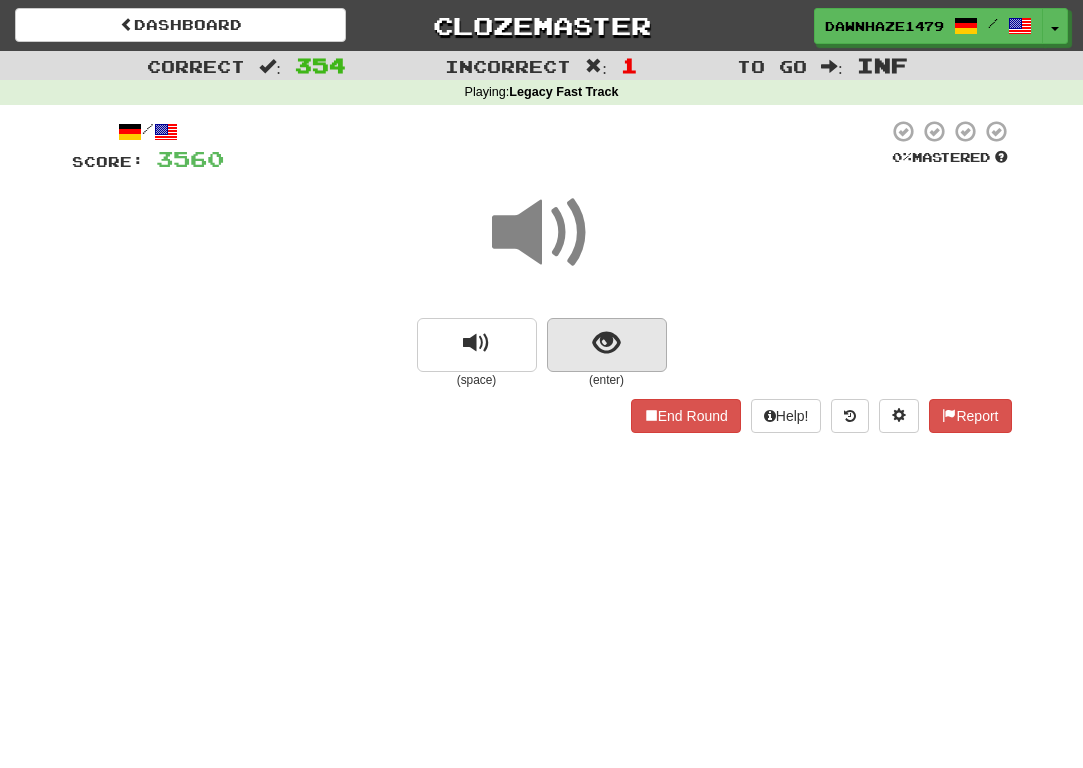 click at bounding box center [607, 345] 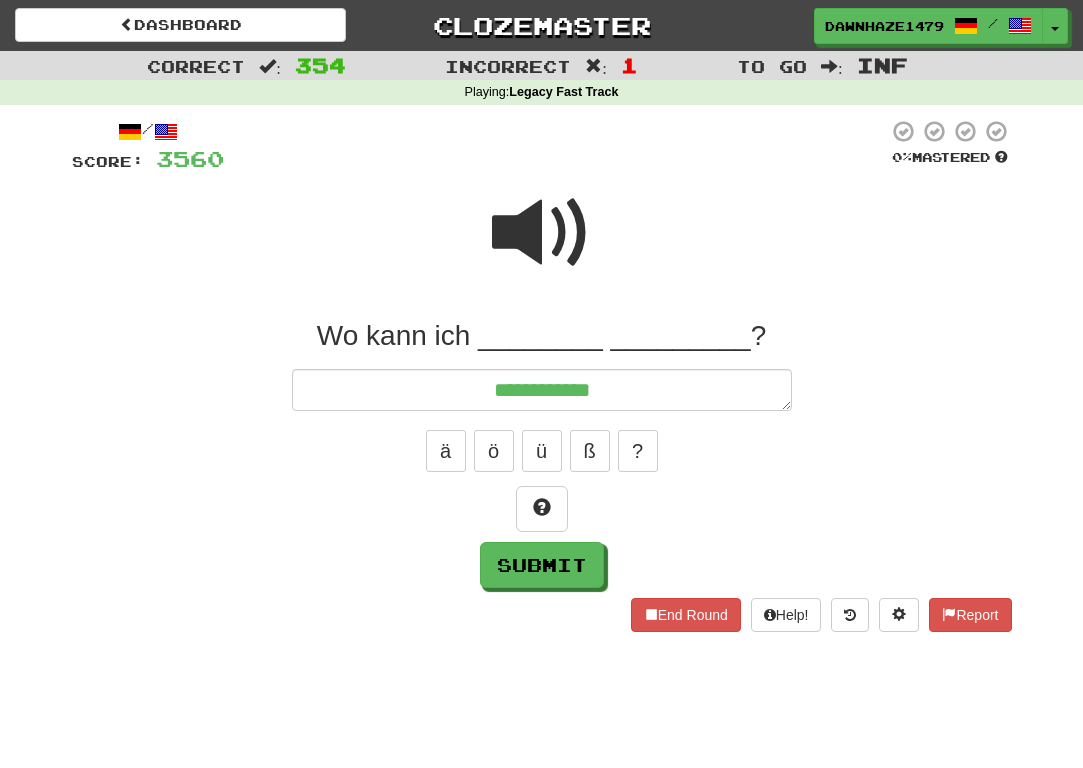 click at bounding box center [556, 146] 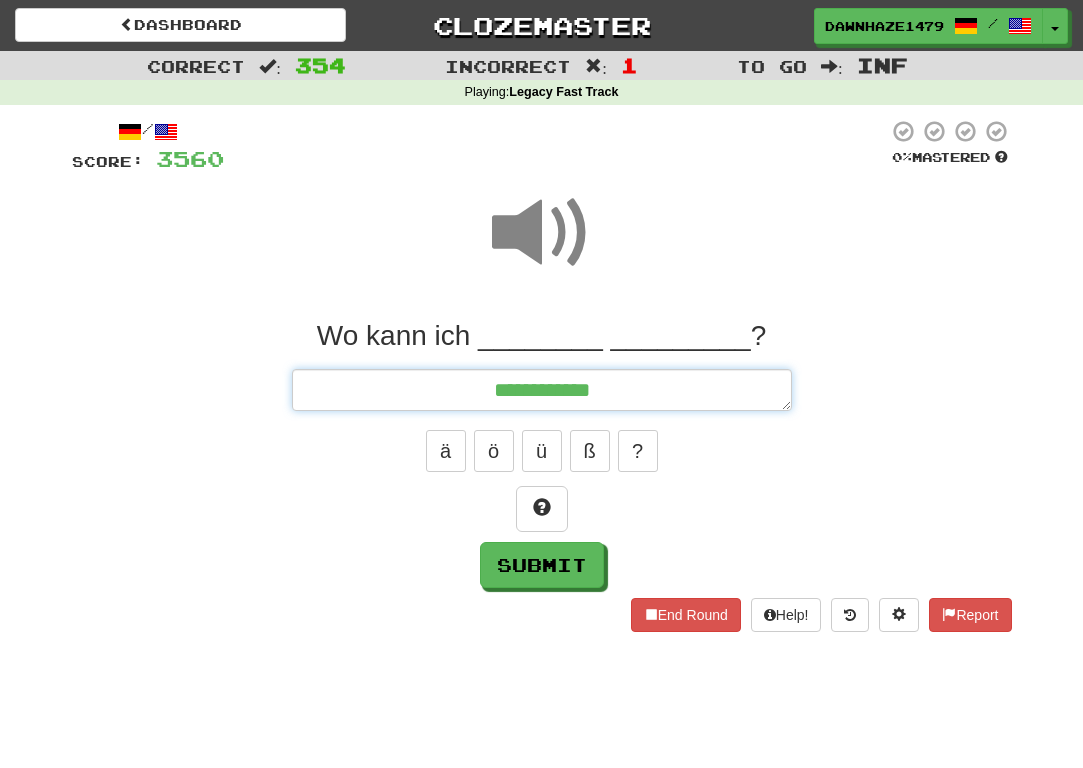 click on "**********" at bounding box center [542, 390] 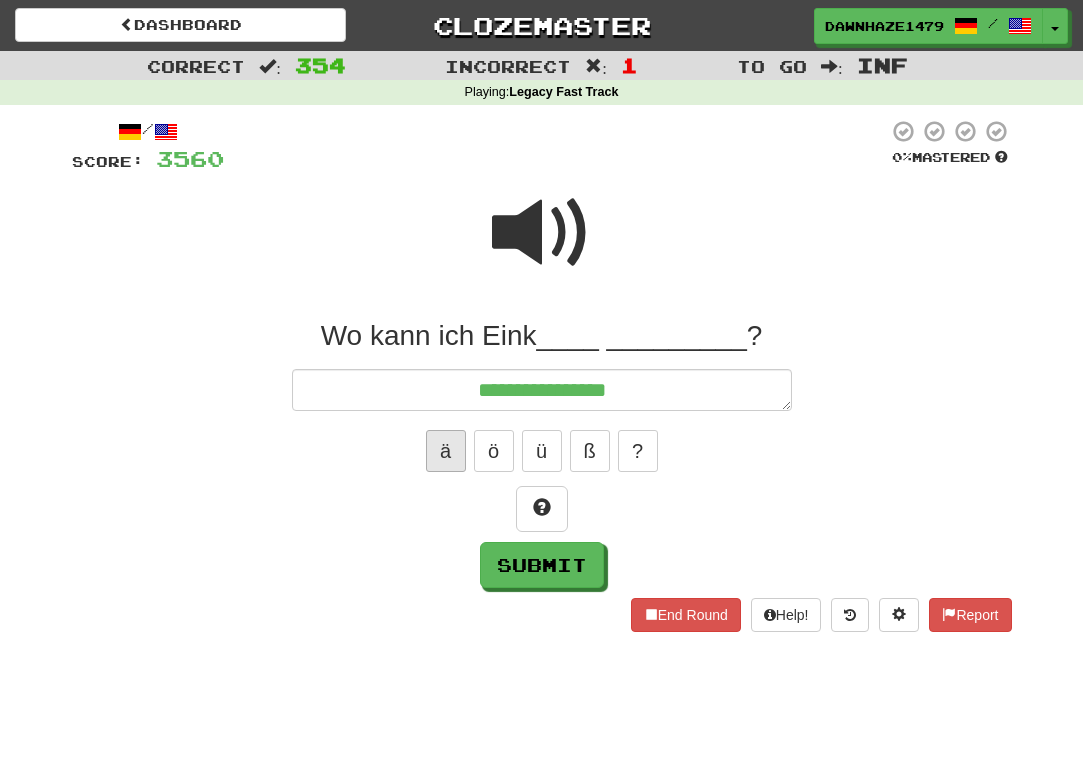 click on "ä" at bounding box center [446, 451] 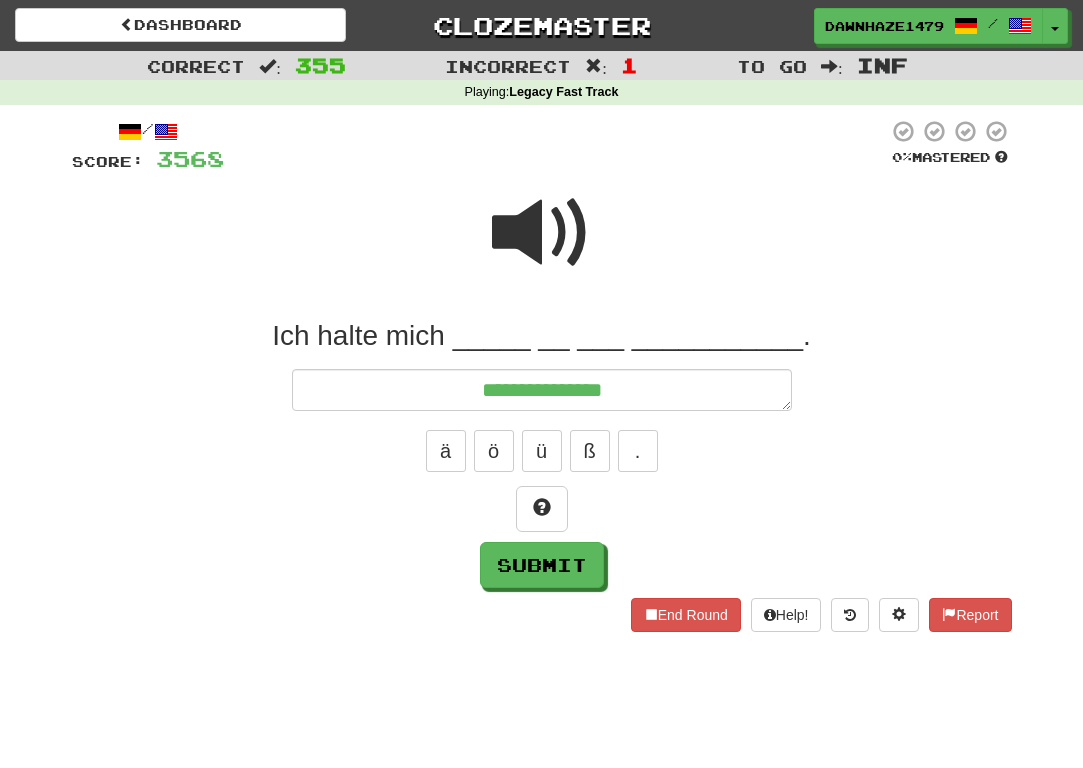 click at bounding box center [542, 246] 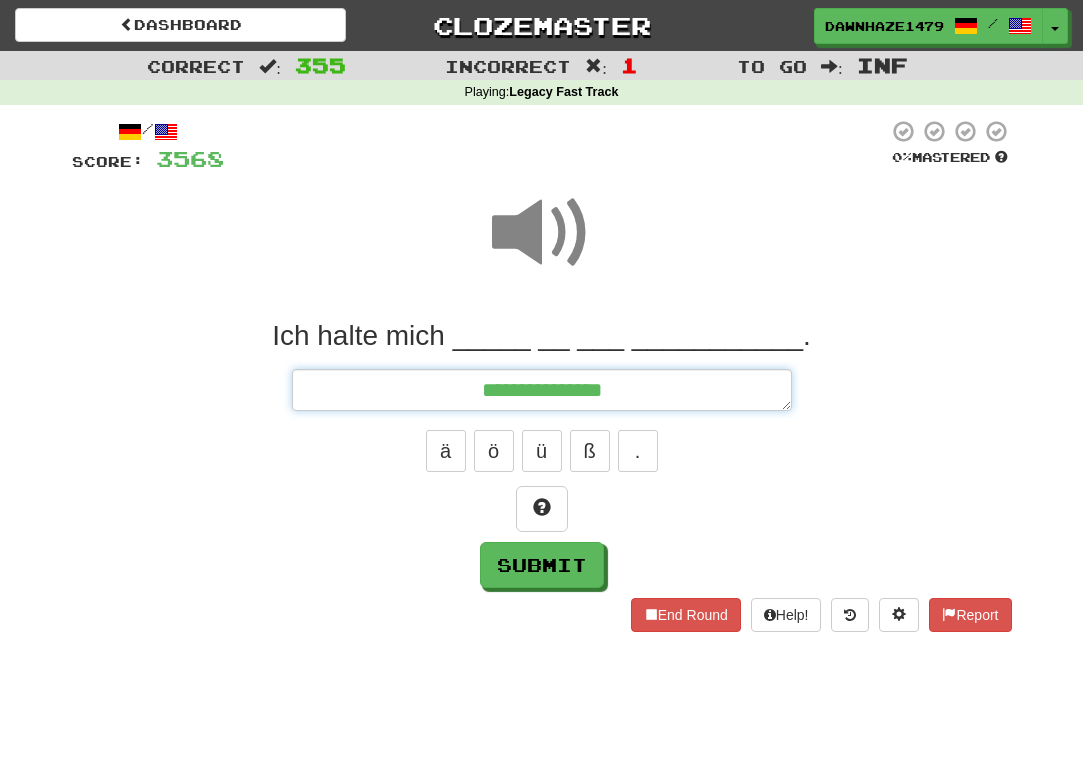 click on "**********" at bounding box center [542, 390] 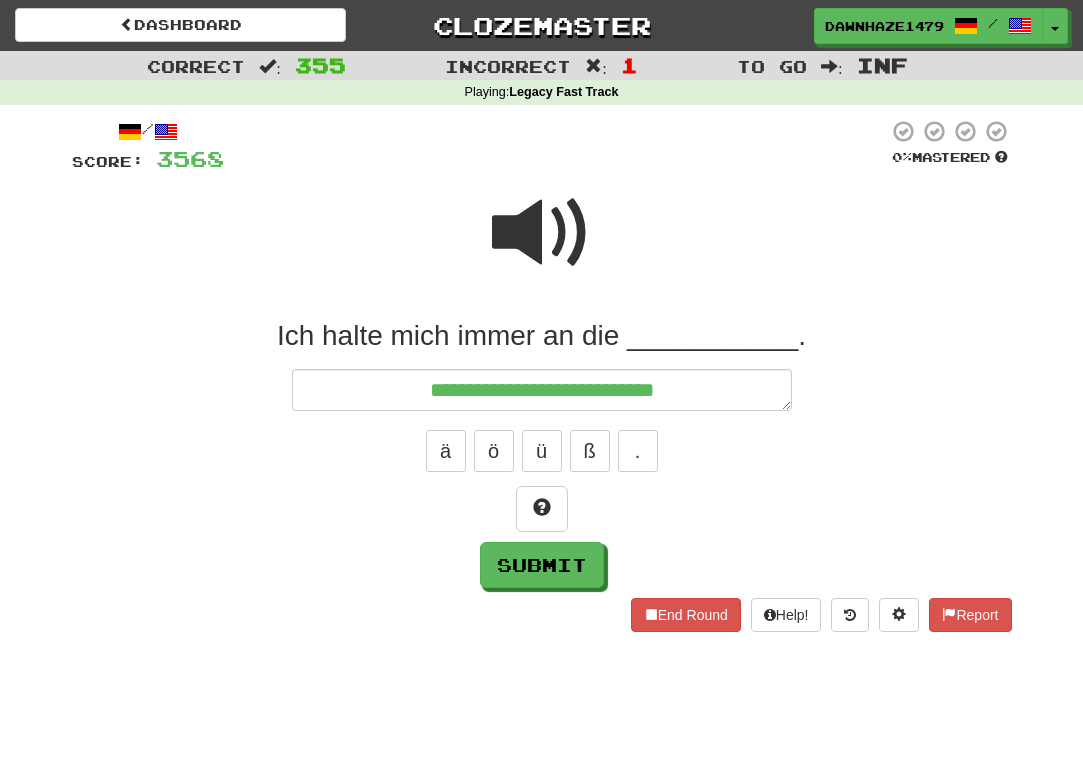 click at bounding box center [542, 233] 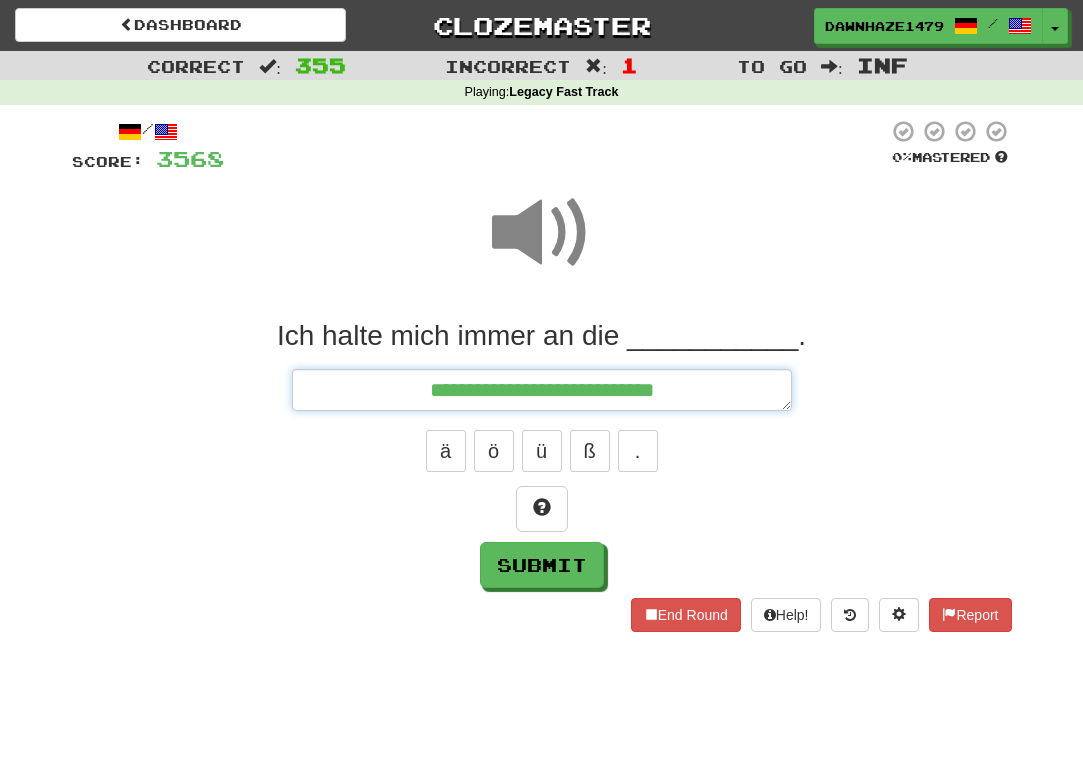 click on "**********" at bounding box center (542, 390) 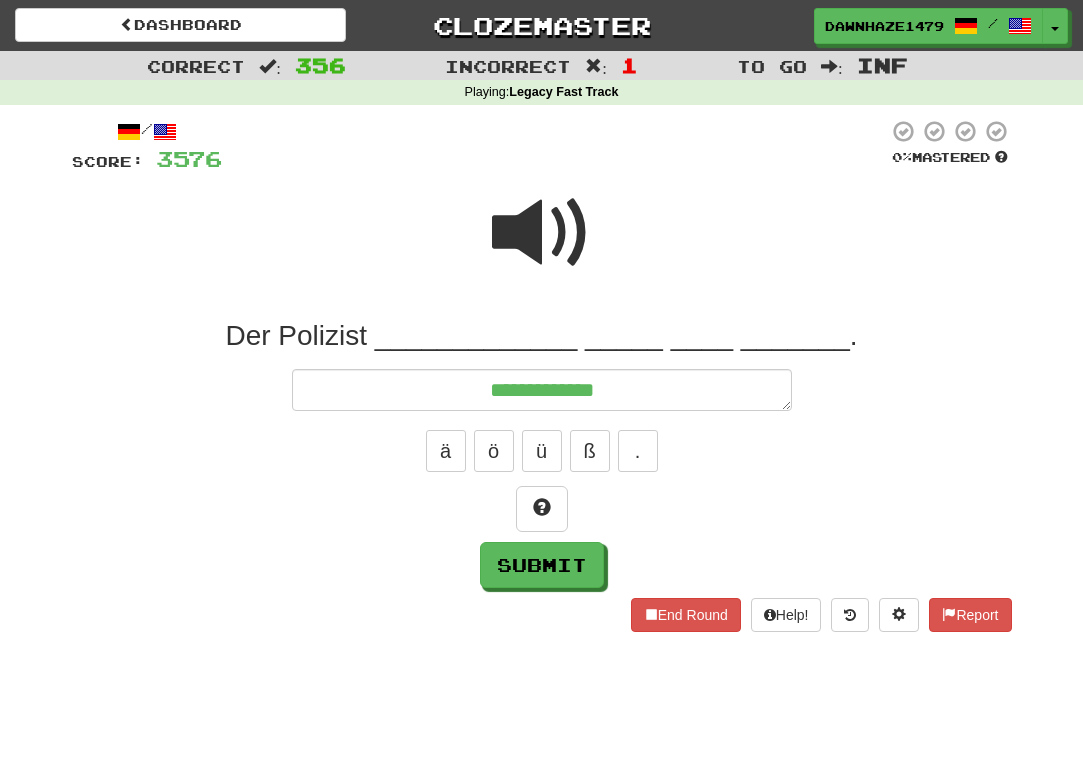 click at bounding box center (542, 246) 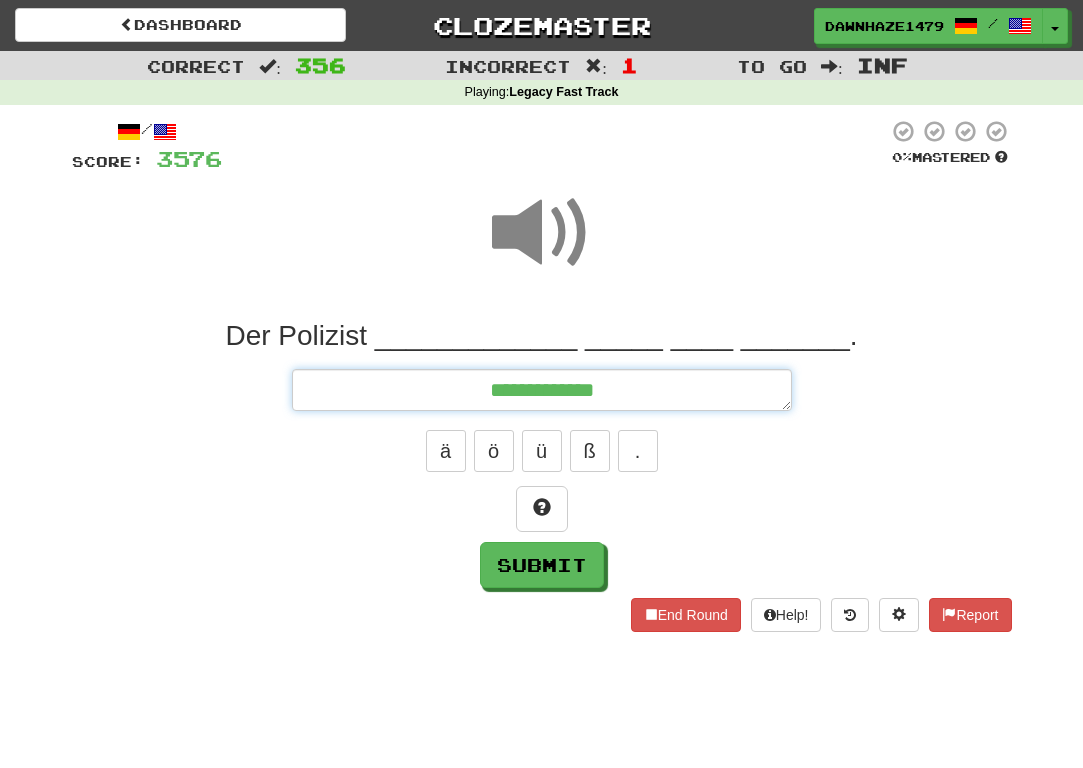 click on "**********" at bounding box center (542, 390) 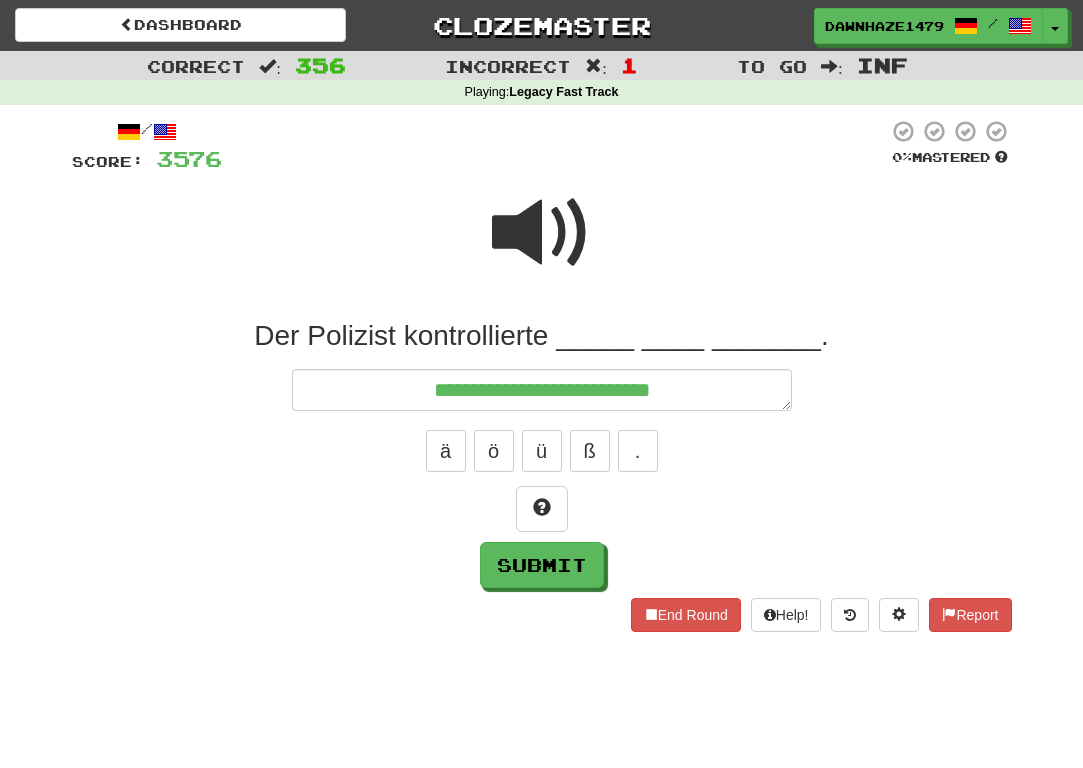 click at bounding box center (542, 233) 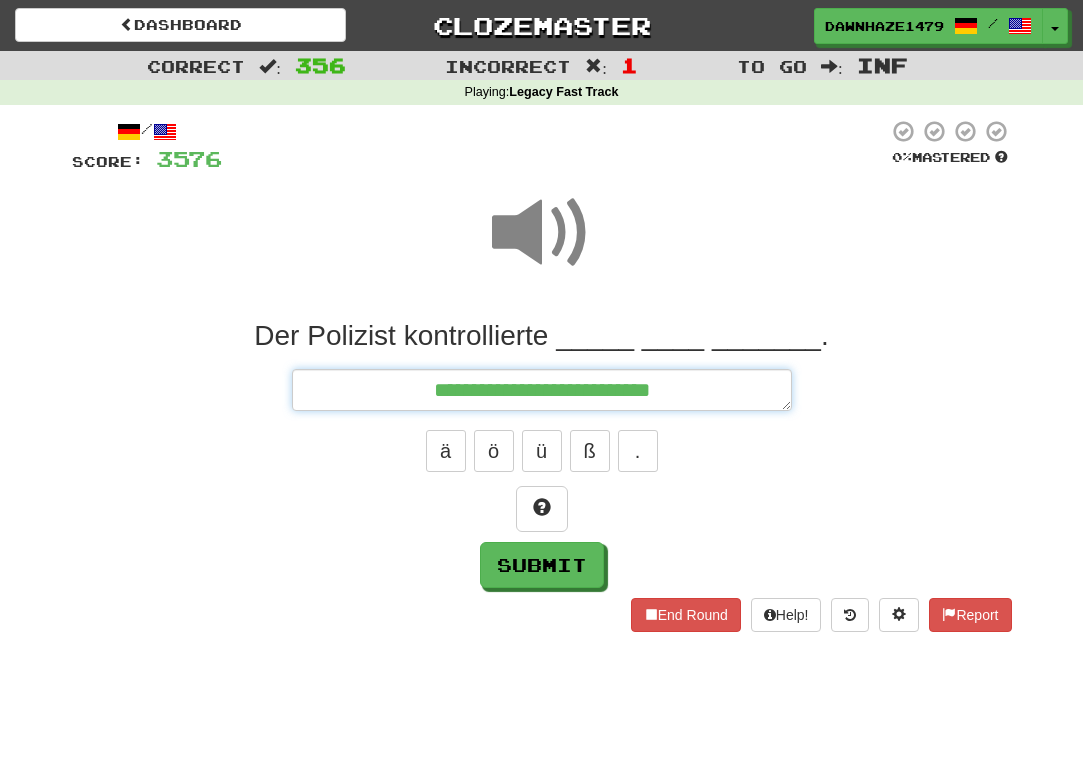 click on "**********" at bounding box center (542, 390) 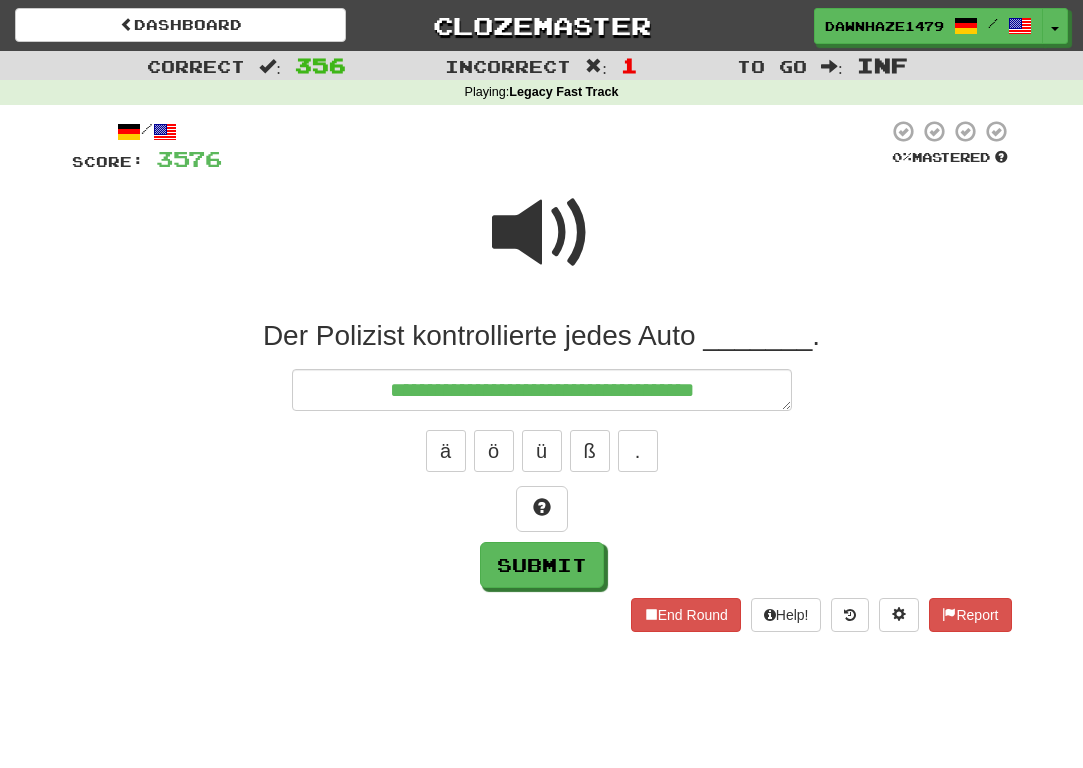 click at bounding box center [542, 233] 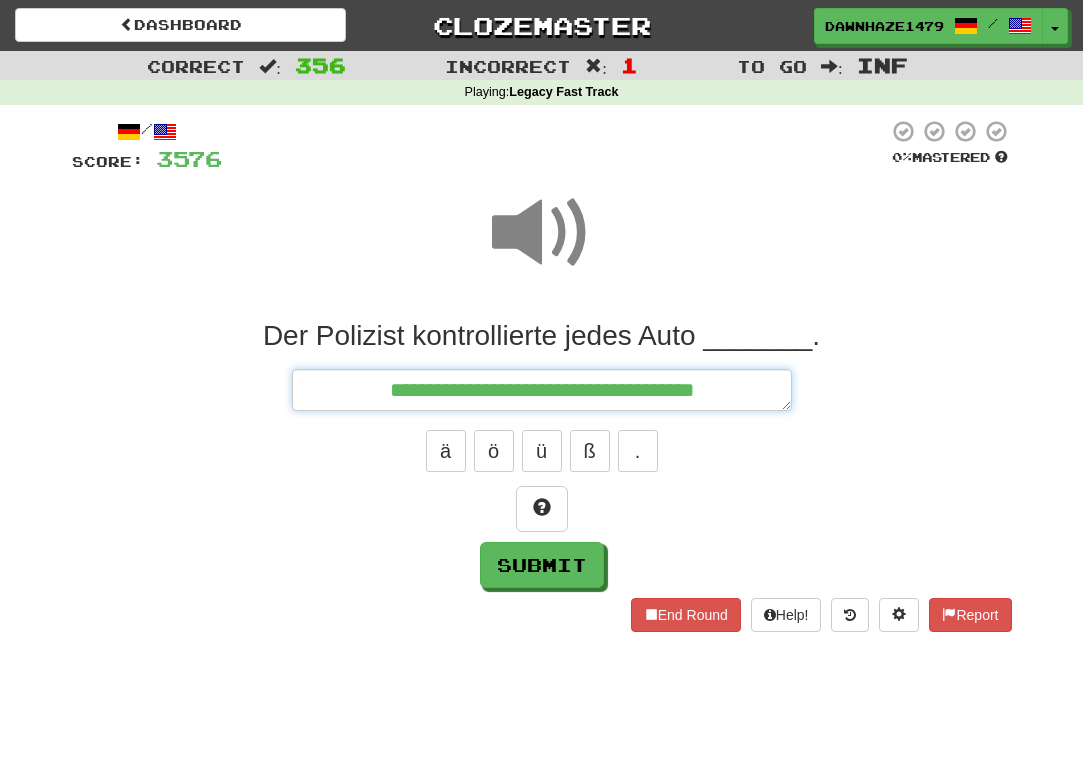 click on "**********" at bounding box center [542, 390] 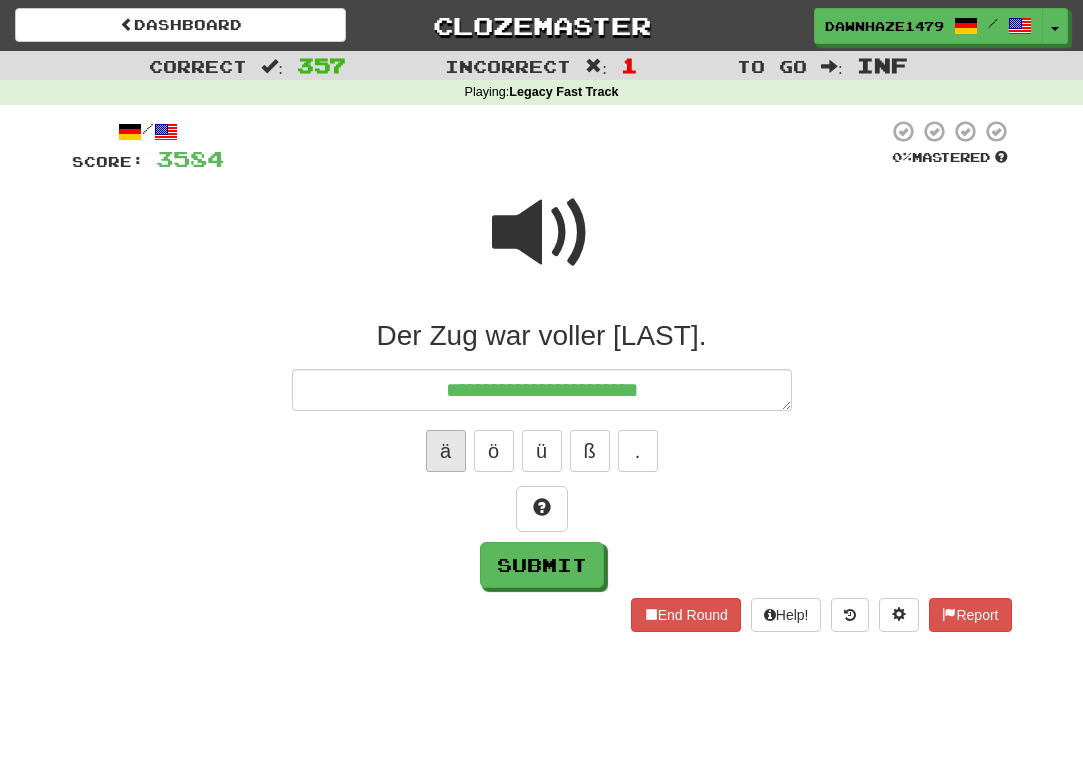 click on "ä" at bounding box center [446, 451] 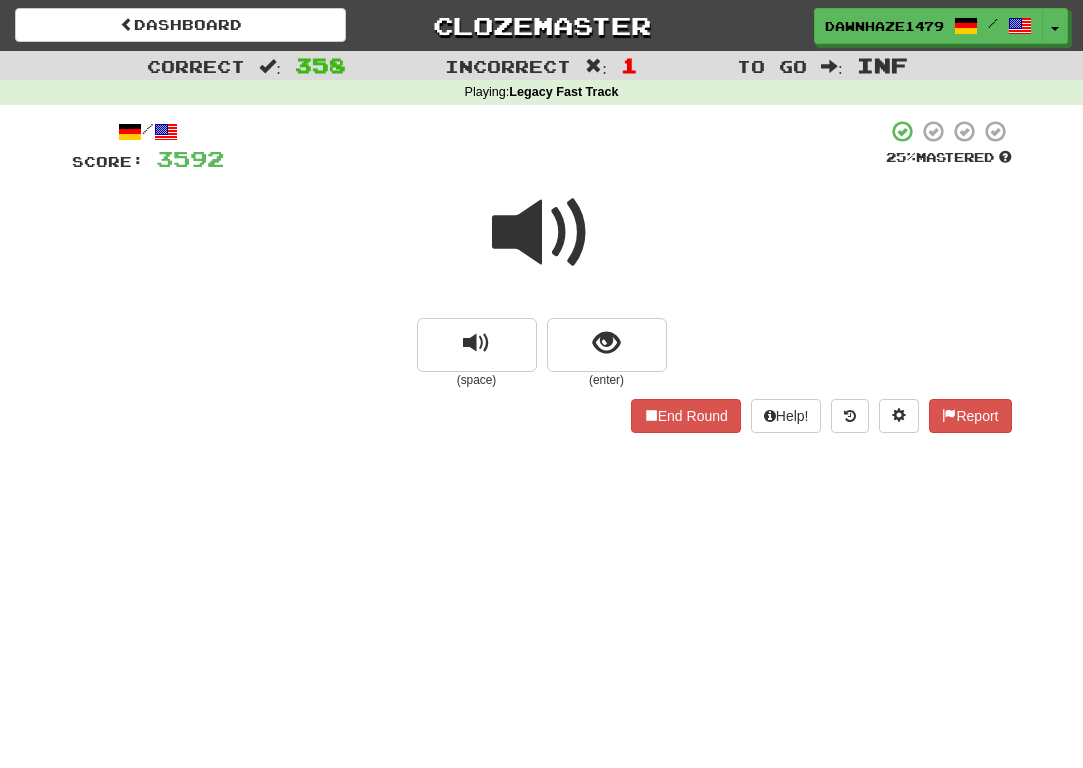 click at bounding box center [542, 233] 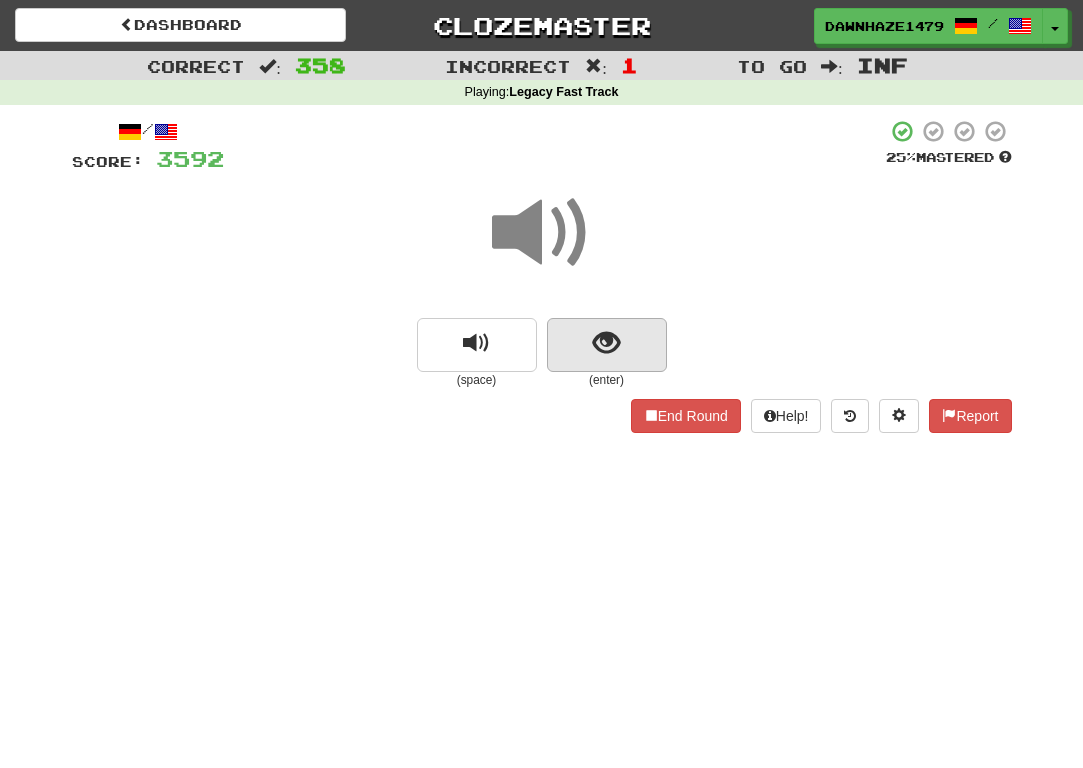 click at bounding box center [607, 345] 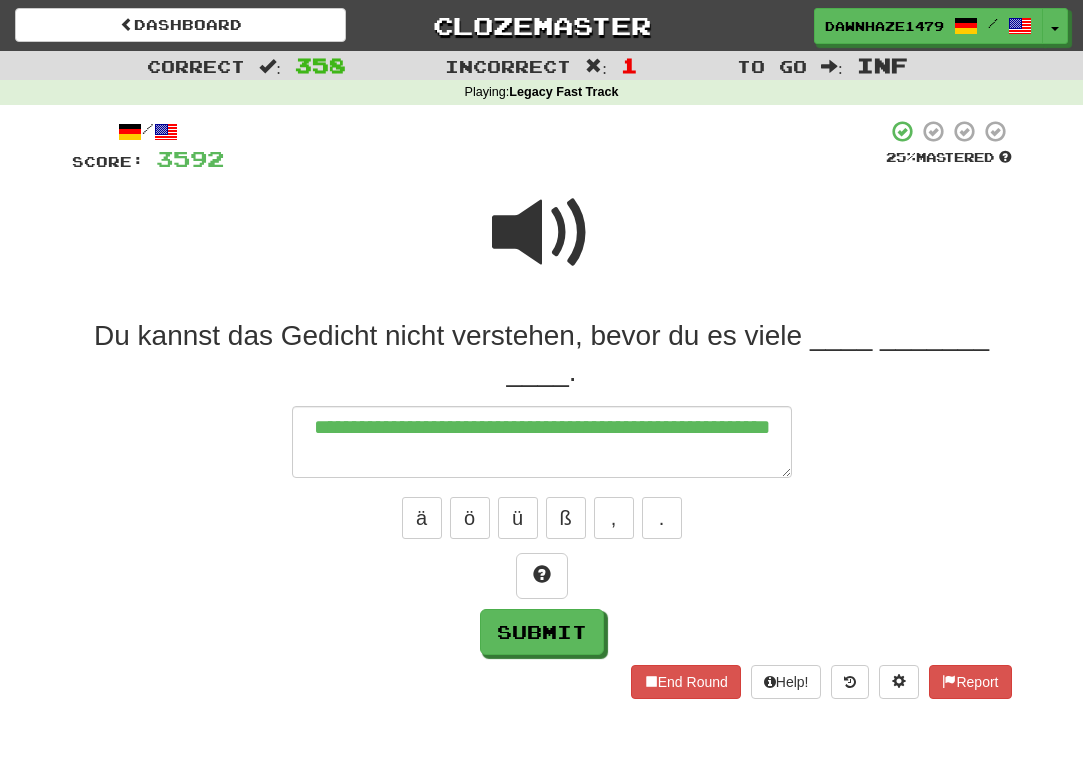 click at bounding box center (555, 146) 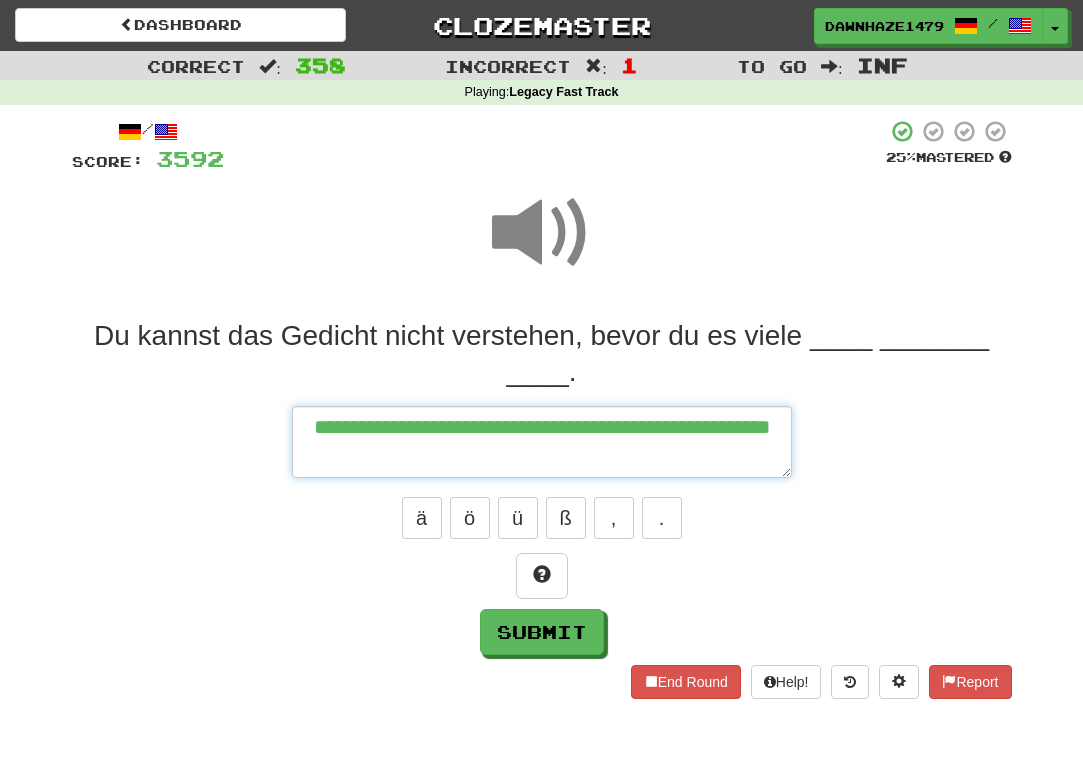 click on "**********" at bounding box center [542, 442] 